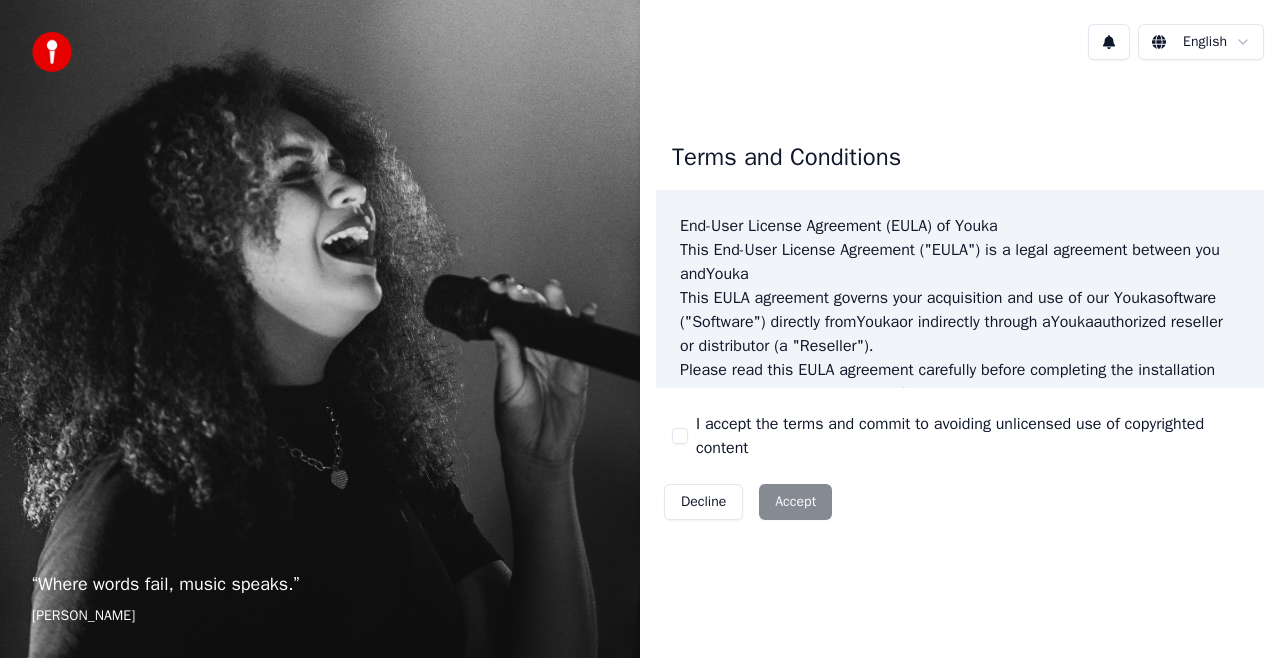 scroll, scrollTop: 0, scrollLeft: 0, axis: both 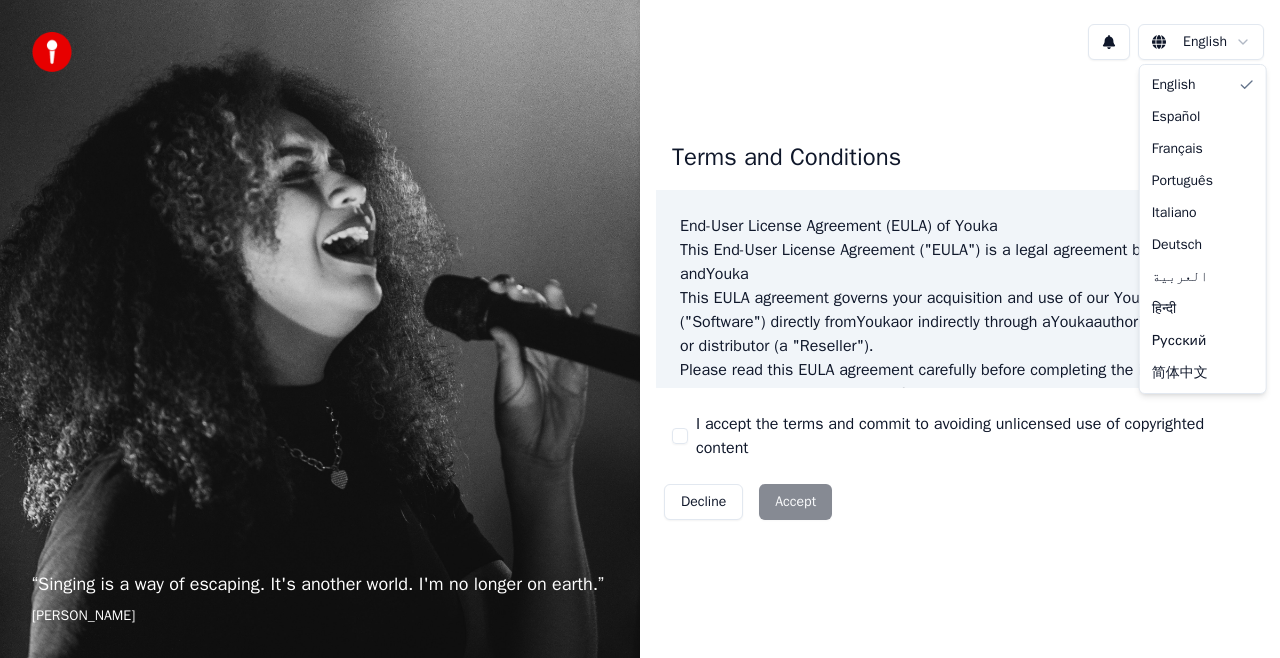 click on "“ Singing is a way of escaping. It's another world. I'm no longer on earth. ” [PERSON_NAME] English Terms and Conditions End-User License Agreement (EULA) of   Youka This End-User License Agreement ("EULA") is a legal agreement between you and  Youka This EULA agreement governs your acquisition and use of our   Youka  software ("Software") directly from  Youka  or indirectly through a  Youka  authorized reseller or distributor (a "Reseller"). Please read this EULA agreement carefully before completing the installation process and using the   Youka  software. It provides a license to use the  Youka  software and contains warranty information and liability disclaimers. If you register for a free trial of the   Youka  software, this EULA agreement will also govern that trial. By clicking "accept" or installing and/or using the  Youka   software, you are confirming your acceptance of the Software and agreeing to become bound by the terms of this EULA agreement.   [PERSON_NAME]   EULA Template  for   [PERSON_NAME] . Youka" at bounding box center (640, 329) 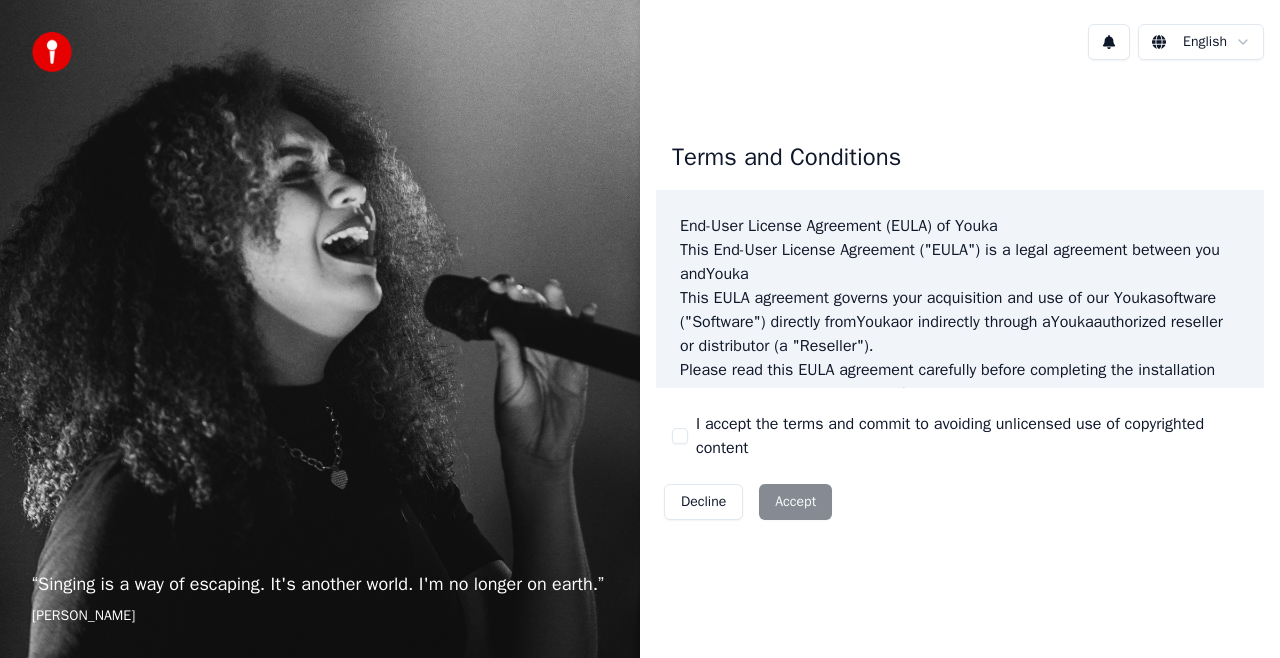 click on "Decline Accept" at bounding box center [748, 502] 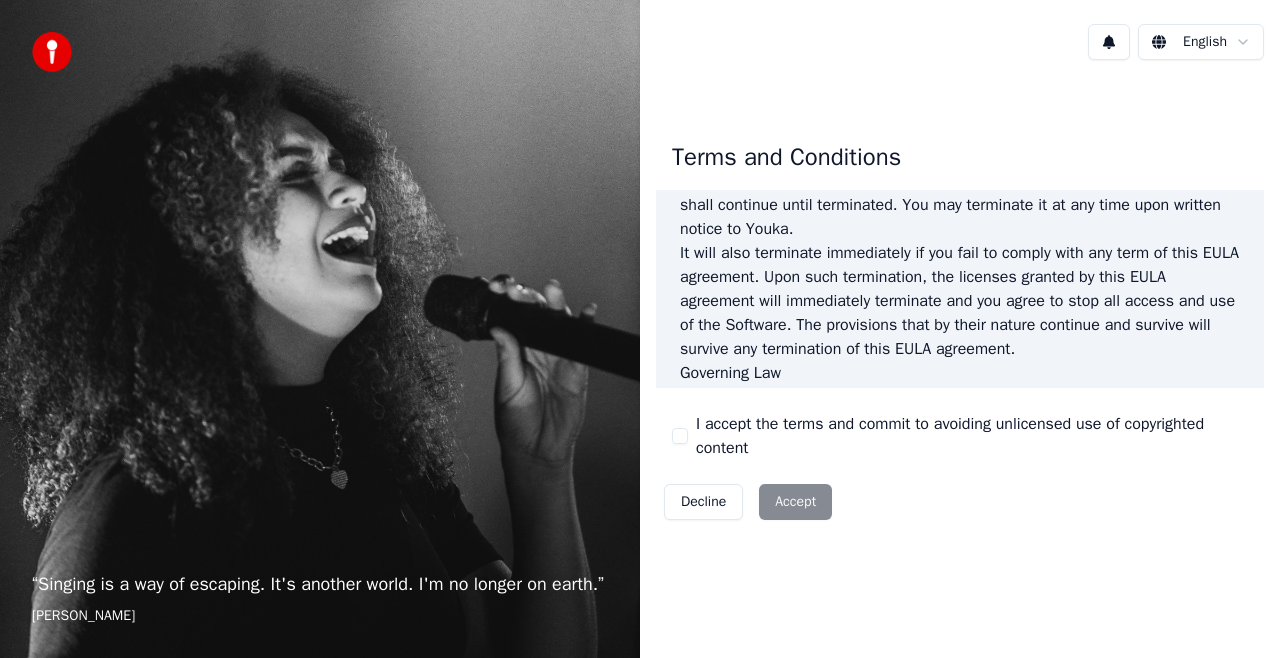 scroll, scrollTop: 1458, scrollLeft: 0, axis: vertical 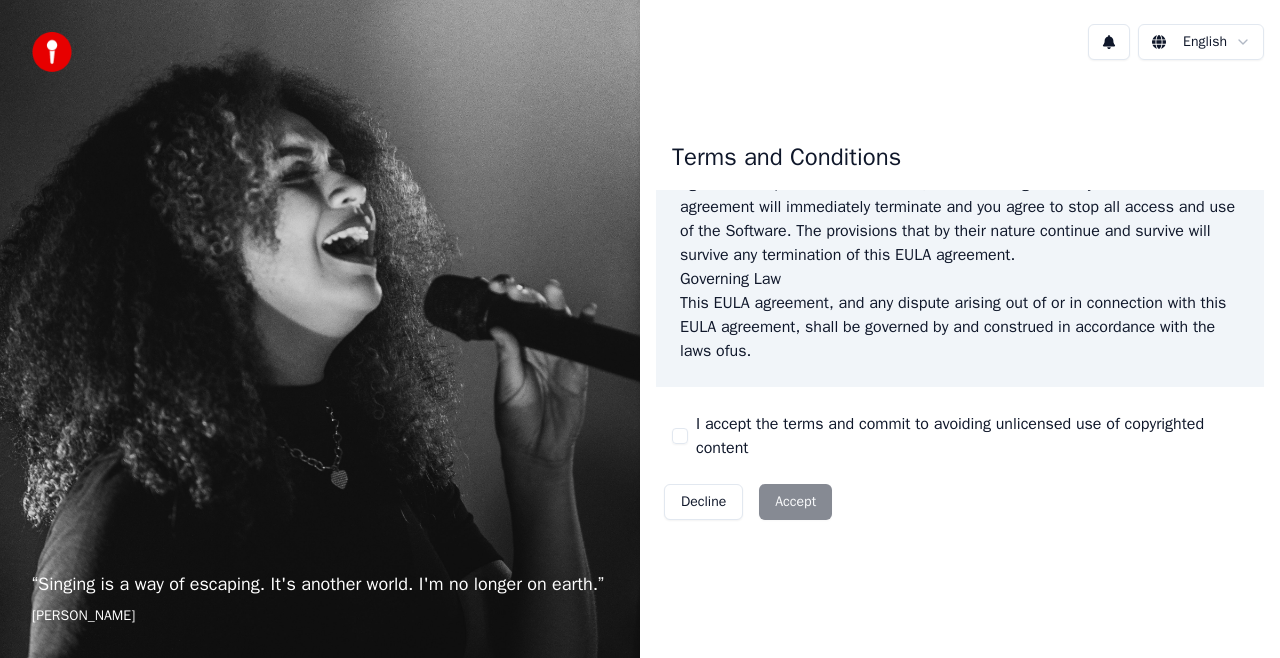 click on "I accept the terms and commit to avoiding unlicensed use of copyrighted content" at bounding box center [680, 436] 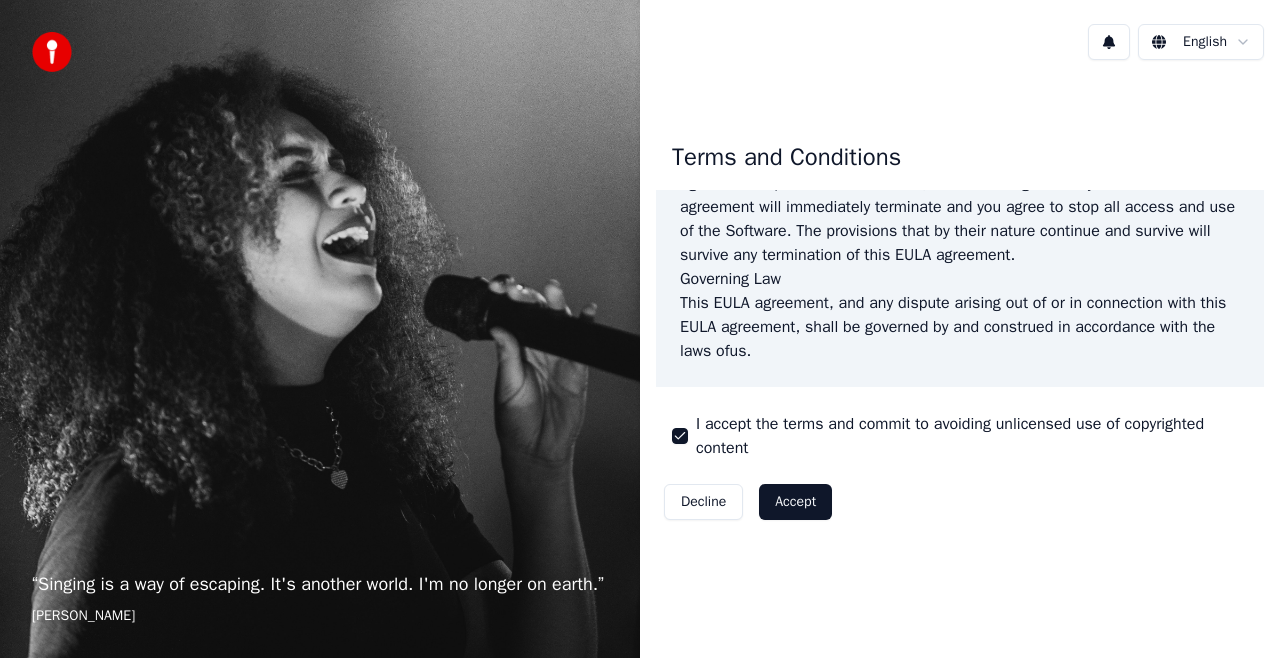 click on "Accept" at bounding box center [795, 502] 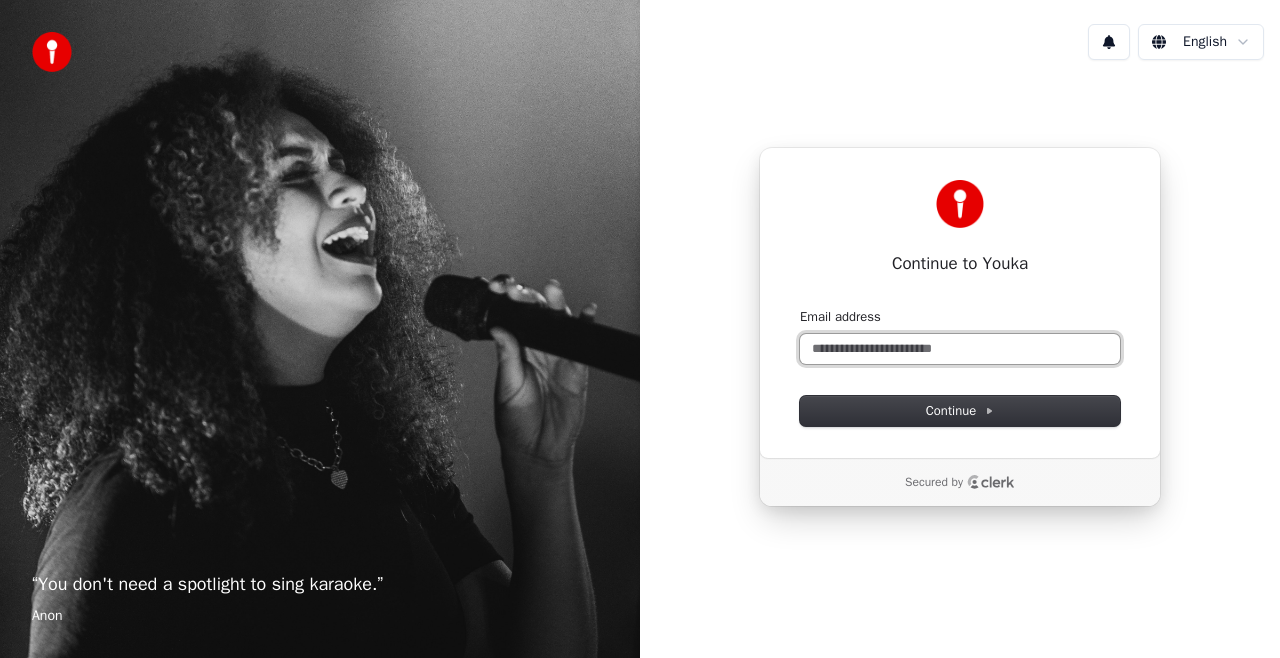 click on "Email address" at bounding box center (960, 349) 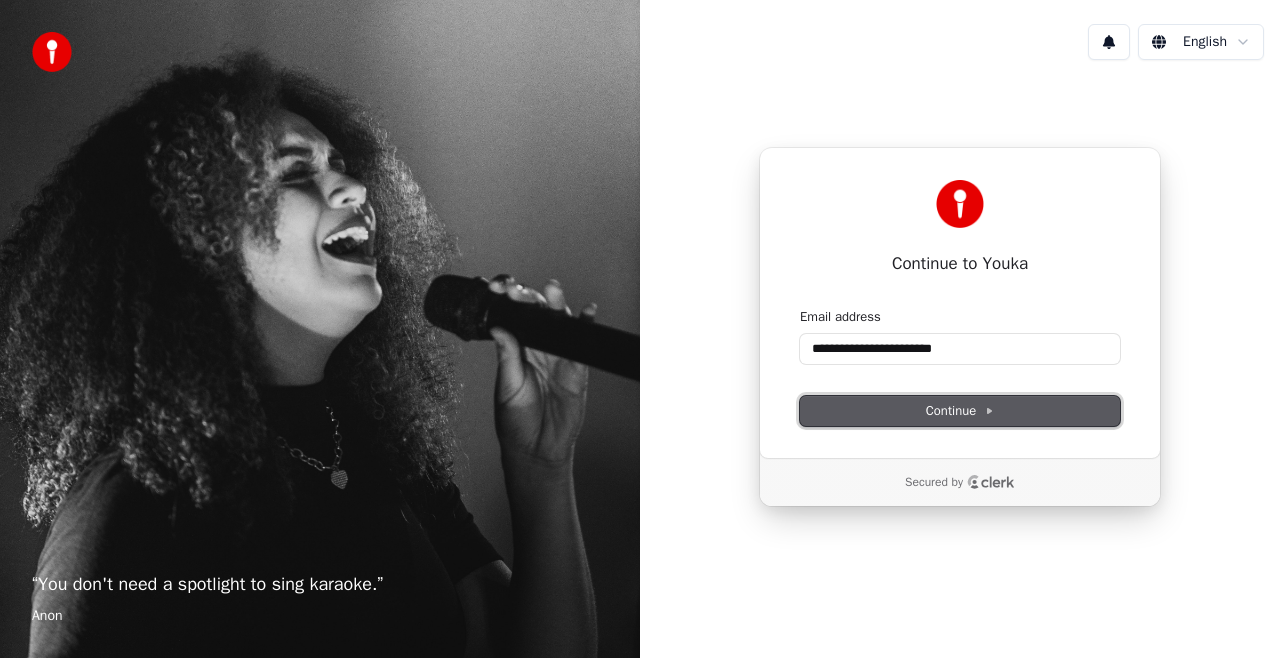 click on "Continue" at bounding box center [960, 411] 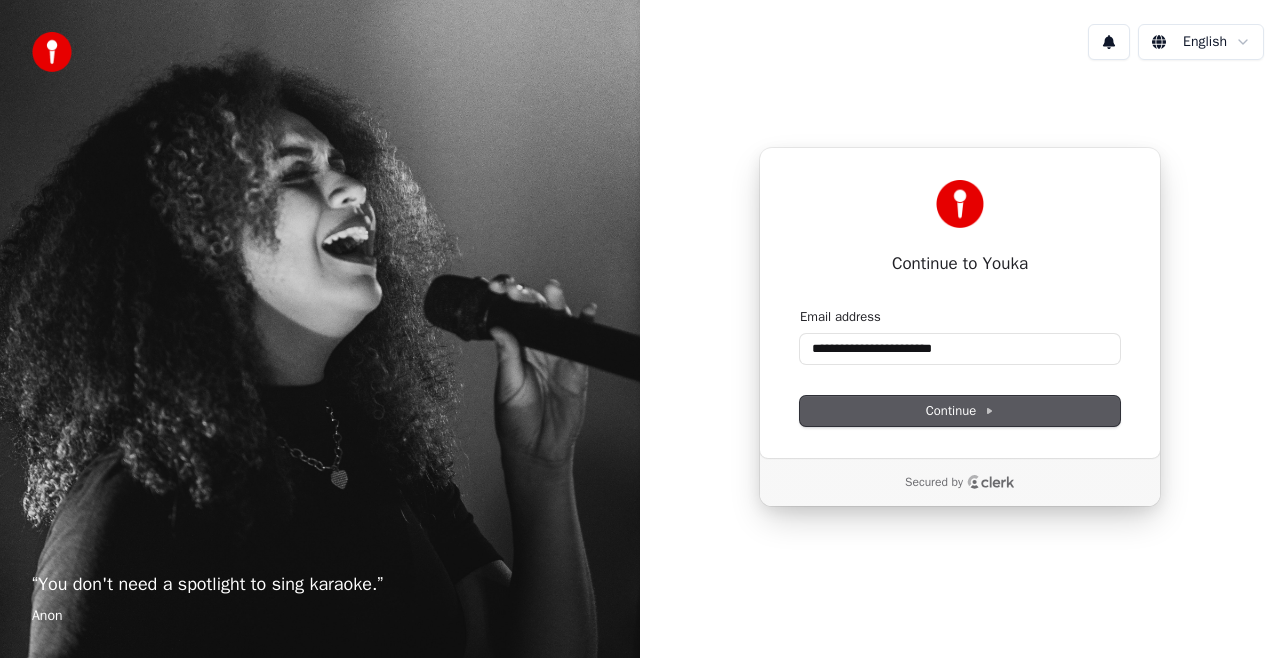 type on "**********" 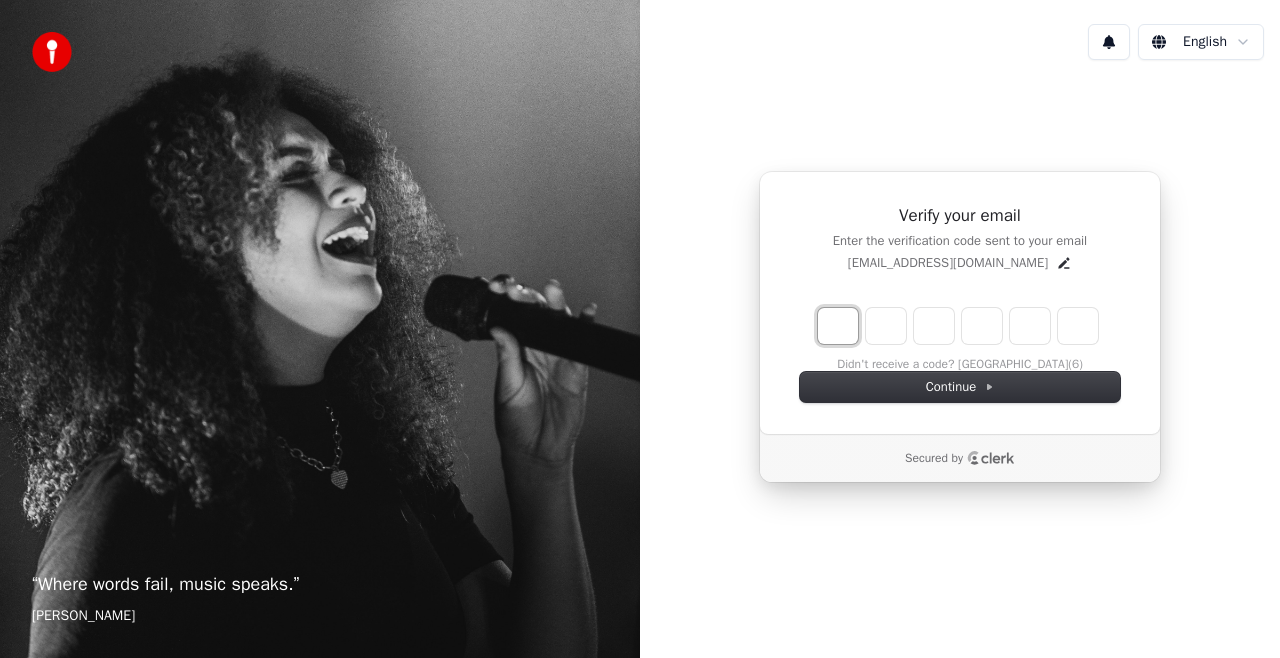 click at bounding box center (838, 326) 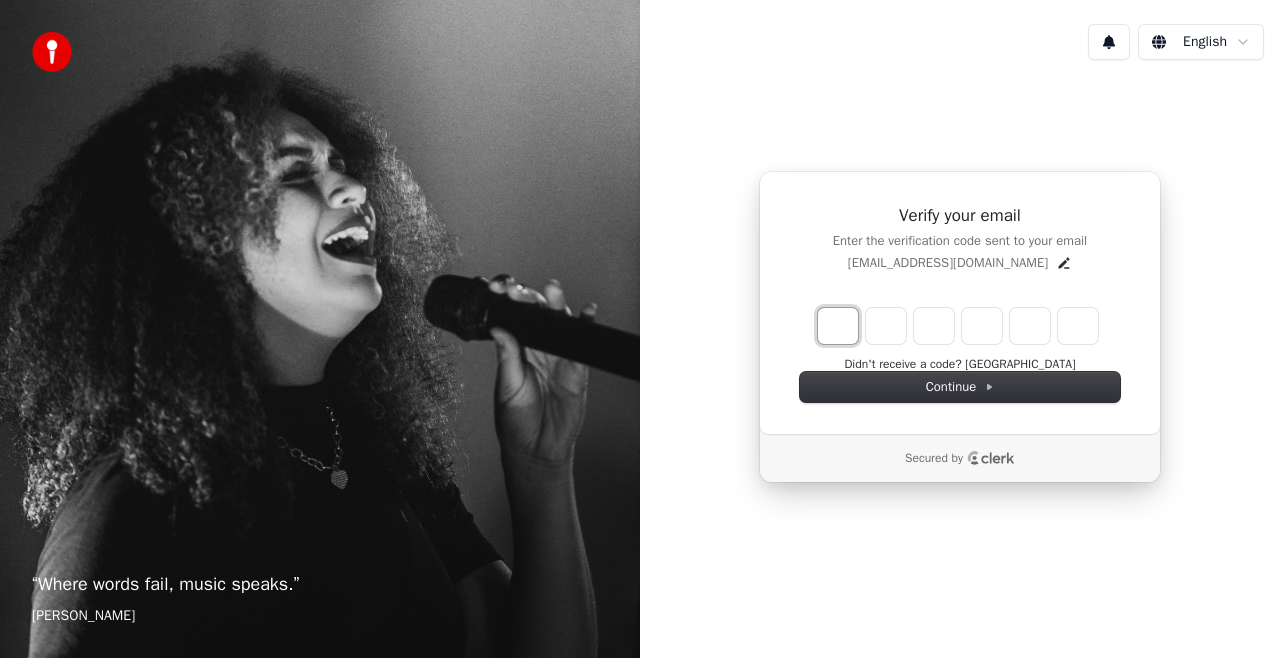 type on "*" 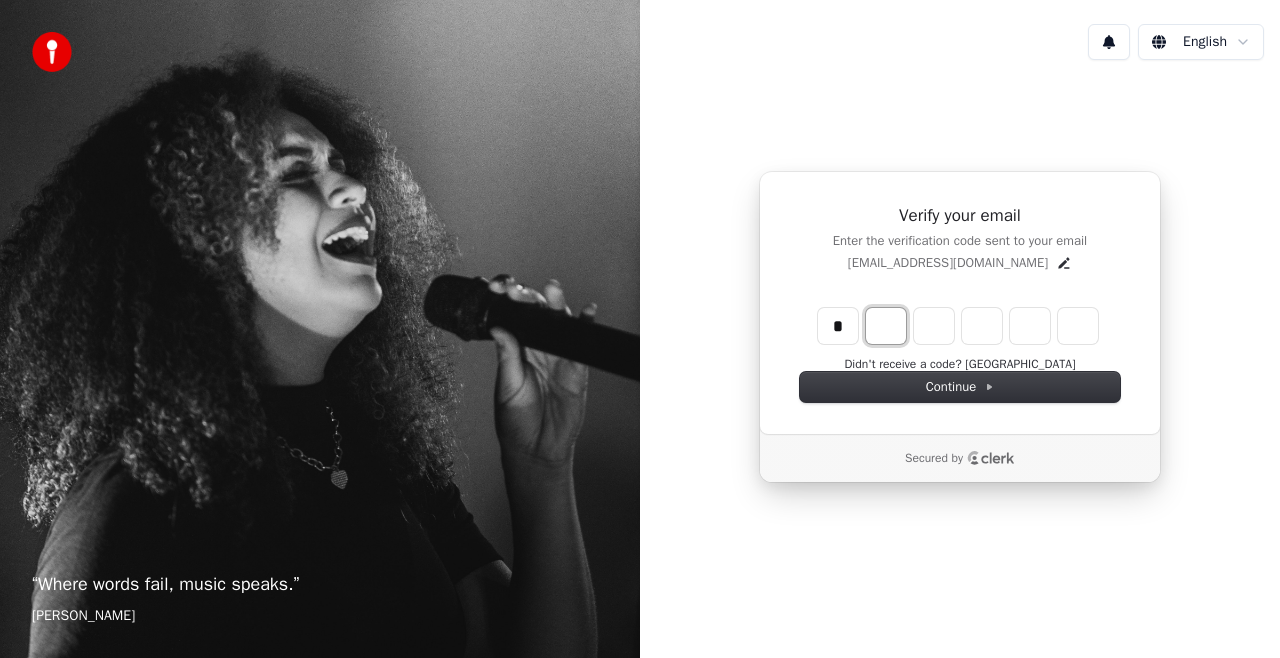 type on "*" 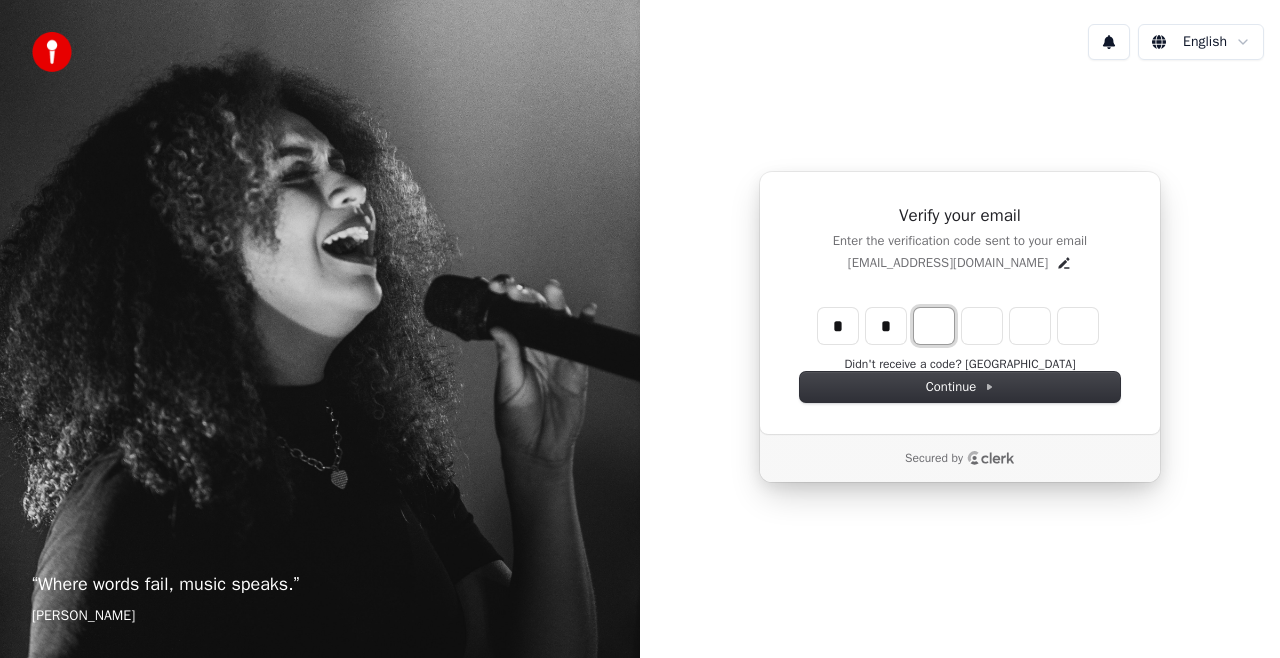 type on "**" 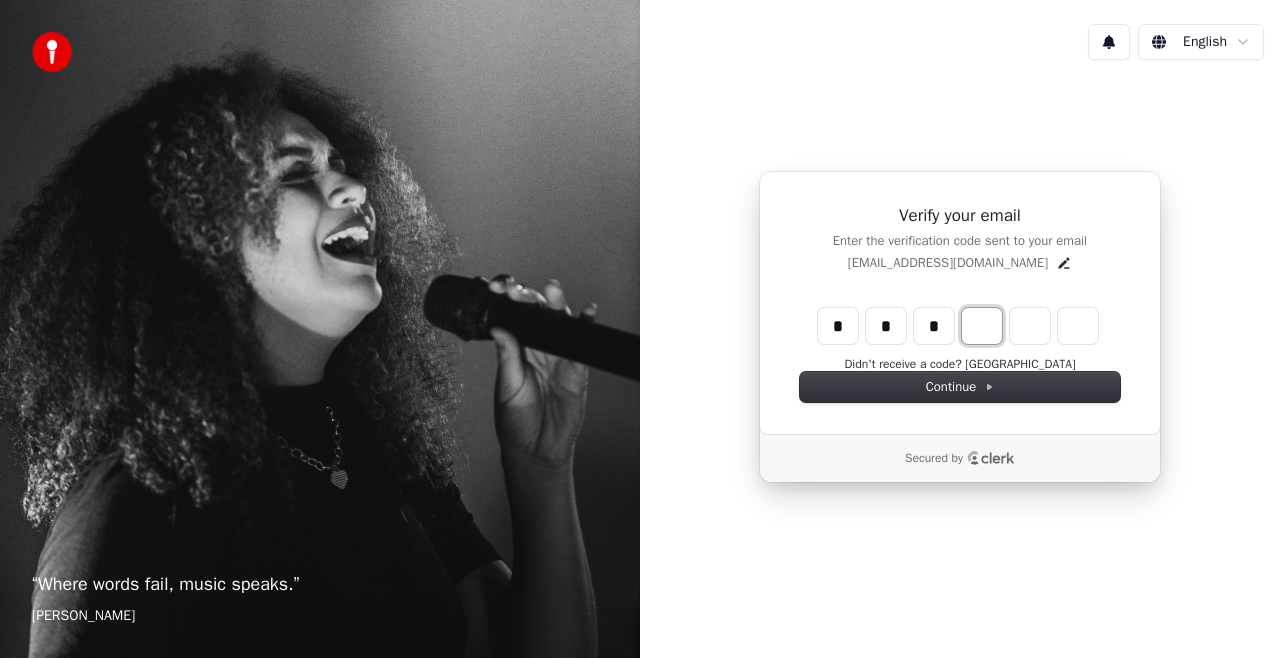 type on "***" 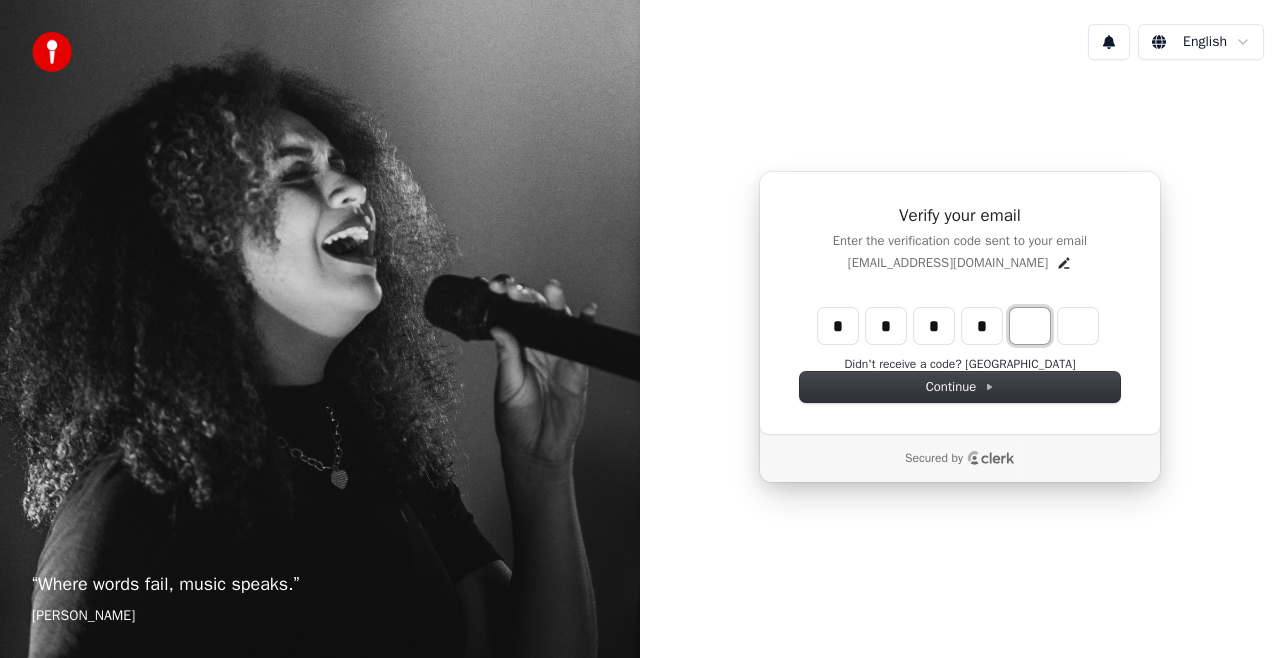 type on "****" 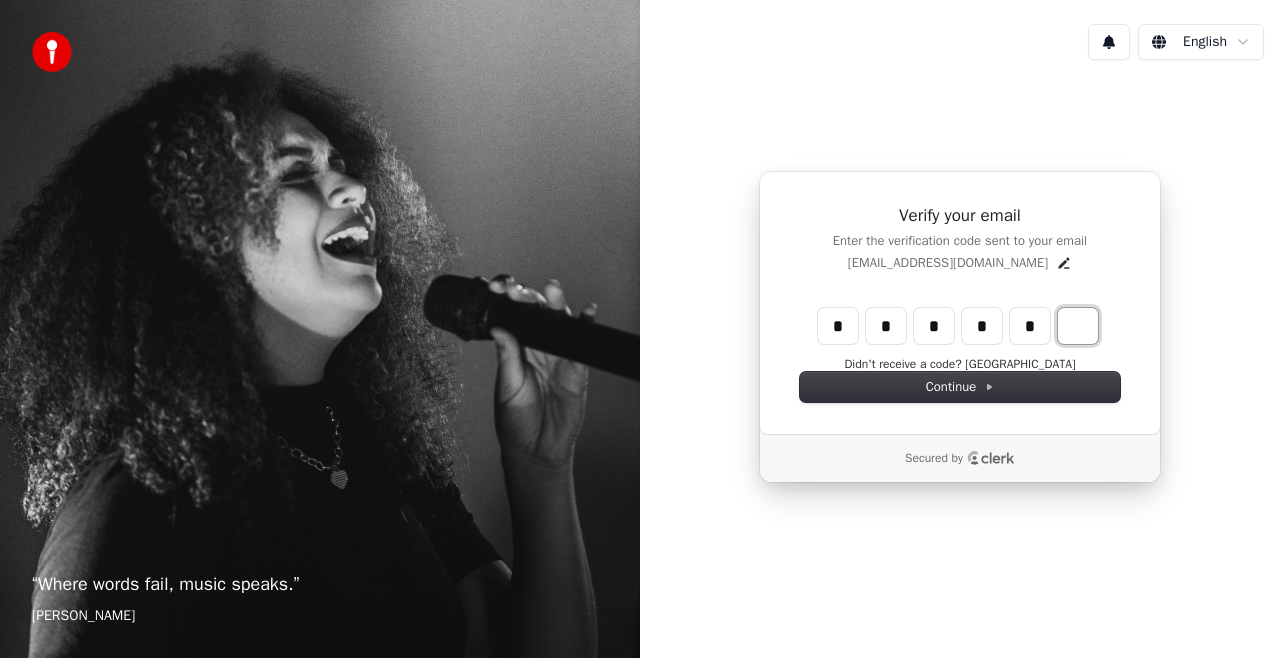 type on "******" 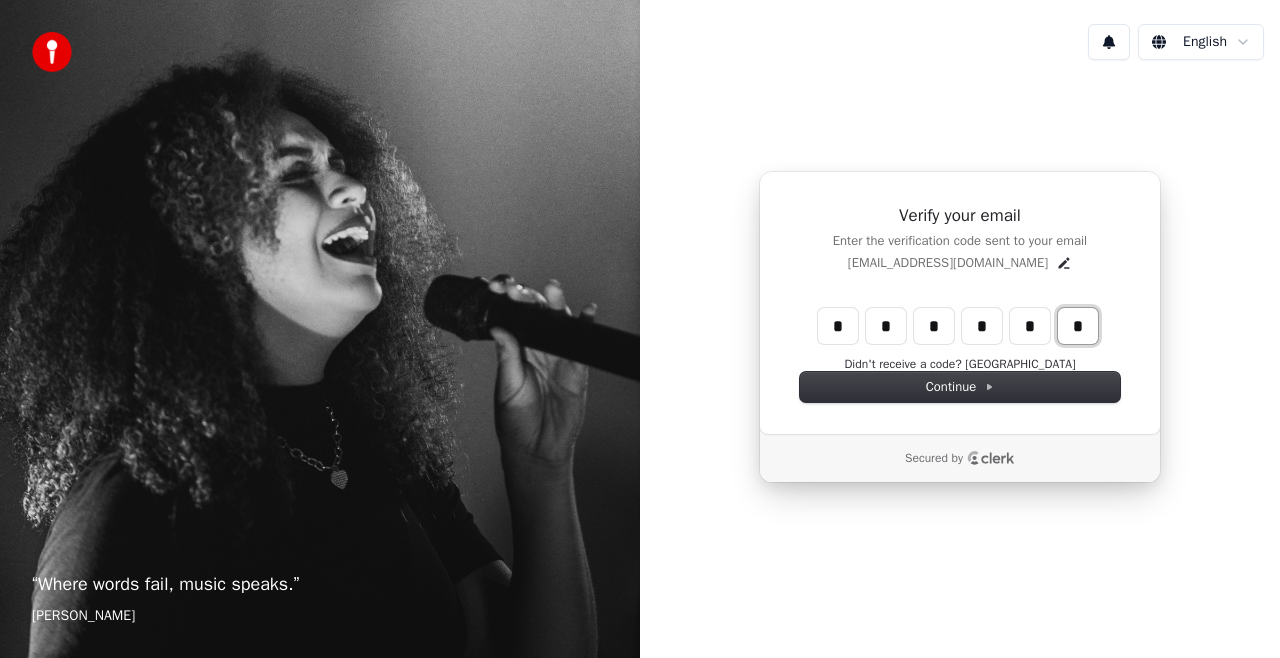 type on "*" 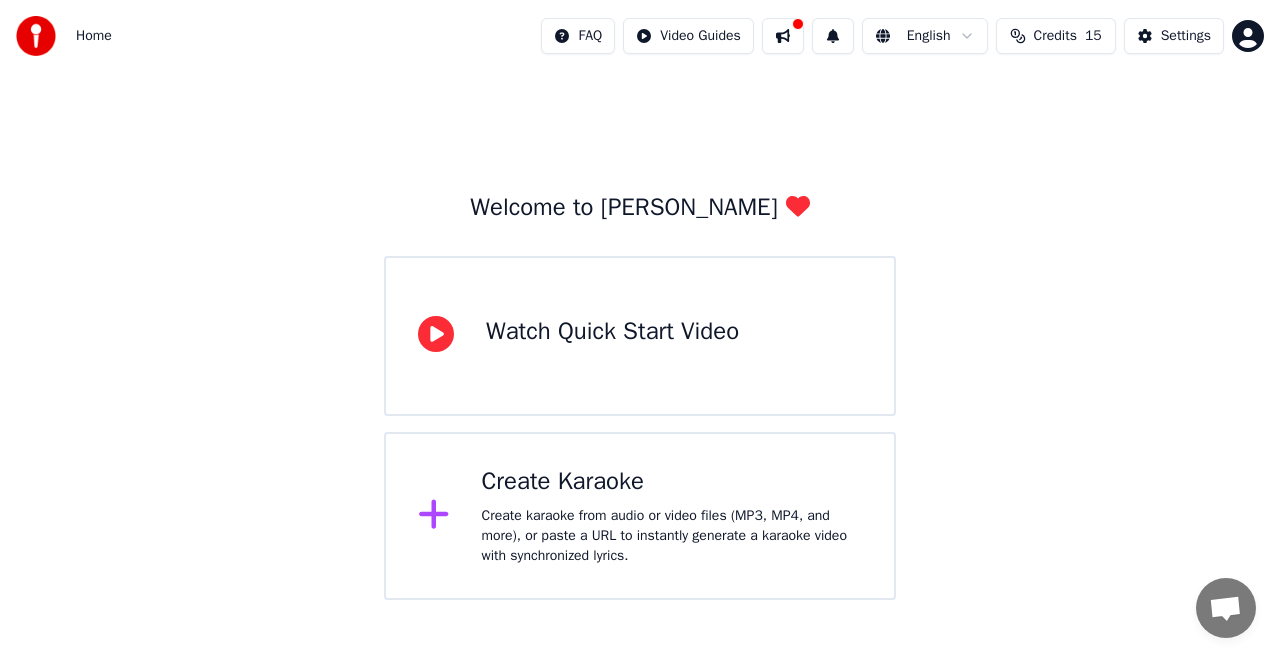 click on "Create karaoke from audio or video files (MP3, MP4, and more), or paste a URL to instantly generate a karaoke video with synchronized lyrics." at bounding box center [672, 536] 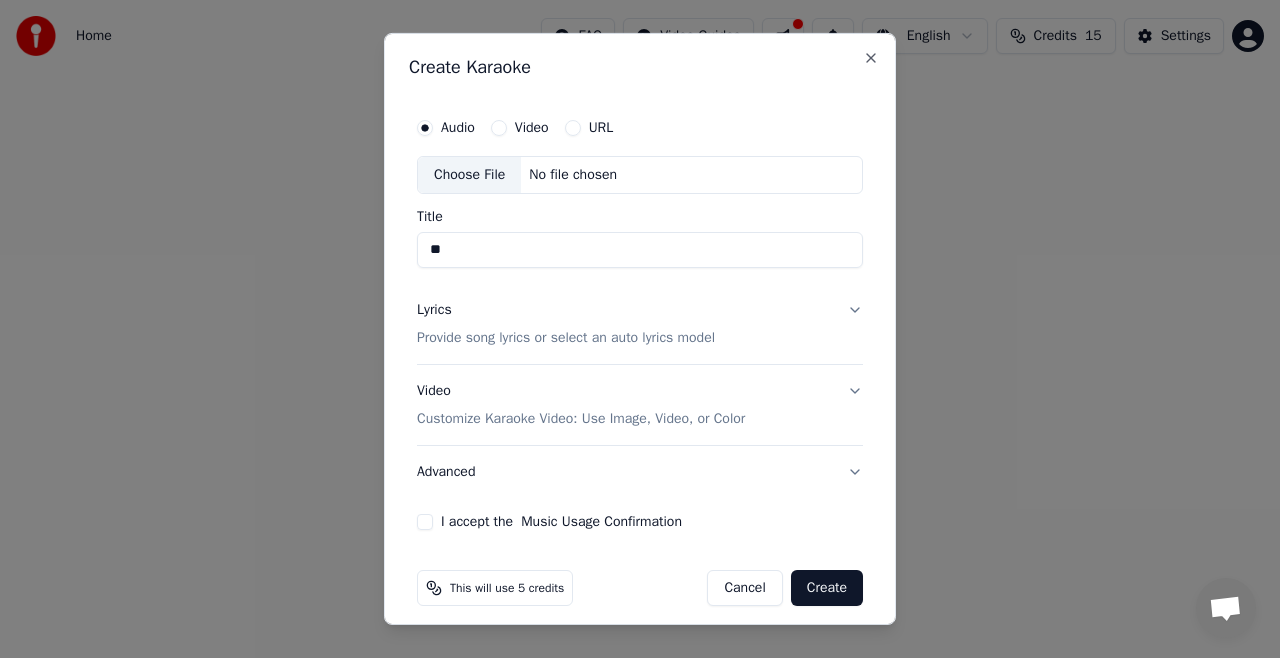 type on "*" 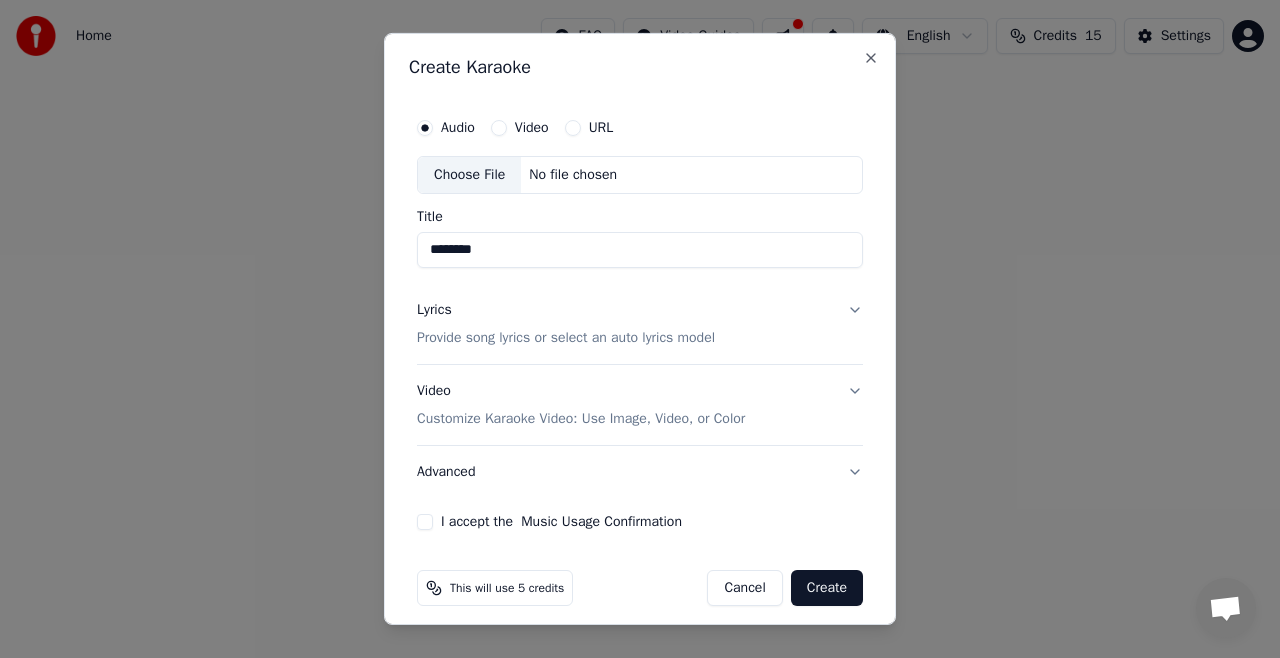 type on "********" 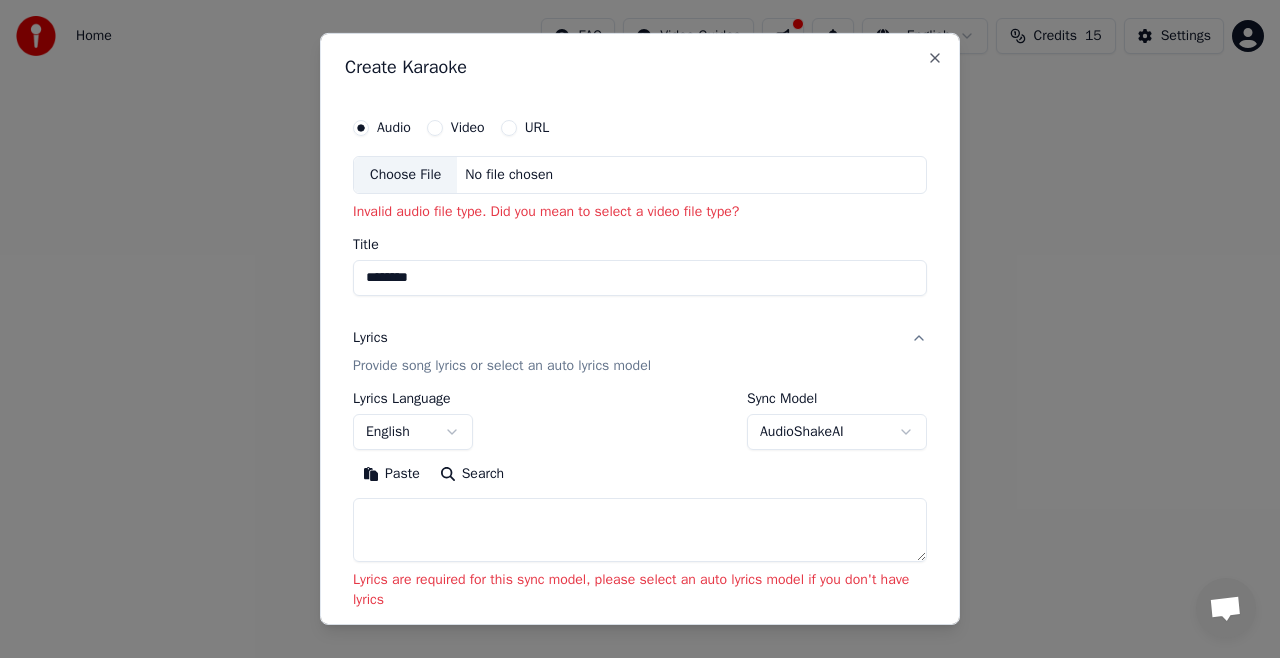 click on "Provide song lyrics or select an auto lyrics model" at bounding box center [502, 366] 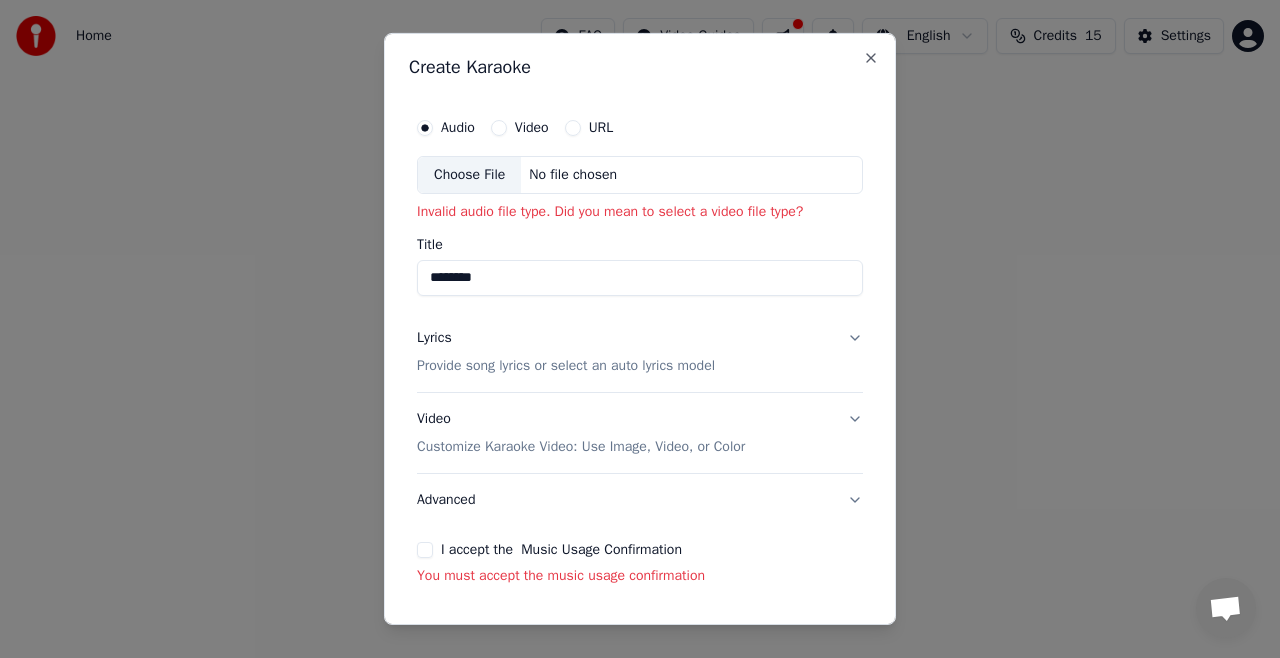 click on "I accept the   Music Usage Confirmation" at bounding box center [425, 550] 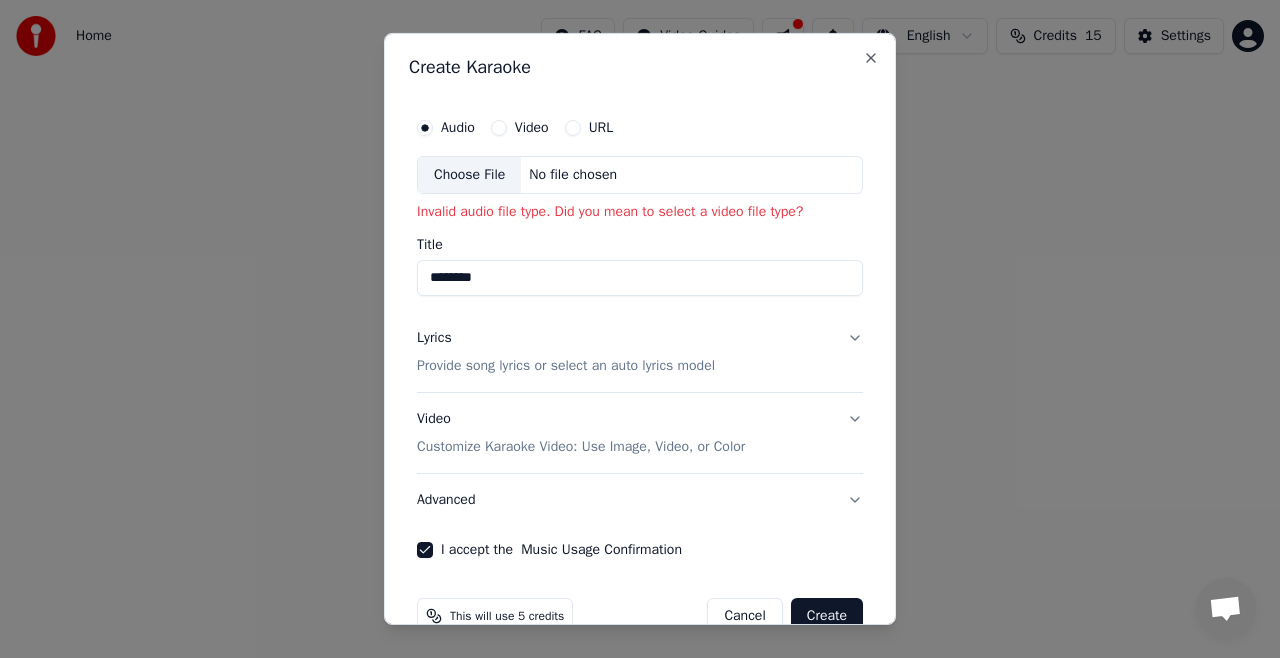 click on "Create" at bounding box center [827, 616] 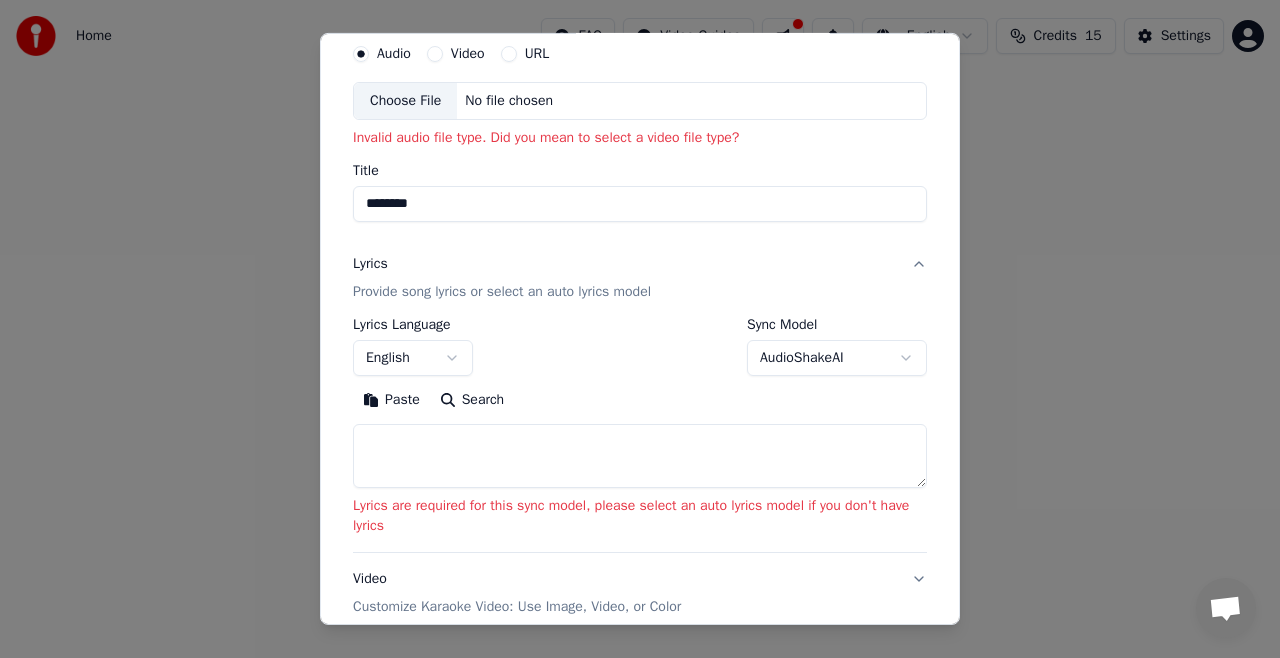 scroll, scrollTop: 0, scrollLeft: 0, axis: both 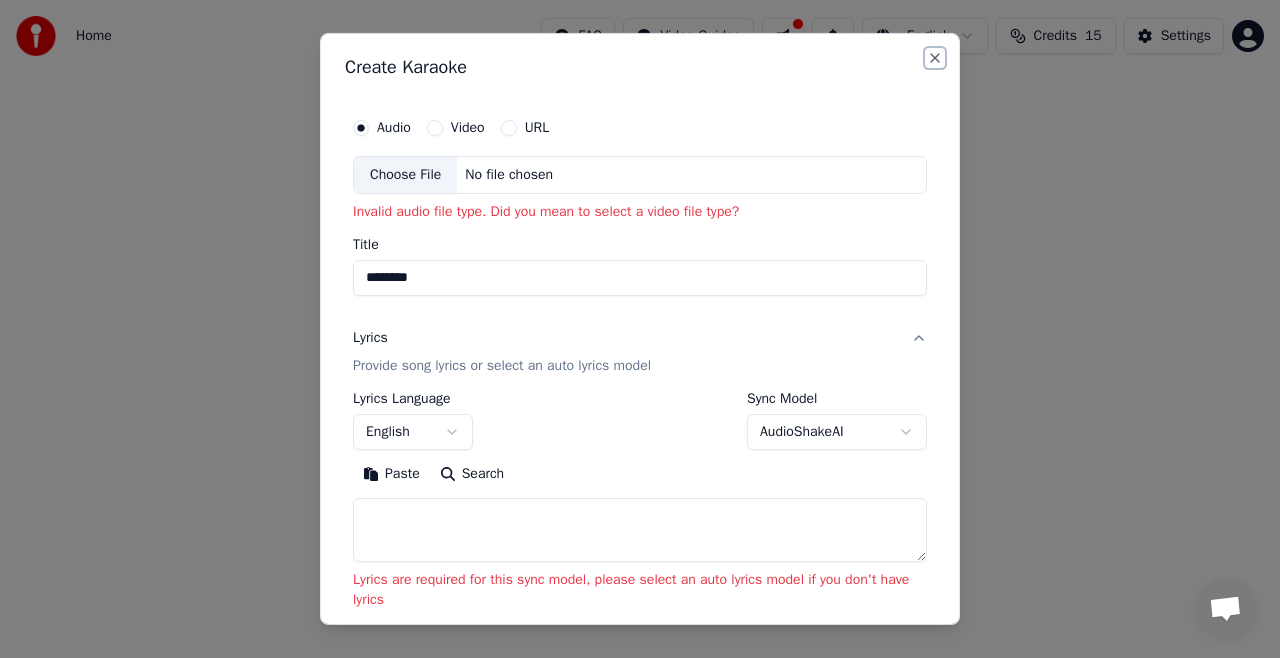 click on "Close" at bounding box center [935, 58] 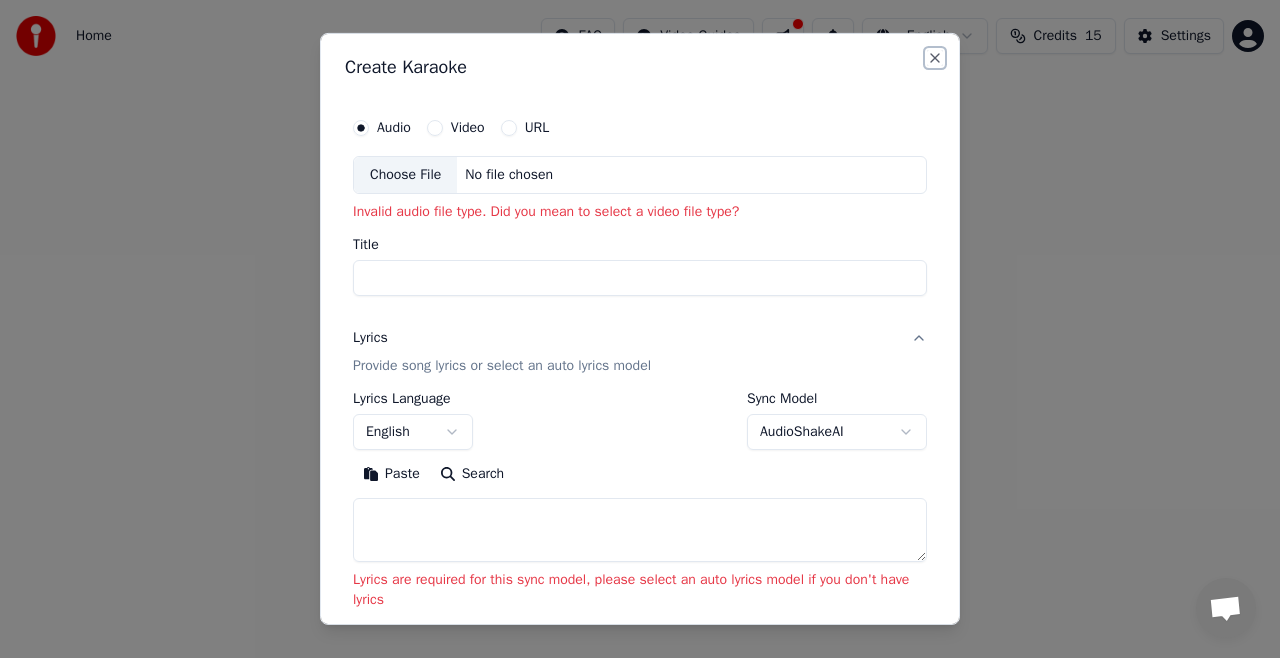 select 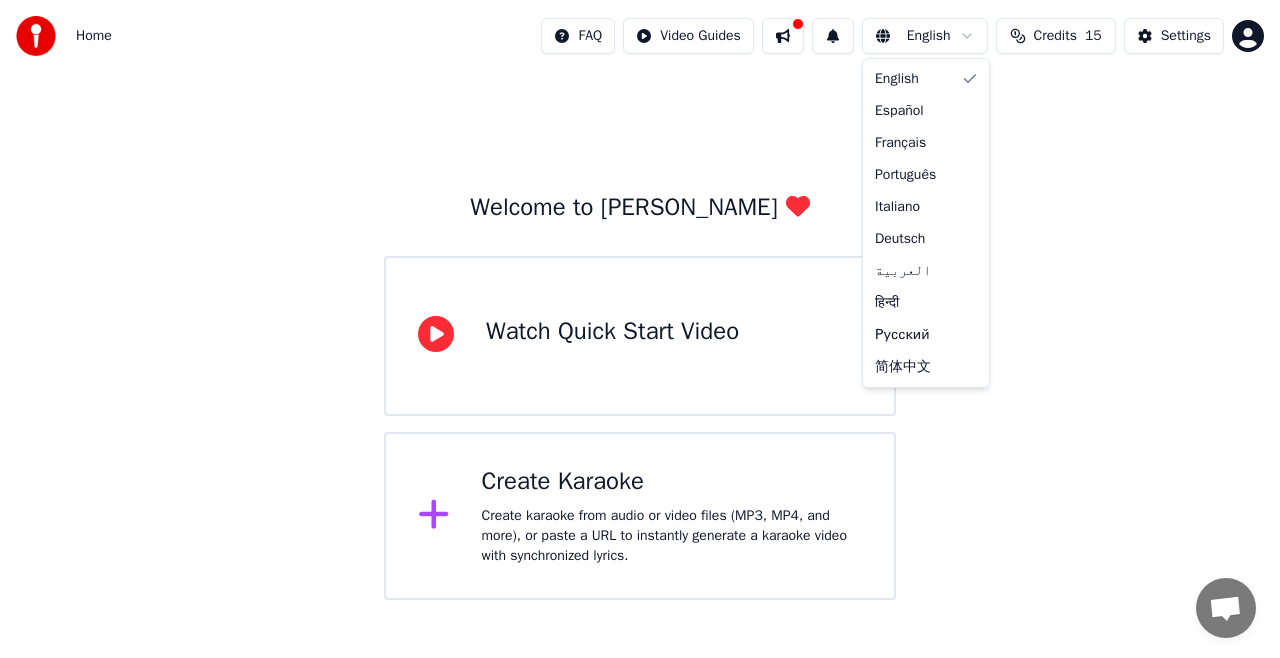 click on "Home FAQ Video Guides English Credits 15 Settings Welcome to Youka Watch Quick Start Video Create Karaoke Create karaoke from audio or video files (MP3, MP4, and more), or paste a URL to instantly generate a karaoke video with synchronized lyrics.
English Español Français Português Italiano Deutsch العربية हिन्दी Русский 简体中文" at bounding box center [640, 300] 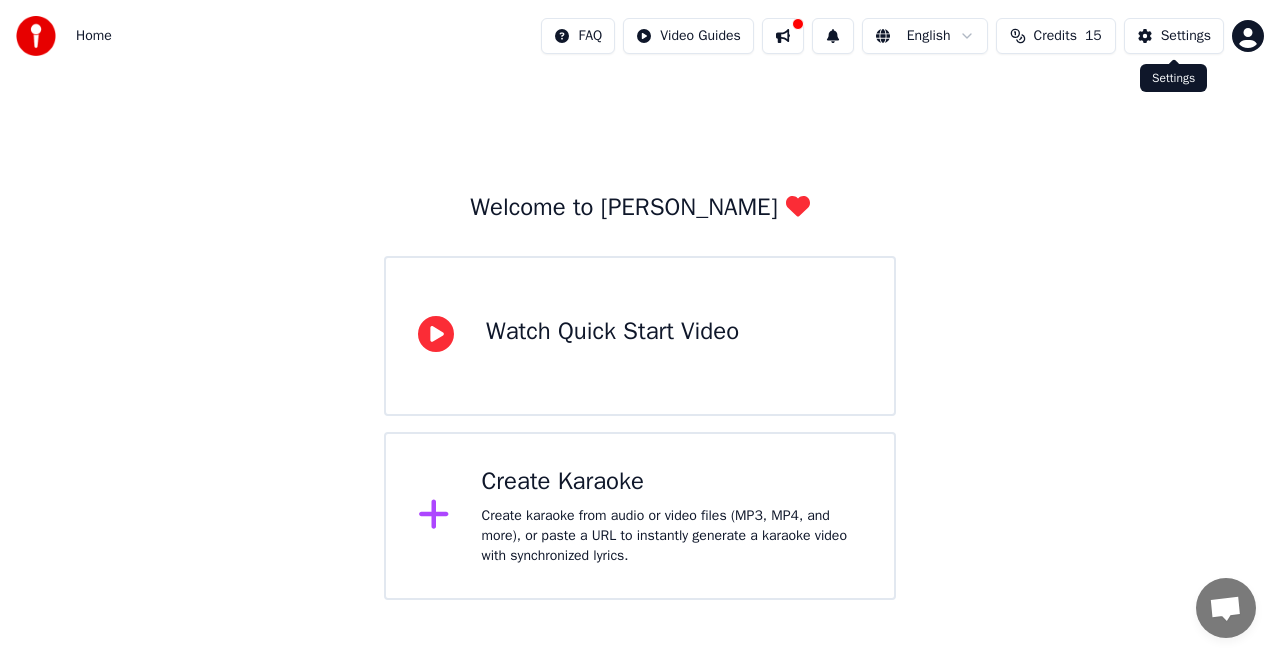 click on "Settings" at bounding box center (1174, 36) 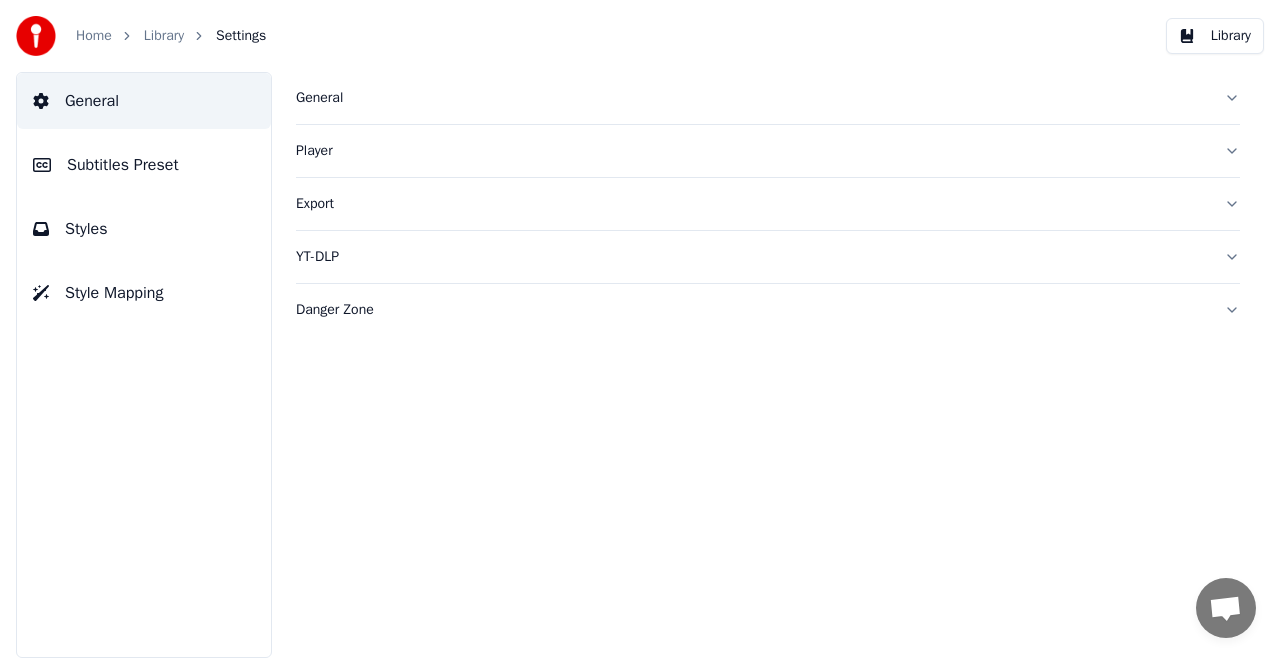 click on "Home" at bounding box center (94, 36) 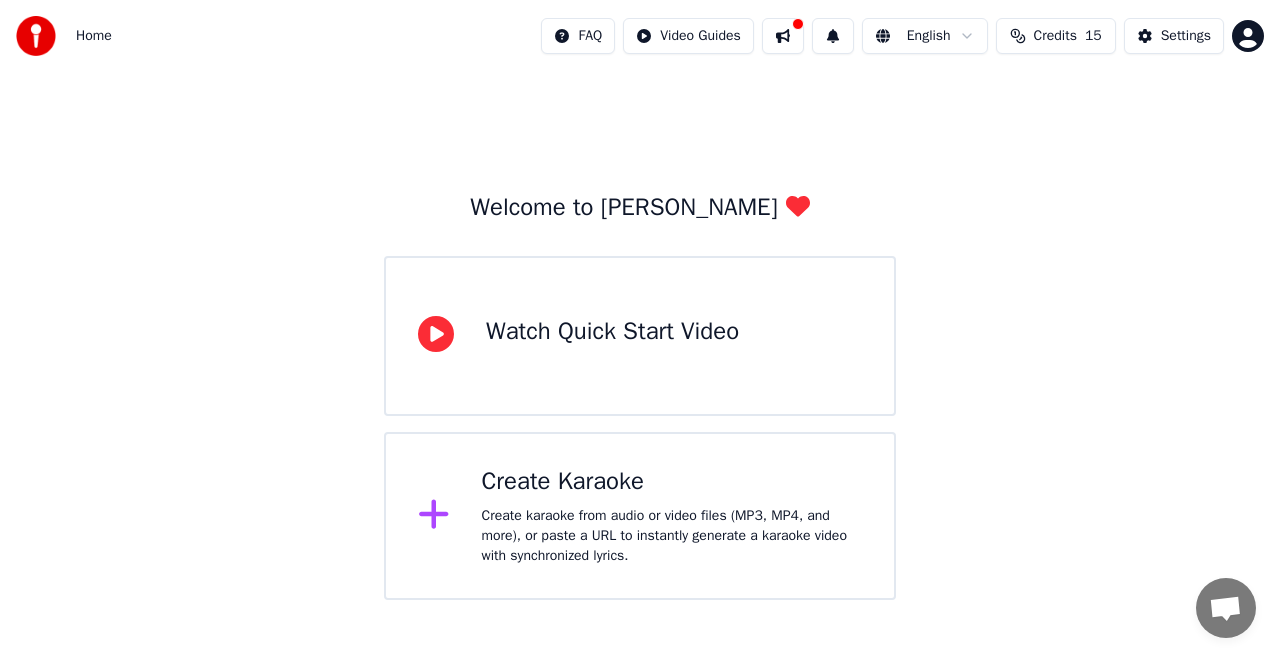 click on "Welcome to Youka Watch Quick Start Video Create Karaoke Create karaoke from audio or video files (MP3, MP4, and more), or paste a URL to instantly generate a karaoke video with synchronized lyrics." at bounding box center [640, 336] 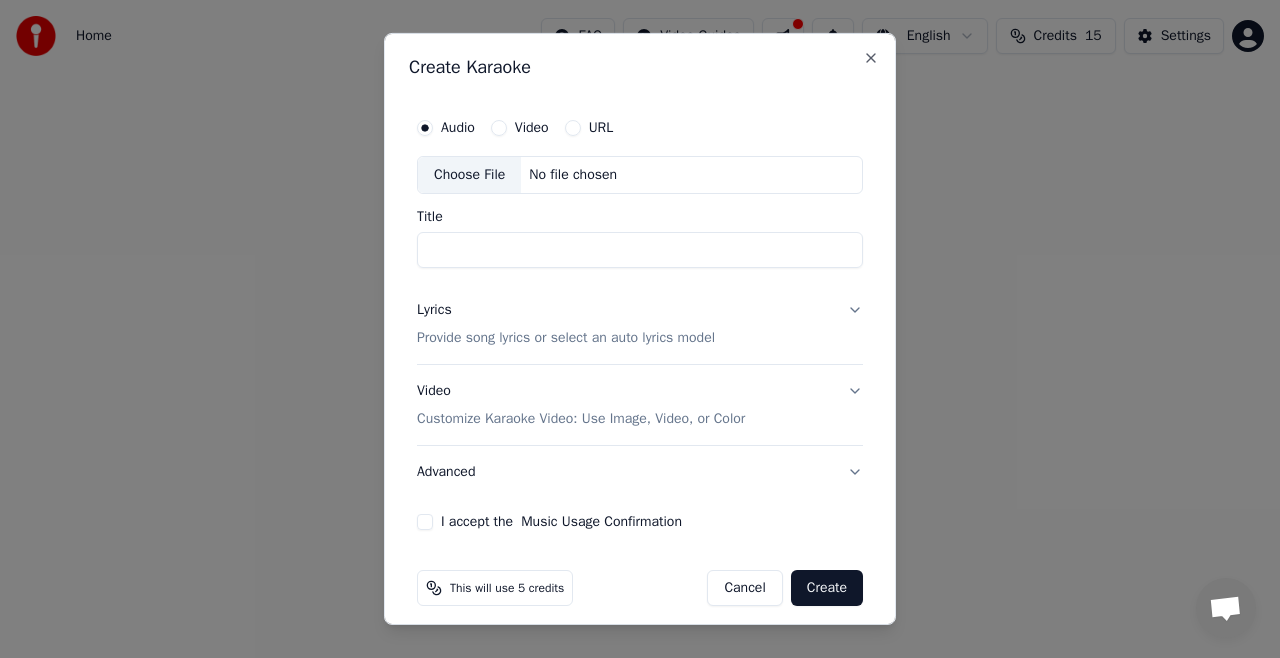 click on "Audio" at bounding box center [458, 128] 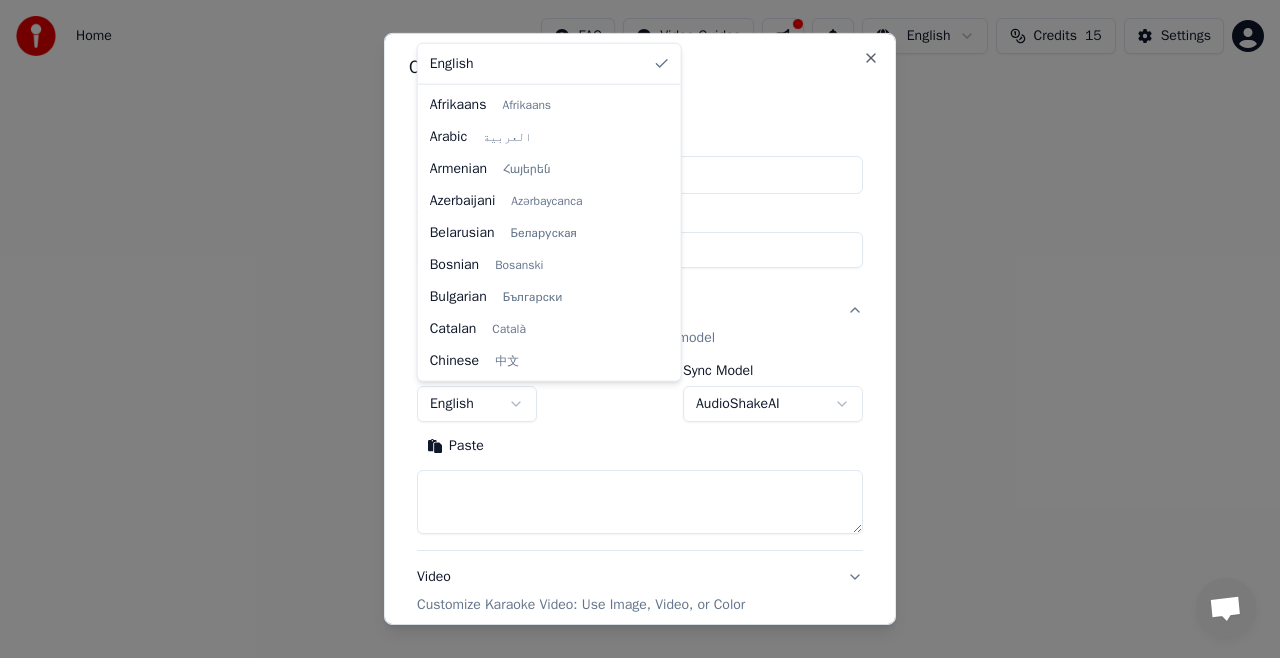 click on "**********" at bounding box center (640, 300) 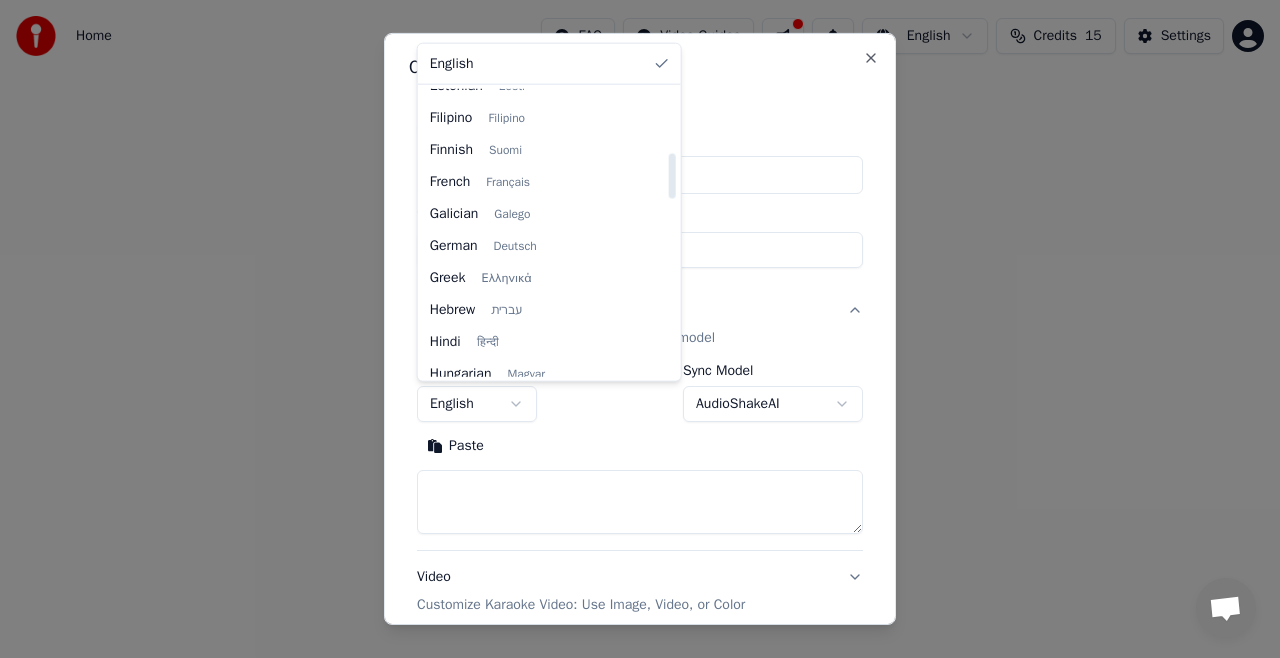 scroll, scrollTop: 0, scrollLeft: 0, axis: both 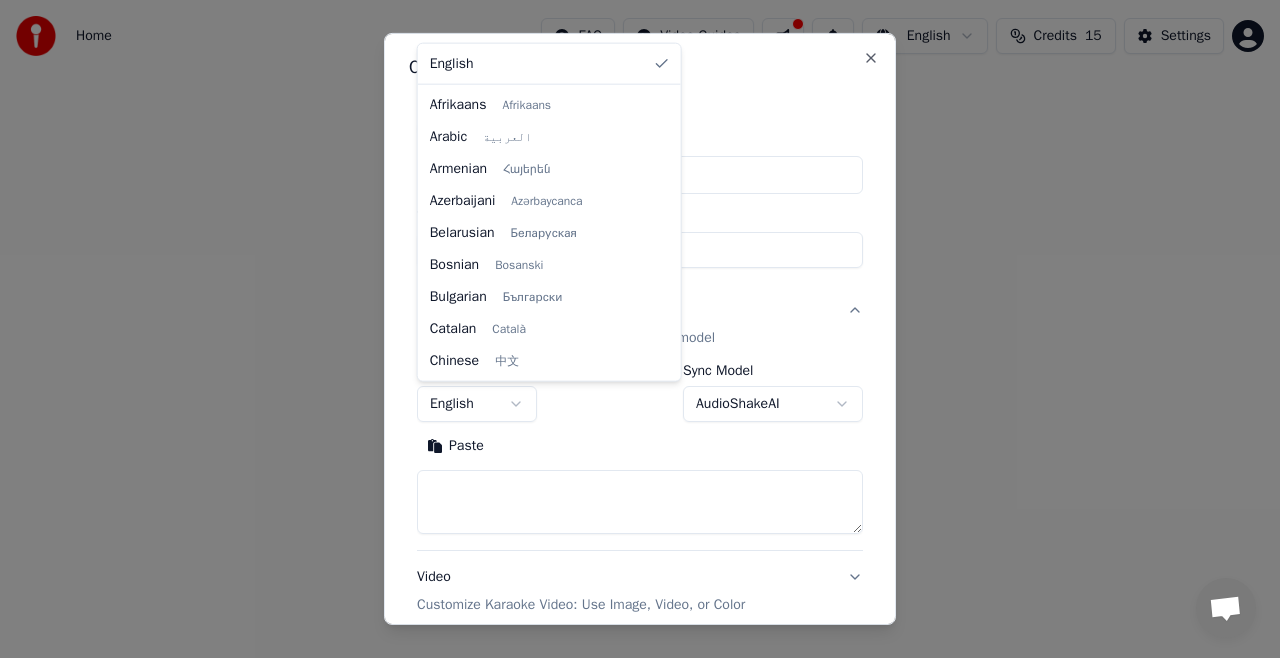 click on "**********" at bounding box center (640, 300) 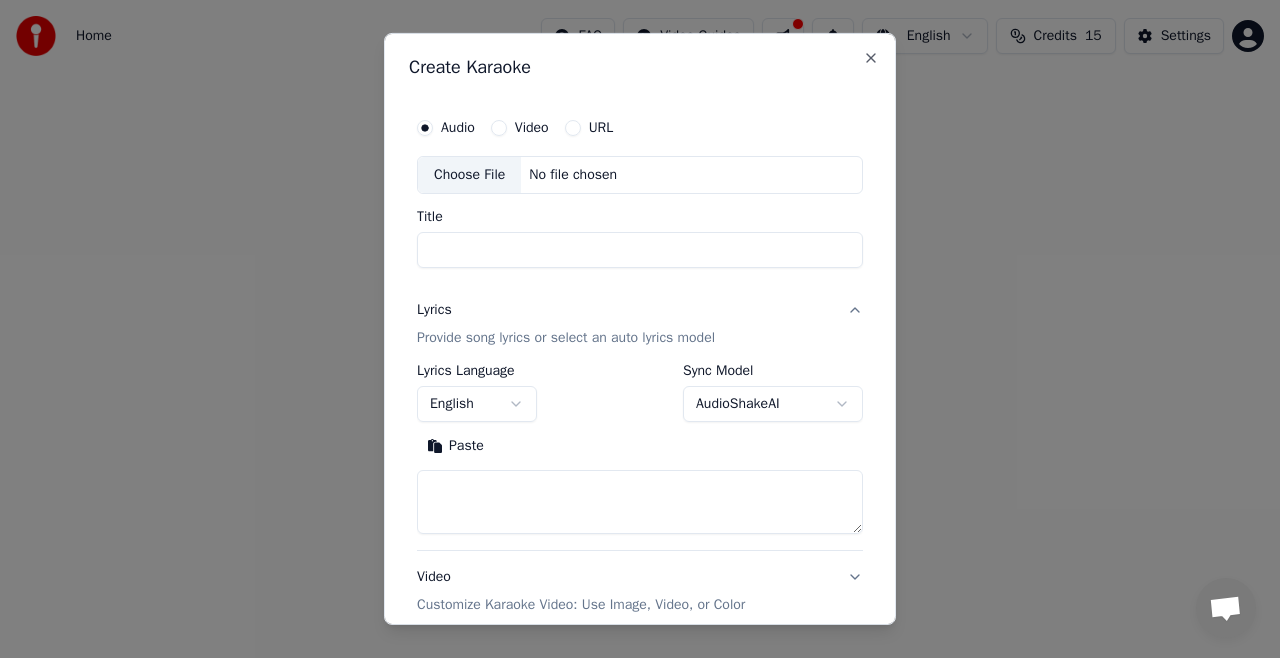 click on "Lyrics Provide song lyrics or select an auto lyrics model" at bounding box center (640, 324) 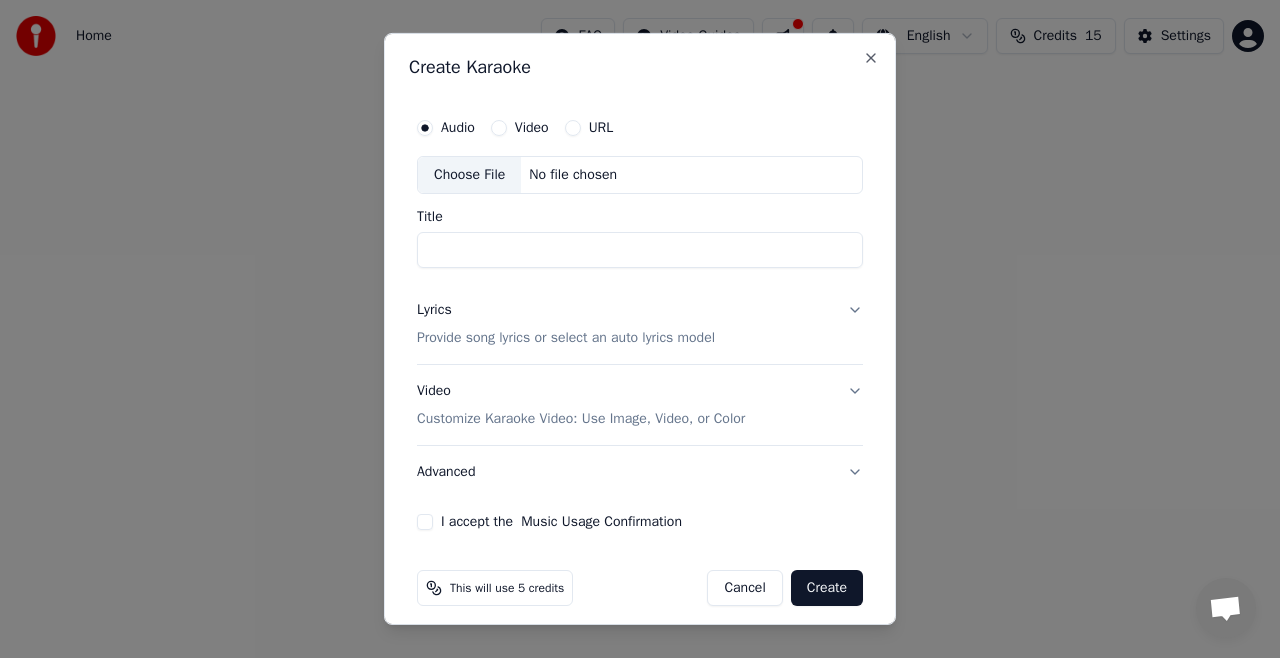 click on "Video Customize Karaoke Video: Use Image, Video, or Color" at bounding box center [640, 405] 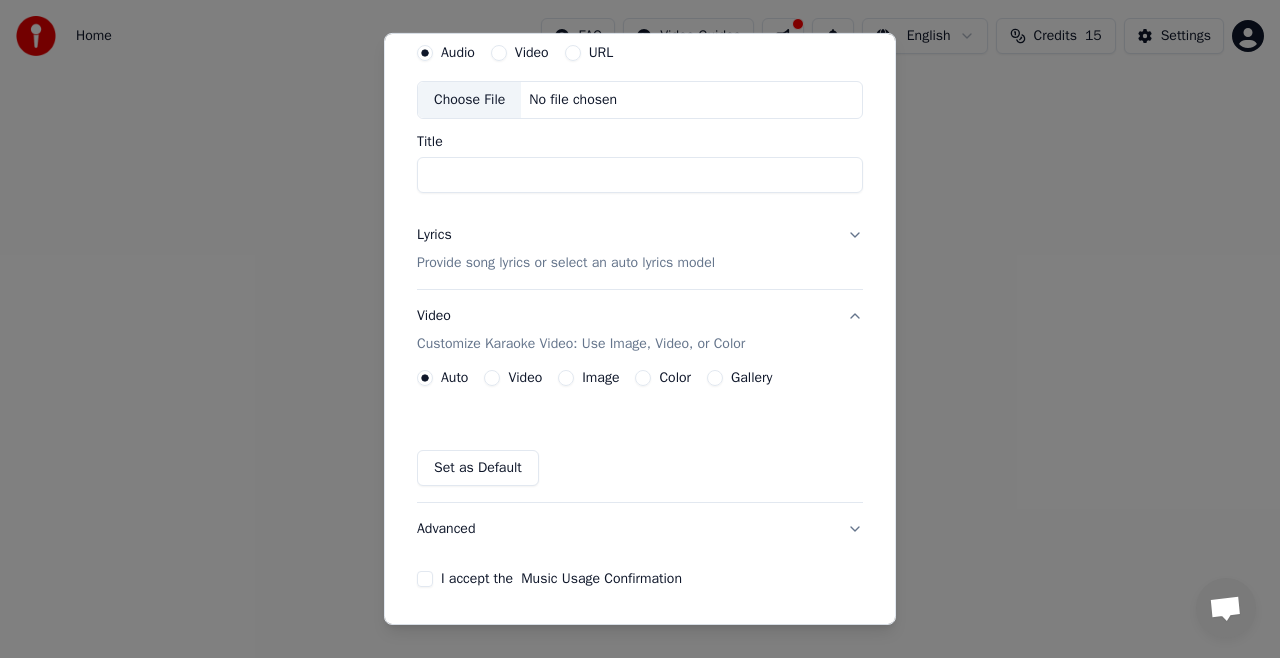 scroll, scrollTop: 100, scrollLeft: 0, axis: vertical 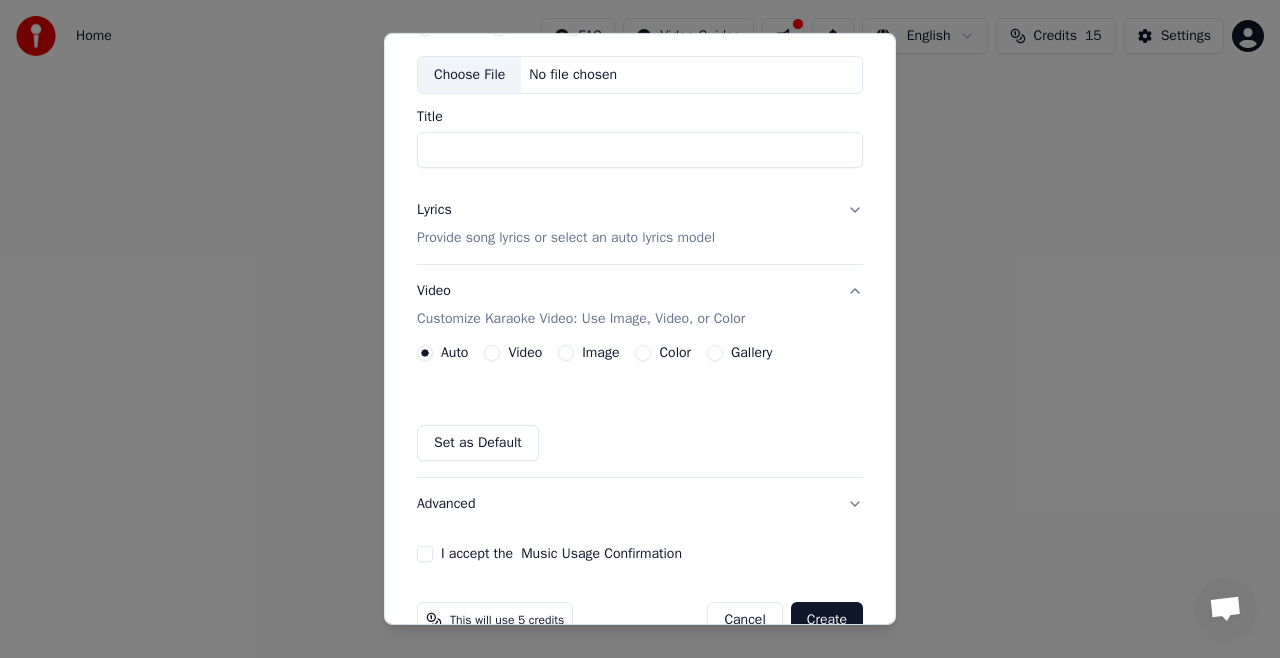 click on "I accept the   Music Usage Confirmation" at bounding box center [425, 554] 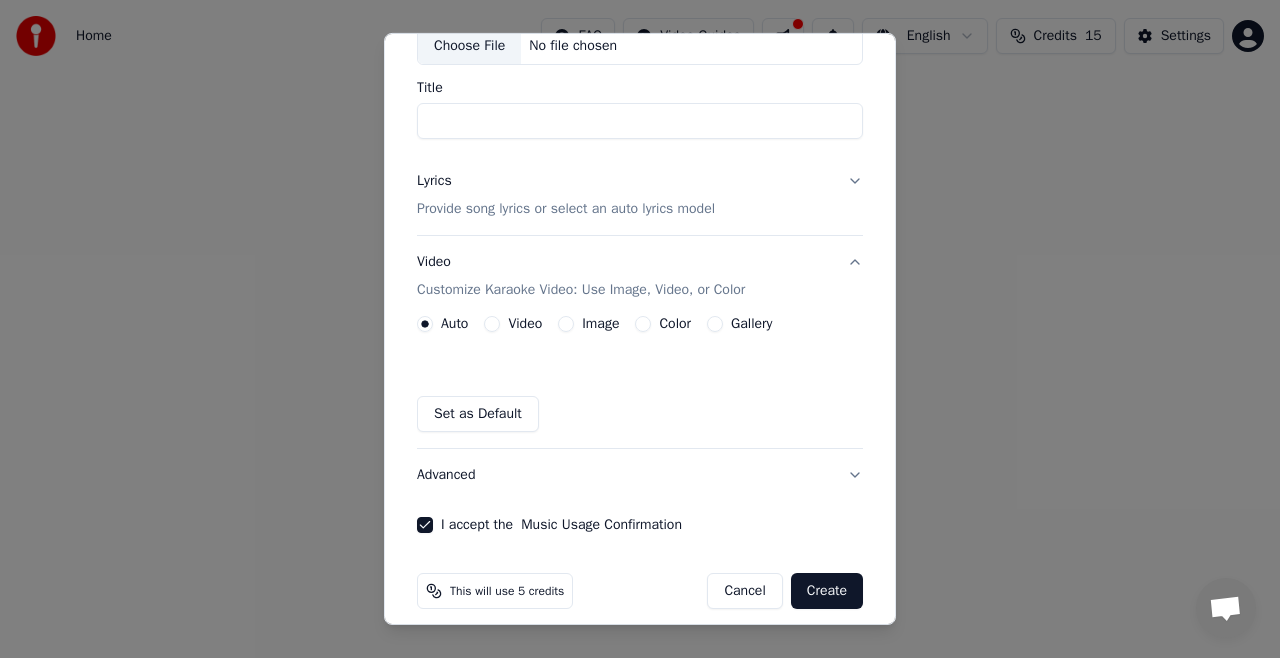 scroll, scrollTop: 143, scrollLeft: 0, axis: vertical 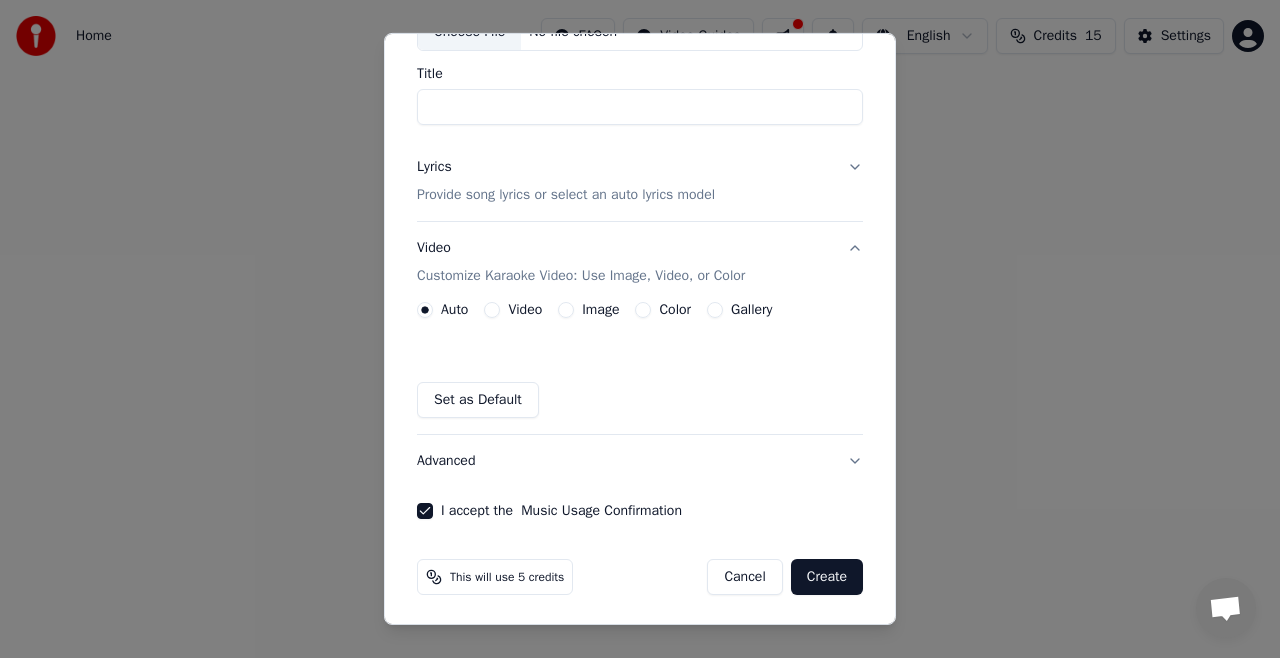 click on "Audio Video URL Choose File No file chosen Title Lyrics Provide song lyrics or select an auto lyrics model Video Customize Karaoke Video: Use Image, Video, or Color Auto Video Image Color Gallery Set as Default Advanced I accept the   Music Usage Confirmation" at bounding box center [640, 242] 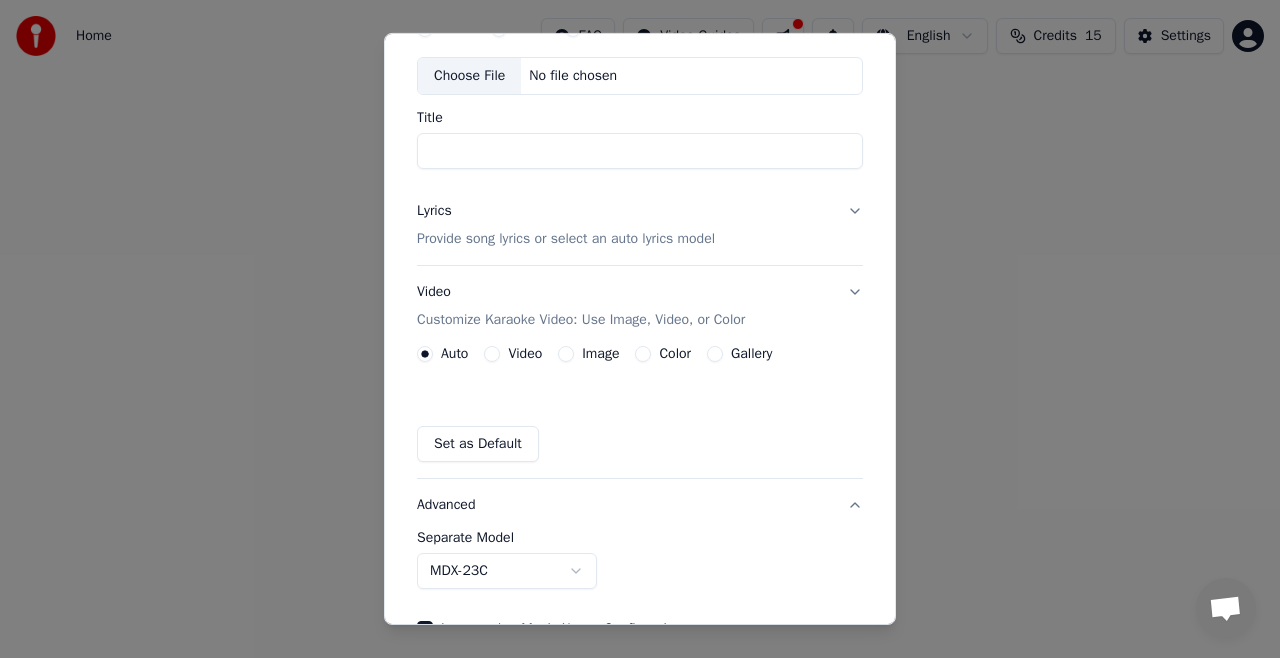 scroll, scrollTop: 86, scrollLeft: 0, axis: vertical 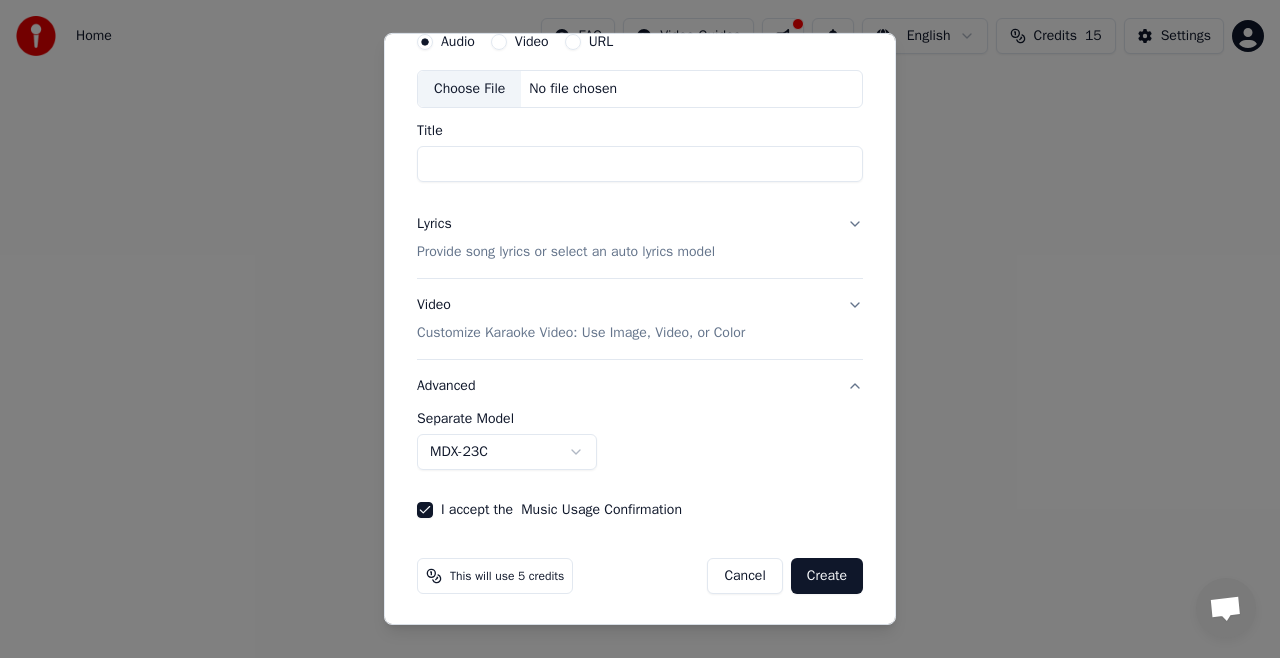 click on "I accept the   Music Usage Confirmation" at bounding box center (425, 510) 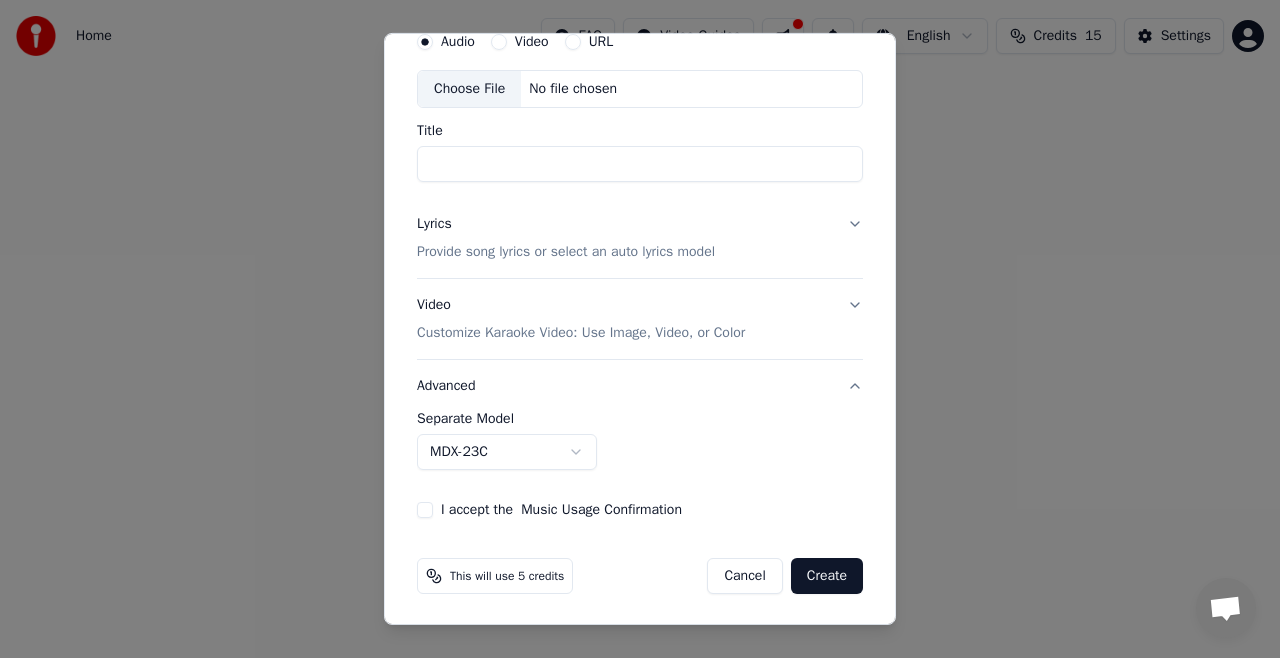 click on "Advanced" at bounding box center (640, 386) 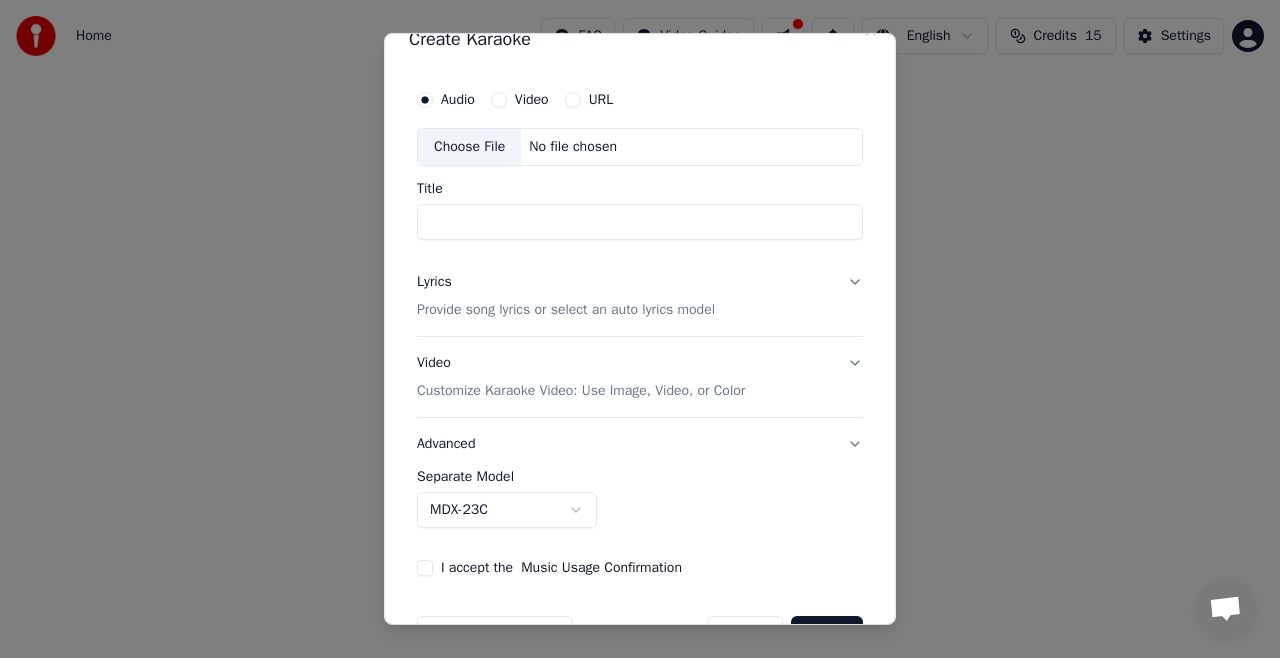 scroll, scrollTop: 12, scrollLeft: 0, axis: vertical 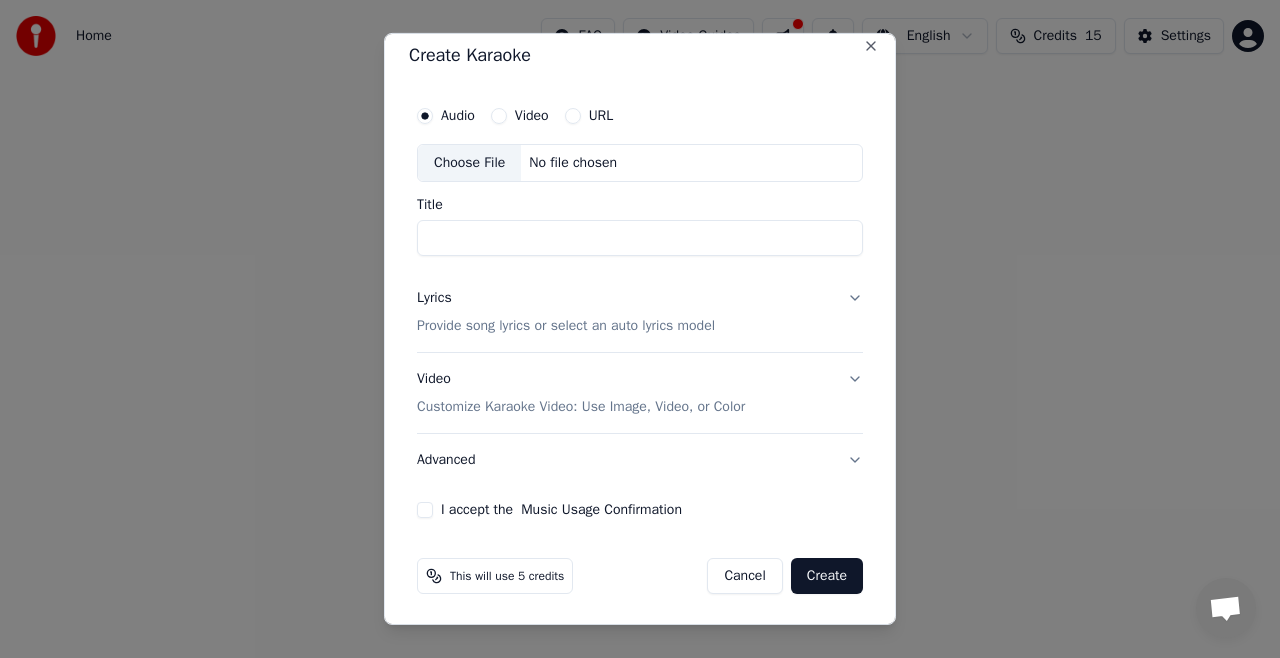 click 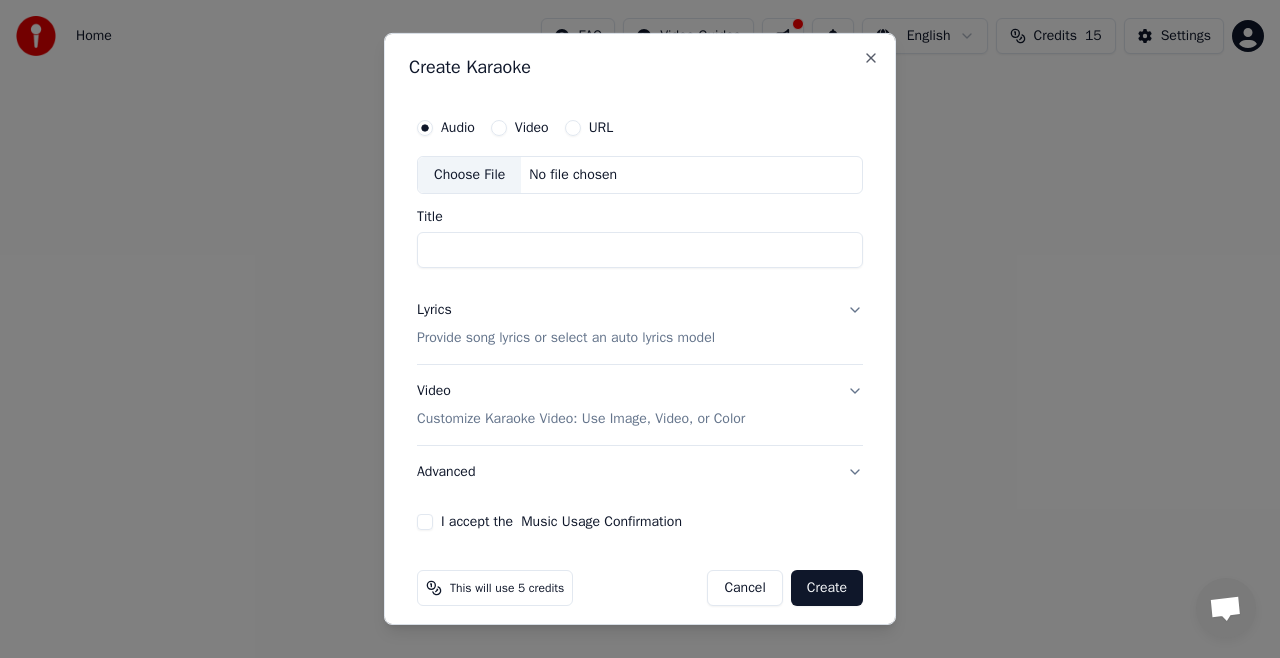 click on "Choose File" at bounding box center [469, 175] 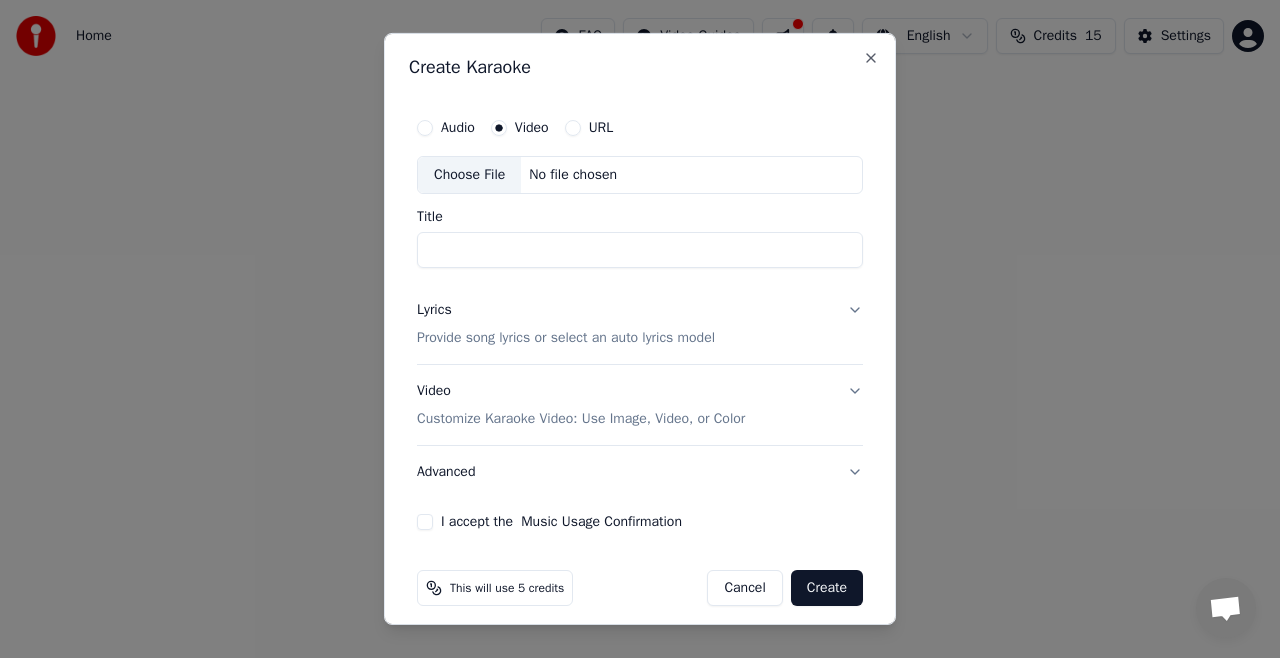 click on "URL" at bounding box center [601, 128] 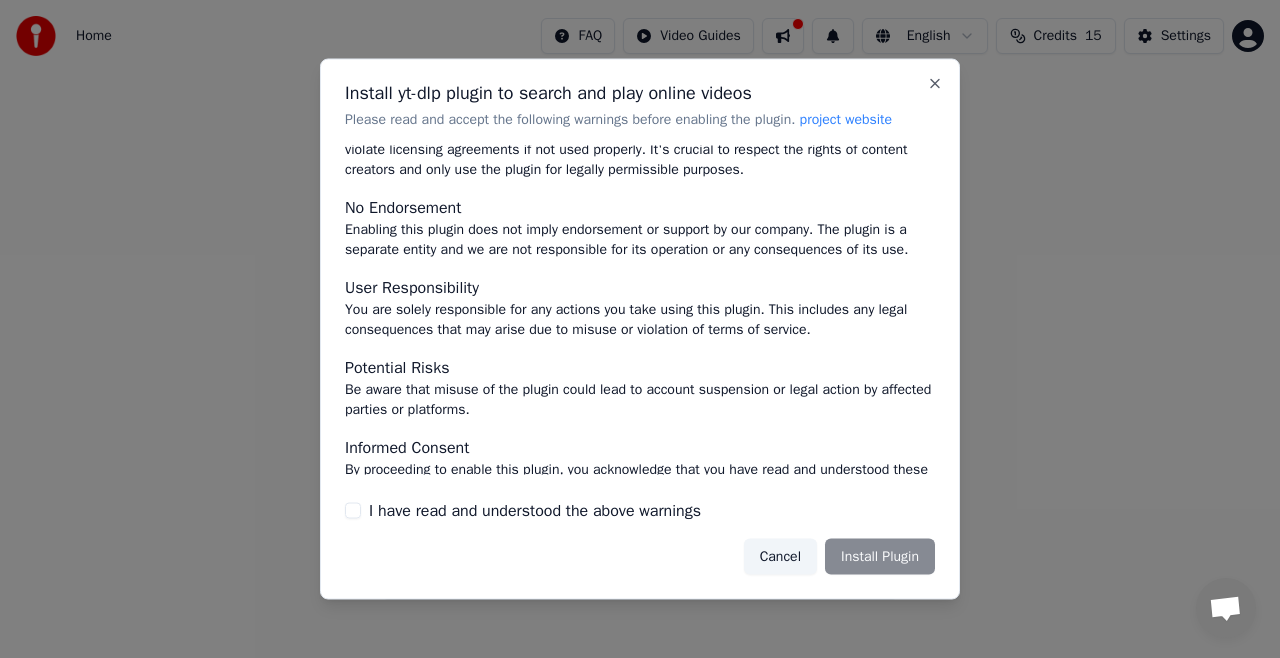 scroll, scrollTop: 154, scrollLeft: 0, axis: vertical 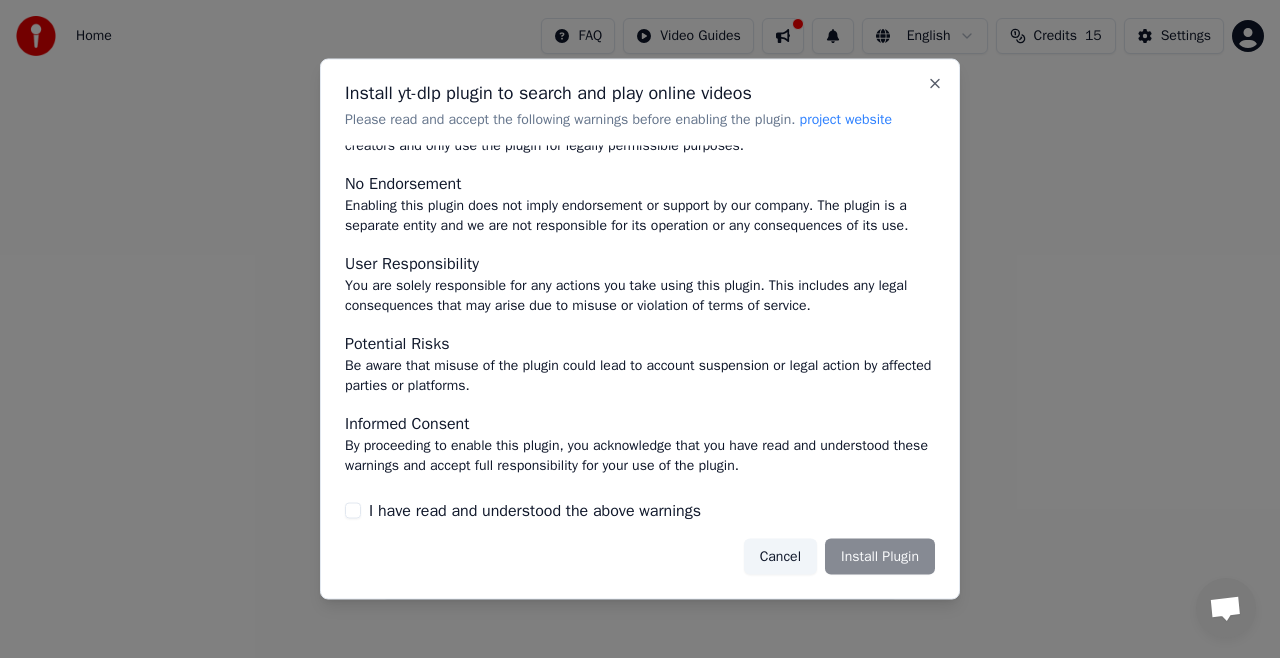 click on "I have read and understood the above warnings" at bounding box center [353, 510] 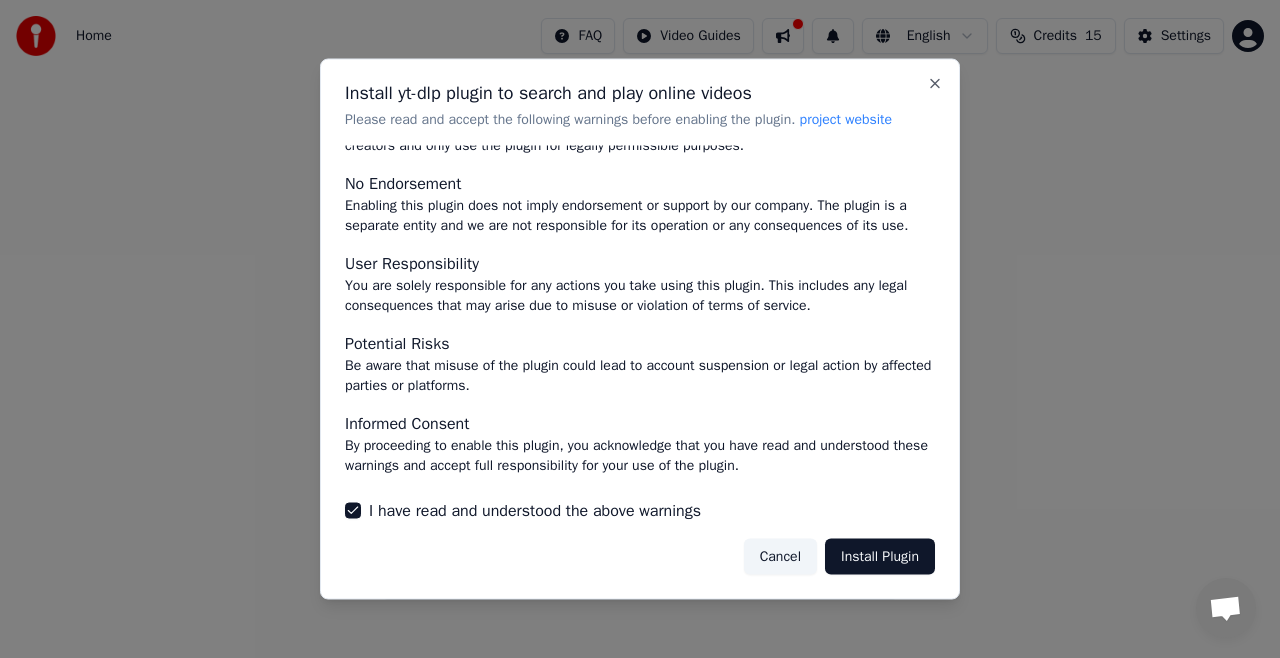 click on "Install Plugin" at bounding box center [880, 556] 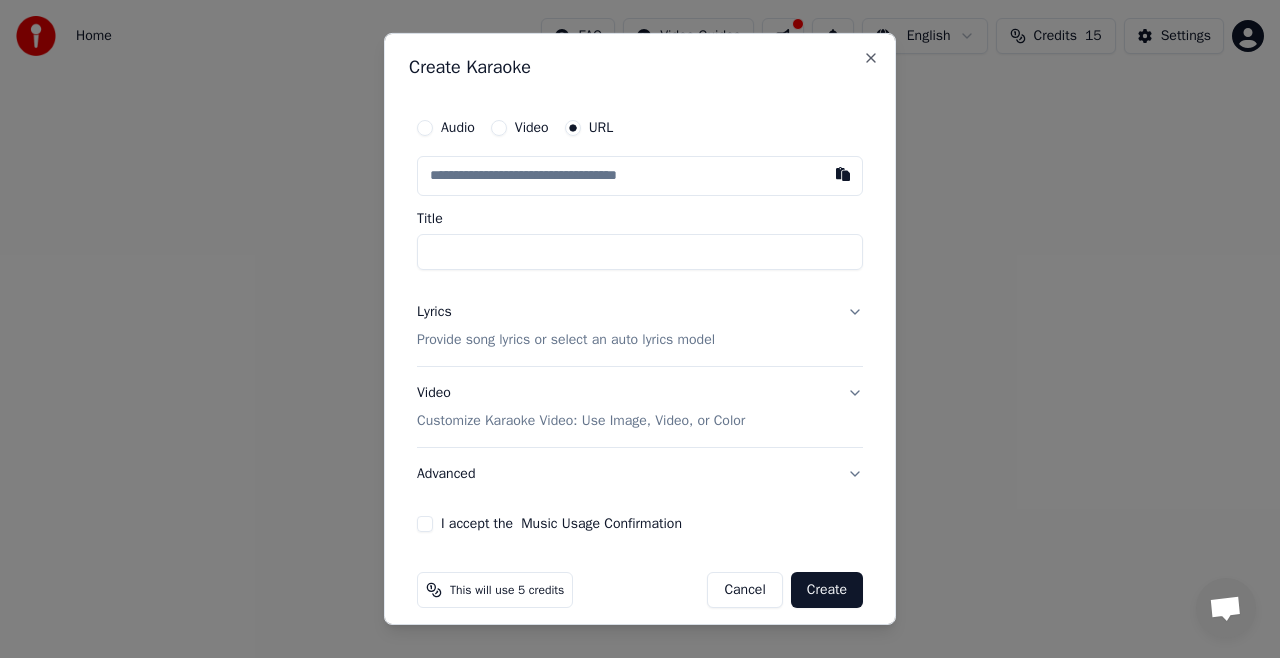 click on "Title" at bounding box center (640, 252) 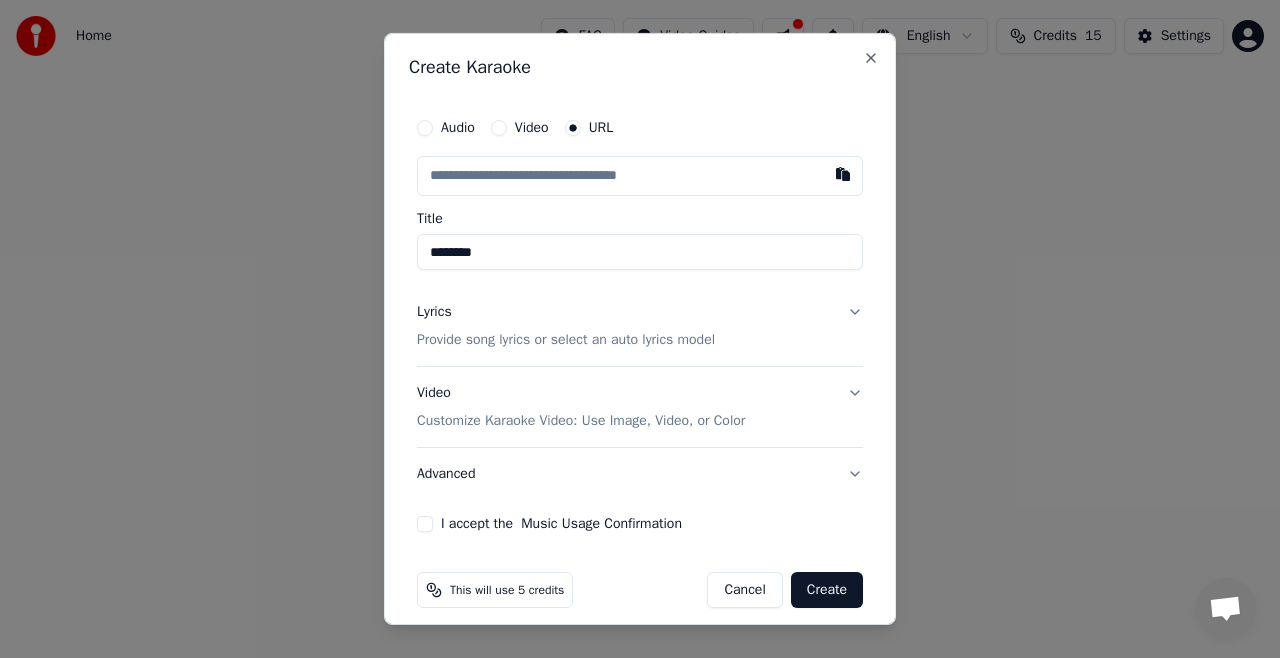 type on "********" 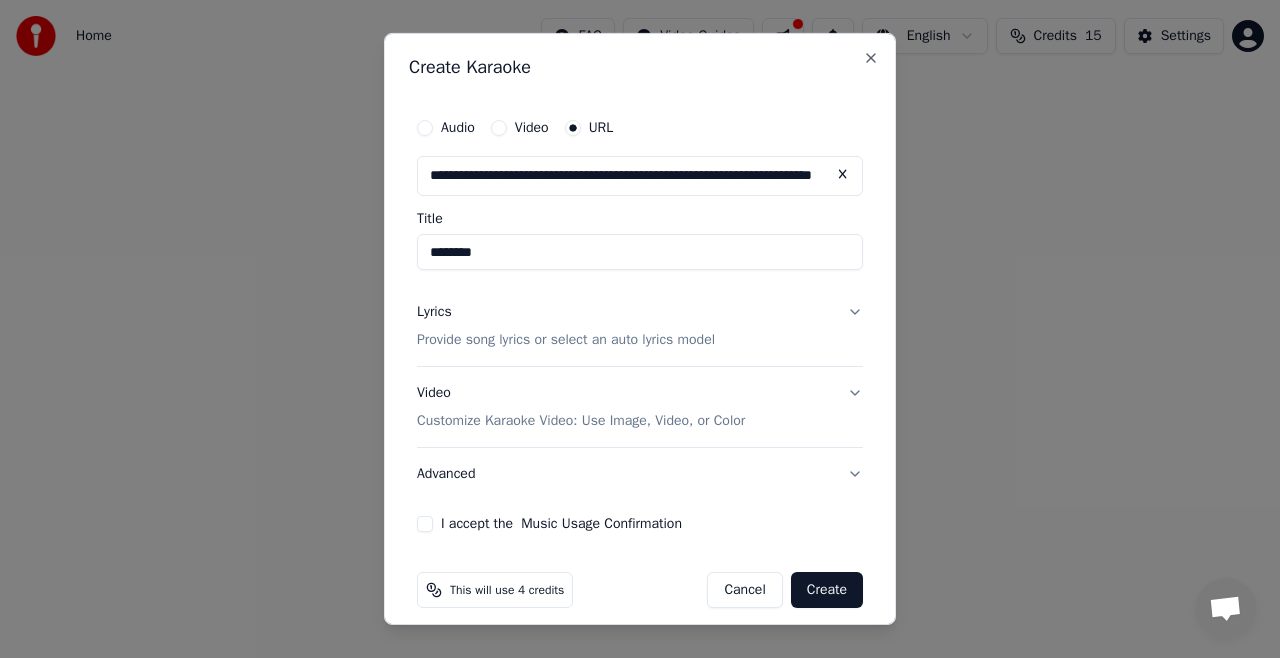 type on "**********" 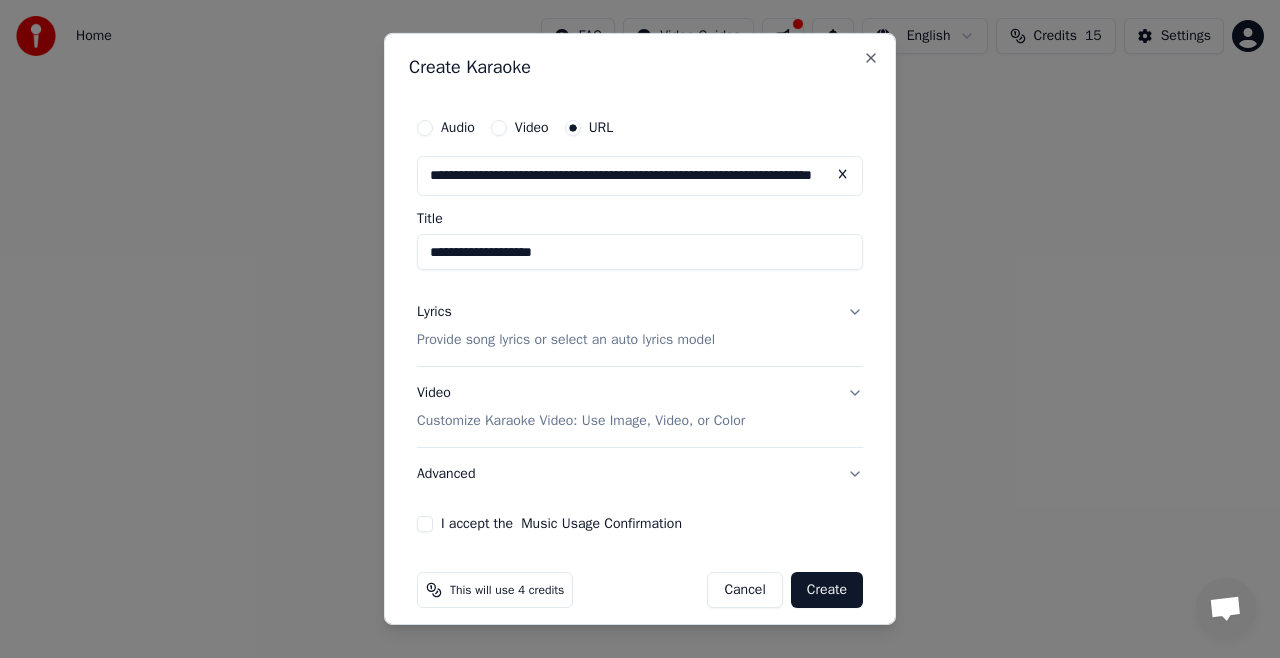 click on "Lyrics Provide song lyrics or select an auto lyrics model" at bounding box center [640, 326] 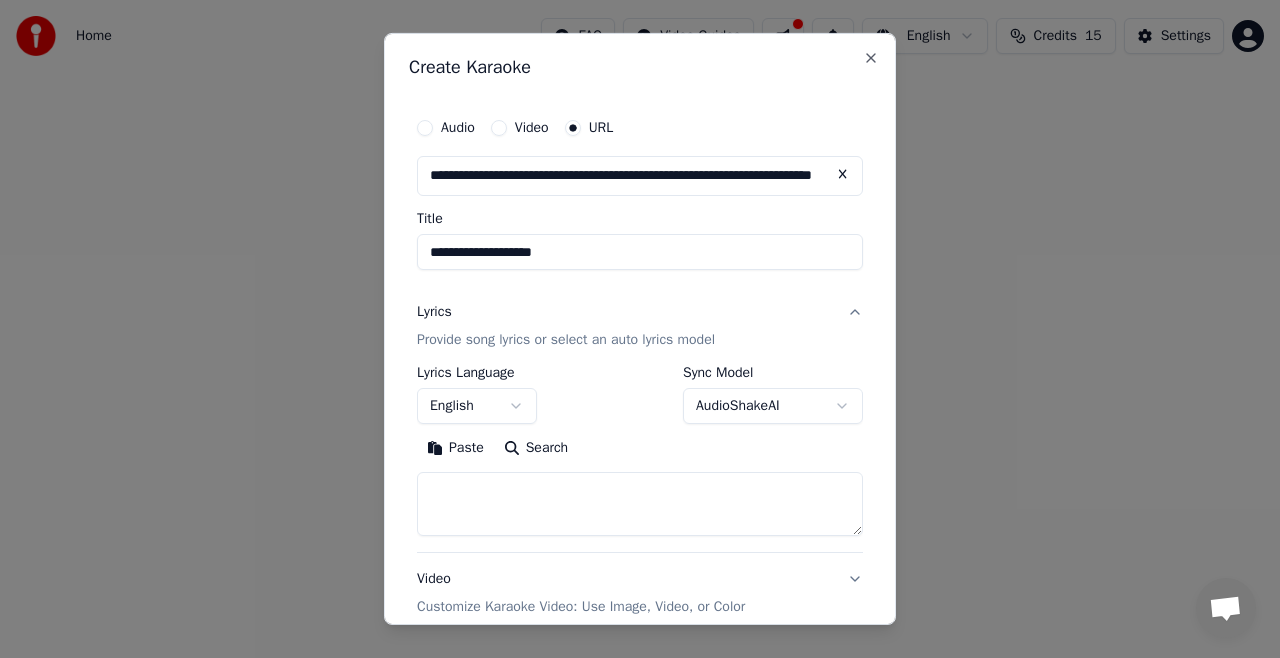 click at bounding box center [640, 504] 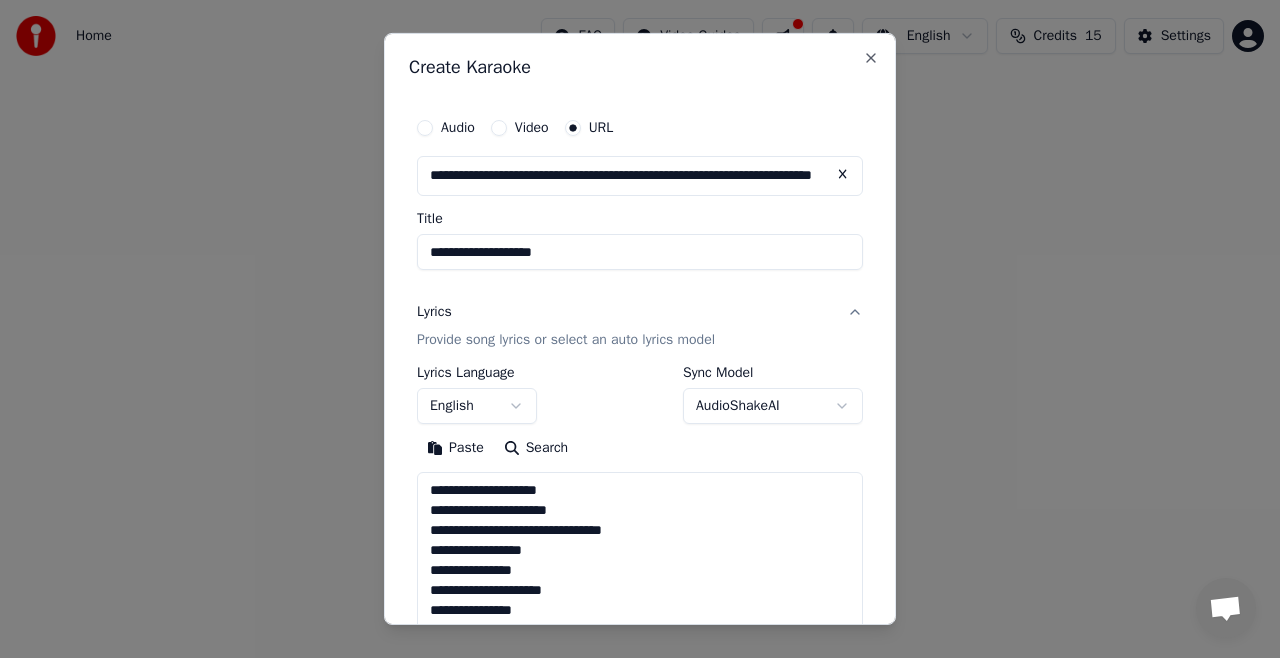 scroll, scrollTop: 1464, scrollLeft: 0, axis: vertical 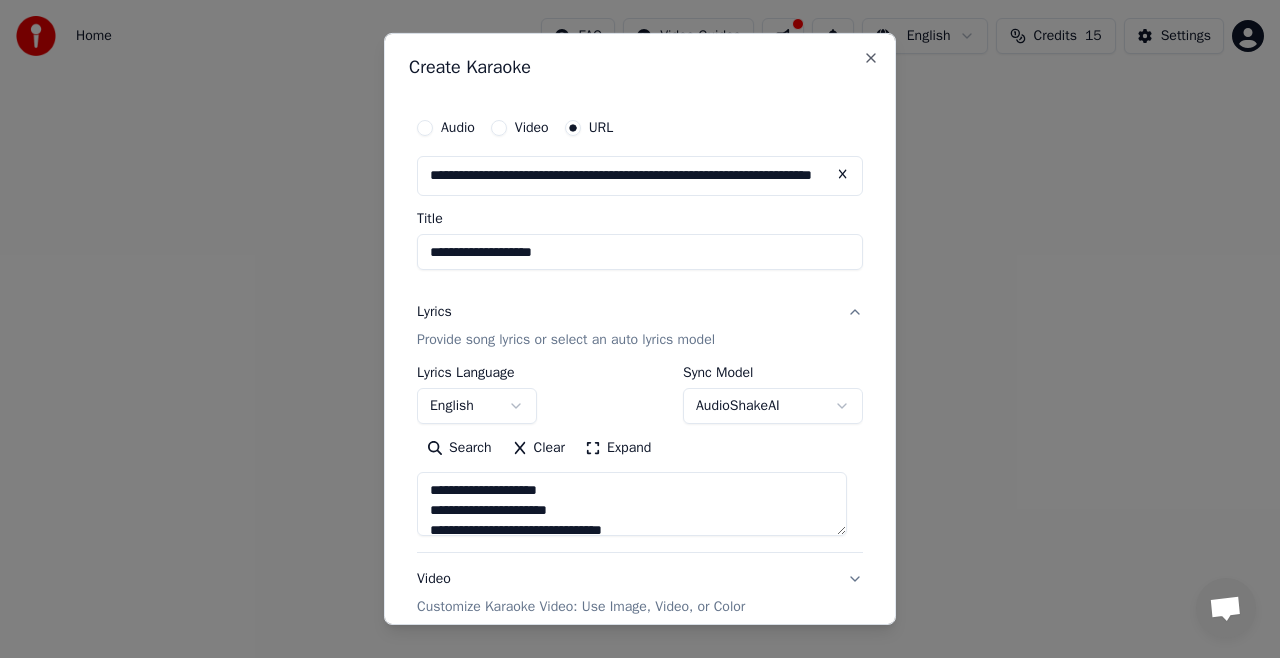 click at bounding box center [632, 504] 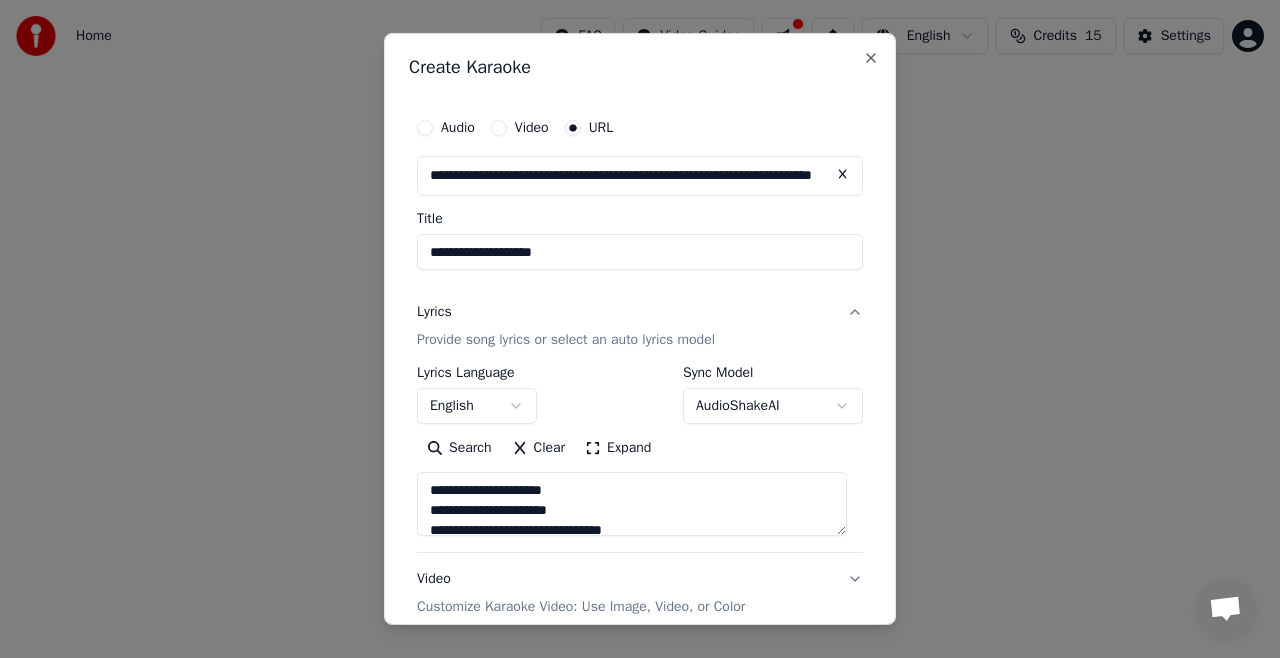 type on "**********" 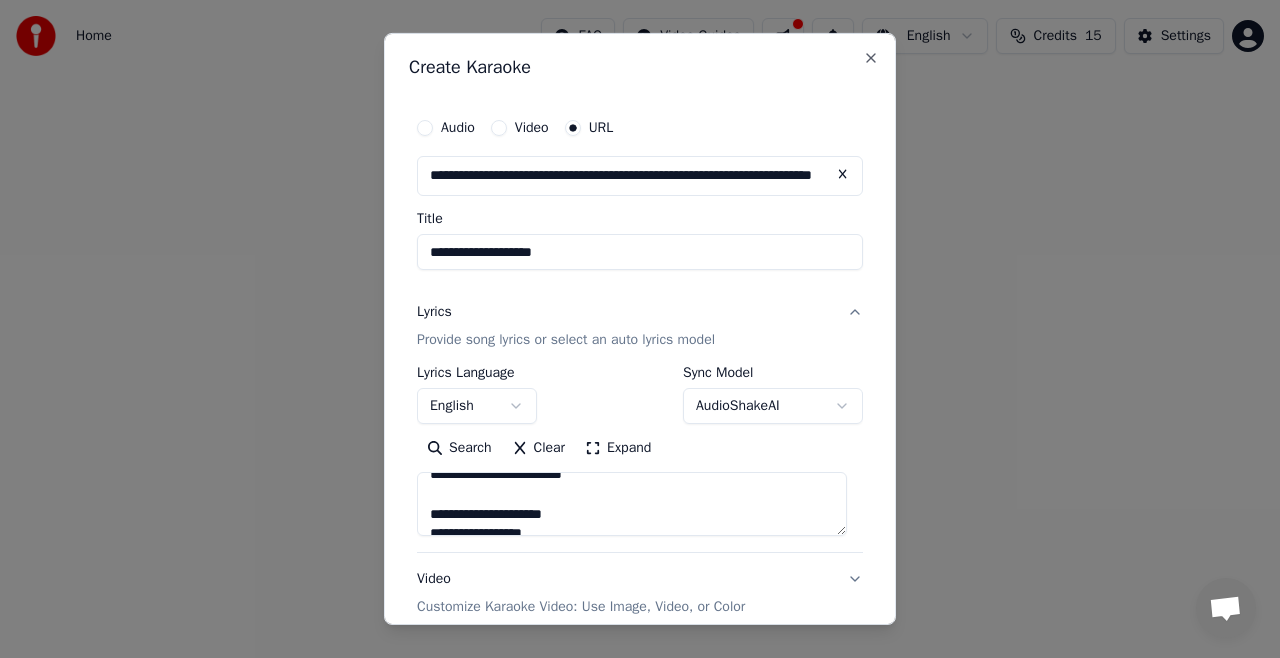 scroll, scrollTop: 800, scrollLeft: 0, axis: vertical 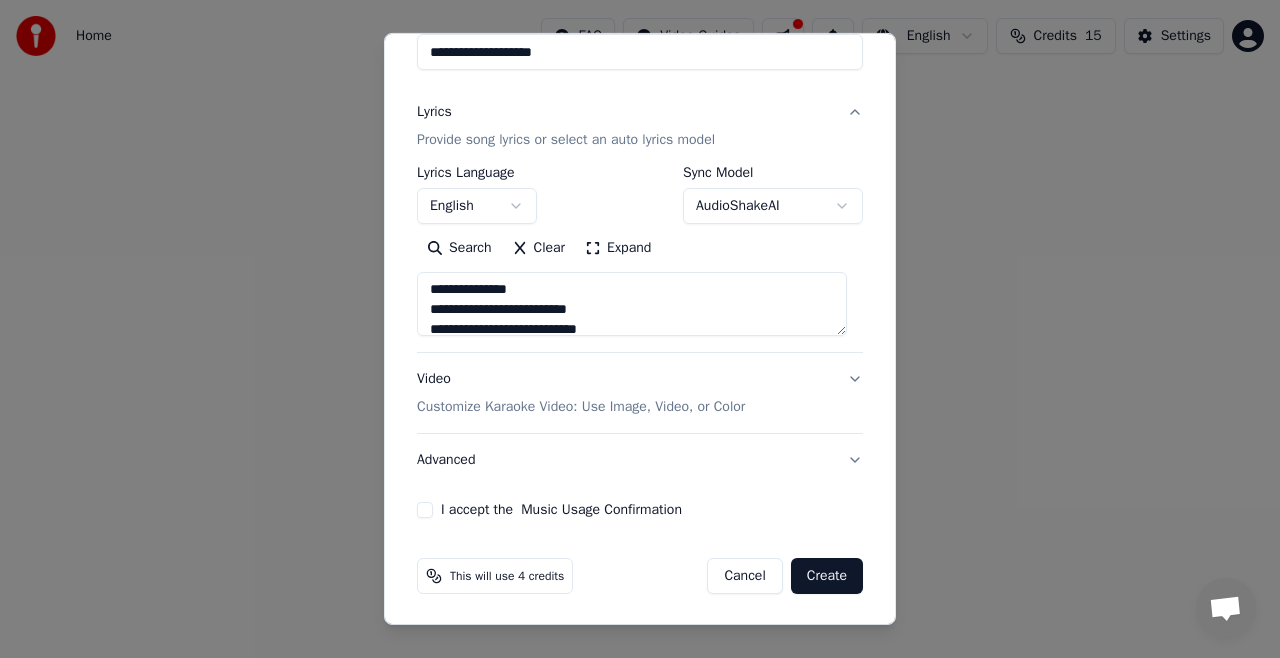 click on "I accept the   Music Usage Confirmation" at bounding box center [425, 510] 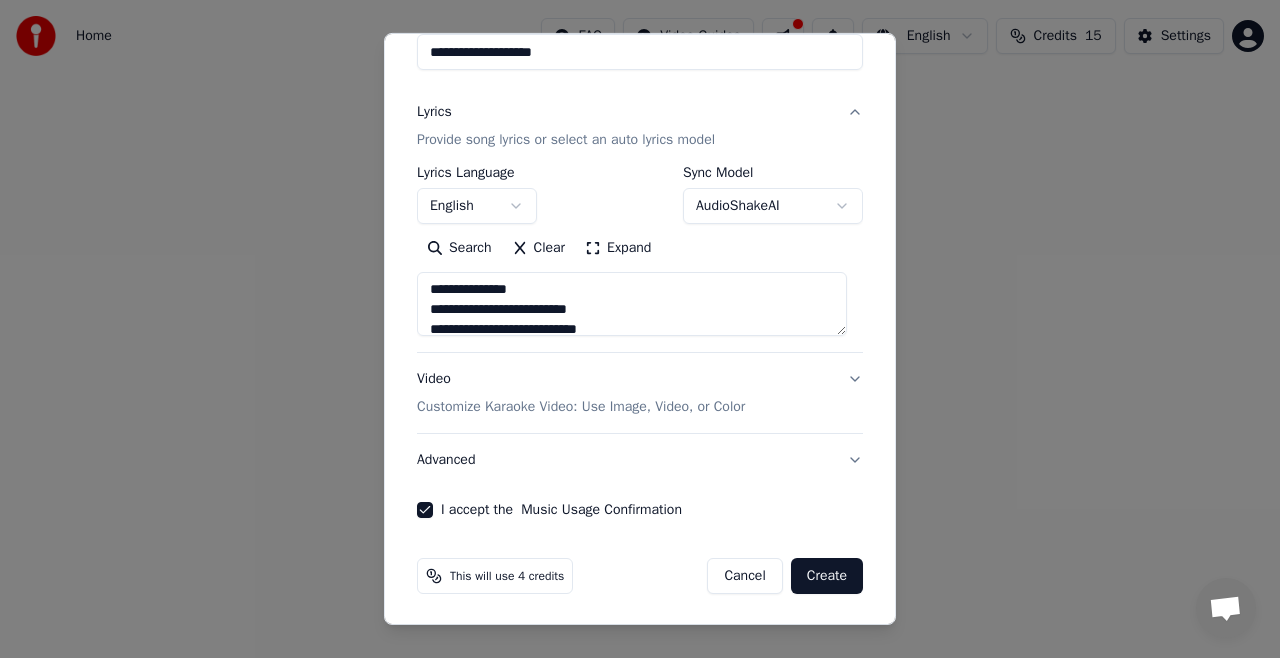 click on "Video Customize Karaoke Video: Use Image, Video, or Color" at bounding box center [640, 393] 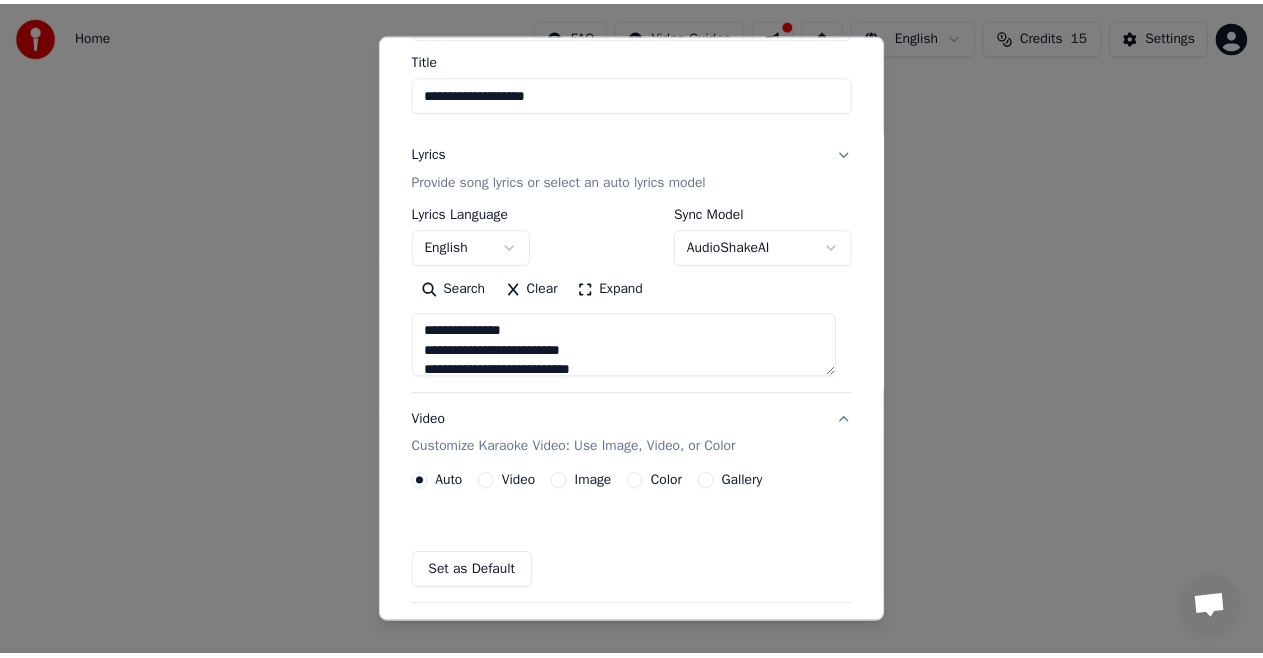 scroll, scrollTop: 146, scrollLeft: 0, axis: vertical 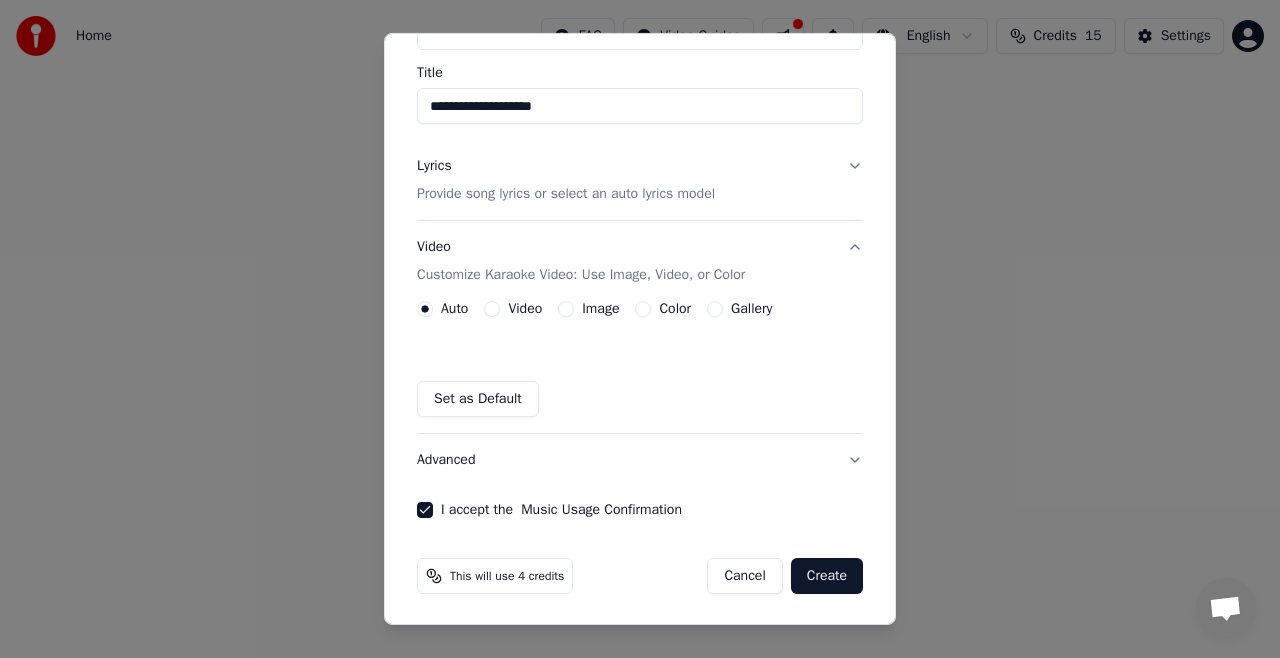 click on "Create" at bounding box center [827, 576] 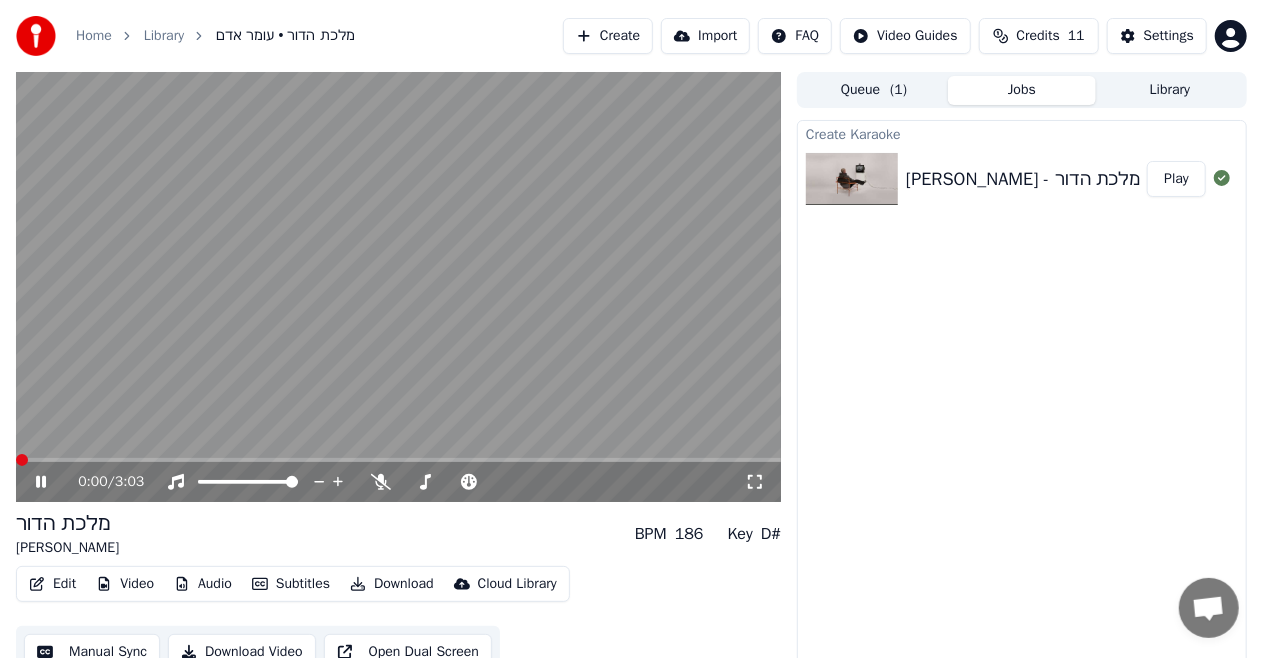 click at bounding box center (22, 460) 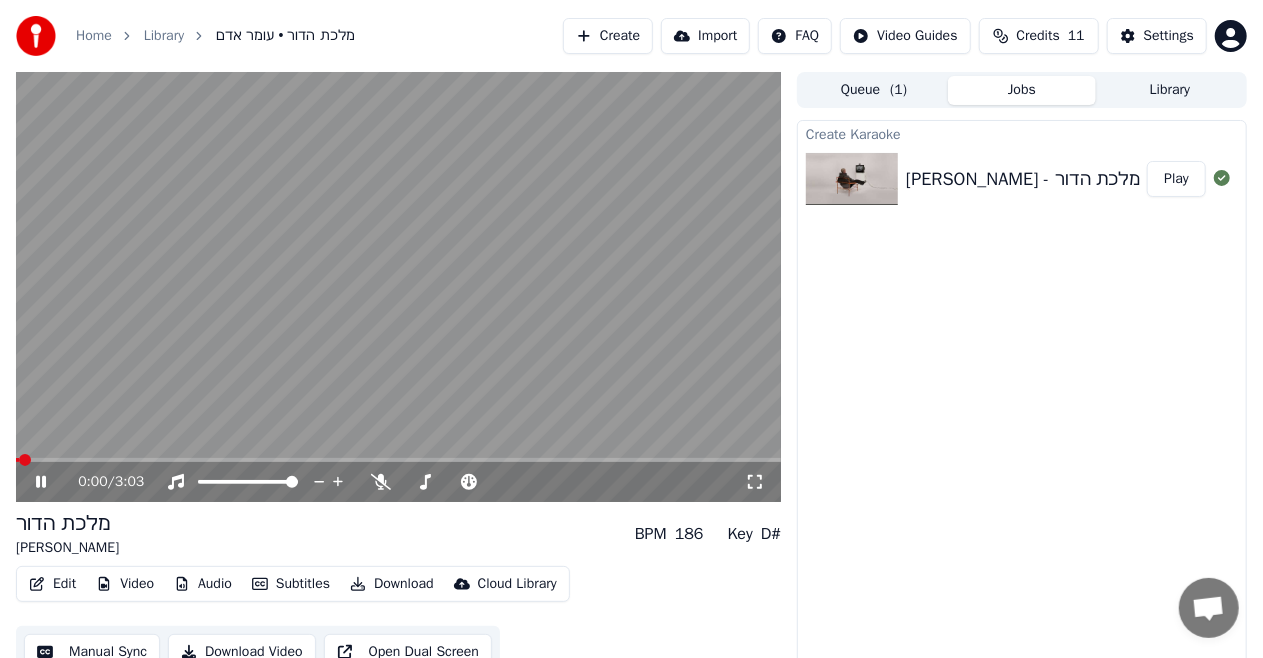 click 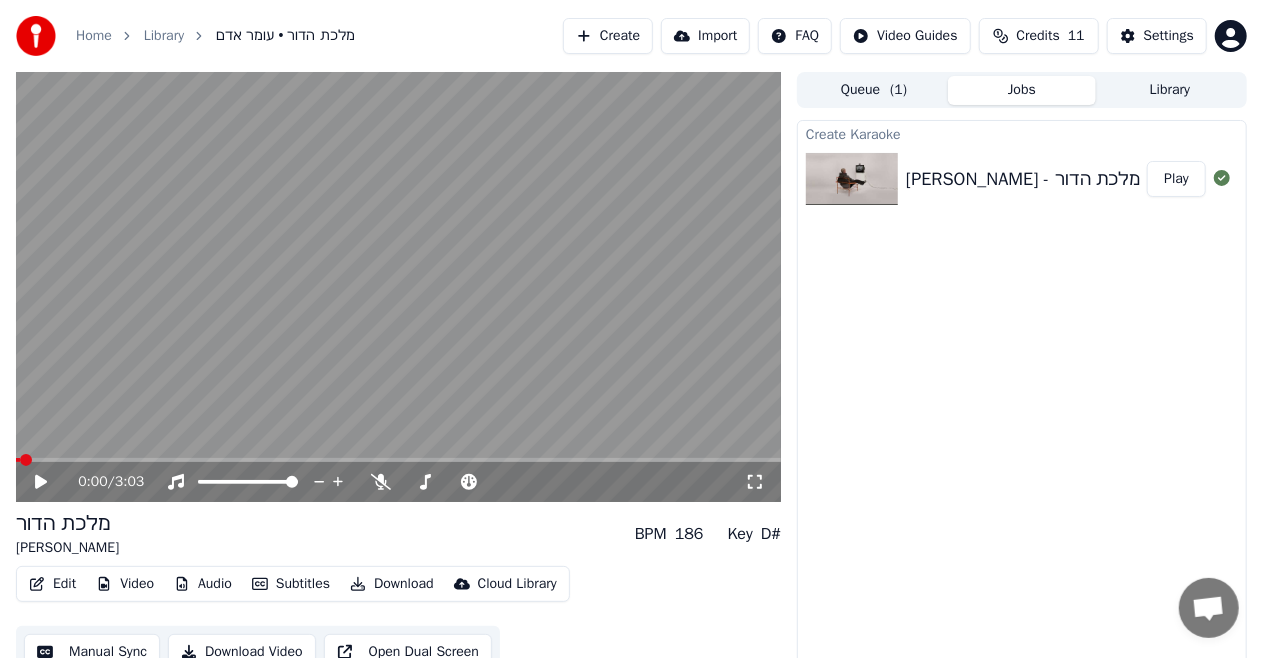 click 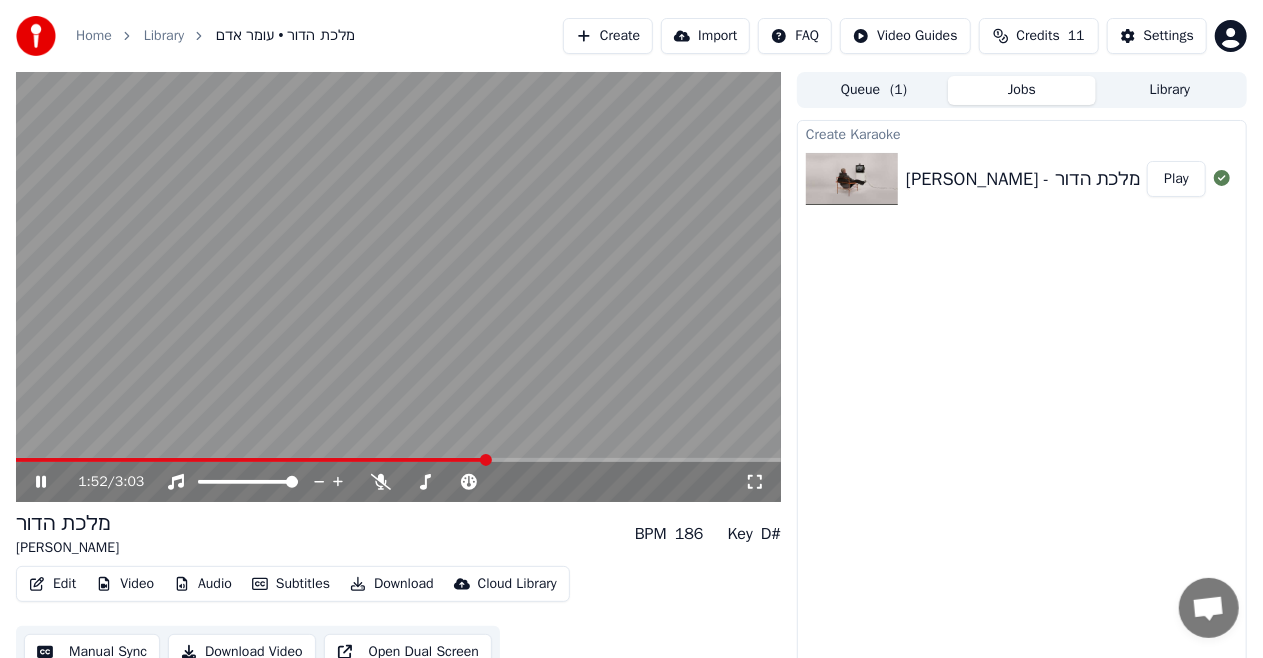 click 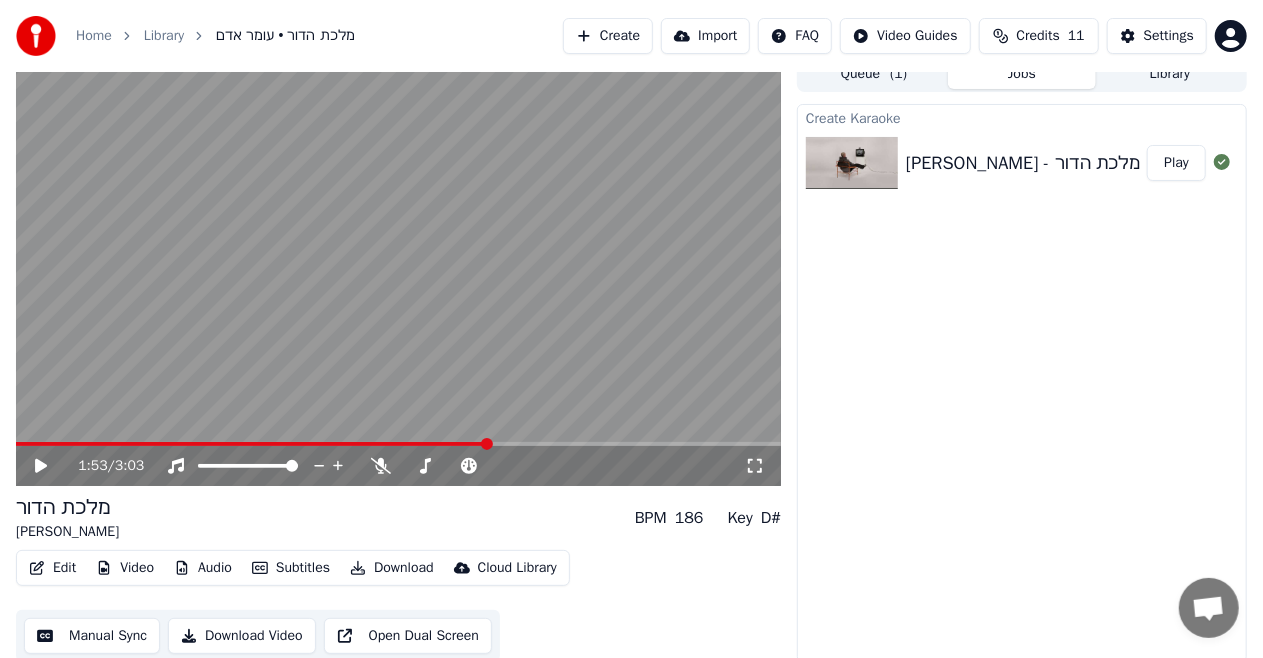 scroll, scrollTop: 21, scrollLeft: 0, axis: vertical 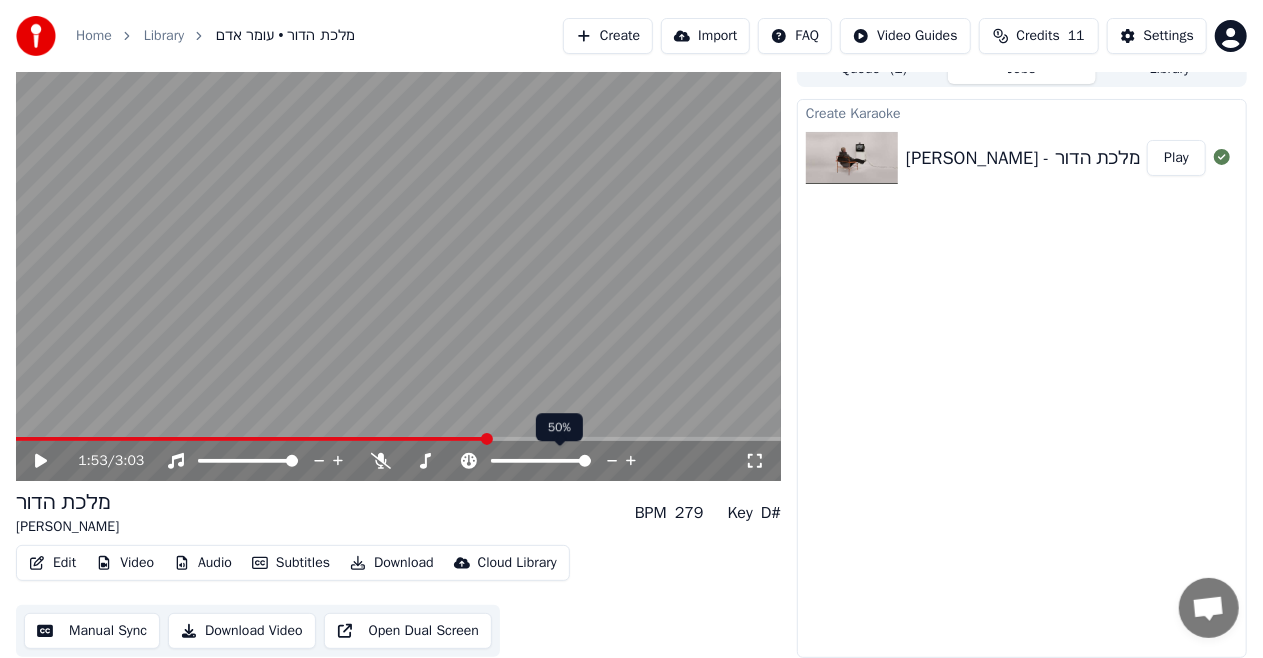 click at bounding box center [585, 461] 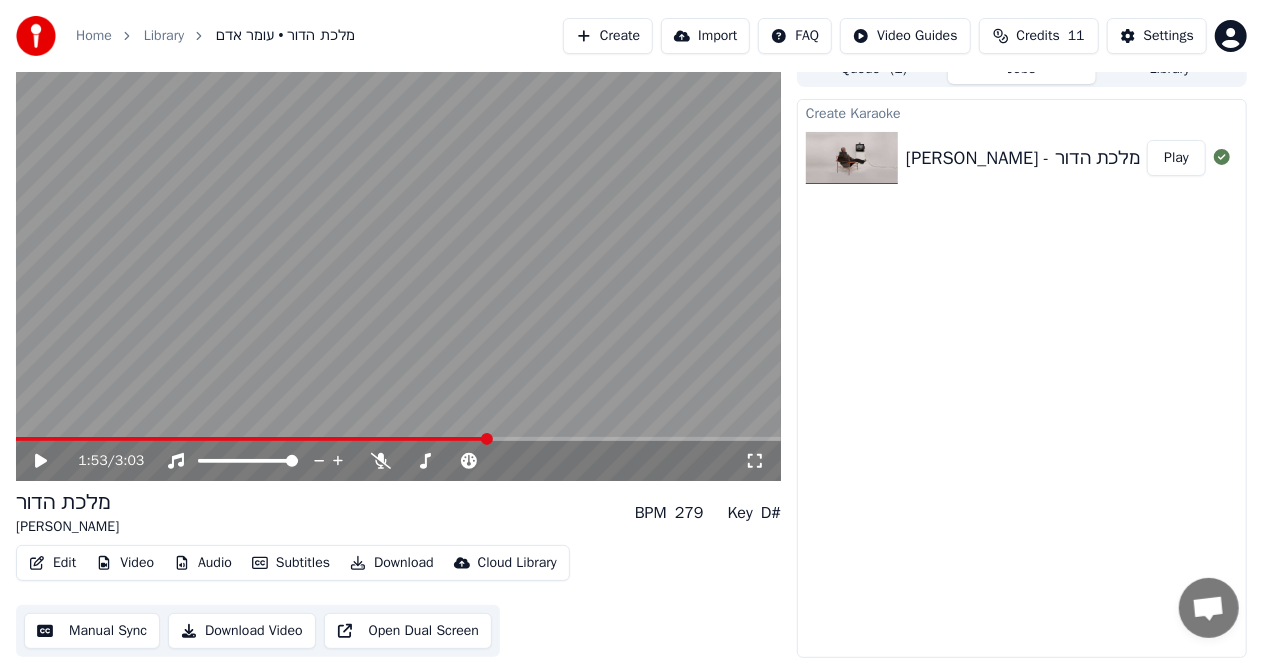 click 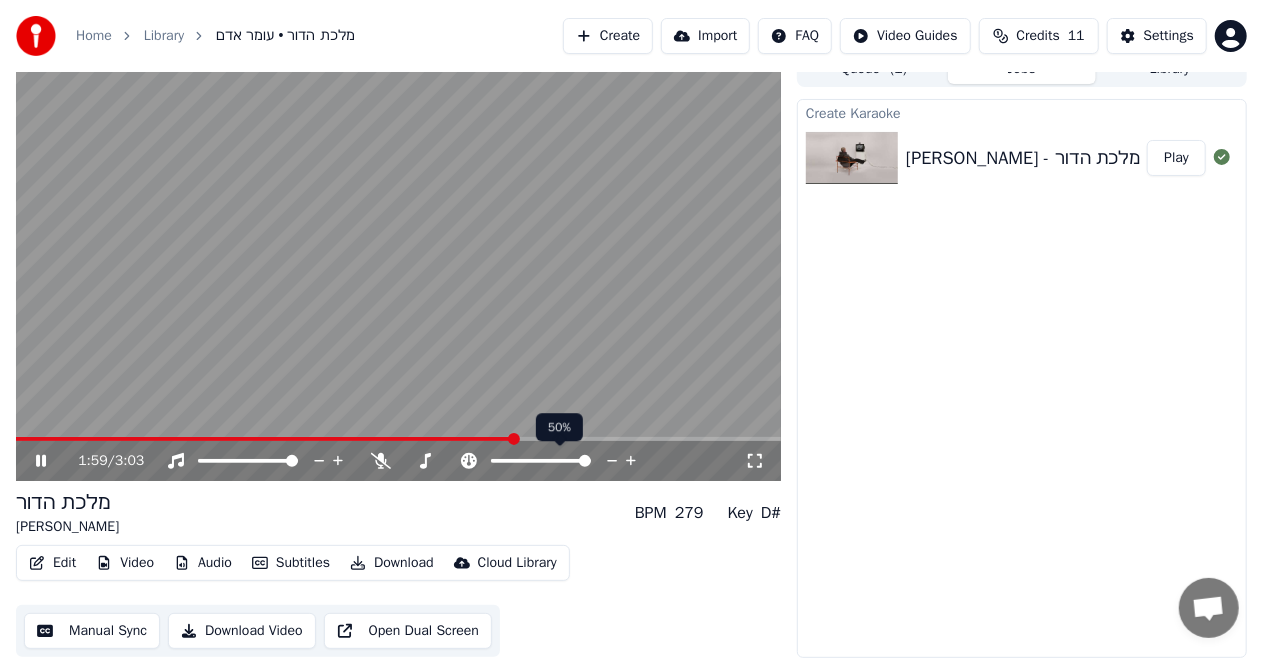 drag, startPoint x: 580, startPoint y: 454, endPoint x: 547, endPoint y: 462, distance: 33.955853 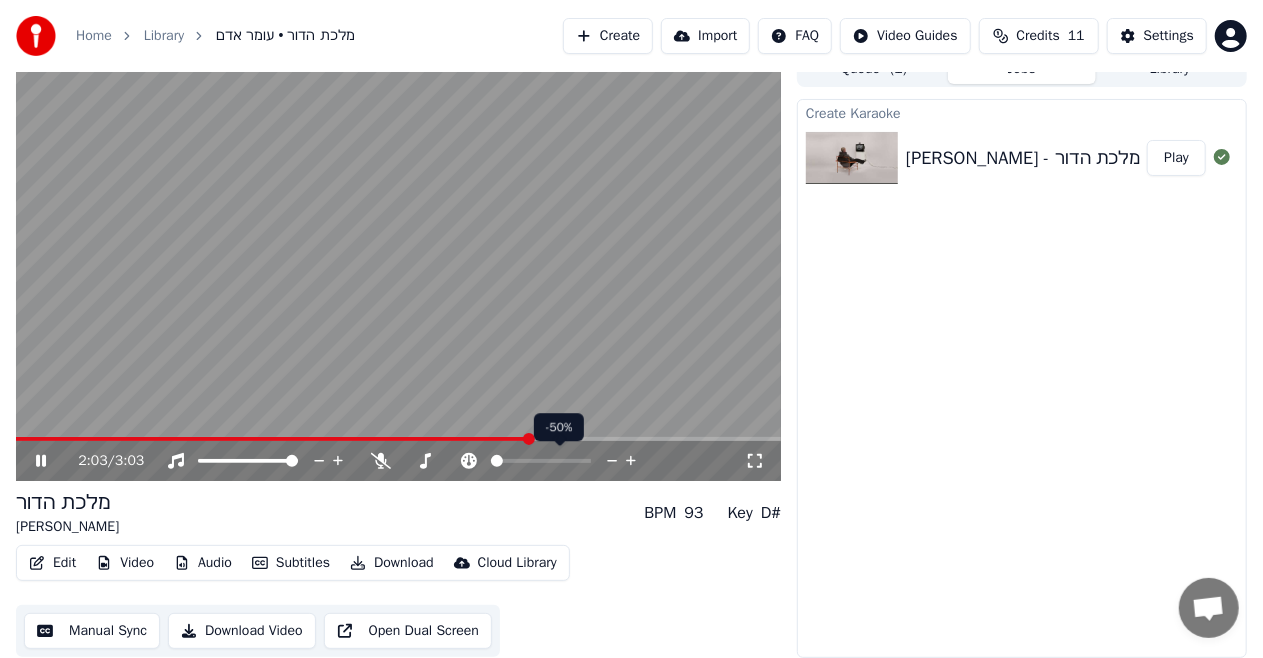 click at bounding box center (497, 461) 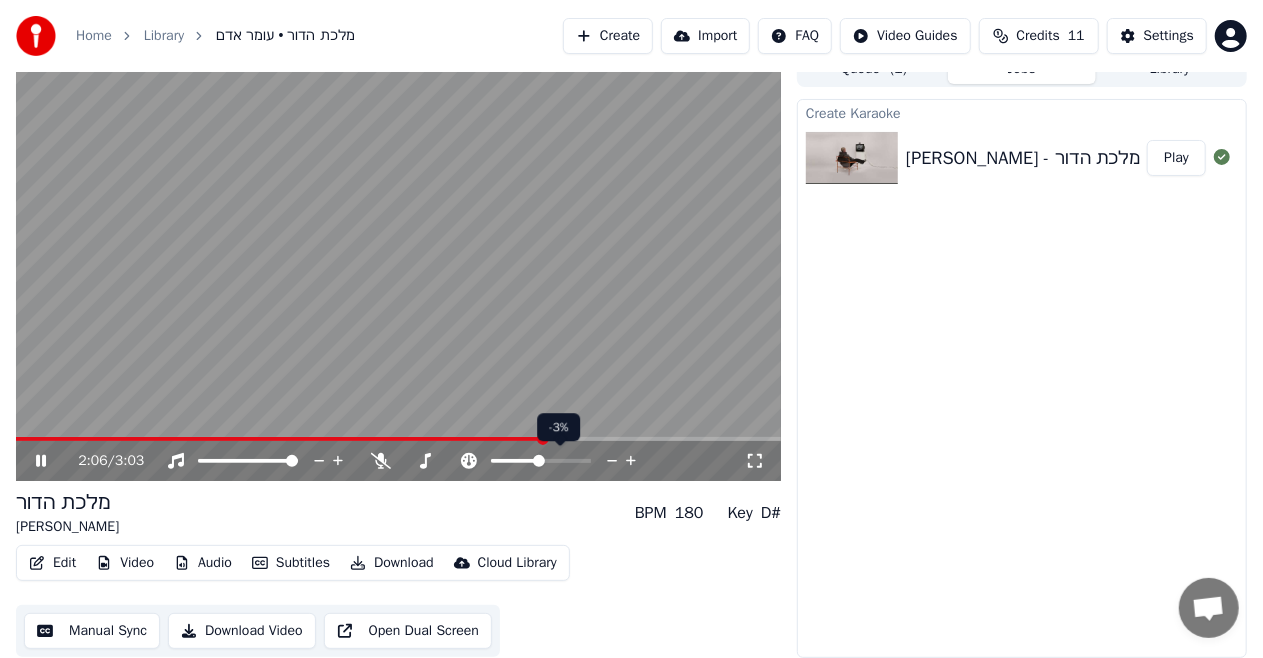 click at bounding box center [539, 461] 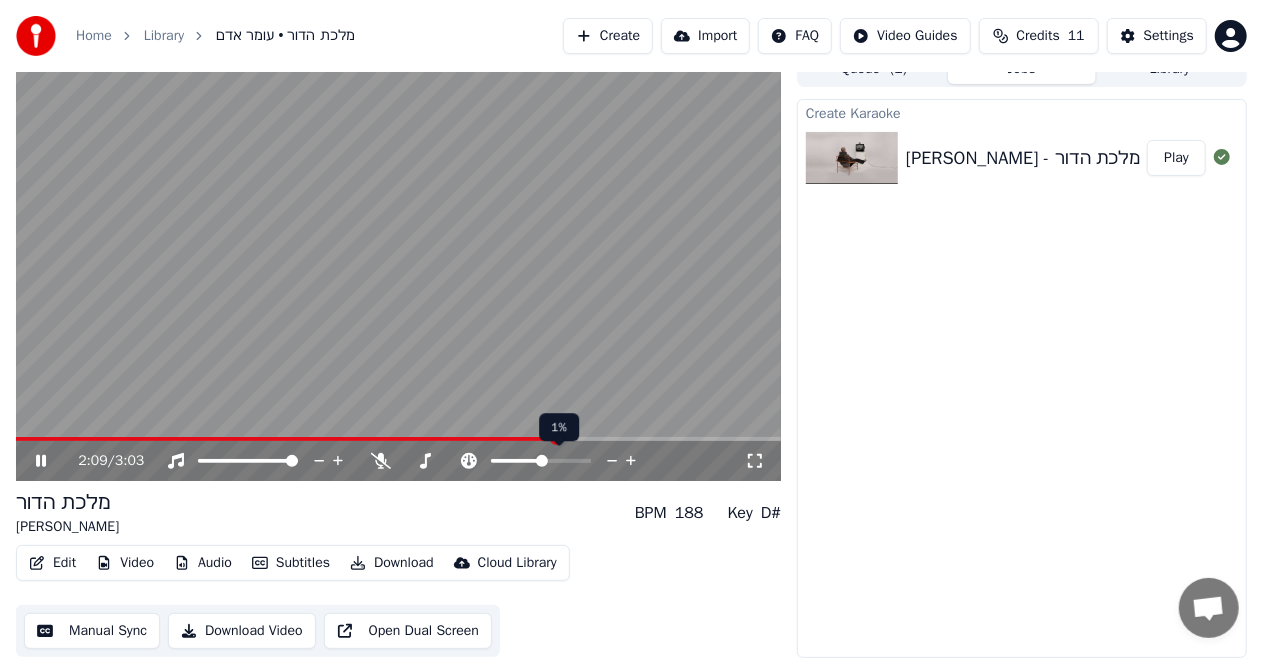 click at bounding box center [542, 461] 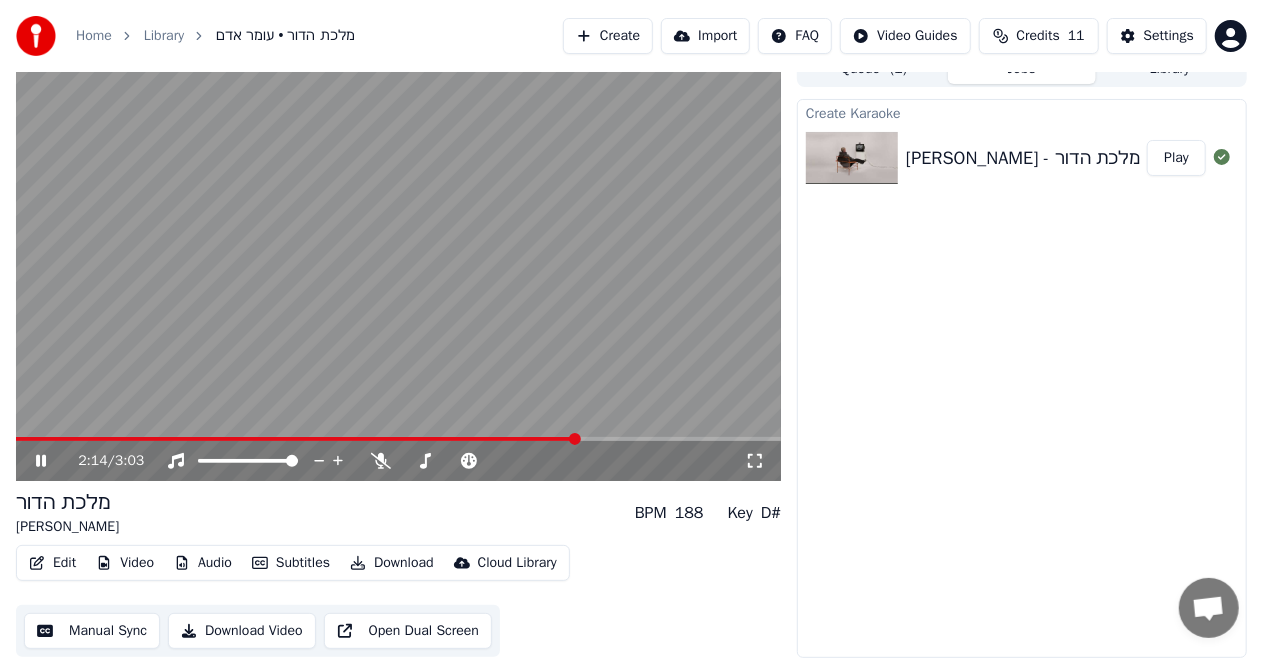 click at bounding box center [296, 439] 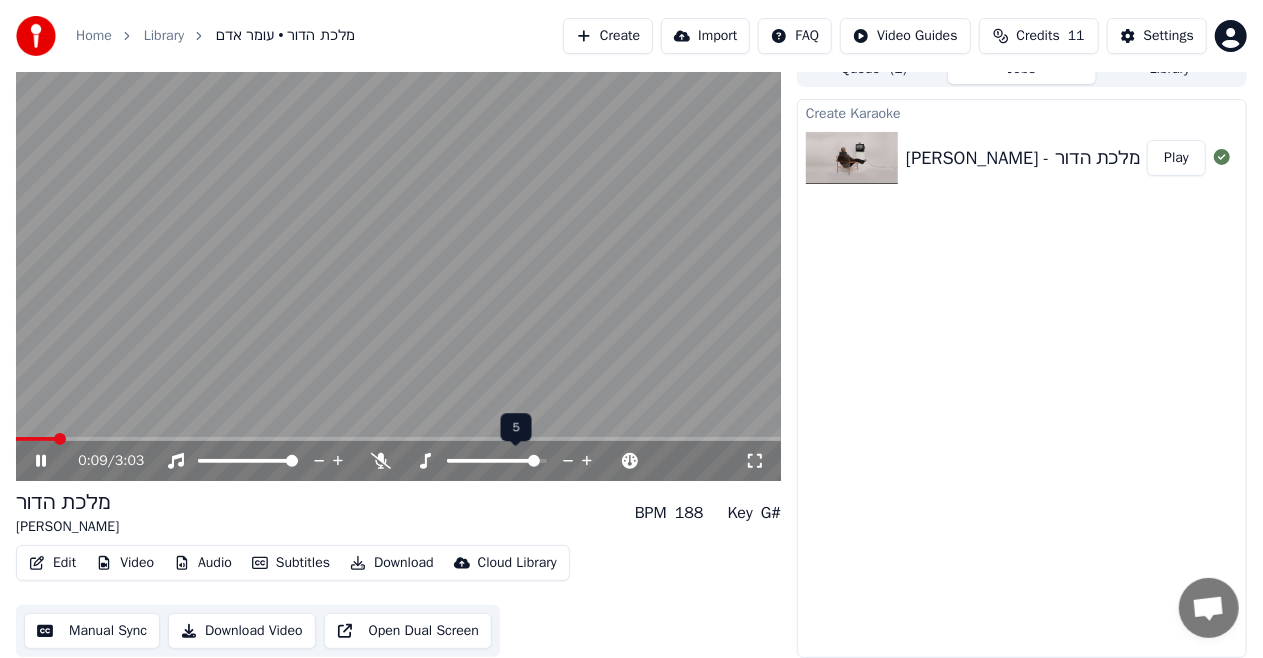 click at bounding box center (534, 461) 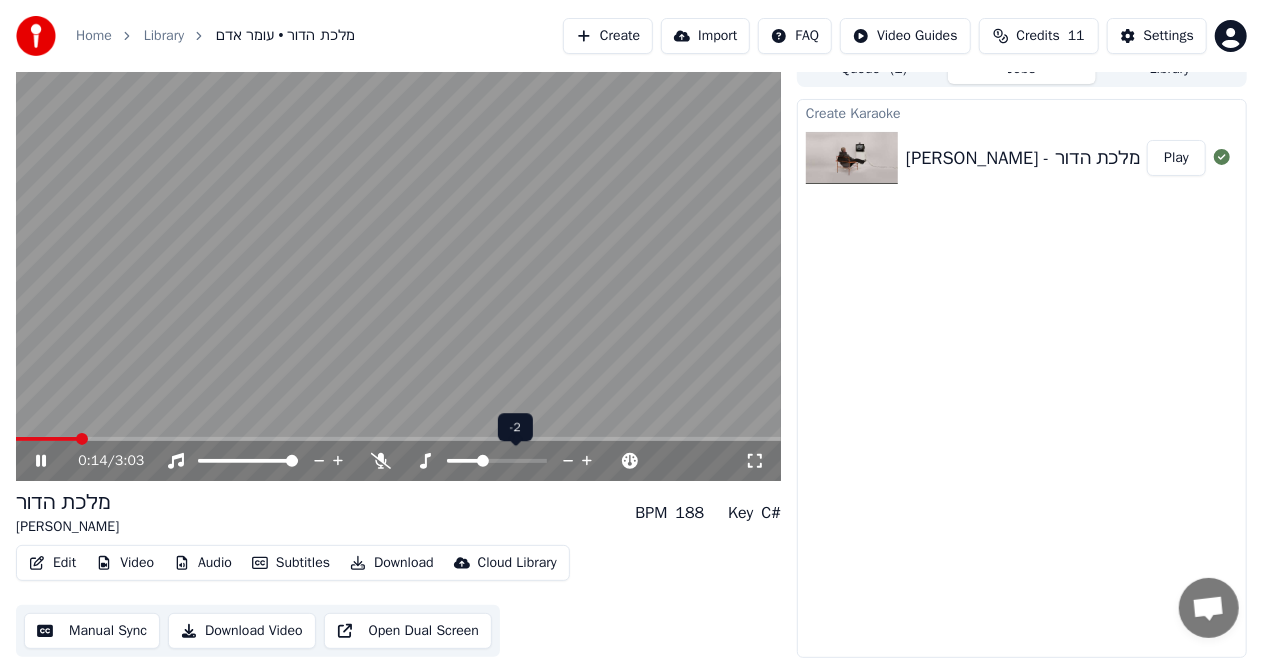 click at bounding box center (483, 461) 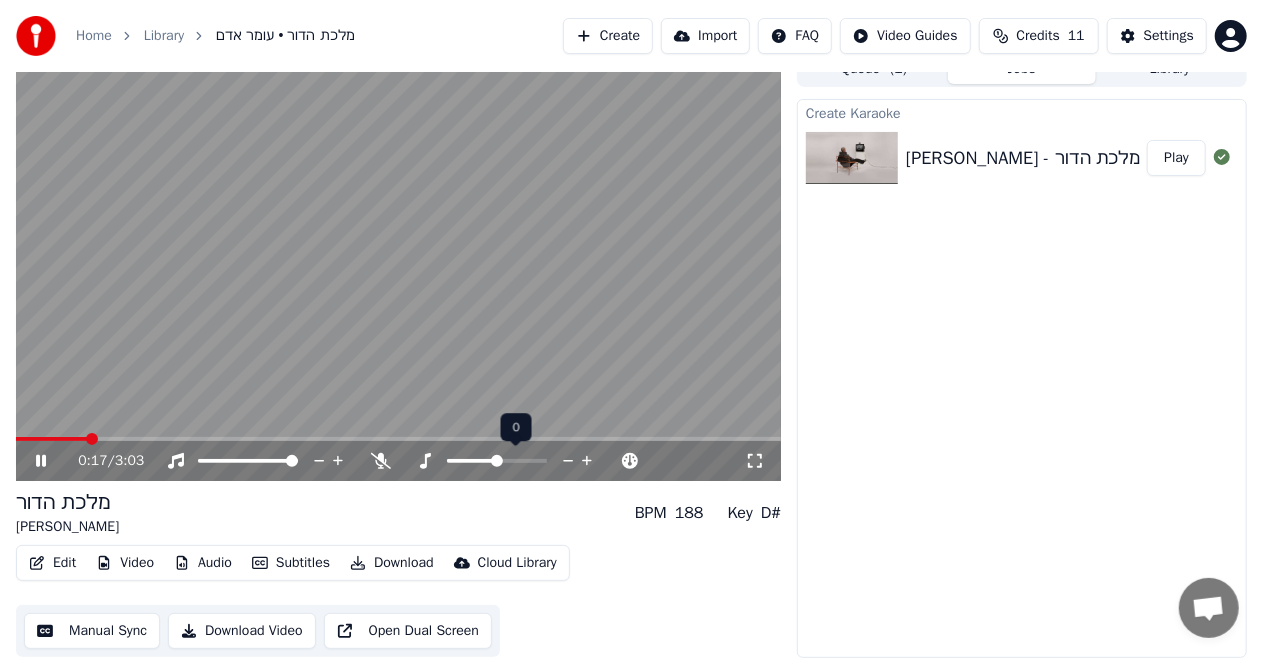 click at bounding box center [497, 461] 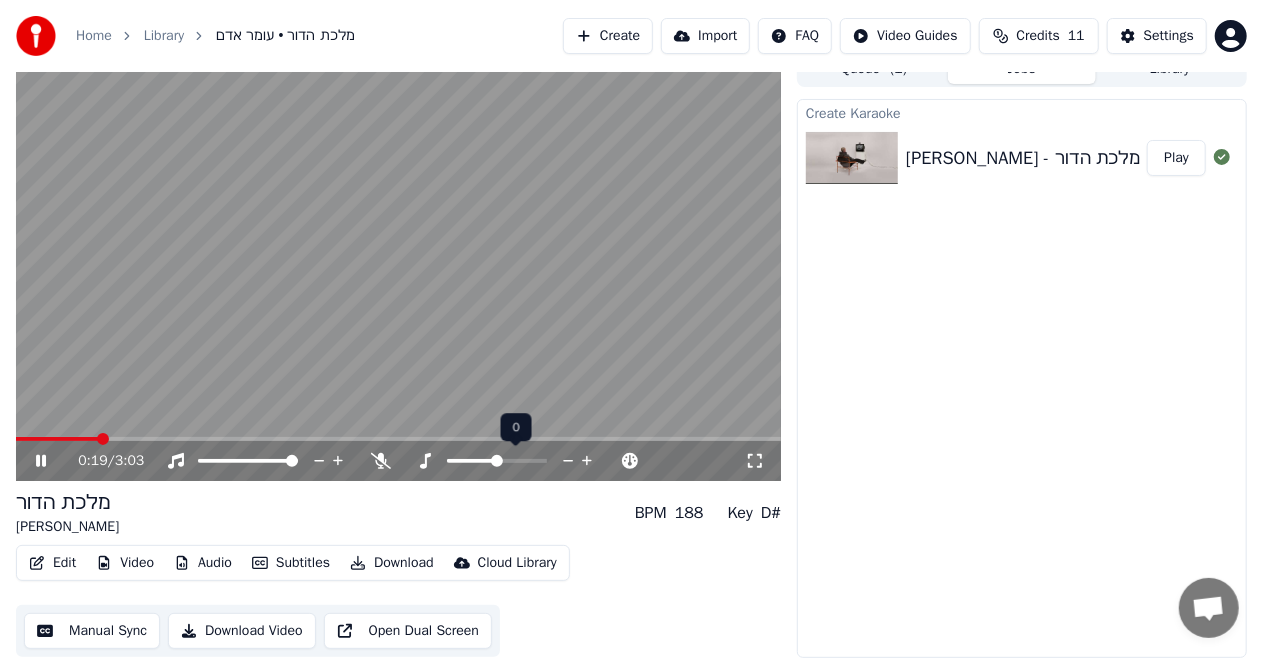 click at bounding box center [497, 461] 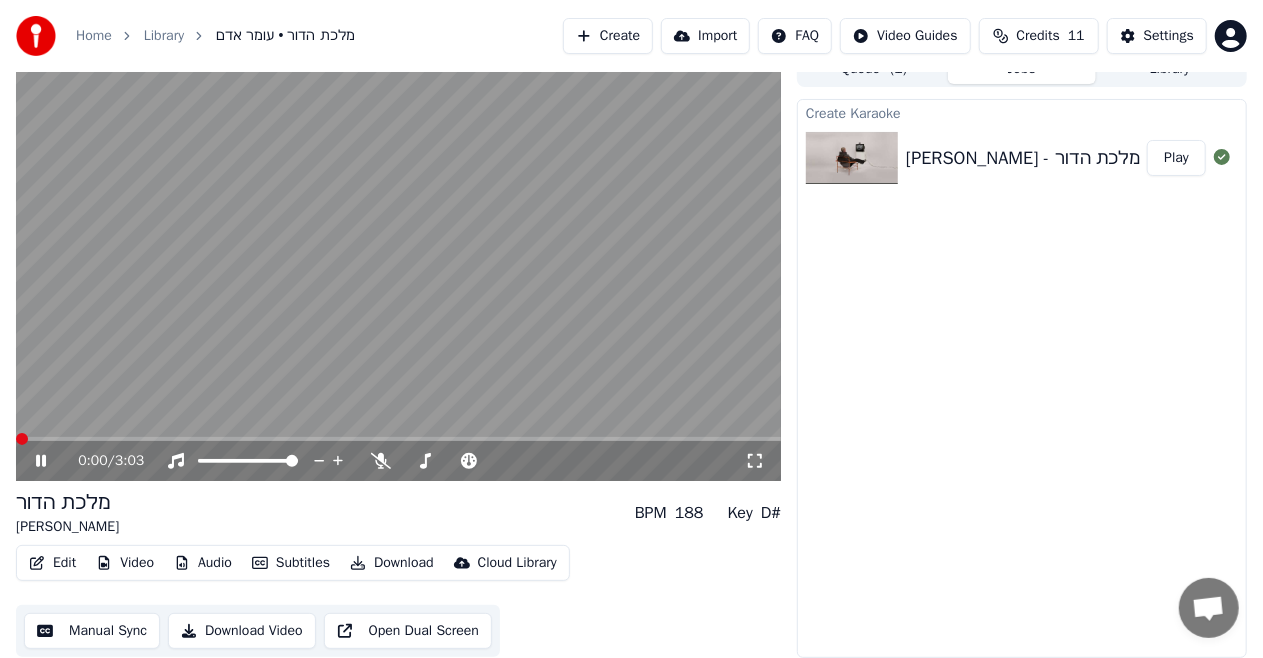 click at bounding box center [22, 439] 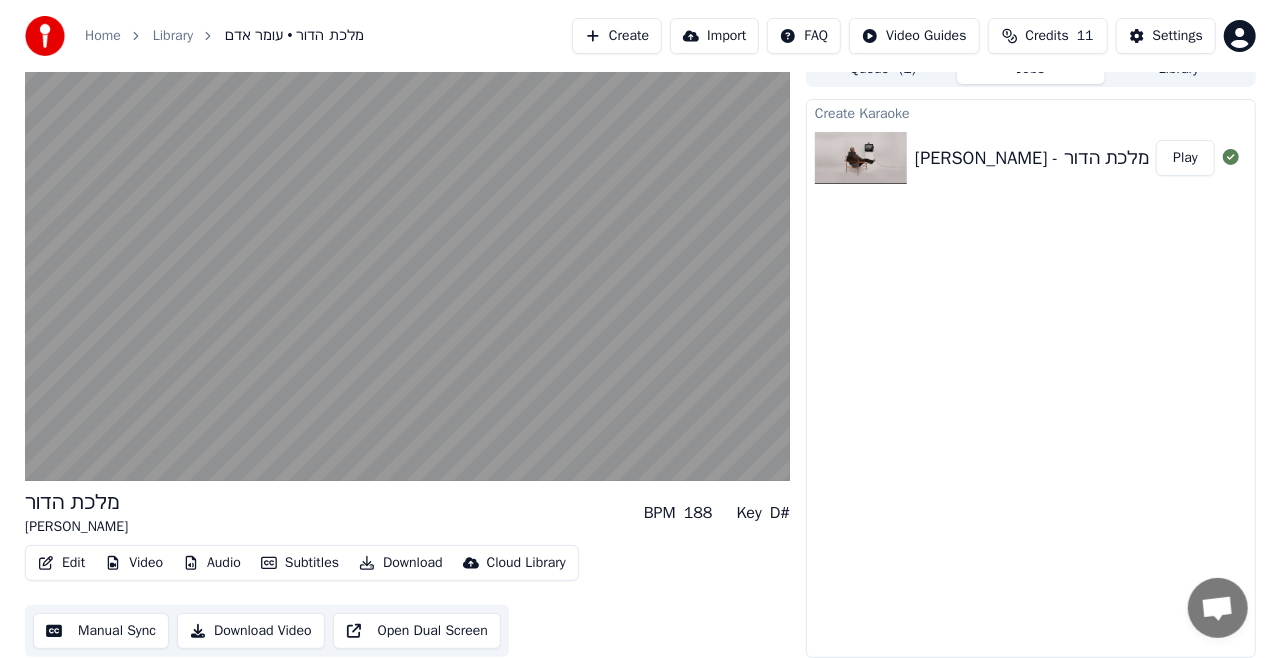 scroll, scrollTop: 0, scrollLeft: 0, axis: both 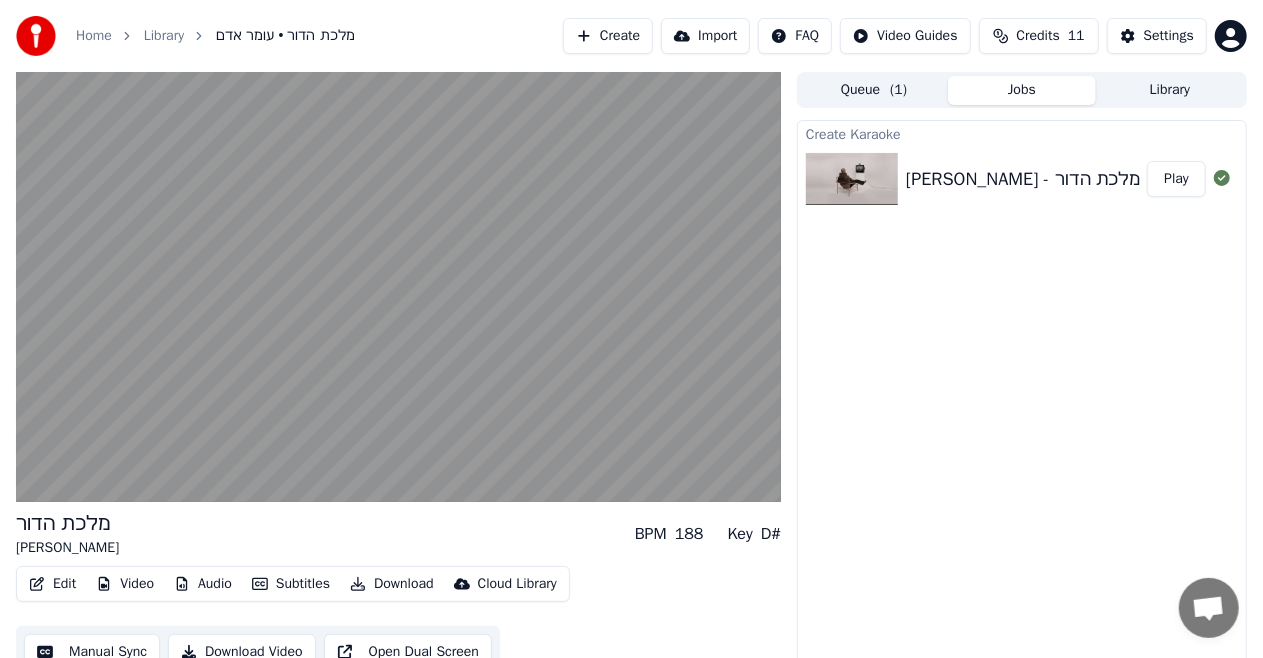 click on "Jobs" at bounding box center [1022, 90] 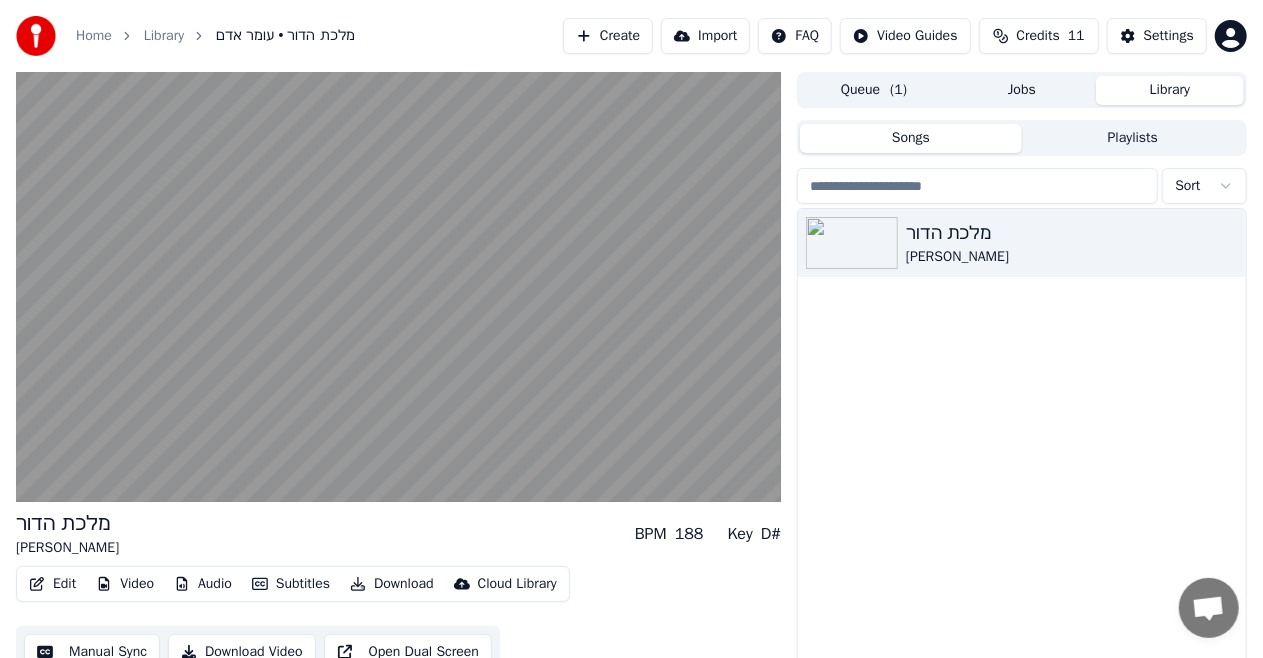 click on "Jobs" at bounding box center (1022, 90) 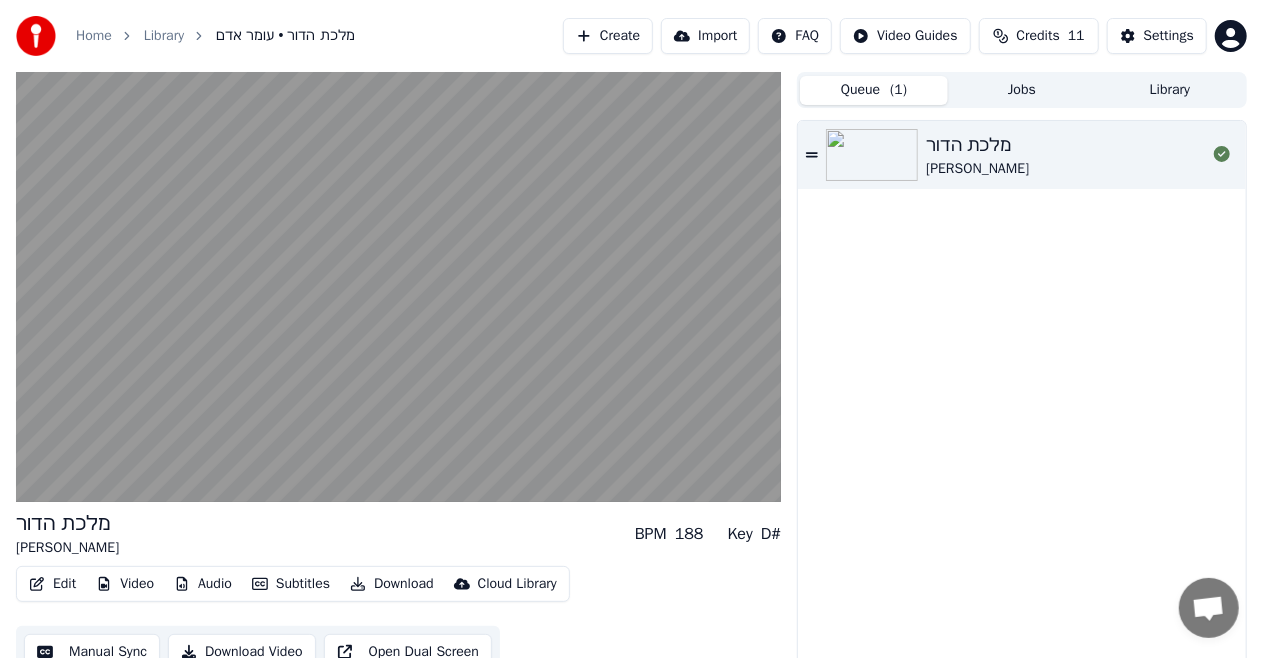 click on "Queue ( 1 )" at bounding box center [874, 90] 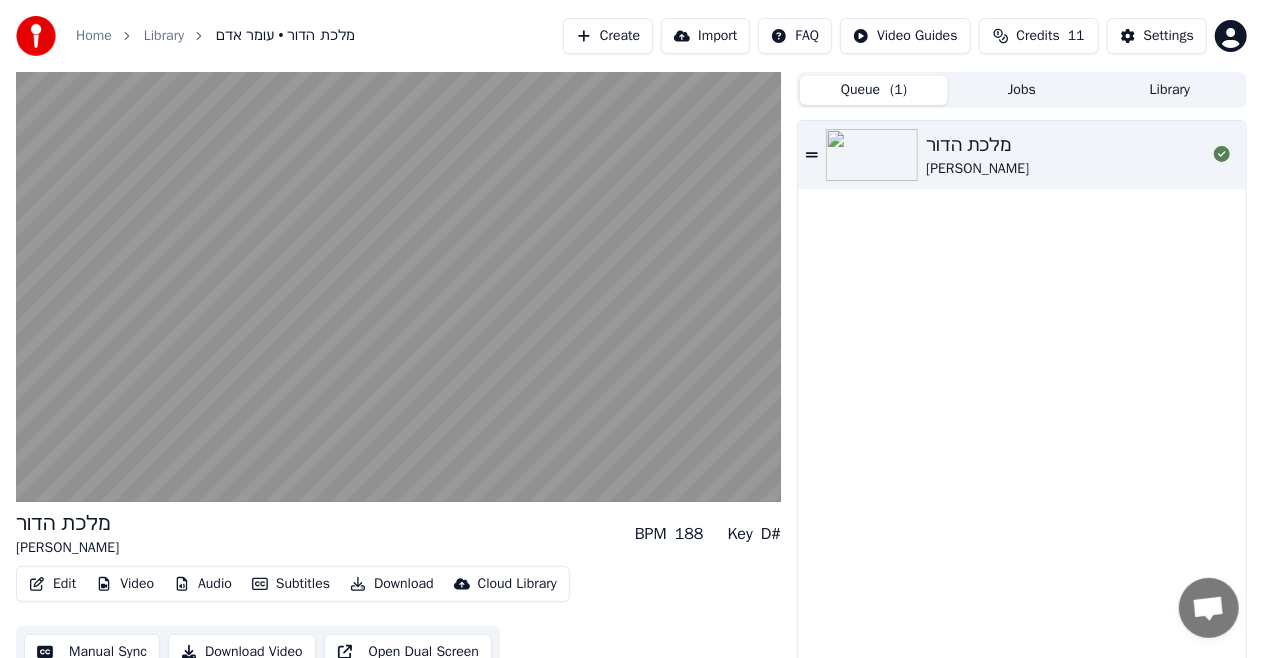 click on "Create" at bounding box center (608, 36) 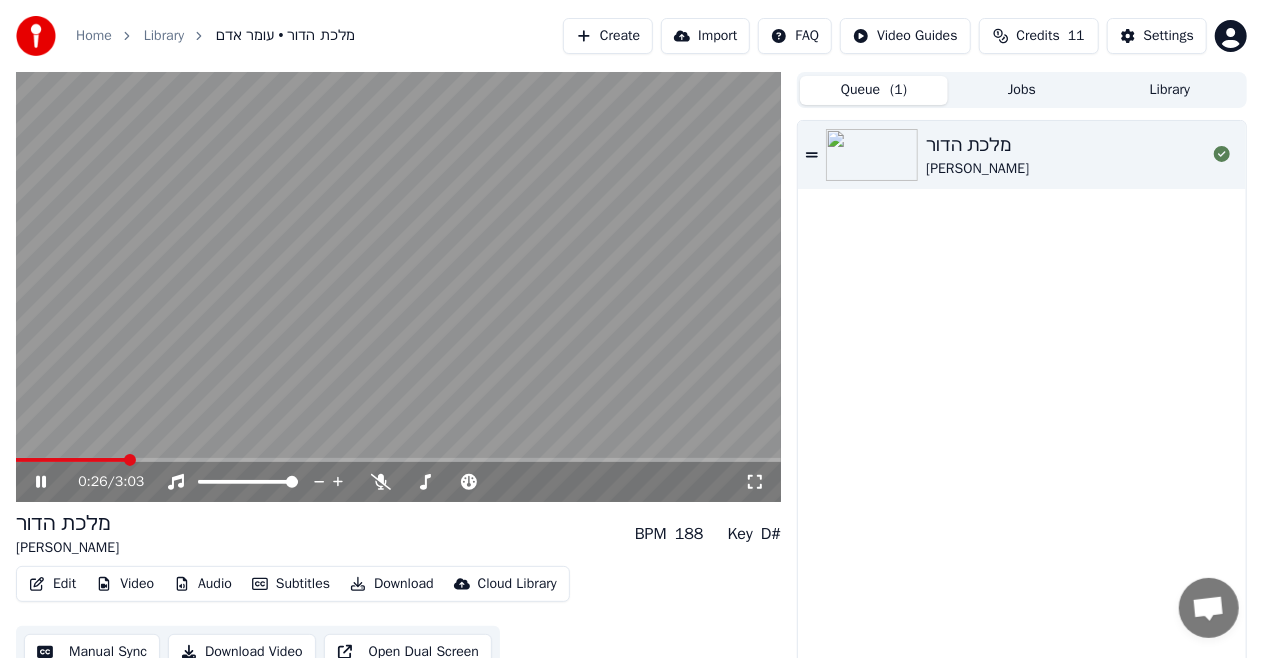 click 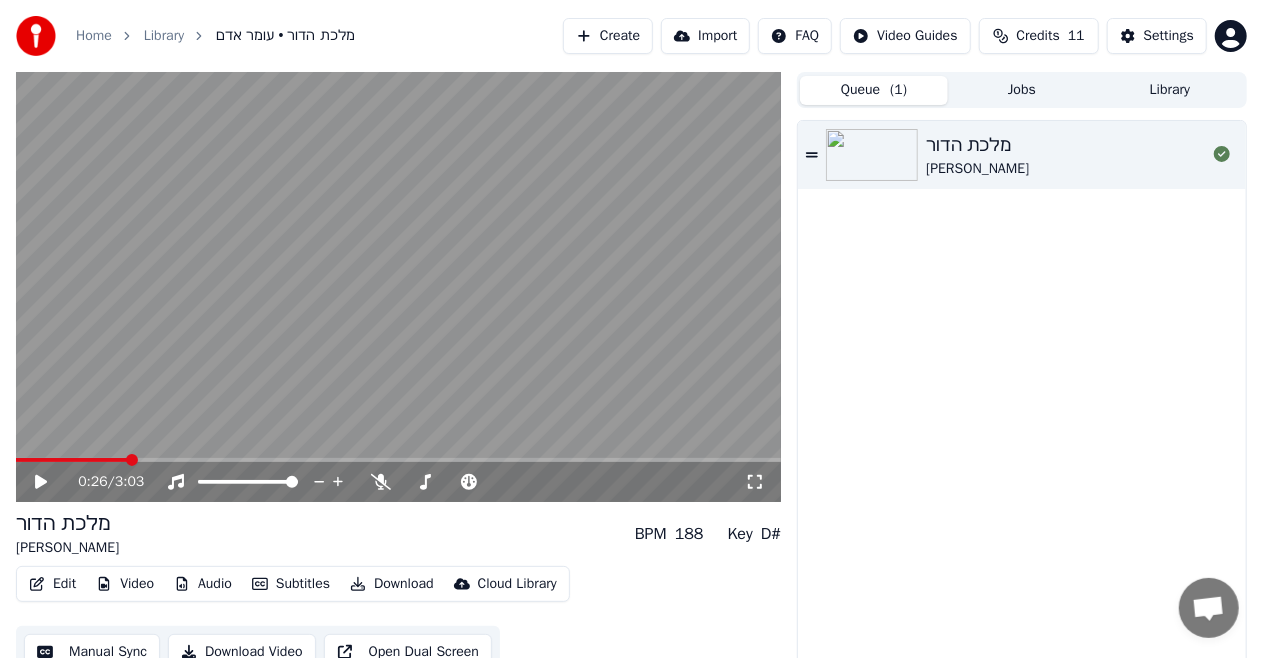 click on "Queue ( 1 )" at bounding box center (874, 90) 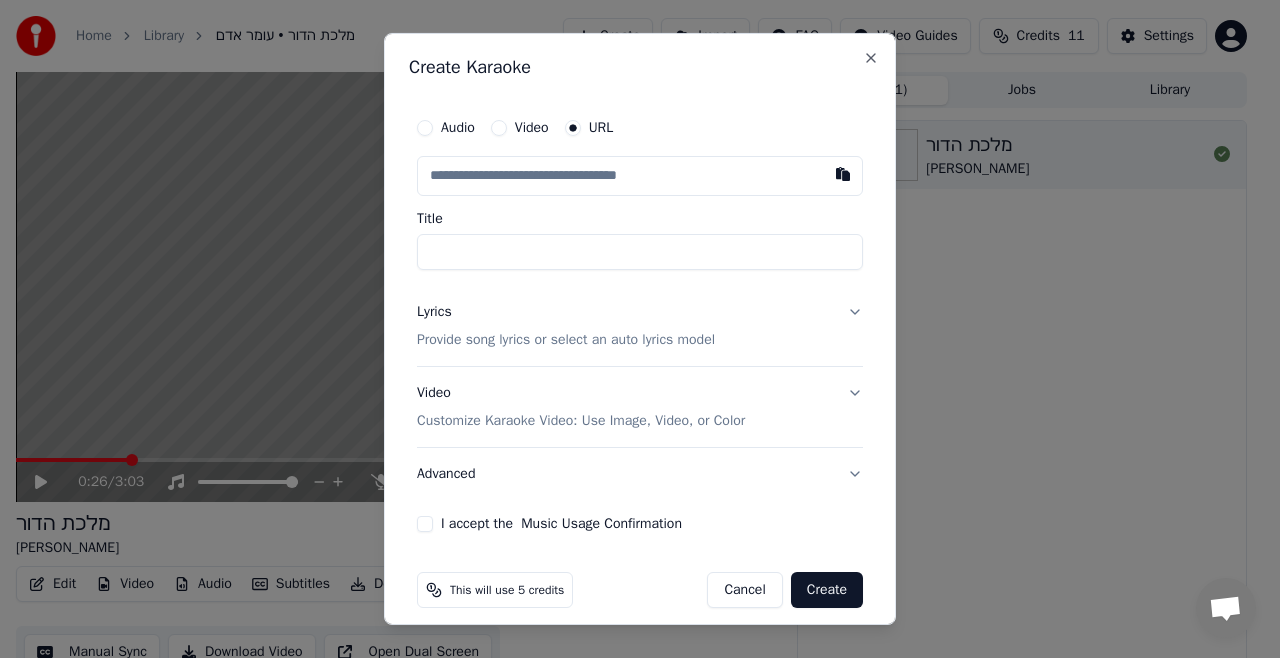 click on "Title" at bounding box center [640, 252] 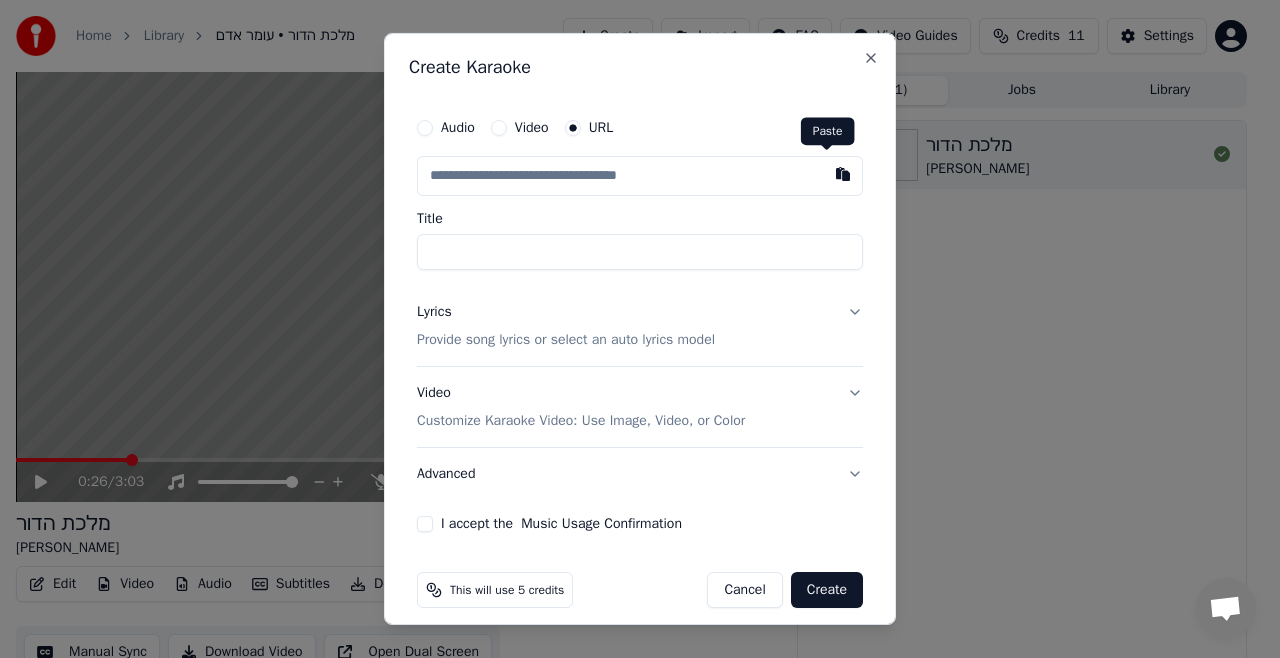 click at bounding box center [843, 174] 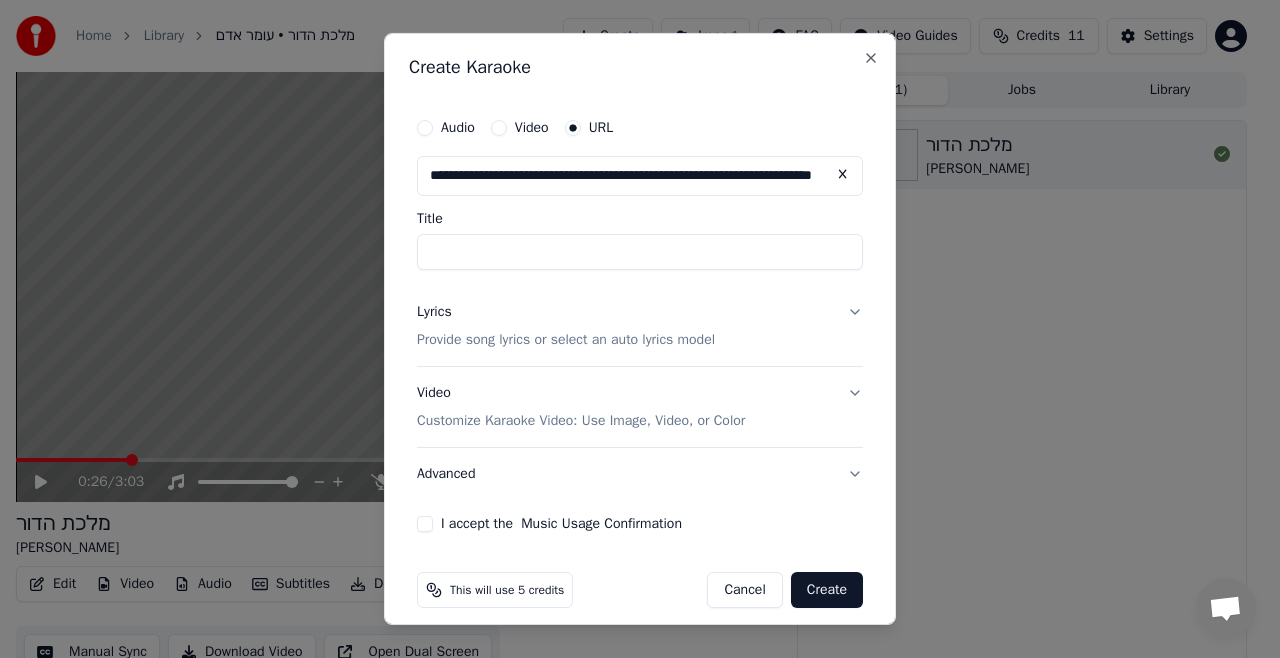 click on "Title" at bounding box center (640, 252) 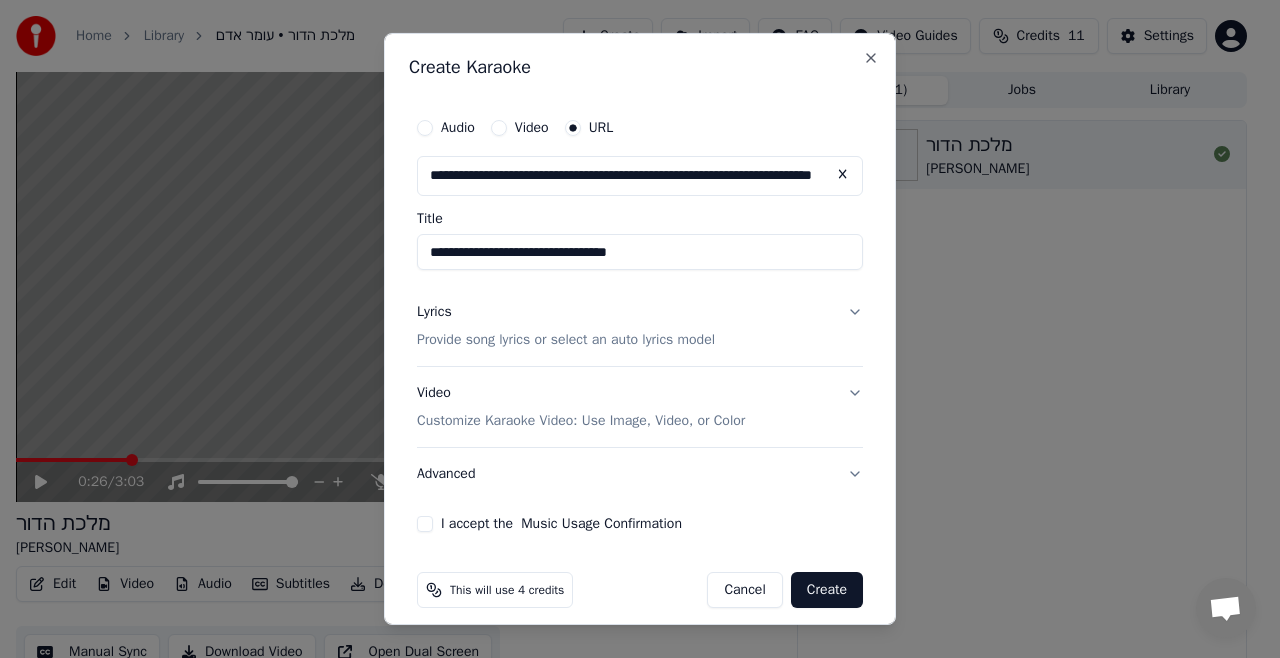 type on "**********" 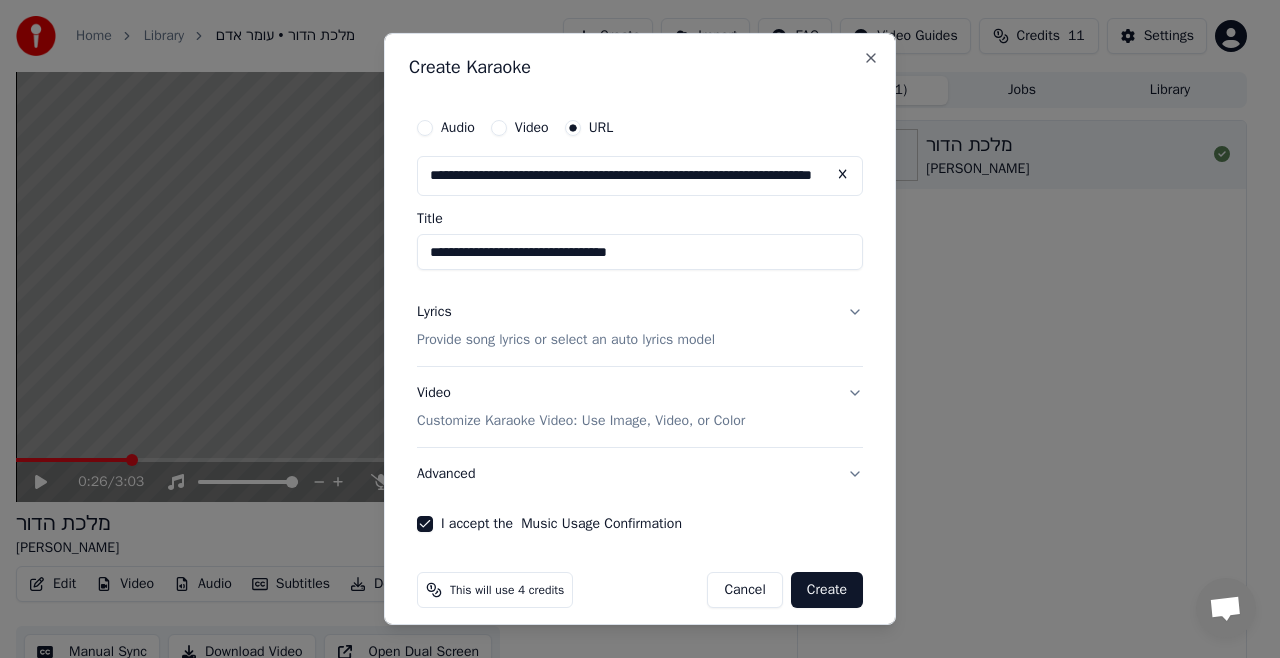 scroll, scrollTop: 14, scrollLeft: 0, axis: vertical 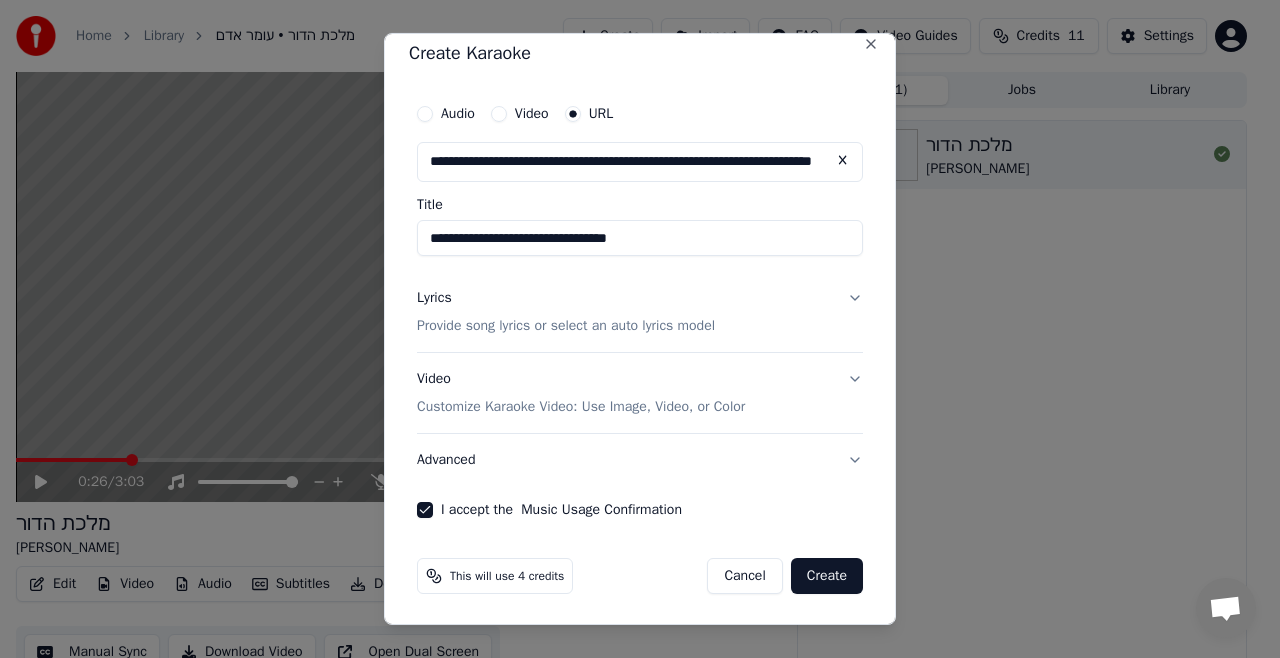 click on "Advanced" at bounding box center [640, 460] 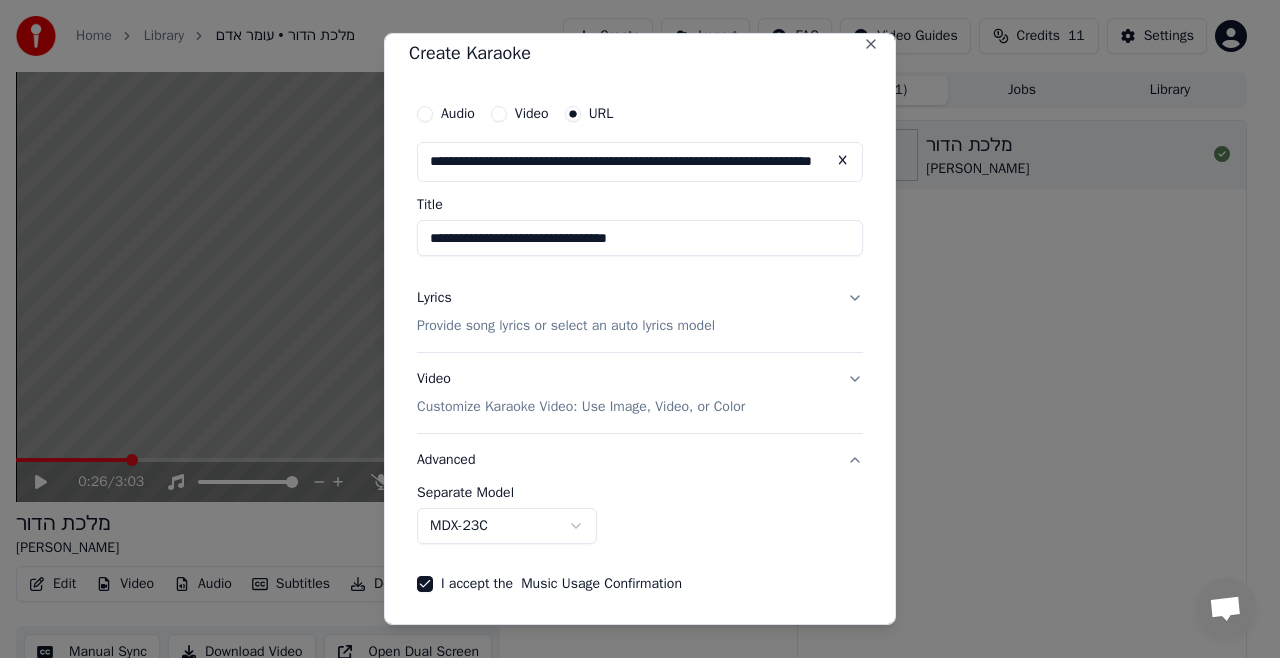 click on "Advanced" at bounding box center [640, 460] 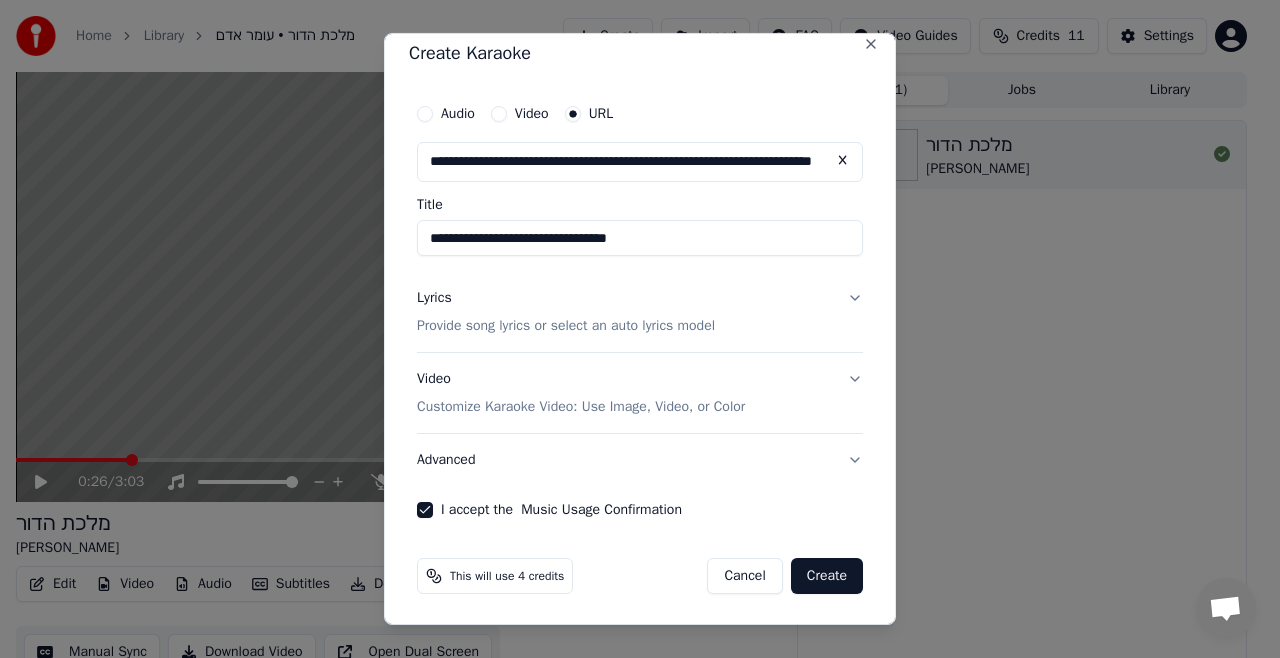 click on "Lyrics Provide song lyrics or select an auto lyrics model" at bounding box center (640, 312) 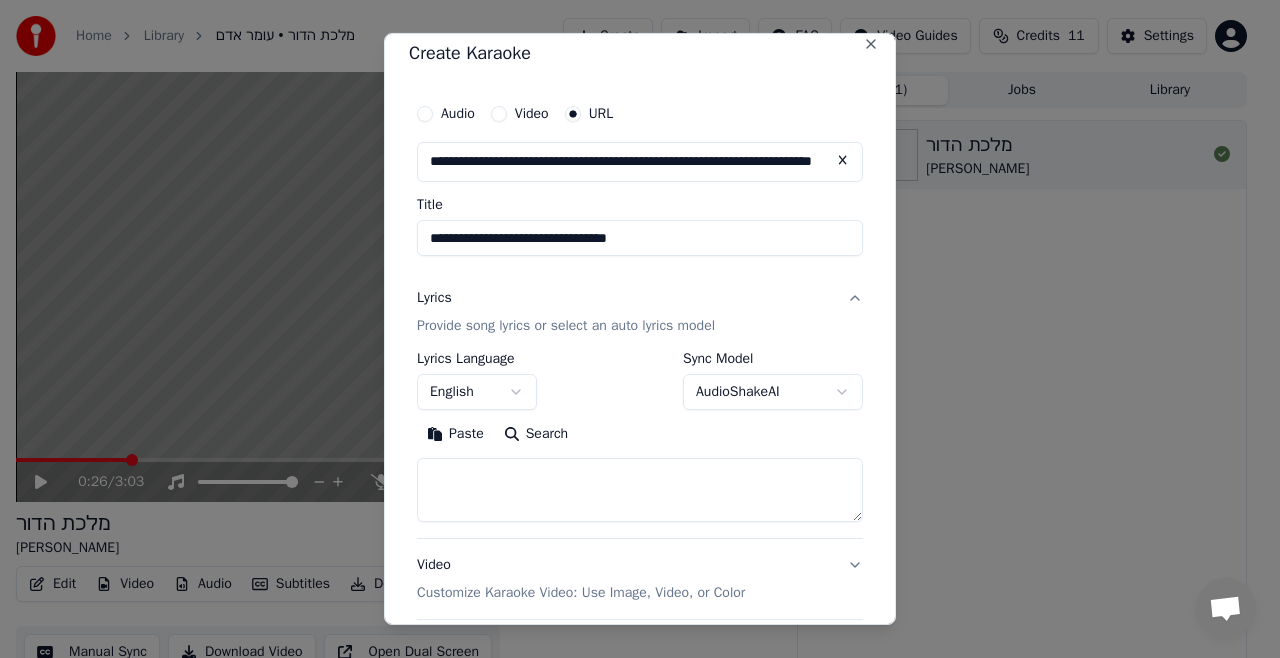 click at bounding box center [640, 490] 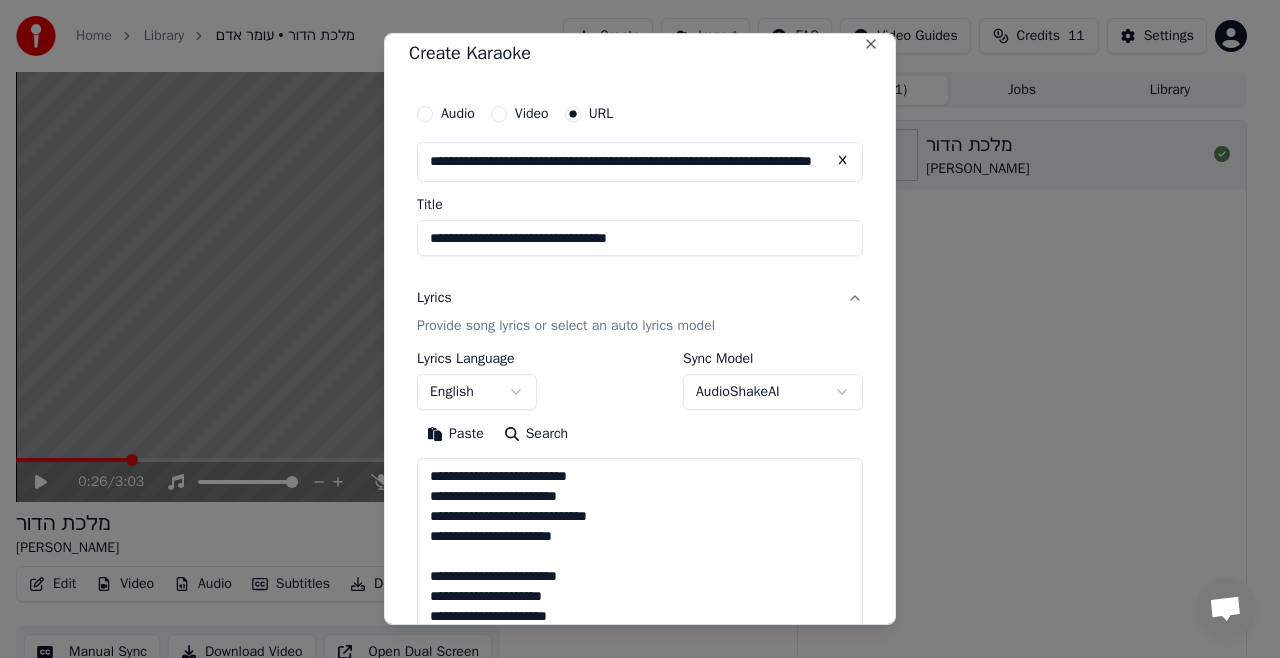 scroll, scrollTop: 364, scrollLeft: 0, axis: vertical 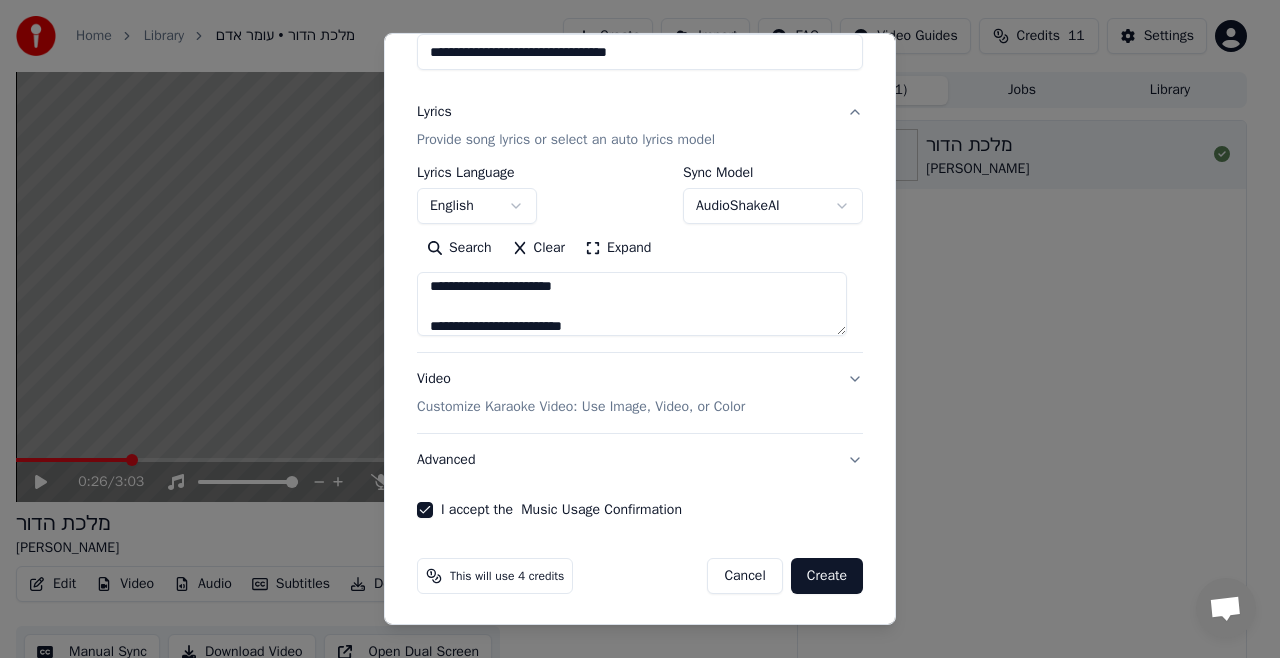 type on "**********" 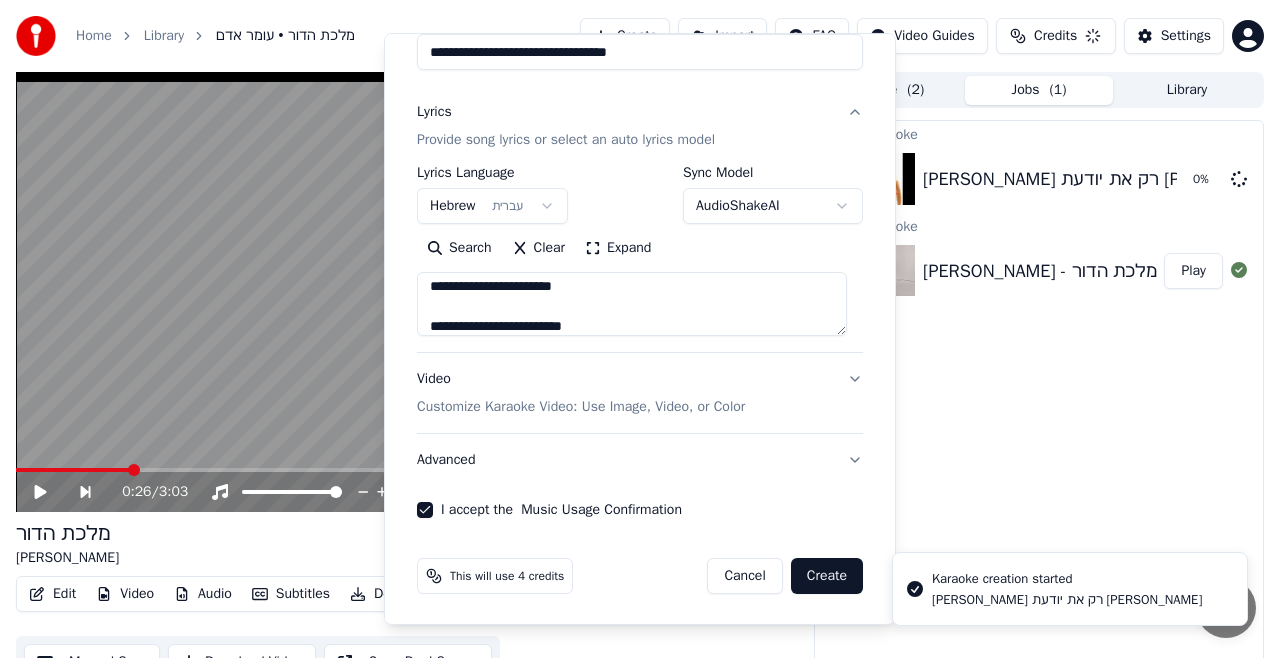 type 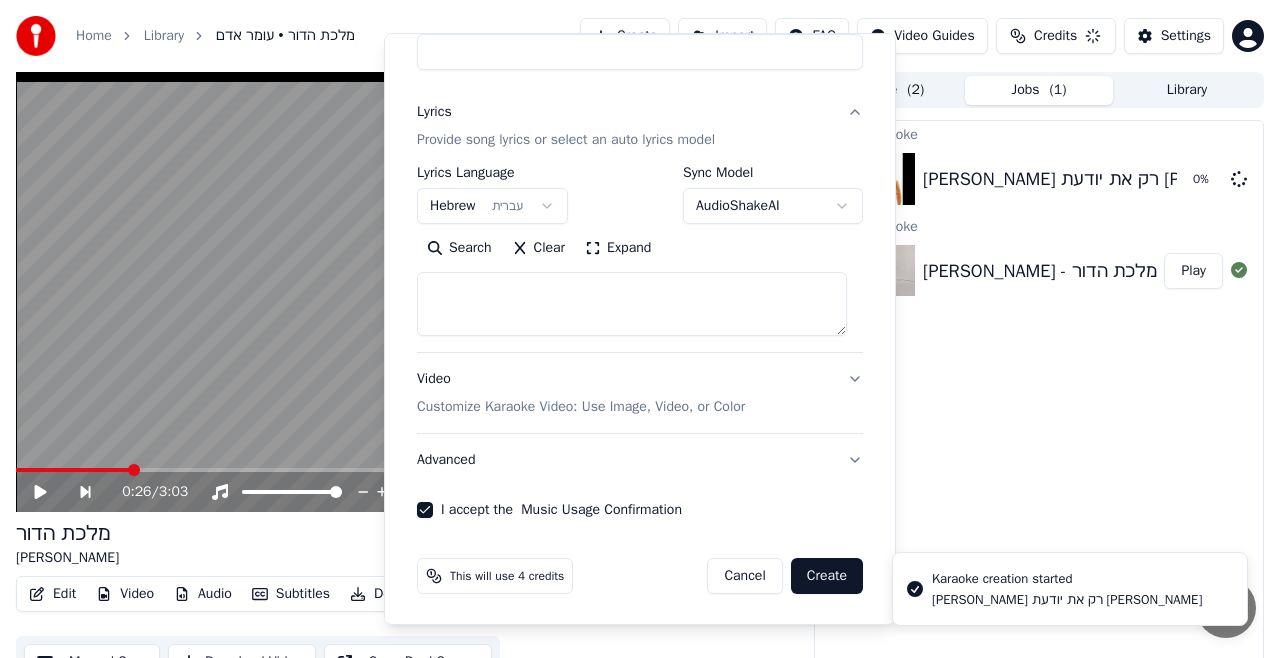 select 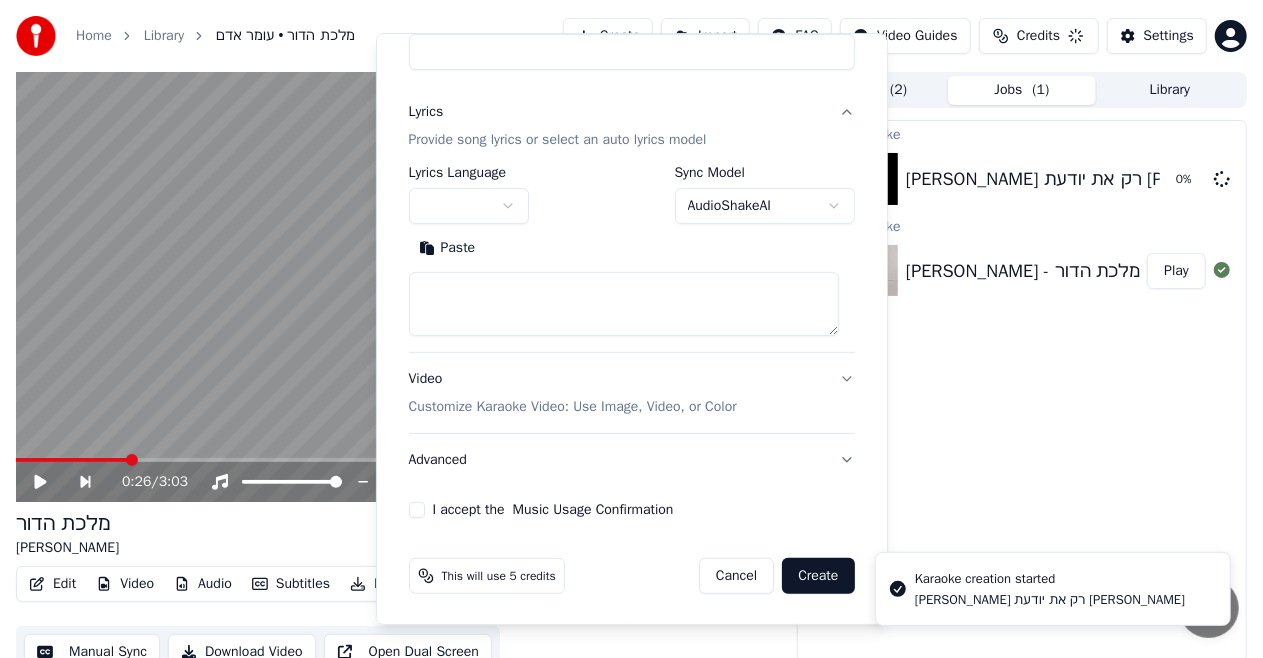 scroll, scrollTop: 0, scrollLeft: 0, axis: both 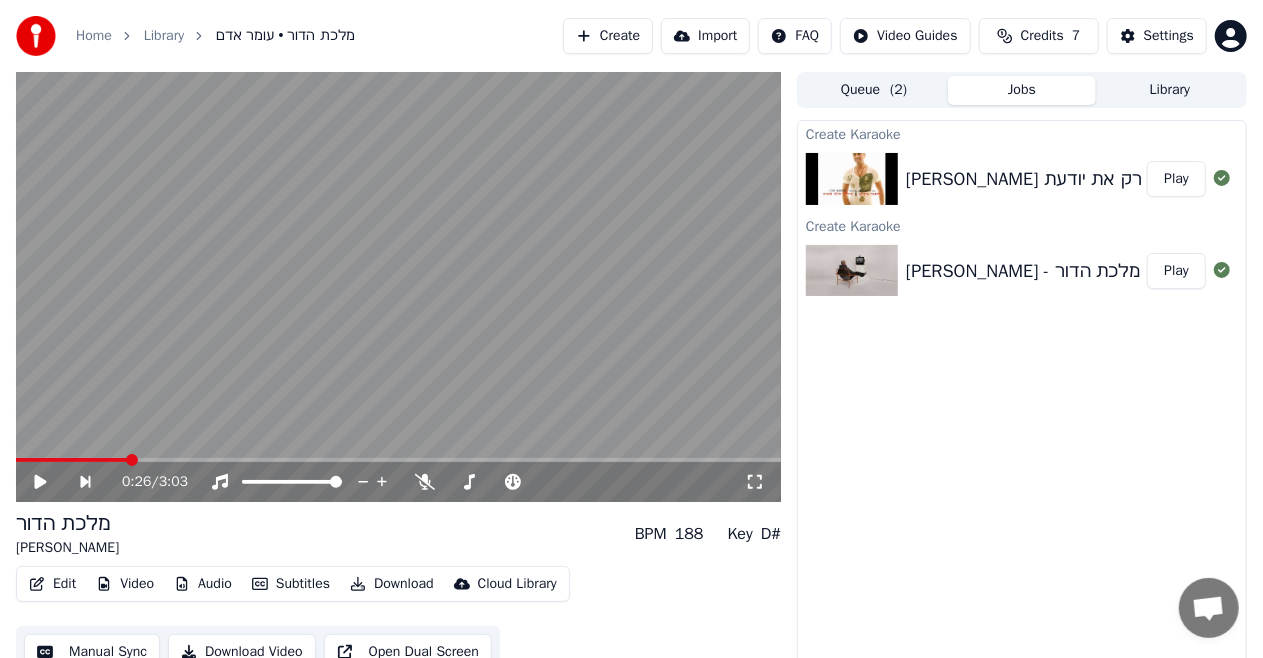 click on "[PERSON_NAME] רק את יודעת [PERSON_NAME]" at bounding box center (1093, 179) 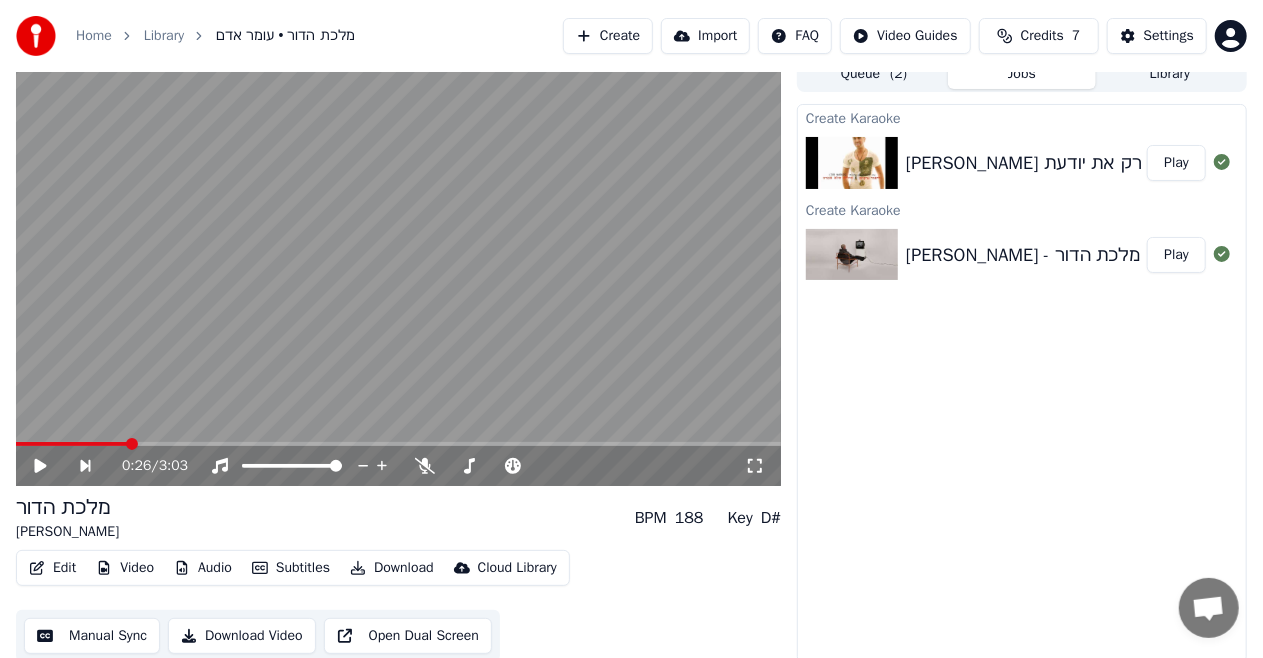 scroll, scrollTop: 21, scrollLeft: 0, axis: vertical 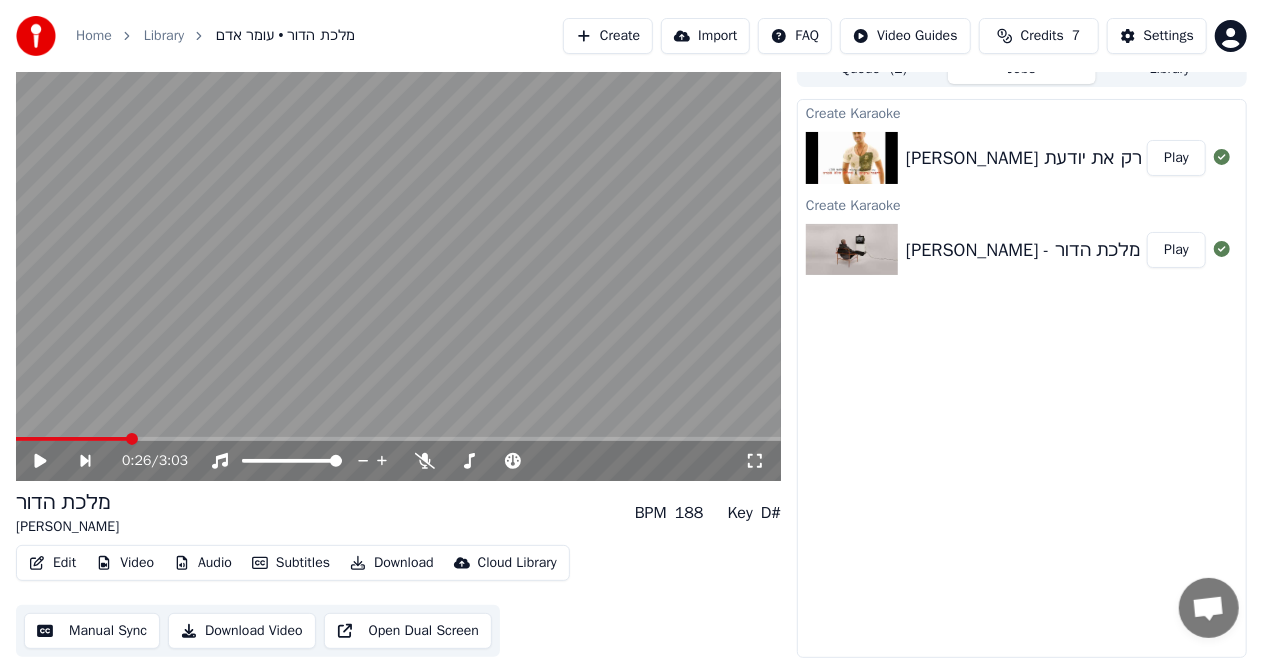 click on "[PERSON_NAME] רק את יודעת [PERSON_NAME]" at bounding box center [1093, 158] 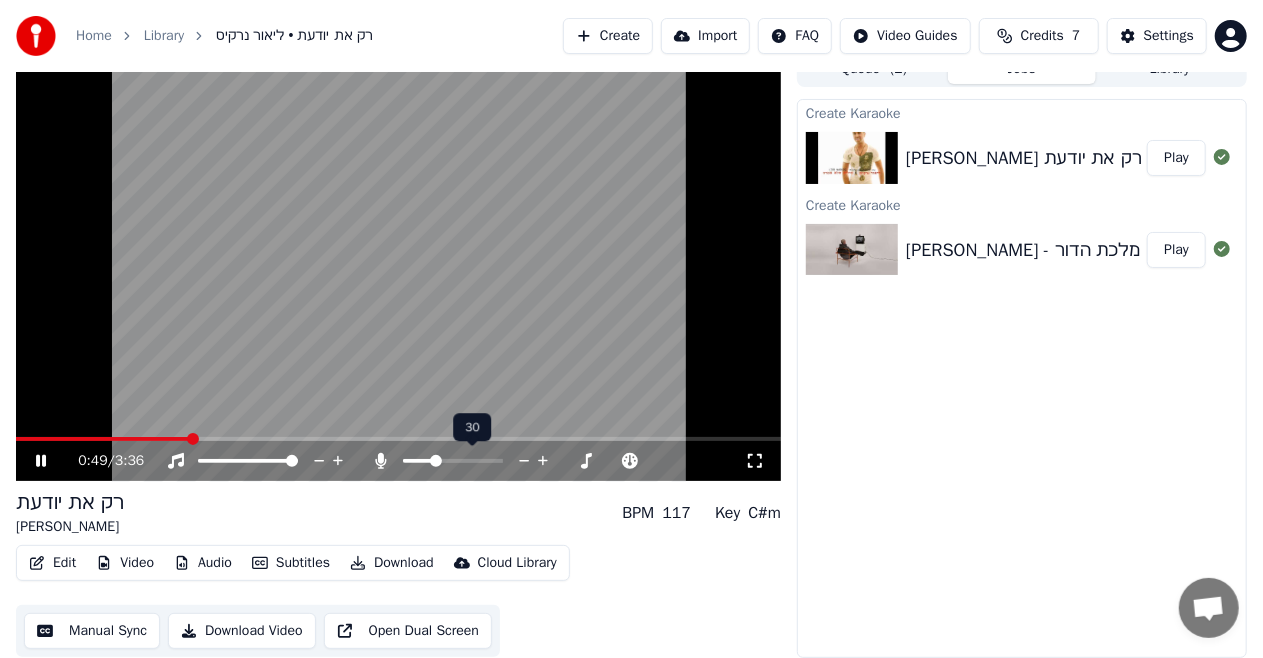 click at bounding box center [436, 461] 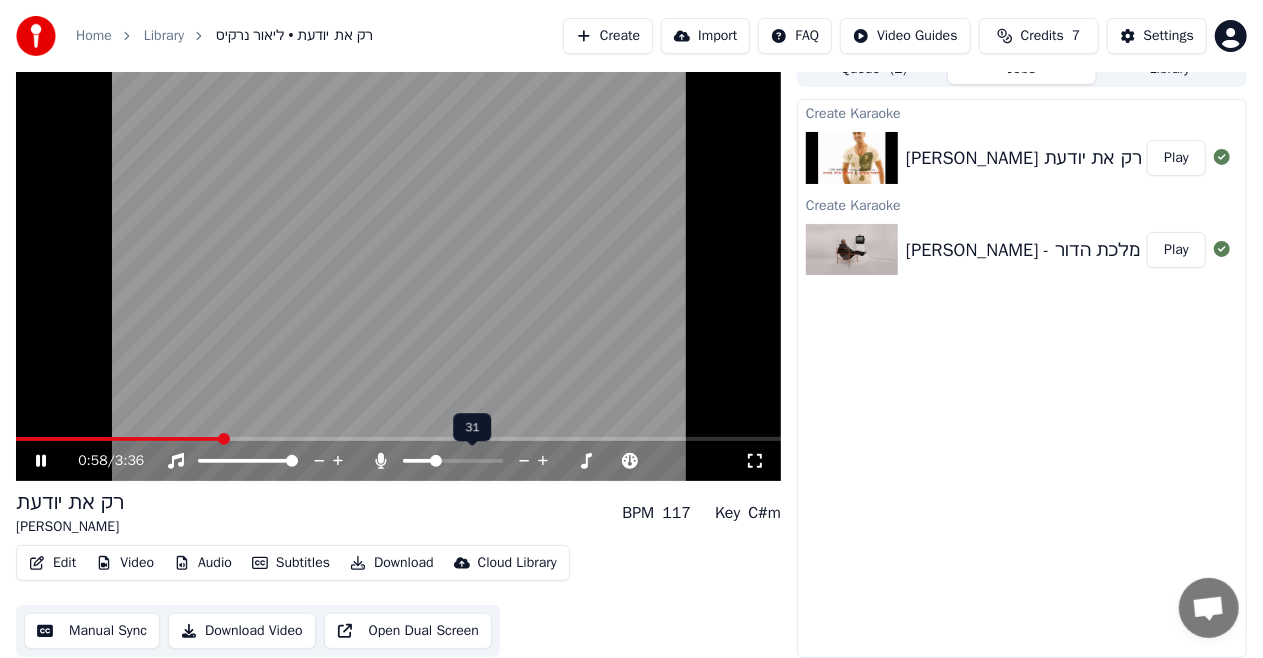 click at bounding box center [436, 461] 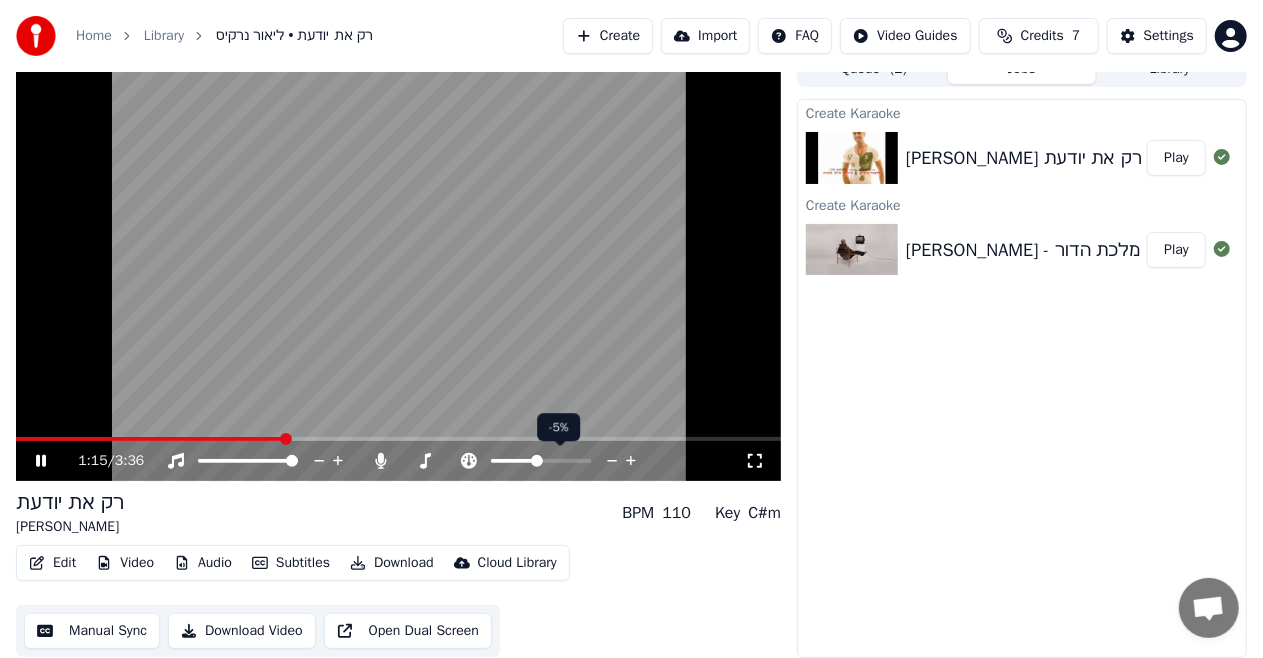 click at bounding box center (537, 461) 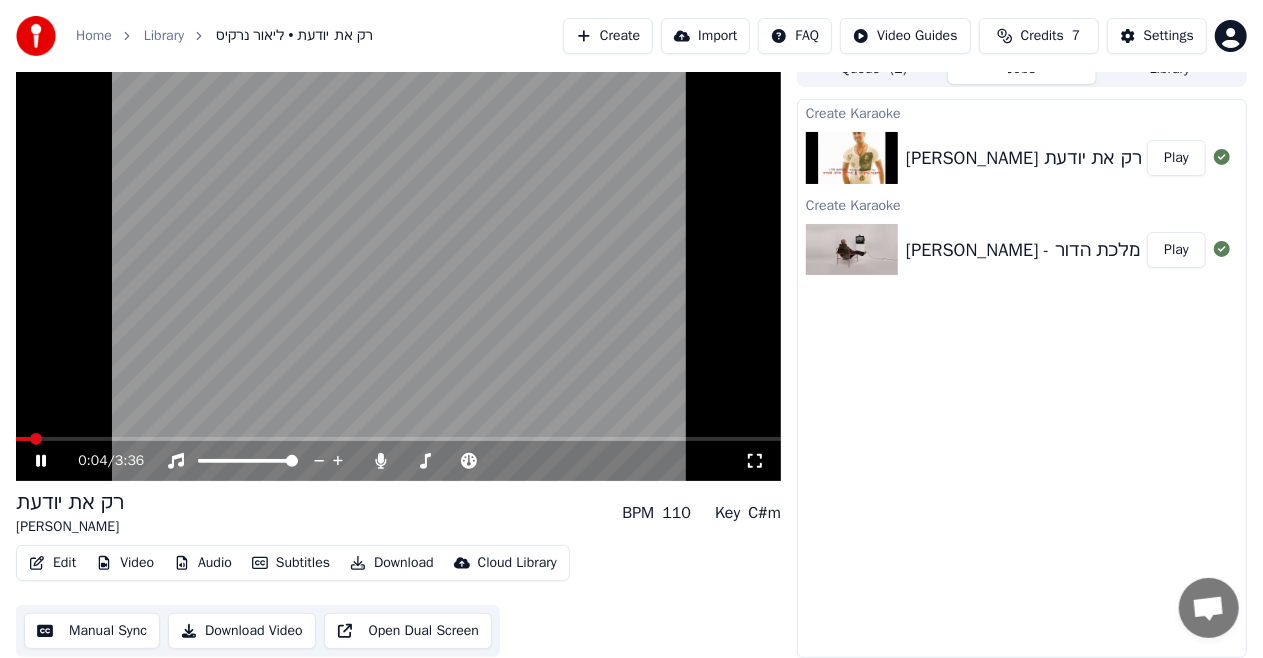 click at bounding box center [36, 439] 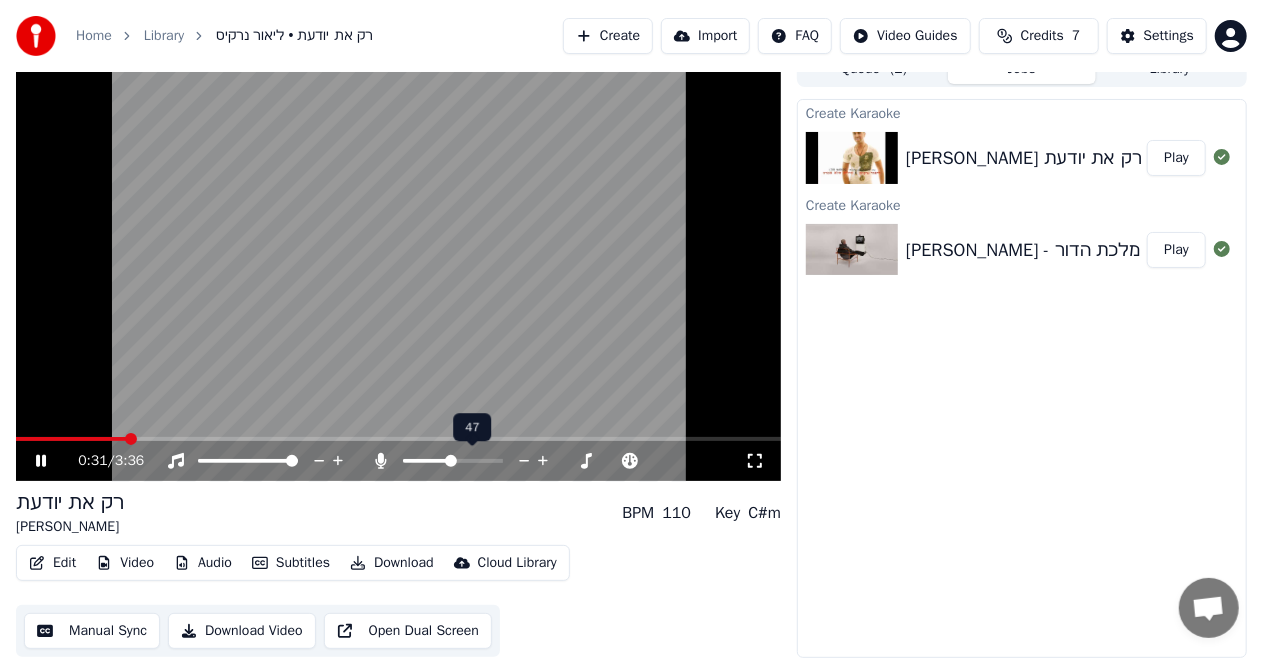 click at bounding box center [451, 461] 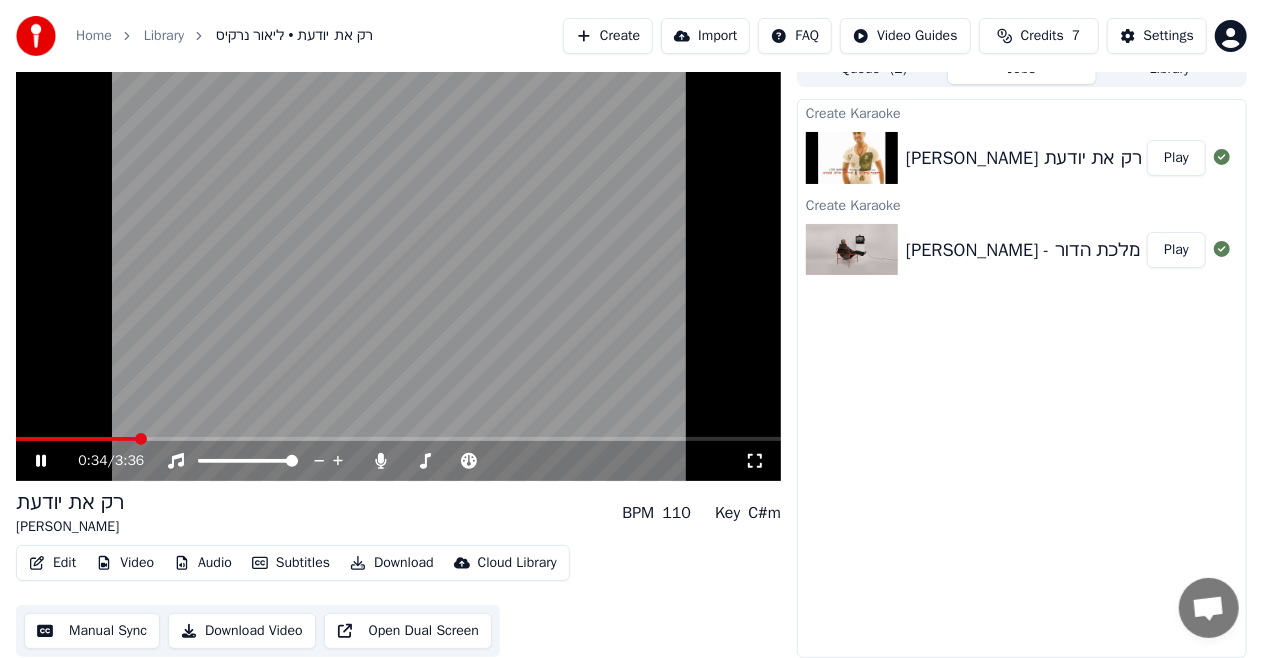 click 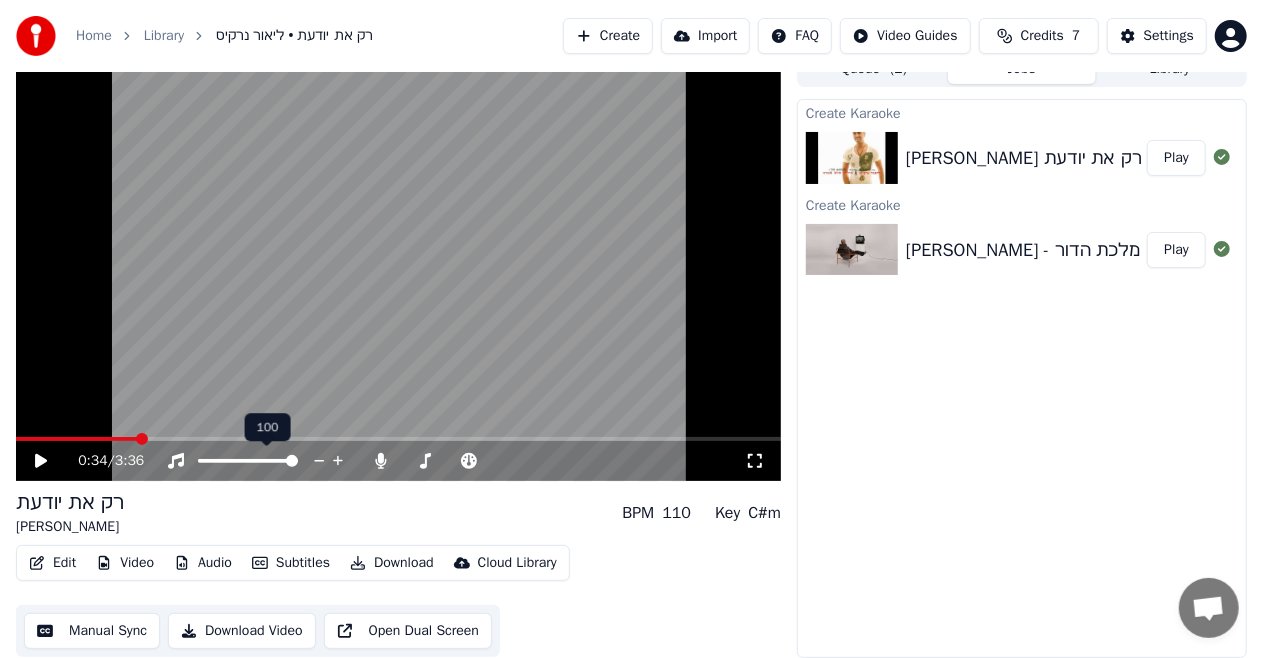 click 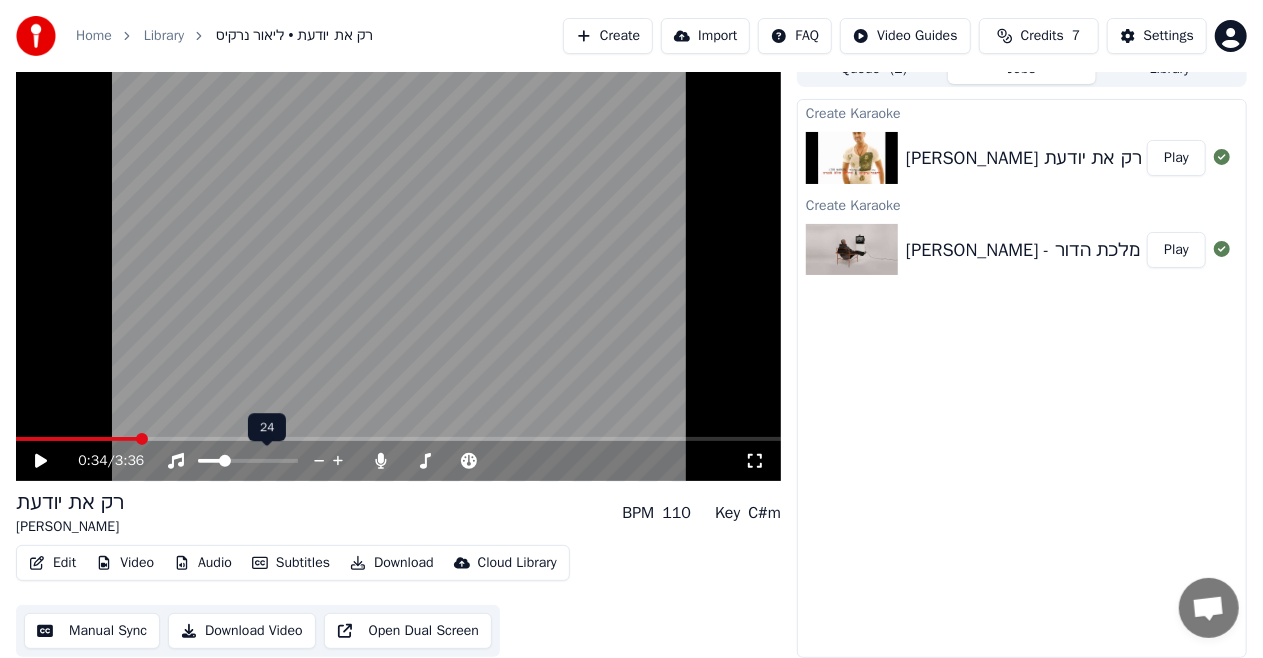 click at bounding box center [225, 461] 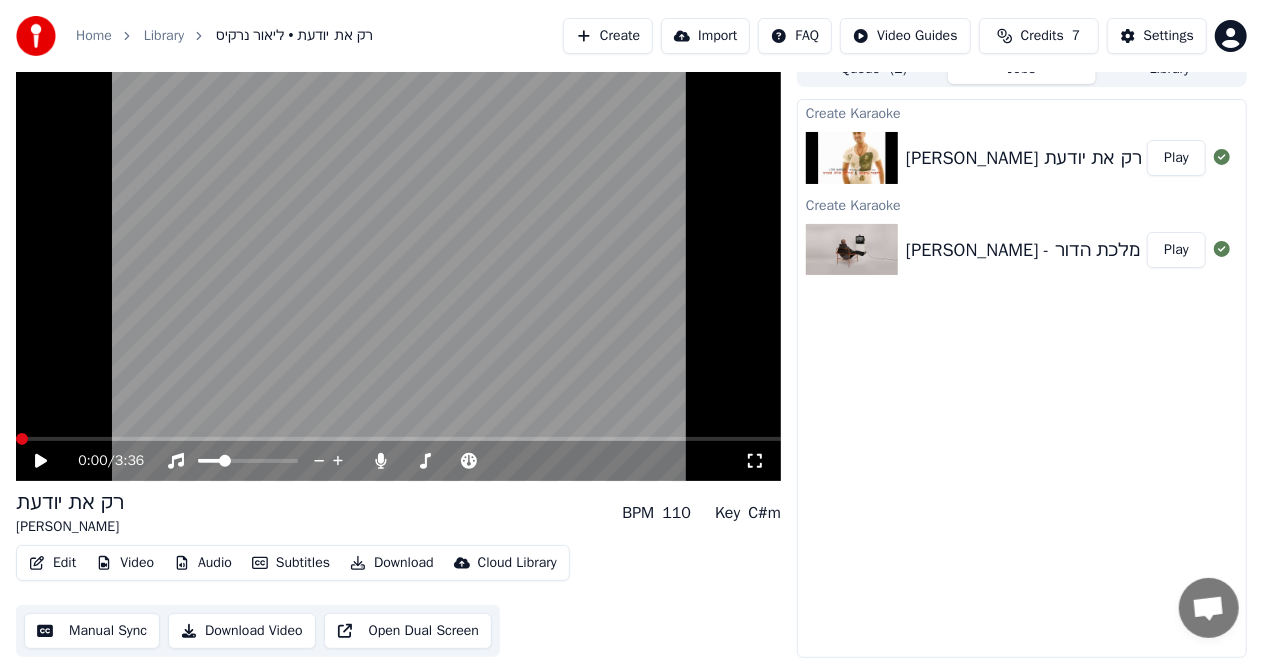 click at bounding box center (22, 439) 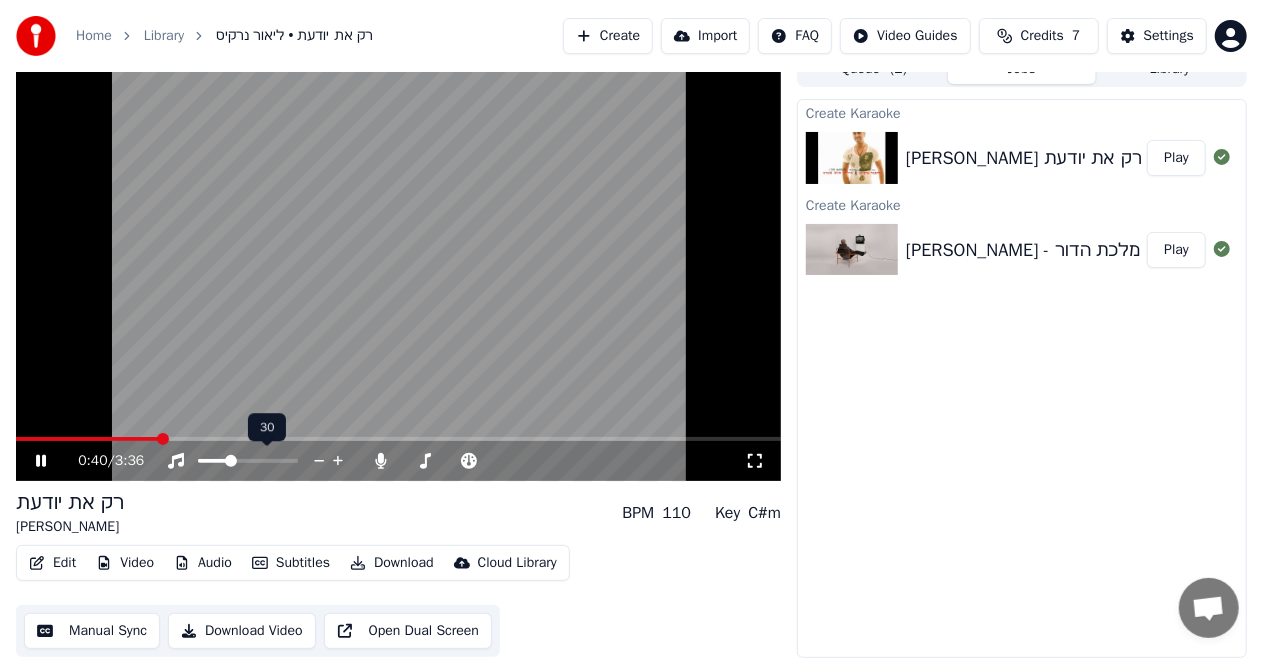 click at bounding box center (231, 461) 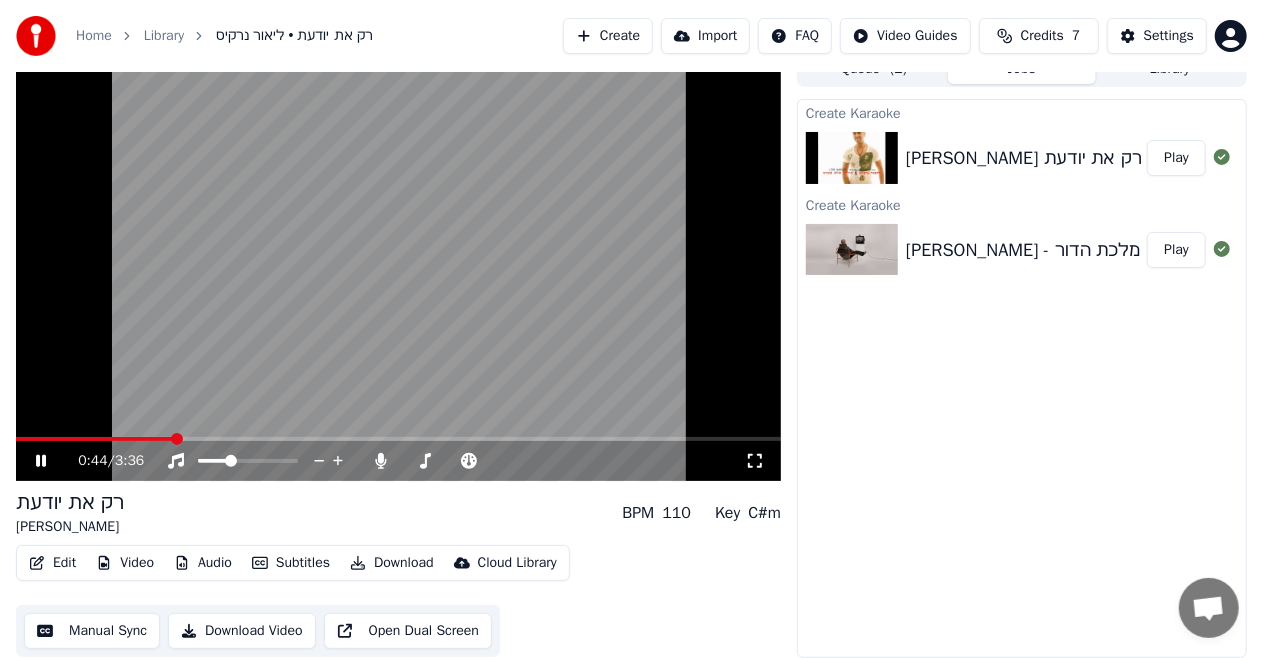 click on "0:44  /  3:36" at bounding box center [398, 461] 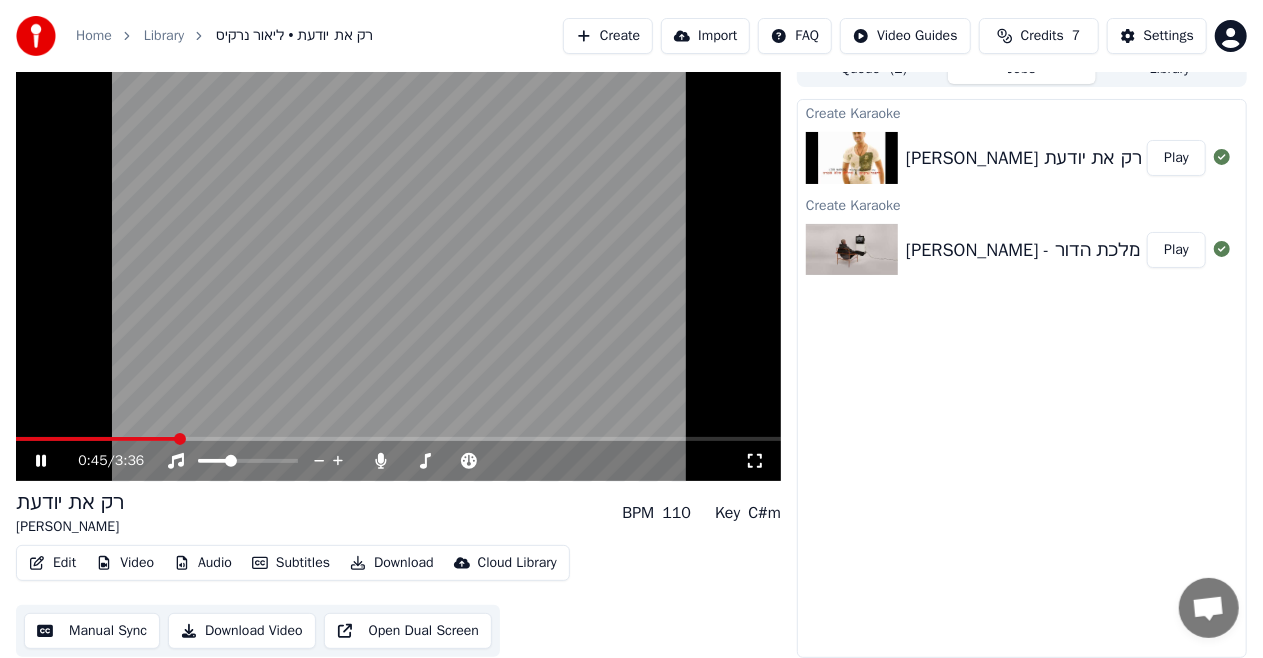 click 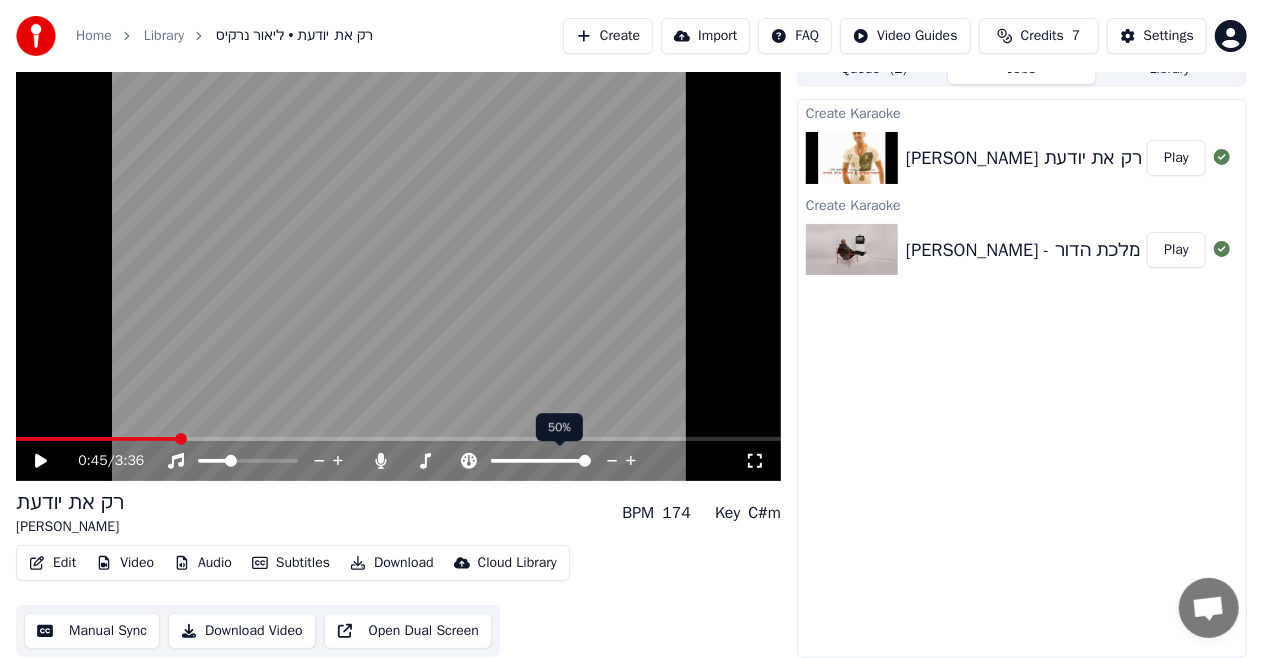 click at bounding box center (585, 461) 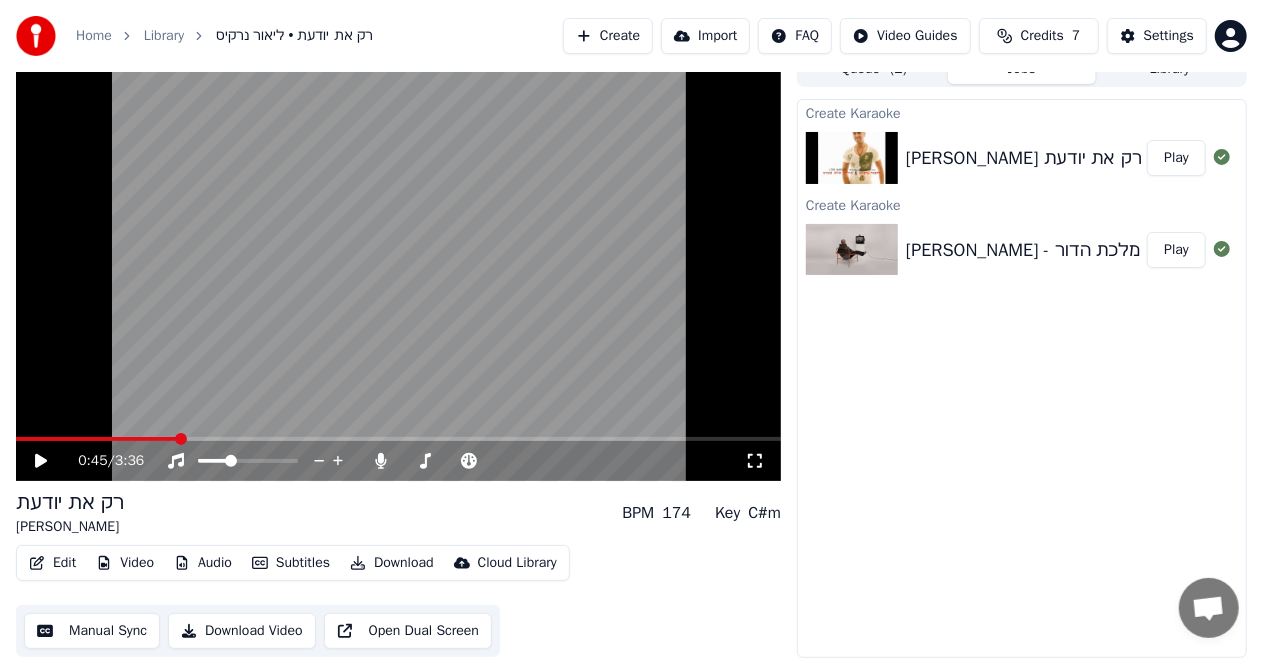 click 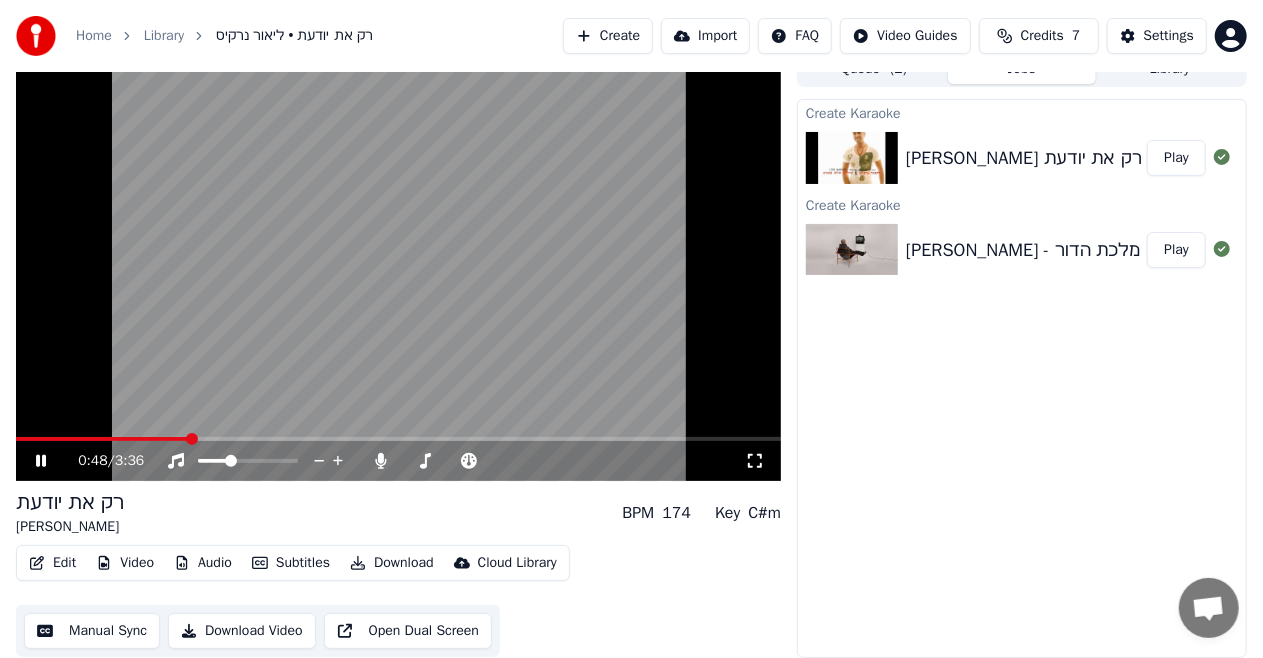 click 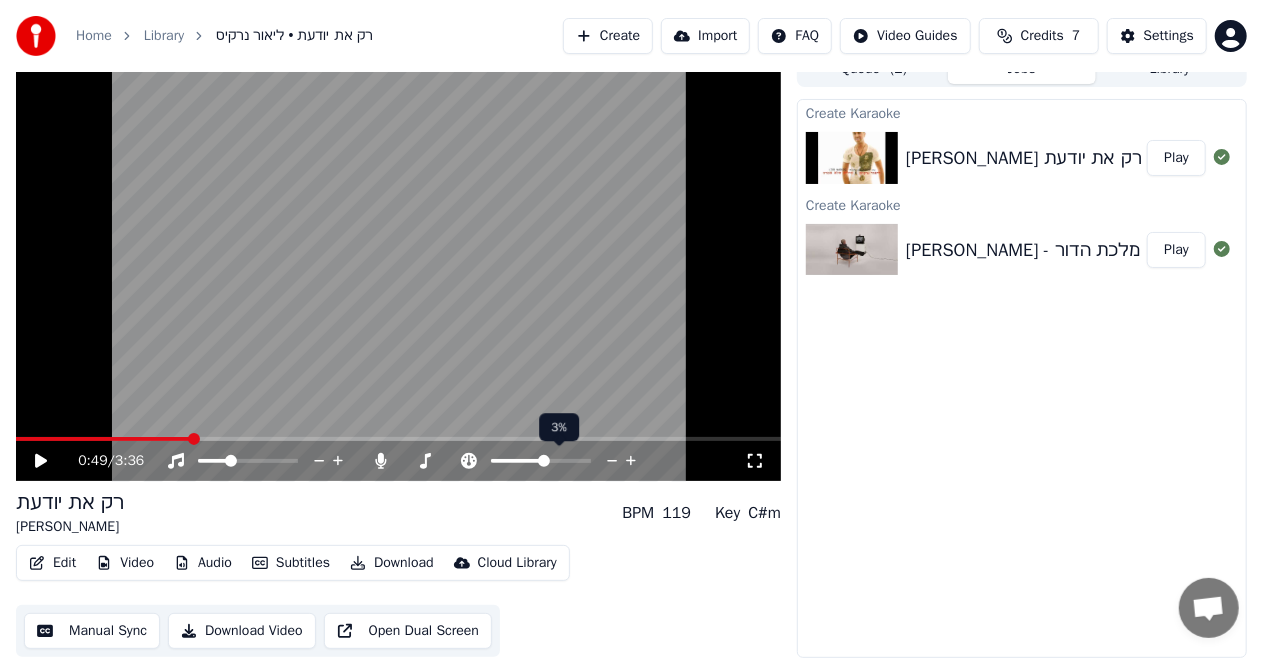 click at bounding box center (544, 461) 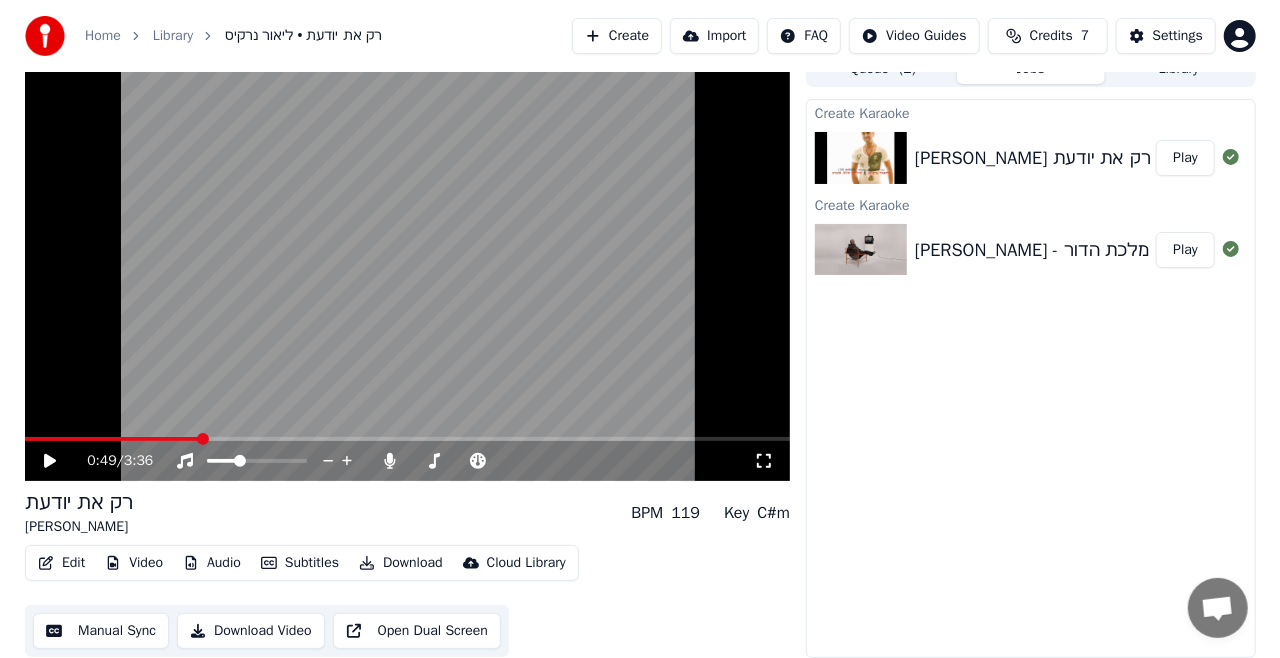 scroll, scrollTop: 0, scrollLeft: 0, axis: both 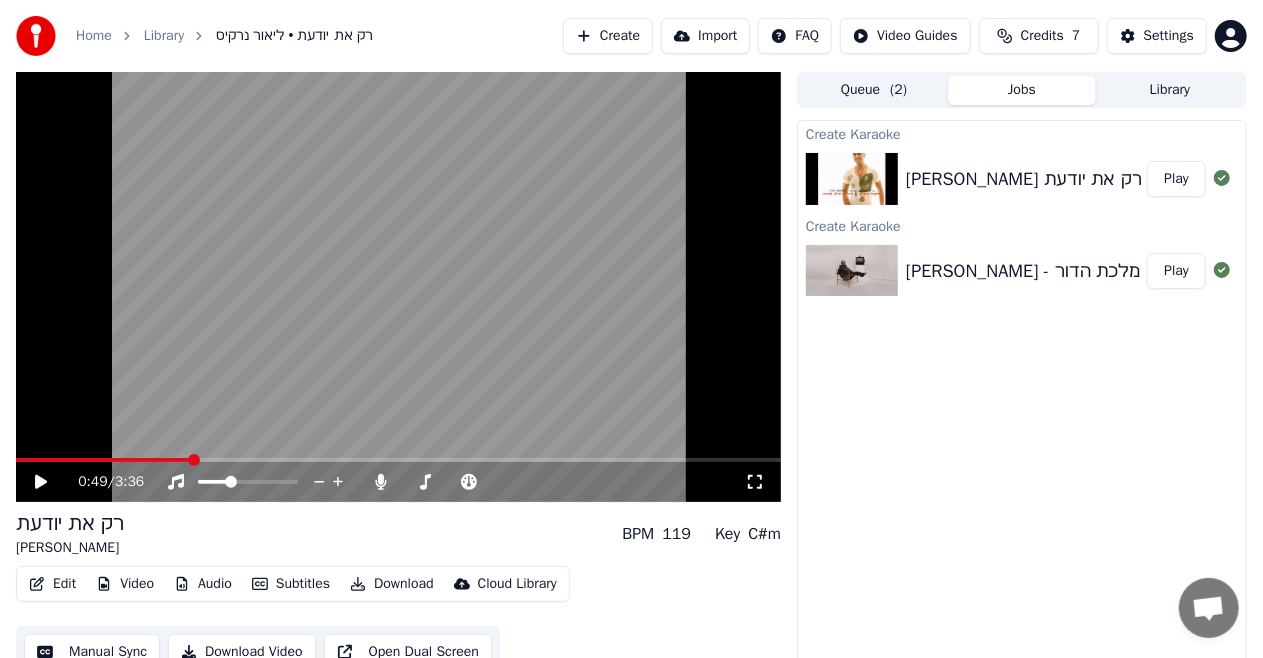 click on "Create" at bounding box center [608, 36] 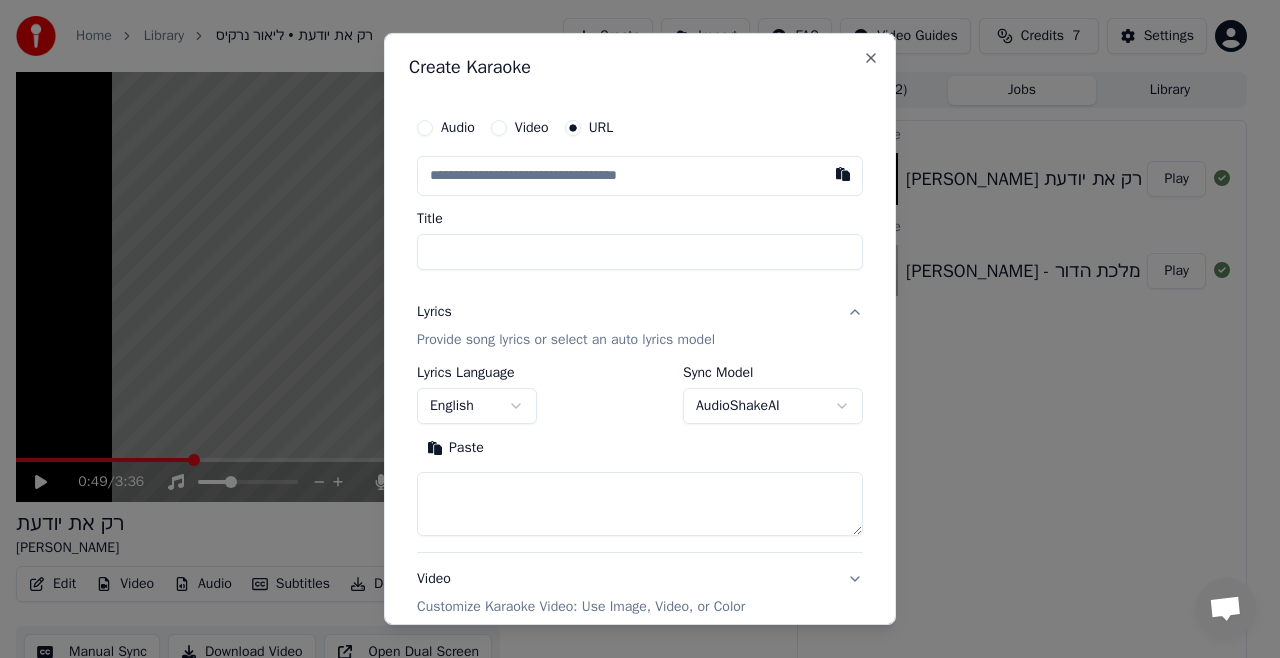 click at bounding box center (640, 504) 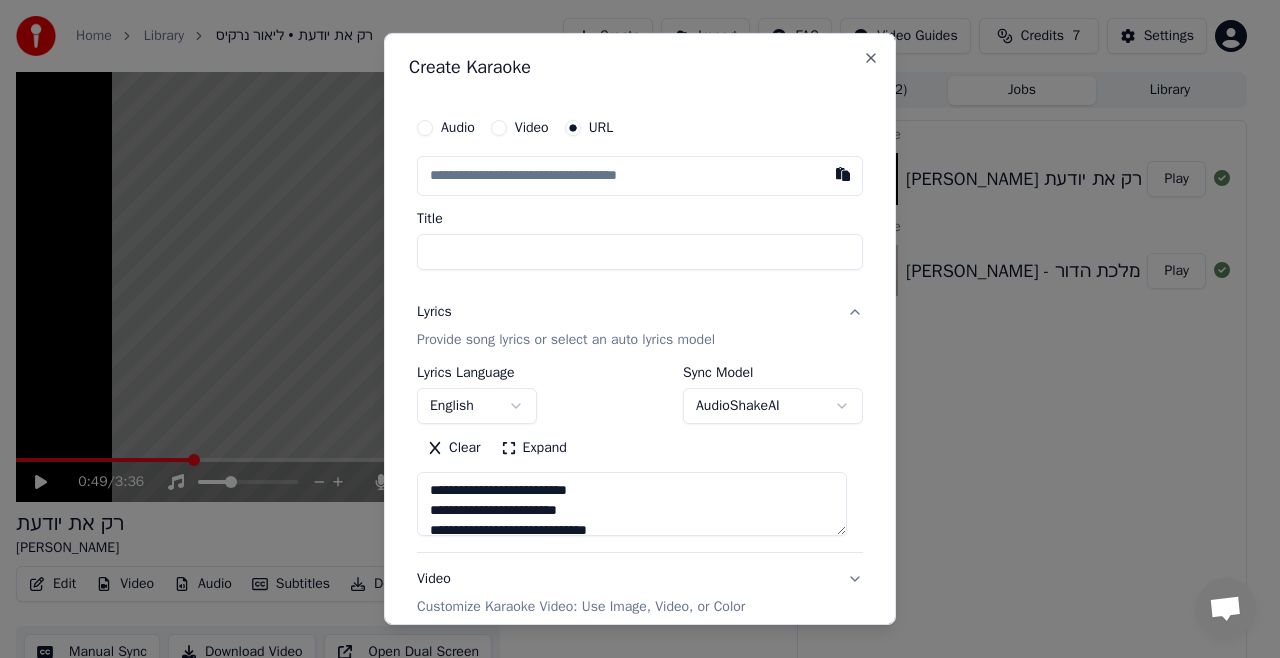 scroll, scrollTop: 364, scrollLeft: 0, axis: vertical 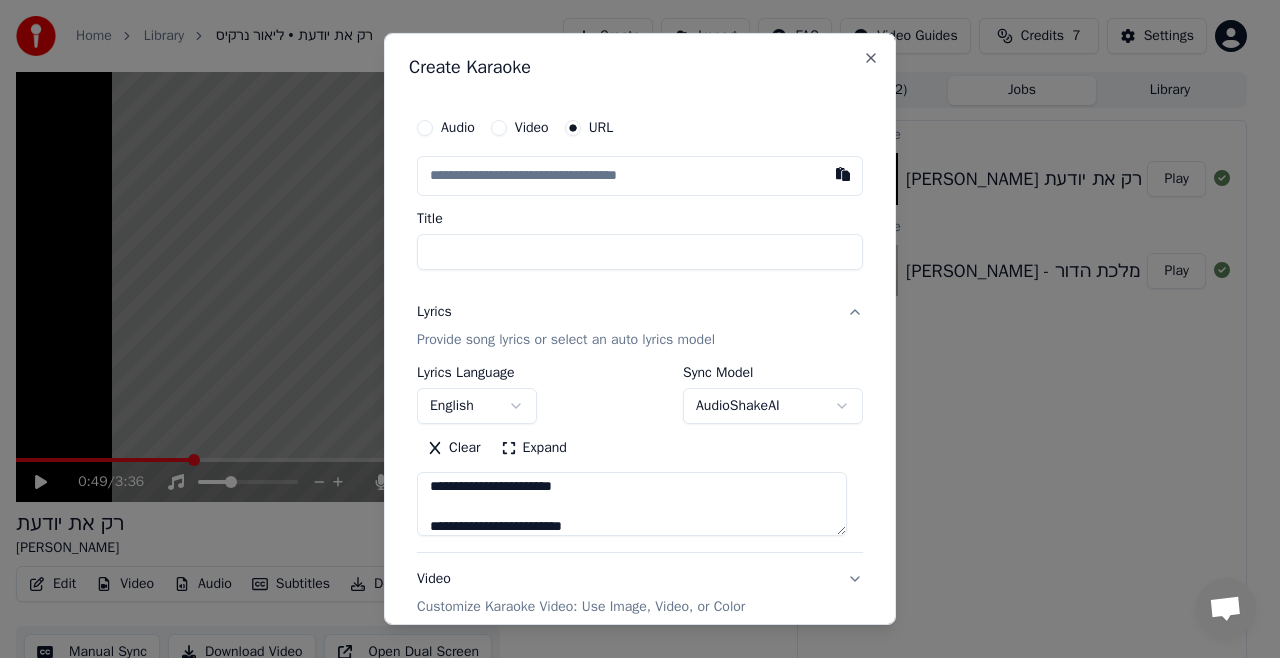 type on "**********" 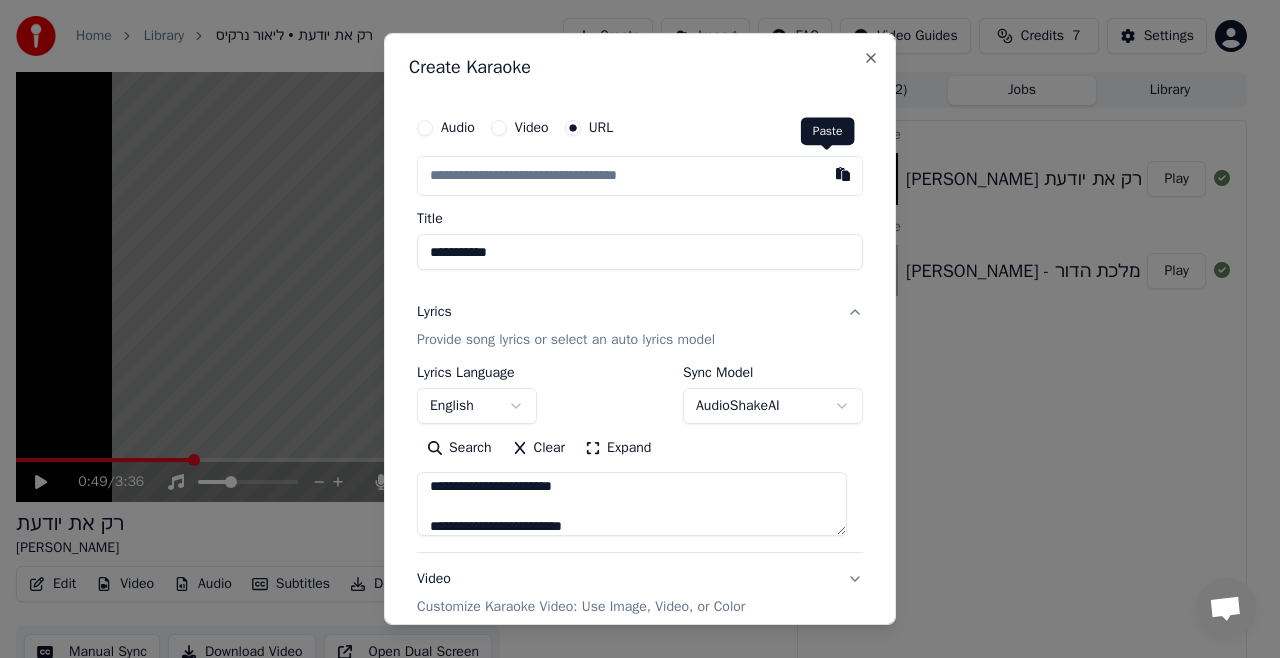 type on "**********" 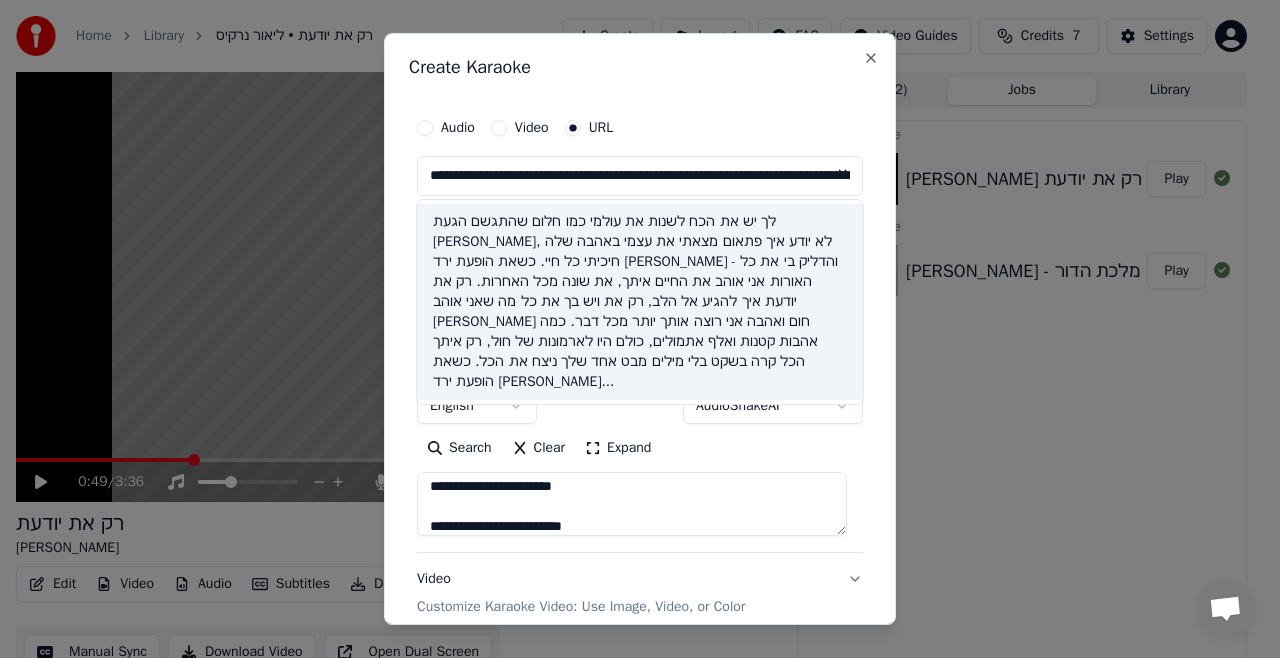 scroll, scrollTop: 200, scrollLeft: 0, axis: vertical 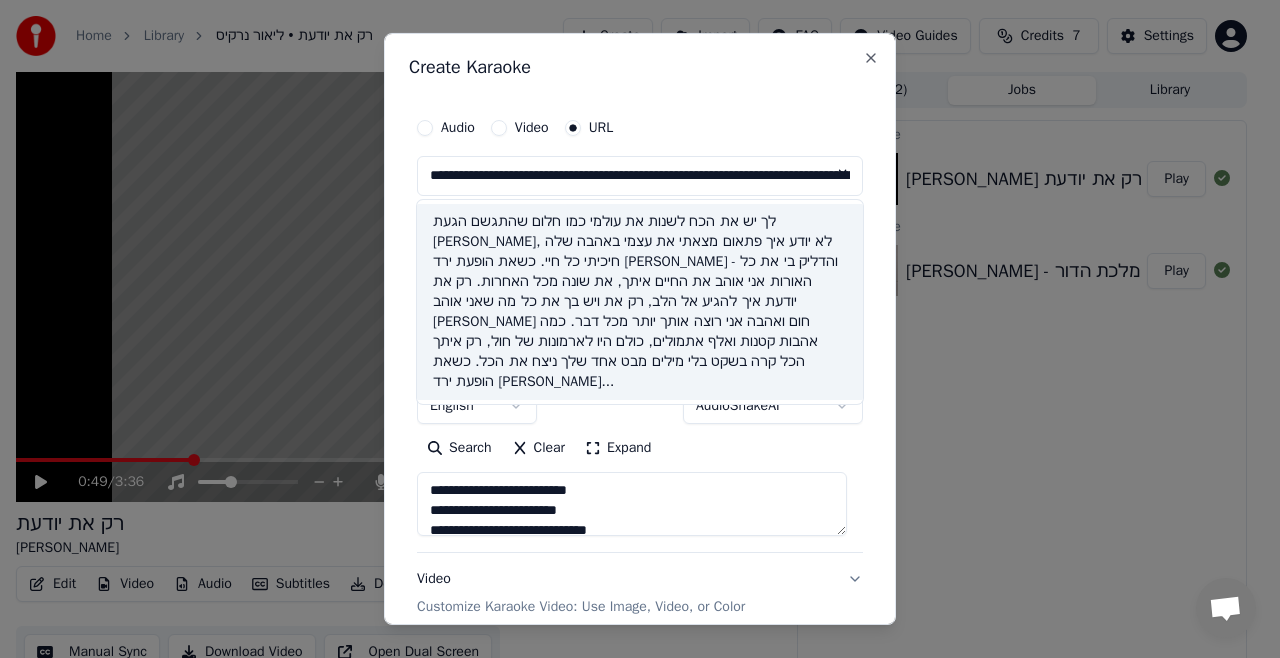 type on "**********" 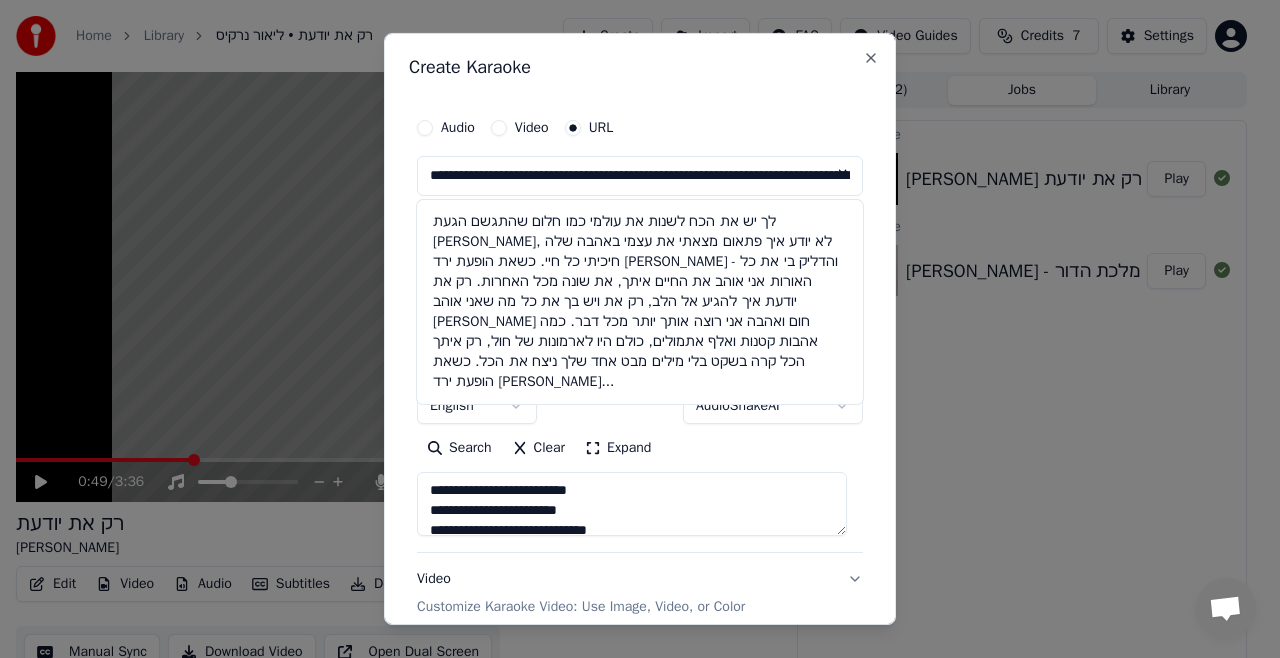 click at bounding box center (843, 174) 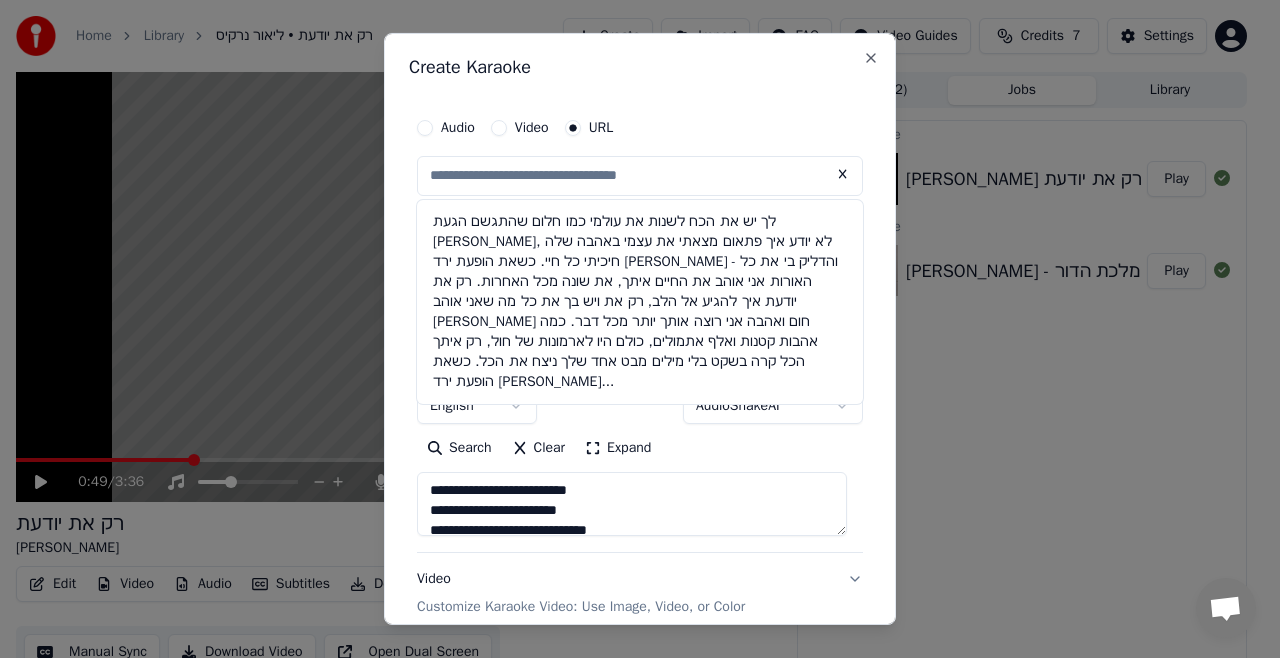 scroll, scrollTop: 0, scrollLeft: 0, axis: both 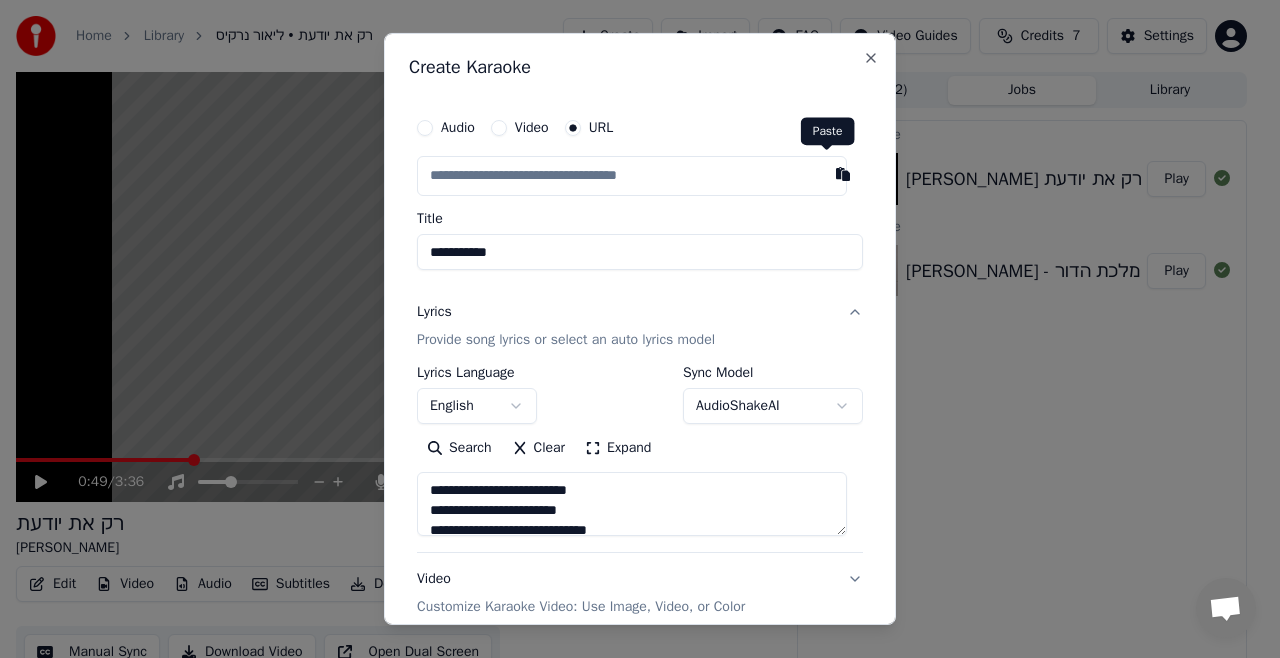 click at bounding box center [843, 174] 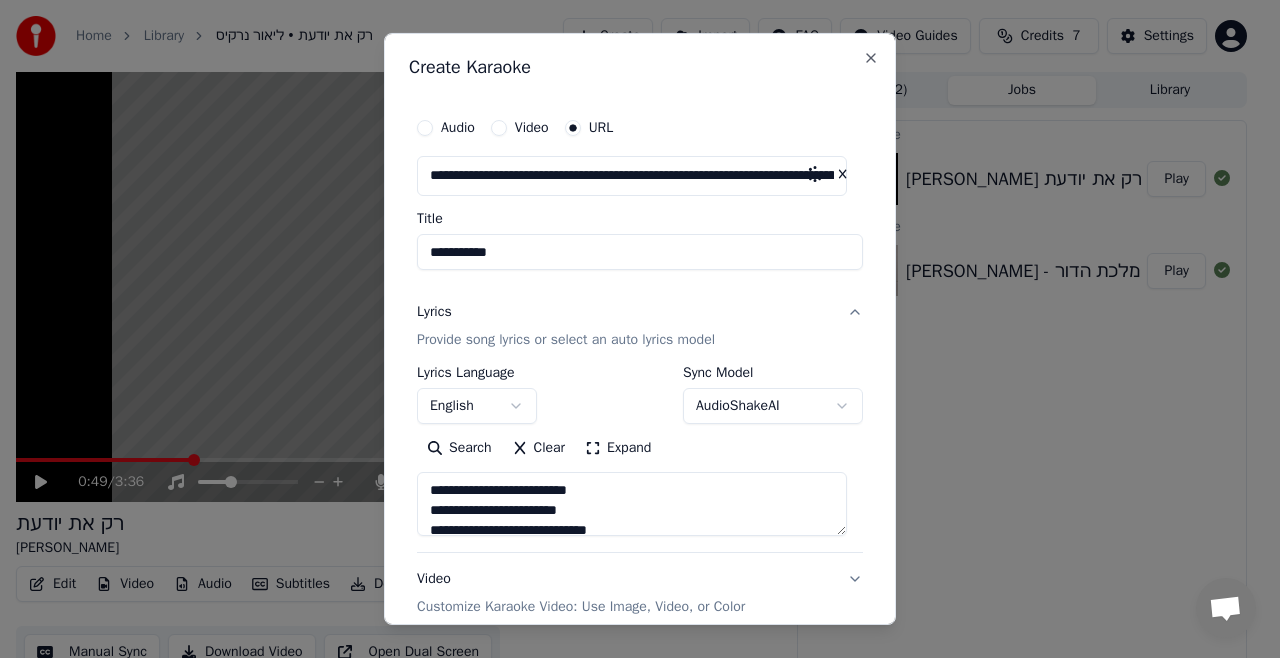 type on "**********" 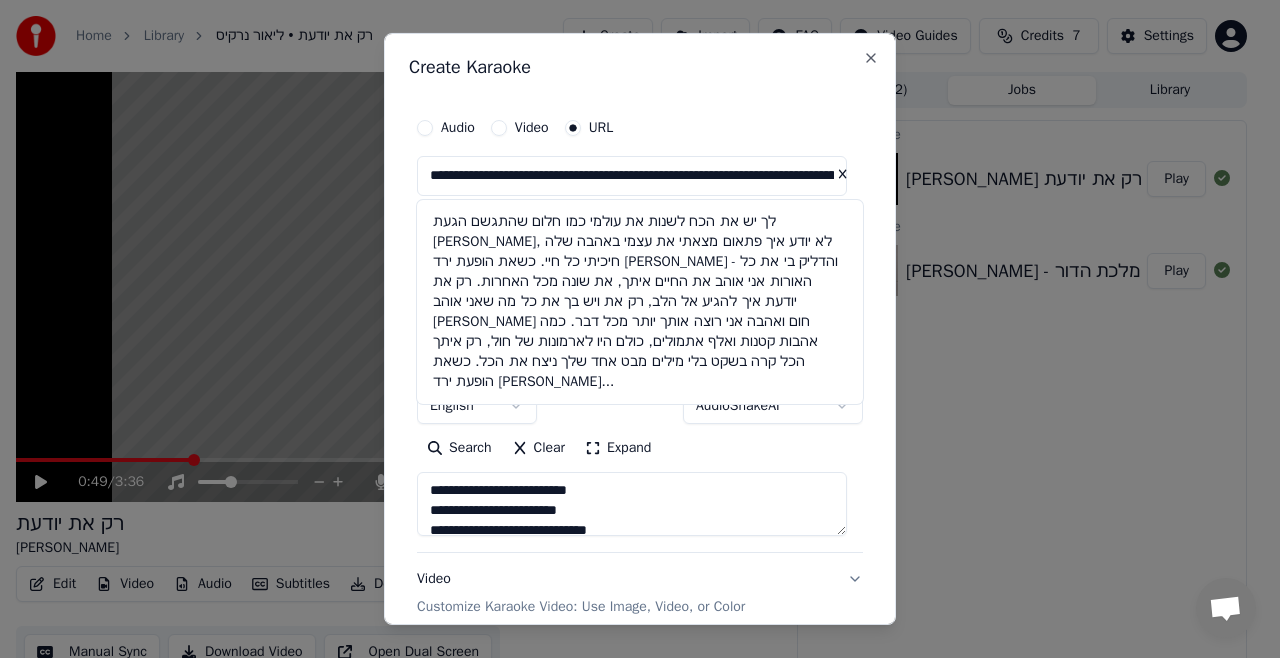 click at bounding box center [843, 174] 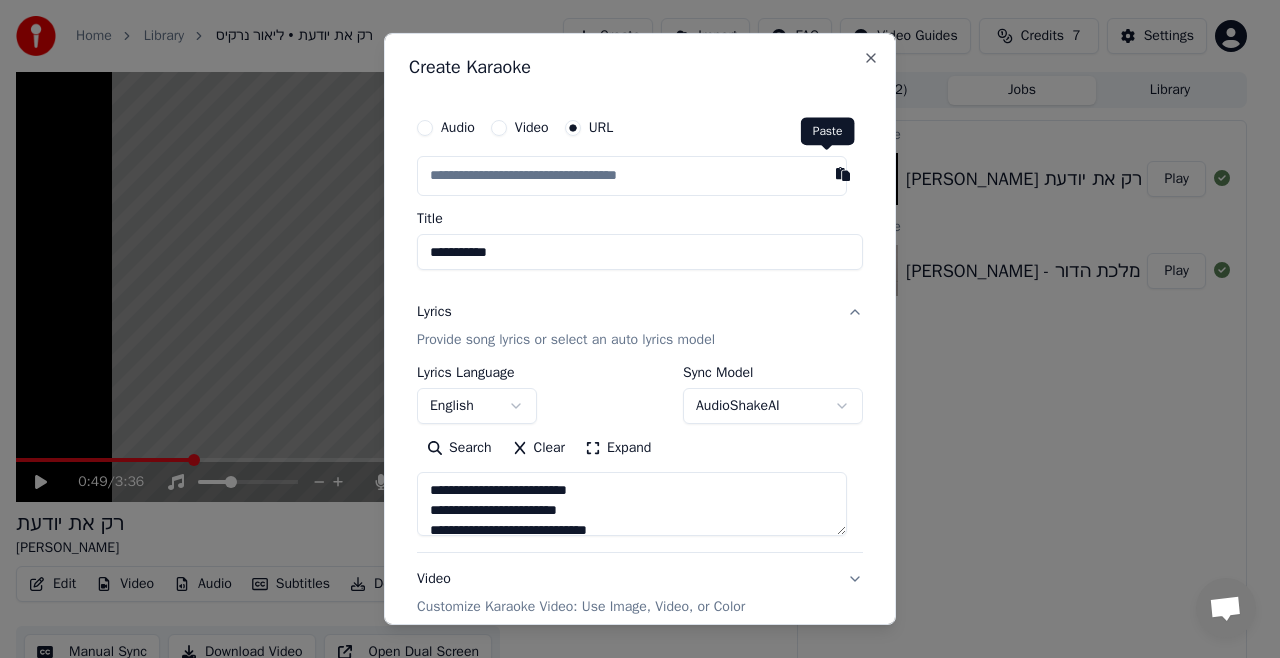 click at bounding box center (843, 174) 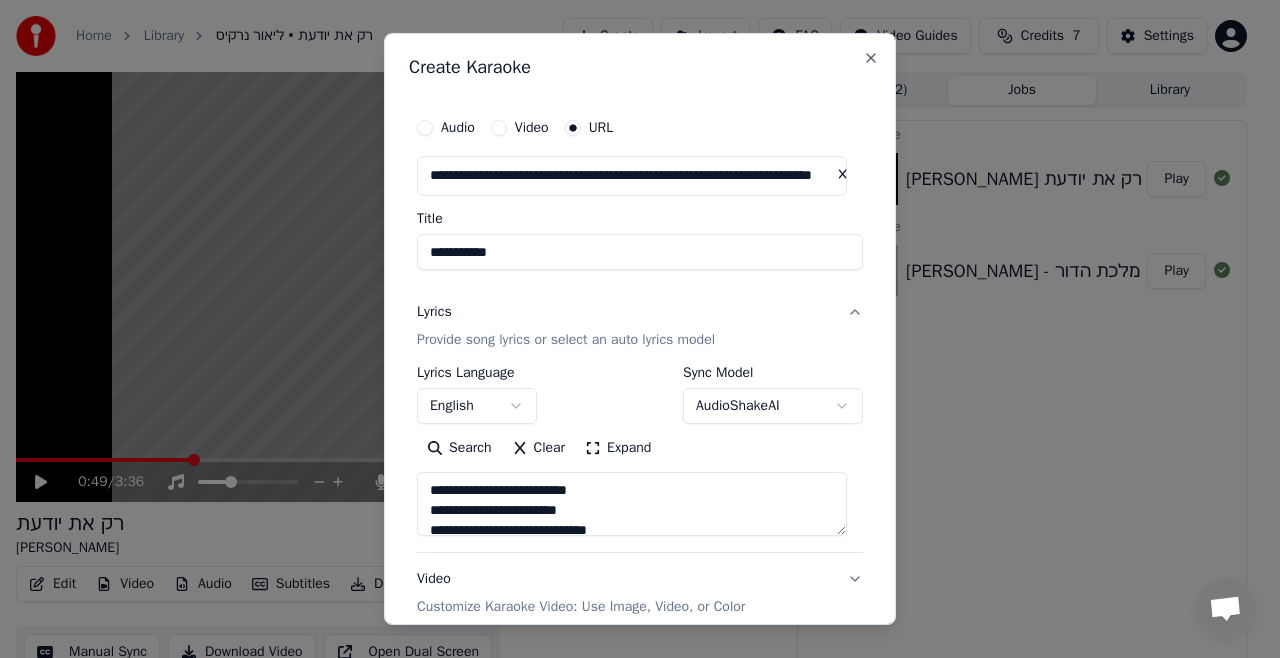 type on "**********" 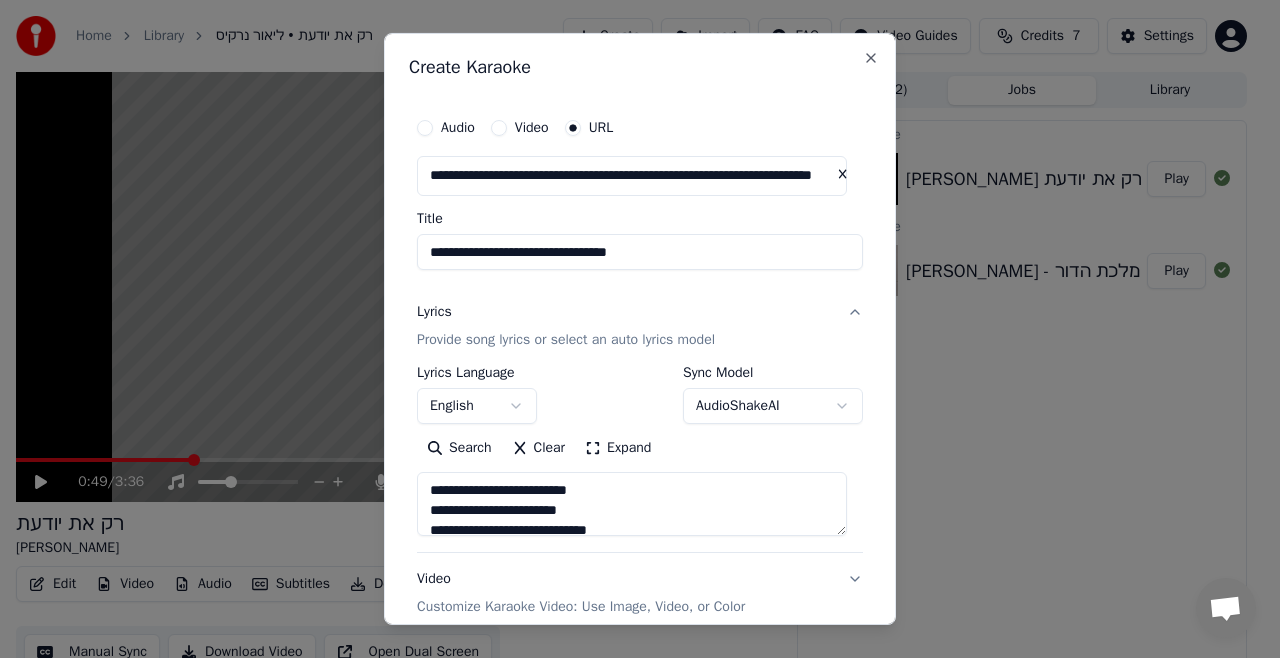 click on "**********" at bounding box center [631, 329] 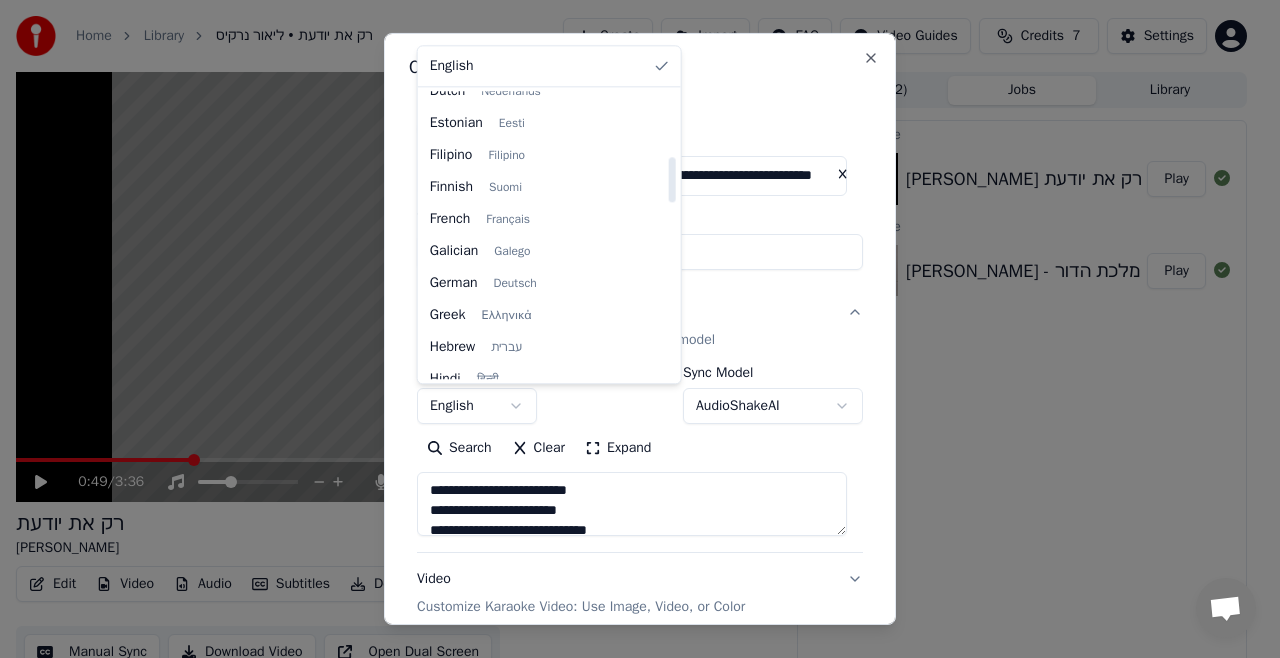 scroll, scrollTop: 500, scrollLeft: 0, axis: vertical 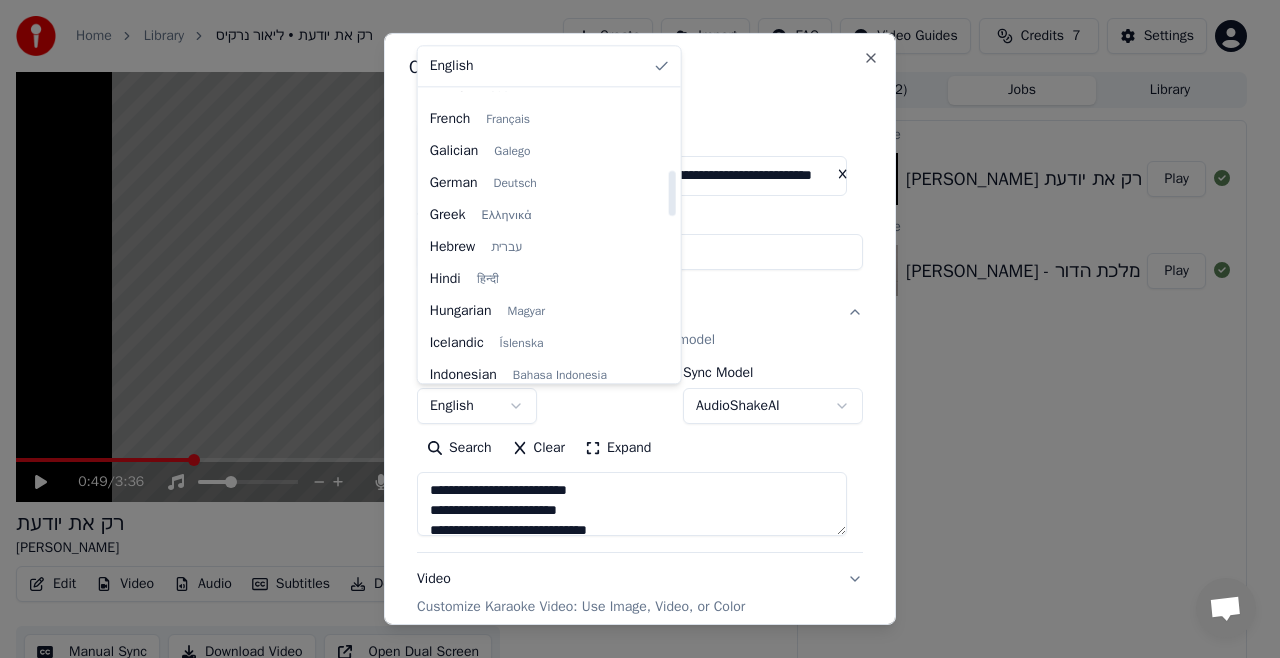 select on "**" 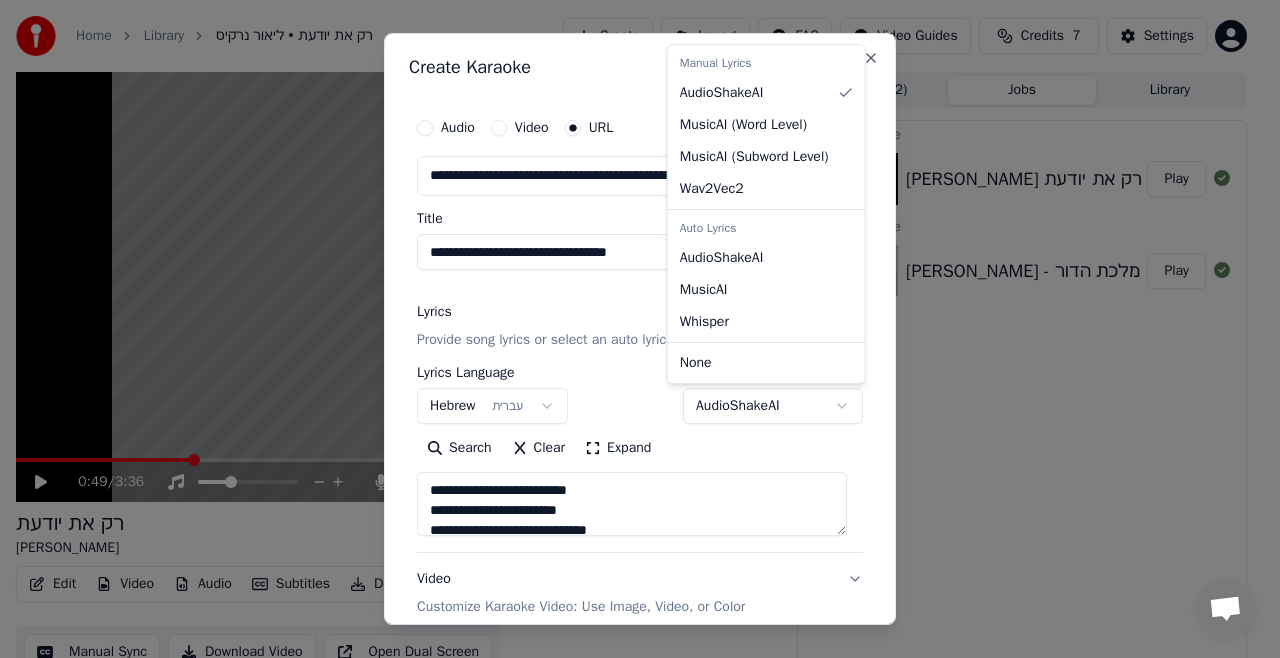 click on "**********" at bounding box center [631, 329] 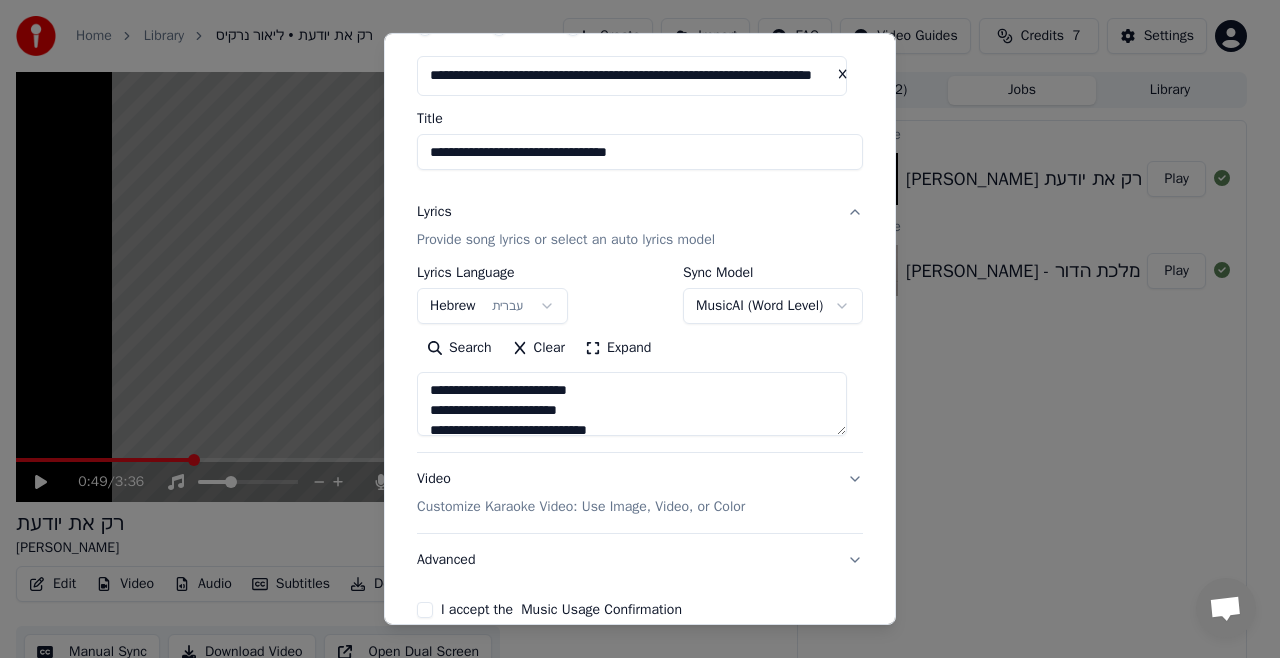 scroll, scrollTop: 258, scrollLeft: 0, axis: vertical 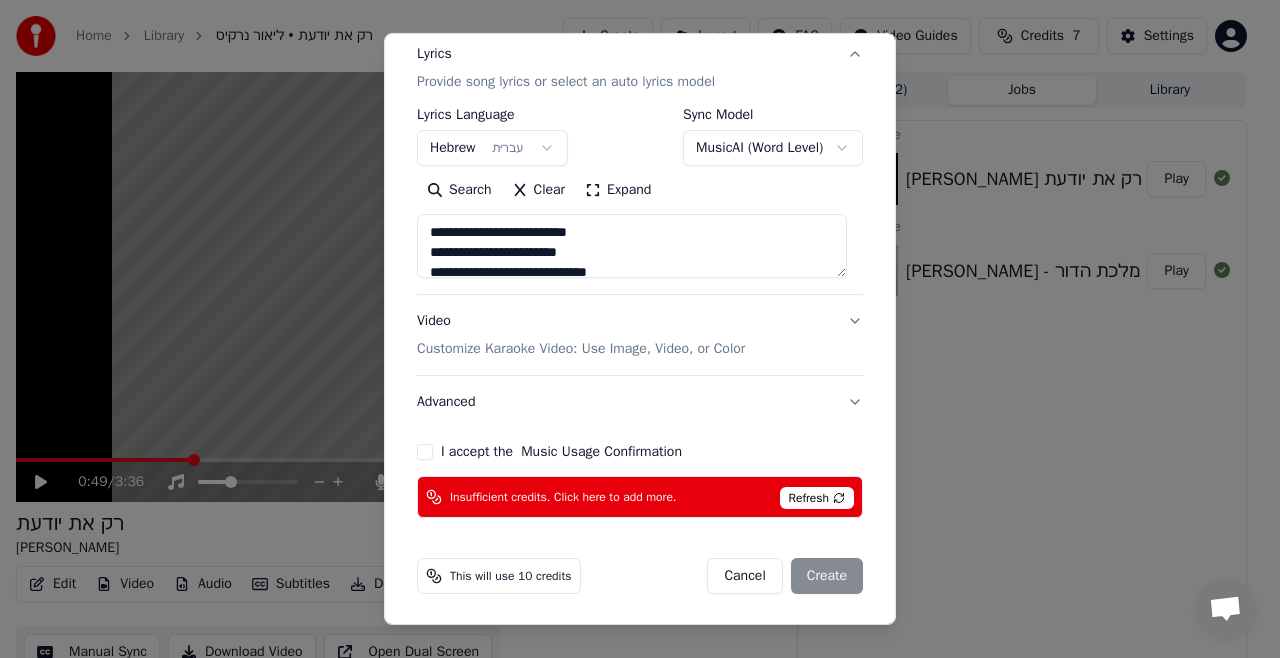 click on "I accept the   Music Usage Confirmation" at bounding box center (425, 452) 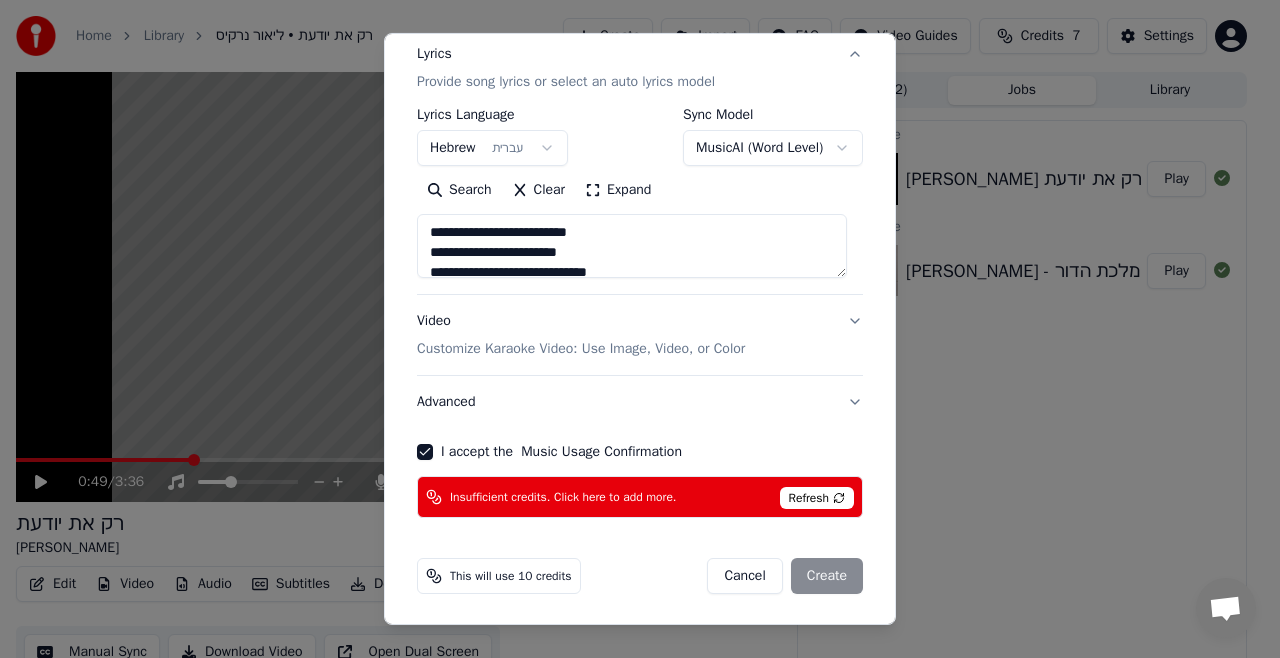 click on "Cancel Create" at bounding box center (785, 576) 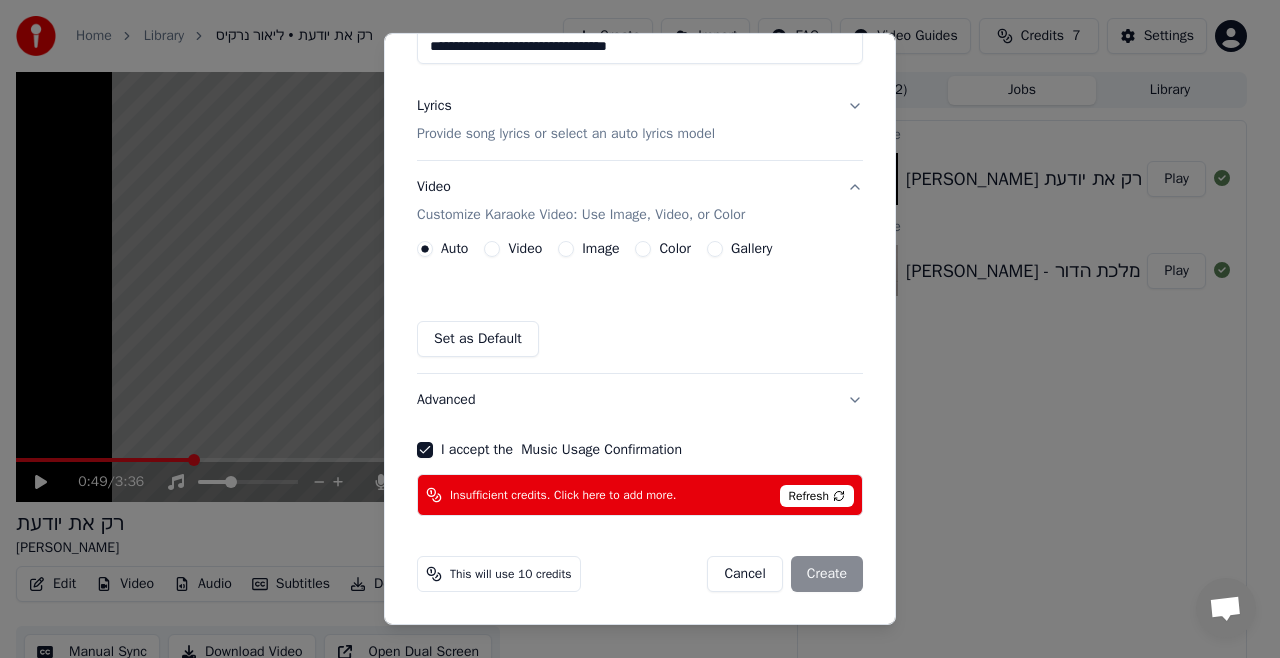 scroll, scrollTop: 204, scrollLeft: 0, axis: vertical 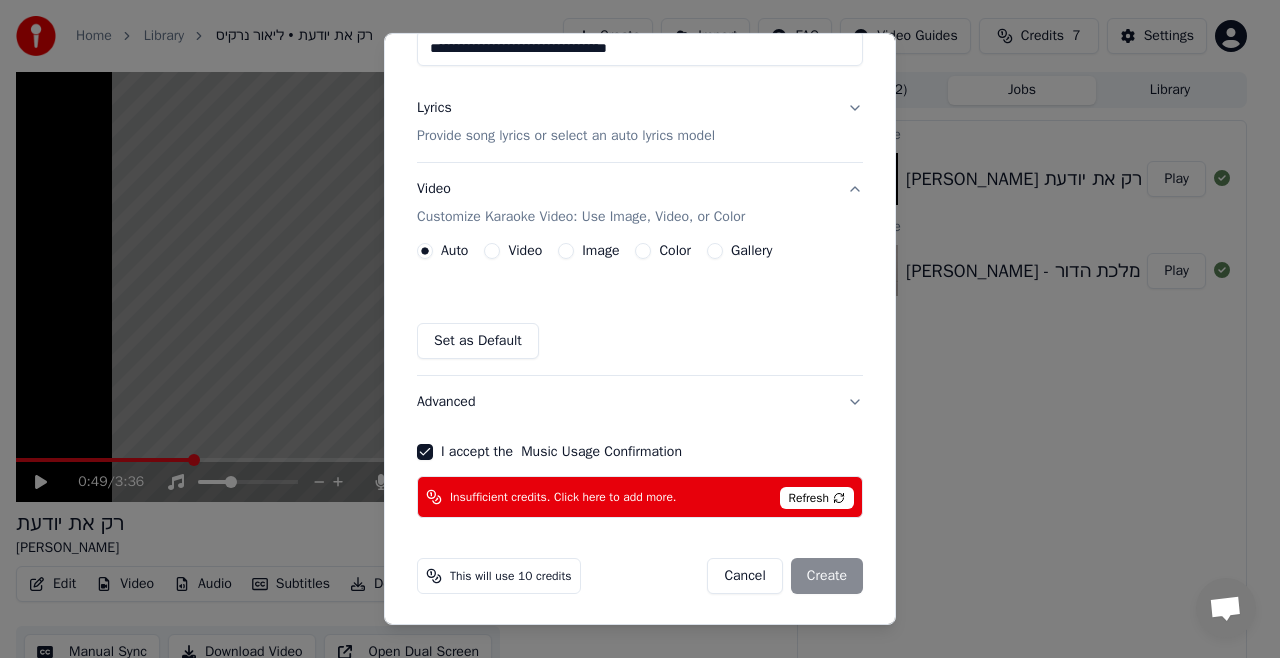 click on "Cancel Create" at bounding box center [785, 576] 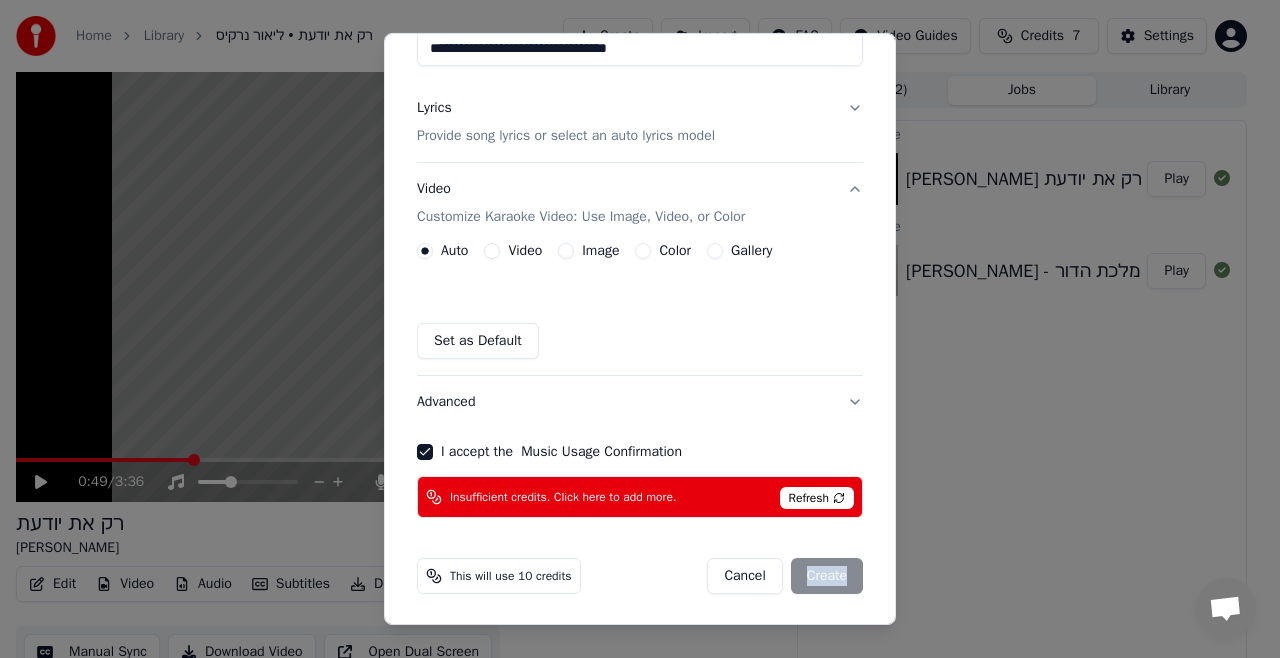 click on "Cancel Create" at bounding box center [785, 576] 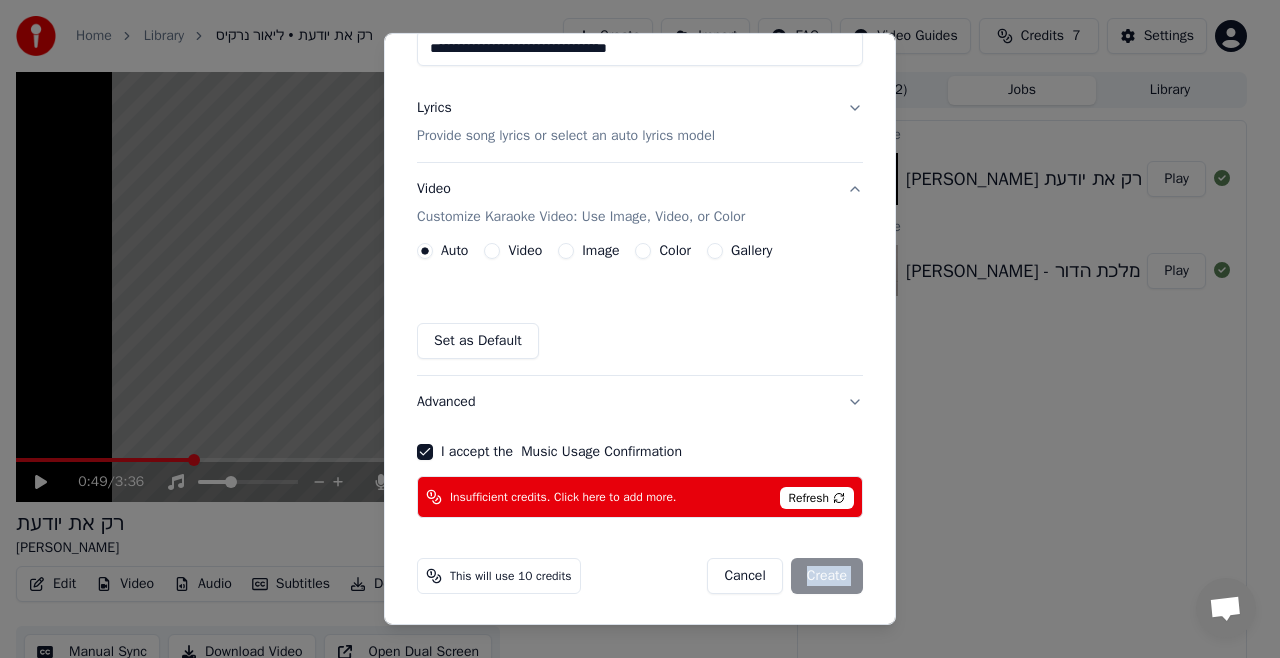 click on "Cancel Create" at bounding box center [785, 576] 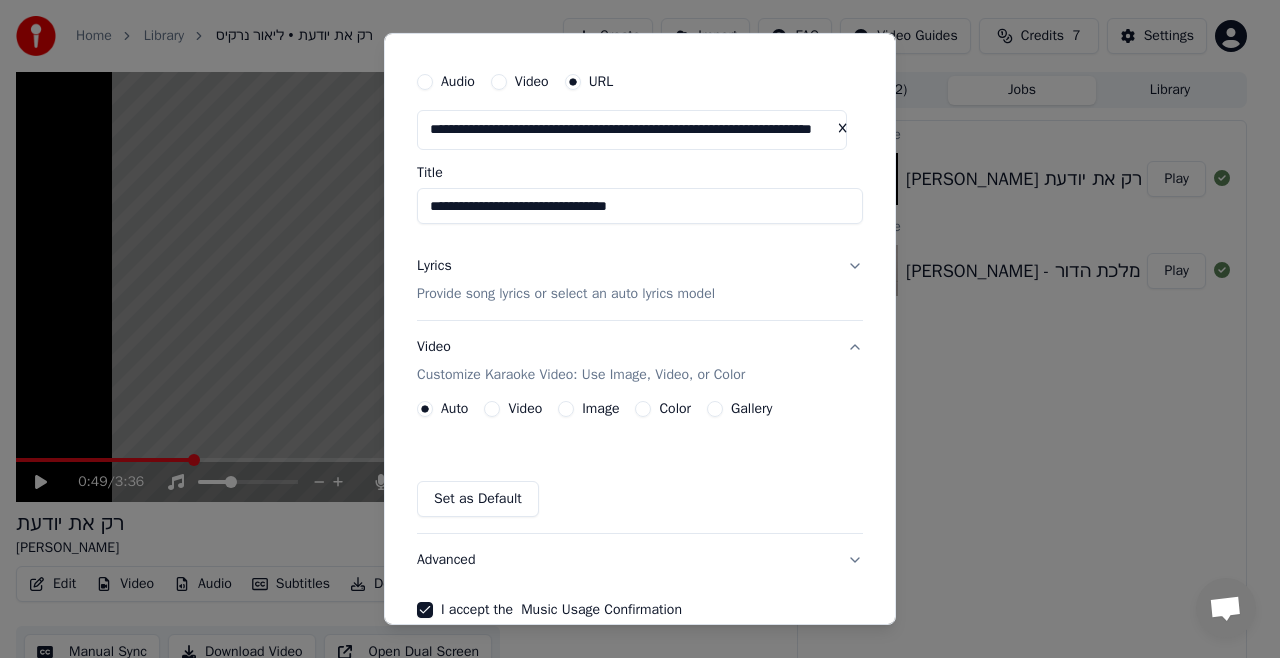 scroll, scrollTop: 0, scrollLeft: 0, axis: both 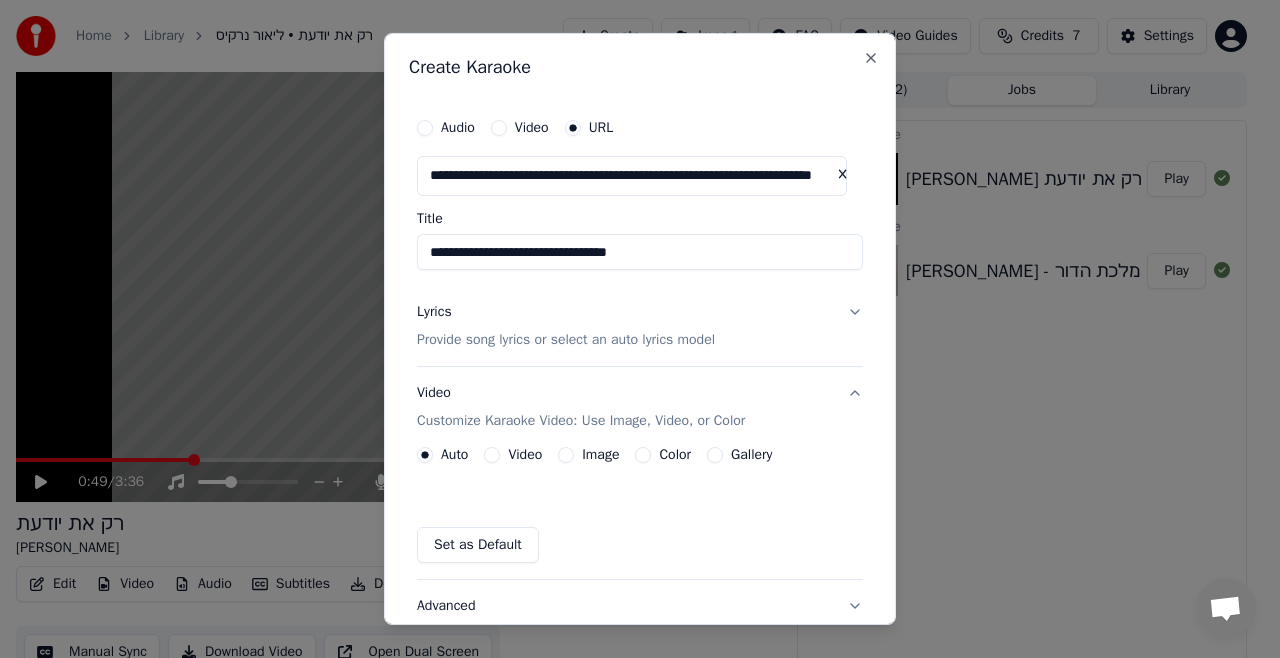 click on "Lyrics Provide song lyrics or select an auto lyrics model" at bounding box center [640, 326] 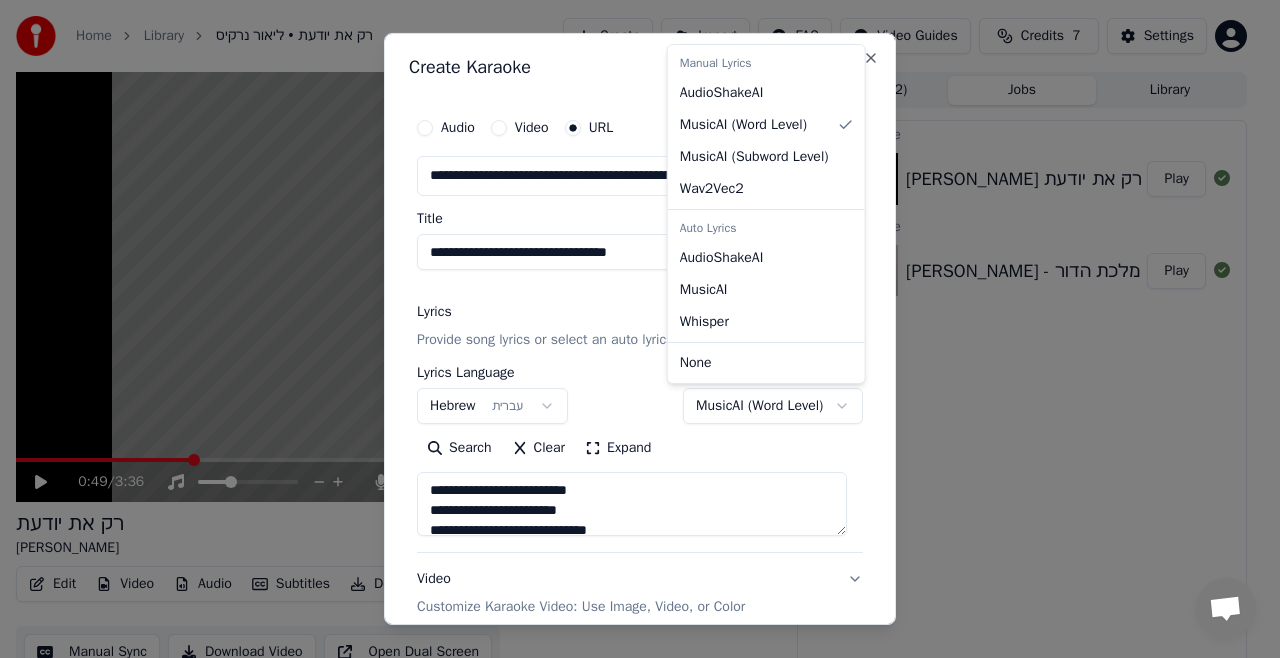 click on "**********" at bounding box center [631, 329] 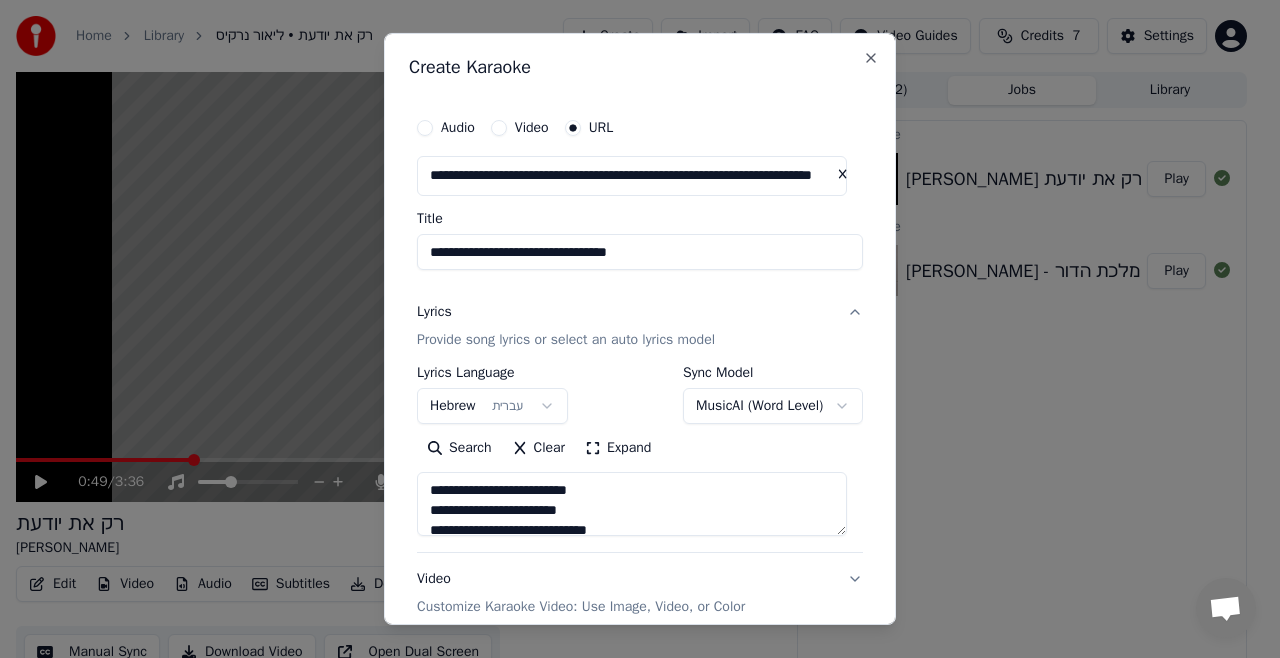 scroll, scrollTop: 373, scrollLeft: 0, axis: vertical 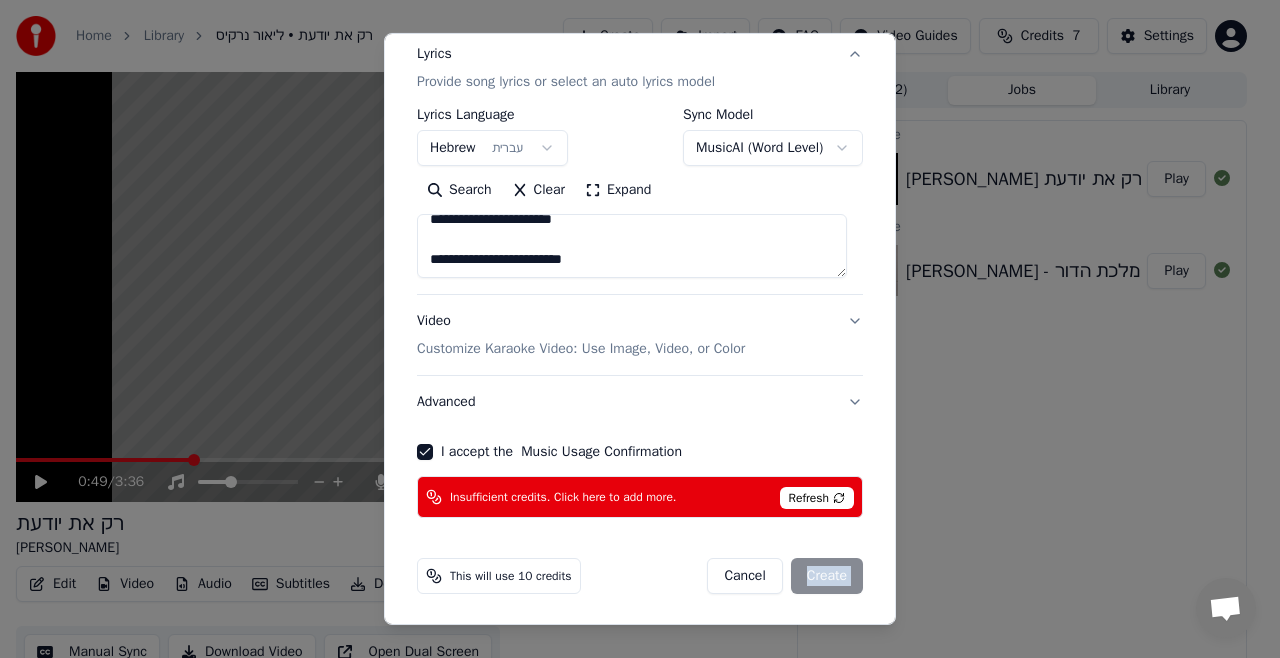 click on "Cancel Create" at bounding box center (785, 576) 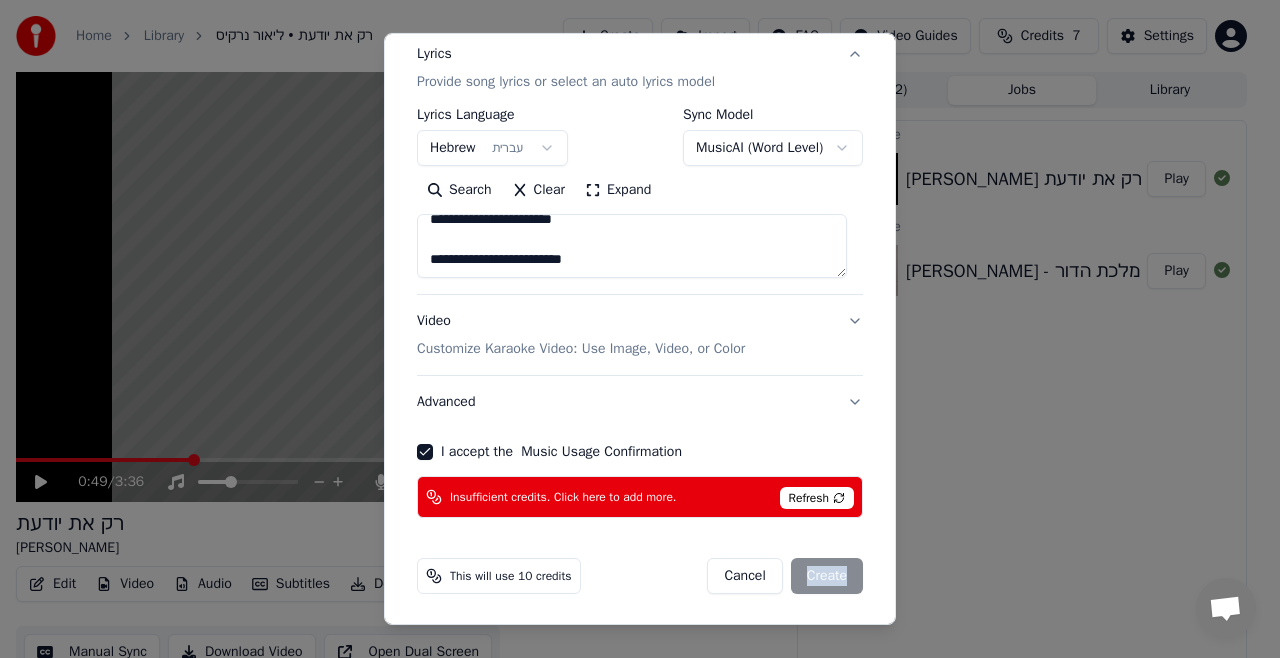 click on "Cancel Create" at bounding box center (785, 576) 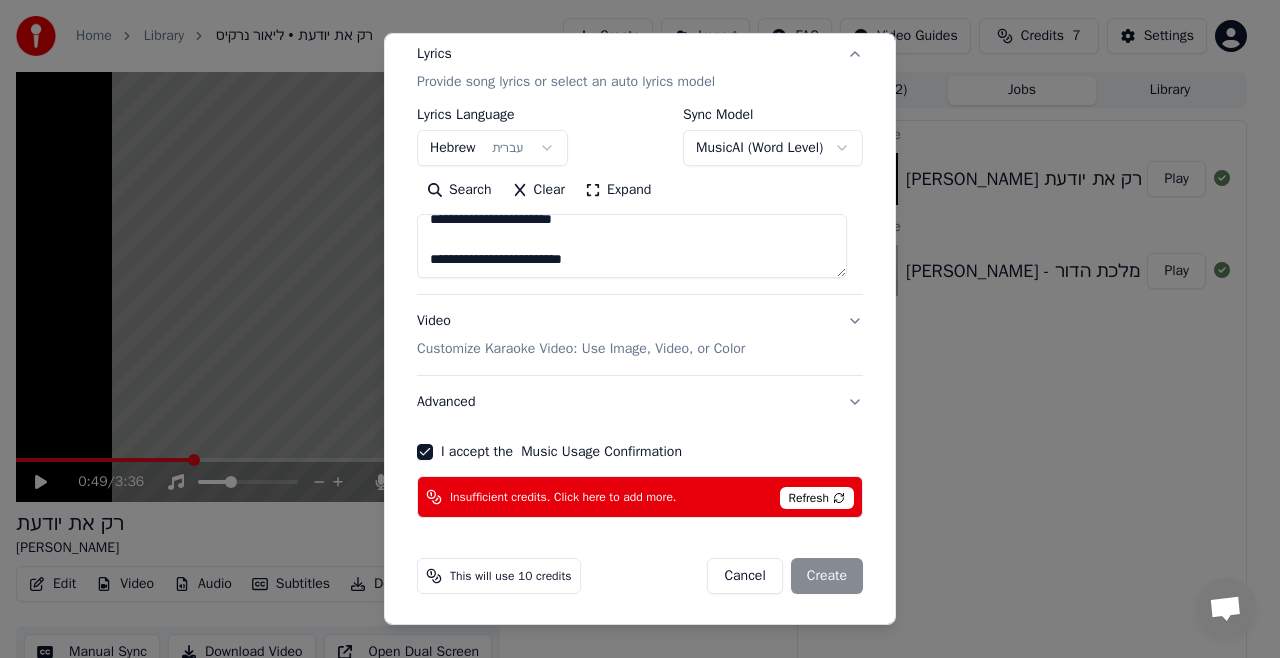 click on "Cancel Create" at bounding box center (785, 576) 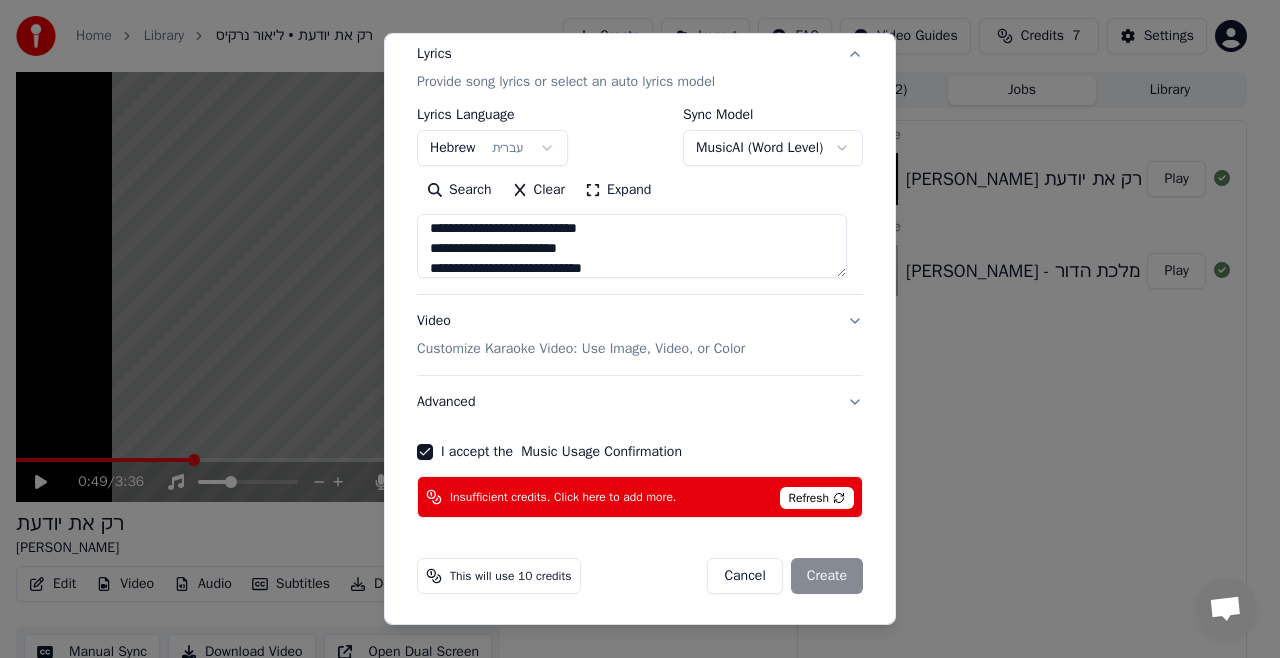 scroll, scrollTop: 173, scrollLeft: 0, axis: vertical 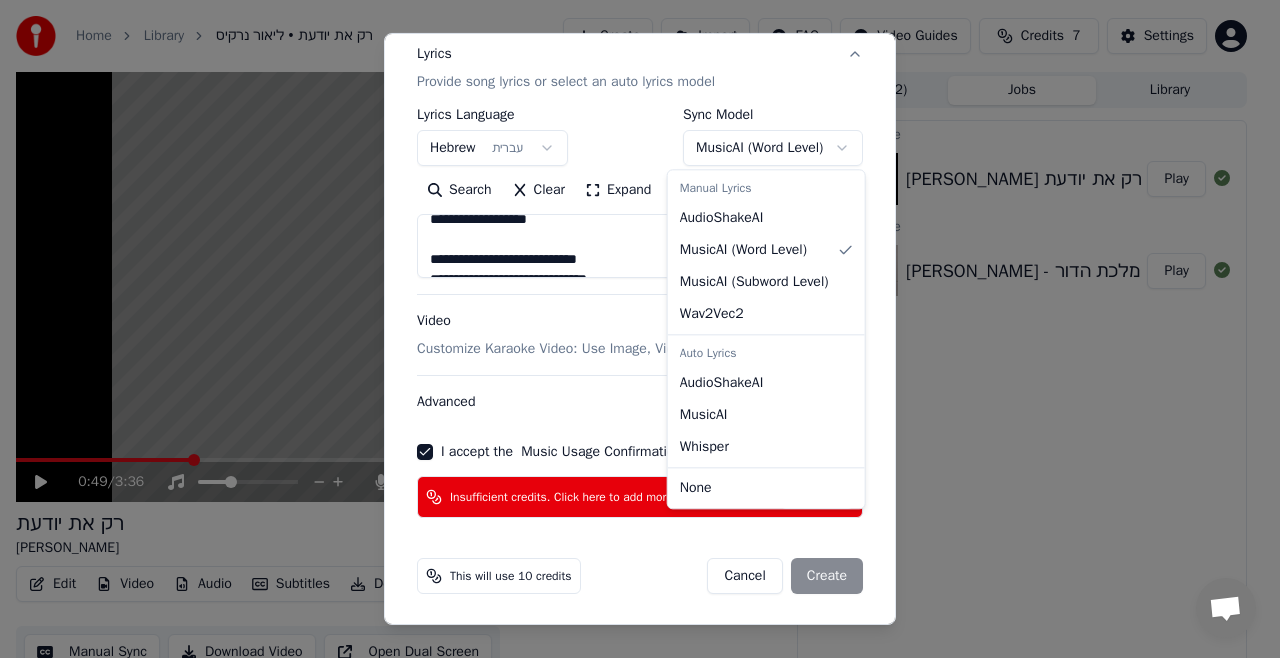 click on "**********" at bounding box center (631, 329) 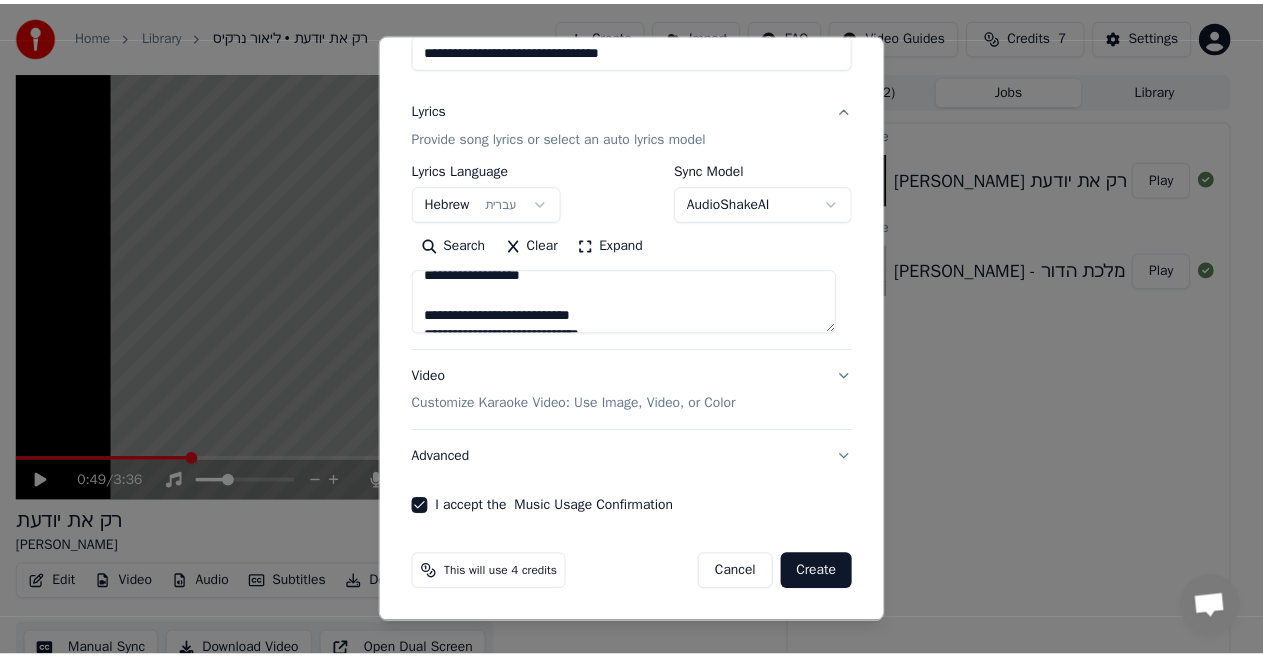scroll, scrollTop: 200, scrollLeft: 0, axis: vertical 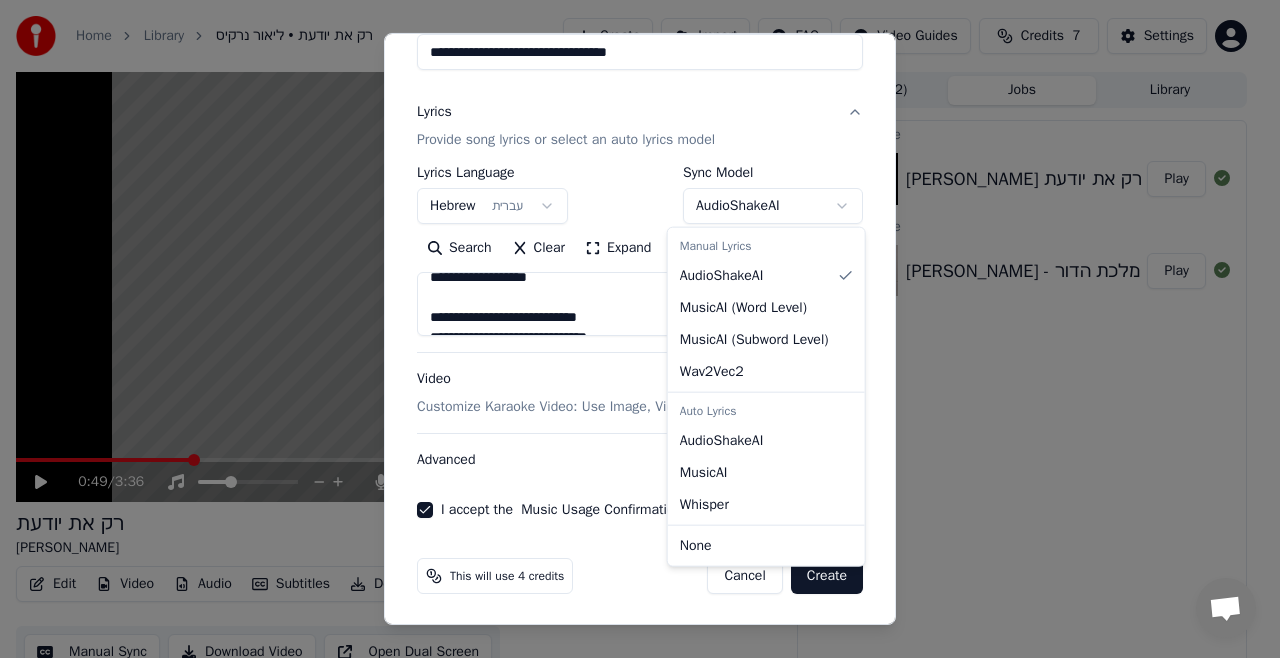 click on "**********" at bounding box center [631, 329] 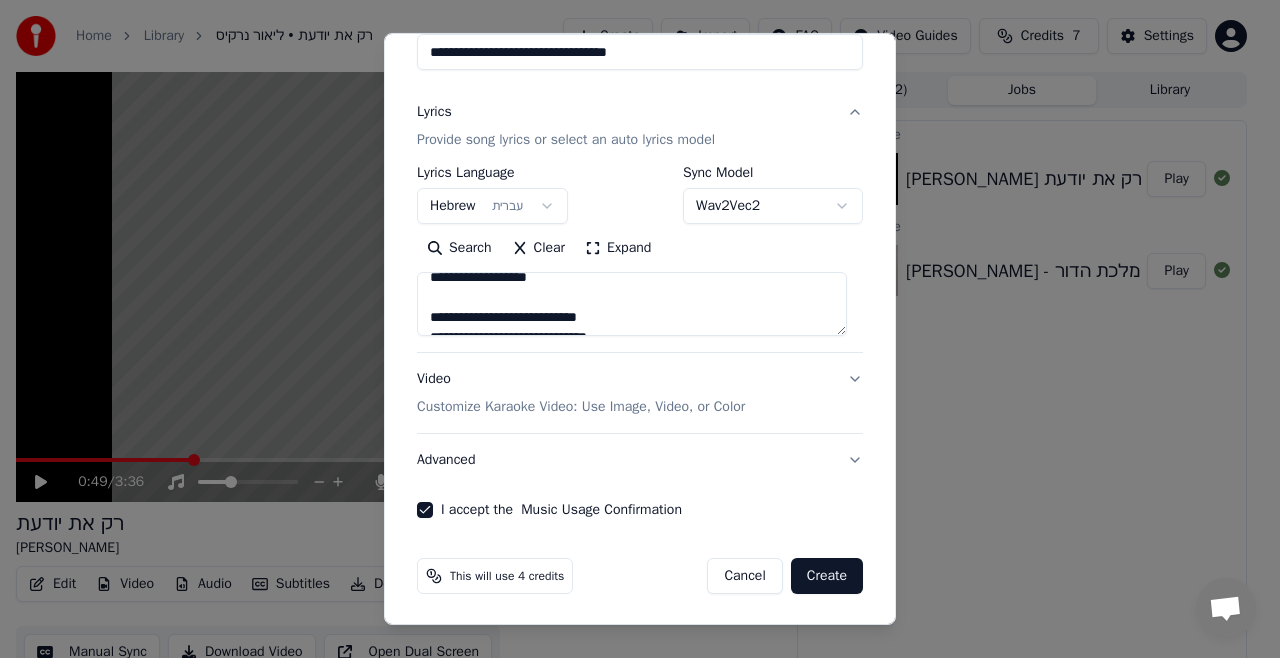 click on "Create" at bounding box center (827, 576) 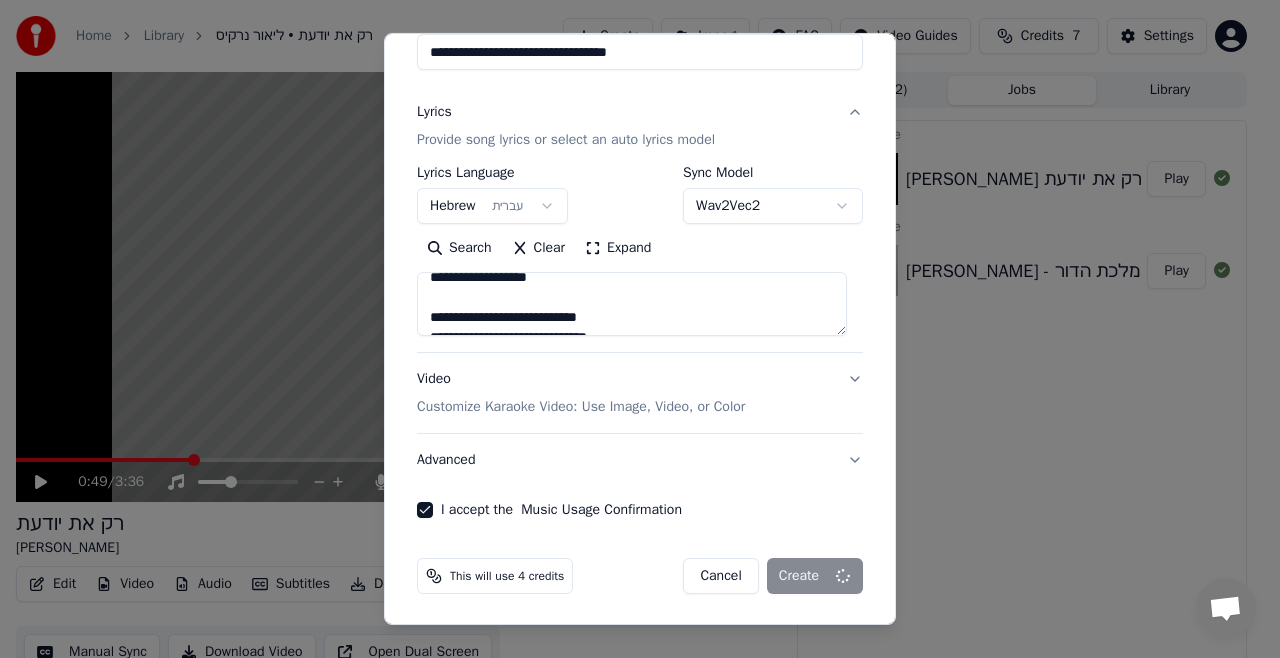 select on "**********" 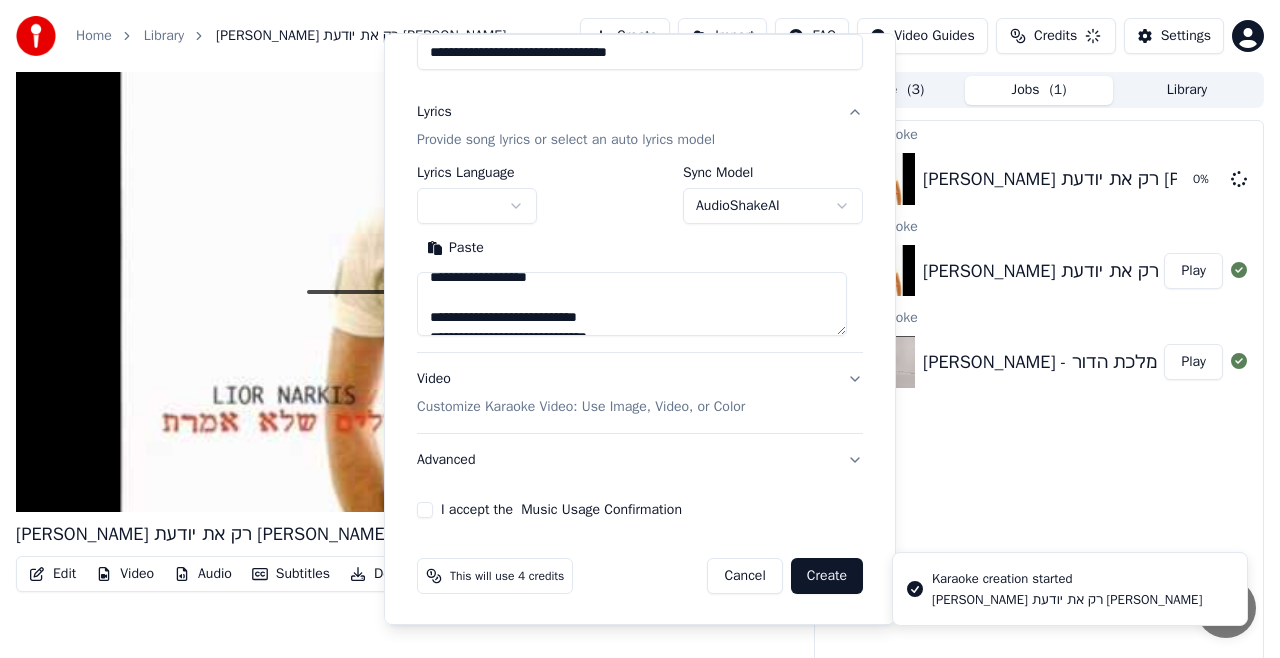 type 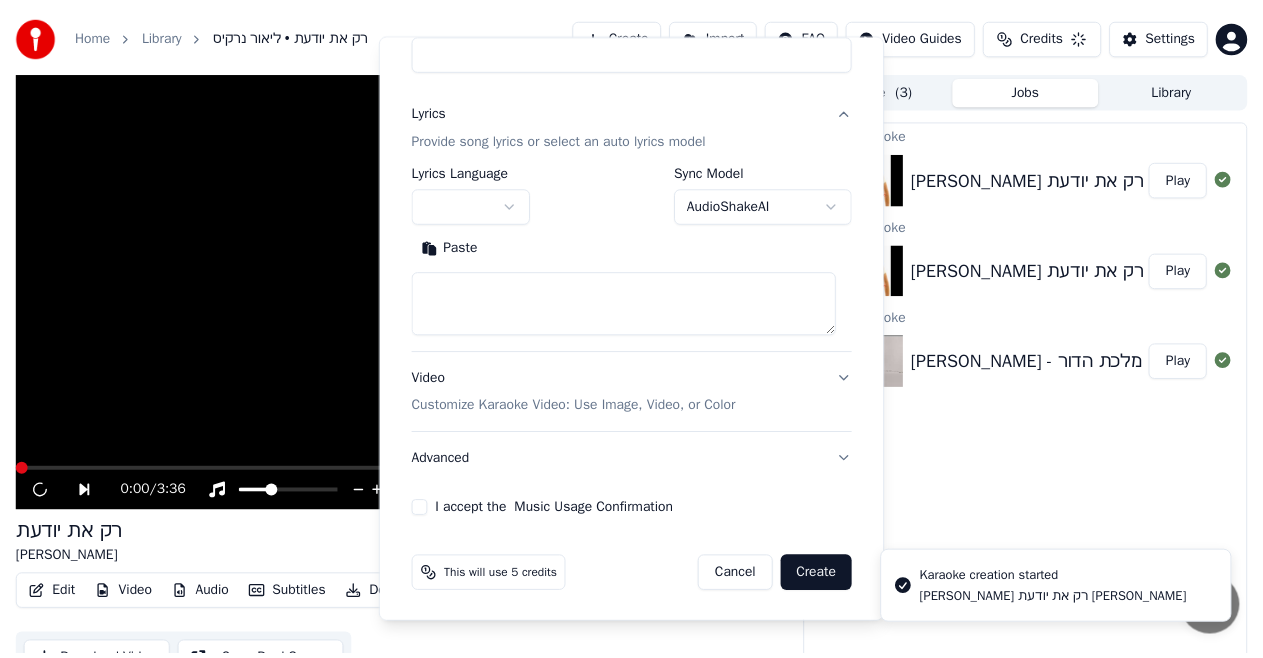 scroll, scrollTop: 0, scrollLeft: 0, axis: both 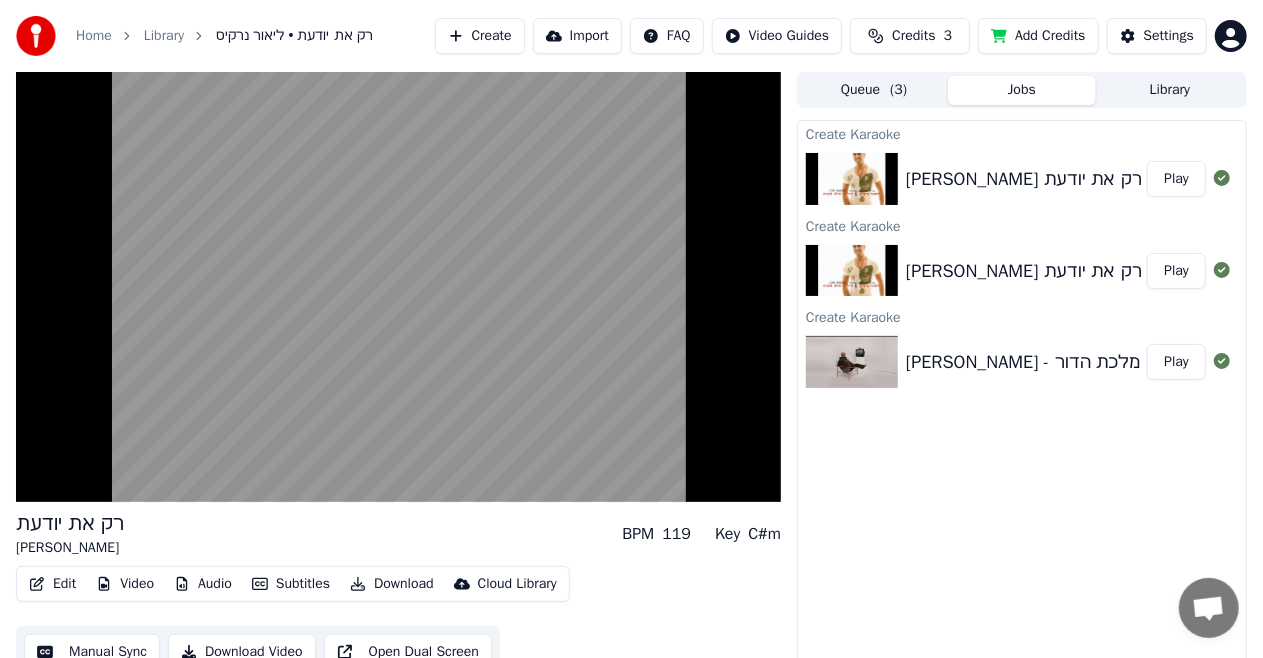 click on "Edit Video Audio Subtitles Download Cloud Library Manual Sync Download Video Open Dual Screen" at bounding box center [398, 622] 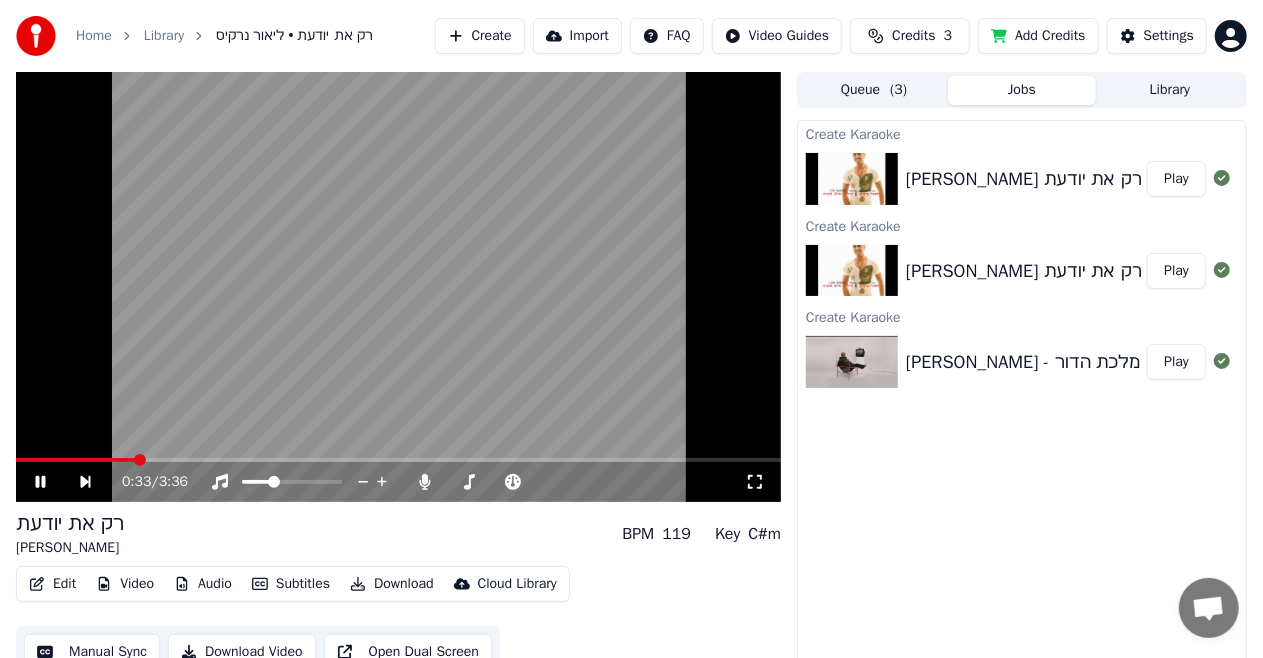 click 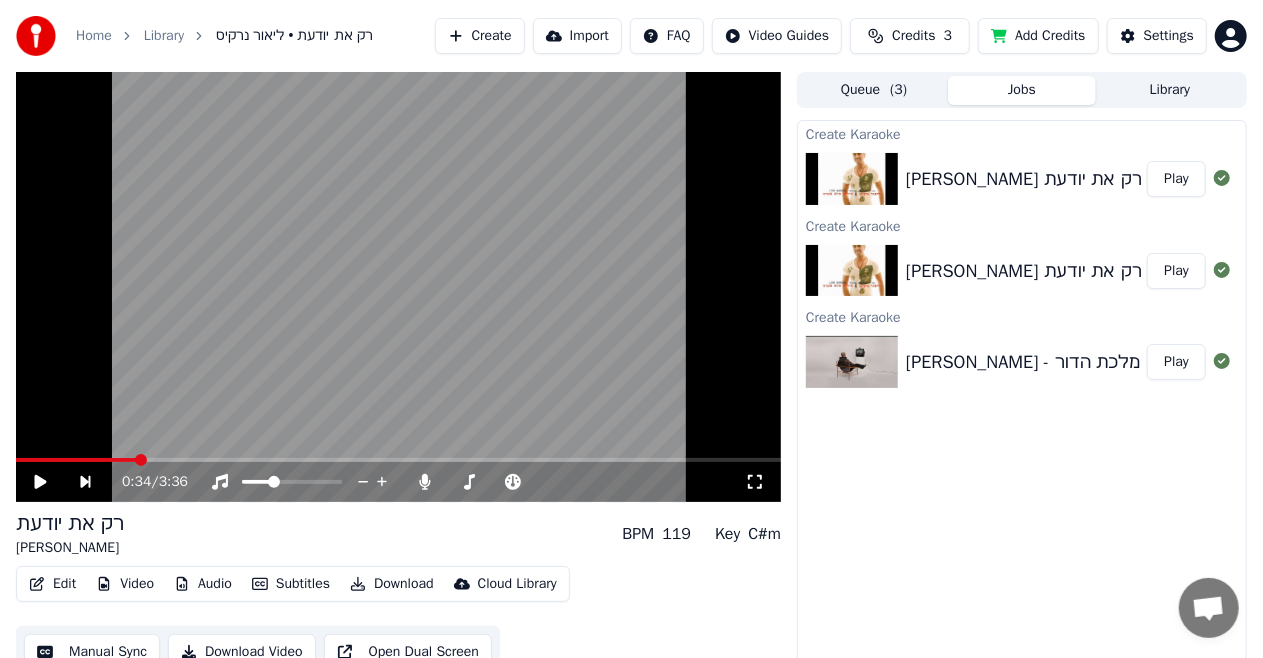 click on "Jobs" at bounding box center (1022, 90) 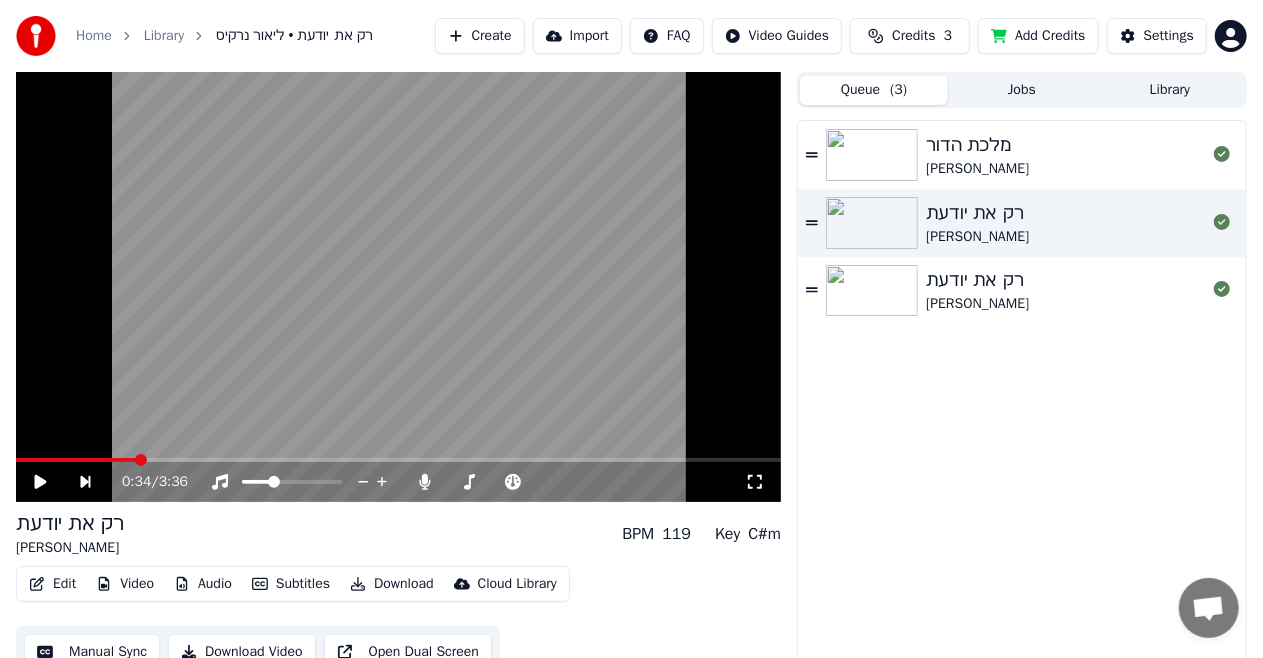 click on "Queue ( 3 )" at bounding box center [874, 90] 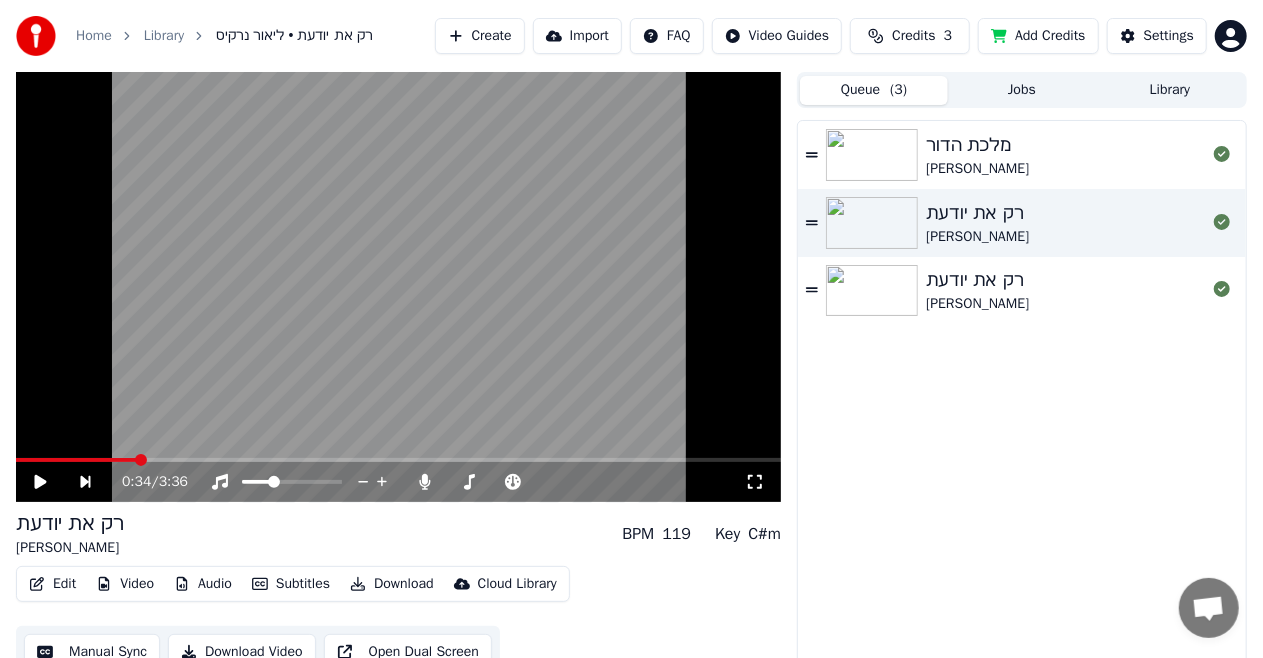 click 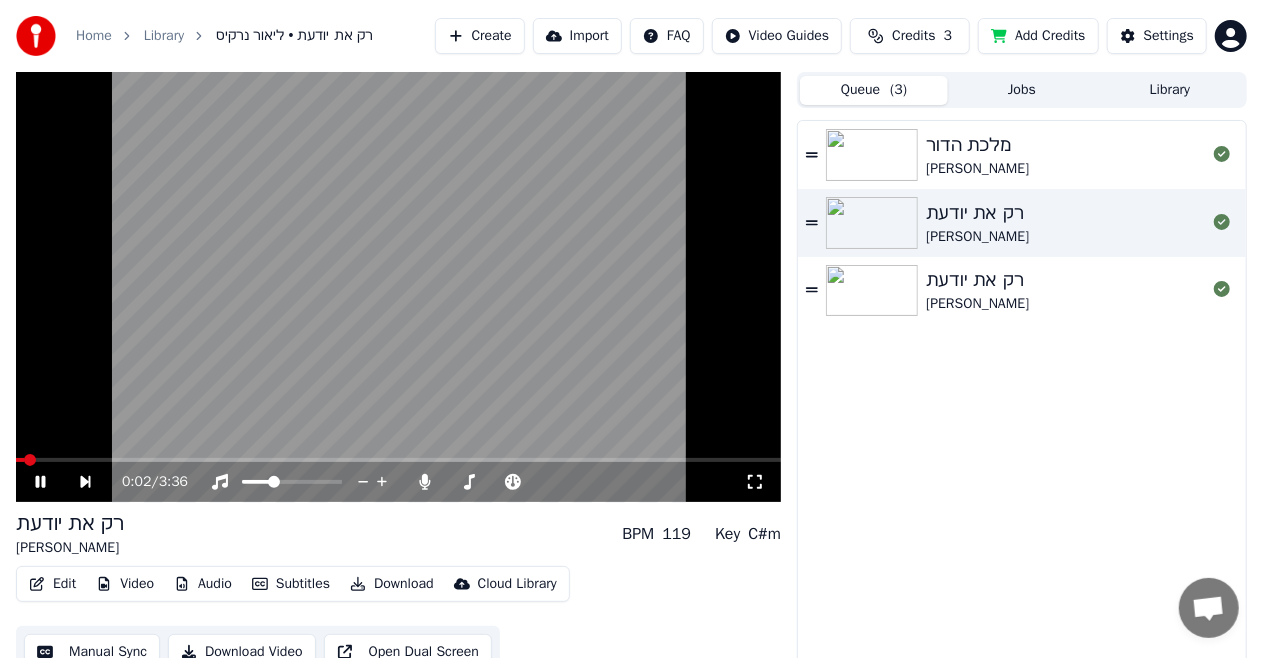 click 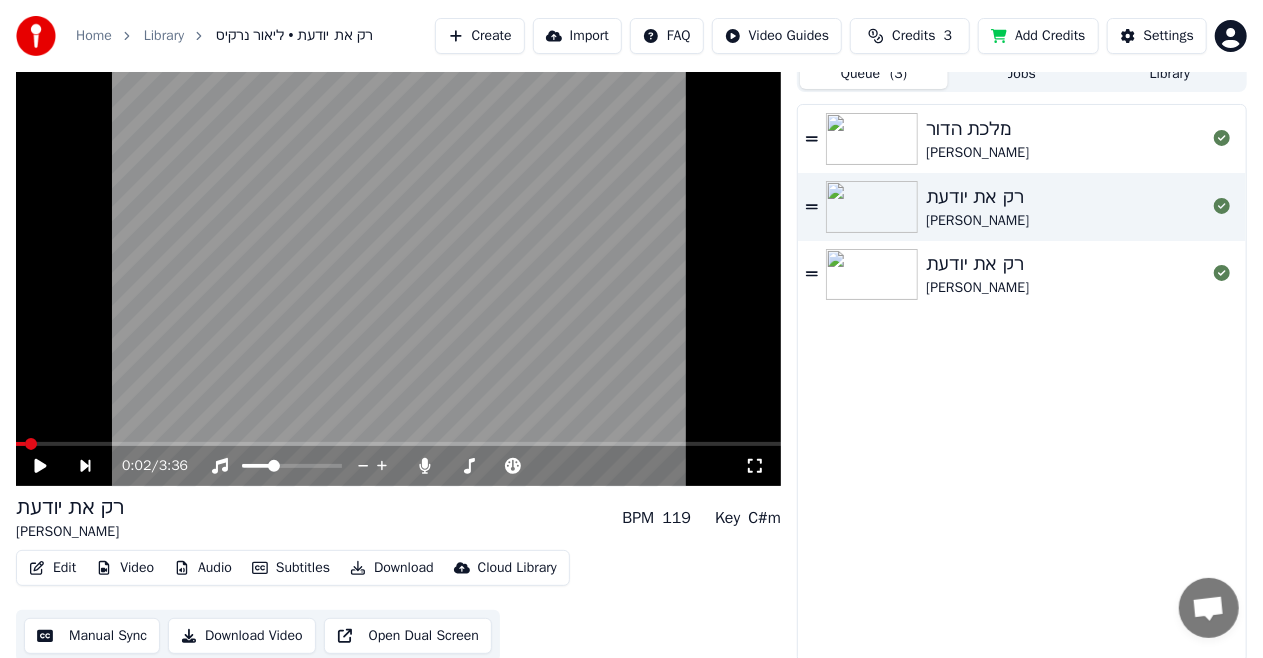 scroll, scrollTop: 21, scrollLeft: 0, axis: vertical 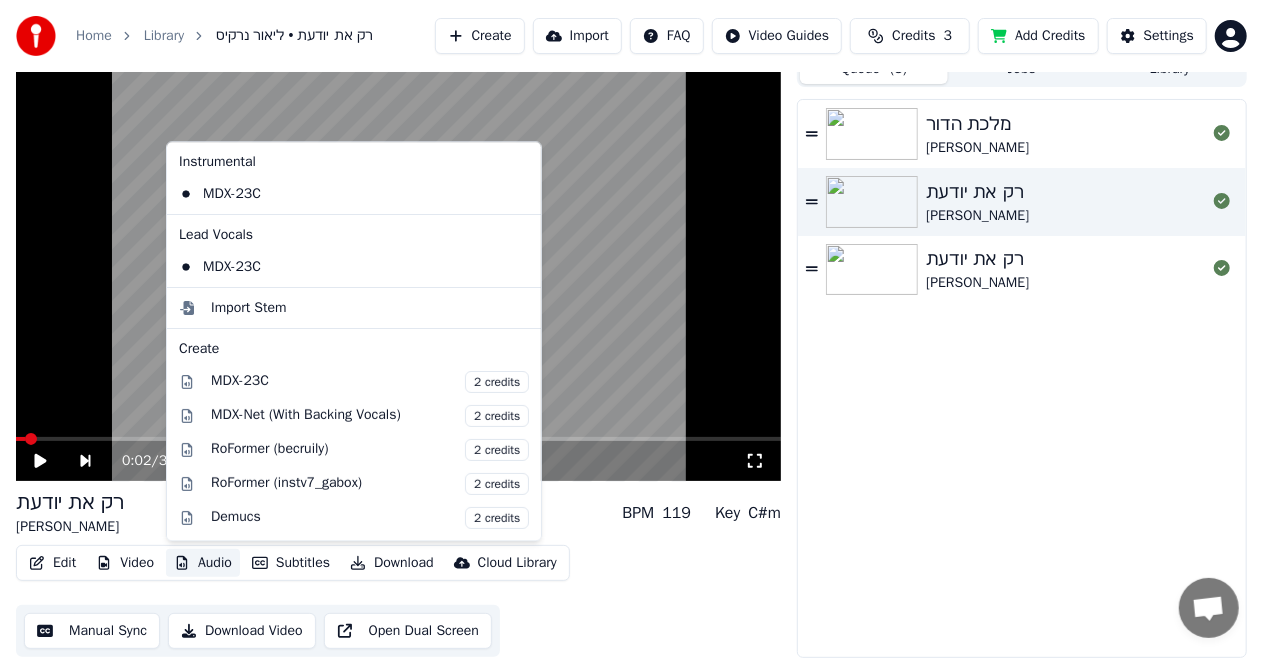 click on "Audio" at bounding box center [203, 563] 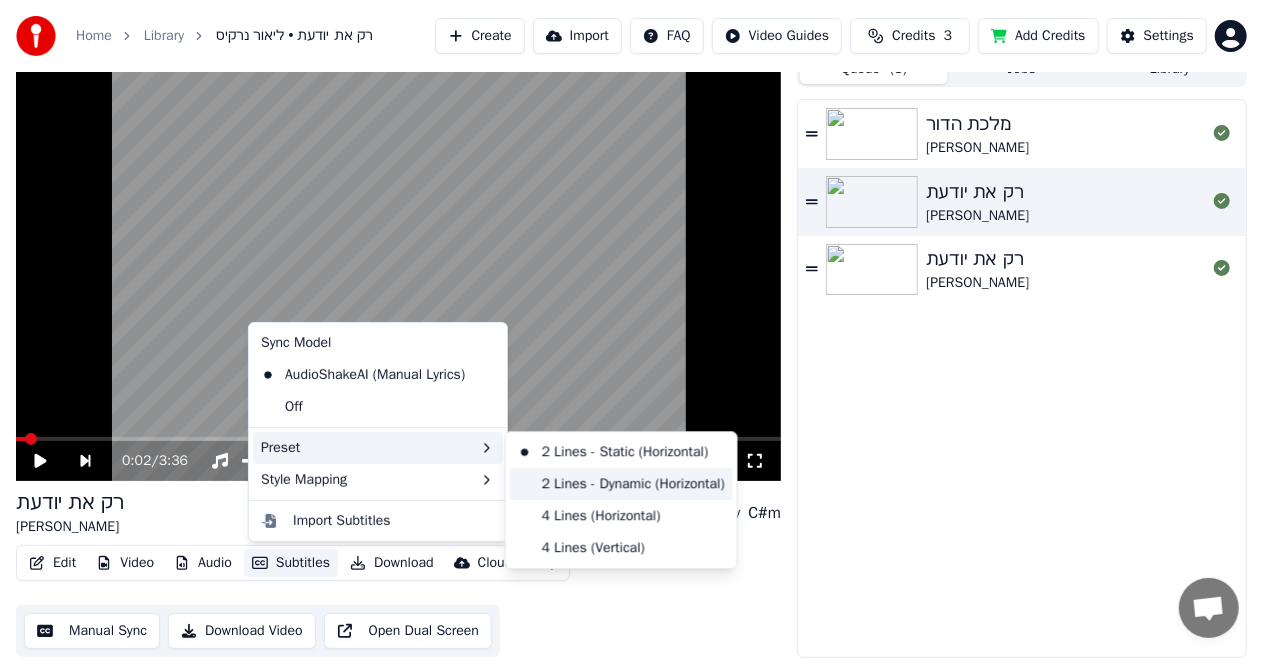 click on "2 Lines - Dynamic (Horizontal)" at bounding box center (621, 484) 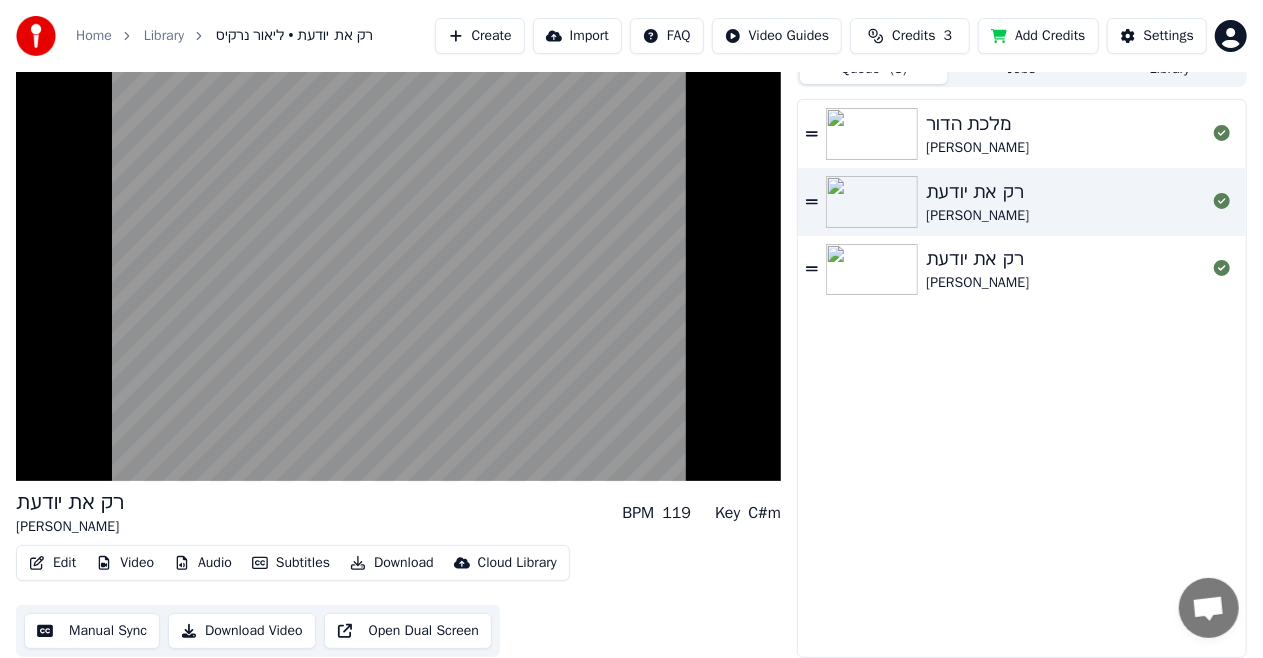 click on "Subtitles" at bounding box center (291, 563) 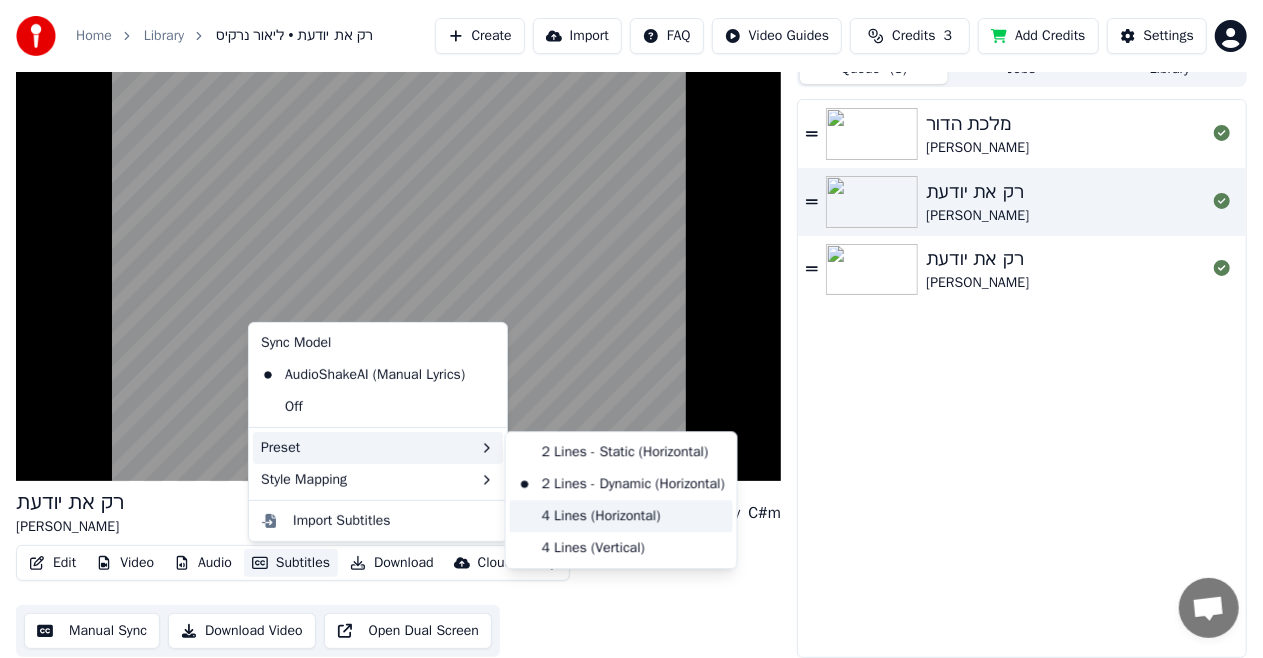click on "4 Lines (Horizontal)" at bounding box center (621, 516) 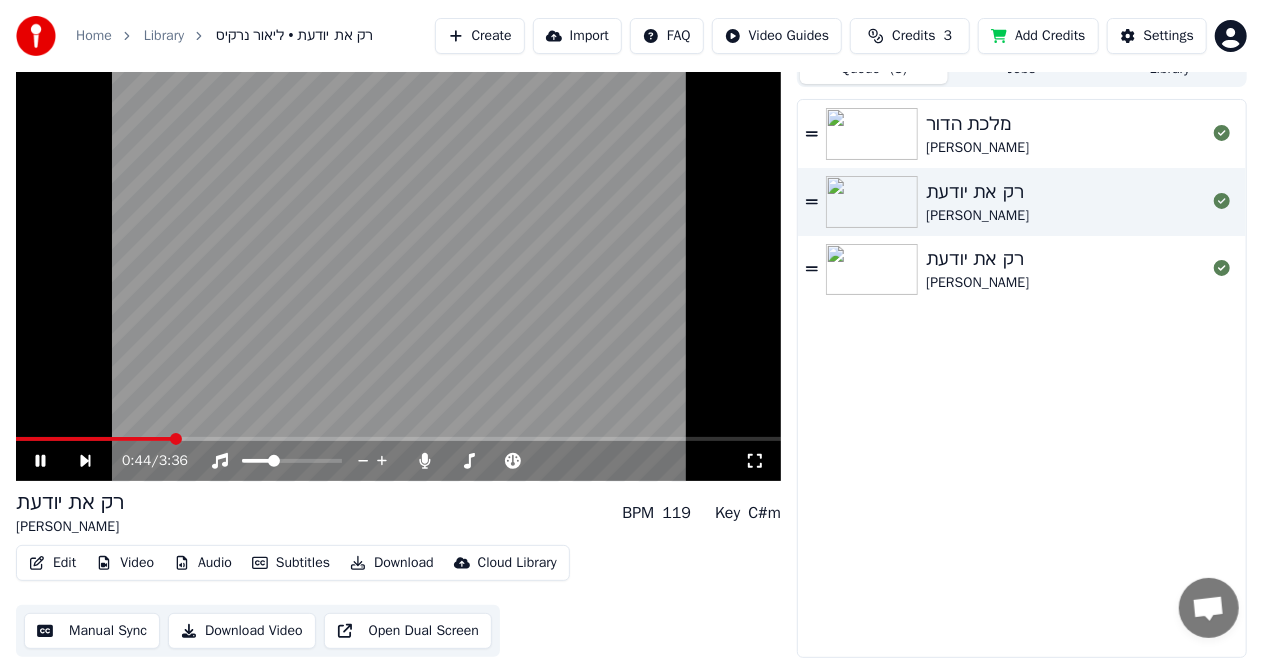 drag, startPoint x: 166, startPoint y: 434, endPoint x: 22, endPoint y: 434, distance: 144 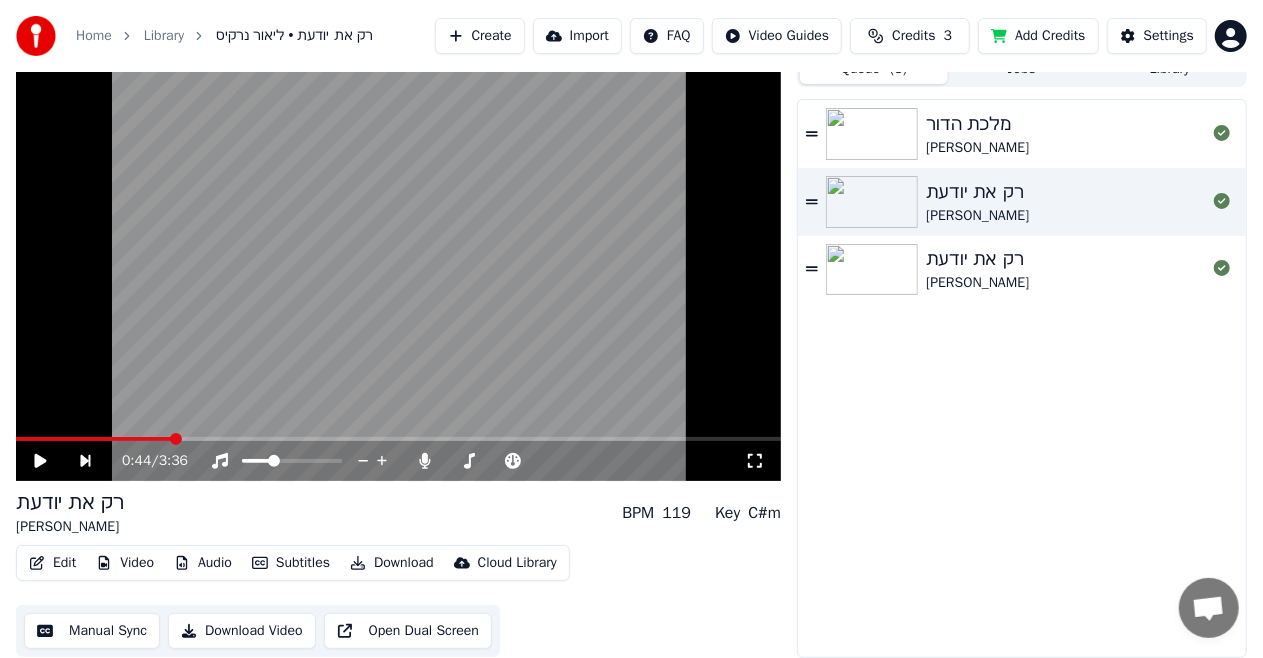 click at bounding box center [398, 266] 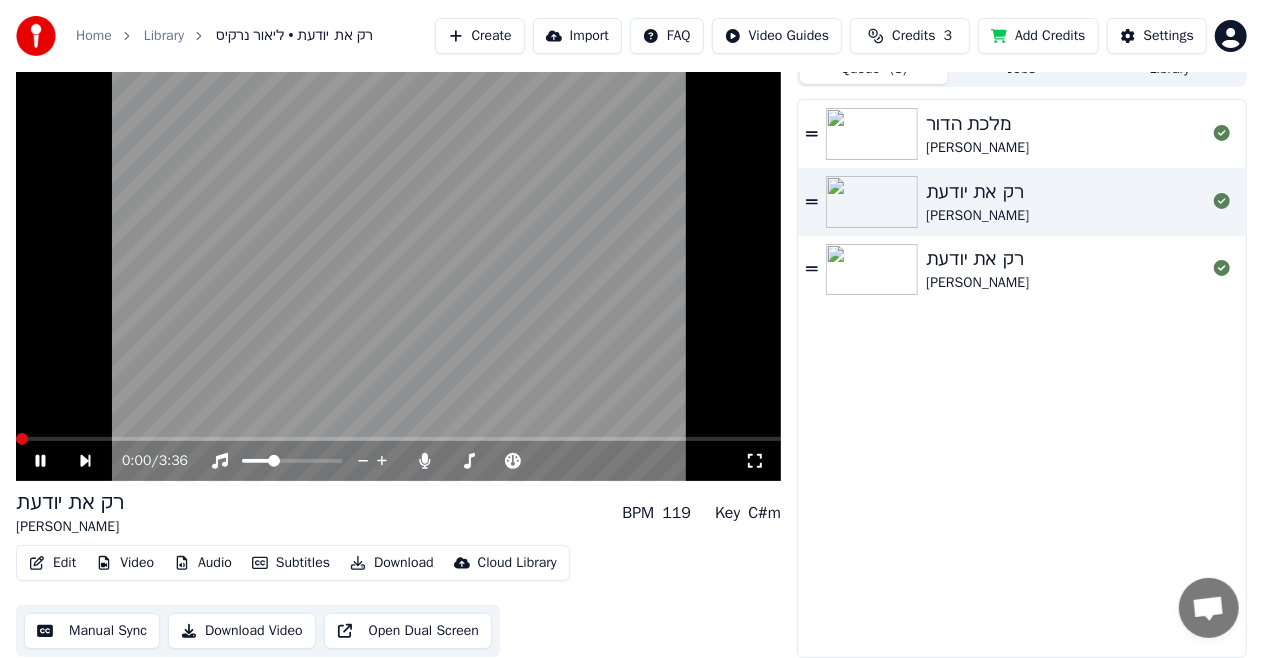 click at bounding box center [22, 439] 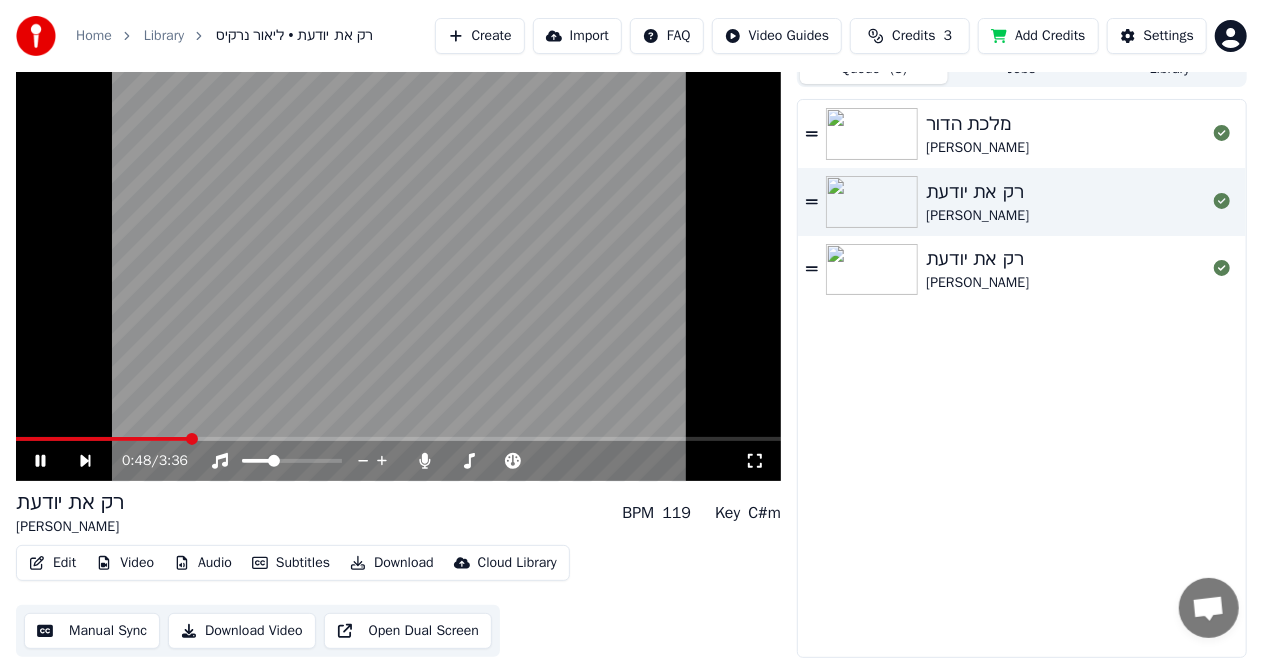 click 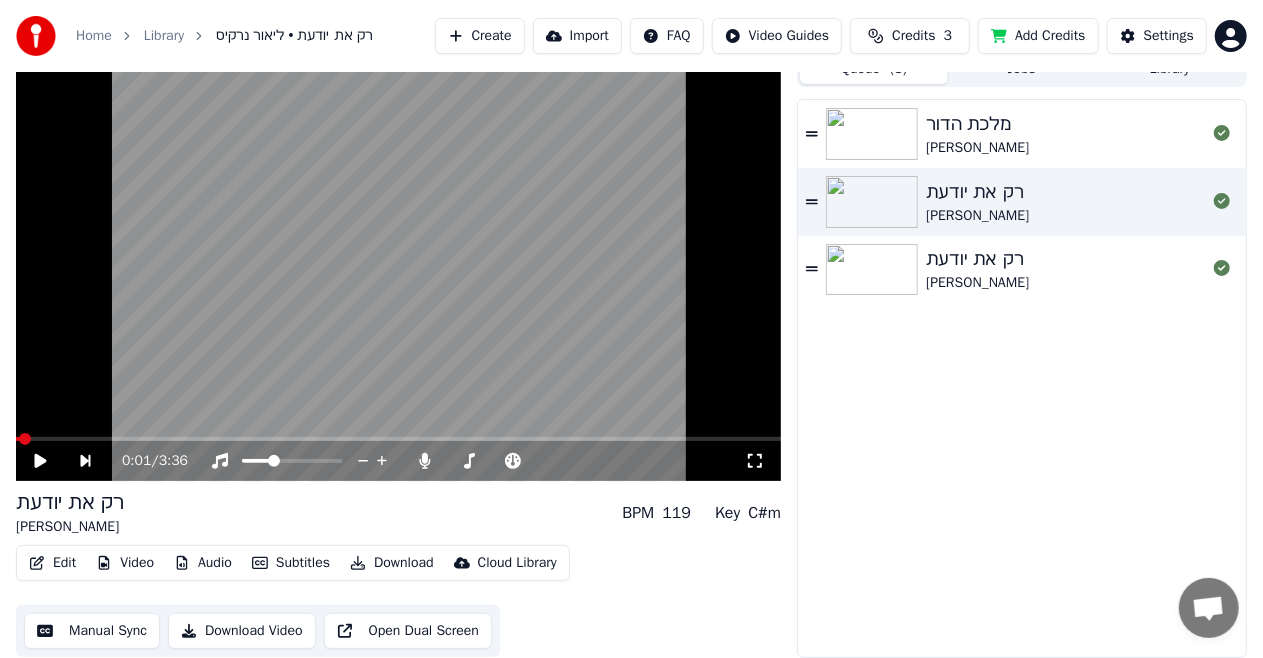 click at bounding box center [25, 439] 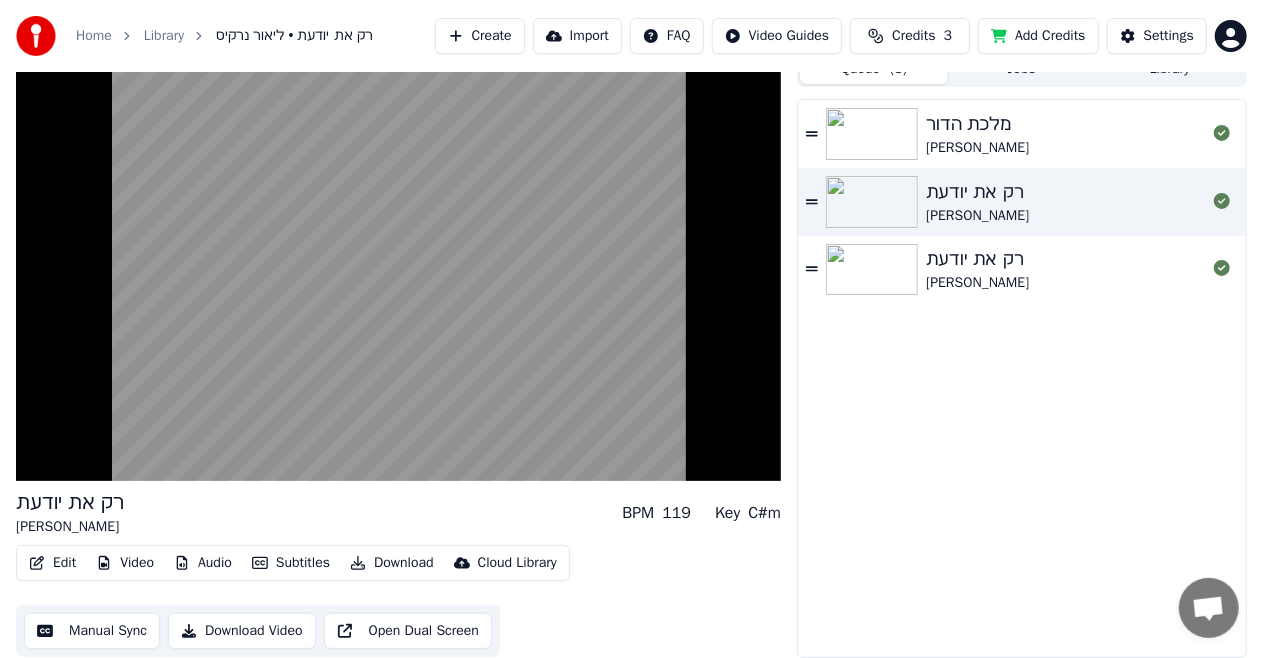 click on "Subtitles" at bounding box center (291, 563) 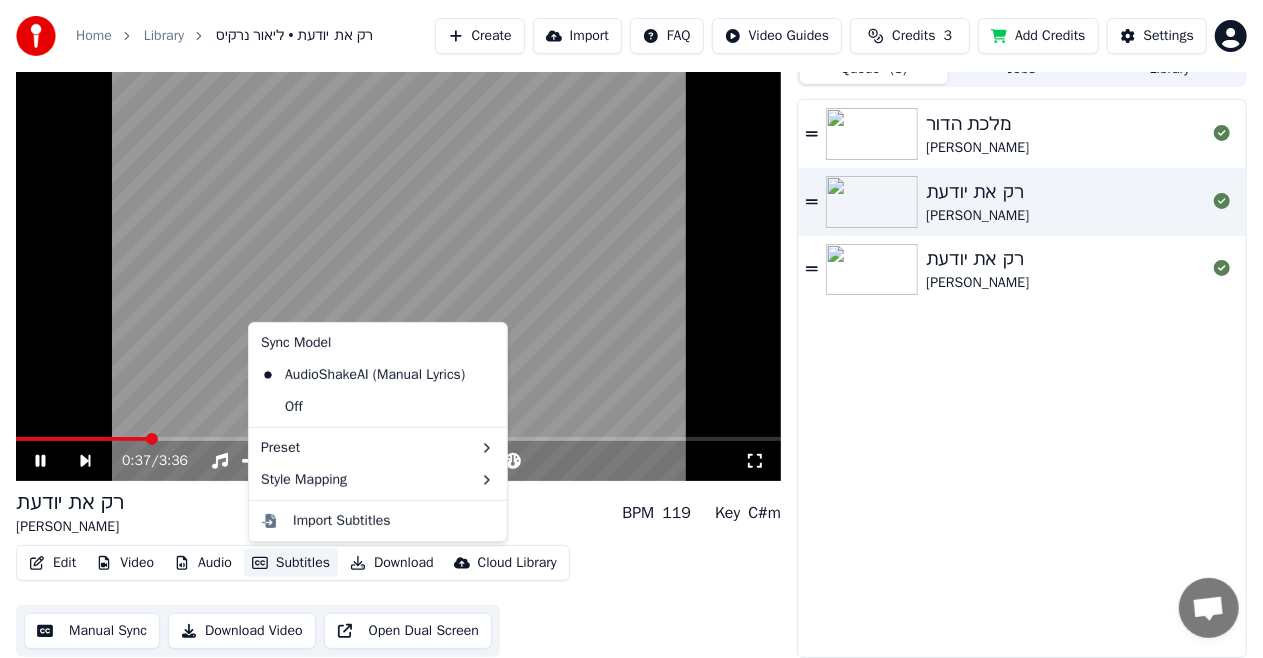 click 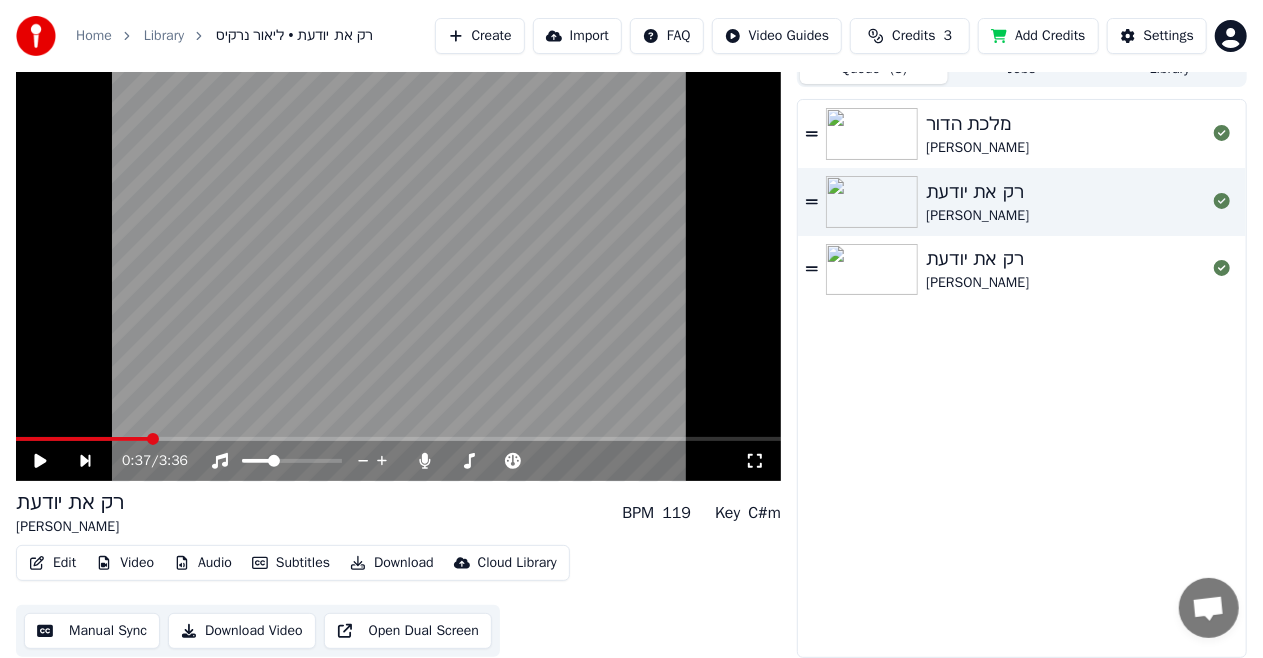 click on "Subtitles" at bounding box center (291, 563) 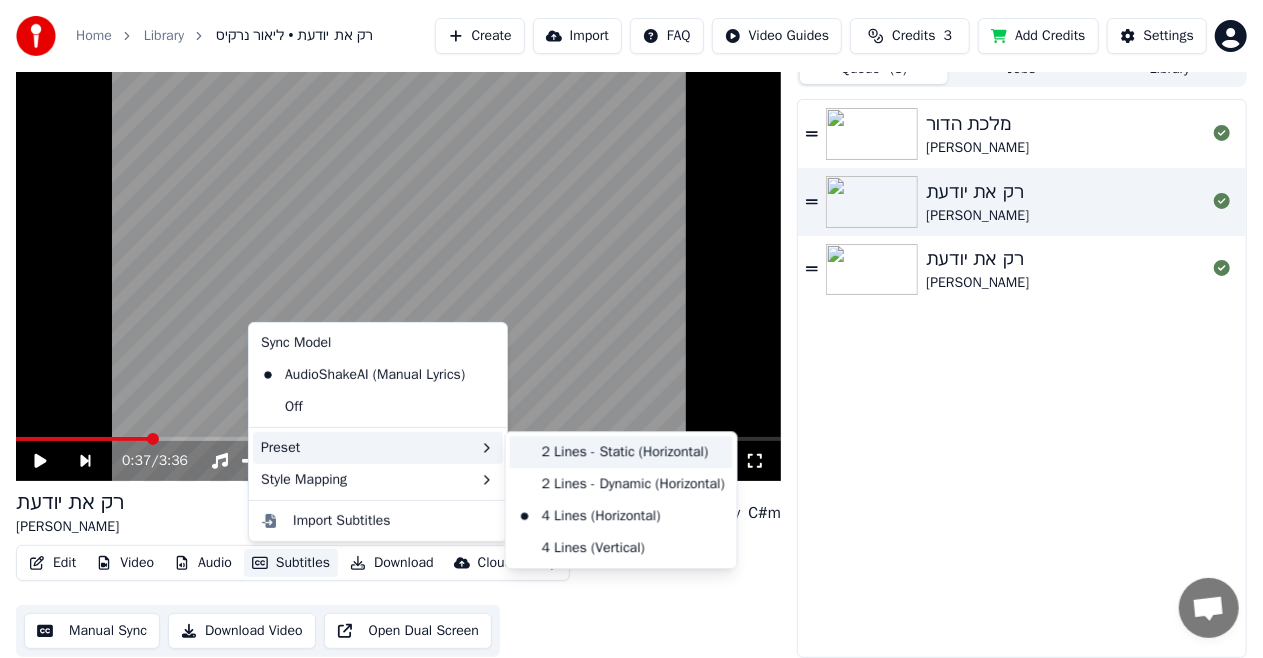 click on "2 Lines - Static (Horizontal)" at bounding box center [621, 452] 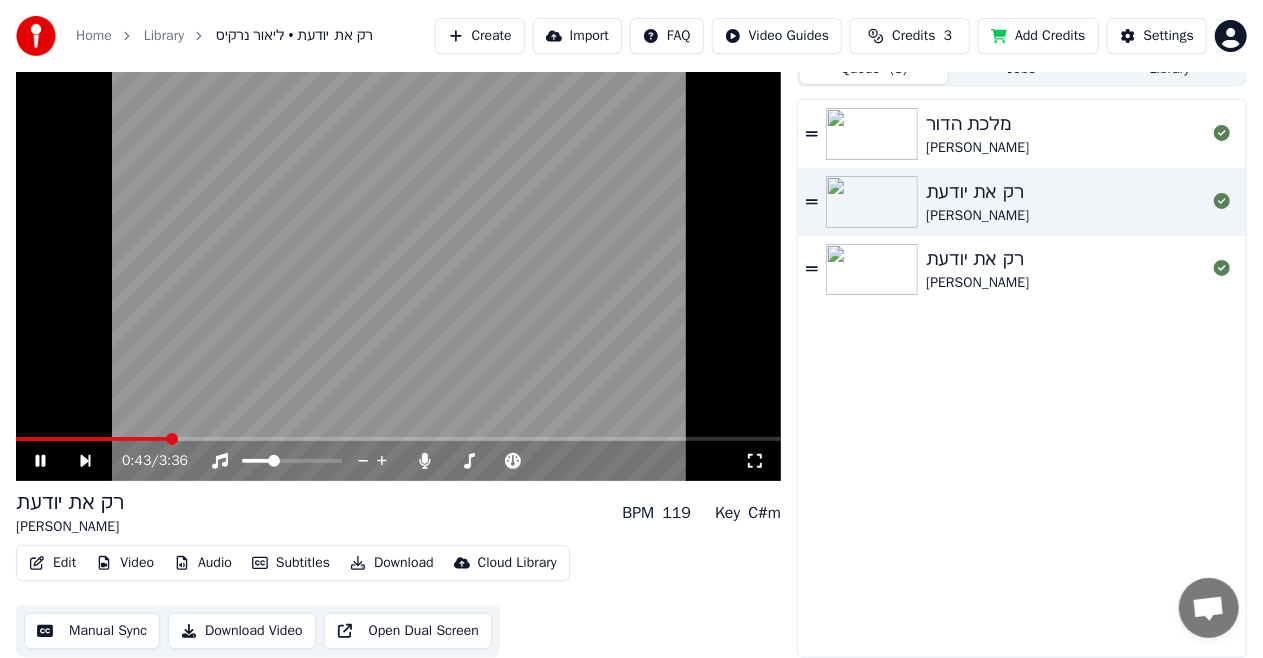 click 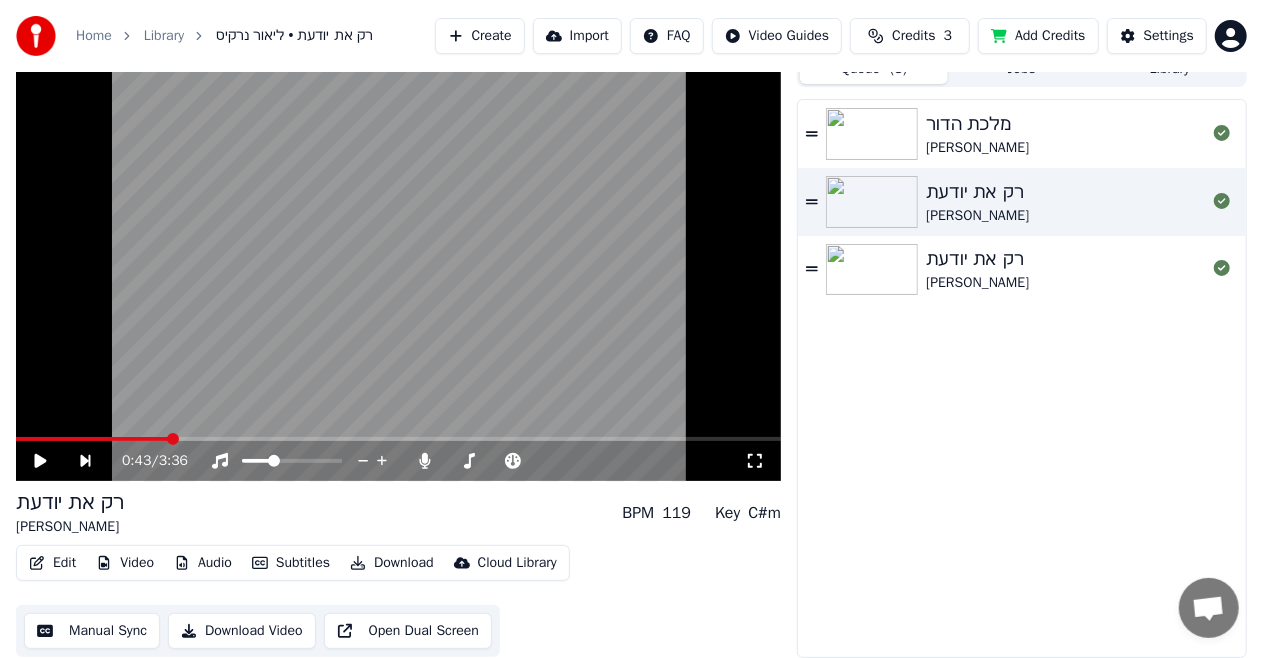 click on "Subtitles" at bounding box center [291, 563] 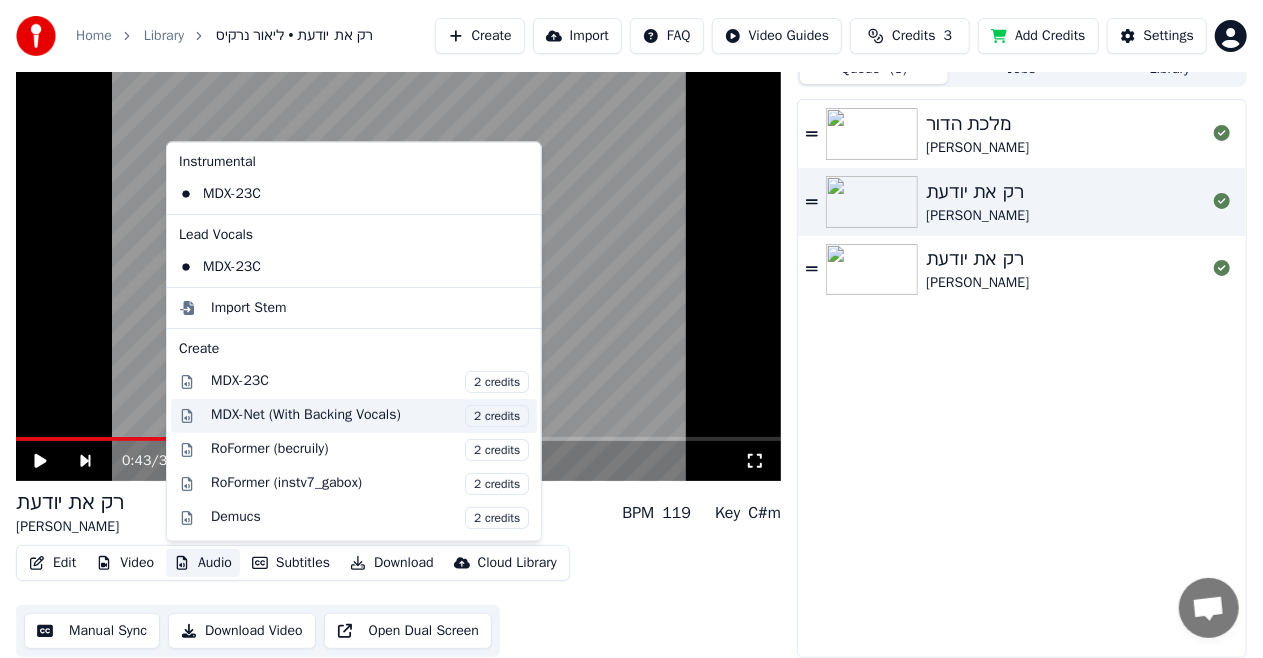 click on "MDX-Net (With Backing Vocals) 2 credits" at bounding box center [370, 416] 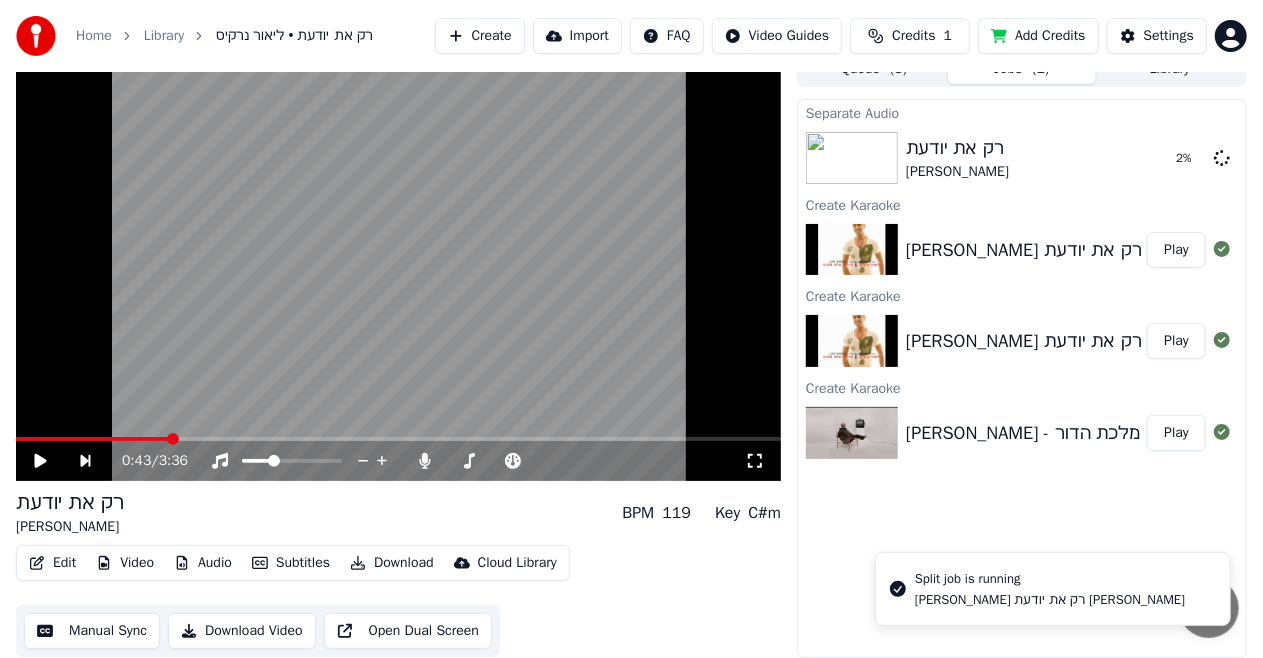 drag, startPoint x: 169, startPoint y: 432, endPoint x: 29, endPoint y: 459, distance: 142.5798 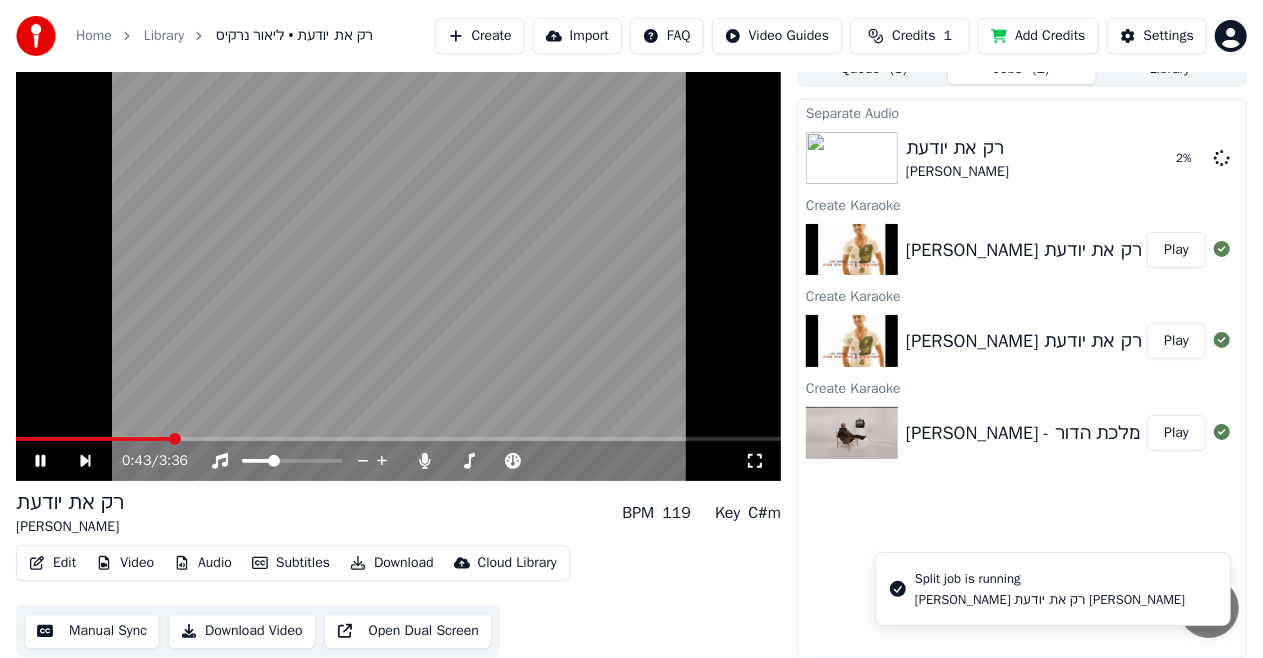 click at bounding box center [93, 439] 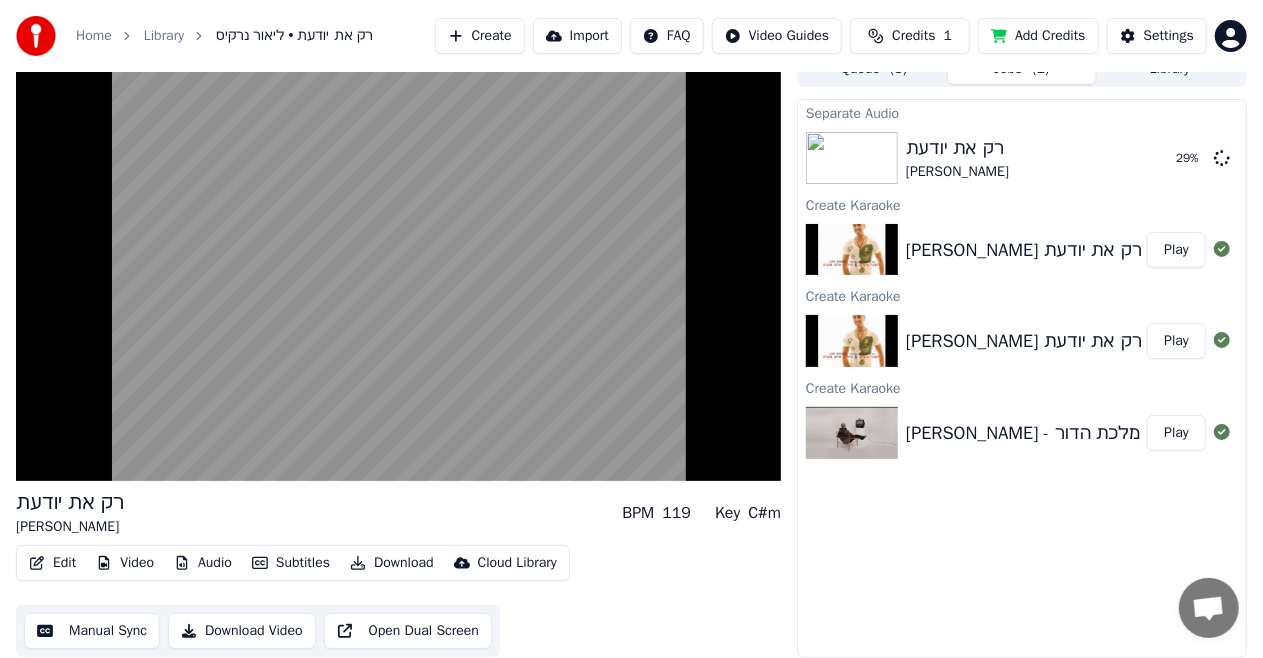click on "Audio" at bounding box center [203, 563] 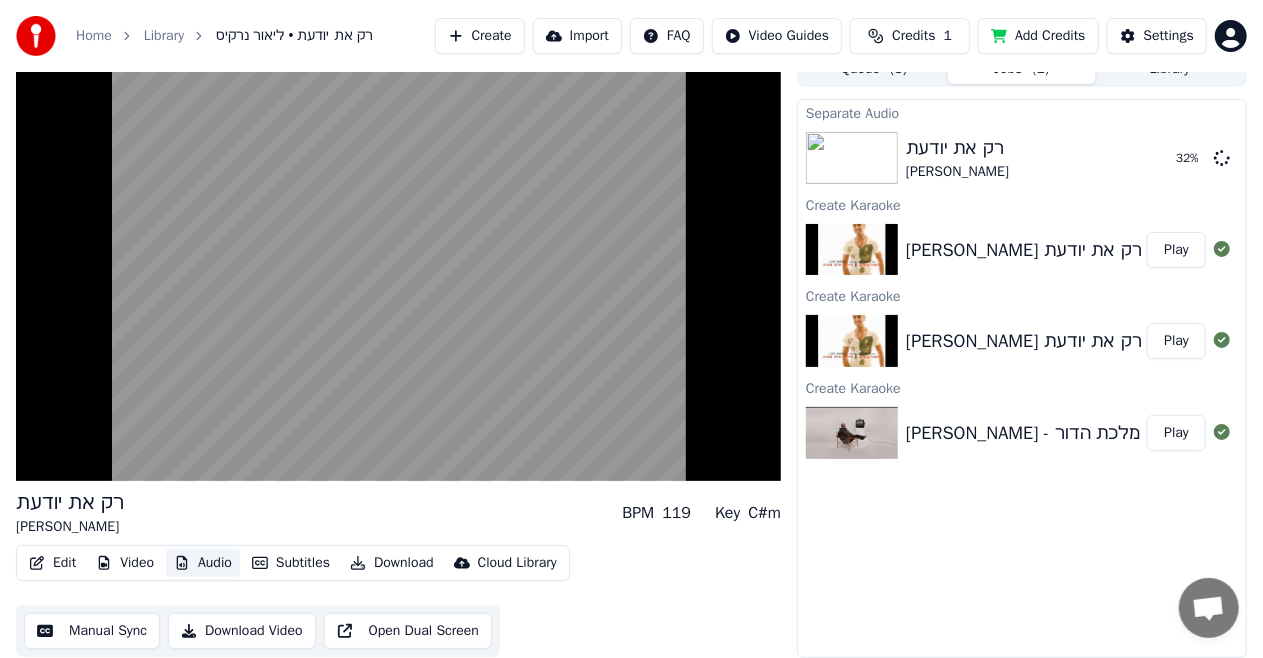 click on "Audio" at bounding box center [203, 563] 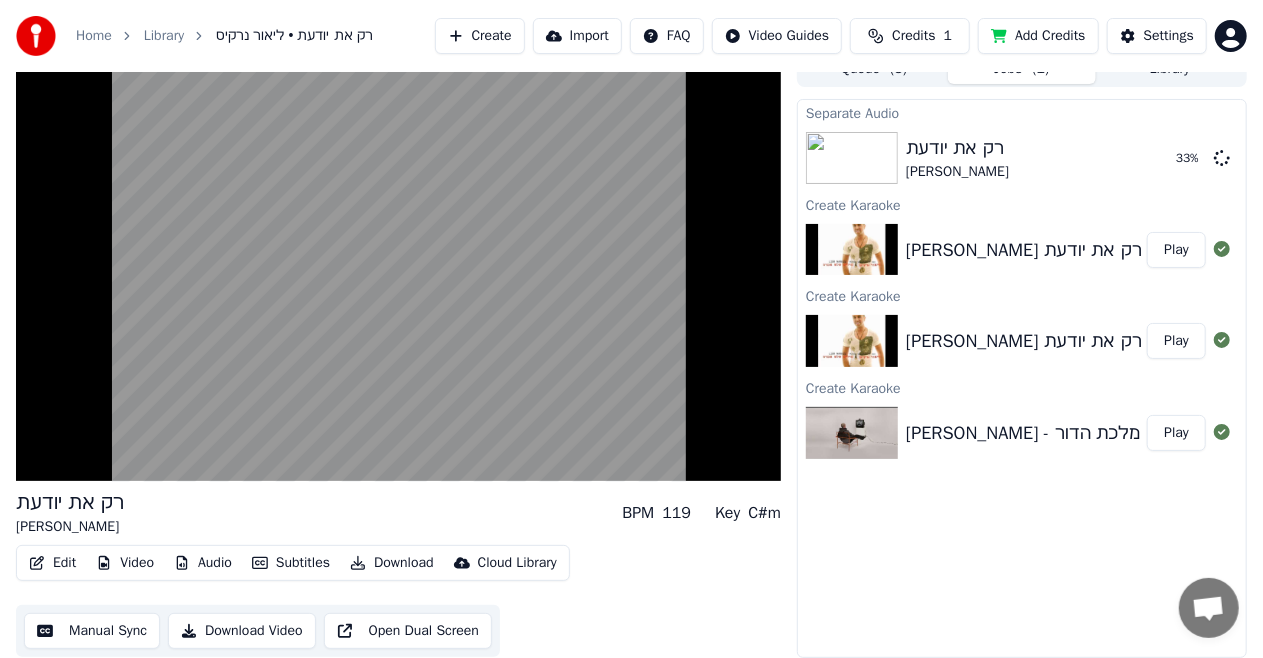 click on "Video" at bounding box center [125, 563] 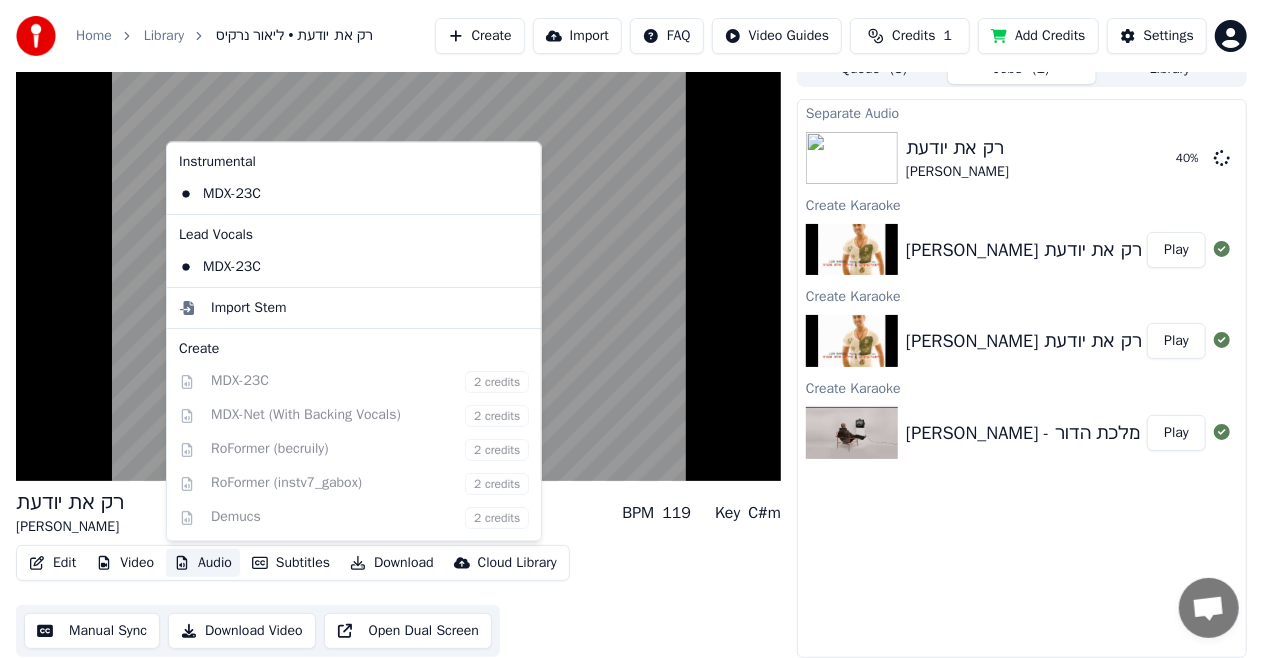 click on "Edit Video Audio Subtitles Download Cloud Library Manual Sync Download Video Open Dual Screen" at bounding box center (398, 601) 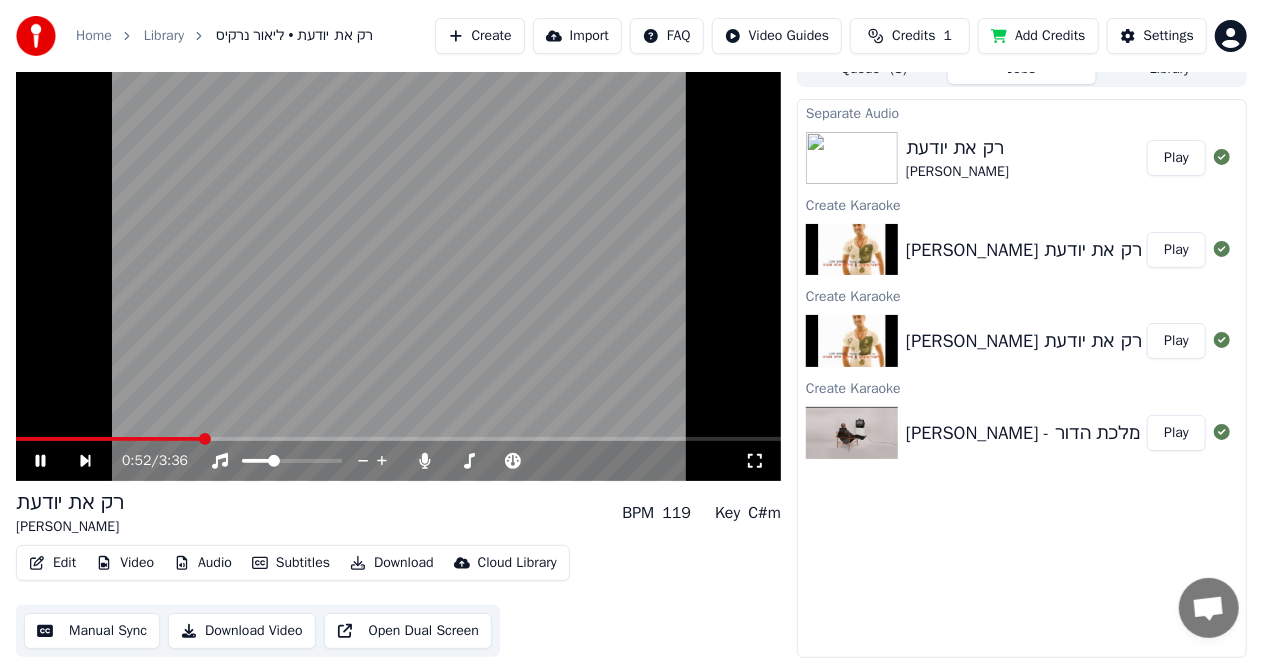 click 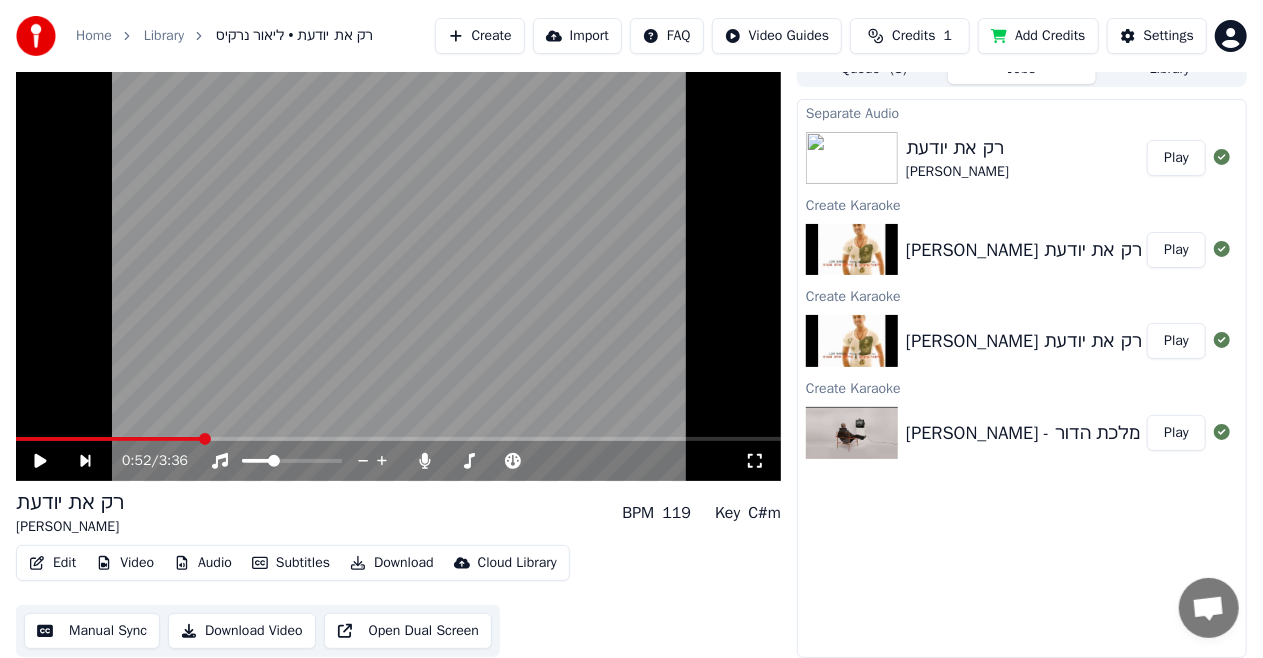click on "Play" at bounding box center (1176, 158) 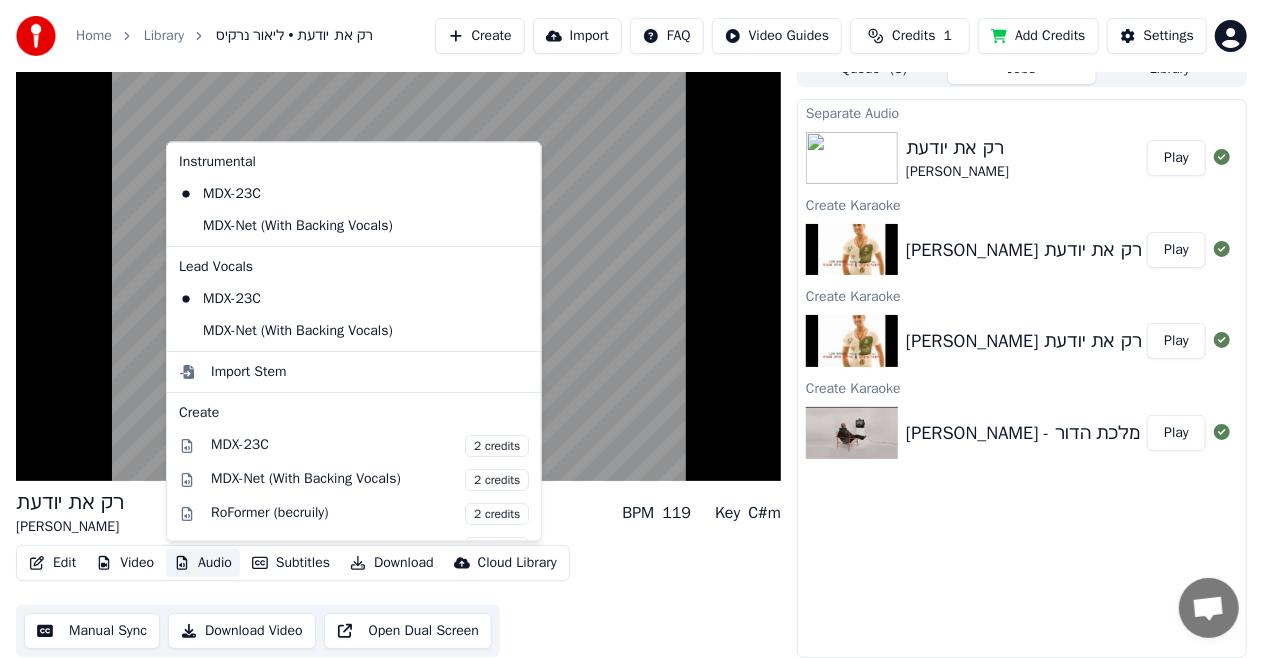 click on "Audio" at bounding box center [203, 563] 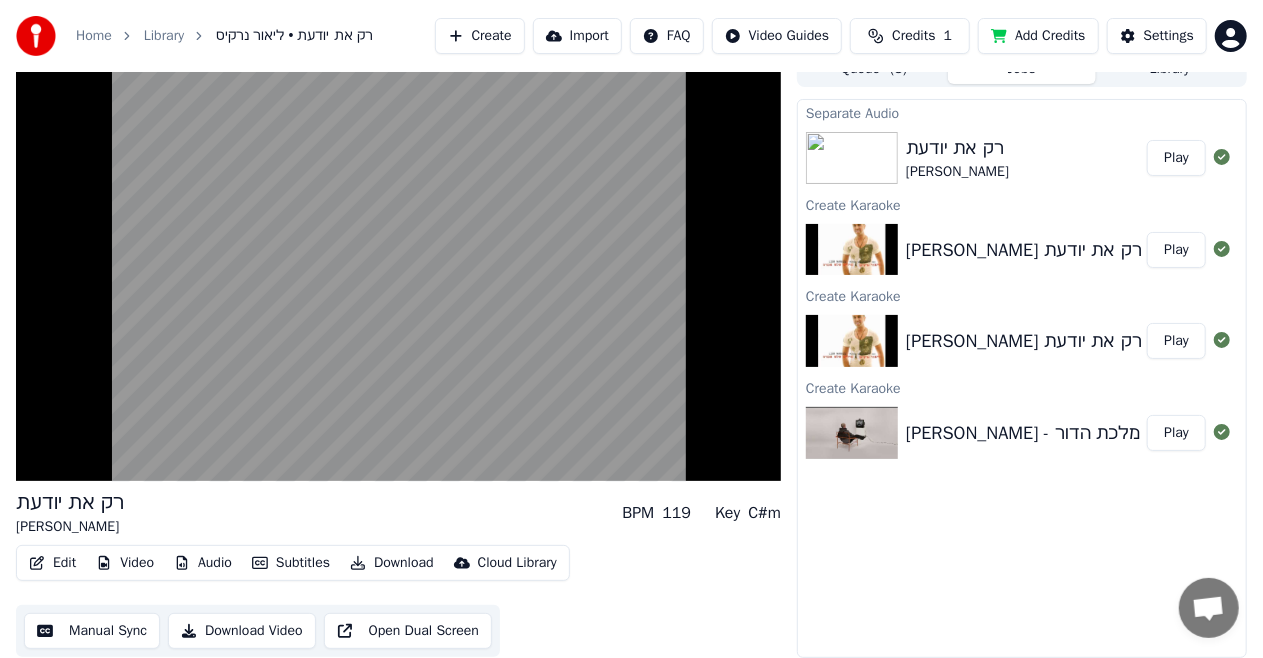 click on "Edit Video Audio Subtitles Download Cloud Library Manual Sync Download Video Open Dual Screen" at bounding box center (398, 601) 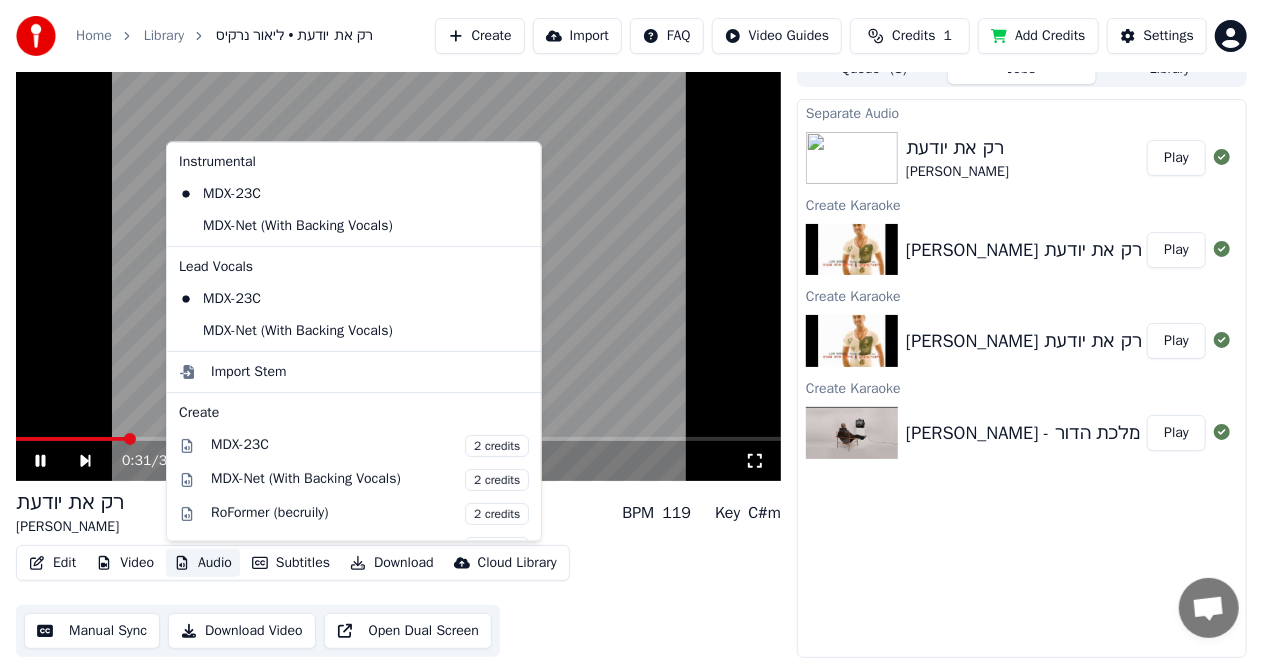 click on "Audio" at bounding box center (203, 563) 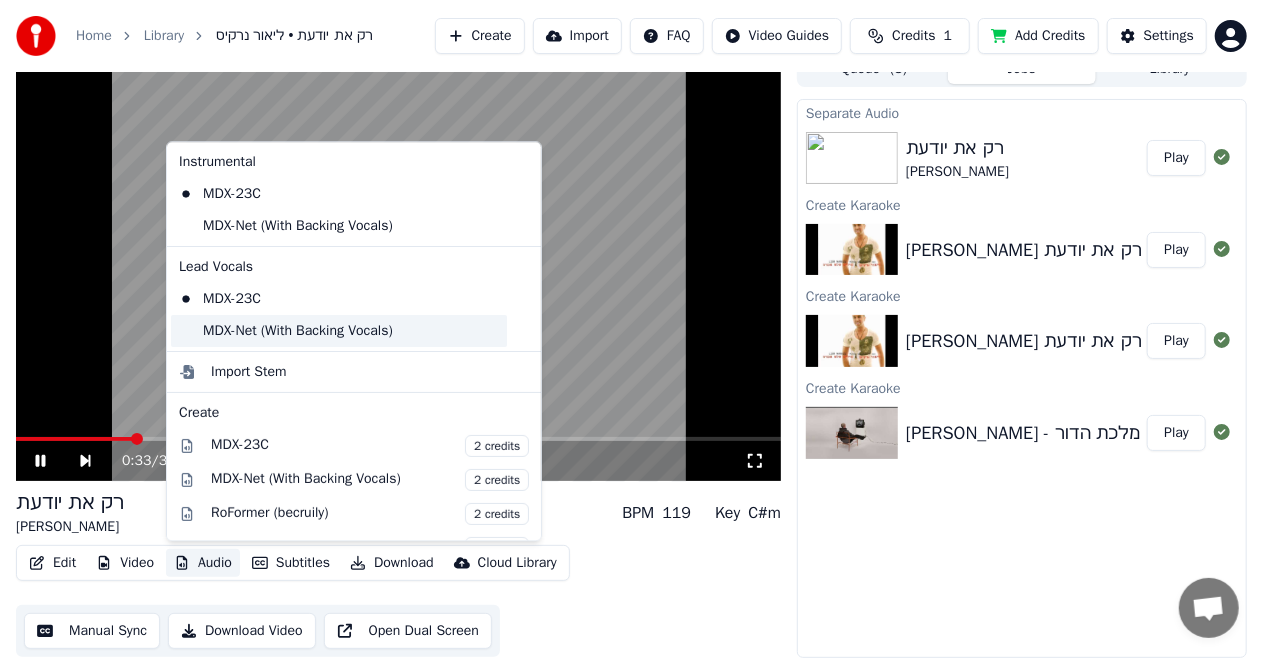 click on "MDX-Net (With Backing Vocals)" at bounding box center [339, 331] 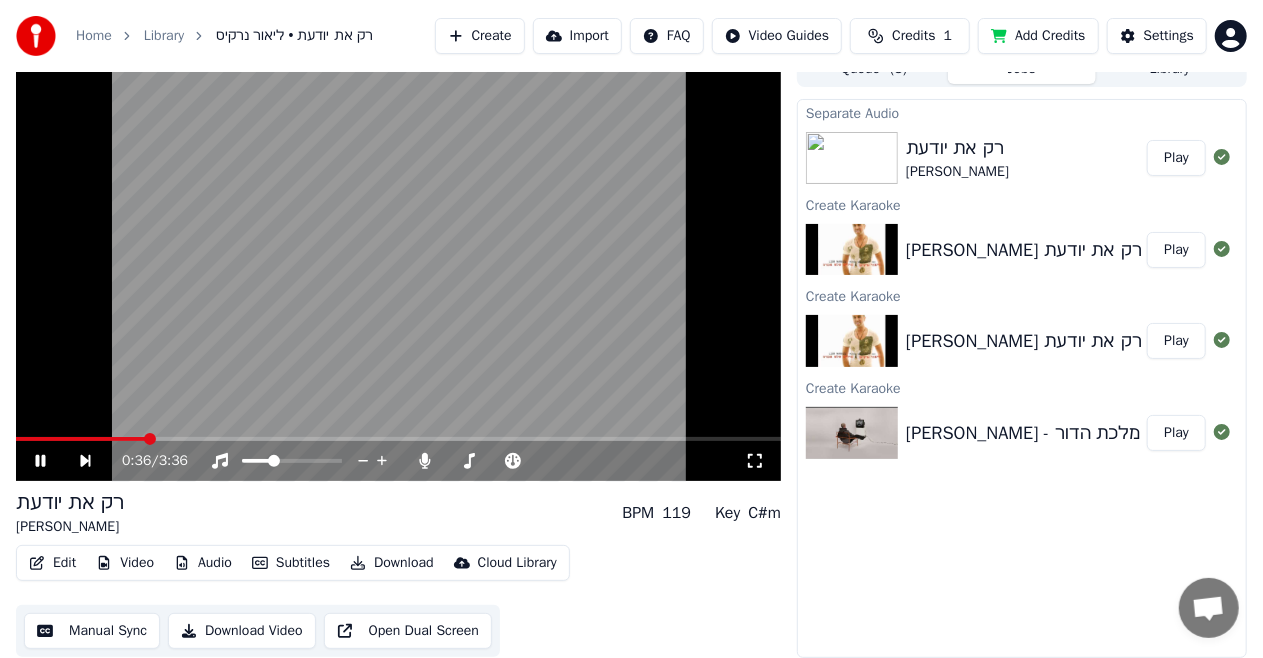 click at bounding box center (150, 439) 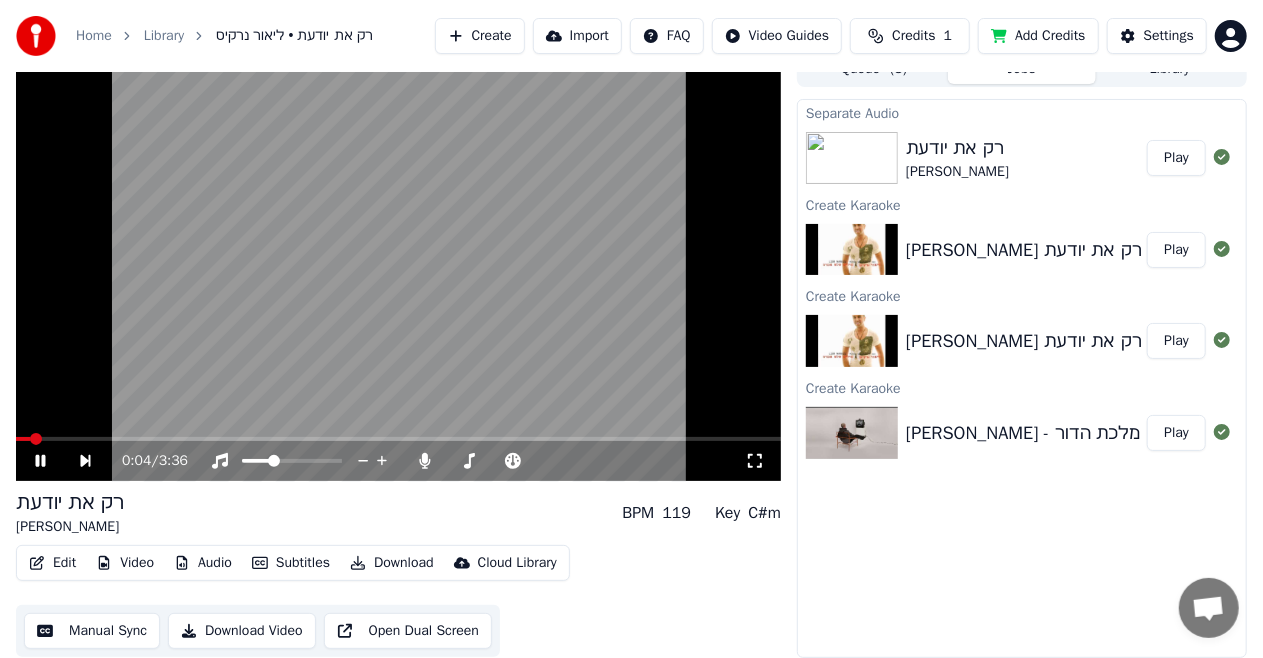 click at bounding box center (23, 439) 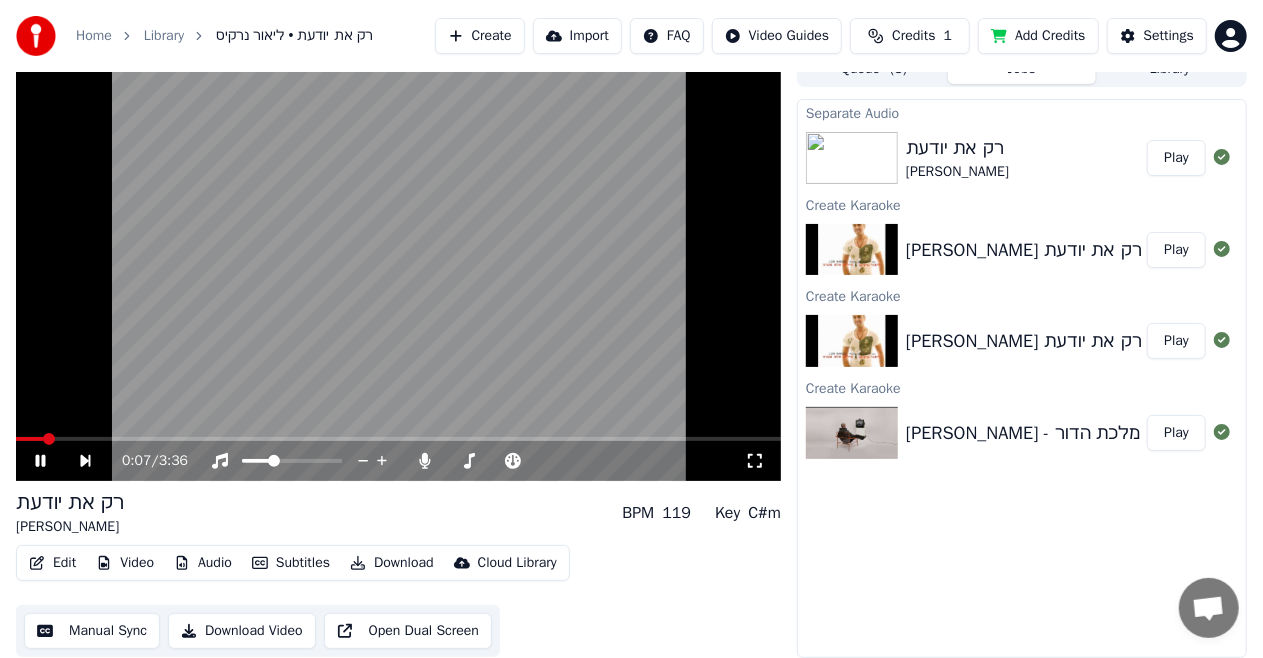 click on "Audio" at bounding box center (203, 563) 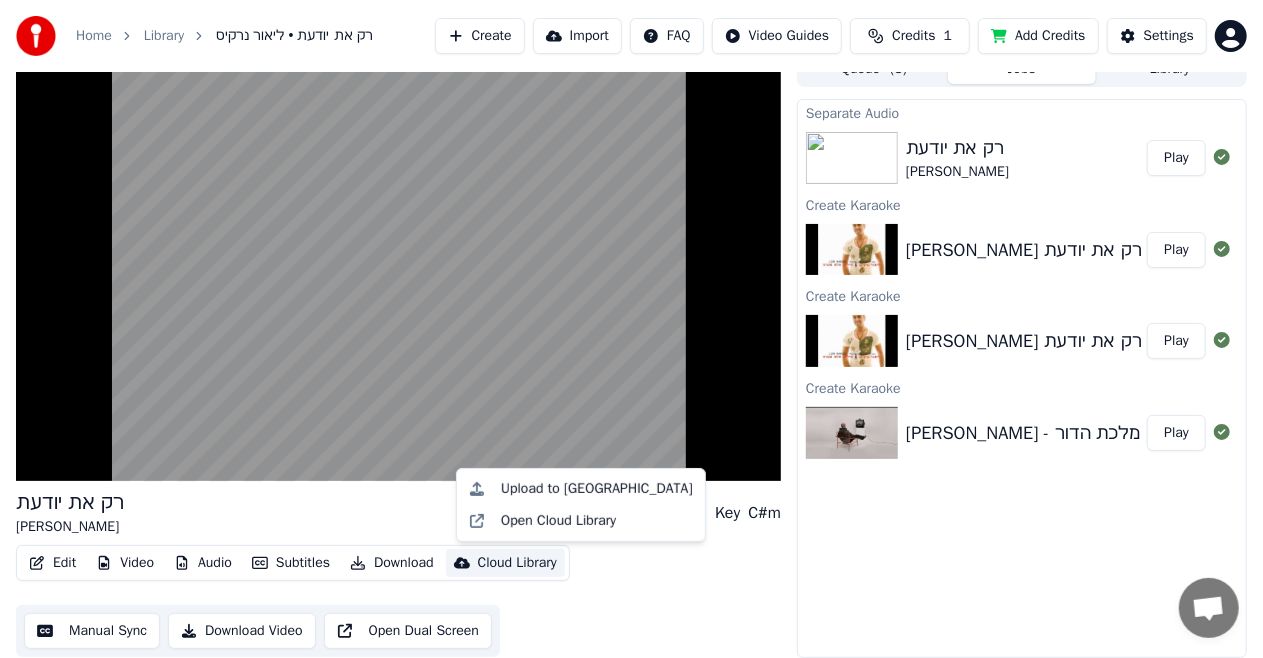 click on "Edit Video Audio Subtitles Download Cloud Library Manual Sync Download Video Open Dual Screen" at bounding box center [398, 601] 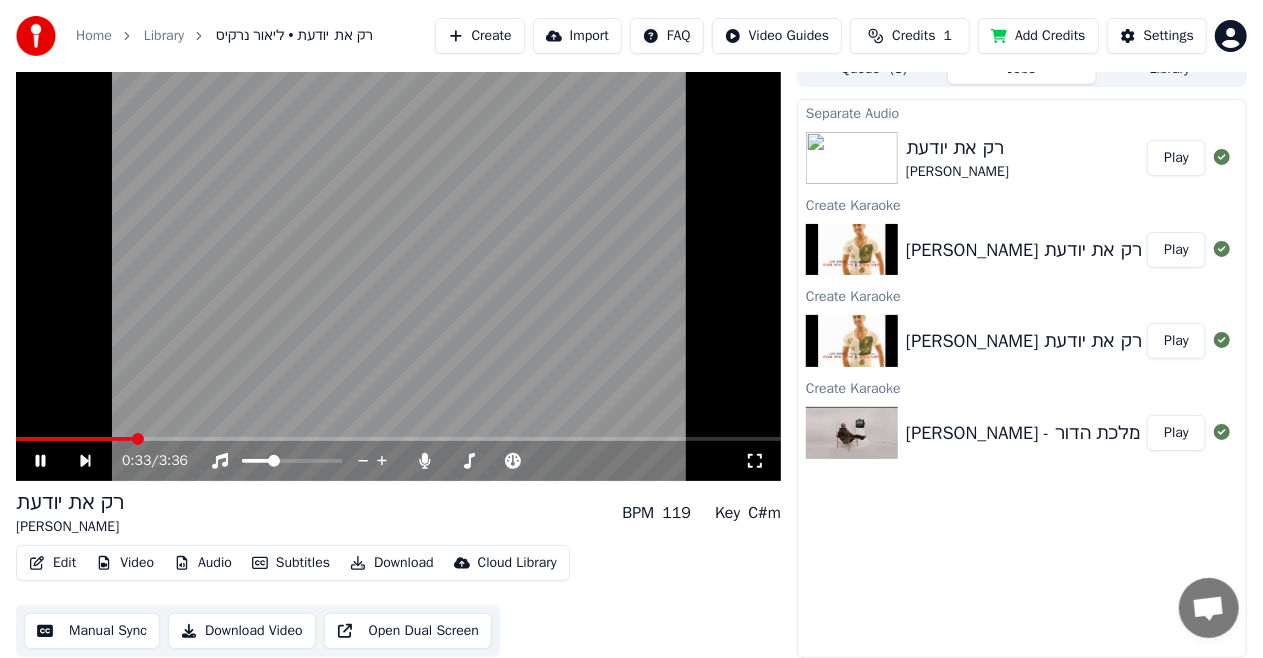 click 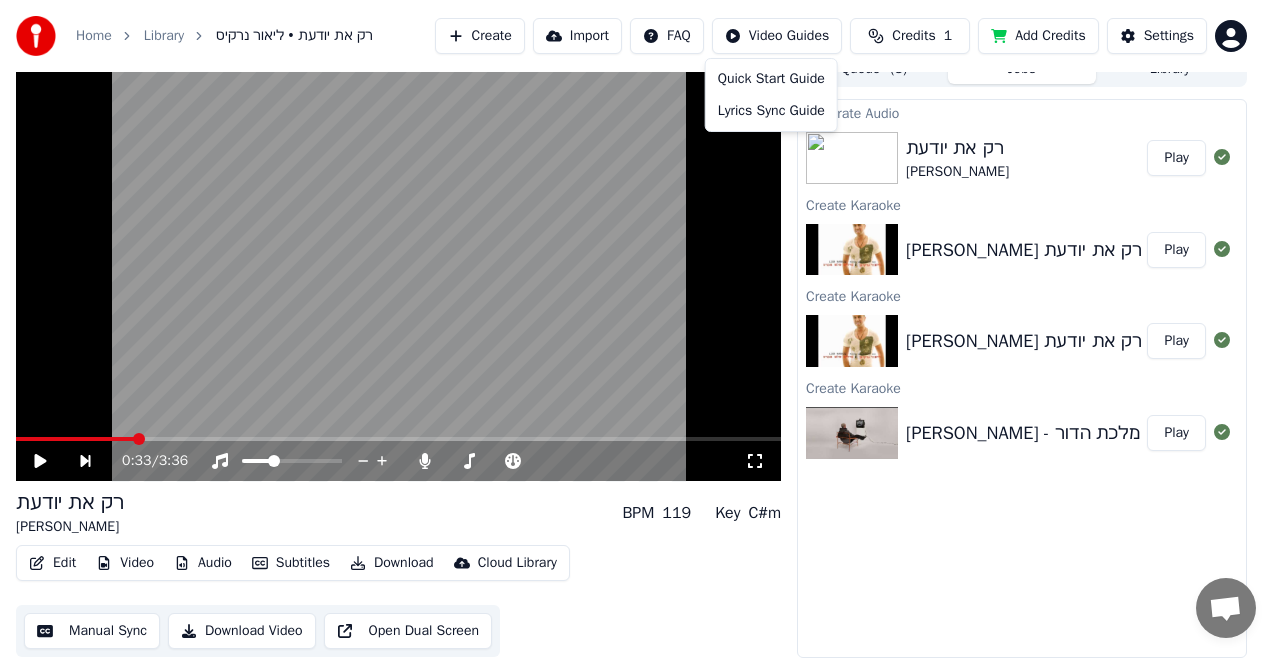 click on "Home Library רק את יודעת • ליאור נרקיס Create Import FAQ Video Guides Credits 1 Add Credits Settings 0:33  /  3:36 רק את יודעת ליאור נרקיס BPM 119 Key C#m Edit Video Audio Subtitles Download Cloud Library Manual Sync Download Video Open Dual Screen Queue ( 3 ) Jobs Library Separate Audio רק את יודעת ליאור נרקיס Play Create Karaoke ליאור נרקיס רק את יודעת Lior Narkis Play Create Karaoke ליאור נרקיס רק את יודעת Lior Narkis Play Create Karaoke עומר אדם - מלכת הדור Play
Quick Start Guide Lyrics Sync Guide" at bounding box center (640, 308) 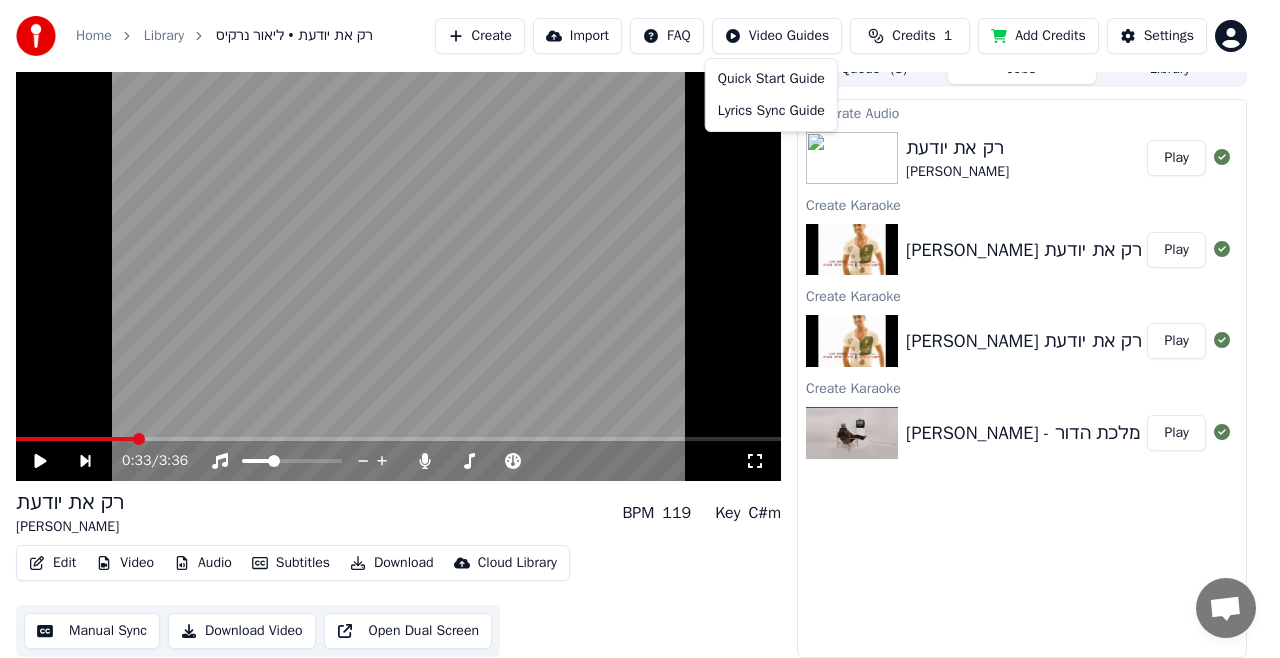 click on "Home Library רק את יודעת • ליאור נרקיס Create Import FAQ Video Guides Credits 1 Add Credits Settings 0:33  /  3:36 רק את יודעת ליאור נרקיס BPM 119 Key C#m Edit Video Audio Subtitles Download Cloud Library Manual Sync Download Video Open Dual Screen Queue ( 3 ) Jobs Library Separate Audio רק את יודעת ליאור נרקיס Play Create Karaoke ליאור נרקיס רק את יודעת Lior Narkis Play Create Karaoke ליאור נרקיס רק את יודעת Lior Narkis Play Create Karaoke עומר אדם - מלכת הדור Play
Quick Start Guide Lyrics Sync Guide" at bounding box center (640, 308) 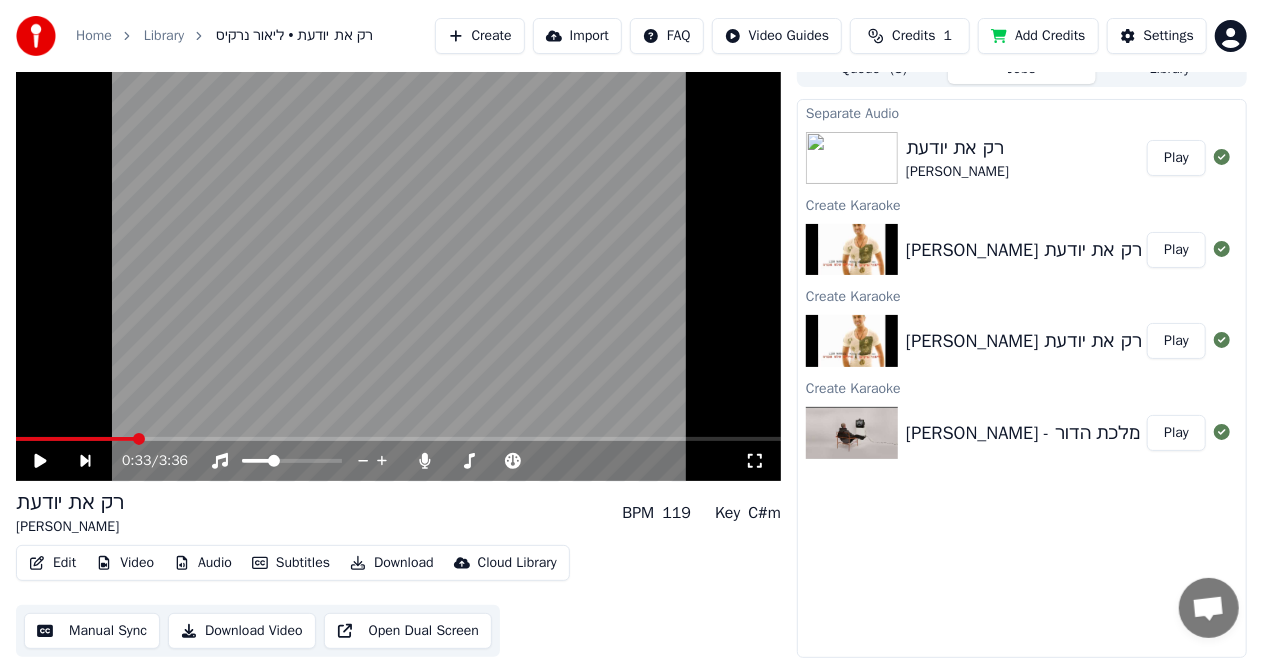 click on "Credits" at bounding box center [913, 36] 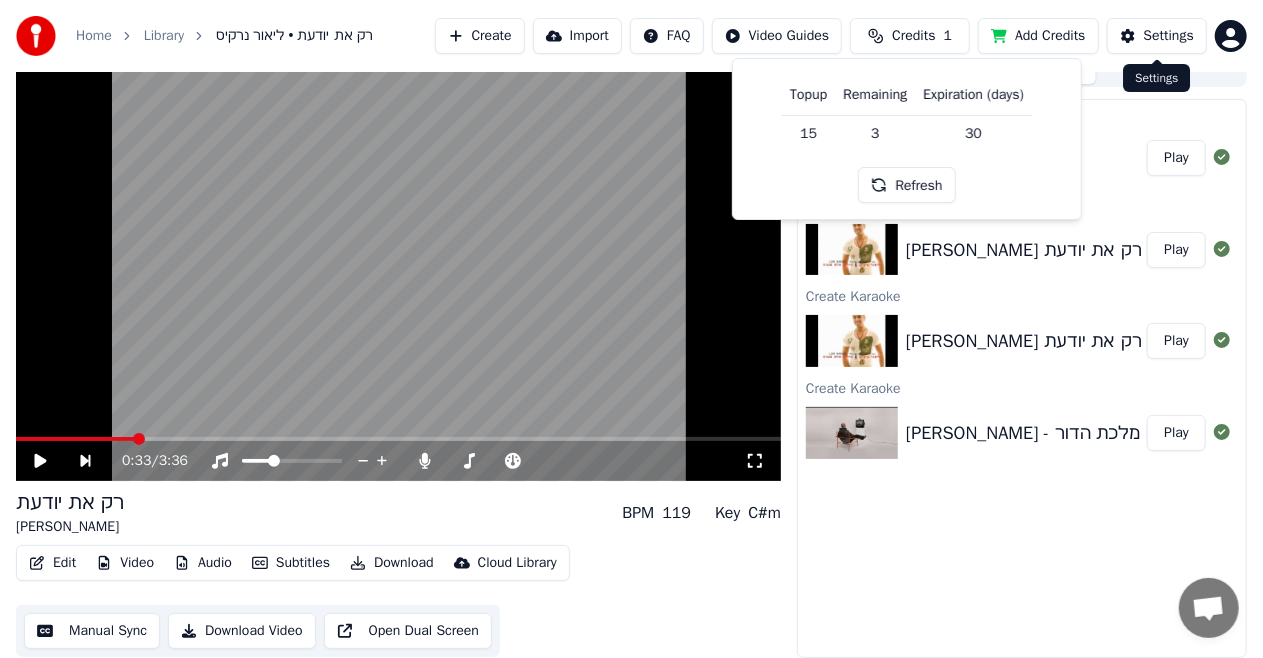 click on "Settings" at bounding box center (1169, 36) 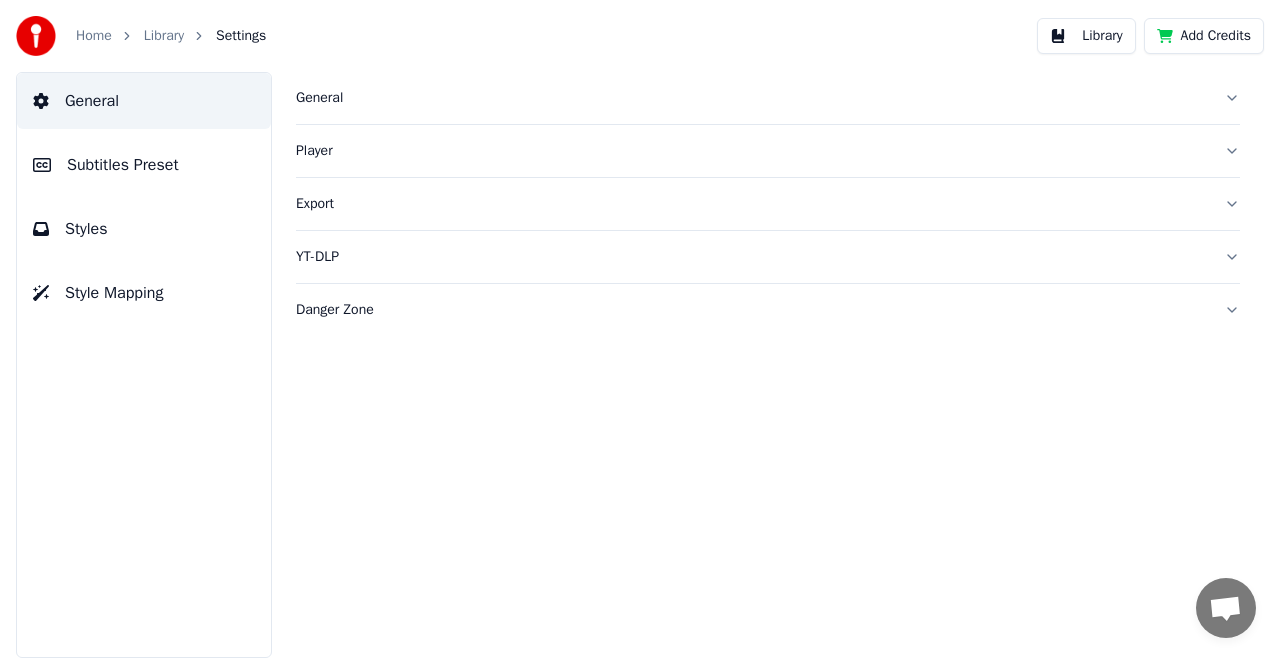 click on "Home" at bounding box center (94, 36) 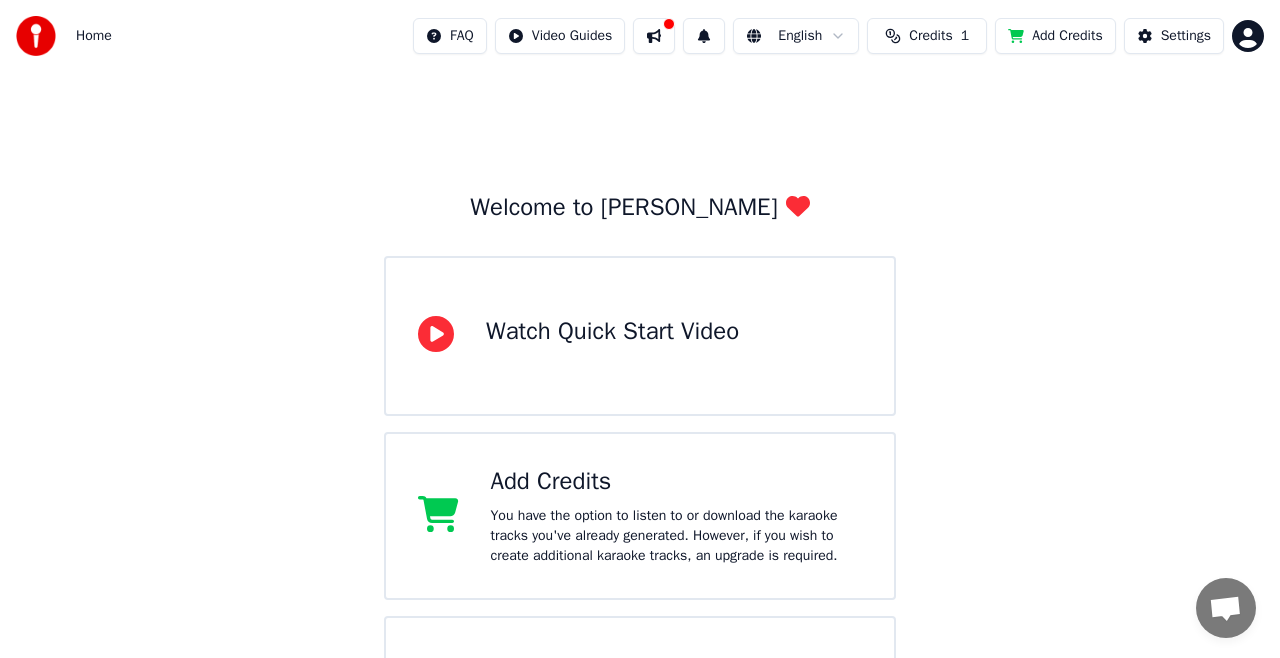 click on "Home FAQ Video Guides English Credits 1 Add Credits Settings Welcome to Youka Watch Quick Start Video Add Credits You have the option to listen to or download the karaoke tracks you've already generated. However, if you wish to create additional karaoke tracks, an upgrade is required. Library Access and manage all the karaoke tracks you’ve created. Edit, organize, and perfect your projects. Create Karaoke Create karaoke from audio or video files (MP3, MP4, and more), or paste a URL to instantly generate a karaoke video with synchronized lyrics." at bounding box center [640, 480] 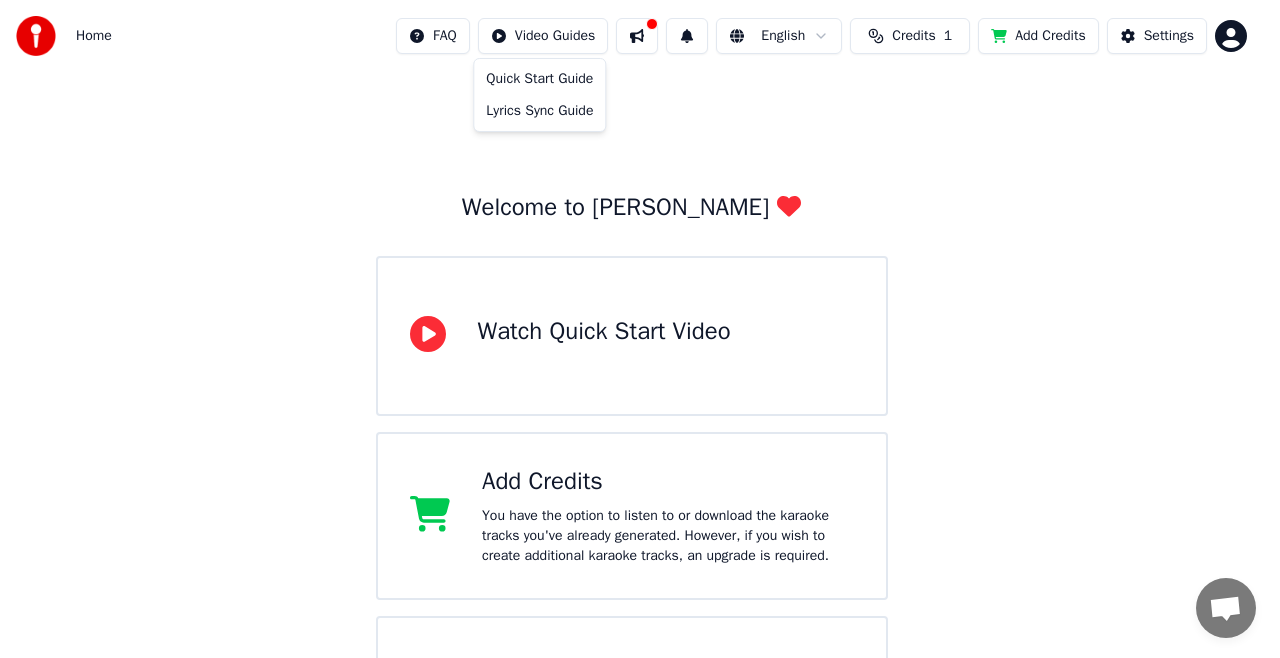 click on "Home FAQ Video Guides English Credits 1 Add Credits Settings Welcome to Youka Watch Quick Start Video Add Credits You have the option to listen to or download the karaoke tracks you've already generated. However, if you wish to create additional karaoke tracks, an upgrade is required. Library Access and manage all the karaoke tracks you’ve created. Edit, organize, and perfect your projects. Create Karaoke Create karaoke from audio or video files (MP3, MP4, and more), or paste a URL to instantly generate a karaoke video with synchronized lyrics.
Quick Start Guide Lyrics Sync Guide" at bounding box center [640, 480] 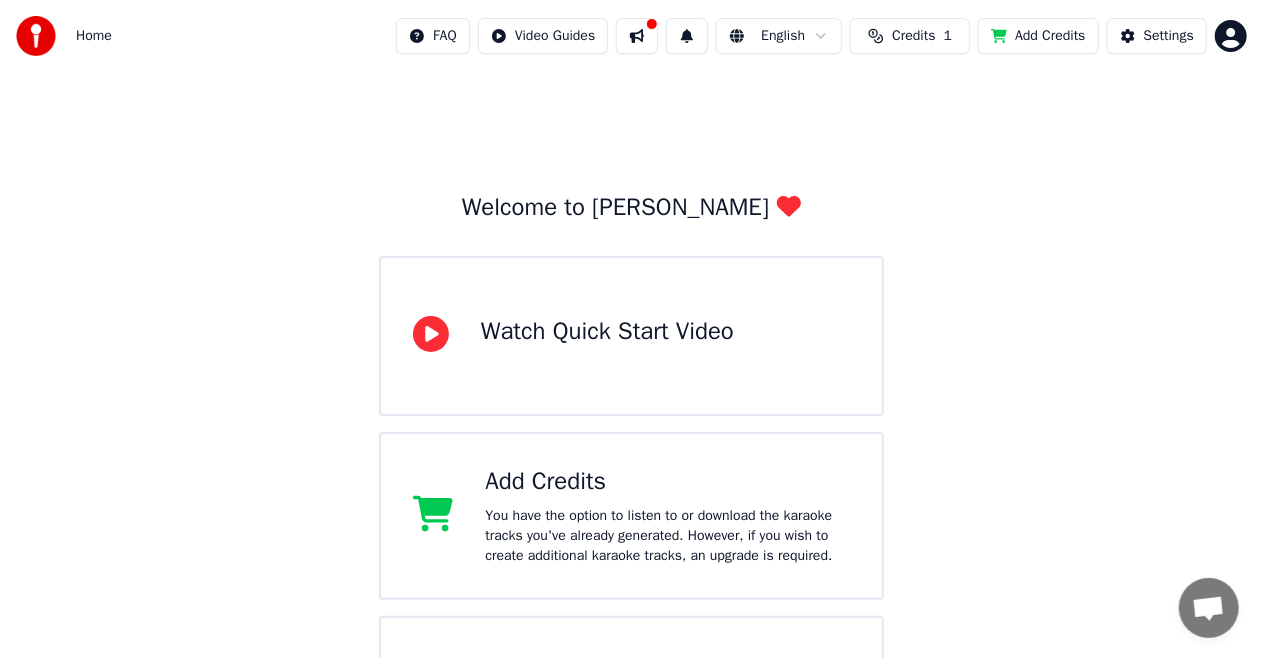 click on "Credits 1" at bounding box center [910, 36] 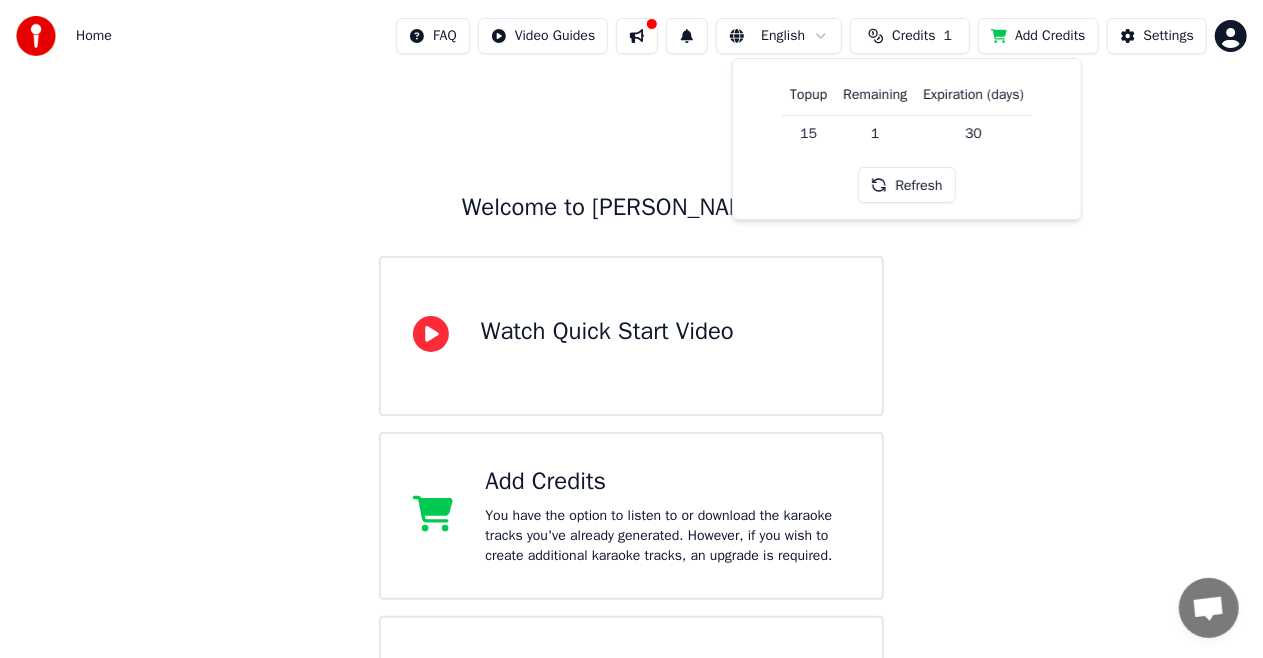 click on "Credits 1" at bounding box center (910, 36) 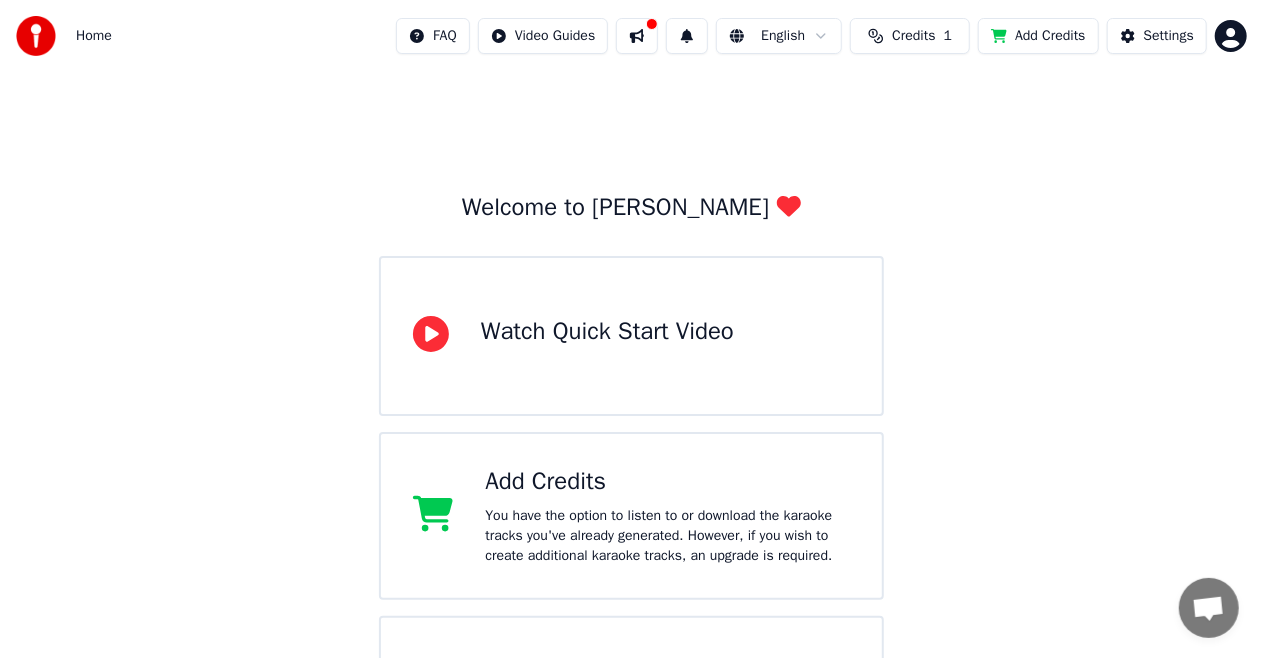 click on "Watch Quick Start Video" at bounding box center (607, 332) 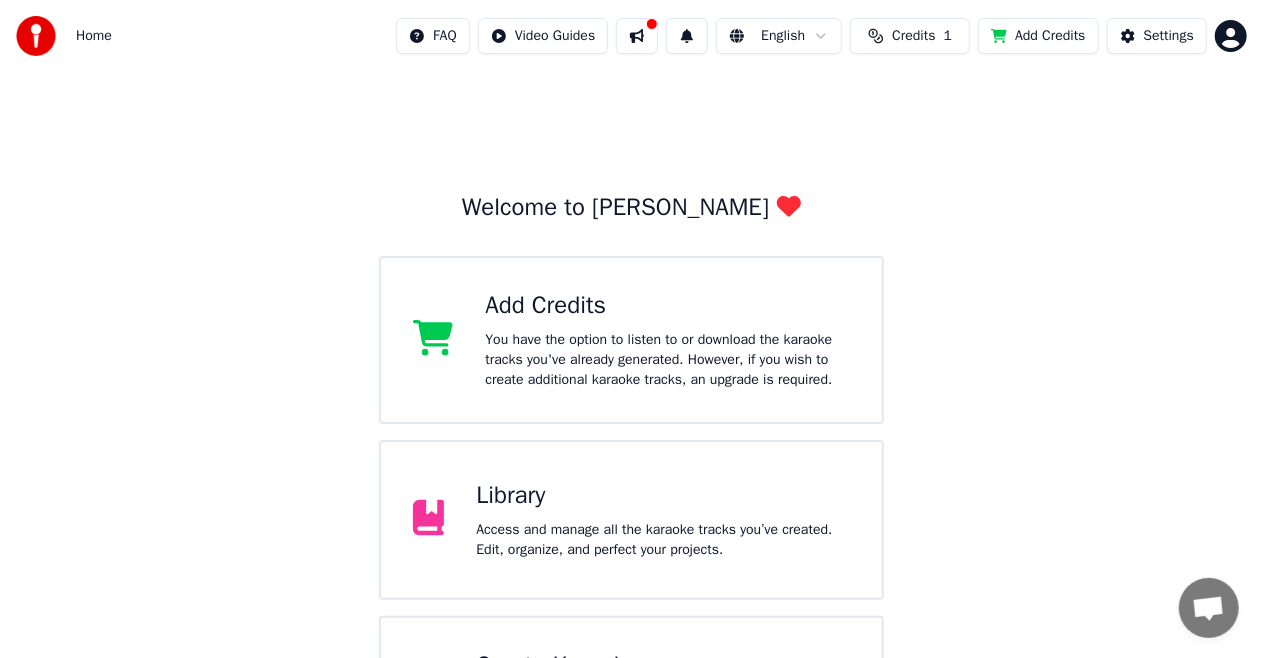 click on "Credits" at bounding box center (913, 36) 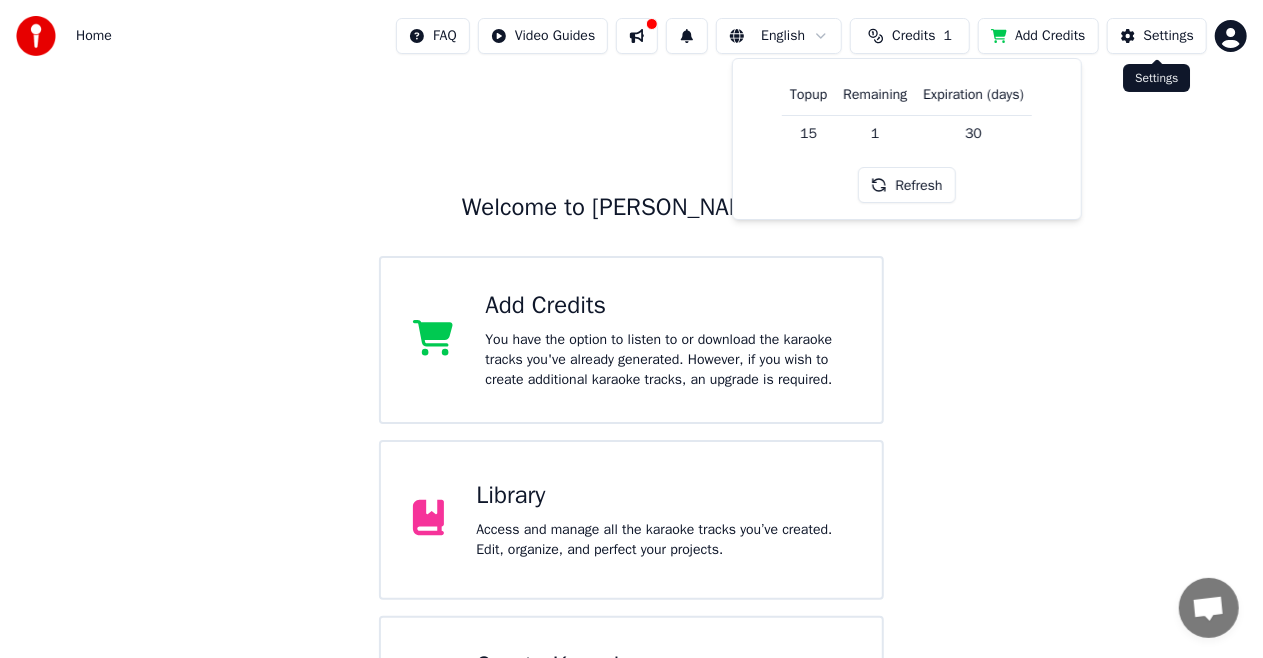 click on "Settings" at bounding box center (1157, 36) 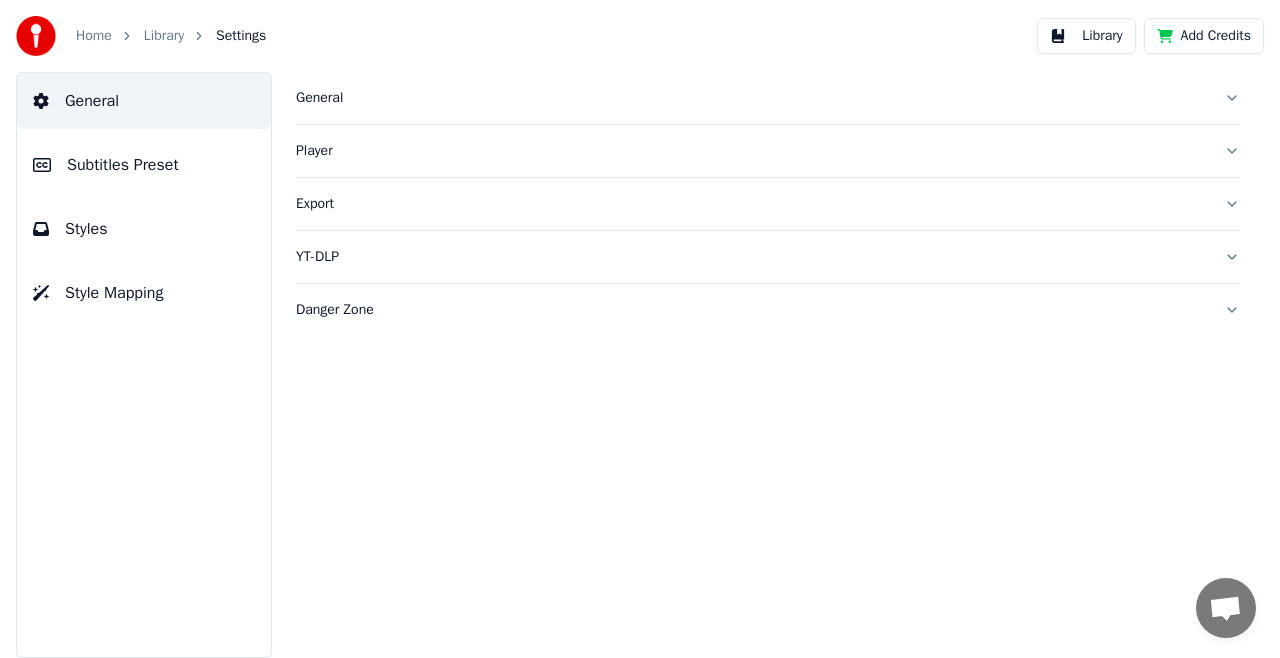 click on "Library" at bounding box center (1086, 36) 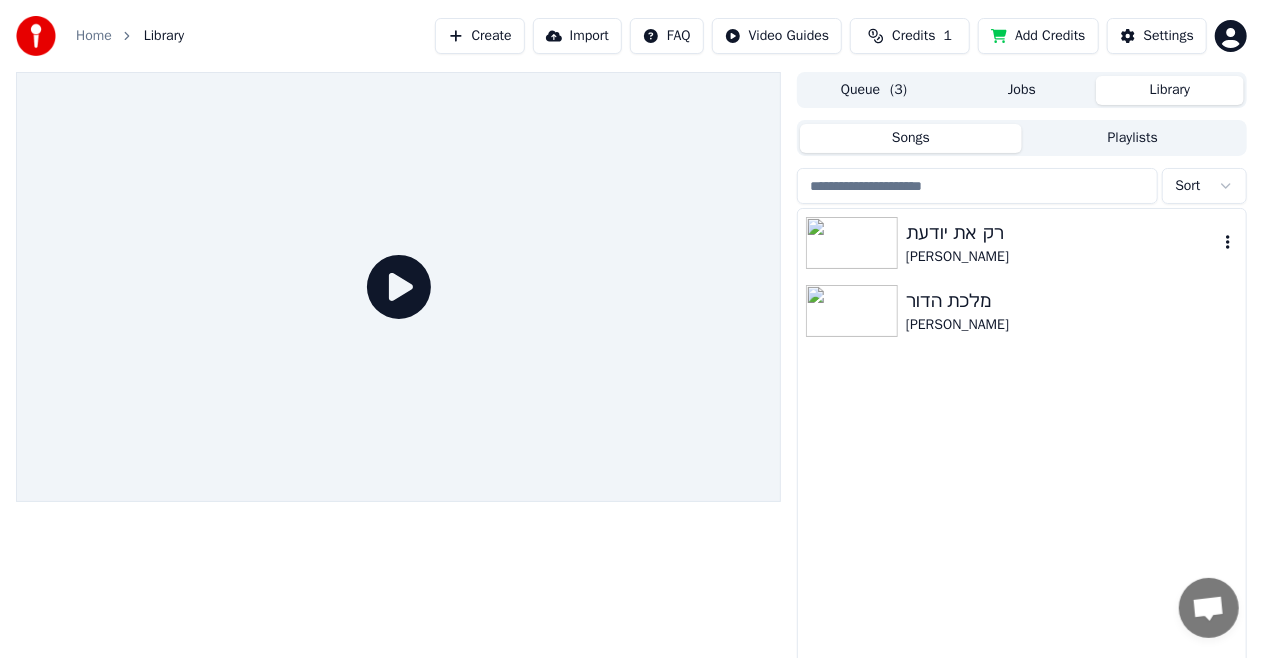 click on "רק את יודעת" at bounding box center [1062, 233] 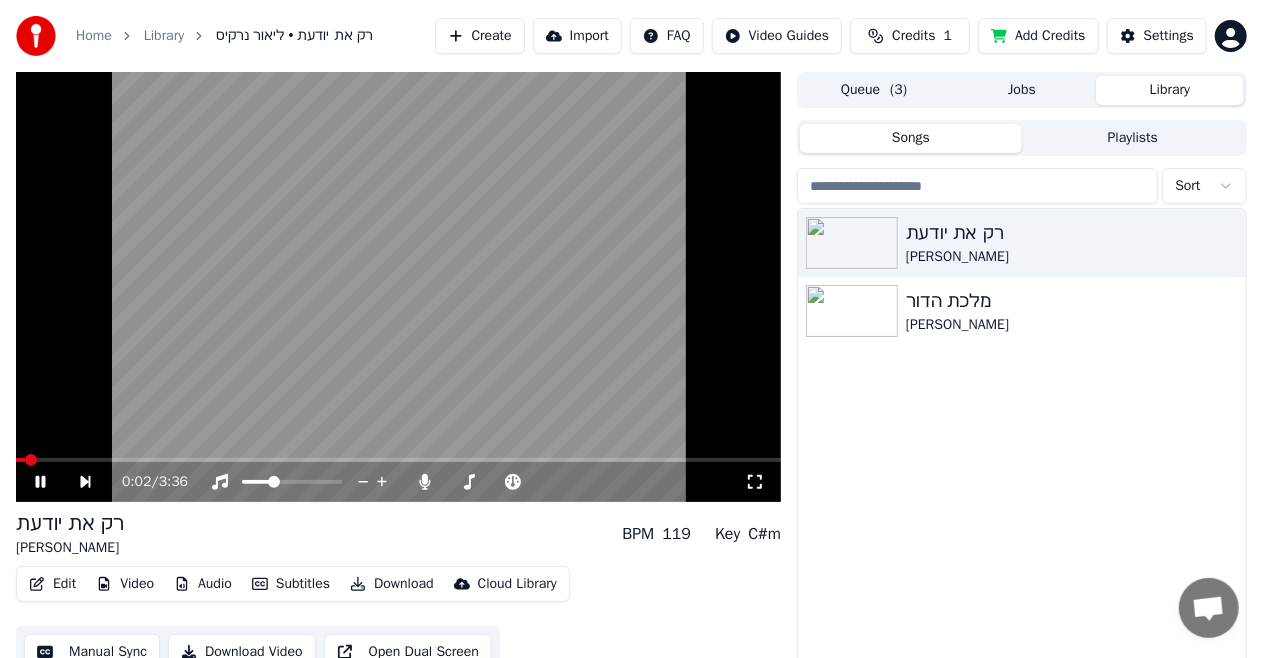 click 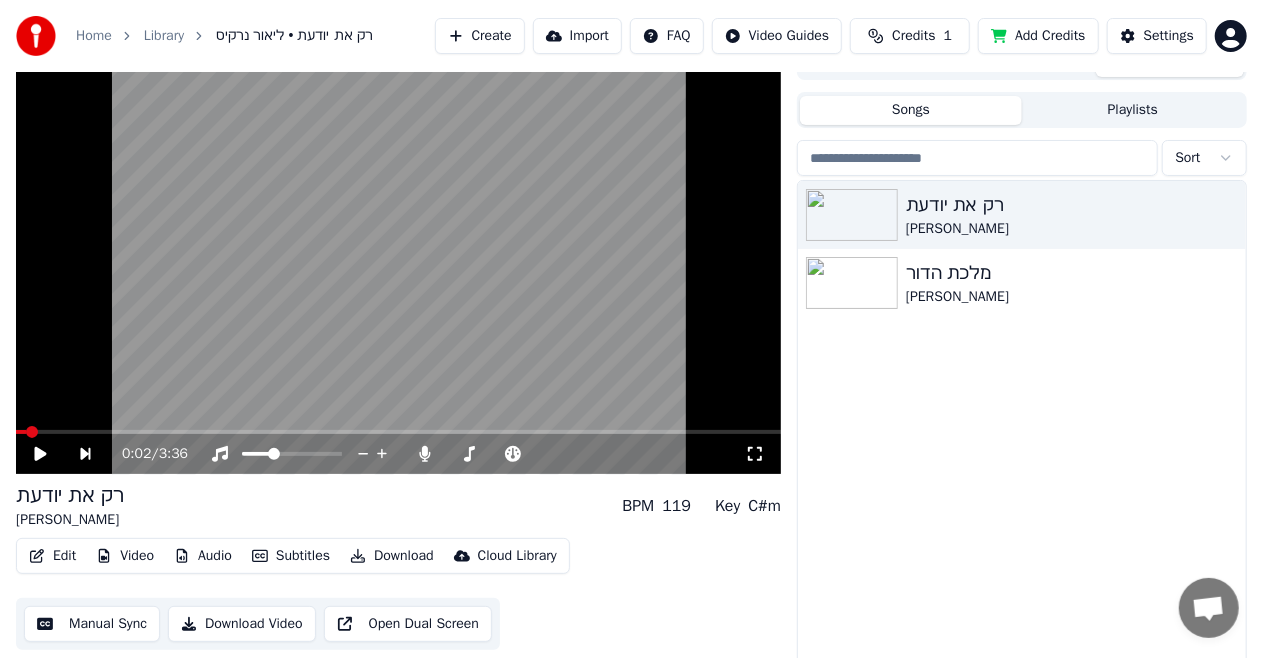 scroll, scrollTop: 43, scrollLeft: 0, axis: vertical 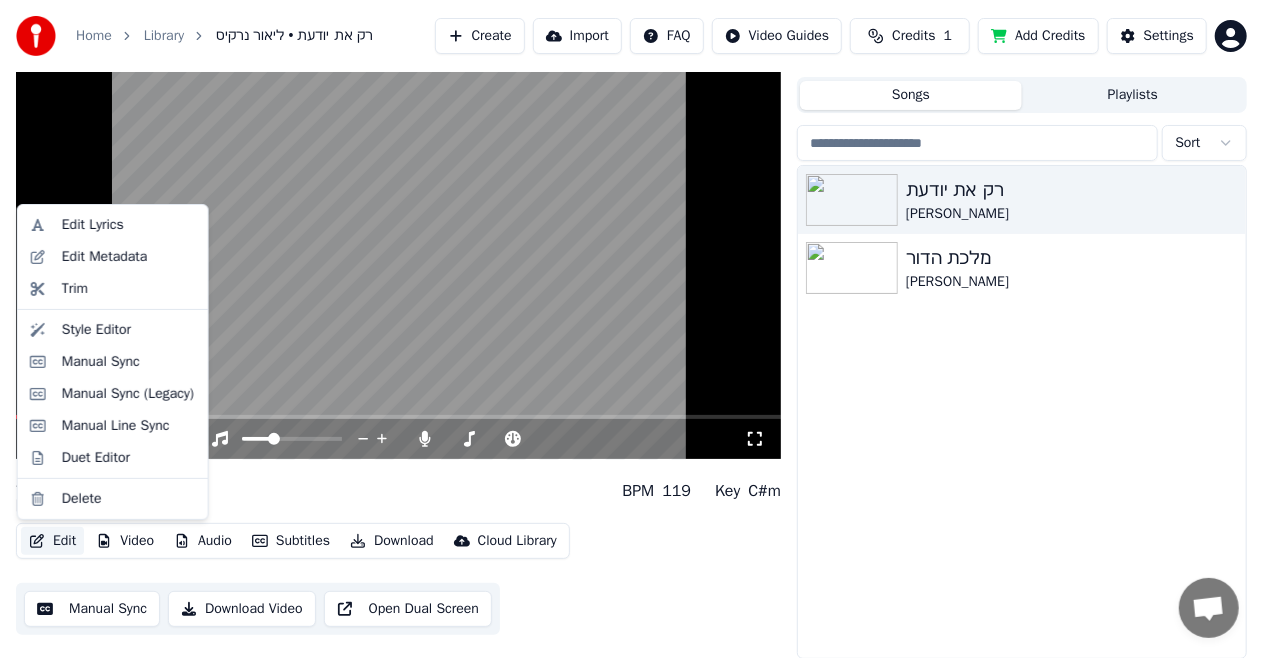 click 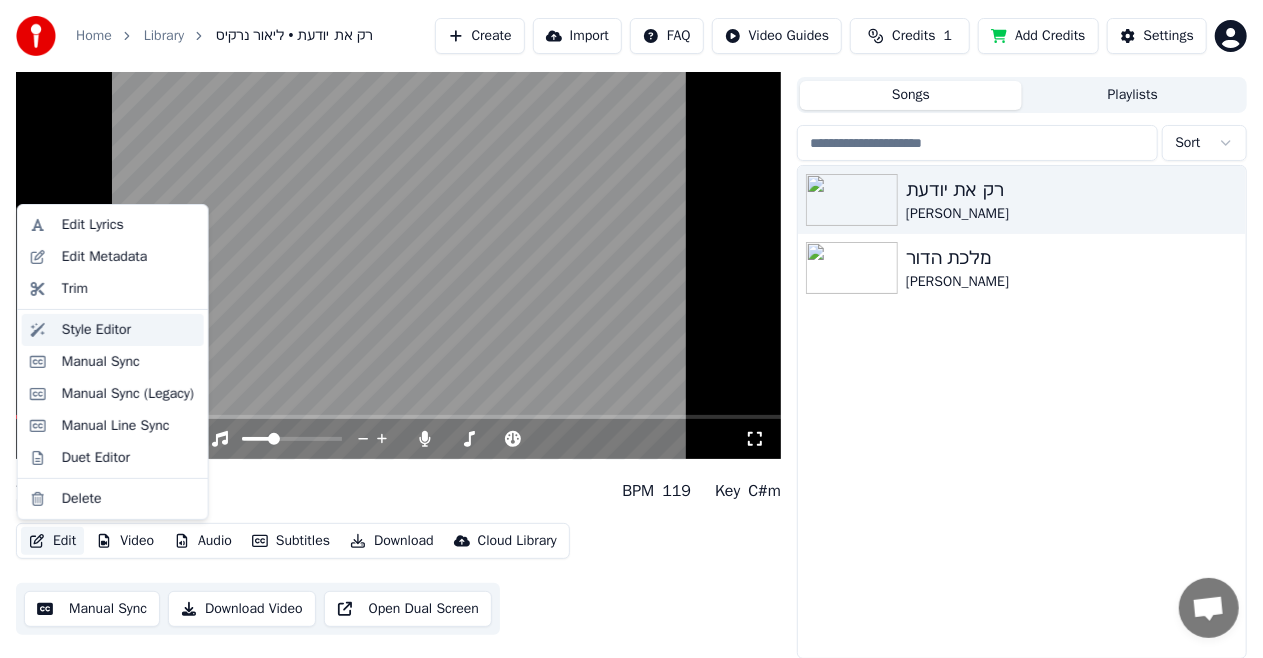 click on "Style Editor" at bounding box center (96, 330) 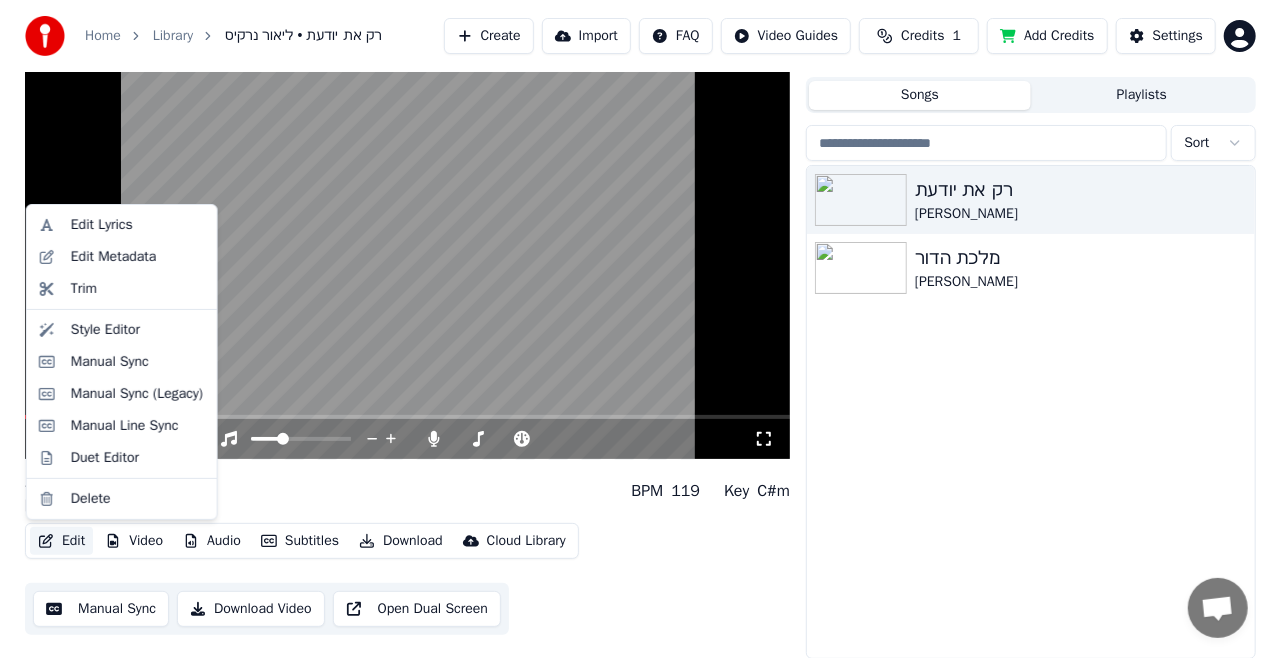scroll, scrollTop: 0, scrollLeft: 0, axis: both 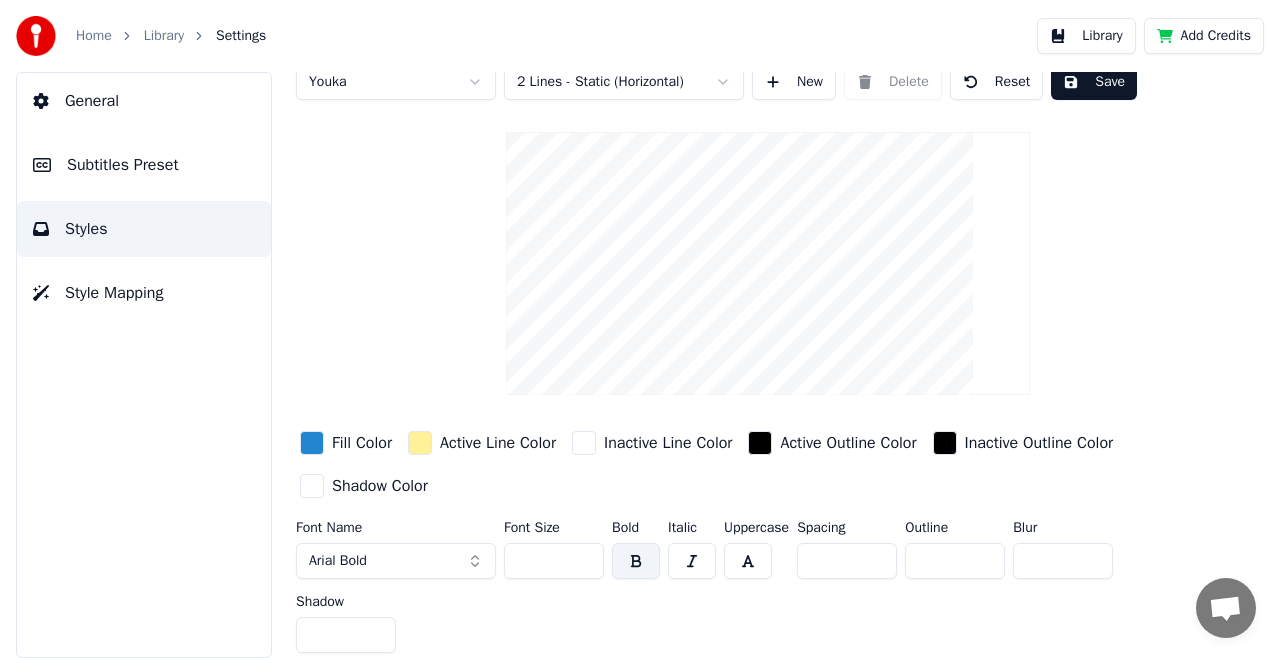 click on "Style Mapping" at bounding box center (114, 293) 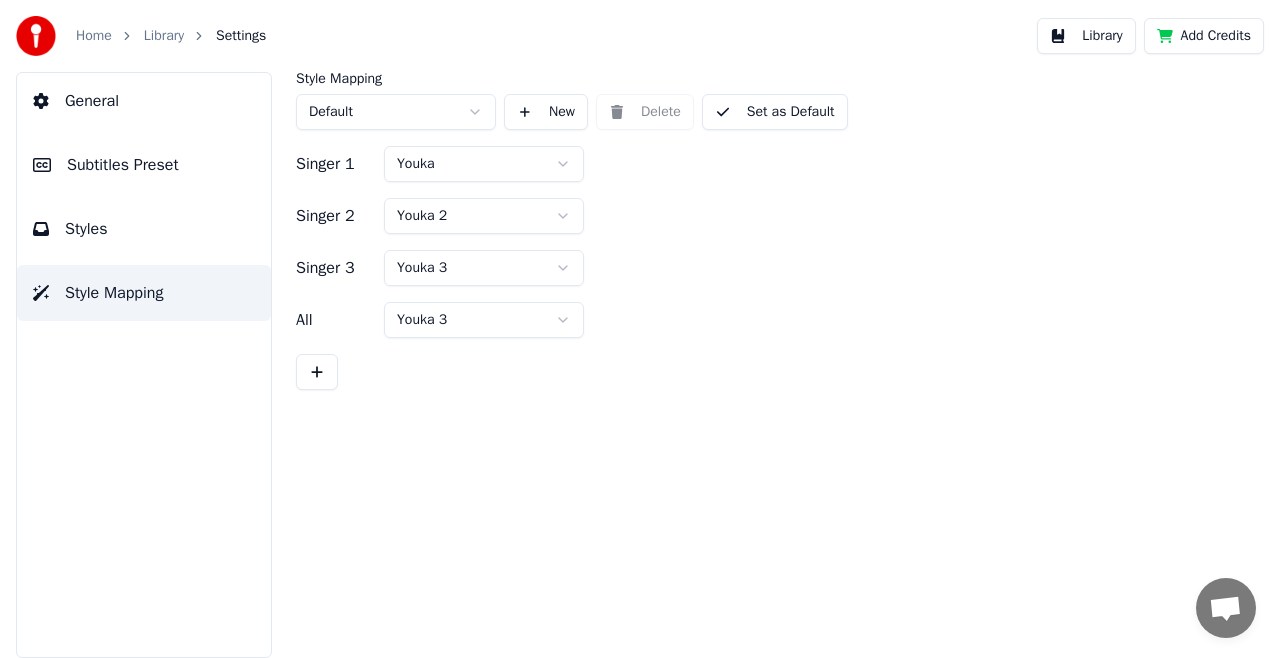 scroll, scrollTop: 0, scrollLeft: 0, axis: both 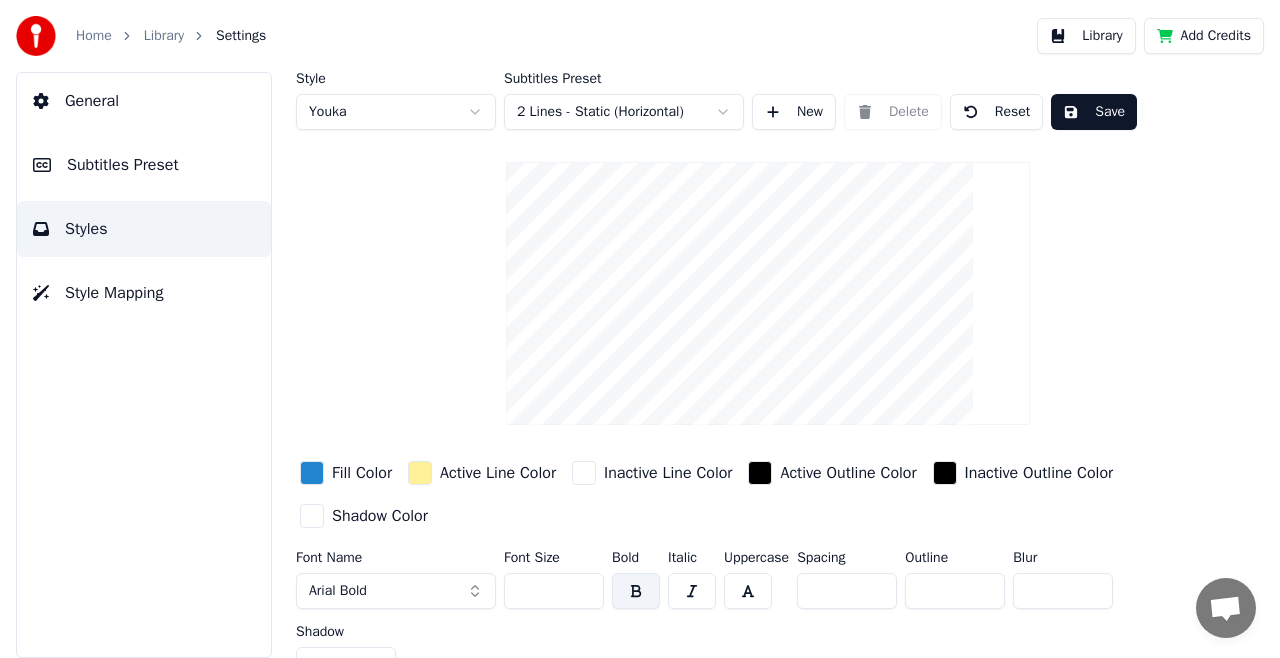 click on "Subtitles Preset" at bounding box center (123, 165) 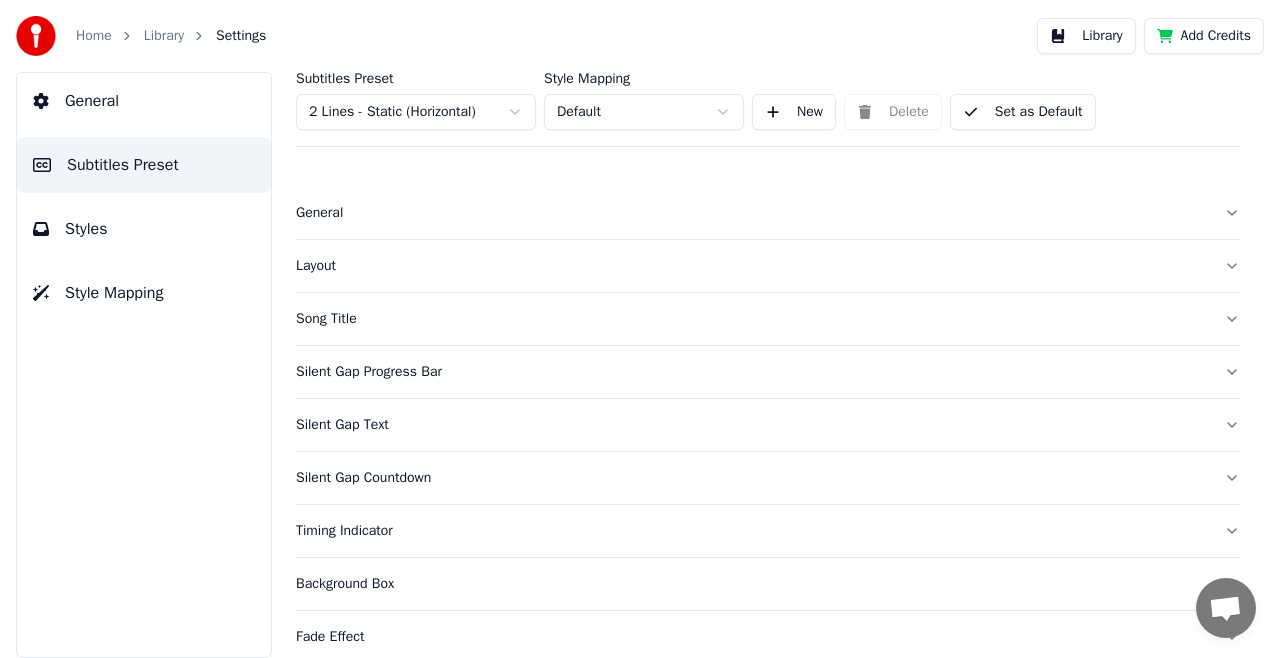 click on "Song Title" at bounding box center (752, 319) 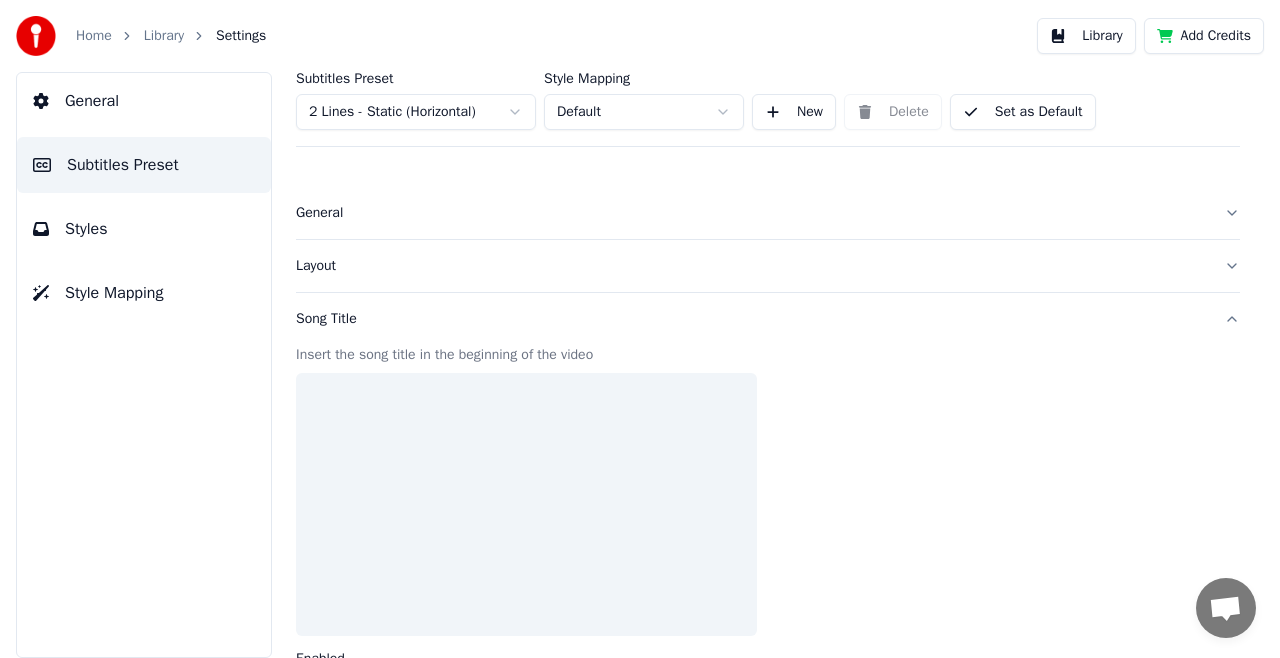 click on "Song Title" at bounding box center (752, 319) 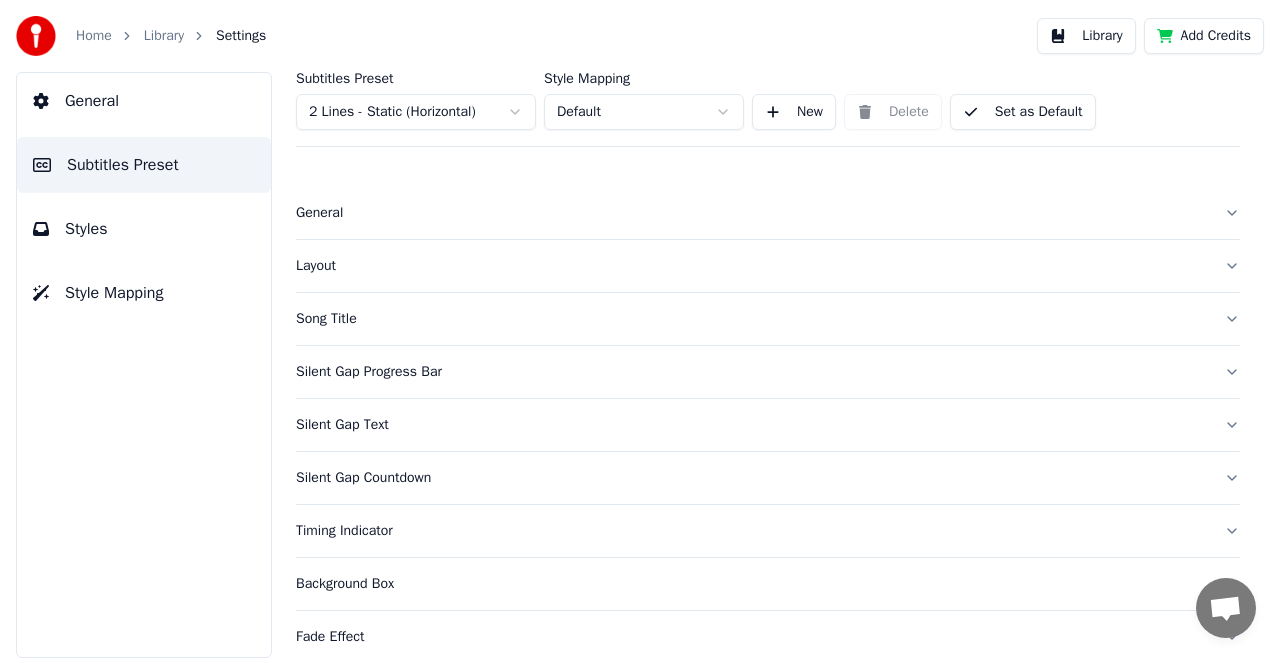 click on "Song Title" at bounding box center [752, 319] 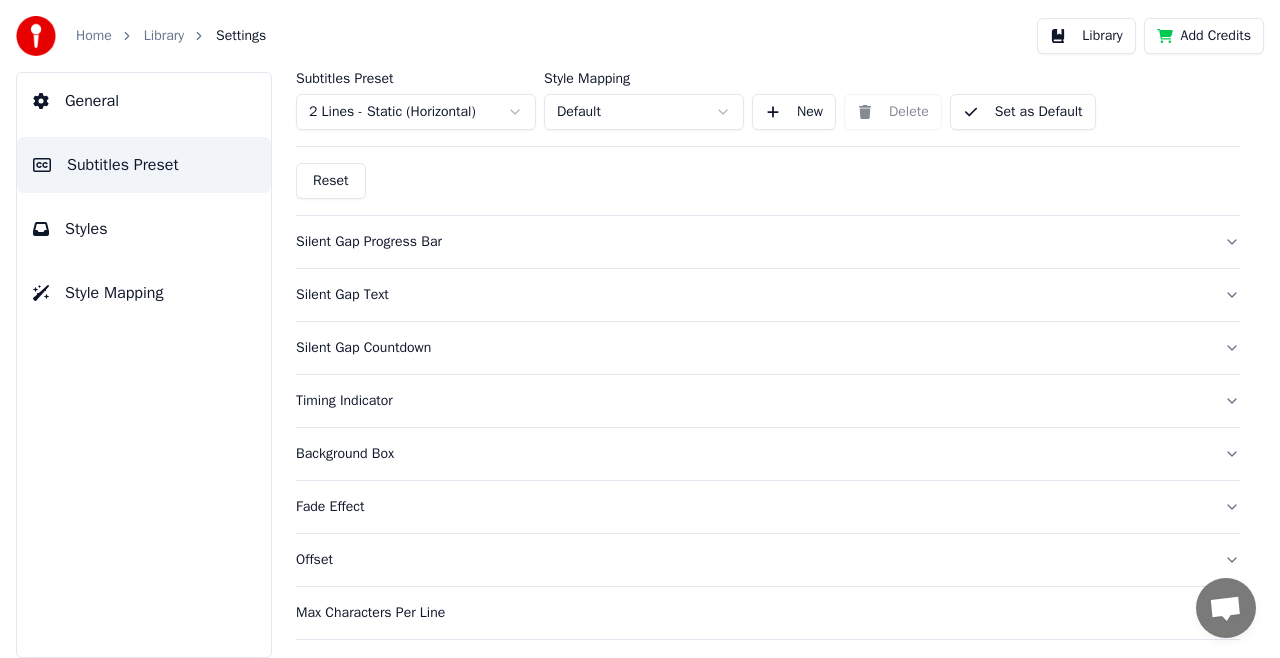 scroll, scrollTop: 1300, scrollLeft: 0, axis: vertical 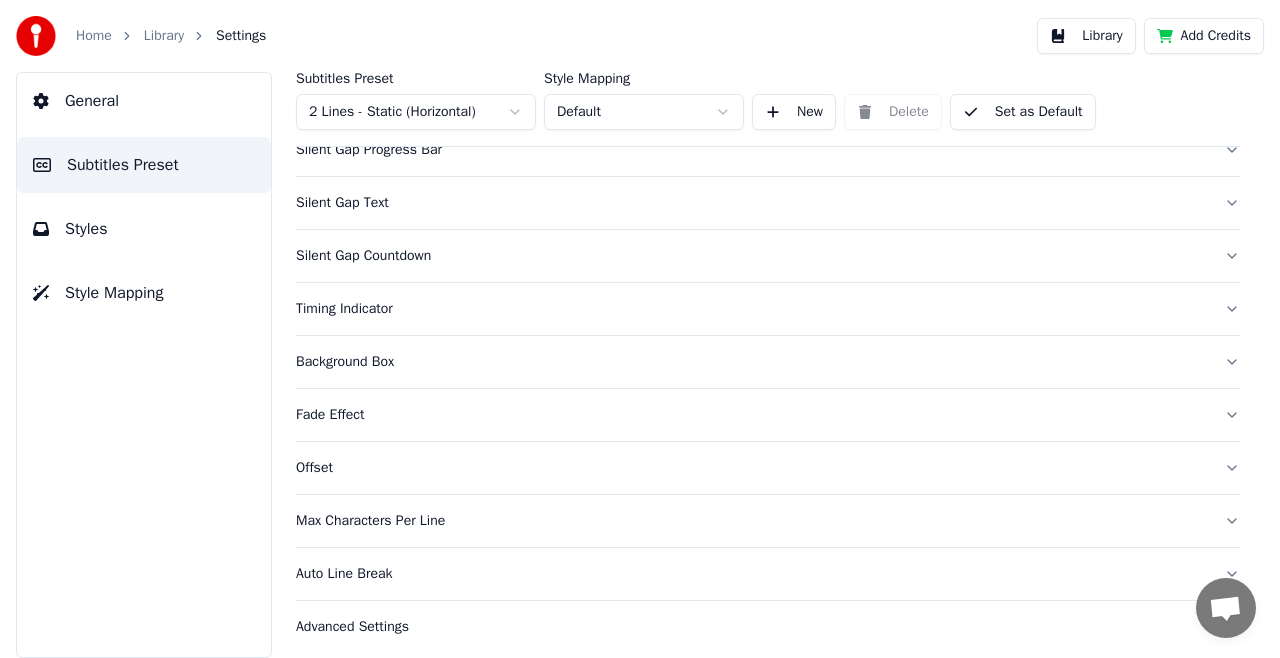click on "Background Box" at bounding box center [752, 362] 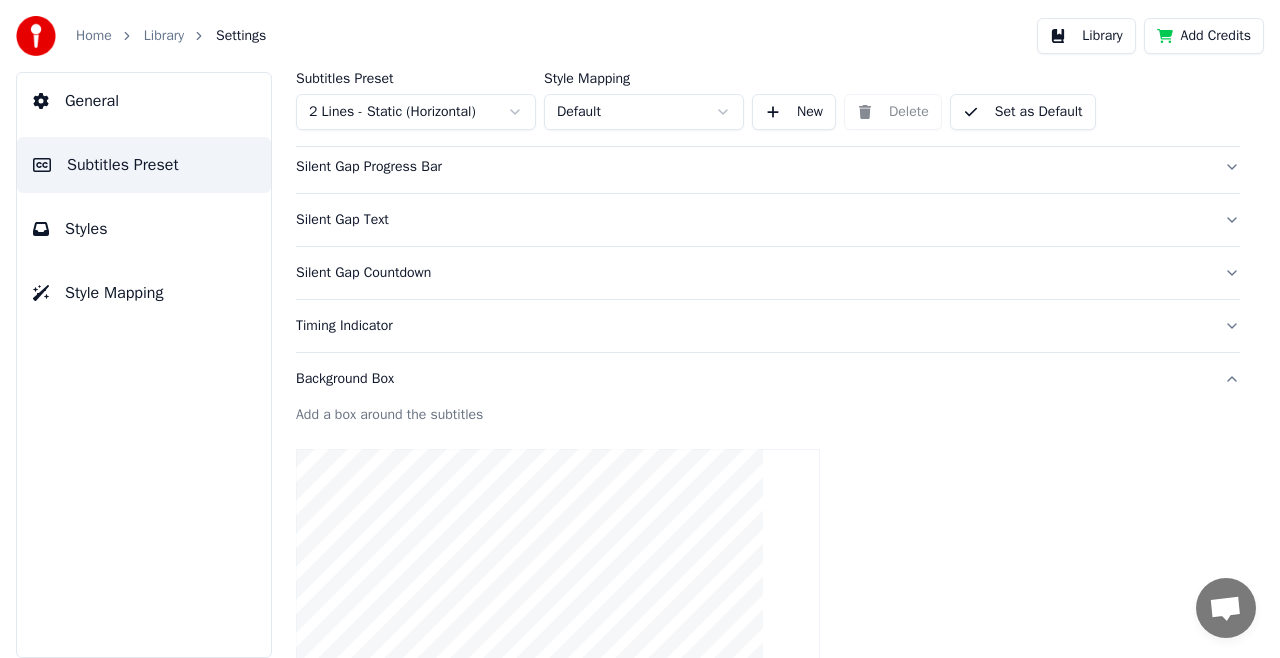 scroll, scrollTop: 0, scrollLeft: 0, axis: both 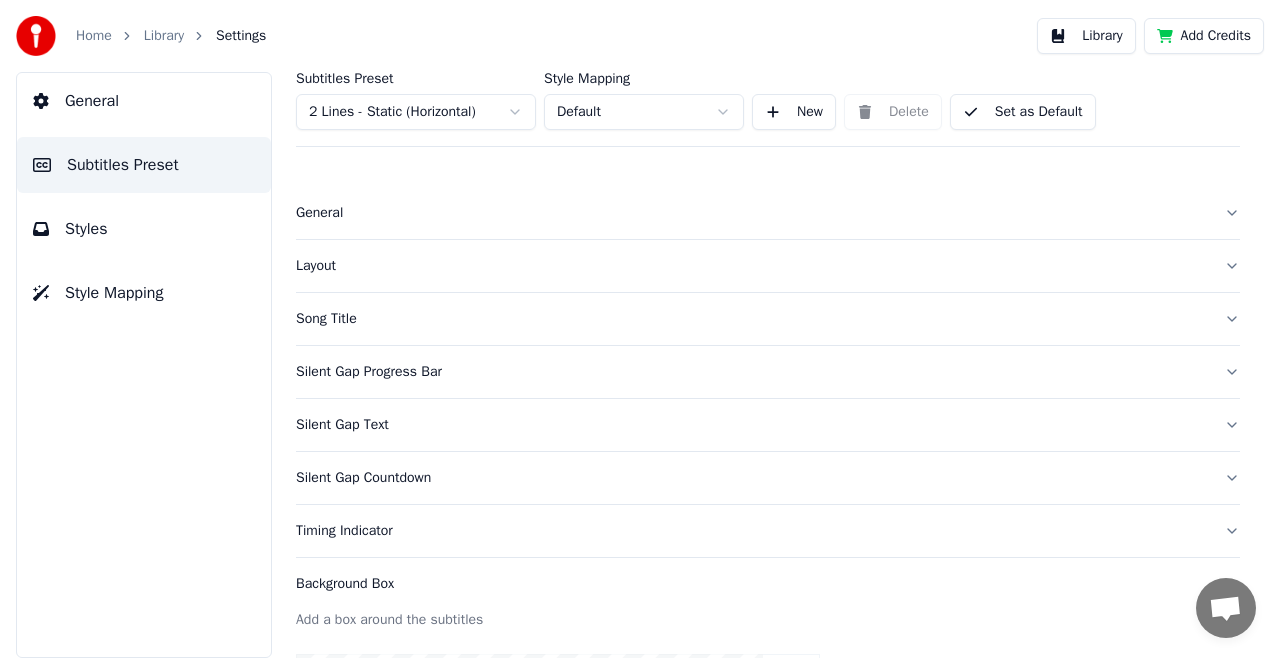 click on "General" at bounding box center [92, 101] 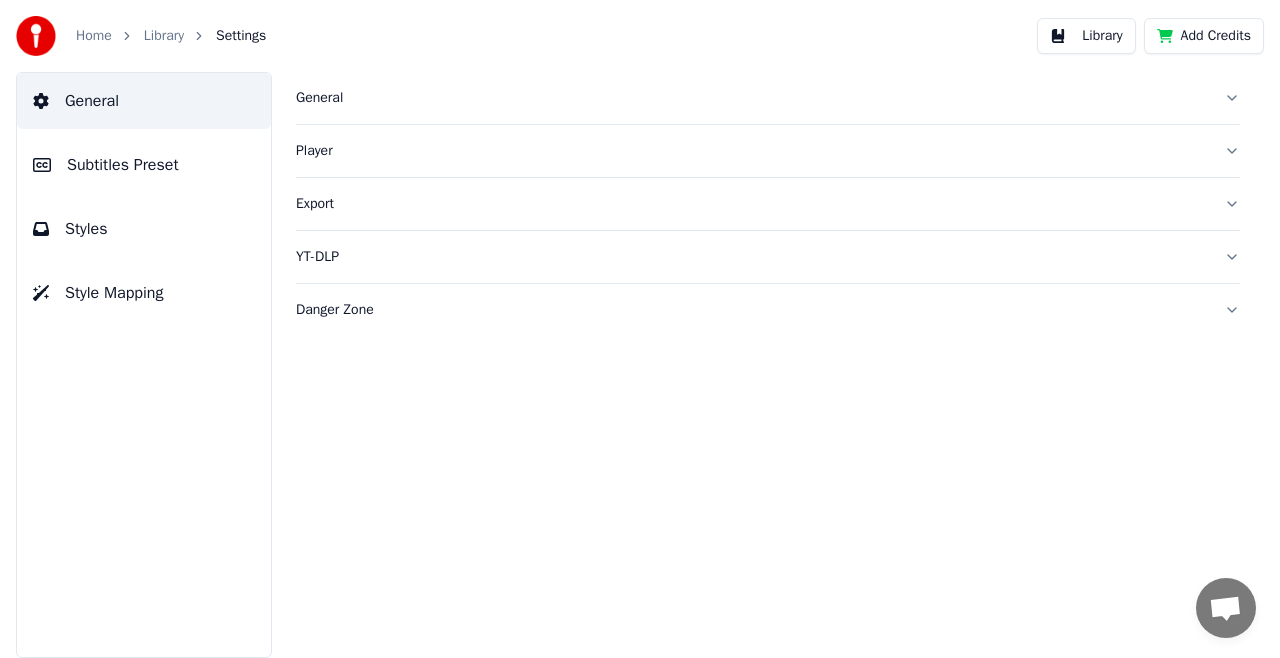 click on "Danger Zone" at bounding box center [752, 310] 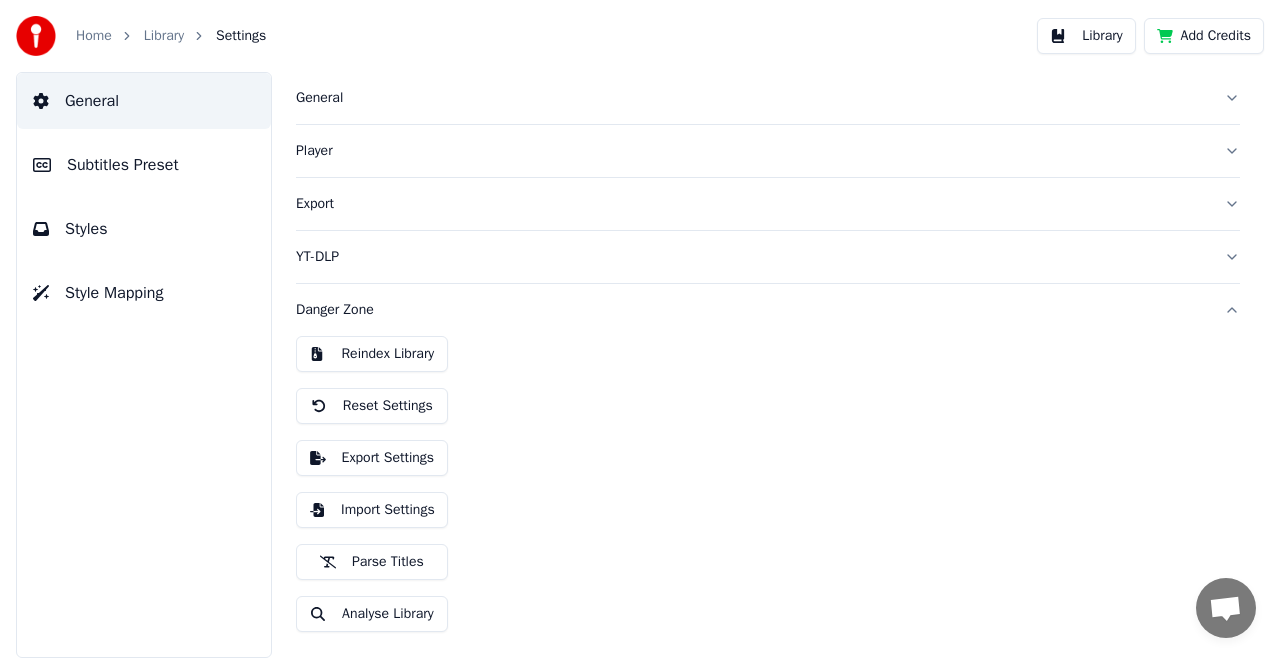 click on "Library" at bounding box center [164, 36] 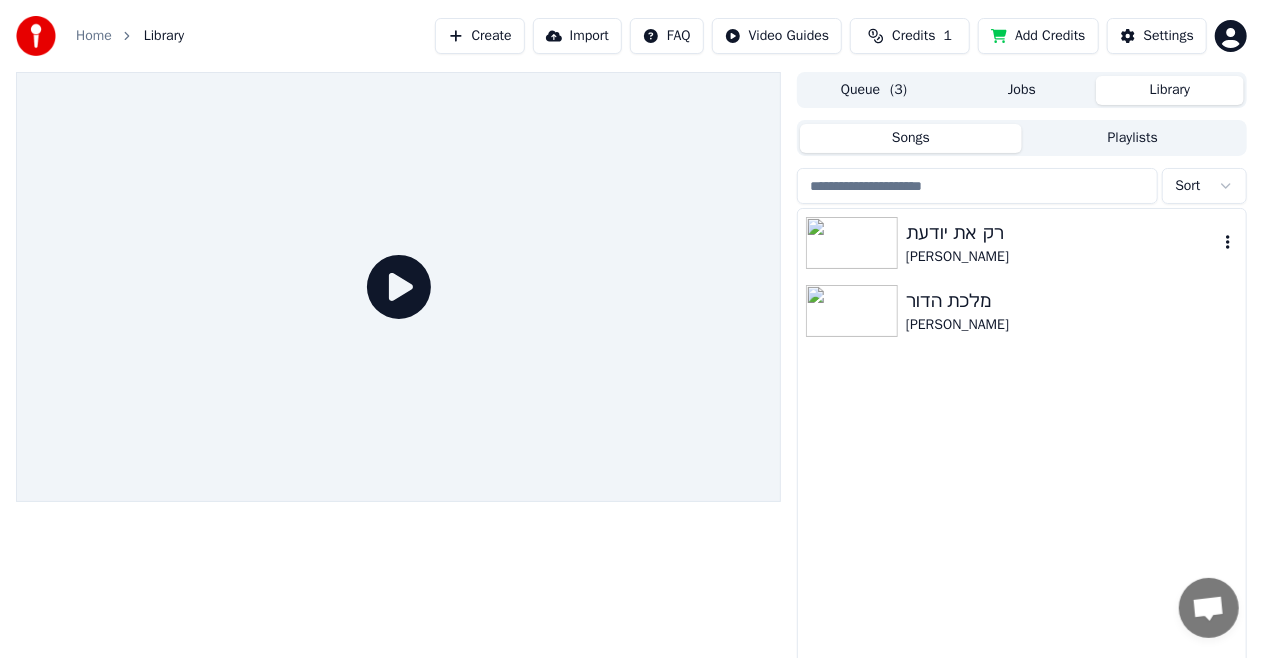 click at bounding box center [852, 243] 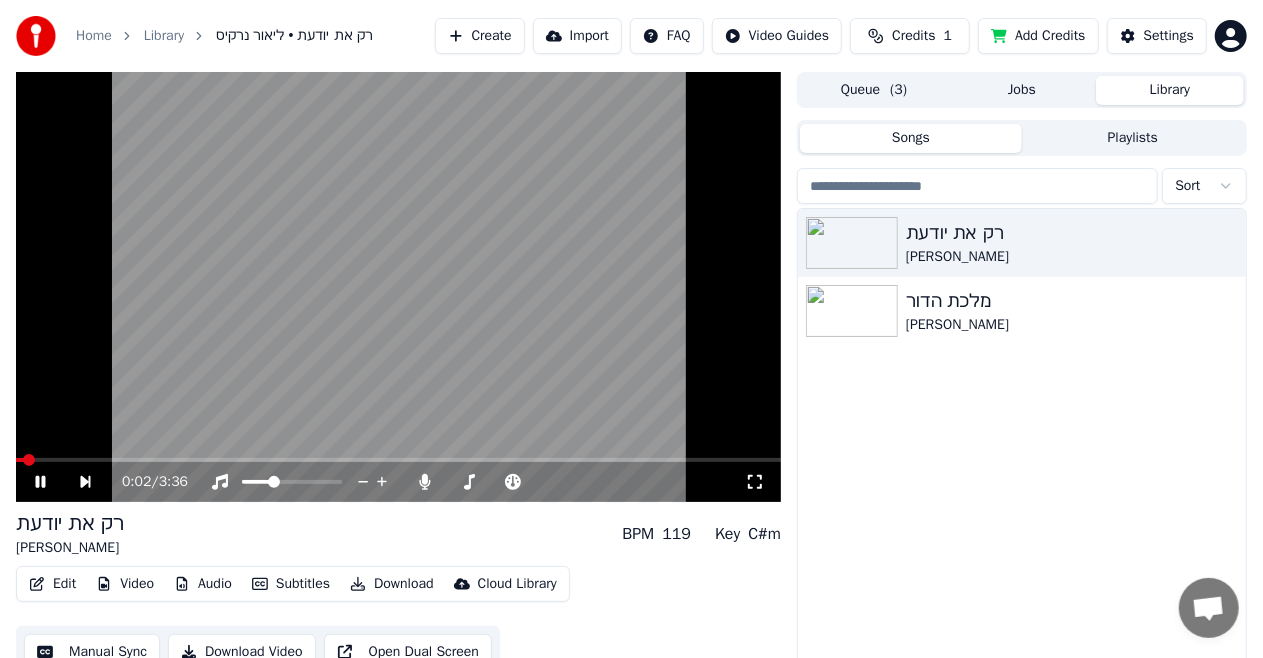 click 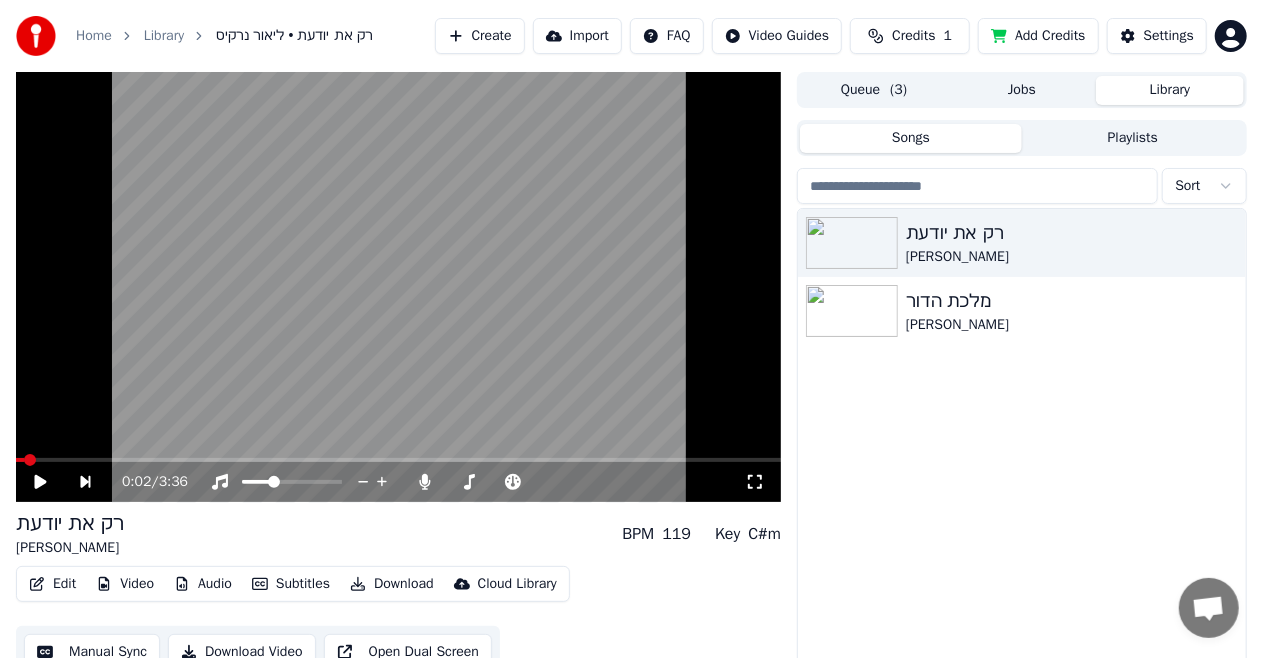 click 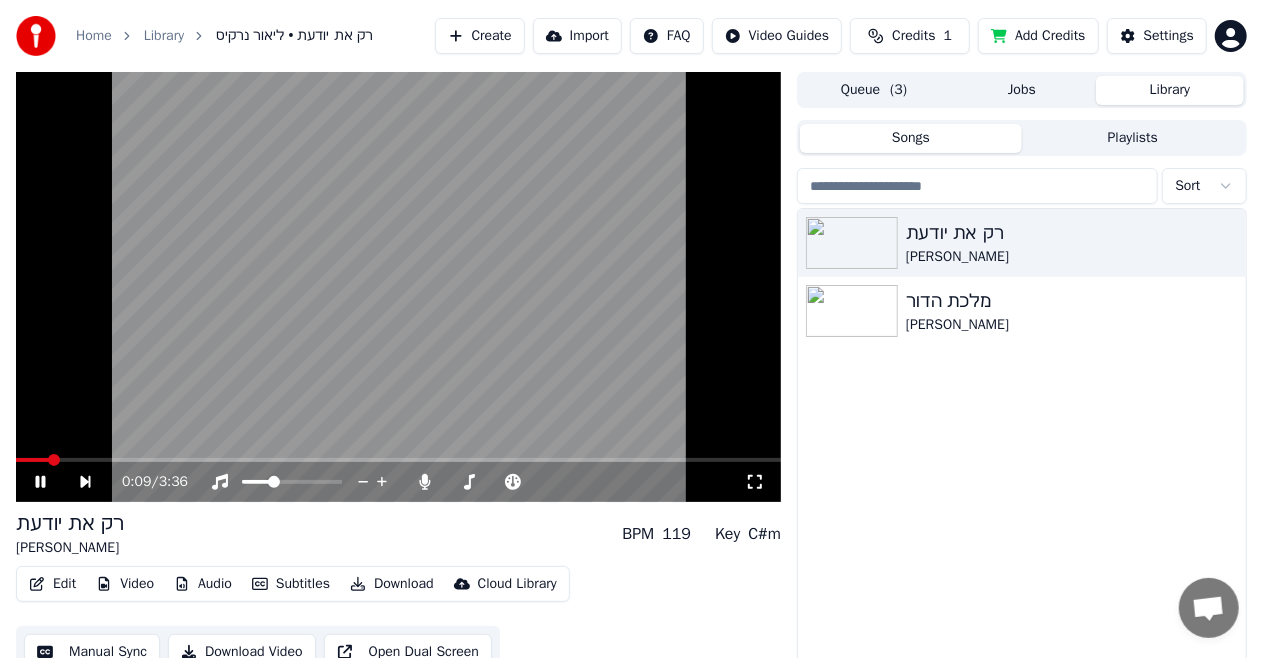 click at bounding box center (398, 287) 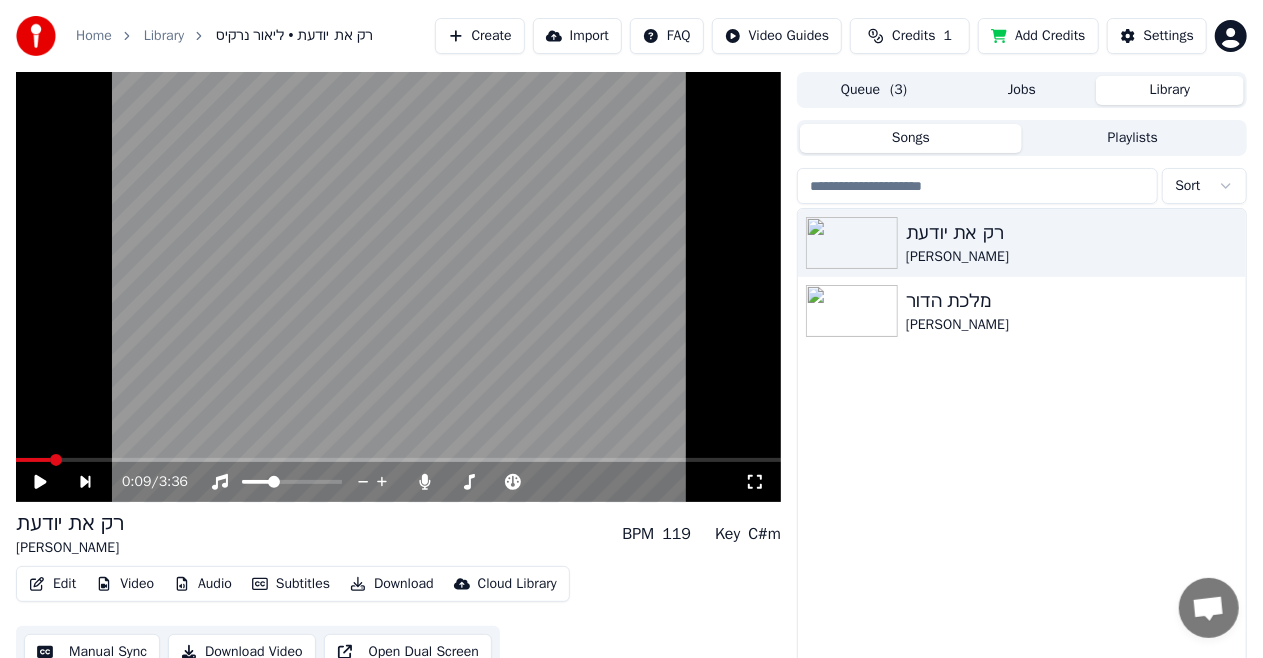click on "0:09  /  3:36" at bounding box center (398, 482) 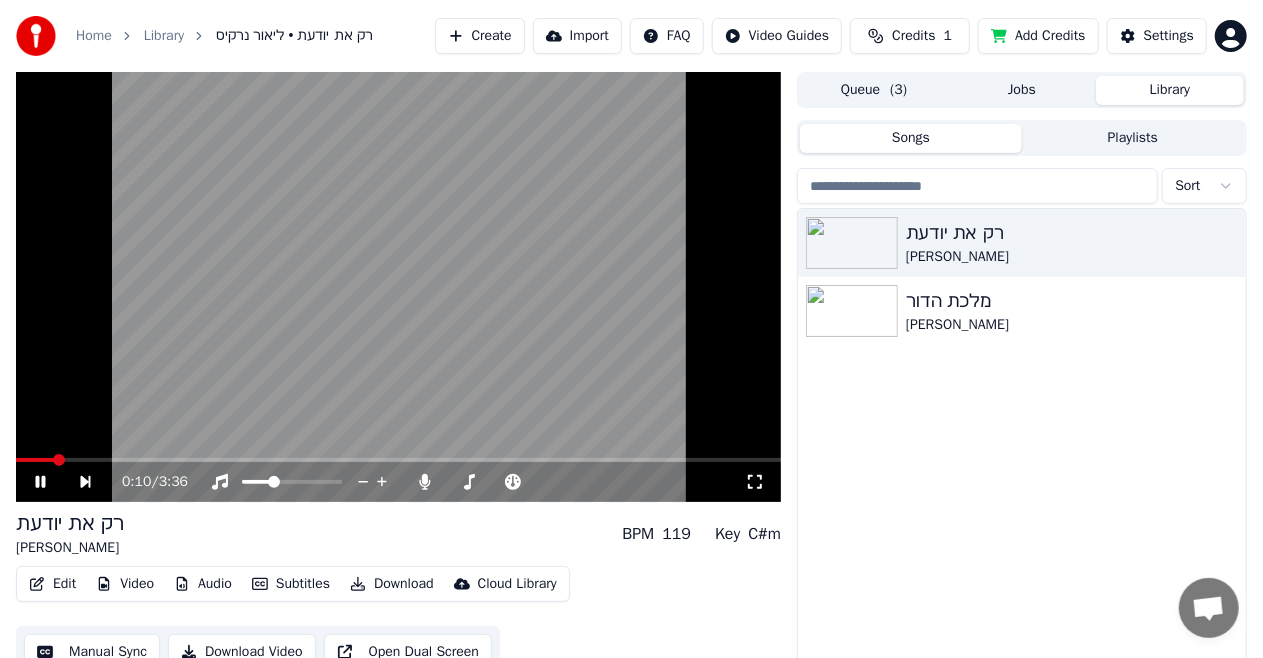 click at bounding box center (398, 287) 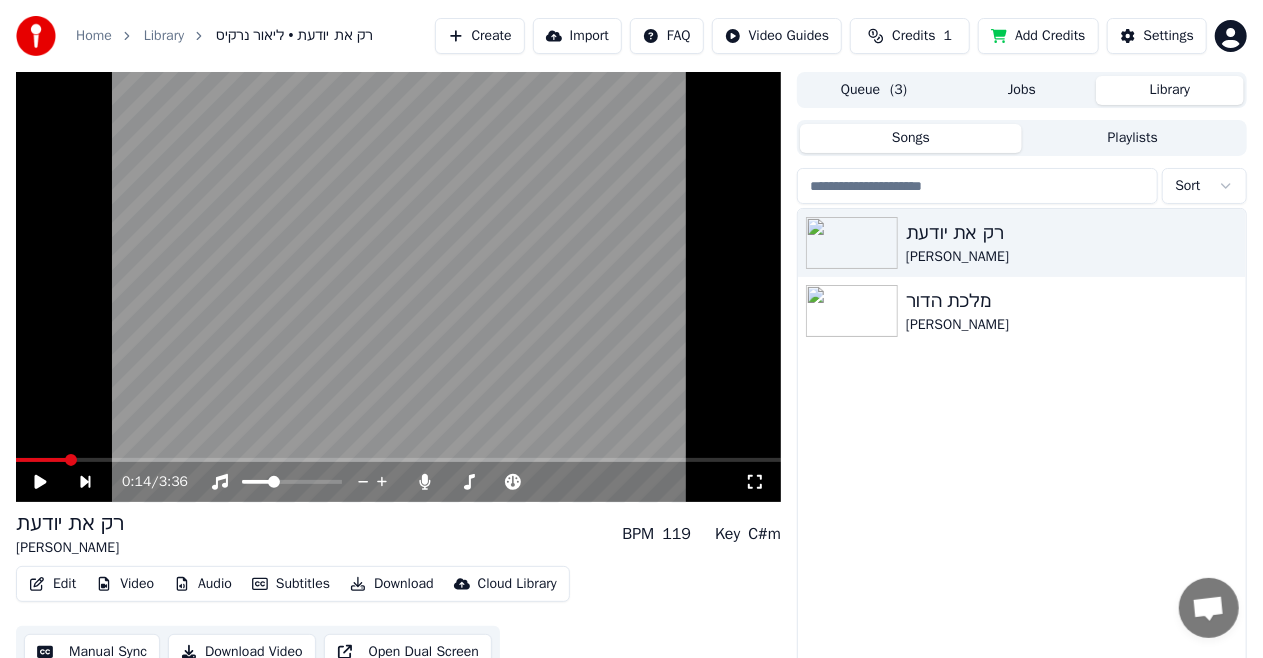 click at bounding box center (71, 460) 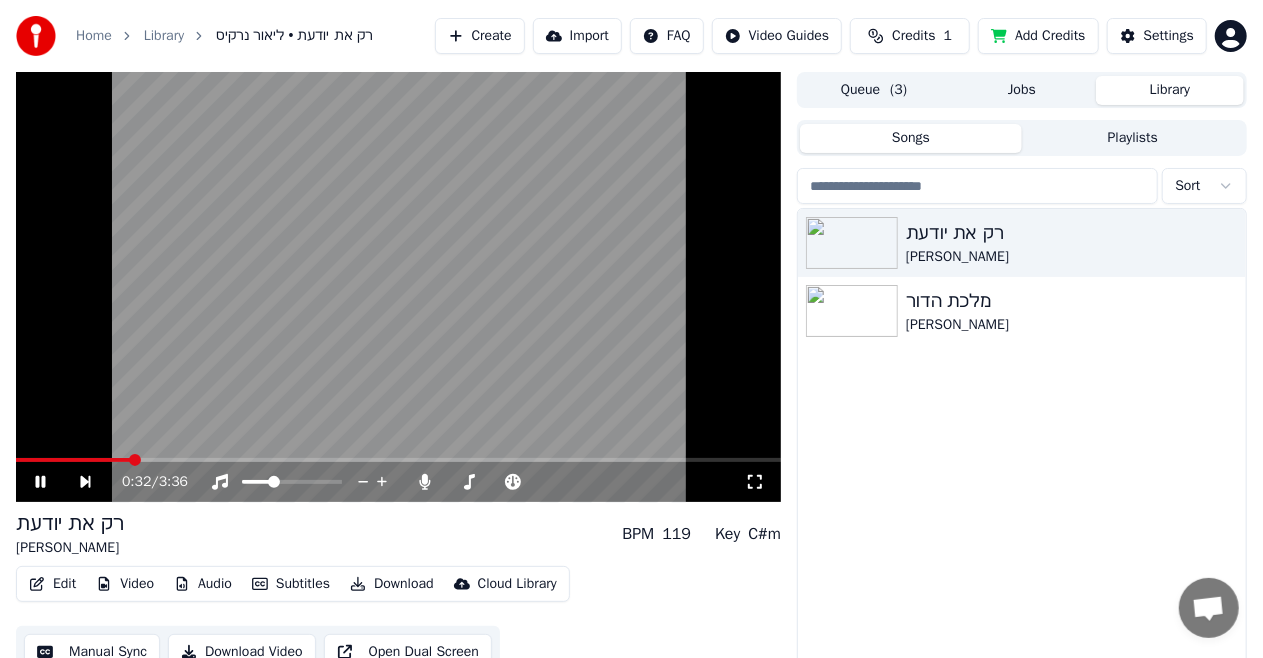 click 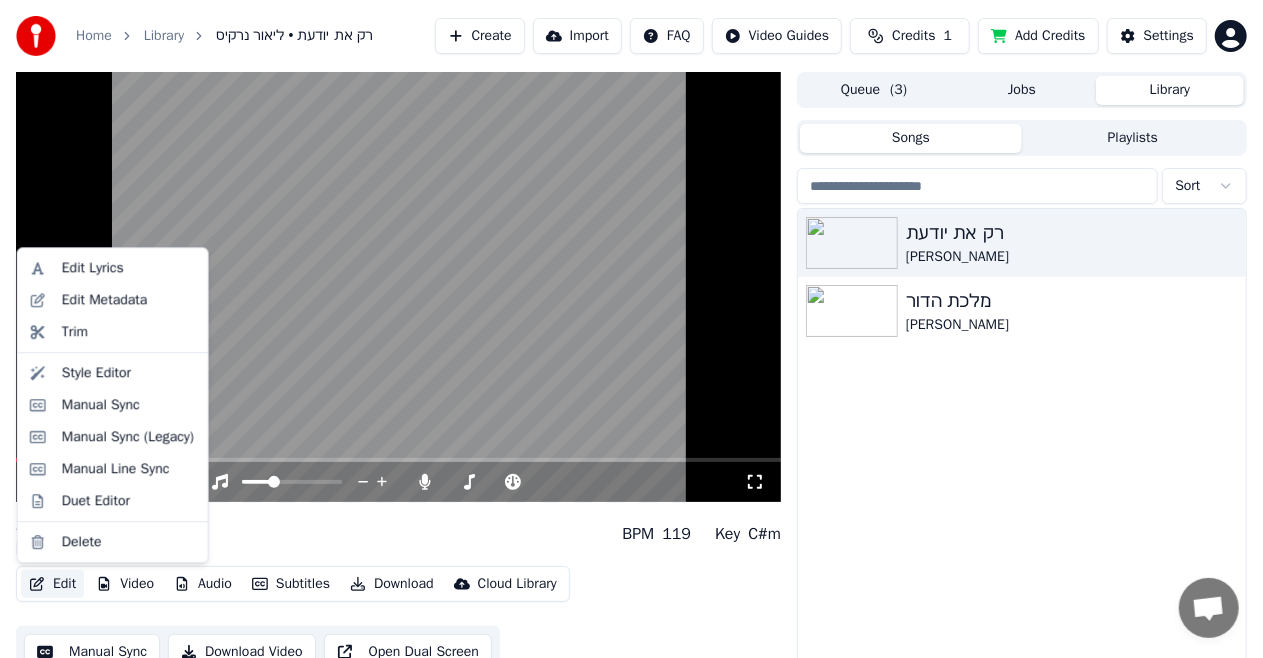 click on "Edit" at bounding box center [52, 584] 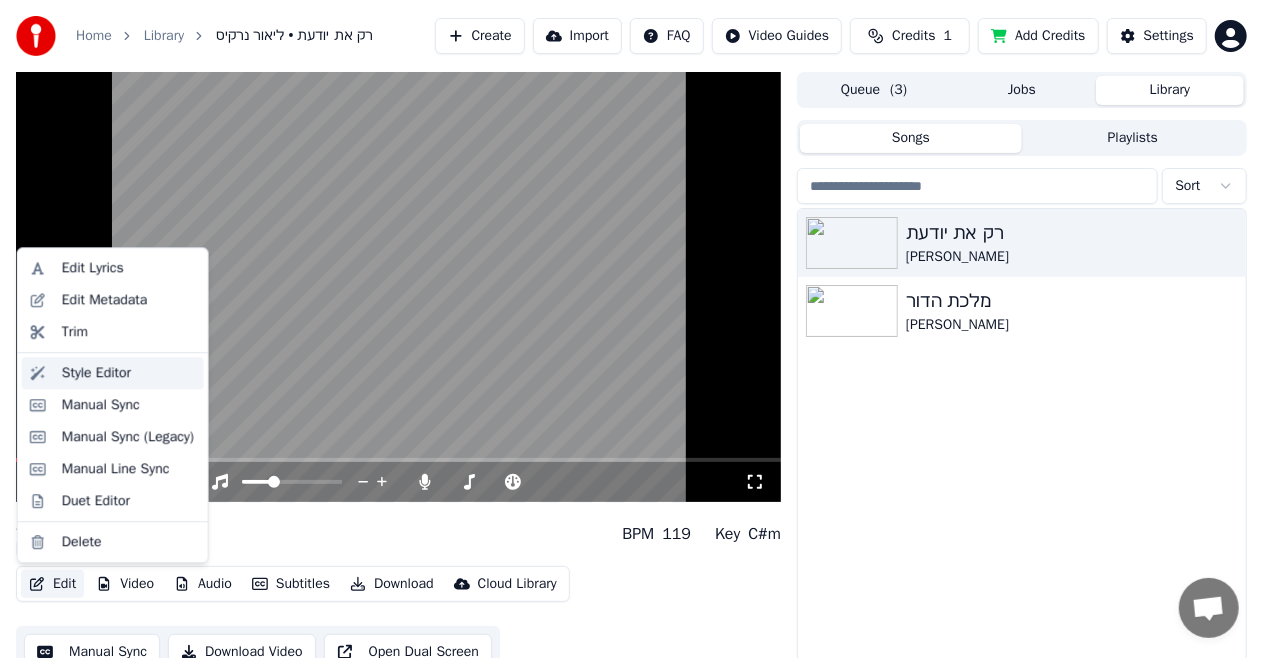 click on "Style Editor" at bounding box center [96, 373] 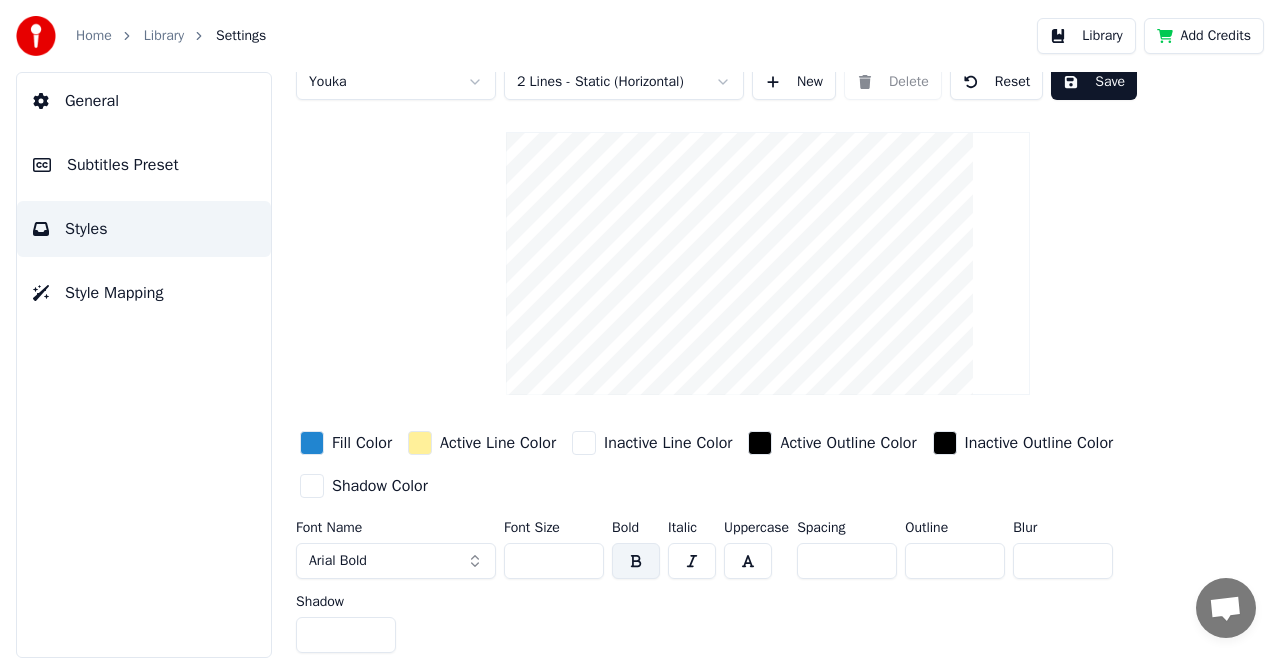 scroll, scrollTop: 0, scrollLeft: 0, axis: both 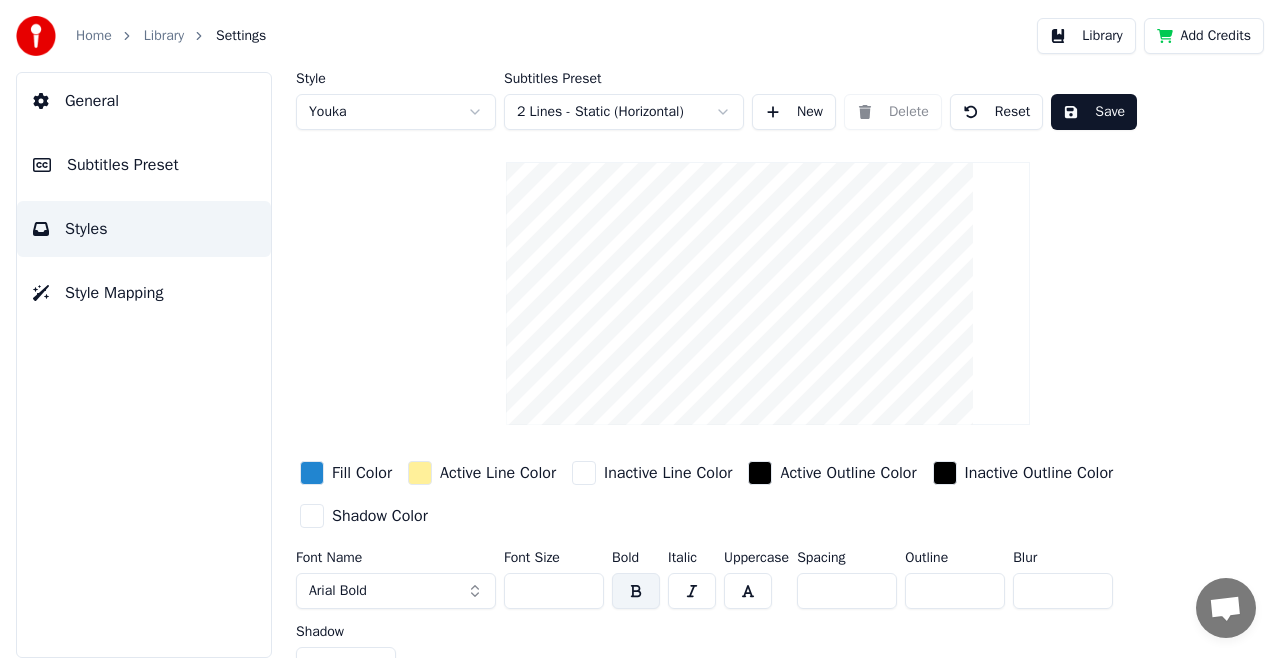 click on "Style Mapping" at bounding box center [114, 293] 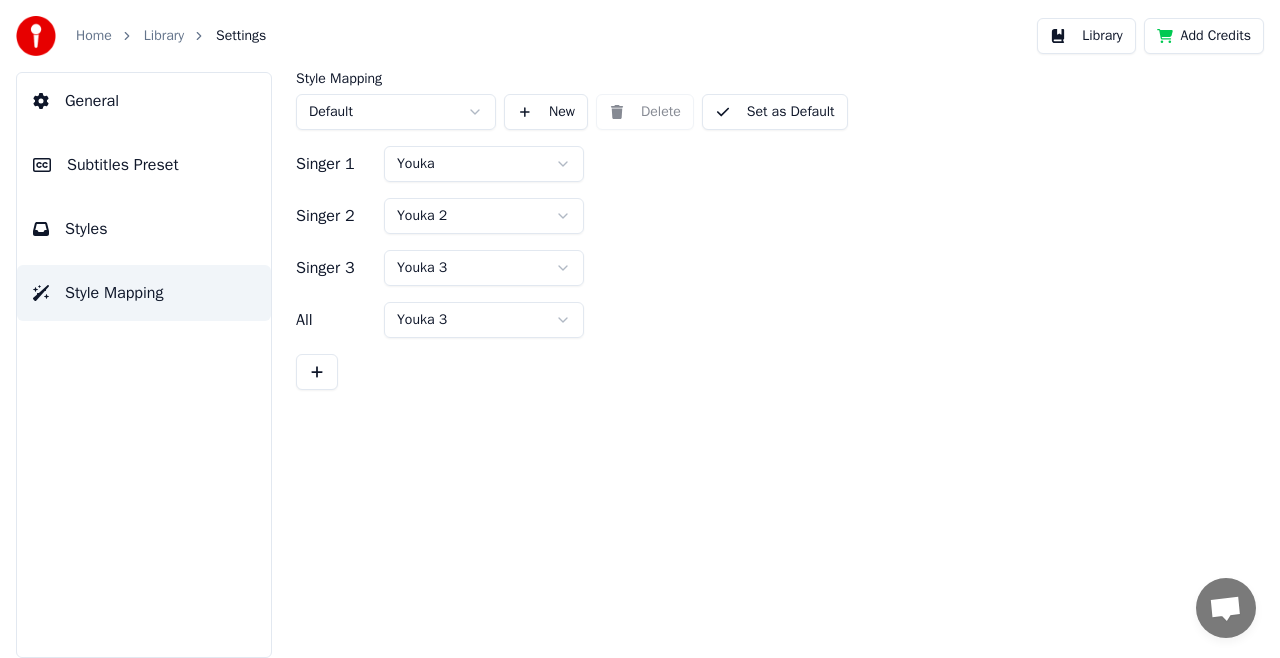 click on "Styles" at bounding box center (86, 229) 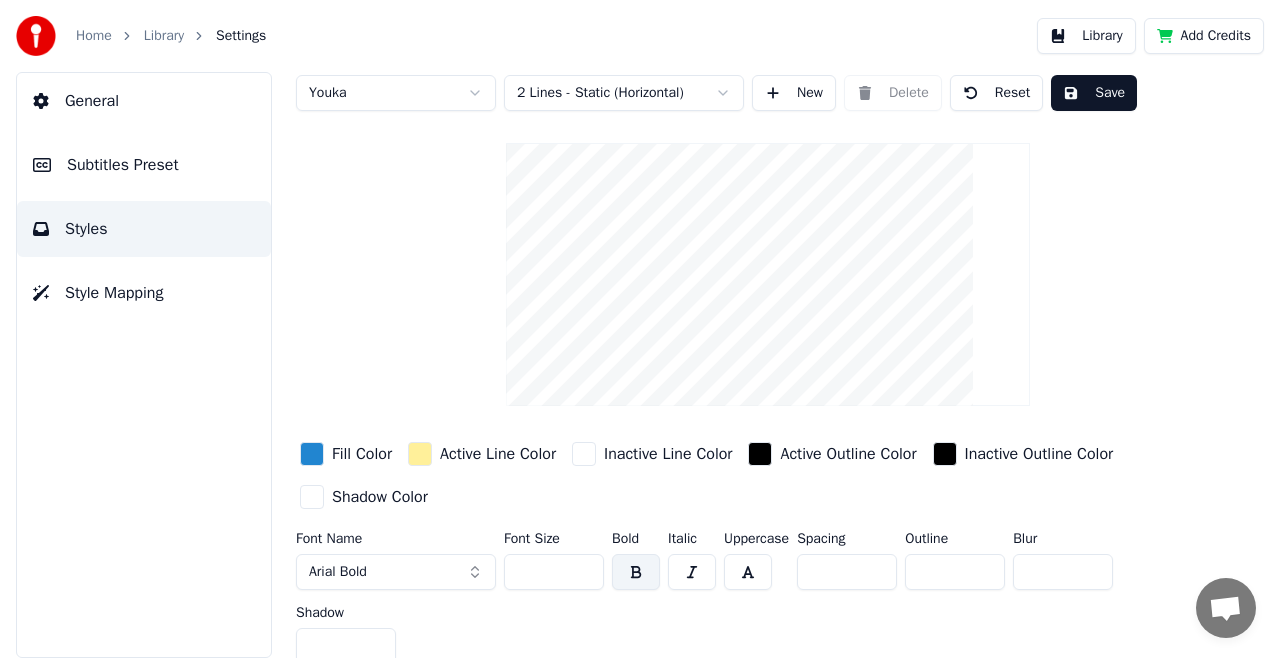 scroll, scrollTop: 30, scrollLeft: 0, axis: vertical 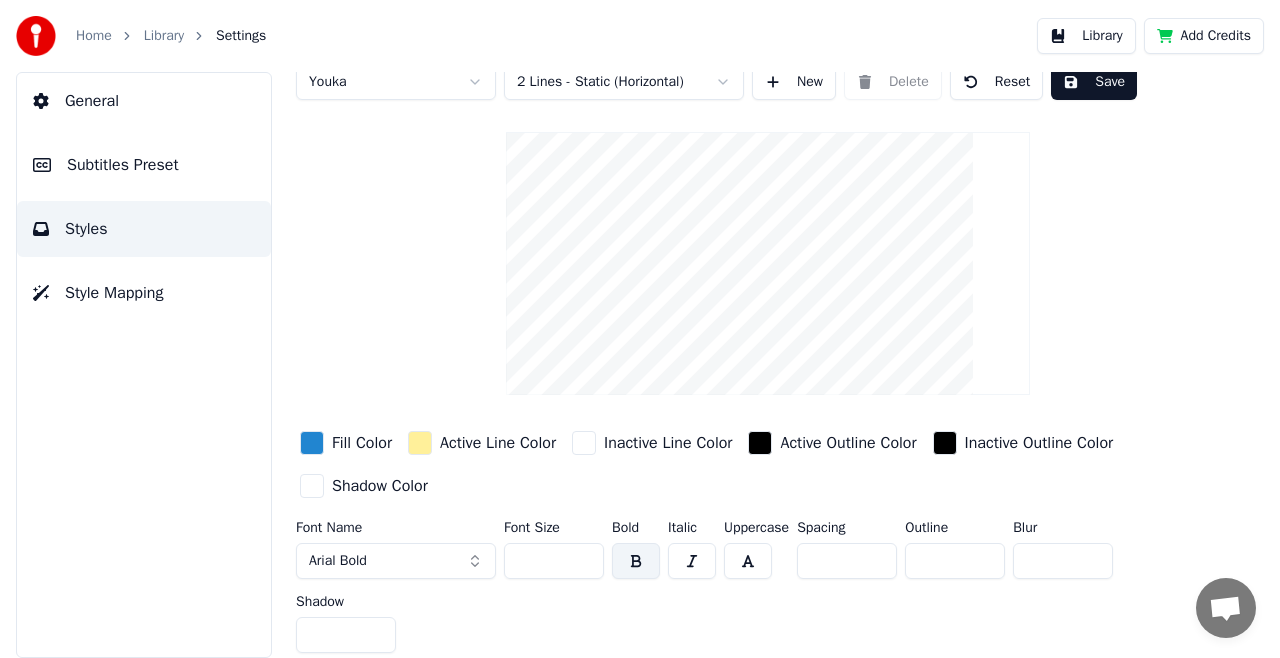 click on "Subtitles Preset" at bounding box center [123, 165] 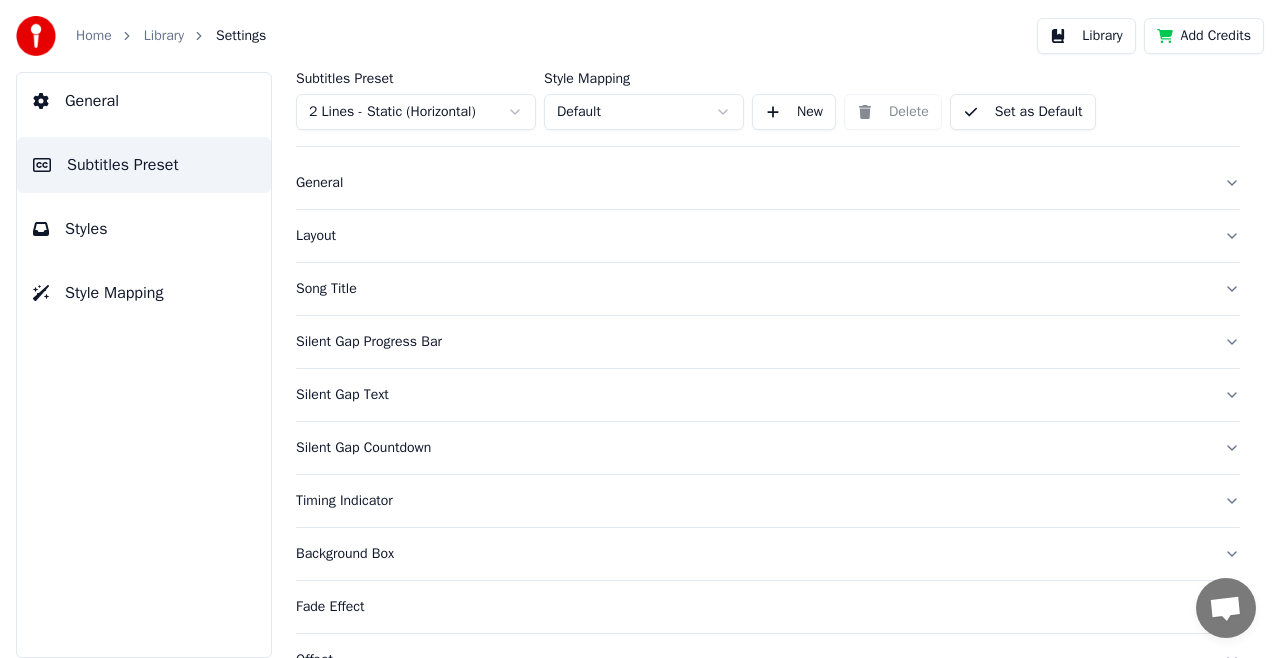 click on "Song Title" at bounding box center (752, 289) 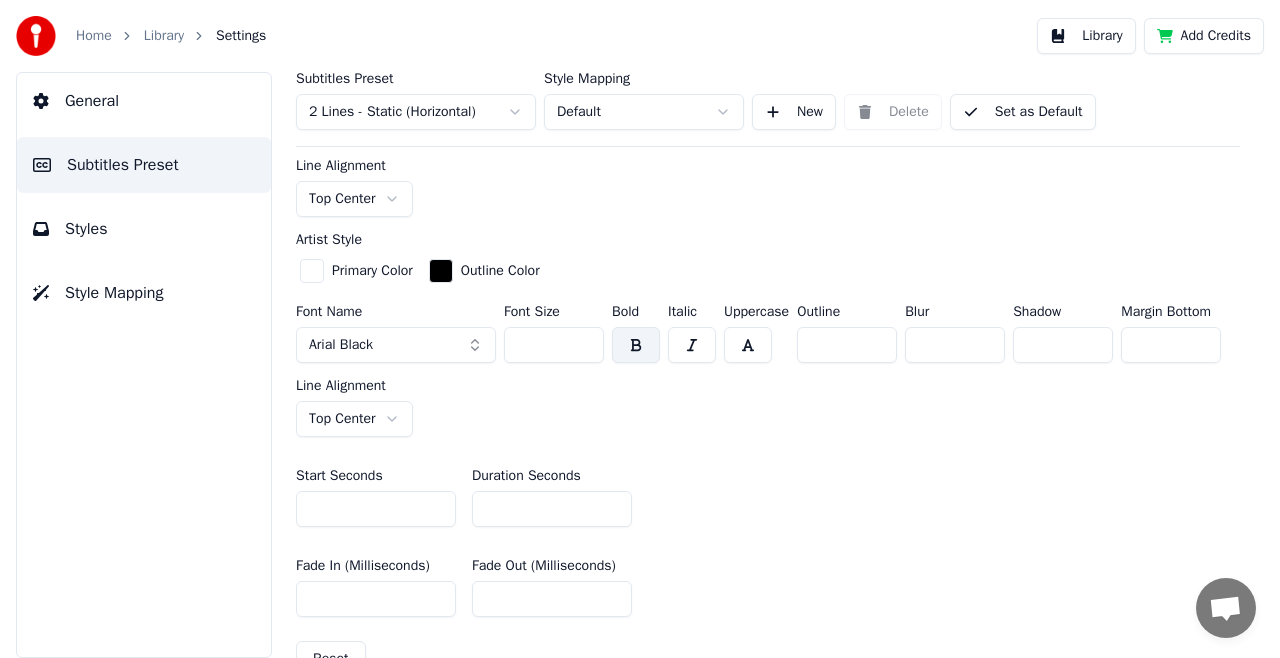scroll, scrollTop: 830, scrollLeft: 0, axis: vertical 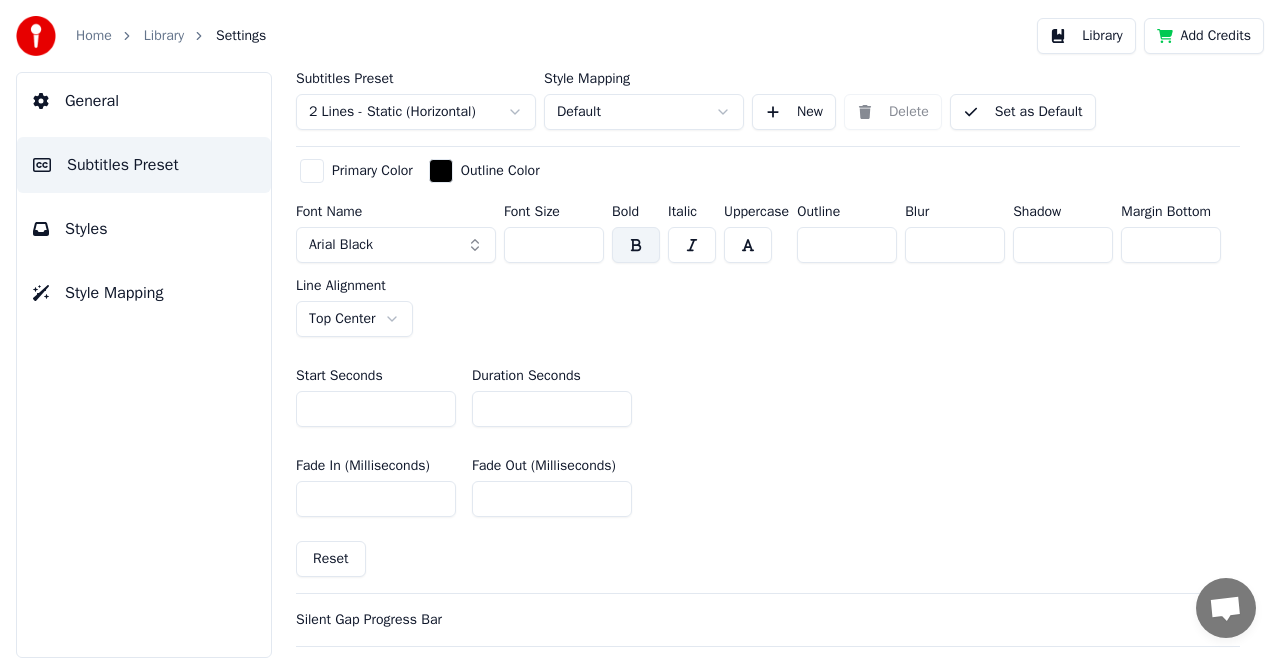 click on "*" at bounding box center [552, 409] 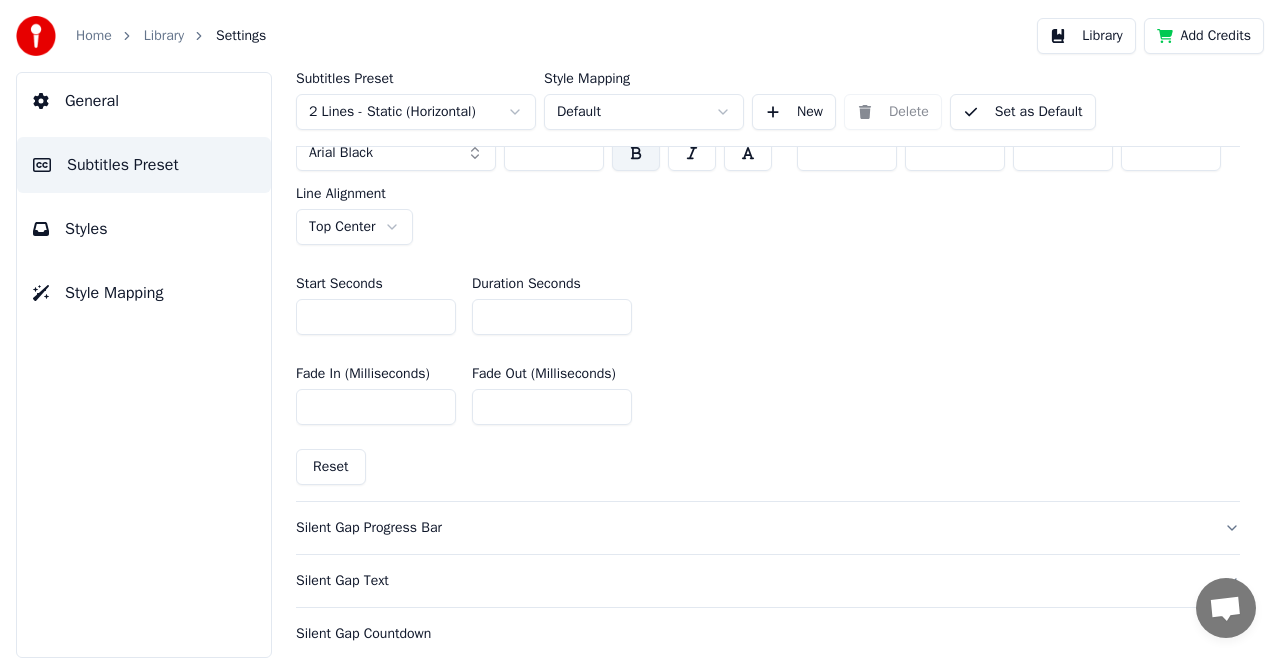 scroll, scrollTop: 903, scrollLeft: 0, axis: vertical 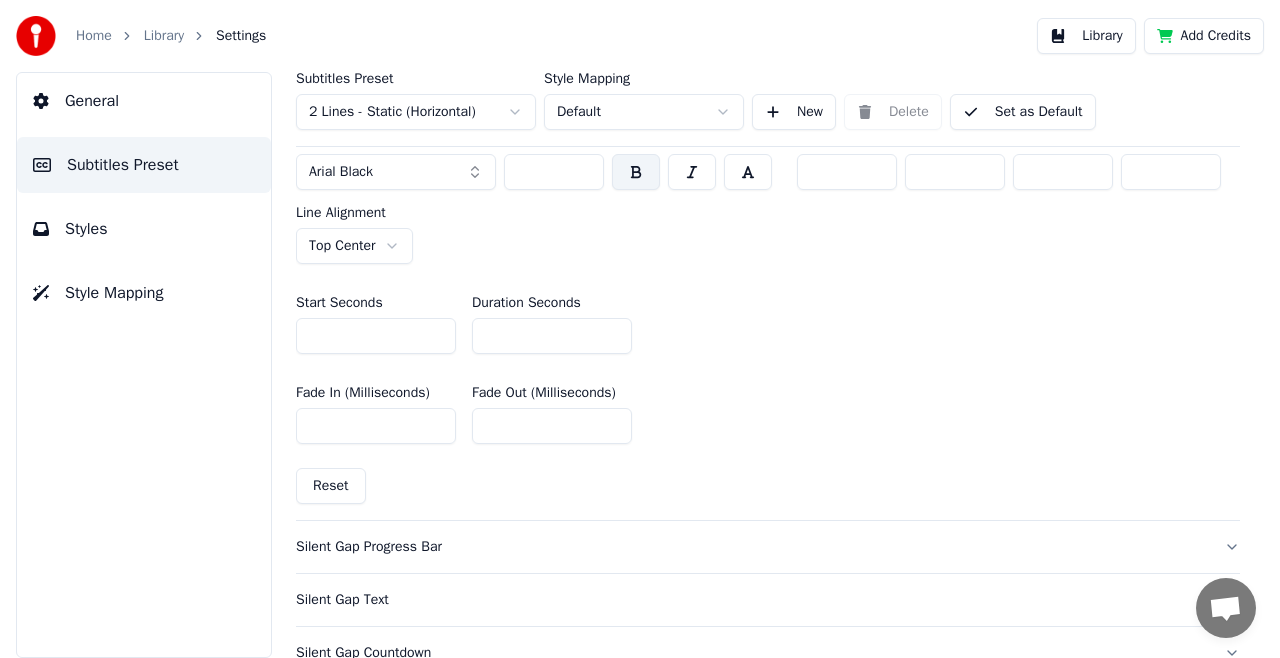 click on "*" at bounding box center [552, 336] 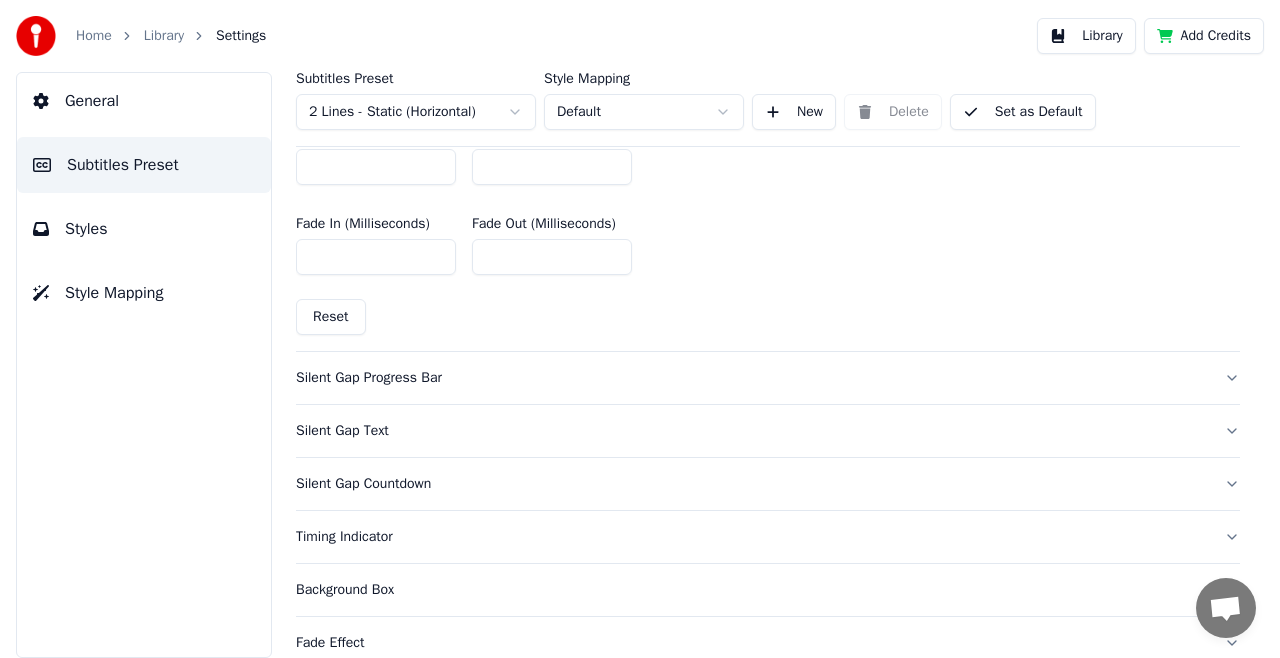 scroll, scrollTop: 1103, scrollLeft: 0, axis: vertical 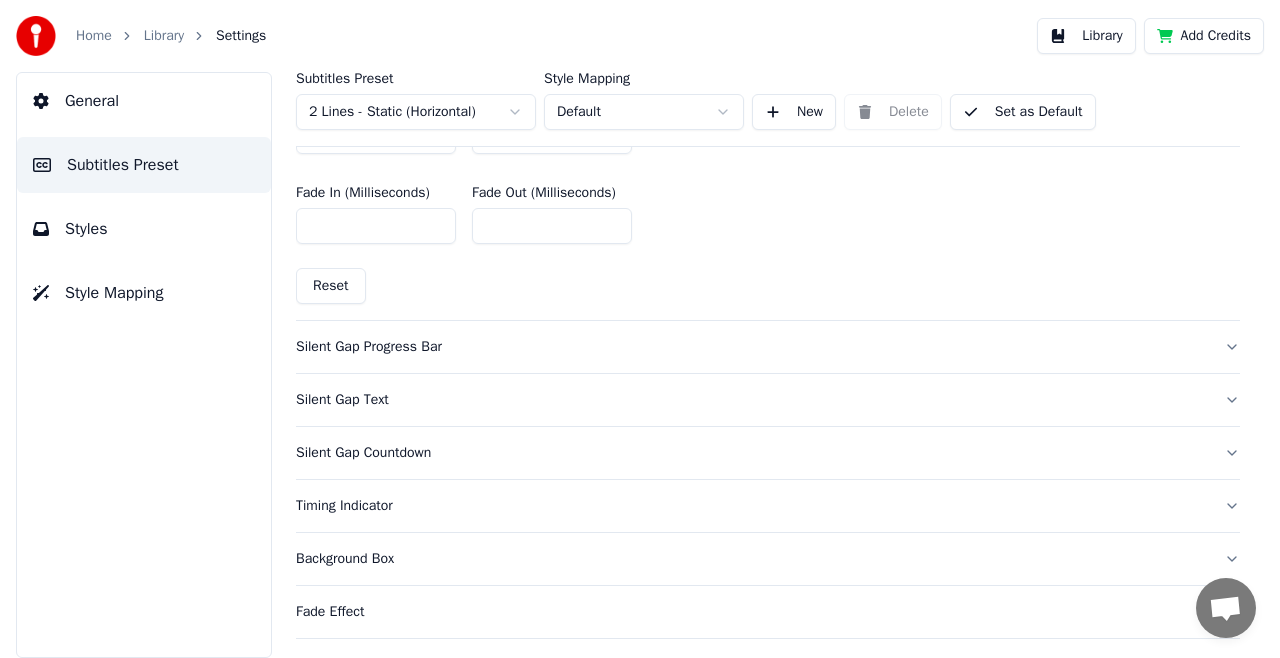 click on "Silent Gap Progress Bar" at bounding box center [752, 347] 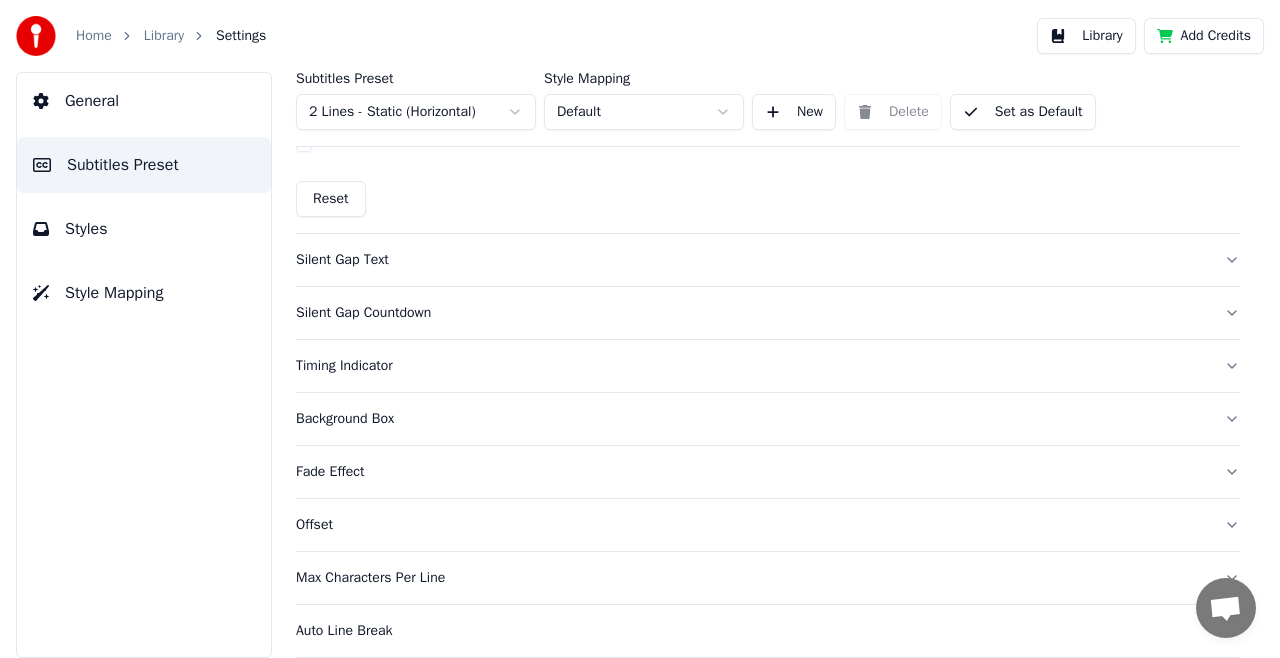 scroll, scrollTop: 1319, scrollLeft: 0, axis: vertical 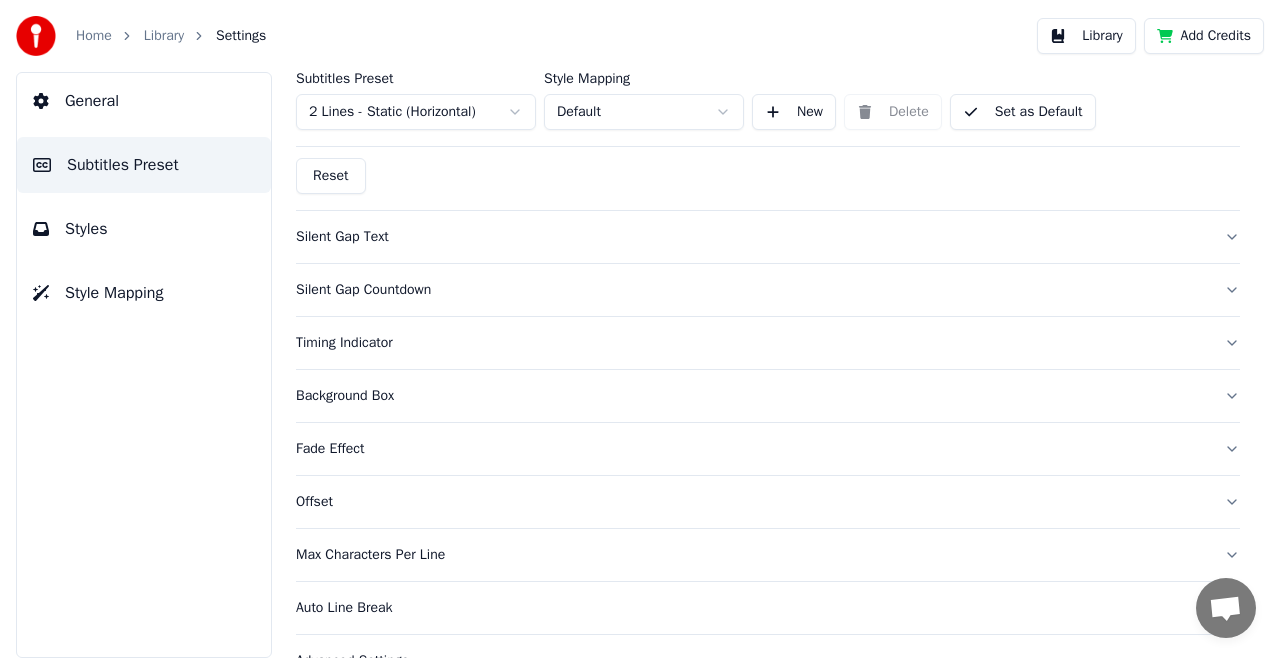 click on "Silent Gap Text" at bounding box center (752, 237) 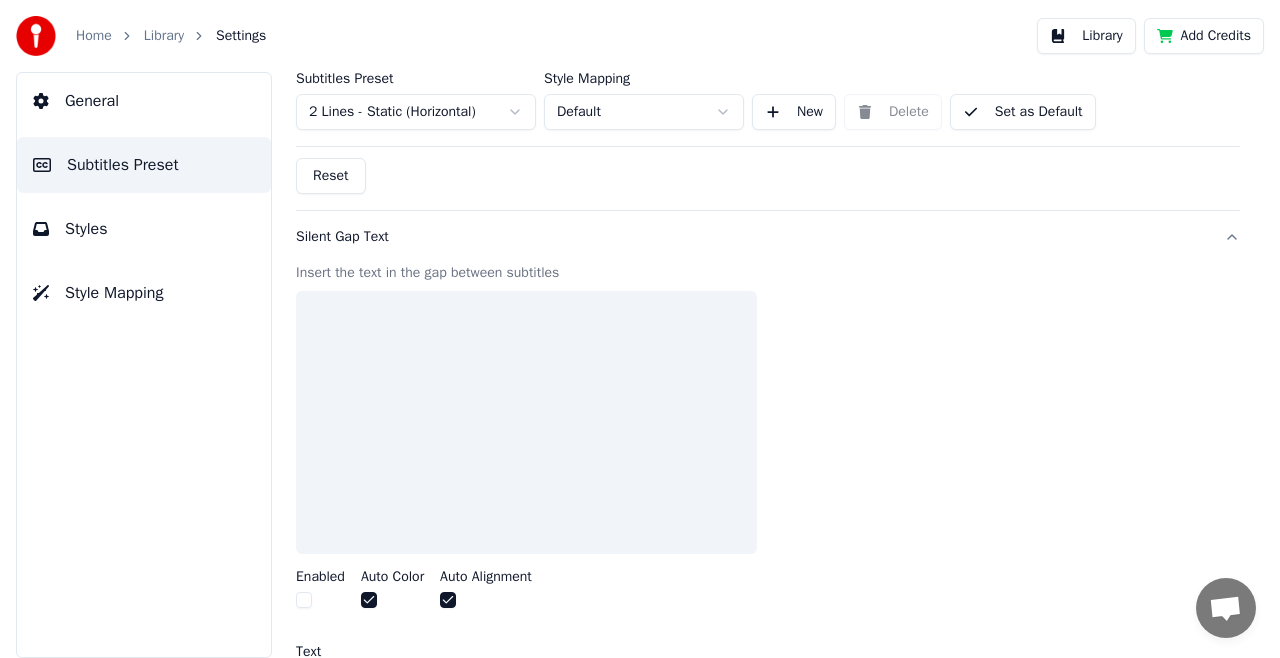 scroll, scrollTop: 1054, scrollLeft: 0, axis: vertical 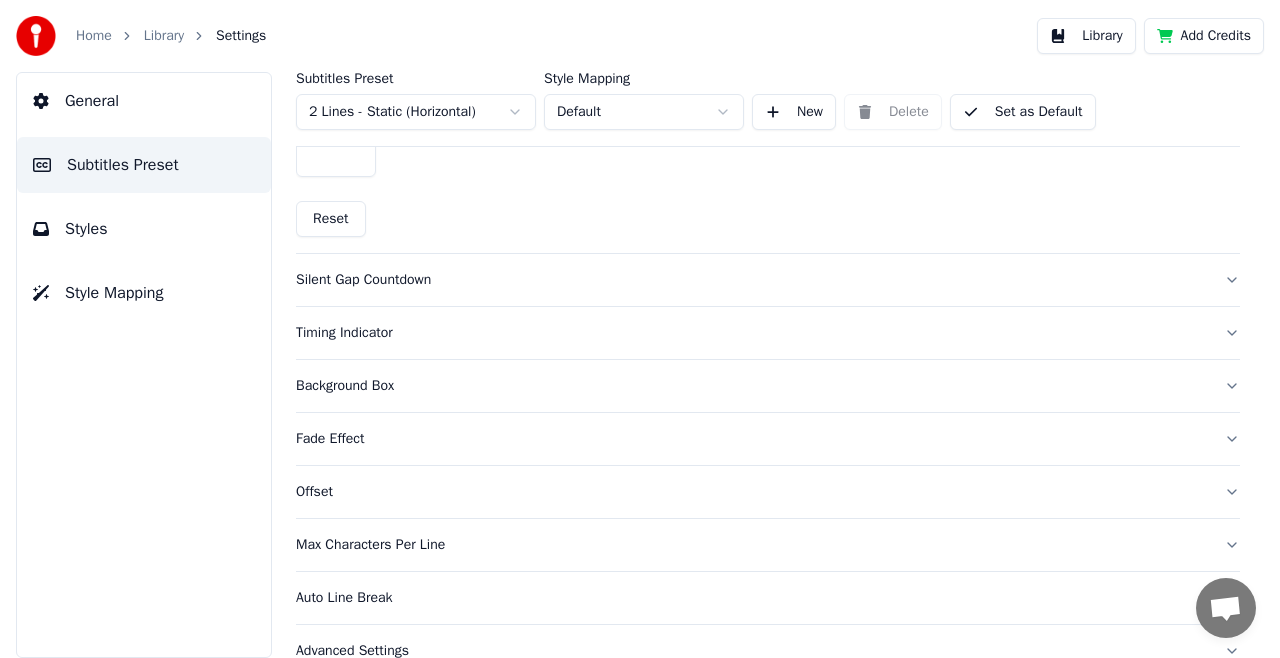 click on "Timing Indicator" at bounding box center [752, 333] 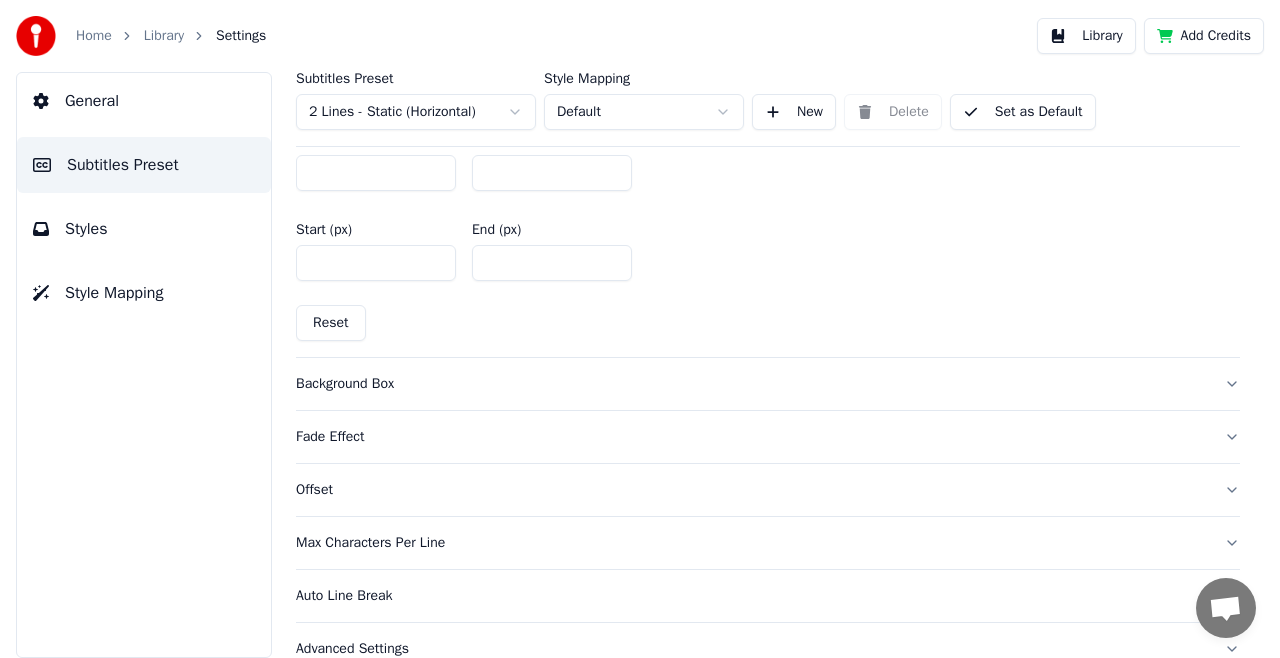 scroll, scrollTop: 1050, scrollLeft: 0, axis: vertical 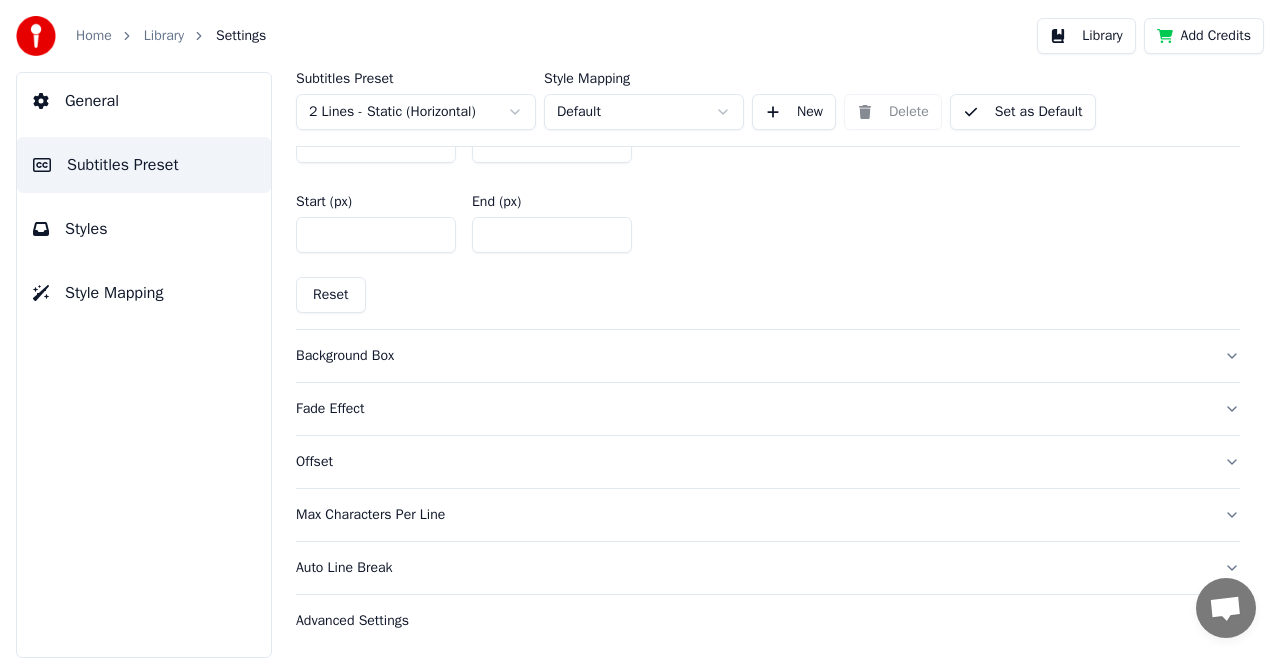 click on "Background Box" at bounding box center (752, 356) 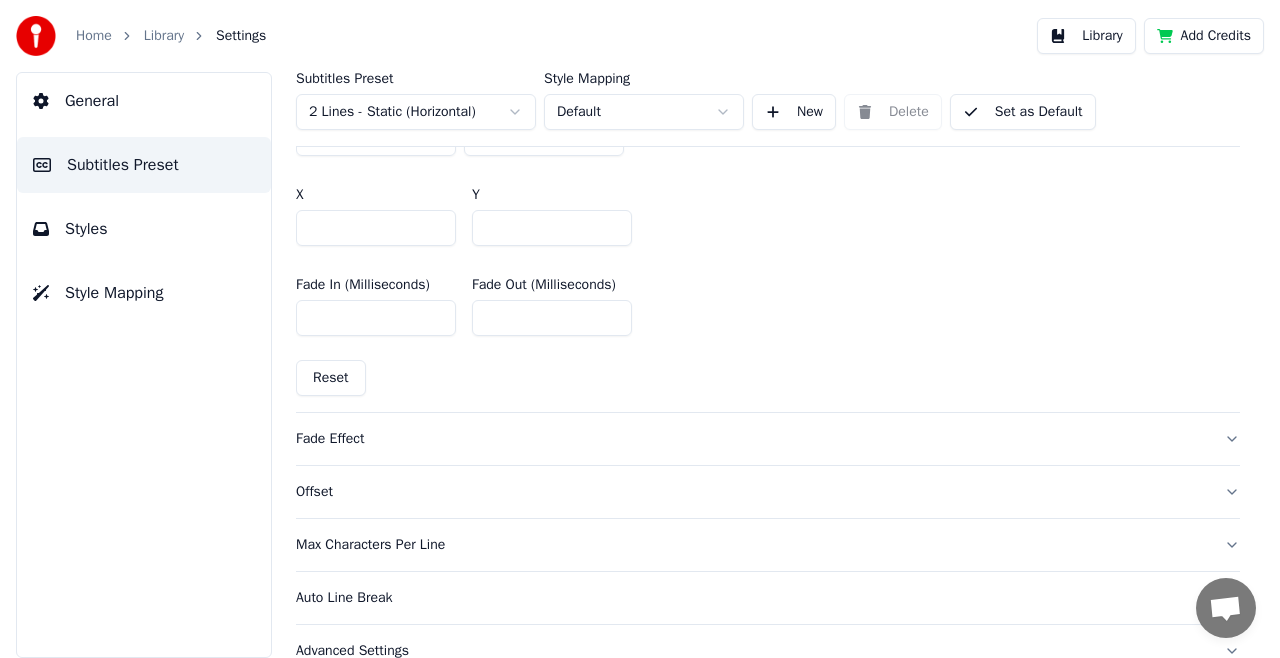 scroll, scrollTop: 1282, scrollLeft: 0, axis: vertical 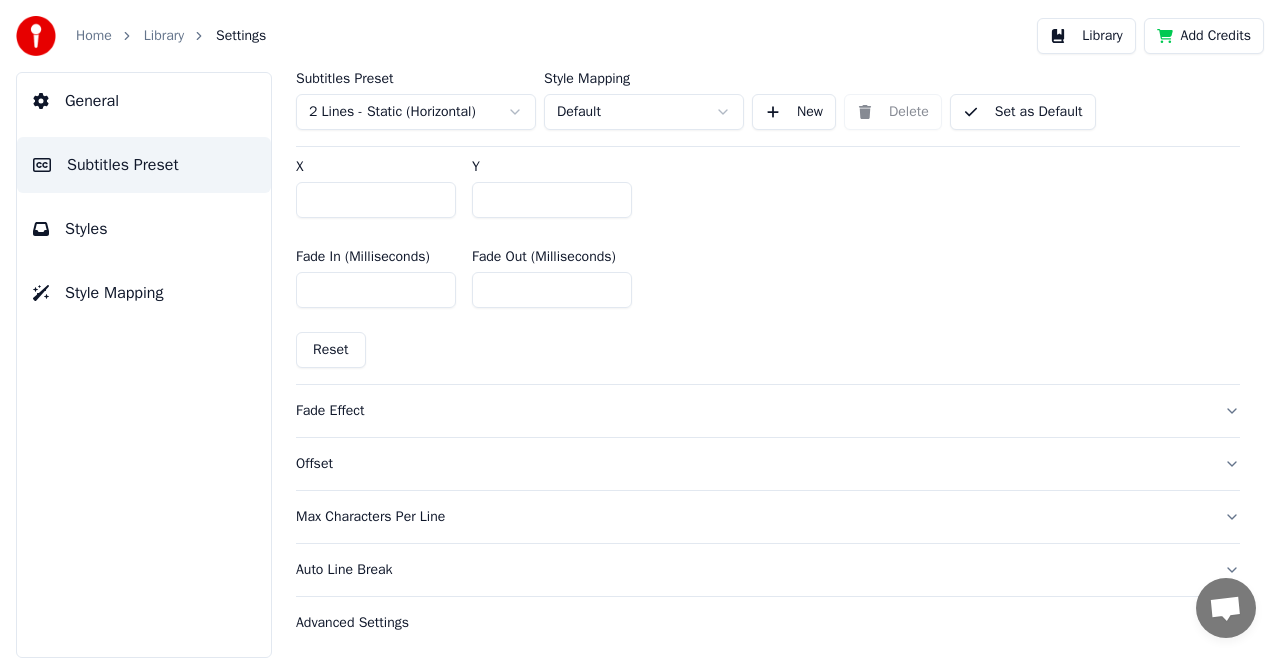 click on "Max Characters Per Line" at bounding box center [752, 517] 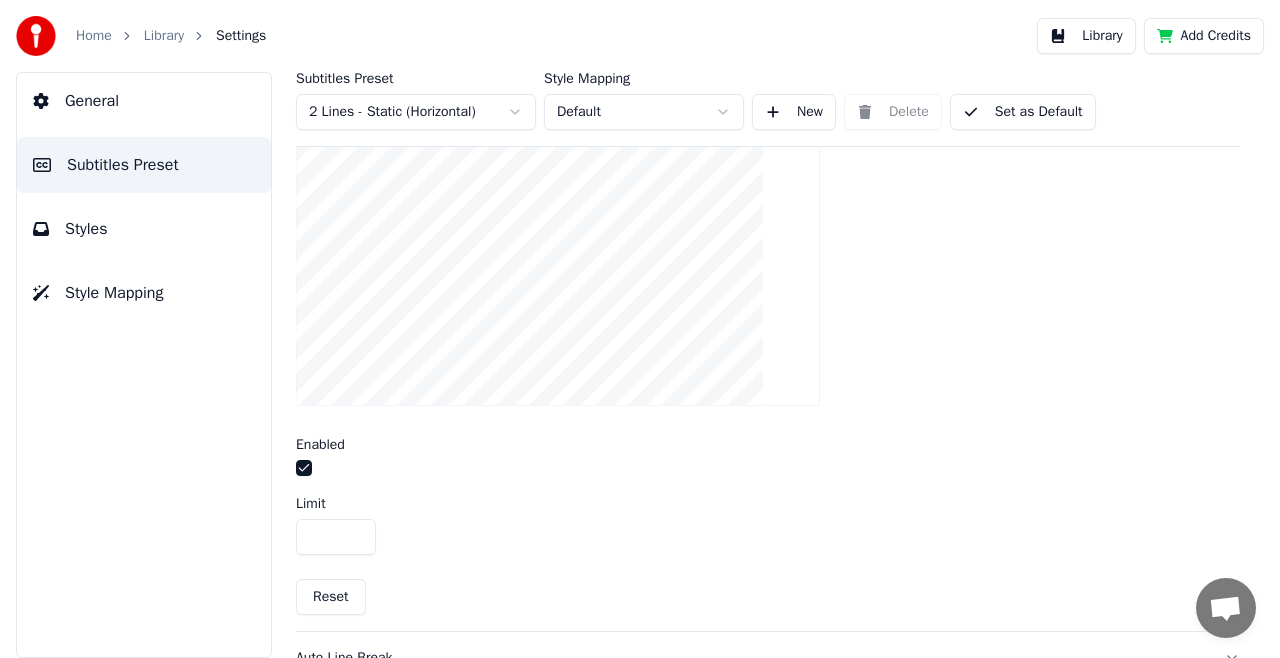 scroll, scrollTop: 760, scrollLeft: 0, axis: vertical 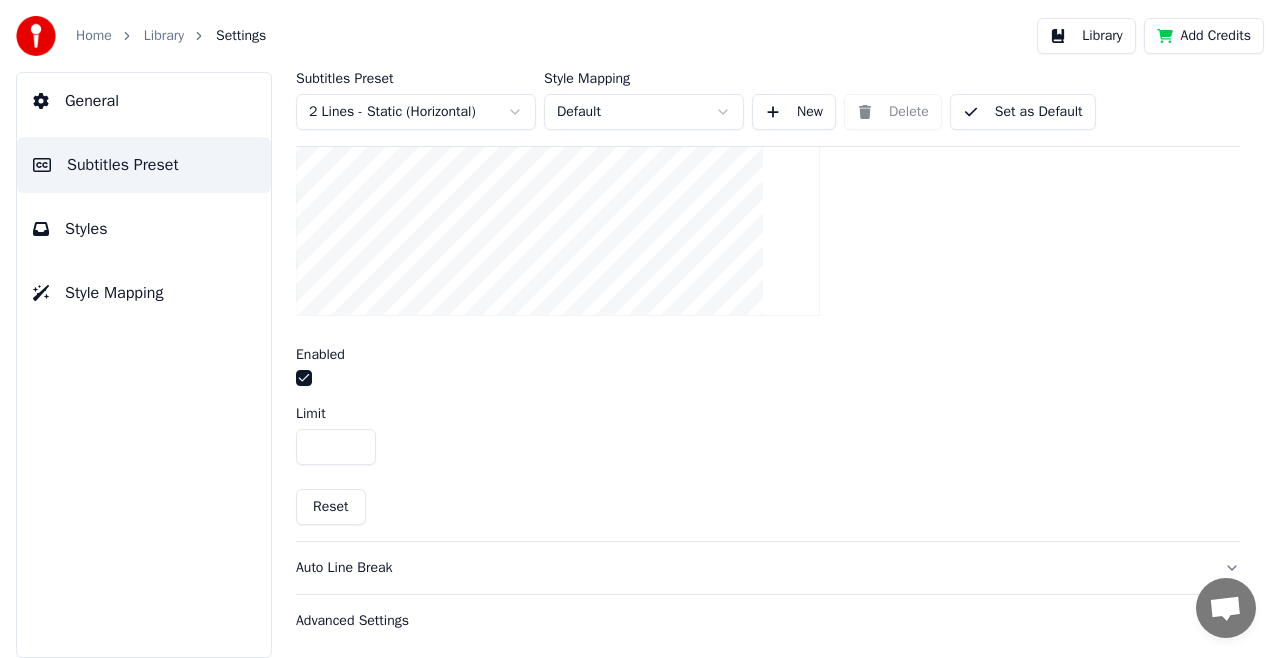 click on "Reset" at bounding box center (331, 507) 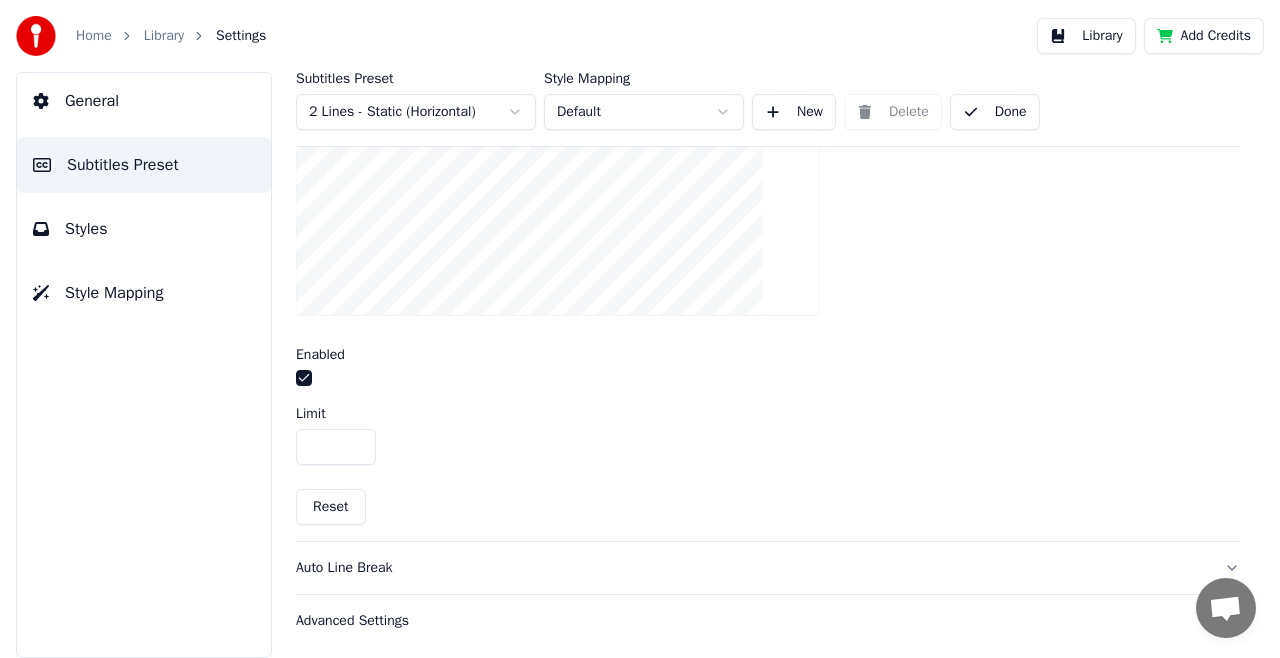 click on "Done" at bounding box center [995, 112] 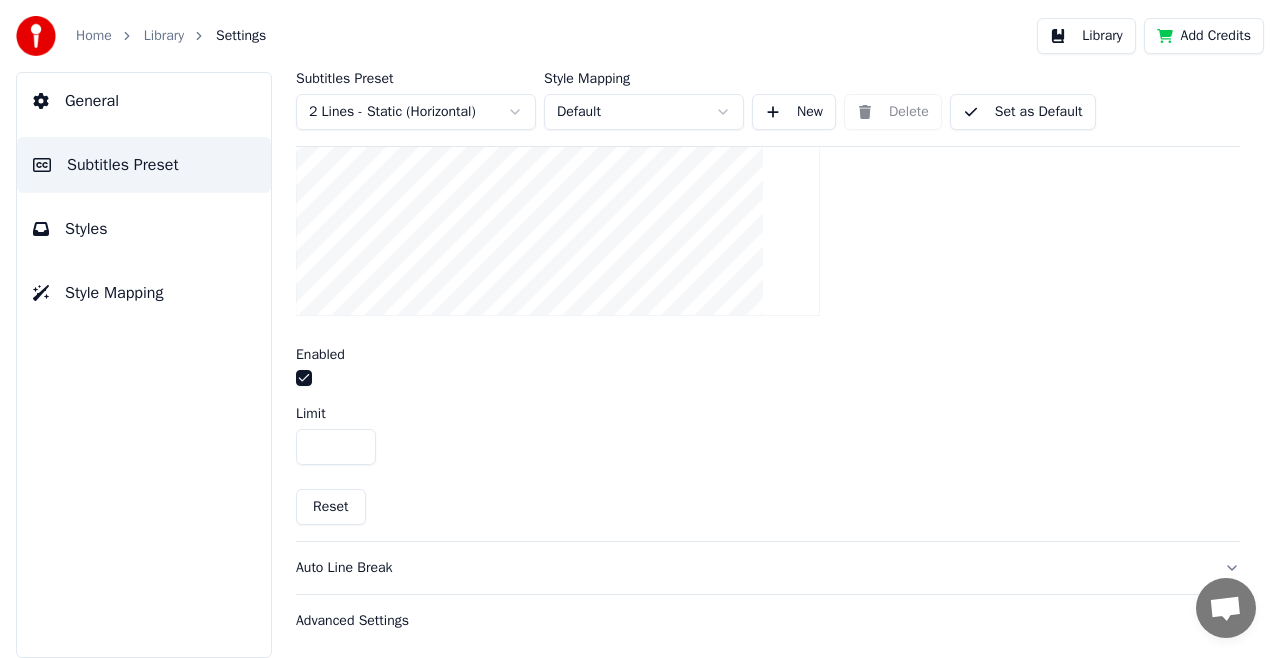 click on "Library" at bounding box center [1086, 36] 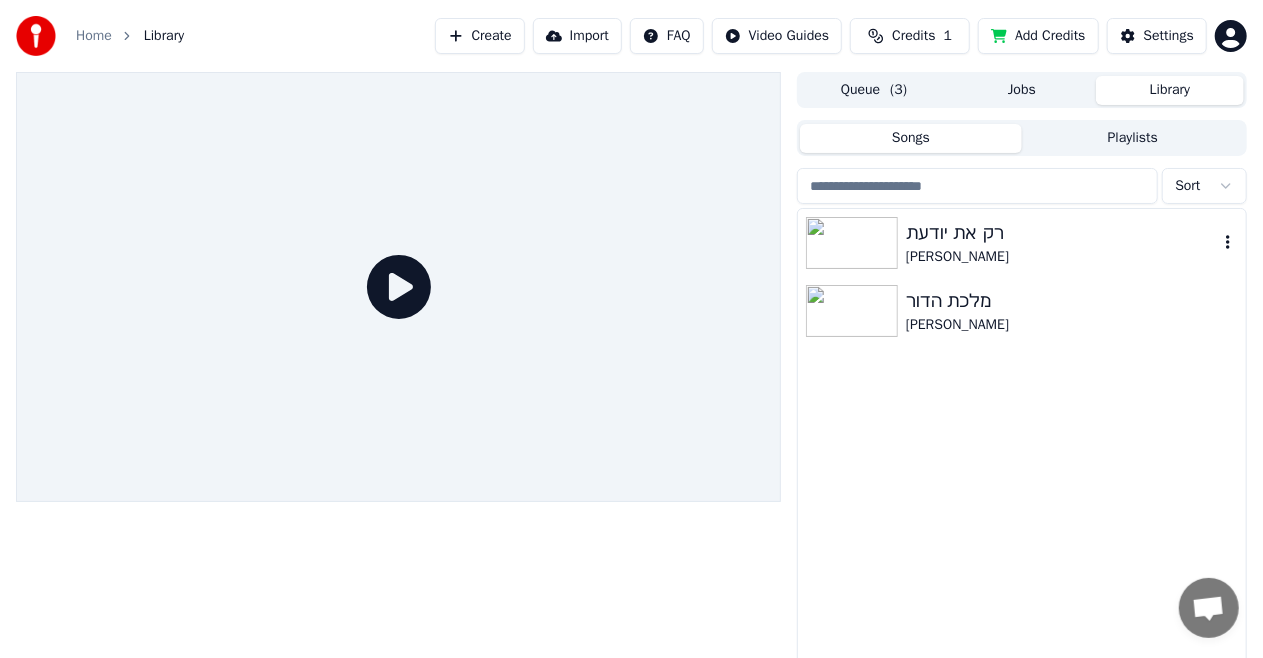 click at bounding box center (856, 243) 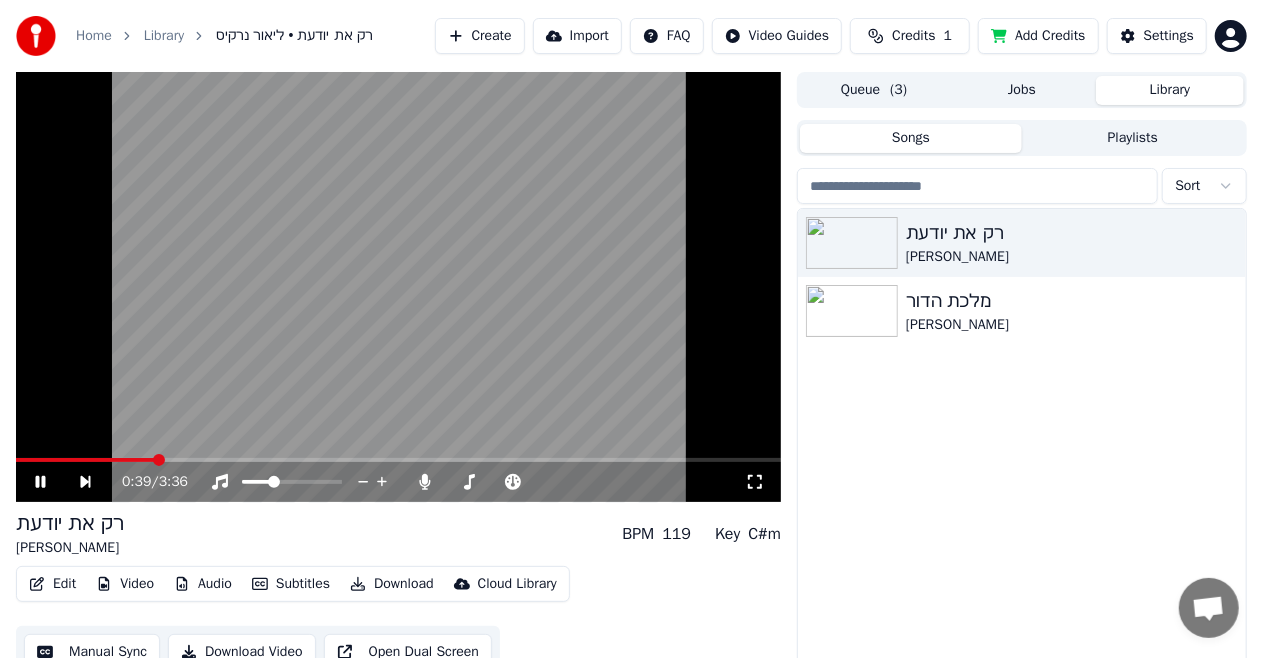 click 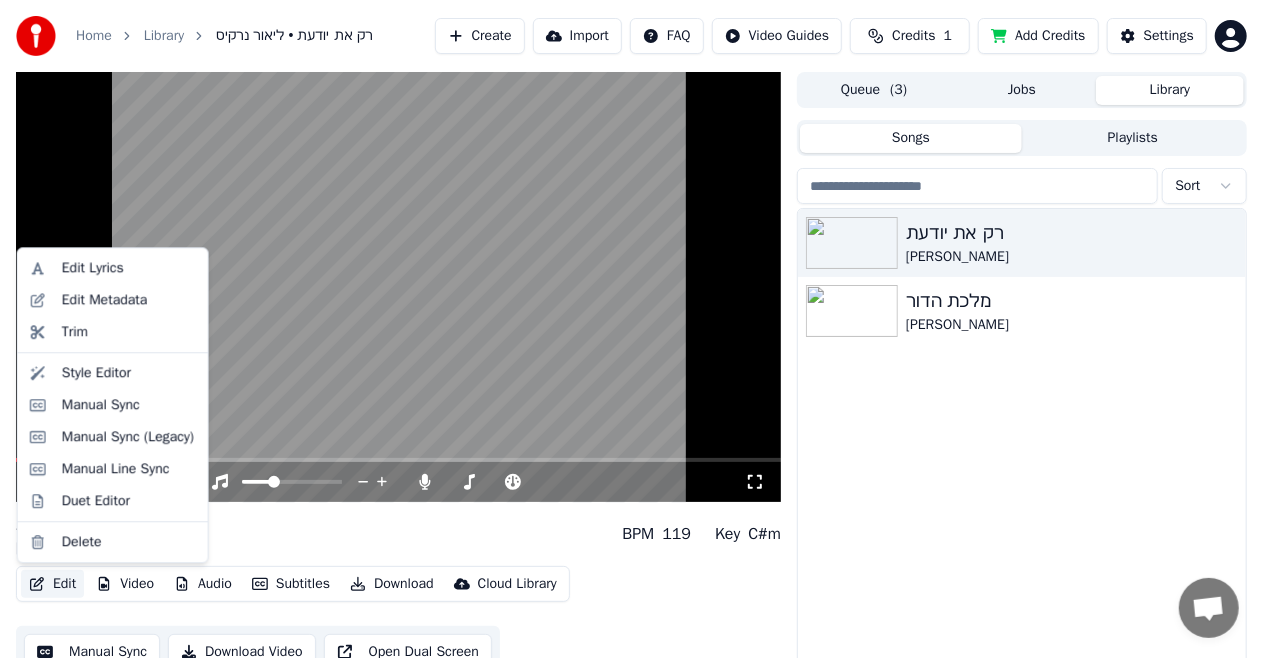 click on "Edit" at bounding box center [52, 584] 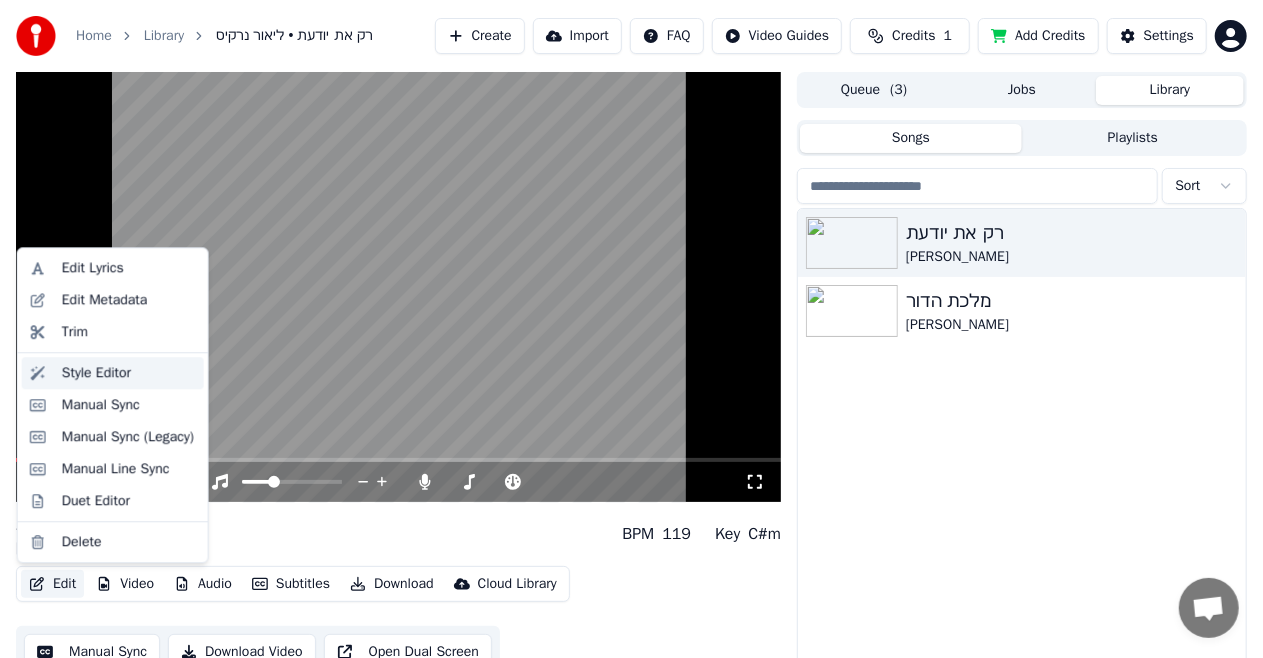click on "Style Editor" at bounding box center [96, 373] 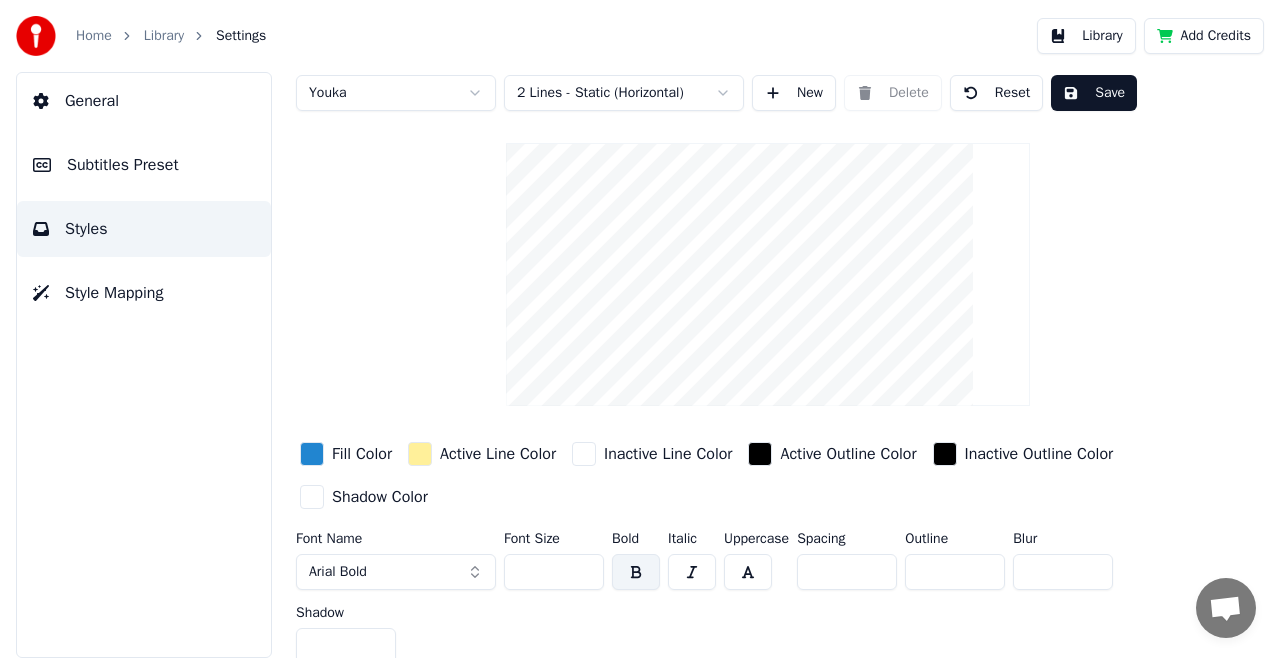 scroll, scrollTop: 30, scrollLeft: 0, axis: vertical 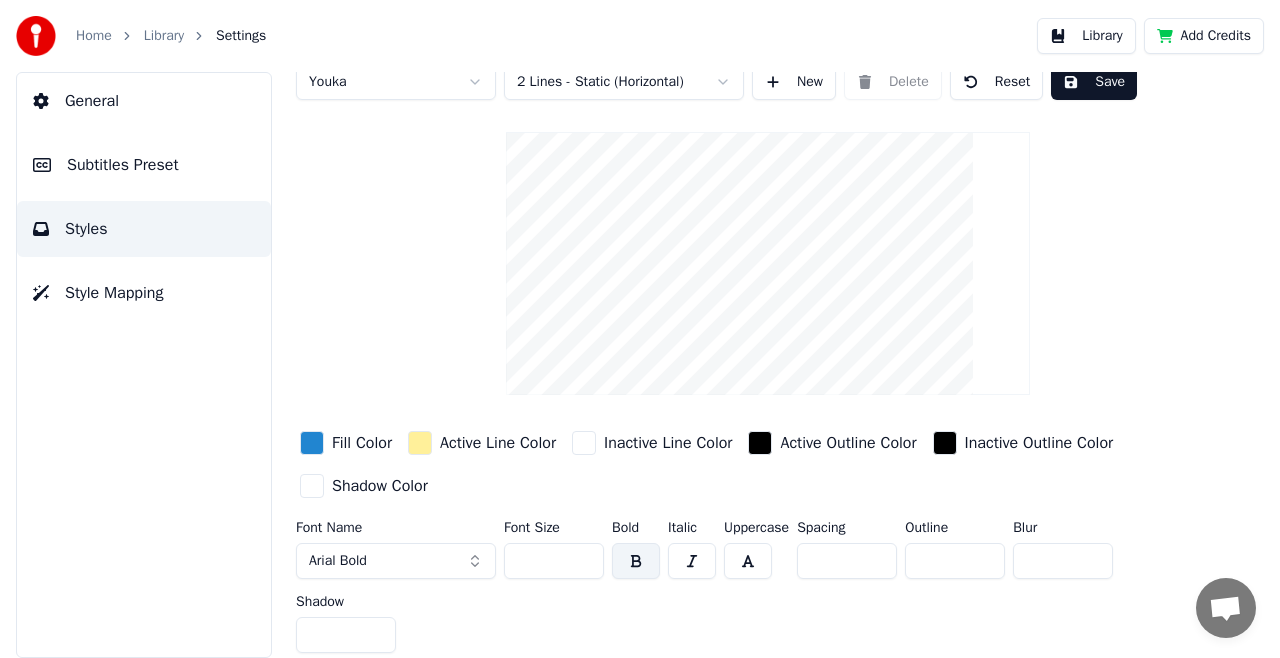 click on "Styles" at bounding box center [86, 229] 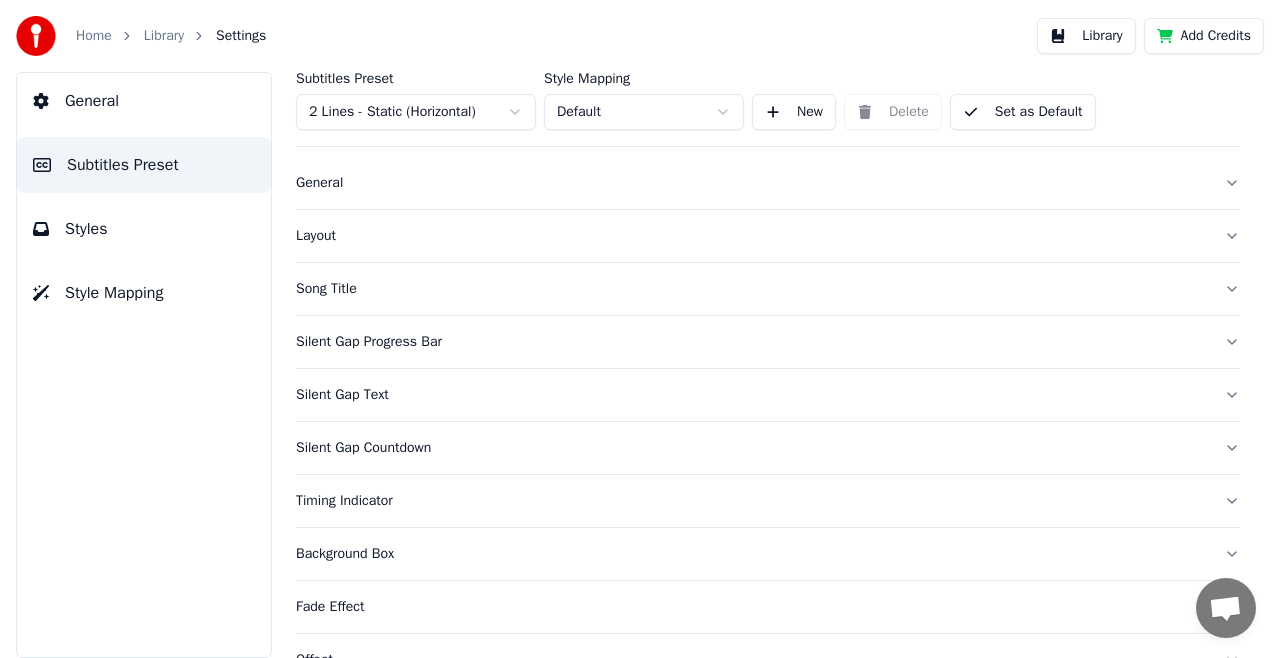 click on "Song Title" at bounding box center (752, 289) 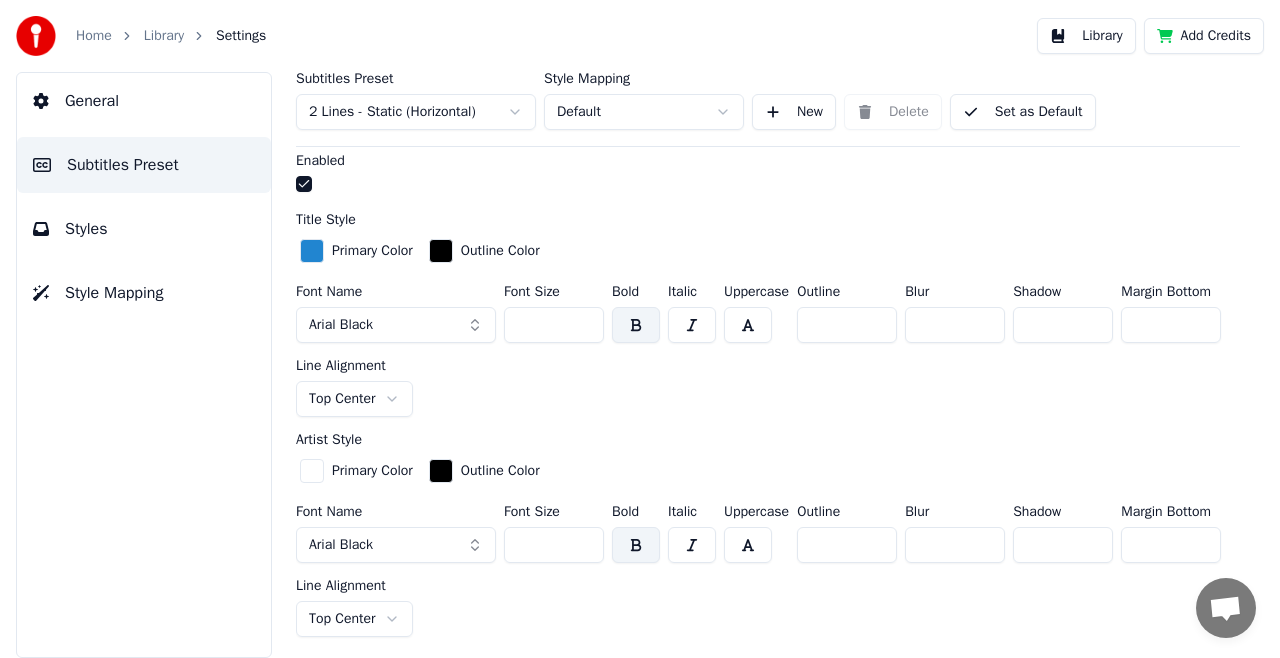 scroll, scrollTop: 630, scrollLeft: 0, axis: vertical 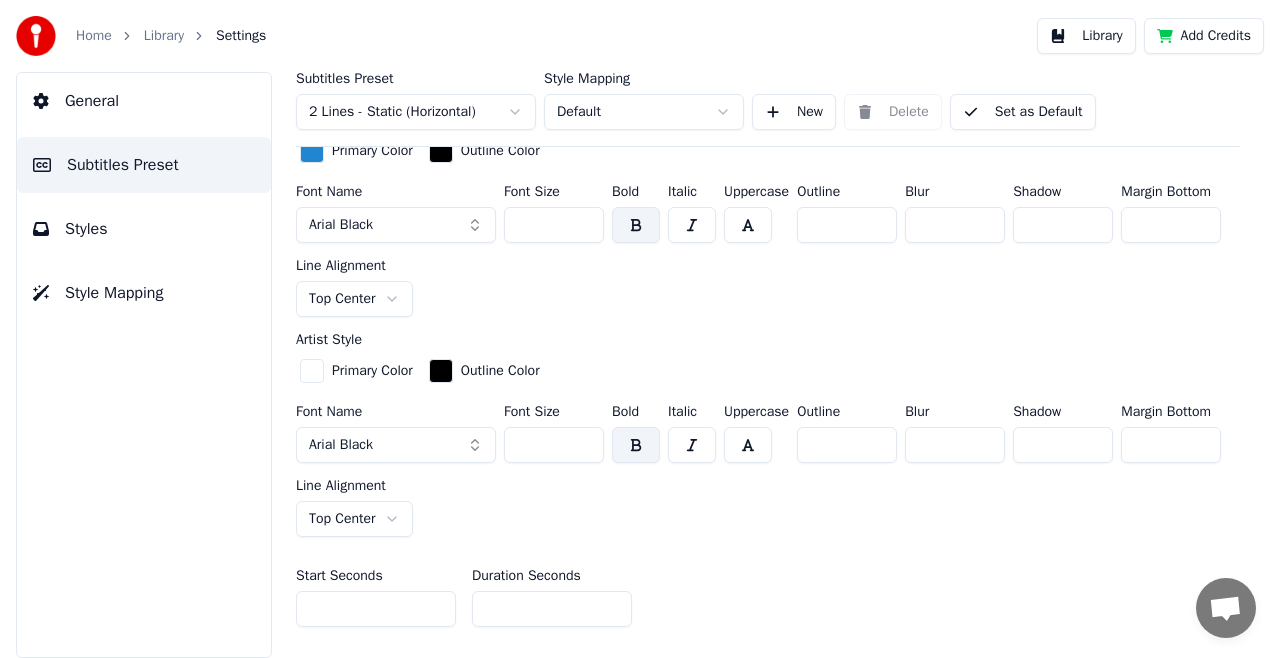 click on "Home Library Settings Library Add Credits General Subtitles Preset Styles Style Mapping Subtitles Preset 2 Lines - Static (Horizontal) Style Mapping Default New Delete Set as Default General Layout Song Title Insert the song title in the beginning of the video Enabled Title Style Primary Color Outline Color Font Name Arial Black Font Size *** Bold Italic Uppercase Outline * Blur * Shadow * Margin Bottom *** Line Alignment Top Center Artist Style Primary Color Outline Color Font Name Arial Black Font Size *** Bold Italic Uppercase Outline * Blur * Shadow * Margin Bottom *** Line Alignment Top Center Start Seconds * Duration Seconds * Fade In (Milliseconds) *** Fade Out (Milliseconds) *** Reset Silent Gap Progress Bar Silent Gap Text Silent Gap Countdown Timing Indicator Background Box Fade Effect Offset Max Characters Per Line Auto Line Break Advanced Settings" at bounding box center [640, 329] 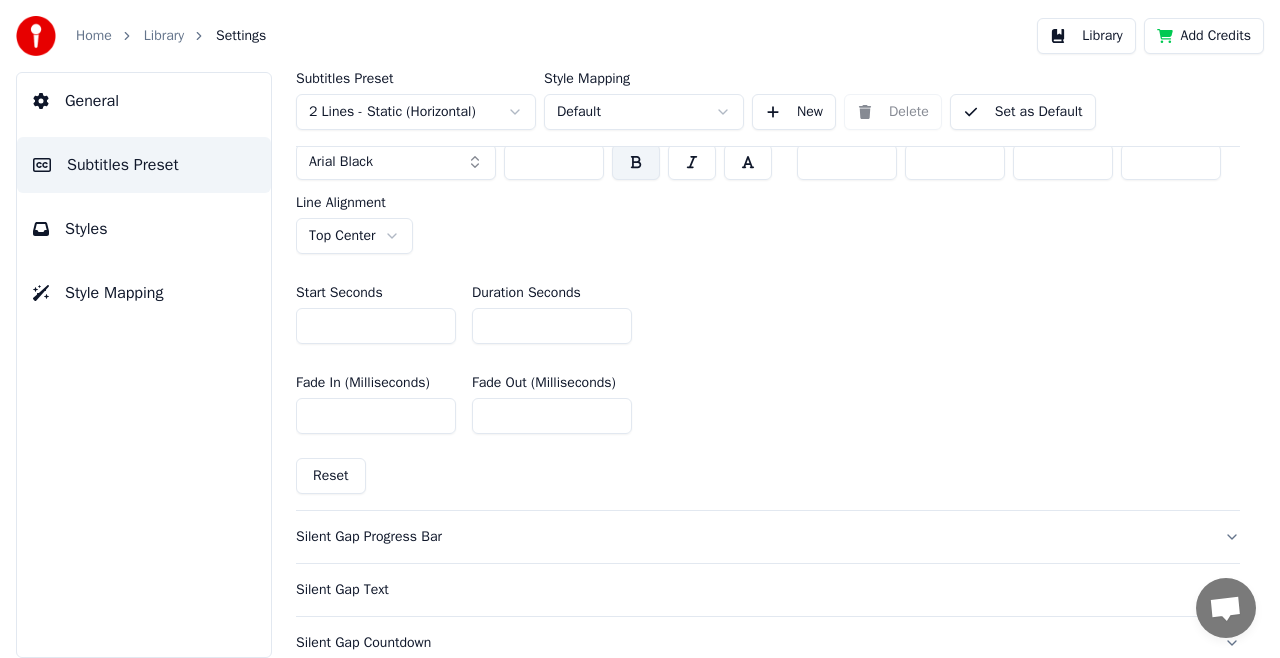 scroll, scrollTop: 930, scrollLeft: 0, axis: vertical 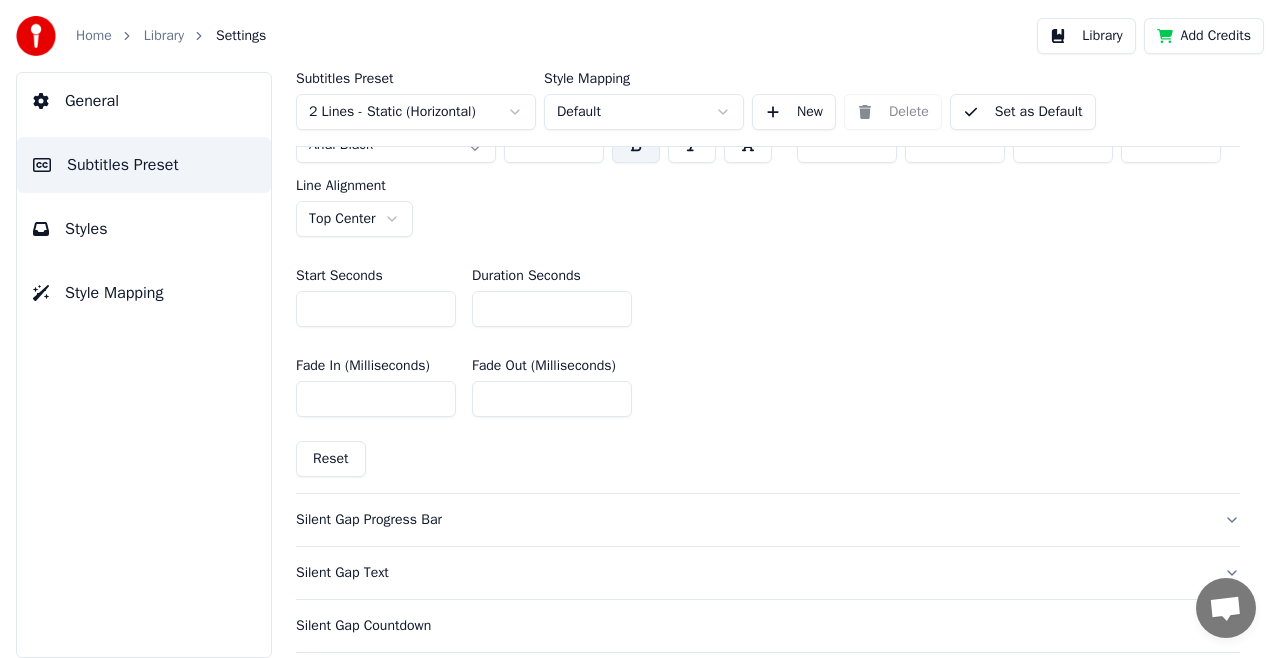 click on "*" at bounding box center (552, 309) 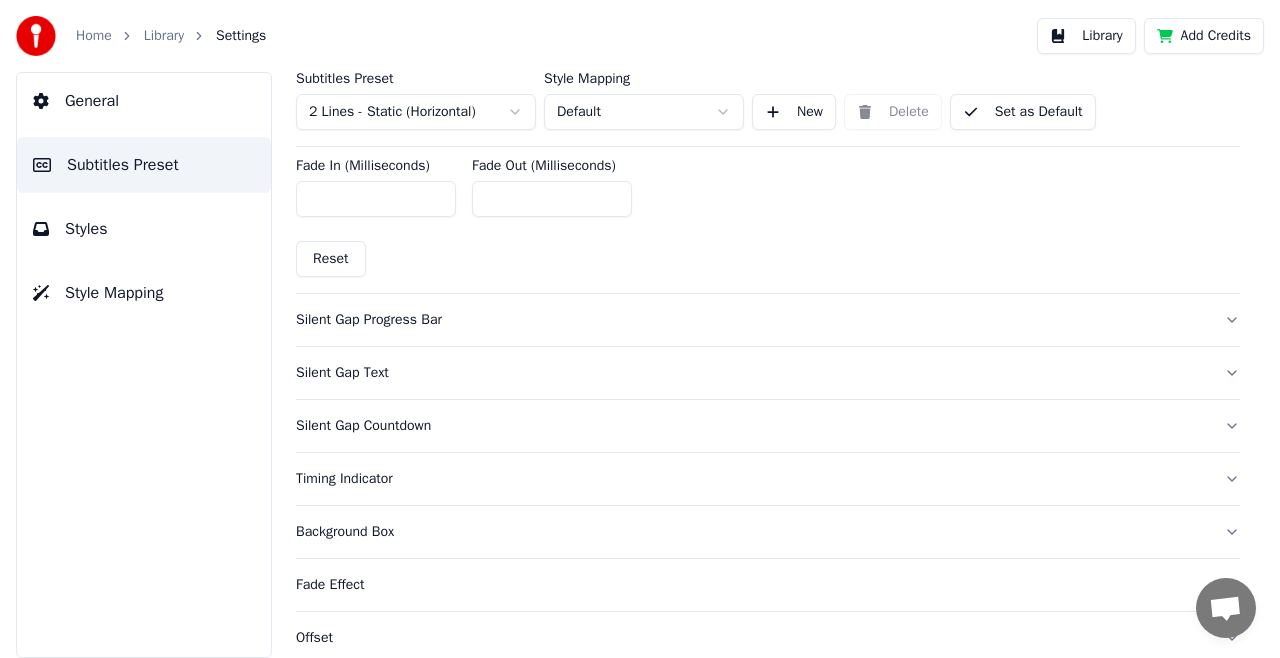 click on "Silent Gap Progress Bar" at bounding box center (752, 320) 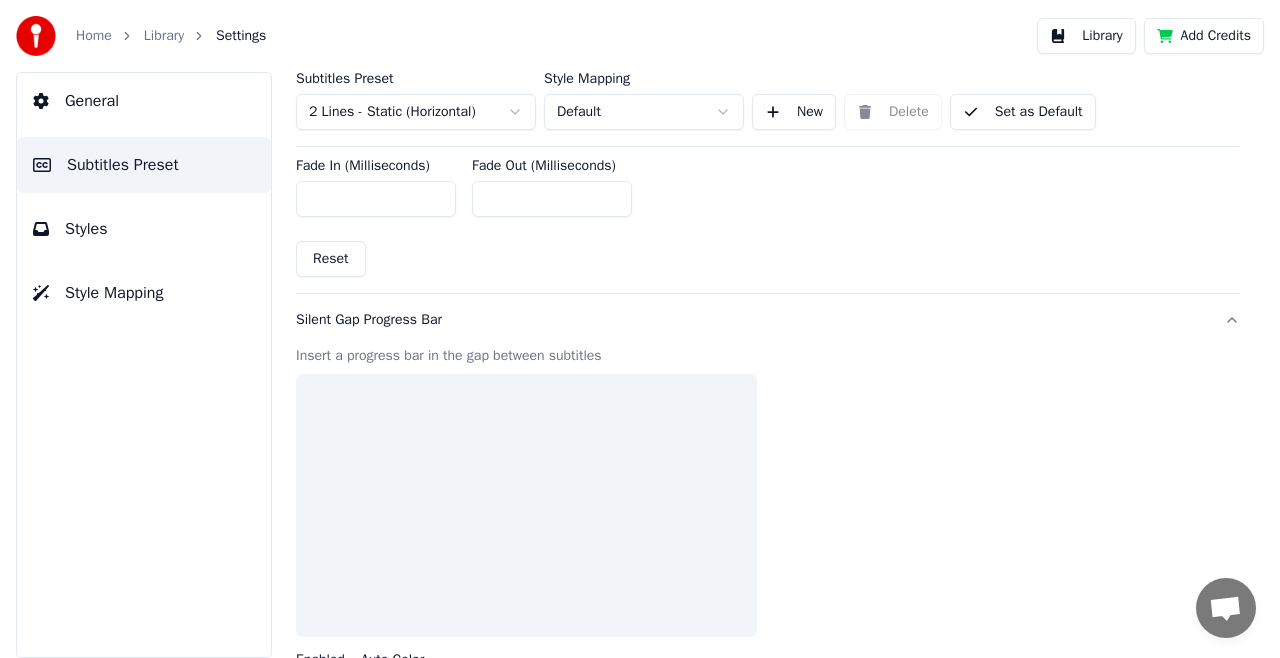 scroll, scrollTop: 1146, scrollLeft: 0, axis: vertical 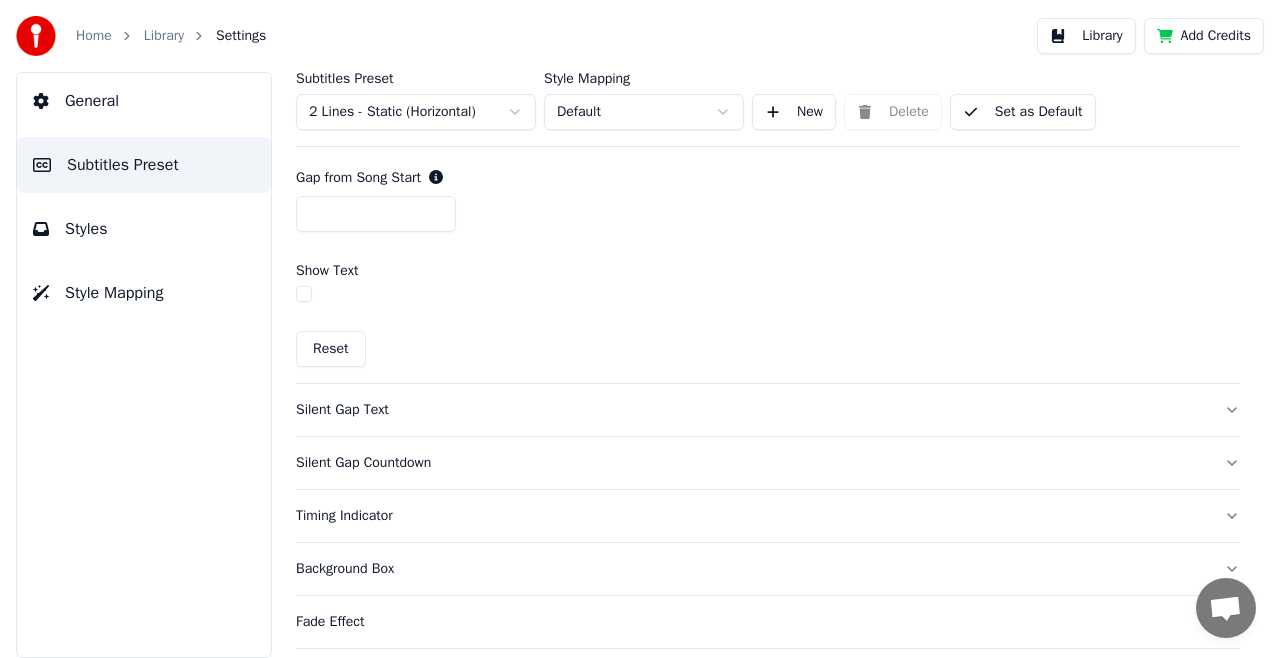 click on "Silent Gap Text" at bounding box center [752, 410] 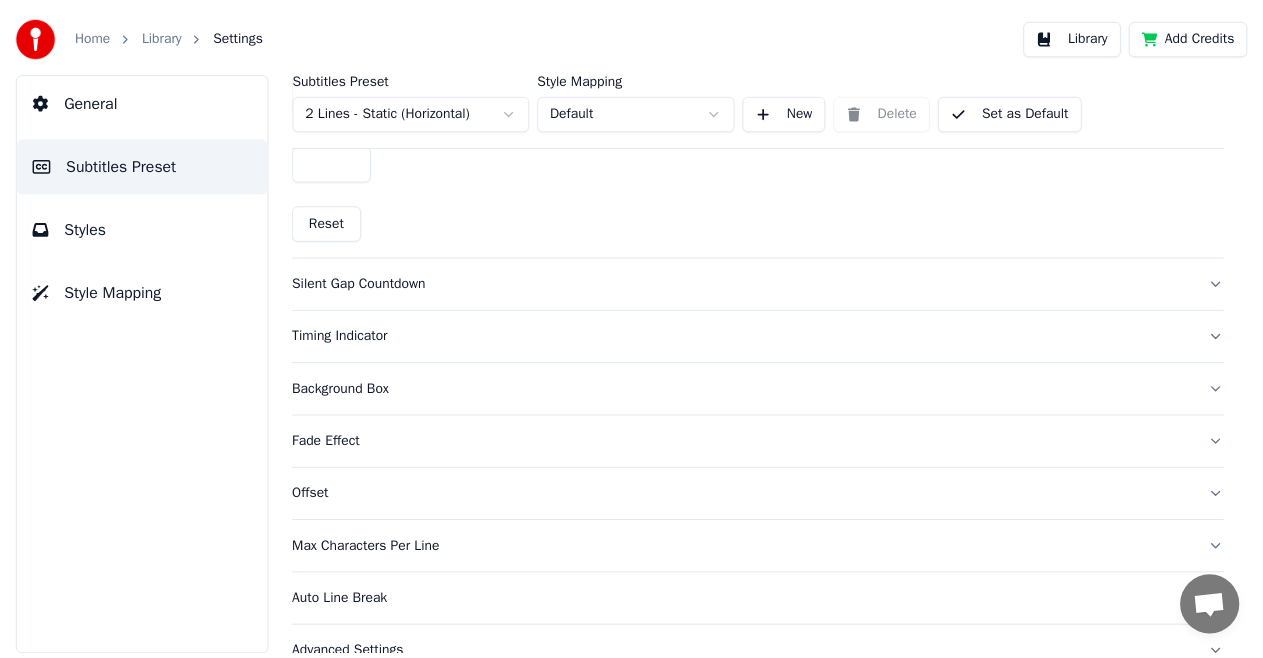 scroll, scrollTop: 1082, scrollLeft: 0, axis: vertical 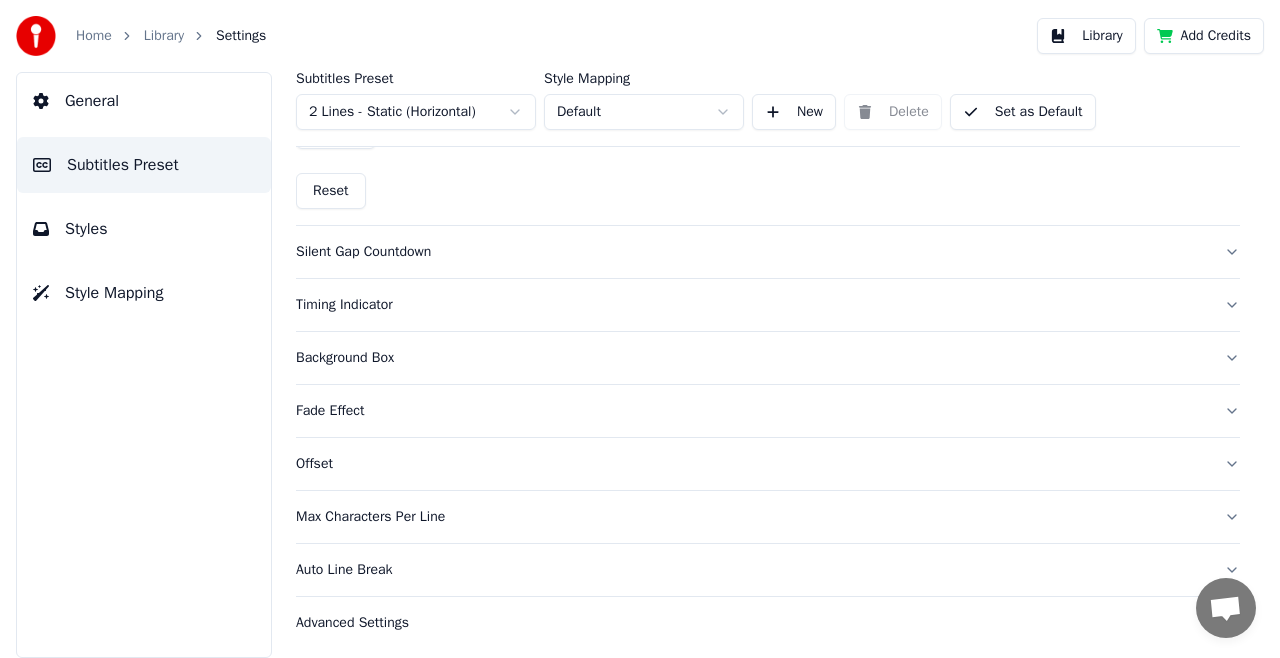 click on "Home" at bounding box center [94, 36] 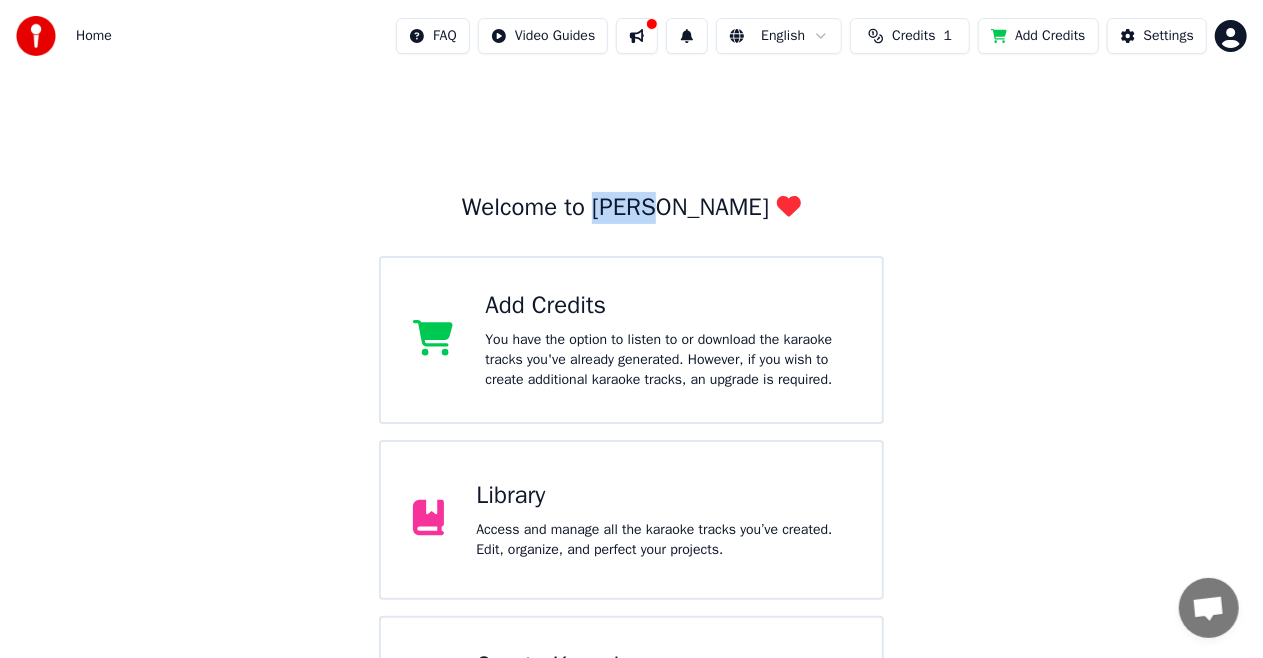 drag, startPoint x: 650, startPoint y: 208, endPoint x: 719, endPoint y: 208, distance: 69 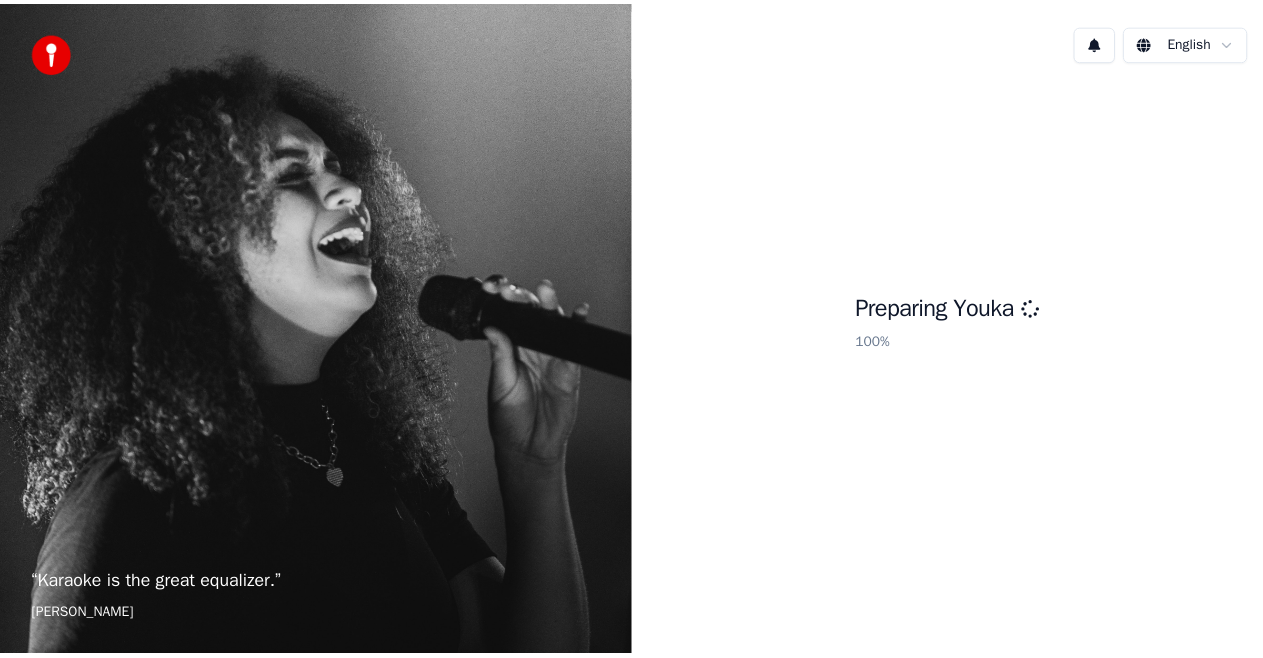 scroll, scrollTop: 0, scrollLeft: 0, axis: both 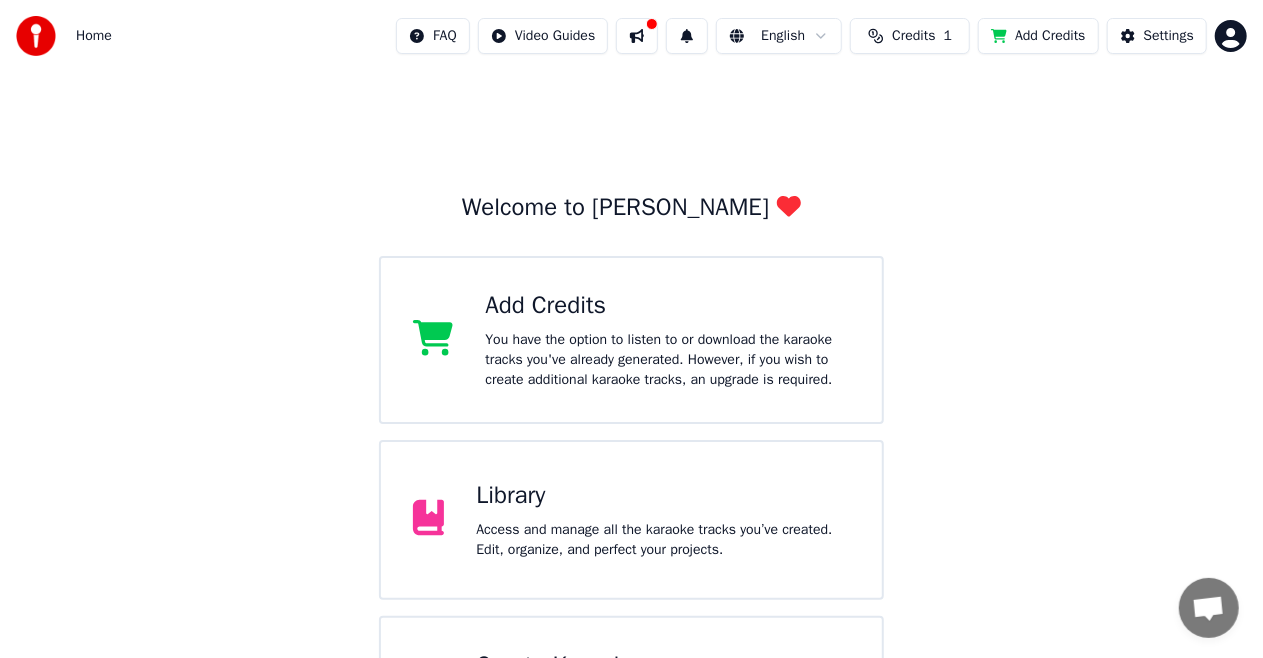 click on "You have the option to listen to or download the karaoke tracks you've already generated. However, if you wish to create additional karaoke tracks, an upgrade is required." at bounding box center [667, 360] 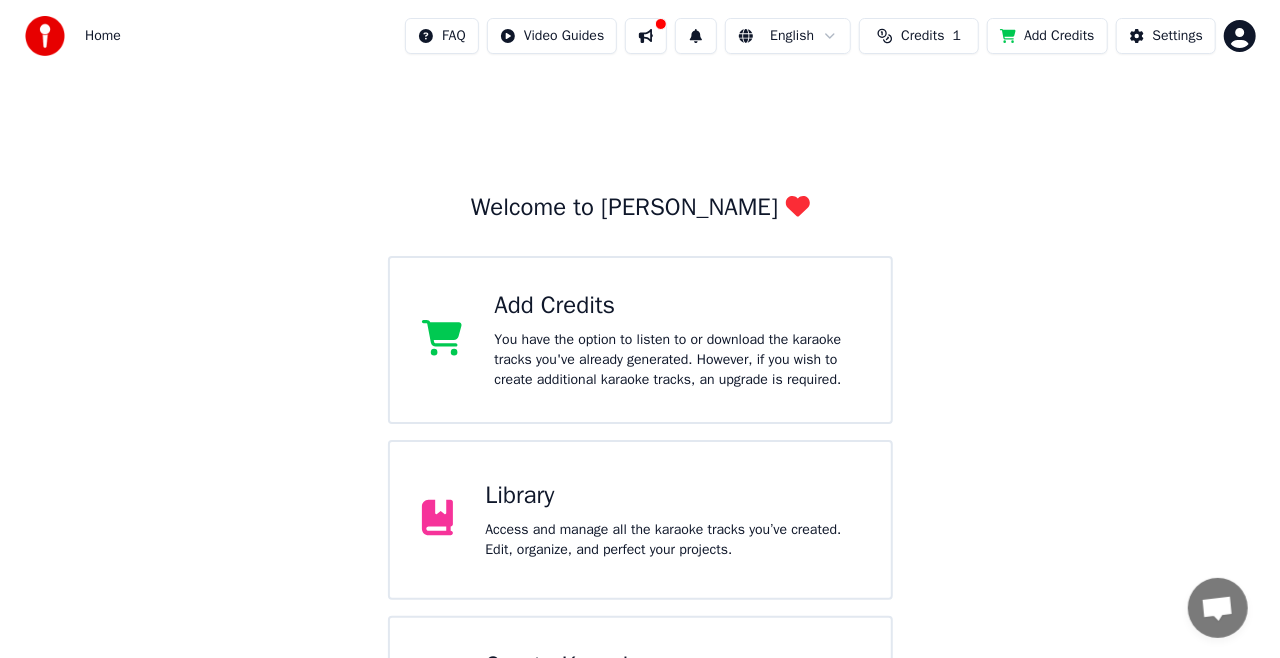 scroll, scrollTop: 126, scrollLeft: 0, axis: vertical 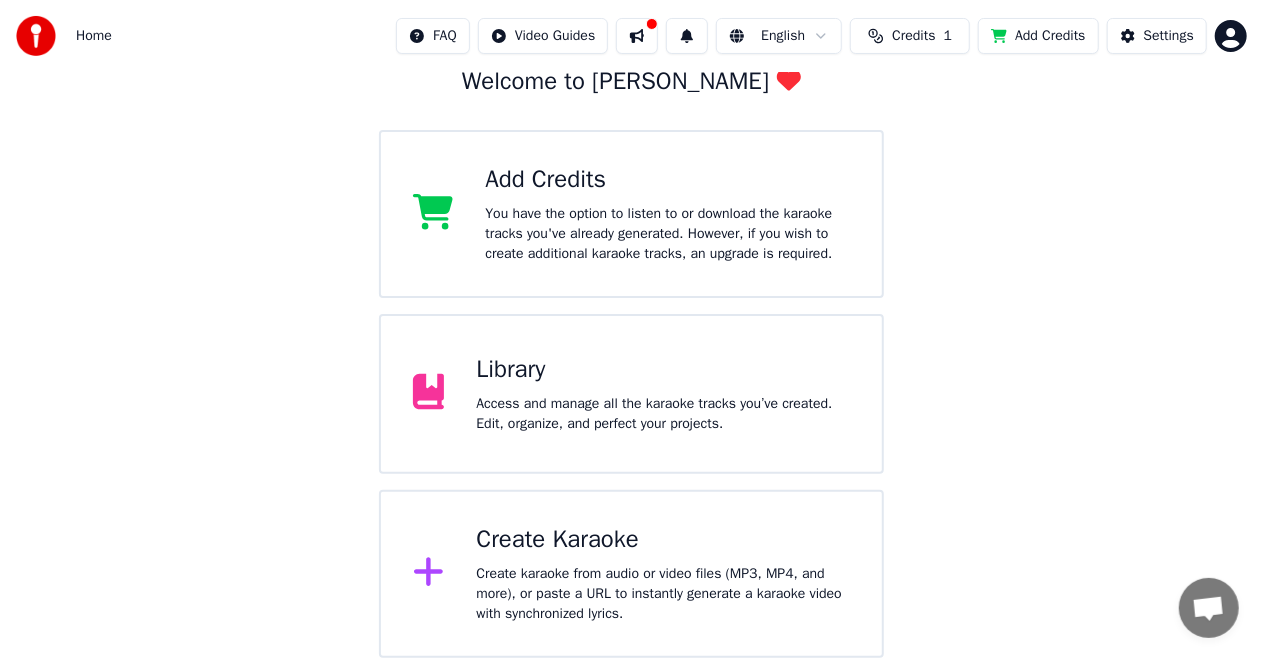 click on "Create Karaoke" at bounding box center (663, 540) 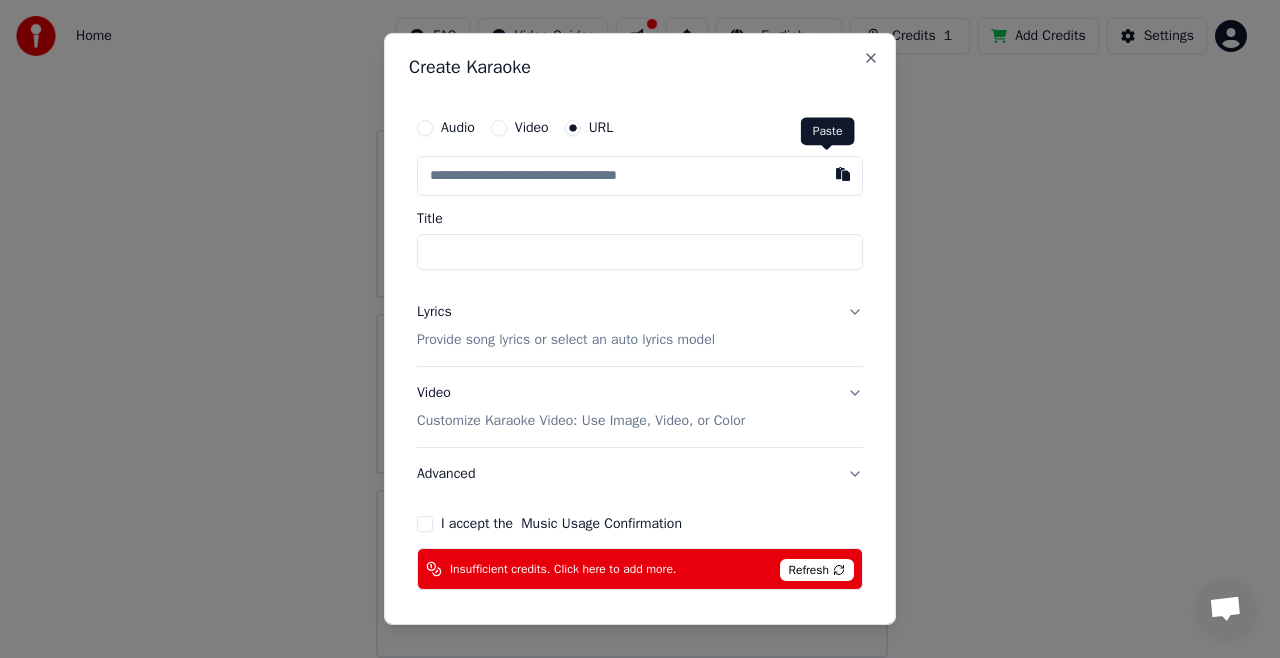 click at bounding box center [843, 174] 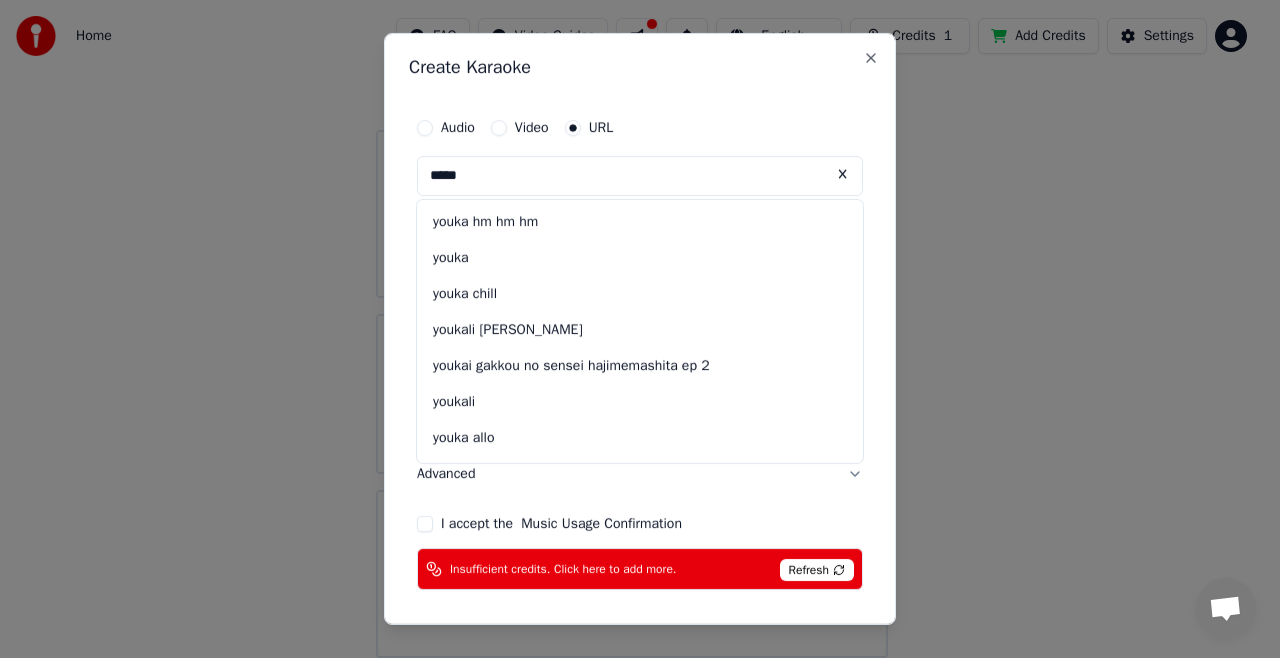 click on "*****" at bounding box center (640, 176) 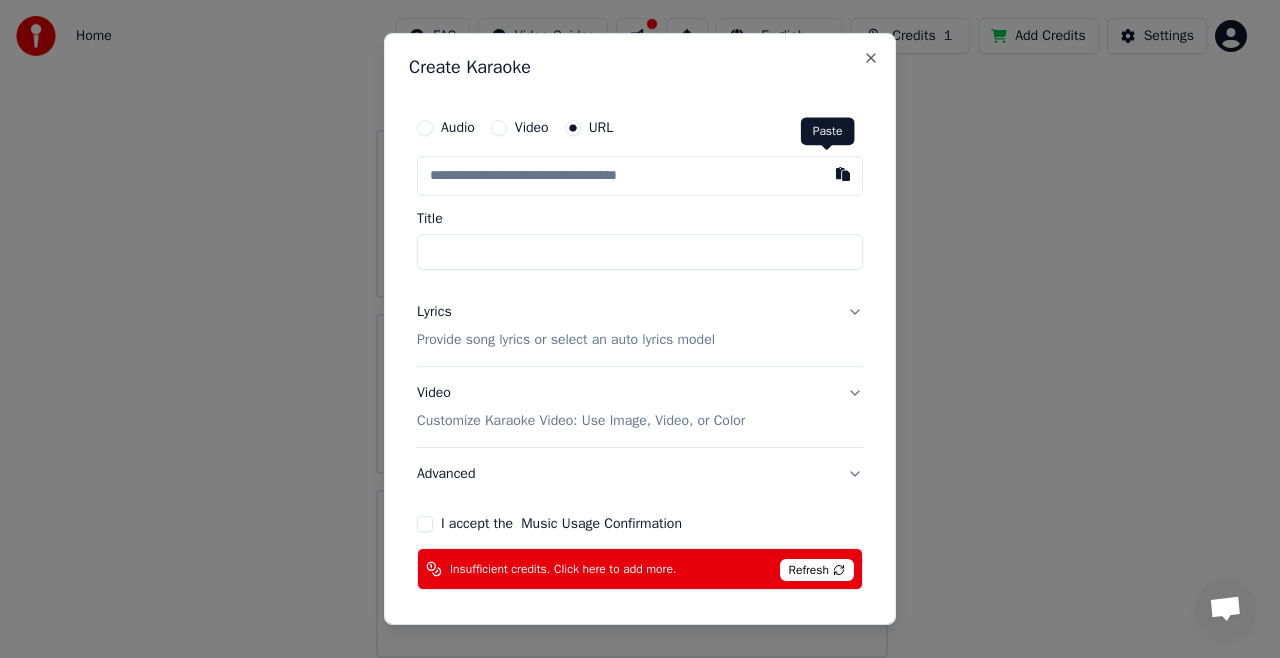 click at bounding box center (843, 174) 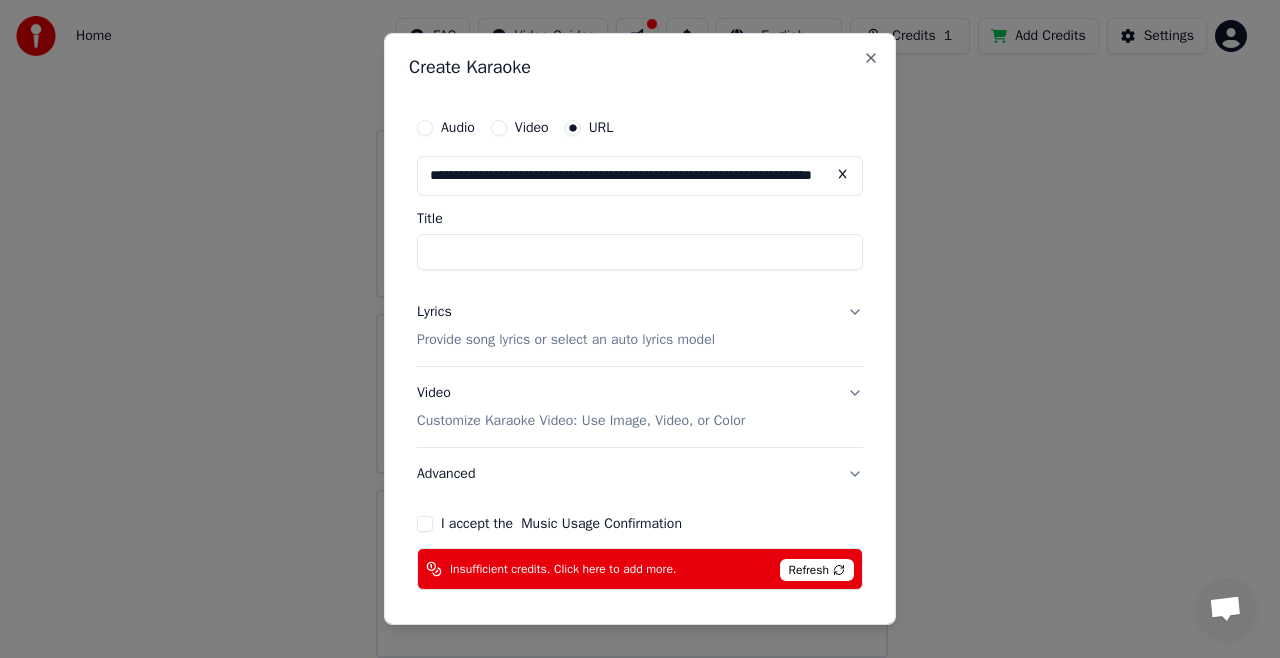 click on "Title" at bounding box center [640, 252] 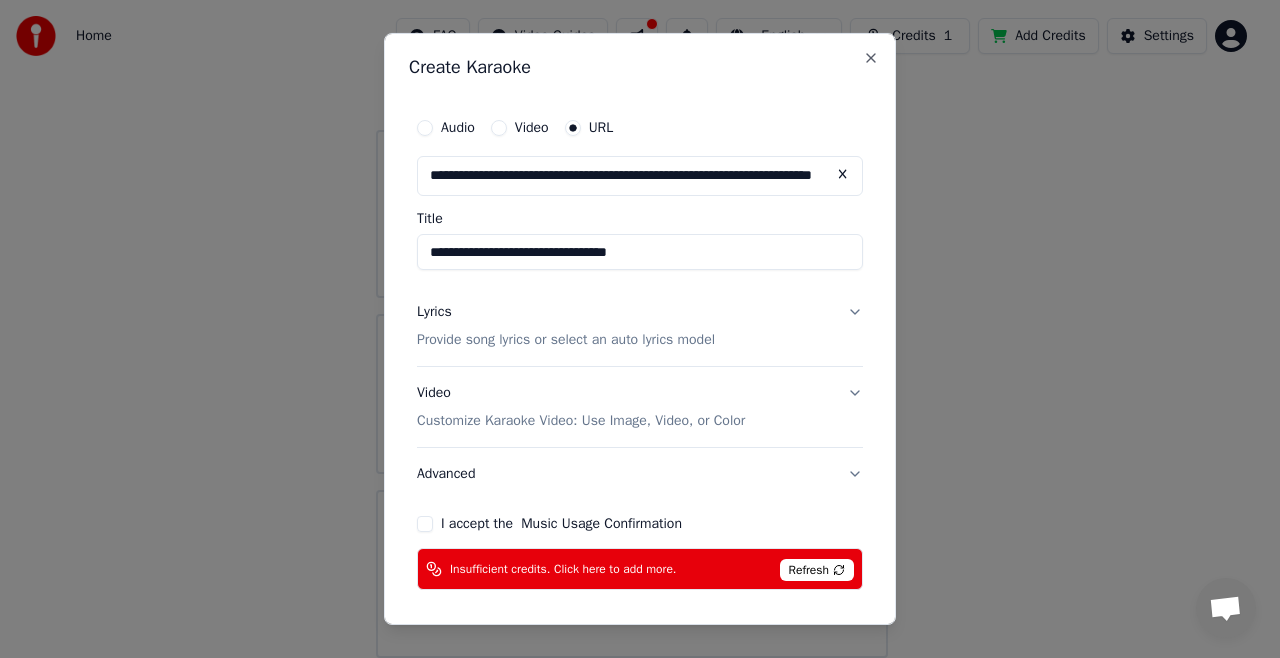 type on "**********" 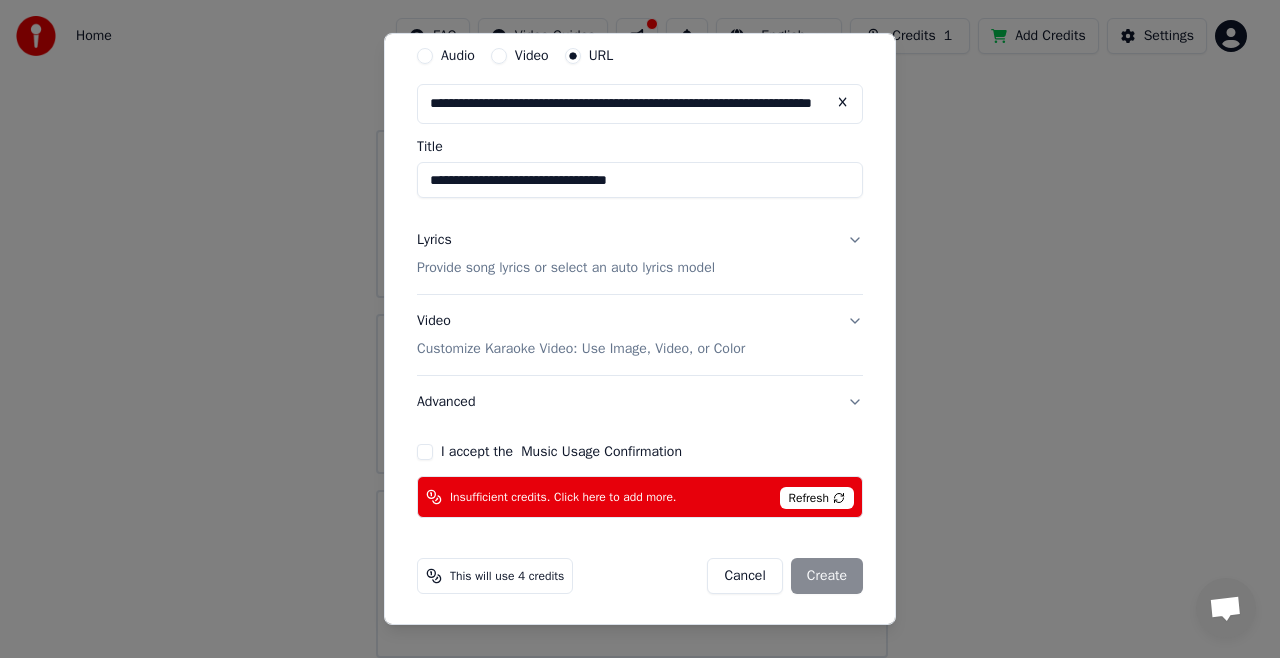 click on "I accept the   Music Usage Confirmation" at bounding box center [425, 452] 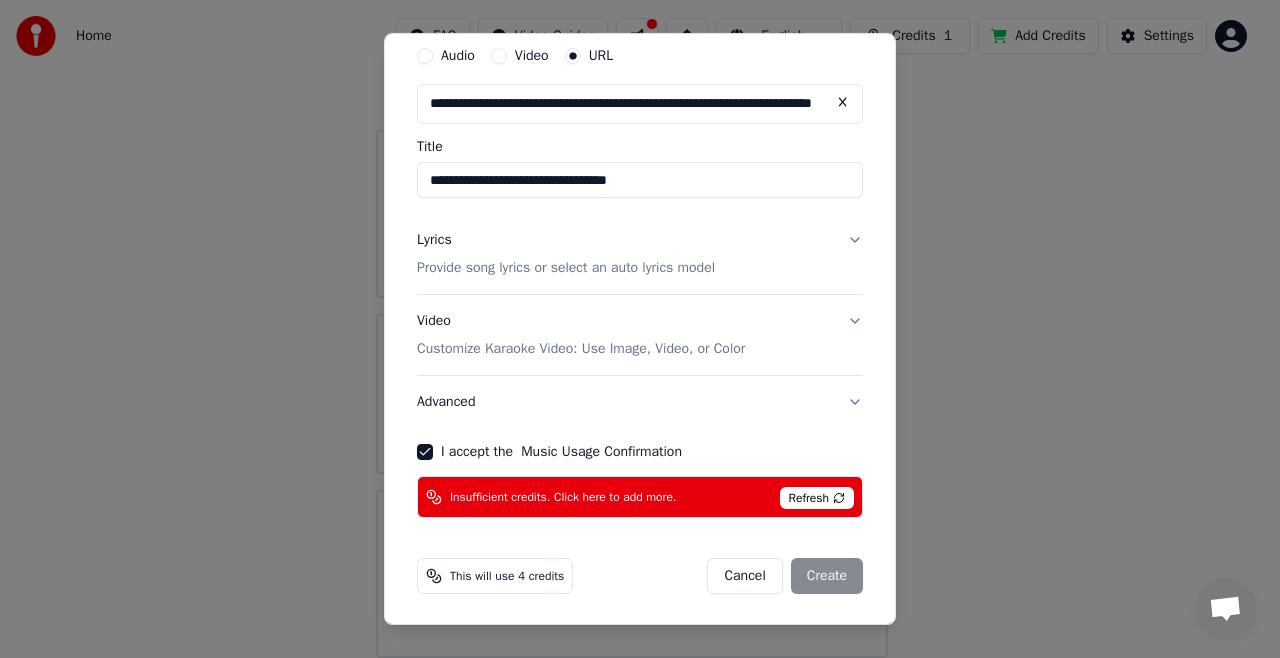 click on "Advanced" at bounding box center [640, 402] 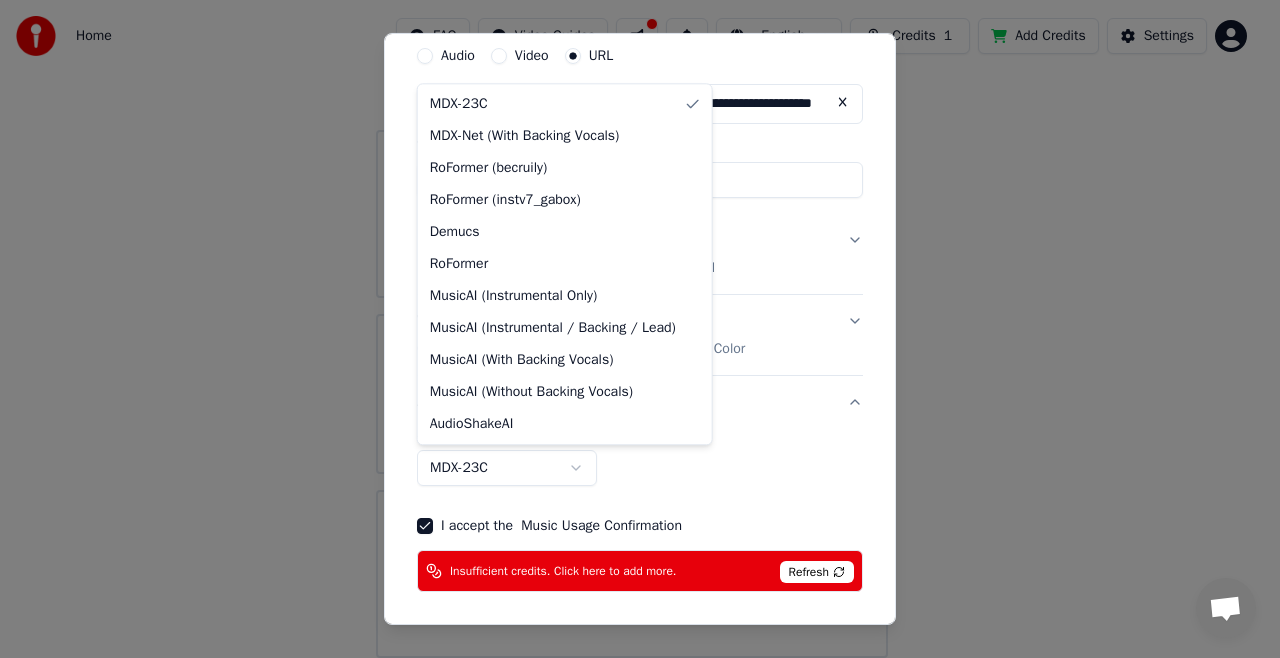 click on "**********" at bounding box center [631, 266] 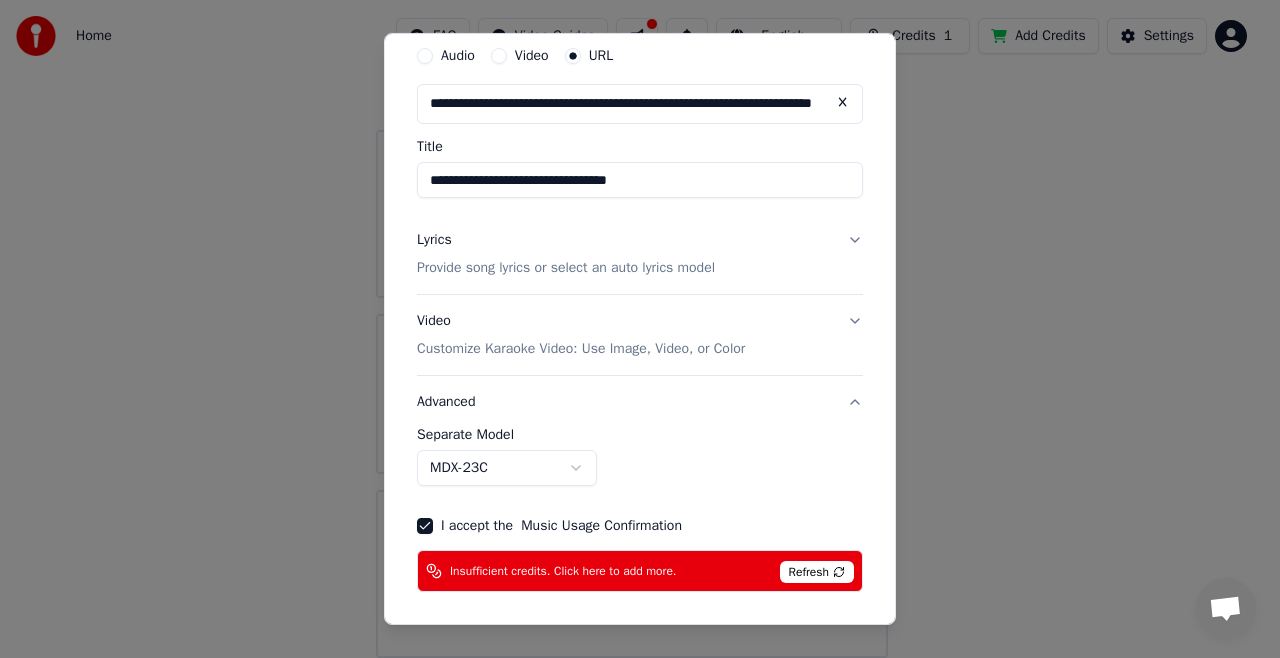 click on "**********" at bounding box center [631, 266] 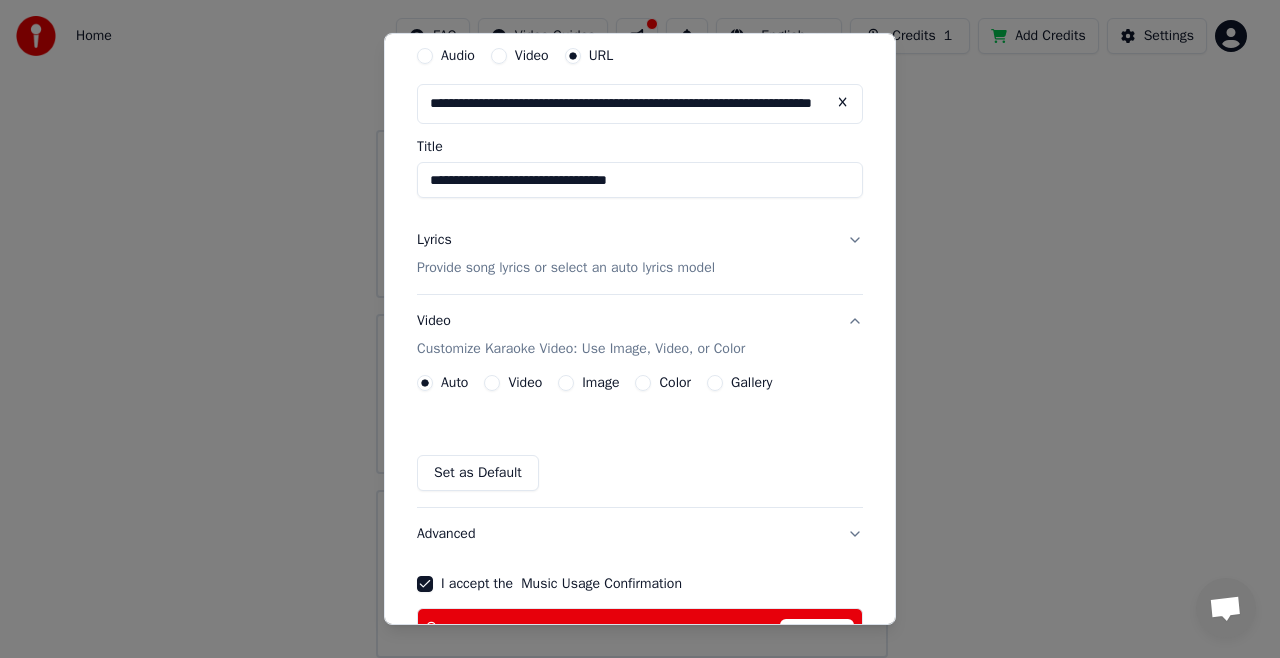 click on "Lyrics Provide song lyrics or select an auto lyrics model" at bounding box center [640, 254] 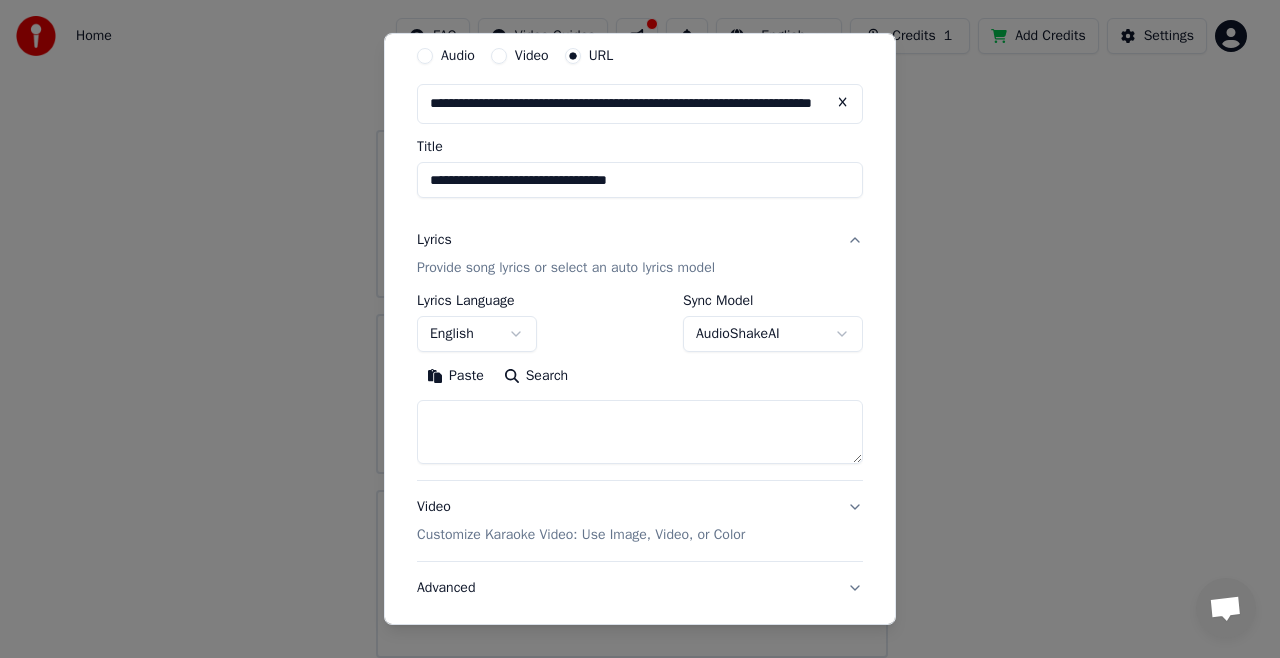 click at bounding box center [640, 432] 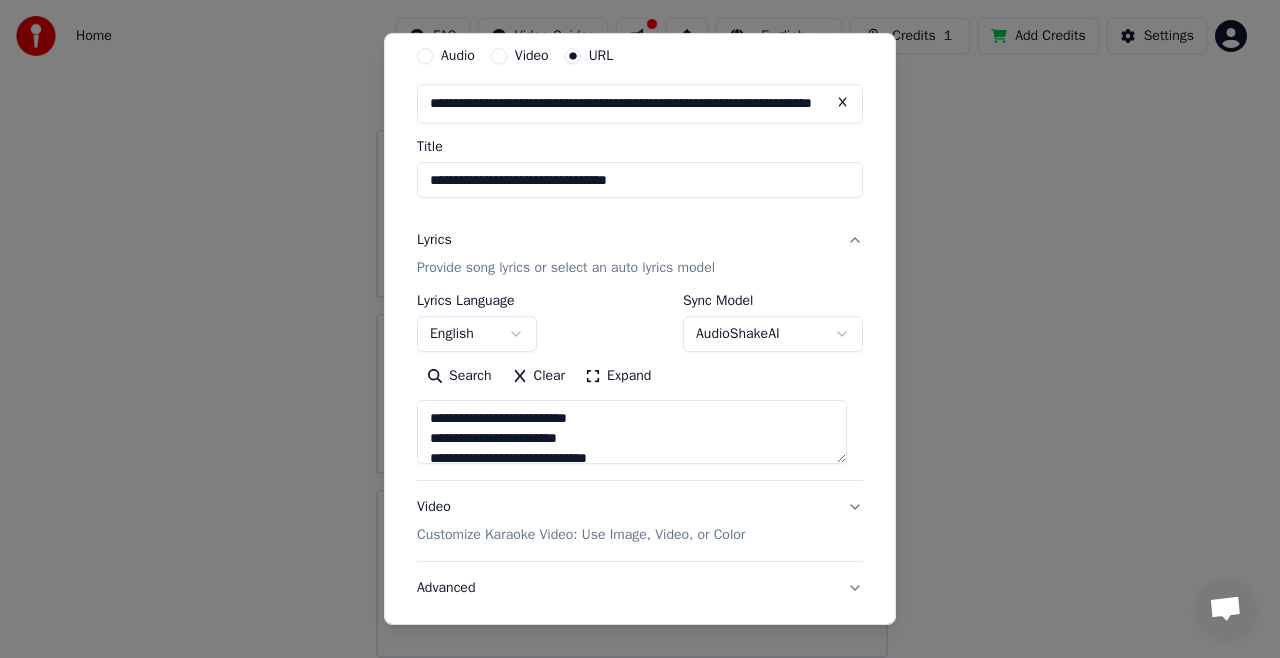 scroll, scrollTop: 364, scrollLeft: 0, axis: vertical 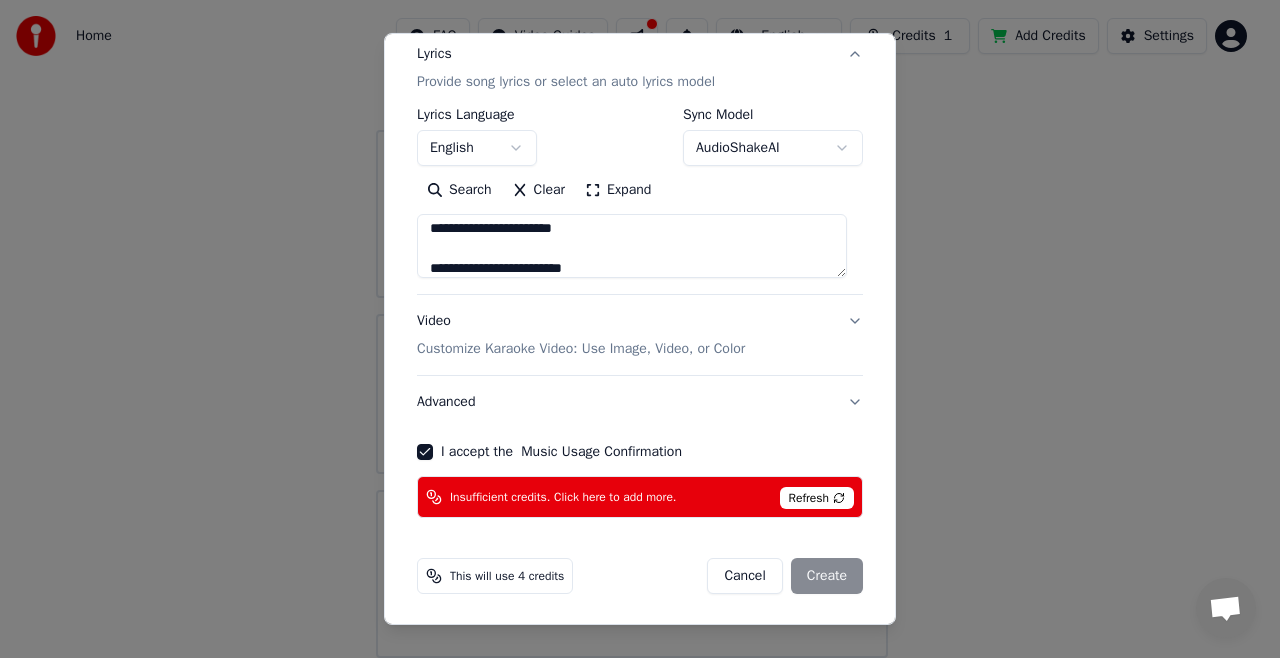 type on "**********" 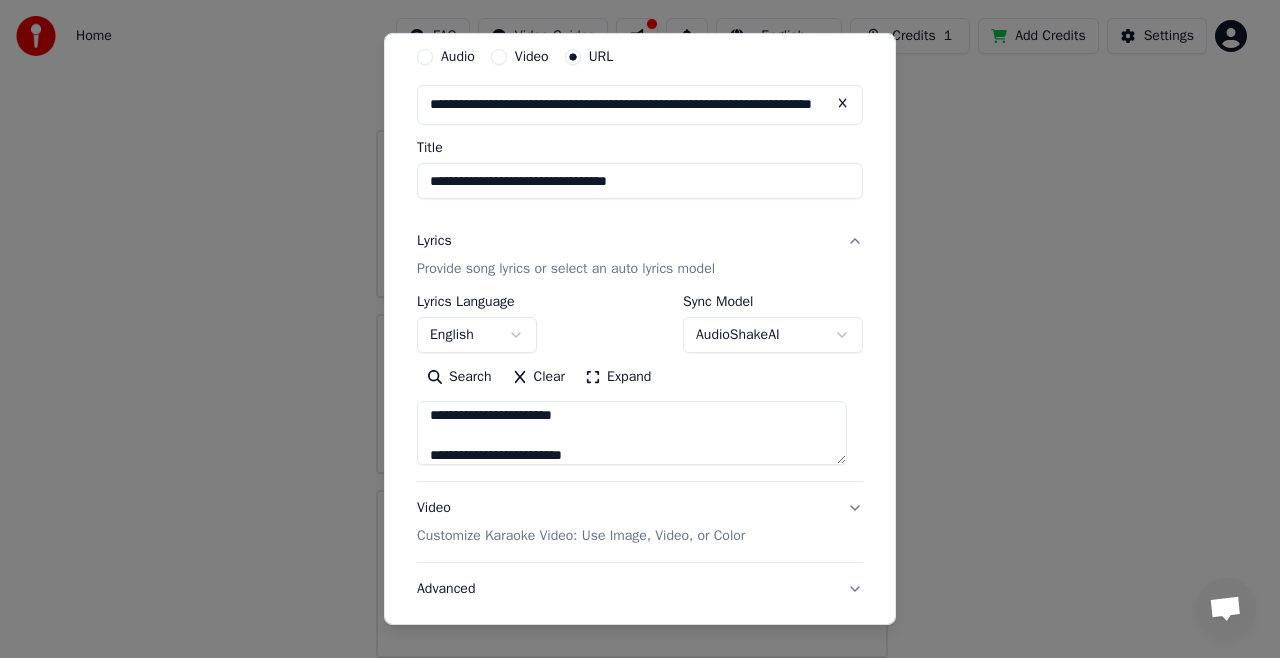 scroll, scrollTop: 0, scrollLeft: 0, axis: both 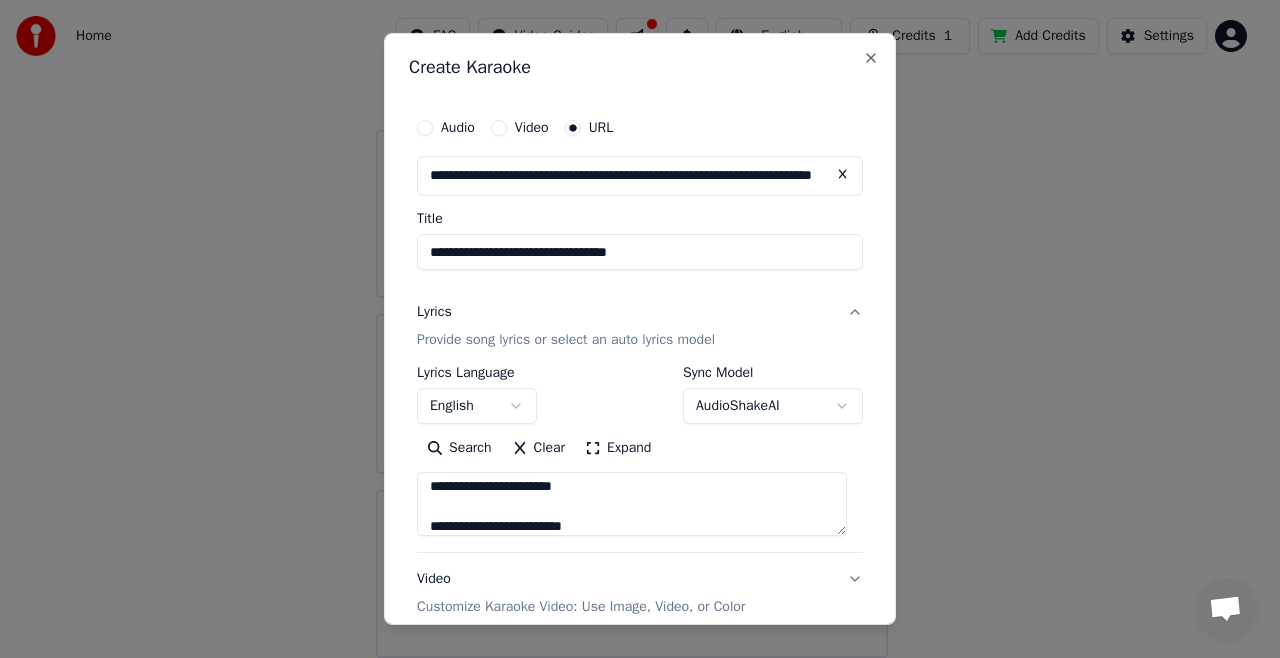 click on "English" at bounding box center [477, 406] 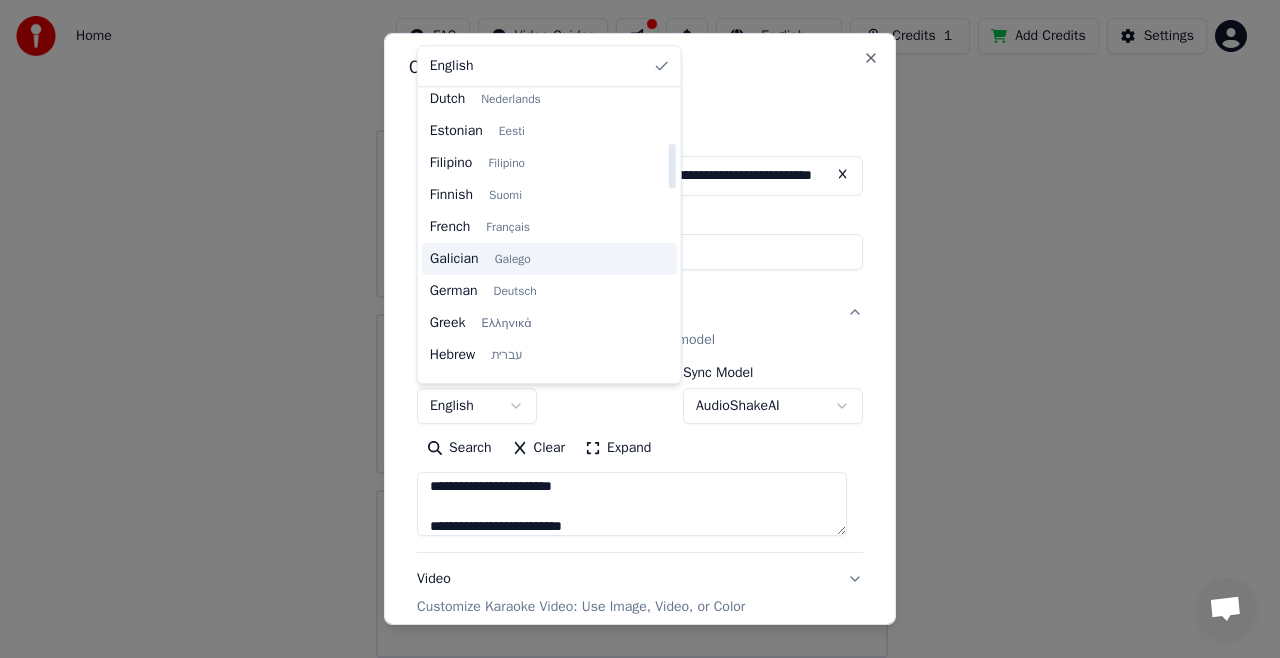 scroll, scrollTop: 500, scrollLeft: 0, axis: vertical 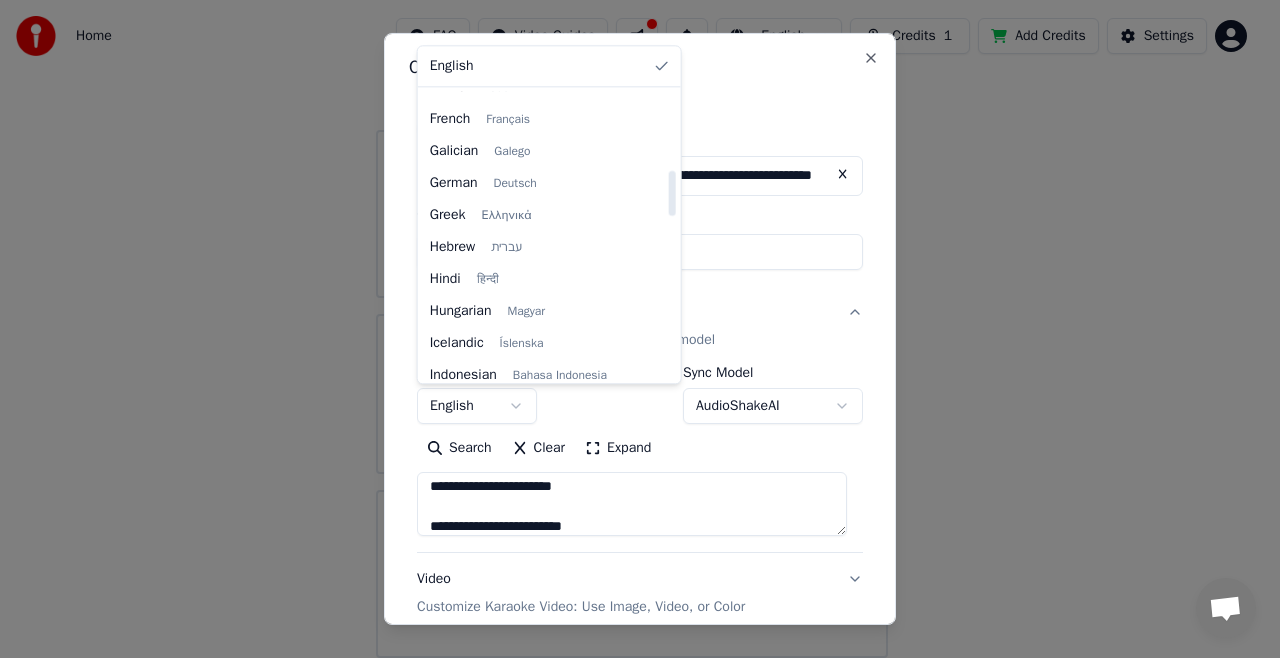 select on "**" 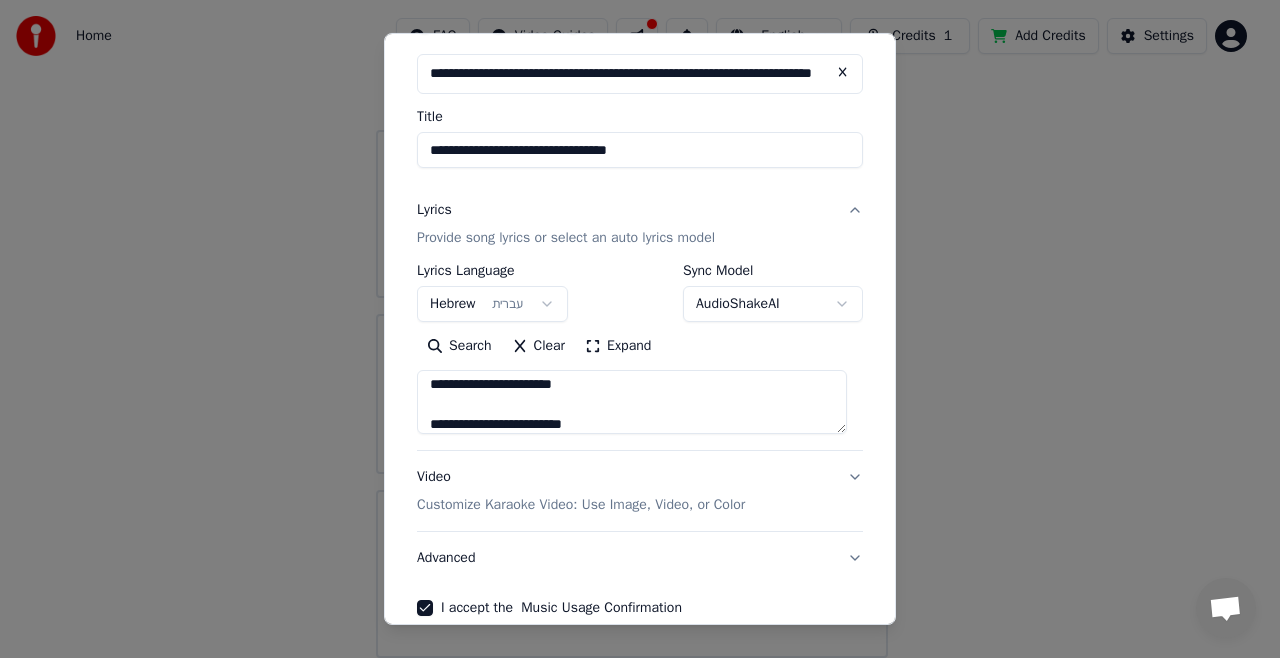 scroll, scrollTop: 258, scrollLeft: 0, axis: vertical 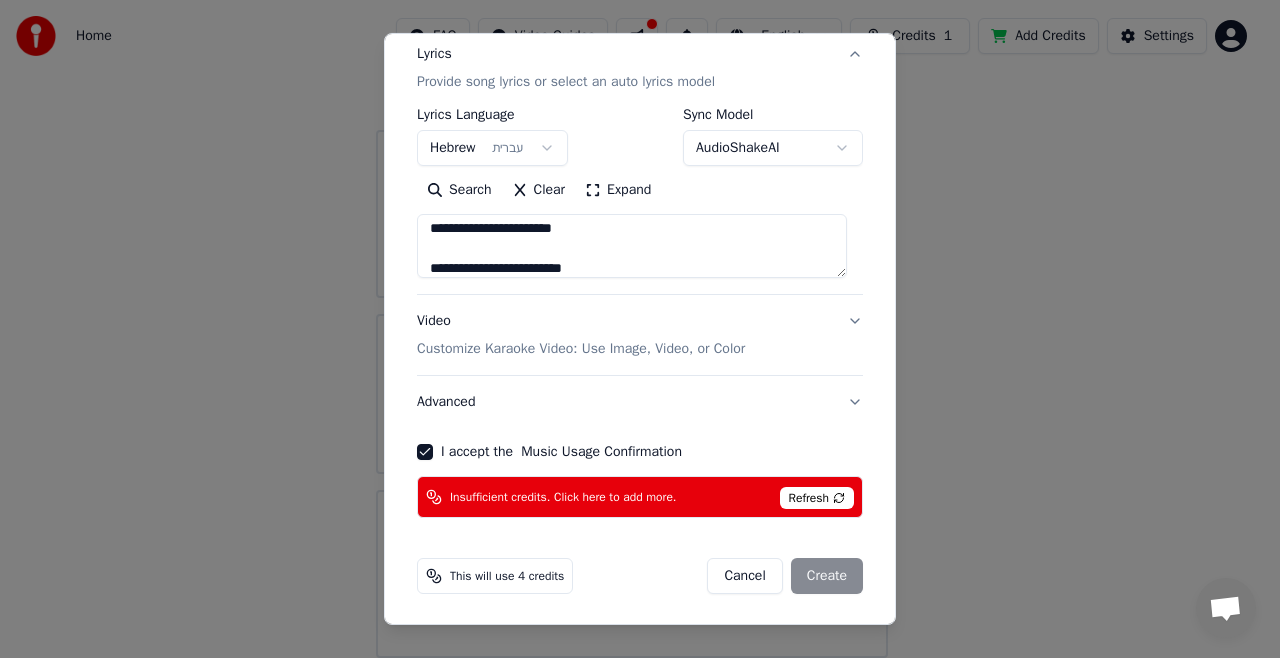 click on "Cancel Create" at bounding box center (785, 576) 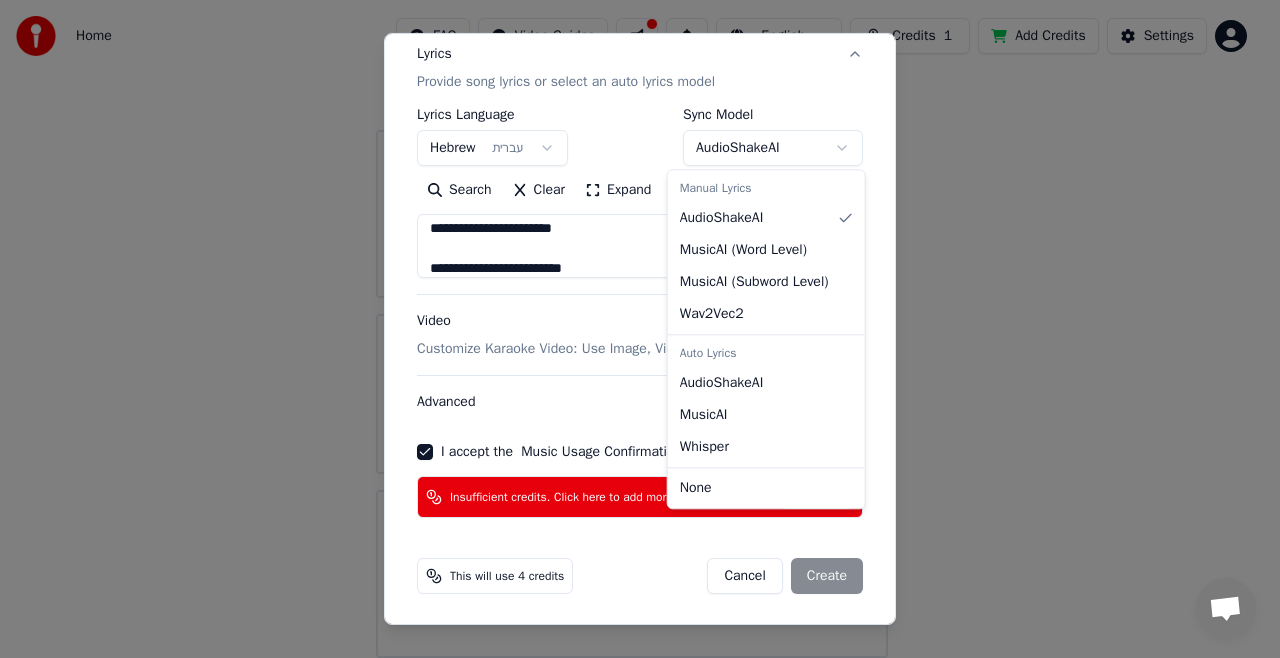 click on "**********" at bounding box center [631, 266] 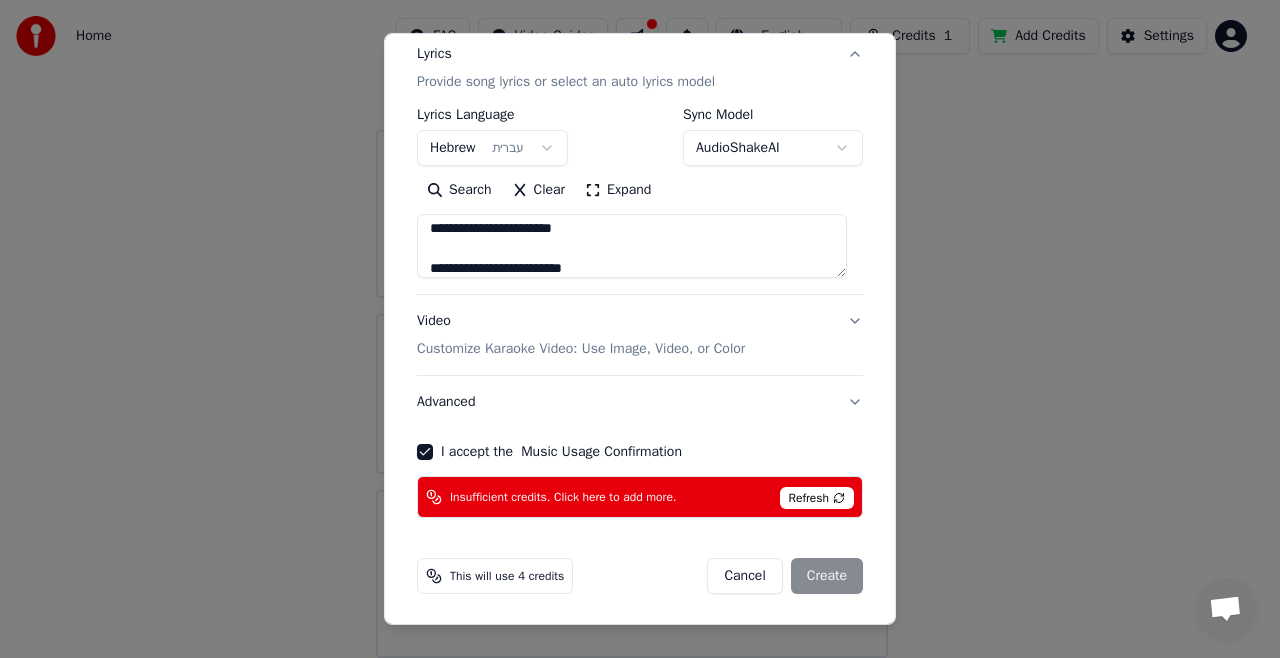 click on "Cancel Create" at bounding box center [785, 576] 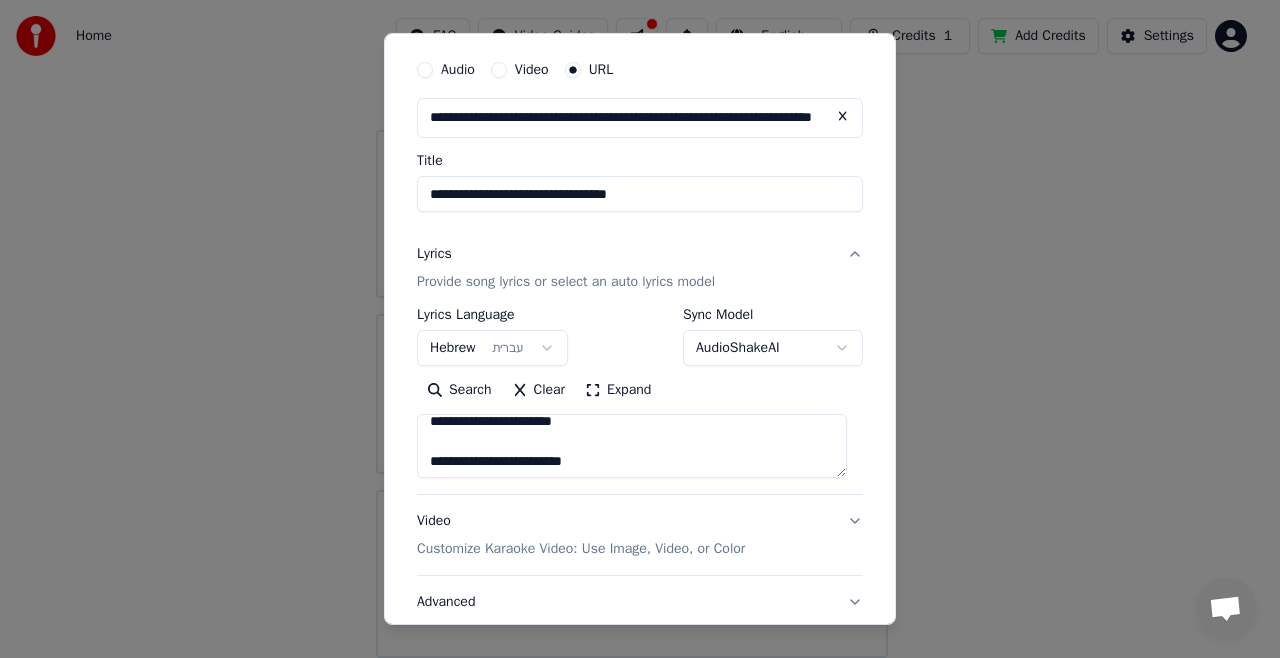 scroll, scrollTop: 373, scrollLeft: 0, axis: vertical 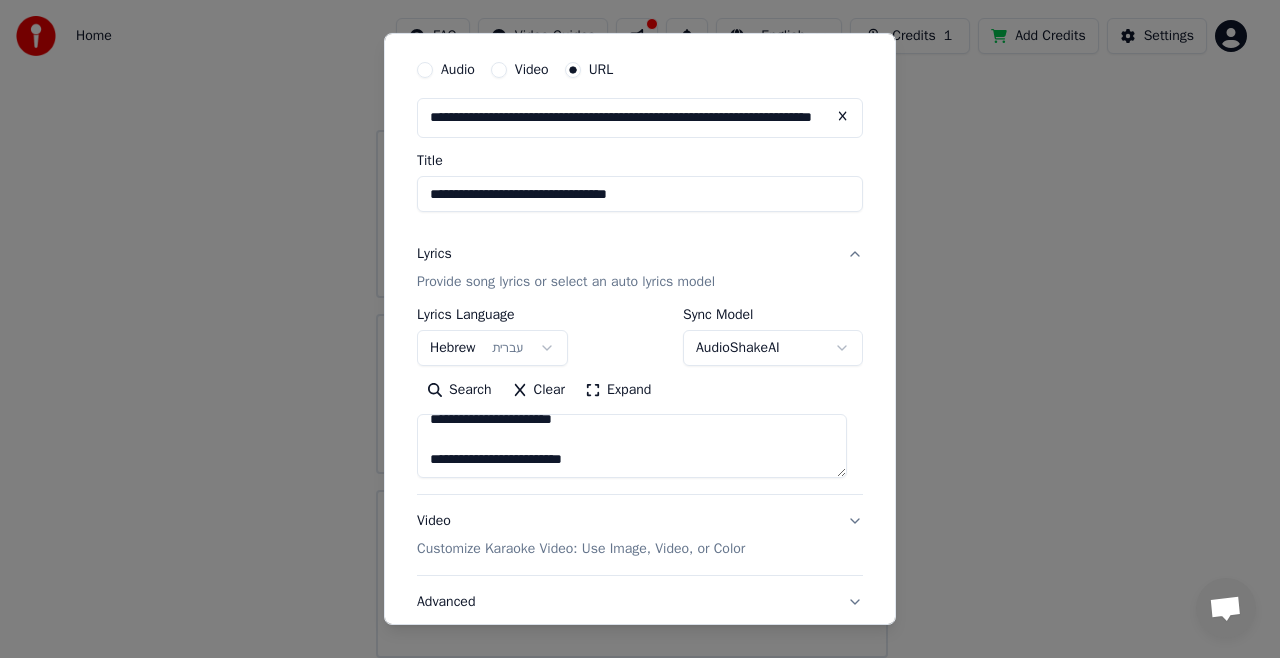 click on "Provide song lyrics or select an auto lyrics model" at bounding box center (566, 282) 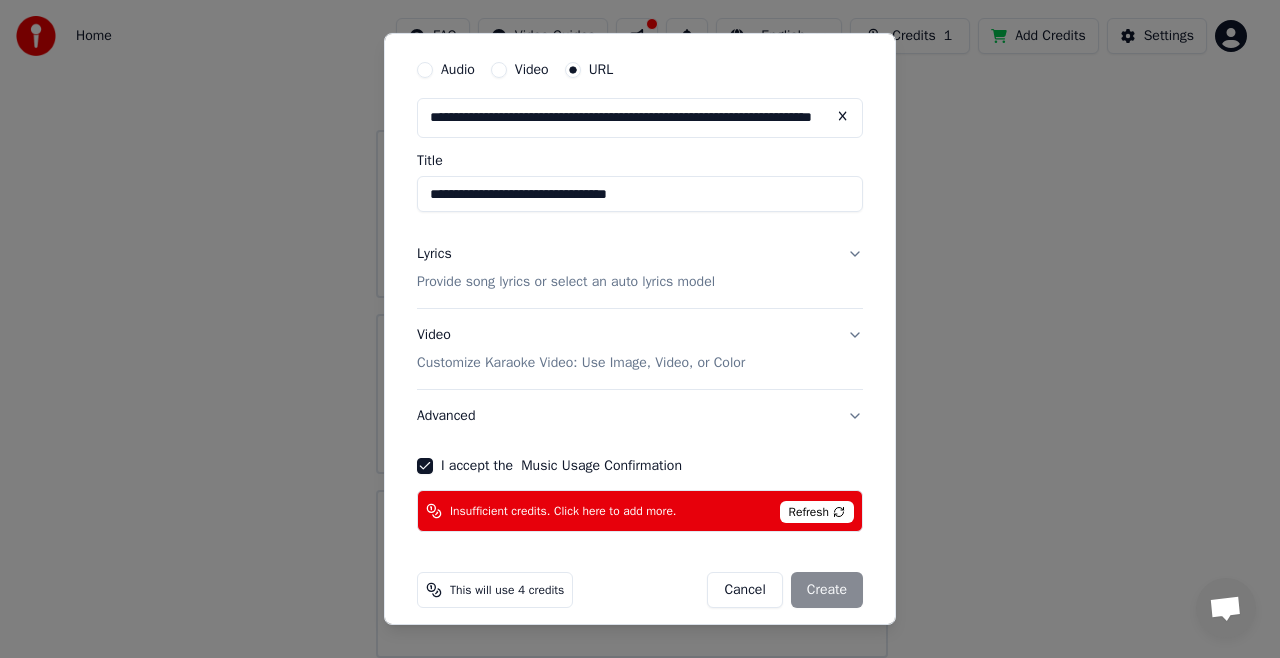 click on "Cancel Create" at bounding box center [785, 590] 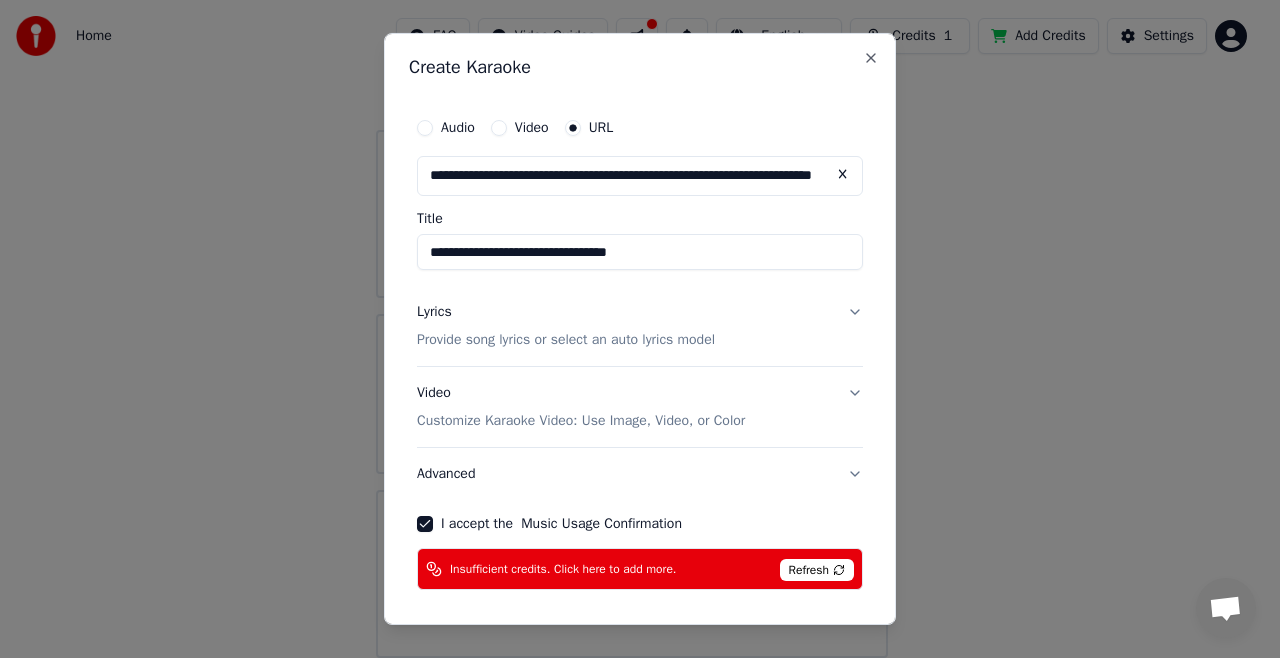 click on "Video Customize Karaoke Video: Use Image, Video, or Color" at bounding box center (640, 407) 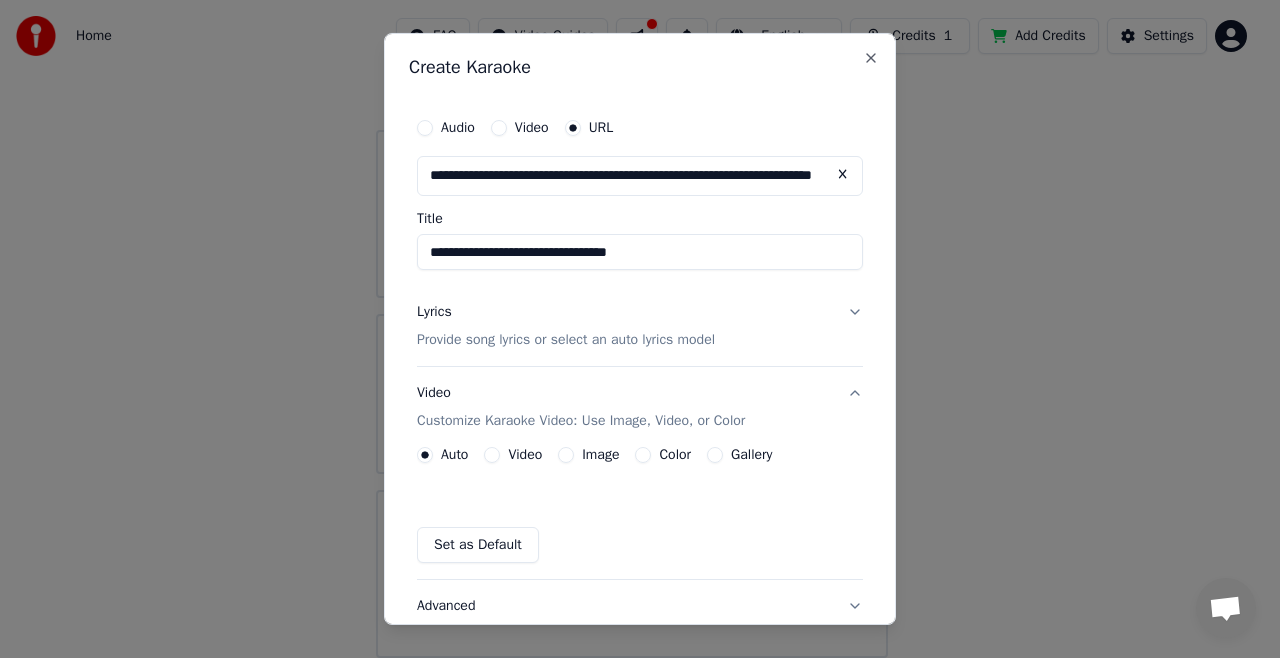 click on "Lyrics Provide song lyrics or select an auto lyrics model" at bounding box center (640, 326) 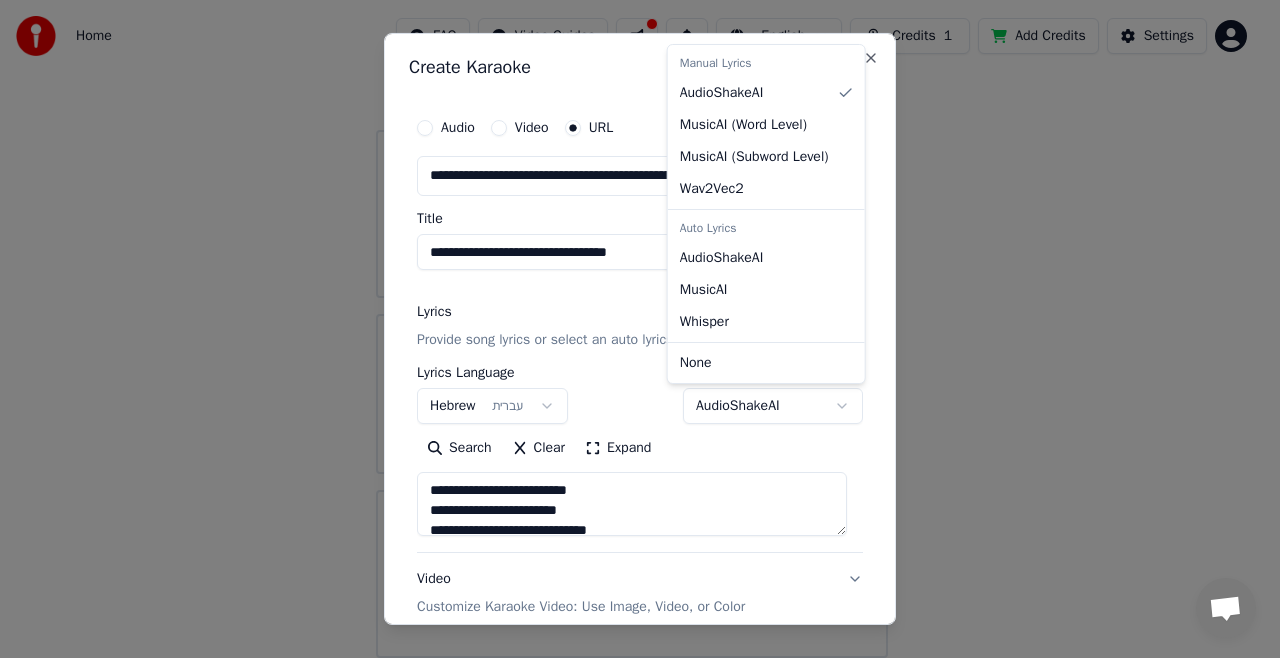 click on "**********" at bounding box center [631, 266] 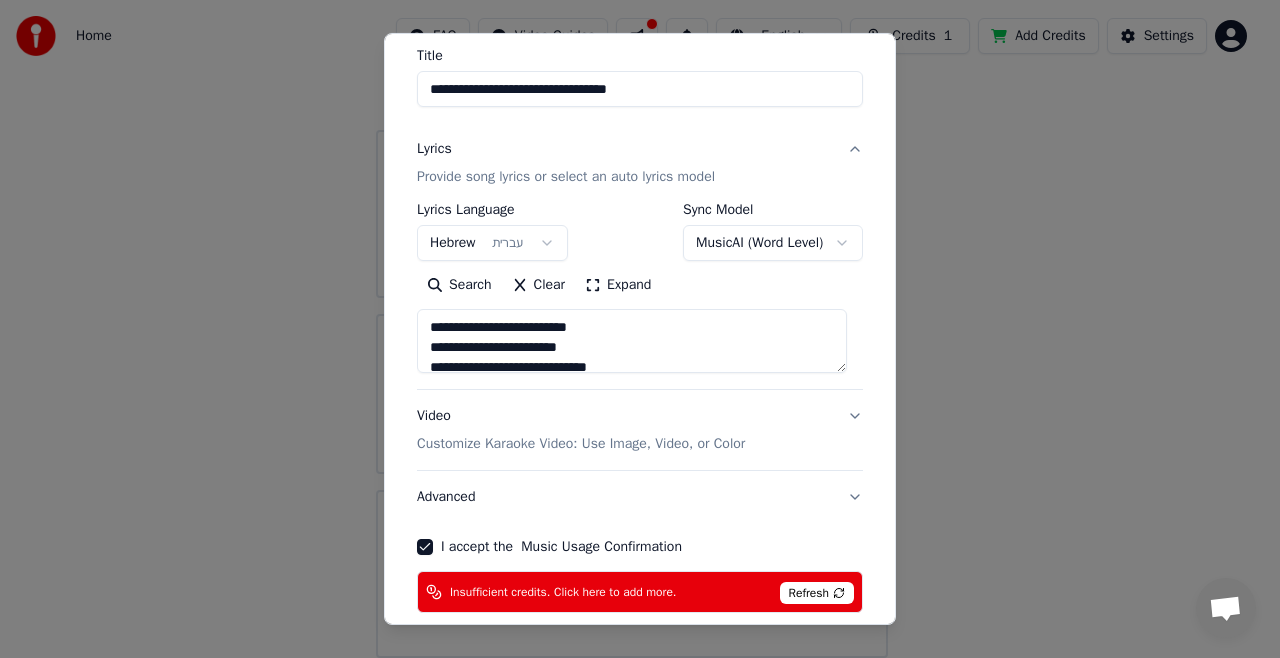 scroll, scrollTop: 258, scrollLeft: 0, axis: vertical 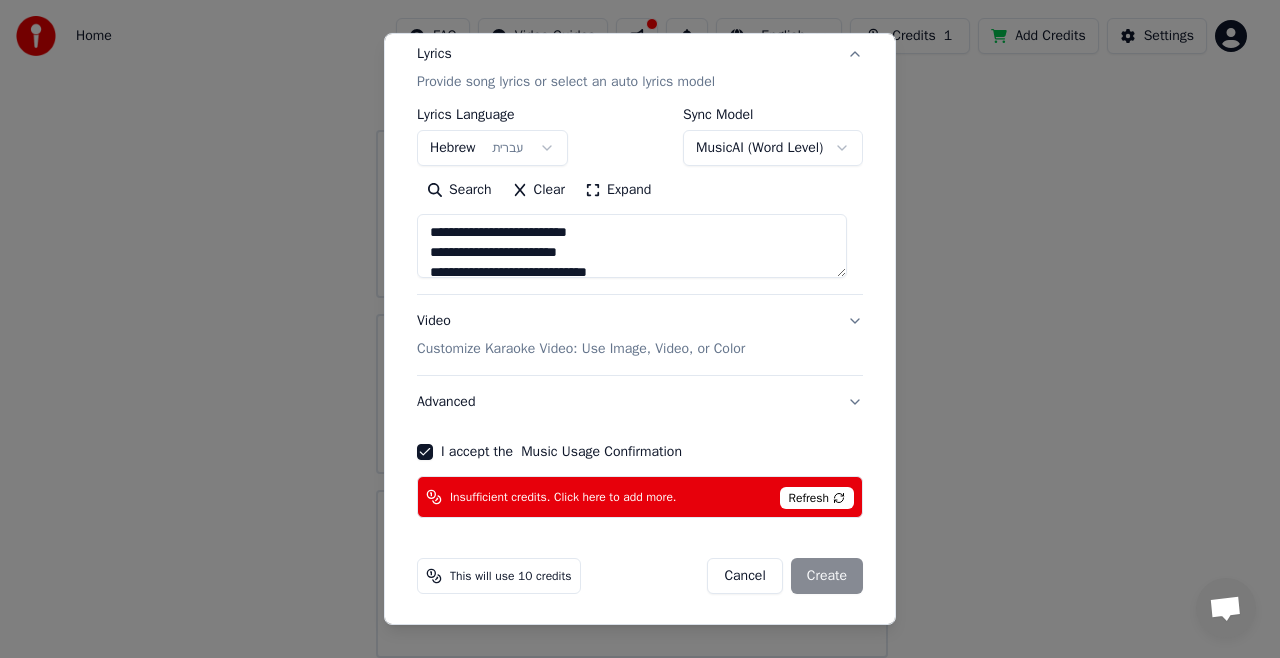 click on "Cancel Create" at bounding box center [785, 576] 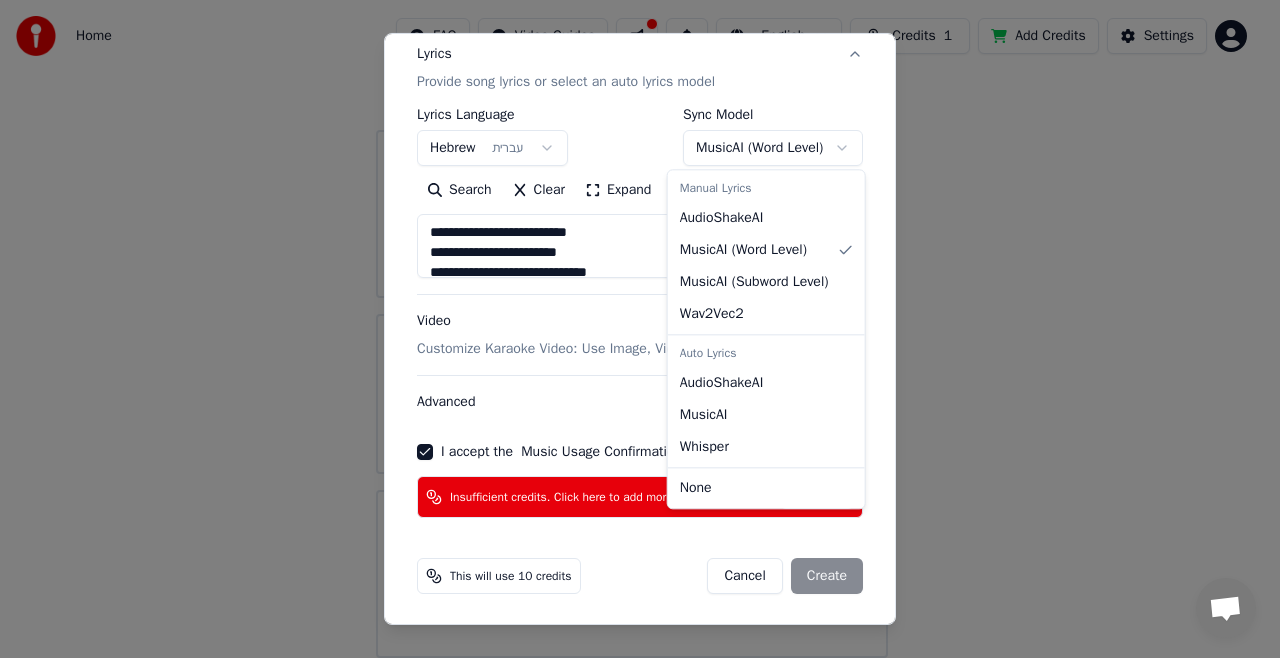 click on "**********" at bounding box center (631, 266) 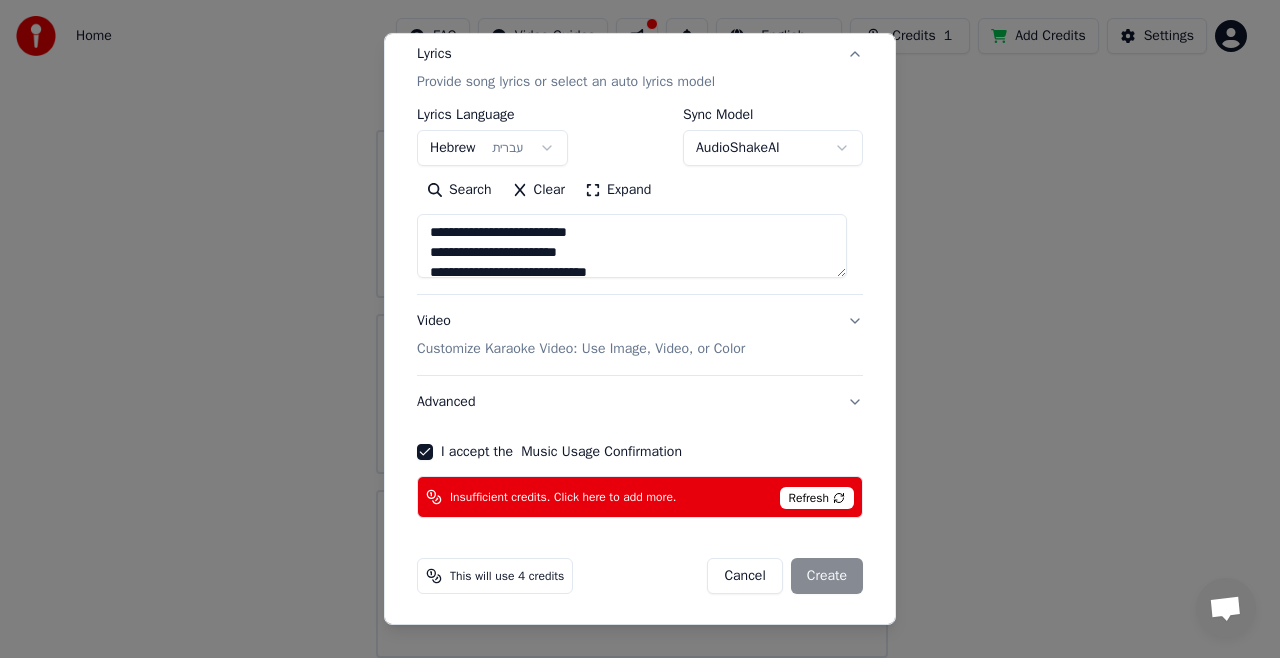 click on "Cancel Create" at bounding box center [785, 576] 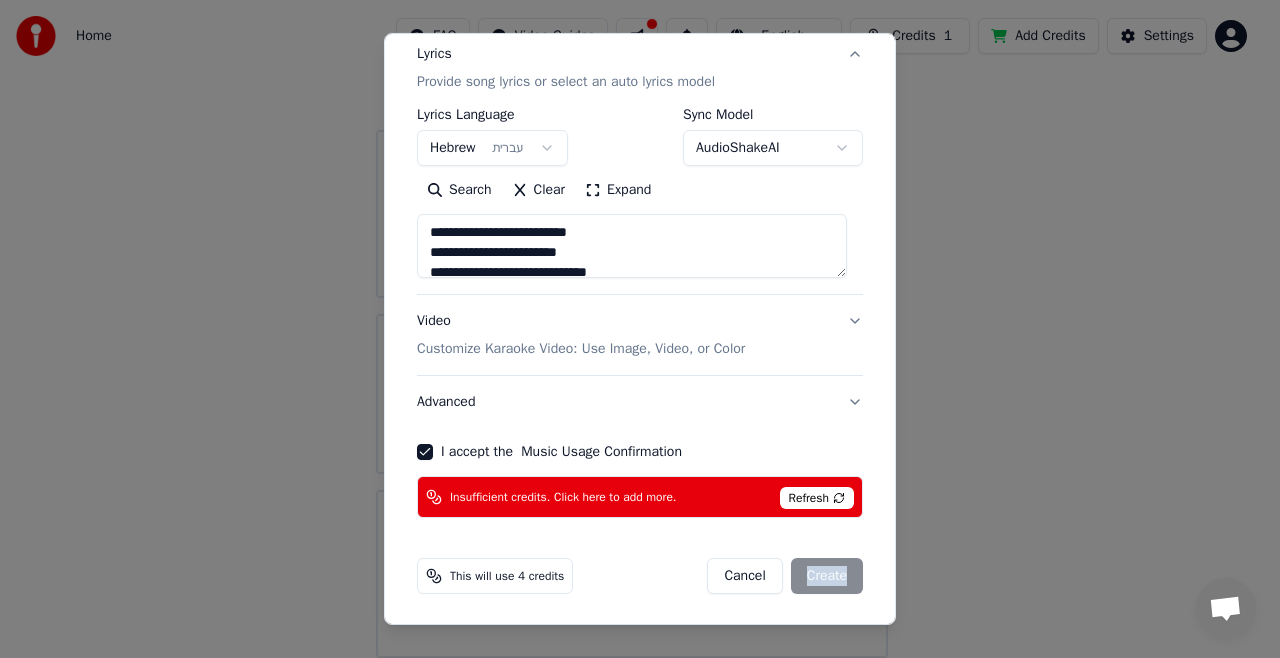 click on "Cancel Create" at bounding box center [785, 576] 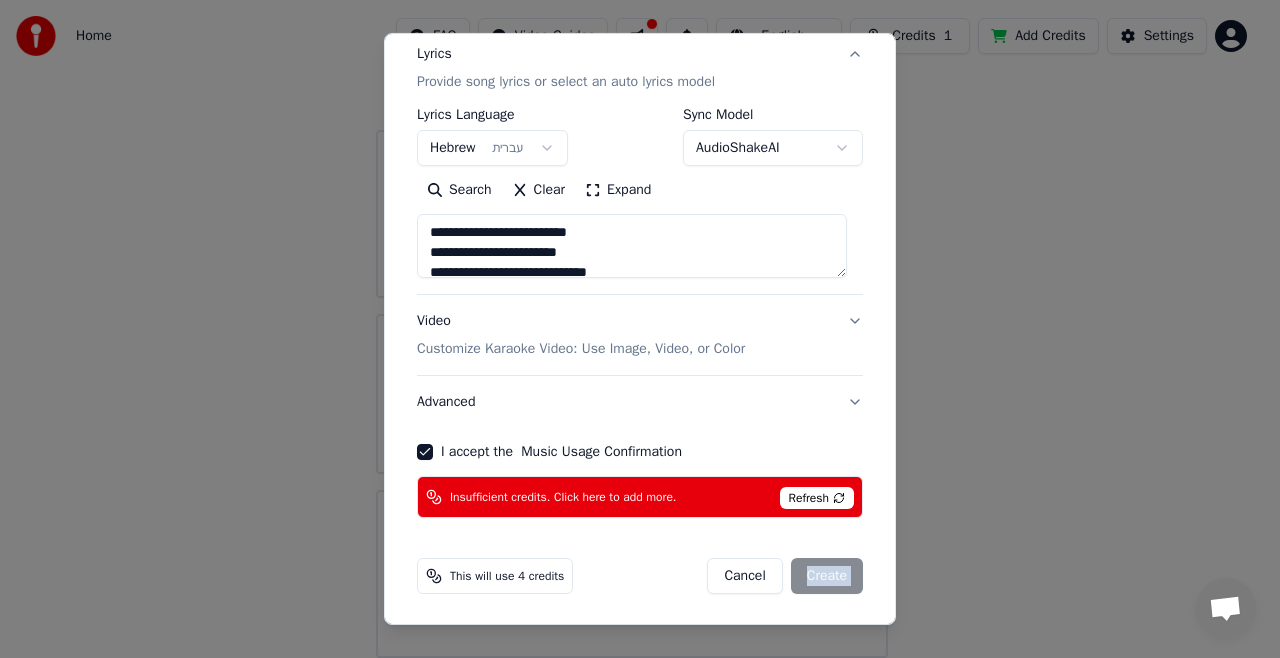click on "Cancel Create" at bounding box center [785, 576] 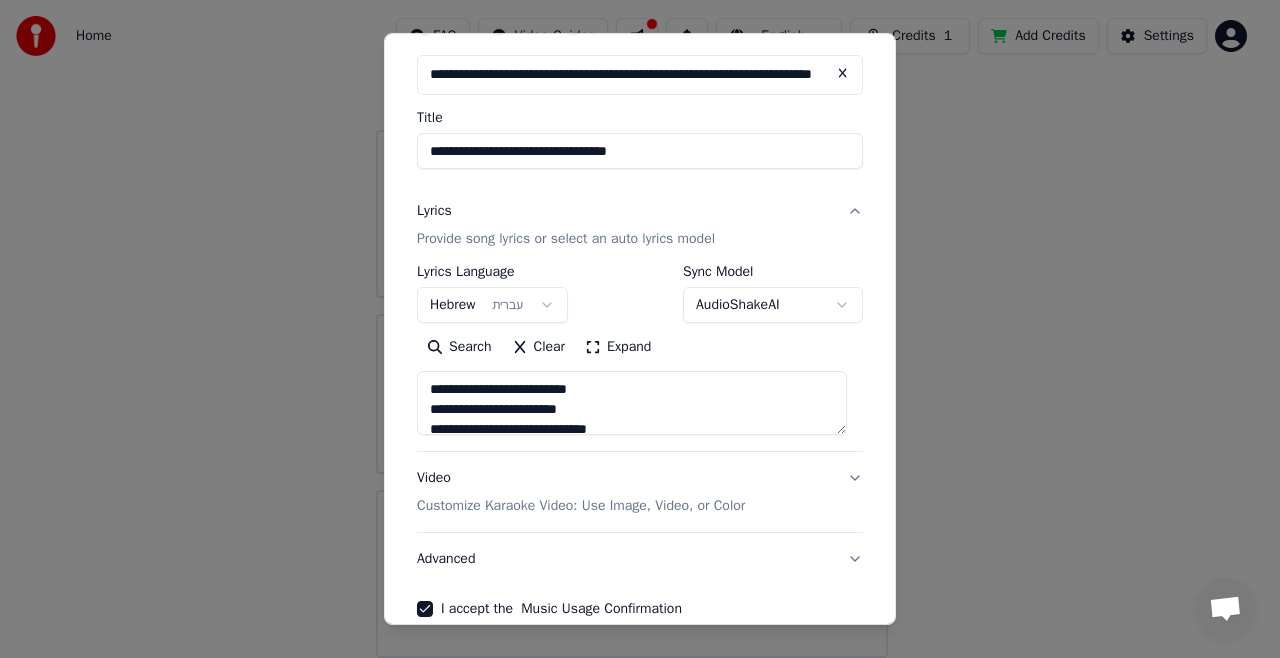 scroll, scrollTop: 200, scrollLeft: 0, axis: vertical 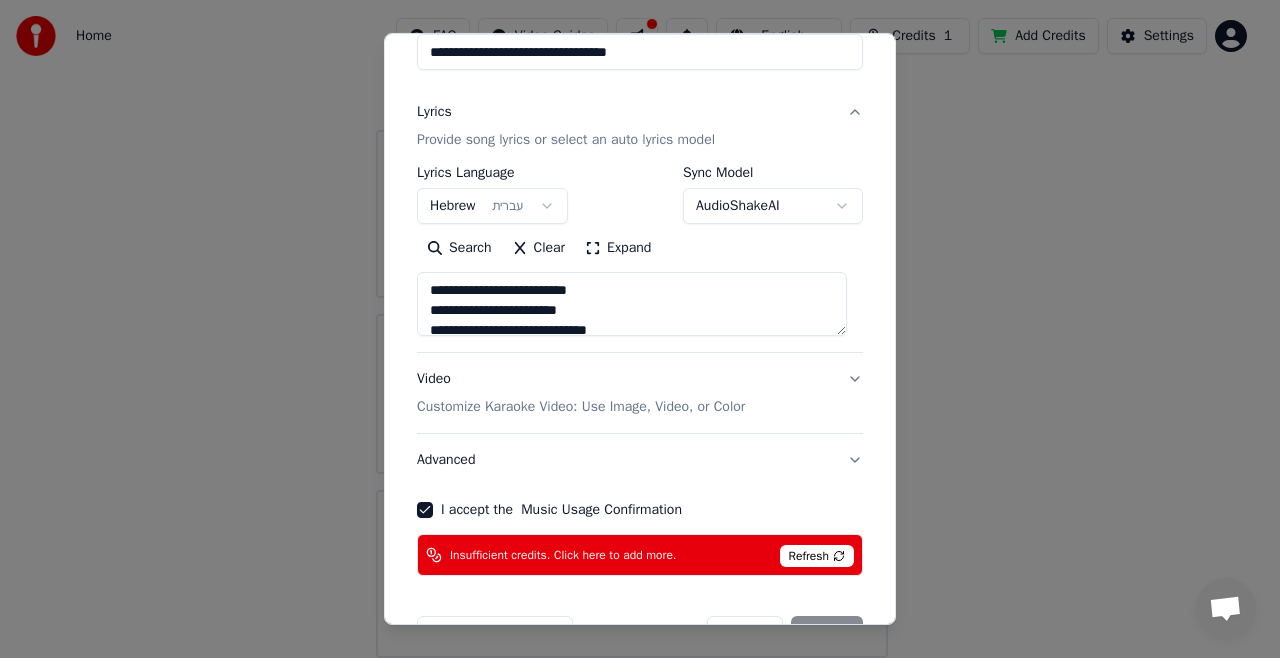 click on "Refresh" at bounding box center [817, 556] 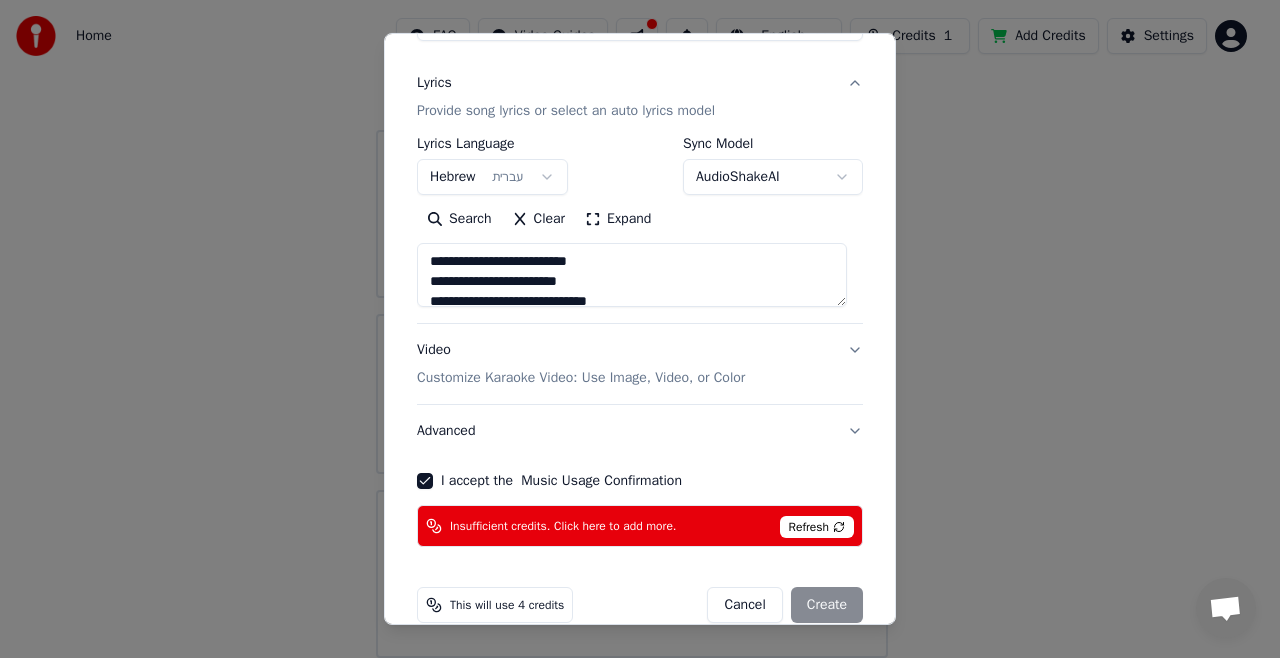 scroll, scrollTop: 258, scrollLeft: 0, axis: vertical 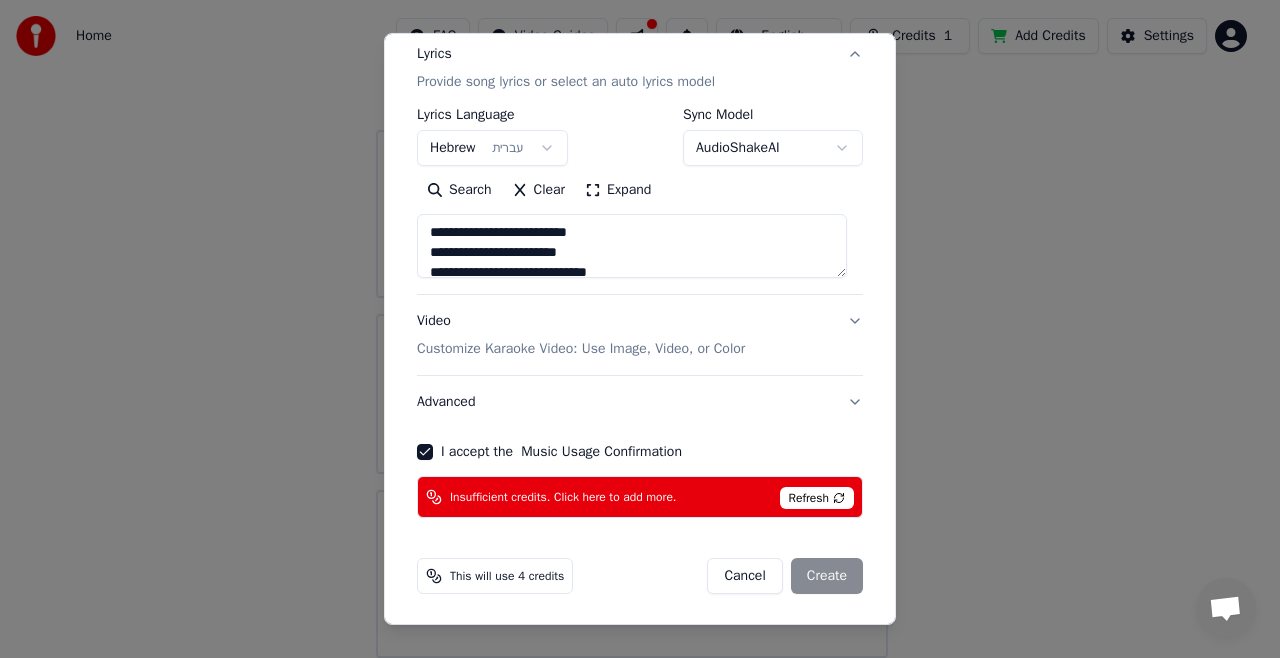 click on "Cancel Create" at bounding box center [785, 576] 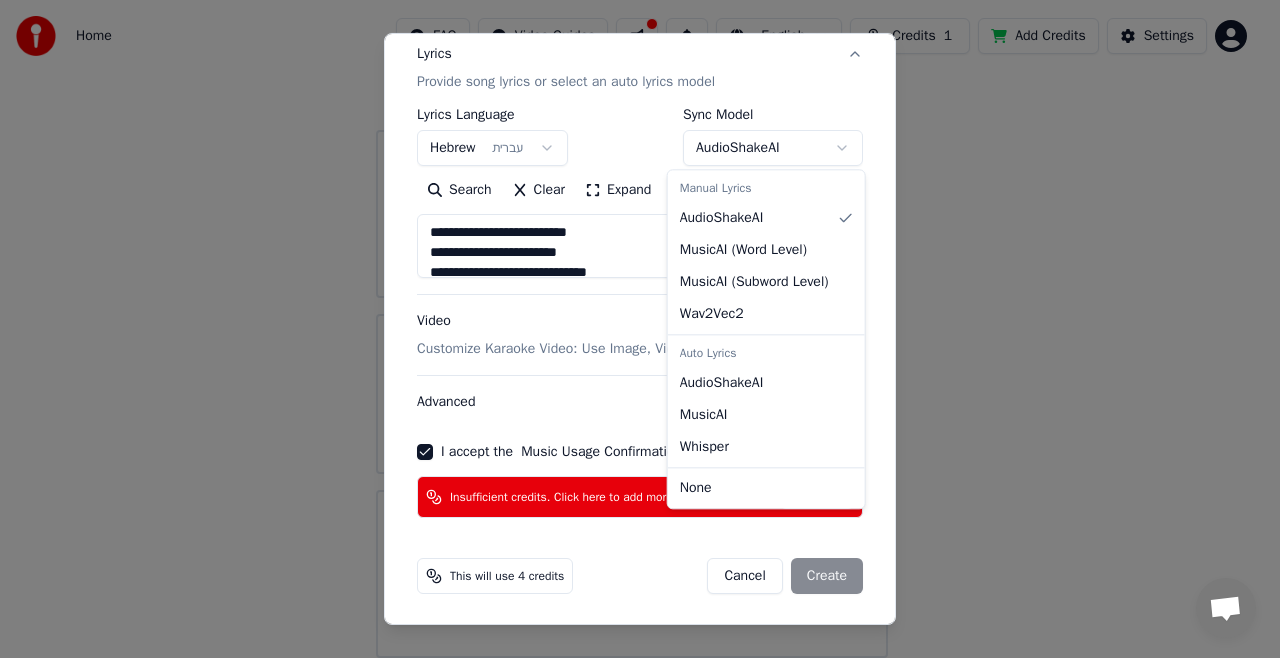 click on "**********" at bounding box center (631, 266) 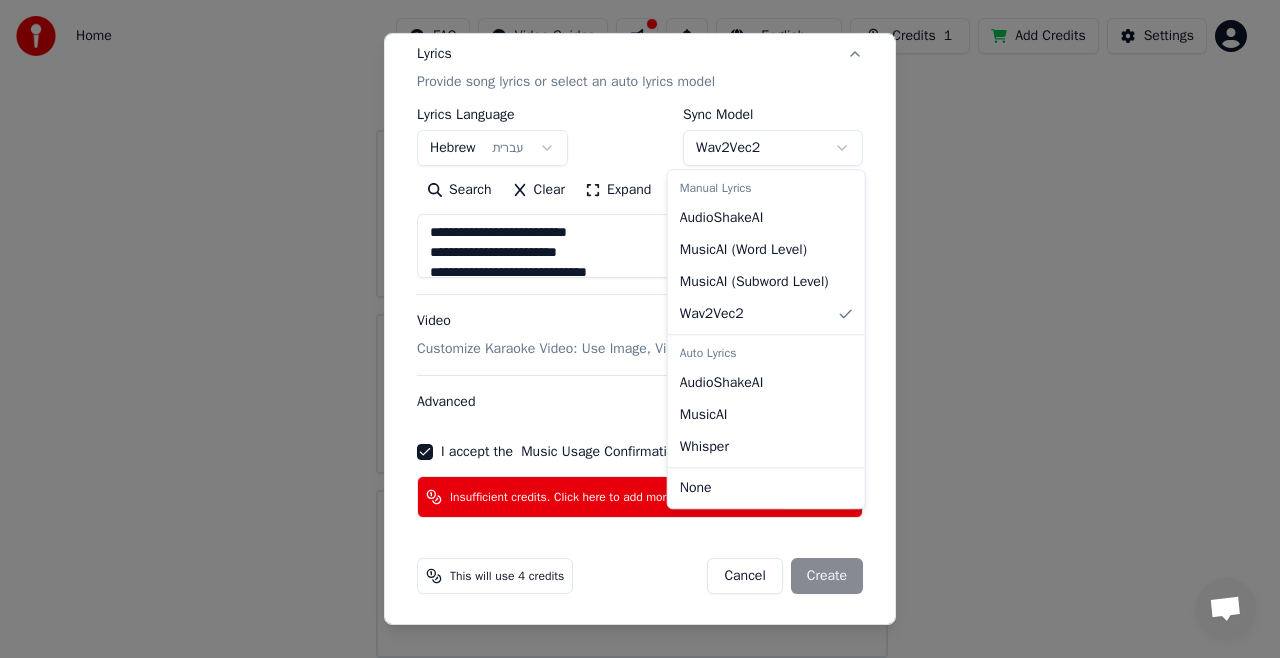 click on "**********" at bounding box center [631, 266] 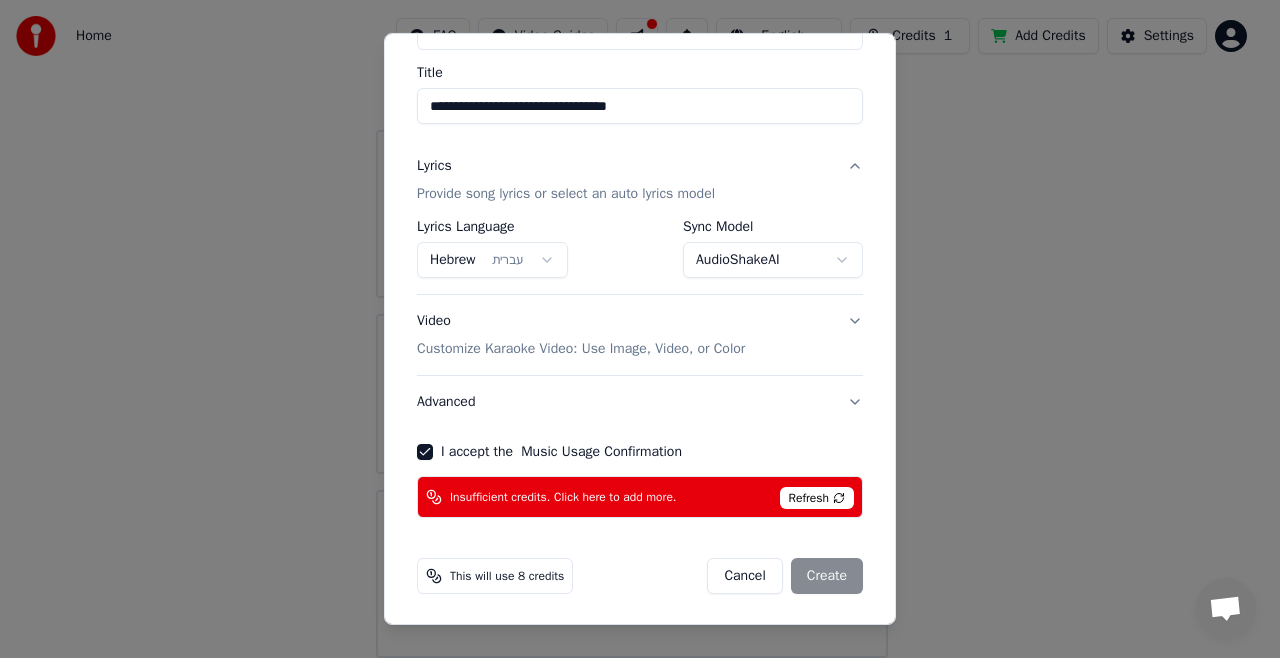 click on "**********" at bounding box center [631, 266] 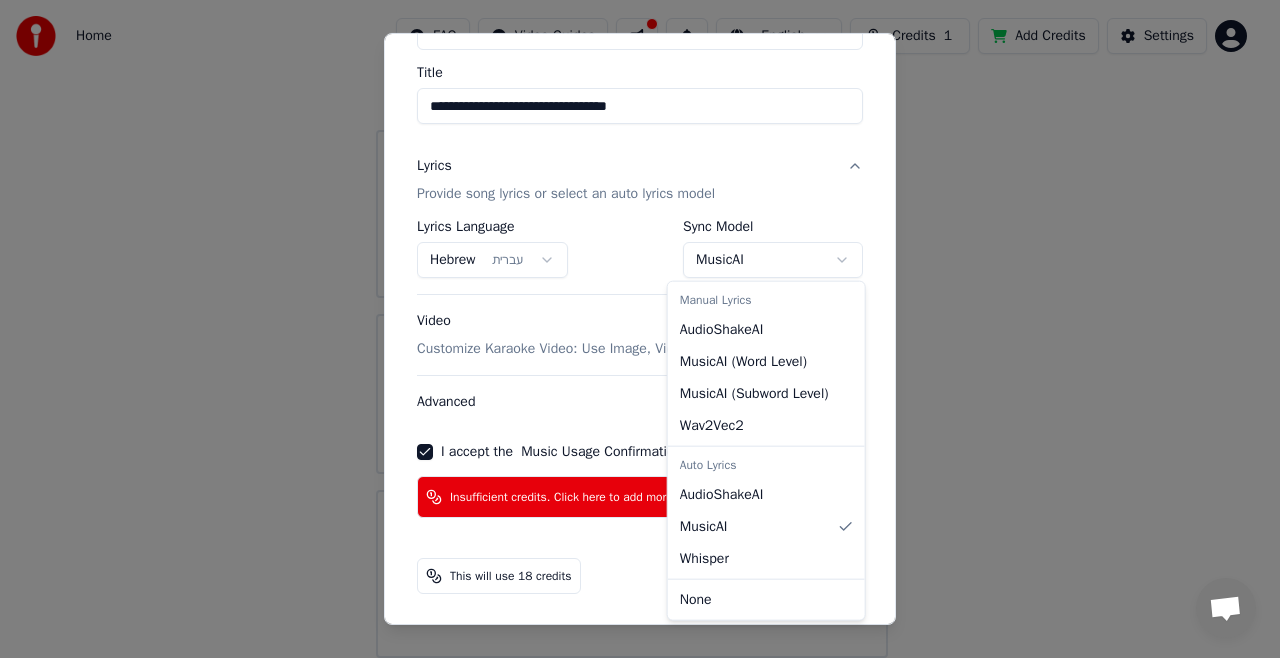 click on "**********" at bounding box center (631, 266) 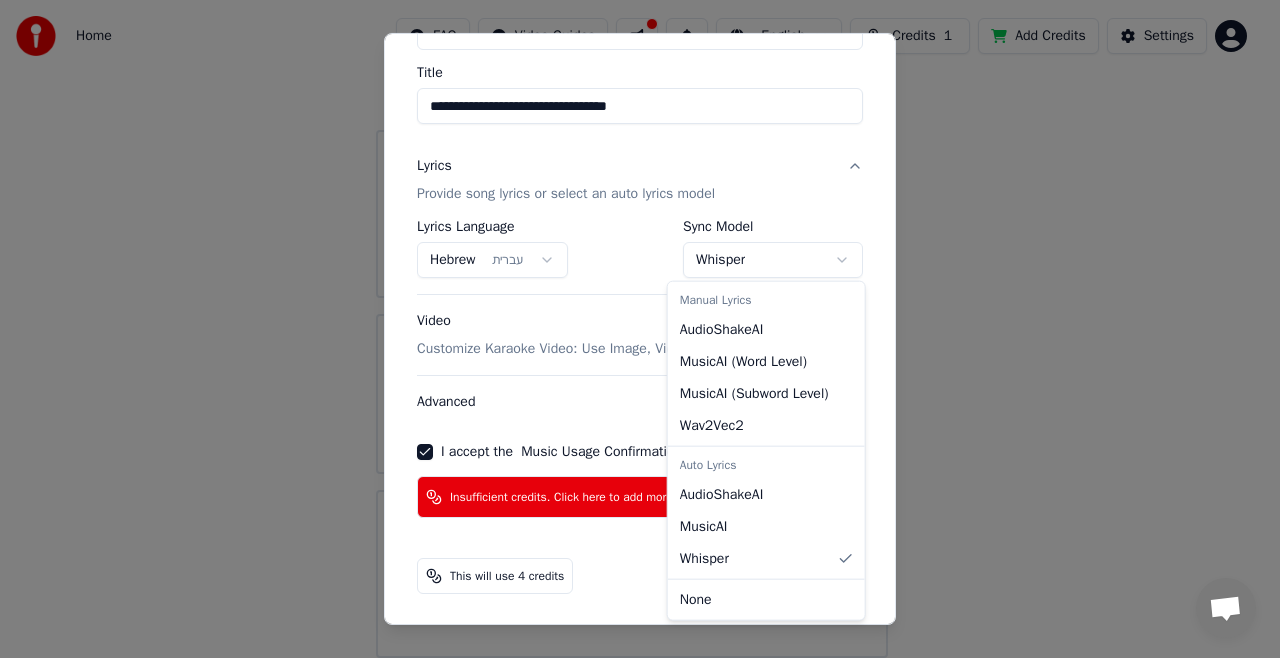 click on "**********" at bounding box center (631, 266) 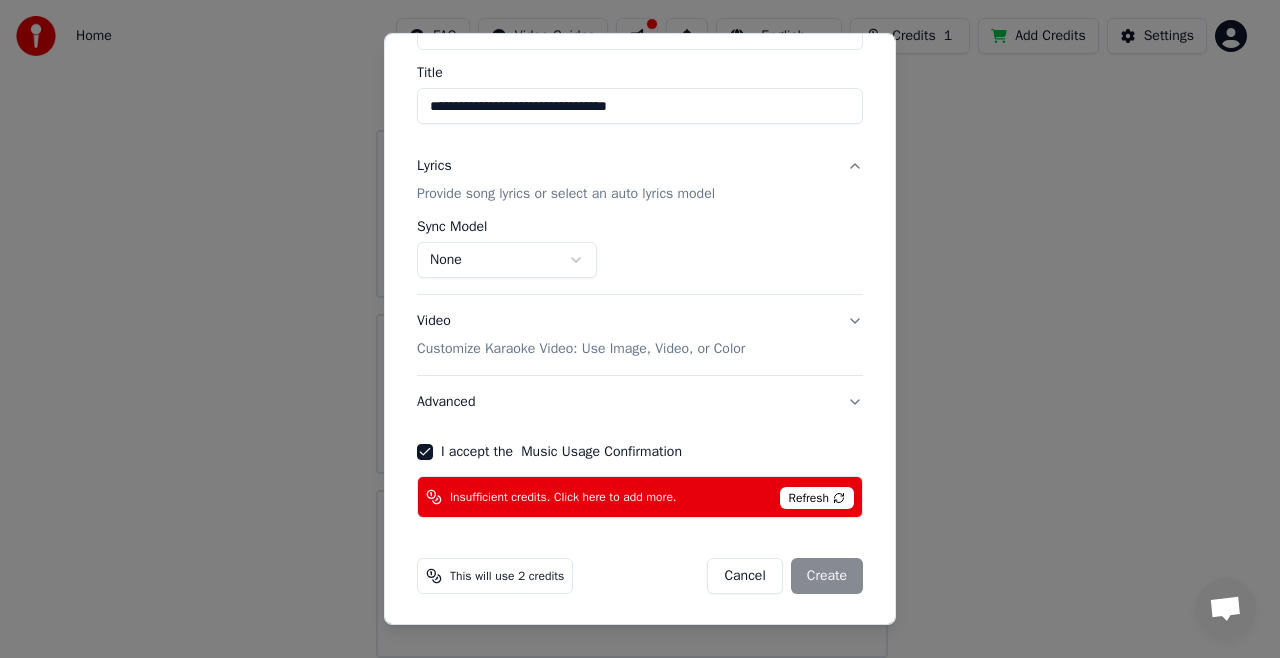 click on "Cancel Create" at bounding box center (785, 576) 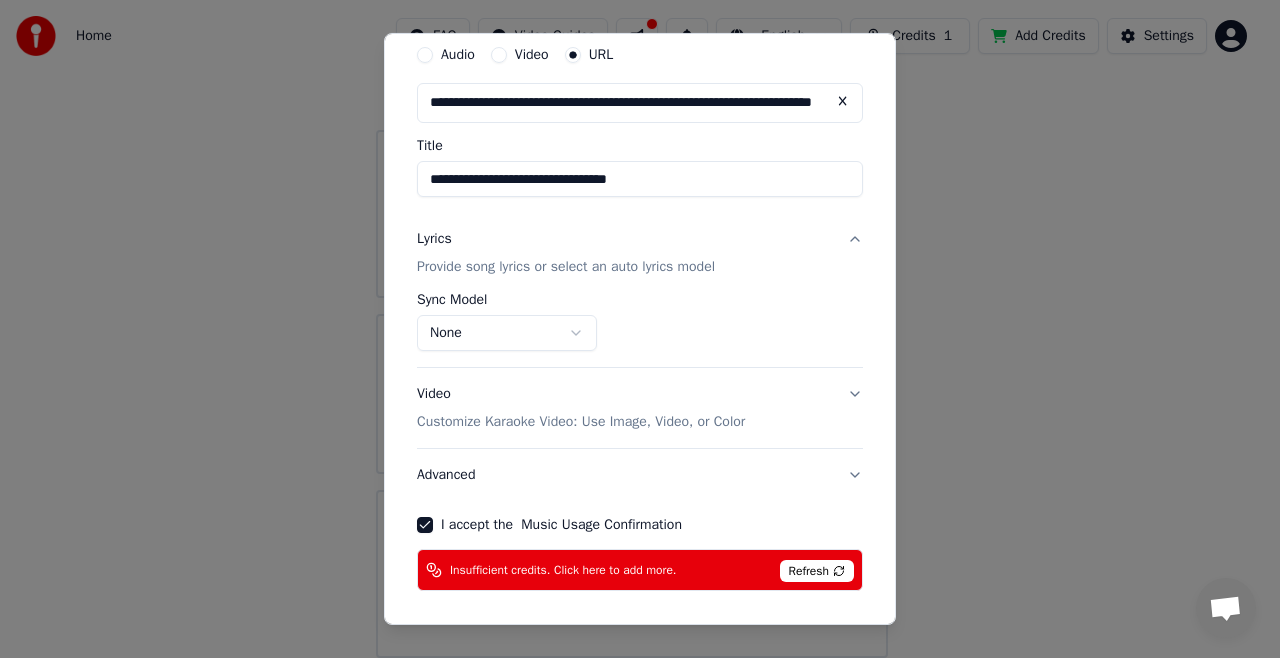 scroll, scrollTop: 146, scrollLeft: 0, axis: vertical 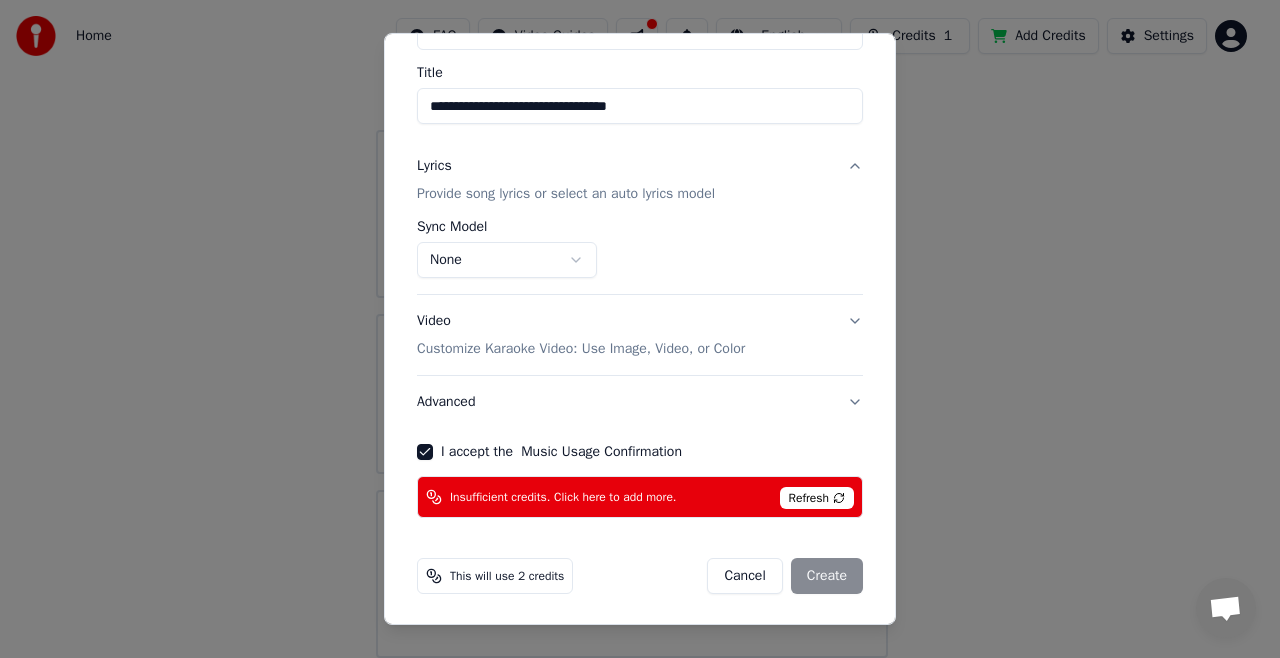 click on "Video Customize Karaoke Video: Use Image, Video, or Color" at bounding box center (640, 335) 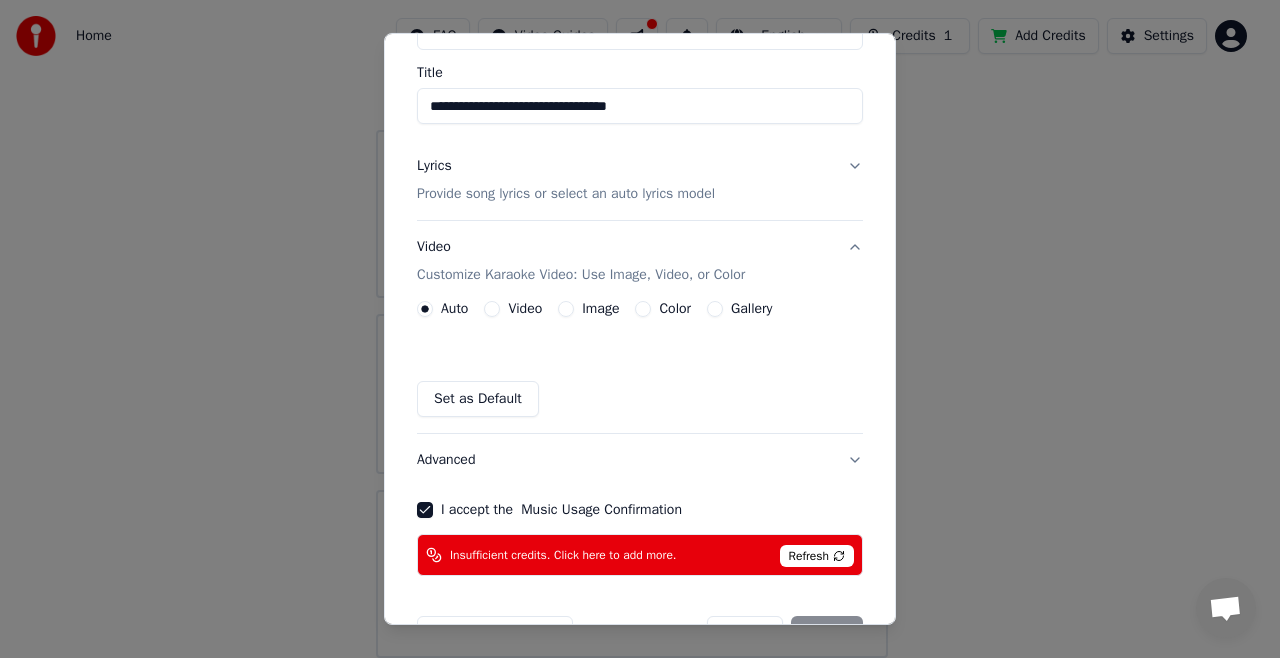click on "Video Customize Karaoke Video: Use Image, Video, or Color" at bounding box center (640, 261) 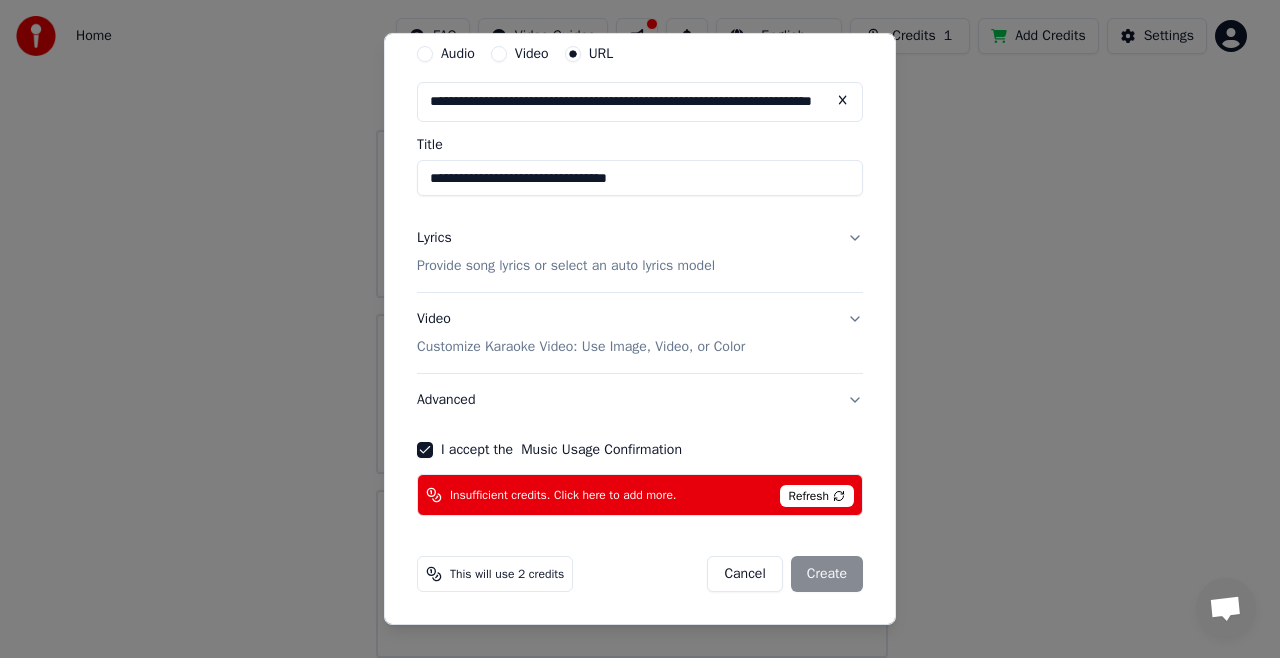 scroll, scrollTop: 72, scrollLeft: 0, axis: vertical 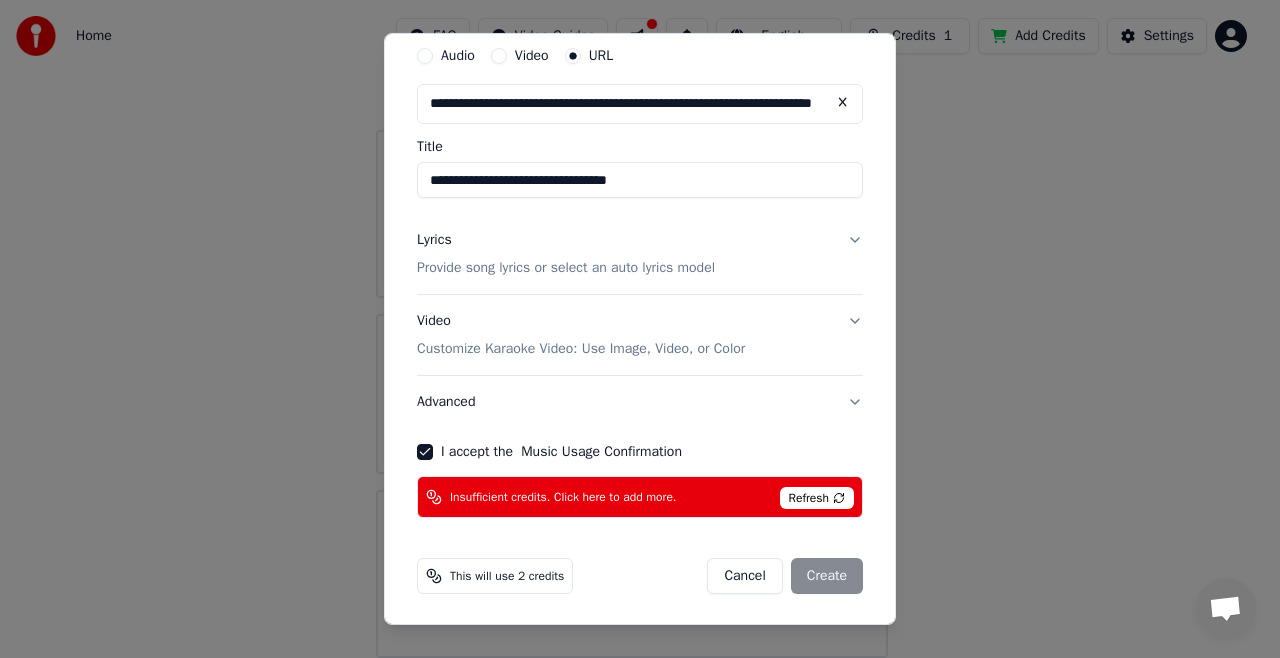 click on "Advanced" at bounding box center [640, 402] 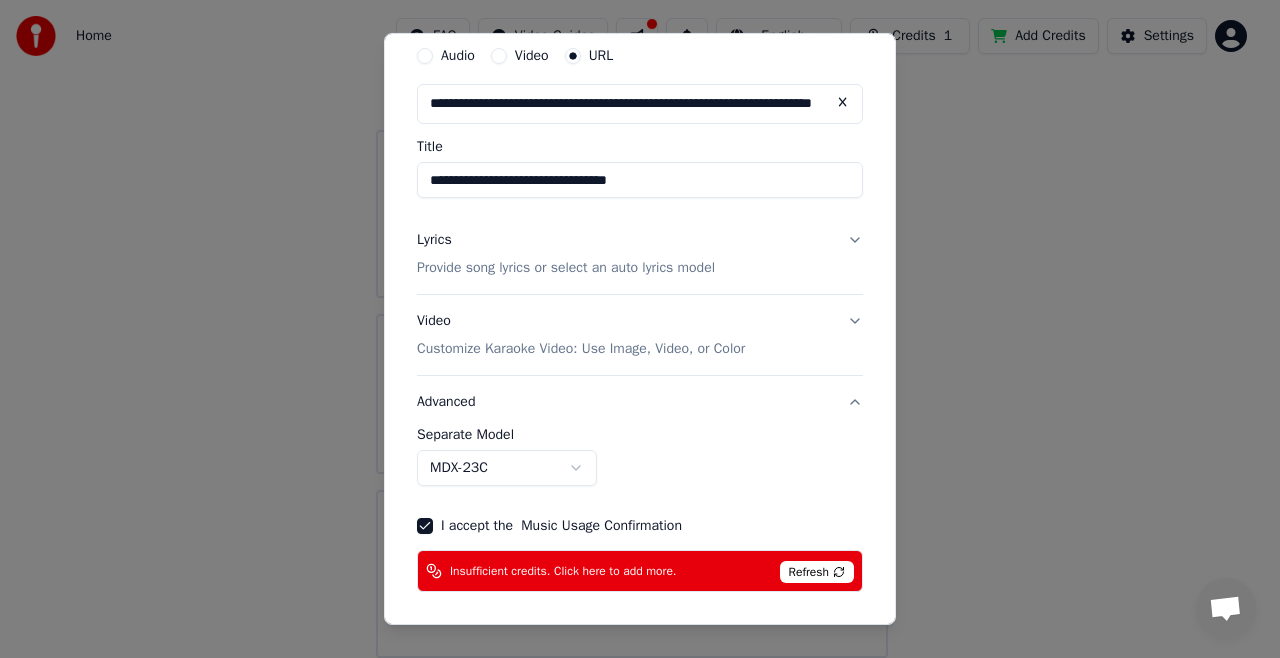 click on "Advanced" at bounding box center (640, 402) 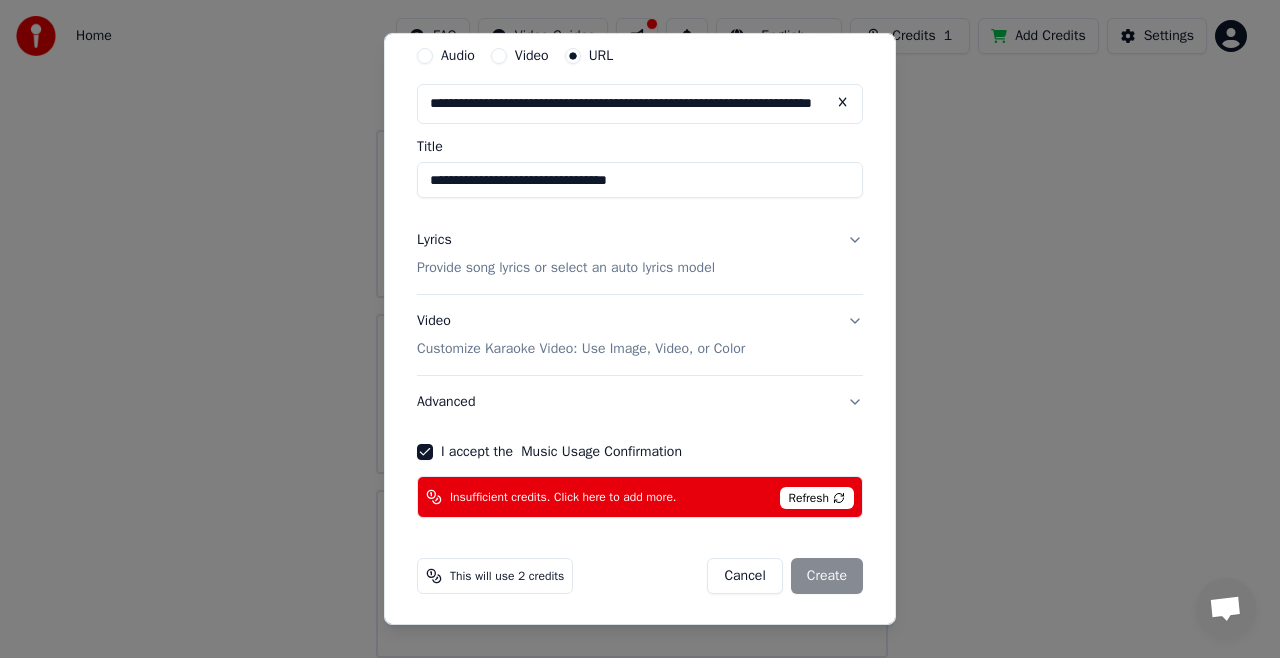 click on "Lyrics Provide song lyrics or select an auto lyrics model" at bounding box center (640, 254) 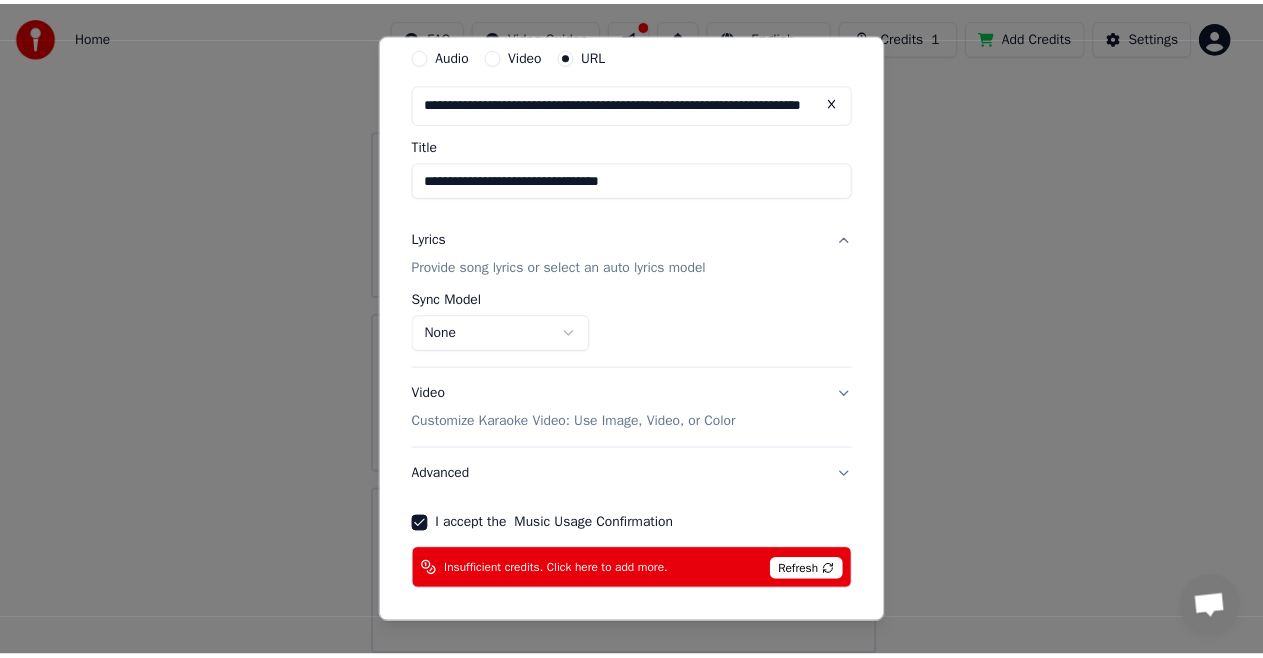 scroll, scrollTop: 0, scrollLeft: 0, axis: both 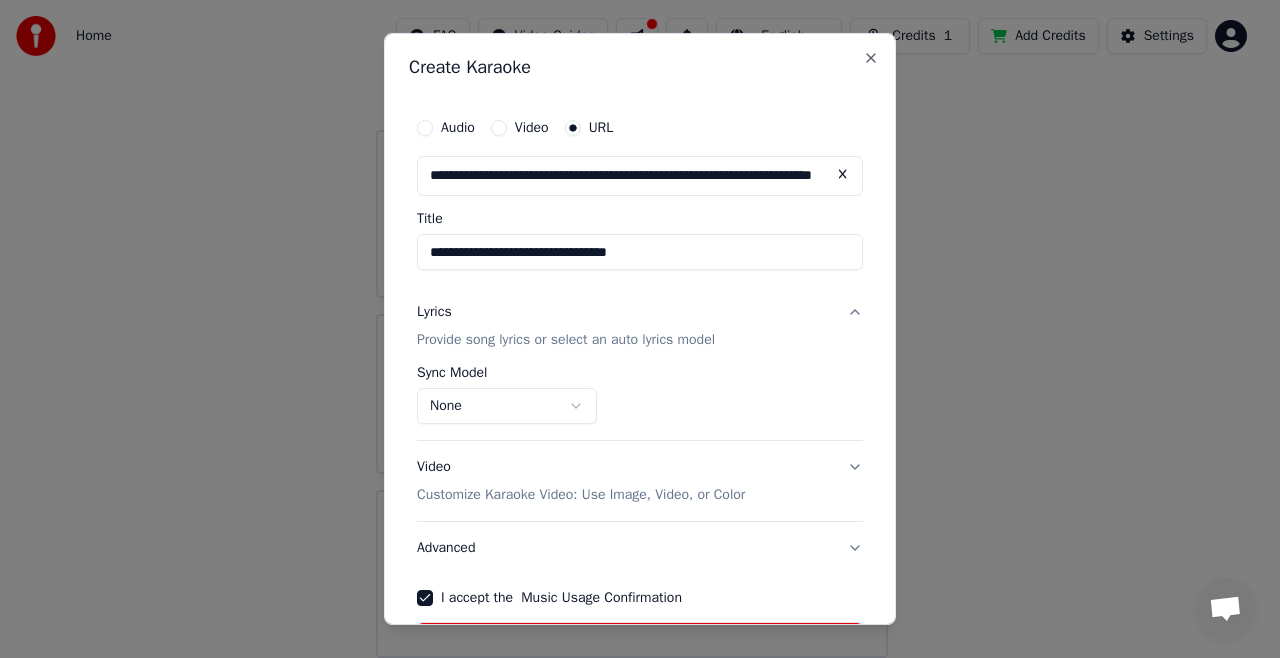 click on "**********" at bounding box center (640, 329) 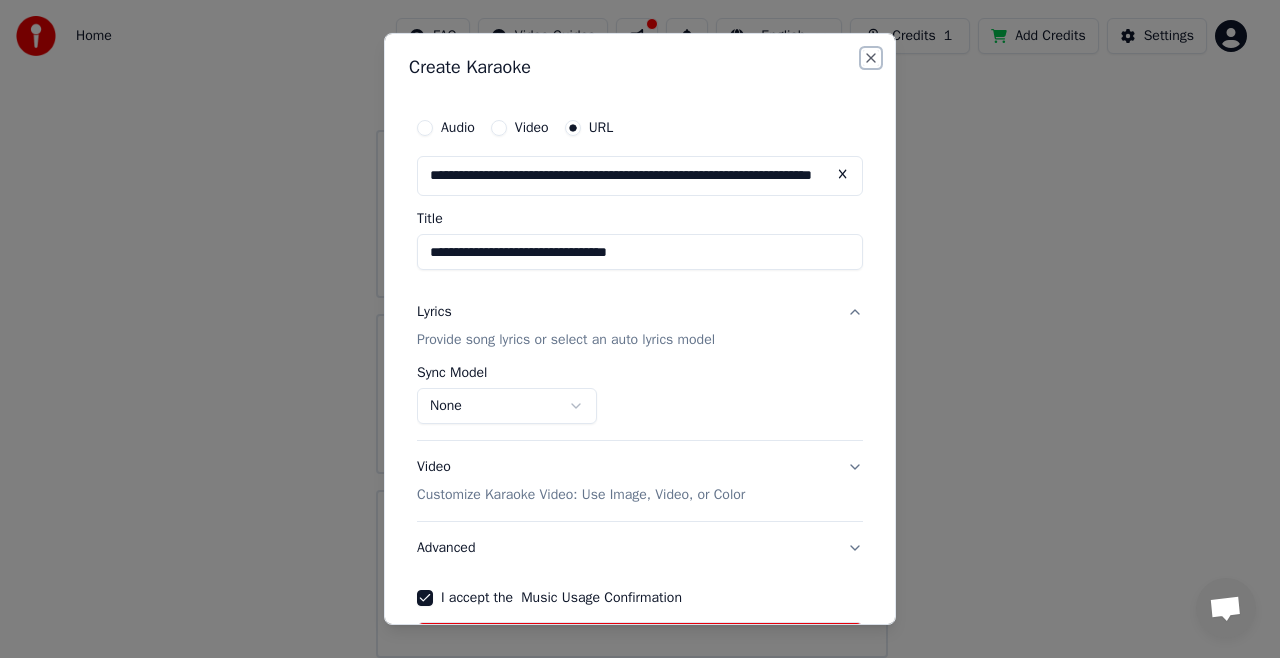 click on "Close" at bounding box center [871, 58] 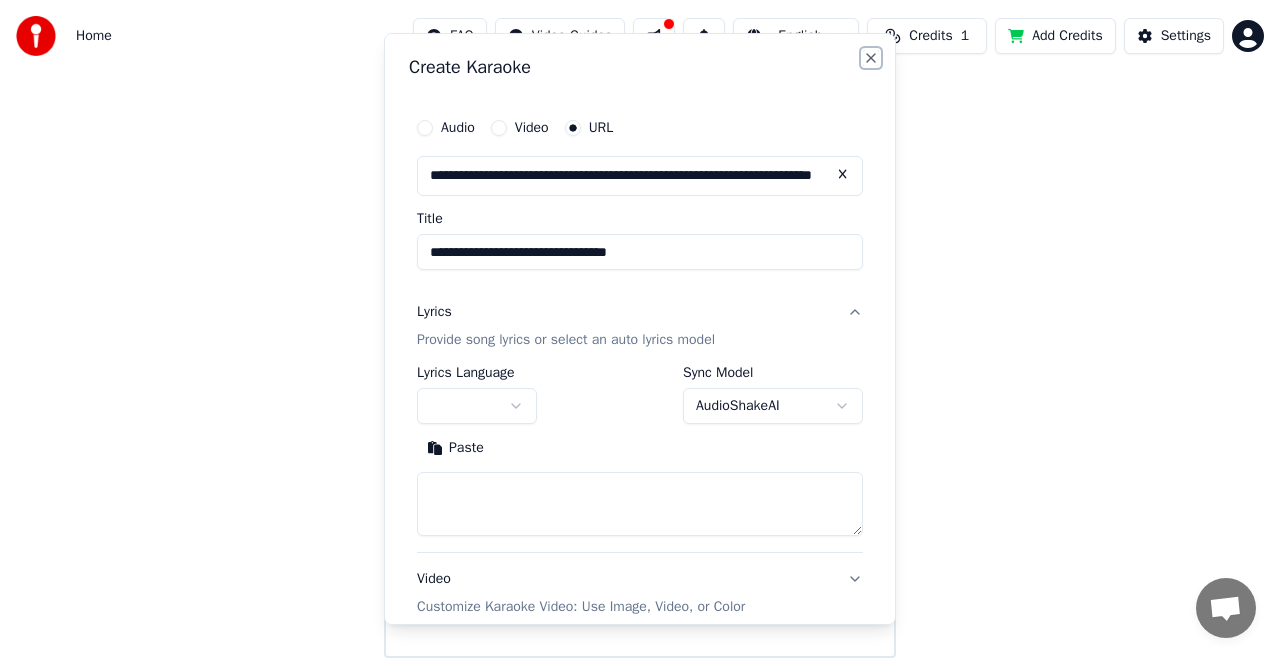 type 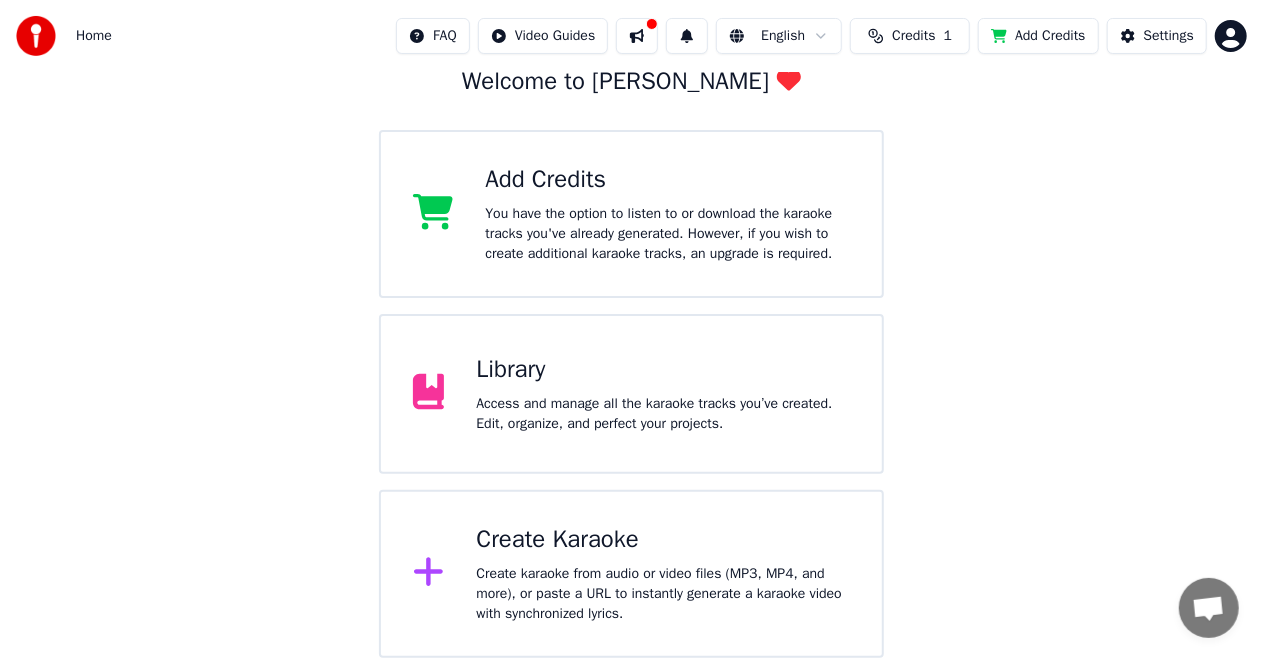 click on "Access and manage all the karaoke tracks you’ve created. Edit, organize, and perfect your projects." at bounding box center [663, 414] 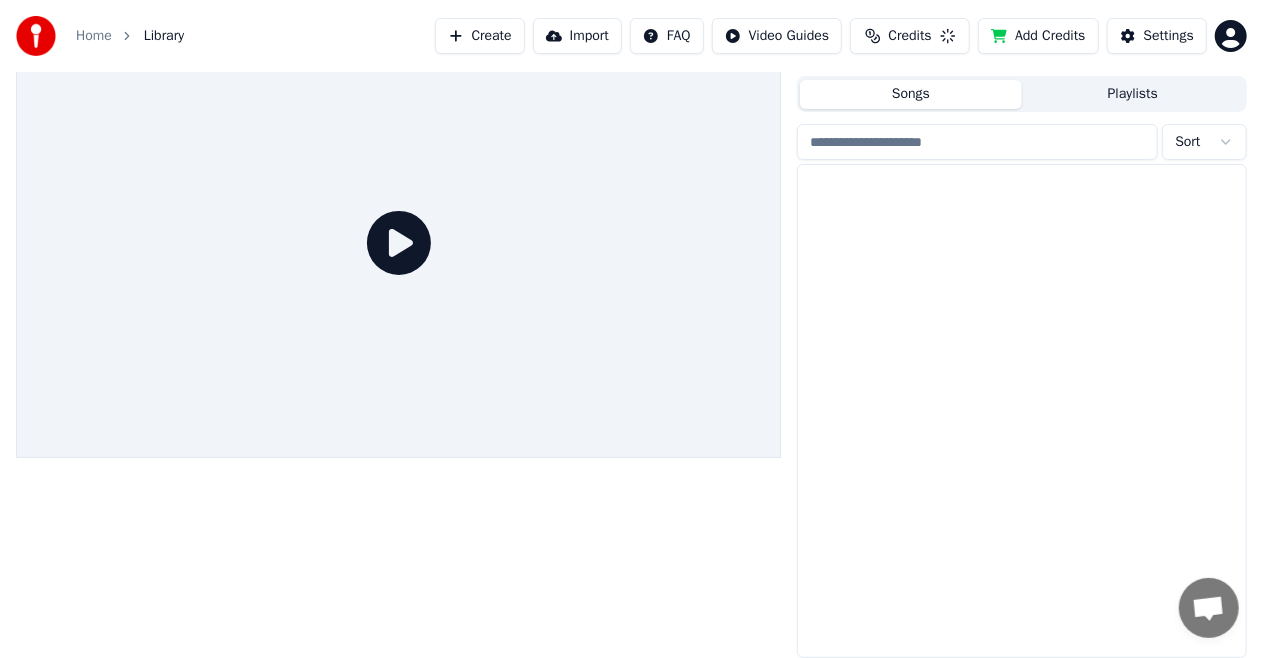 scroll, scrollTop: 43, scrollLeft: 0, axis: vertical 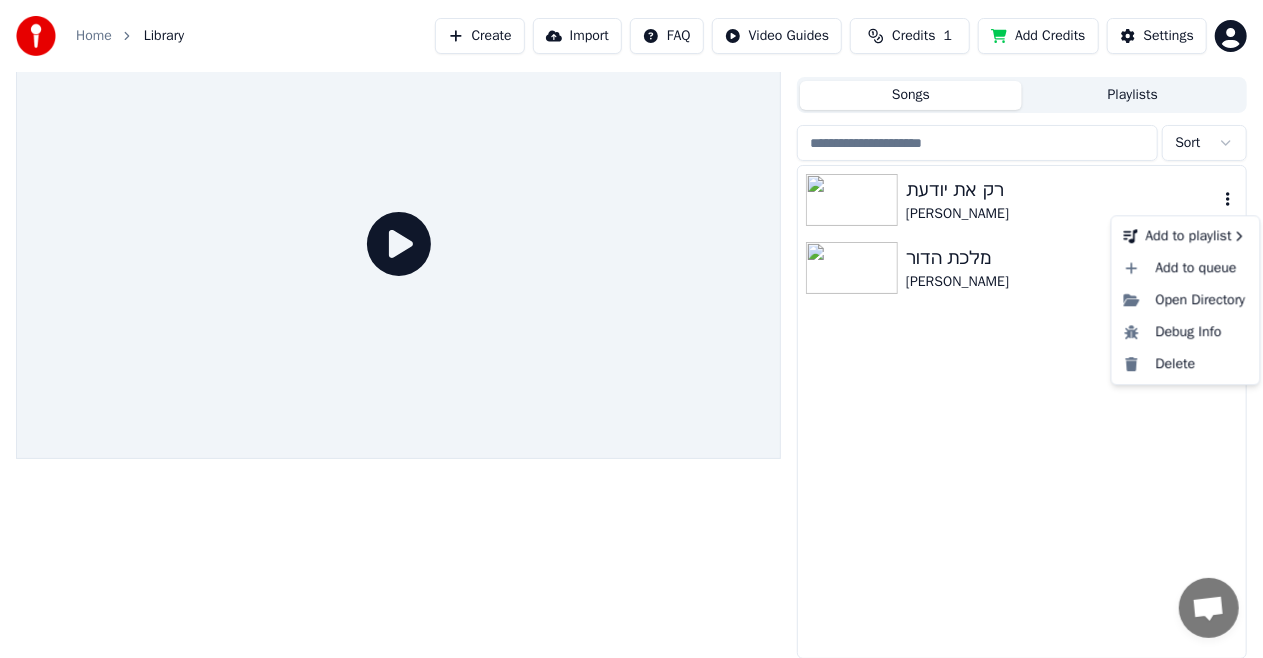 click 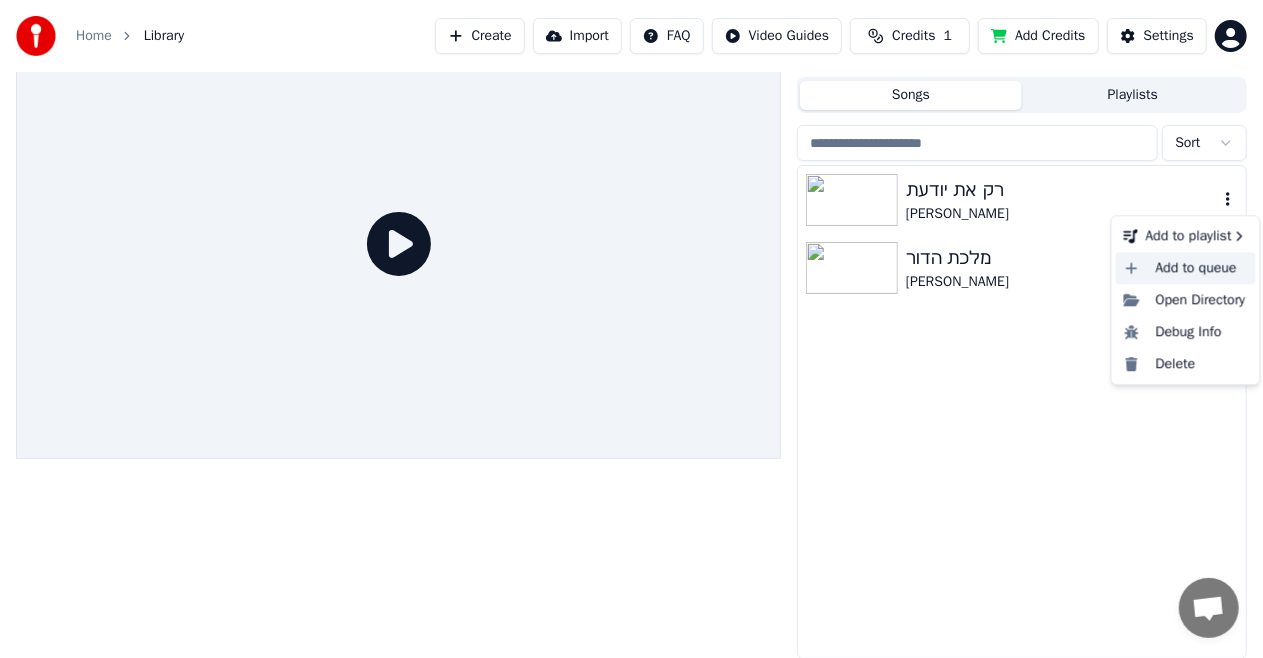 click on "Add to queue" at bounding box center (1186, 268) 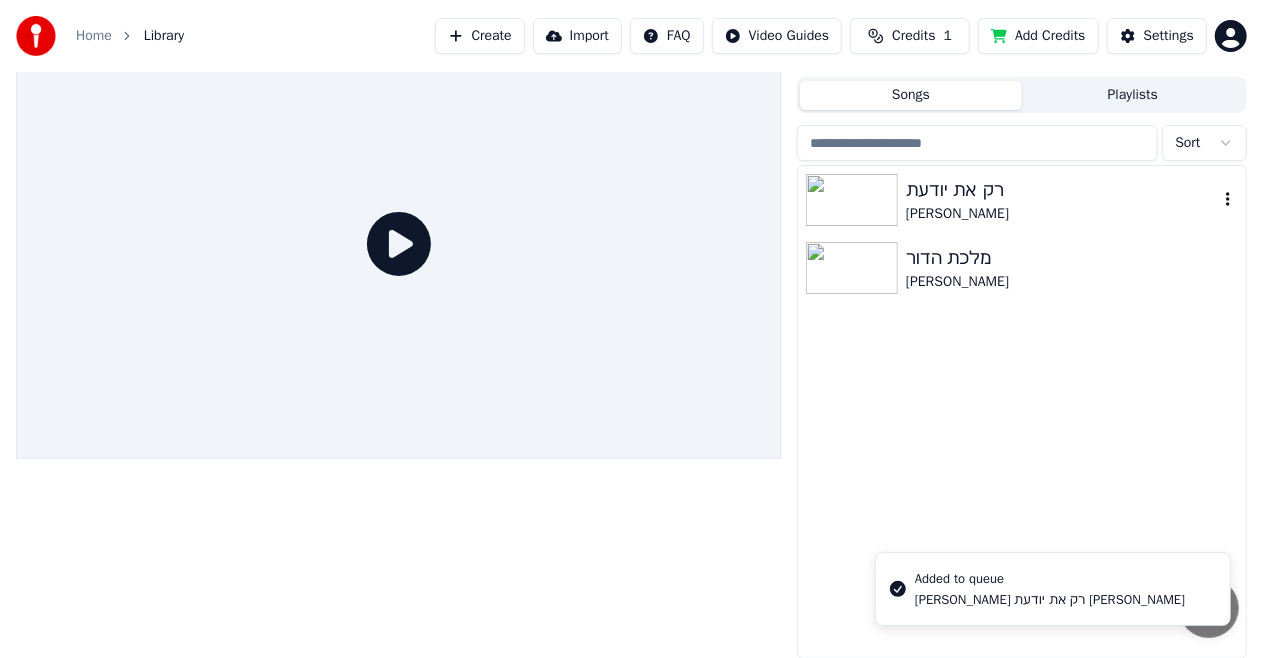click 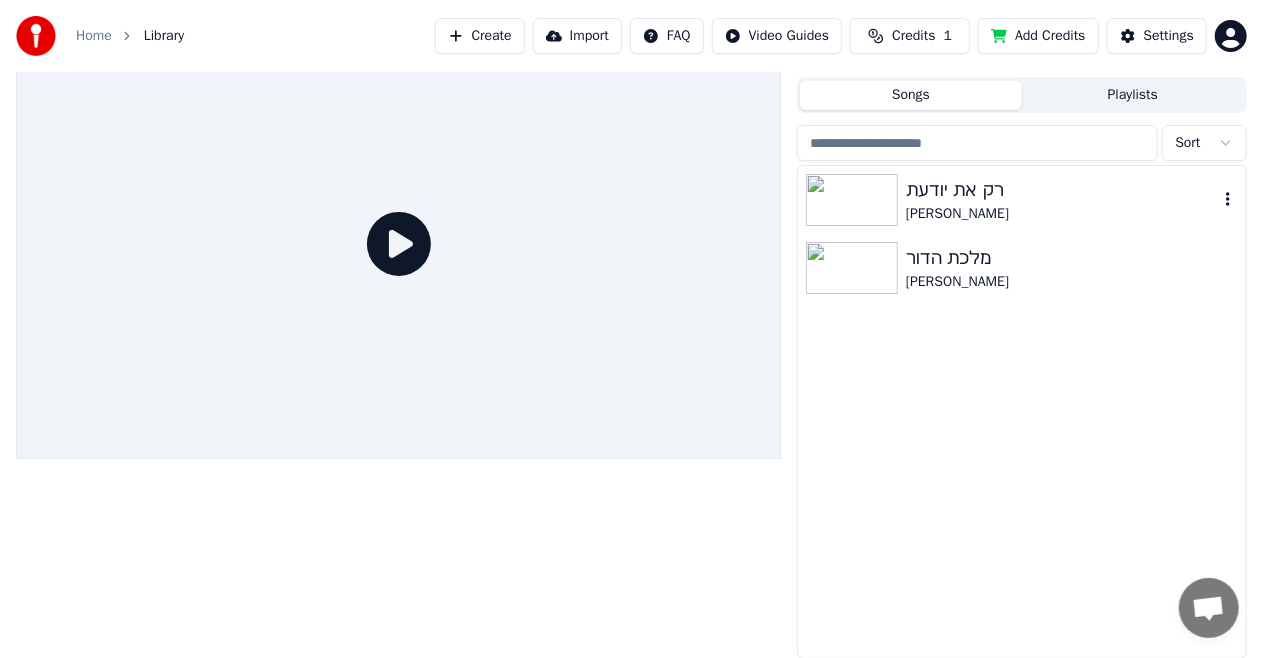 click at bounding box center [852, 200] 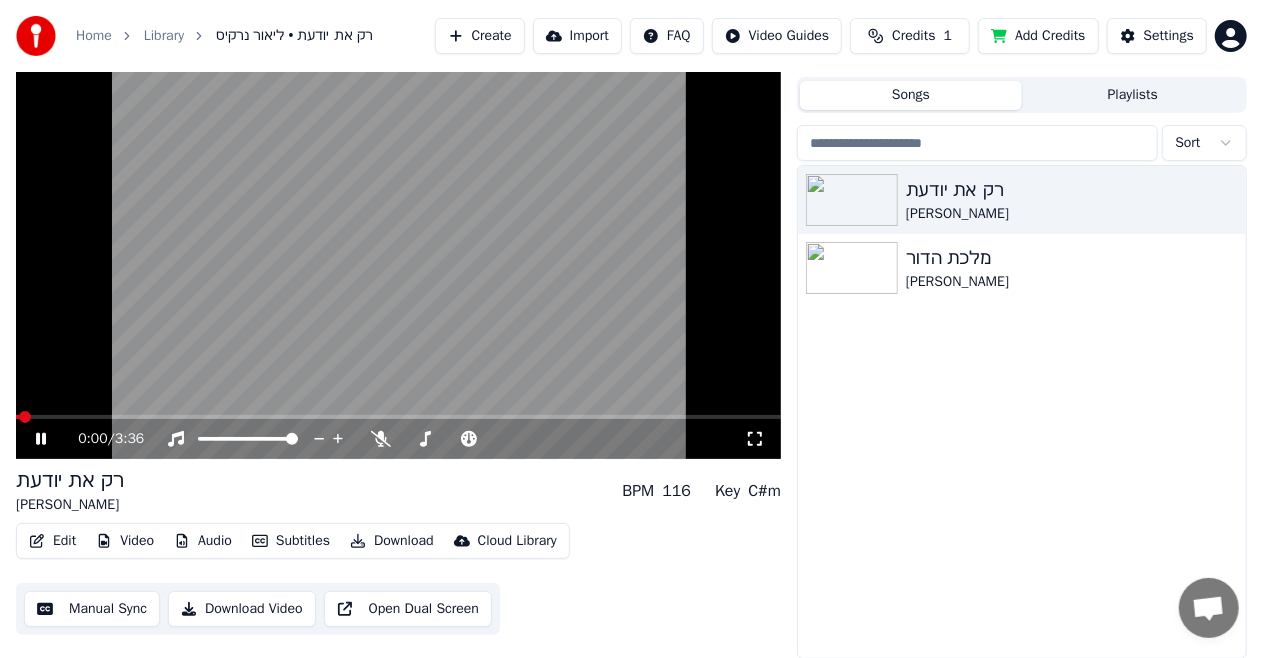 click 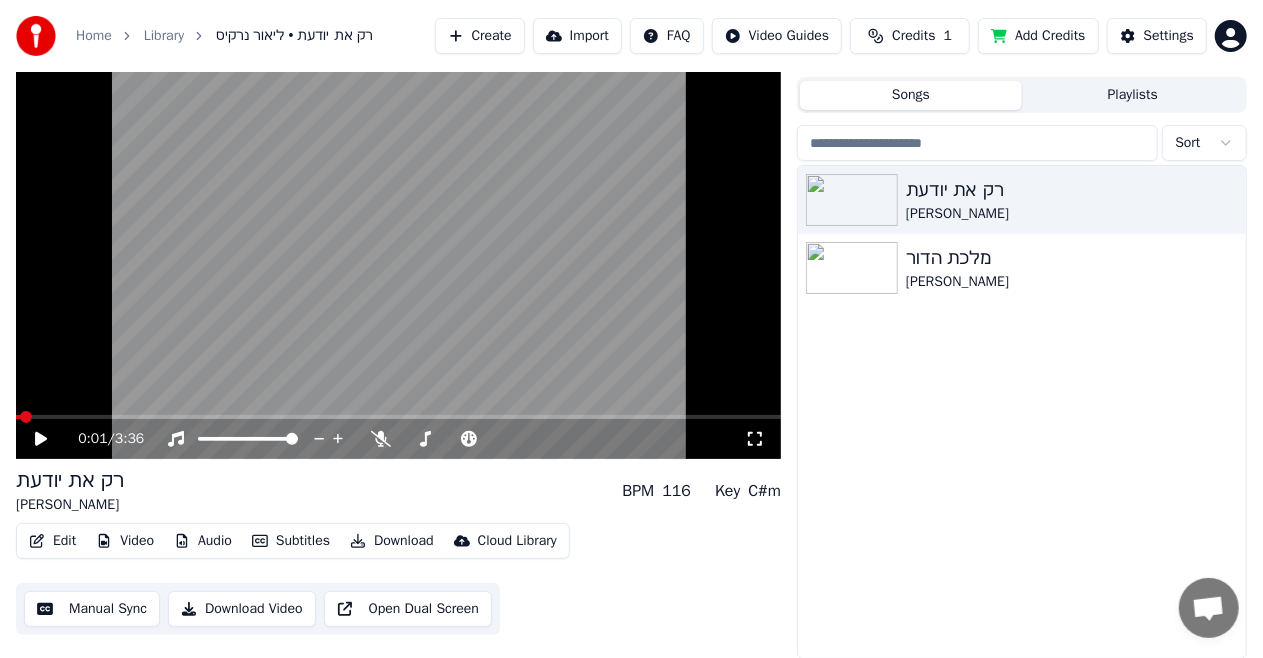 click on "Edit" at bounding box center [52, 541] 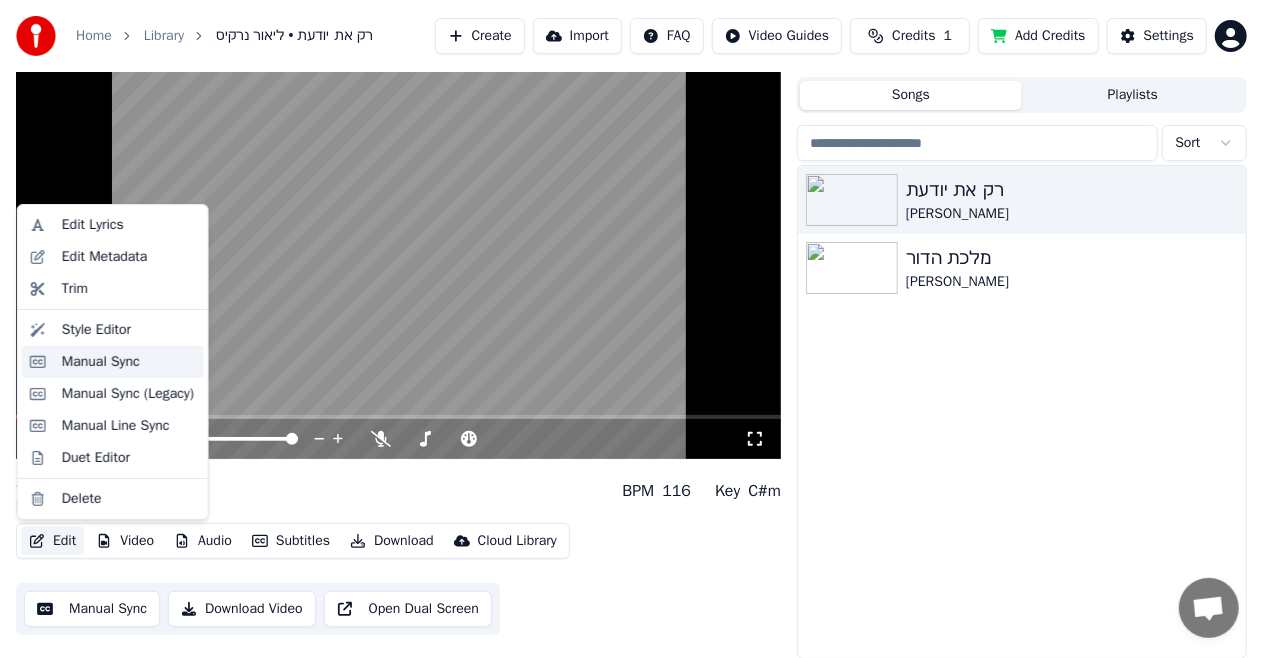 click on "Manual Sync" at bounding box center (101, 362) 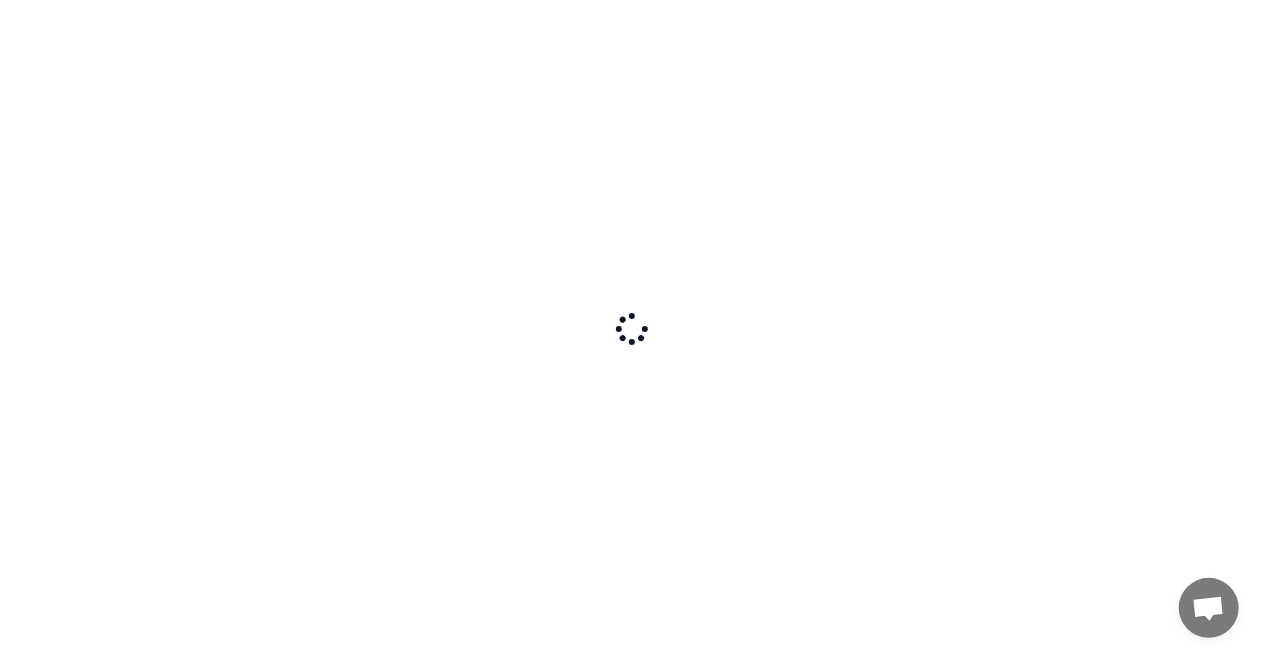 scroll, scrollTop: 0, scrollLeft: 0, axis: both 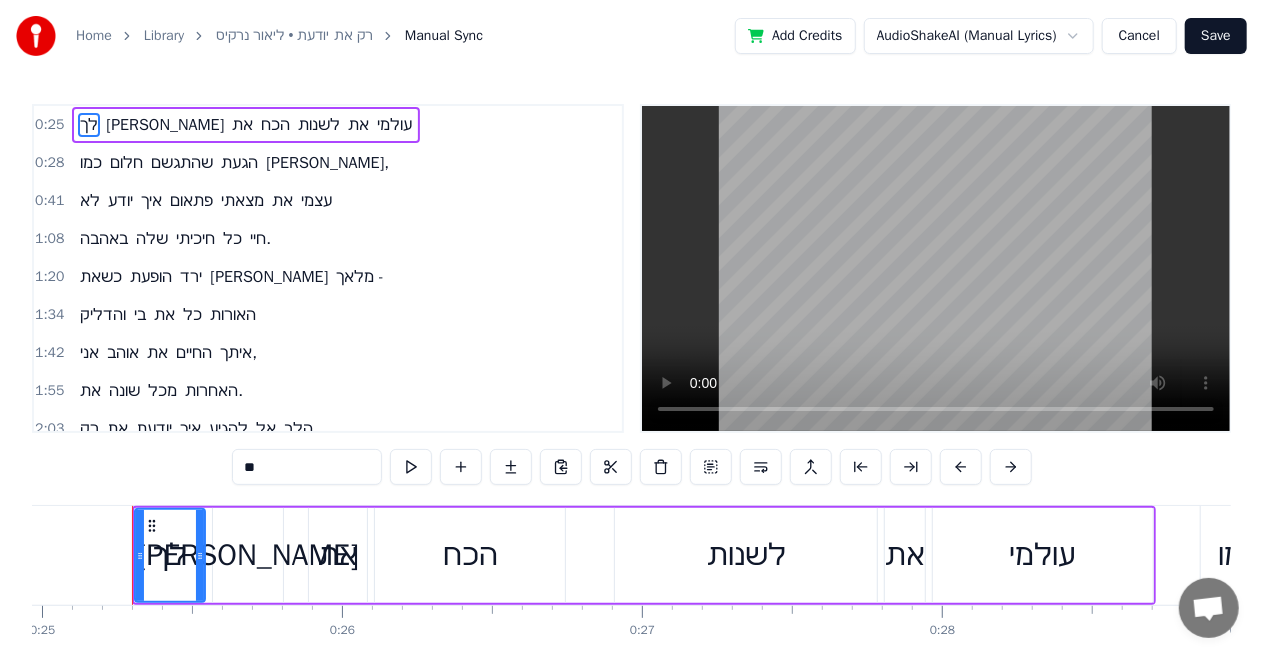 click at bounding box center (936, 268) 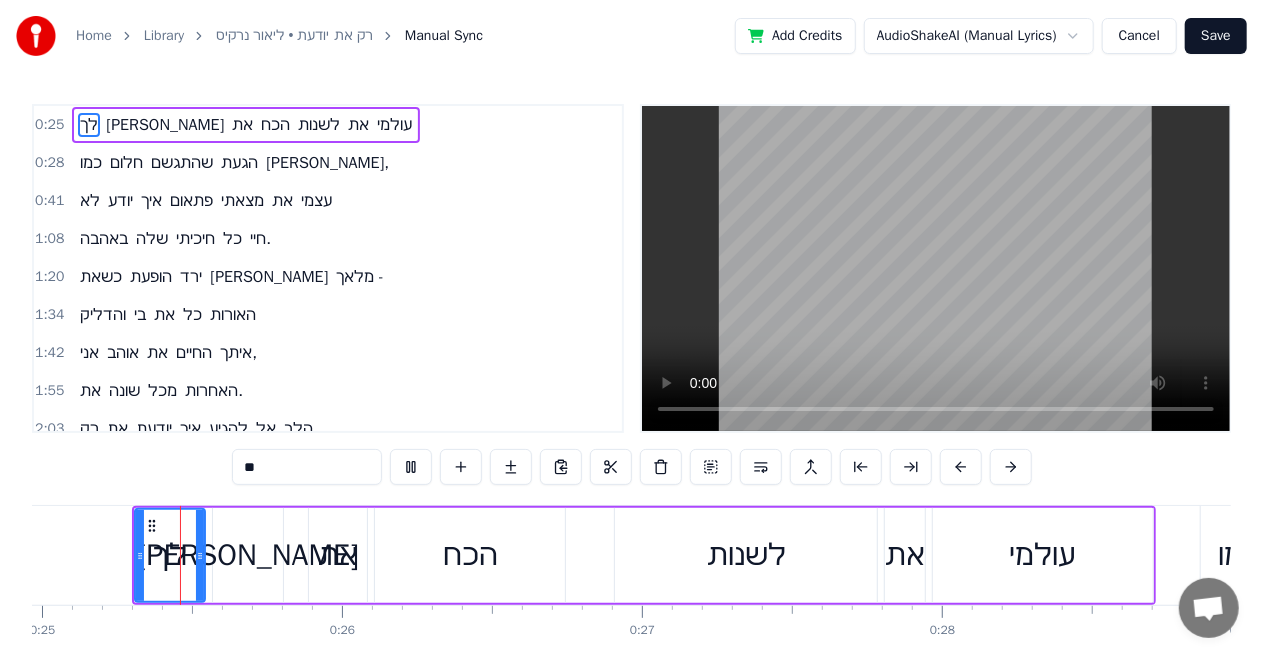 type 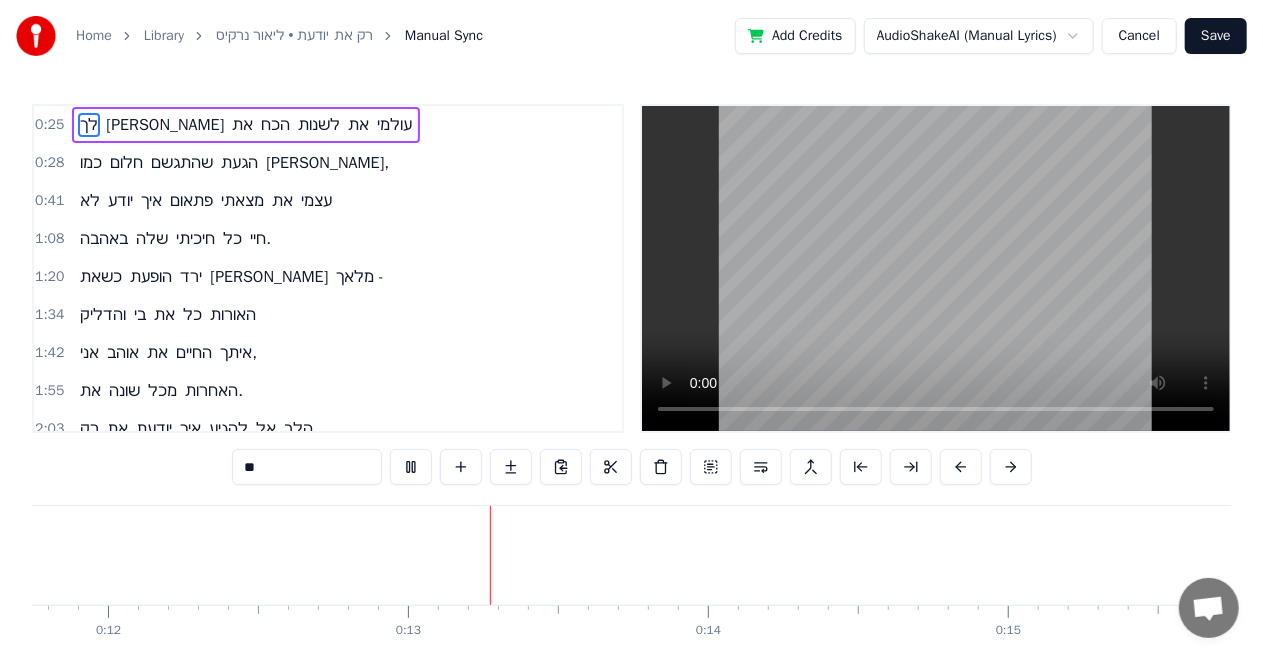 scroll, scrollTop: 0, scrollLeft: 3705, axis: horizontal 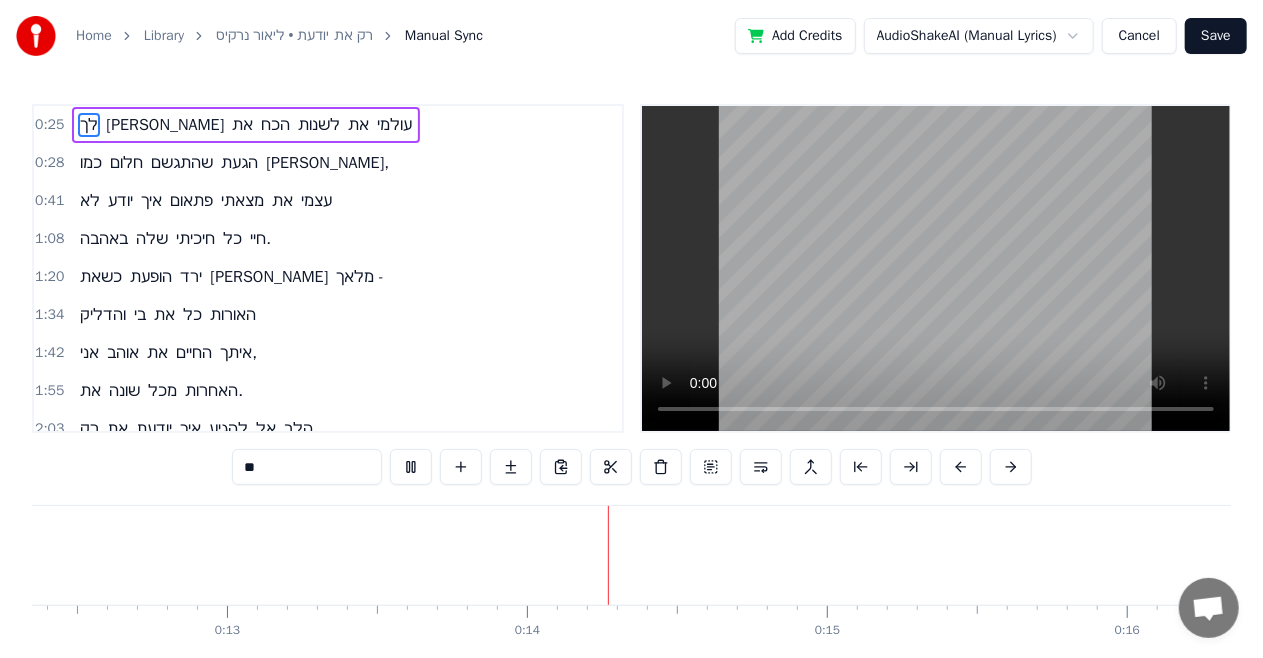 click on "Home Library רק את יודעת • [PERSON_NAME] Manual Sync Add Credits AudioShakeAI (Manual Lyrics) Cancel Save 0:25 לך יש את הכח לשנות את עולמי 0:28 כמו חלום שהתגשם הגעת [PERSON_NAME], 0:41 לא יודע איך פתאום מצאתי את עצמי 1:08 באהבה שלה חיכיתי כל חיי. 1:20 כשאת הופעת ירד [PERSON_NAME] - 1:34 והדליק בי את כל האורות 1:42 אני אוהב את החיים איתך, 1:55 את שונה מכל האחרות. 2:03 רק את יודעת איך להגיע אל הלב, 2:08 רק את ויש בך את כל מה שאני אוהב 2:12 [PERSON_NAME] חום ואהבה 2:16 אני רוצה אותך יותר מכל דבר. 2:20 כמה אהבות קטנות ואלף אתמולים, 2:31 כולם היו לארמונות של חול, 2:53 רק איתך הכל קרה בשקט בלי מילים 3:04 מבט אחד שלך ניצח את הכל. 3:14 כשאת הופעת ירד [PERSON_NAME]... ** לך יש" at bounding box center [631, 353] 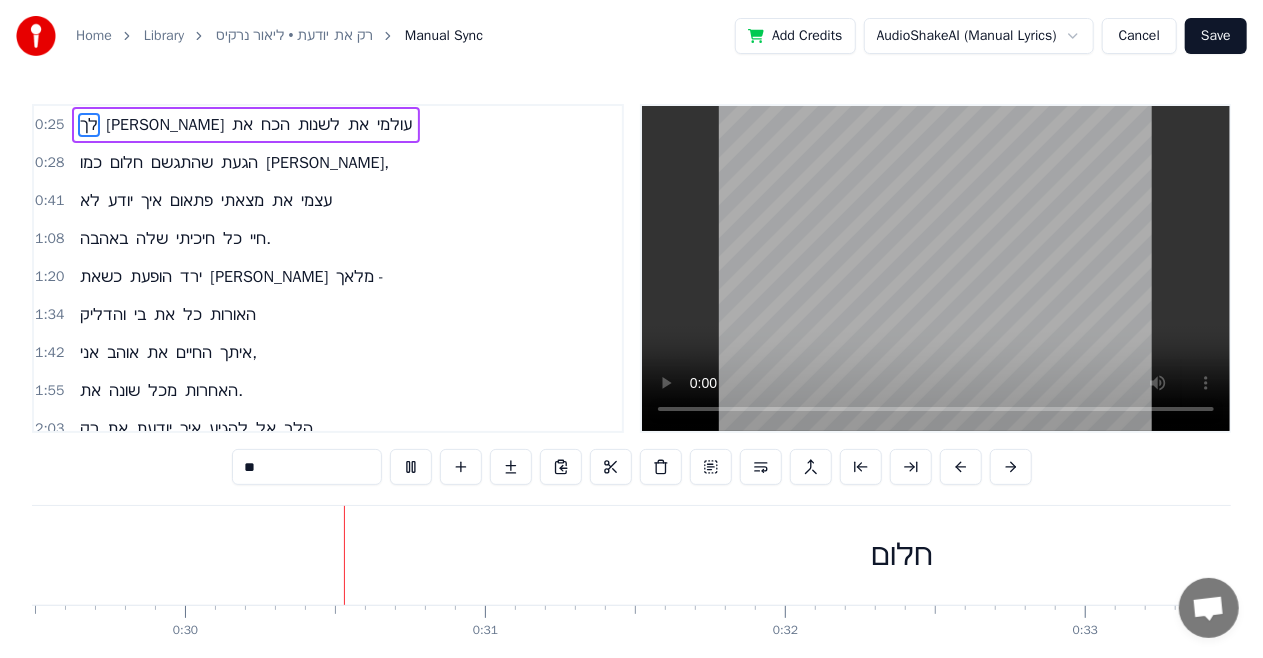 scroll, scrollTop: 0, scrollLeft: 8886, axis: horizontal 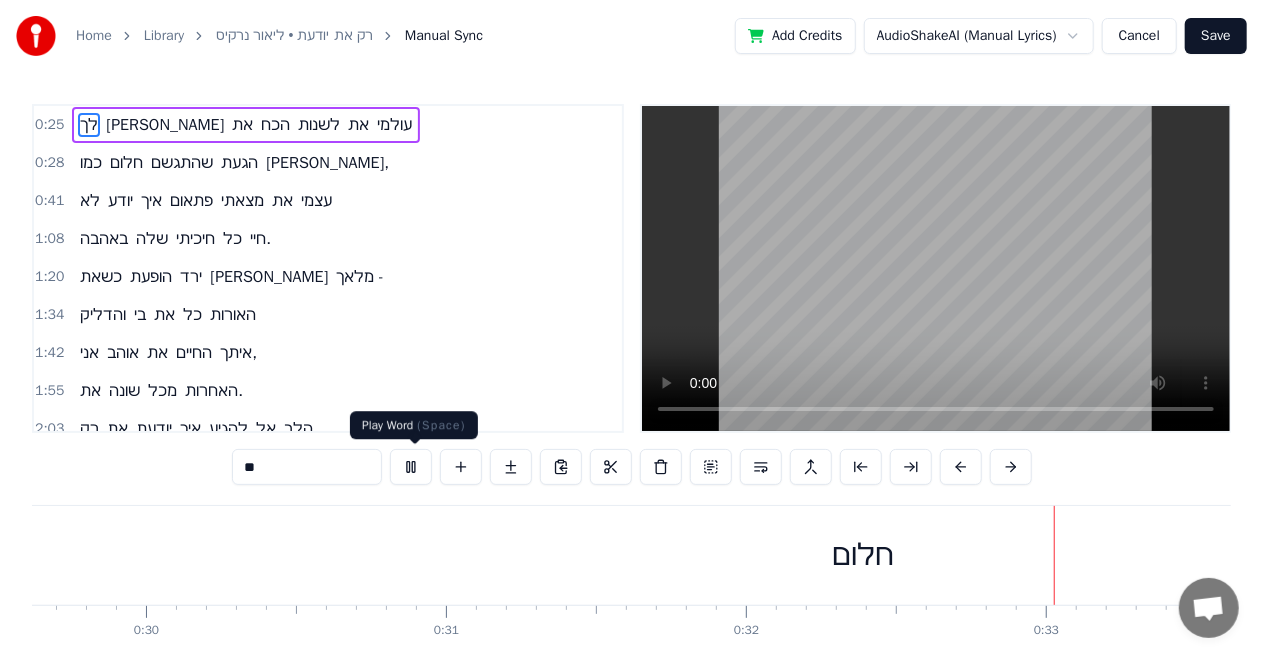 click at bounding box center [411, 467] 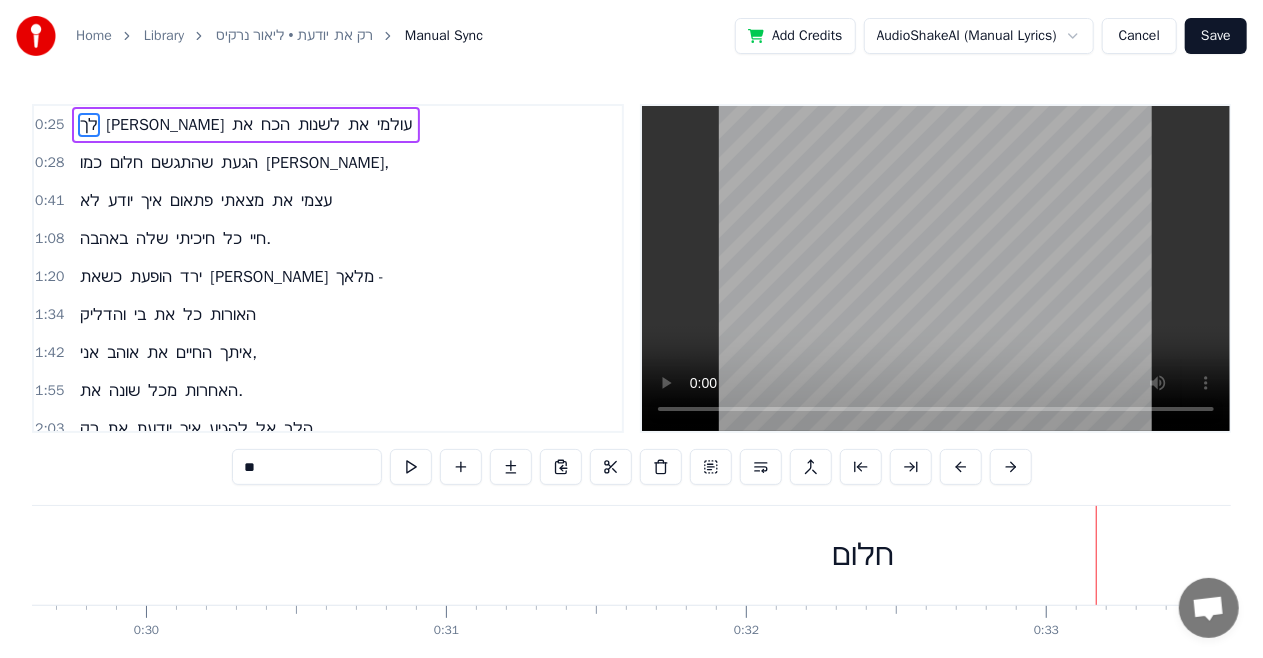 click on "הגעת" at bounding box center (239, 163) 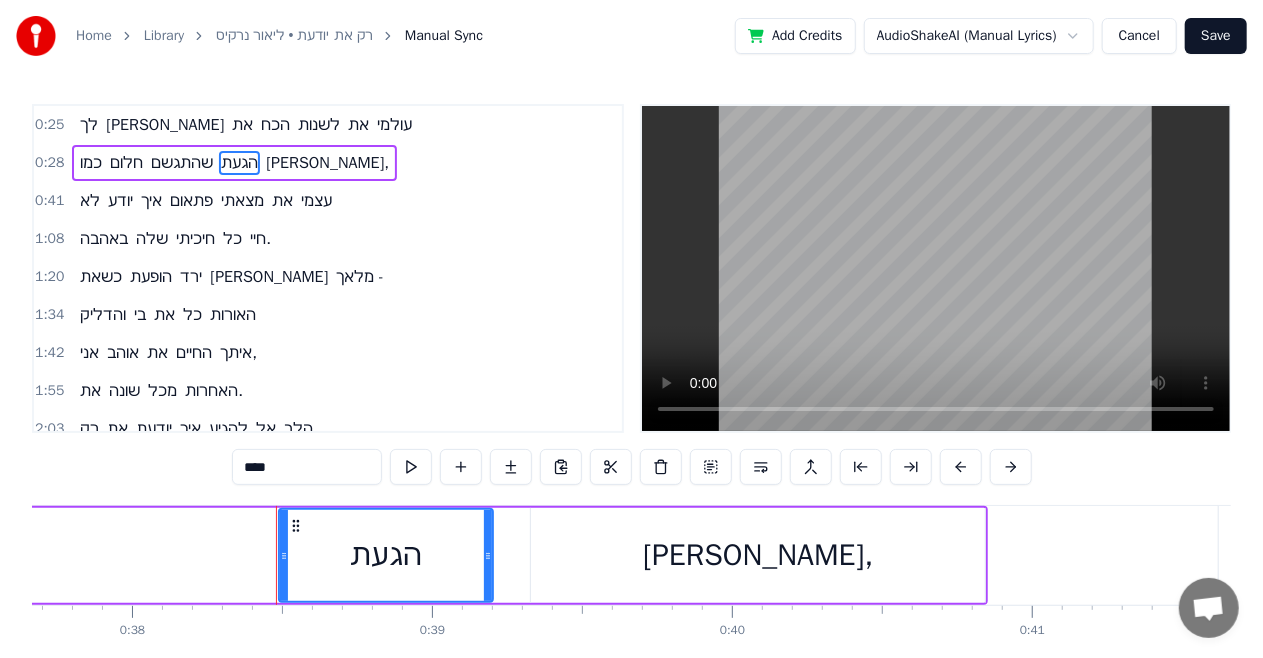 scroll, scrollTop: 0, scrollLeft: 11444, axis: horizontal 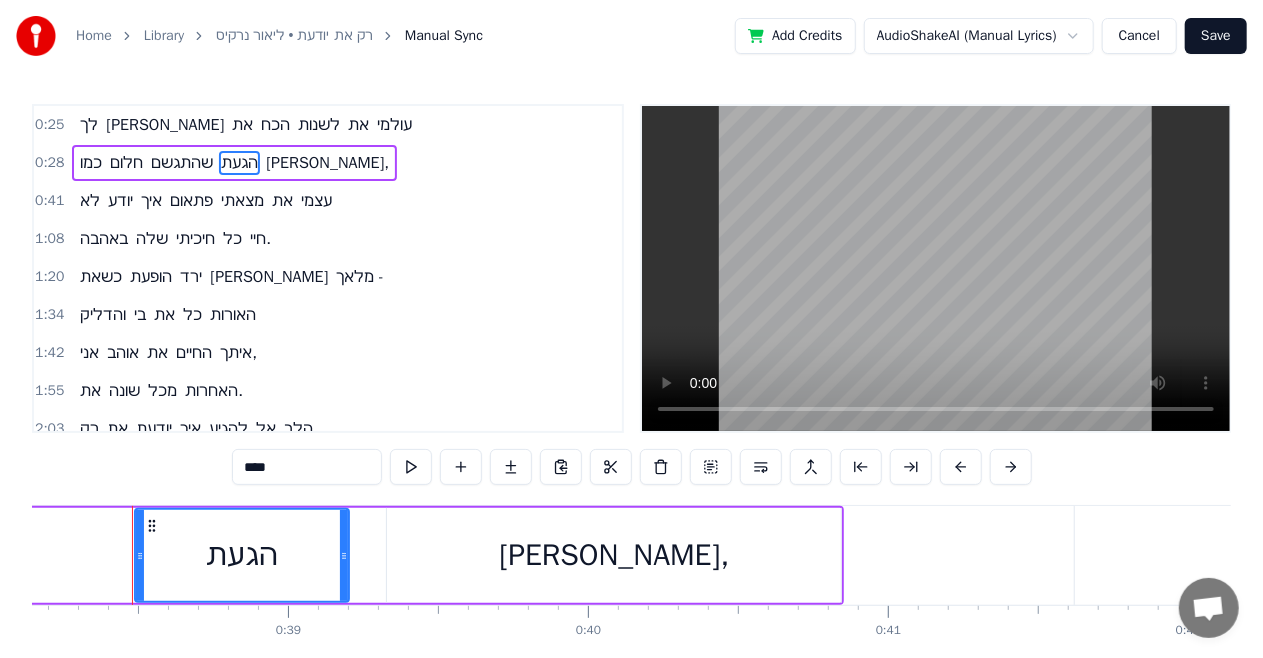 click on "חלום" at bounding box center (126, 163) 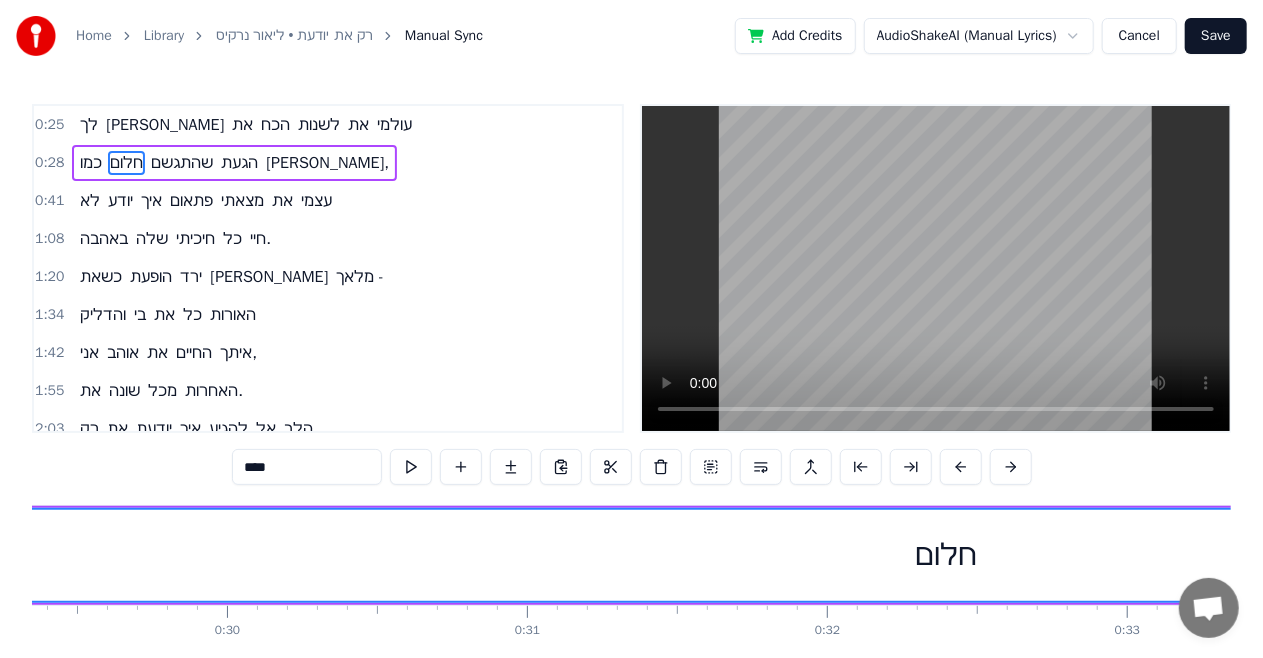scroll, scrollTop: 0, scrollLeft: 8648, axis: horizontal 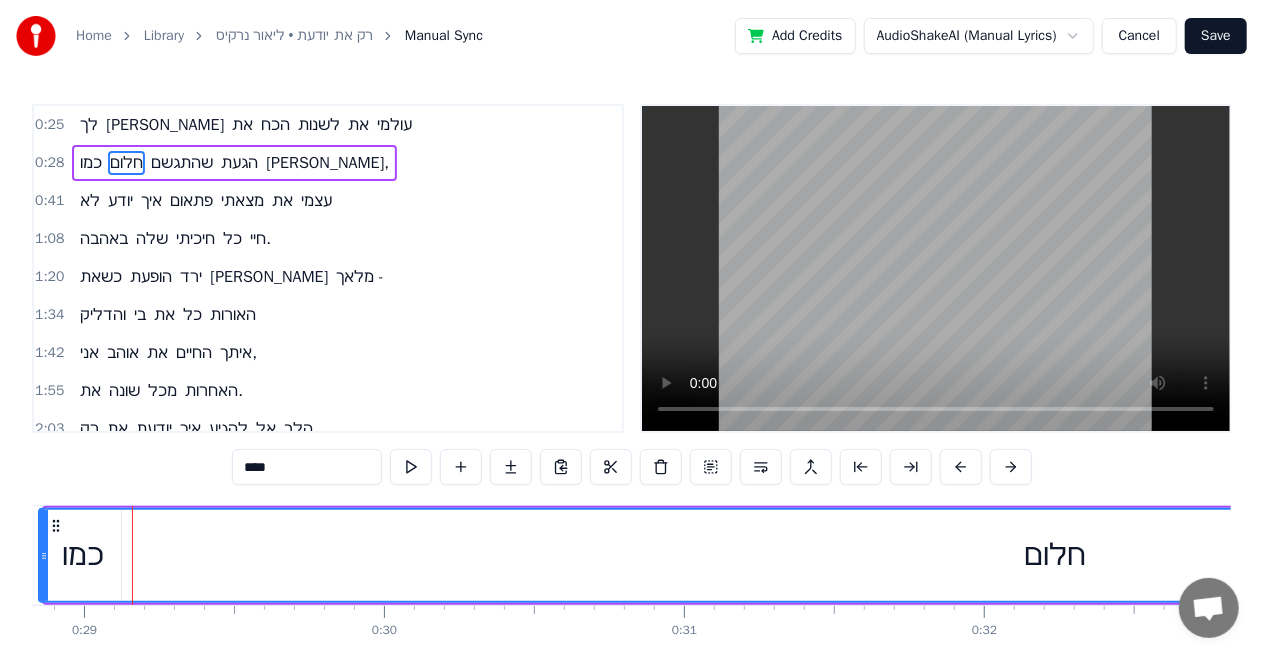 drag, startPoint x: 138, startPoint y: 569, endPoint x: 42, endPoint y: 577, distance: 96.332756 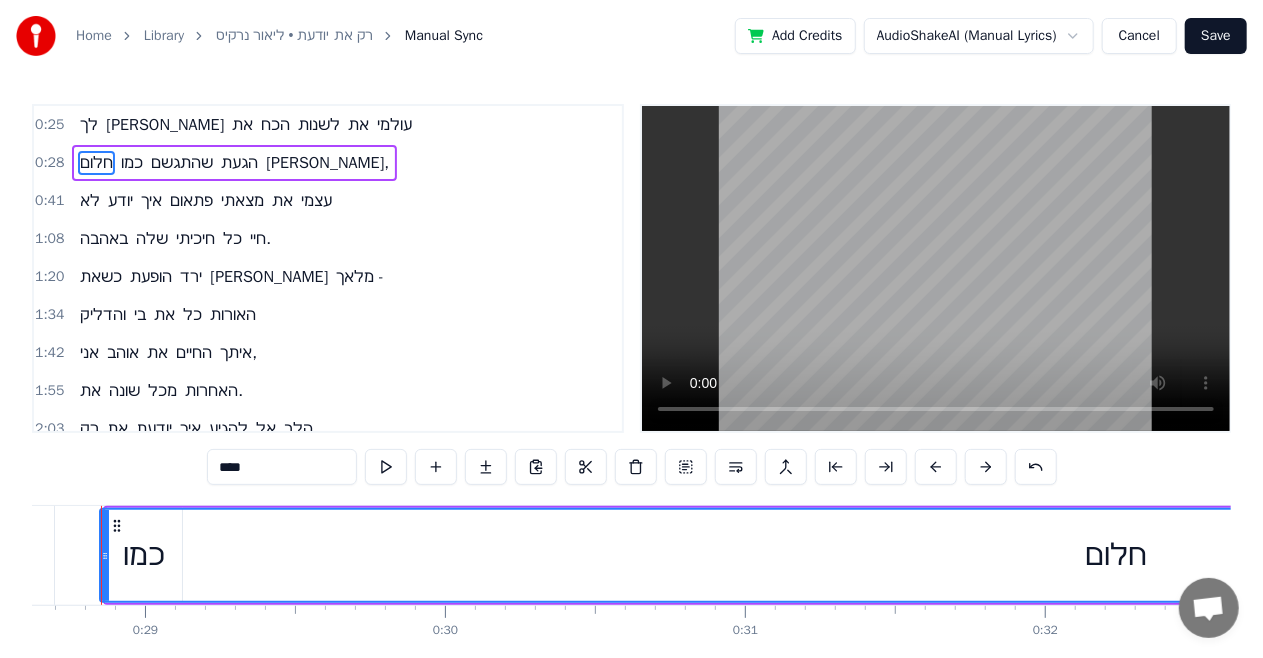 scroll, scrollTop: 0, scrollLeft: 8556, axis: horizontal 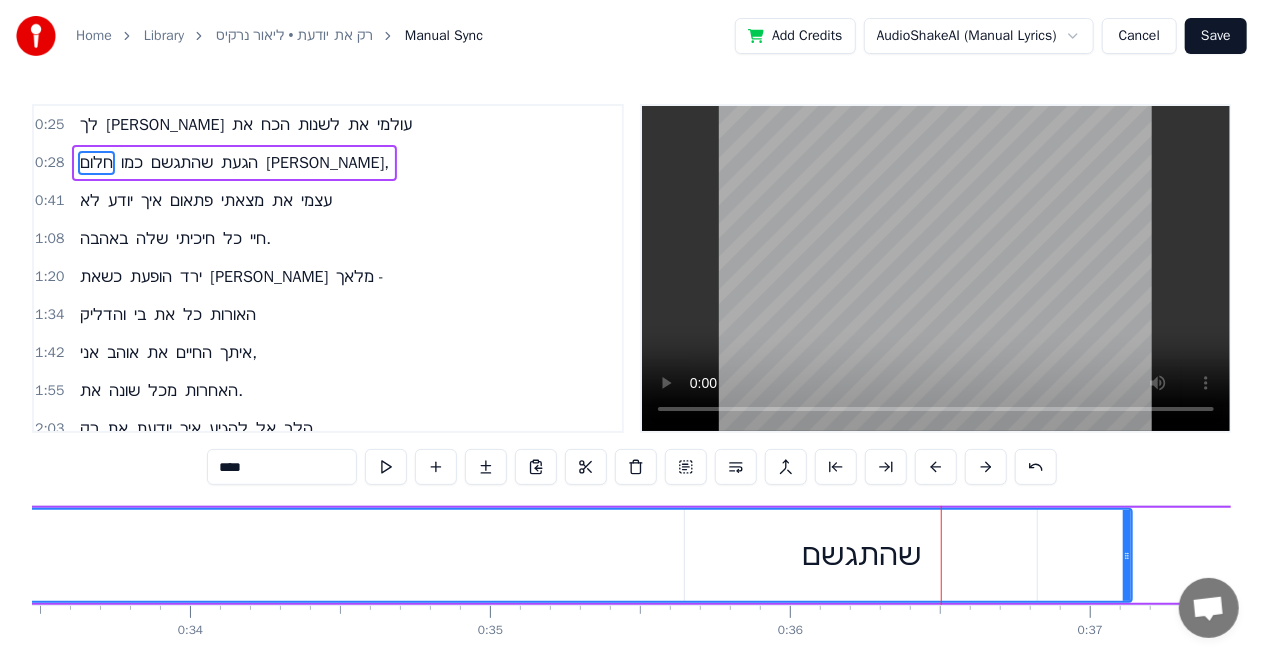 drag, startPoint x: 676, startPoint y: 552, endPoint x: 1131, endPoint y: 586, distance: 456.26855 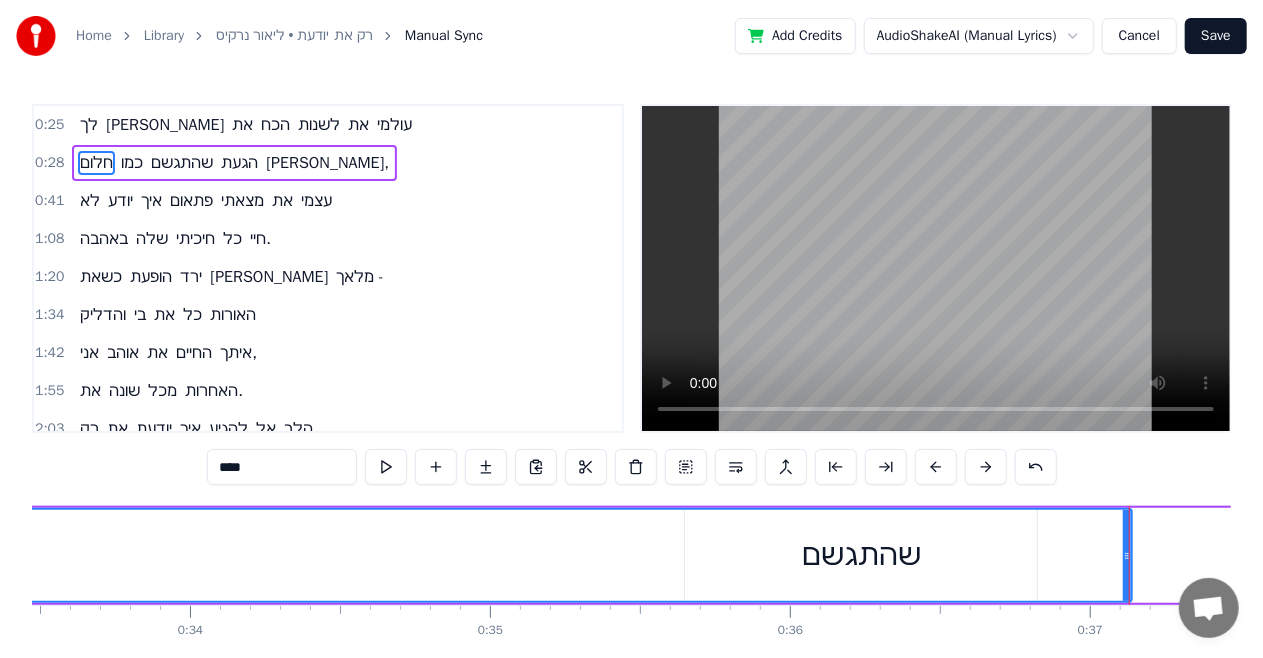 click on "כמו" at bounding box center [132, 163] 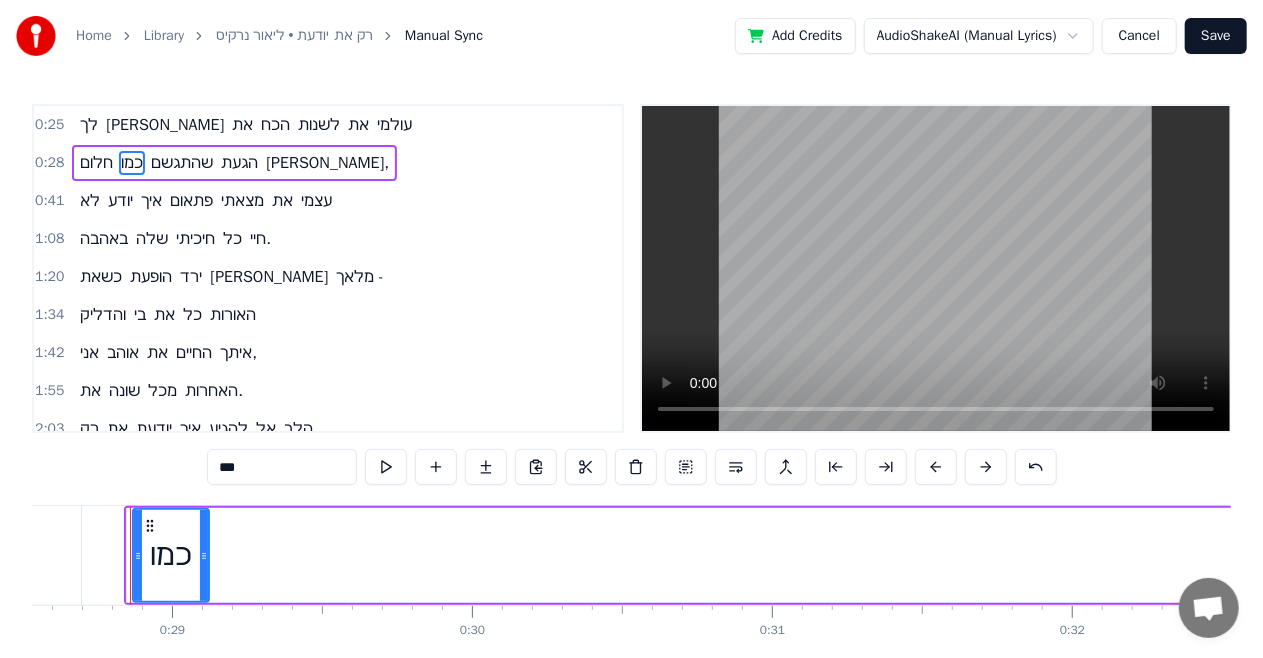 scroll, scrollTop: 0, scrollLeft: 8558, axis: horizontal 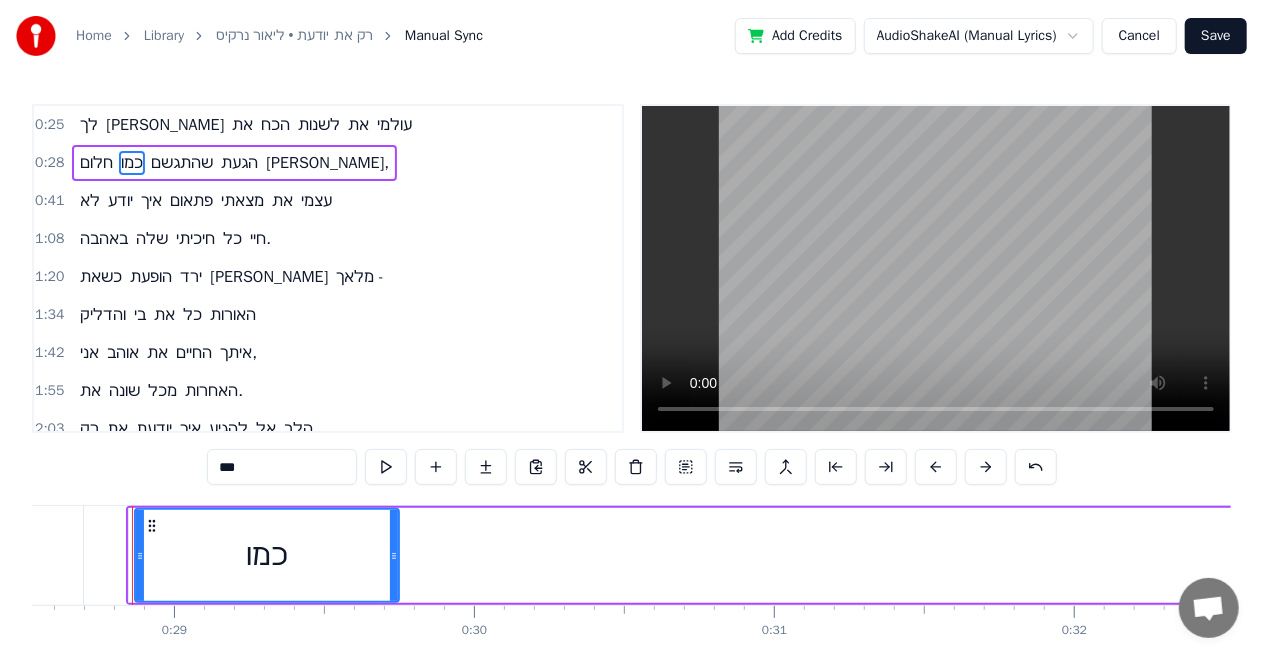 drag, startPoint x: 206, startPoint y: 548, endPoint x: 288, endPoint y: 572, distance: 85.44004 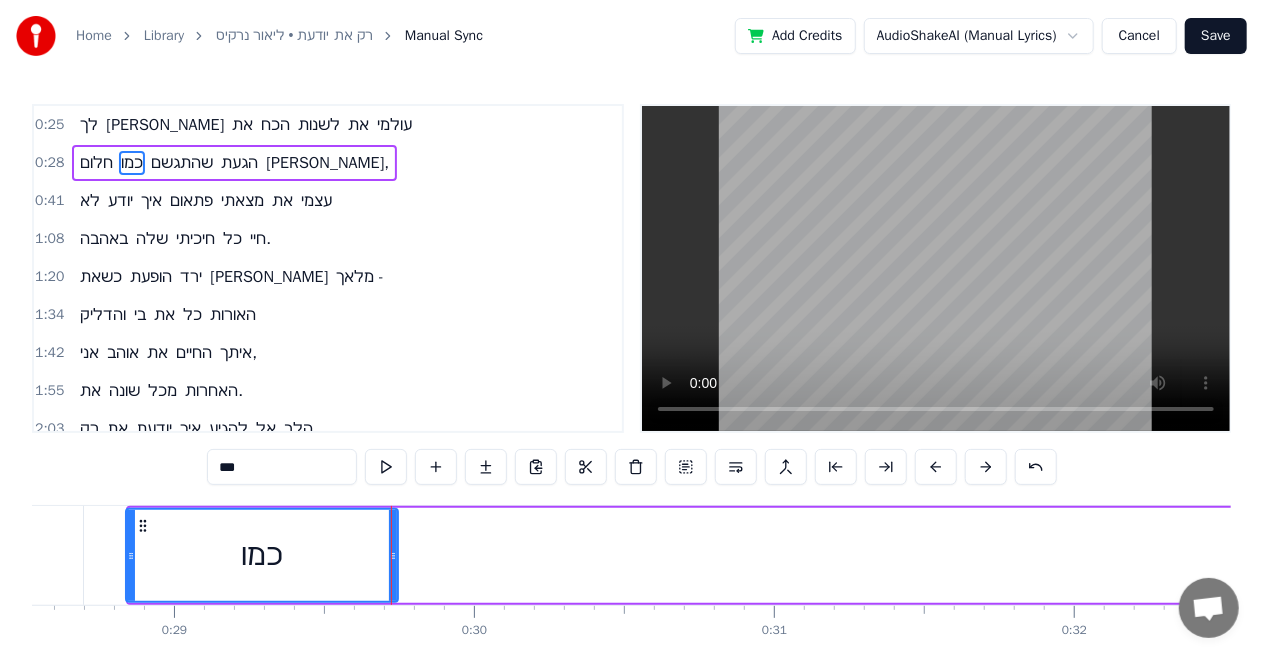 drag, startPoint x: 136, startPoint y: 546, endPoint x: 137, endPoint y: 561, distance: 15.033297 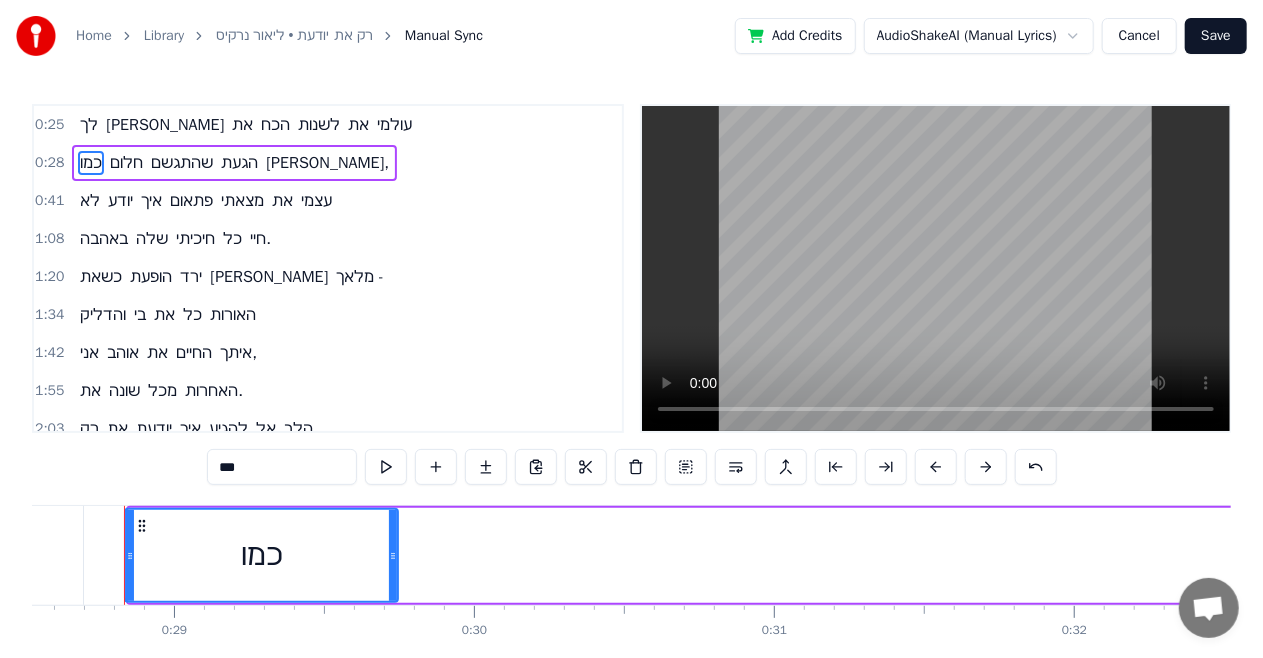 scroll, scrollTop: 0, scrollLeft: 8550, axis: horizontal 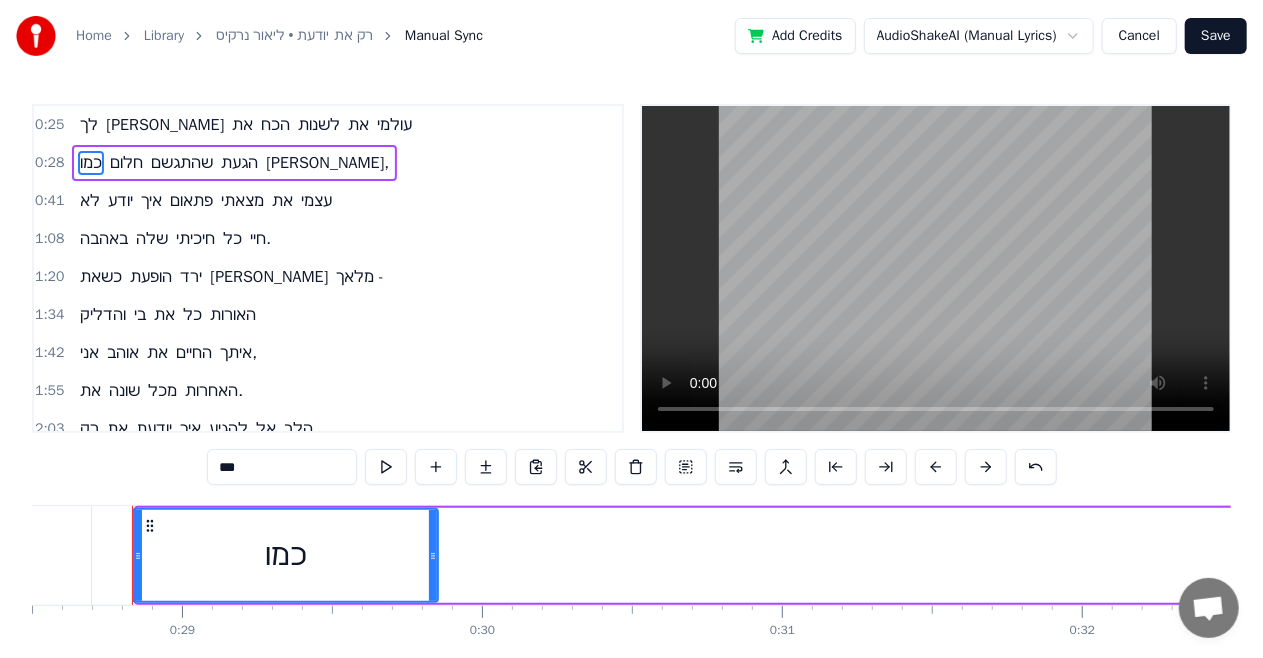 drag, startPoint x: 398, startPoint y: 563, endPoint x: 431, endPoint y: 571, distance: 33.955853 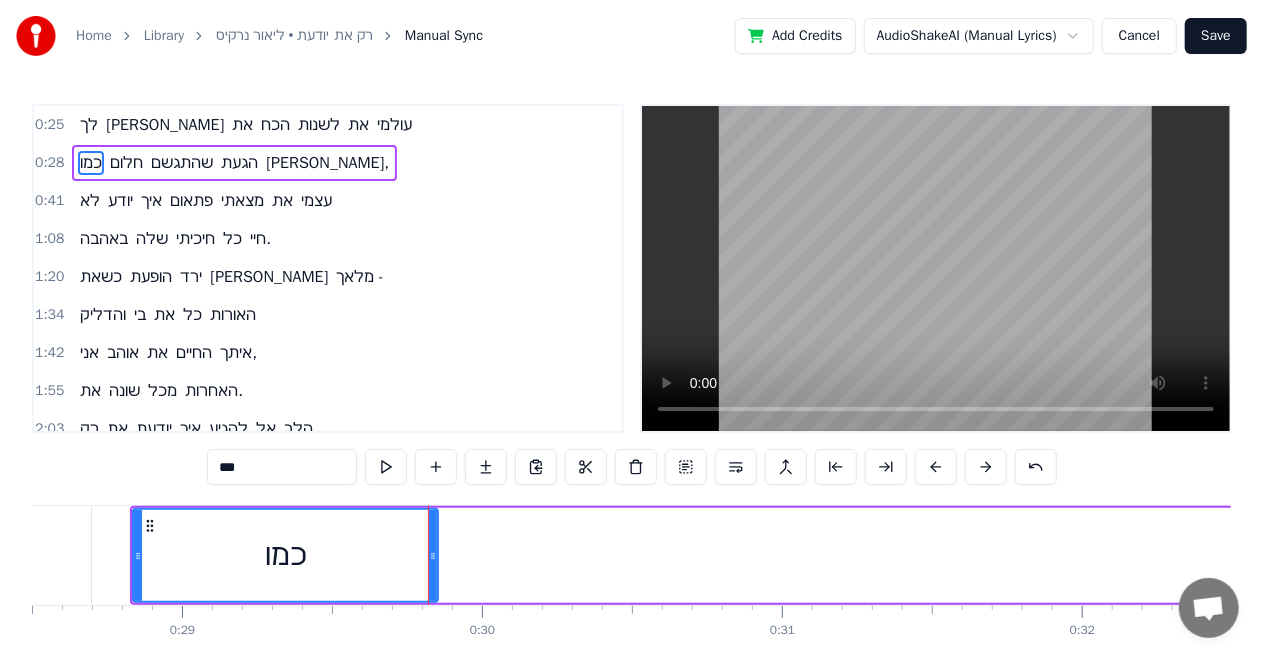 click on "חלום" at bounding box center [126, 163] 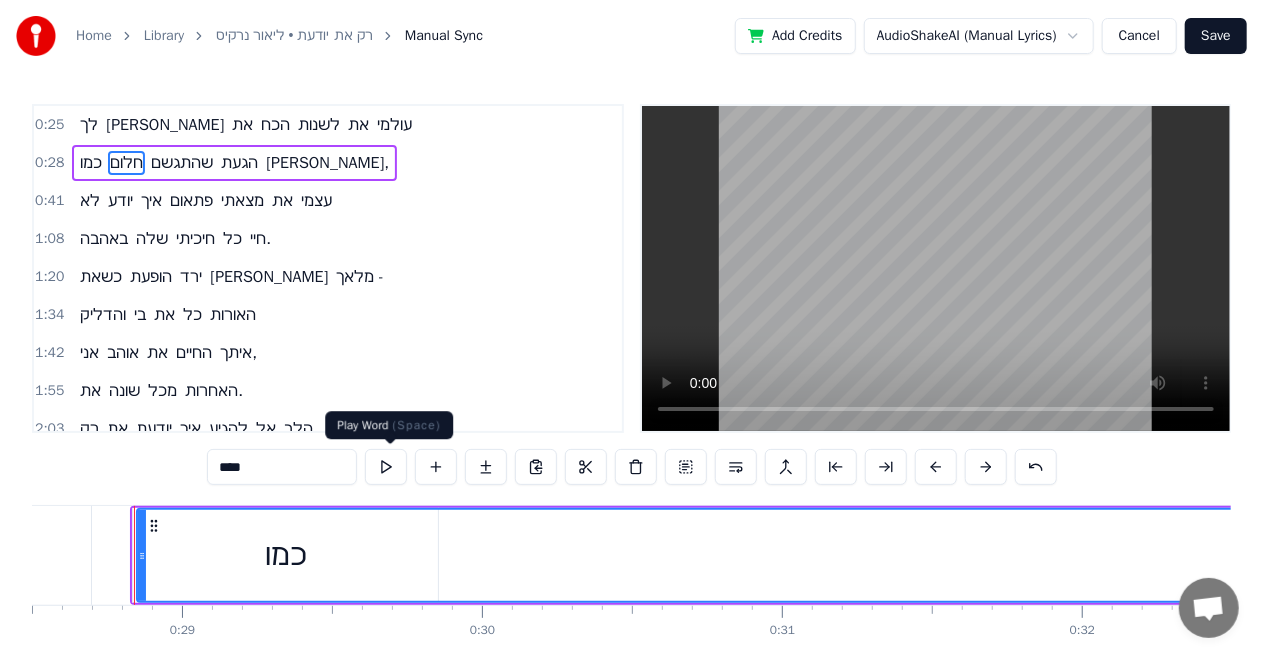 click at bounding box center [386, 467] 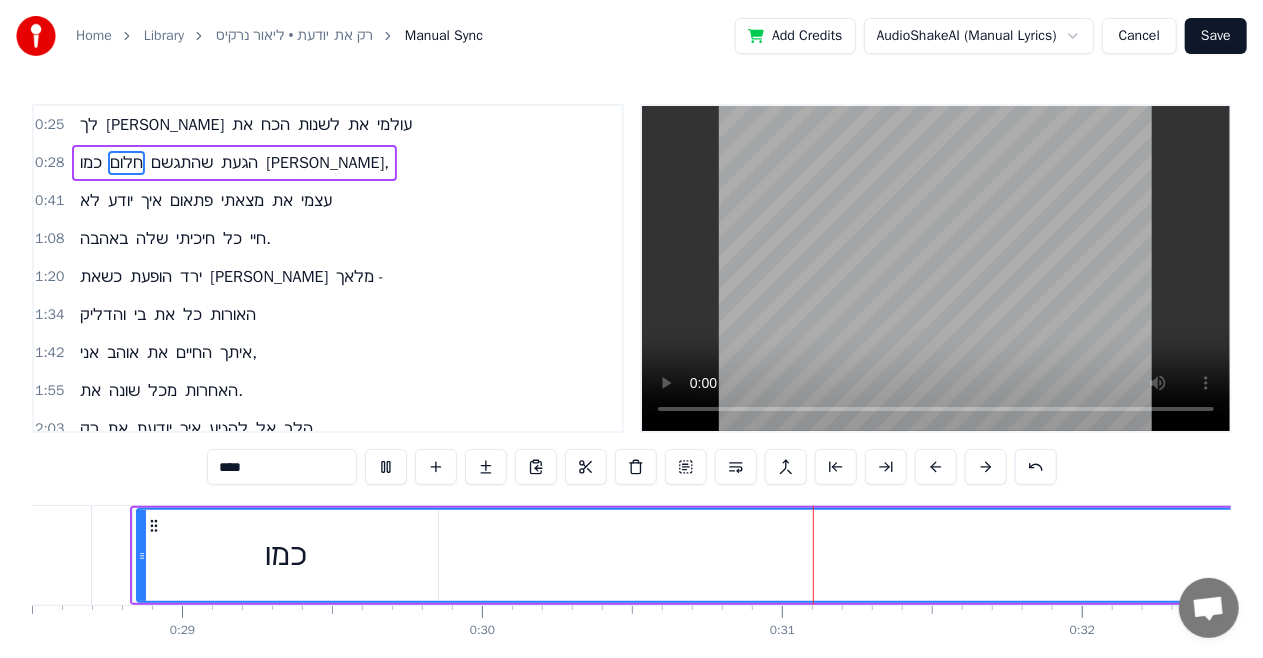 click at bounding box center [386, 467] 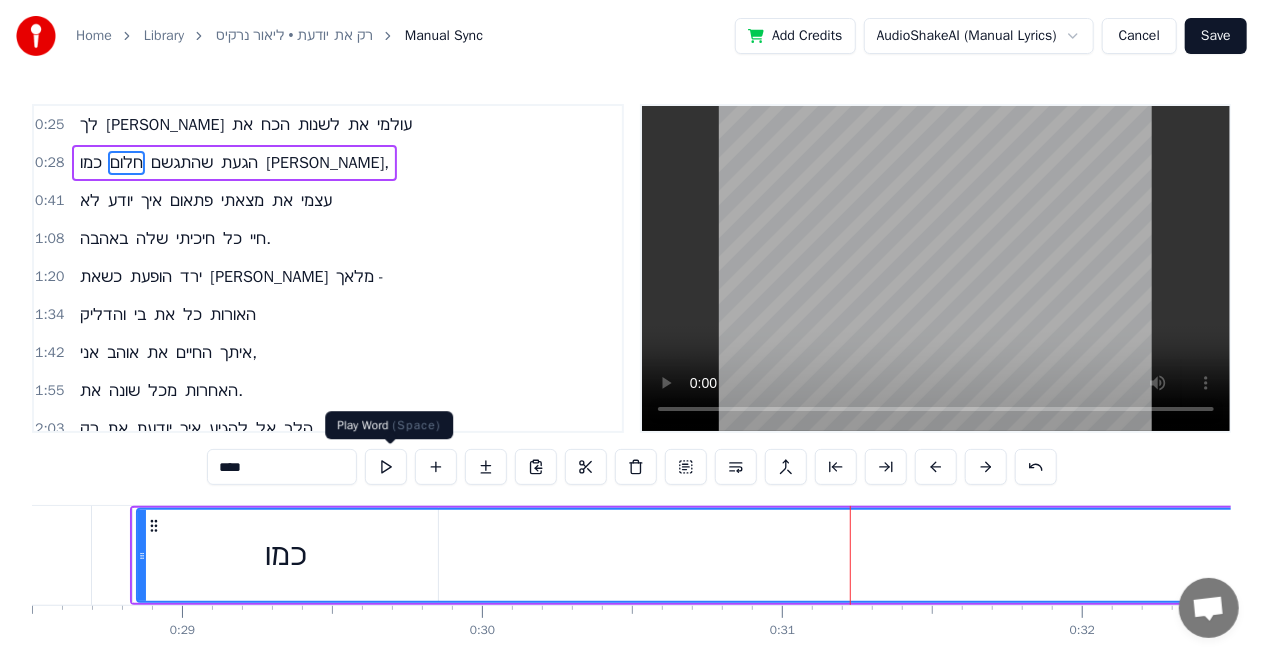click at bounding box center [386, 467] 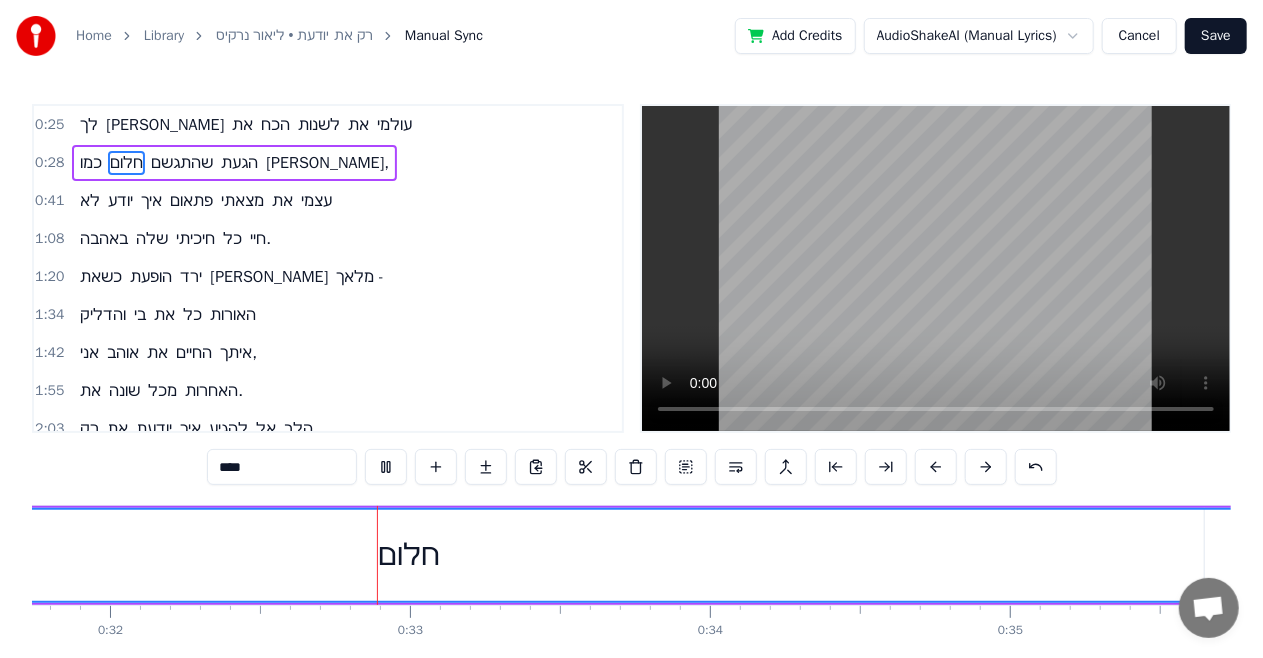 scroll, scrollTop: 0, scrollLeft: 9573, axis: horizontal 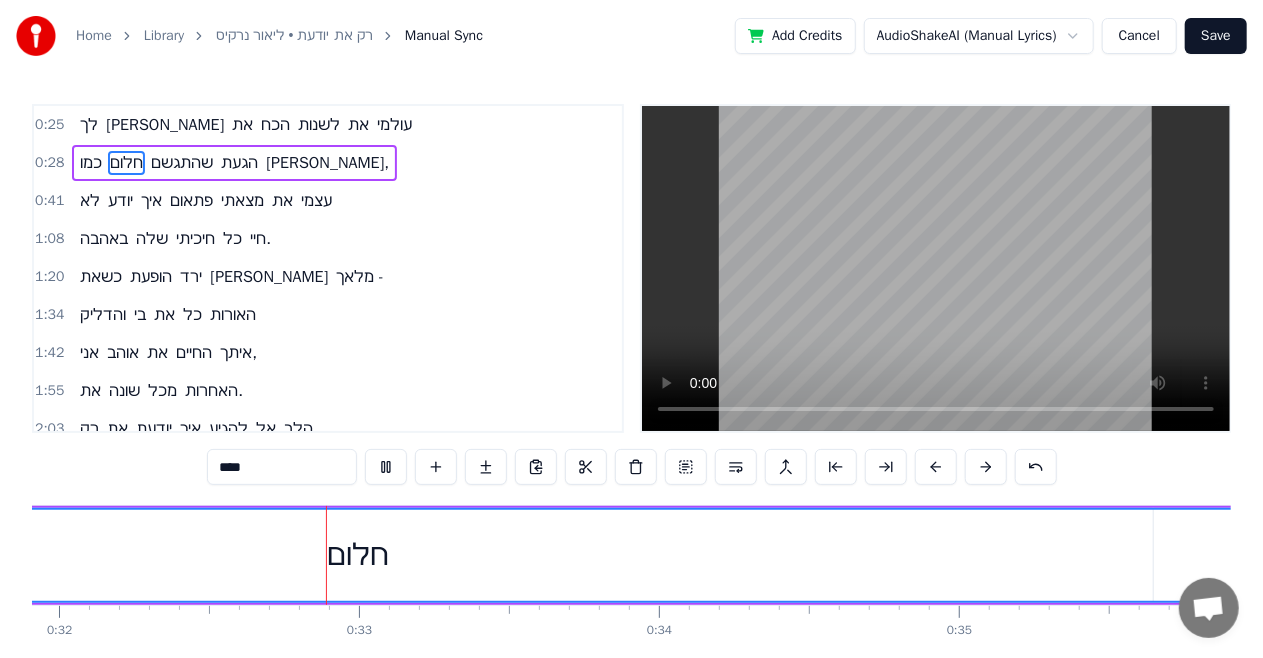 click at bounding box center (386, 467) 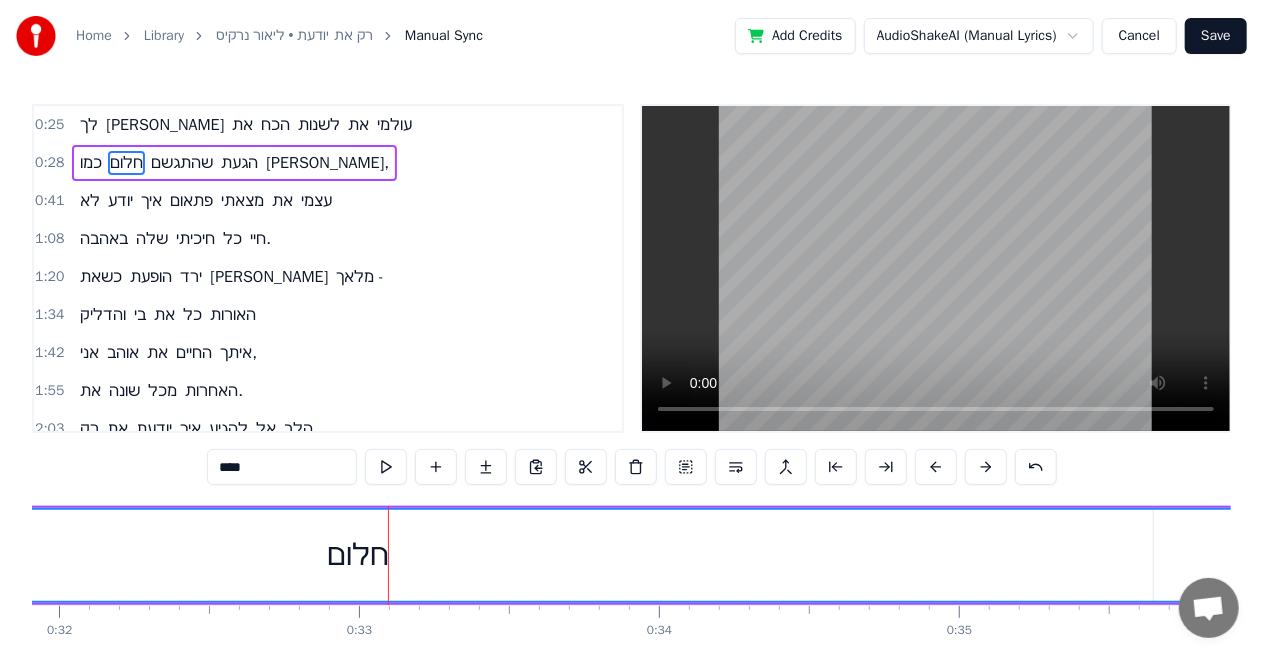 click on "חלום" at bounding box center (357, 555) 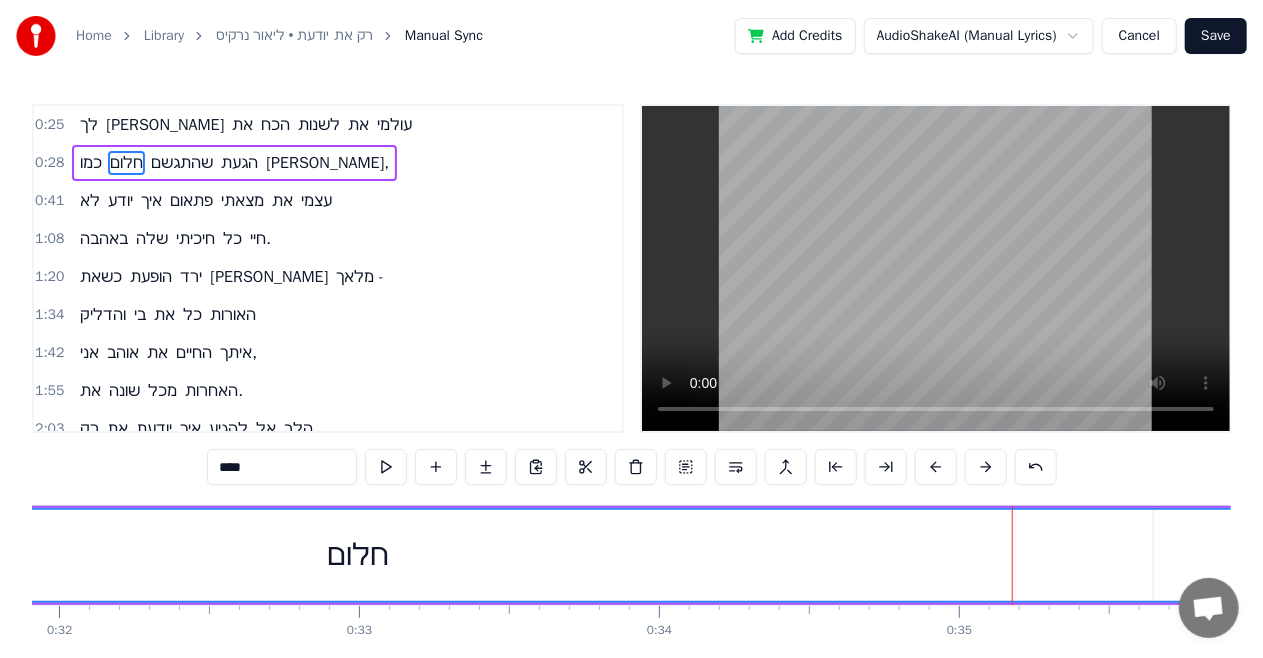 click on "חלום" at bounding box center (357, 555) 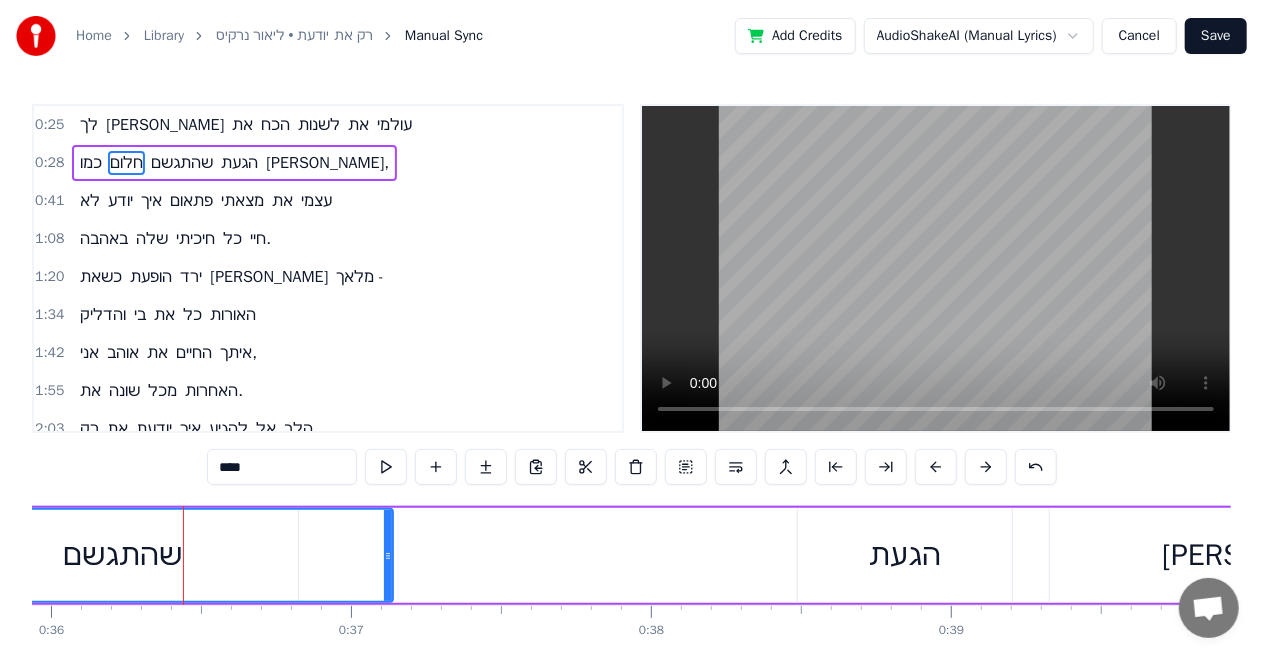 scroll, scrollTop: 0, scrollLeft: 10832, axis: horizontal 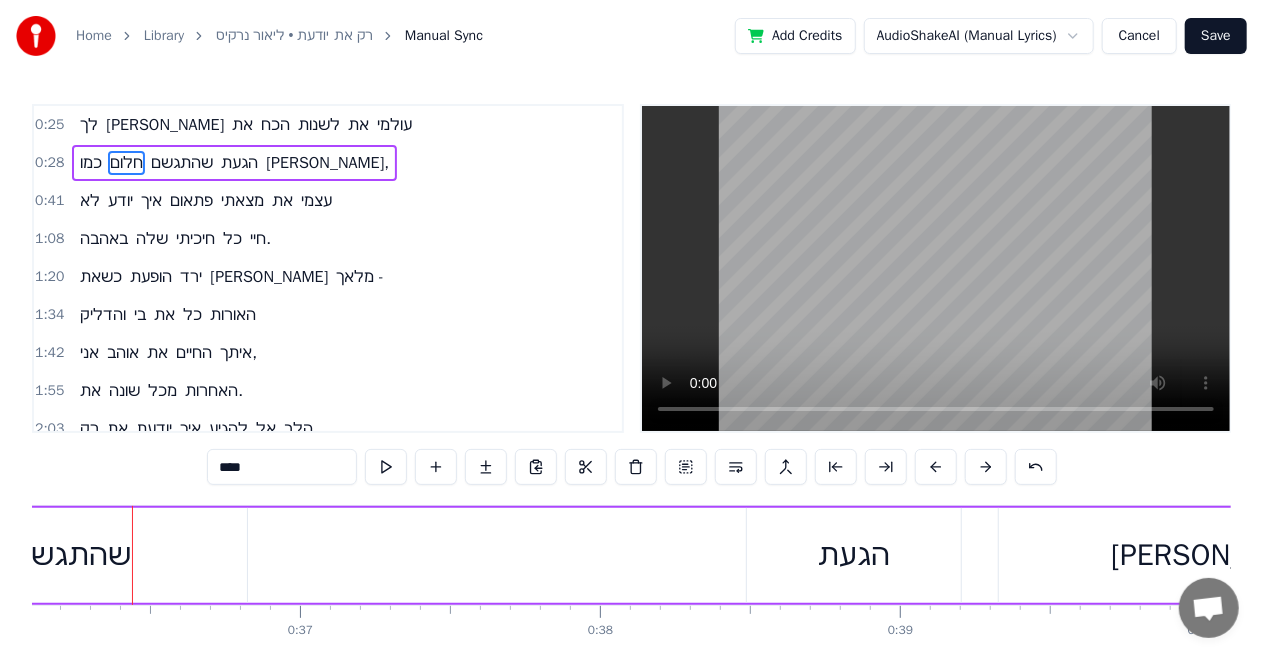 drag, startPoint x: 338, startPoint y: 552, endPoint x: 0, endPoint y: 578, distance: 338.99854 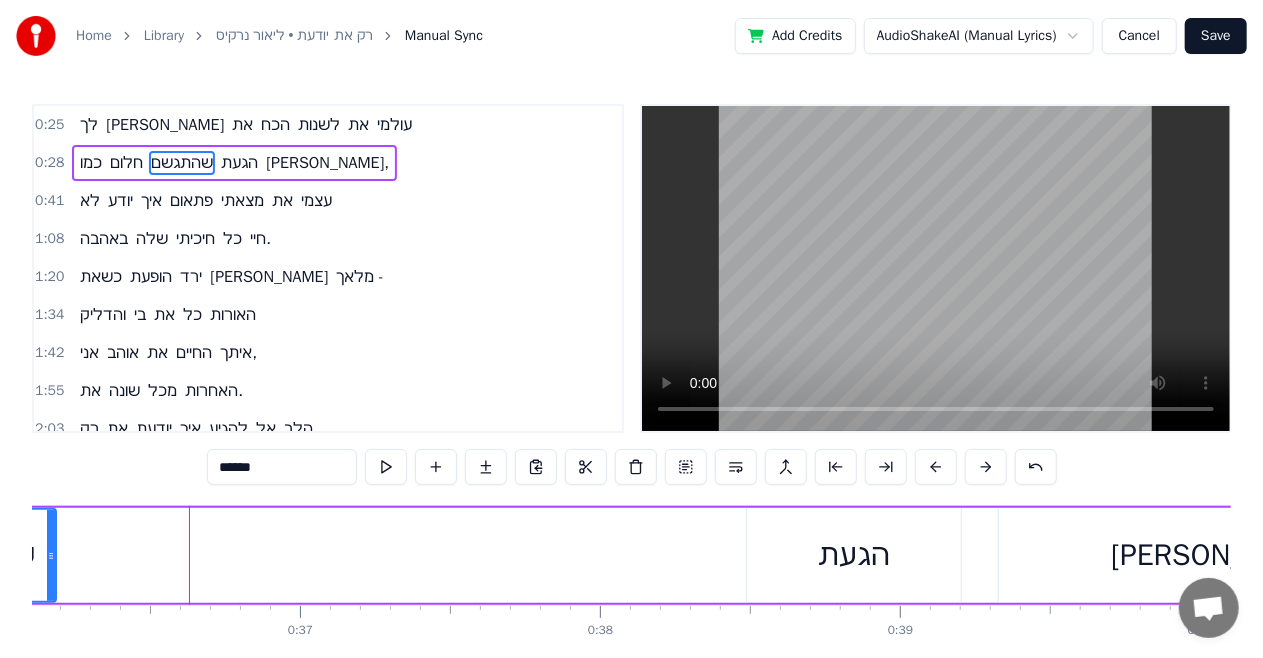 drag, startPoint x: 241, startPoint y: 532, endPoint x: 50, endPoint y: 548, distance: 191.66899 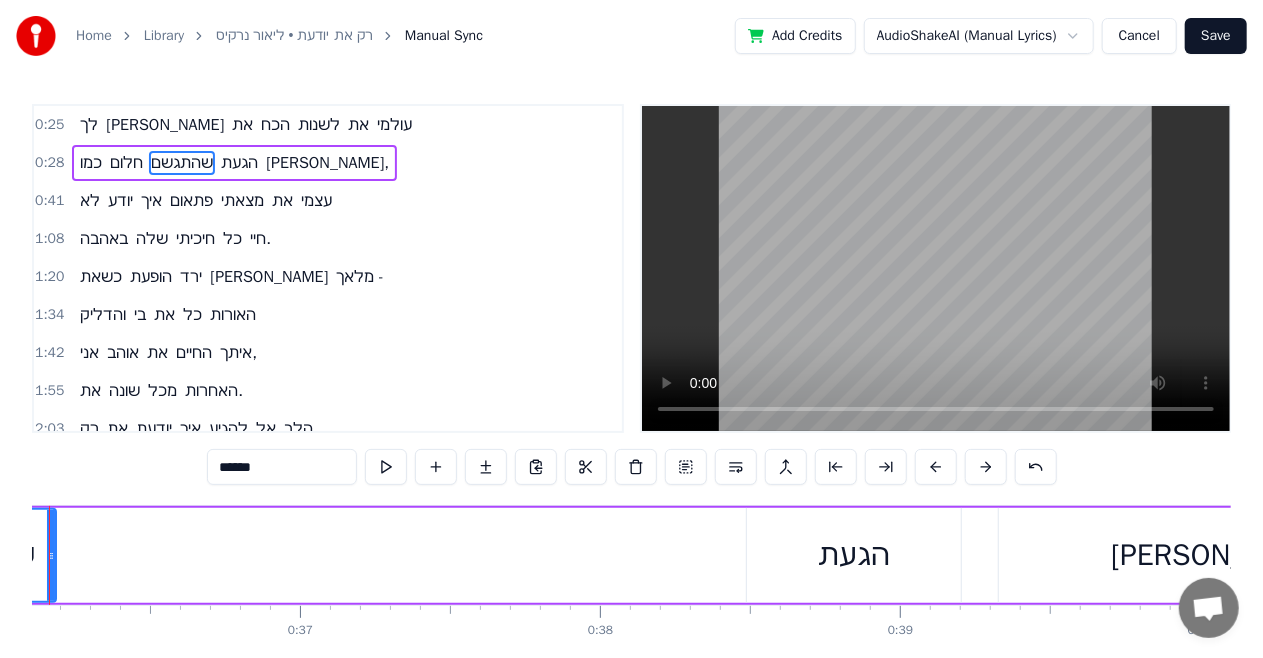 scroll, scrollTop: 0, scrollLeft: 10748, axis: horizontal 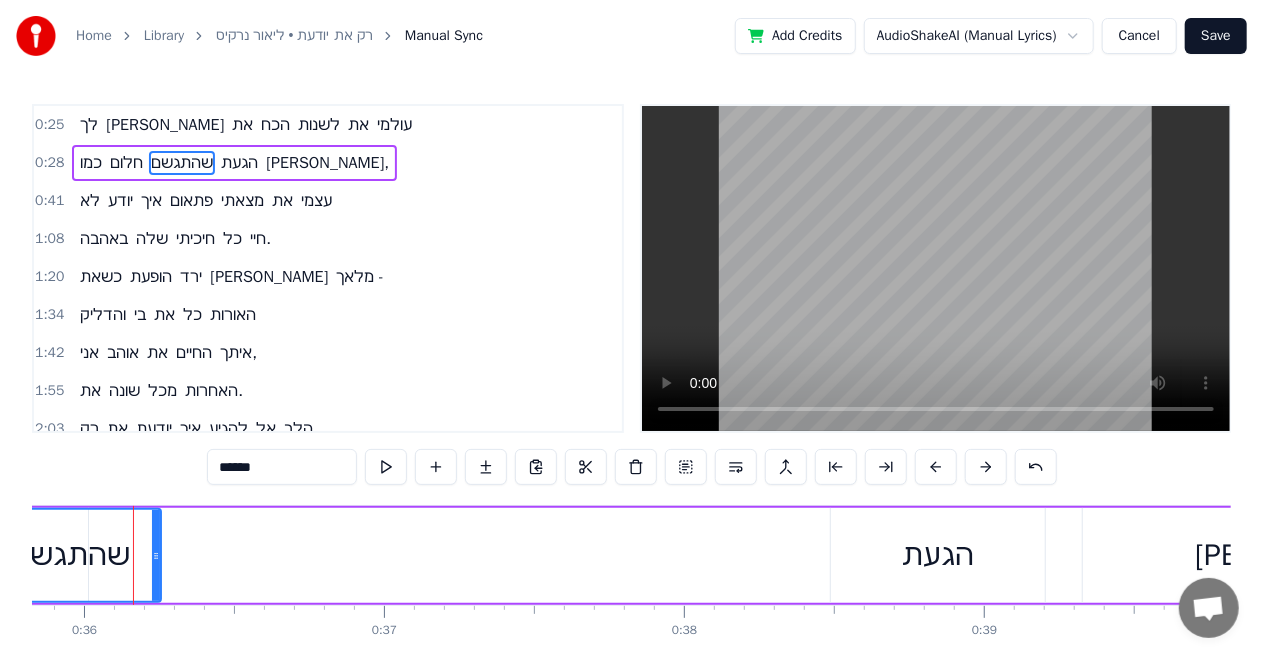 drag, startPoint x: 134, startPoint y: 557, endPoint x: 155, endPoint y: 568, distance: 23.70654 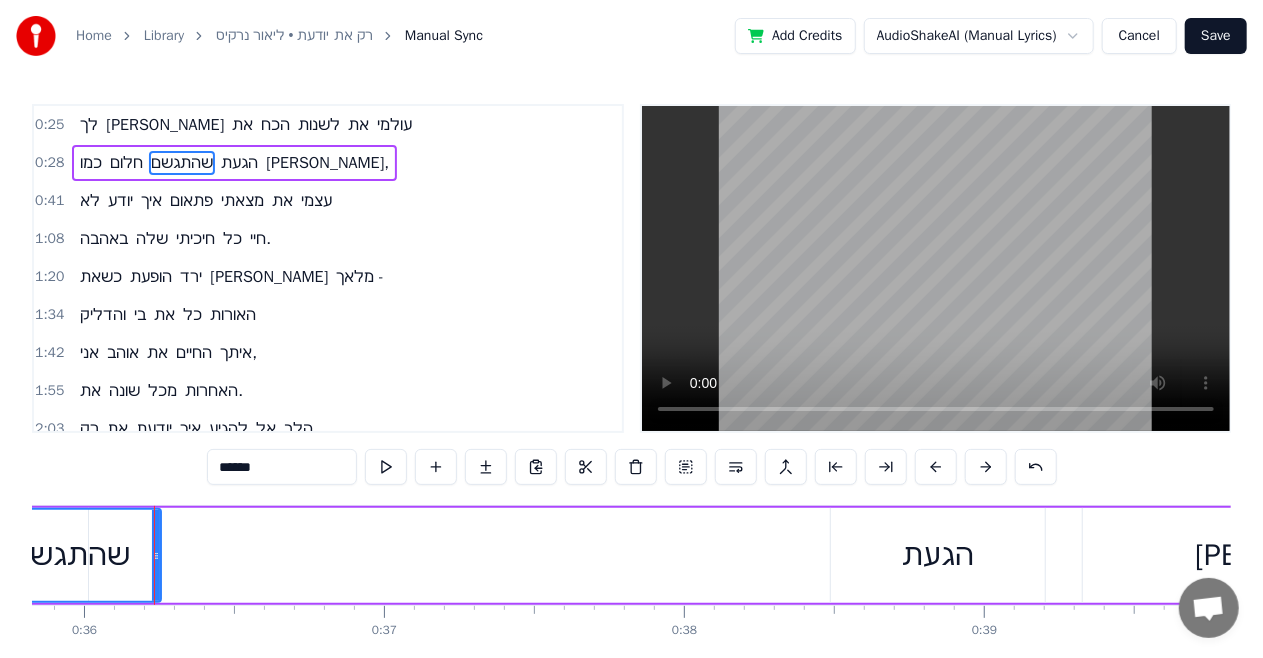 click at bounding box center [156, 555] 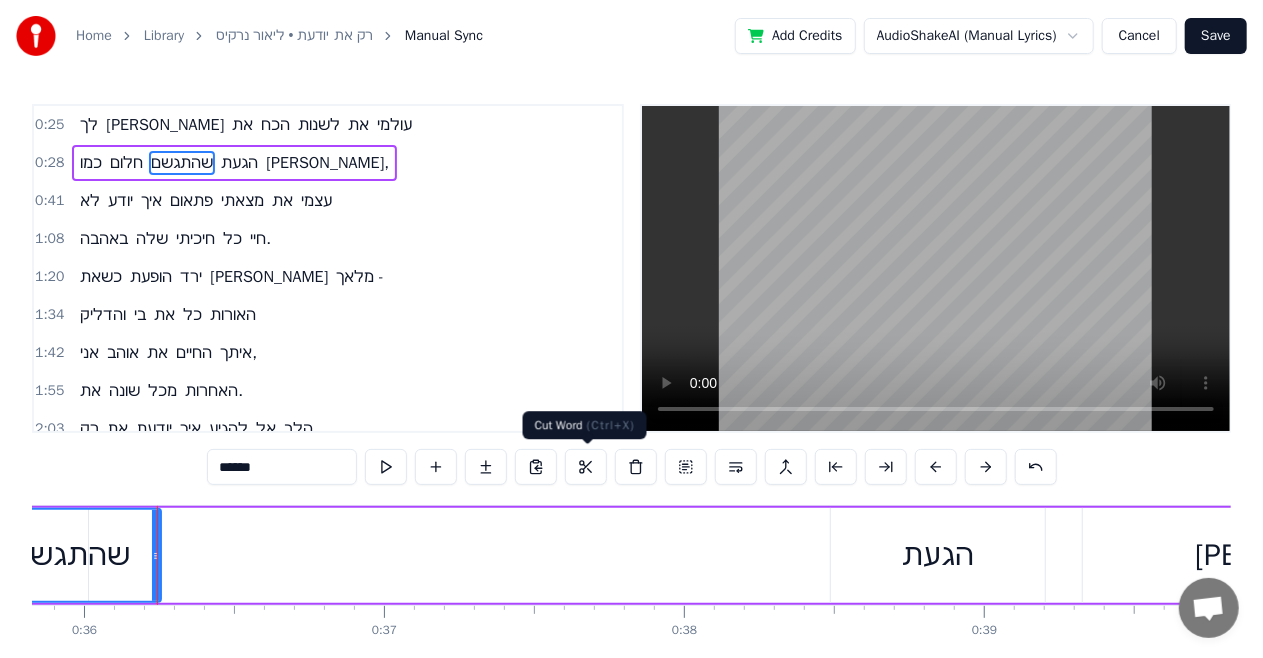 click at bounding box center (586, 467) 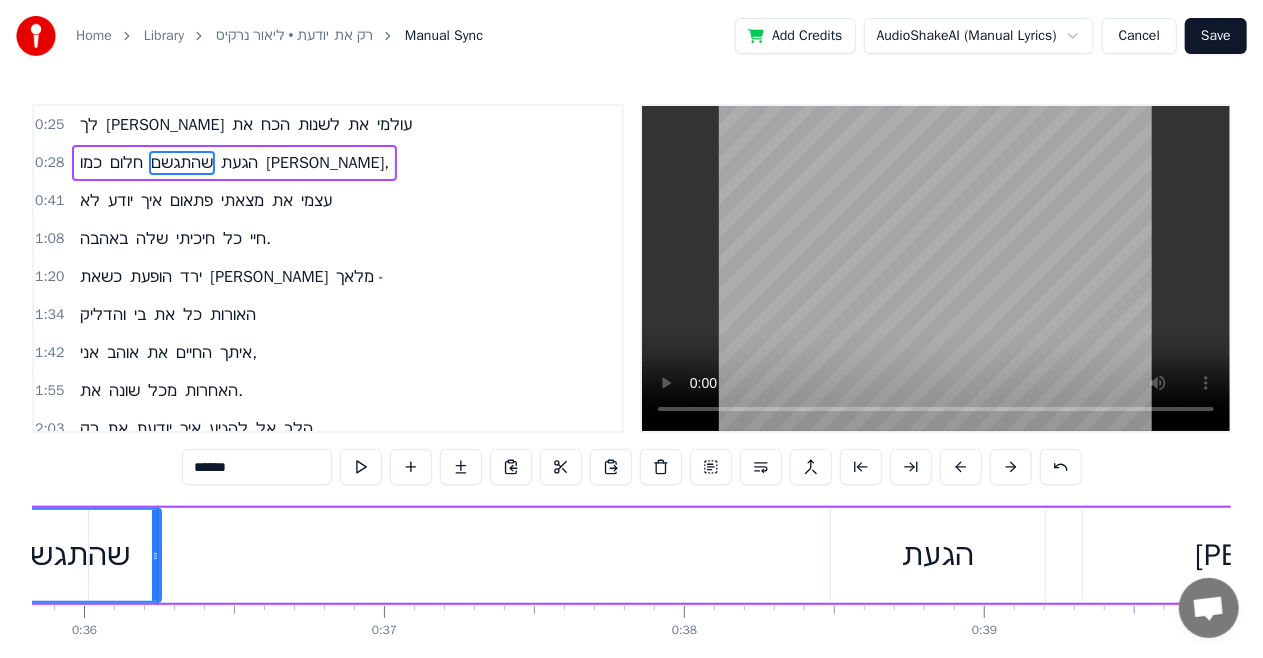 click on "שהתגשם" at bounding box center (70, 555) 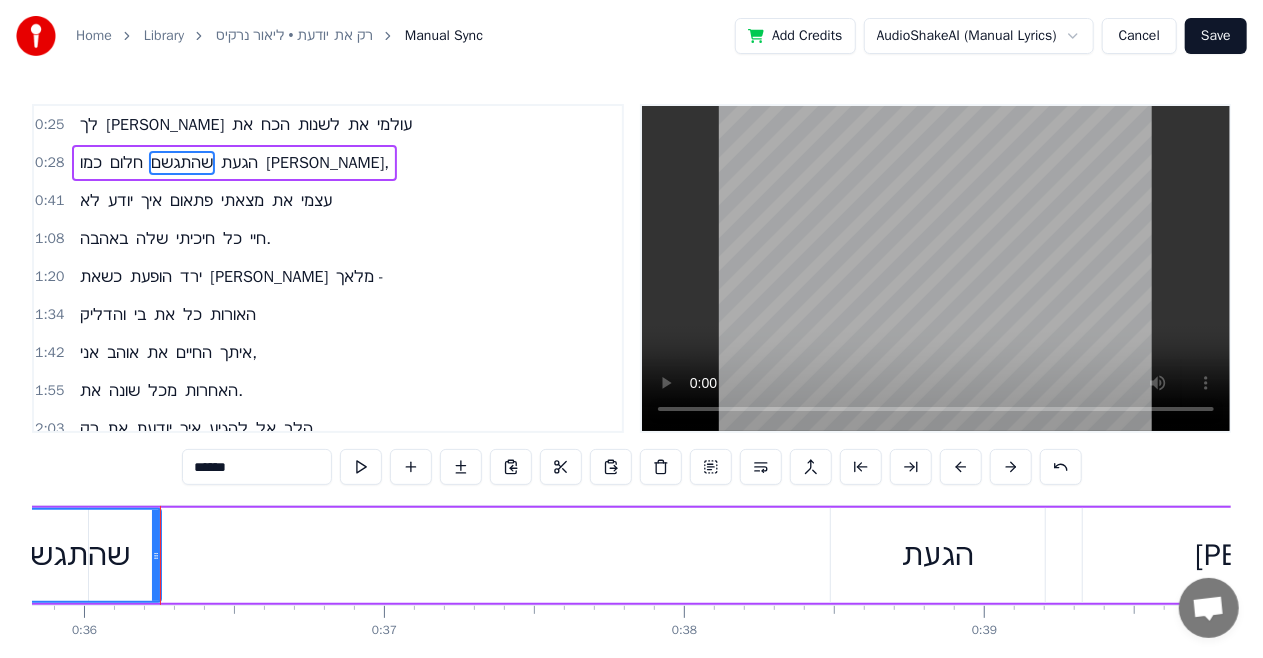 click 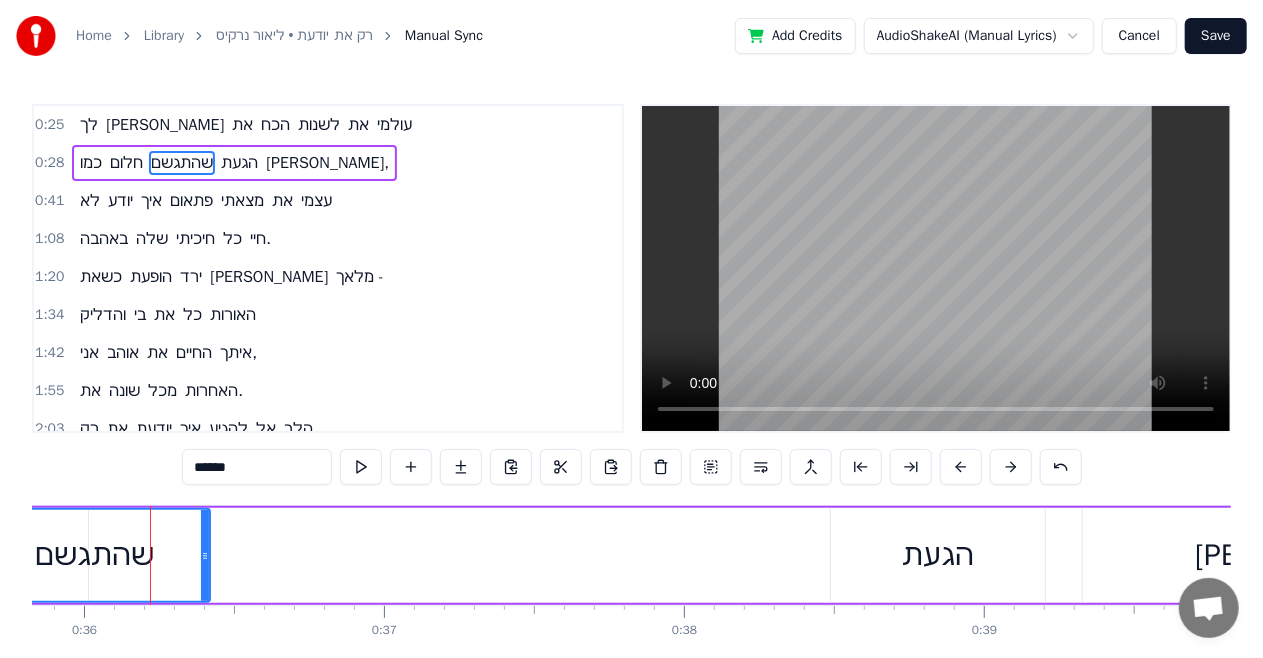 drag, startPoint x: 151, startPoint y: 562, endPoint x: 222, endPoint y: 554, distance: 71.44928 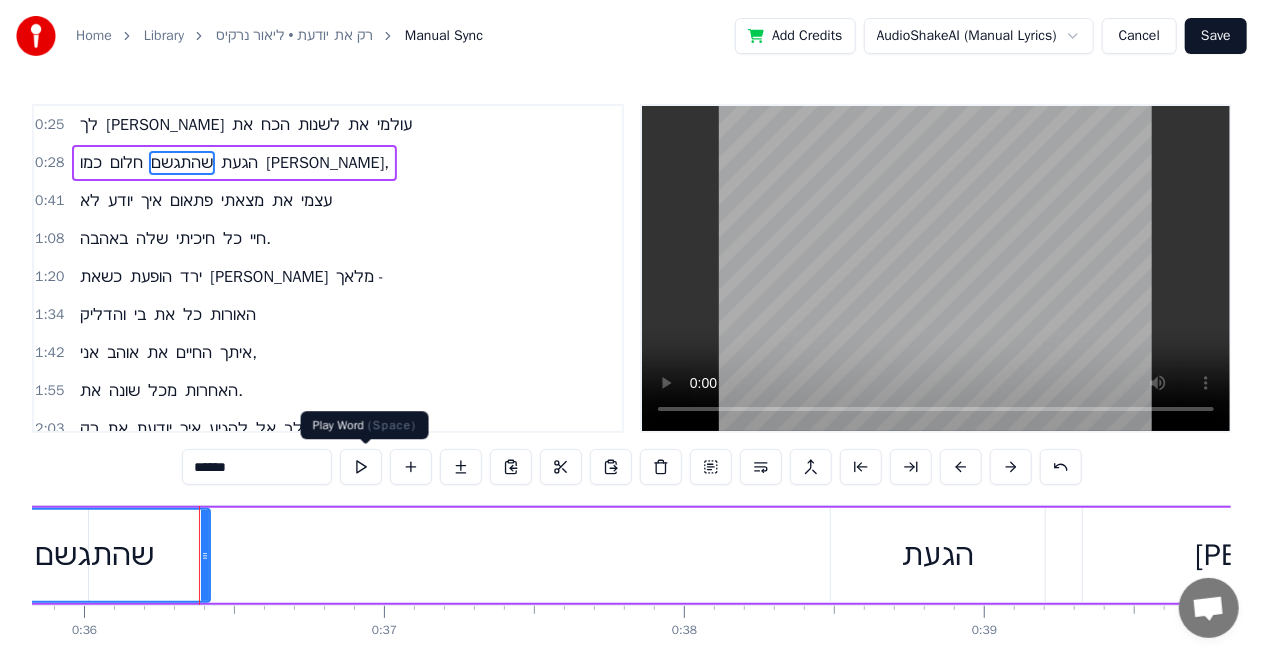 click at bounding box center [361, 467] 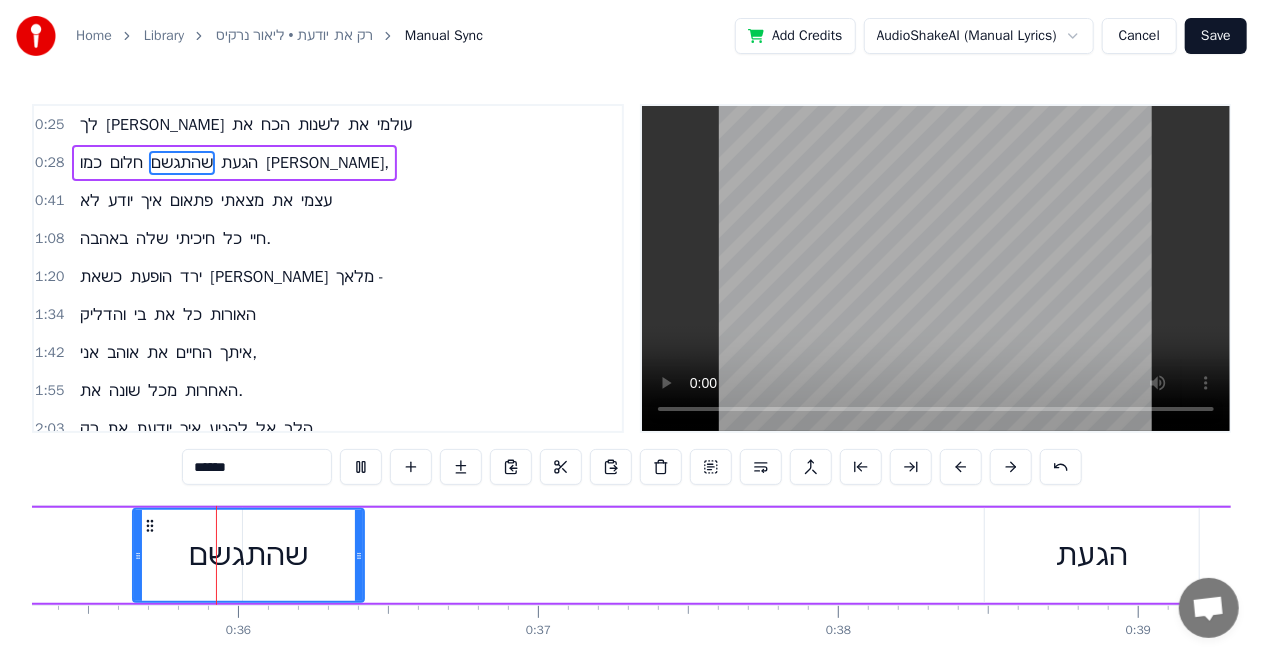 scroll, scrollTop: 0, scrollLeft: 10592, axis: horizontal 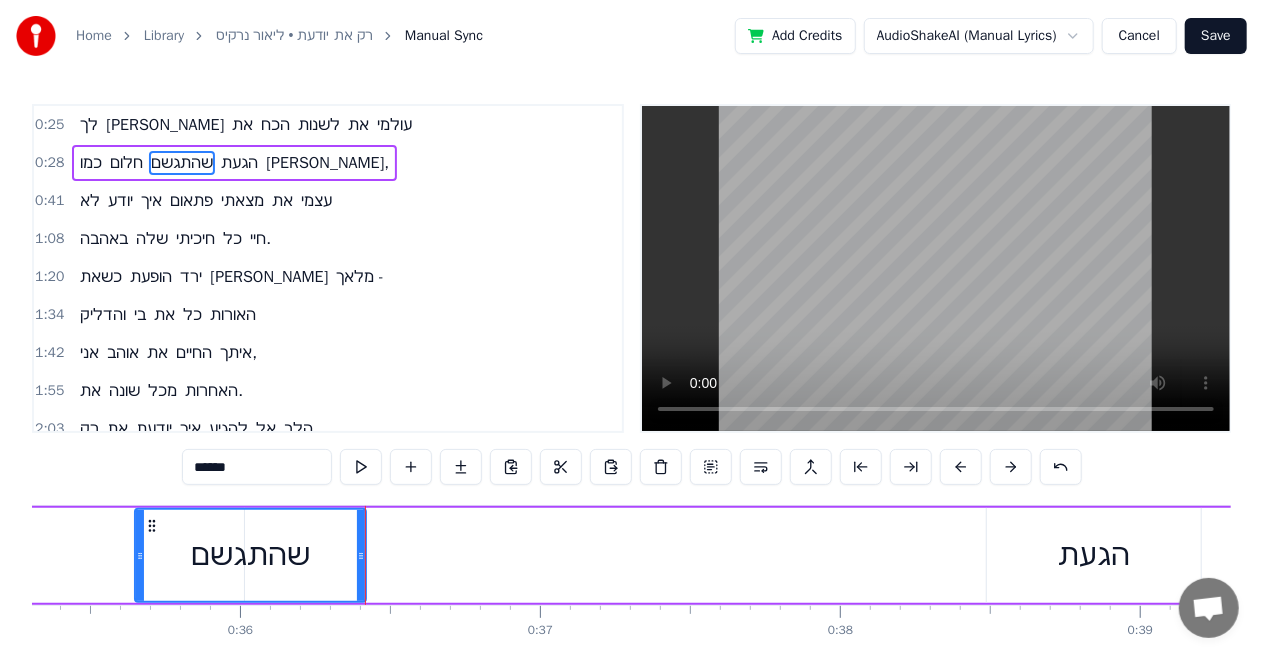 click at bounding box center (361, 467) 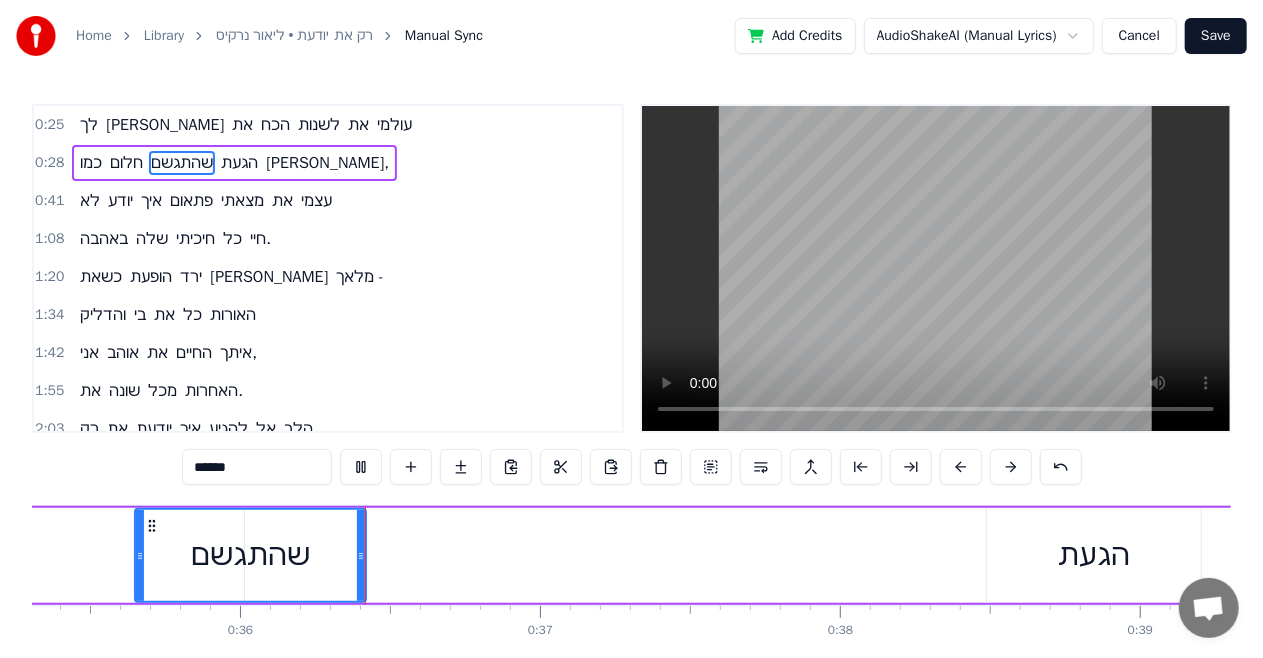 click at bounding box center [361, 467] 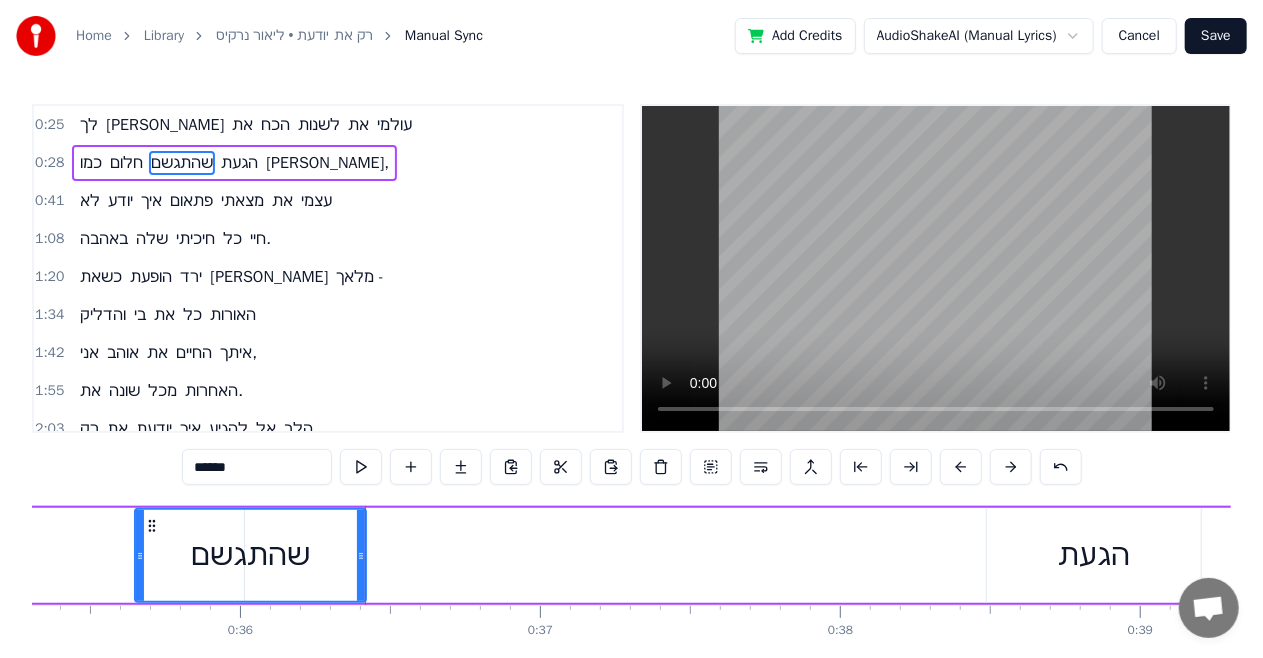 click on "כמו" at bounding box center (91, 163) 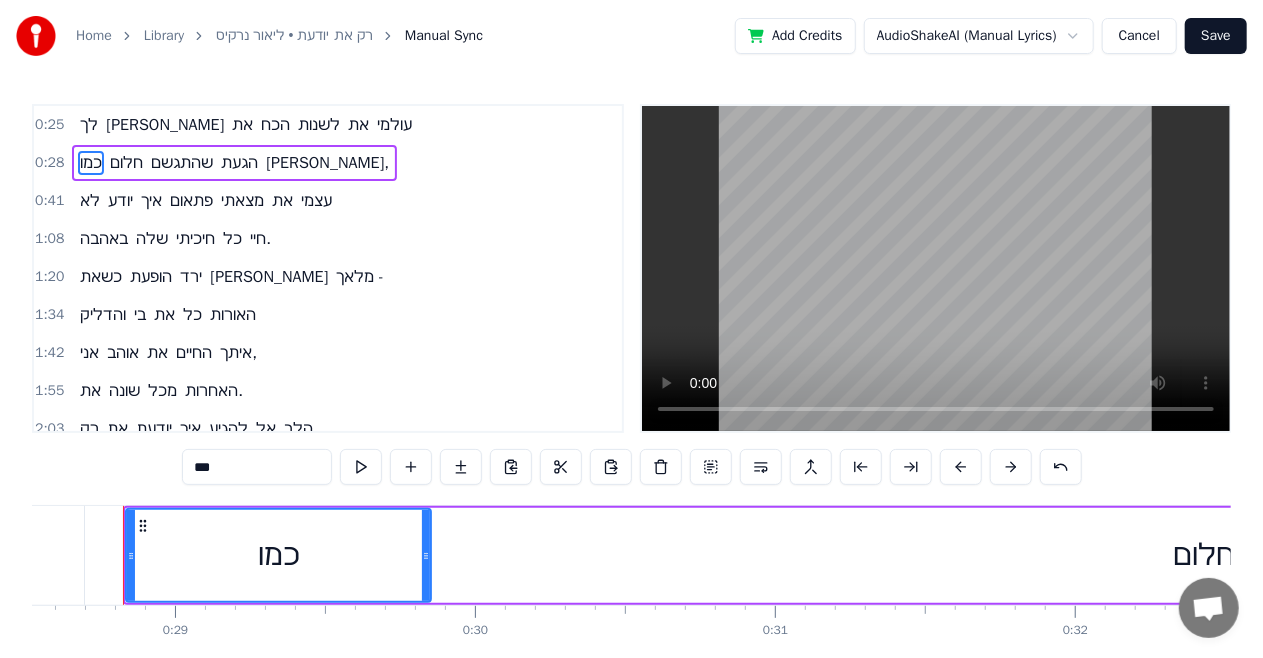 scroll, scrollTop: 0, scrollLeft: 8548, axis: horizontal 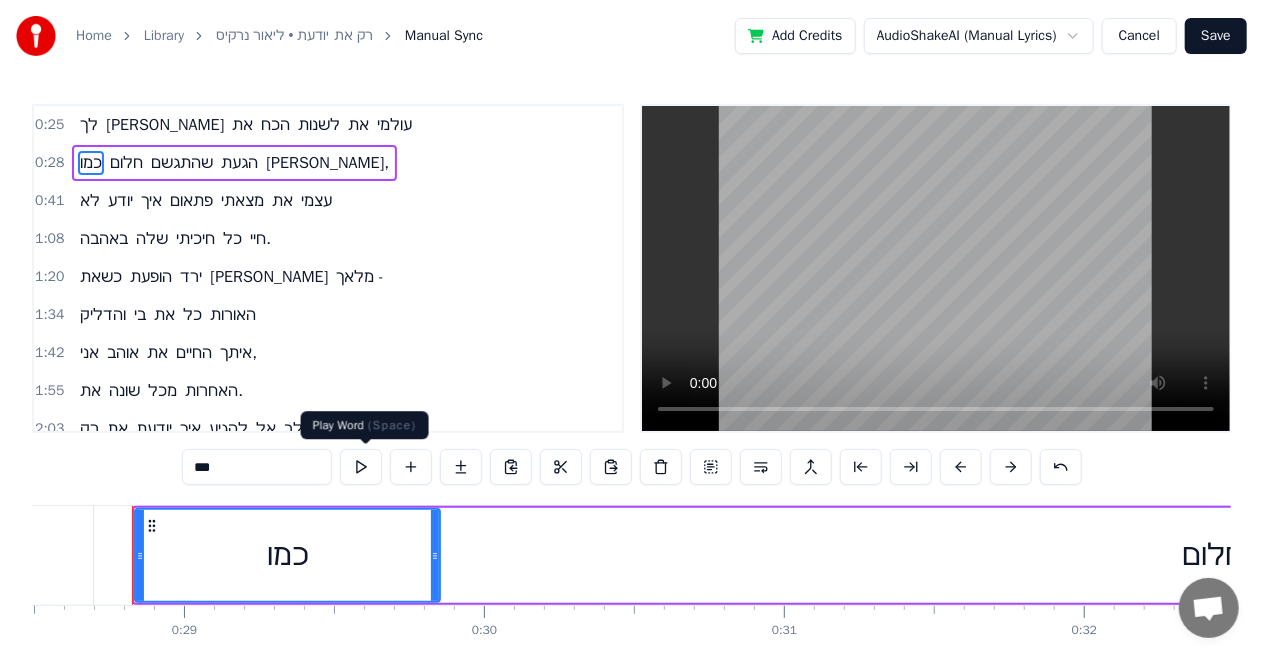 click at bounding box center (361, 467) 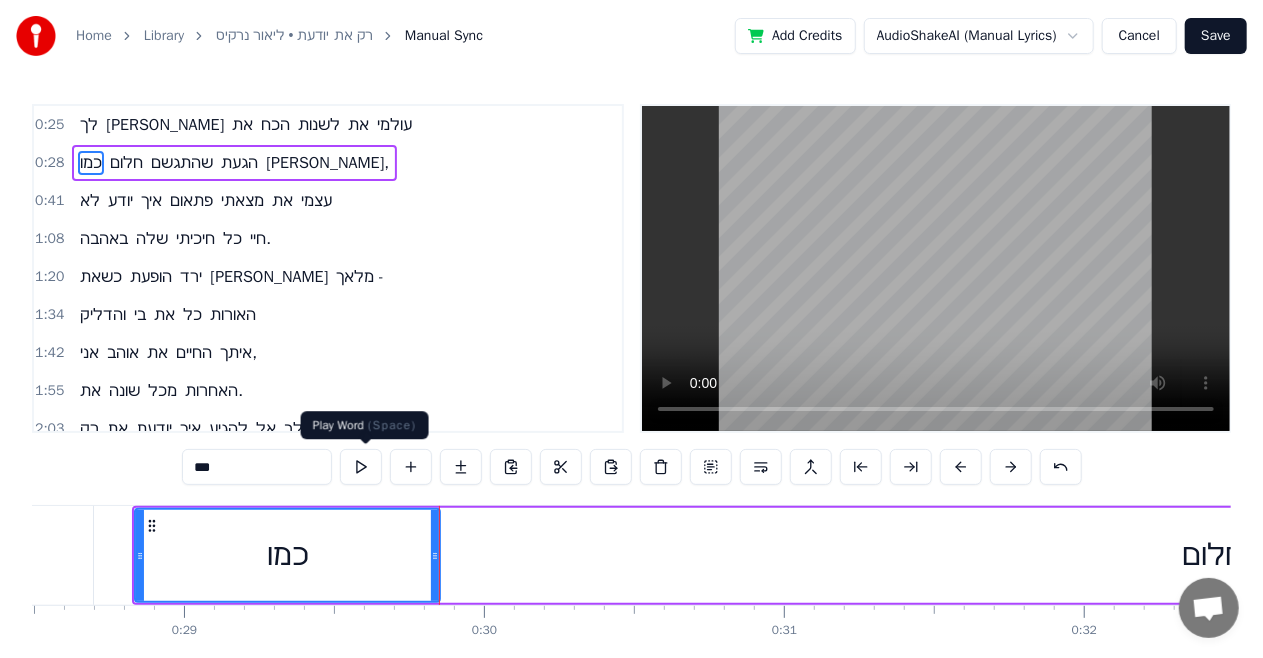 click at bounding box center (361, 467) 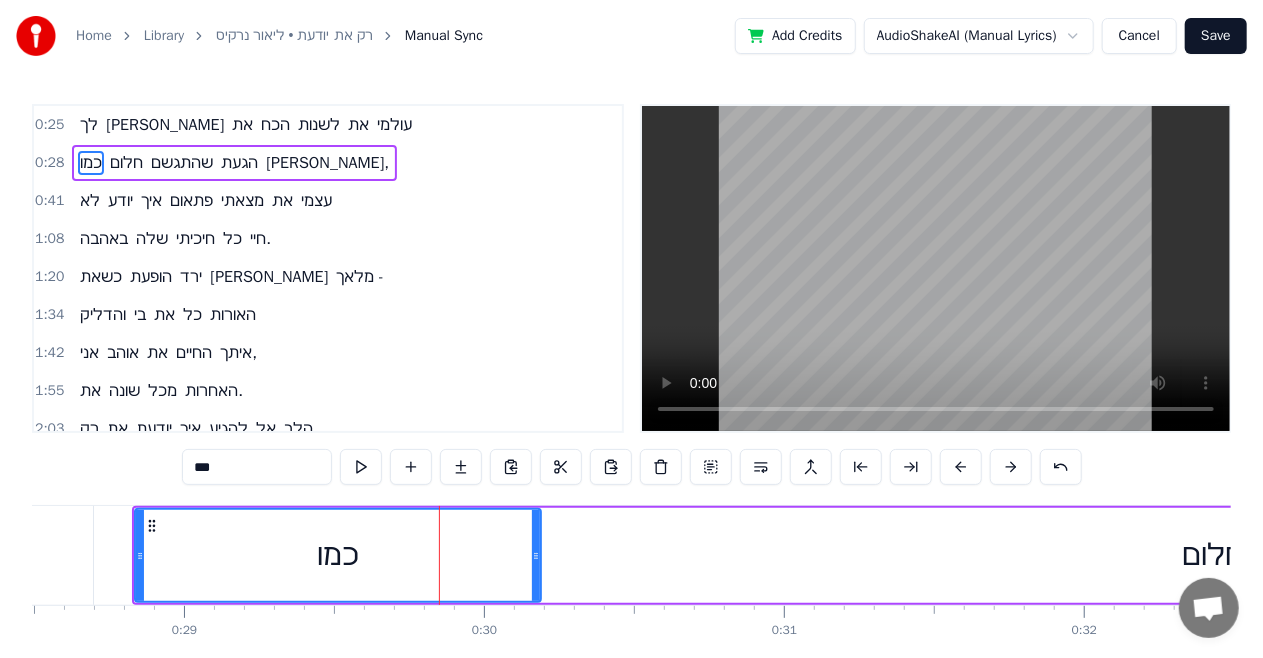 drag, startPoint x: 435, startPoint y: 549, endPoint x: 535, endPoint y: 558, distance: 100.40418 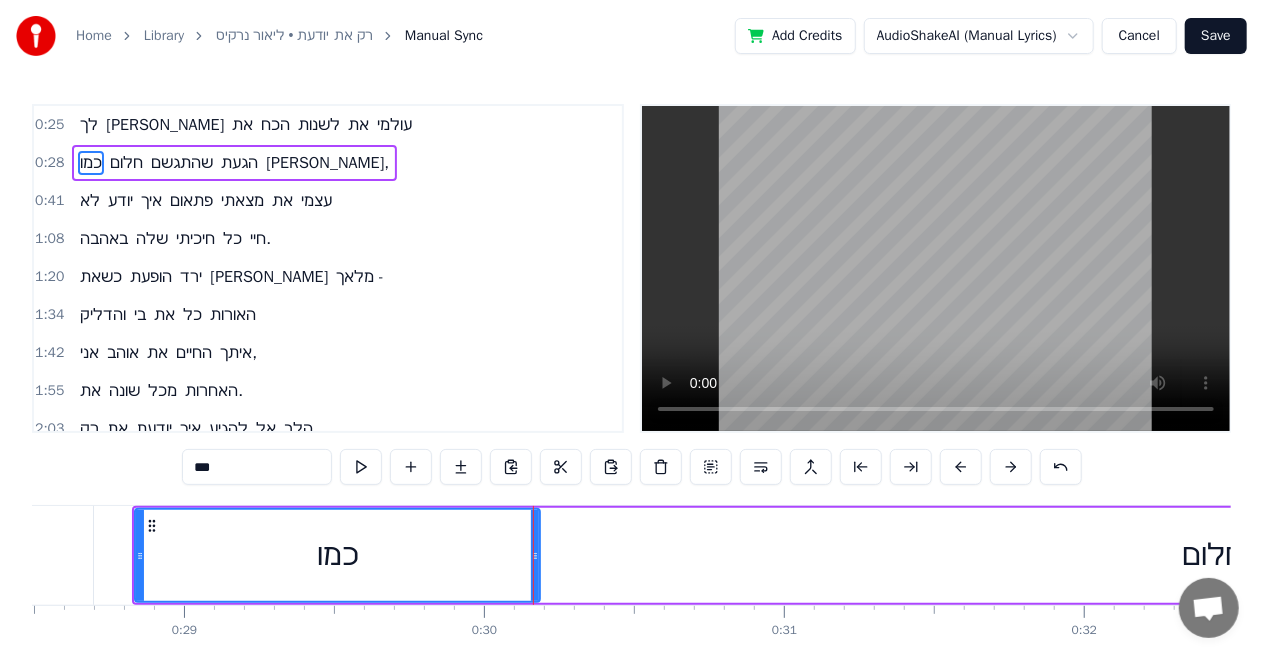 click 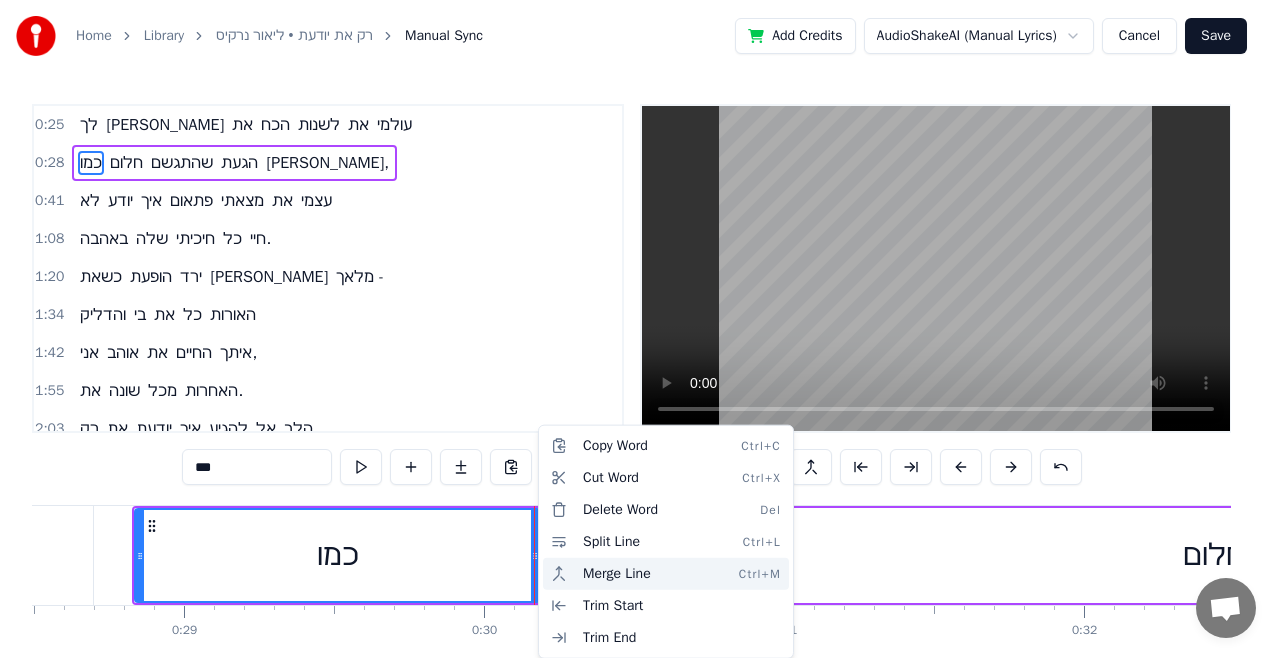click on "Merge Line Ctrl+M" at bounding box center [666, 574] 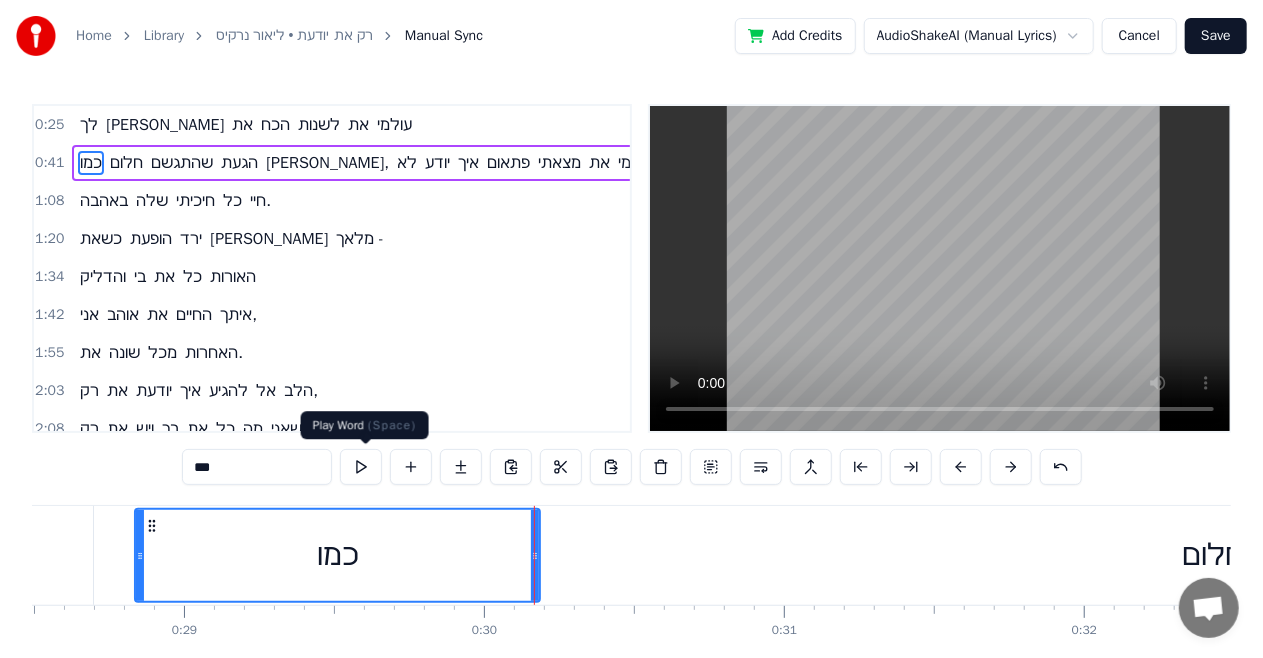 click at bounding box center (361, 467) 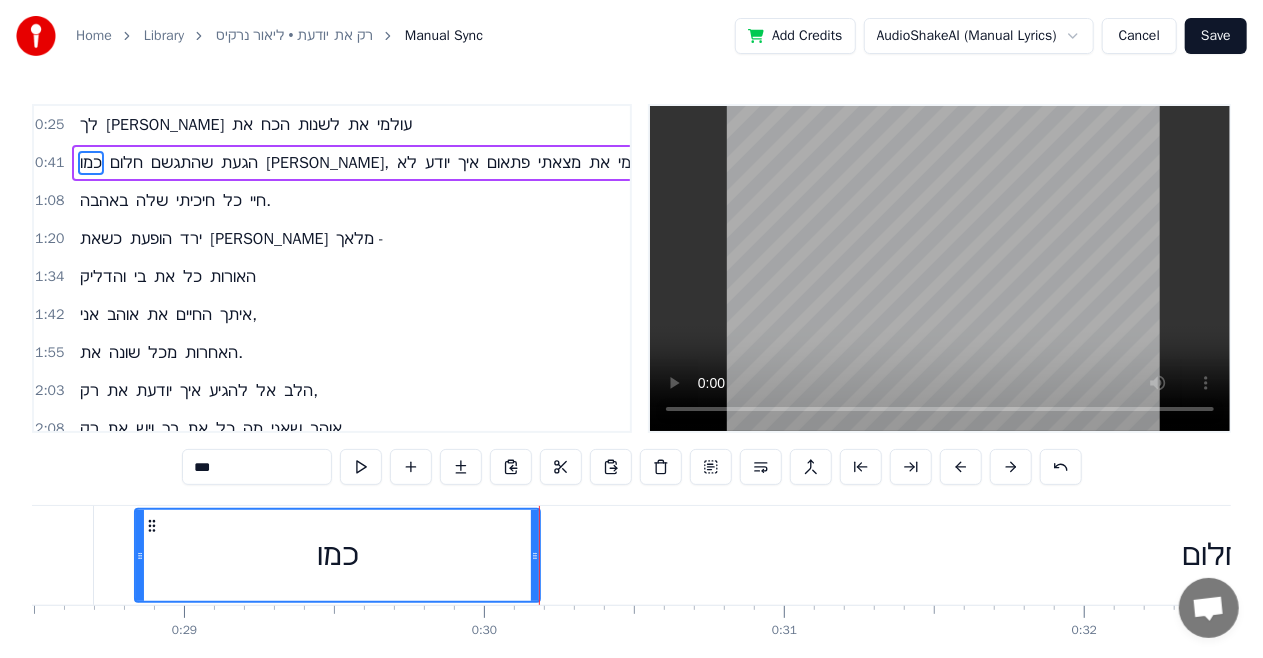 click at bounding box center (535, 555) 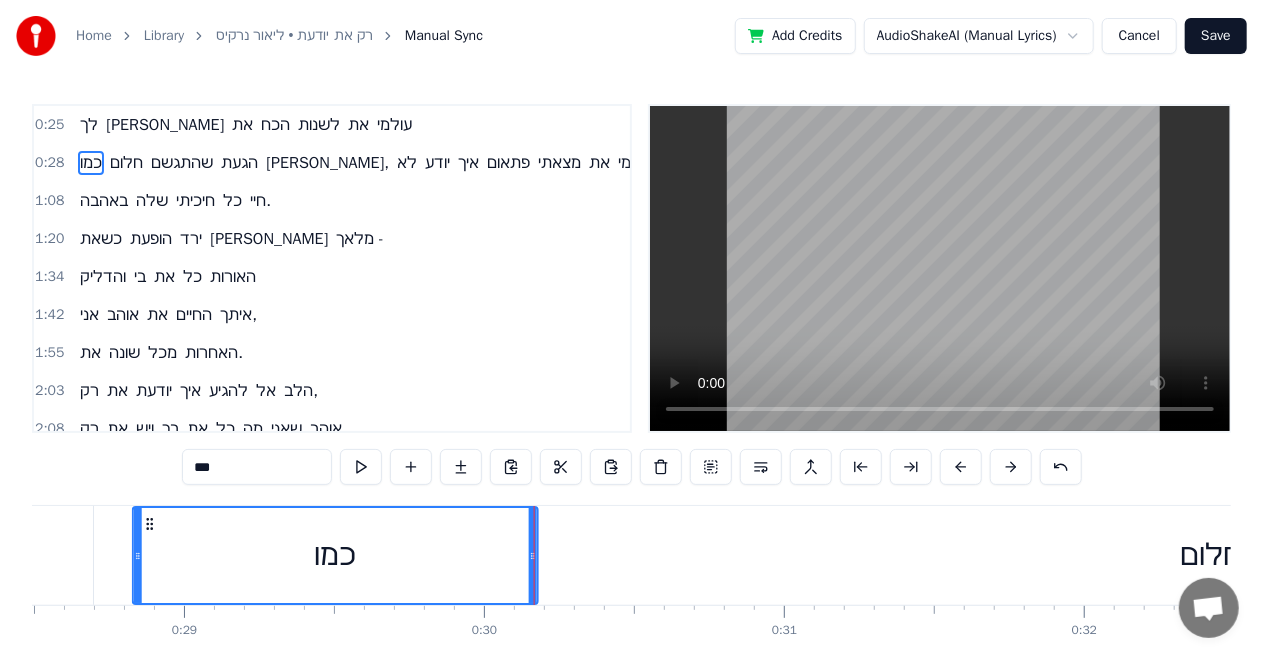 click 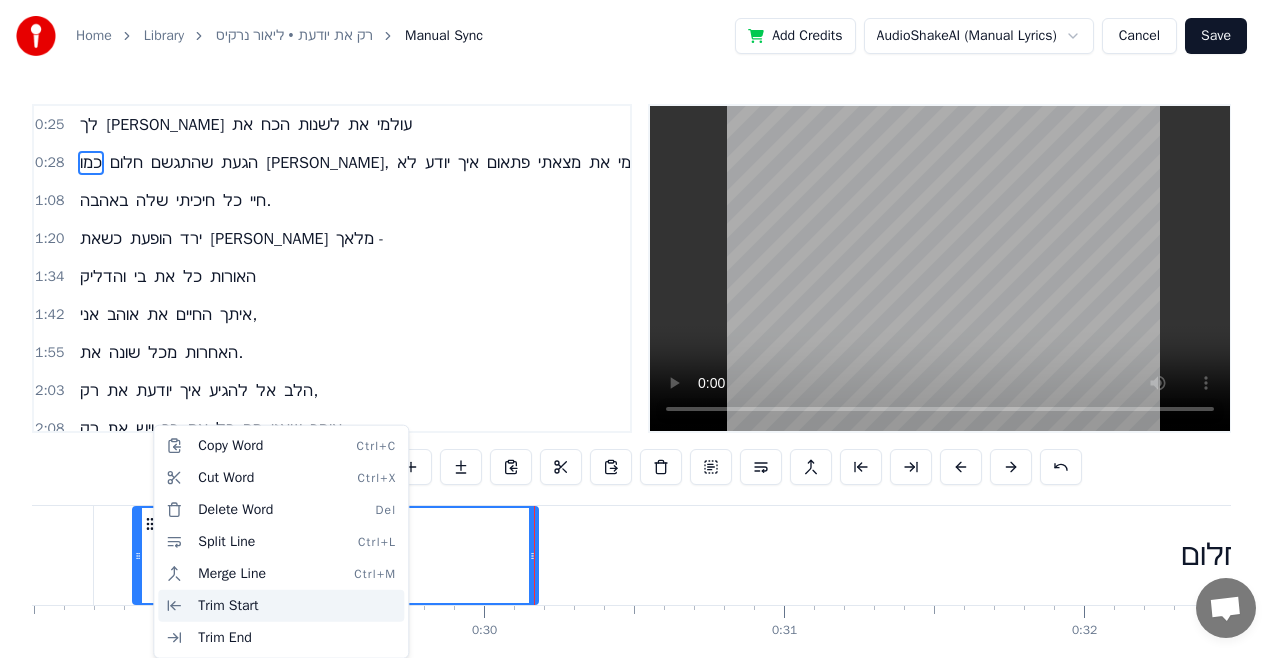 click on "Trim Start" at bounding box center [281, 606] 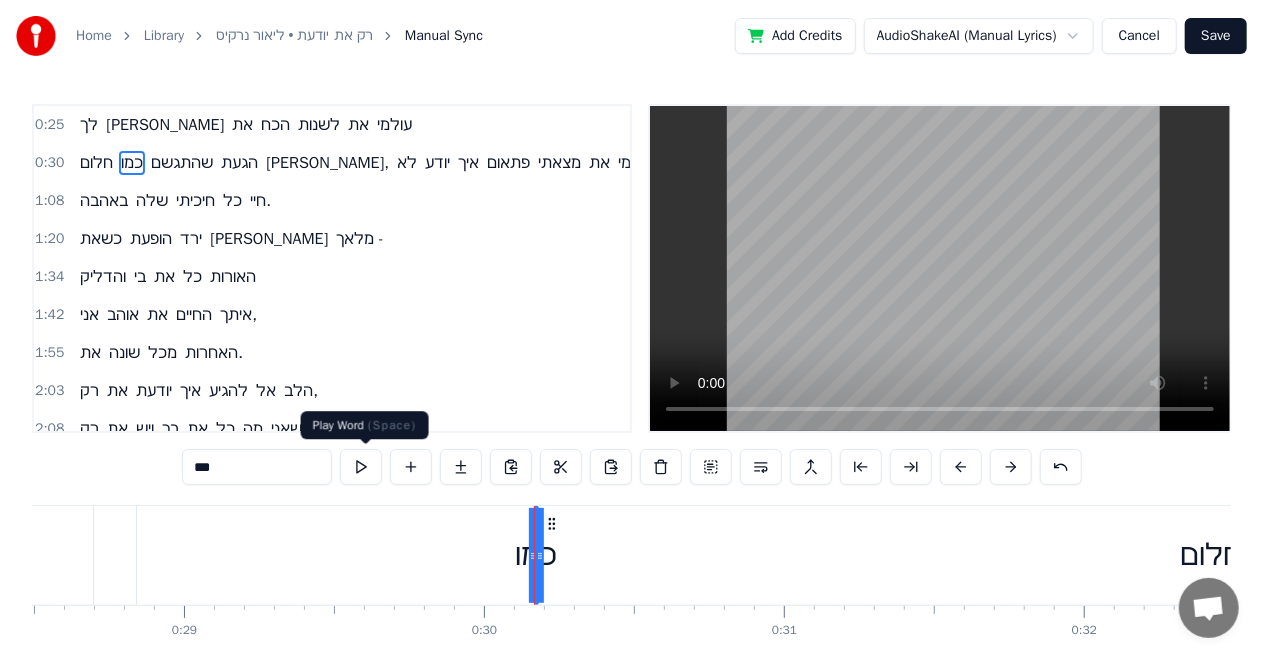 click at bounding box center [361, 467] 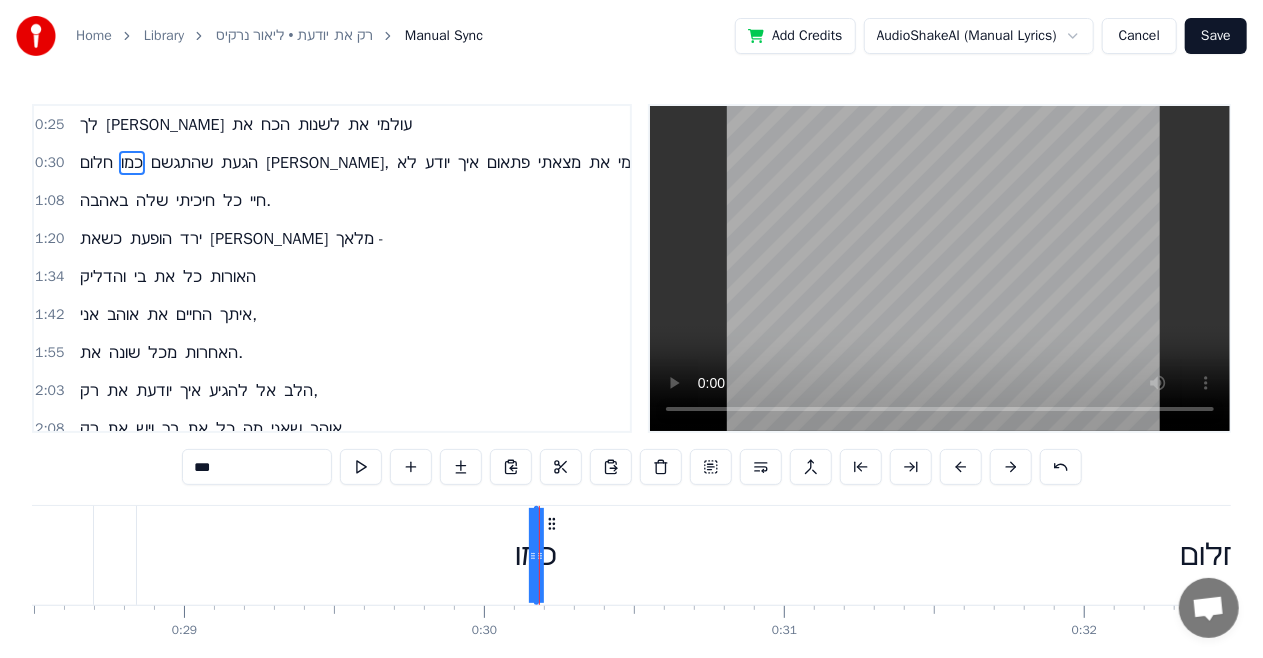 click at bounding box center [361, 467] 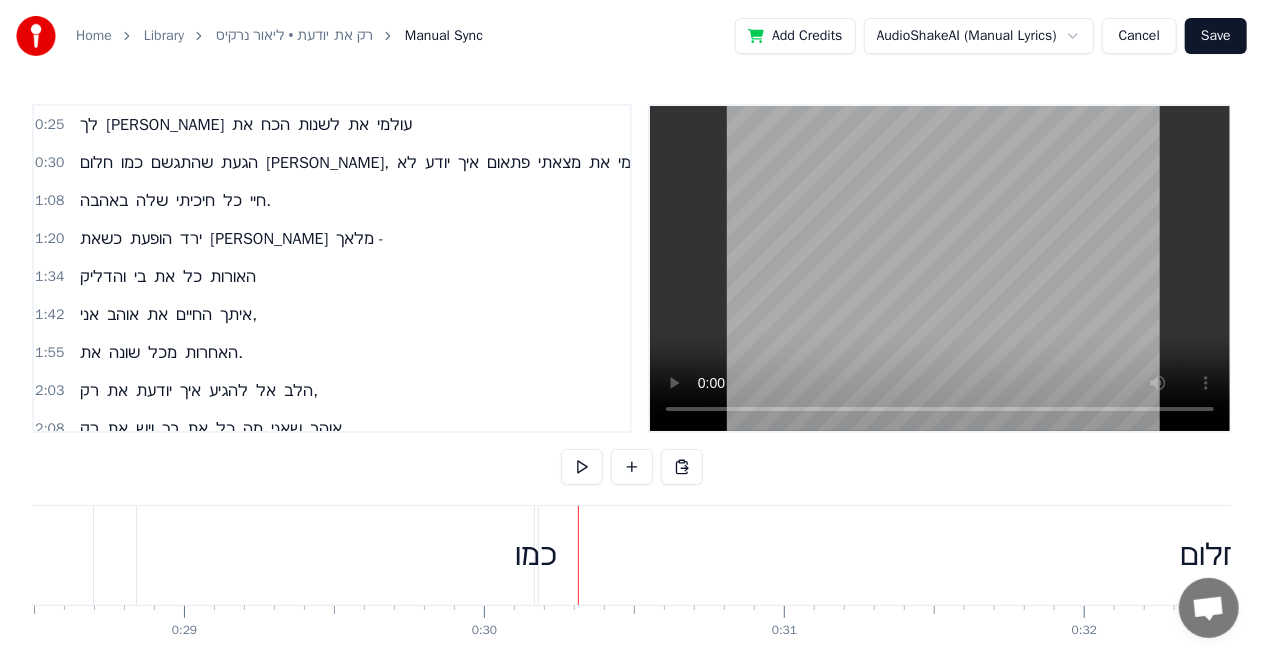 click on "כמו" at bounding box center [537, 555] 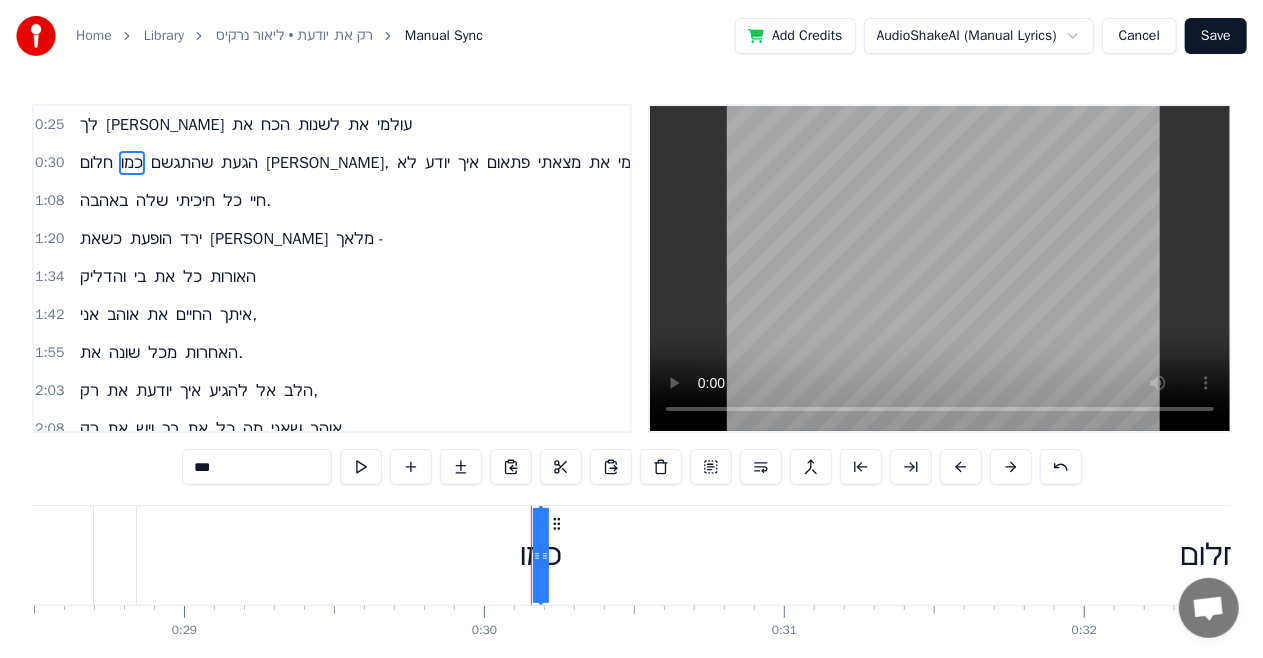 drag, startPoint x: 537, startPoint y: 558, endPoint x: 590, endPoint y: 557, distance: 53.009434 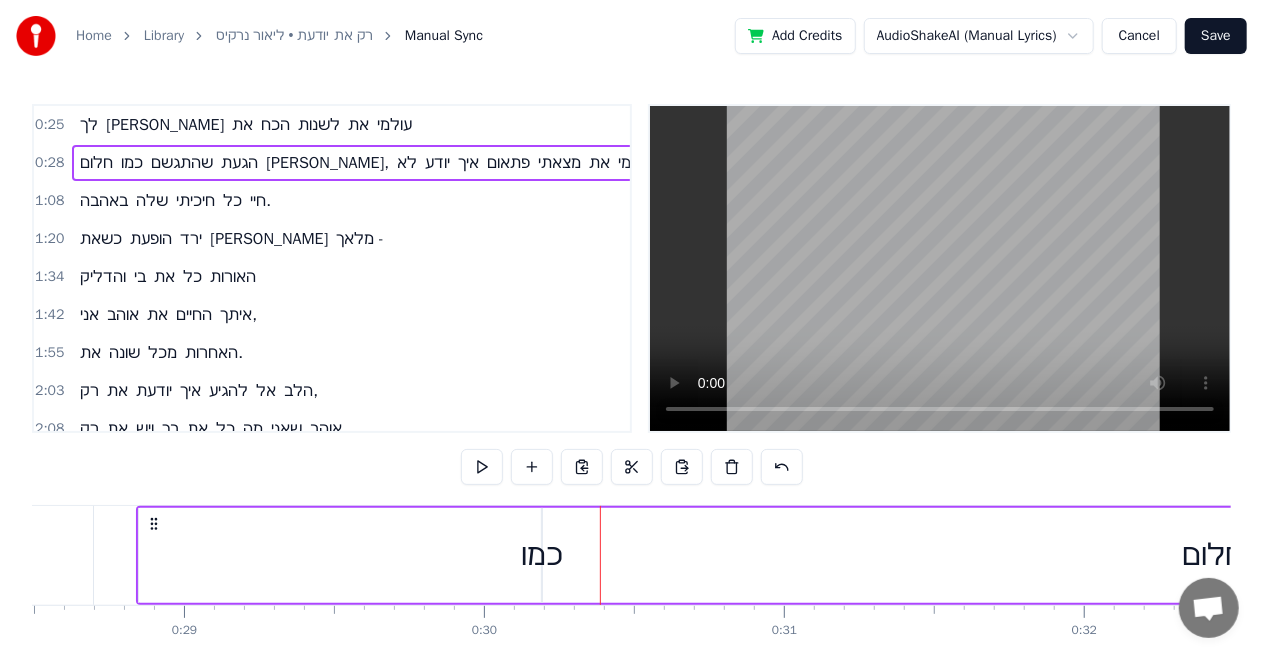 click on "חלום" at bounding box center [1213, 555] 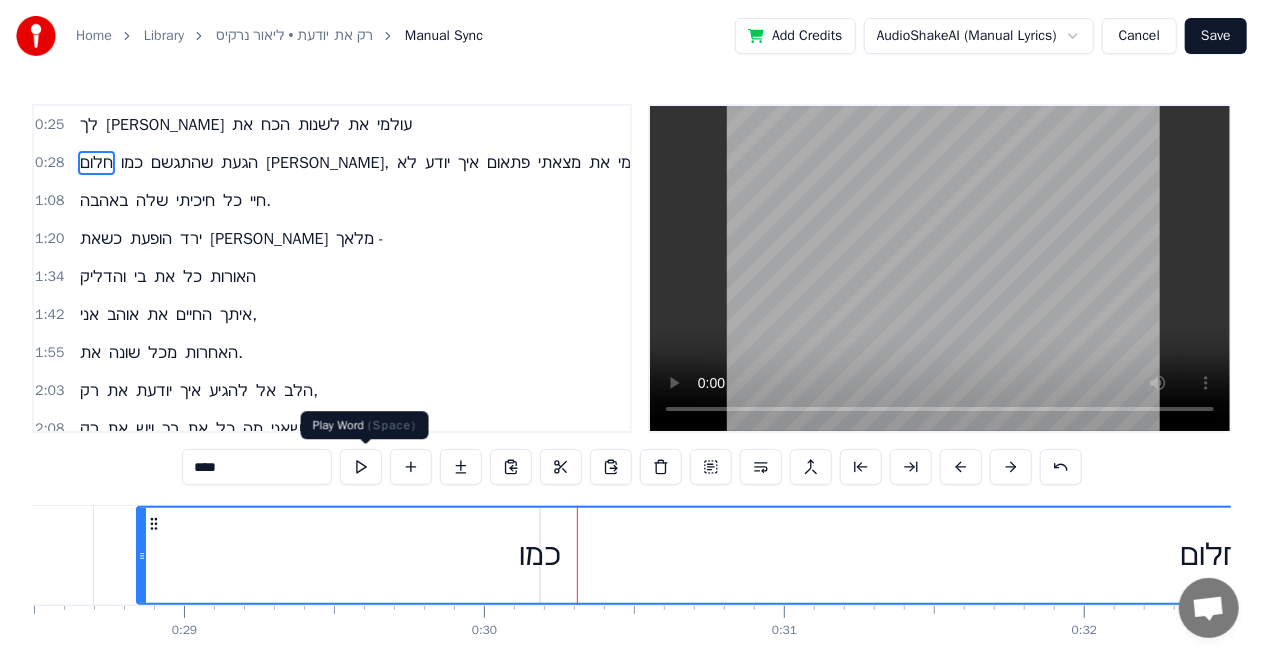 click at bounding box center [361, 467] 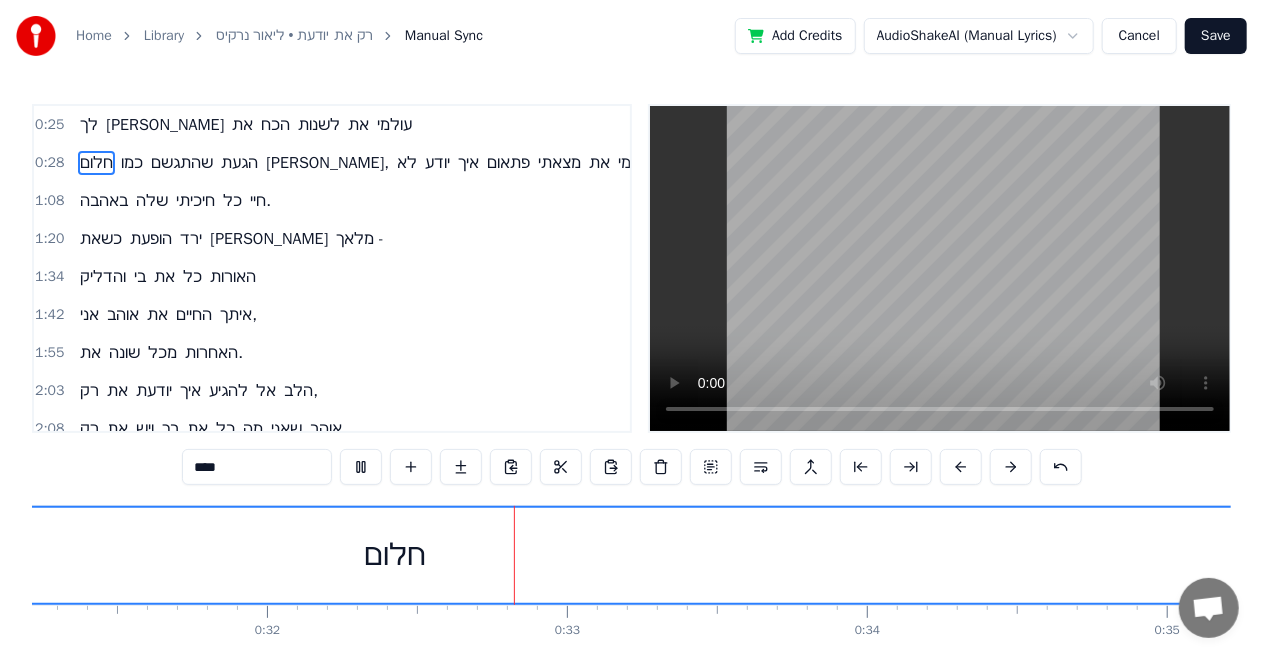 scroll, scrollTop: 0, scrollLeft: 9572, axis: horizontal 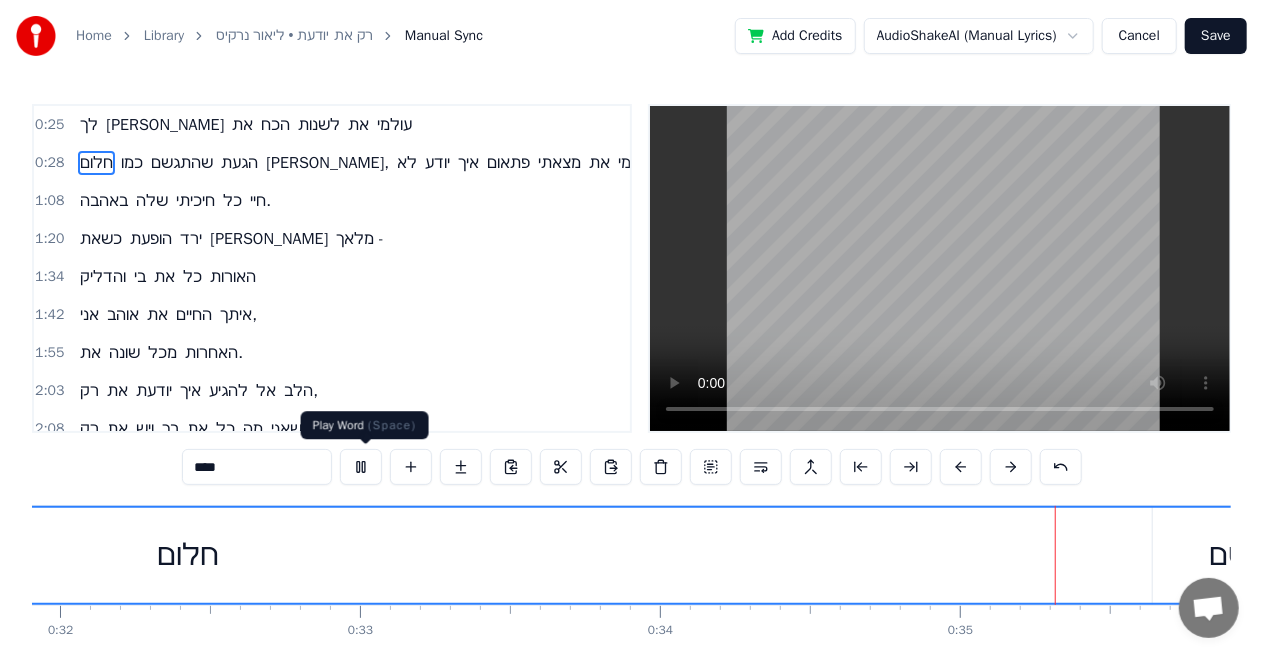 click at bounding box center (361, 467) 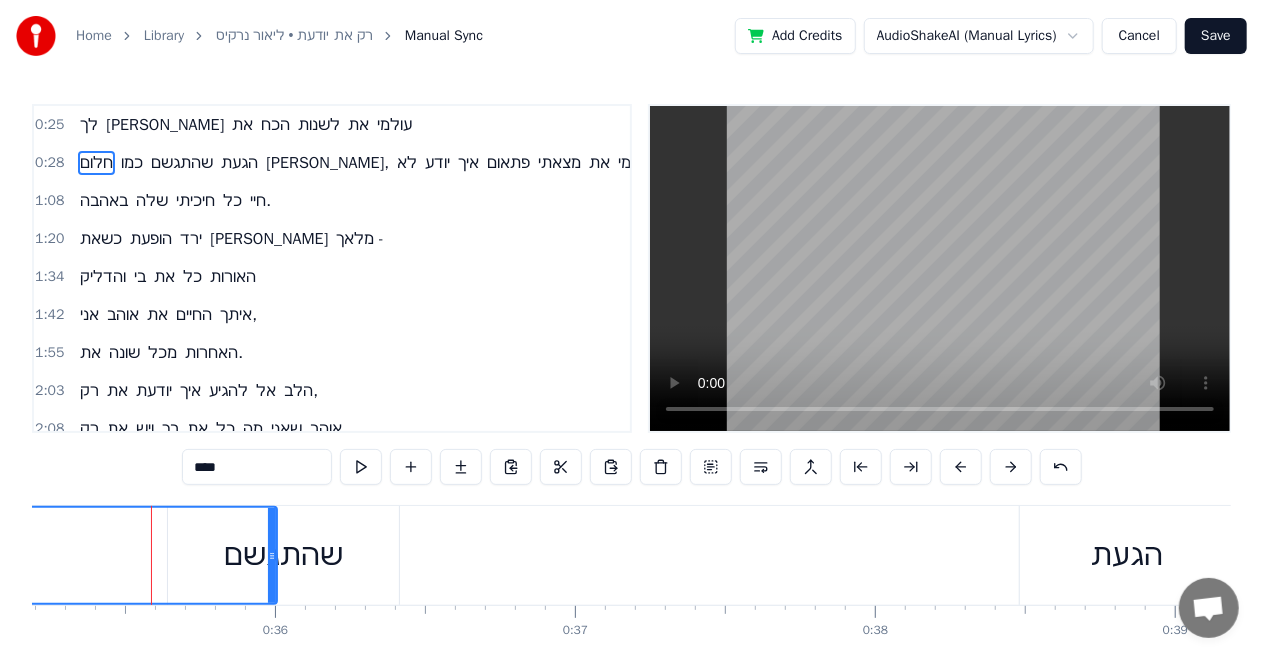 scroll, scrollTop: 0, scrollLeft: 10576, axis: horizontal 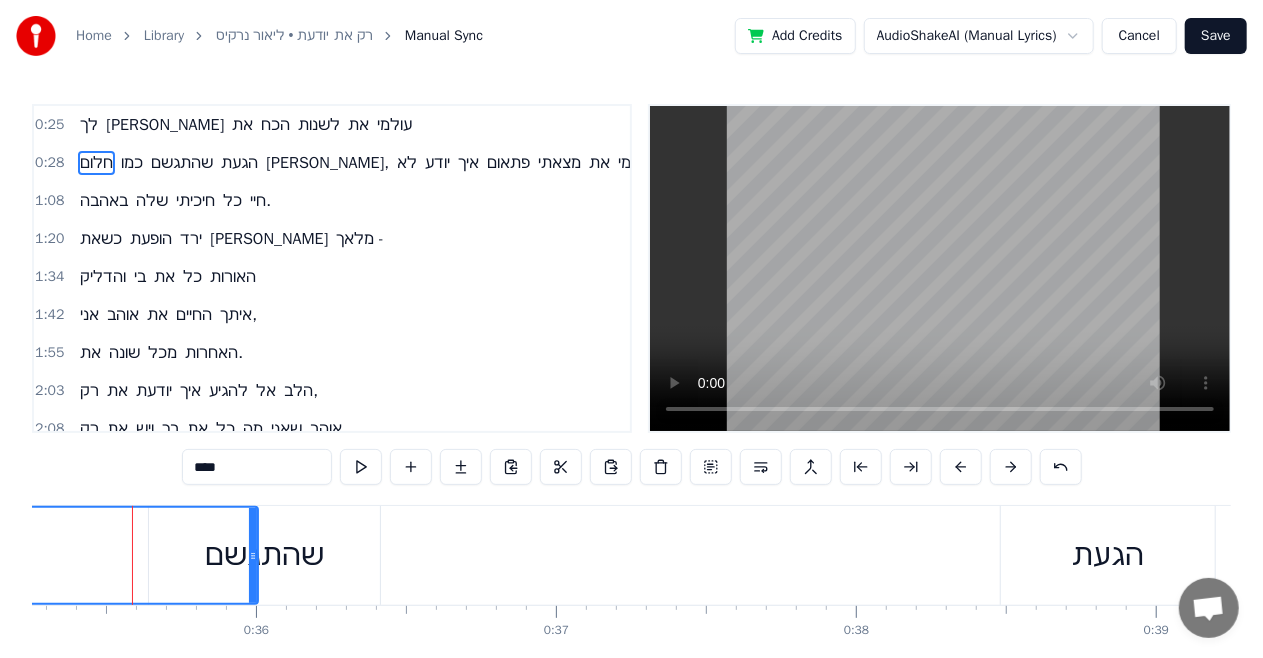 click on "לך" at bounding box center [89, 125] 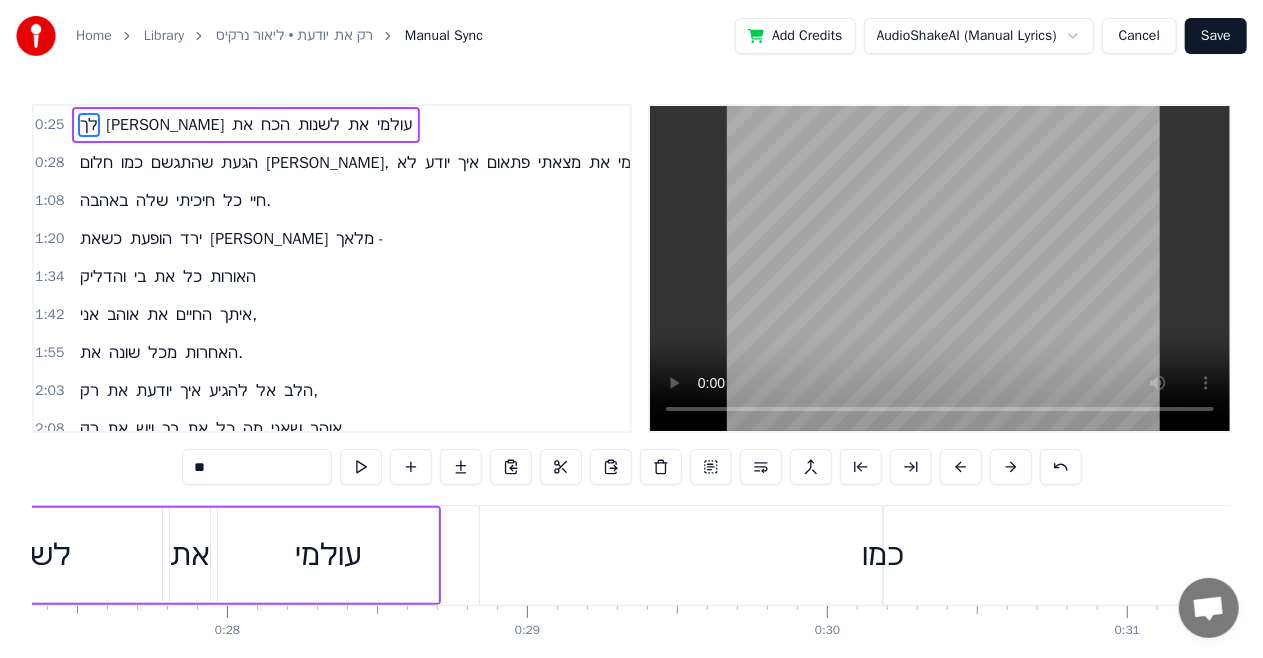 scroll, scrollTop: 0, scrollLeft: 7490, axis: horizontal 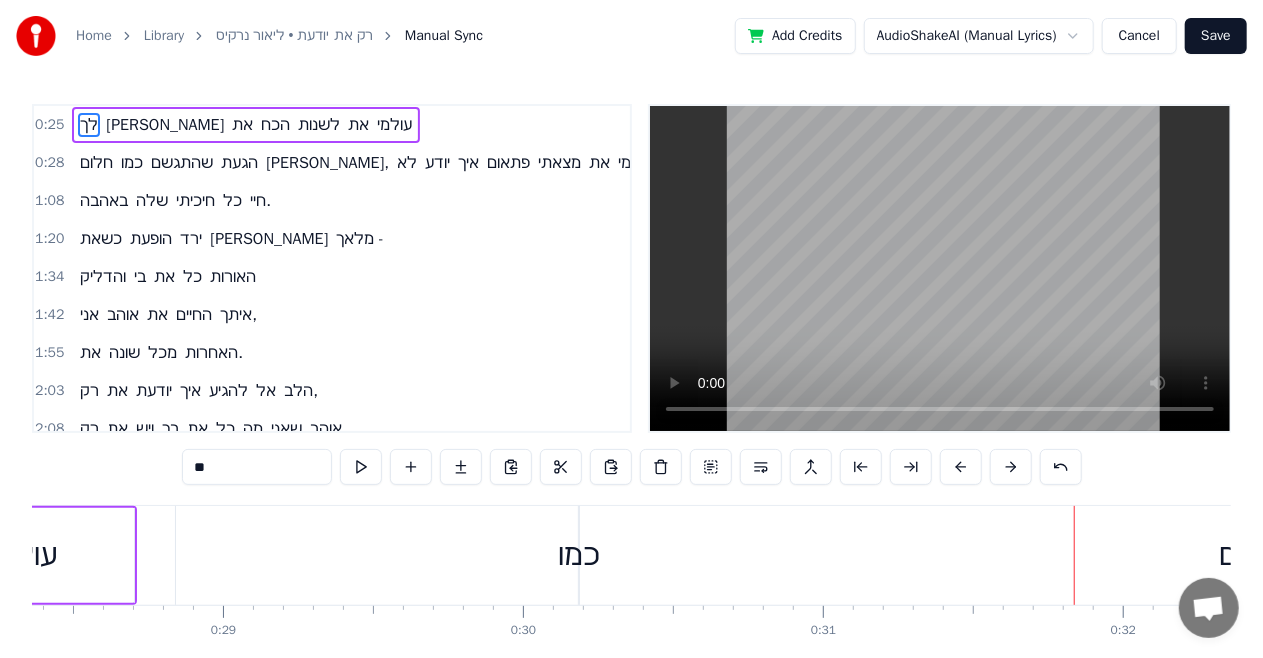 click on "חלום" at bounding box center (1250, 555) 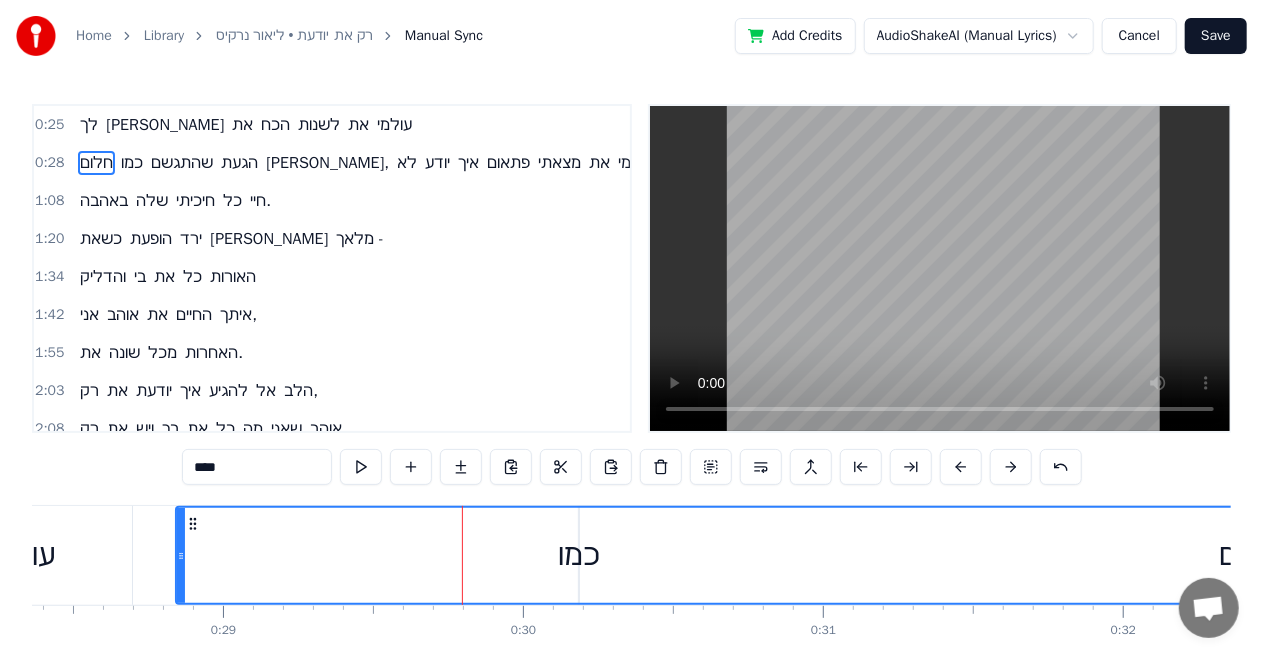 click on "חלום" at bounding box center [1251, 555] 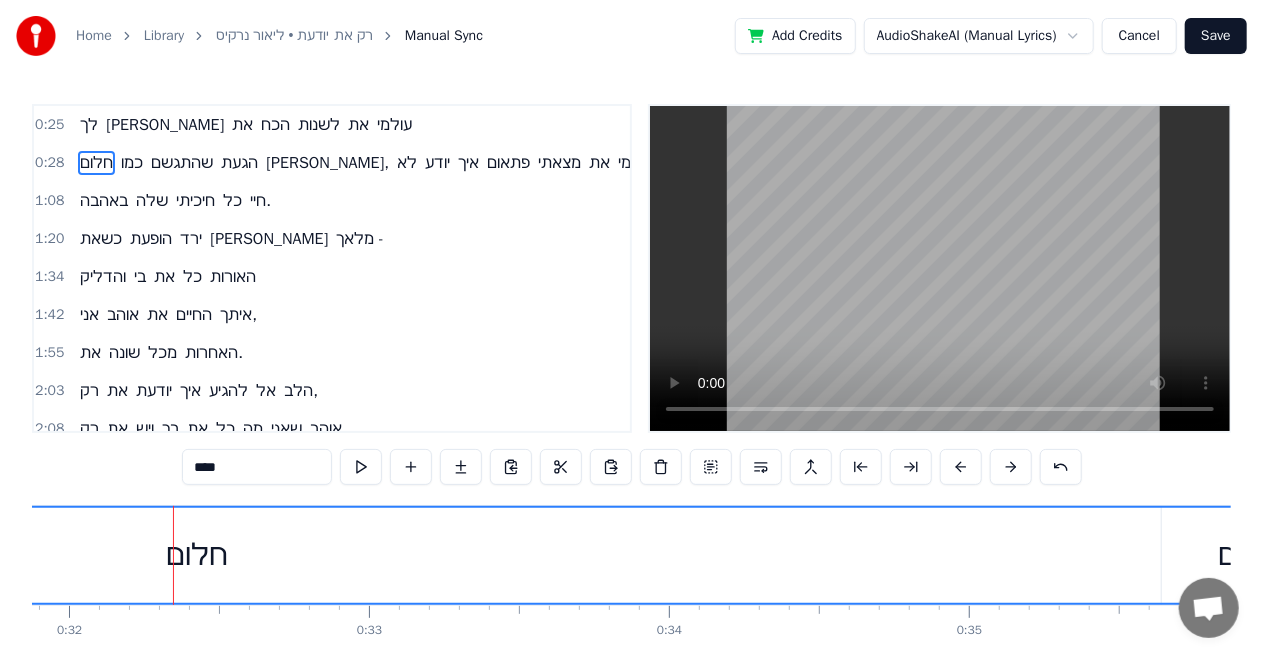 scroll, scrollTop: 0, scrollLeft: 9604, axis: horizontal 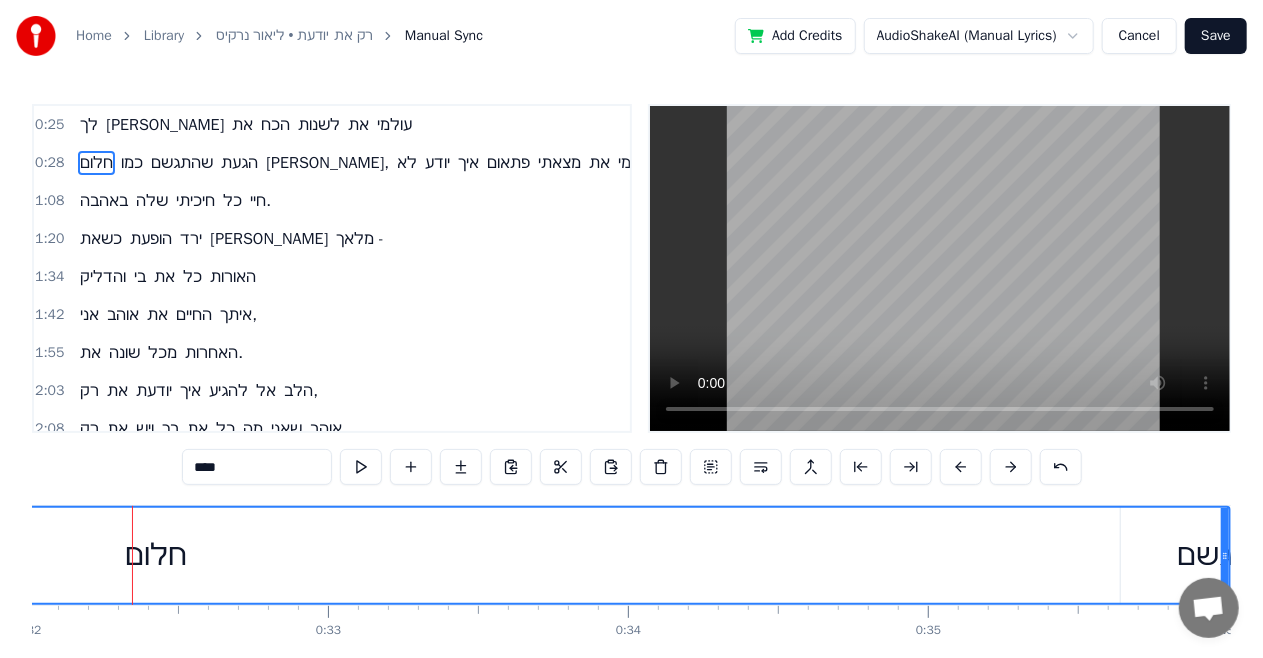 click on "חלום" at bounding box center (155, 555) 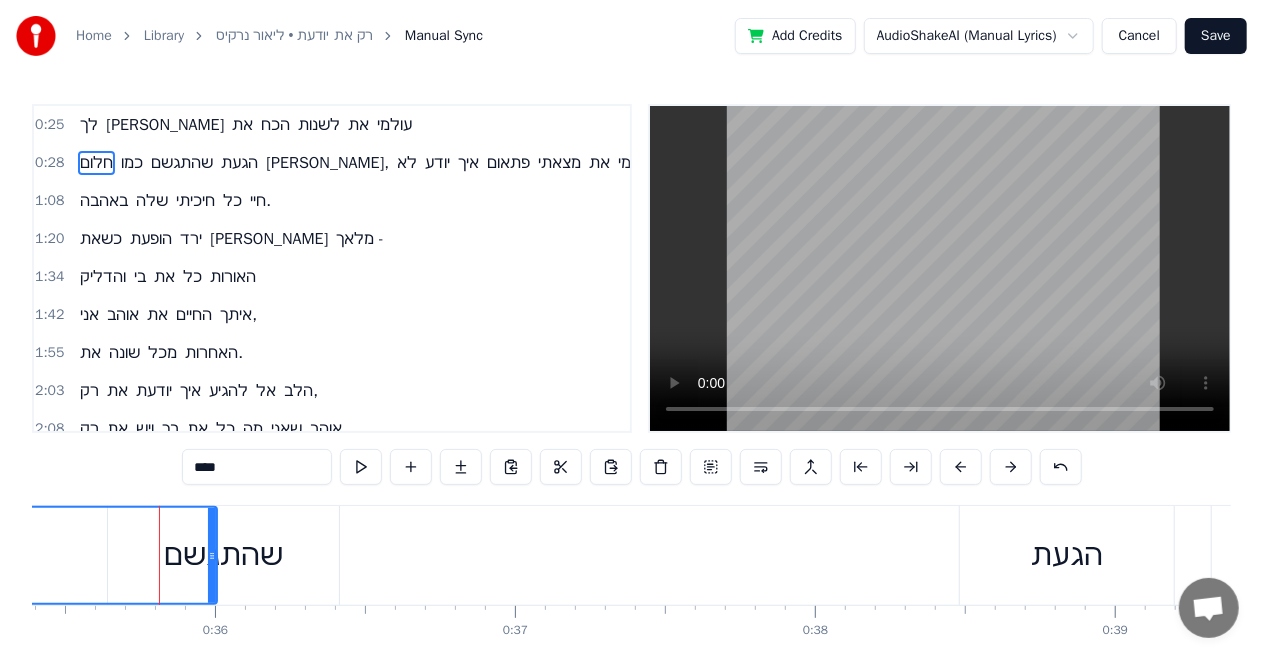 scroll, scrollTop: 0, scrollLeft: 10644, axis: horizontal 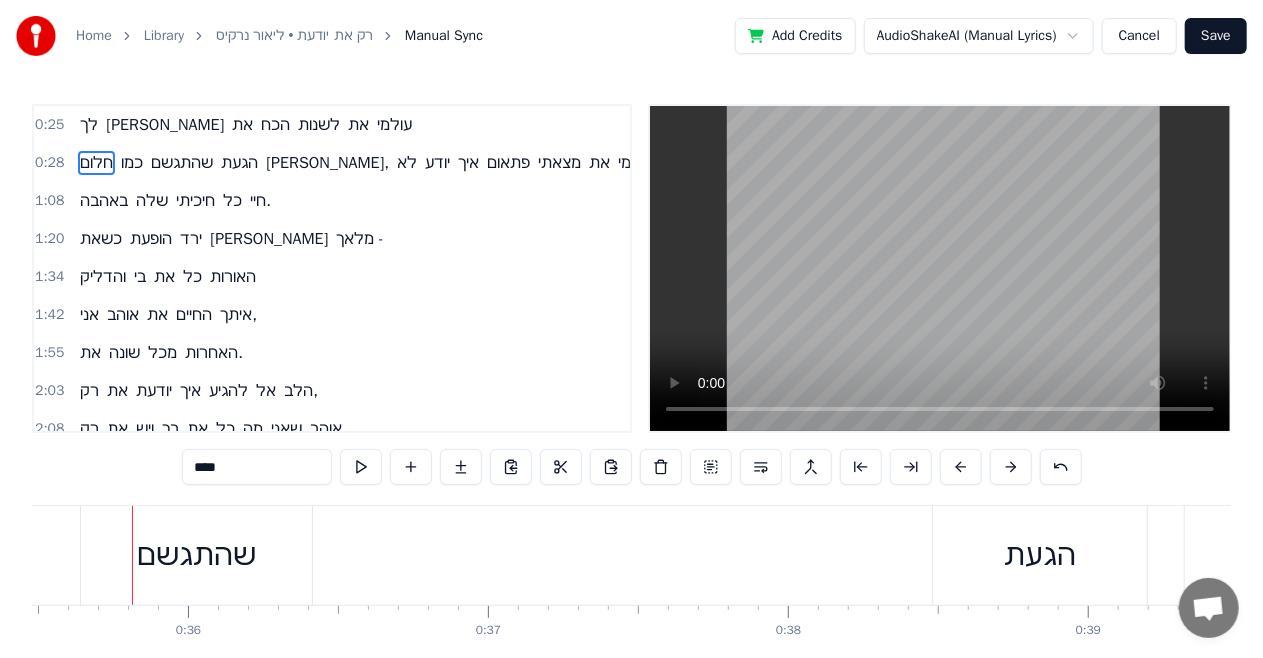 drag, startPoint x: 186, startPoint y: 559, endPoint x: 0, endPoint y: 567, distance: 186.17197 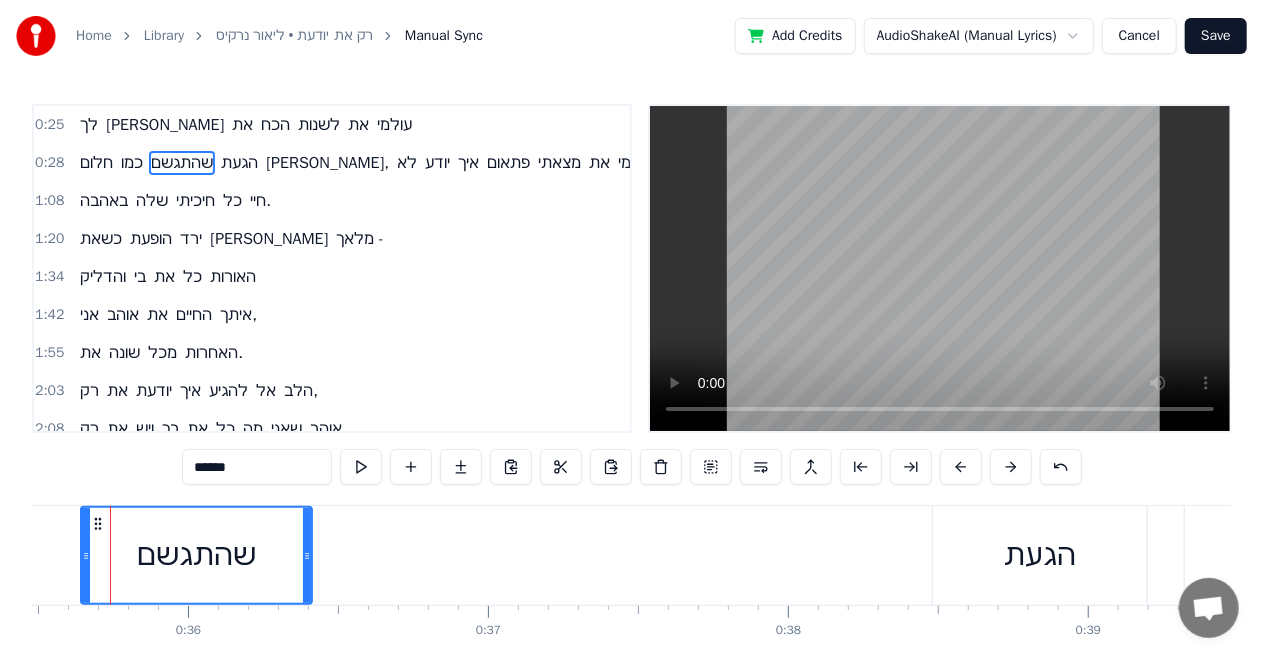 scroll, scrollTop: 0, scrollLeft: 10622, axis: horizontal 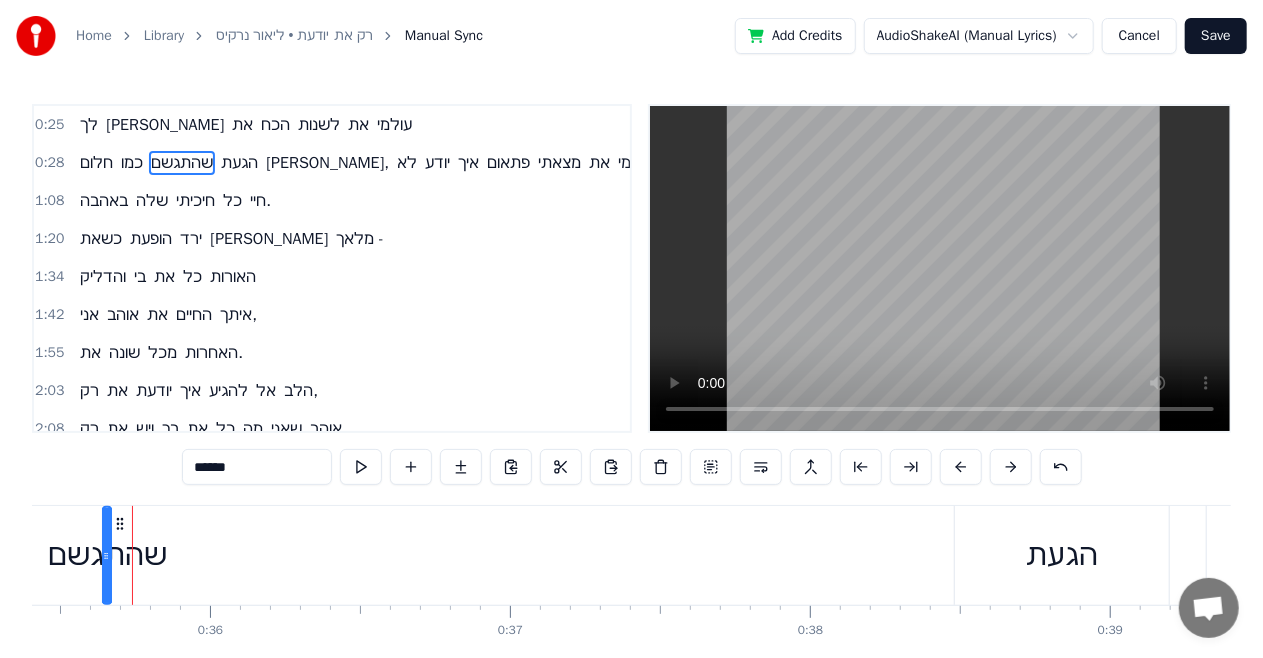 drag, startPoint x: 326, startPoint y: 551, endPoint x: 103, endPoint y: 548, distance: 223.02017 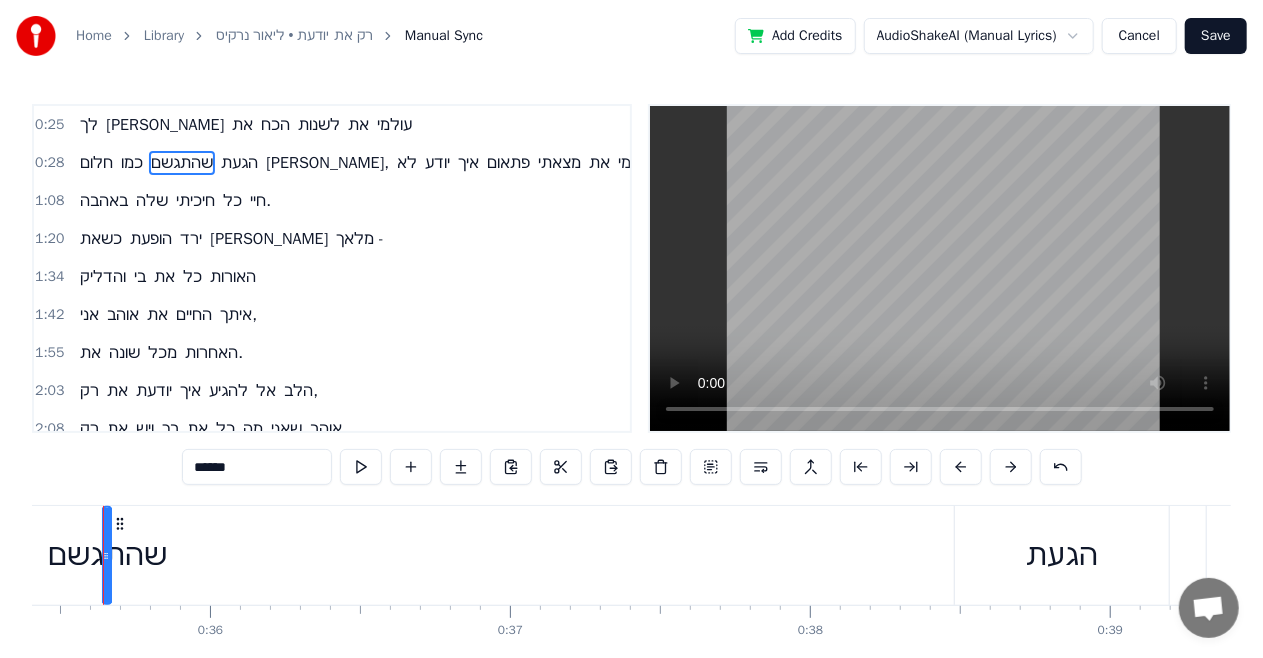 scroll, scrollTop: 0, scrollLeft: 10593, axis: horizontal 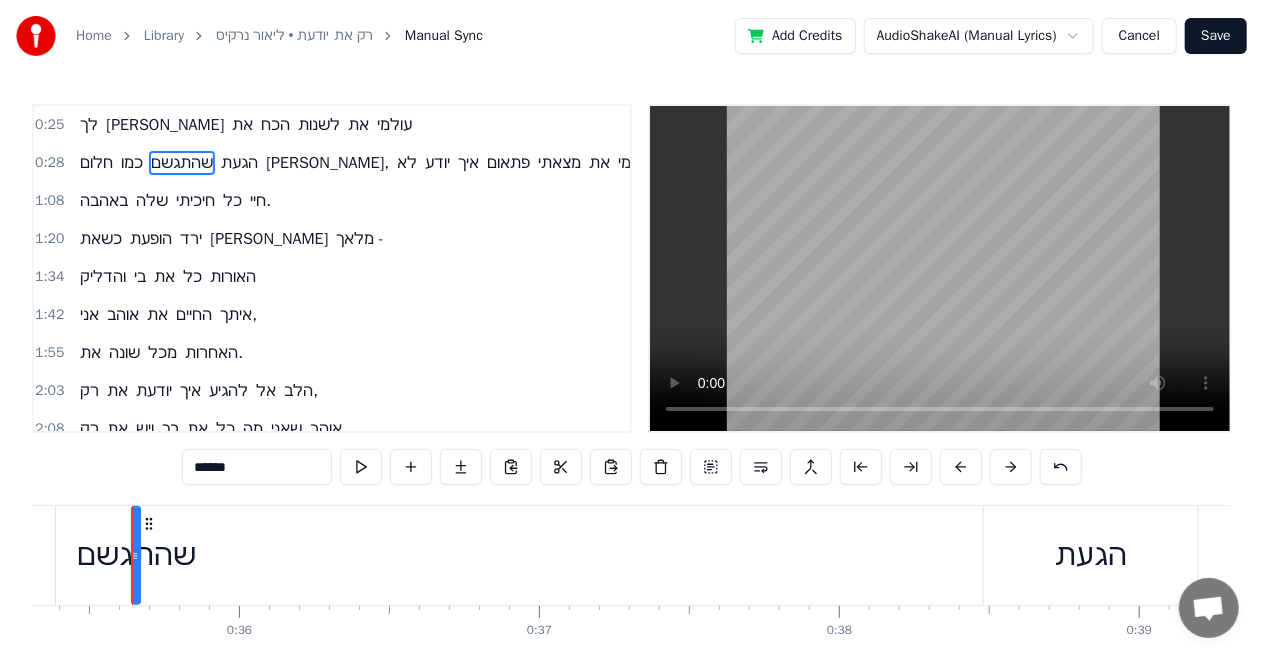 click on "חלום כמו שהתגשם הגעת [PERSON_NAME], לא יודע איך פתאום מצאתי את עצמי" at bounding box center (3991, 555) 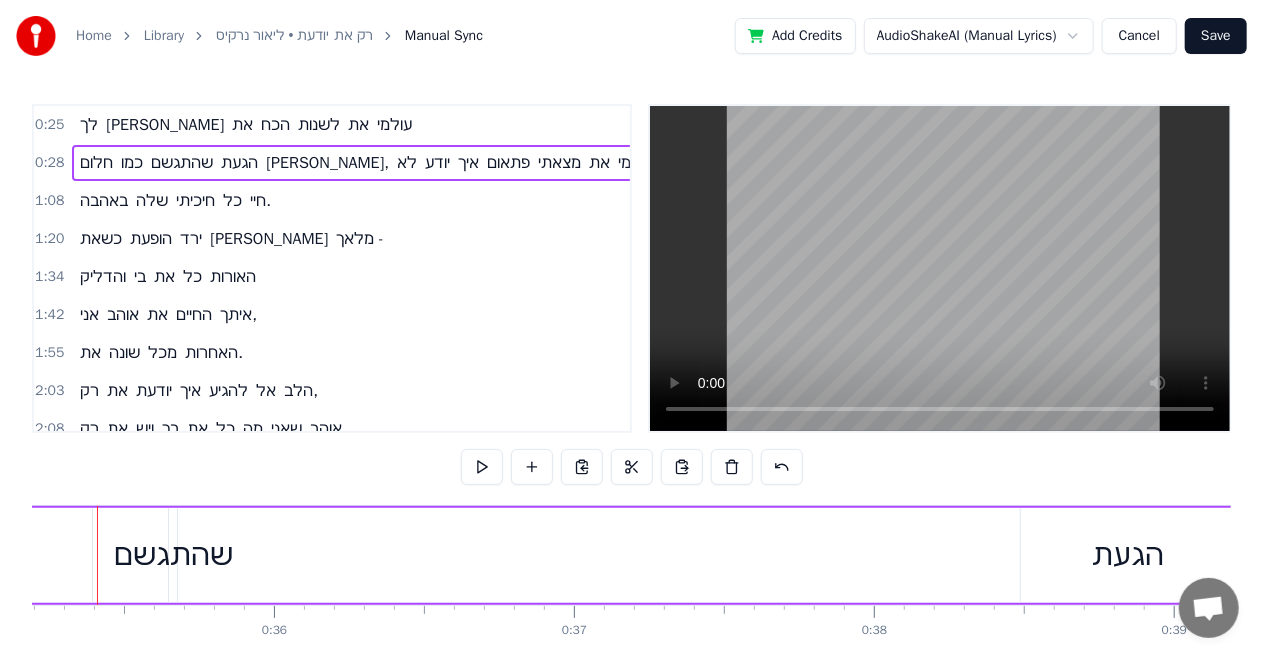 scroll, scrollTop: 0, scrollLeft: 10523, axis: horizontal 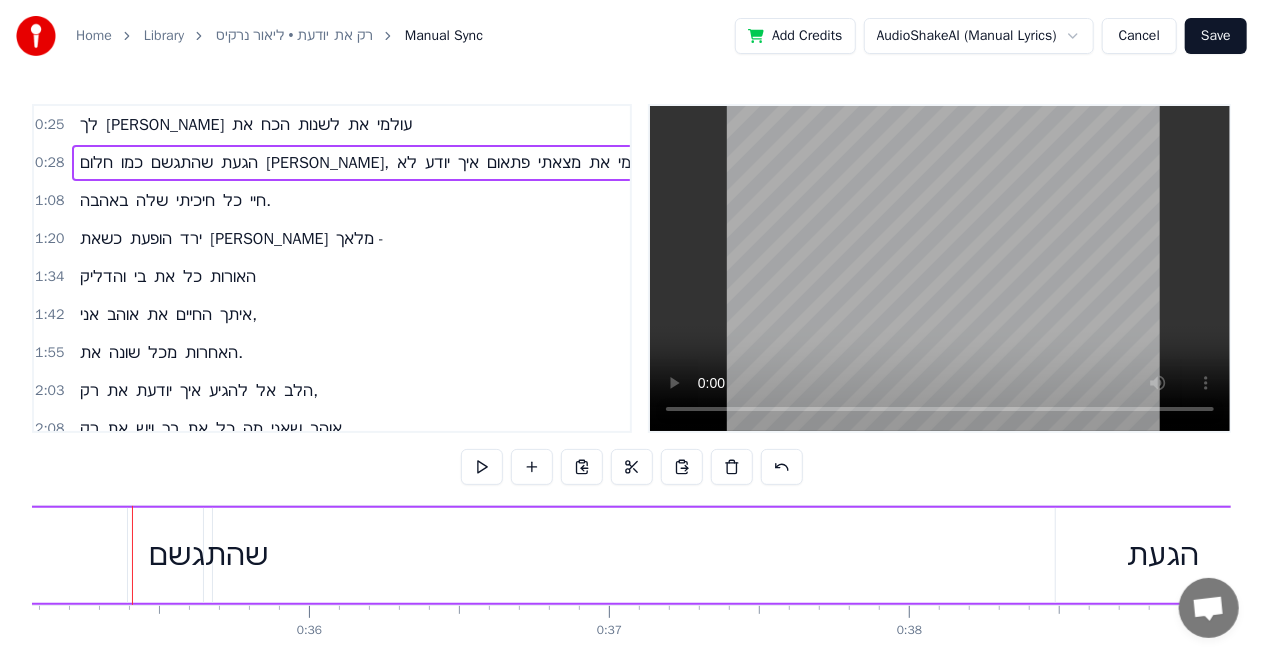 click on "חלום" at bounding box center [-855, 555] 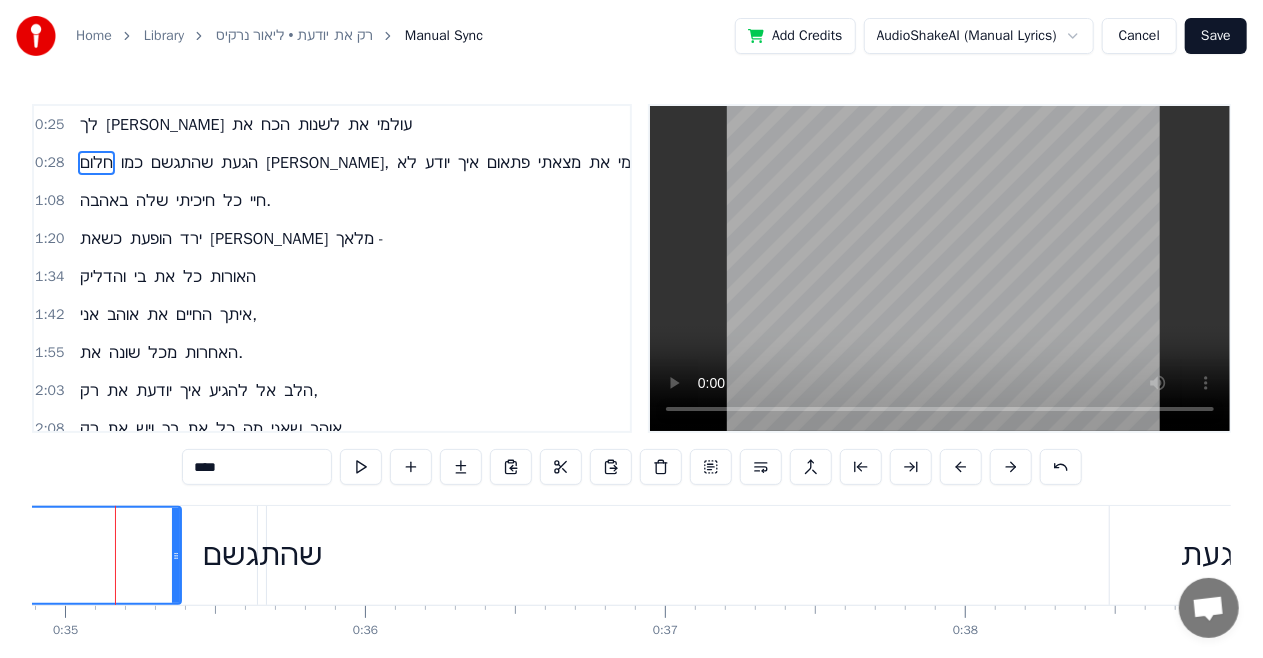 scroll, scrollTop: 0, scrollLeft: 10450, axis: horizontal 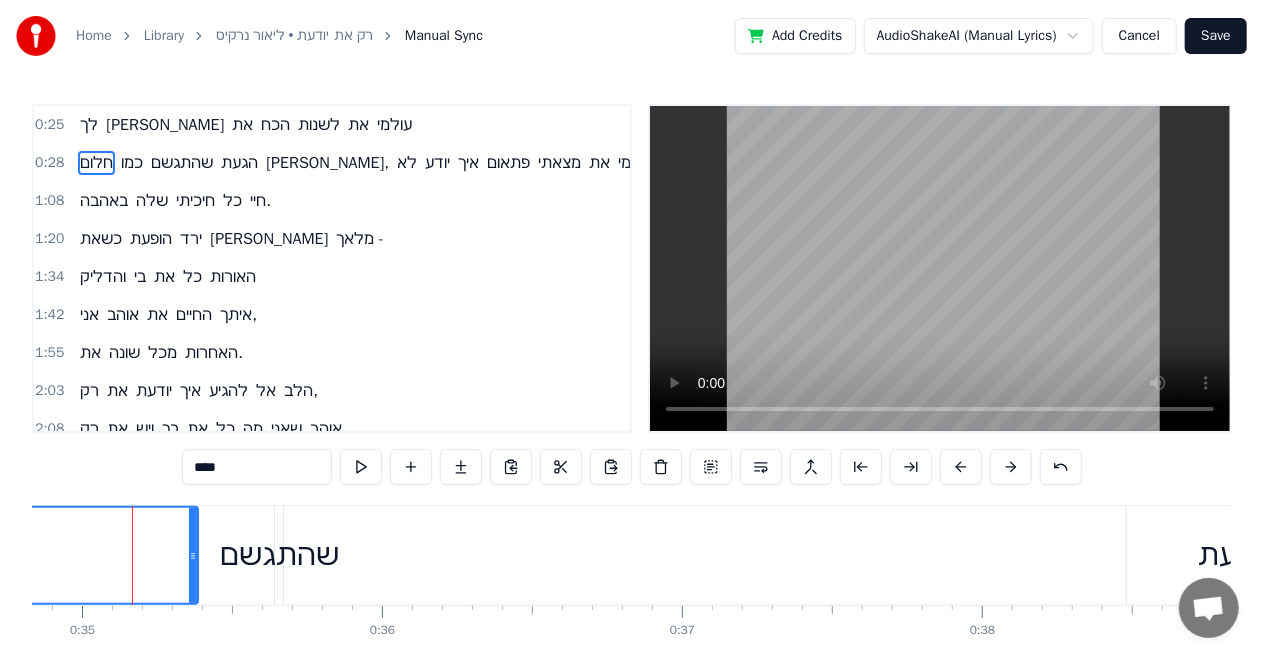 click on "כמו" at bounding box center (132, 163) 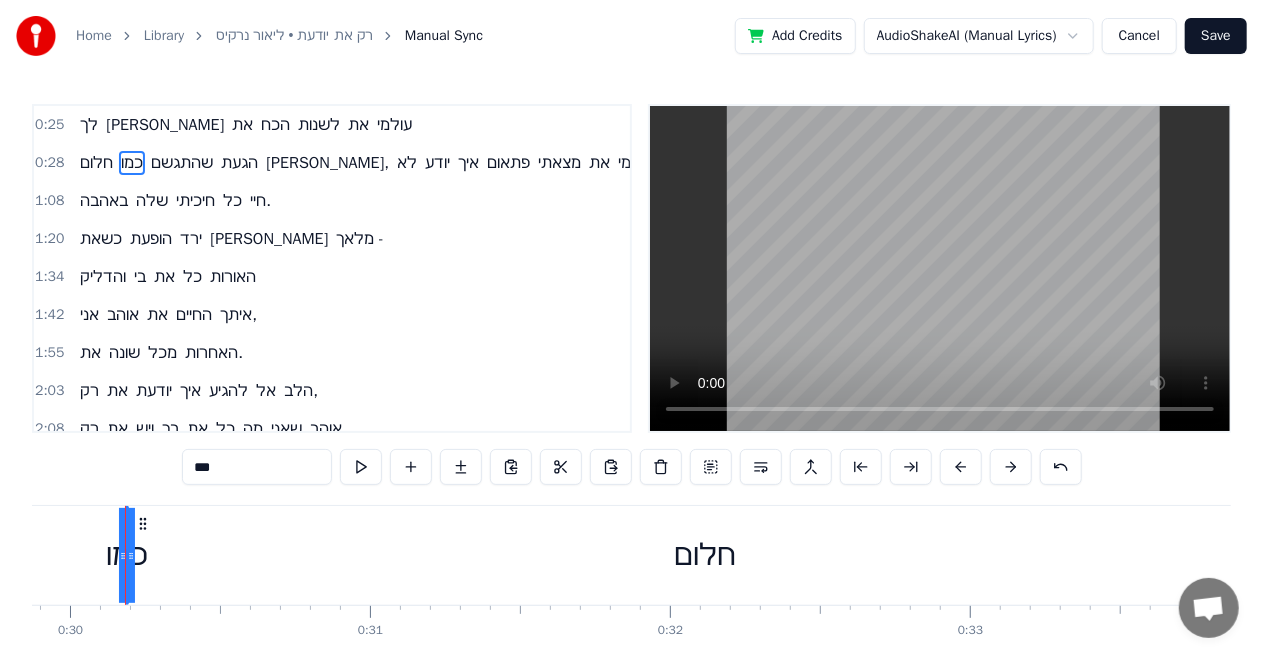 scroll, scrollTop: 0, scrollLeft: 8955, axis: horizontal 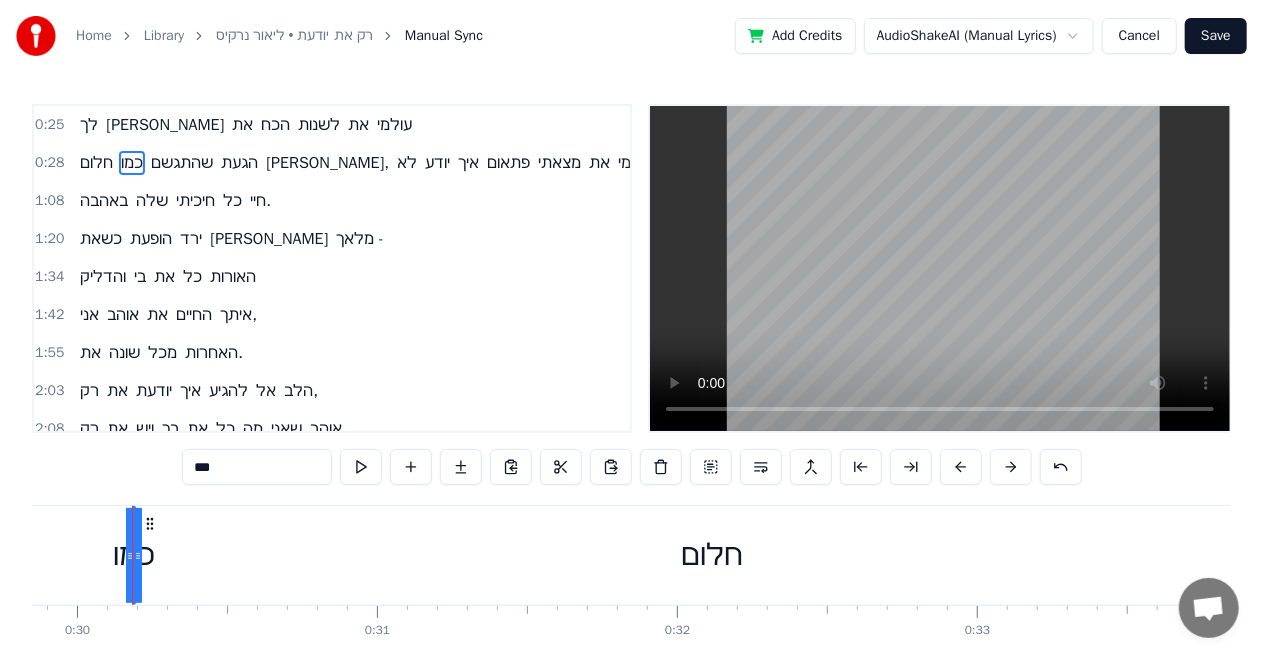 drag, startPoint x: 136, startPoint y: 565, endPoint x: 198, endPoint y: 572, distance: 62.39391 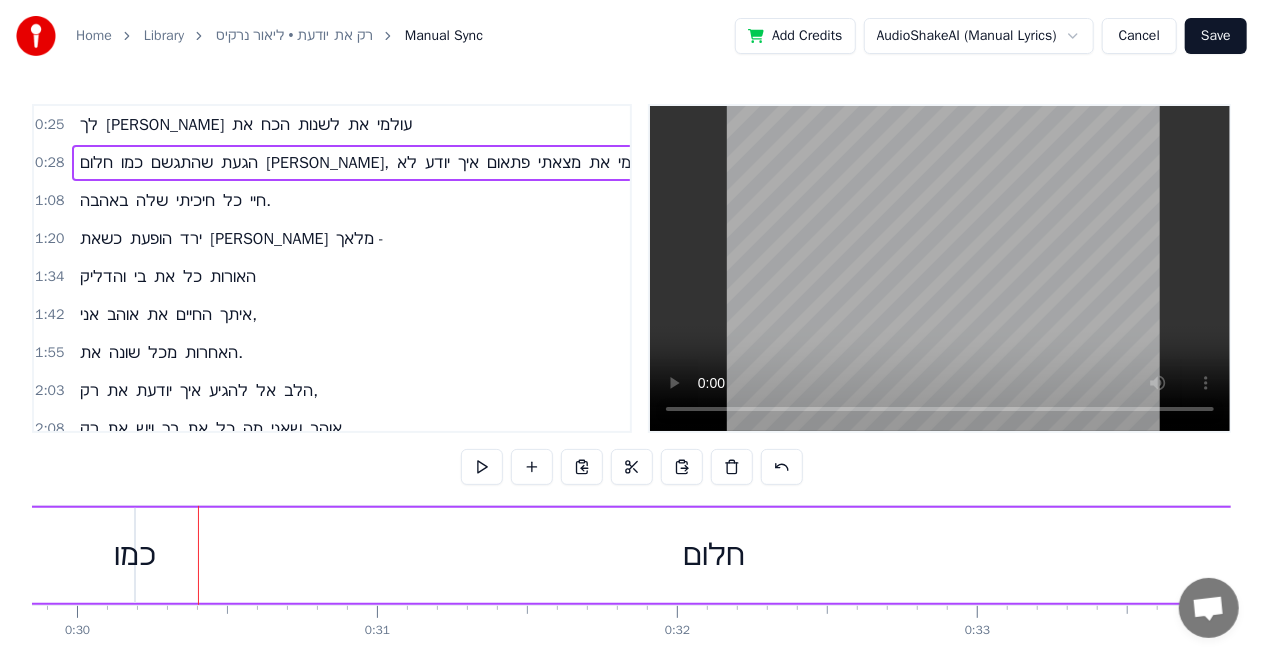 click on "חלום" at bounding box center [96, 163] 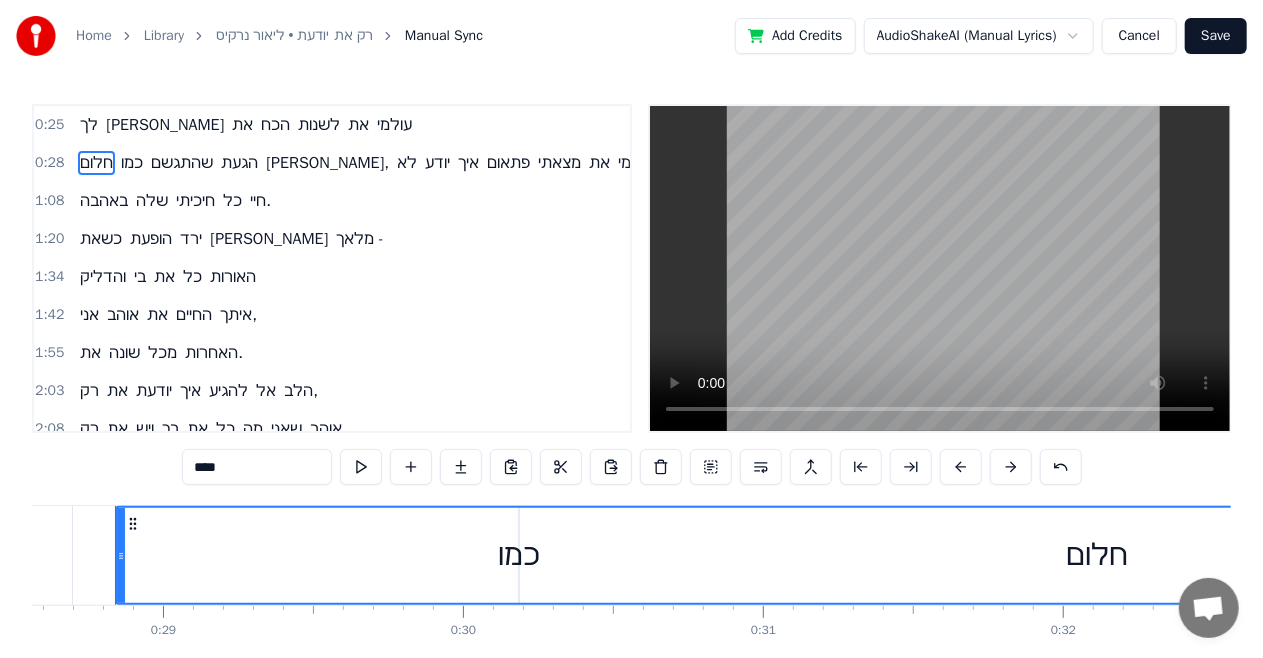 scroll, scrollTop: 0, scrollLeft: 8552, axis: horizontal 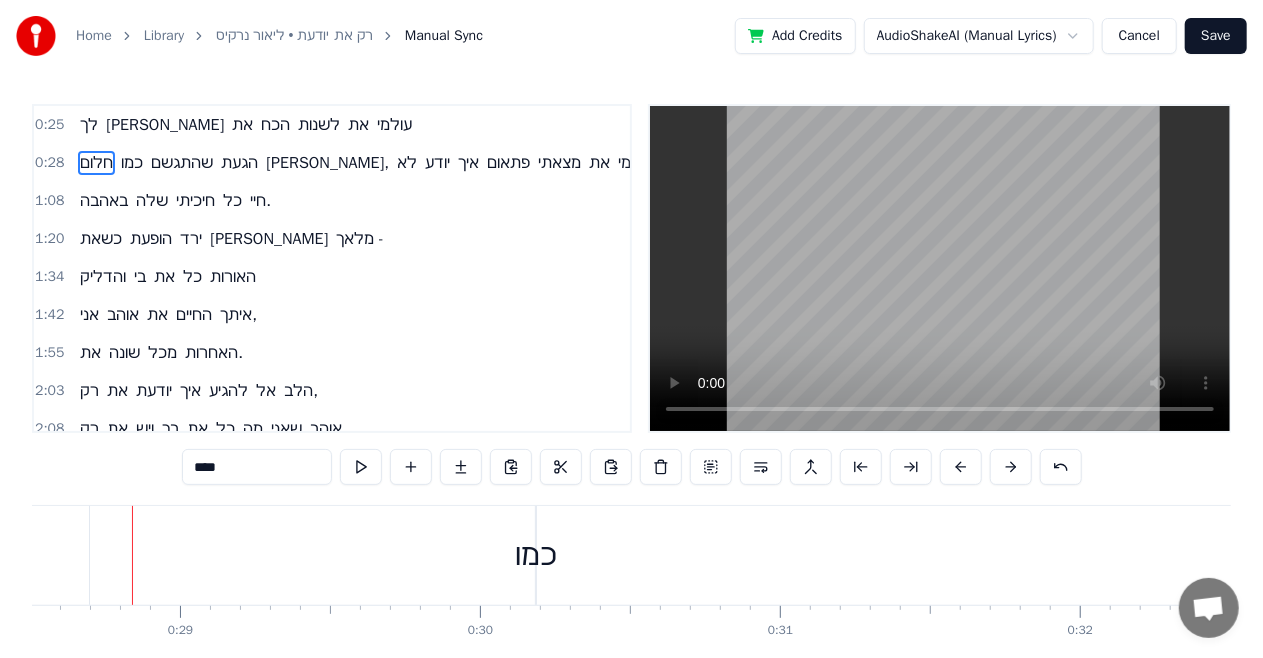 drag, startPoint x: 135, startPoint y: 558, endPoint x: 1236, endPoint y: 567, distance: 1101.0367 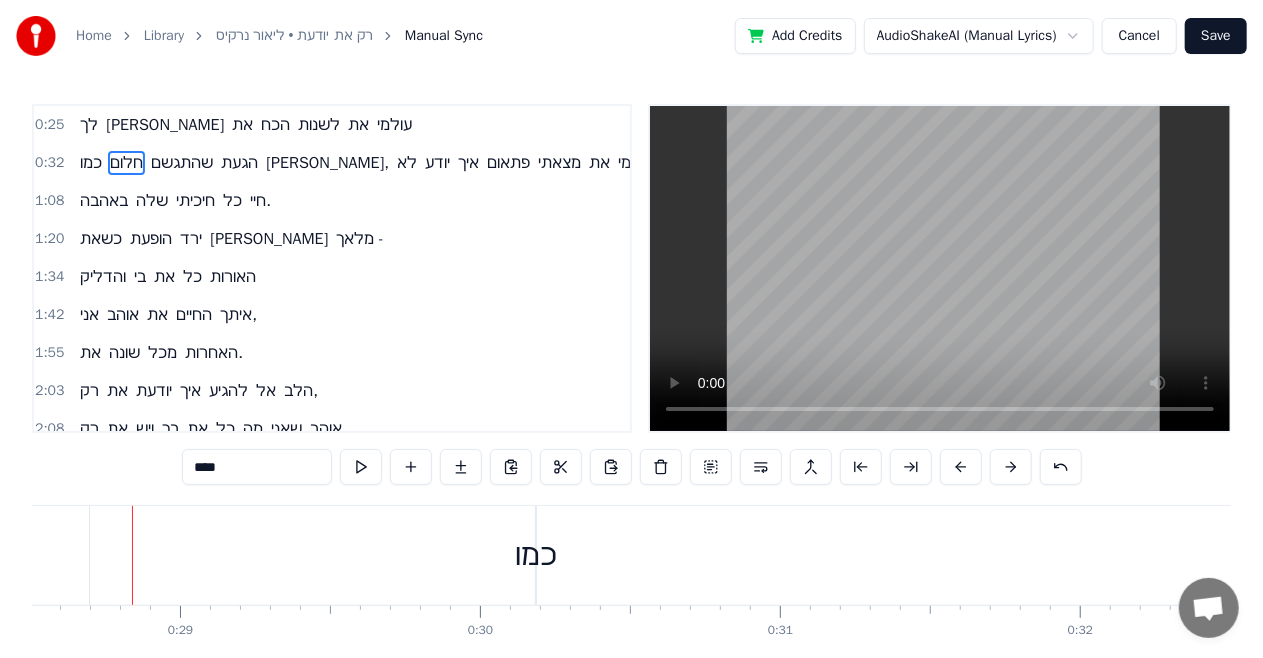 click on "את" at bounding box center [242, 125] 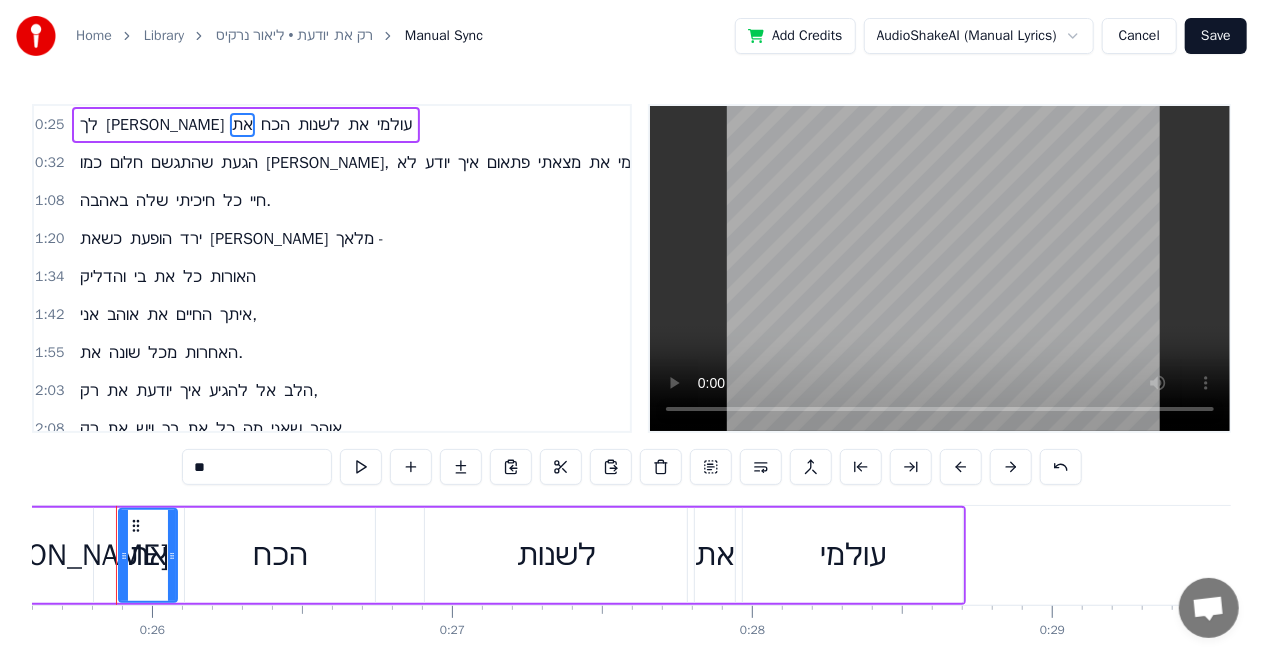 scroll, scrollTop: 0, scrollLeft: 7664, axis: horizontal 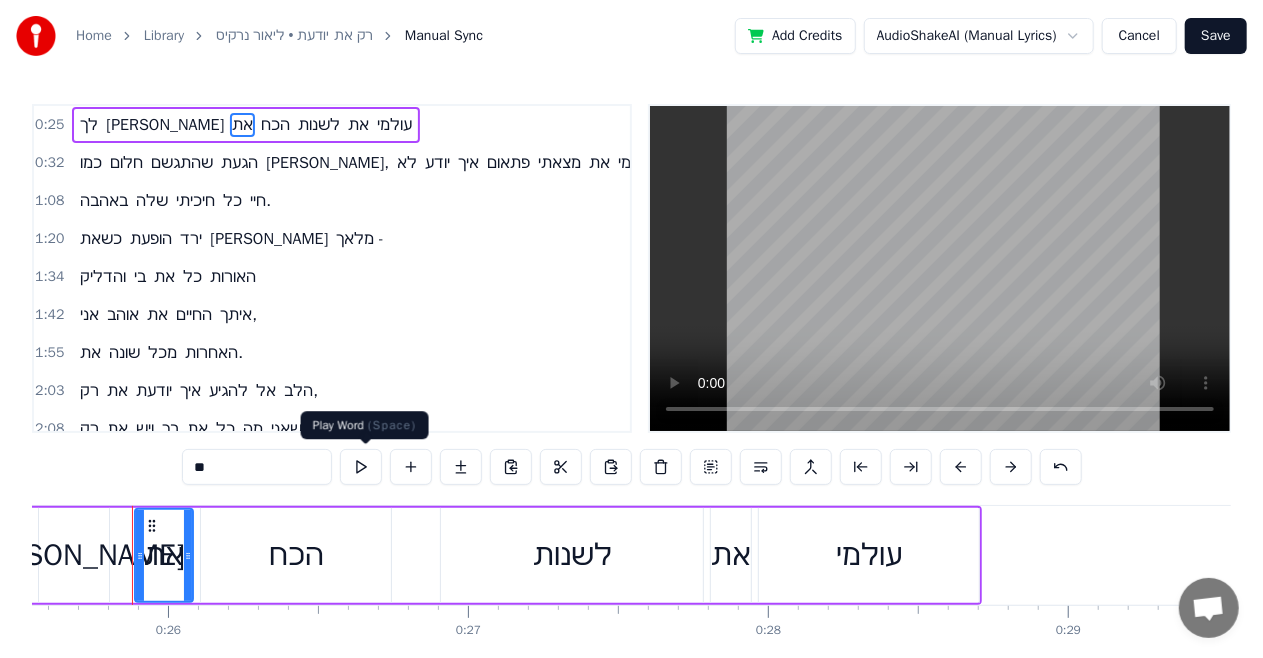 click at bounding box center (361, 467) 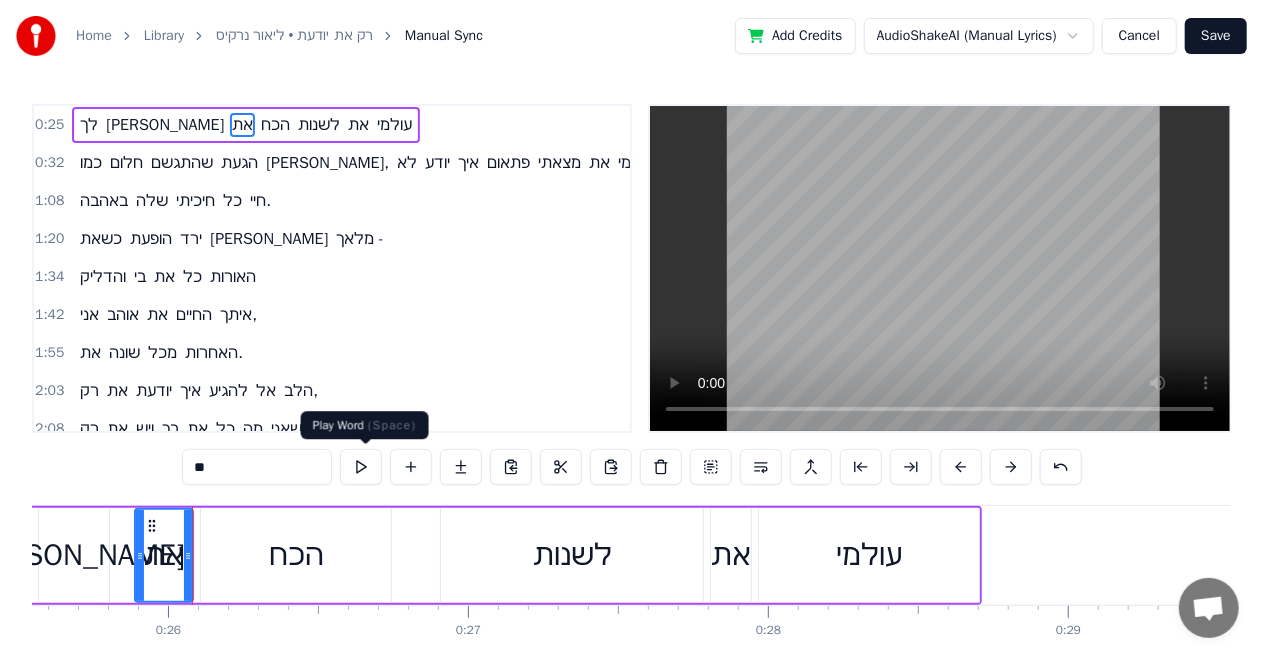 click at bounding box center [361, 467] 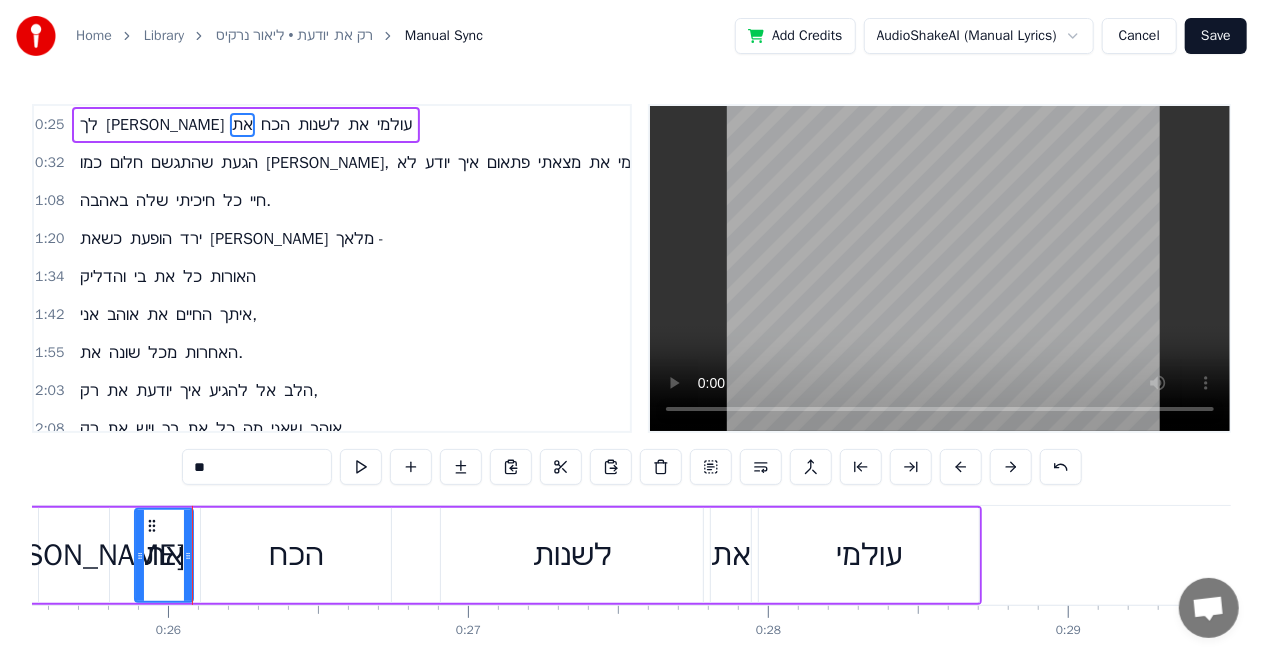 click on "לך" at bounding box center [89, 125] 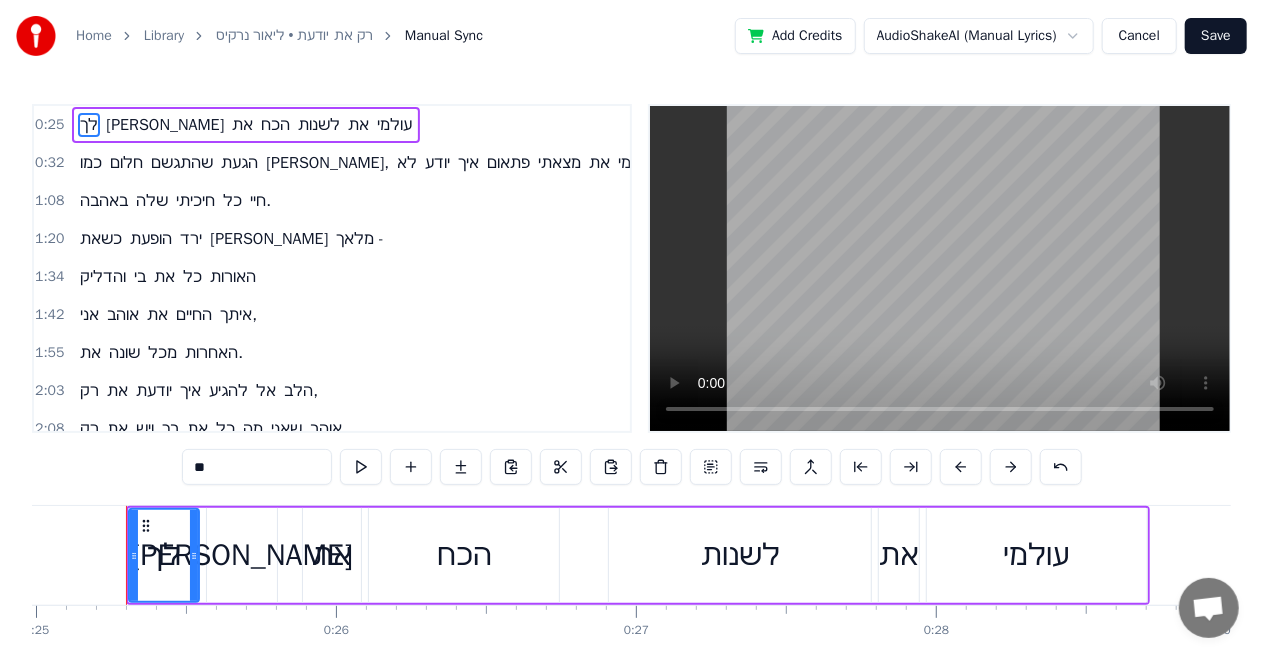 scroll, scrollTop: 0, scrollLeft: 7490, axis: horizontal 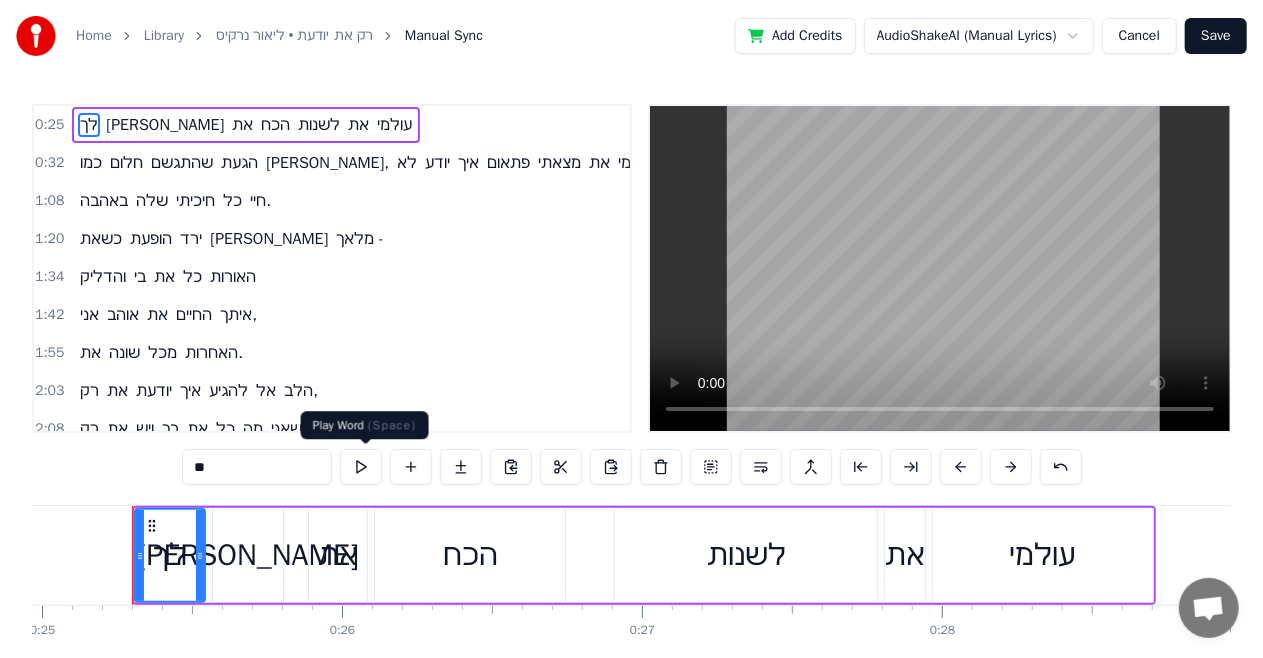 click at bounding box center (361, 467) 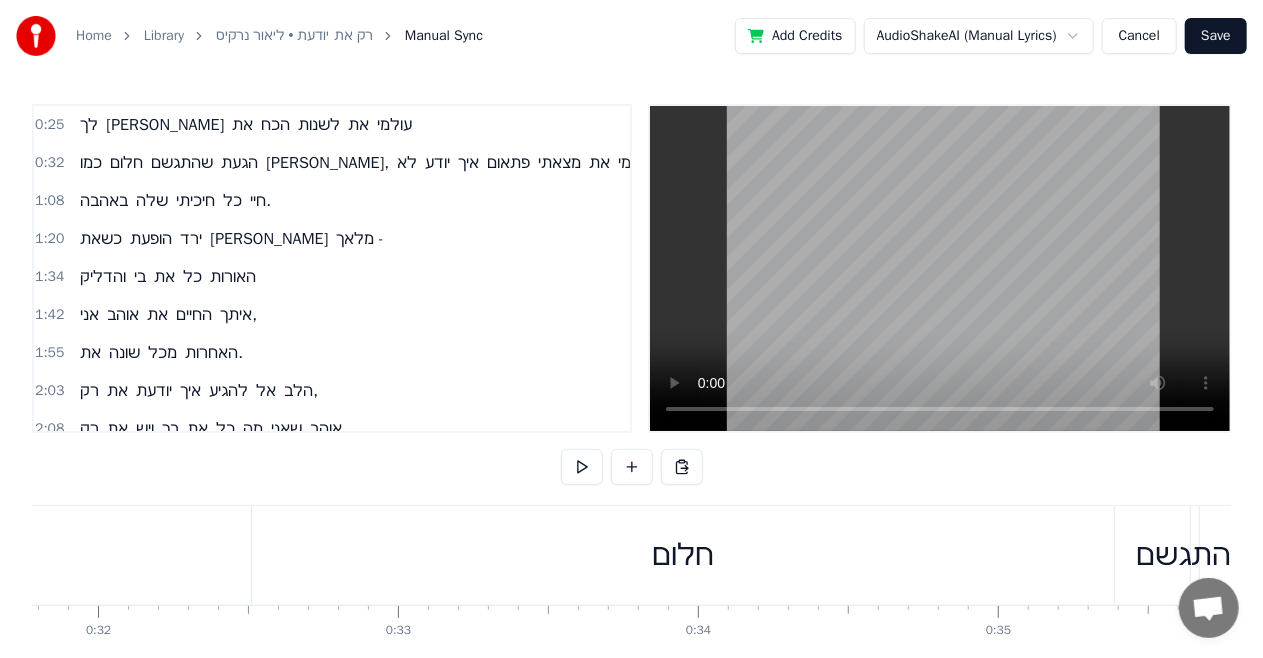 scroll, scrollTop: 0, scrollLeft: 9509, axis: horizontal 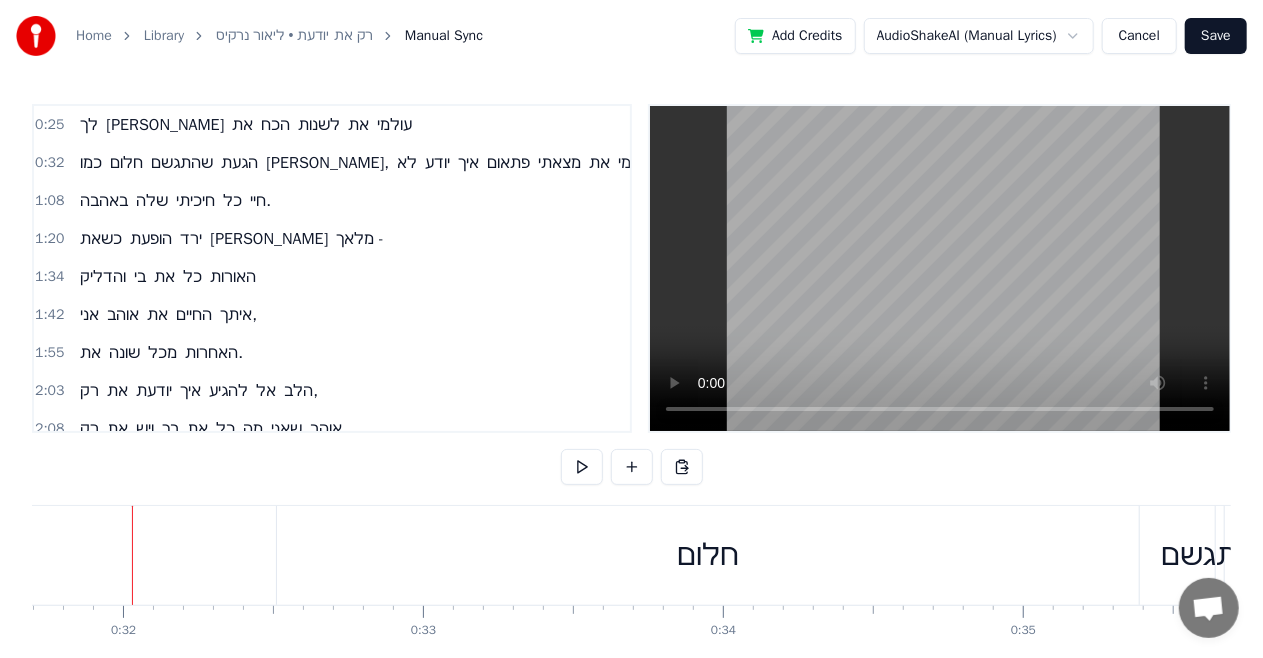 click at bounding box center (22981, 555) 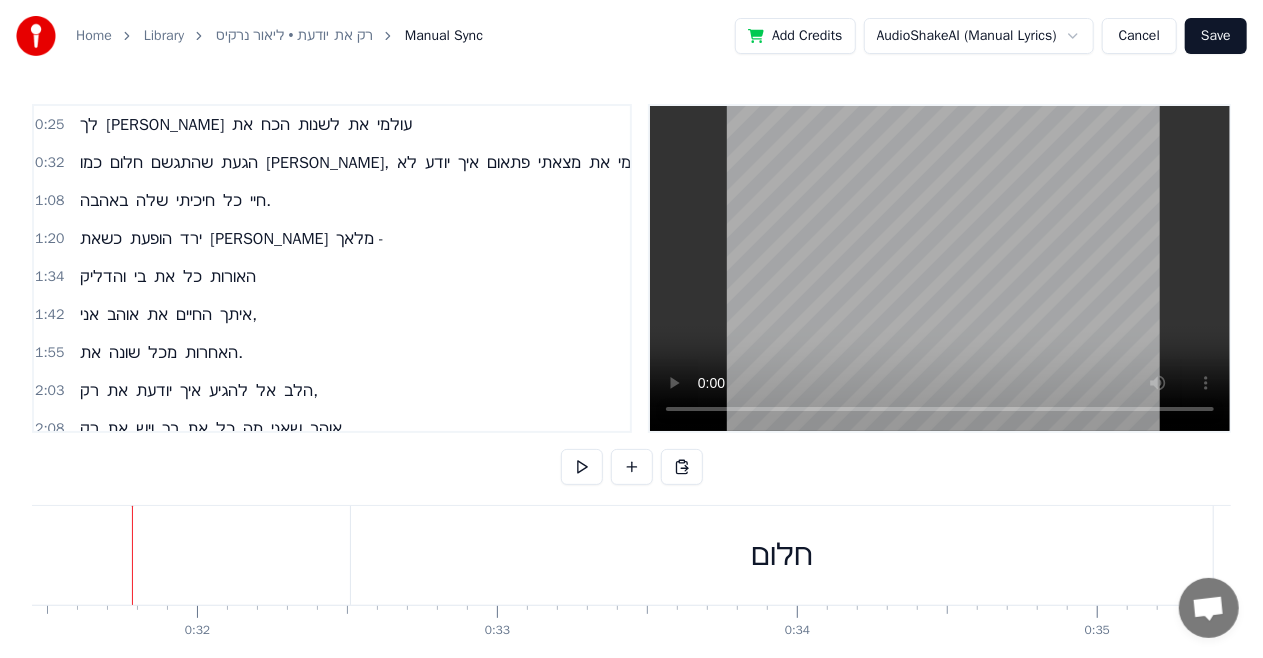 click at bounding box center (23055, 555) 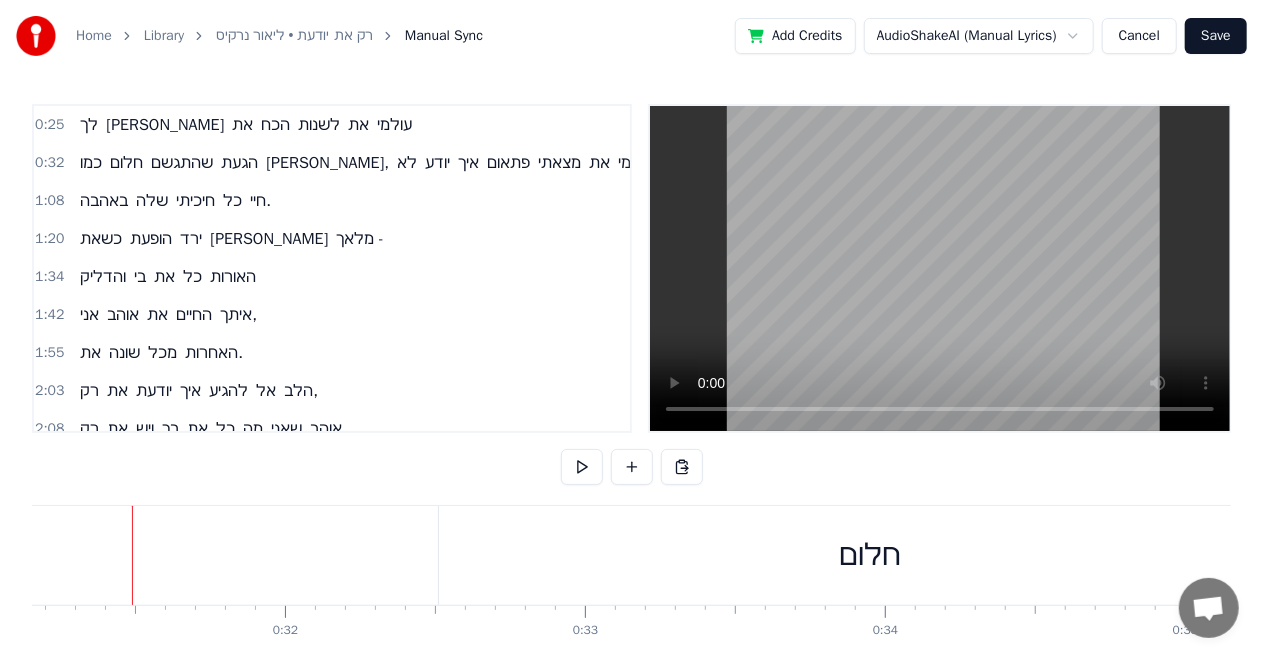 click at bounding box center (23143, 555) 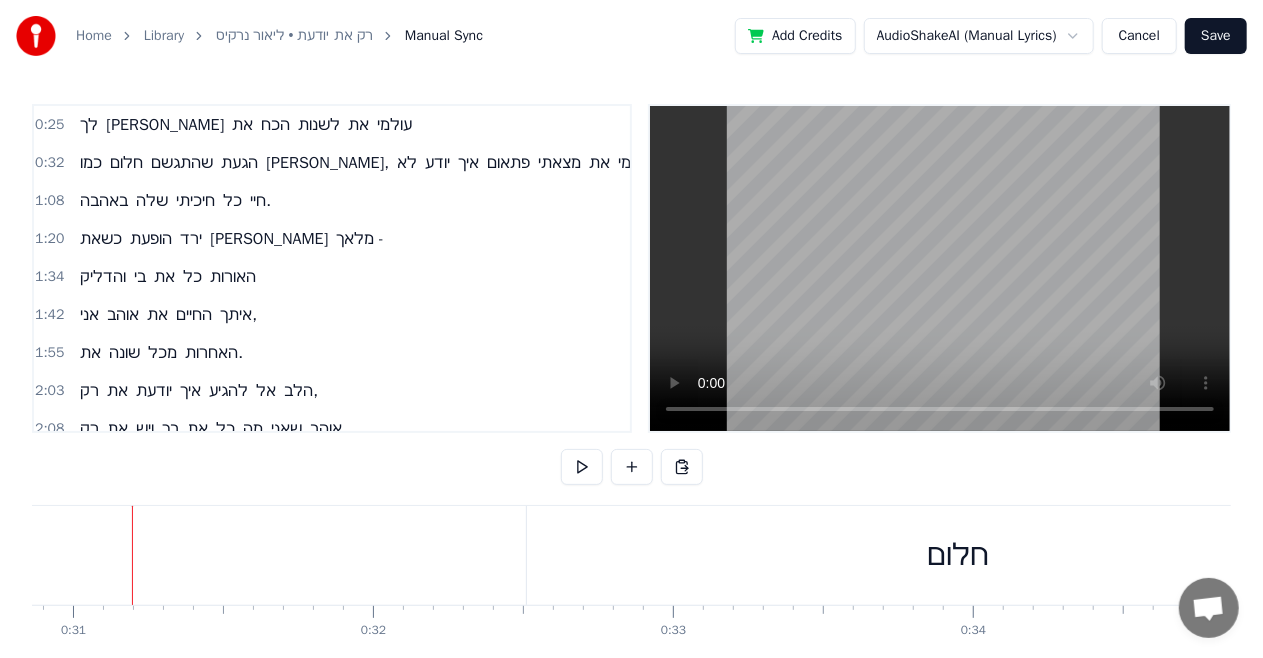 click at bounding box center (23231, 555) 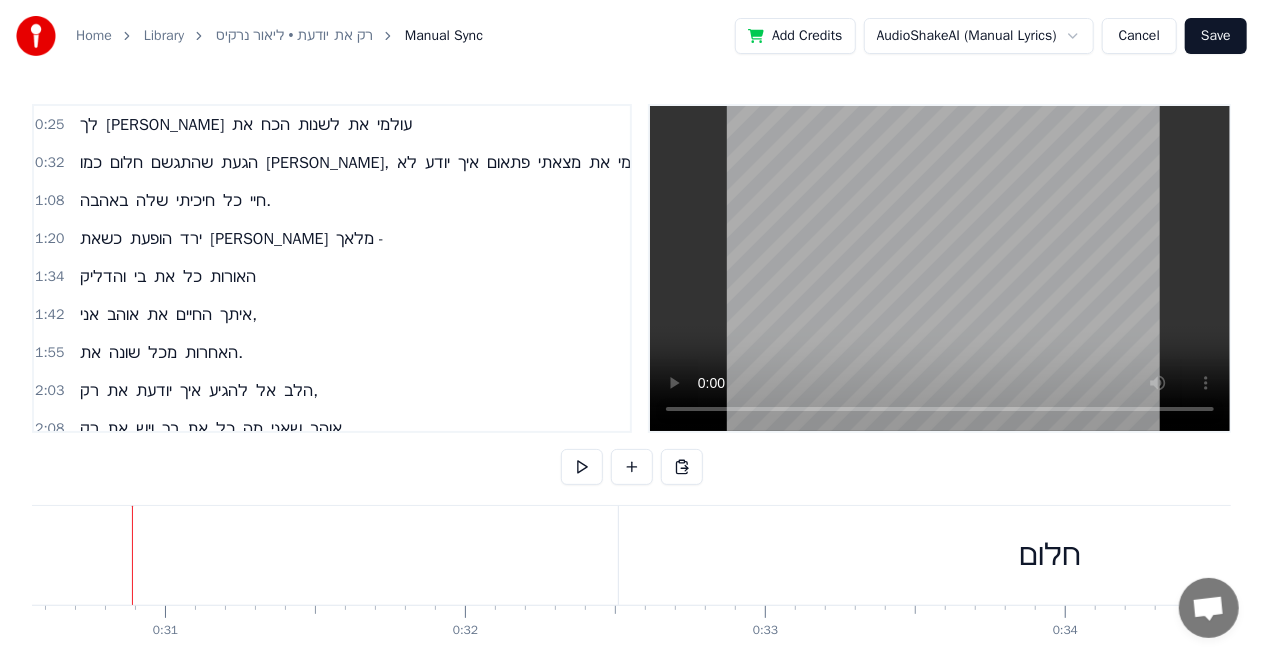 click at bounding box center [23323, 555] 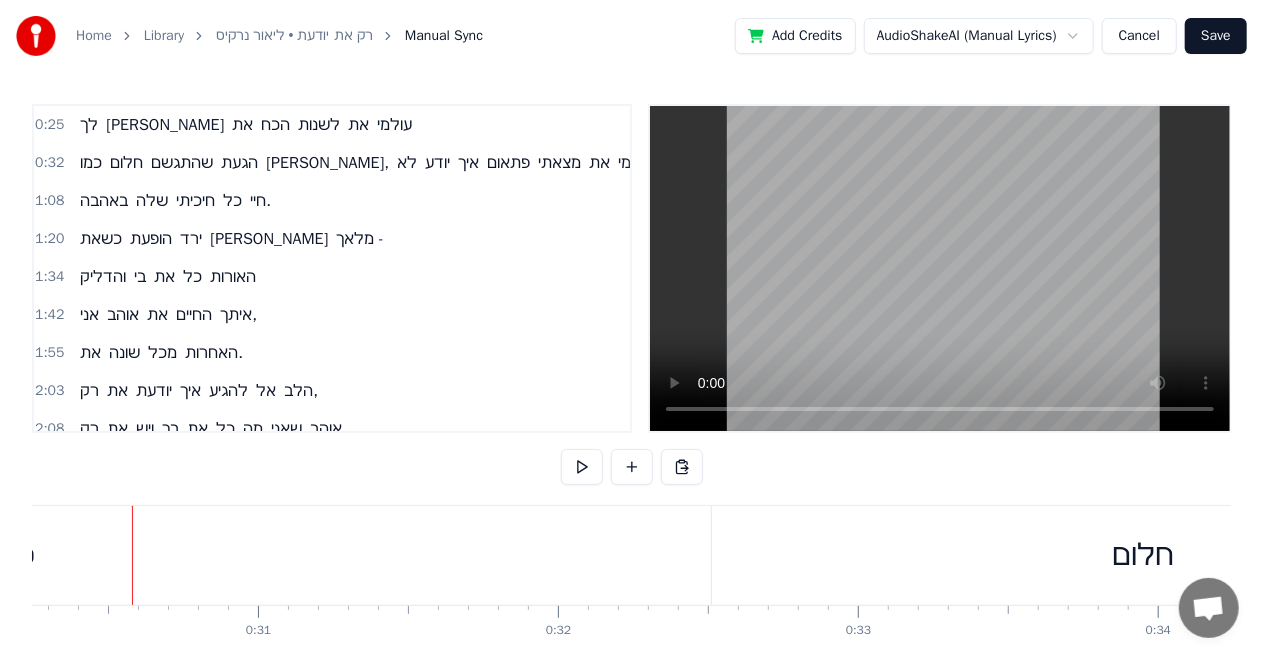 click at bounding box center [23416, 555] 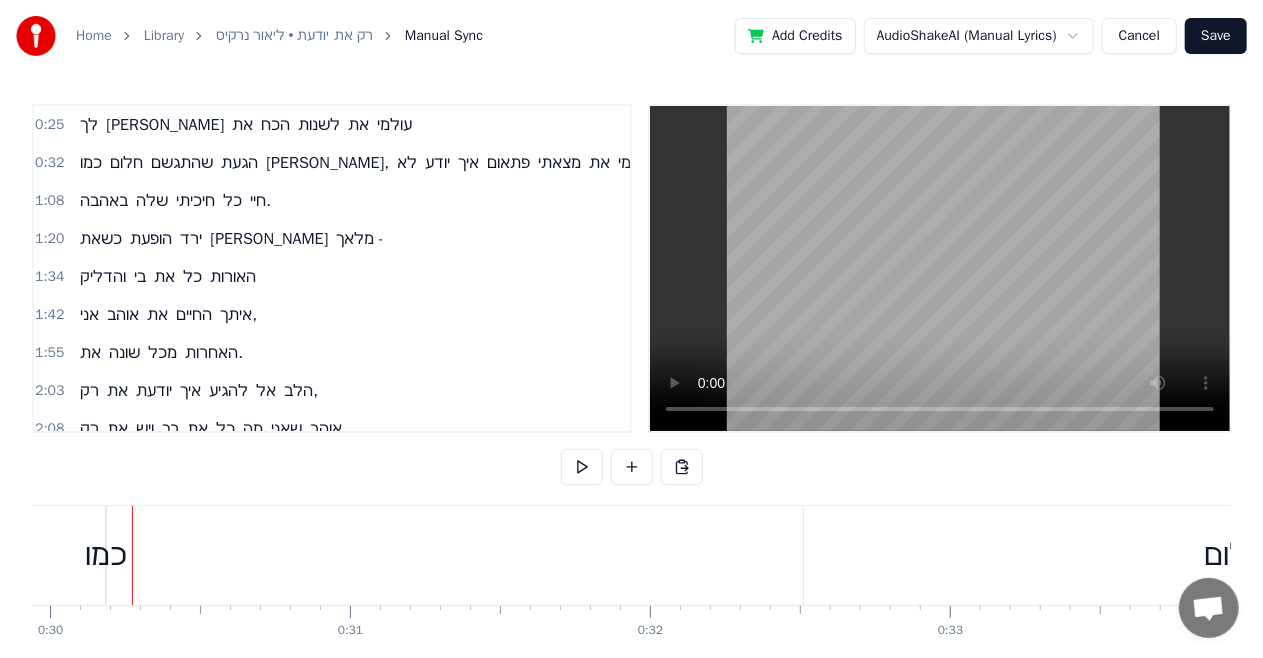 click at bounding box center (23508, 555) 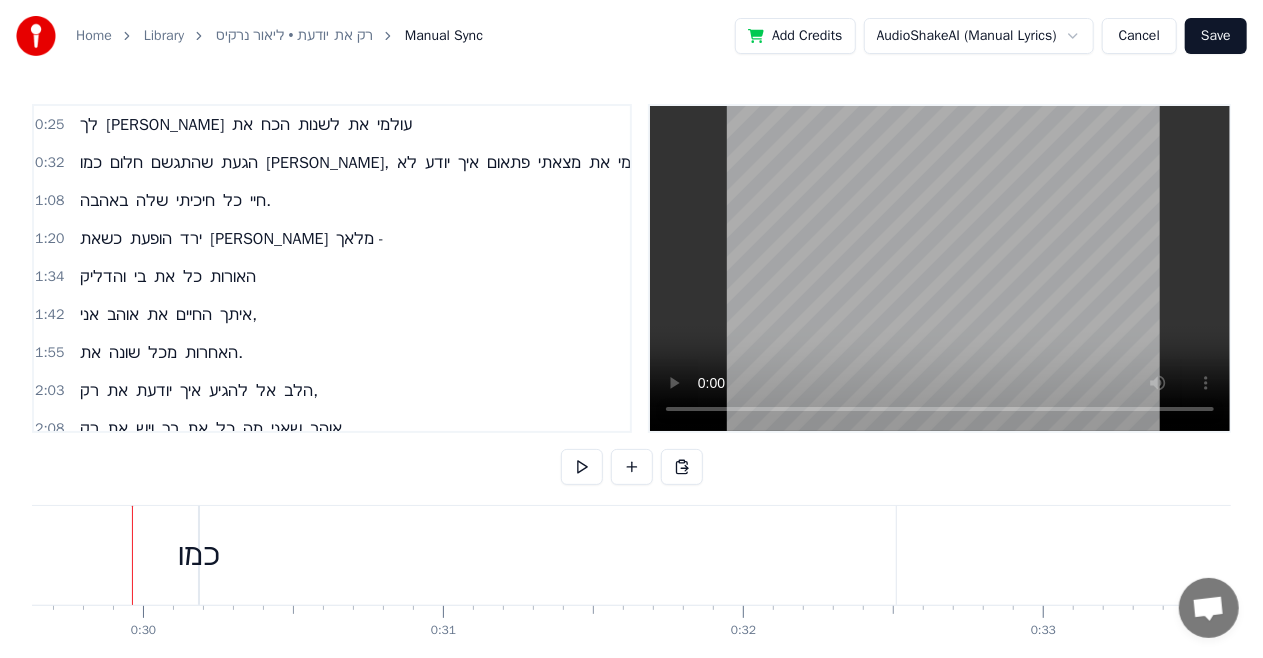 click at bounding box center (23601, 555) 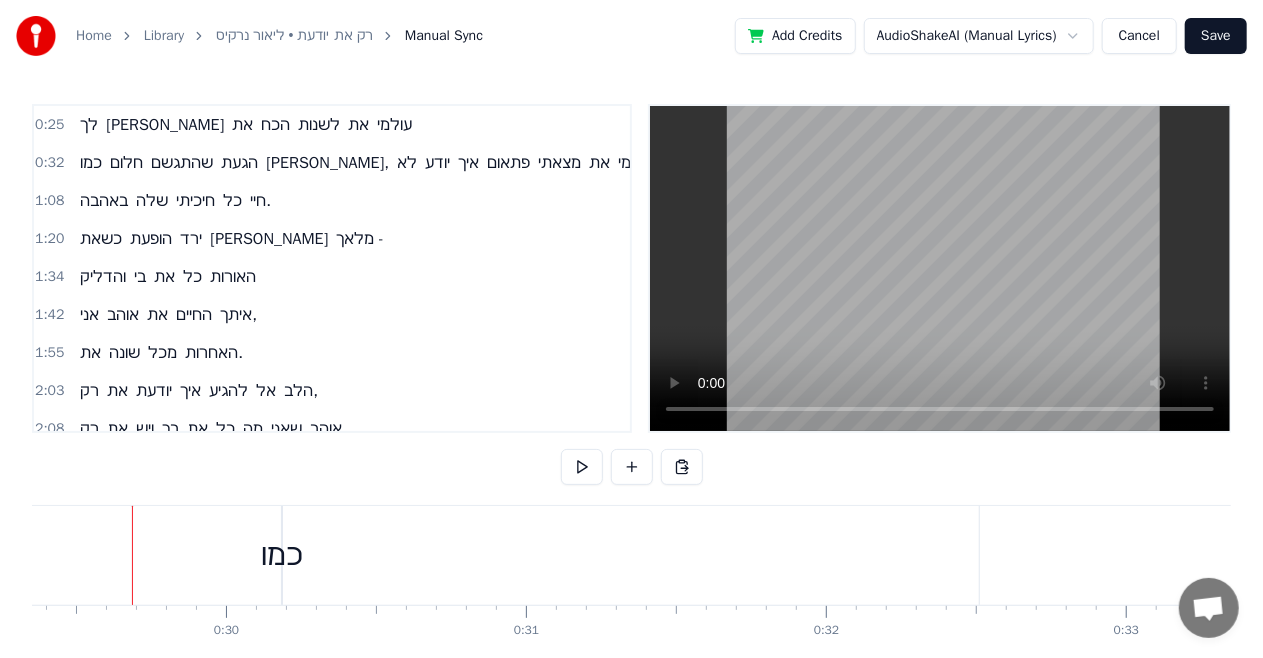 click at bounding box center [23684, 555] 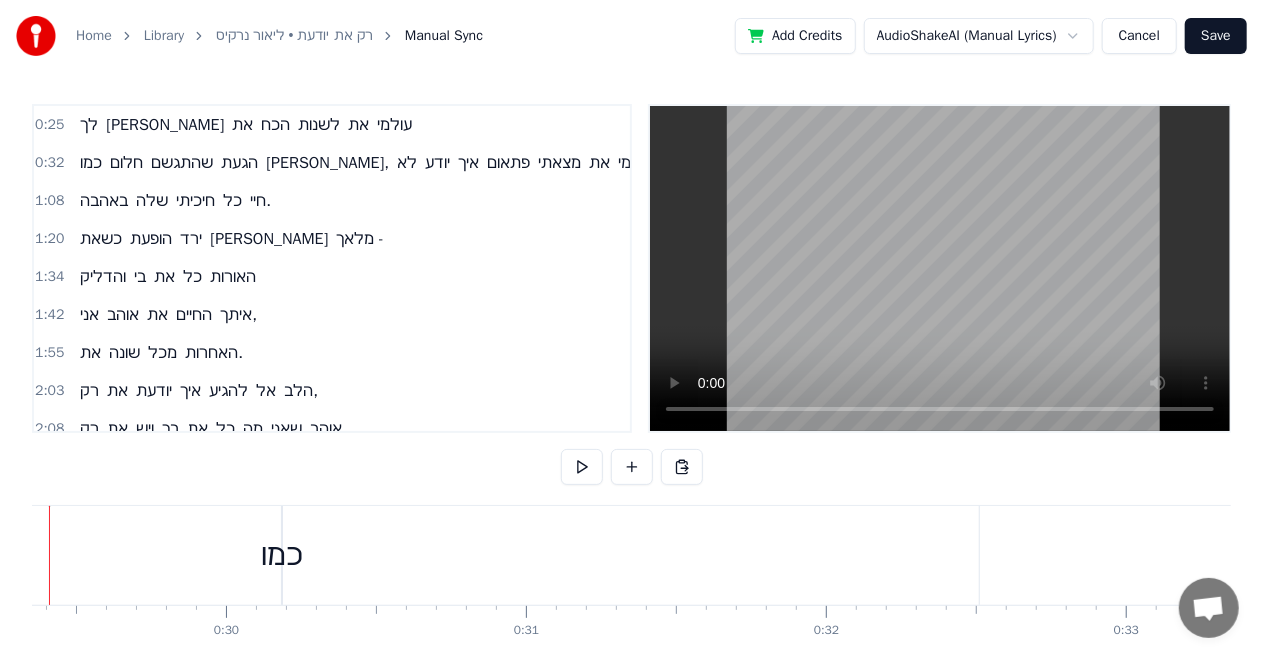 scroll, scrollTop: 0, scrollLeft: 8722, axis: horizontal 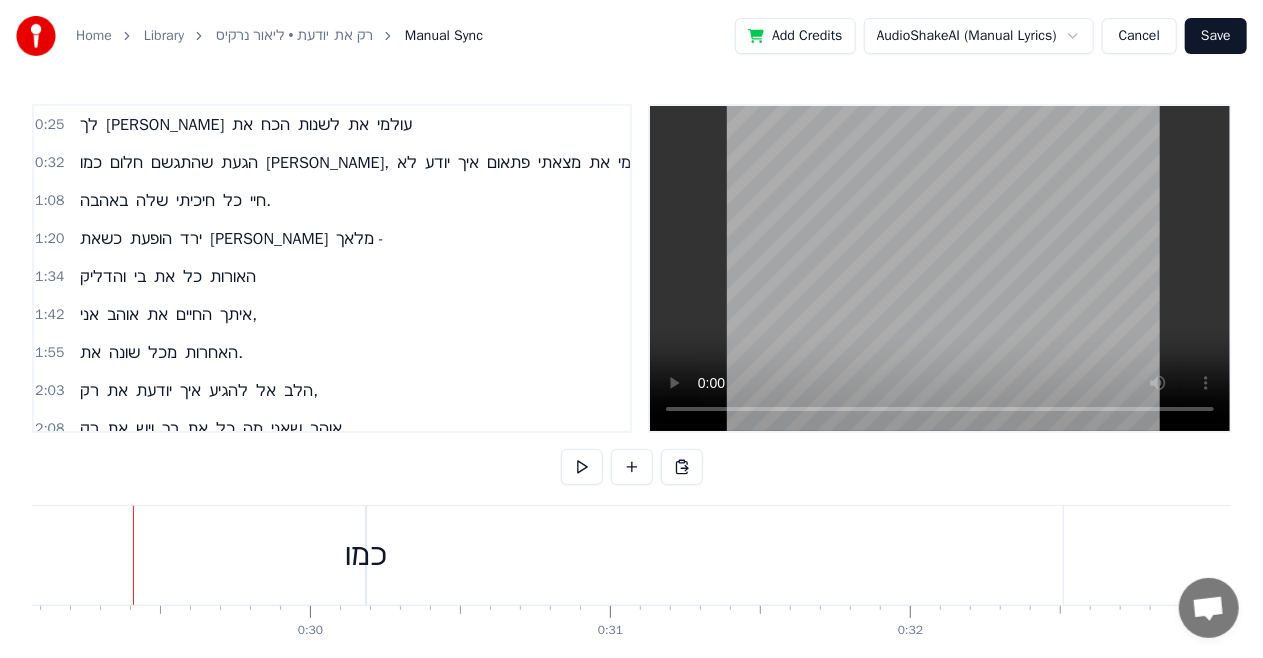 click on "עולמי" at bounding box center [394, 125] 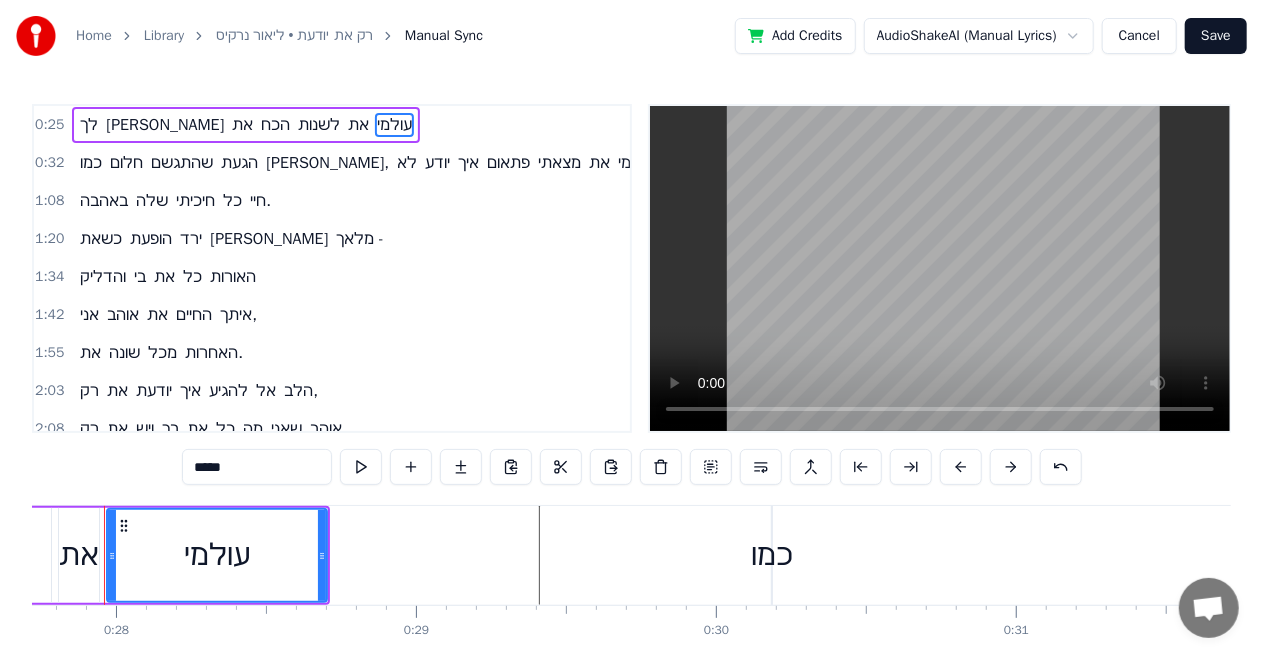 scroll, scrollTop: 0, scrollLeft: 8288, axis: horizontal 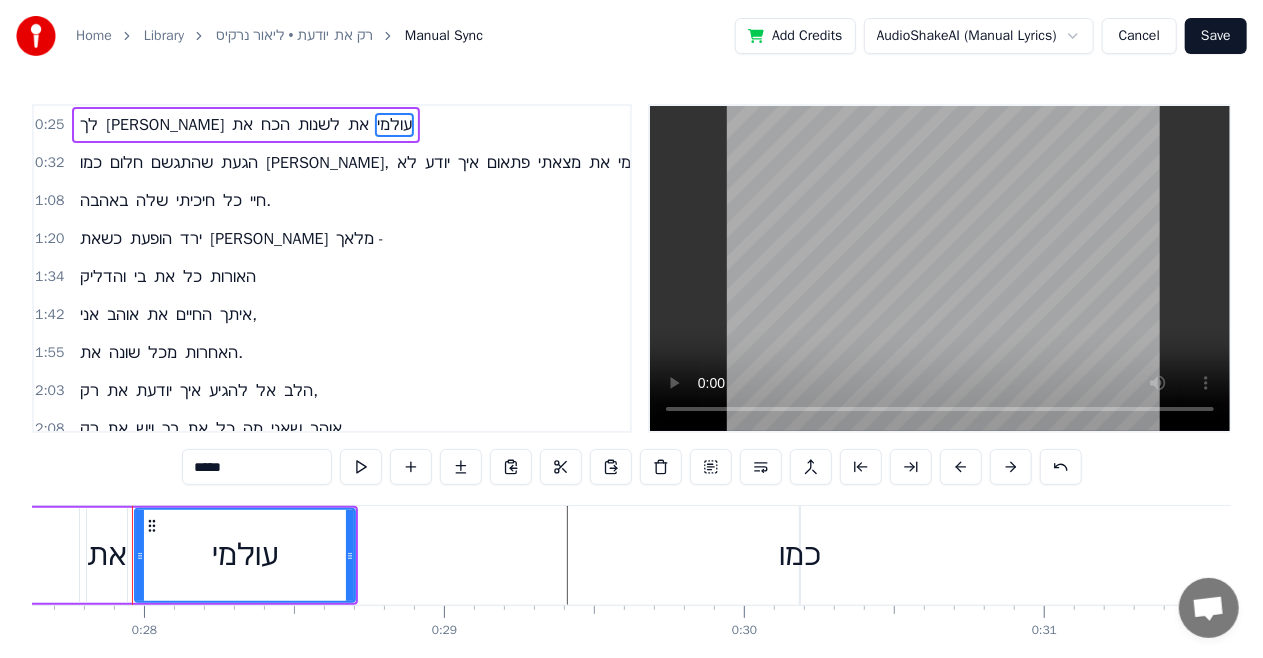 click at bounding box center (24202, 555) 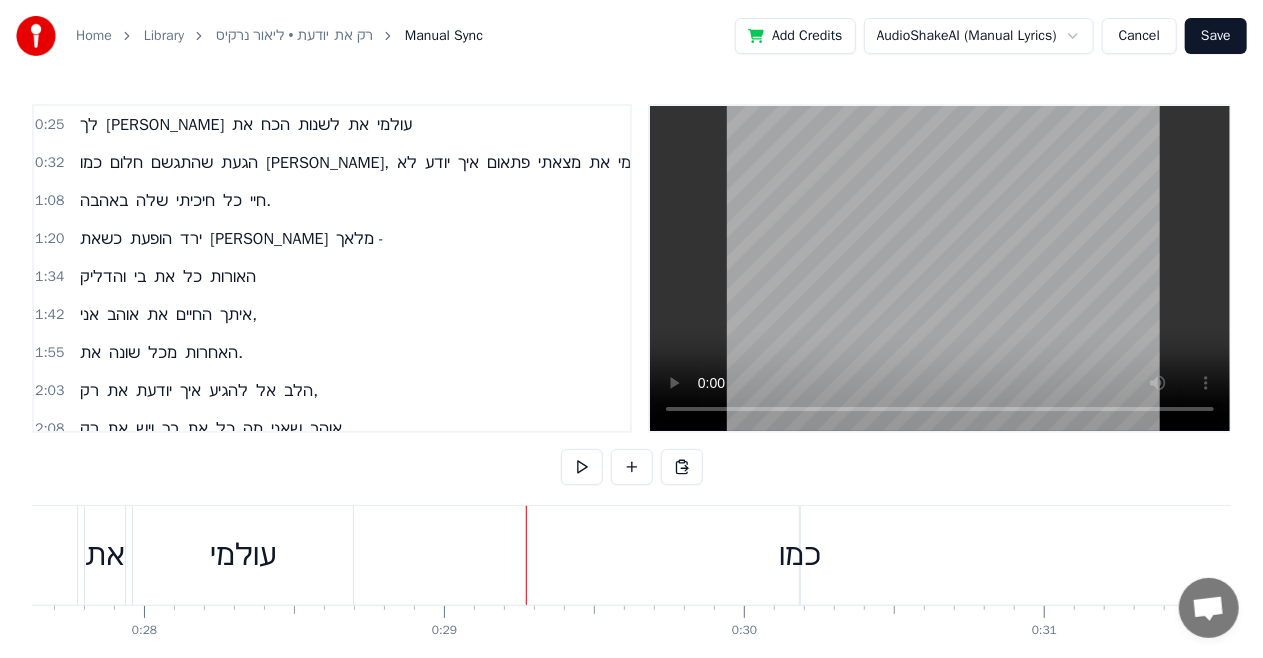 click on "כמו" at bounding box center [800, 555] 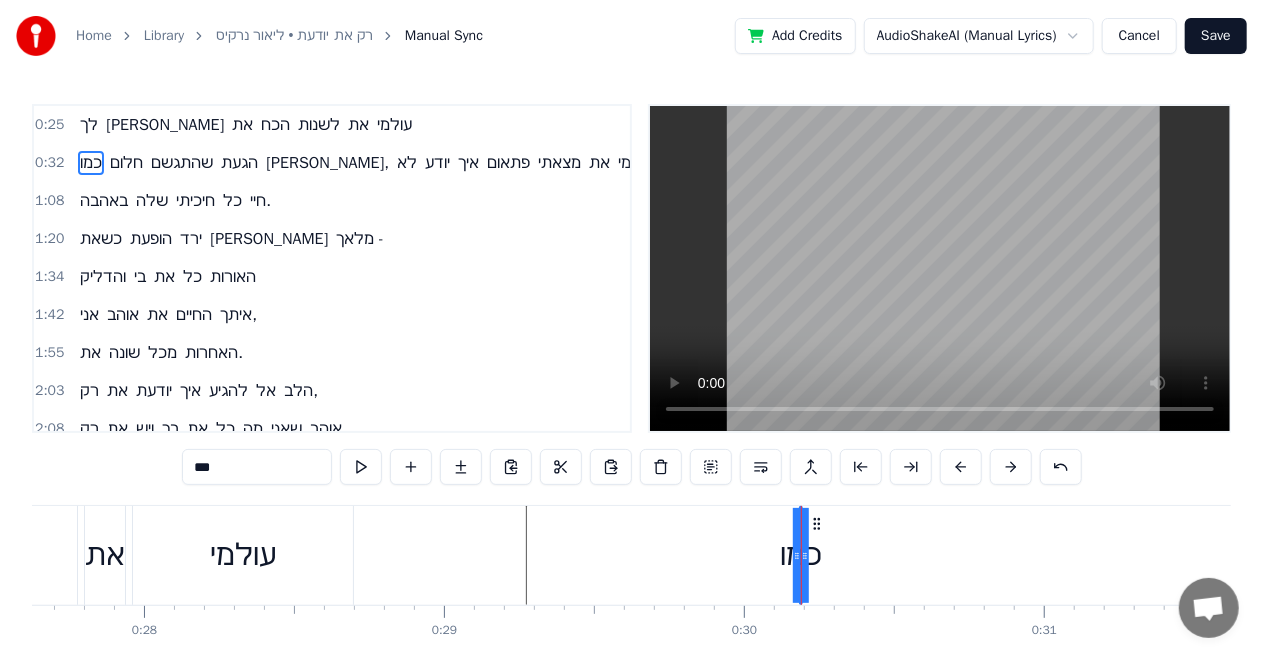 drag, startPoint x: 794, startPoint y: 559, endPoint x: 524, endPoint y: 542, distance: 270.53467 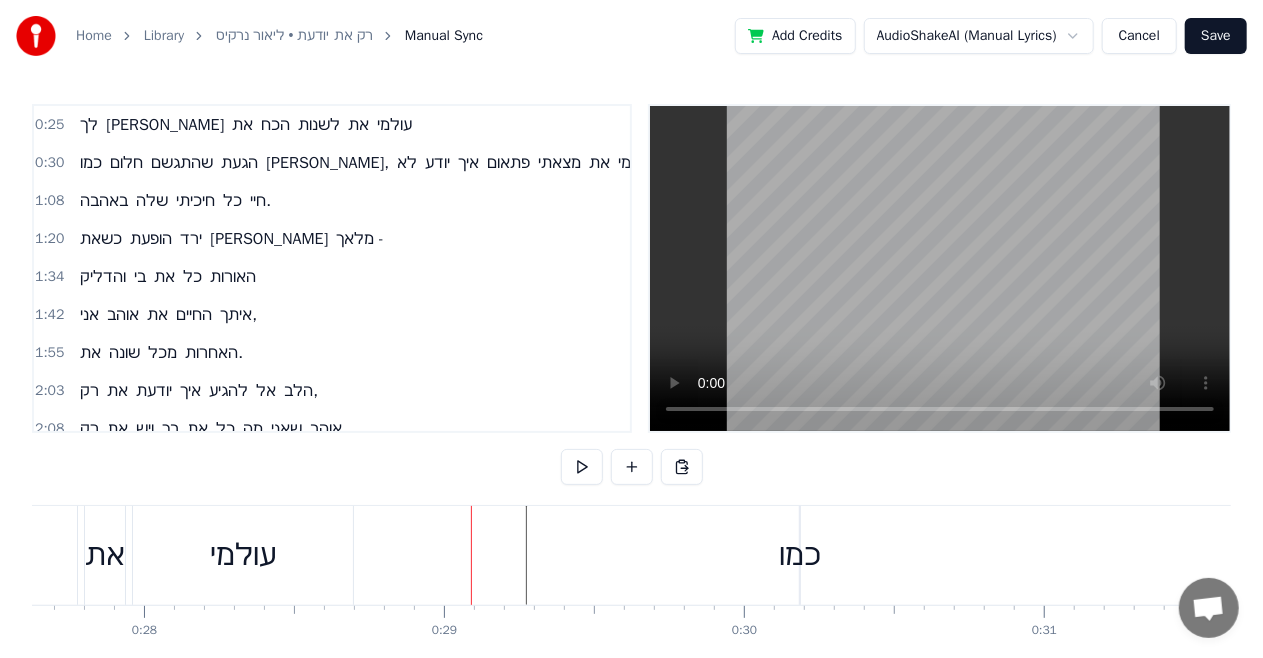 click on "כמו" at bounding box center (800, 555) 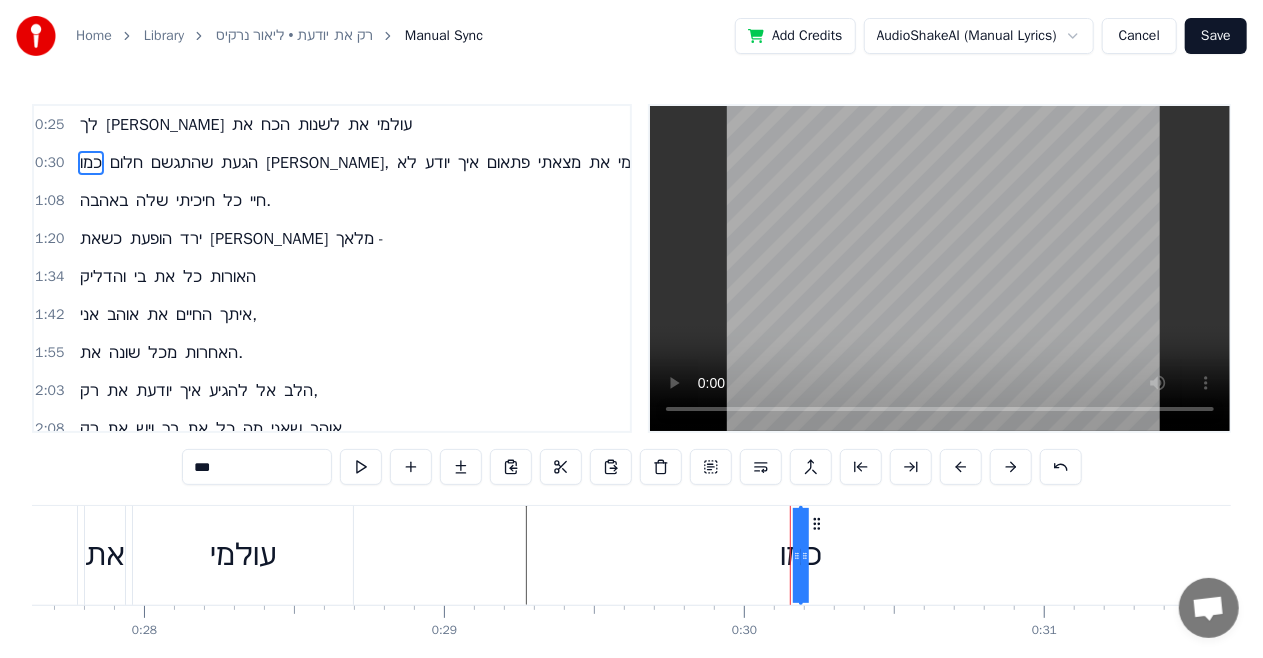 drag, startPoint x: 798, startPoint y: 532, endPoint x: 786, endPoint y: 532, distance: 12 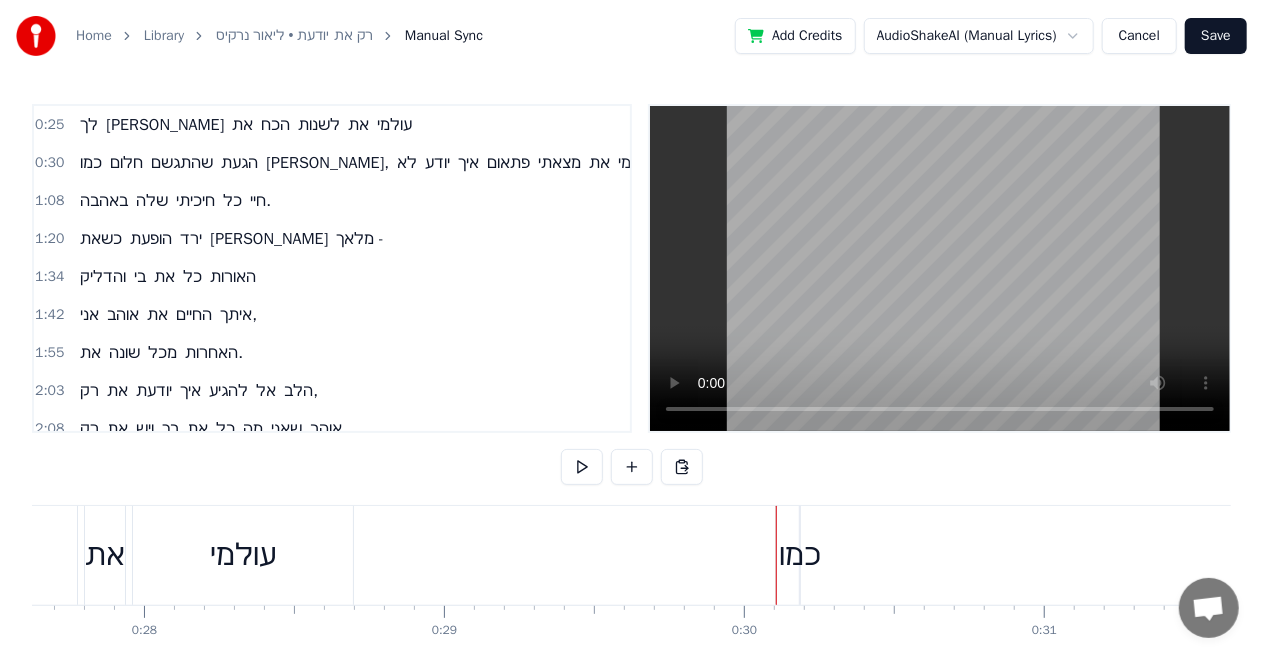 drag, startPoint x: 774, startPoint y: 528, endPoint x: 705, endPoint y: 541, distance: 70.21396 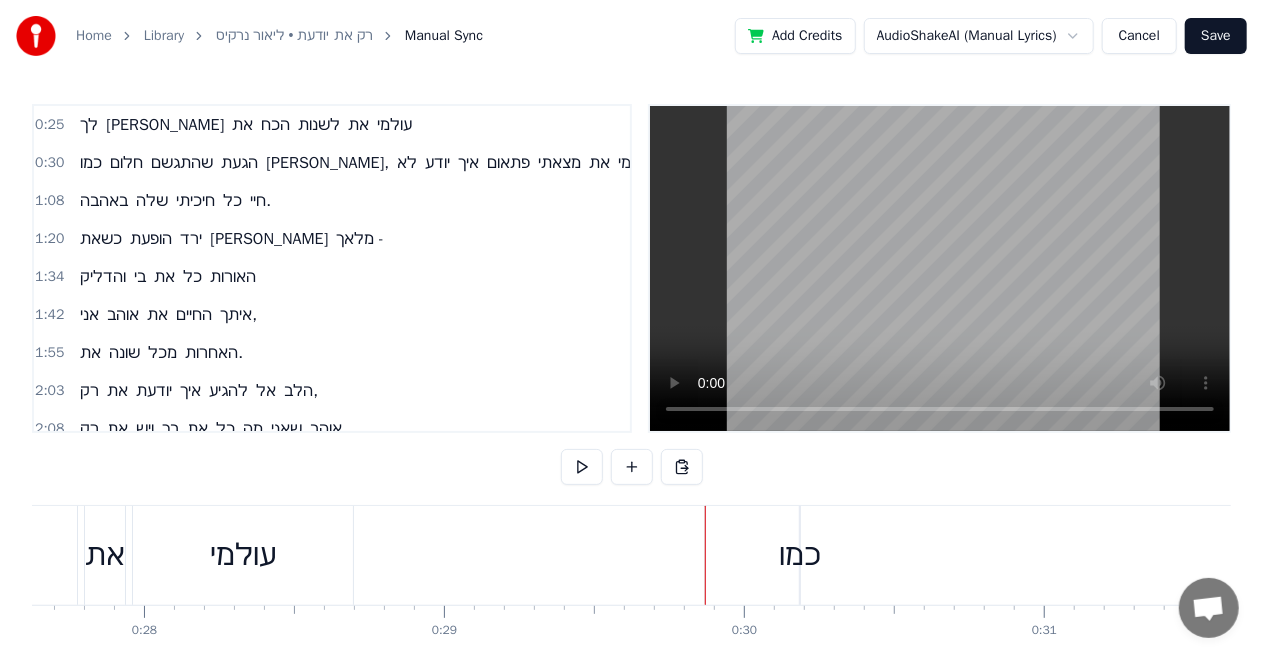 drag, startPoint x: 699, startPoint y: 544, endPoint x: 550, endPoint y: 546, distance: 149.01343 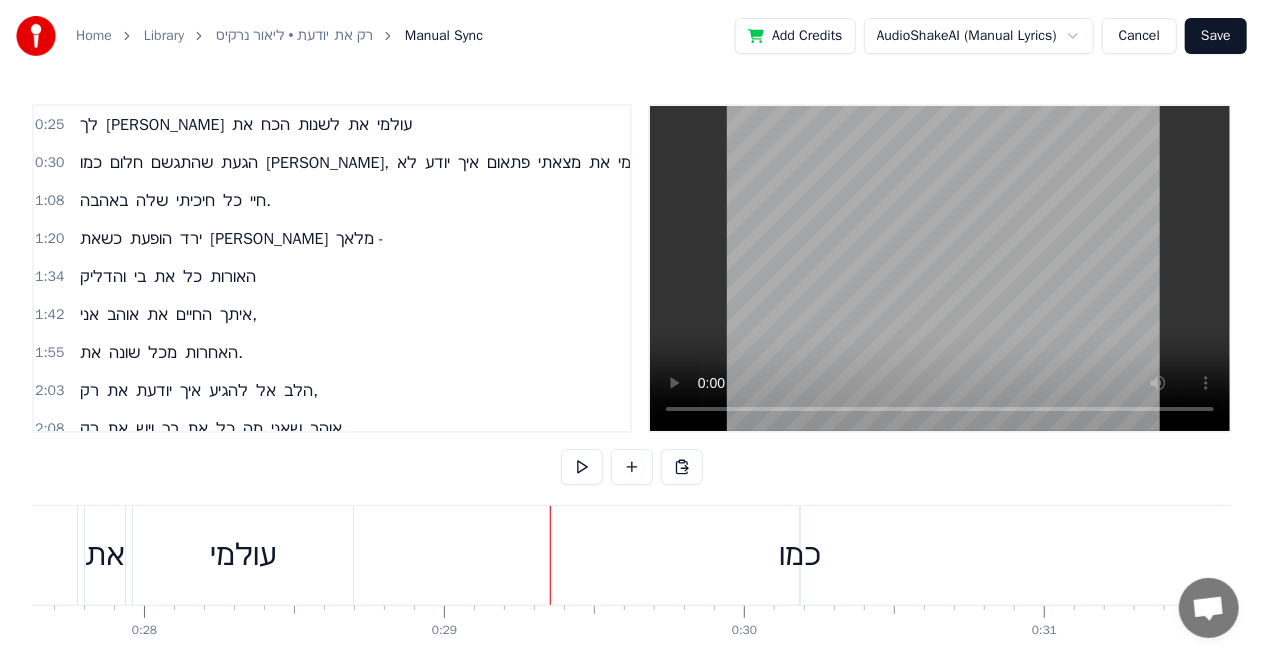 drag, startPoint x: 544, startPoint y: 540, endPoint x: 444, endPoint y: 547, distance: 100.2447 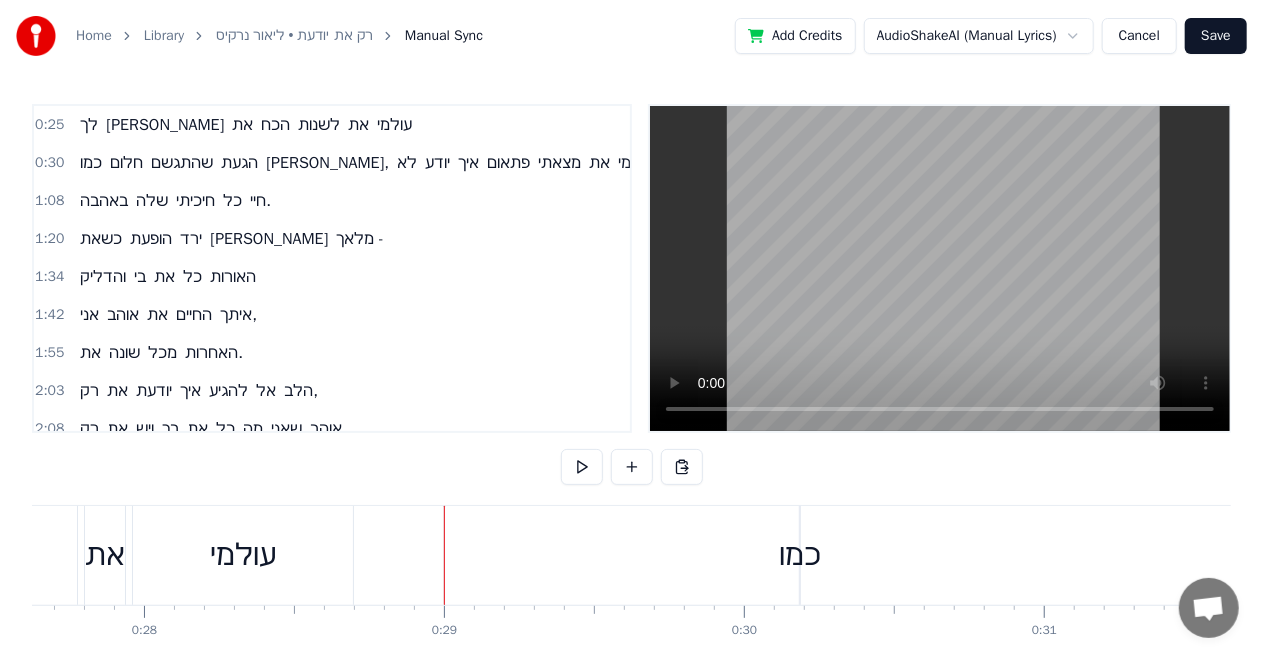 click on "כמו" at bounding box center (800, 555) 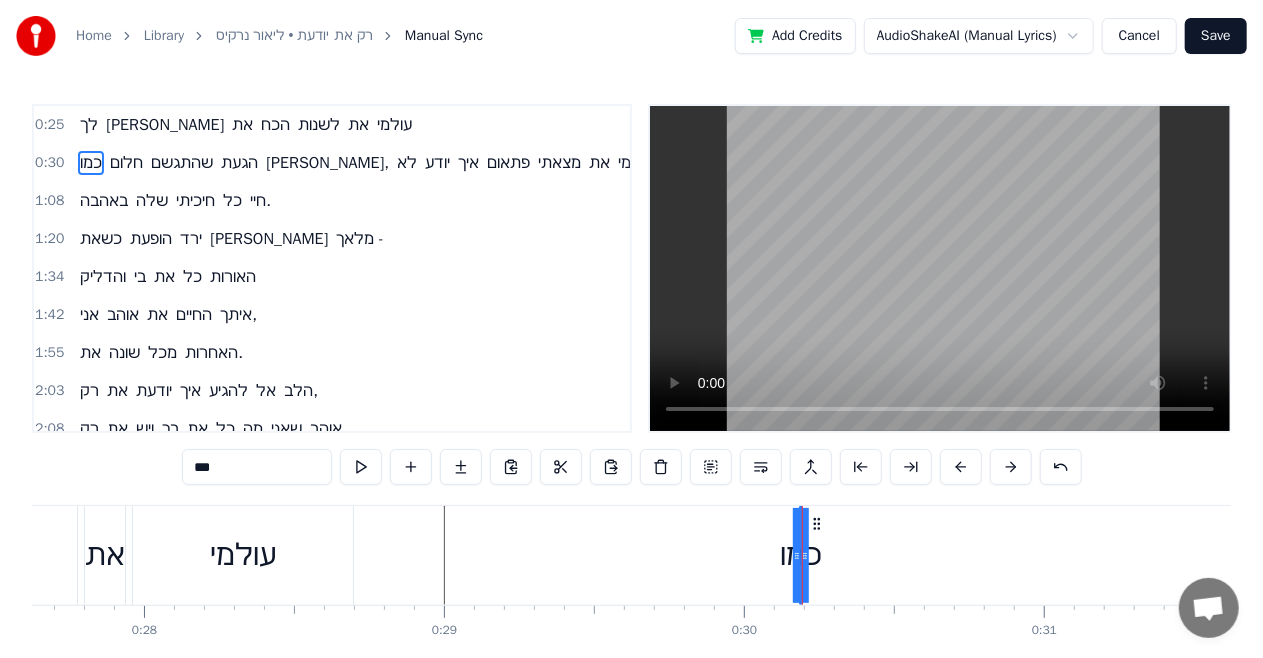 drag, startPoint x: 798, startPoint y: 548, endPoint x: 778, endPoint y: 552, distance: 20.396078 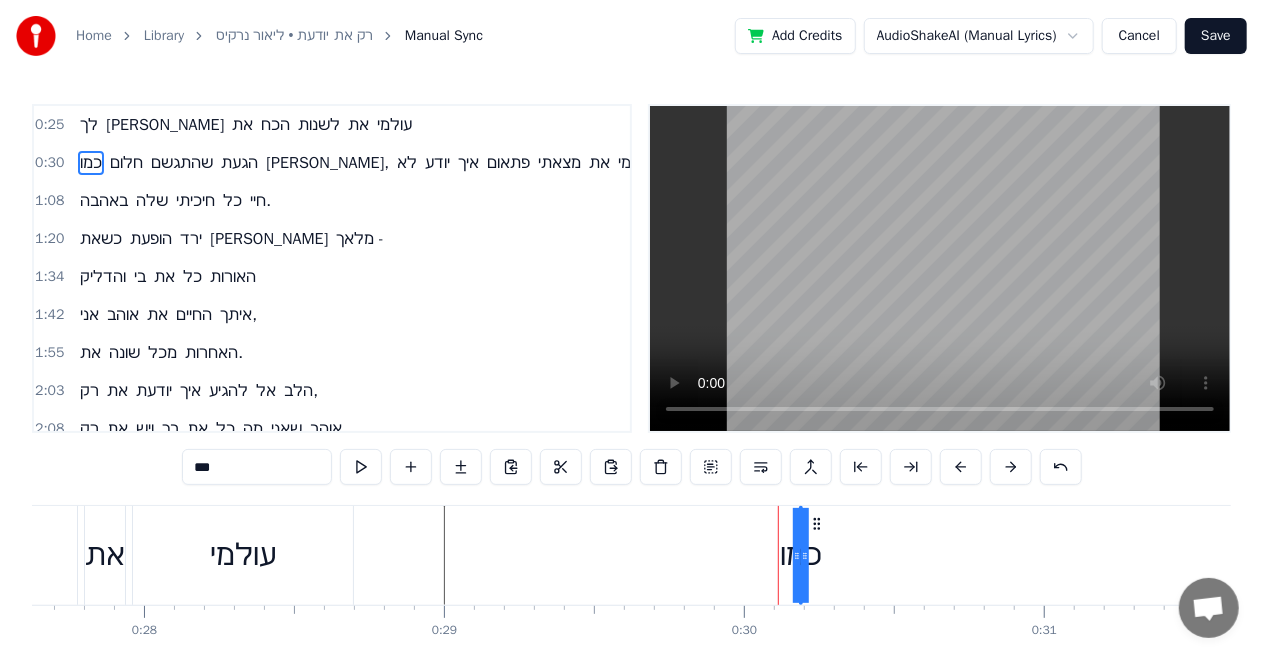 drag, startPoint x: 807, startPoint y: 530, endPoint x: 842, endPoint y: 527, distance: 35.128338 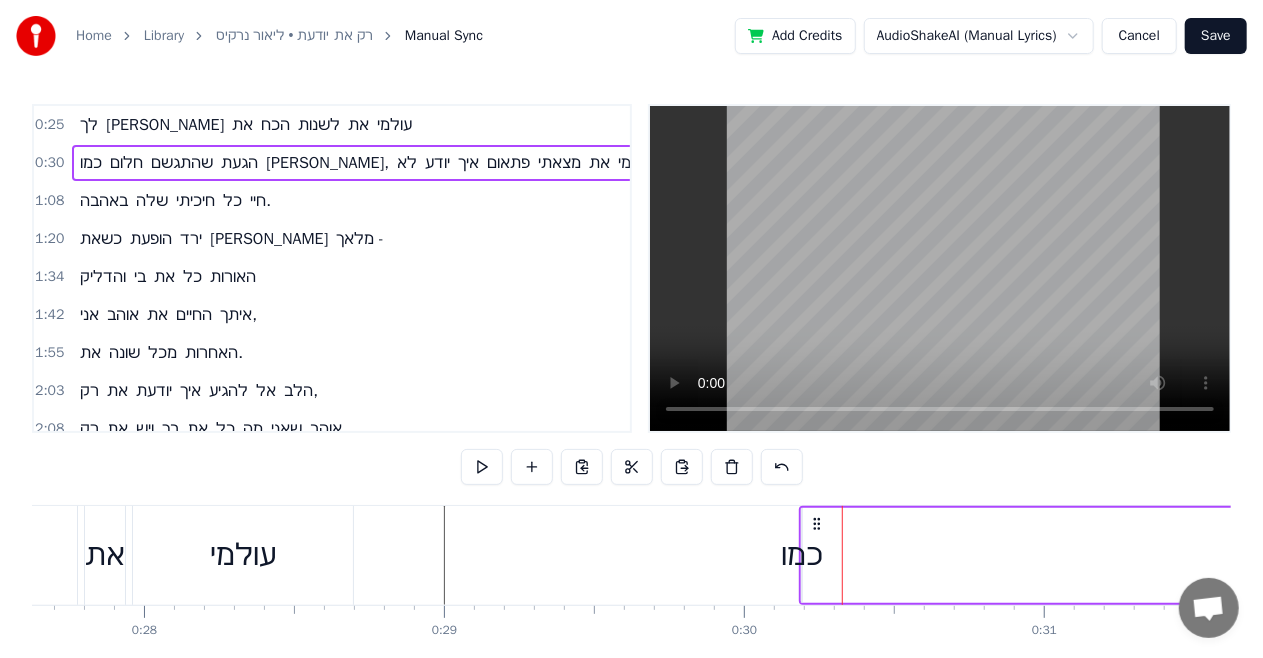 click on "כמו חלום שהתגשם הגעת [PERSON_NAME], לא יודע איך פתאום מצאתי את עצמי" at bounding box center (6497, 555) 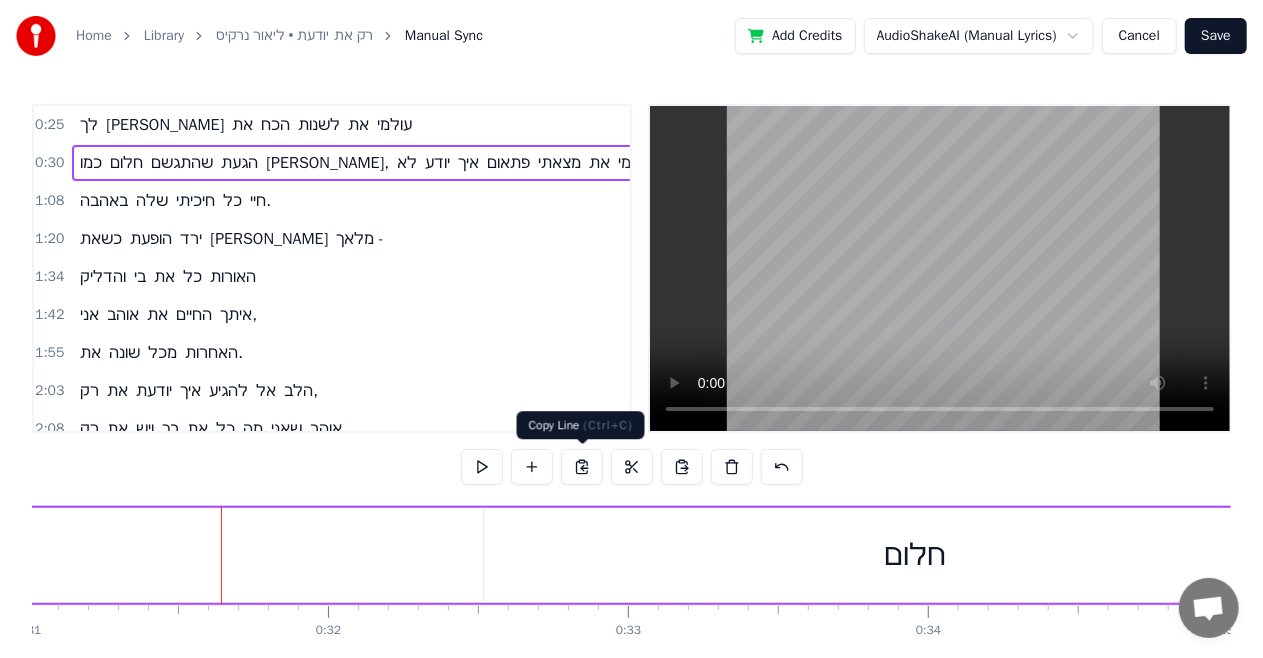 scroll, scrollTop: 0, scrollLeft: 9332, axis: horizontal 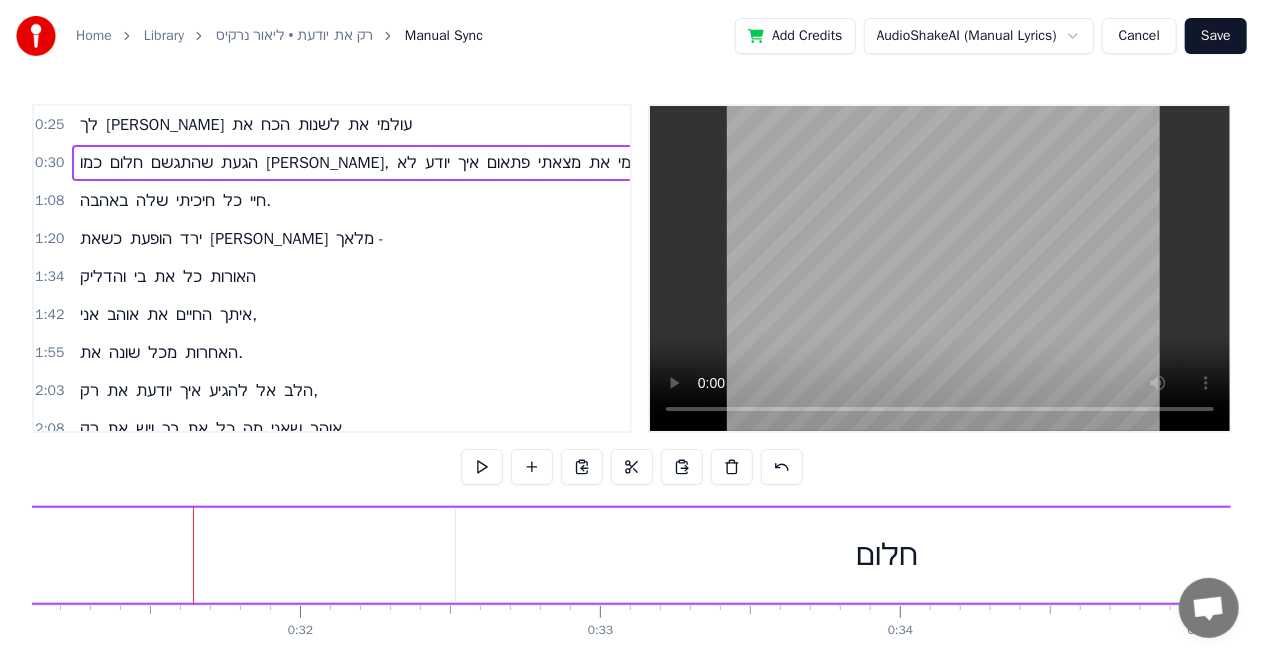 click on "לך" at bounding box center (89, 125) 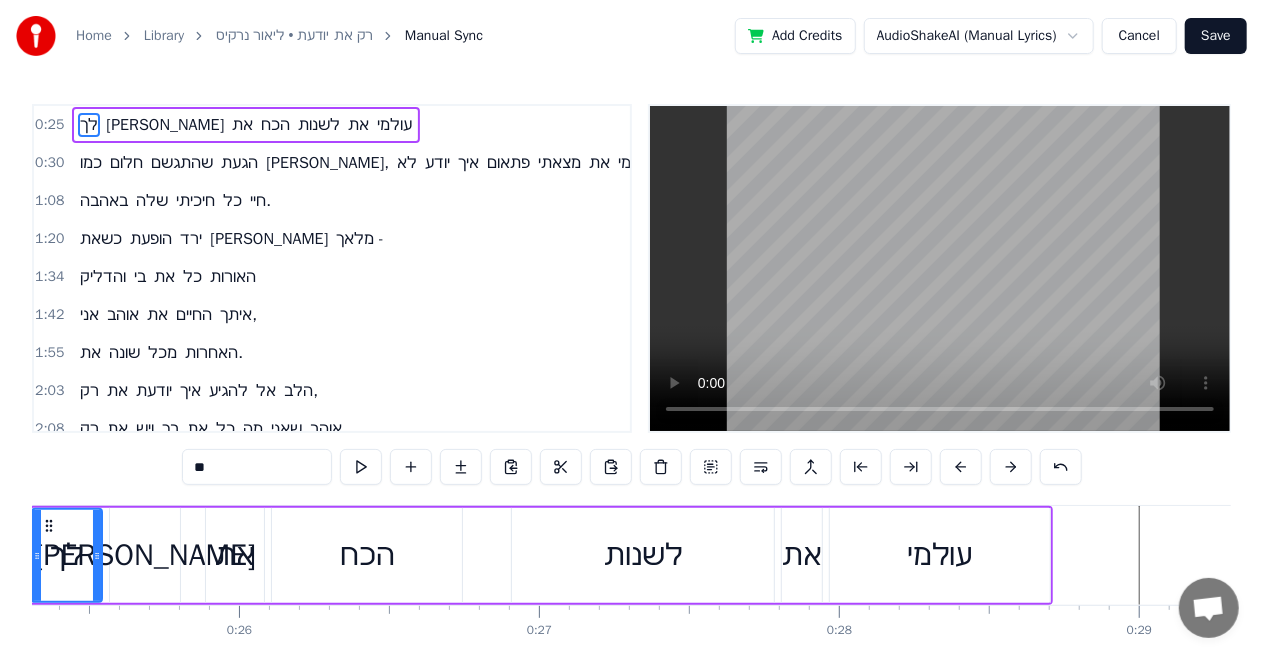 scroll, scrollTop: 0, scrollLeft: 7490, axis: horizontal 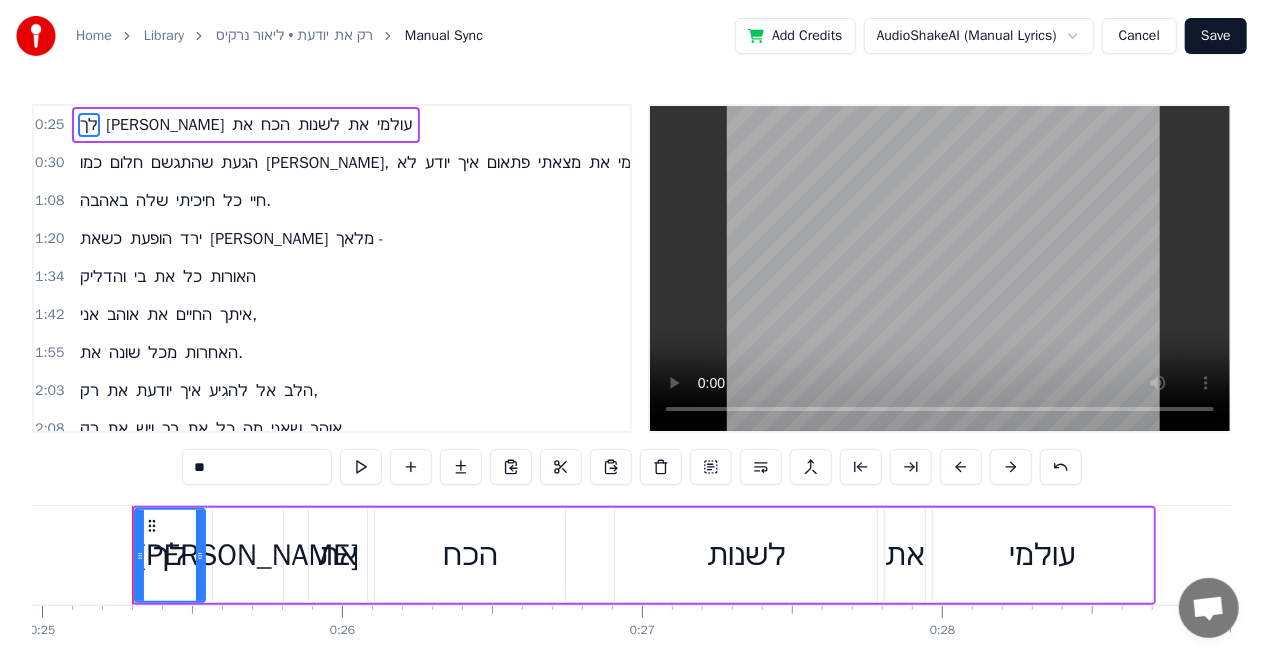 click on "עולמי" at bounding box center (394, 125) 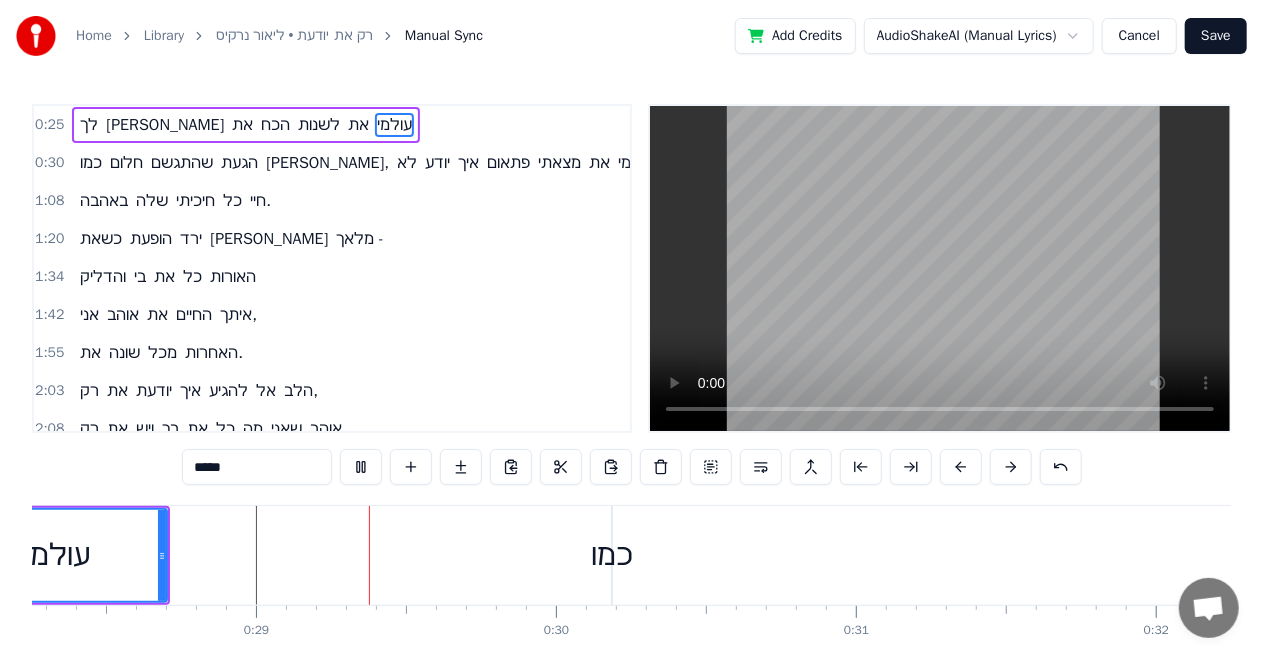 scroll, scrollTop: 0, scrollLeft: 8511, axis: horizontal 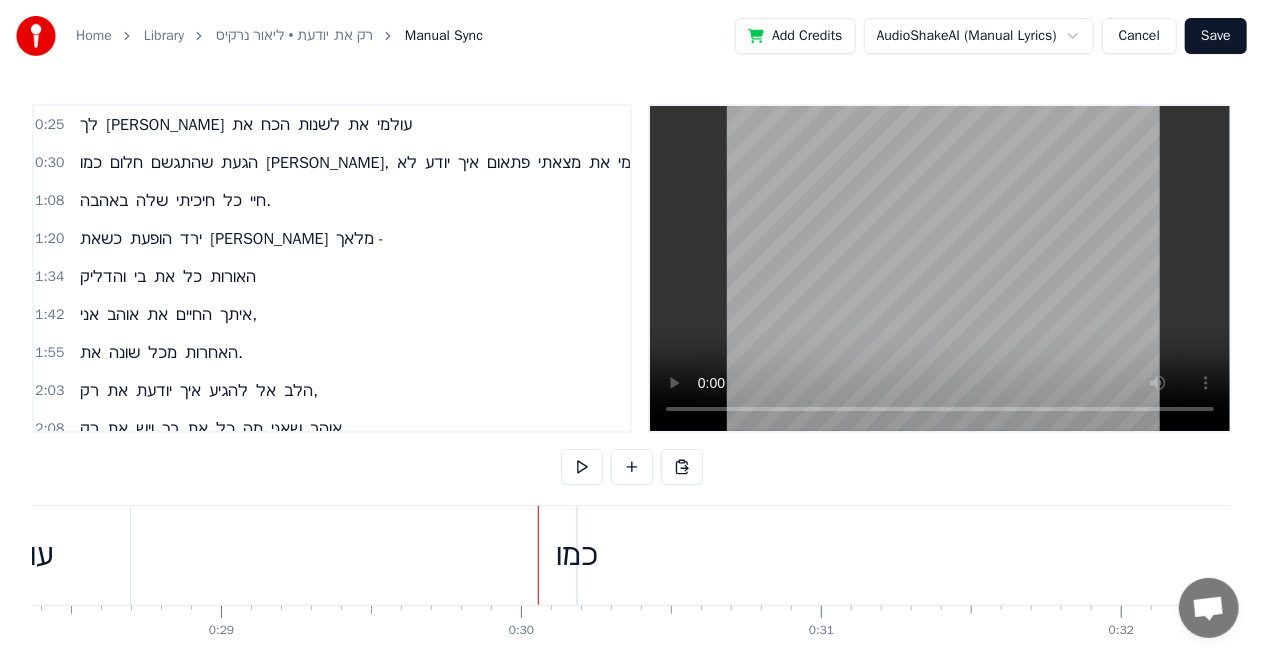 click on "כמו" at bounding box center [577, 555] 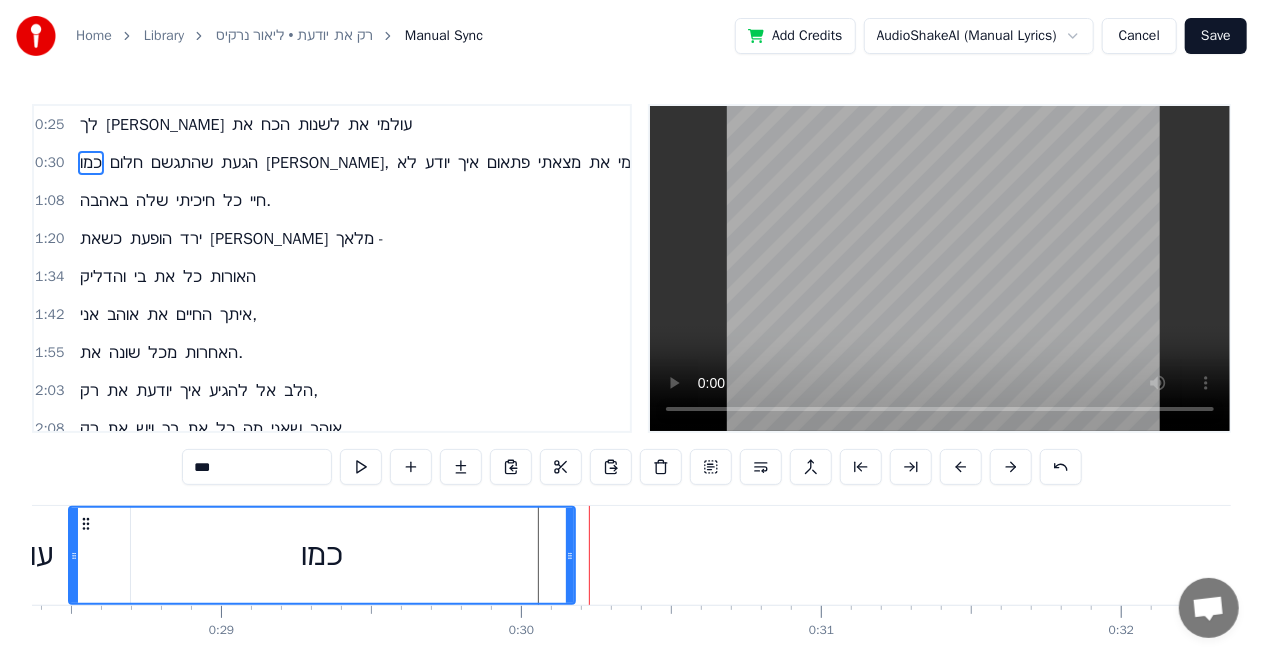 drag, startPoint x: 578, startPoint y: 560, endPoint x: 70, endPoint y: 594, distance: 509.13654 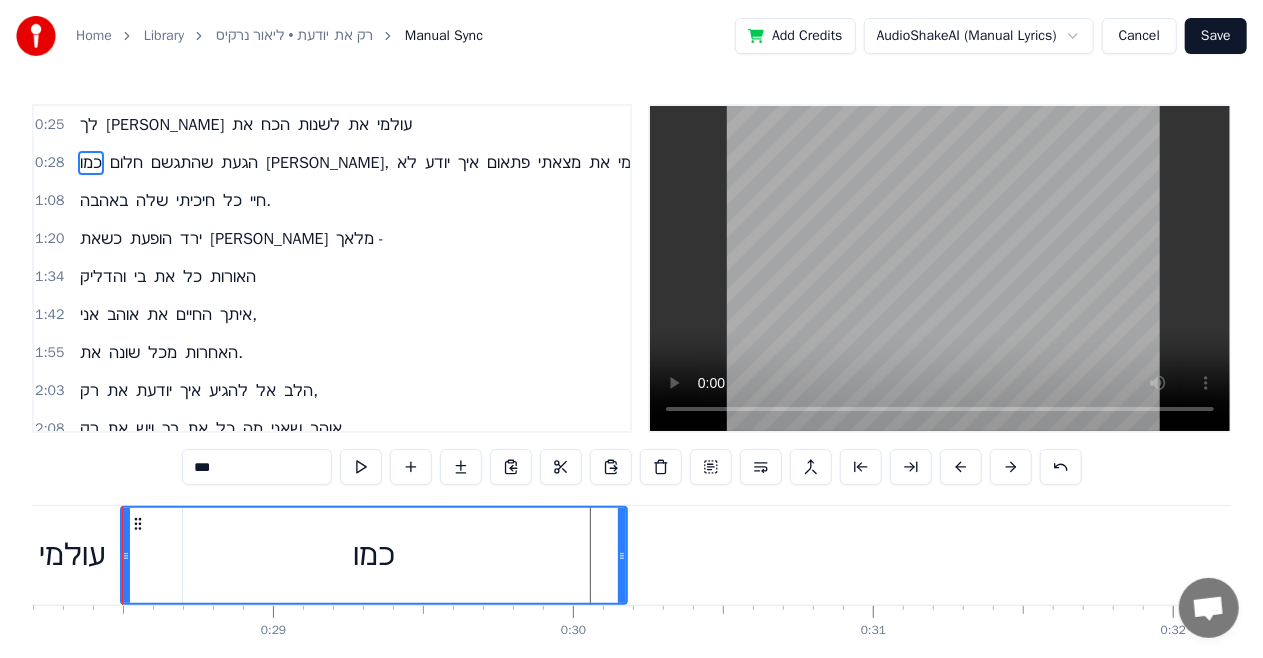 scroll, scrollTop: 0, scrollLeft: 8449, axis: horizontal 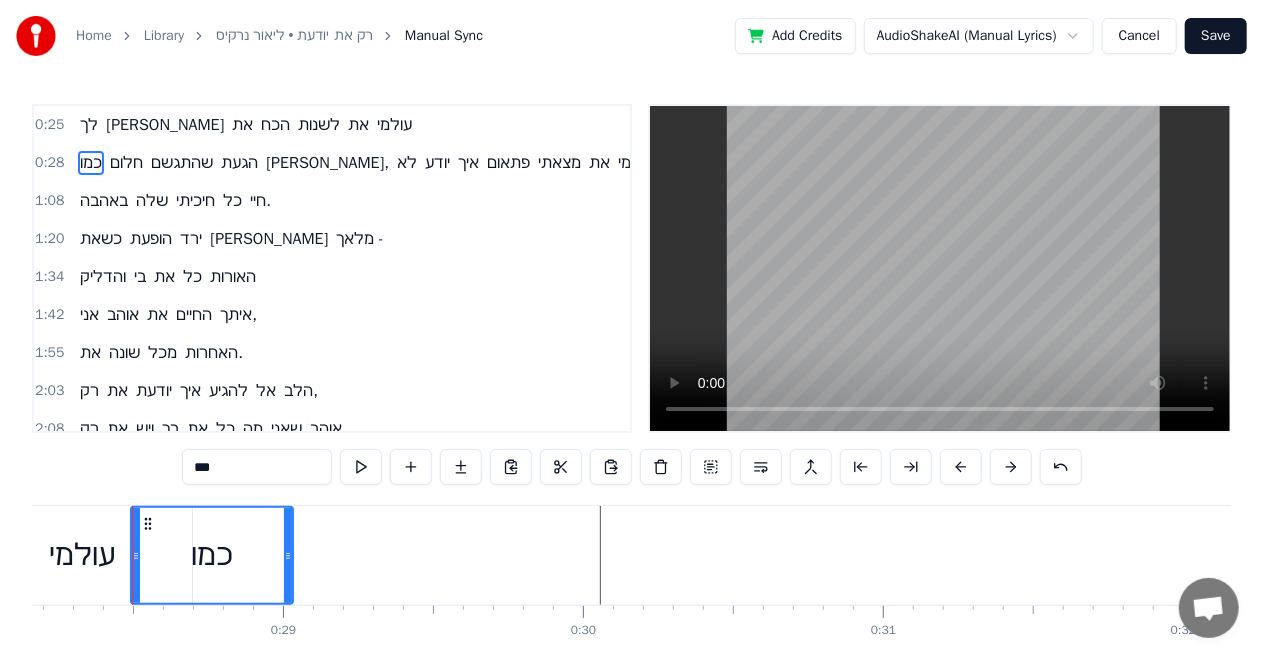 drag, startPoint x: 632, startPoint y: 542, endPoint x: 288, endPoint y: 572, distance: 345.30566 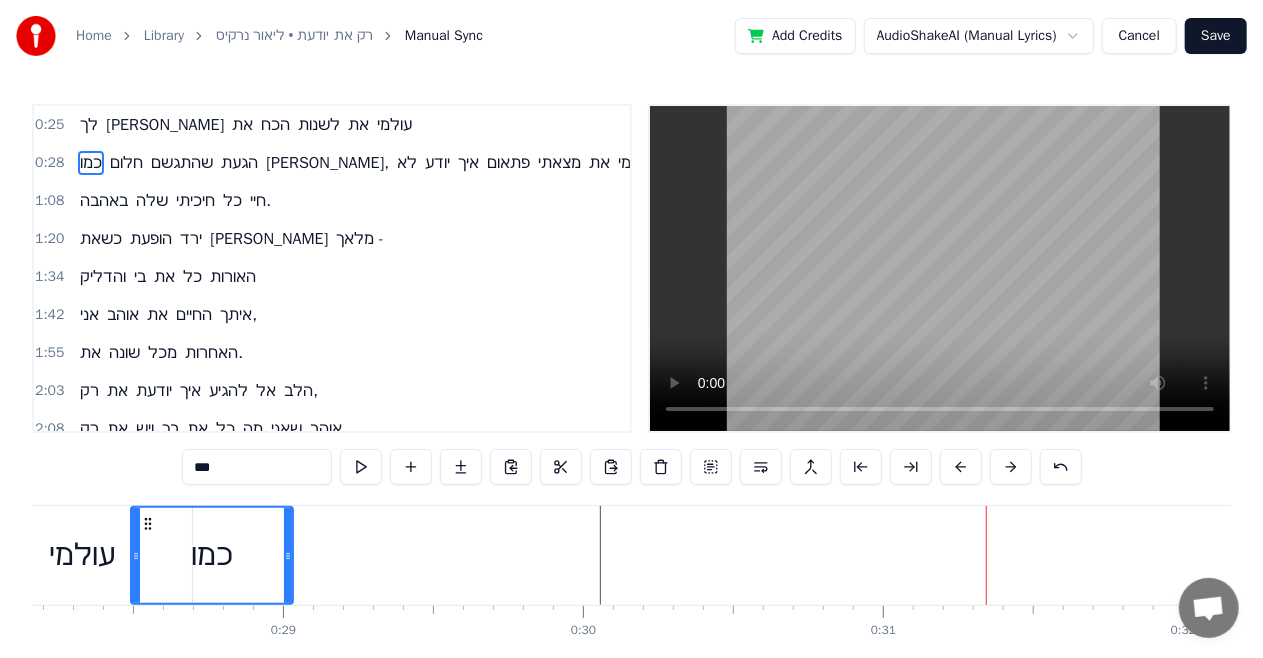 click on "חלום" at bounding box center (126, 163) 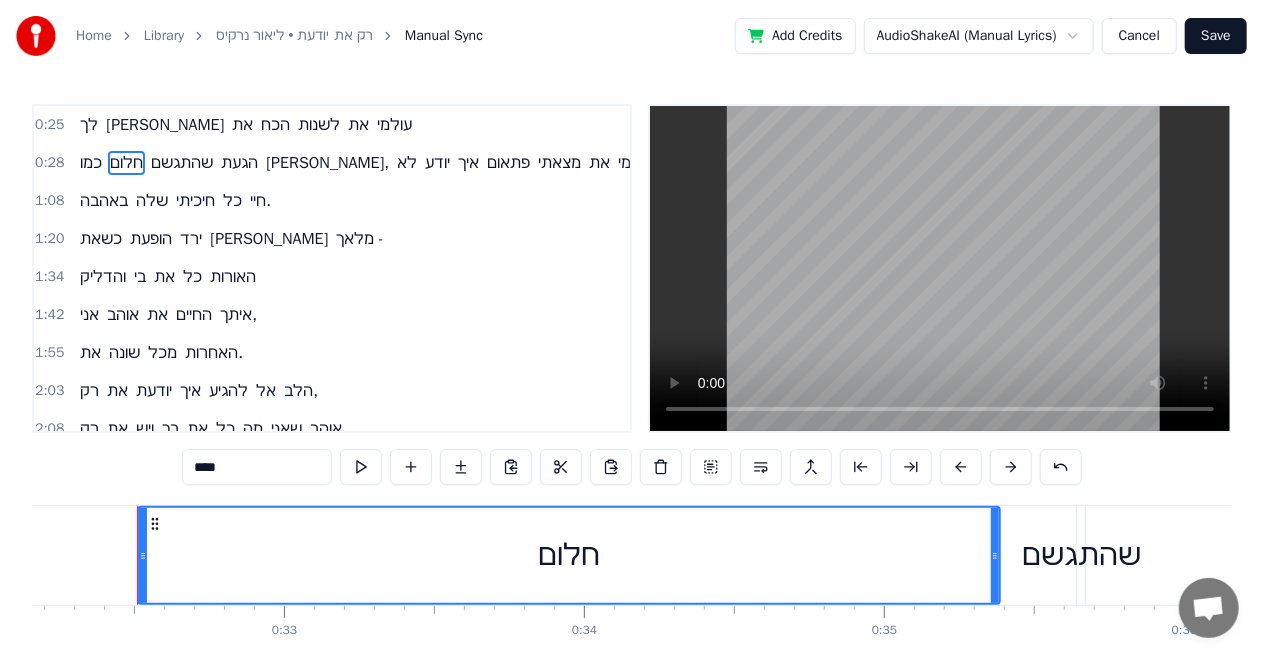 scroll, scrollTop: 0, scrollLeft: 9653, axis: horizontal 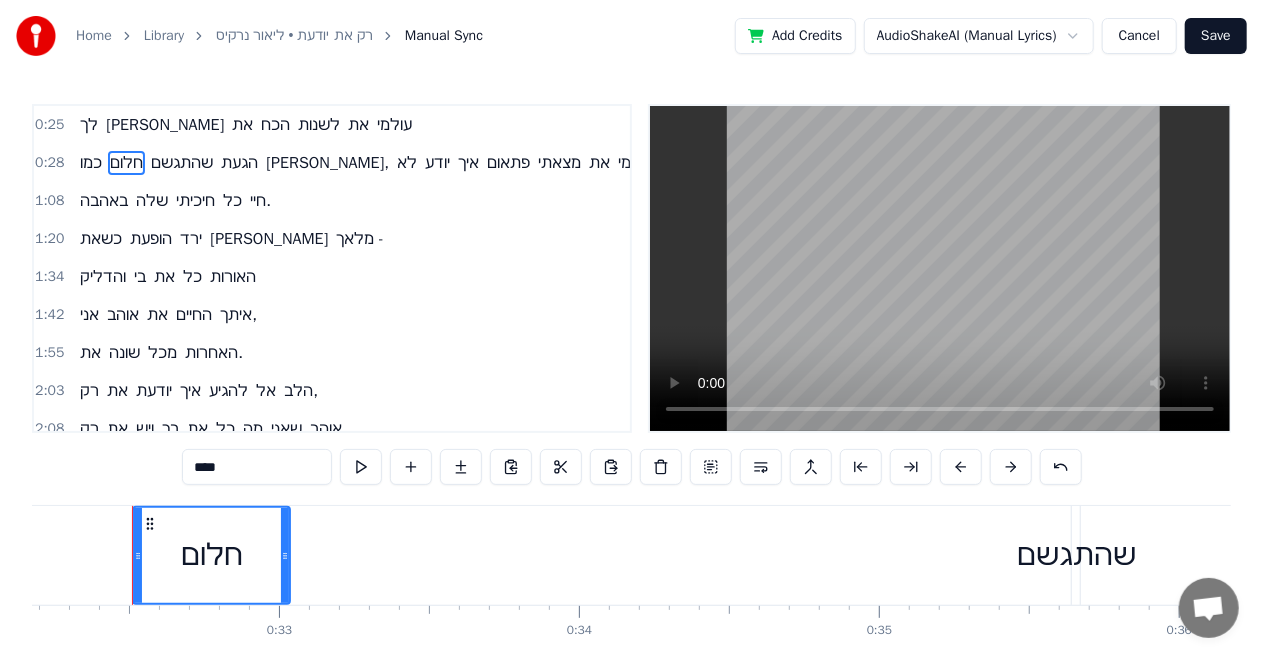 drag, startPoint x: 988, startPoint y: 534, endPoint x: 227, endPoint y: 575, distance: 762.10364 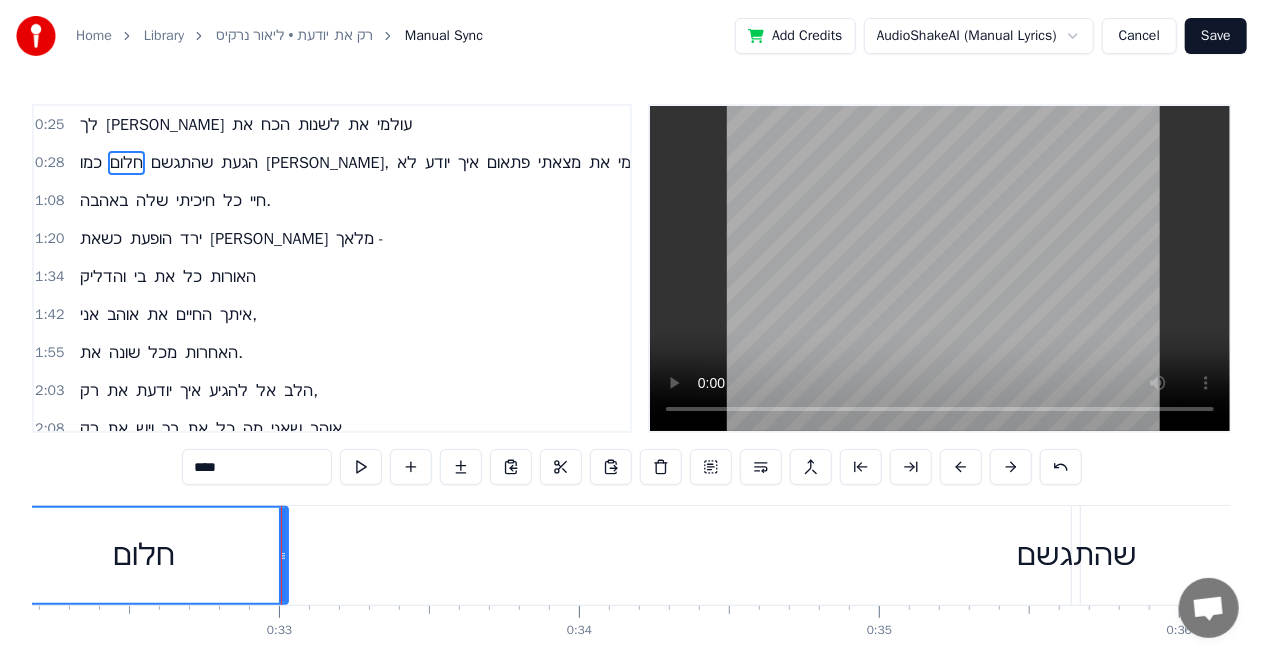 drag, startPoint x: 134, startPoint y: 548, endPoint x: 0, endPoint y: 547, distance: 134.00374 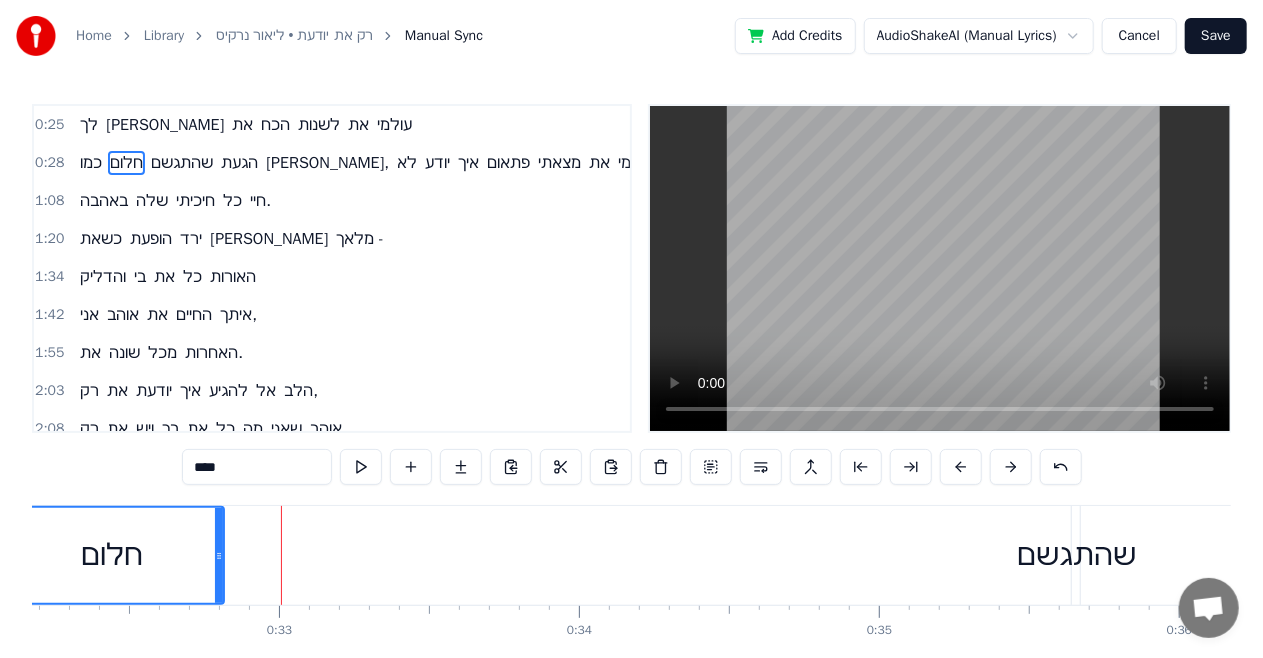 drag, startPoint x: 280, startPoint y: 535, endPoint x: 220, endPoint y: 543, distance: 60.530983 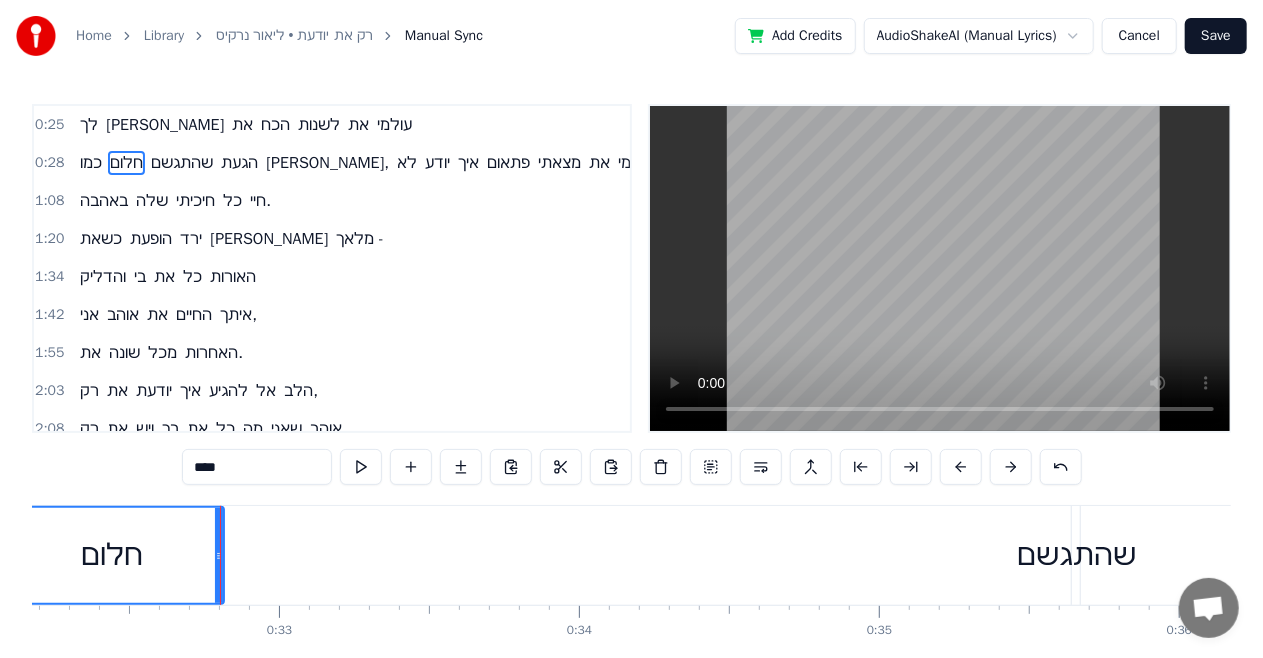 click on "חלום" at bounding box center (111, 555) 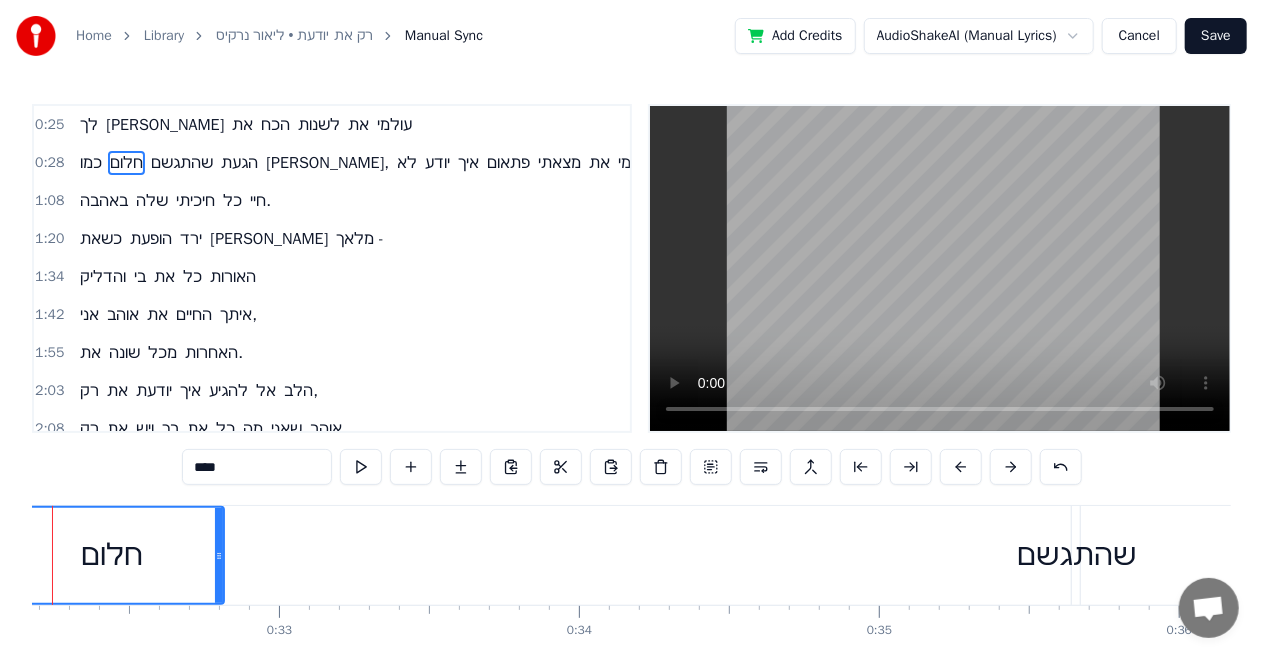 scroll, scrollTop: 0, scrollLeft: 9573, axis: horizontal 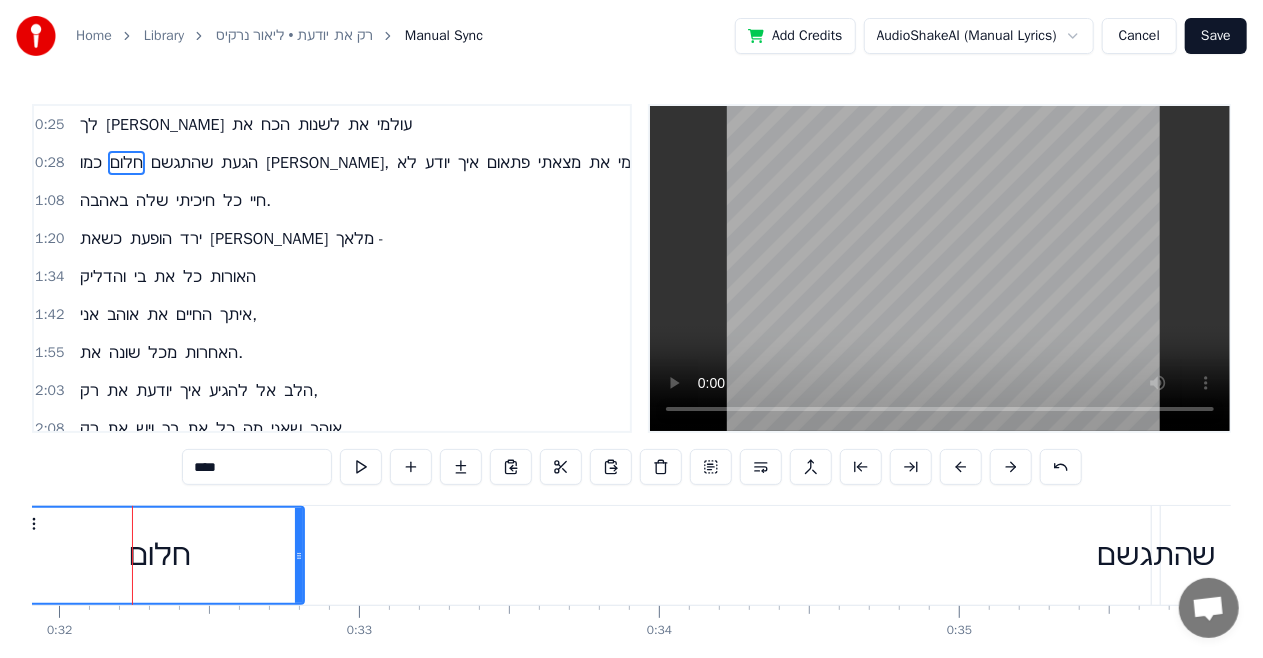 drag, startPoint x: 84, startPoint y: 570, endPoint x: 52, endPoint y: 569, distance: 32.01562 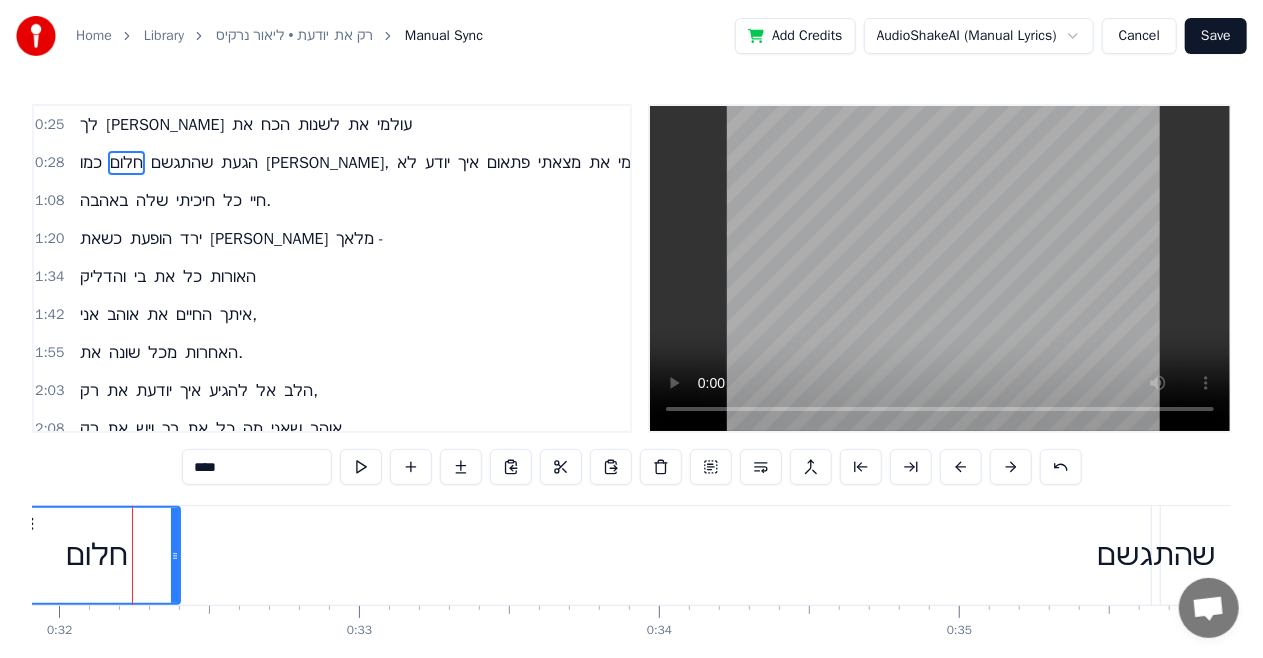 drag, startPoint x: 298, startPoint y: 554, endPoint x: 162, endPoint y: 570, distance: 136.93794 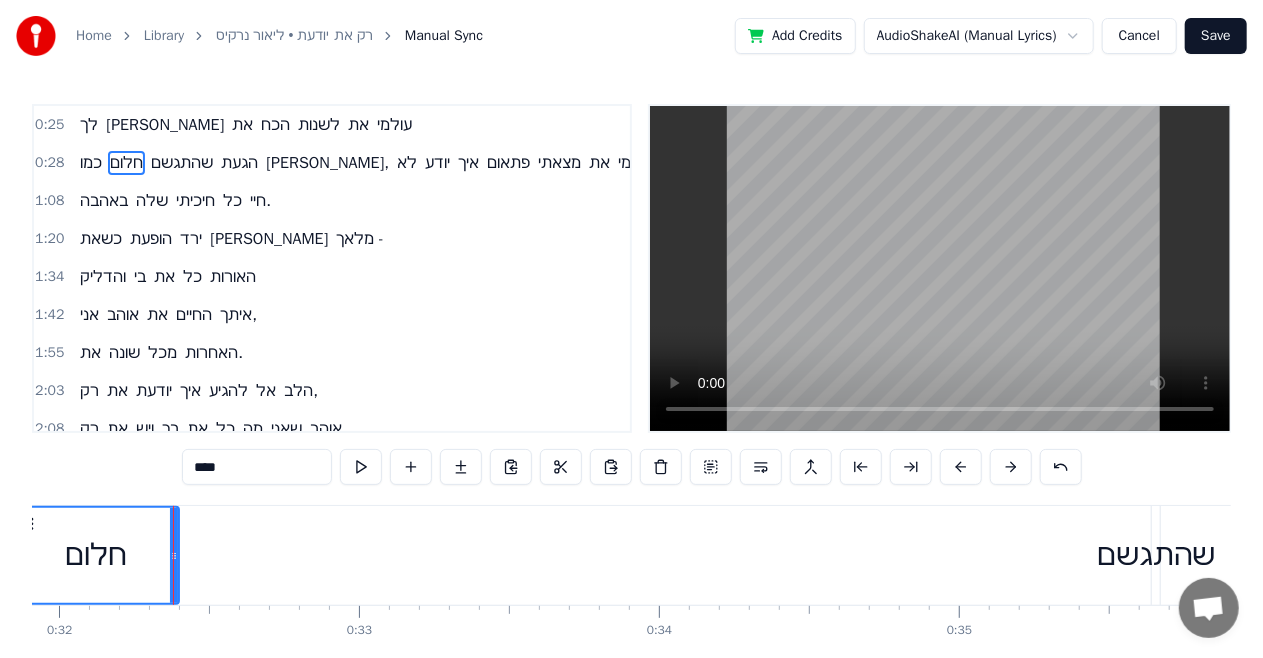 click on "חלום" at bounding box center (96, 555) 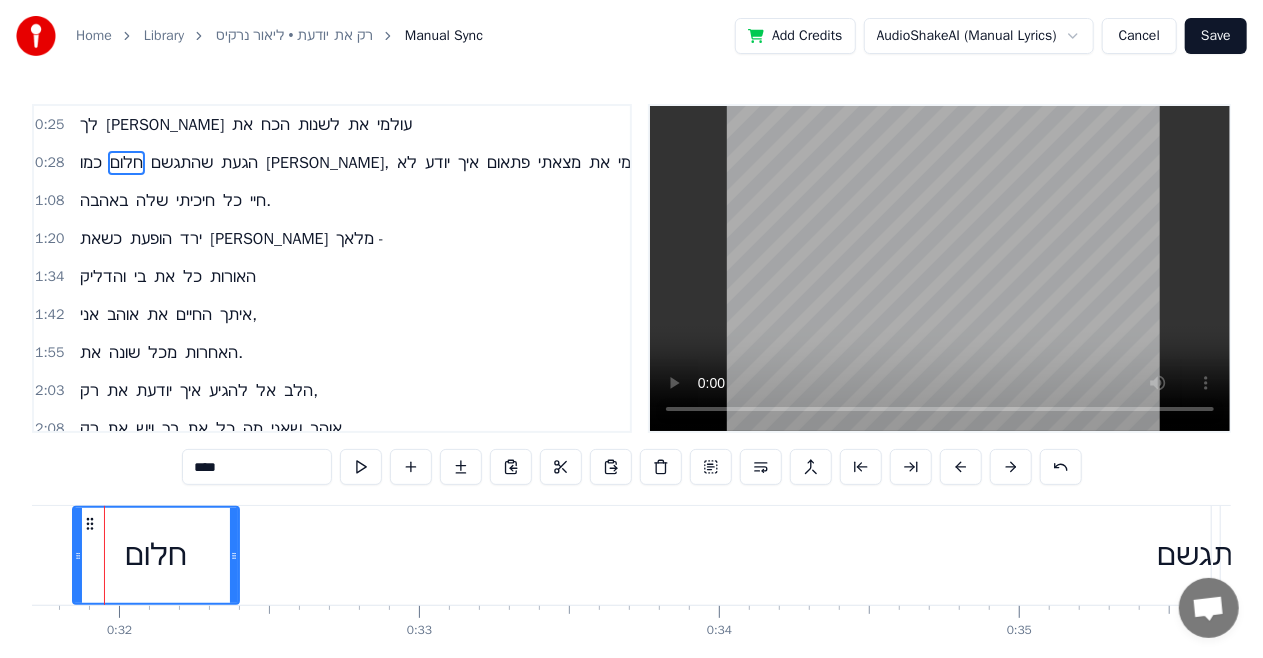 scroll, scrollTop: 0, scrollLeft: 9485, axis: horizontal 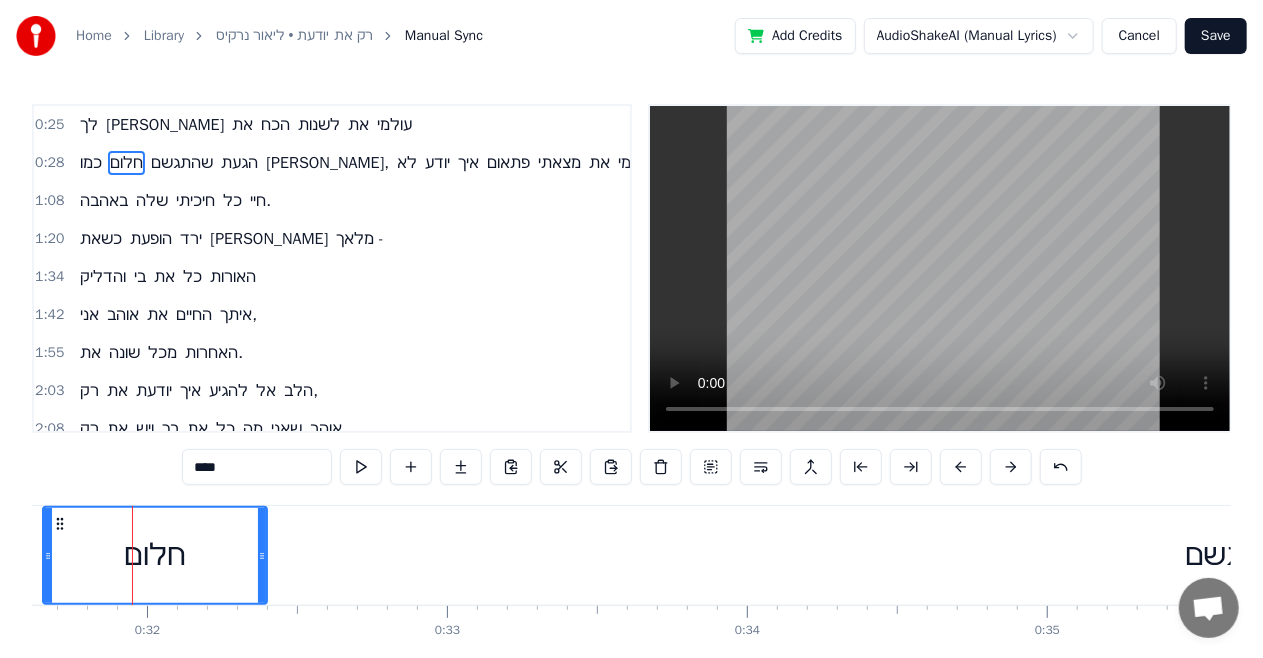 drag, startPoint x: 102, startPoint y: 550, endPoint x: 44, endPoint y: 562, distance: 59.22837 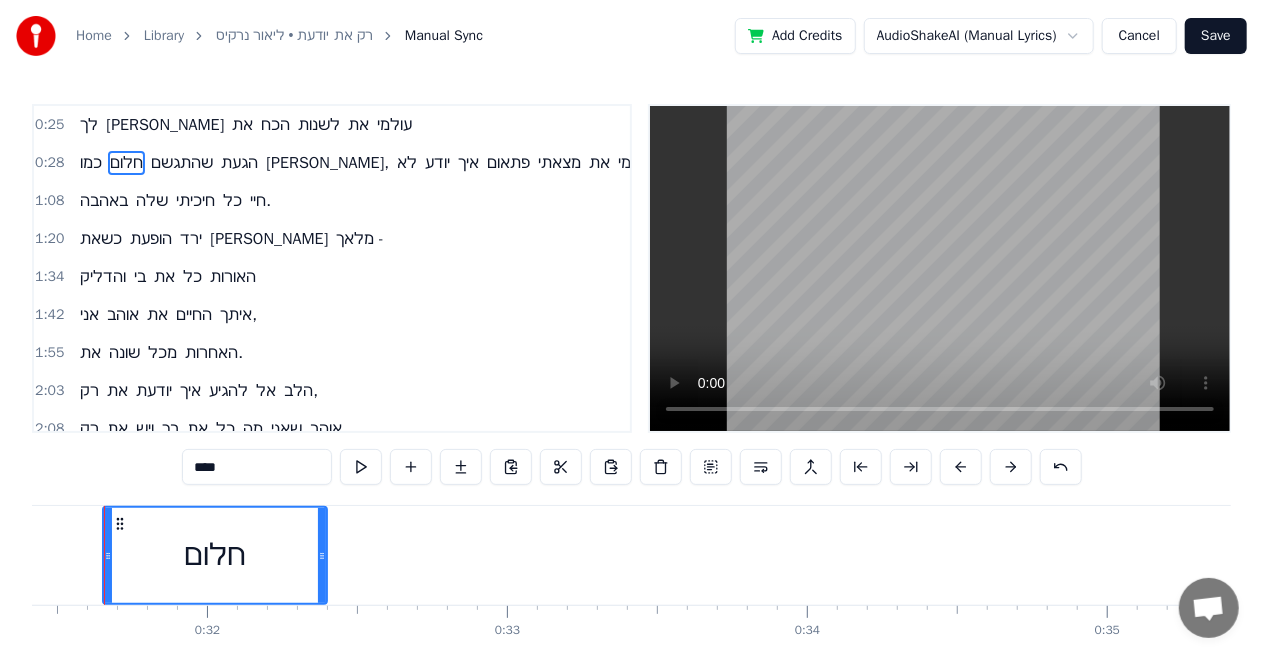 scroll, scrollTop: 0, scrollLeft: 9397, axis: horizontal 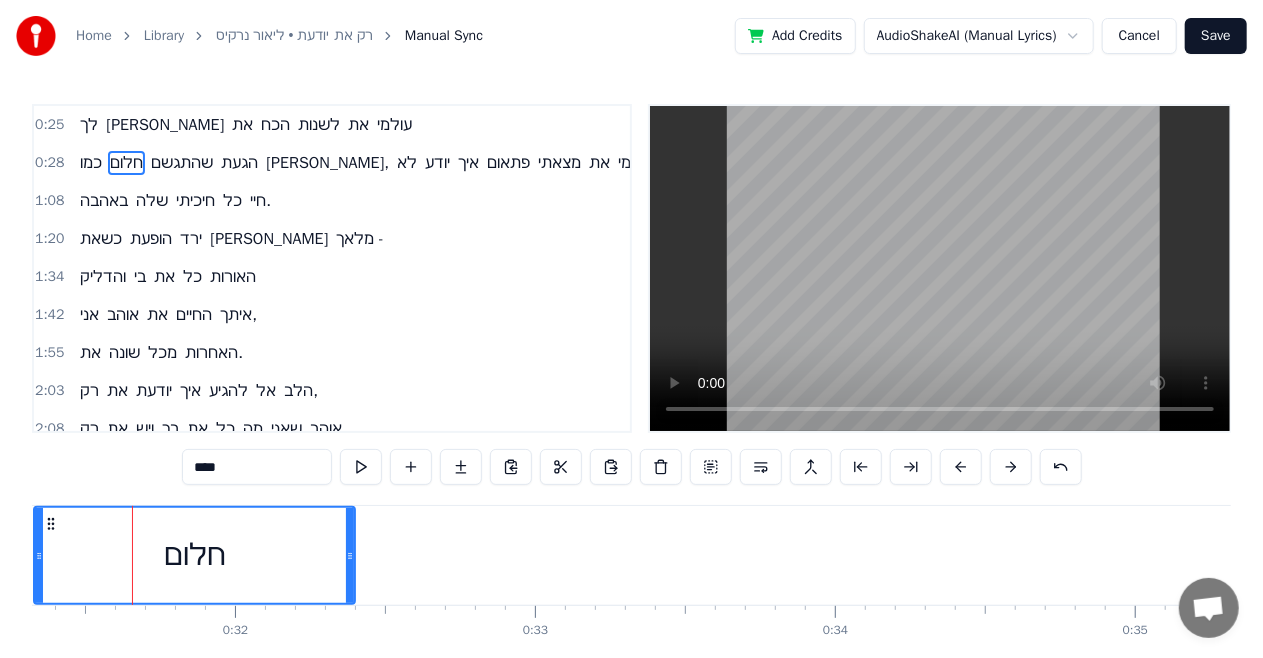 drag, startPoint x: 131, startPoint y: 549, endPoint x: 34, endPoint y: 559, distance: 97.5141 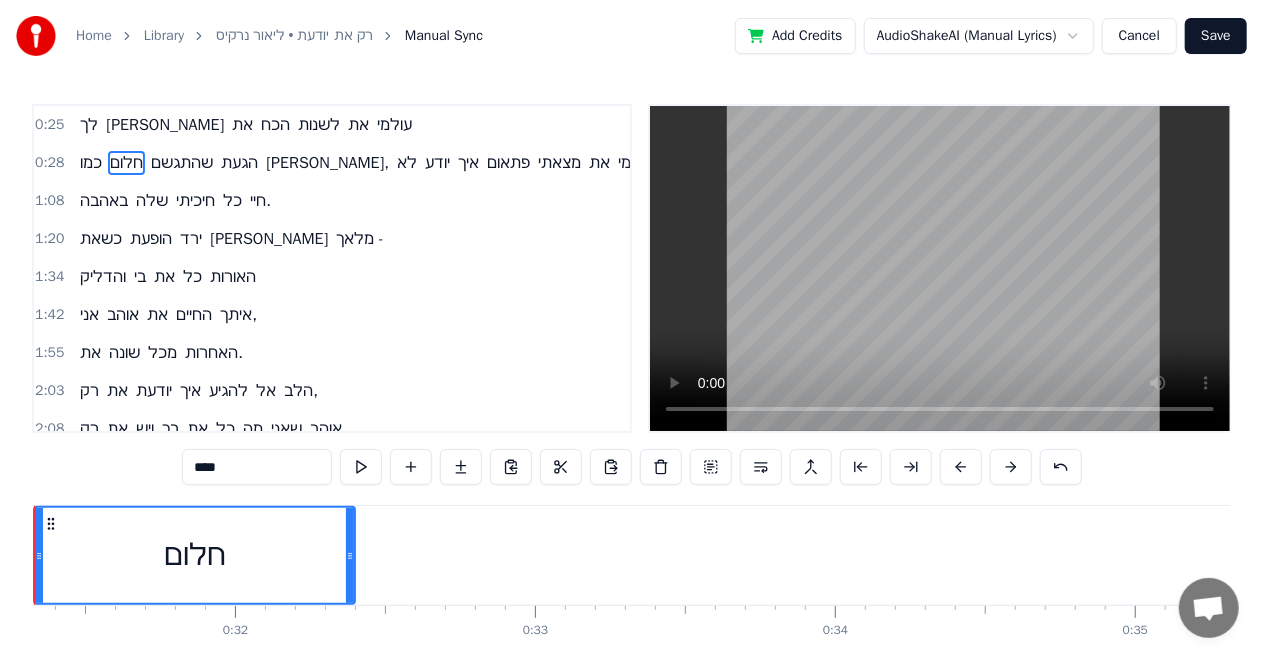 scroll, scrollTop: 0, scrollLeft: 9299, axis: horizontal 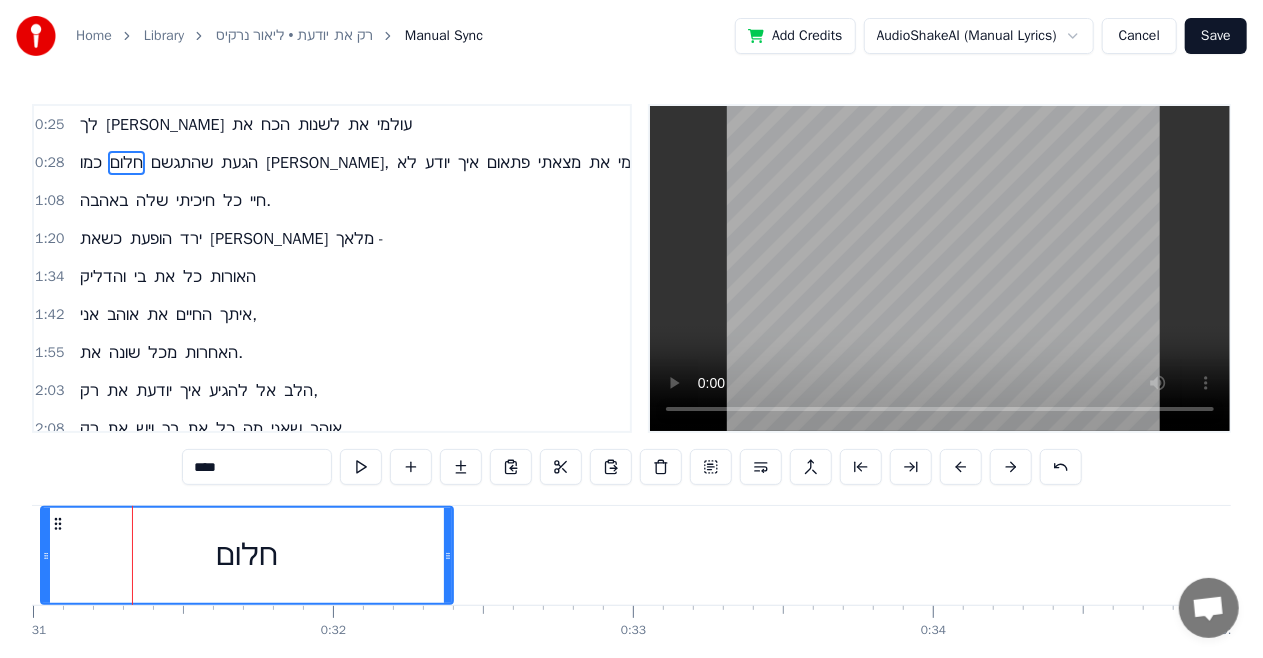 drag, startPoint x: 133, startPoint y: 542, endPoint x: 42, endPoint y: 552, distance: 91.5478 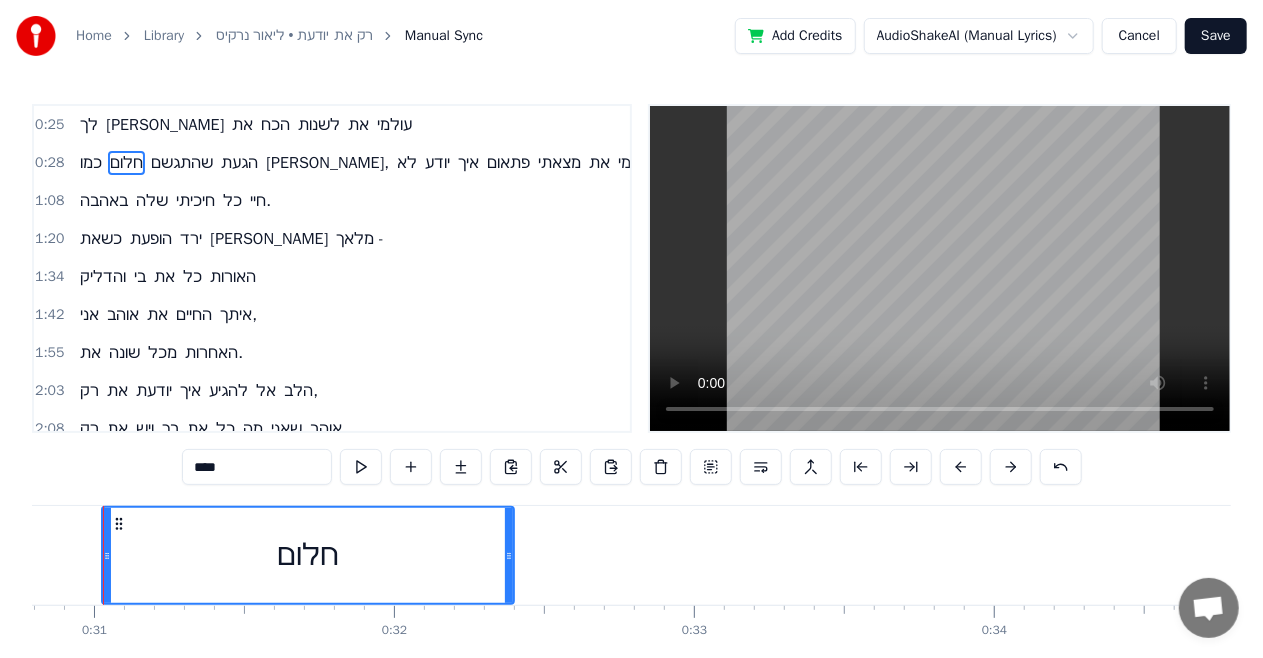 scroll, scrollTop: 0, scrollLeft: 9209, axis: horizontal 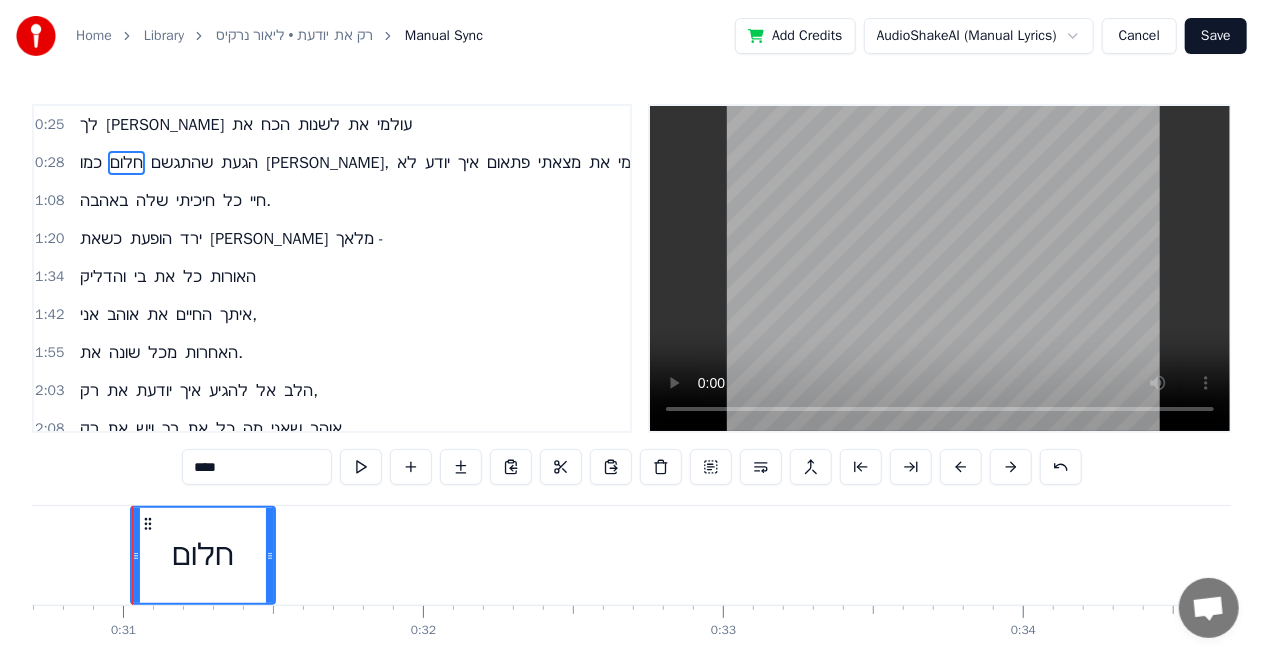 drag, startPoint x: 534, startPoint y: 549, endPoint x: 264, endPoint y: 566, distance: 270.53467 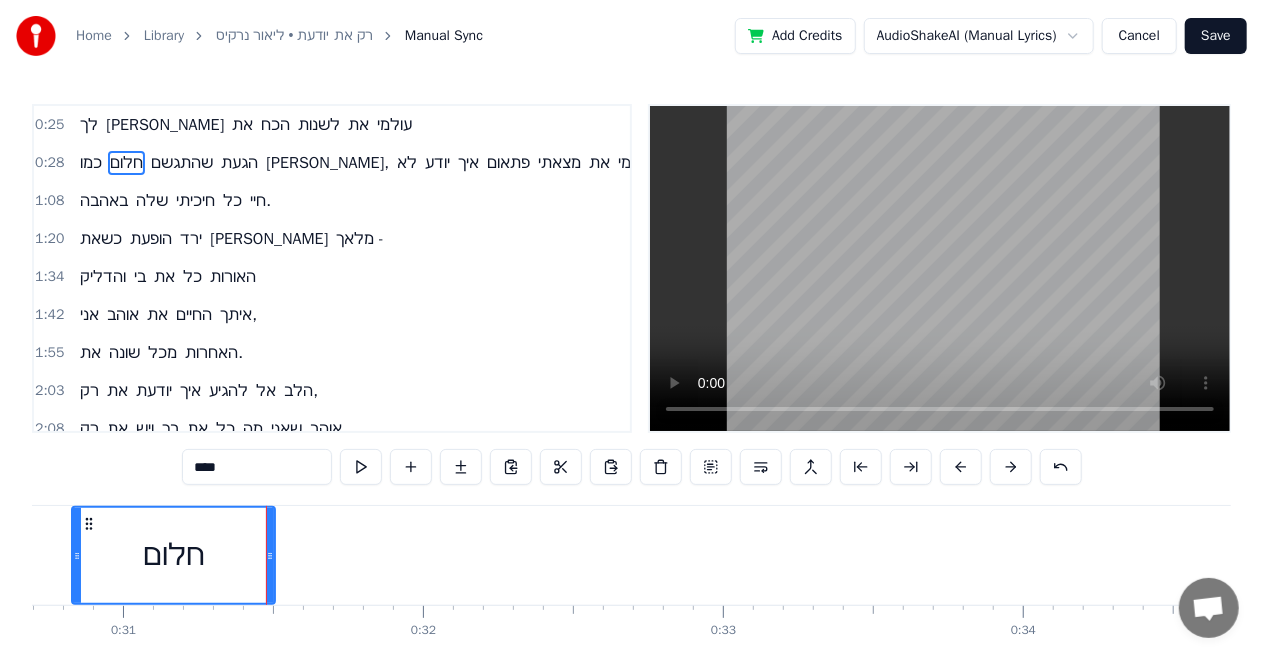 drag, startPoint x: 132, startPoint y: 553, endPoint x: 72, endPoint y: 561, distance: 60.530983 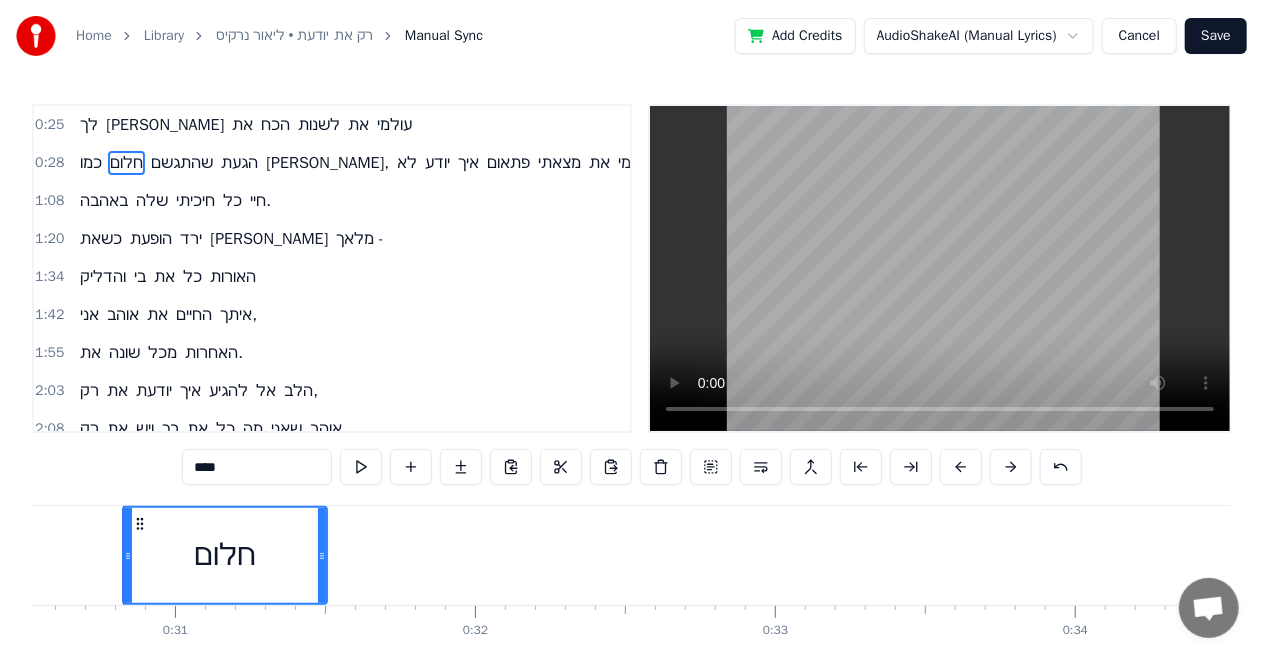 scroll, scrollTop: 0, scrollLeft: 9148, axis: horizontal 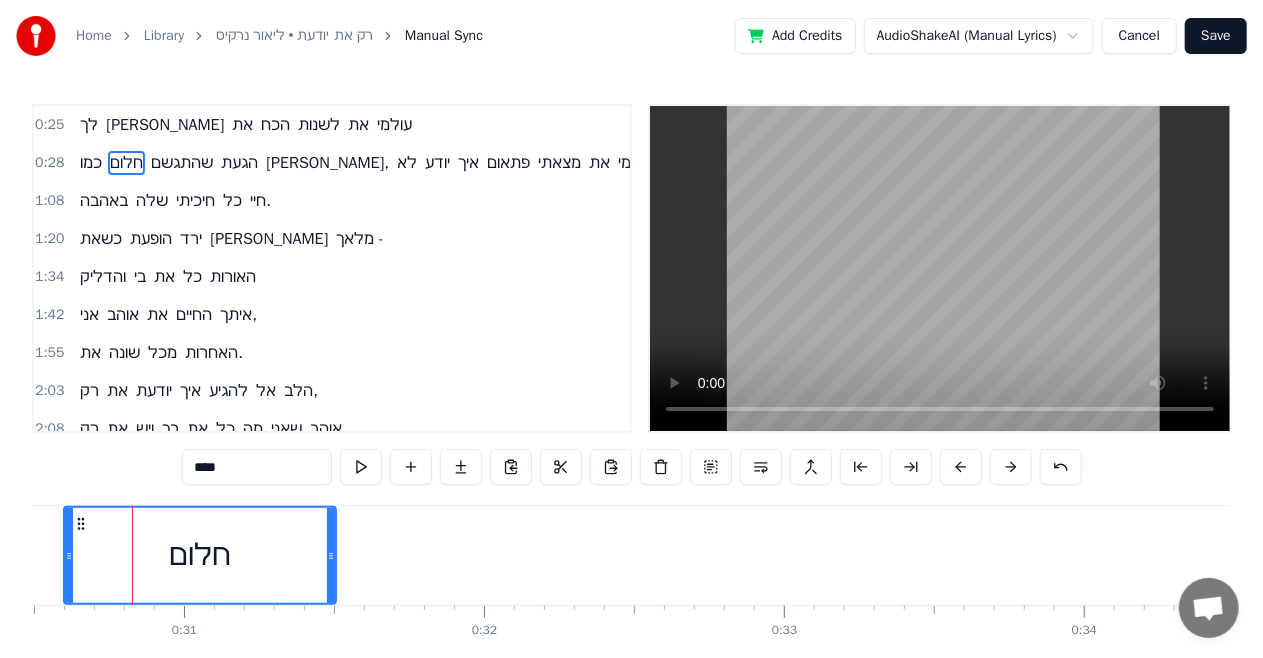 drag, startPoint x: 138, startPoint y: 539, endPoint x: 70, endPoint y: 552, distance: 69.2315 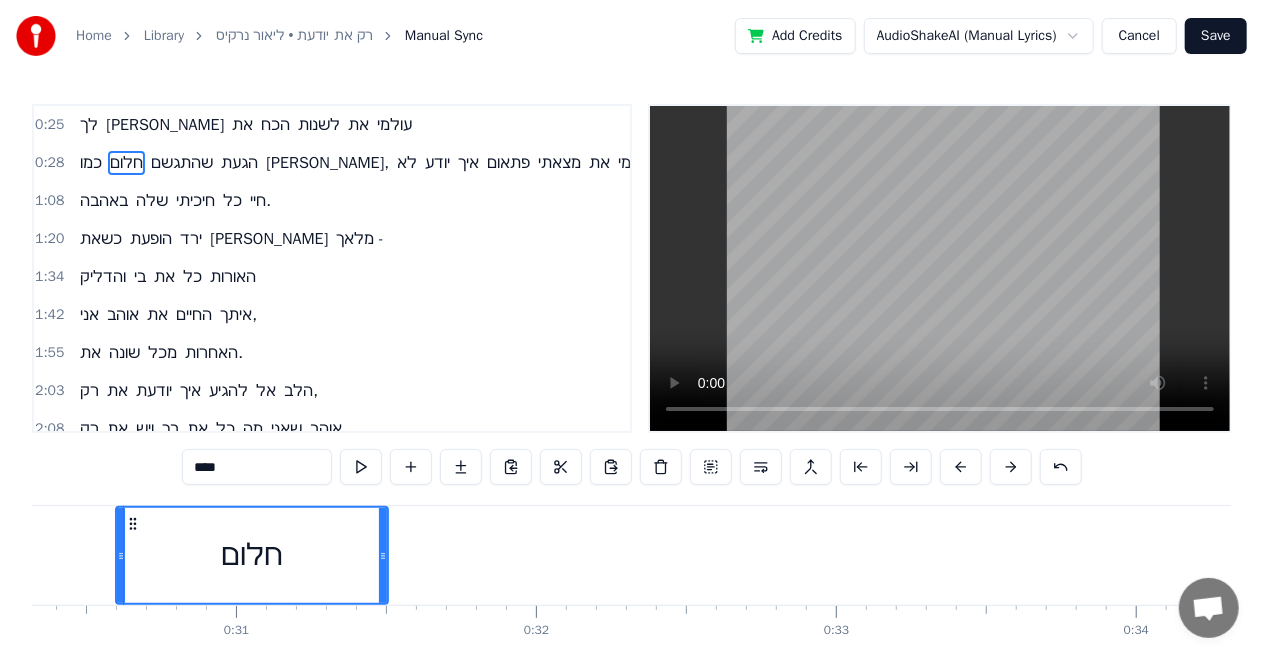 scroll, scrollTop: 0, scrollLeft: 9086, axis: horizontal 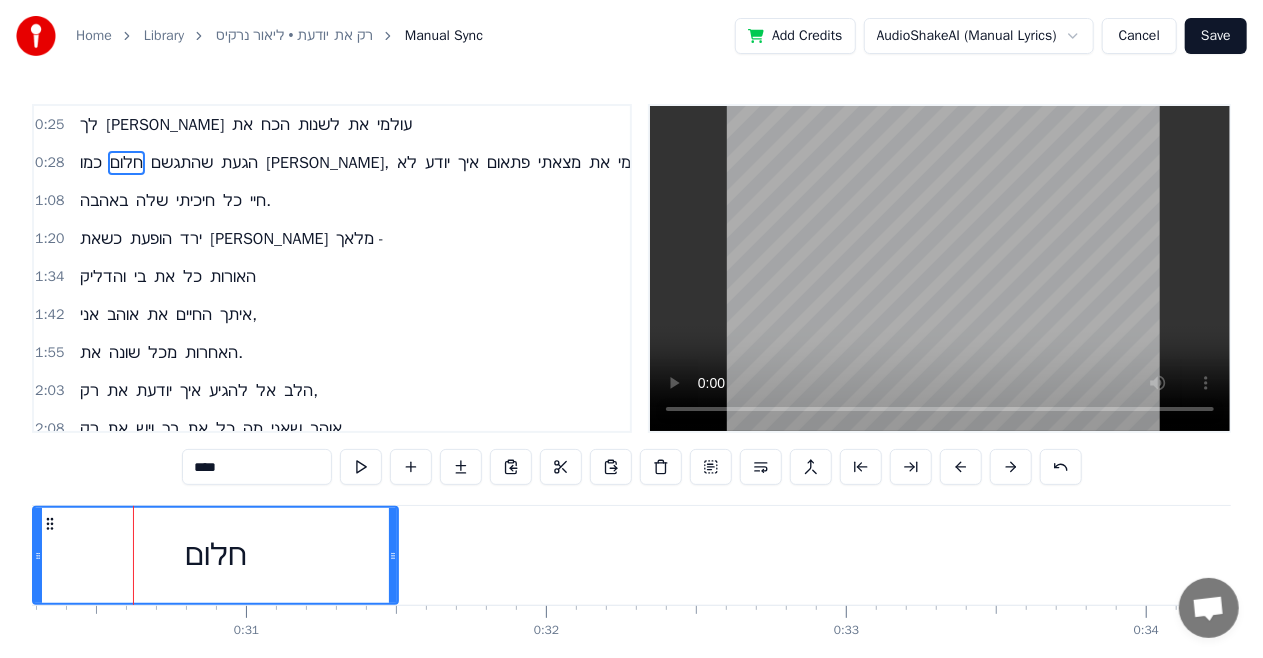 drag, startPoint x: 128, startPoint y: 546, endPoint x: 28, endPoint y: 554, distance: 100.31949 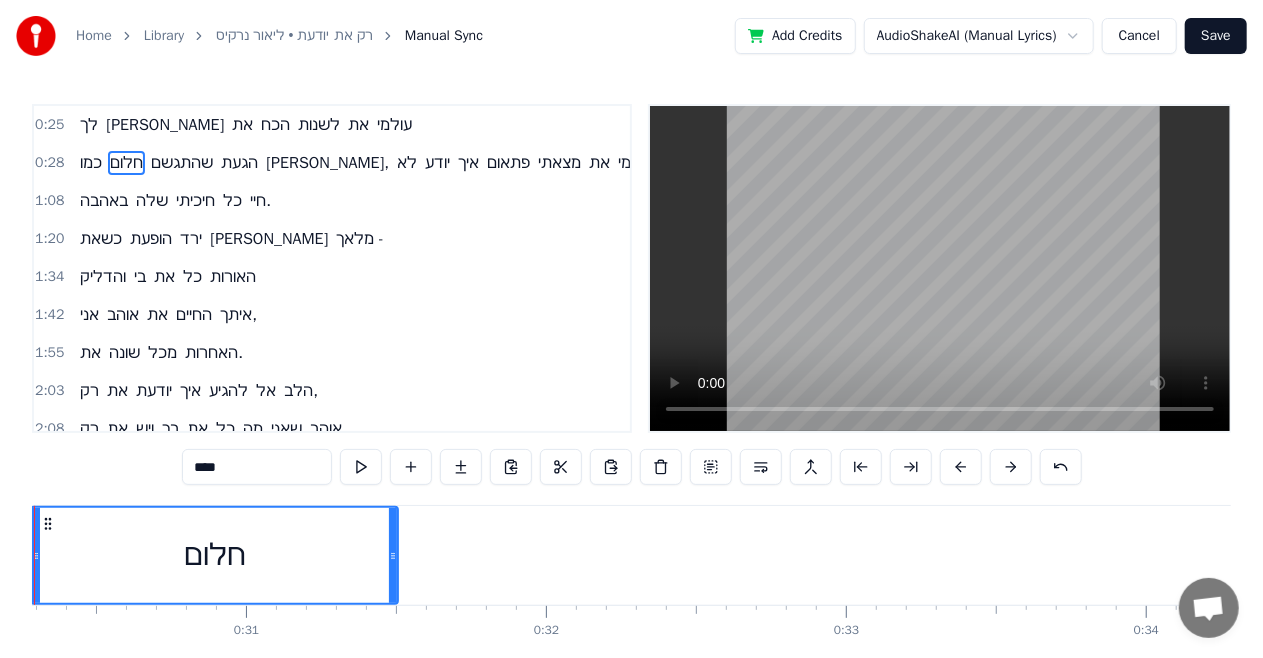 scroll, scrollTop: 0, scrollLeft: 8988, axis: horizontal 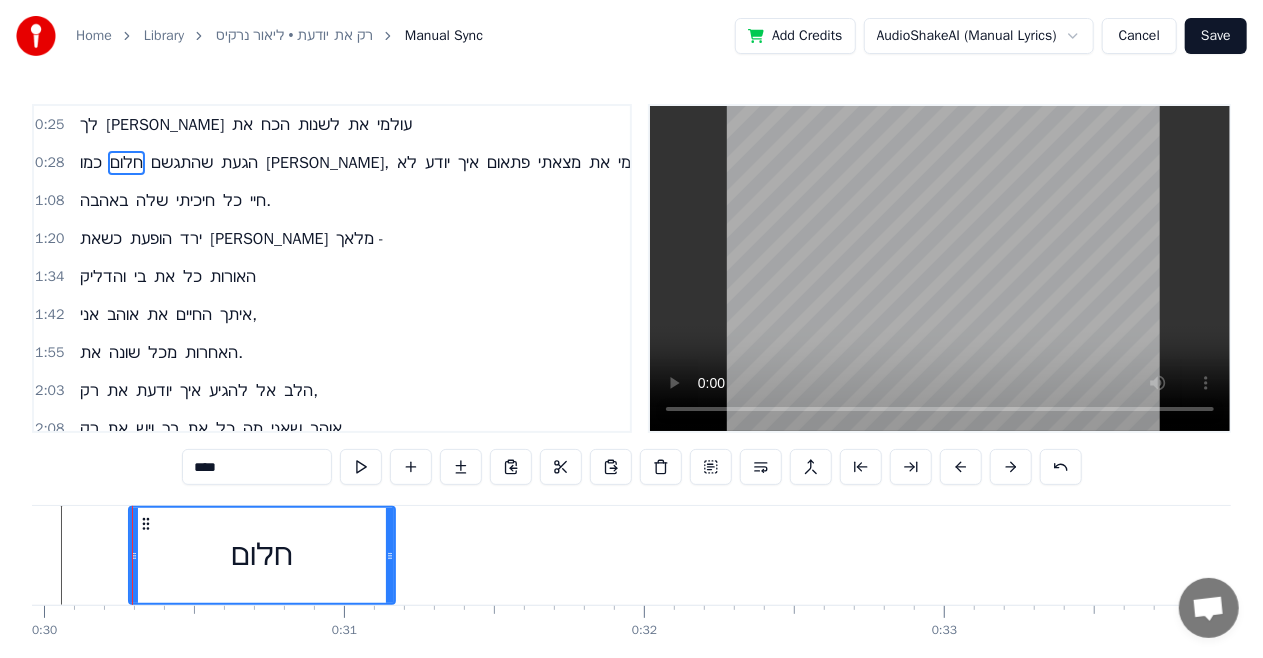drag, startPoint x: 491, startPoint y: 548, endPoint x: 352, endPoint y: 553, distance: 139.0899 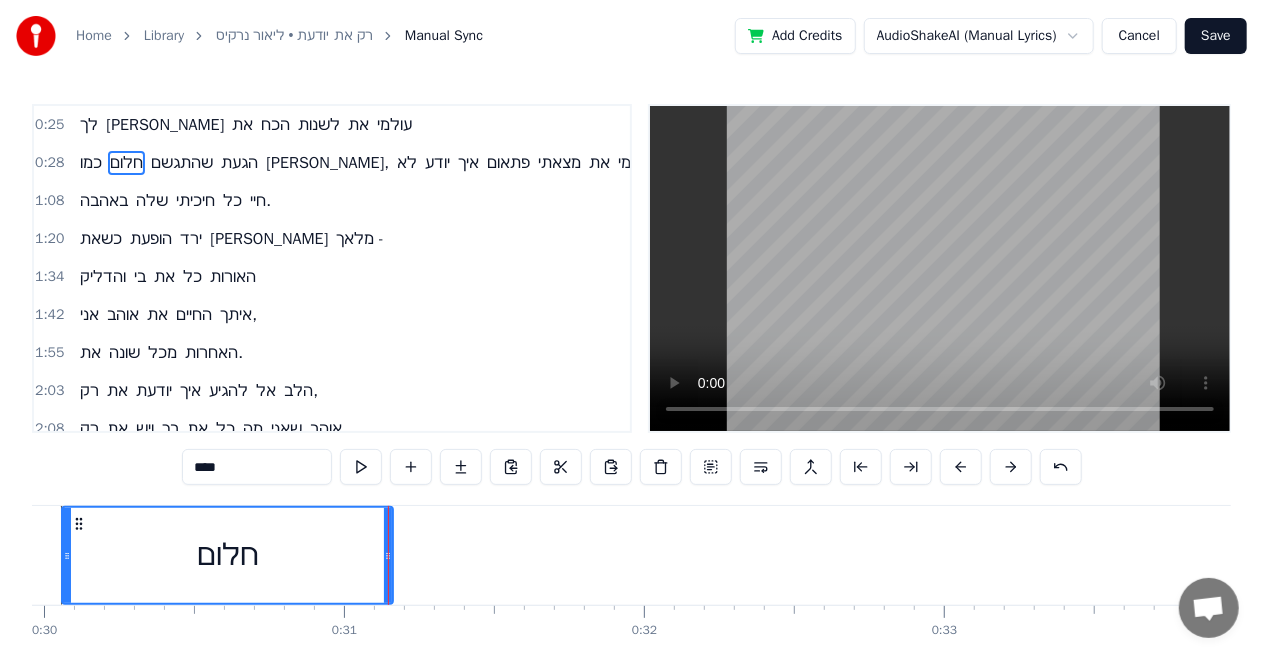 drag, startPoint x: 131, startPoint y: 556, endPoint x: 92, endPoint y: 553, distance: 39.115215 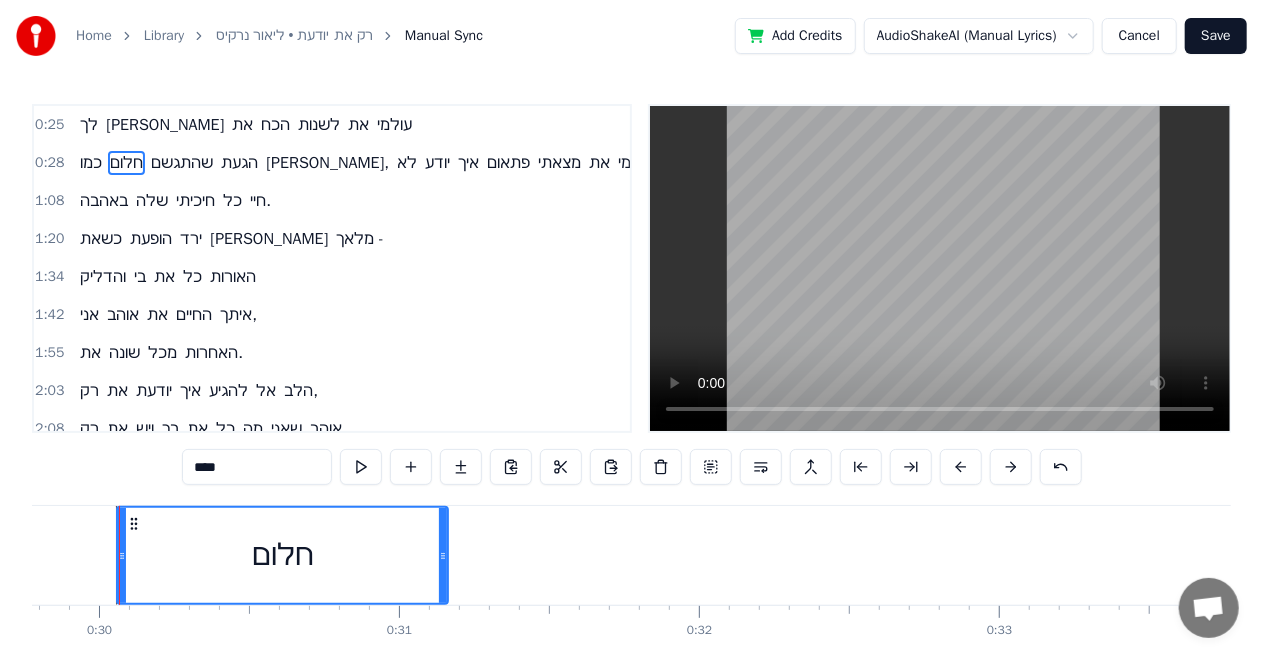 scroll, scrollTop: 0, scrollLeft: 8920, axis: horizontal 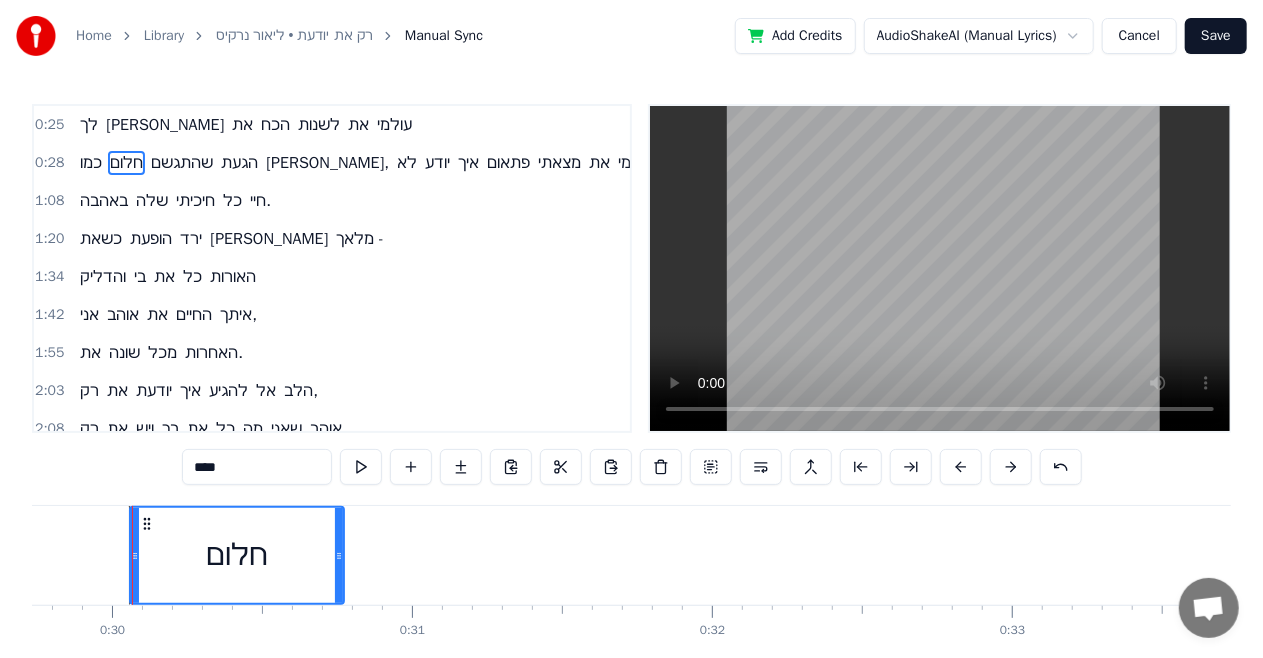 drag, startPoint x: 454, startPoint y: 561, endPoint x: 343, endPoint y: 574, distance: 111.75867 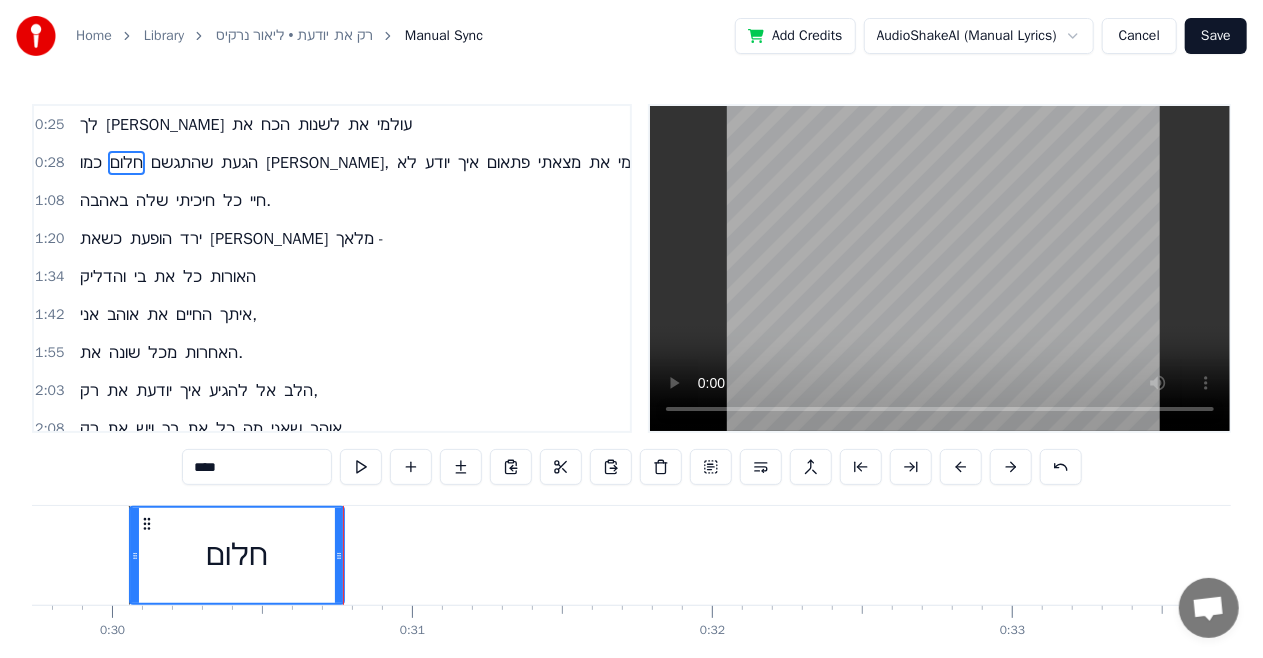 click on "עולמי" at bounding box center (394, 125) 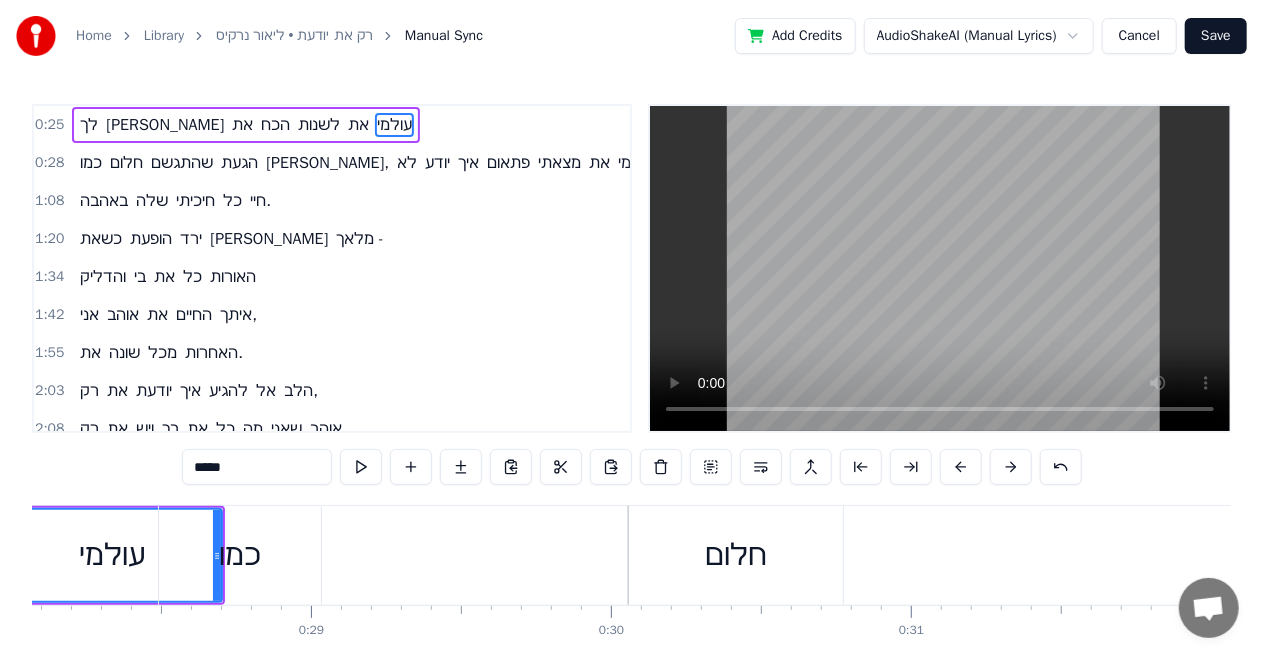 scroll, scrollTop: 0, scrollLeft: 8288, axis: horizontal 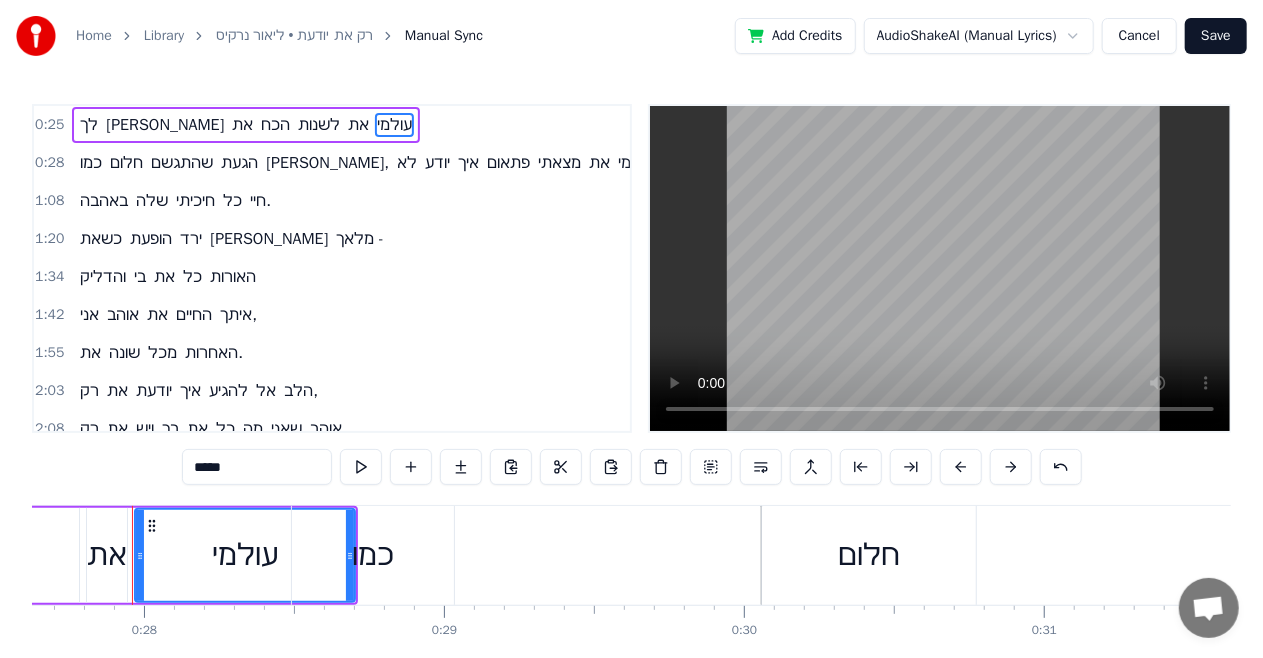 click on "חלום" at bounding box center [869, 555] 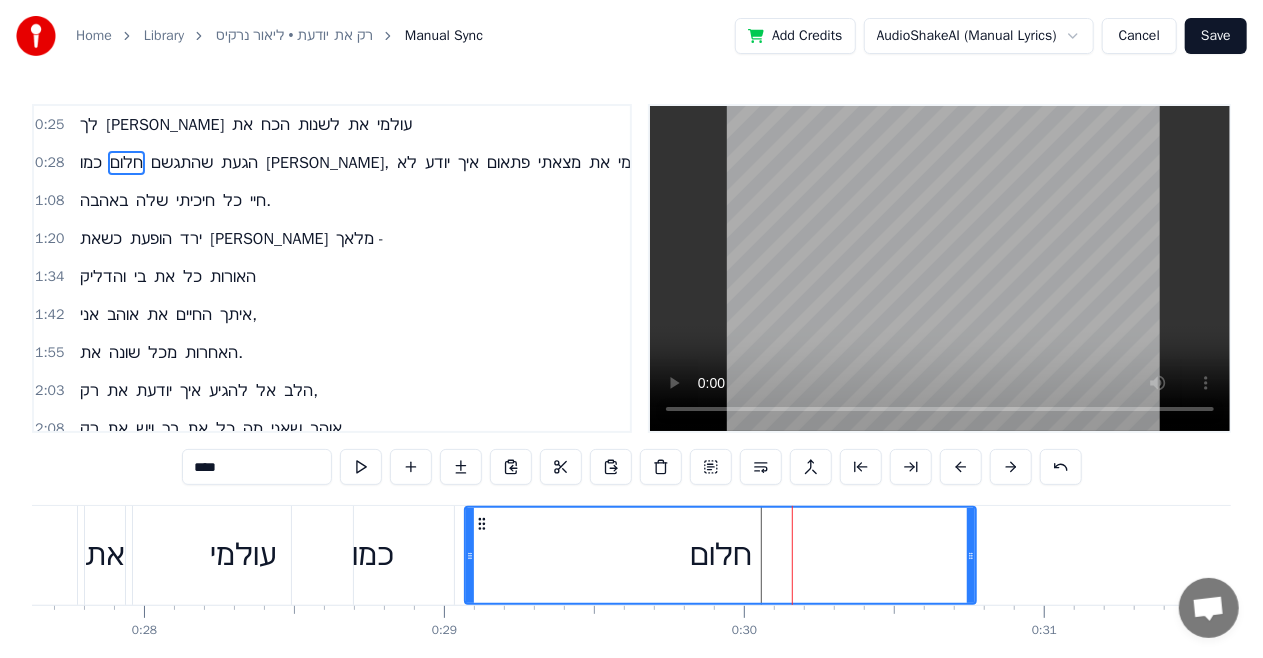 drag, startPoint x: 763, startPoint y: 545, endPoint x: 466, endPoint y: 572, distance: 298.22476 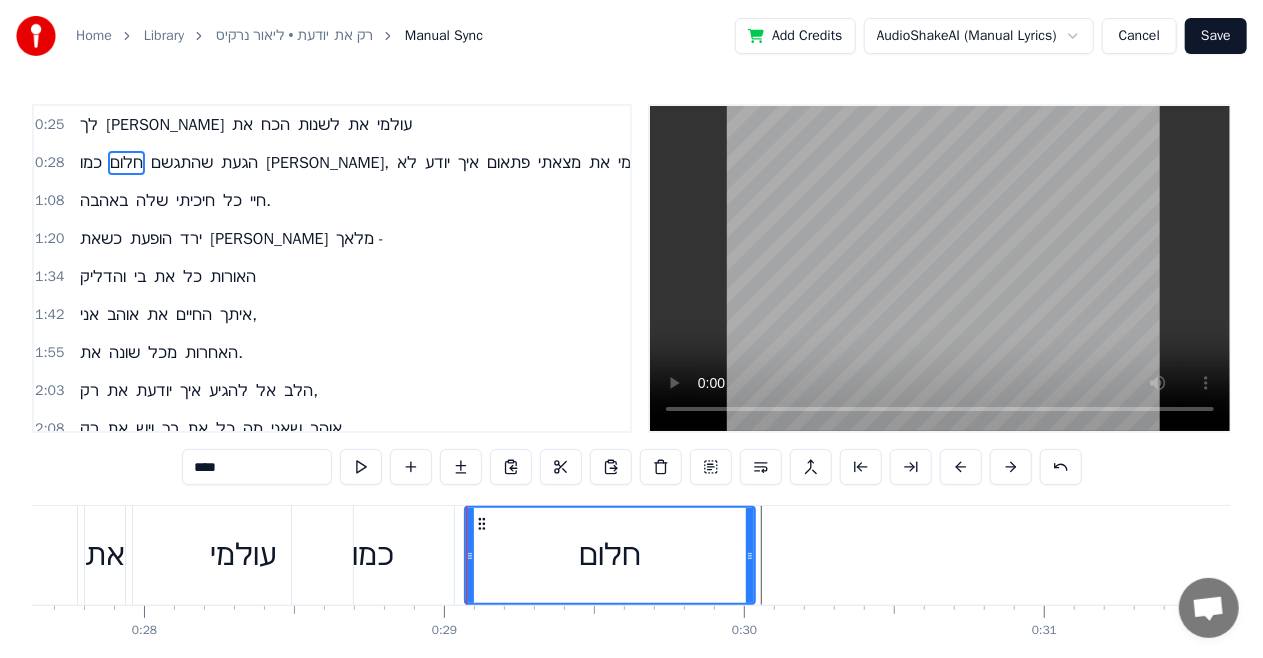 drag, startPoint x: 967, startPoint y: 525, endPoint x: 746, endPoint y: 560, distance: 223.75433 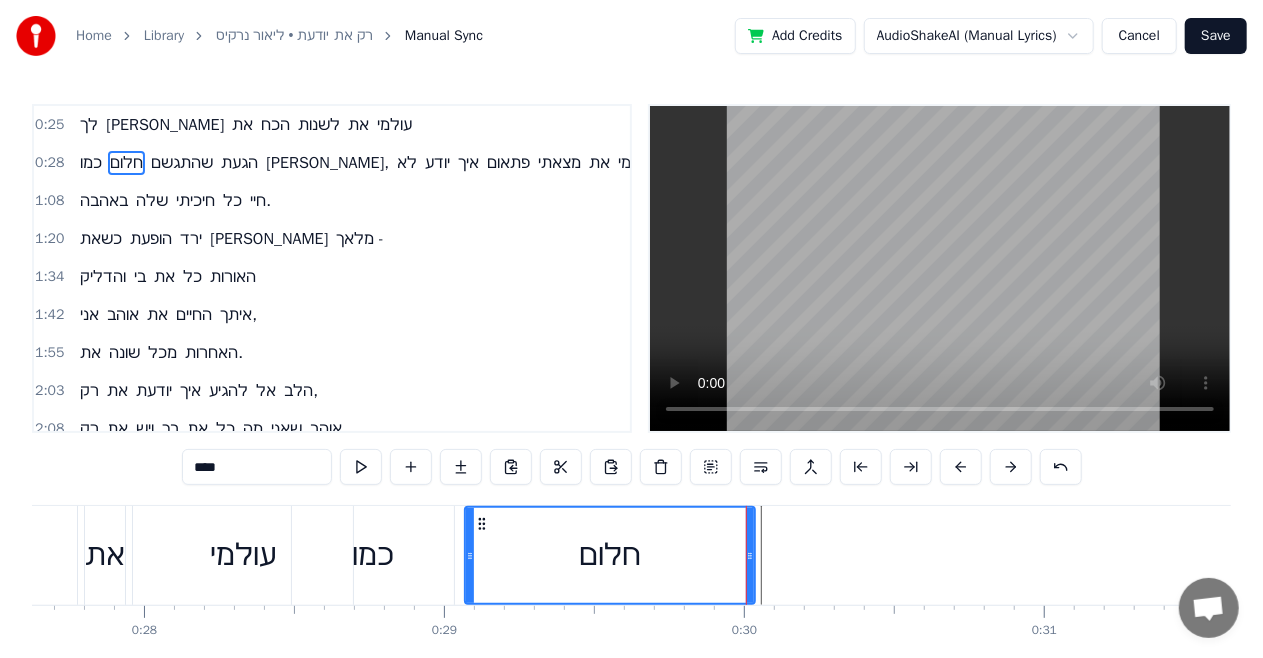 click on "עולמי" at bounding box center [394, 125] 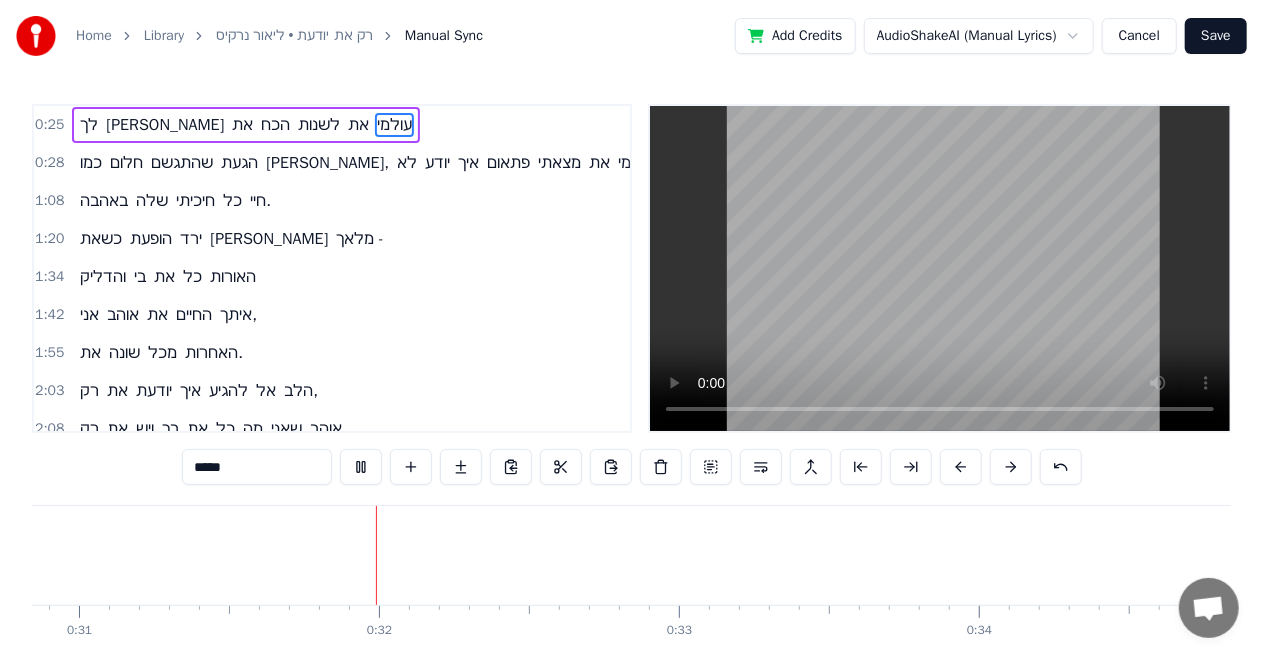 scroll, scrollTop: 0, scrollLeft: 9301, axis: horizontal 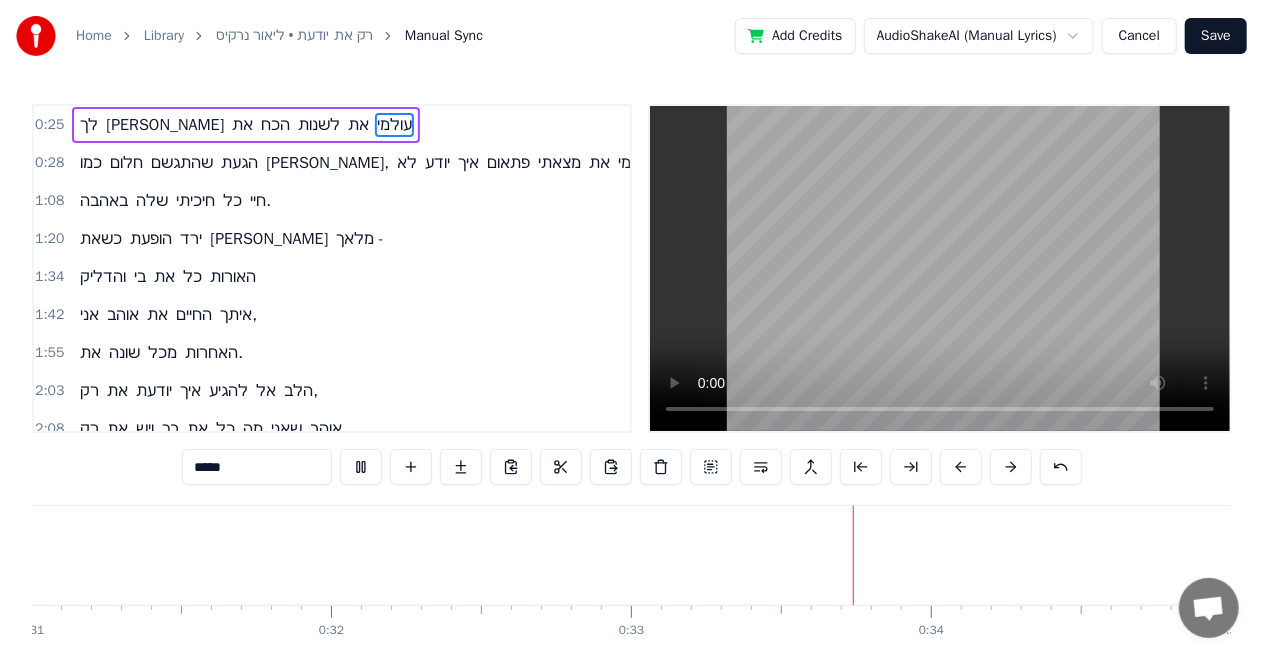click on "שהתגשם" at bounding box center (182, 163) 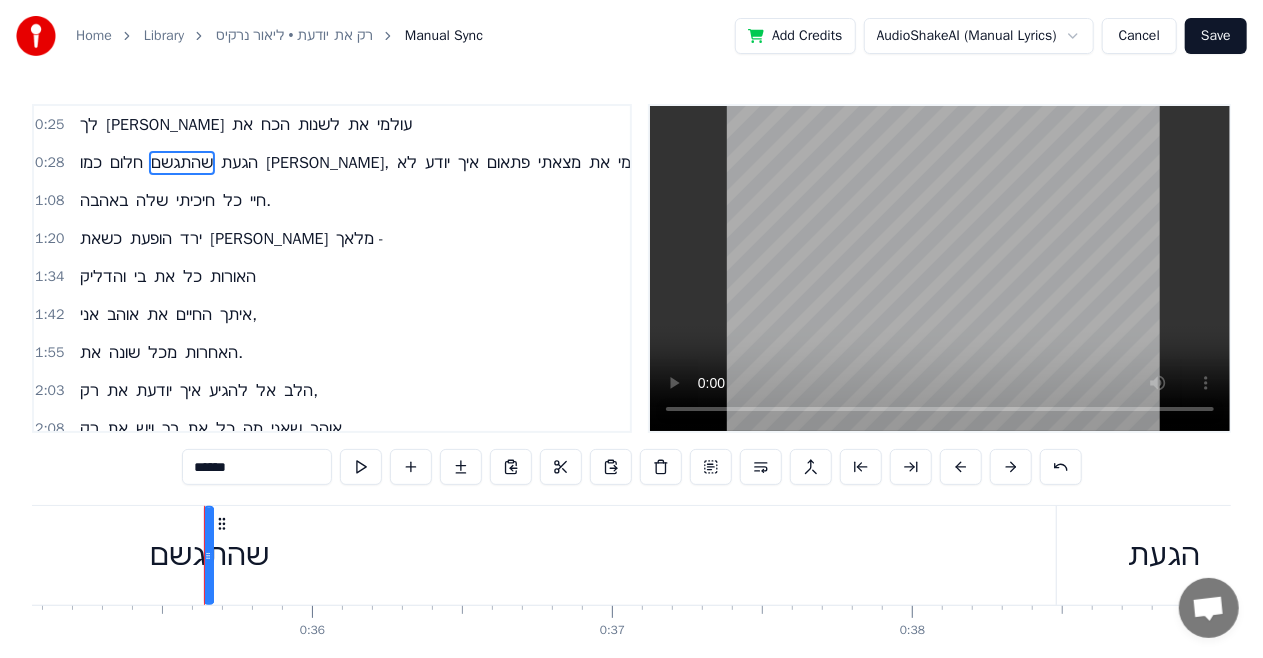scroll, scrollTop: 0, scrollLeft: 10592, axis: horizontal 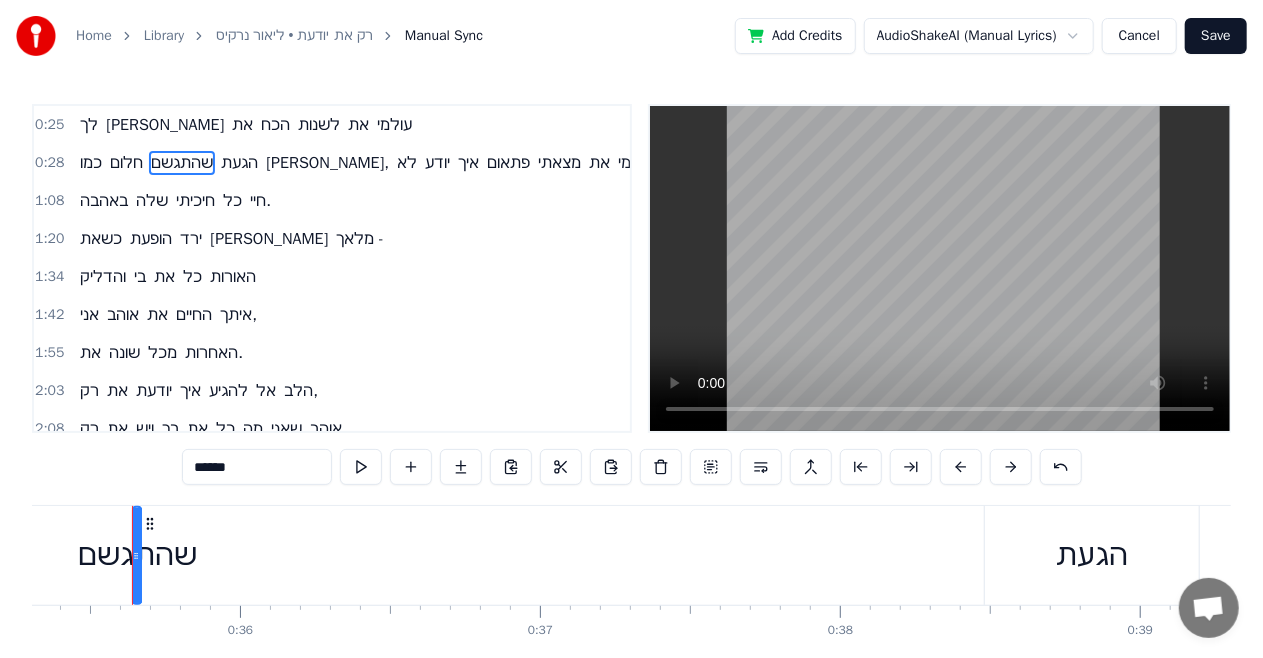 click on "שהתגשם" at bounding box center [137, 555] 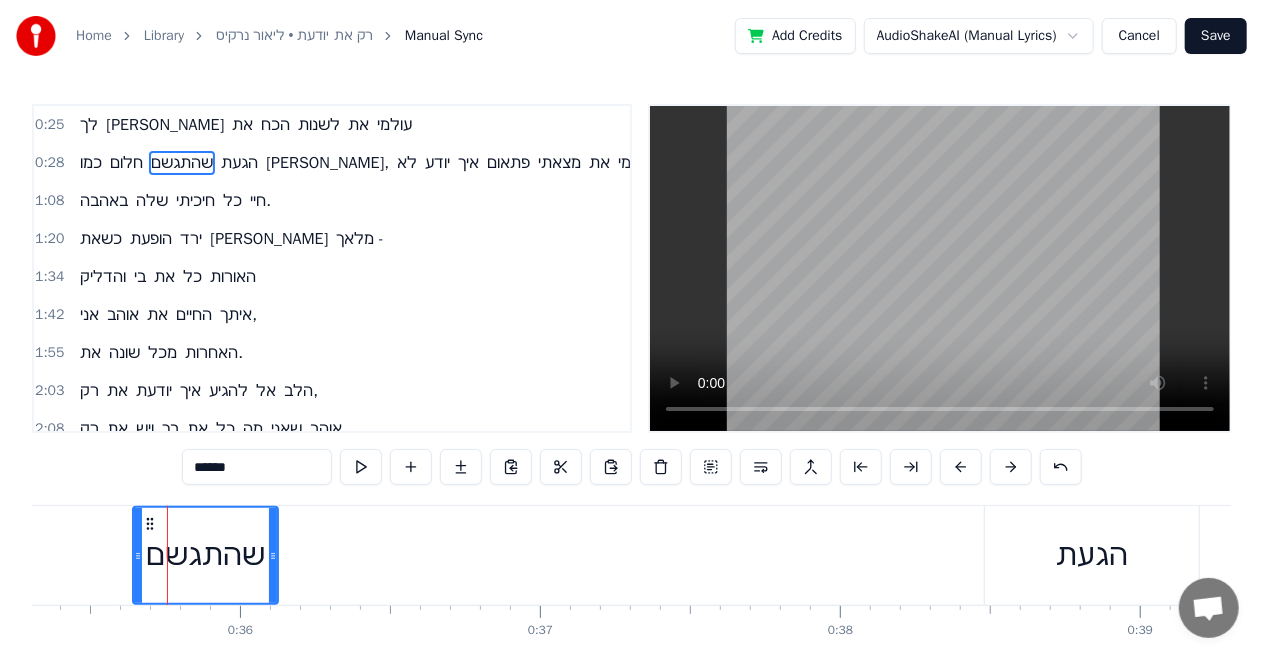 drag, startPoint x: 137, startPoint y: 568, endPoint x: 274, endPoint y: 562, distance: 137.13132 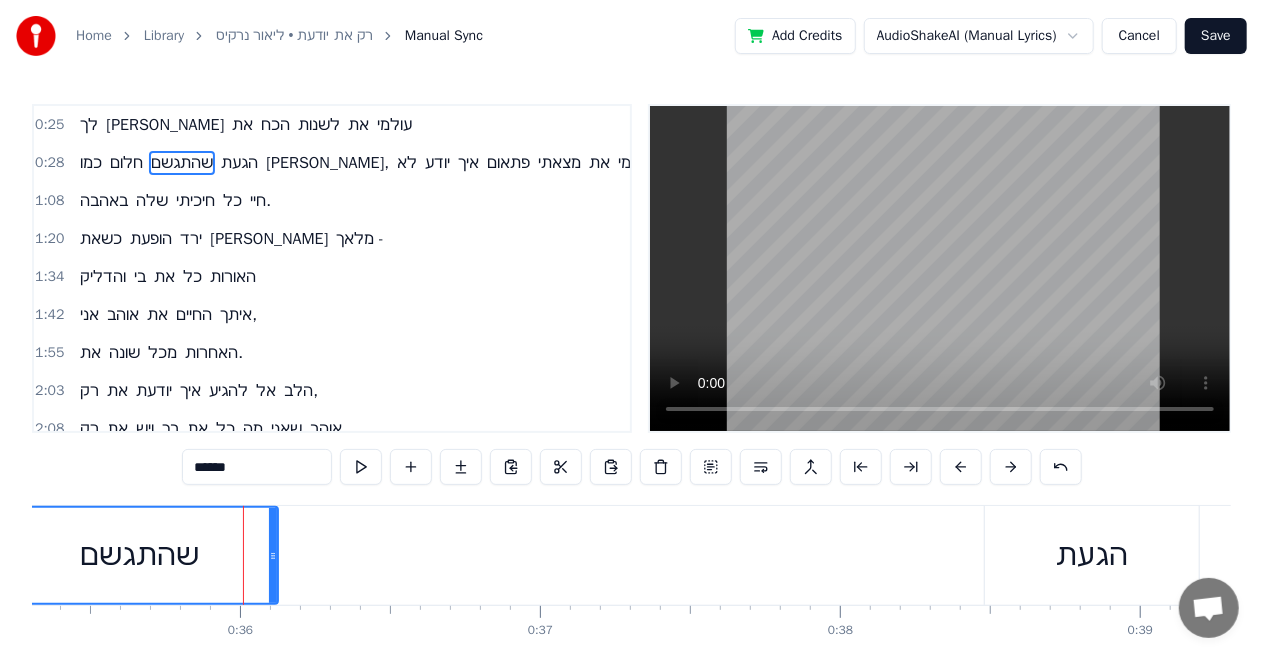drag, startPoint x: 133, startPoint y: 547, endPoint x: 0, endPoint y: 552, distance: 133.09395 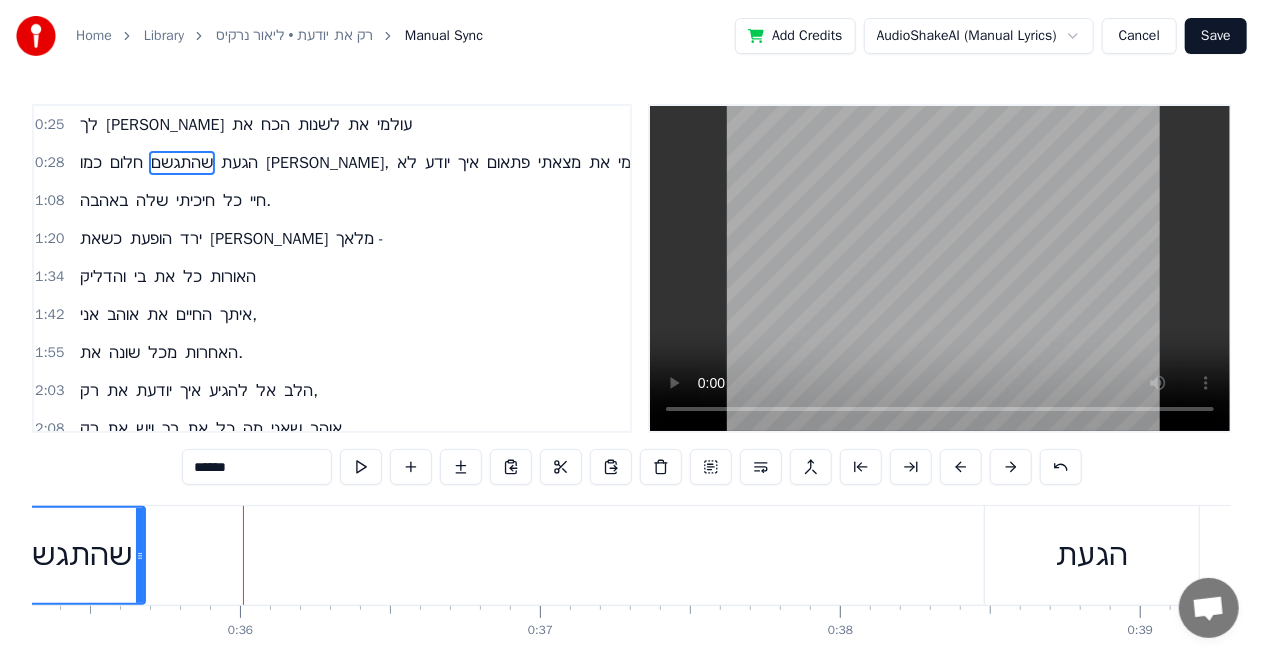 drag, startPoint x: 270, startPoint y: 552, endPoint x: 137, endPoint y: 559, distance: 133.18408 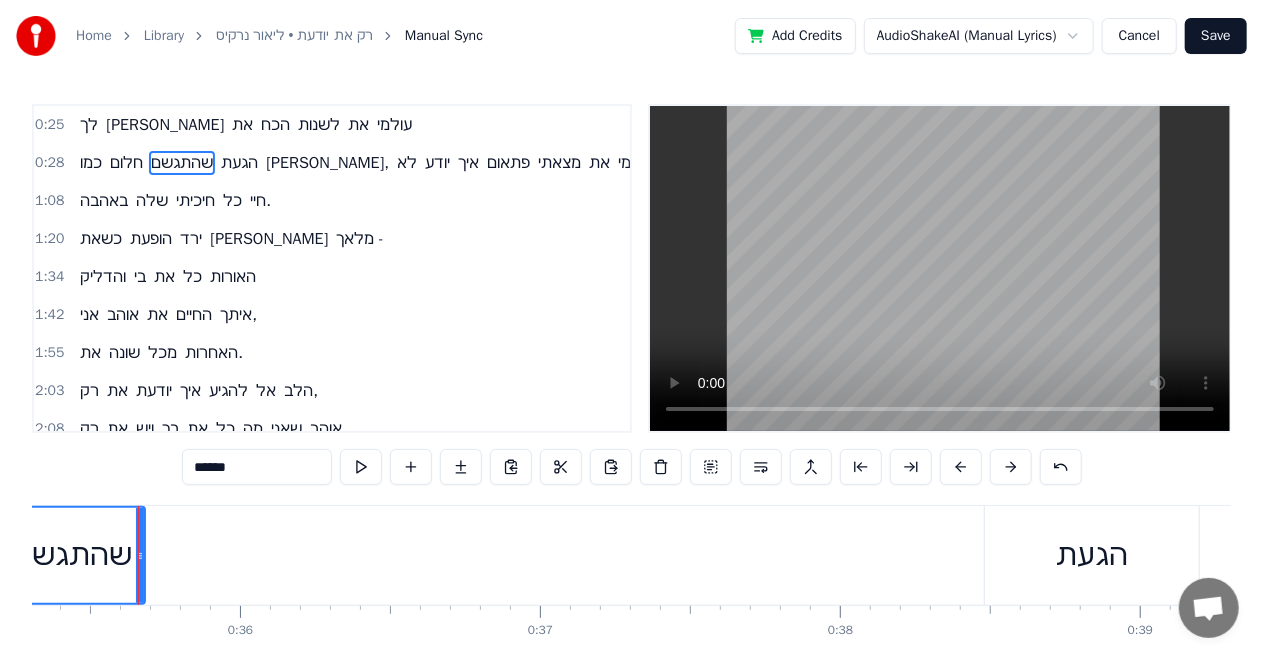 click on "שהתגשם" at bounding box center (72, 555) 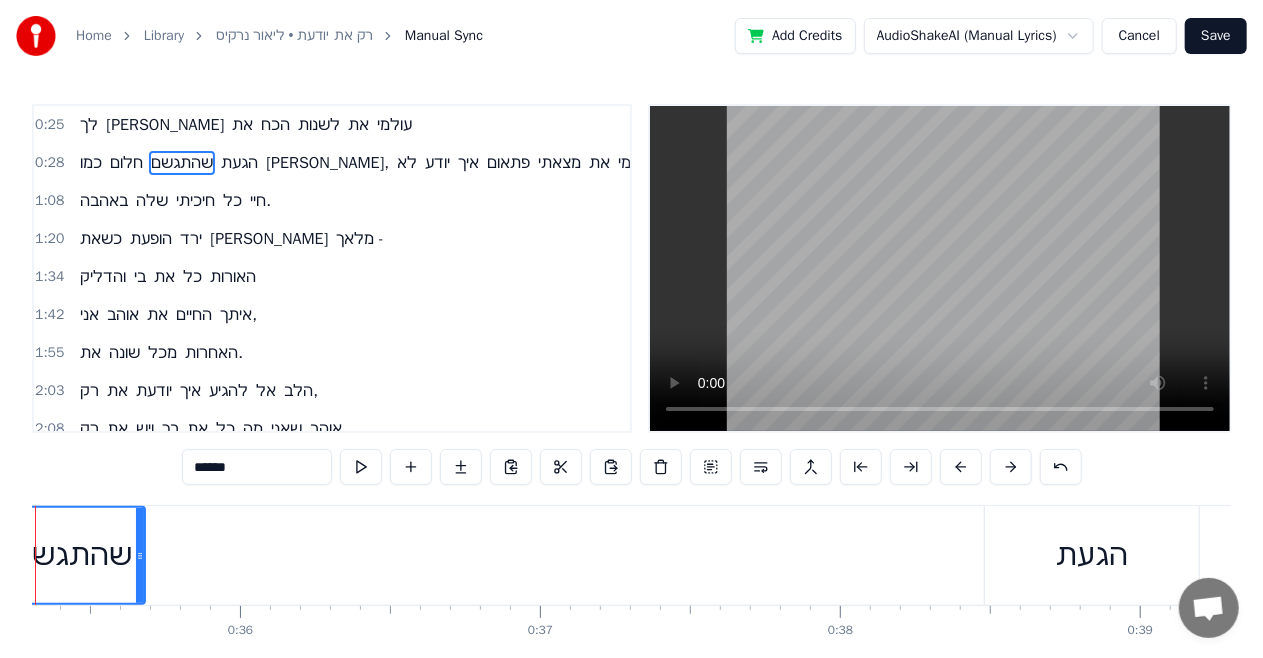 scroll, scrollTop: 0, scrollLeft: 10494, axis: horizontal 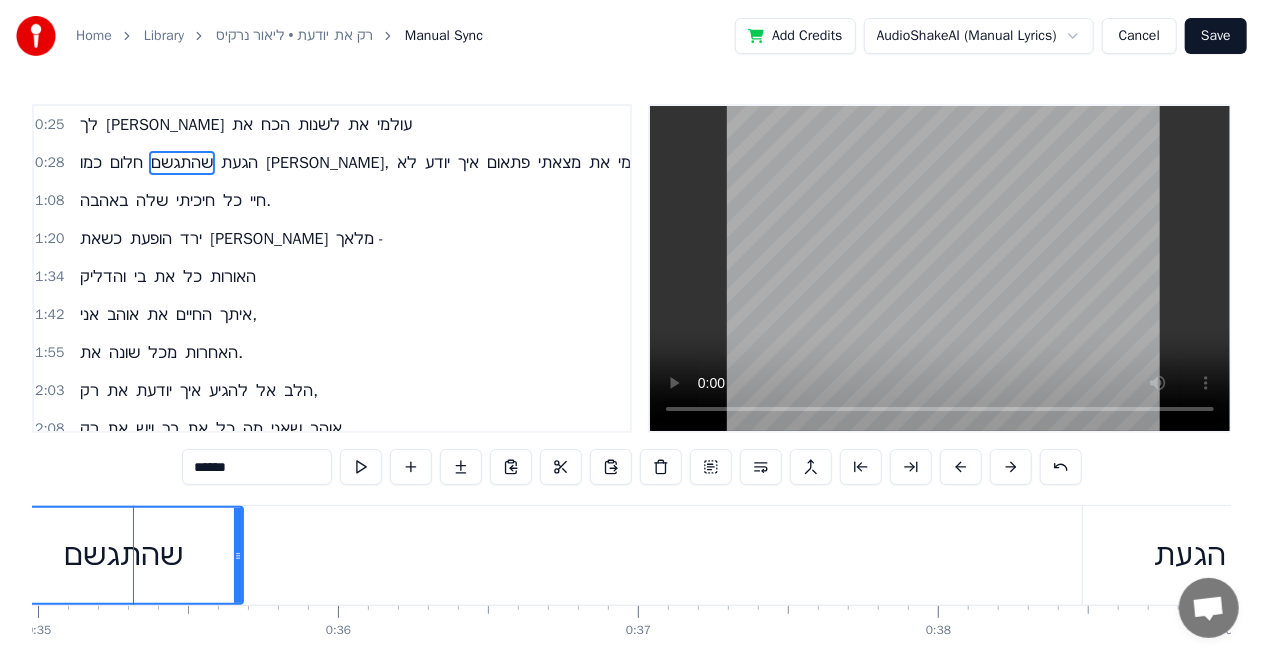 drag, startPoint x: 83, startPoint y: 550, endPoint x: 2, endPoint y: 560, distance: 81.61495 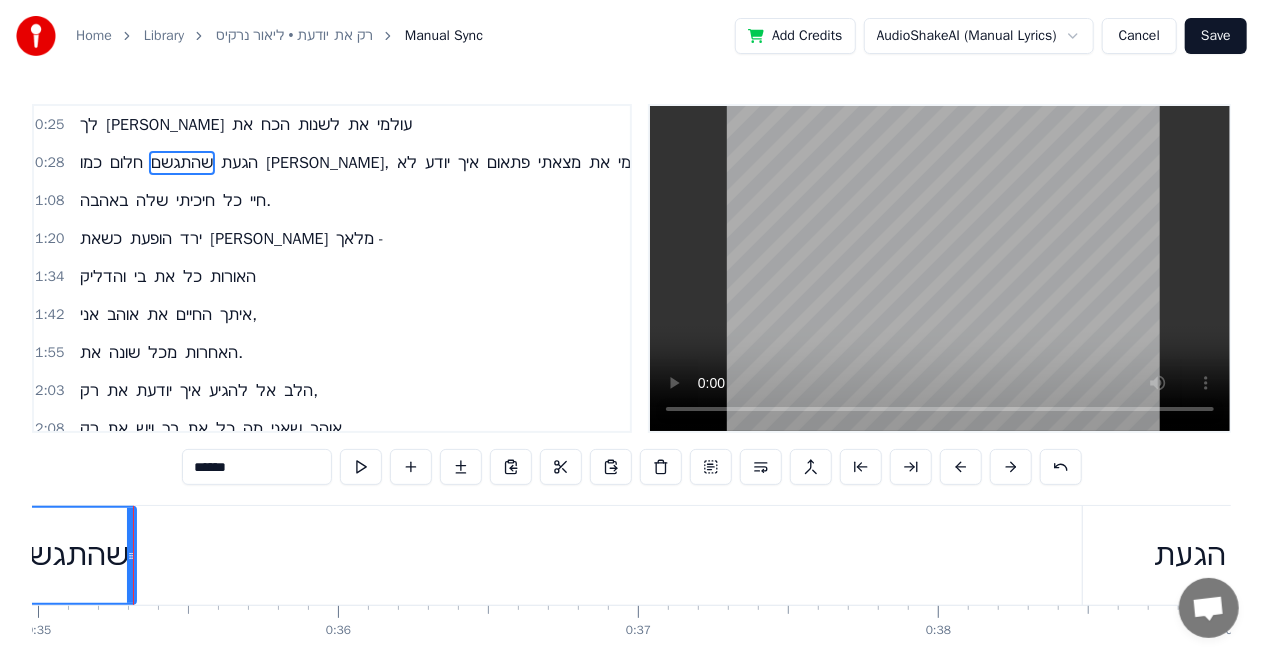 drag, startPoint x: 239, startPoint y: 546, endPoint x: 112, endPoint y: 564, distance: 128.26924 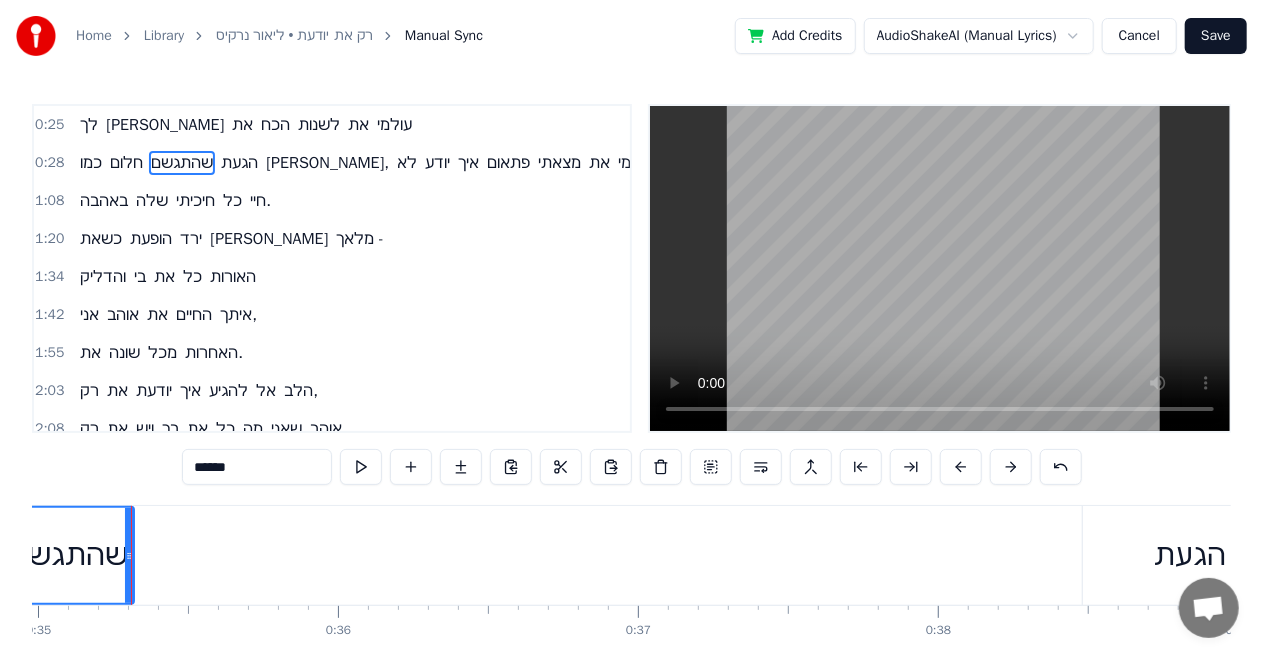 scroll, scrollTop: 0, scrollLeft: 10492, axis: horizontal 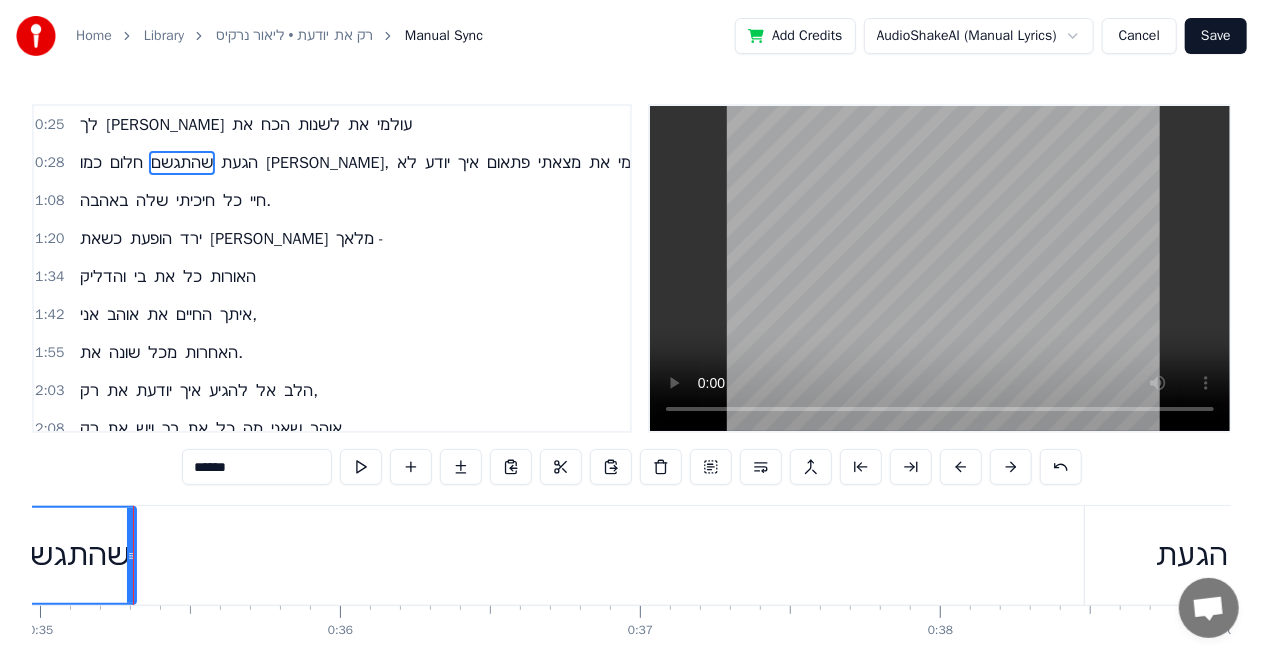 click on "שהתגשם" at bounding box center [70, 555] 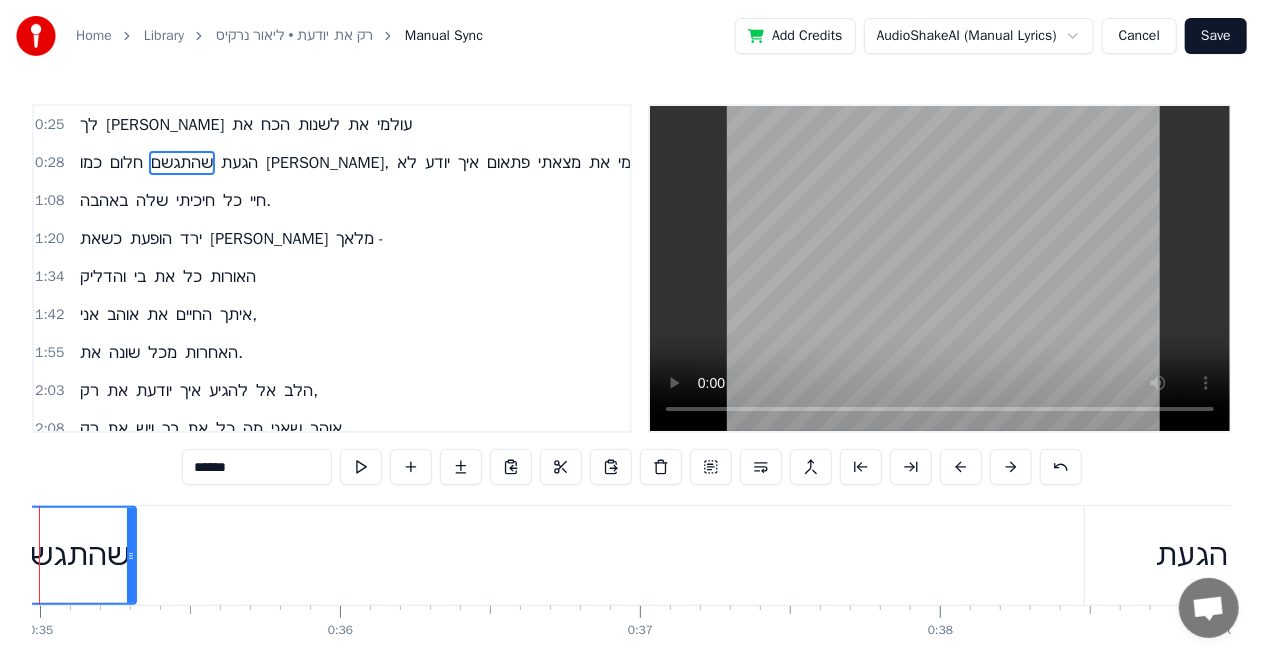 scroll, scrollTop: 0, scrollLeft: 10398, axis: horizontal 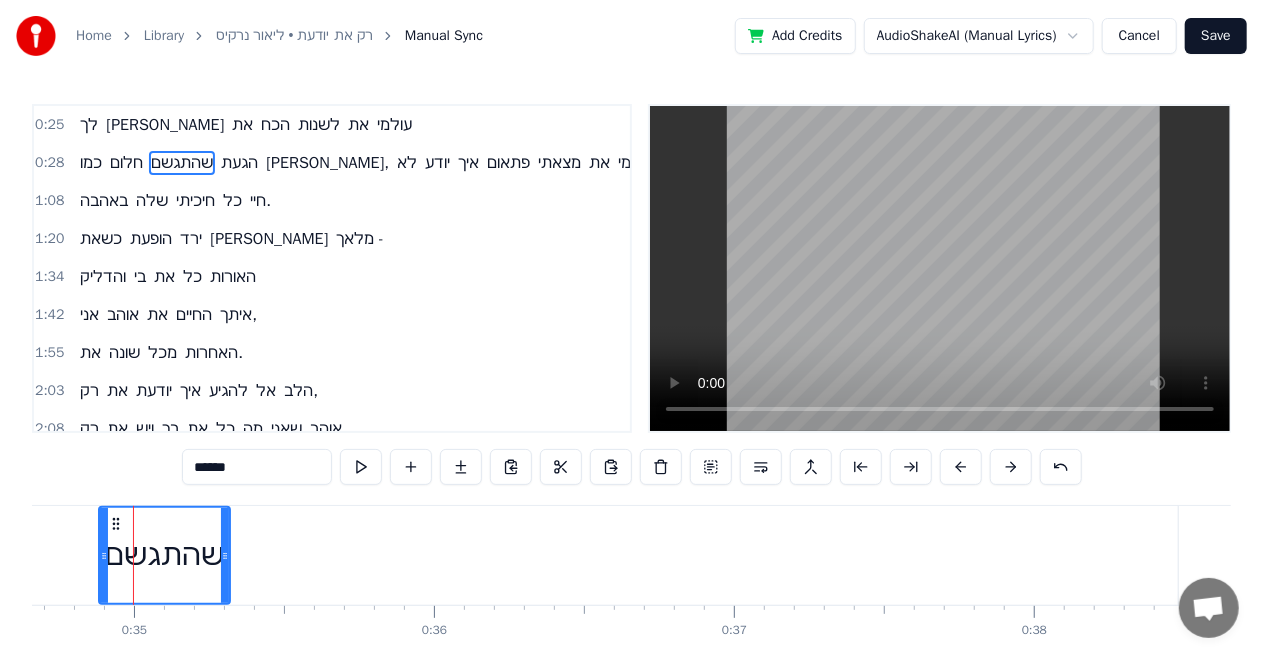 click on "כמו חלום שהתגשם הגעת [PERSON_NAME], לא יודע איך פתאום מצאתי את עצמי" at bounding box center (4133, 555) 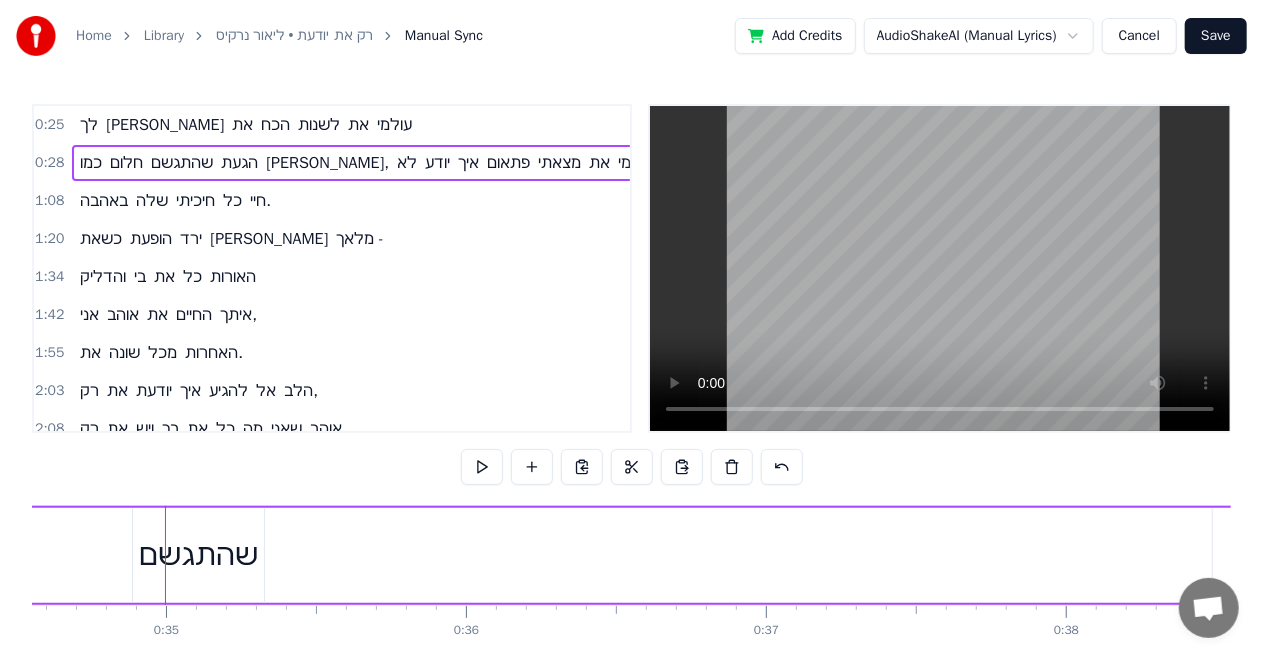 scroll, scrollTop: 0, scrollLeft: 10354, axis: horizontal 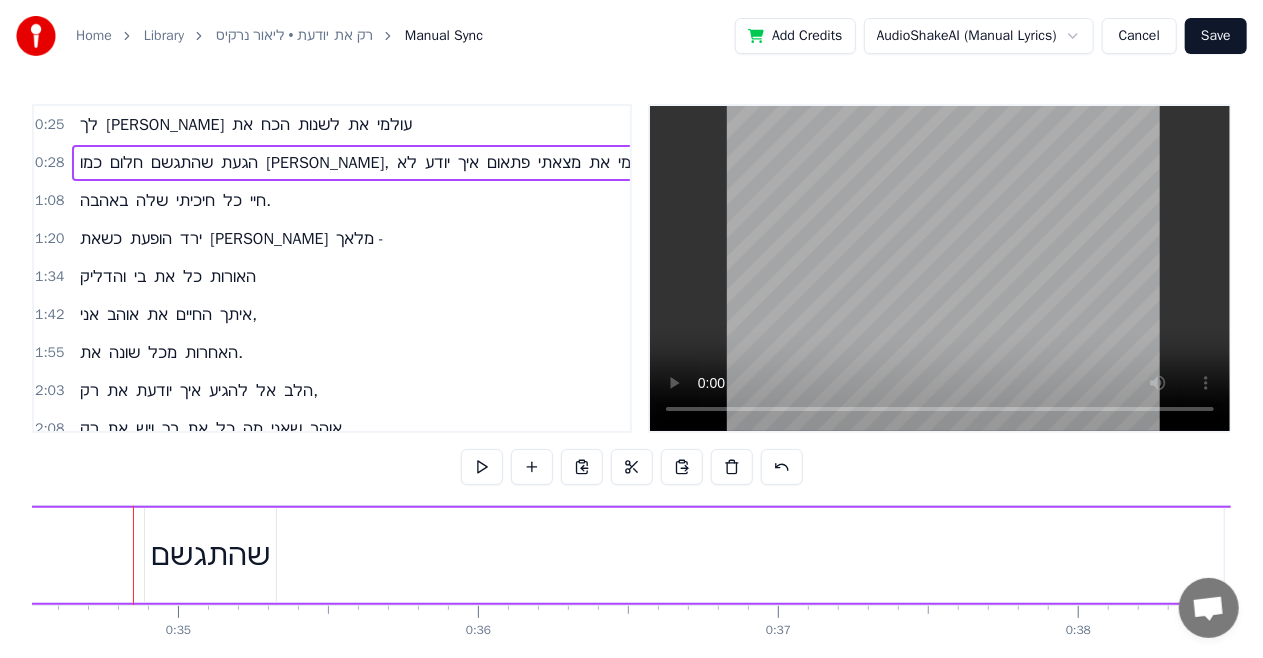 click on "שהתגשם" at bounding box center [210, 555] 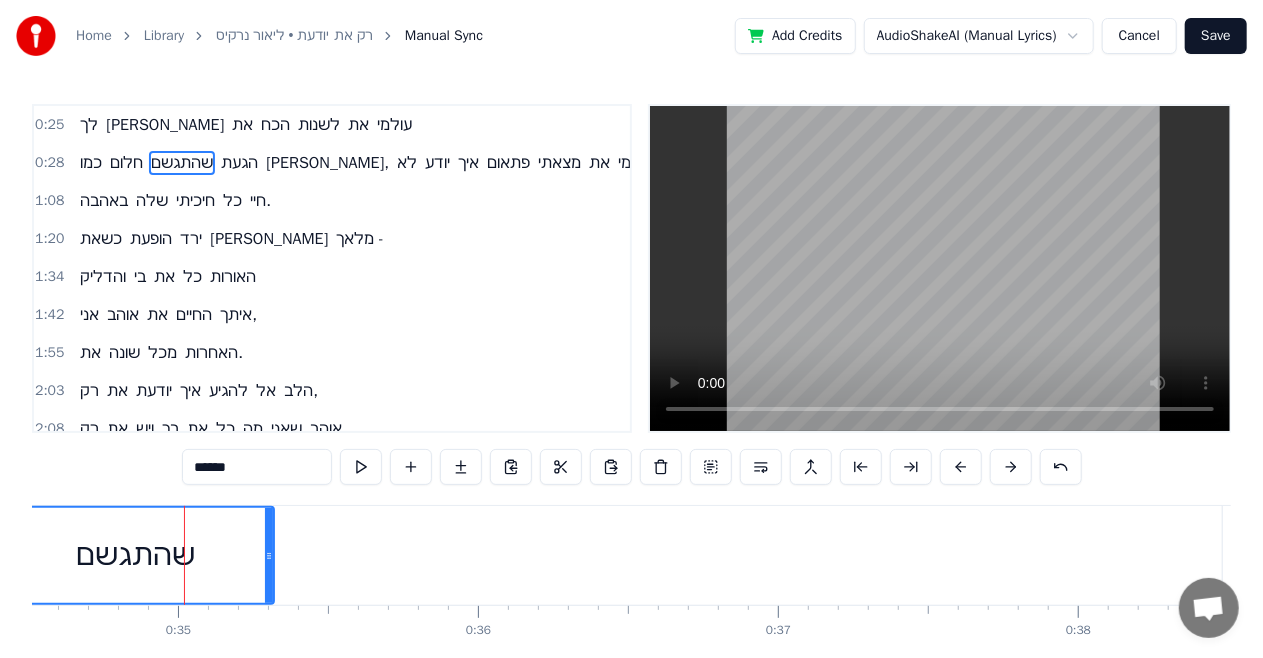 drag, startPoint x: 146, startPoint y: 553, endPoint x: 0, endPoint y: 572, distance: 147.23111 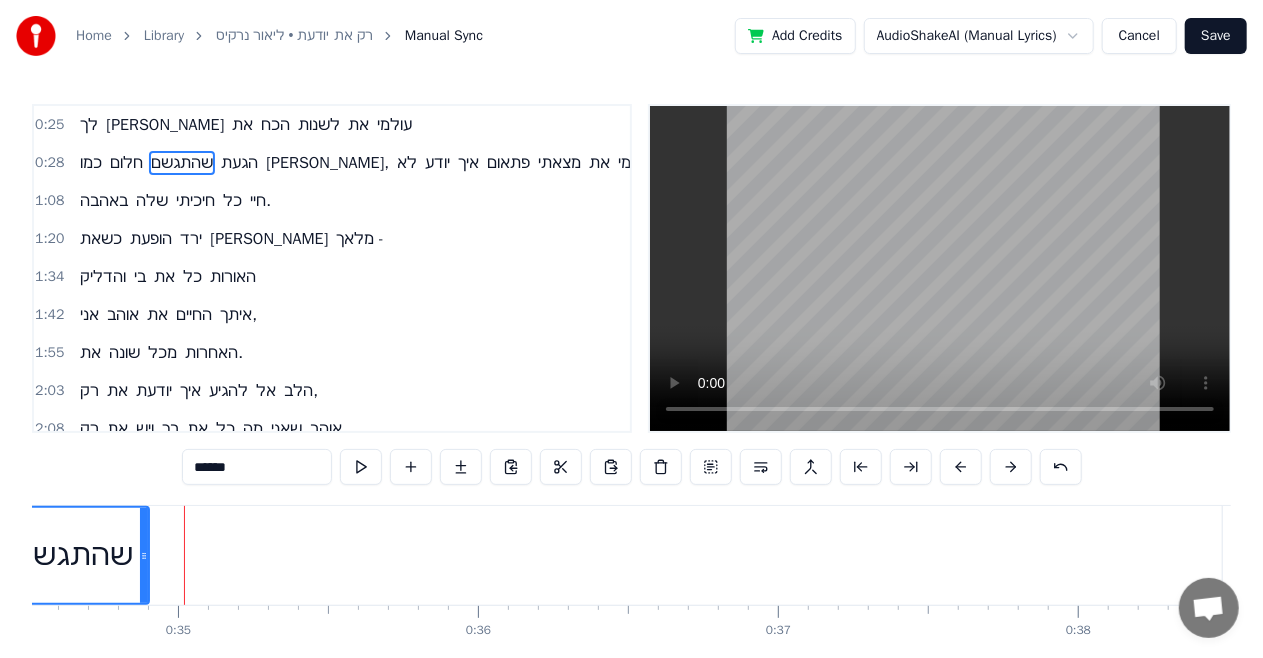 drag, startPoint x: 267, startPoint y: 550, endPoint x: 142, endPoint y: 560, distance: 125.39936 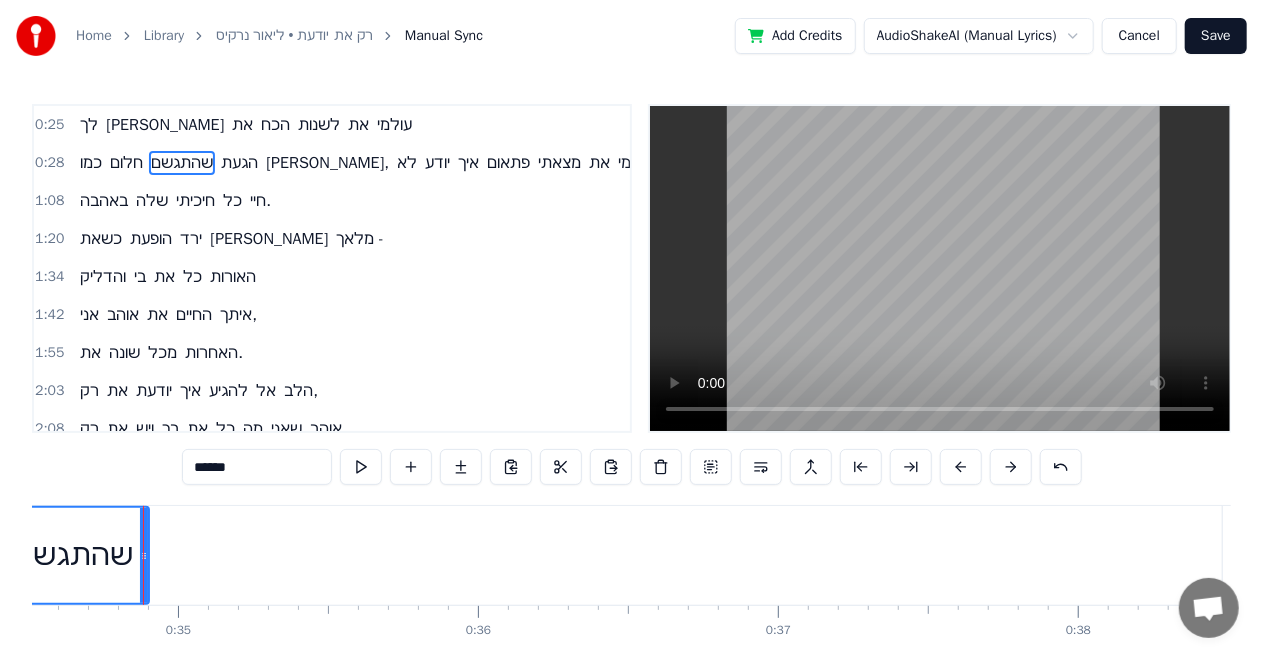 click on "שהתגשם" at bounding box center (73, 555) 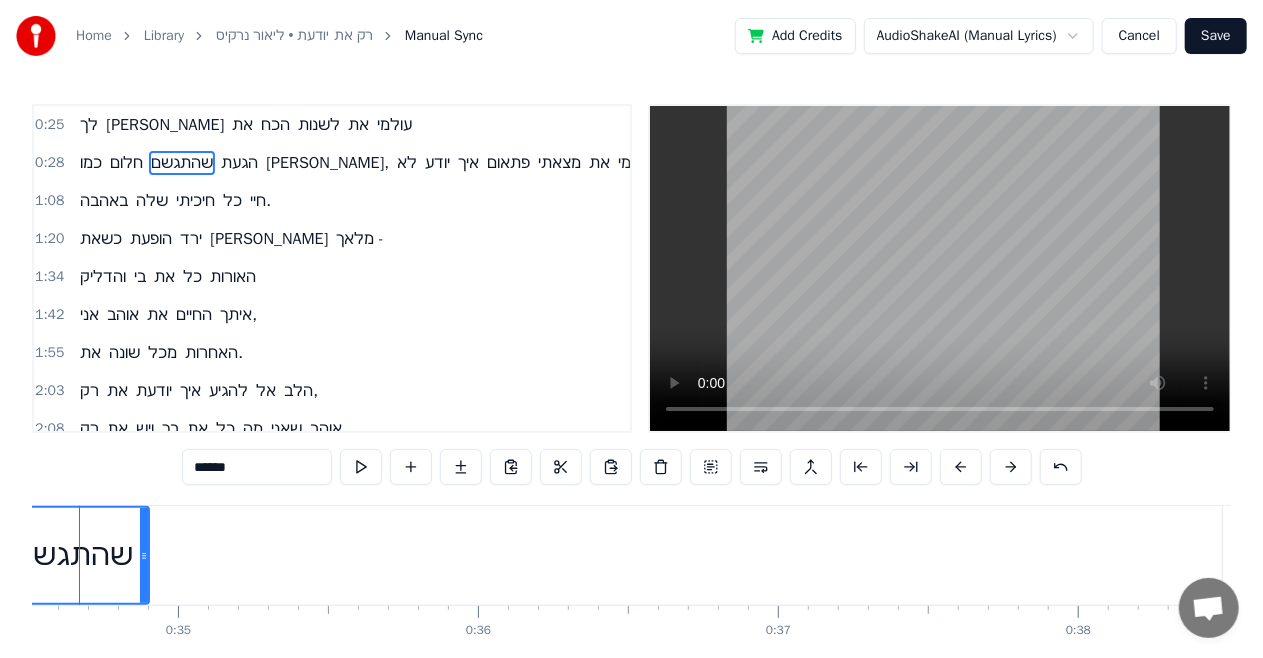 scroll, scrollTop: 0, scrollLeft: 10300, axis: horizontal 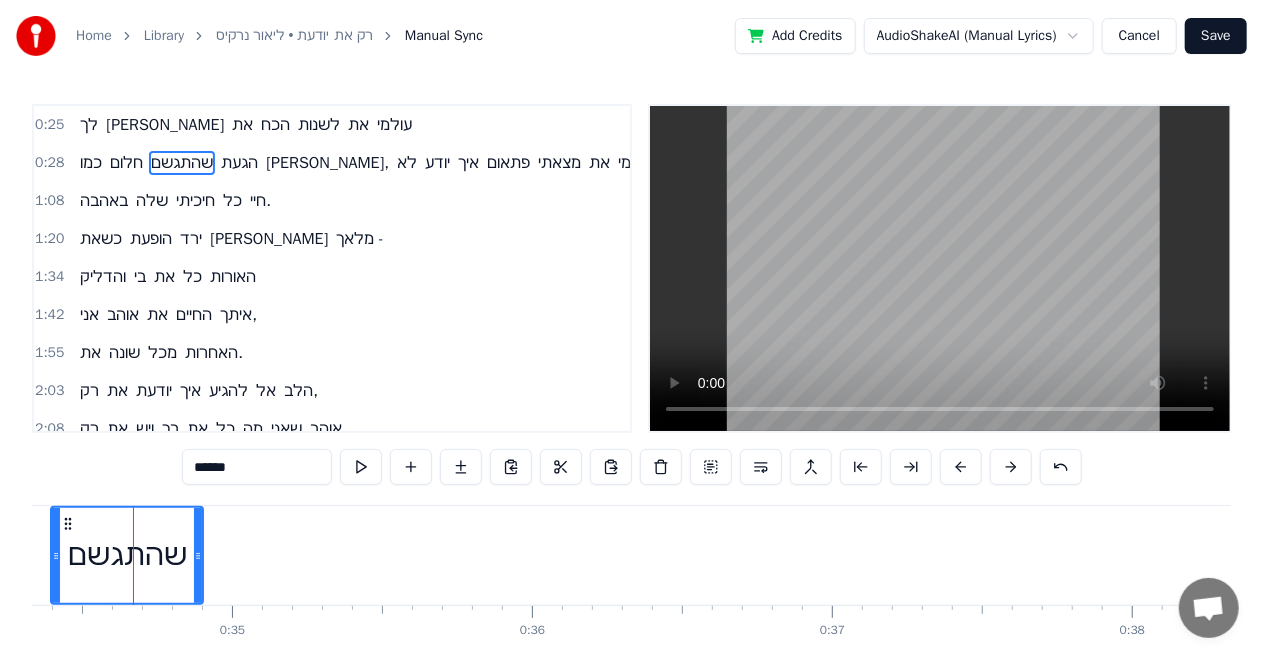 click on "שהתגשם" at bounding box center [127, 555] 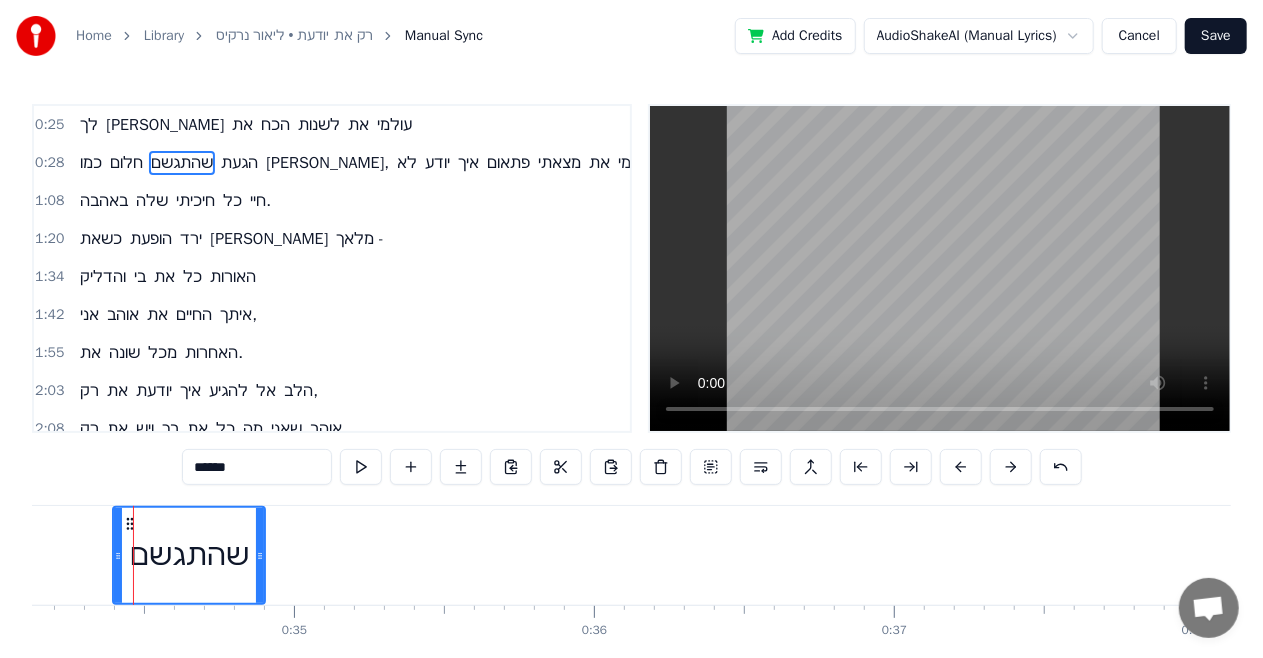 click on "כמו חלום שהתגשם הגעת [PERSON_NAME], לא יודע איך פתאום מצאתי את עצמי" at bounding box center (4293, 555) 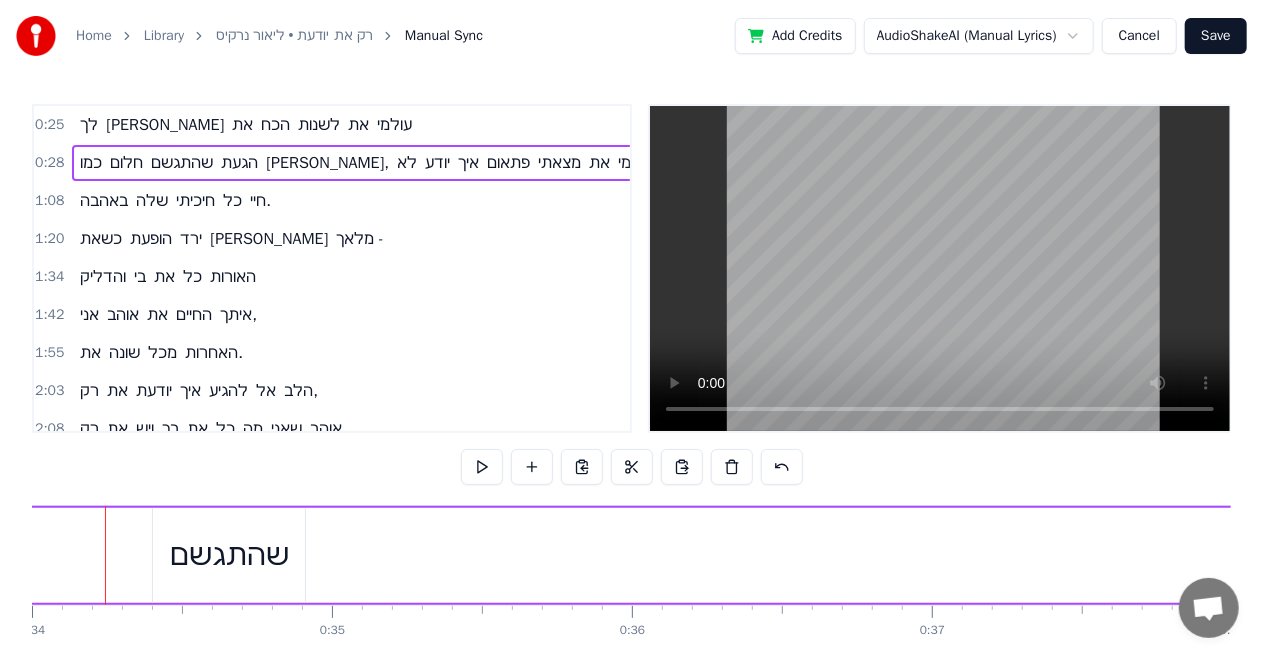 scroll, scrollTop: 0, scrollLeft: 10172, axis: horizontal 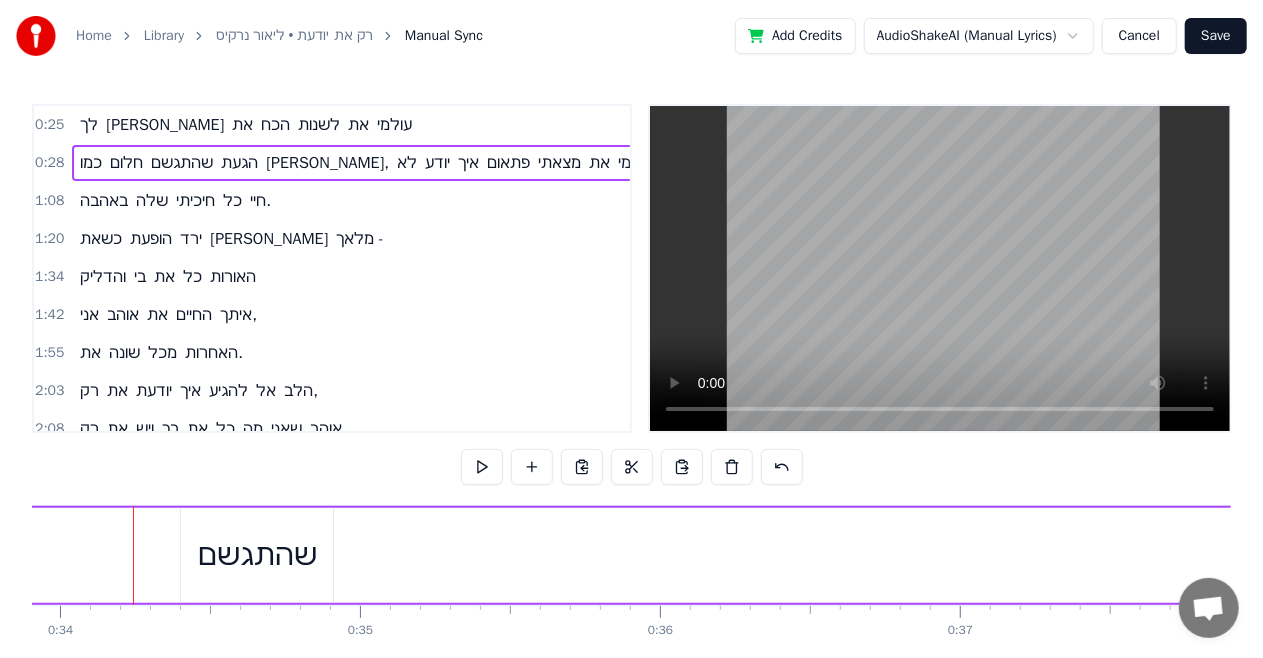 click on "שהתגשם" at bounding box center [257, 555] 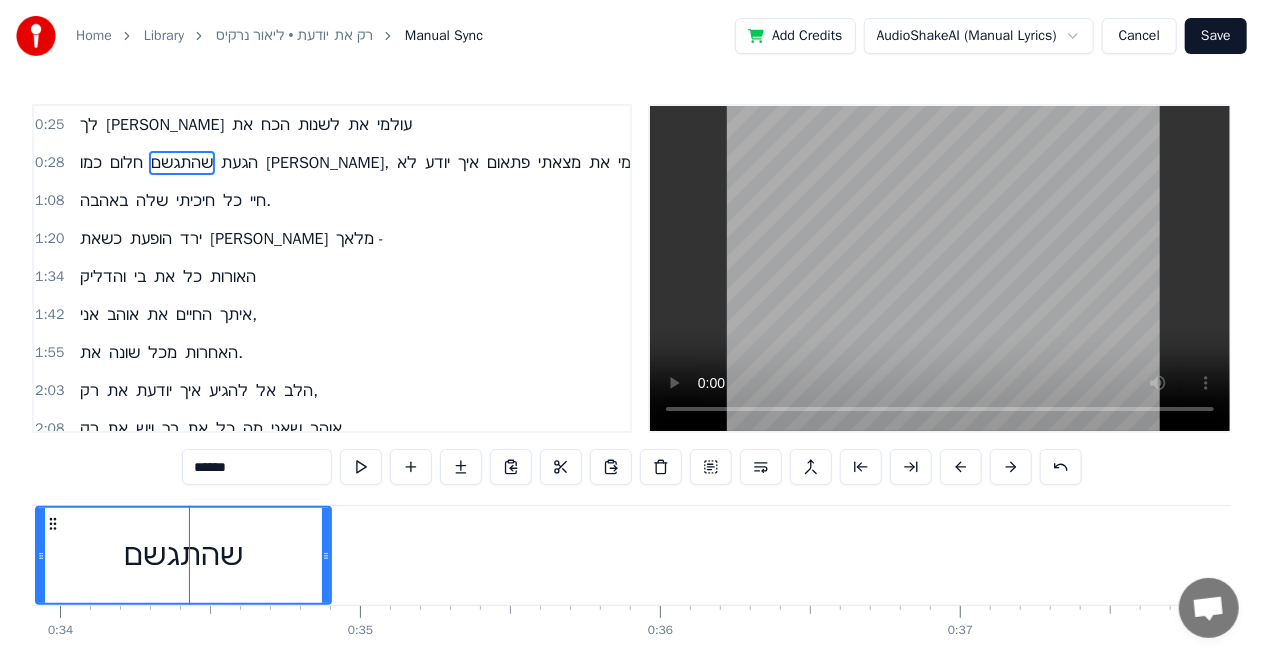 drag, startPoint x: 179, startPoint y: 552, endPoint x: 36, endPoint y: 564, distance: 143.50261 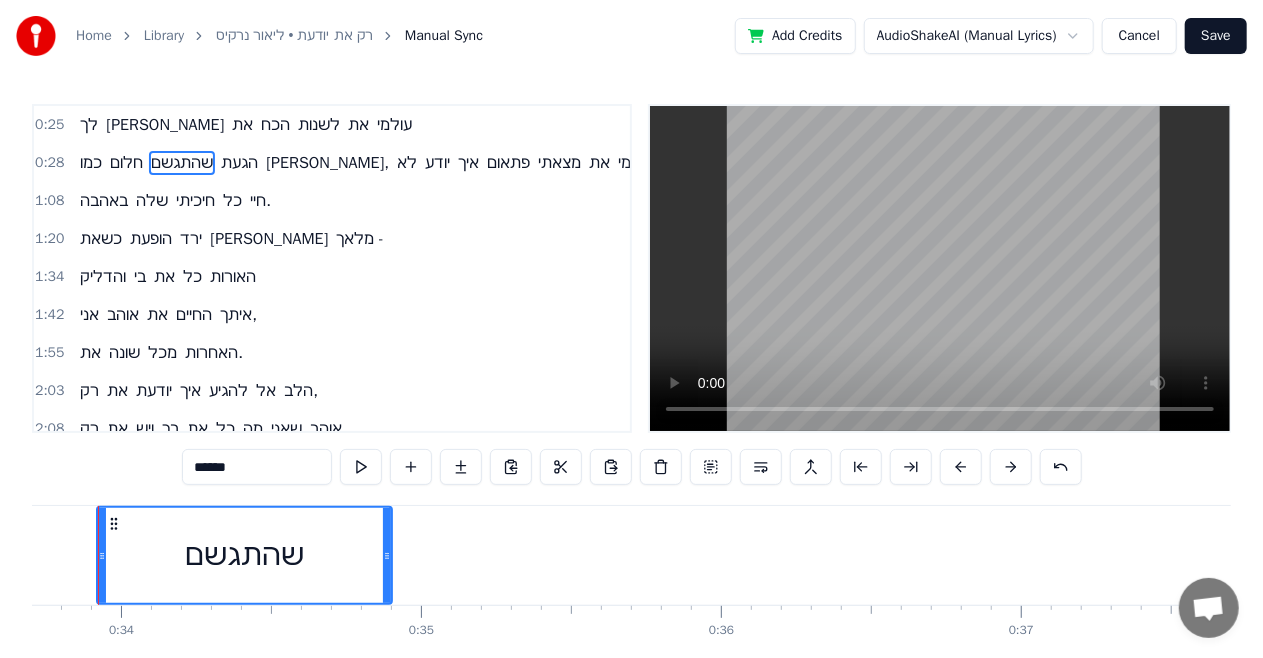 scroll, scrollTop: 0, scrollLeft: 10076, axis: horizontal 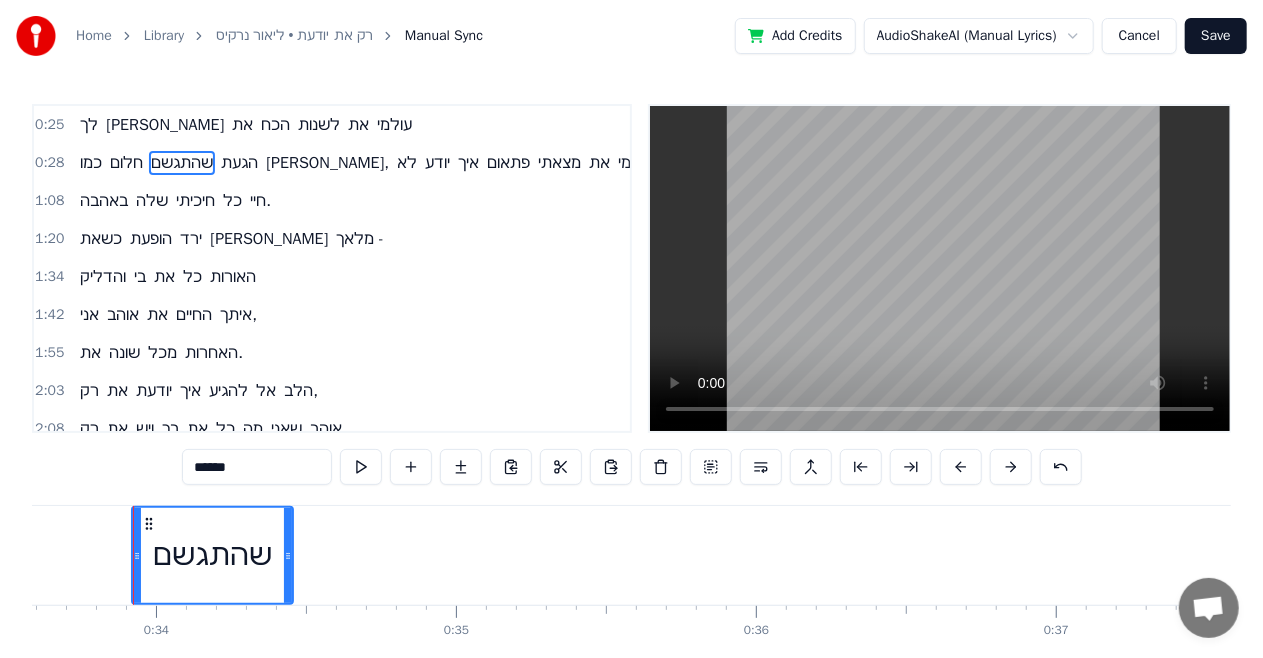 drag, startPoint x: 422, startPoint y: 555, endPoint x: 288, endPoint y: 560, distance: 134.09325 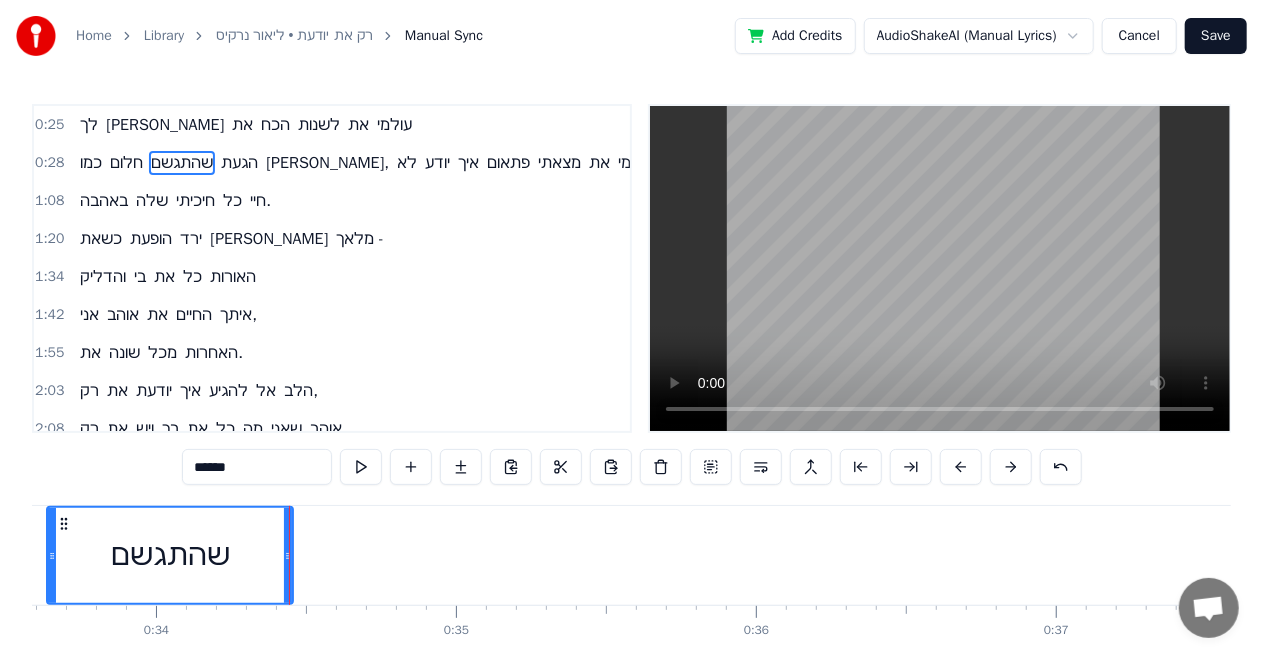 drag, startPoint x: 134, startPoint y: 556, endPoint x: 49, endPoint y: 554, distance: 85.02353 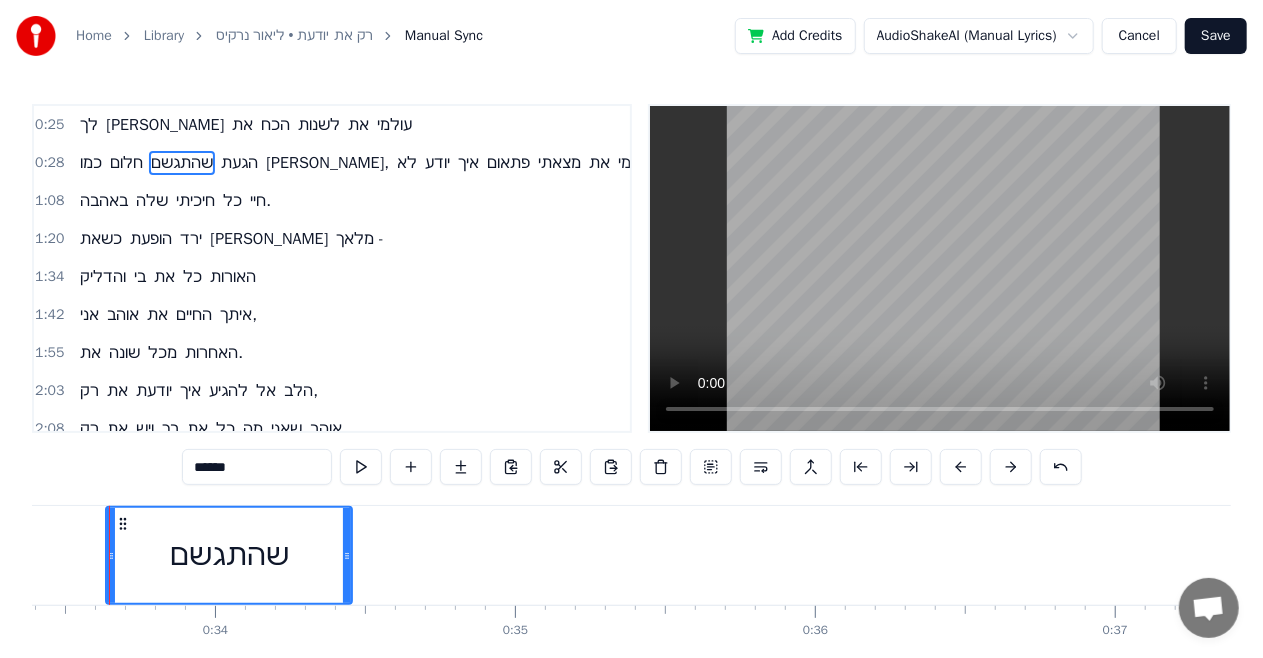 scroll, scrollTop: 0, scrollLeft: 9994, axis: horizontal 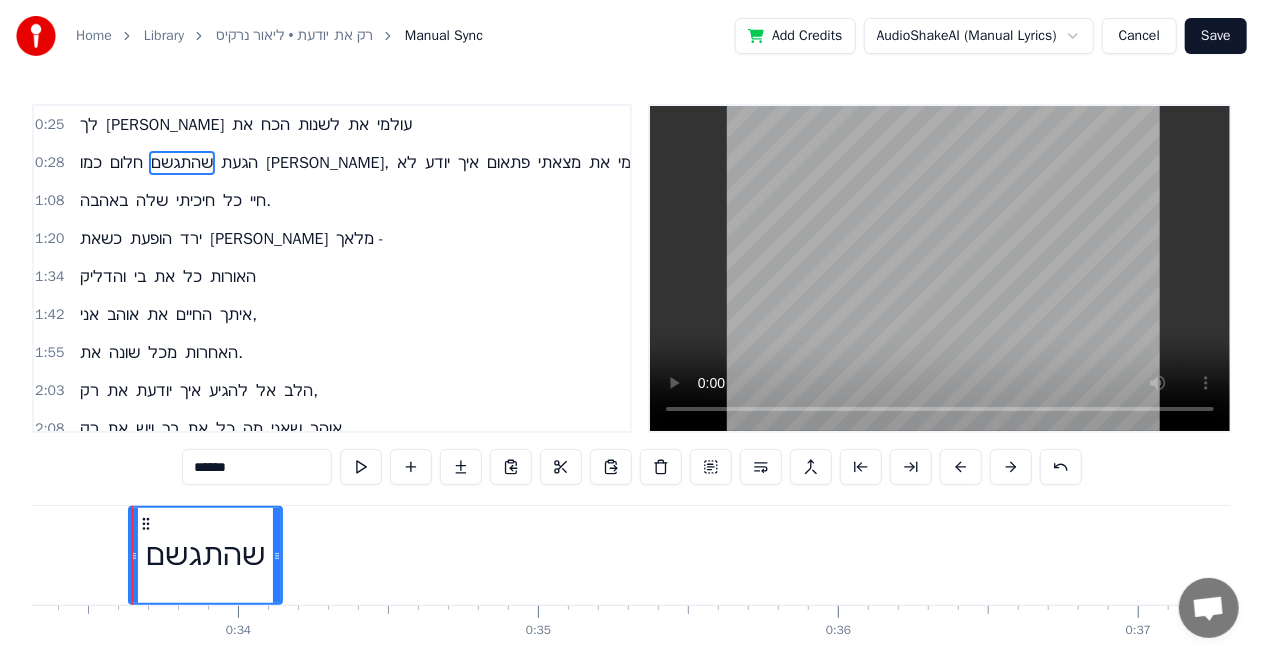 drag, startPoint x: 368, startPoint y: 554, endPoint x: 252, endPoint y: 566, distance: 116.61904 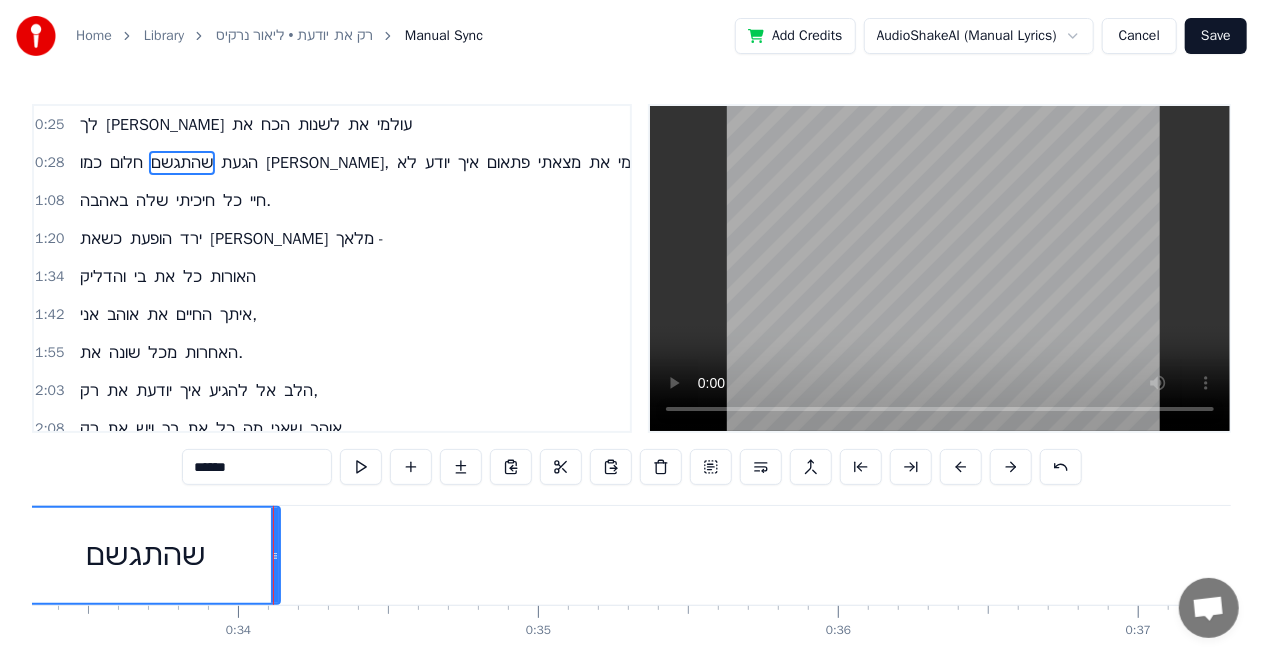 drag, startPoint x: 132, startPoint y: 558, endPoint x: 14, endPoint y: 571, distance: 118.71394 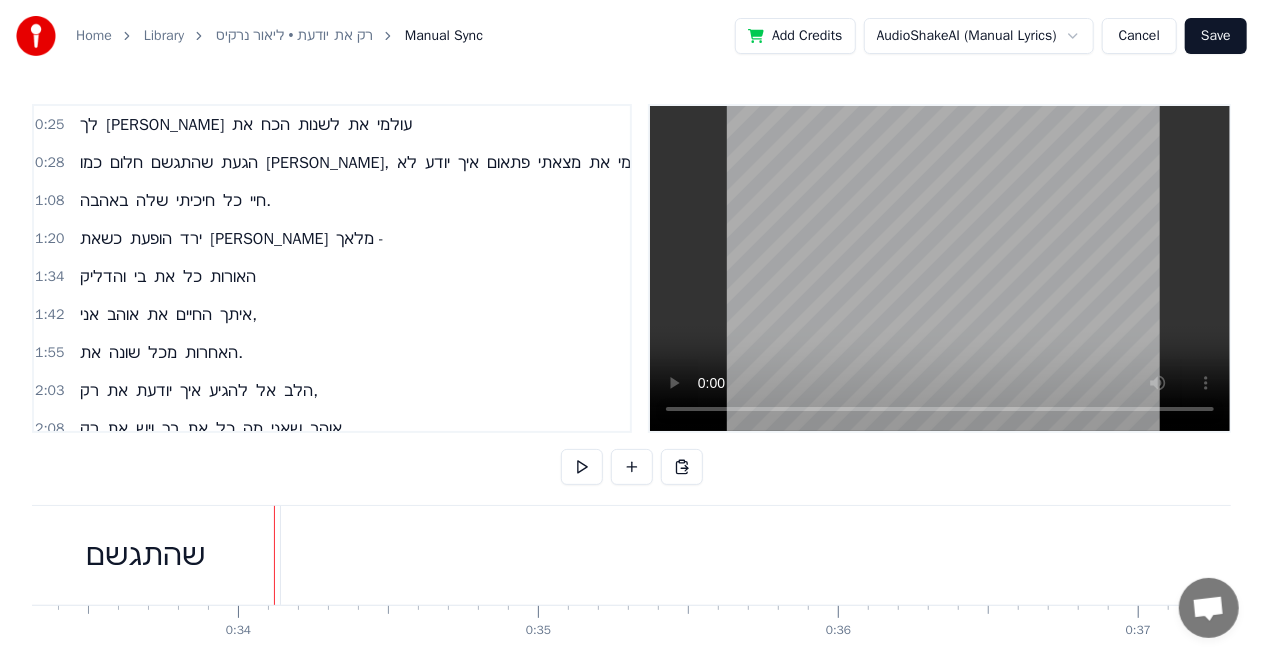 click at bounding box center (274, 555) 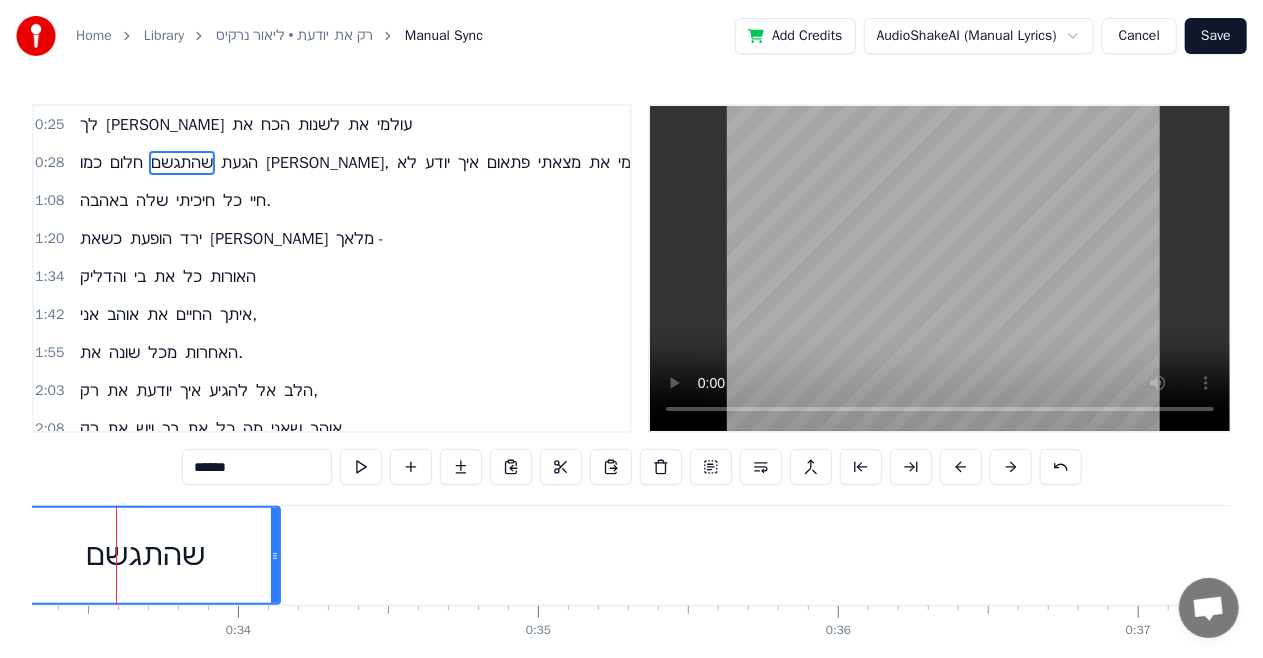 scroll, scrollTop: 0, scrollLeft: 9978, axis: horizontal 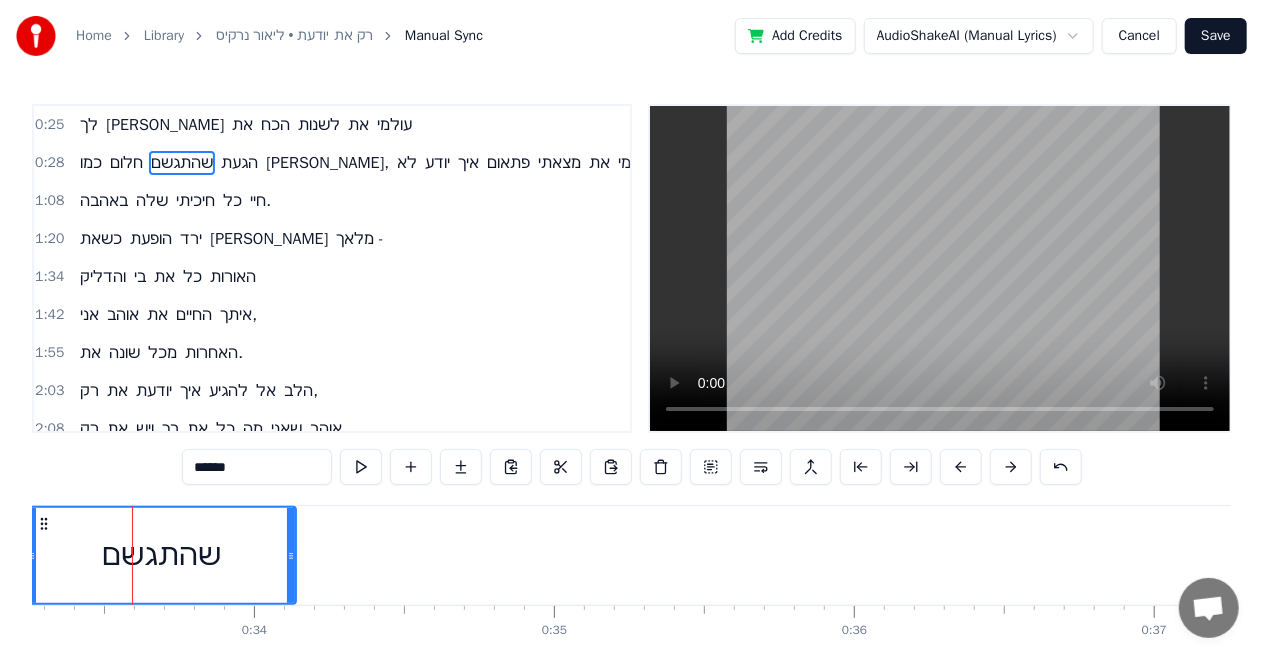 click on "שהתגשם" at bounding box center [161, 555] 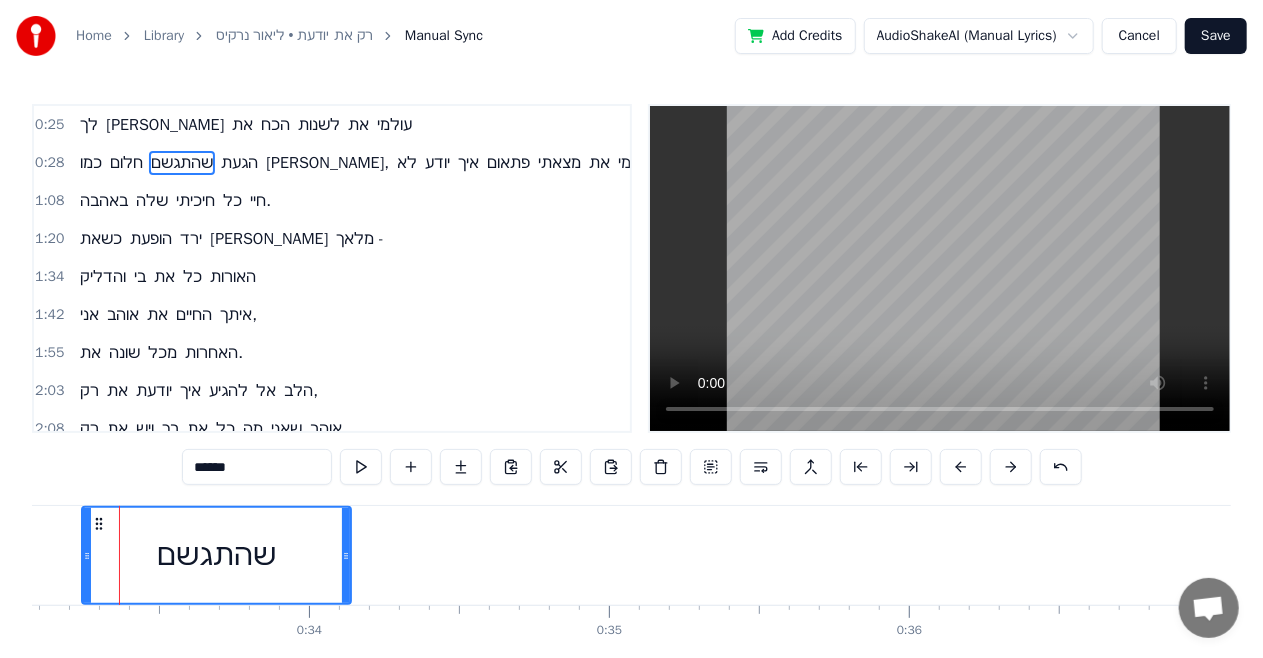 scroll, scrollTop: 0, scrollLeft: 9910, axis: horizontal 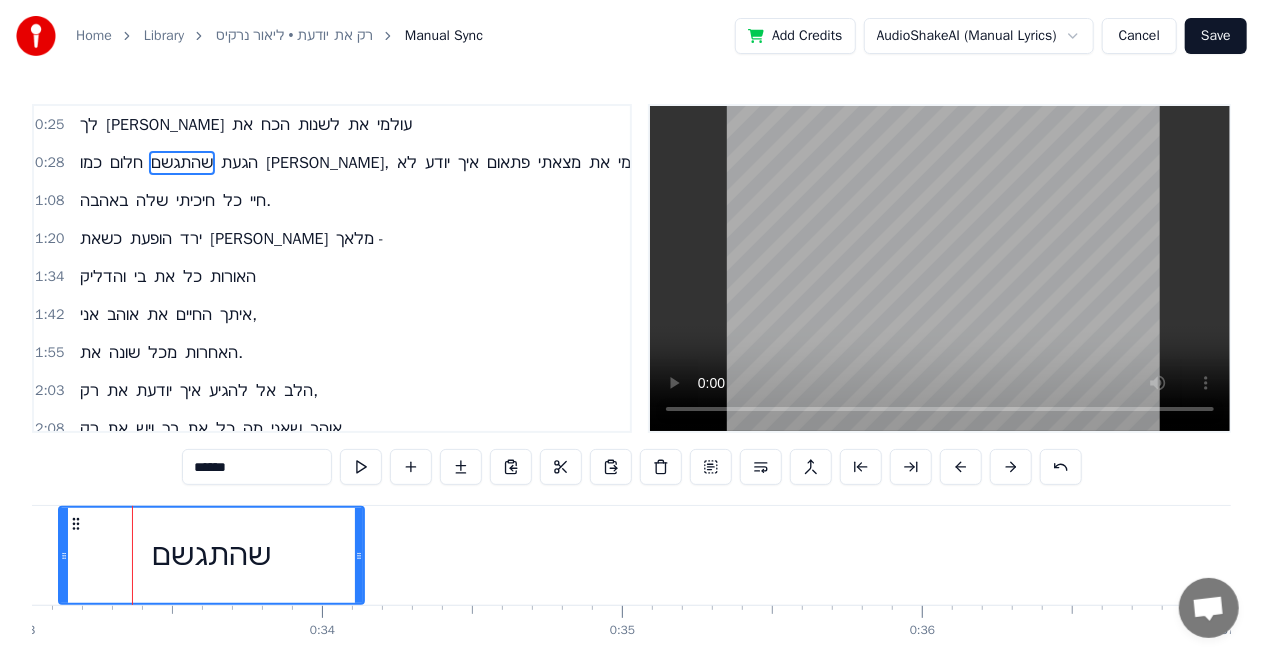 drag, startPoint x: 100, startPoint y: 544, endPoint x: 66, endPoint y: 555, distance: 35.735138 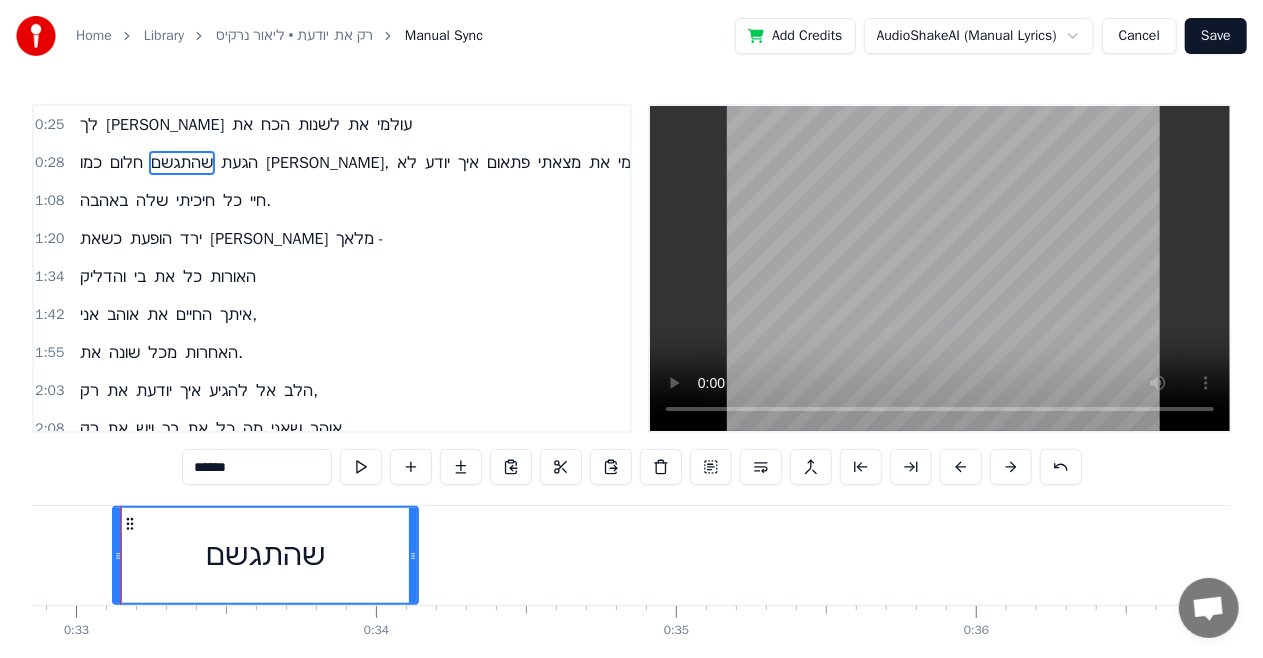 scroll, scrollTop: 0, scrollLeft: 9844, axis: horizontal 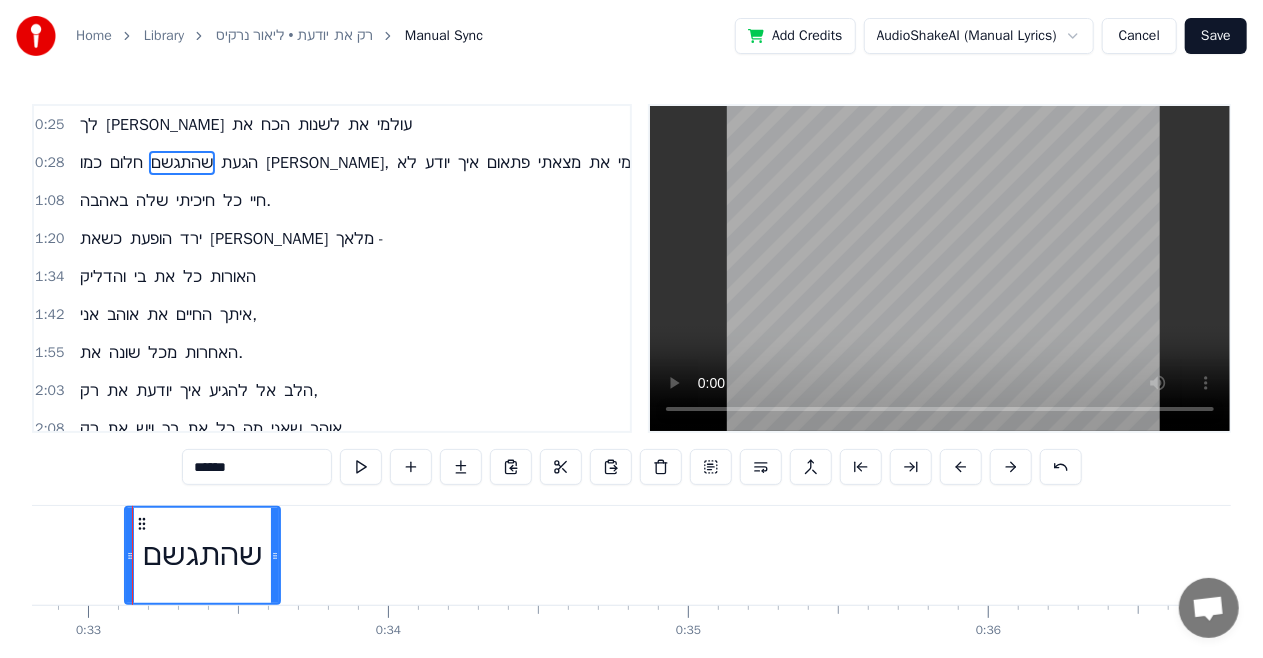 drag, startPoint x: 426, startPoint y: 545, endPoint x: 226, endPoint y: 554, distance: 200.2024 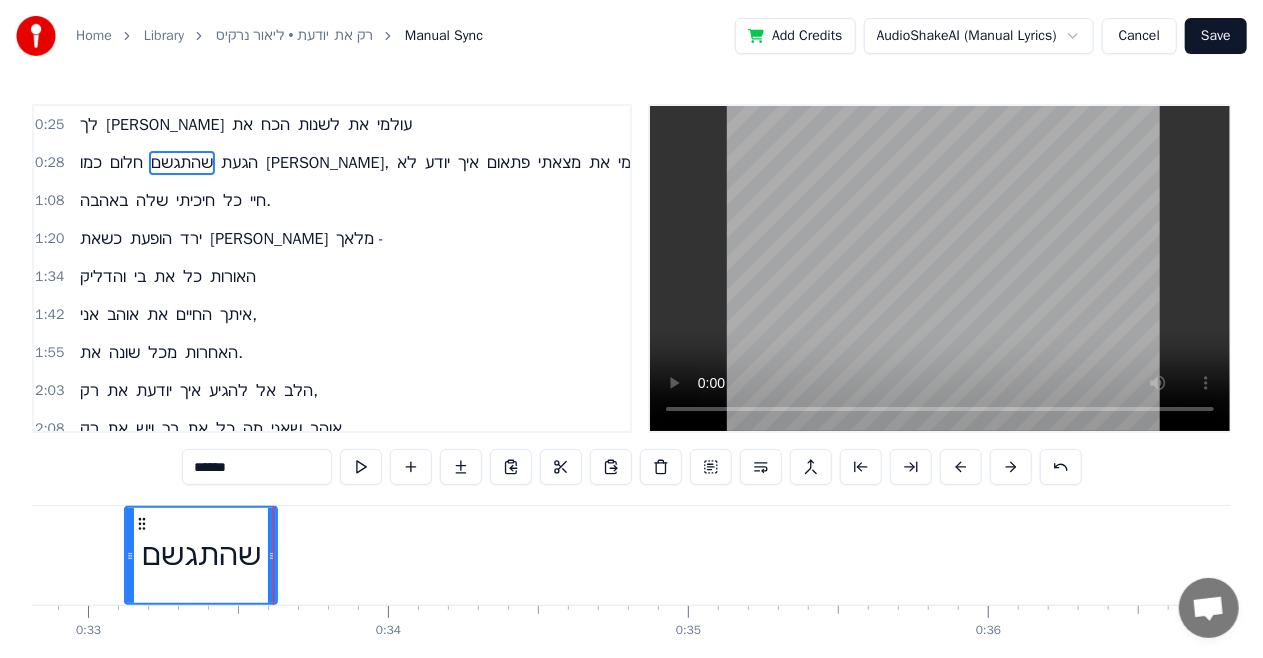click on "שהתגשם" at bounding box center [201, 555] 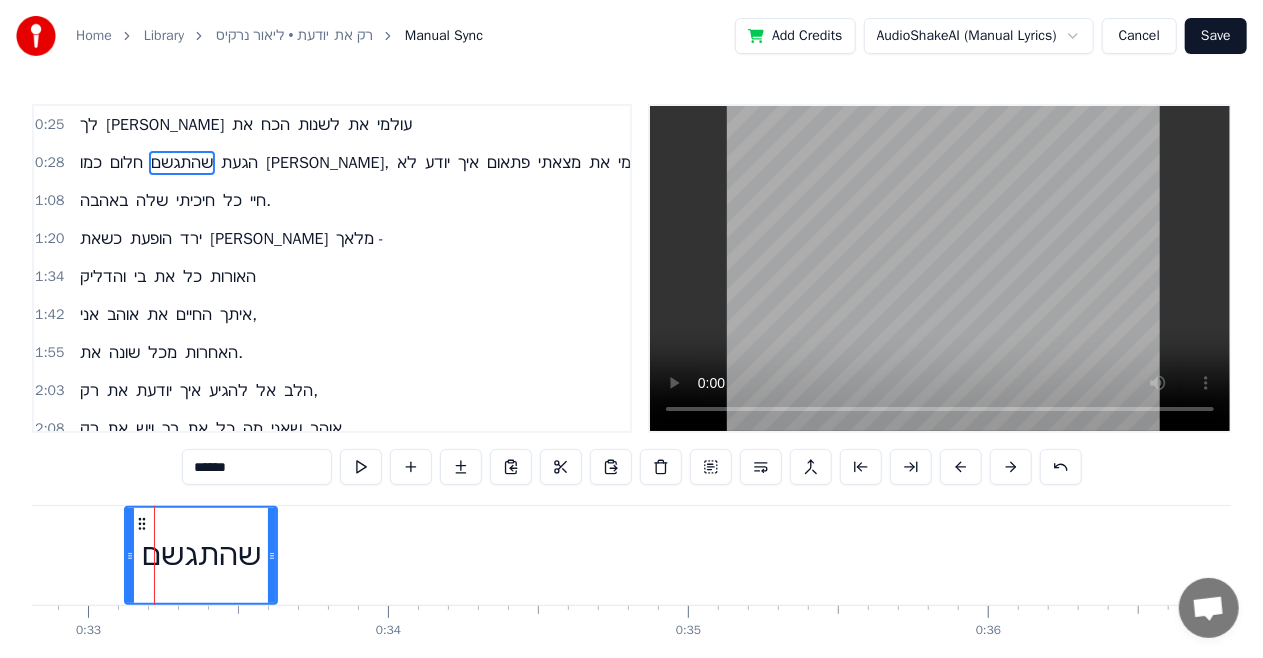 click on "כמו חלום שהתגשם הגעת [PERSON_NAME], לא יודע איך פתאום מצאתי את עצמי" at bounding box center [4687, 555] 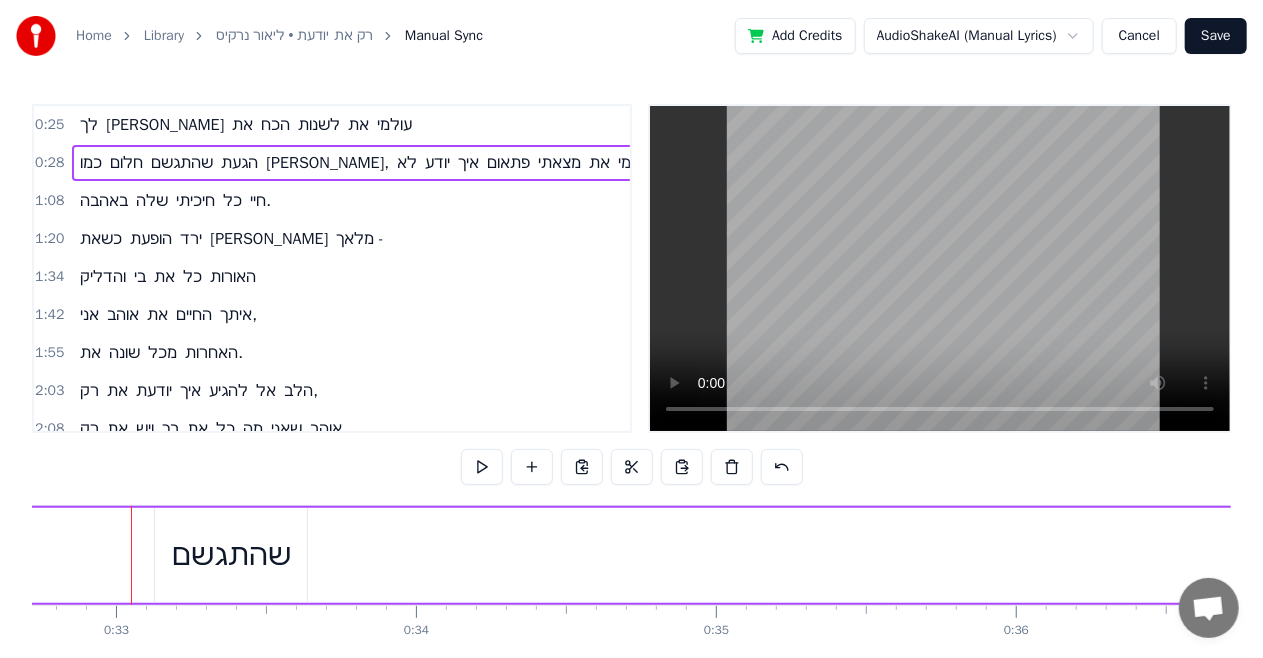 scroll, scrollTop: 0, scrollLeft: 9815, axis: horizontal 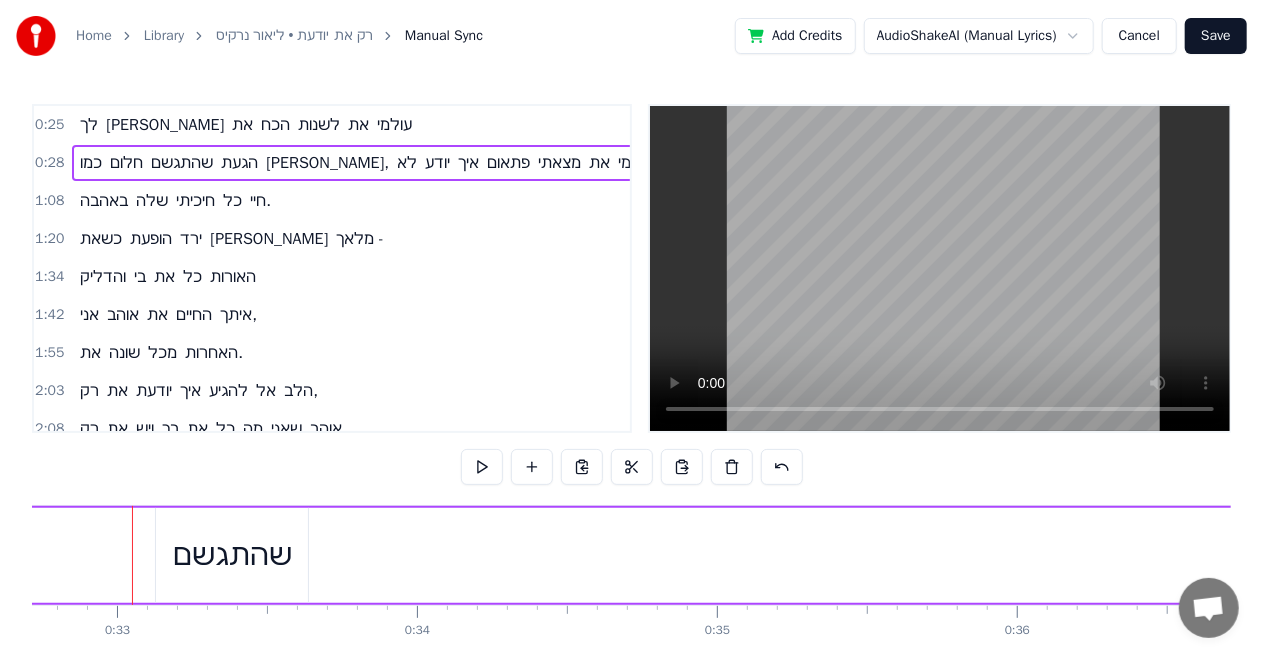 click on "כמו חלום שהתגשם הגעת [PERSON_NAME], לא יודע איך פתאום מצאתי את עצמי" at bounding box center [4716, 555] 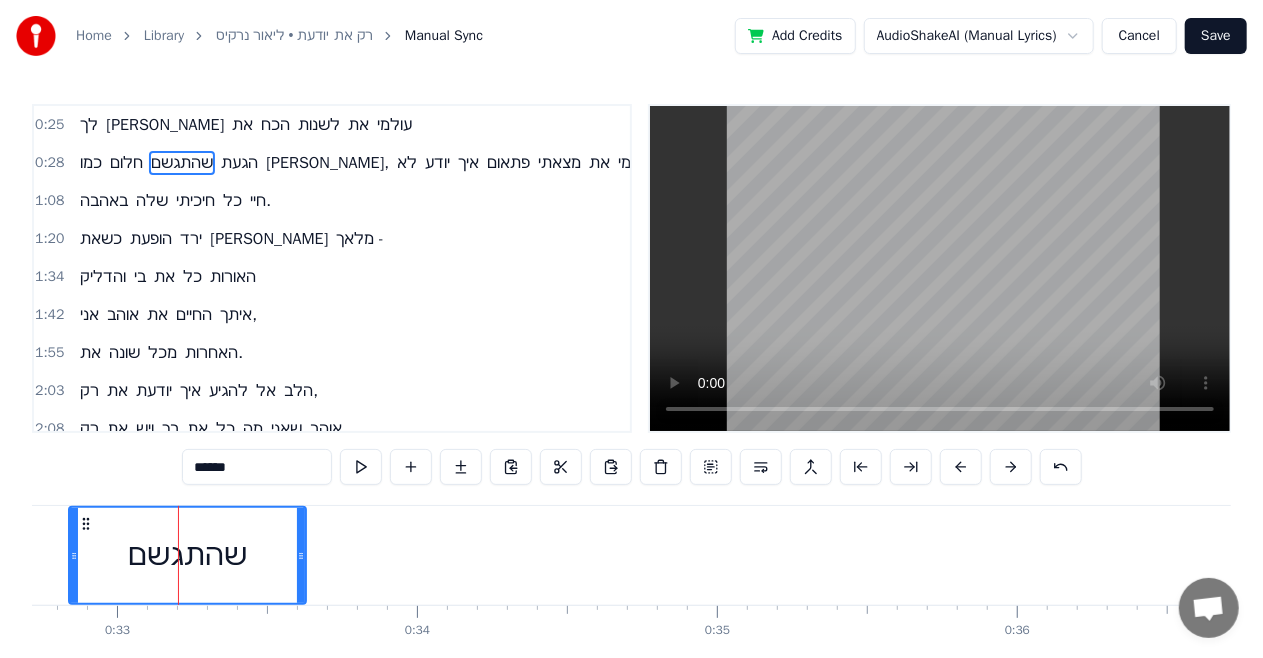 drag, startPoint x: 158, startPoint y: 548, endPoint x: 72, endPoint y: 552, distance: 86.09297 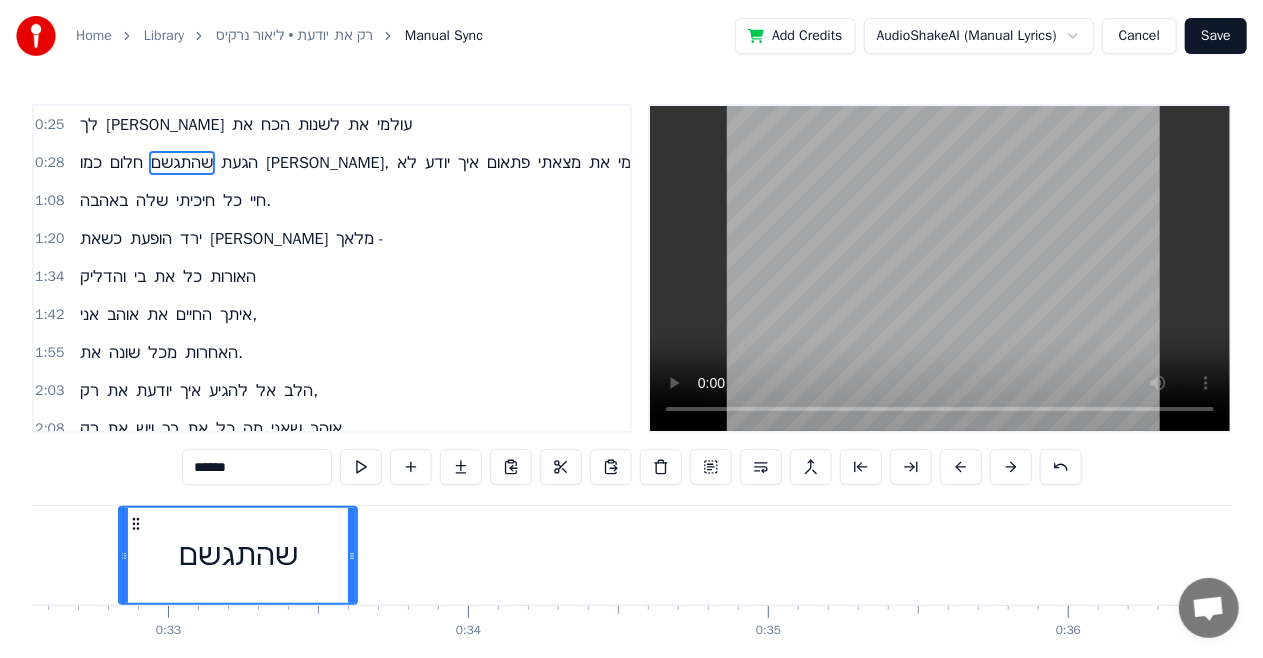 scroll, scrollTop: 0, scrollLeft: 9755, axis: horizontal 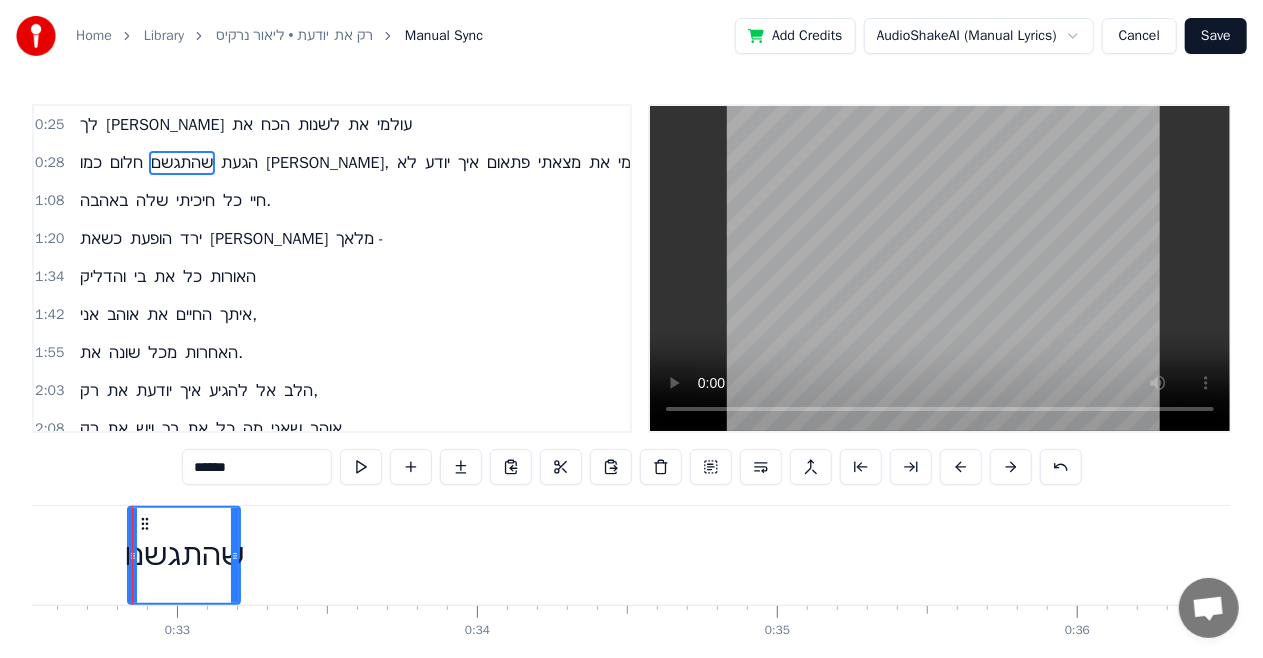 drag, startPoint x: 362, startPoint y: 547, endPoint x: 220, endPoint y: 551, distance: 142.05632 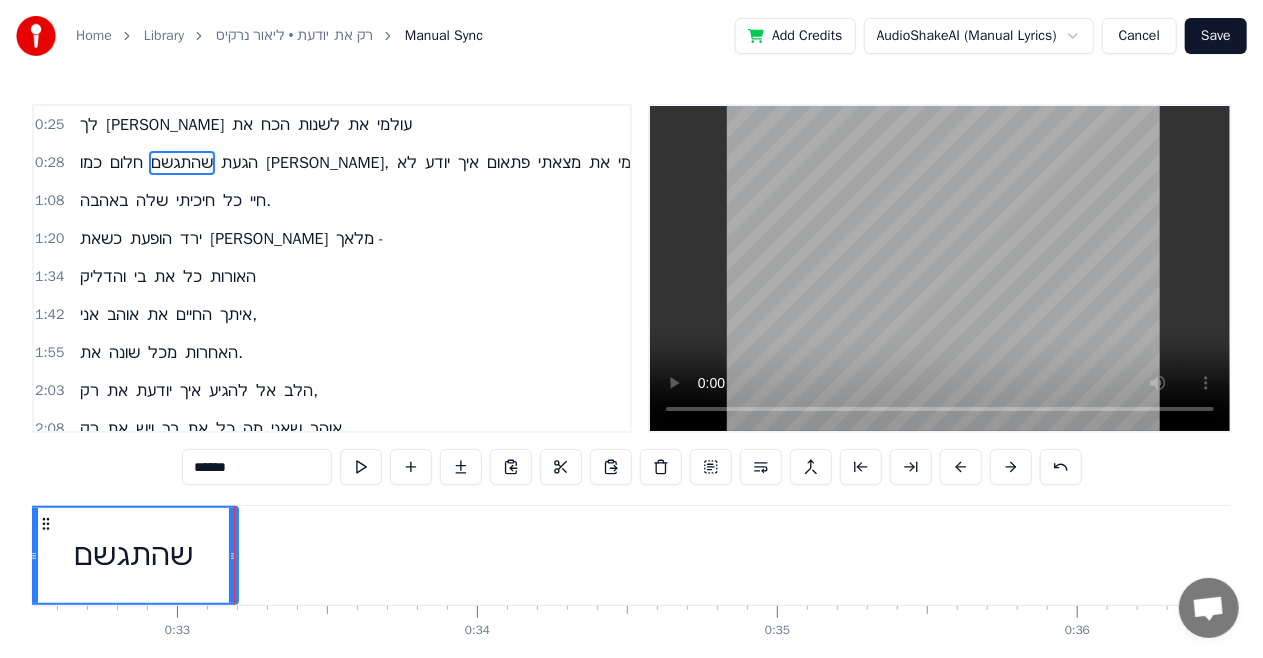 drag, startPoint x: 130, startPoint y: 539, endPoint x: 24, endPoint y: 546, distance: 106.23088 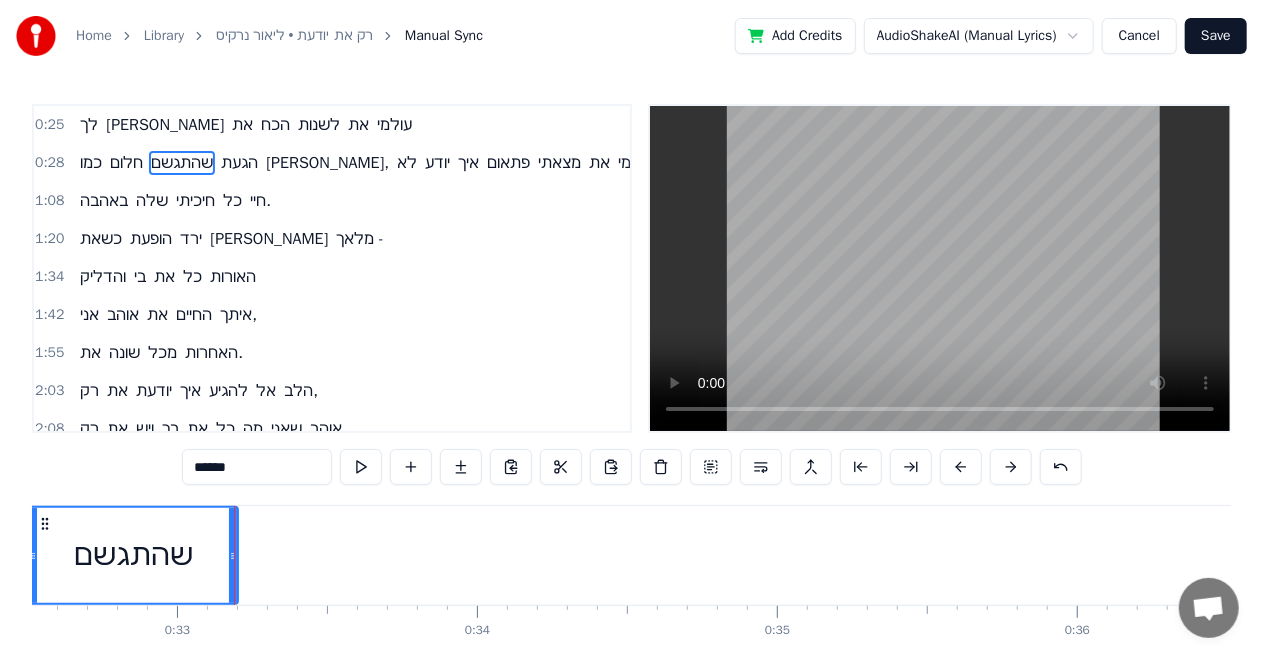 click on "שהתגשם" at bounding box center (133, 555) 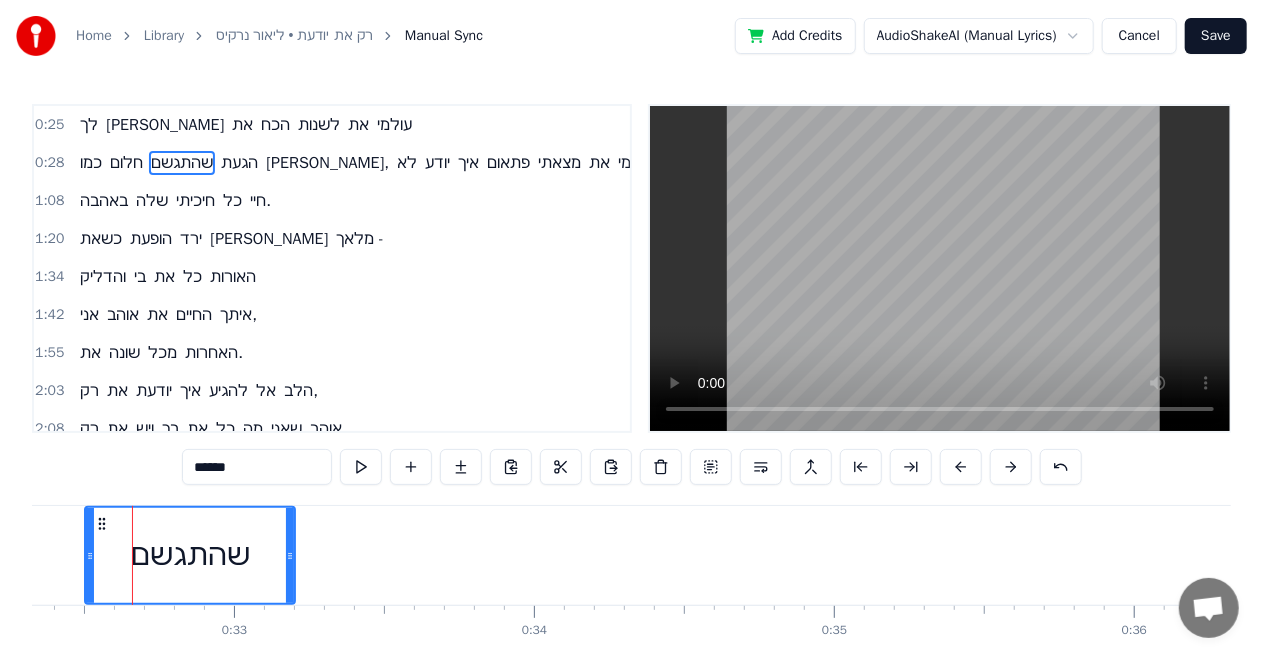click on "כמו חלום שהתגשם הגעת [PERSON_NAME], לא יודע איך פתאום מצאתי את עצמי" at bounding box center (4833, 555) 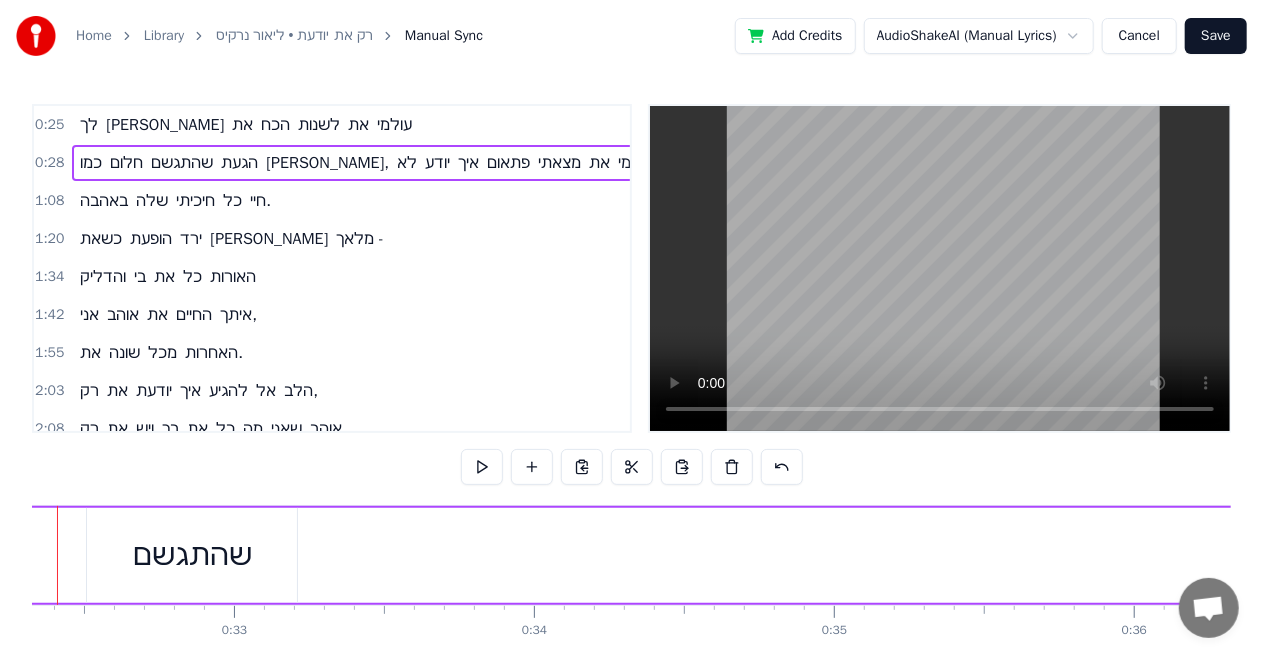 scroll, scrollTop: 0, scrollLeft: 9622, axis: horizontal 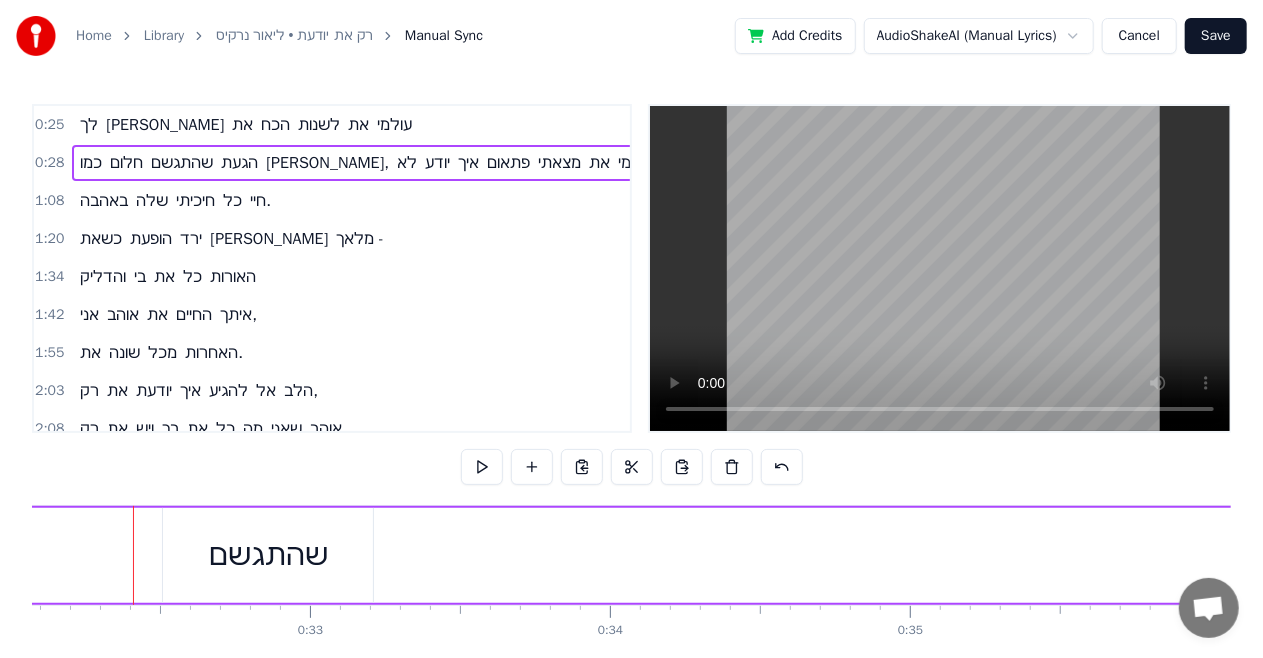 click on "שהתגשם" at bounding box center (268, 555) 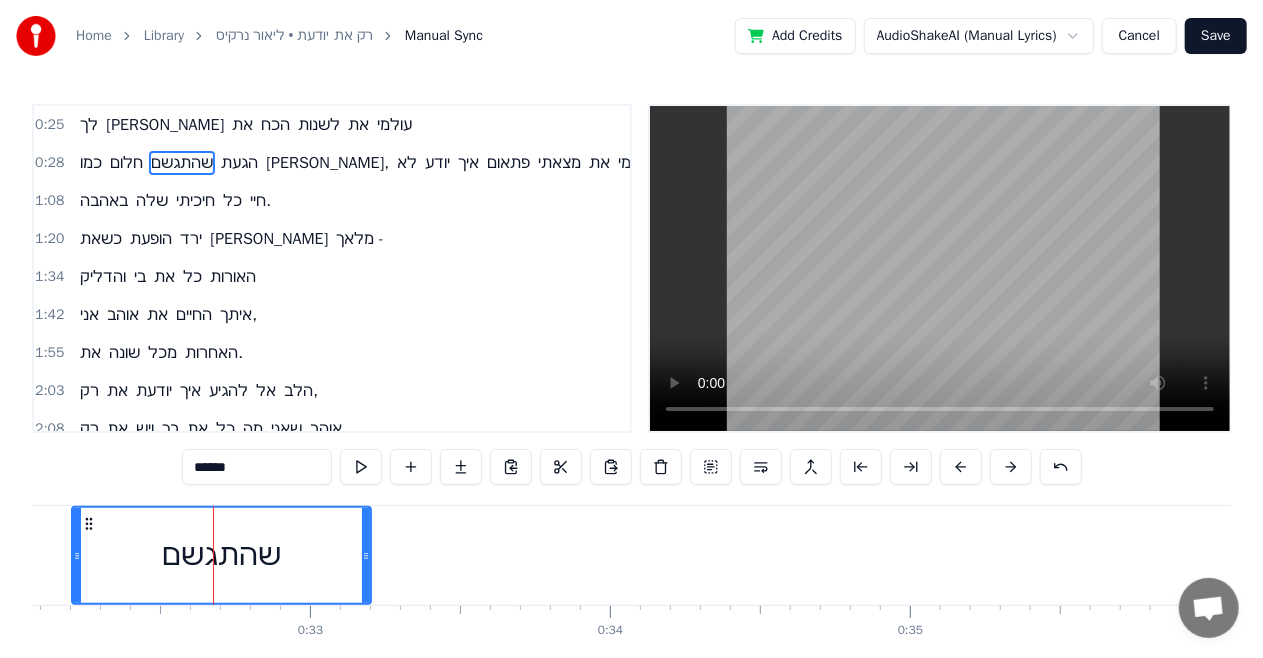 drag, startPoint x: 162, startPoint y: 553, endPoint x: 73, endPoint y: 558, distance: 89.140335 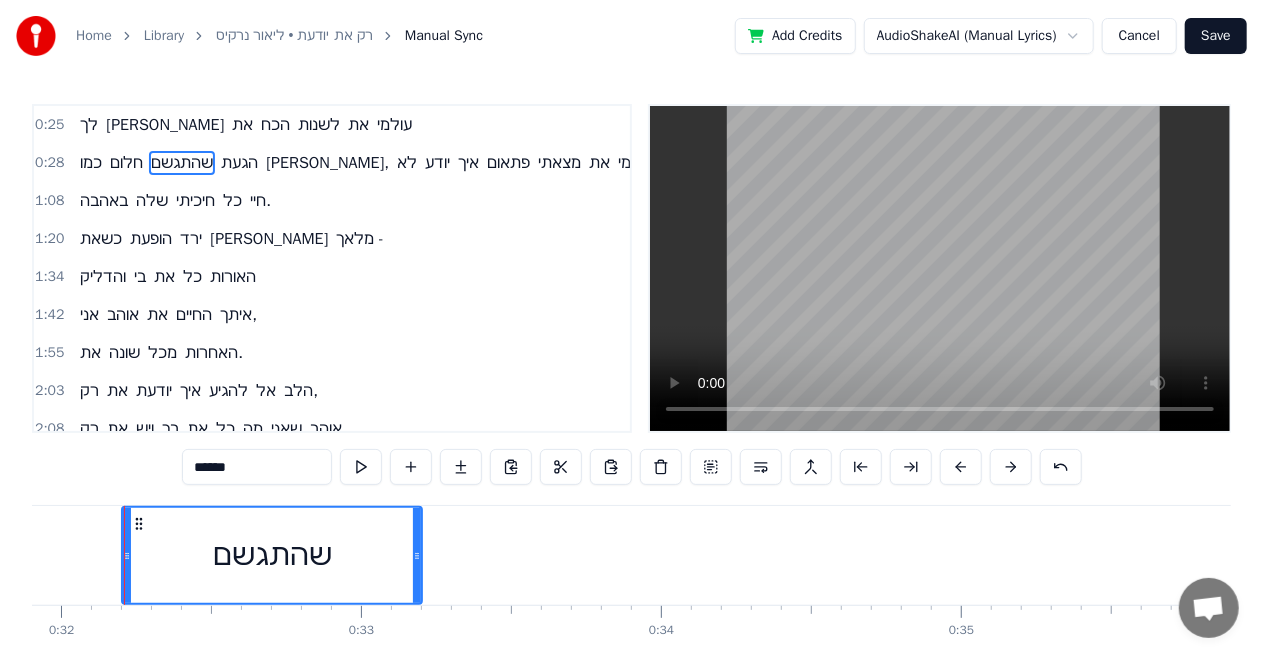 scroll, scrollTop: 0, scrollLeft: 9562, axis: horizontal 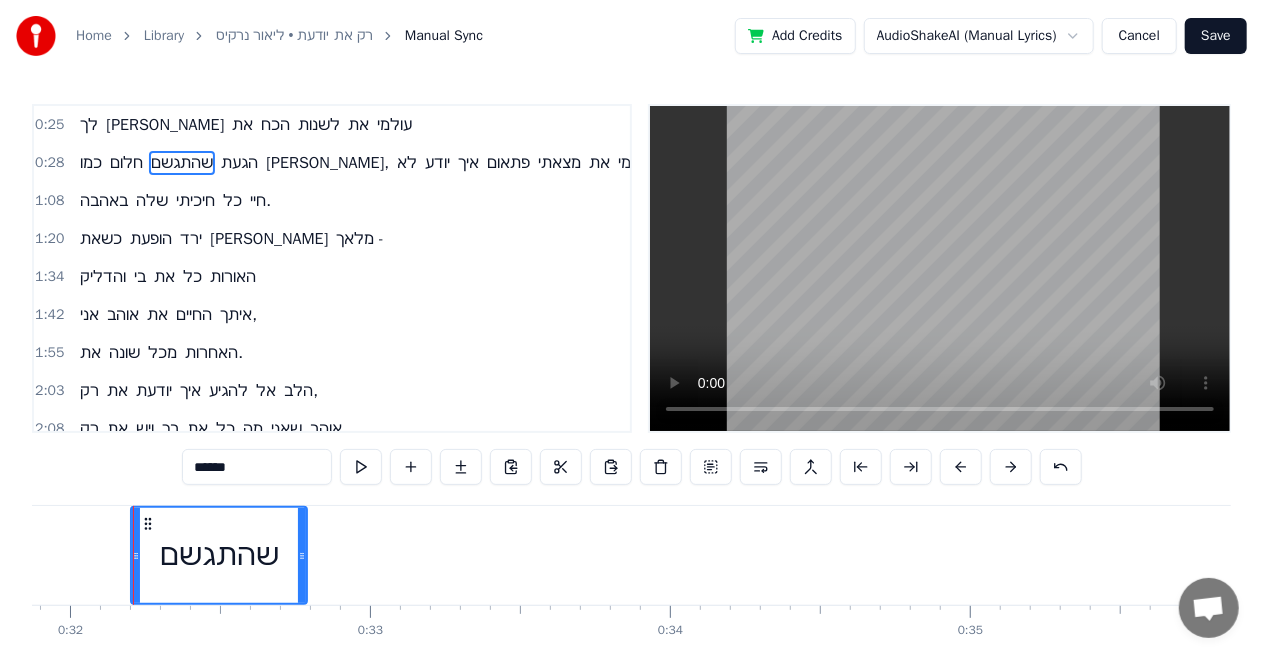 drag, startPoint x: 426, startPoint y: 552, endPoint x: 302, endPoint y: 568, distance: 125.028 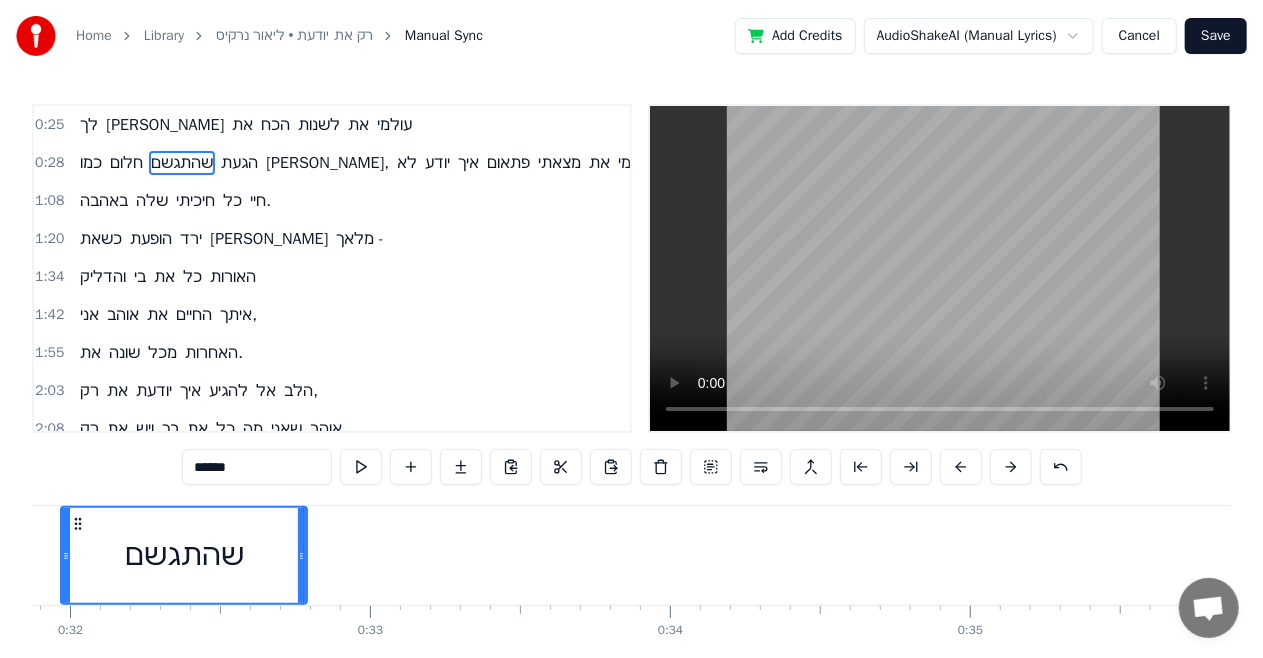 drag, startPoint x: 132, startPoint y: 533, endPoint x: 59, endPoint y: 548, distance: 74.52516 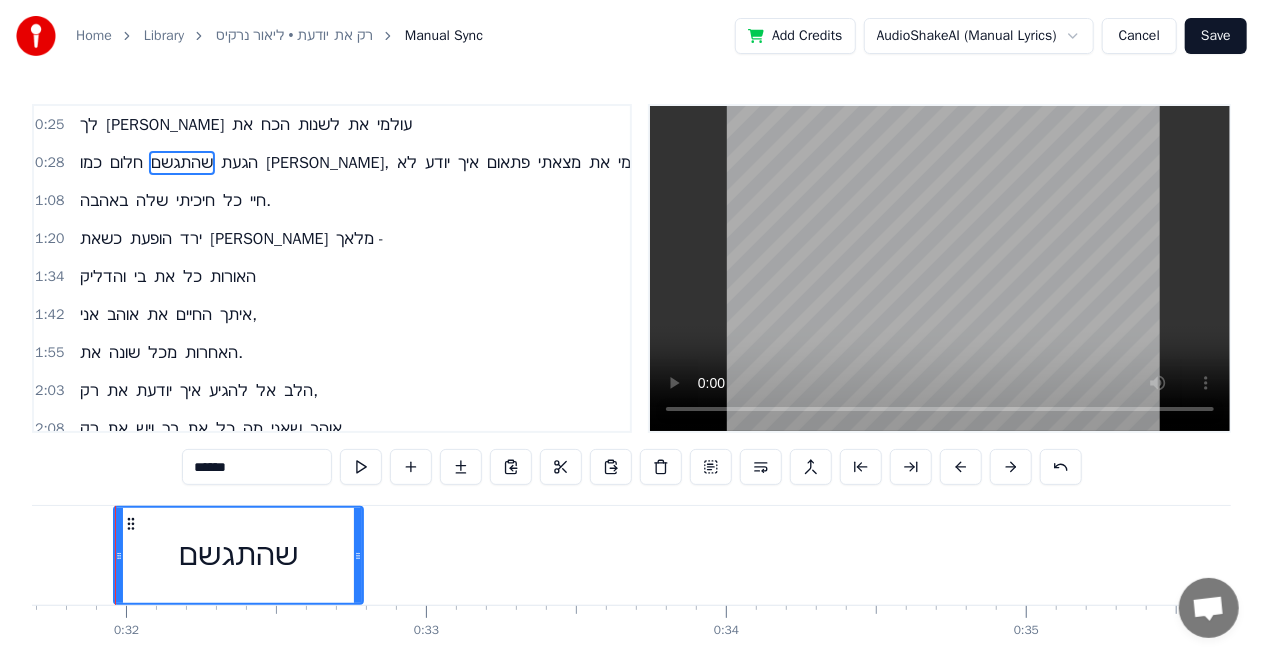 scroll, scrollTop: 0, scrollLeft: 9488, axis: horizontal 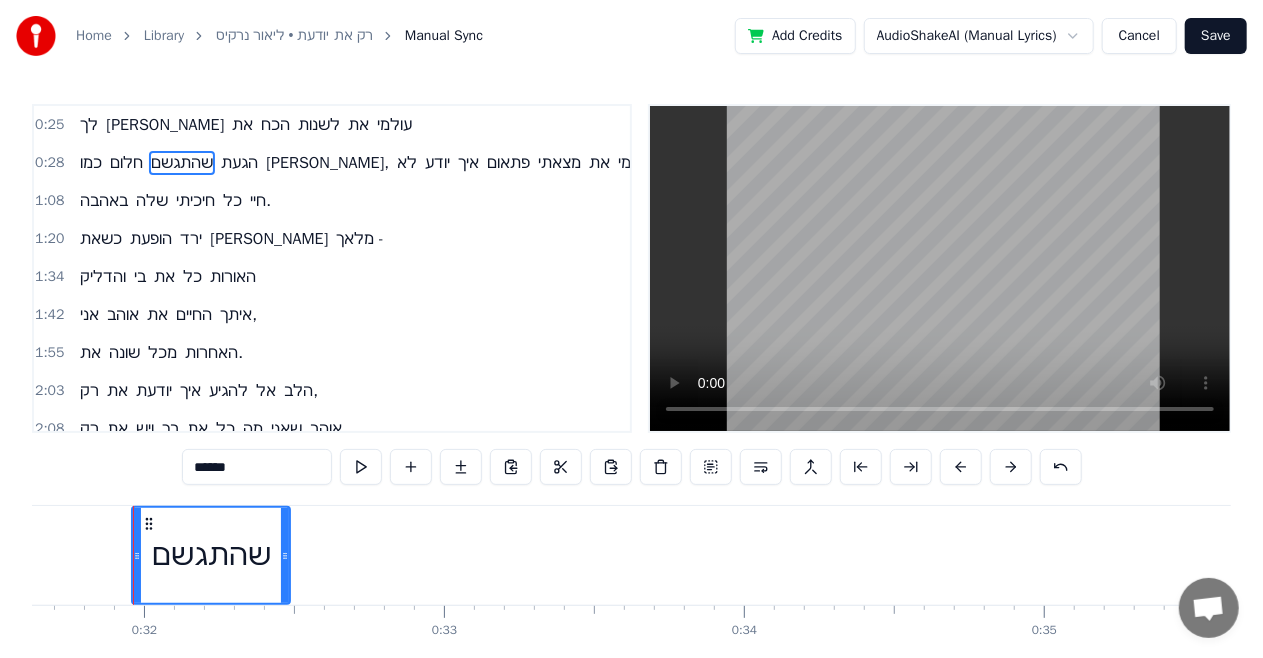 drag, startPoint x: 376, startPoint y: 545, endPoint x: 282, endPoint y: 557, distance: 94.76286 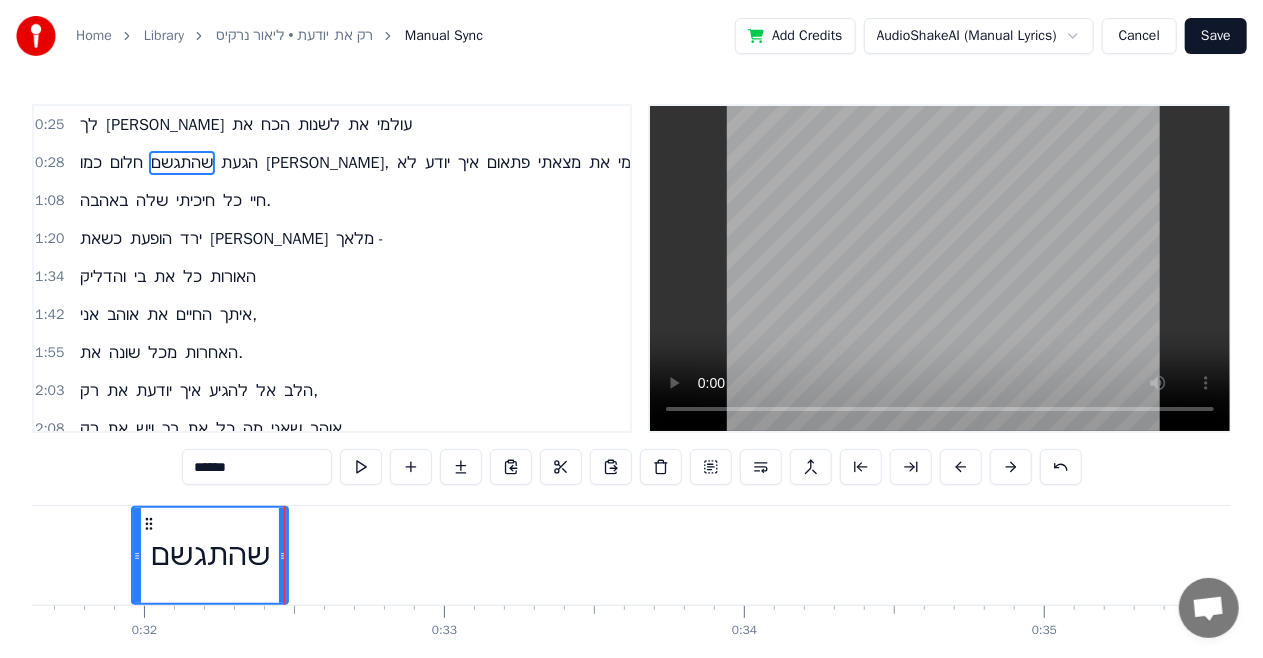 click on "כמו חלום שהתגשם הגעת [PERSON_NAME], לא יודע איך פתאום מצאתי את עצמי" at bounding box center [5043, 555] 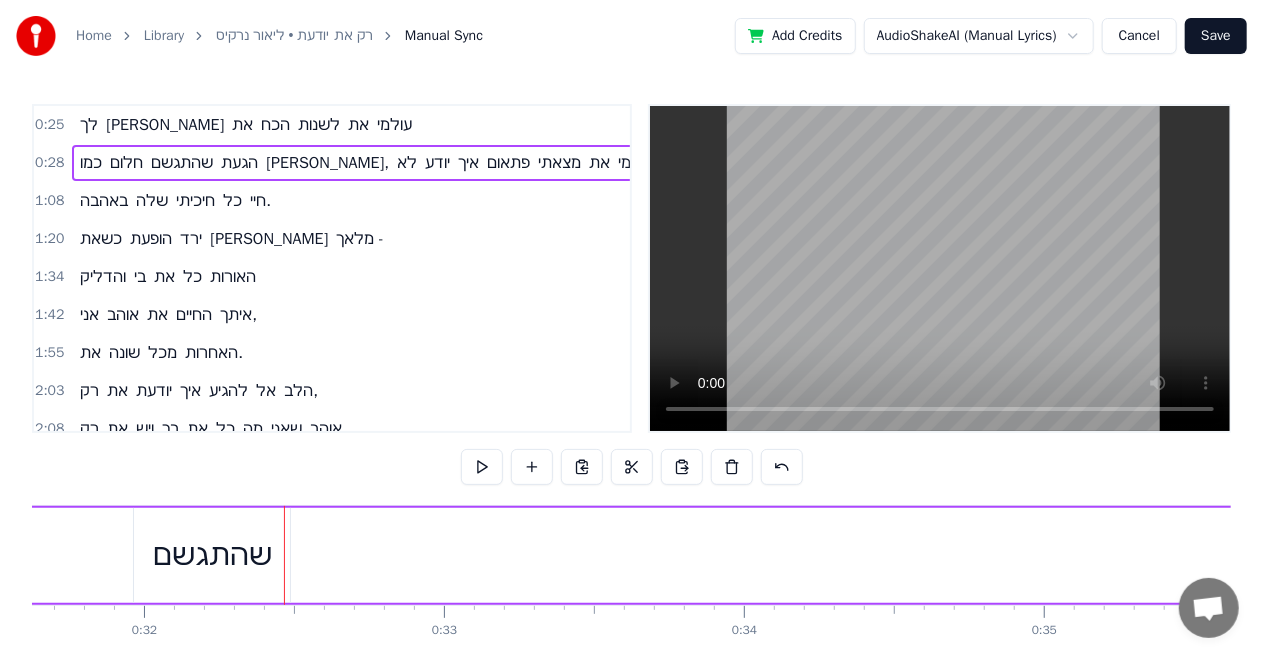 scroll, scrollTop: 0, scrollLeft: 9442, axis: horizontal 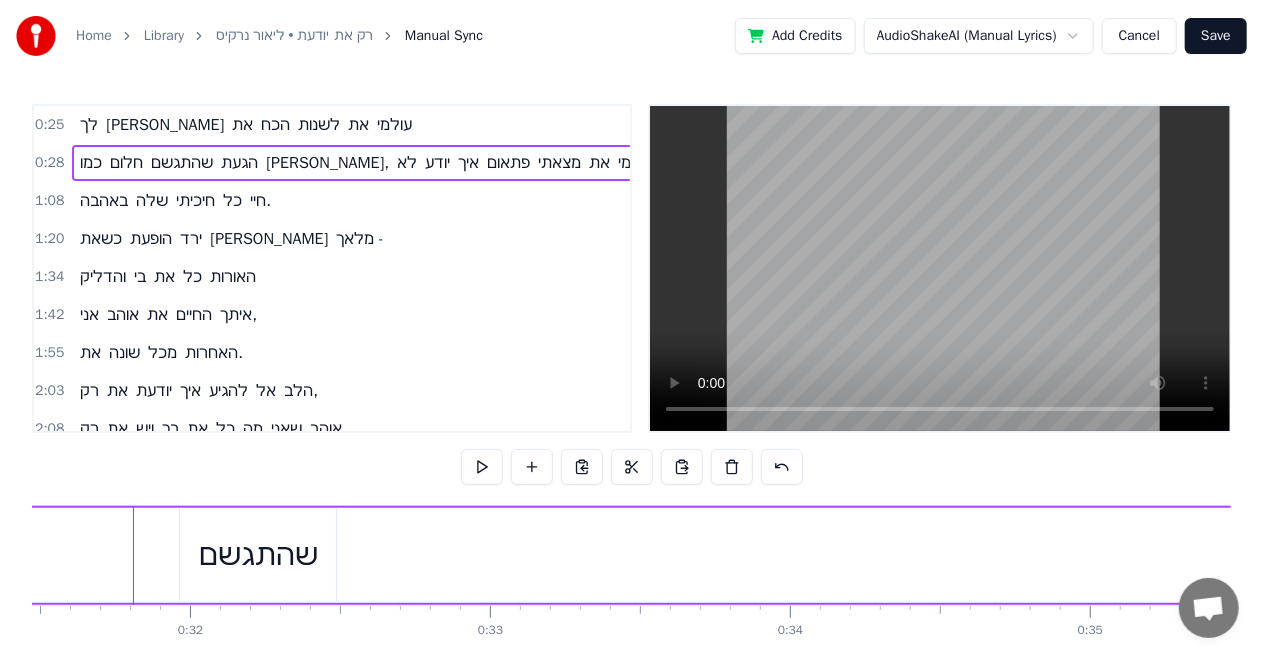 click on "שהתגשם" at bounding box center [258, 555] 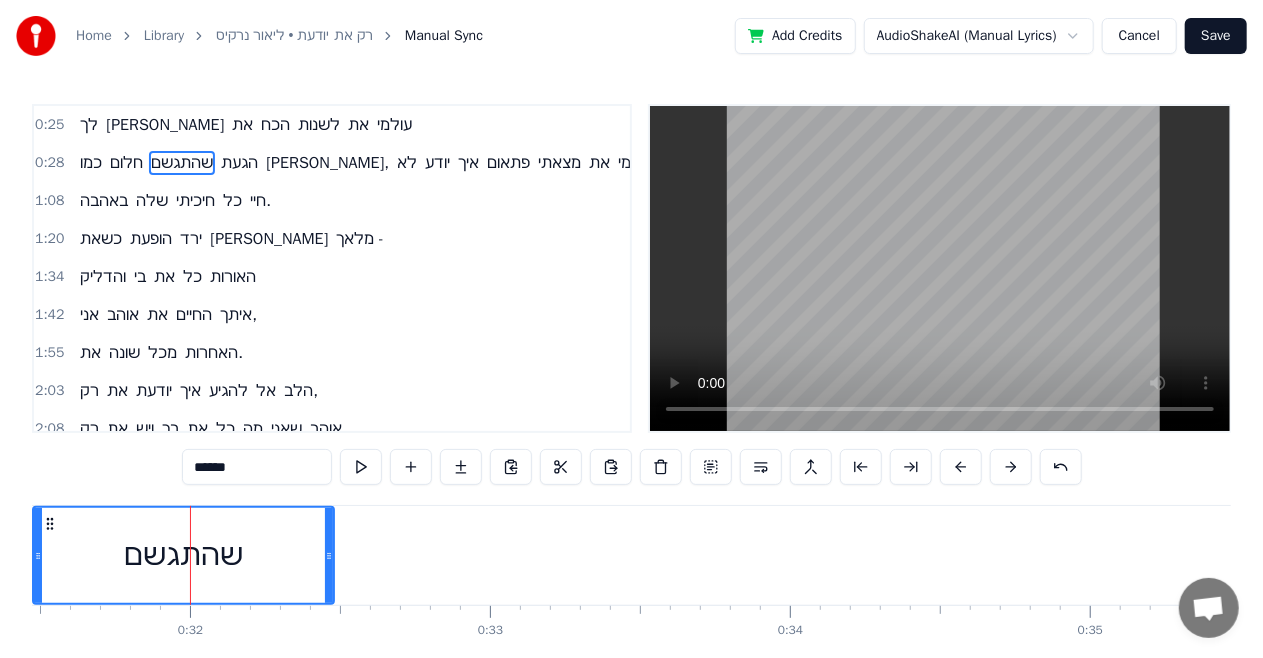 drag, startPoint x: 182, startPoint y: 548, endPoint x: 37, endPoint y: 572, distance: 146.9728 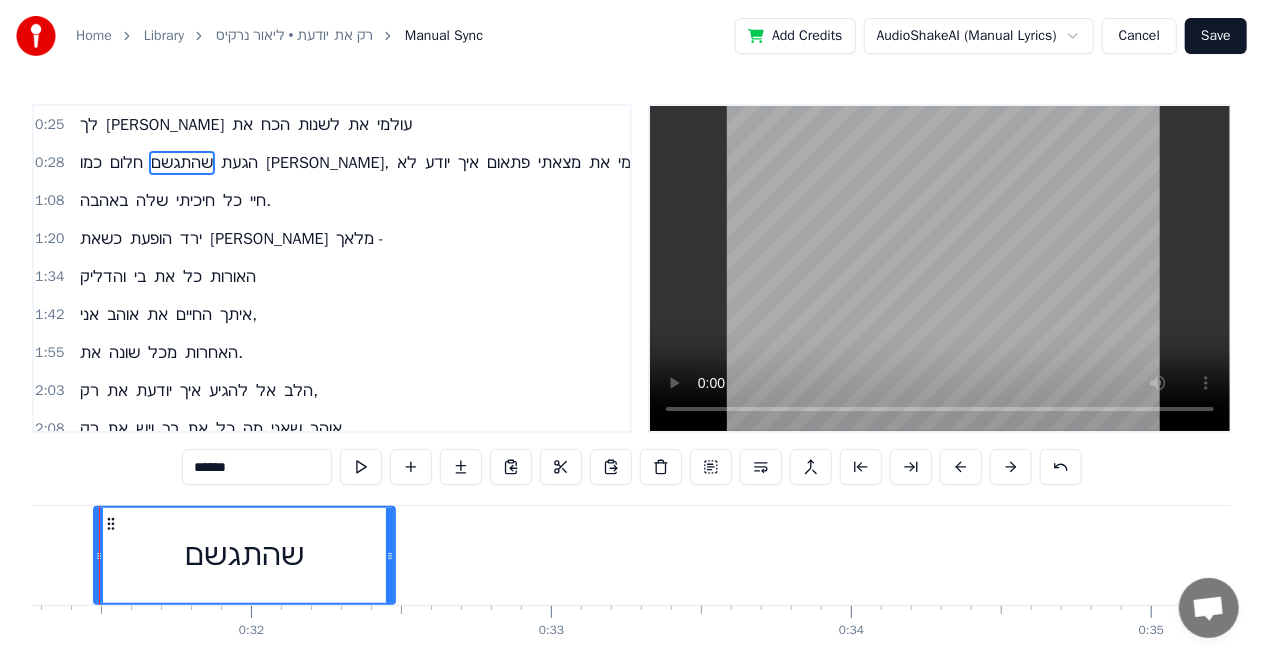 scroll, scrollTop: 0, scrollLeft: 9348, axis: horizontal 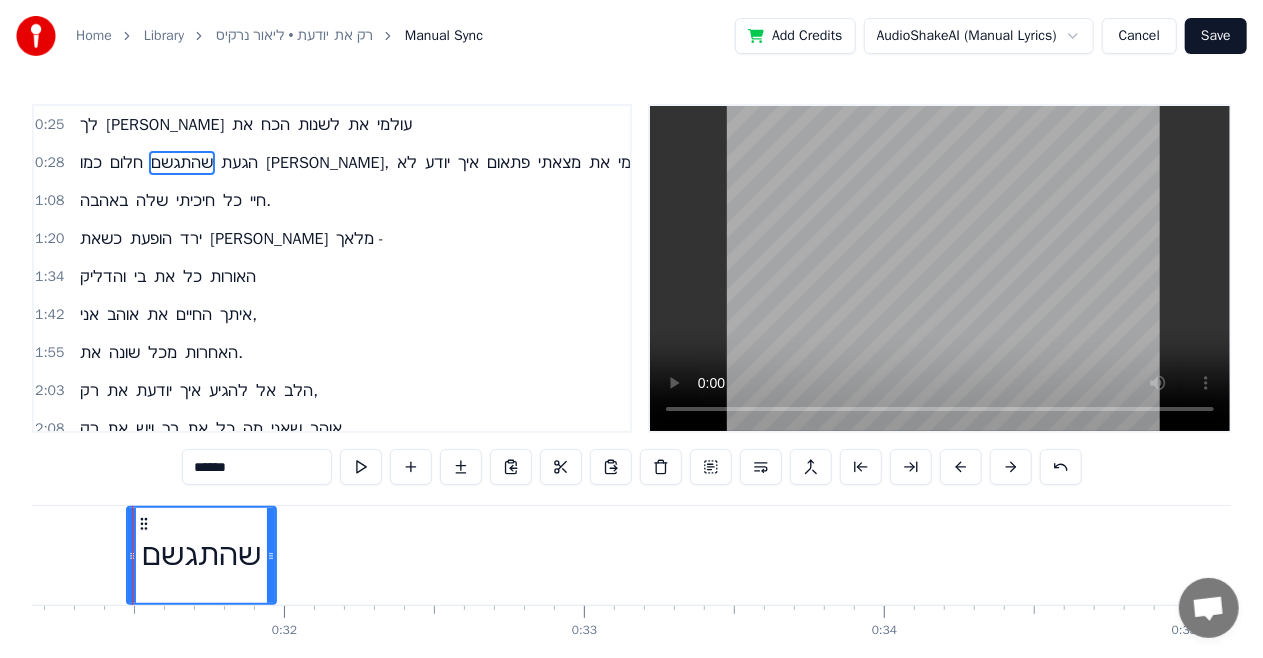 drag, startPoint x: 423, startPoint y: 547, endPoint x: 265, endPoint y: 582, distance: 161.83015 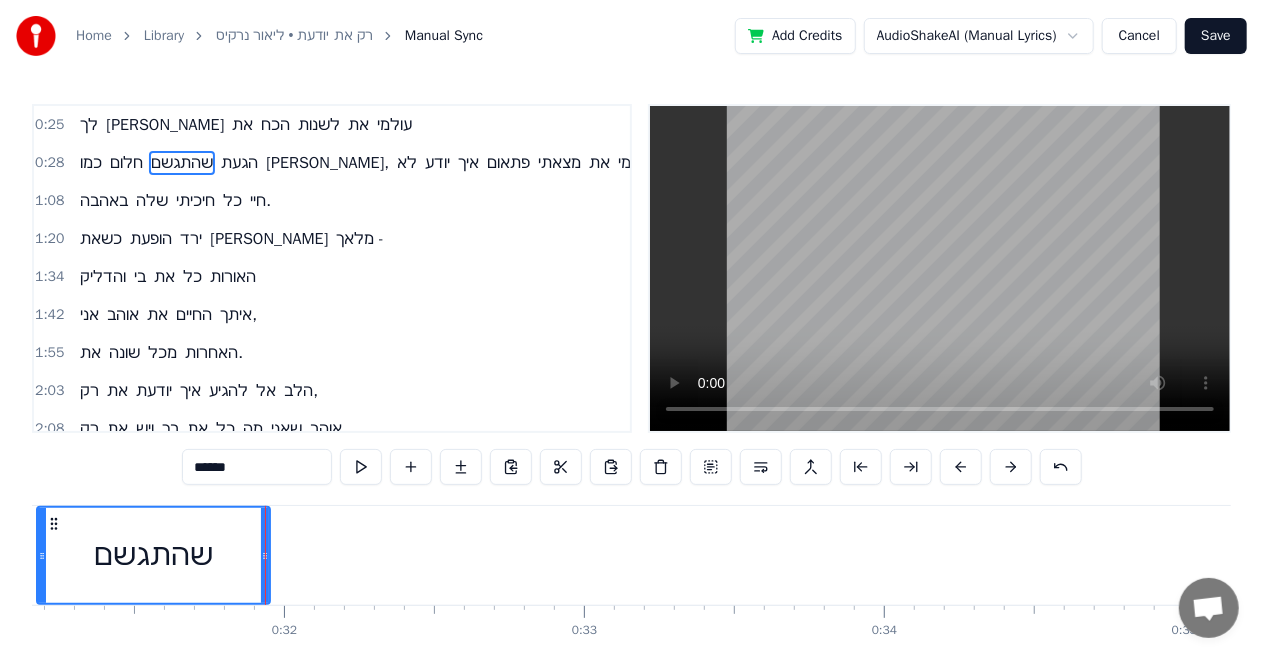 drag, startPoint x: 134, startPoint y: 568, endPoint x: 44, endPoint y: 590, distance: 92.64988 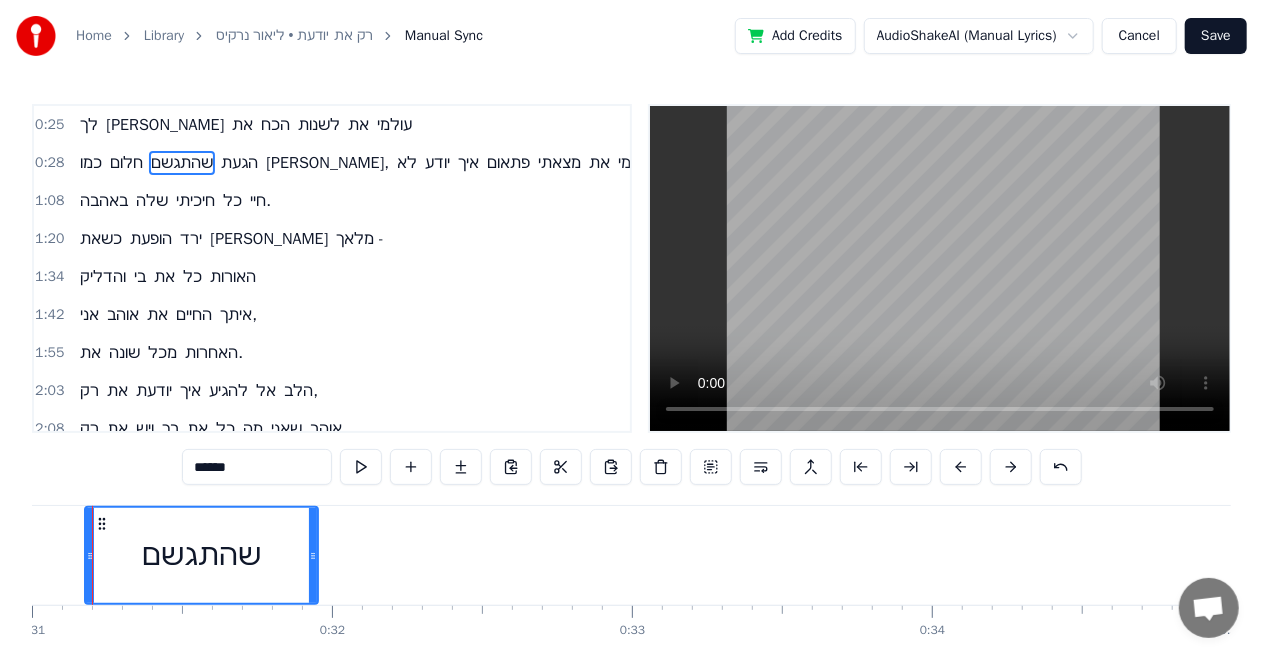 scroll, scrollTop: 0, scrollLeft: 9260, axis: horizontal 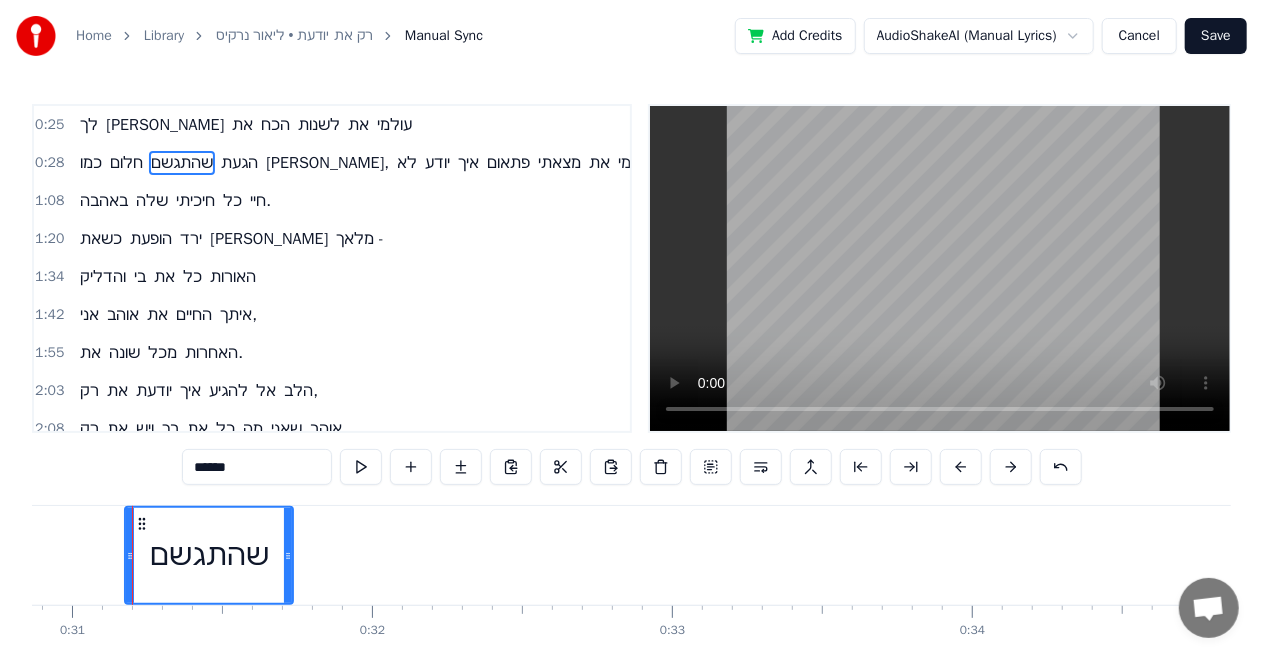 drag, startPoint x: 356, startPoint y: 544, endPoint x: 266, endPoint y: 566, distance: 92.64988 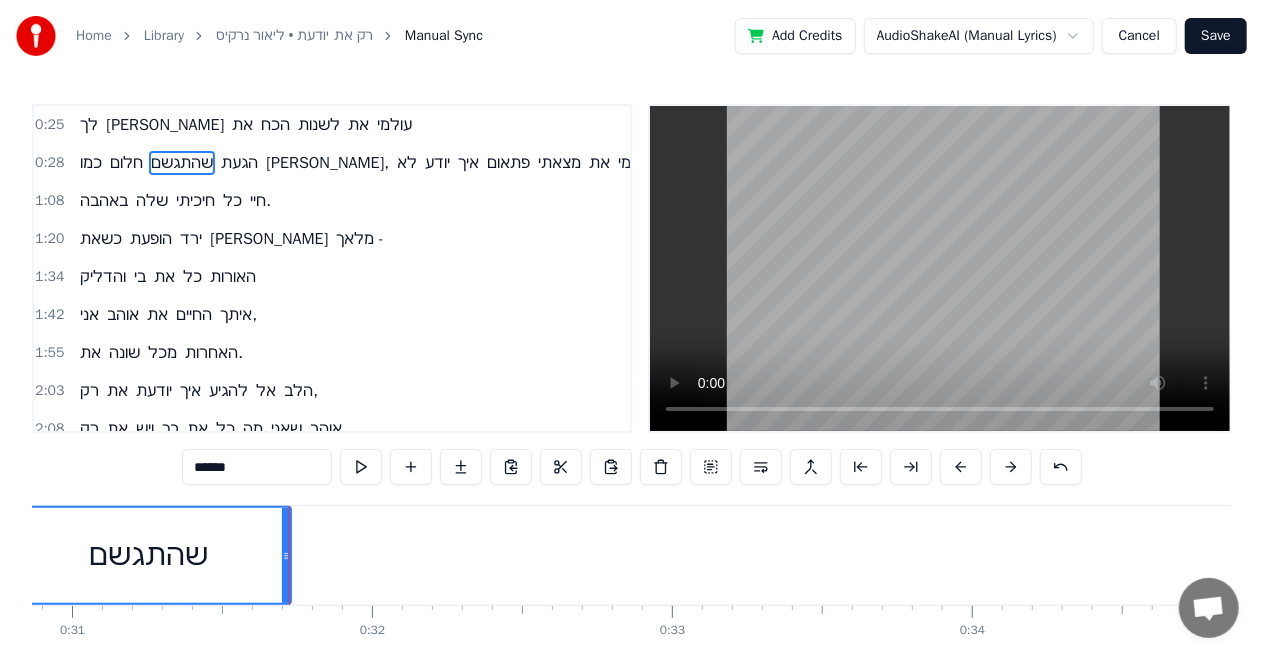 drag, startPoint x: 128, startPoint y: 547, endPoint x: 9, endPoint y: 562, distance: 119.94165 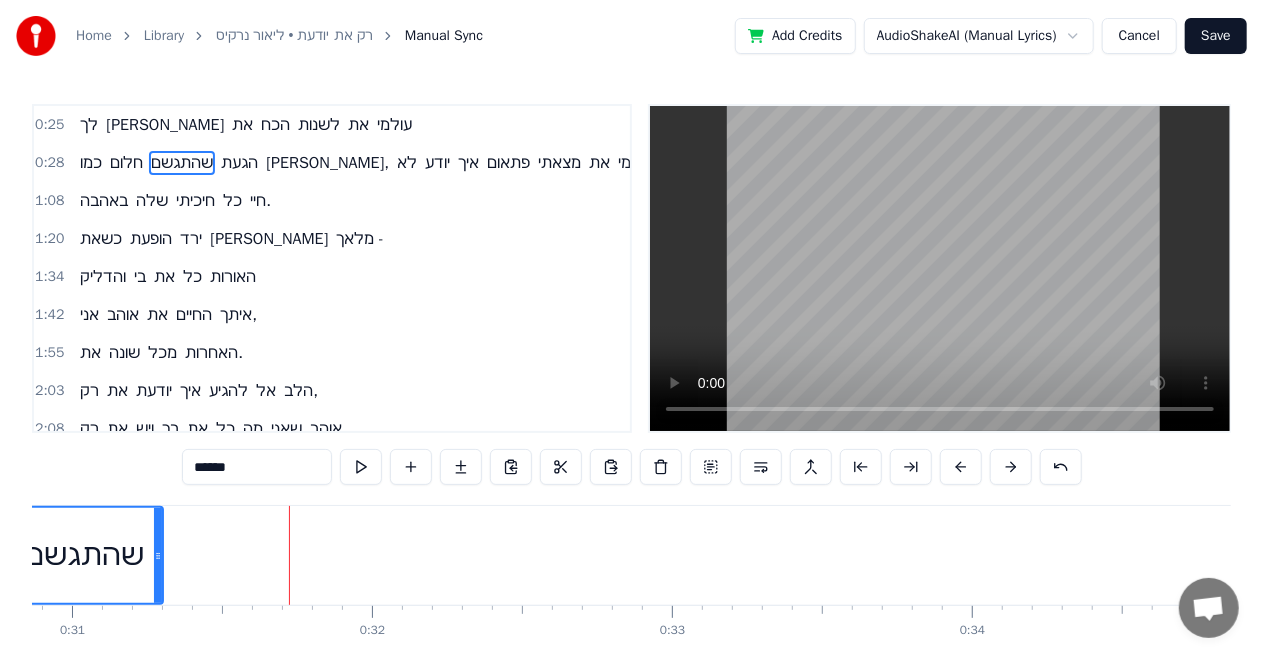 drag, startPoint x: 282, startPoint y: 541, endPoint x: 123, endPoint y: 560, distance: 160.1312 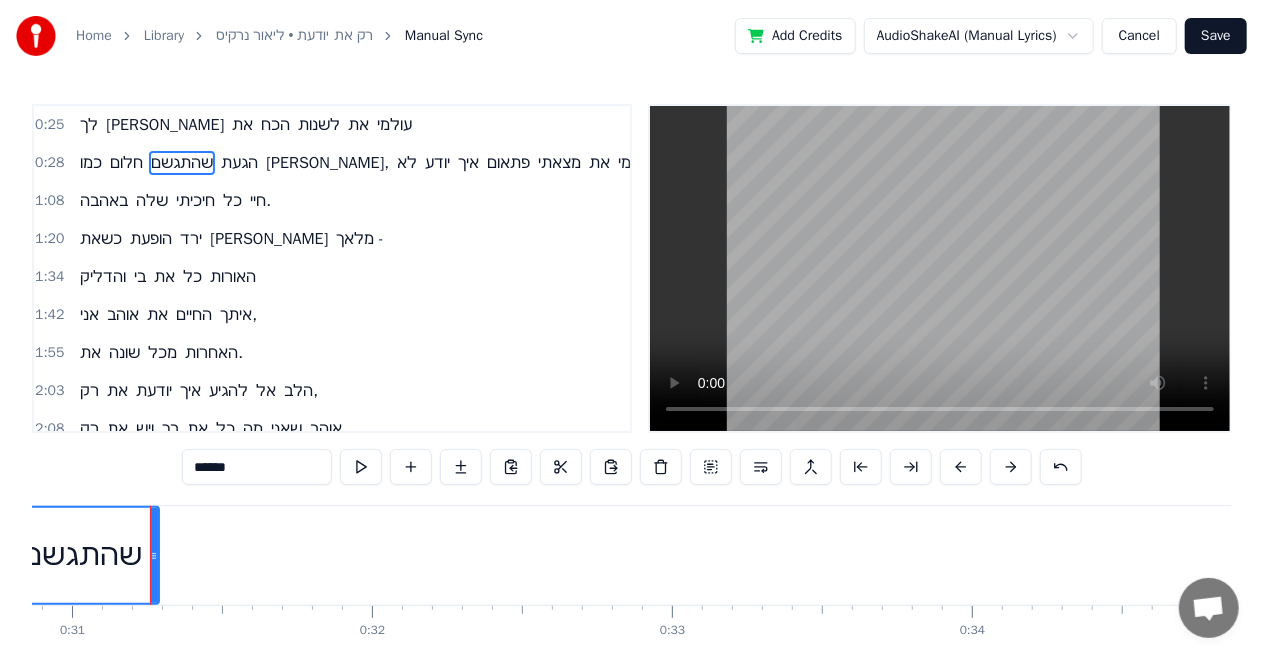 click on "שהתגשם" at bounding box center [82, 555] 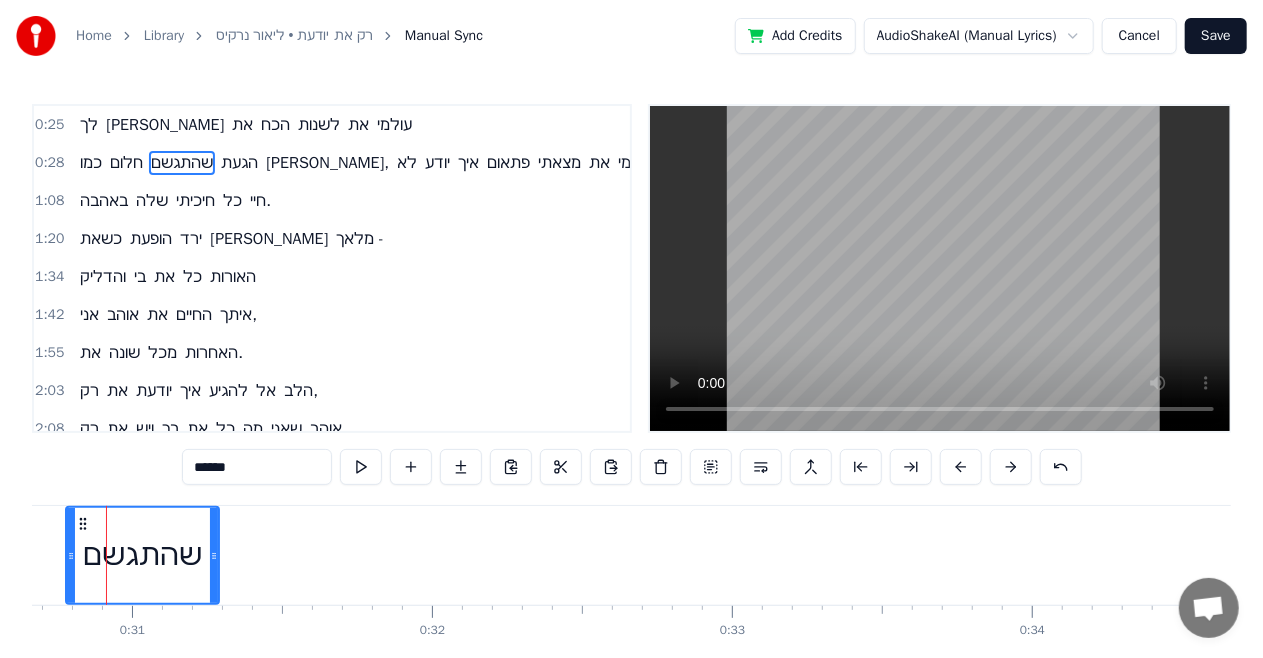 scroll, scrollTop: 0, scrollLeft: 9174, axis: horizontal 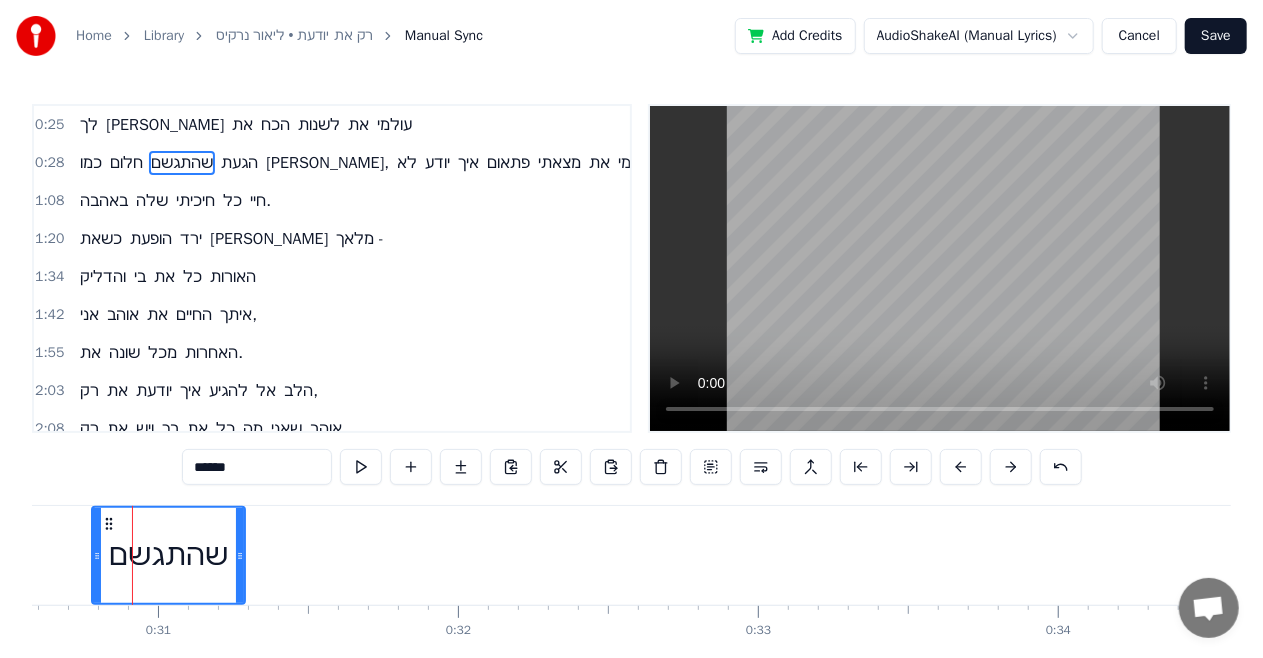 click on "כמו חלום שהתגשם הגעת [PERSON_NAME], לא יודע איך פתאום מצאתי את עצמי" at bounding box center [5357, 555] 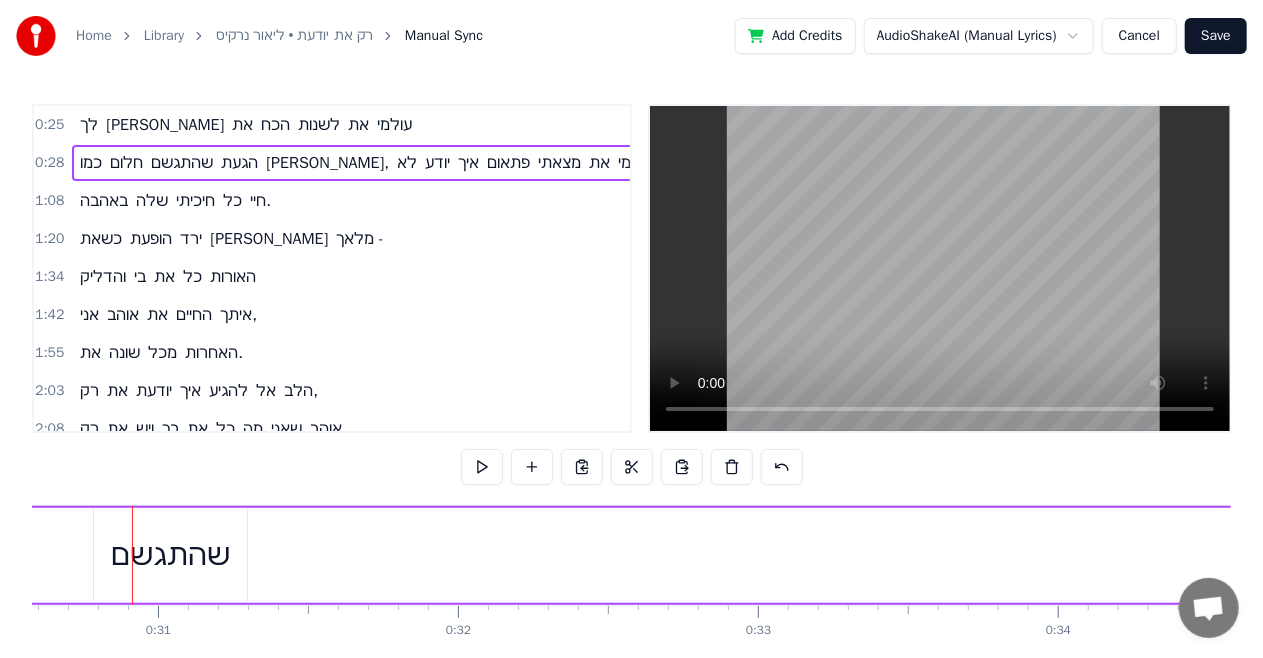 scroll, scrollTop: 0, scrollLeft: 9082, axis: horizontal 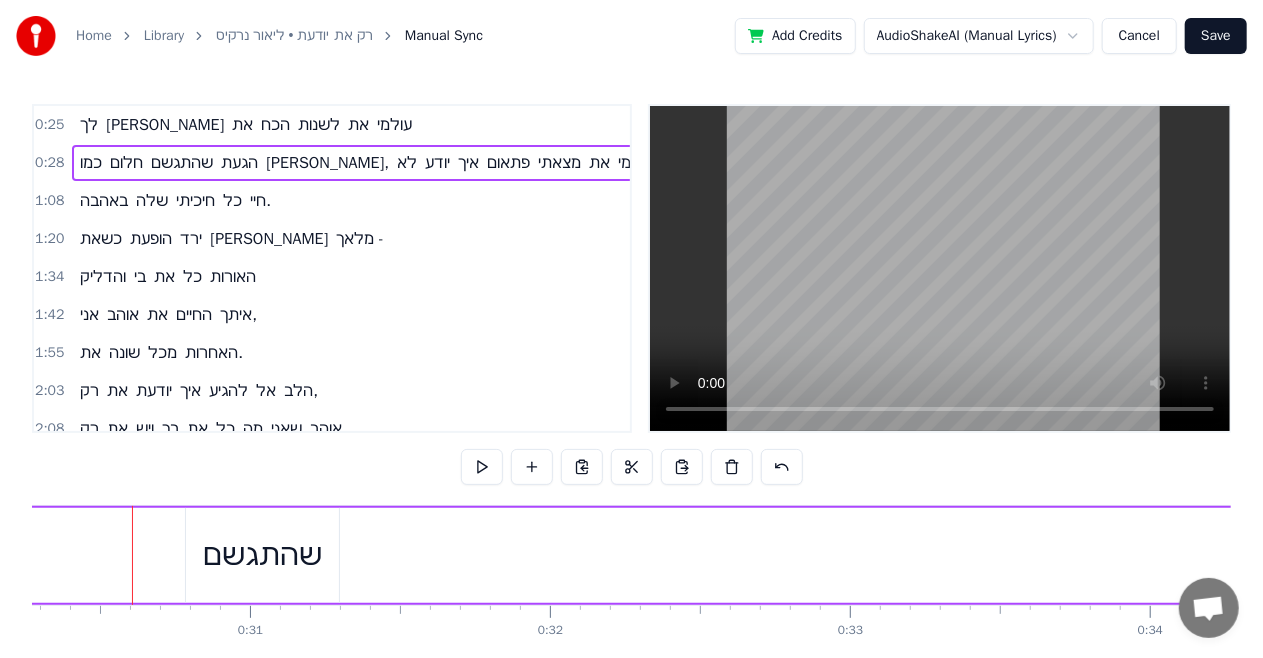 click on "כמו חלום שהתגשם הגעת [PERSON_NAME], לא יודע איך פתאום מצאתי את עצמי" at bounding box center (5449, 555) 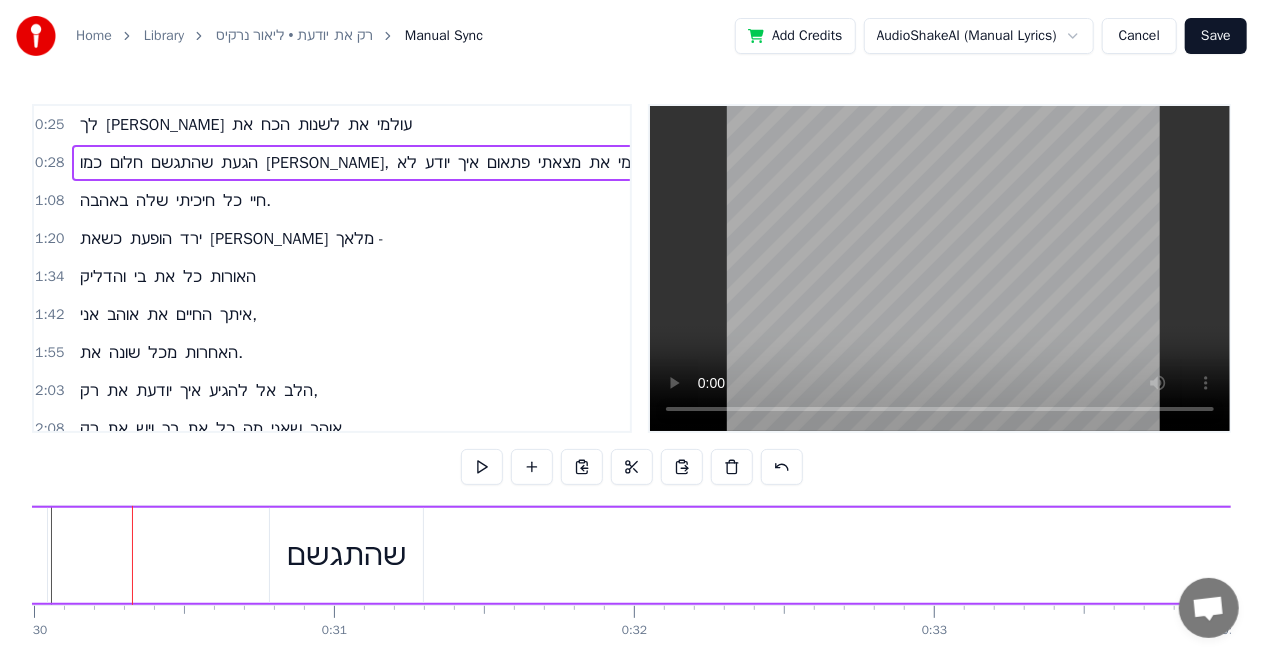 click on "כמו חלום שהתגשם הגעת [PERSON_NAME], לא יודע איך פתאום מצאתי את עצמי" at bounding box center [5533, 555] 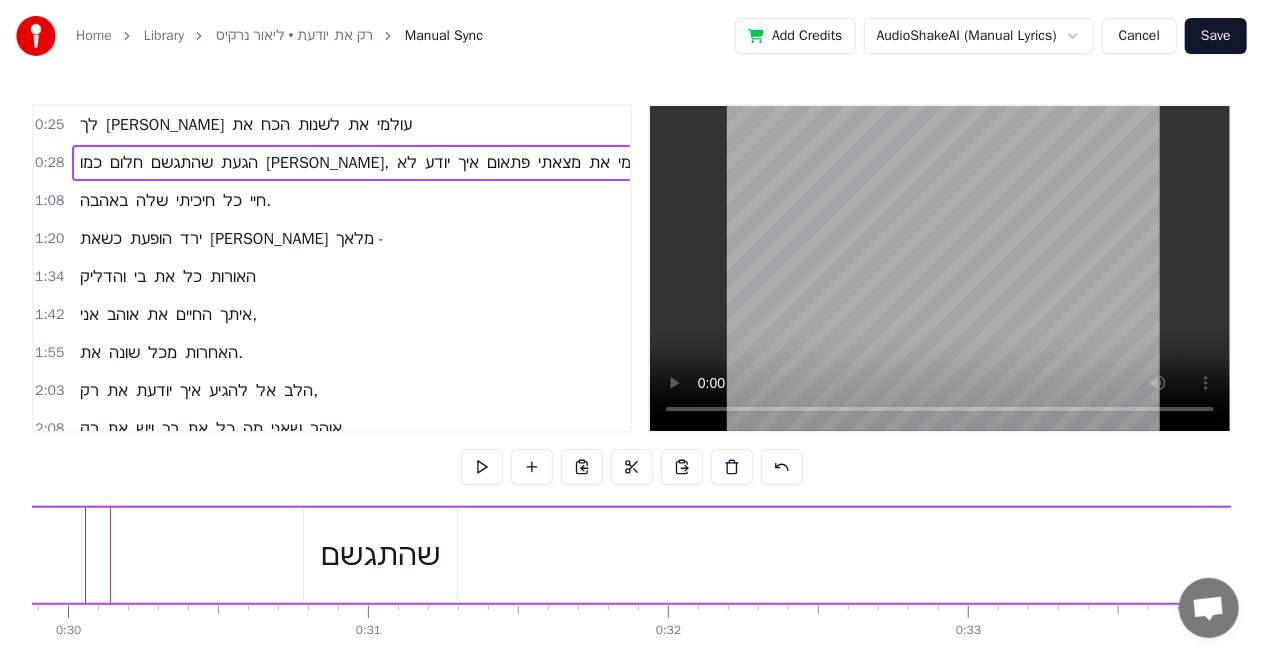 scroll, scrollTop: 0, scrollLeft: 8942, axis: horizontal 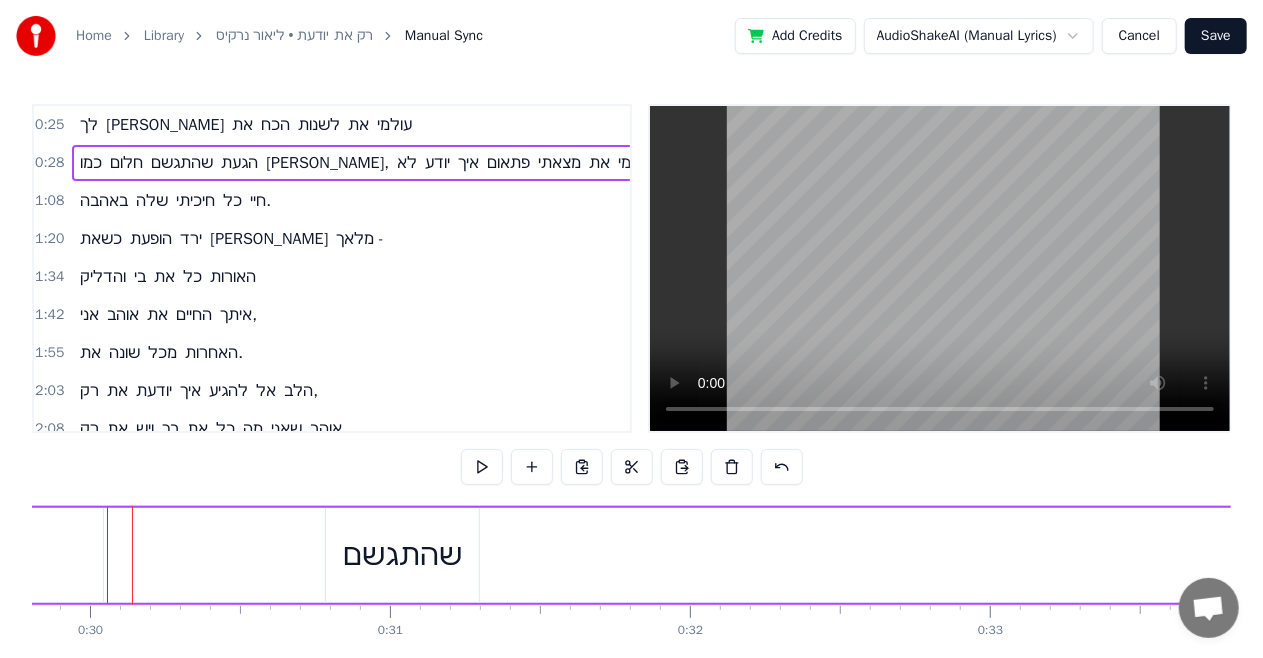 click on "שהתגשם" at bounding box center [402, 555] 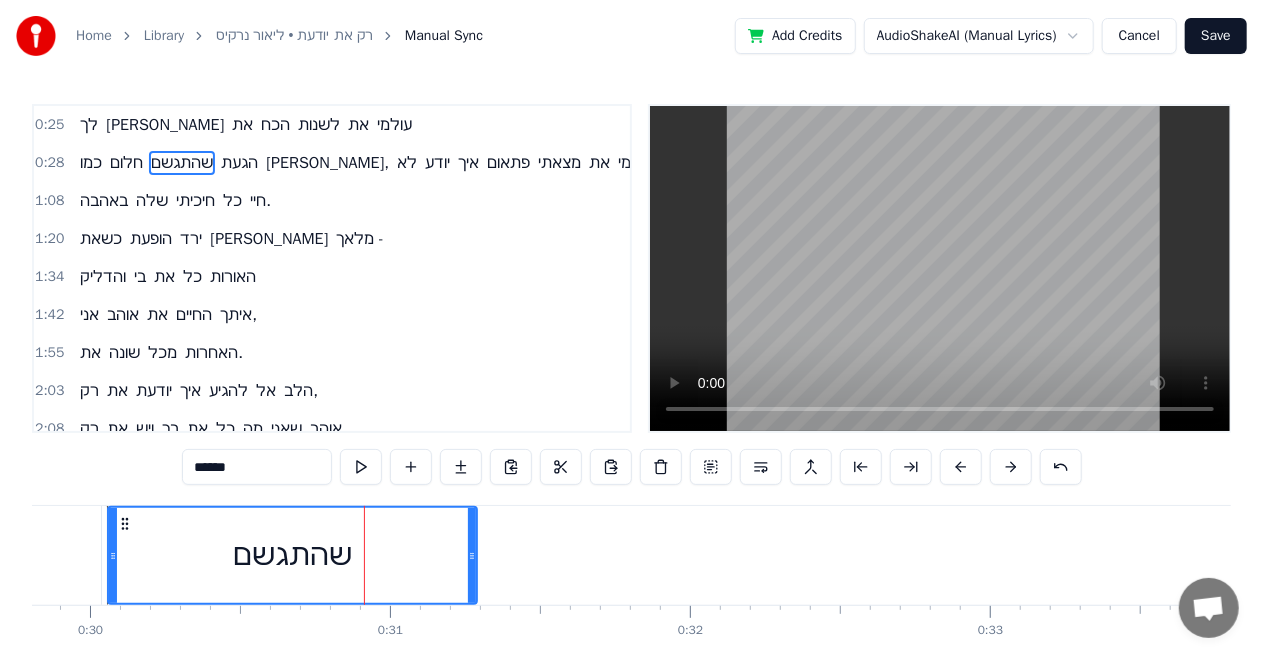 drag, startPoint x: 326, startPoint y: 552, endPoint x: 110, endPoint y: 561, distance: 216.18742 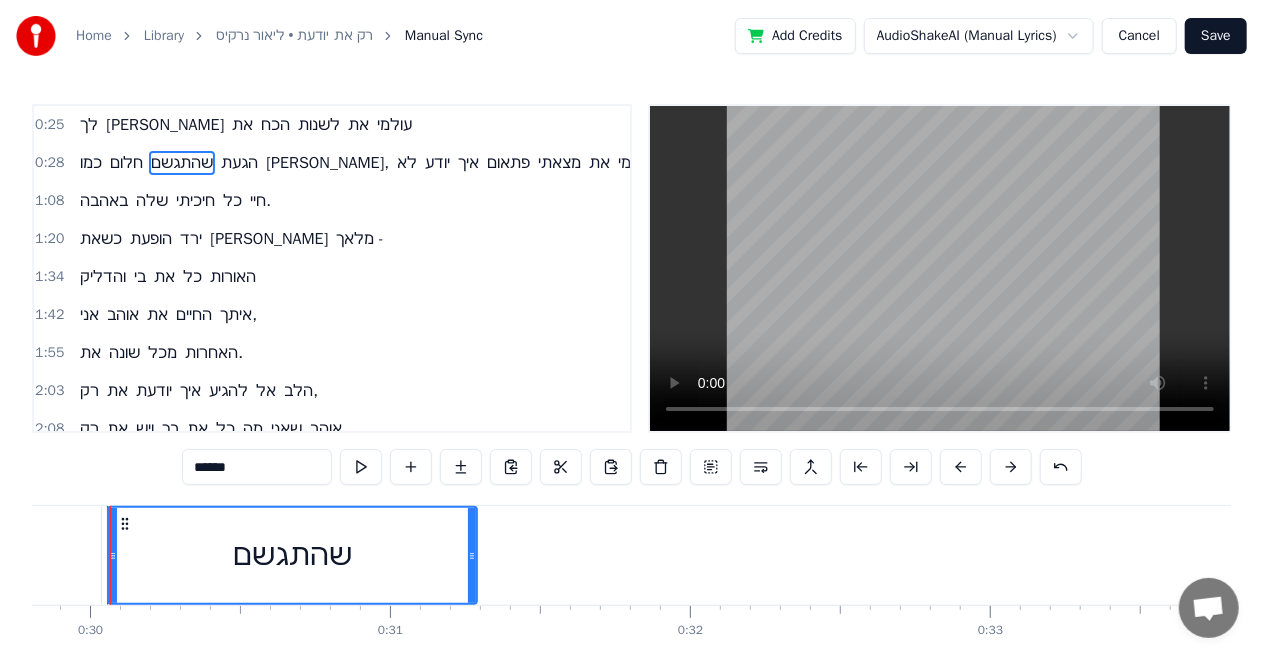 scroll, scrollTop: 0, scrollLeft: 8920, axis: horizontal 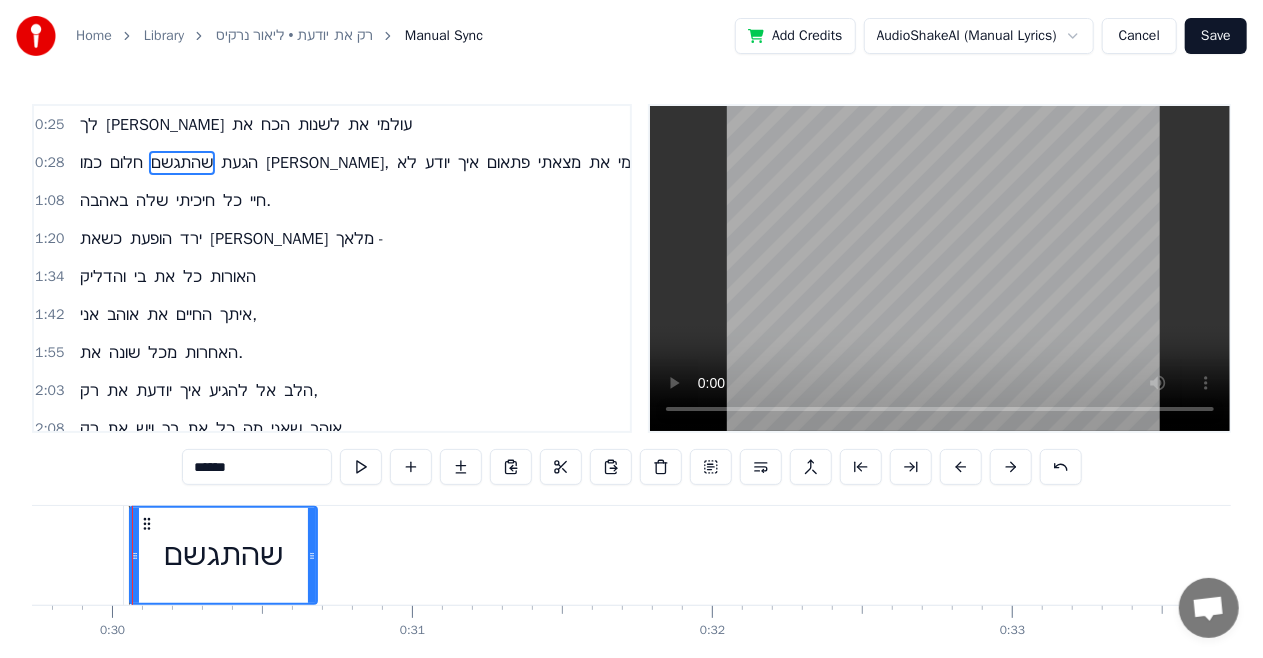 drag, startPoint x: 492, startPoint y: 554, endPoint x: 310, endPoint y: 555, distance: 182.00275 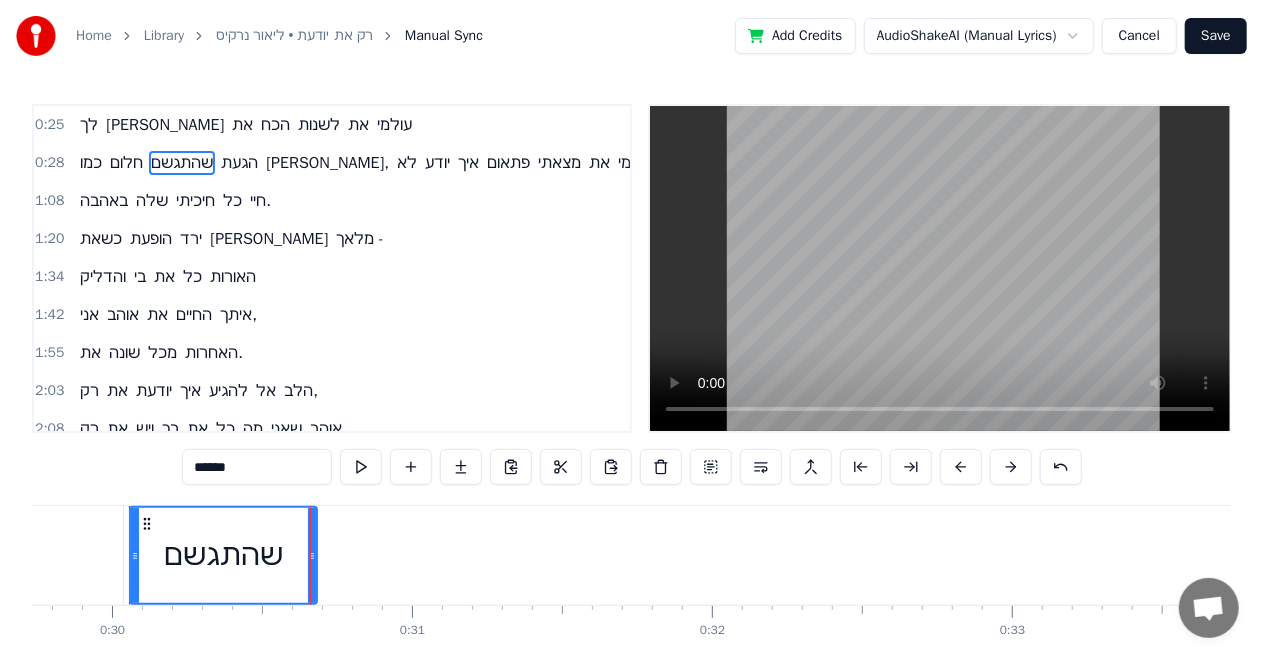click on "הגעת" at bounding box center [239, 163] 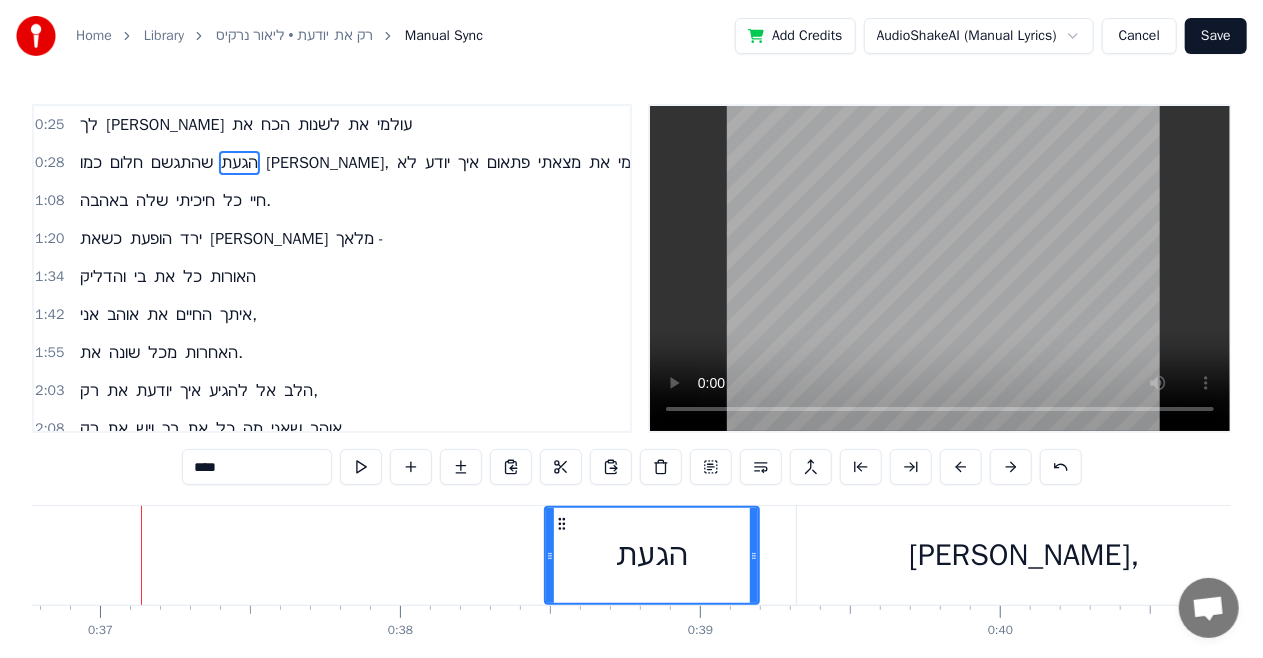 scroll, scrollTop: 0, scrollLeft: 11041, axis: horizontal 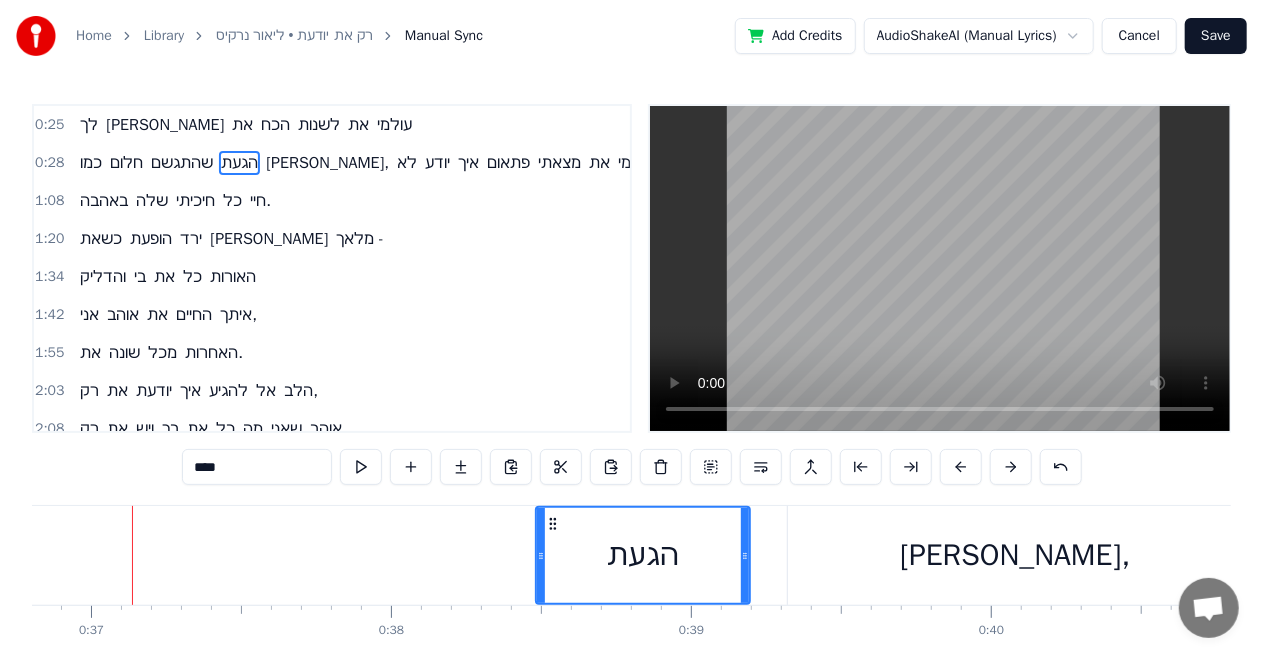 drag, startPoint x: 588, startPoint y: 544, endPoint x: 298, endPoint y: 548, distance: 290.0276 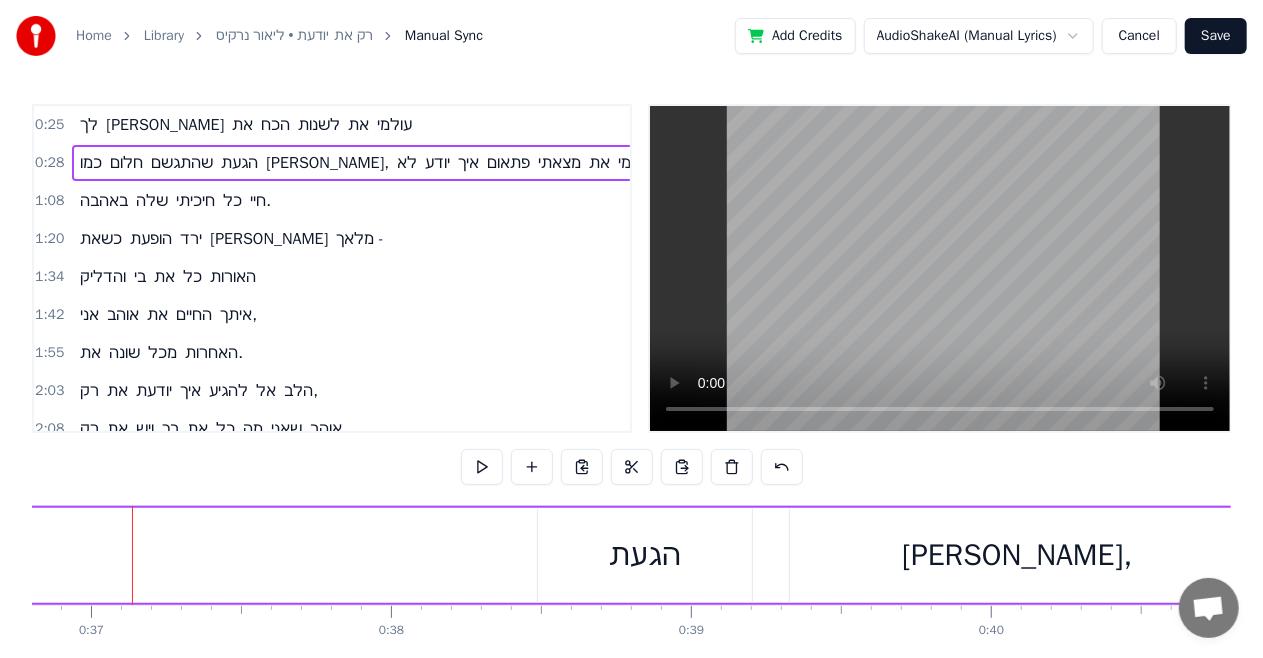 click on "הגעת" at bounding box center (645, 555) 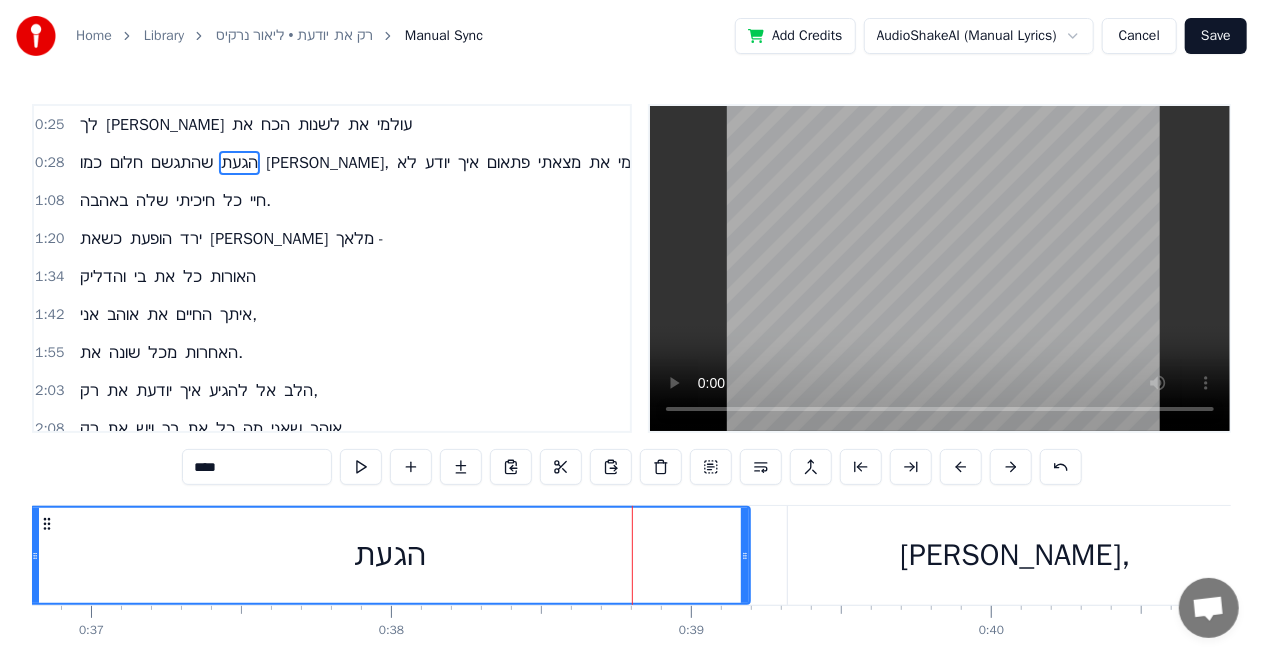 drag, startPoint x: 536, startPoint y: 550, endPoint x: 55, endPoint y: 542, distance: 481.06653 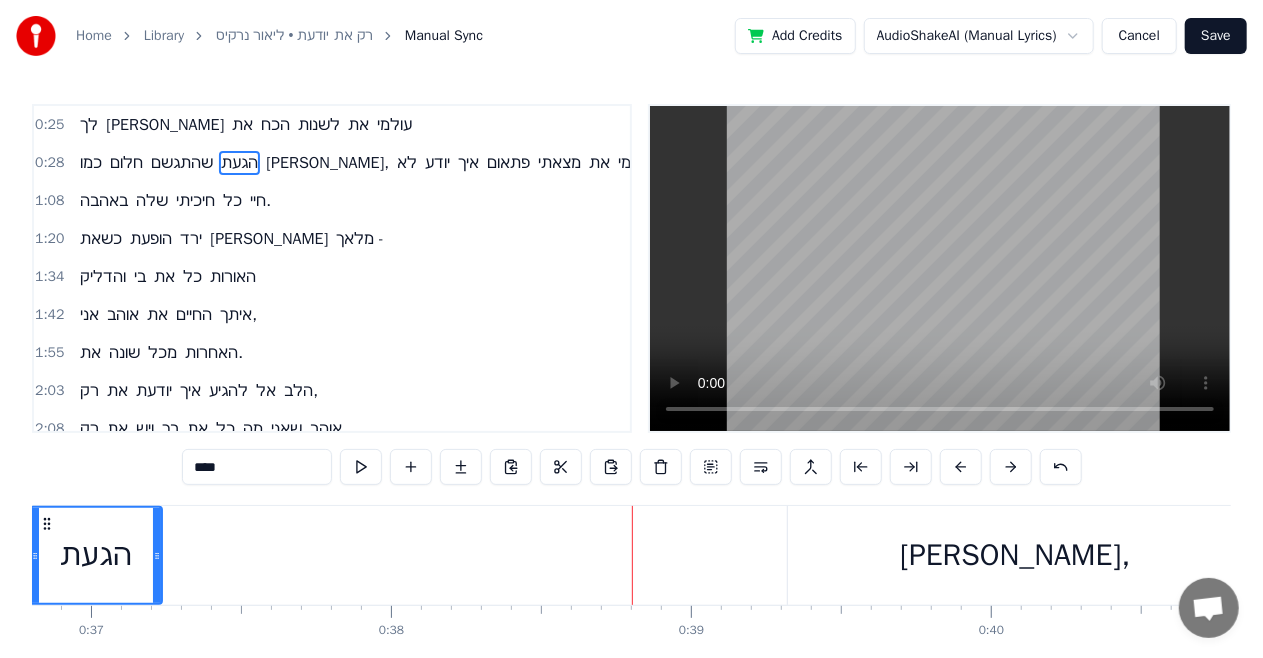 drag, startPoint x: 746, startPoint y: 558, endPoint x: 158, endPoint y: 561, distance: 588.0076 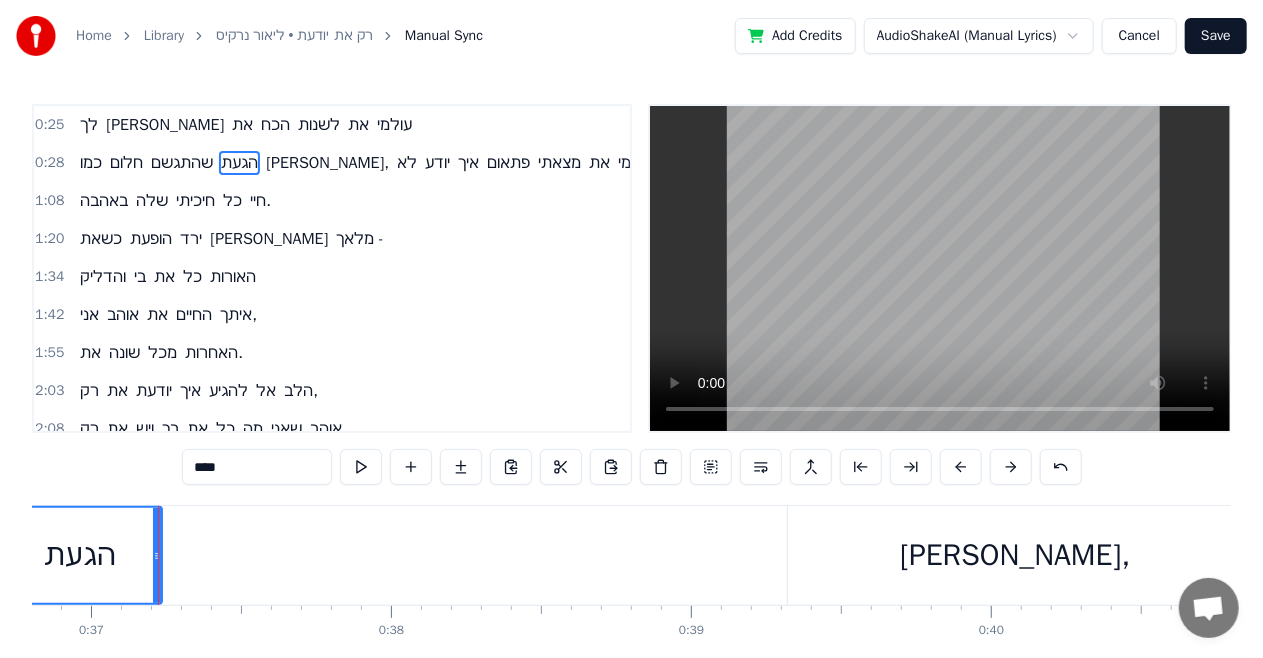 drag, startPoint x: 33, startPoint y: 558, endPoint x: 0, endPoint y: 563, distance: 33.37664 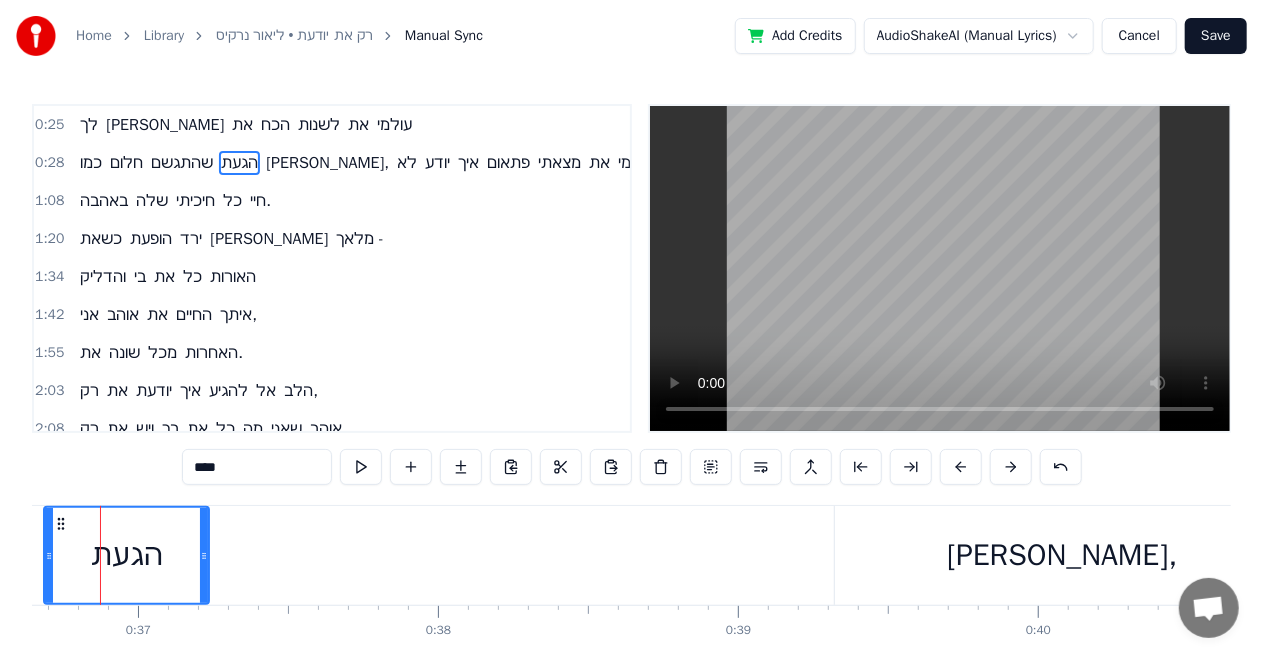 scroll, scrollTop: 0, scrollLeft: 10962, axis: horizontal 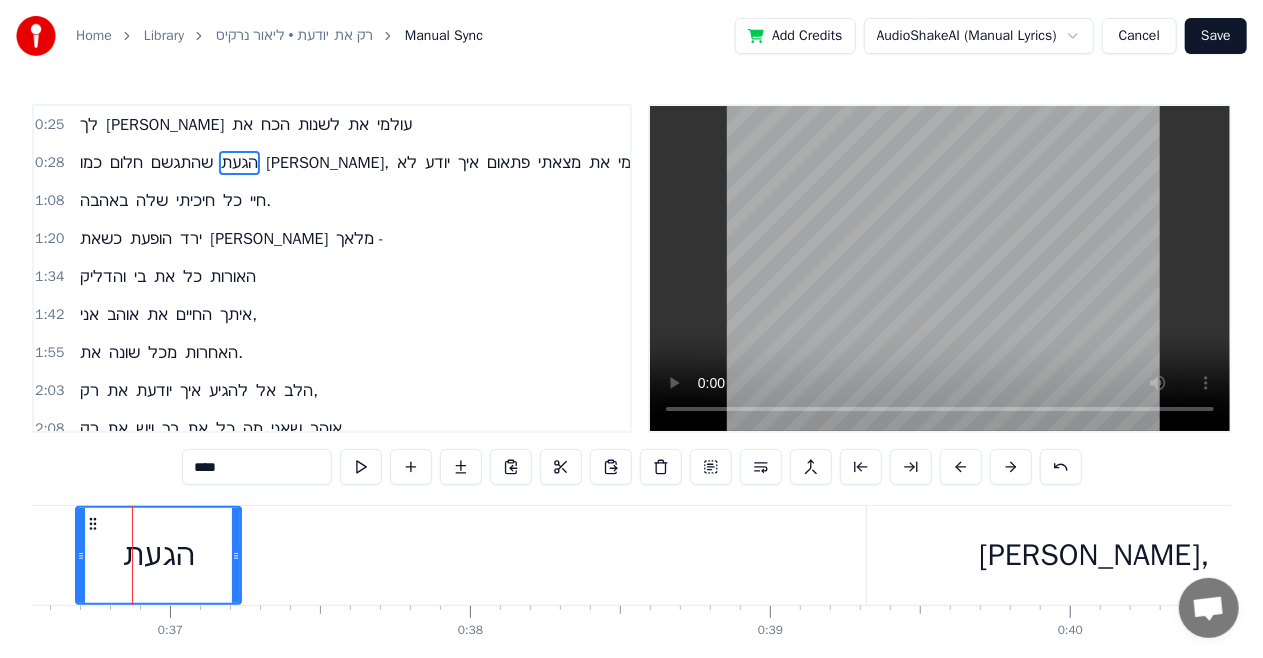 click on "כמו חלום שהתגשם הגעת [PERSON_NAME], לא יודע איך פתאום מצאתי את עצמי" at bounding box center (3569, 555) 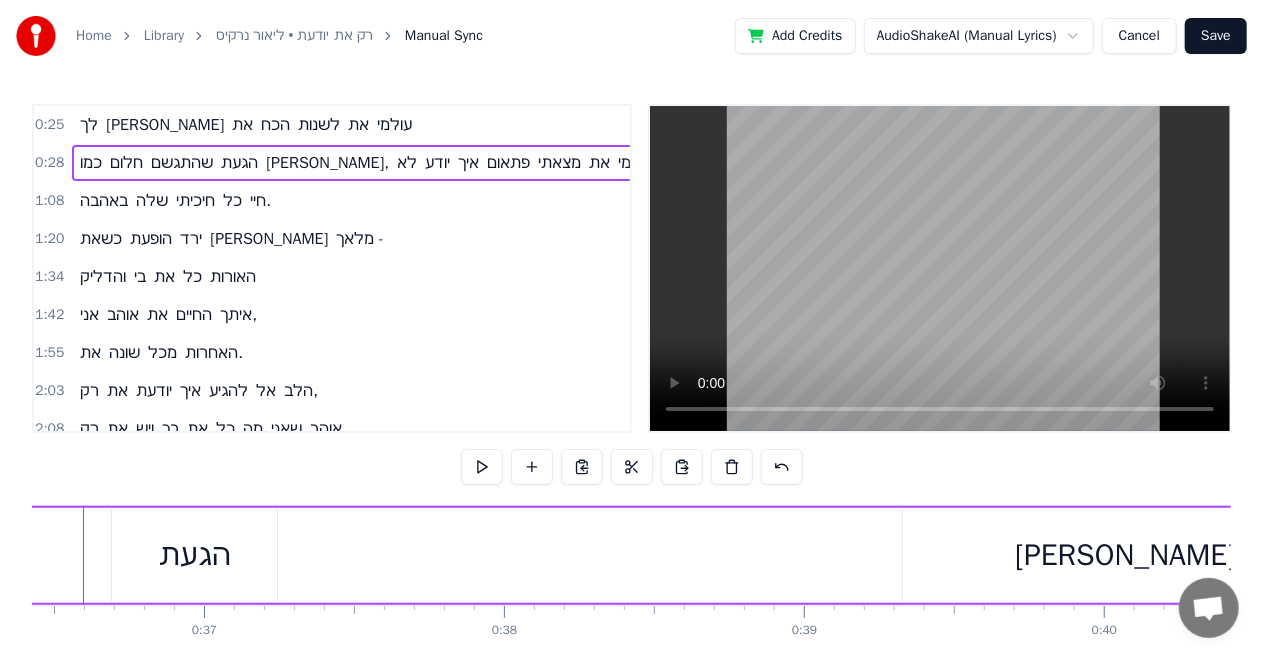 scroll, scrollTop: 0, scrollLeft: 10878, axis: horizontal 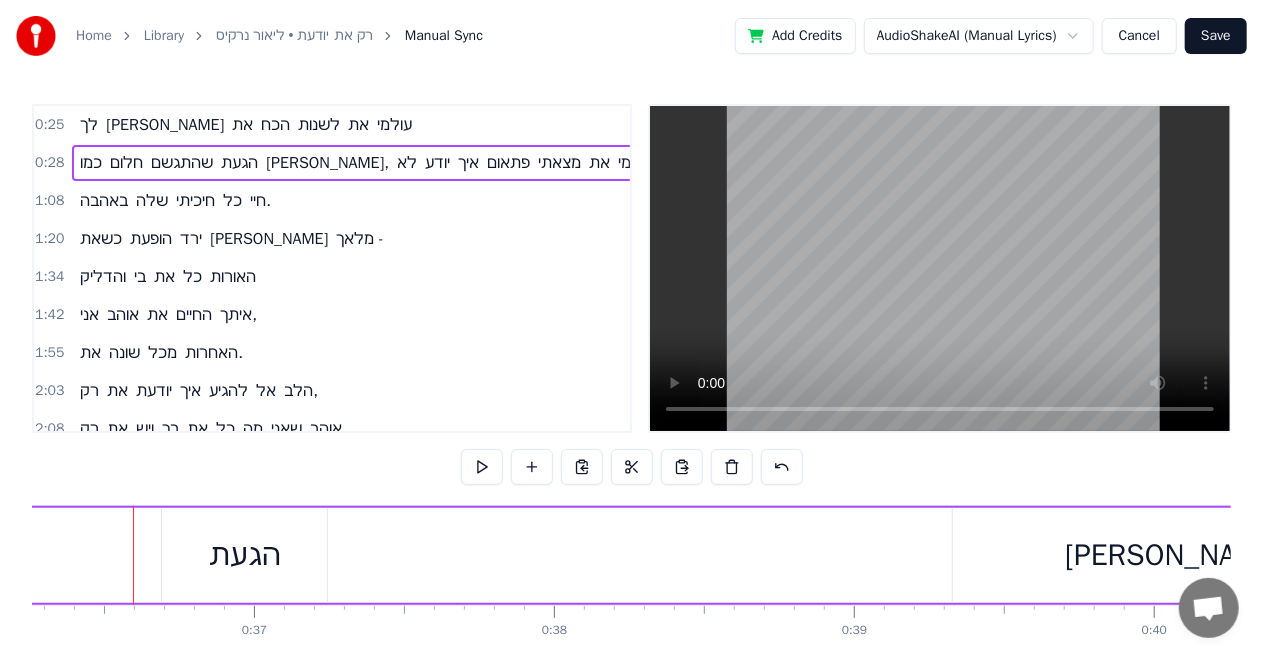click on "הגעת" at bounding box center (245, 555) 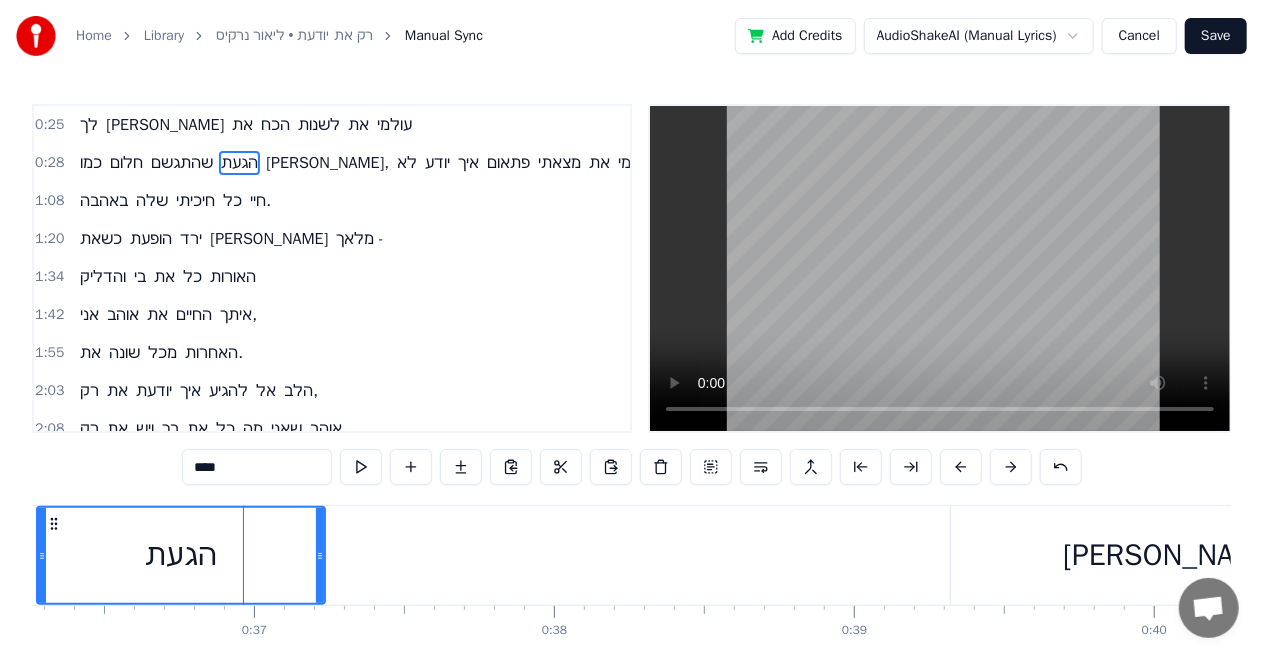 drag, startPoint x: 161, startPoint y: 556, endPoint x: 33, endPoint y: 562, distance: 128.14055 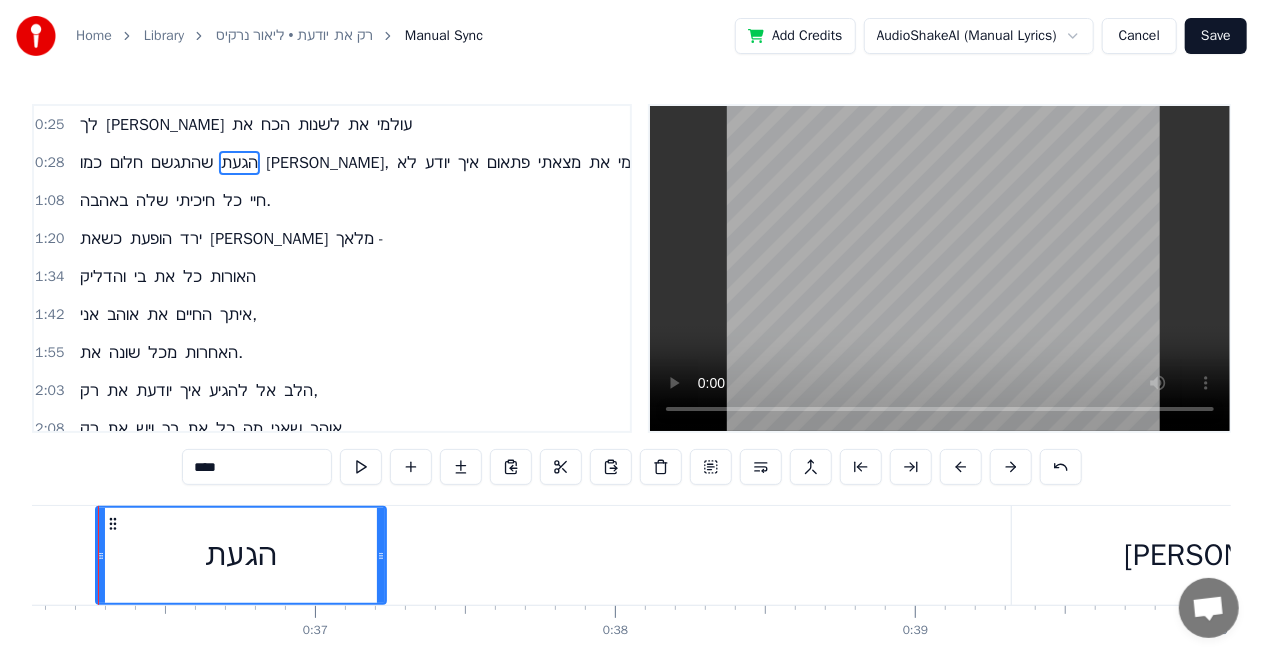scroll, scrollTop: 0, scrollLeft: 10782, axis: horizontal 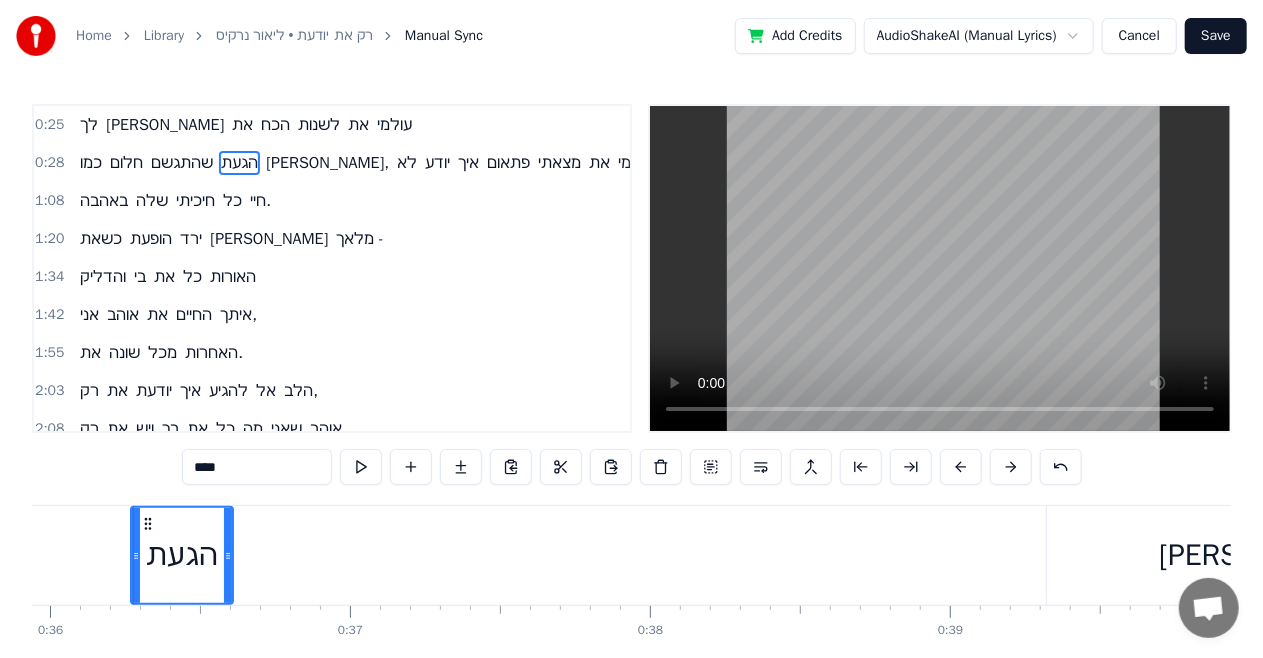 drag, startPoint x: 416, startPoint y: 548, endPoint x: 228, endPoint y: 566, distance: 188.85974 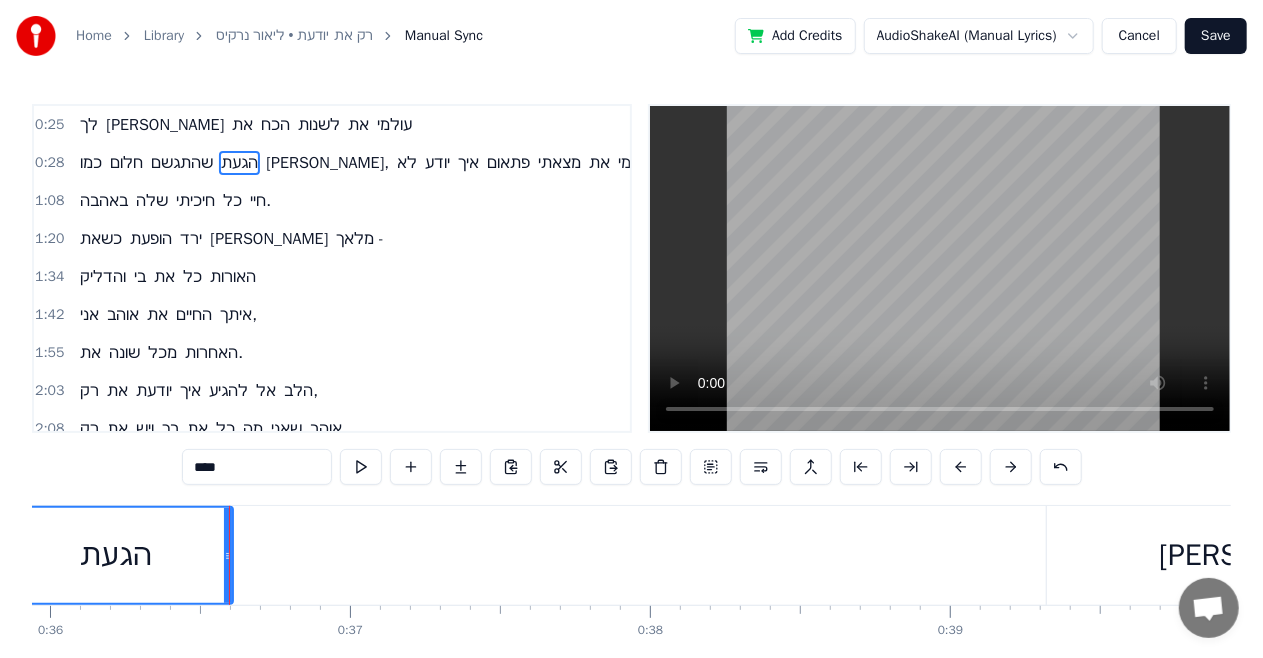 drag, startPoint x: 132, startPoint y: 560, endPoint x: 0, endPoint y: 586, distance: 134.53624 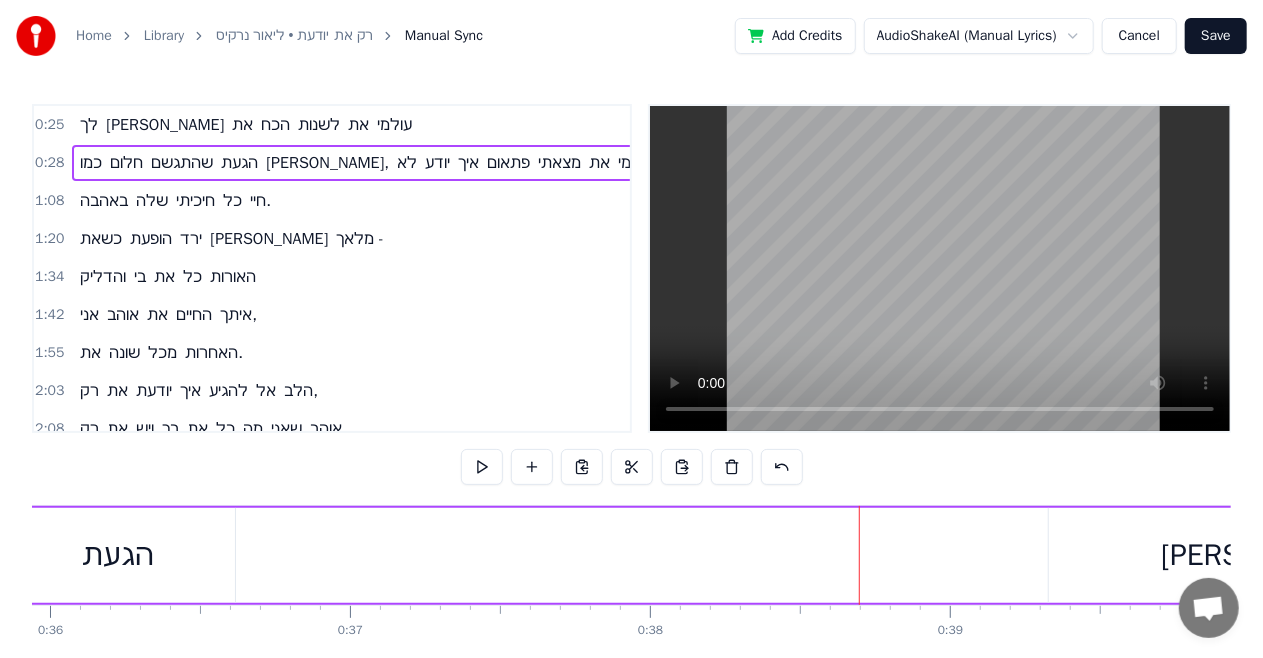 drag, startPoint x: 856, startPoint y: 552, endPoint x: 682, endPoint y: 552, distance: 174 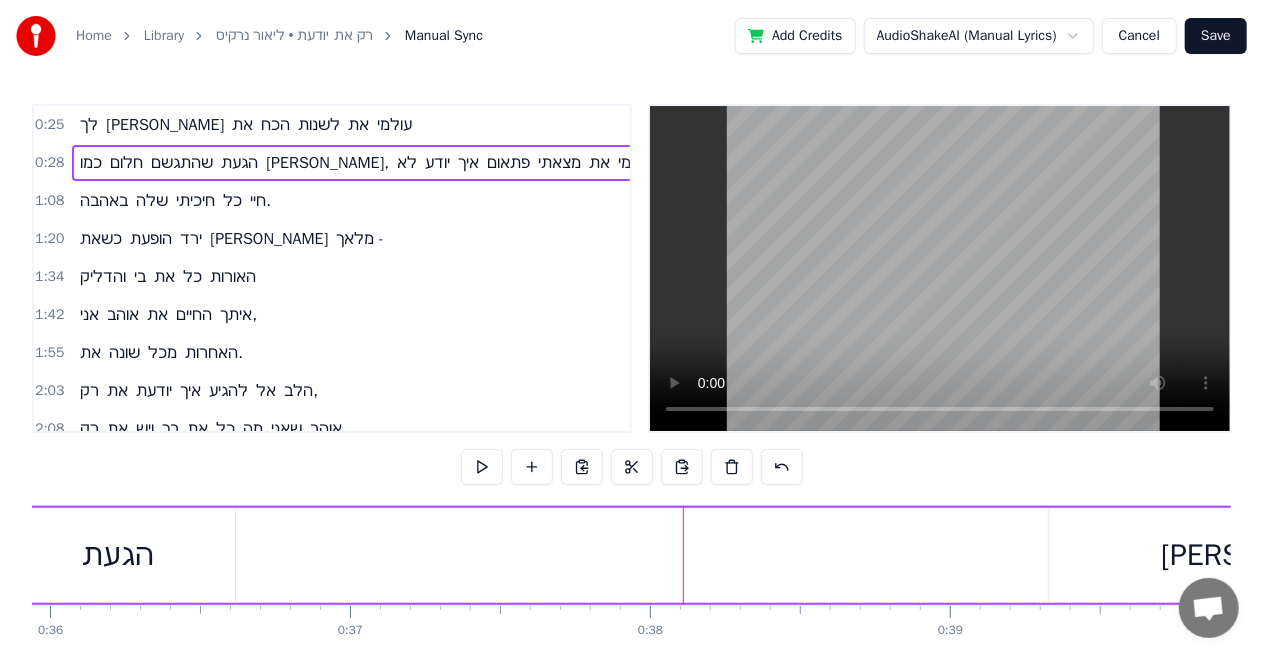 click on "הגעת" at bounding box center (118, 555) 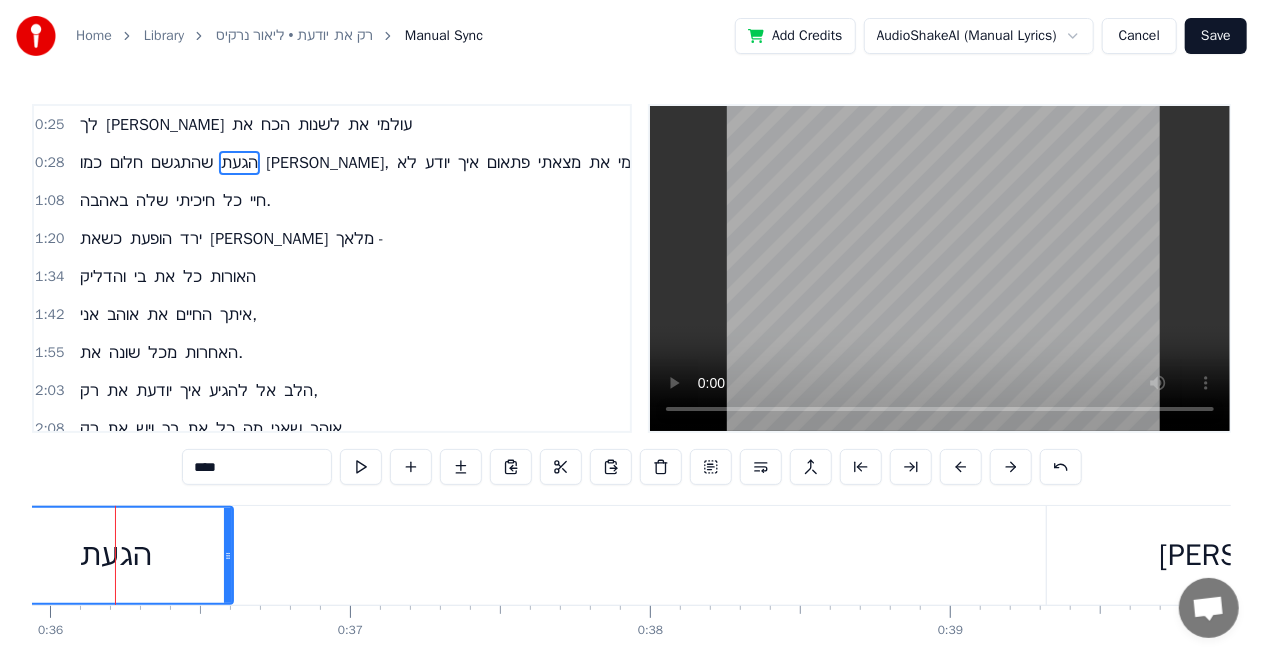 scroll, scrollTop: 0, scrollLeft: 10764, axis: horizontal 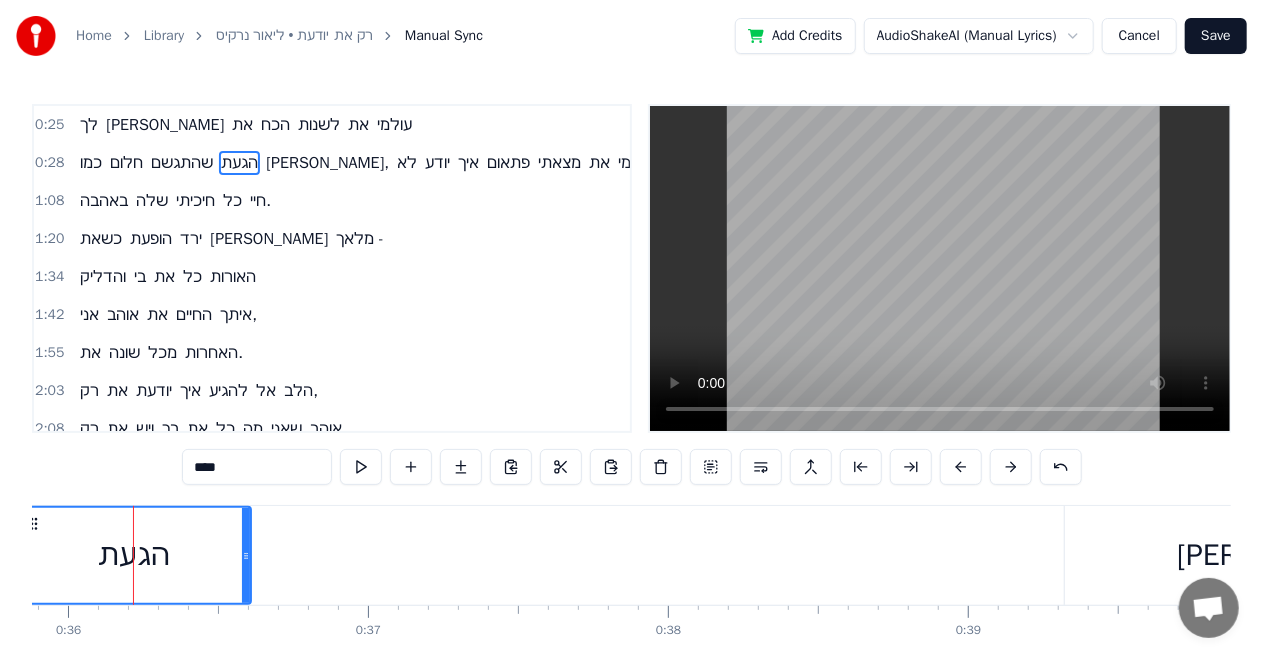 click on "הגעת" at bounding box center [134, 555] 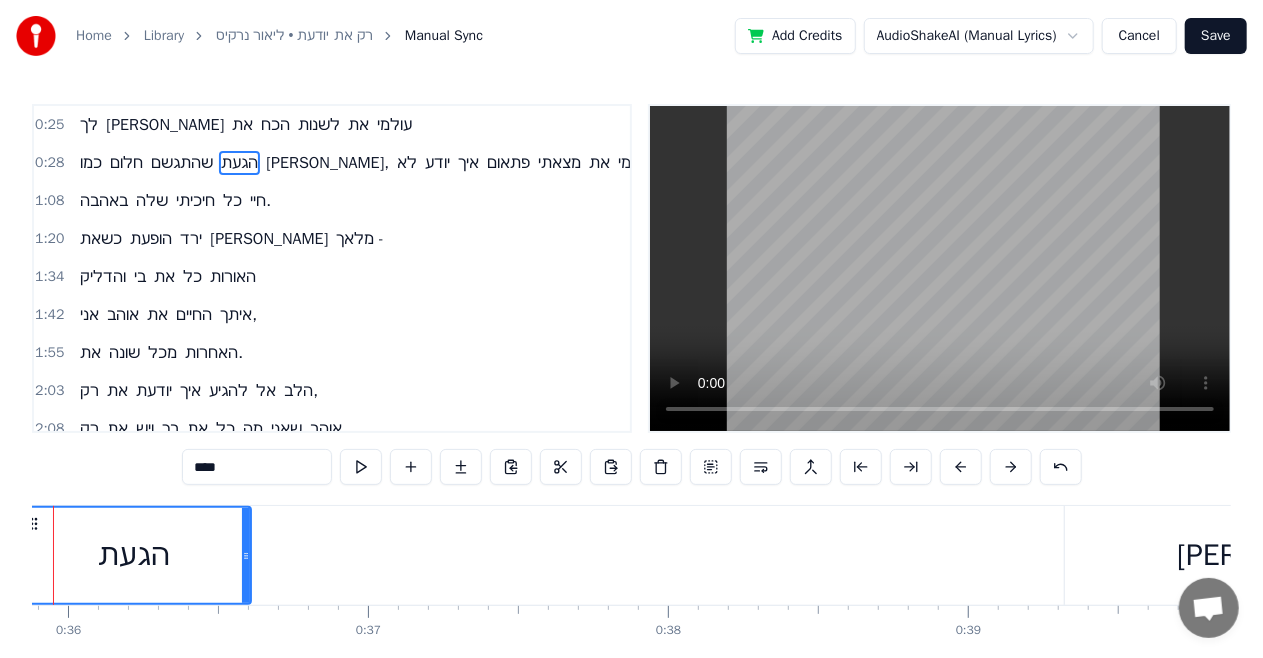 scroll, scrollTop: 0, scrollLeft: 10684, axis: horizontal 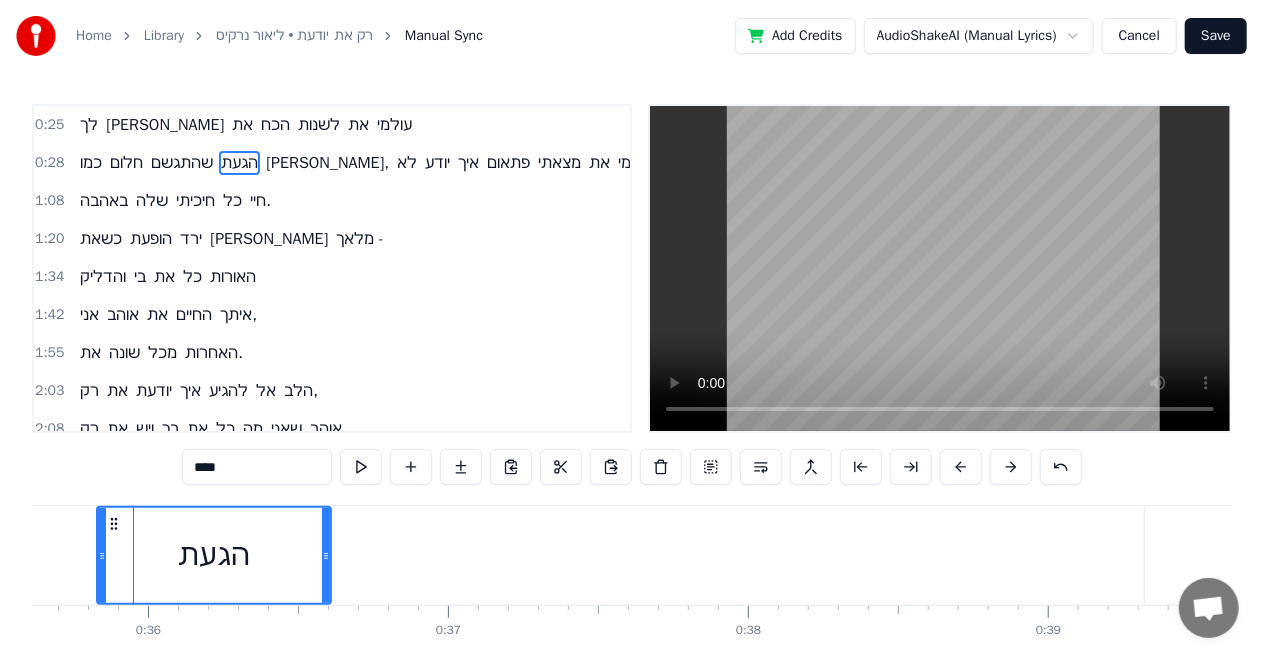 click on "כמו חלום שהתגשם הגעת [PERSON_NAME], לא יודע איך פתאום מצאתי את עצמי" at bounding box center [3847, 555] 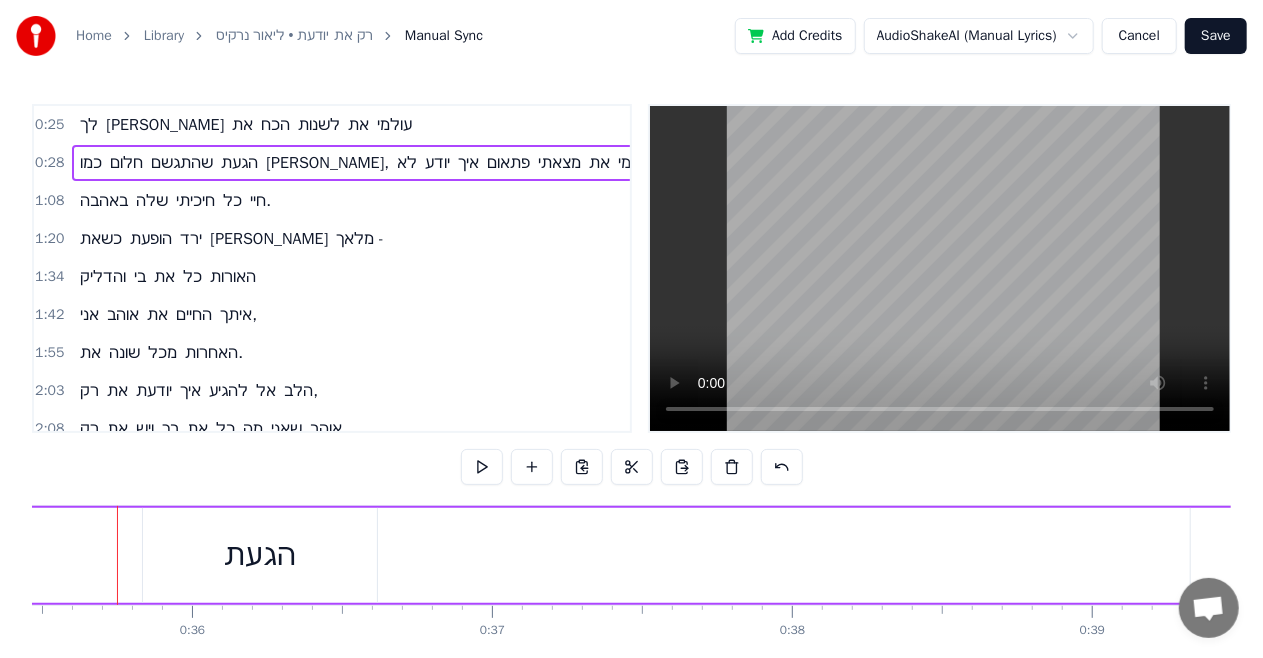 scroll, scrollTop: 0, scrollLeft: 10624, axis: horizontal 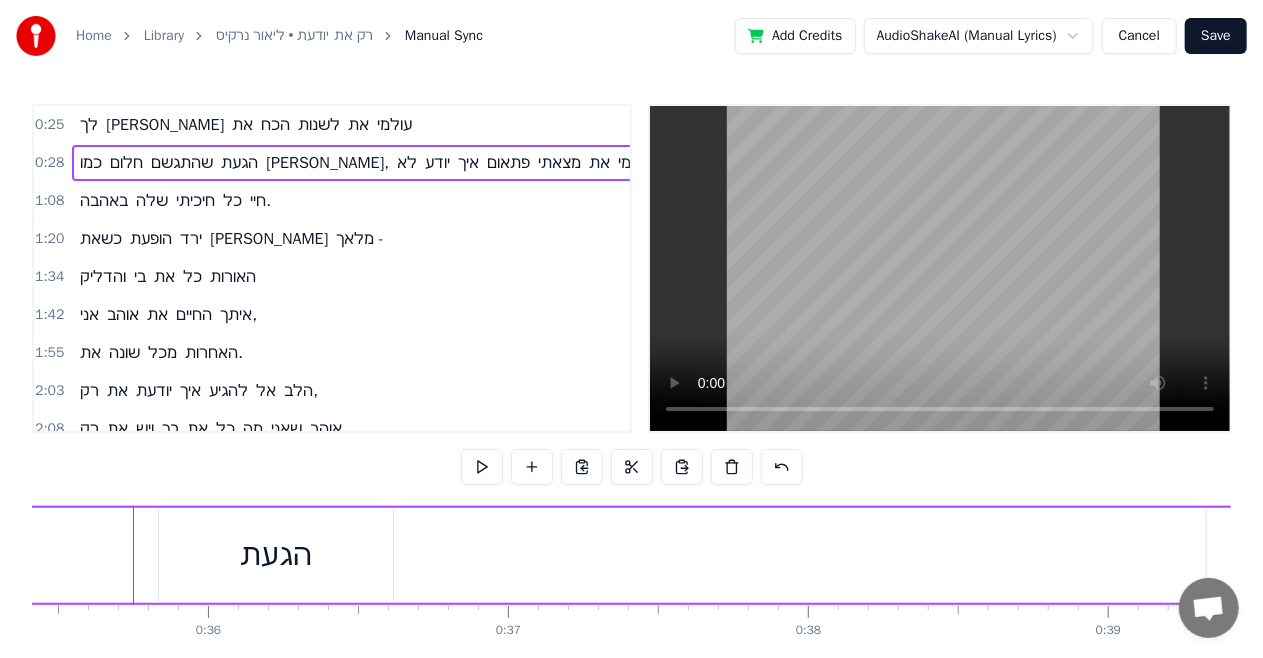 click on "כמו חלום שהתגשם הגעת [PERSON_NAME], לא יודע איך פתאום מצאתי את עצמי" at bounding box center (3907, 555) 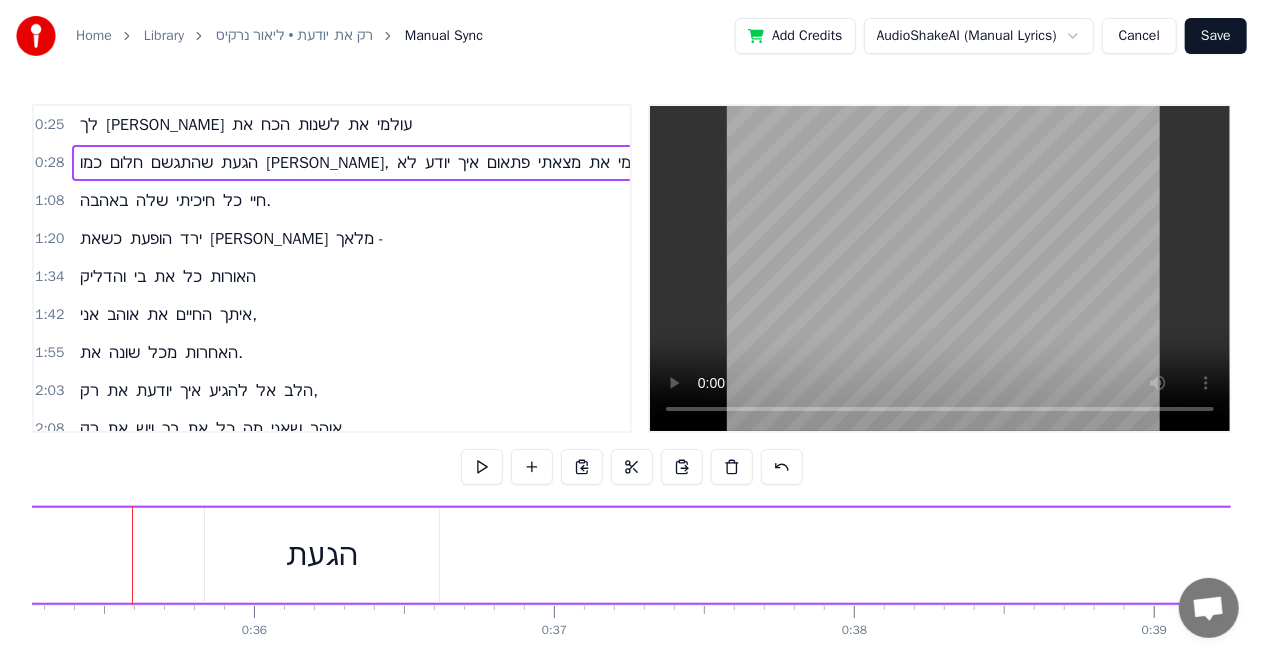 click on "כמו חלום שהתגשם הגעת [PERSON_NAME], לא יודע איך פתאום מצאתי את עצמי" at bounding box center (3953, 555) 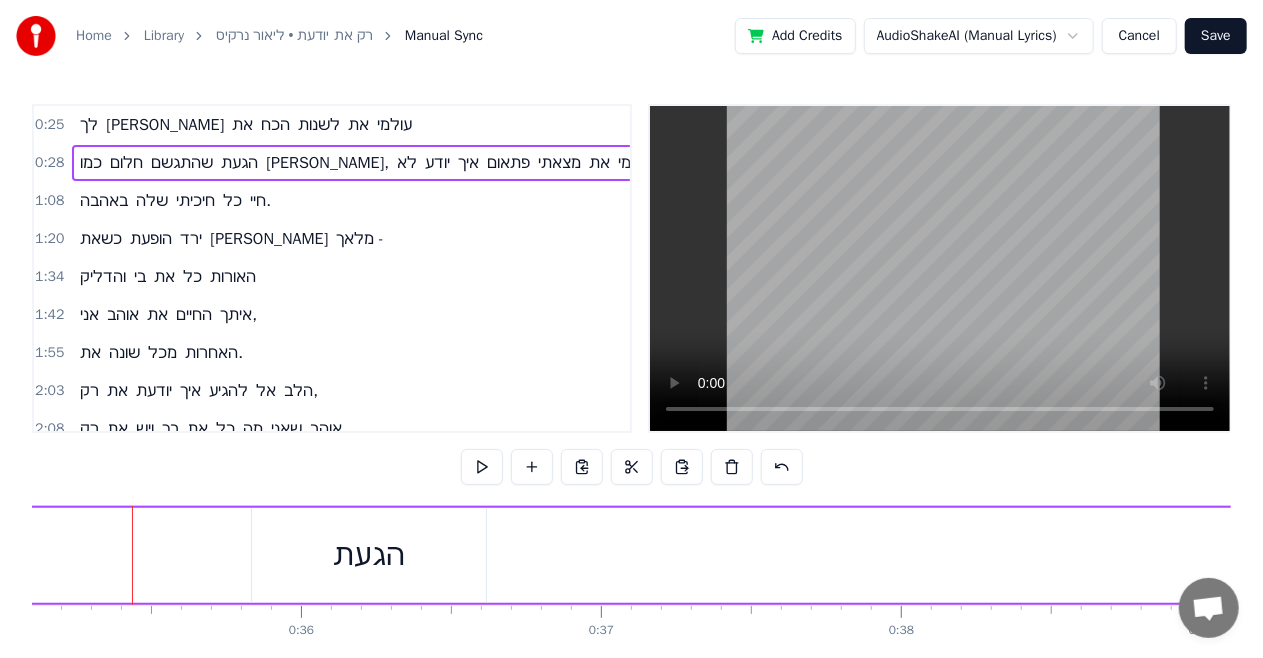 click on "כמו חלום שהתגשם הגעת [PERSON_NAME], לא יודע איך פתאום מצאתי את עצמי" at bounding box center (4000, 555) 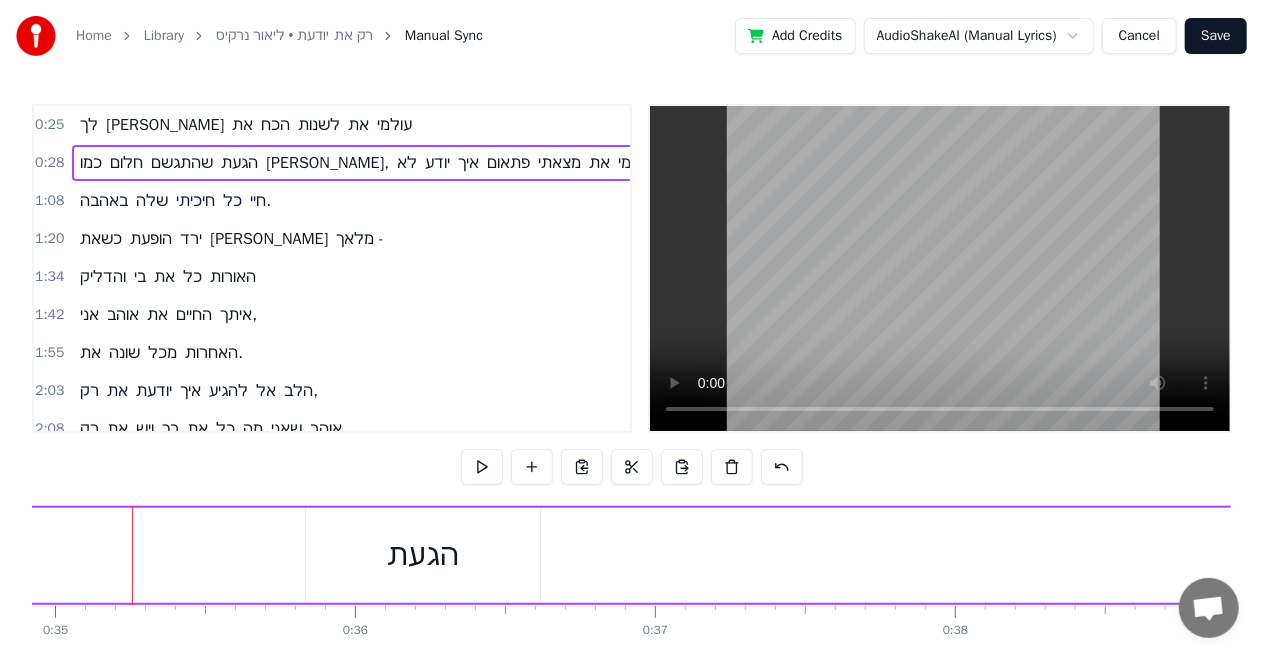 click on "כמו חלום שהתגשם הגעת [PERSON_NAME], לא יודע איך פתאום מצאתי את עצמי" at bounding box center (4054, 555) 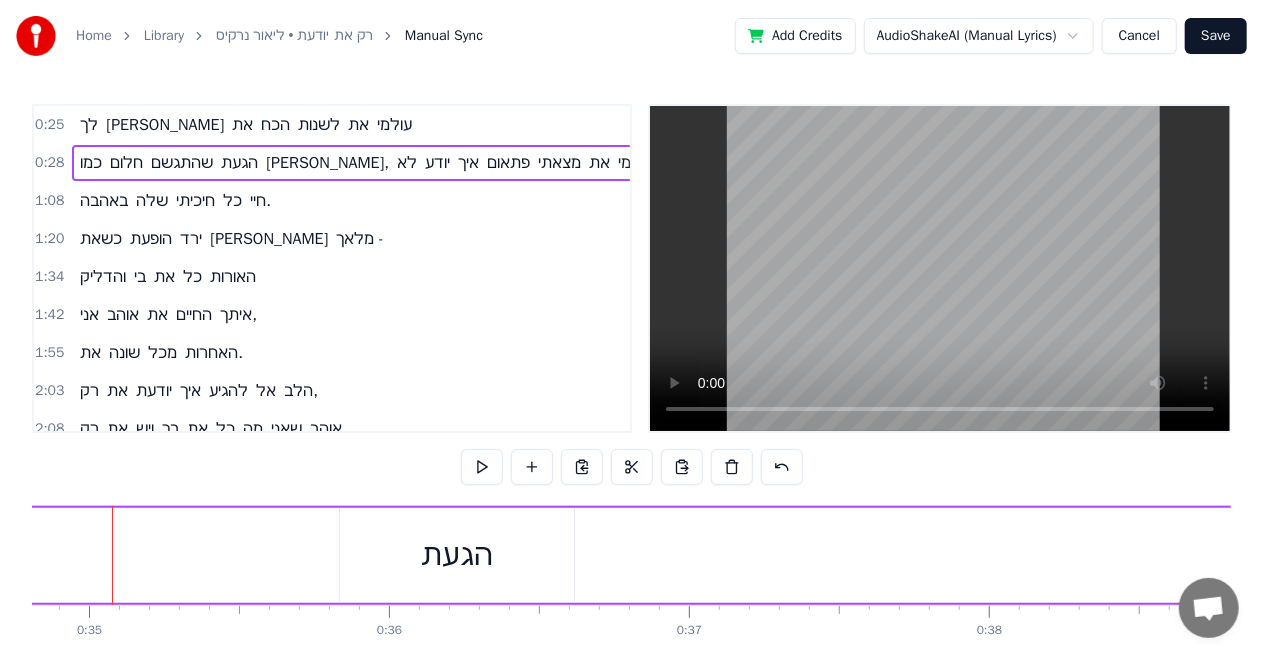 click on "כמו חלום שהתגשם הגעת [PERSON_NAME], לא יודע איך פתאום מצאתי את עצמי" at bounding box center (4088, 555) 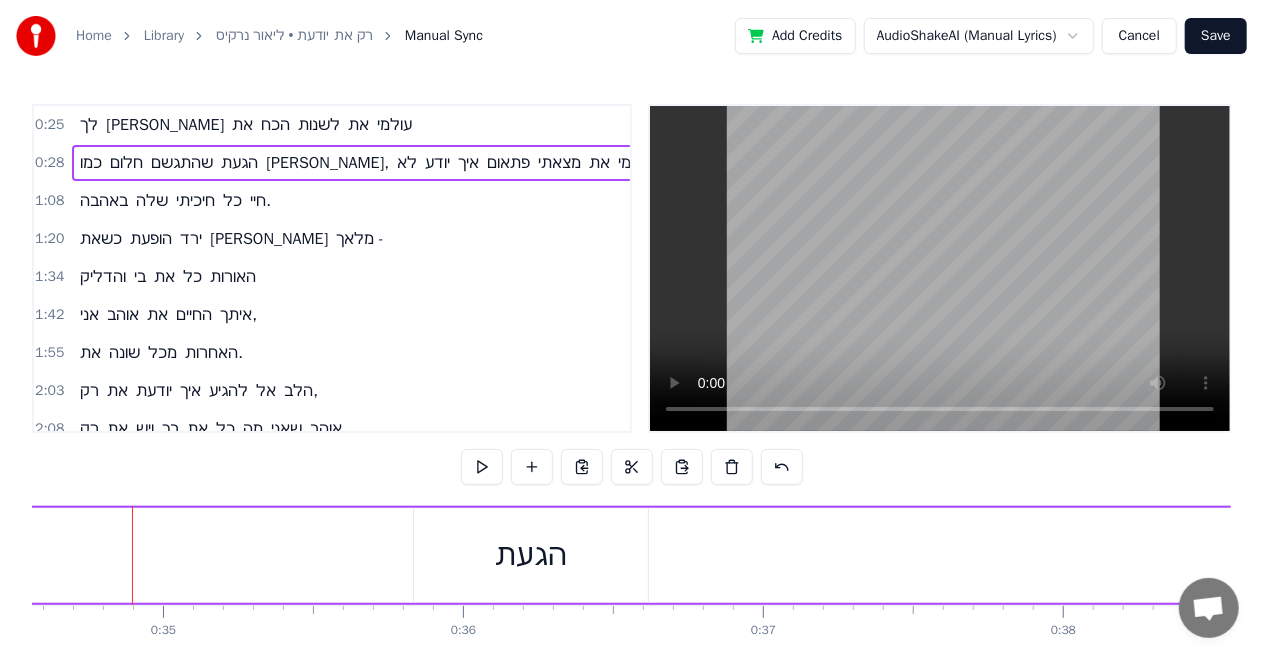 click on "כמו חלום שהתגשם הגעת [PERSON_NAME], לא יודע איך פתאום מצאתי את עצמי" at bounding box center (4162, 555) 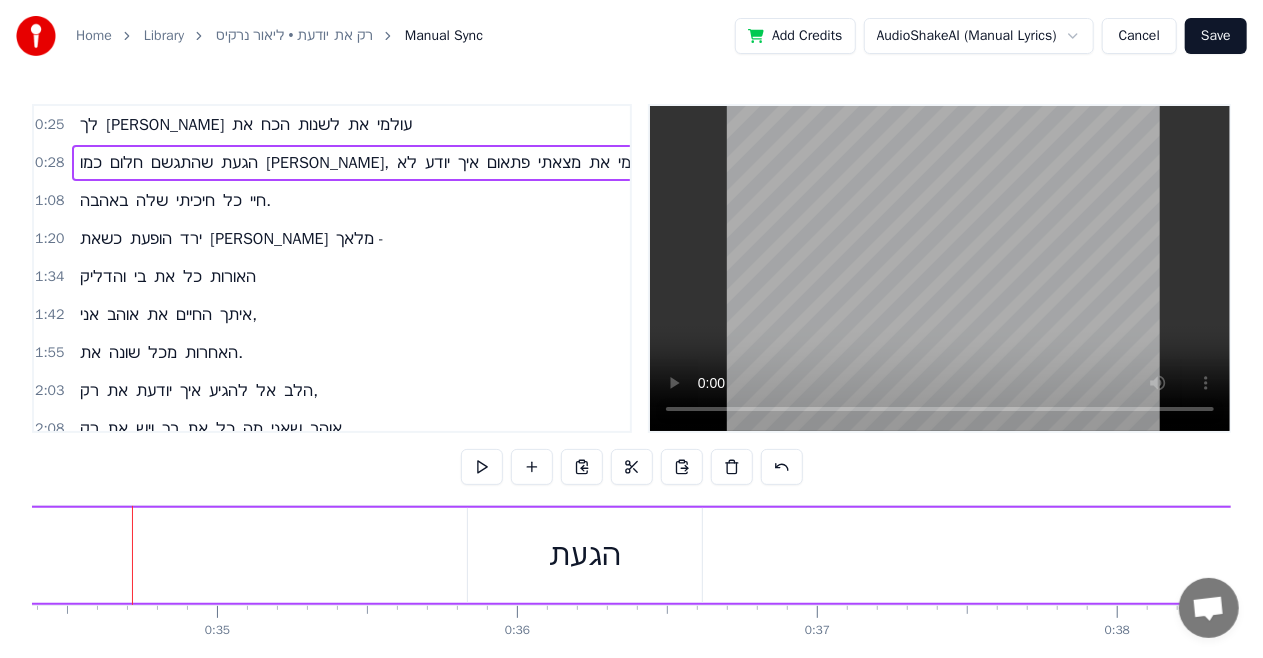 click on "כמו חלום שהתגשם הגעת [PERSON_NAME], לא יודע איך פתאום מצאתי את עצמי" at bounding box center (4216, 555) 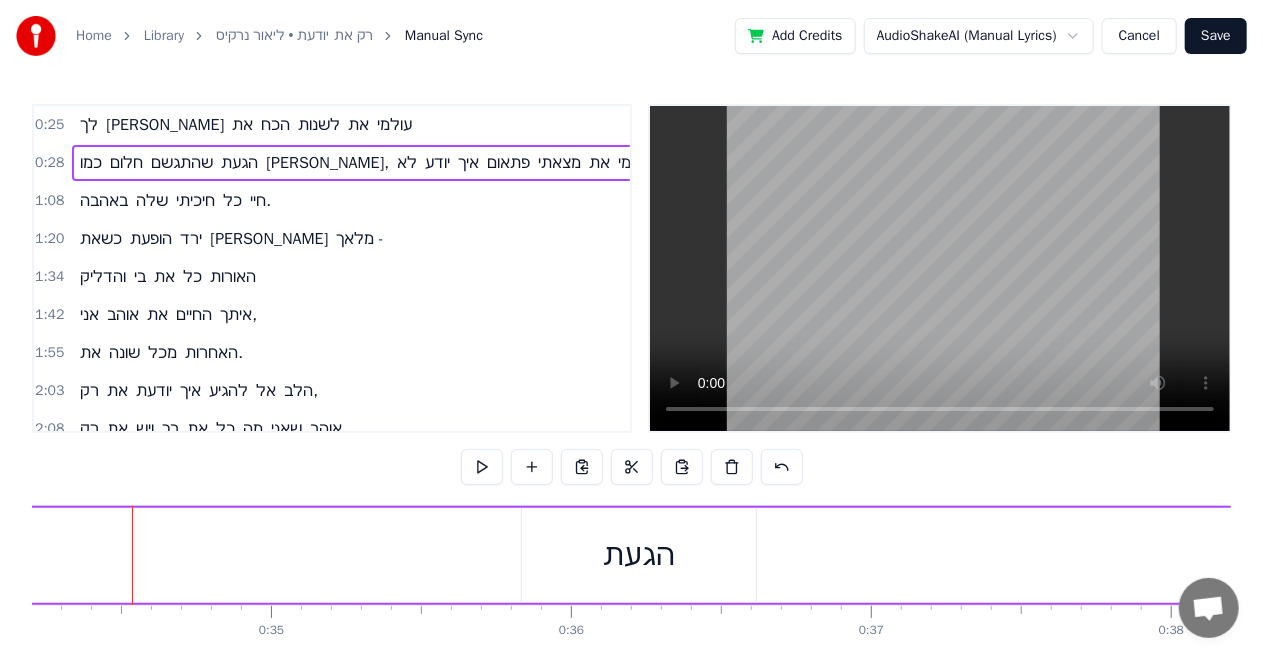 click on "כמו חלום שהתגשם הגעת [PERSON_NAME], לא יודע איך פתאום מצאתי את עצמי" at bounding box center (4270, 555) 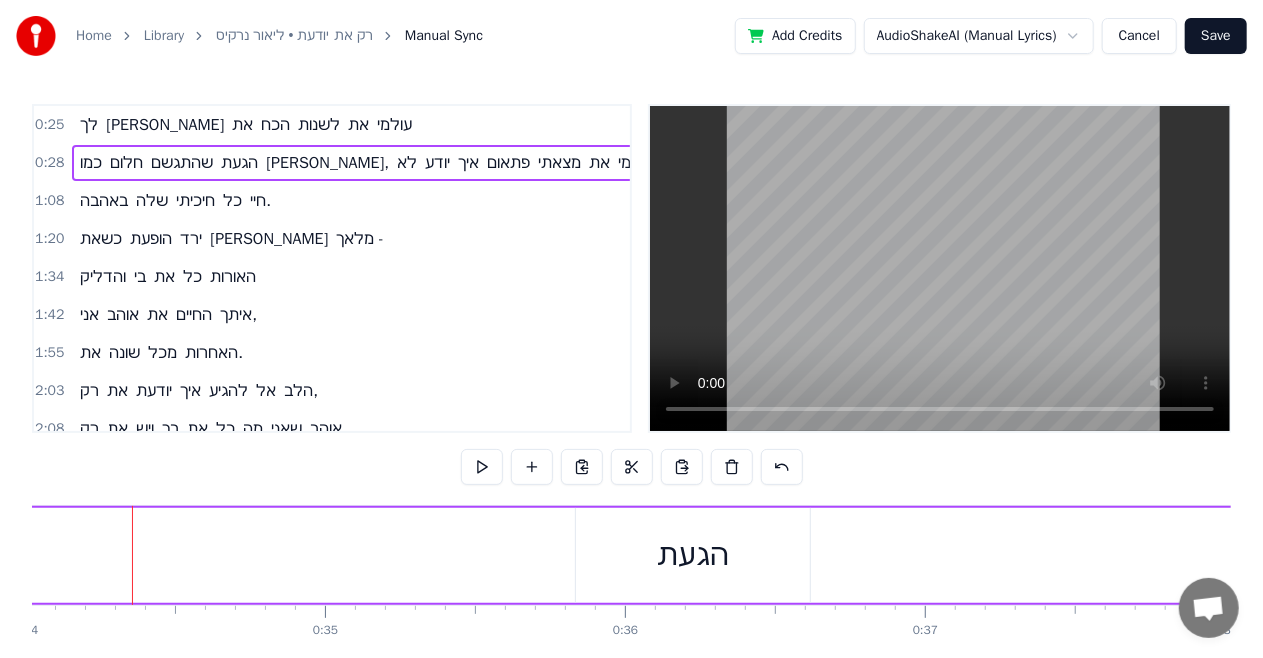 click on "כמו חלום שהתגשם הגעת [PERSON_NAME], לא יודע איך פתאום מצאתי את עצמי" at bounding box center [4324, 555] 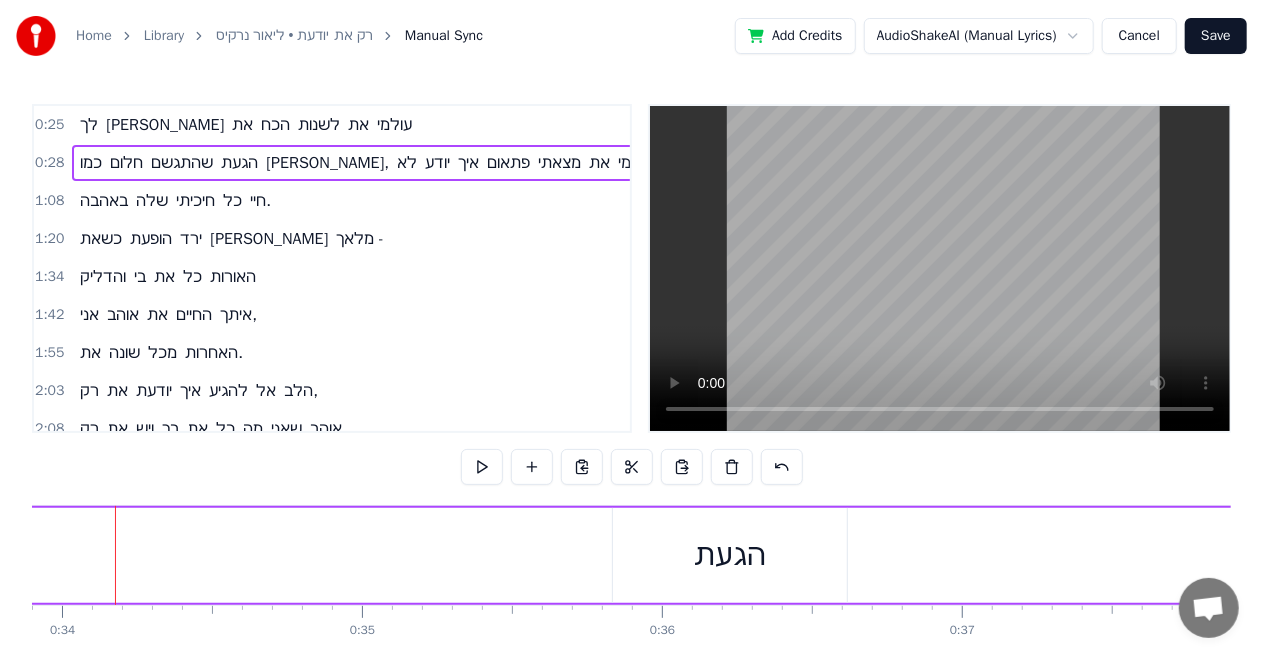 scroll, scrollTop: 0, scrollLeft: 10153, axis: horizontal 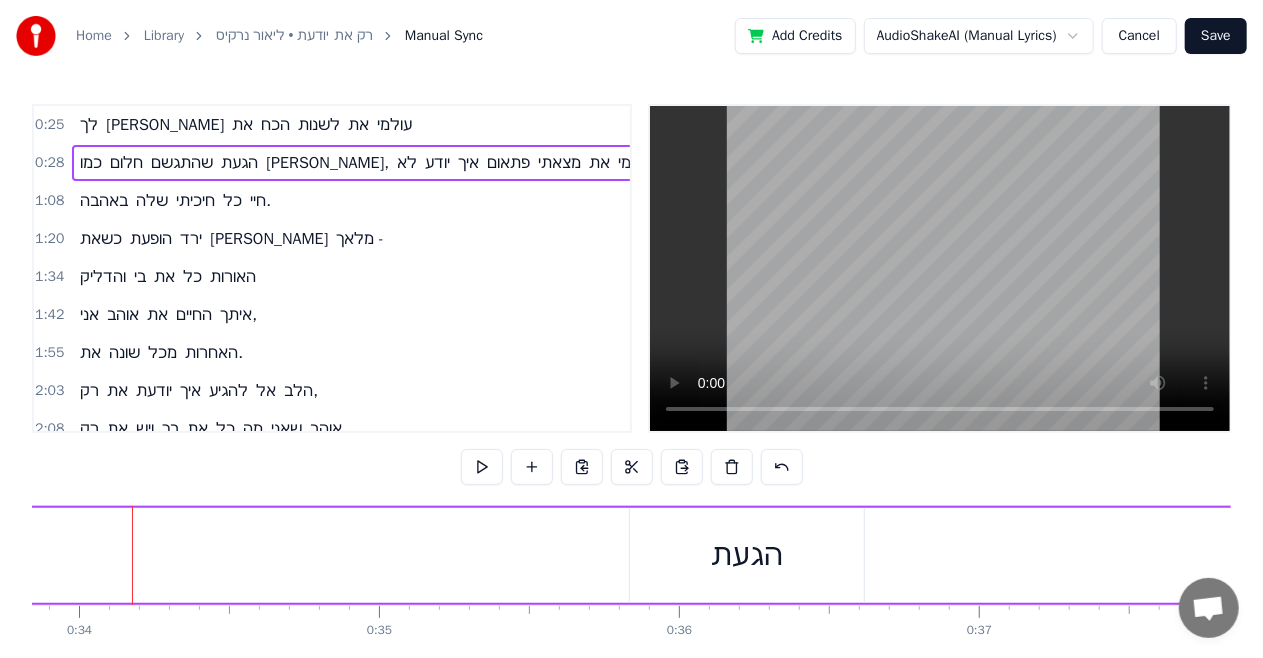 click on "הגעת" at bounding box center [747, 555] 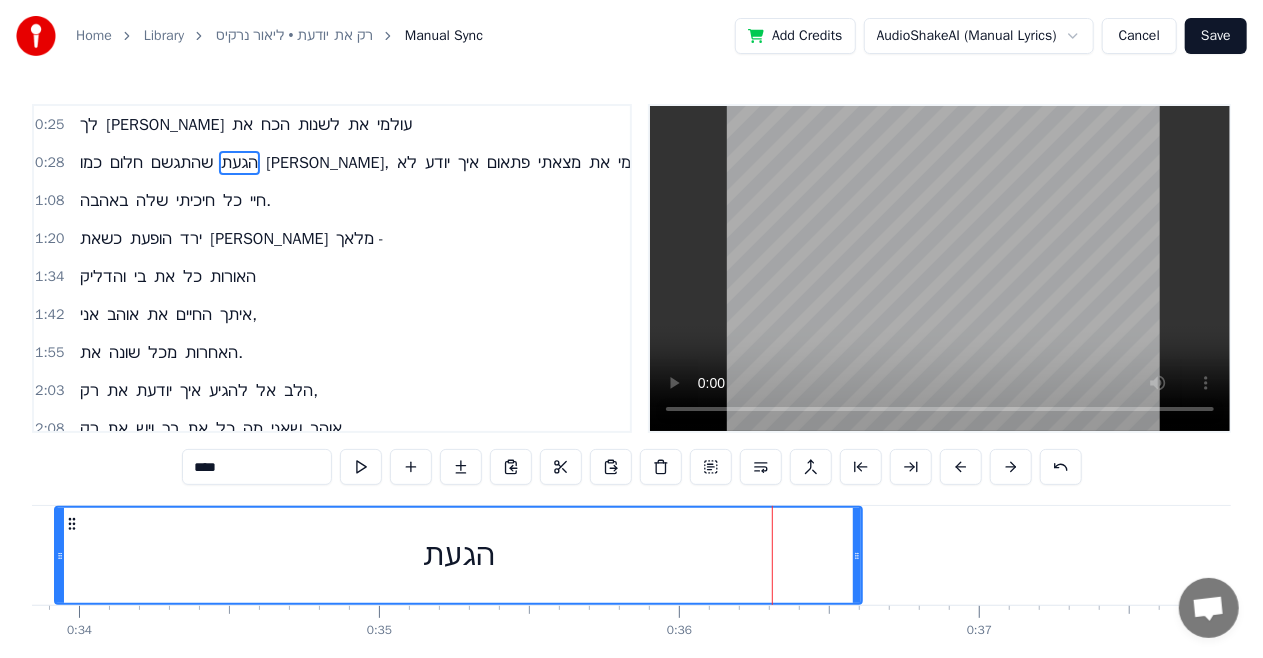 drag, startPoint x: 631, startPoint y: 544, endPoint x: 60, endPoint y: 560, distance: 571.2241 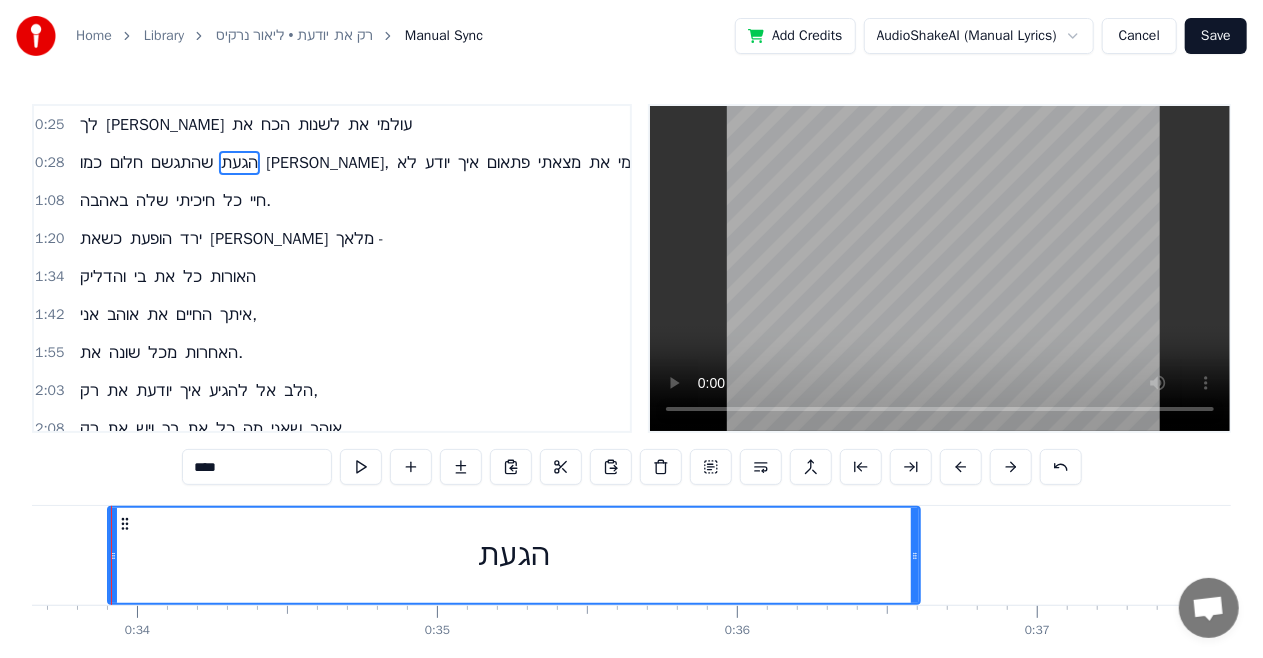 scroll, scrollTop: 0, scrollLeft: 10074, axis: horizontal 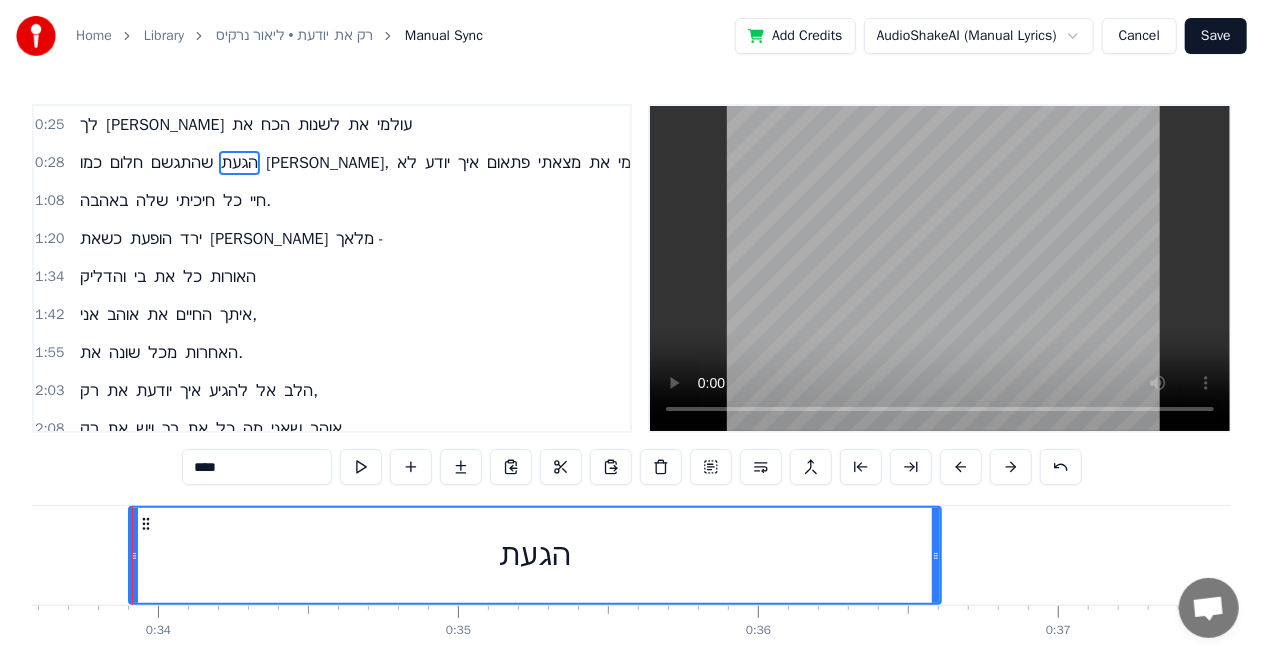 click on "הגעת" at bounding box center (535, 555) 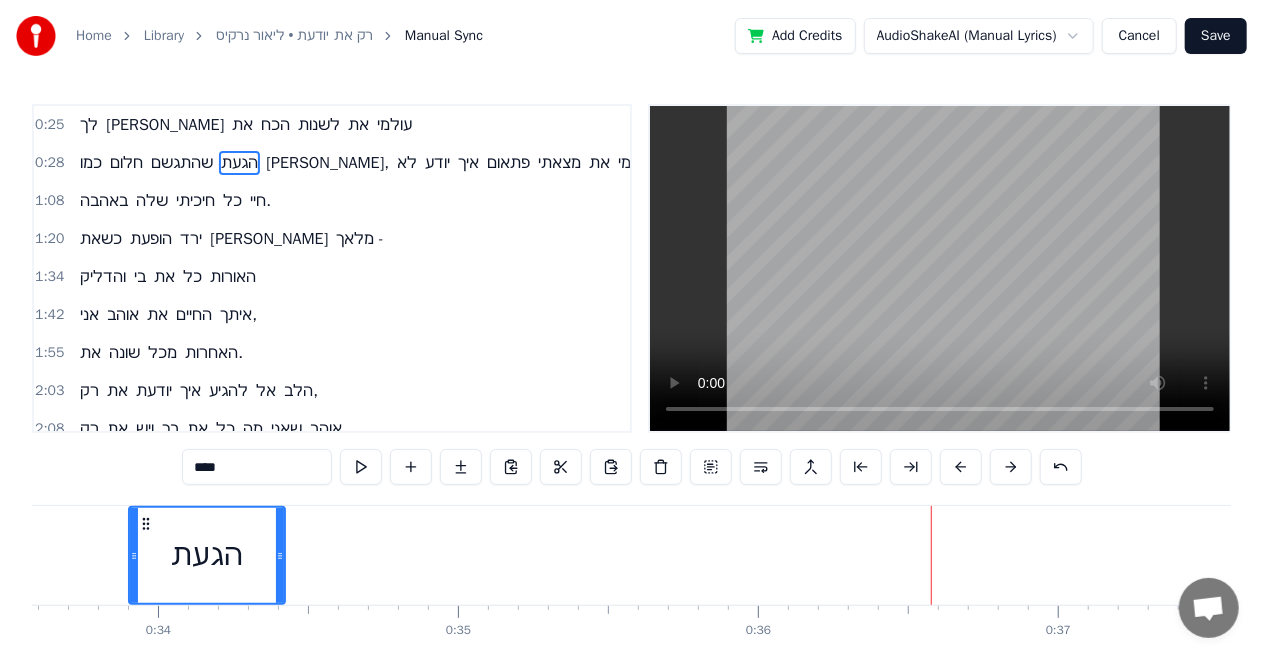 drag, startPoint x: 936, startPoint y: 539, endPoint x: 280, endPoint y: 563, distance: 656.4389 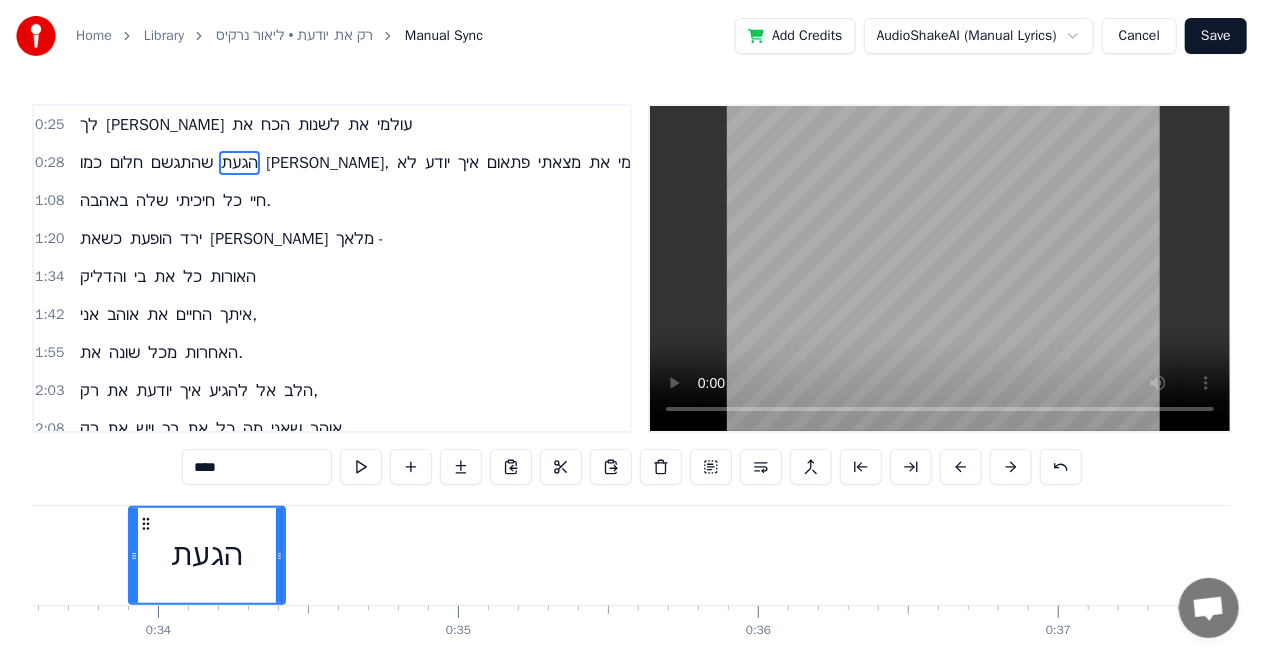 click on "כמו חלום שהתגשם הגעת [PERSON_NAME], לא יודע איך פתאום מצאתי את עצמי" at bounding box center (4457, 555) 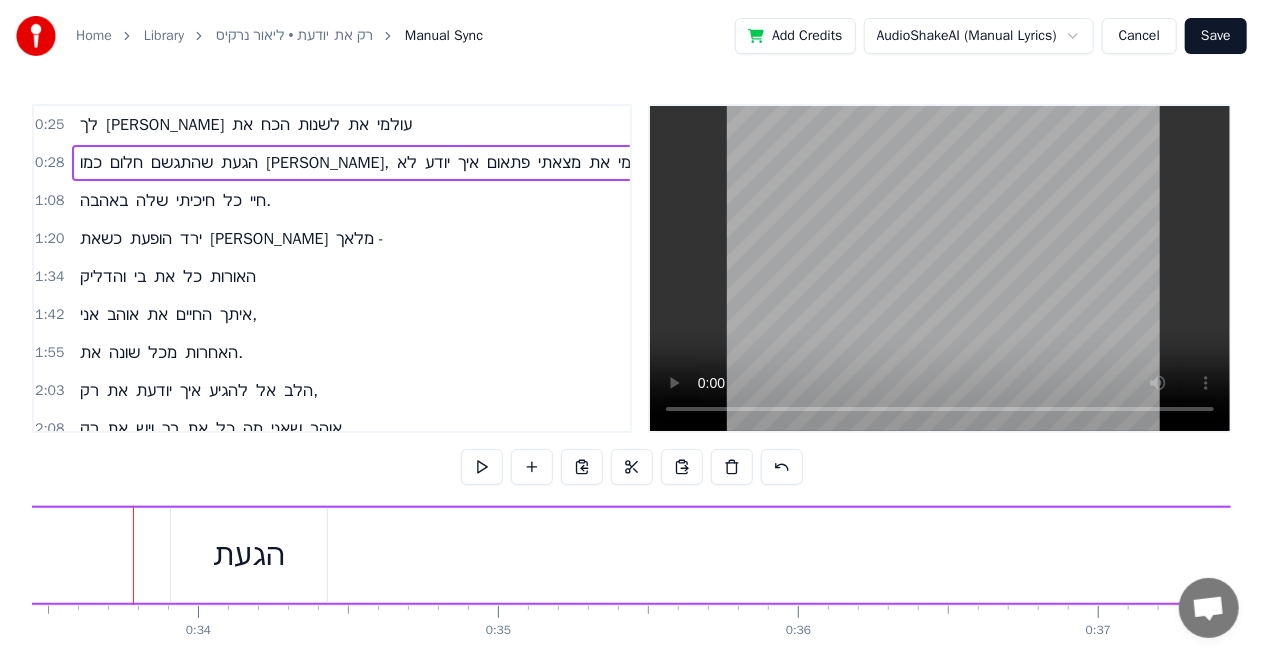 click on "כמו חלום שהתגשם הגעת [PERSON_NAME], לא יודע איך פתאום מצאתי את עצמי" at bounding box center [4497, 555] 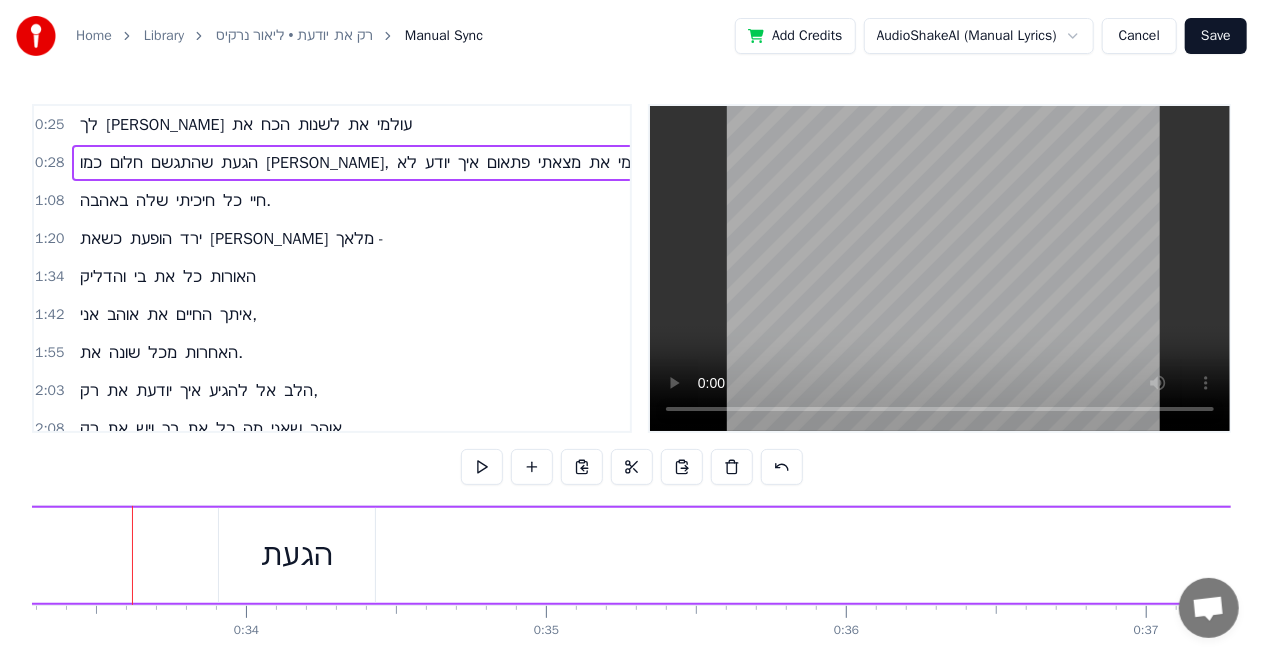 click on "כמו חלום שהתגשם הגעת [PERSON_NAME], לא יודע איך פתאום מצאתי את עצמי" at bounding box center [4545, 555] 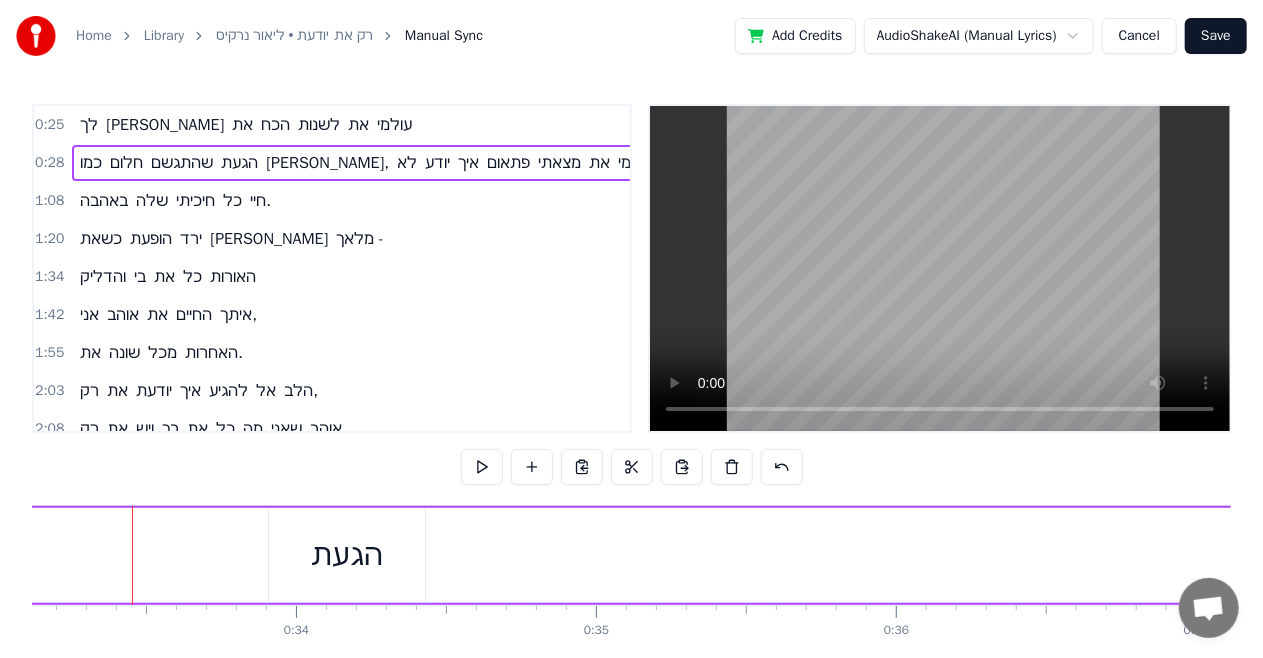 click on "כמו חלום שהתגשם הגעת [PERSON_NAME], לא יודע איך פתאום מצאתי את עצמי" at bounding box center (4595, 555) 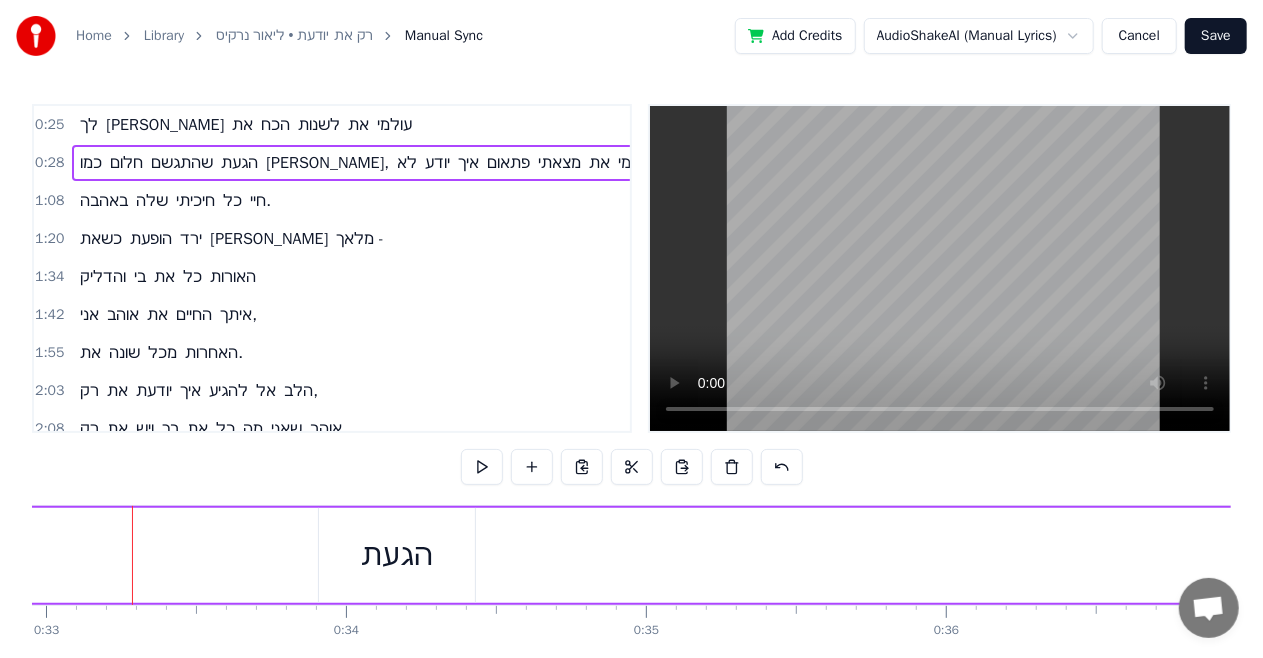 click on "כמו חלום שהתגשם הגעת [PERSON_NAME], לא יודע איך פתאום מצאתי את עצמי" at bounding box center [4645, 555] 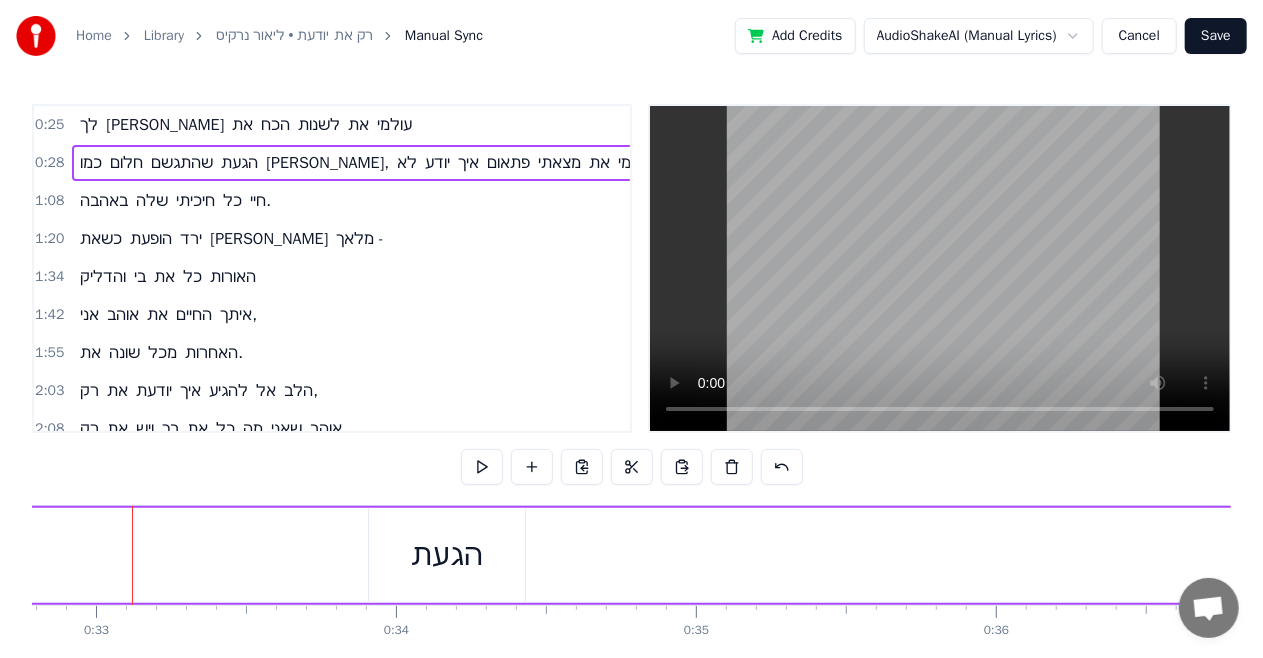 click on "כמו חלום שהתגשם הגעת [PERSON_NAME], לא יודע איך פתאום מצאתי את עצמי" at bounding box center [4695, 555] 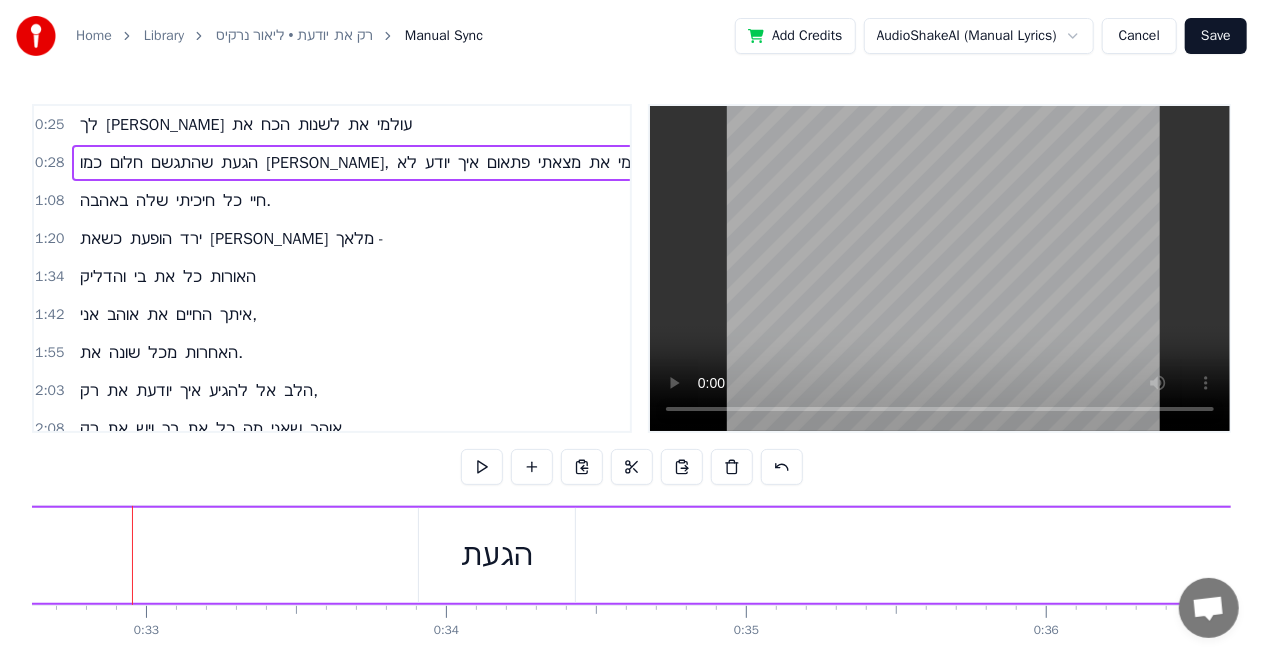click on "כמו חלום שהתגשם הגעת [PERSON_NAME], לא יודע איך פתאום מצאתי את עצמי" at bounding box center (4745, 555) 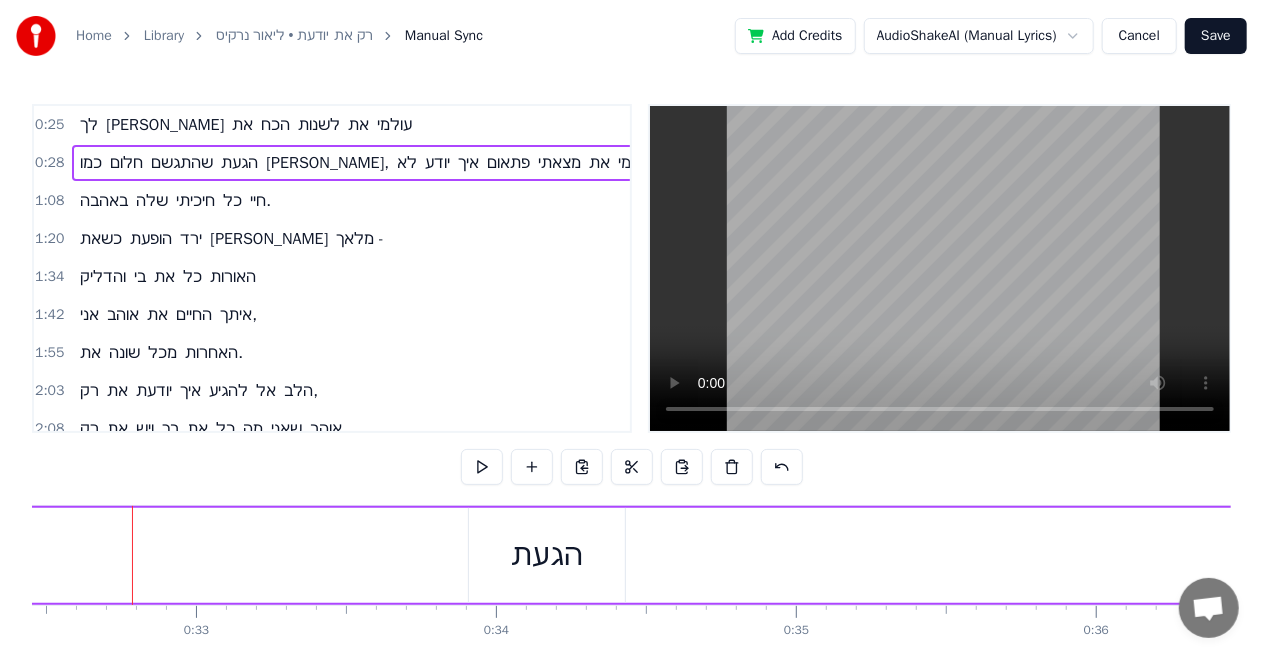 click on "כמו חלום שהתגשם הגעת [PERSON_NAME], לא יודע איך פתאום מצאתי את עצמי" at bounding box center (4795, 555) 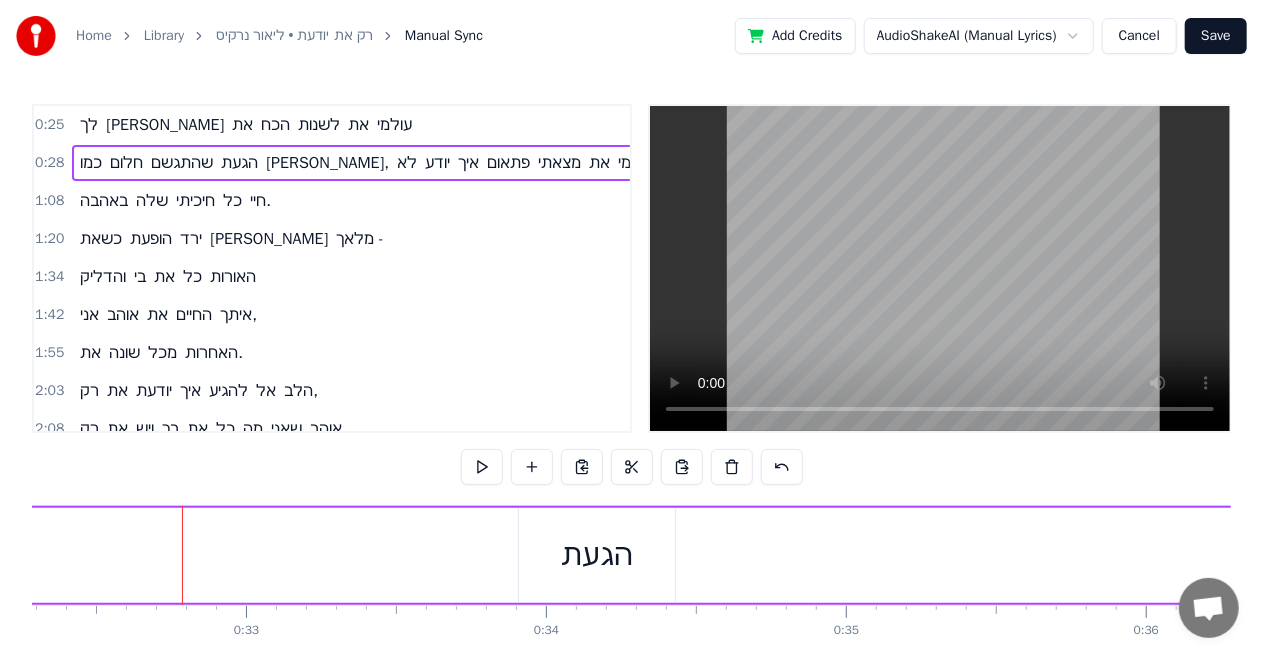 click on "כמו חלום שהתגשם הגעת [PERSON_NAME], לא יודע איך פתאום מצאתי את עצמי" at bounding box center (4845, 555) 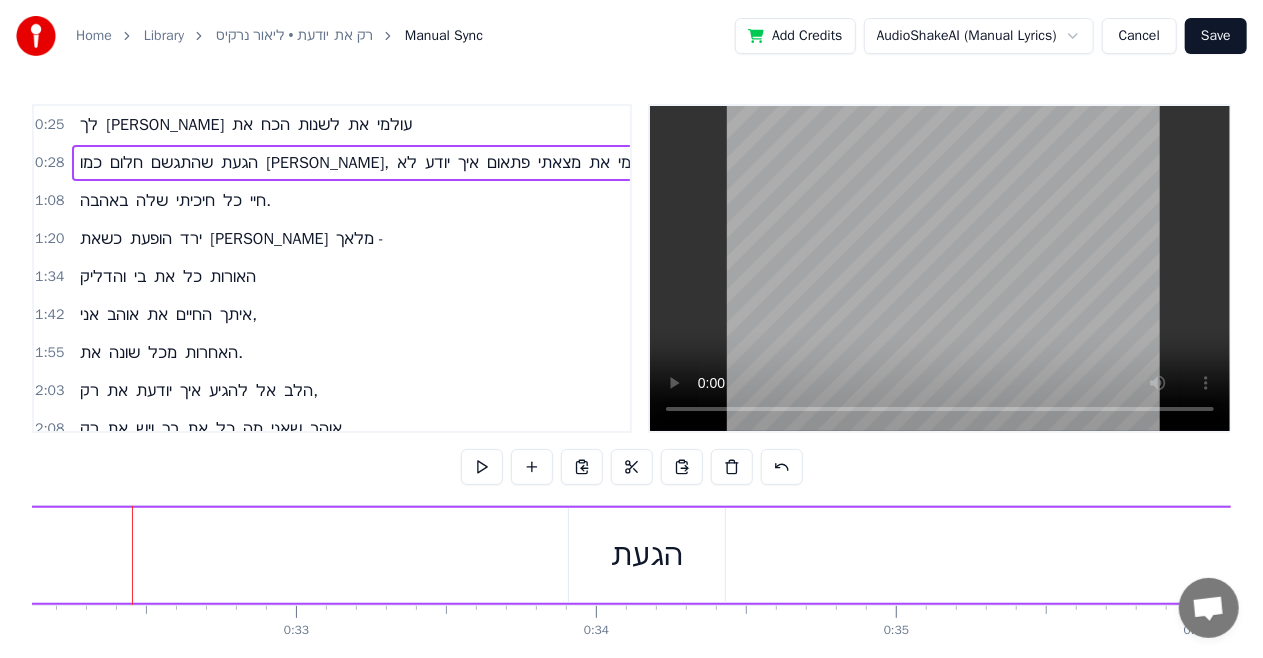 click on "כמו חלום שהתגשם הגעת [PERSON_NAME], לא יודע איך פתאום מצאתי את עצמי" at bounding box center (4895, 555) 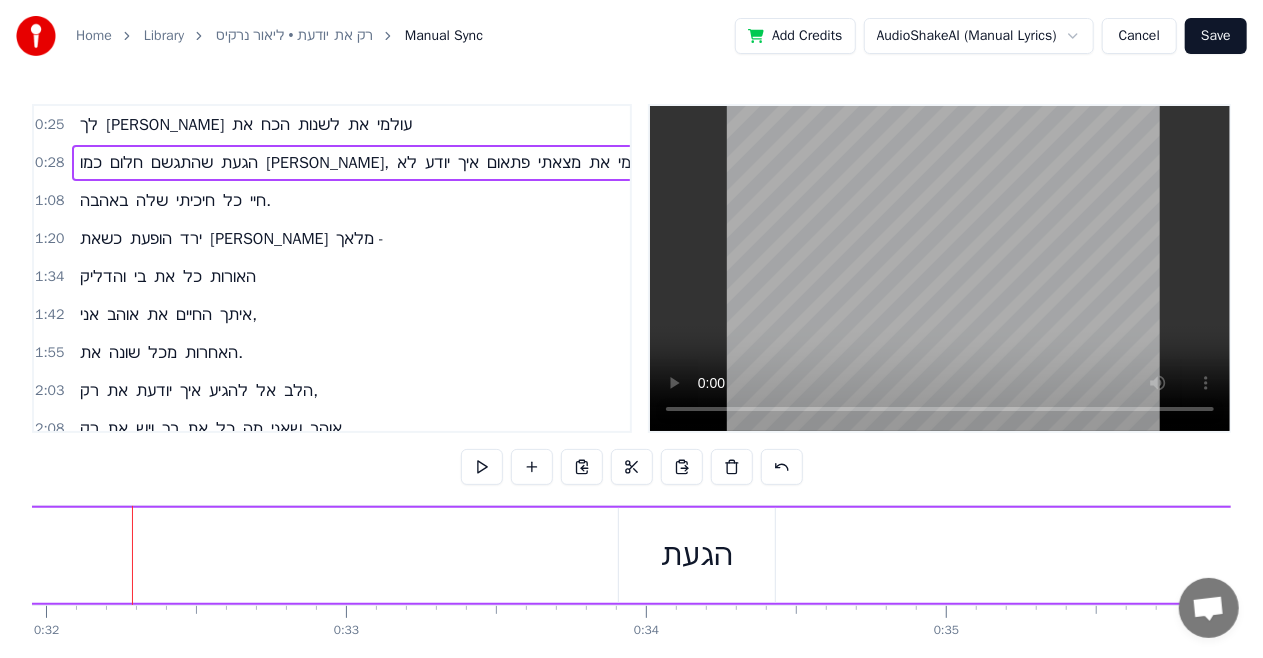 click on "כמו חלום שהתגשם הגעת [PERSON_NAME], לא יודע איך פתאום מצאתי את עצמי" at bounding box center (4945, 555) 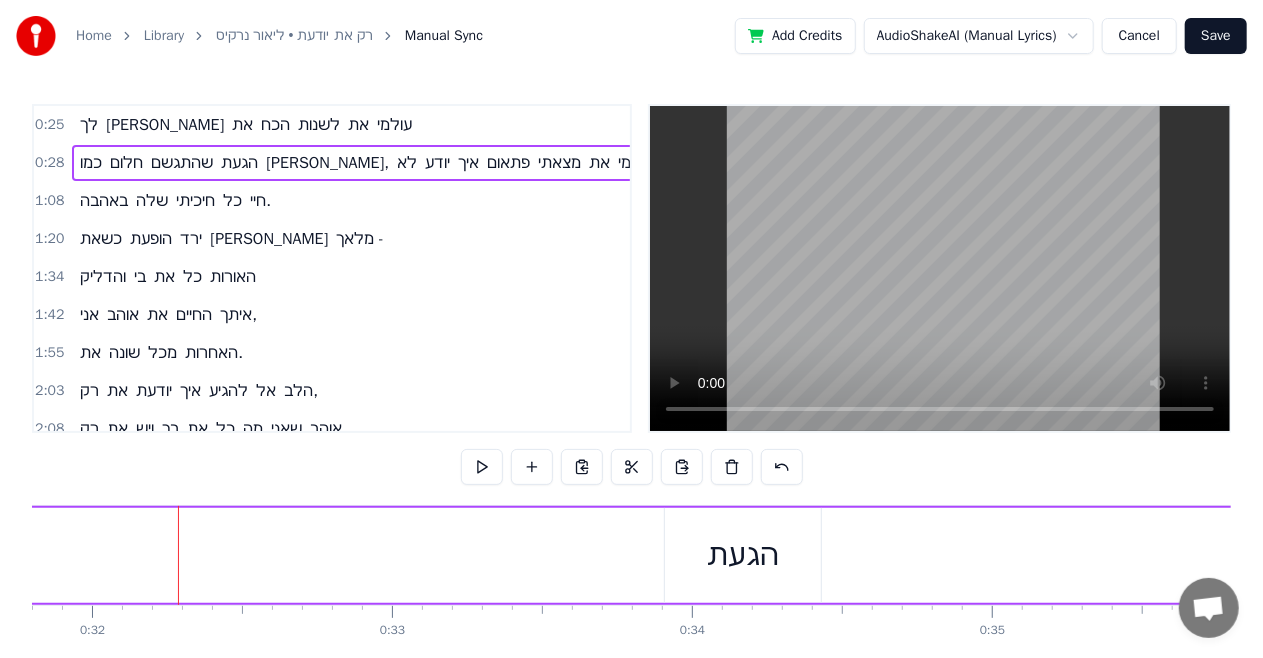click on "כמו חלום שהתגשם הגעת [PERSON_NAME], לא יודע איך פתאום מצאתי את עצמי" at bounding box center (4991, 555) 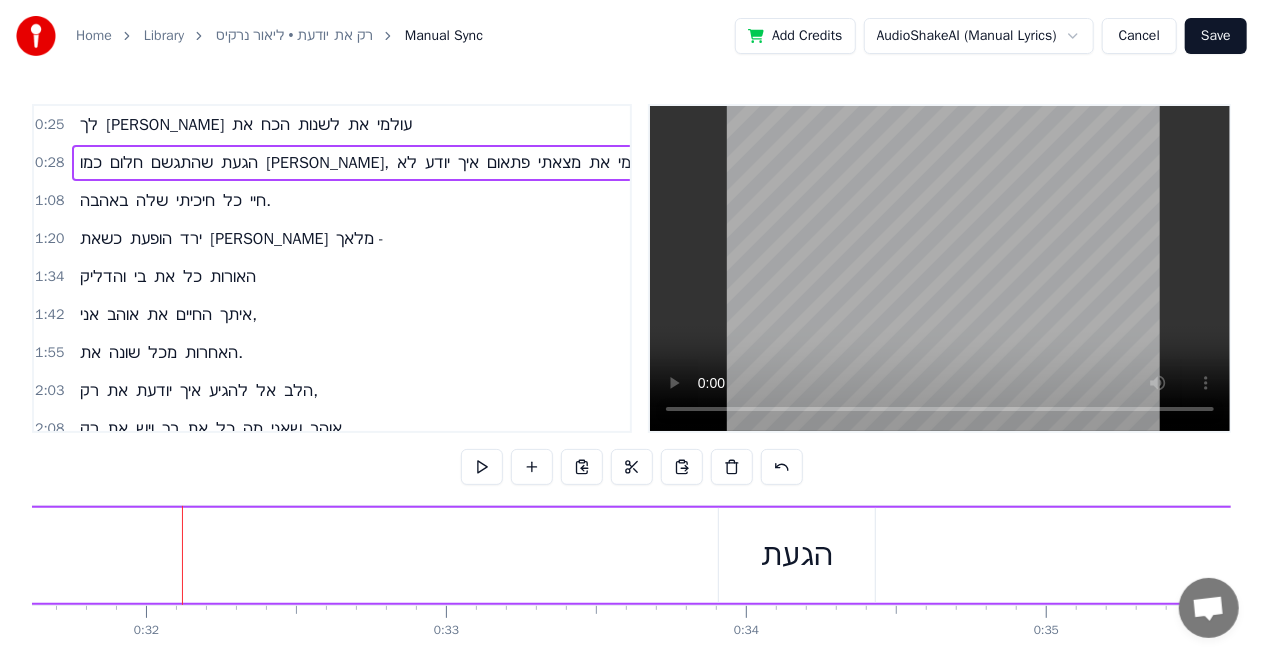 click on "כמו חלום שהתגשם הגעת [PERSON_NAME], לא יודע איך פתאום מצאתי את עצמי" at bounding box center (5045, 555) 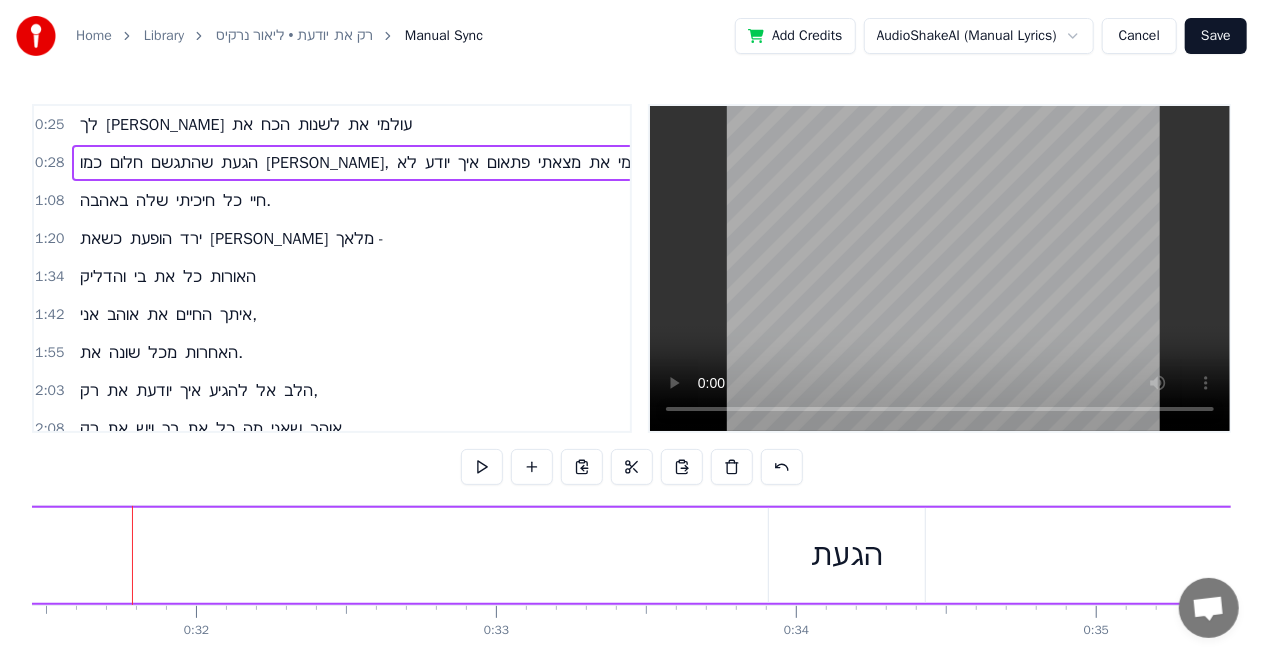 click on "כמו חלום שהתגשם הגעת [PERSON_NAME], לא יודע איך פתאום מצאתי את עצמי" at bounding box center (5095, 555) 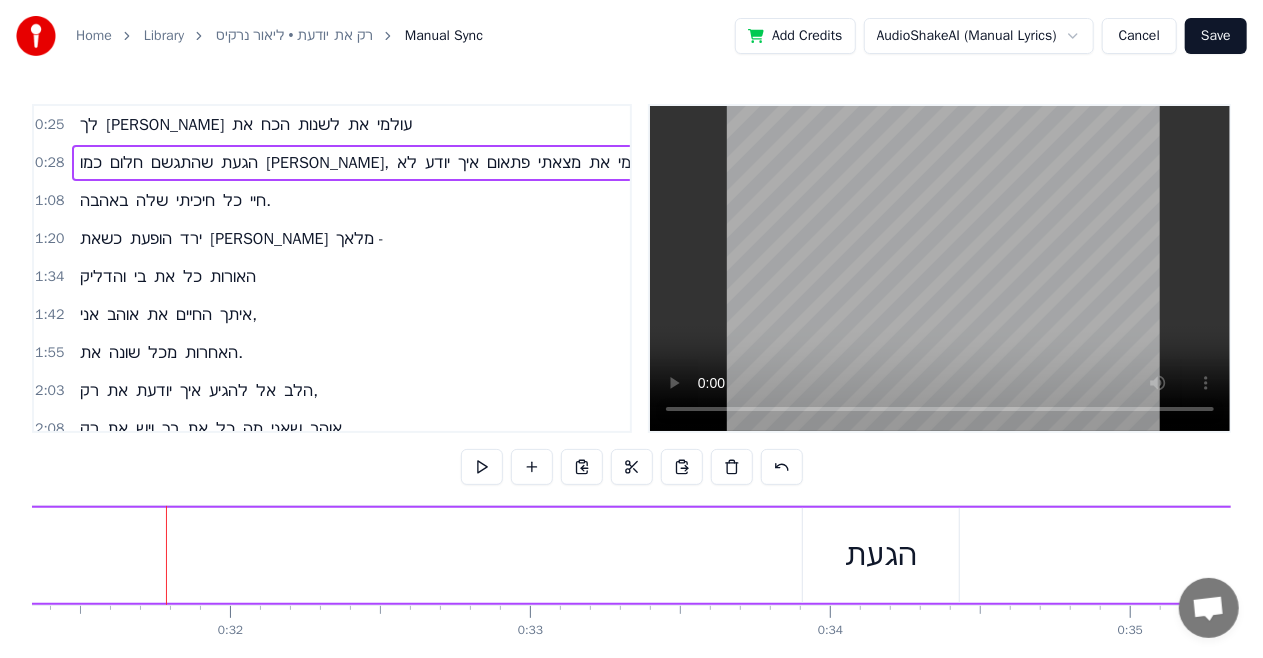 click on "כמו חלום שהתגשם הגעת [PERSON_NAME], לא יודע איך פתאום מצאתי את עצמי" at bounding box center (5129, 555) 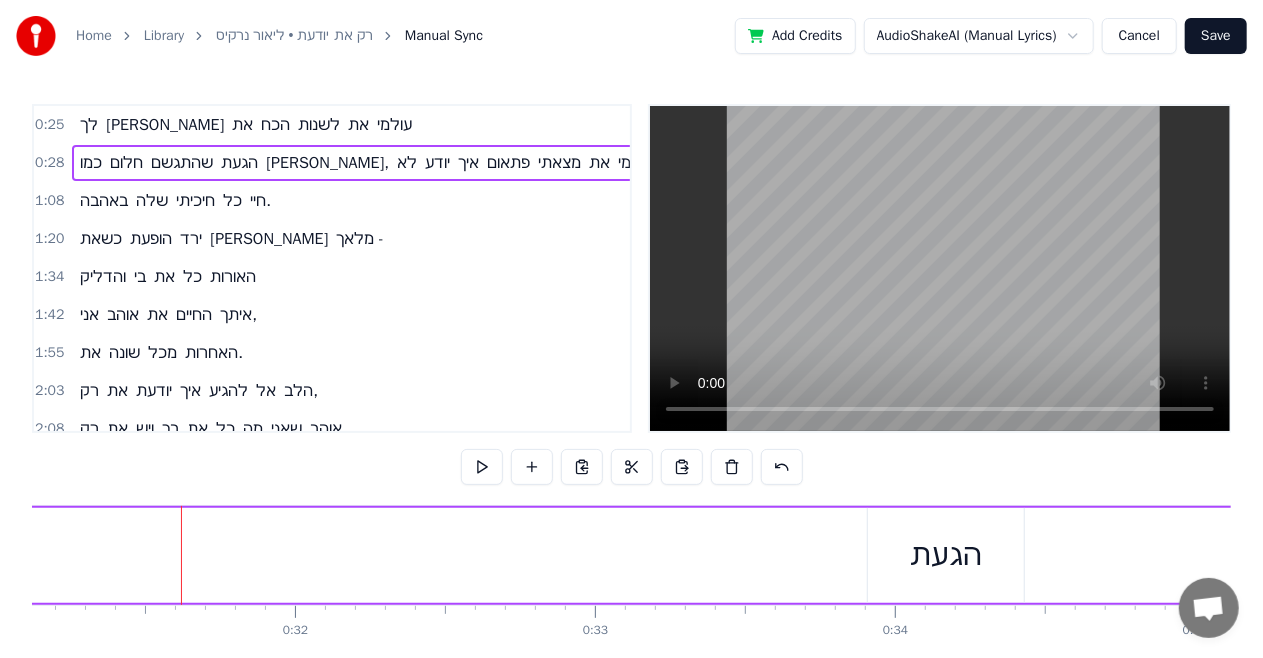 click on "כמו חלום שהתגשם הגעת [PERSON_NAME], לא יודע איך פתאום מצאתי את עצמי" at bounding box center (5194, 555) 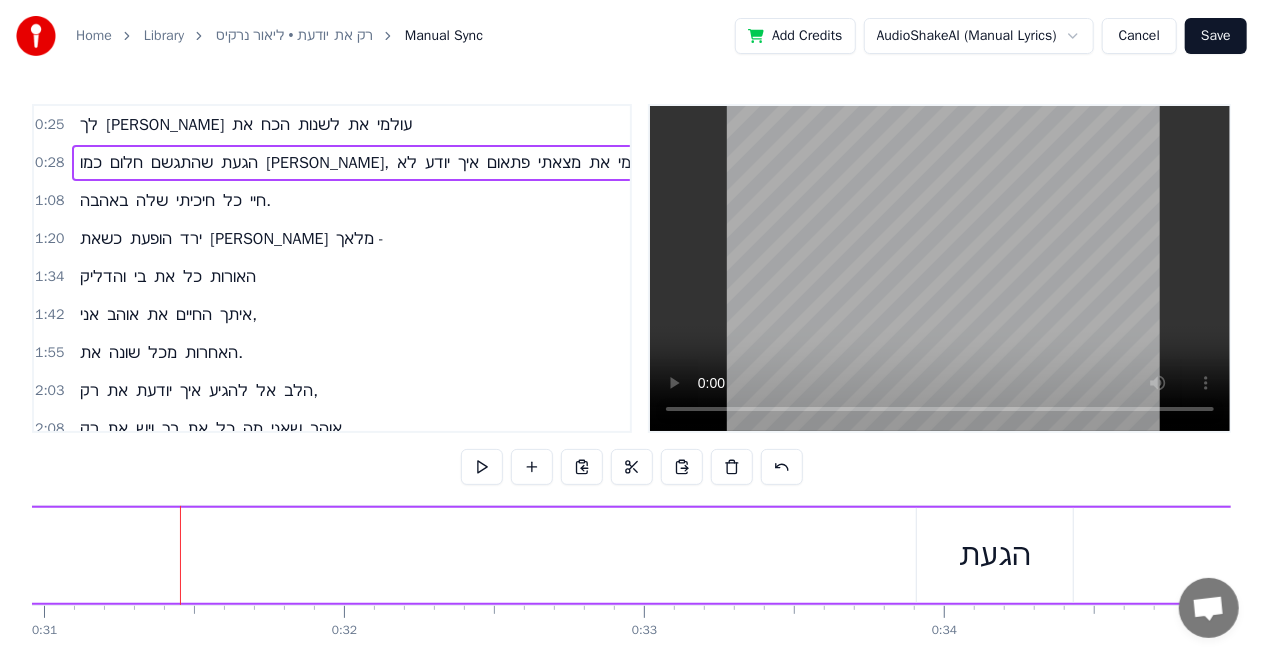 click on "כמו חלום שהתגשם הגעת [PERSON_NAME], לא יודע איך פתאום מצאתי את עצמי" at bounding box center (5243, 555) 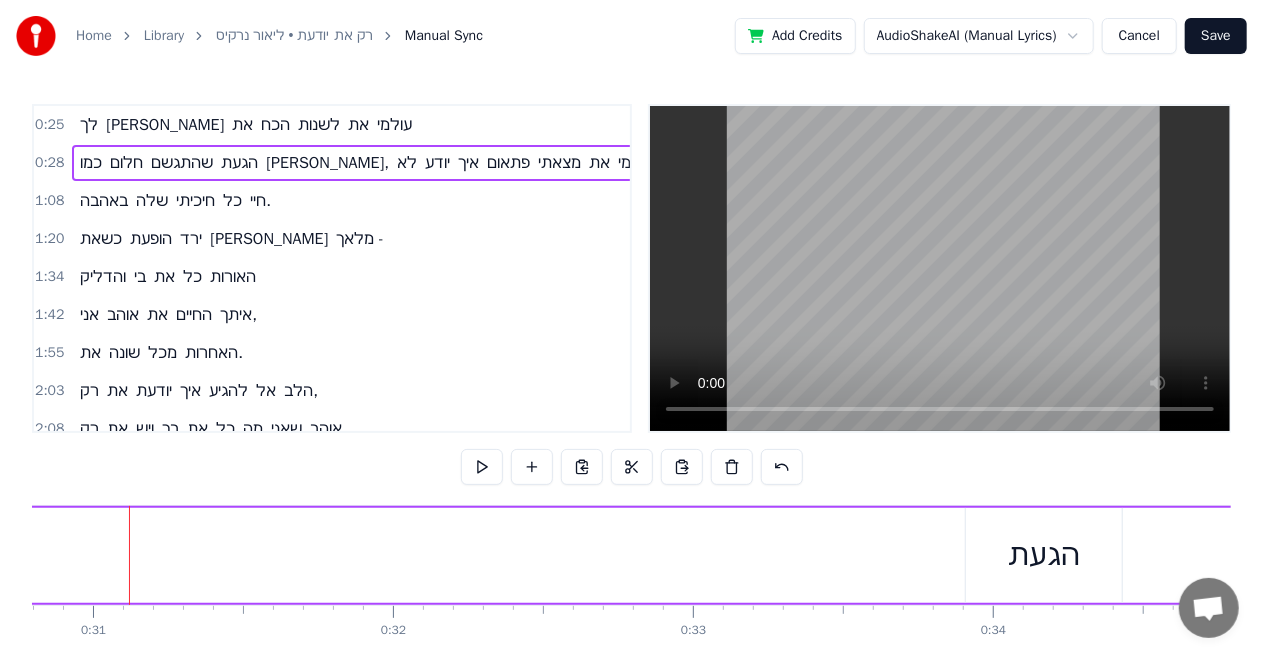 scroll, scrollTop: 0, scrollLeft: 9236, axis: horizontal 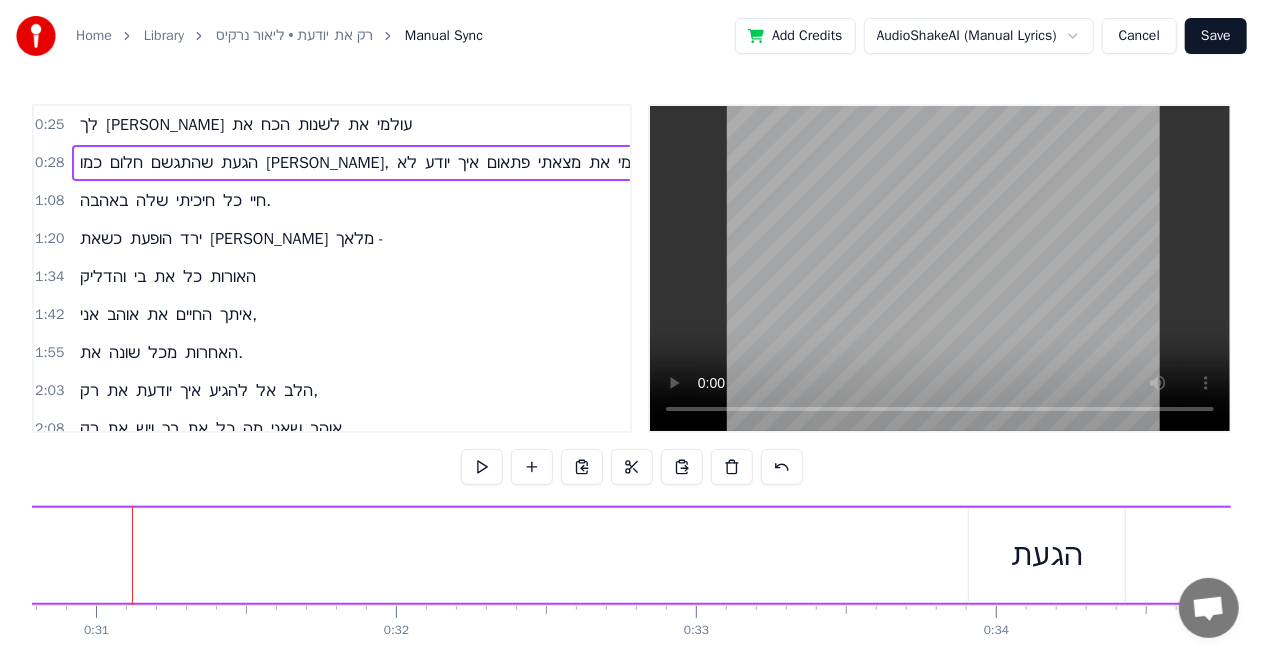 click on "הגעת" at bounding box center (1047, 555) 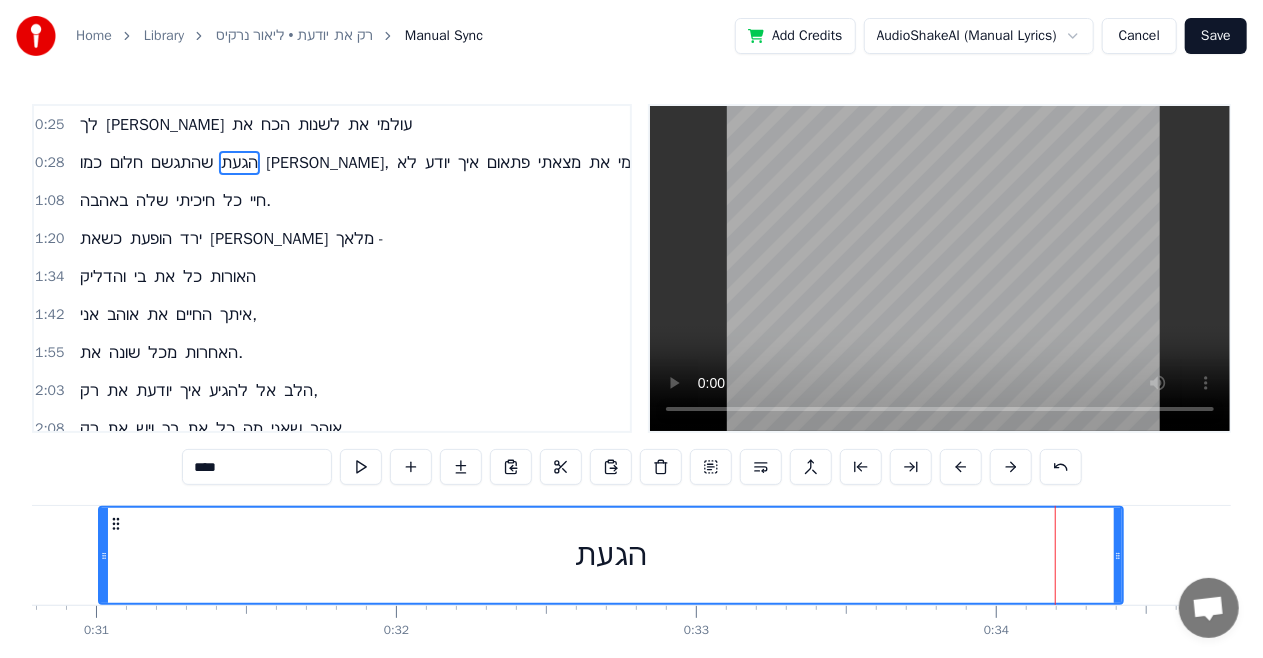 drag, startPoint x: 969, startPoint y: 545, endPoint x: 102, endPoint y: 572, distance: 867.4203 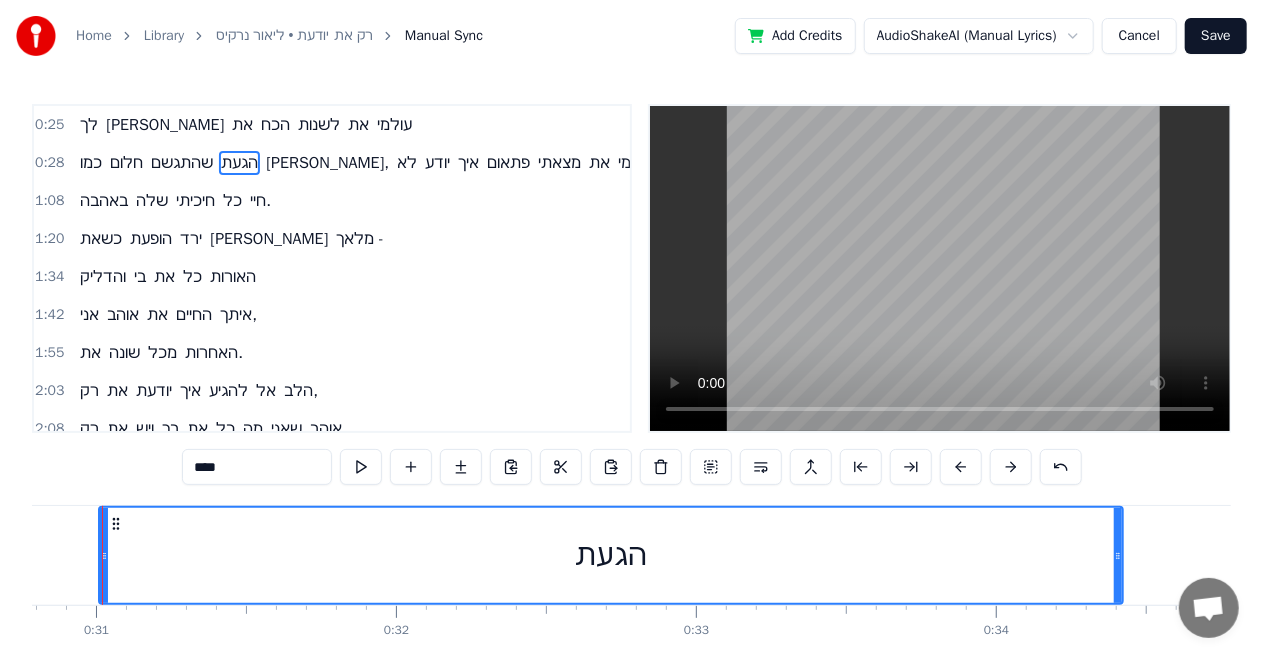 scroll, scrollTop: 0, scrollLeft: 9206, axis: horizontal 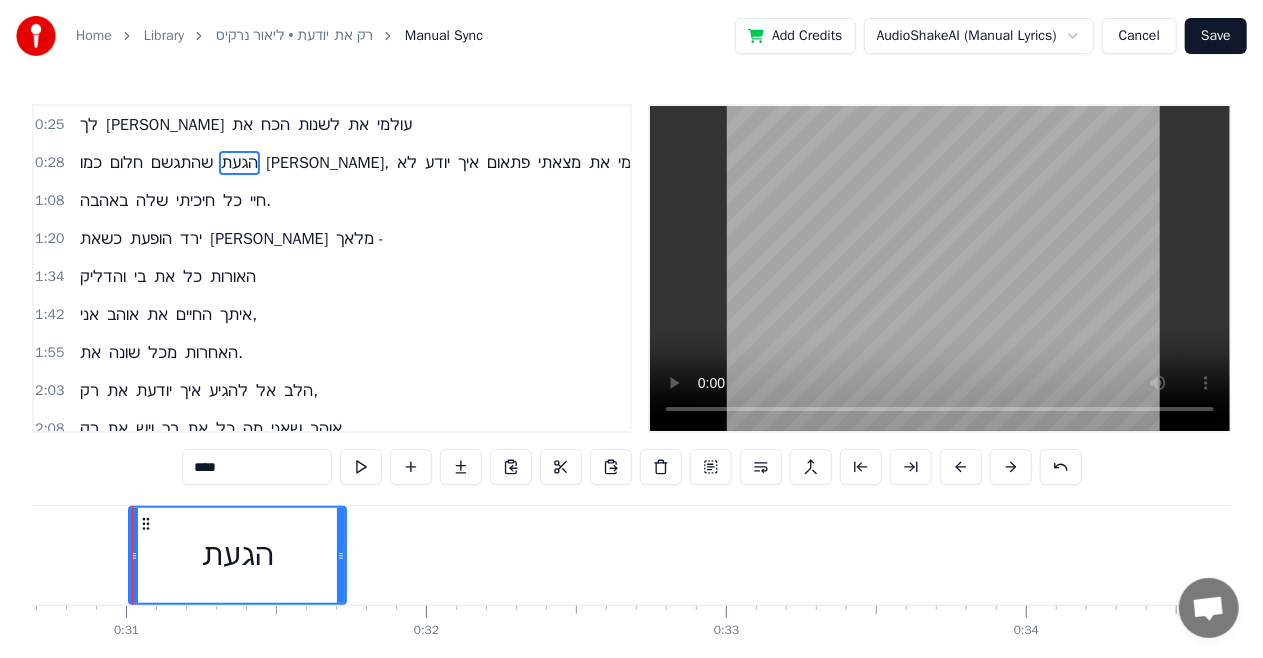 drag, startPoint x: 1146, startPoint y: 540, endPoint x: 339, endPoint y: 580, distance: 807.9907 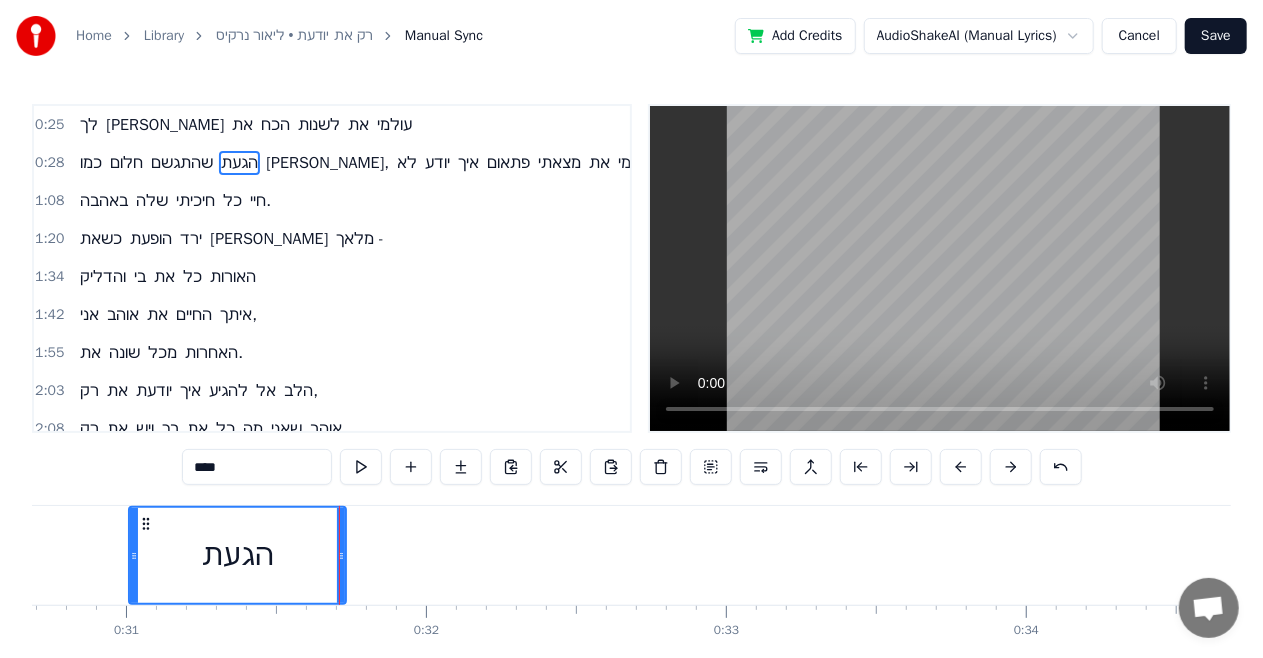 click on "כמו חלום שהתגשם הגעת [PERSON_NAME], לא יודע איך פתאום מצאתי את עצמי" at bounding box center [5325, 555] 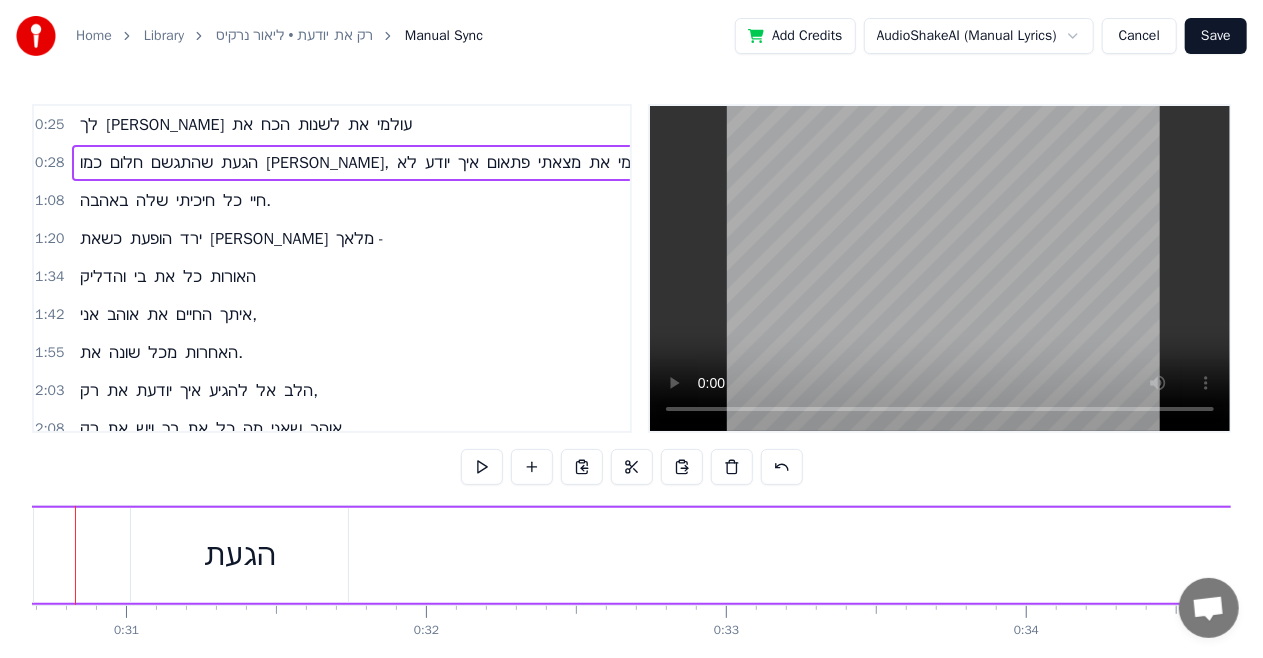 scroll, scrollTop: 0, scrollLeft: 9149, axis: horizontal 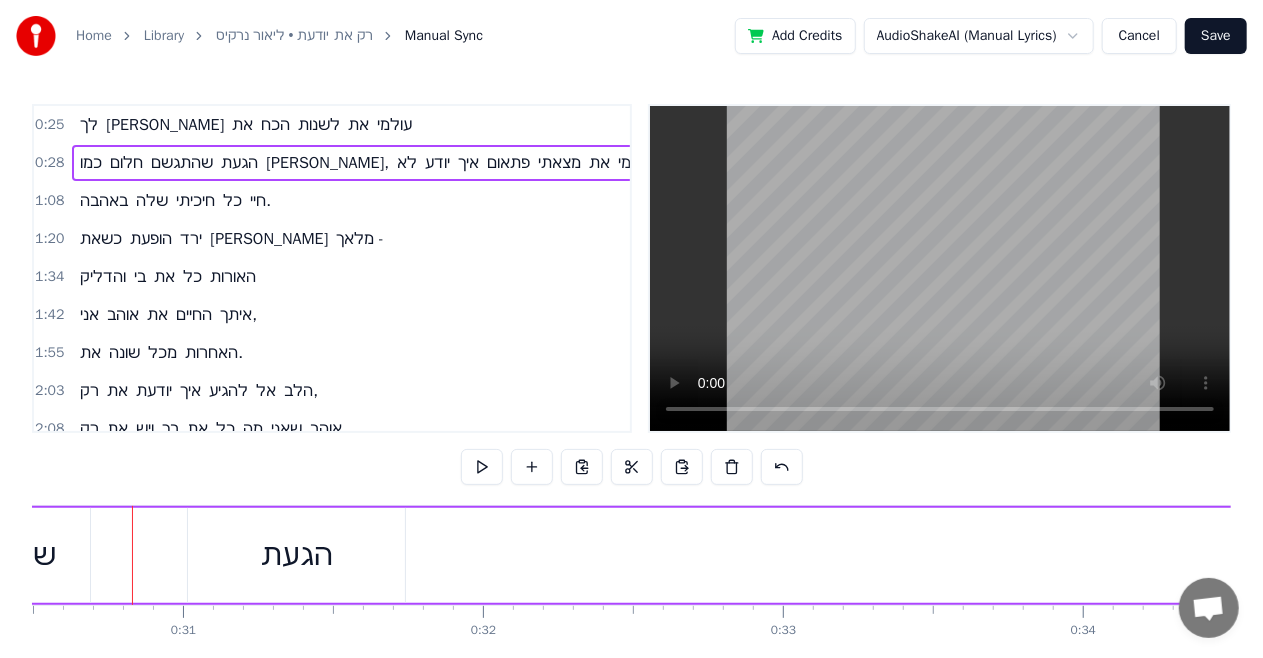 click on "הגעת" at bounding box center [297, 555] 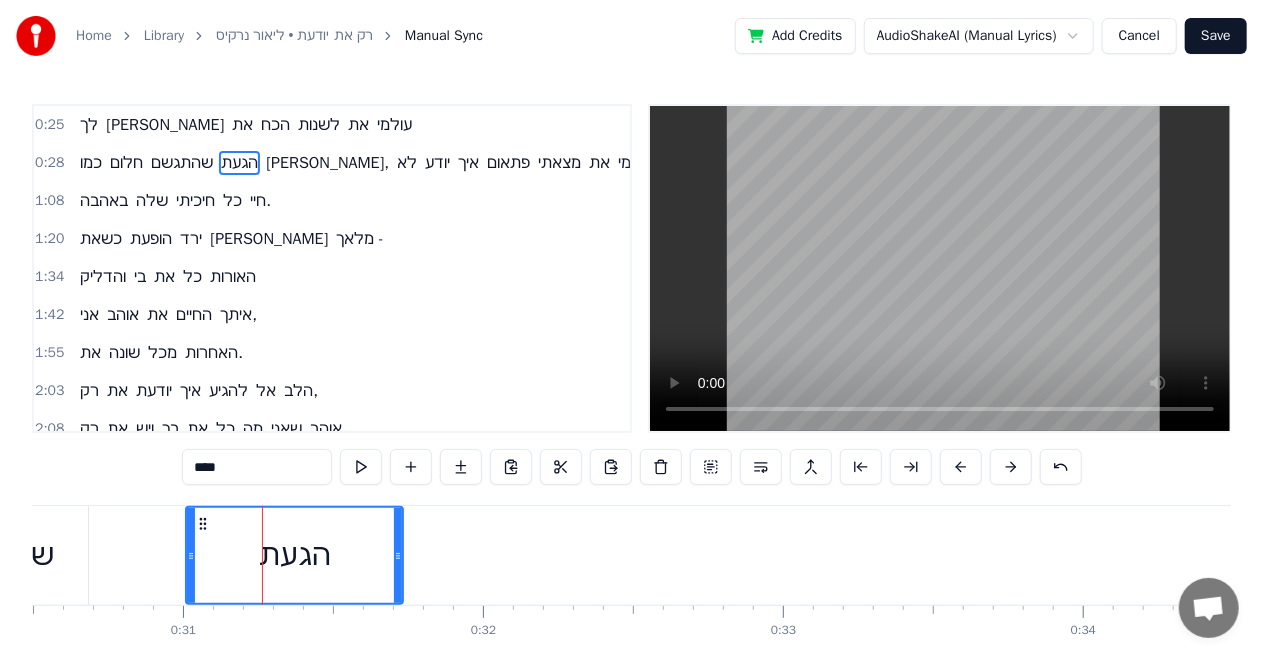 click on "שהתגשם" at bounding box center (-6, 555) 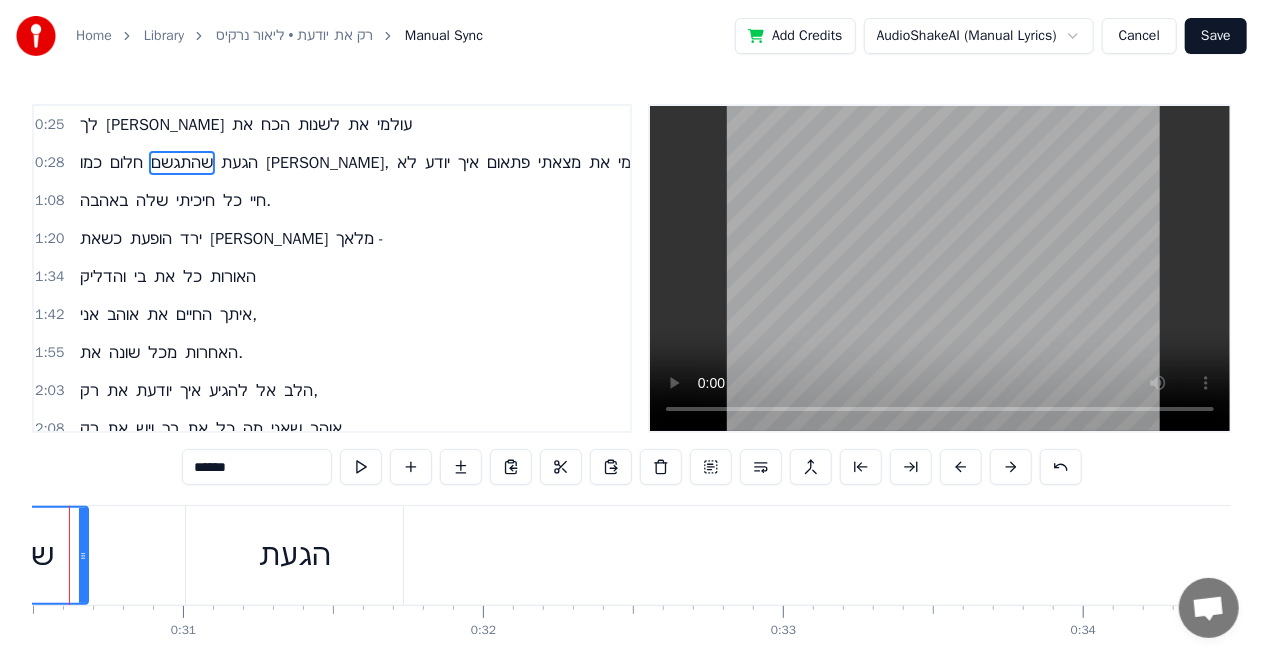 scroll, scrollTop: 0, scrollLeft: 9086, axis: horizontal 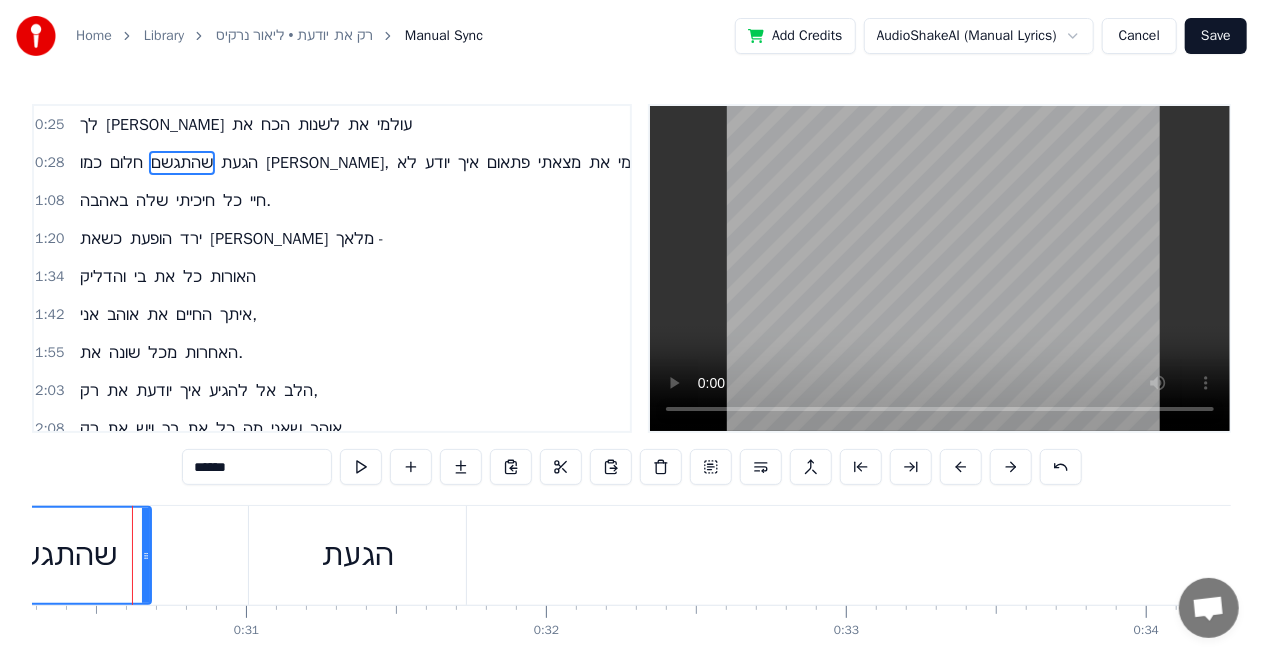 click on "הגעת" at bounding box center [358, 555] 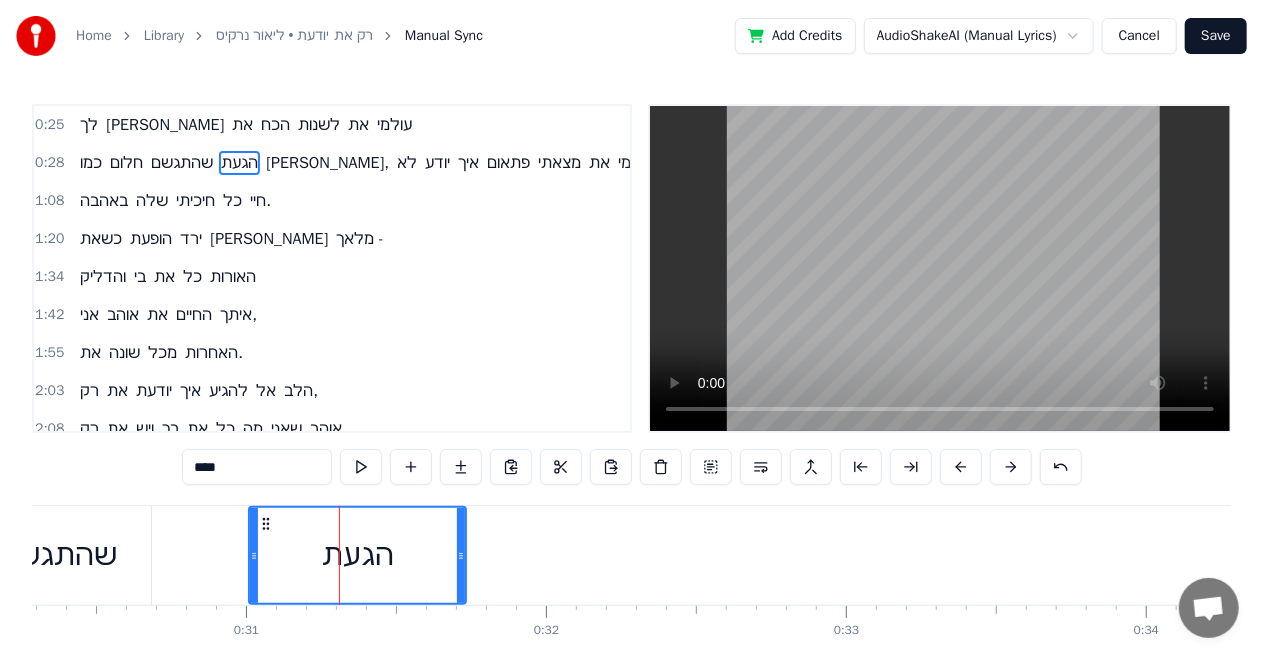 drag, startPoint x: 247, startPoint y: 546, endPoint x: 178, endPoint y: 554, distance: 69.46222 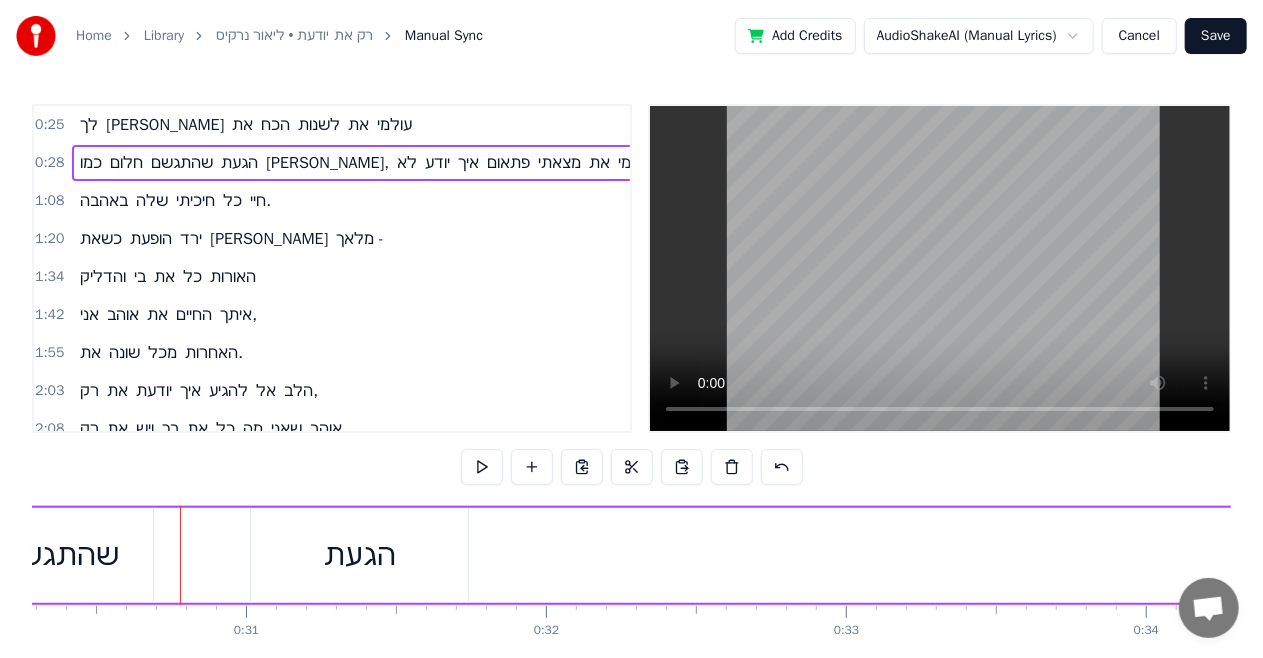 click on "הגעת" at bounding box center [360, 555] 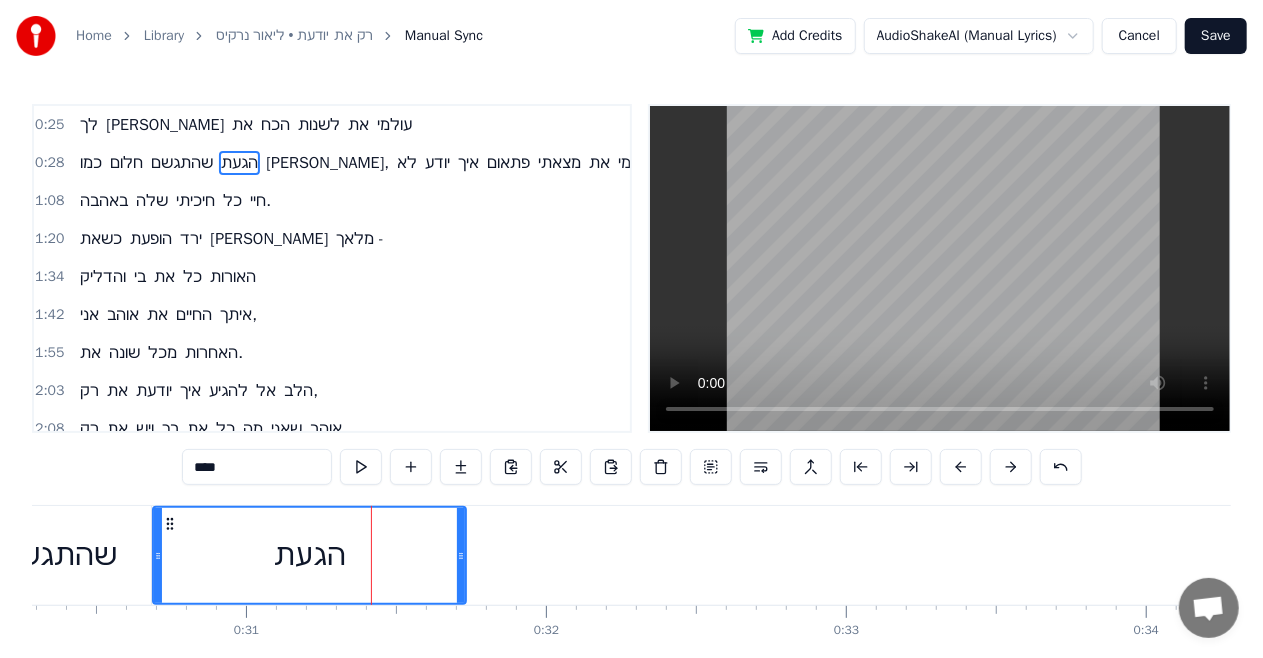 drag, startPoint x: 252, startPoint y: 546, endPoint x: 160, endPoint y: 548, distance: 92.021736 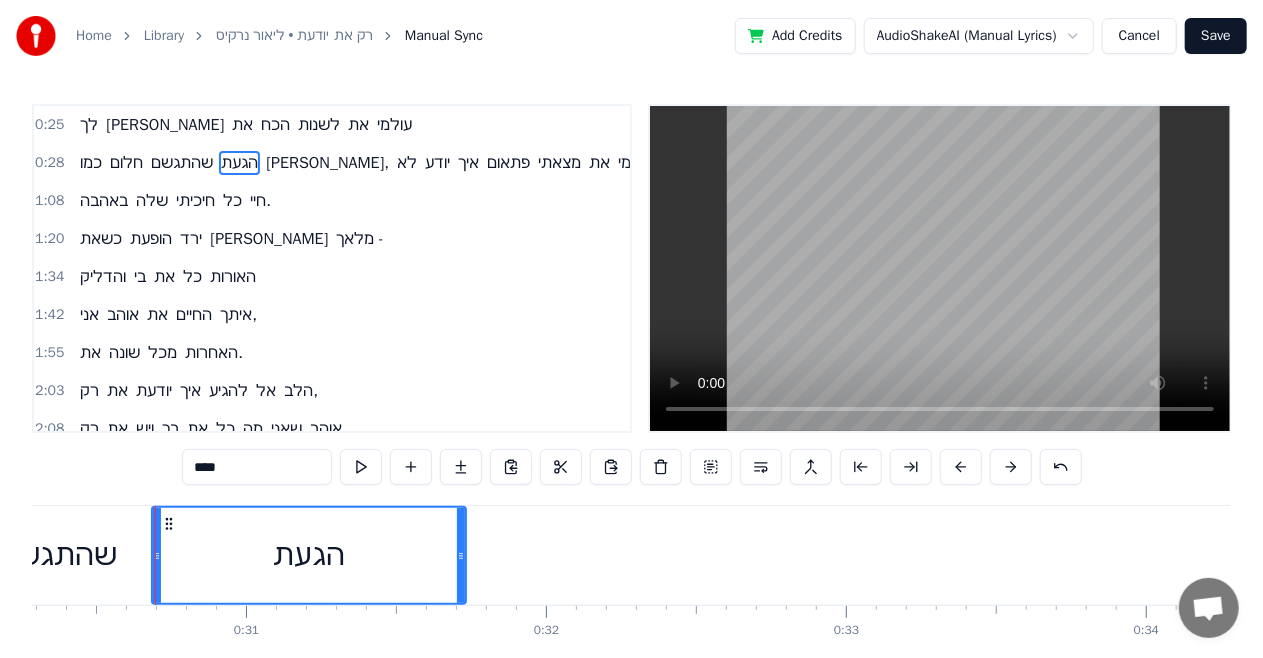 click 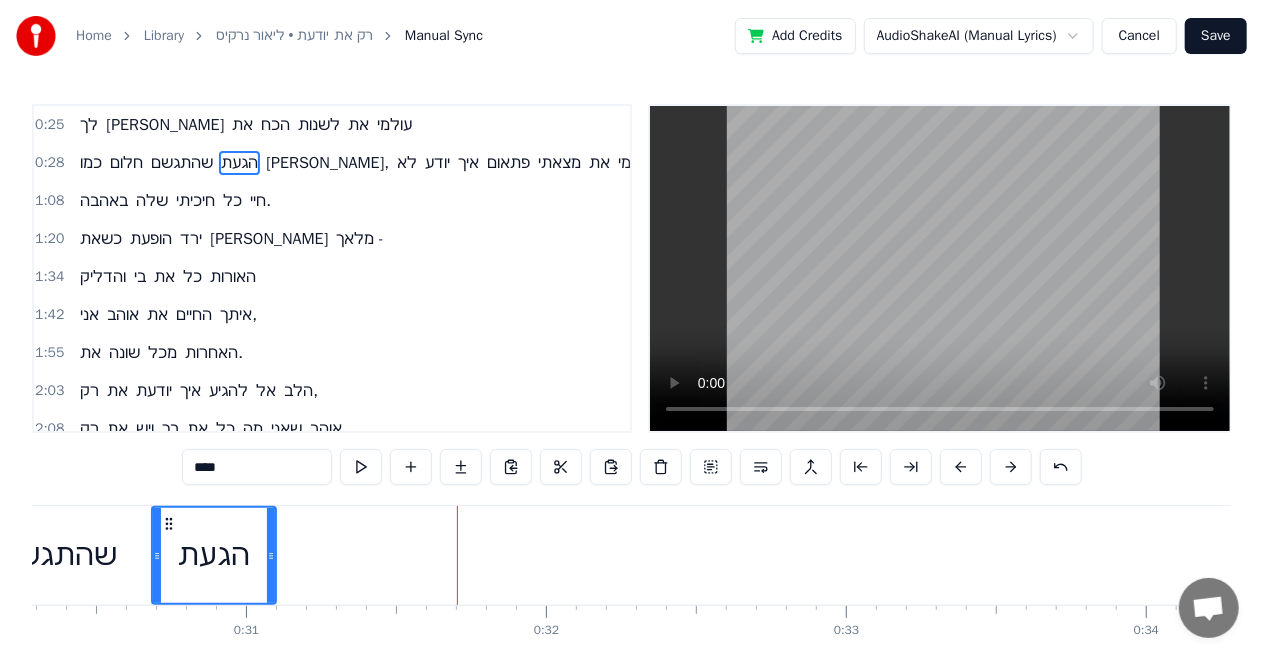 drag, startPoint x: 460, startPoint y: 548, endPoint x: 264, endPoint y: 562, distance: 196.49936 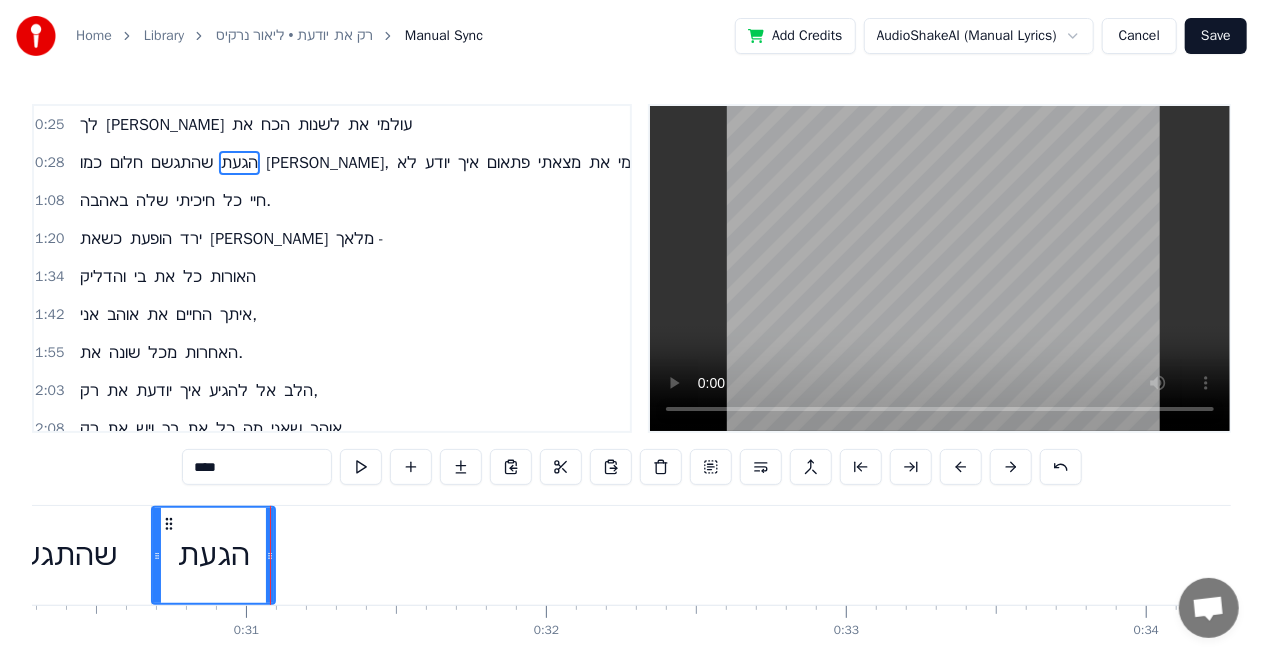 click on "שהתגשם" at bounding box center [57, 555] 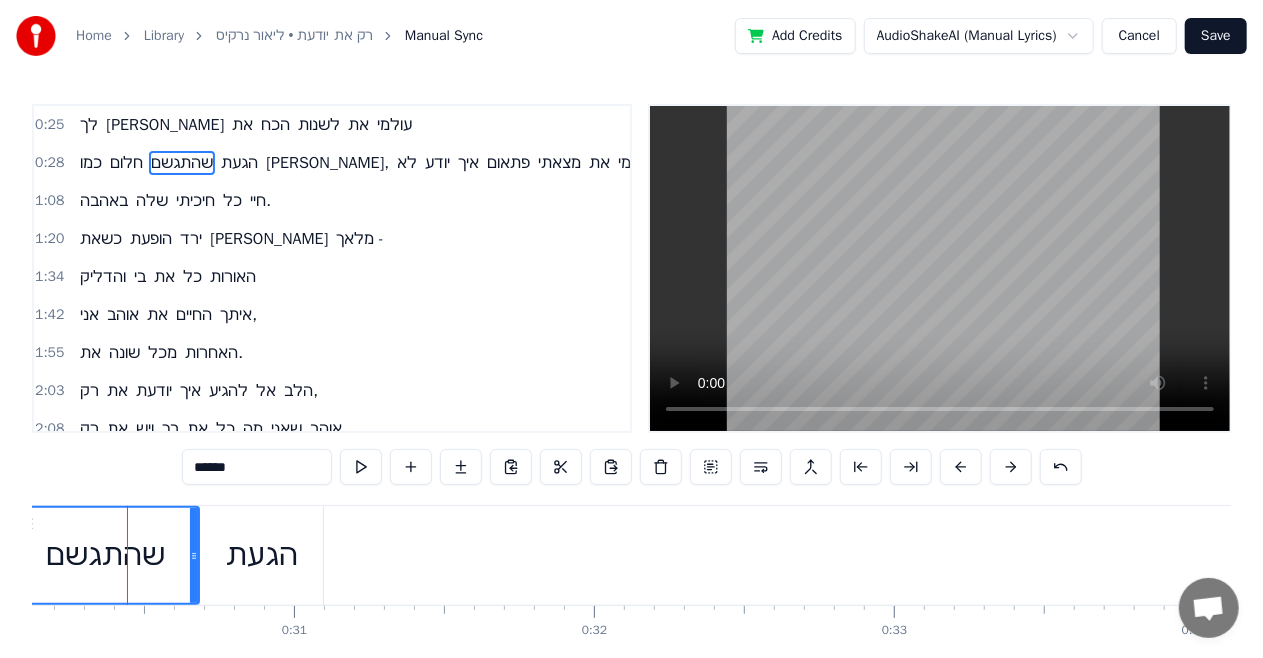 scroll, scrollTop: 0, scrollLeft: 9032, axis: horizontal 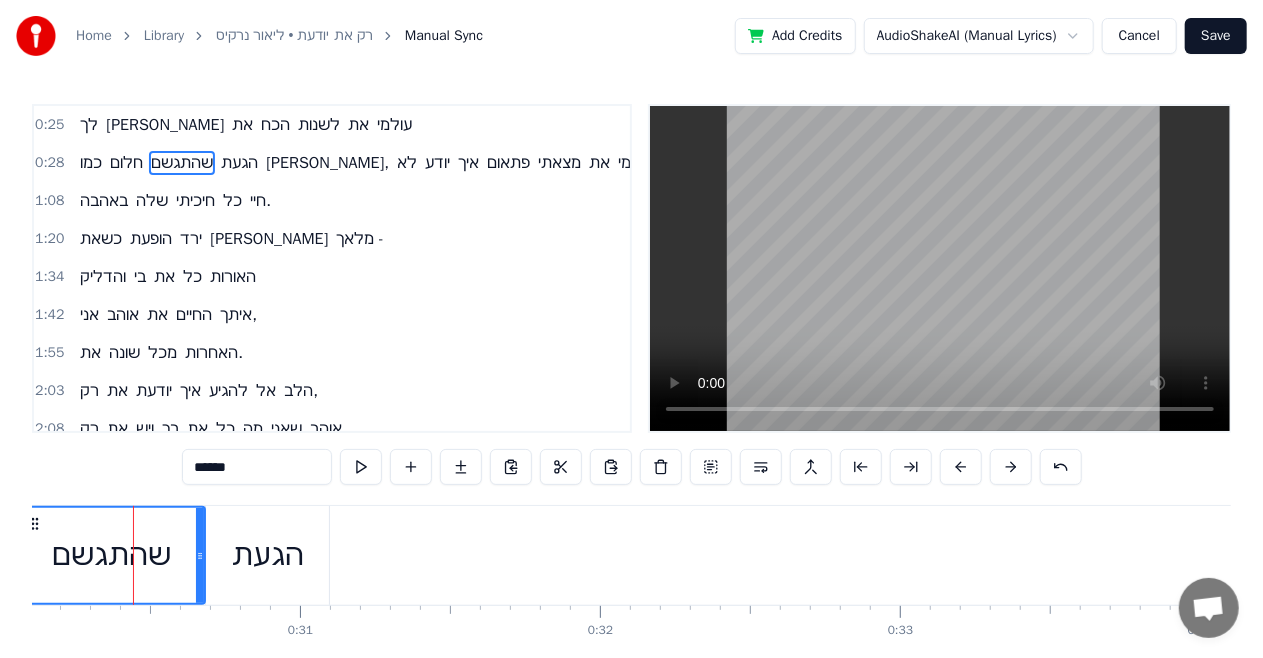 click on "[PERSON_NAME]," at bounding box center (327, 163) 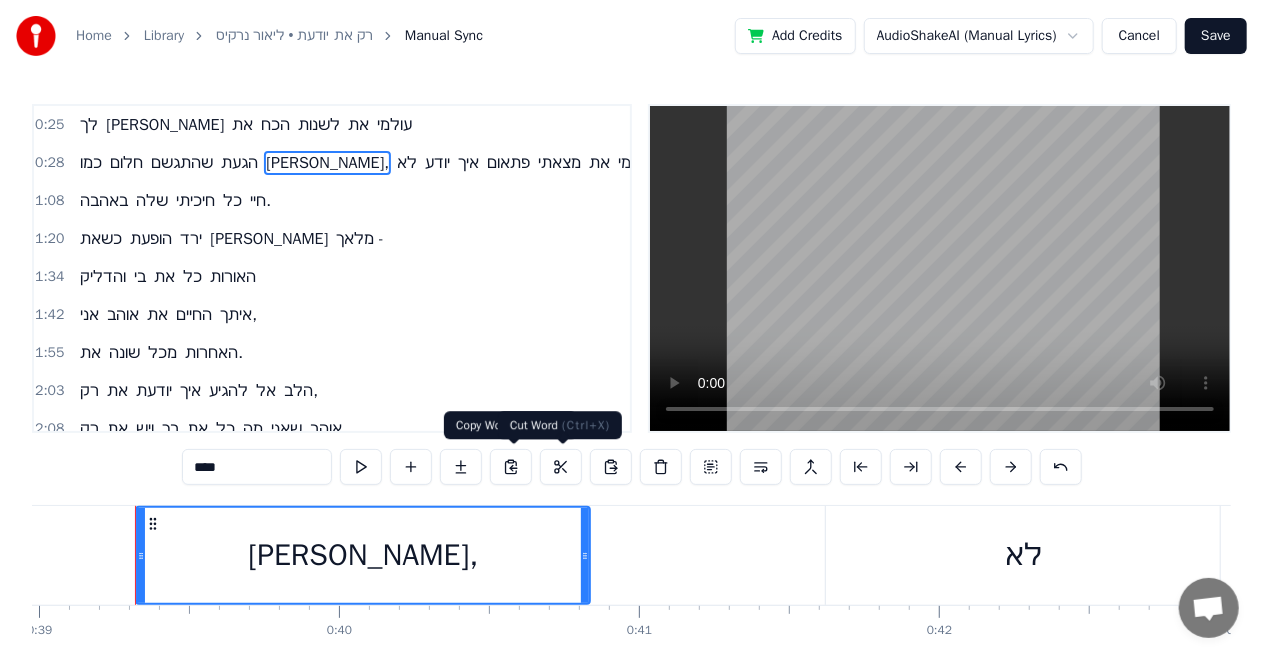 scroll, scrollTop: 0, scrollLeft: 11696, axis: horizontal 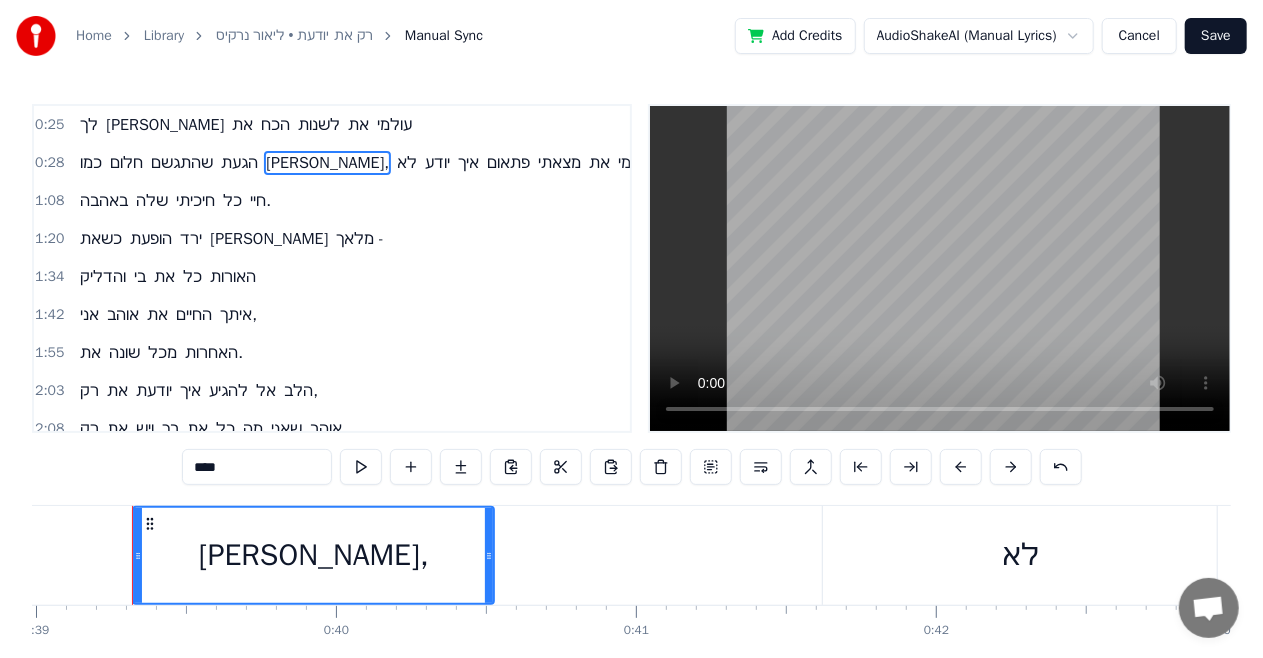 drag, startPoint x: 579, startPoint y: 544, endPoint x: 561, endPoint y: 554, distance: 20.59126 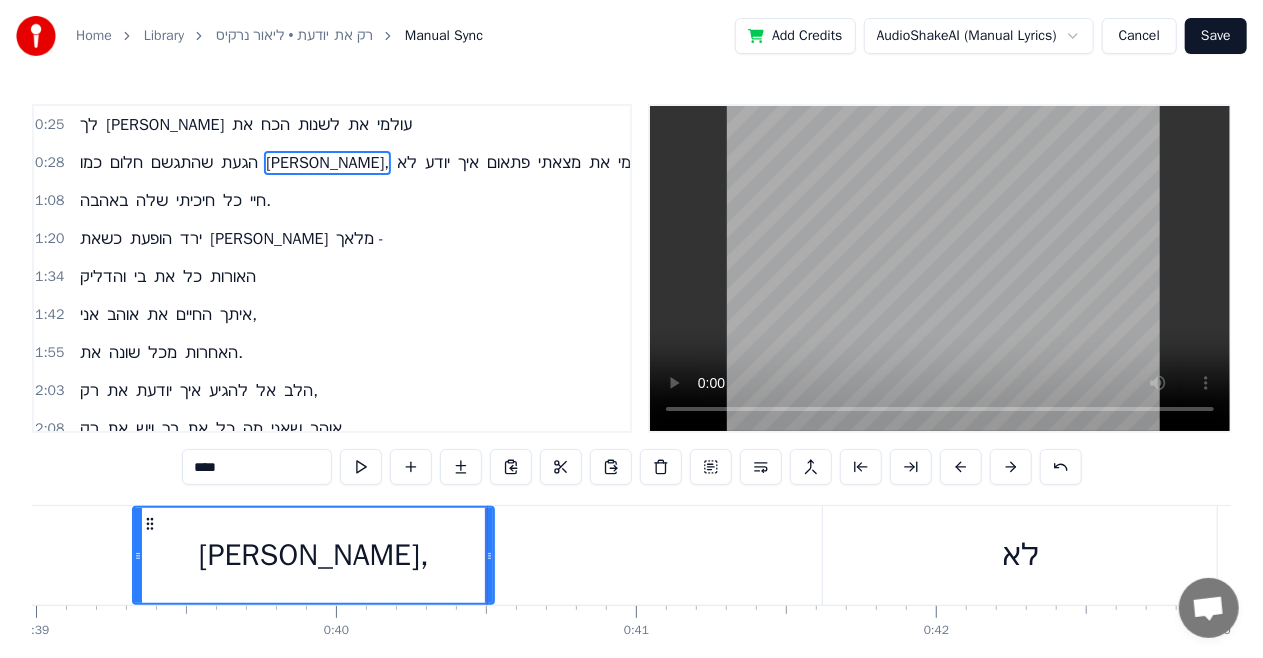 click on "לא" at bounding box center (1020, 555) 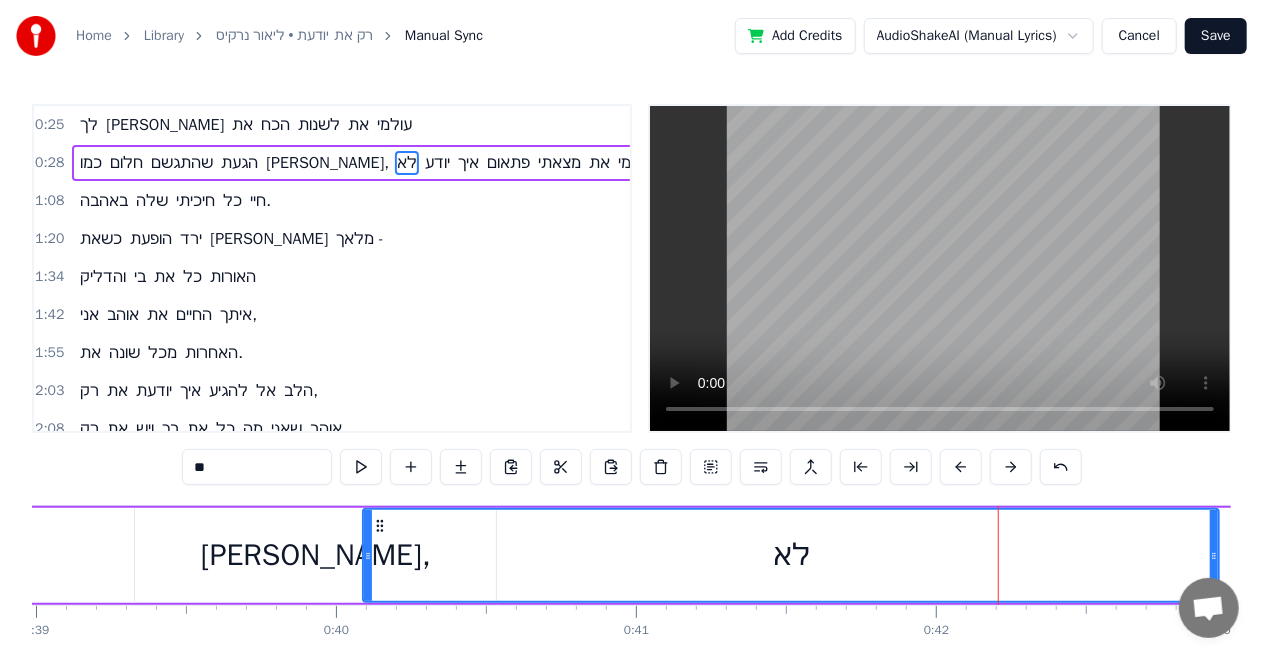 drag, startPoint x: 830, startPoint y: 548, endPoint x: 396, endPoint y: 560, distance: 434.16586 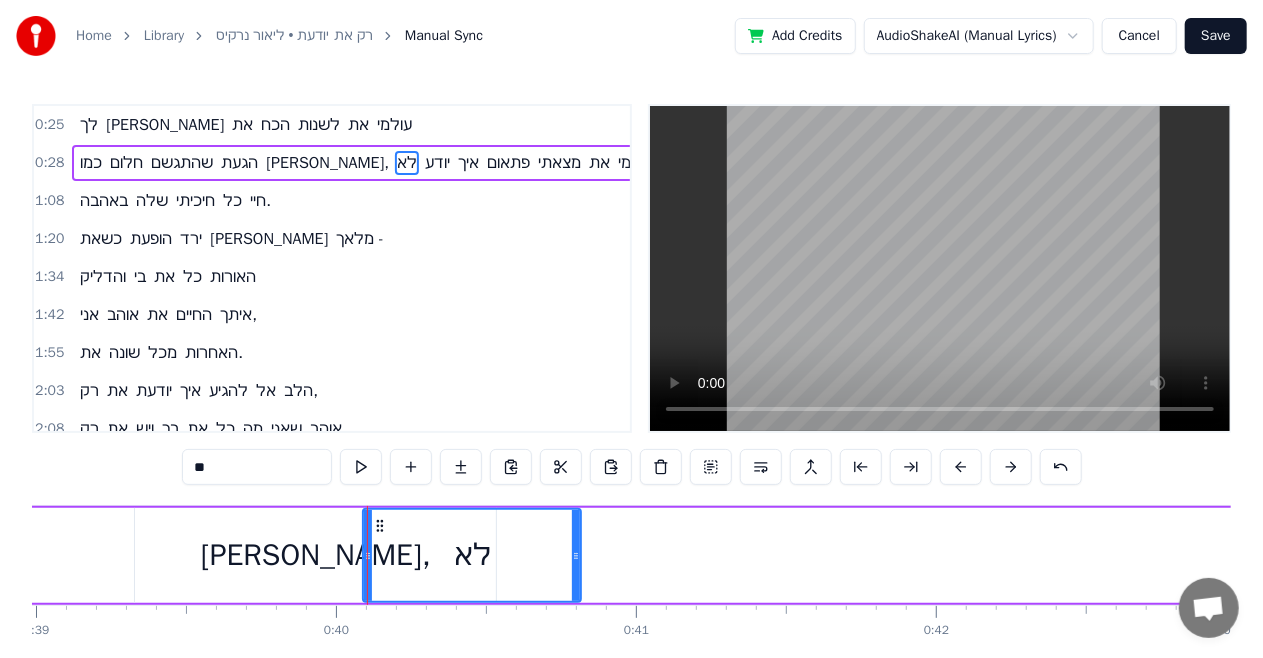 drag, startPoint x: 1212, startPoint y: 544, endPoint x: 574, endPoint y: 583, distance: 639.1909 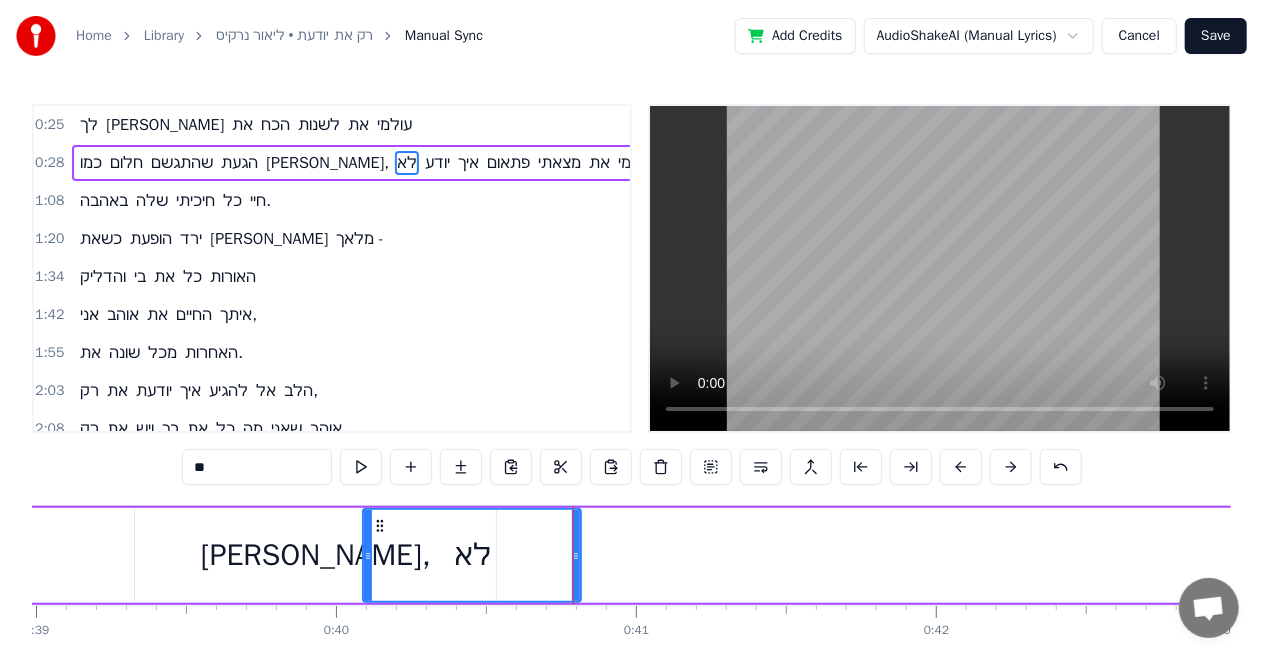 click on "[PERSON_NAME]," at bounding box center (315, 555) 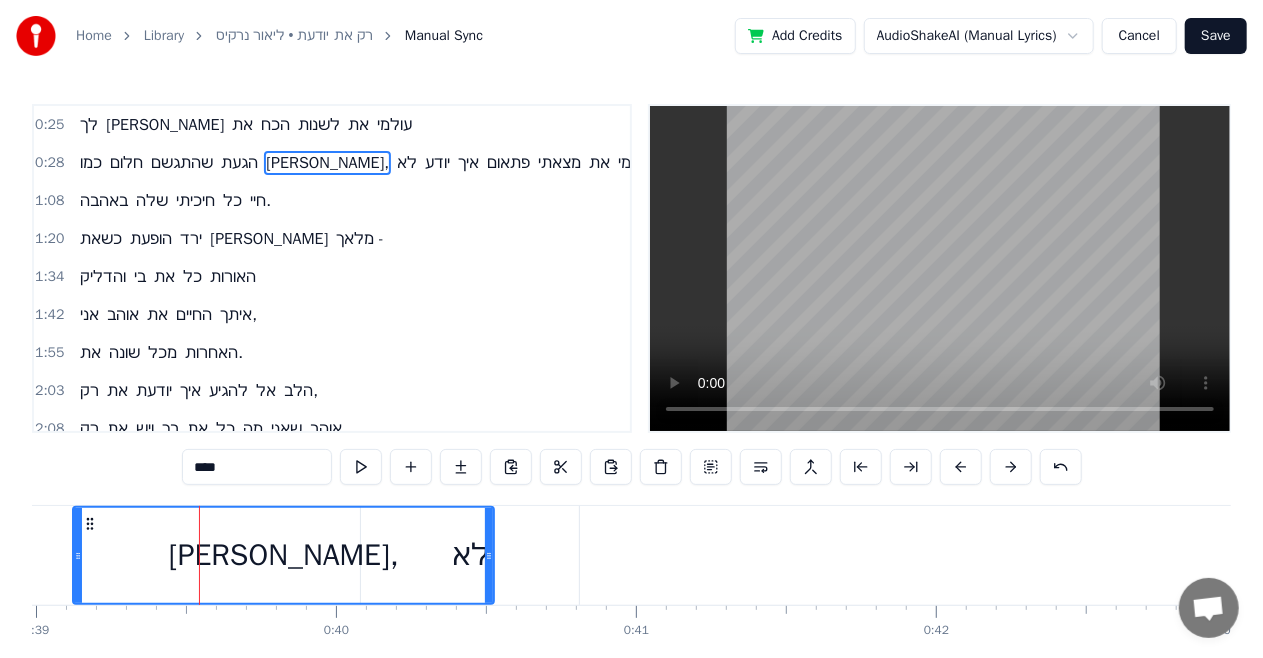 drag, startPoint x: 136, startPoint y: 557, endPoint x: 96, endPoint y: 554, distance: 40.112343 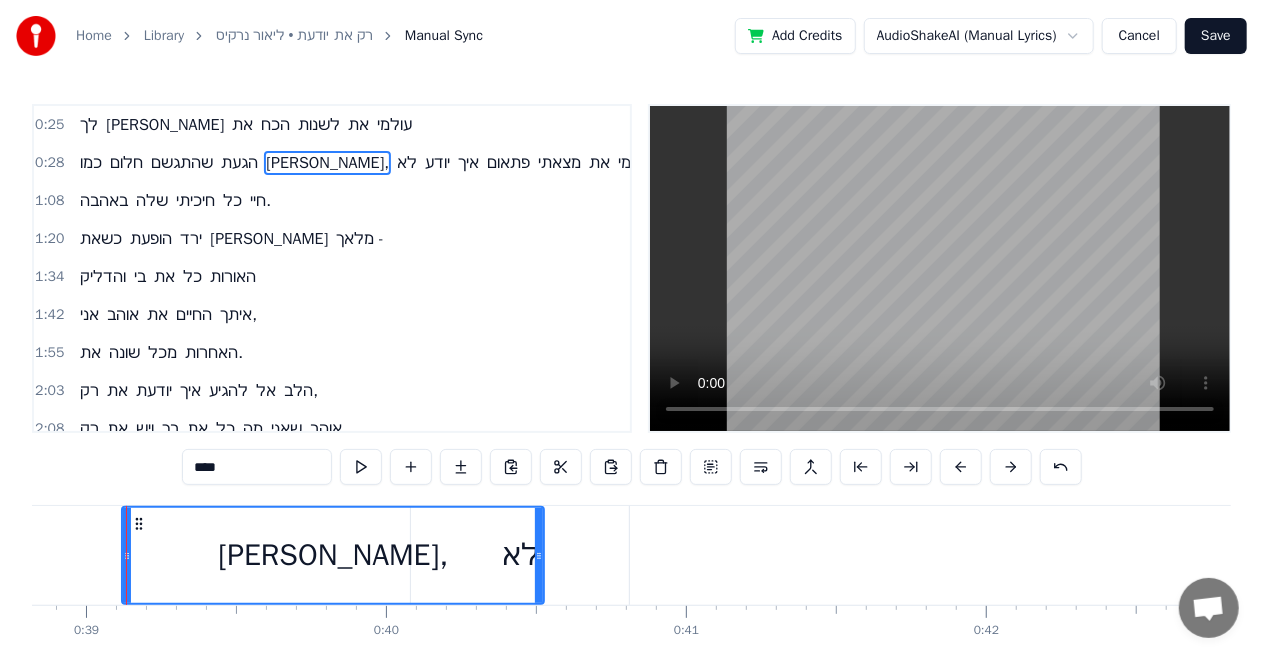 scroll, scrollTop: 0, scrollLeft: 11640, axis: horizontal 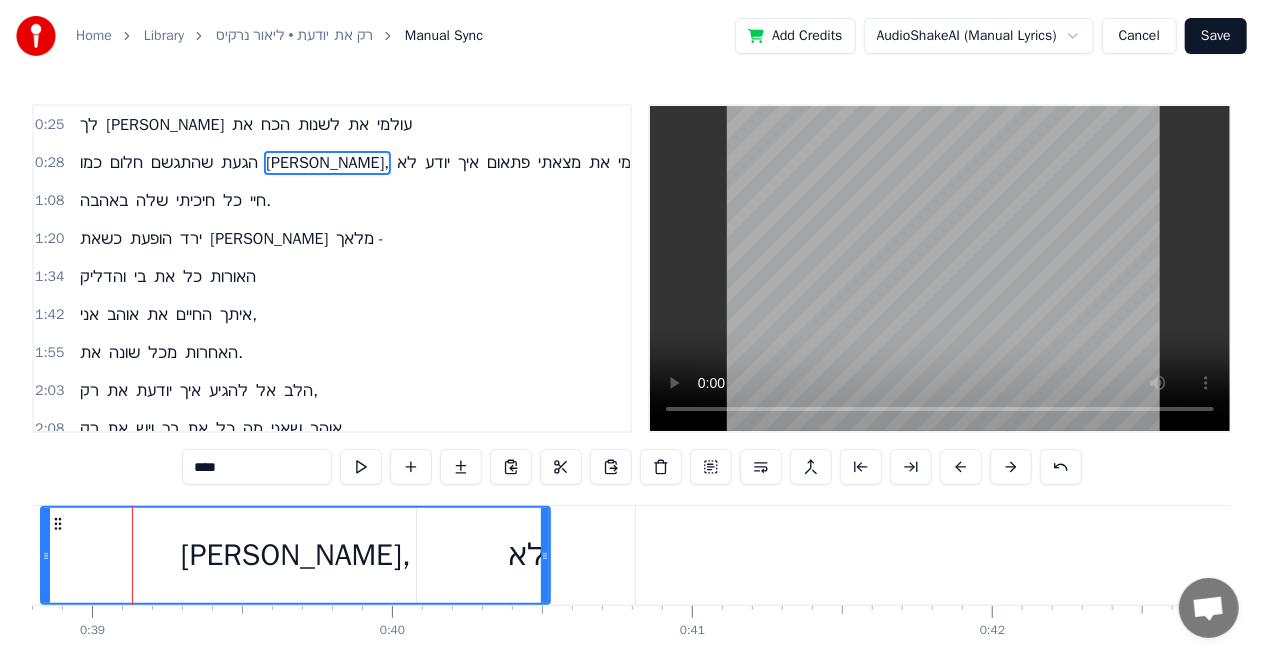 drag, startPoint x: 132, startPoint y: 561, endPoint x: 45, endPoint y: 554, distance: 87.28116 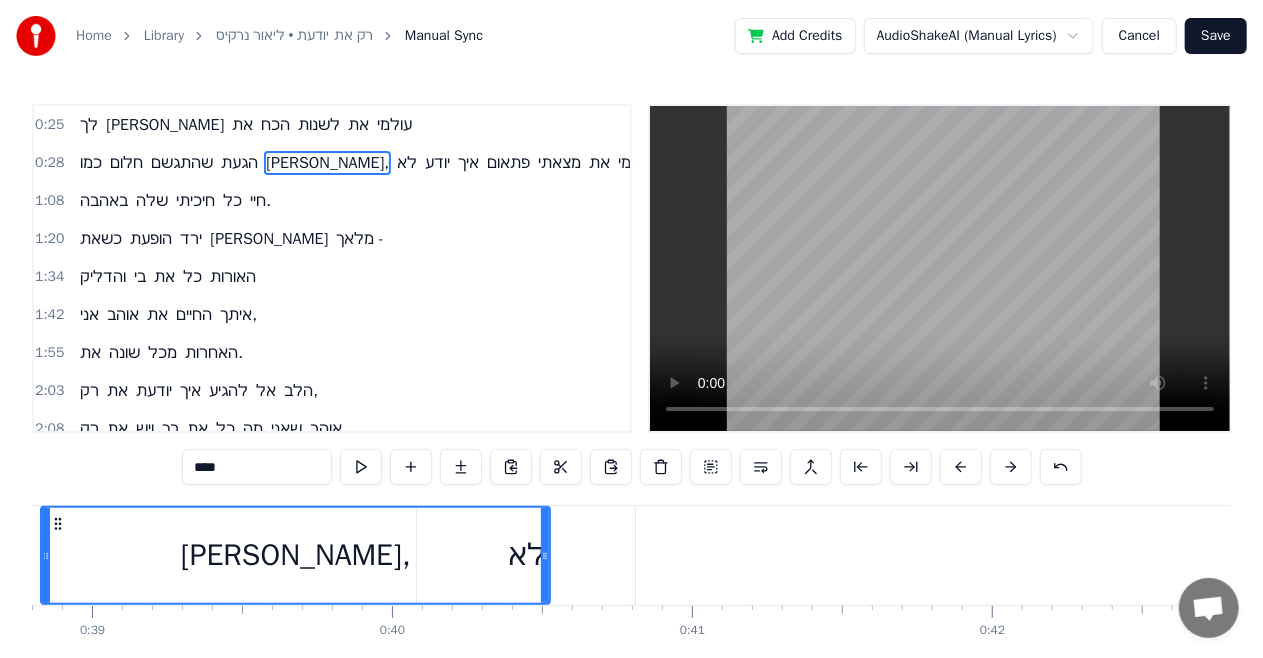 scroll, scrollTop: 0, scrollLeft: 11553, axis: horizontal 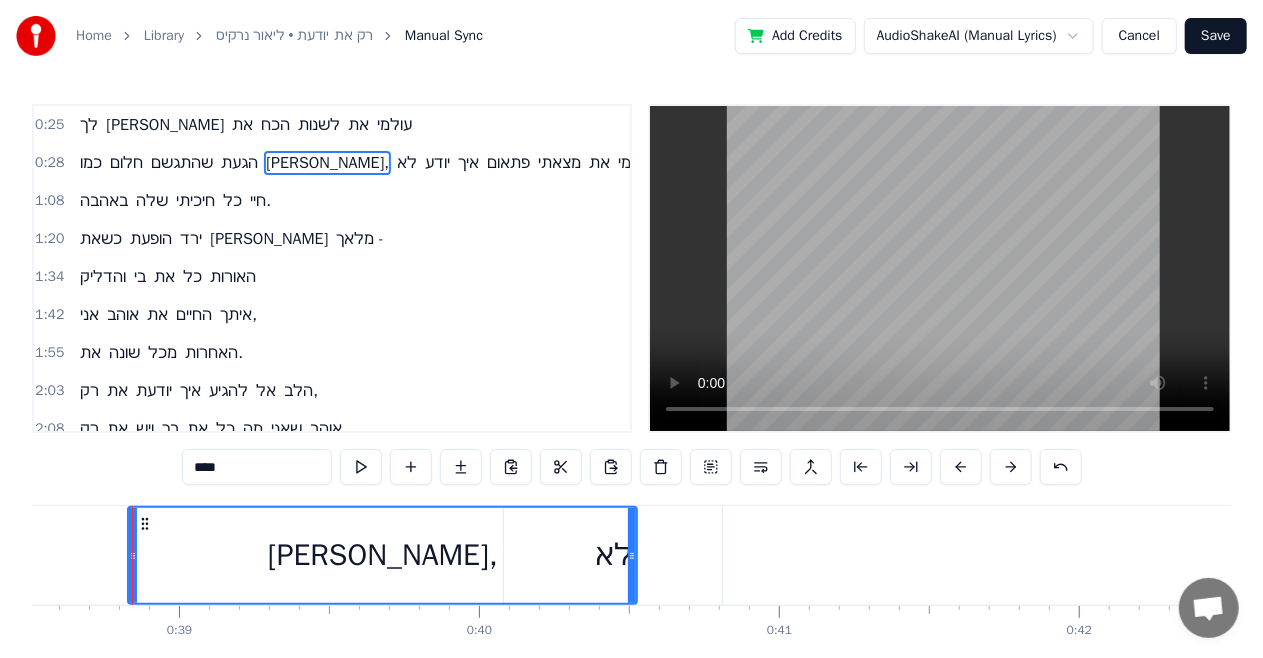 click on "כמו חלום שהתגשם הגעת [PERSON_NAME], לא יודע איך פתאום מצאתי את עצמי" at bounding box center (2978, 555) 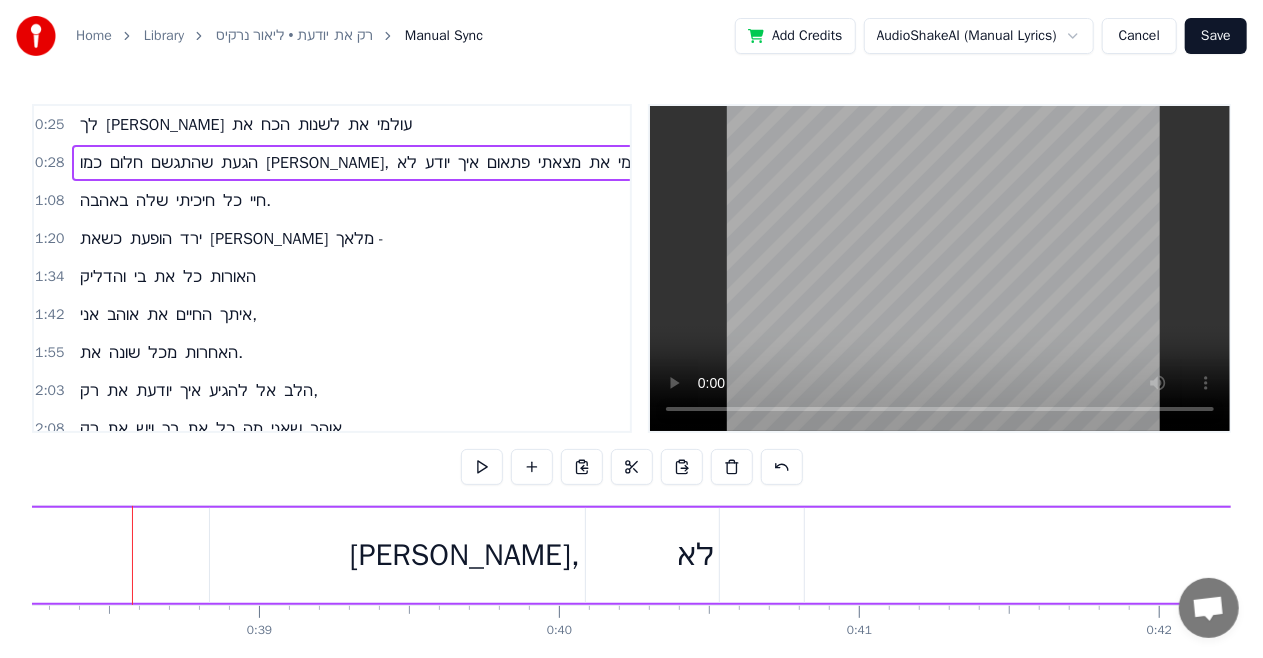 click on "כמו חלום שהתגשם הגעת [PERSON_NAME], לא יודע איך פתאום מצאתי את עצמי" at bounding box center [3058, 555] 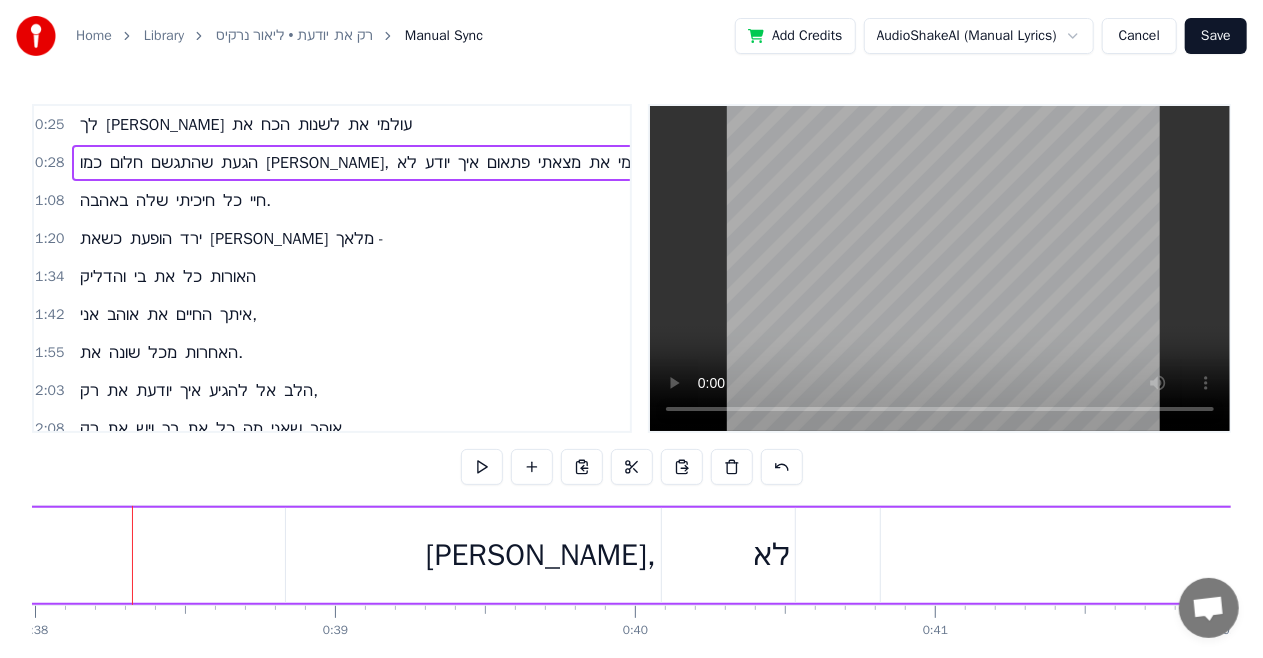 click on "כמו חלום שהתגשם הגעת [PERSON_NAME], לא יודע איך פתאום מצאתי את עצמי" at bounding box center [3134, 555] 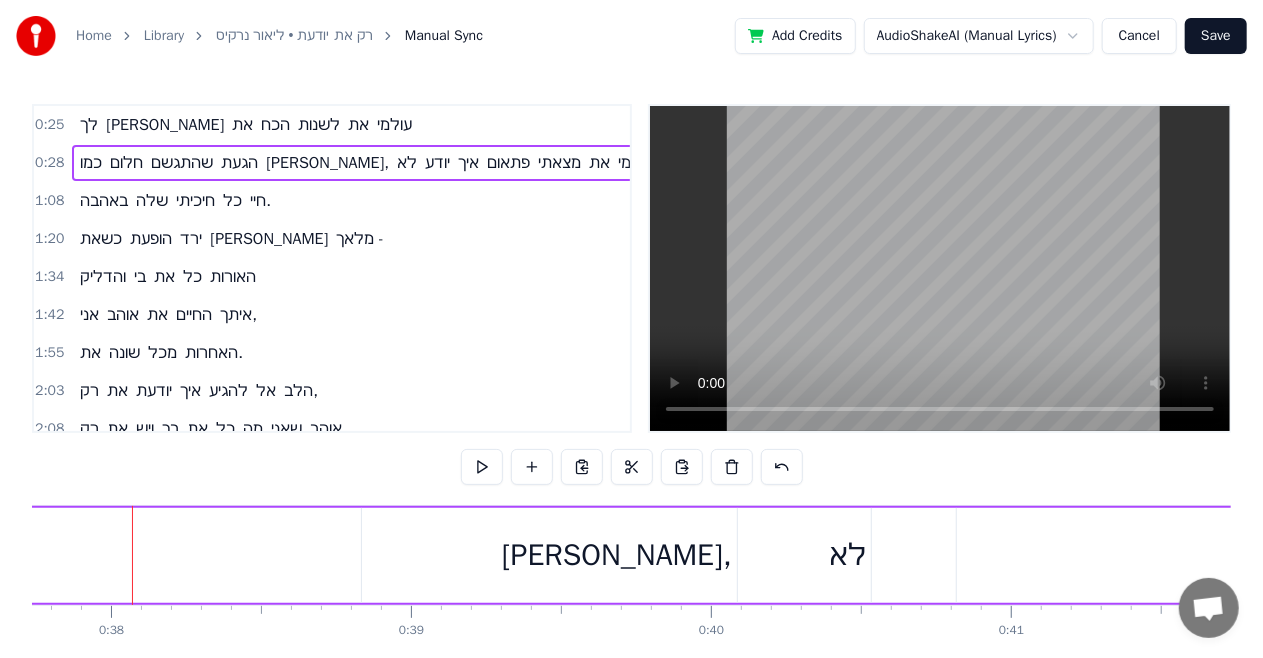 click on "כמו חלום שהתגשם הגעת [PERSON_NAME], לא יודע איך פתאום מצאתי את עצמי" at bounding box center [3210, 555] 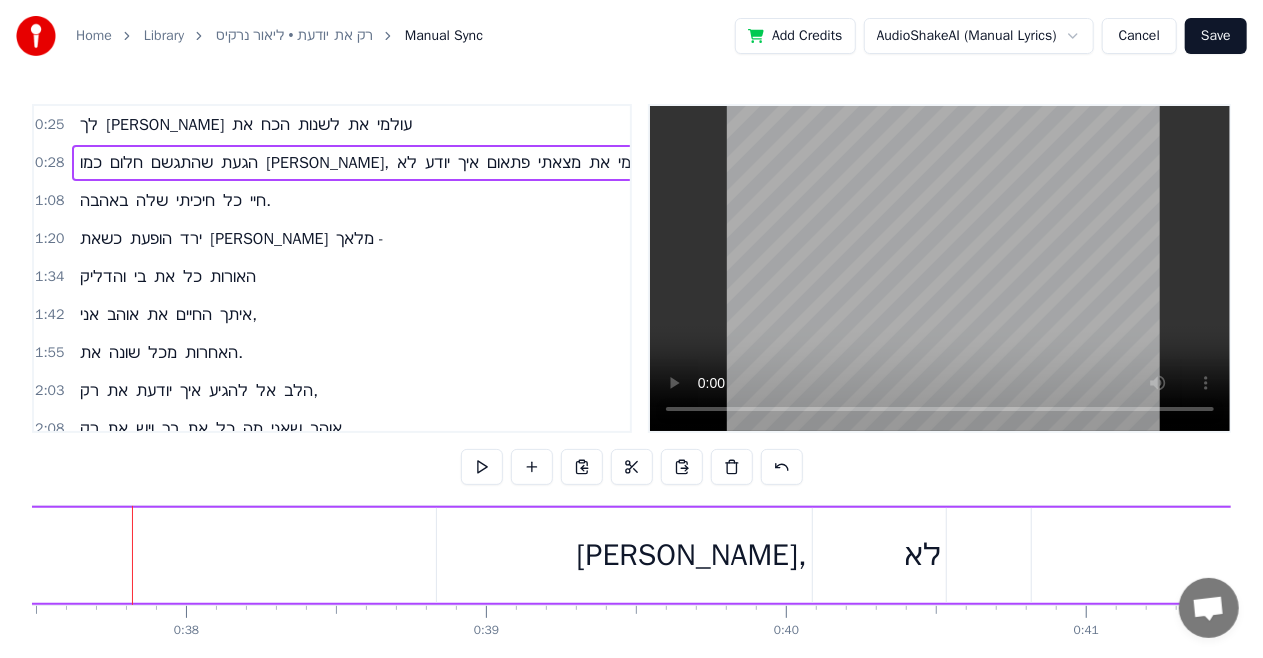click on "כמו חלום שהתגשם הגעת [PERSON_NAME], לא יודע איך פתאום מצאתי את עצמי" at bounding box center [3285, 555] 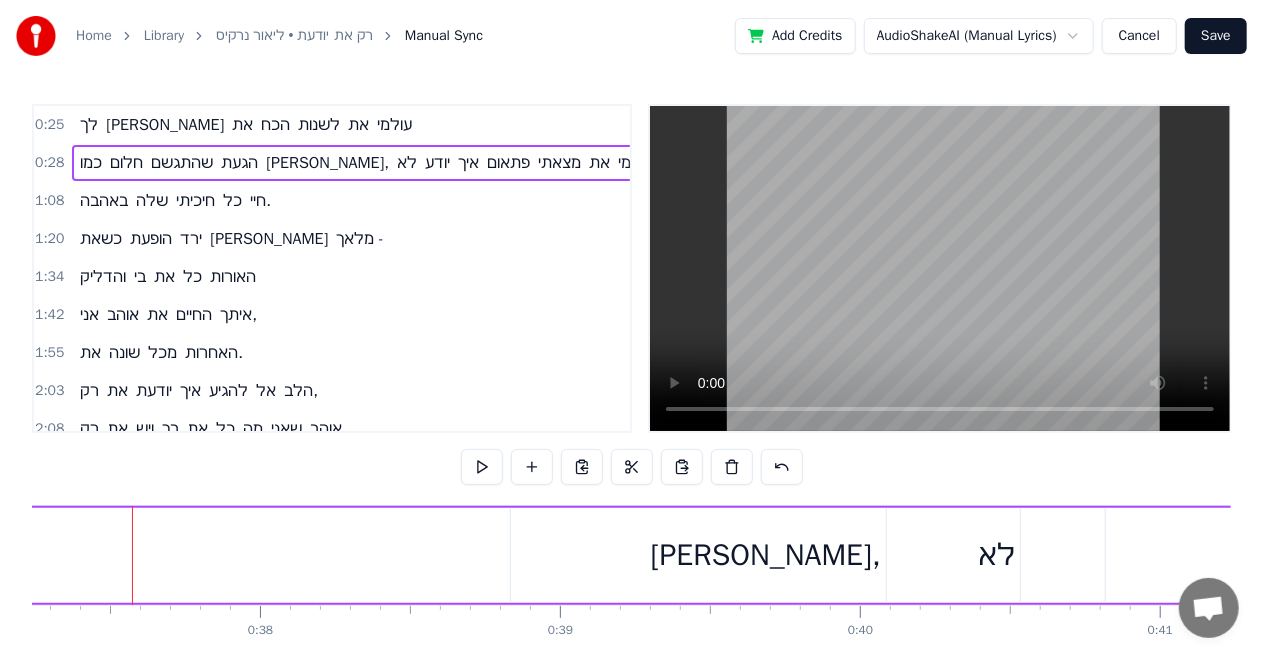 click on "כמו חלום שהתגשם הגעת [PERSON_NAME], לא יודע איך פתאום מצאתי את עצמי" at bounding box center [3359, 555] 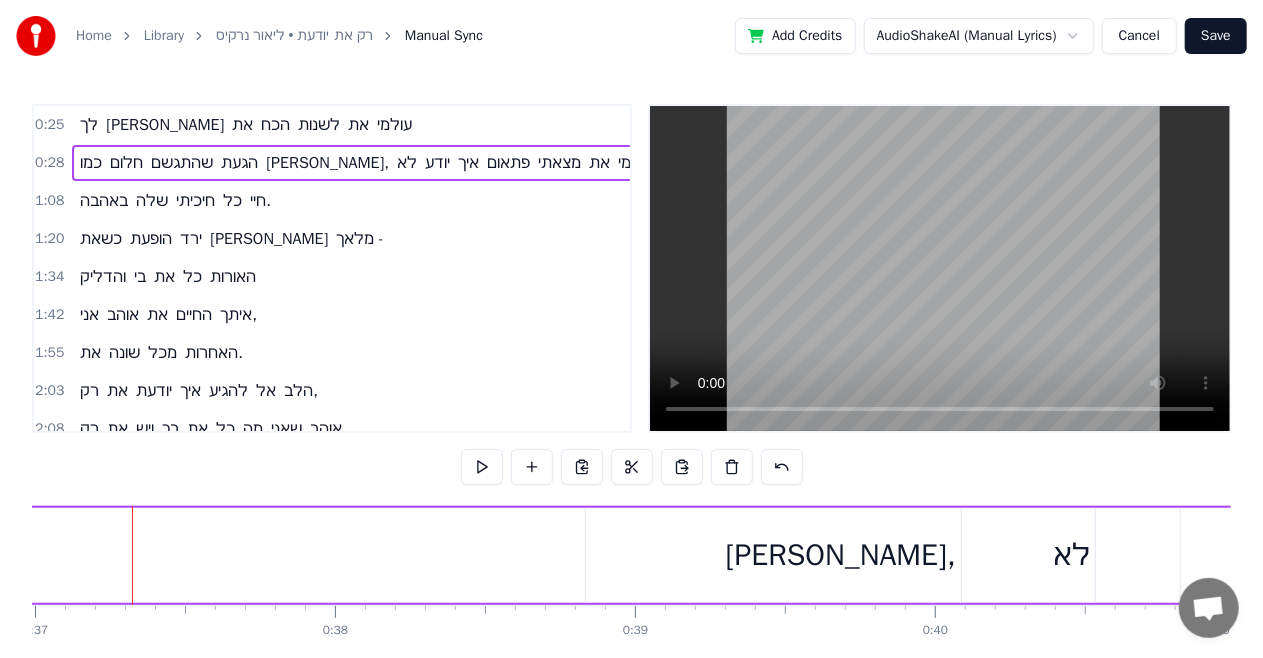 click on "כמו חלום שהתגשם הגעת [PERSON_NAME], לא יודע איך פתאום מצאתי את עצמי" at bounding box center [3434, 555] 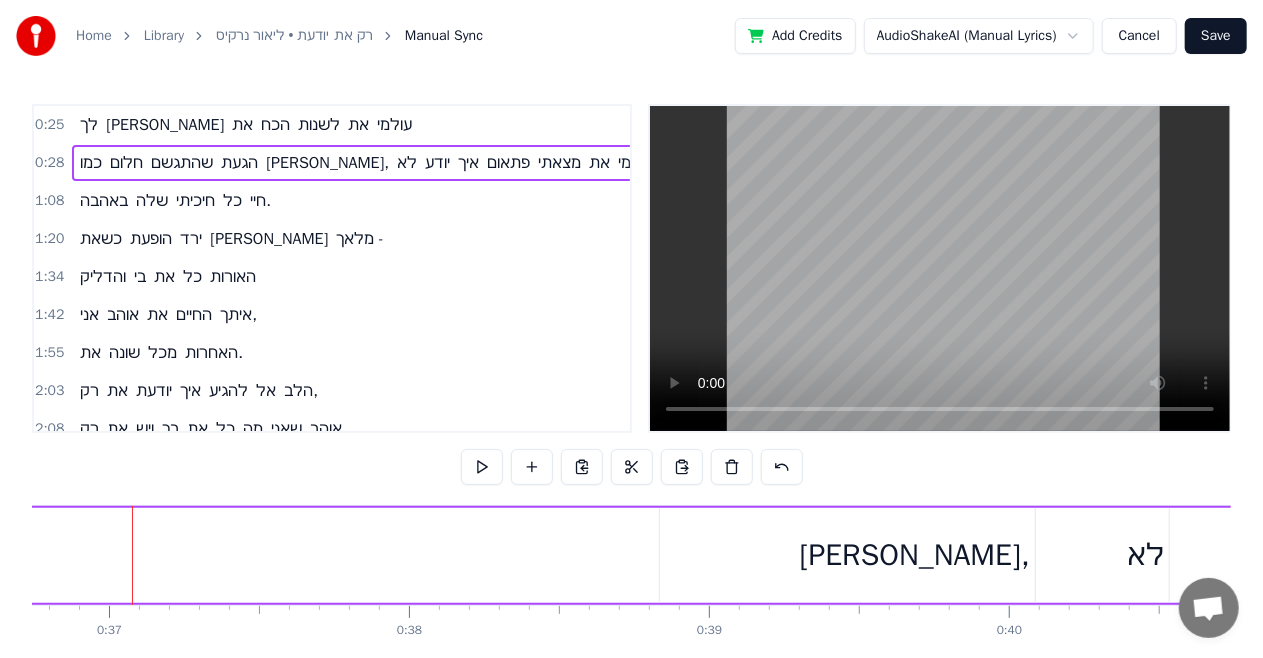 click on "כמו חלום שהתגשם הגעת [PERSON_NAME], לא יודע איך פתאום מצאתי את עצמי" at bounding box center (3508, 555) 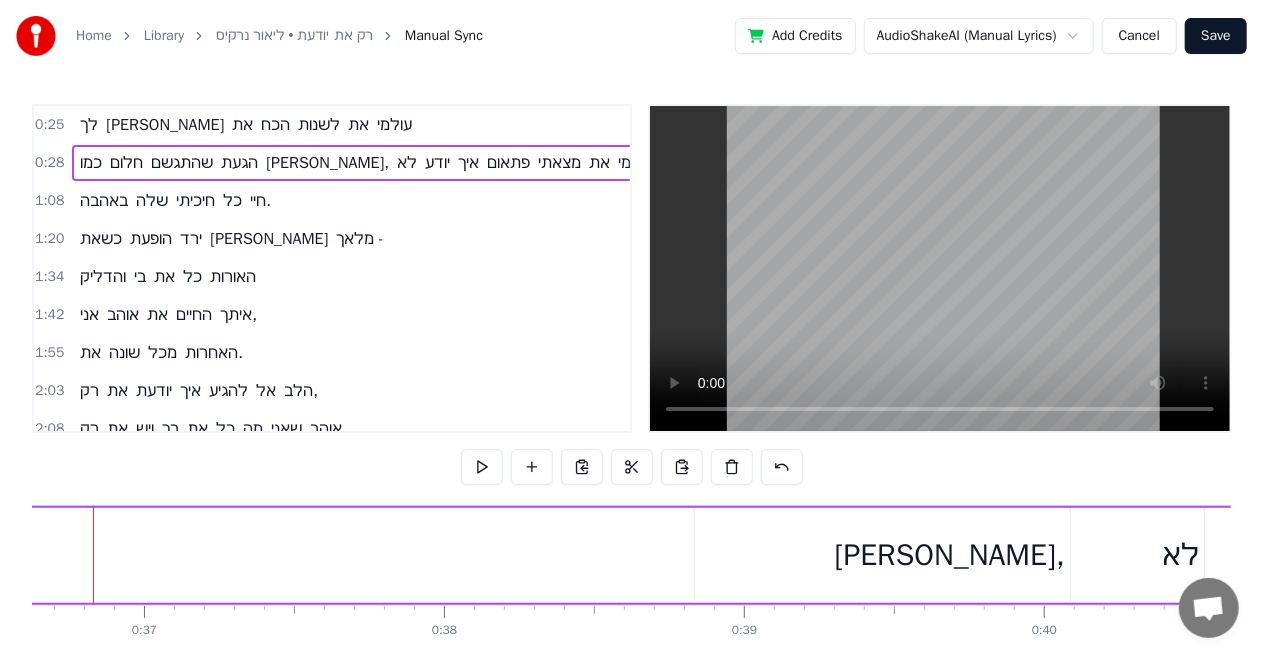 scroll, scrollTop: 0, scrollLeft: 10949, axis: horizontal 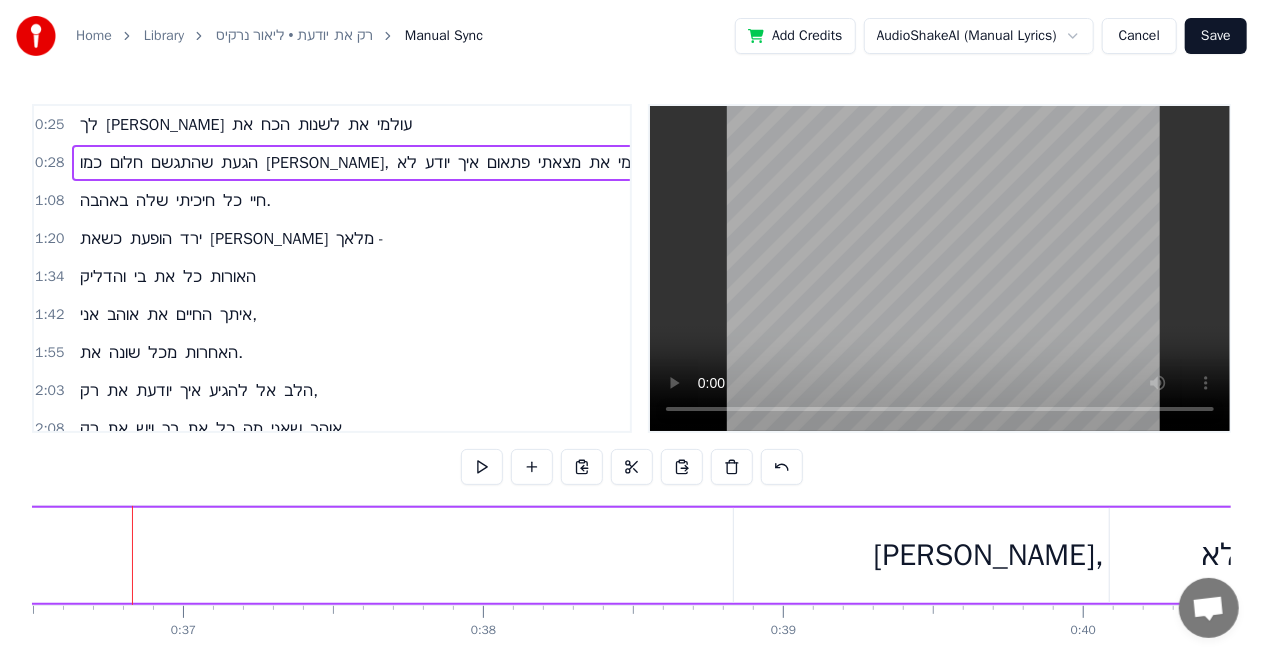 click on "[PERSON_NAME]," at bounding box center (989, 555) 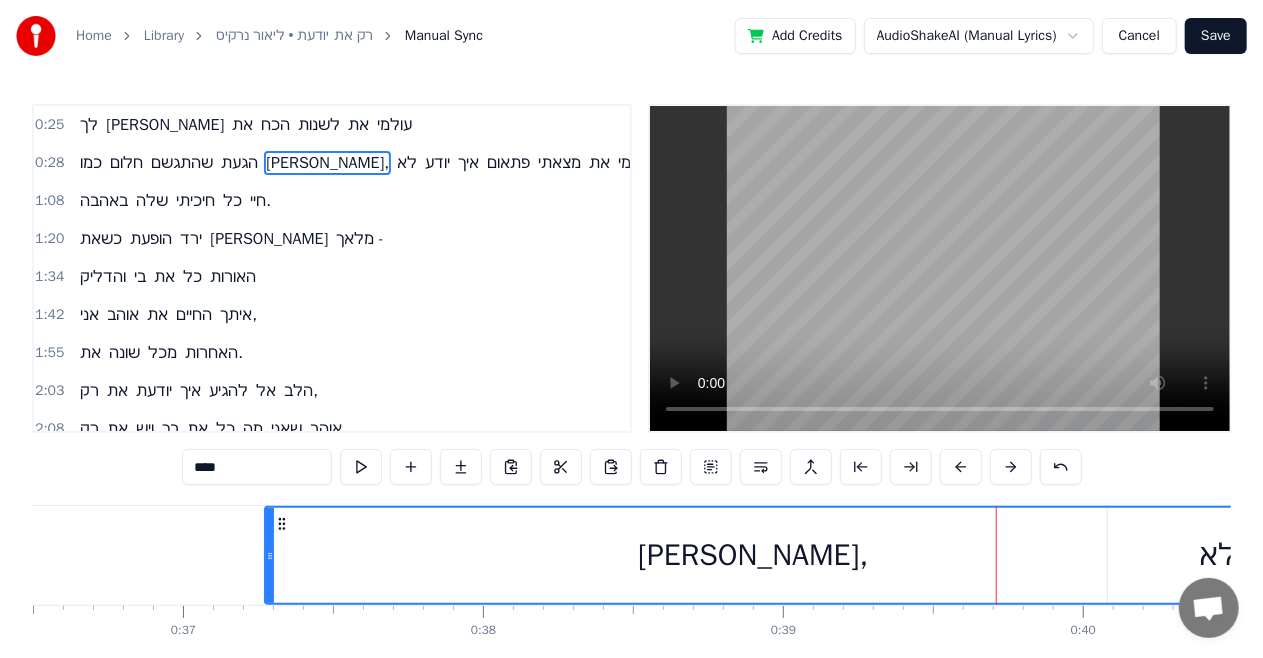 drag, startPoint x: 736, startPoint y: 547, endPoint x: 269, endPoint y: 549, distance: 467.00427 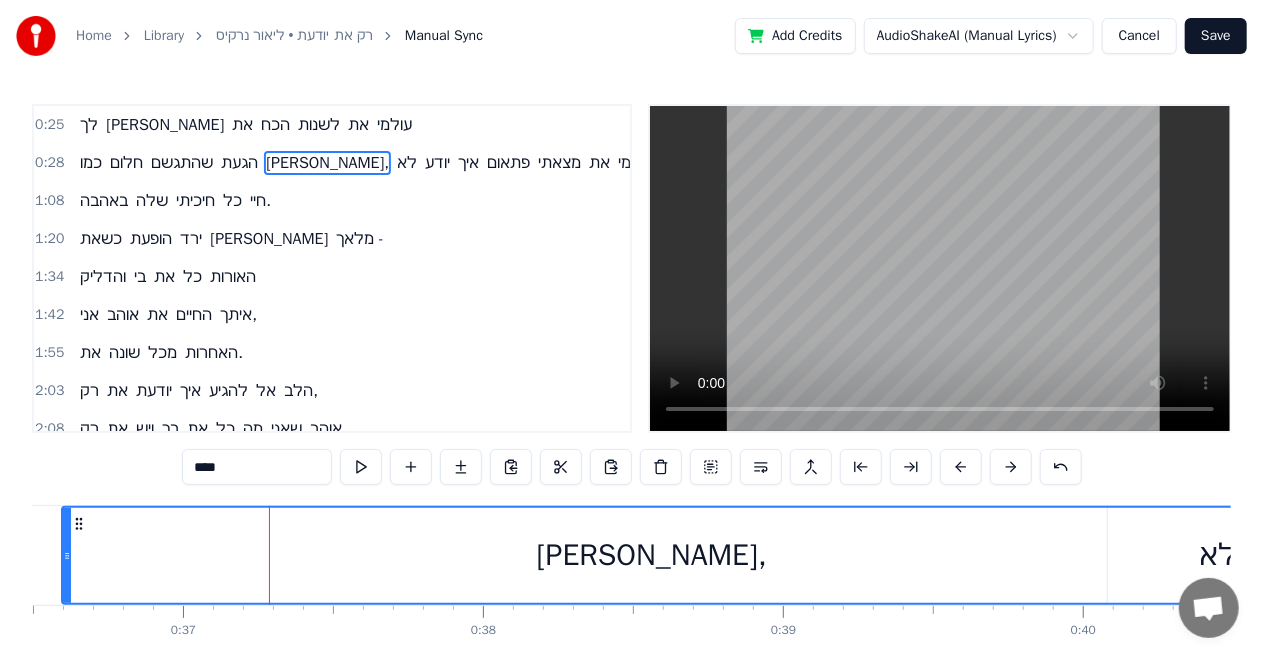 drag, startPoint x: 266, startPoint y: 551, endPoint x: 63, endPoint y: 565, distance: 203.4822 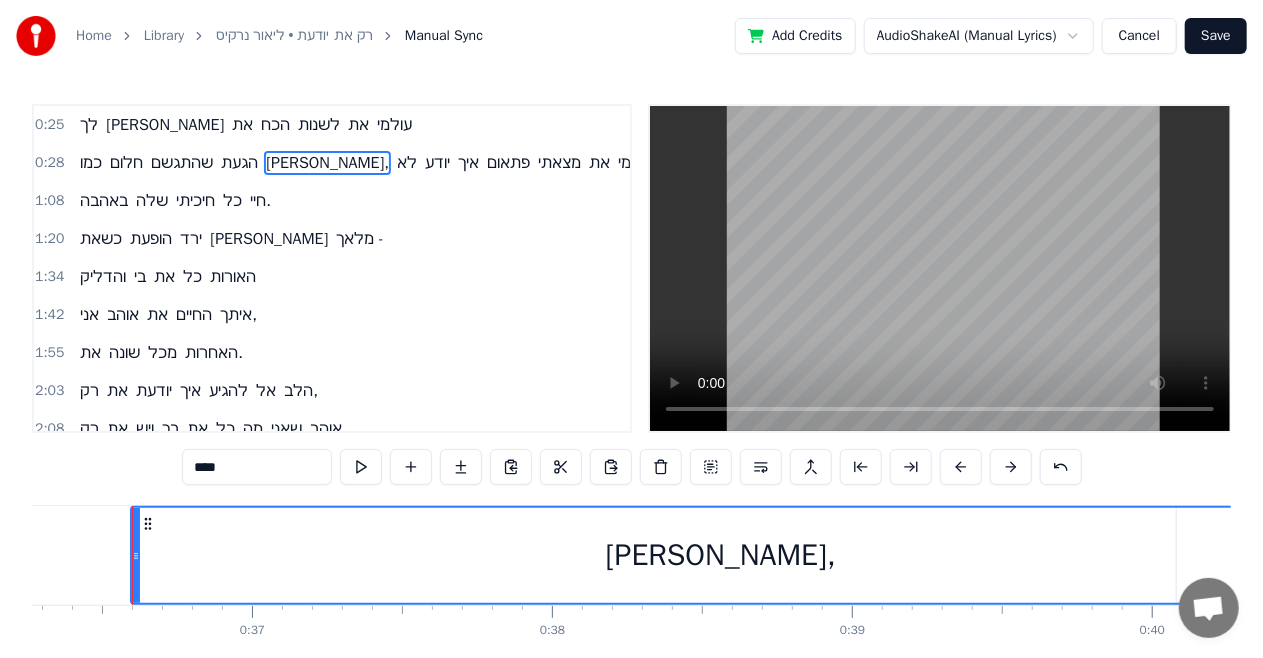 click on "כמו חלום שהתגשם הגעת [PERSON_NAME], לא יודע איך פתאום מצאתי את עצמי" at bounding box center (3651, 555) 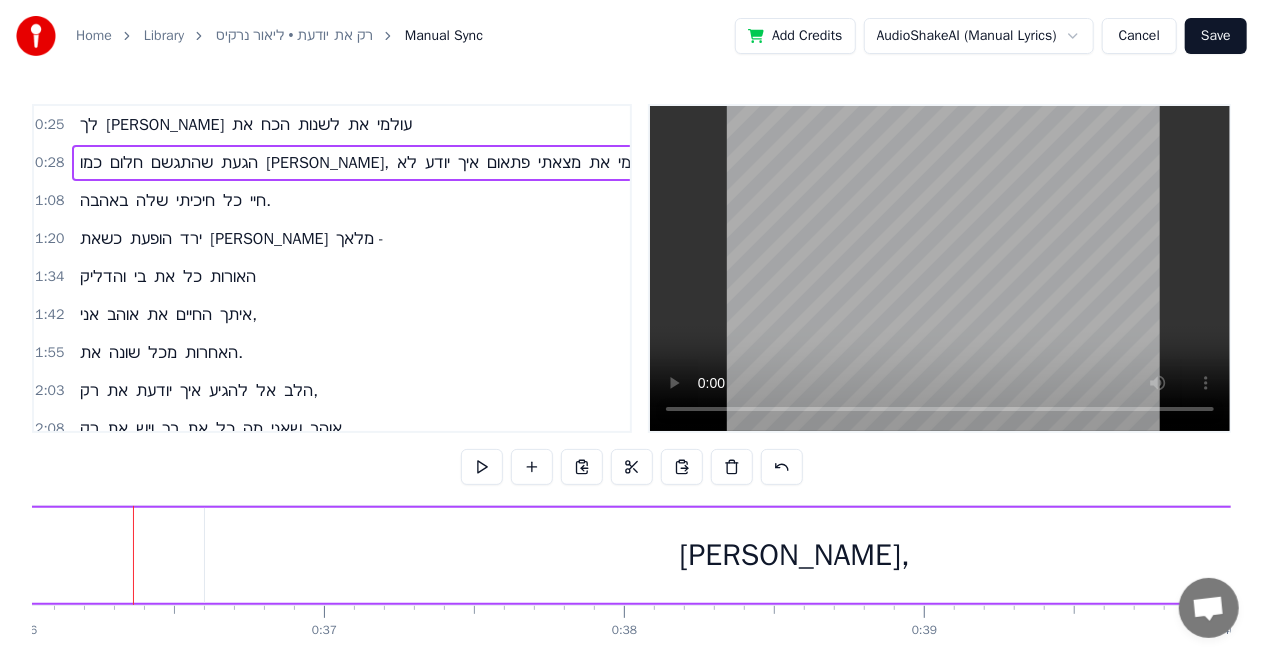 click on "כמו חלום שהתגשם הגעת [PERSON_NAME], לא יודע איך פתאום מצאתי את עצמי" at bounding box center (3723, 555) 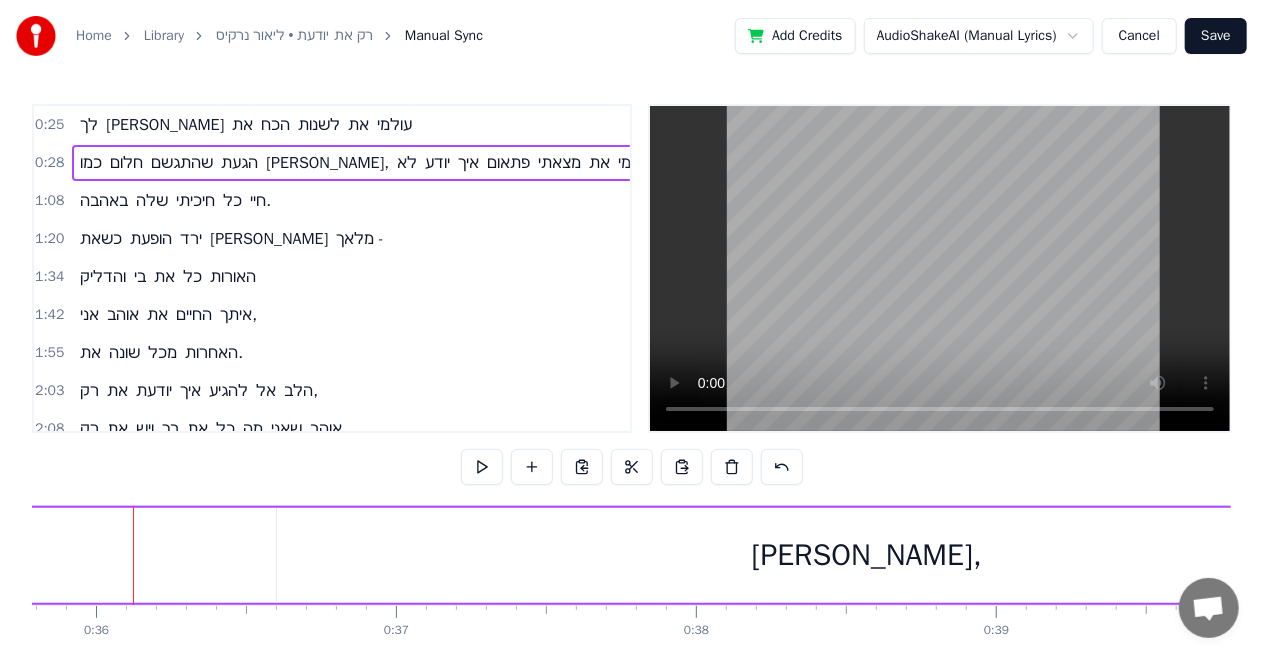 click on "כמו חלום שהתגשם הגעת [PERSON_NAME], לא יודע איך פתאום מצאתי את עצמי" at bounding box center (3795, 555) 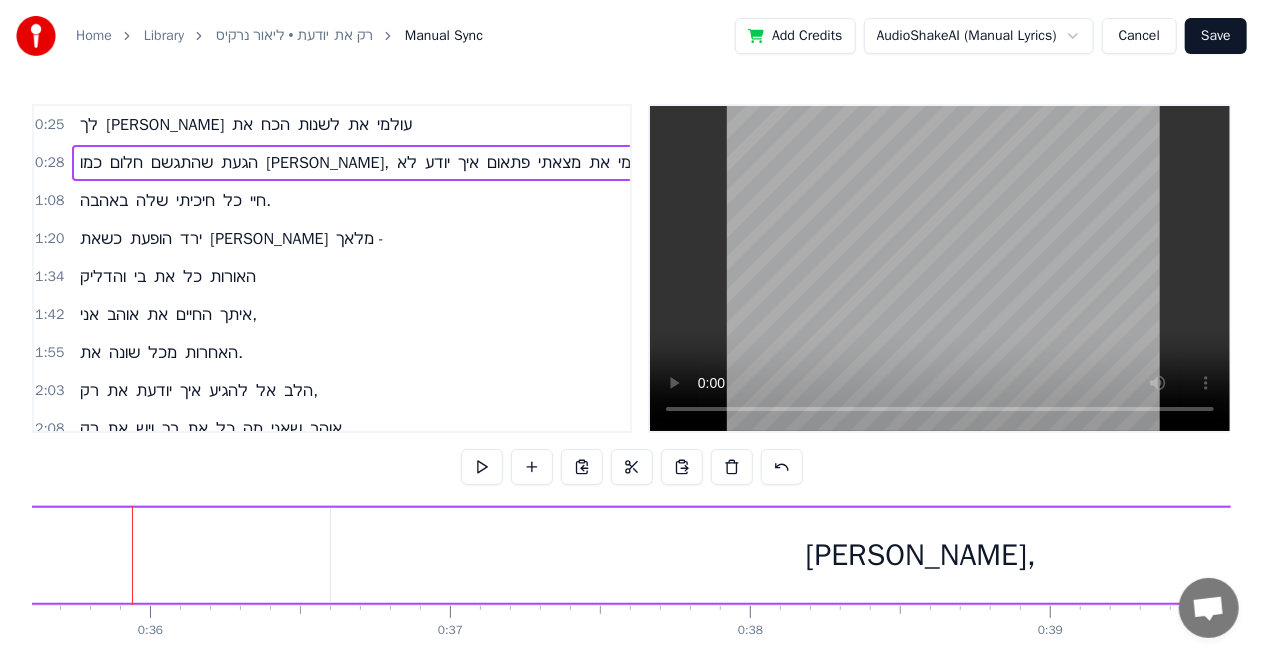 click on "כמו חלום שהתגשם הגעת [PERSON_NAME], לא יודע איך פתאום מצאתי את עצמי" at bounding box center (3849, 555) 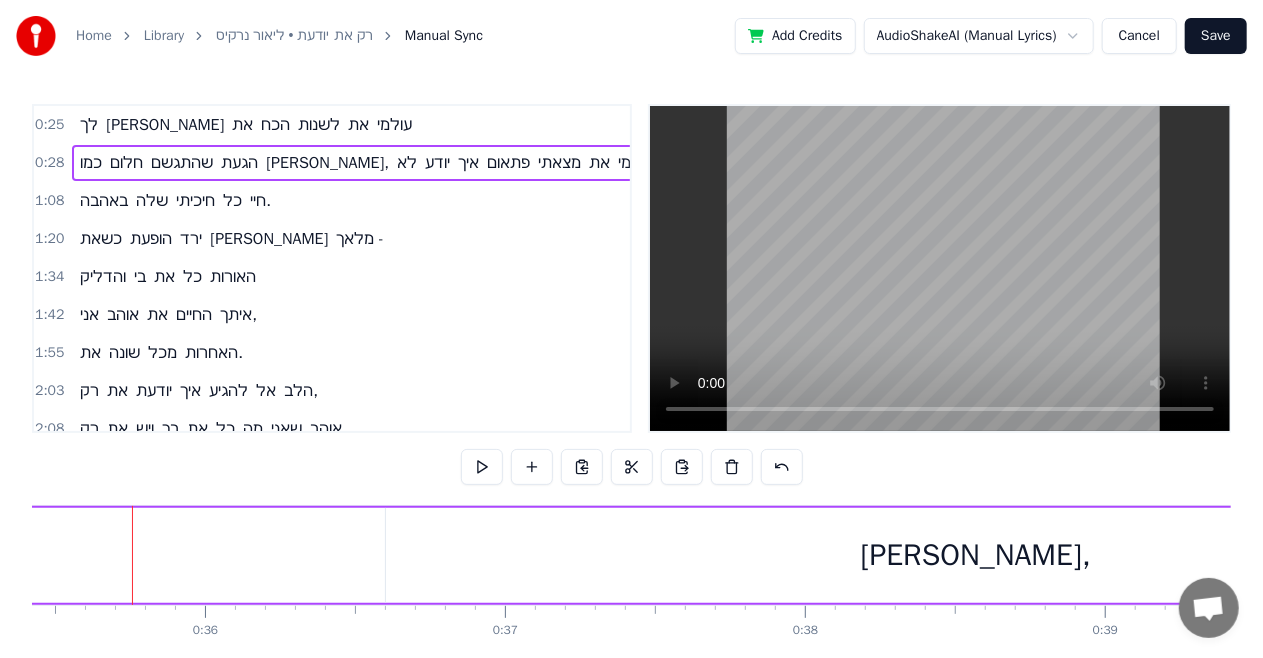 click on "כמו חלום שהתגשם הגעת [PERSON_NAME], לא יודע איך פתאום מצאתי את עצמי" at bounding box center (3904, 555) 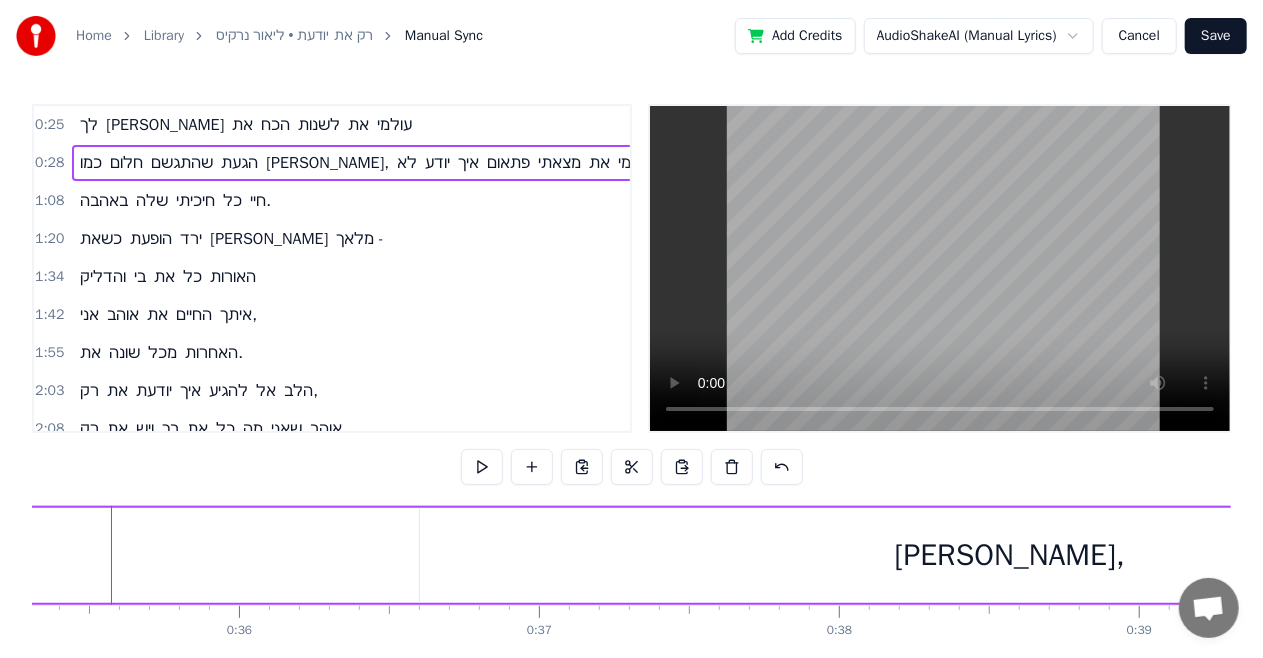 click on "כמו חלום שהתגשם הגעת [PERSON_NAME], לא יודע איך פתאום מצאתי את עצמי" at bounding box center (3938, 555) 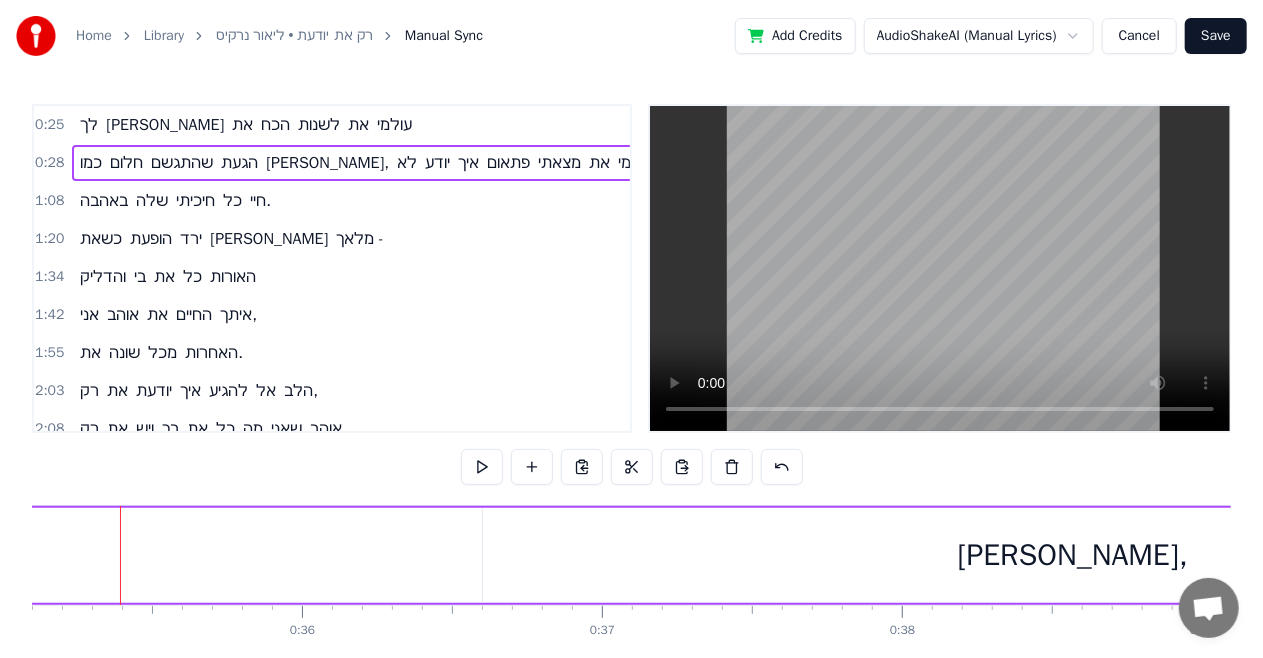 scroll, scrollTop: 0, scrollLeft: 10518, axis: horizontal 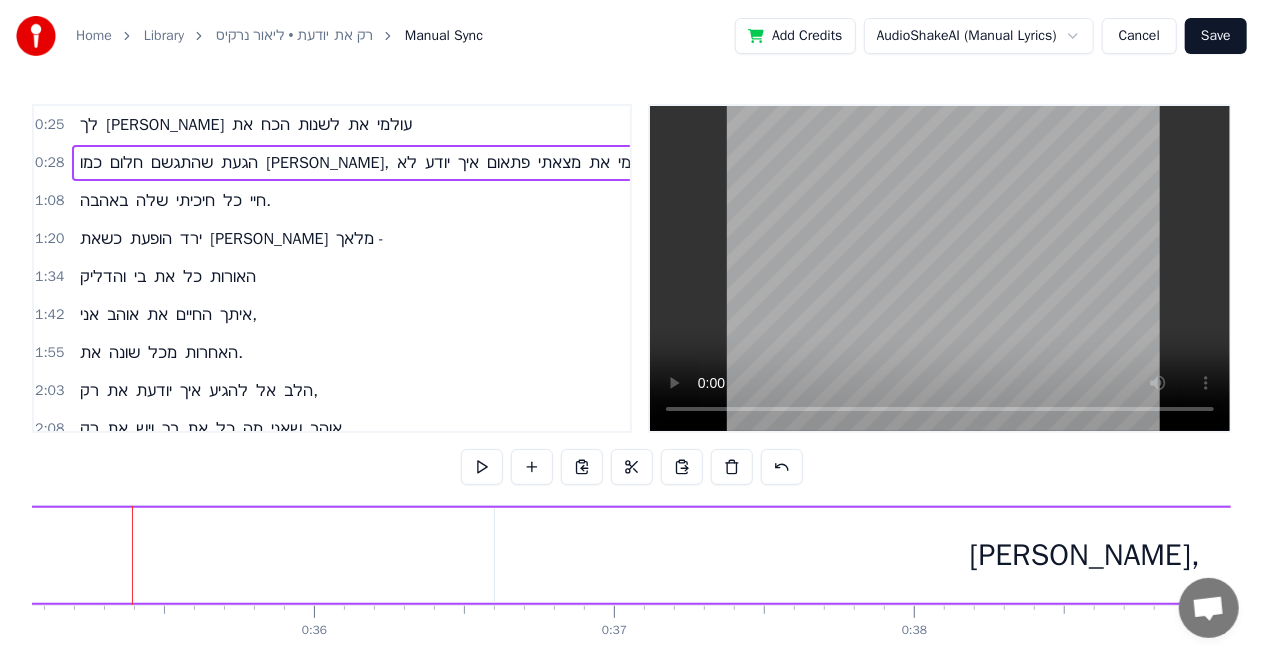 click on "[PERSON_NAME]," at bounding box center [1085, 555] 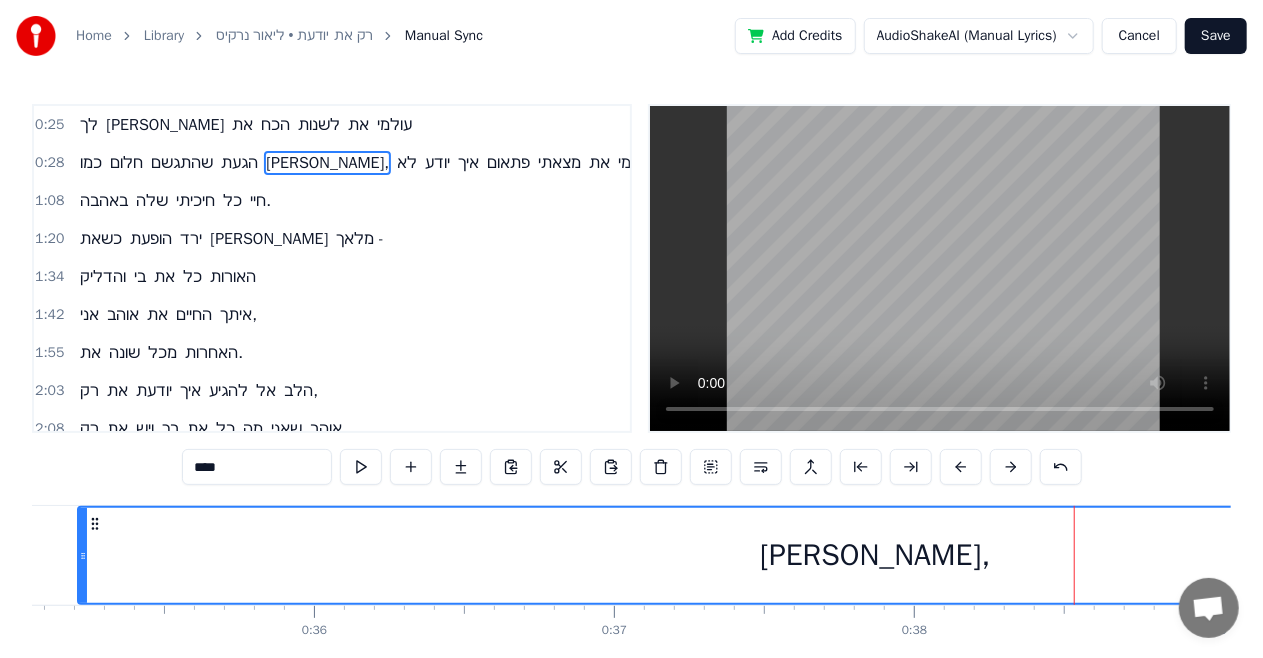 drag, startPoint x: 495, startPoint y: 555, endPoint x: 79, endPoint y: 572, distance: 416.3472 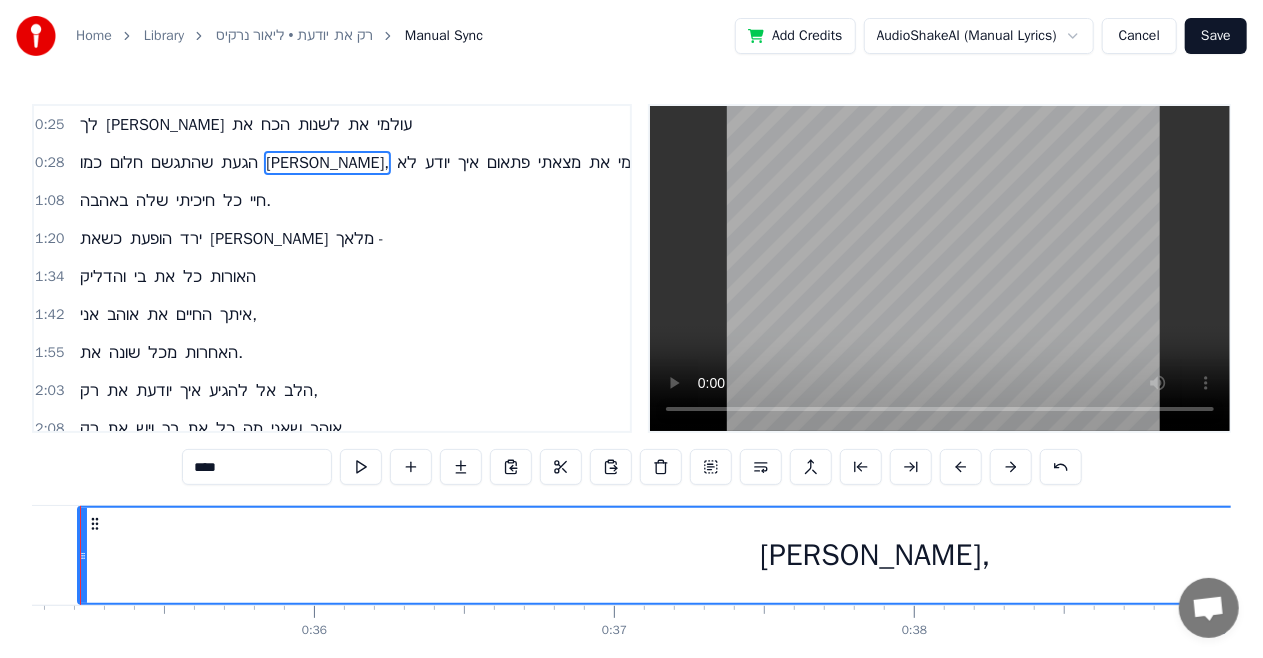 scroll, scrollTop: 0, scrollLeft: 10466, axis: horizontal 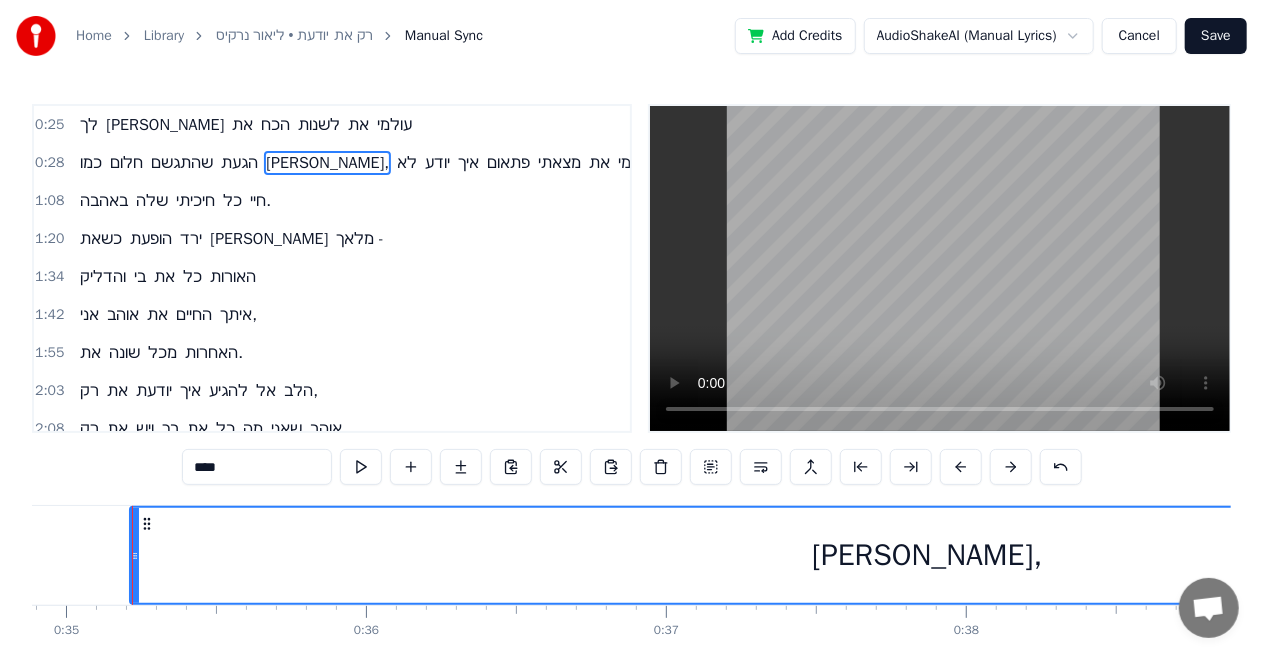 click on "כמו חלום שהתגשם הגעת [PERSON_NAME], לא יודע איך פתאום מצאתי את עצמי" at bounding box center [4065, 555] 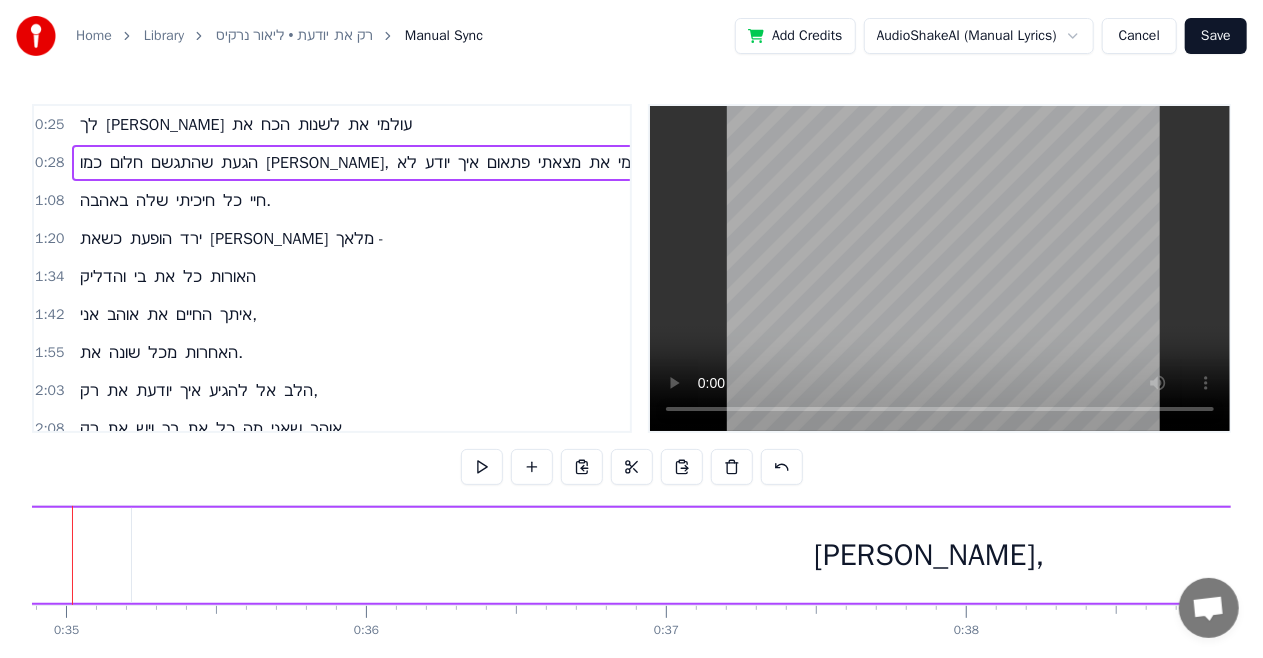 scroll, scrollTop: 0, scrollLeft: 10406, axis: horizontal 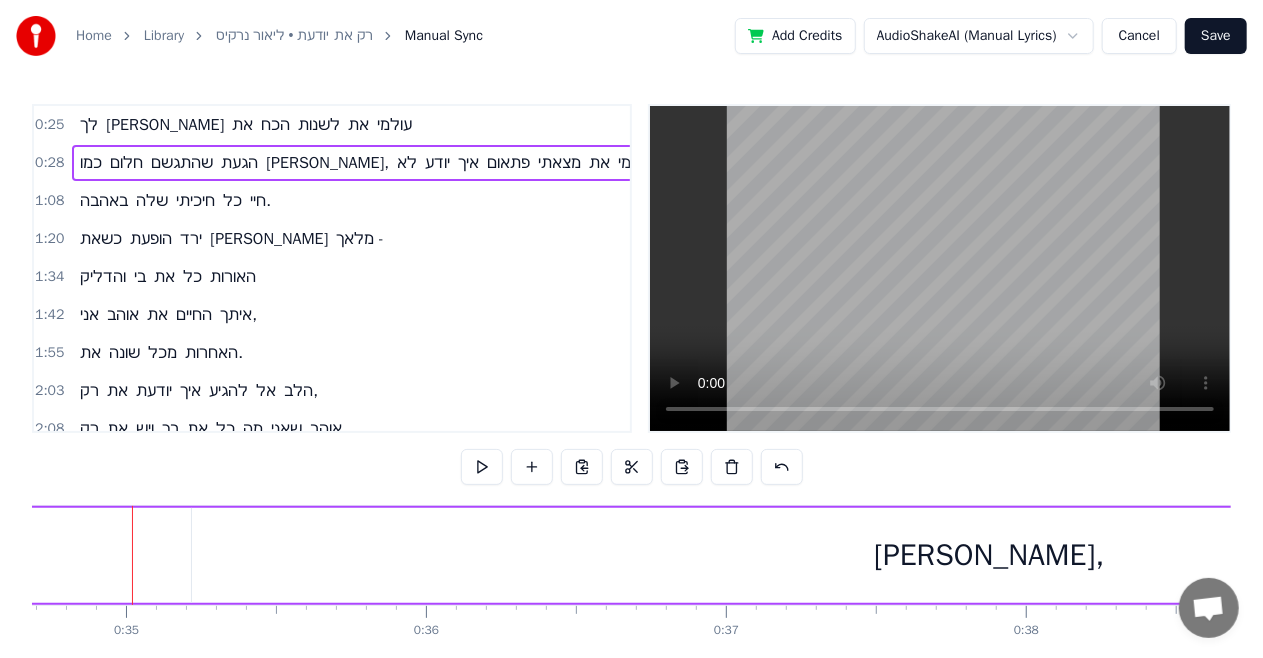 click on "כמו חלום שהתגשם הגעת [PERSON_NAME], לא יודע איך פתאום מצאתי את עצמי" at bounding box center [4125, 555] 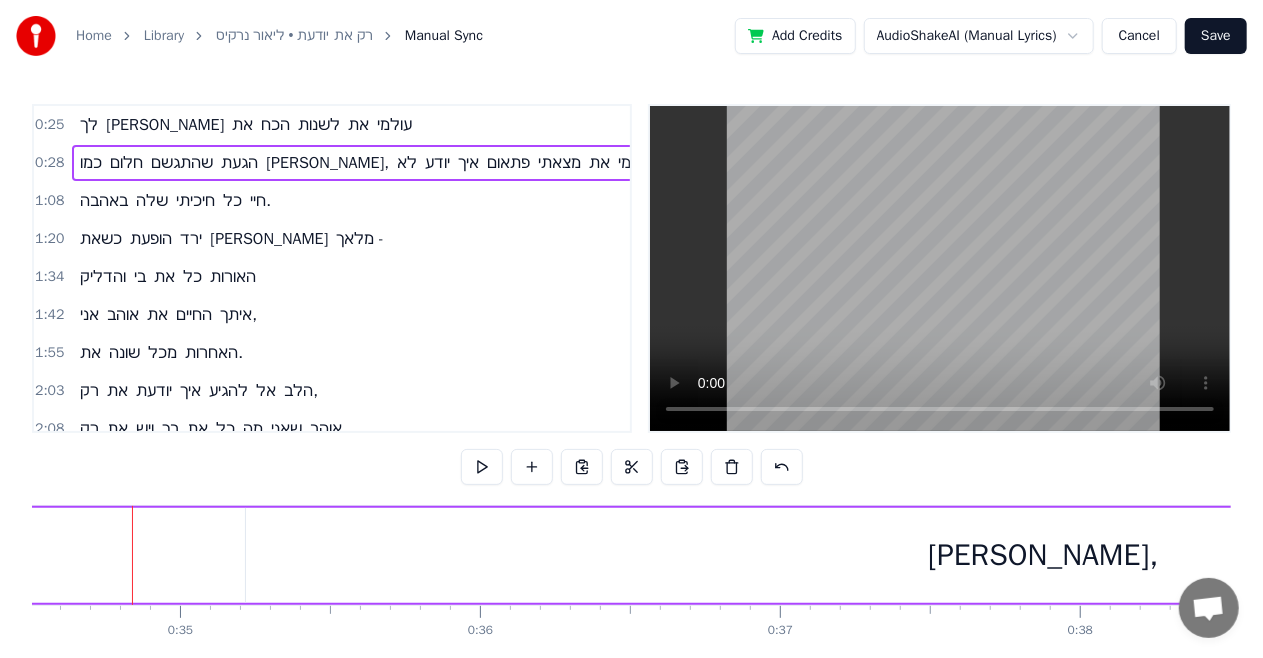 click on "כמו חלום שהתגשם הגעת [PERSON_NAME], לא יודע איך פתאום מצאתי את עצמי" at bounding box center [4179, 555] 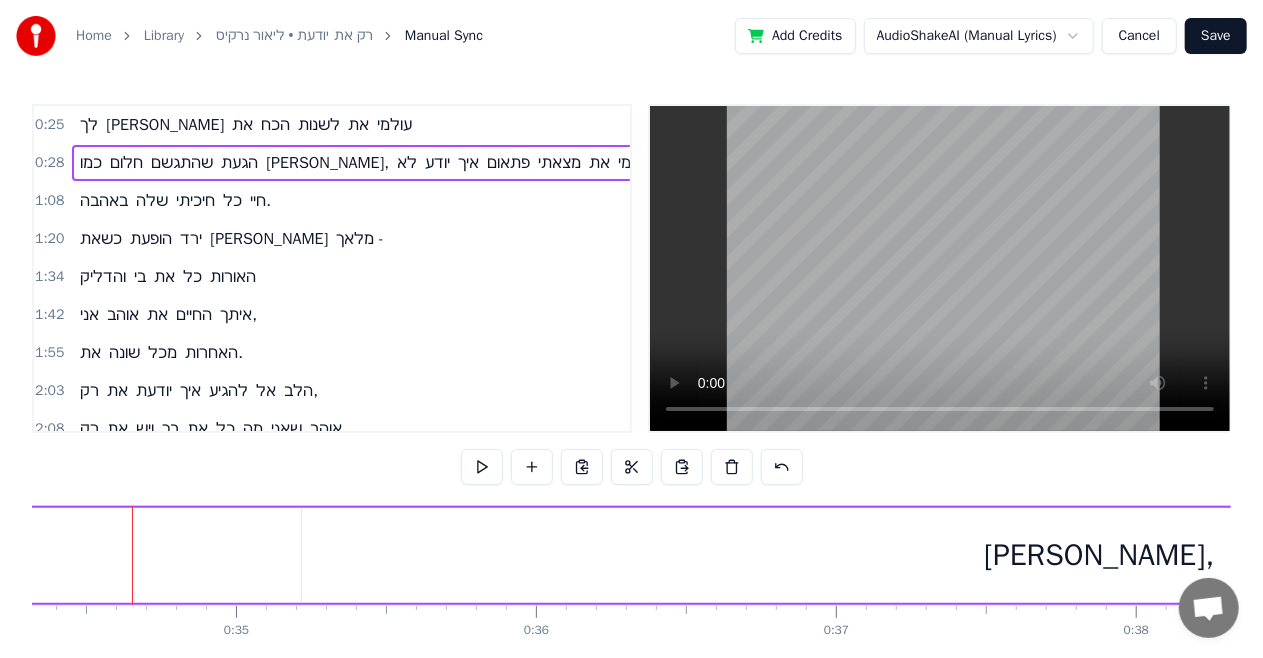 click on "כמו חלום שהתגשם הגעת [PERSON_NAME], לא יודע איך פתאום מצאתי את עצמי" at bounding box center [4235, 555] 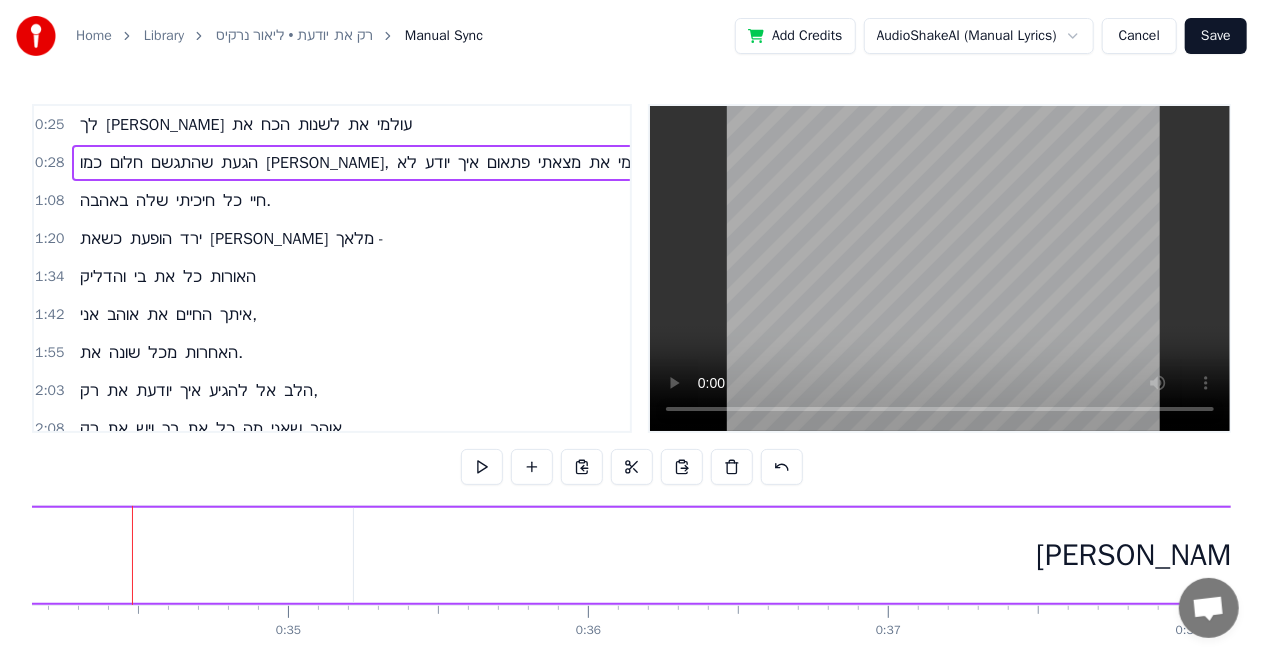 click on "כמו חלום שהתגשם הגעת [PERSON_NAME], לא יודע איך פתאום מצאתי את עצמי" at bounding box center (4287, 555) 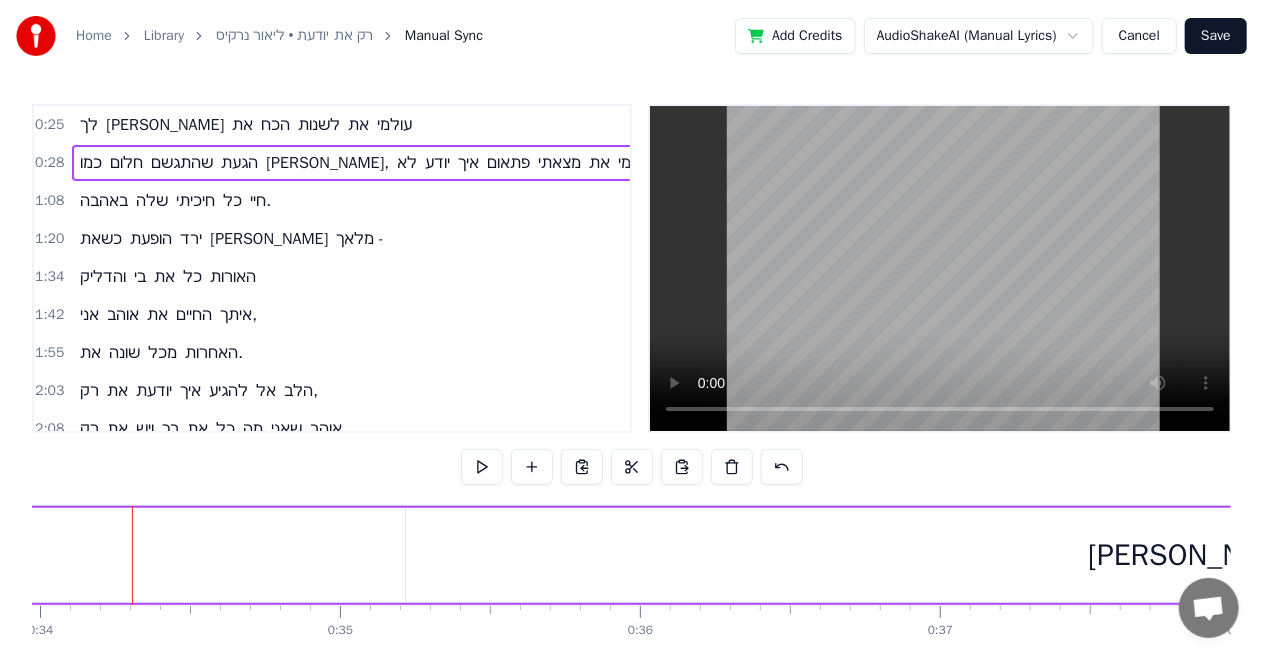 click on "כמו חלום שהתגשם הגעת [PERSON_NAME], לא יודע איך פתאום מצאתי את עצמי" at bounding box center (4339, 555) 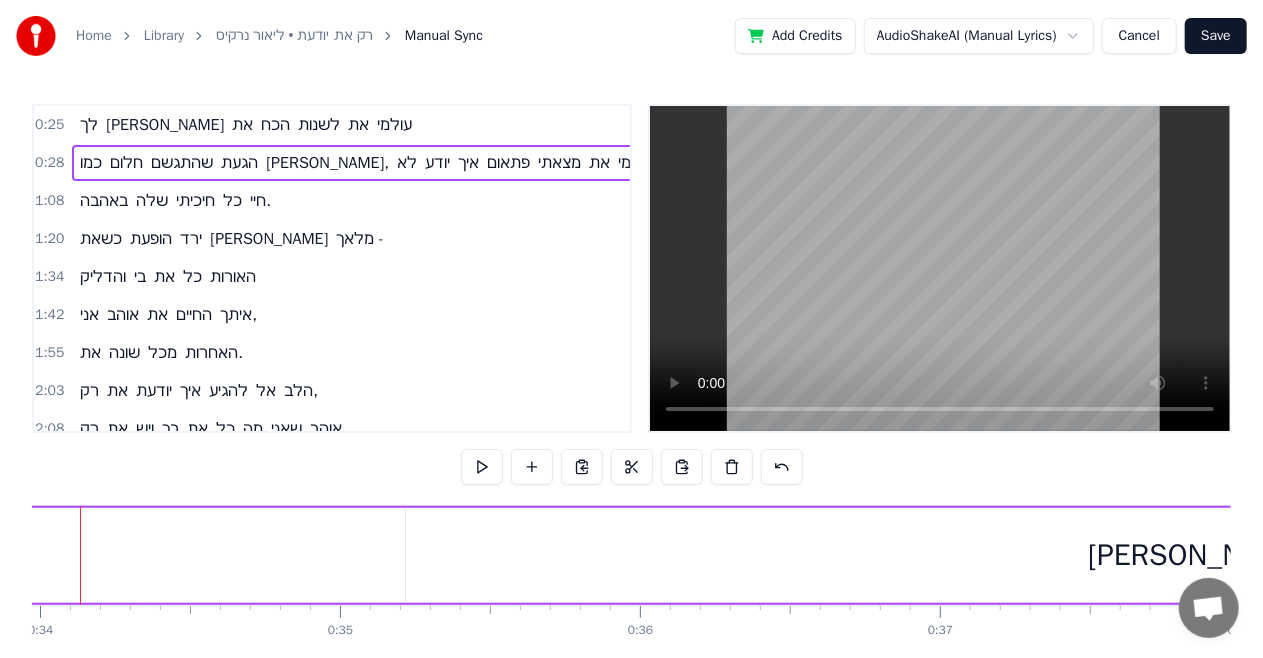 scroll, scrollTop: 0, scrollLeft: 10140, axis: horizontal 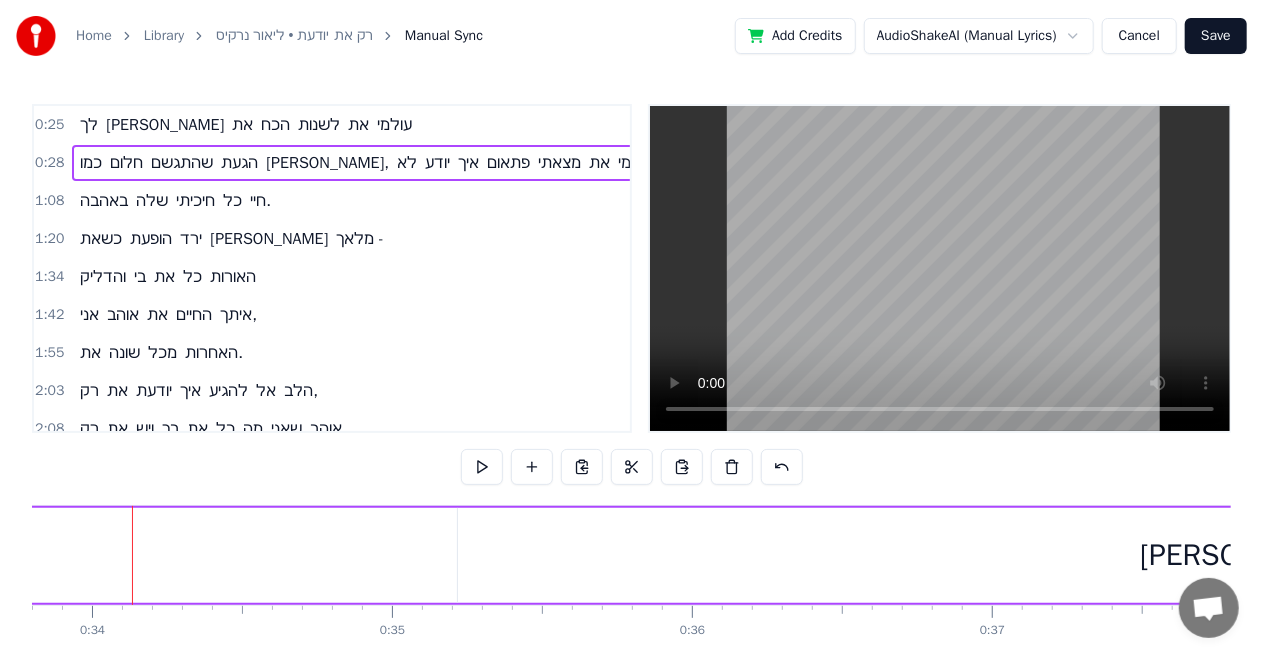 click on "[PERSON_NAME]," at bounding box center (1255, 555) 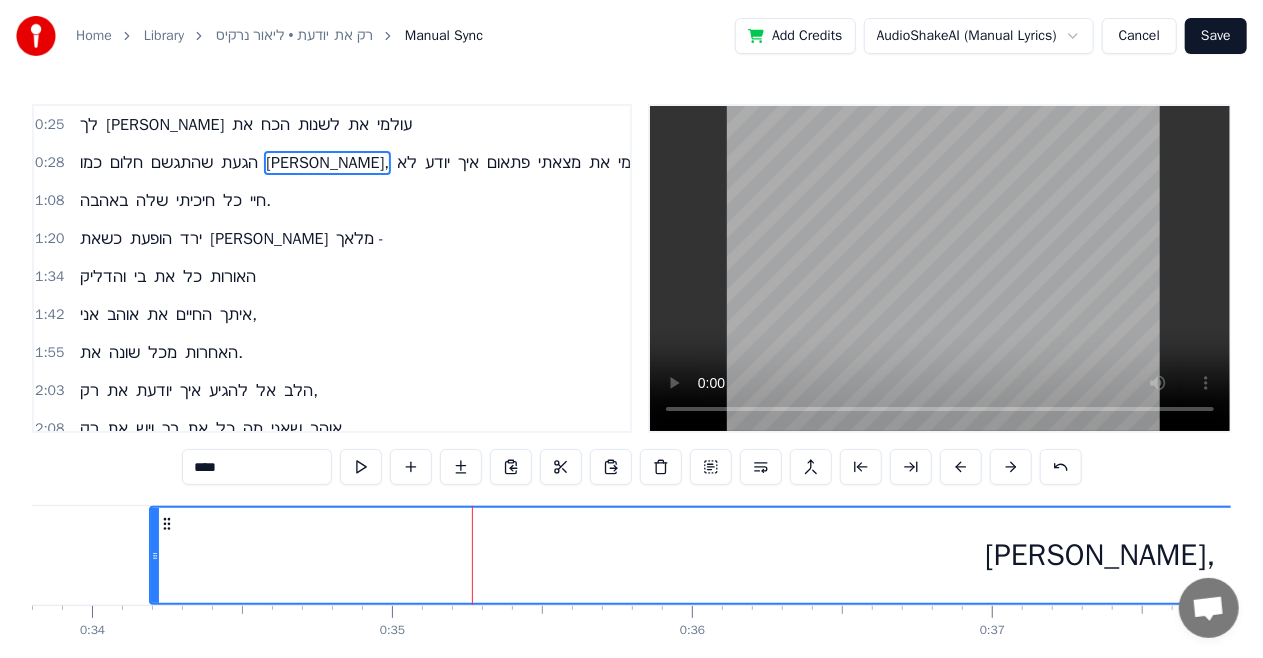 drag, startPoint x: 460, startPoint y: 538, endPoint x: 154, endPoint y: 568, distance: 307.46707 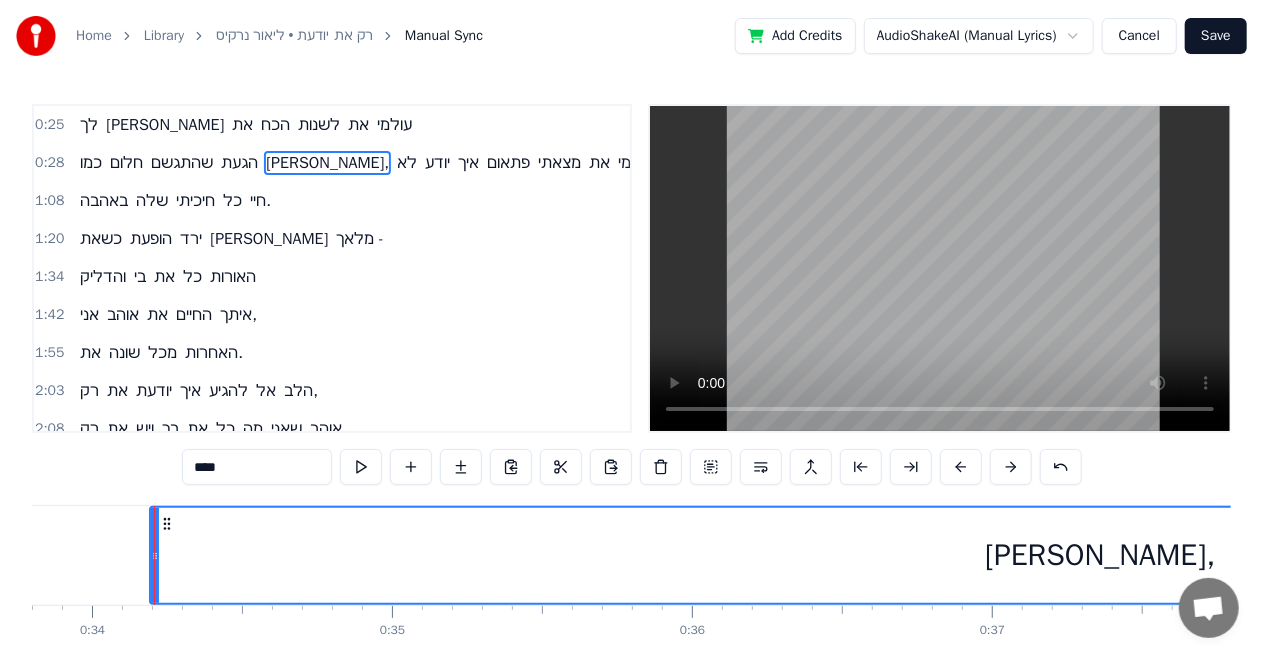 click on "כמו חלום שהתגשם הגעת [PERSON_NAME], לא יודע איך פתאום מצאתי את עצמי" at bounding box center [4391, 555] 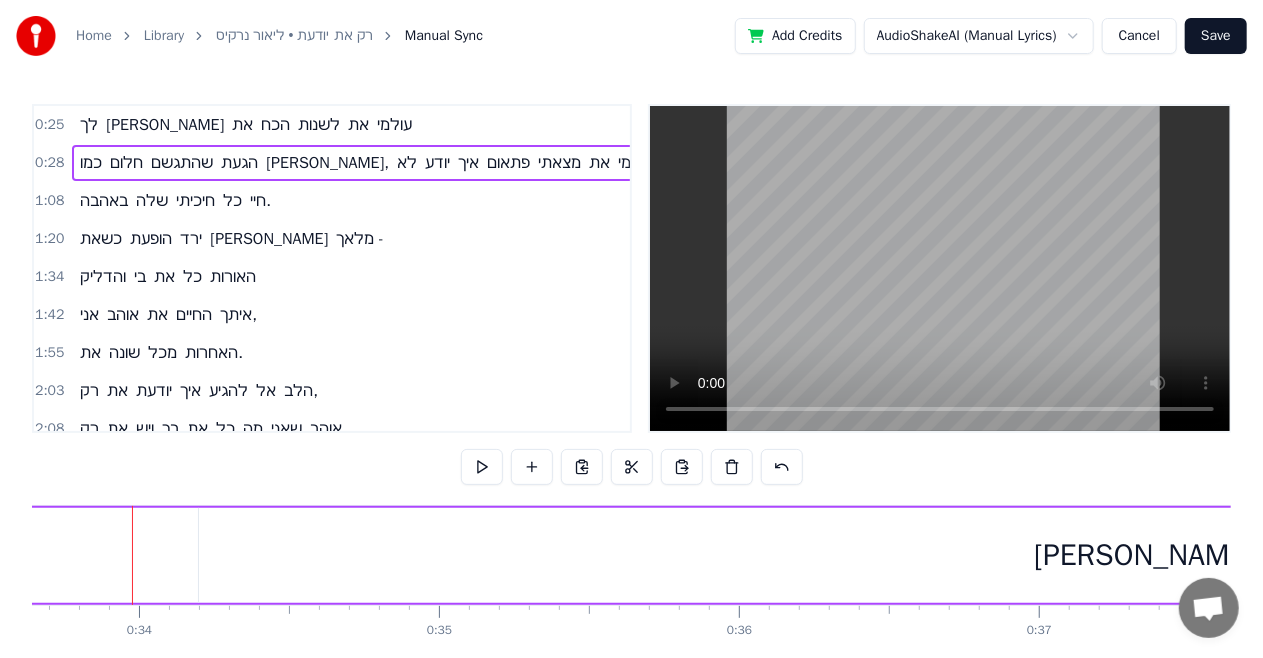 click on "כמו חלום שהתגשם הגעת [PERSON_NAME], לא יודע איך פתאום מצאתי את עצמי" at bounding box center [4438, 555] 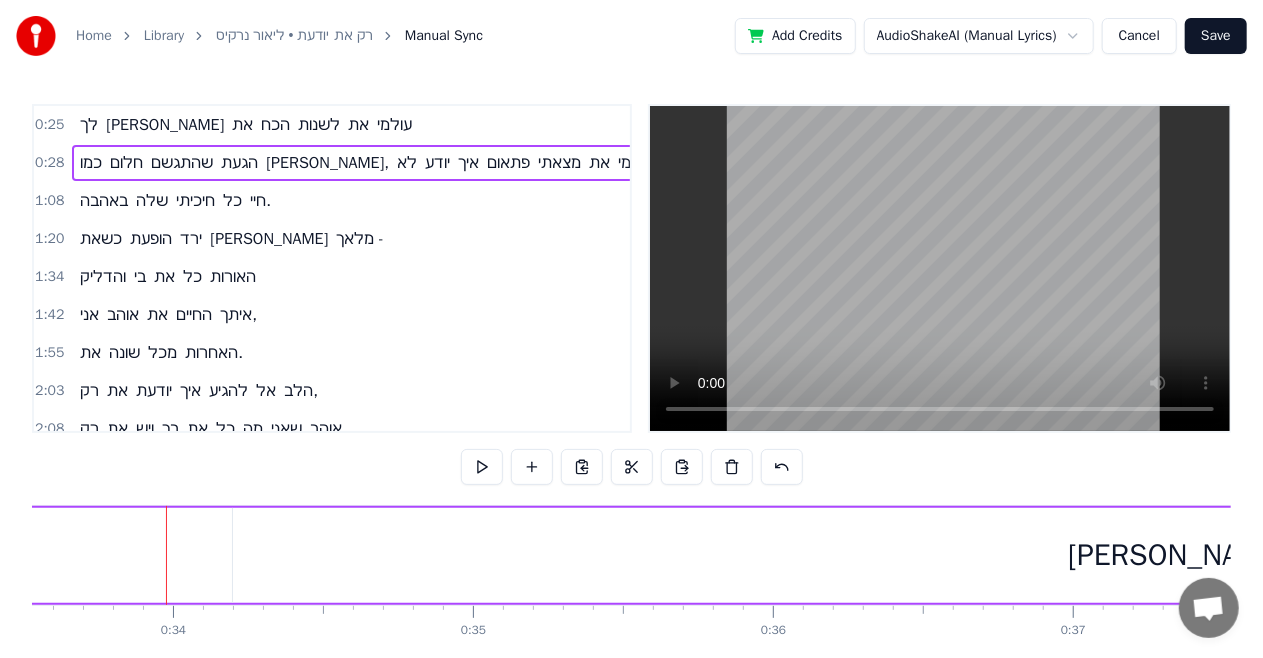 scroll, scrollTop: 0, scrollLeft: 10037, axis: horizontal 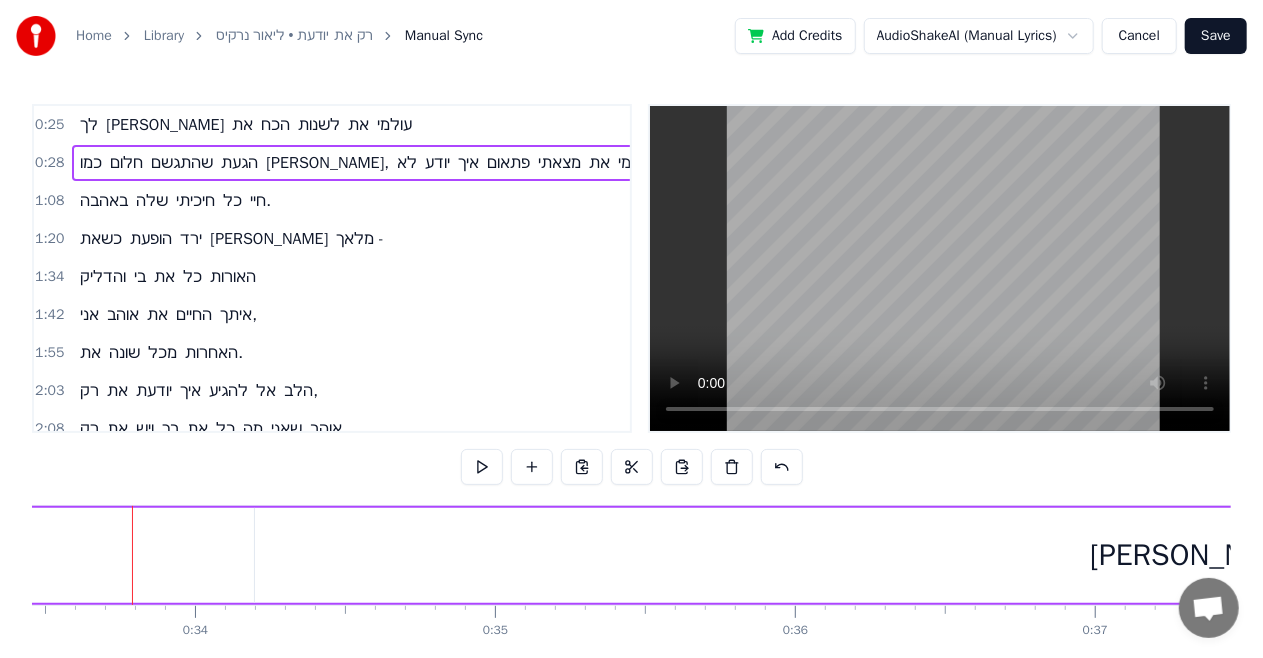 click on "[PERSON_NAME]," at bounding box center (1205, 555) 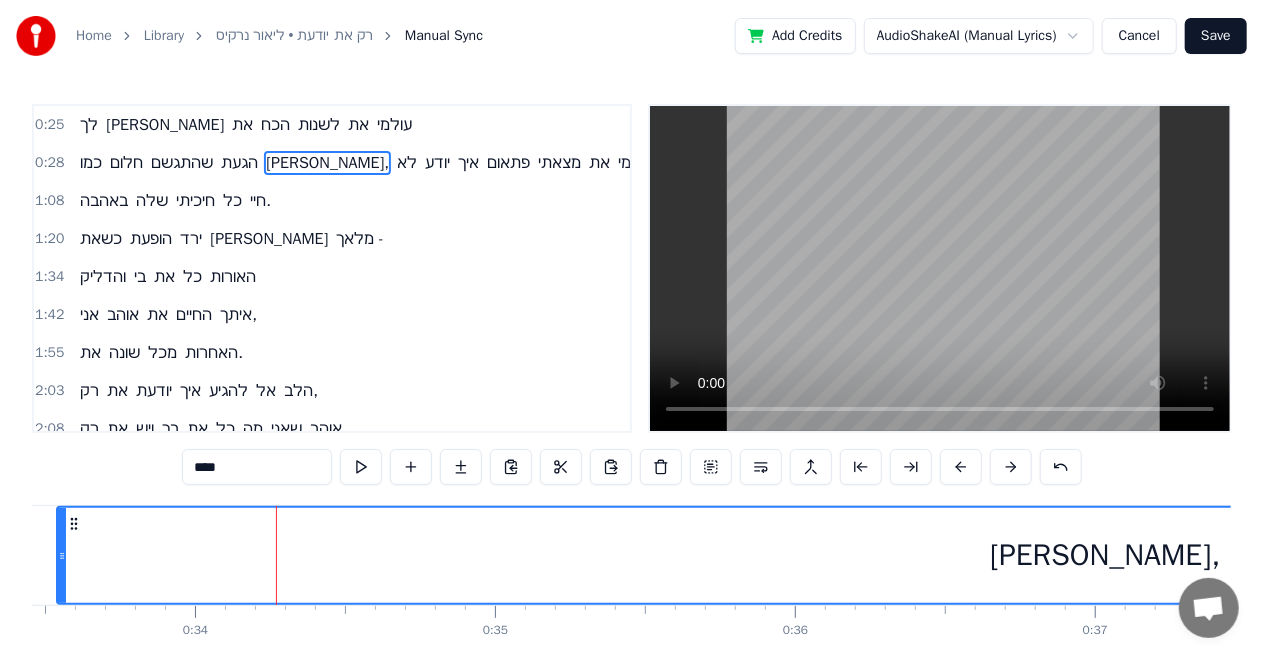 drag, startPoint x: 258, startPoint y: 539, endPoint x: 62, endPoint y: 560, distance: 197.1218 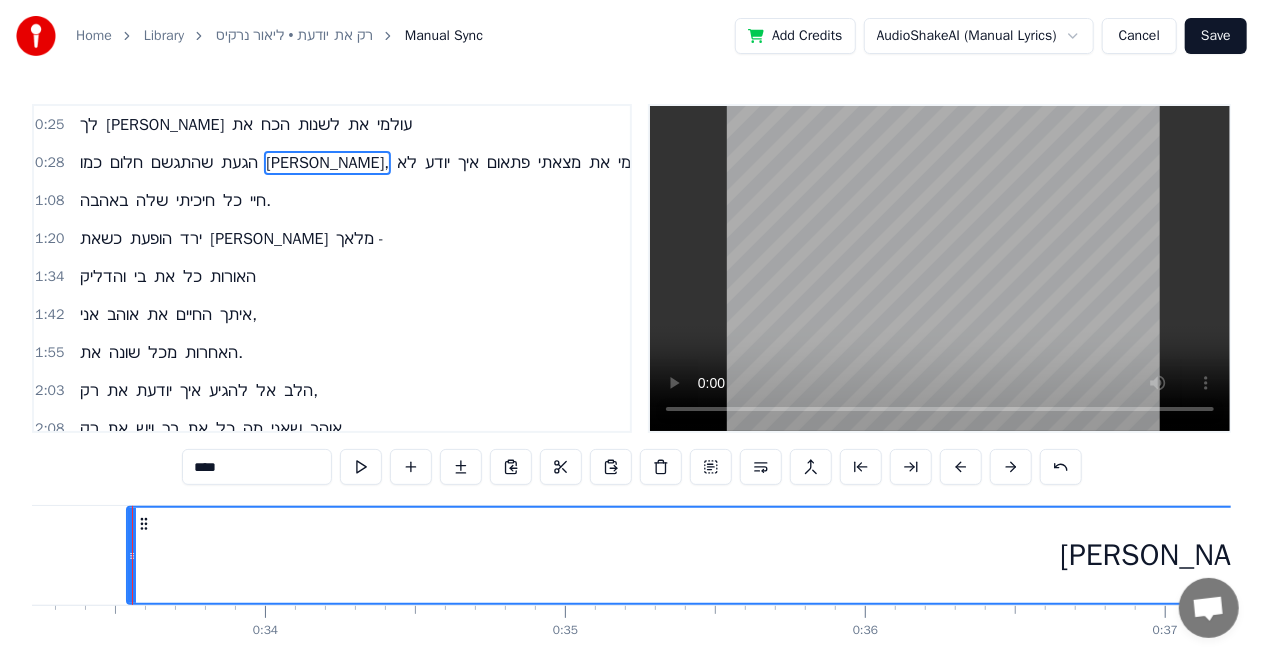 click on "כמו חלום שהתגשם הגעת [PERSON_NAME], לא יודע איך פתאום מצאתי את עצמי" at bounding box center [4564, 555] 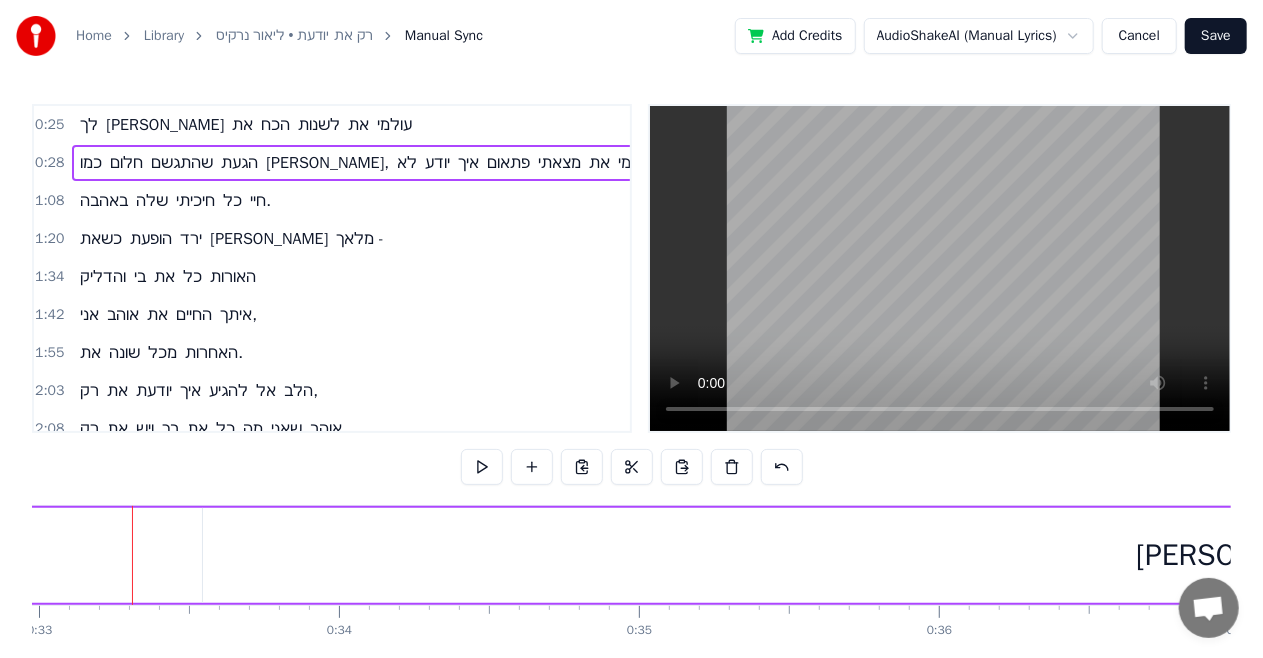 click on "כמו חלום שהתגשם הגעת [PERSON_NAME], לא יודע איך פתאום מצאתי את עצמי" at bounding box center (4638, 555) 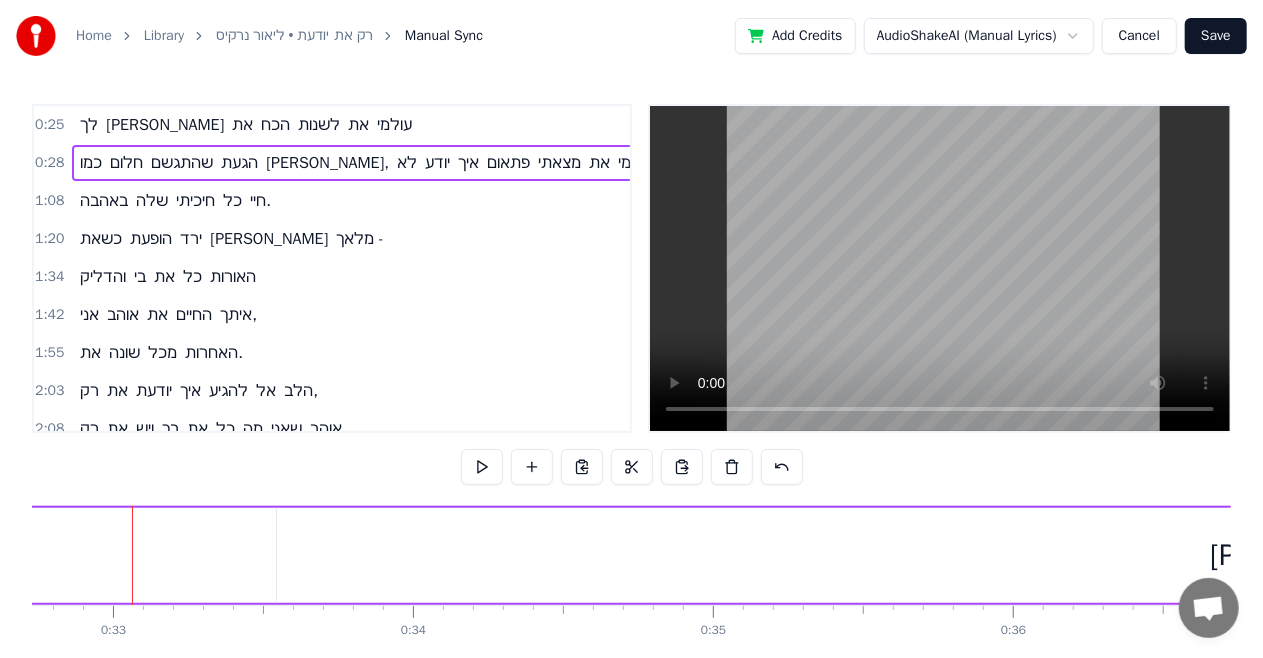 click on "כמו חלום שהתגשם הגעת [PERSON_NAME], לא יודע איך פתאום מצאתי את עצמי" at bounding box center [4712, 555] 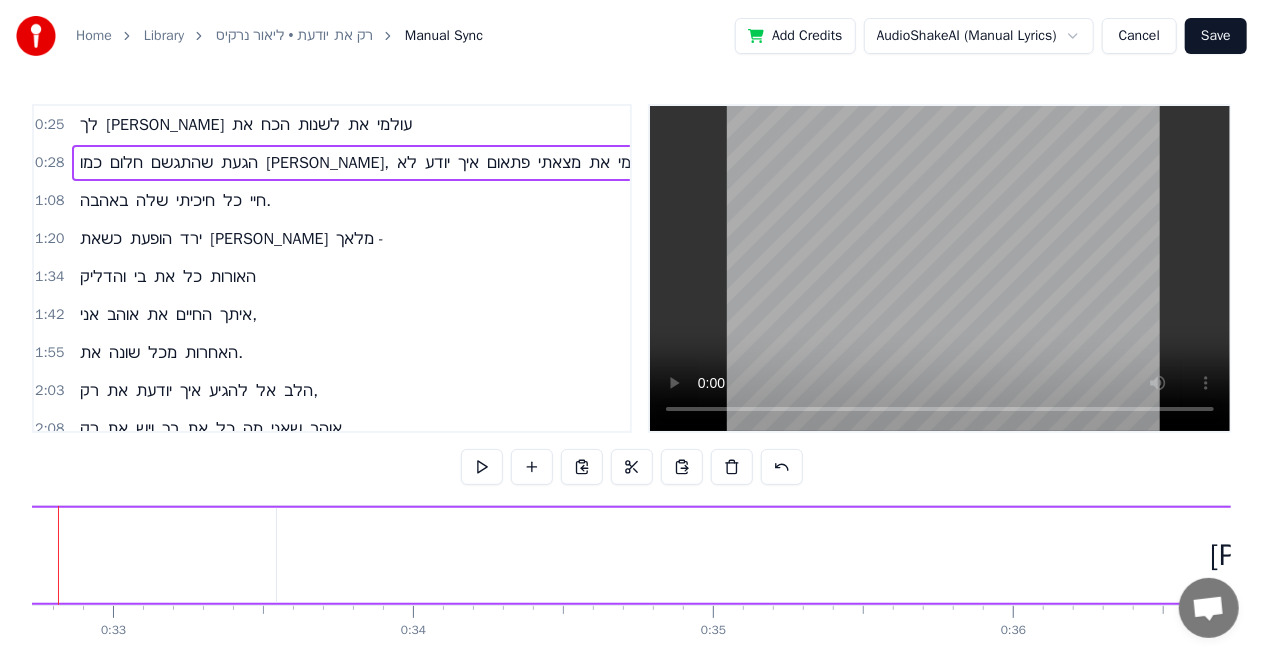 scroll, scrollTop: 0, scrollLeft: 9745, axis: horizontal 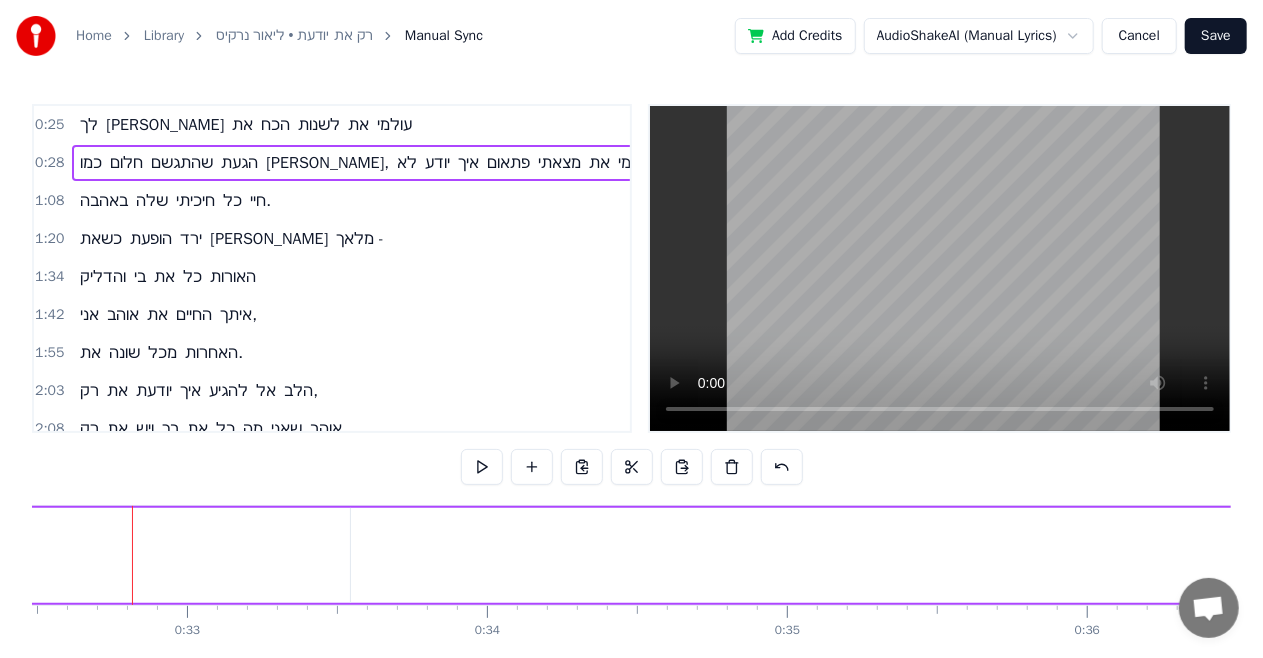 click on "[PERSON_NAME]," at bounding box center [1399, 555] 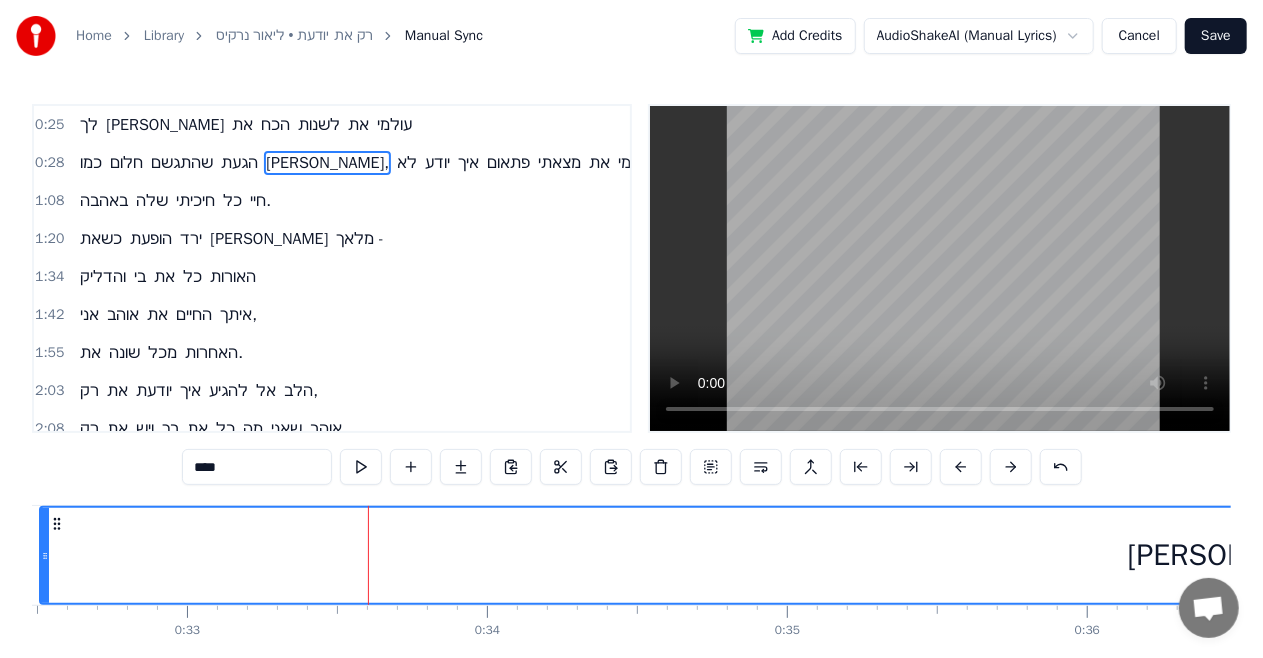drag, startPoint x: 355, startPoint y: 536, endPoint x: 46, endPoint y: 553, distance: 309.4673 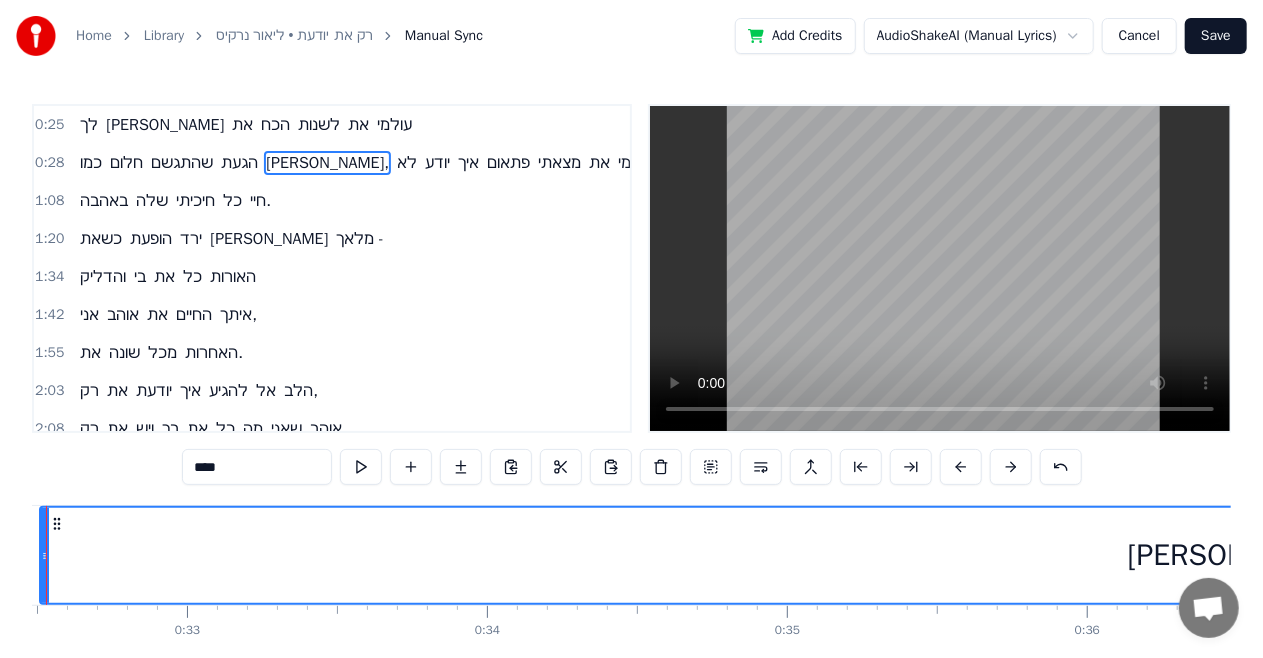 scroll, scrollTop: 0, scrollLeft: 9659, axis: horizontal 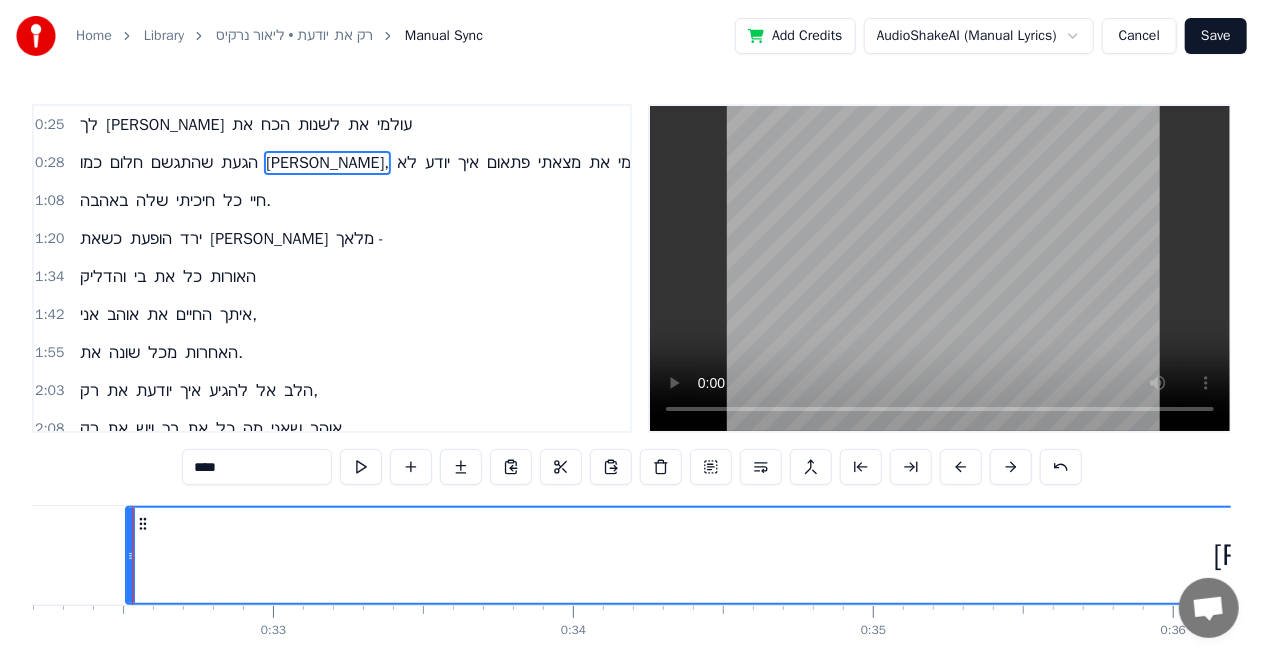click on "כמו חלום שהתגשם הגעת [PERSON_NAME], לא יודע איך פתאום מצאתי את עצמי" at bounding box center (4872, 555) 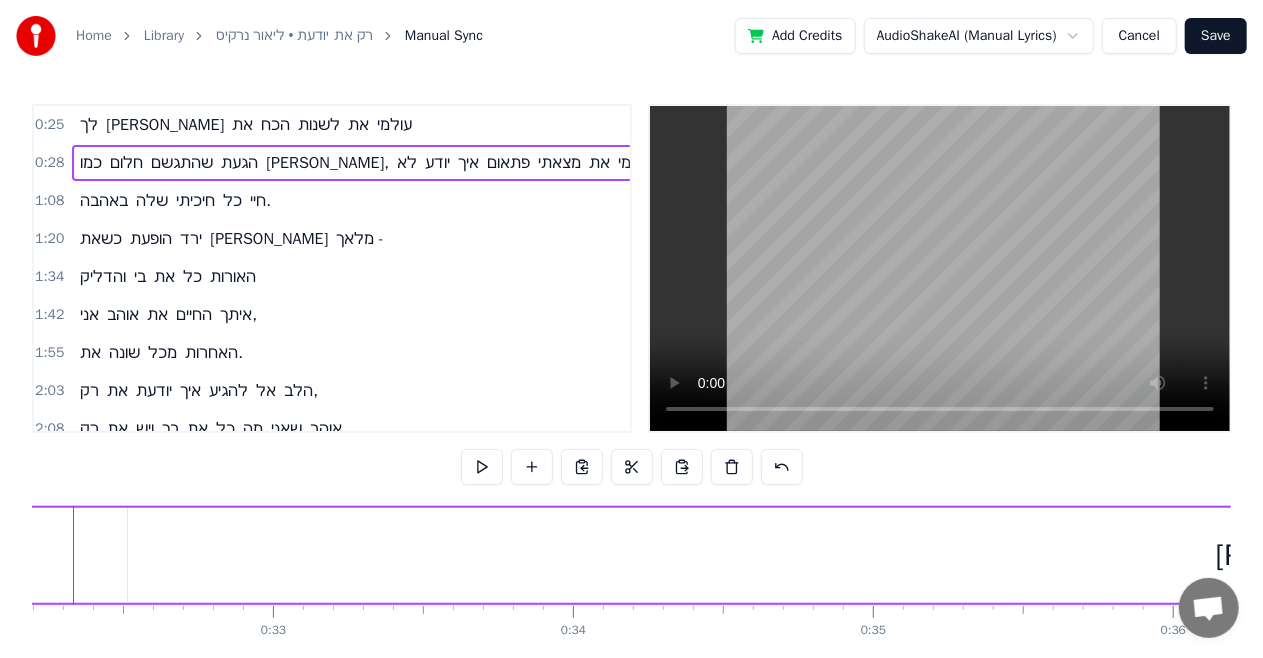 scroll, scrollTop: 0, scrollLeft: 9600, axis: horizontal 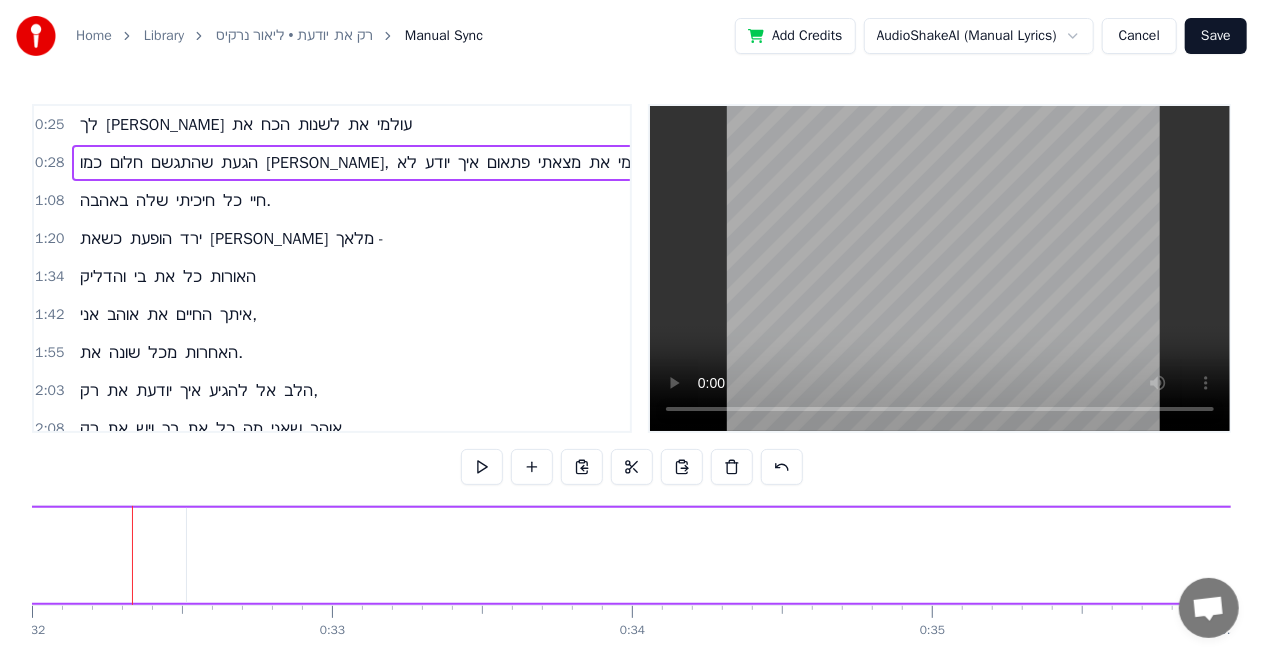 click on "כמו חלום שהתגשם הגעת [PERSON_NAME], לא יודע איך פתאום מצאתי את עצמי" at bounding box center (4931, 555) 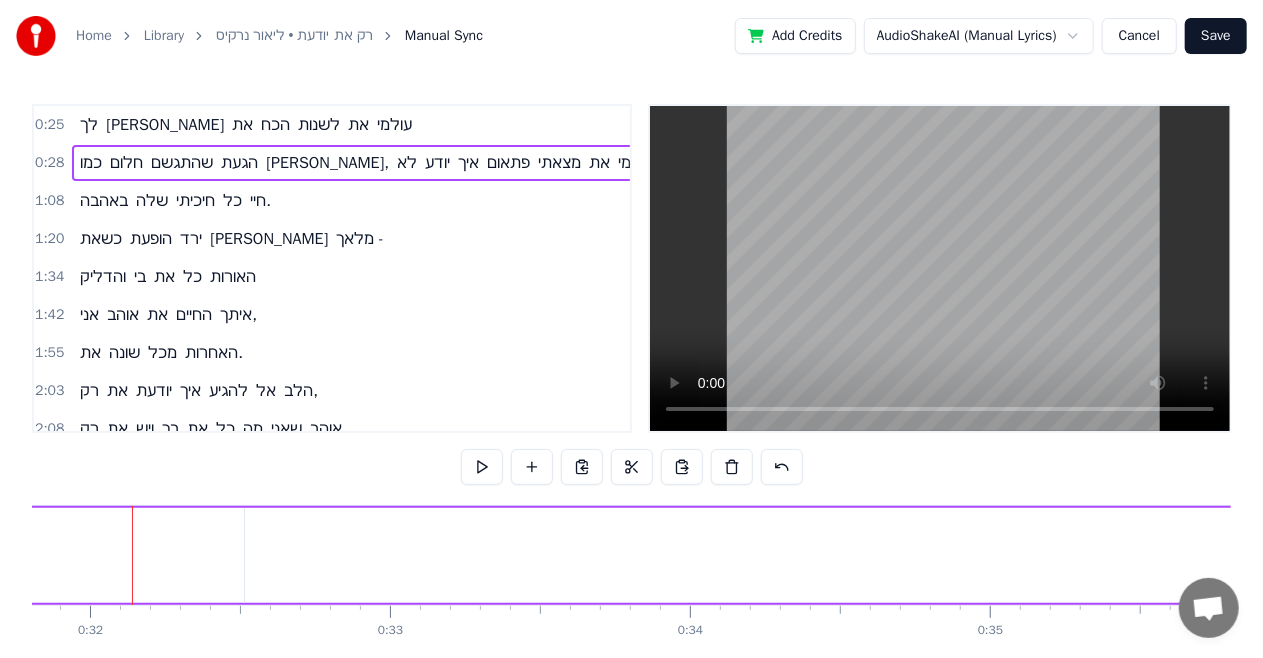 click on "כמו חלום שהתגשם הגעת [PERSON_NAME], לא יודע איך פתאום מצאתי את עצמי" at bounding box center (4989, 555) 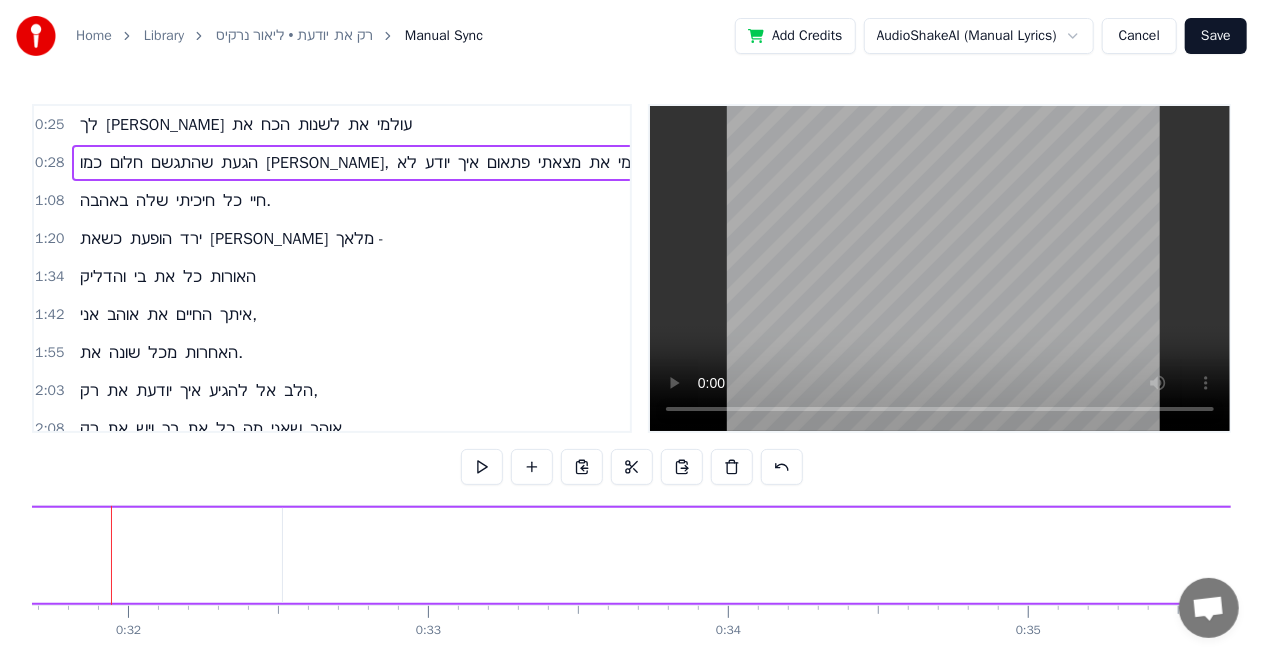 scroll, scrollTop: 0, scrollLeft: 9483, axis: horizontal 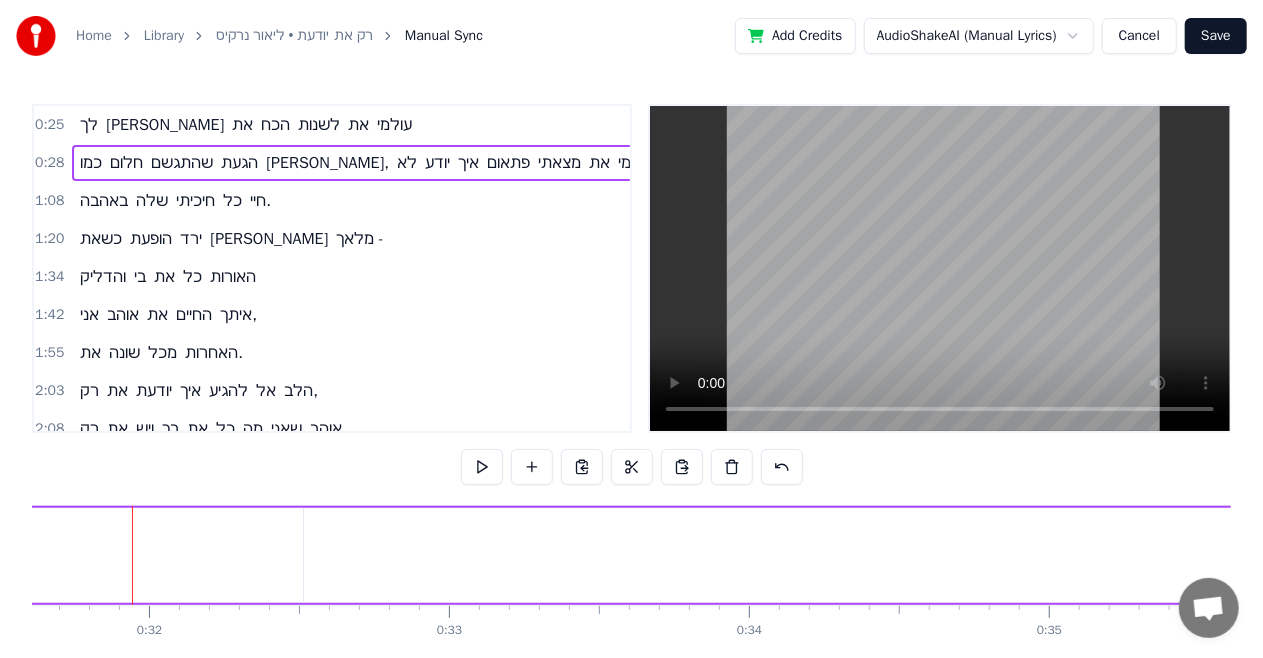 click on "[PERSON_NAME]," at bounding box center [1506, 555] 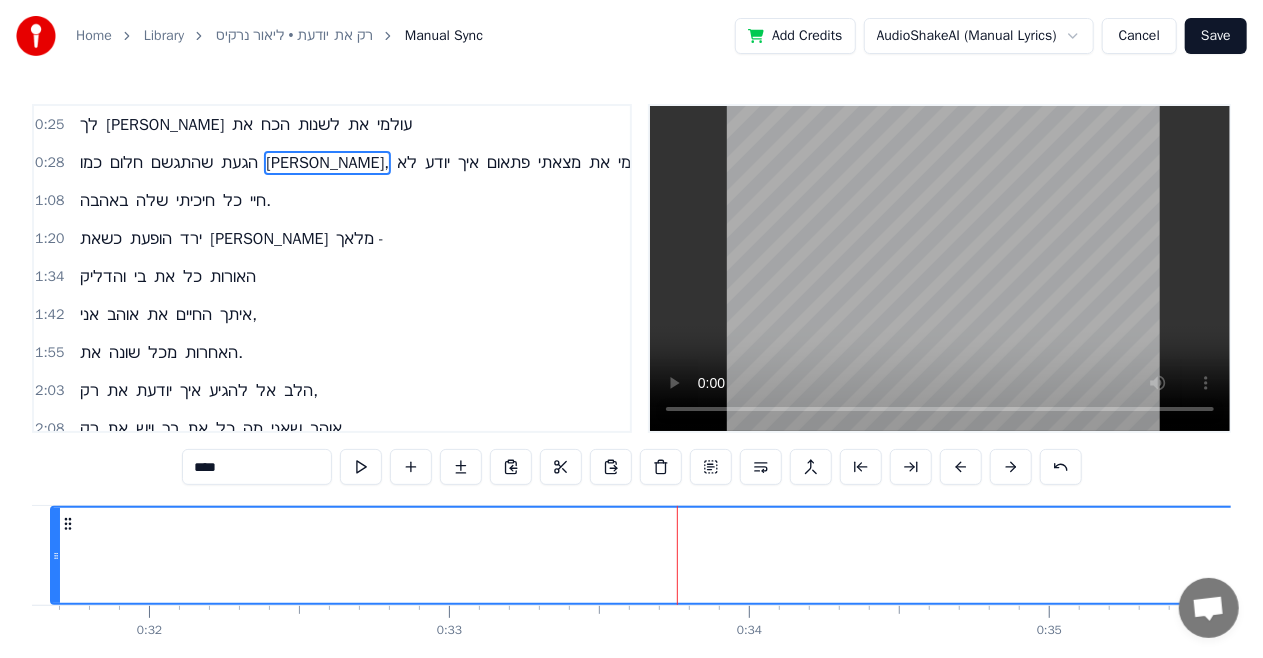 drag, startPoint x: 303, startPoint y: 556, endPoint x: 52, endPoint y: 570, distance: 251.39014 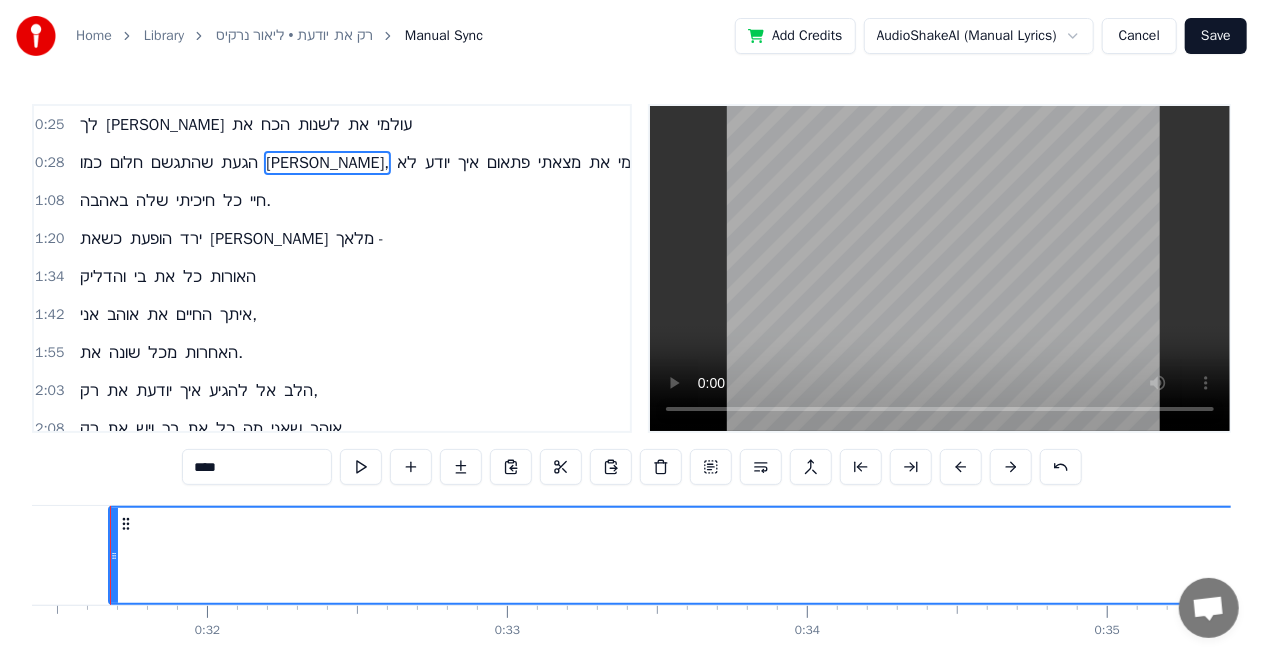 scroll, scrollTop: 0, scrollLeft: 9403, axis: horizontal 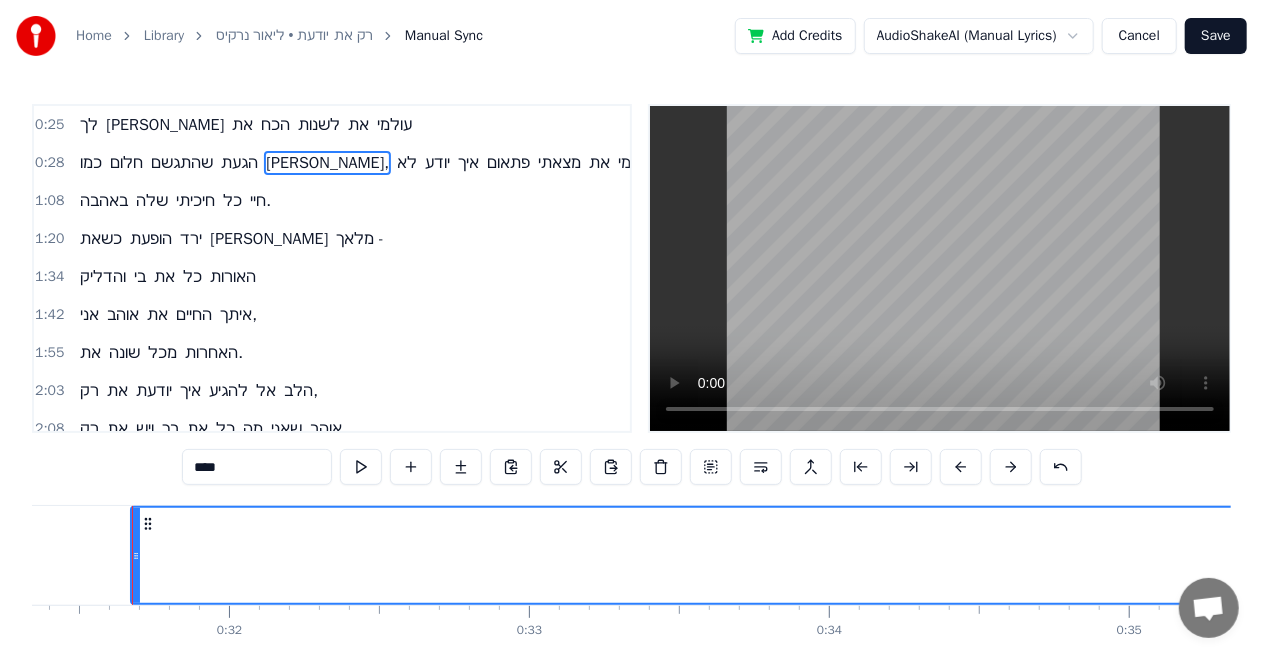 click on "כמו חלום שהתגשם הגעת [PERSON_NAME], לא יודע איך פתאום מצאתי את עצמי" at bounding box center [5128, 555] 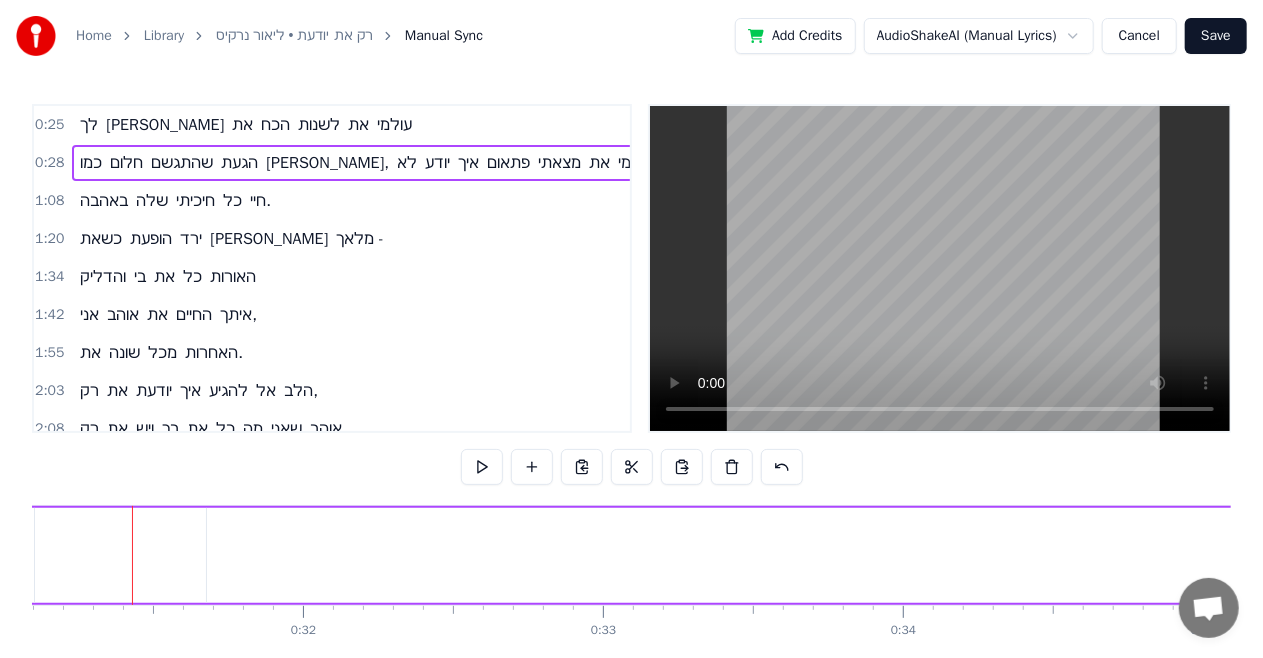 click on "כמו חלום שהתגשם הגעת [PERSON_NAME], לא יודע איך פתאום מצאתי את עצמי" at bounding box center (5202, 555) 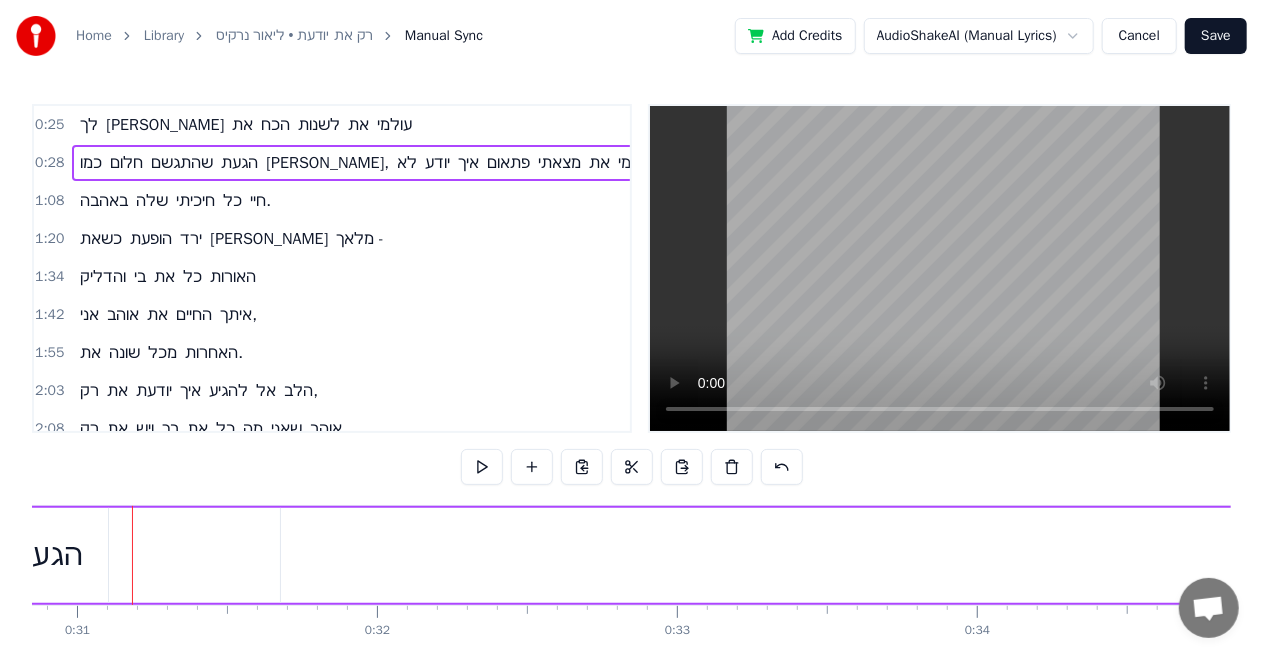 click on "הגעת" at bounding box center (47, 555) 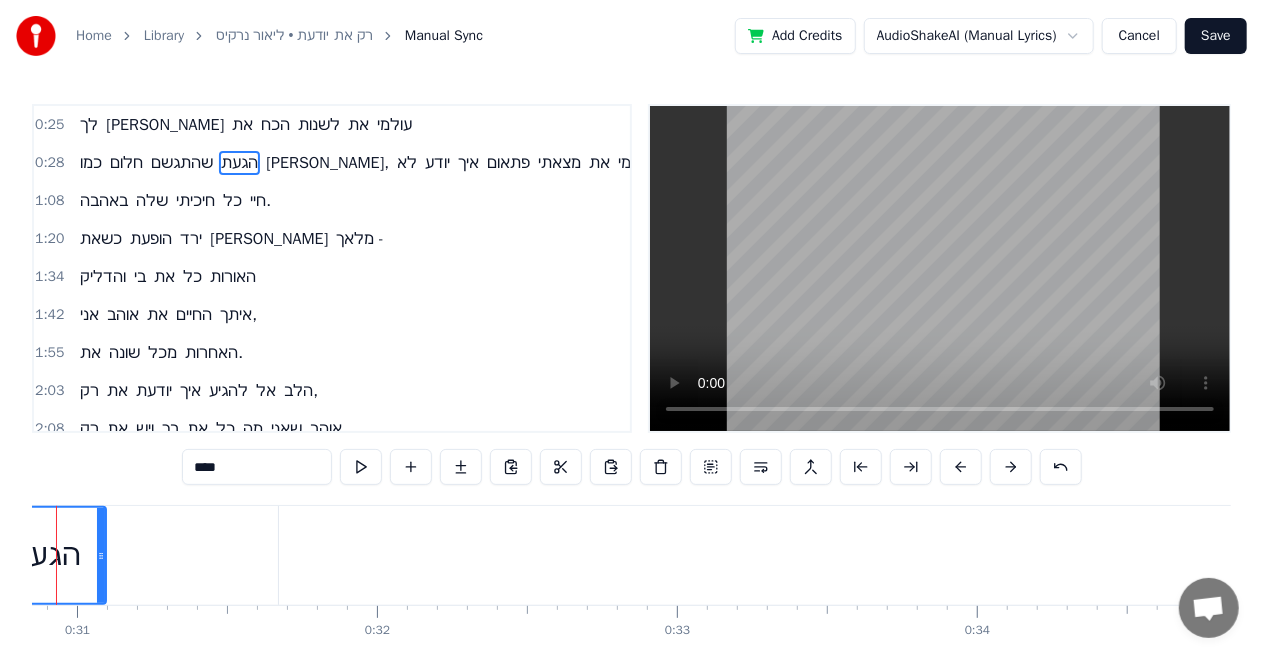 scroll, scrollTop: 0, scrollLeft: 9179, axis: horizontal 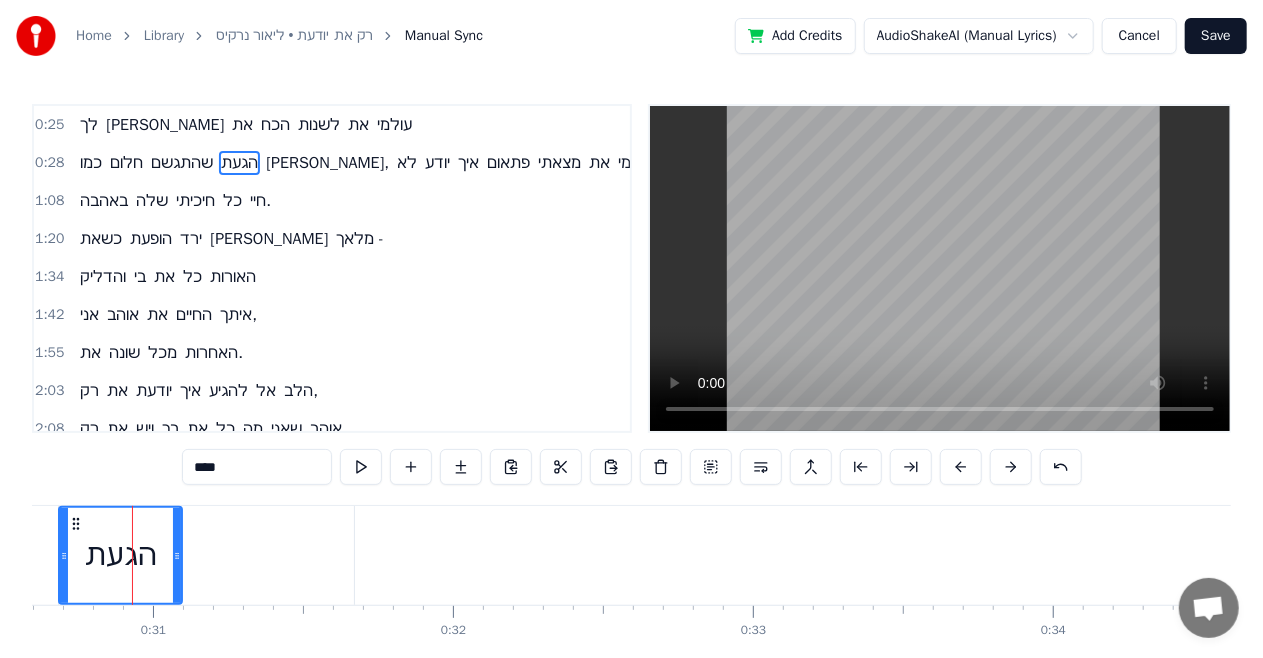 click on "כמו חלום שהתגשם הגעת [PERSON_NAME], לא יודע איך פתאום מצאתי את עצמי" at bounding box center [5352, 555] 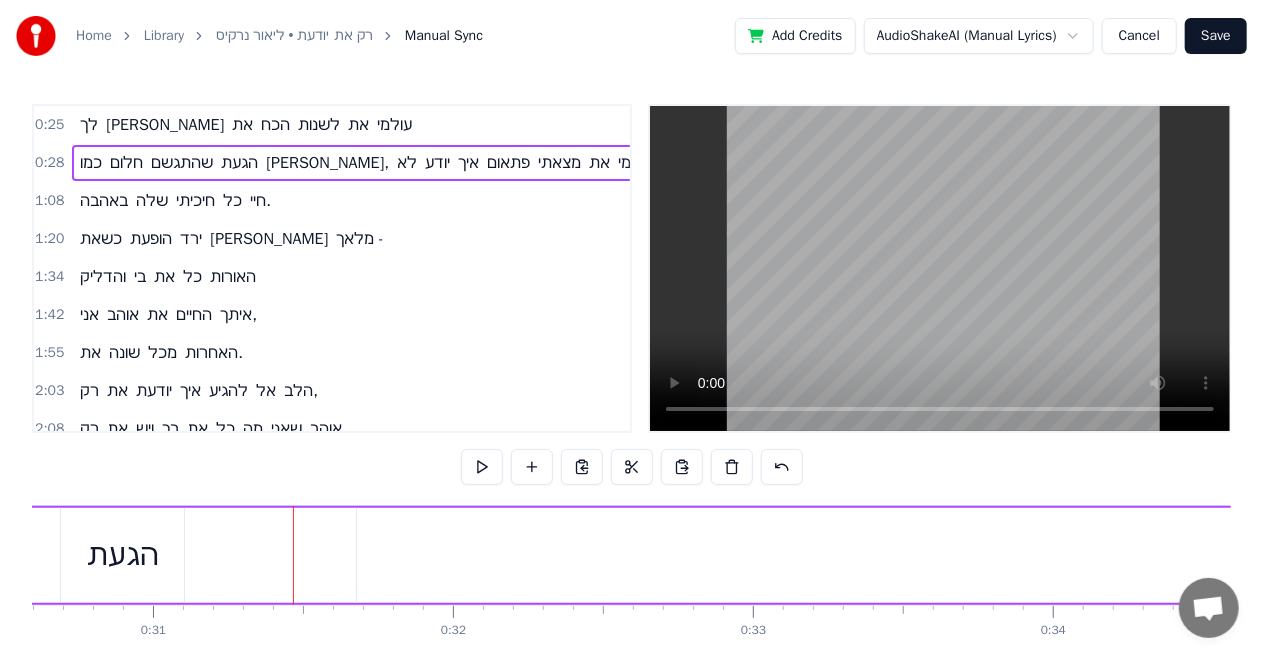 click on "[PERSON_NAME]," at bounding box center (1685, 555) 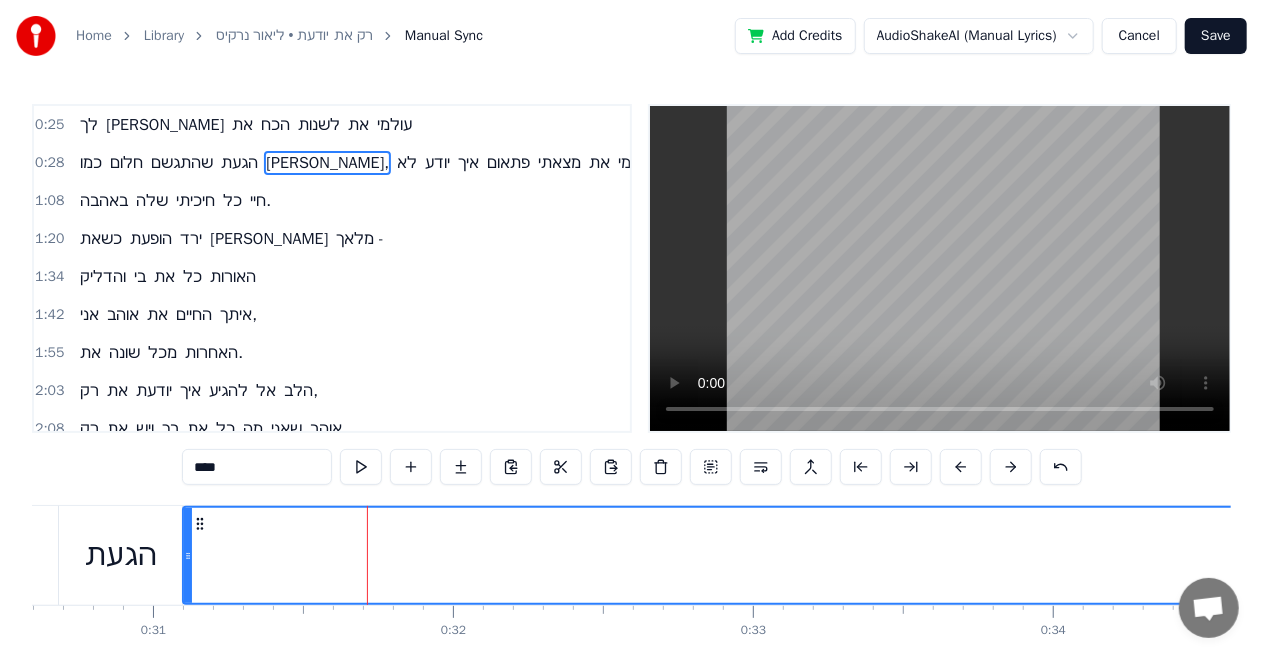 drag, startPoint x: 356, startPoint y: 539, endPoint x: 184, endPoint y: 548, distance: 172.2353 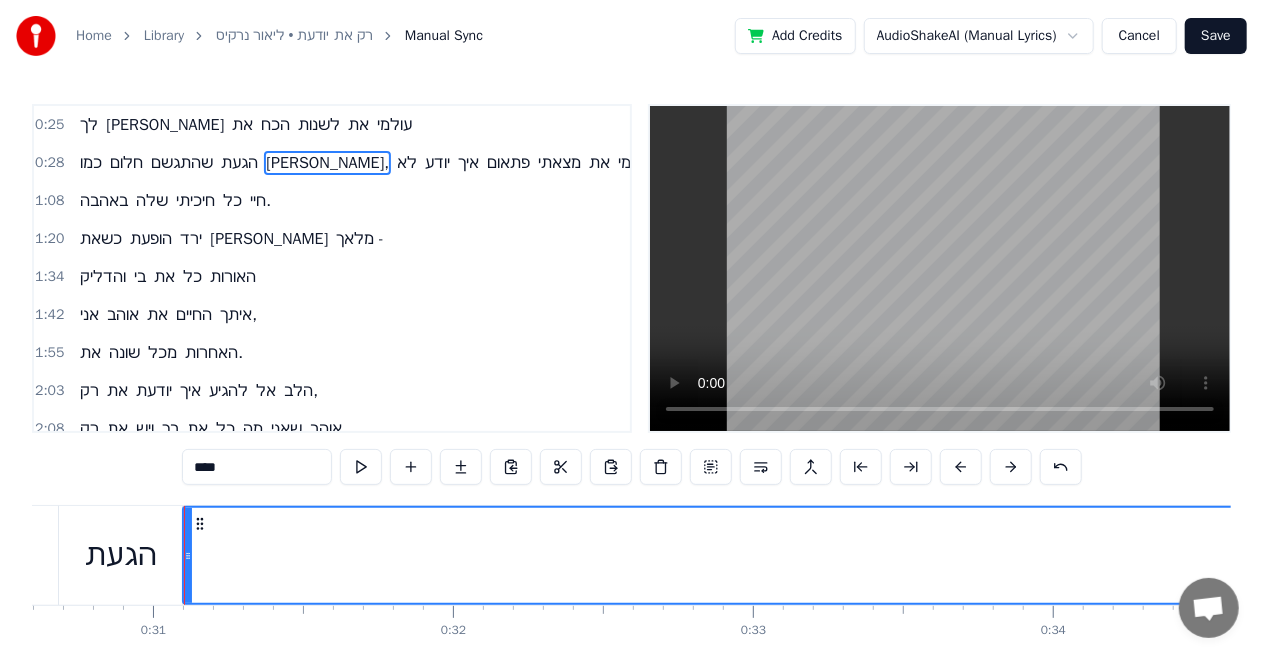 click on "איך" at bounding box center (468, 163) 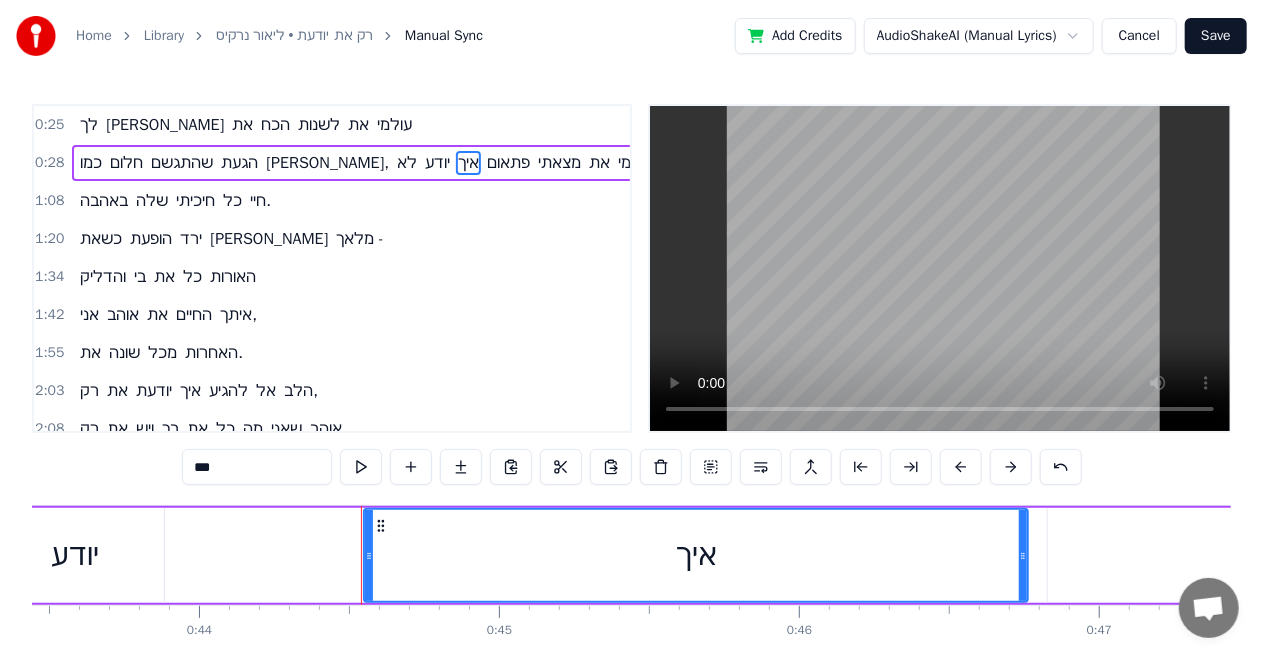 scroll, scrollTop: 0, scrollLeft: 13262, axis: horizontal 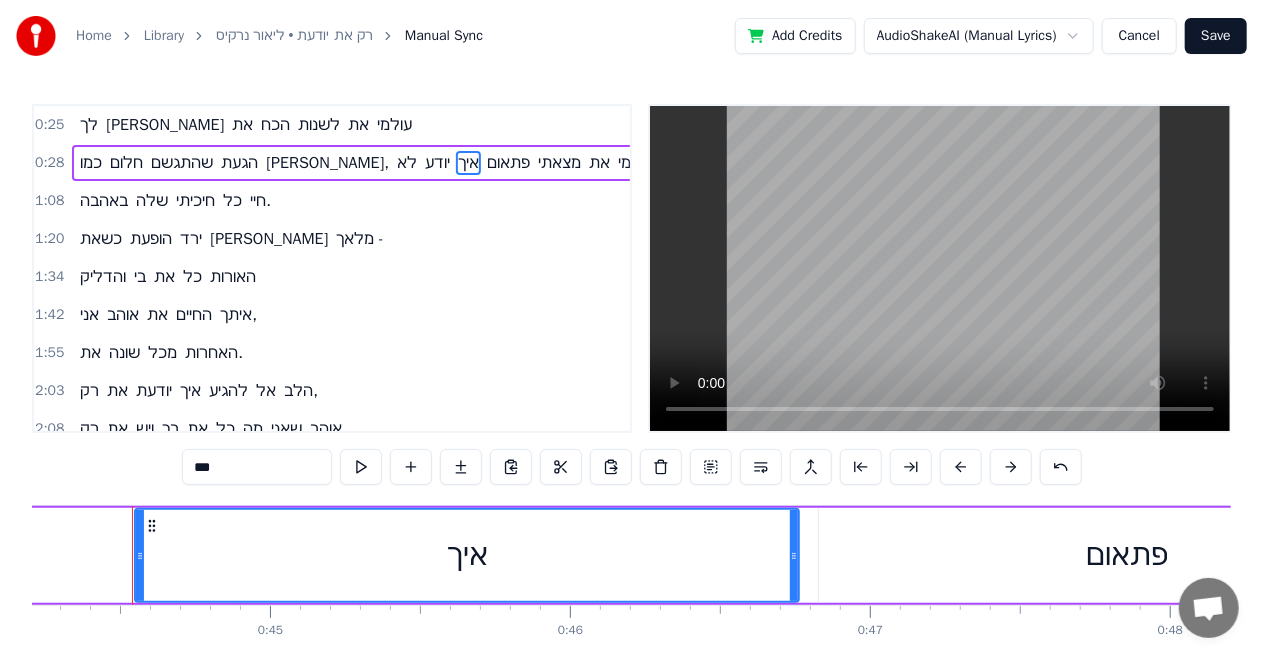 click on "יודע" at bounding box center [437, 163] 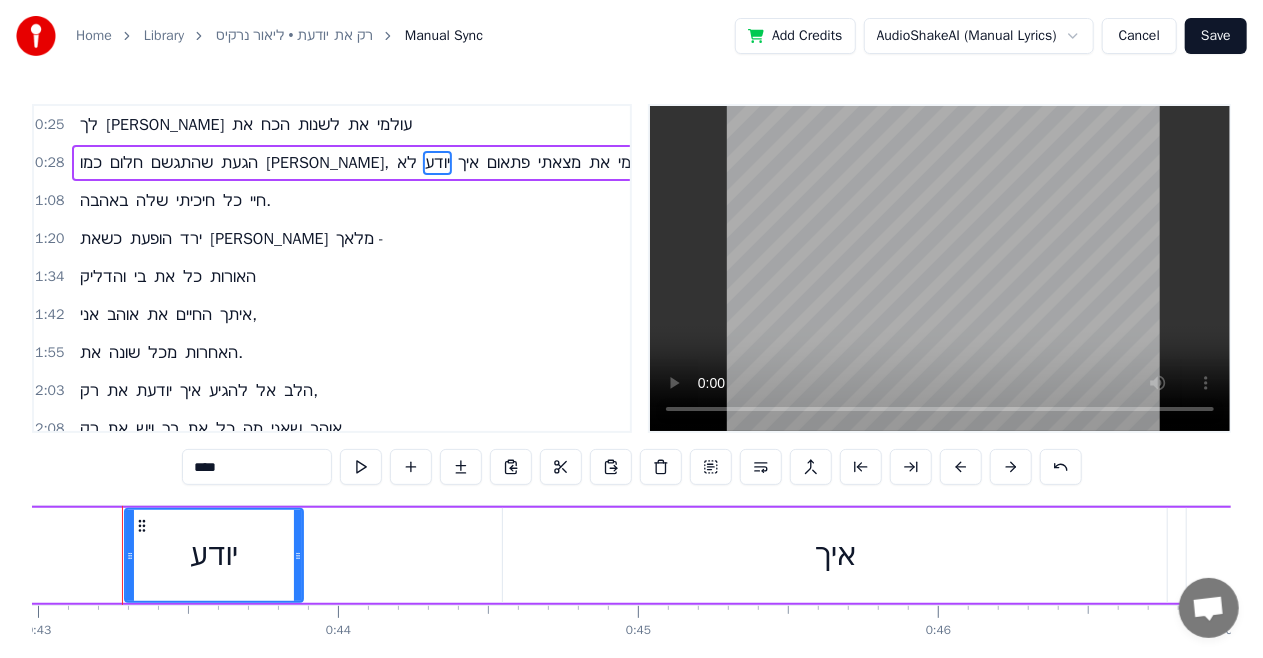 scroll, scrollTop: 0, scrollLeft: 12884, axis: horizontal 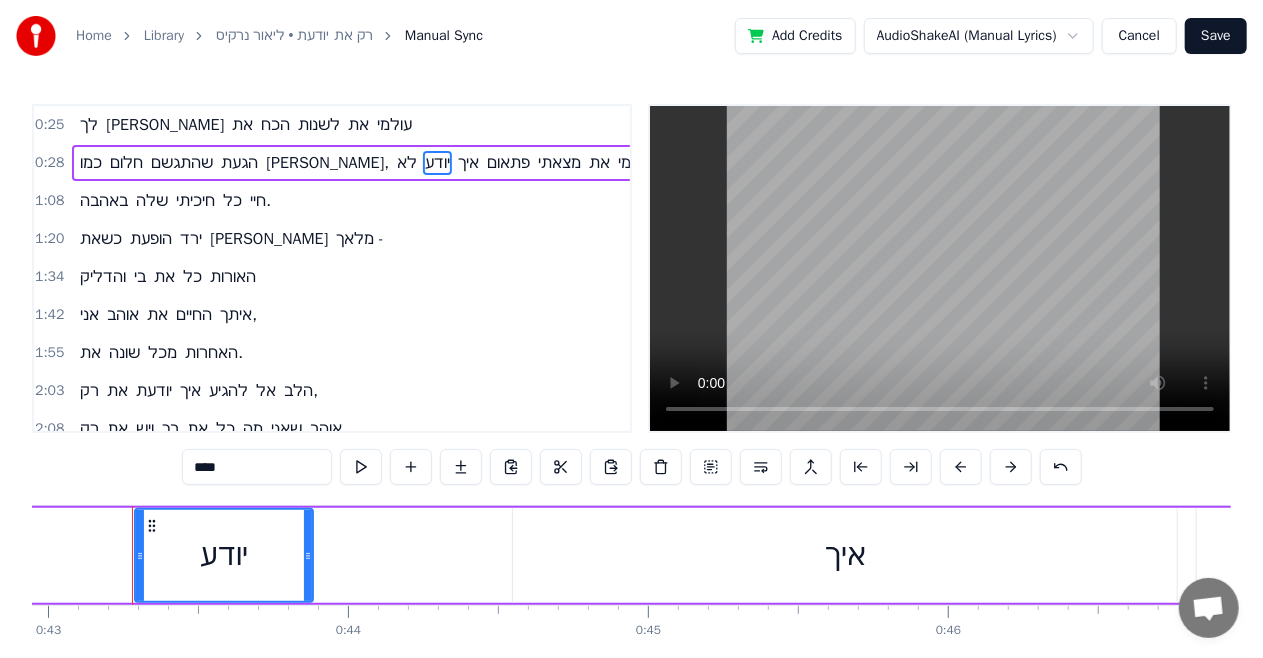 click on "לא" at bounding box center [407, 163] 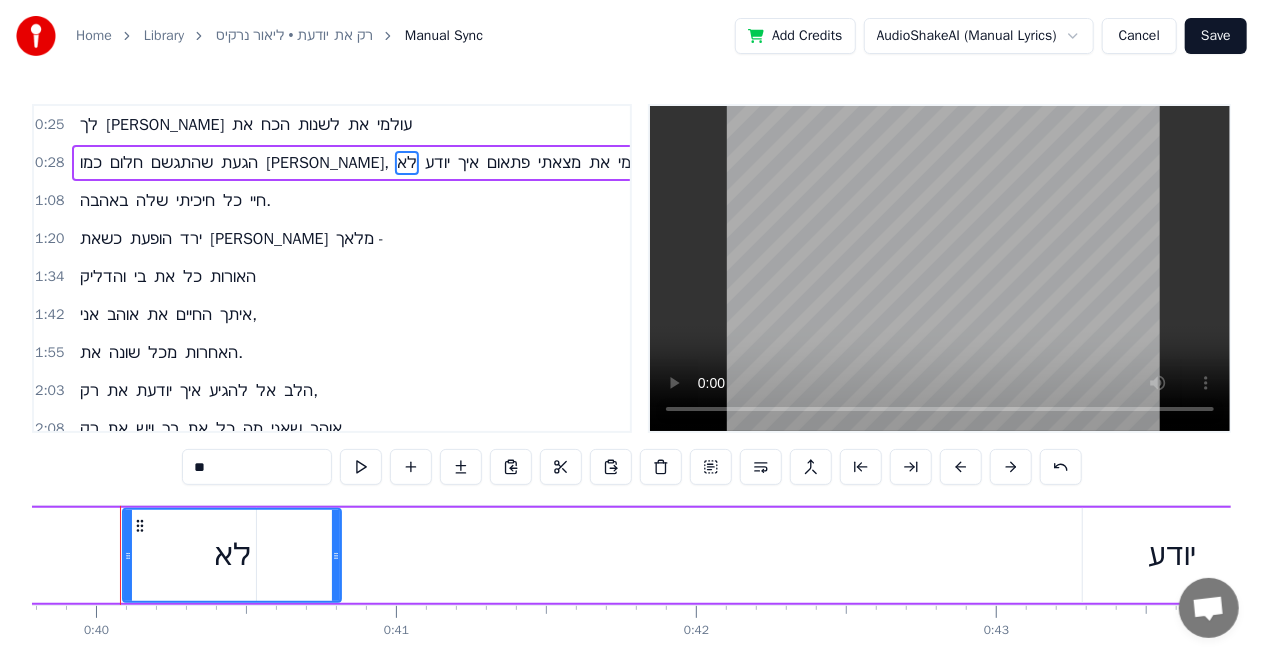 scroll, scrollTop: 0, scrollLeft: 11924, axis: horizontal 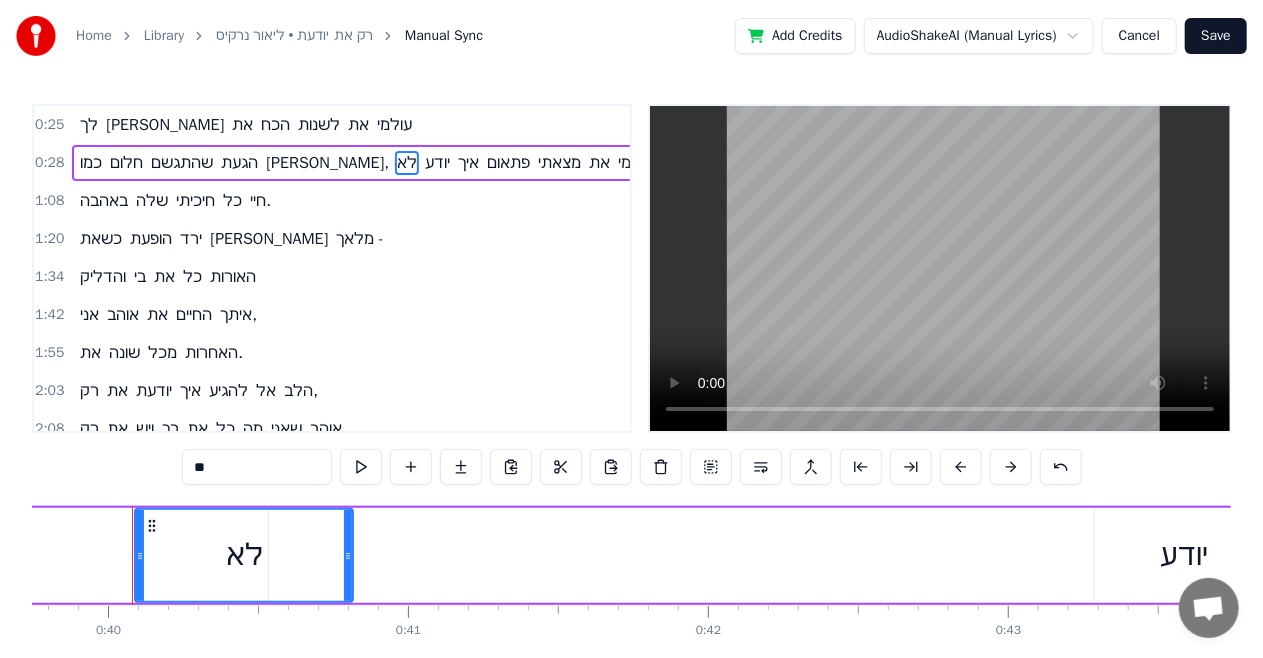 click on "[PERSON_NAME]," at bounding box center (327, 163) 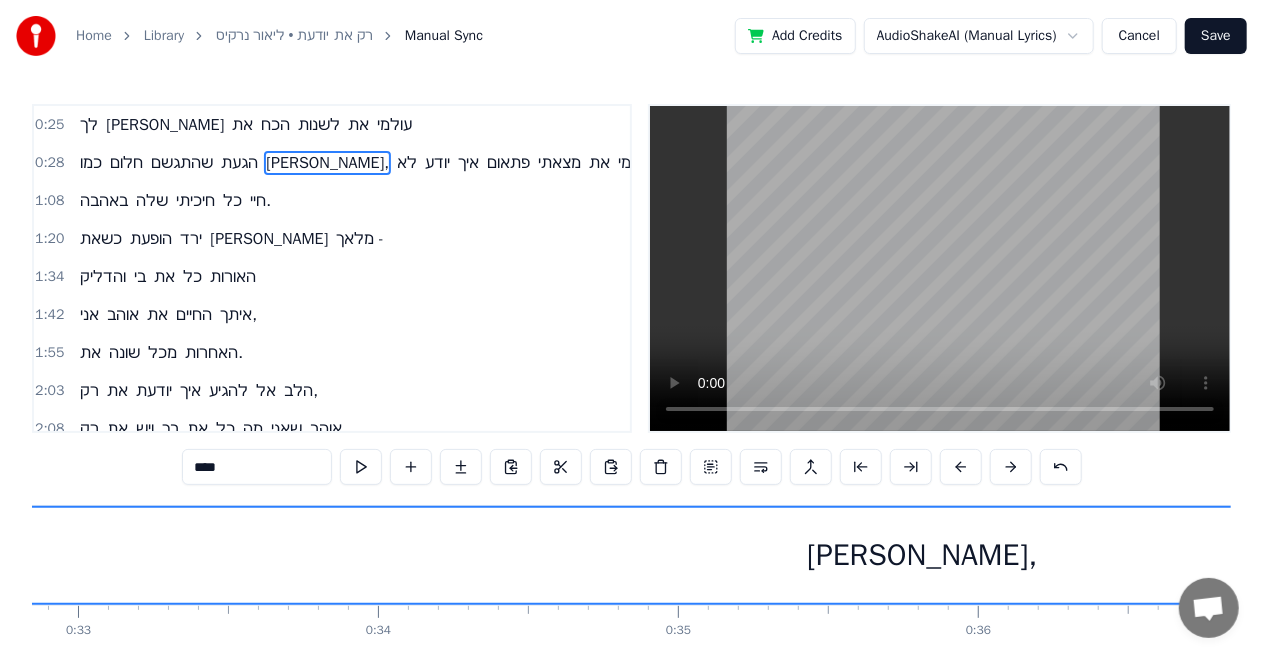 scroll, scrollTop: 0, scrollLeft: 9229, axis: horizontal 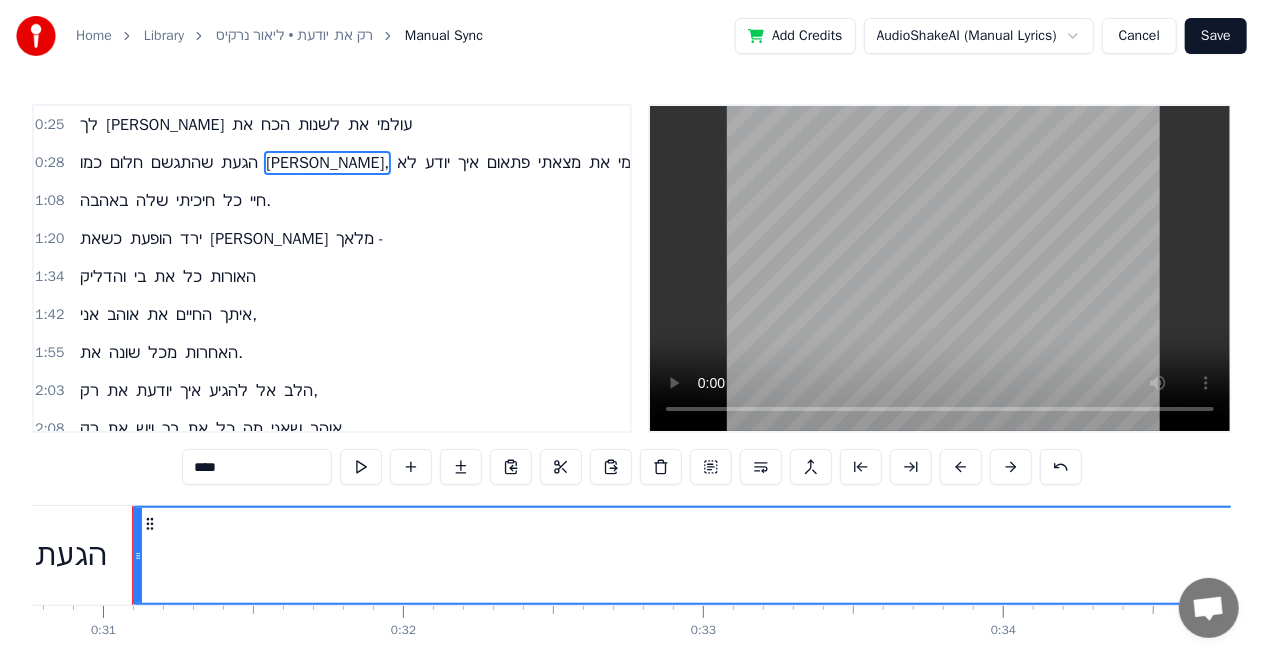 click on "כמו" at bounding box center (91, 163) 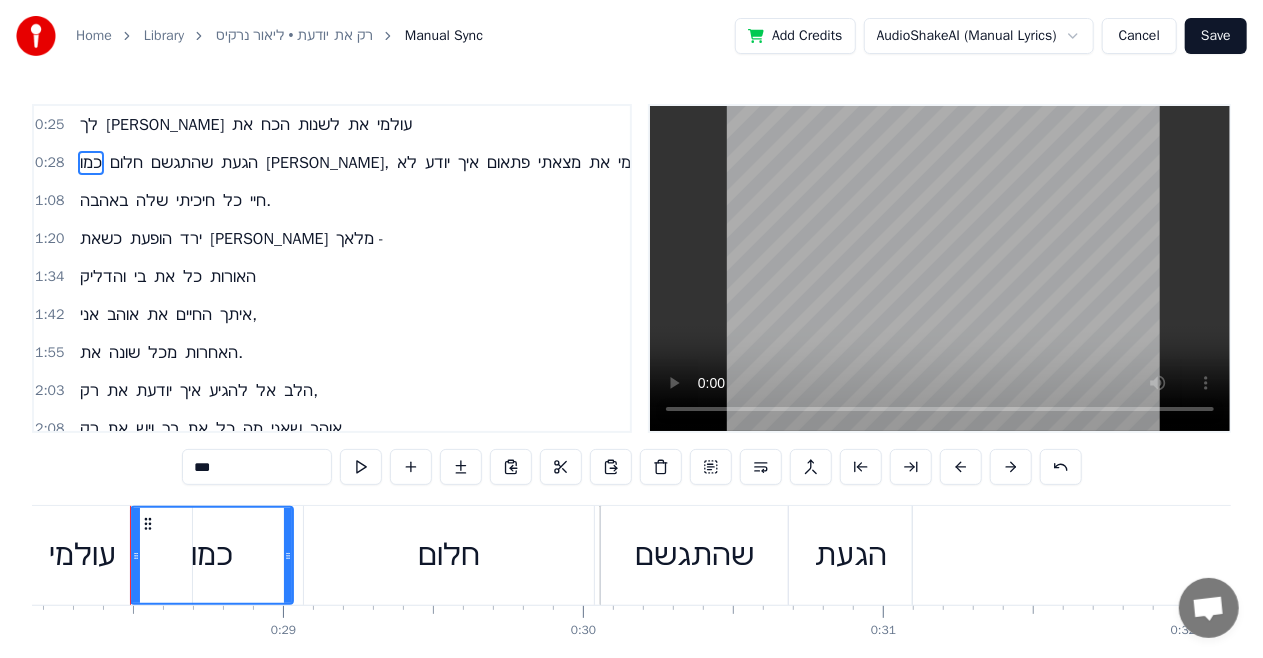 scroll, scrollTop: 0, scrollLeft: 8447, axis: horizontal 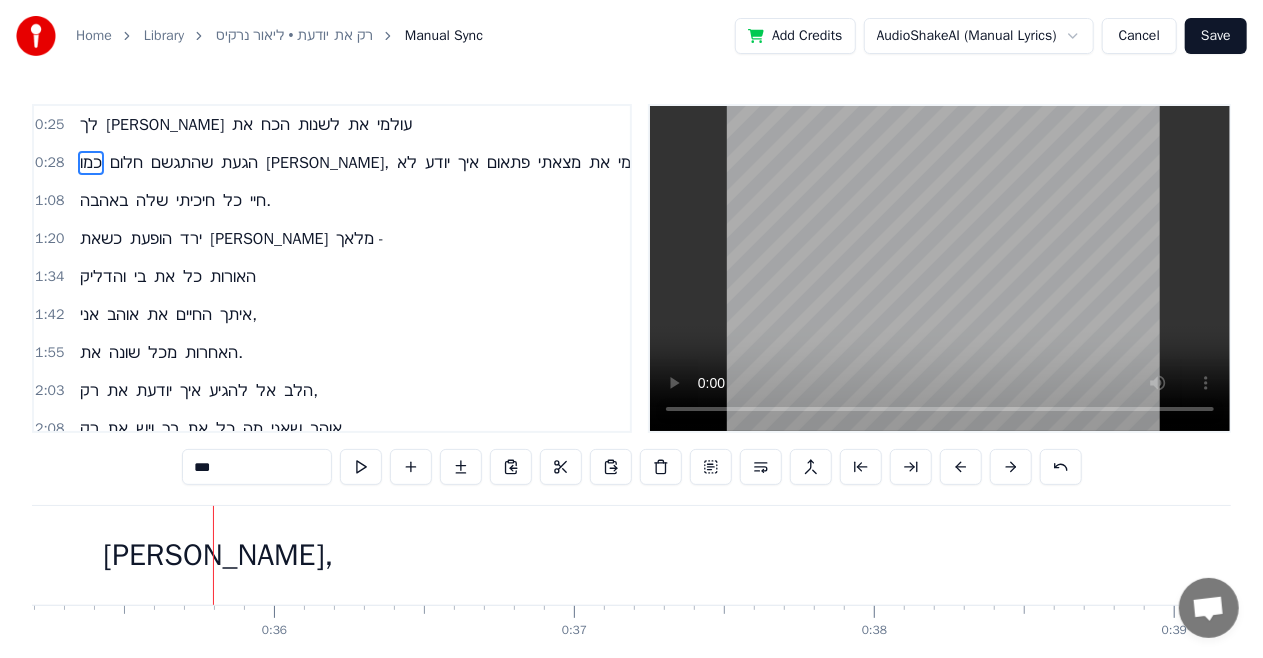 click on "[PERSON_NAME]," at bounding box center (218, 555) 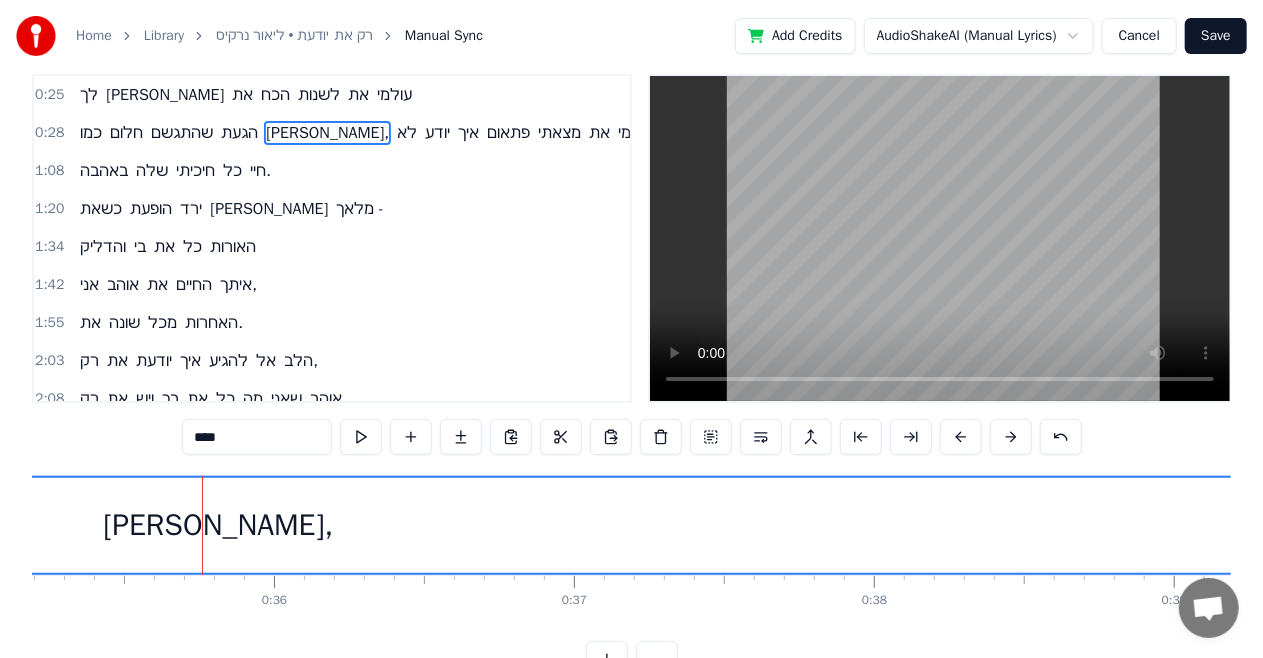 scroll, scrollTop: 0, scrollLeft: 0, axis: both 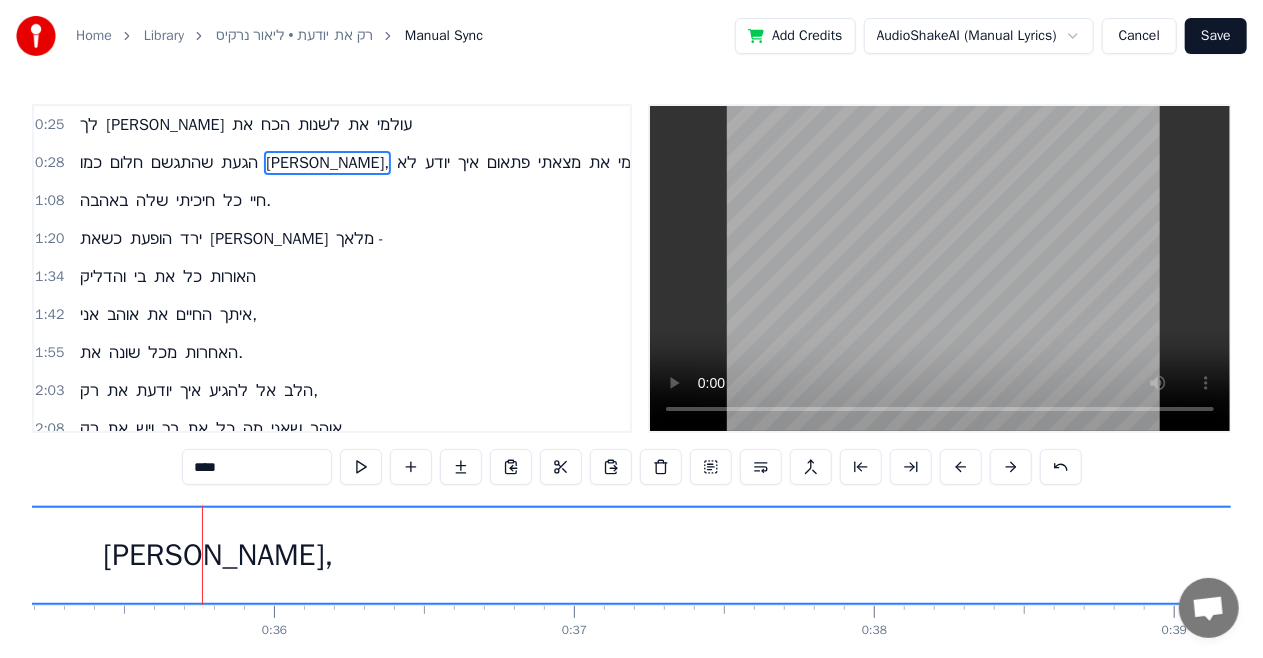 click on "לא" at bounding box center [407, 163] 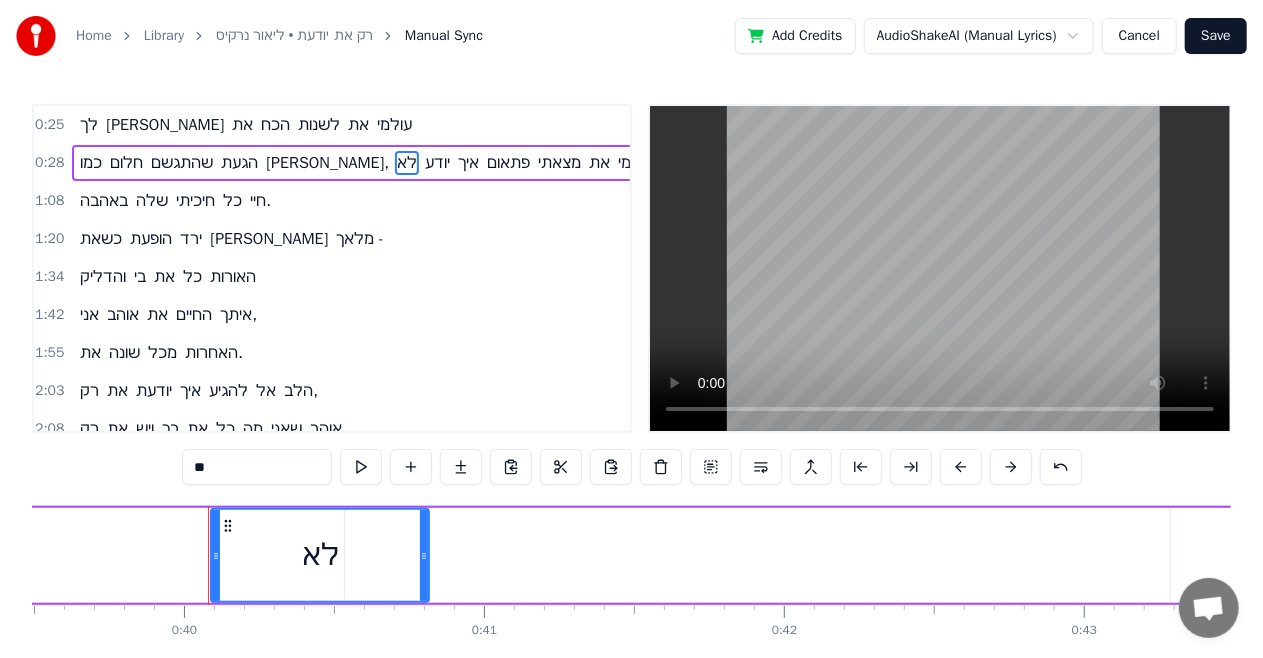 scroll, scrollTop: 0, scrollLeft: 11924, axis: horizontal 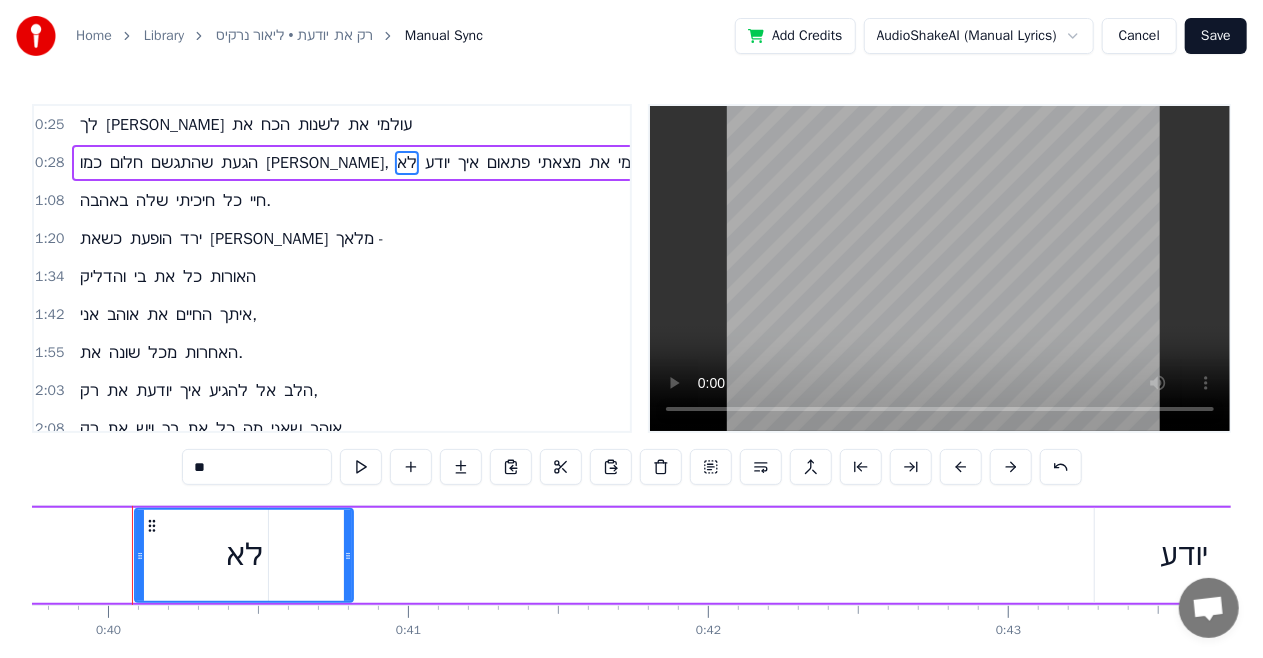 click on "כמו" at bounding box center [91, 163] 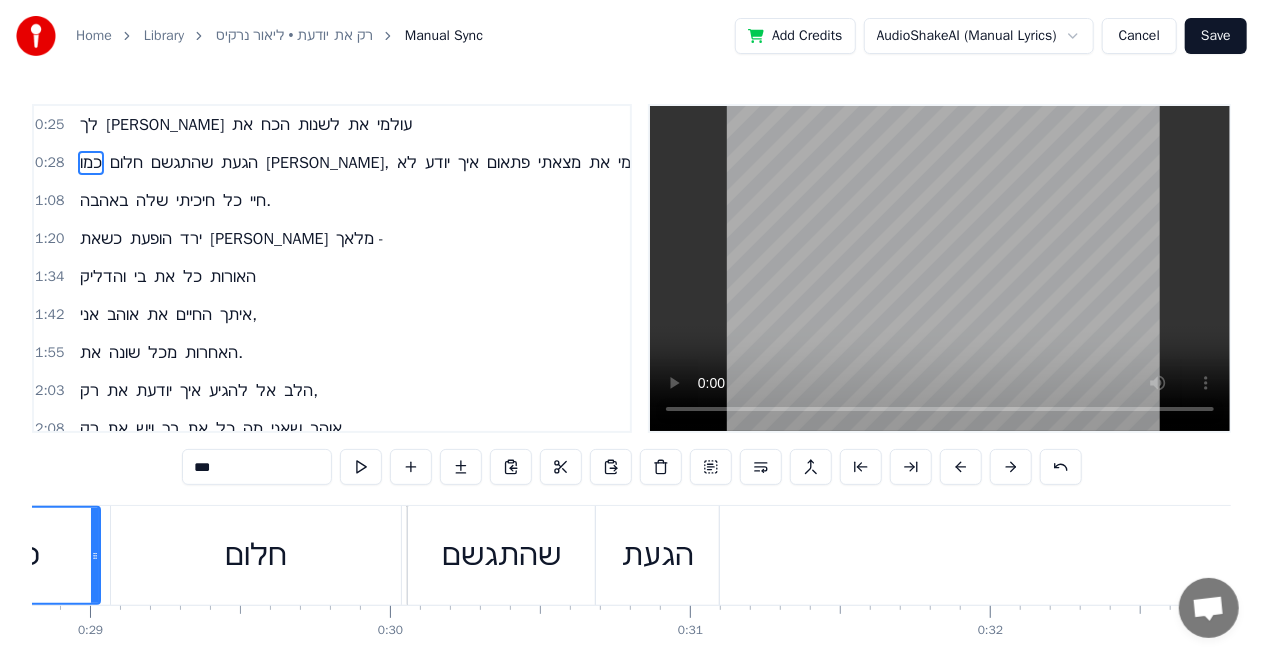 scroll, scrollTop: 0, scrollLeft: 8447, axis: horizontal 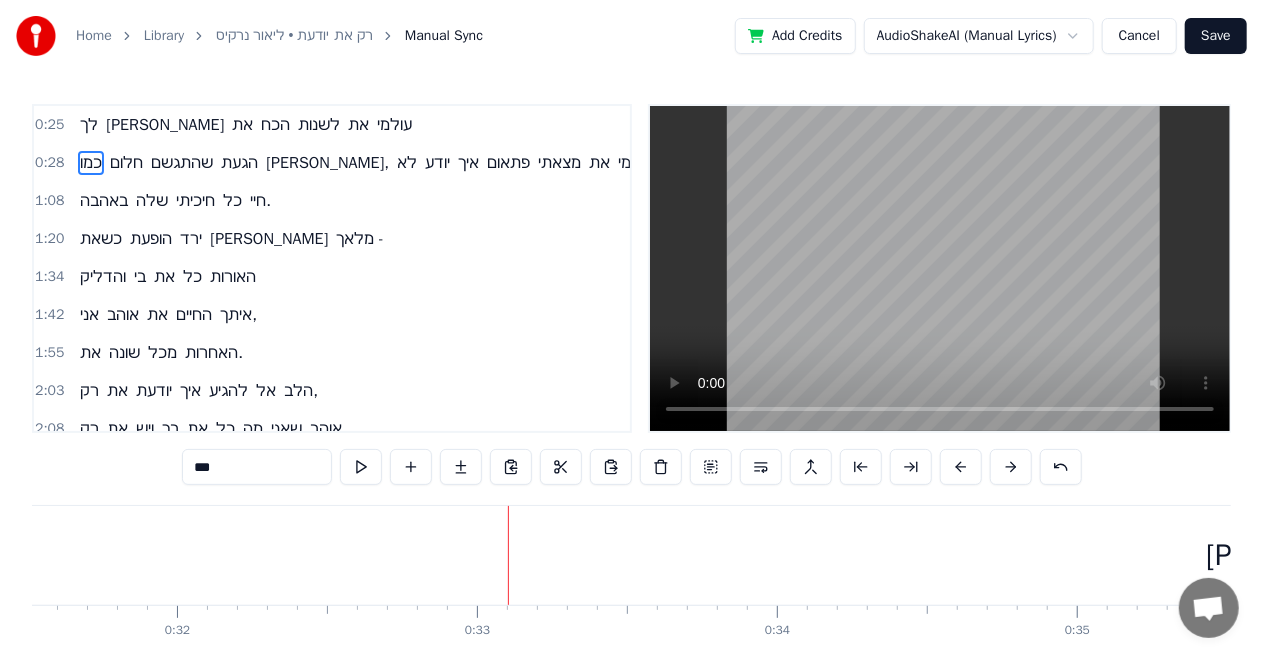 click on "[PERSON_NAME]," at bounding box center [1321, 555] 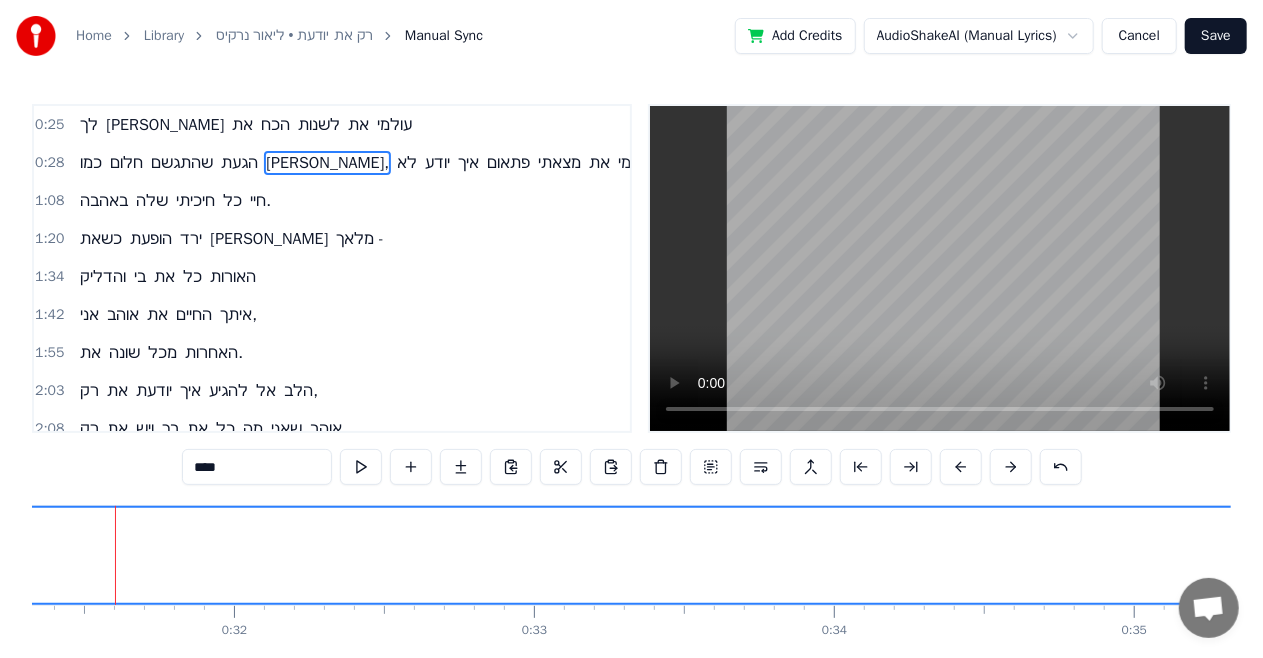 scroll, scrollTop: 0, scrollLeft: 9381, axis: horizontal 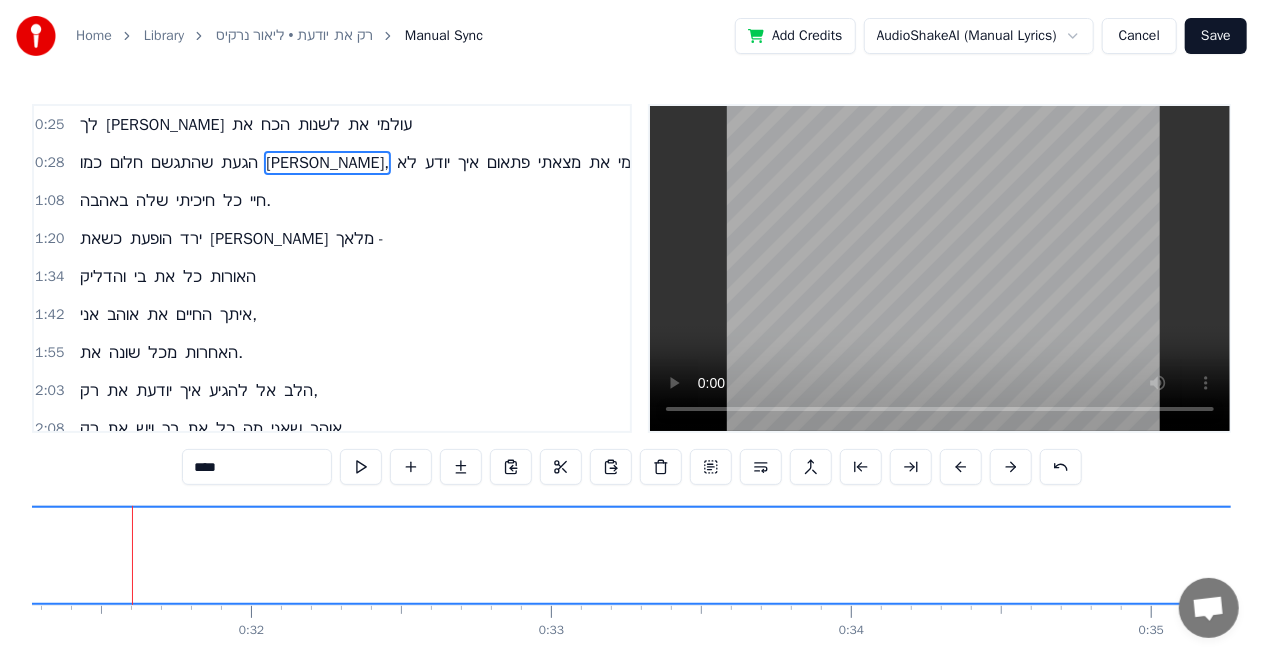 click on "[PERSON_NAME]," at bounding box center [1395, 555] 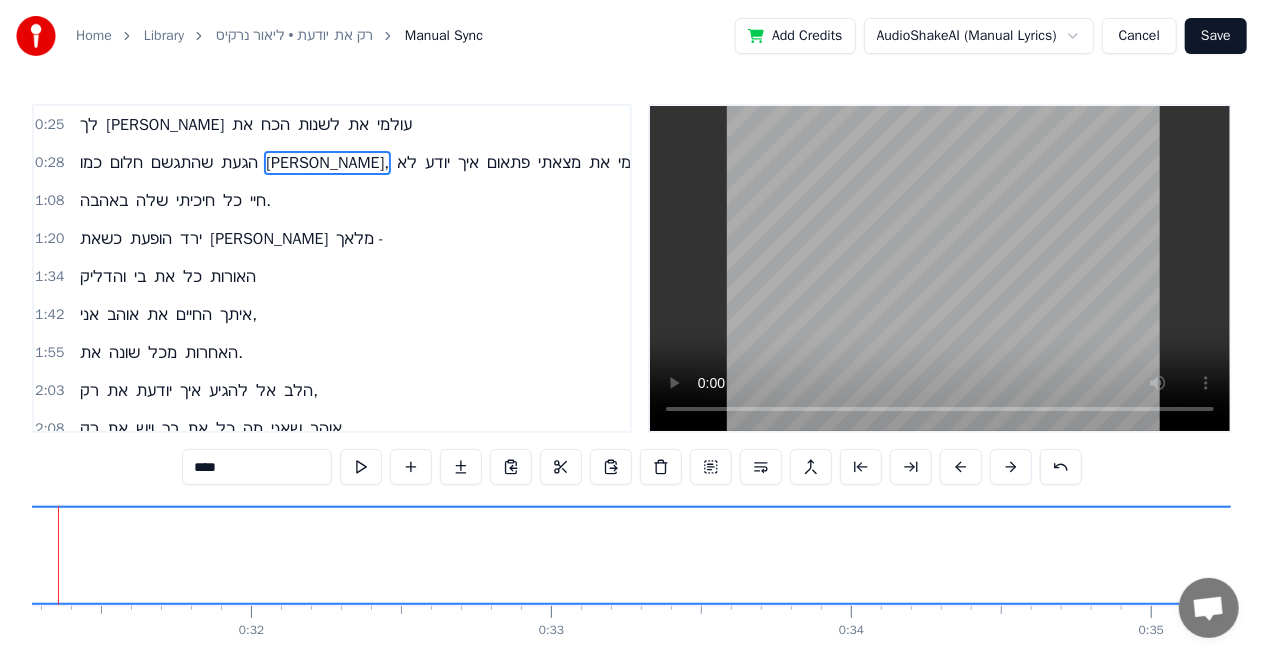 scroll, scrollTop: 0, scrollLeft: 9307, axis: horizontal 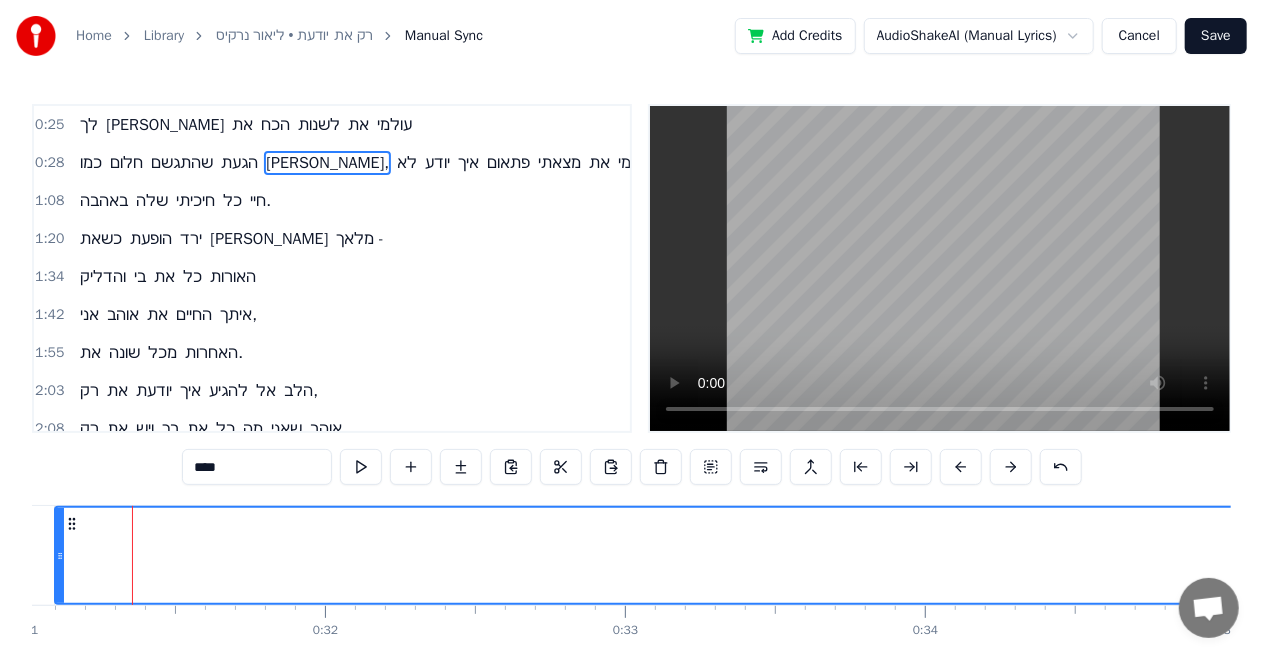 click on "הגעת" at bounding box center [-8, 555] 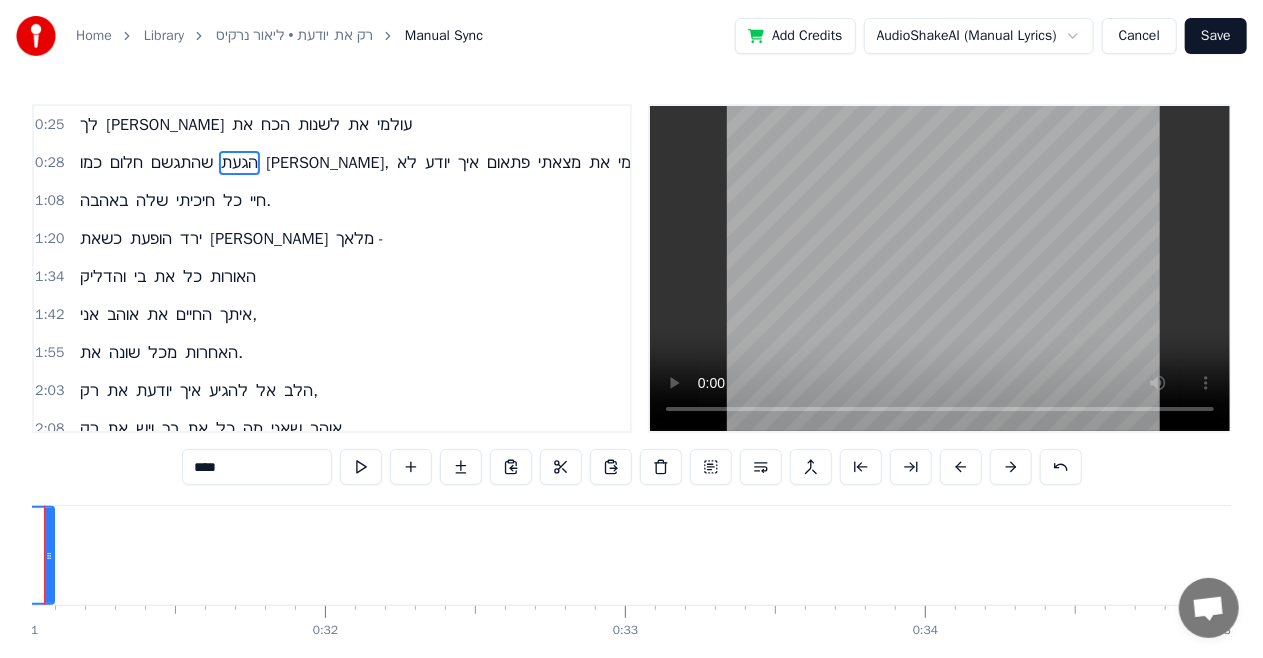 scroll, scrollTop: 0, scrollLeft: 9219, axis: horizontal 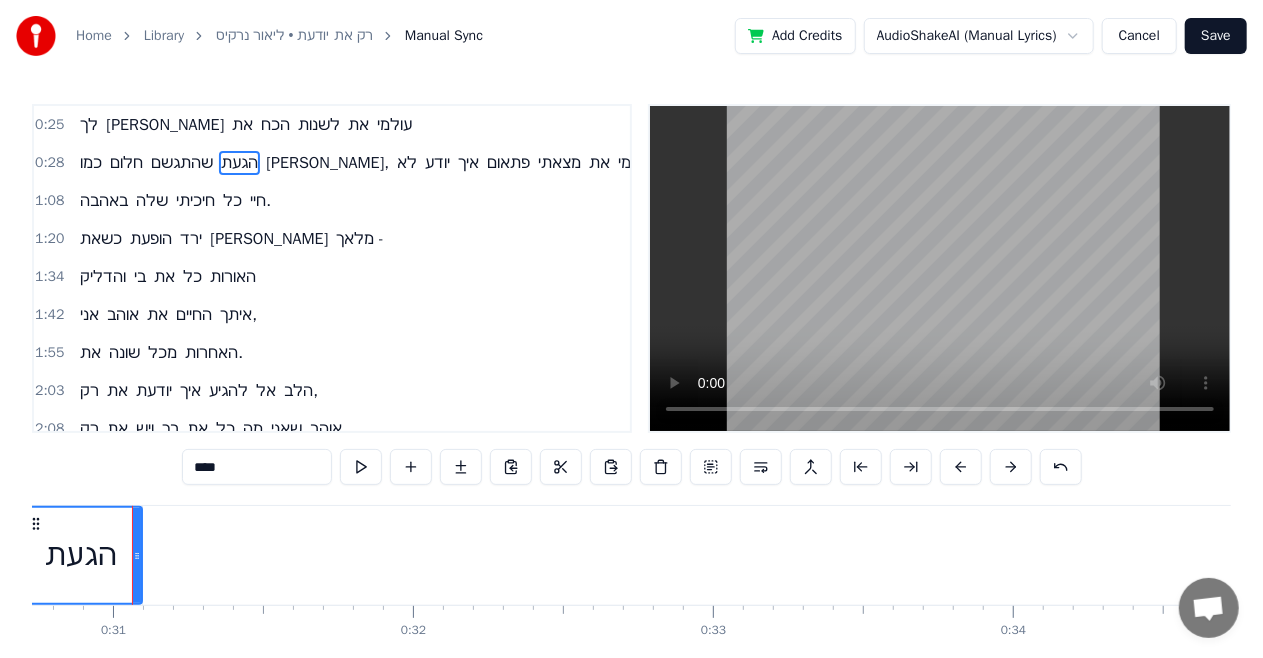 click on "[PERSON_NAME]," at bounding box center [1557, 555] 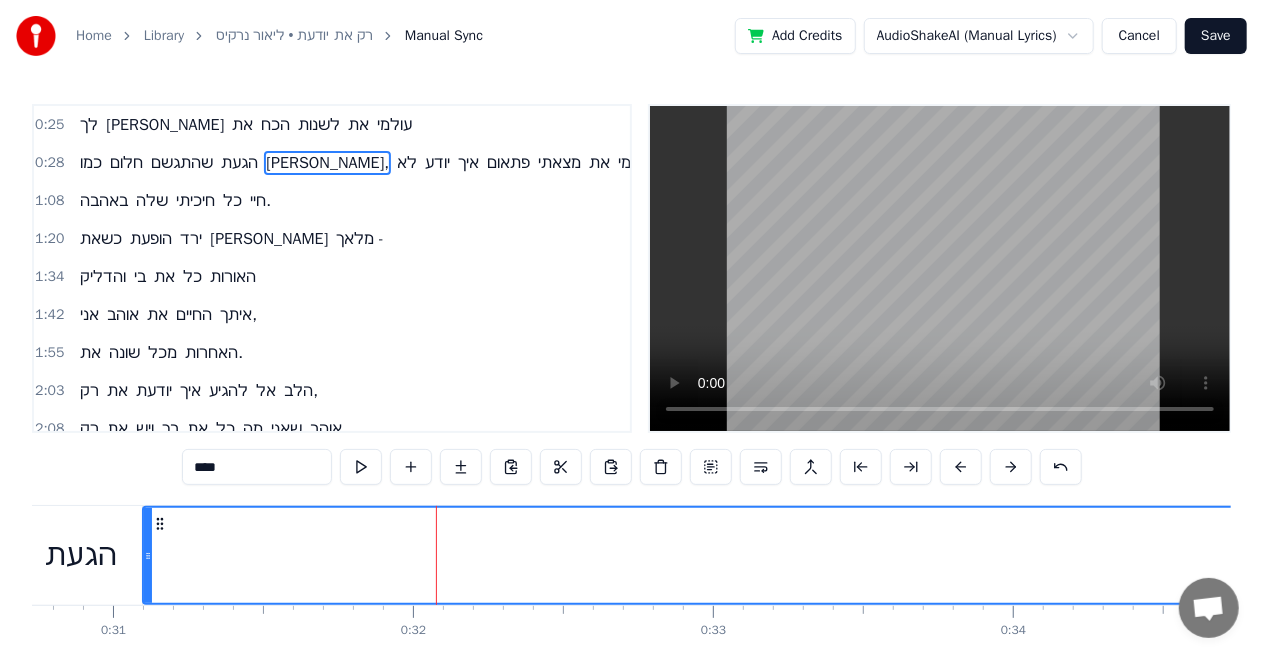 click on "[PERSON_NAME]," at bounding box center (1557, 555) 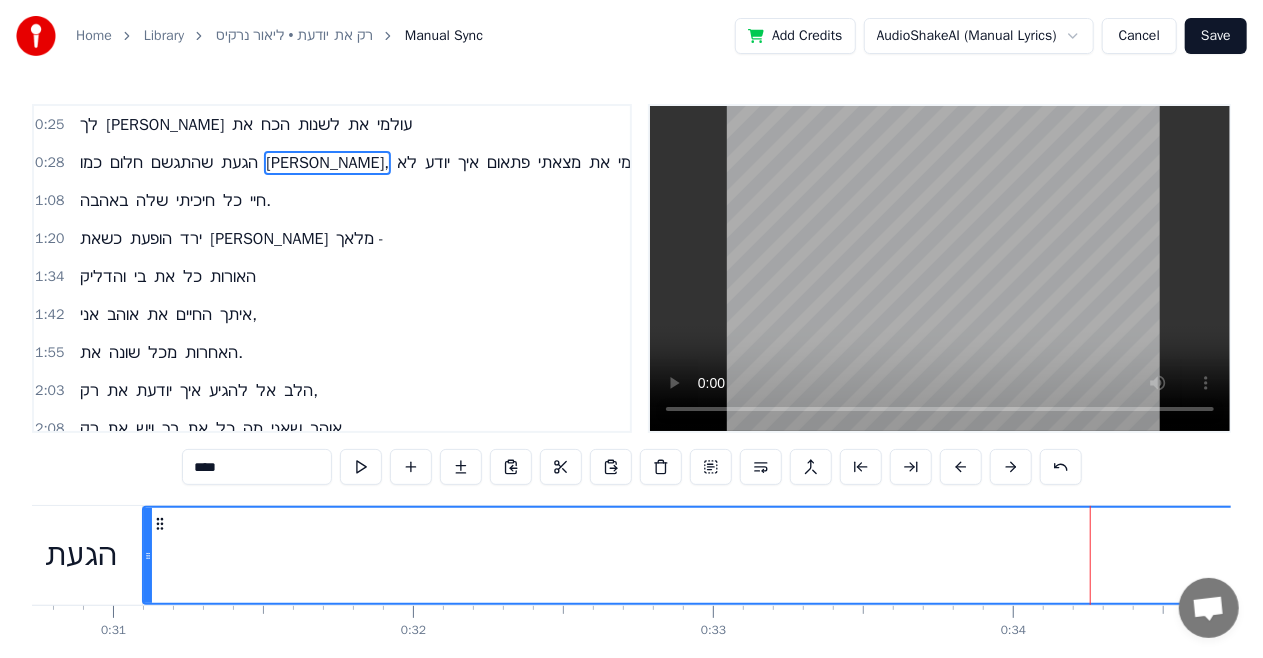 click on "[PERSON_NAME]," at bounding box center [1557, 555] 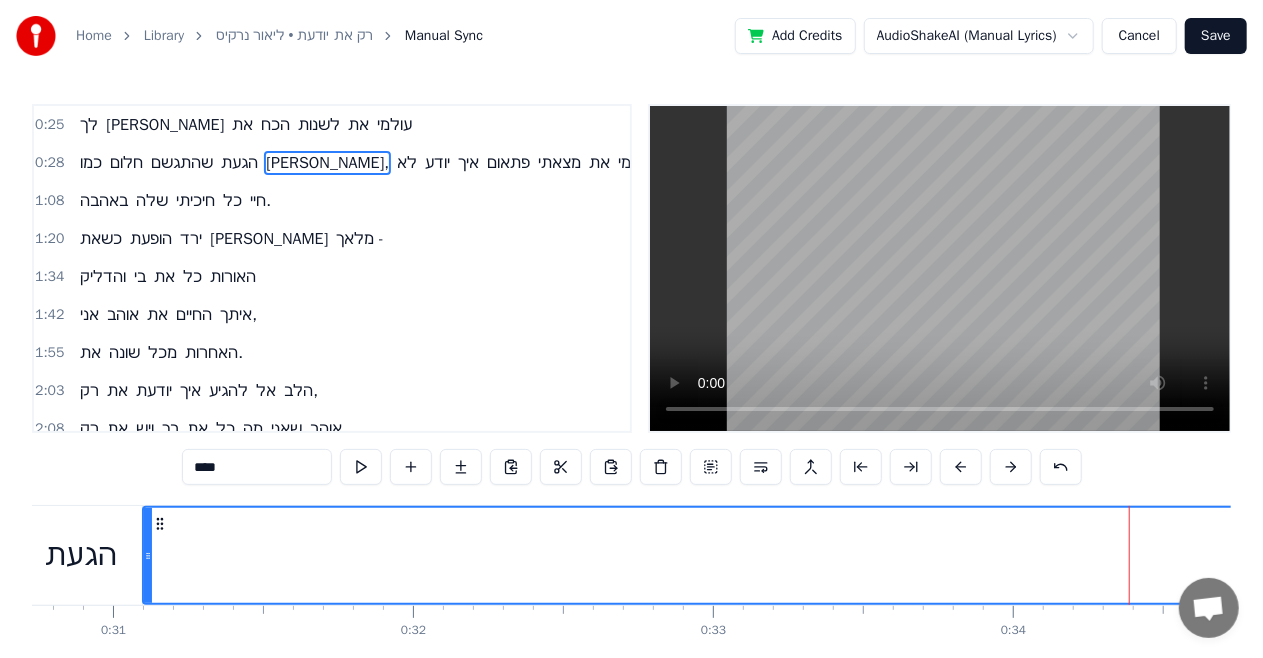 click on "[PERSON_NAME]," at bounding box center (1557, 555) 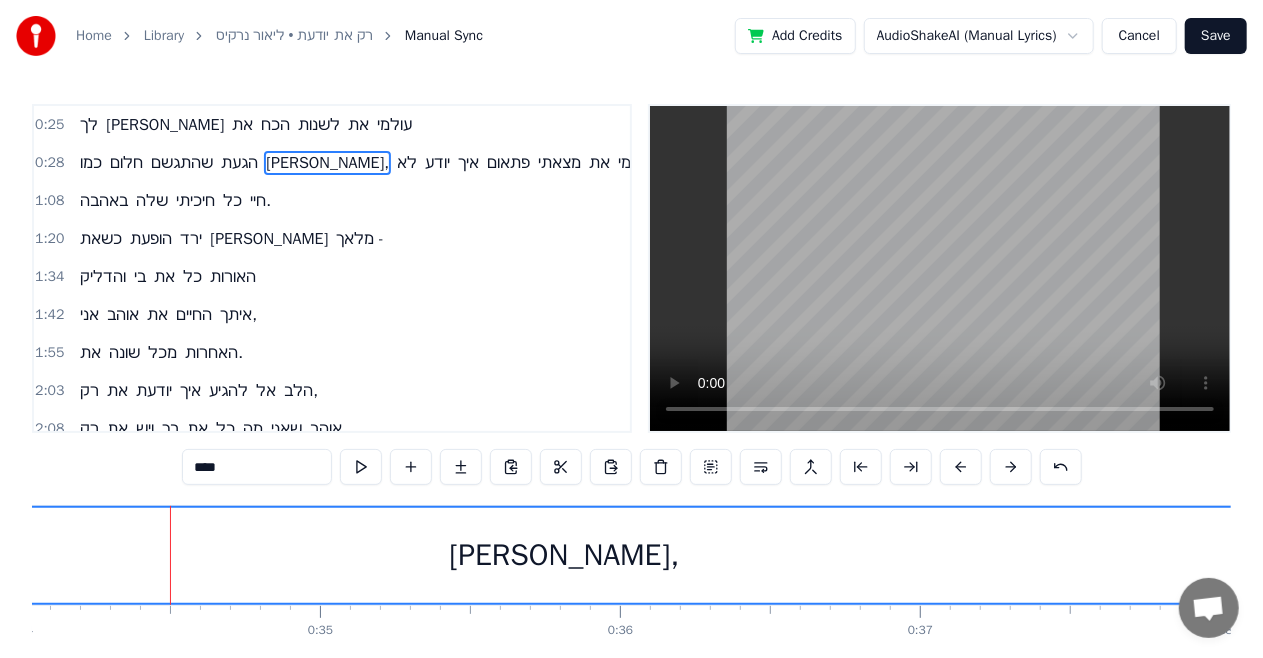 scroll, scrollTop: 0, scrollLeft: 10250, axis: horizontal 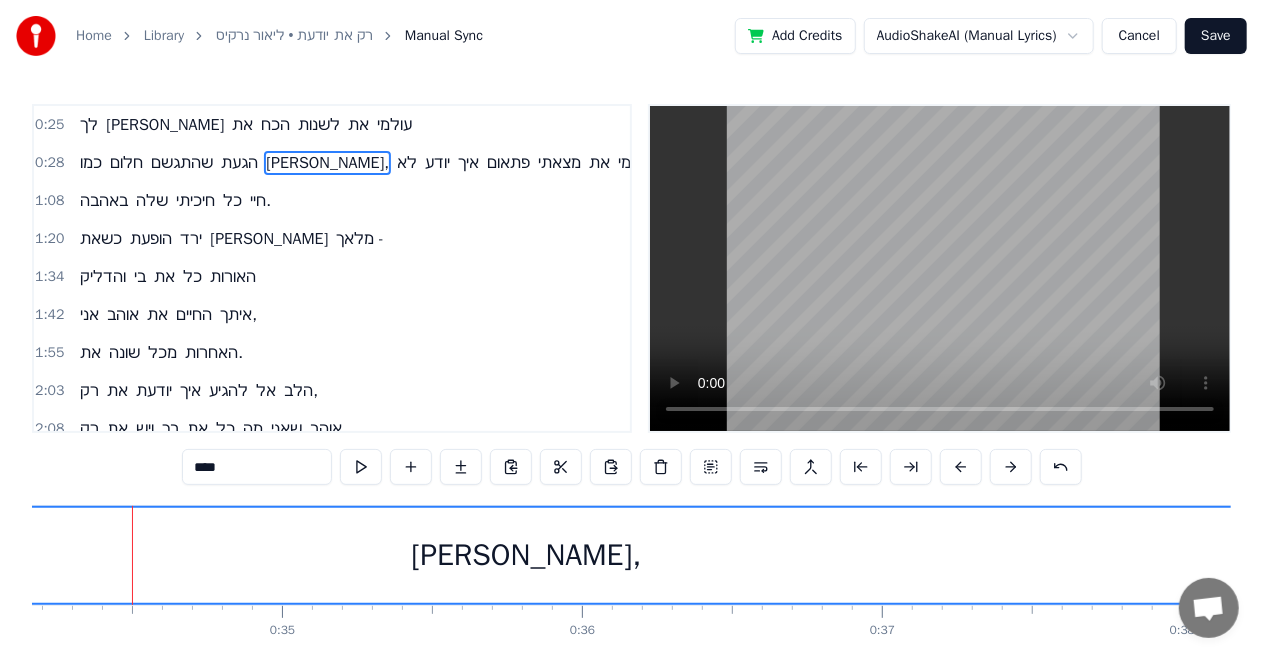 click on "[PERSON_NAME]," at bounding box center [526, 555] 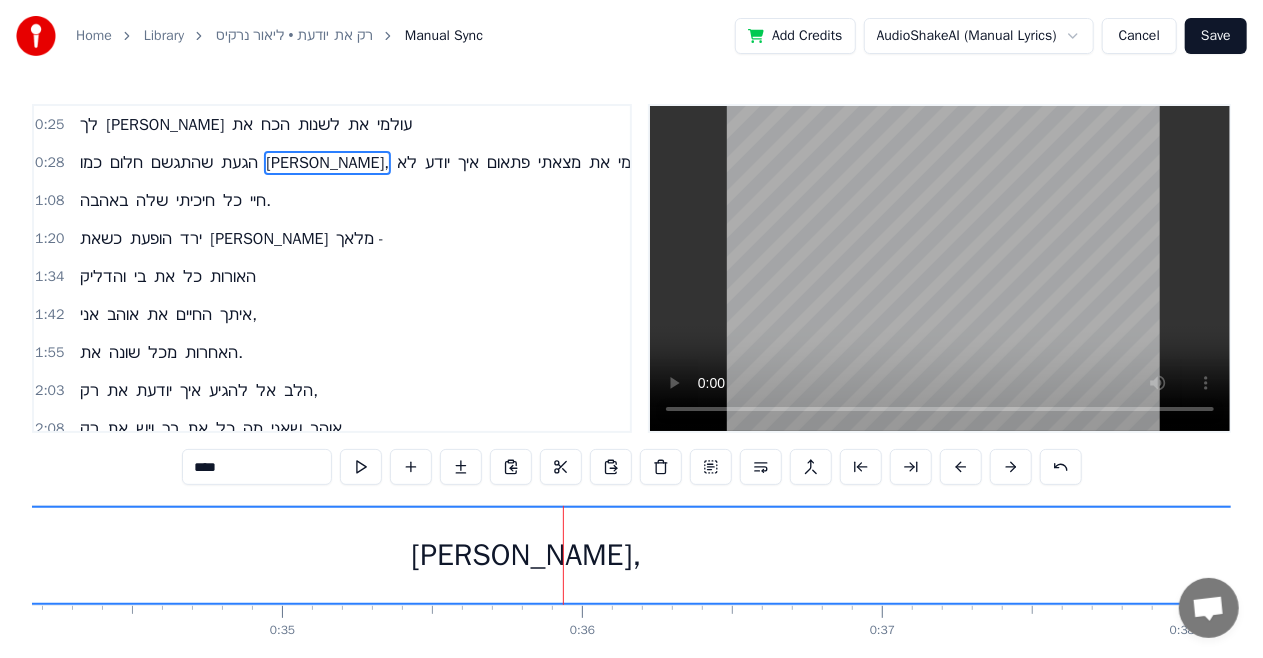 drag, startPoint x: 558, startPoint y: 553, endPoint x: 504, endPoint y: 552, distance: 54.00926 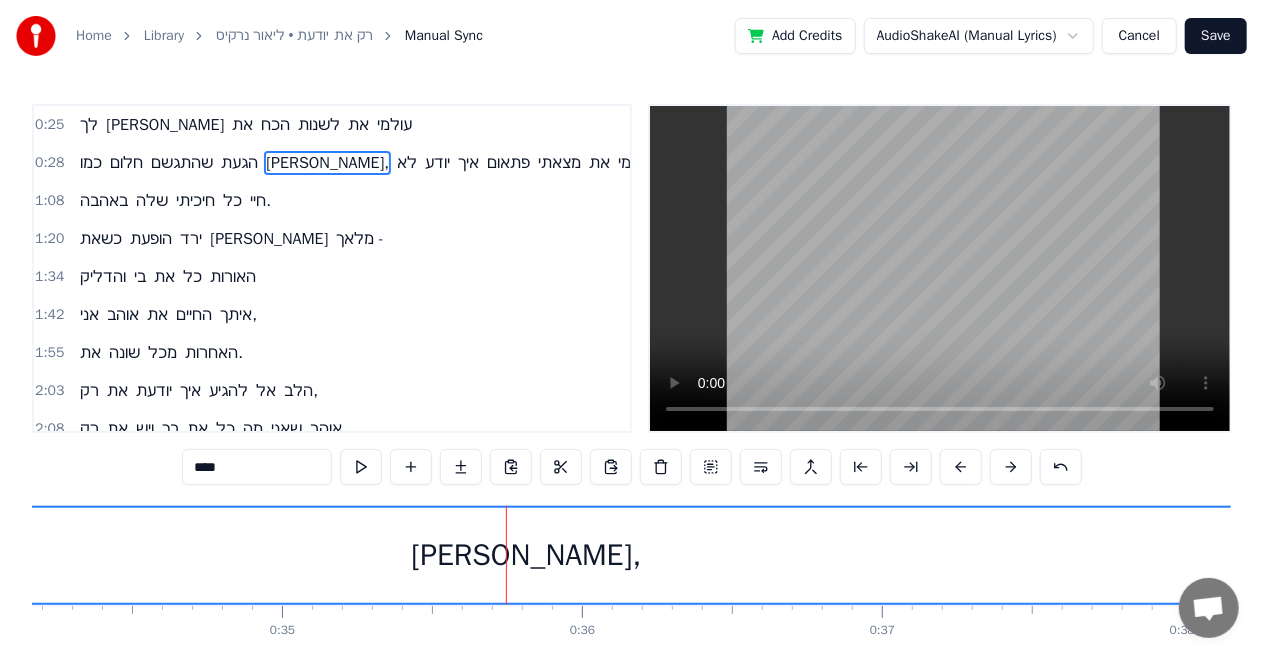 click on "[PERSON_NAME]," at bounding box center [526, 555] 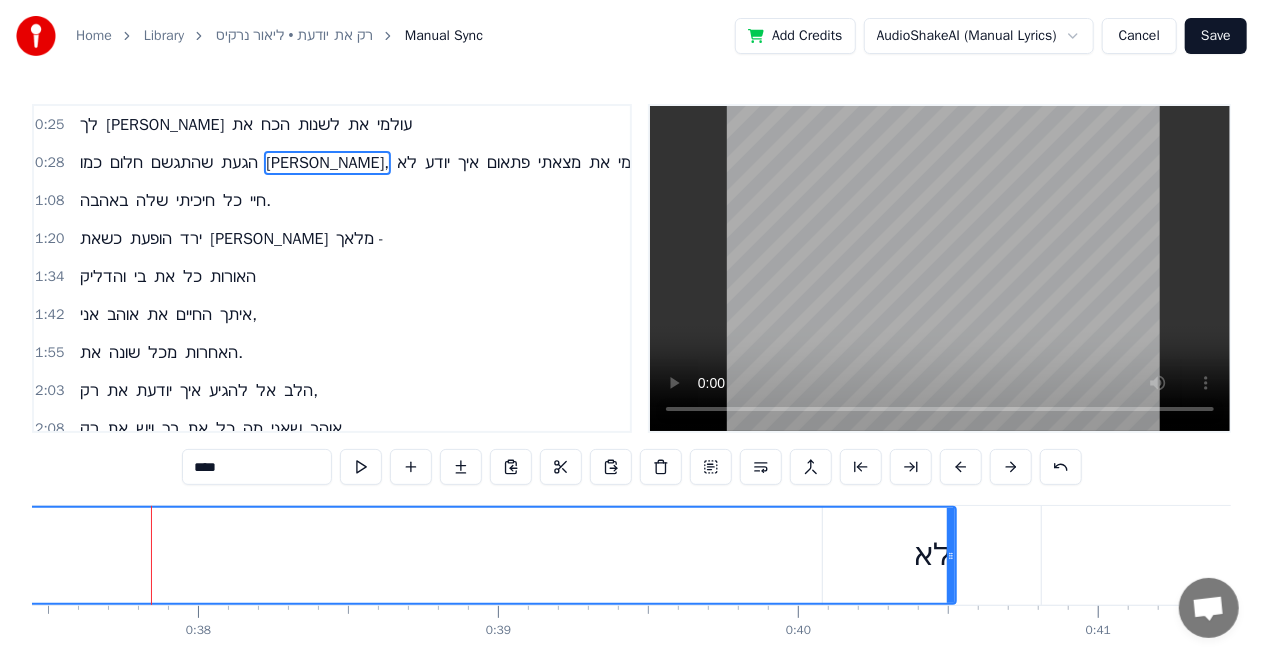 scroll, scrollTop: 0, scrollLeft: 11252, axis: horizontal 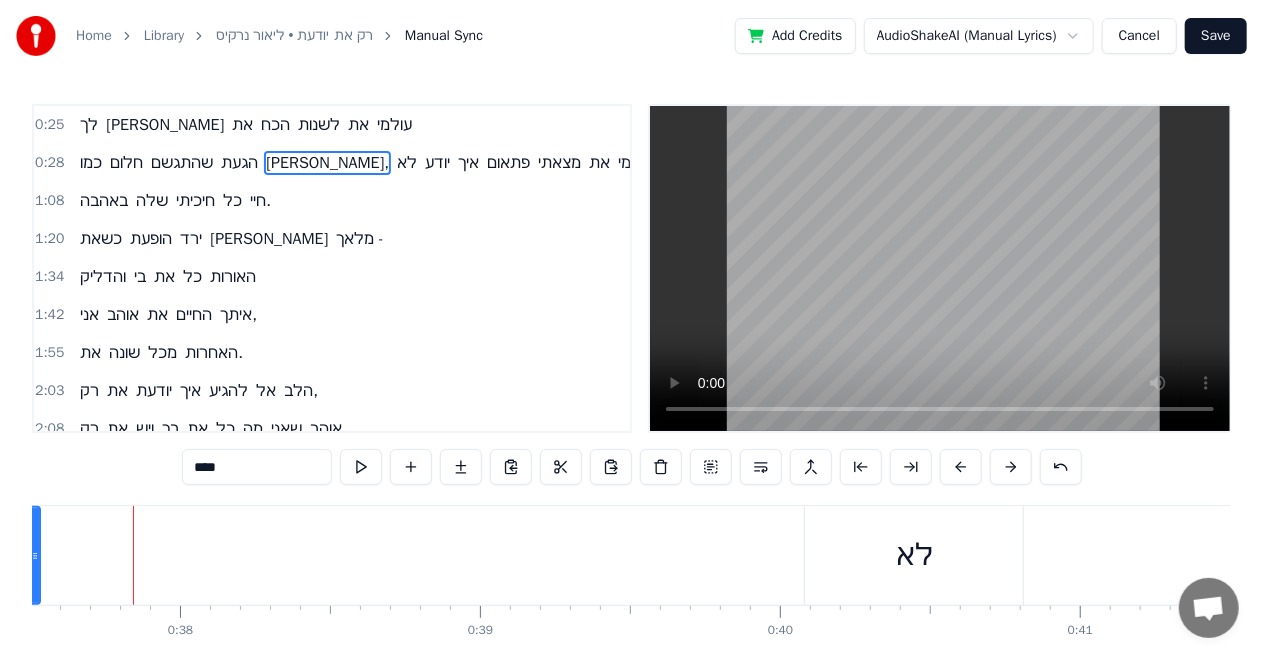 drag, startPoint x: 929, startPoint y: 539, endPoint x: 32, endPoint y: 546, distance: 897.0273 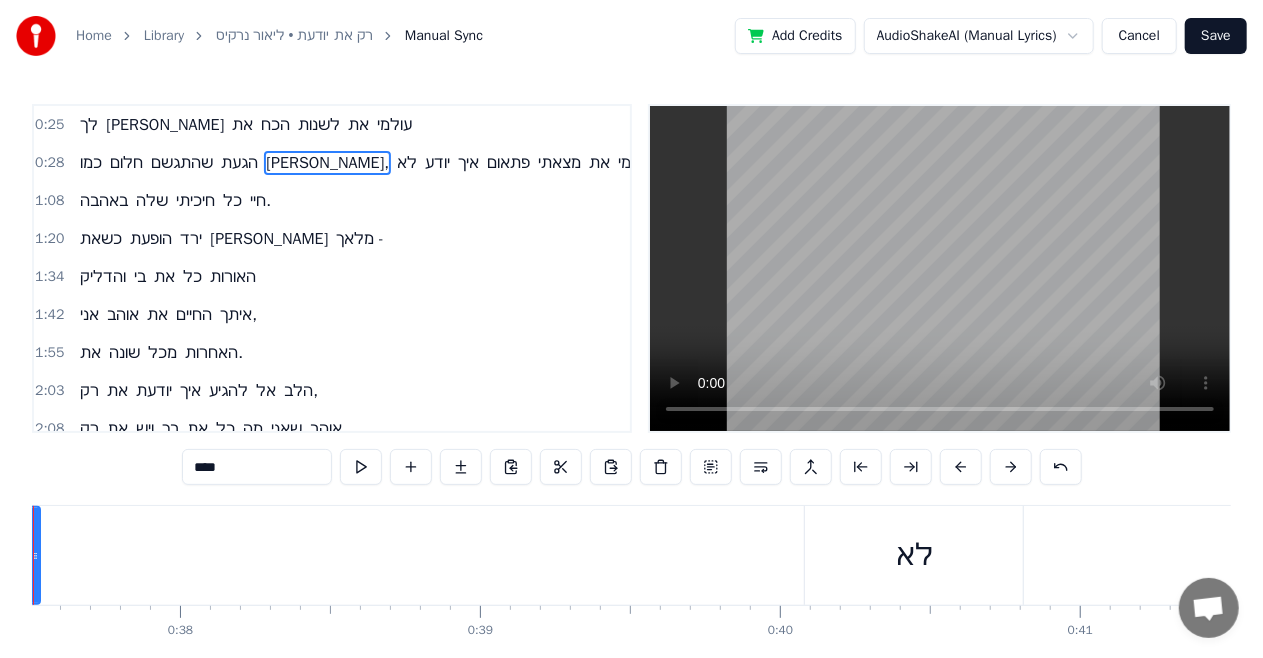 scroll, scrollTop: 0, scrollLeft: 11152, axis: horizontal 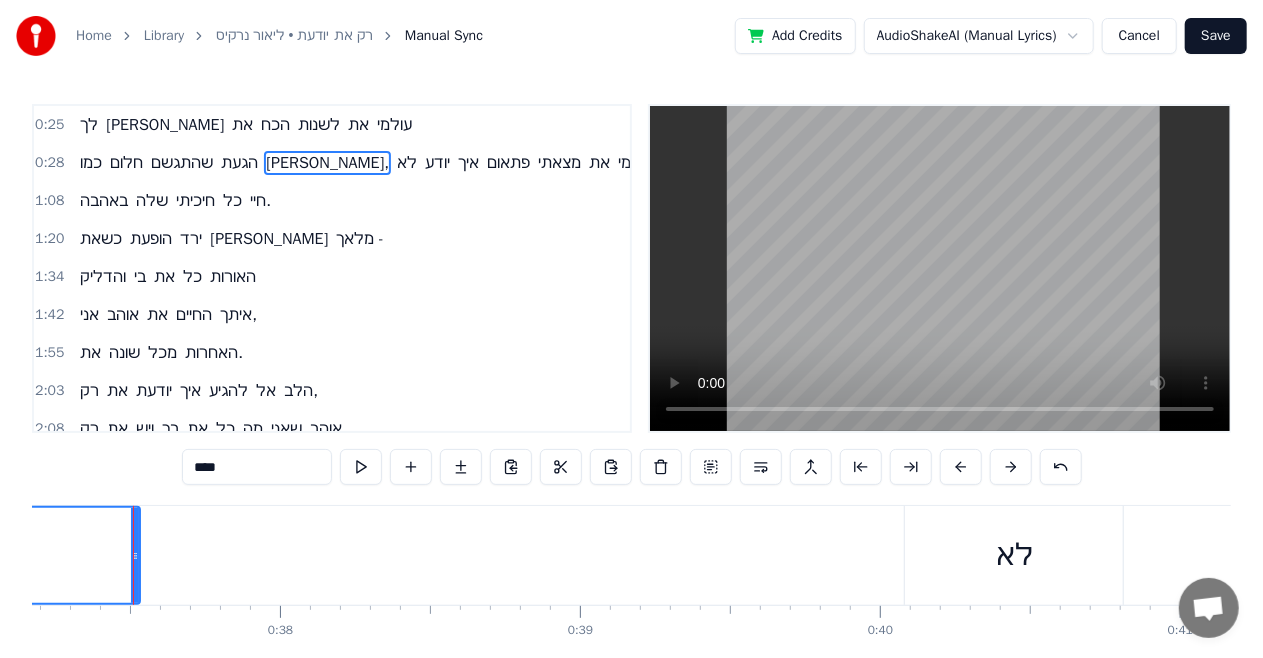 click on "לא" at bounding box center (1014, 555) 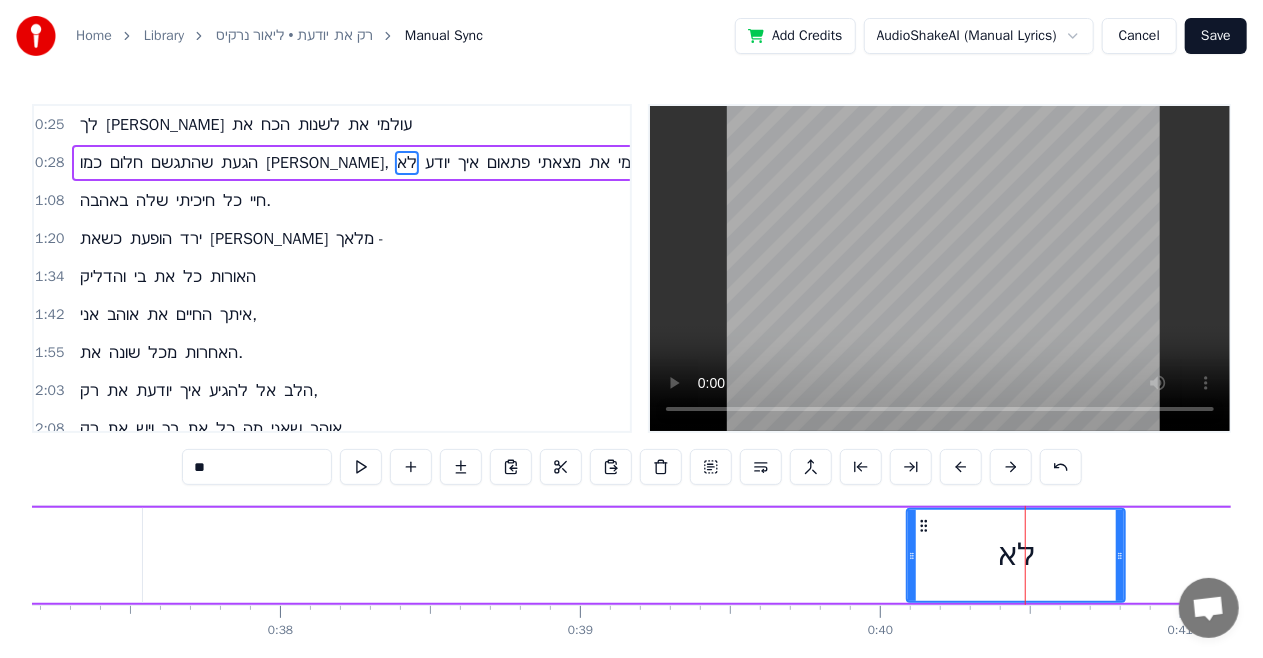 drag, startPoint x: 956, startPoint y: 547, endPoint x: 817, endPoint y: 543, distance: 139.05754 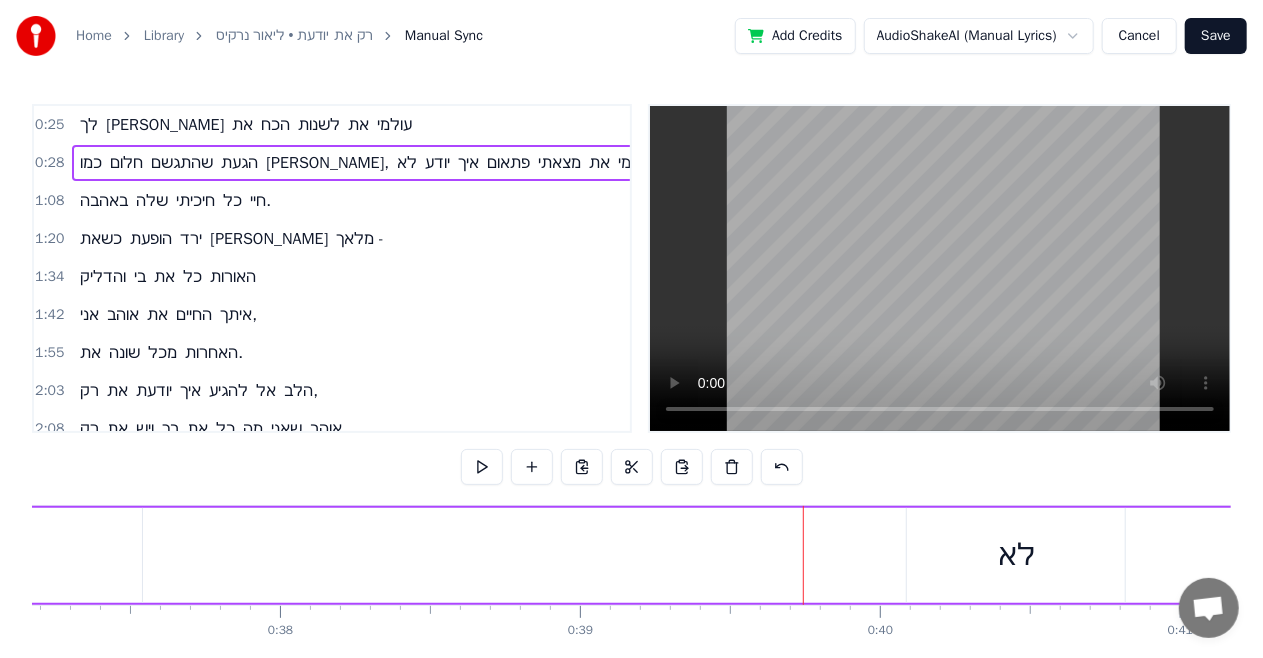 click on "לא" at bounding box center (1016, 555) 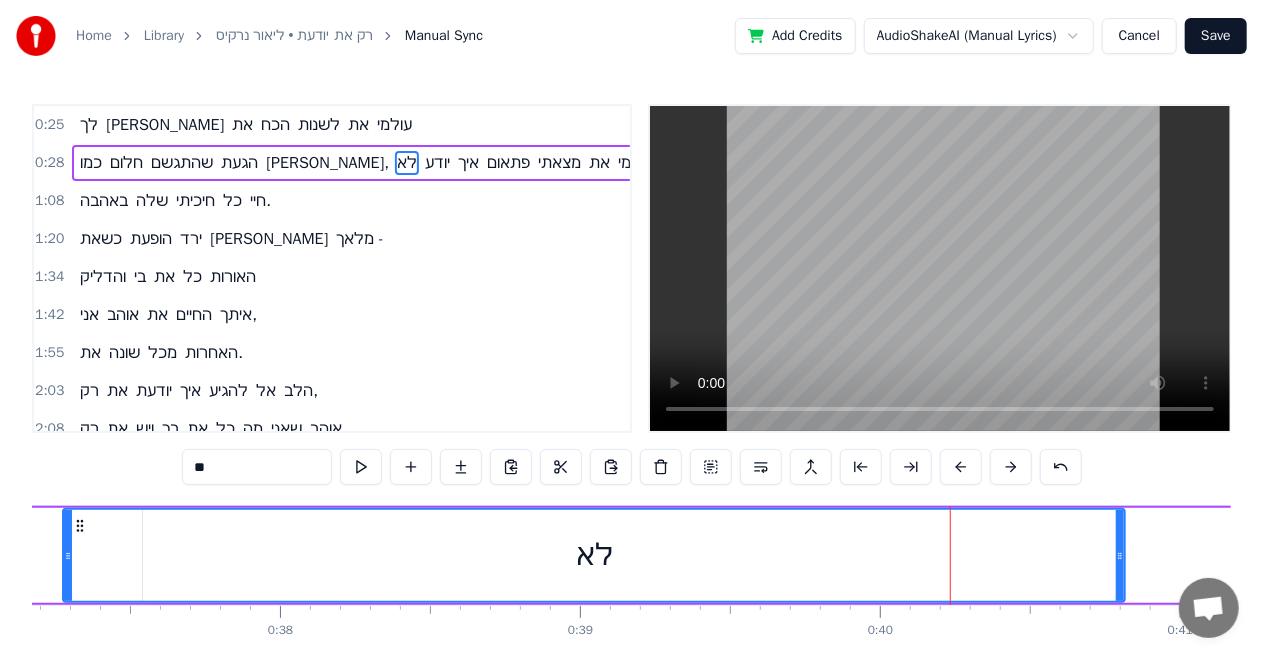 drag, startPoint x: 910, startPoint y: 555, endPoint x: 67, endPoint y: 581, distance: 843.4009 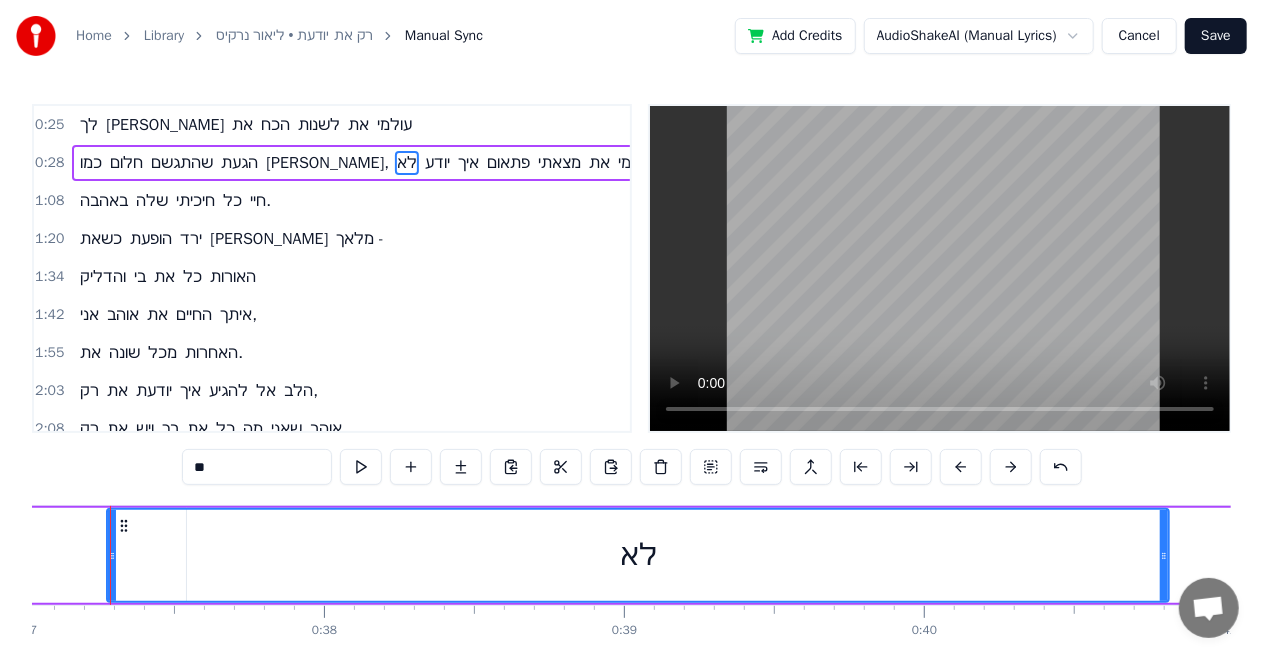 scroll, scrollTop: 0, scrollLeft: 11086, axis: horizontal 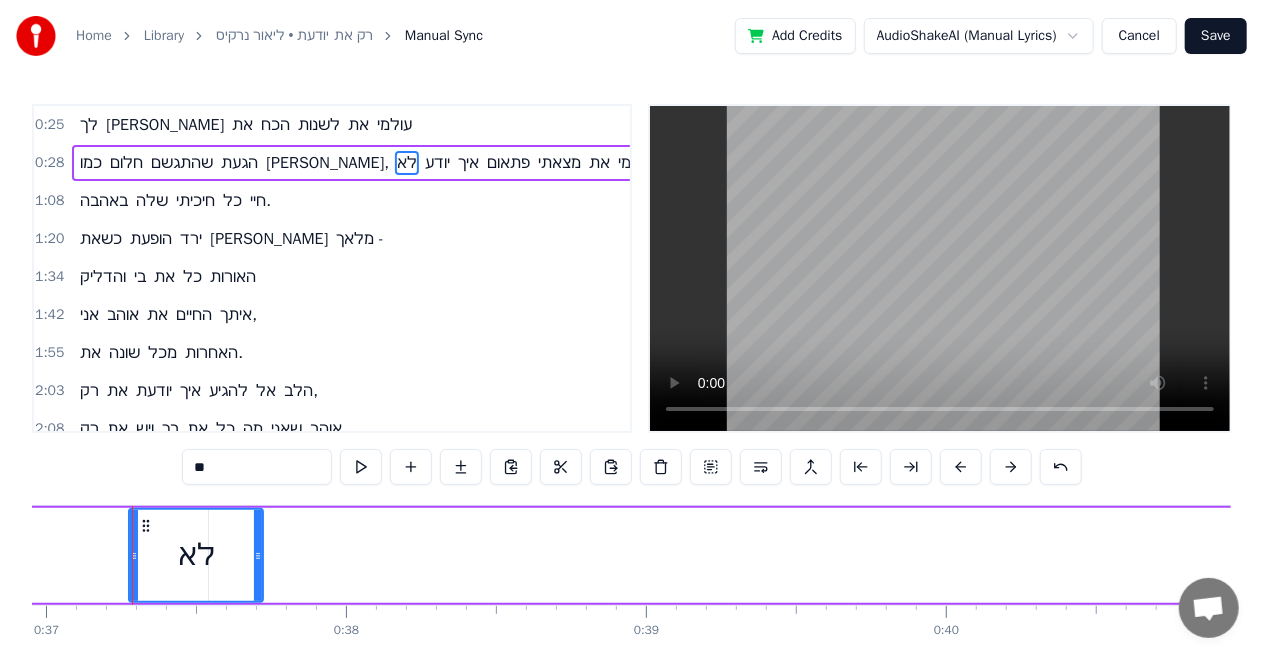 drag, startPoint x: 1186, startPoint y: 543, endPoint x: 258, endPoint y: 560, distance: 928.1557 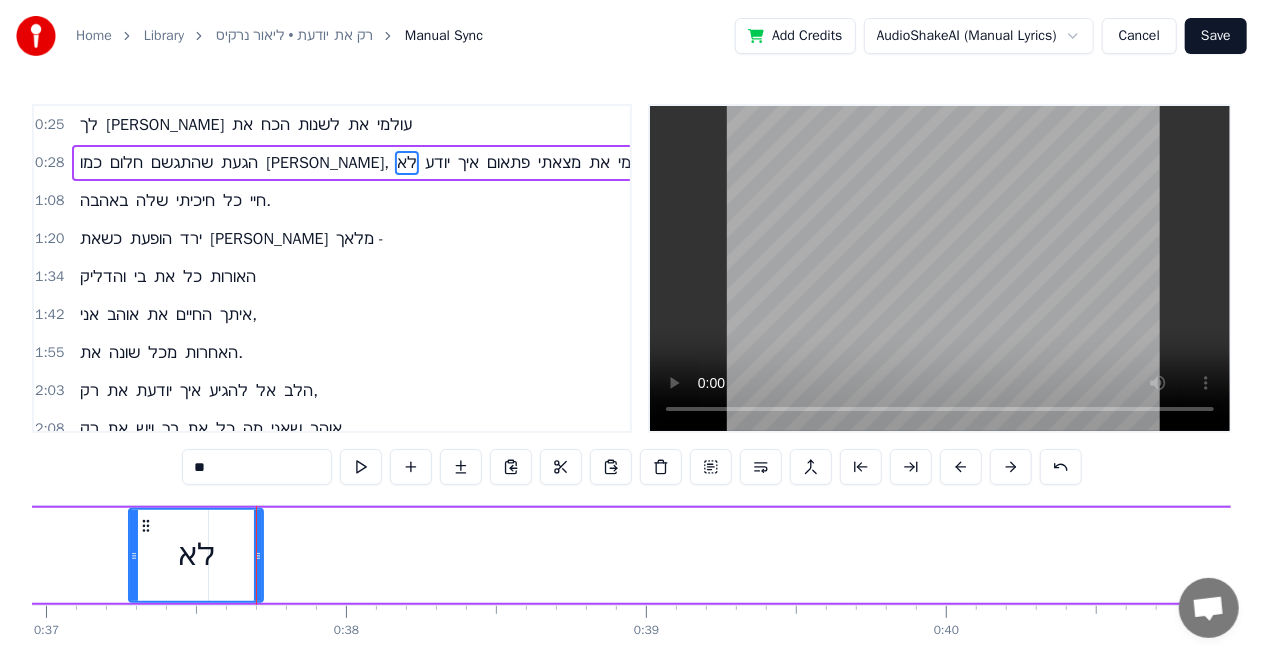 click on "[PERSON_NAME]," at bounding box center (-757, 555) 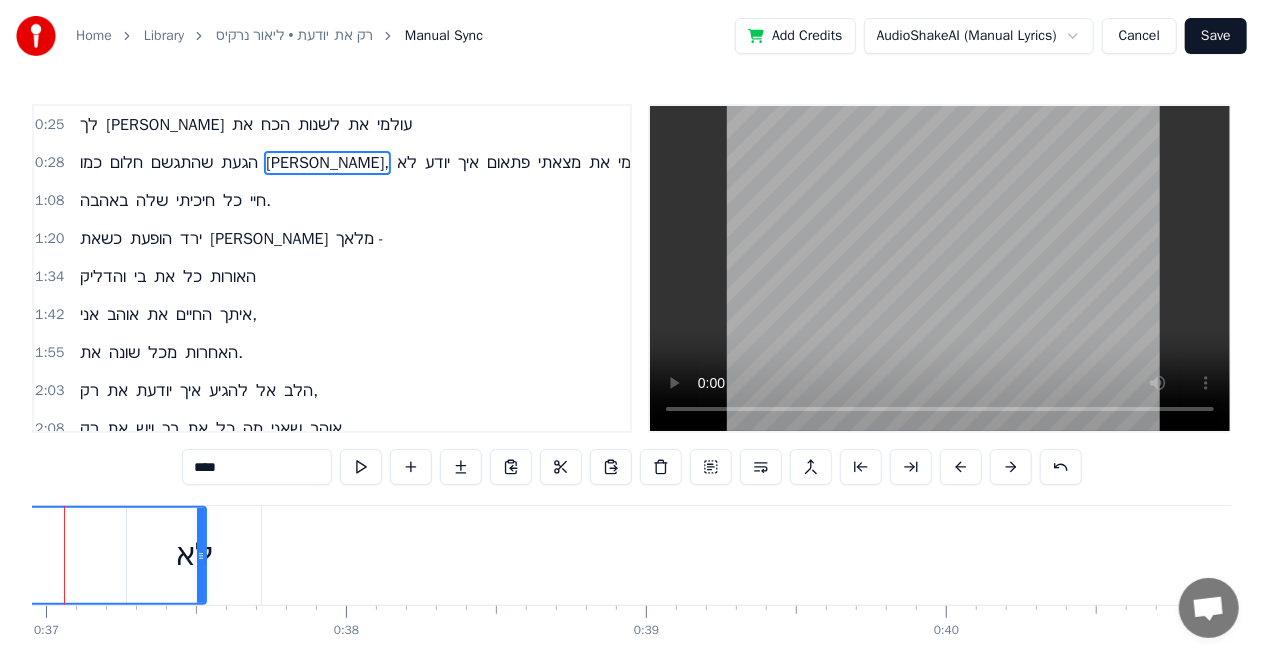 scroll, scrollTop: 0, scrollLeft: 11018, axis: horizontal 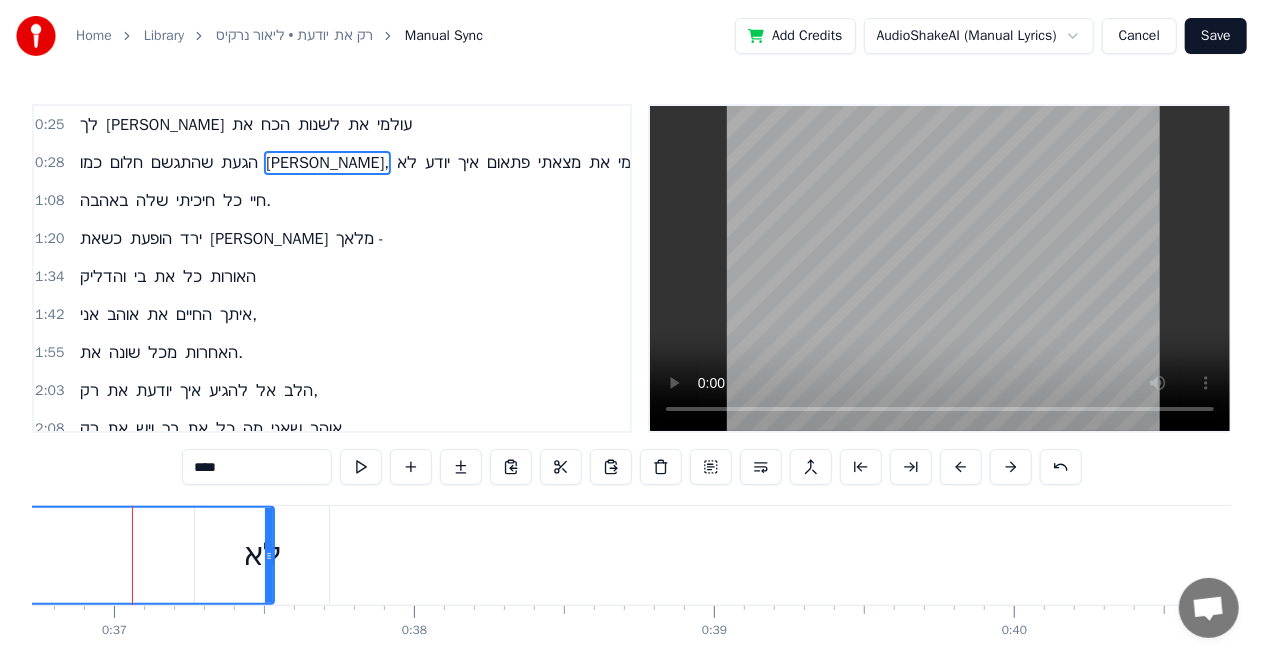 click on "[PERSON_NAME]," at bounding box center [-691, 555] 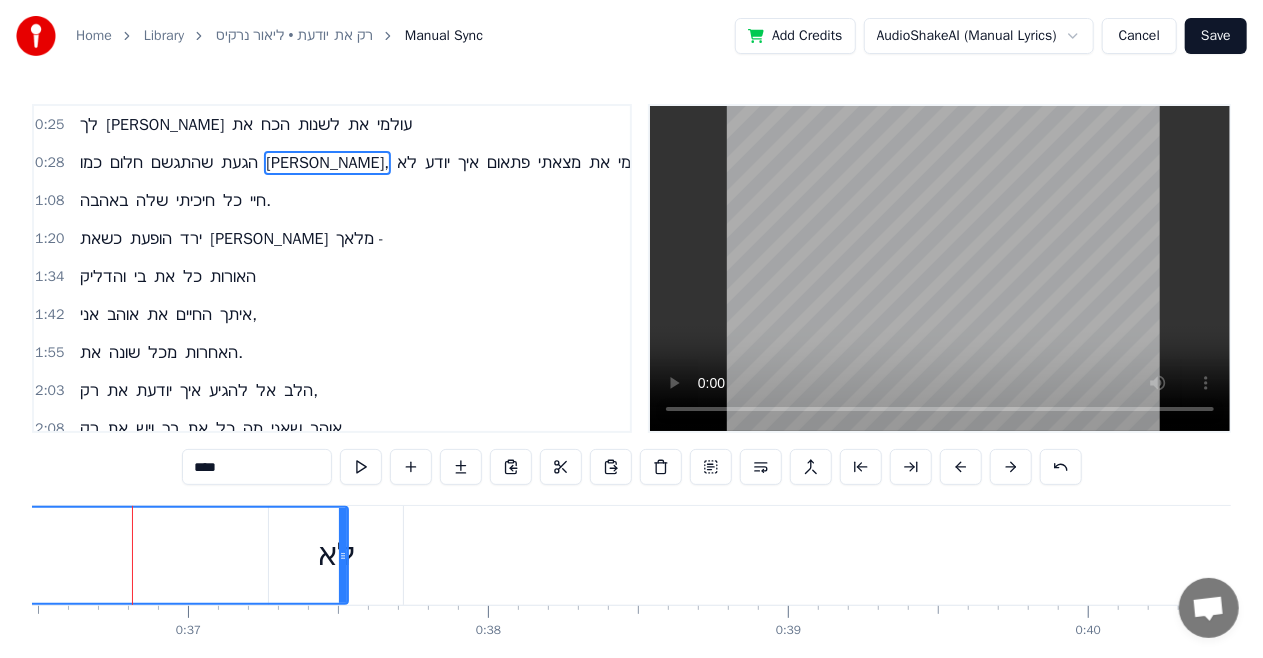 click on "[PERSON_NAME]," at bounding box center [-617, 555] 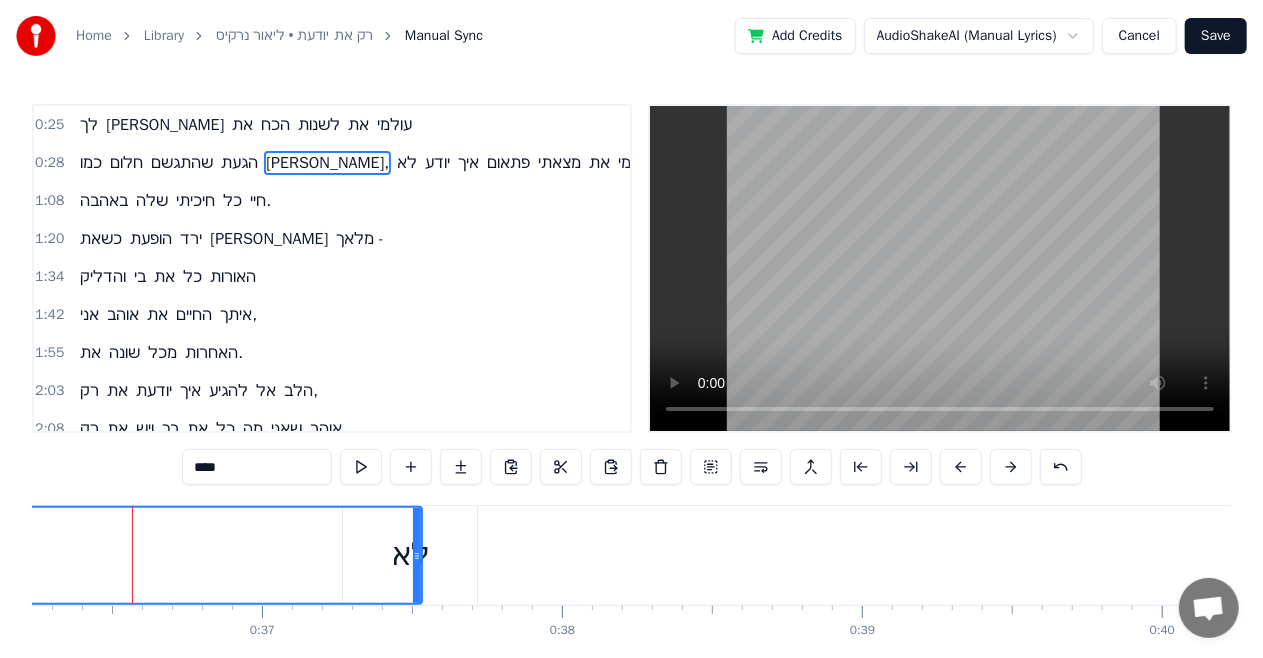 click on "[PERSON_NAME]," at bounding box center [-543, 555] 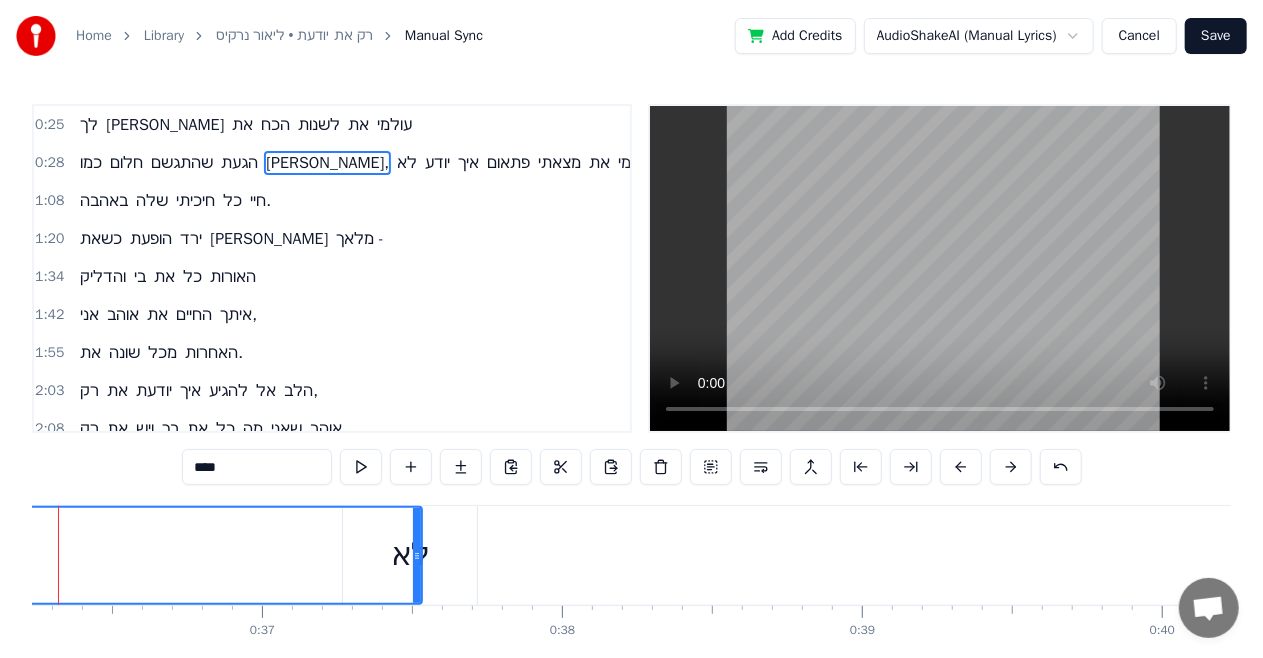 scroll, scrollTop: 0, scrollLeft: 10796, axis: horizontal 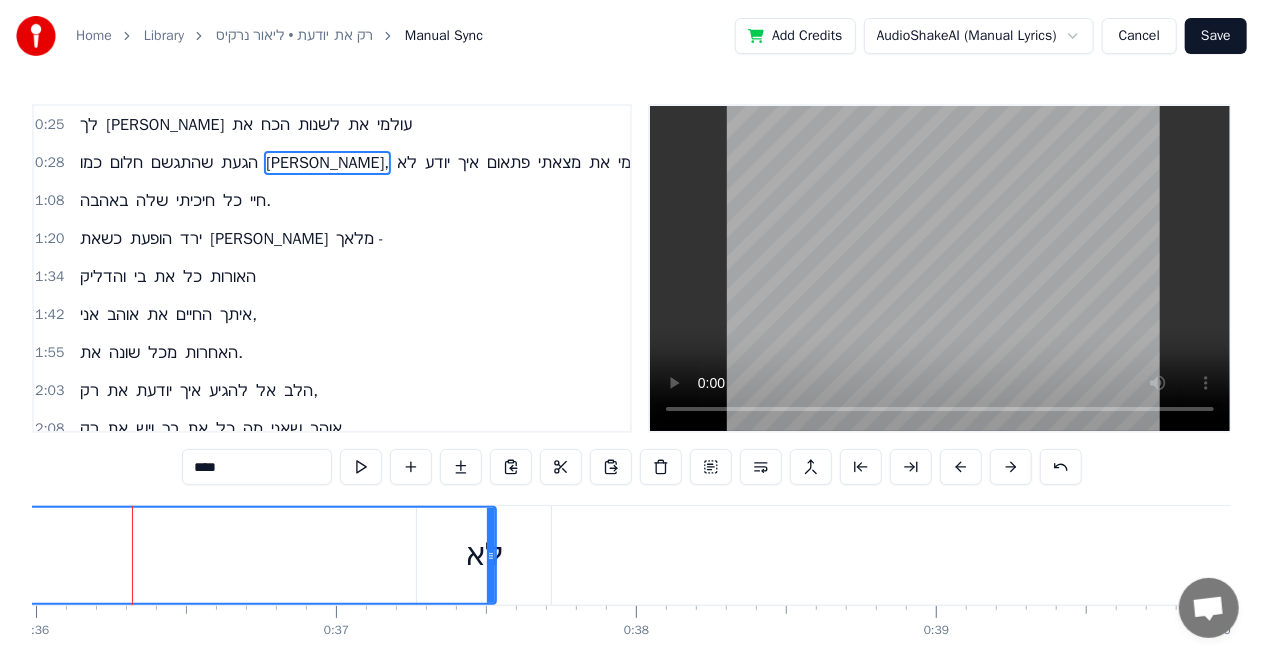 click on "[PERSON_NAME]," at bounding box center (-469, 555) 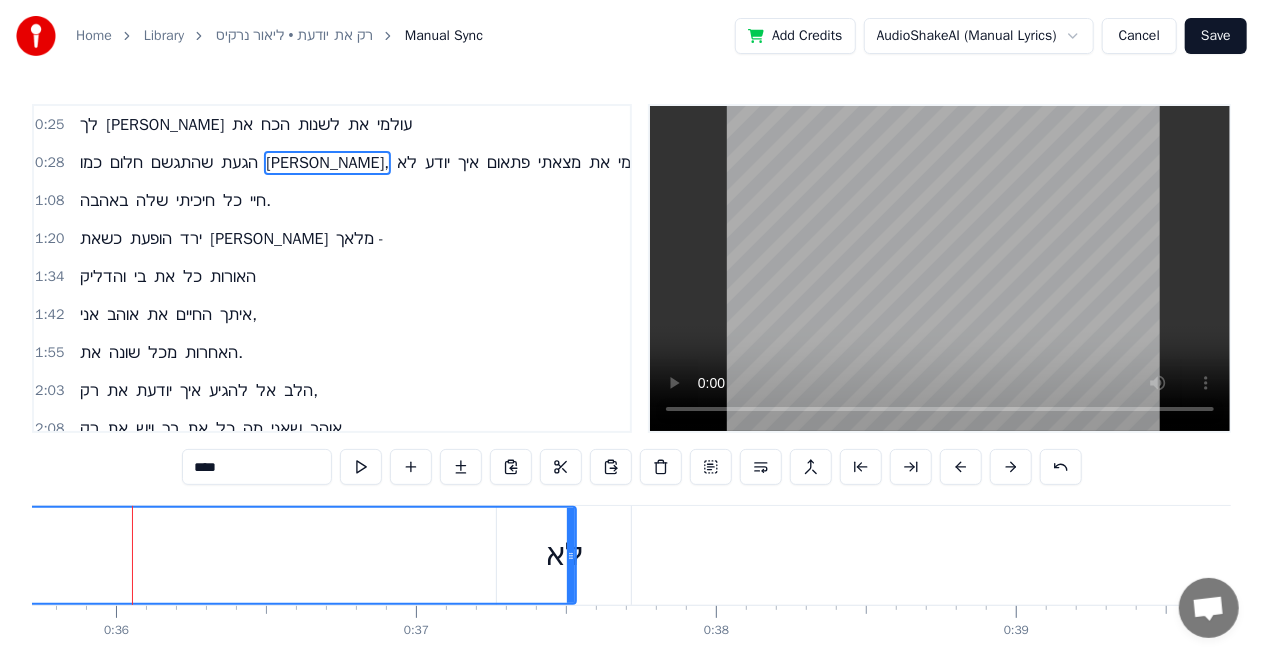 click on "[PERSON_NAME]," at bounding box center [-389, 555] 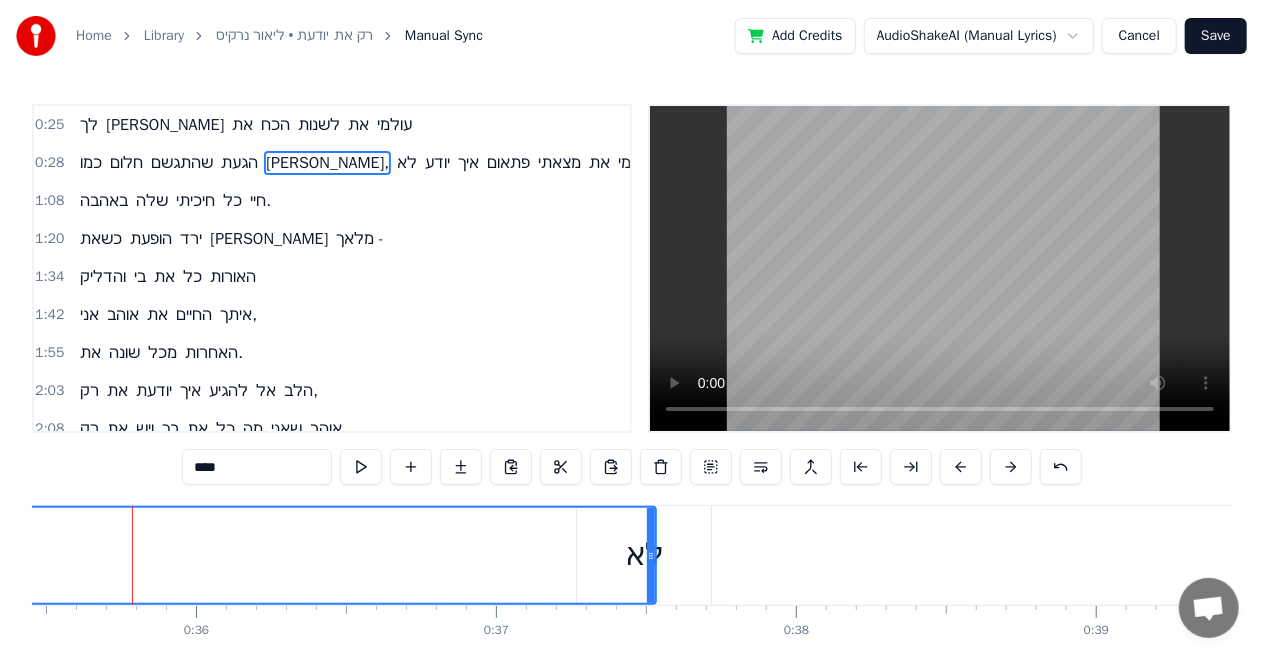 click on "[PERSON_NAME]," at bounding box center (-309, 555) 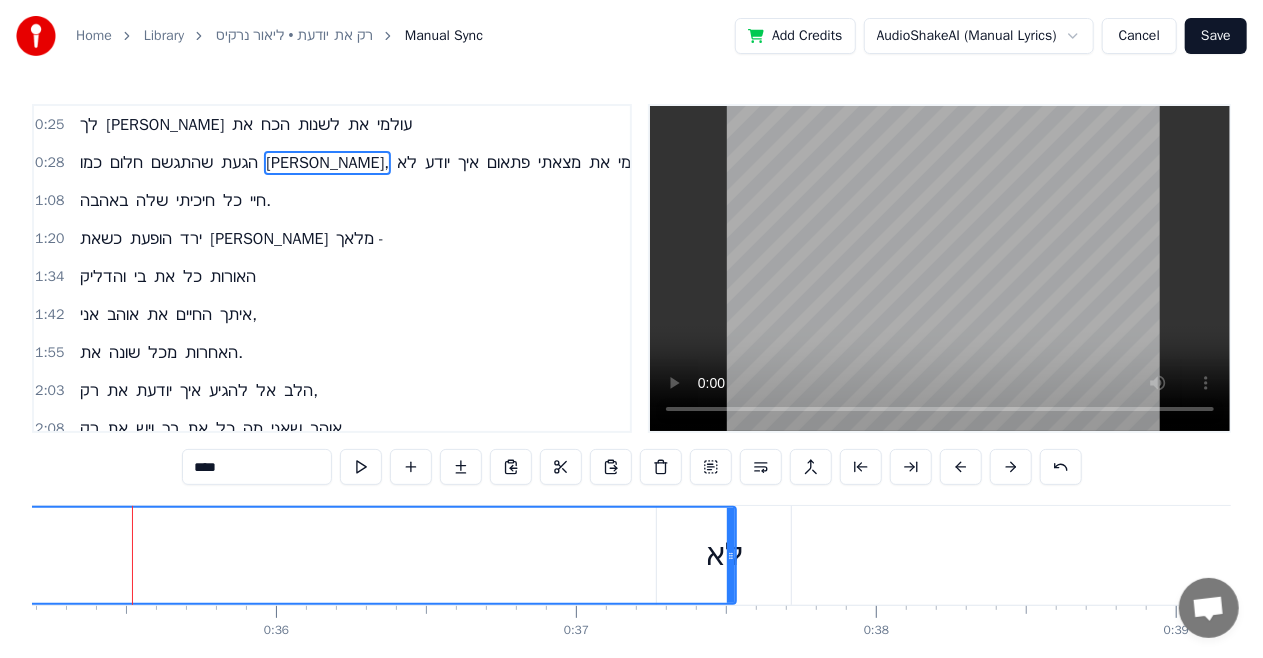 click on "[PERSON_NAME]," at bounding box center [-229, 555] 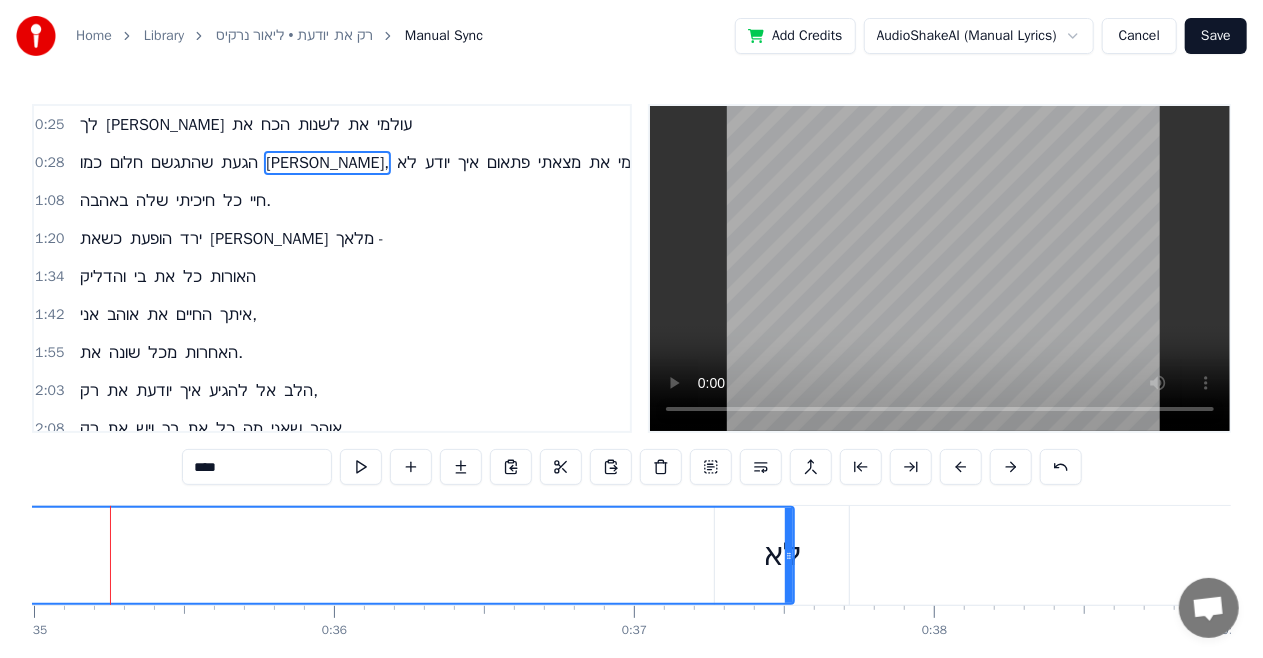 click on "[PERSON_NAME]," at bounding box center [-171, 555] 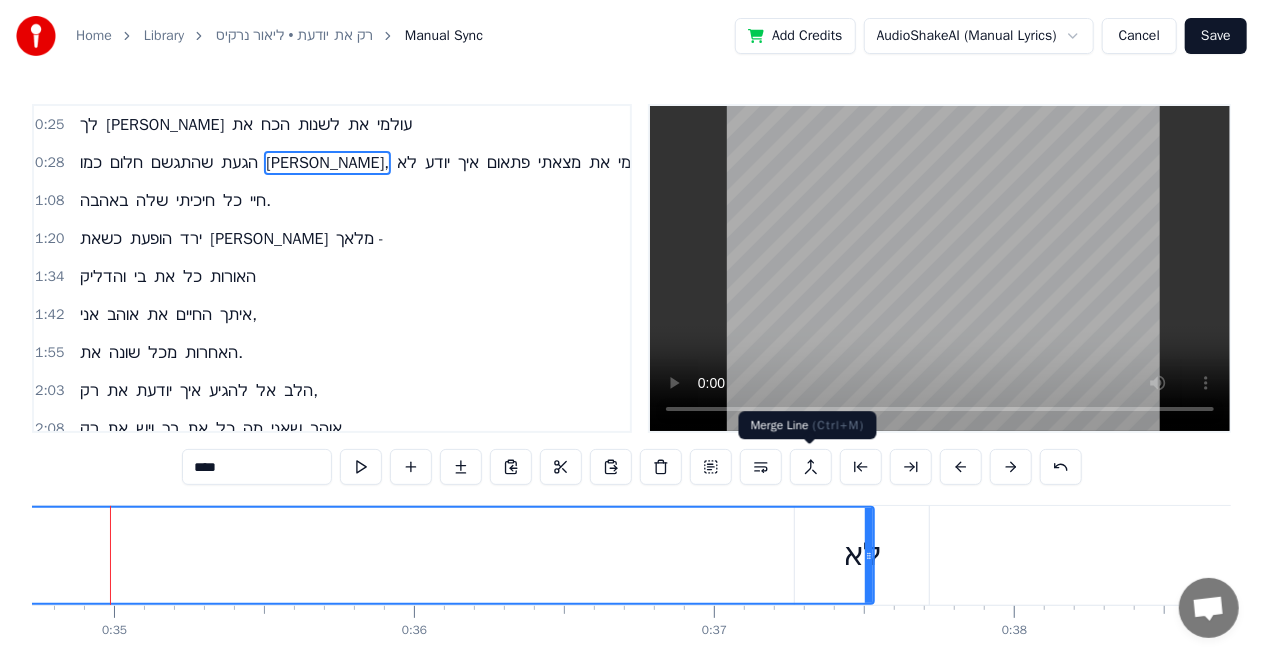 scroll, scrollTop: 0, scrollLeft: 10396, axis: horizontal 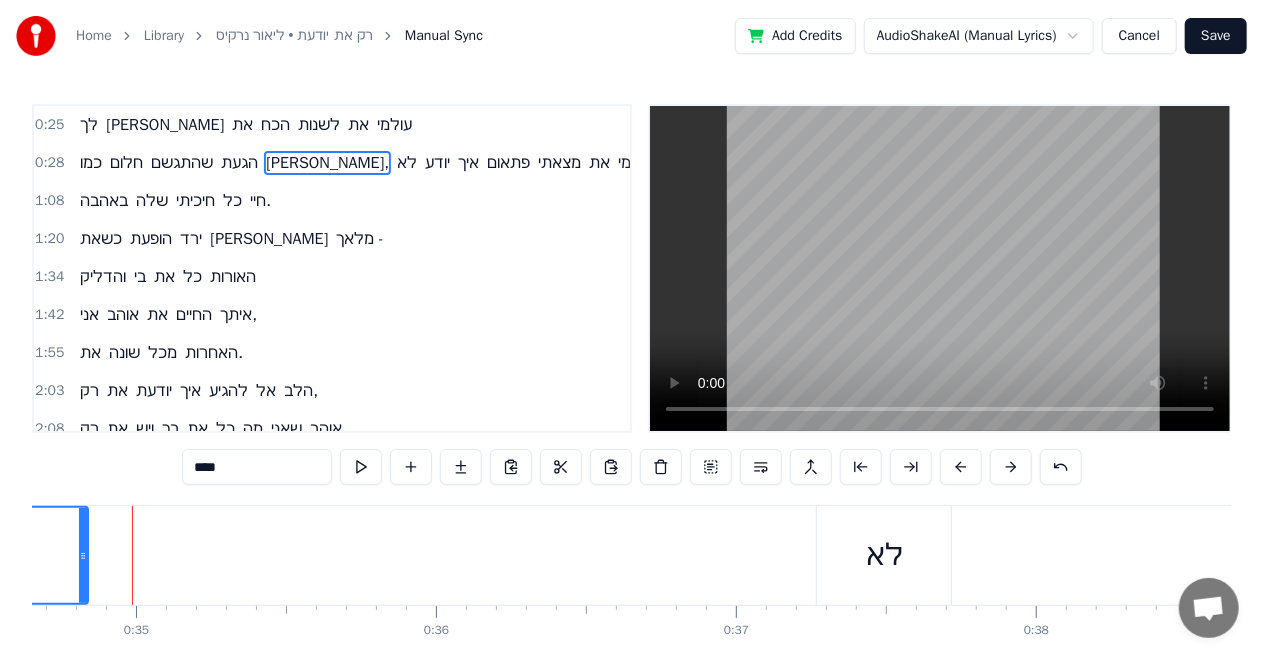 drag, startPoint x: 890, startPoint y: 550, endPoint x: 85, endPoint y: 554, distance: 805.00995 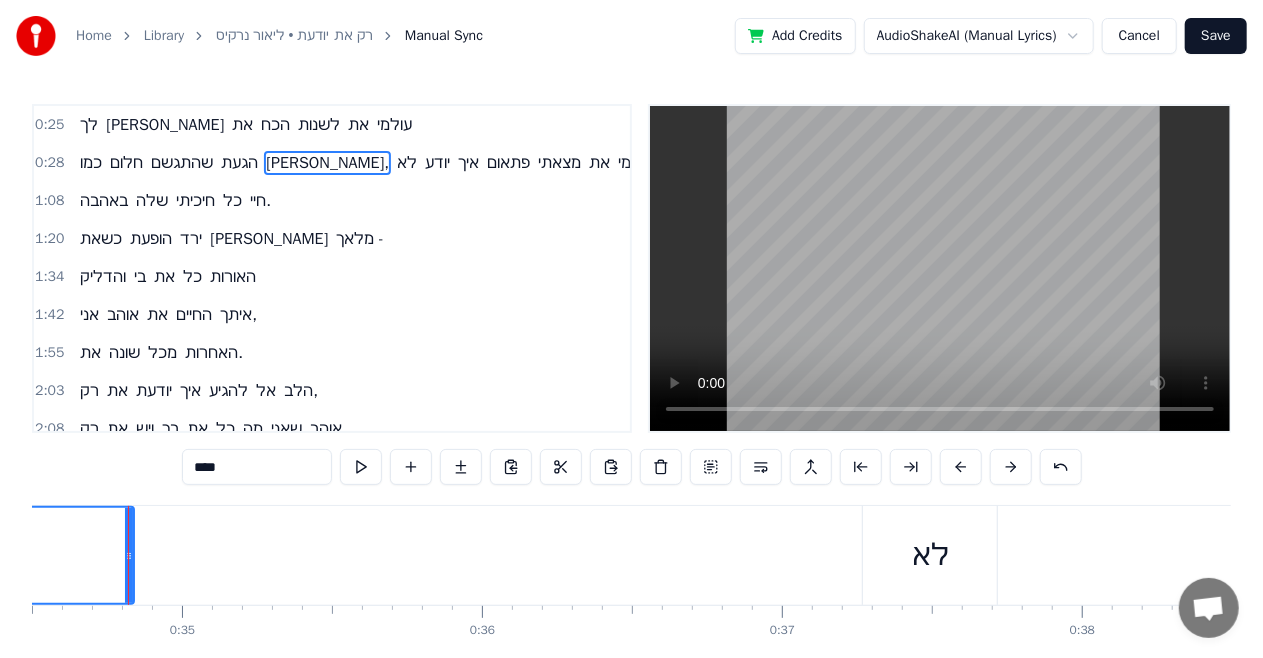 scroll, scrollTop: 0, scrollLeft: 10346, axis: horizontal 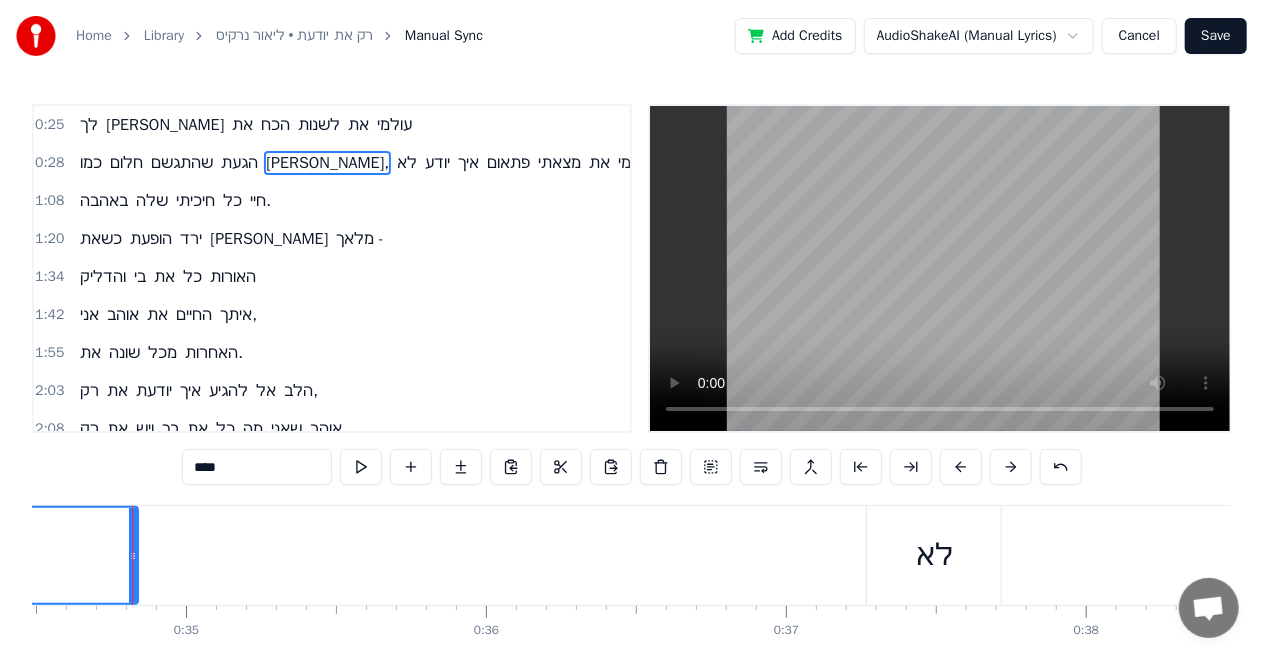 click on "לא" at bounding box center (934, 555) 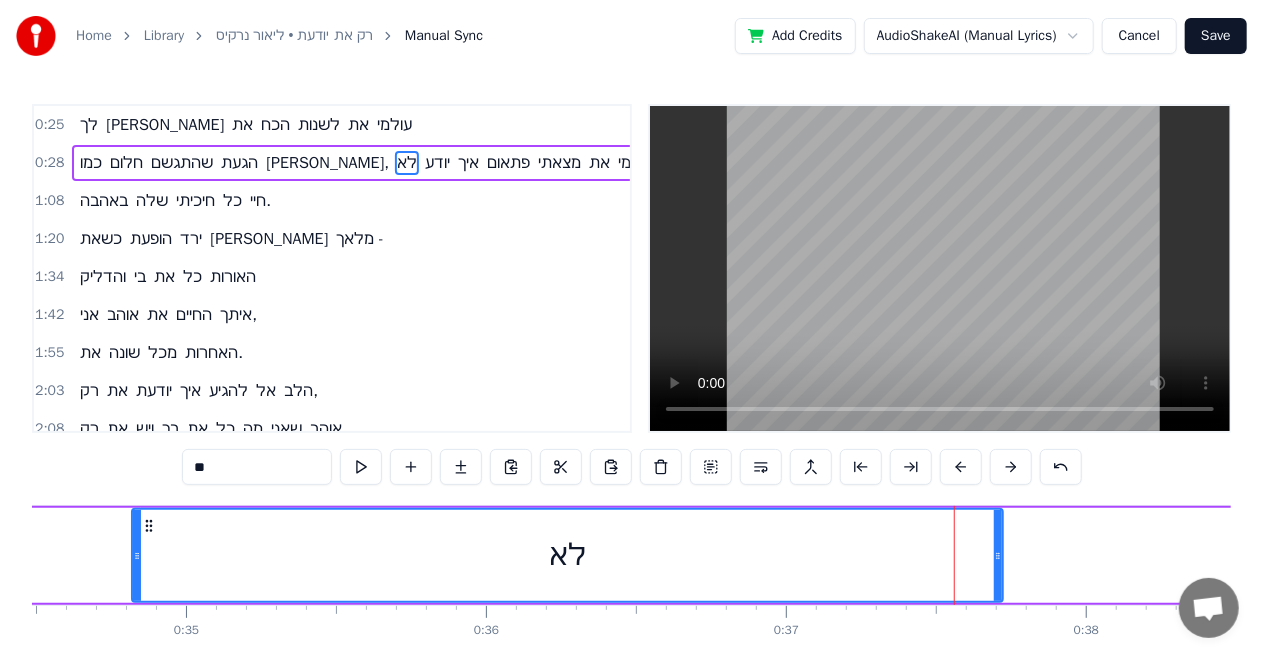 drag, startPoint x: 864, startPoint y: 552, endPoint x: 136, endPoint y: 573, distance: 728.3028 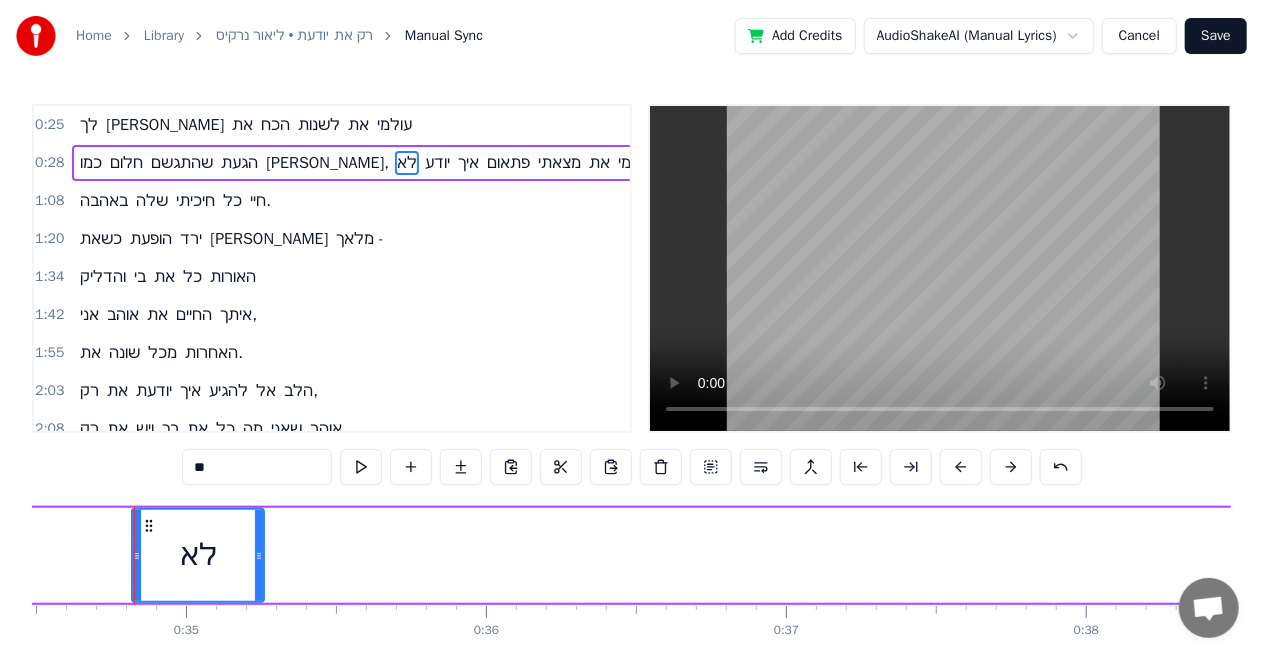 drag, startPoint x: 995, startPoint y: 532, endPoint x: 256, endPoint y: 578, distance: 740.4303 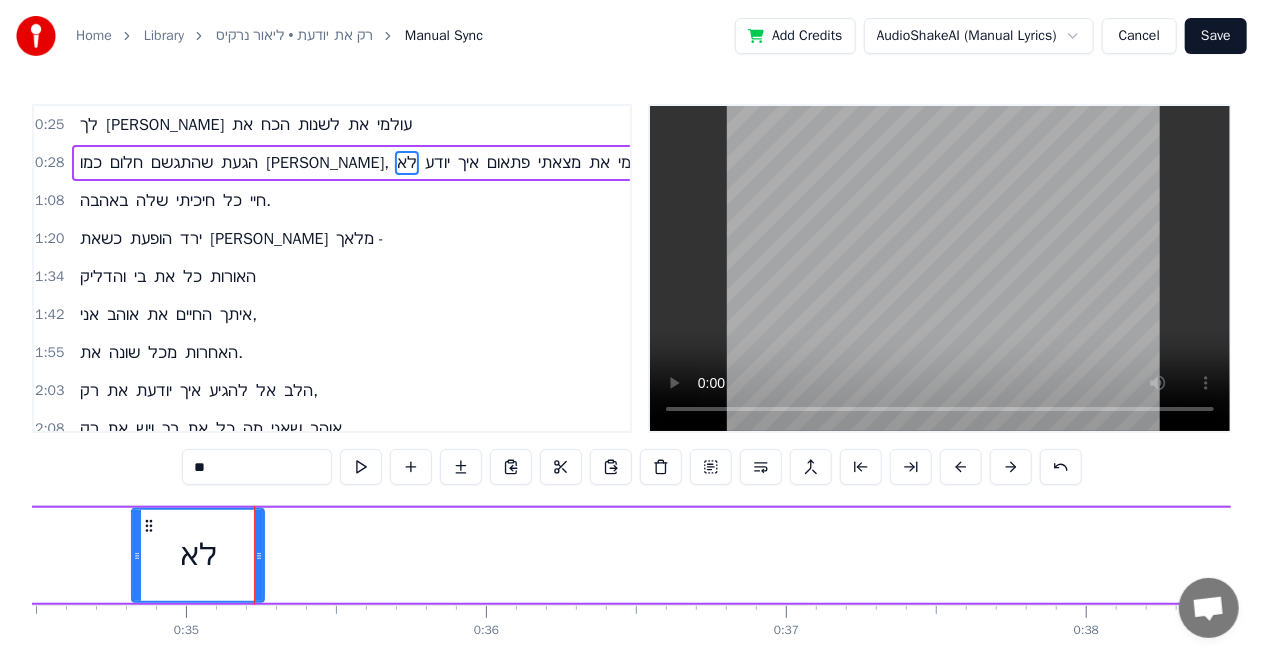 click on "[PERSON_NAME]," at bounding box center (-421, 555) 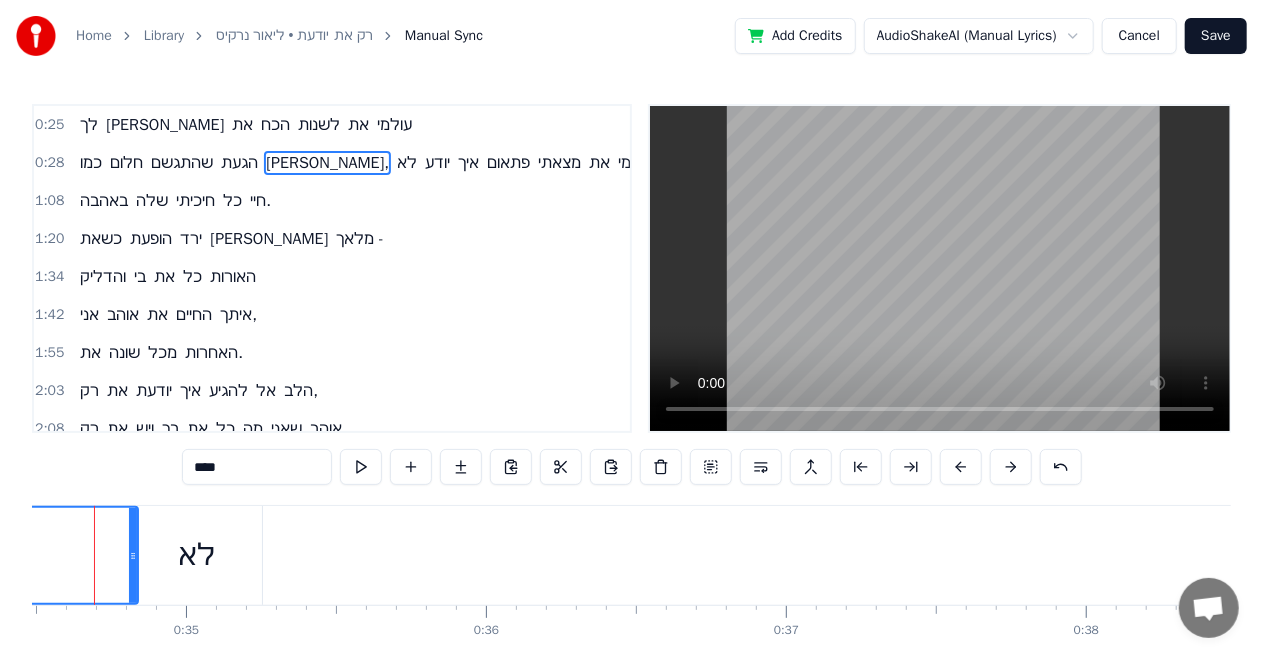 scroll, scrollTop: 0, scrollLeft: 10308, axis: horizontal 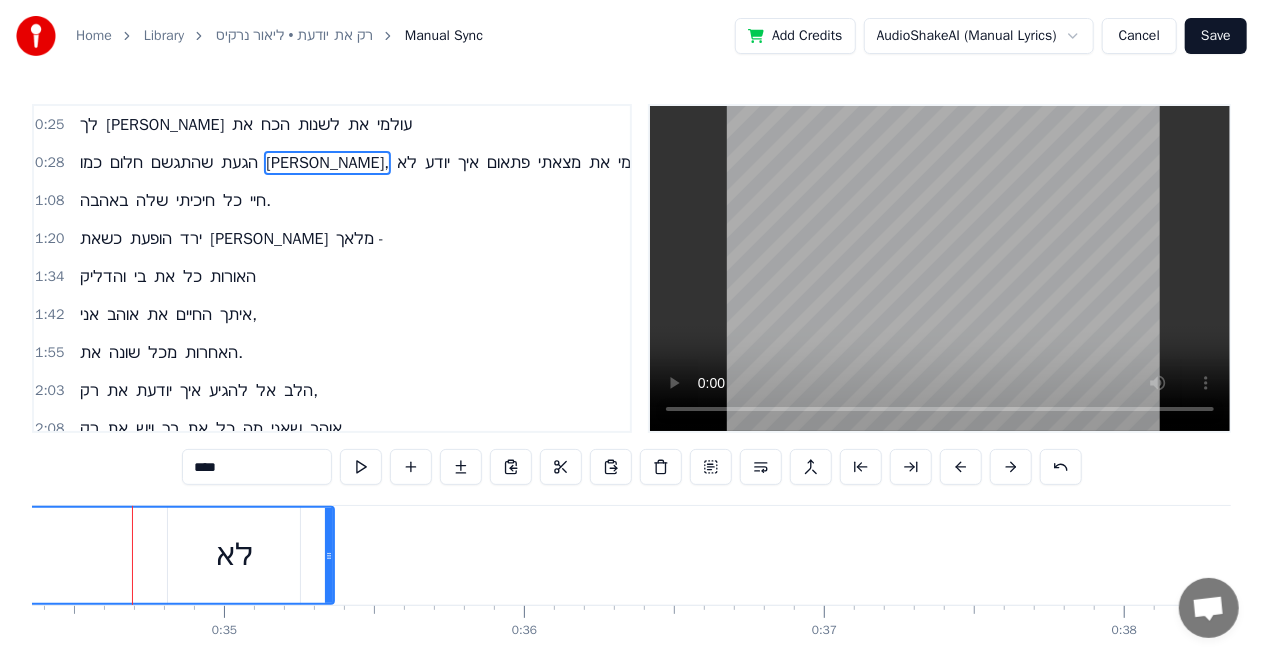 drag, startPoint x: 170, startPoint y: 552, endPoint x: 328, endPoint y: 550, distance: 158.01266 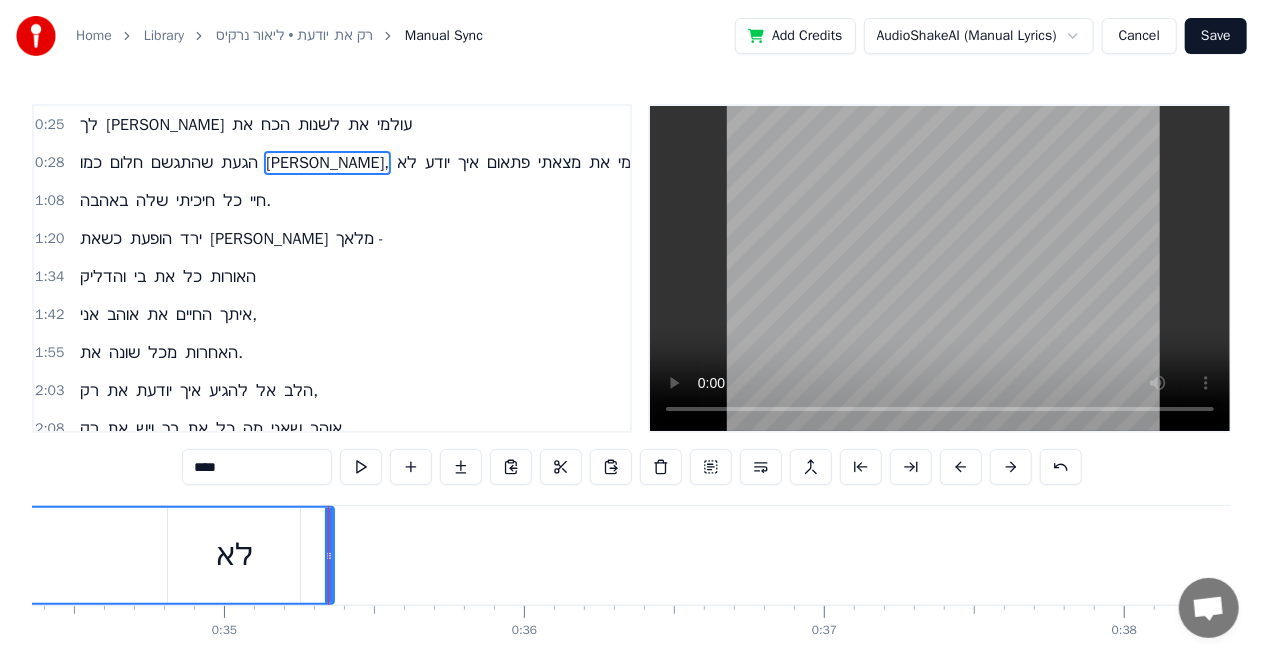 drag, startPoint x: 328, startPoint y: 550, endPoint x: 308, endPoint y: 552, distance: 20.09975 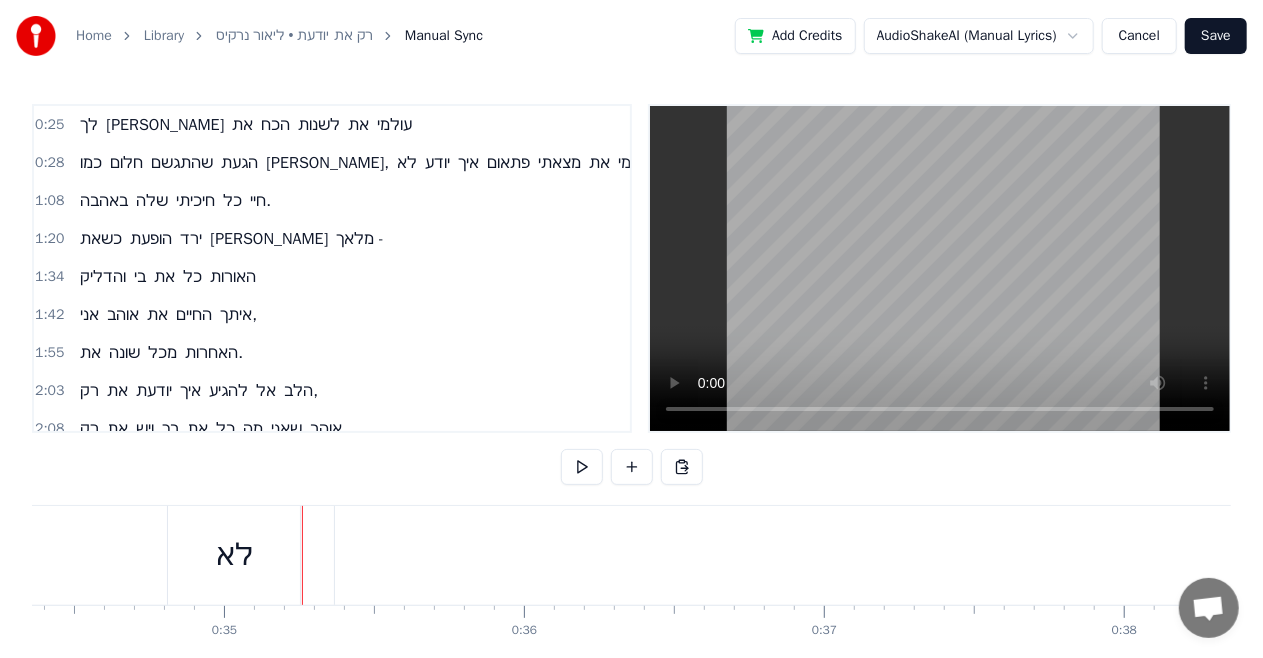 click on "[PERSON_NAME]," at bounding box center [-306, 555] 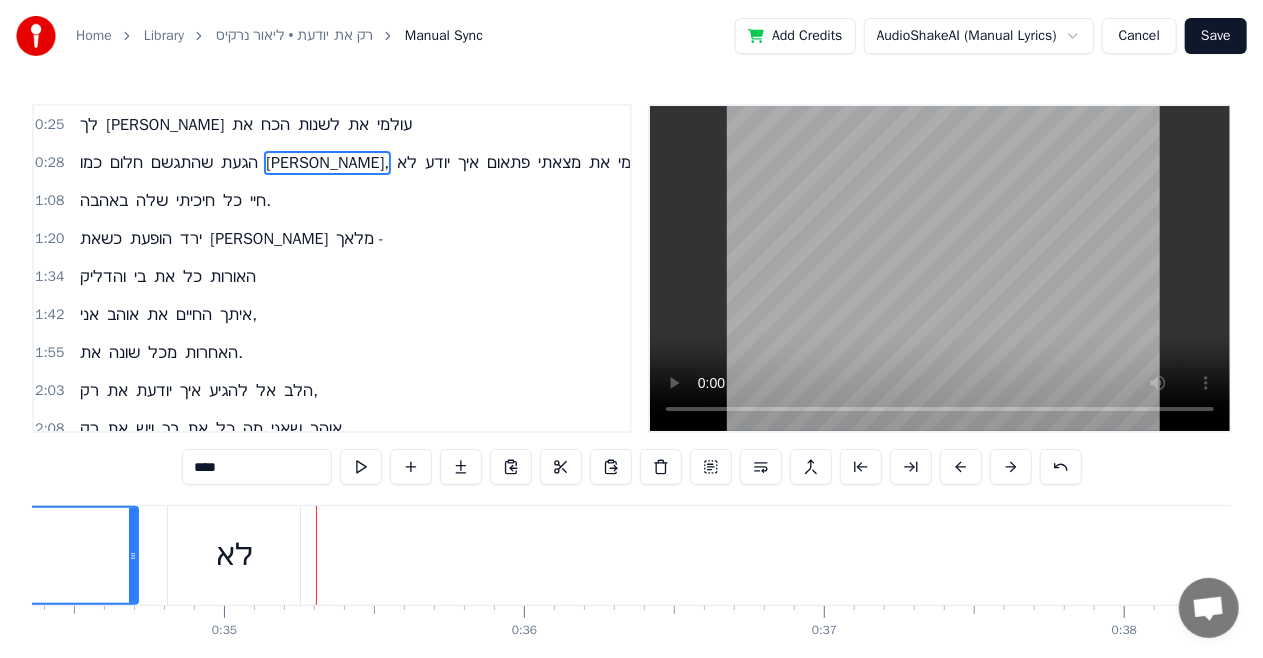 drag, startPoint x: 331, startPoint y: 518, endPoint x: 109, endPoint y: 552, distance: 224.58852 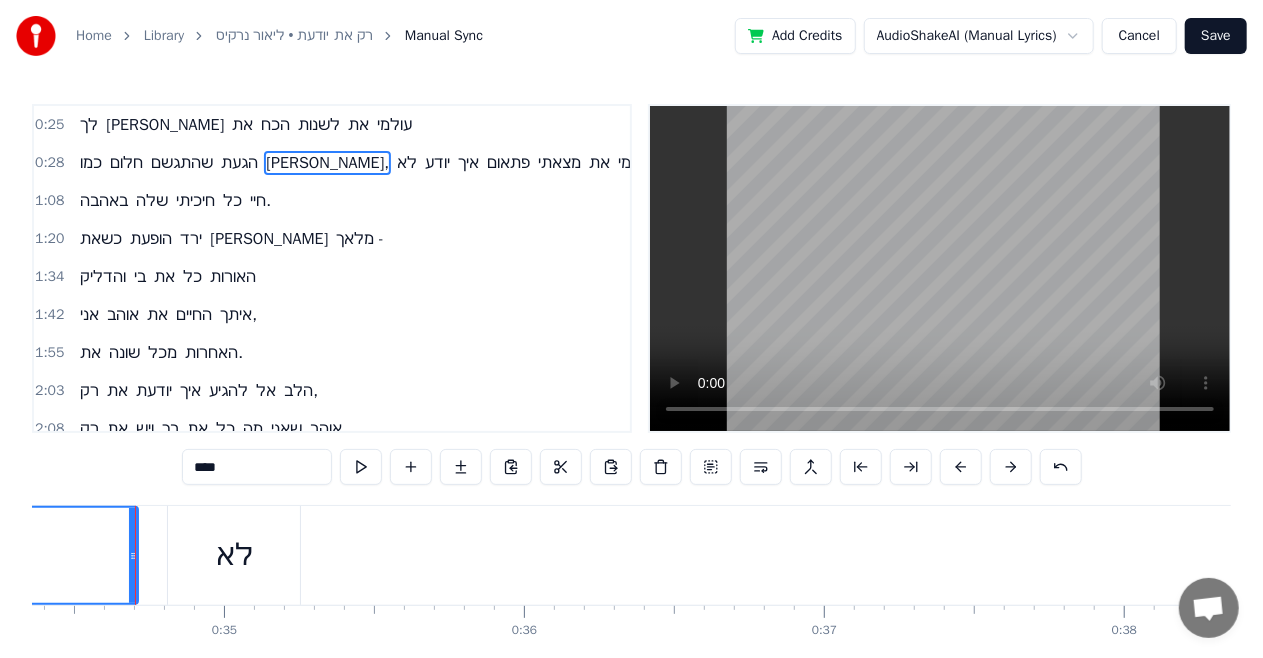 click on "[PERSON_NAME]," at bounding box center (-404, 555) 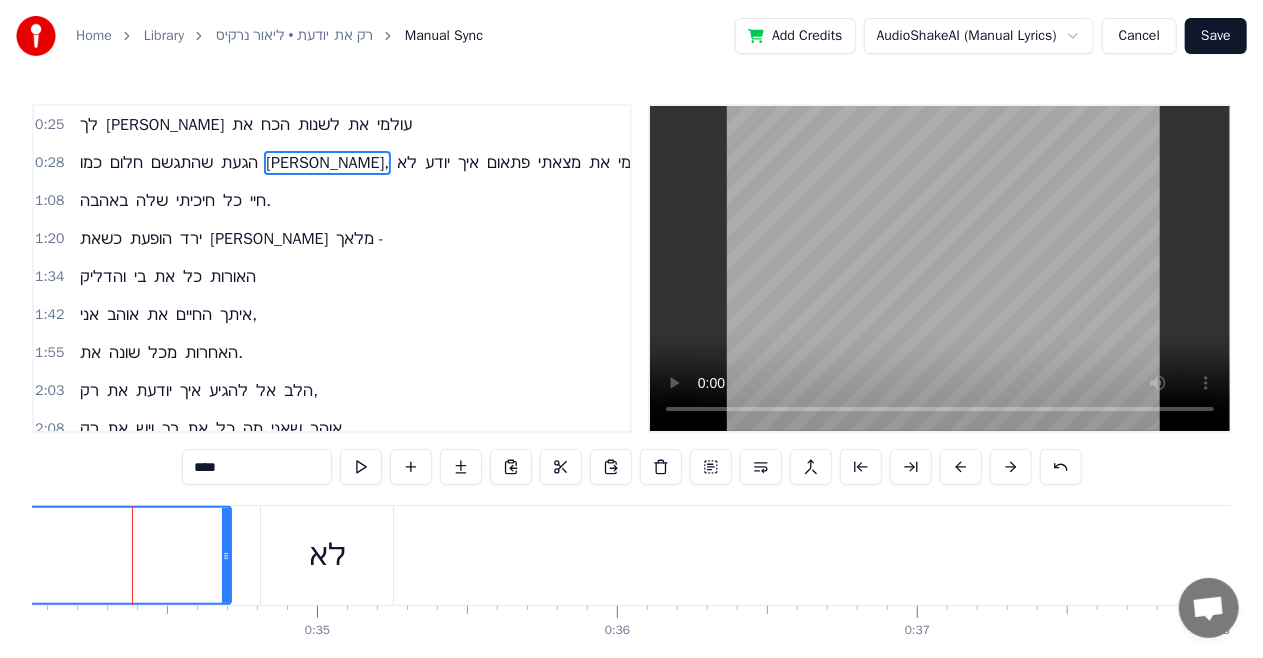 click on "[PERSON_NAME]," at bounding box center [-311, 555] 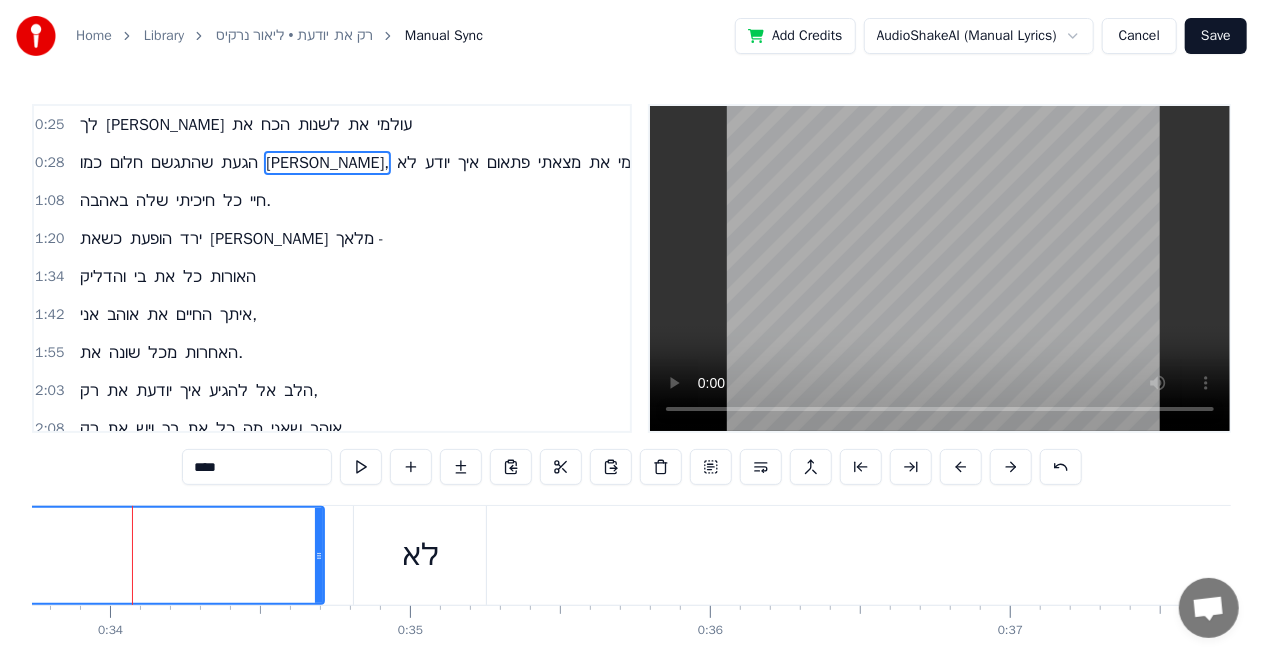 click on "[PERSON_NAME]," at bounding box center (-218, 555) 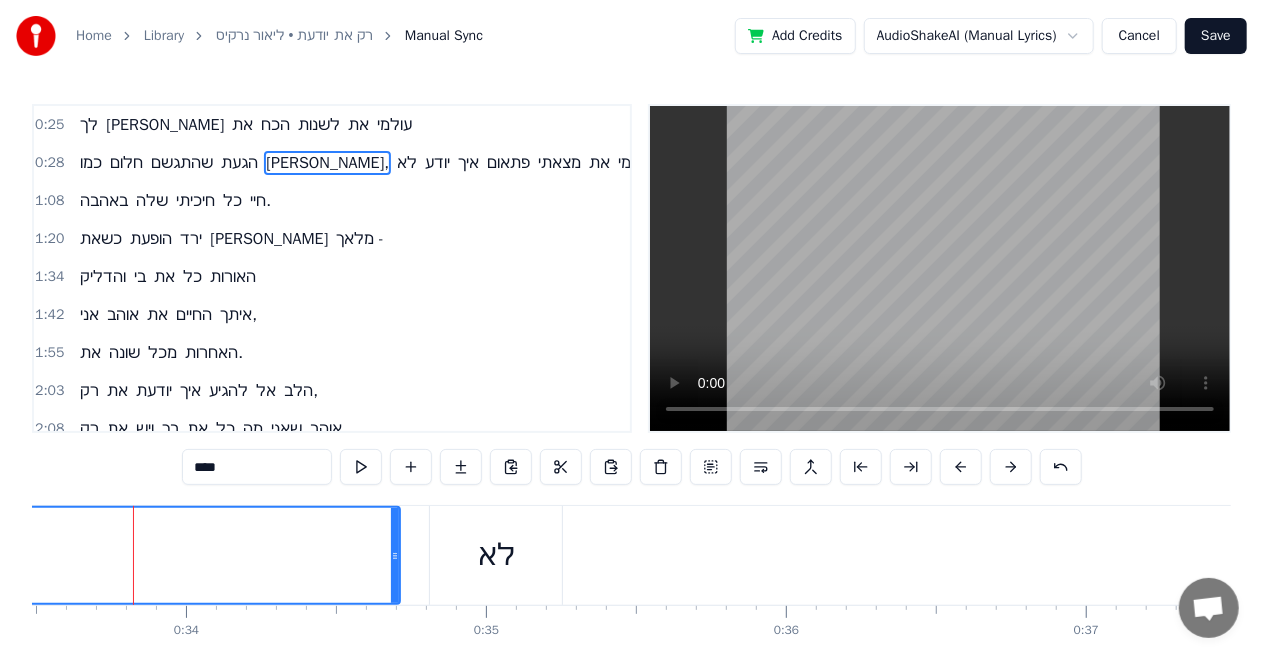 click on "[PERSON_NAME]," at bounding box center [-142, 555] 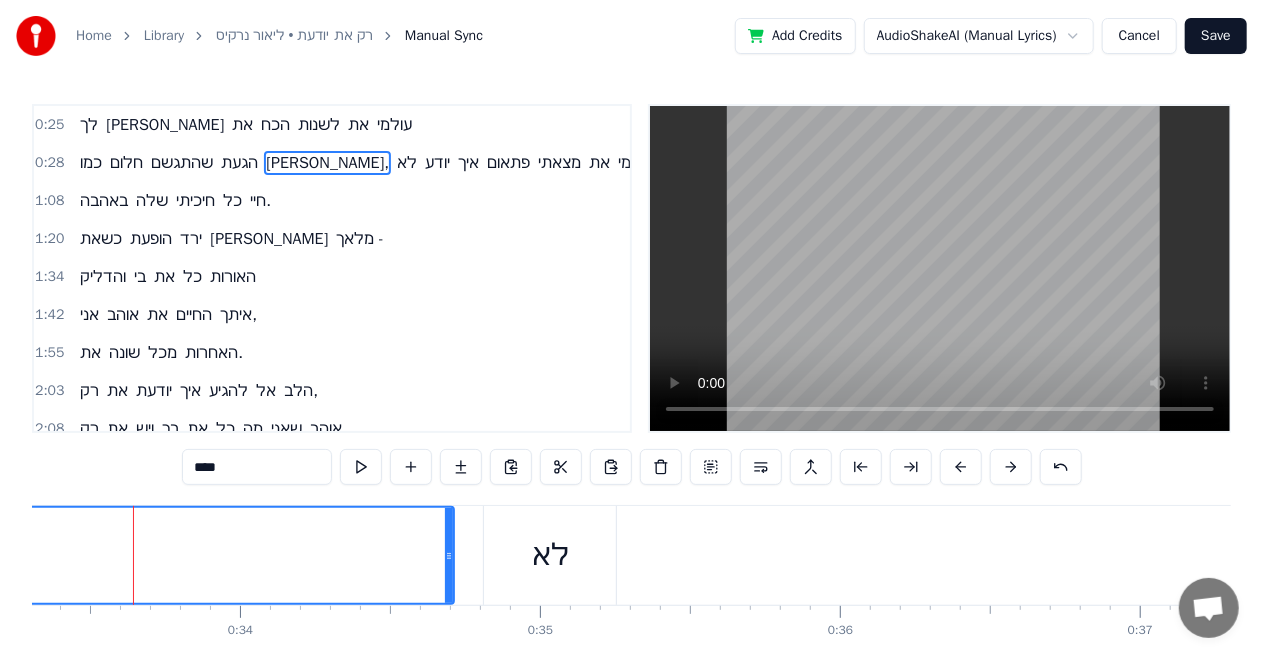 click on "[PERSON_NAME]," at bounding box center (-88, 555) 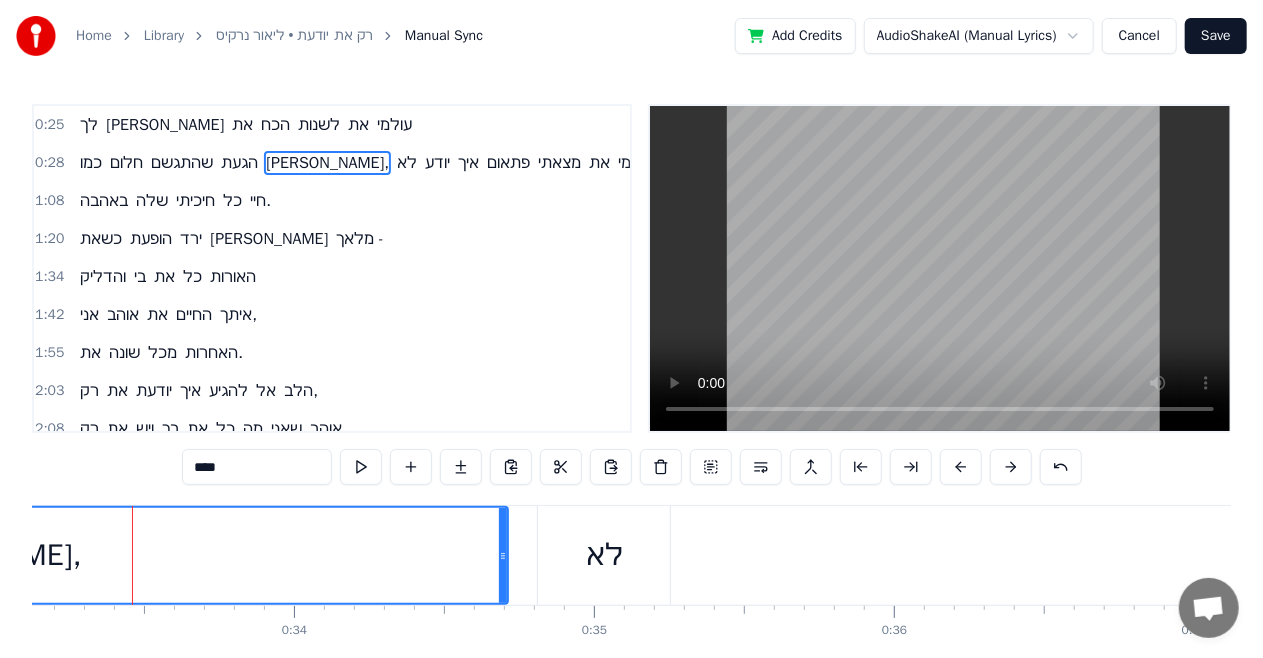 click on "[PERSON_NAME]," at bounding box center [-34, 555] 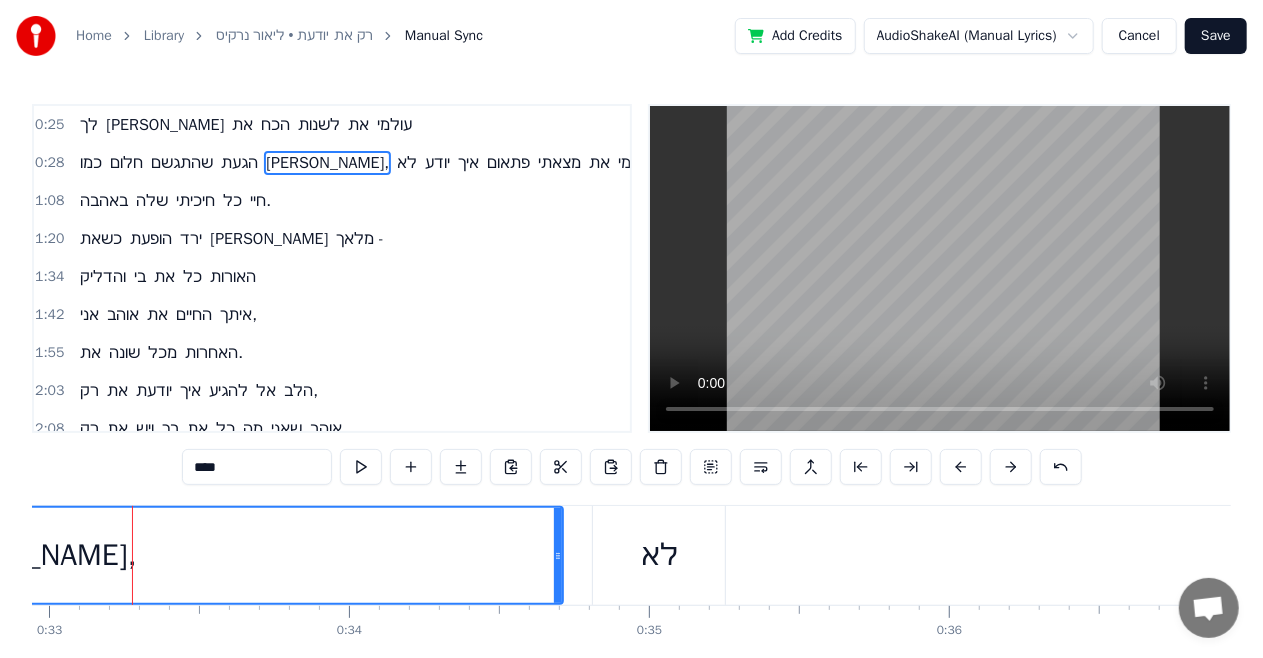click on "[PERSON_NAME]," at bounding box center [21, 555] 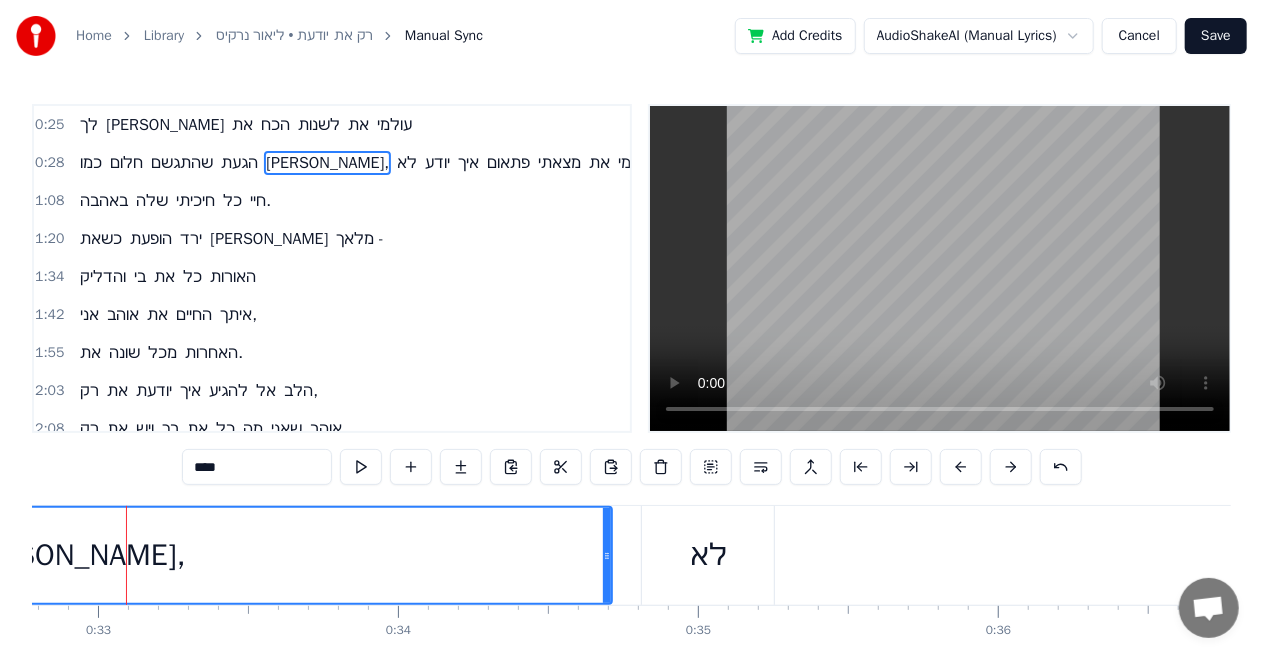 scroll, scrollTop: 0, scrollLeft: 9828, axis: horizontal 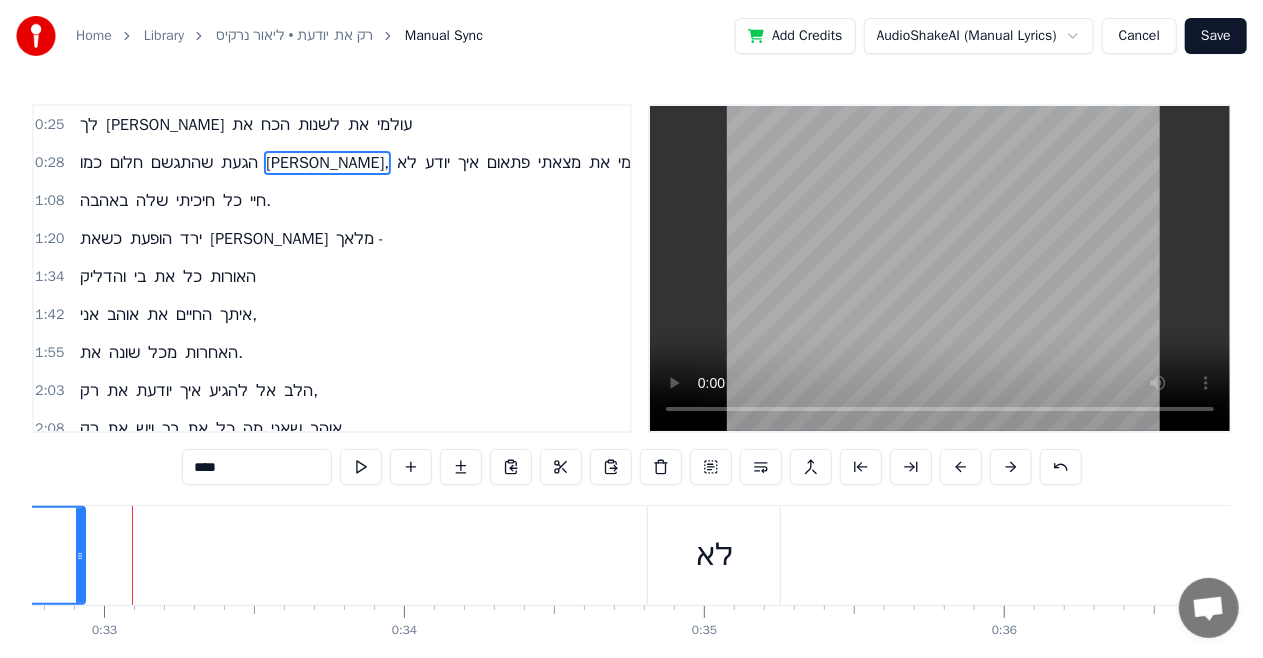 drag, startPoint x: 612, startPoint y: 536, endPoint x: 116, endPoint y: 545, distance: 496.08163 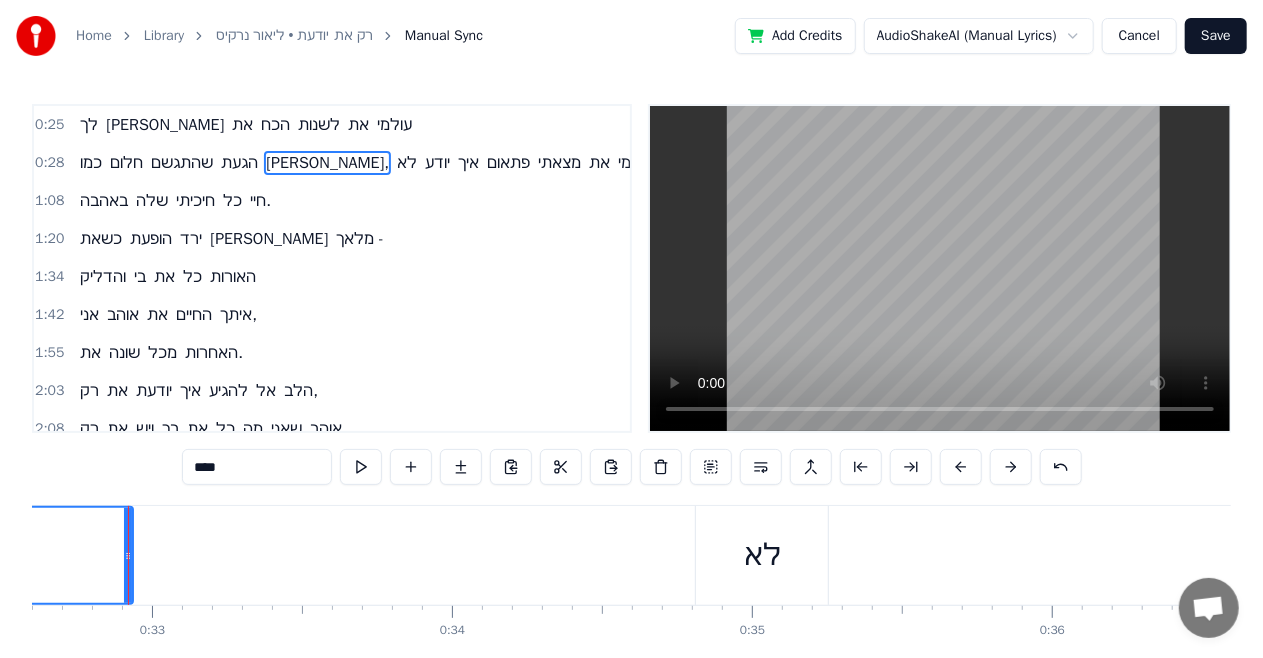 scroll, scrollTop: 0, scrollLeft: 9776, axis: horizontal 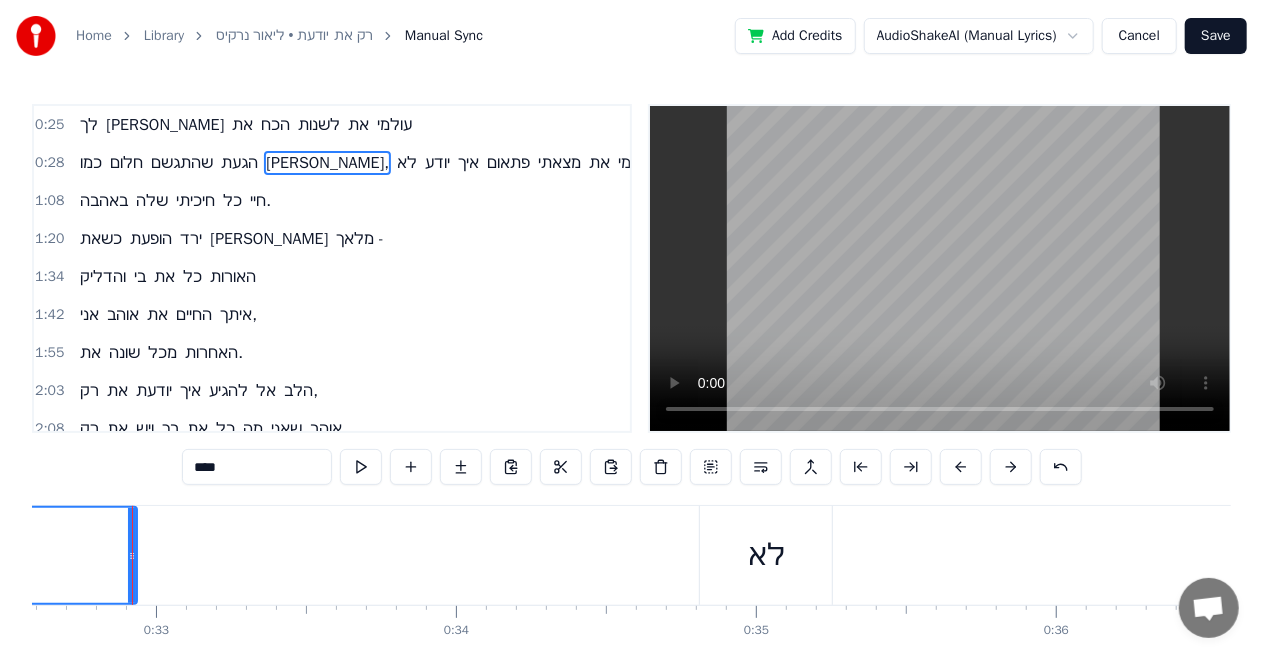 click on "לא" at bounding box center [766, 555] 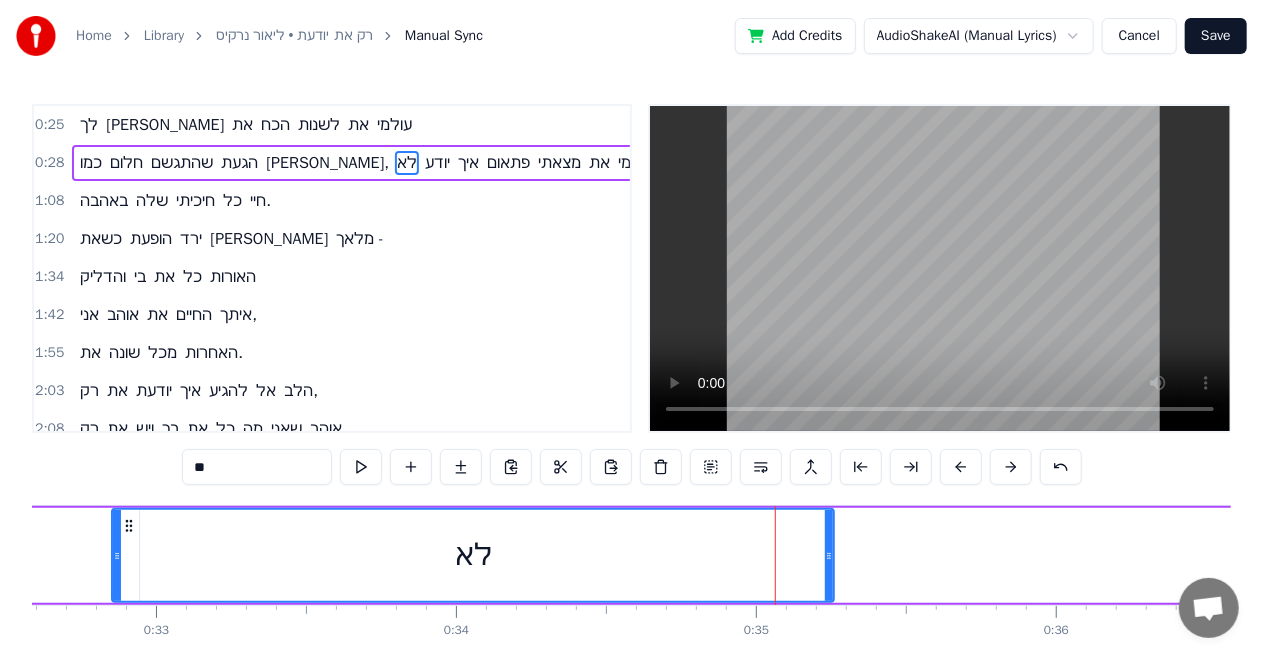 drag, startPoint x: 709, startPoint y: 548, endPoint x: 180, endPoint y: 533, distance: 529.21265 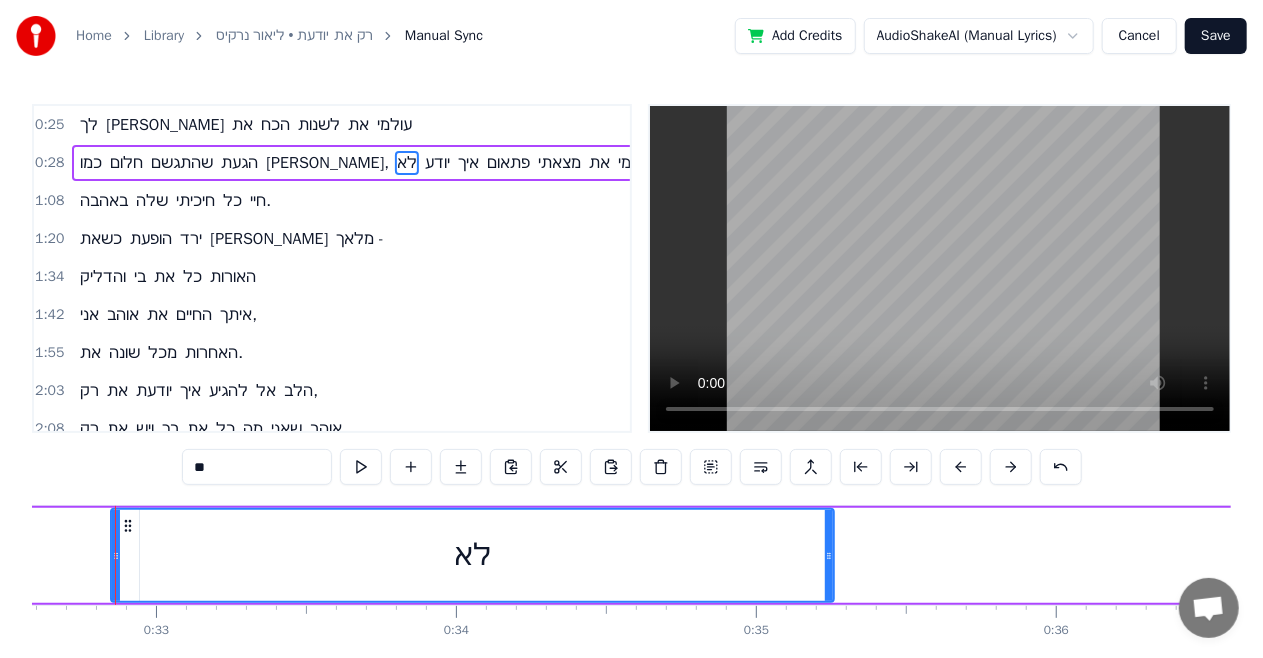 scroll, scrollTop: 0, scrollLeft: 9759, axis: horizontal 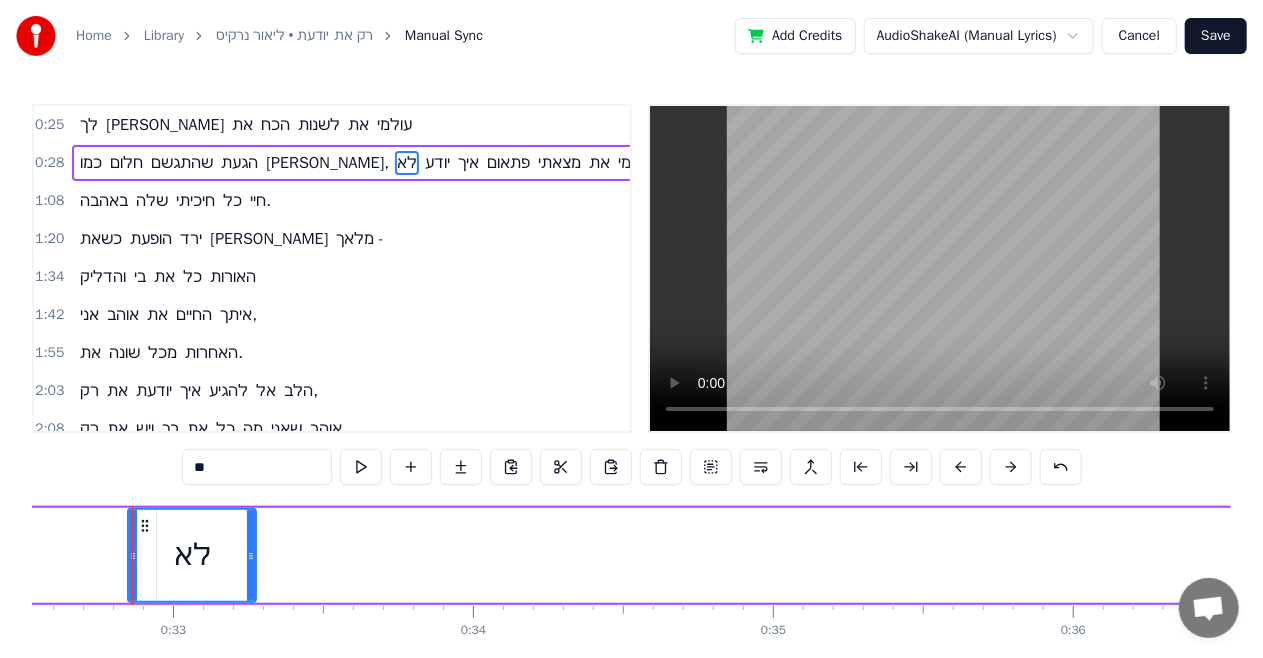 drag, startPoint x: 845, startPoint y: 554, endPoint x: 250, endPoint y: 582, distance: 595.65845 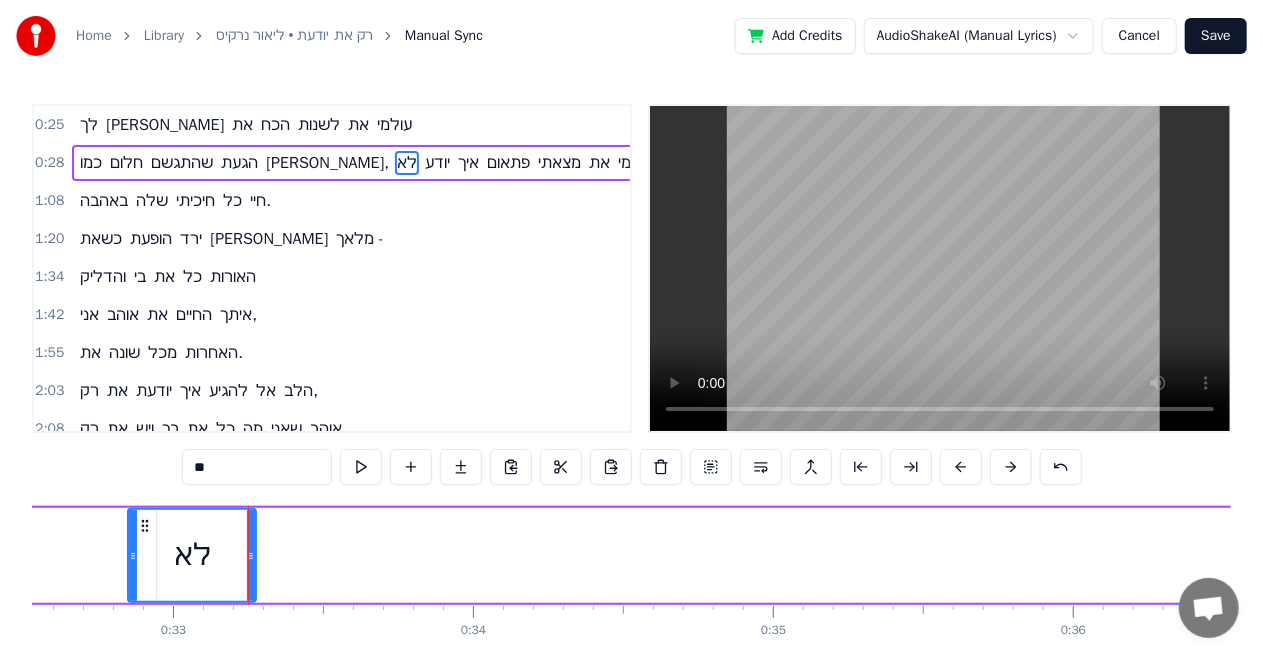 click on "[PERSON_NAME]," at bounding box center [-120, 555] 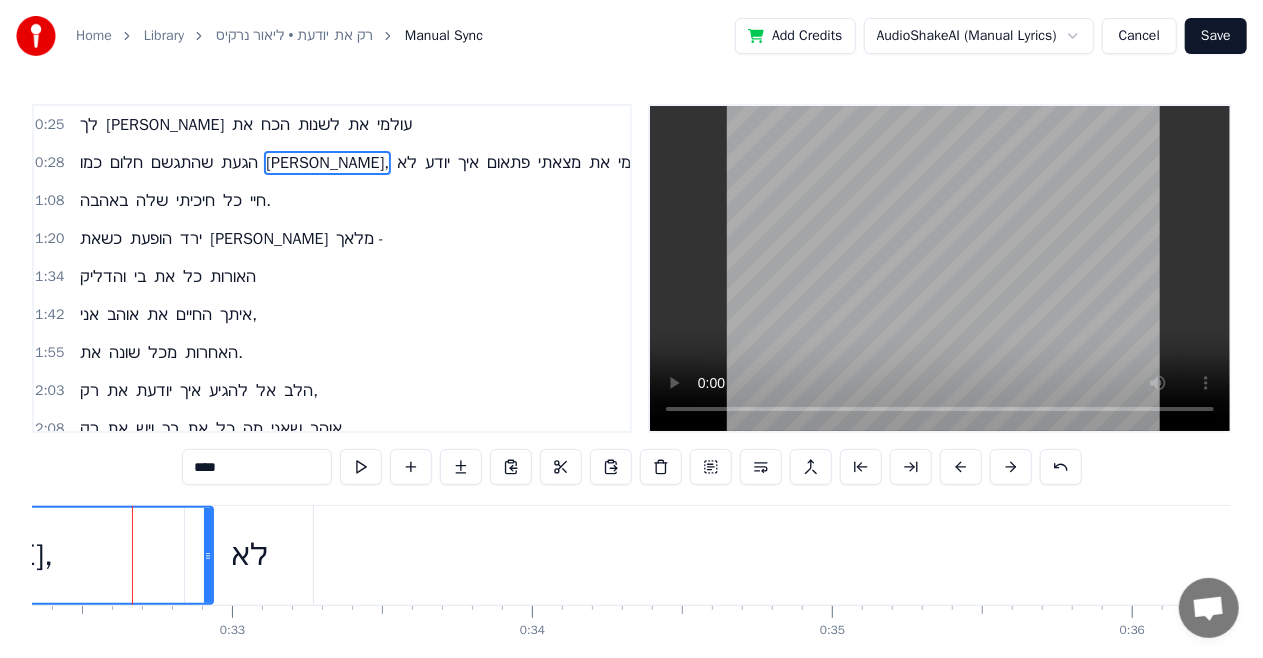 click on "[PERSON_NAME]," at bounding box center [-63, 555] 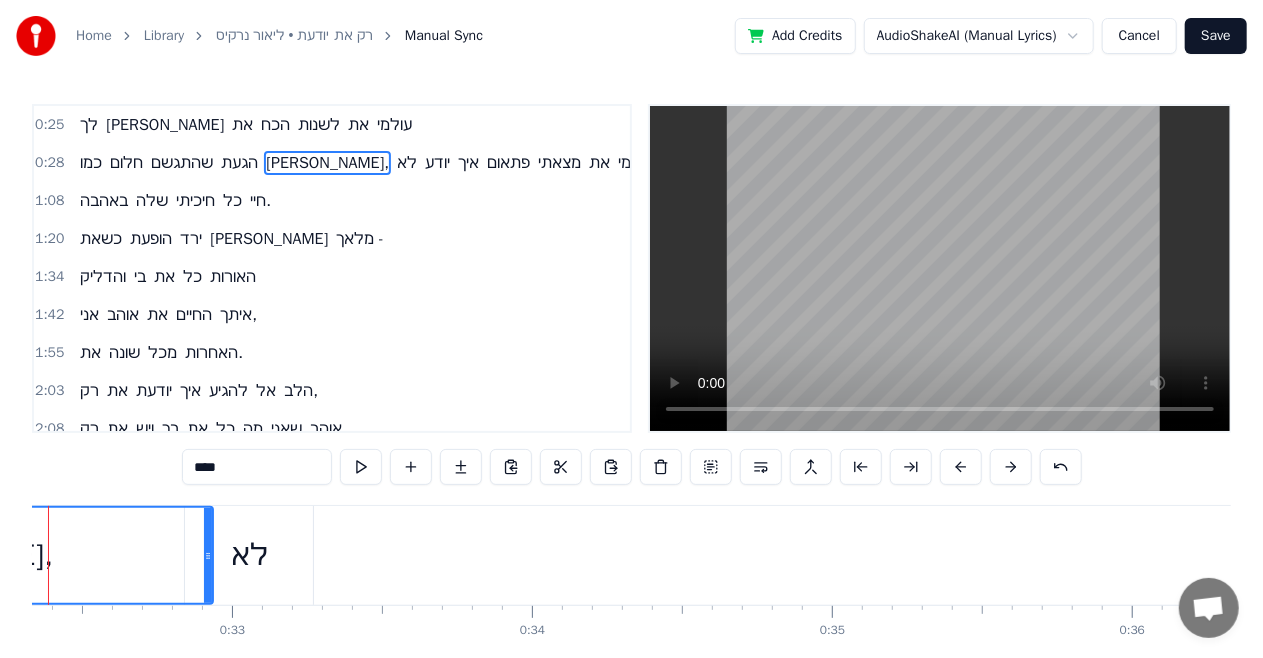 scroll, scrollTop: 0, scrollLeft: 9616, axis: horizontal 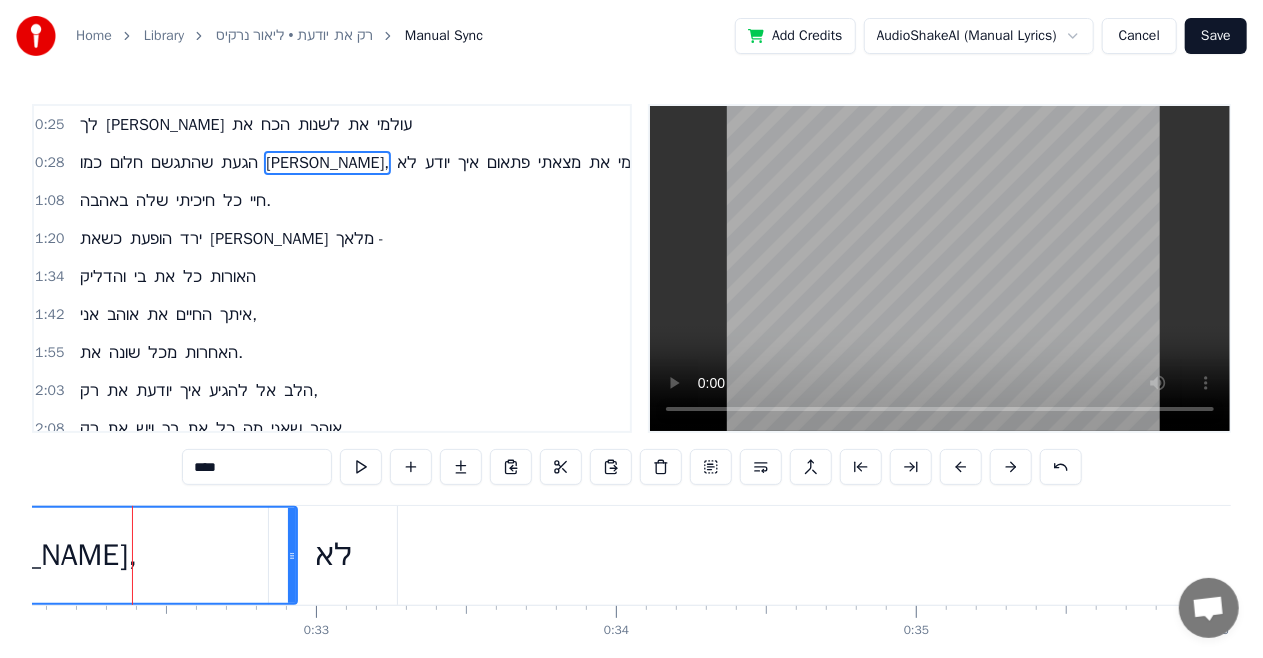 click on "[PERSON_NAME]," at bounding box center [21, 555] 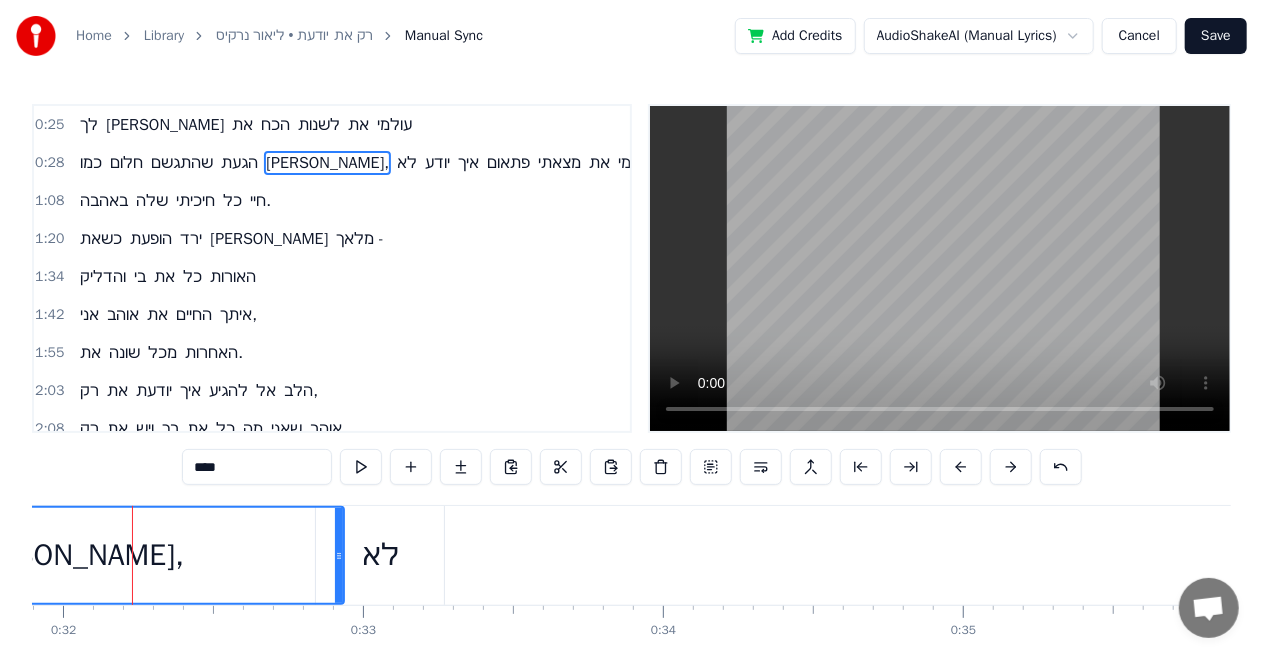 click on "[PERSON_NAME]," at bounding box center [69, 555] 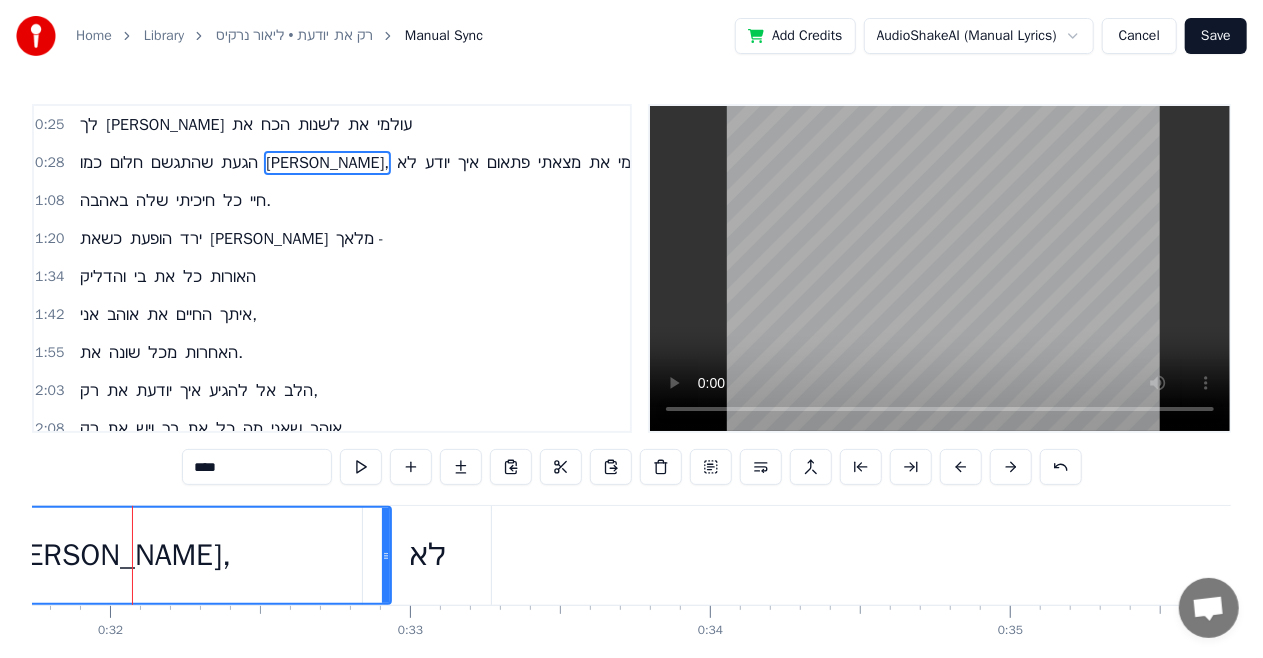 click on "[PERSON_NAME]," at bounding box center (115, 555) 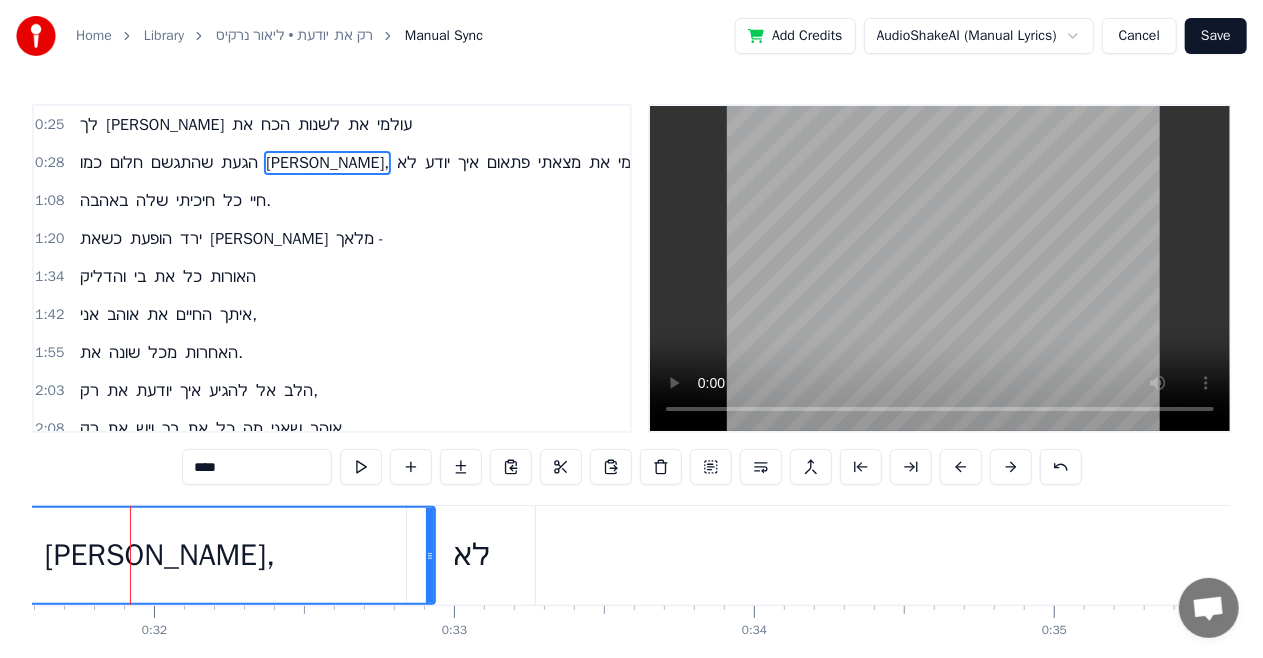 click on "[PERSON_NAME]," at bounding box center [159, 555] 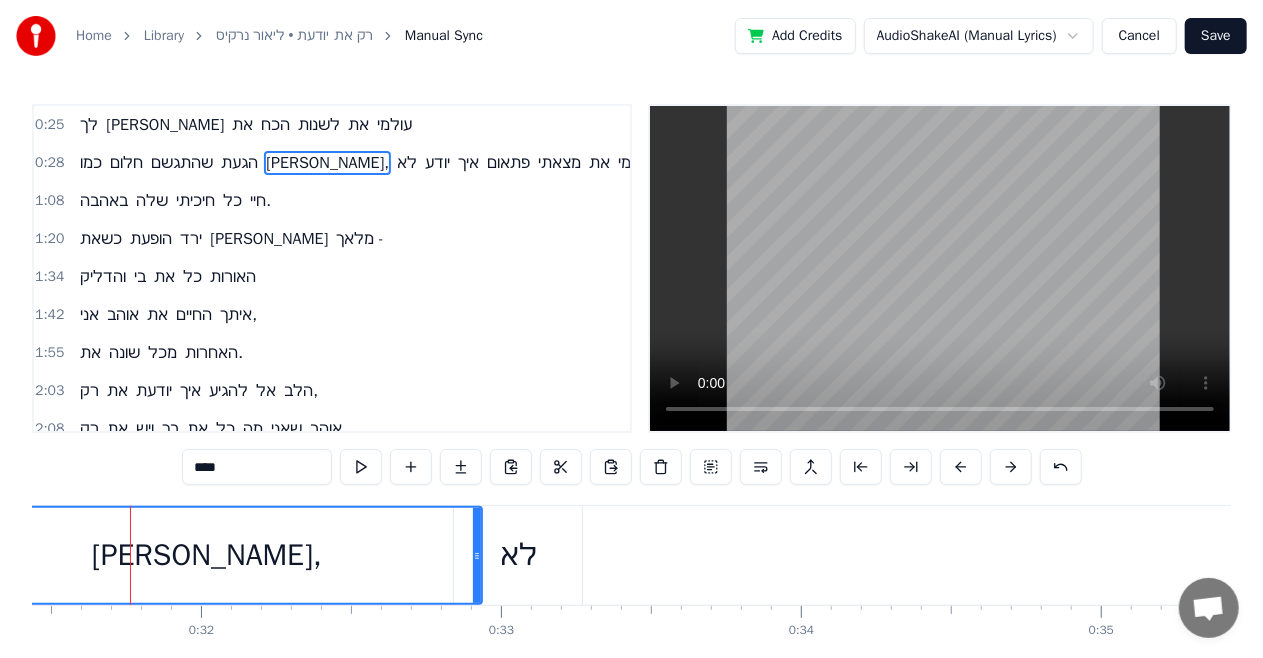 click on "[PERSON_NAME]," at bounding box center (206, 555) 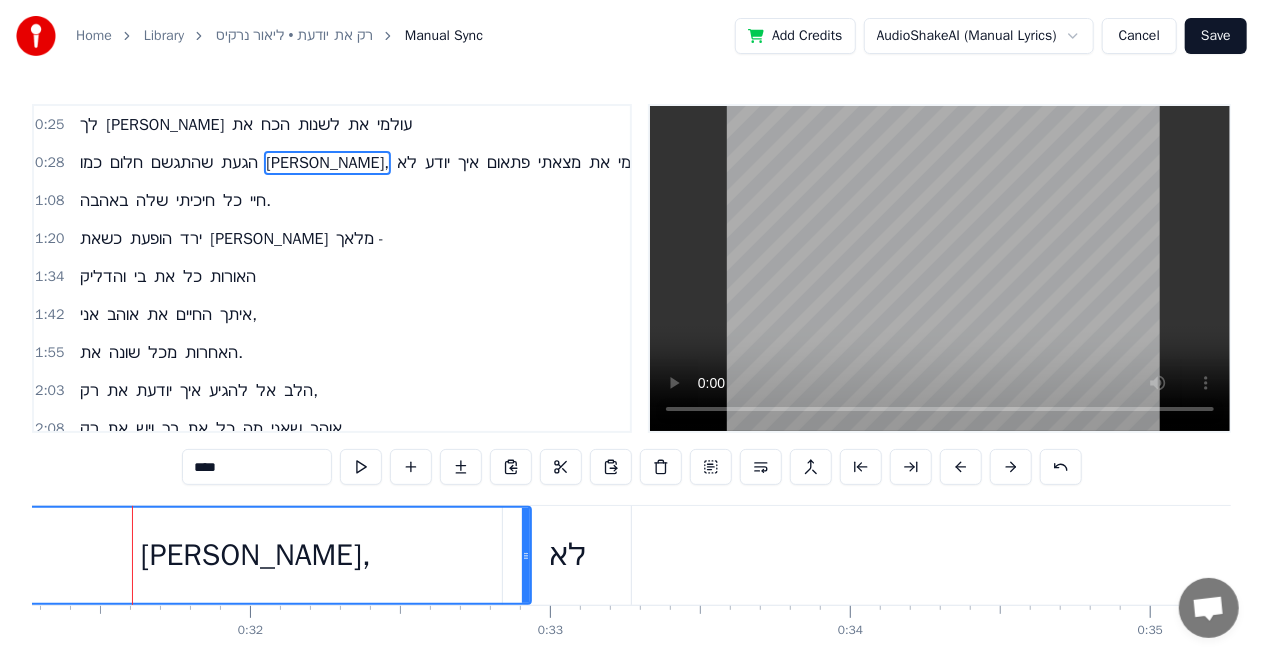 click on "[PERSON_NAME]," at bounding box center [255, 555] 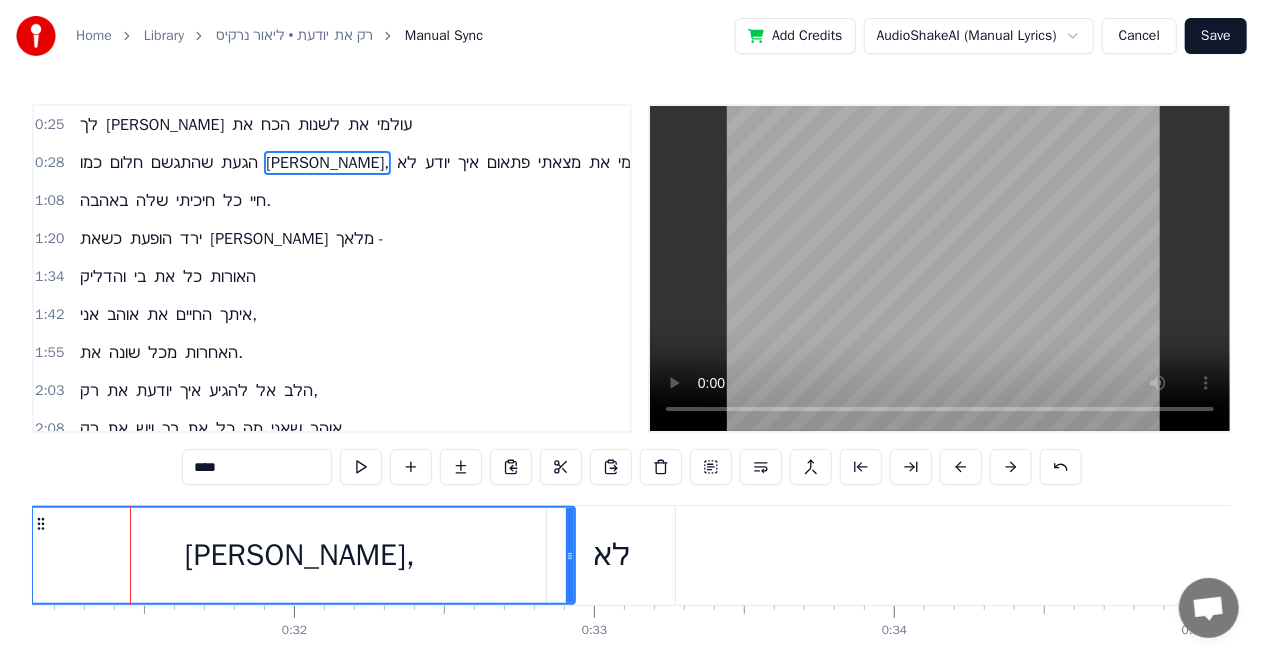 click on "[PERSON_NAME]," at bounding box center (299, 555) 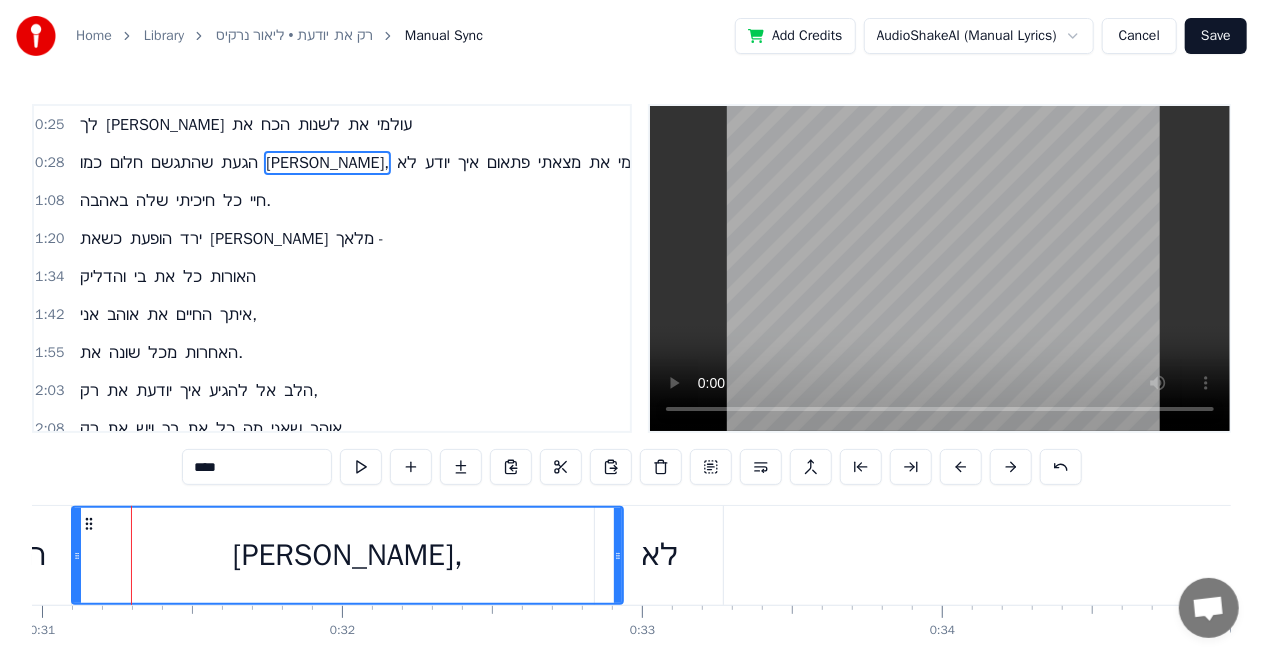 click on "[PERSON_NAME]," at bounding box center (347, 555) 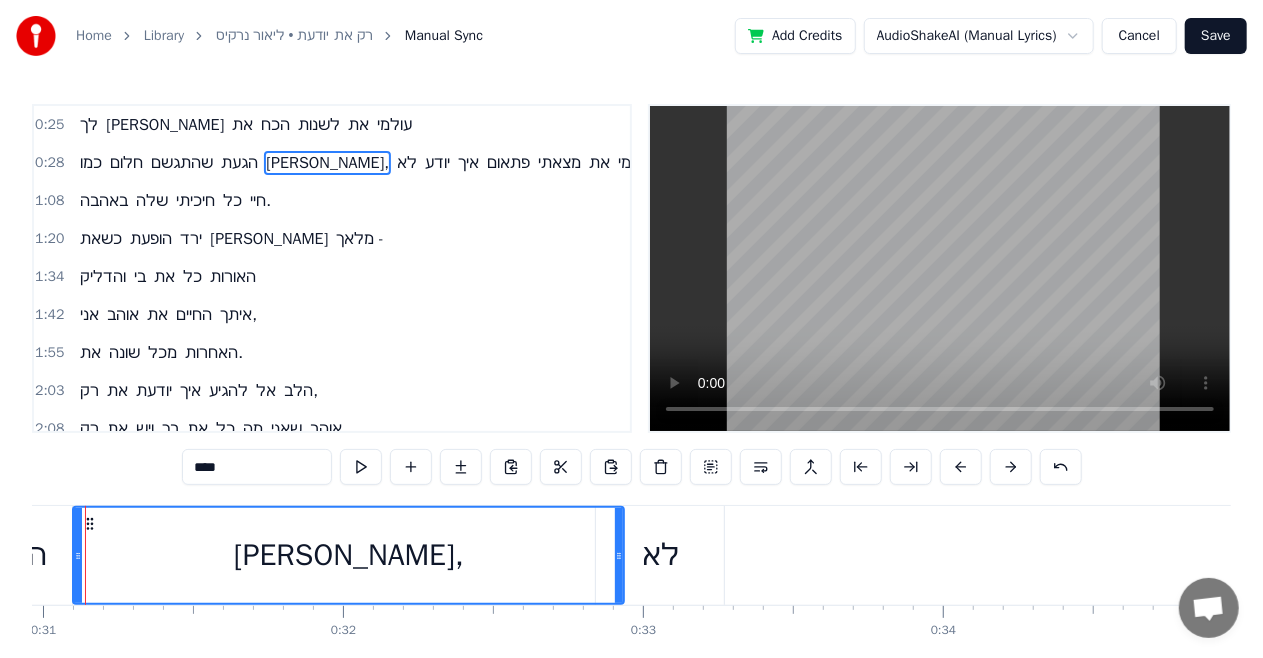 scroll, scrollTop: 0, scrollLeft: 9242, axis: horizontal 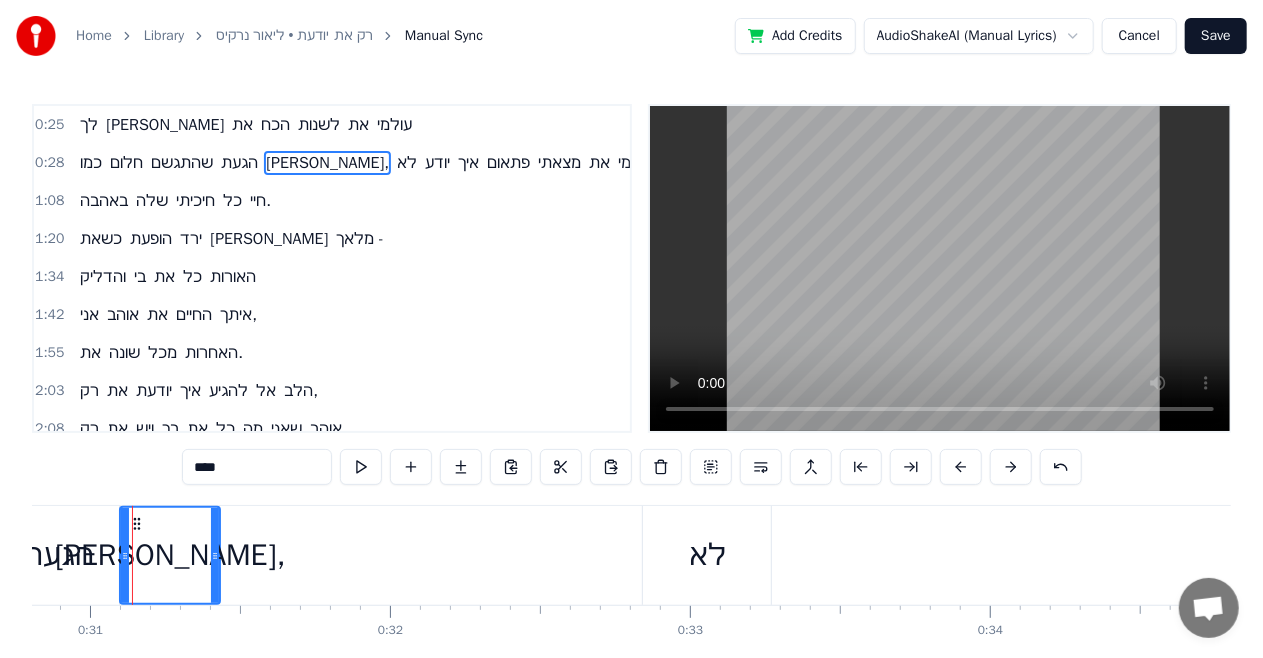 drag, startPoint x: 664, startPoint y: 529, endPoint x: 213, endPoint y: 562, distance: 452.20572 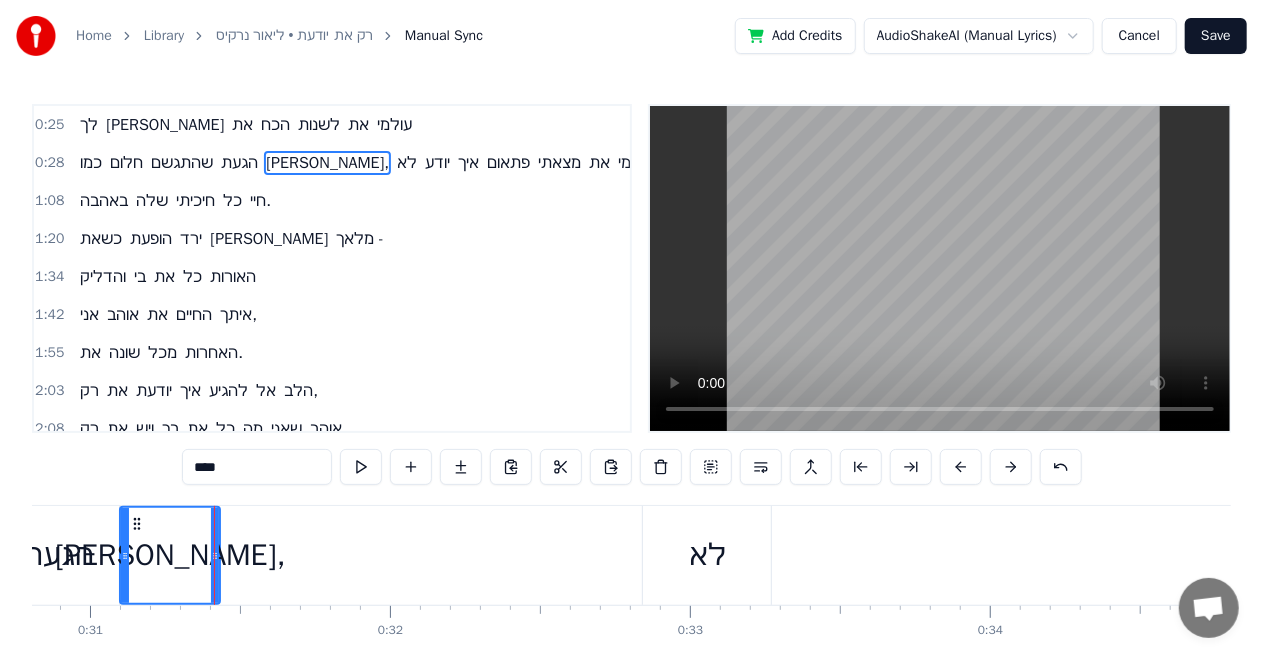 click on "לא" at bounding box center [707, 555] 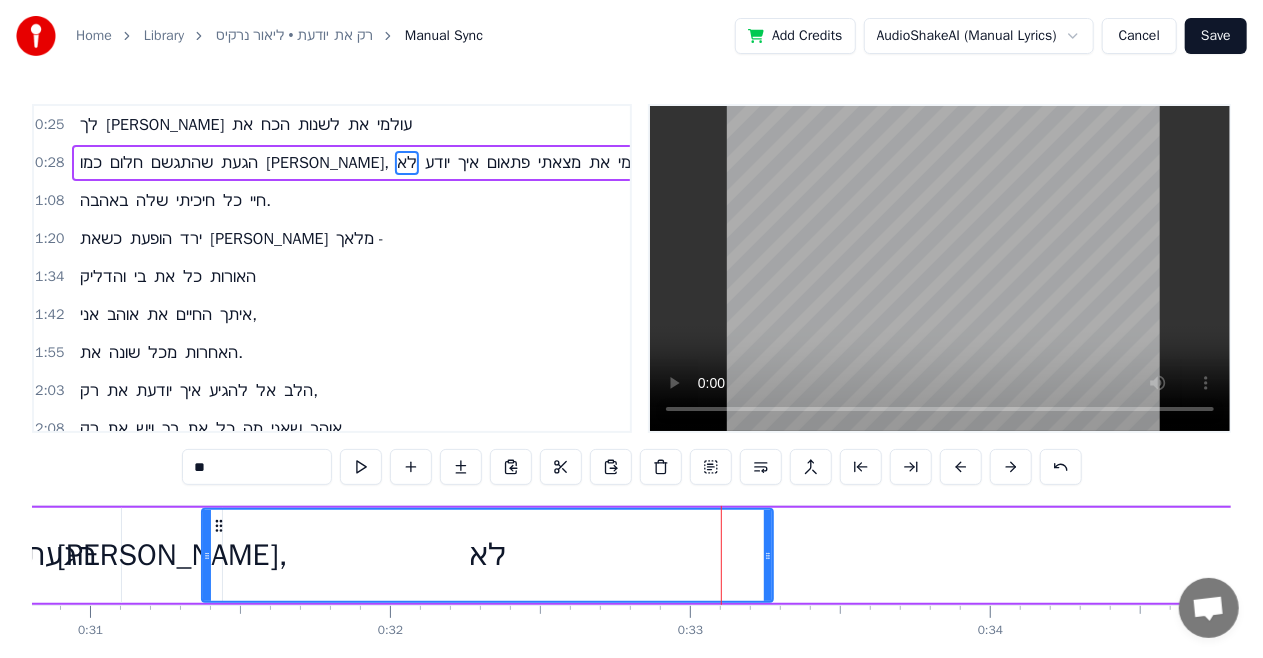 drag, startPoint x: 645, startPoint y: 546, endPoint x: 202, endPoint y: 574, distance: 443.884 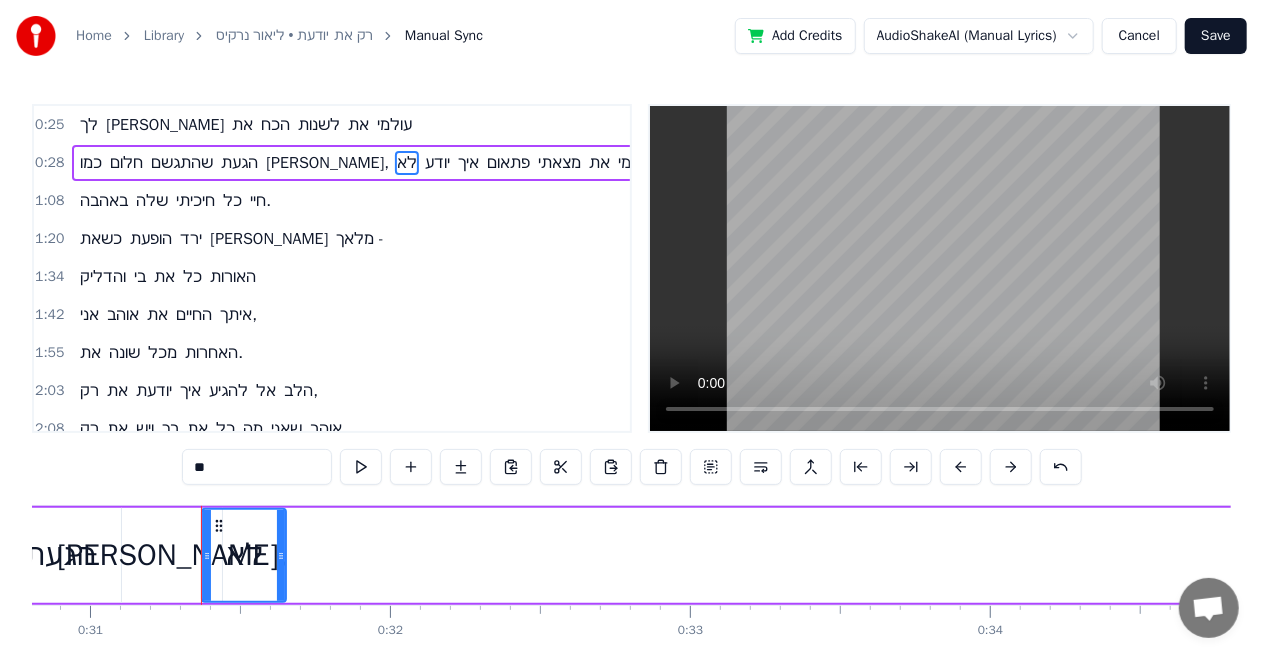 drag, startPoint x: 767, startPoint y: 532, endPoint x: 280, endPoint y: 566, distance: 488.18542 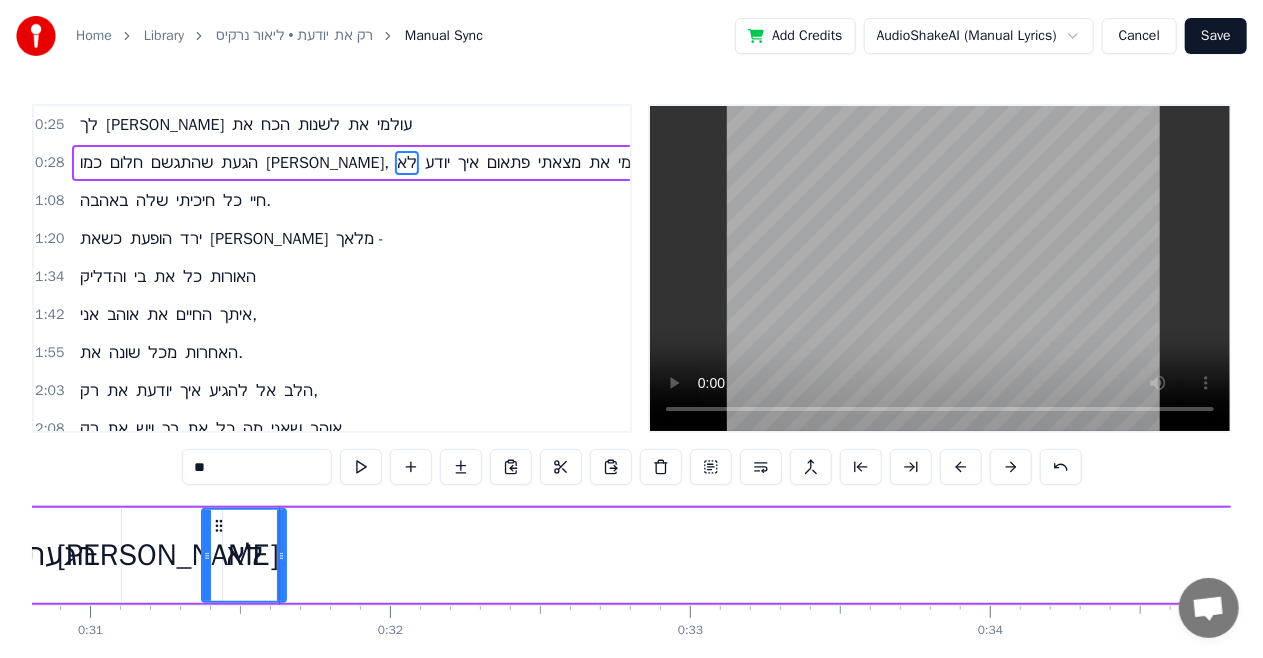 click on "יודע" at bounding box center (437, 163) 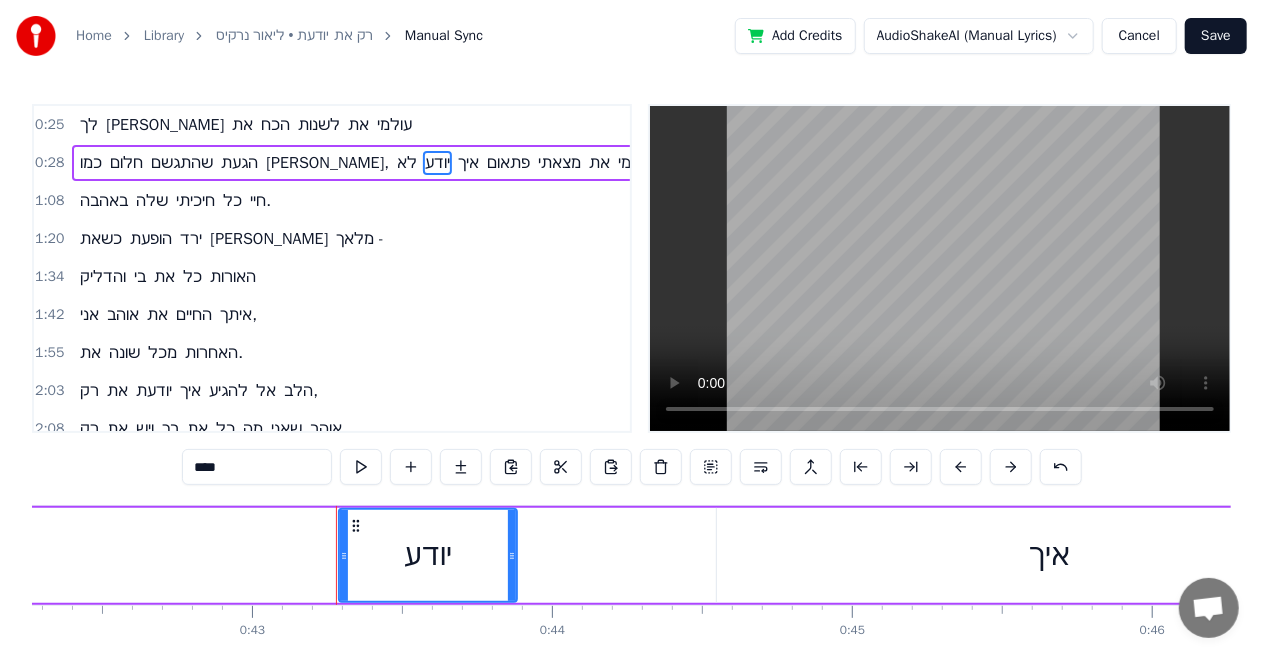 scroll, scrollTop: 0, scrollLeft: 12884, axis: horizontal 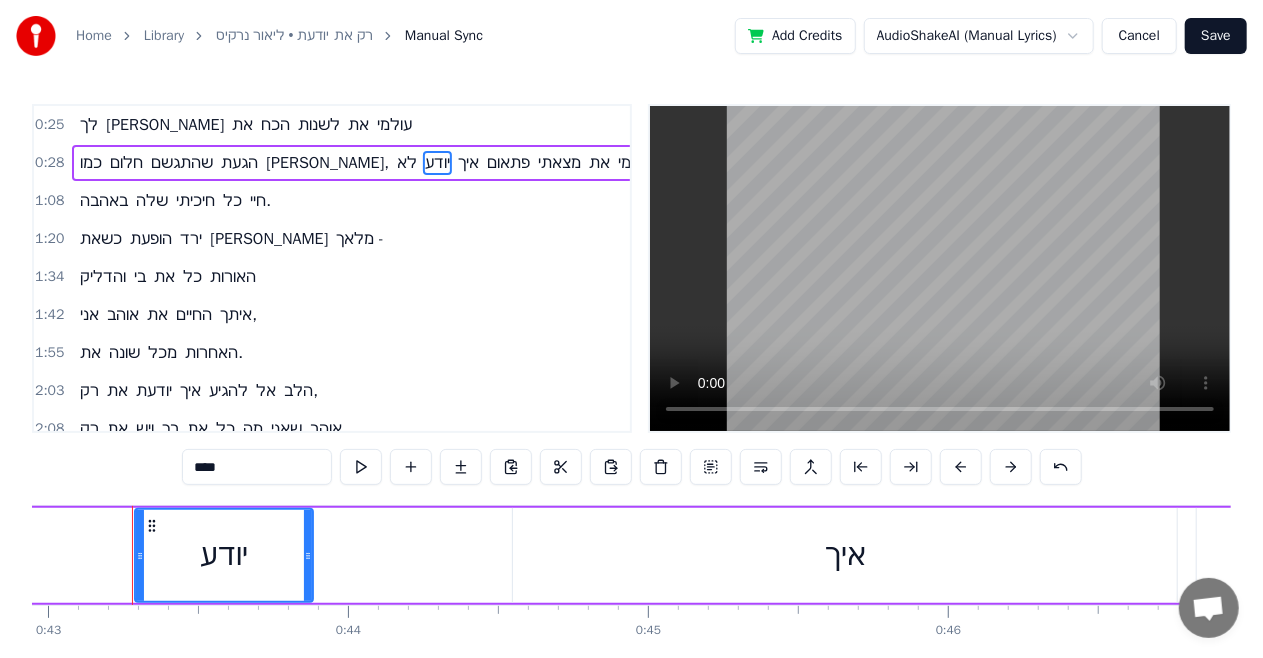 drag, startPoint x: 263, startPoint y: 550, endPoint x: 68, endPoint y: 548, distance: 195.01025 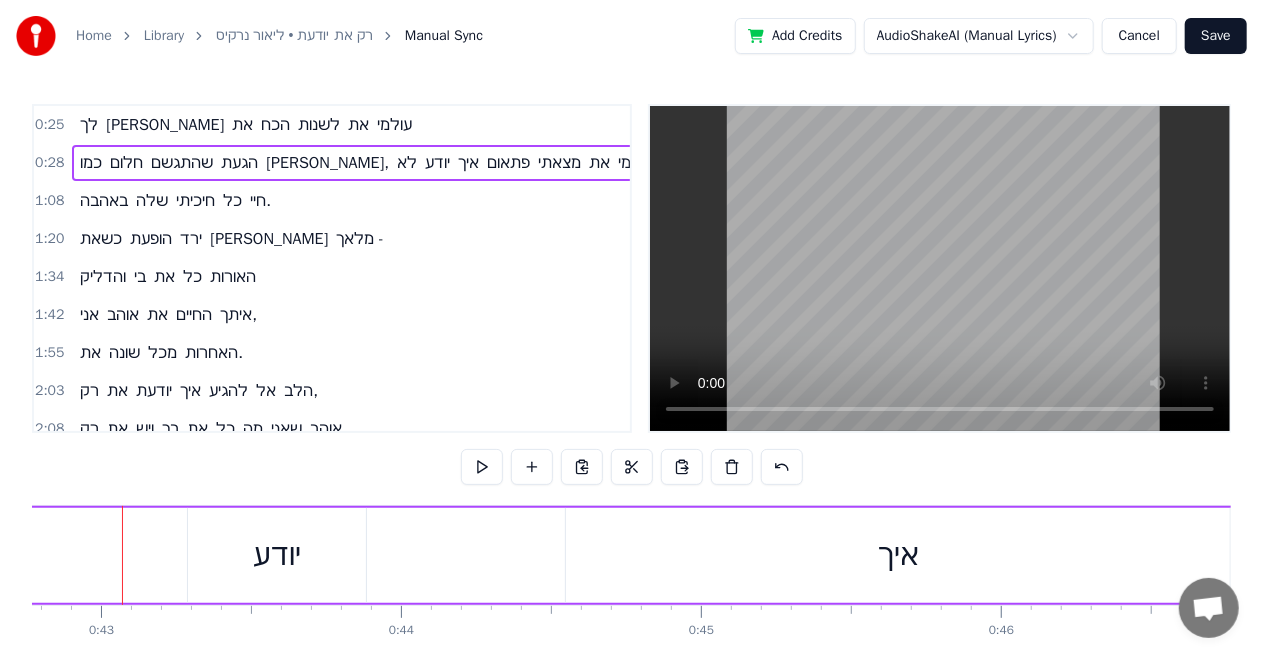 scroll, scrollTop: 0, scrollLeft: 12820, axis: horizontal 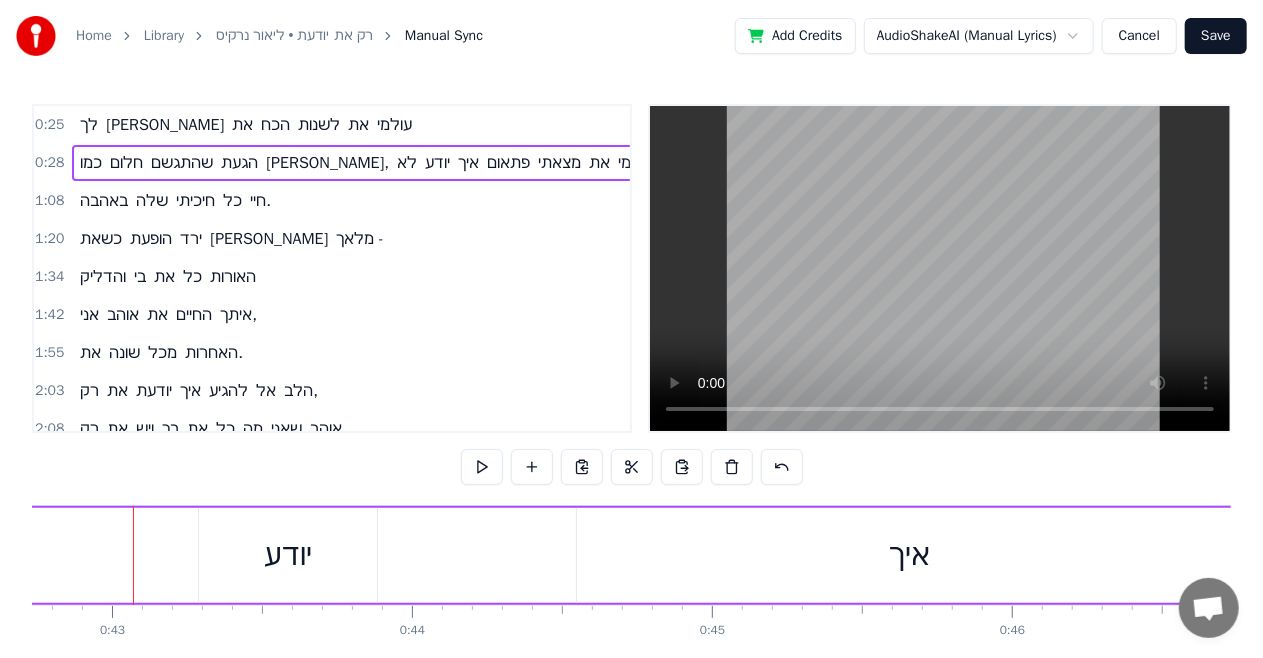 click on "יודע" at bounding box center (288, 555) 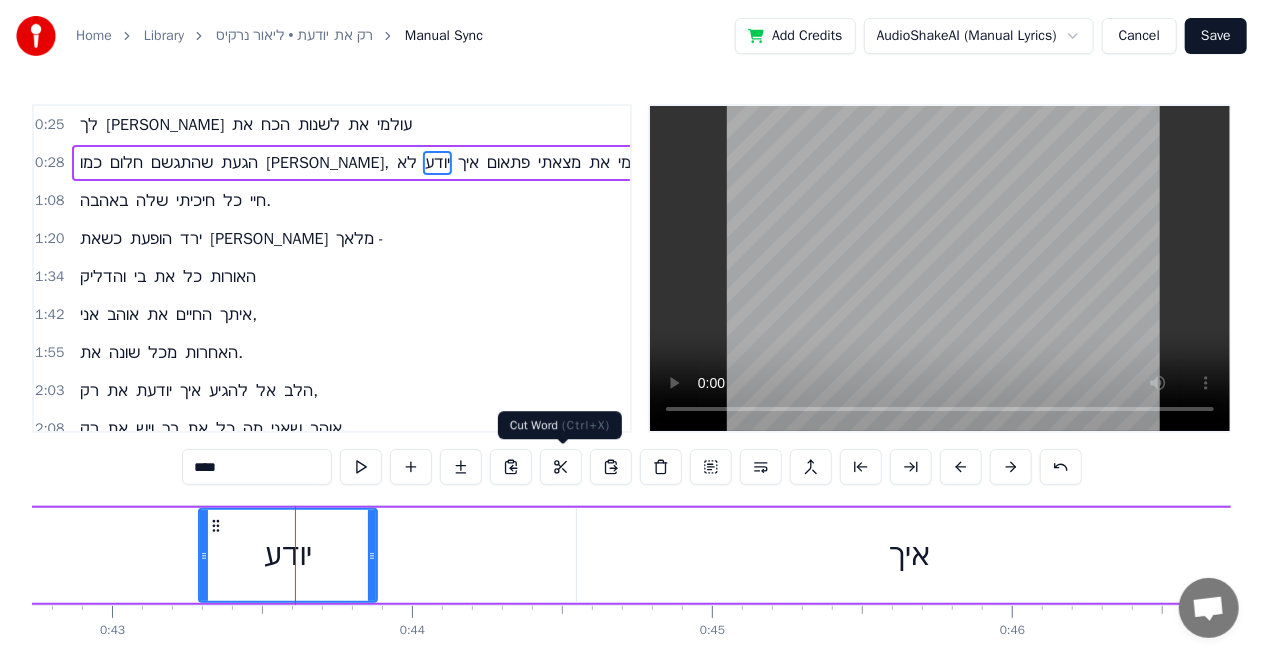 click at bounding box center (561, 467) 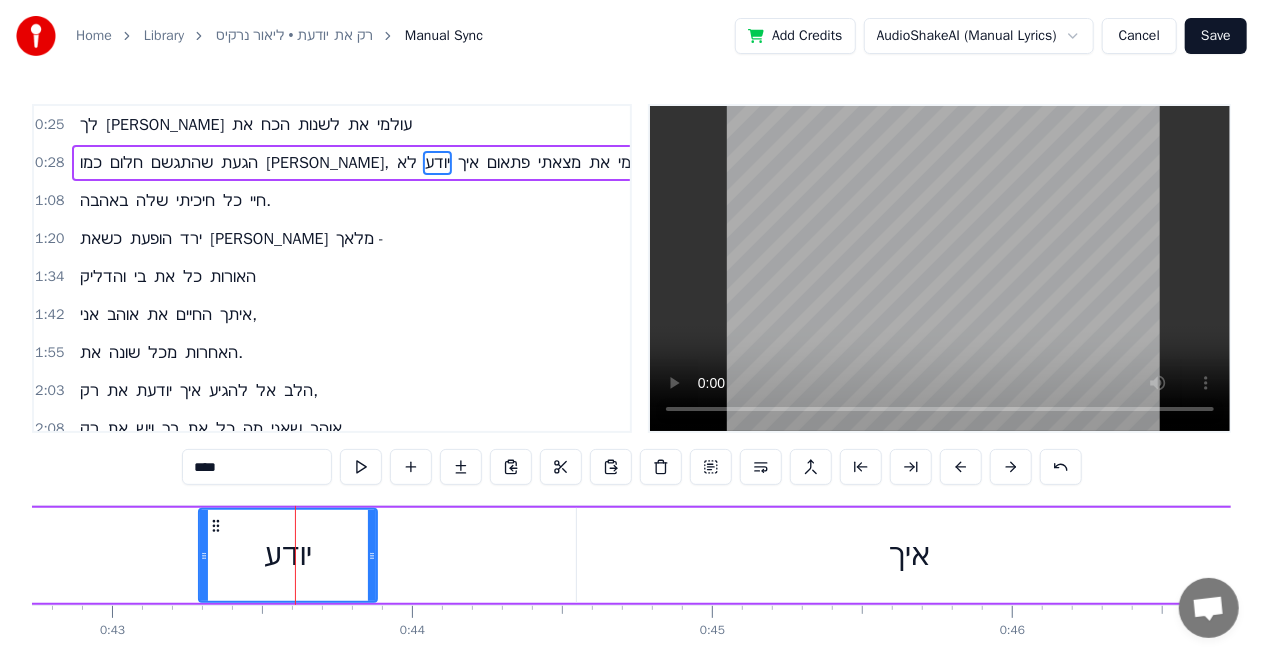 click on "כמו חלום שהתגשם הגעת [PERSON_NAME], לא יודע איך פתאום מצאתי את עצמי" at bounding box center (1711, 555) 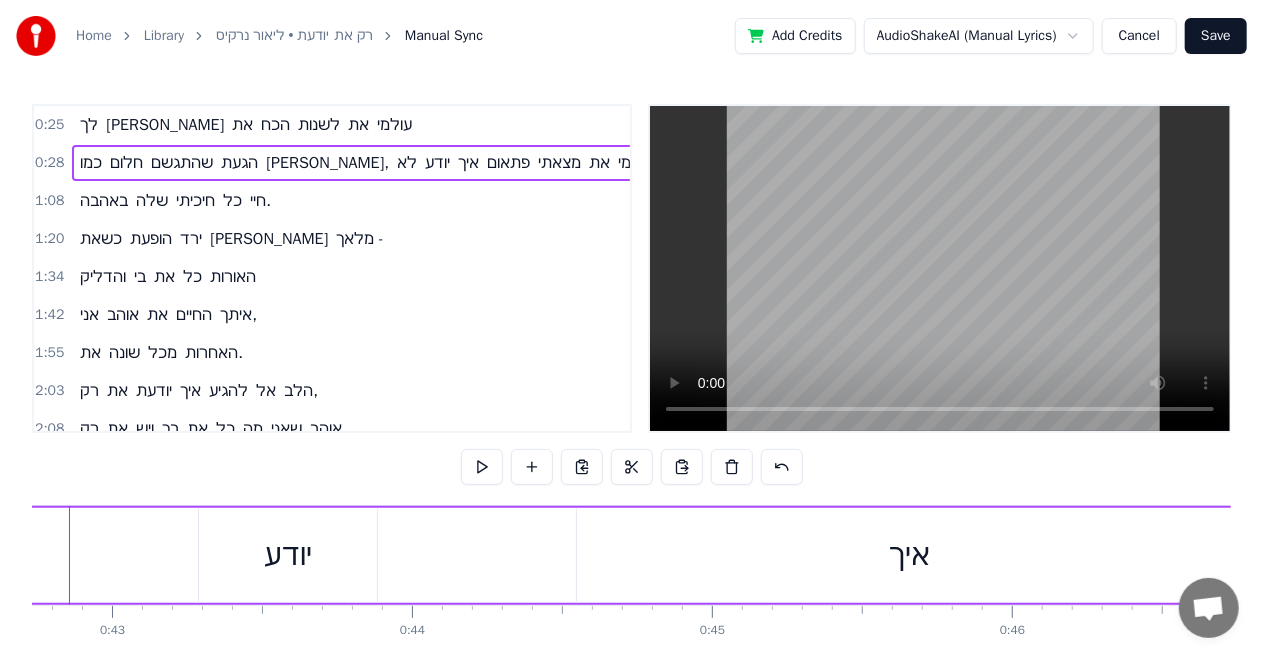 scroll, scrollTop: 0, scrollLeft: 12756, axis: horizontal 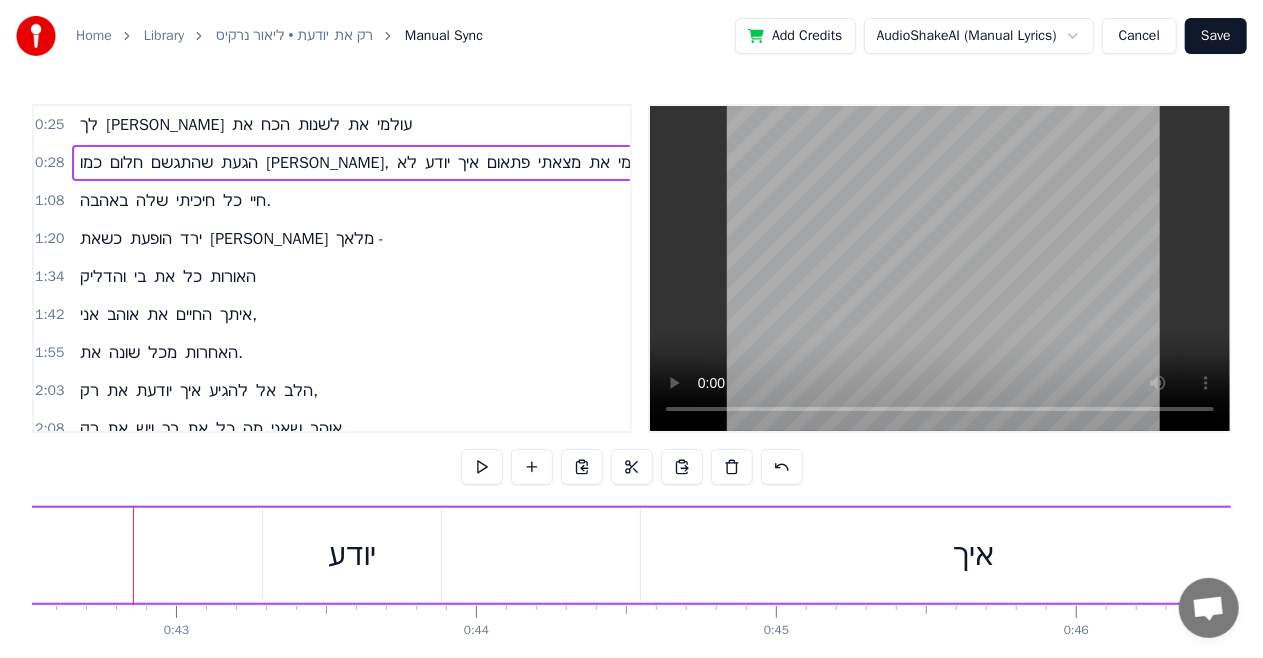 click on "לא" at bounding box center [407, 163] 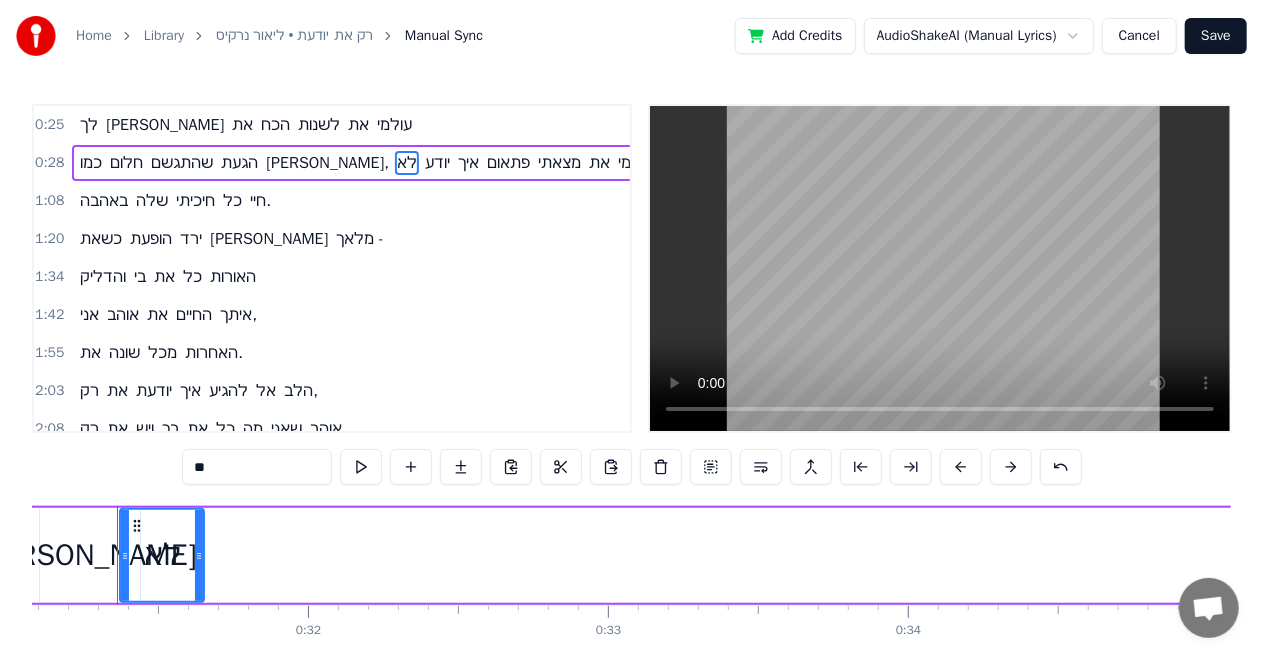 scroll, scrollTop: 0, scrollLeft: 9309, axis: horizontal 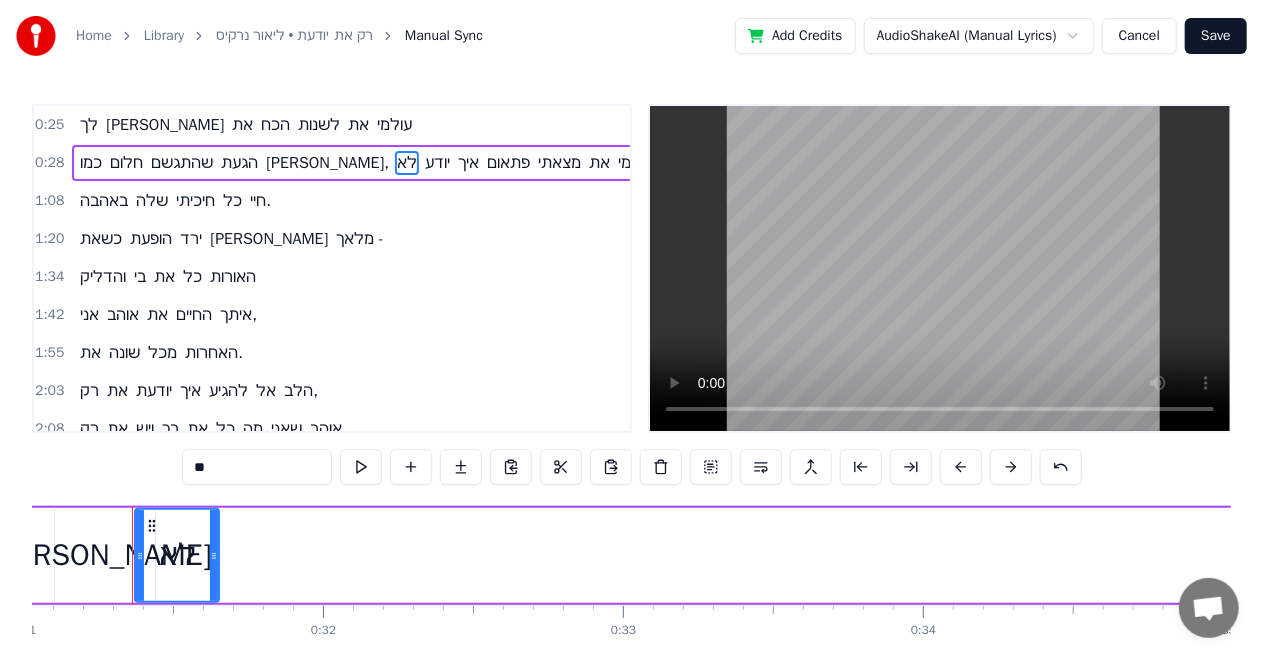 click on "כמו חלום שהתגשם הגעת [PERSON_NAME], לא יודע איך פתאום מצאתי את עצמי" at bounding box center (5222, 555) 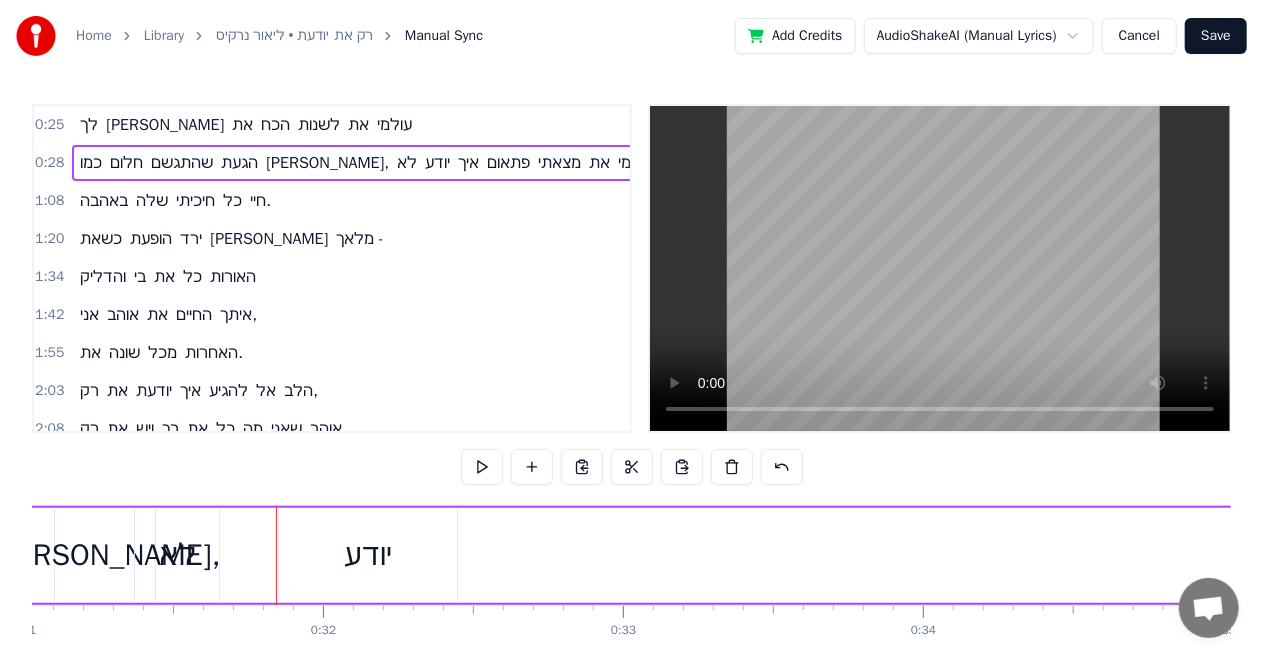 click on "יודע" at bounding box center [368, 555] 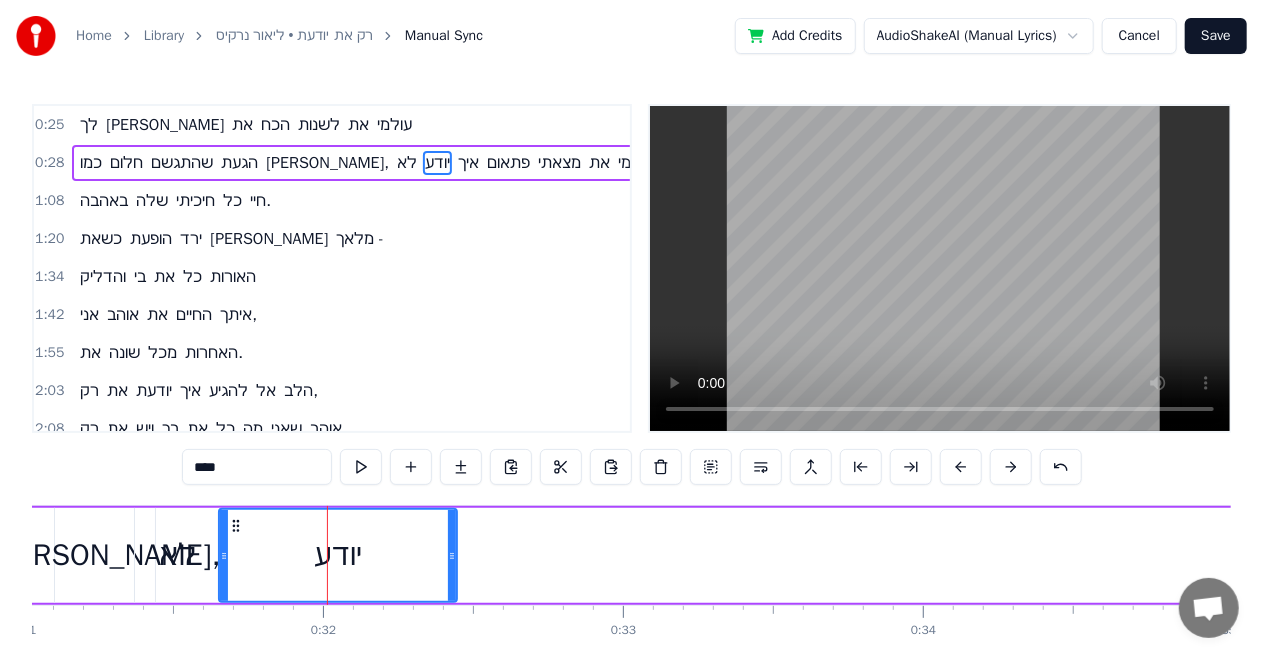 drag, startPoint x: 284, startPoint y: 547, endPoint x: 224, endPoint y: 555, distance: 60.530983 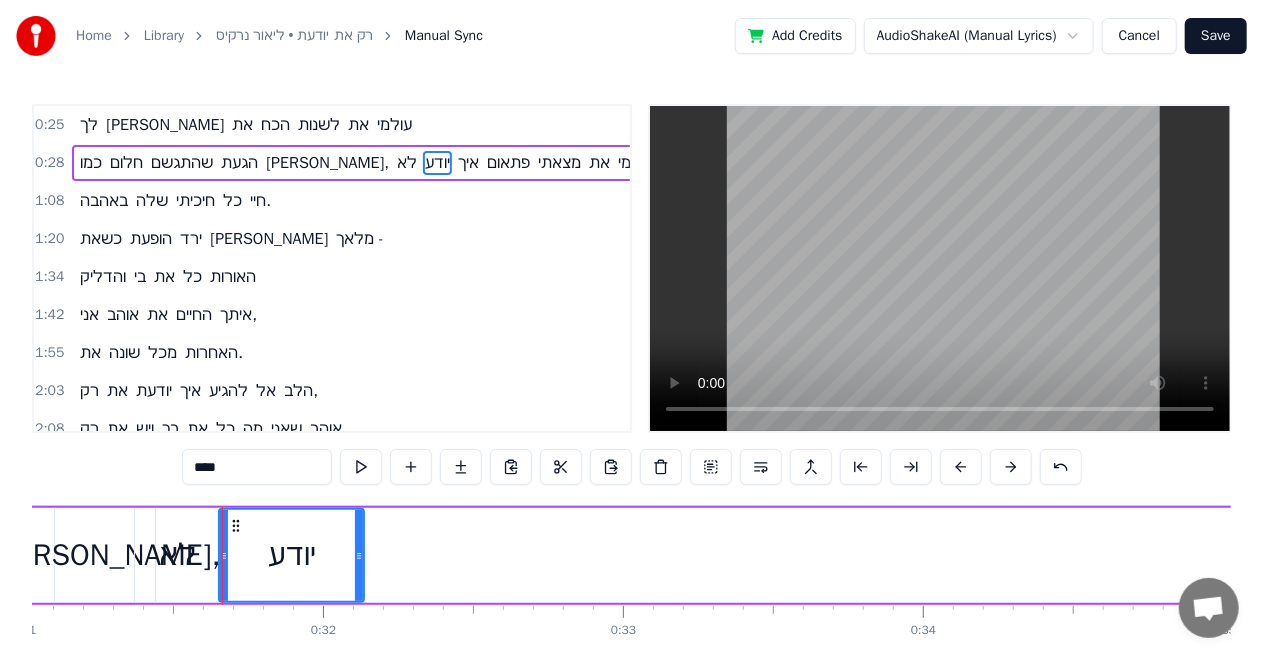 drag, startPoint x: 451, startPoint y: 554, endPoint x: 358, endPoint y: 562, distance: 93.34345 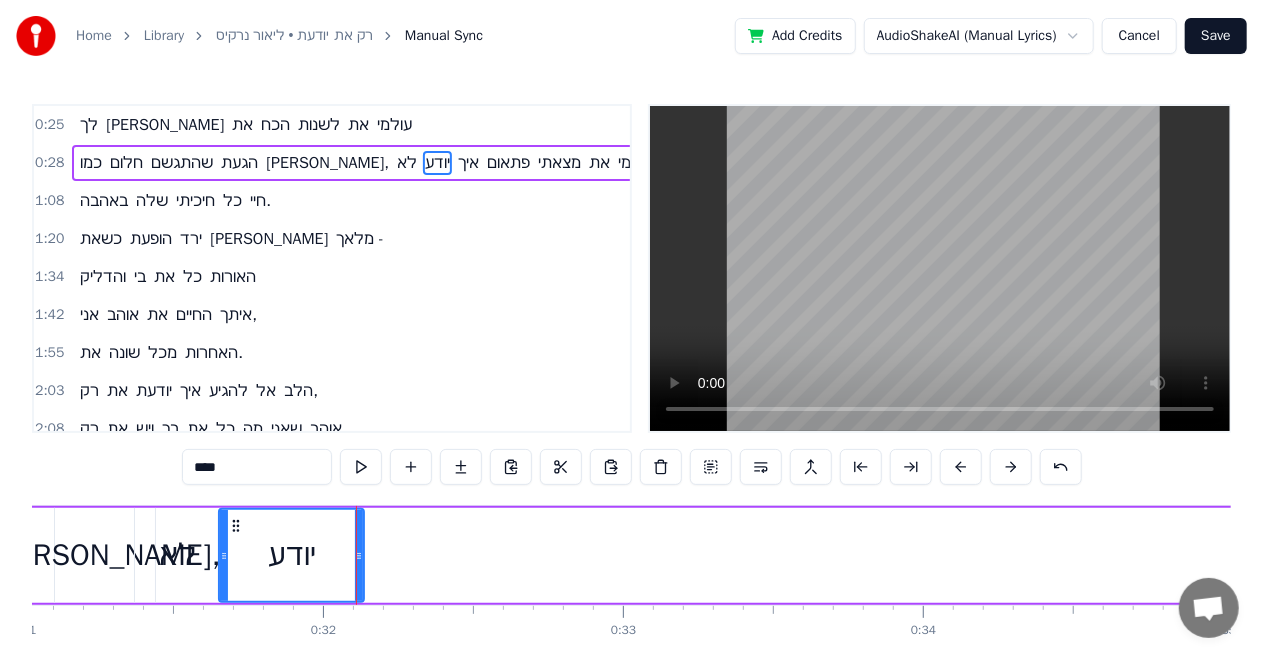 click on "איך" at bounding box center (468, 163) 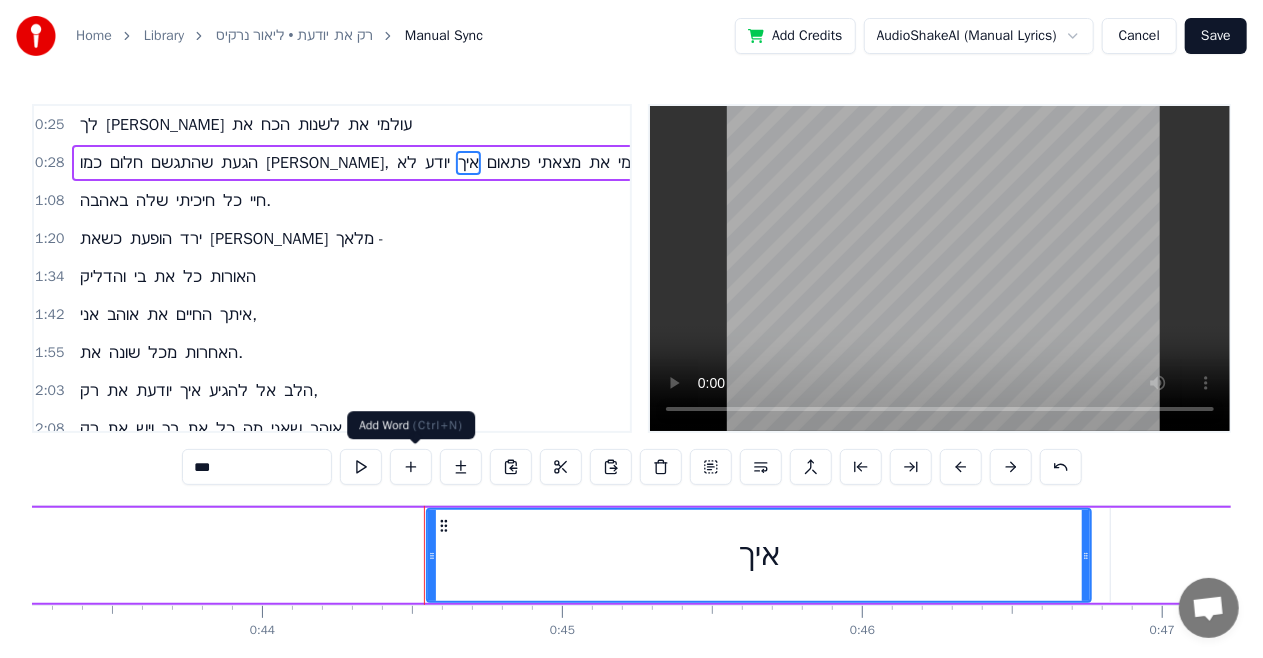 scroll, scrollTop: 0, scrollLeft: 13262, axis: horizontal 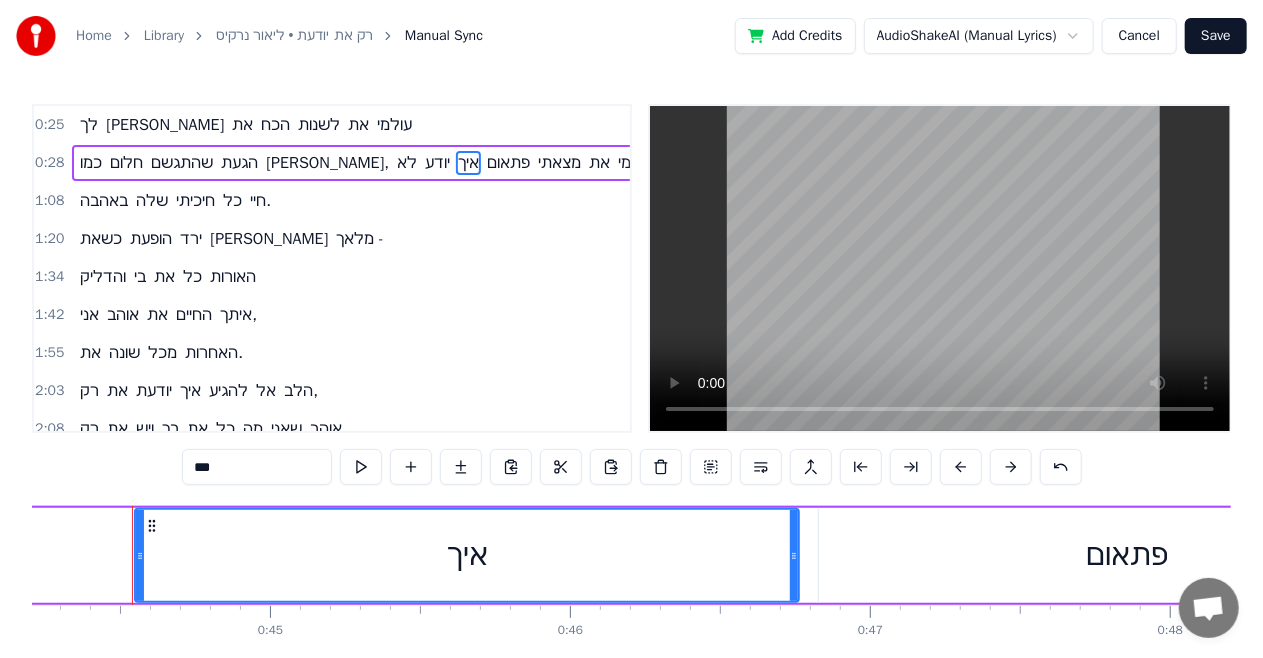 click on "איך" at bounding box center (467, 555) 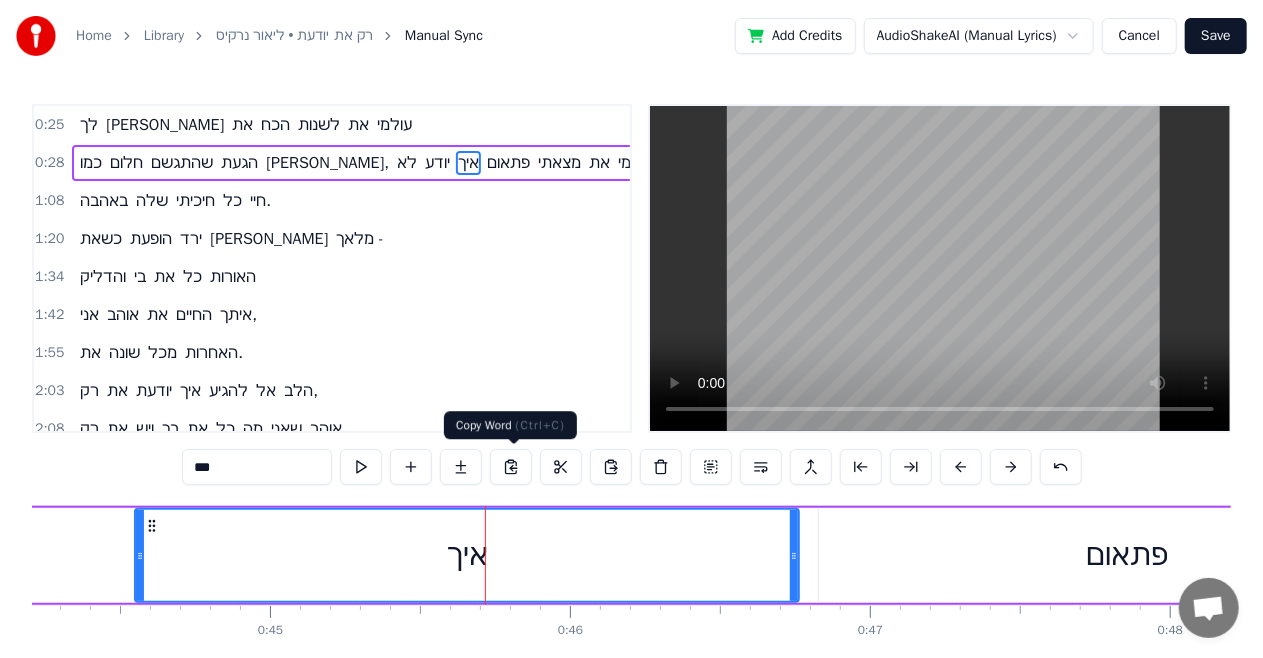 click at bounding box center [511, 467] 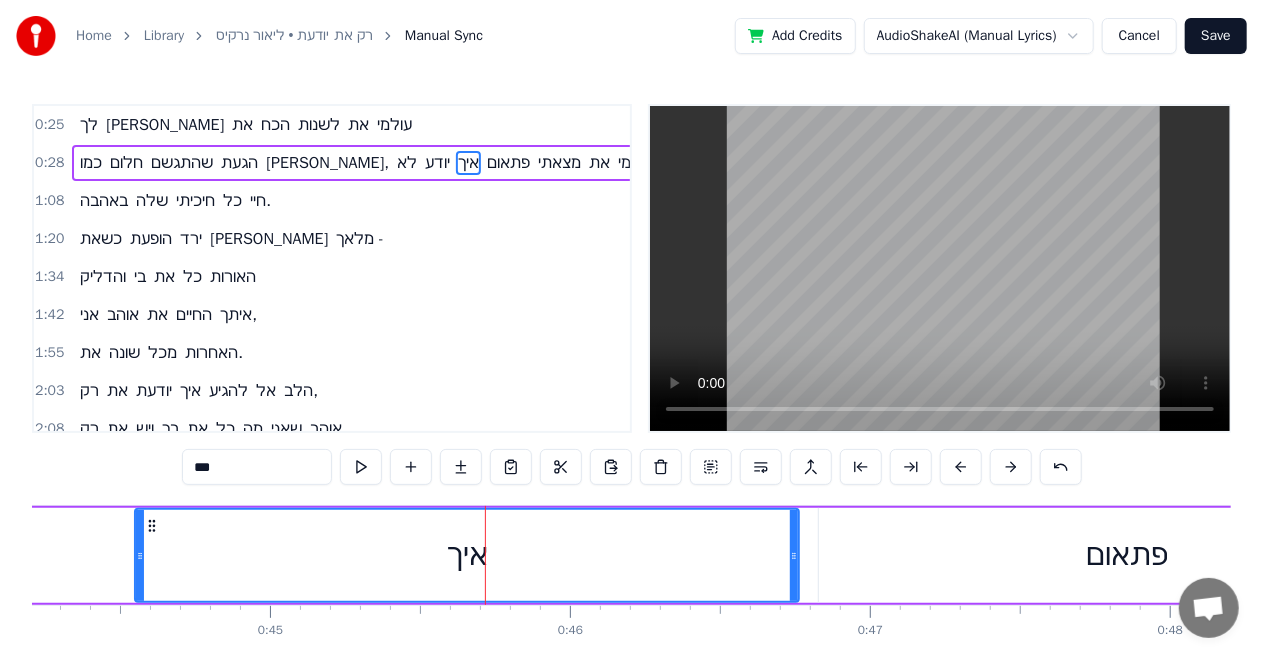 click on "איך" at bounding box center (467, 555) 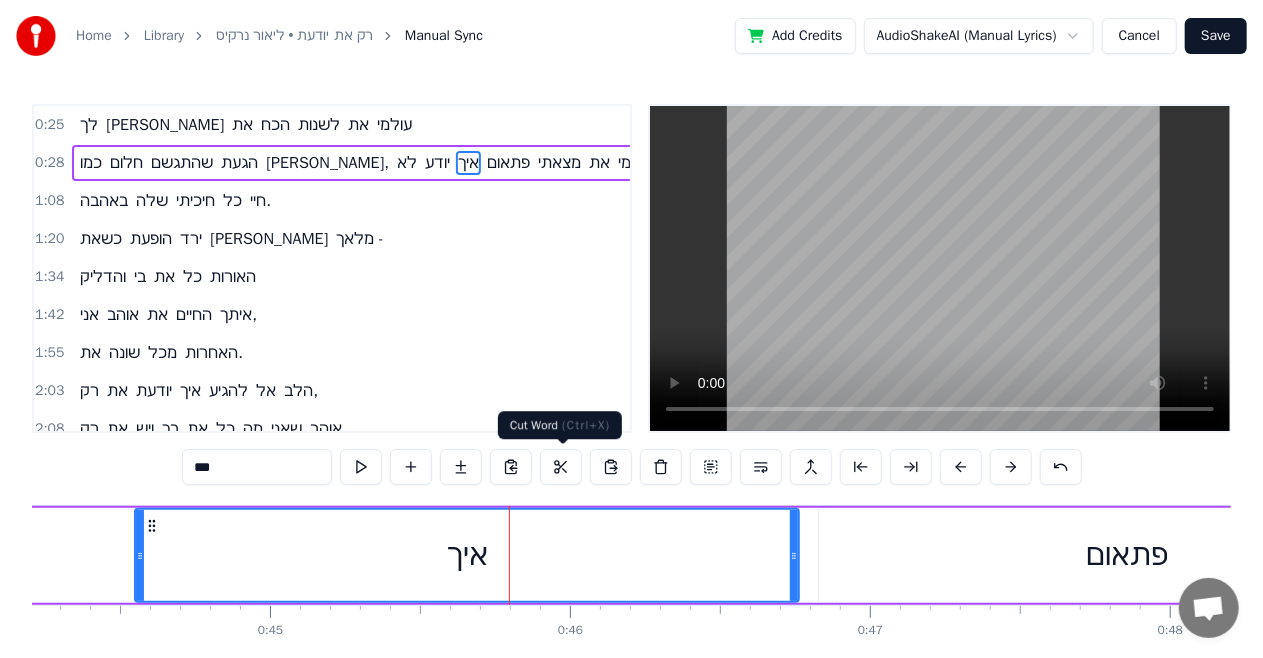 click at bounding box center (561, 467) 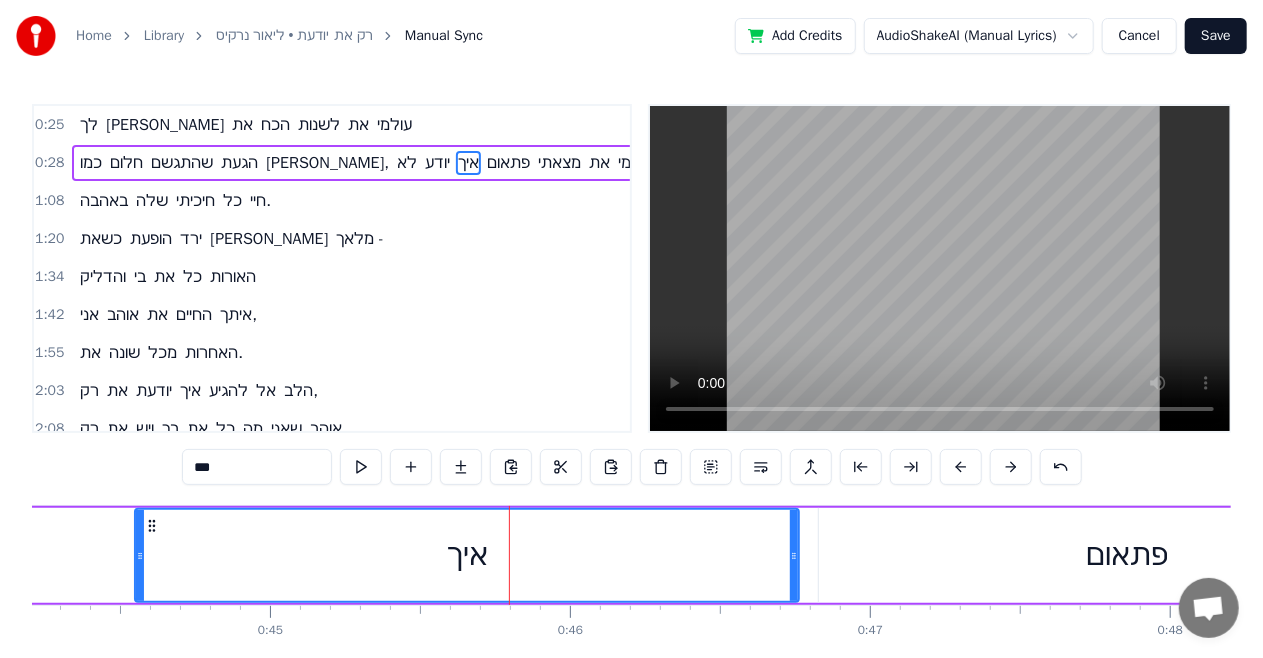 drag, startPoint x: 186, startPoint y: 572, endPoint x: 596, endPoint y: 548, distance: 410.70184 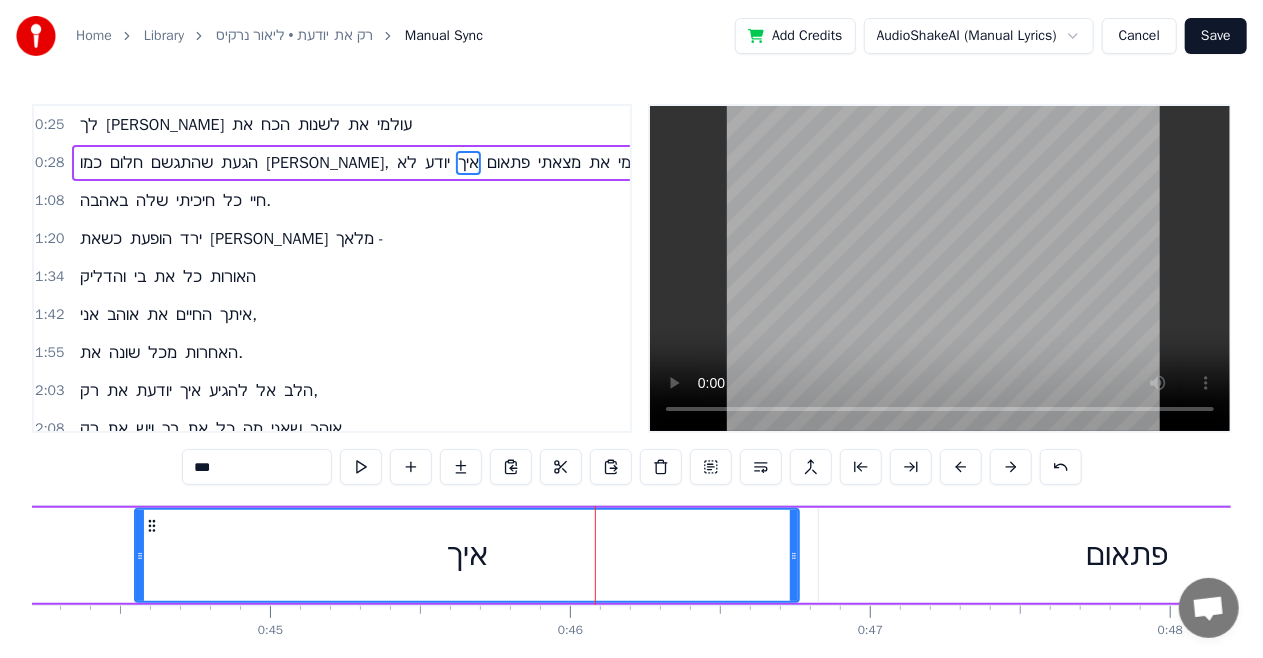 click on "יודע" at bounding box center [437, 163] 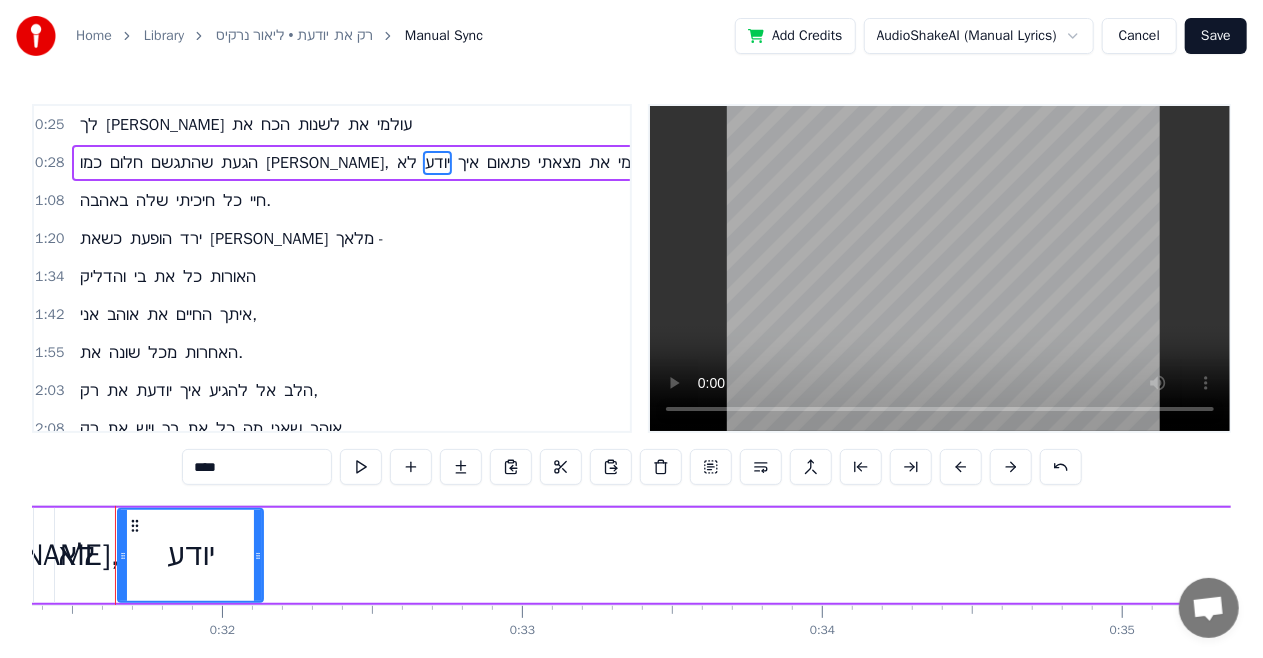 scroll, scrollTop: 0, scrollLeft: 9393, axis: horizontal 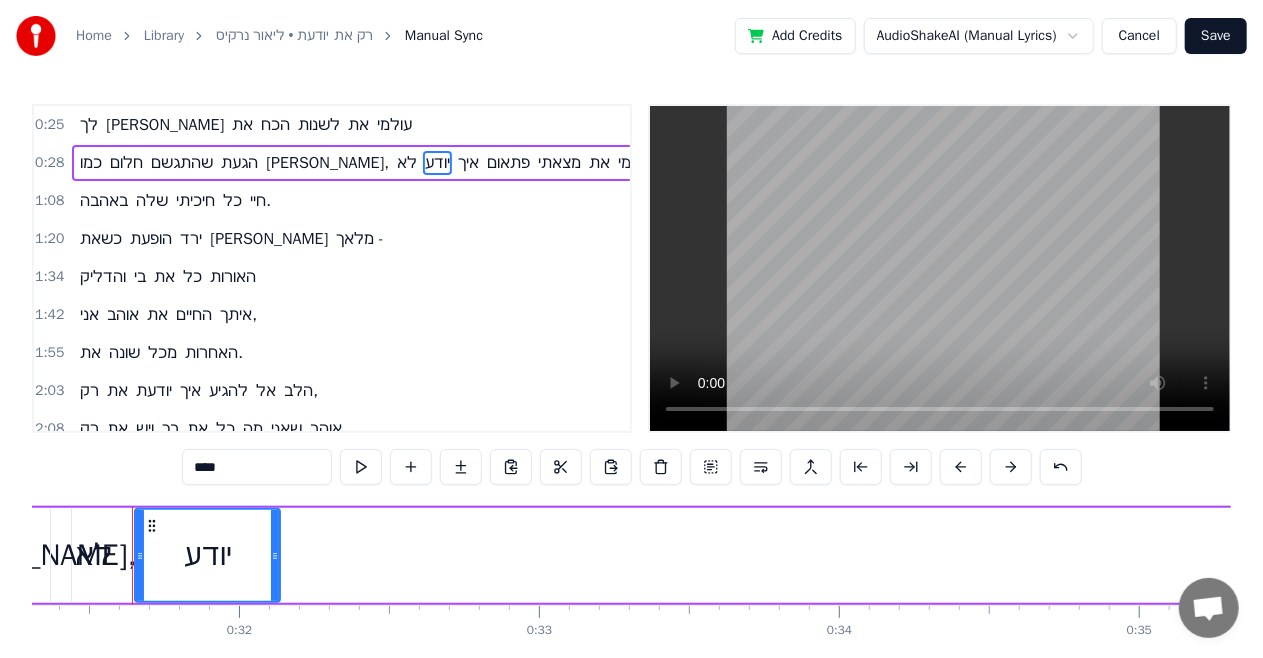 click on "כמו חלום שהתגשם הגעת [PERSON_NAME], לא יודע איך פתאום מצאתי את עצמי" at bounding box center [5138, 555] 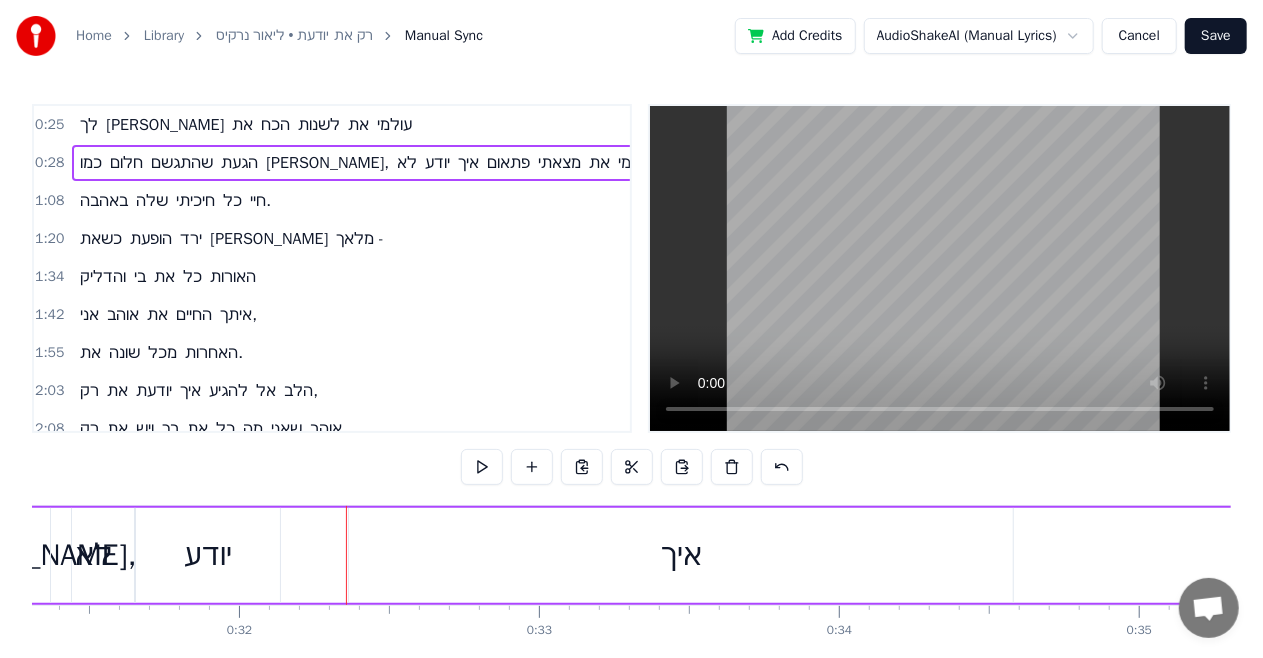 click on "איך" at bounding box center [681, 555] 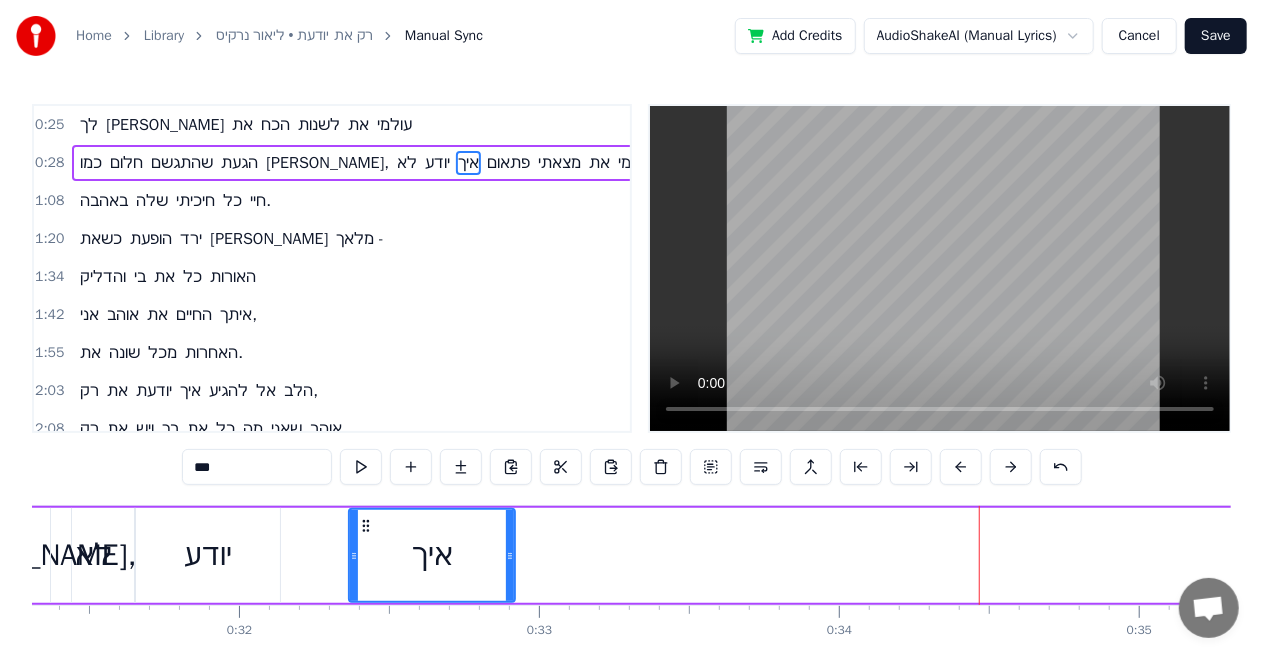 drag, startPoint x: 1008, startPoint y: 541, endPoint x: 472, endPoint y: 564, distance: 536.4932 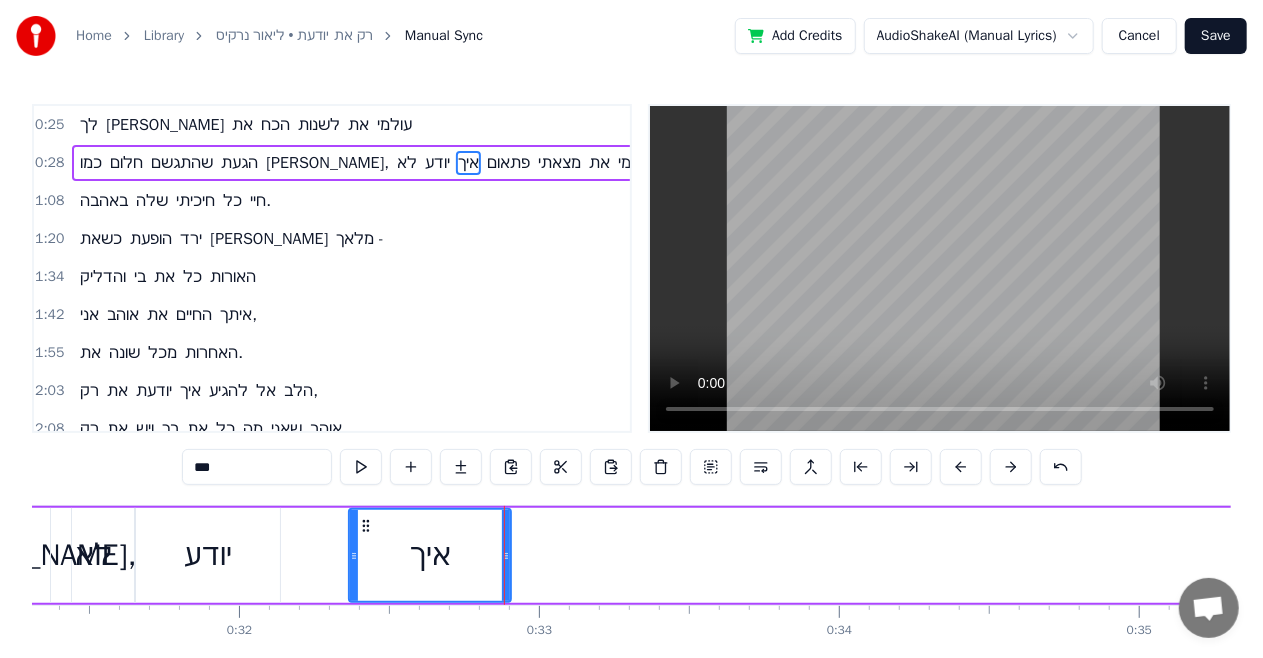 click on "איך" at bounding box center (430, 555) 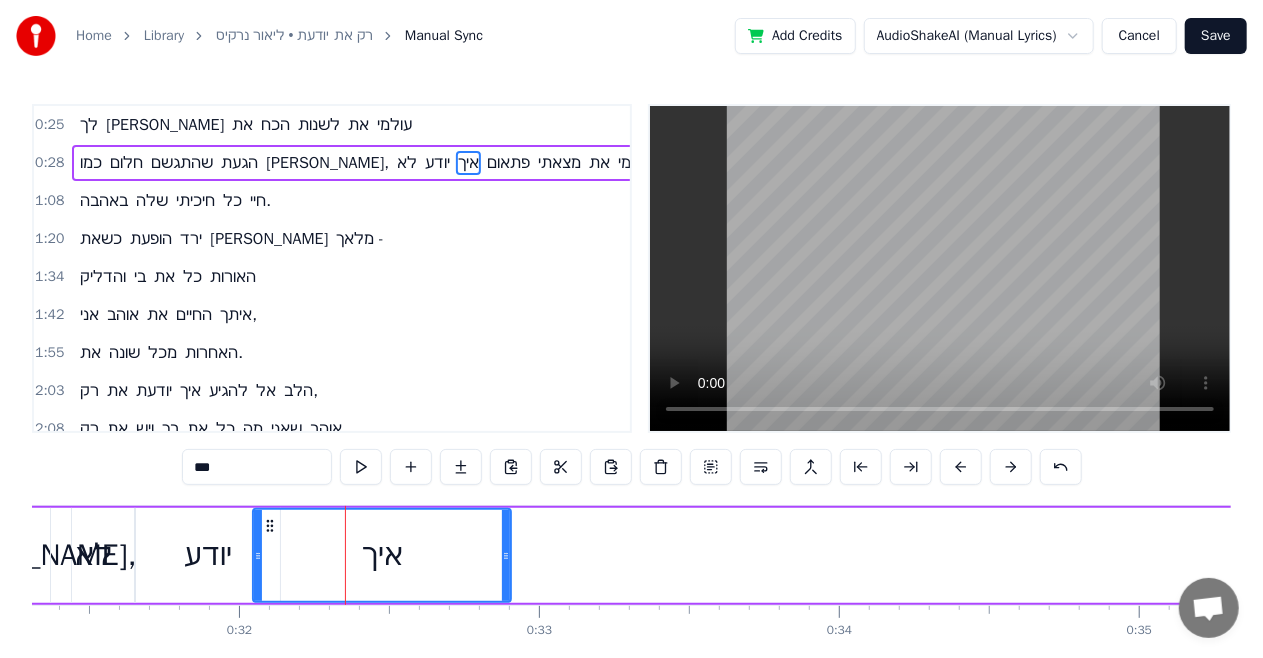 drag, startPoint x: 354, startPoint y: 546, endPoint x: 280, endPoint y: 546, distance: 74 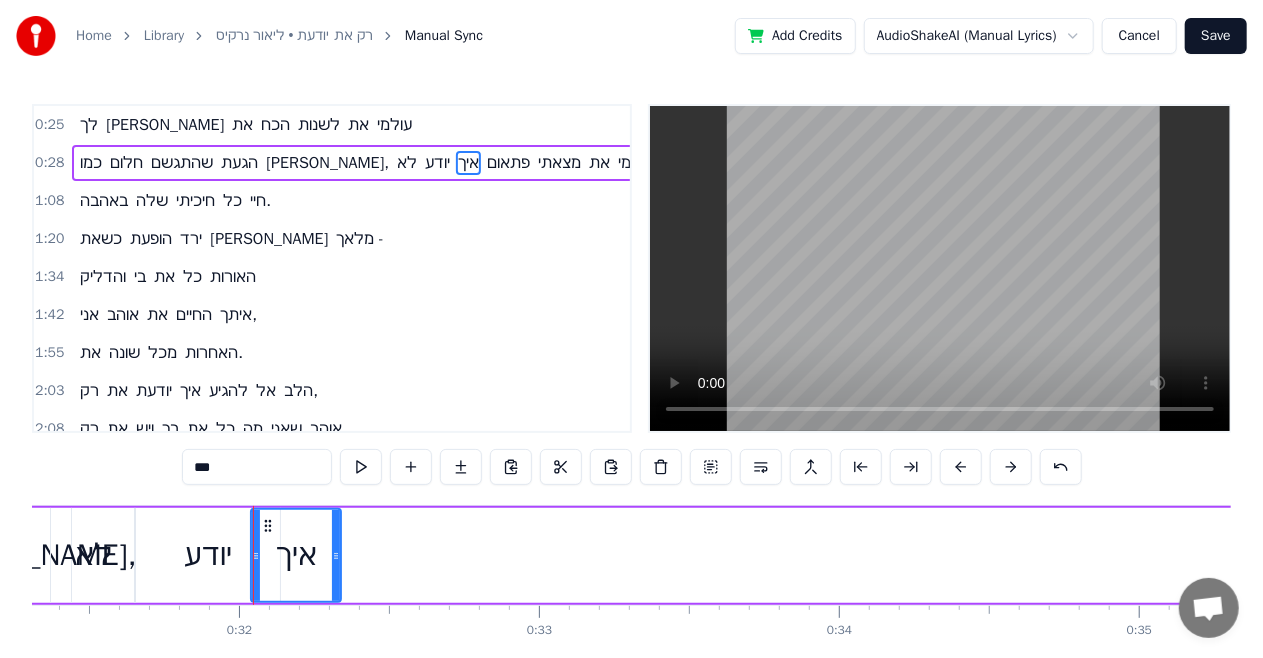 drag, startPoint x: 502, startPoint y: 557, endPoint x: 332, endPoint y: 561, distance: 170.04706 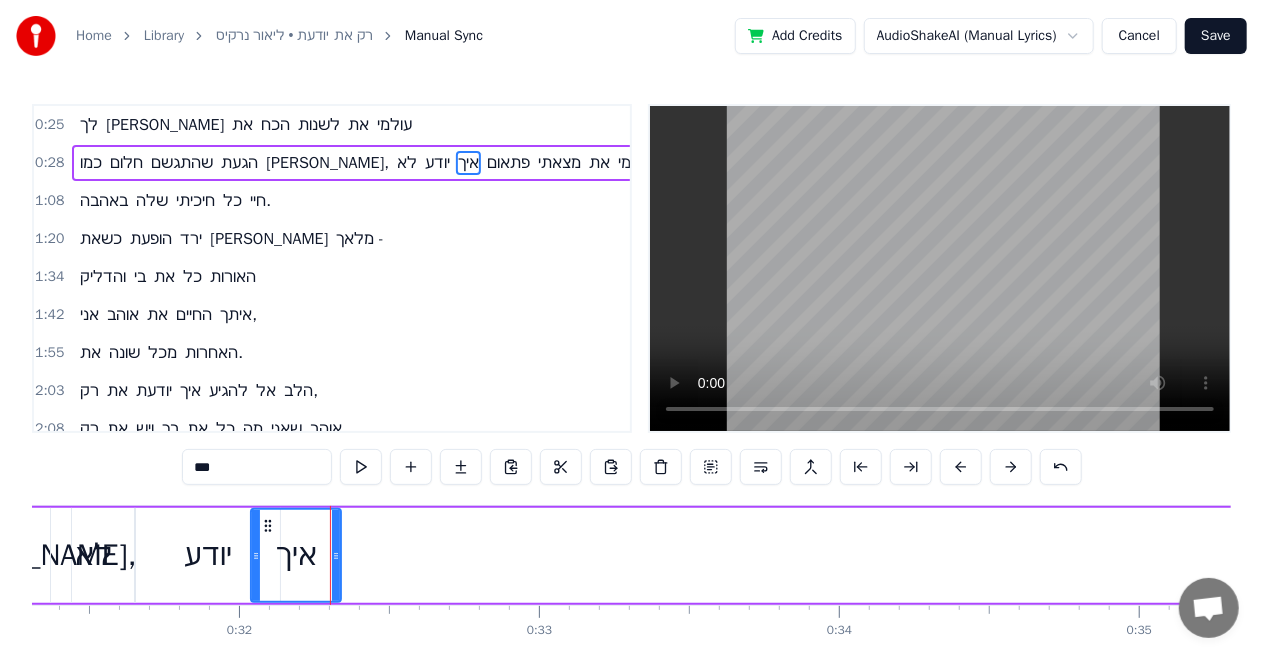 click on "פתאום" at bounding box center [508, 163] 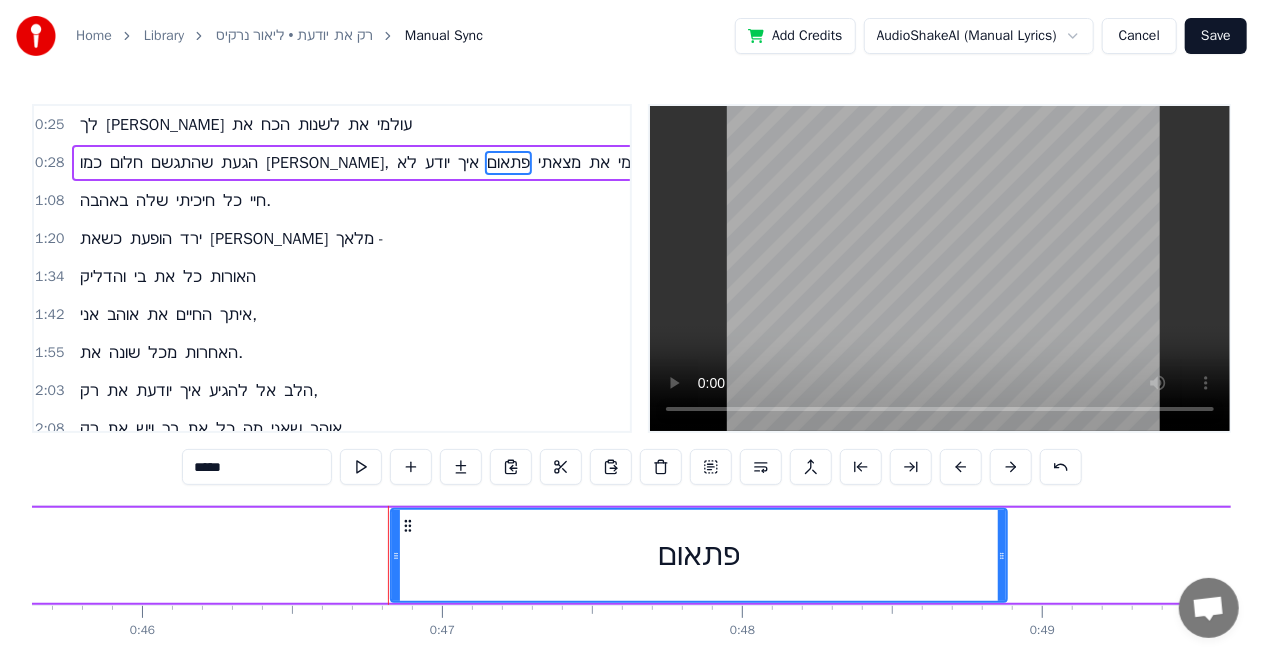scroll, scrollTop: 0, scrollLeft: 13946, axis: horizontal 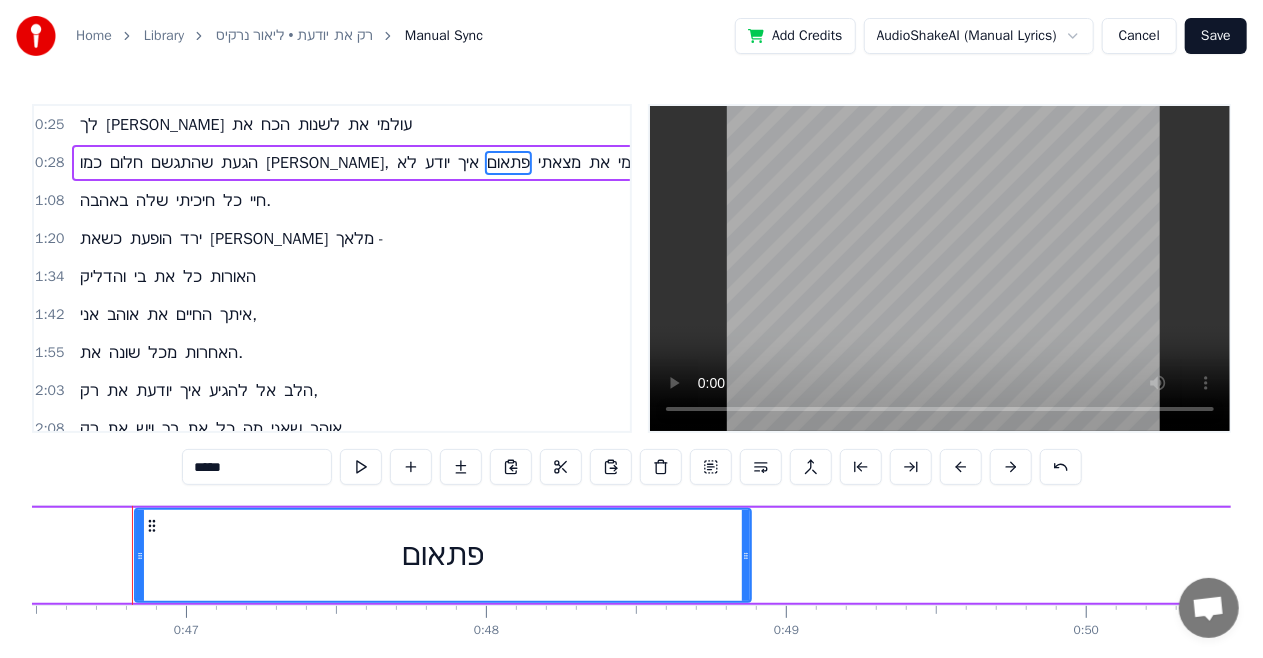 click on "פתאום" at bounding box center [443, 555] 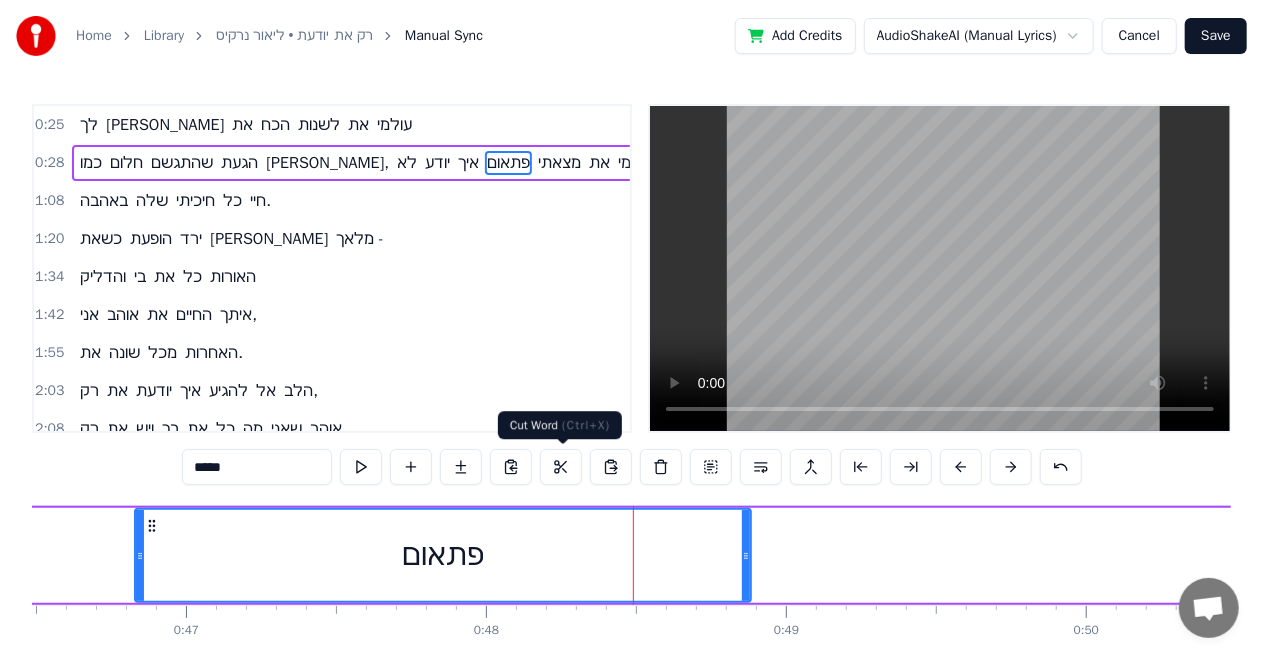 click at bounding box center [561, 467] 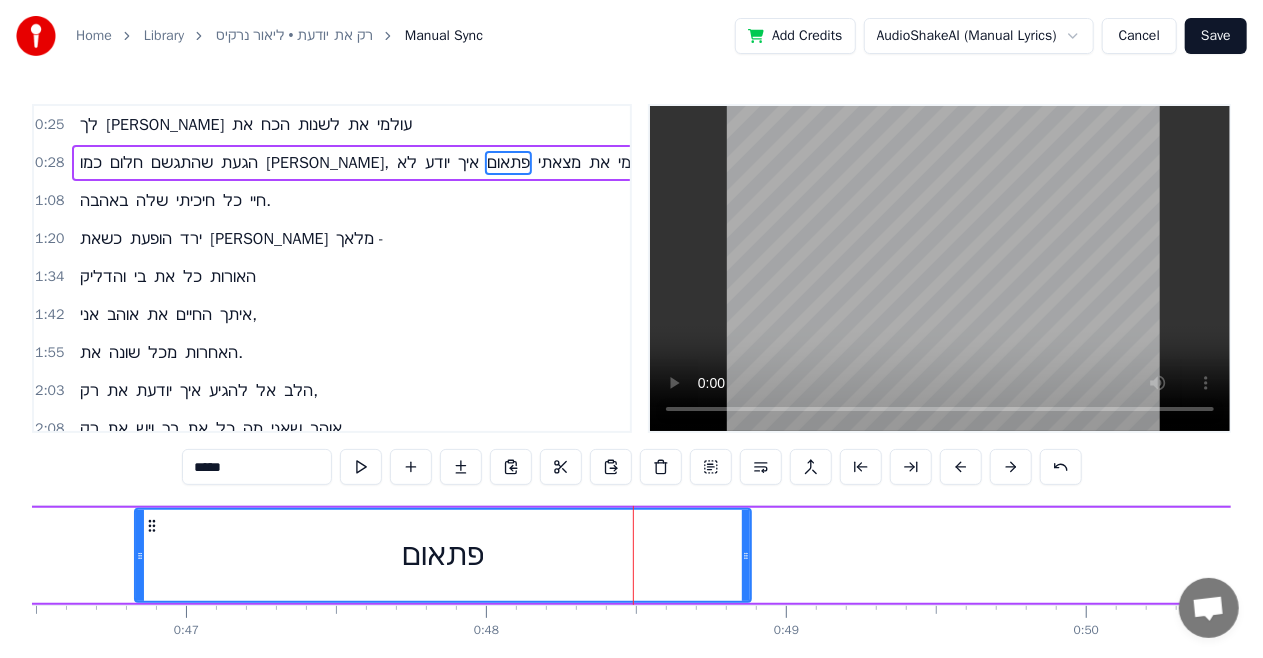 click on "לא" at bounding box center (407, 163) 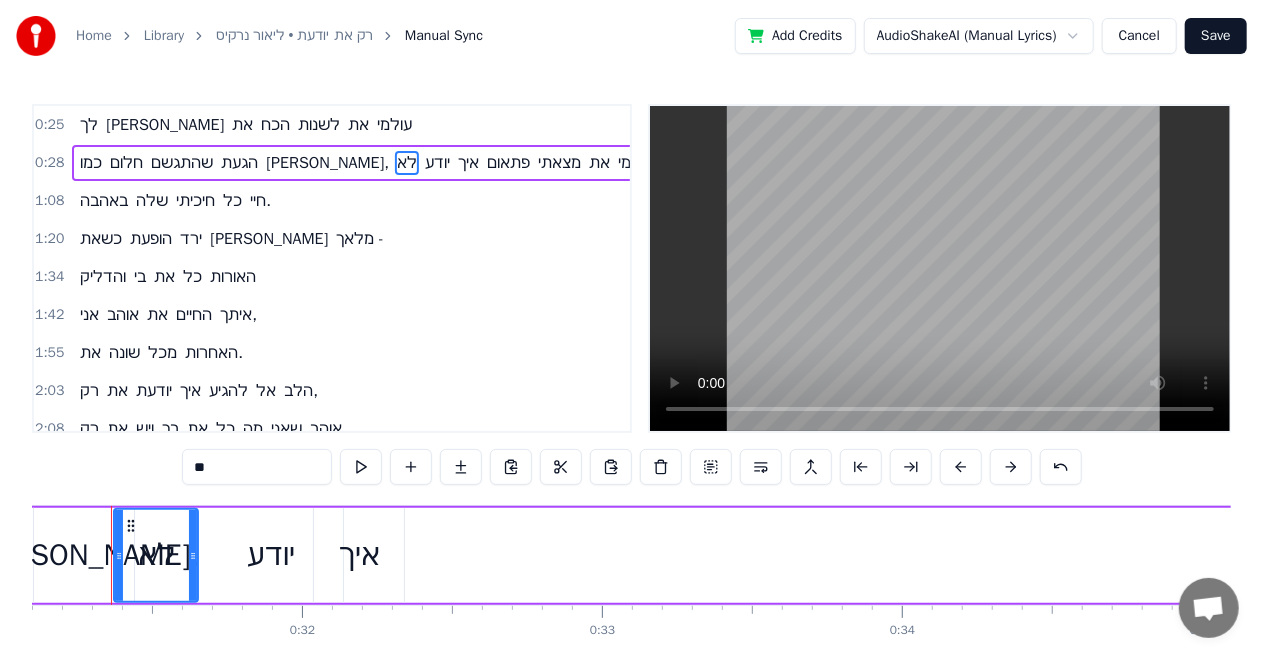 scroll, scrollTop: 0, scrollLeft: 9309, axis: horizontal 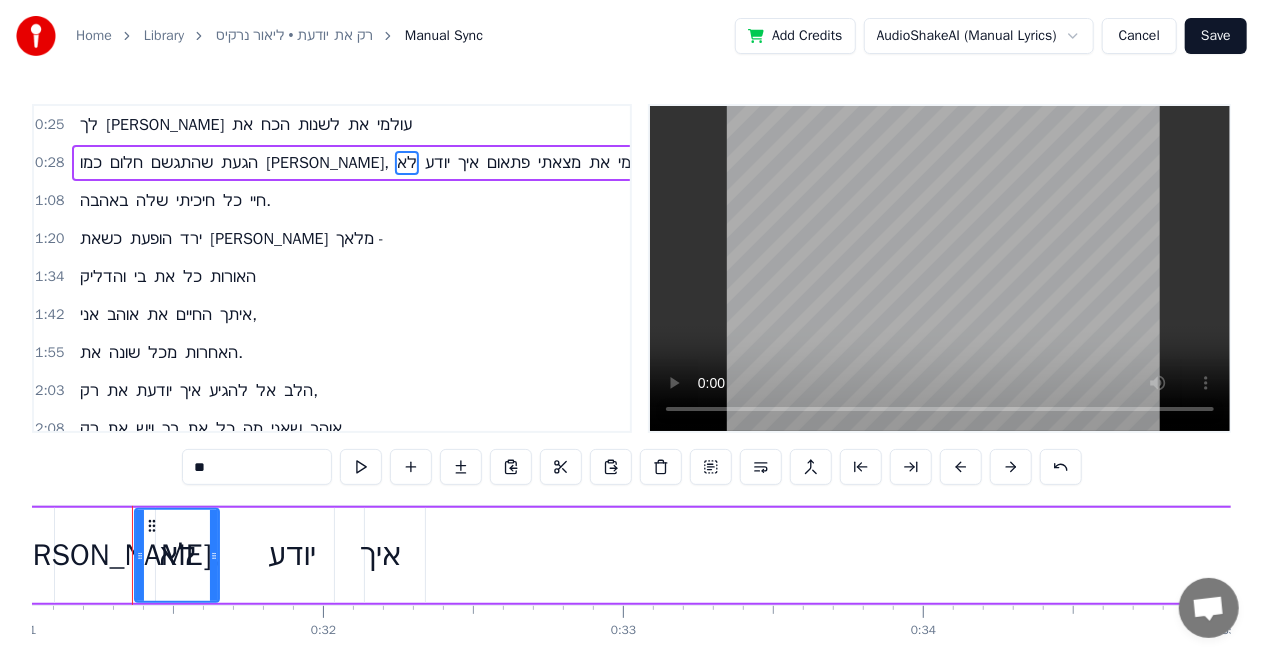 click on "איך" at bounding box center [468, 163] 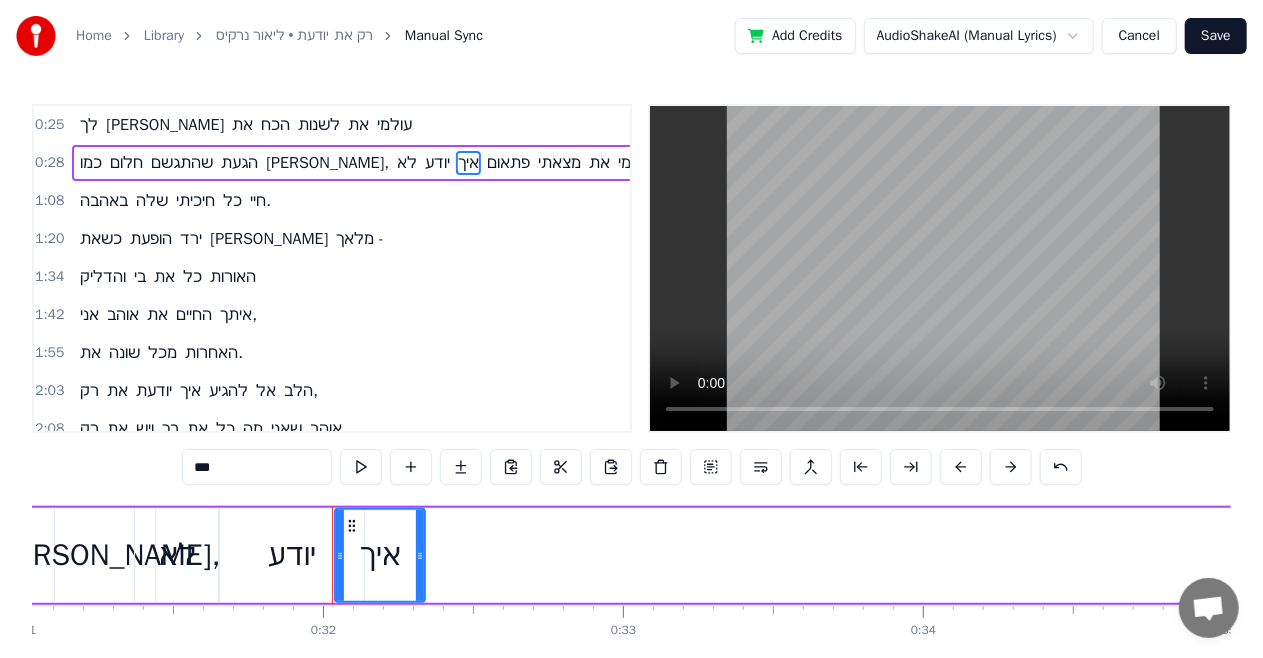 click on "כמו חלום שהתגשם הגעת [PERSON_NAME], לא יודע איך פתאום מצאתי את עצמי" at bounding box center (5222, 555) 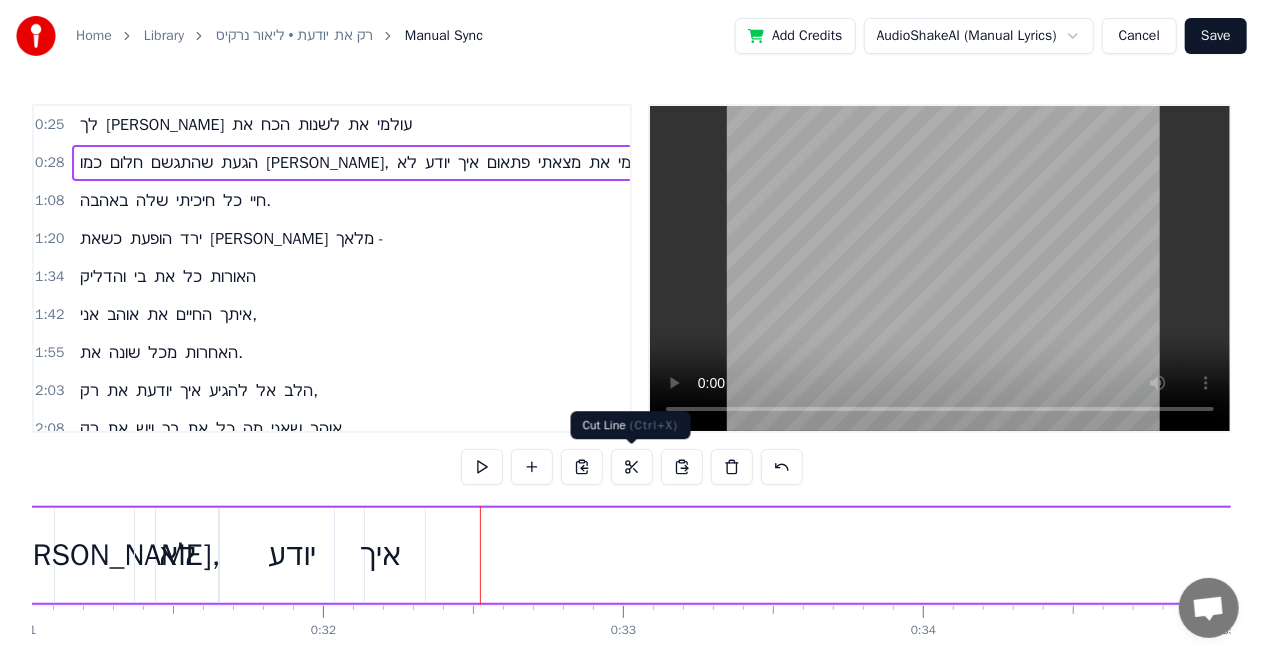click at bounding box center [632, 467] 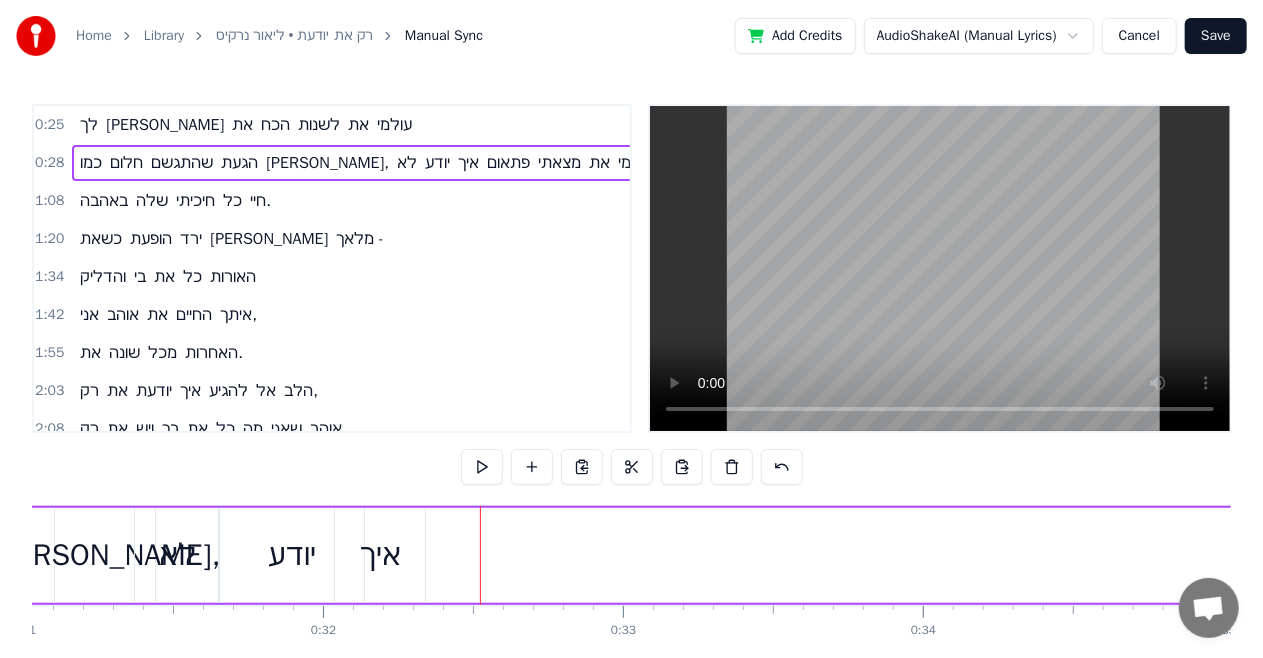type 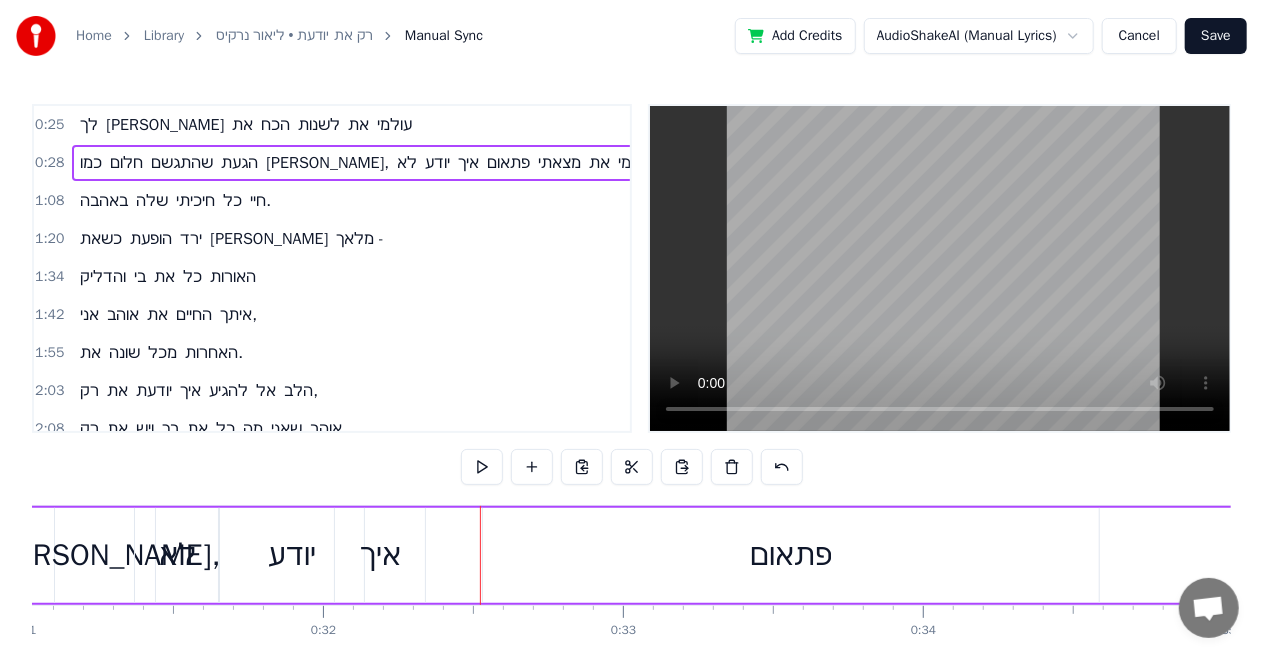 click on "פתאום" at bounding box center (791, 555) 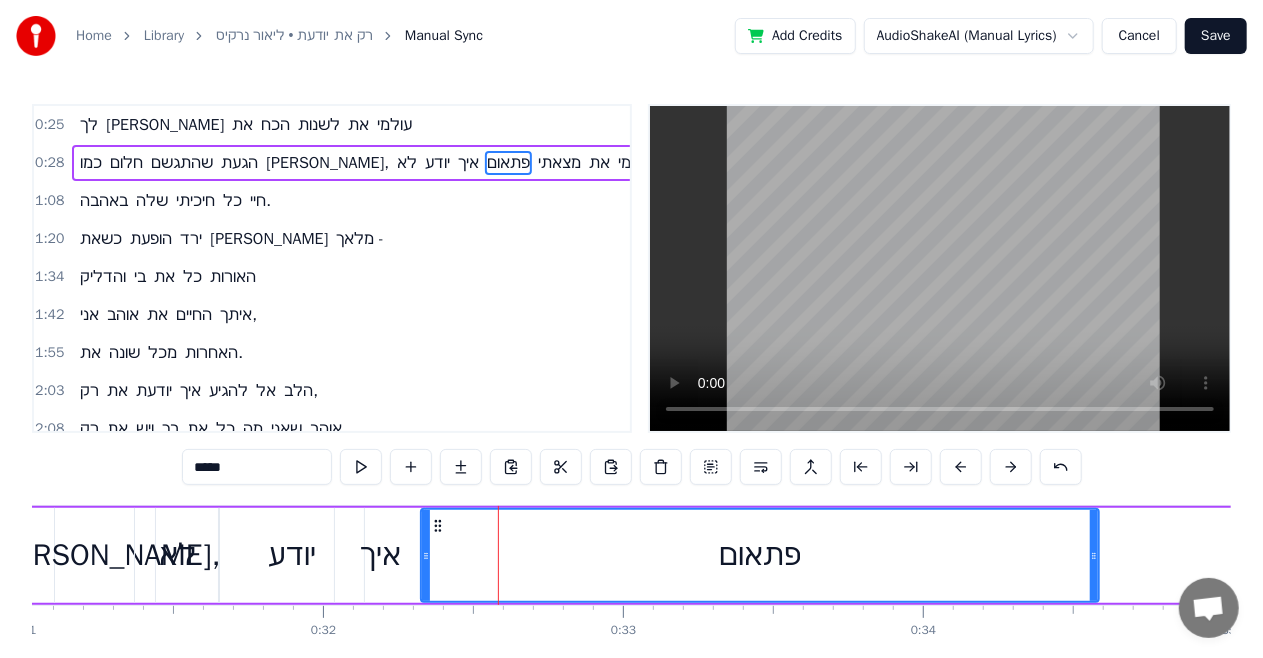 drag, startPoint x: 486, startPoint y: 540, endPoint x: 424, endPoint y: 548, distance: 62.514 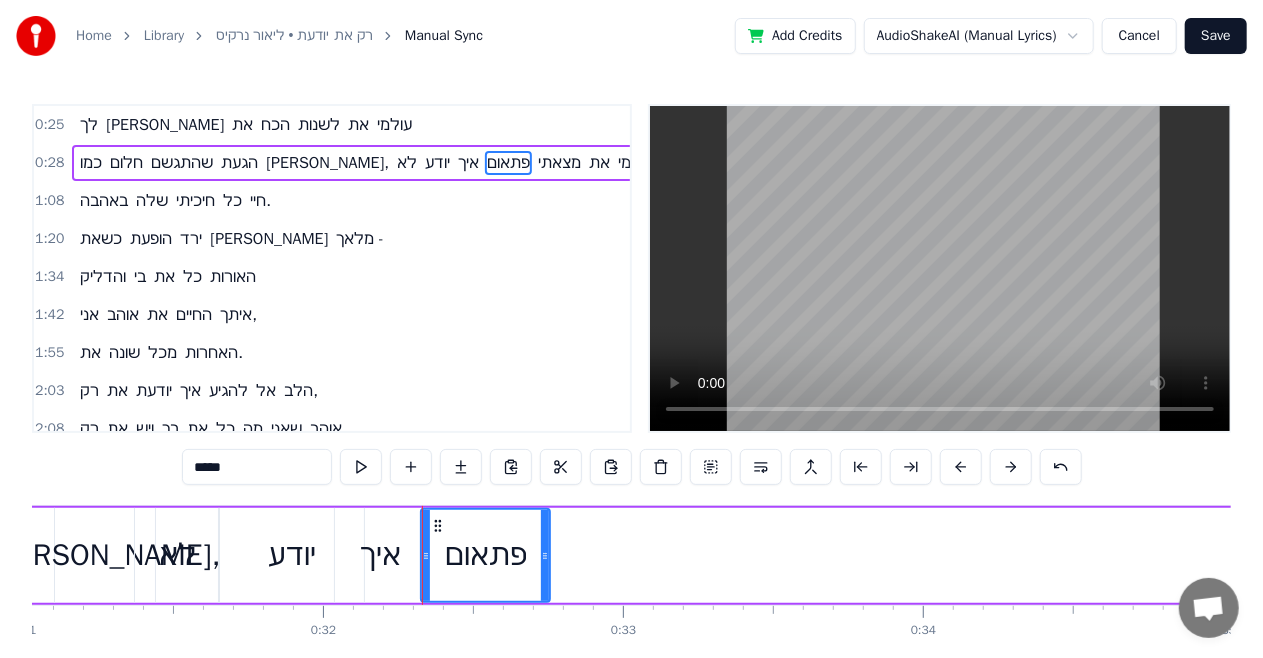 drag, startPoint x: 1093, startPoint y: 537, endPoint x: 544, endPoint y: 574, distance: 550.2454 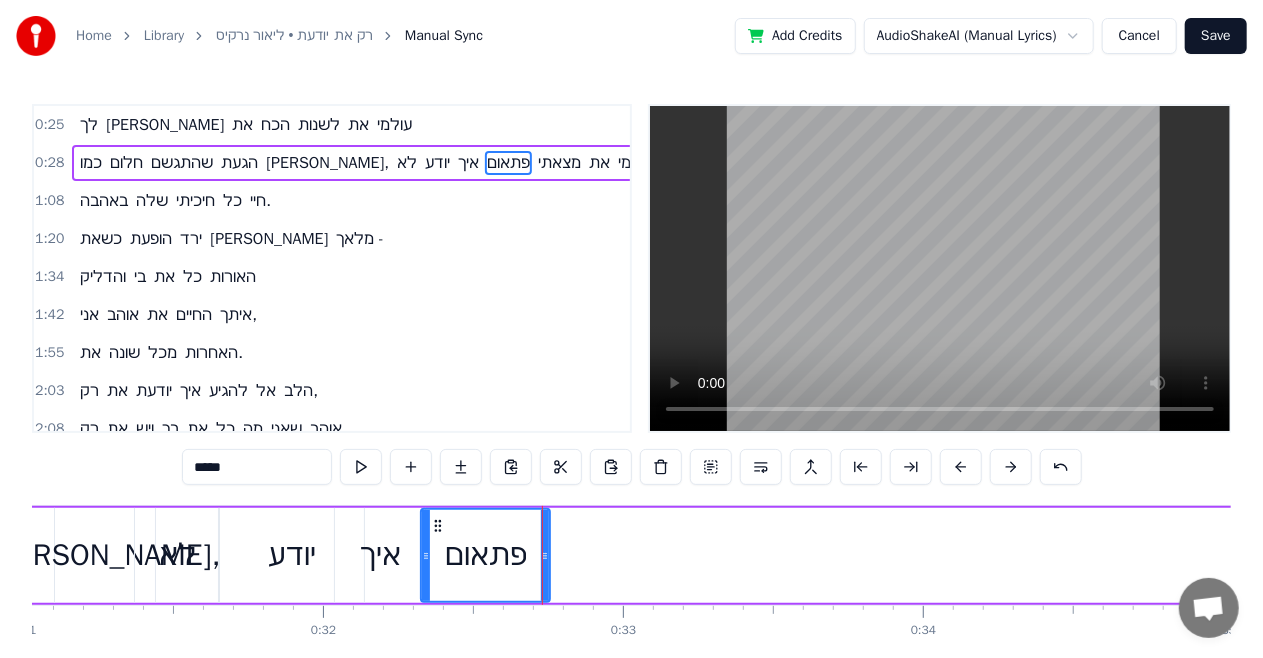 click on "מצאתי" at bounding box center [559, 163] 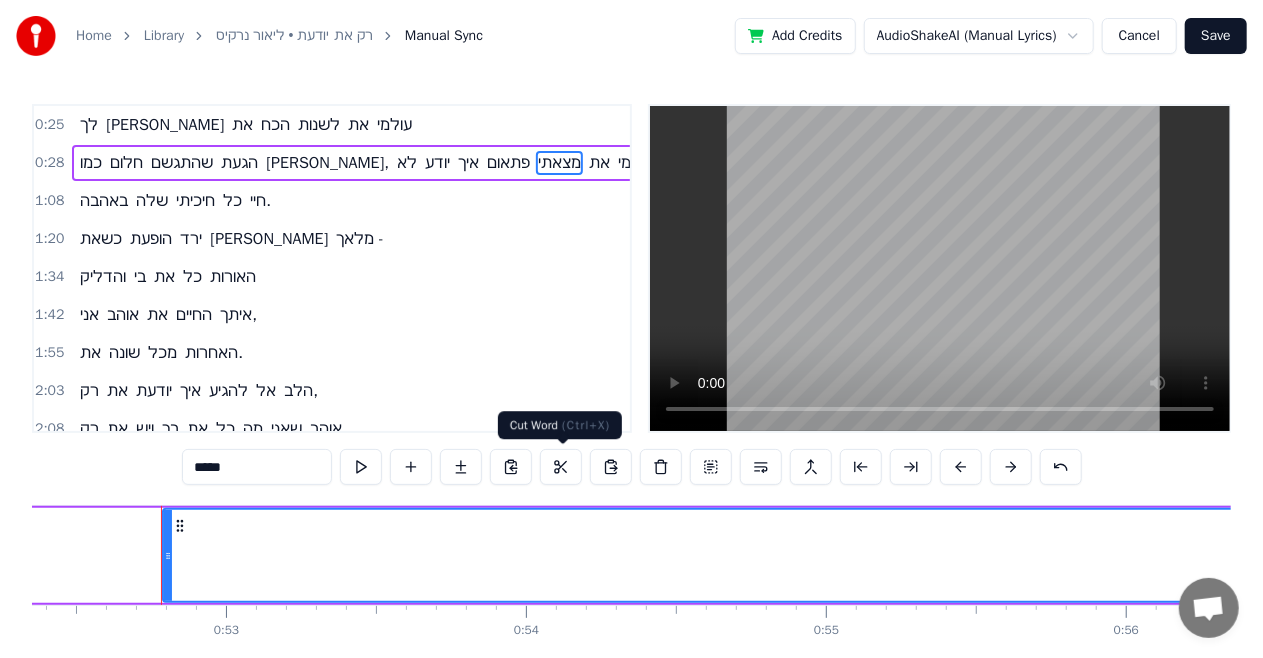 scroll, scrollTop: 0, scrollLeft: 15734, axis: horizontal 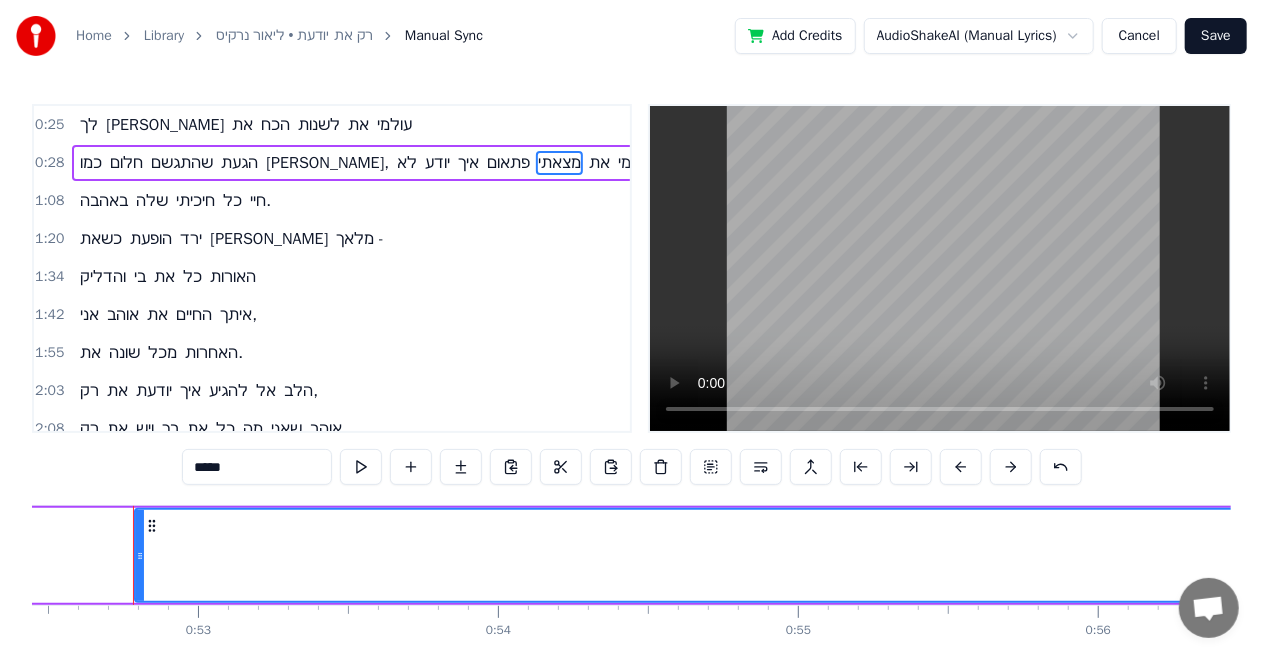 click on "מצאתי" at bounding box center [1508, 555] 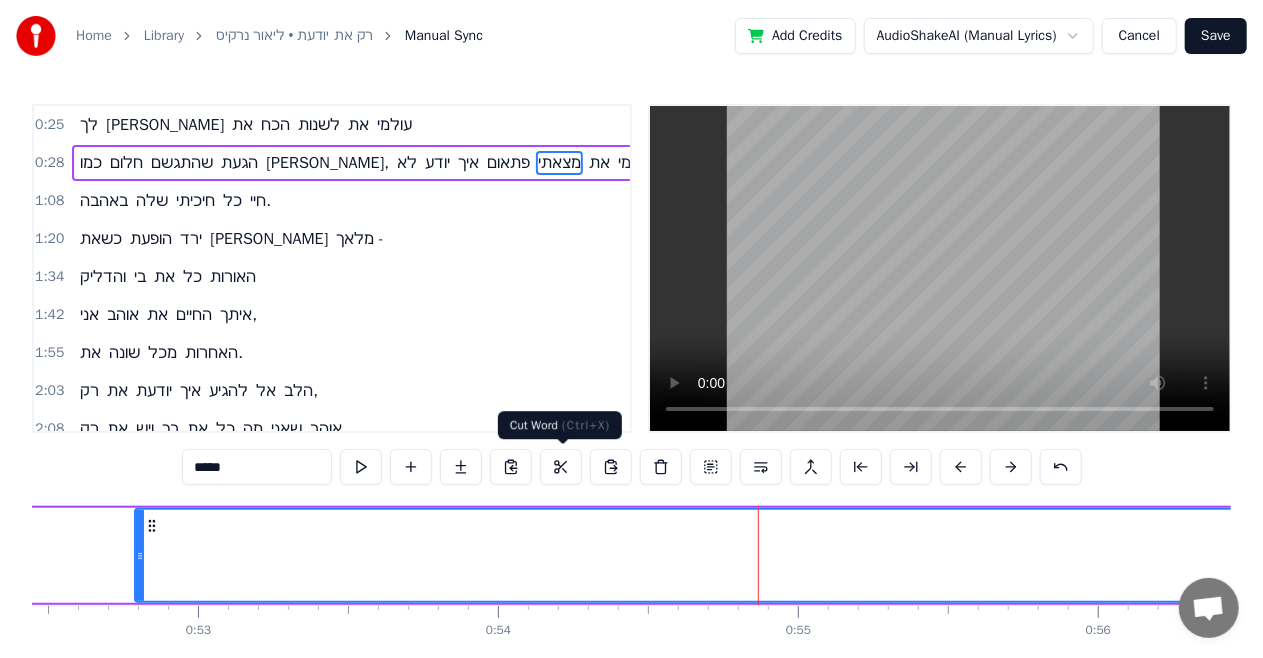 click at bounding box center [561, 467] 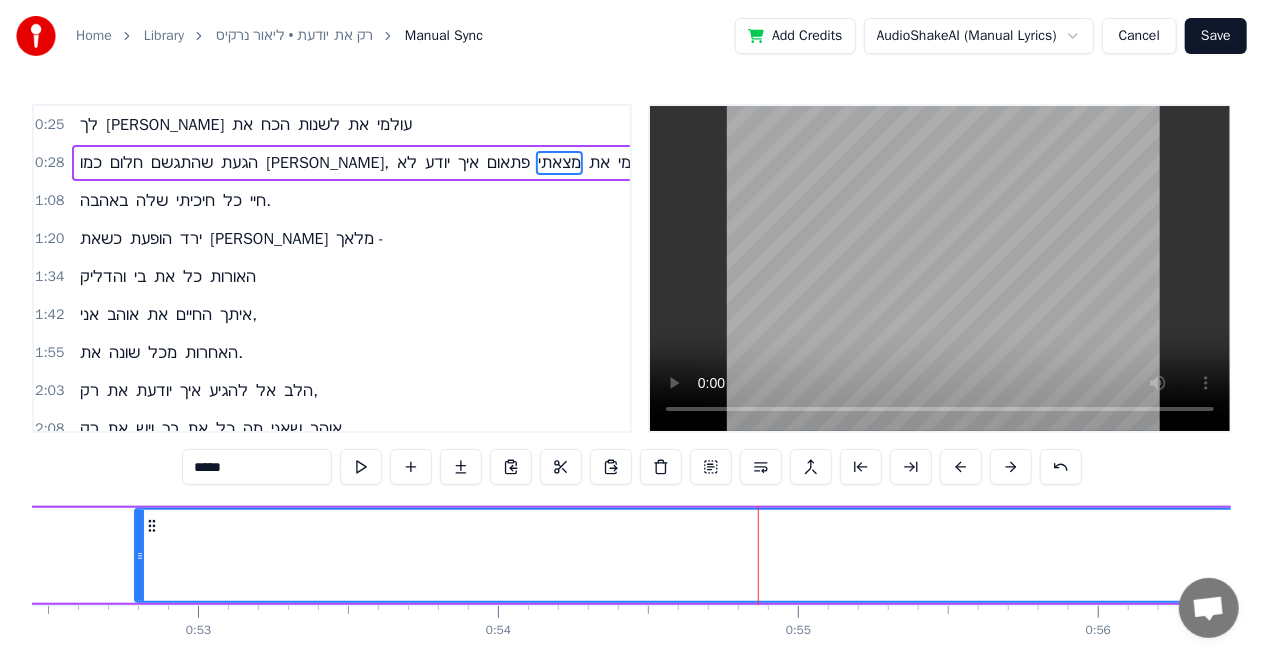 click on "פתאום" at bounding box center [508, 163] 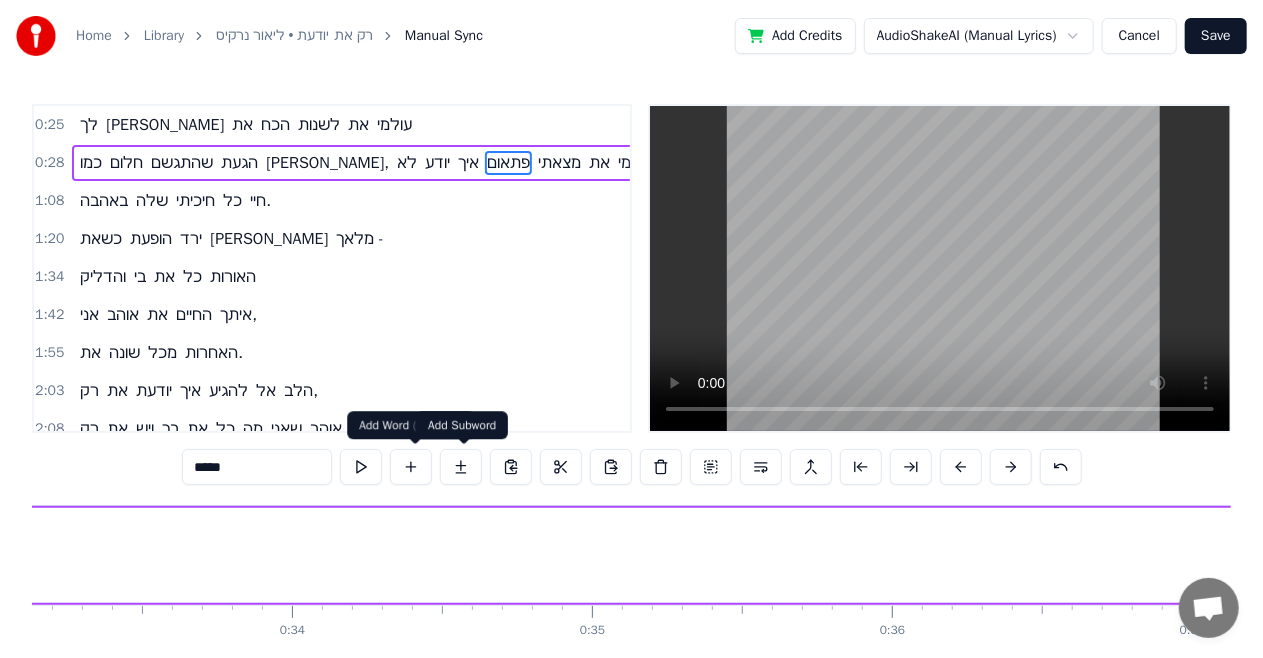 scroll, scrollTop: 0, scrollLeft: 9595, axis: horizontal 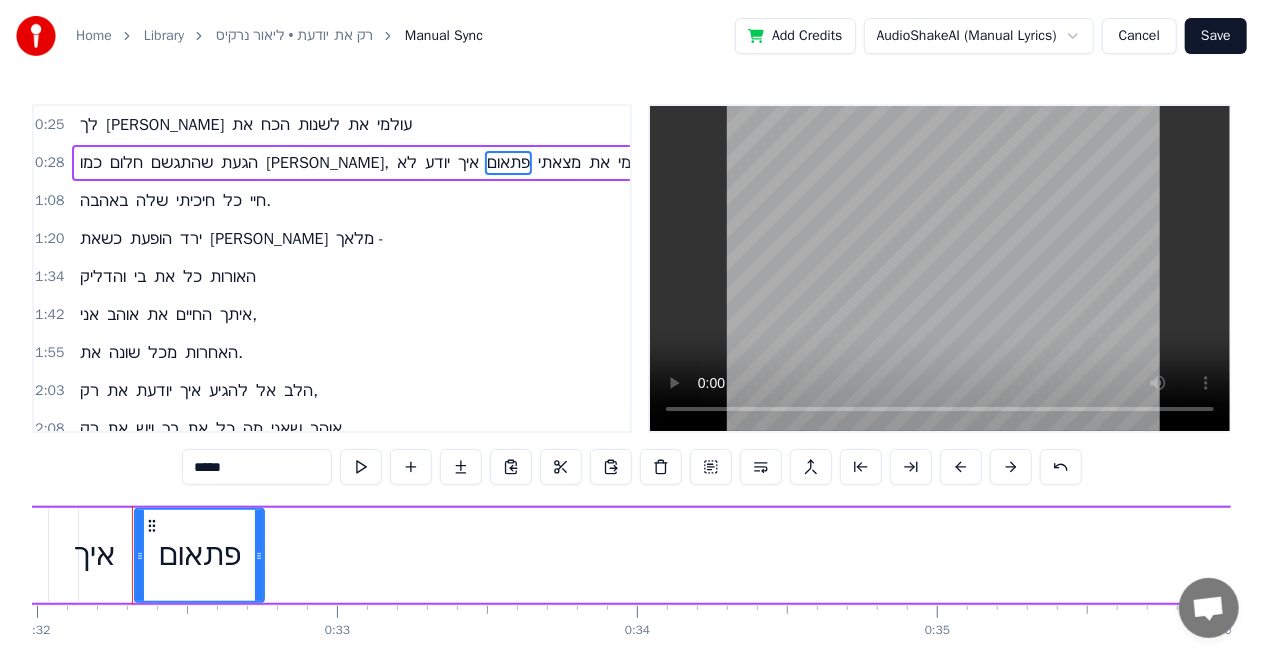 click on "כמו חלום שהתגשם הגעת [PERSON_NAME], לא יודע איך פתאום מצאתי את עצמי" at bounding box center [4936, 555] 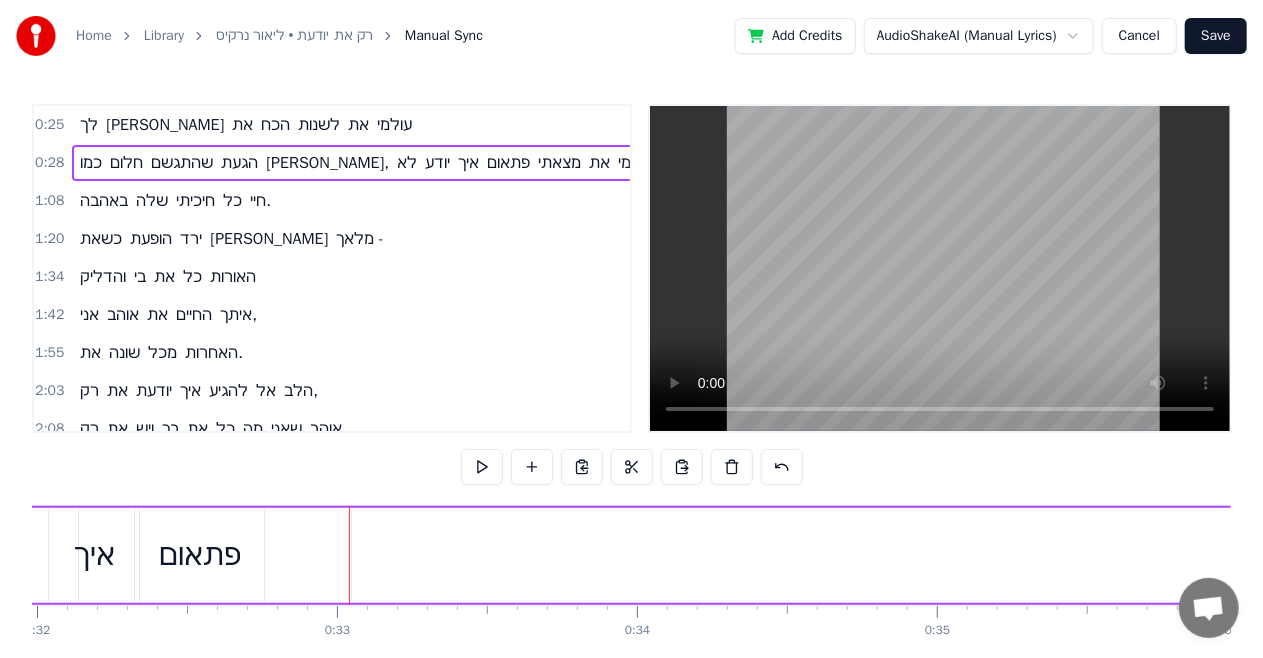 click on "מצאתי" at bounding box center (1725, 555) 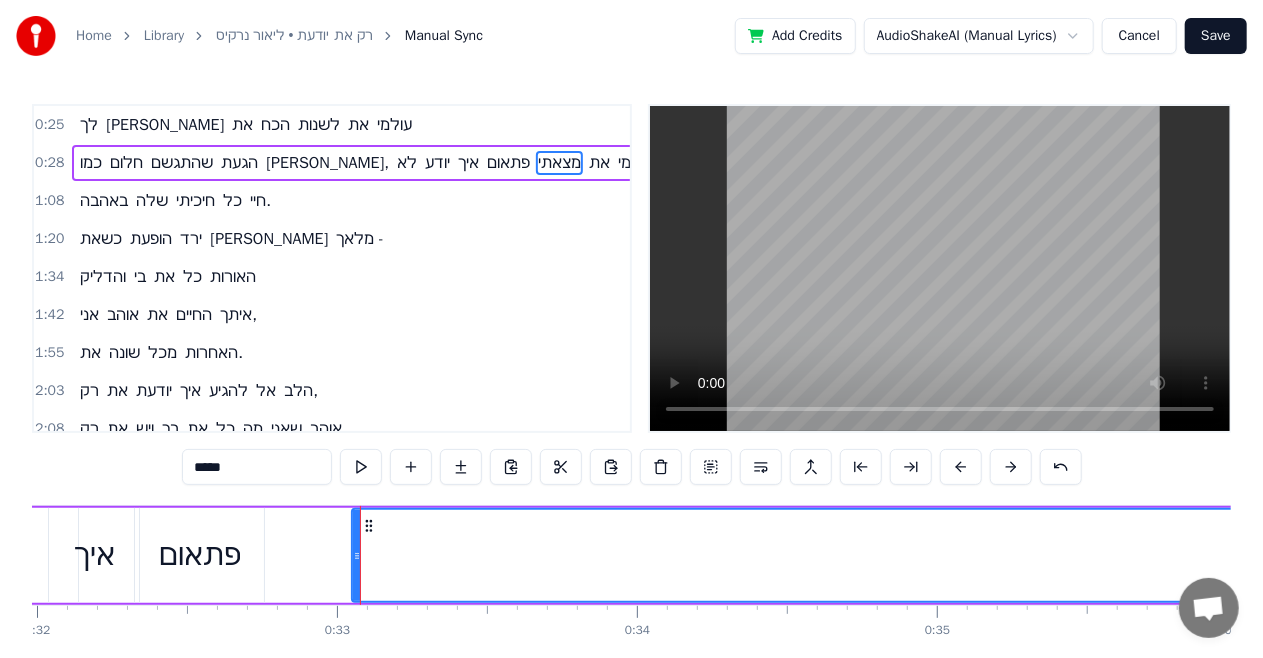 click on "כמו חלום שהתגשם הגעת [PERSON_NAME], לא יודע איך פתאום מצאתי את עצמי" at bounding box center (4936, 555) 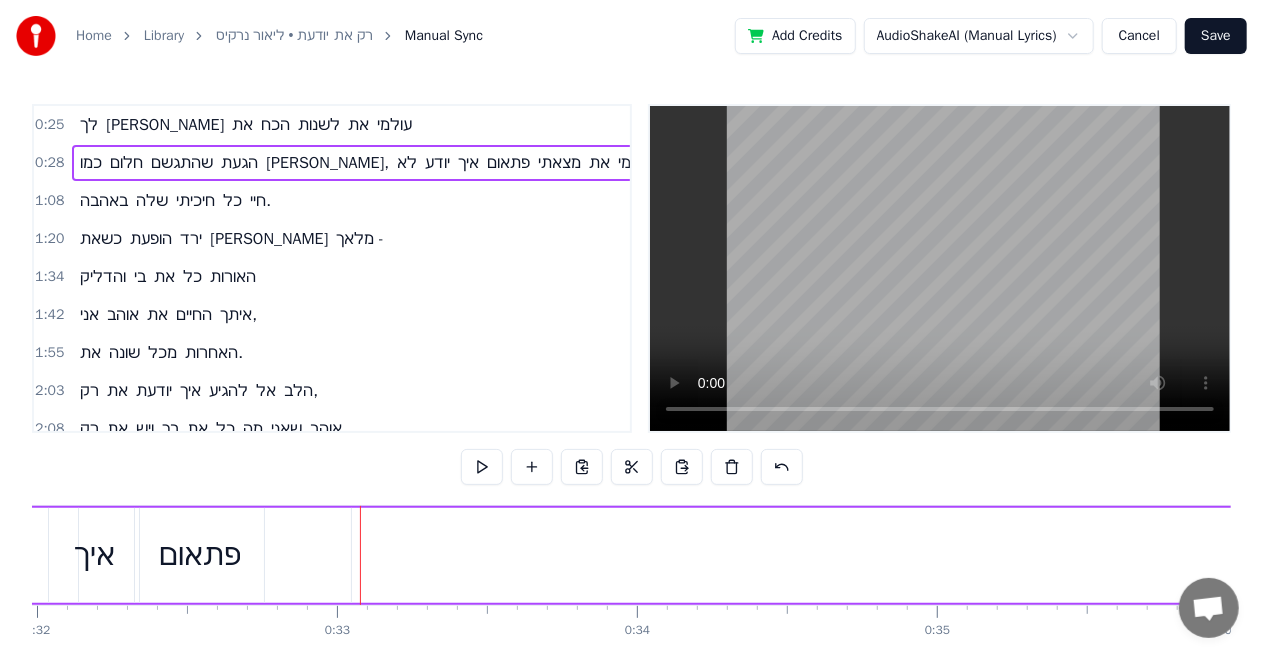 click on "מצאתי" at bounding box center [1725, 555] 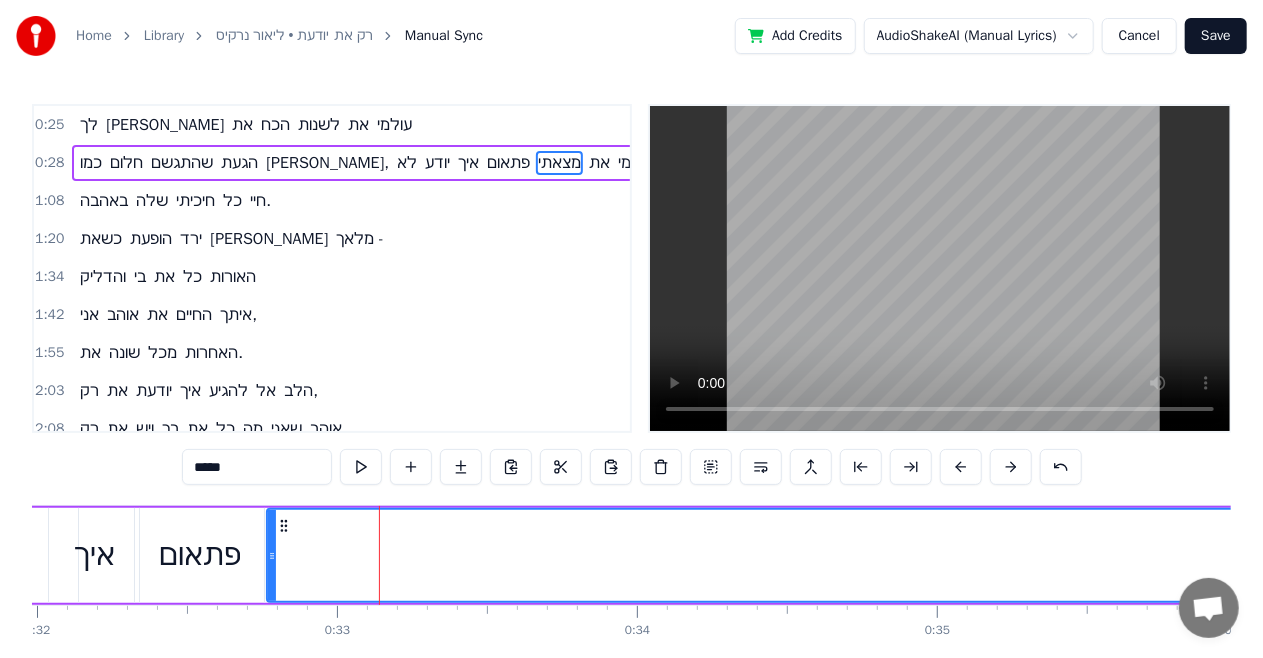 drag, startPoint x: 356, startPoint y: 552, endPoint x: 271, endPoint y: 556, distance: 85.09406 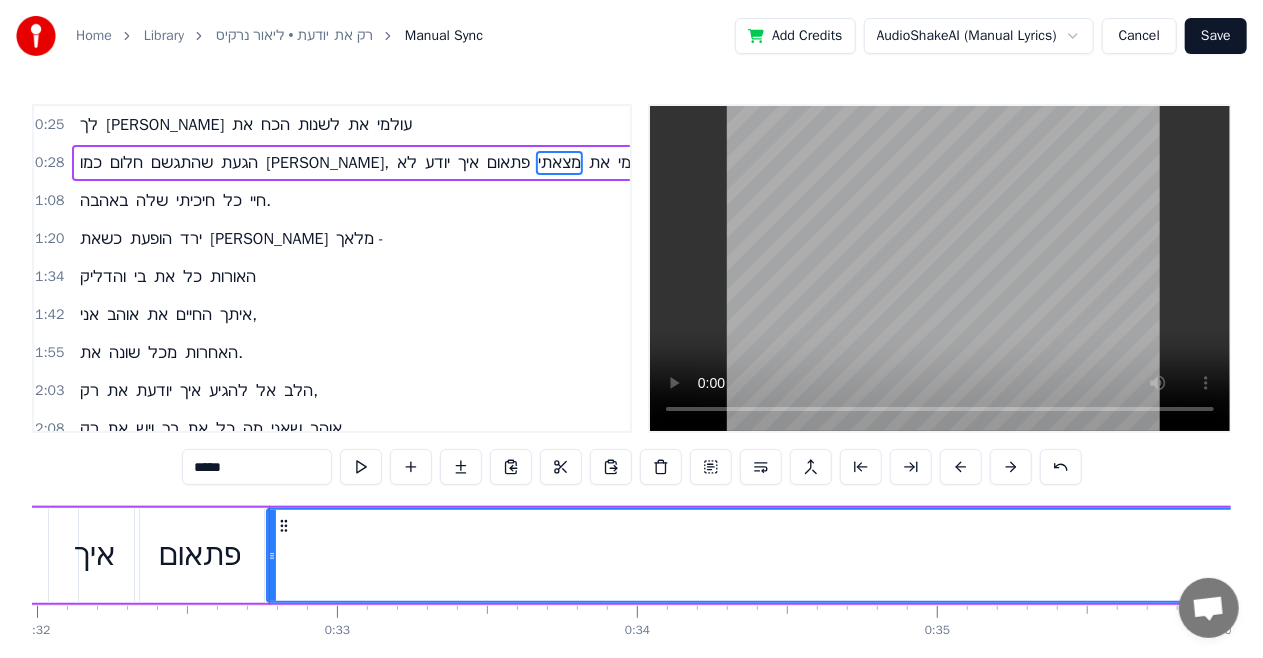 click on "מצאתי" at bounding box center [1682, 555] 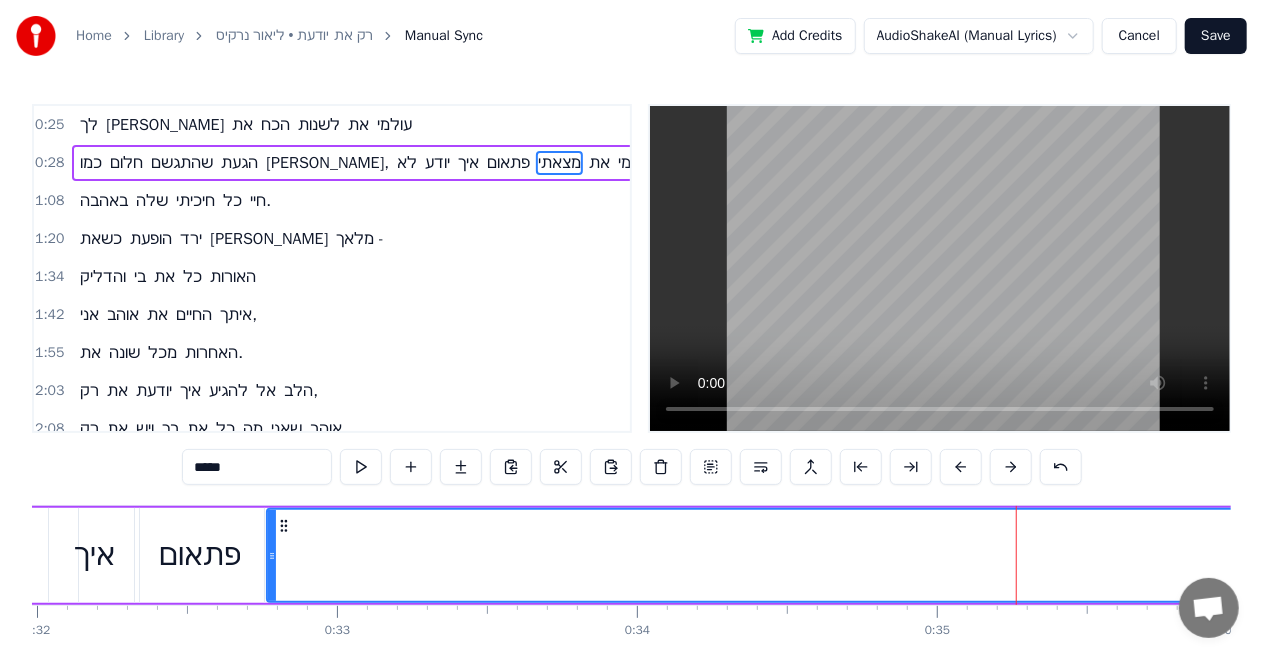click on "מצאתי" at bounding box center (1682, 555) 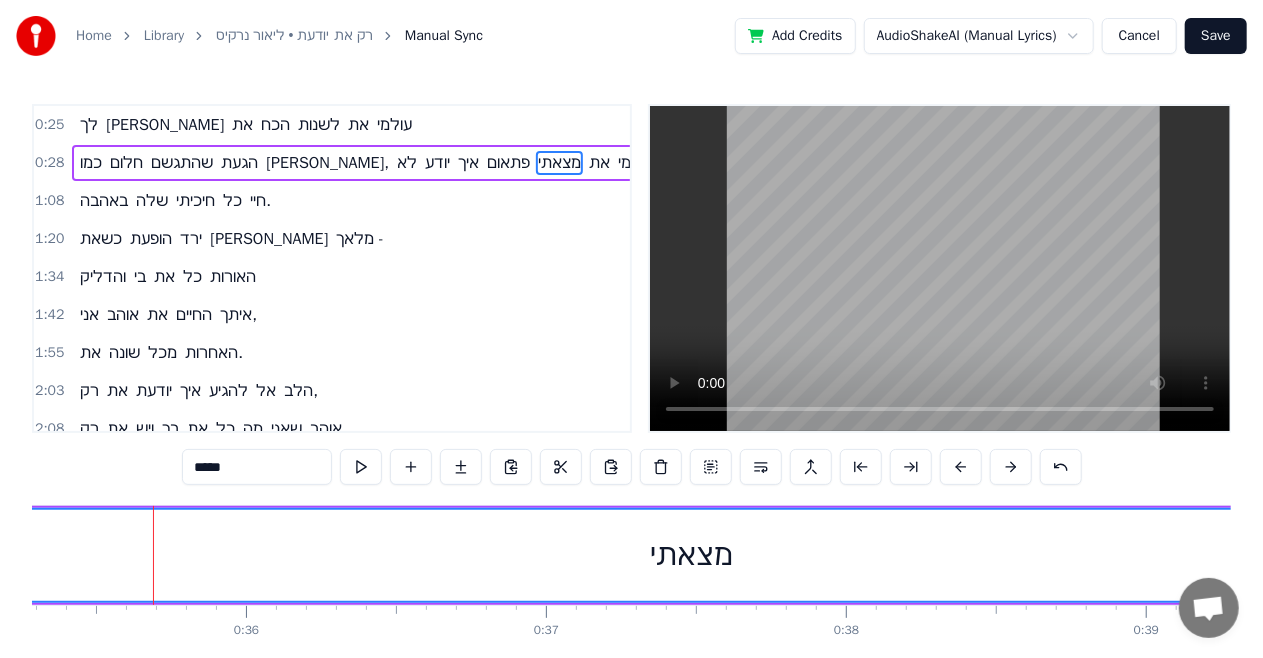 scroll, scrollTop: 0, scrollLeft: 10607, axis: horizontal 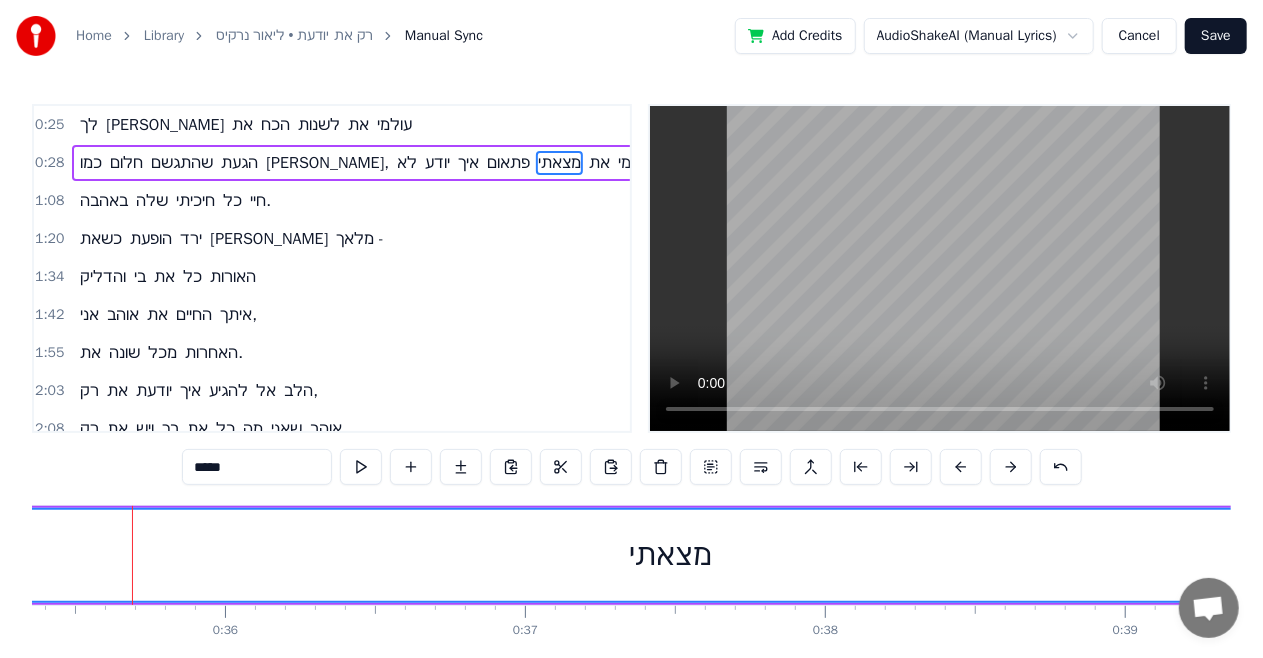 click on "מצאתי" at bounding box center [670, 555] 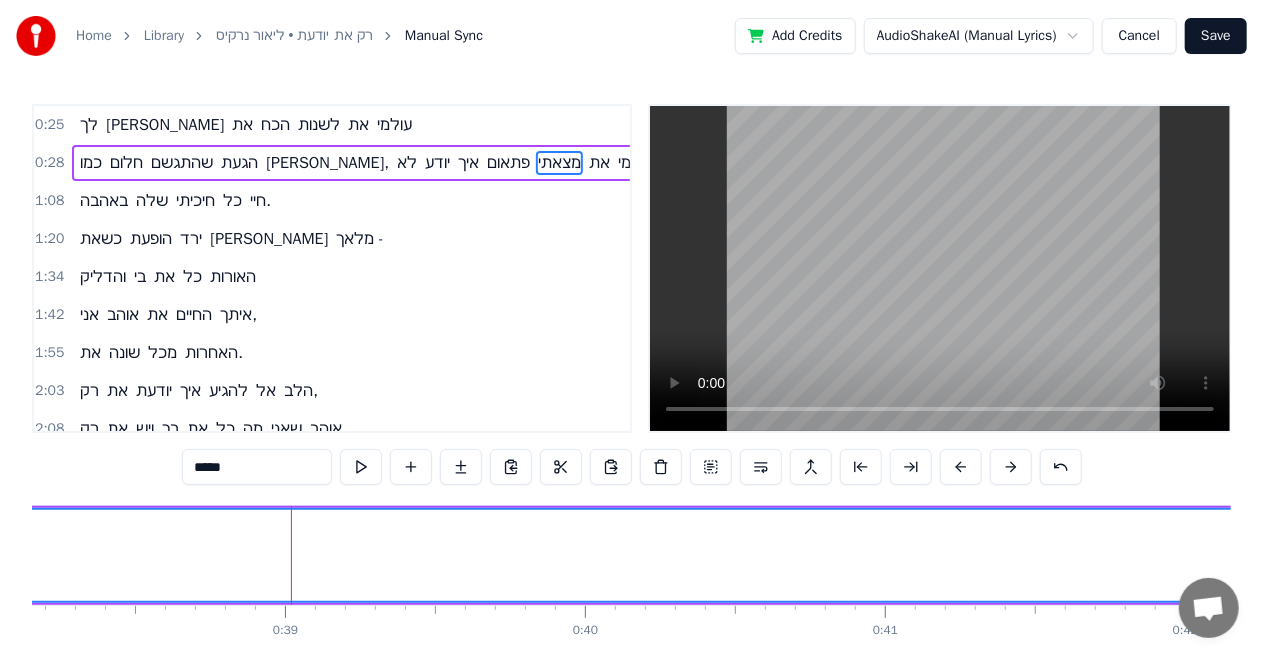 scroll, scrollTop: 0, scrollLeft: 11606, axis: horizontal 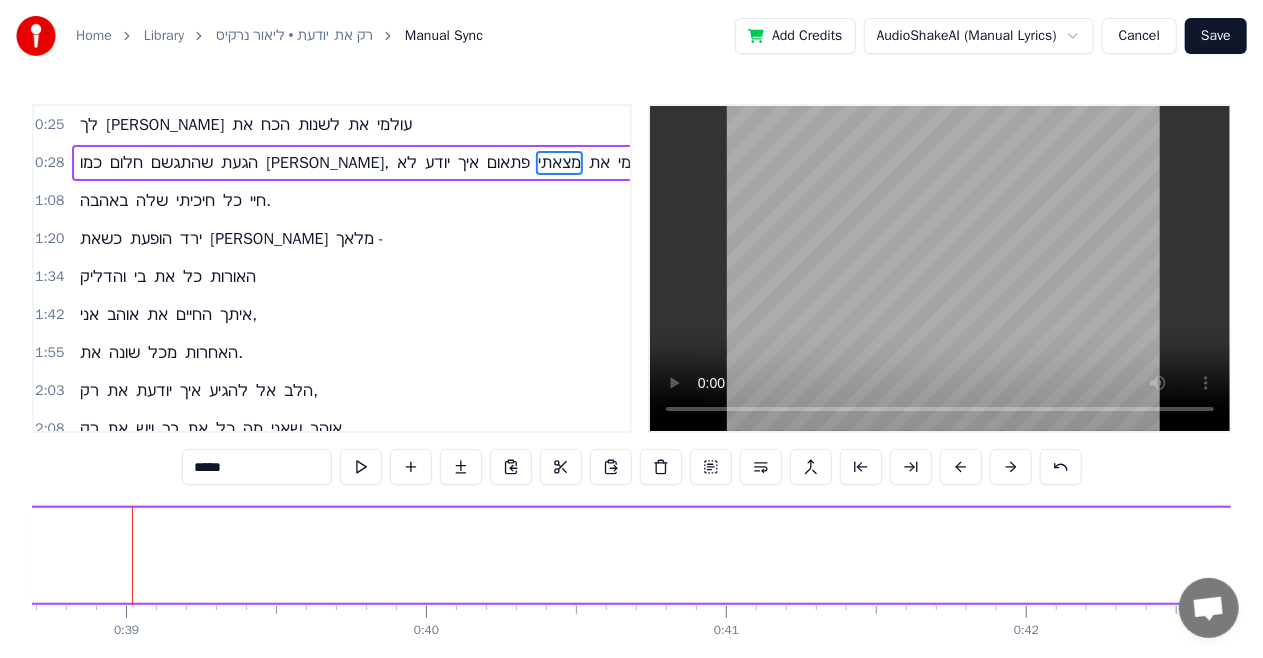 drag, startPoint x: 1080, startPoint y: 551, endPoint x: 24, endPoint y: 568, distance: 1056.1368 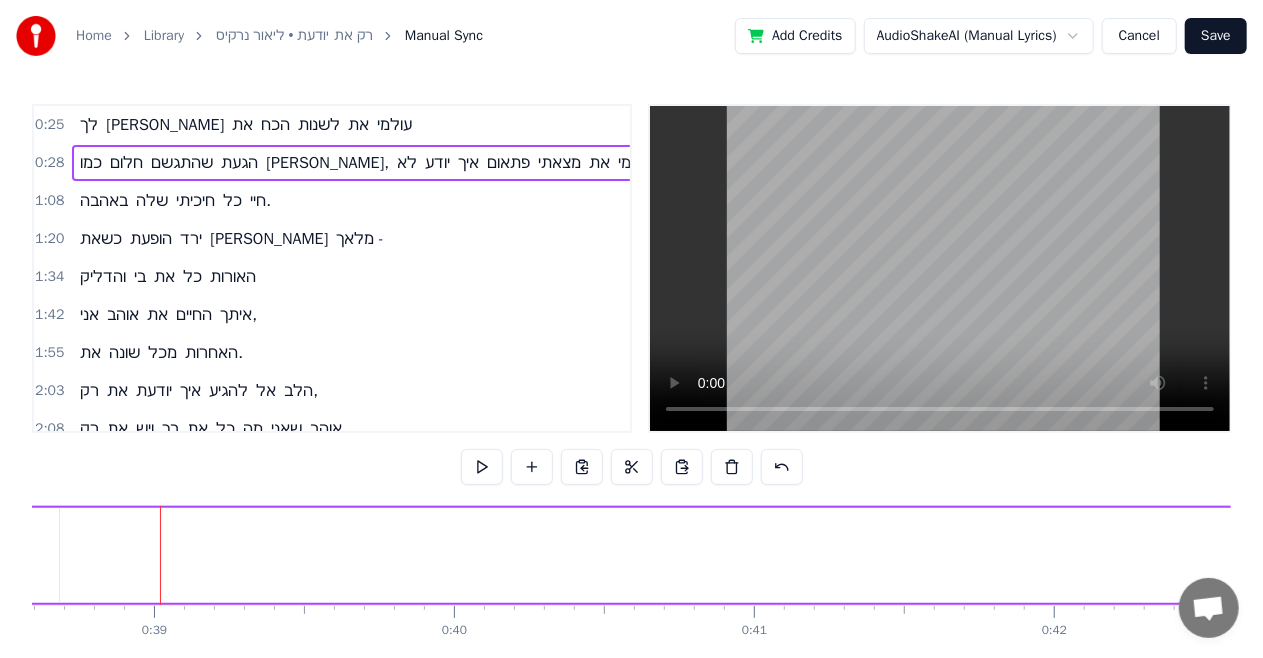 click on "כמו חלום שהתגשם הגעת [PERSON_NAME], לא יודע איך פתאום מצאתי את עצמי" at bounding box center [2953, 555] 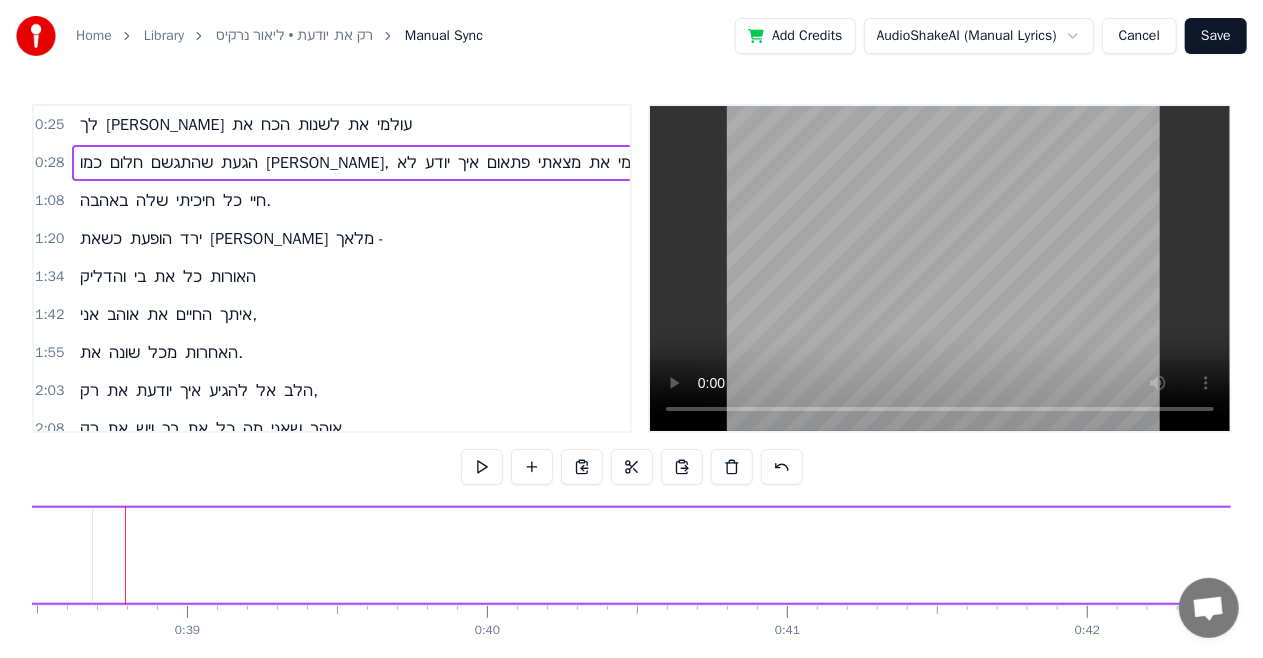 scroll, scrollTop: 0, scrollLeft: 11538, axis: horizontal 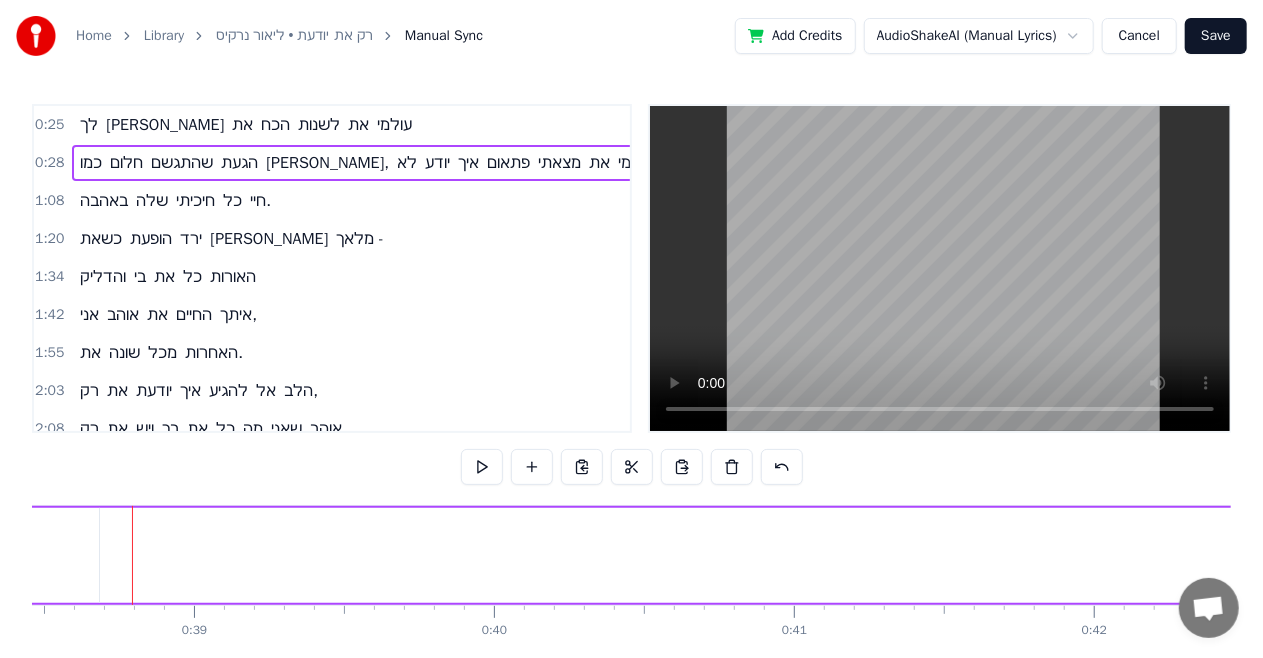 click on "מצאתי" at bounding box center (-789, 555) 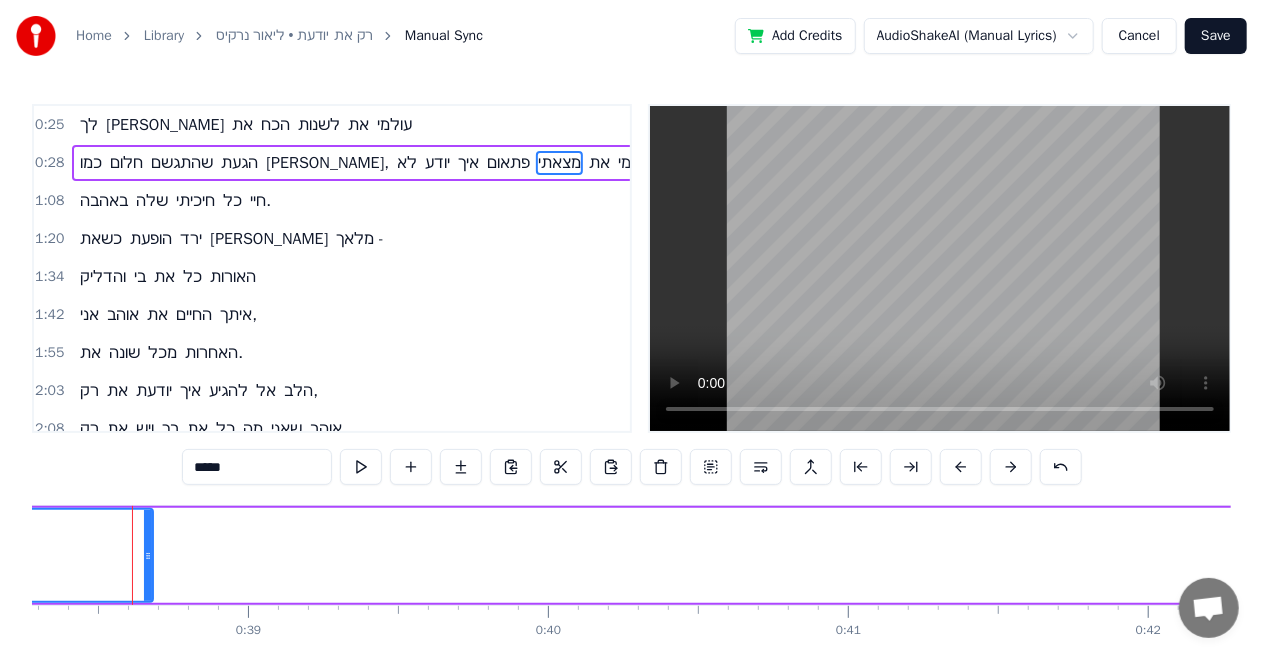 click on "מצאתי" at bounding box center [-735, 555] 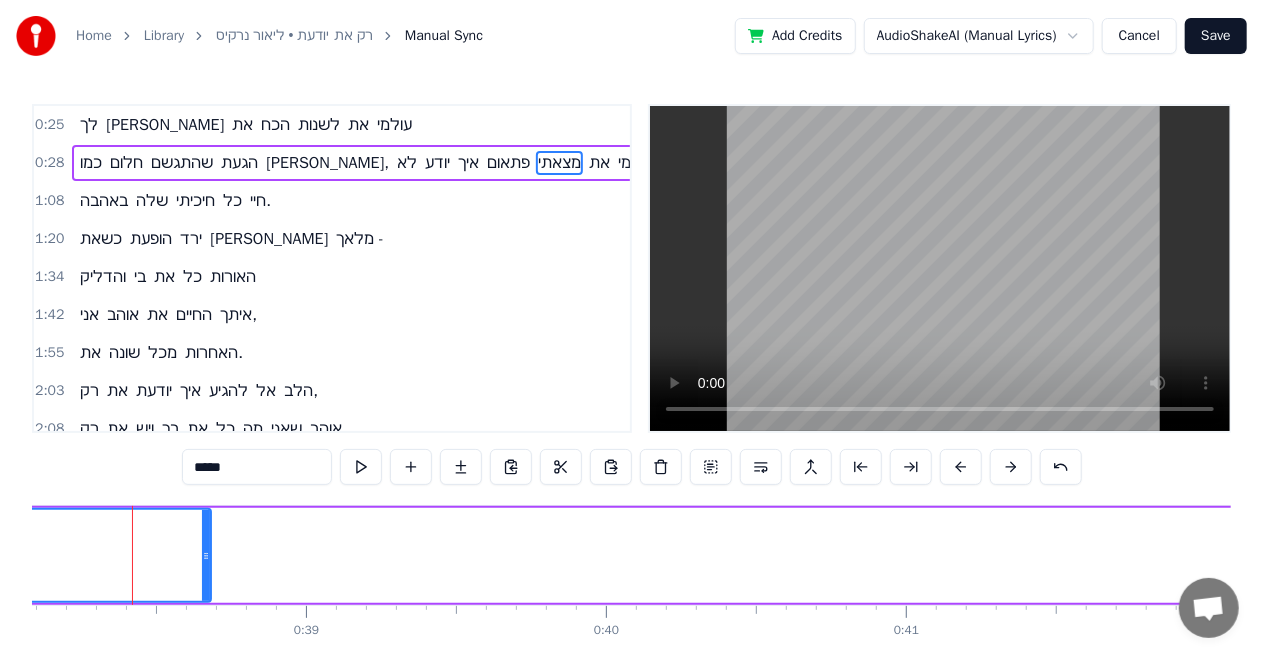 click on "מצאתי" at bounding box center [-677, 555] 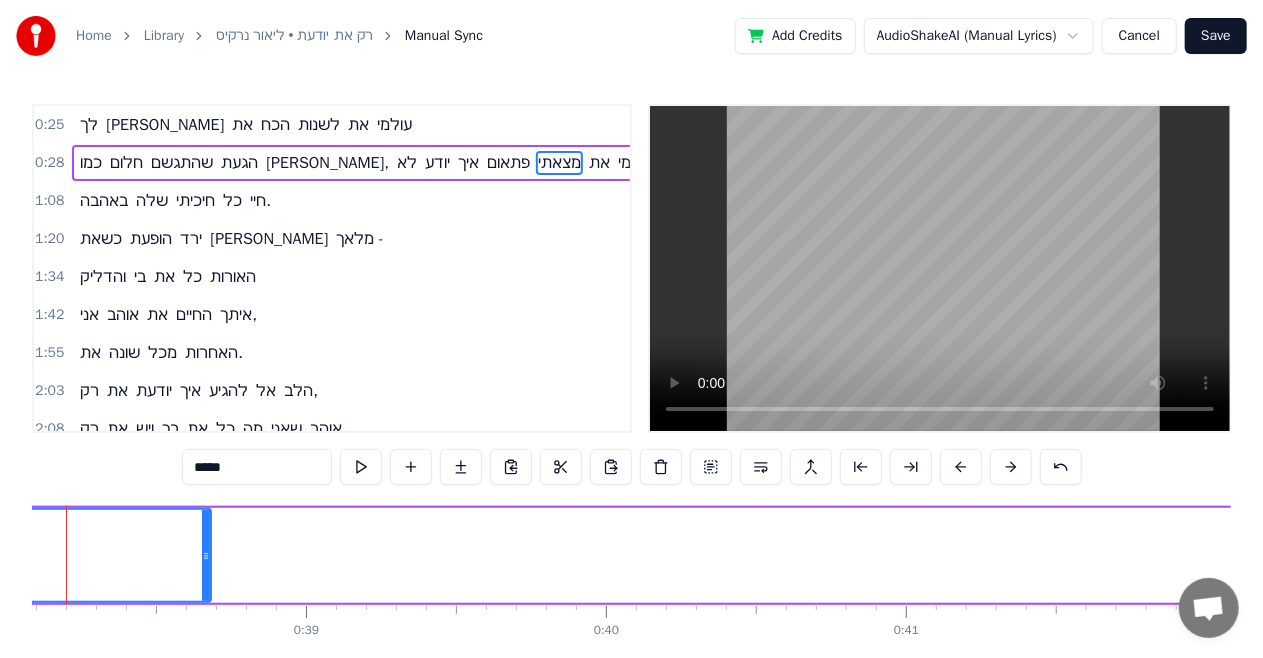 scroll, scrollTop: 0, scrollLeft: 11360, axis: horizontal 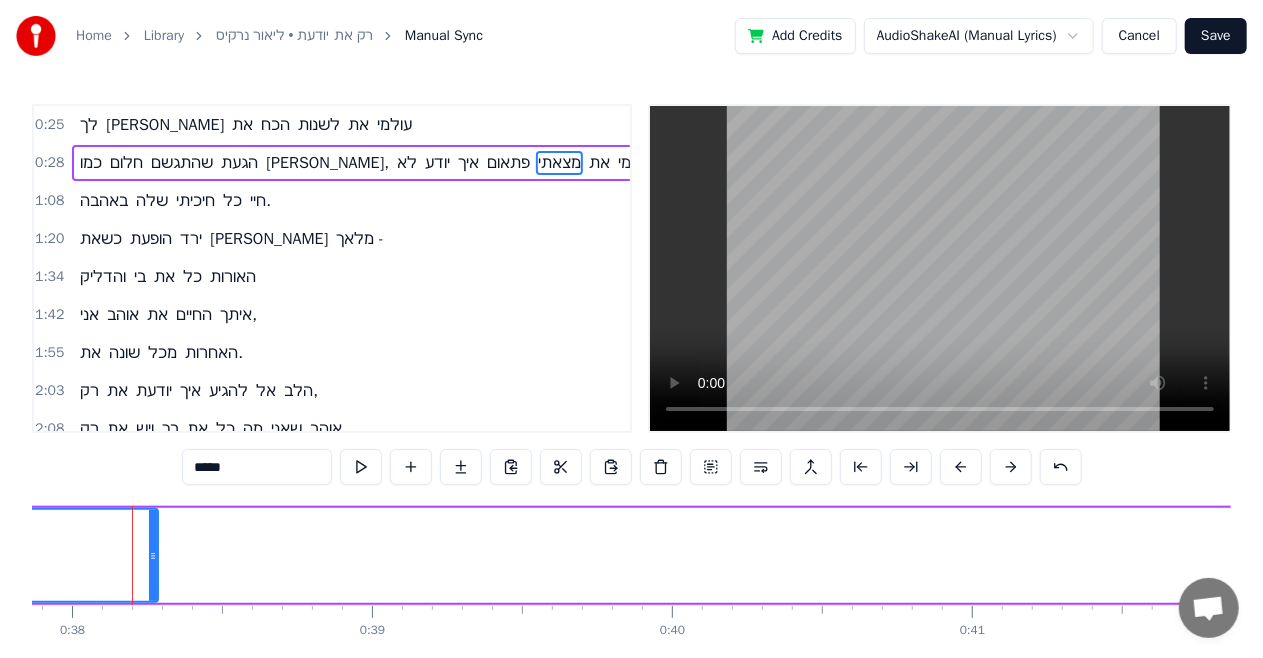 drag, startPoint x: 272, startPoint y: 557, endPoint x: 149, endPoint y: 564, distance: 123.19903 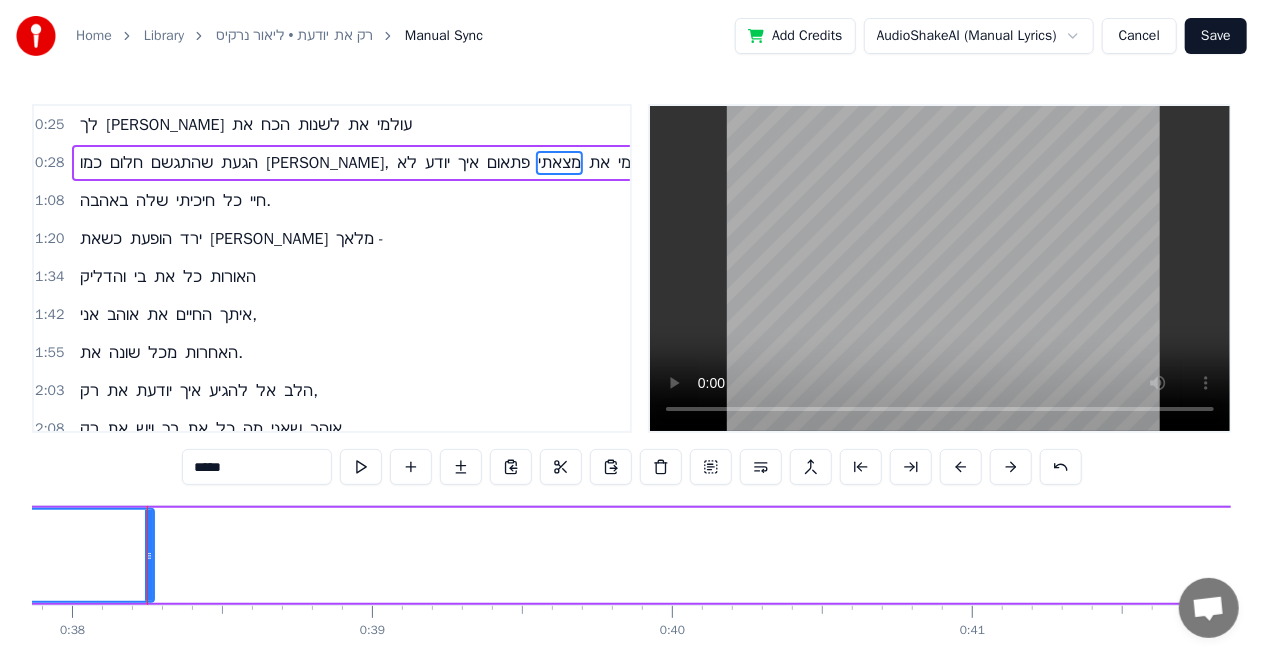 click on "מצאתי" at bounding box center (-672, 555) 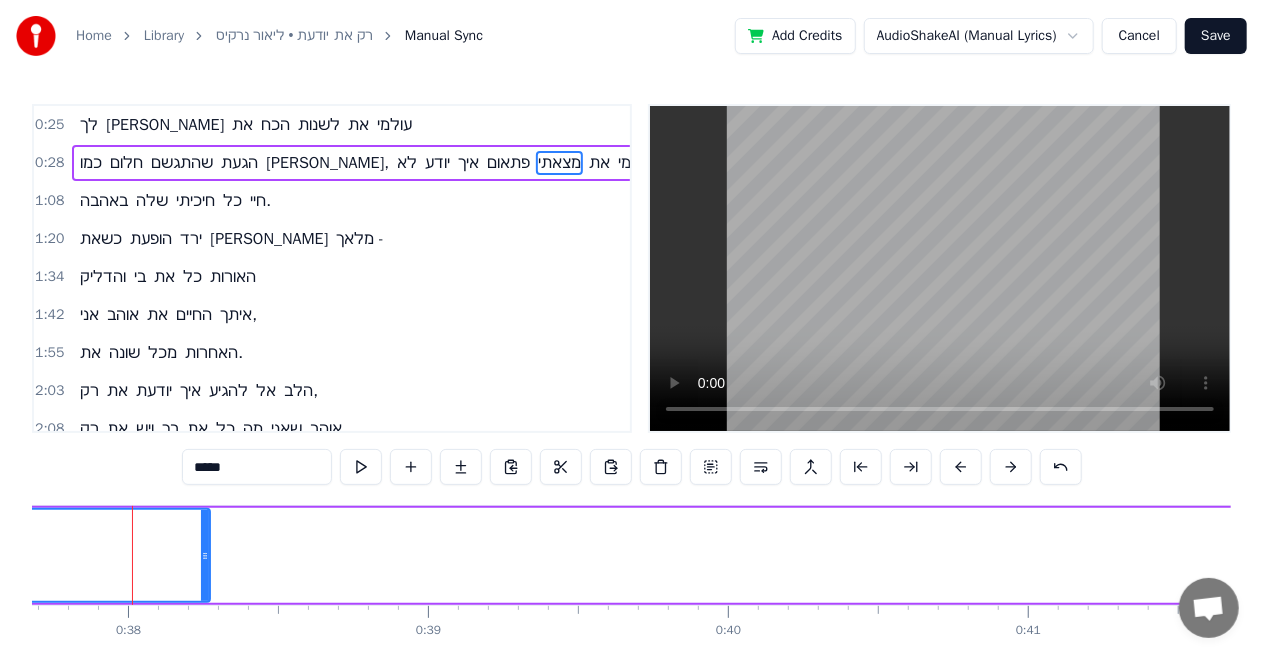 click on "מצאתי" at bounding box center (-616, 555) 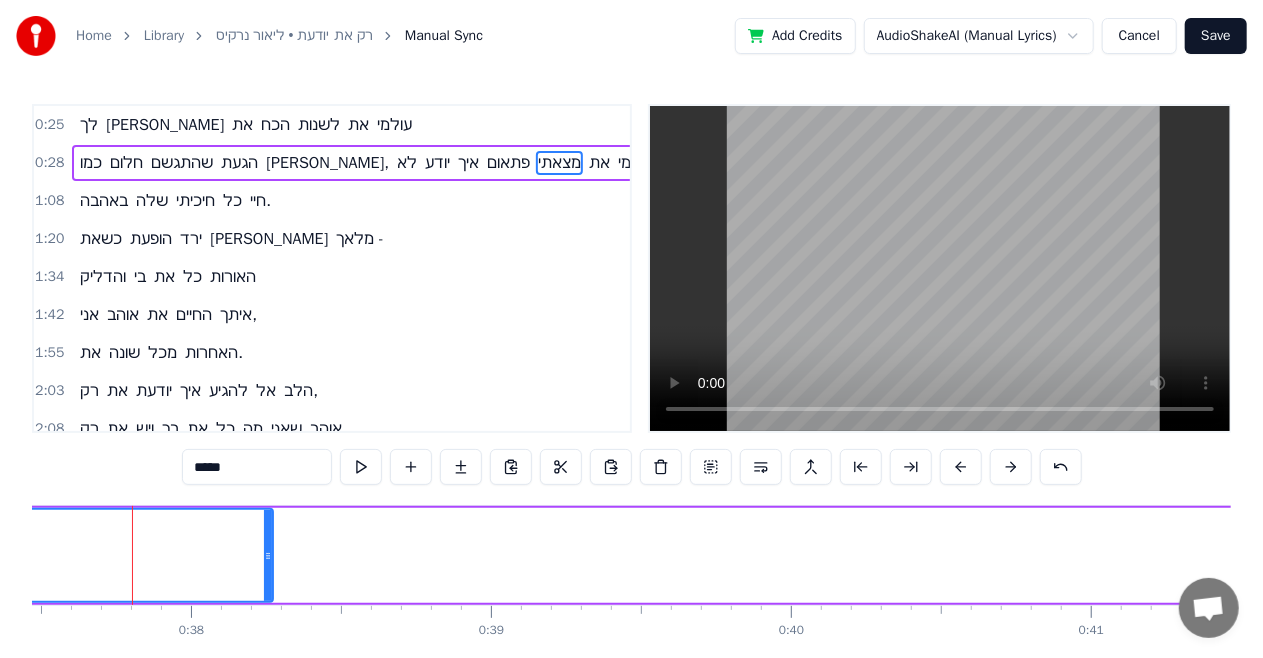 click on "מצאתי" at bounding box center [-553, 555] 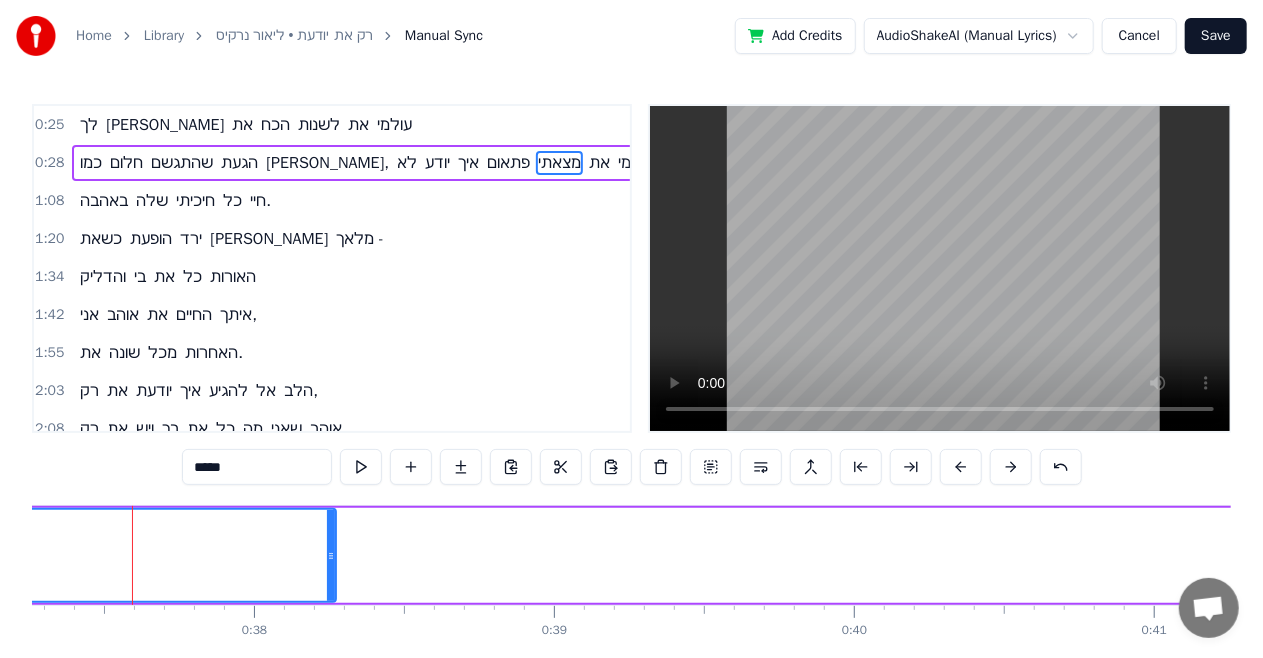 click on "מצאתי" at bounding box center [-490, 555] 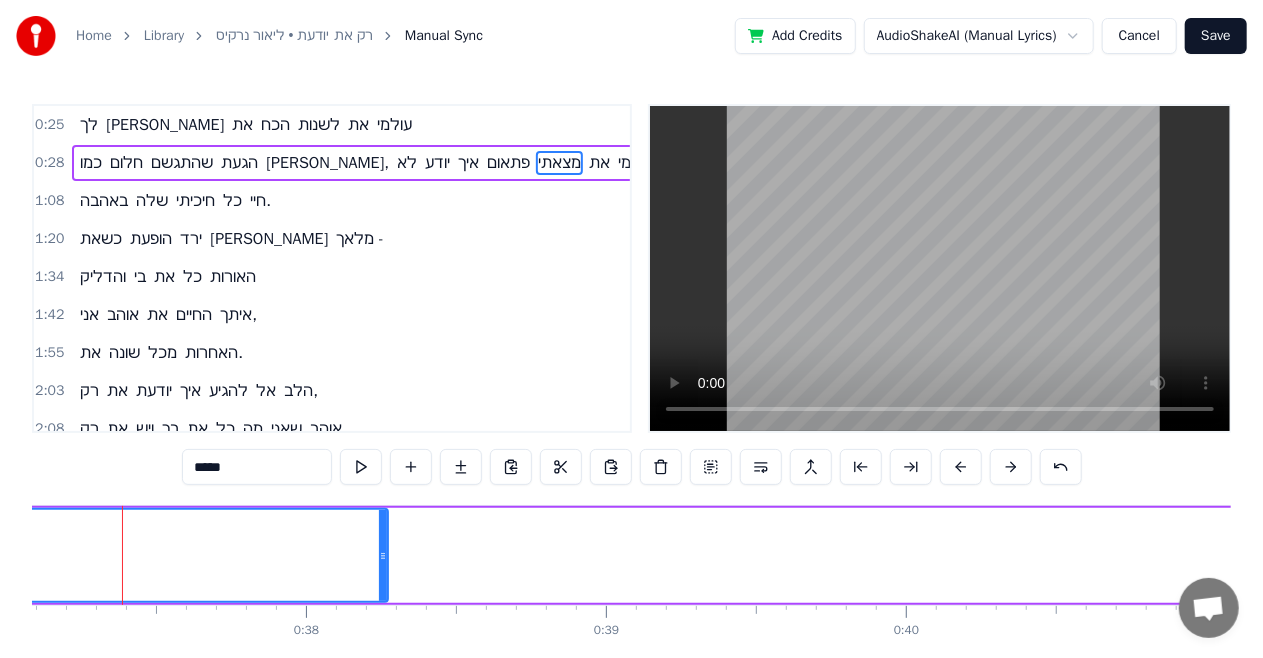 click on "מצאתי" at bounding box center (-438, 555) 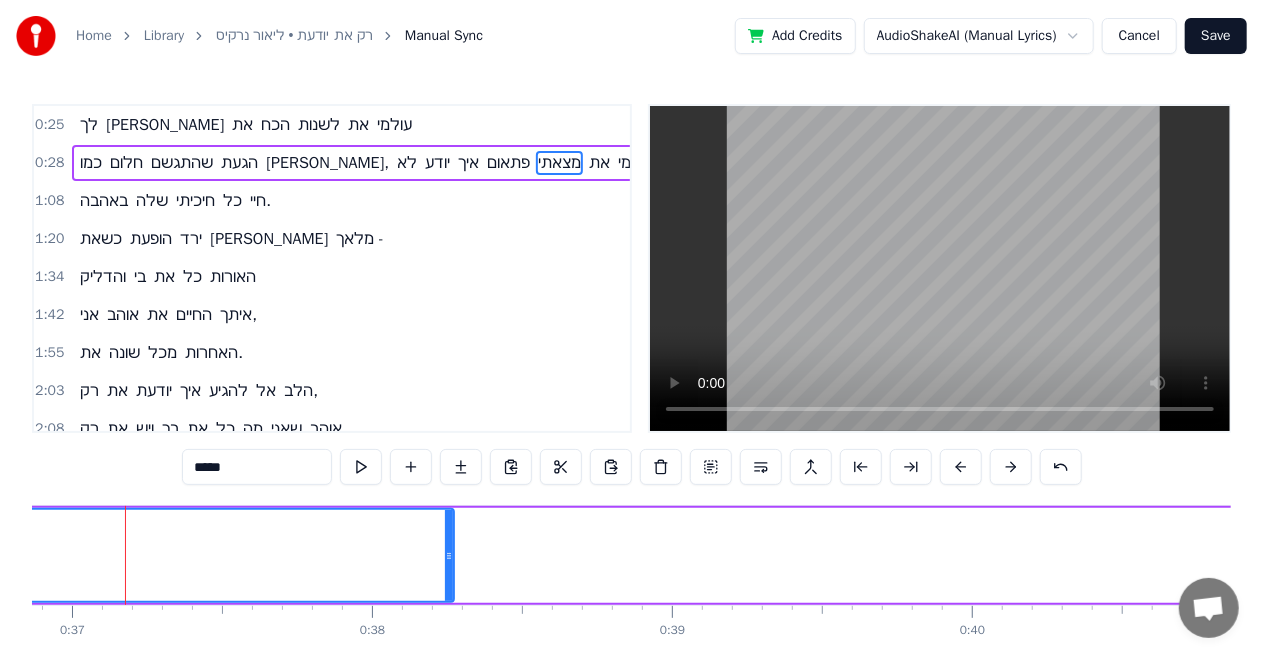 click on "מצאתי" at bounding box center [-372, 555] 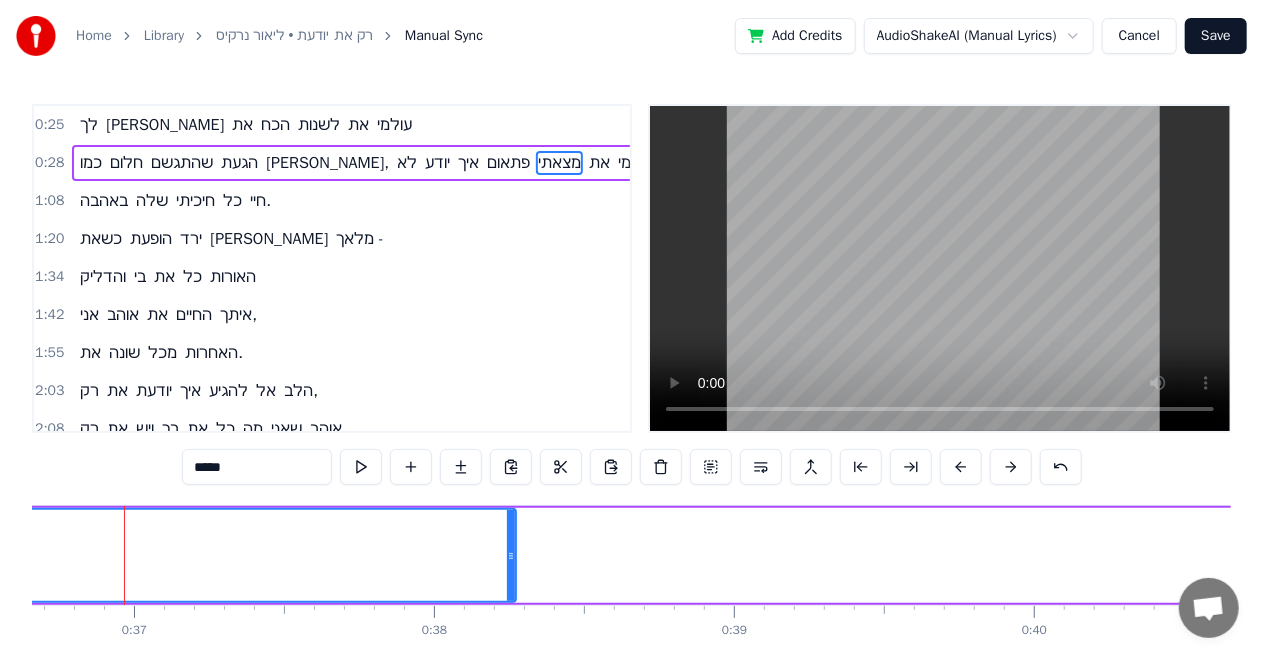 click on "מצאתי" at bounding box center (-310, 555) 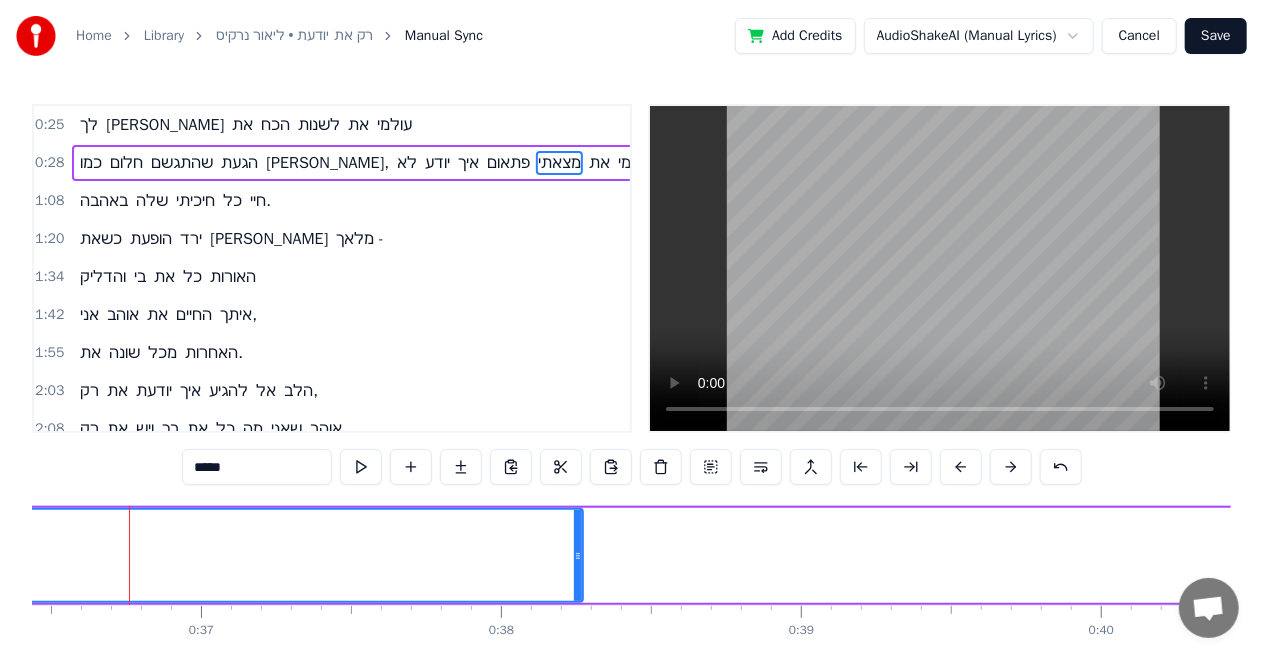 click on "מצאתי" at bounding box center (-243, 555) 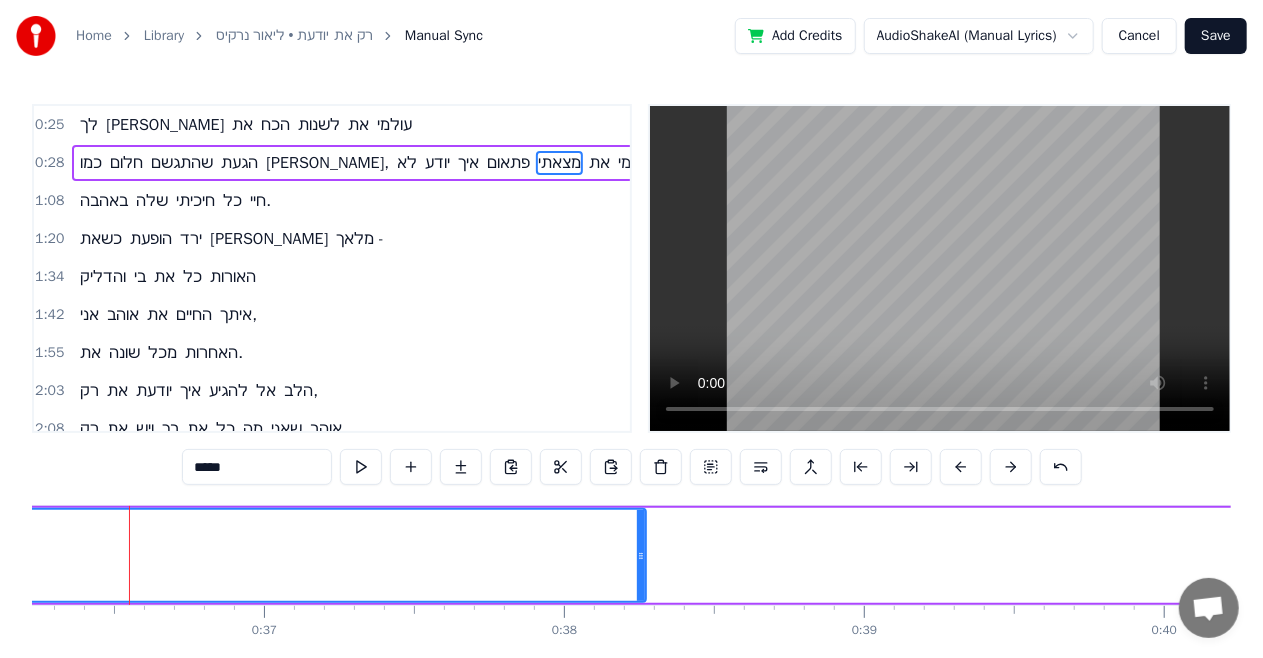 click on "מצאתי" at bounding box center [-180, 555] 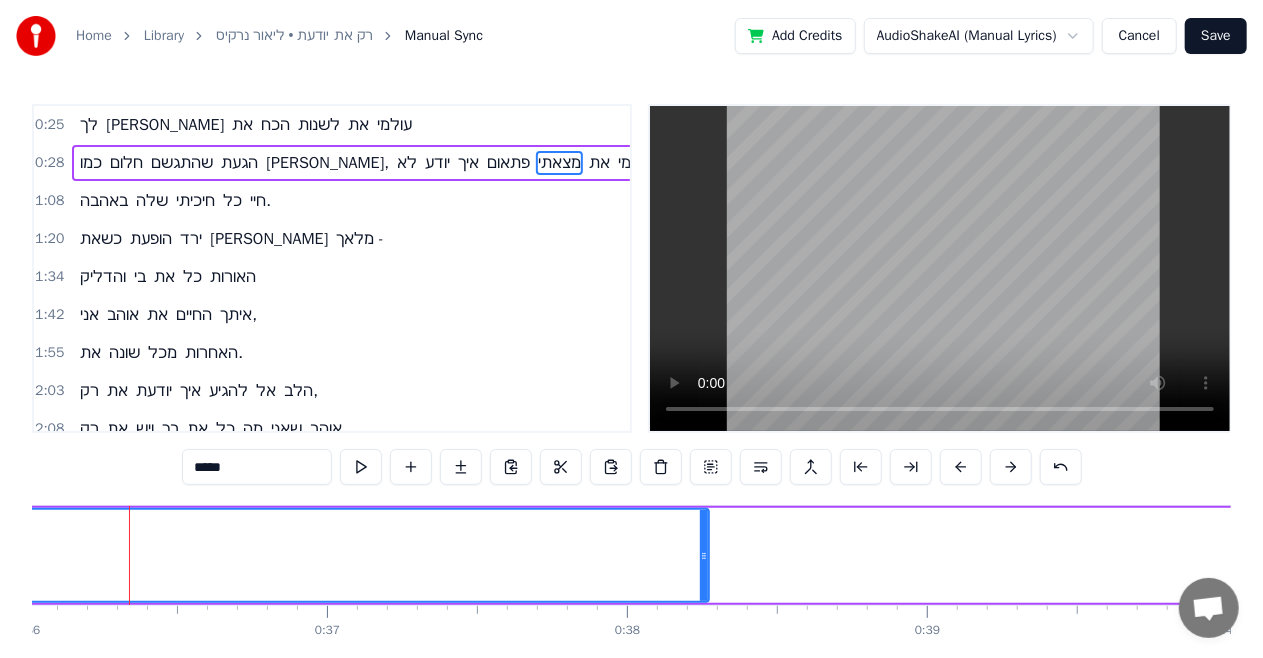 click on "מצאתי" at bounding box center (-117, 555) 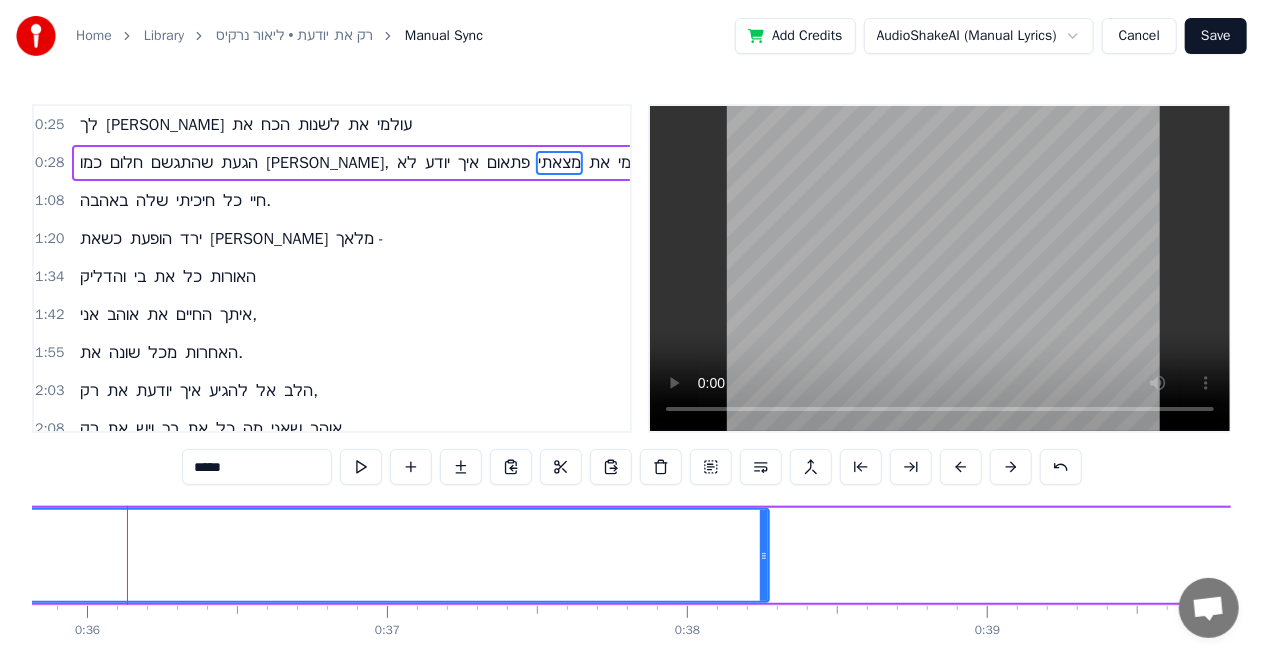 click on "מצאתי" at bounding box center [-57, 555] 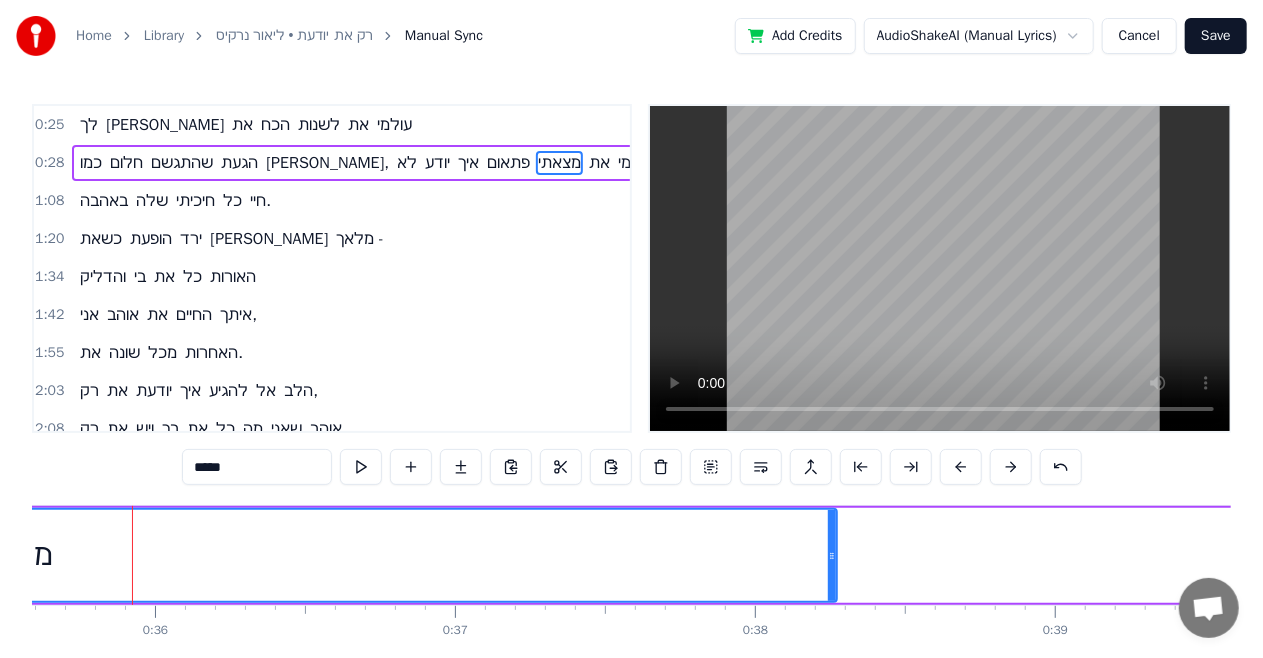 click on "מצאתי" at bounding box center [11, 555] 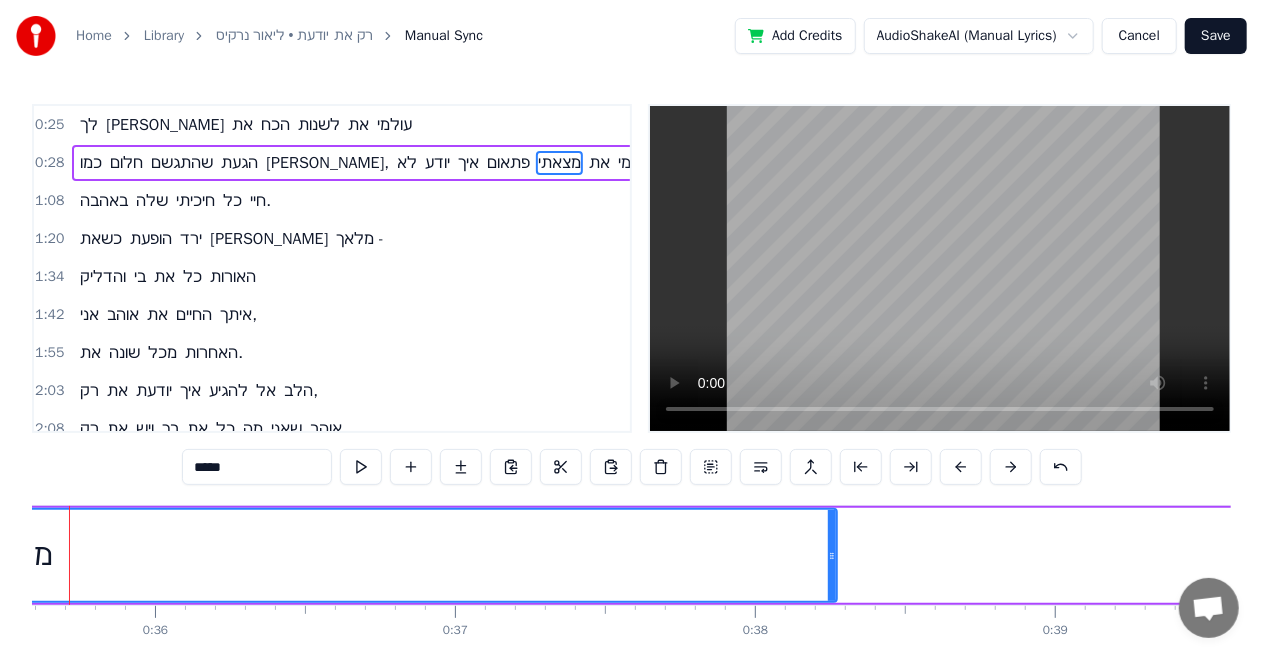scroll, scrollTop: 0, scrollLeft: 10614, axis: horizontal 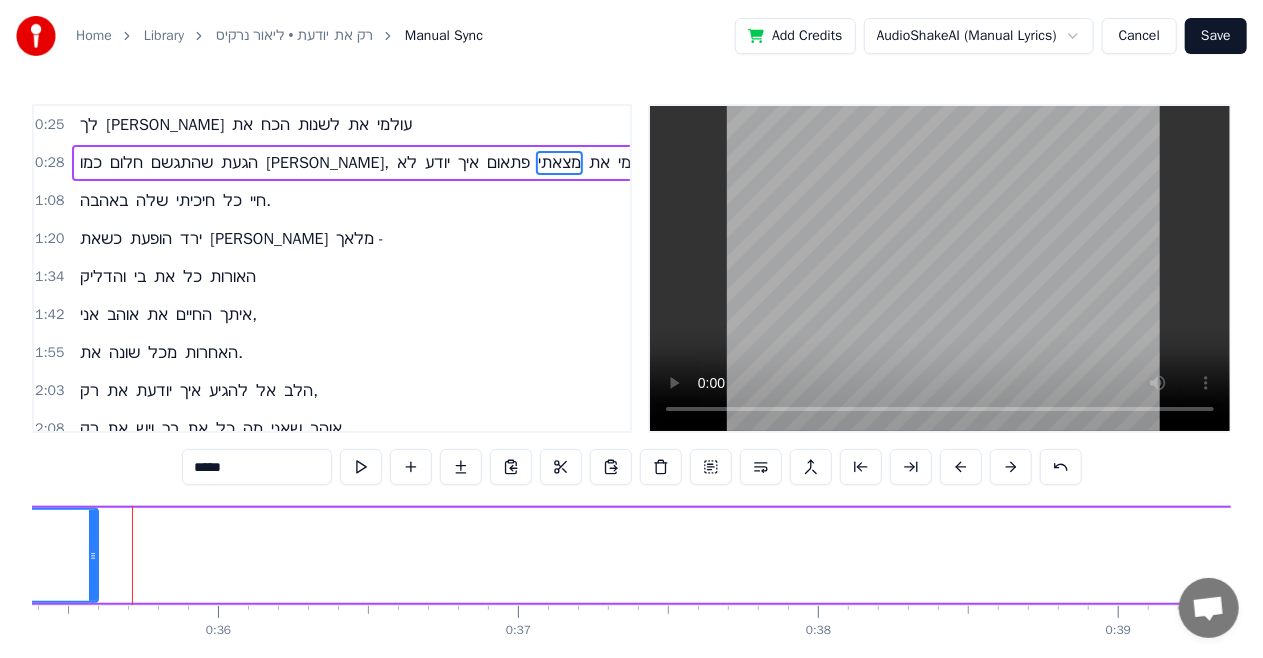 drag, startPoint x: 898, startPoint y: 568, endPoint x: 96, endPoint y: 549, distance: 802.22504 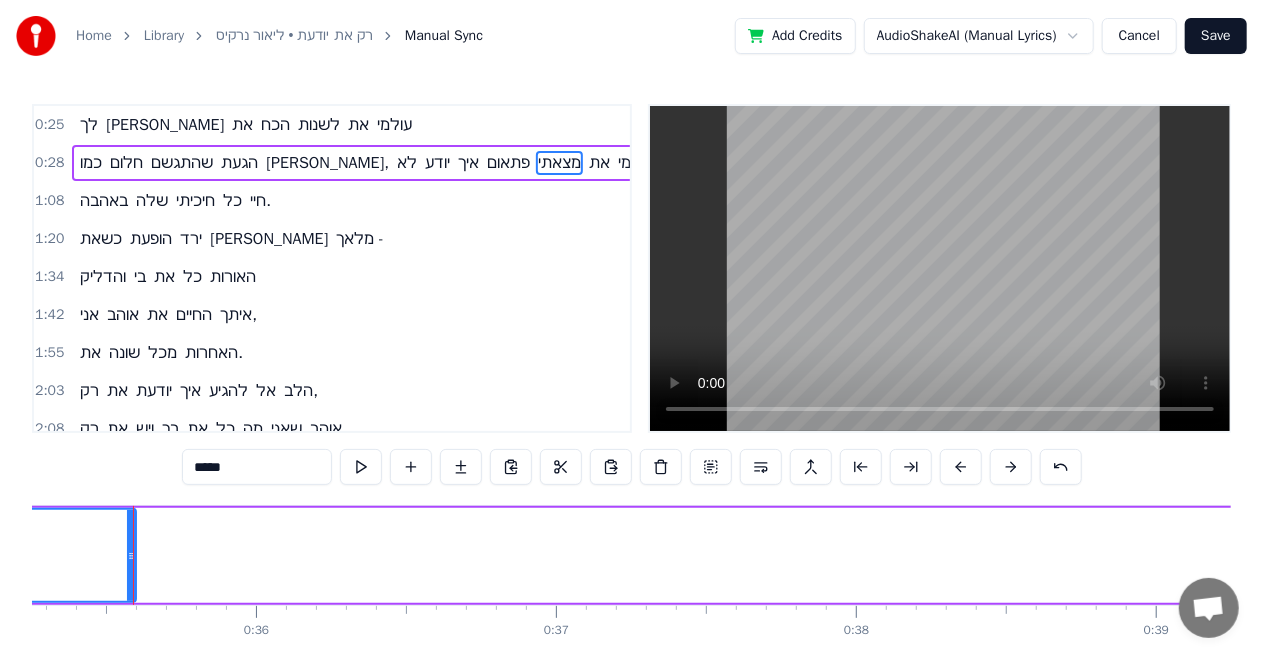 click on "מצאתי" at bounding box center (-289, 555) 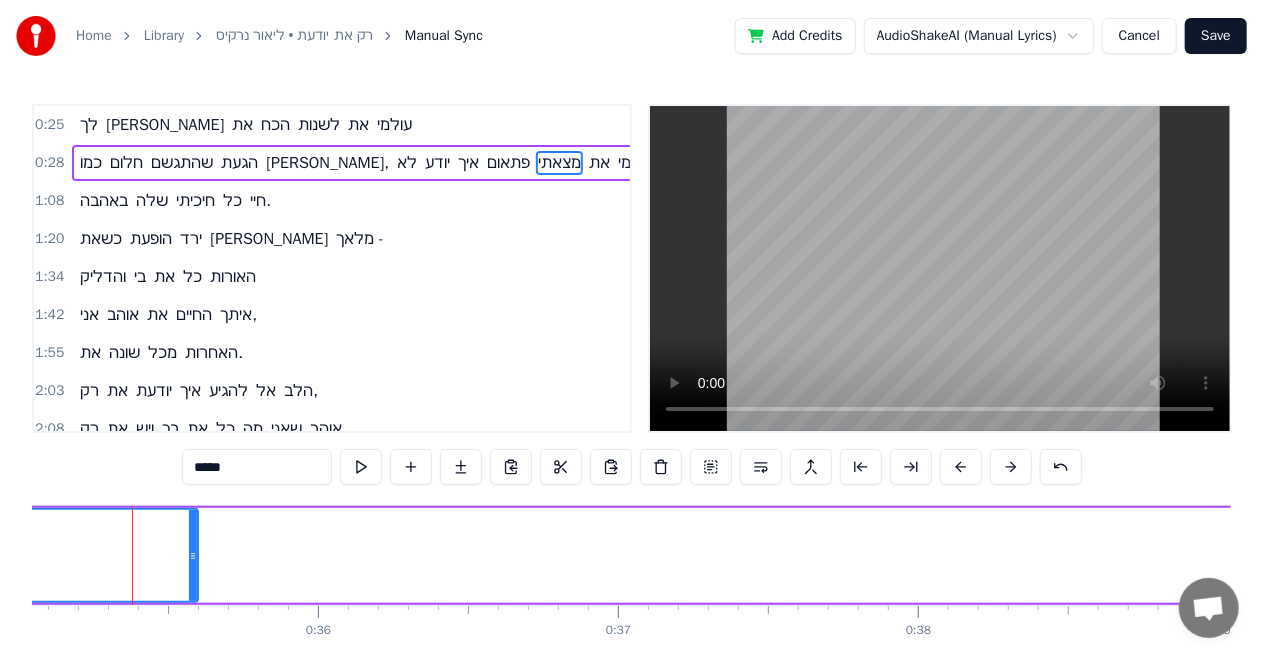 click on "מצאתי" at bounding box center [-227, 555] 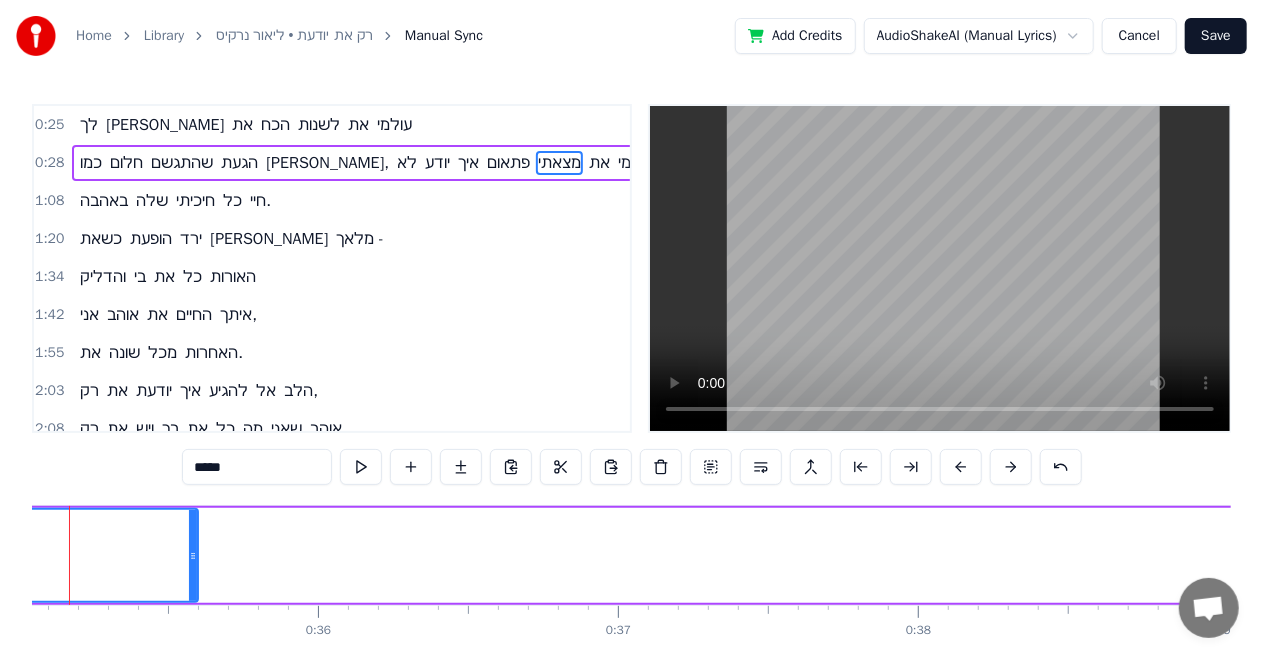 scroll, scrollTop: 0, scrollLeft: 10451, axis: horizontal 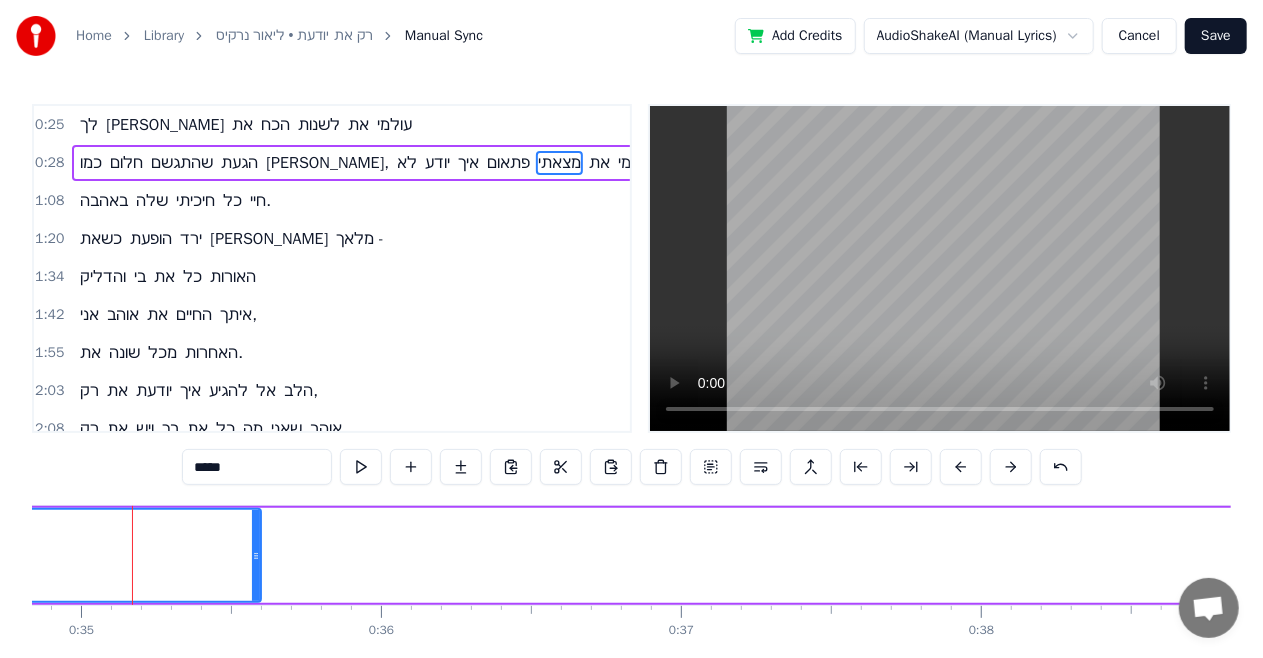 click on "מצאתי" at bounding box center (-164, 555) 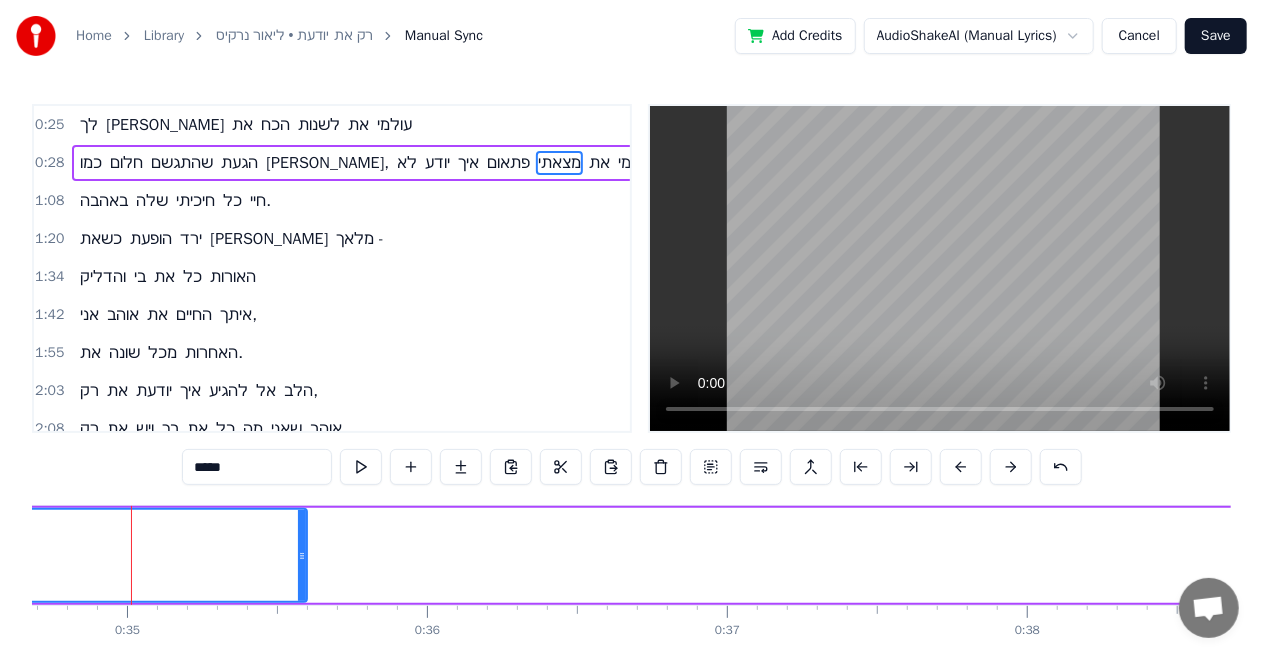 click on "מצאתי" at bounding box center (-118, 555) 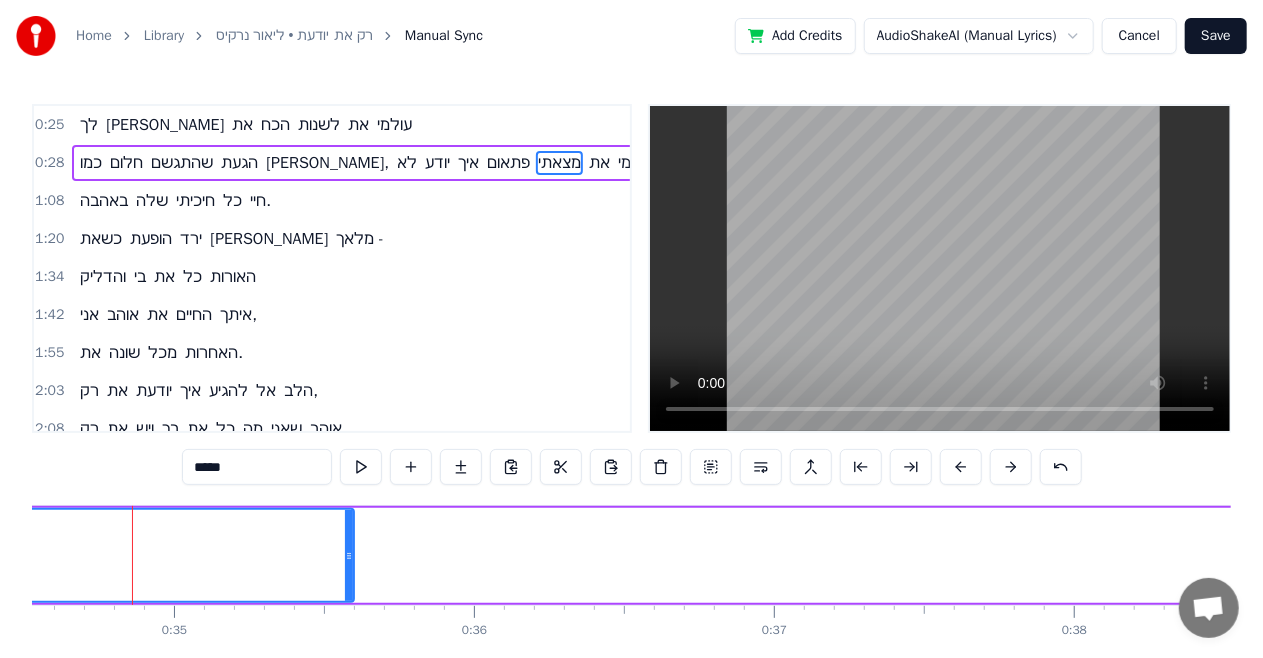 click on "מצאתי" at bounding box center [-71, 555] 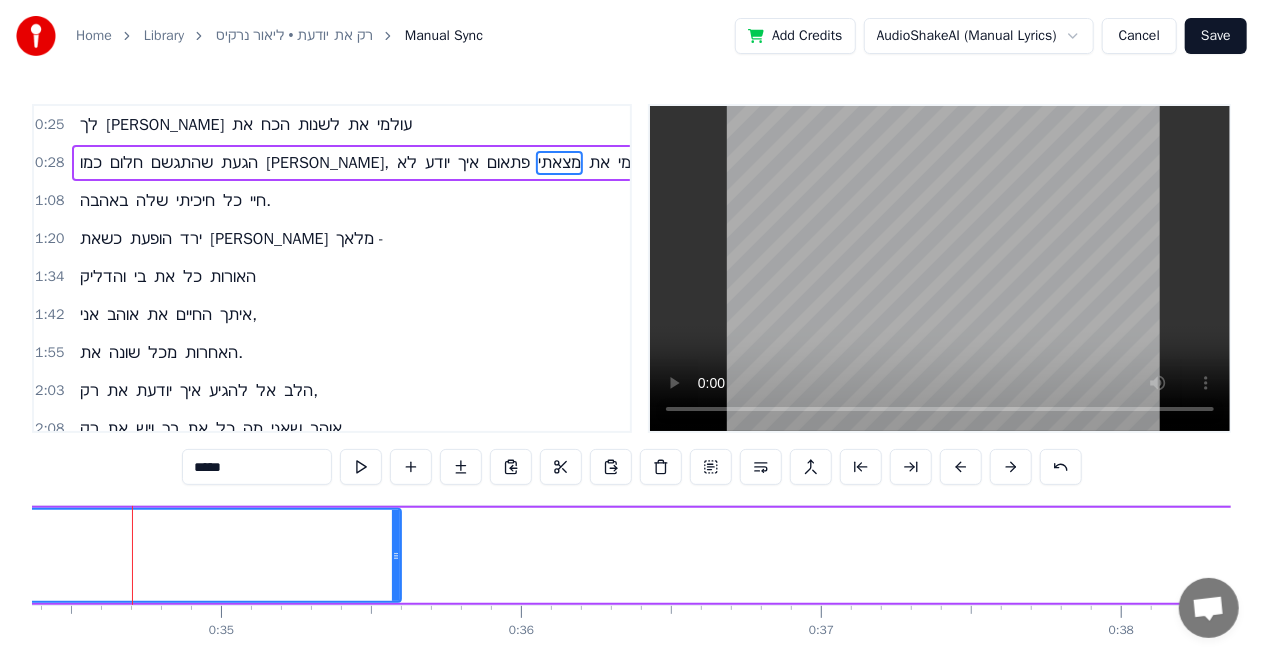 click on "מצאתי" at bounding box center [-24, 555] 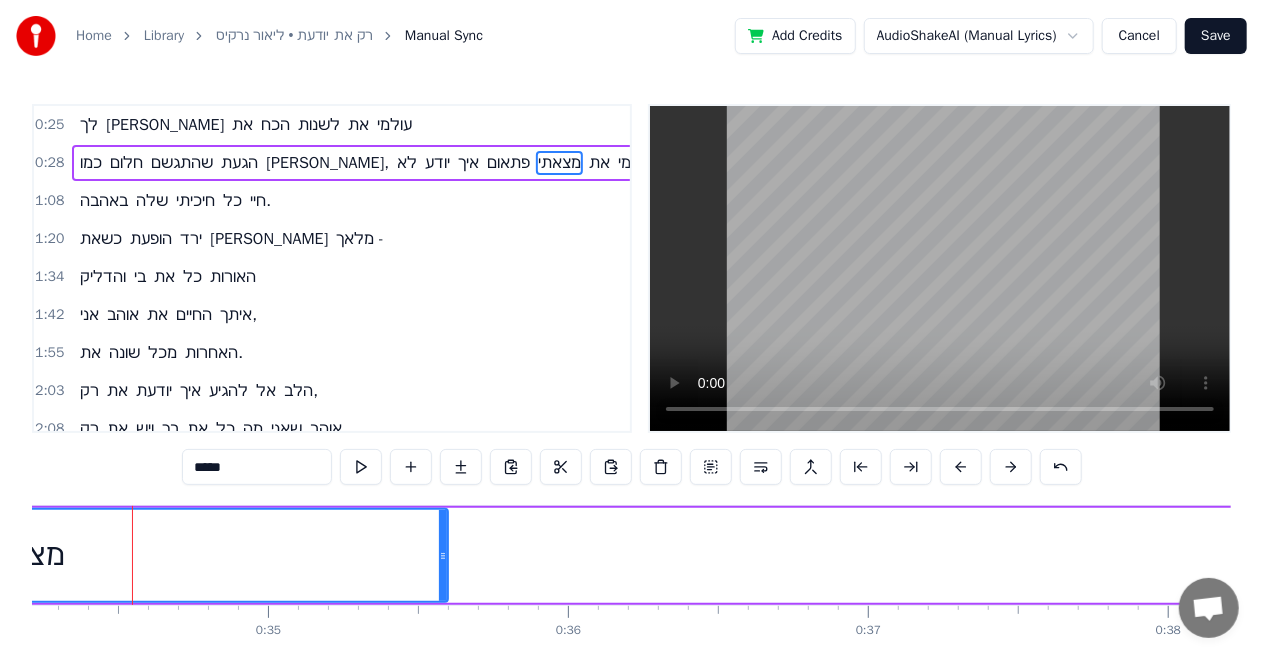 click on "מצאתי" at bounding box center [23, 555] 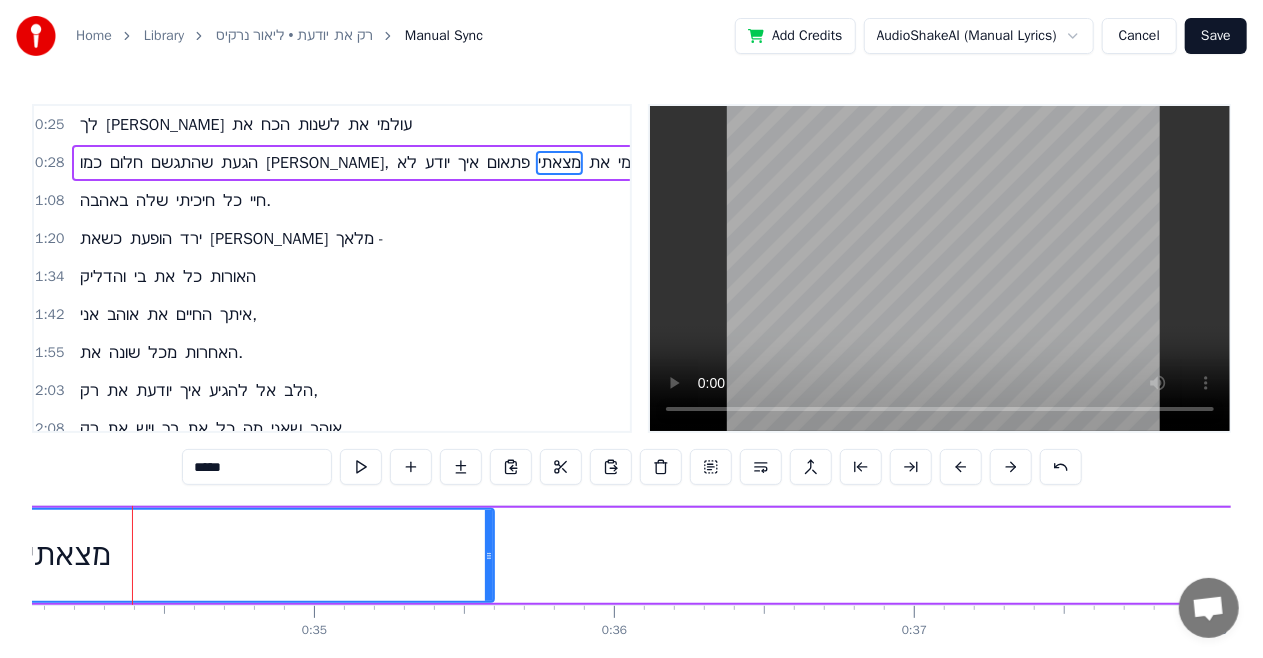 click on "מצאתי" at bounding box center (69, 555) 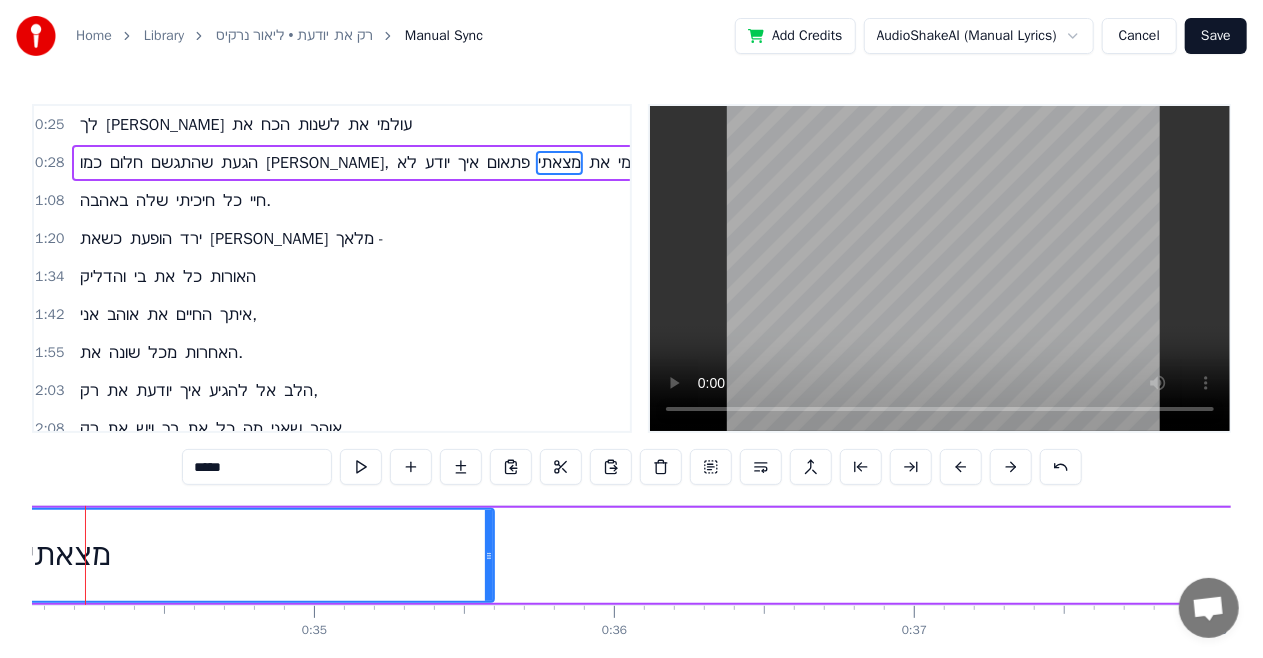 scroll, scrollTop: 0, scrollLeft: 10171, axis: horizontal 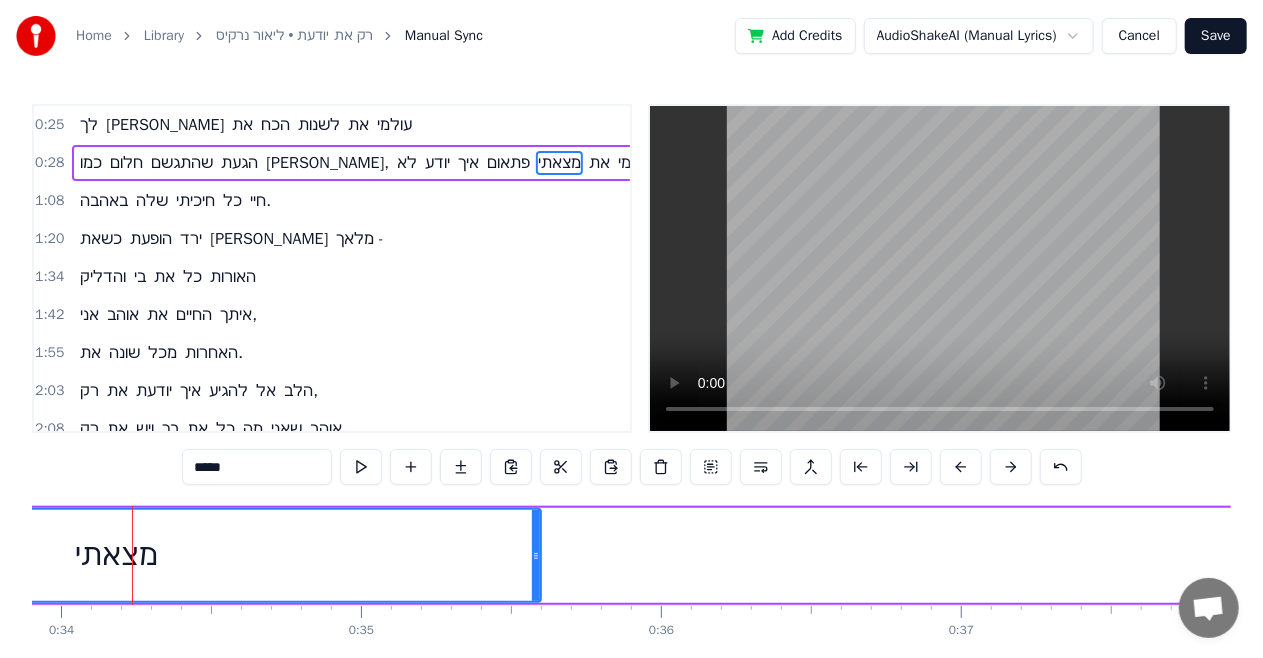 click on "מצאתי" at bounding box center (116, 555) 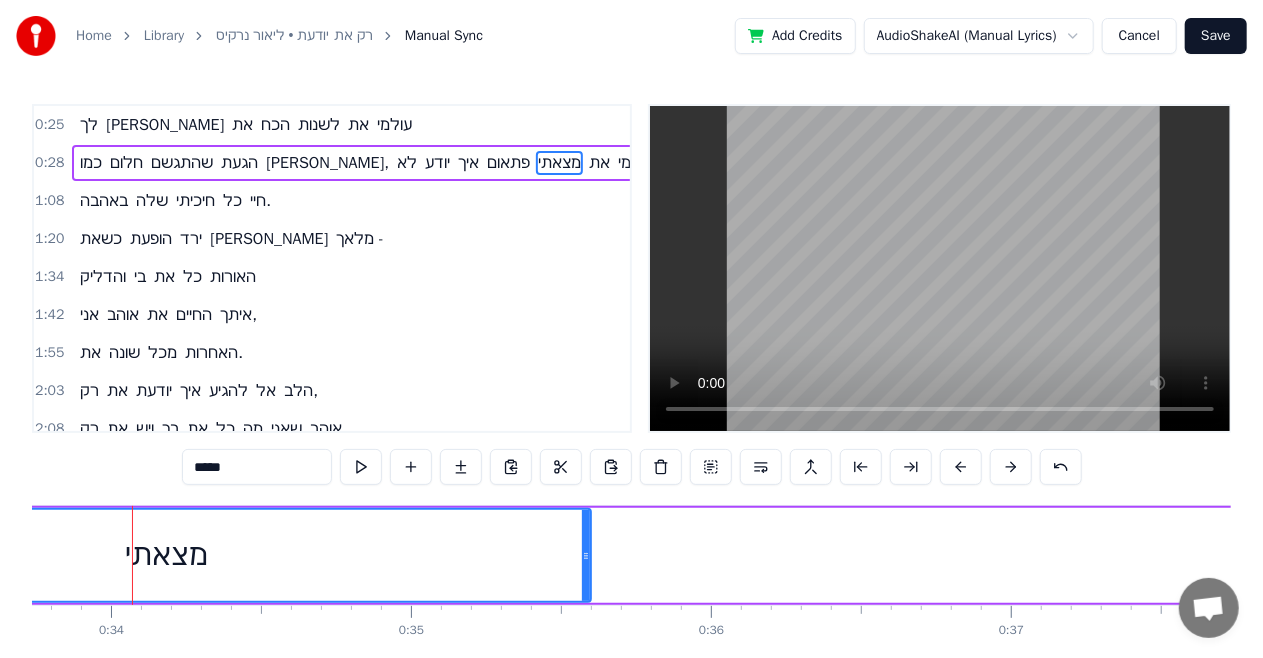 click on "מצאתי" at bounding box center [166, 555] 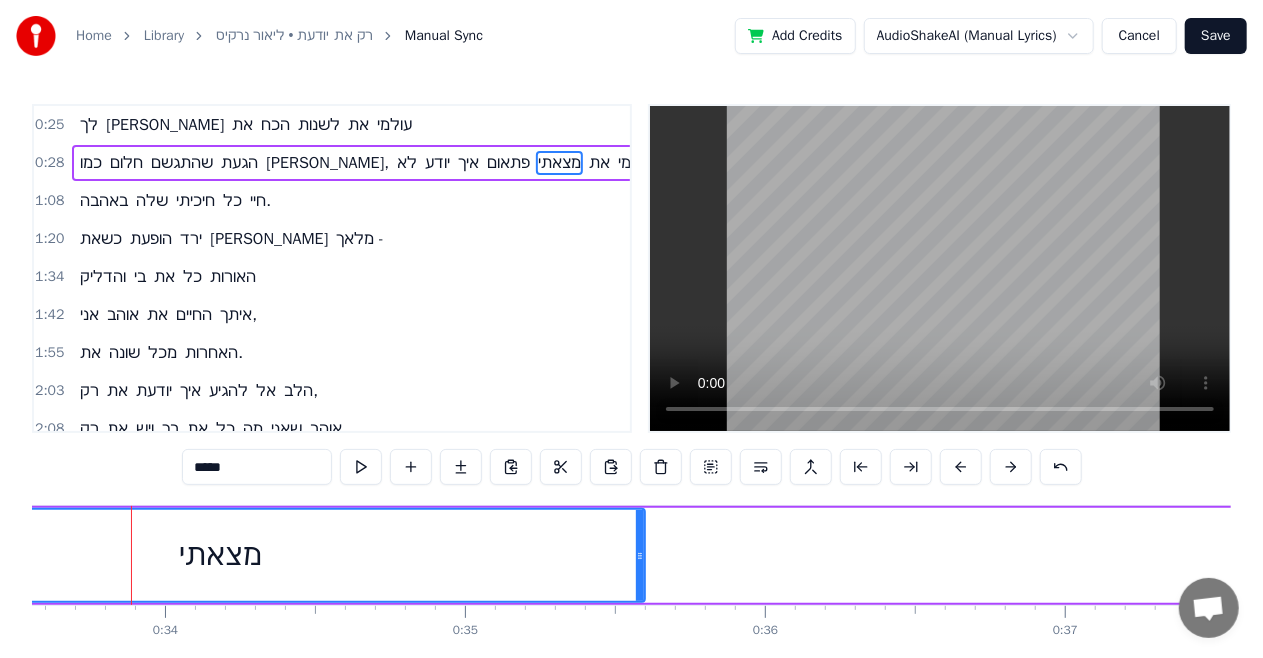 click on "מצאתי" at bounding box center (220, 555) 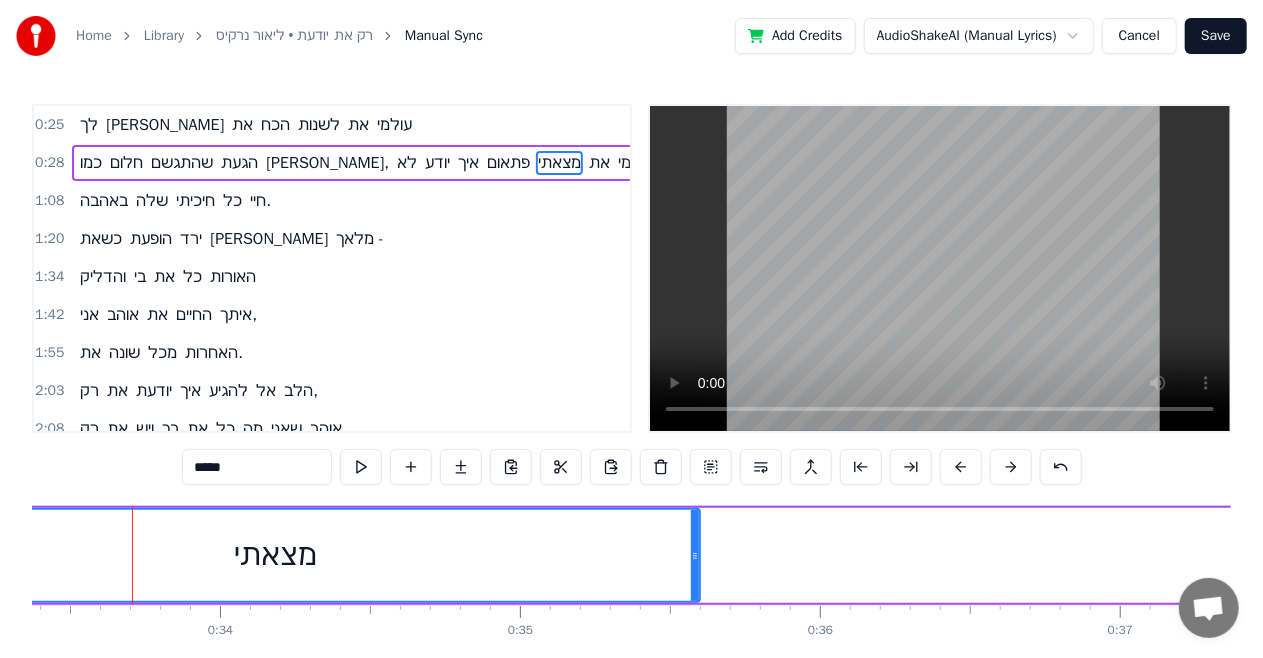 click on "מצאתי" at bounding box center (275, 555) 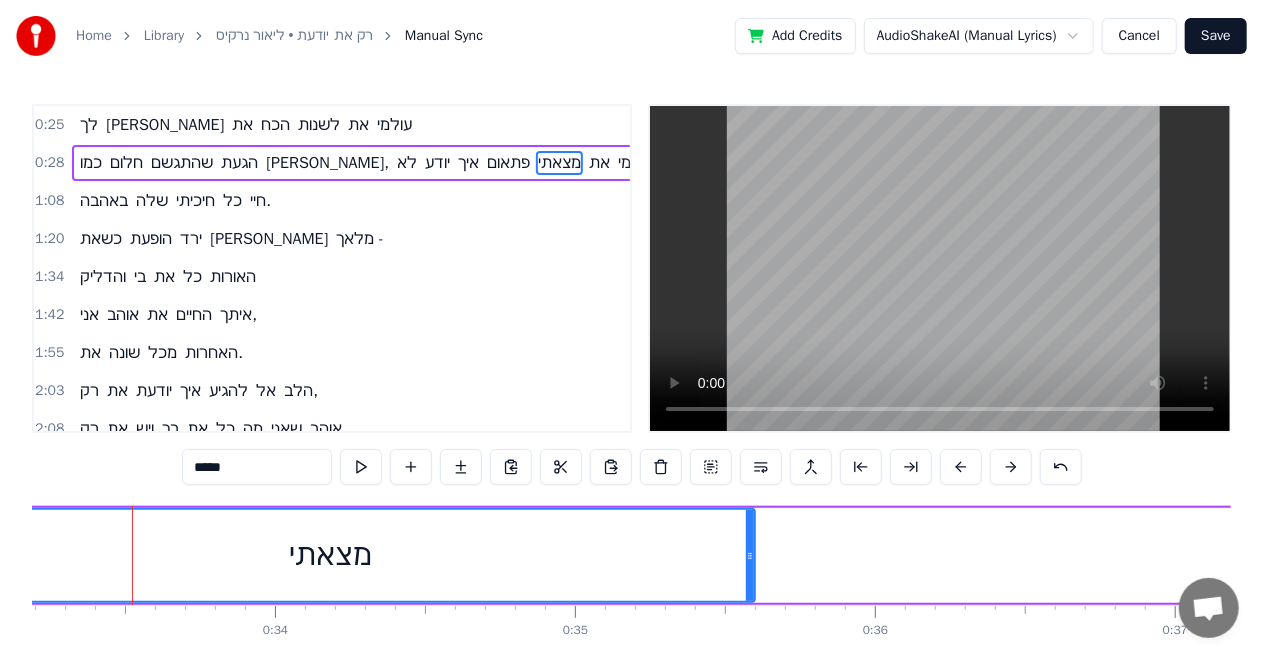 click on "מצאתי" at bounding box center [330, 555] 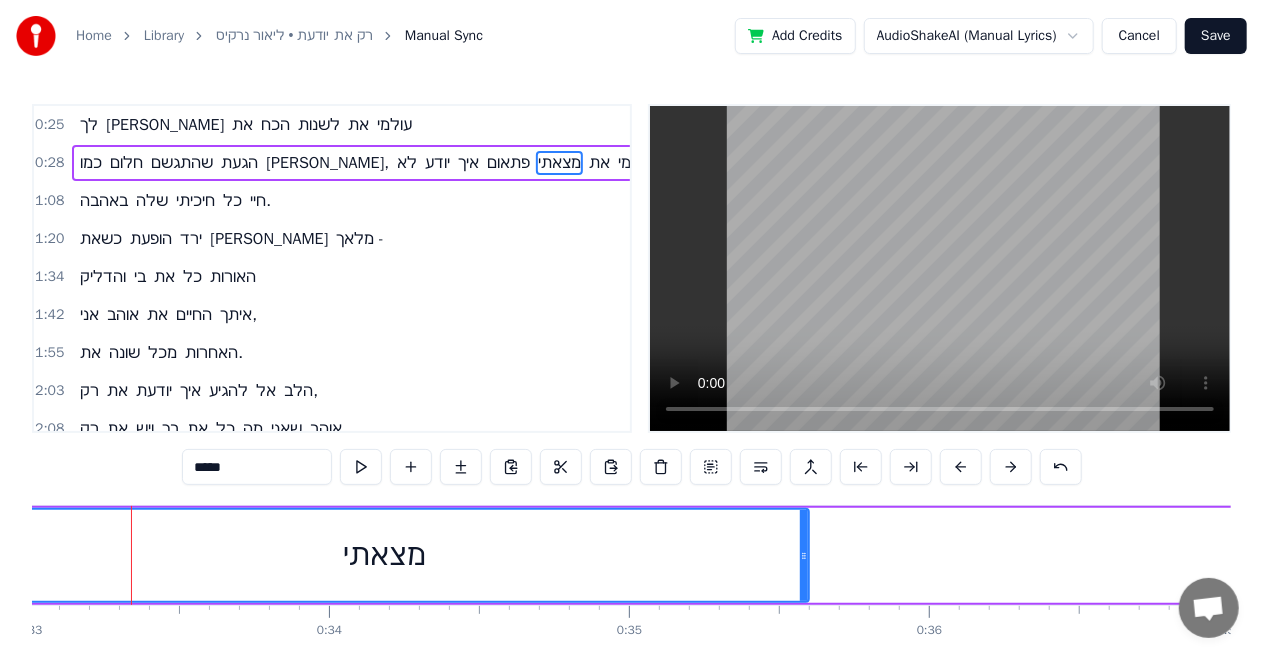 click on "מצאתי" at bounding box center (384, 555) 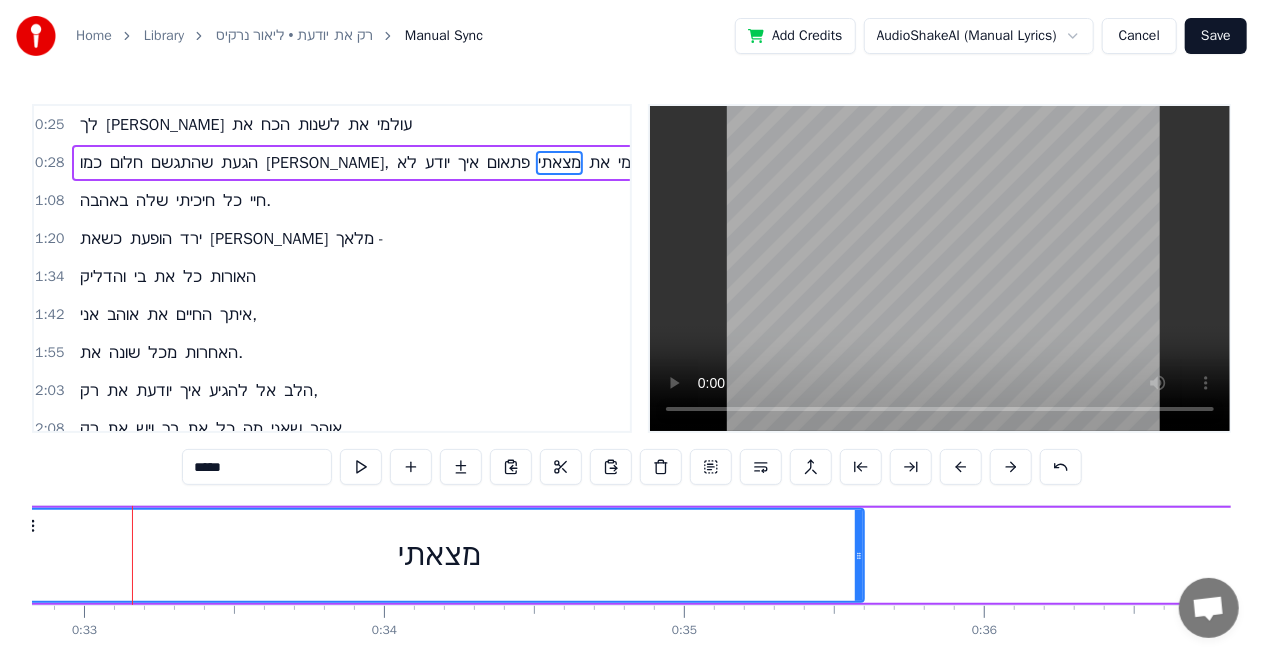 click on "מצאתי" at bounding box center [439, 555] 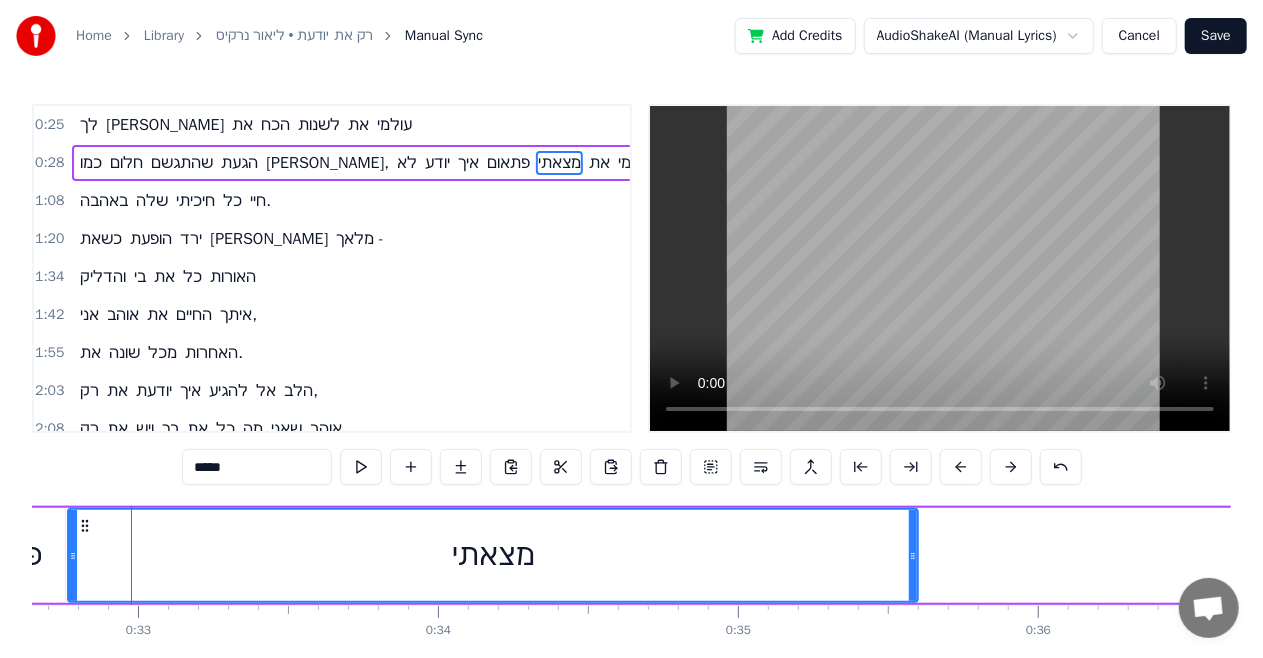 click on "מצאתי" at bounding box center [493, 555] 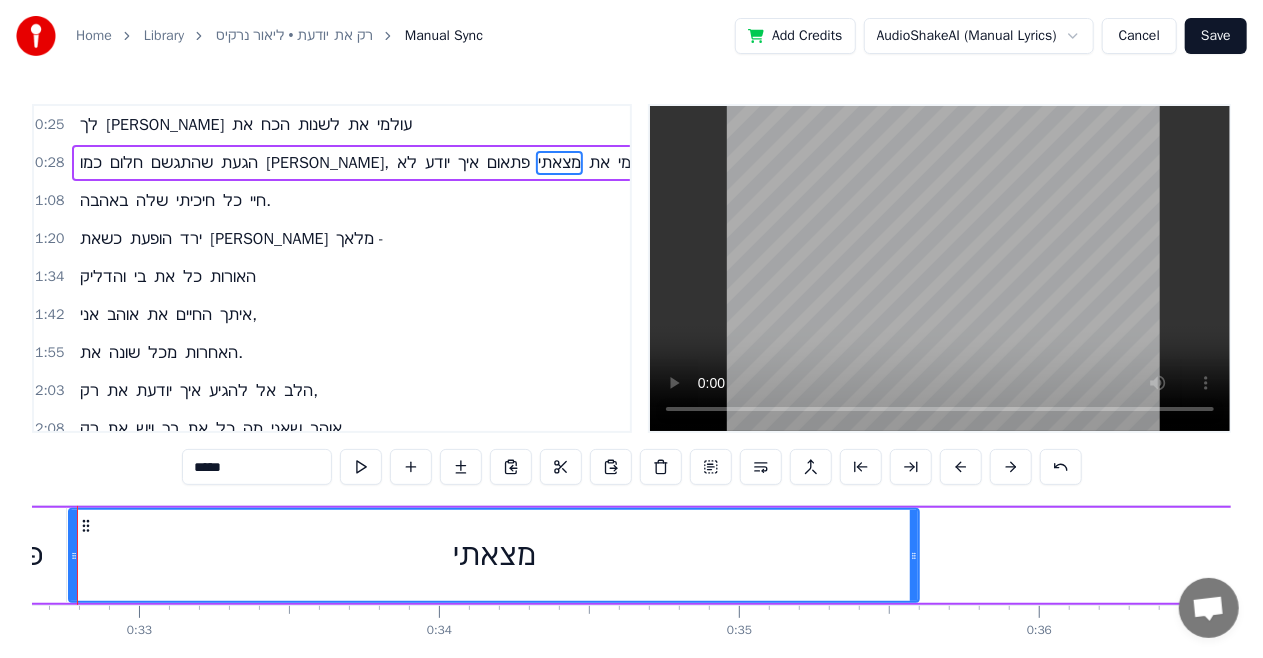 scroll, scrollTop: 0, scrollLeft: 9738, axis: horizontal 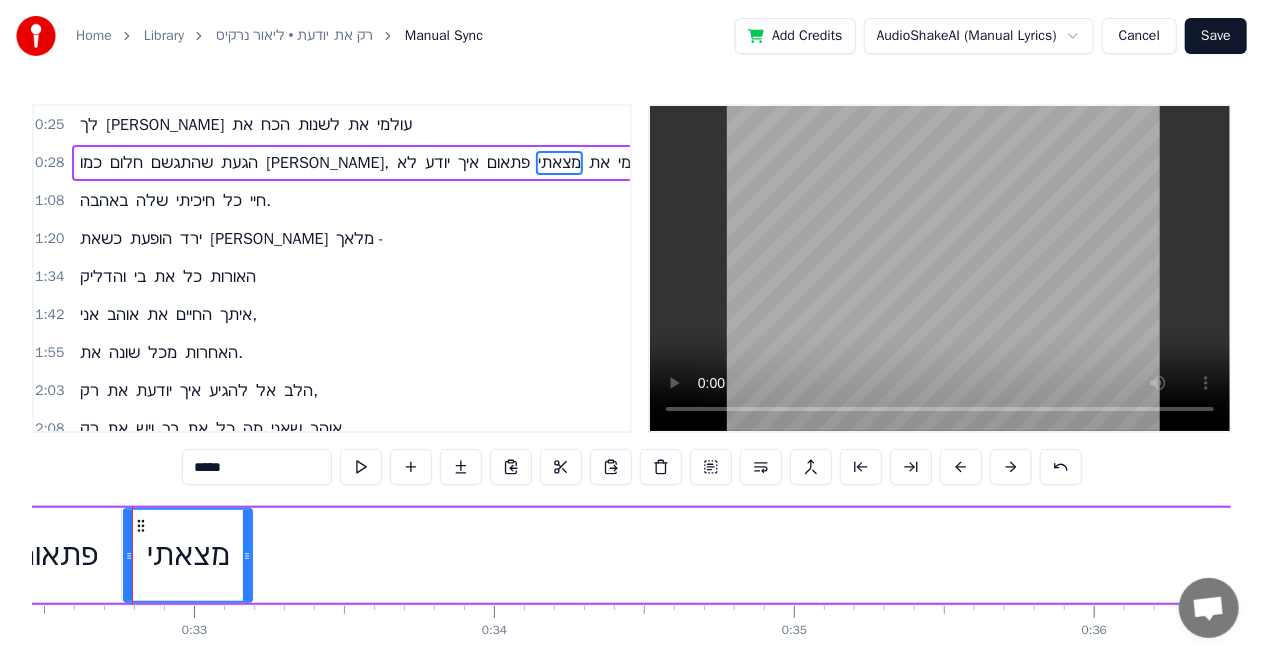 drag, startPoint x: 968, startPoint y: 560, endPoint x: 246, endPoint y: 570, distance: 722.0693 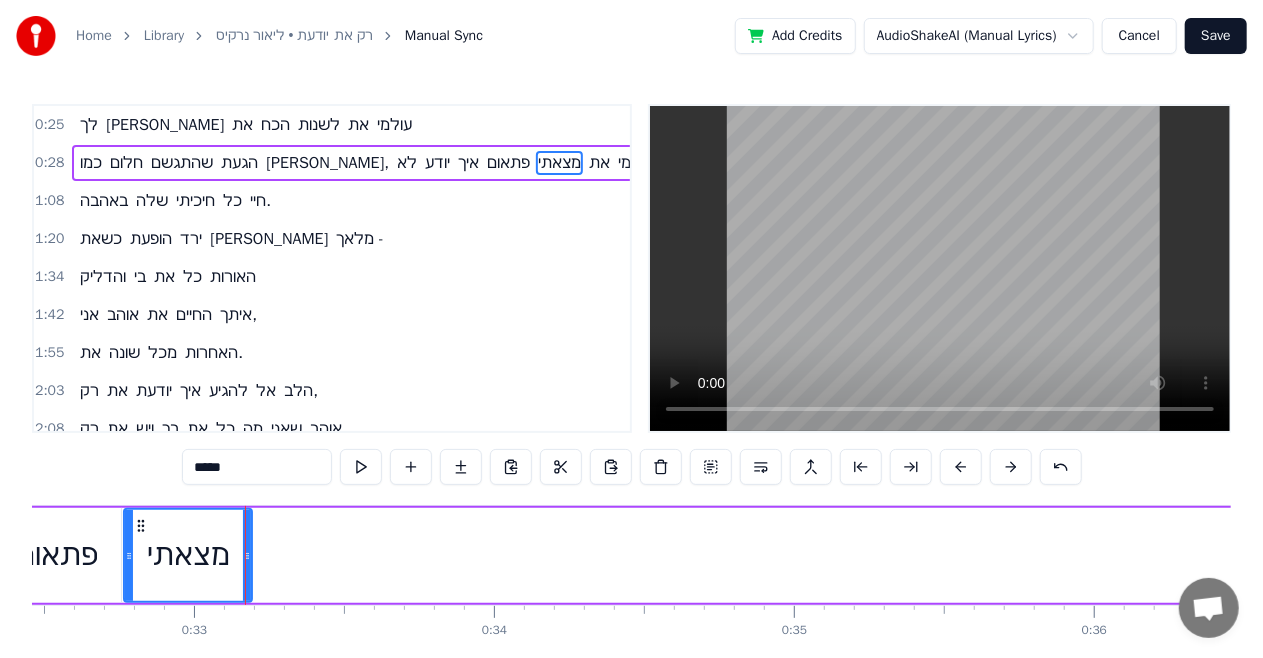 click on "את" at bounding box center [599, 163] 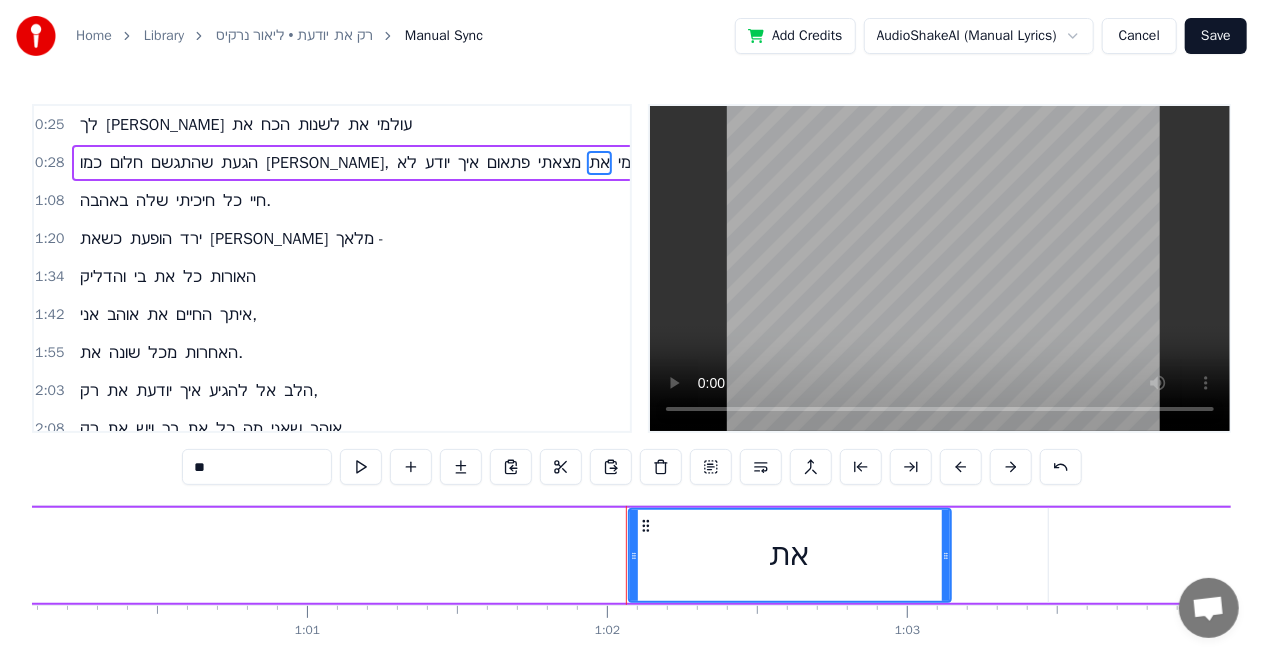 scroll, scrollTop: 0, scrollLeft: 18518, axis: horizontal 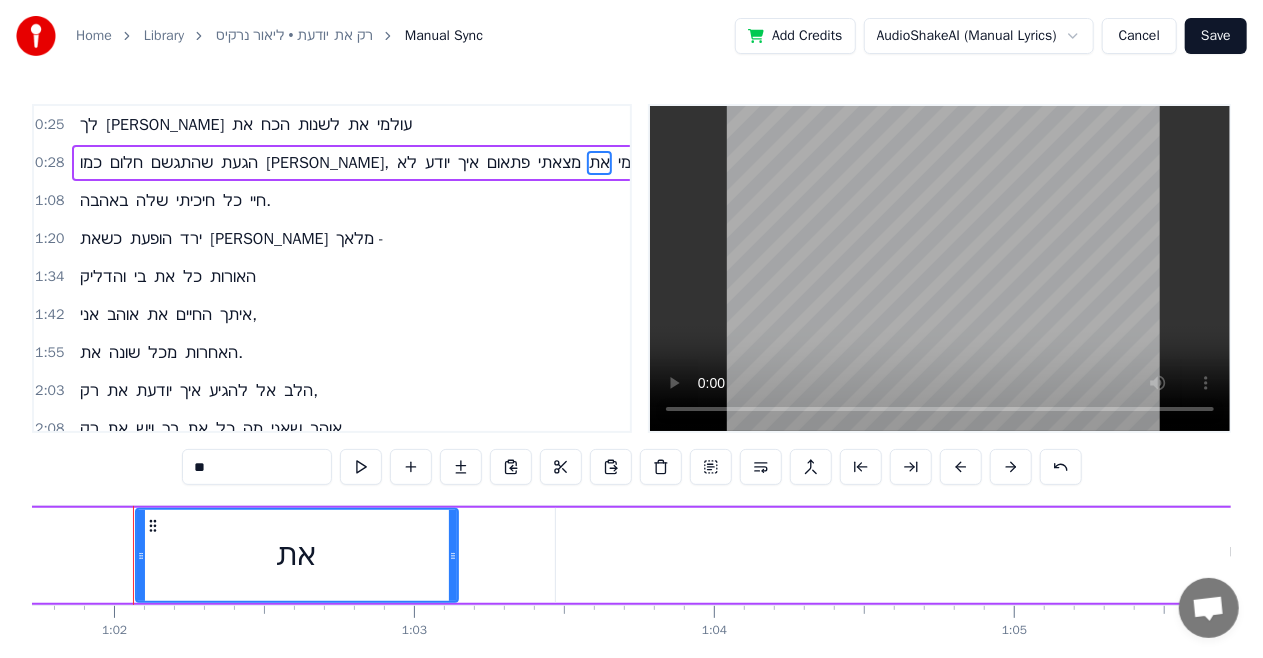 click on "את" at bounding box center [297, 555] 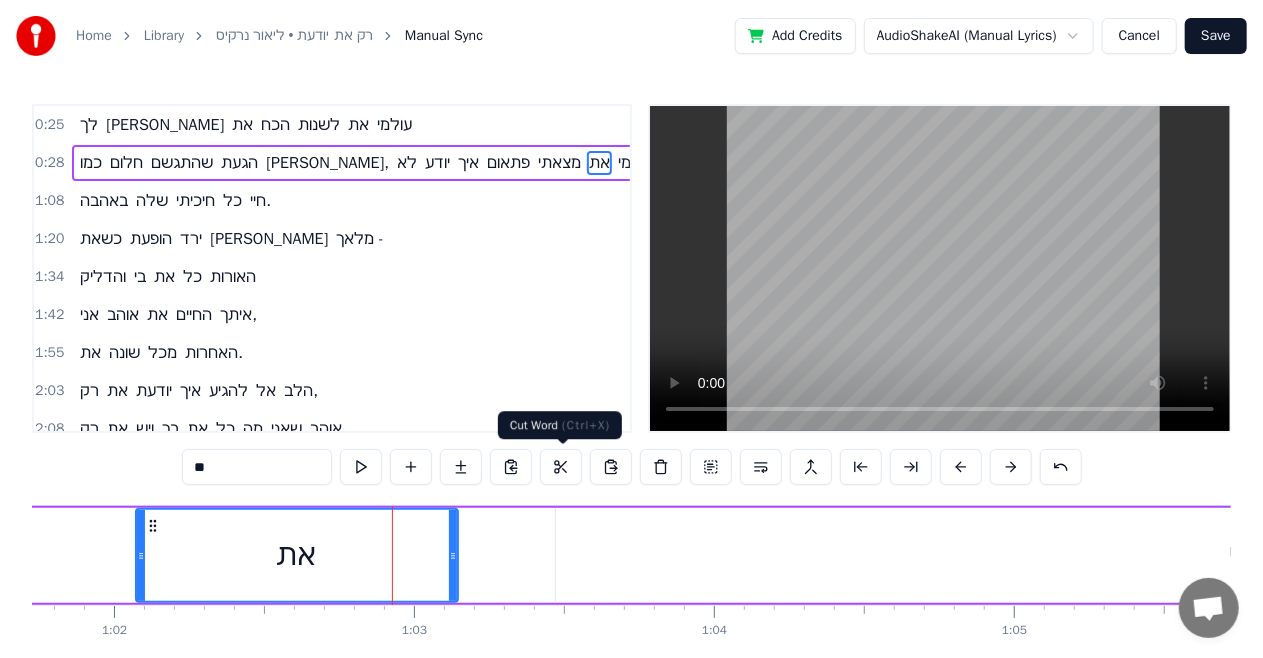 click at bounding box center (561, 467) 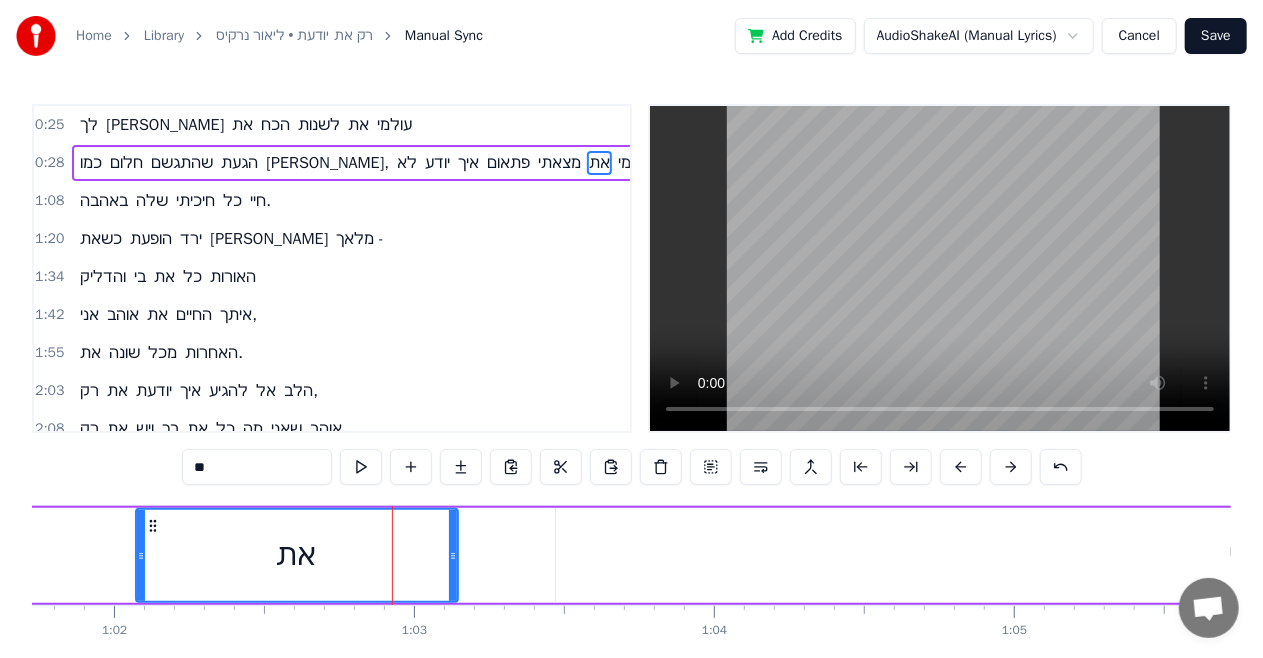 click on "פתאום" at bounding box center (508, 163) 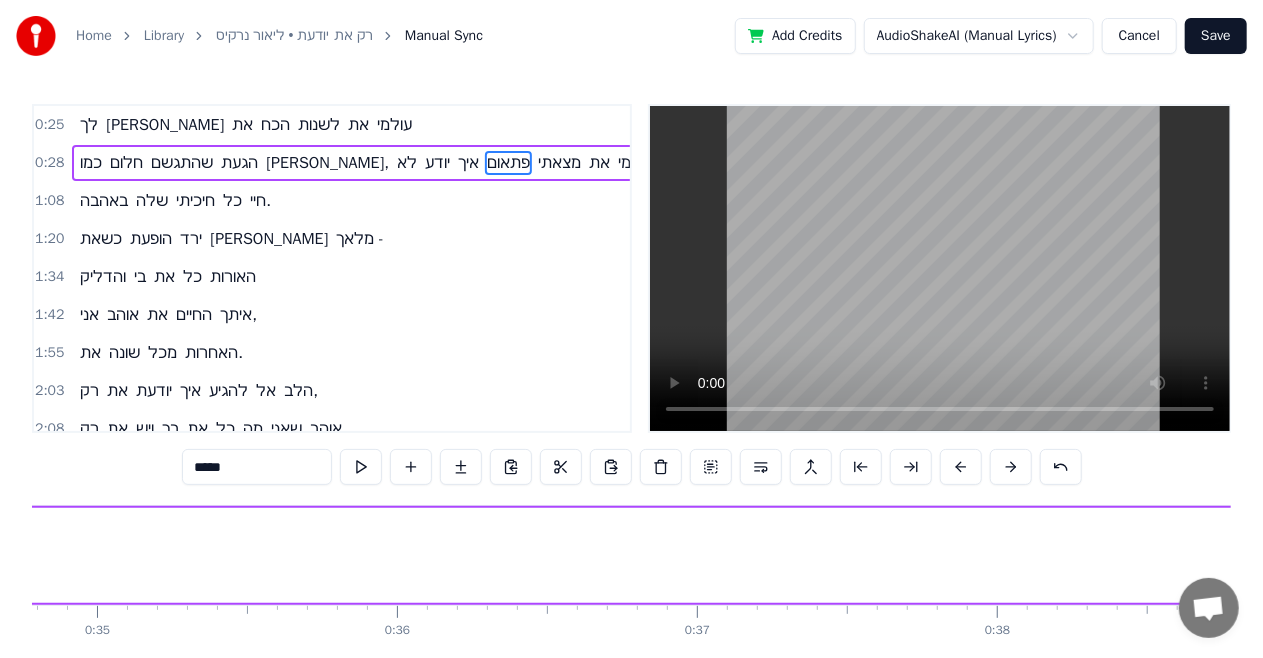 scroll, scrollTop: 0, scrollLeft: 9595, axis: horizontal 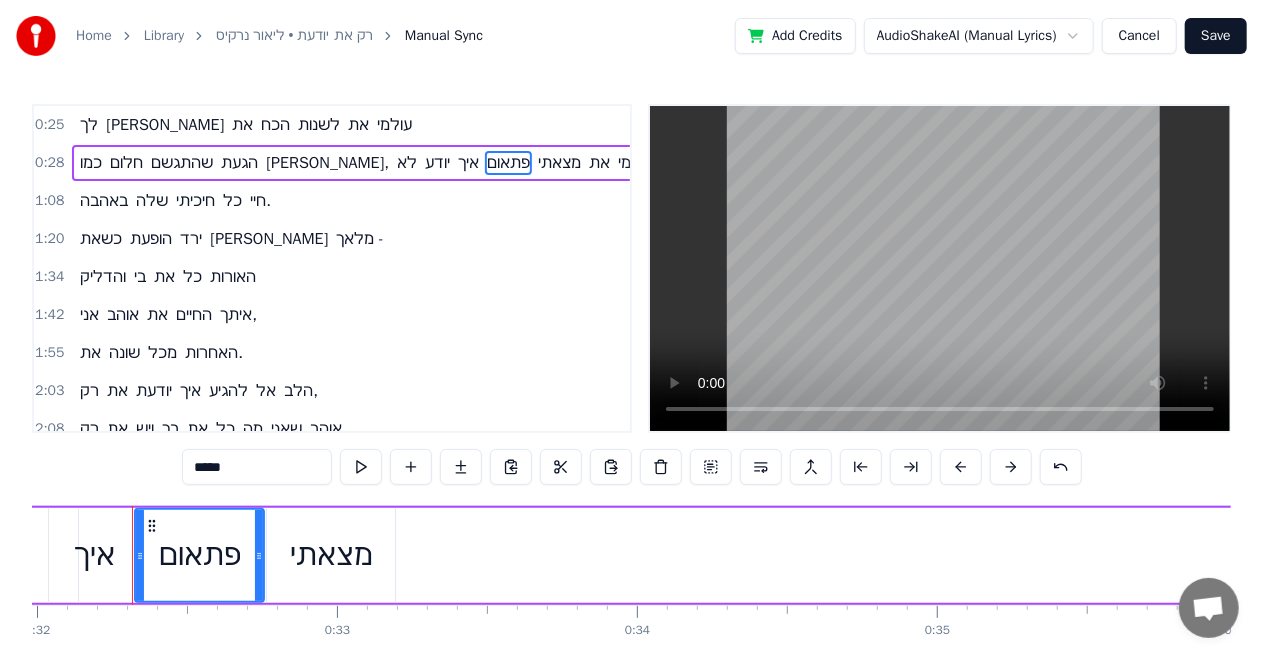 click on "כמו חלום שהתגשם הגעת [PERSON_NAME], לא יודע איך פתאום מצאתי את עצמי" at bounding box center [4936, 555] 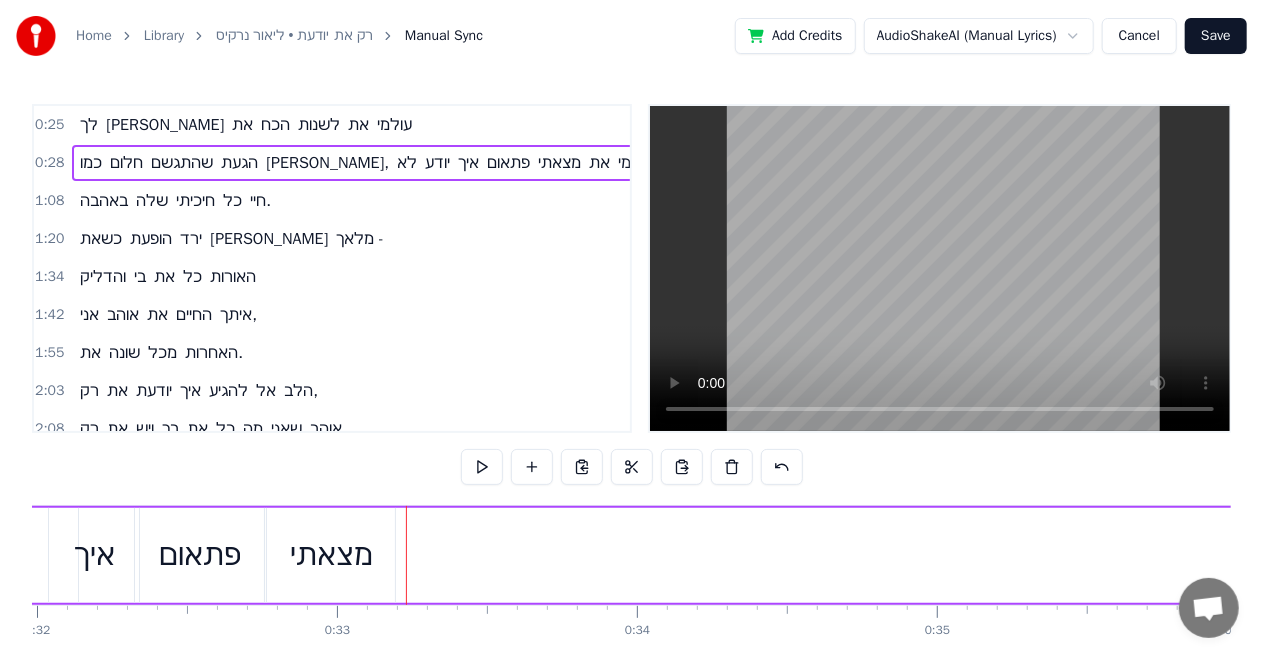 click on "1:55 את שונה מכל האחרות." at bounding box center (332, 353) 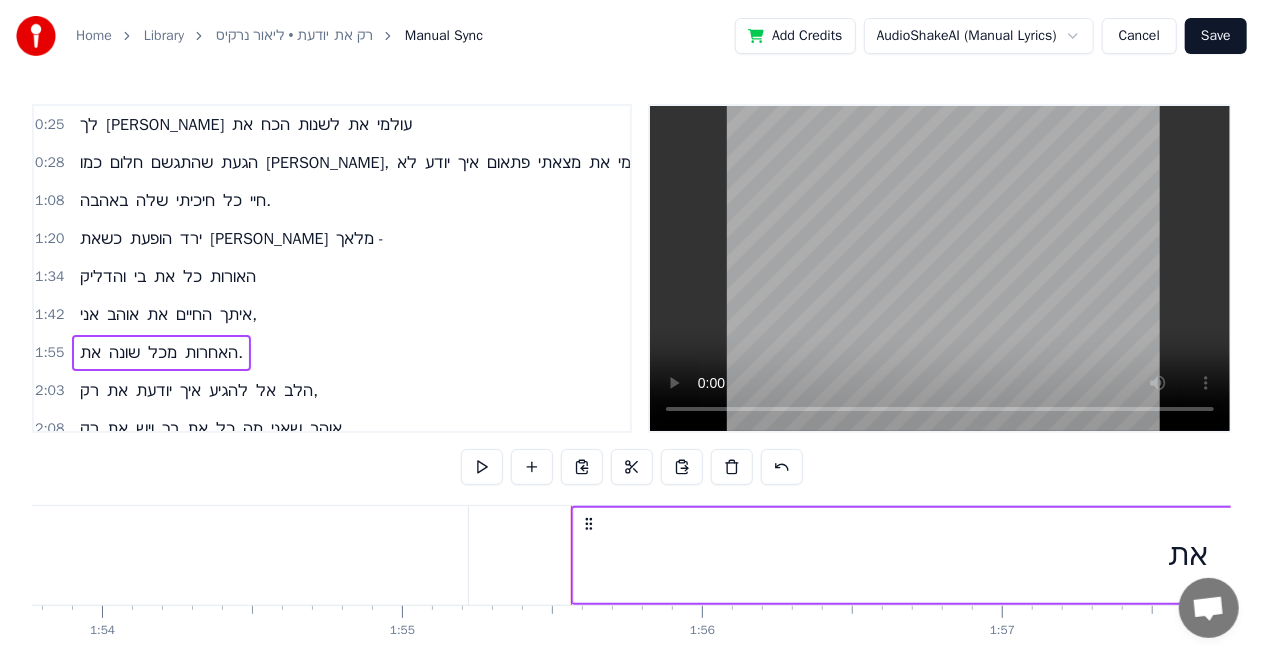 scroll, scrollTop: 0, scrollLeft: 34569, axis: horizontal 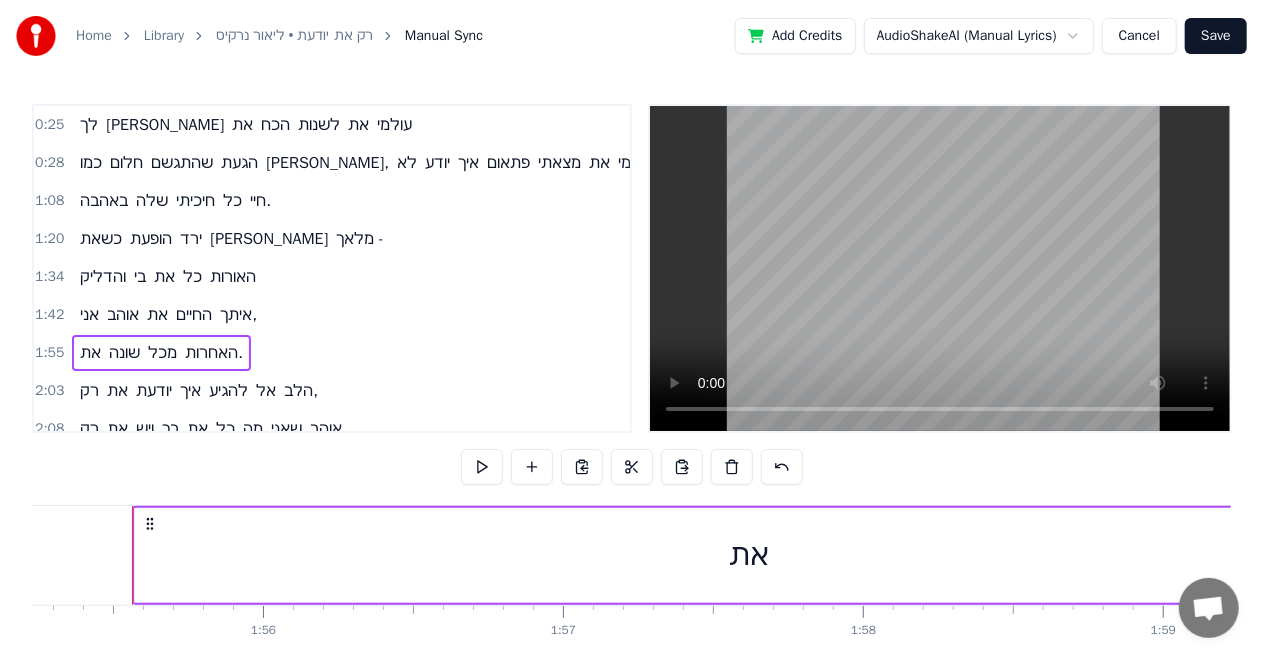 click on "את" at bounding box center (599, 163) 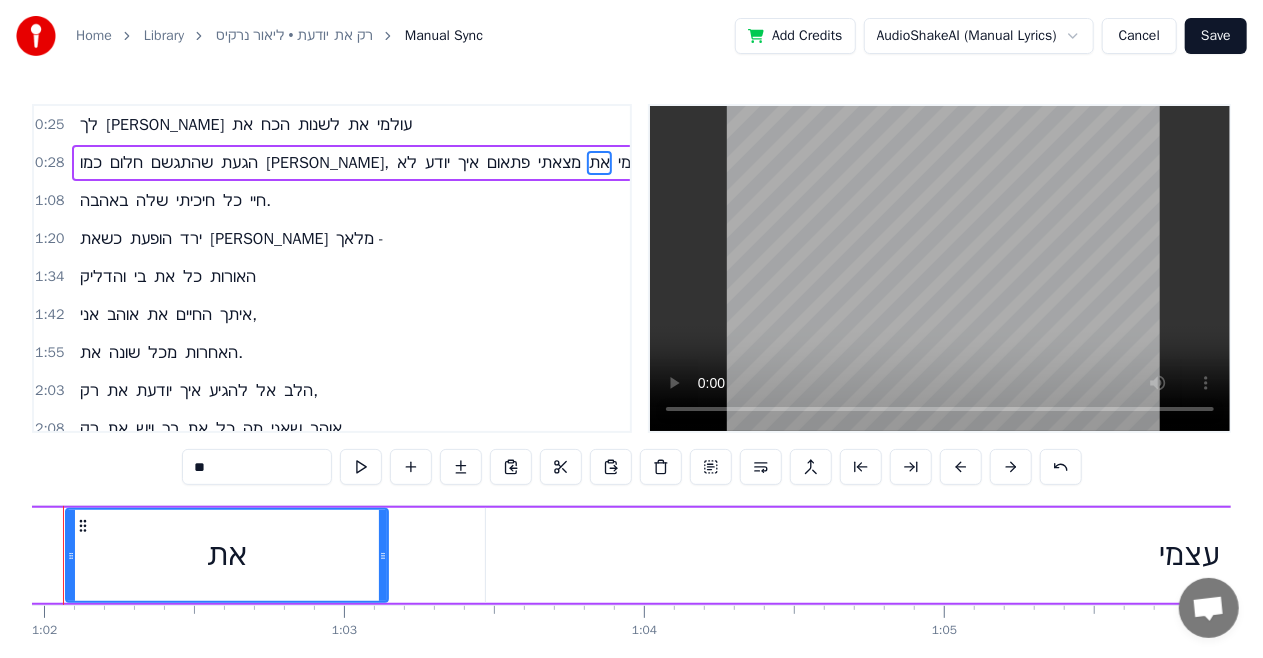 scroll, scrollTop: 0, scrollLeft: 18518, axis: horizontal 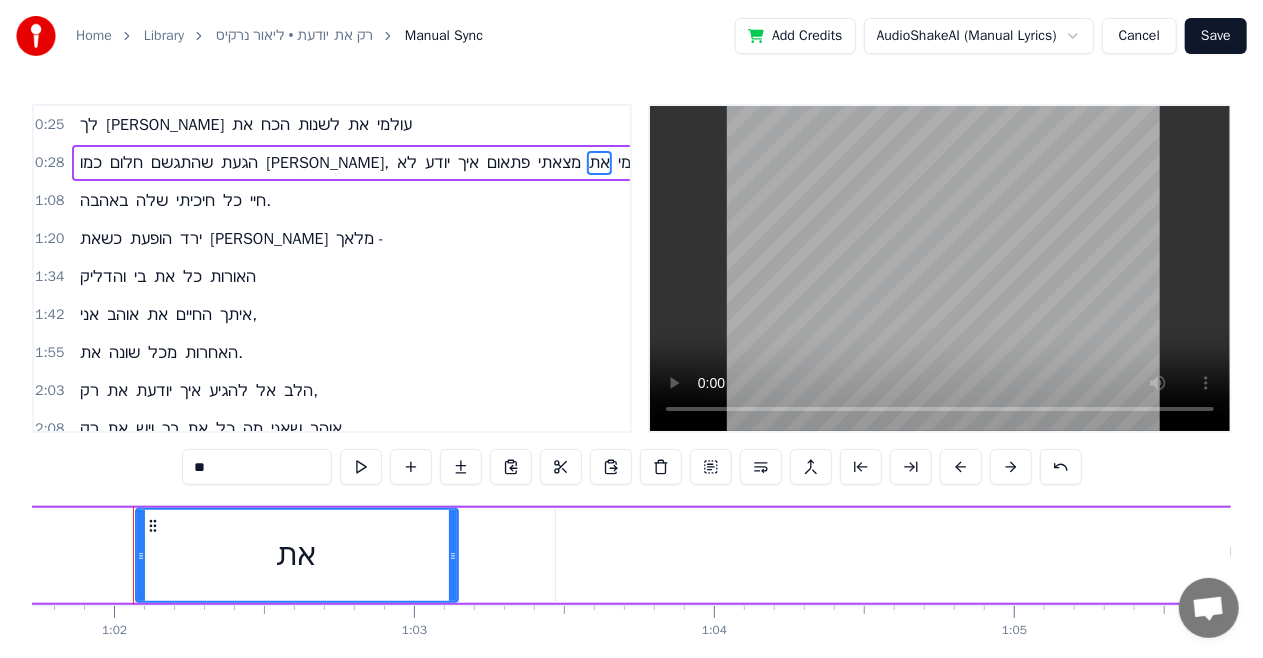 click on "כמו חלום שהתגשם הגעת [PERSON_NAME], לא יודע איך פתאום מצאתי את עצמי" at bounding box center (-3987, 555) 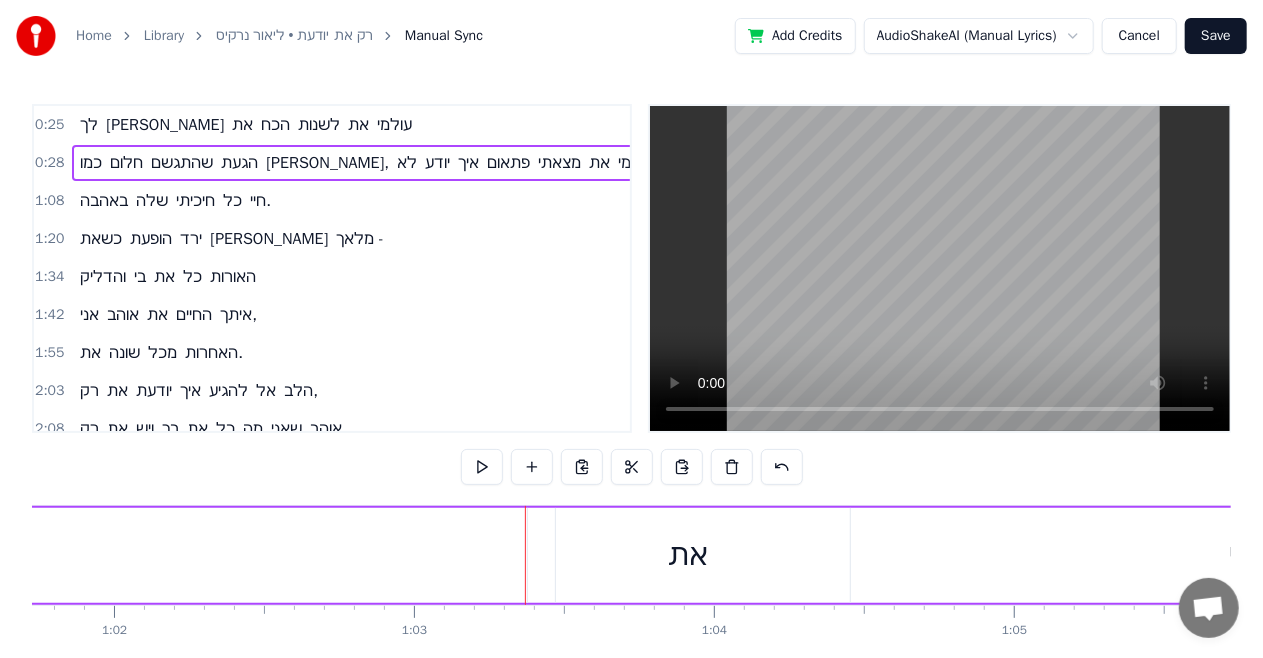 click on "מצאתי" at bounding box center (559, 163) 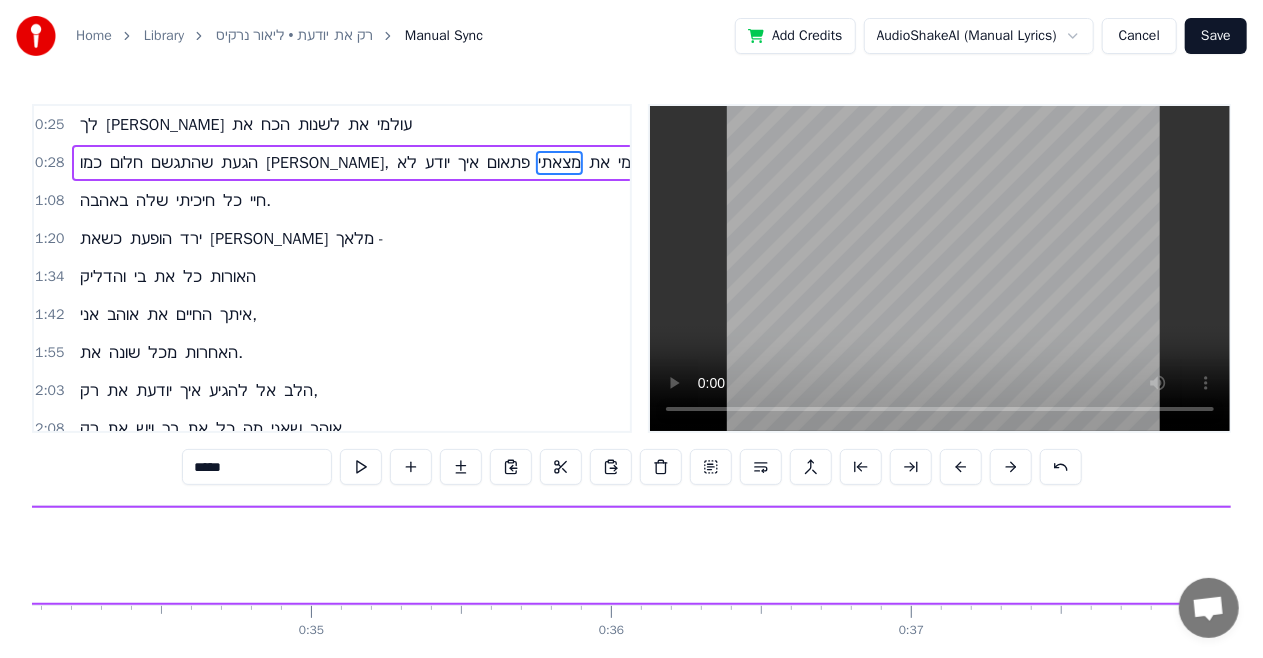 scroll, scrollTop: 0, scrollLeft: 9727, axis: horizontal 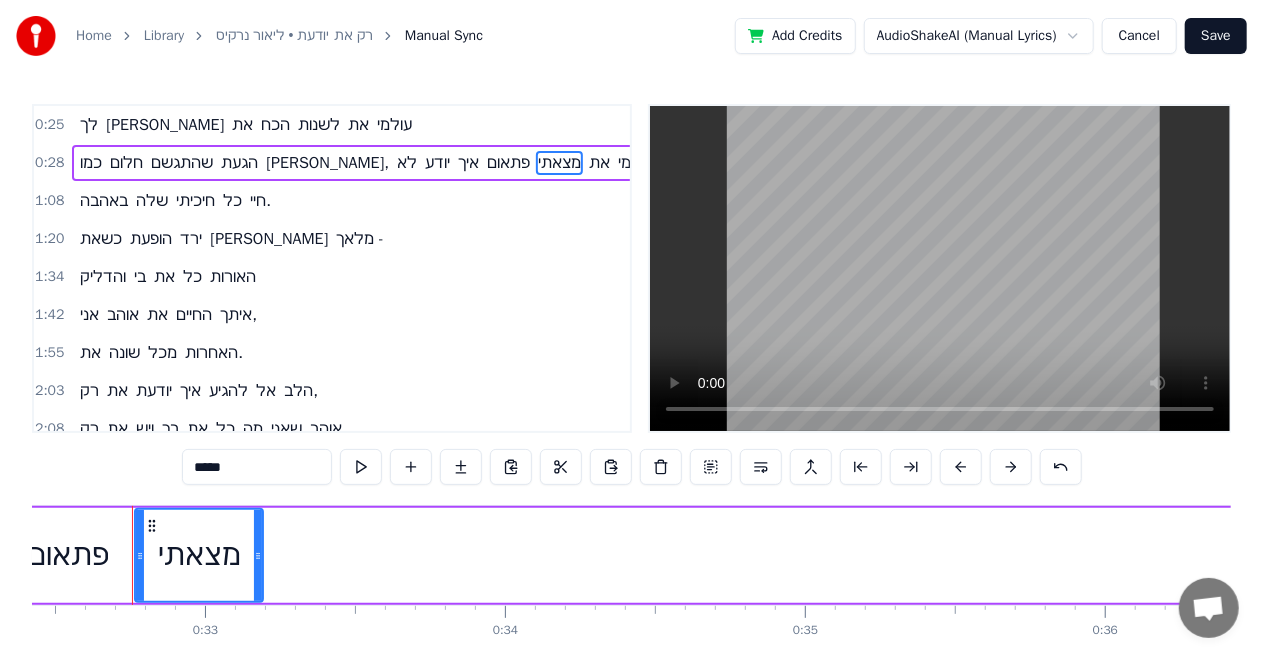 click on "כמו חלום שהתגשם הגעת [PERSON_NAME], לא יודע איך פתאום מצאתי את עצמי" at bounding box center [4804, 555] 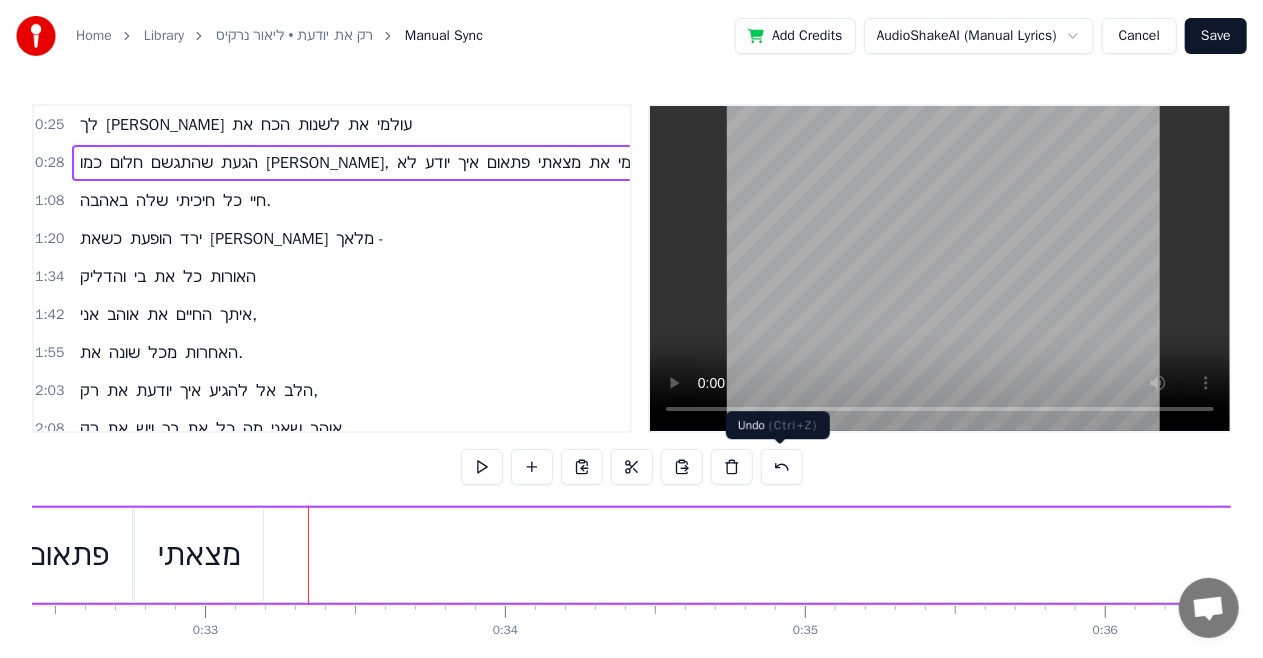 click at bounding box center [782, 467] 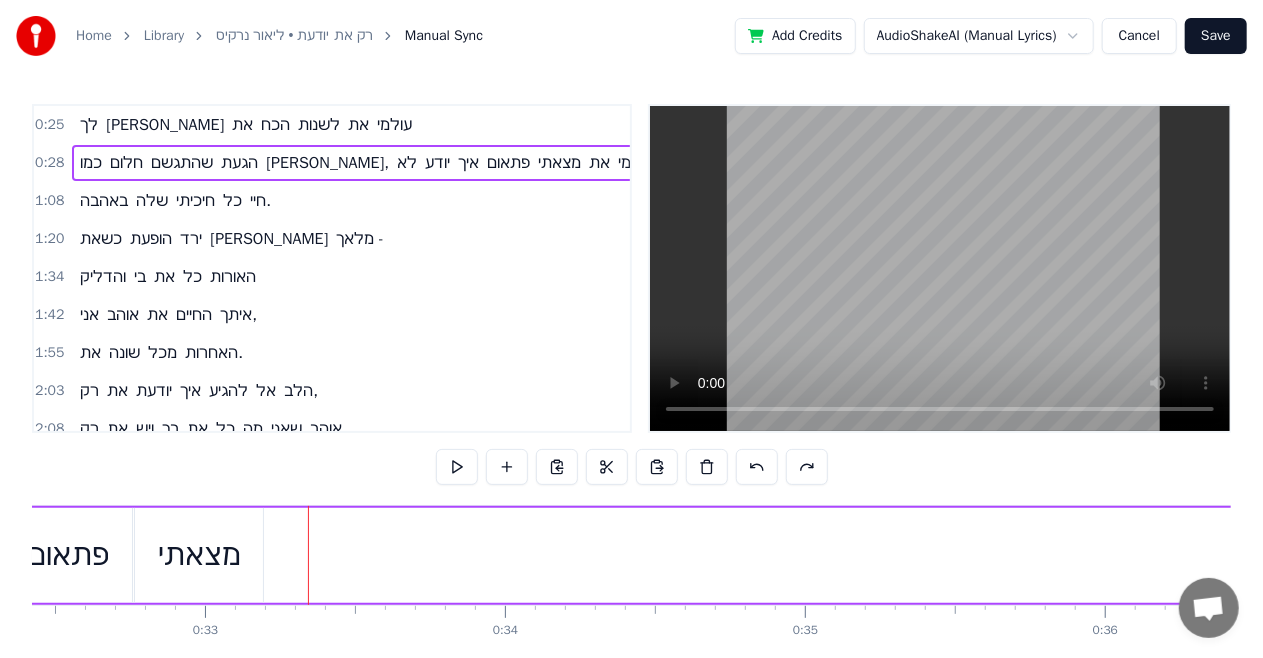 click on "כמו חלום שהתגשם הגעת [PERSON_NAME], לא יודע איך פתאום מצאתי את עצמי" at bounding box center (4804, 555) 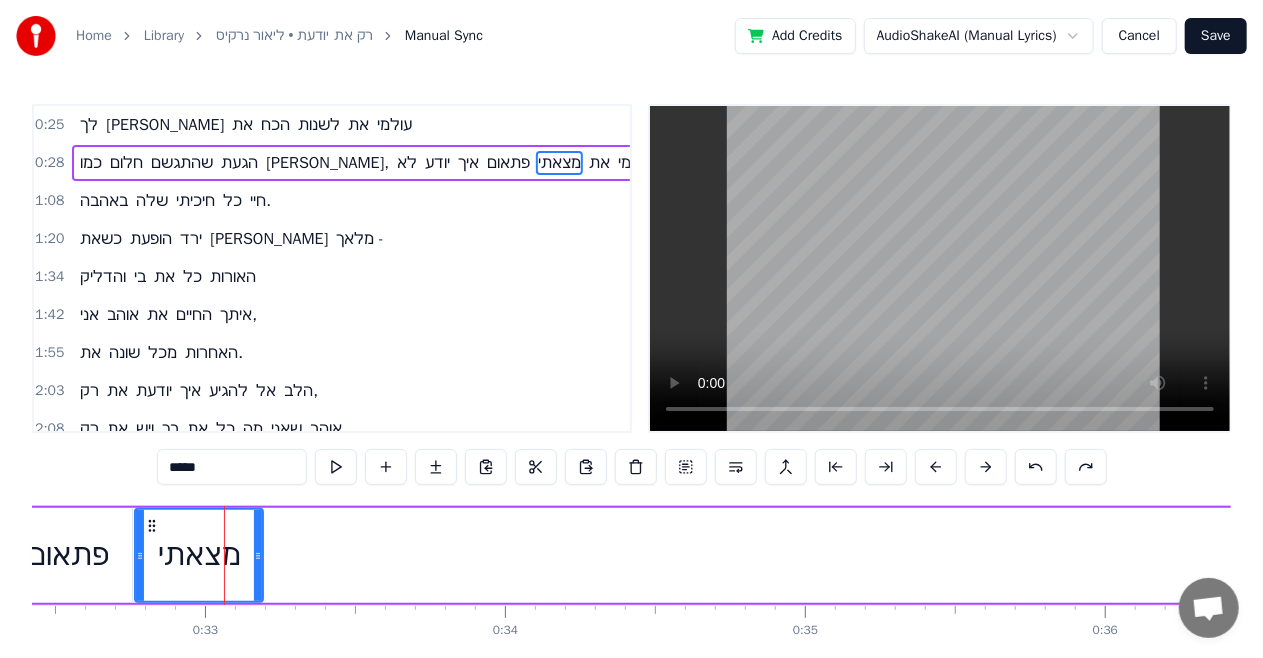 click on "כמו חלום שהתגשם הגעת [PERSON_NAME], לא יודע איך פתאום מצאתי את עצמי" at bounding box center [4804, 555] 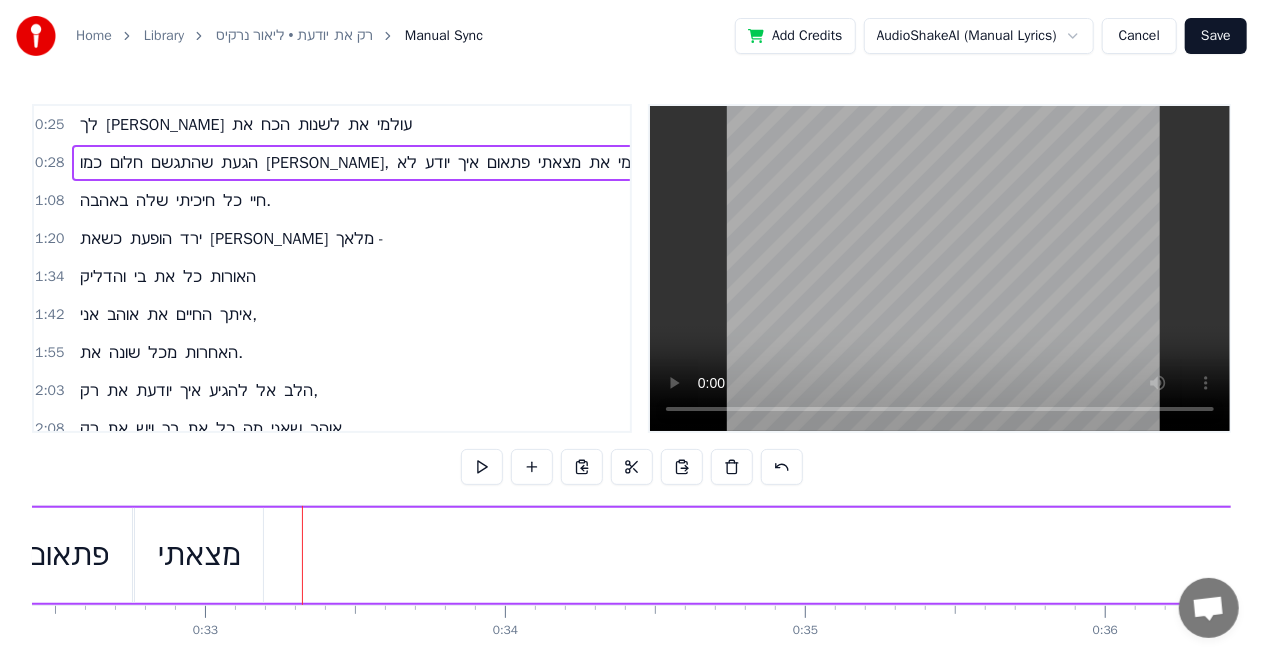 click on "כמו חלום שהתגשם הגעת [PERSON_NAME], לא יודע איך פתאום מצאתי את עצמי" at bounding box center (4804, 555) 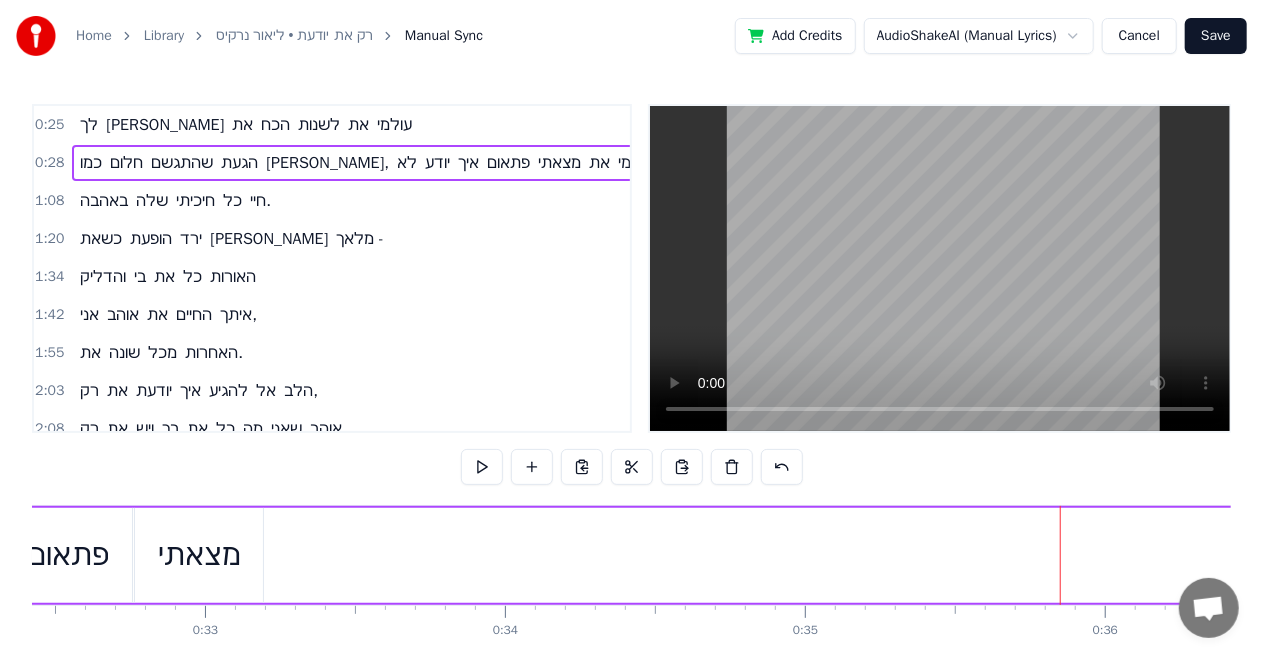 click on "כמו חלום שהתגשם הגעת [PERSON_NAME], לא יודע איך פתאום מצאתי את עצמי" at bounding box center [4804, 555] 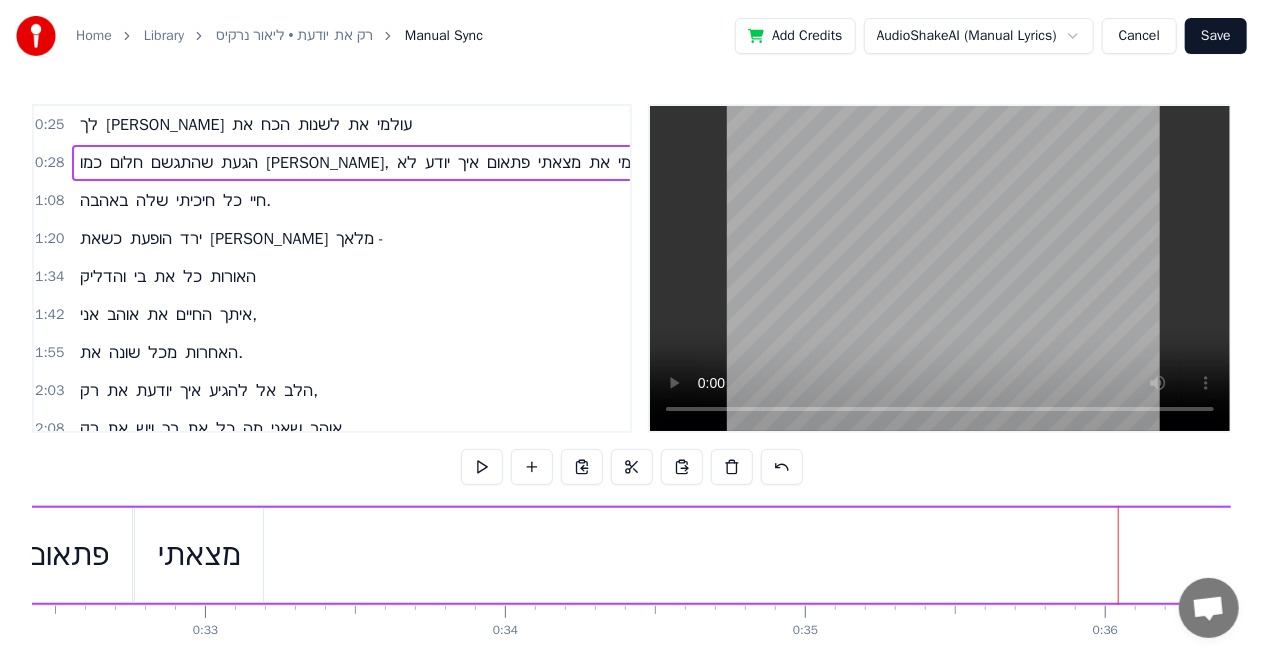 click on "את" at bounding box center (599, 163) 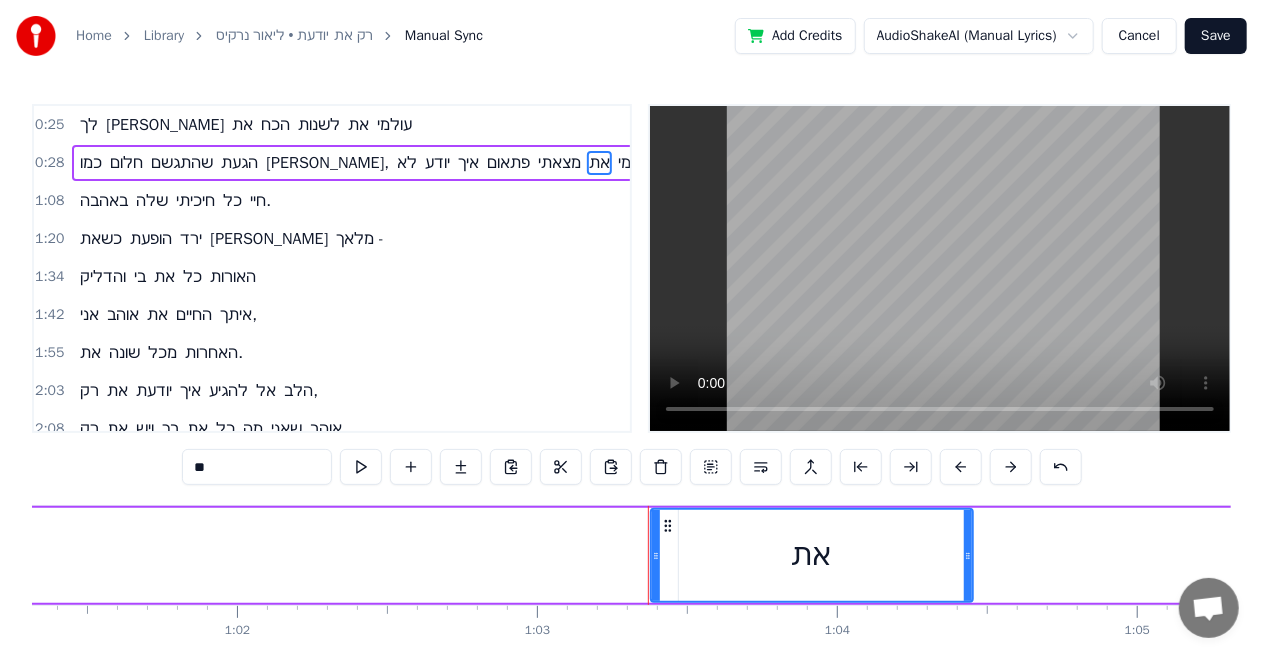 scroll, scrollTop: 0, scrollLeft: 18910, axis: horizontal 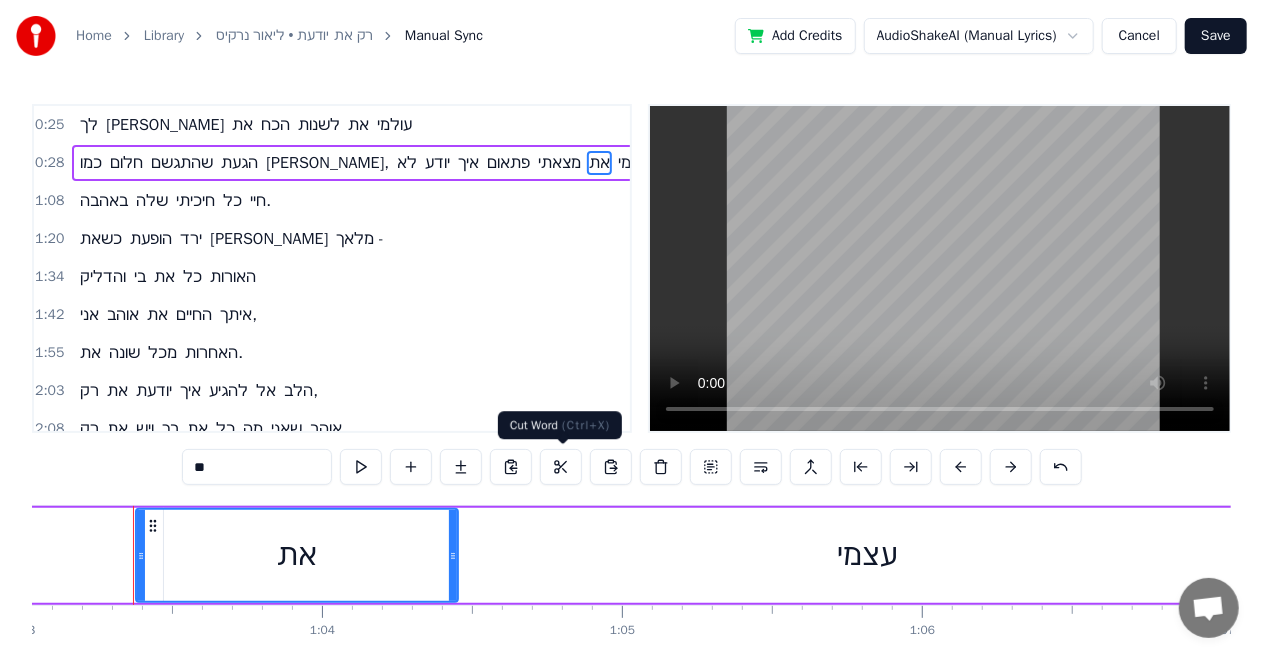 click at bounding box center [561, 467] 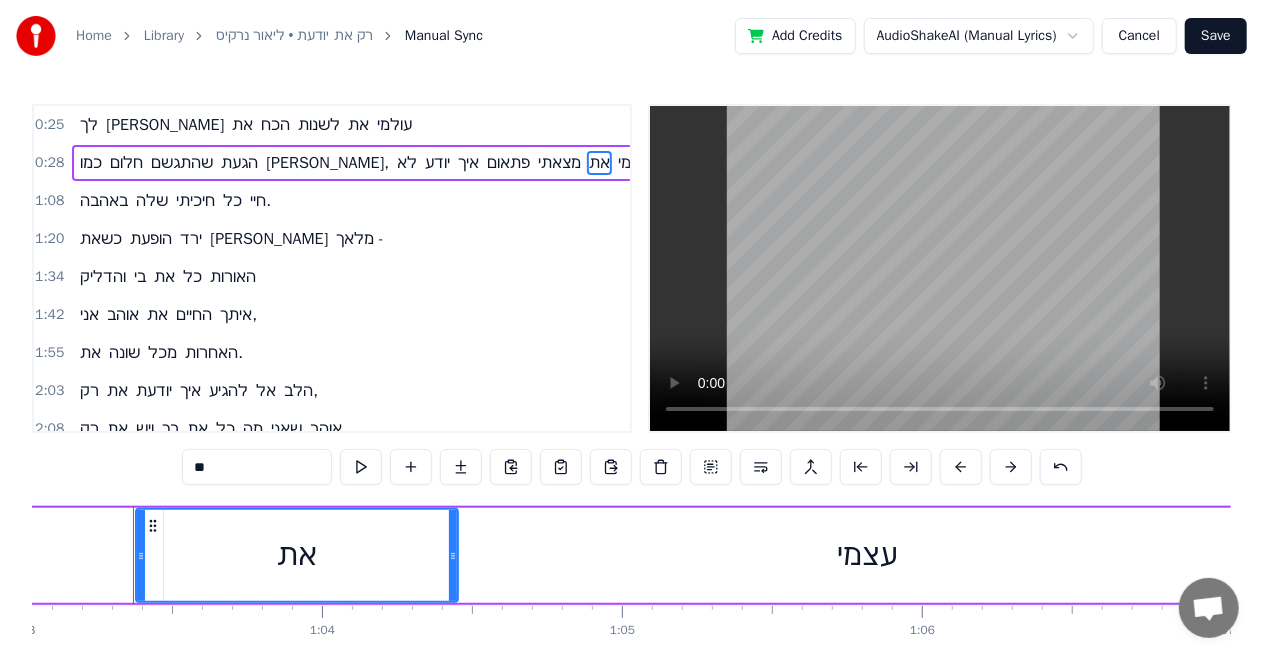 click on "מצאתי" at bounding box center (559, 163) 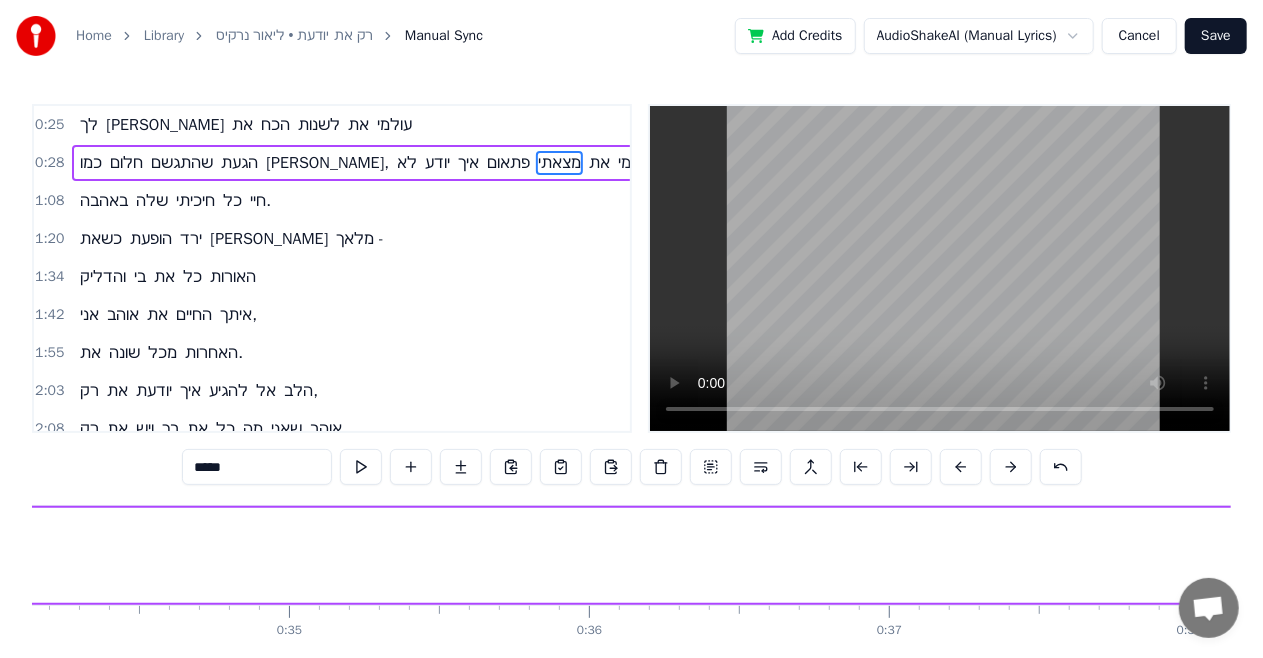 scroll, scrollTop: 0, scrollLeft: 9727, axis: horizontal 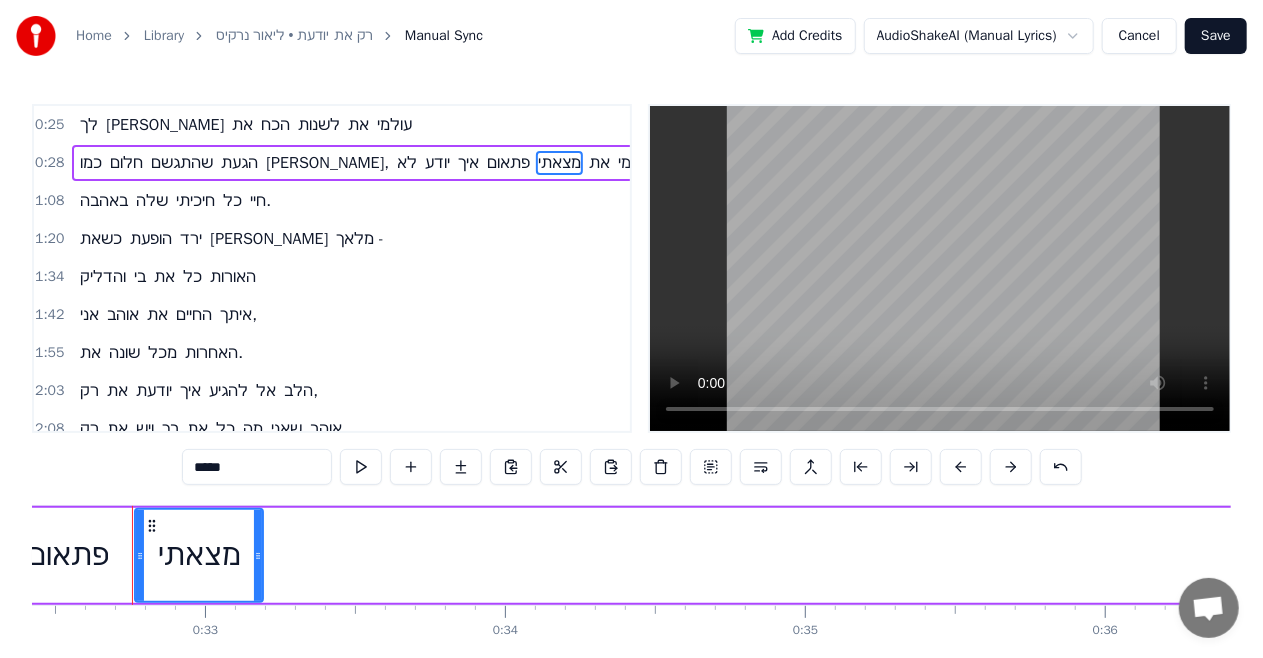click on "כמו חלום שהתגשם הגעת [PERSON_NAME], לא יודע איך פתאום מצאתי את עצמי" at bounding box center (4804, 555) 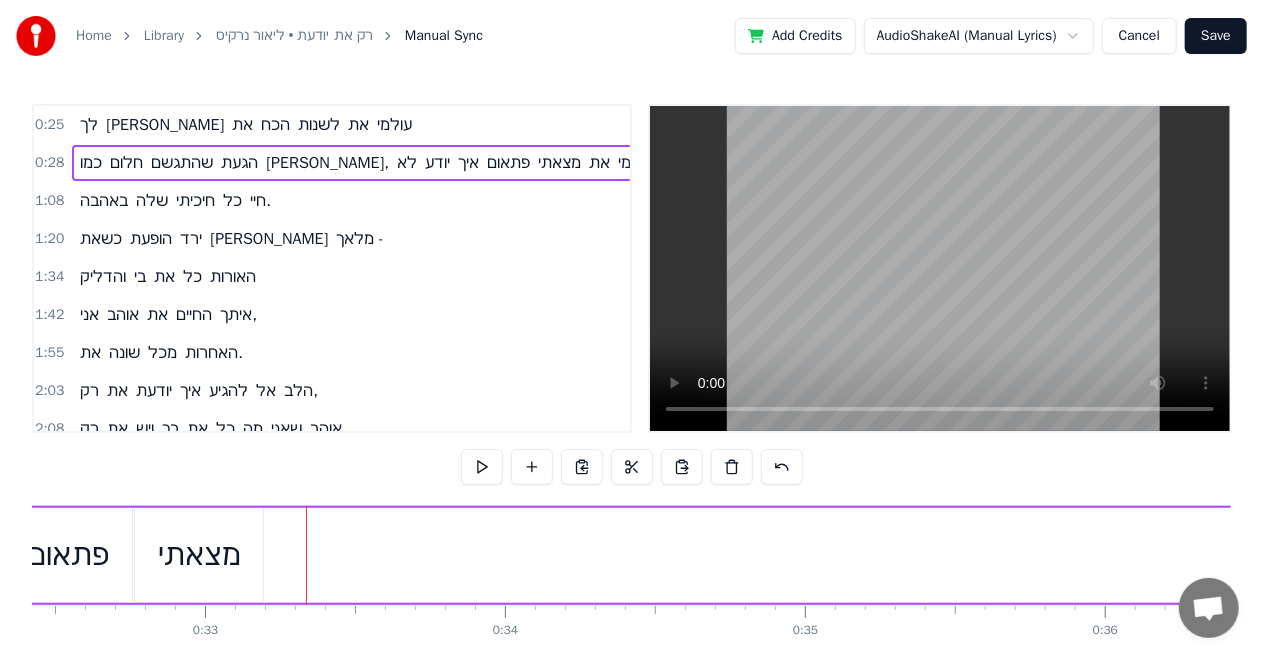 click on "כמו חלום שהתגשם הגעת [PERSON_NAME], לא יודע איך פתאום מצאתי את עצמי" at bounding box center [4804, 555] 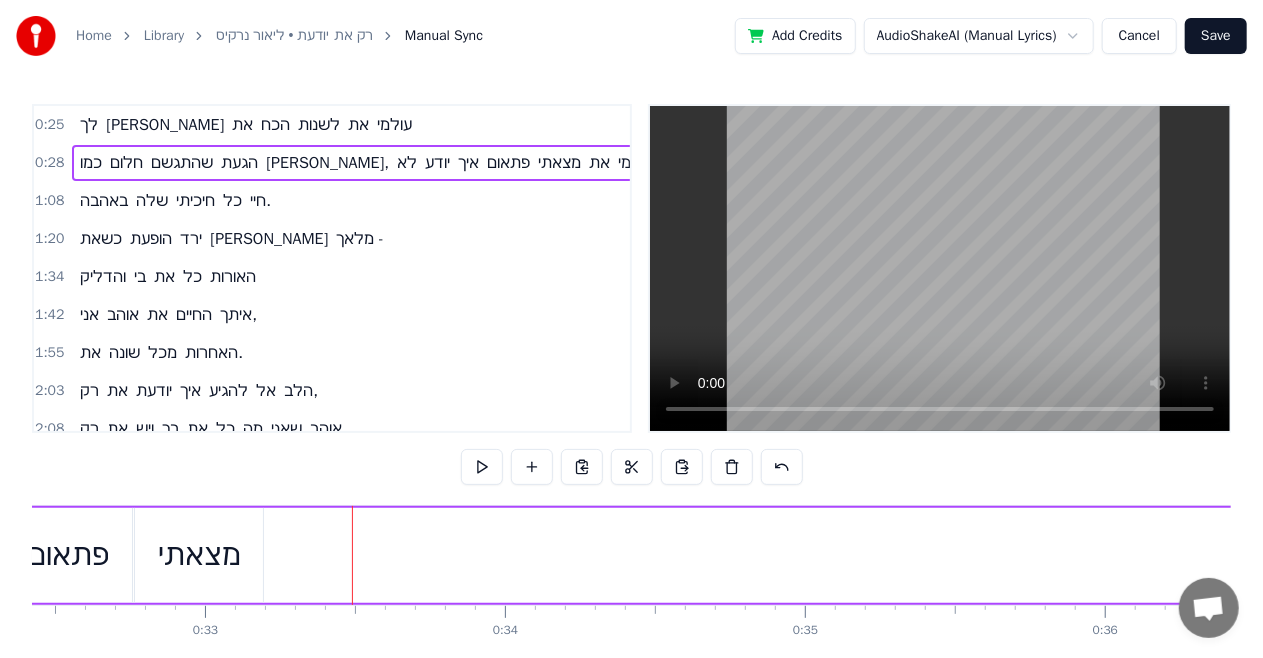 click on "מצאתי" at bounding box center [559, 163] 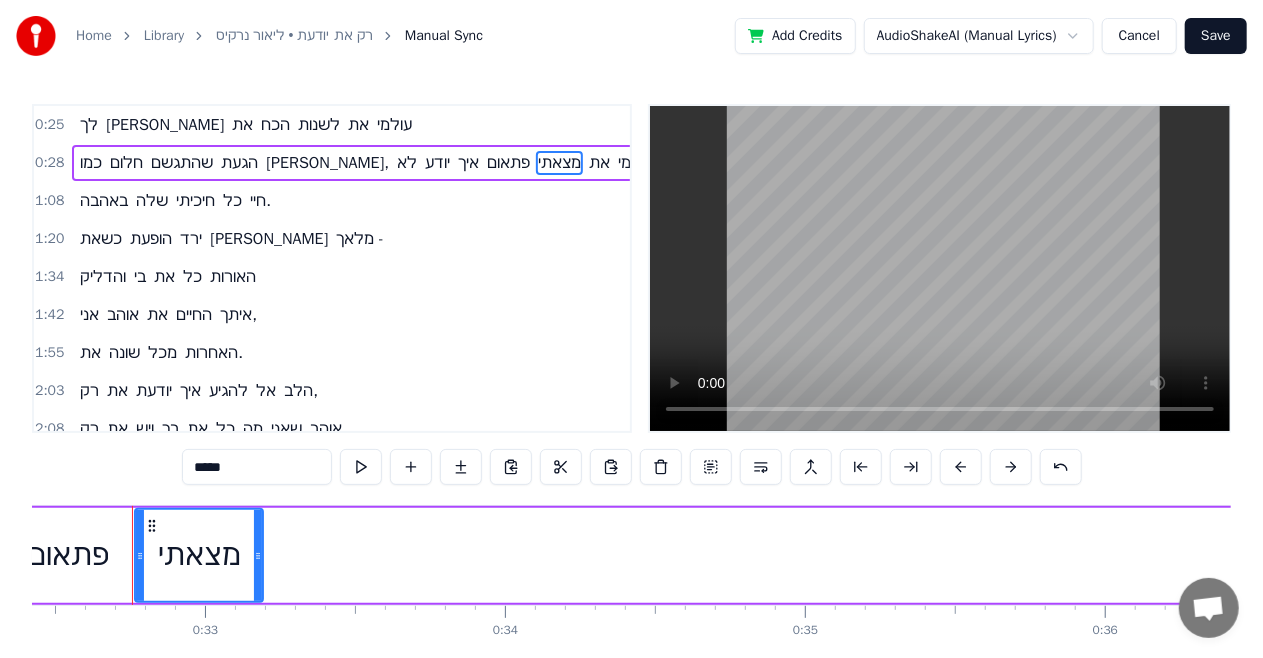 click on "את" at bounding box center [599, 163] 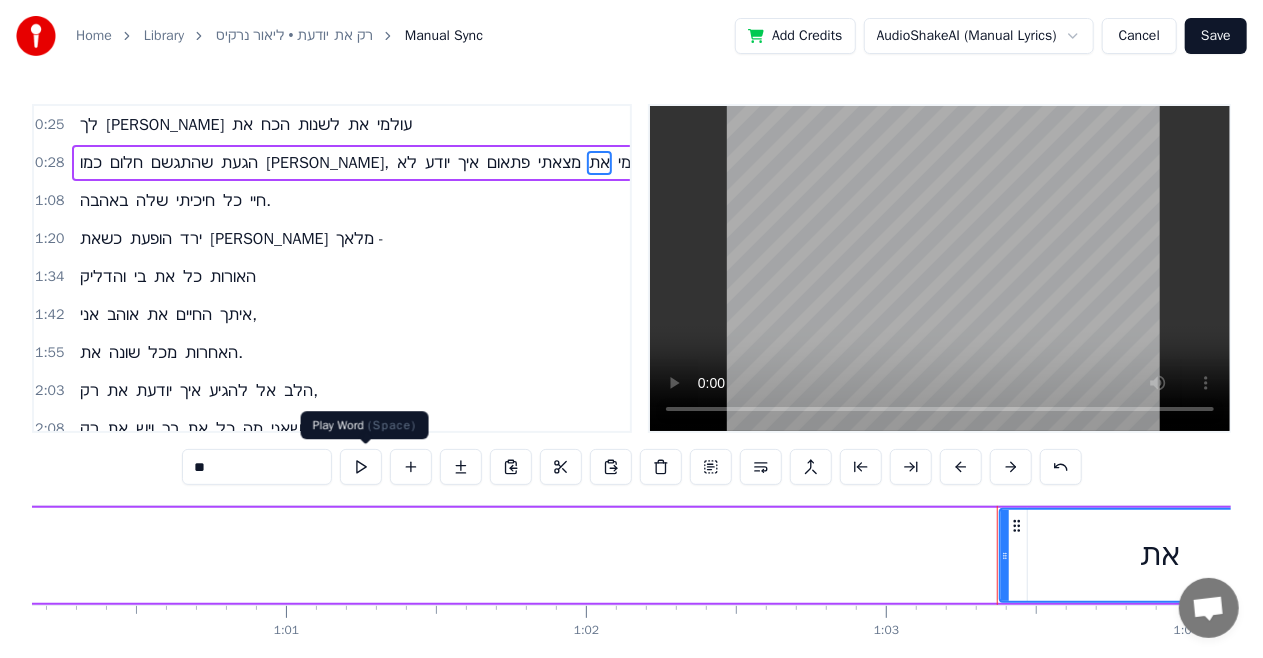 scroll, scrollTop: 0, scrollLeft: 18910, axis: horizontal 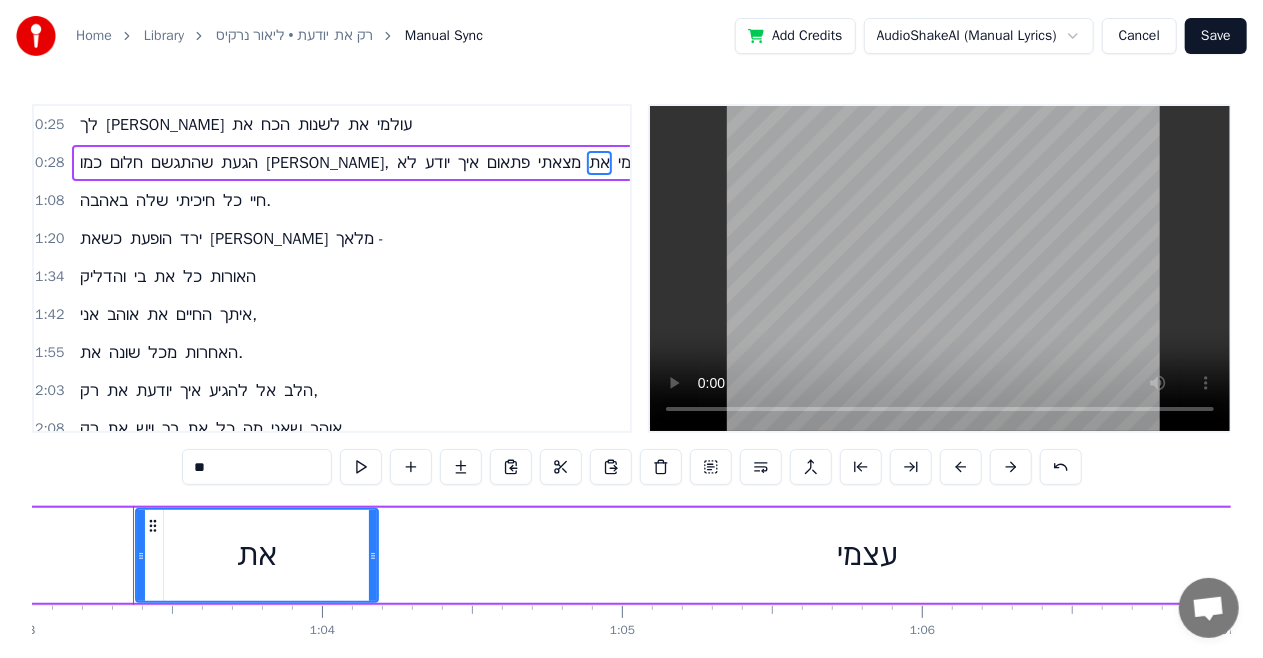 drag, startPoint x: 450, startPoint y: 554, endPoint x: 429, endPoint y: 546, distance: 22.472204 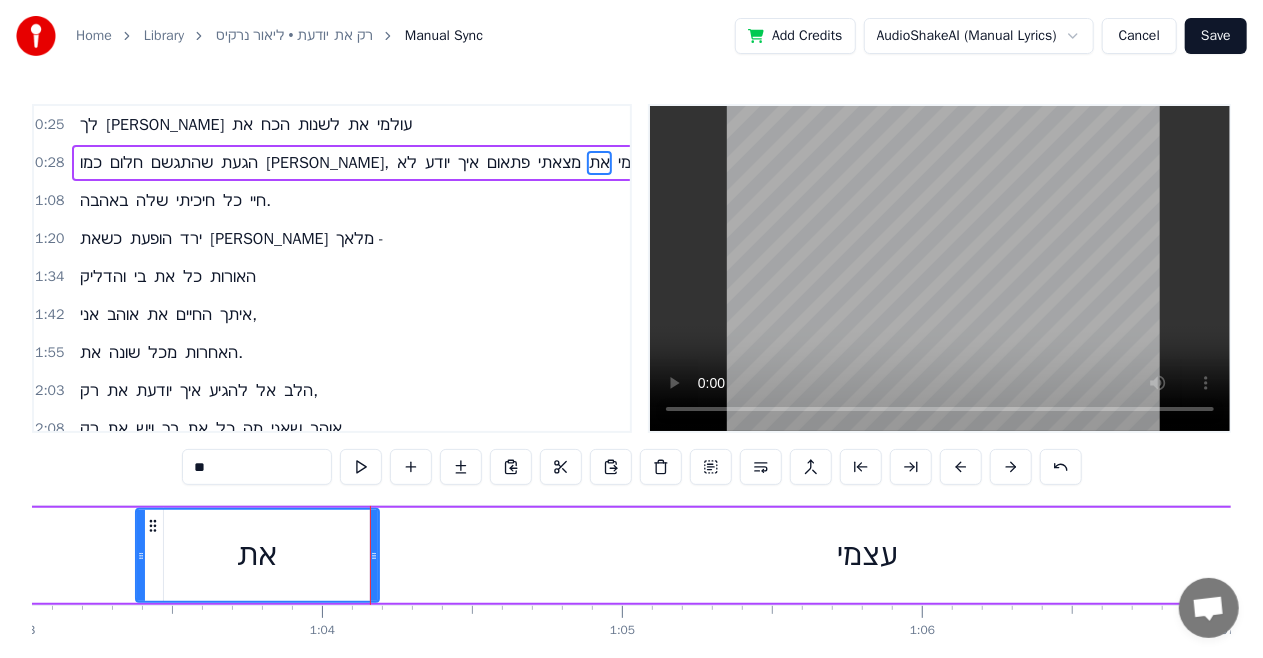 click on "עצמי" at bounding box center [868, 555] 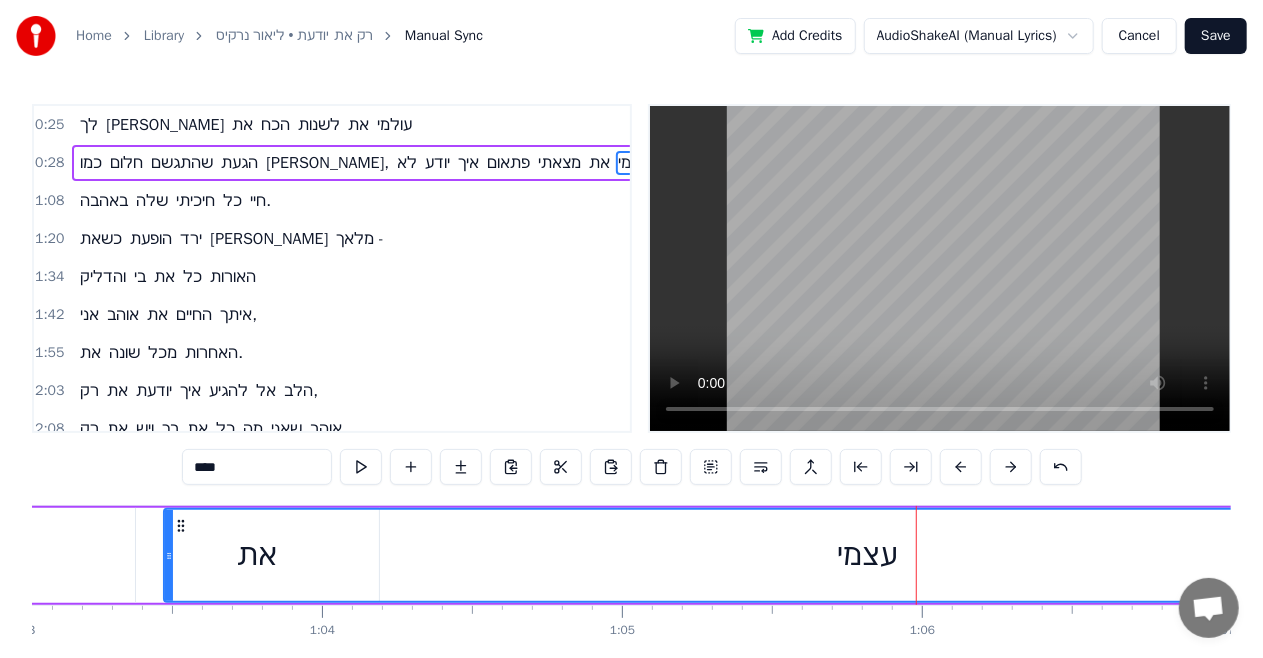 click on "עצמי" at bounding box center (868, 555) 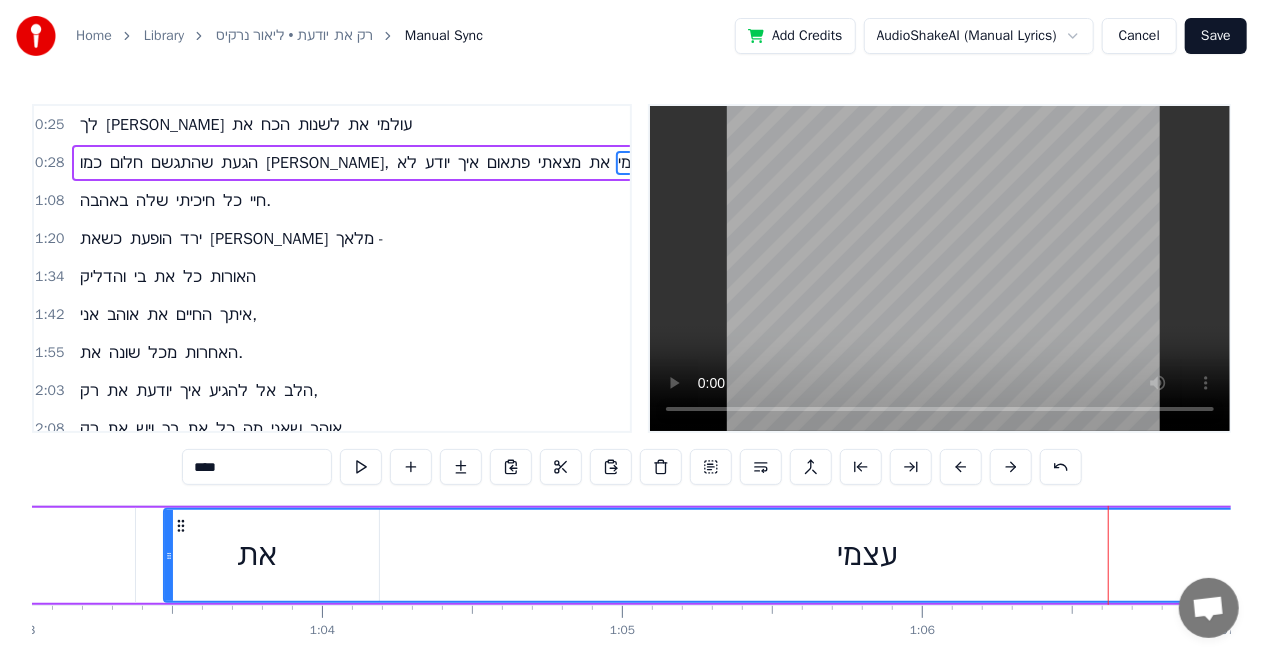 click on "עצמי" at bounding box center (868, 555) 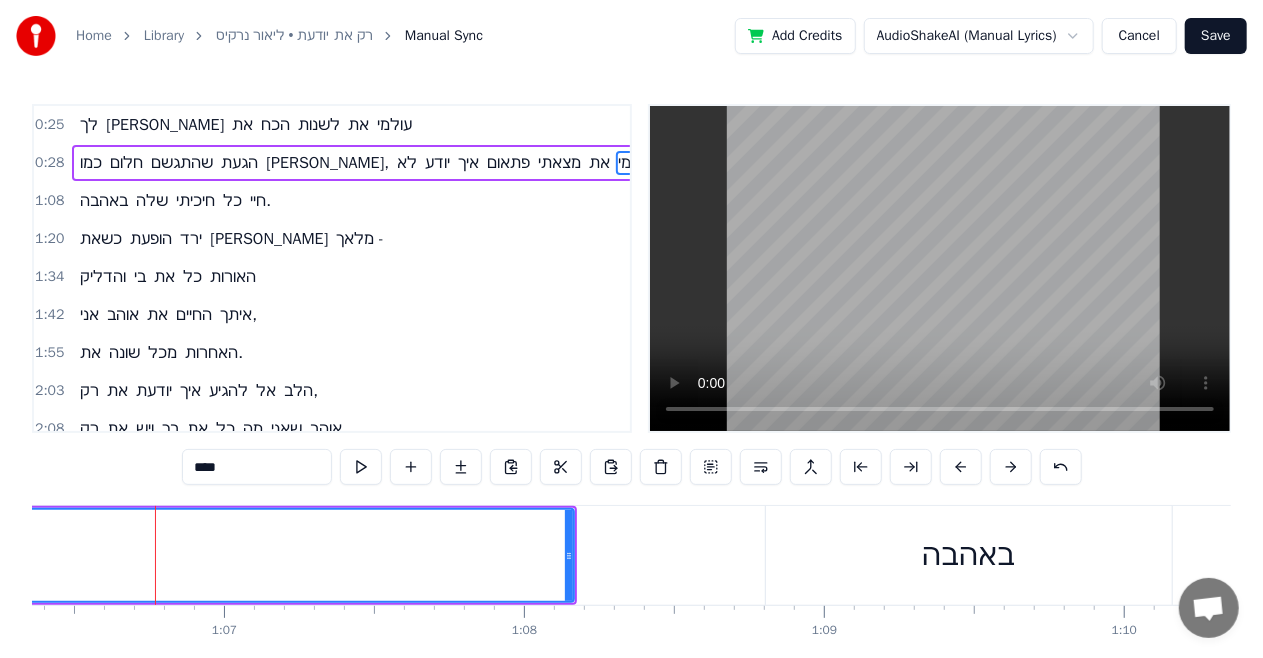 scroll, scrollTop: 0, scrollLeft: 19930, axis: horizontal 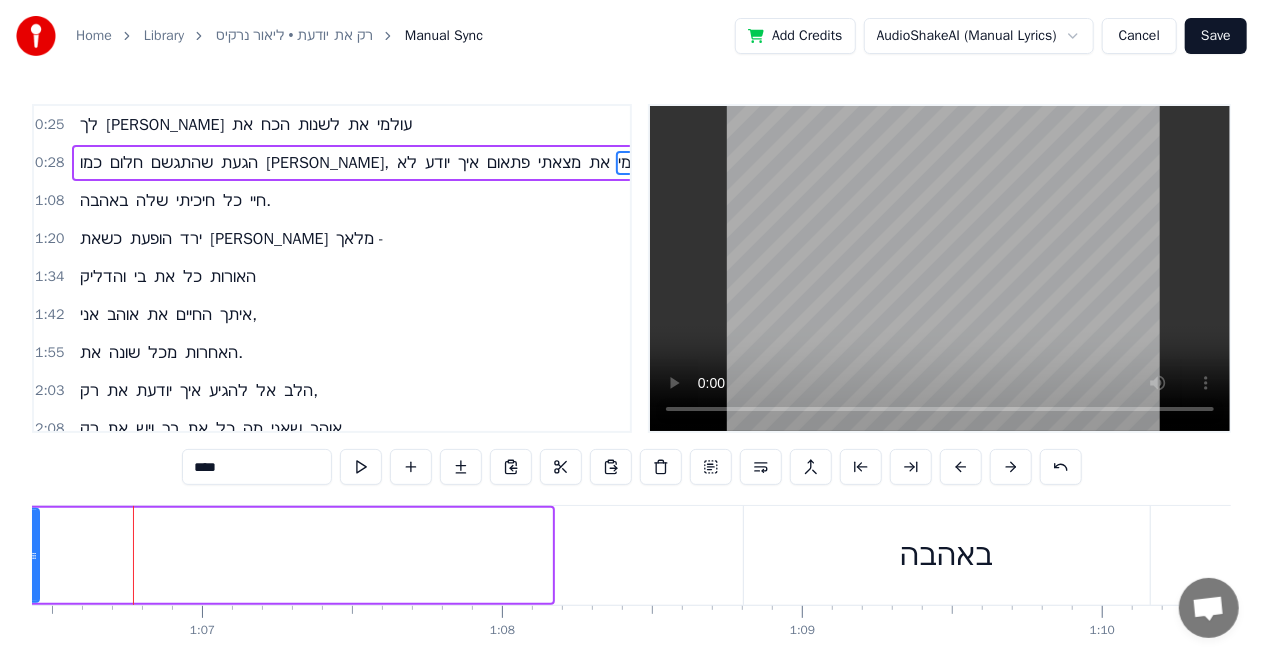 drag, startPoint x: 543, startPoint y: 556, endPoint x: 30, endPoint y: 572, distance: 513.24945 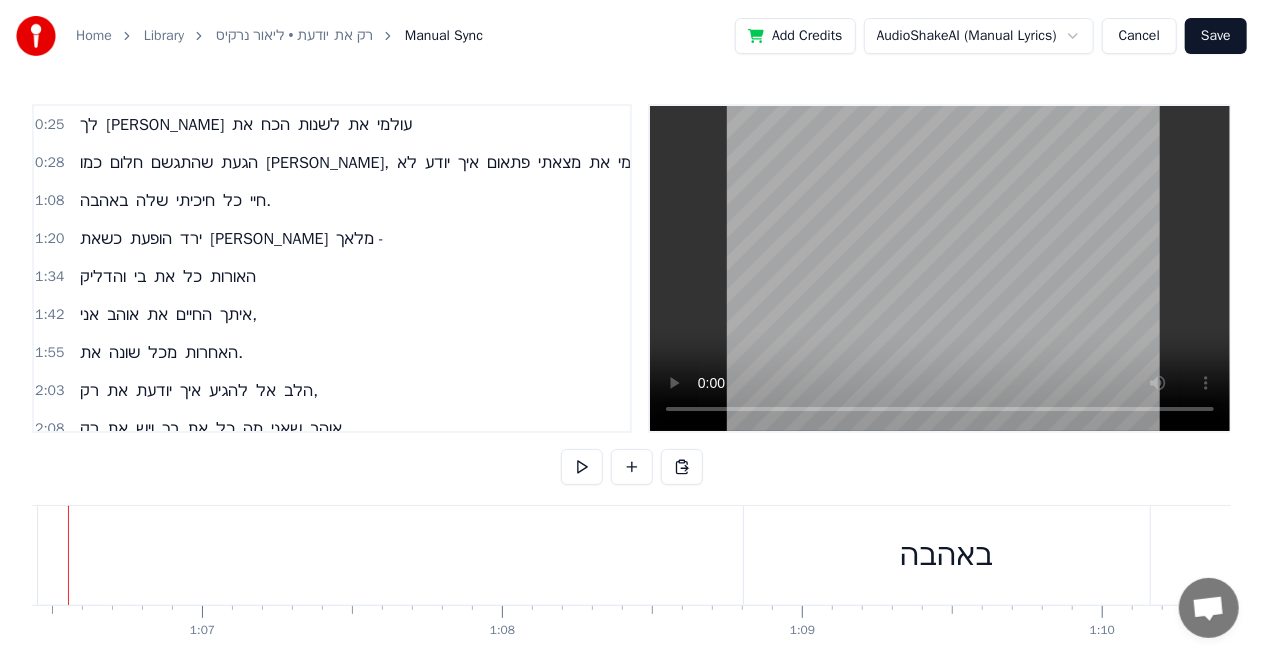 scroll, scrollTop: 0, scrollLeft: 19866, axis: horizontal 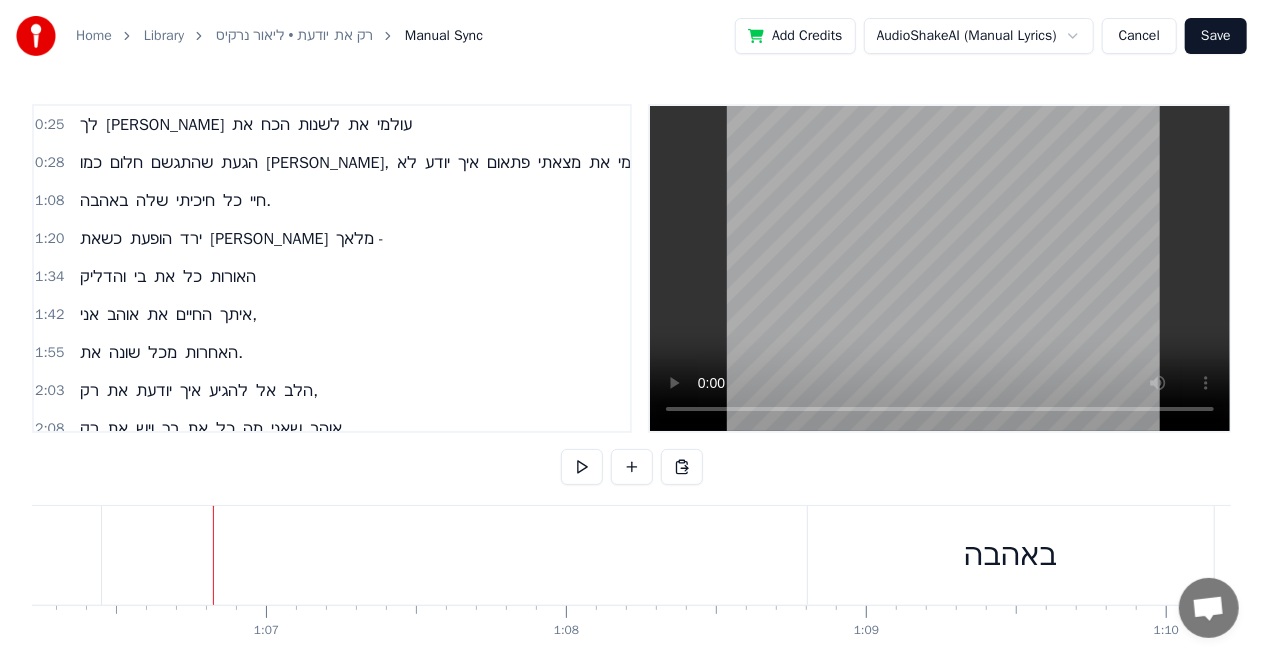 click at bounding box center (12624, 555) 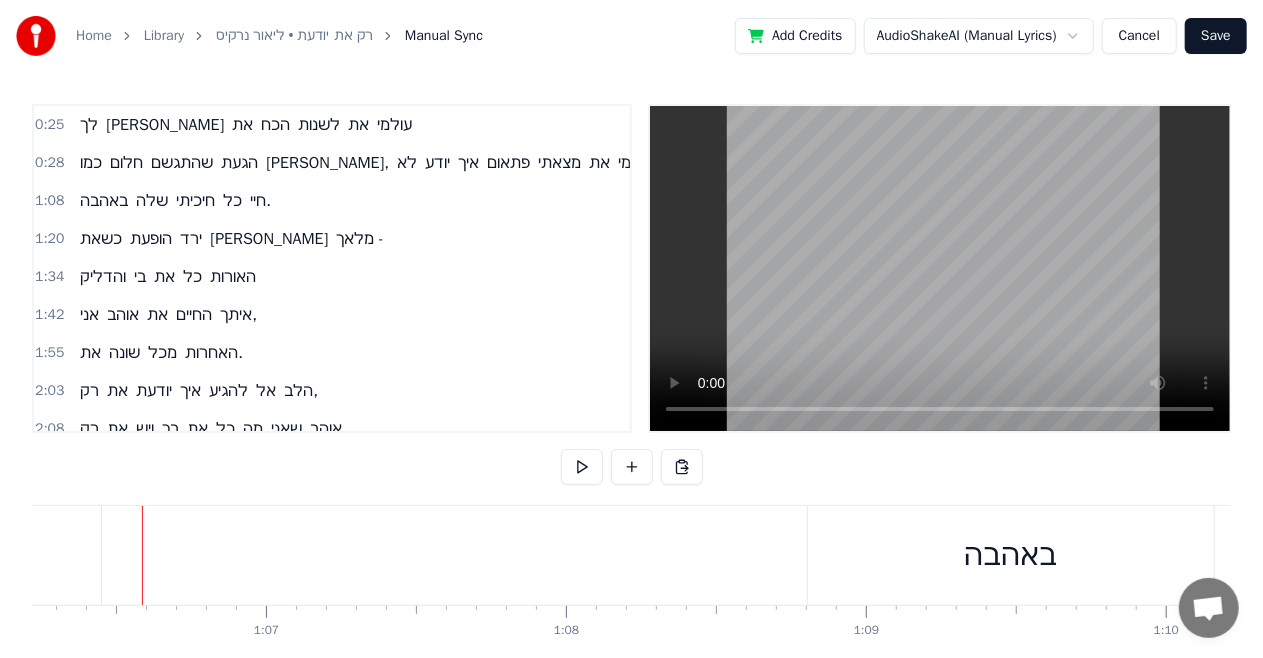 click on "עצמי" at bounding box center [-347, 555] 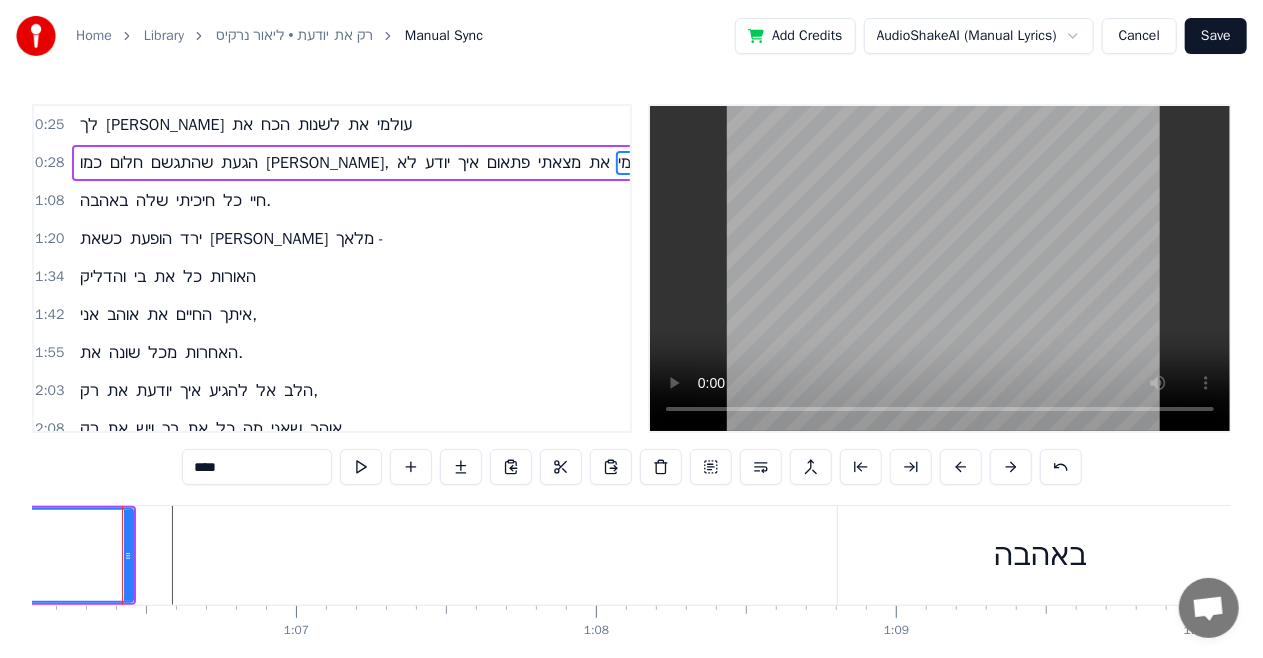 scroll, scrollTop: 0, scrollLeft: 19826, axis: horizontal 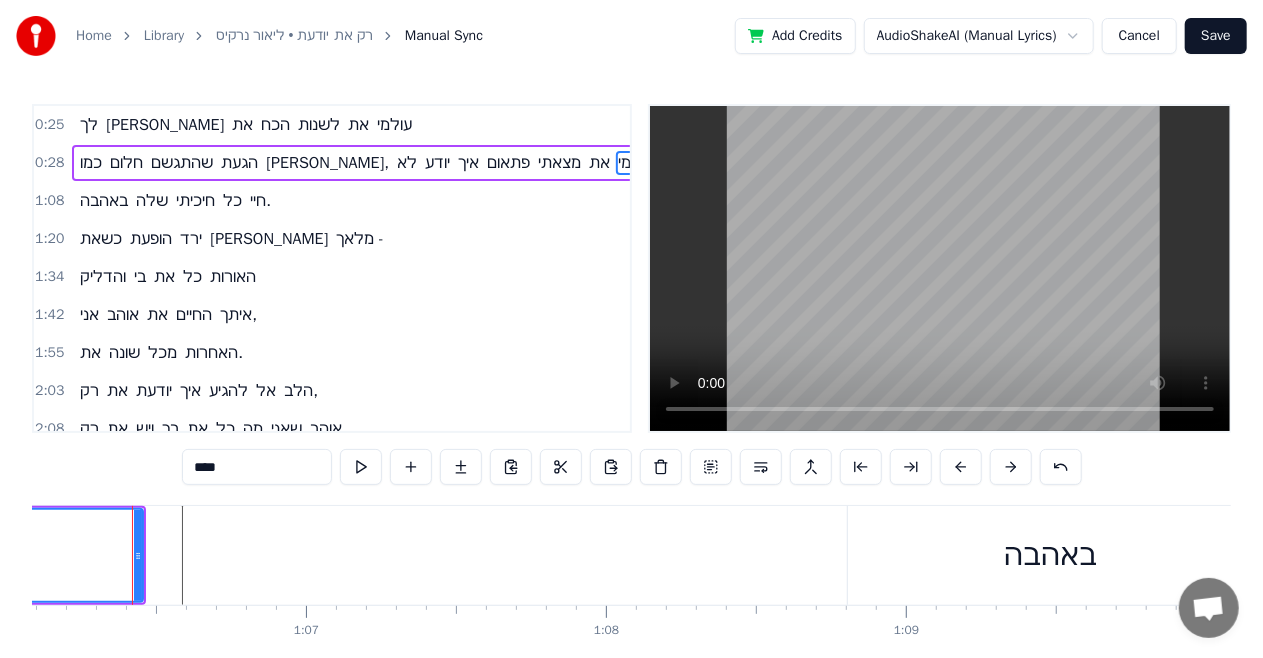 click on "עצמי" at bounding box center (-305, 555) 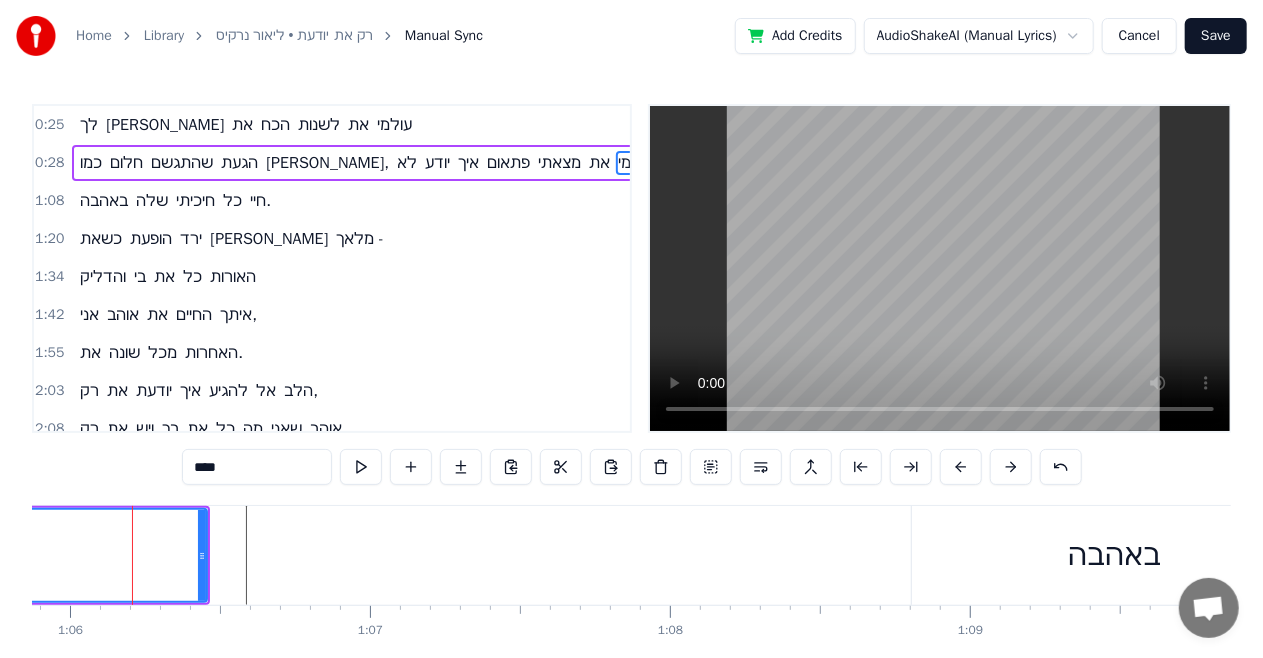 click on "עצמי" at bounding box center [-241, 555] 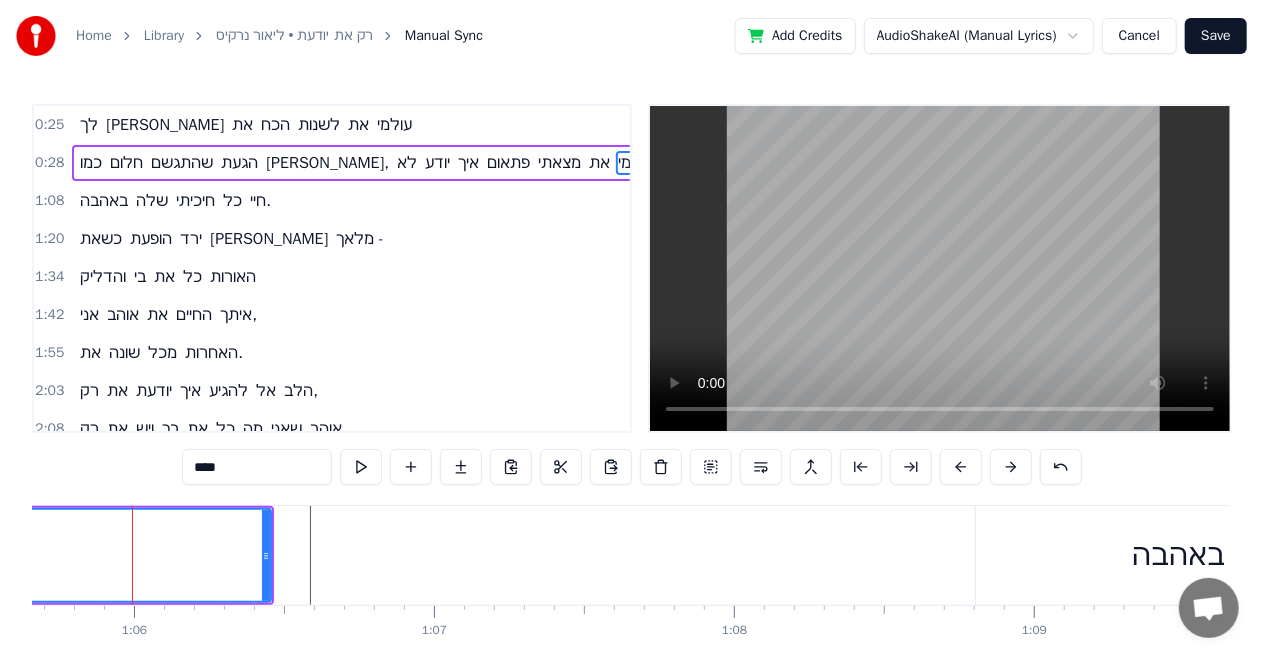 click on "עצמי" at bounding box center (-177, 555) 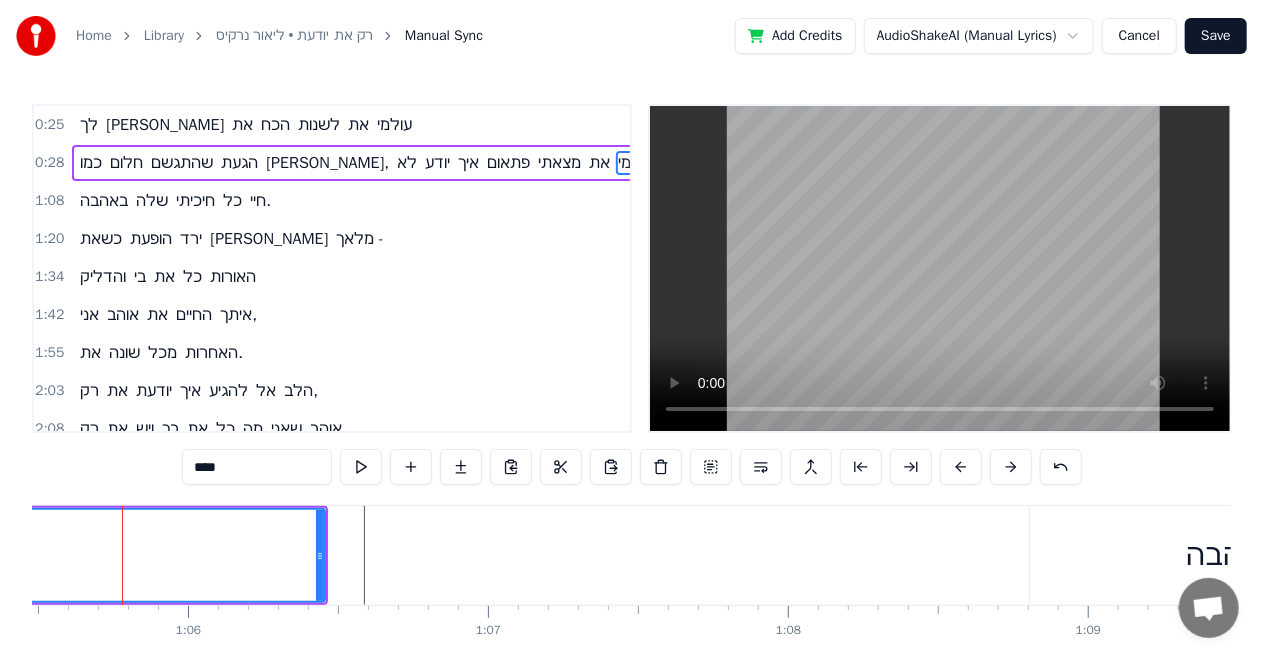 click on "עצמי" at bounding box center (-123, 555) 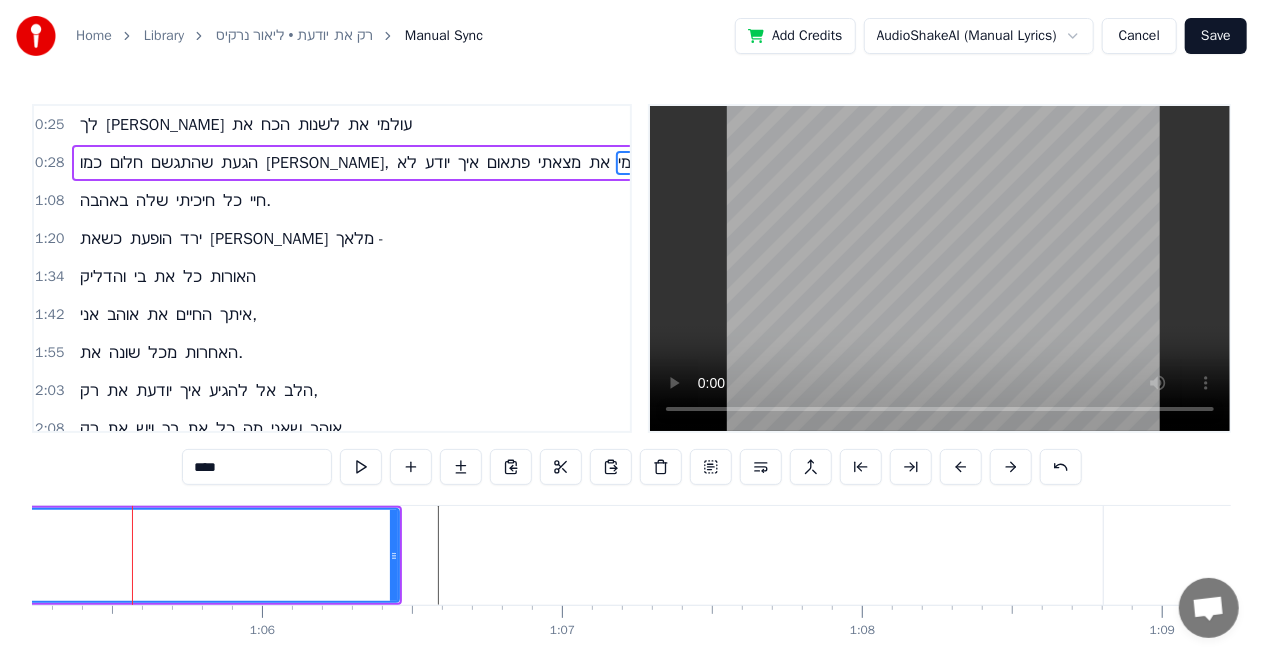 click on "עצמי" at bounding box center [-49, 555] 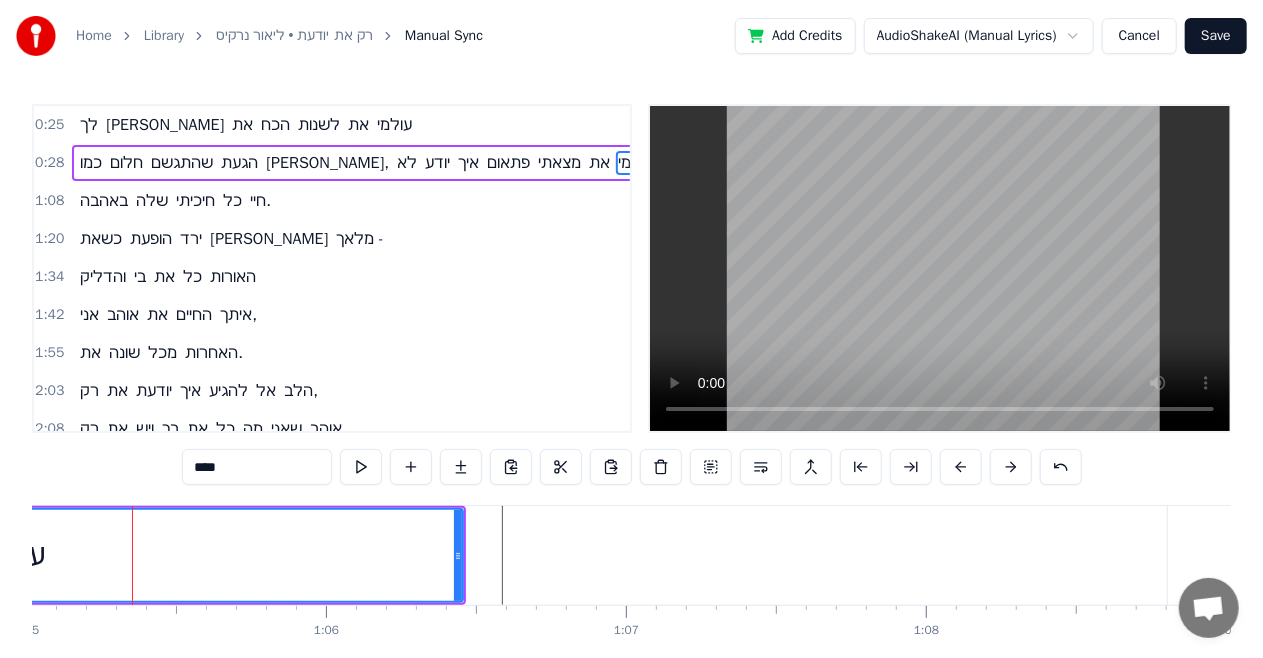 click on "עצמי" at bounding box center [15, 555] 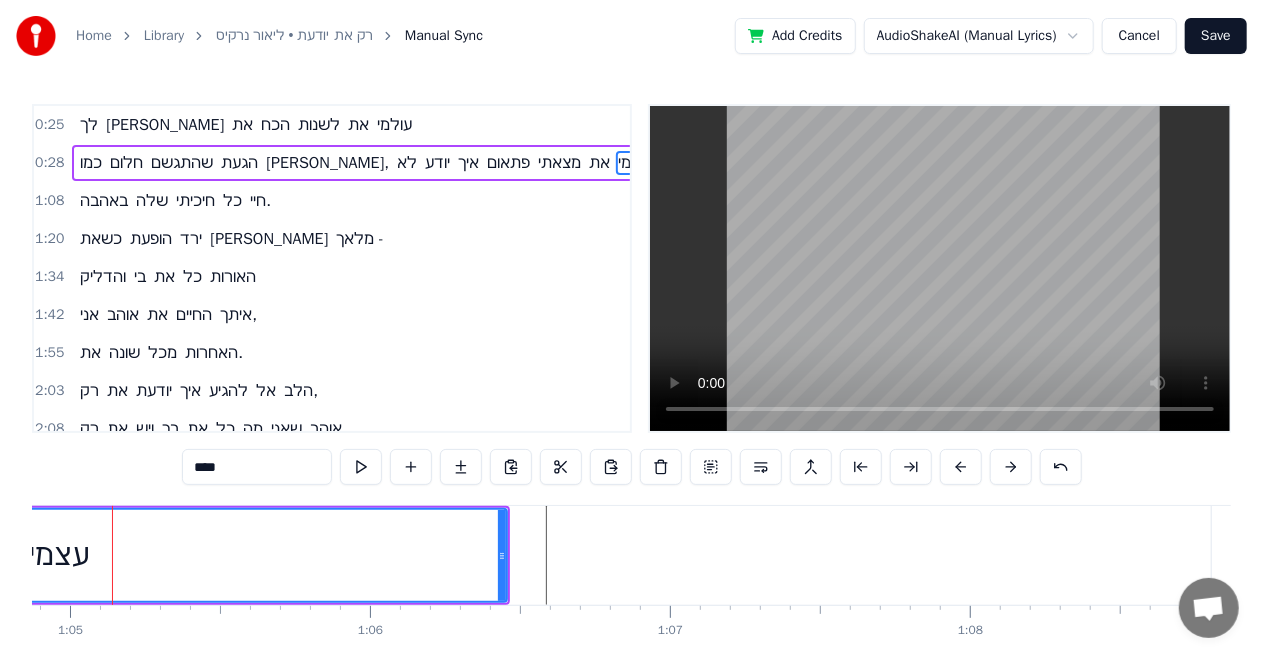 click on "עצמי" at bounding box center [59, 555] 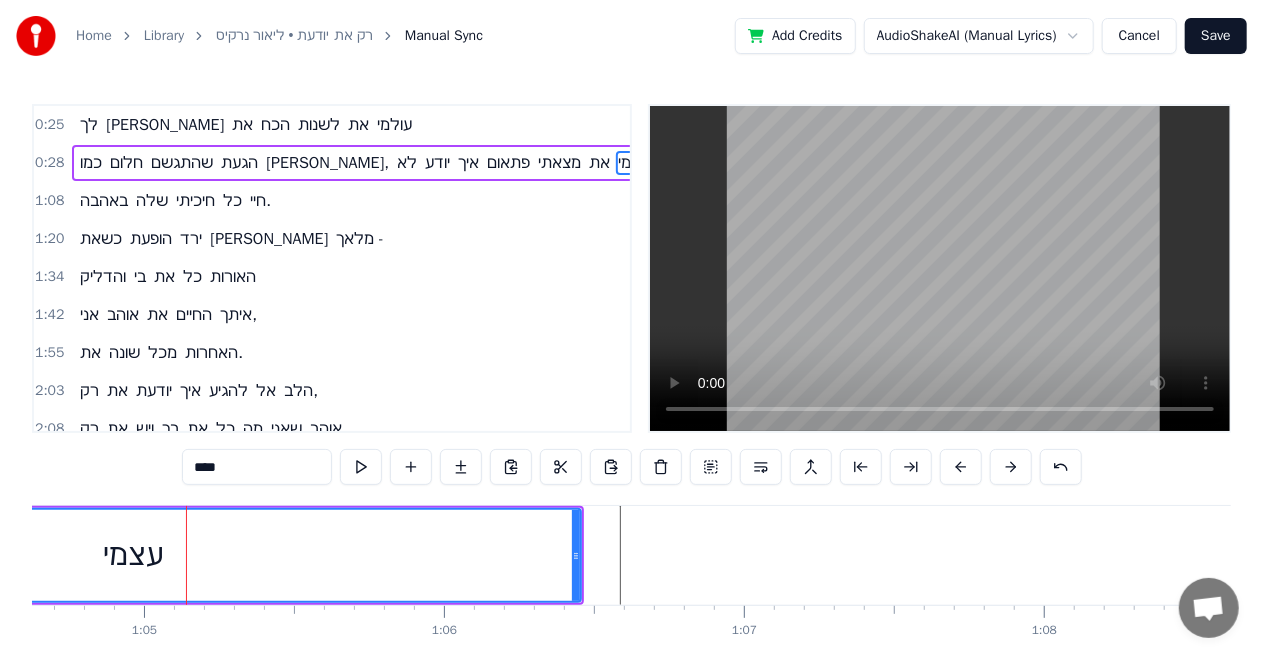 click on "עצמי" at bounding box center [133, 555] 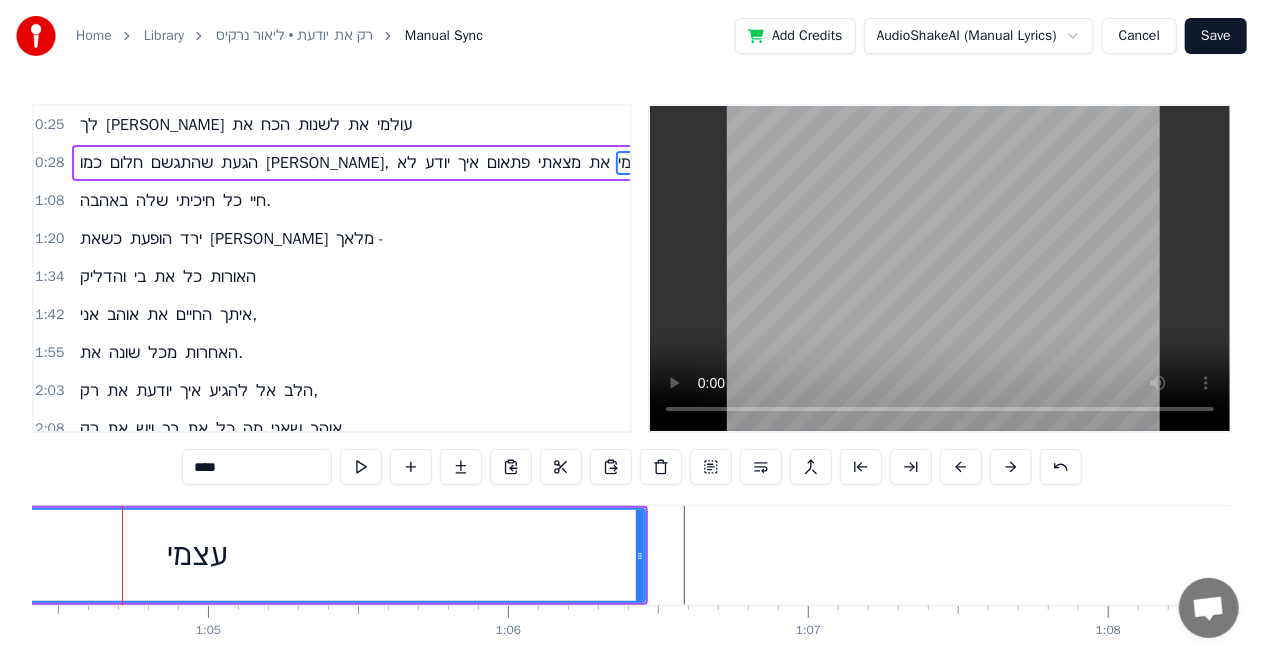 scroll, scrollTop: 0, scrollLeft: 19314, axis: horizontal 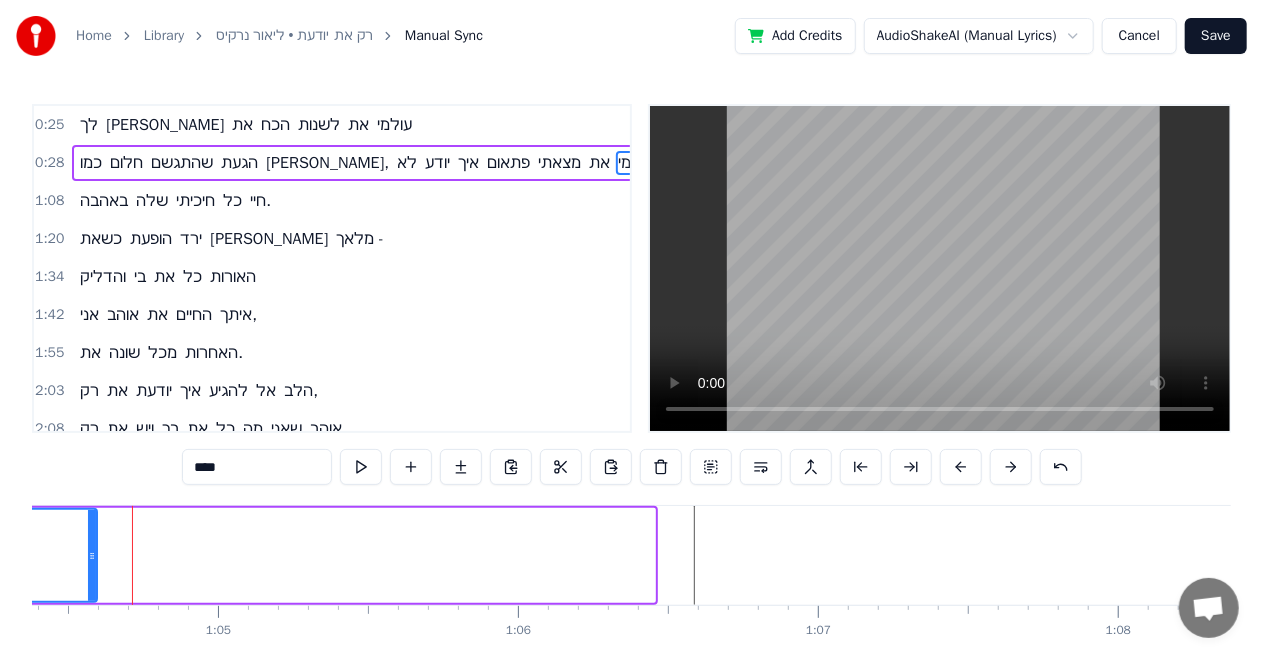 drag, startPoint x: 648, startPoint y: 534, endPoint x: 90, endPoint y: 577, distance: 559.65436 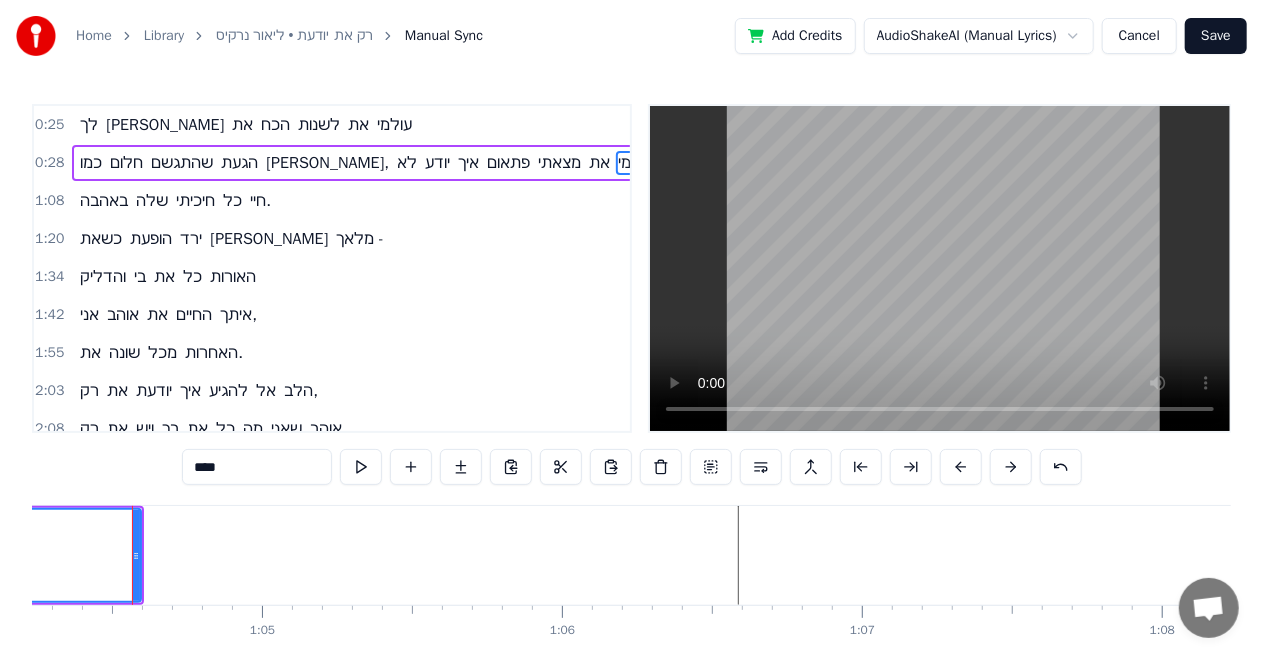 click on "עצמי" at bounding box center [-28, 555] 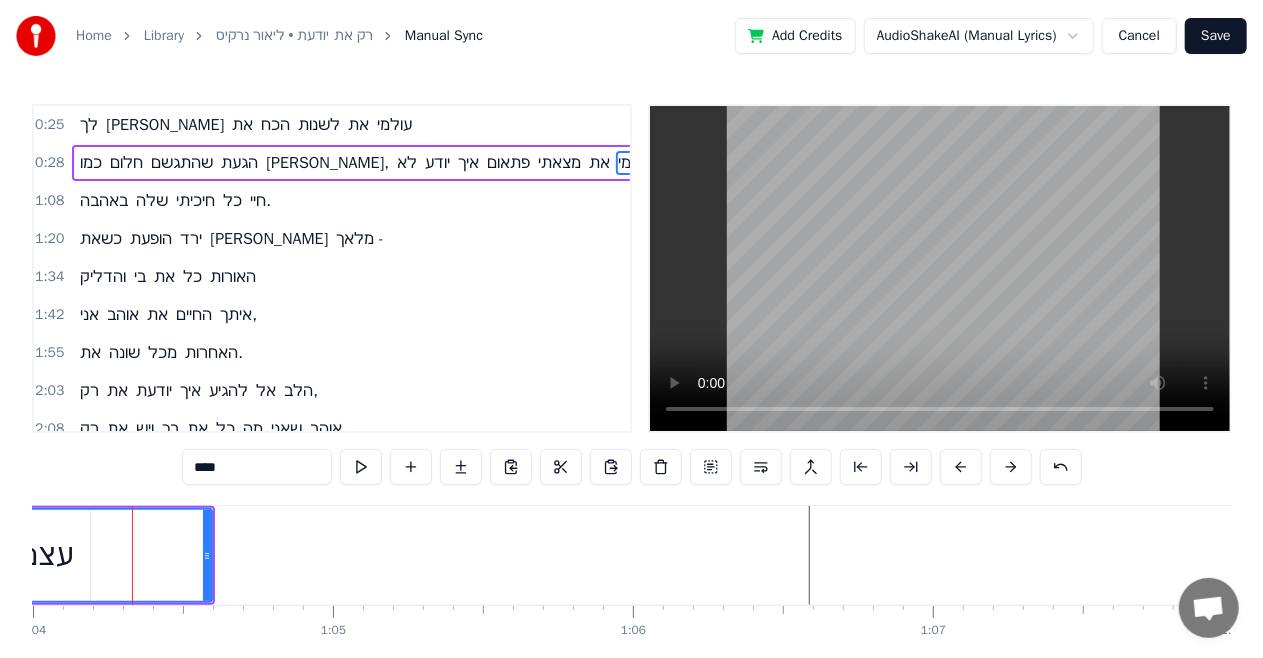 click on "עצמי" at bounding box center [43, 555] 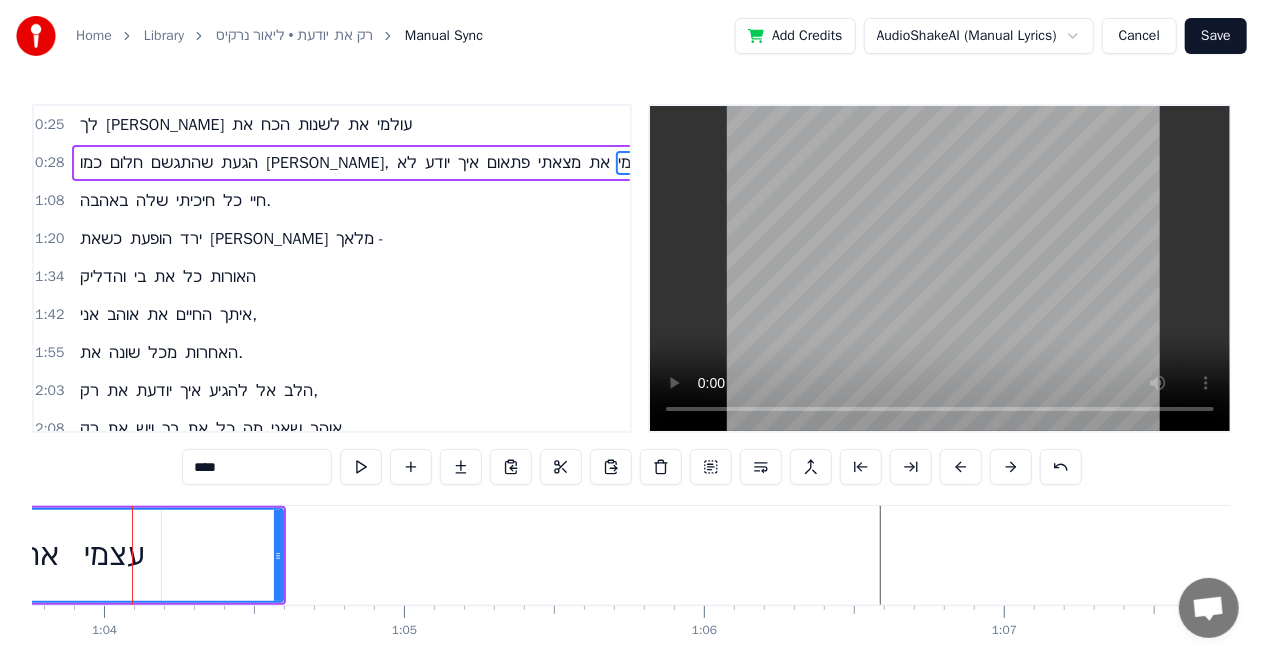 click on "עצמי" at bounding box center [114, 555] 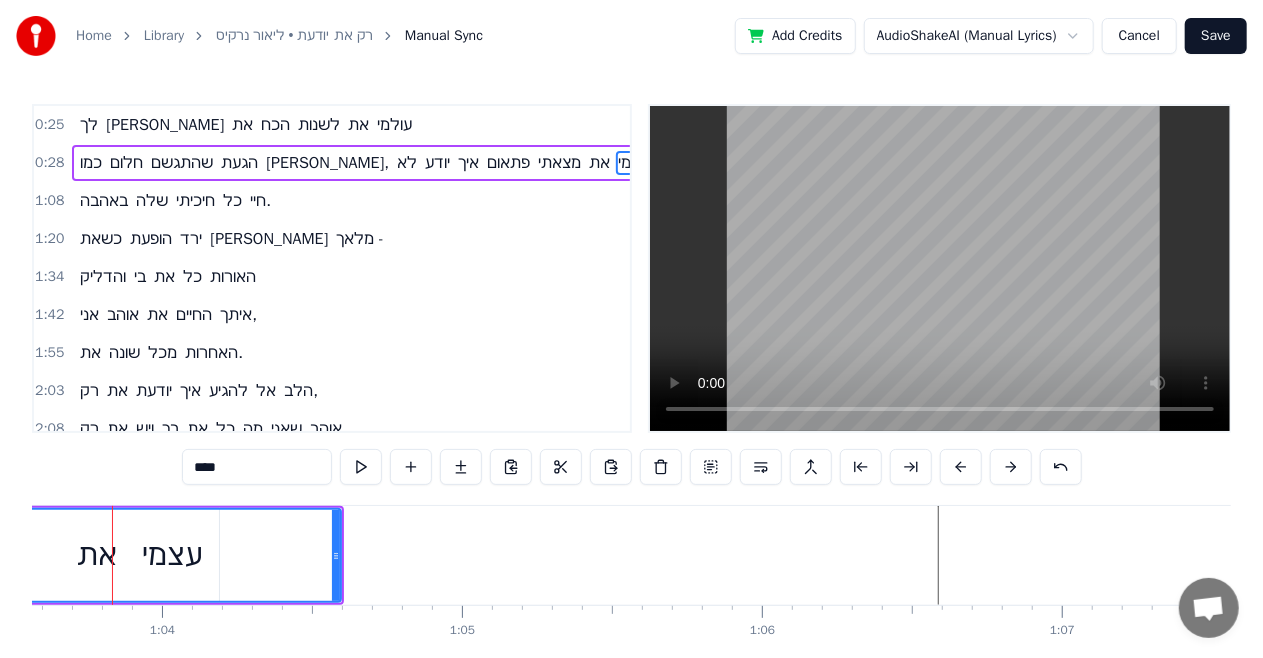 click on "עצמי" at bounding box center (172, 555) 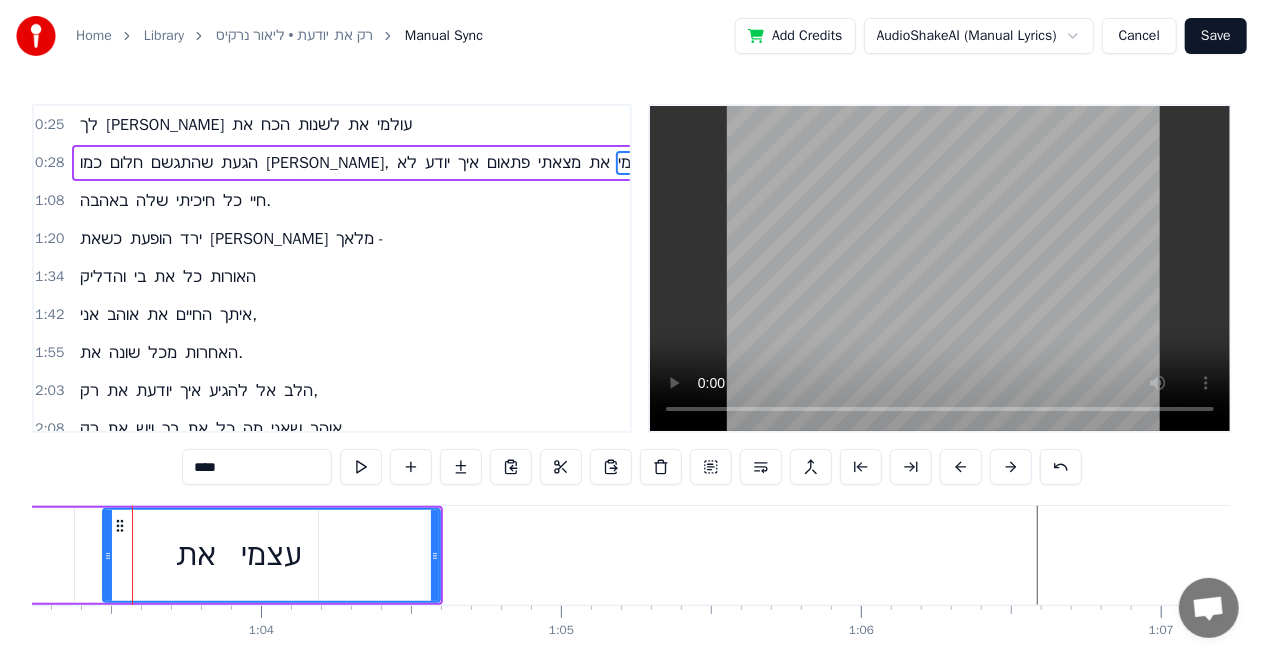click on "כמו חלום שהתגשם הגעת [PERSON_NAME], לא יודע איך פתאום מצאתי את עצמי" at bounding box center [-4975, 555] 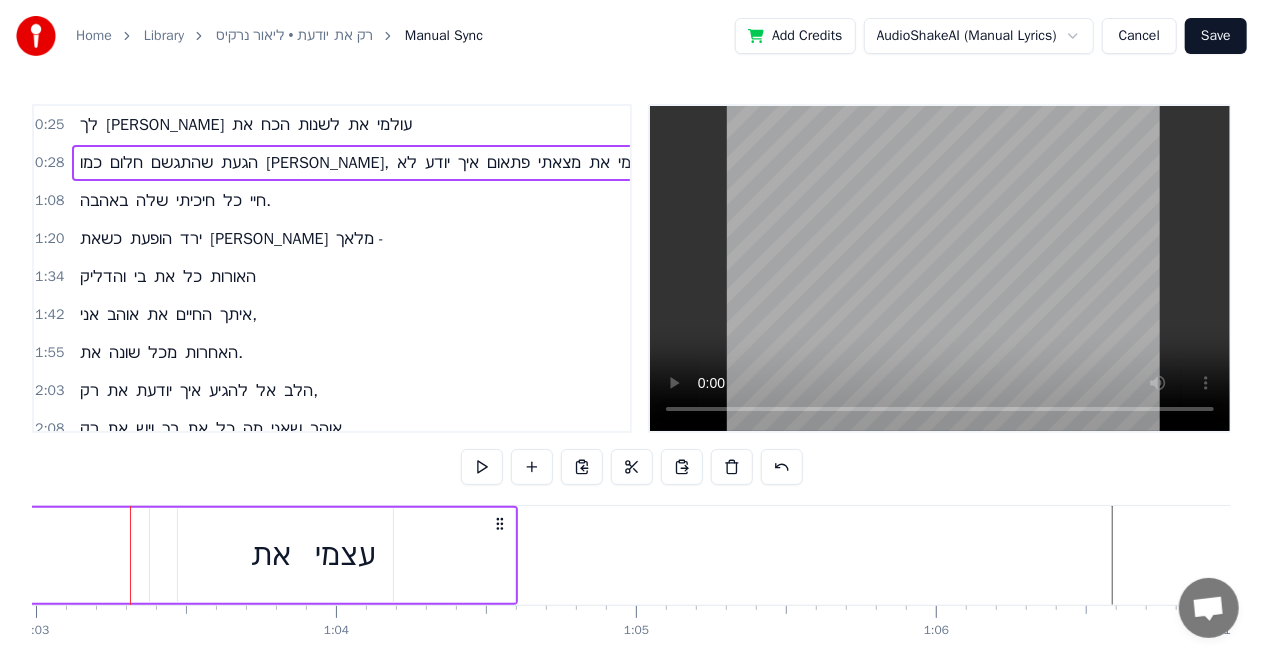 scroll, scrollTop: 0, scrollLeft: 18894, axis: horizontal 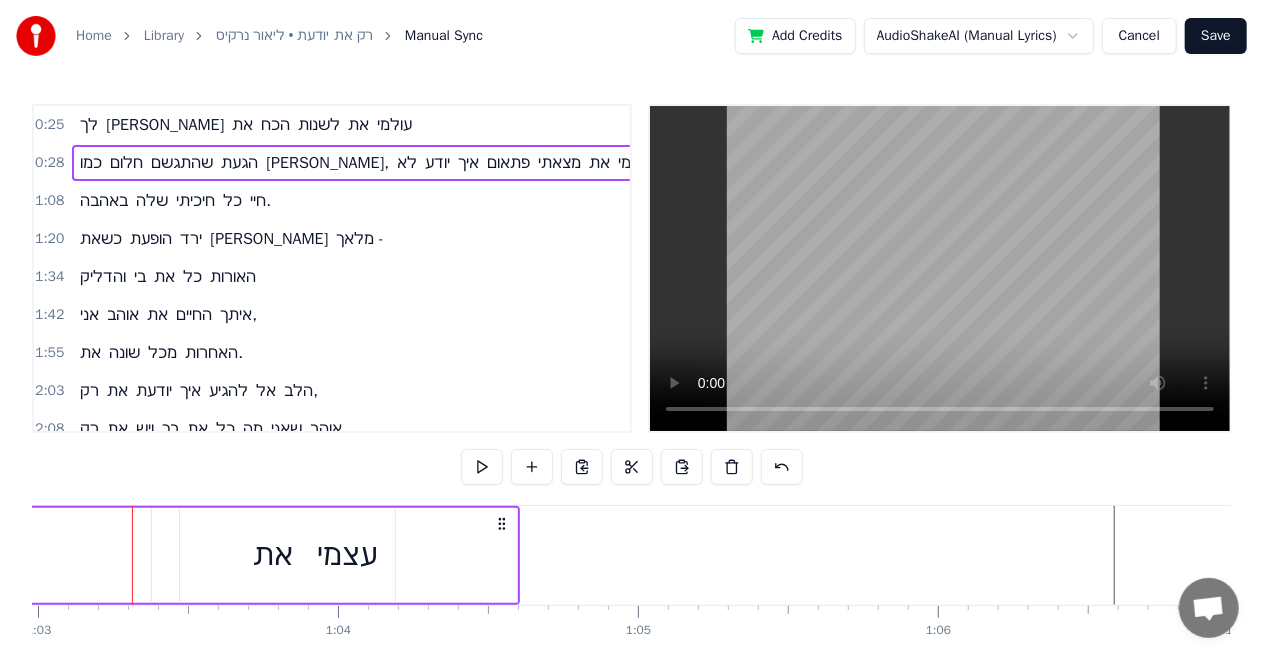click on "את" at bounding box center (273, 555) 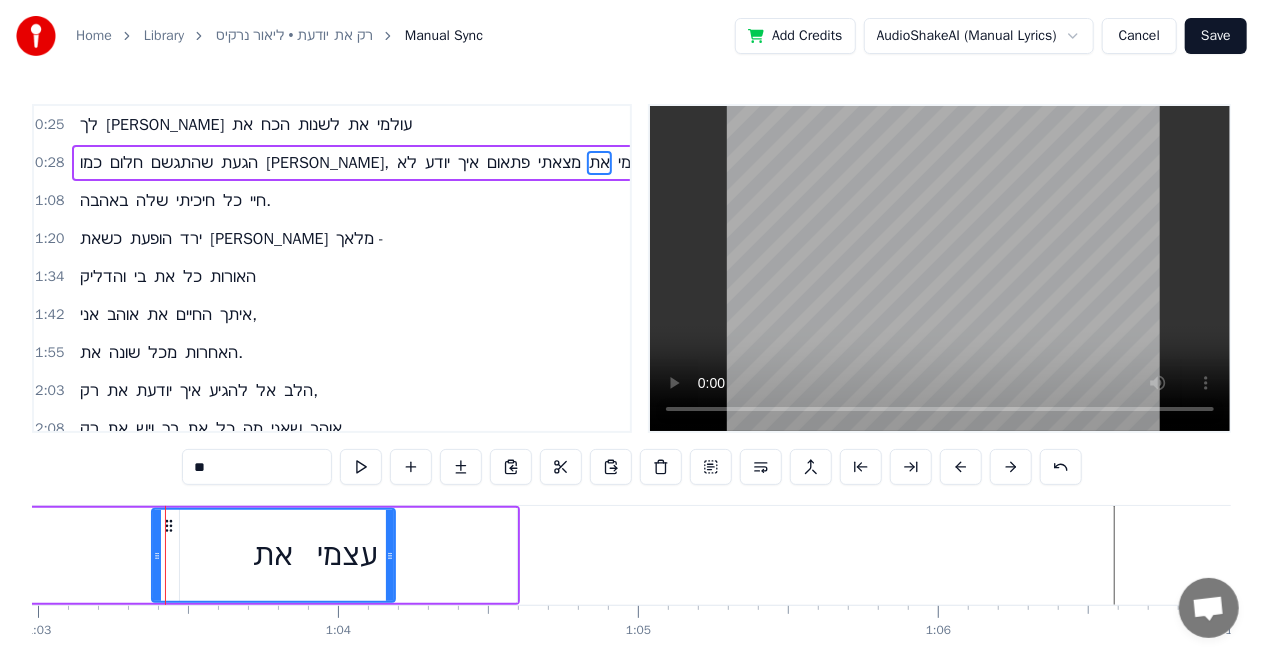 click on "כמו חלום שהתגשם הגעת [PERSON_NAME], לא יודע איך פתאום מצאתי את עצמי" at bounding box center [-4898, 555] 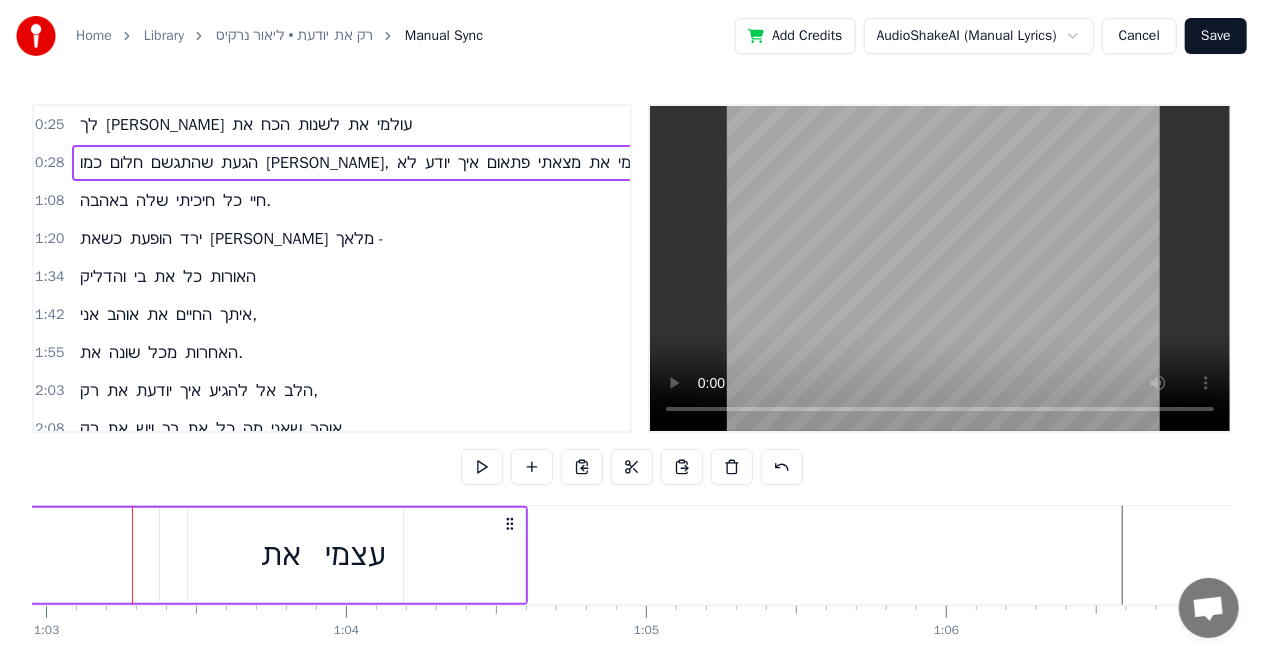 click on "כמו חלום שהתגשם הגעת [PERSON_NAME], לא יודע איך פתאום מצאתי את עצמי" at bounding box center (-4890, 555) 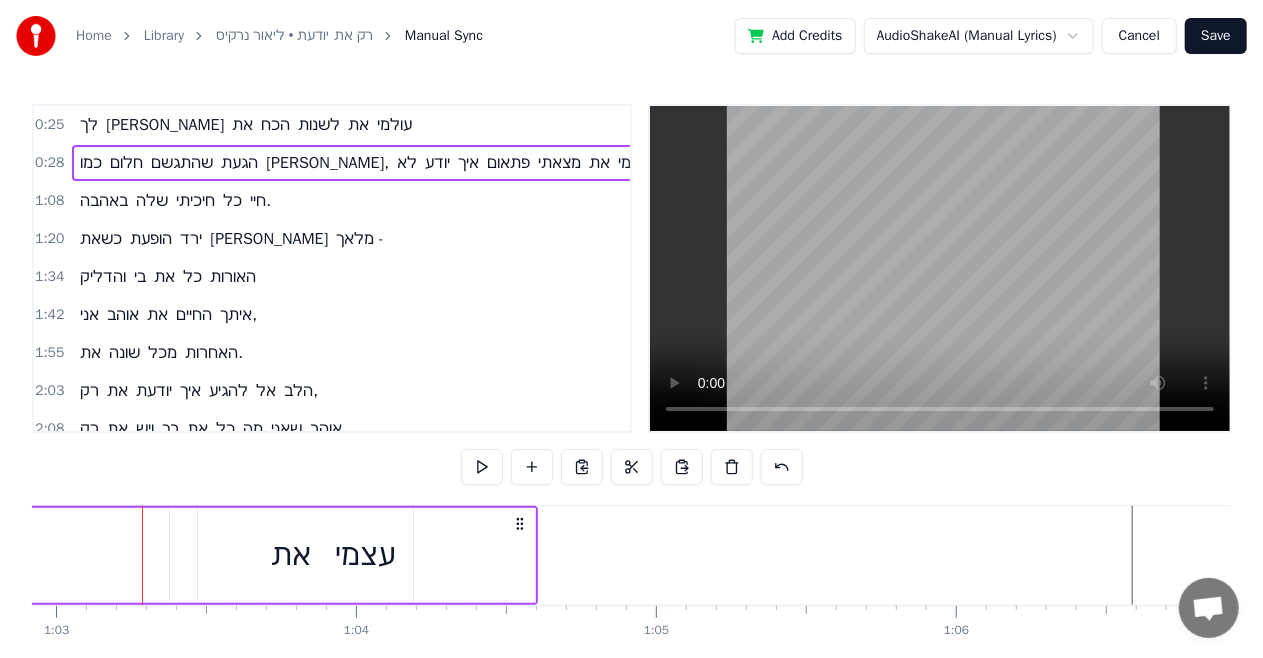 click on "כמו חלום שהתגשם הגעת [PERSON_NAME], לא יודע איך פתאום מצאתי את עצמי" at bounding box center (-4880, 555) 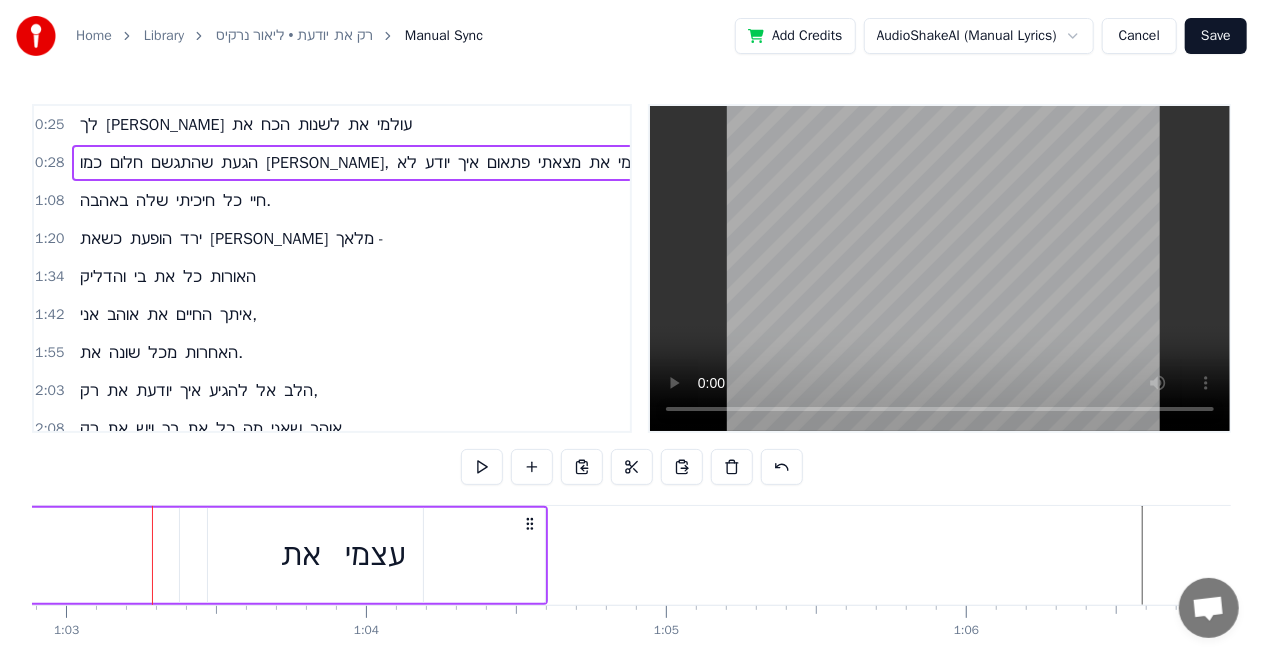 click on "כמו חלום שהתגשם הגעת [PERSON_NAME], לא יודע איך פתאום מצאתי את עצמי" at bounding box center [-4870, 555] 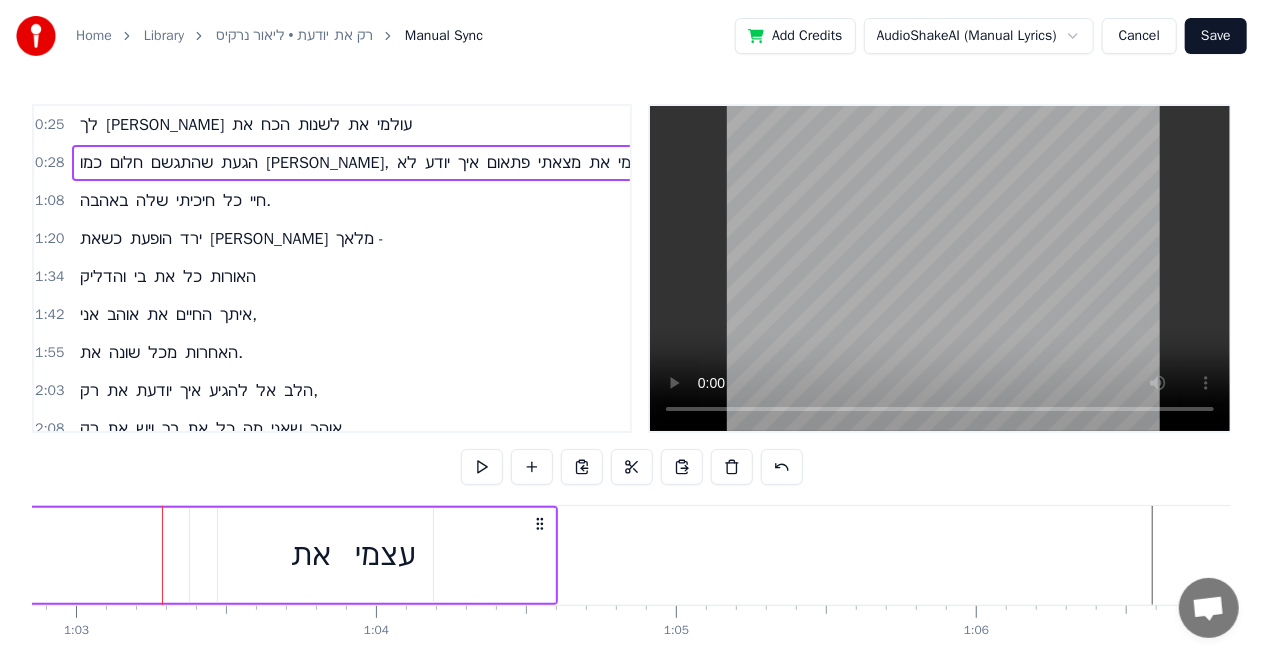 click on "כמו חלום שהתגשם הגעת [PERSON_NAME], לא יודע איך פתאום מצאתי את עצמי" at bounding box center (-4860, 555) 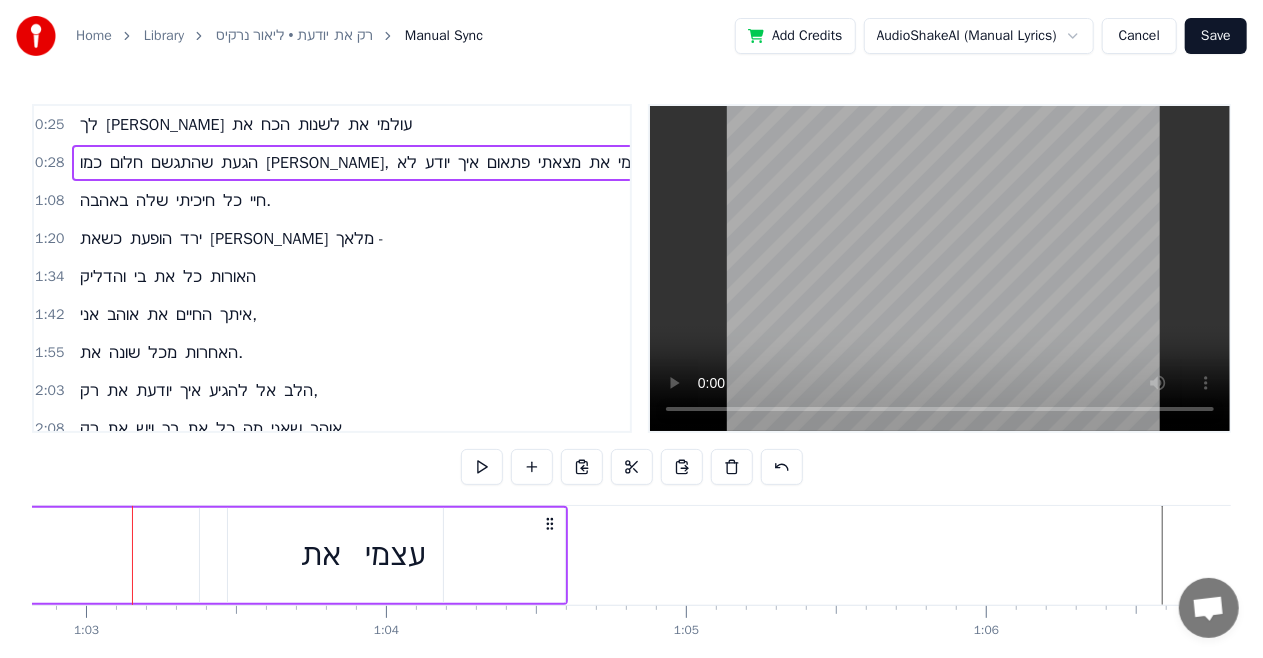 click on "כמו חלום שהתגשם הגעת [PERSON_NAME], לא יודע איך פתאום מצאתי את עצמי" at bounding box center (-4850, 555) 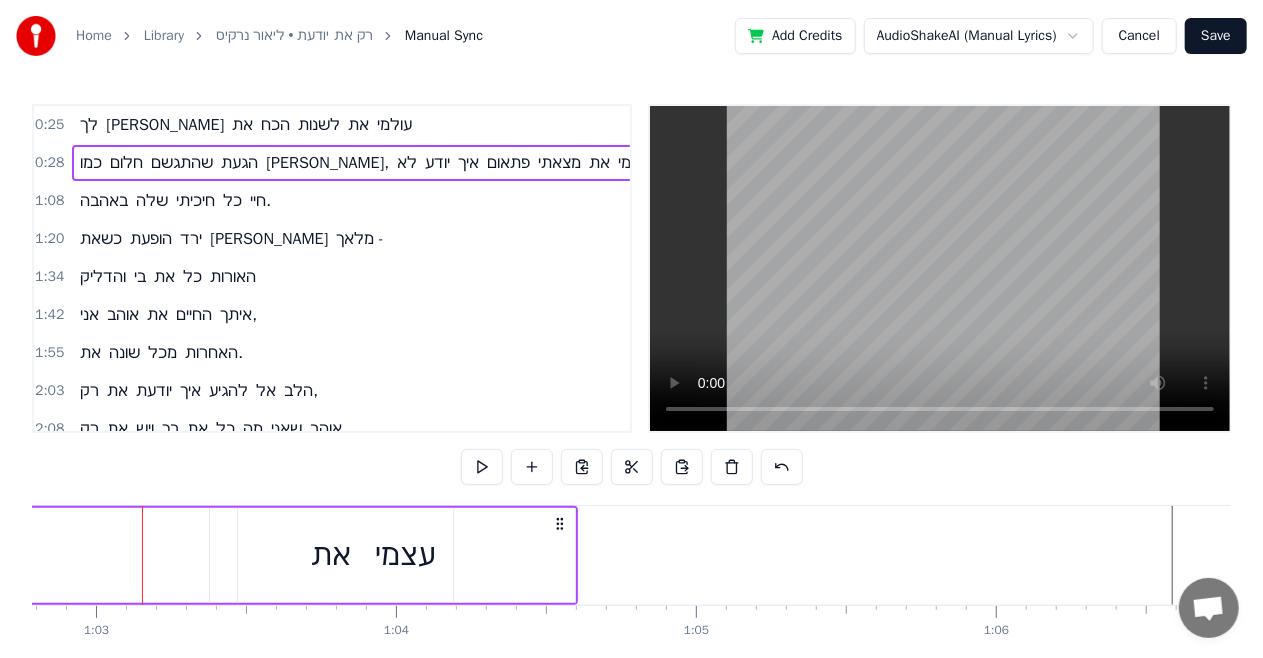 click on "עצמי" at bounding box center (406, 555) 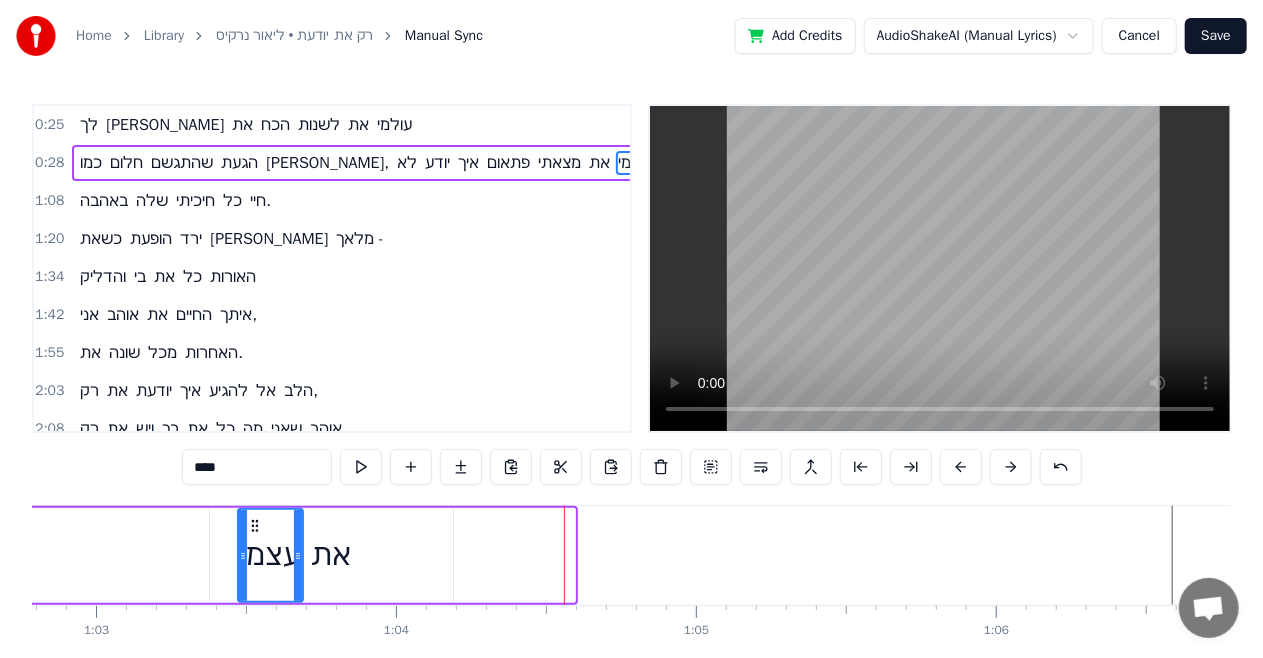 drag, startPoint x: 573, startPoint y: 536, endPoint x: 301, endPoint y: 544, distance: 272.1176 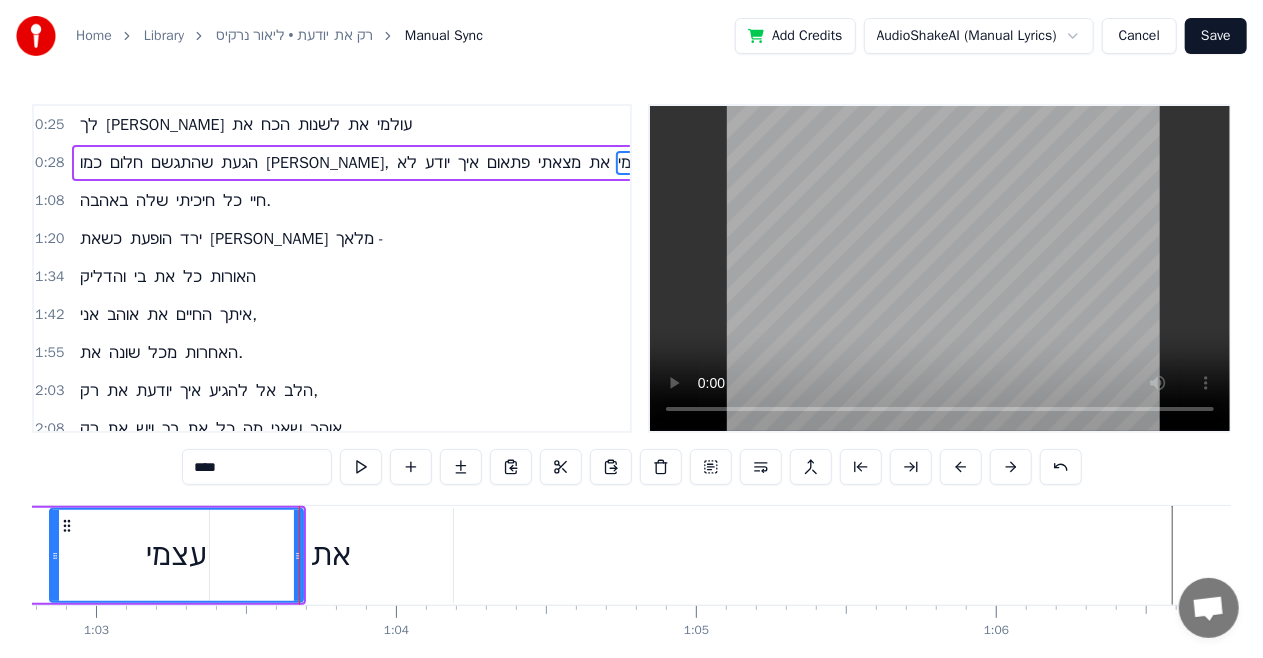 drag, startPoint x: 238, startPoint y: 546, endPoint x: 48, endPoint y: 549, distance: 190.02368 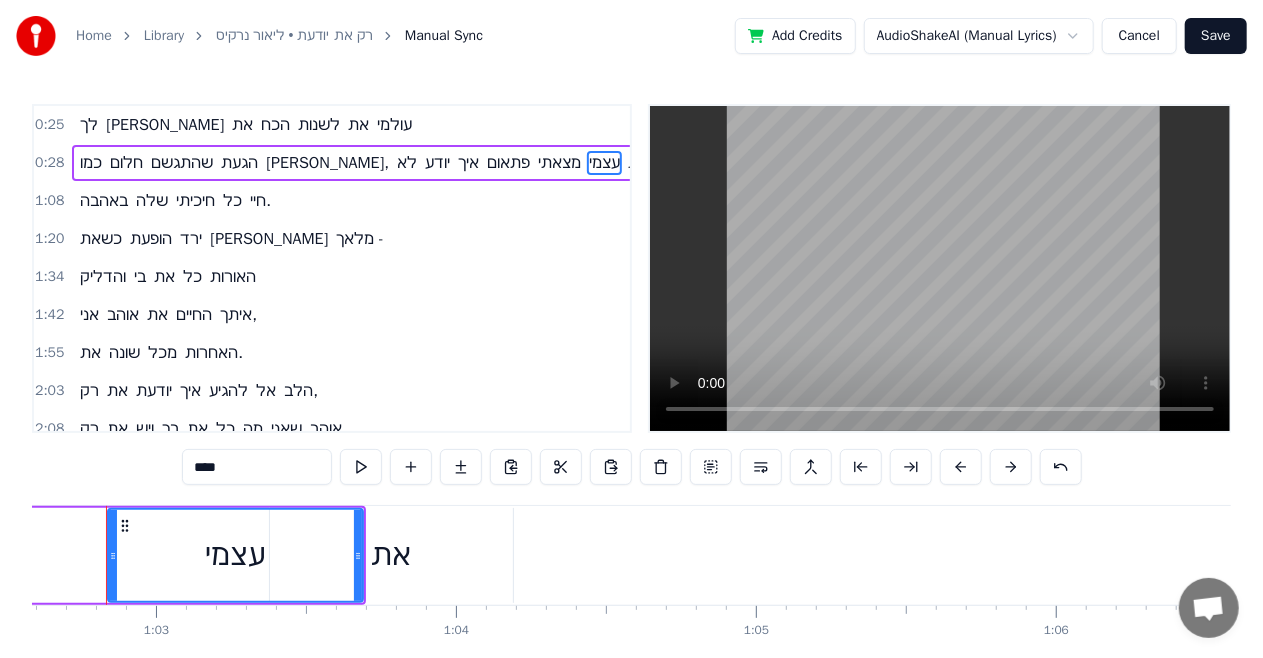 scroll, scrollTop: 0, scrollLeft: 18750, axis: horizontal 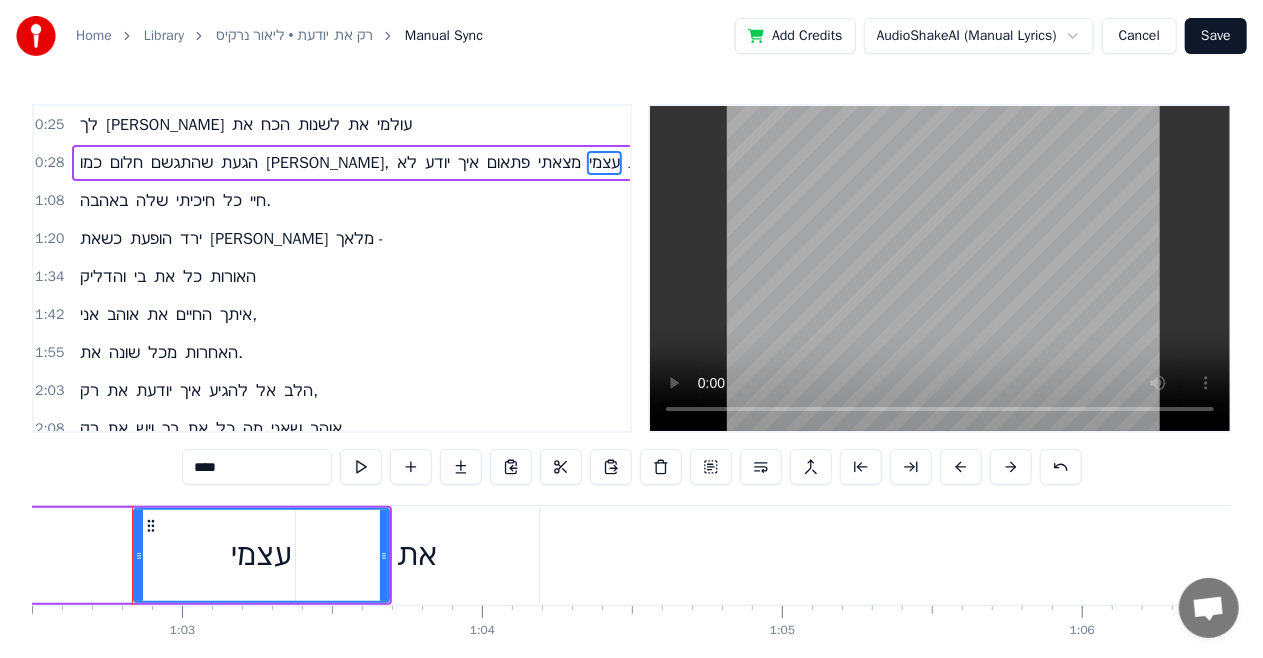 click on "את" at bounding box center (417, 555) 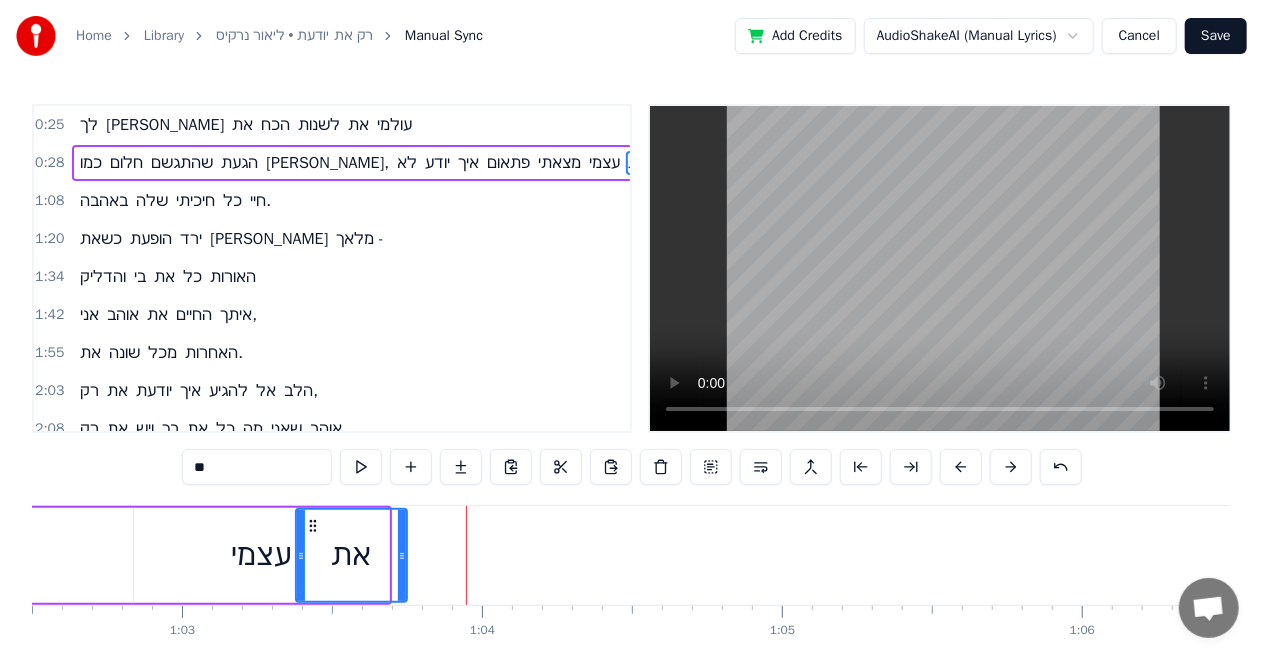 drag, startPoint x: 534, startPoint y: 544, endPoint x: 402, endPoint y: 580, distance: 136.82104 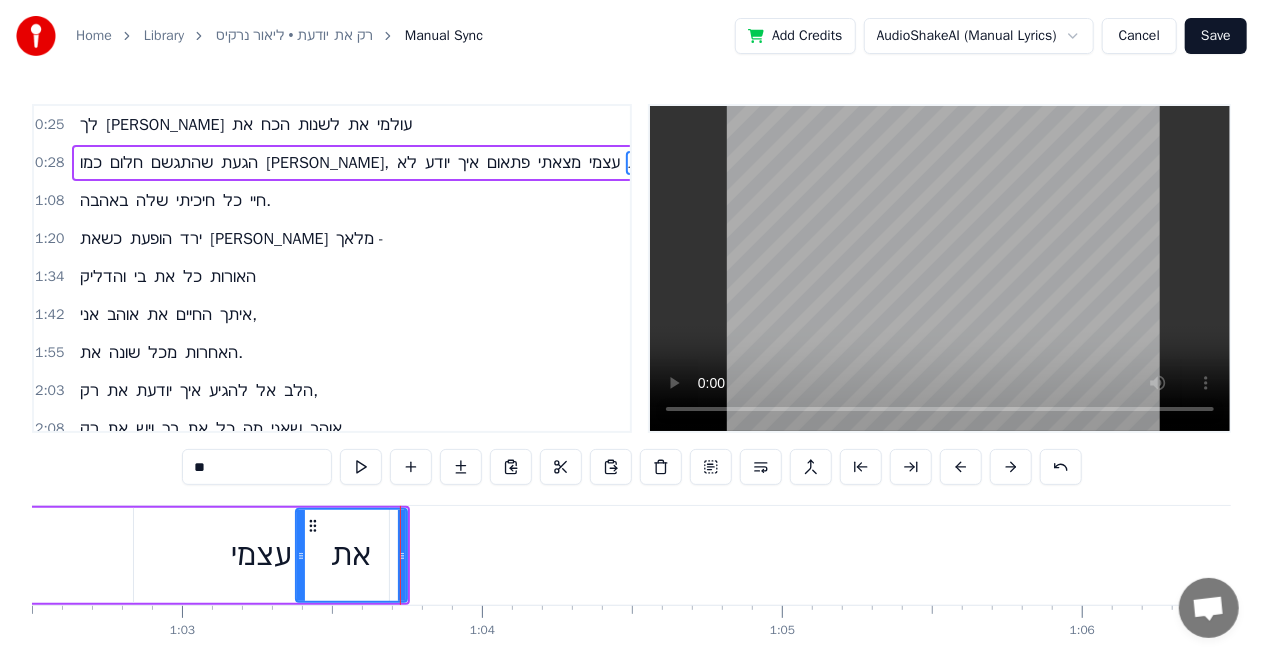 click on "עצמי" at bounding box center [261, 555] 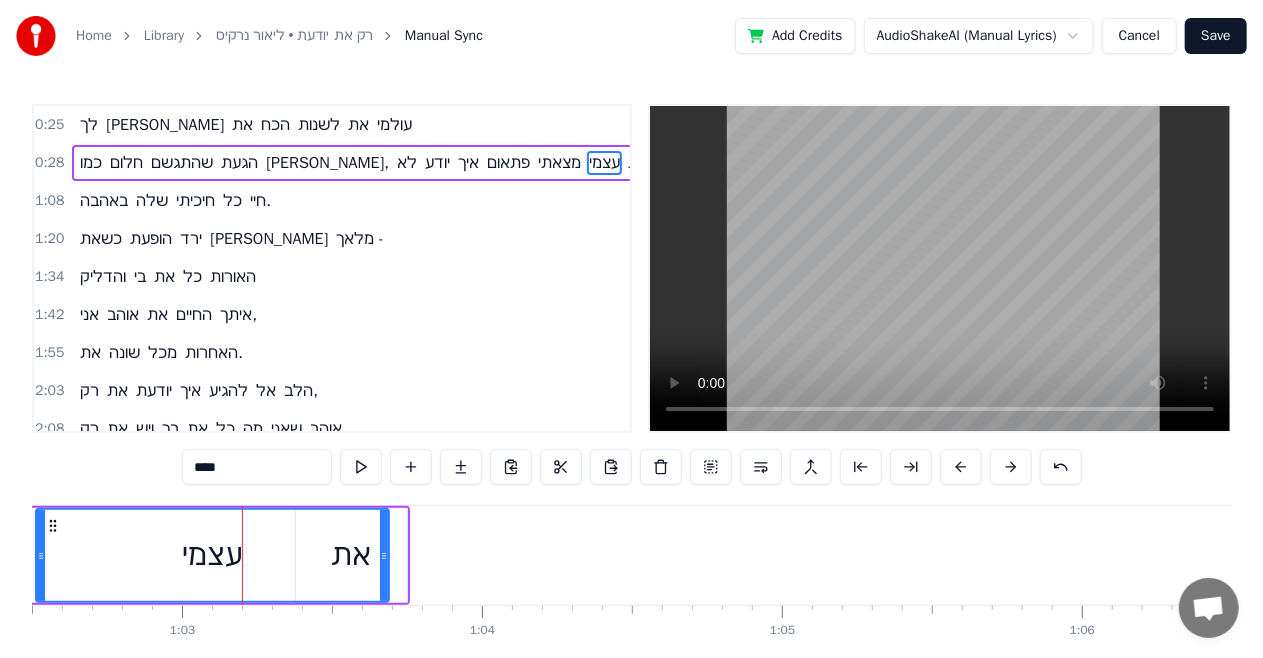 drag, startPoint x: 138, startPoint y: 542, endPoint x: 40, endPoint y: 570, distance: 101.92154 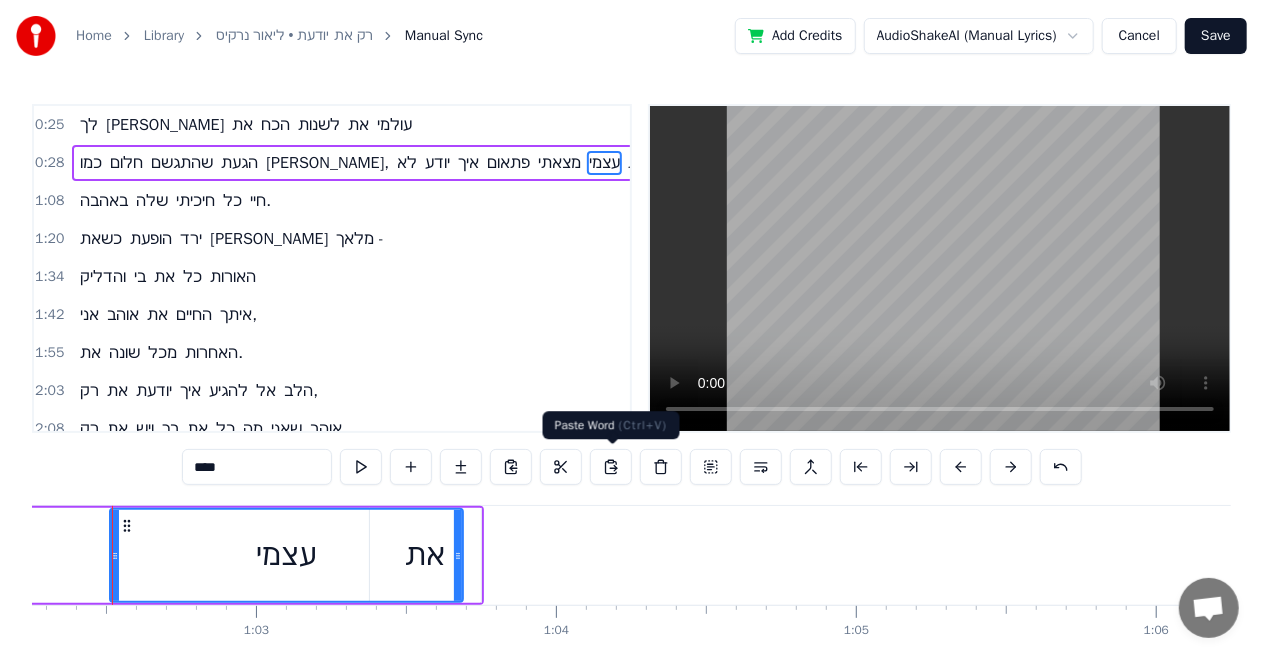 scroll, scrollTop: 0, scrollLeft: 18656, axis: horizontal 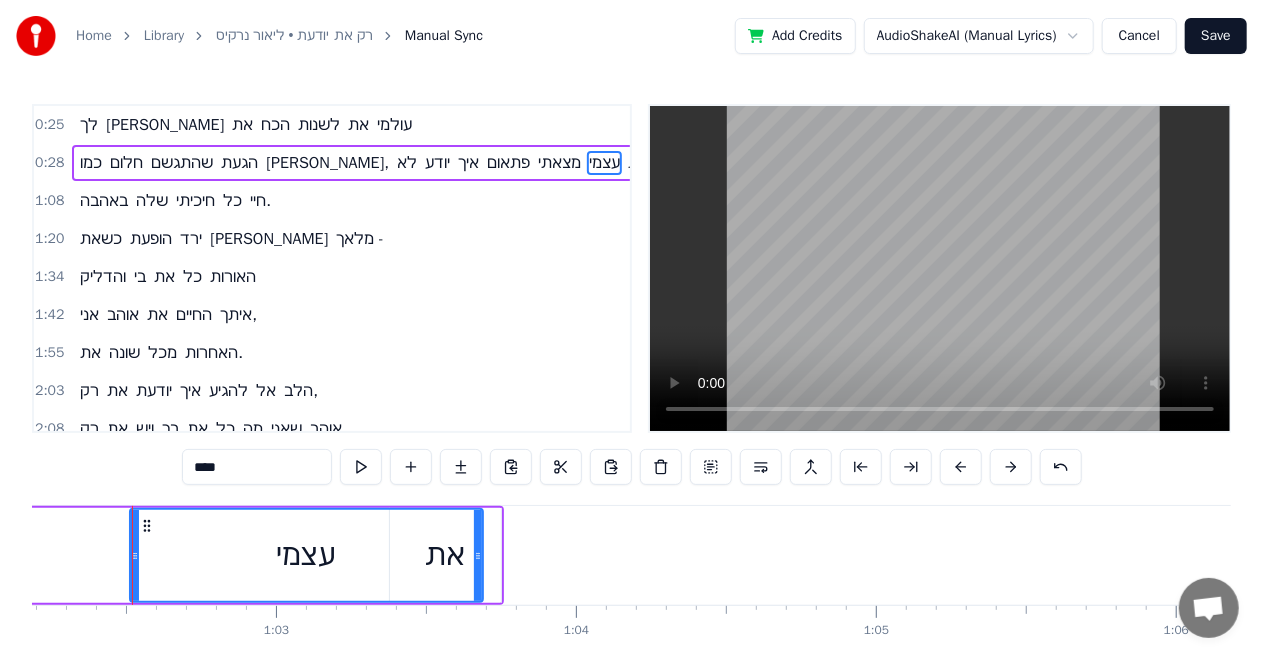 click on "כמו חלום שהתגשם הגעת [PERSON_NAME], לא יודע איך פתאום מצאתי עצמי את" at bounding box center [-4787, 555] 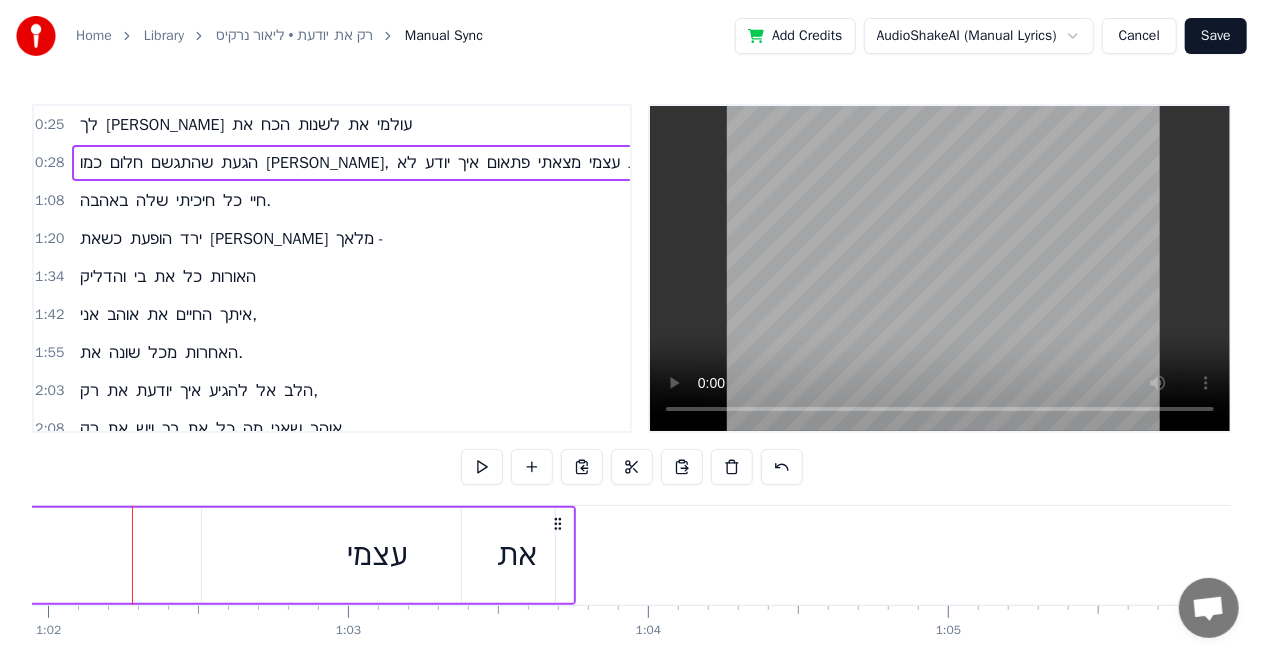 click on "כמו חלום שהתגשם הגעת [PERSON_NAME], לא יודע איך פתאום מצאתי עצמי את" at bounding box center [-4715, 555] 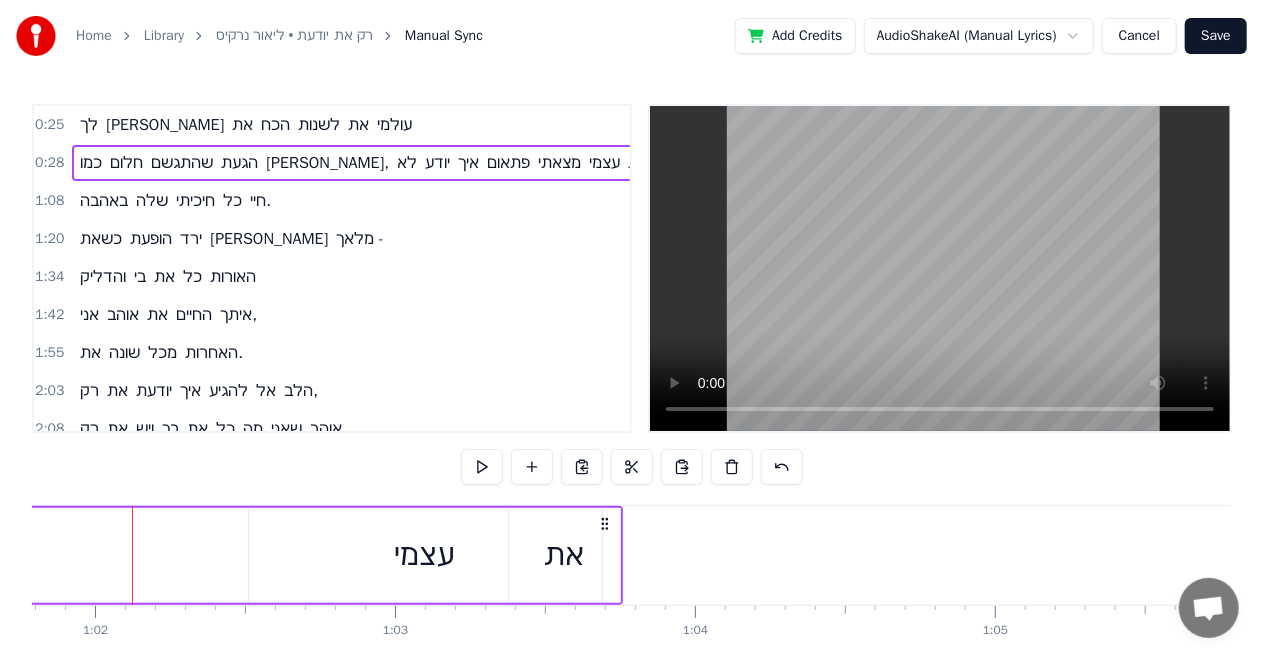click on "כמו חלום שהתגשם הגעת [PERSON_NAME], לא יודע איך פתאום מצאתי עצמי את" at bounding box center (-4668, 555) 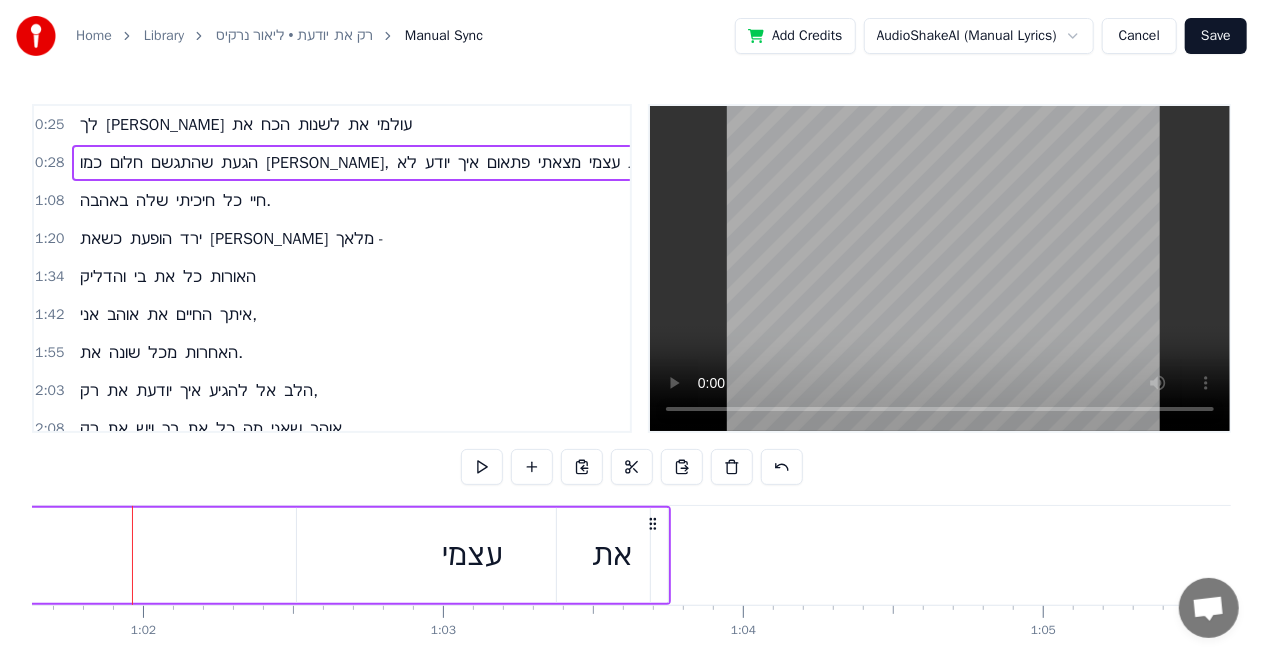 click on "כמו חלום שהתגשם הגעת [PERSON_NAME], לא יודע איך פתאום מצאתי עצמי את" at bounding box center (-4620, 555) 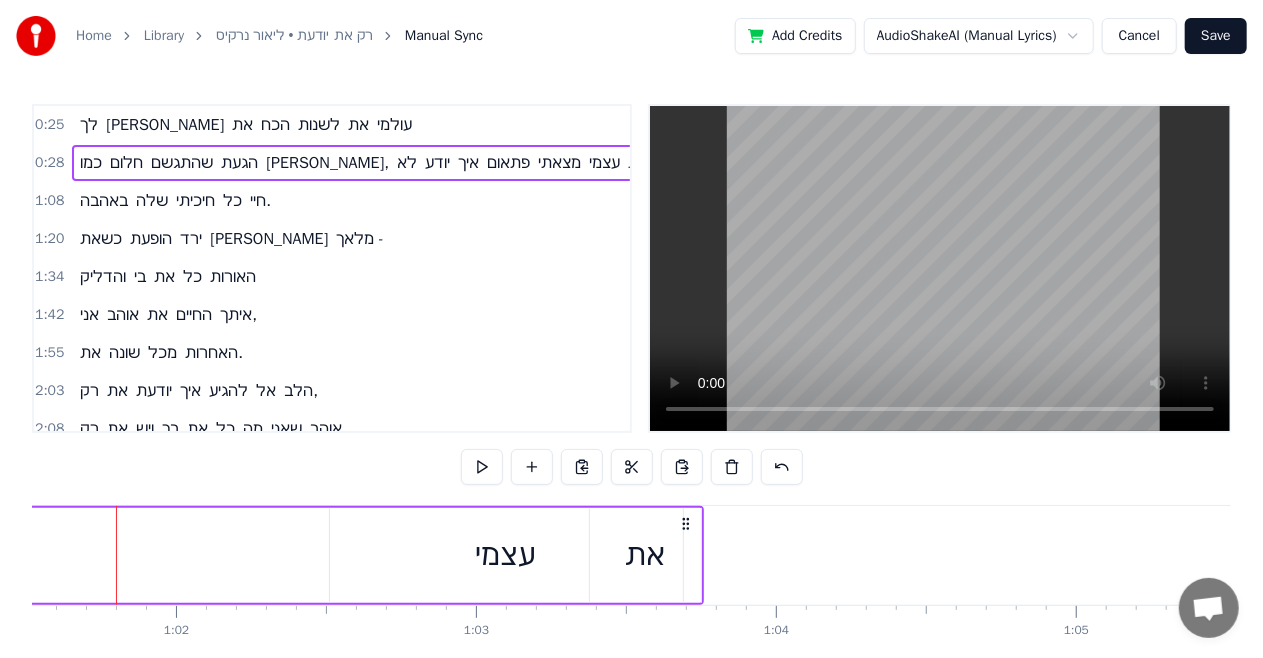 click on "כמו חלום שהתגשם הגעת [PERSON_NAME], לא יודע איך פתאום מצאתי עצמי את" at bounding box center [-4587, 555] 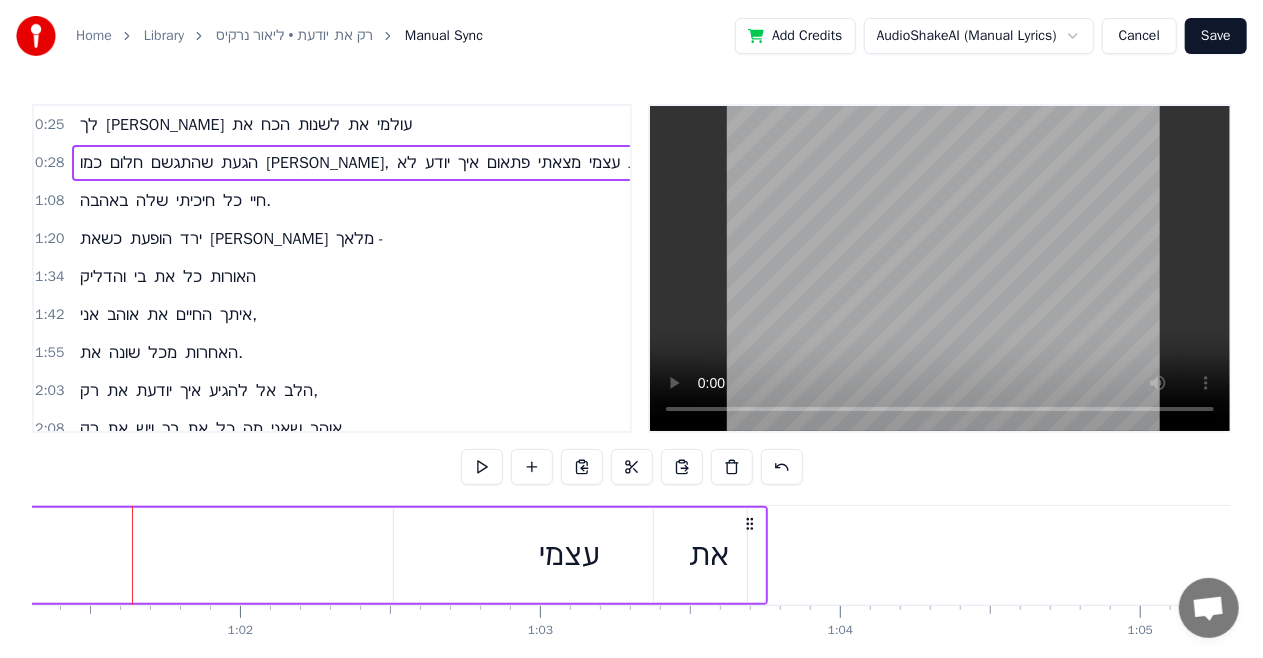 click on "כמו חלום שהתגשם הגעת [PERSON_NAME], לא יודע איך פתאום מצאתי עצמי את" at bounding box center (-4523, 555) 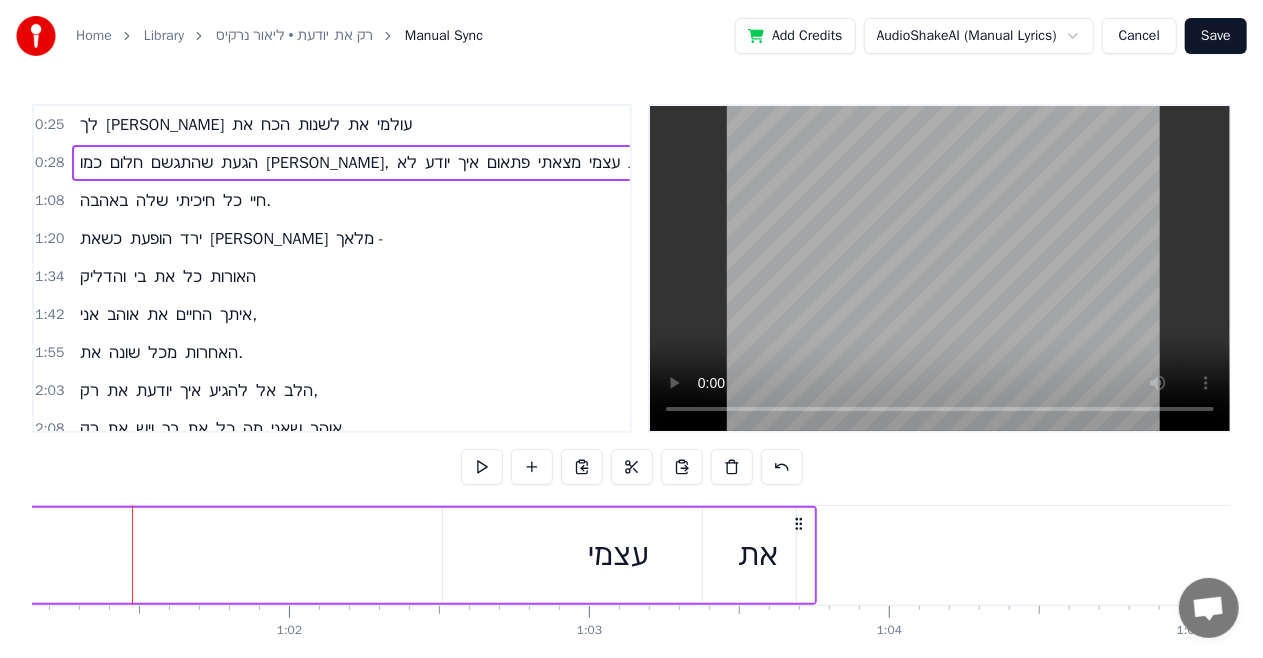 click on "כמו חלום שהתגשם הגעת [PERSON_NAME], לא יודע איך פתאום מצאתי עצמי את" at bounding box center [-4474, 555] 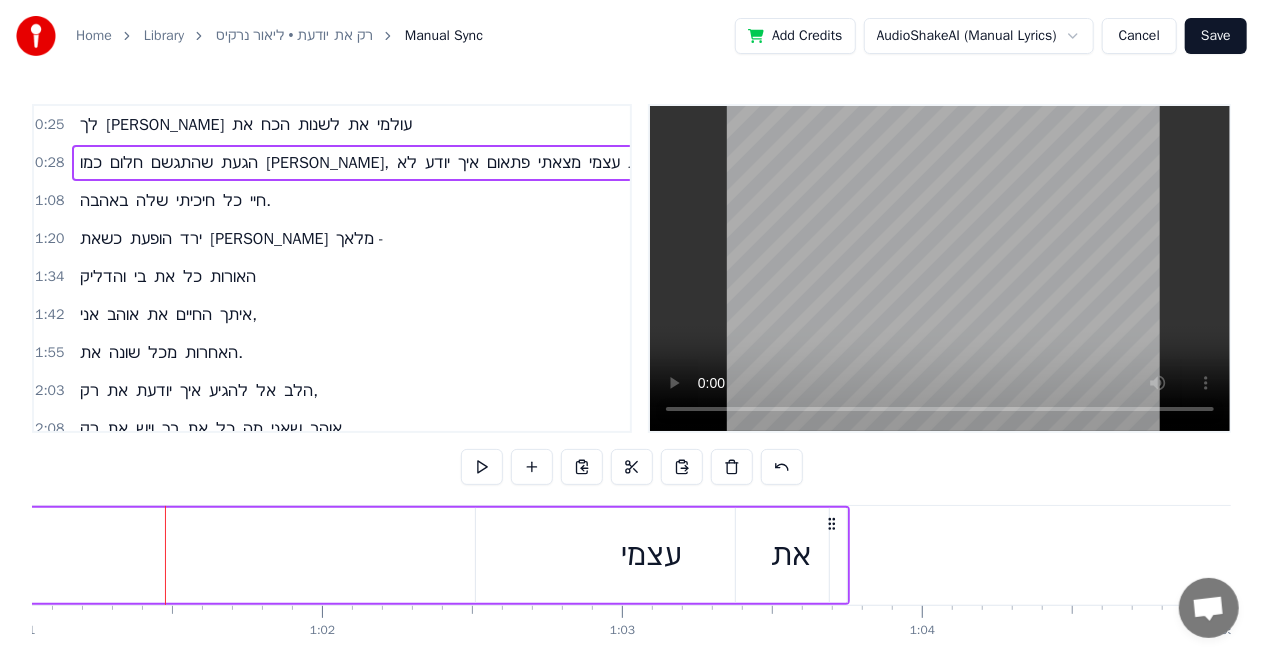 click on "כמו חלום שהתגשם הגעת [PERSON_NAME], לא יודע איך פתאום מצאתי עצמי את" at bounding box center [-4441, 555] 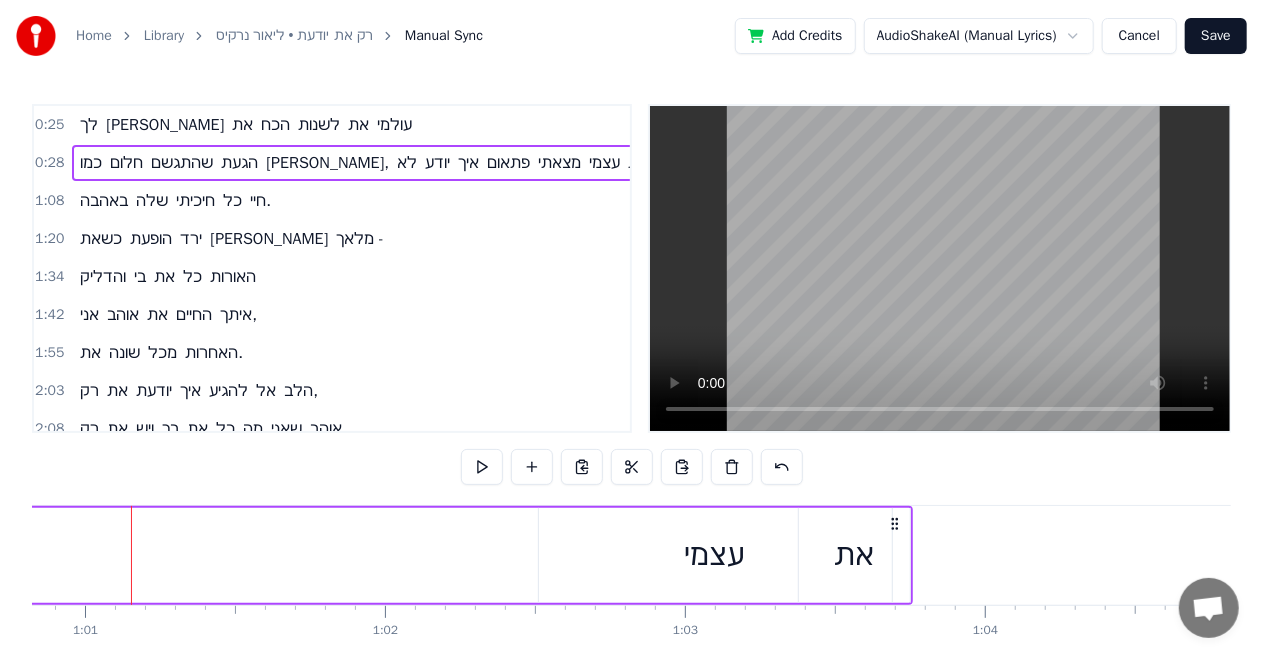scroll, scrollTop: 0, scrollLeft: 18246, axis: horizontal 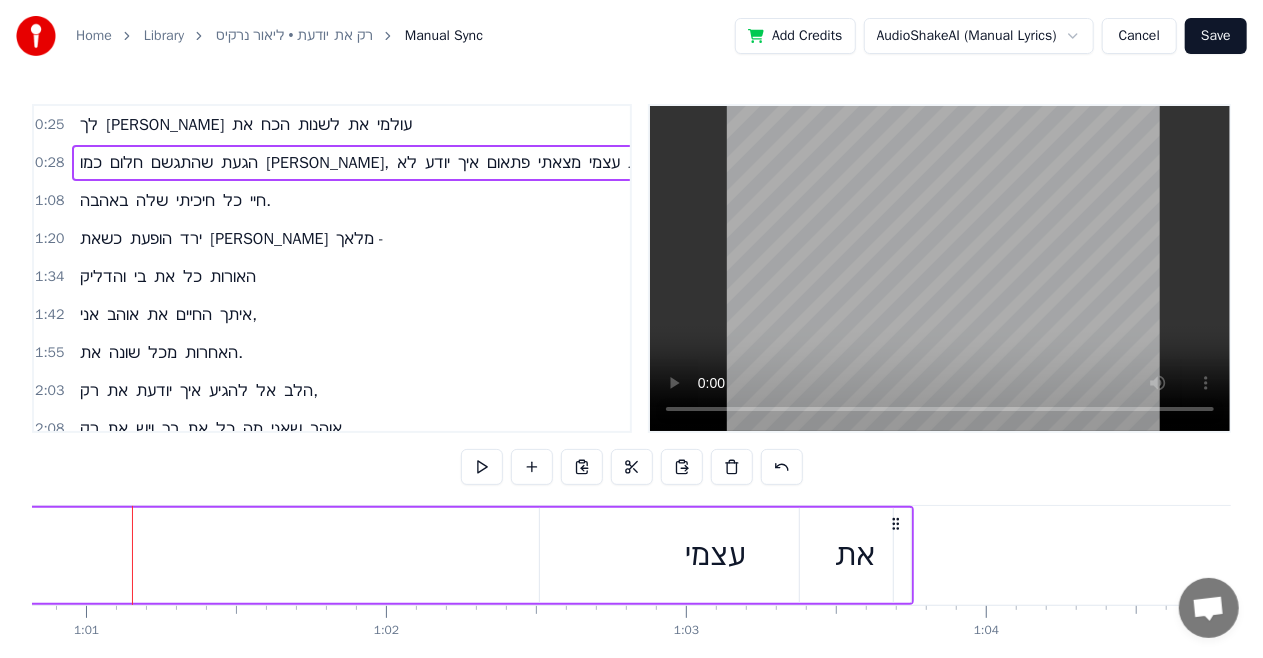 click on "עצמי" at bounding box center (716, 555) 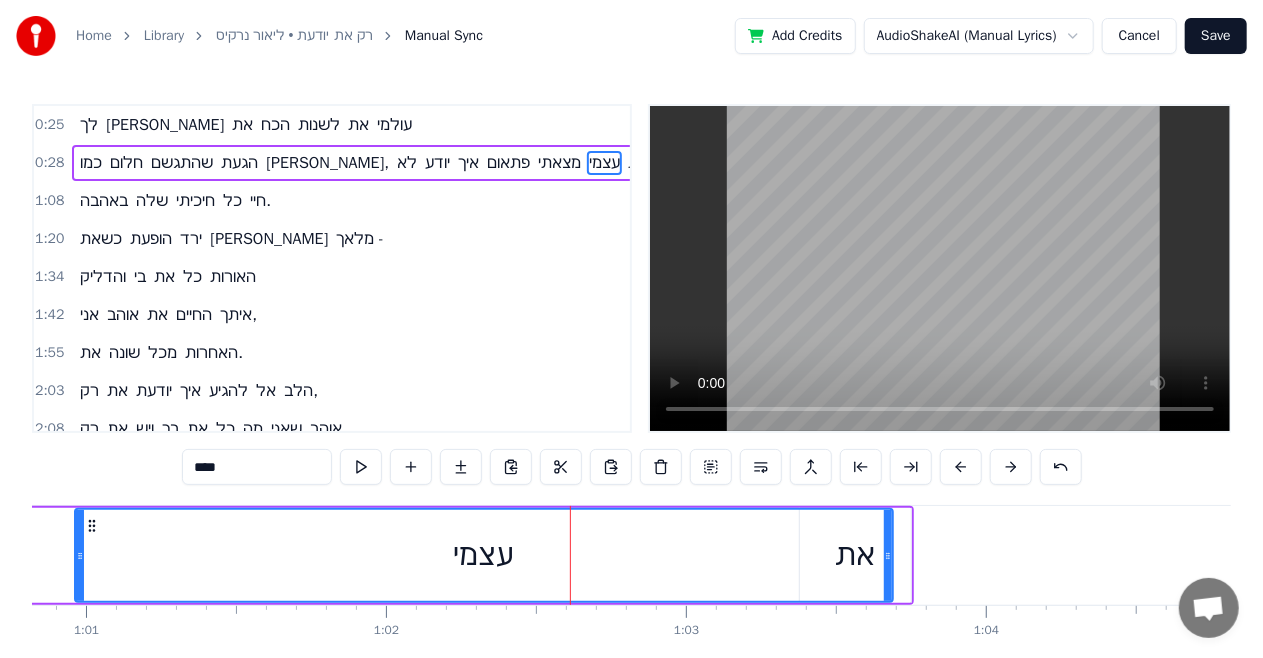 drag, startPoint x: 543, startPoint y: 544, endPoint x: 114, endPoint y: 548, distance: 429.01865 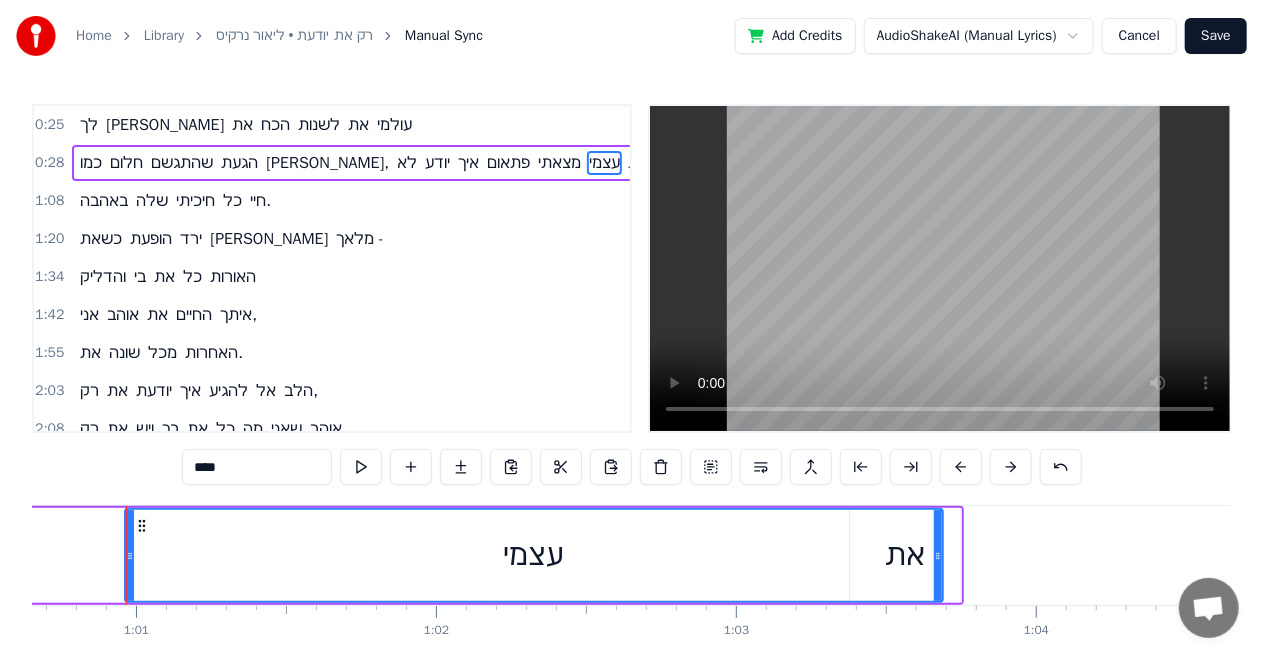 scroll, scrollTop: 0, scrollLeft: 18190, axis: horizontal 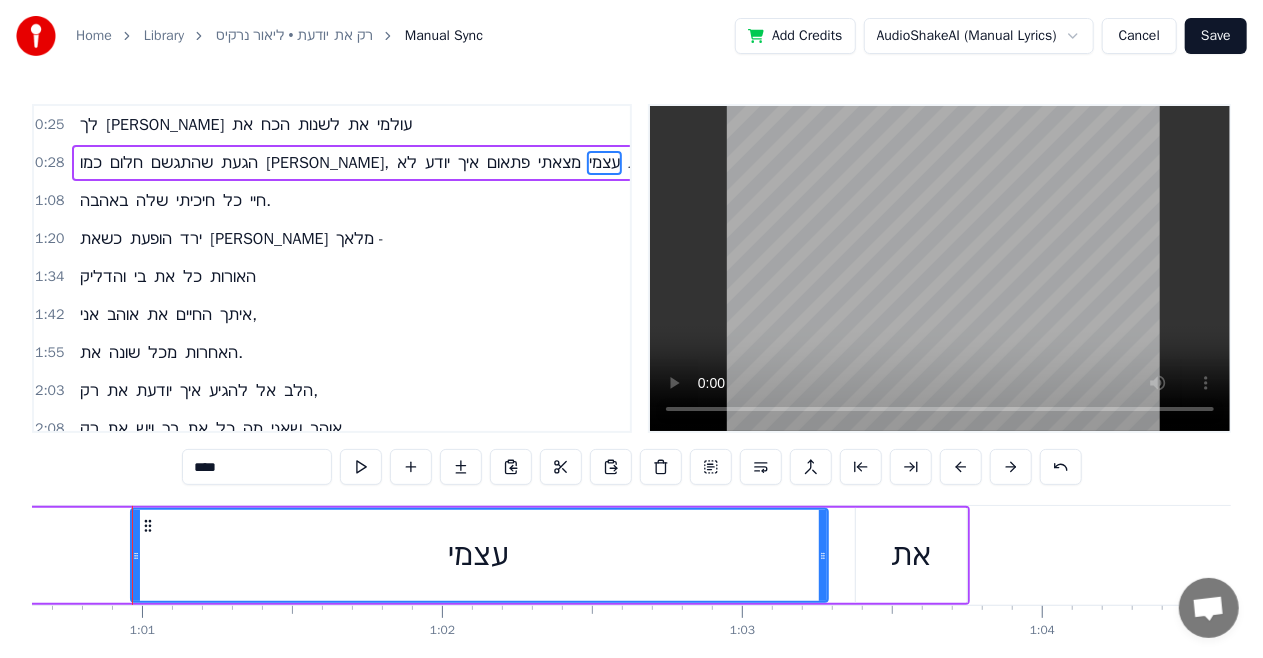drag, startPoint x: 943, startPoint y: 550, endPoint x: 822, endPoint y: 571, distance: 122.80879 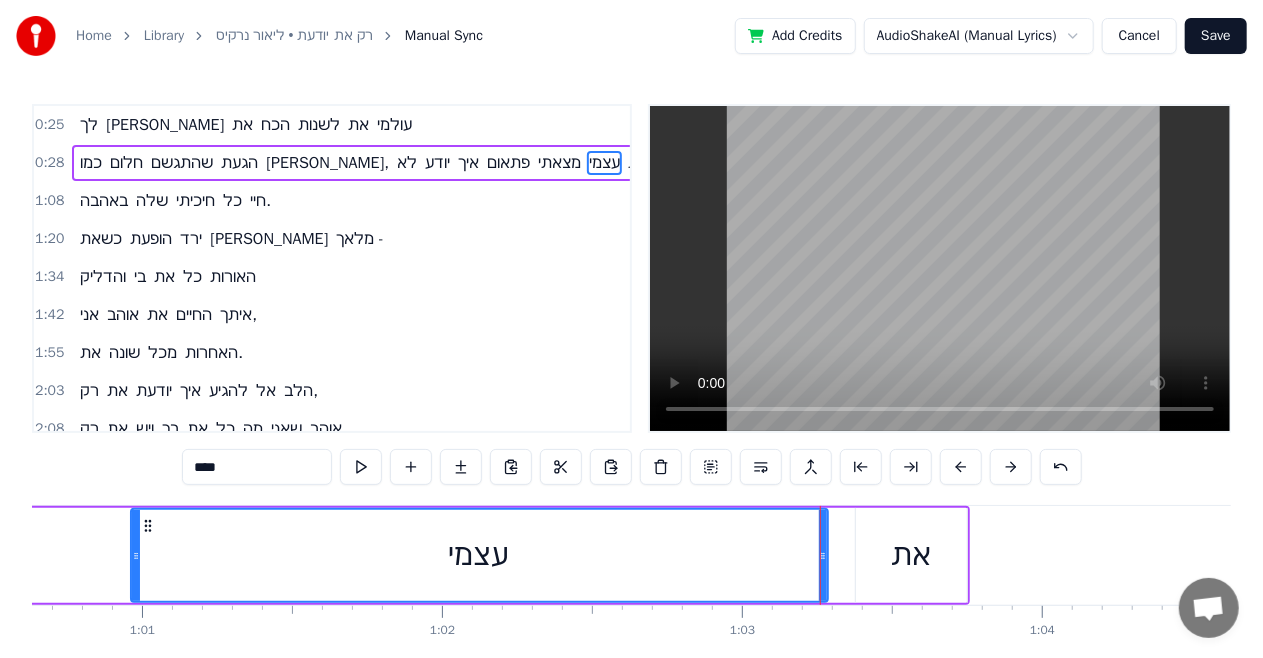 click at bounding box center (823, 555) 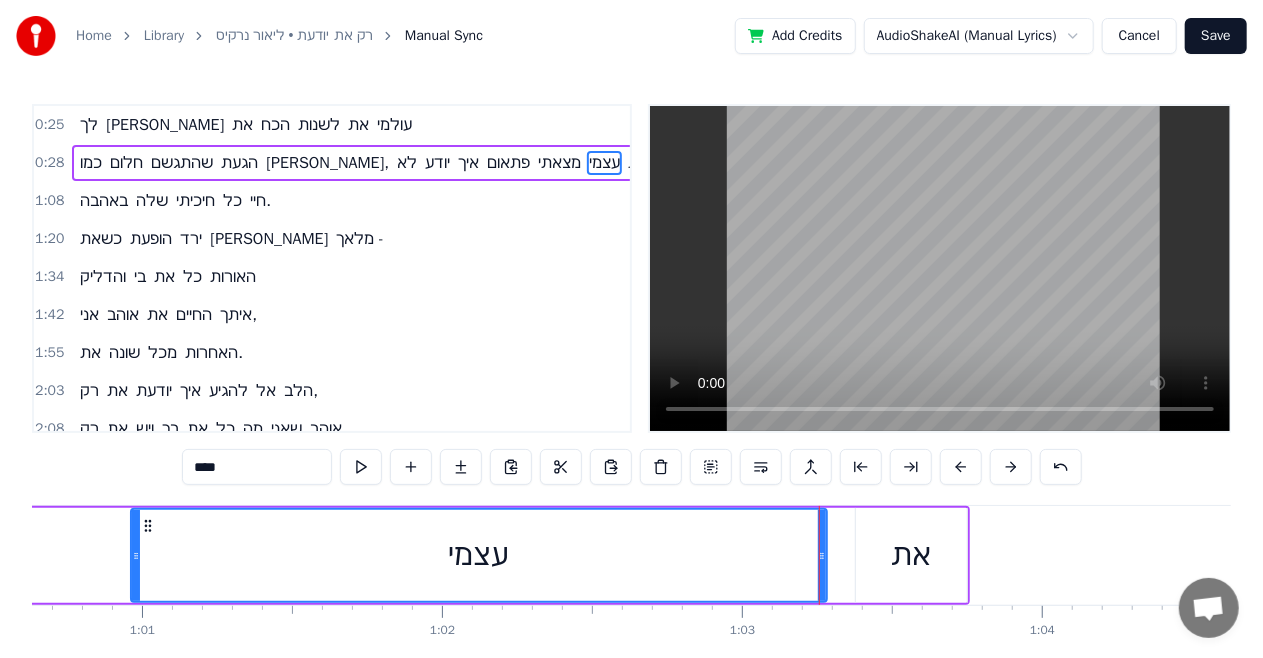 drag, startPoint x: 819, startPoint y: 571, endPoint x: 559, endPoint y: 538, distance: 262.08588 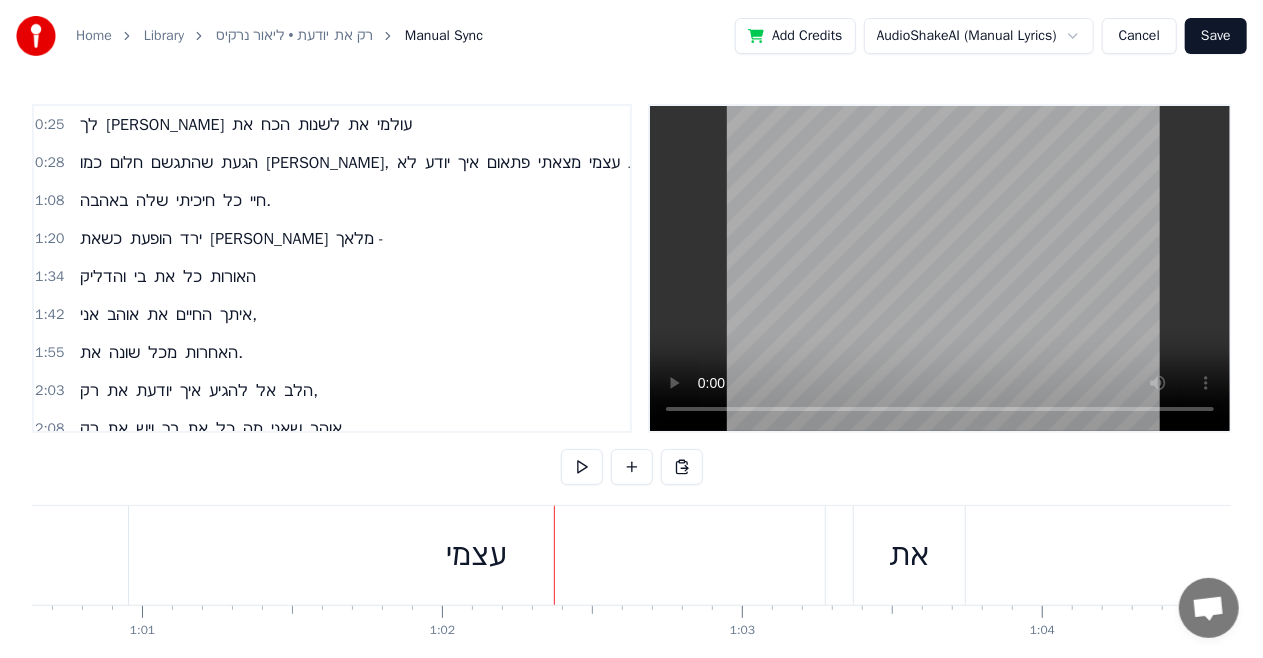 click on "עצמי" at bounding box center (477, 555) 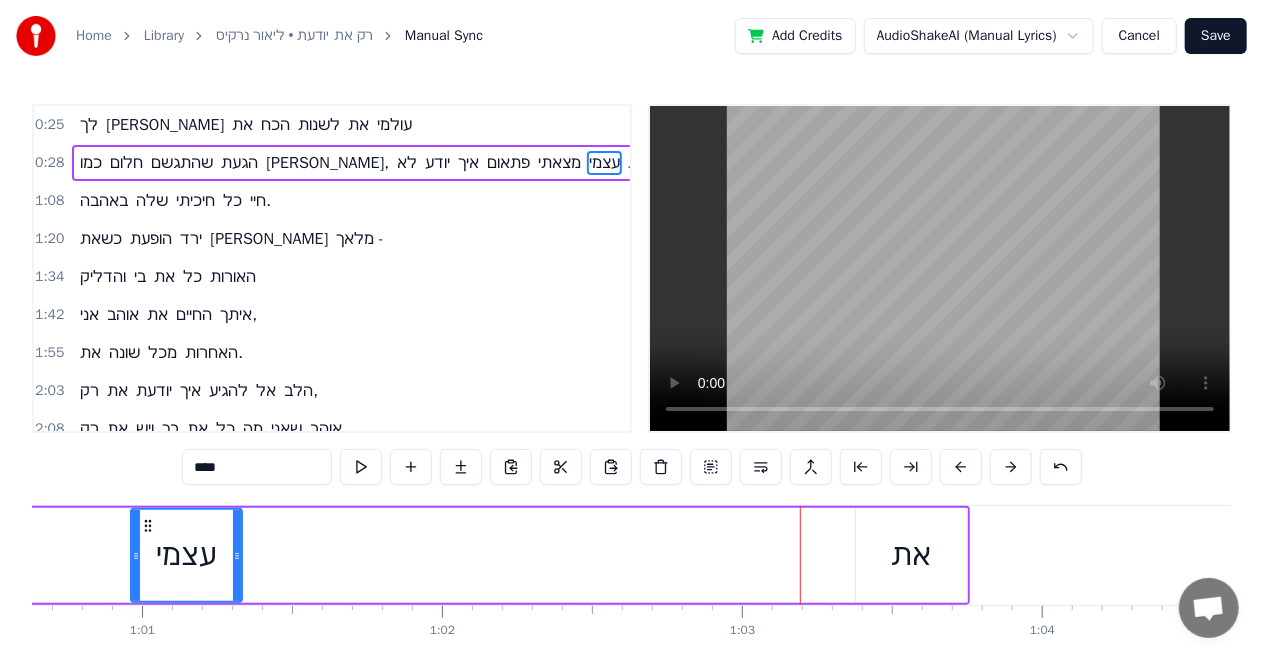 drag, startPoint x: 821, startPoint y: 539, endPoint x: 245, endPoint y: 553, distance: 576.1701 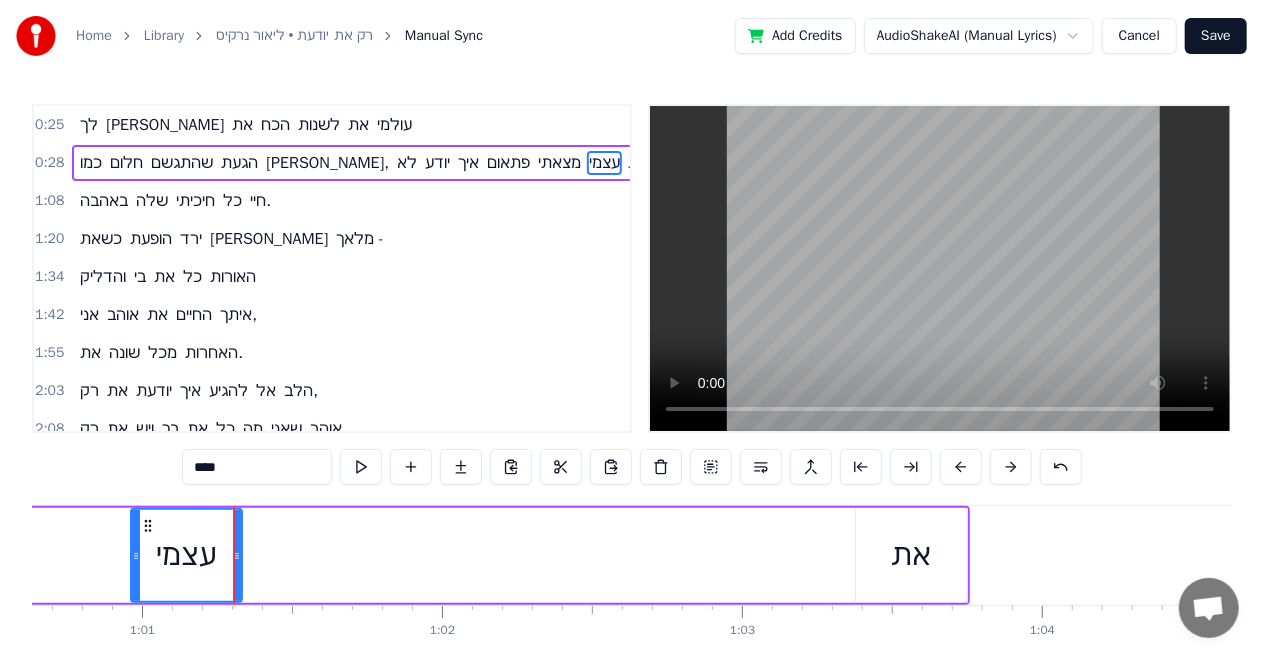 click on "את" at bounding box center (911, 555) 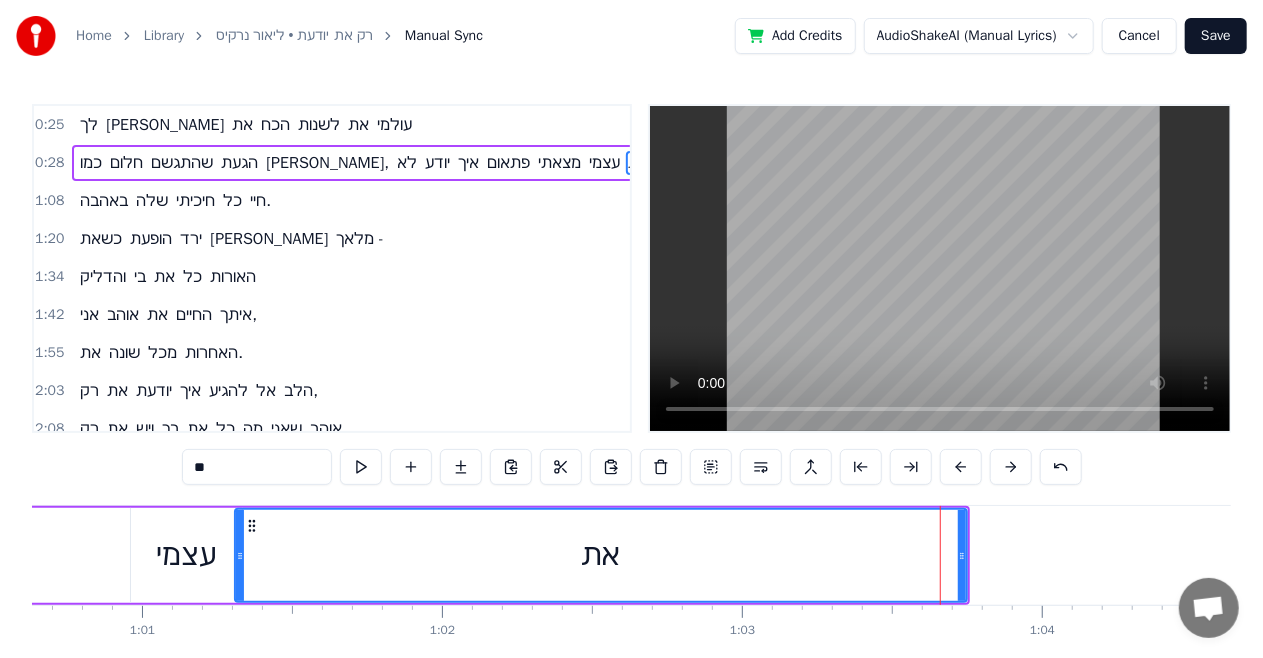 drag, startPoint x: 859, startPoint y: 552, endPoint x: 238, endPoint y: 550, distance: 621.00323 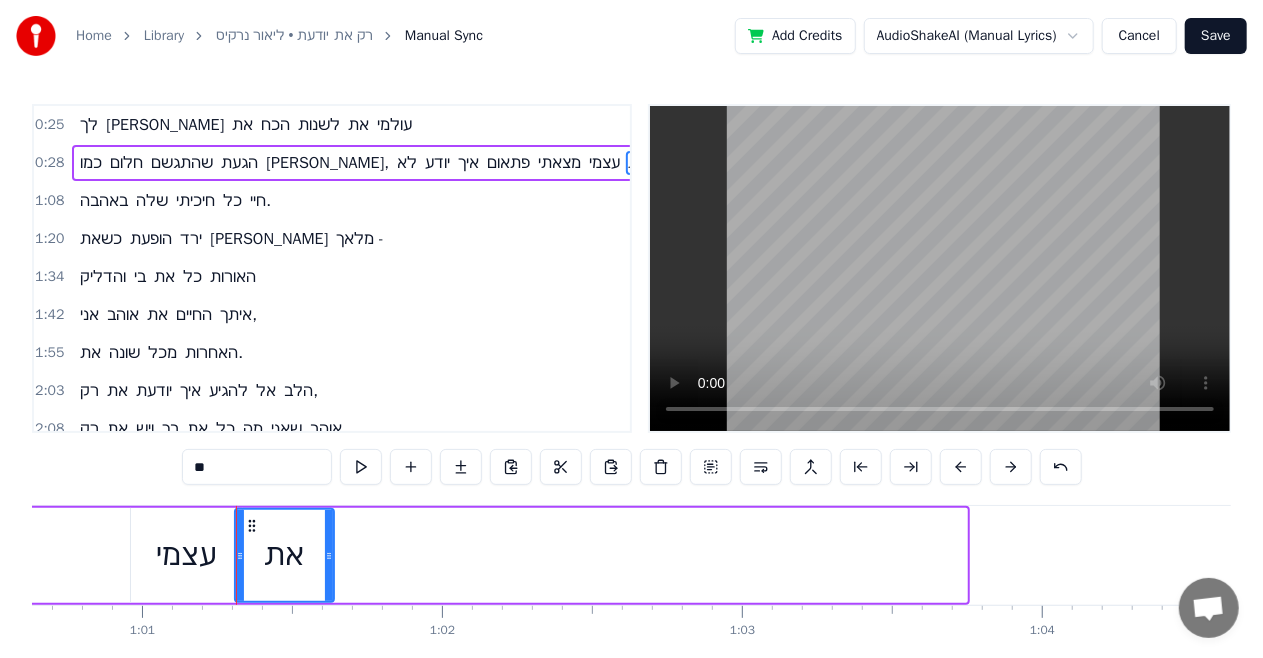 drag, startPoint x: 964, startPoint y: 556, endPoint x: 331, endPoint y: 580, distance: 633.45483 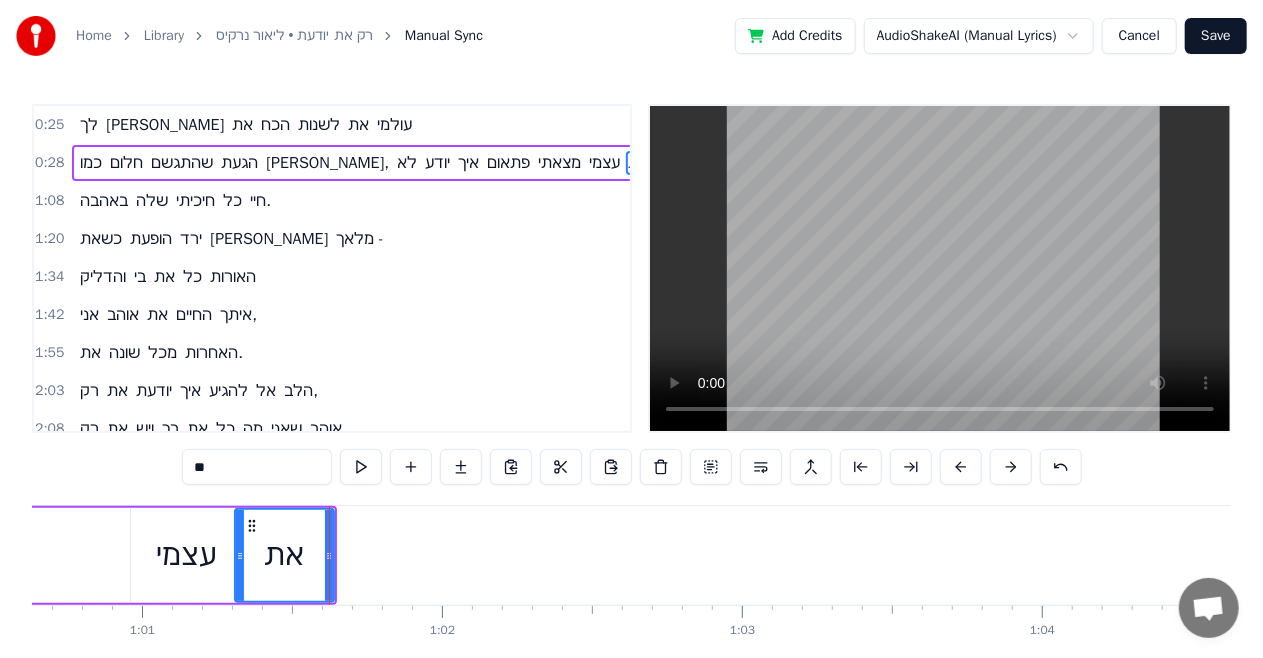 click on "כמו חלום שהתגשם הגעת [PERSON_NAME], לא יודע איך פתאום מצאתי עצמי את" at bounding box center [-4638, 555] 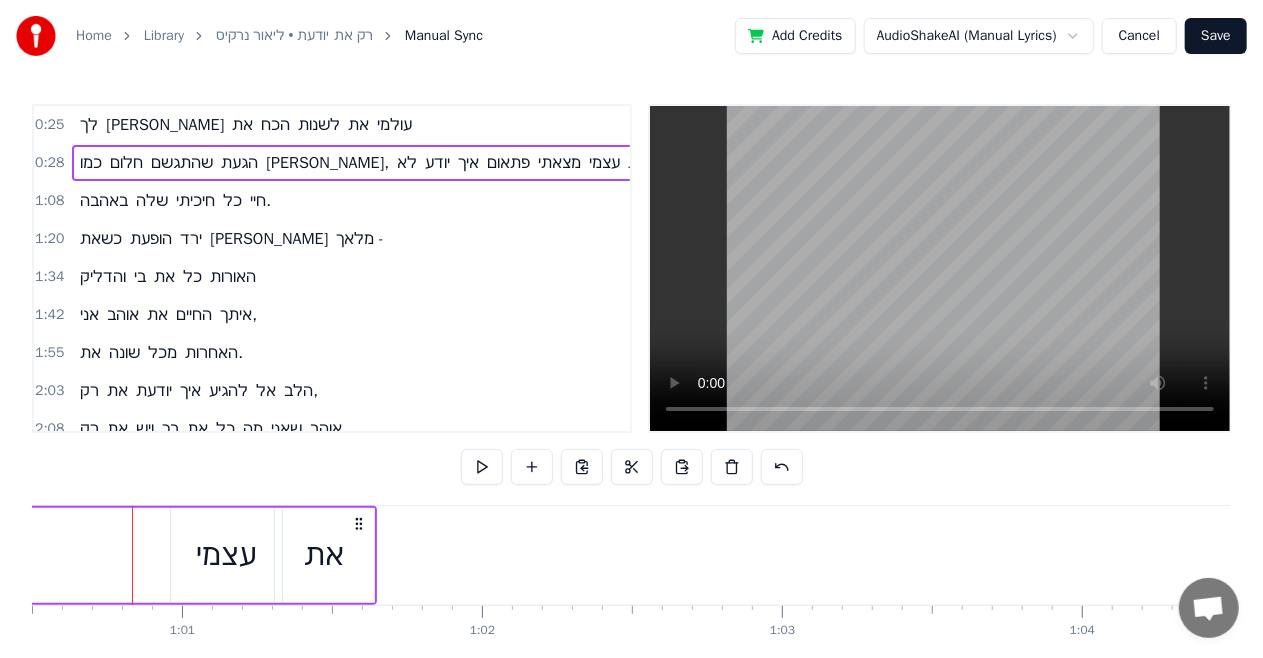 click on "כמו חלום שהתגשם הגעת [PERSON_NAME], לא יודע איך פתאום מצאתי עצמי את" at bounding box center [-4598, 555] 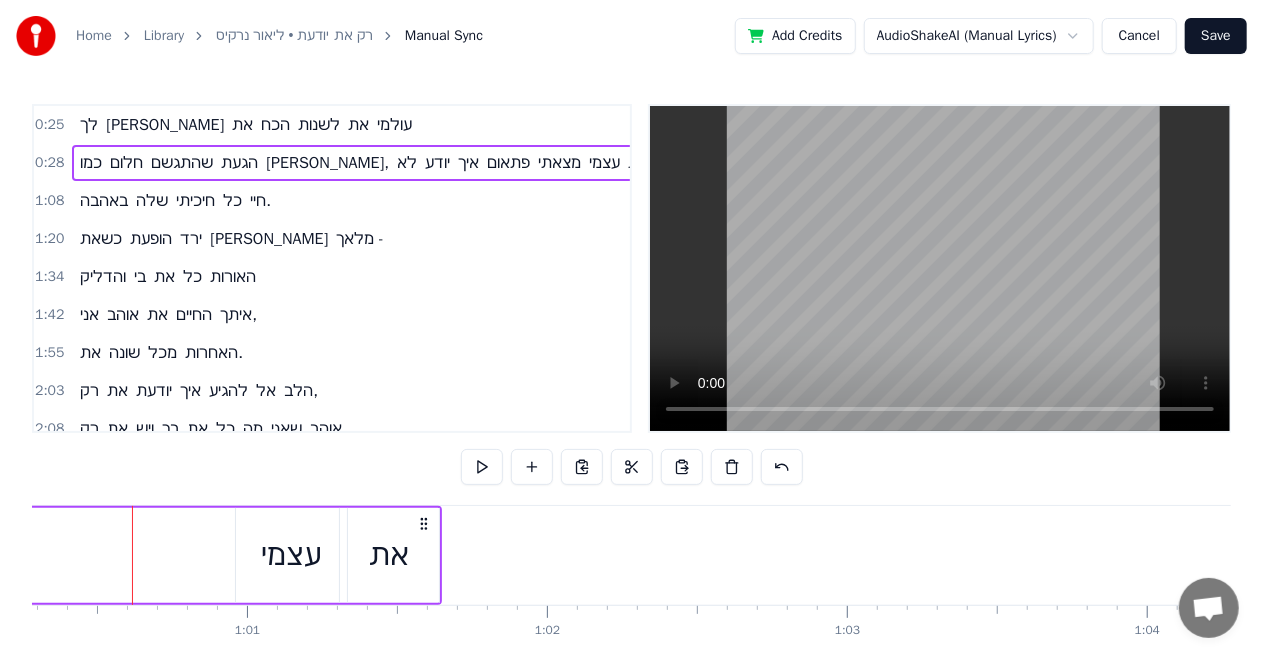 click on "כמו חלום שהתגשם הגעת [PERSON_NAME], לא יודע איך פתאום מצאתי עצמי את" at bounding box center (-4533, 555) 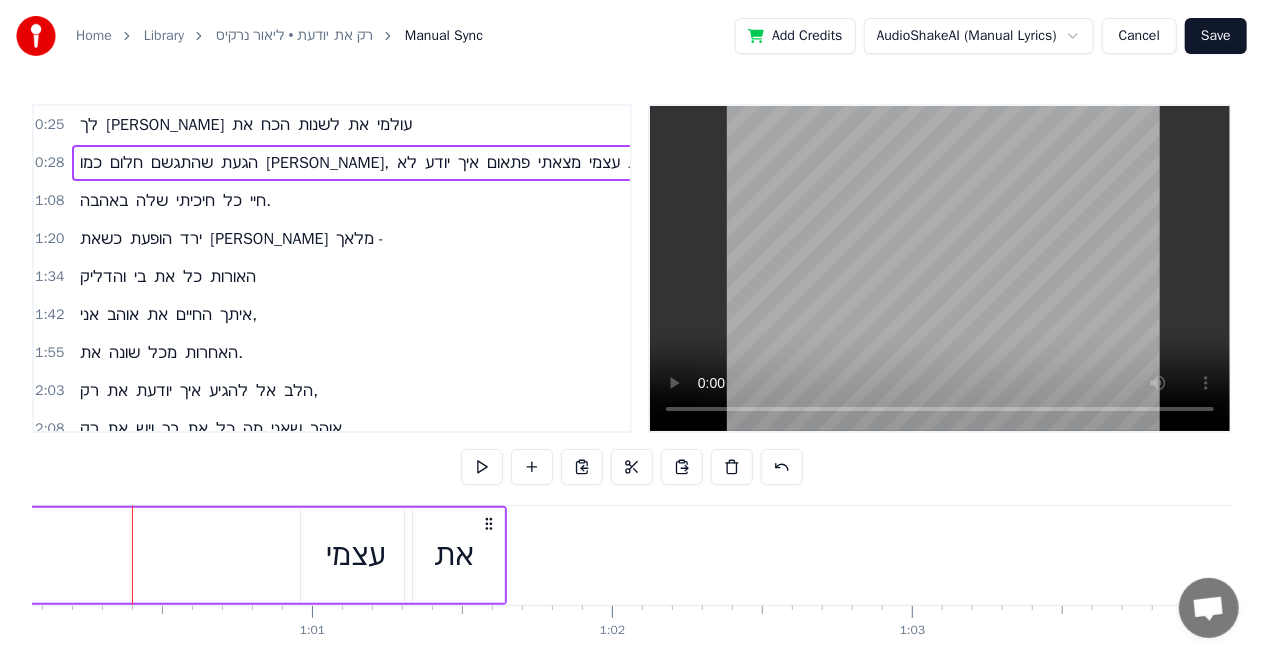click on "כמו חלום שהתגשם הגעת [PERSON_NAME], לא יודע איך פתאום מצאתי עצמי את" at bounding box center [-4468, 555] 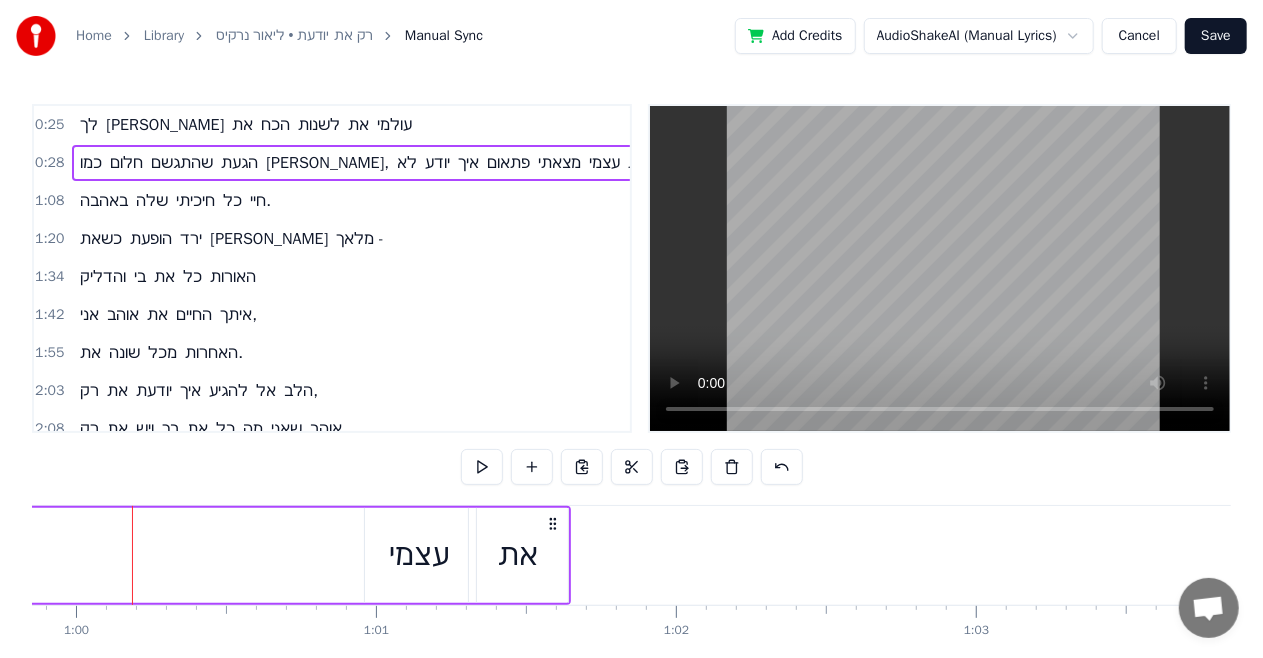 click on "כמו חלום שהתגשם הגעת [PERSON_NAME], לא יודע איך פתאום מצאתי עצמי את" at bounding box center [-4404, 555] 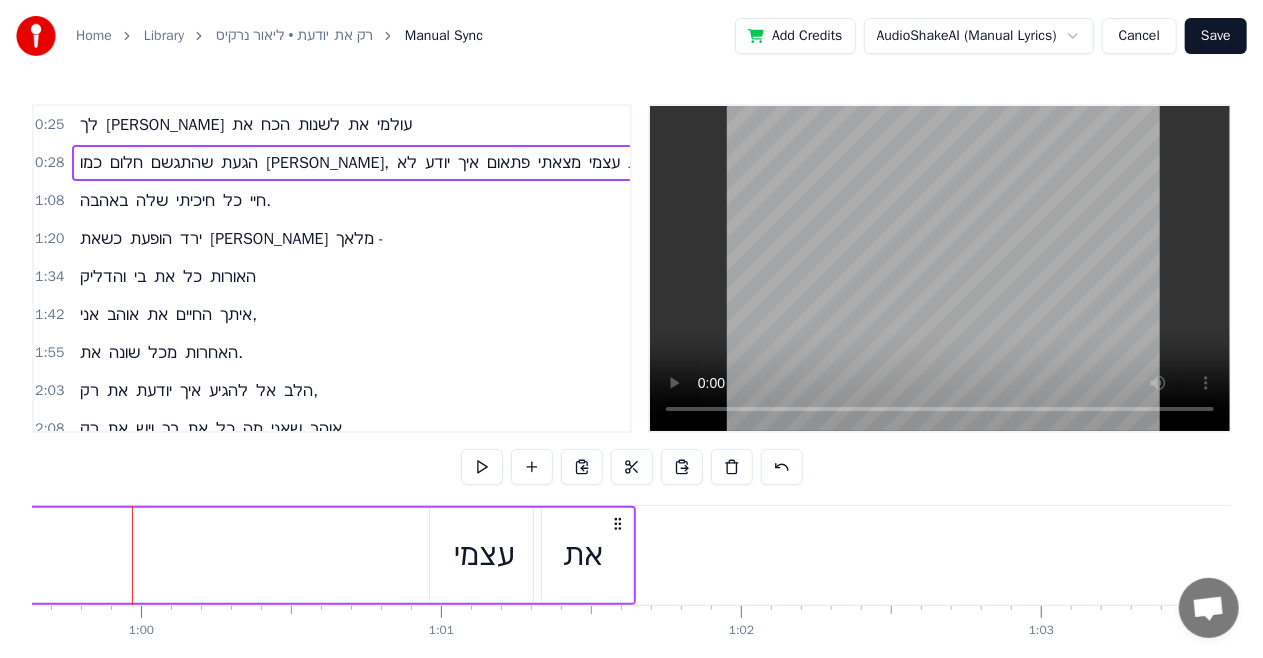 click on "כמו חלום שהתגשם הגעת [PERSON_NAME], לא יודע איך פתאום מצאתי עצמי את" at bounding box center (-4339, 555) 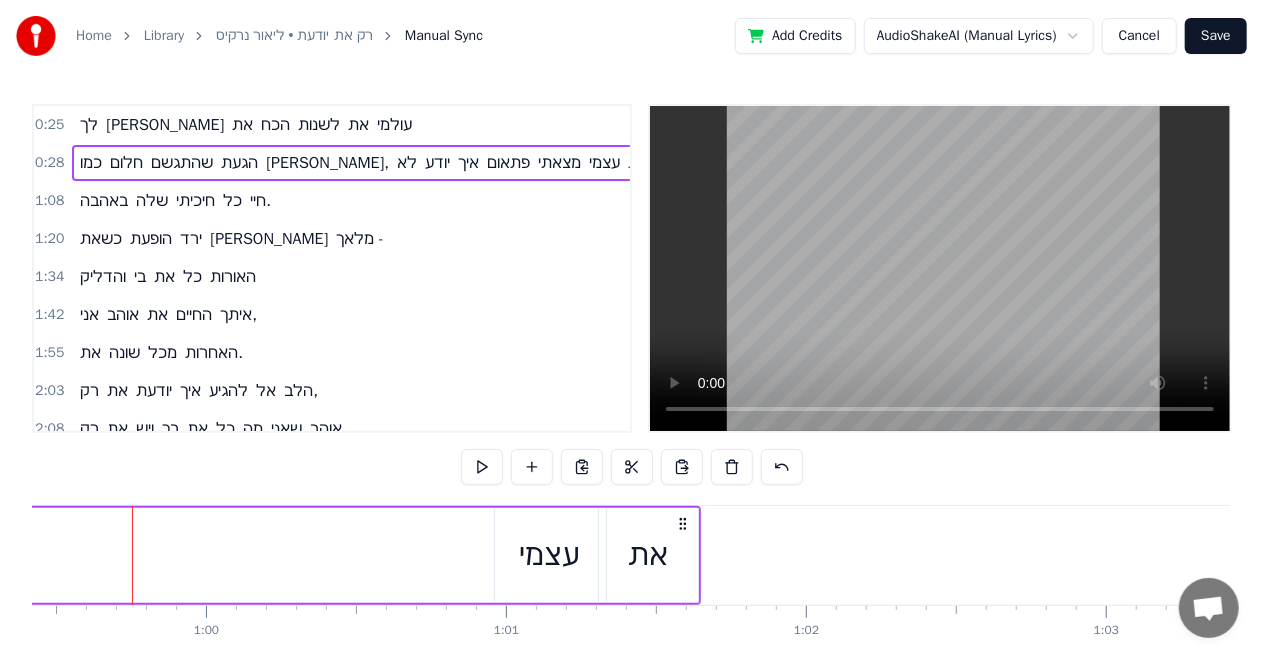 click on "כמו חלום שהתגשם הגעת [PERSON_NAME], לא יודע איך פתאום מצאתי עצמי את" at bounding box center (-4274, 555) 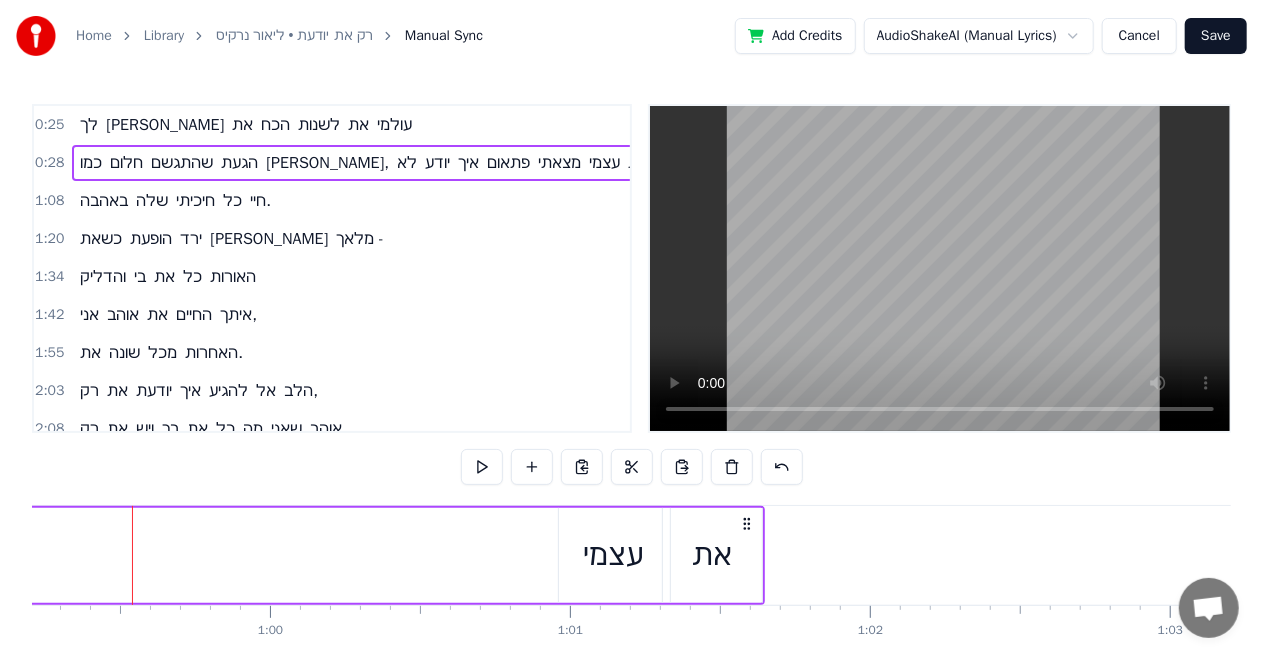 click on "כמו חלום שהתגשם הגעת [PERSON_NAME], לא יודע איך פתאום מצאתי עצמי את" at bounding box center [-4210, 555] 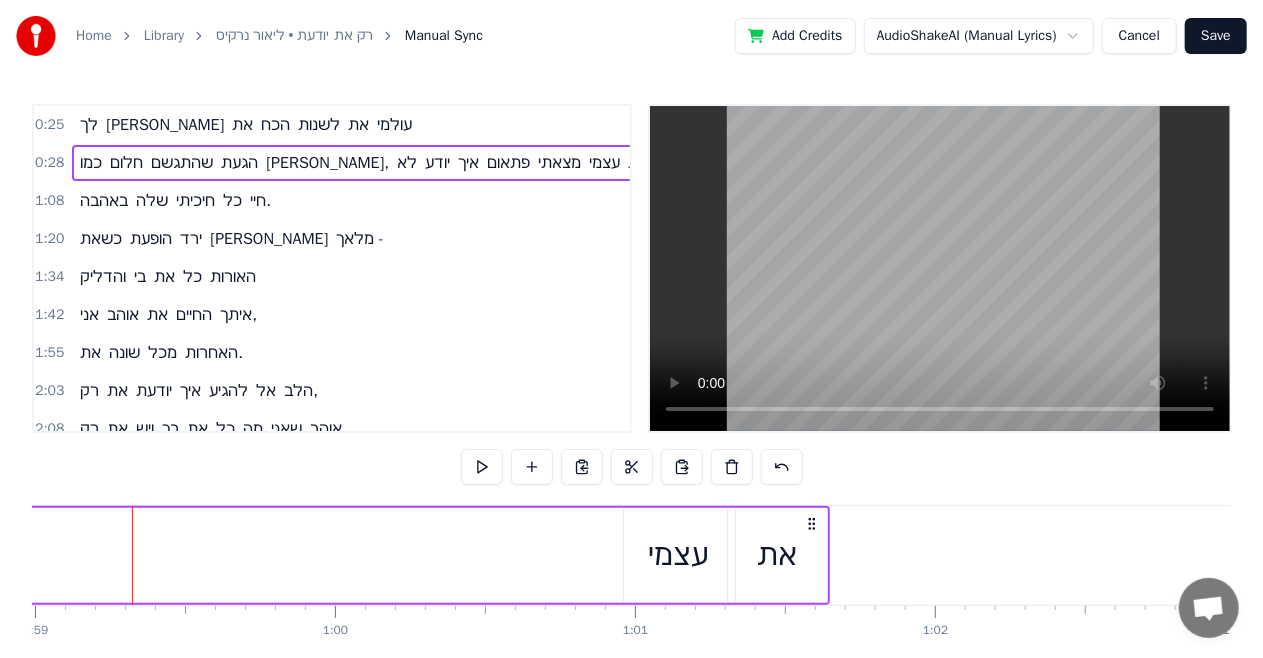 click on "כמו חלום שהתגשם הגעת [PERSON_NAME], לא יודע איך פתאום מצאתי עצמי את" at bounding box center [-4145, 555] 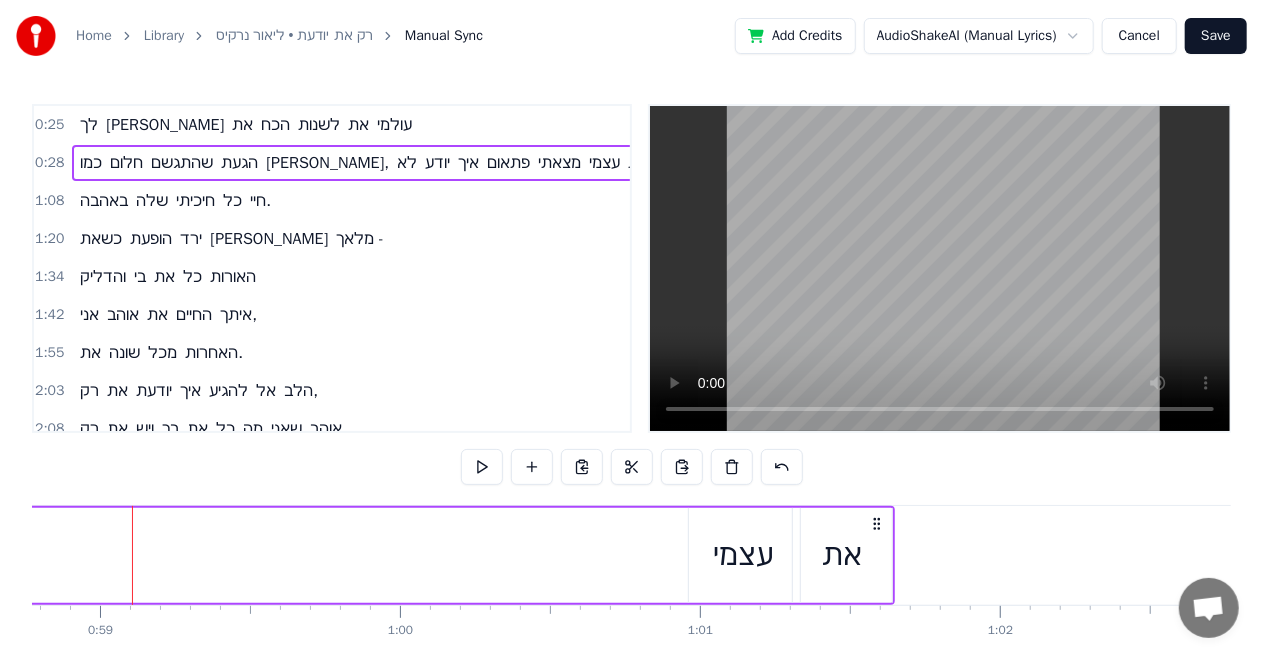 click on "כמו חלום שהתגשם הגעת [PERSON_NAME], לא יודע איך פתאום מצאתי עצמי את" at bounding box center (-4080, 555) 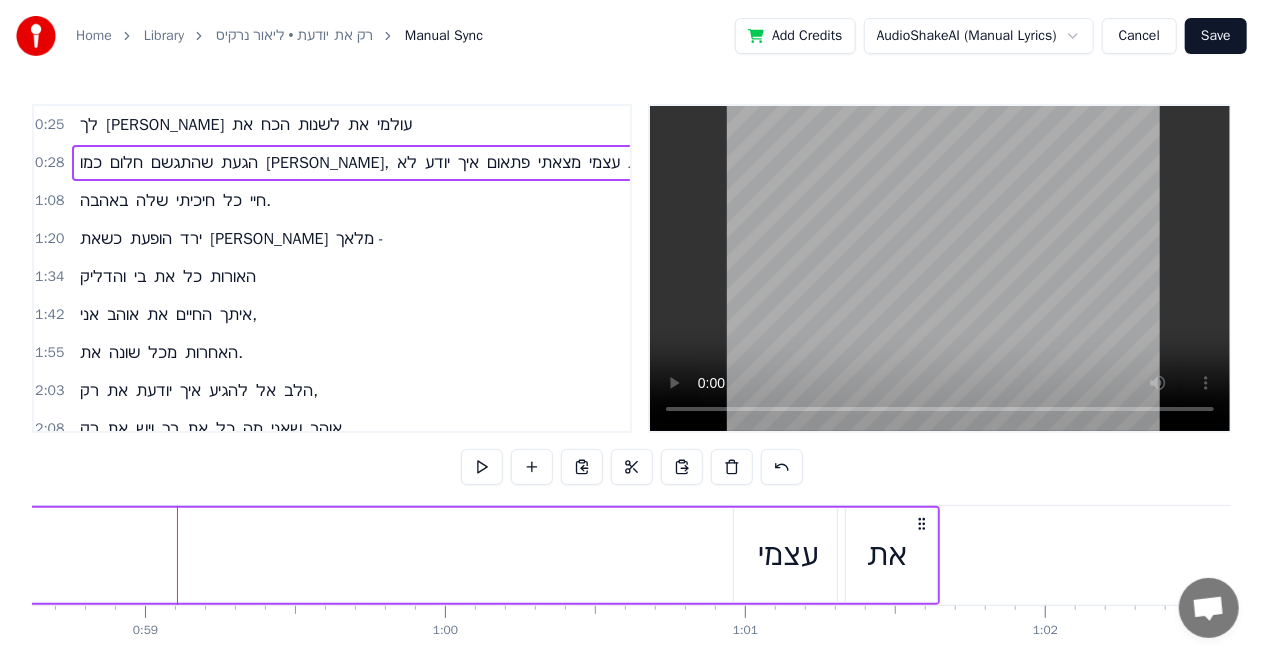 scroll, scrollTop: 0, scrollLeft: 17568, axis: horizontal 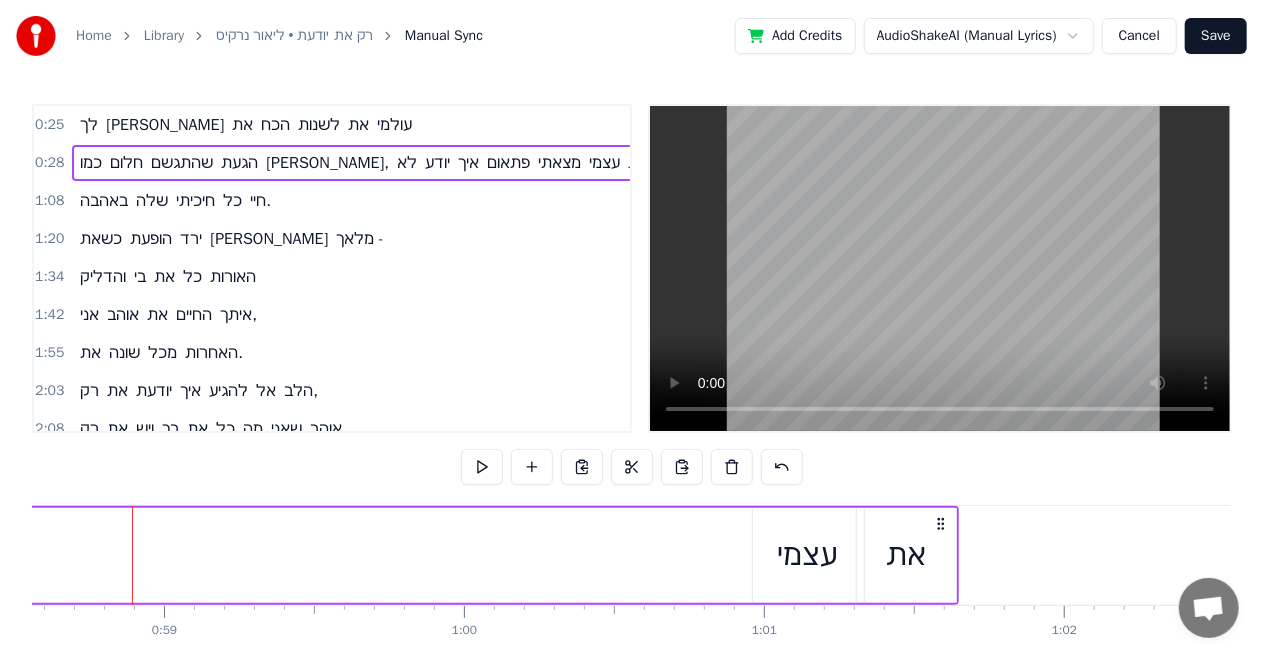click on "את" at bounding box center [906, 555] 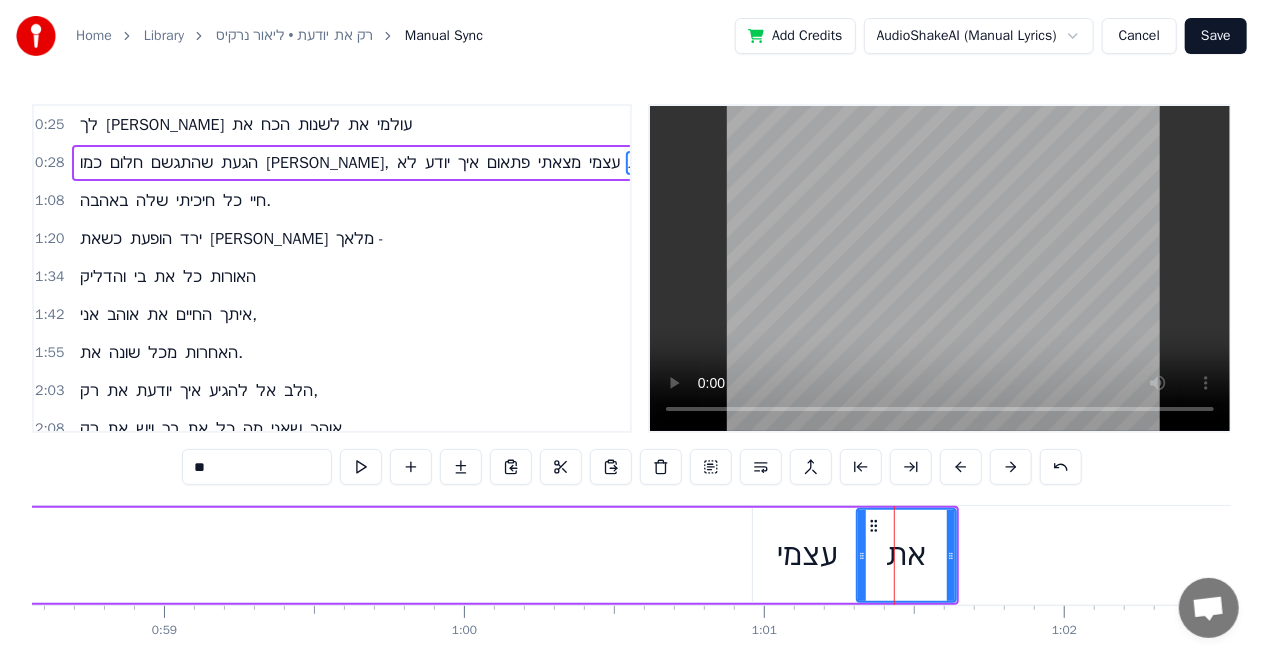 drag, startPoint x: 896, startPoint y: 534, endPoint x: 820, endPoint y: 552, distance: 78.10249 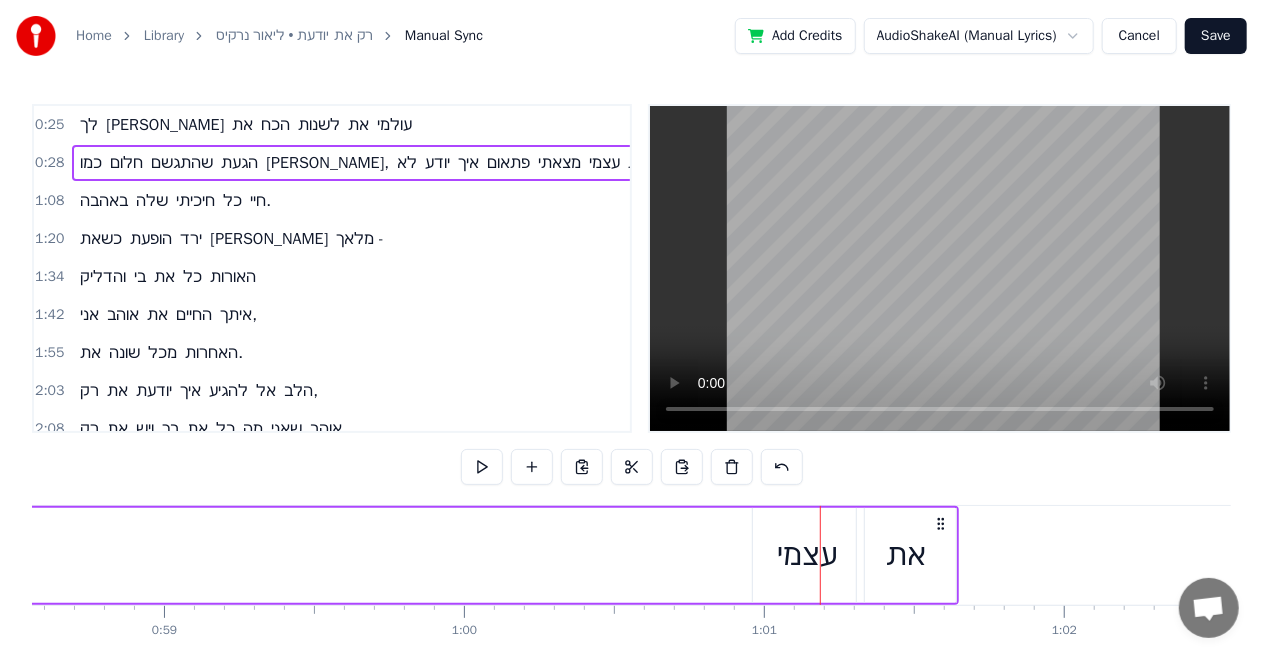 click on "את" at bounding box center [906, 555] 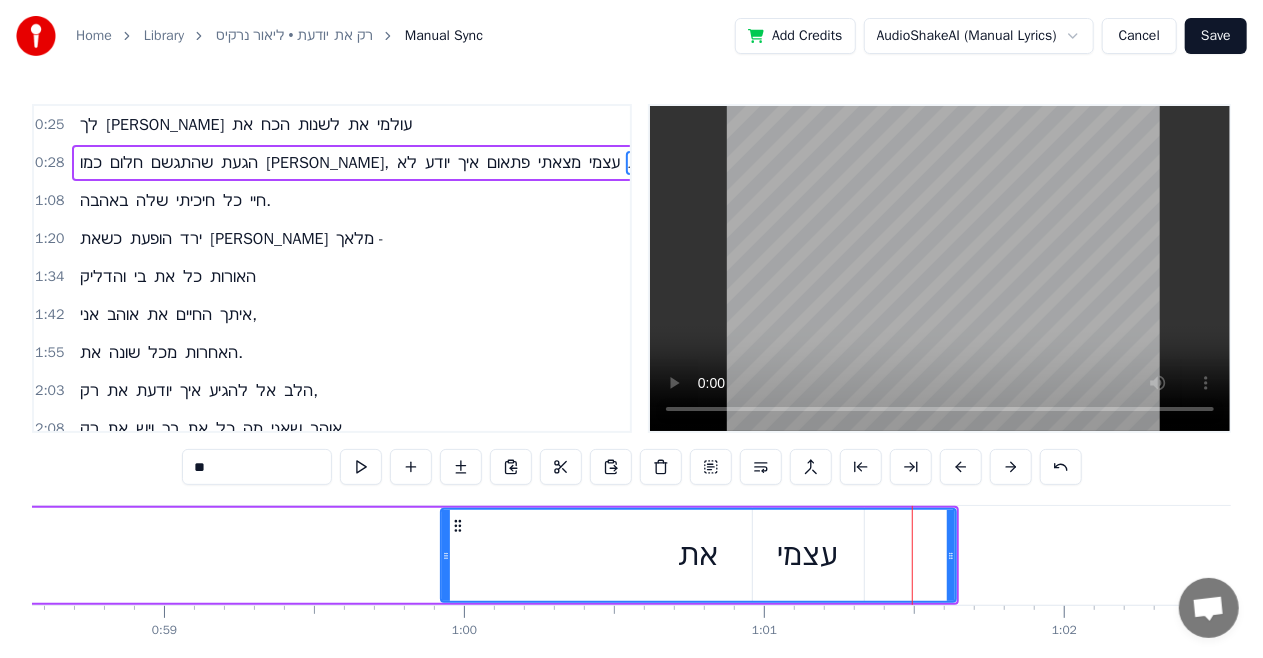 drag, startPoint x: 861, startPoint y: 550, endPoint x: 436, endPoint y: 544, distance: 425.04236 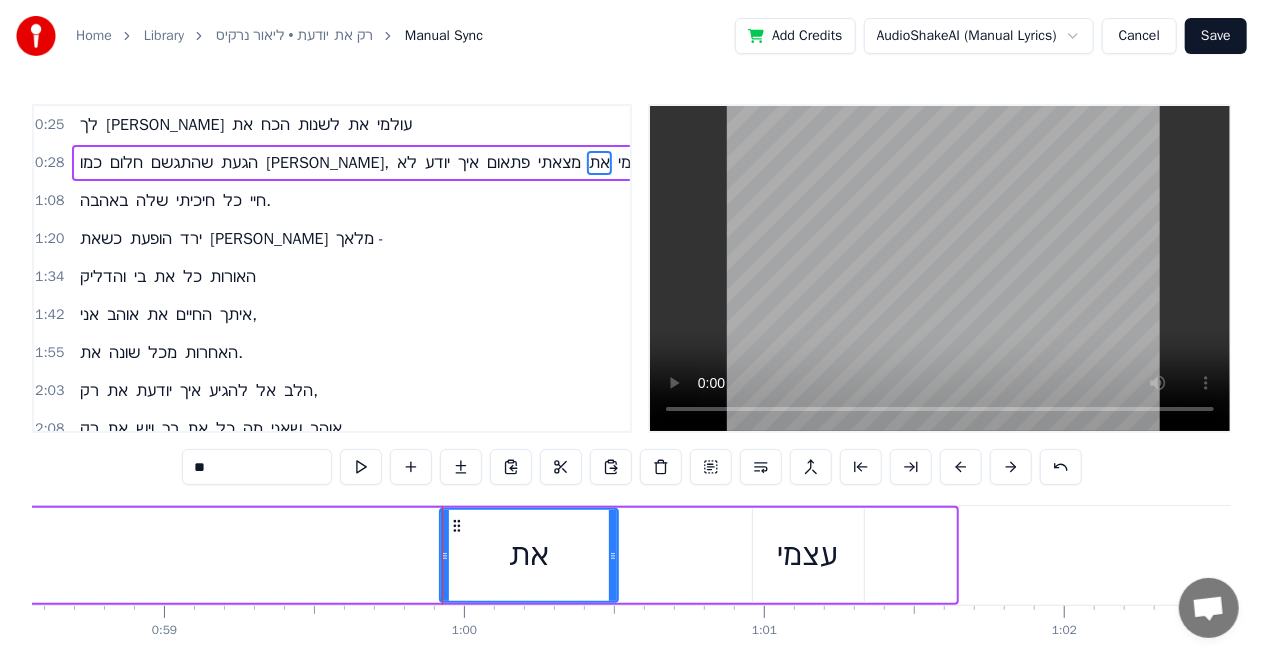 drag, startPoint x: 950, startPoint y: 550, endPoint x: 624, endPoint y: 566, distance: 326.3924 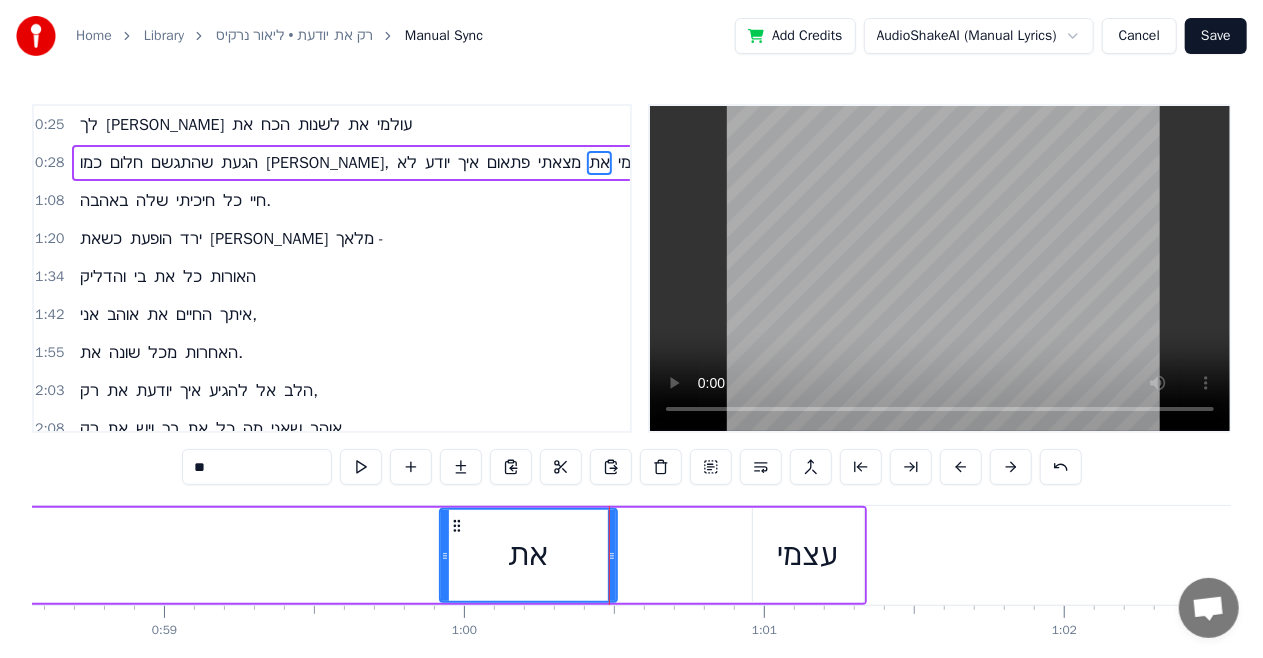 click on "עצמי" at bounding box center [808, 555] 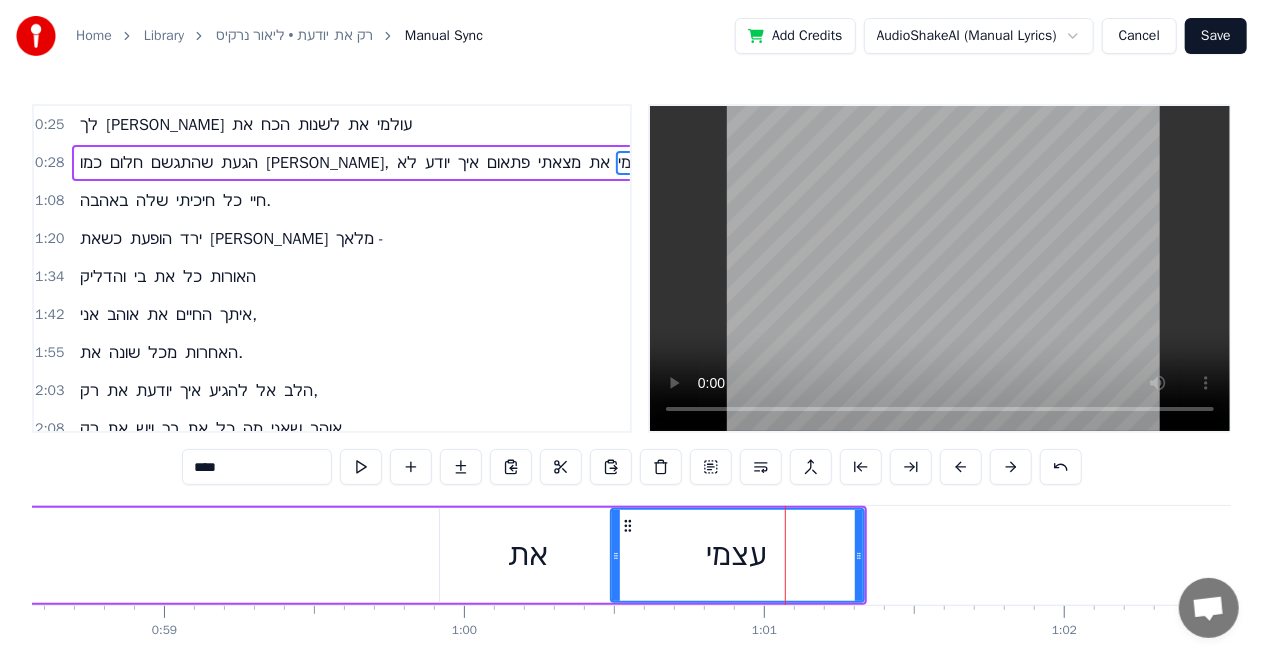 drag, startPoint x: 754, startPoint y: 551, endPoint x: 607, endPoint y: 555, distance: 147.05441 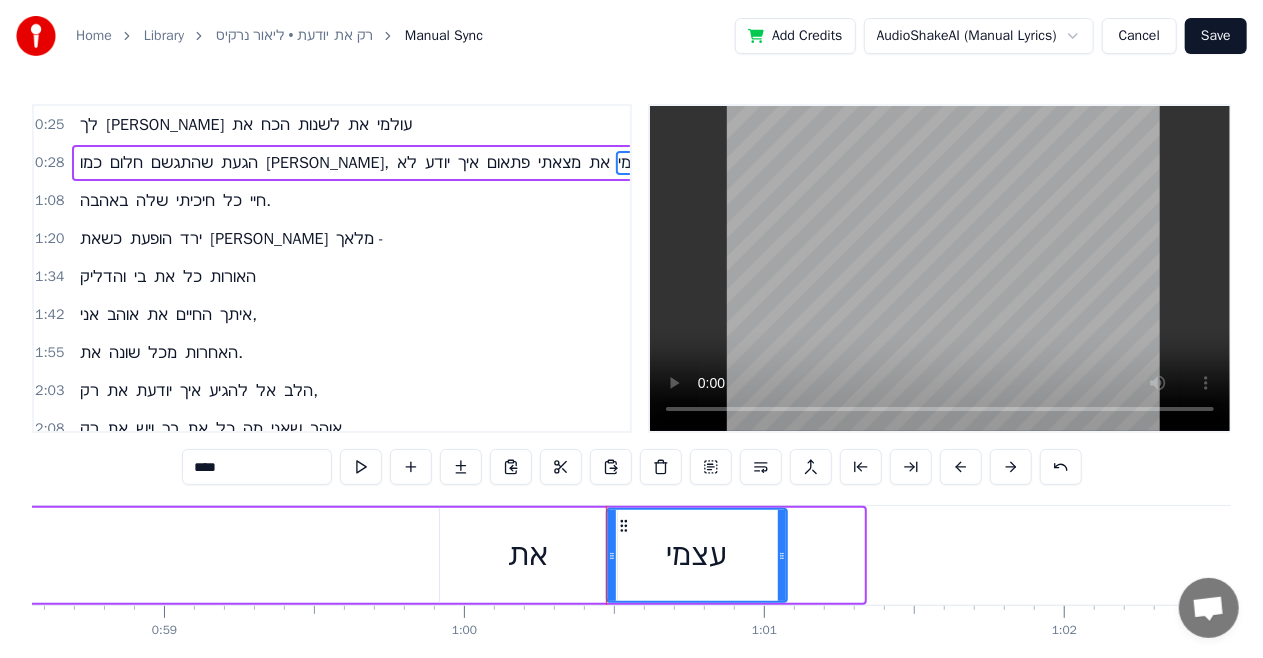 drag, startPoint x: 857, startPoint y: 542, endPoint x: 737, endPoint y: 571, distance: 123.454445 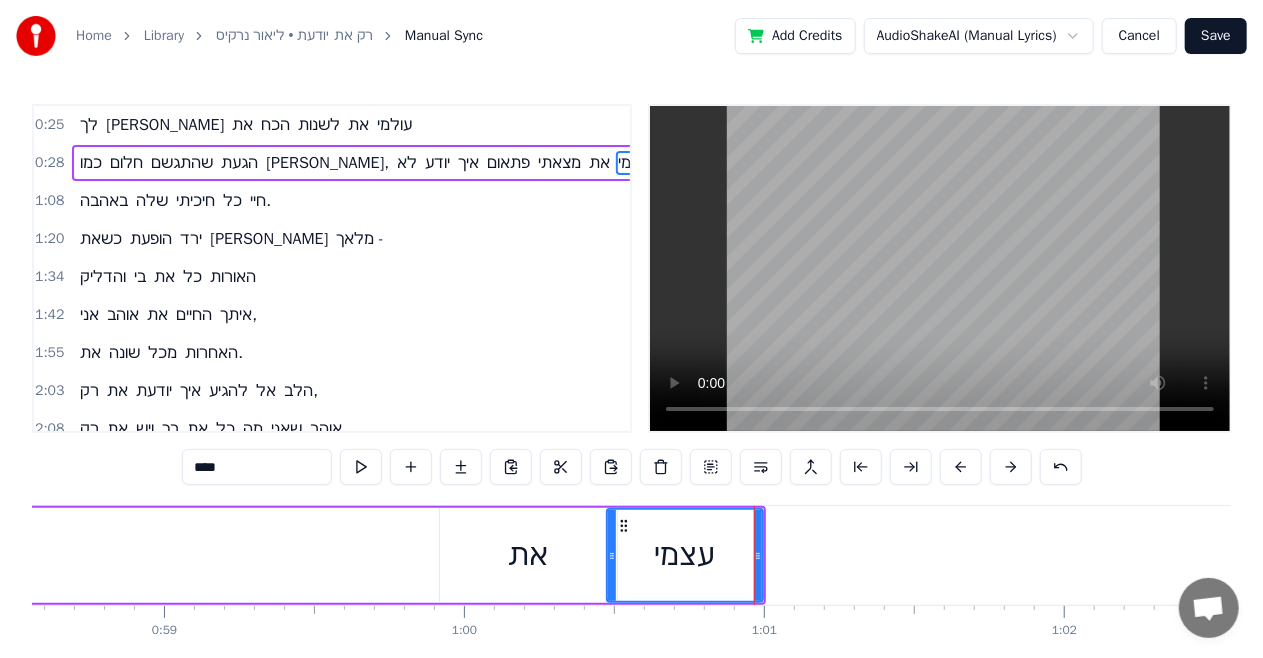 click on "את" at bounding box center (528, 555) 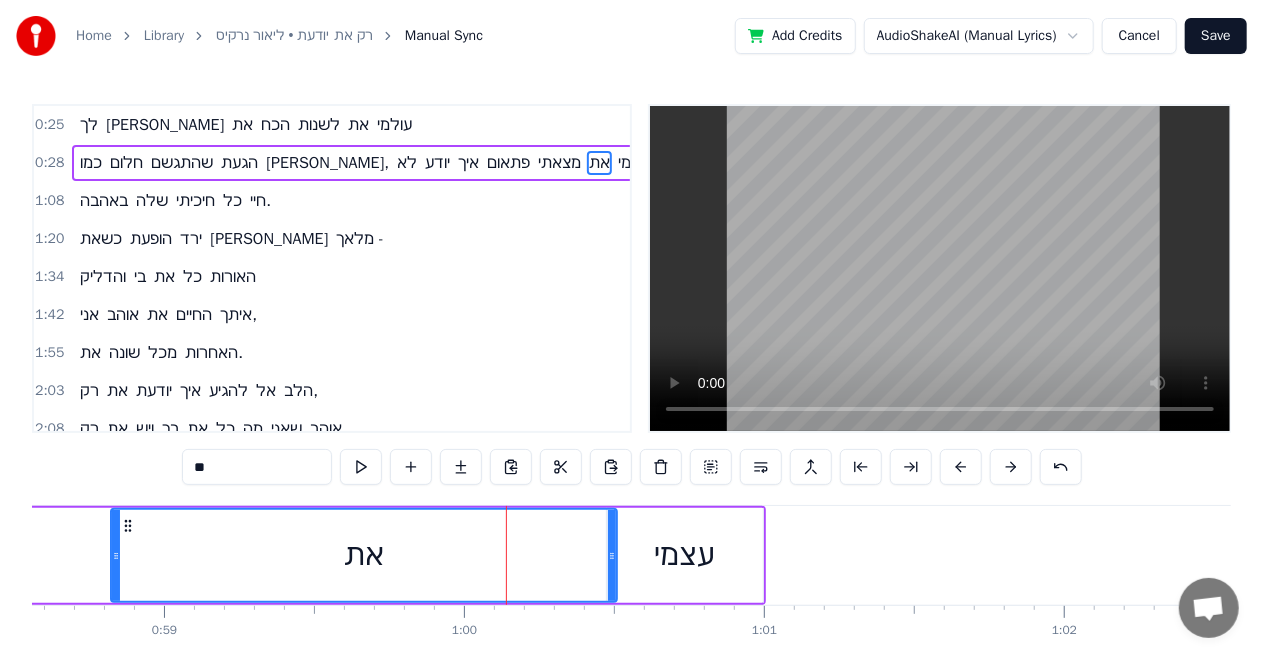drag, startPoint x: 442, startPoint y: 550, endPoint x: 309, endPoint y: 585, distance: 137.52818 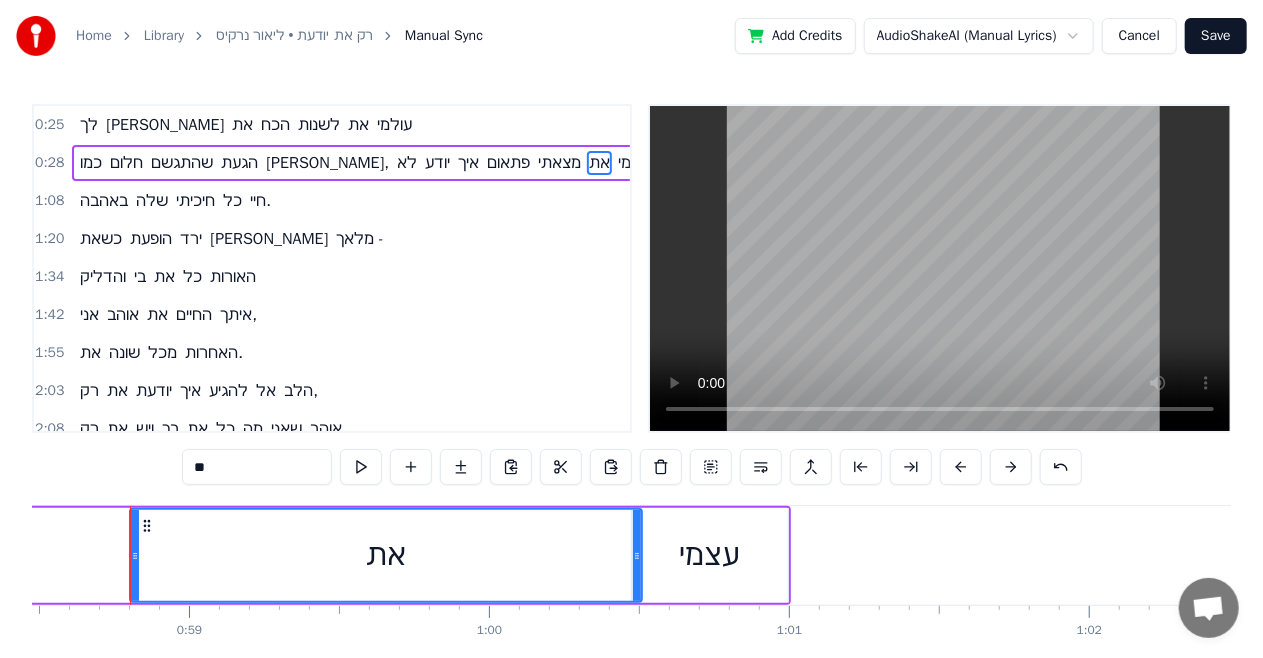 scroll, scrollTop: 0, scrollLeft: 17541, axis: horizontal 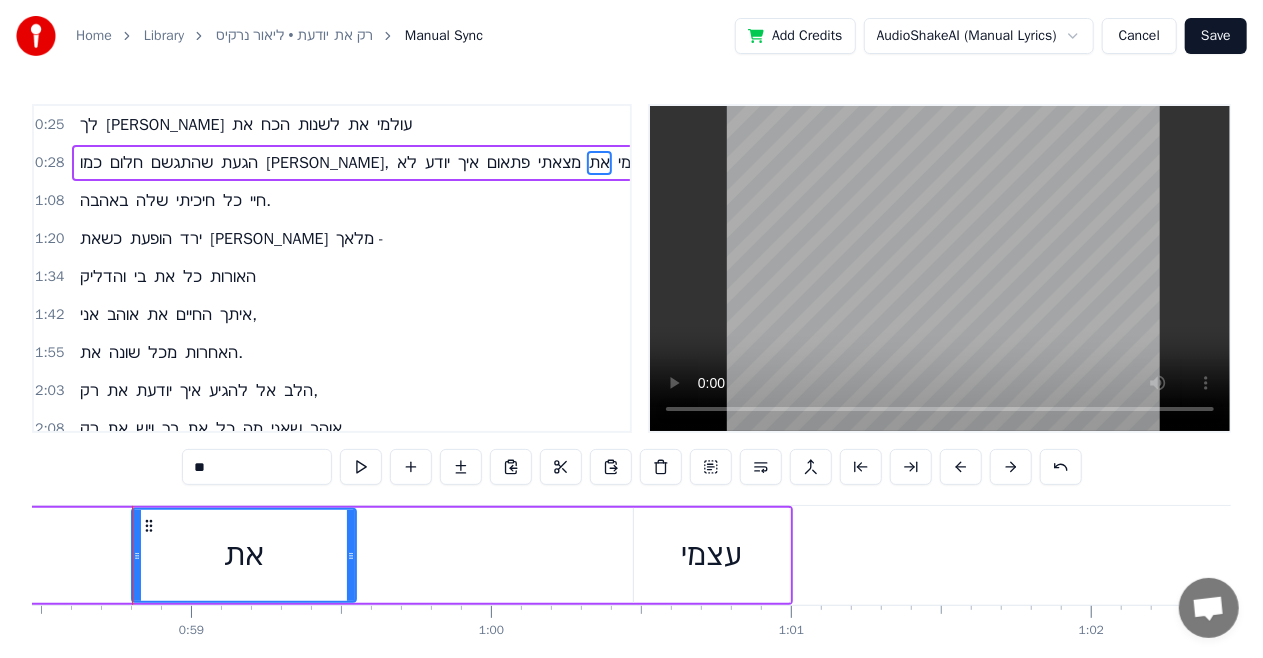 drag, startPoint x: 636, startPoint y: 562, endPoint x: 348, endPoint y: 574, distance: 288.24988 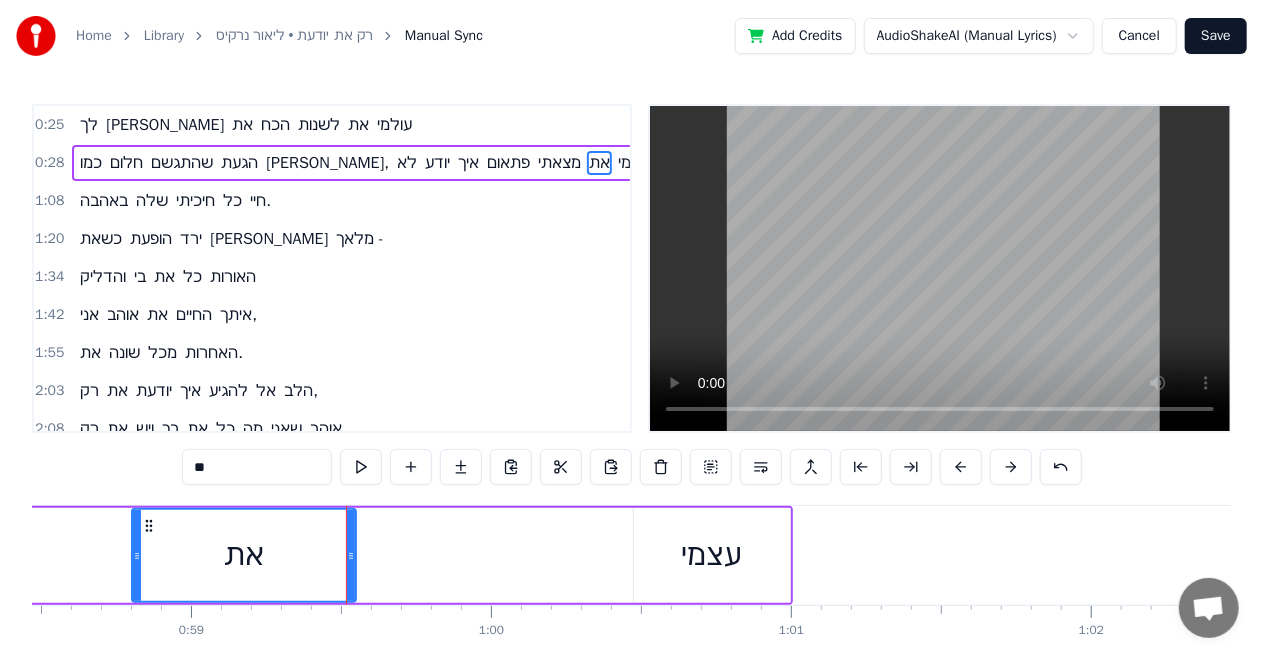 click on "עצמי" at bounding box center (712, 555) 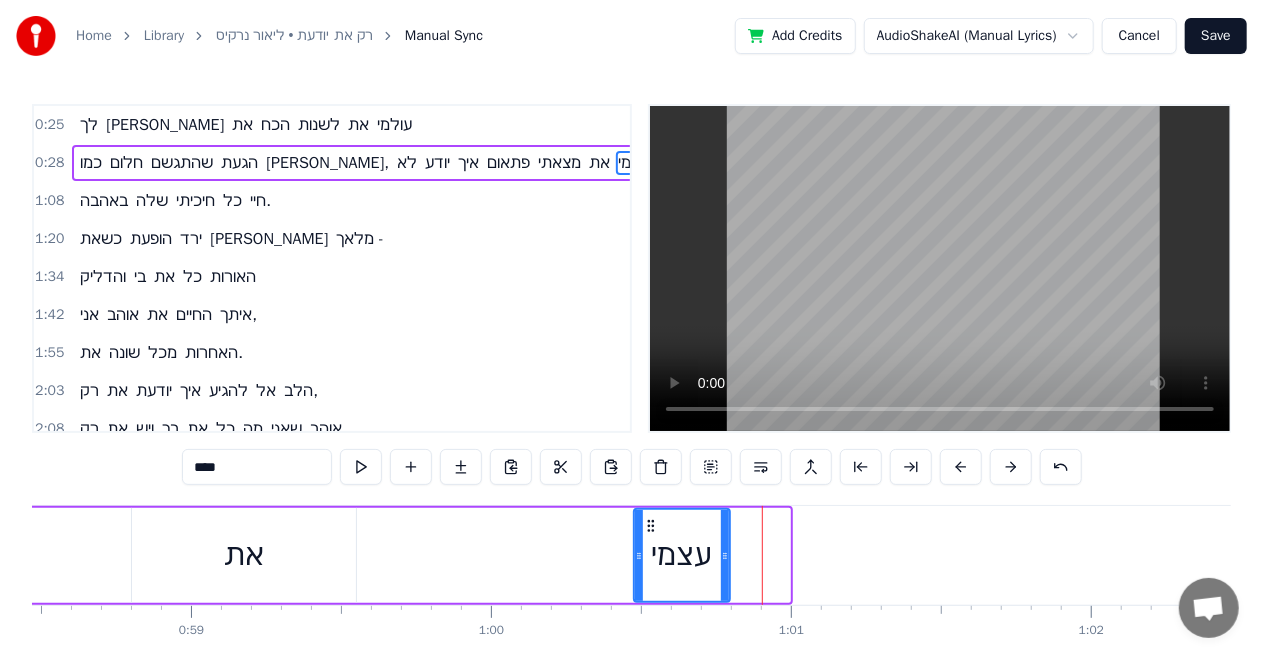 drag, startPoint x: 785, startPoint y: 549, endPoint x: 673, endPoint y: 561, distance: 112.64102 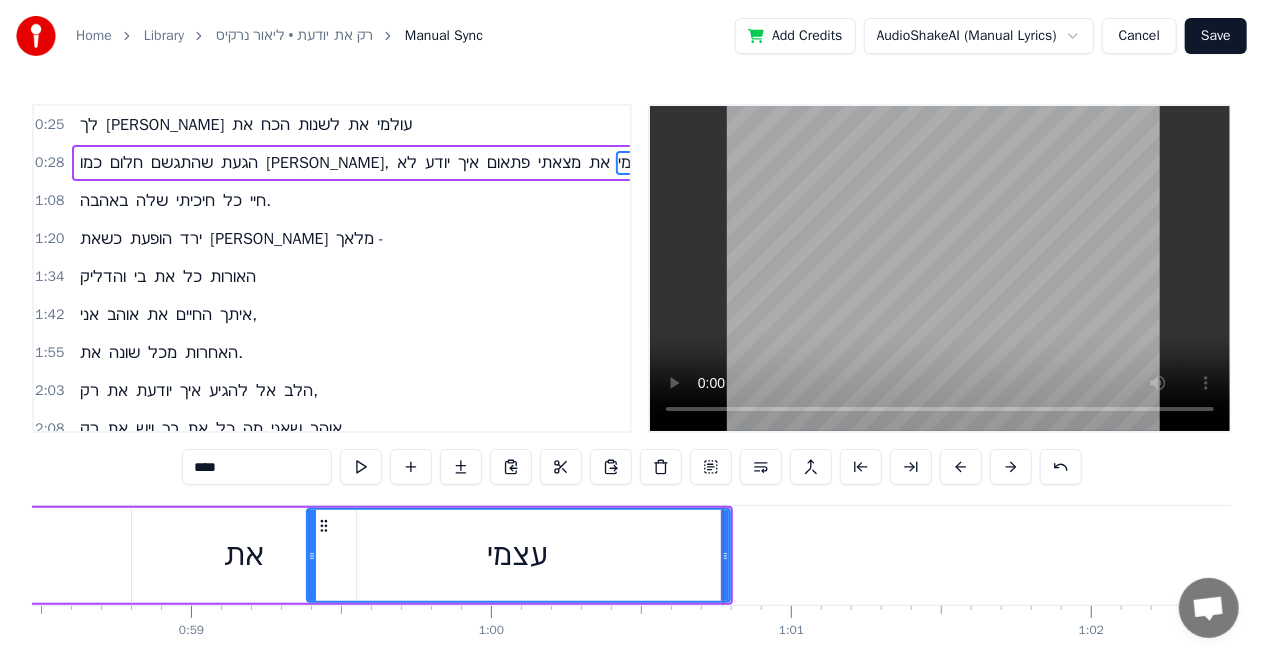 drag, startPoint x: 635, startPoint y: 555, endPoint x: 306, endPoint y: 558, distance: 329.01367 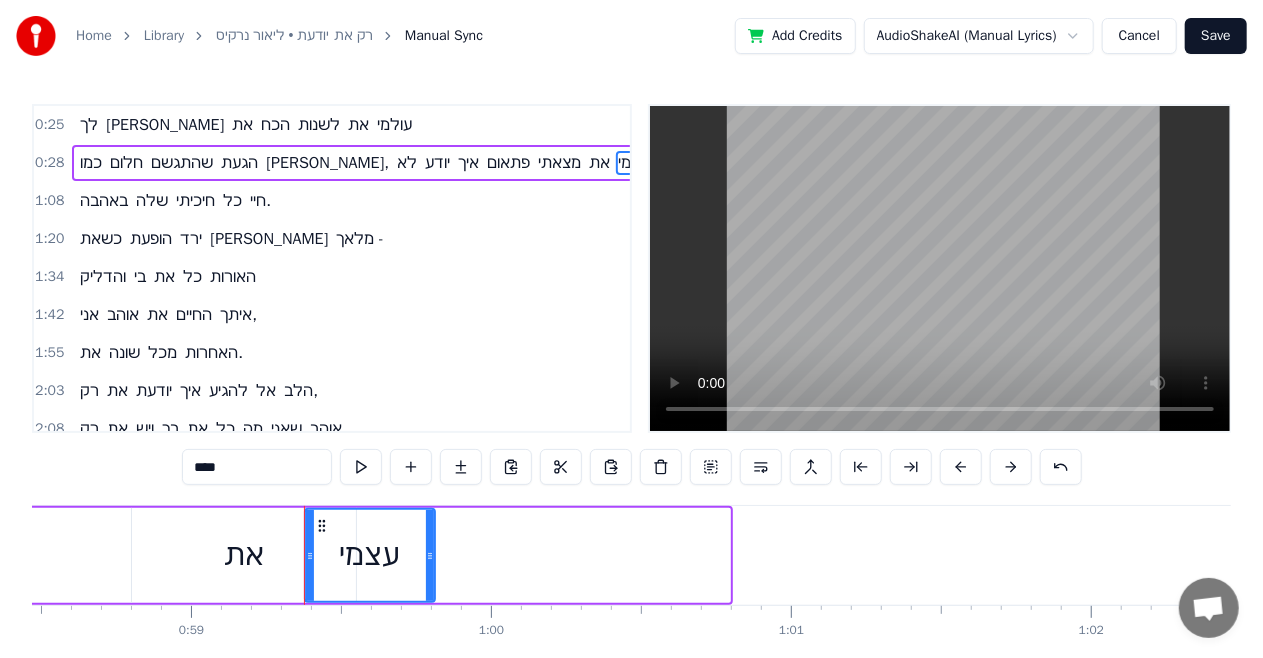 drag, startPoint x: 721, startPoint y: 538, endPoint x: 362, endPoint y: 542, distance: 359.02228 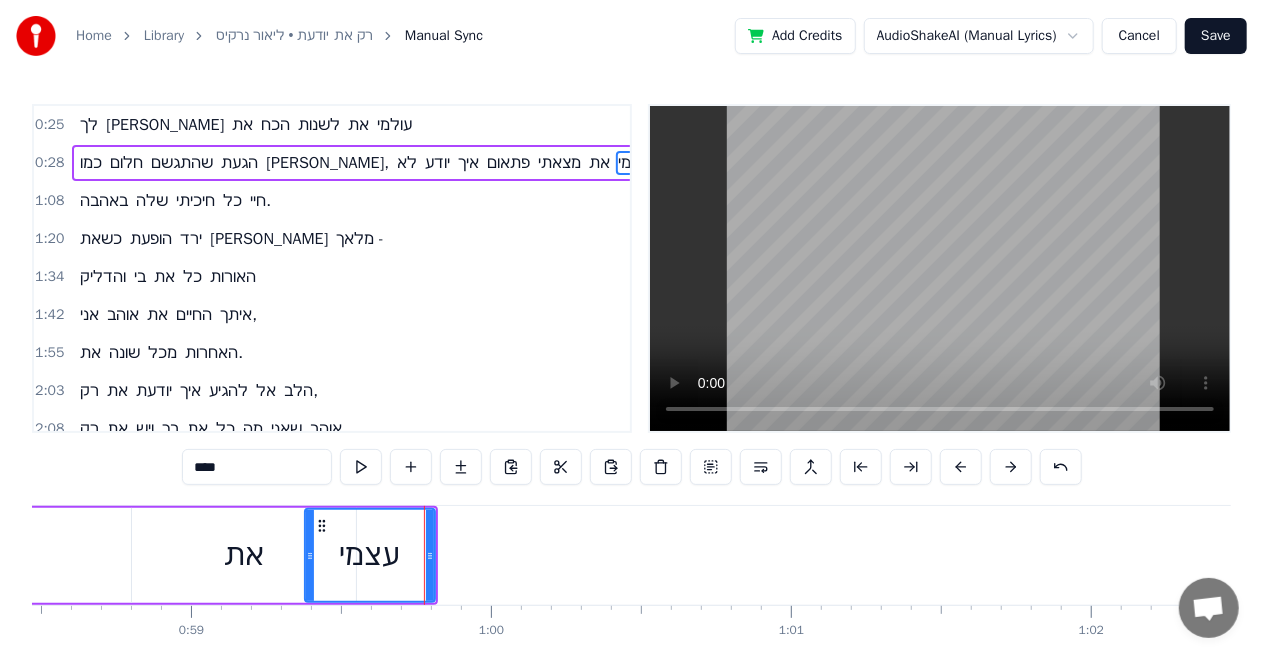 click on "את" at bounding box center (244, 555) 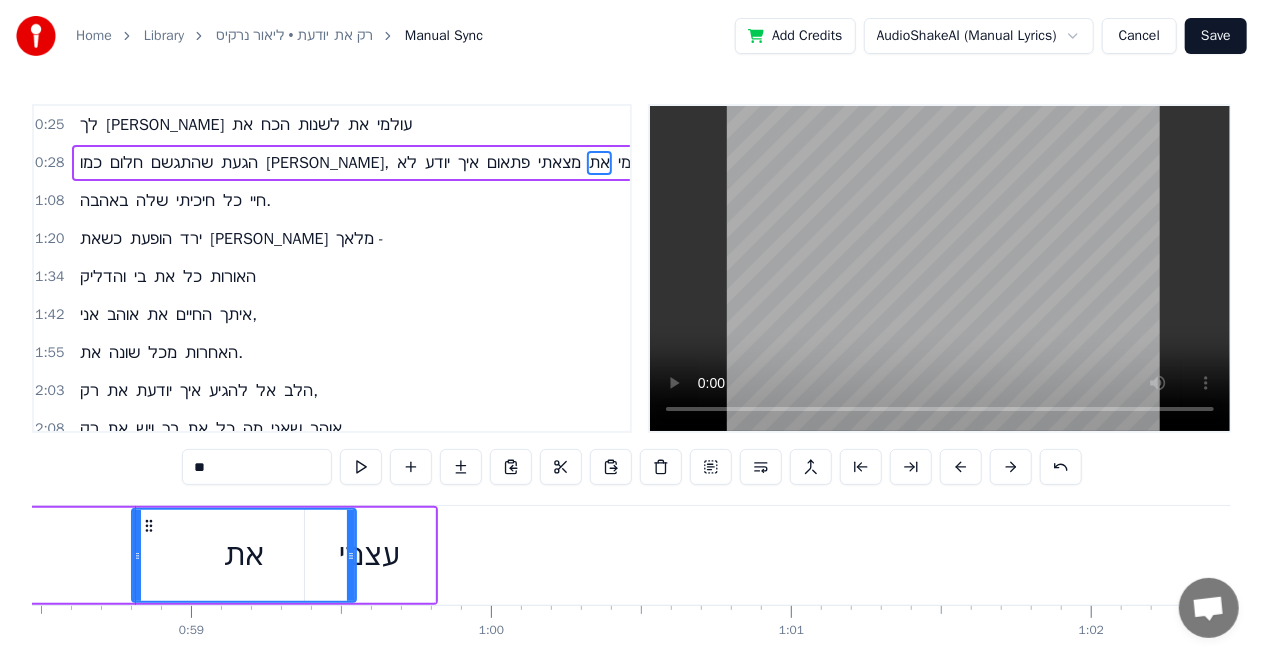 click on "כמו חלום שהתגשם הגעת [PERSON_NAME], לא יודע איך פתאום מצאתי את עצמי" at bounding box center (-4263, 555) 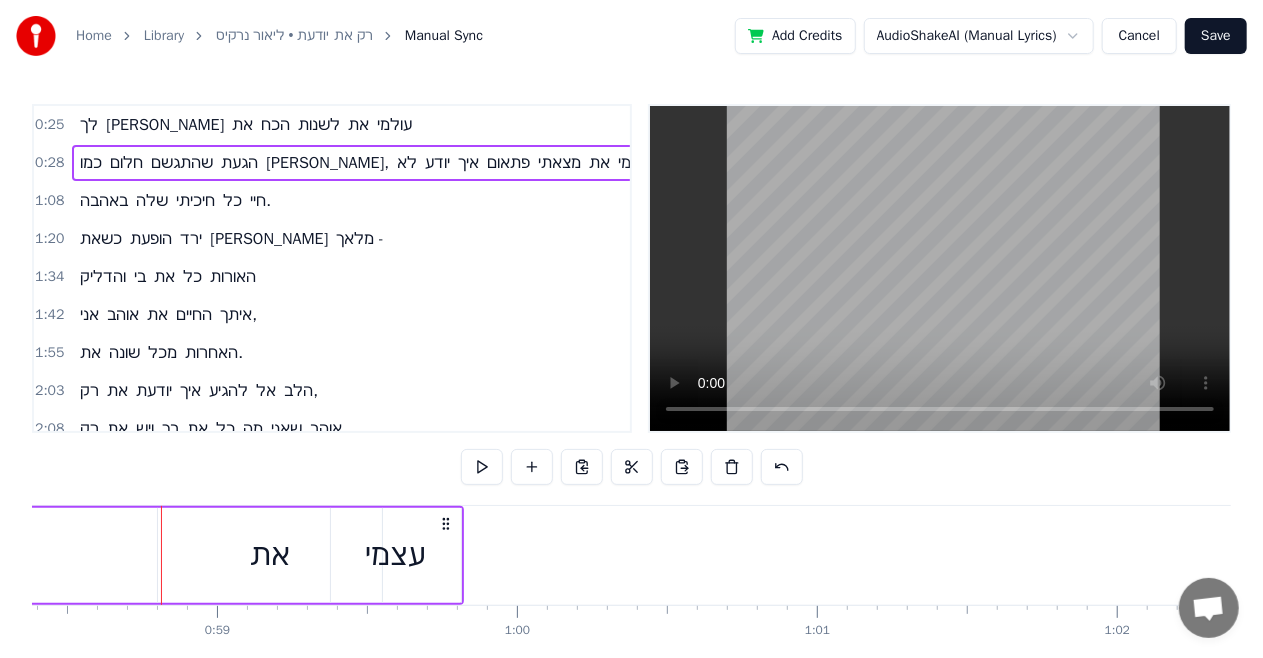 click on "כמו חלום שהתגשם הגעת [PERSON_NAME], לא יודע איך פתאום מצאתי את עצמי" at bounding box center (-4237, 555) 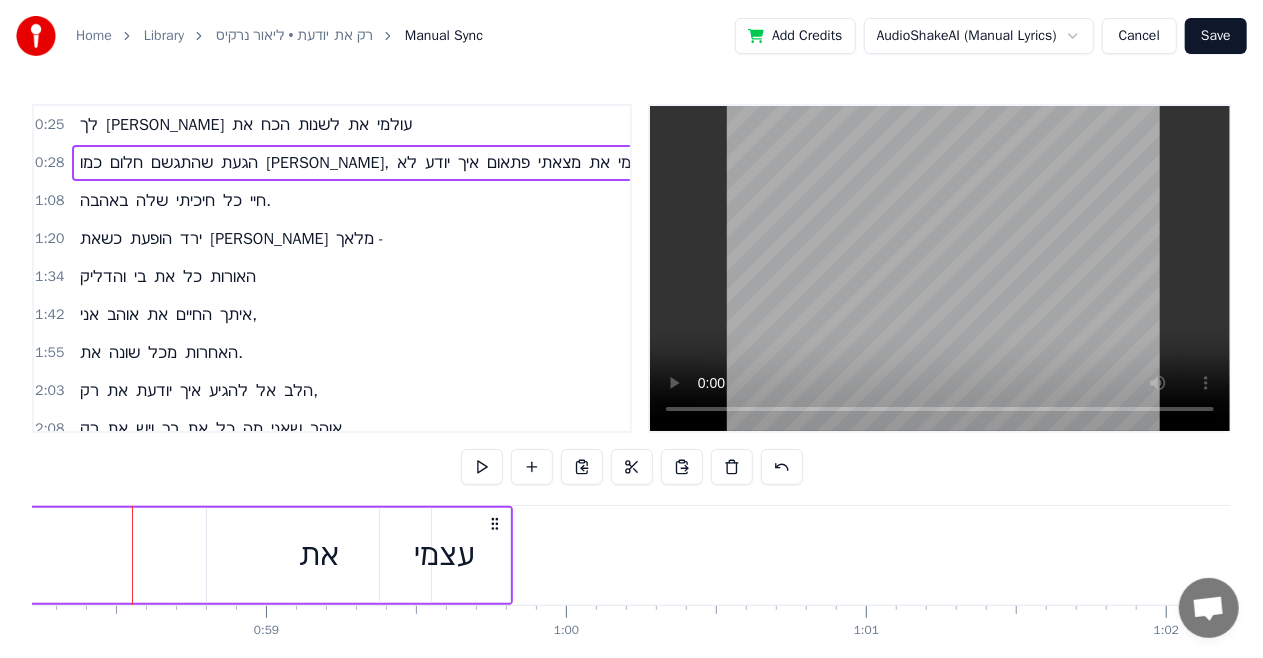click on "כמו חלום שהתגשם הגעת [PERSON_NAME], לא יודע איך פתאום מצאתי את עצמי" at bounding box center (-4188, 555) 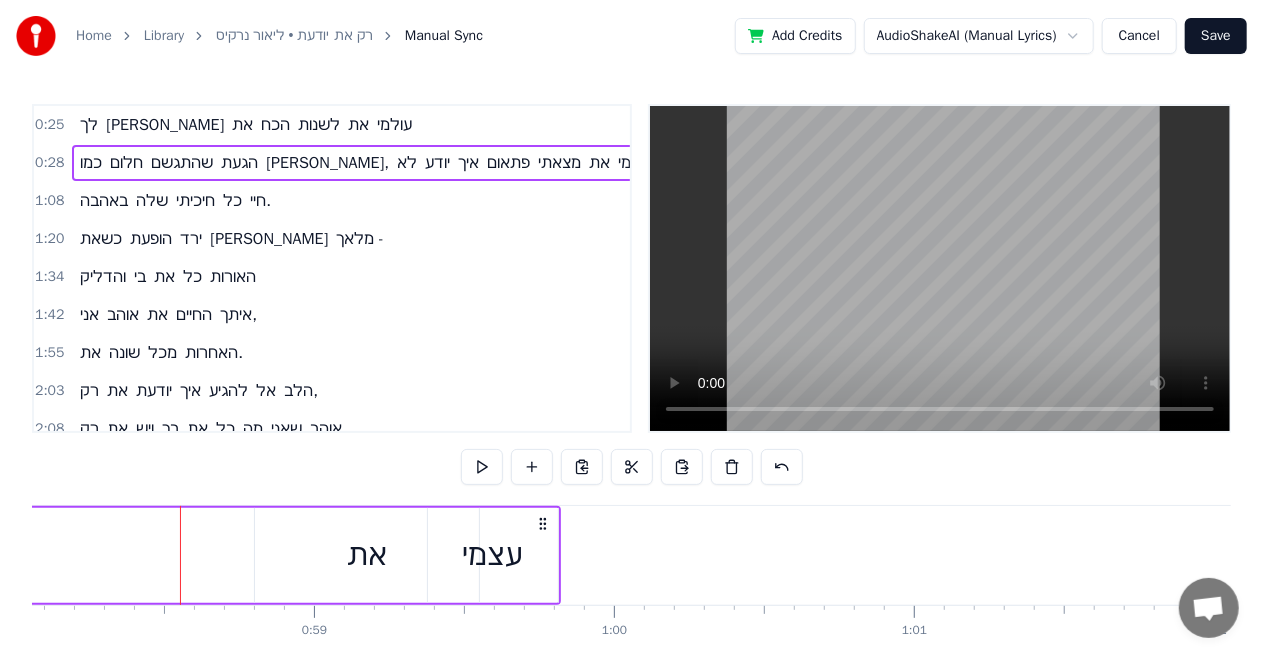 click on "כמו חלום שהתגשם הגעת [PERSON_NAME], לא יודע איך פתאום מצאתי את עצמי" at bounding box center [-4140, 555] 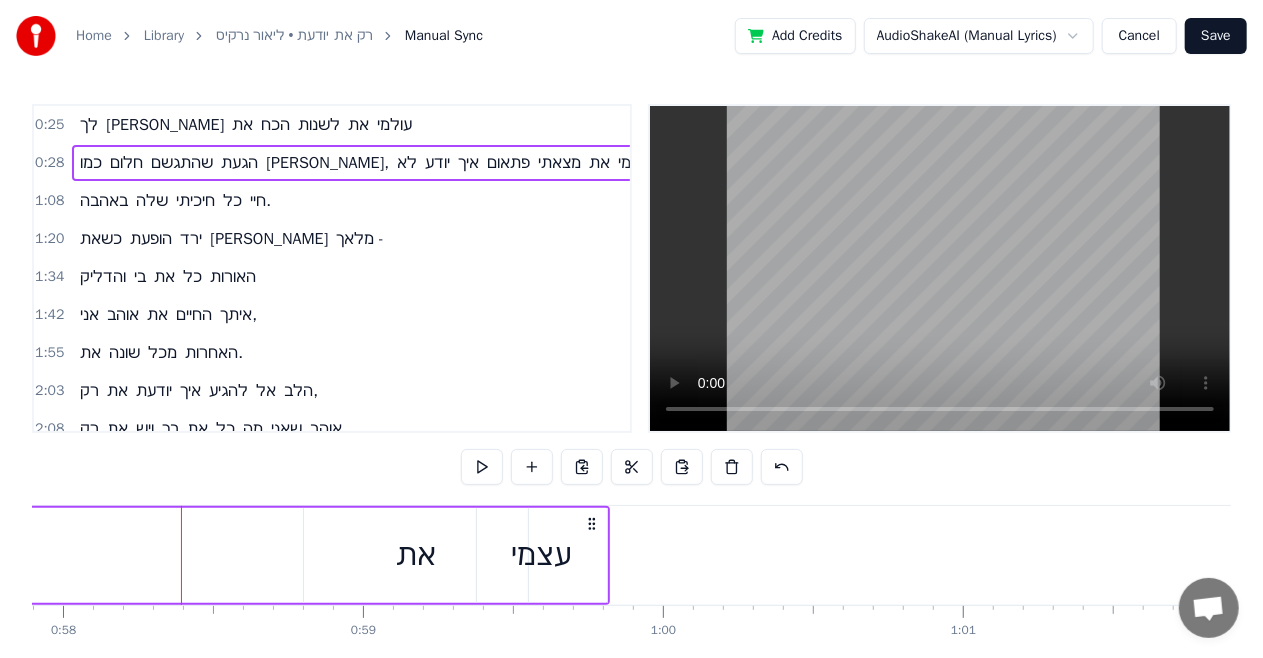 click on "כמו חלום שהתגשם הגעת [PERSON_NAME], לא יודע איך פתאום מצאתי את עצמי" at bounding box center [-4091, 555] 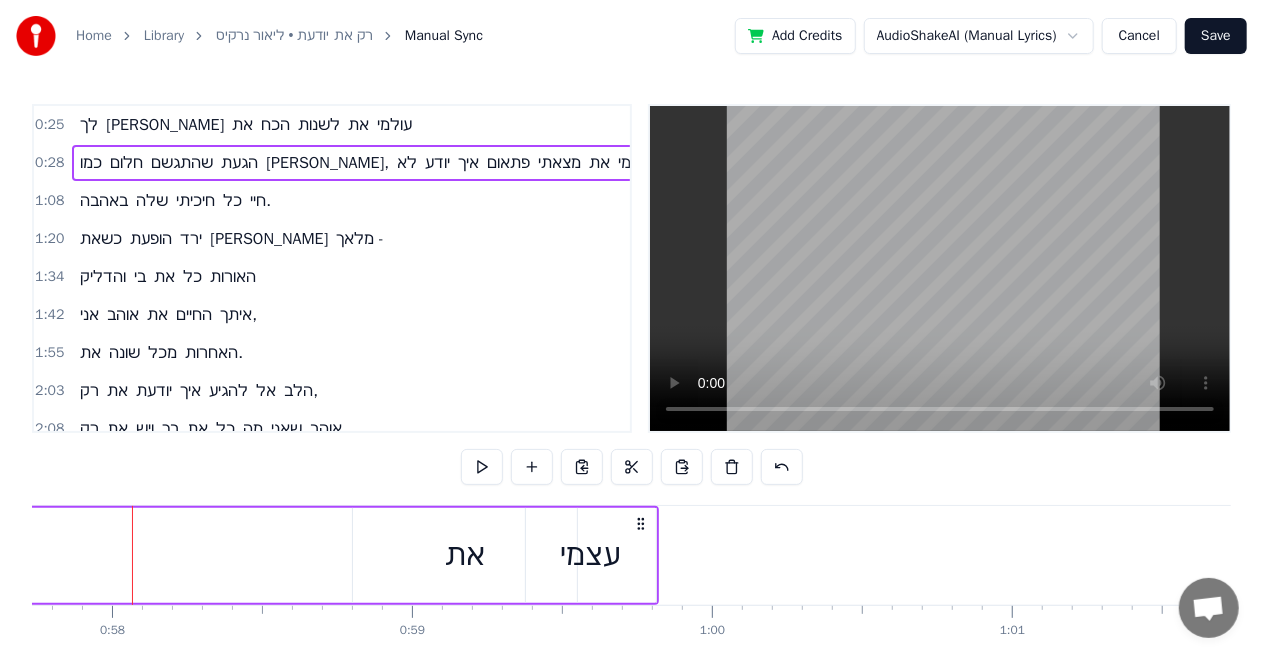 click on "כמו חלום שהתגשם הגעת [PERSON_NAME], לא יודע איך פתאום מצאתי את עצמי" at bounding box center (-4042, 555) 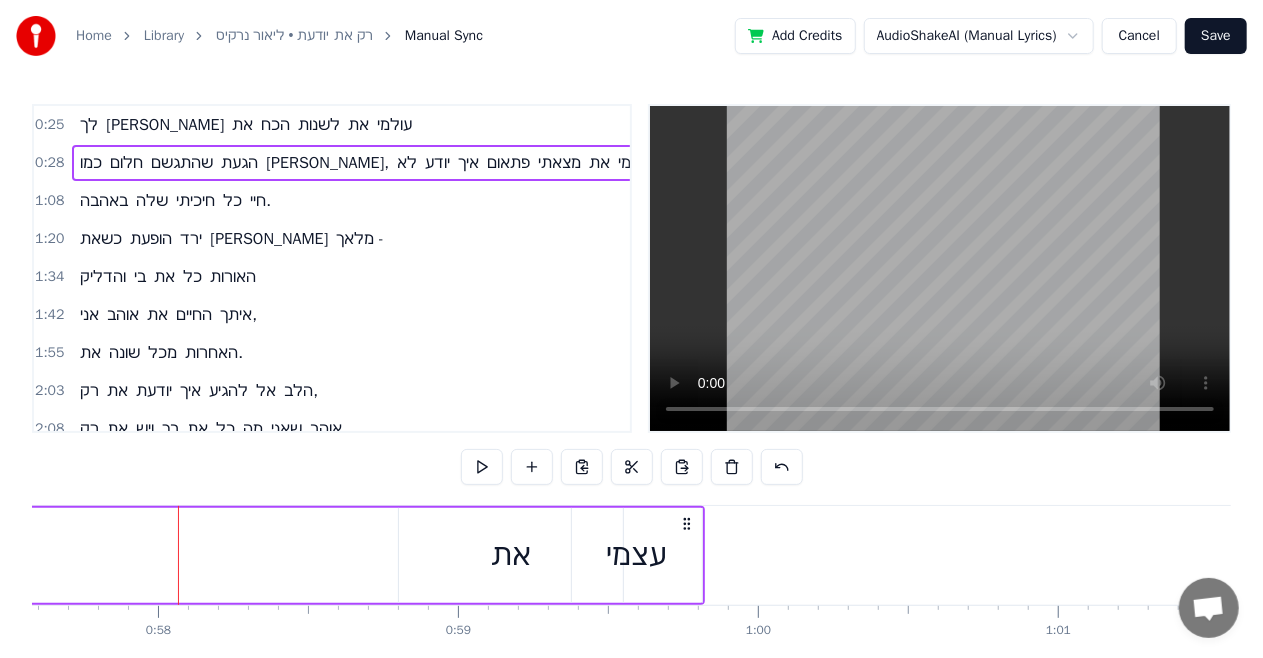 click on "כמו חלום שהתגשם הגעת [PERSON_NAME], לא יודע איך פתאום מצאתי את עצמי" at bounding box center (-3996, 555) 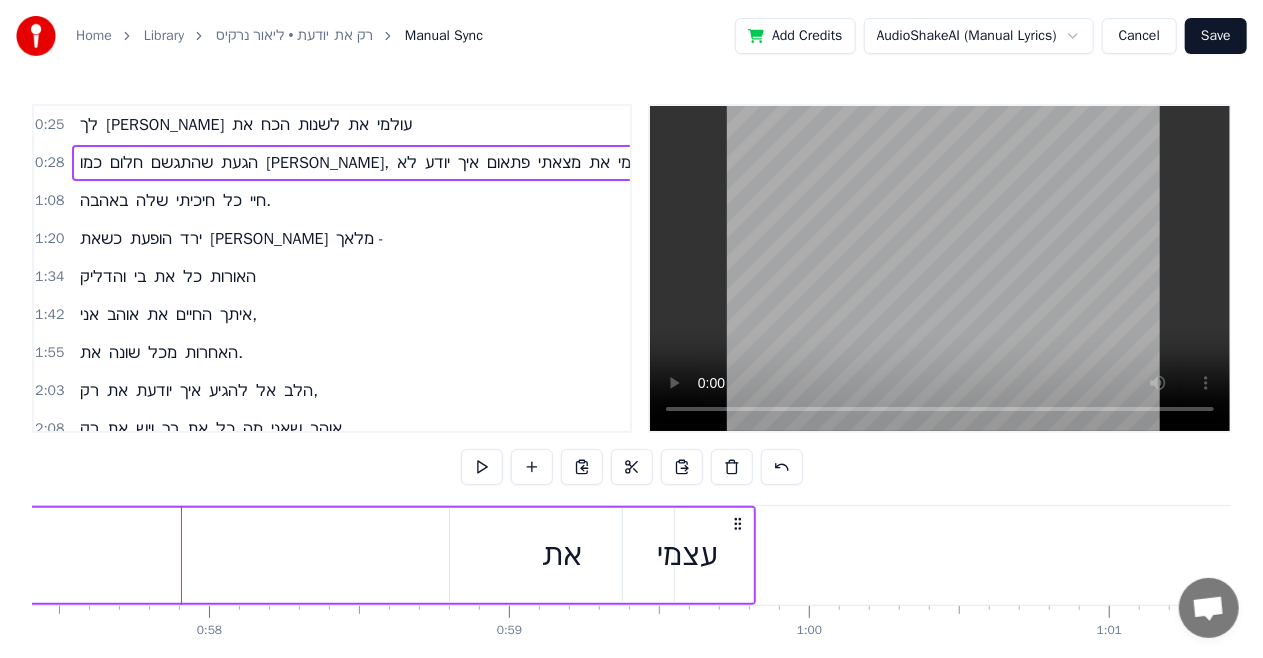 click on "כמו חלום שהתגשם הגעת [PERSON_NAME], לא יודע איך פתאום מצאתי את עצמי" at bounding box center (-3945, 555) 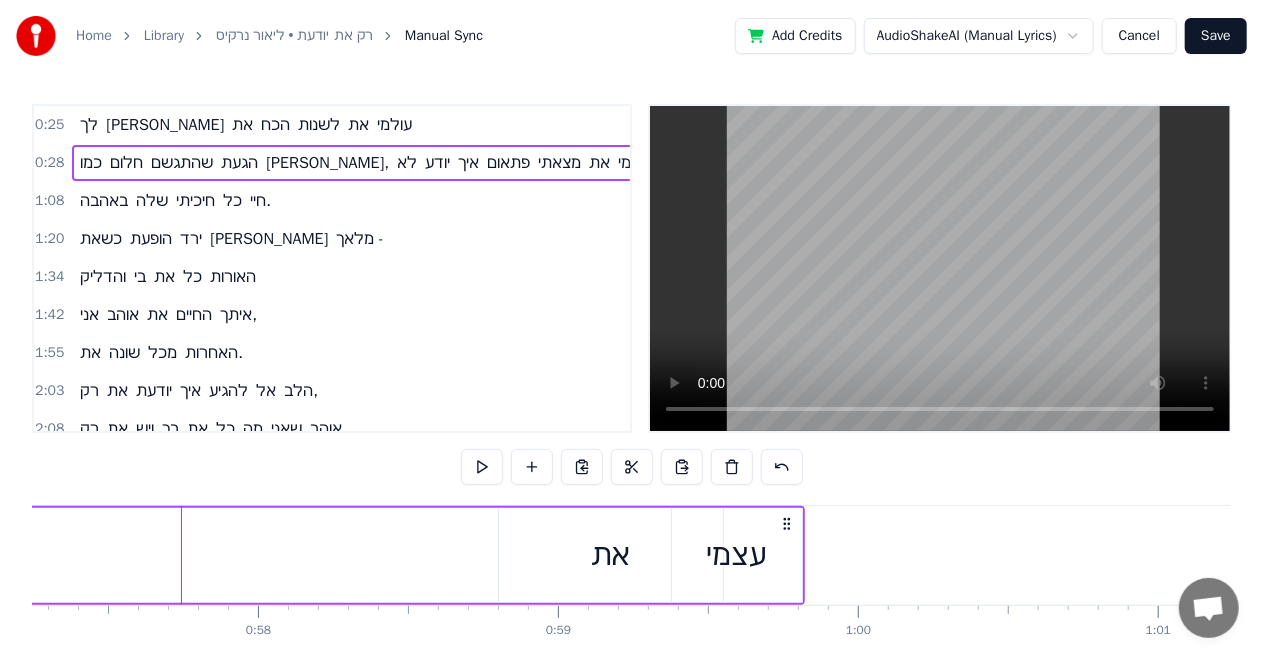 click on "כמו חלום שהתגשם הגעת [PERSON_NAME], לא יודע איך פתאום מצאתי את עצמי" at bounding box center [-3896, 555] 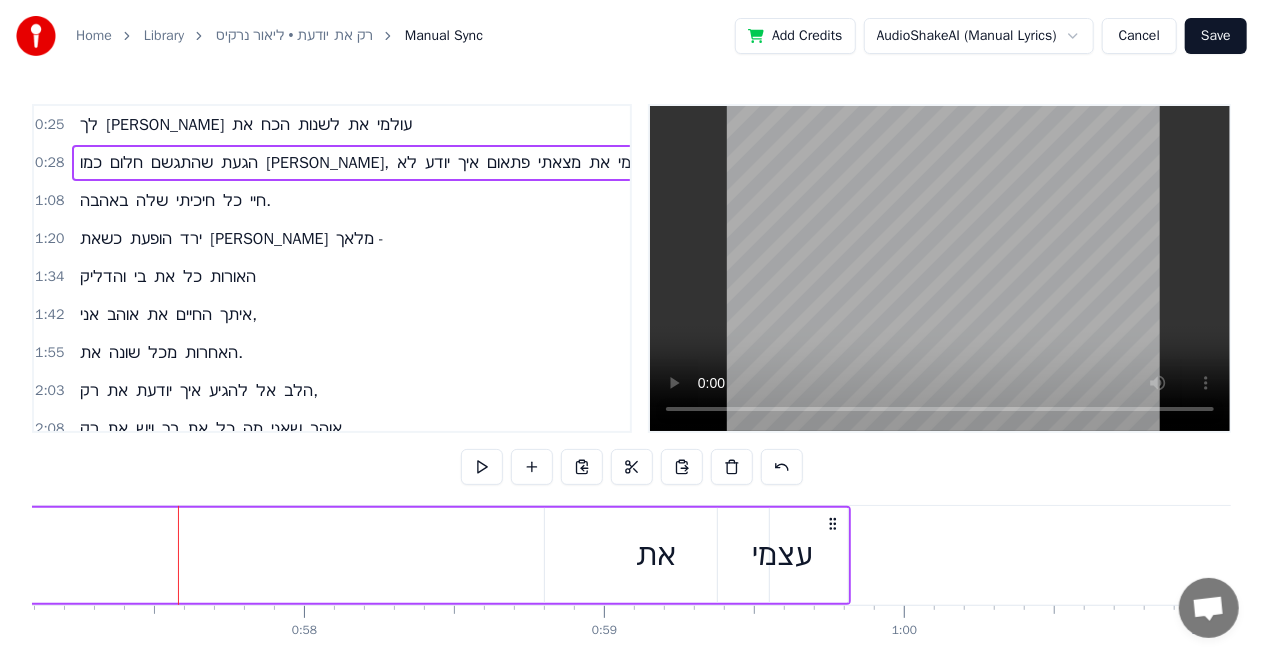 click on "כמו חלום שהתגשם הגעת [PERSON_NAME], לא יודע איך פתאום מצאתי את עצמי" at bounding box center [-3850, 555] 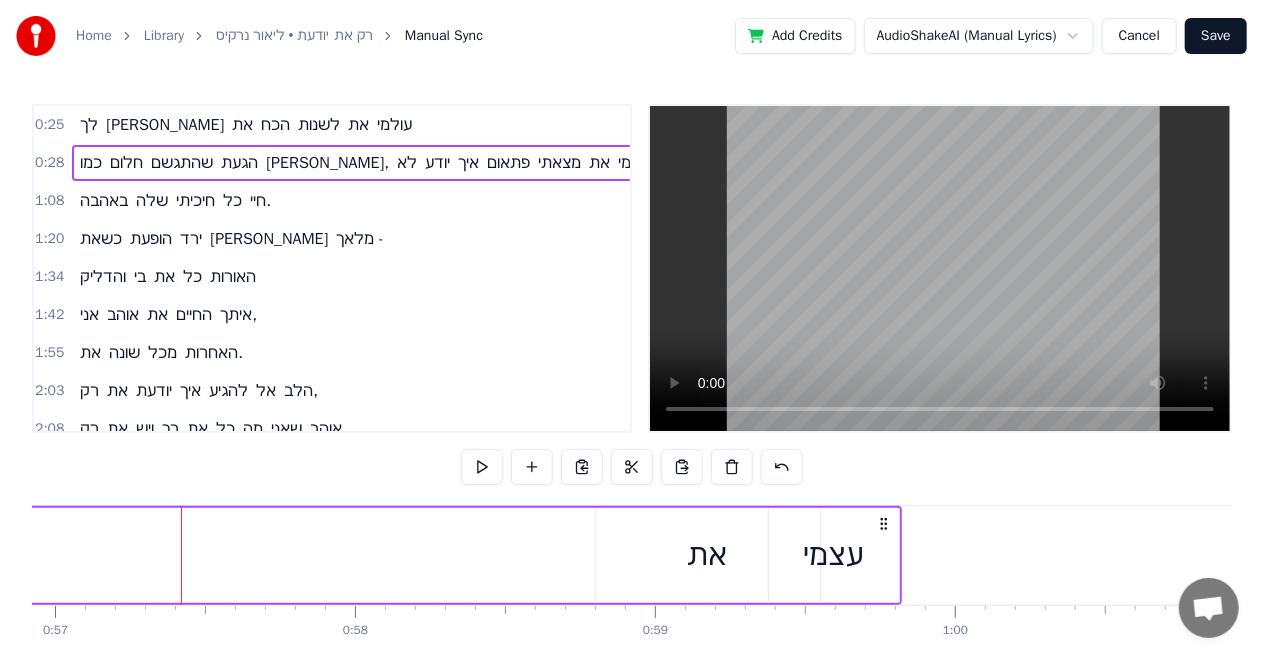 click on "כמו חלום שהתגשם הגעת [PERSON_NAME], לא יודע איך פתאום מצאתי את עצמי" at bounding box center [-3799, 555] 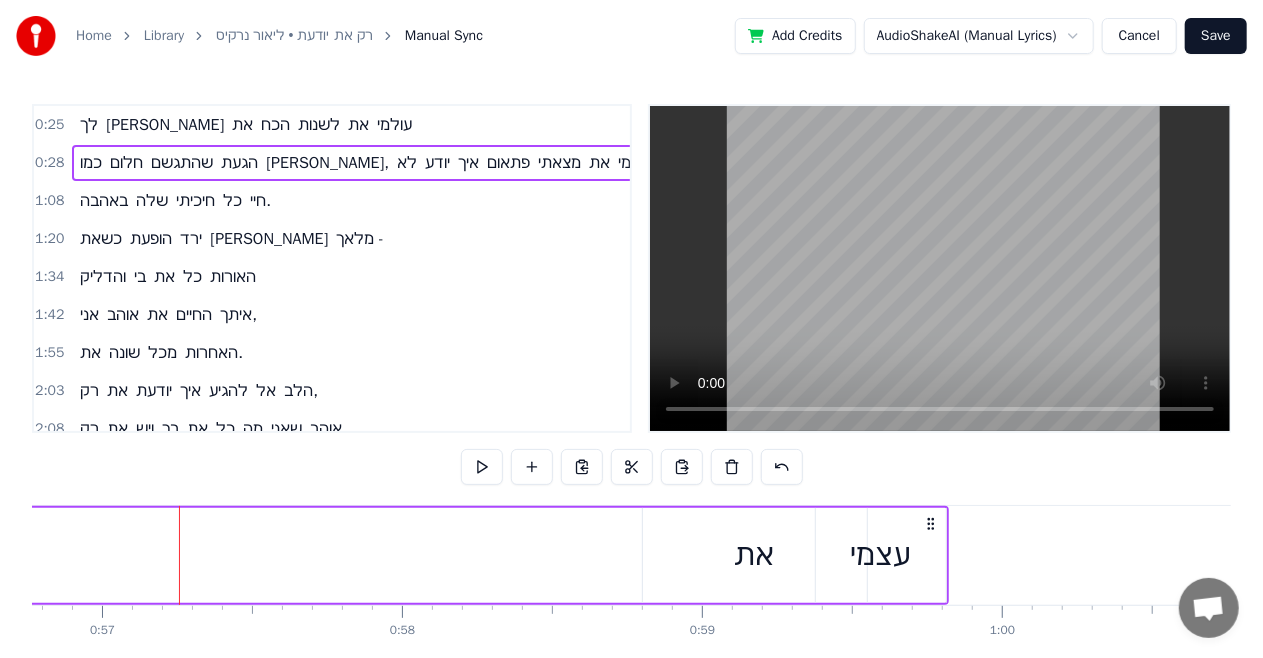 click on "כמו חלום שהתגשם הגעת [PERSON_NAME], לא יודע איך פתאום מצאתי את עצמי" at bounding box center [-3752, 555] 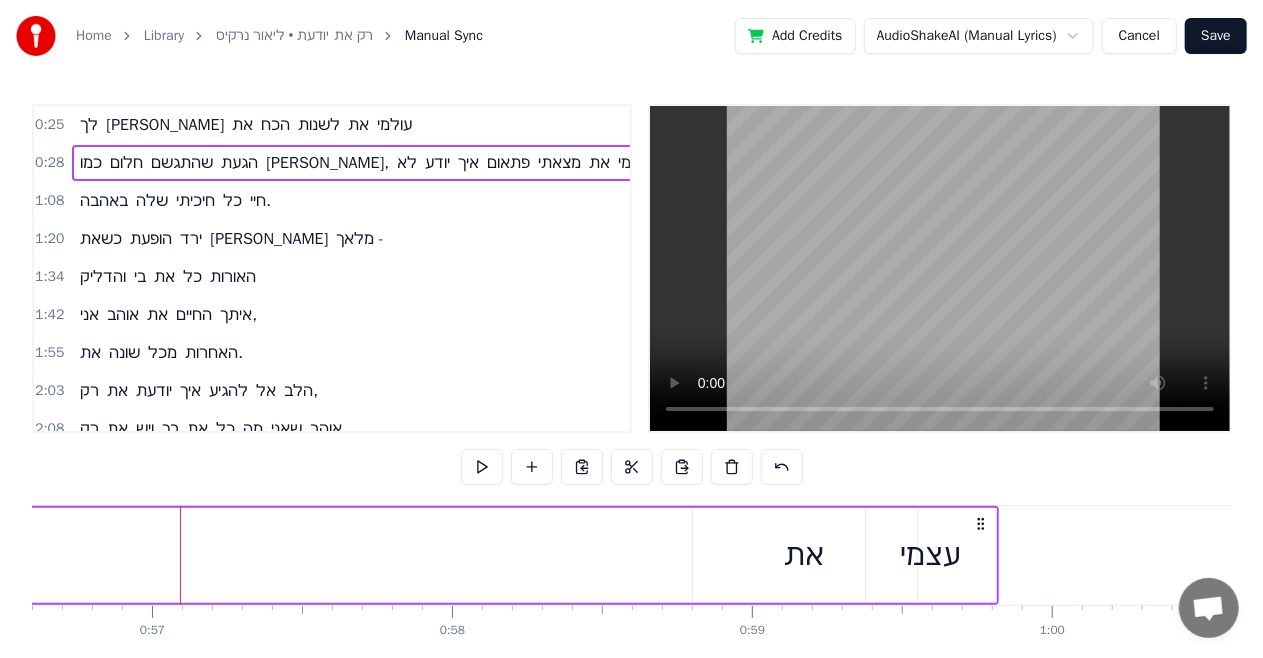 click on "כמו חלום שהתגשם הגעת [PERSON_NAME], לא יודע איך פתאום מצאתי את עצמי" at bounding box center (-3702, 555) 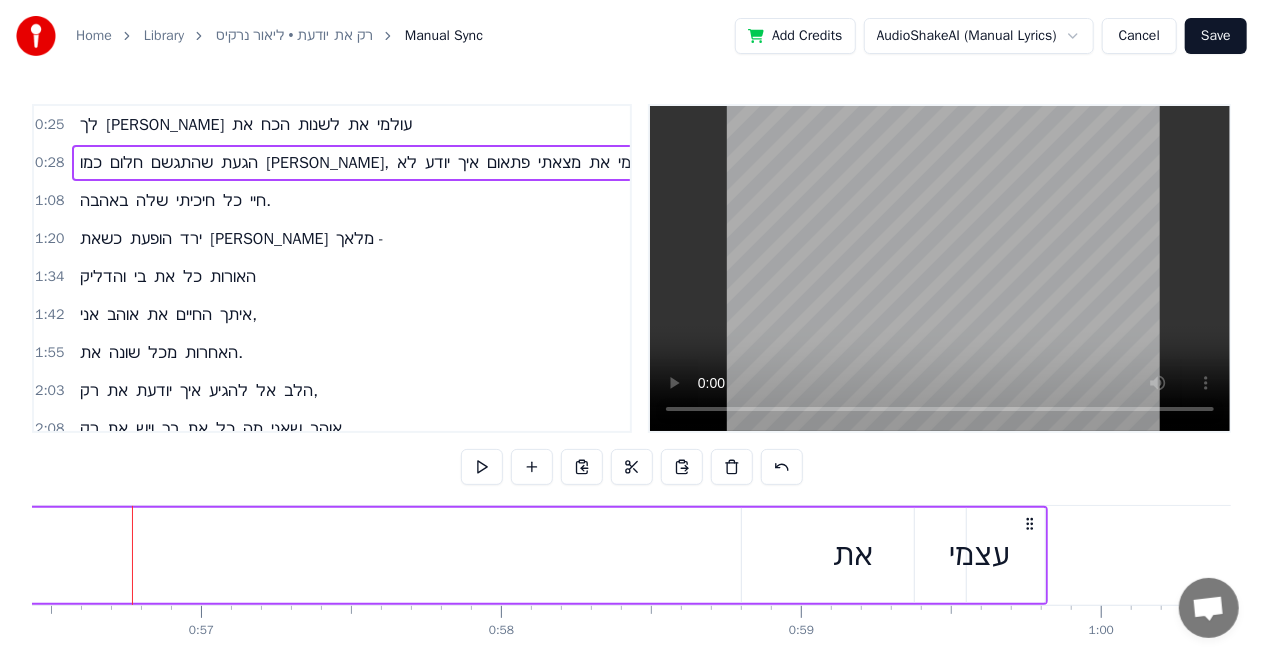 click on "כמו חלום שהתגשם הגעת [PERSON_NAME], לא יודע איך פתאום מצאתי את עצמי" at bounding box center [-3653, 555] 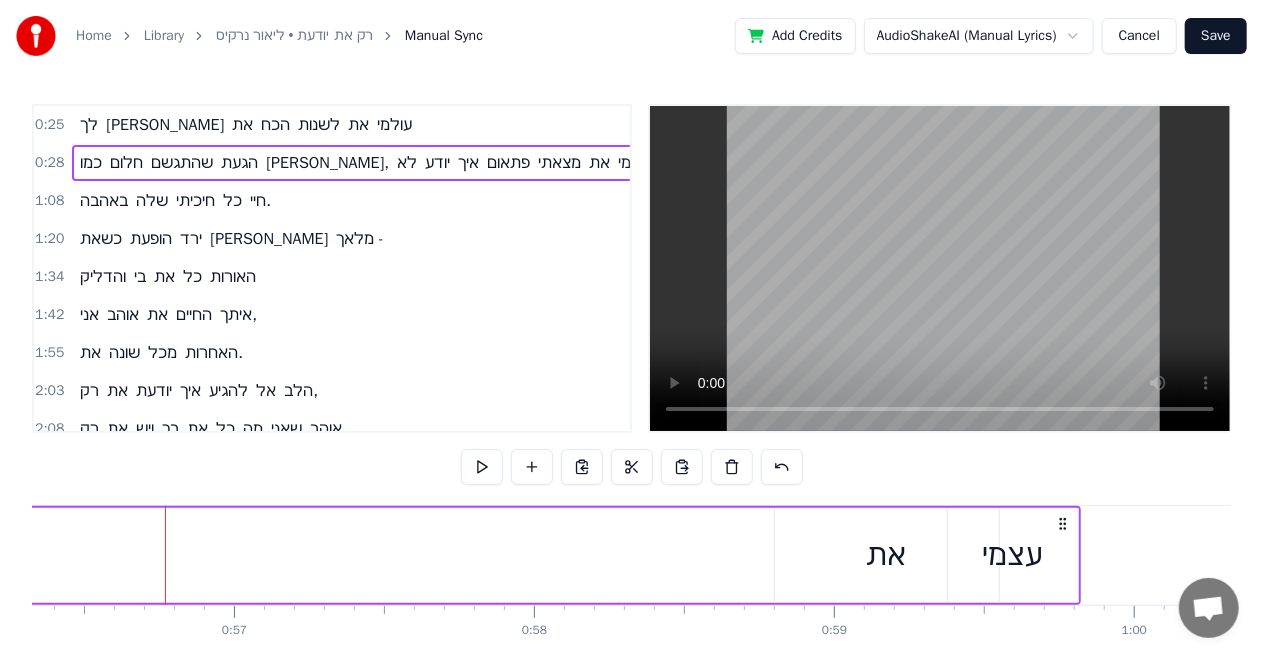 click on "כמו חלום שהתגשם הגעת [PERSON_NAME], לא יודע איך פתאום מצאתי את עצמי" at bounding box center [-3620, 555] 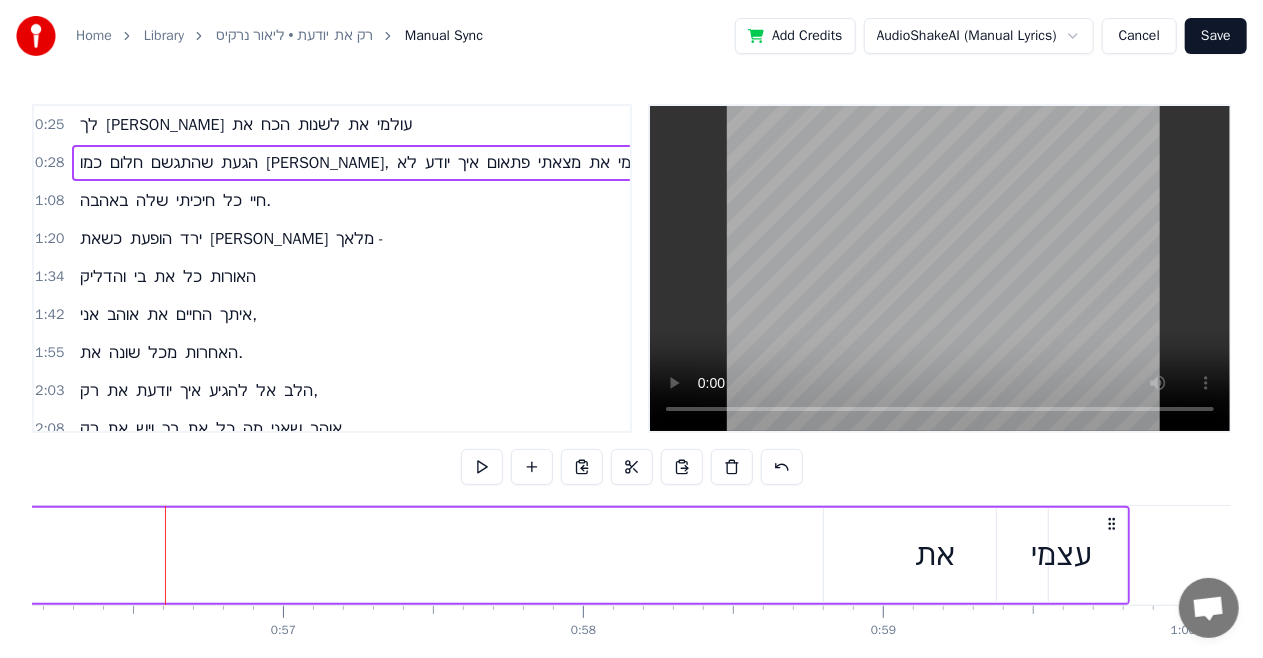 scroll, scrollTop: 0, scrollLeft: 16834, axis: horizontal 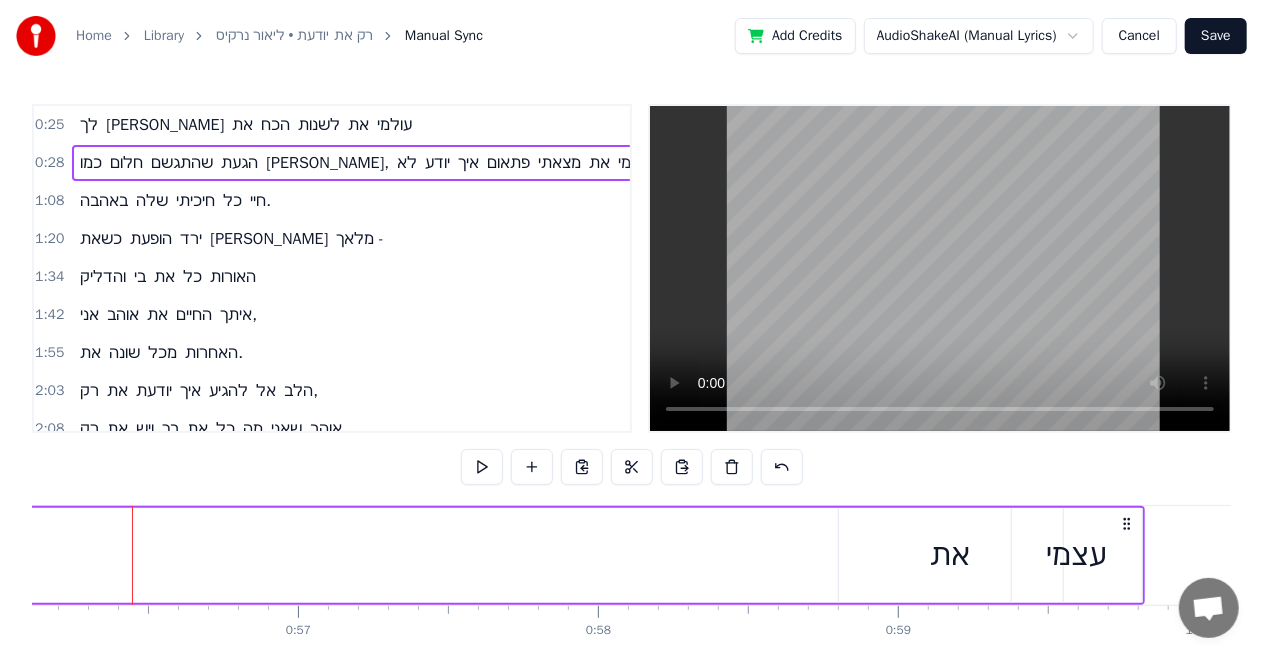 click on "את" at bounding box center [951, 555] 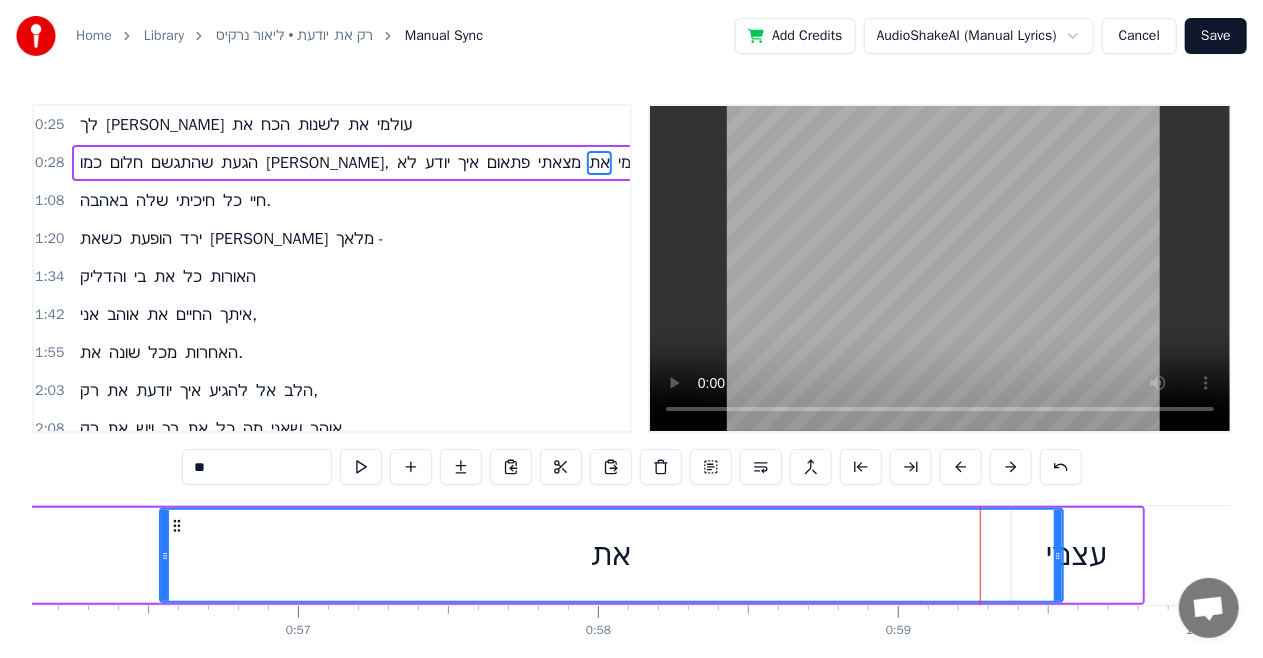 drag, startPoint x: 841, startPoint y: 549, endPoint x: 162, endPoint y: 597, distance: 680.6945 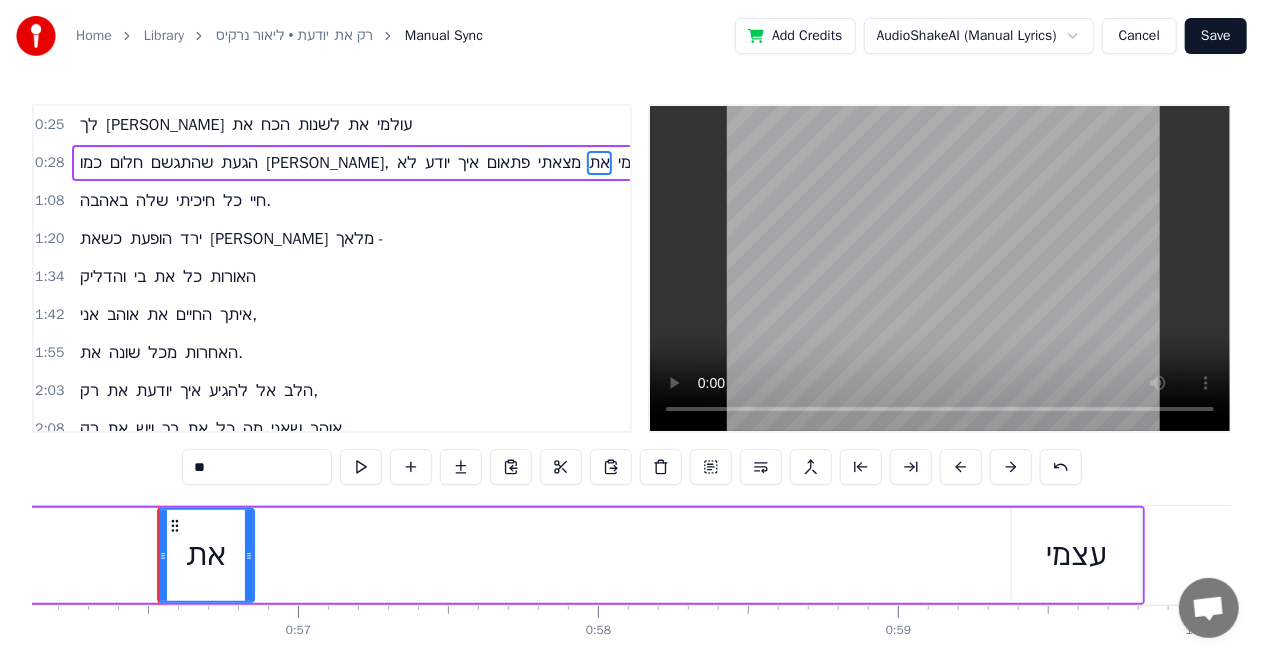 drag, startPoint x: 1056, startPoint y: 538, endPoint x: 247, endPoint y: 571, distance: 809.6728 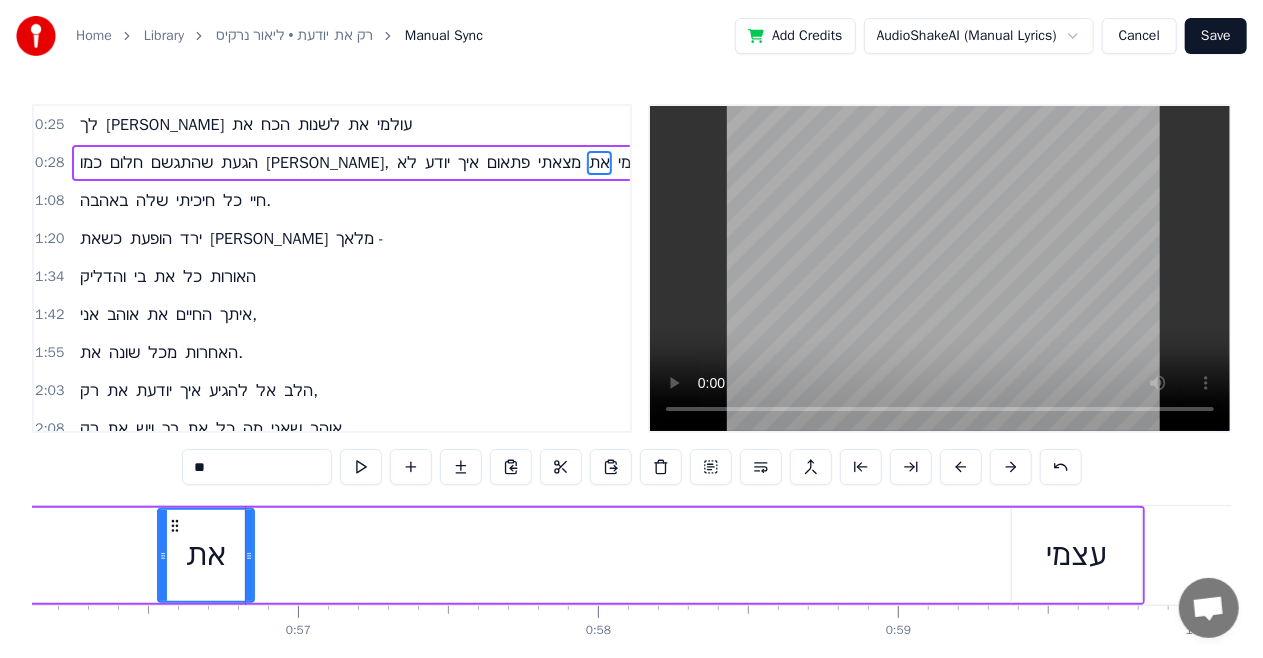 click on "עצמי" at bounding box center [1077, 555] 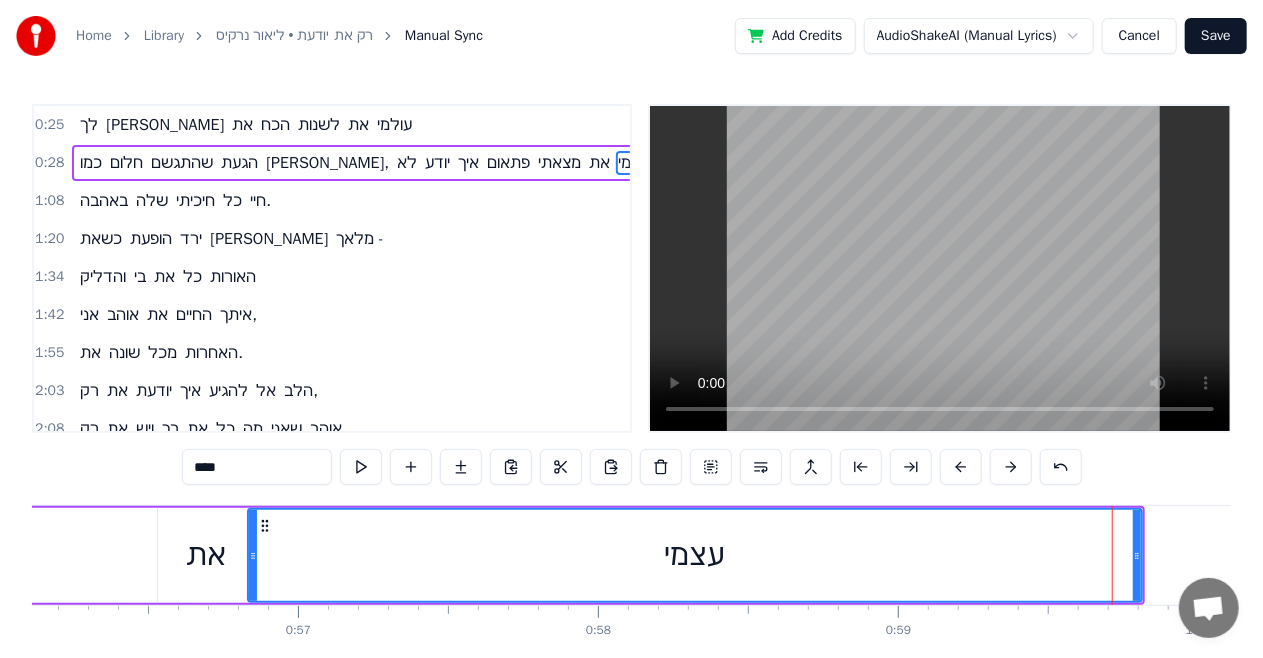 drag, startPoint x: 1017, startPoint y: 551, endPoint x: 402, endPoint y: 518, distance: 615.8847 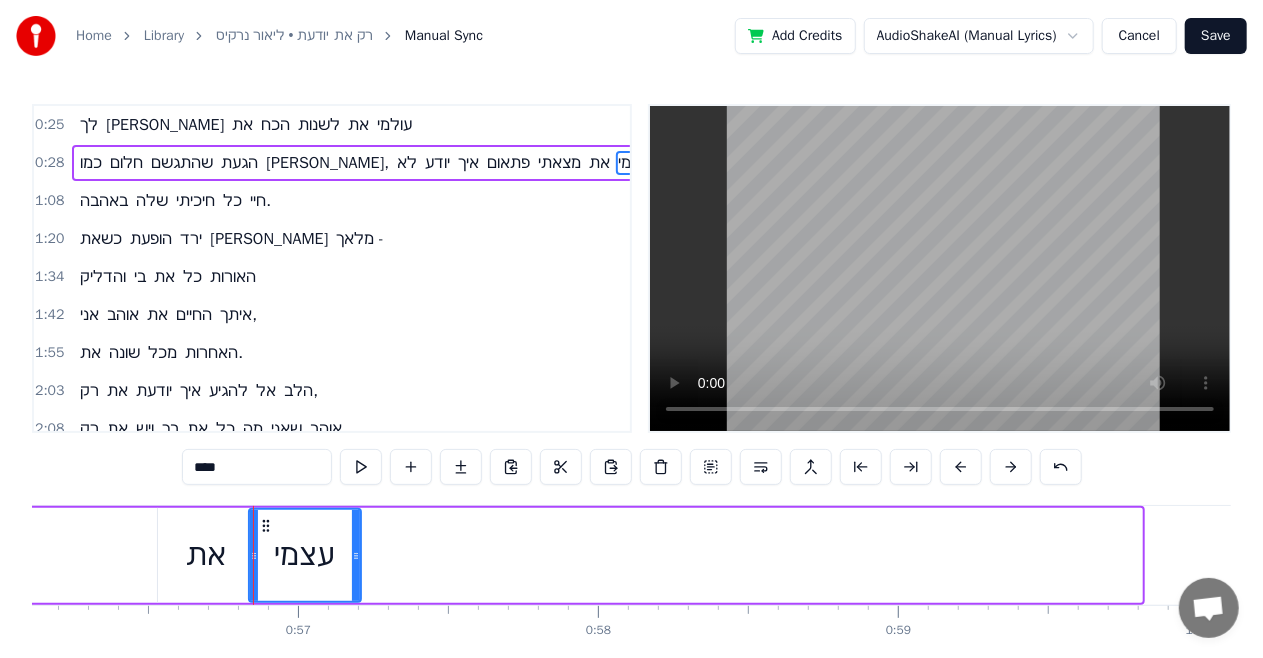 drag, startPoint x: 1134, startPoint y: 538, endPoint x: 353, endPoint y: 573, distance: 781.7839 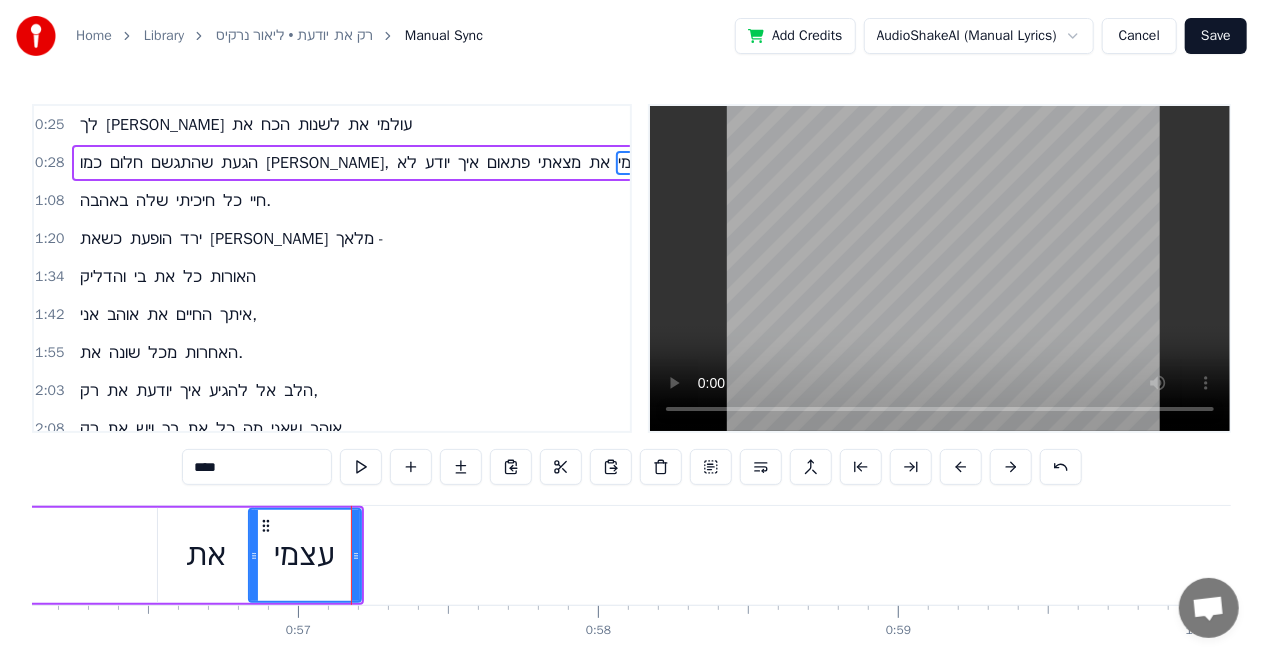 click on "את" at bounding box center (206, 555) 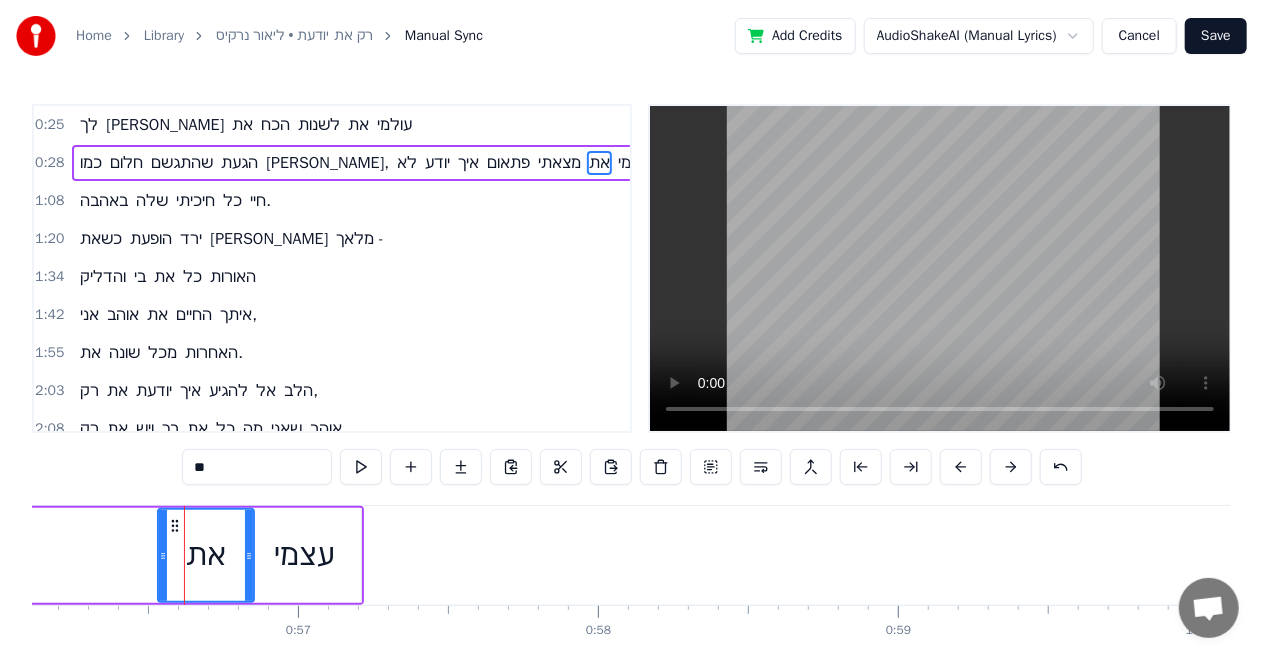 click on "כמו חלום שהתגשם הגעת [PERSON_NAME], לא יודע איך פתאום מצאתי את עצמי" at bounding box center [-3946, 555] 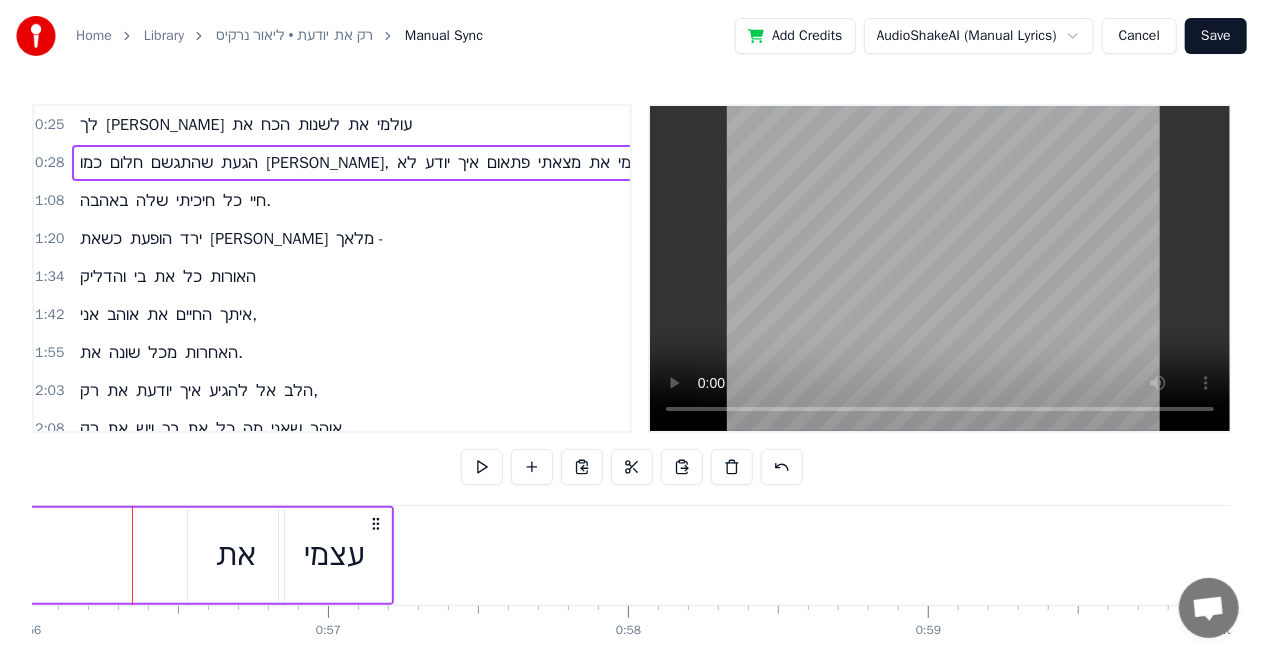 click on "כמו חלום שהתגשם הגעת [PERSON_NAME], לא יודע איך פתאום מצאתי את עצמי" at bounding box center (-3916, 555) 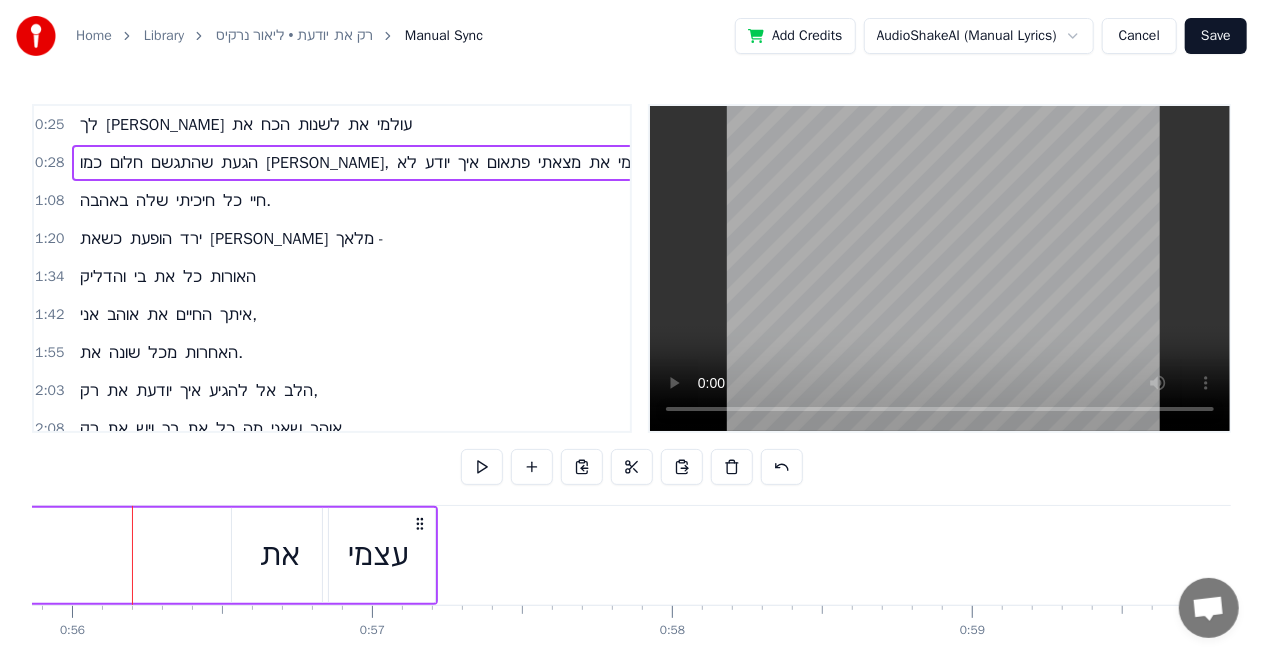 click on "כמו חלום שהתגשם הגעת [PERSON_NAME], לא יודע איך פתאום מצאתי את עצמי" at bounding box center [-3872, 555] 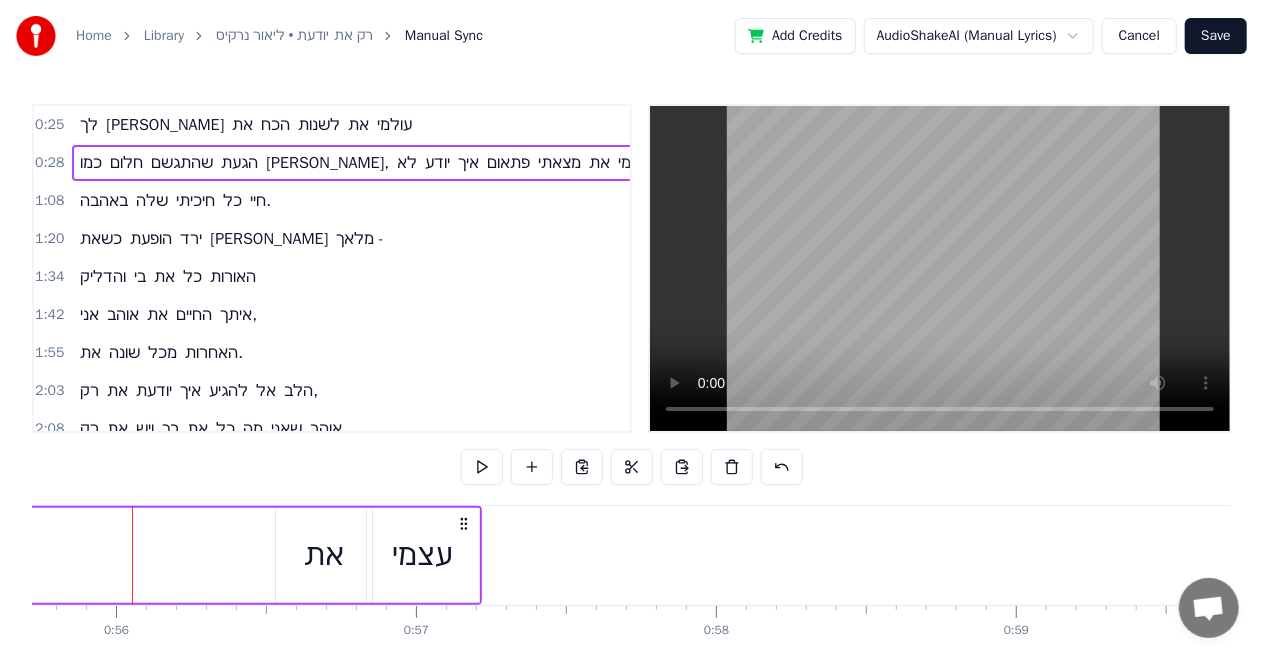 click on "כמו חלום שהתגשם הגעת [PERSON_NAME], לא יודע איך פתאום מצאתי את עצמי" at bounding box center (-3828, 555) 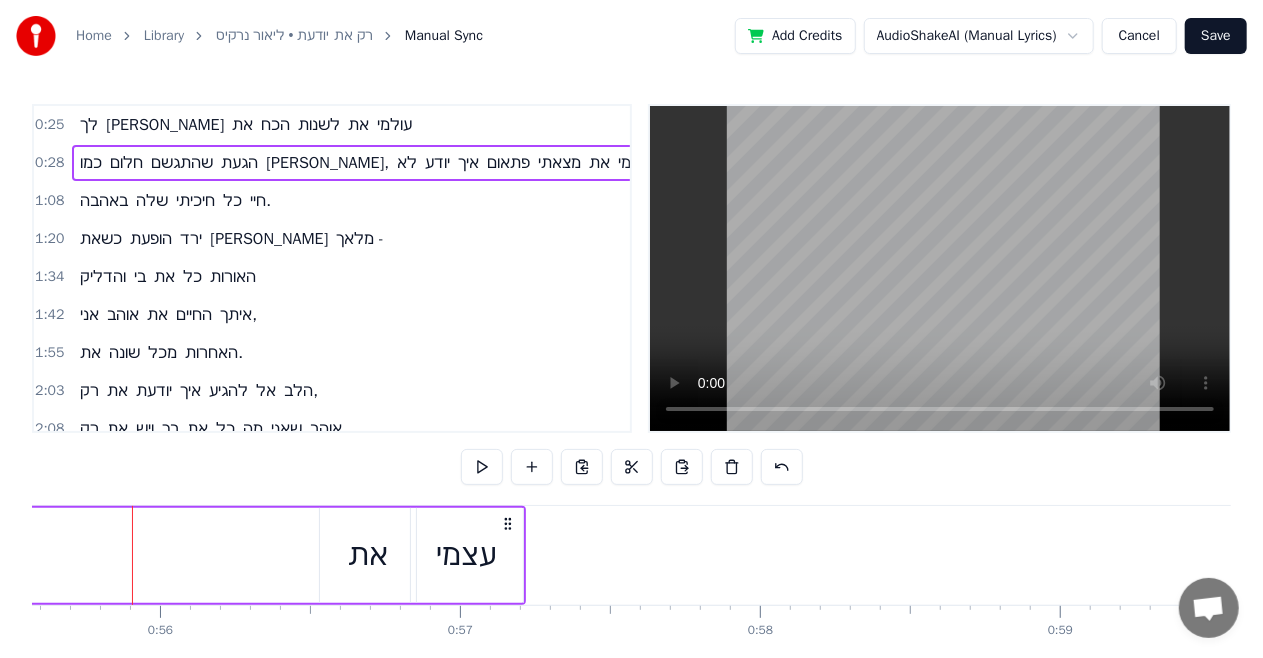 click on "כמו חלום שהתגשם הגעת [PERSON_NAME], לא יודע איך פתאום מצאתי את עצמי" at bounding box center [-3784, 555] 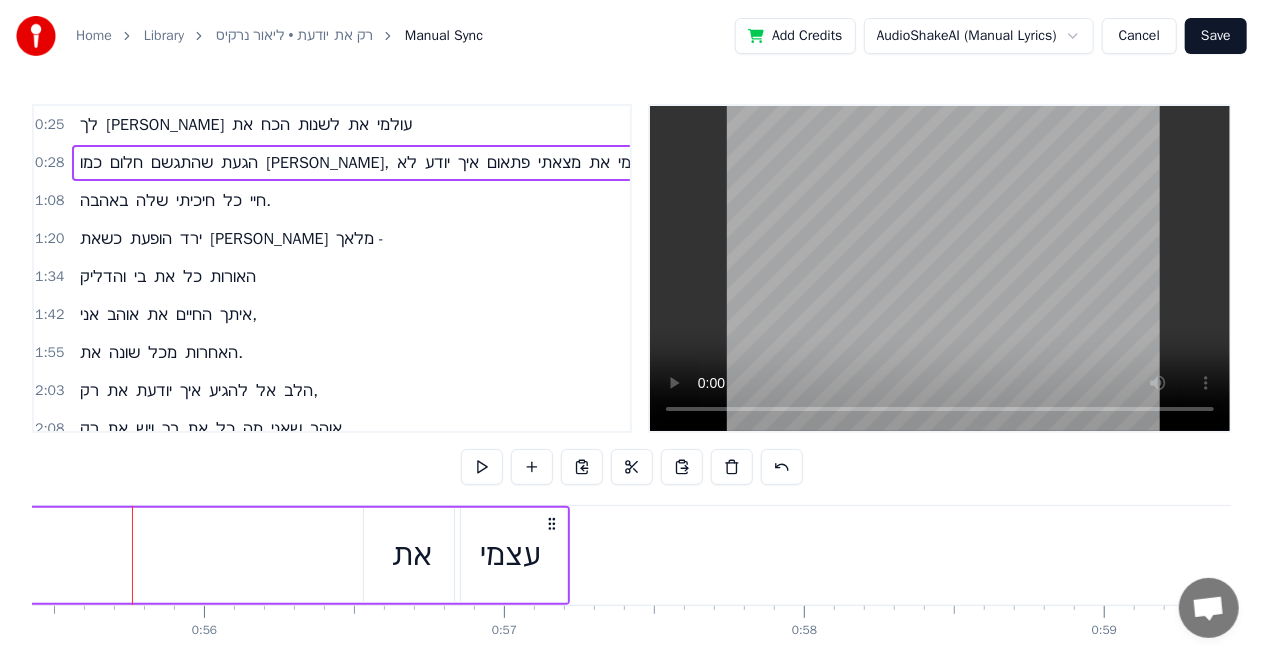 click on "כמו חלום שהתגשם הגעת [PERSON_NAME], לא יודע איך פתאום מצאתי את עצמי" at bounding box center (-3740, 555) 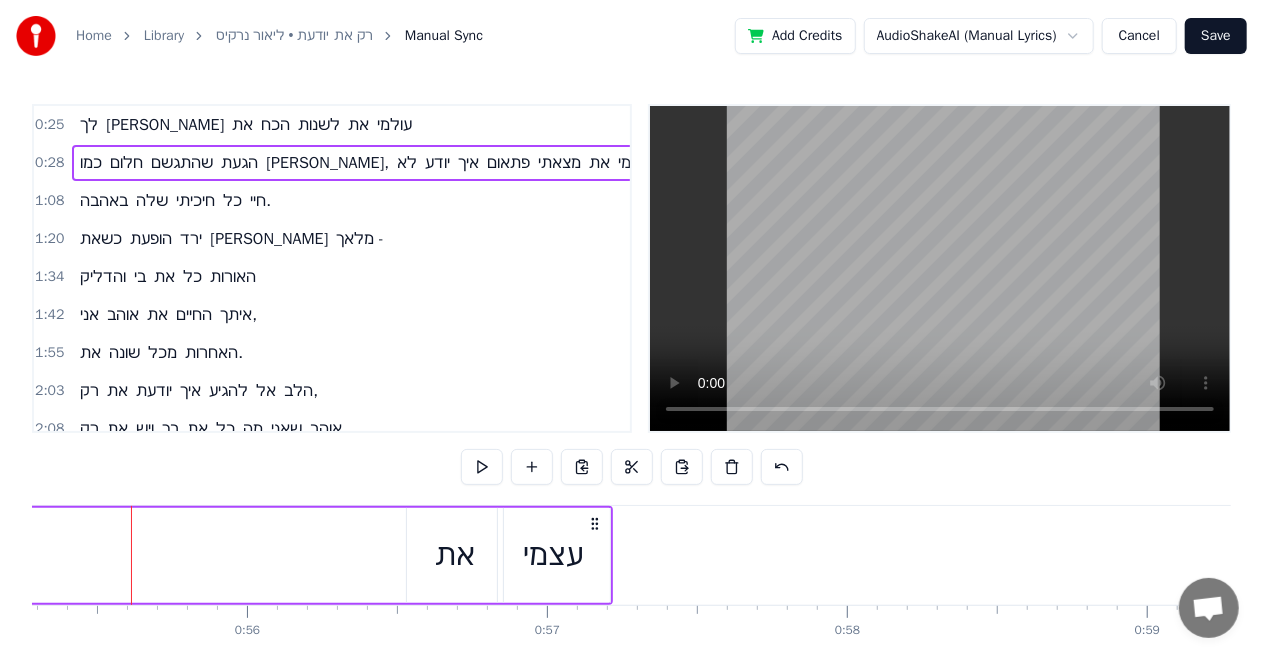 click on "כמו חלום שהתגשם הגעת [PERSON_NAME], לא יודע איך פתאום מצאתי את עצמי" at bounding box center (-3697, 555) 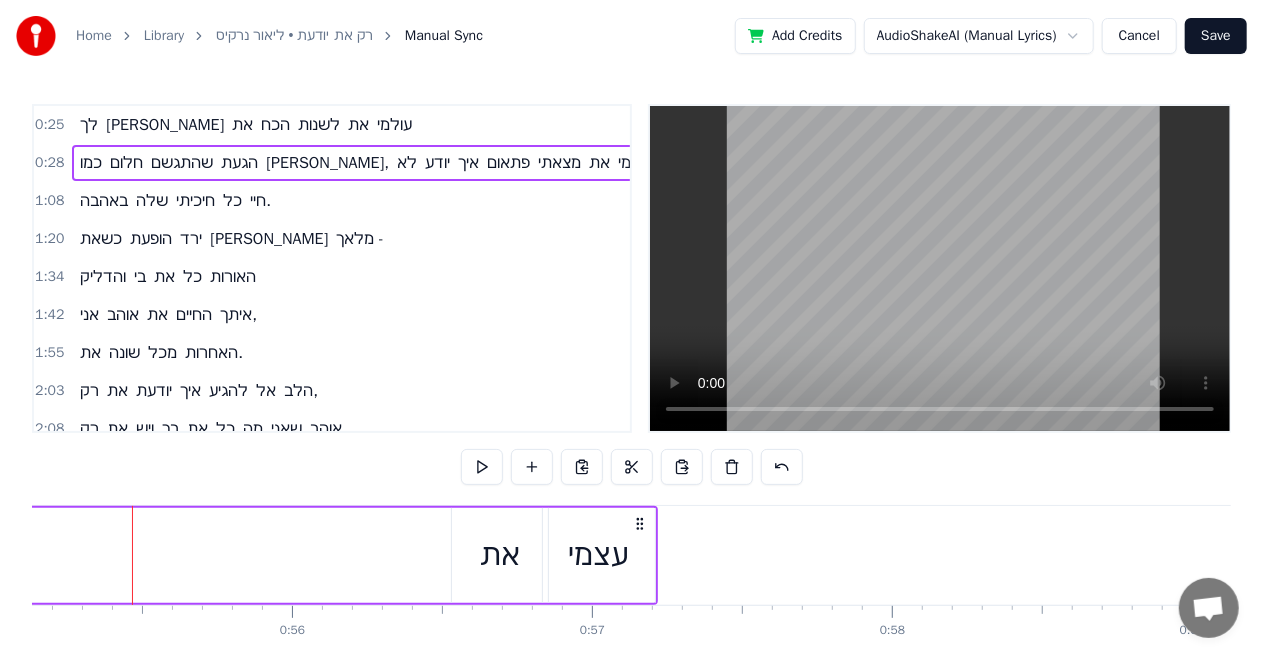 click on "כמו חלום שהתגשם הגעת [PERSON_NAME], לא יודע איך פתאום מצאתי את עצמי" at bounding box center (-3652, 555) 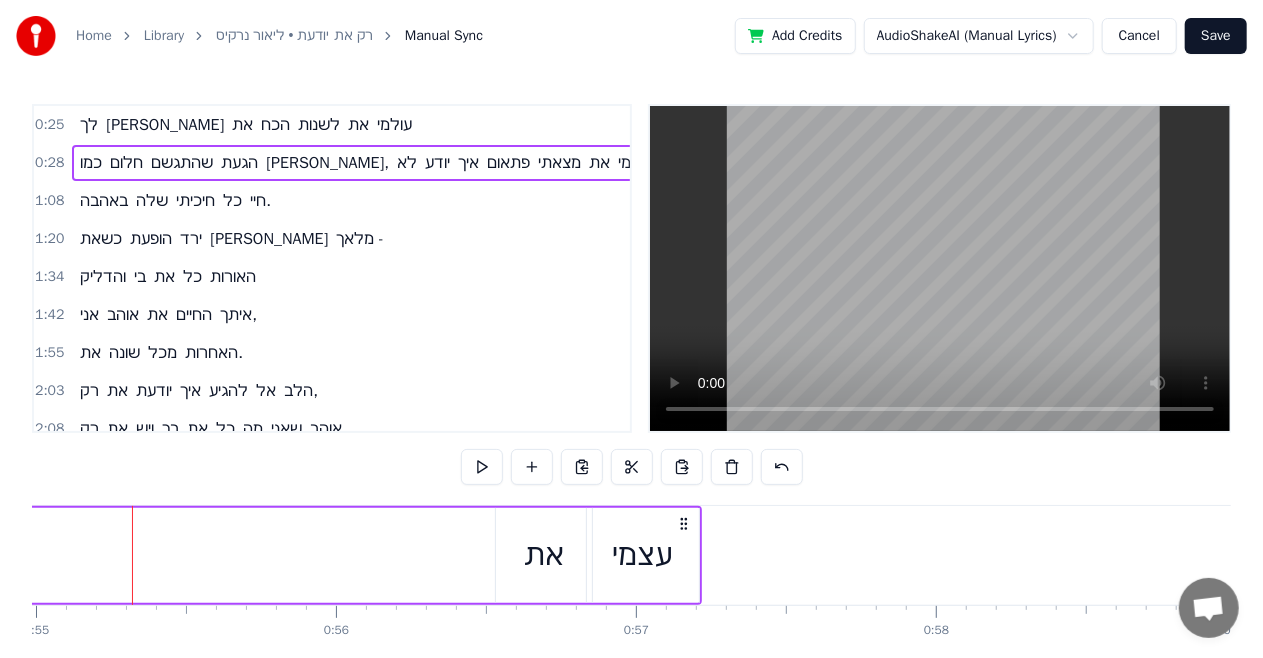 click on "כמו חלום שהתגשם הגעת [PERSON_NAME], לא יודע איך פתאום מצאתי את עצמי" at bounding box center [-3608, 555] 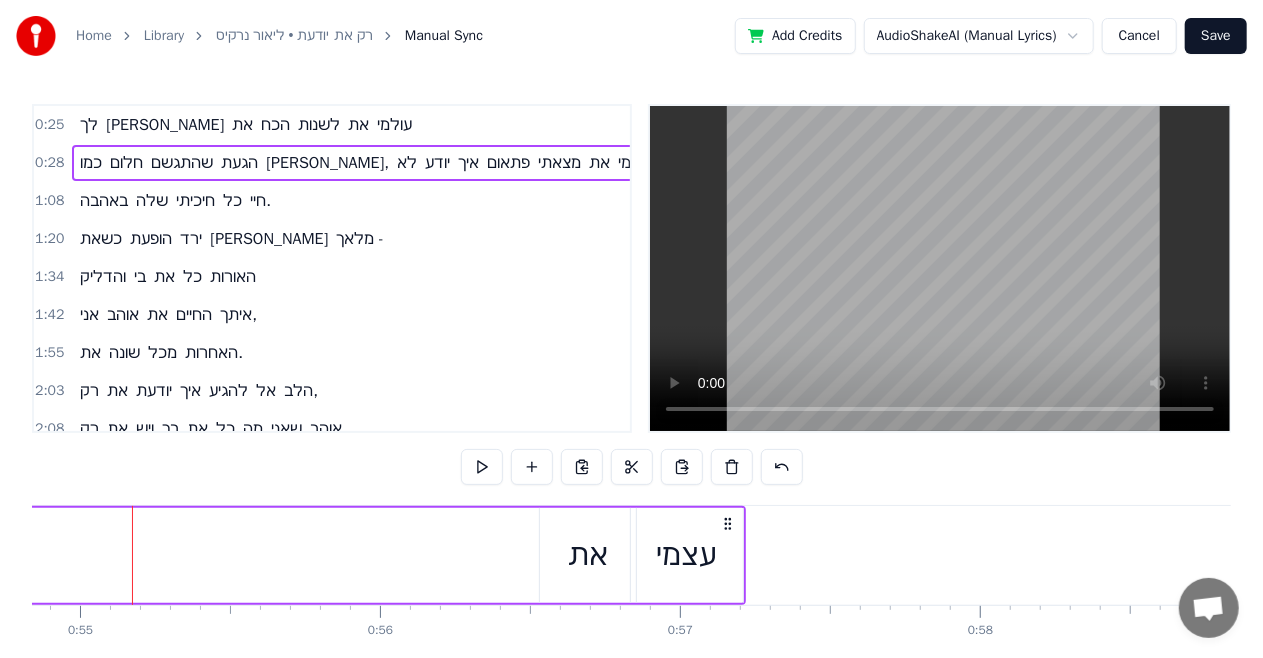 click on "כמו חלום שהתגשם הגעת [PERSON_NAME], לא יודע איך פתאום מצאתי את עצמי" at bounding box center [-3564, 555] 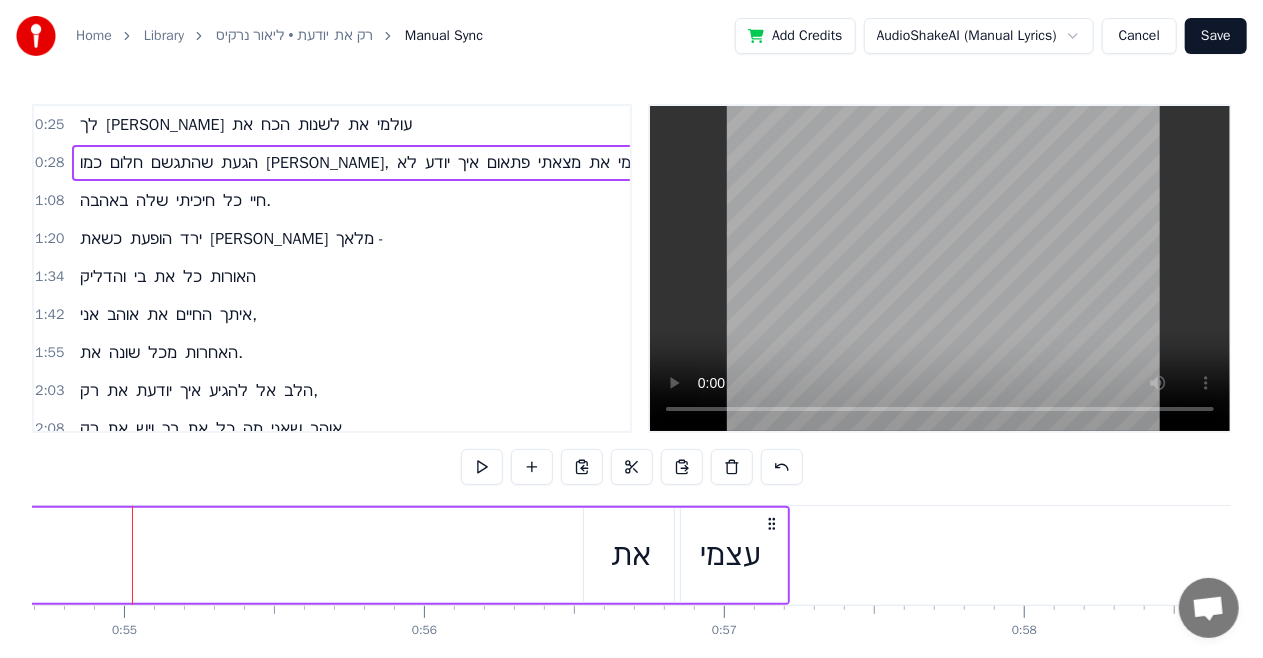 click on "כמו חלום שהתגשם הגעת [PERSON_NAME], לא יודע איך פתאום מצאתי את עצמי" at bounding box center (-3520, 555) 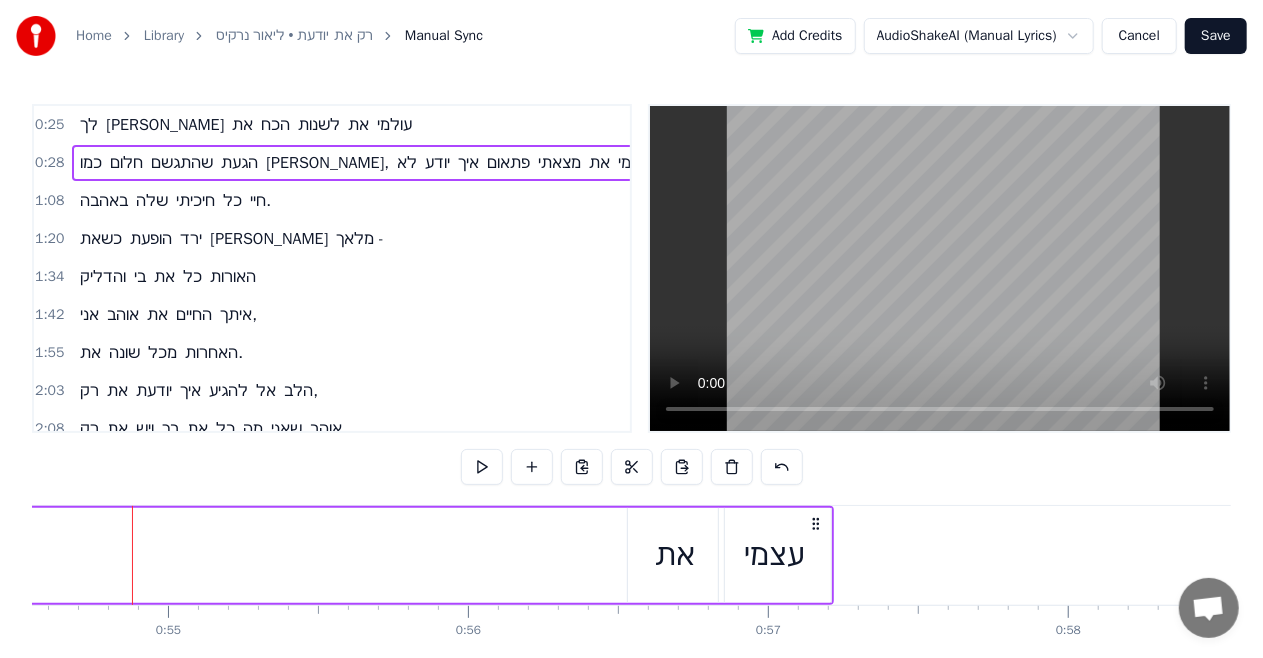 click on "כמו חלום שהתגשם הגעת [PERSON_NAME], לא יודע איך פתאום מצאתי את עצמי" at bounding box center (-3476, 555) 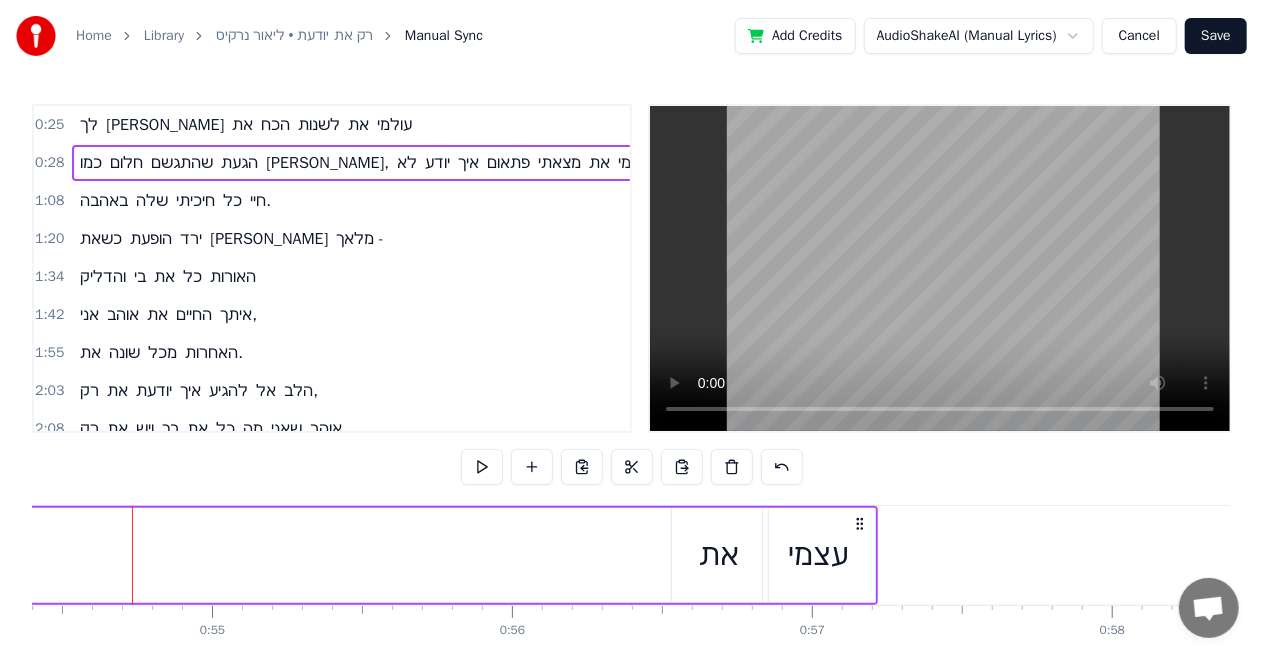 click on "כמו חלום שהתגשם הגעת [PERSON_NAME], לא יודע איך פתאום מצאתי את עצמי" at bounding box center (-3432, 555) 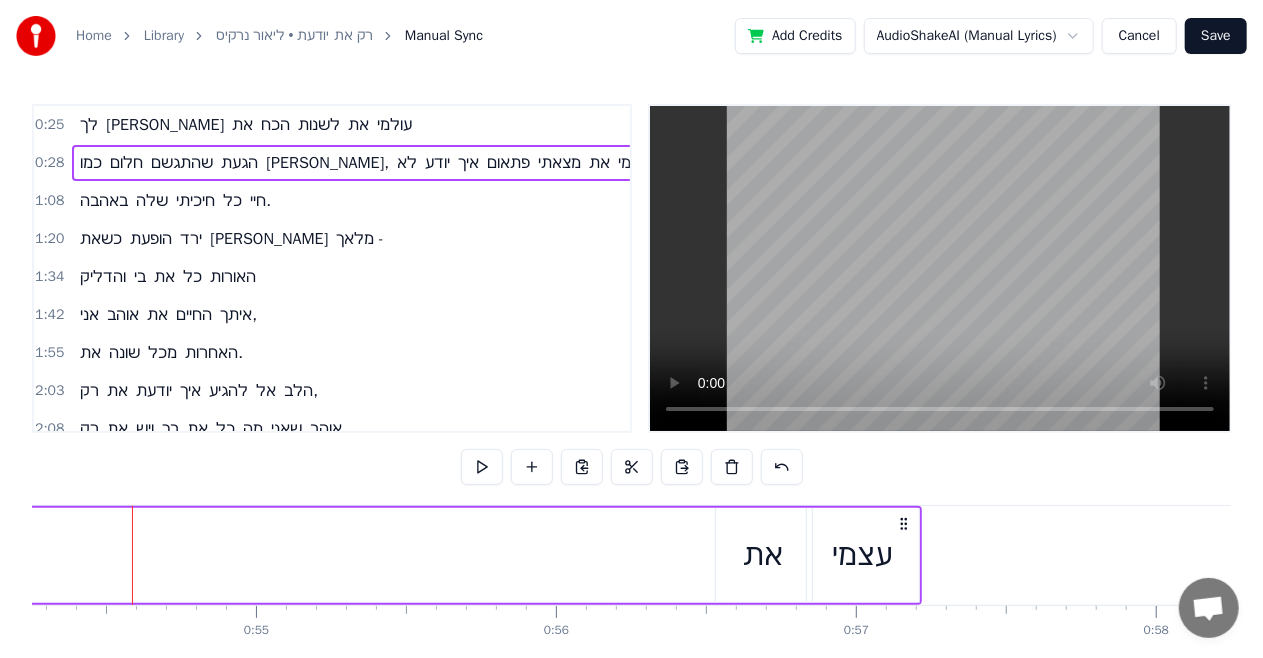click on "כמו חלום שהתגשם הגעת [PERSON_NAME], לא יודע איך פתאום מצאתי את עצמי" at bounding box center [-3388, 555] 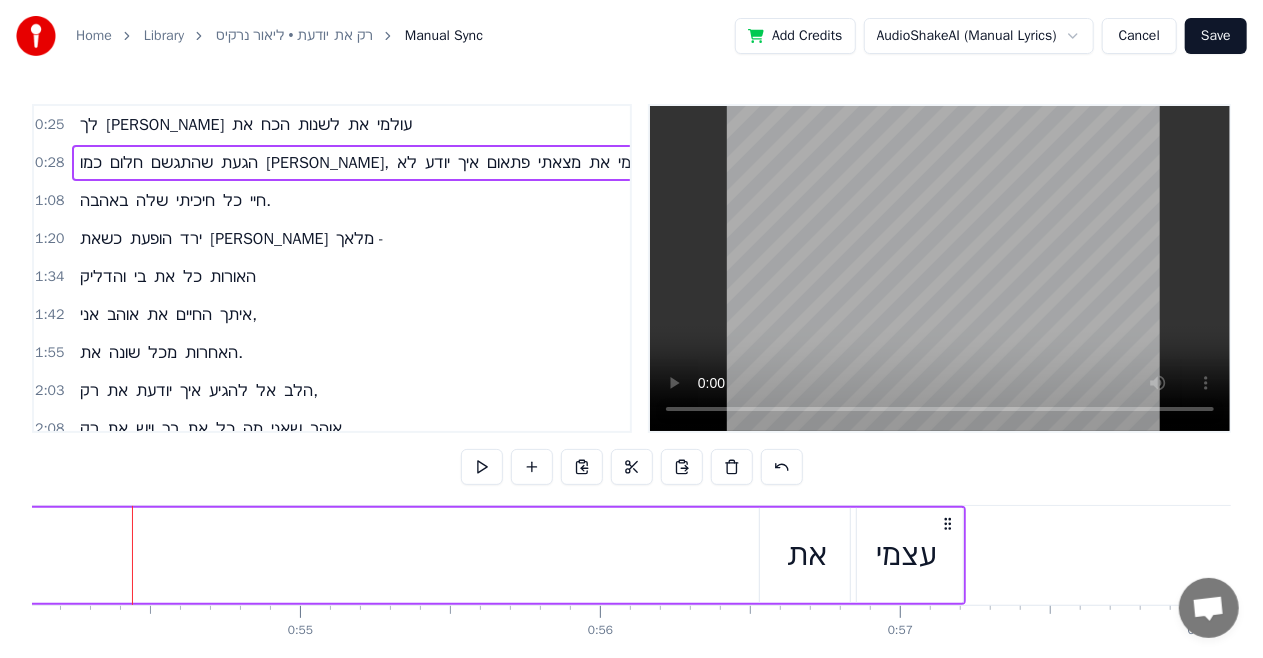 click on "כמו חלום שהתגשם הגעת [PERSON_NAME], לא יודע איך פתאום מצאתי את עצמי" at bounding box center [-3344, 555] 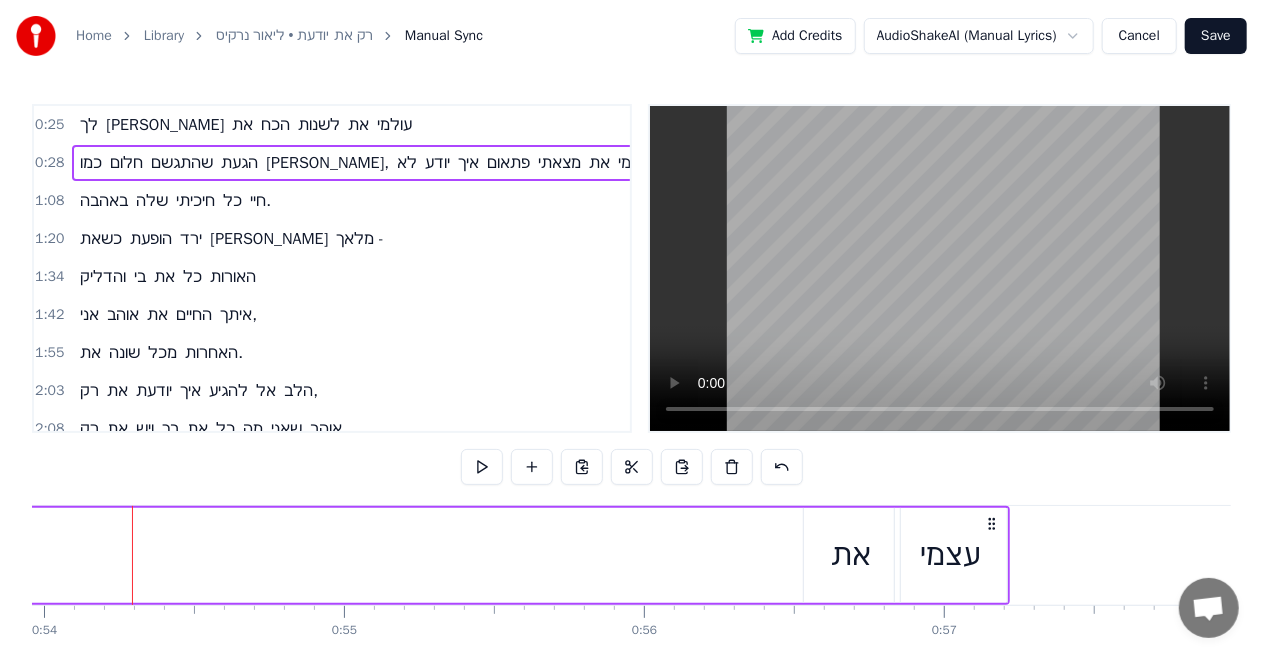 click on "כמו חלום שהתגשם הגעת [PERSON_NAME], לא יודע איך פתאום מצאתי את עצמי" at bounding box center (-3300, 555) 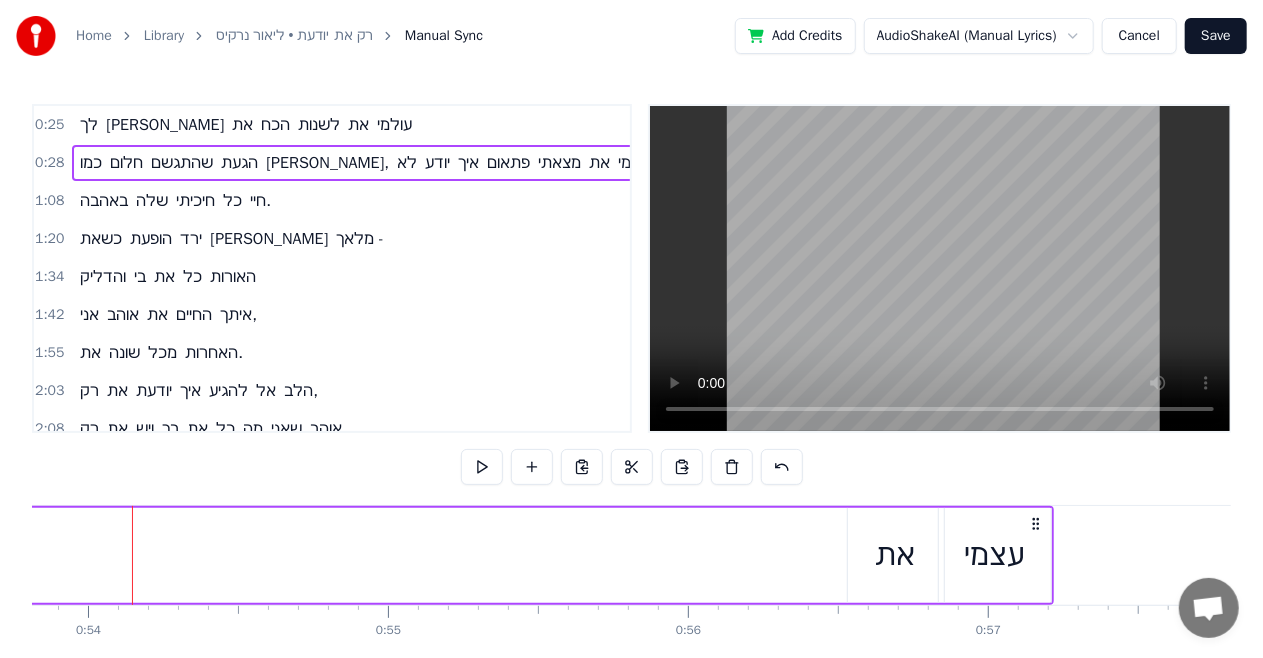 click on "כמו חלום שהתגשם הגעת [PERSON_NAME], לא יודע איך פתאום מצאתי את עצמי" at bounding box center (-3256, 555) 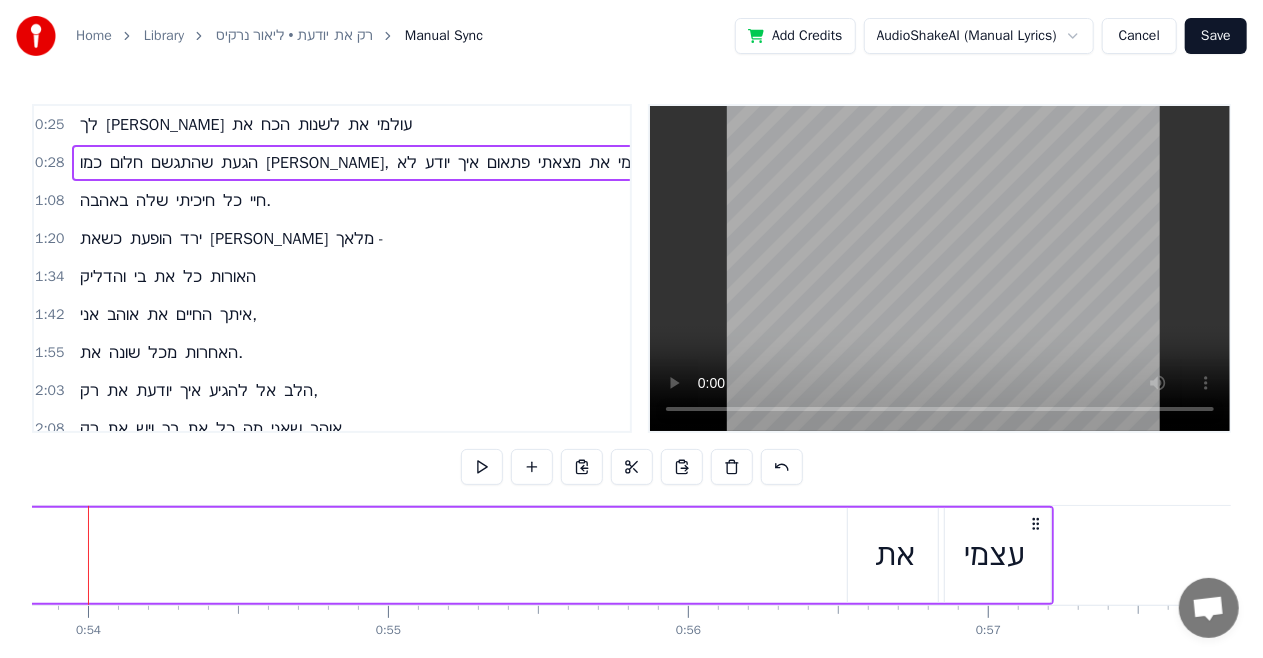 scroll, scrollTop: 0, scrollLeft: 16100, axis: horizontal 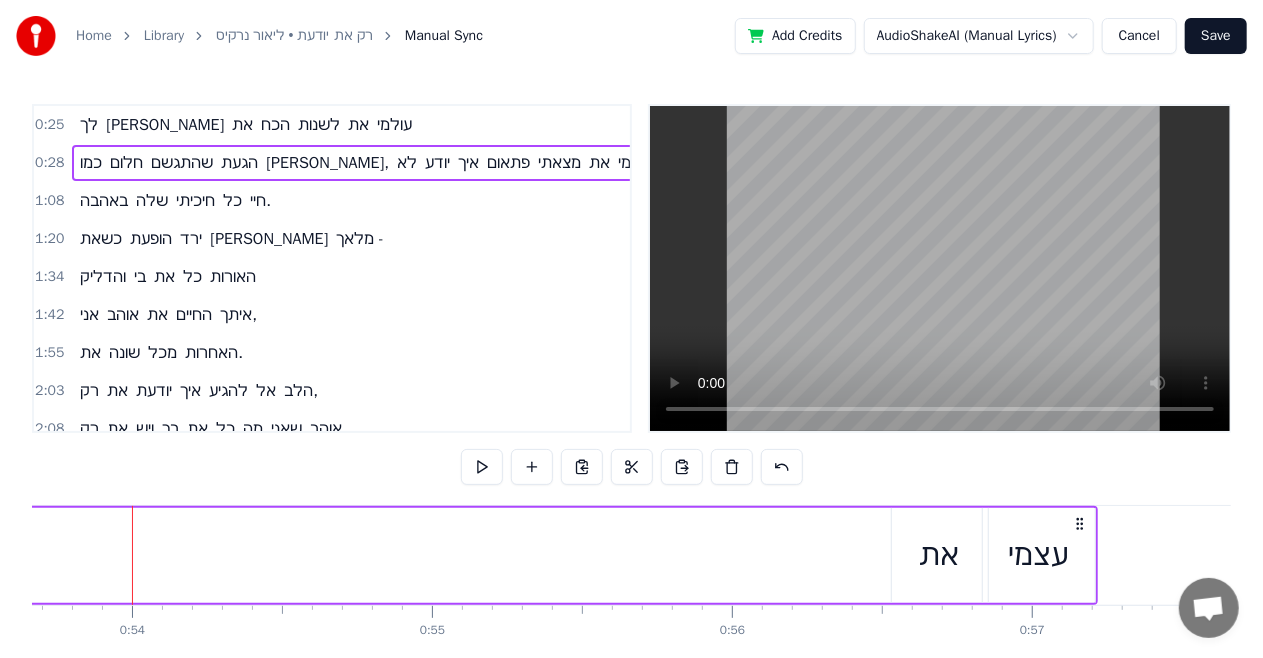 click on "את" at bounding box center (940, 555) 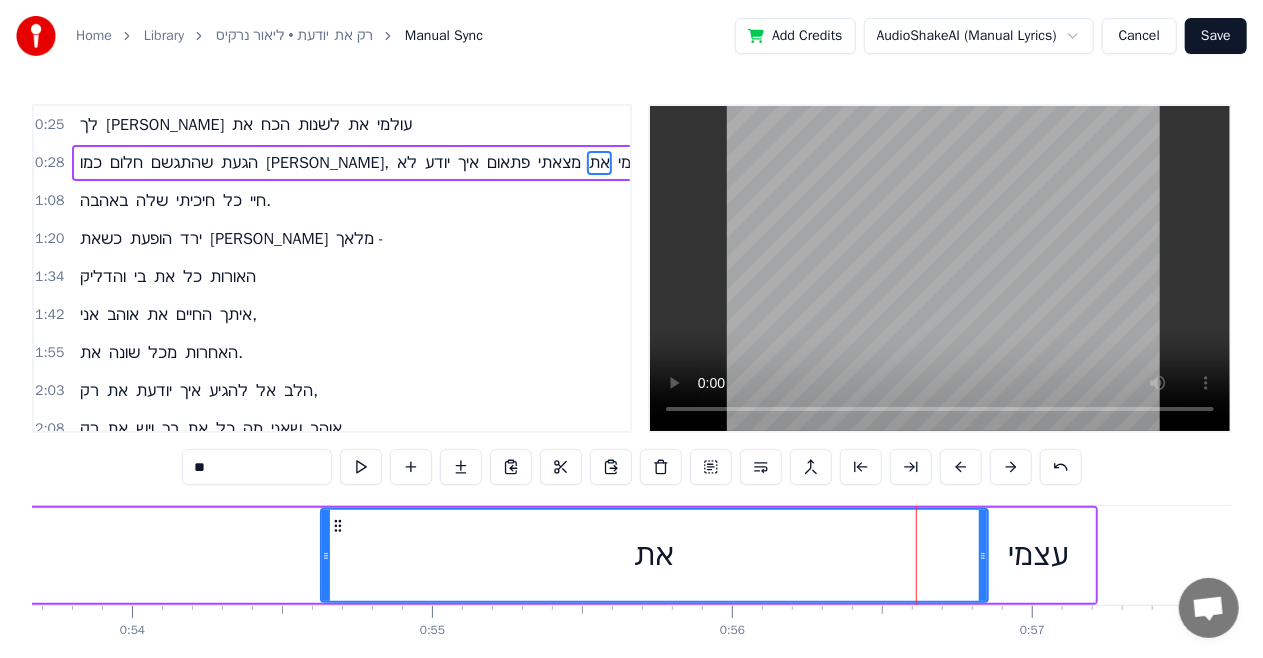 drag, startPoint x: 894, startPoint y: 548, endPoint x: 368, endPoint y: 558, distance: 526.09503 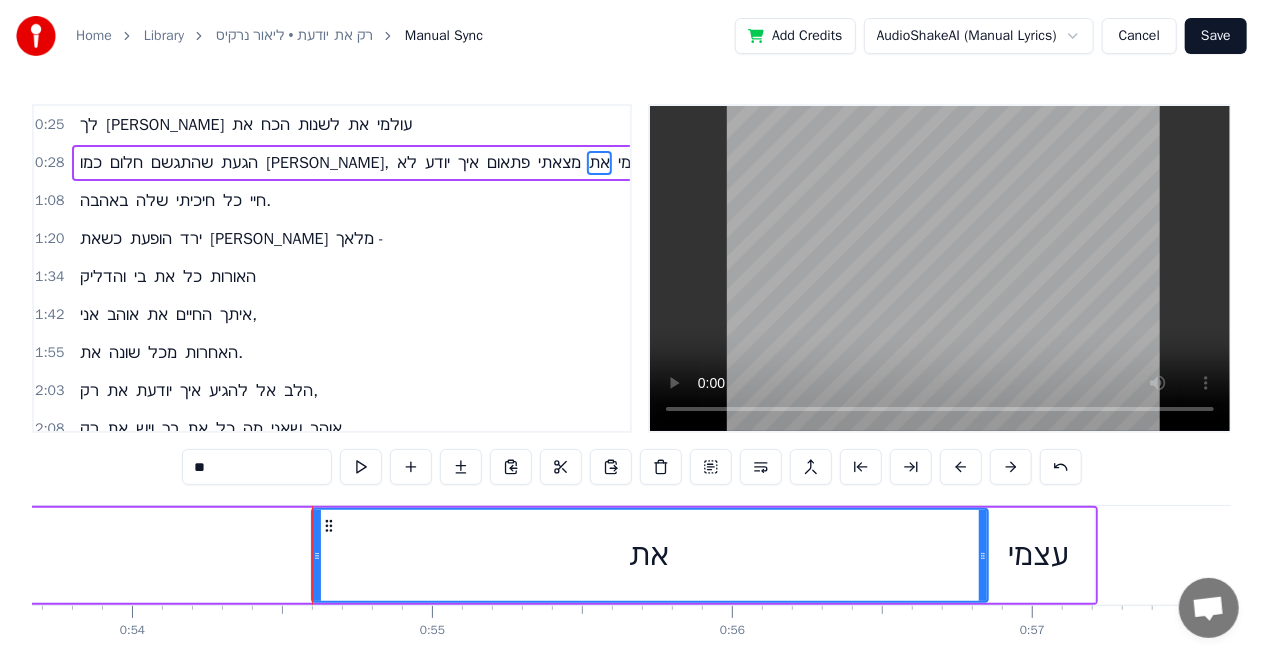 drag, startPoint x: 978, startPoint y: 540, endPoint x: 942, endPoint y: 546, distance: 36.496574 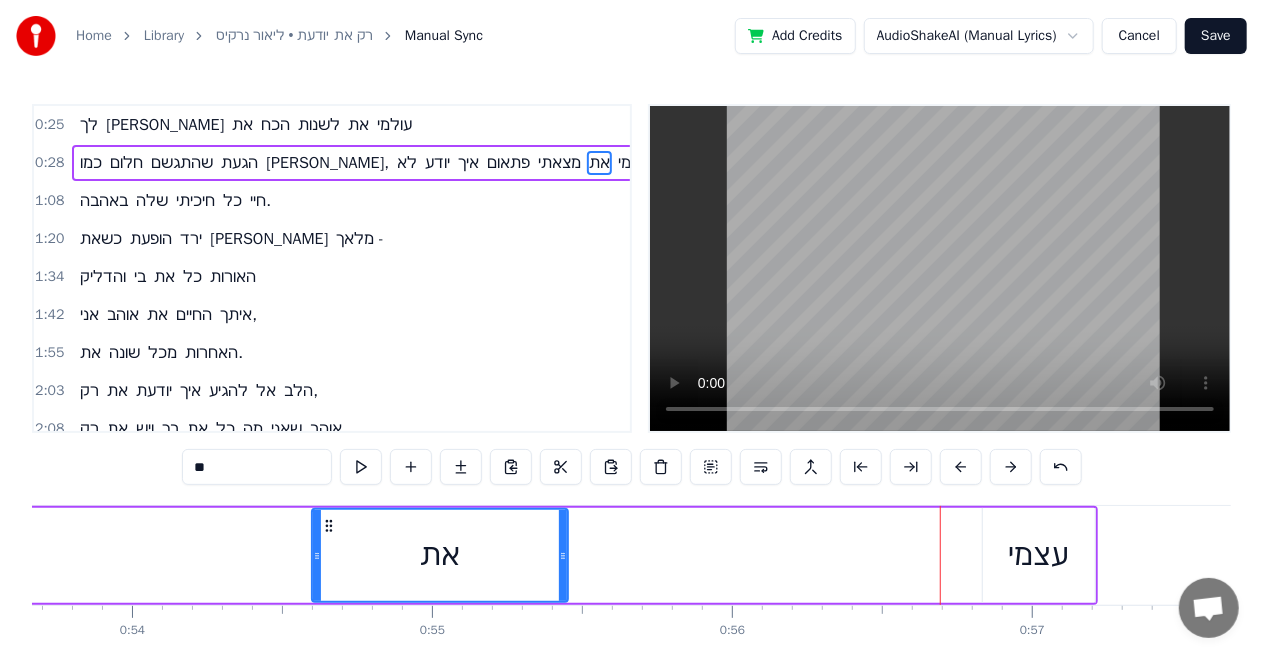 drag, startPoint x: 979, startPoint y: 533, endPoint x: 558, endPoint y: 544, distance: 421.14368 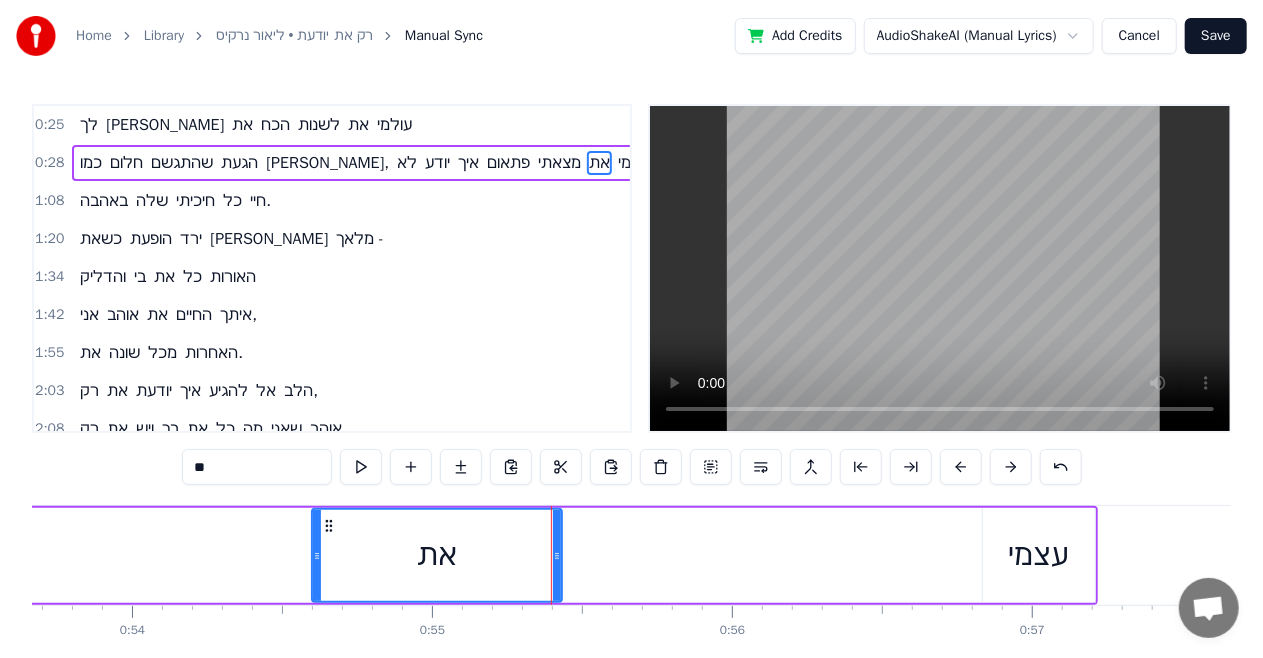 click on "עצמי" at bounding box center (1039, 555) 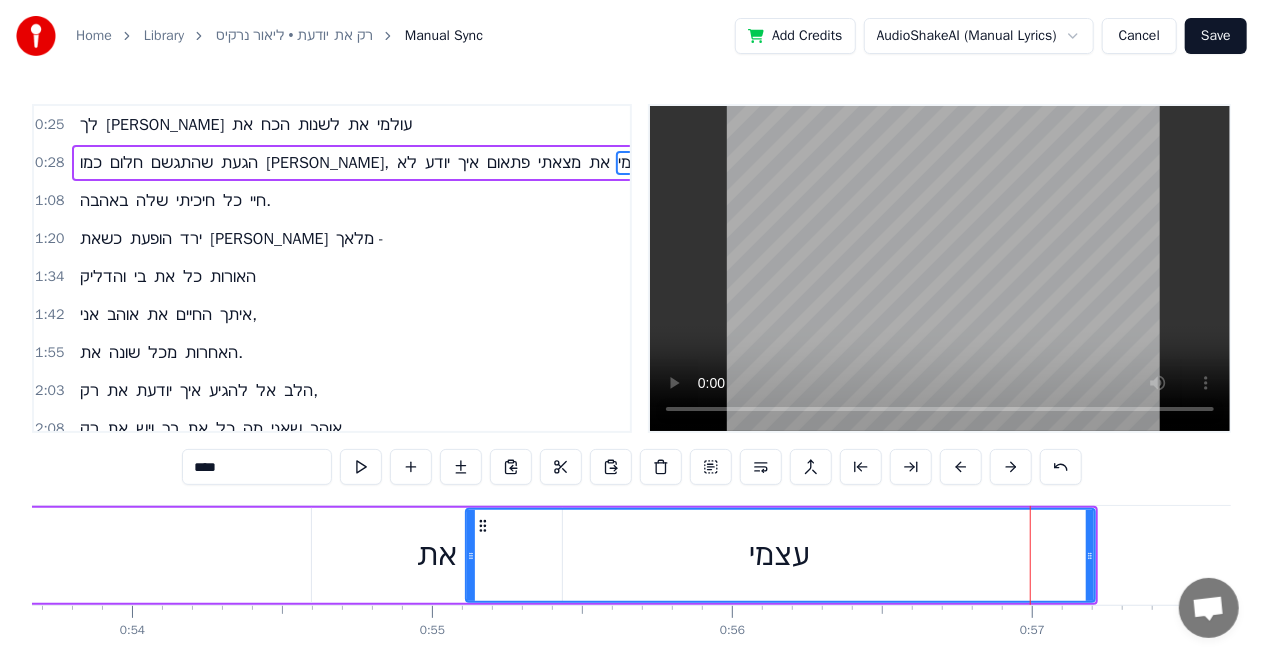 drag, startPoint x: 984, startPoint y: 540, endPoint x: 654, endPoint y: 505, distance: 331.85086 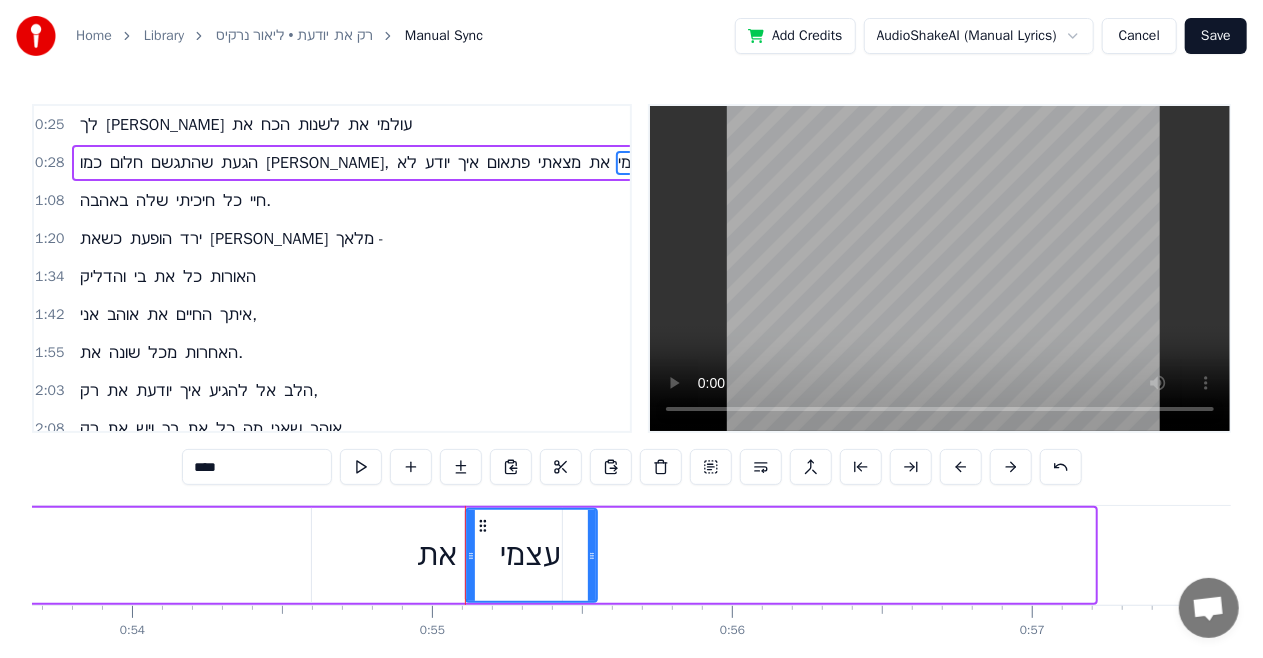 drag, startPoint x: 1086, startPoint y: 542, endPoint x: 564, endPoint y: 579, distance: 523.30963 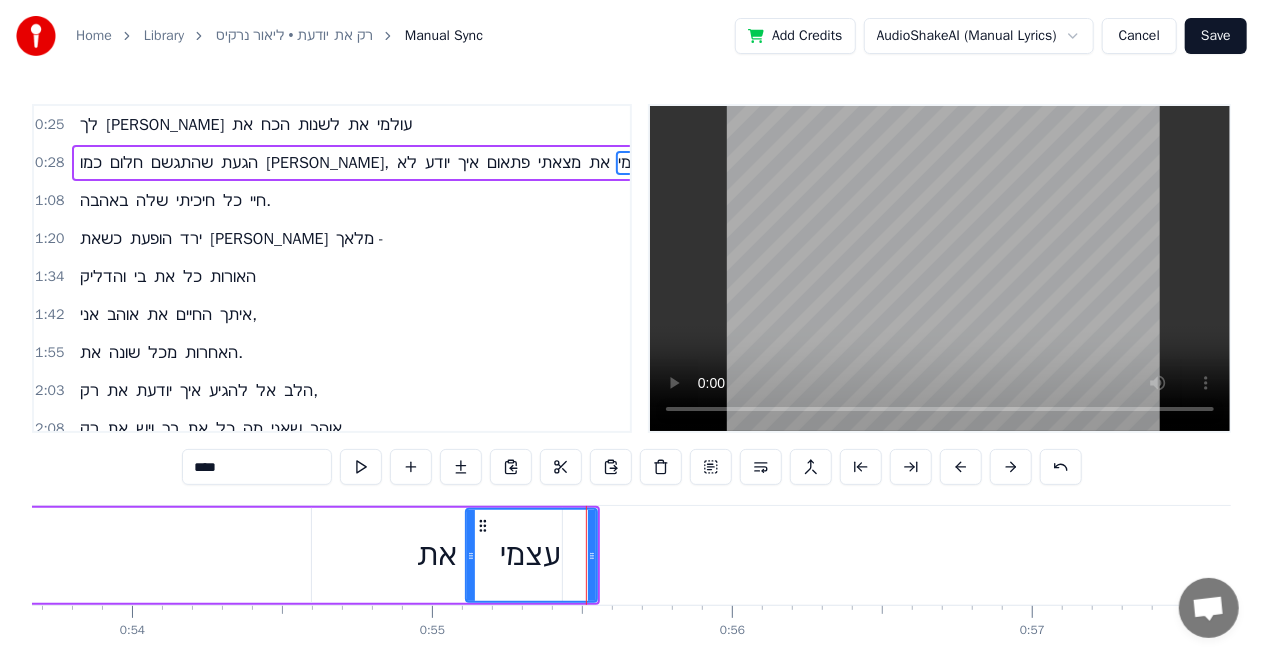 click on "את" at bounding box center [437, 555] 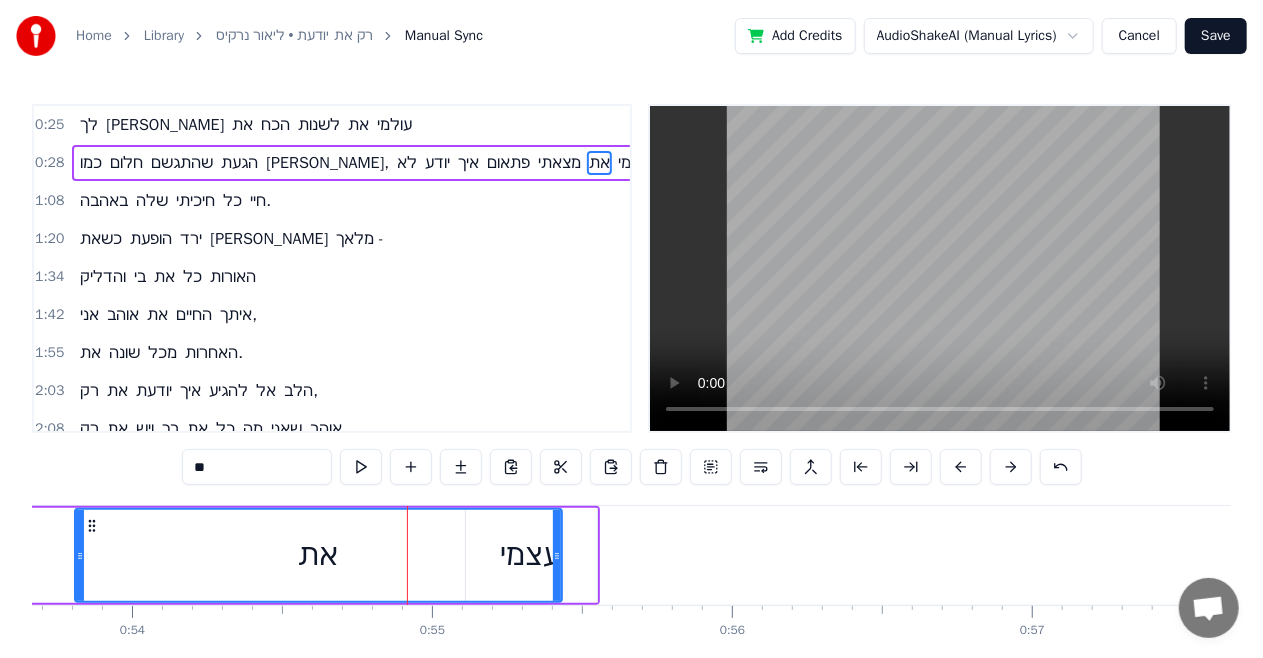 drag, startPoint x: 313, startPoint y: 553, endPoint x: 74, endPoint y: 564, distance: 239.253 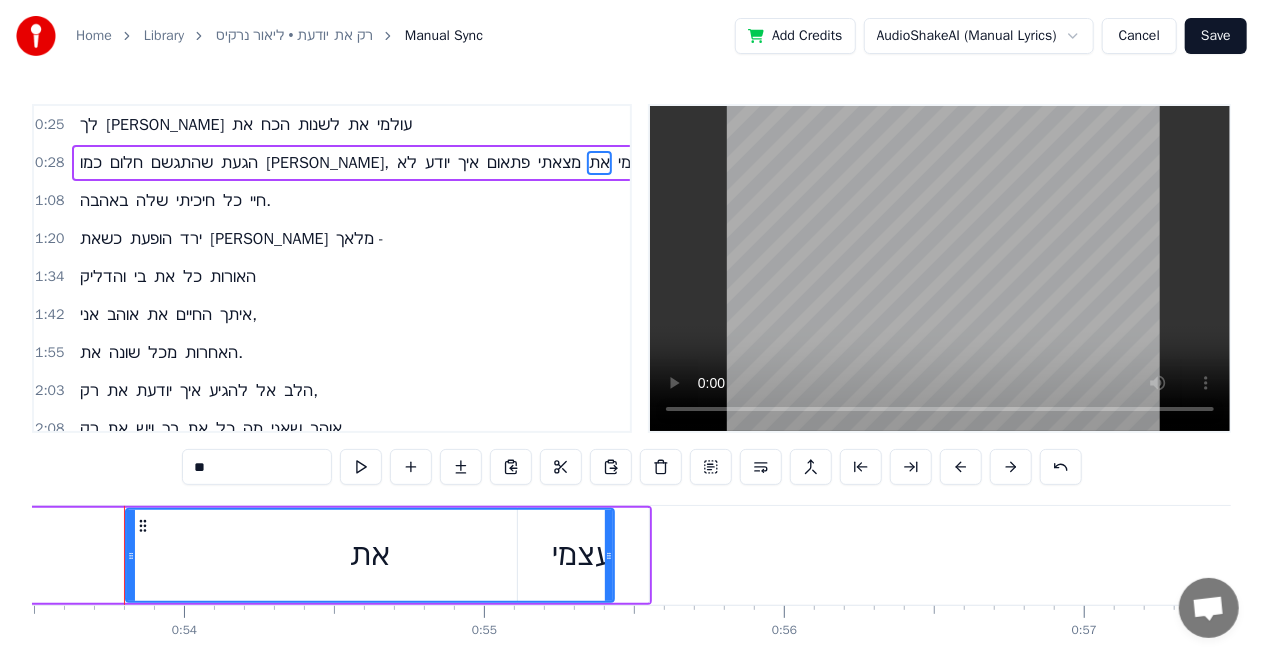 scroll, scrollTop: 0, scrollLeft: 16040, axis: horizontal 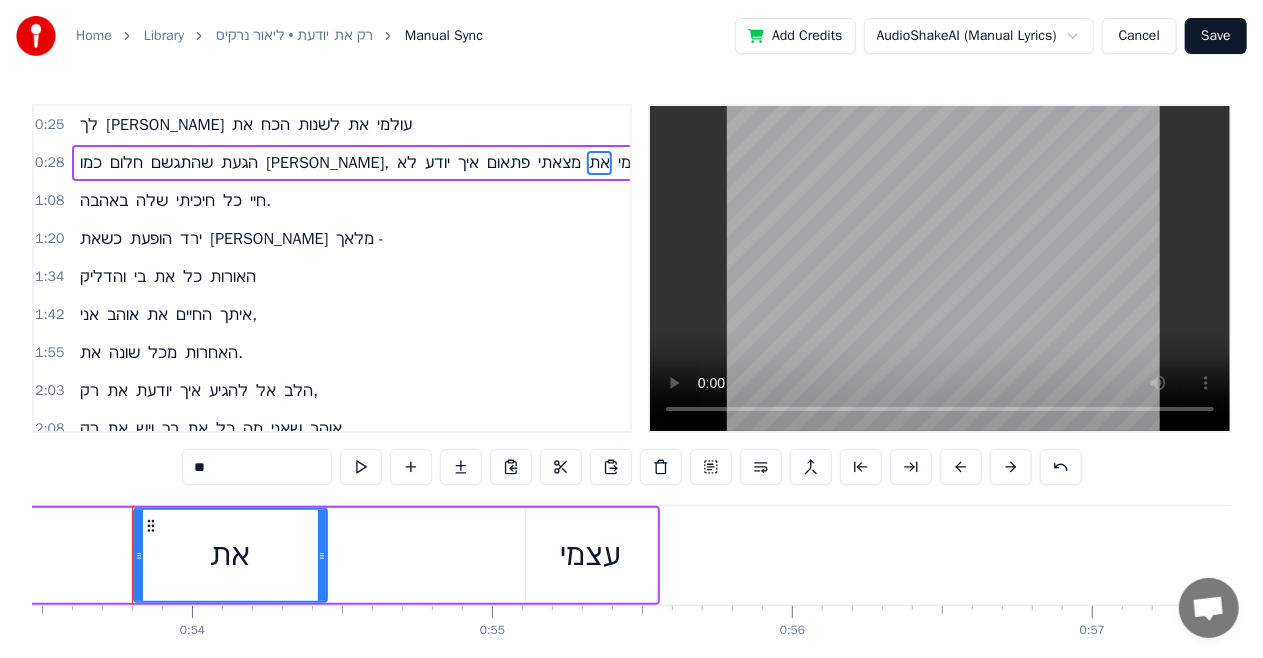 drag, startPoint x: 617, startPoint y: 530, endPoint x: 345, endPoint y: 564, distance: 274.11676 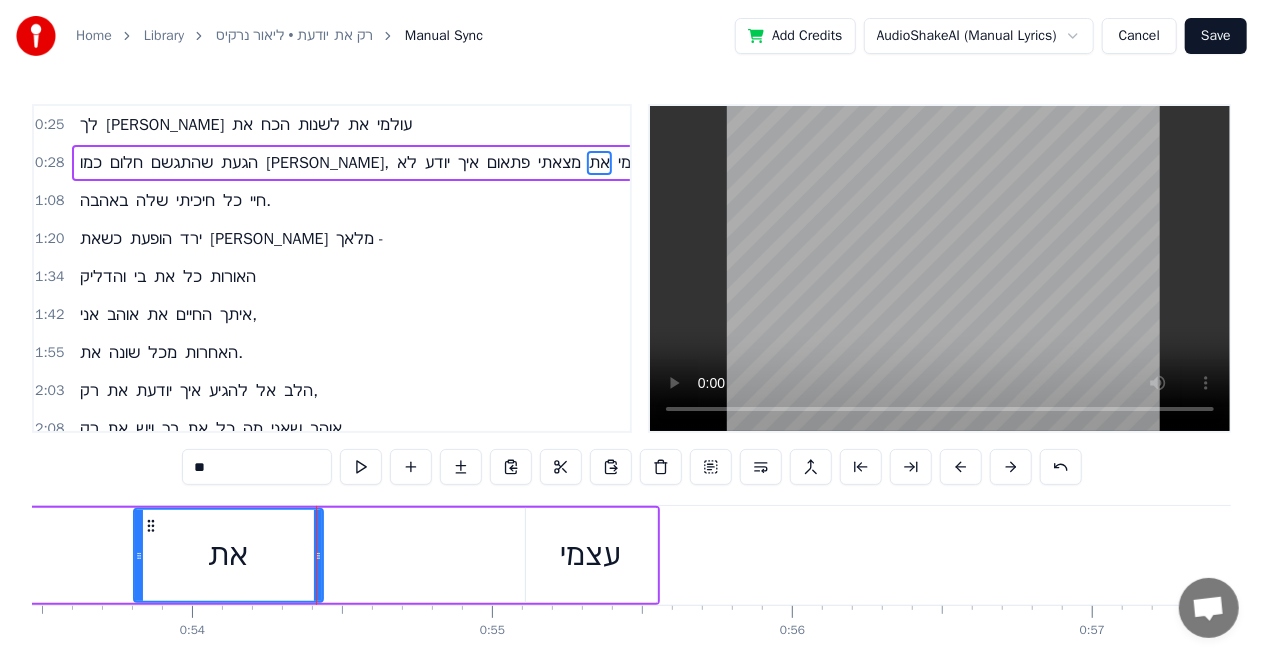 click on "עצמי" at bounding box center (591, 555) 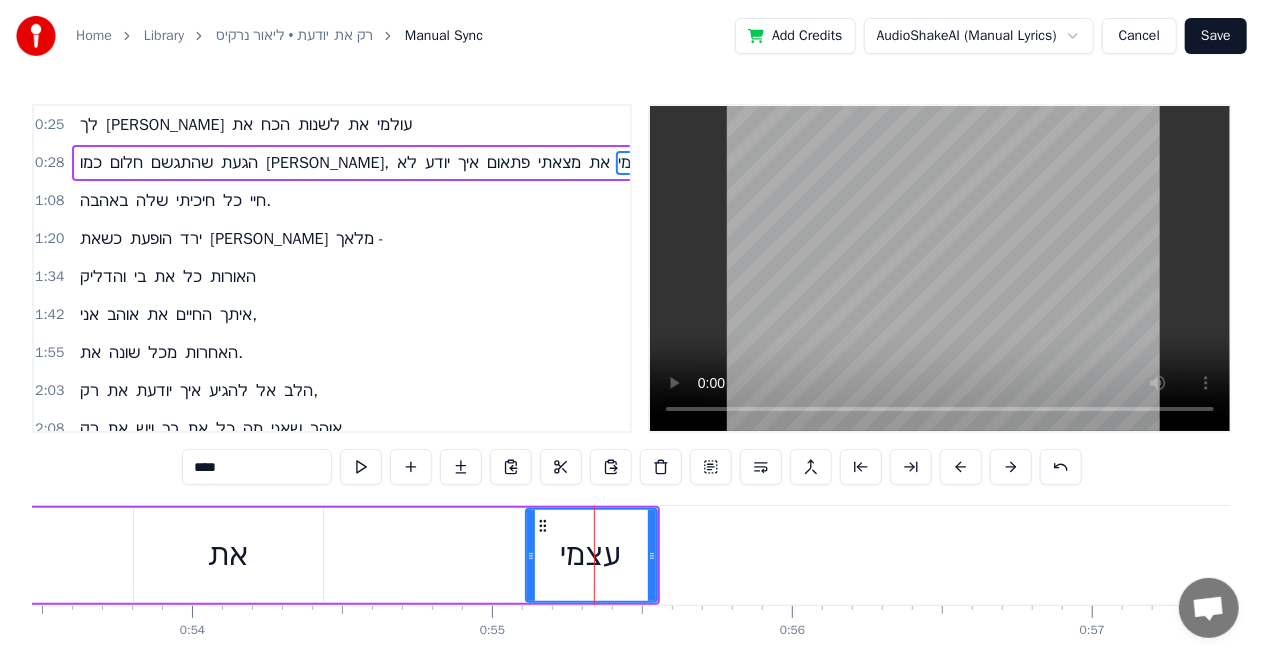 drag, startPoint x: 525, startPoint y: 552, endPoint x: 467, endPoint y: 556, distance: 58.137768 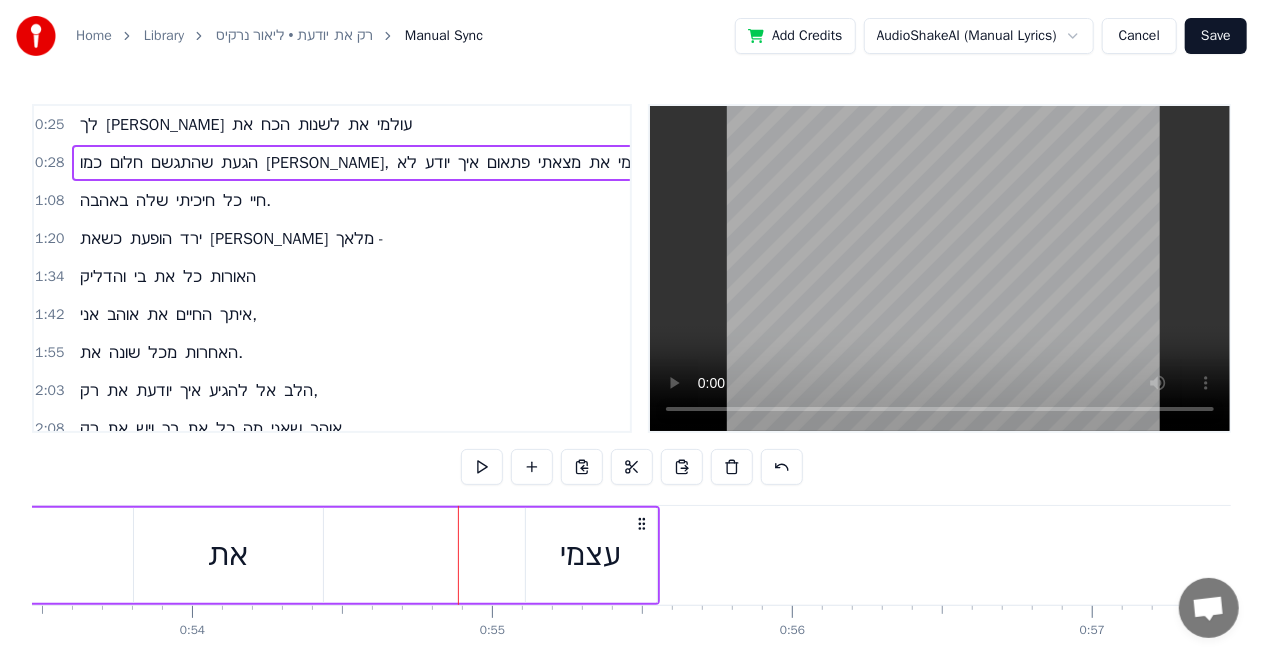 click on "עצמי" at bounding box center [591, 555] 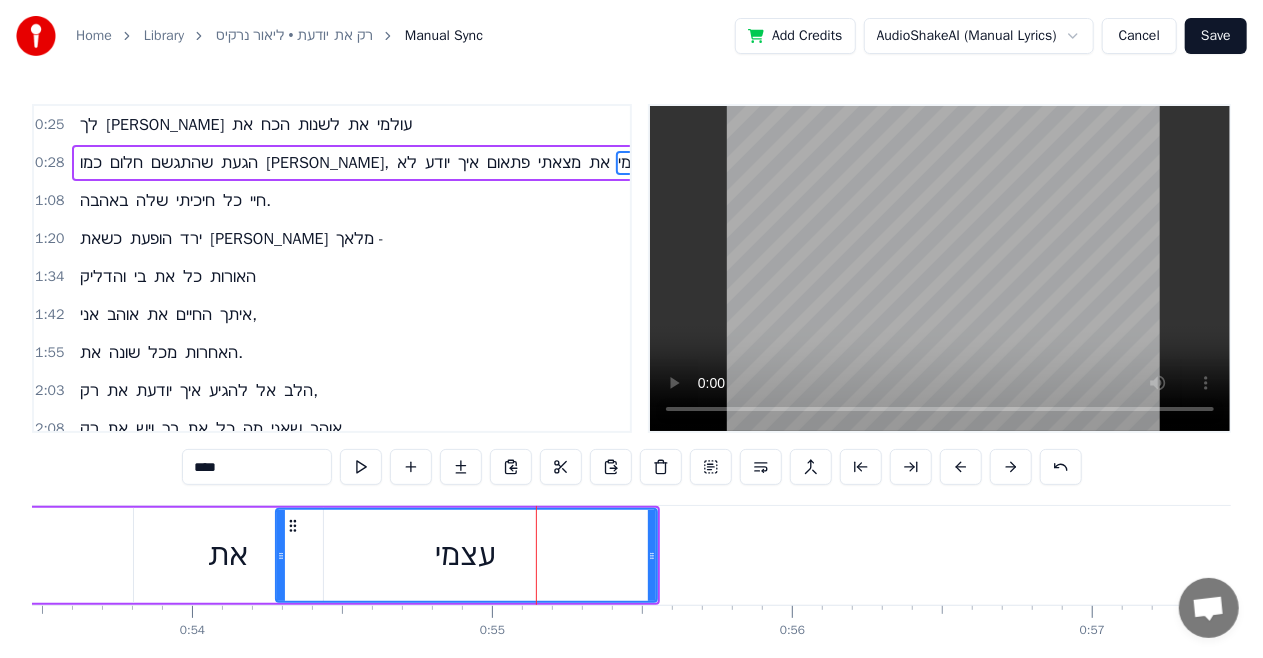 drag, startPoint x: 528, startPoint y: 555, endPoint x: 278, endPoint y: 572, distance: 250.57733 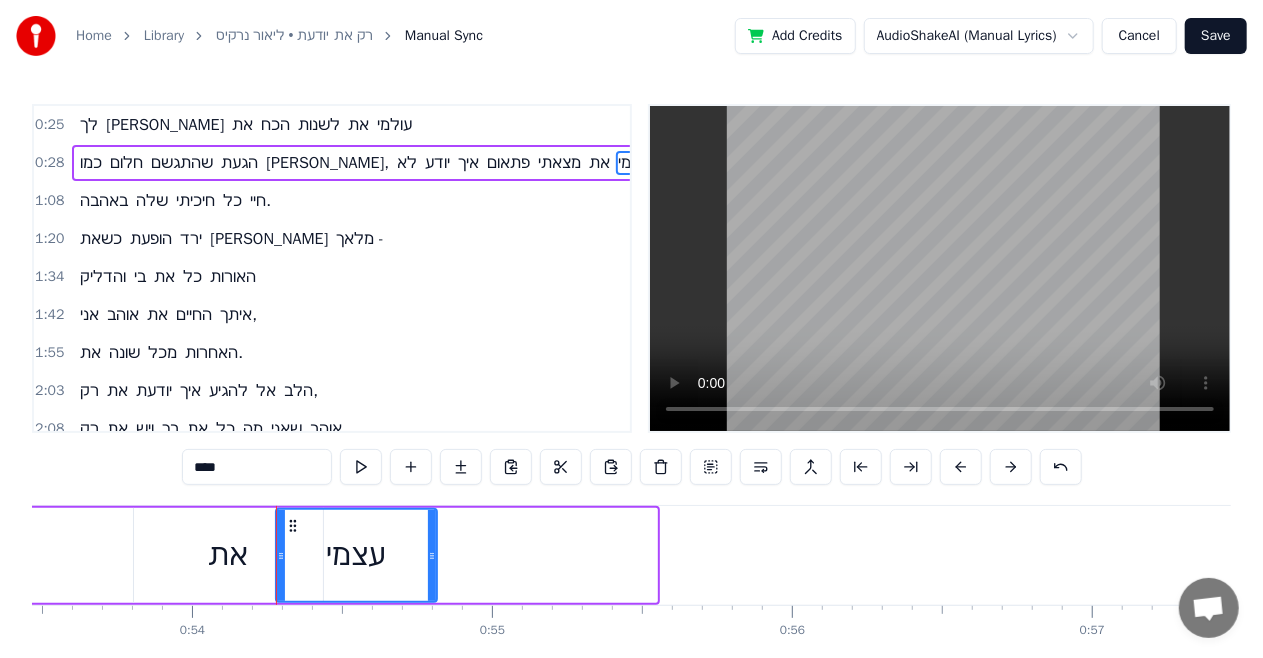 drag, startPoint x: 655, startPoint y: 537, endPoint x: 431, endPoint y: 582, distance: 228.47539 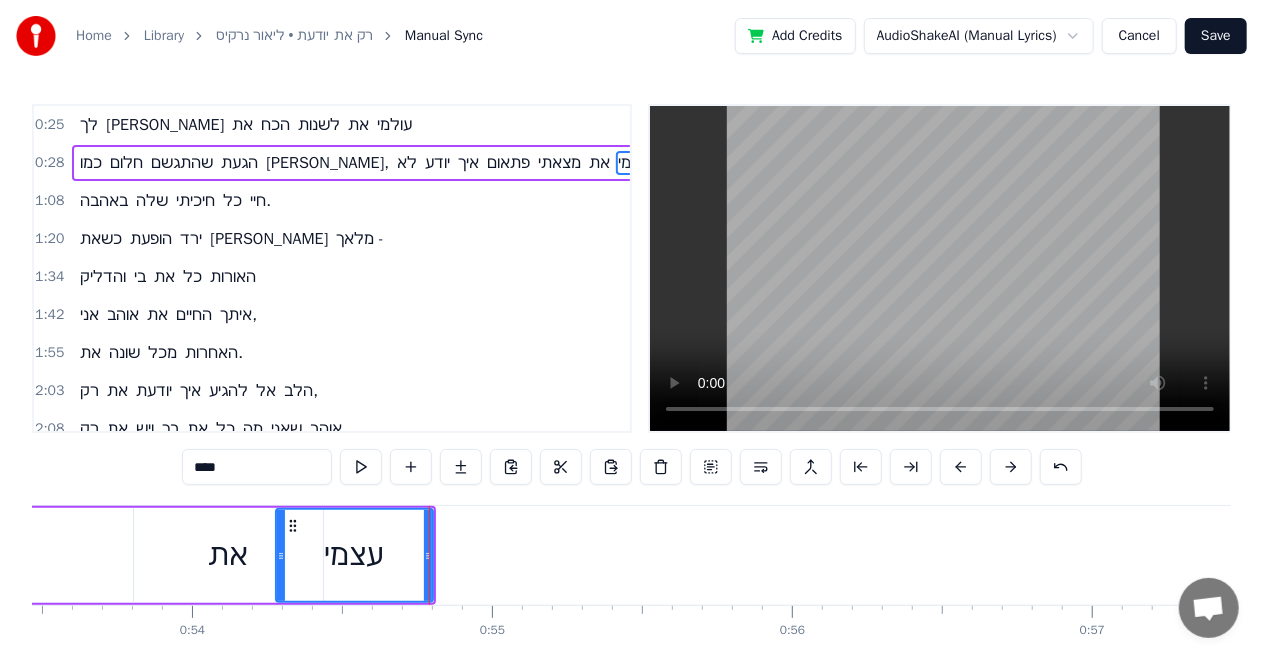 click on "כמו חלום שהתגשם הגעת [PERSON_NAME], לא יודע איך פתאום מצאתי את עצמי" at bounding box center [-3513, 555] 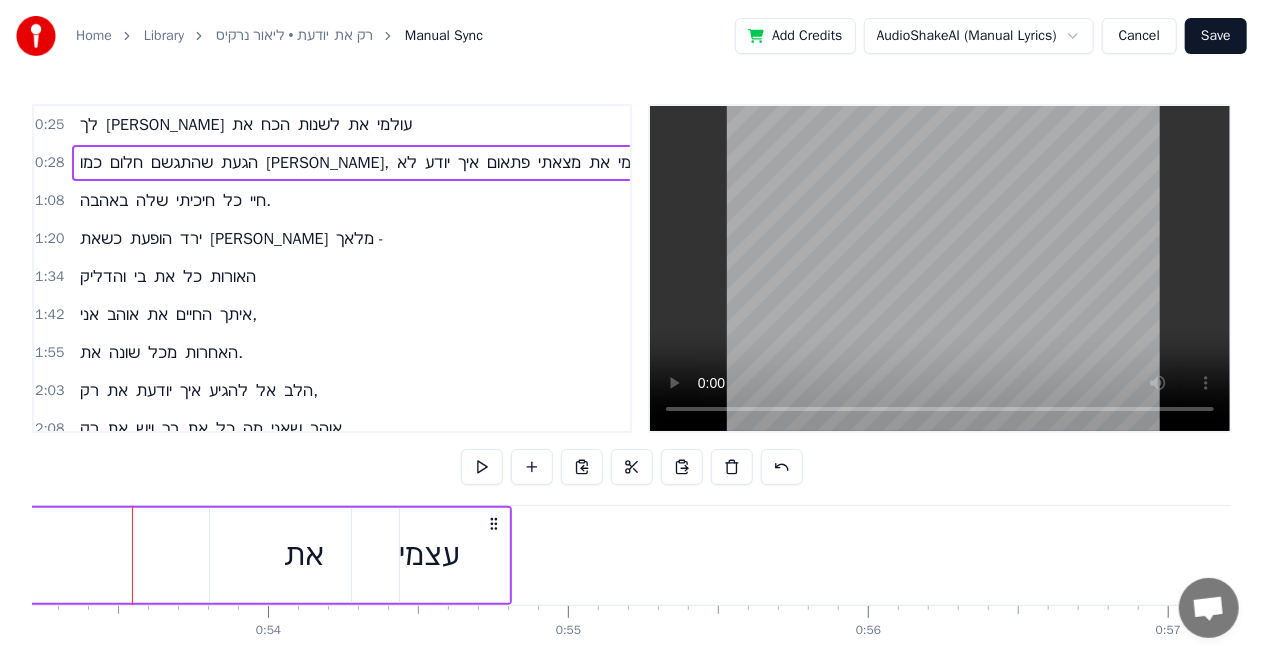 click on "כמו חלום שהתגשם הגעת [PERSON_NAME], לא יודע איך פתאום מצאתי את עצמי" at bounding box center (-3437, 555) 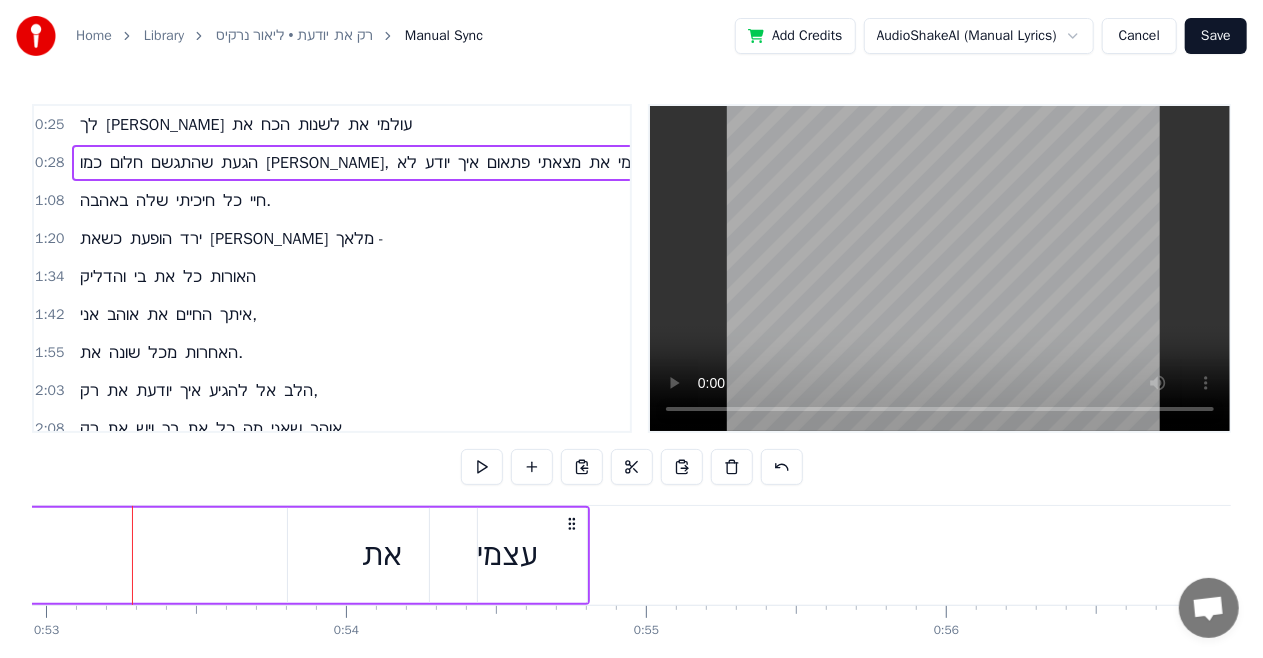 click on "כמו חלום שהתגשם הגעת [PERSON_NAME], לא יודע איך פתאום מצאתי את עצמי" at bounding box center (-3359, 555) 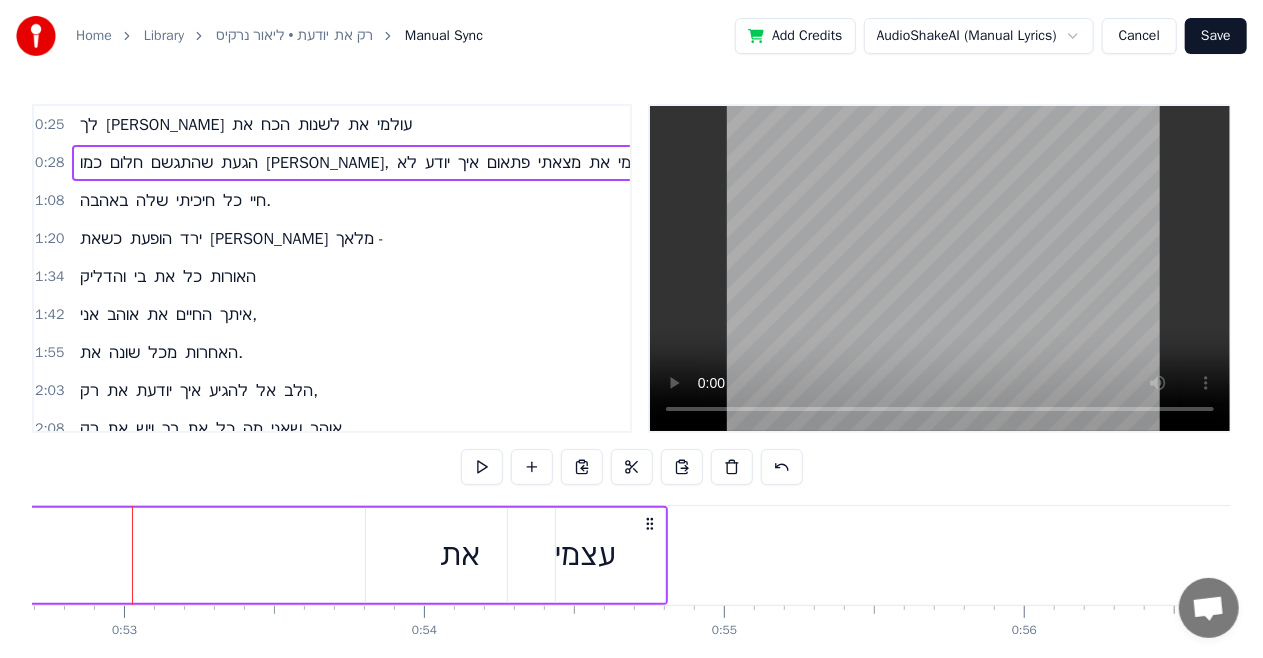 click on "כמו חלום שהתגשם הגעת [PERSON_NAME], לא יודע איך פתאום מצאתי את עצמי" at bounding box center (-3281, 555) 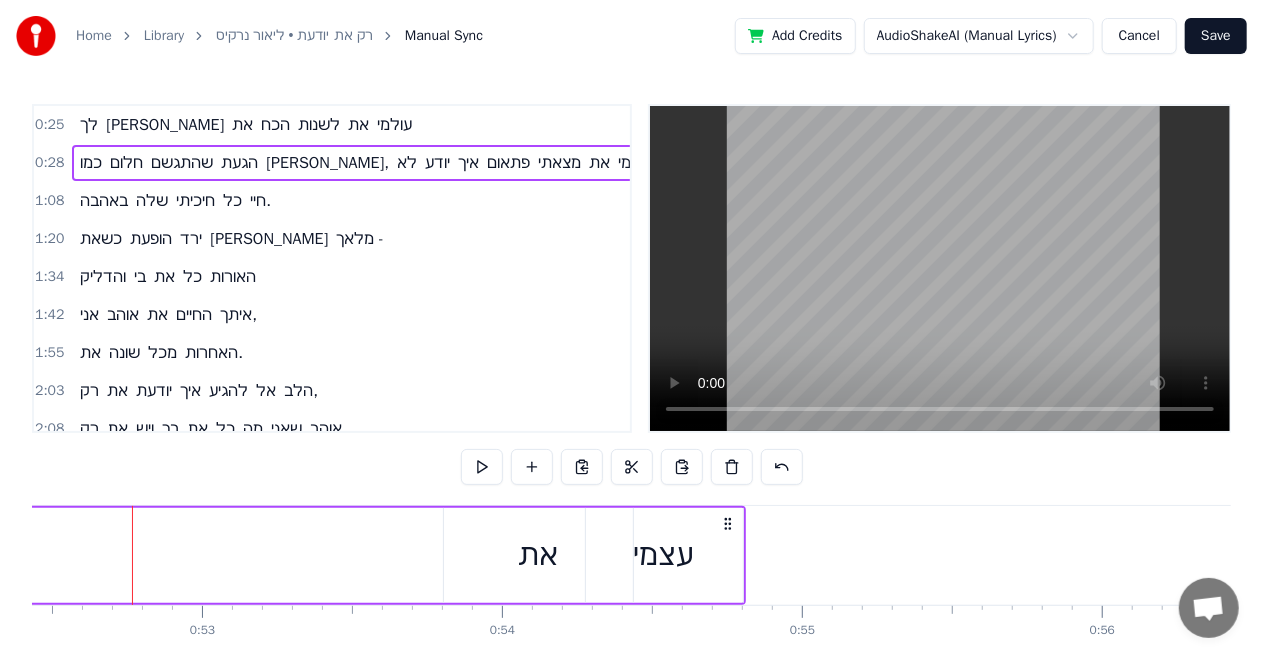 click on "כמו חלום שהתגשם הגעת [PERSON_NAME], לא יודע איך פתאום מצאתי את עצמי" at bounding box center (-3203, 555) 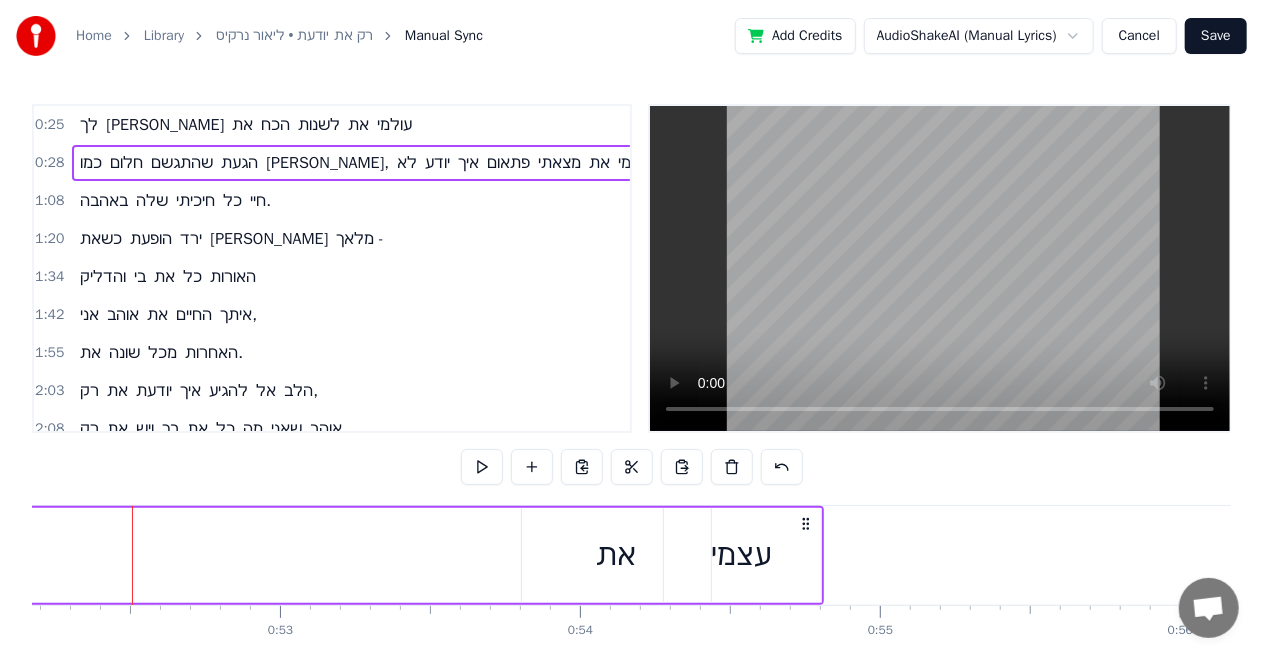 click on "כמו חלום שהתגשם הגעת [PERSON_NAME], לא יודע איך פתאום מצאתי את עצמי" at bounding box center (-3125, 555) 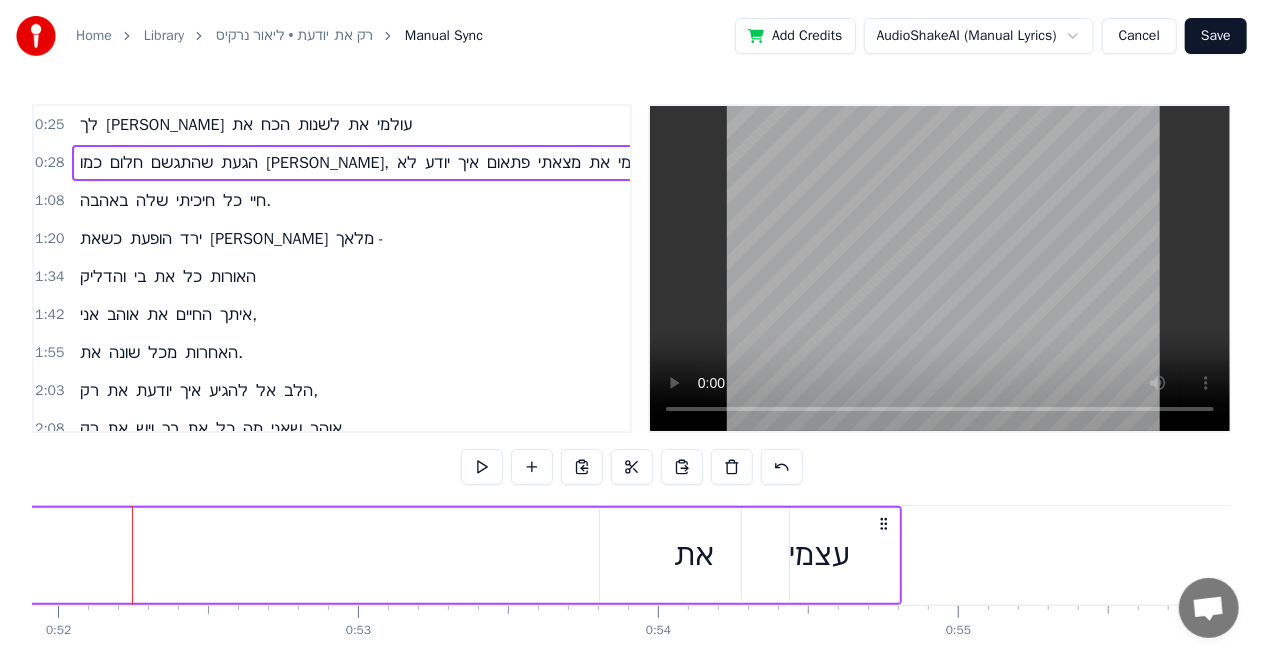 click on "כמו חלום שהתגשם הגעת [PERSON_NAME], לא יודע איך פתאום מצאתי את עצמי" at bounding box center [-3047, 555] 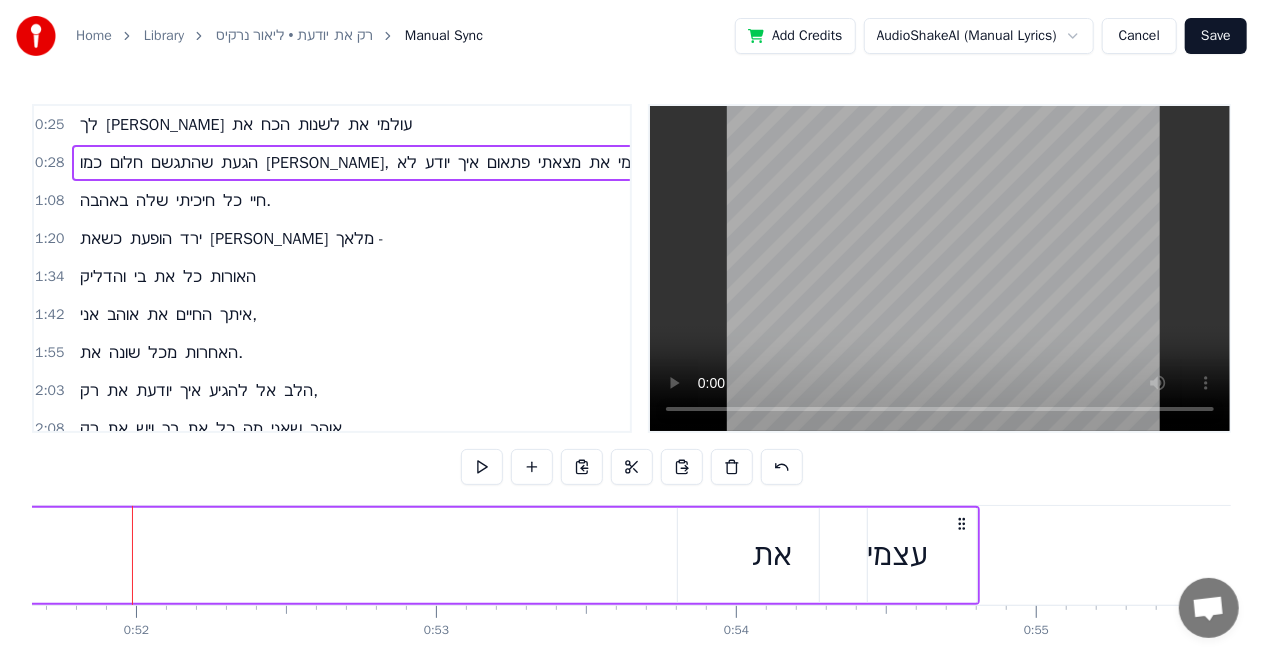 click on "כמו חלום שהתגשם הגעת [PERSON_NAME], לא יודע איך פתאום מצאתי את עצמי" at bounding box center [-2969, 555] 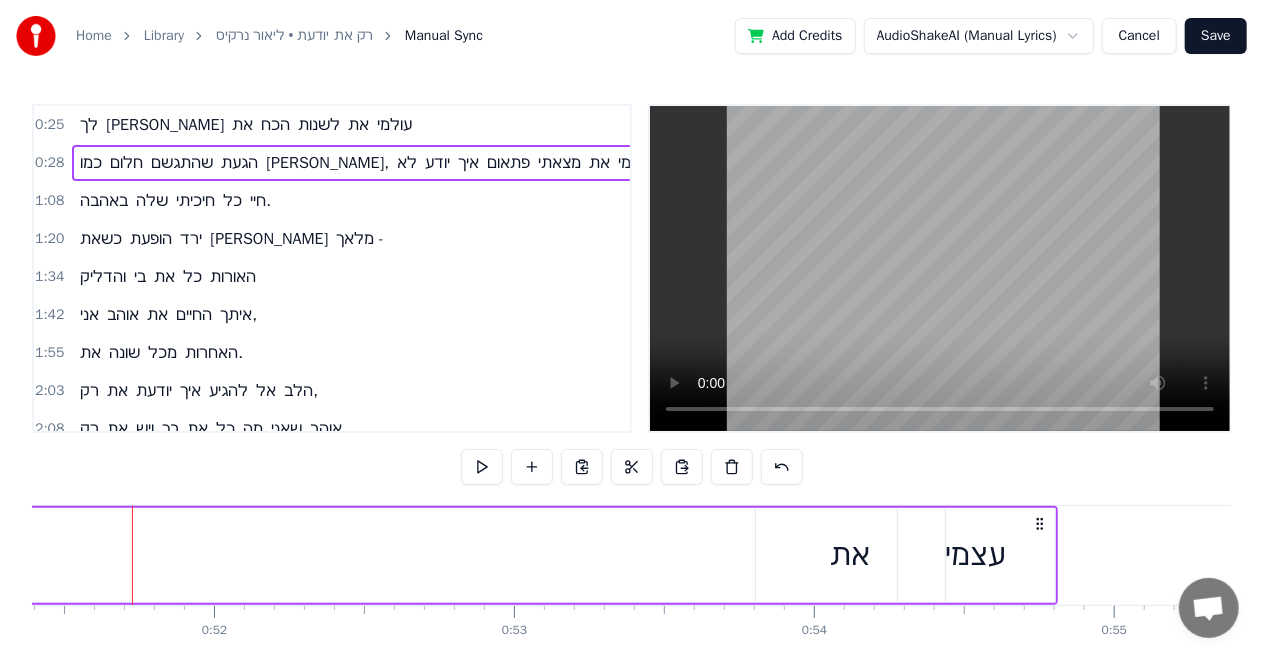 click on "כמו חלום שהתגשם הגעת [PERSON_NAME], לא יודע איך פתאום מצאתי את עצמי" at bounding box center (-2891, 555) 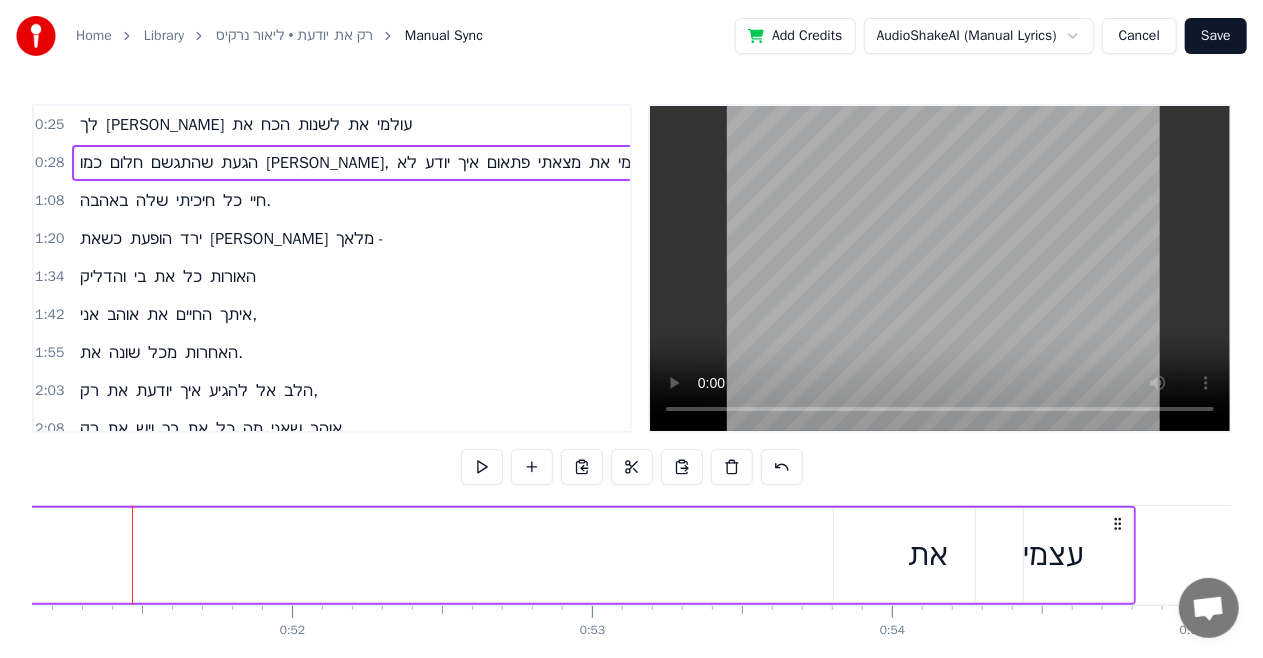 click on "כמו חלום שהתגשם הגעת [PERSON_NAME], לא יודע איך פתאום מצאתי את עצמי" at bounding box center (-2813, 555) 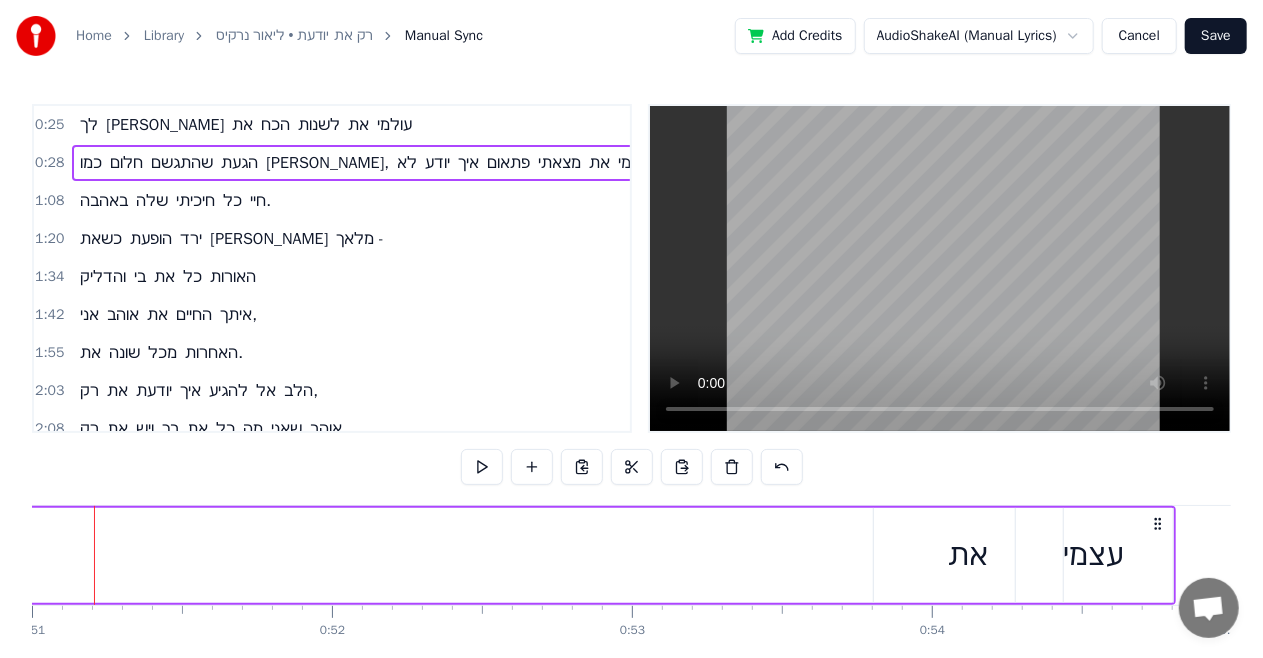 scroll, scrollTop: 0, scrollLeft: 15262, axis: horizontal 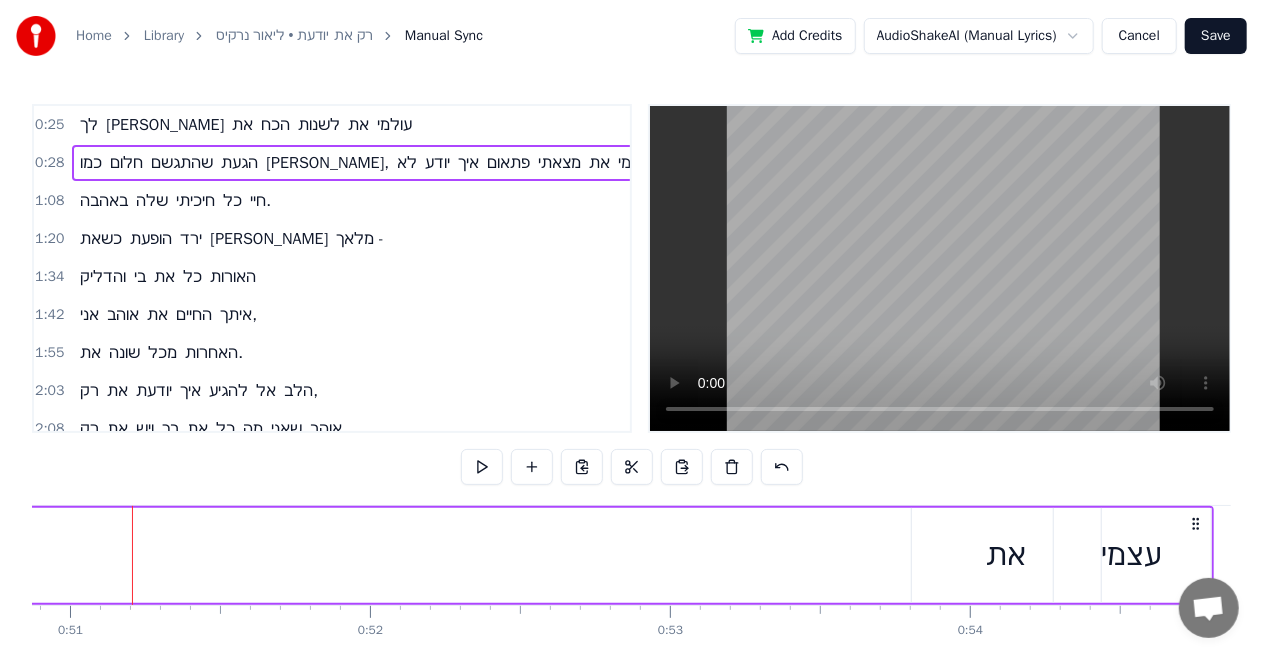 click on "את" at bounding box center (1006, 555) 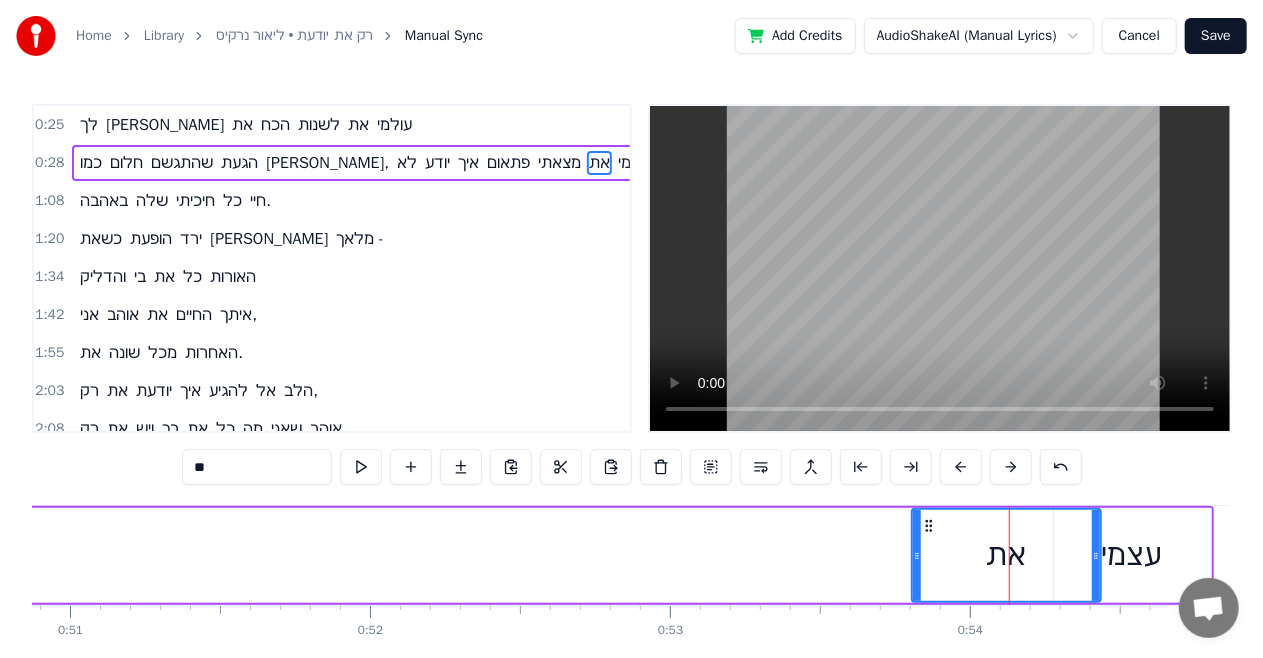 click on "את" at bounding box center (1006, 555) 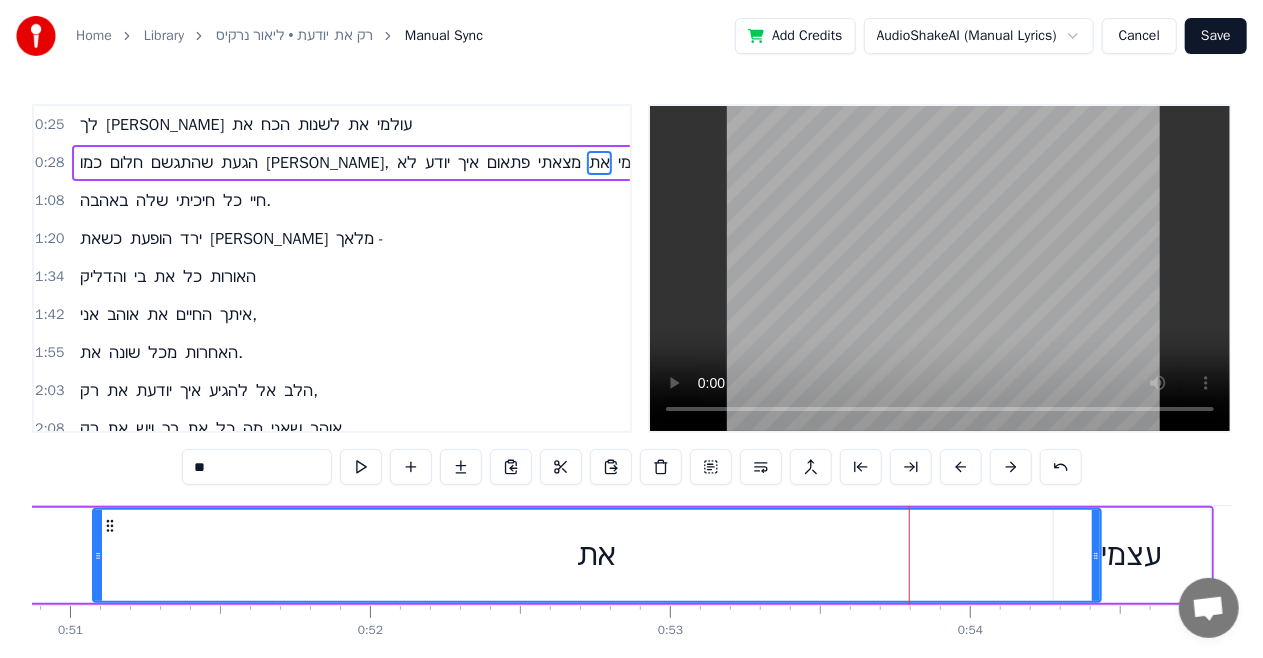 drag, startPoint x: 919, startPoint y: 547, endPoint x: 79, endPoint y: 554, distance: 840.0292 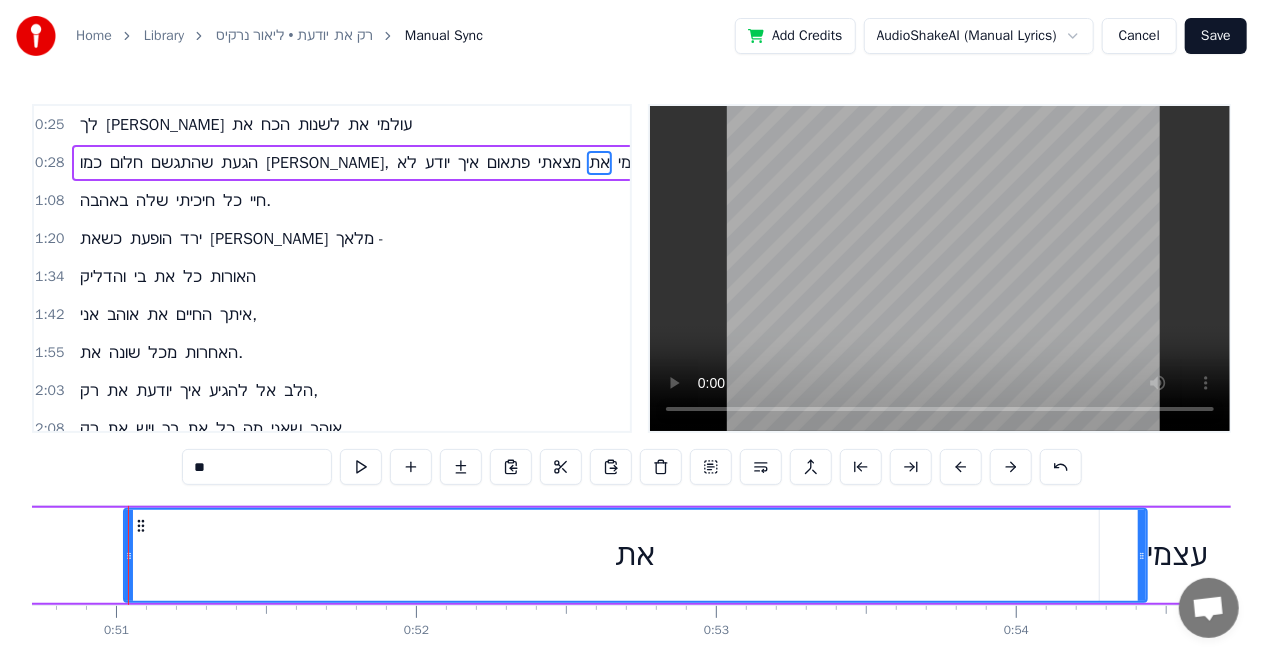 scroll, scrollTop: 0, scrollLeft: 15212, axis: horizontal 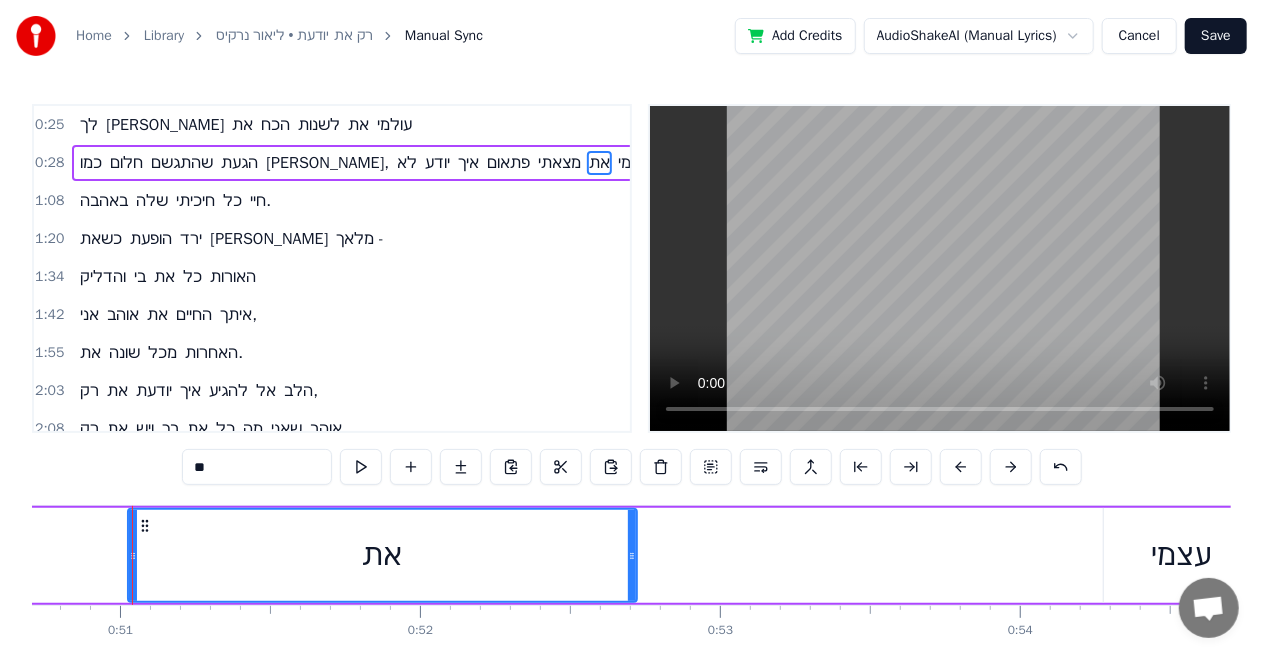 drag, startPoint x: 1147, startPoint y: 550, endPoint x: 690, endPoint y: 560, distance: 457.1094 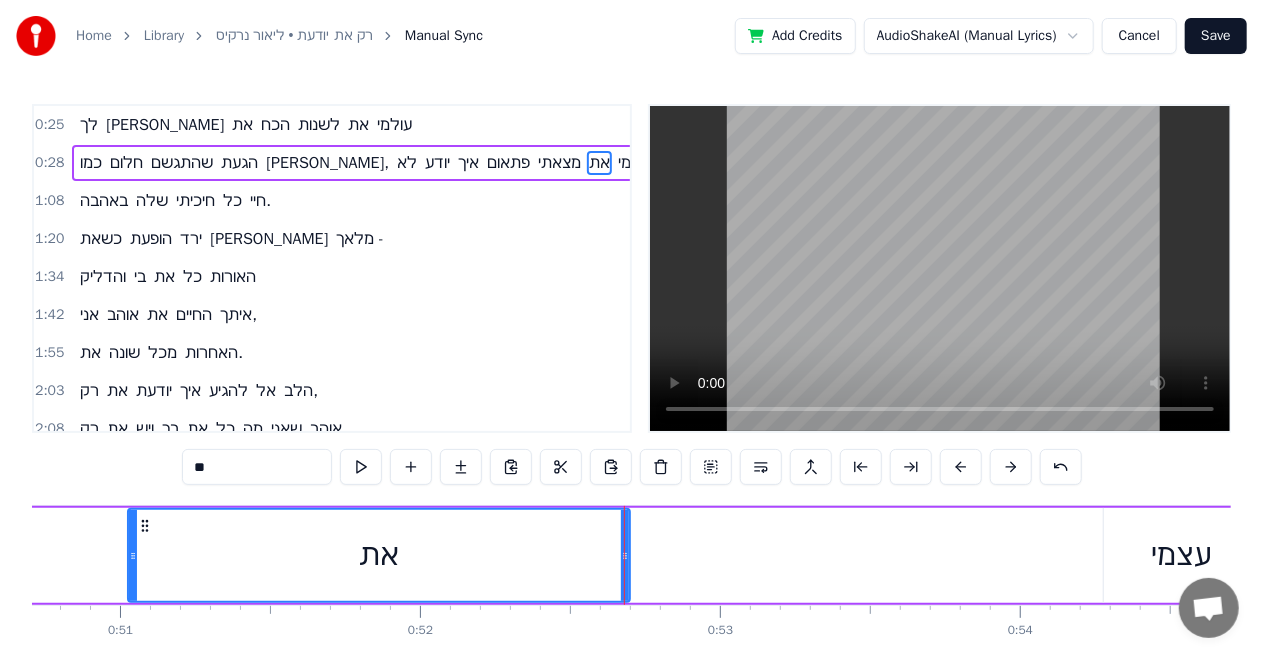 click on "עצמי" at bounding box center [1182, 555] 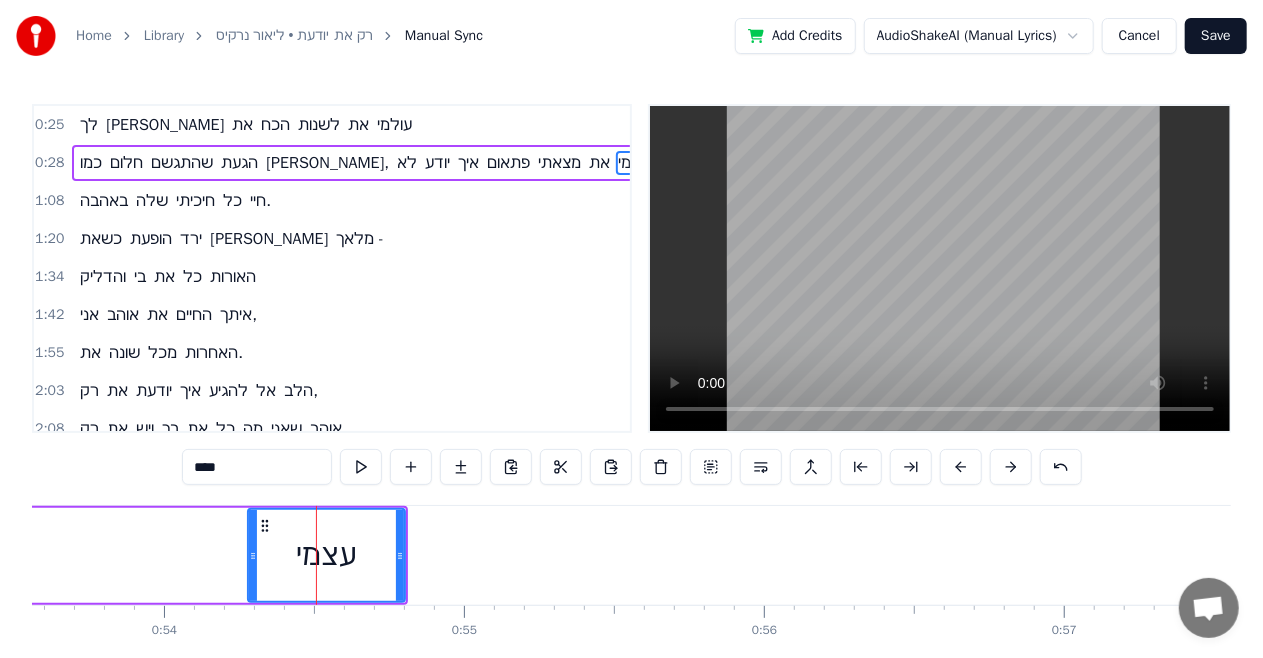 scroll, scrollTop: 0, scrollLeft: 16252, axis: horizontal 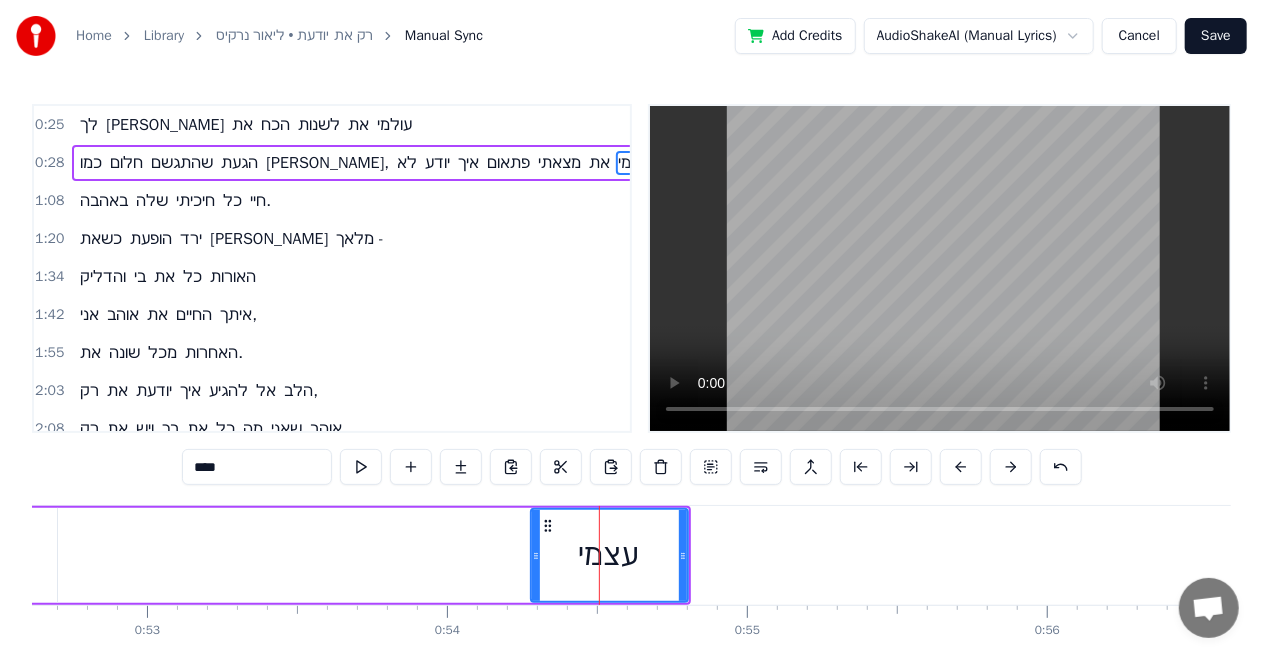 drag, startPoint x: 62, startPoint y: 548, endPoint x: 21, endPoint y: 556, distance: 41.773197 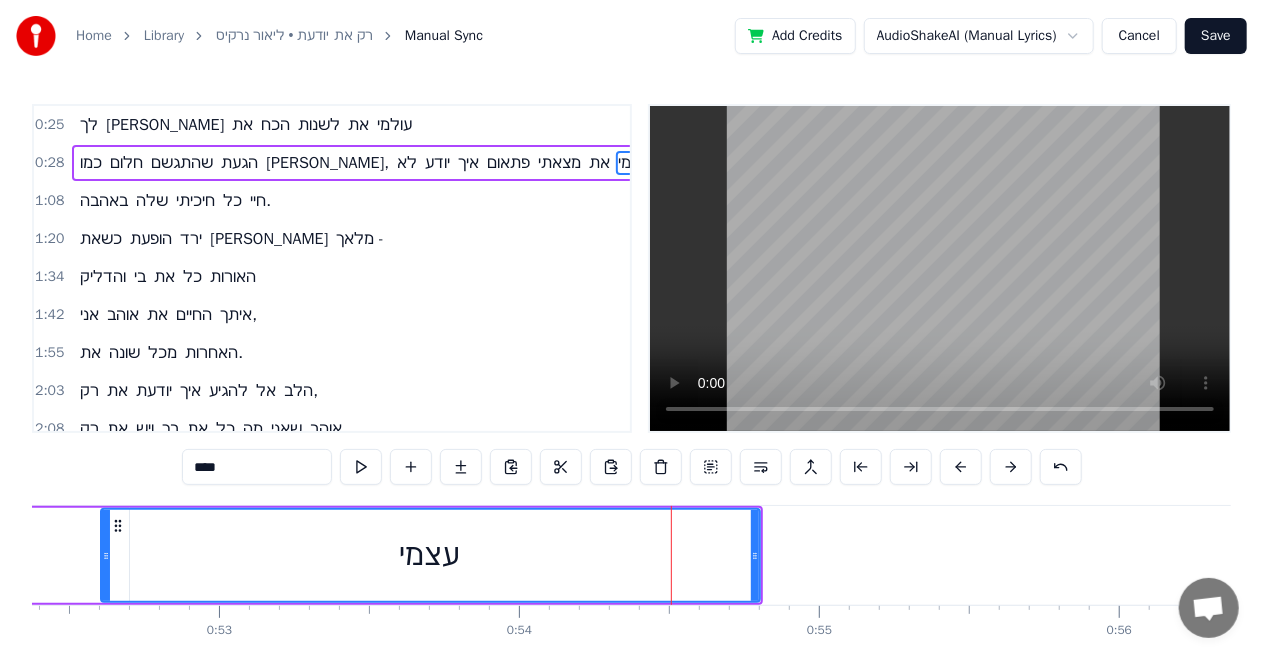 drag, startPoint x: 603, startPoint y: 548, endPoint x: 146, endPoint y: 570, distance: 457.52924 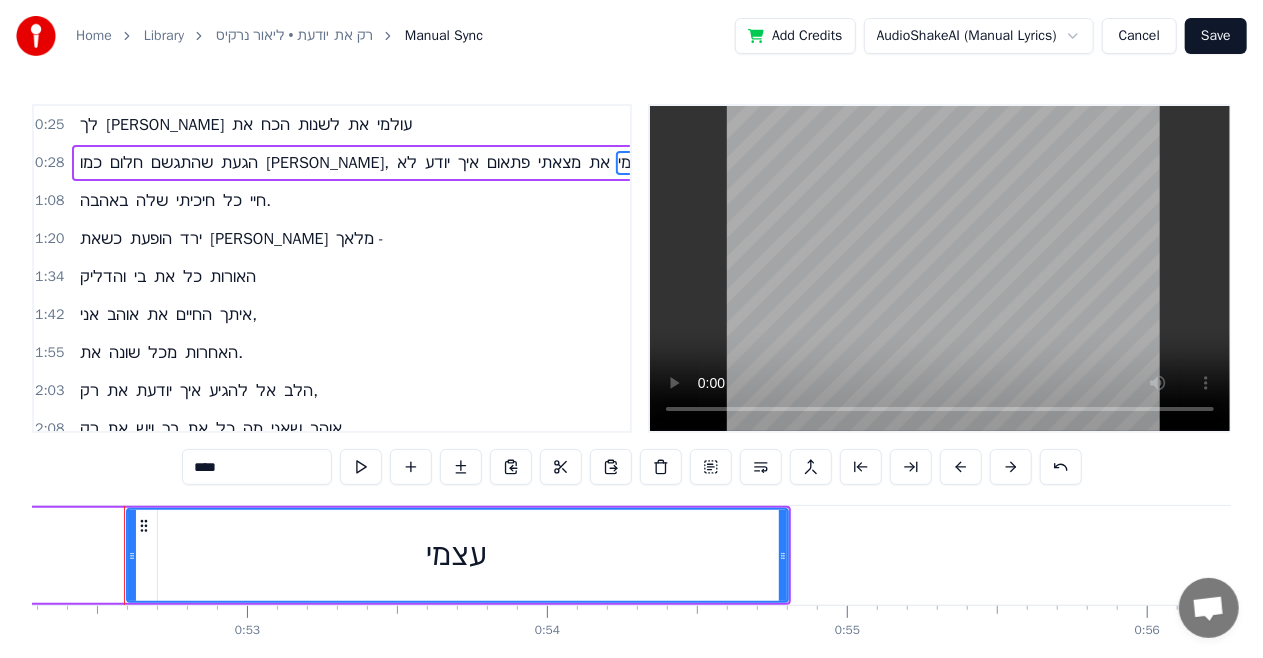 scroll, scrollTop: 0, scrollLeft: 15677, axis: horizontal 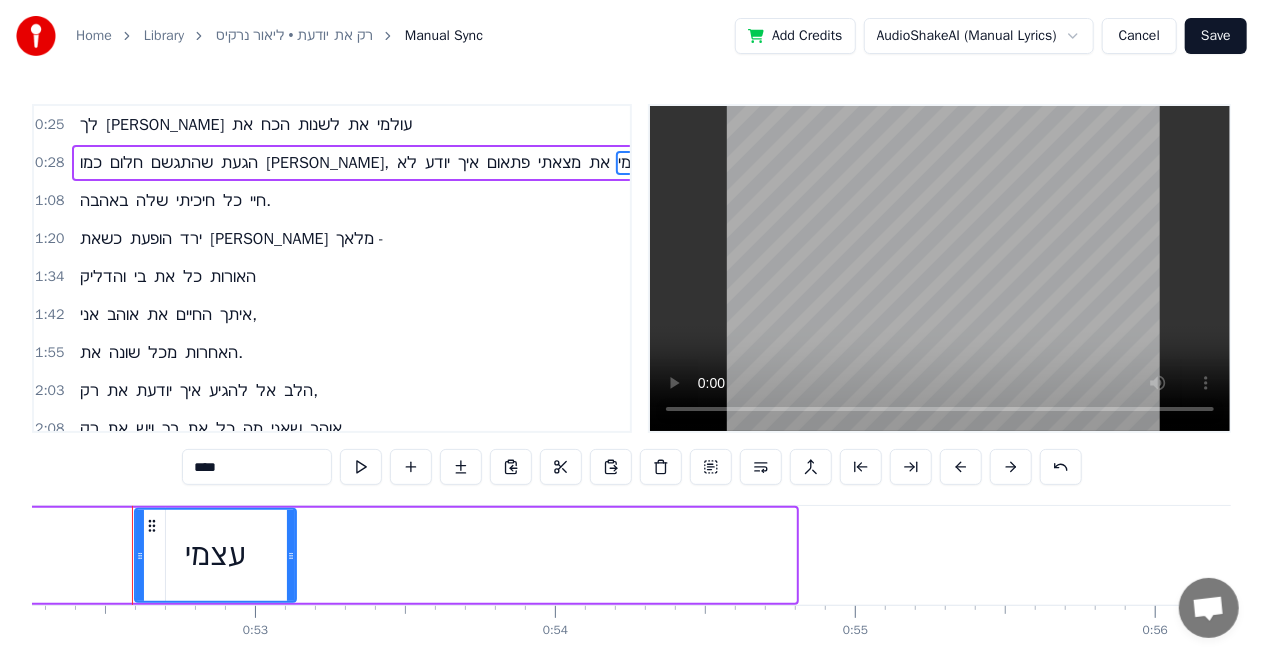 drag, startPoint x: 792, startPoint y: 536, endPoint x: 183, endPoint y: 558, distance: 609.3972 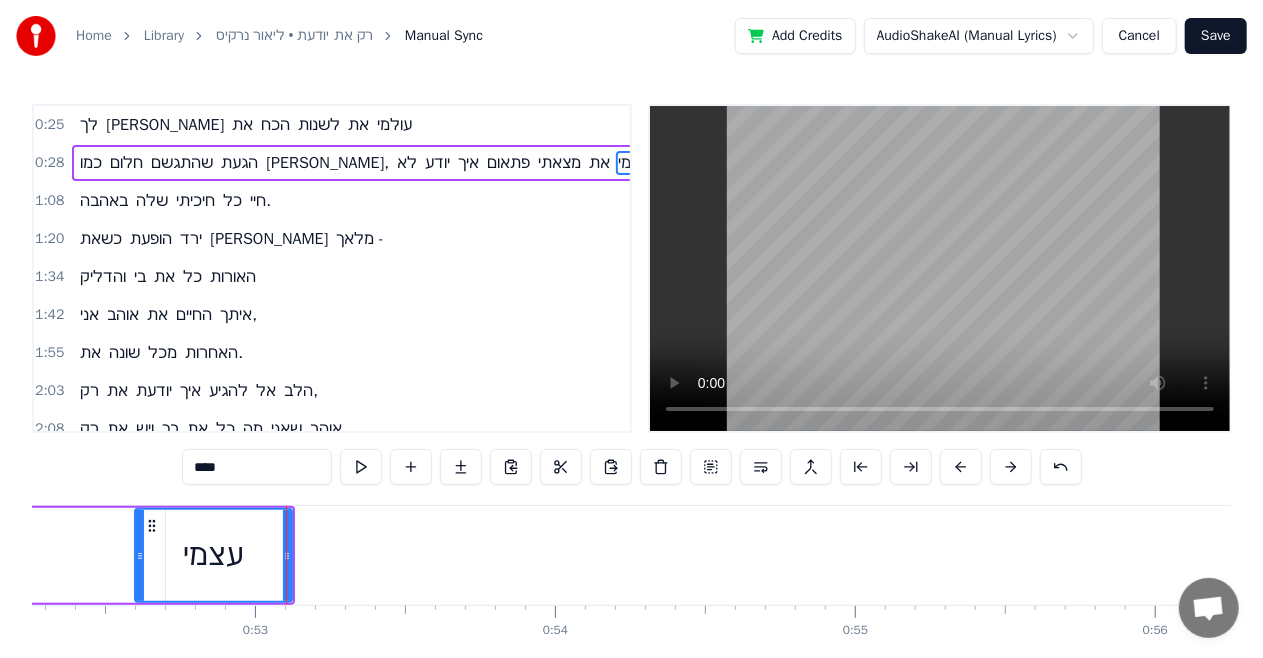 click on "את" at bounding box center (-86, 555) 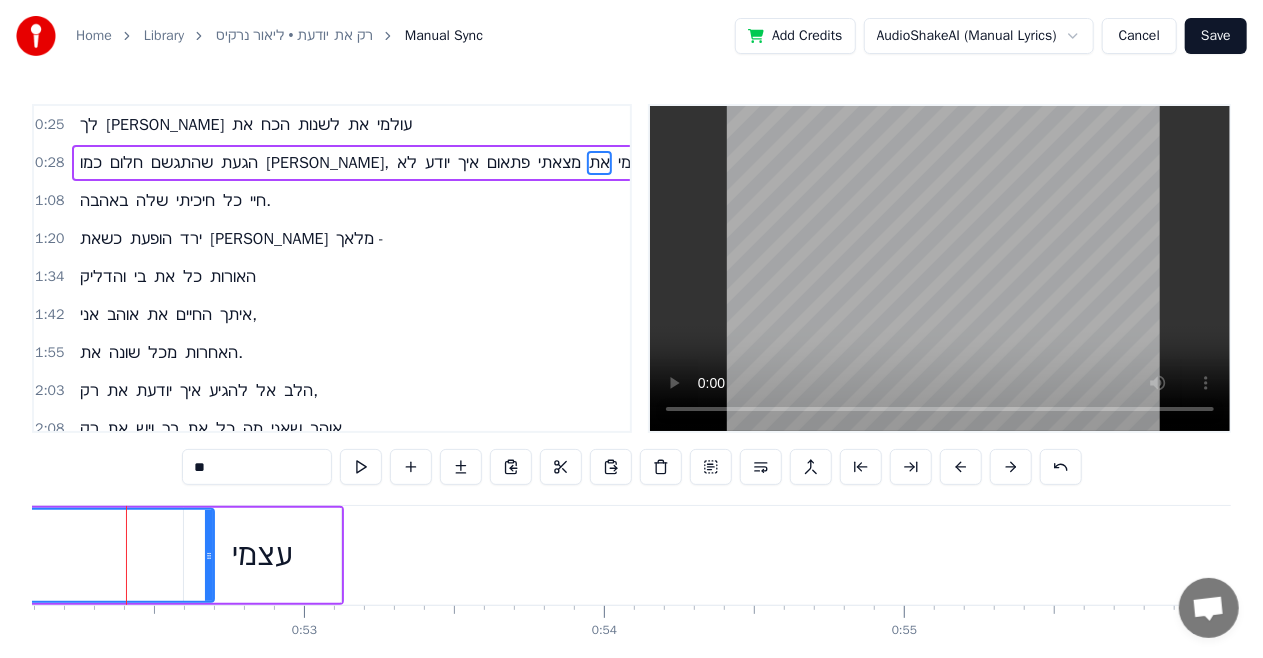 scroll, scrollTop: 0, scrollLeft: 15622, axis: horizontal 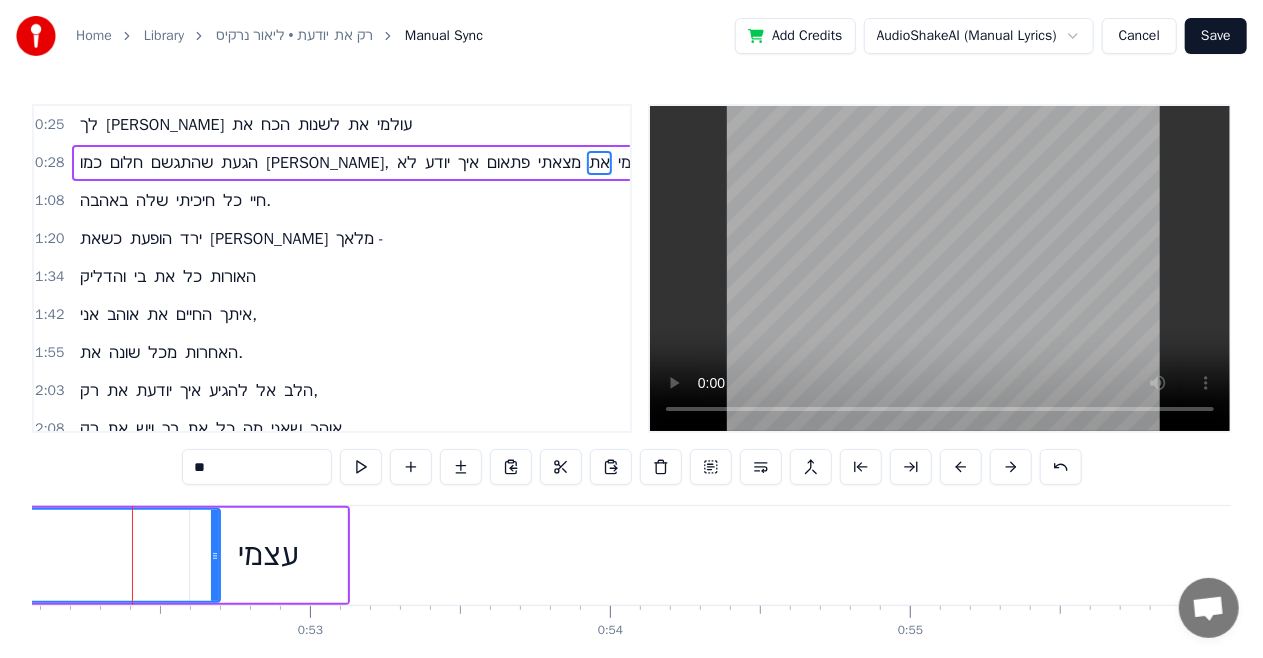click on "את" at bounding box center (-31, 555) 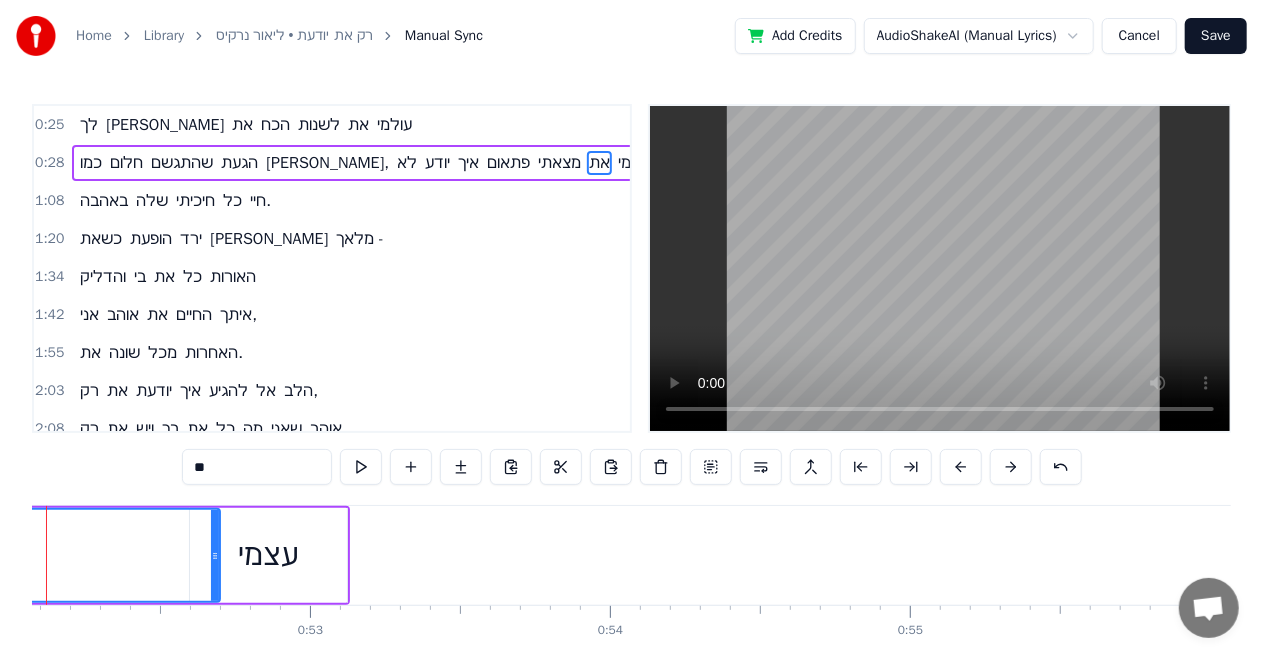 scroll, scrollTop: 0, scrollLeft: 15536, axis: horizontal 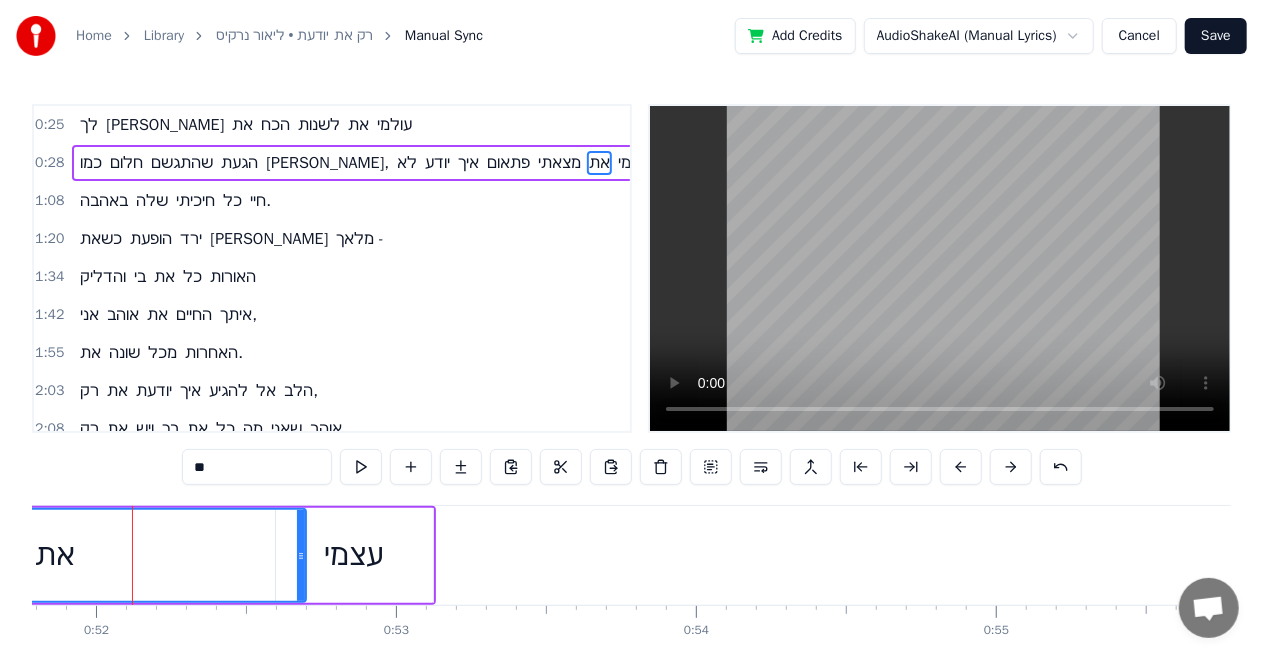 click on "את" at bounding box center [55, 555] 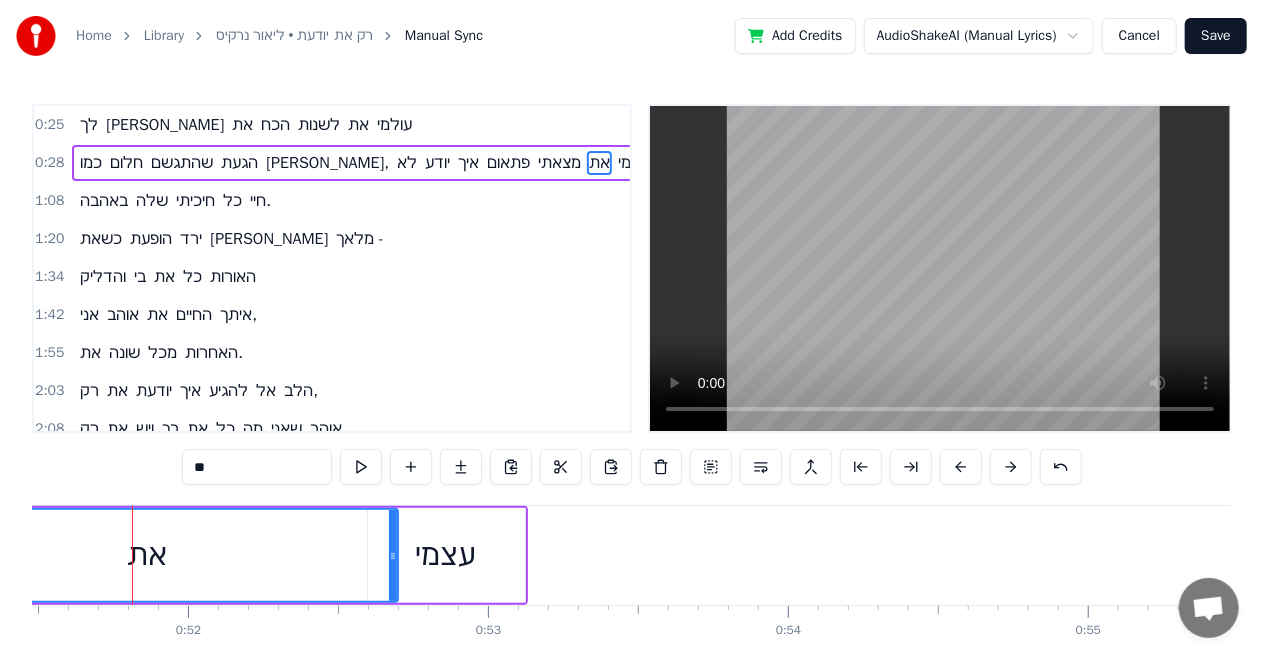 click on "את" at bounding box center [147, 555] 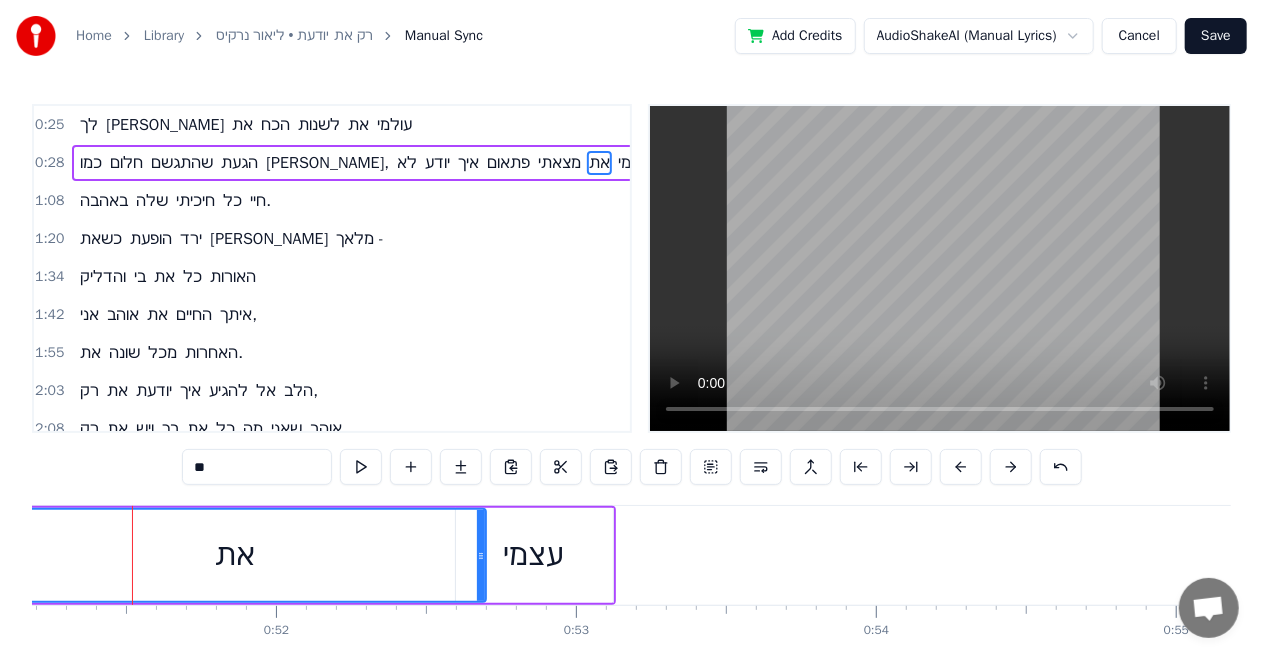 click on "את" at bounding box center (235, 555) 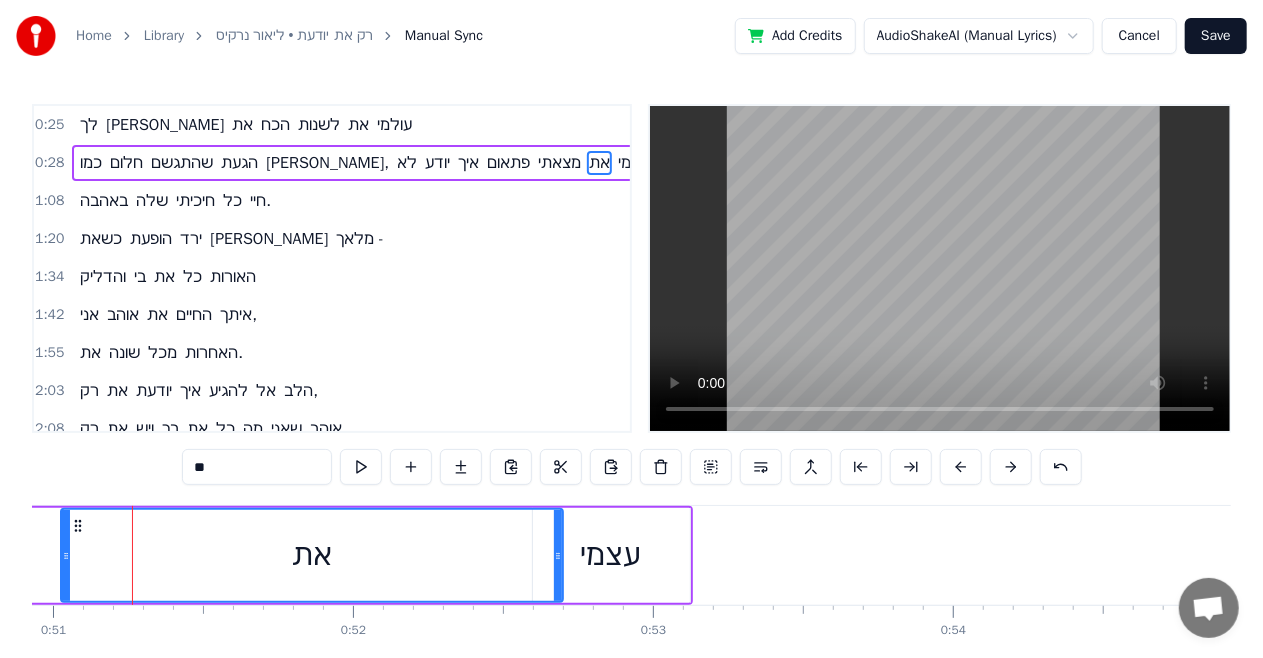 click on "כמו חלום שהתגשם הגעת [PERSON_NAME], לא יודע איך פתאום מצאתי את עצמי" at bounding box center (-3004, 555) 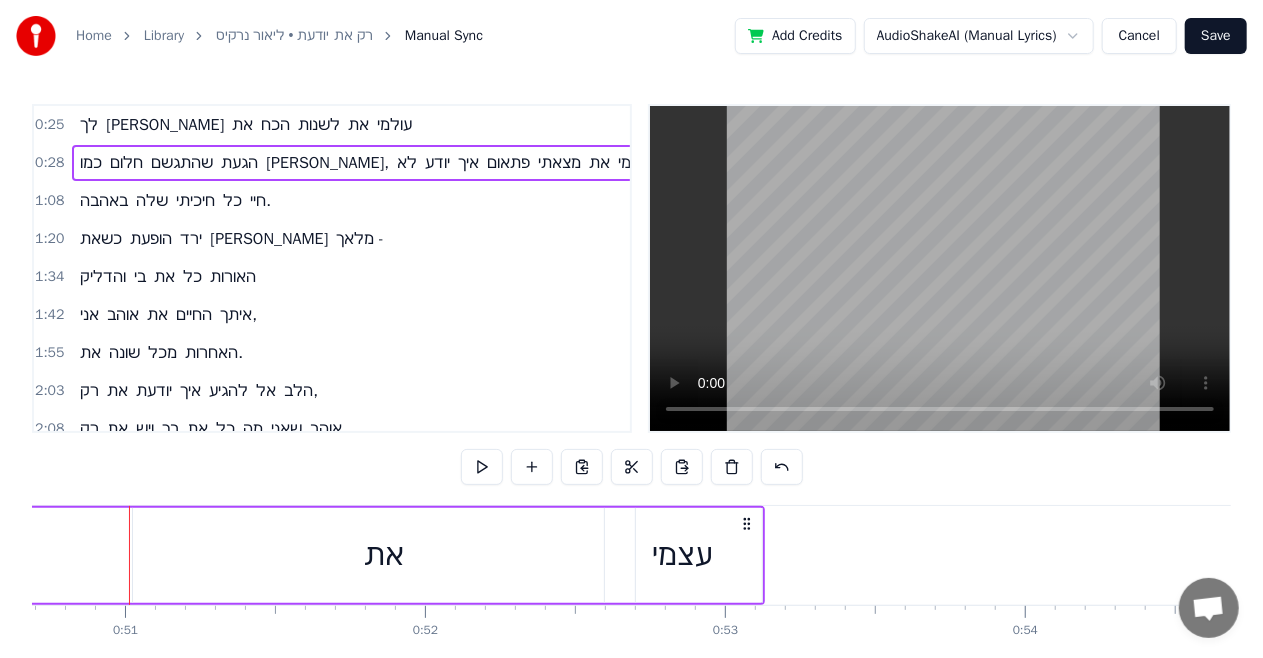 click on "כמו חלום שהתגשם הגעת [PERSON_NAME], לא יודע איך פתאום מצאתי את עצמי" at bounding box center [-2932, 555] 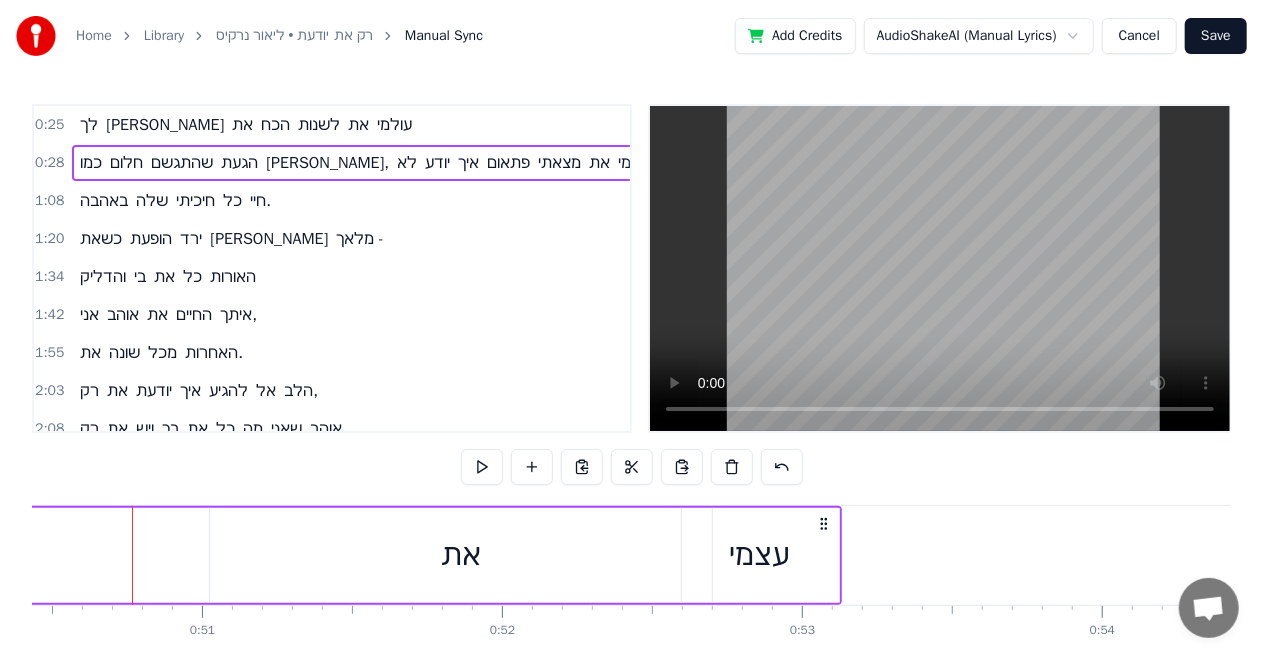 click on "כמו חלום שהתגשם הגעת [PERSON_NAME], לא יודע איך פתאום מצאתי את עצמי" at bounding box center (-2855, 555) 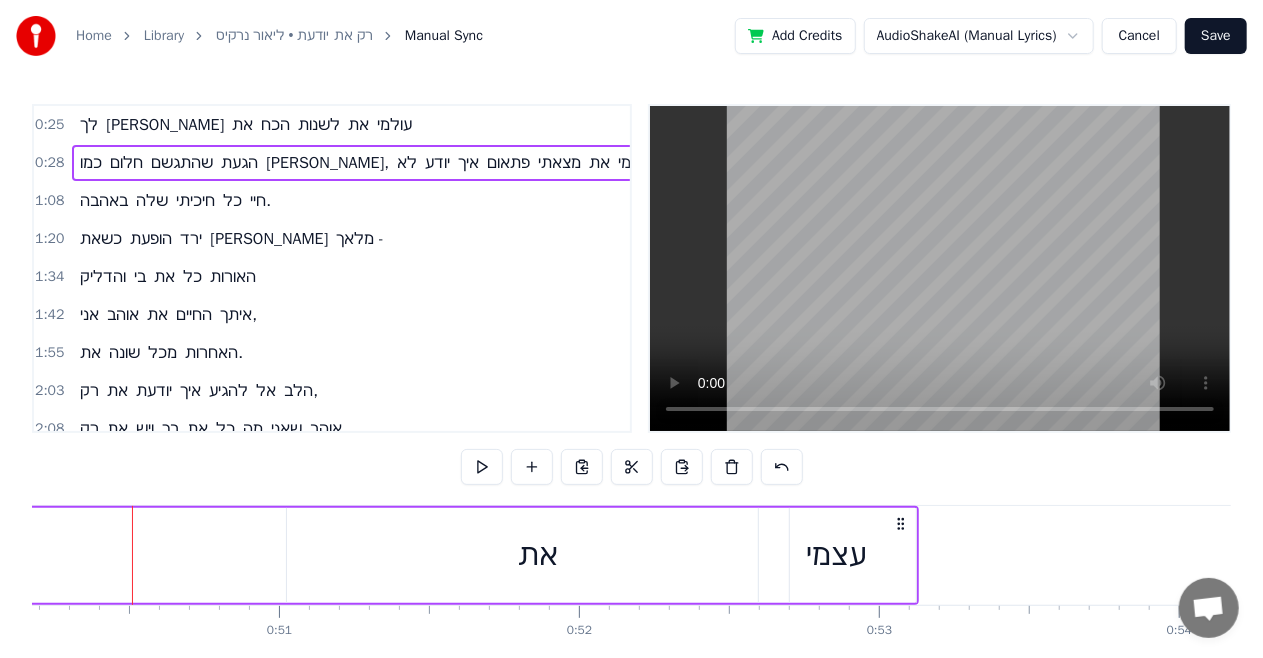 click on "כמו חלום שהתגשם הגעת [PERSON_NAME], לא יודע איך פתאום מצאתי את עצמי" at bounding box center (-2778, 555) 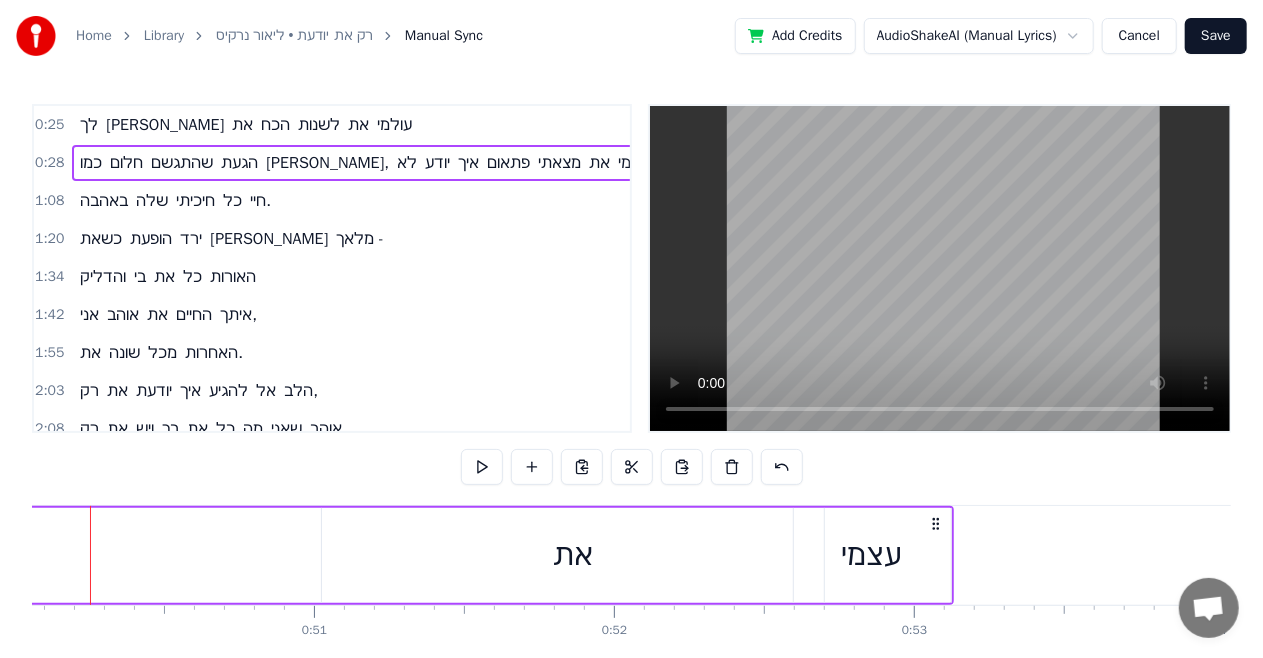 scroll, scrollTop: 0, scrollLeft: 14976, axis: horizontal 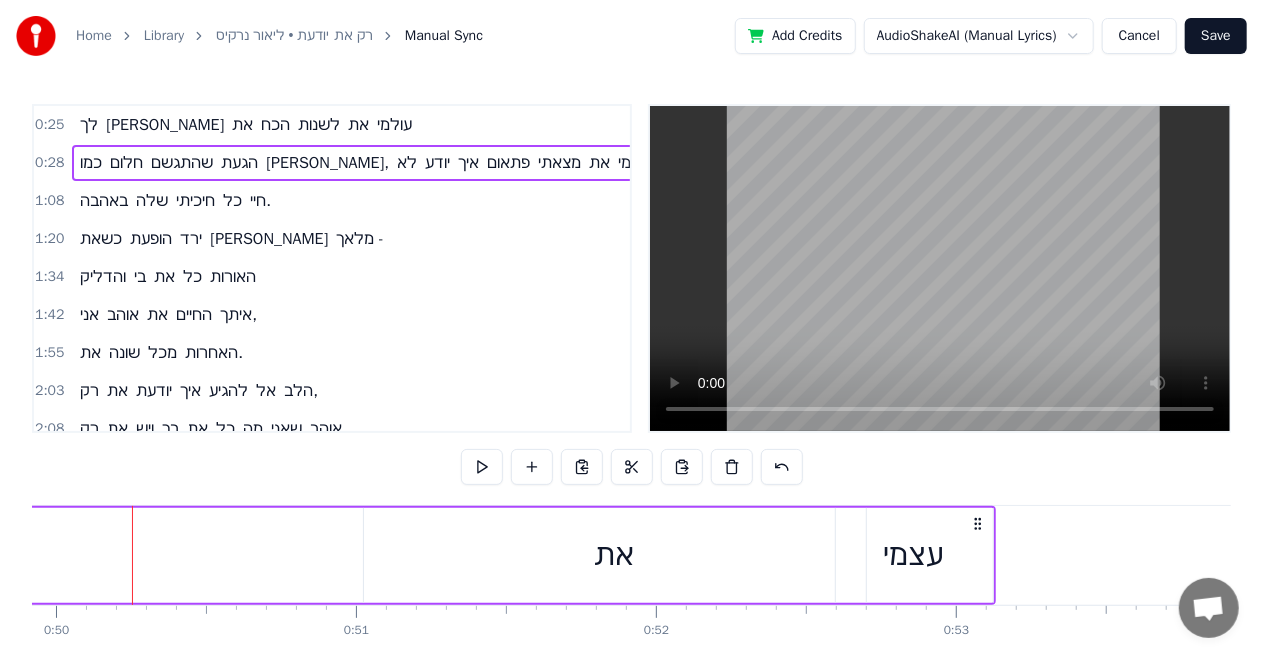 click on "את" at bounding box center [615, 555] 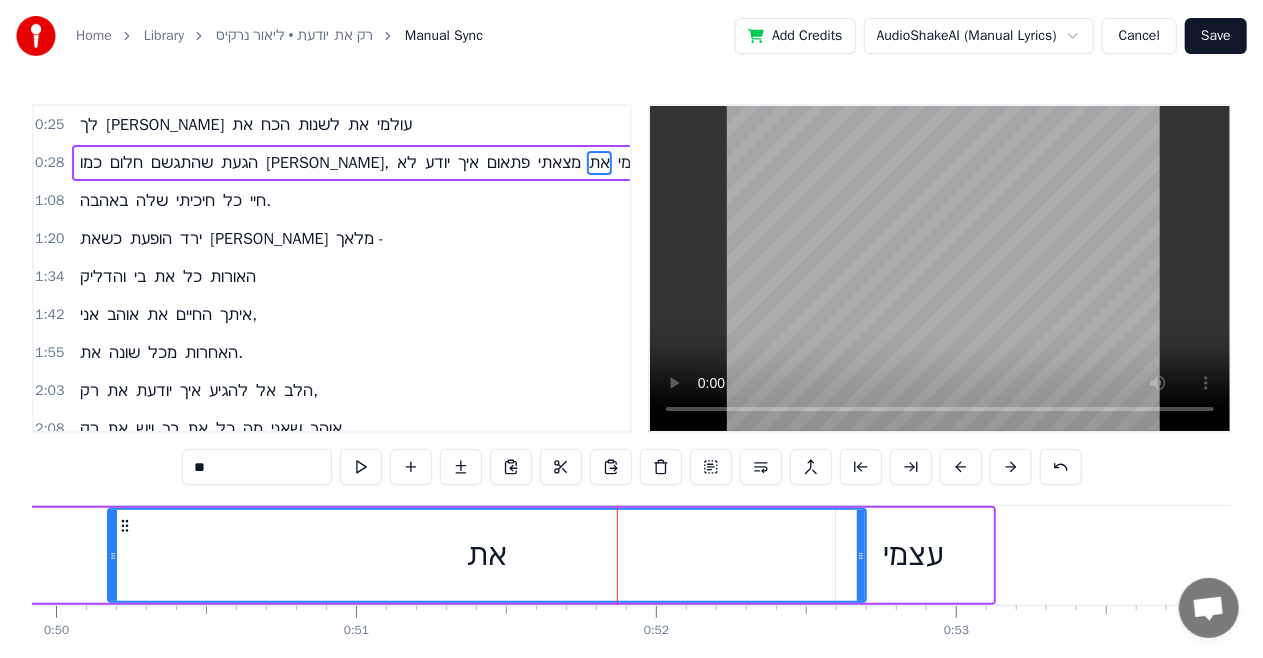 drag, startPoint x: 368, startPoint y: 550, endPoint x: 142, endPoint y: 556, distance: 226.07964 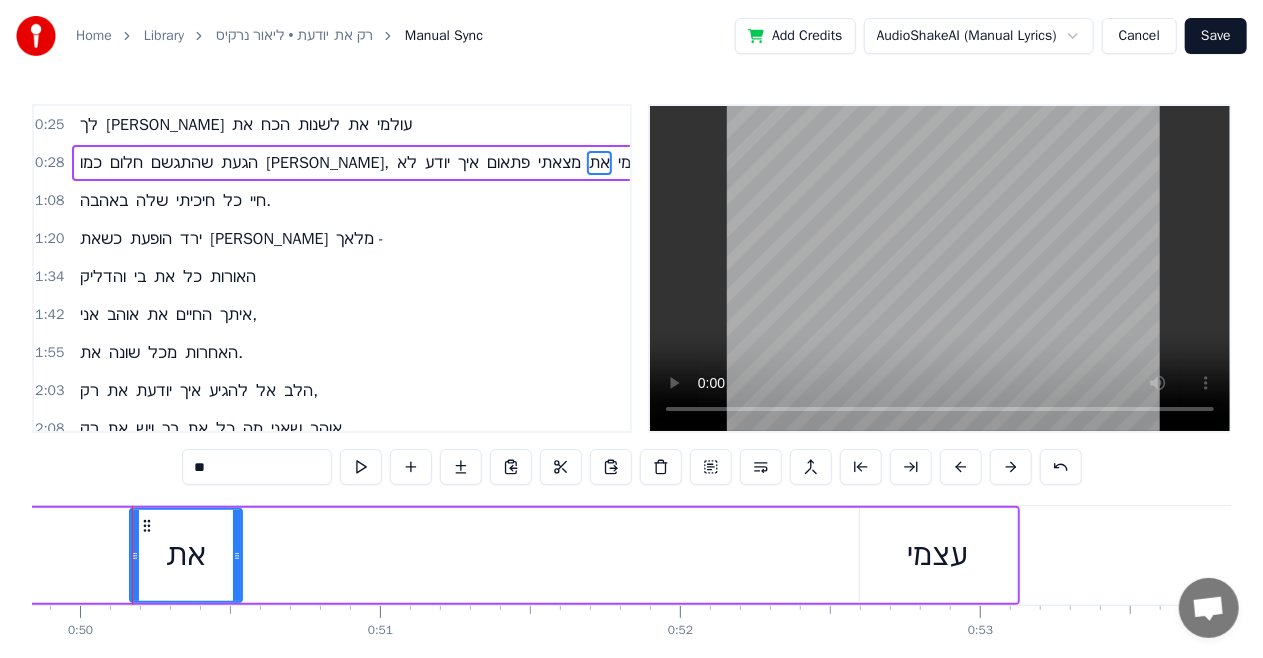drag, startPoint x: 885, startPoint y: 548, endPoint x: 370, endPoint y: 548, distance: 515 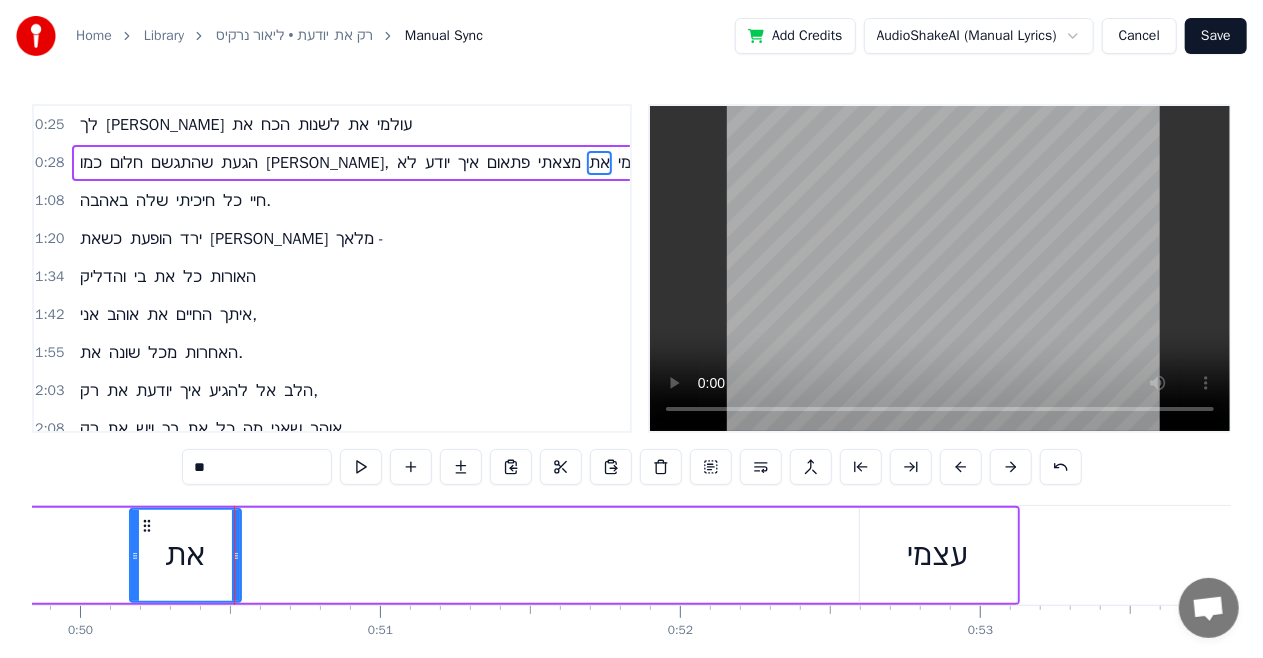 click on "עצמי" at bounding box center [938, 555] 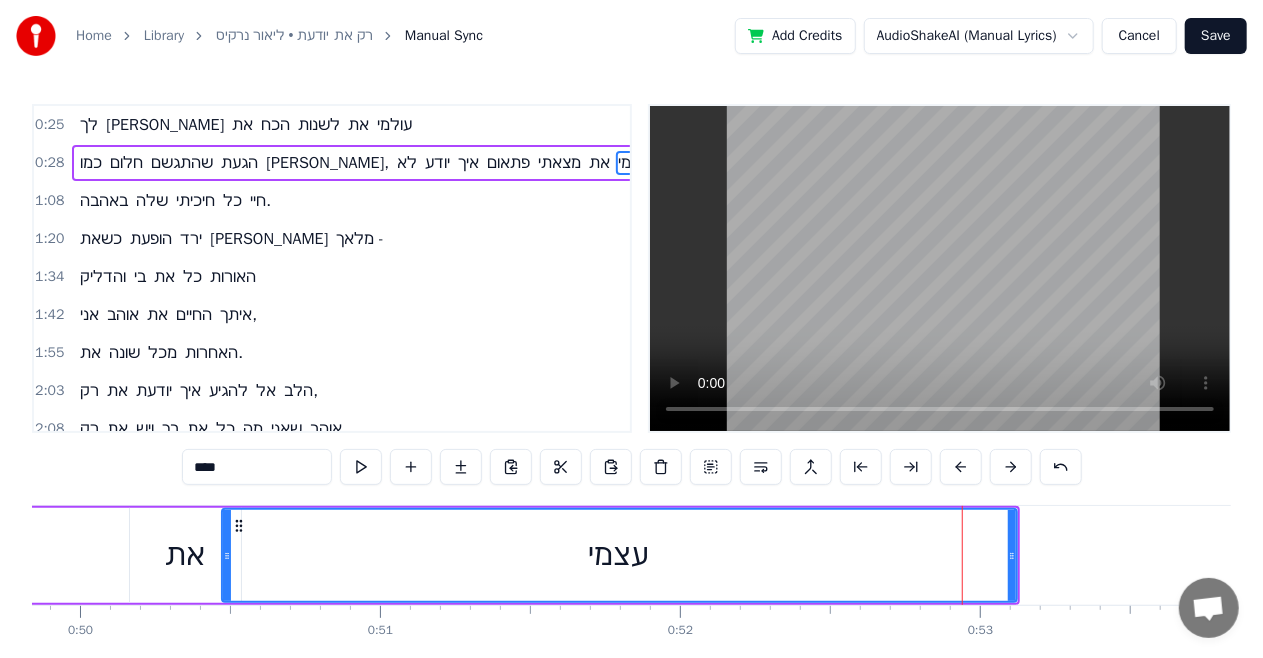 drag, startPoint x: 862, startPoint y: 550, endPoint x: 506, endPoint y: 494, distance: 360.3776 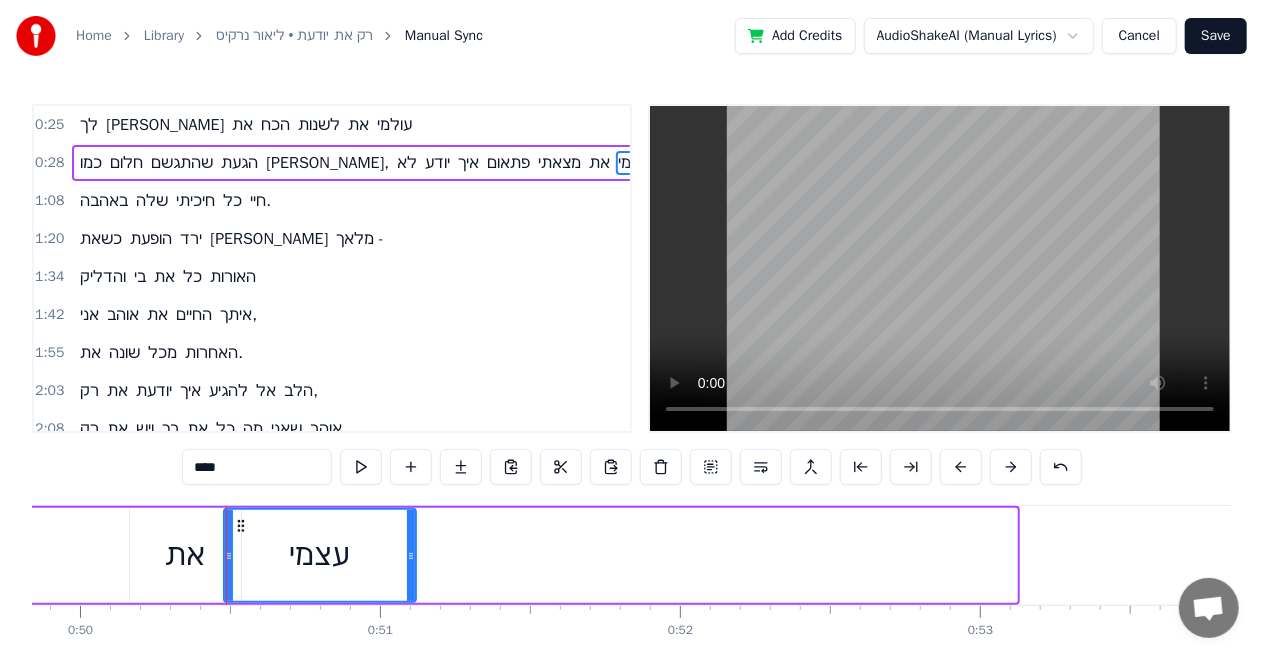drag, startPoint x: 1009, startPoint y: 542, endPoint x: 408, endPoint y: 598, distance: 603.60333 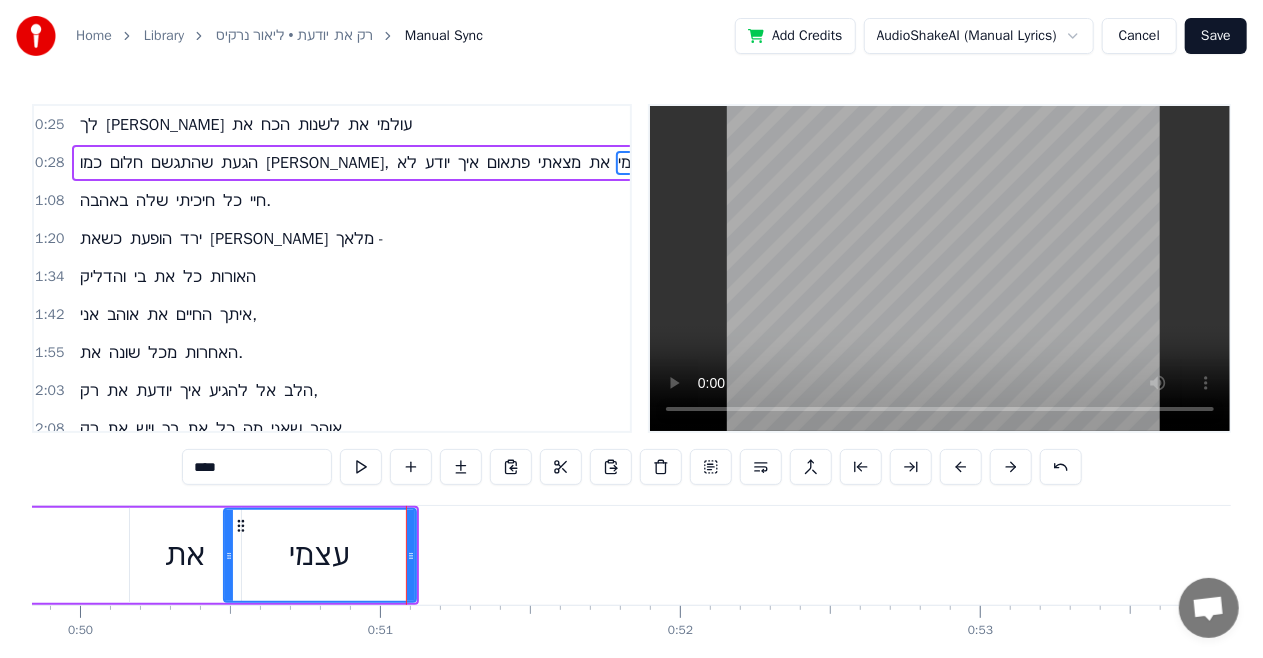 click on "כמו חלום שהתגשם הגעת [PERSON_NAME], לא יודע איך פתאום מצאתי את עצמי" at bounding box center [-2978, 555] 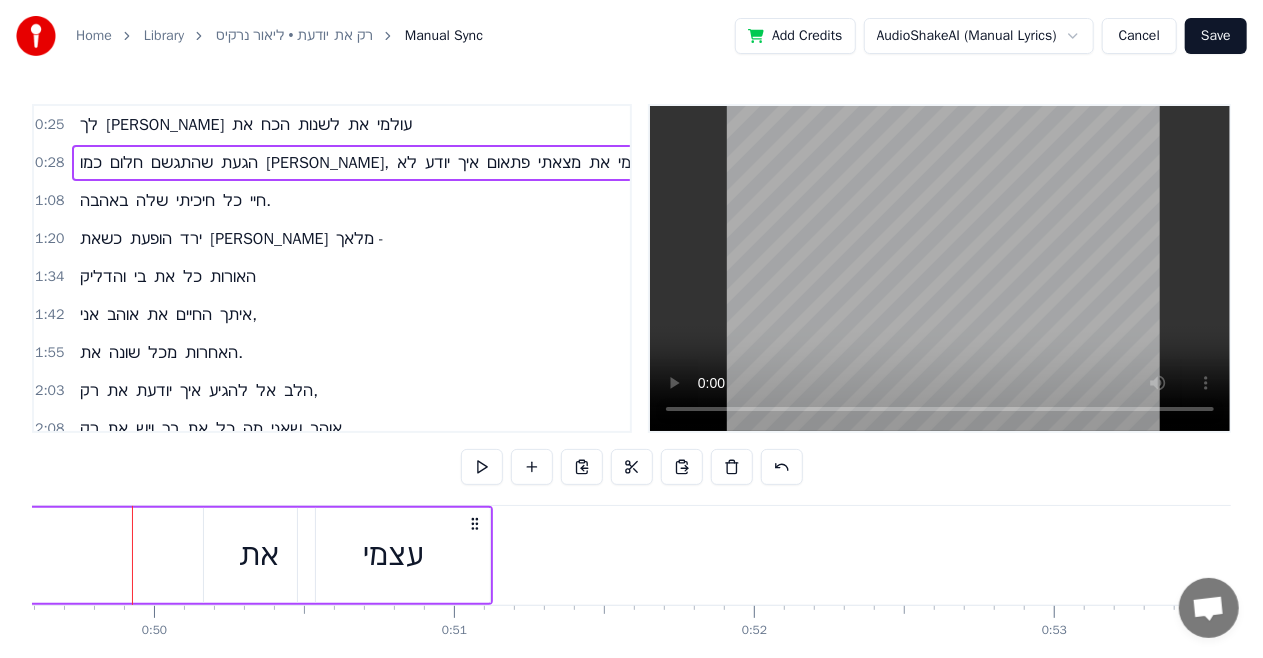 click on "כמו חלום שהתגשם הגעת [PERSON_NAME], לא יודע איך פתאום מצאתי את עצמי" at bounding box center (-2904, 555) 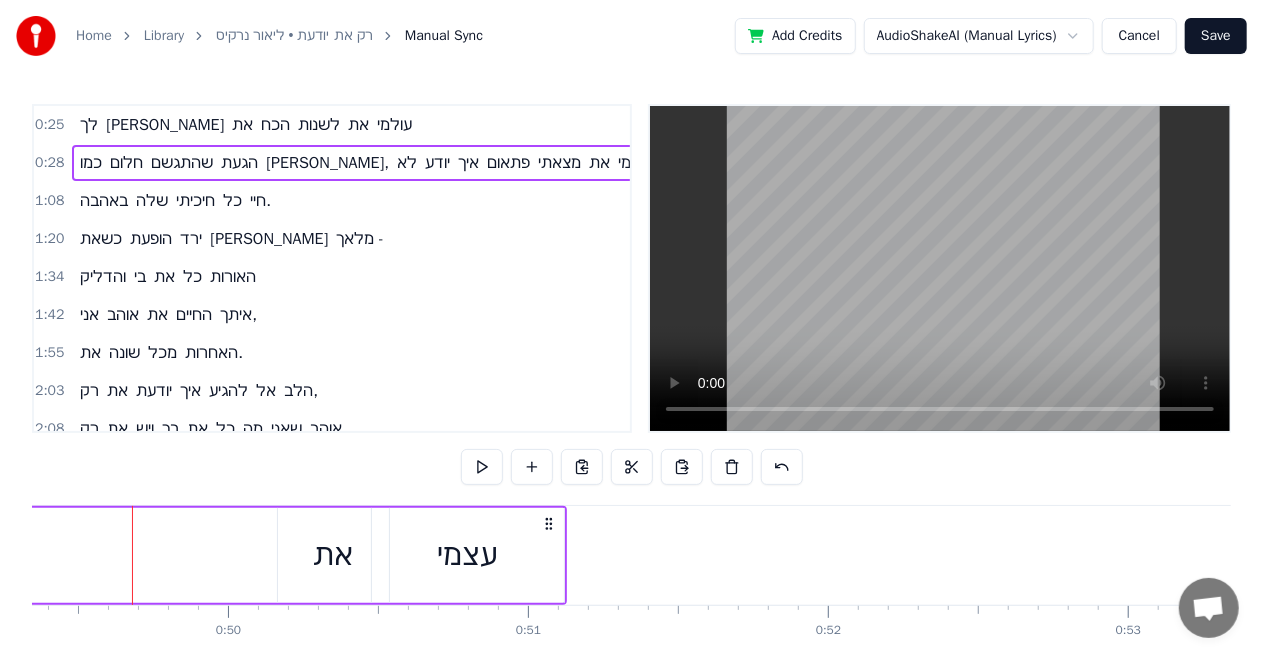 click on "כמו חלום שהתגשם הגעת [PERSON_NAME], לא יודע איך פתאום מצאתי את עצמי" at bounding box center [-2830, 555] 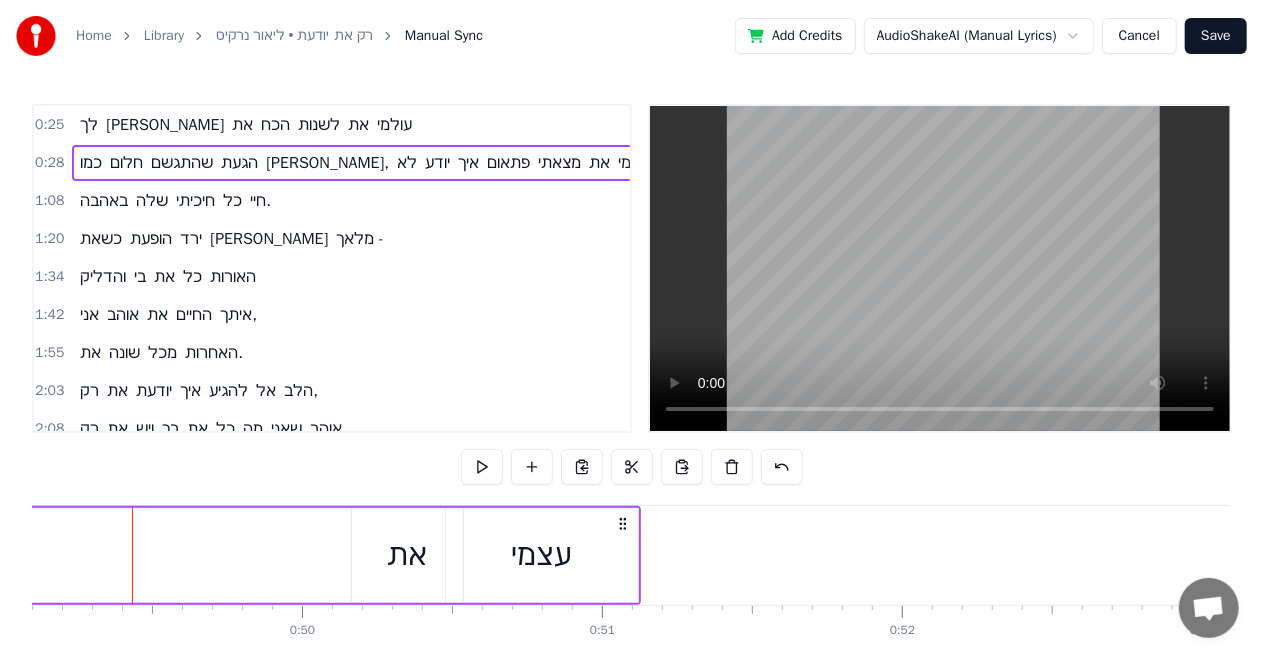 click on "כמו חלום שהתגשם הגעת [PERSON_NAME], לא יודע איך פתאום מצאתי את עצמי" at bounding box center (-2756, 555) 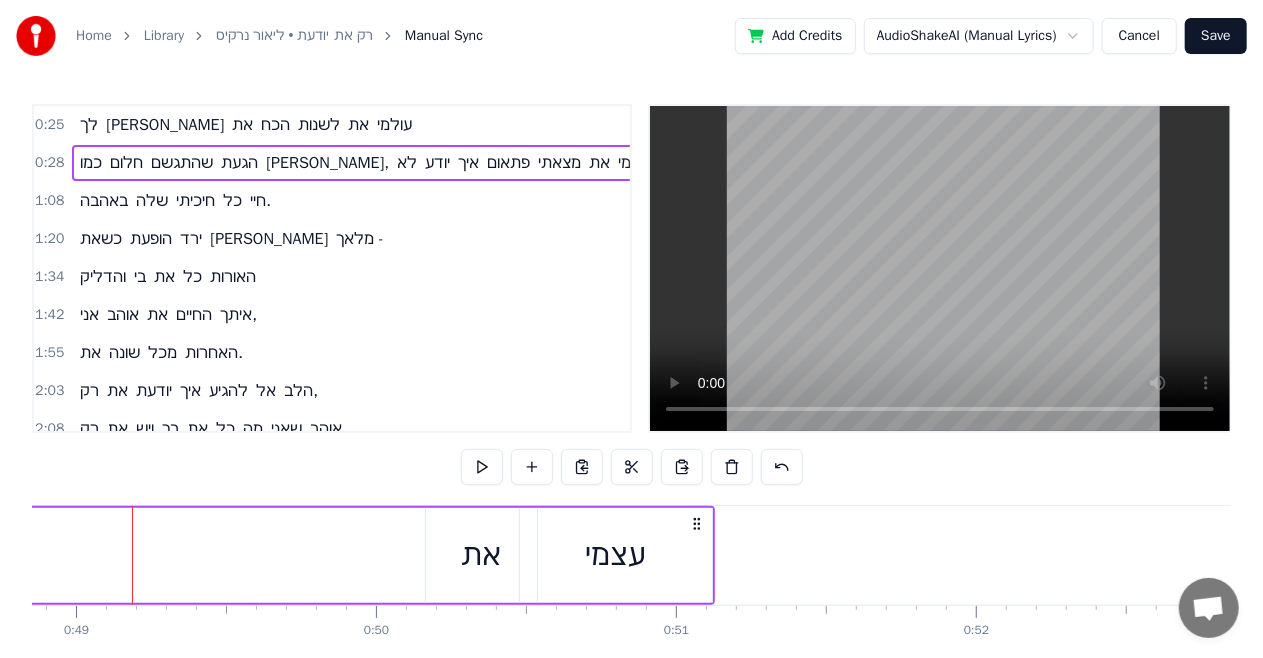 click on "כמו חלום שהתגשם הגעת [PERSON_NAME], לא יודע איך פתאום מצאתי את עצמי" at bounding box center [-2682, 555] 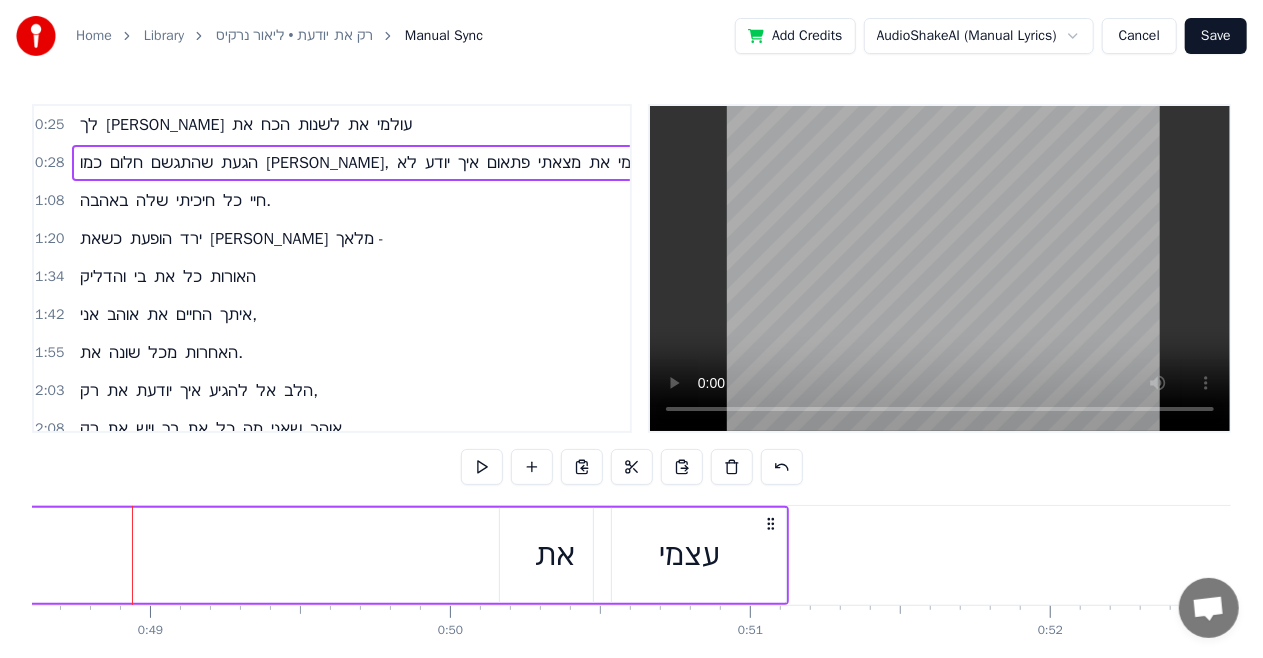 click on "כמו חלום שהתגשם הגעת [PERSON_NAME], לא יודע איך פתאום מצאתי את עצמי" at bounding box center (-2608, 555) 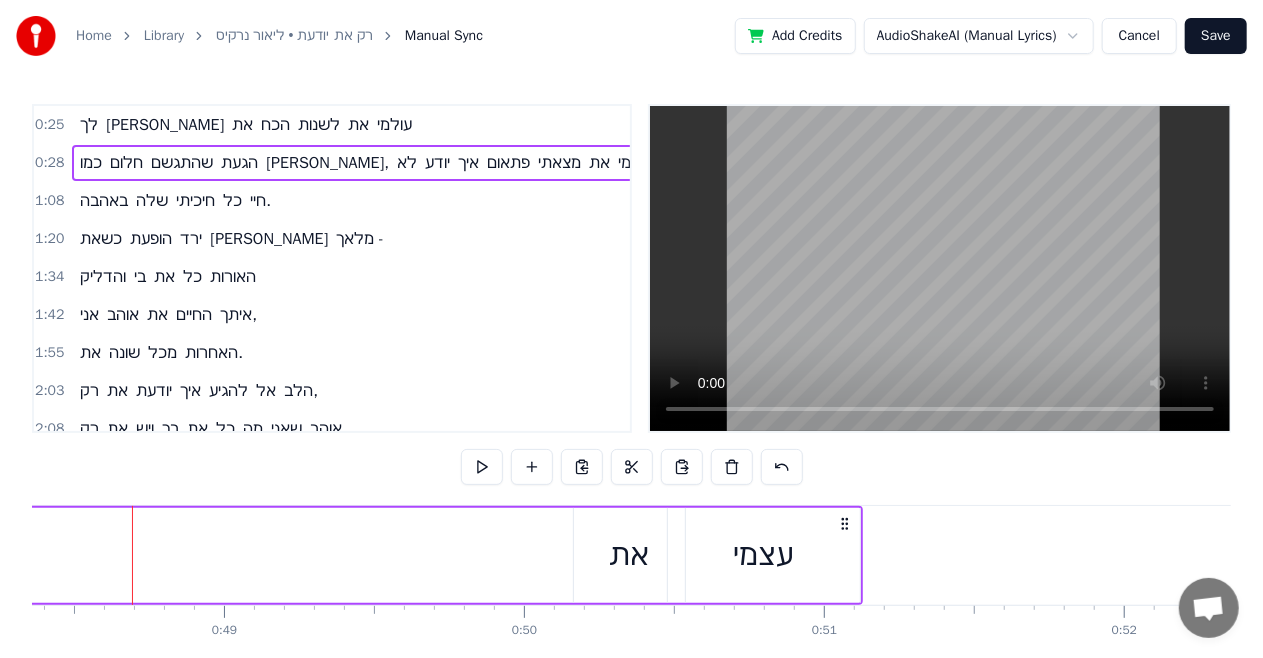 click on "כמו חלום שהתגשם הגעת [PERSON_NAME], לא יודע איך פתאום מצאתי את עצמי" at bounding box center (-2534, 555) 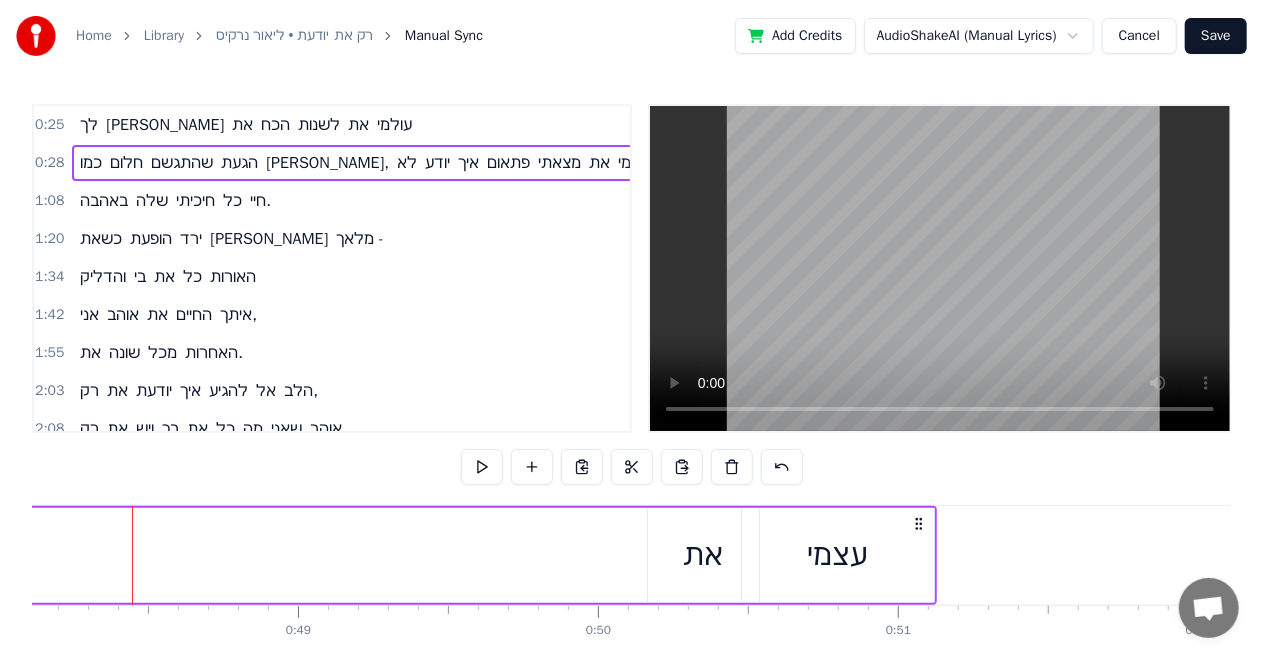 click on "כמו חלום שהתגשם הגעת [PERSON_NAME], לא יודע איך פתאום מצאתי את עצמי" at bounding box center [-2460, 555] 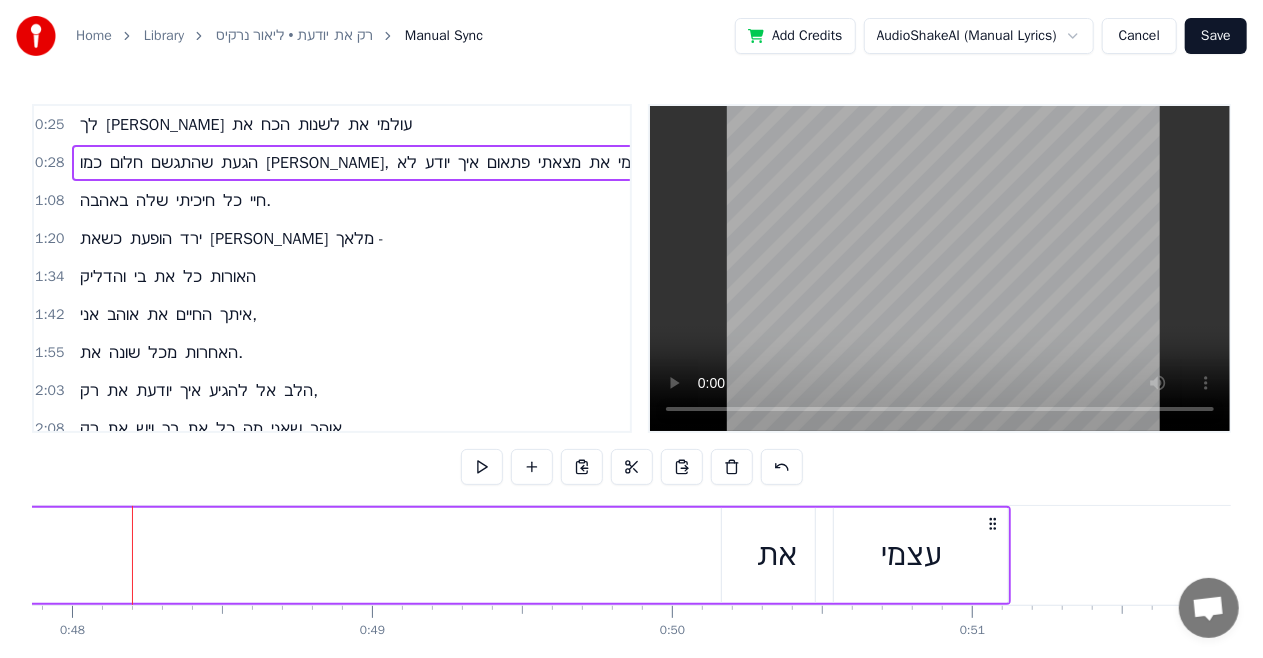 click on "כמו חלום שהתגשם הגעת [PERSON_NAME], לא יודע איך פתאום מצאתי את עצמי" at bounding box center [-2386, 555] 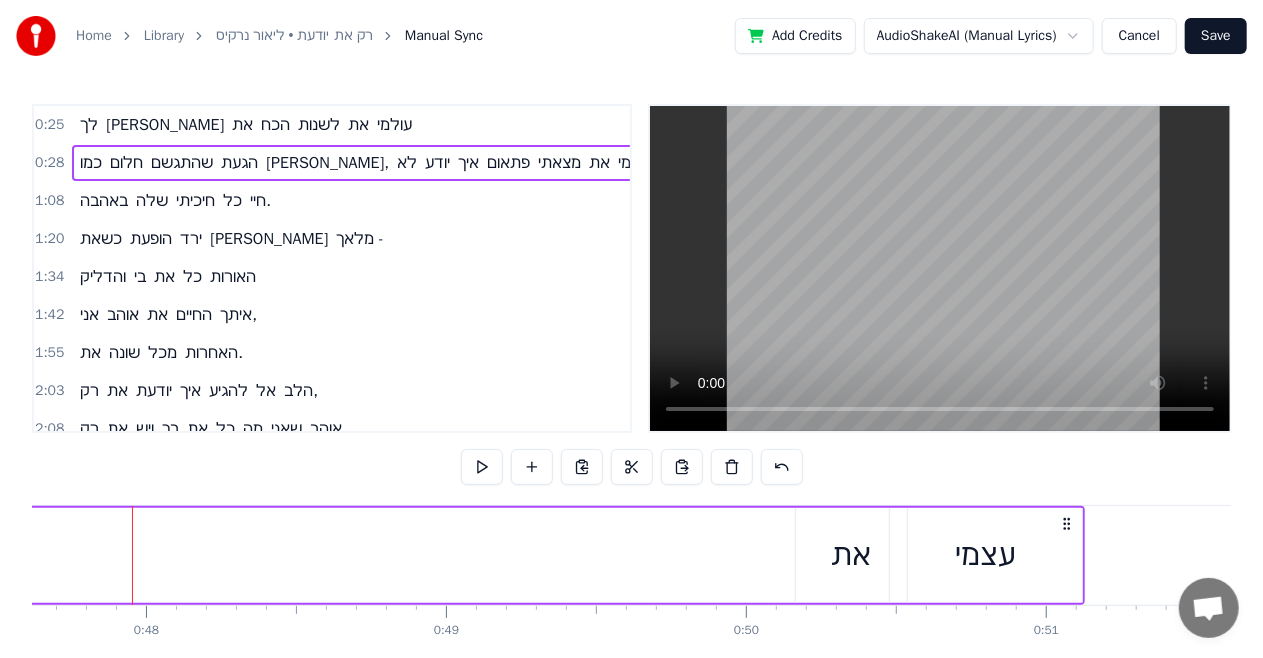 click on "כמו חלום שהתגשם הגעת [PERSON_NAME], לא יודע איך פתאום מצאתי את עצמי" at bounding box center (-2312, 555) 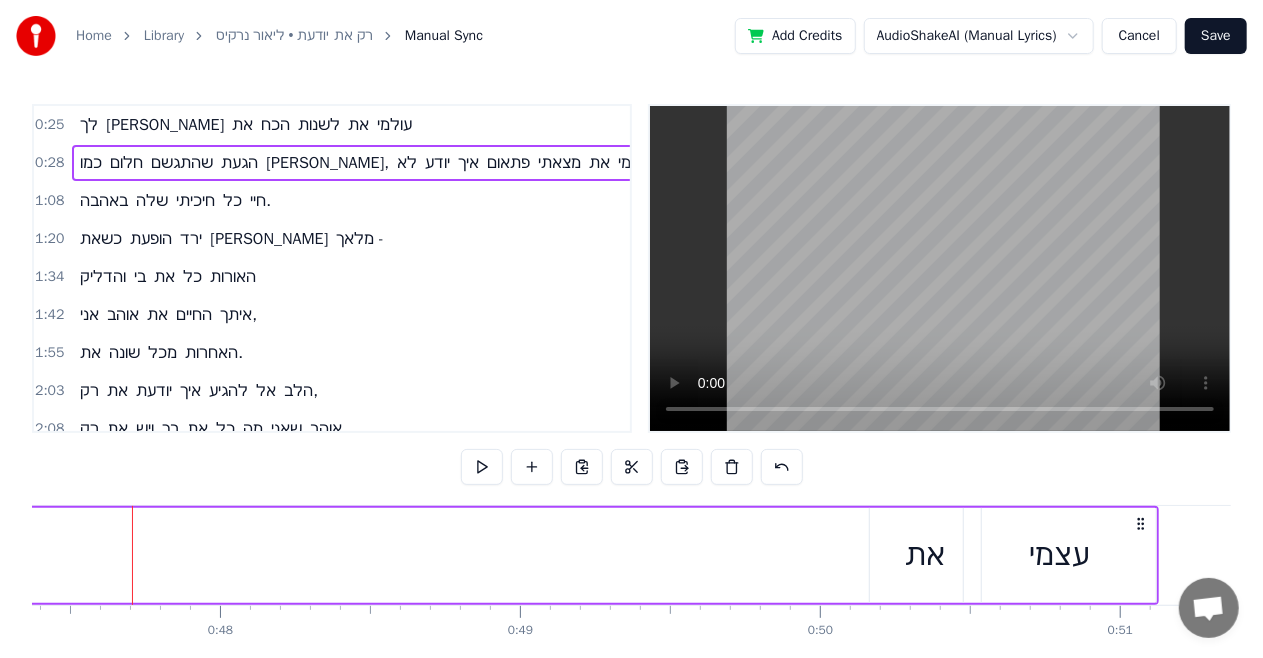 click on "כמו חלום שהתגשם הגעת [PERSON_NAME], לא יודע איך פתאום מצאתי את עצמי" at bounding box center [-2238, 555] 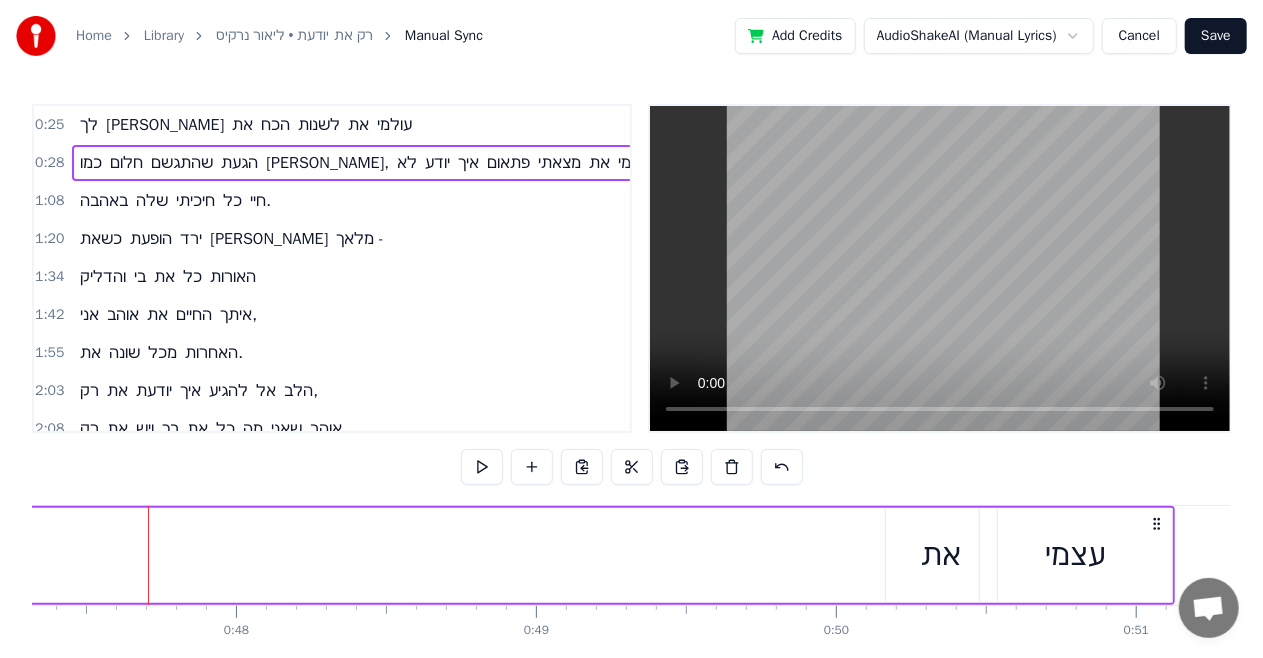 click on "את" at bounding box center [941, 555] 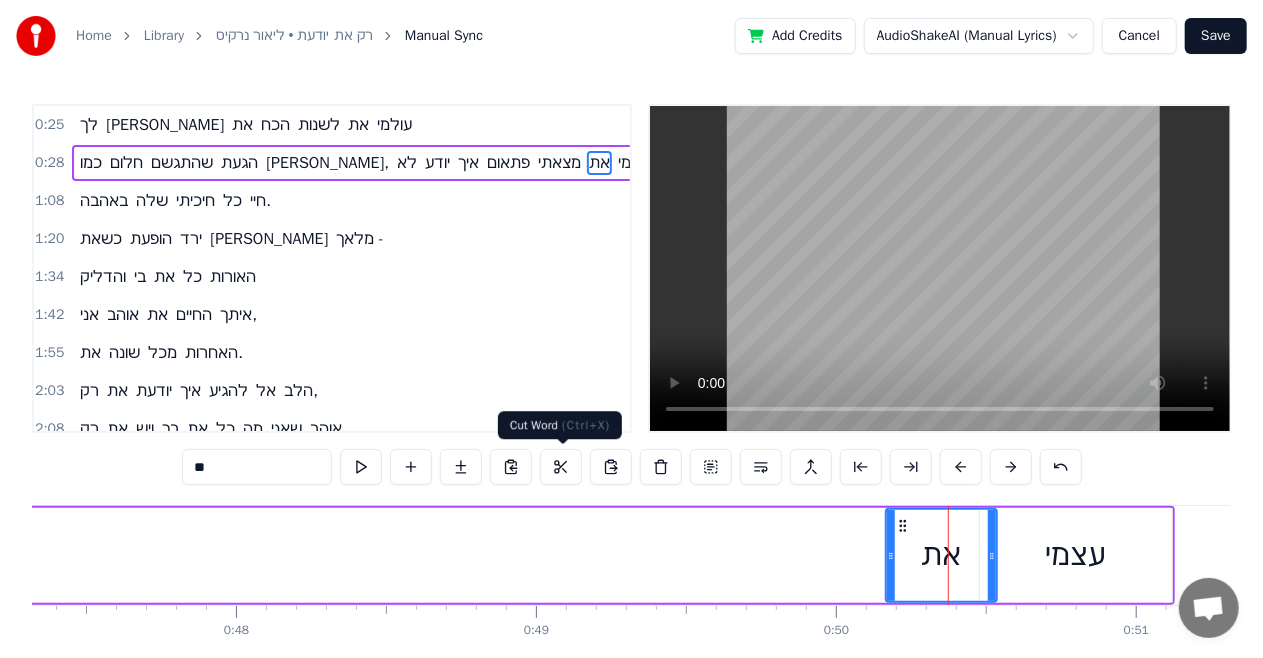 click at bounding box center (561, 467) 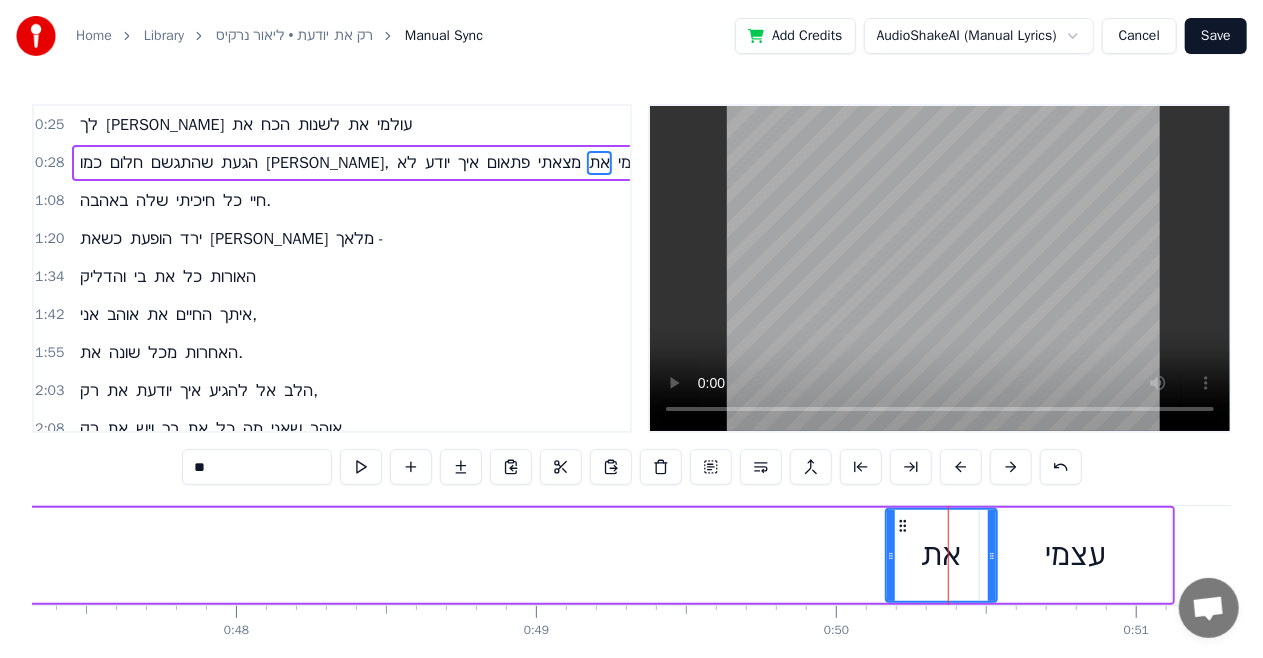 click on "מצאתי" at bounding box center [559, 163] 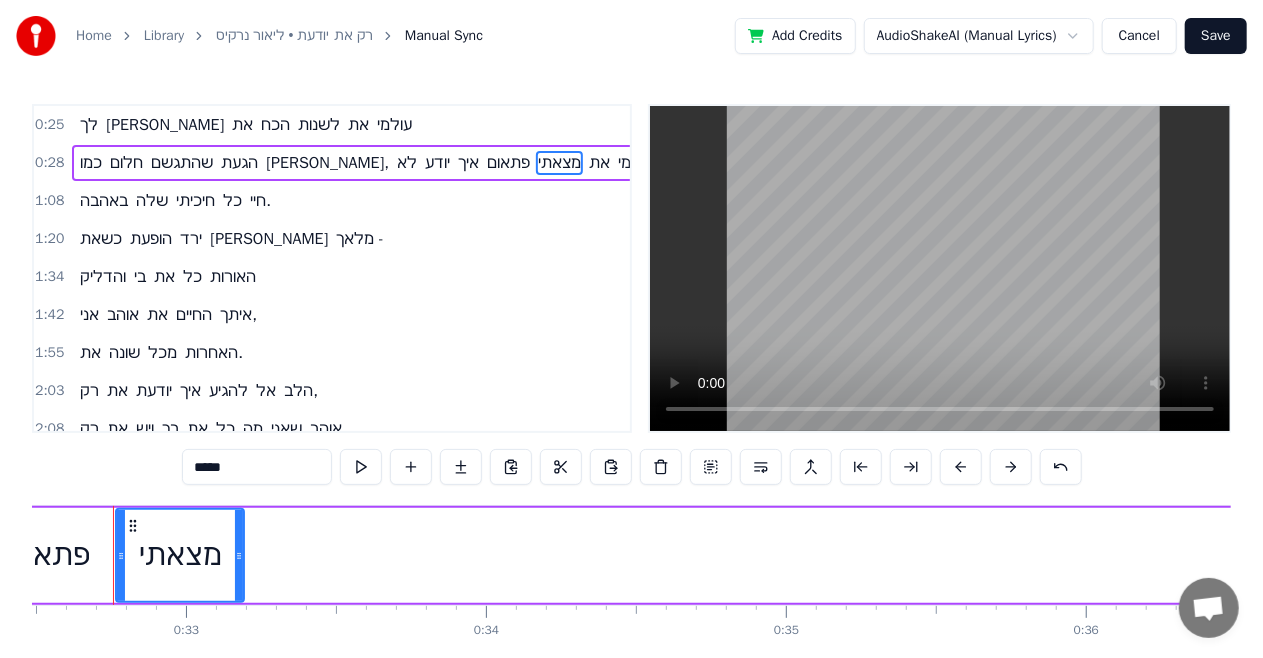 scroll, scrollTop: 0, scrollLeft: 9727, axis: horizontal 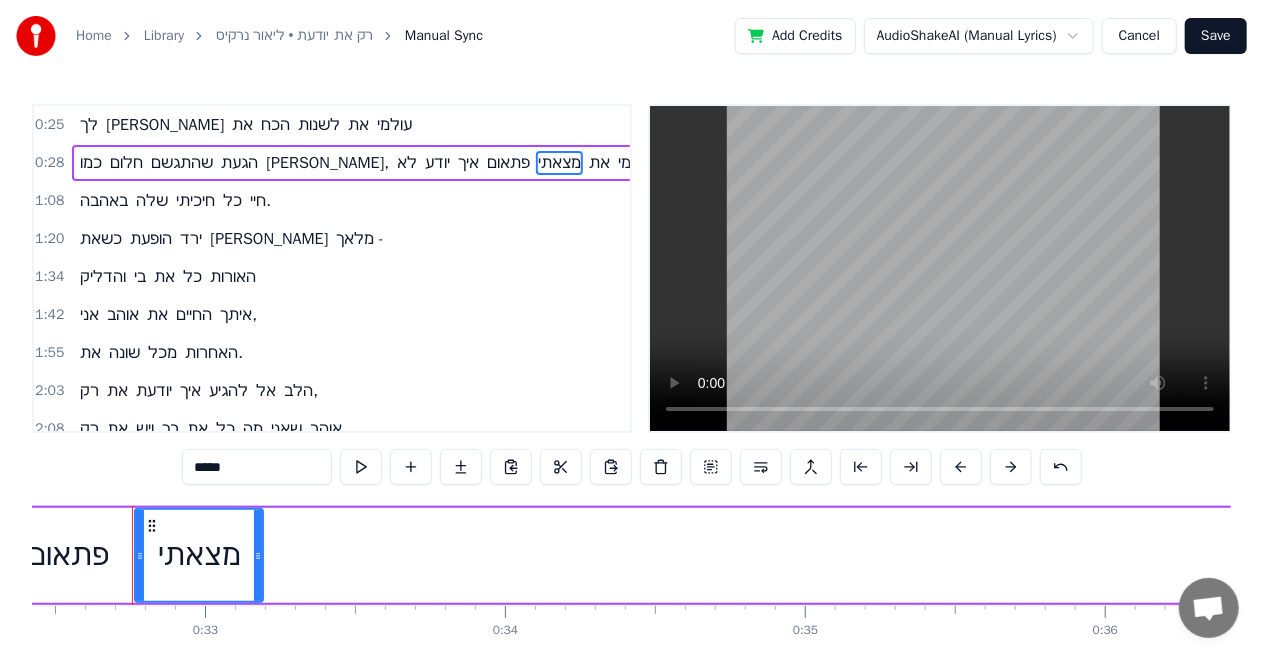 click on "כמו חלום שהתגשם הגעת [PERSON_NAME], לא יודע איך פתאום מצאתי את עצמי" at bounding box center [2247, 555] 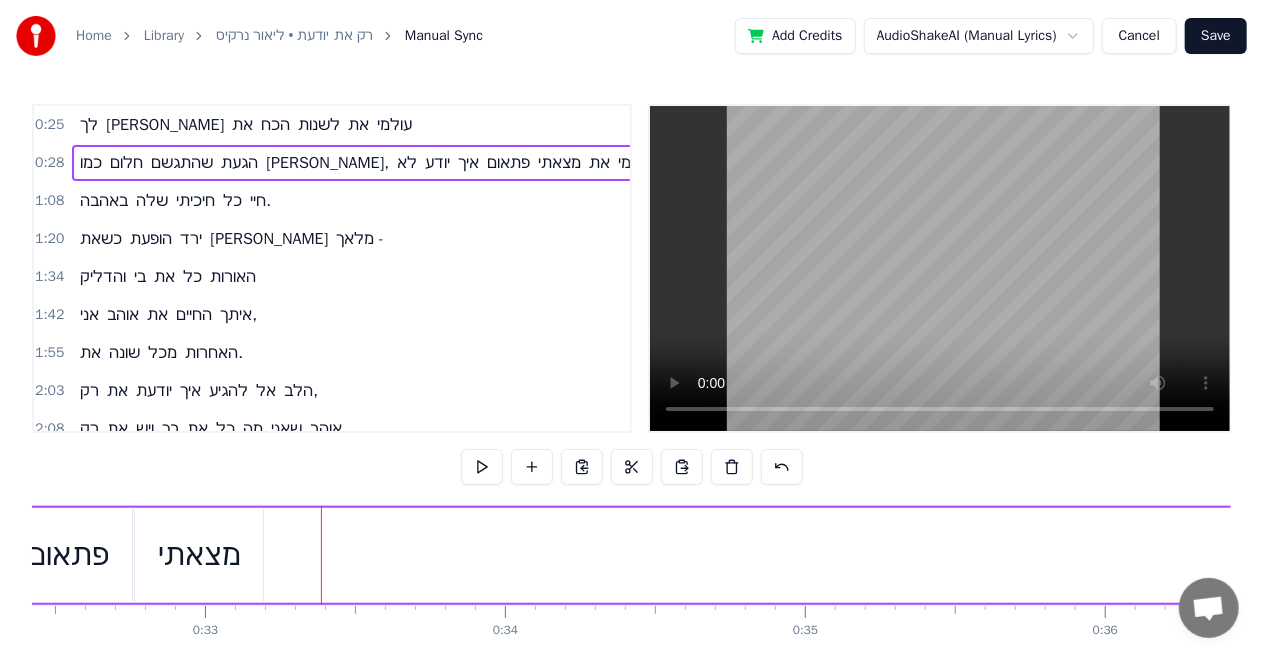 click on "כמו חלום שהתגשם הגעת [PERSON_NAME], לא יודע איך פתאום מצאתי את עצמי" at bounding box center (2247, 555) 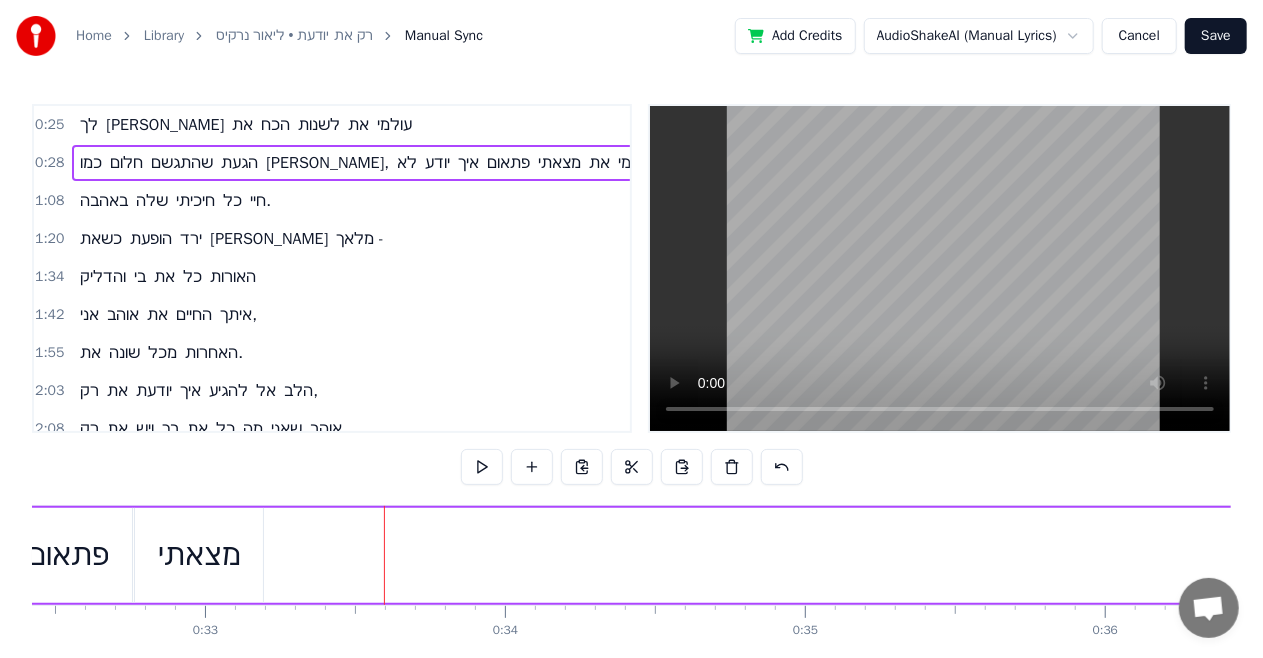 click on "את" at bounding box center (599, 163) 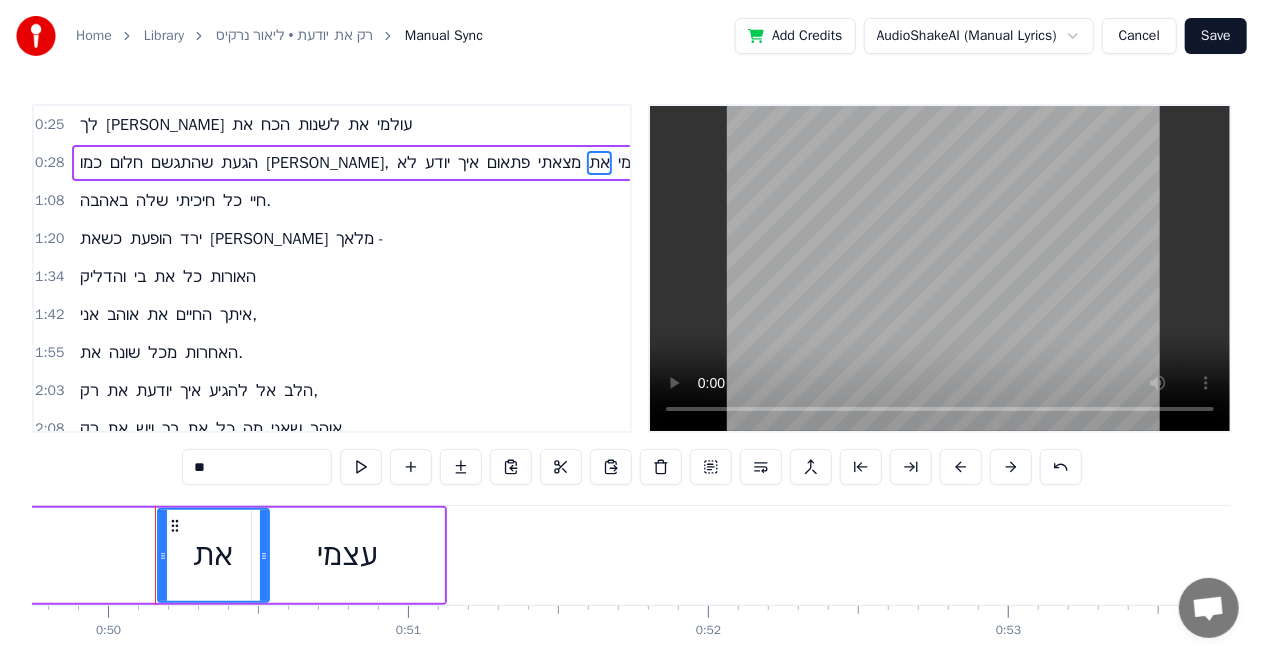 scroll, scrollTop: 0, scrollLeft: 14946, axis: horizontal 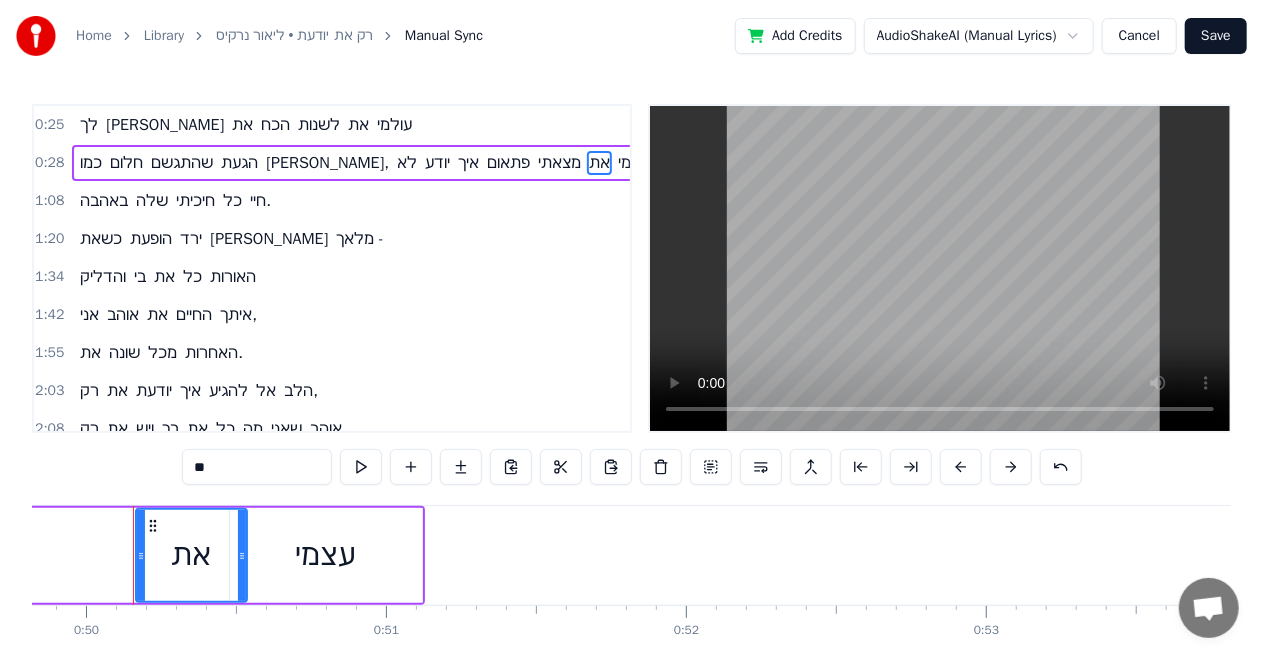 click on "כמו חלום שהתגשם הגעת [PERSON_NAME], לא יודע איך פתאום מצאתי את עצמי" at bounding box center [-2972, 555] 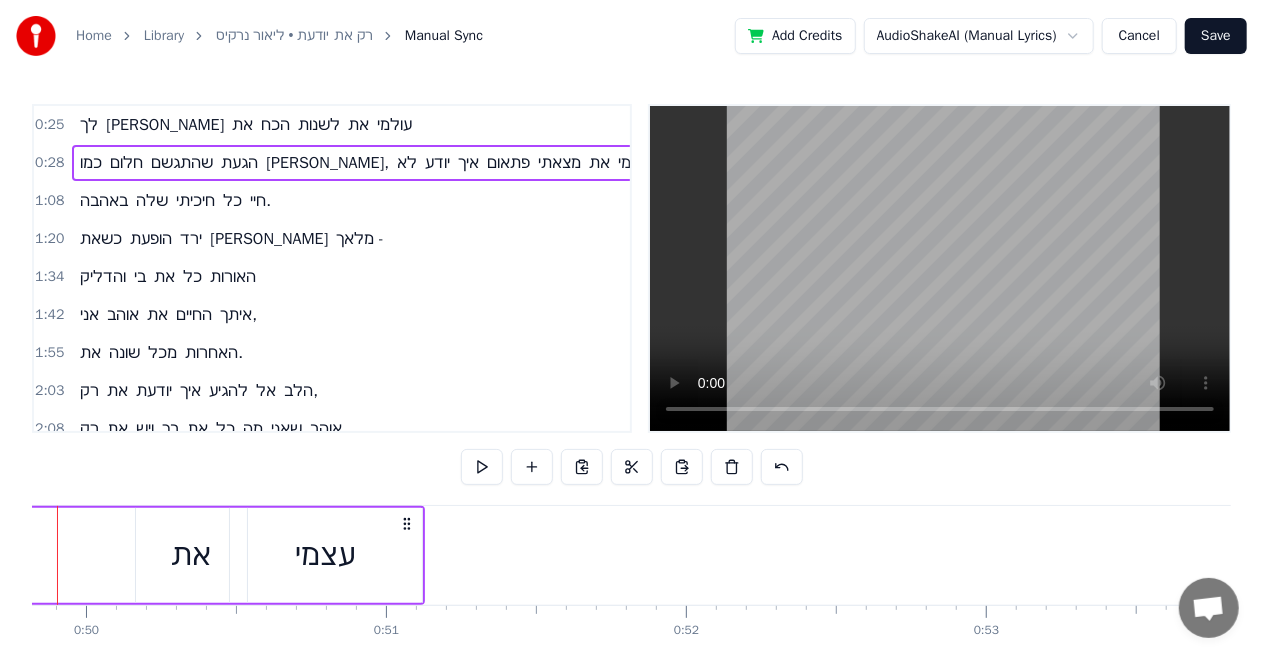 scroll, scrollTop: 0, scrollLeft: 14870, axis: horizontal 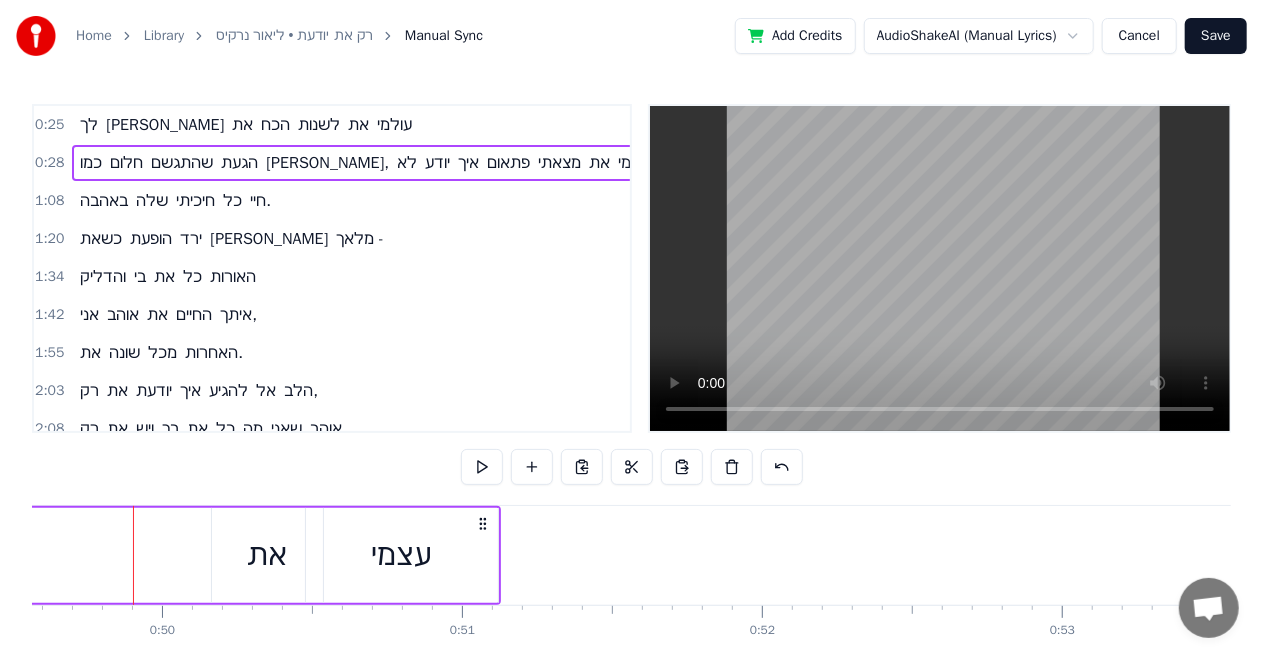 click on "כמו חלום שהתגשם הגעת [PERSON_NAME], לא יודע איך פתאום מצאתי את עצמי" at bounding box center [-2896, 555] 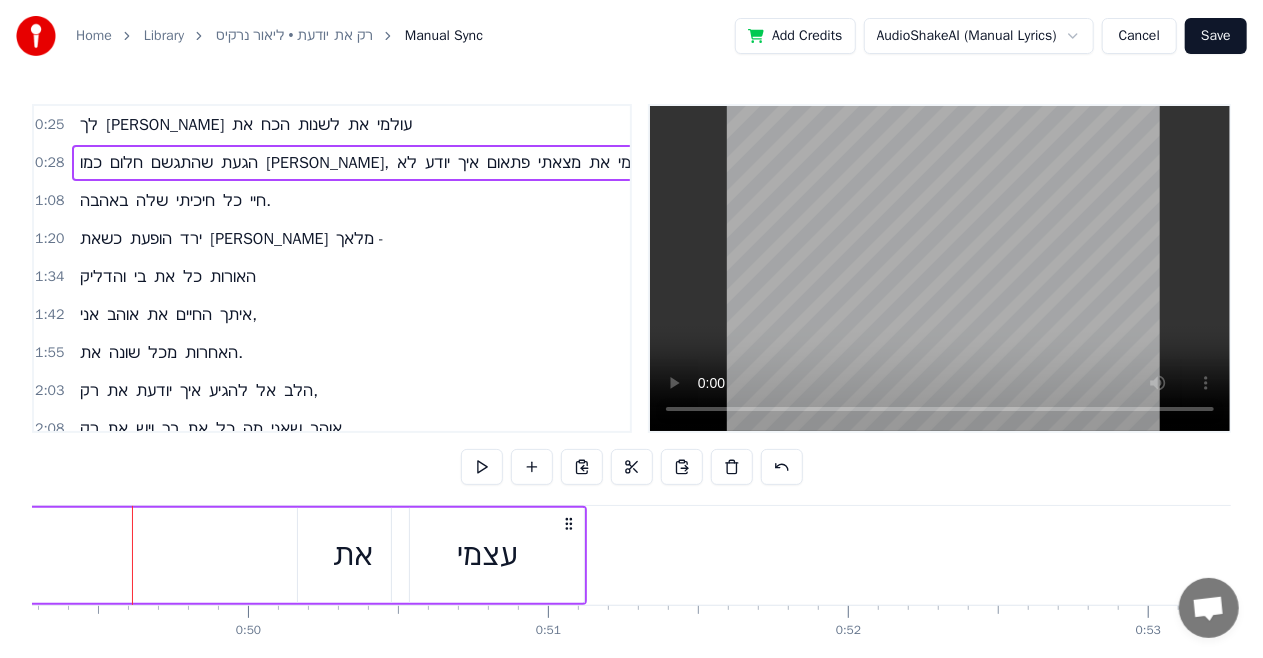 click on "כמו חלום שהתגשם הגעת [PERSON_NAME], לא יודע איך פתאום מצאתי את עצמי" at bounding box center (-2810, 555) 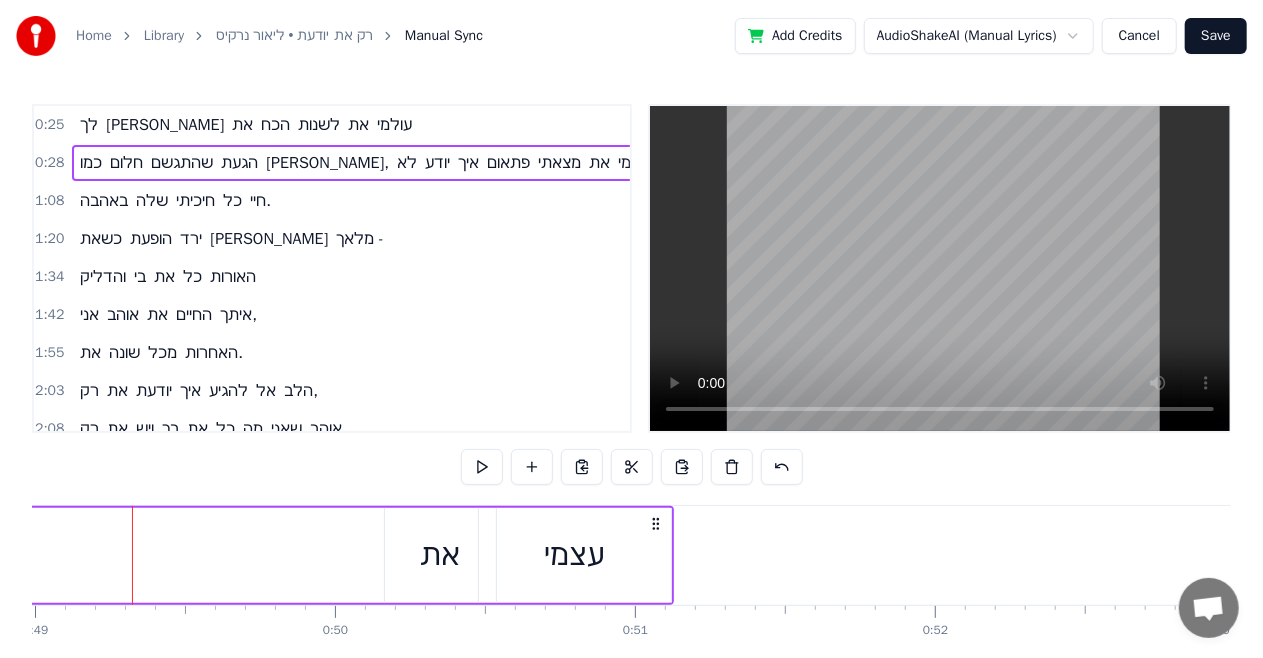click on "כמו חלום שהתגשם הגעת [PERSON_NAME], לא יודע איך פתאום מצאתי את עצמי" at bounding box center [-2723, 555] 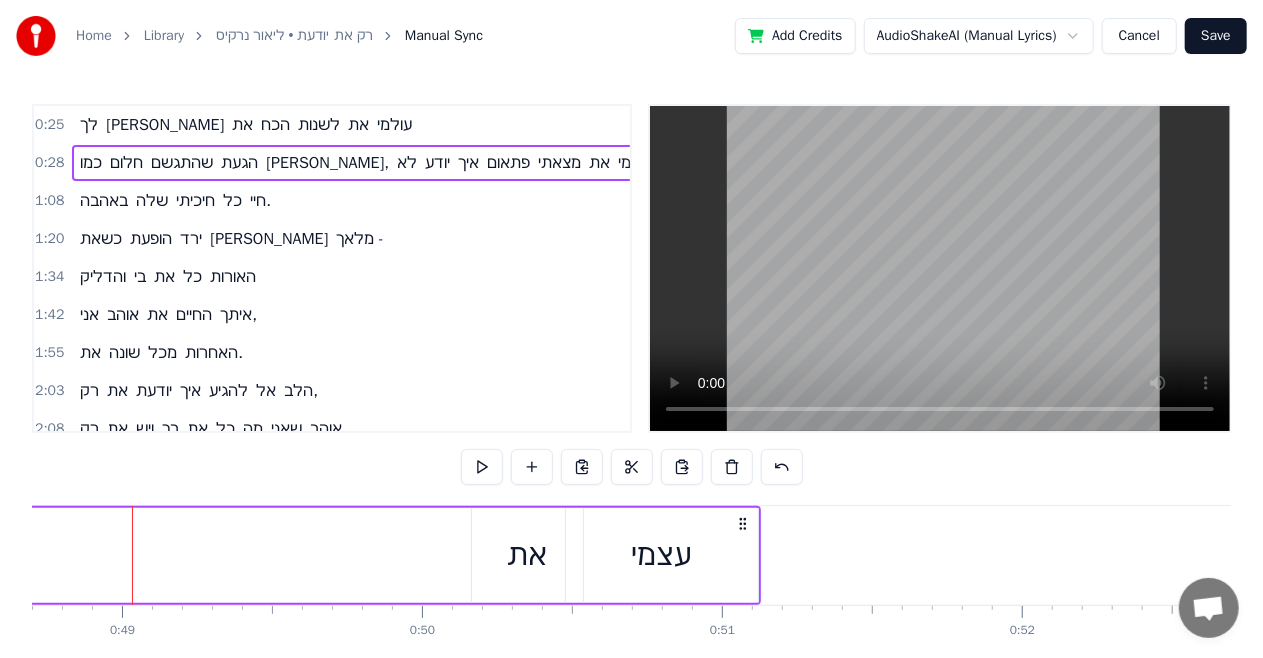 click on "כמו חלום שהתגשם הגעת [PERSON_NAME], לא יודע איך פתאום מצאתי את עצמי" at bounding box center (-2636, 555) 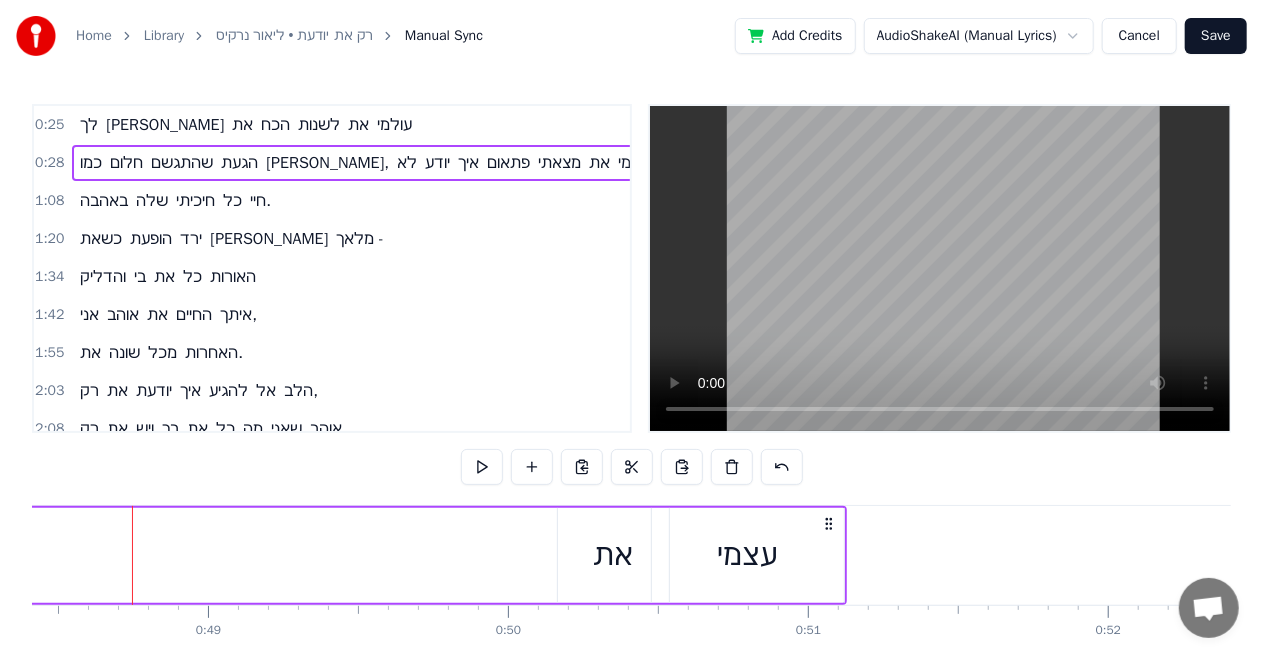click on "כמו חלום שהתגשם הגעת [PERSON_NAME], לא יודע איך פתאום מצאתי את עצמי" at bounding box center (-2550, 555) 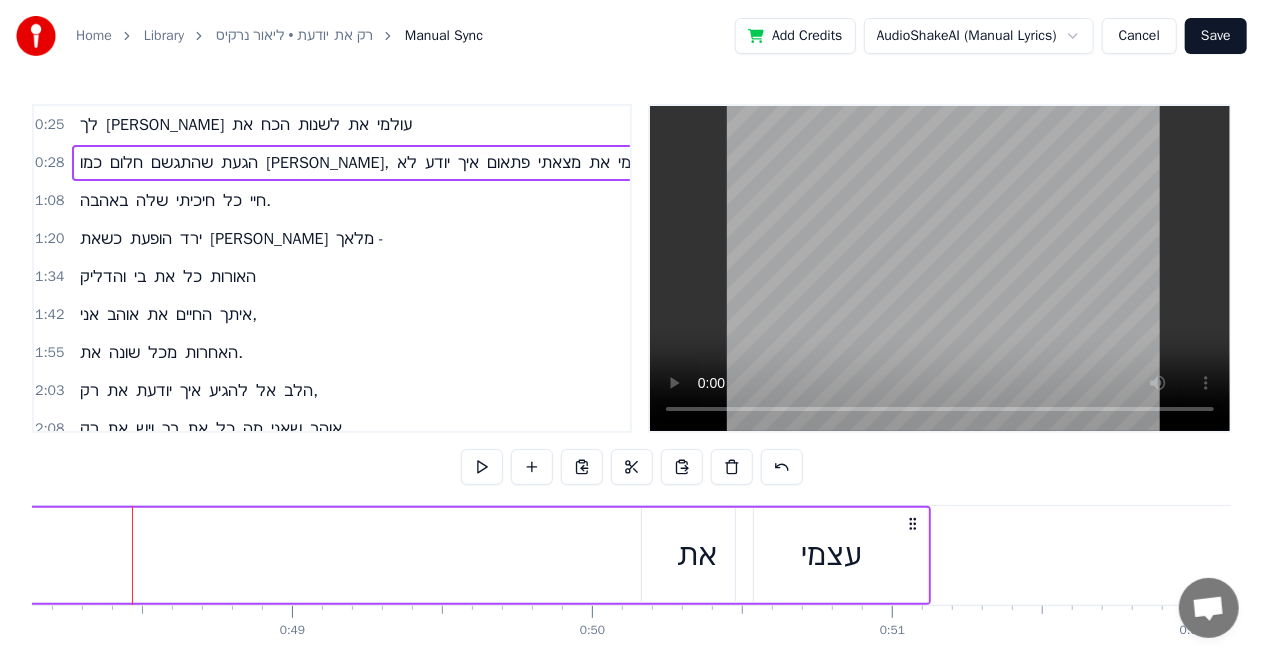 click on "כמו חלום שהתגשם הגעת [PERSON_NAME], לא יודע איך פתאום מצאתי את עצמי" at bounding box center (-2466, 555) 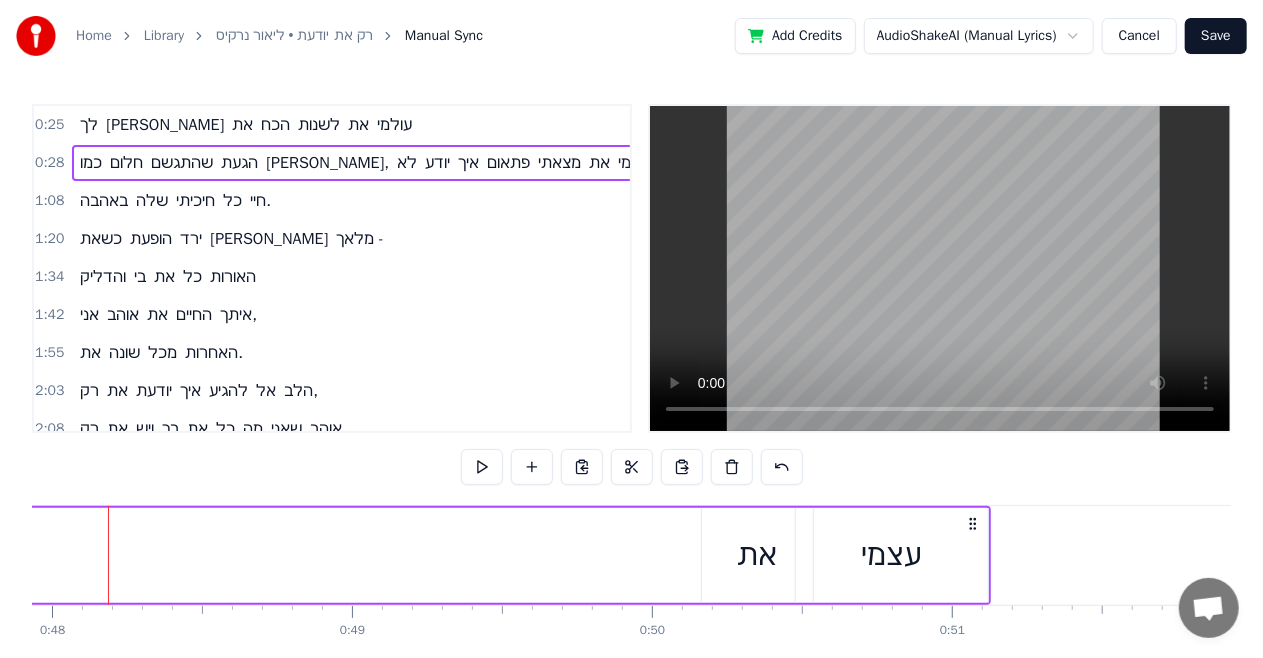 click on "כמו חלום שהתגשם הגעת [PERSON_NAME], לא יודע איך פתאום מצאתי את עצמי" at bounding box center [-2406, 555] 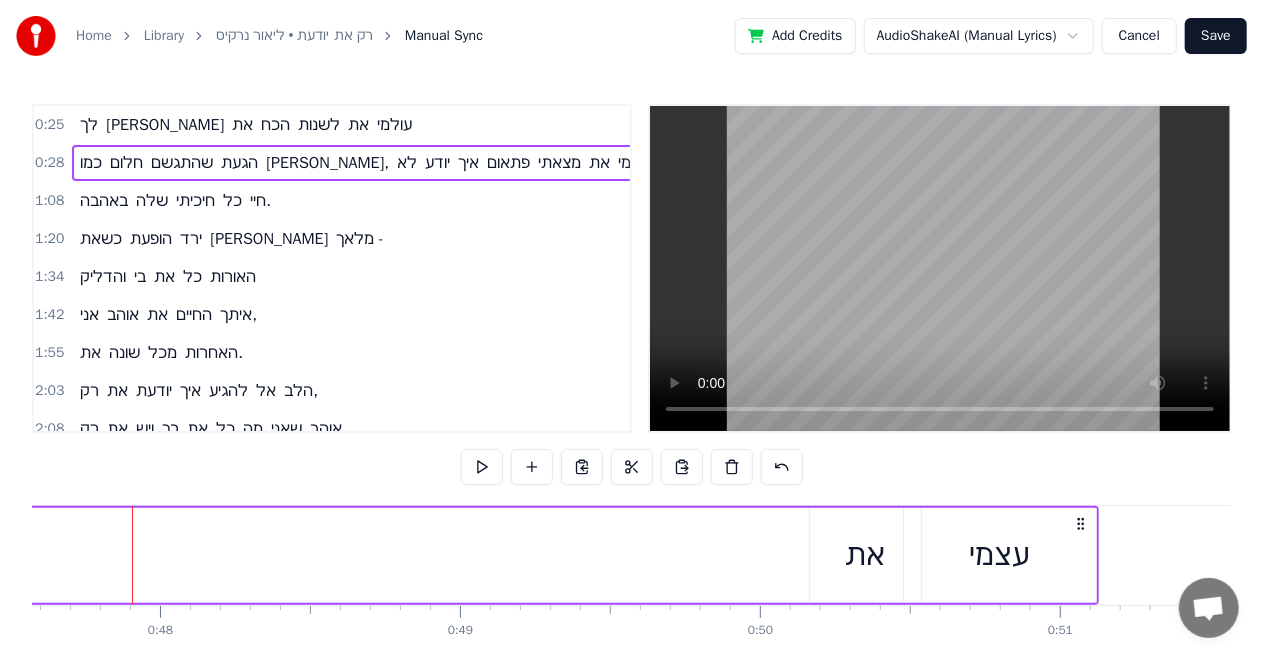 click on "כמו חלום שהתגשם הגעת [PERSON_NAME], לא יודע איך פתאום מצאתי את עצמי" at bounding box center [-2298, 555] 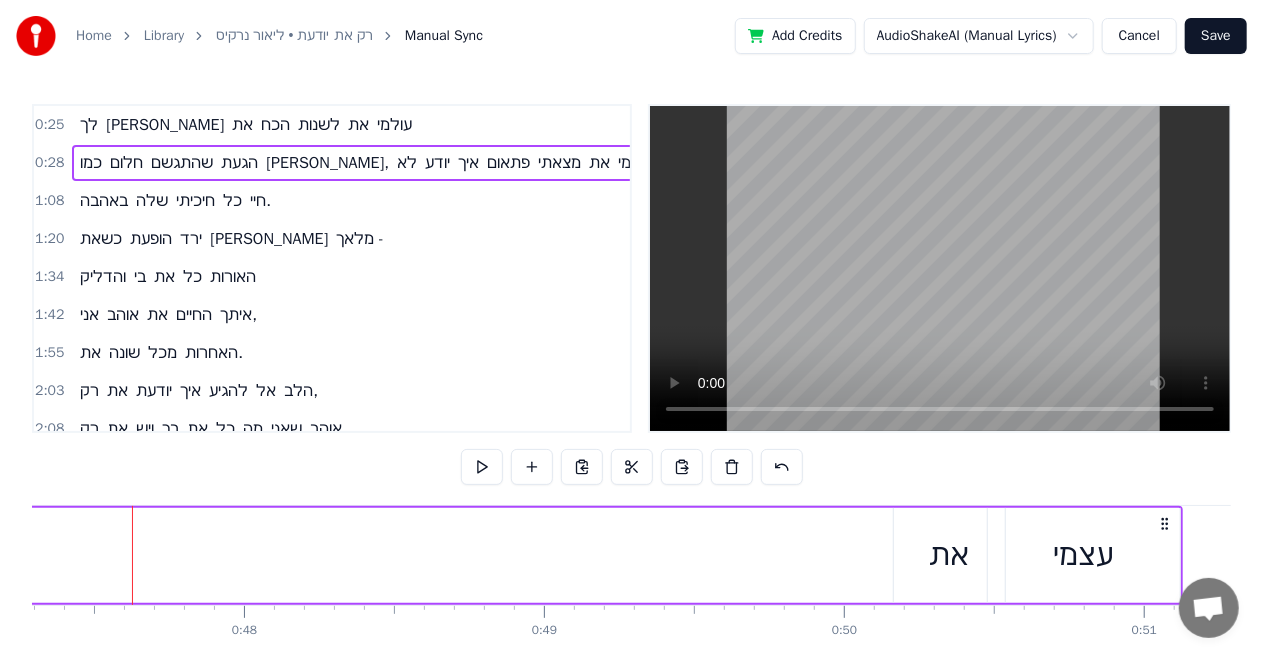 scroll, scrollTop: 0, scrollLeft: 14188, axis: horizontal 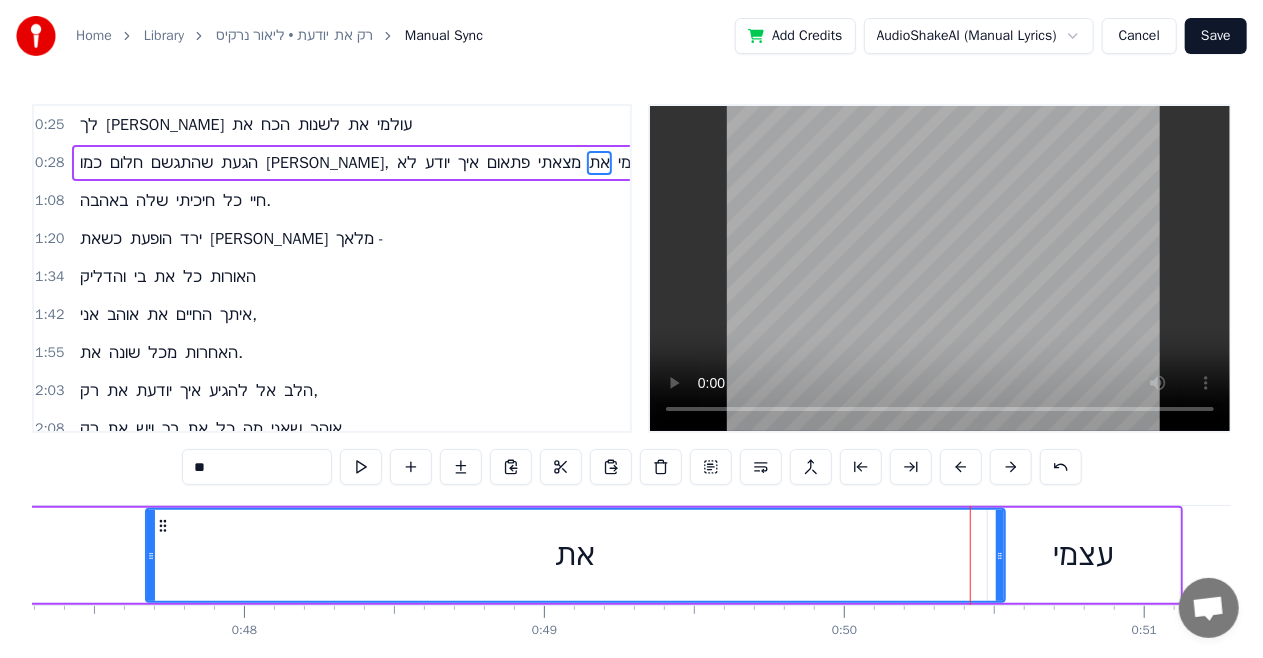 drag, startPoint x: 901, startPoint y: 551, endPoint x: 153, endPoint y: 570, distance: 748.2413 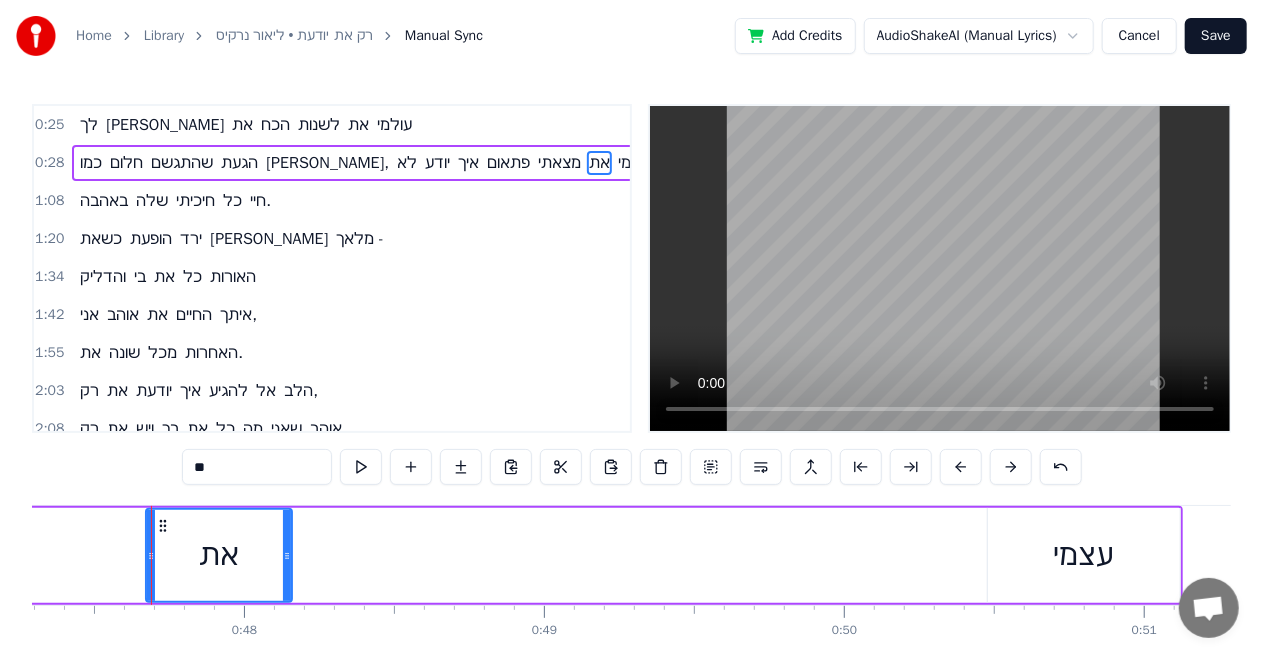 drag, startPoint x: 1001, startPoint y: 562, endPoint x: 288, endPoint y: 594, distance: 713.7177 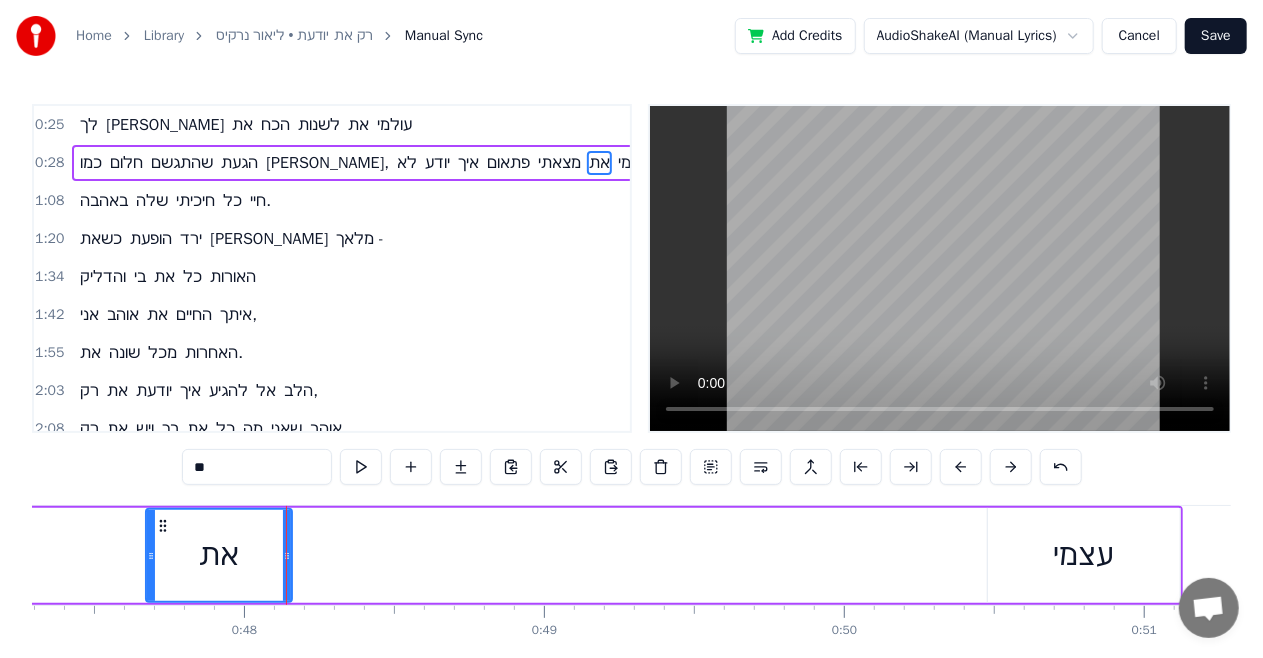 click on "עצמי" at bounding box center [1083, 555] 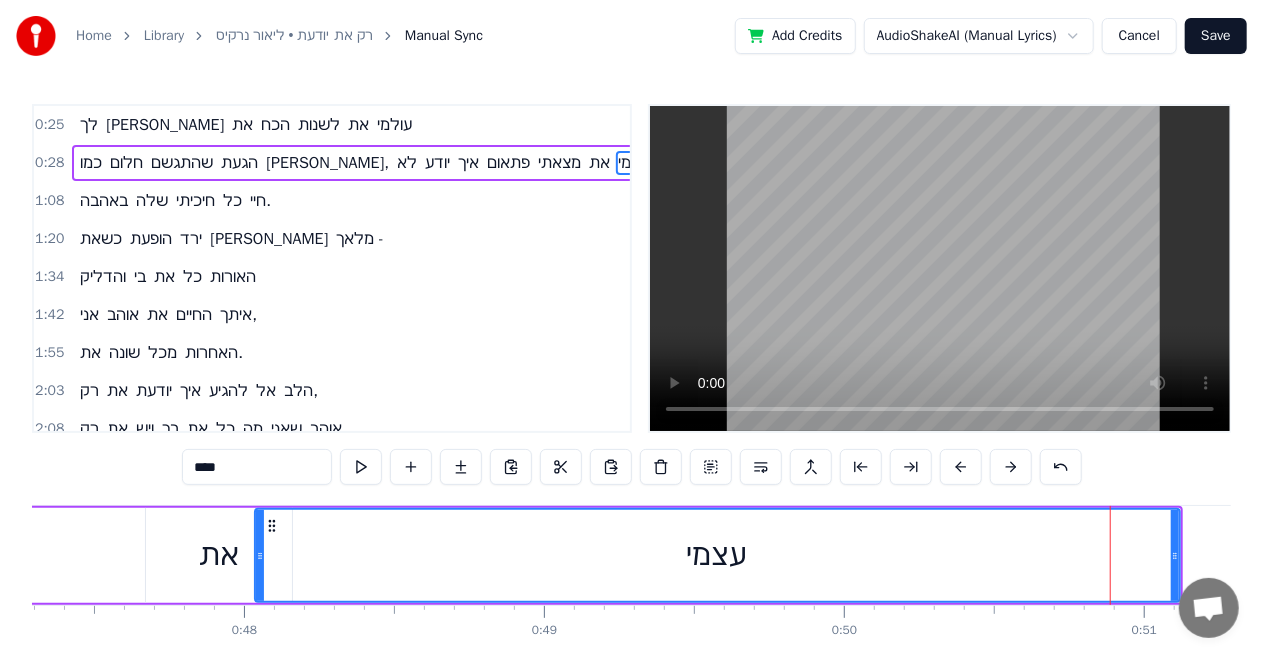 drag, startPoint x: 985, startPoint y: 558, endPoint x: 261, endPoint y: 565, distance: 724.0338 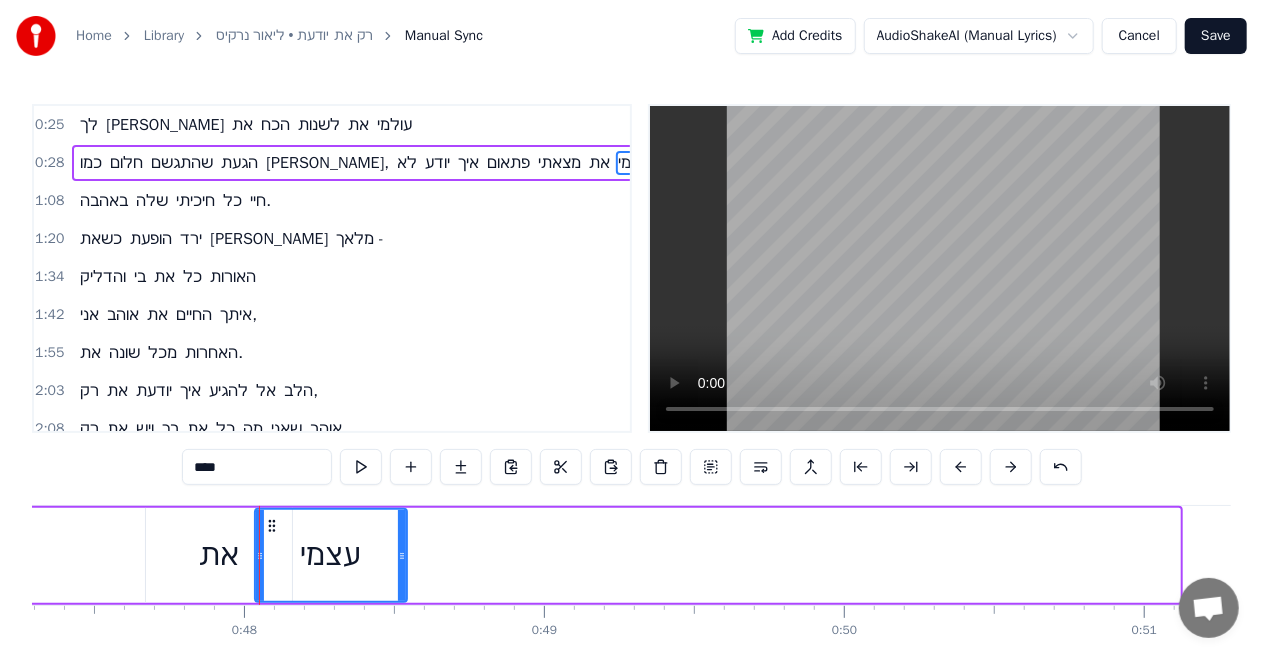 drag, startPoint x: 1173, startPoint y: 526, endPoint x: 400, endPoint y: 576, distance: 774.6154 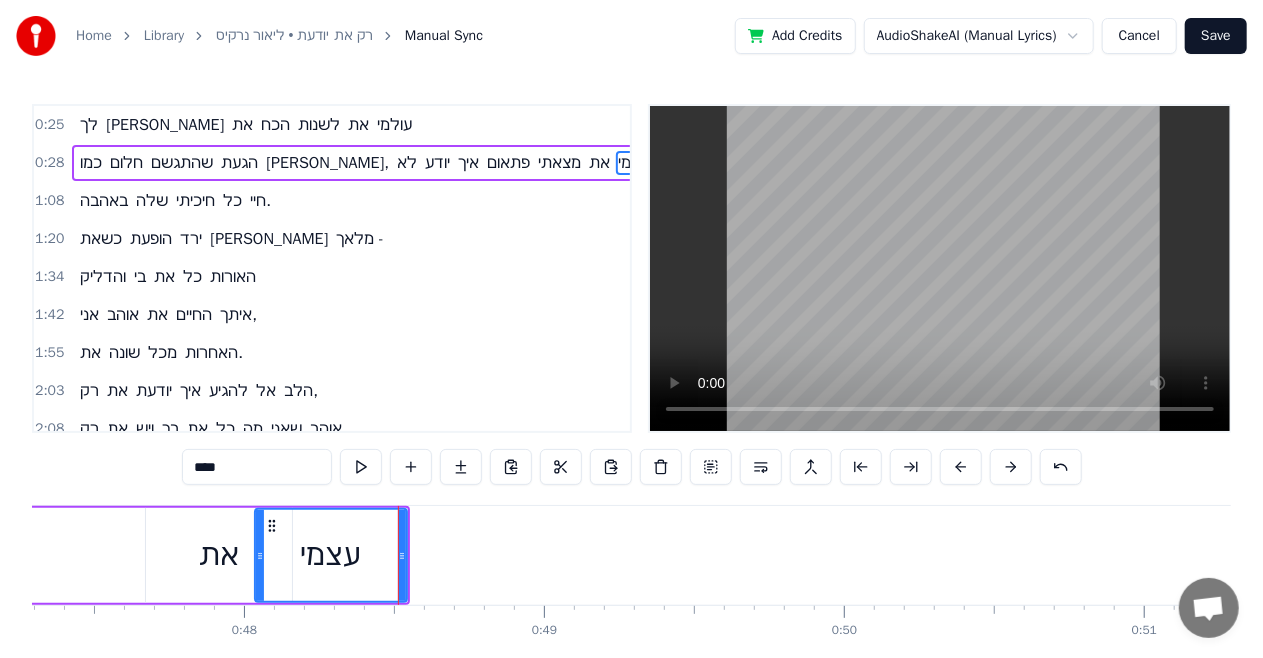 click on "את" at bounding box center (219, 555) 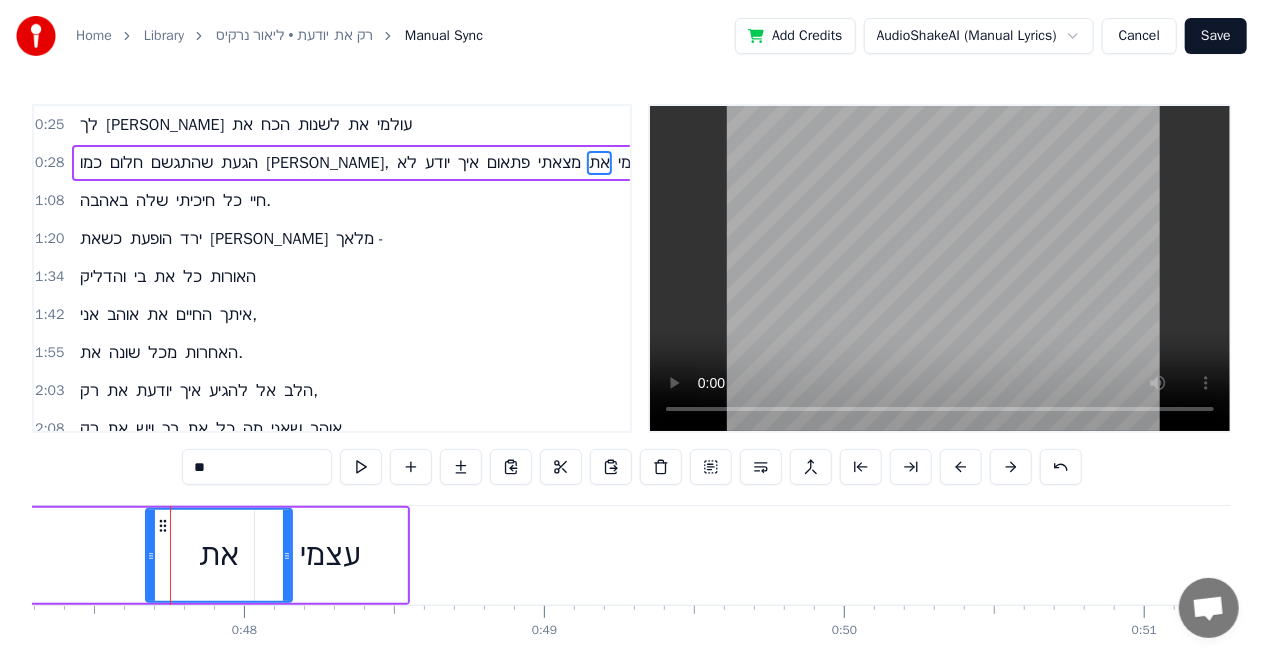click on "כמו חלום שהתגשם הגעת [PERSON_NAME], לא יודע איך פתאום מצאתי את עצמי" at bounding box center [-2600, 555] 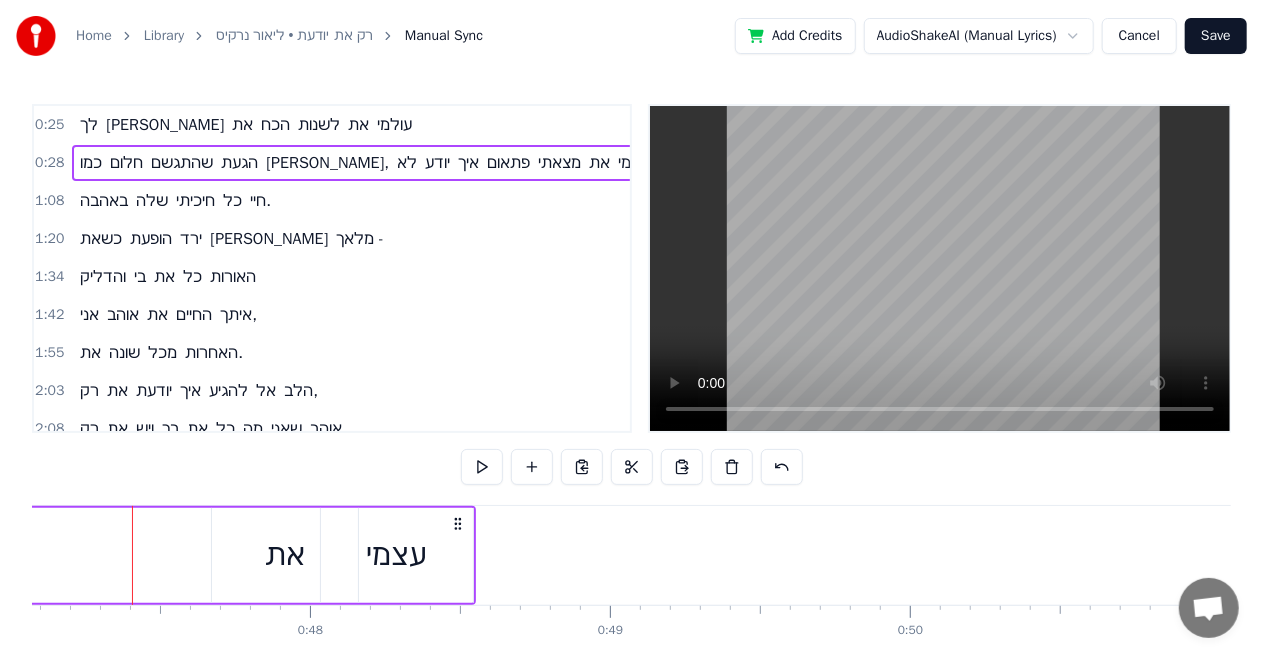 click on "כמו חלום שהתגשם הגעת [PERSON_NAME], לא יודע איך פתאום מצאתי את עצמי" at bounding box center (-2534, 555) 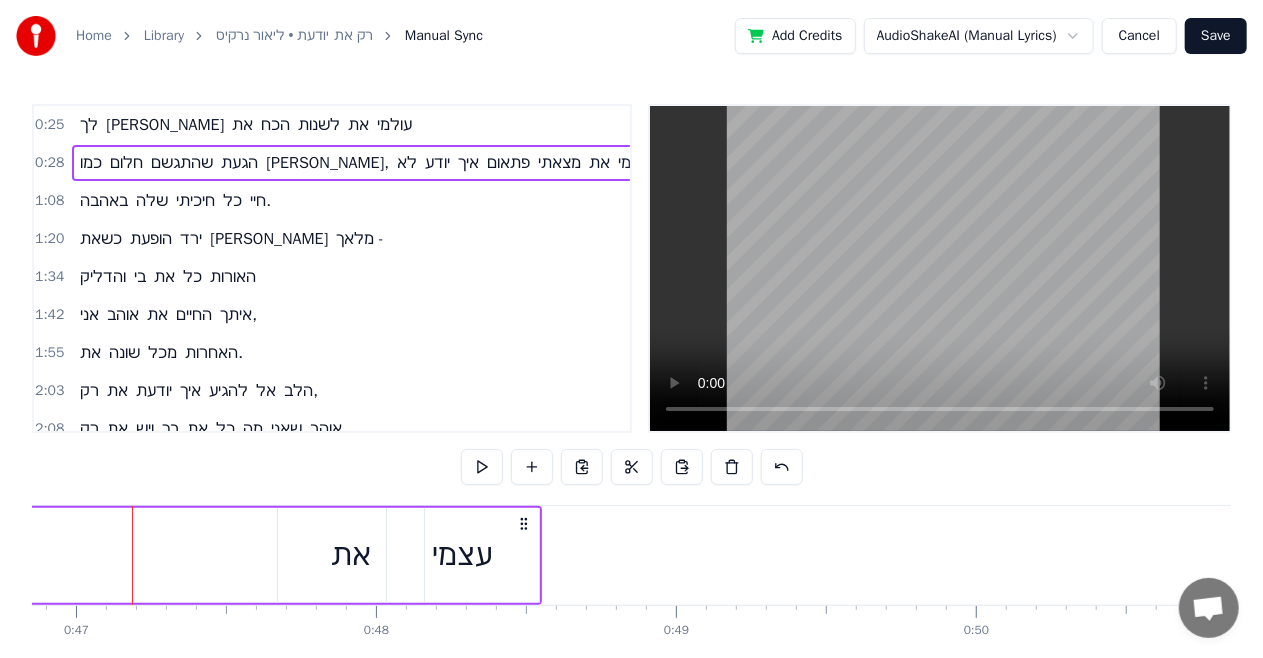 click on "כמו חלום שהתגשם הגעת [PERSON_NAME], לא יודע איך פתאום מצאתי את עצמי" at bounding box center [-2468, 555] 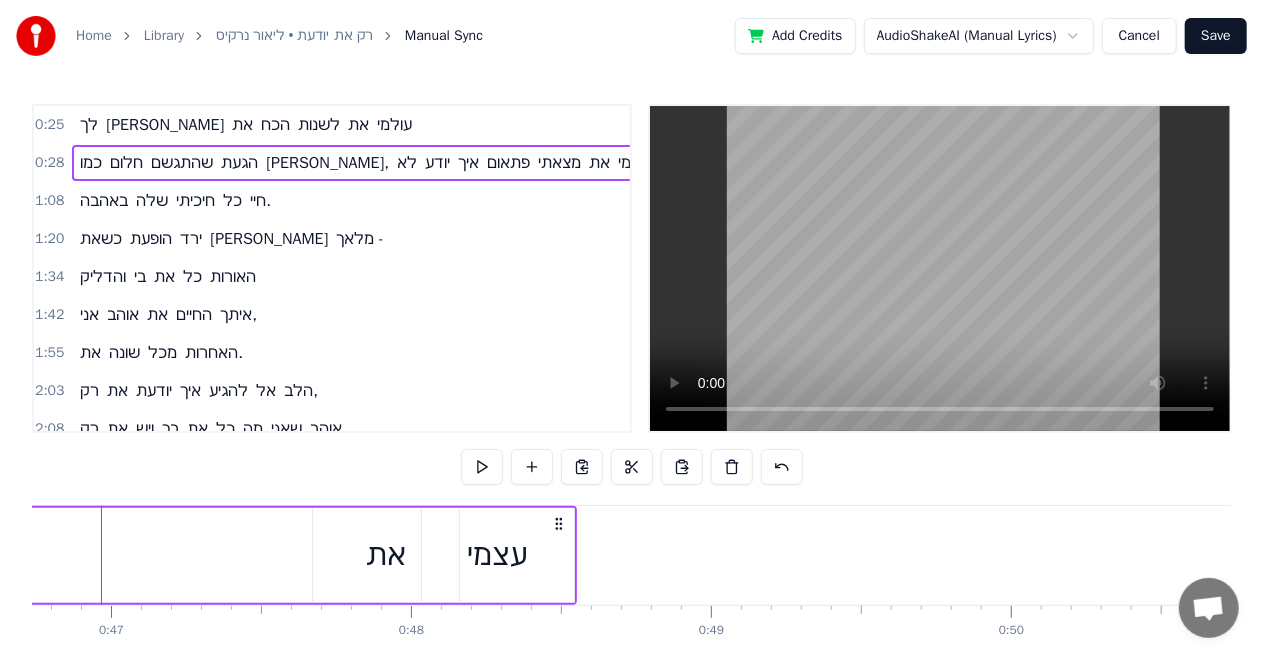 click on "כמו חלום שהתגשם הגעת [PERSON_NAME], לא יודע איך פתאום מצאתי את עצמי" at bounding box center (-2433, 555) 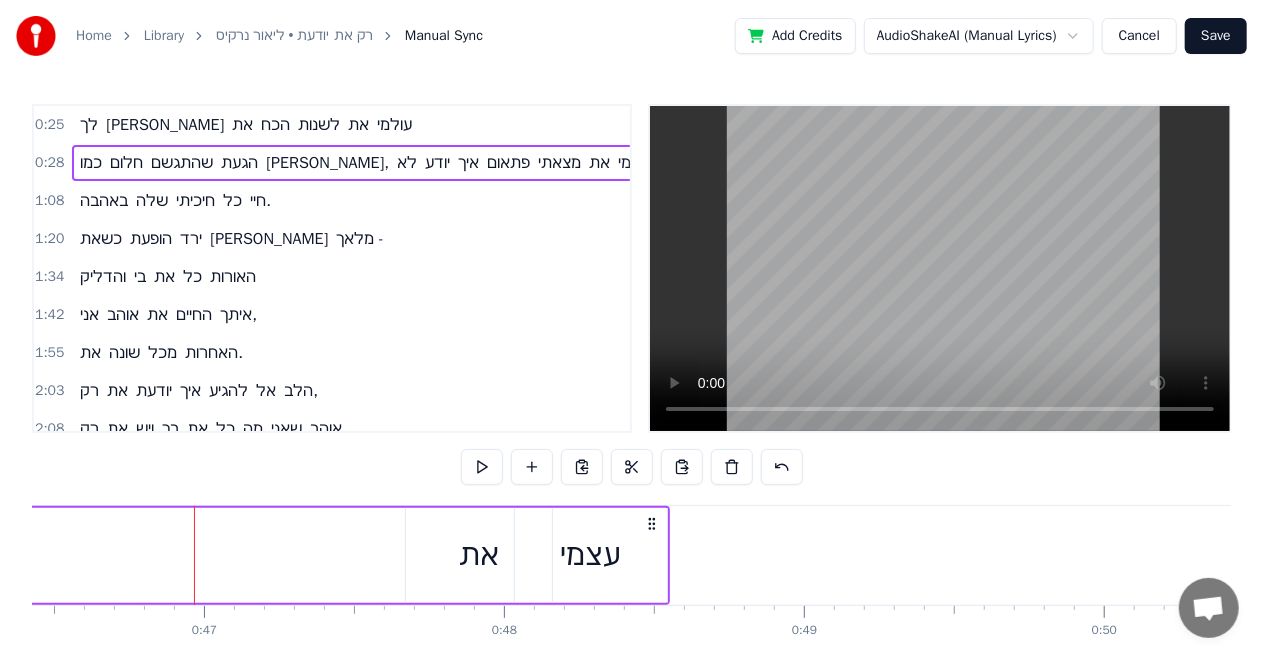 click on "כמו חלום שהתגשם הגעת [PERSON_NAME], לא יודע איך פתאום מצאתי את עצמי" at bounding box center (-2340, 555) 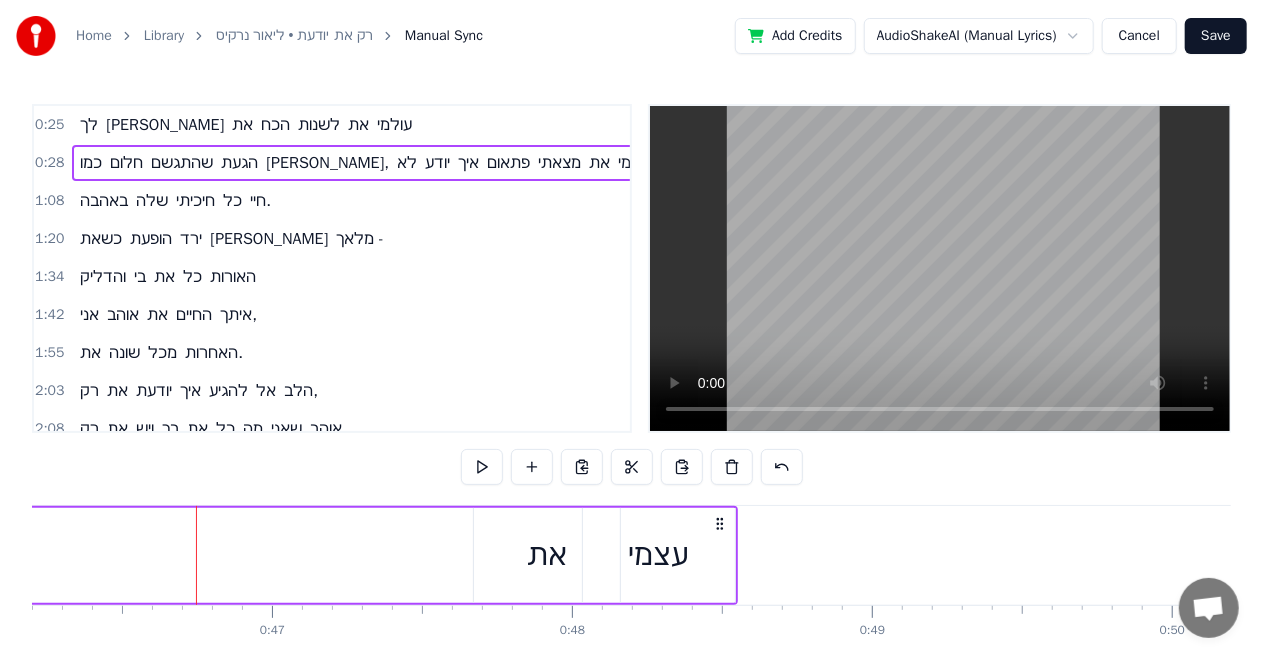 click on "כמו חלום שהתגשם הגעת [PERSON_NAME], לא יודע איך פתאום מצאתי את עצמי" at bounding box center [-2272, 555] 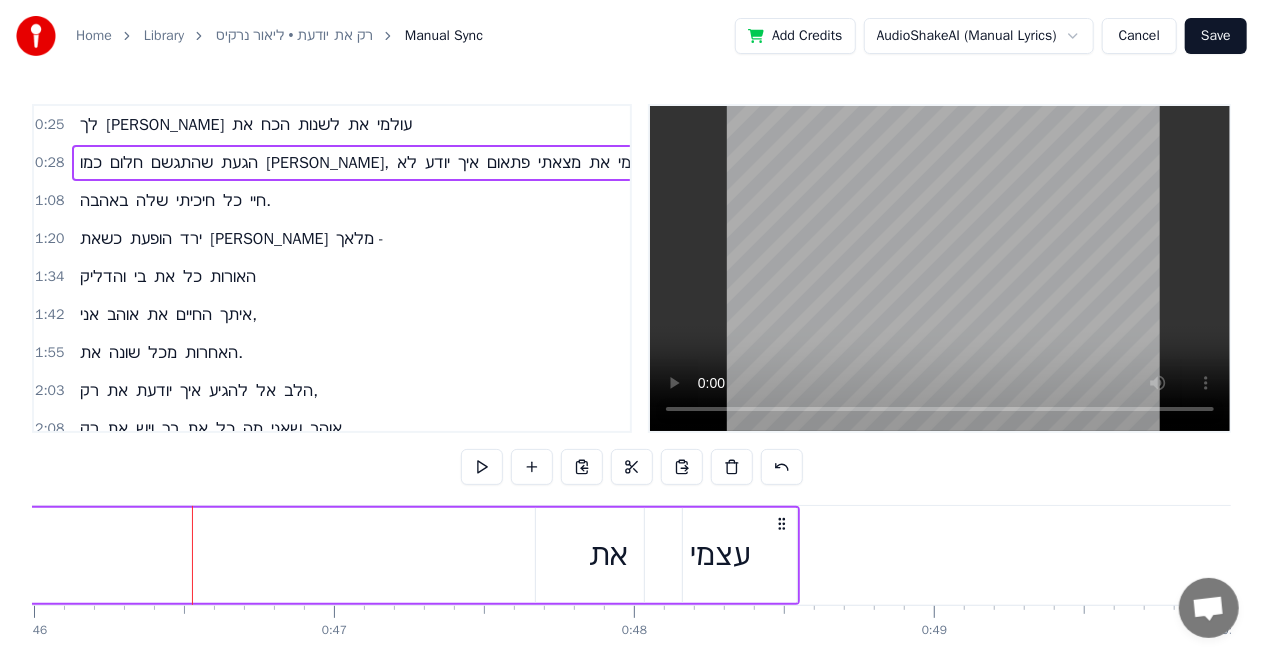 click on "כמו חלום שהתגשם הגעת [PERSON_NAME], לא יודע איך פתאום מצאתי את עצמי" at bounding box center (-2210, 555) 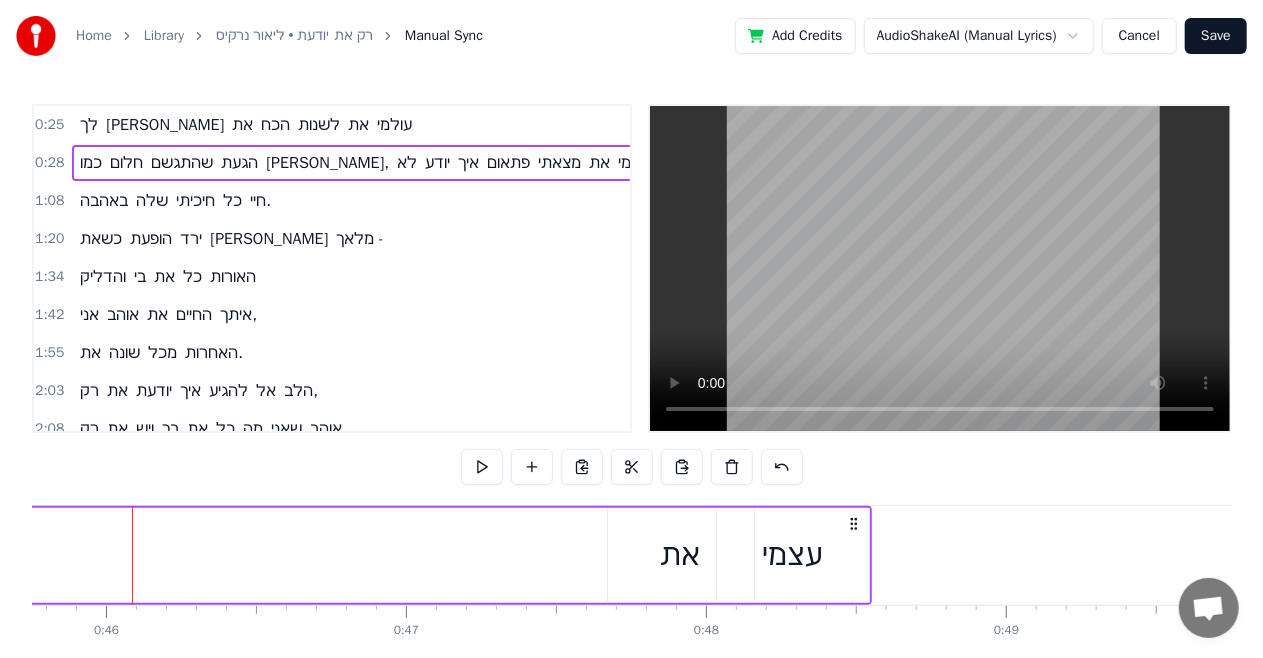 click on "כמו חלום שהתגשם הגעת [PERSON_NAME], לא יודע איך פתאום מצאתי את עצמי" at bounding box center (-2138, 555) 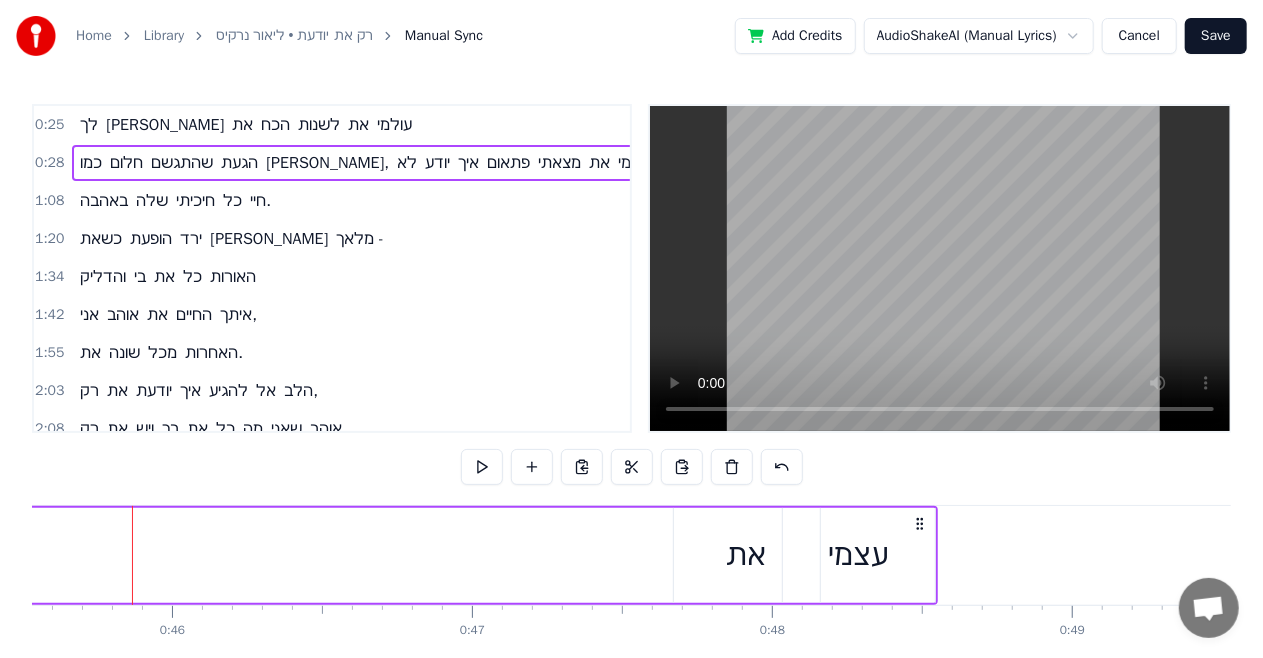 click on "כמו חלום שהתגשם הגעת [PERSON_NAME], לא יודע איך פתאום מצאתי את עצמי" at bounding box center (-2072, 555) 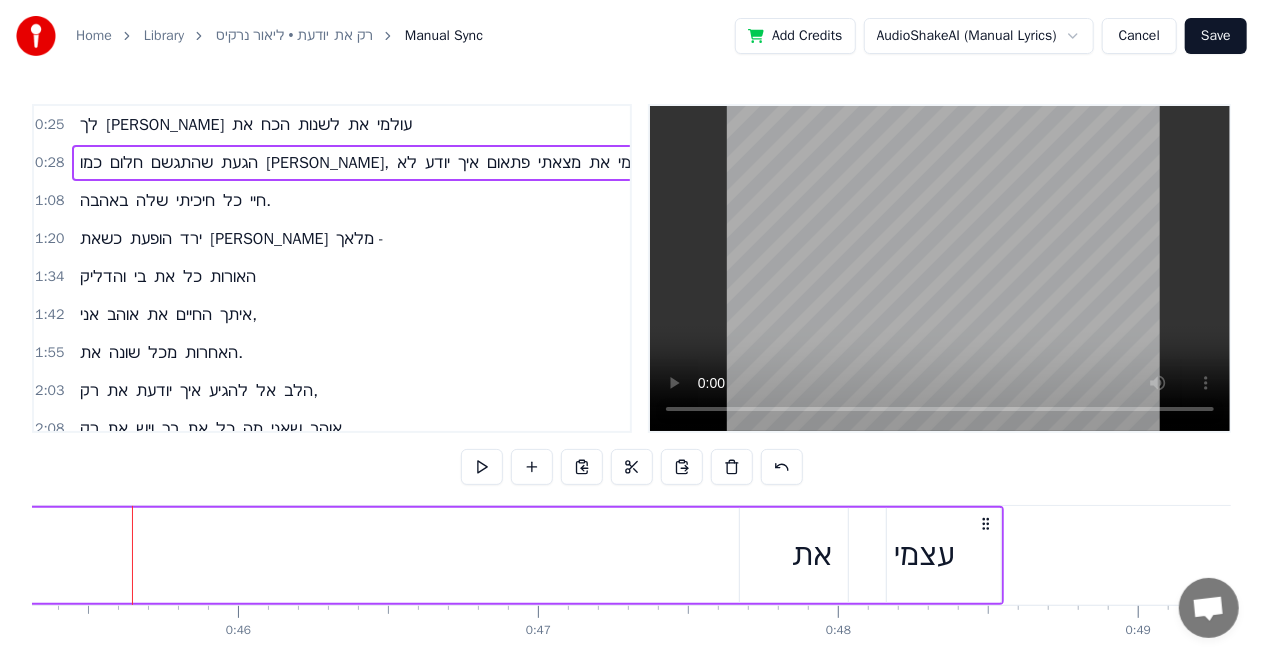 click on "כמו חלום שהתגשם הגעת [PERSON_NAME], לא יודע איך פתאום מצאתי את עצמי" at bounding box center [-2006, 555] 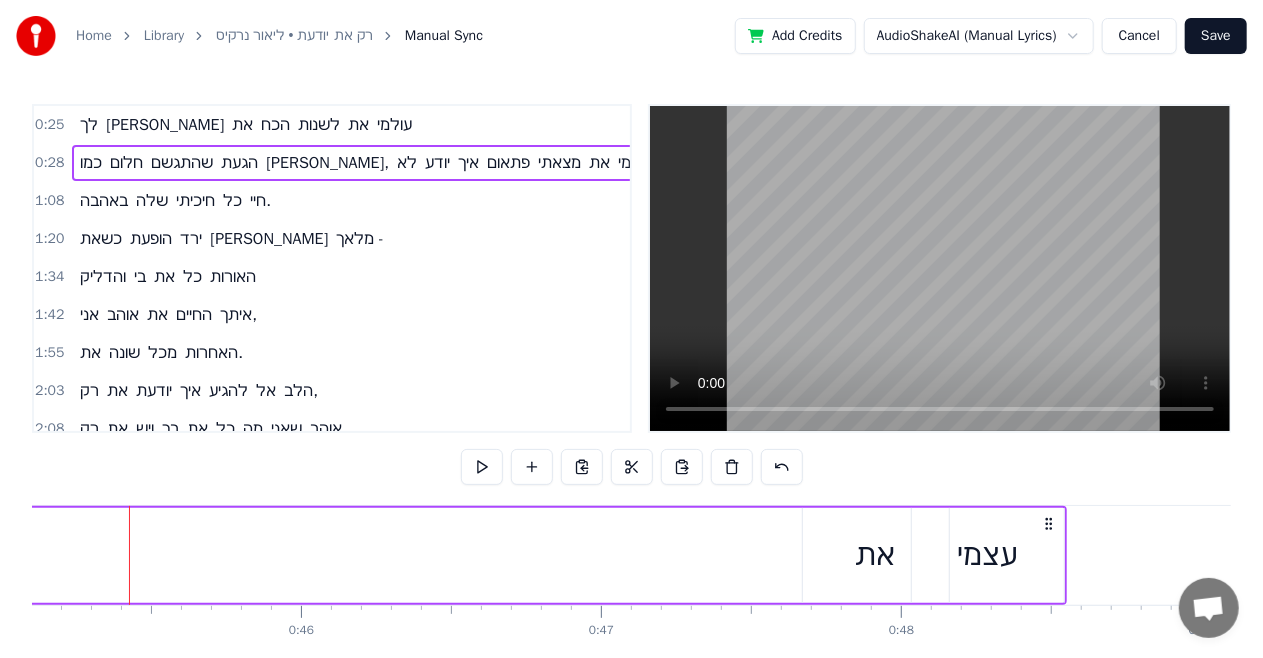 click on "כמו חלום שהתגשם הגעת [PERSON_NAME], לא יודע איך פתאום מצאתי את עצמי" at bounding box center (-1943, 555) 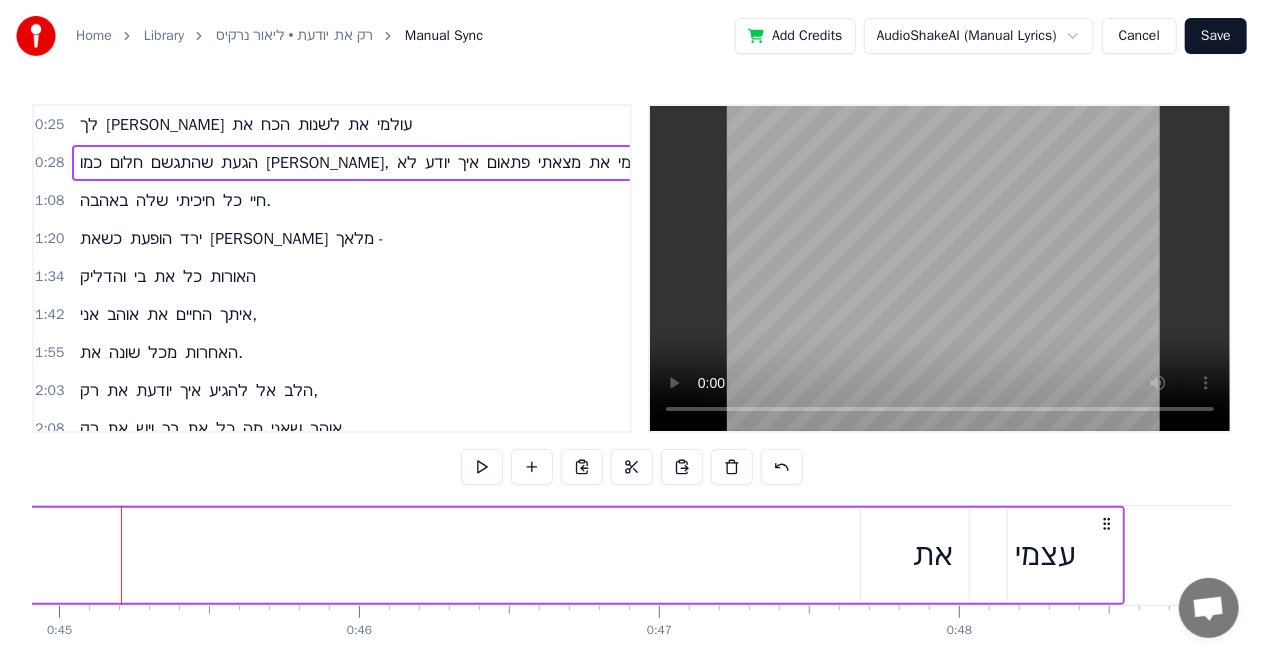 click on "כמו חלום שהתגשם הגעת [PERSON_NAME], לא יודע איך פתאום מצאתי את עצמי" at bounding box center (-1885, 555) 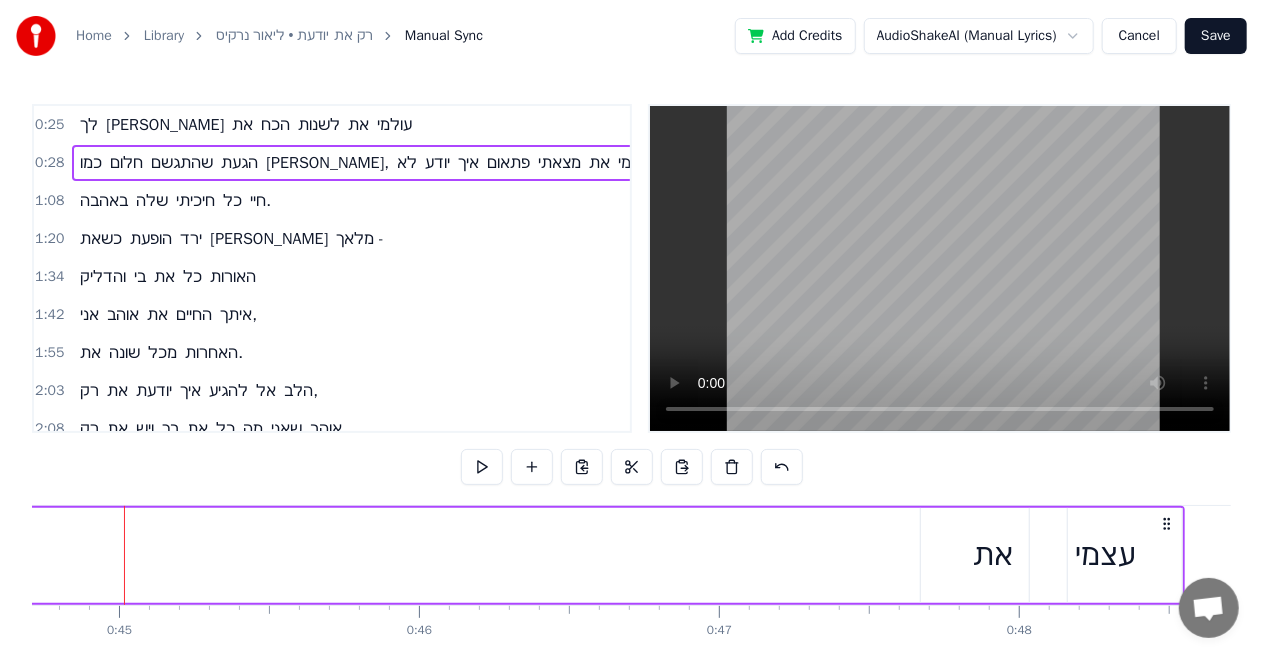 scroll, scrollTop: 0, scrollLeft: 13404, axis: horizontal 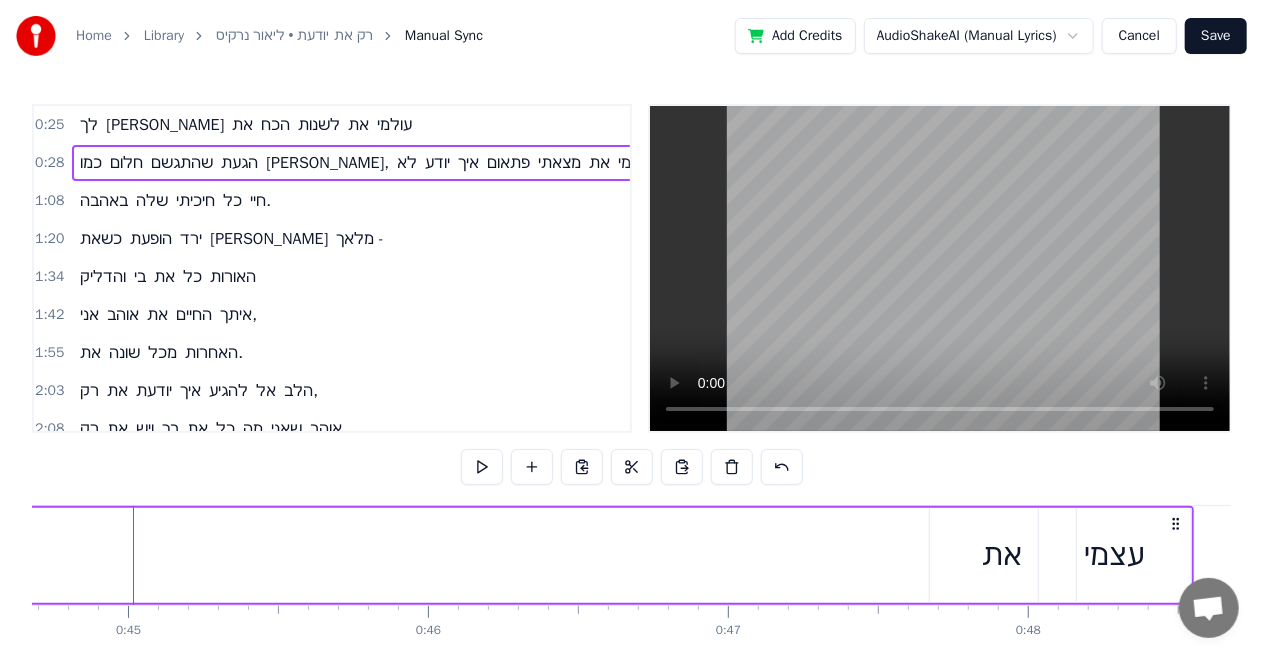 click on "את" at bounding box center (1003, 555) 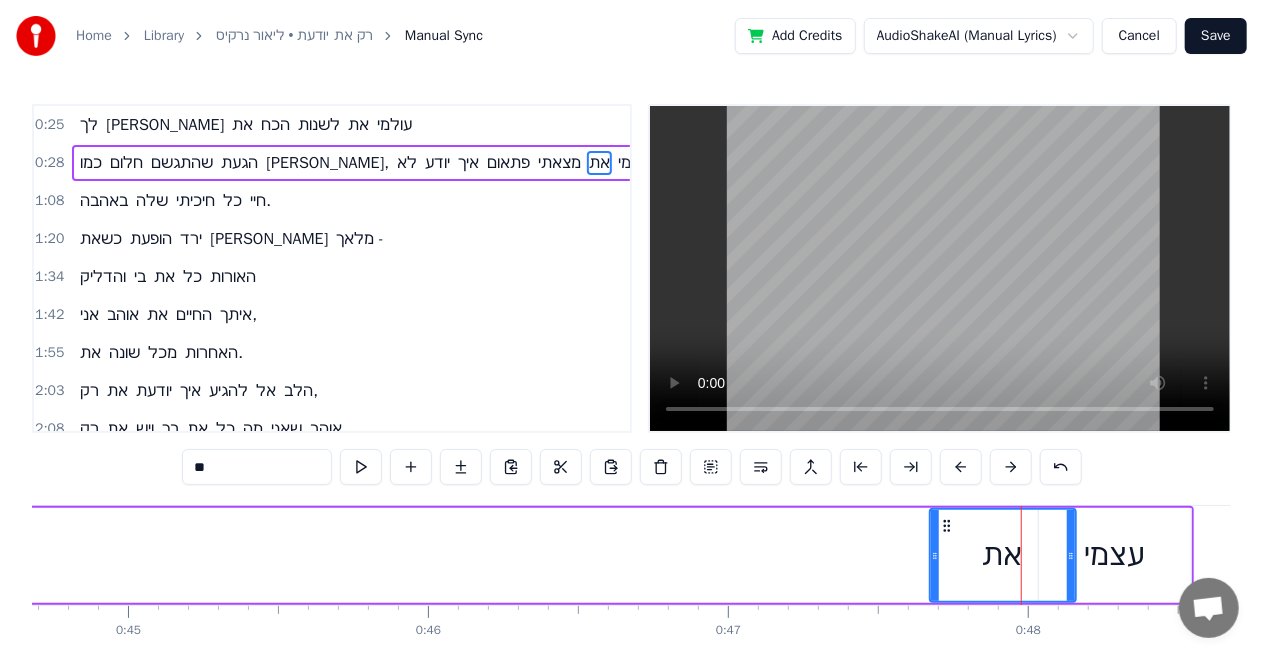 drag, startPoint x: 958, startPoint y: 550, endPoint x: 796, endPoint y: 568, distance: 162.99693 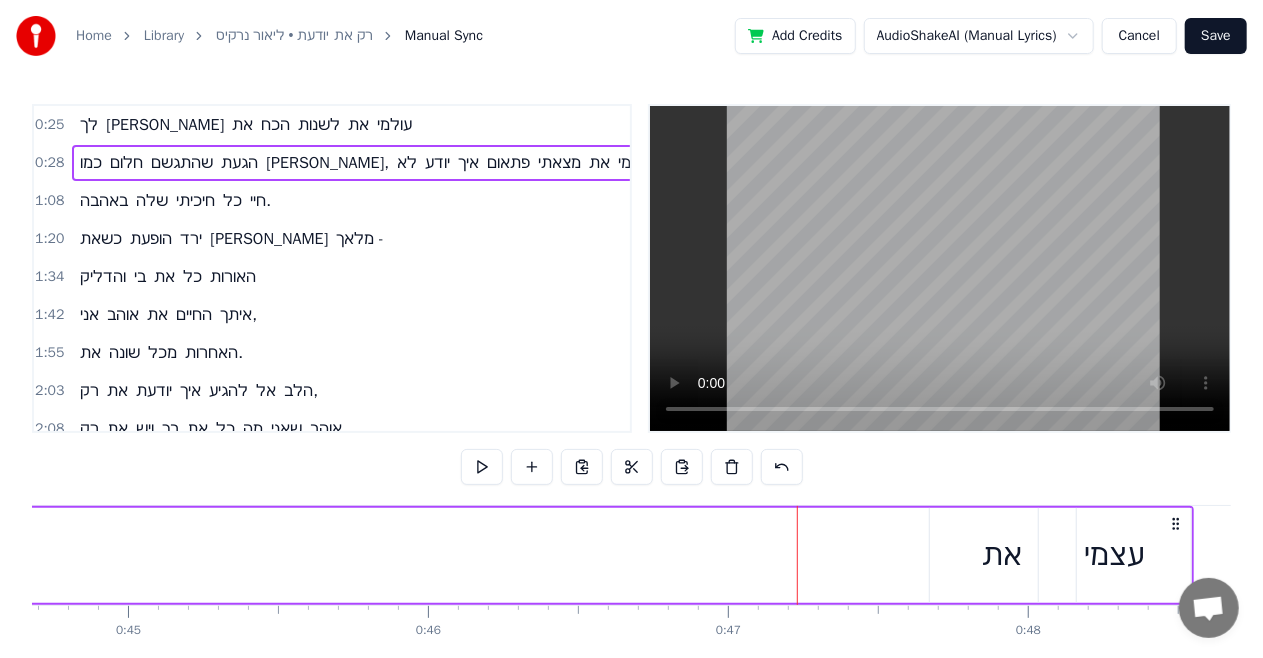 click on "את" at bounding box center (1003, 555) 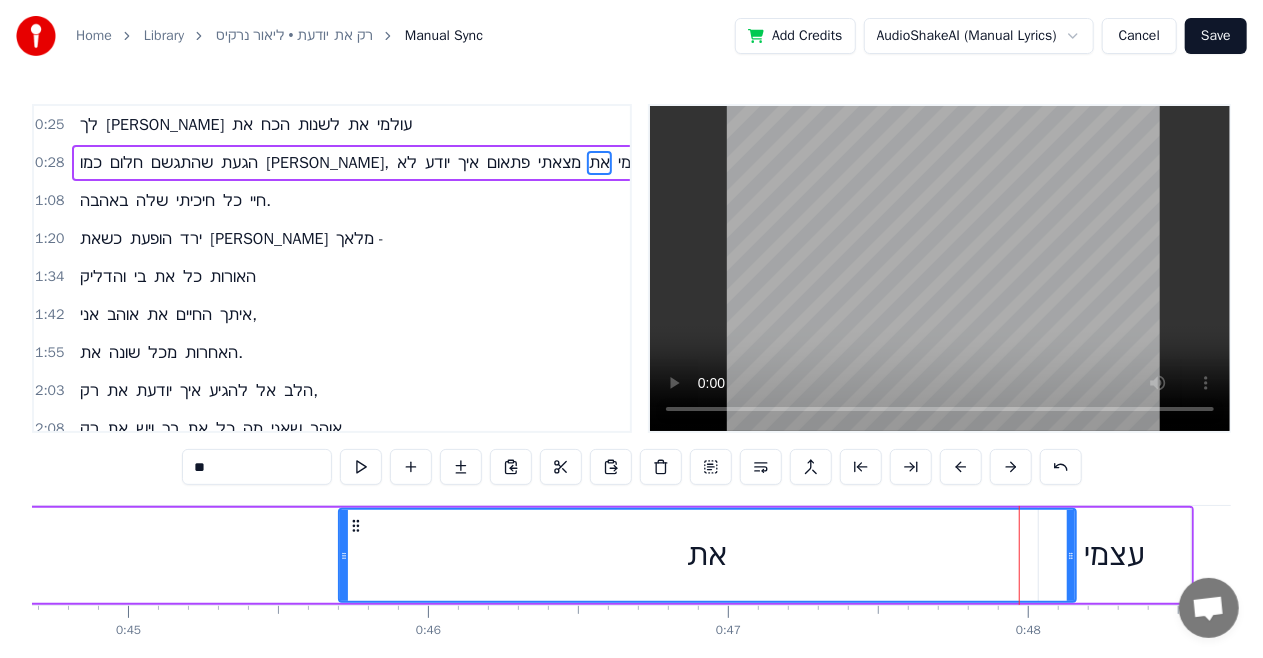 drag, startPoint x: 931, startPoint y: 550, endPoint x: 344, endPoint y: 574, distance: 587.4904 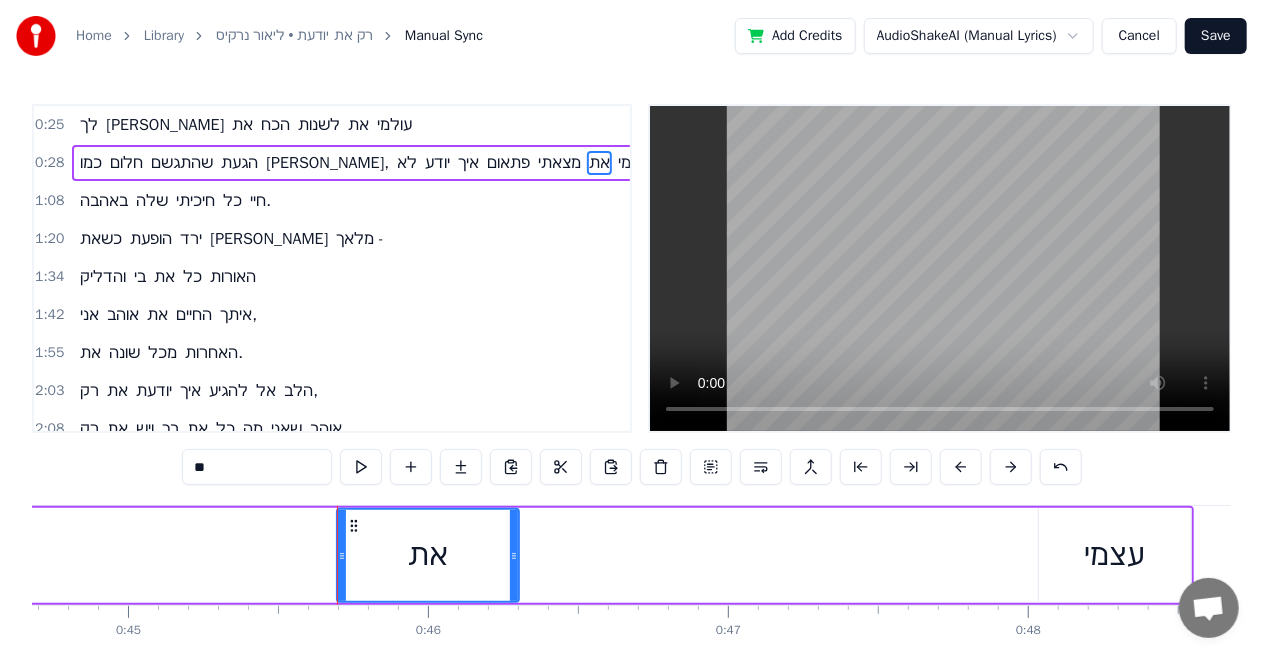 drag, startPoint x: 1071, startPoint y: 538, endPoint x: 558, endPoint y: 558, distance: 513.3897 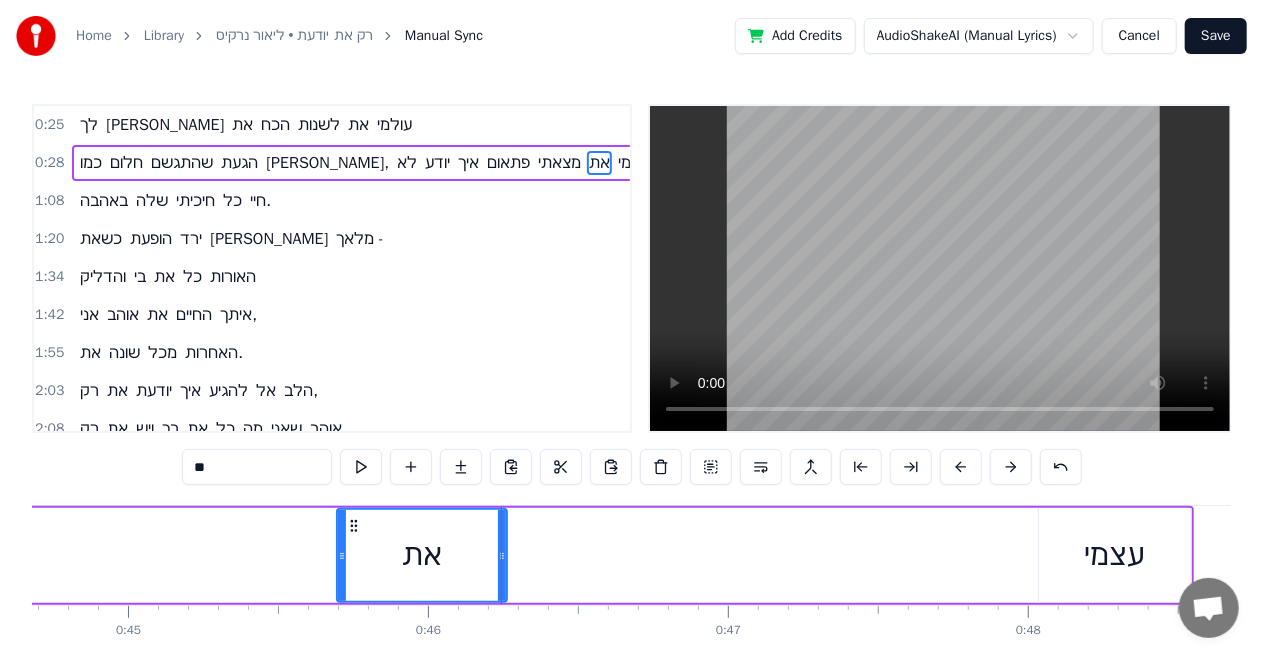 click on "עצמי" at bounding box center [1115, 555] 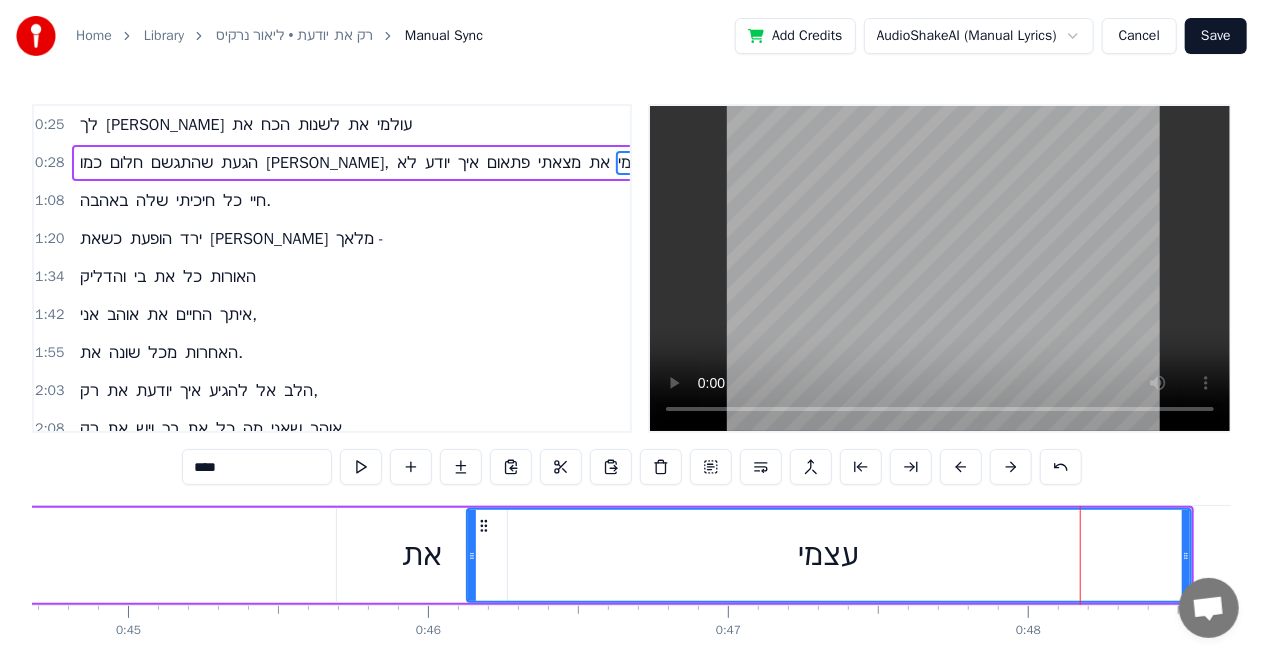 drag, startPoint x: 1040, startPoint y: 538, endPoint x: 470, endPoint y: 585, distance: 571.93445 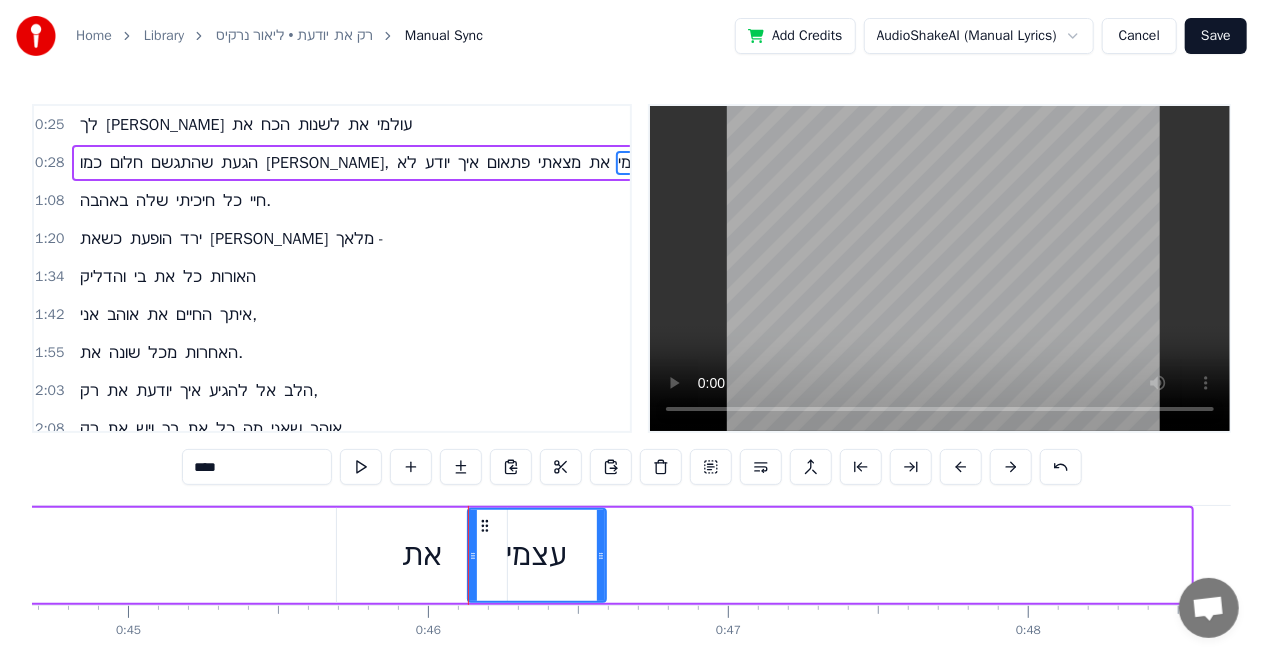 drag, startPoint x: 1187, startPoint y: 537, endPoint x: 602, endPoint y: 578, distance: 586.435 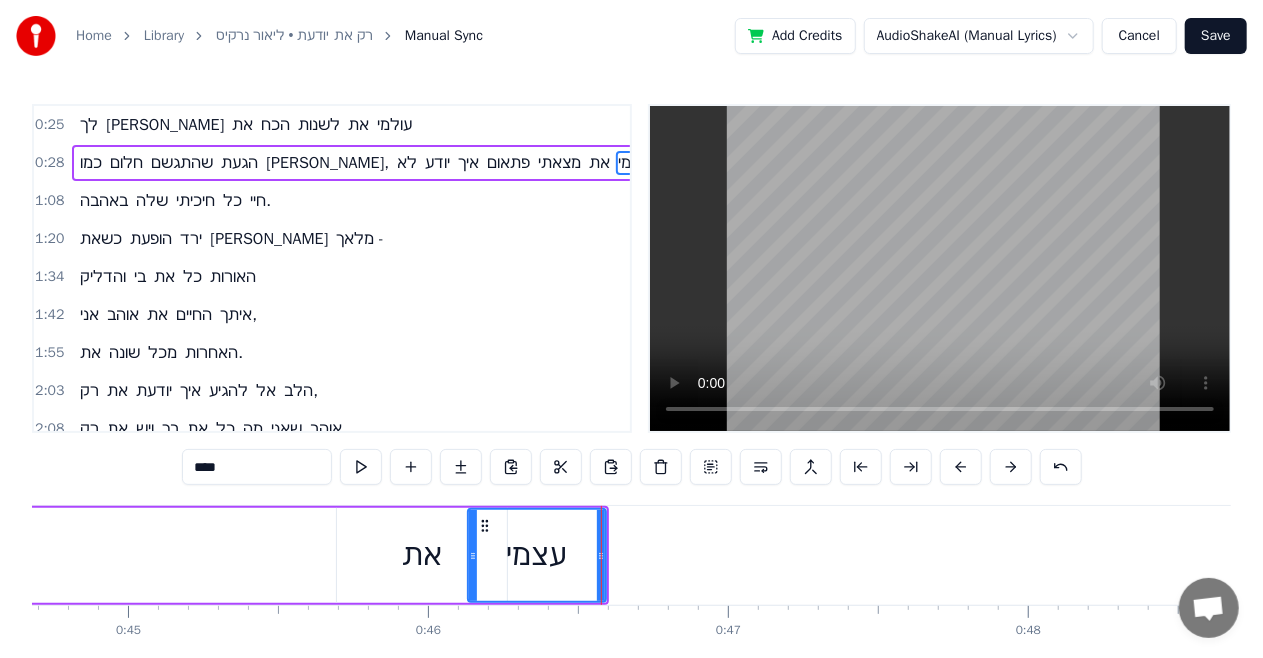 click on "כמו חלום שהתגשם הגעת [PERSON_NAME], לא יודע איך פתאום מצאתי את עצמי" at bounding box center [-2109, 555] 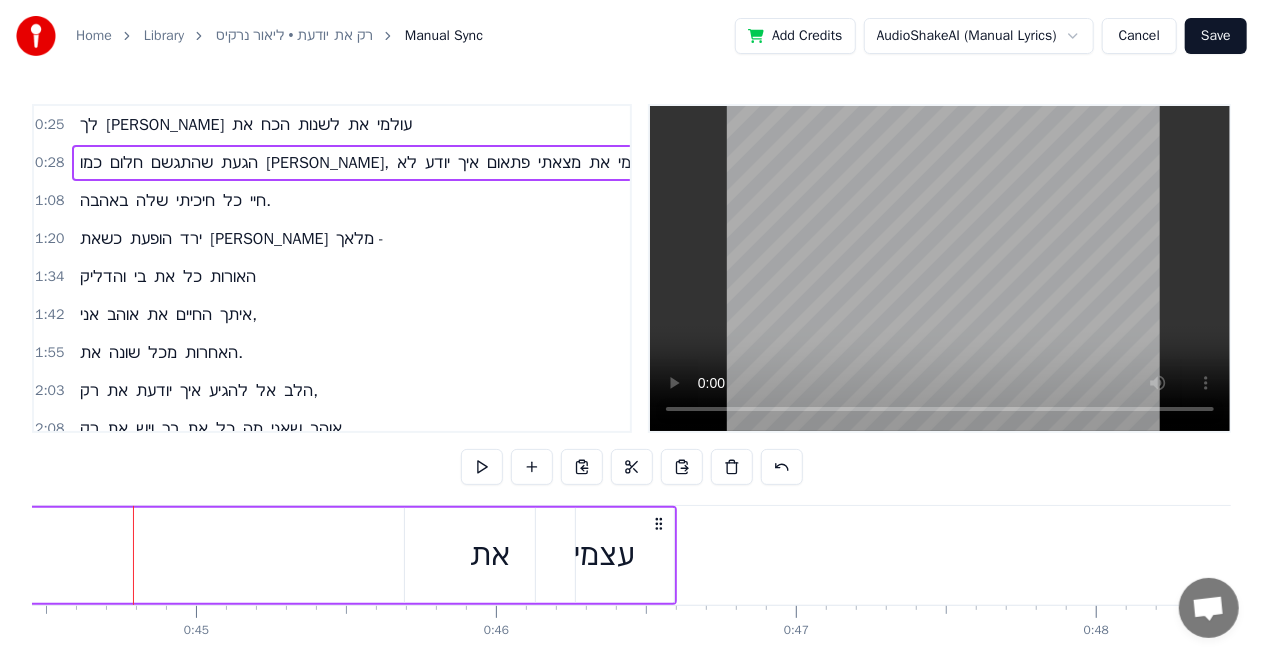 click on "כמו חלום שהתגשם הגעת [PERSON_NAME], לא יודע איך פתאום מצאתי את עצמי" at bounding box center [-2041, 555] 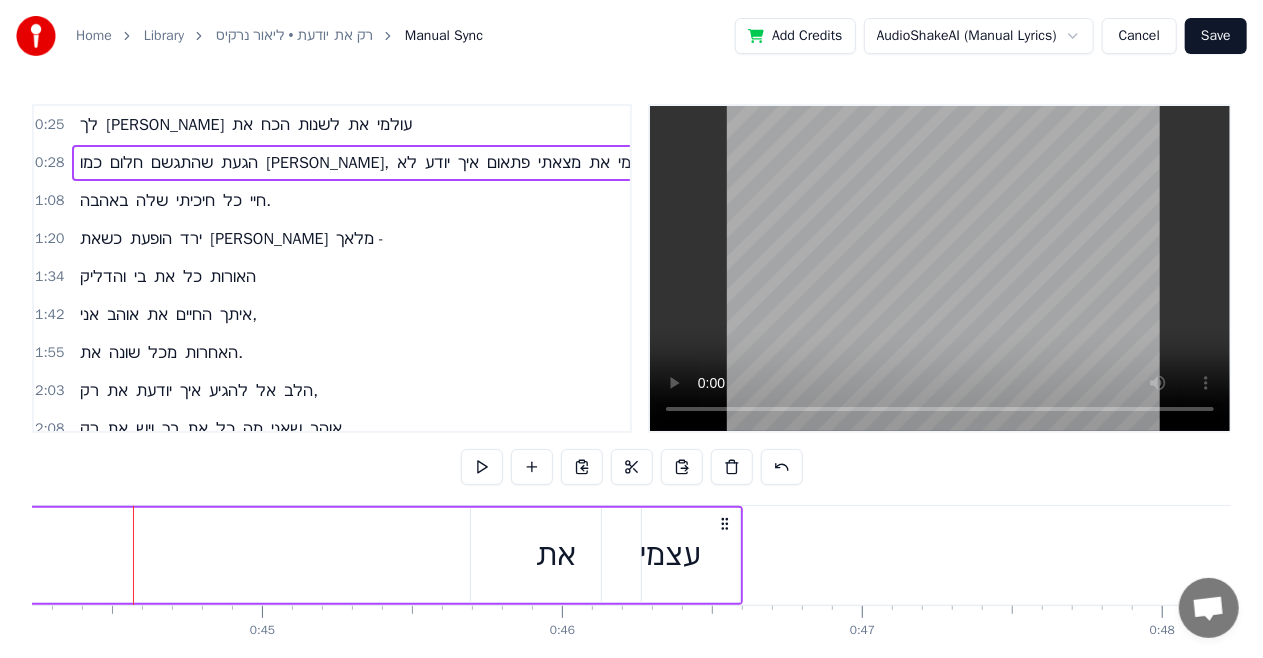 click on "כמו חלום שהתגשם הגעת [PERSON_NAME], לא יודע איך פתאום מצאתי את עצמי" at bounding box center [-1975, 555] 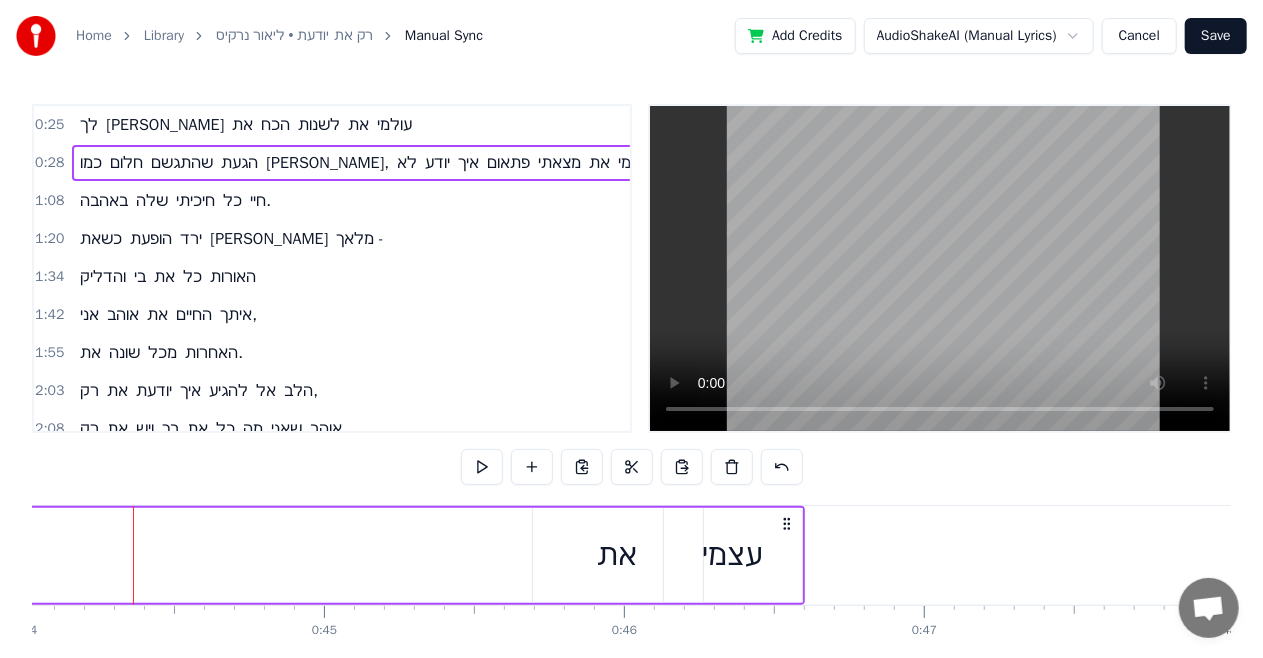 click on "כמו חלום שהתגשם הגעת [PERSON_NAME], לא יודע איך פתאום מצאתי את עצמי" at bounding box center [-1913, 555] 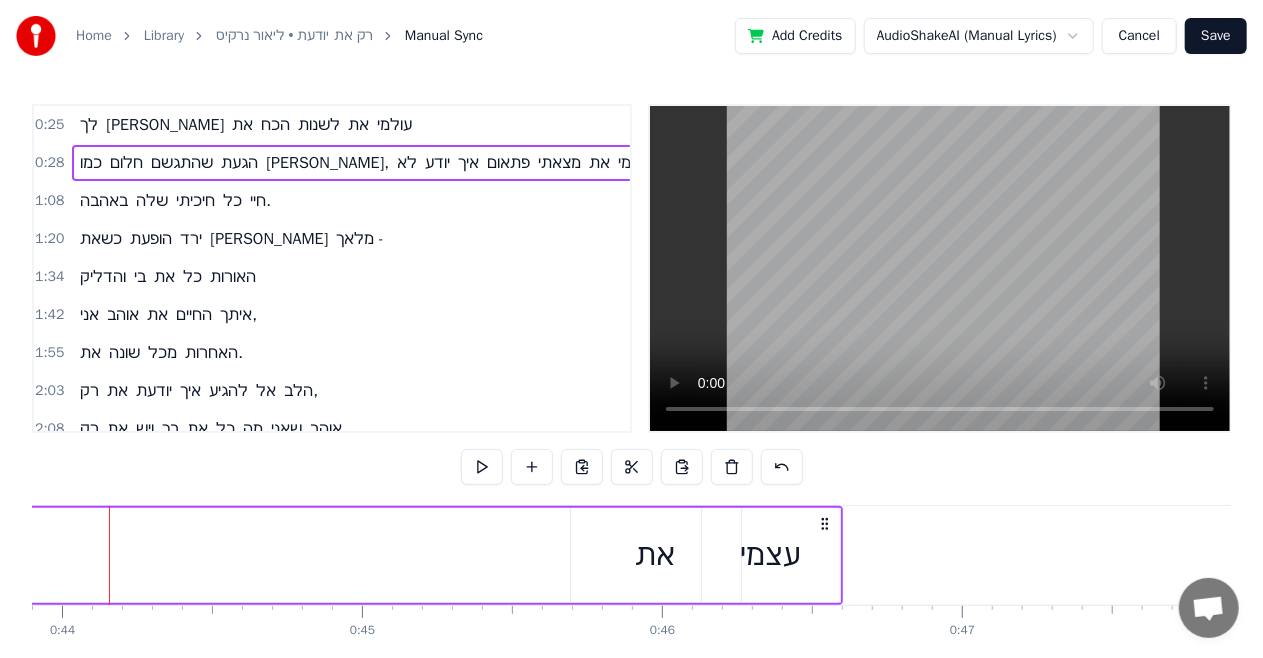 click on "כמו חלום שהתגשם הגעת [PERSON_NAME], לא יודע איך פתאום מצאתי את עצמי" at bounding box center [-1875, 555] 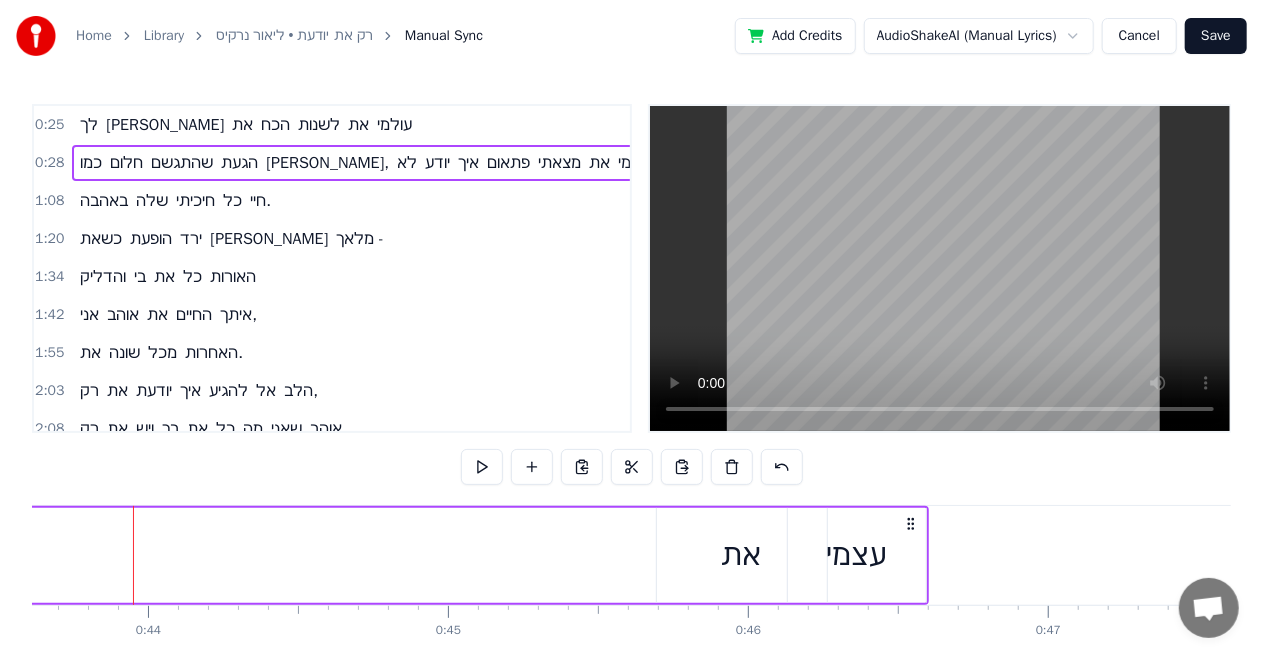 click on "כמו חלום שהתגשם הגעת [PERSON_NAME], לא יודע איך פתאום מצאתי את עצמי" at bounding box center [-1789, 555] 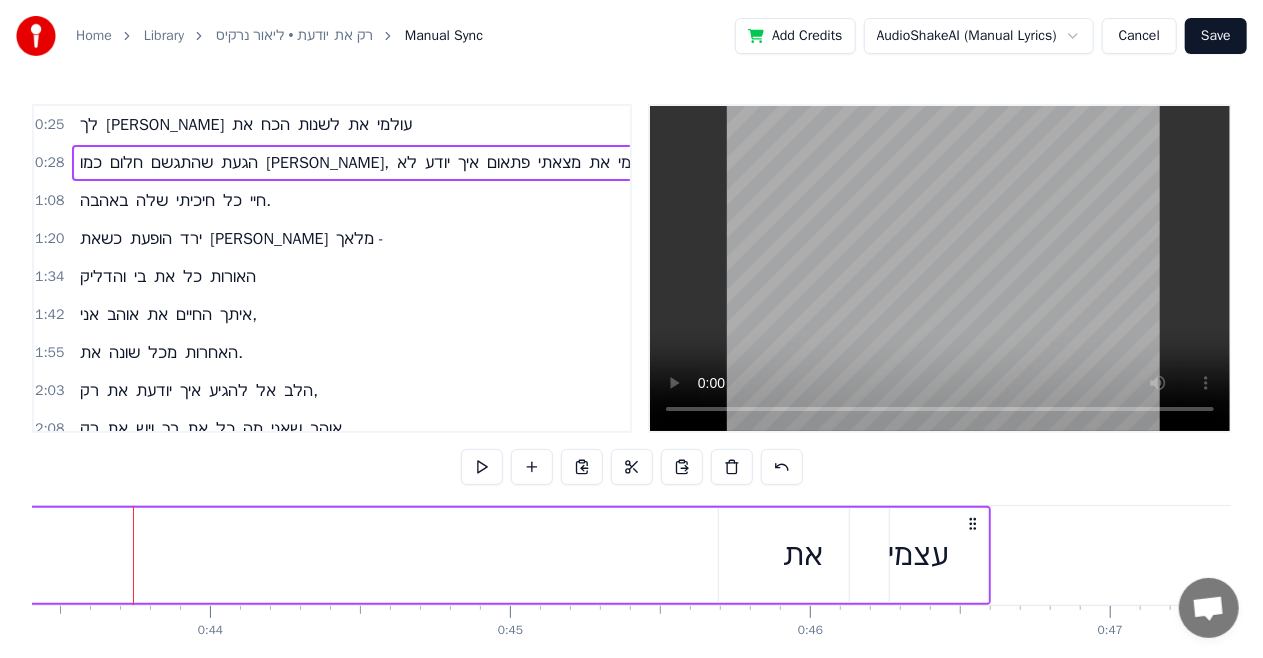 click on "כמו חלום שהתגשם הגעת [PERSON_NAME], לא יודע איך פתאום מצאתי את עצמי" at bounding box center (-1727, 555) 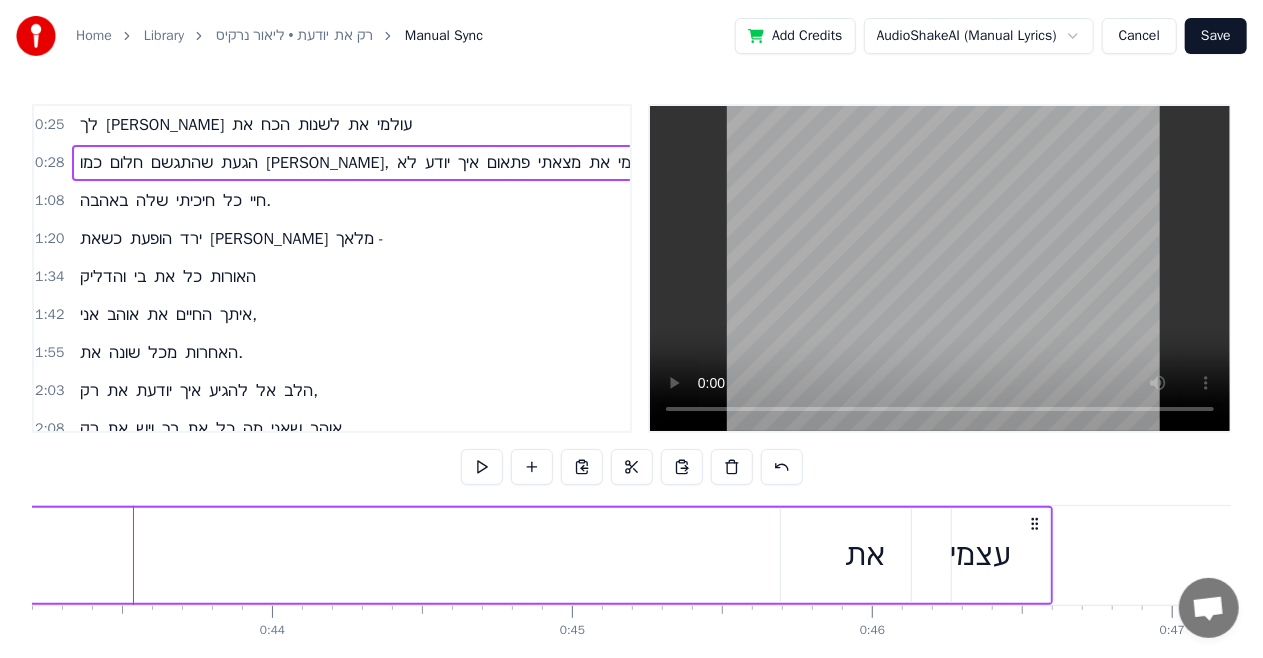 click on "כמו חלום שהתגשם הגעת [PERSON_NAME], לא יודע איך פתאום מצאתי את עצמי" at bounding box center (-1665, 555) 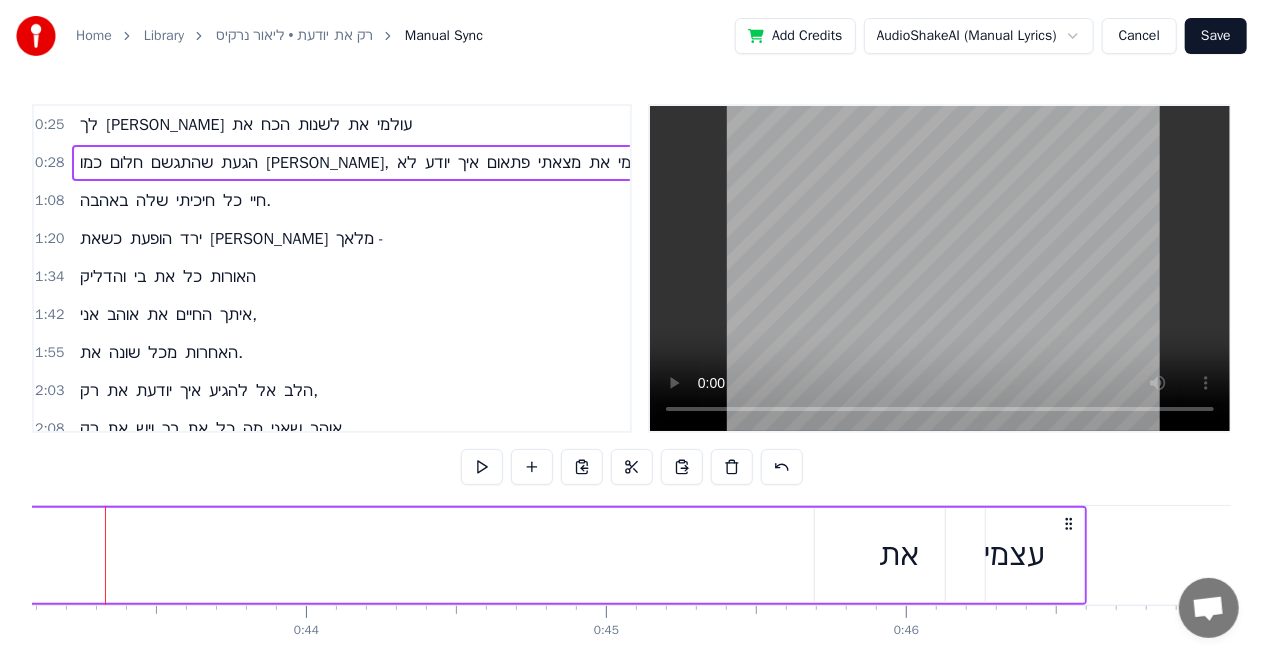 scroll, scrollTop: 0, scrollLeft: 12898, axis: horizontal 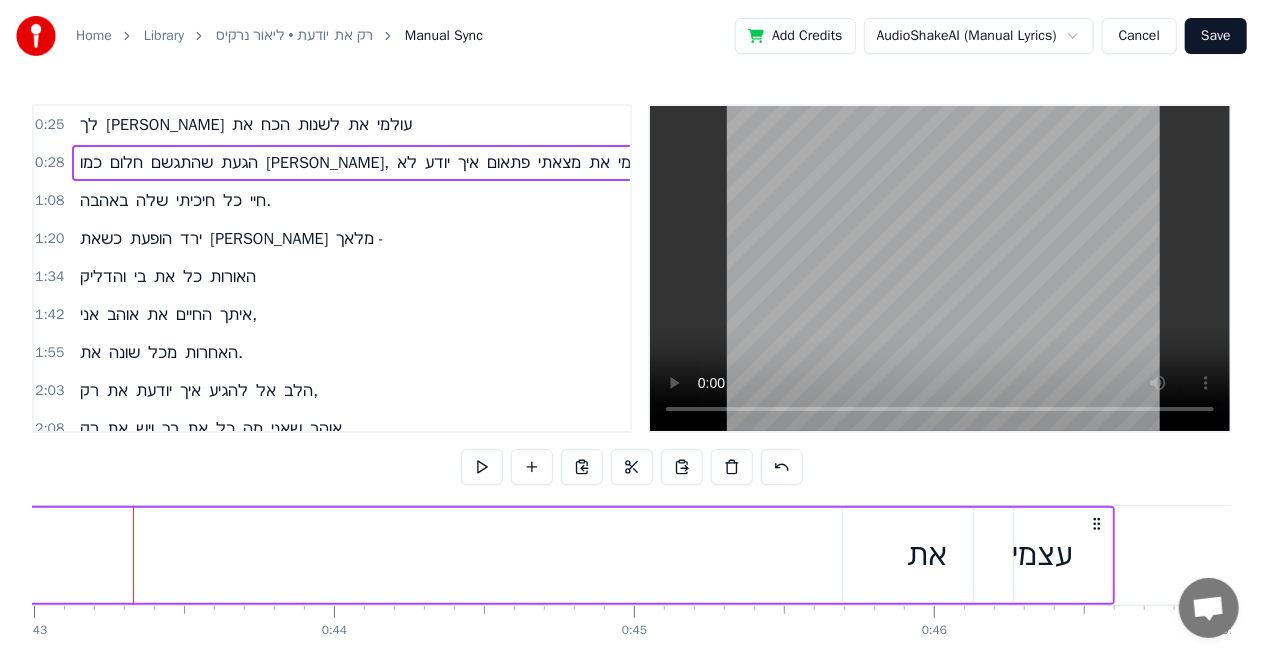 click on "את" at bounding box center [928, 555] 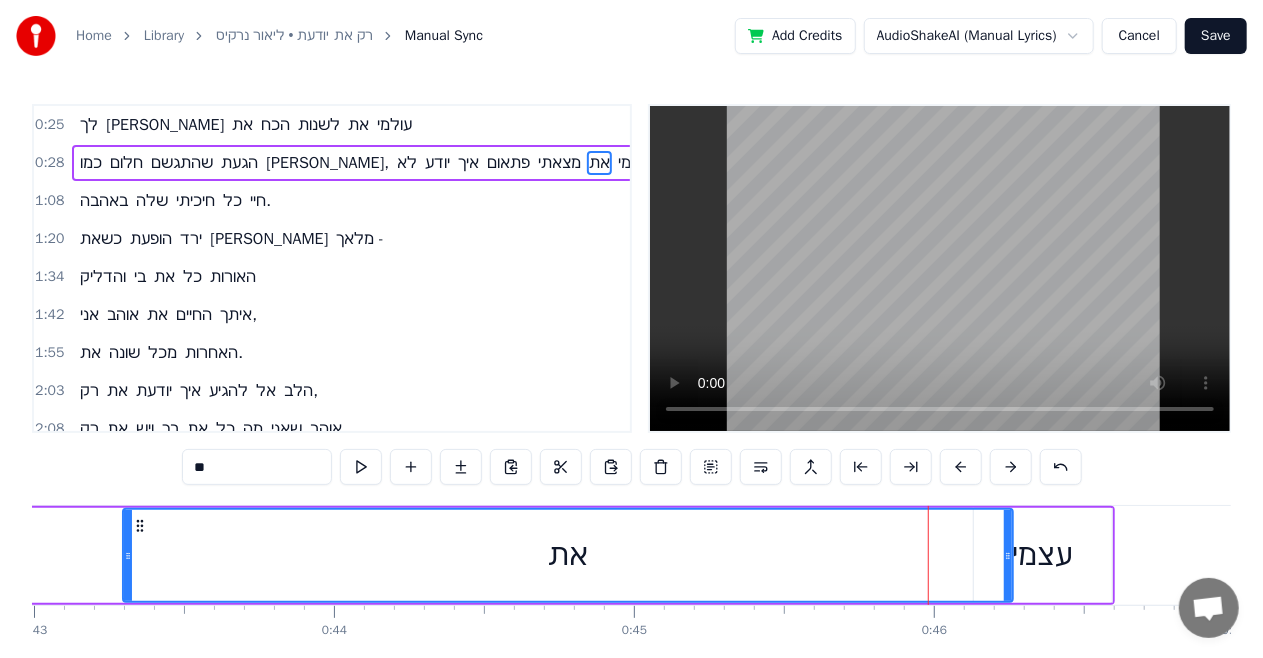 drag, startPoint x: 844, startPoint y: 548, endPoint x: 154, endPoint y: 540, distance: 690.0464 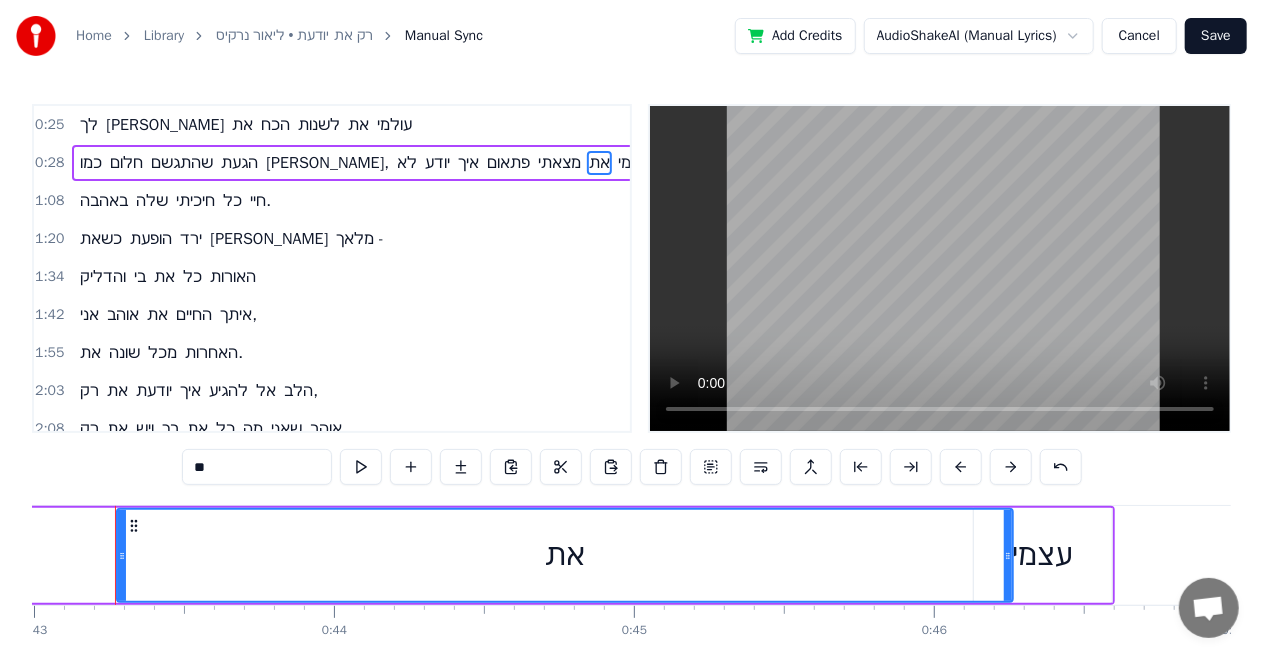 scroll, scrollTop: 0, scrollLeft: 12880, axis: horizontal 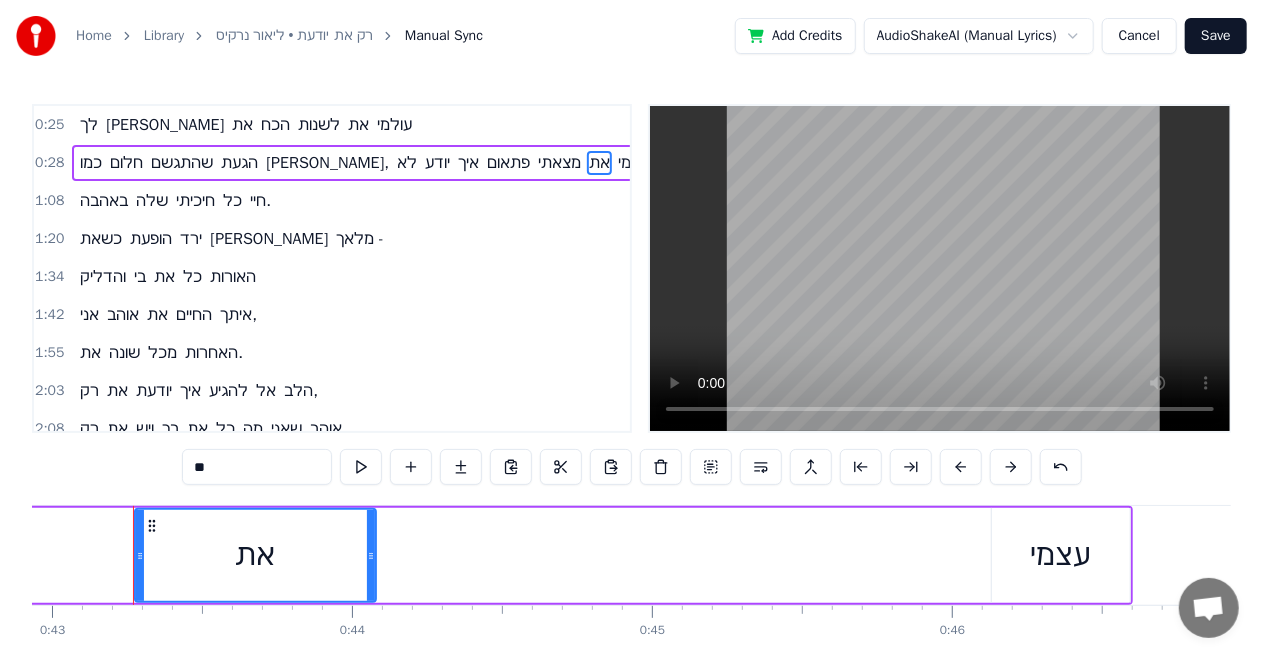 drag, startPoint x: 1022, startPoint y: 530, endPoint x: 447, endPoint y: 529, distance: 575.00085 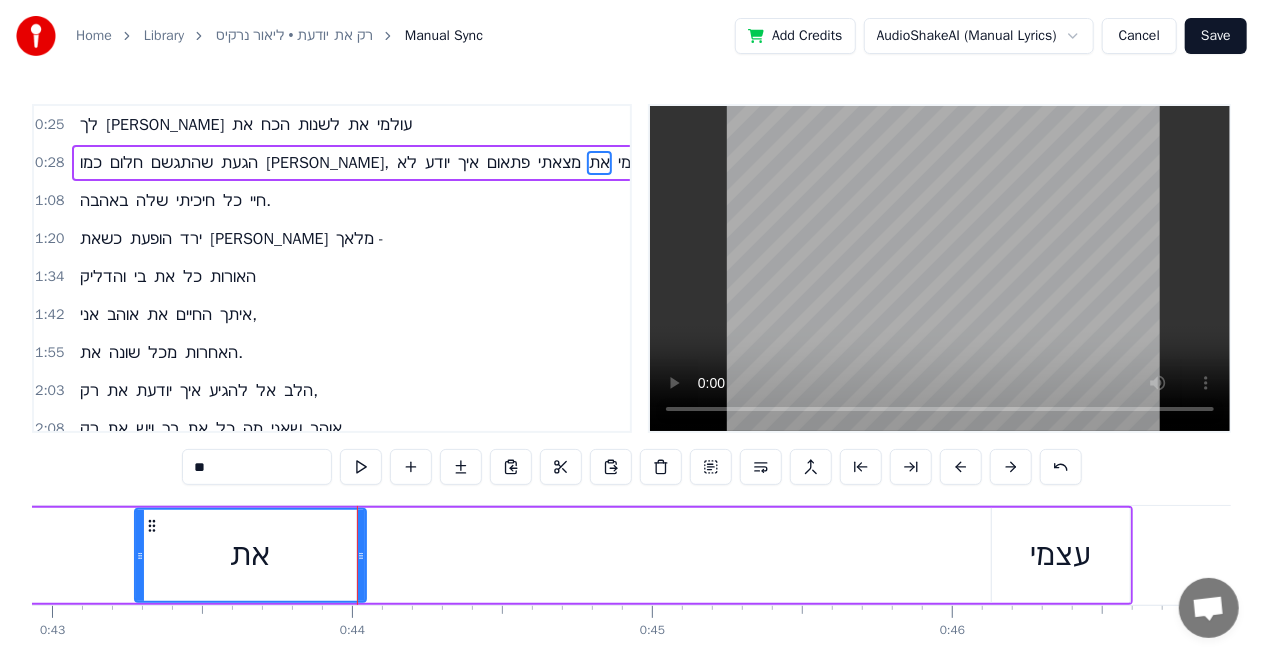 type on "****" 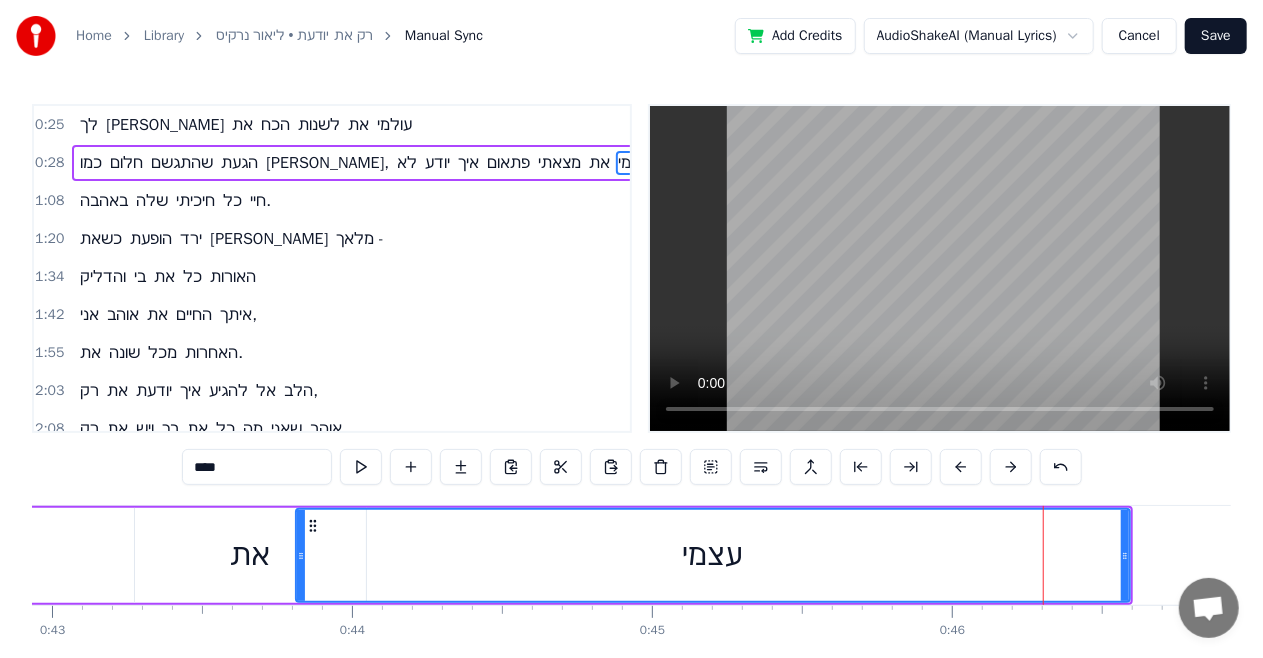 drag, startPoint x: 994, startPoint y: 536, endPoint x: 636, endPoint y: 535, distance: 358.0014 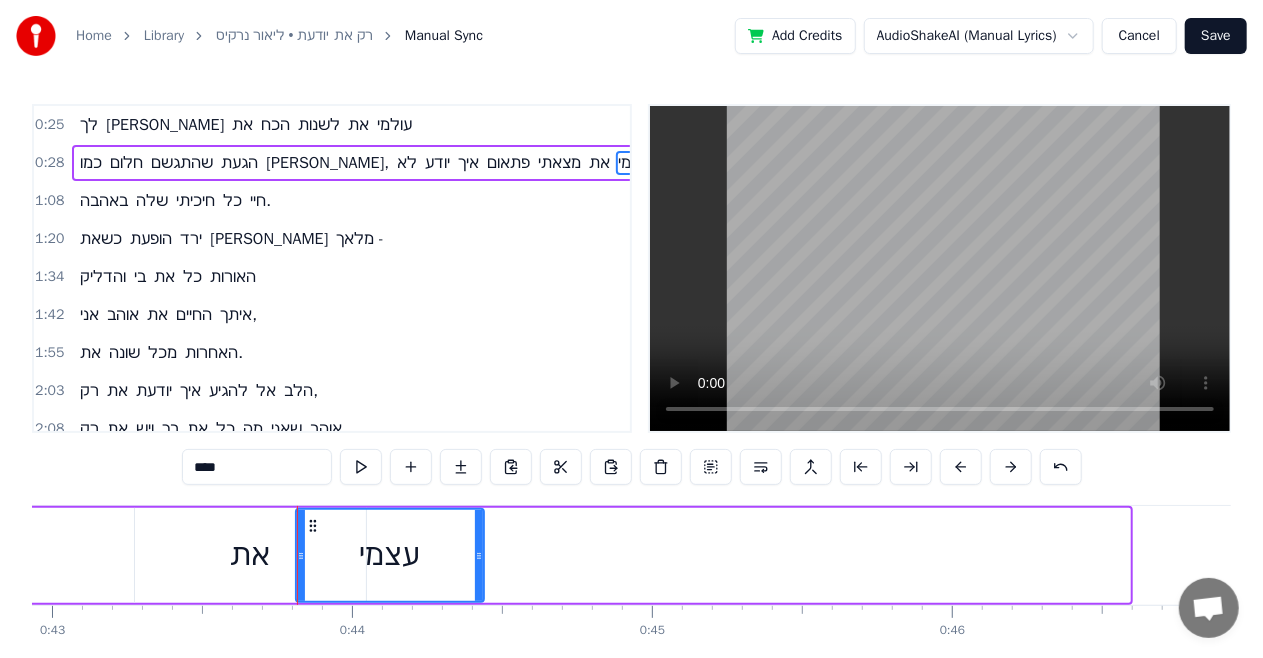drag, startPoint x: 1124, startPoint y: 554, endPoint x: 363, endPoint y: 542, distance: 761.0946 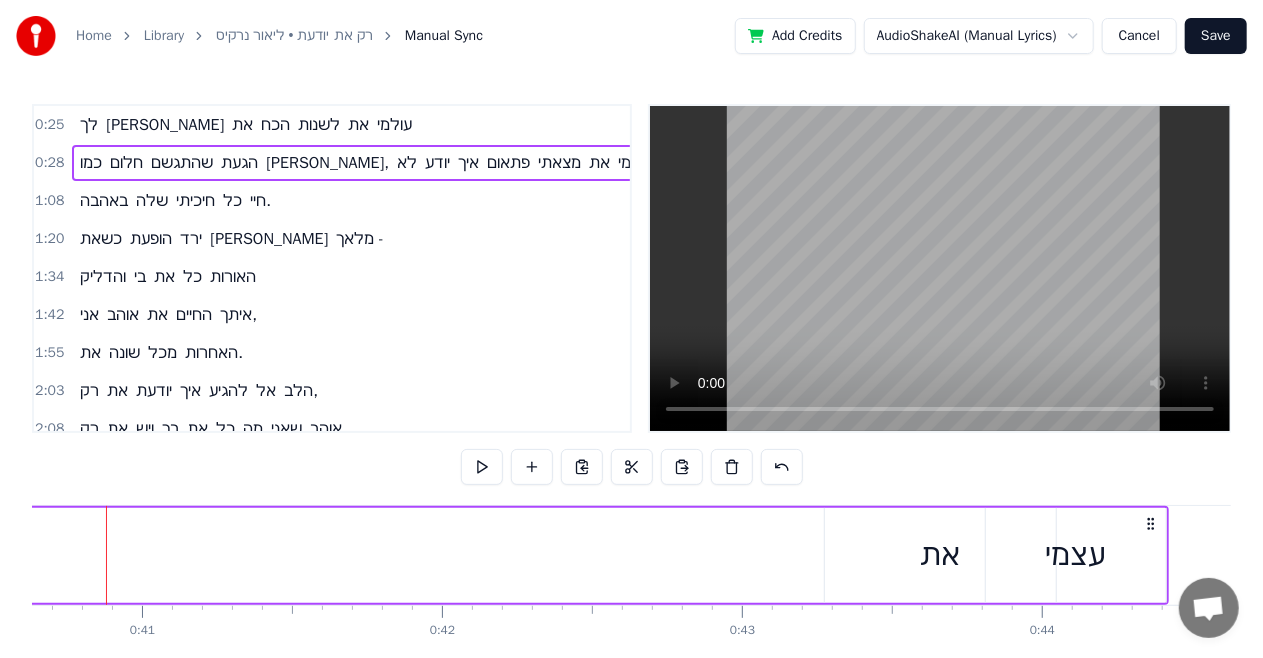 scroll, scrollTop: 0, scrollLeft: 12164, axis: horizontal 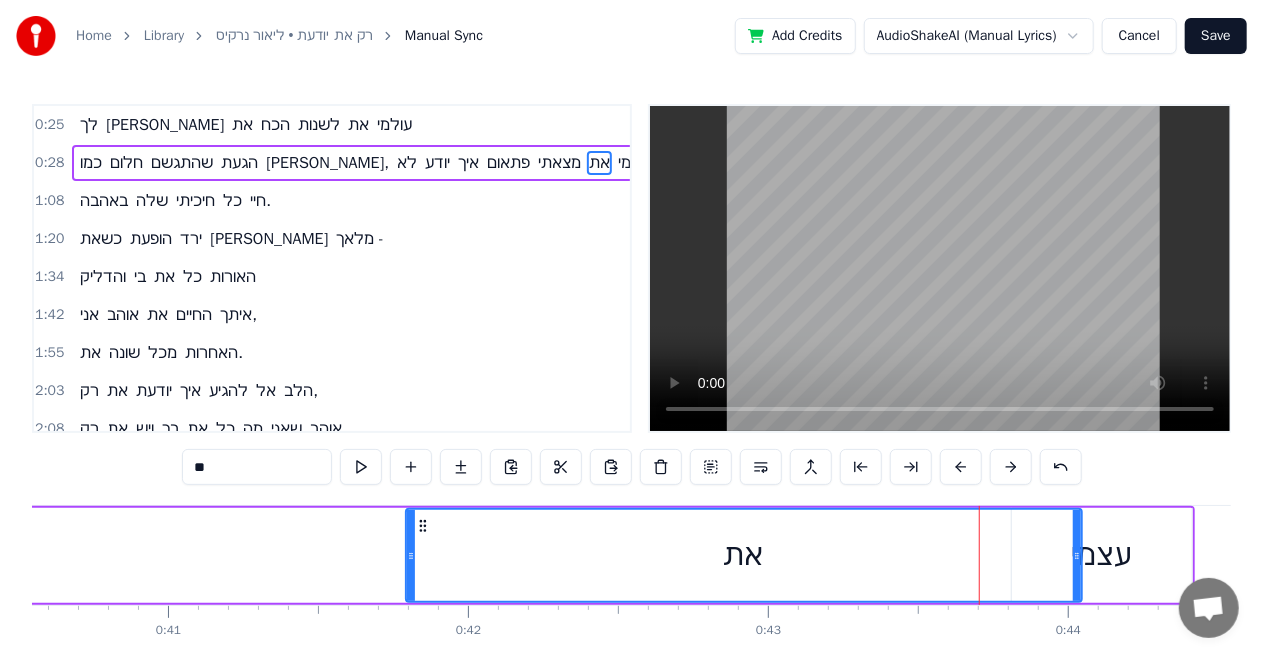 drag, startPoint x: 845, startPoint y: 553, endPoint x: 396, endPoint y: 596, distance: 451.05432 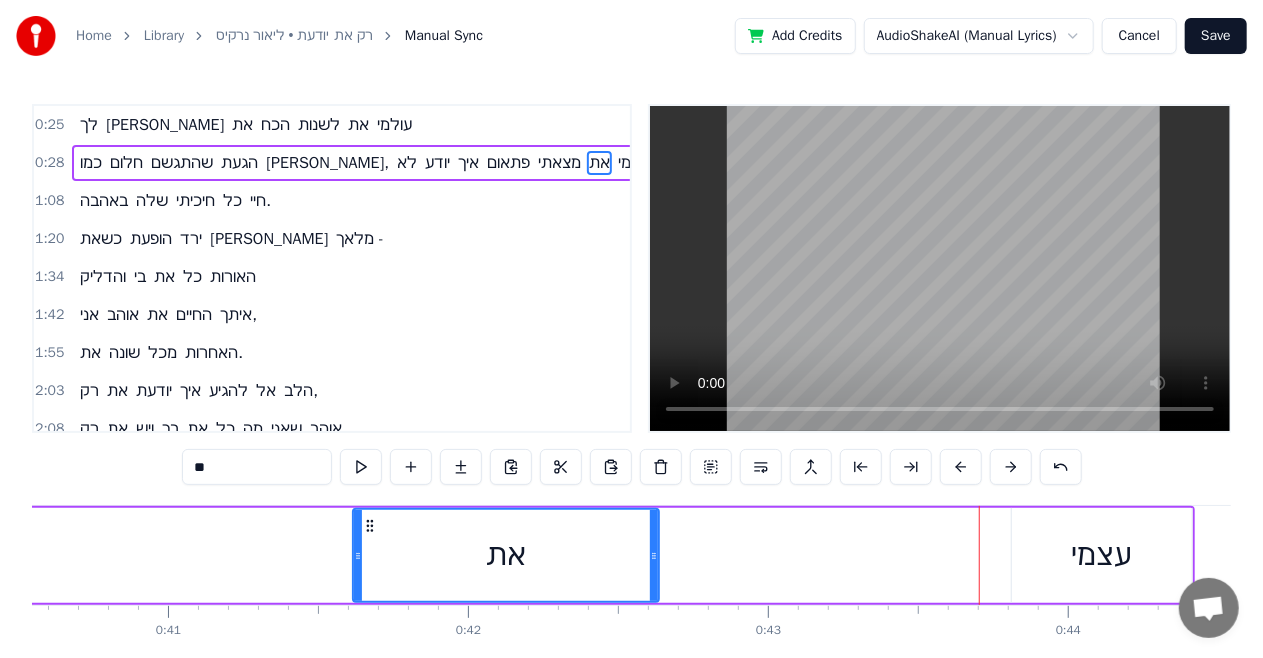 drag, startPoint x: 1075, startPoint y: 548, endPoint x: 652, endPoint y: 589, distance: 424.98236 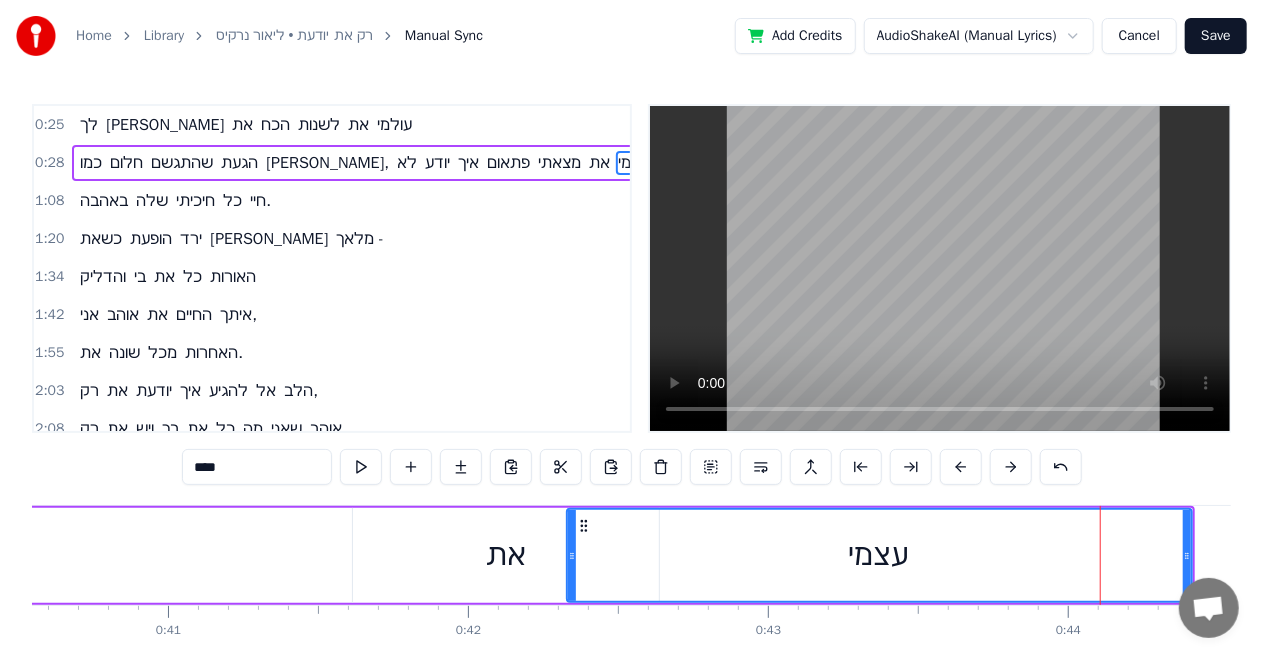 drag, startPoint x: 1011, startPoint y: 548, endPoint x: 566, endPoint y: 573, distance: 445.7017 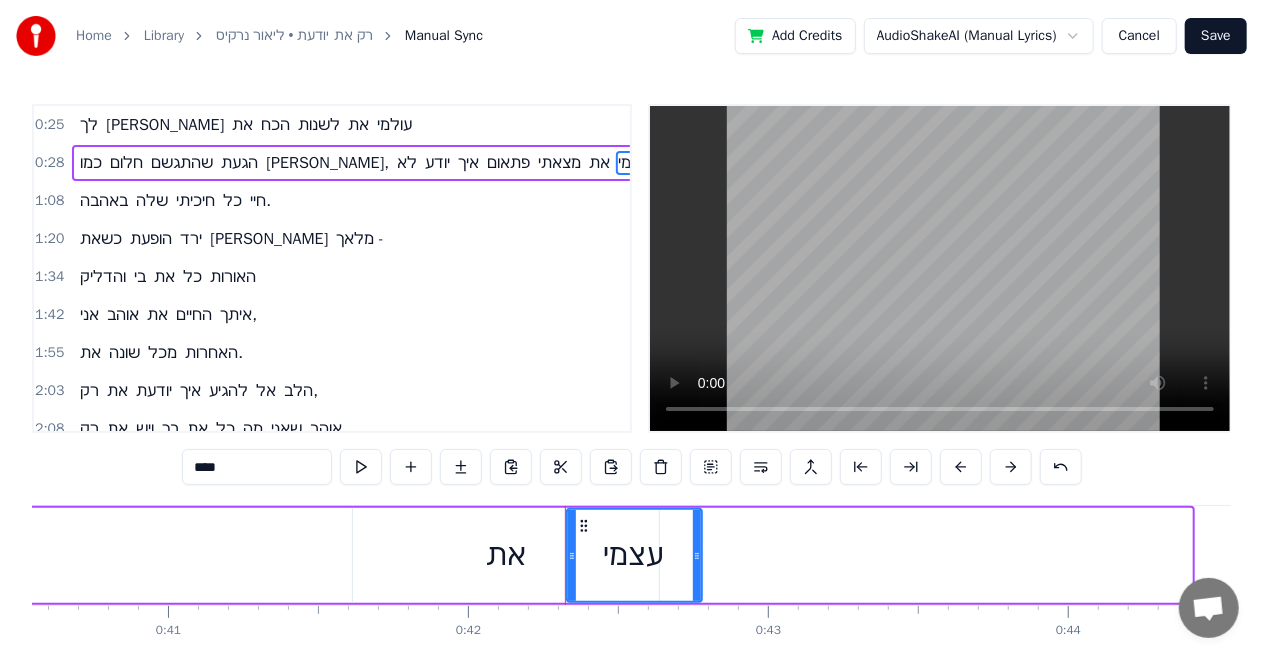 drag, startPoint x: 1188, startPoint y: 541, endPoint x: 698, endPoint y: 599, distance: 493.42072 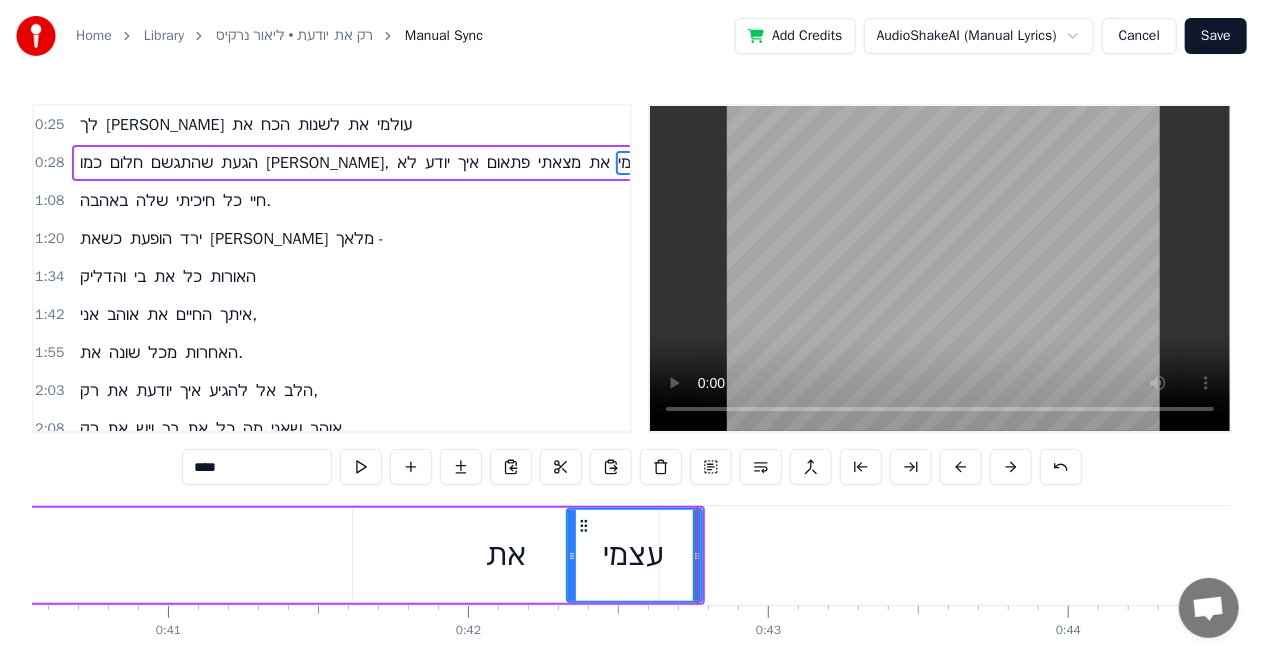 type on "**" 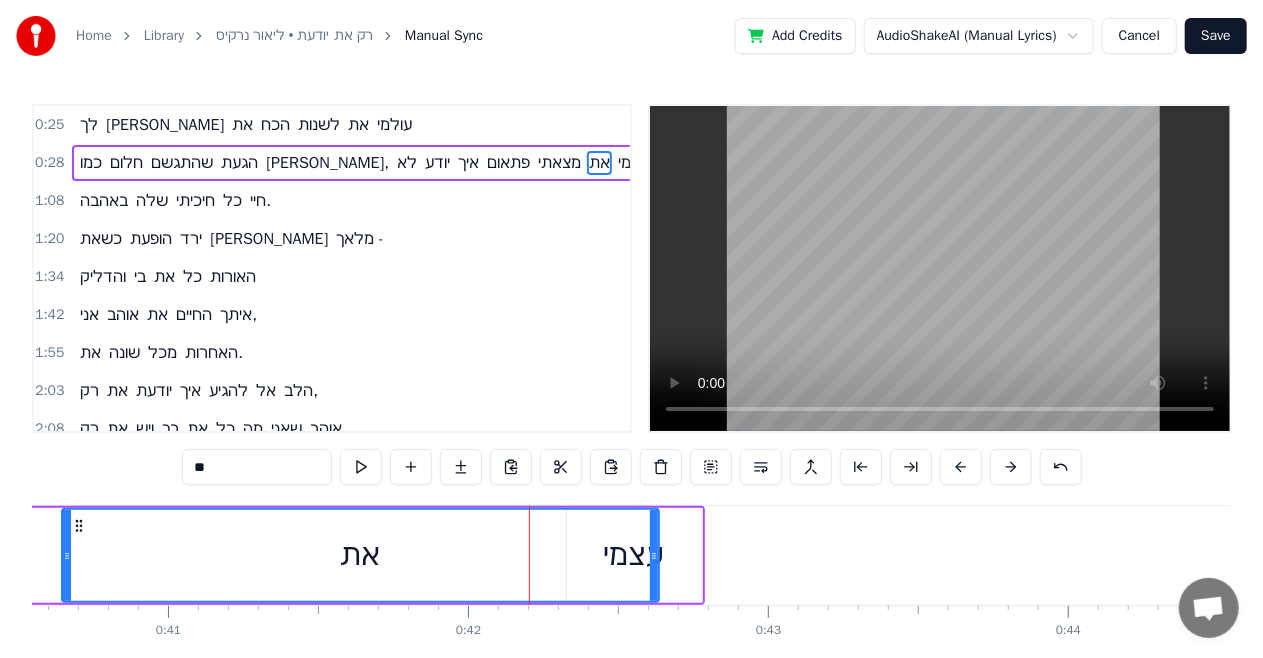 drag, startPoint x: 353, startPoint y: 557, endPoint x: 62, endPoint y: 585, distance: 292.34396 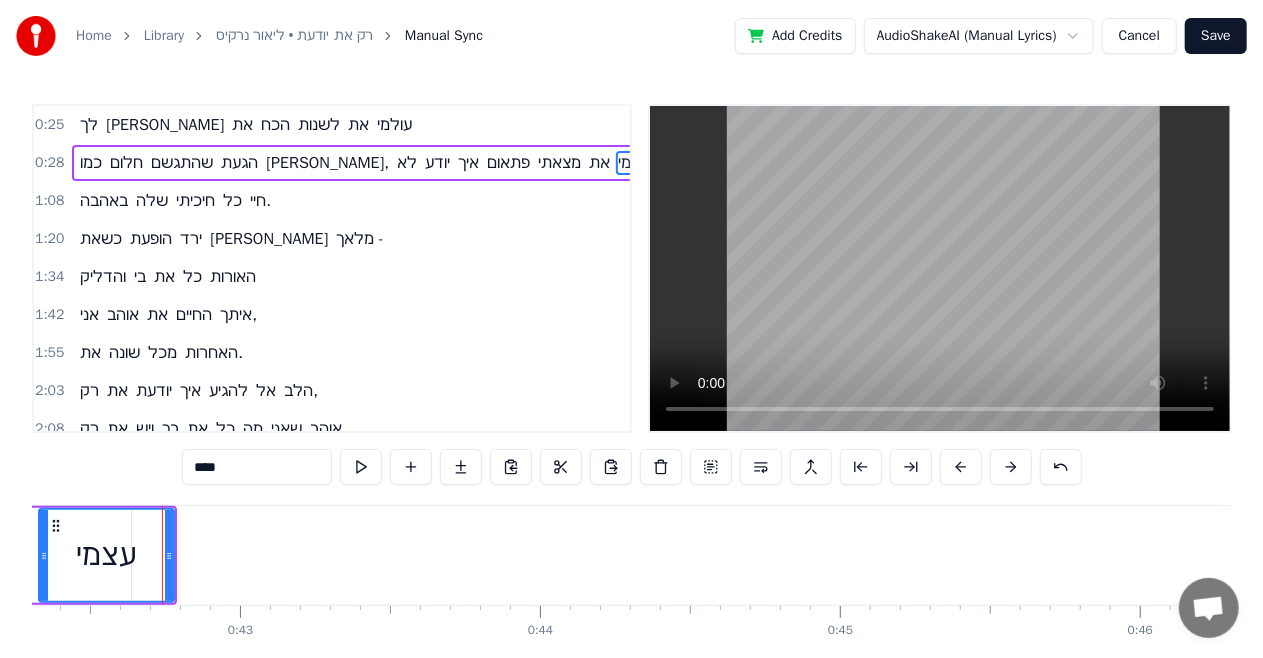 scroll, scrollTop: 0, scrollLeft: 12722, axis: horizontal 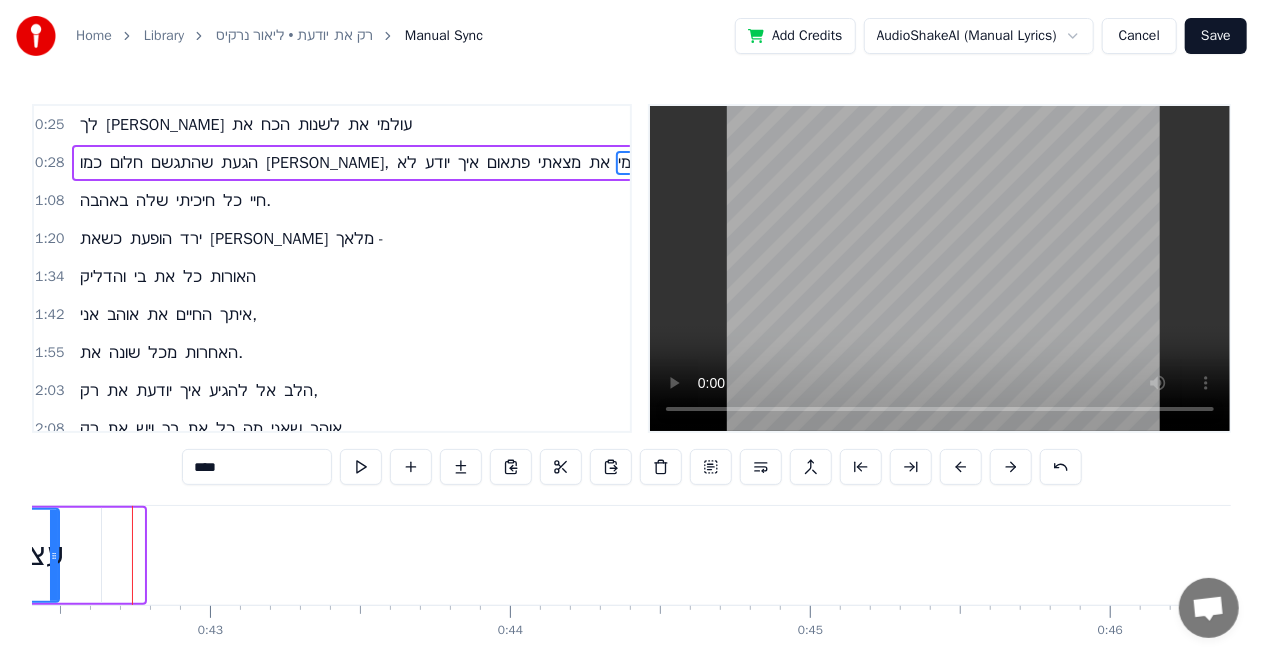 drag, startPoint x: 142, startPoint y: 547, endPoint x: 57, endPoint y: 551, distance: 85.09406 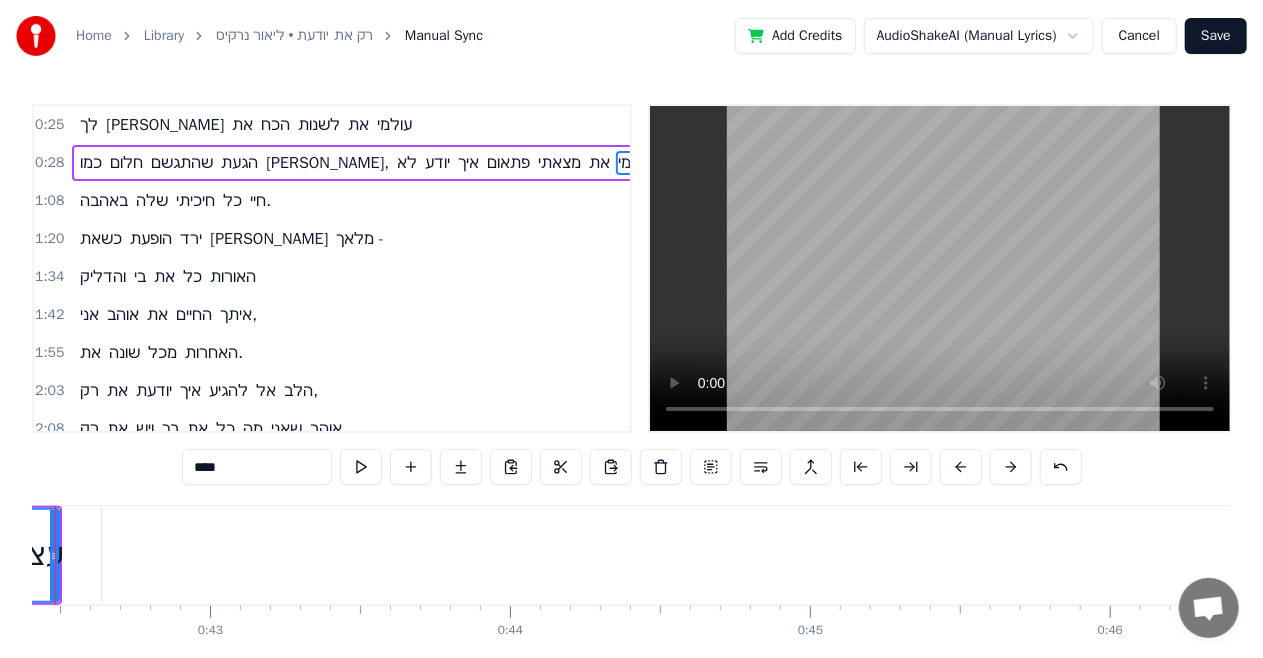 scroll, scrollTop: 0, scrollLeft: 12645, axis: horizontal 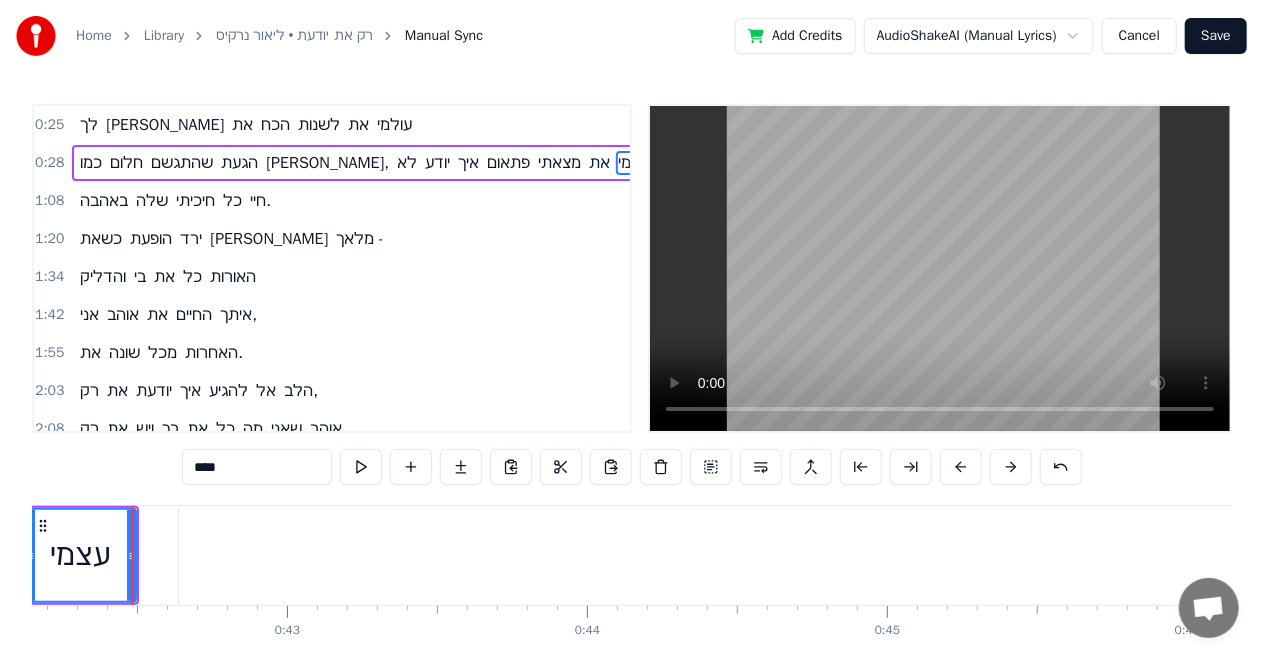 drag, startPoint x: 88, startPoint y: 549, endPoint x: 28, endPoint y: 554, distance: 60.207973 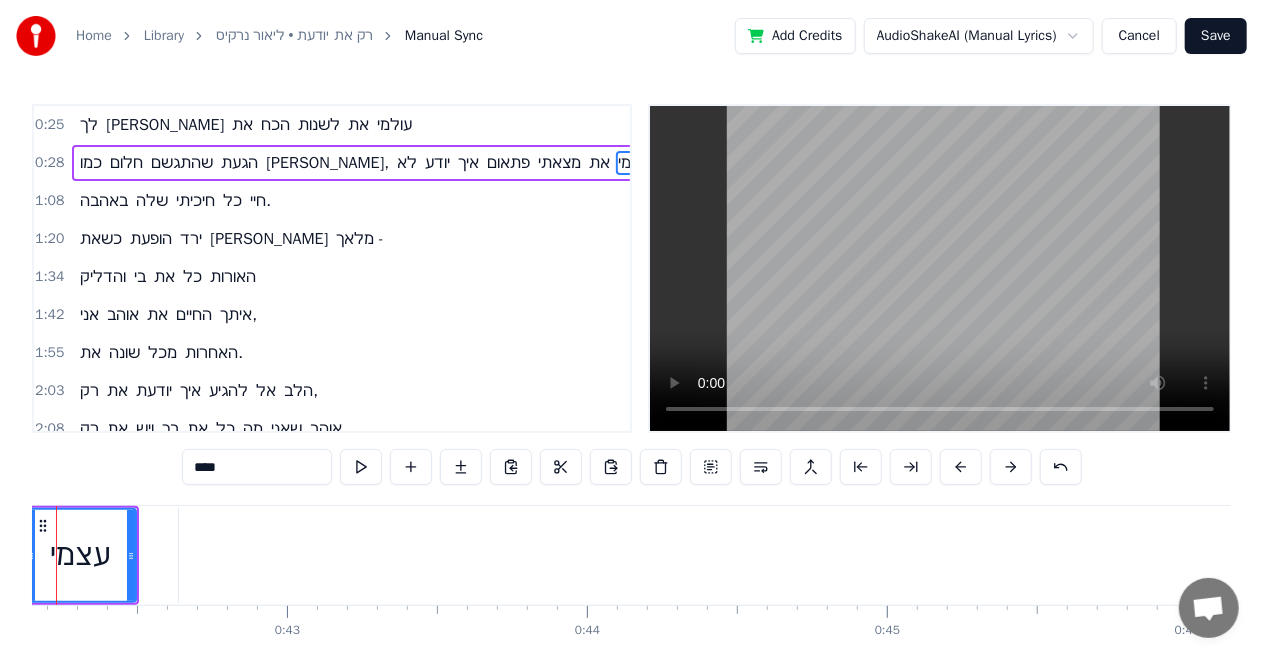 scroll, scrollTop: 0, scrollLeft: 12569, axis: horizontal 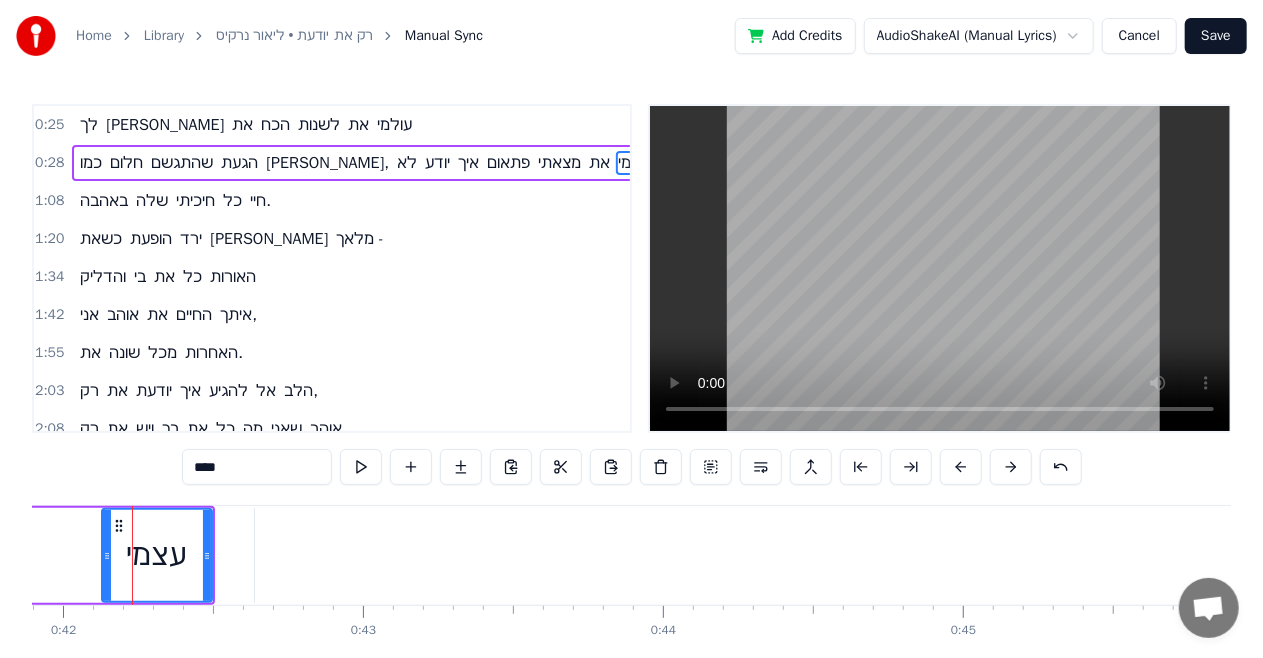 type on "**" 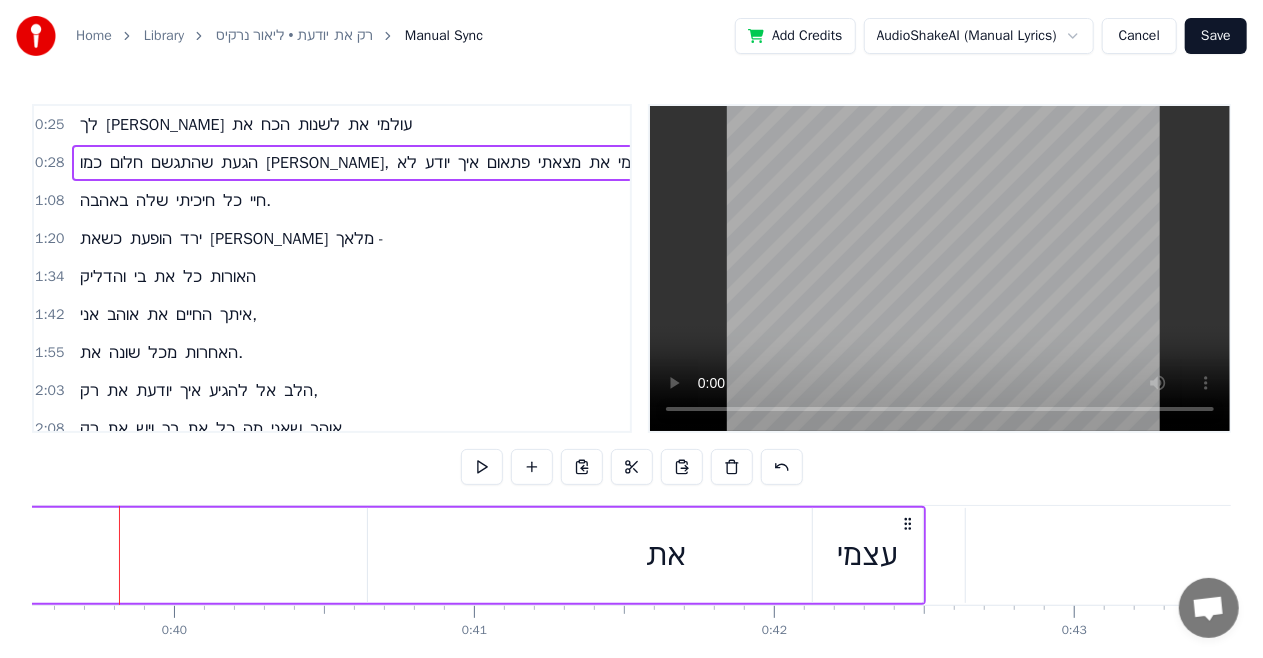 scroll, scrollTop: 0, scrollLeft: 11844, axis: horizontal 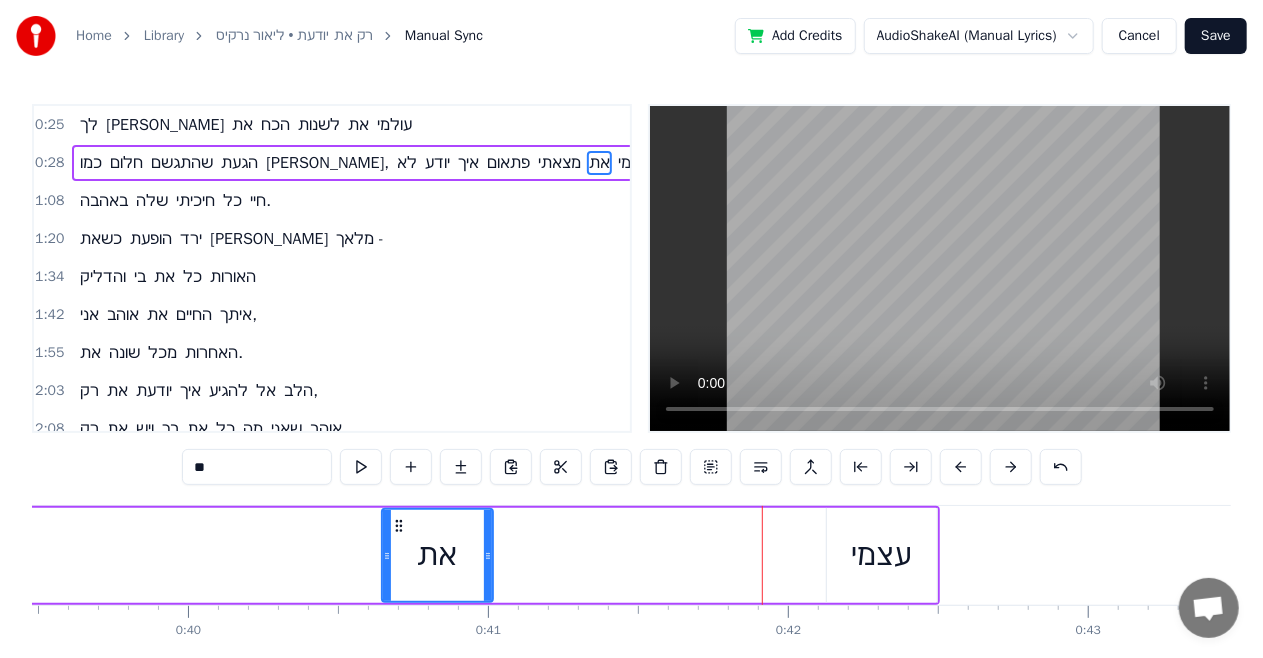 drag, startPoint x: 976, startPoint y: 526, endPoint x: 490, endPoint y: 588, distance: 489.93878 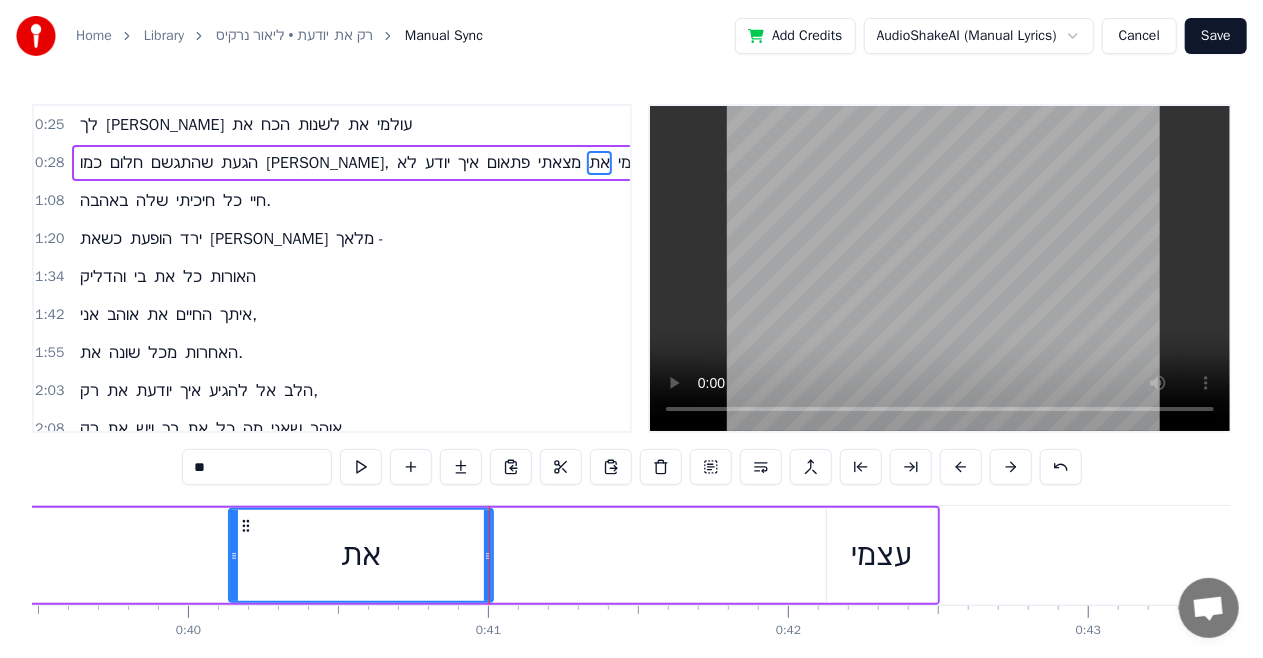 drag, startPoint x: 386, startPoint y: 560, endPoint x: 283, endPoint y: 542, distance: 104.56099 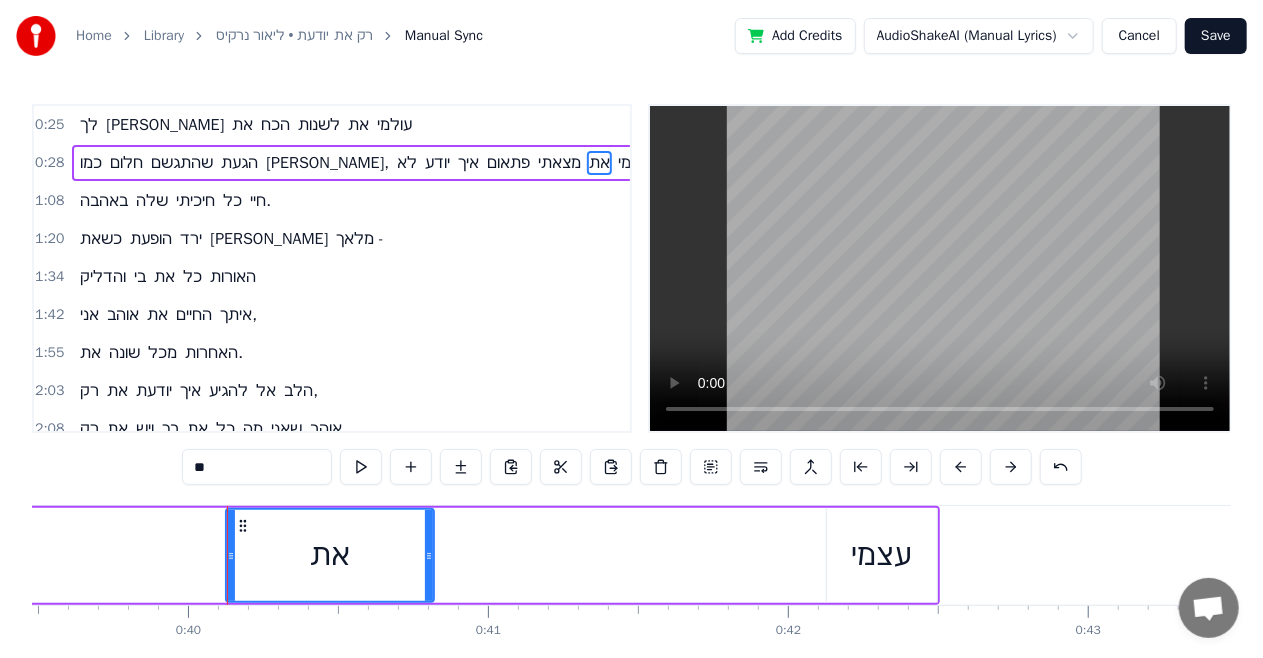 drag, startPoint x: 482, startPoint y: 529, endPoint x: 418, endPoint y: 540, distance: 64.93843 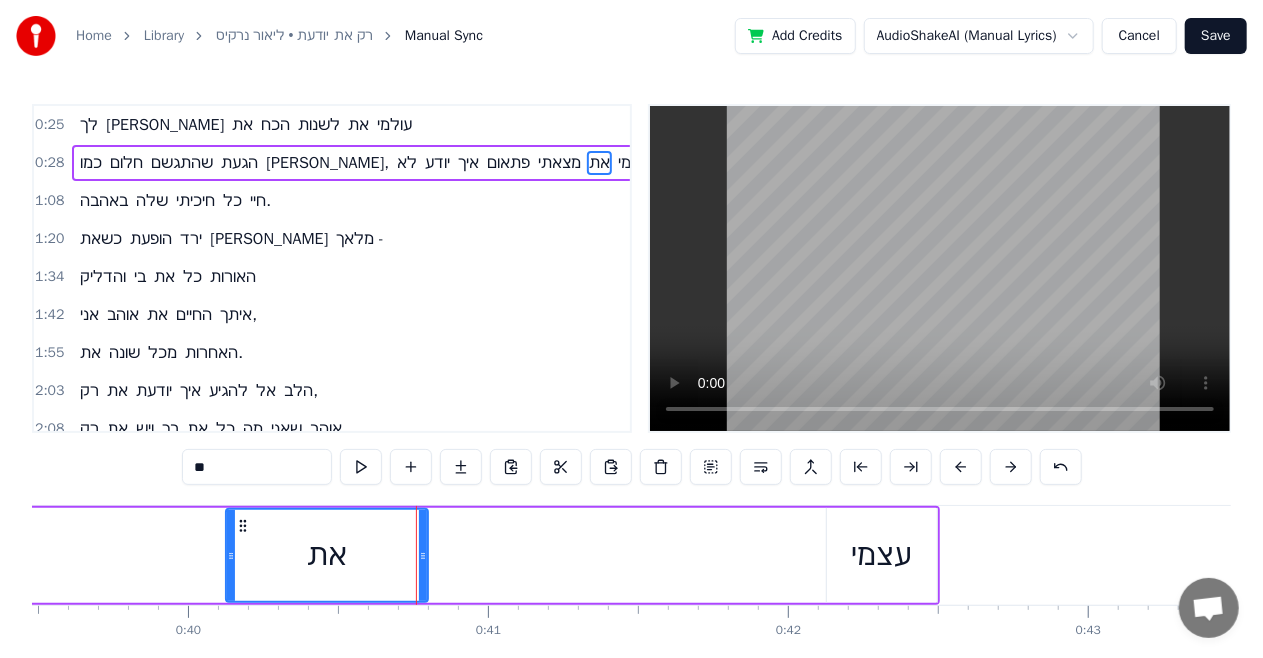 type on "****" 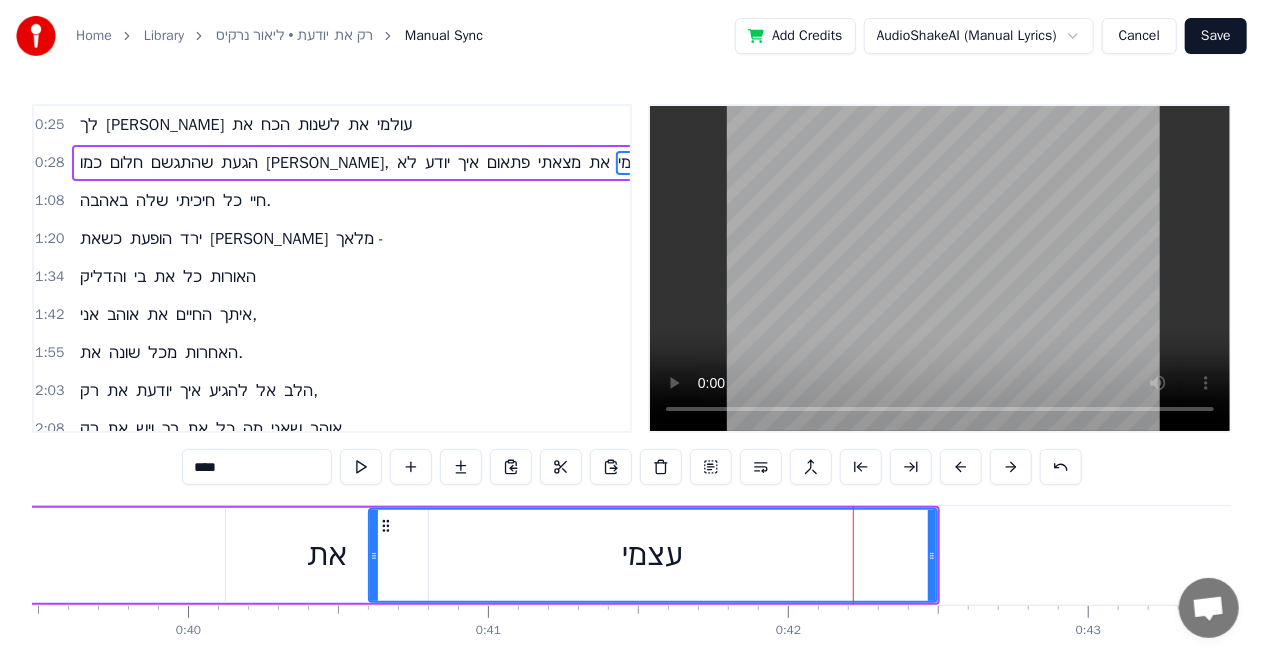 drag, startPoint x: 828, startPoint y: 549, endPoint x: 370, endPoint y: 582, distance: 459.18732 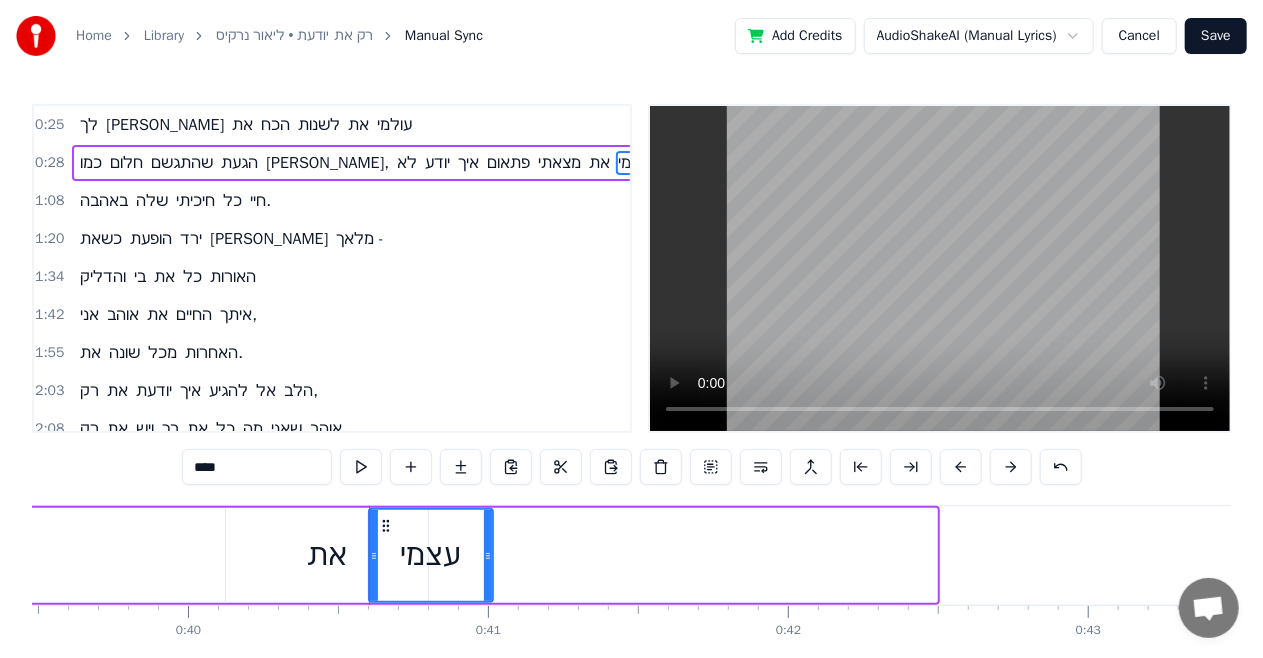 drag, startPoint x: 934, startPoint y: 529, endPoint x: 439, endPoint y: 569, distance: 496.61353 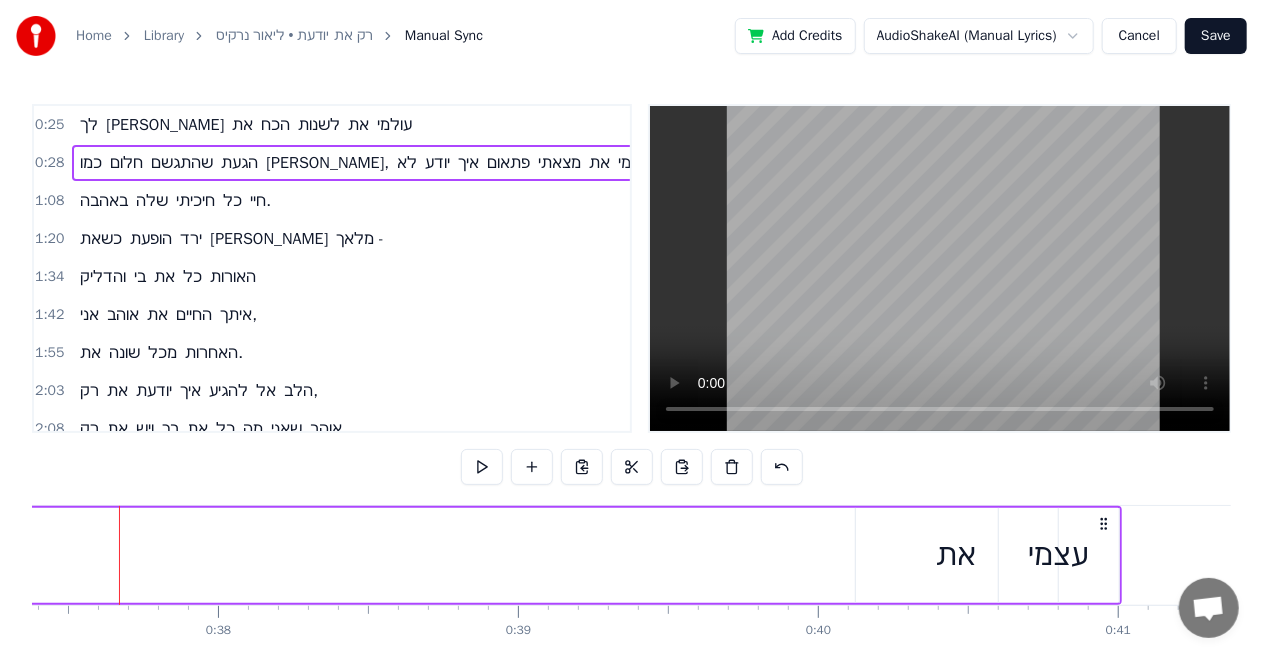 scroll, scrollTop: 0, scrollLeft: 11200, axis: horizontal 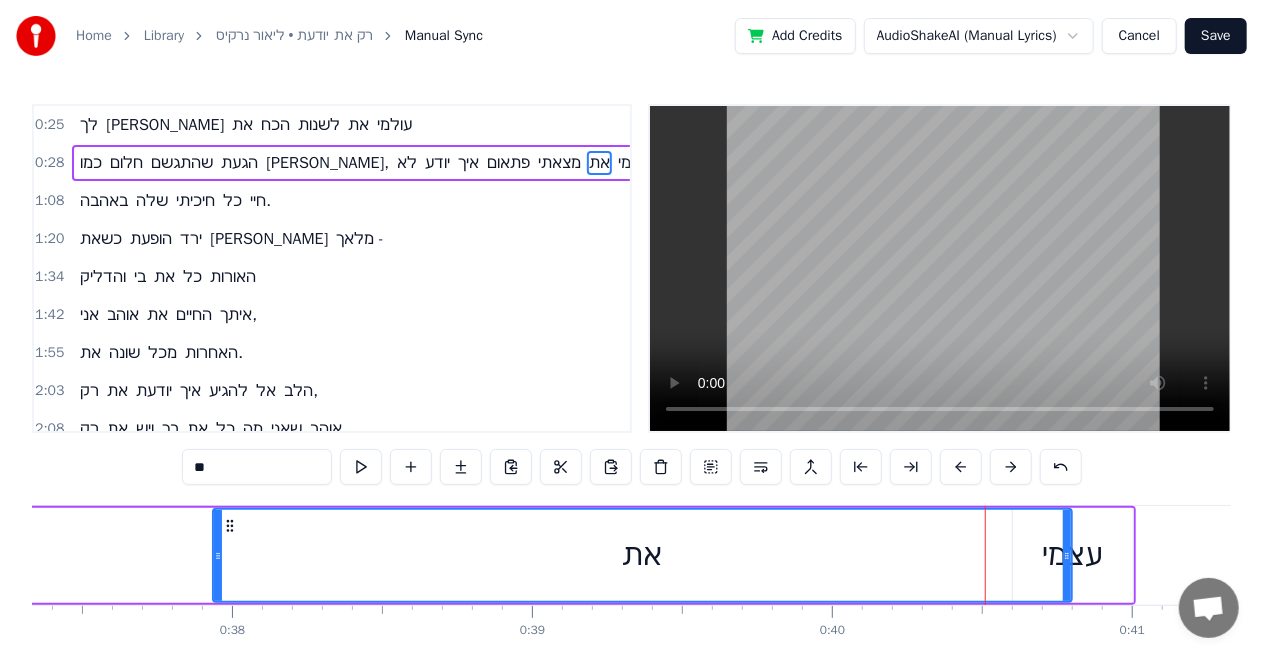 drag, startPoint x: 872, startPoint y: 551, endPoint x: 251, endPoint y: 567, distance: 621.20605 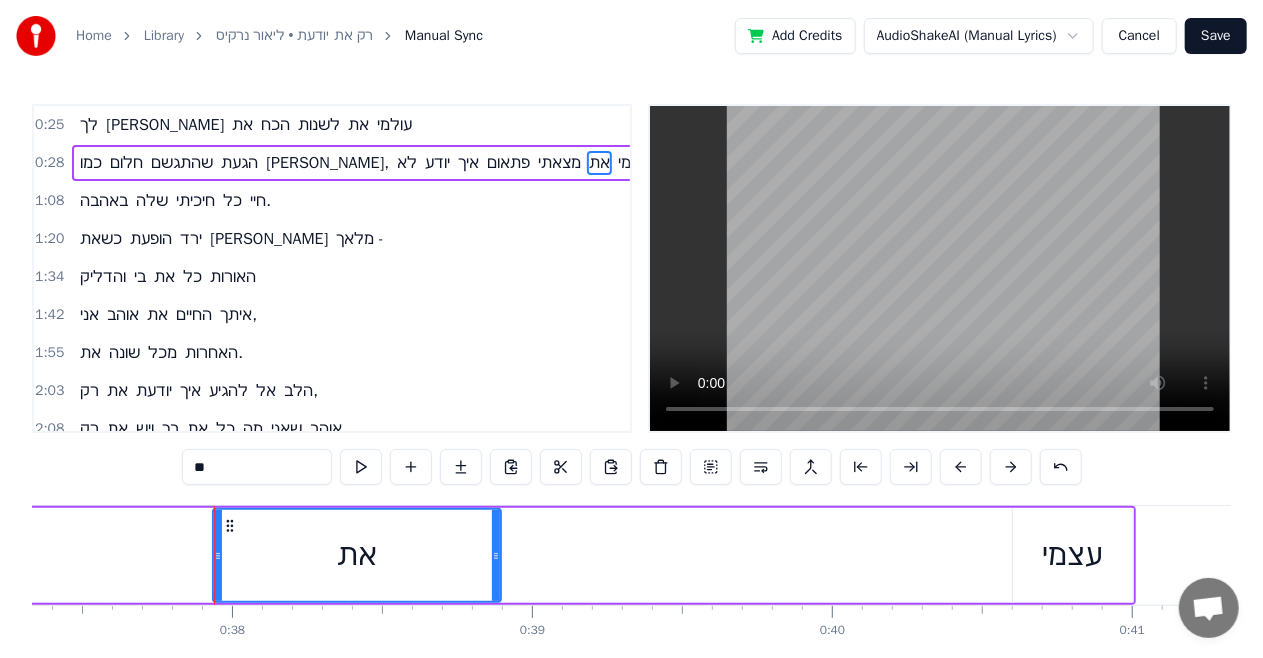 drag, startPoint x: 1063, startPoint y: 529, endPoint x: 492, endPoint y: 580, distance: 573.2731 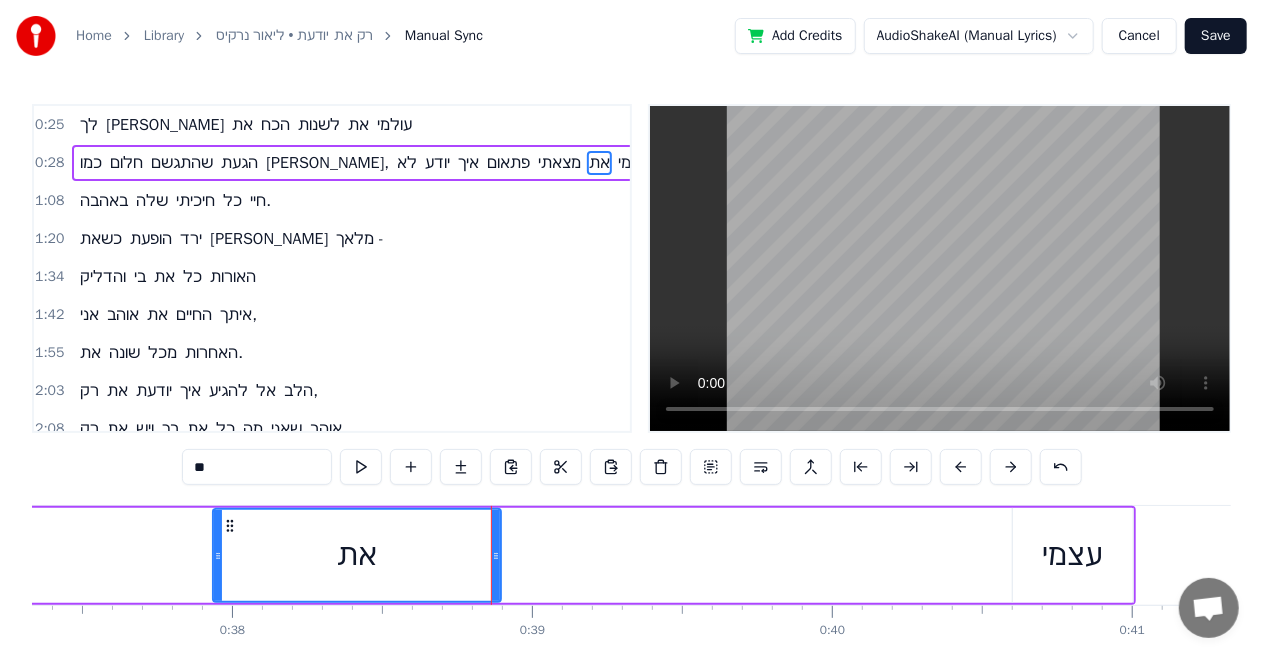type on "****" 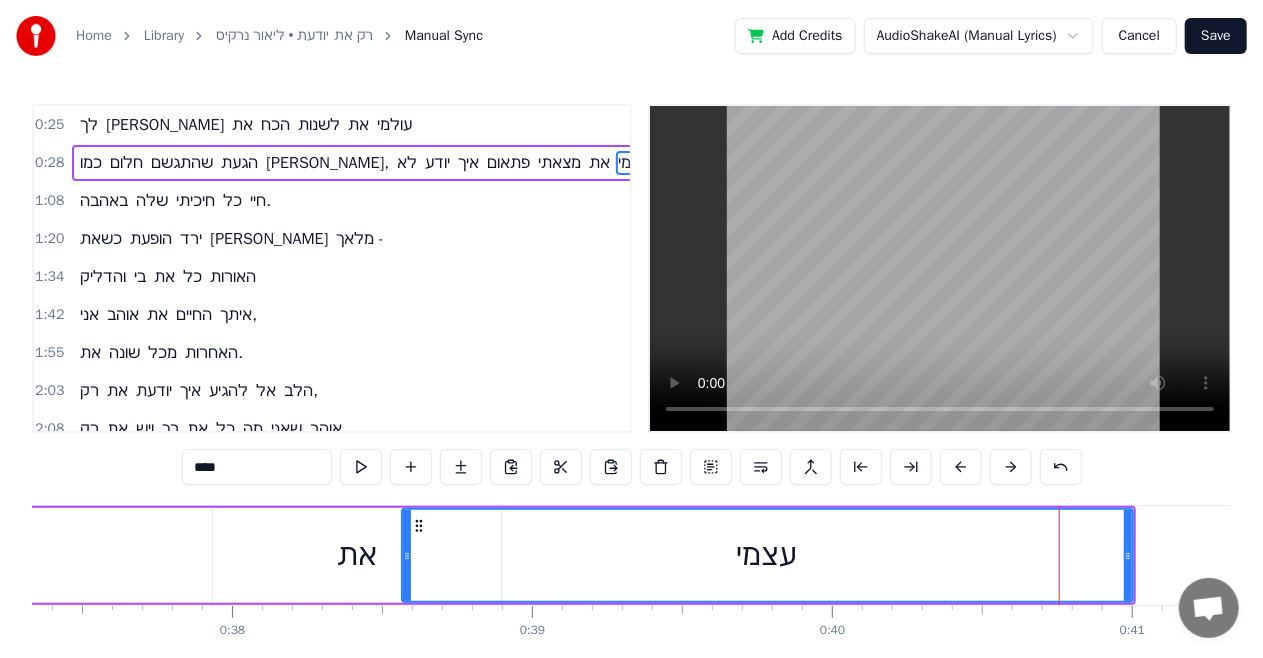 drag, startPoint x: 1016, startPoint y: 549, endPoint x: 405, endPoint y: 566, distance: 611.23645 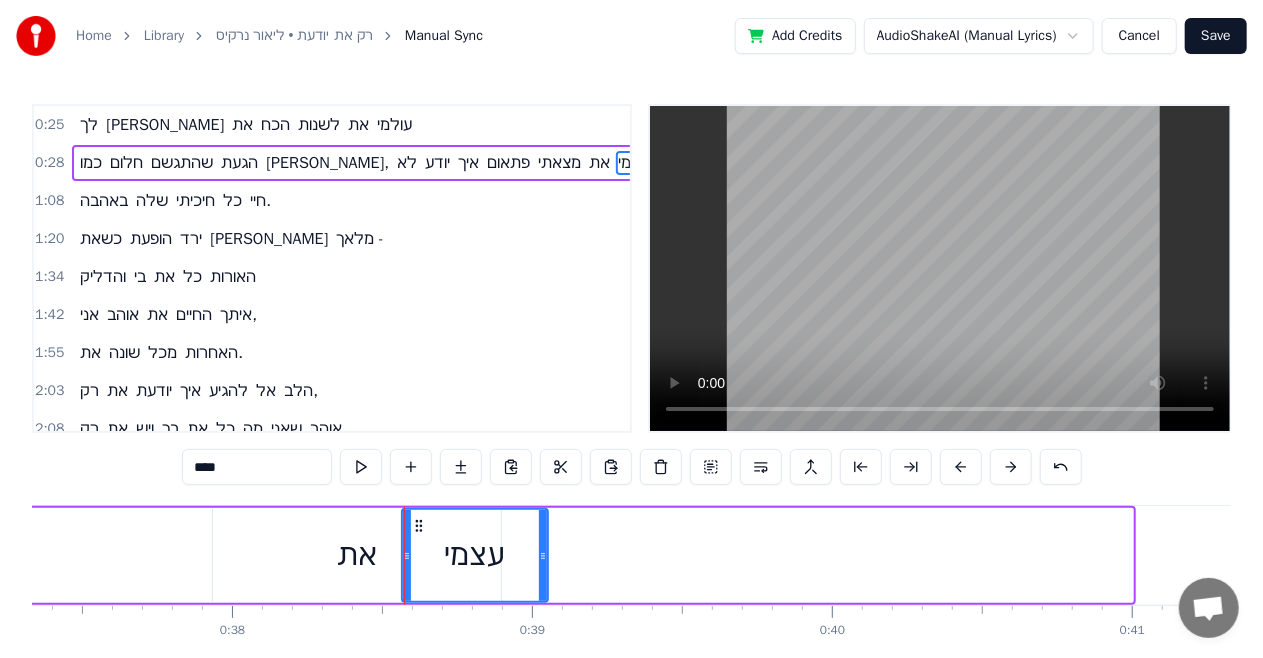 drag, startPoint x: 1127, startPoint y: 530, endPoint x: 542, endPoint y: 582, distance: 587.3066 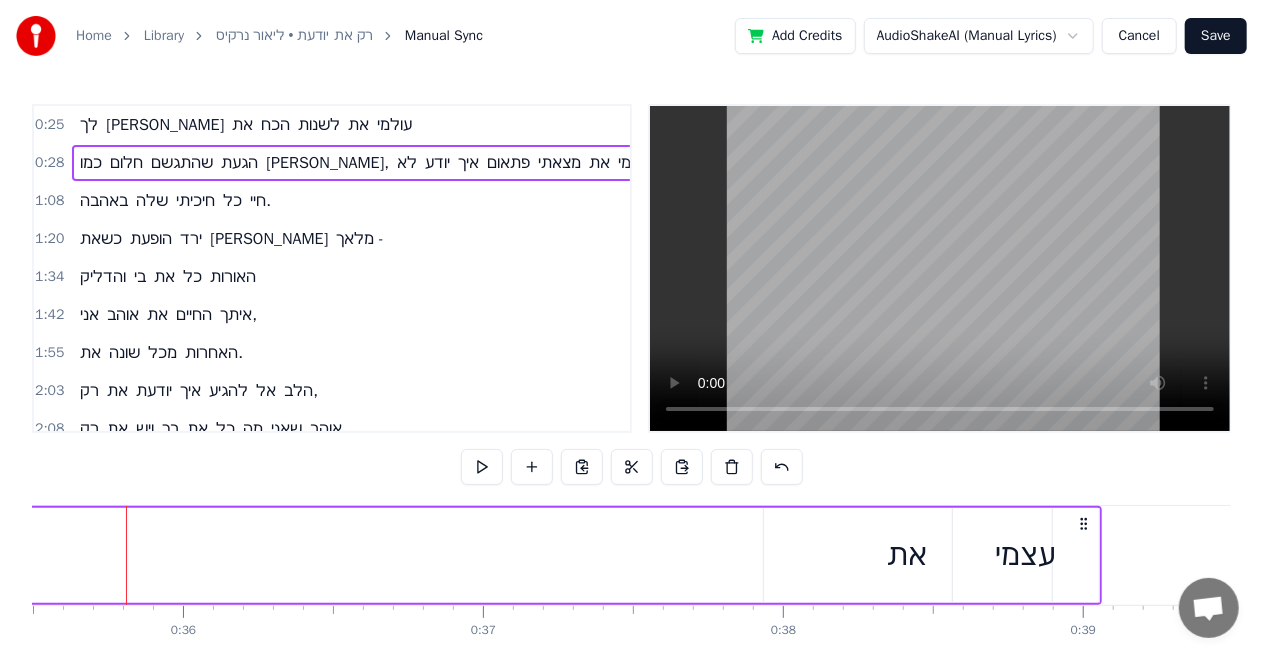 scroll, scrollTop: 0, scrollLeft: 10643, axis: horizontal 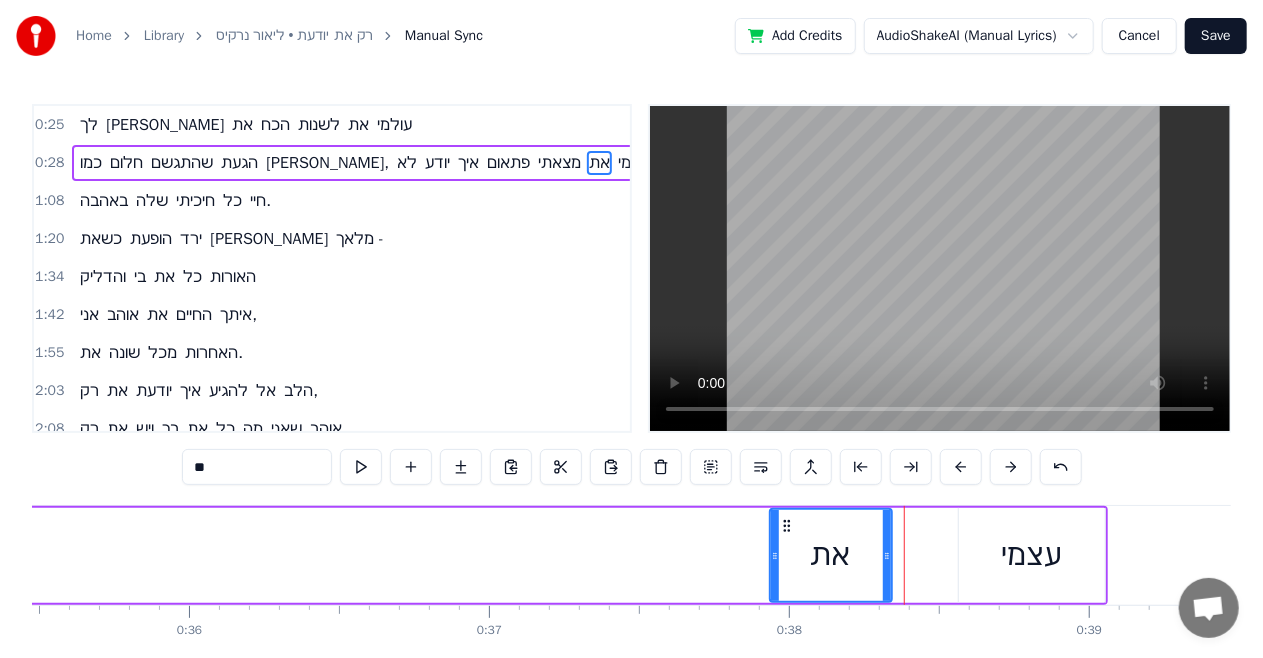 drag, startPoint x: 1052, startPoint y: 525, endPoint x: 862, endPoint y: 562, distance: 193.5691 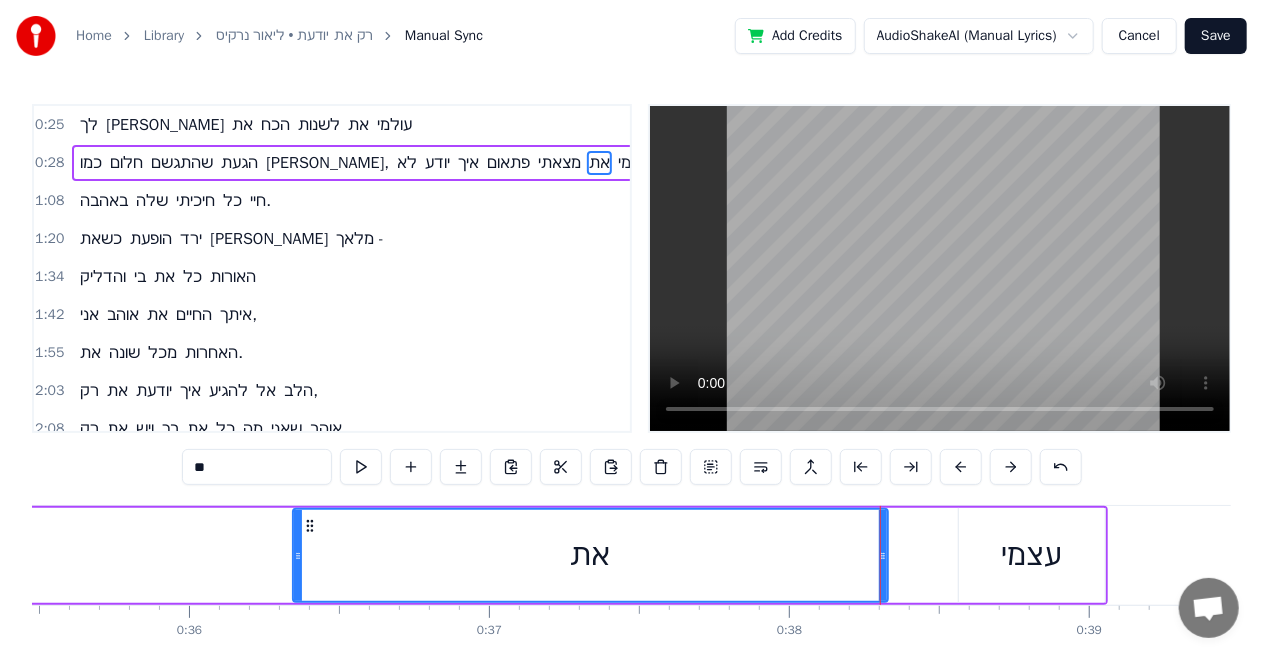 drag, startPoint x: 765, startPoint y: 545, endPoint x: 288, endPoint y: 544, distance: 477.00104 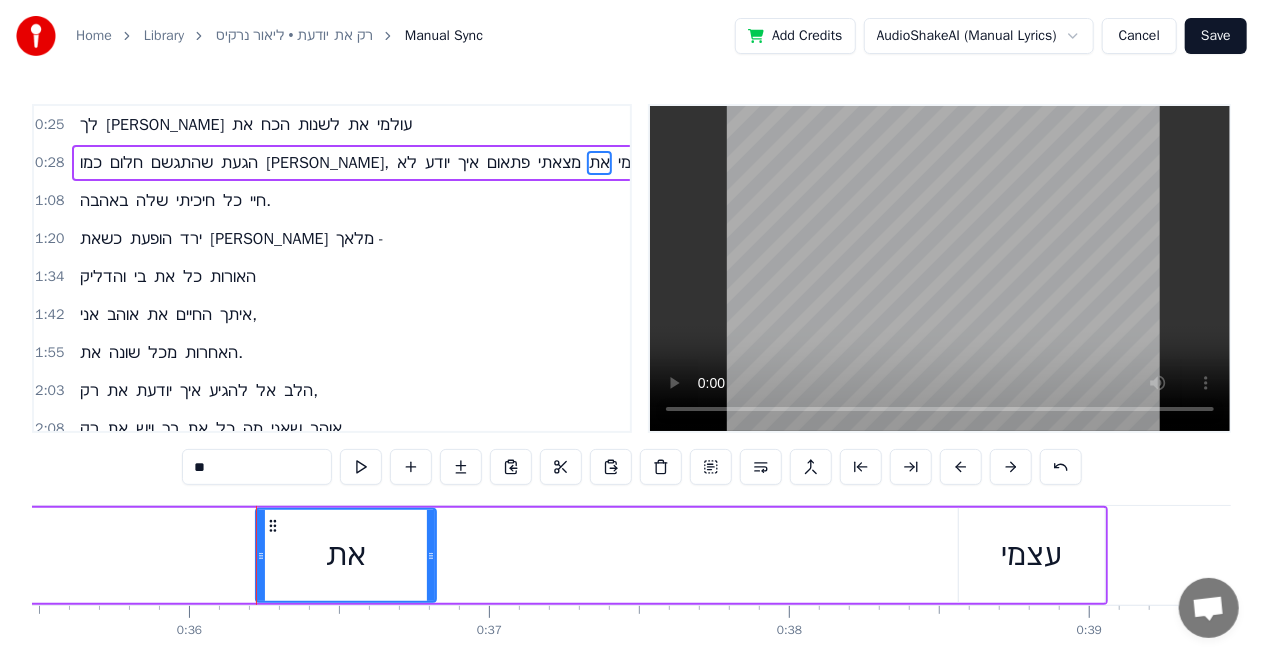 drag, startPoint x: 881, startPoint y: 556, endPoint x: 439, endPoint y: 549, distance: 442.05542 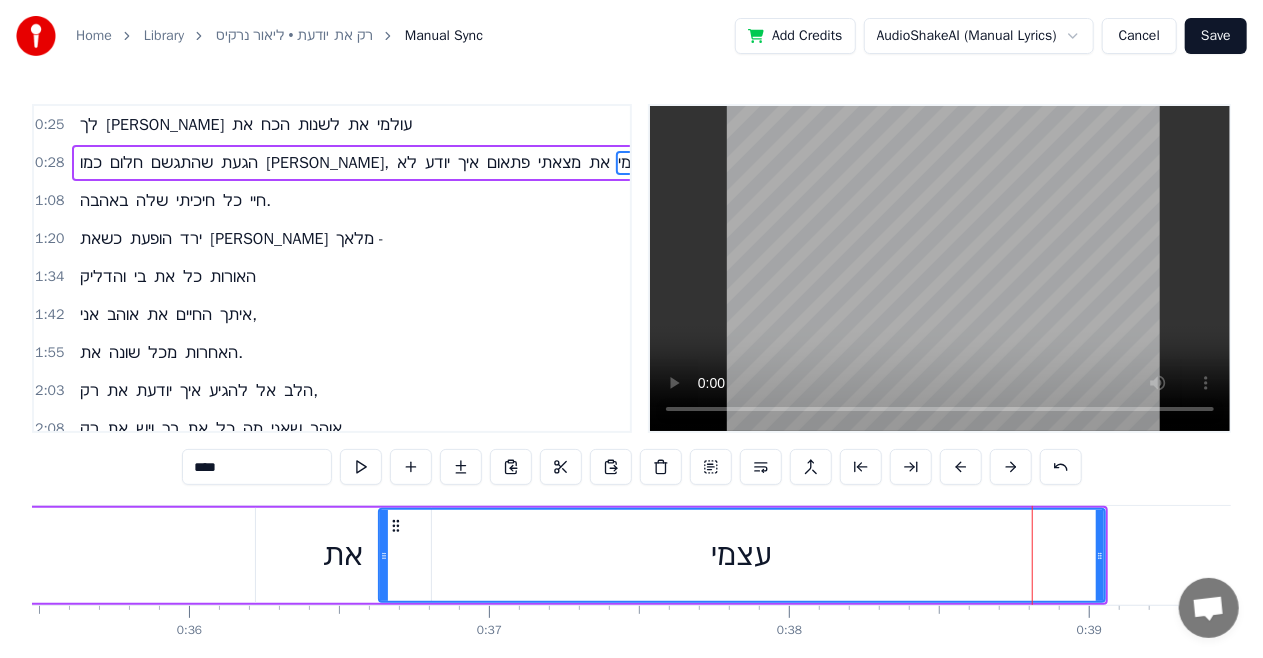 drag, startPoint x: 964, startPoint y: 551, endPoint x: 382, endPoint y: 536, distance: 582.19324 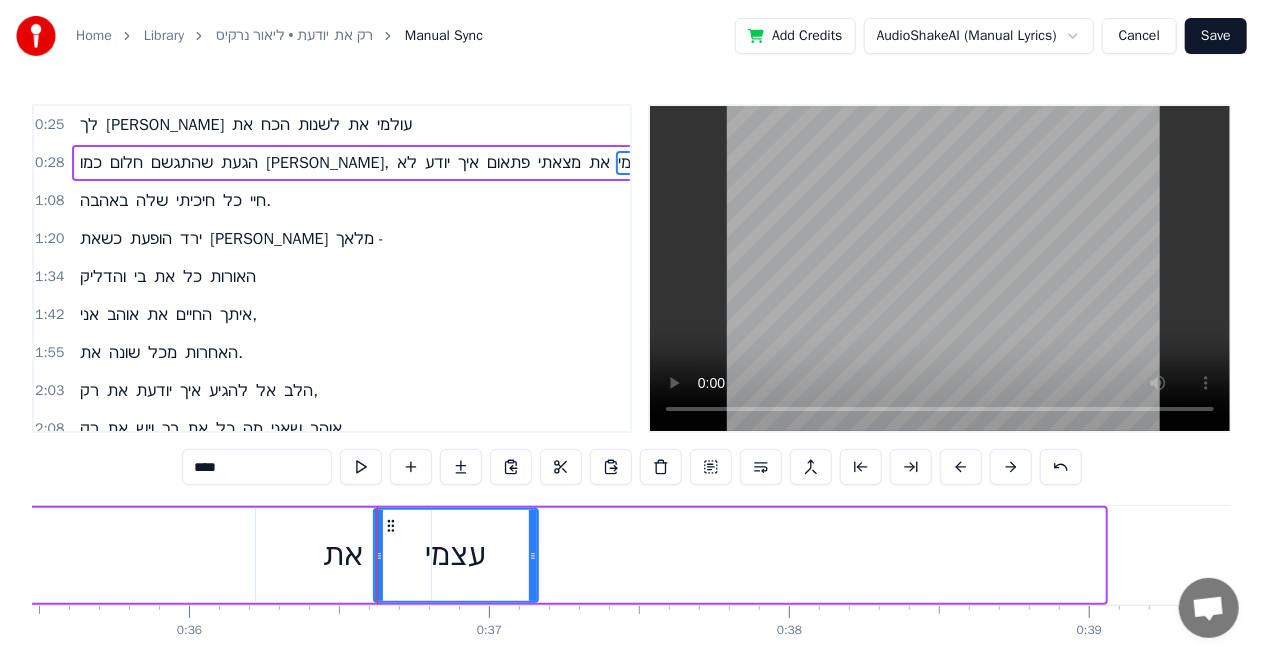 drag, startPoint x: 1099, startPoint y: 538, endPoint x: 490, endPoint y: 579, distance: 610.3786 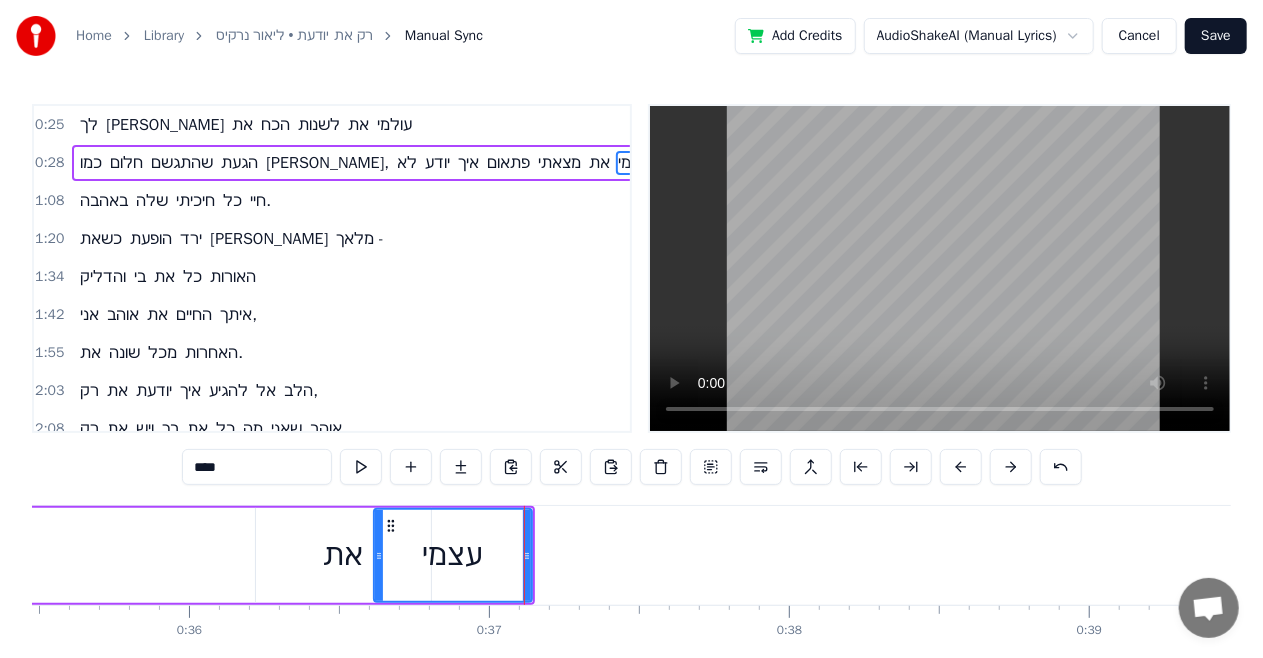 type on "**" 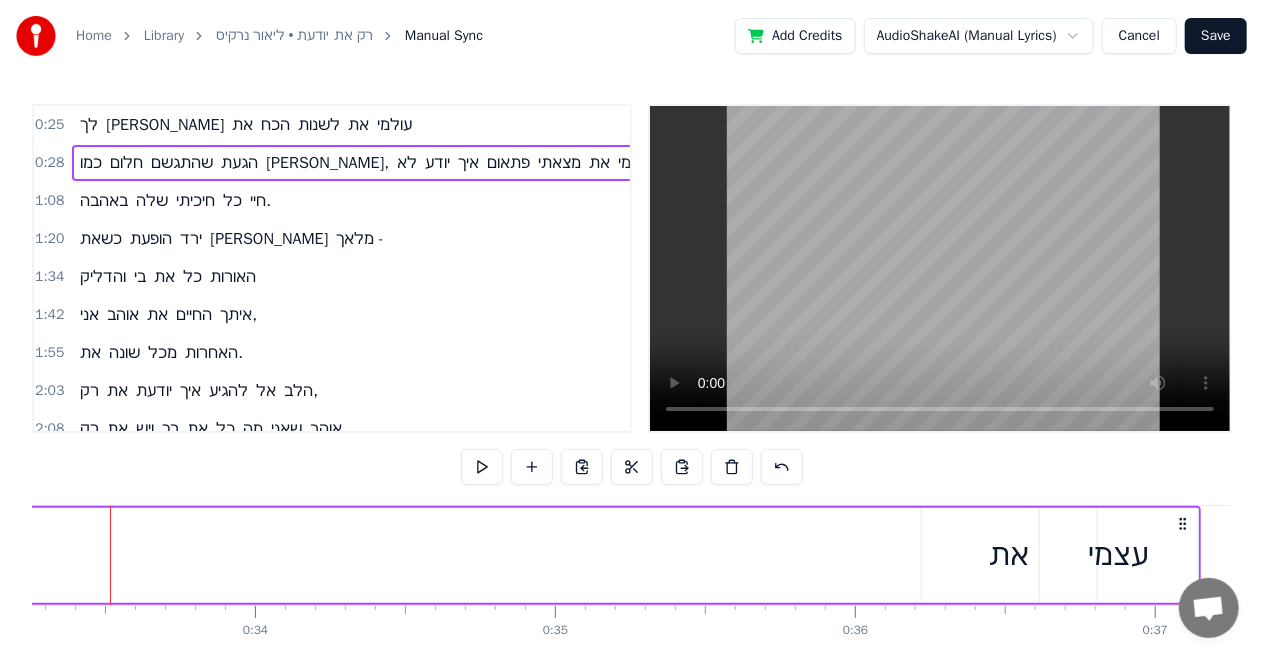scroll, scrollTop: 0, scrollLeft: 9954, axis: horizontal 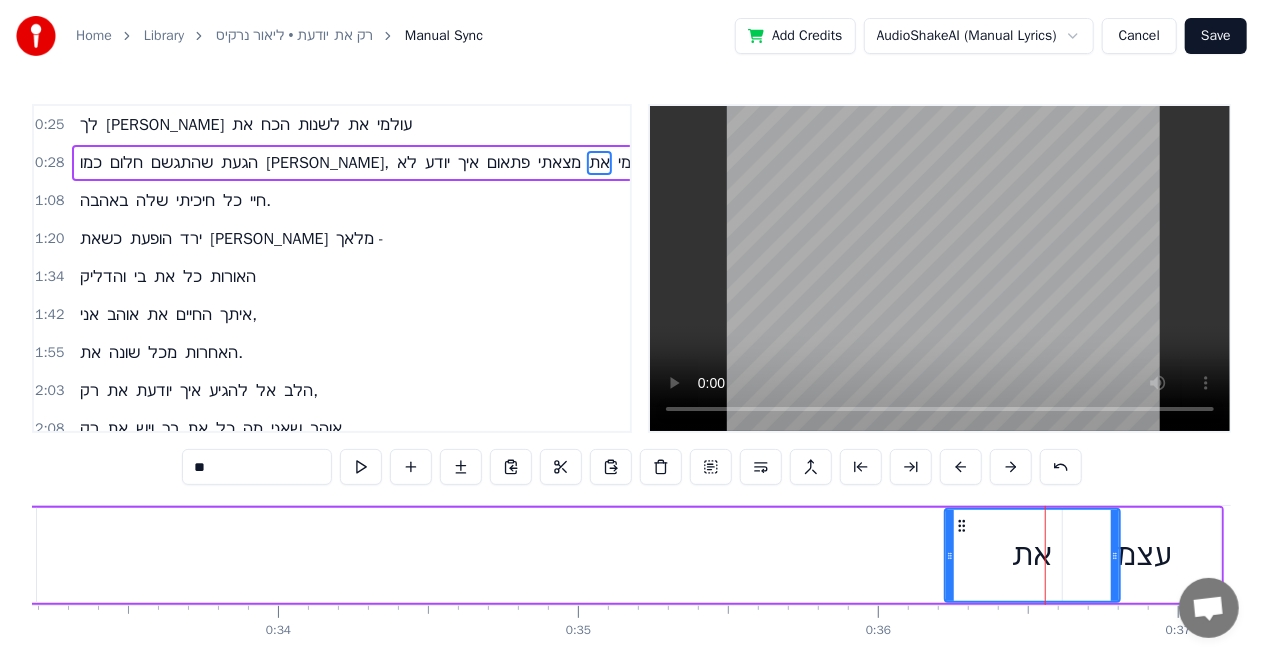 drag, startPoint x: 943, startPoint y: 547, endPoint x: 628, endPoint y: 579, distance: 316.62122 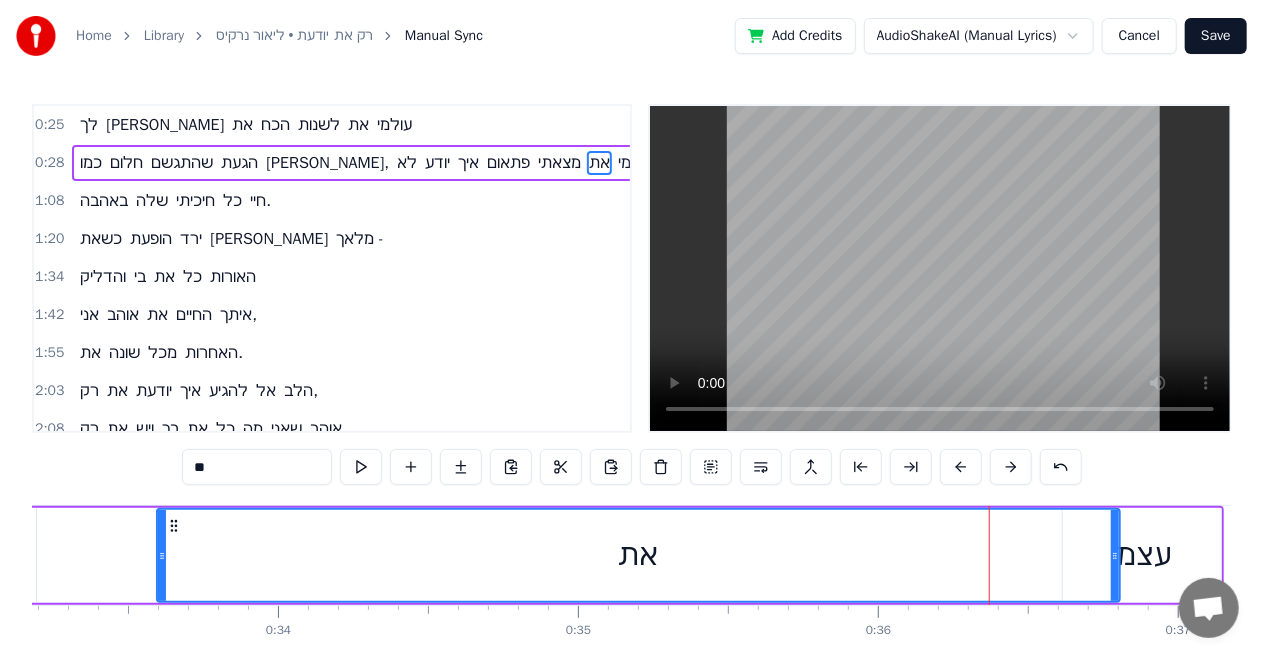 drag, startPoint x: 949, startPoint y: 552, endPoint x: 157, endPoint y: 578, distance: 792.42664 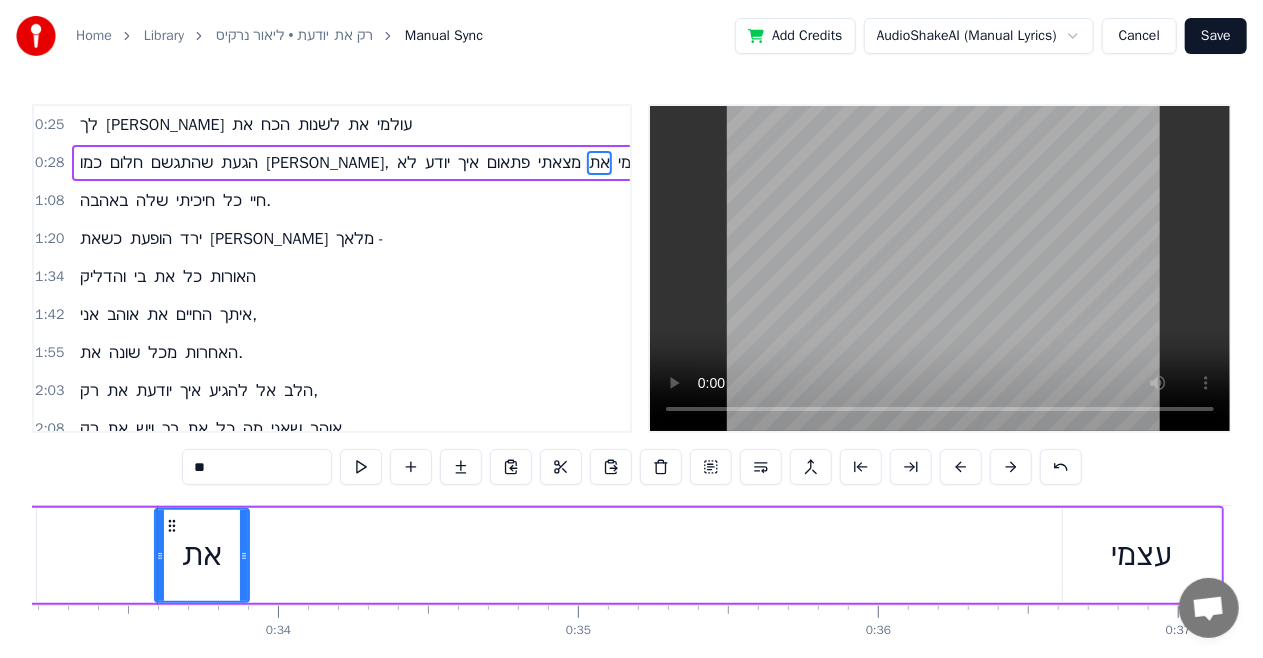 drag, startPoint x: 1114, startPoint y: 533, endPoint x: 243, endPoint y: 581, distance: 872.3216 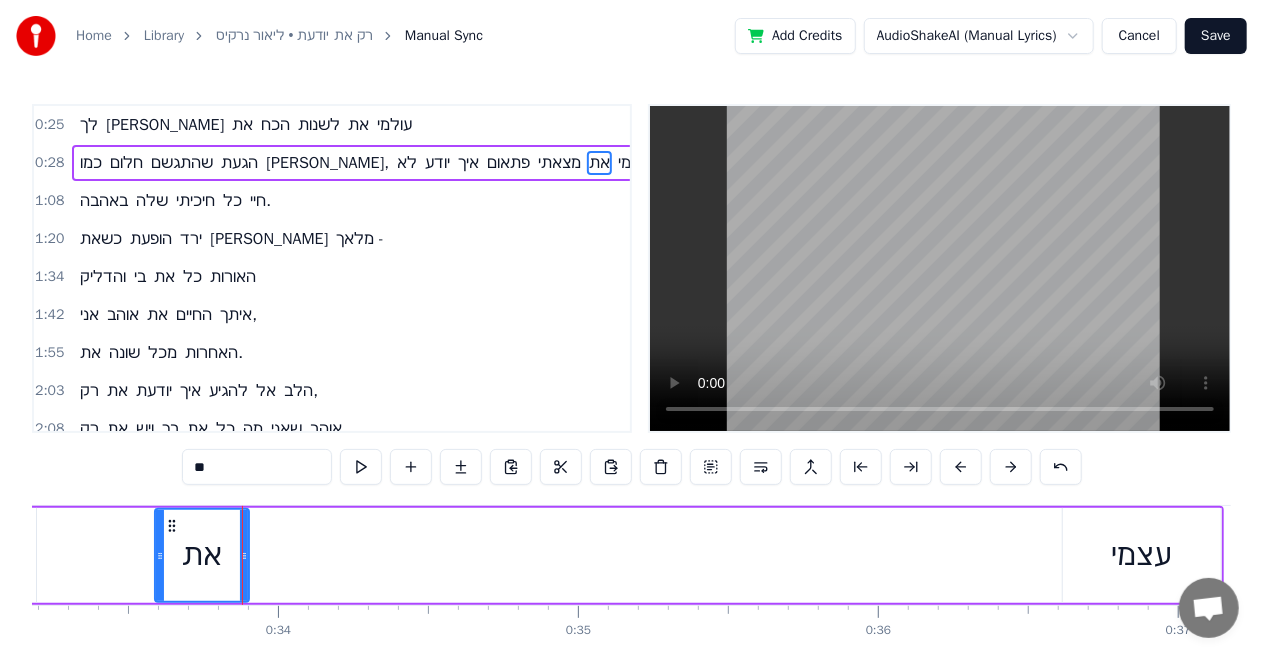 type on "****" 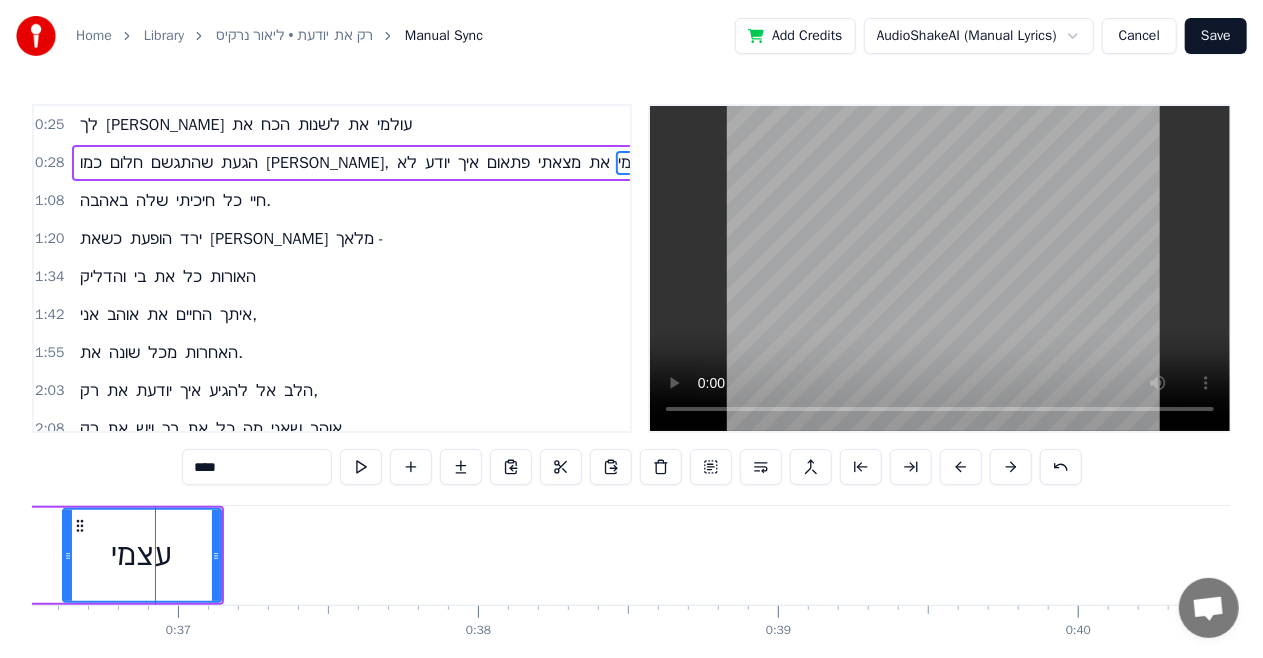 scroll, scrollTop: 0, scrollLeft: 10976, axis: horizontal 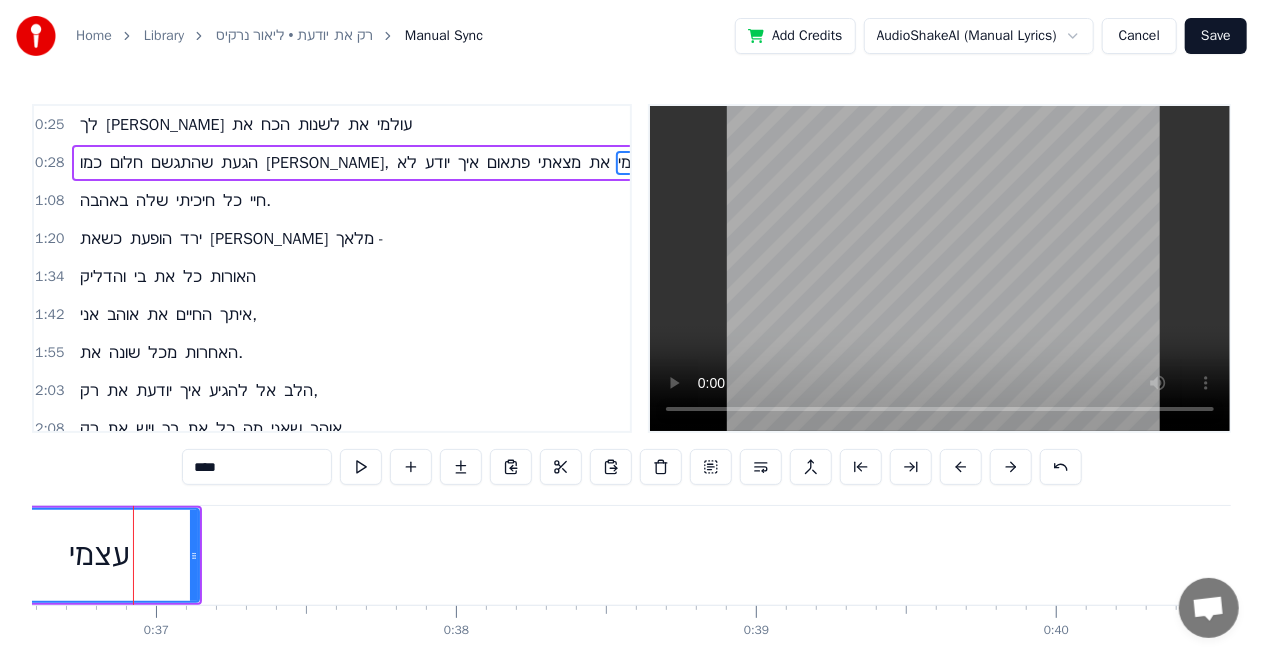 drag, startPoint x: 40, startPoint y: 562, endPoint x: 0, endPoint y: 554, distance: 40.792156 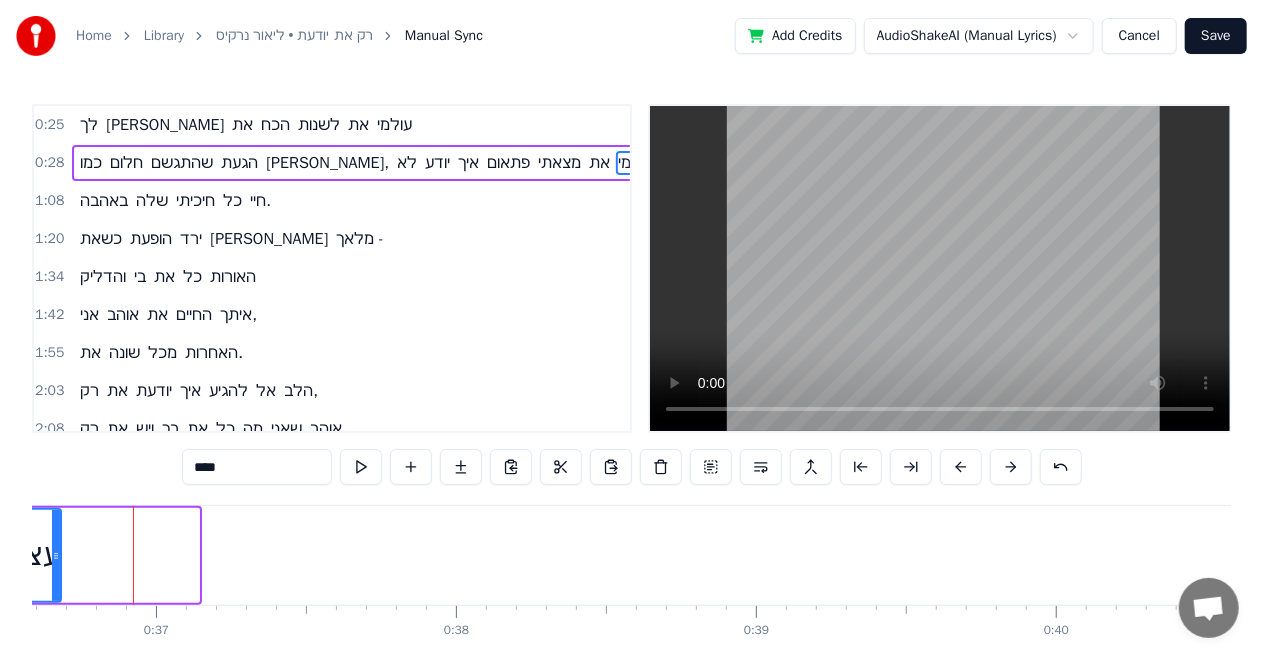 drag, startPoint x: 194, startPoint y: 554, endPoint x: 56, endPoint y: 559, distance: 138.09055 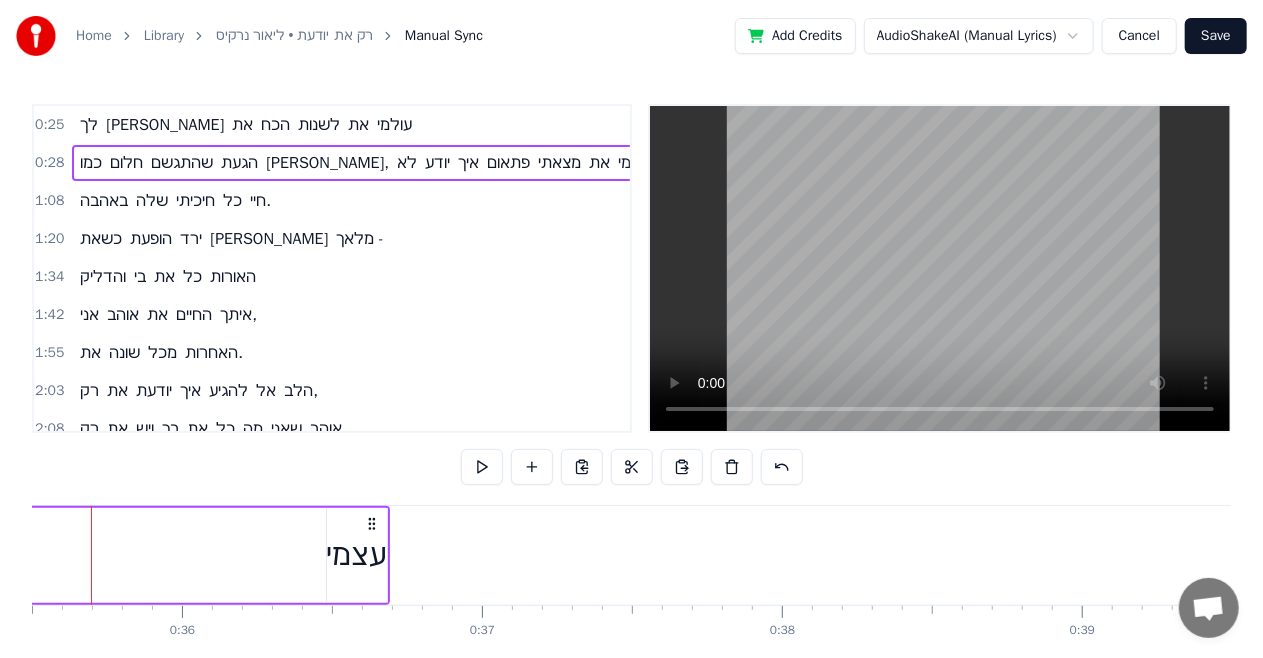 scroll, scrollTop: 0, scrollLeft: 10608, axis: horizontal 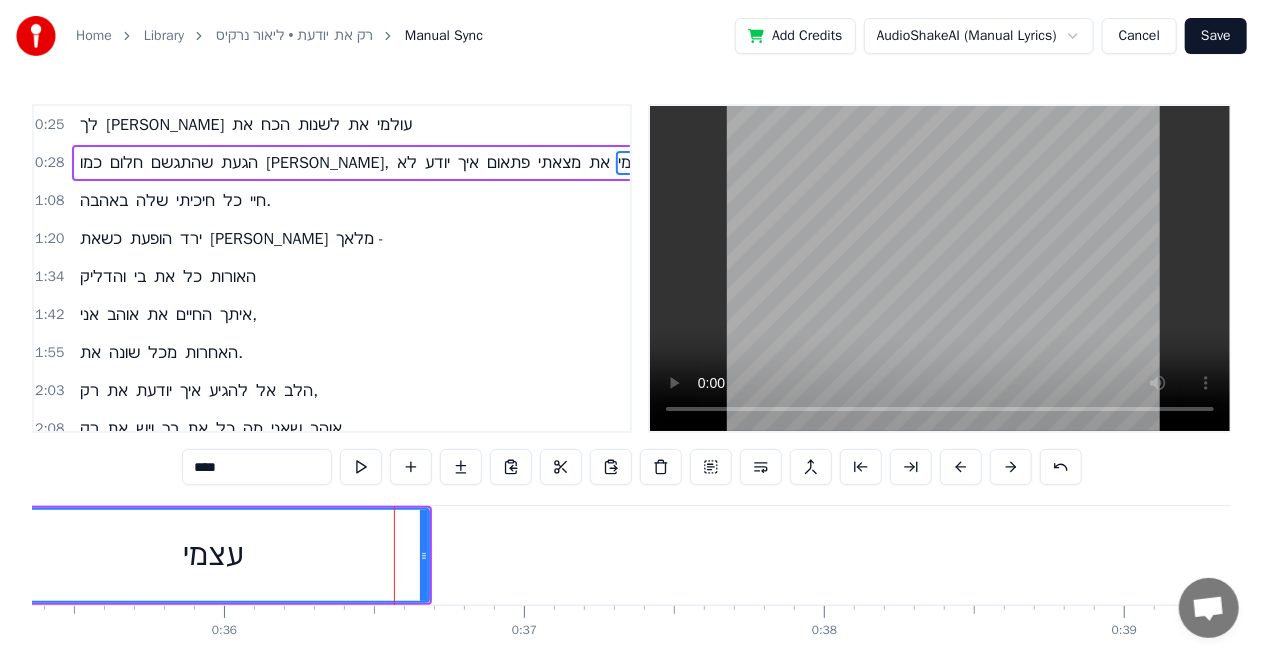 drag, startPoint x: 370, startPoint y: 551, endPoint x: 0, endPoint y: 548, distance: 370.01218 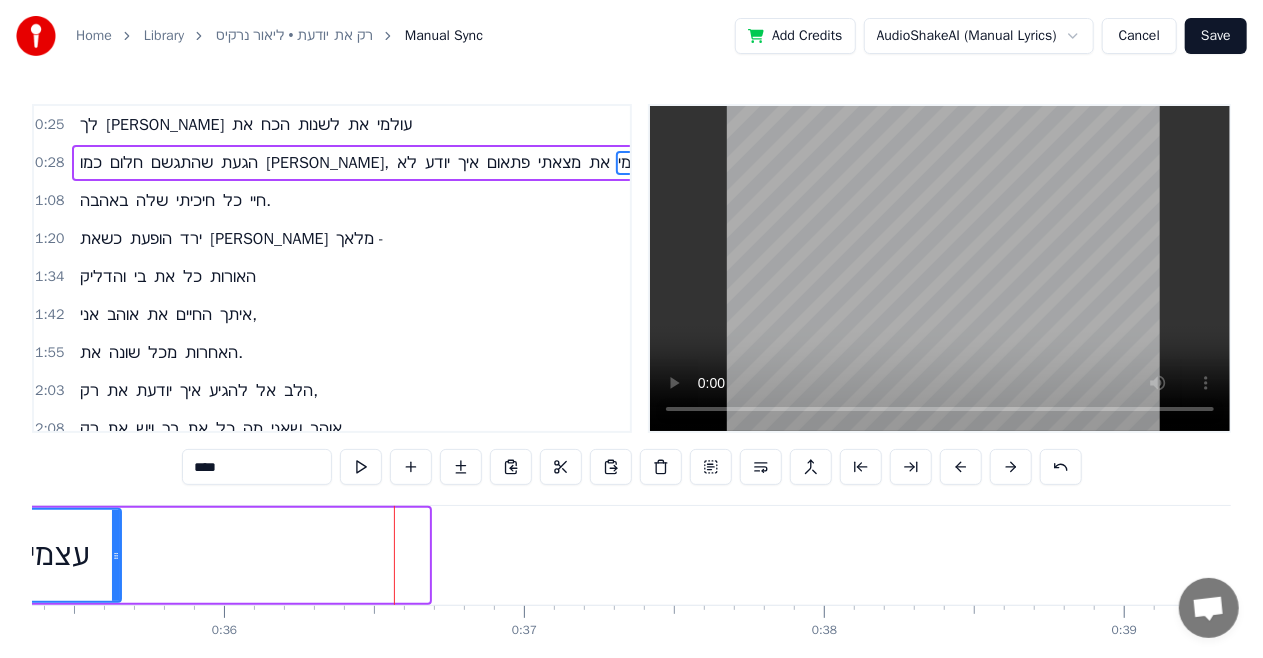 drag, startPoint x: 422, startPoint y: 525, endPoint x: 107, endPoint y: 540, distance: 315.35693 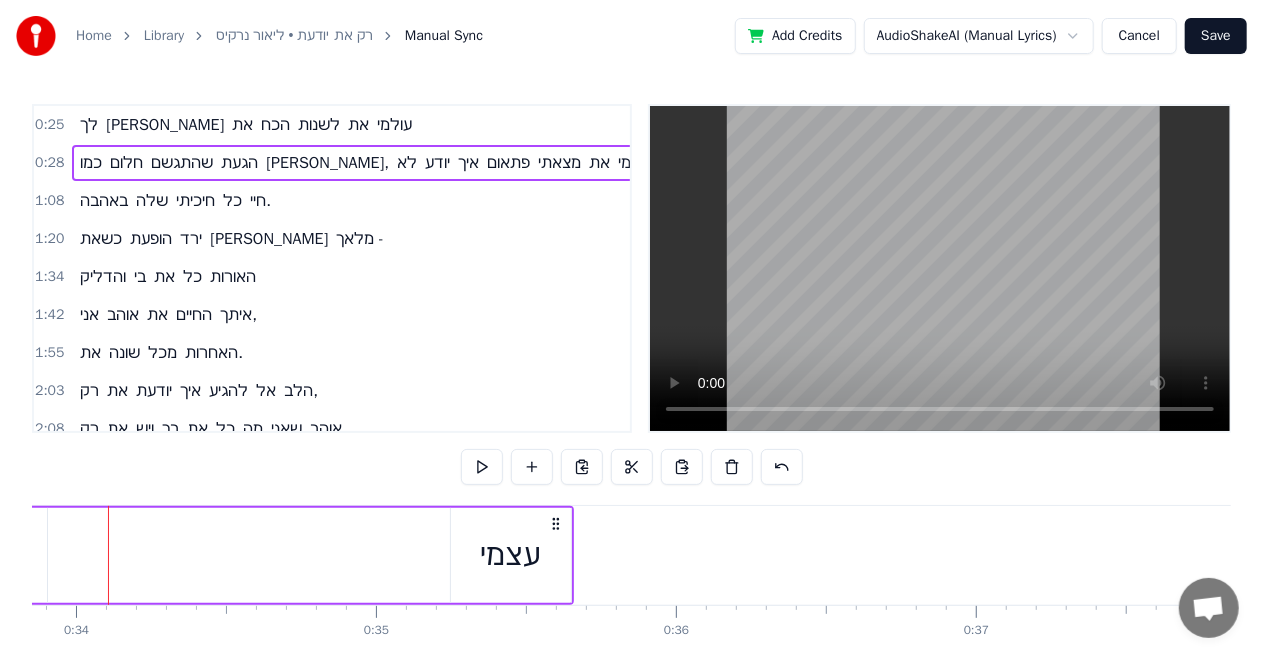 scroll, scrollTop: 0, scrollLeft: 10132, axis: horizontal 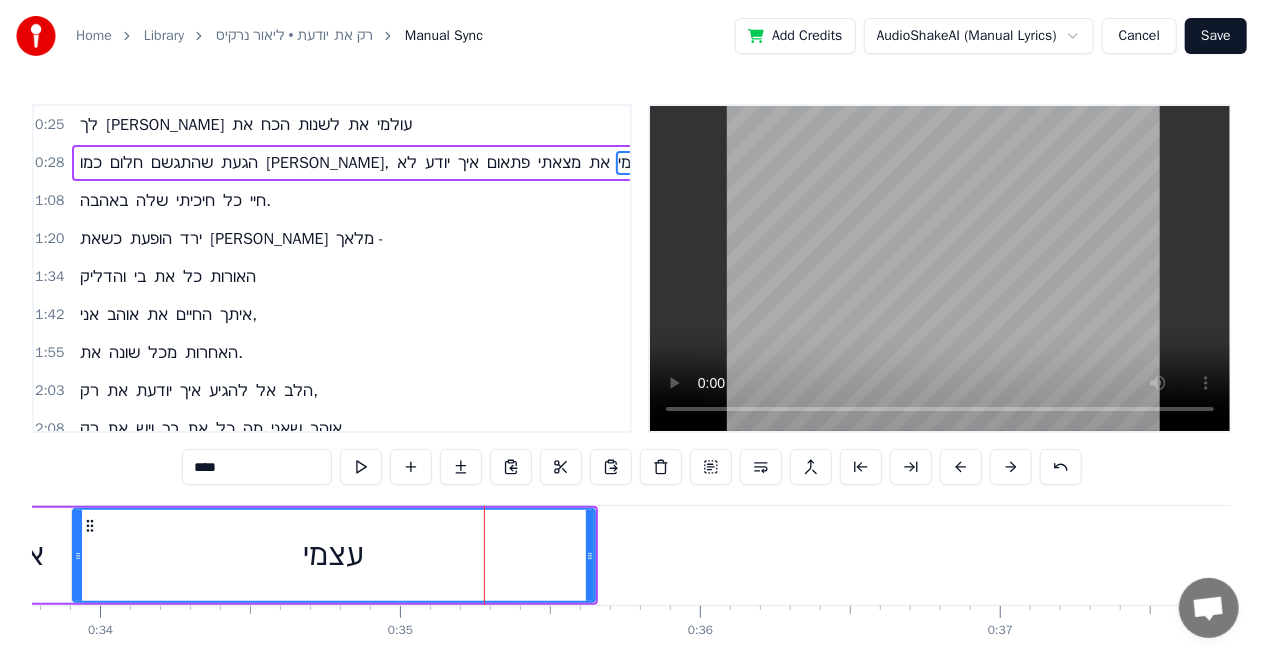 drag, startPoint x: 478, startPoint y: 549, endPoint x: 76, endPoint y: 558, distance: 402.10074 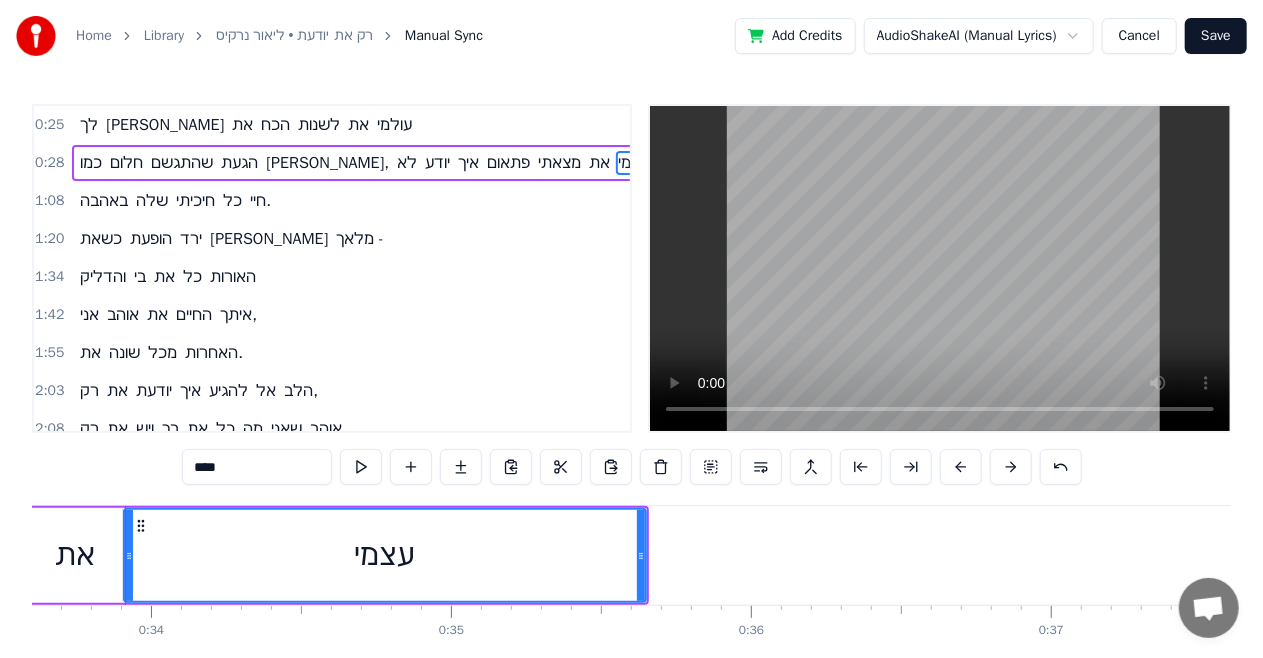scroll, scrollTop: 0, scrollLeft: 10074, axis: horizontal 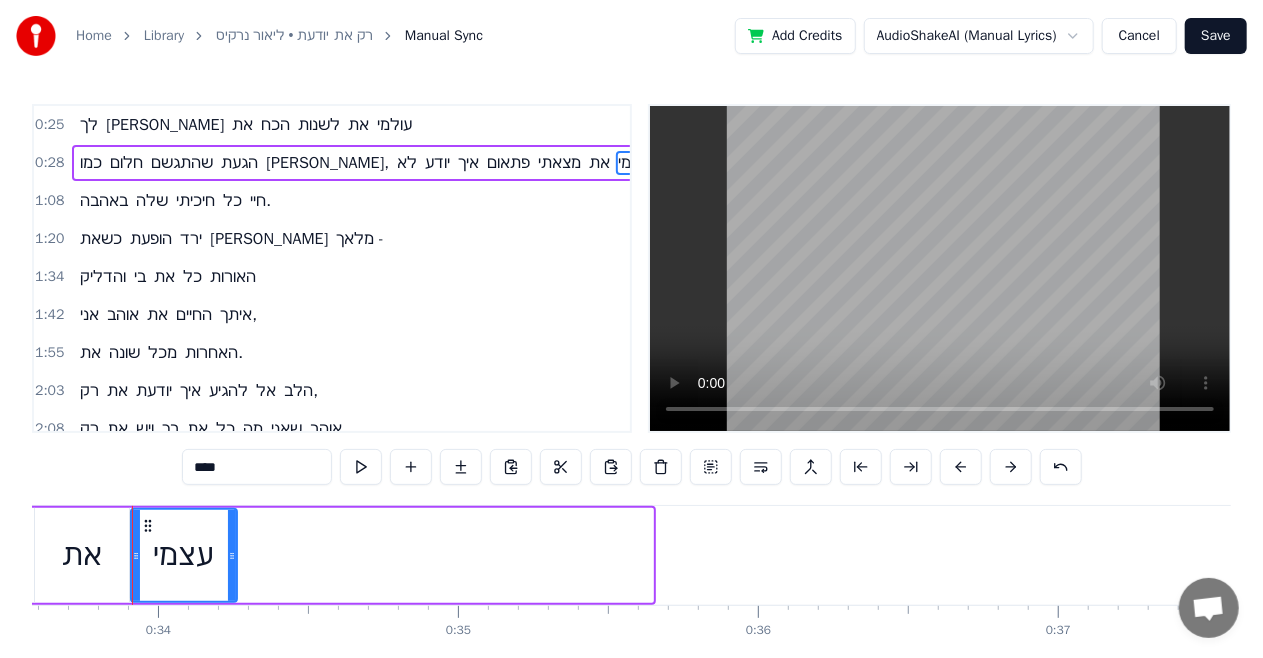 drag, startPoint x: 647, startPoint y: 557, endPoint x: 228, endPoint y: 570, distance: 419.20163 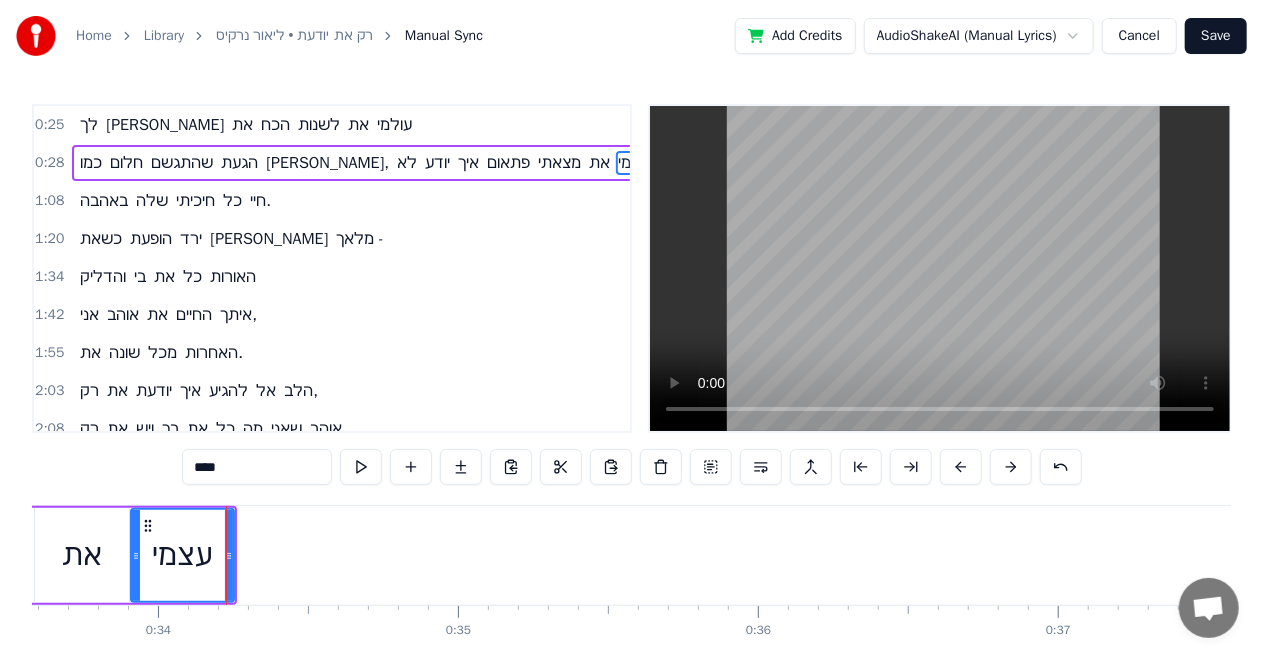 type on "**" 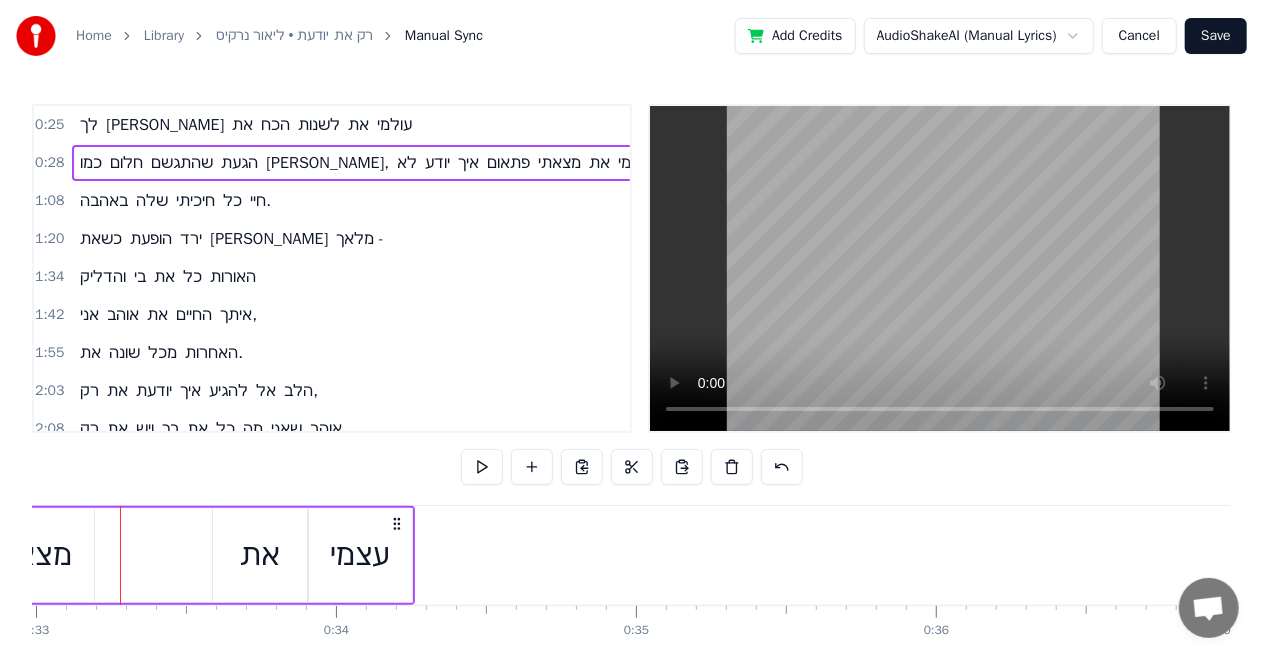 scroll, scrollTop: 0, scrollLeft: 9884, axis: horizontal 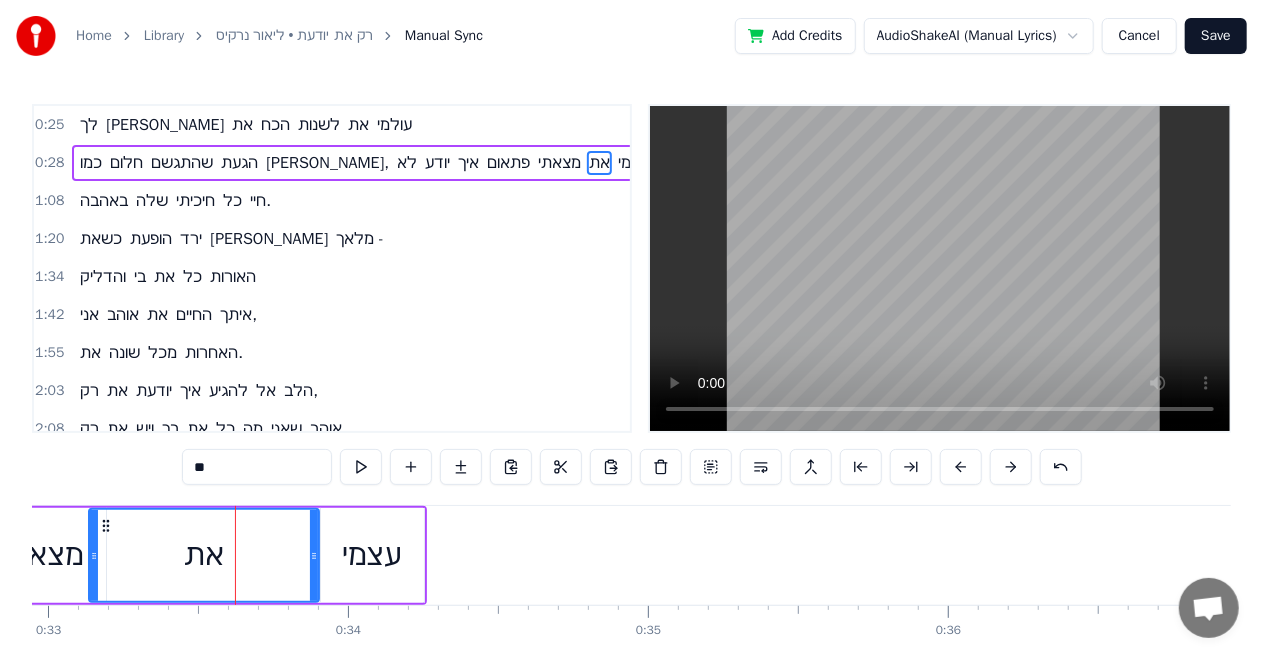drag, startPoint x: 228, startPoint y: 546, endPoint x: 96, endPoint y: 559, distance: 132.63861 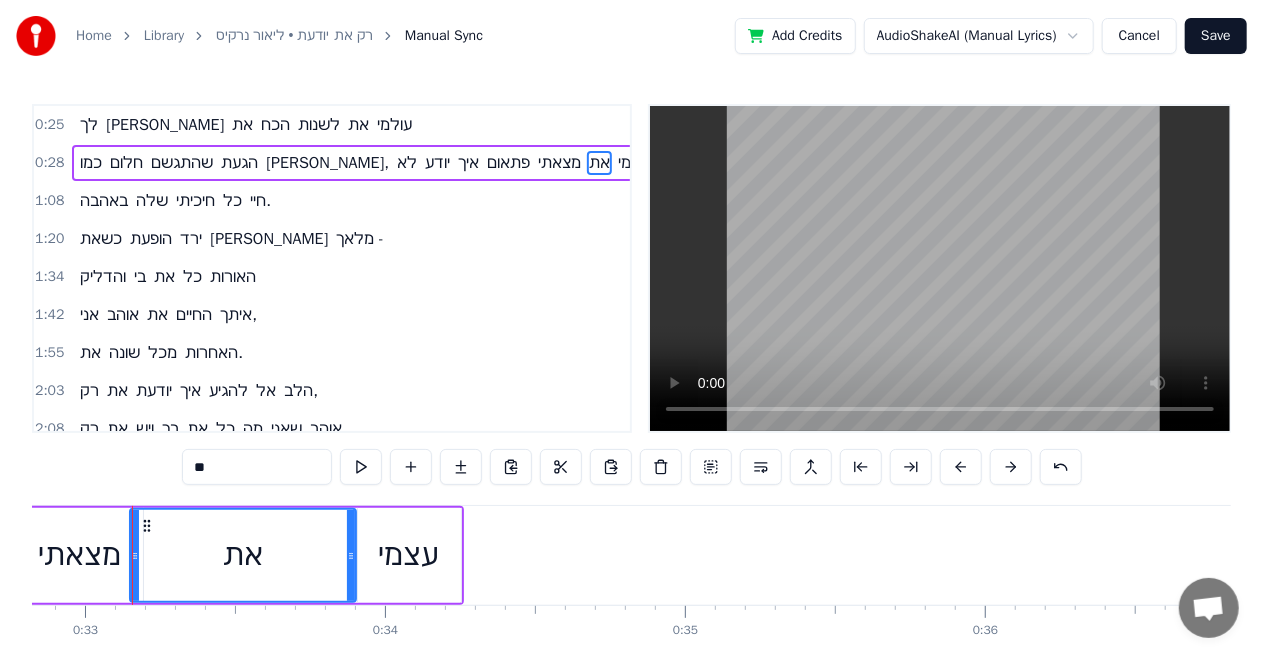 scroll, scrollTop: 0, scrollLeft: 9846, axis: horizontal 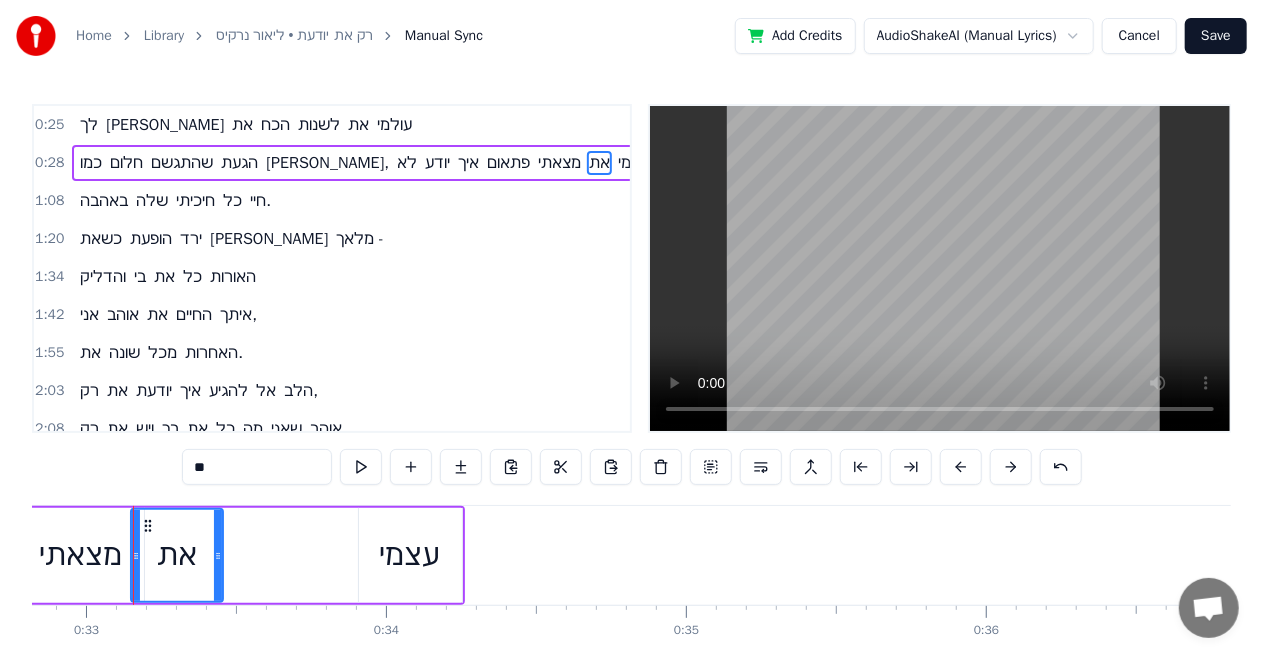drag, startPoint x: 350, startPoint y: 554, endPoint x: 232, endPoint y: 563, distance: 118.34272 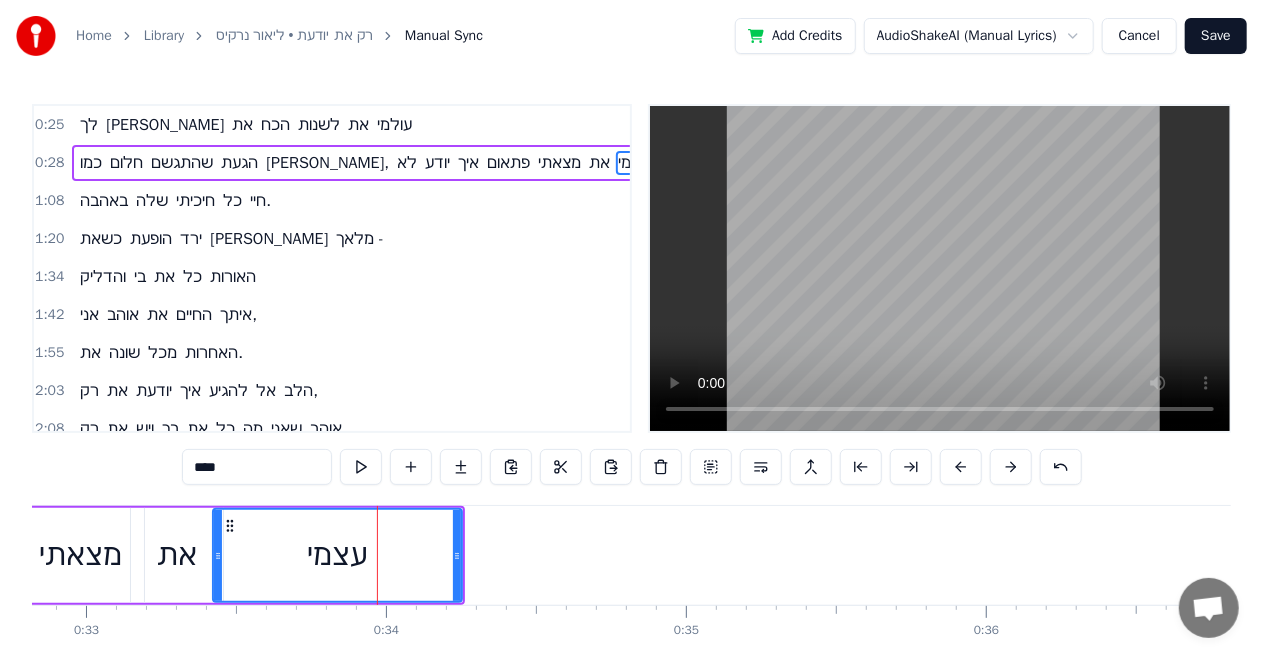 drag, startPoint x: 360, startPoint y: 551, endPoint x: 218, endPoint y: 554, distance: 142.0317 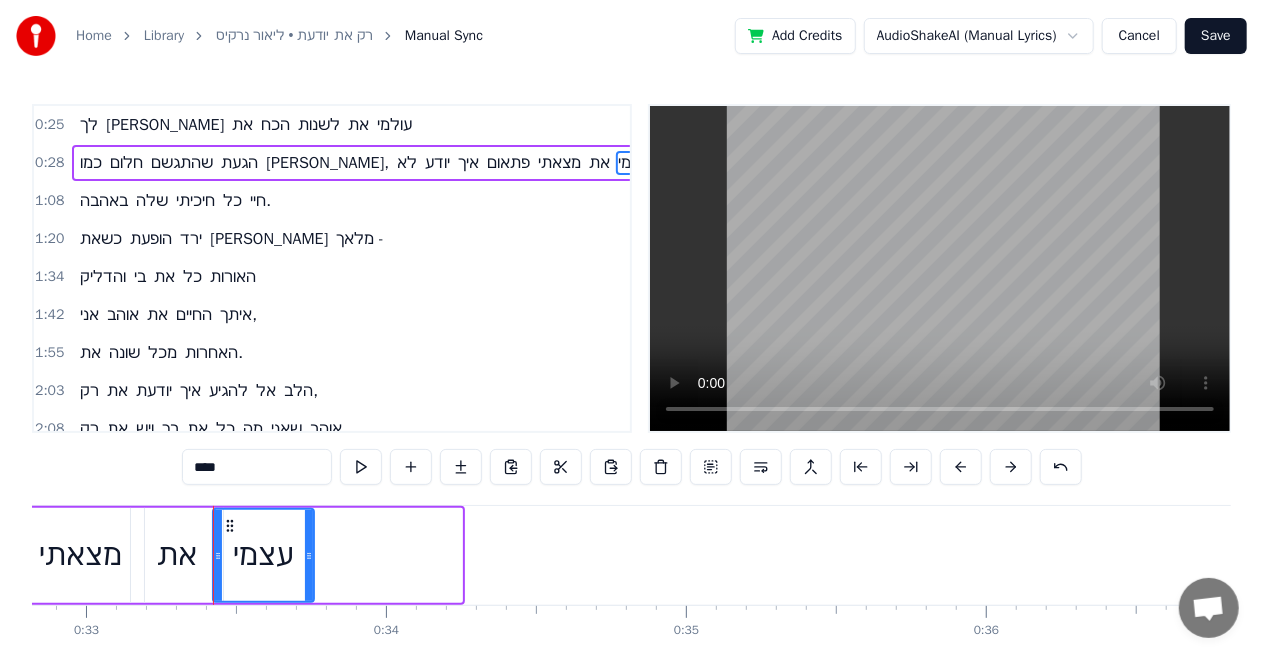 drag, startPoint x: 452, startPoint y: 542, endPoint x: 304, endPoint y: 562, distance: 149.34523 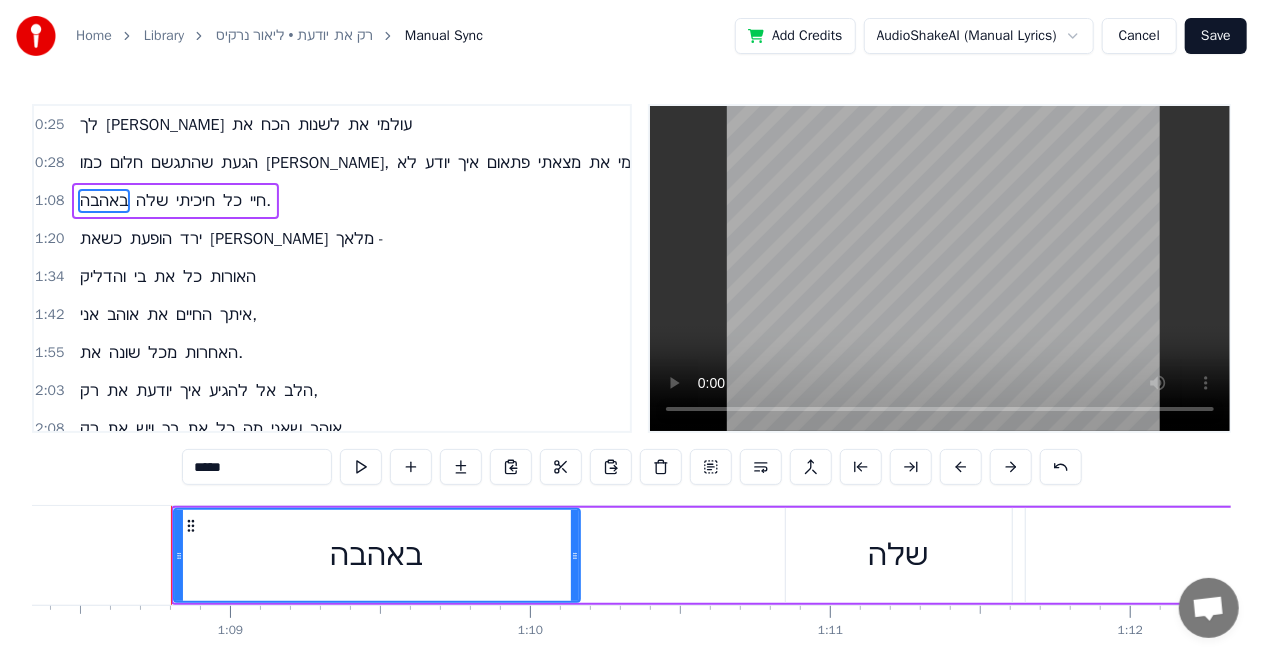 scroll, scrollTop: 0, scrollLeft: 20540, axis: horizontal 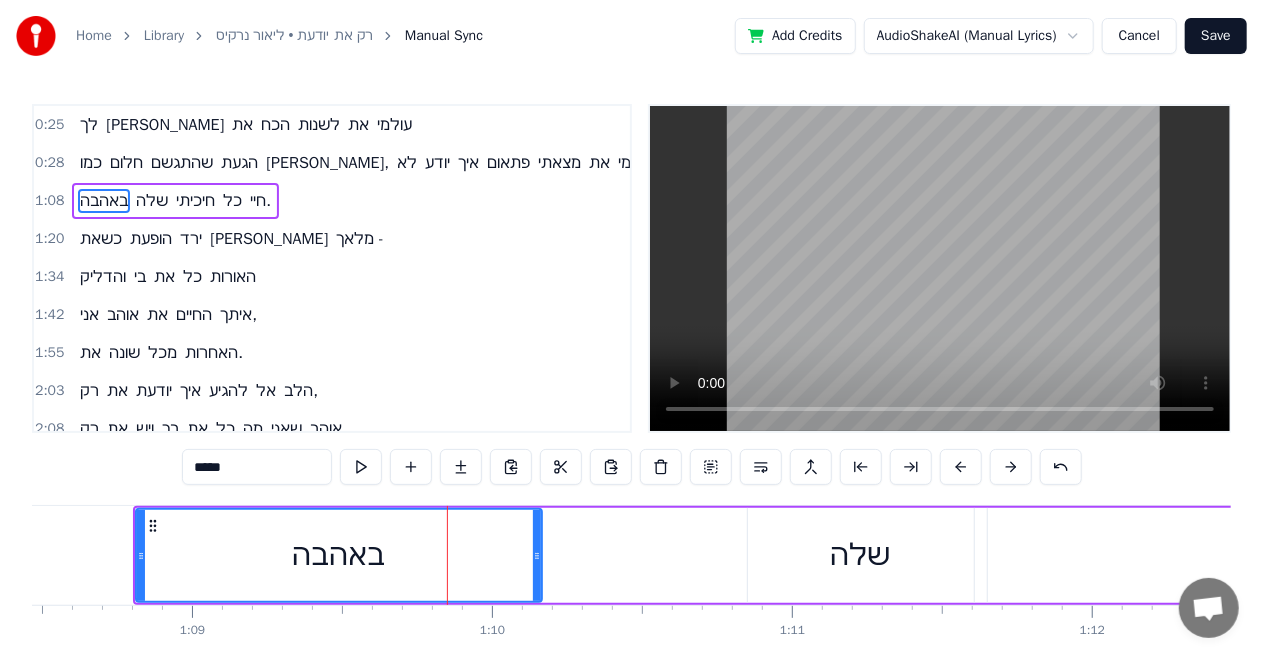 type on "****" 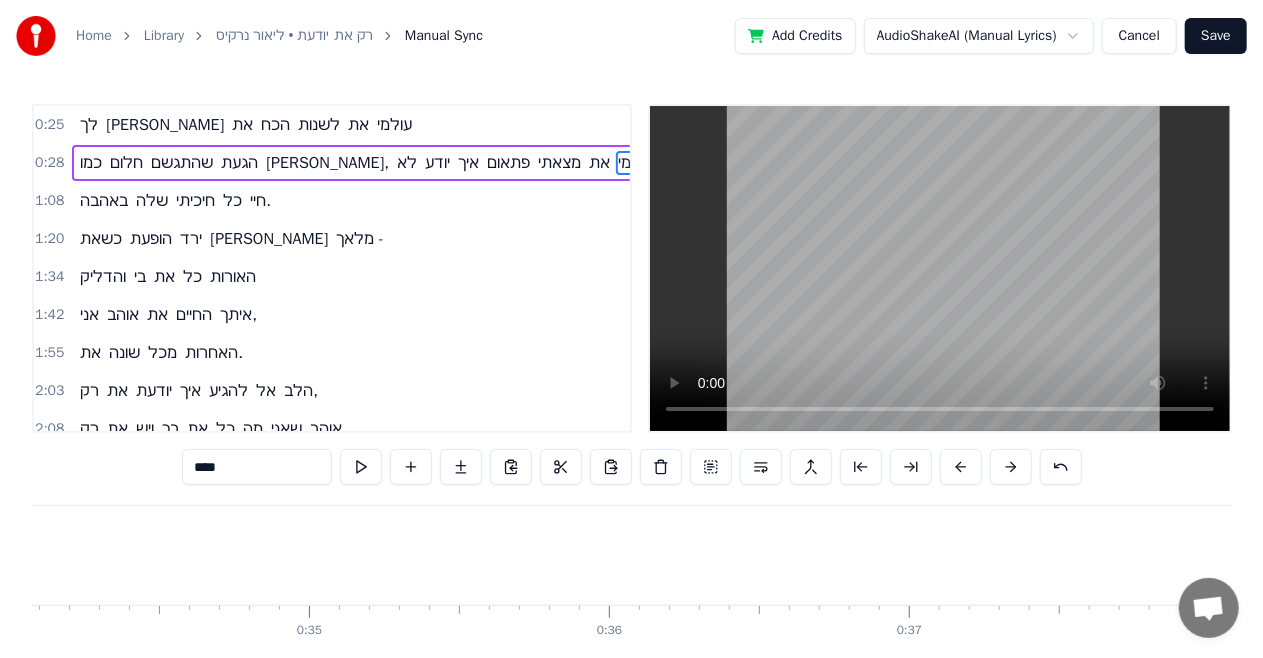 scroll, scrollTop: 0, scrollLeft: 9923, axis: horizontal 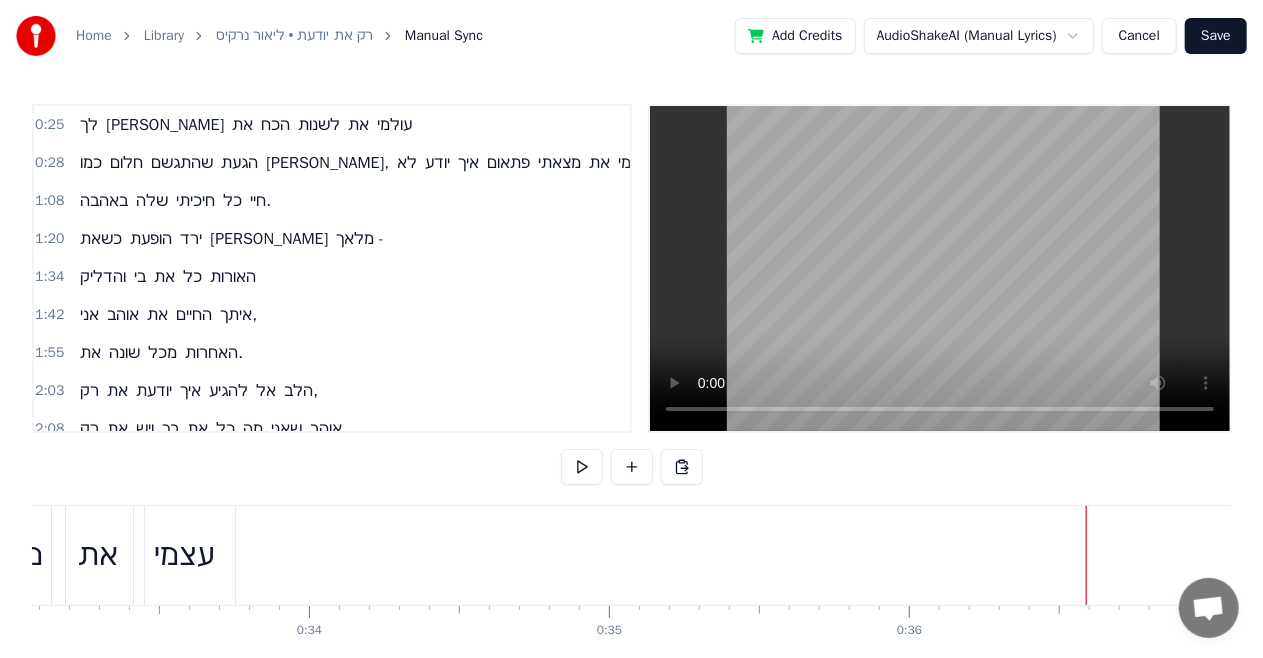 drag, startPoint x: 840, startPoint y: 544, endPoint x: 1279, endPoint y: 541, distance: 439.01025 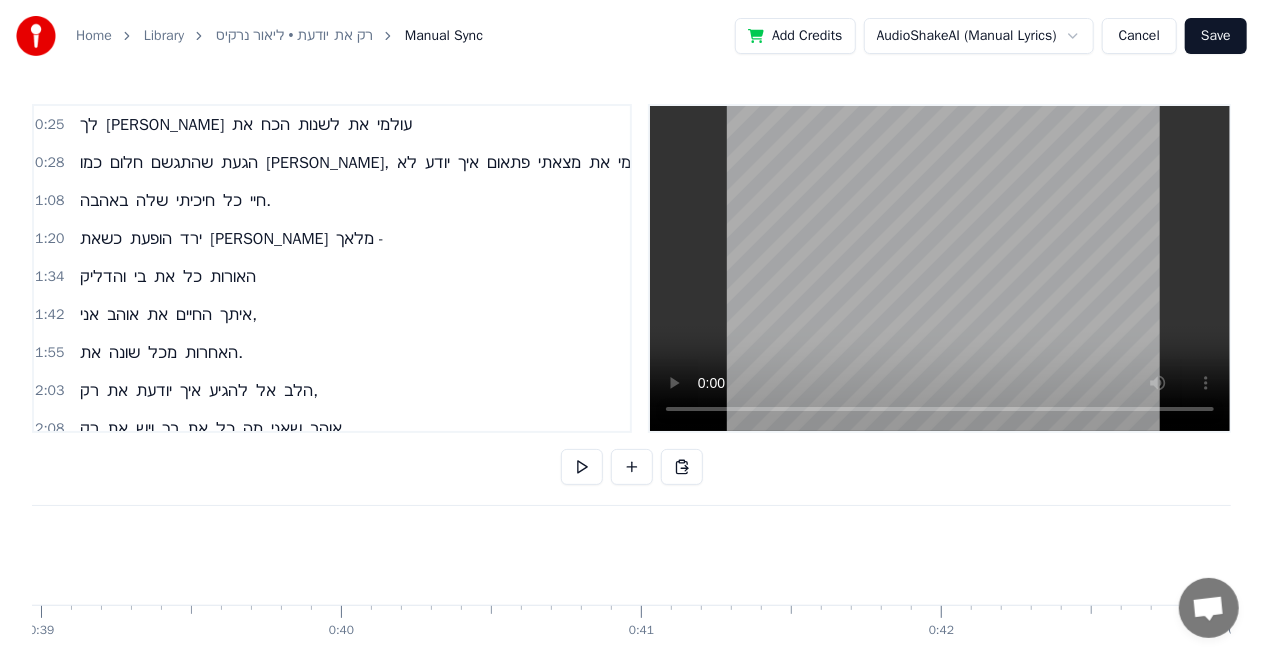 scroll, scrollTop: 0, scrollLeft: 11873, axis: horizontal 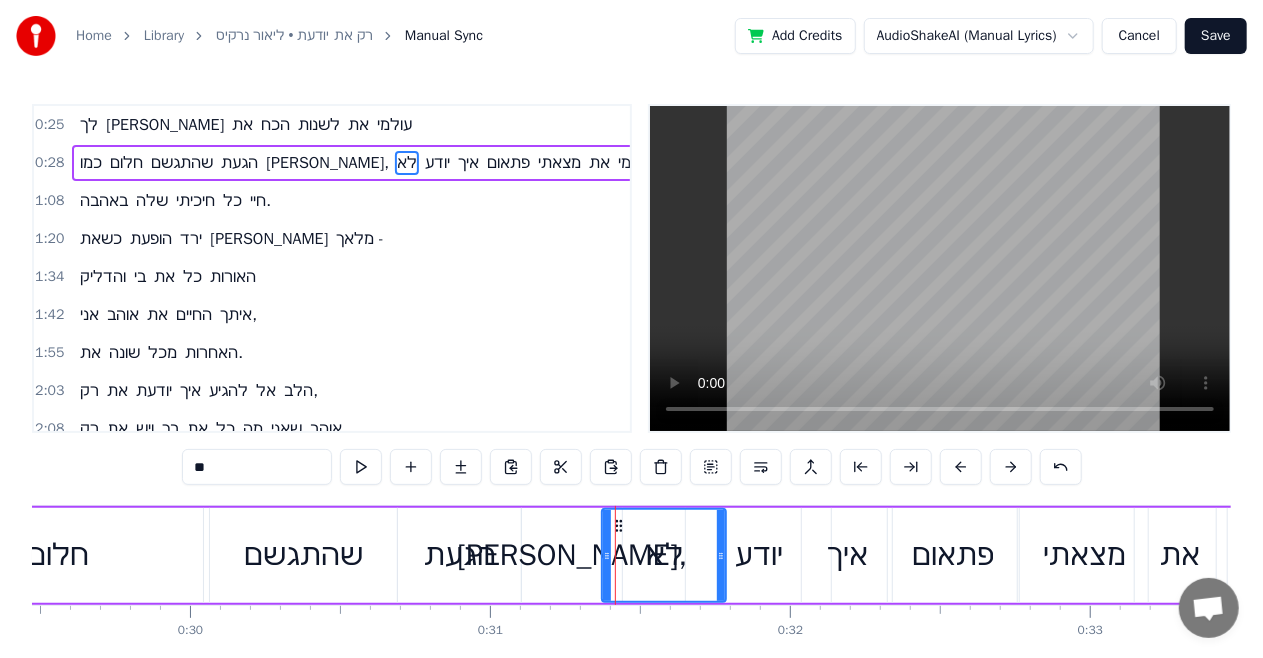 drag, startPoint x: 682, startPoint y: 550, endPoint x: 722, endPoint y: 552, distance: 40.04997 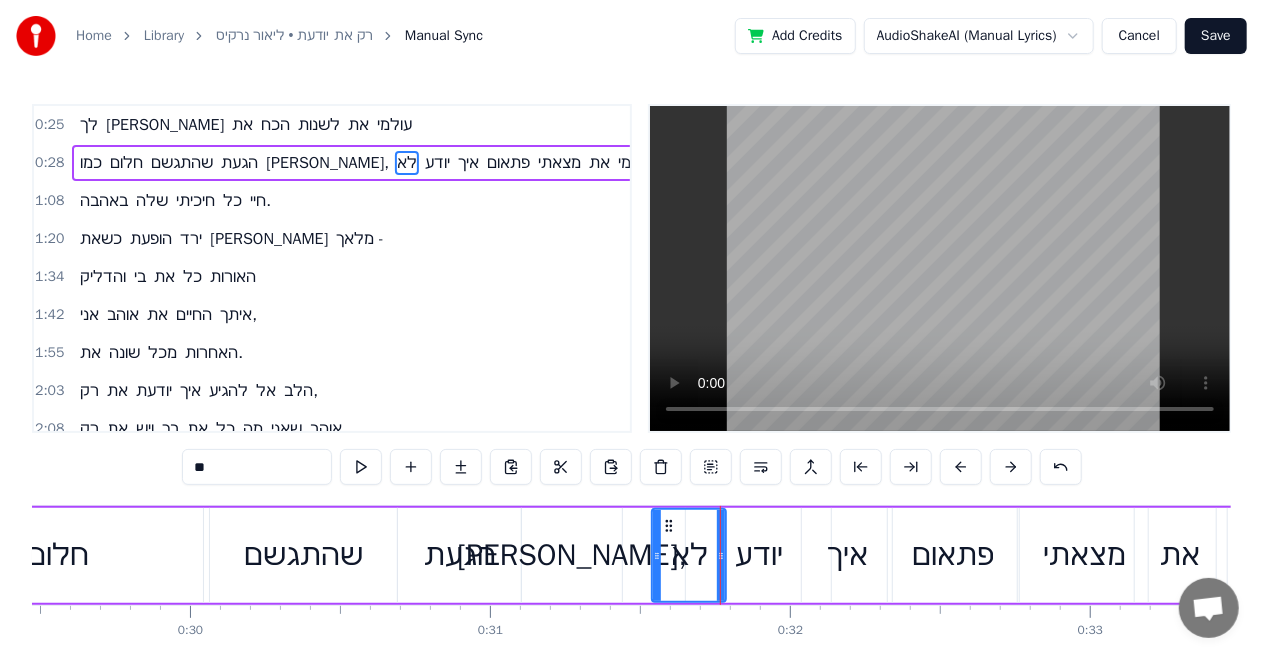 drag, startPoint x: 616, startPoint y: 554, endPoint x: 658, endPoint y: 556, distance: 42.047592 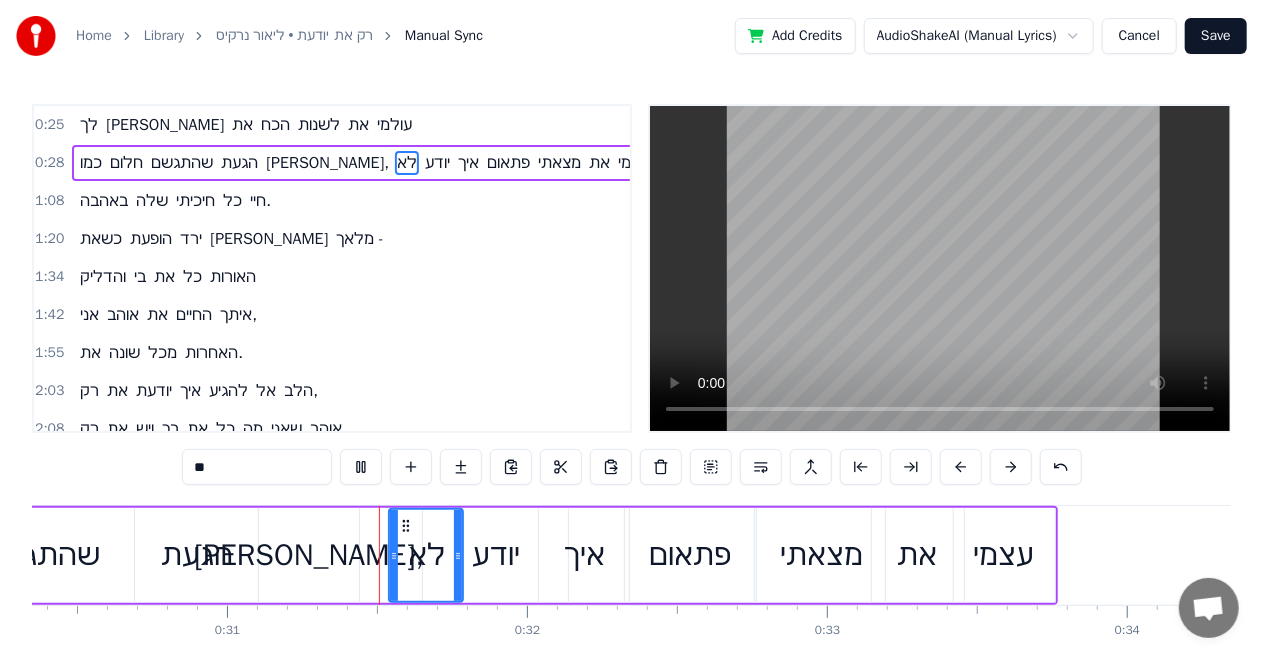 scroll, scrollTop: 0, scrollLeft: 9154, axis: horizontal 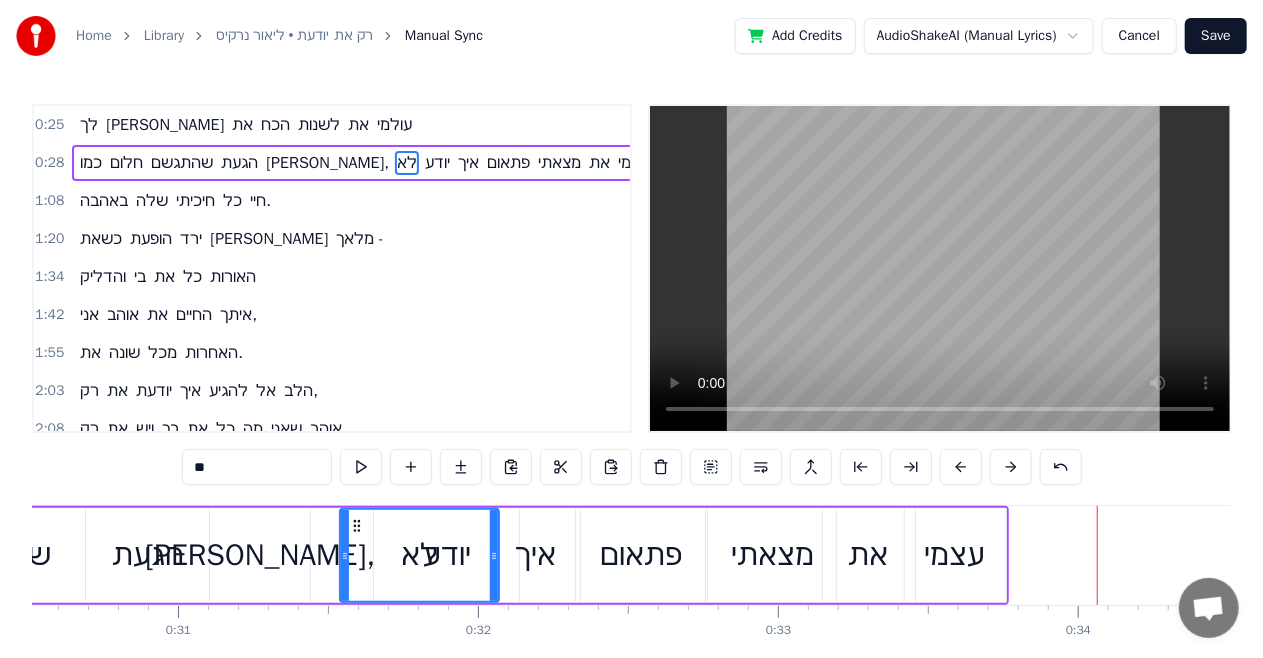 drag, startPoint x: 410, startPoint y: 554, endPoint x: 493, endPoint y: 566, distance: 83.86298 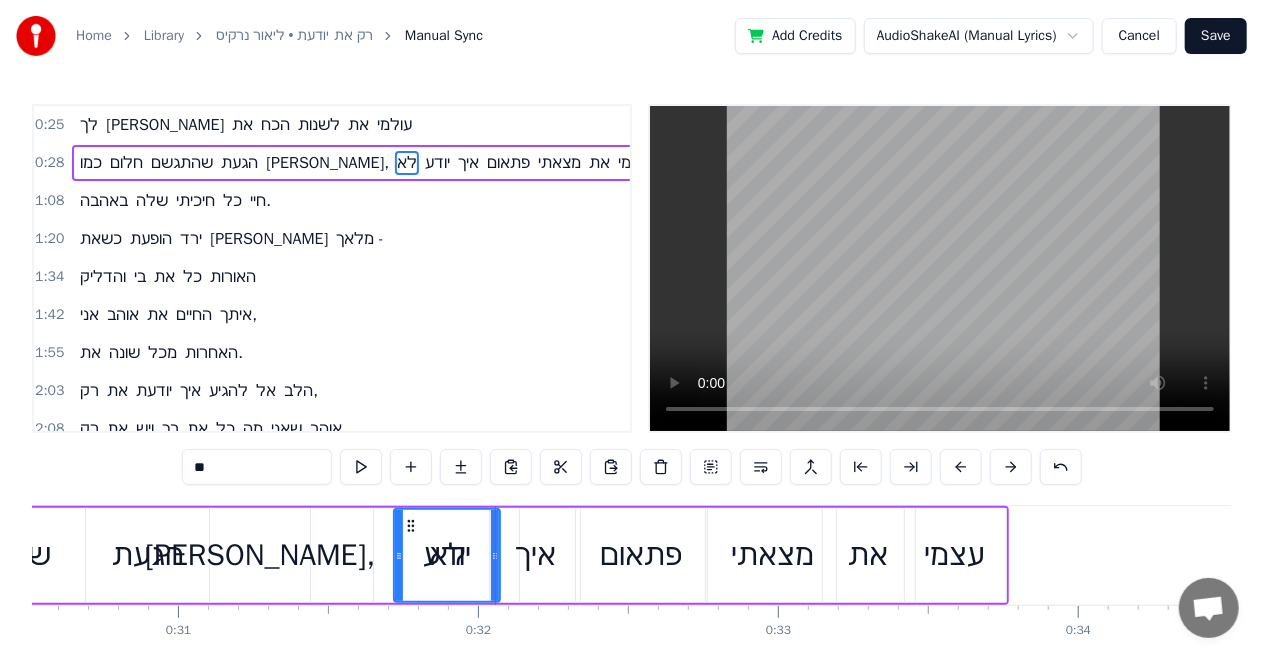 drag, startPoint x: 346, startPoint y: 552, endPoint x: 400, endPoint y: 556, distance: 54.147945 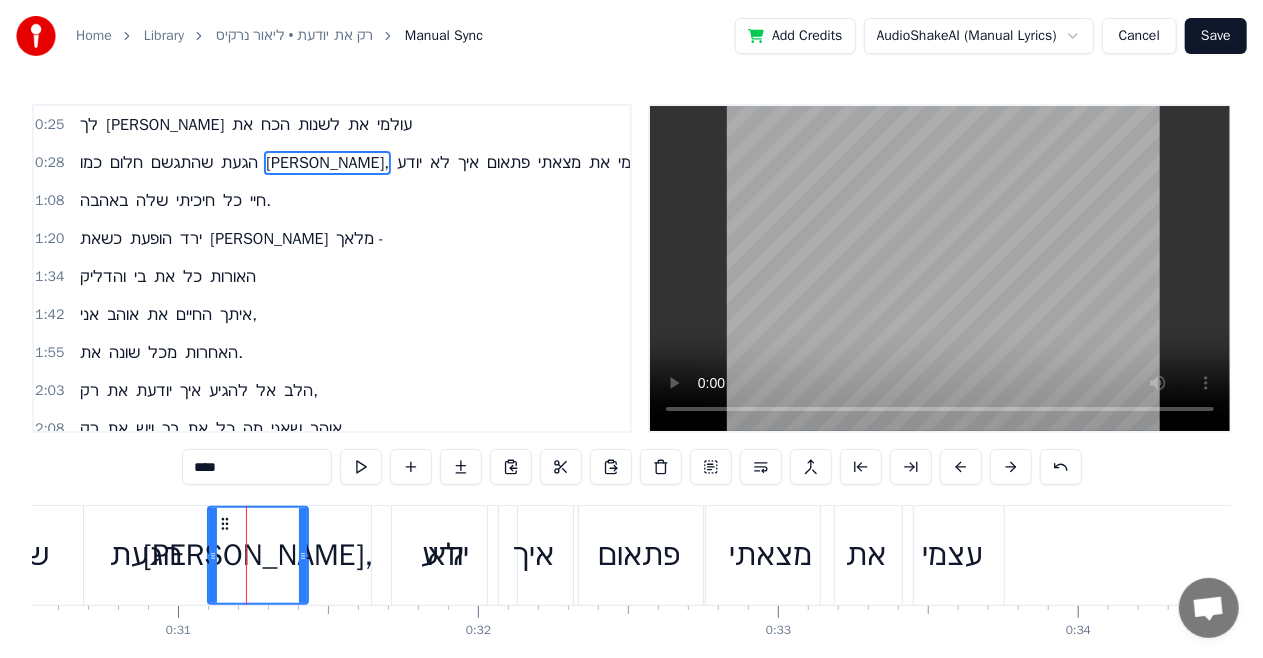 scroll, scrollTop: 0, scrollLeft: 9150, axis: horizontal 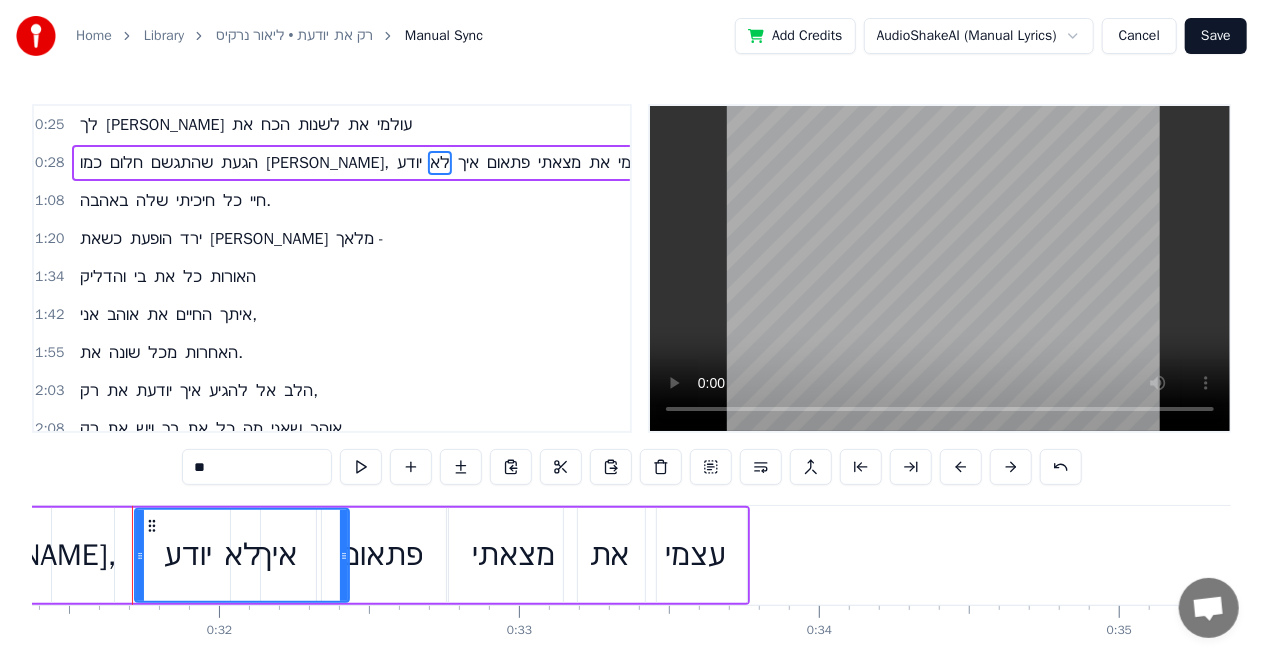 drag, startPoint x: 236, startPoint y: 557, endPoint x: 344, endPoint y: 562, distance: 108.11568 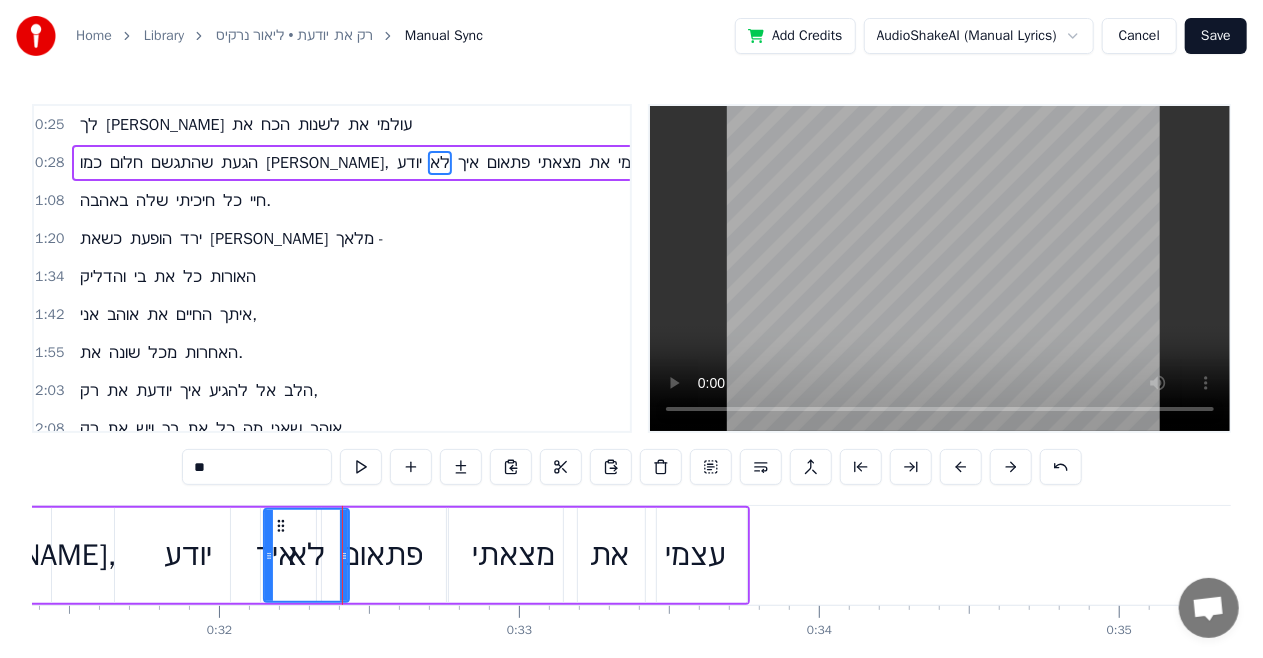 drag, startPoint x: 141, startPoint y: 551, endPoint x: 270, endPoint y: 564, distance: 129.65338 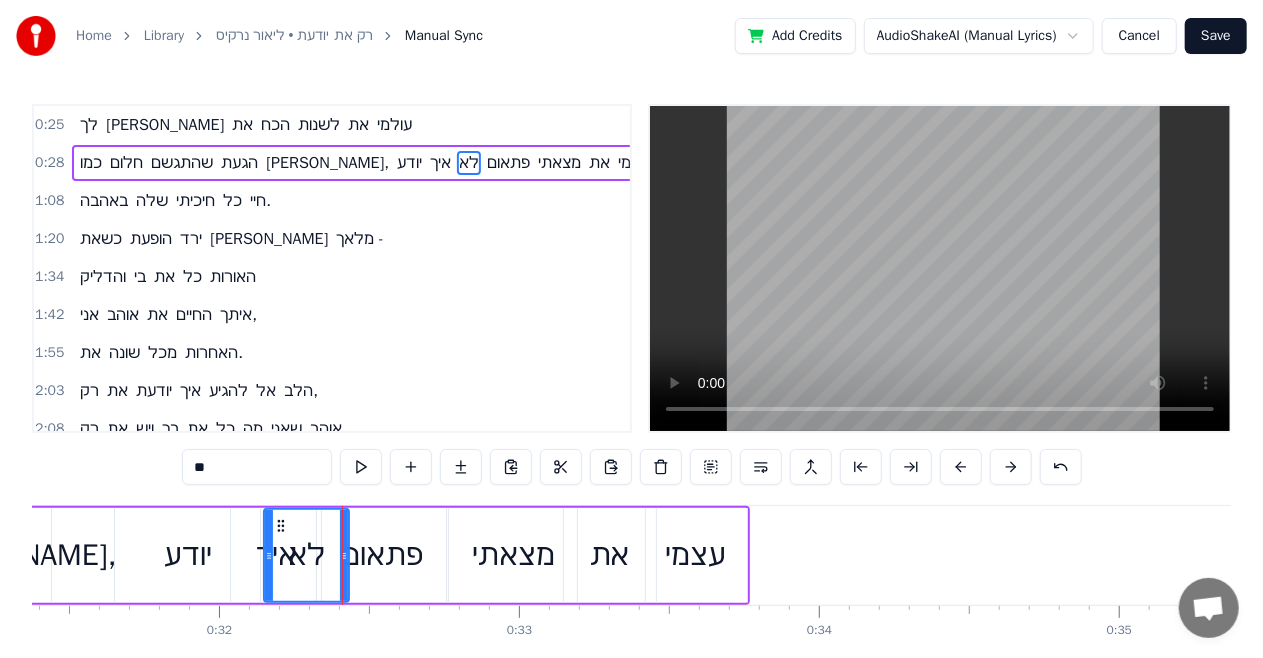 type on "****" 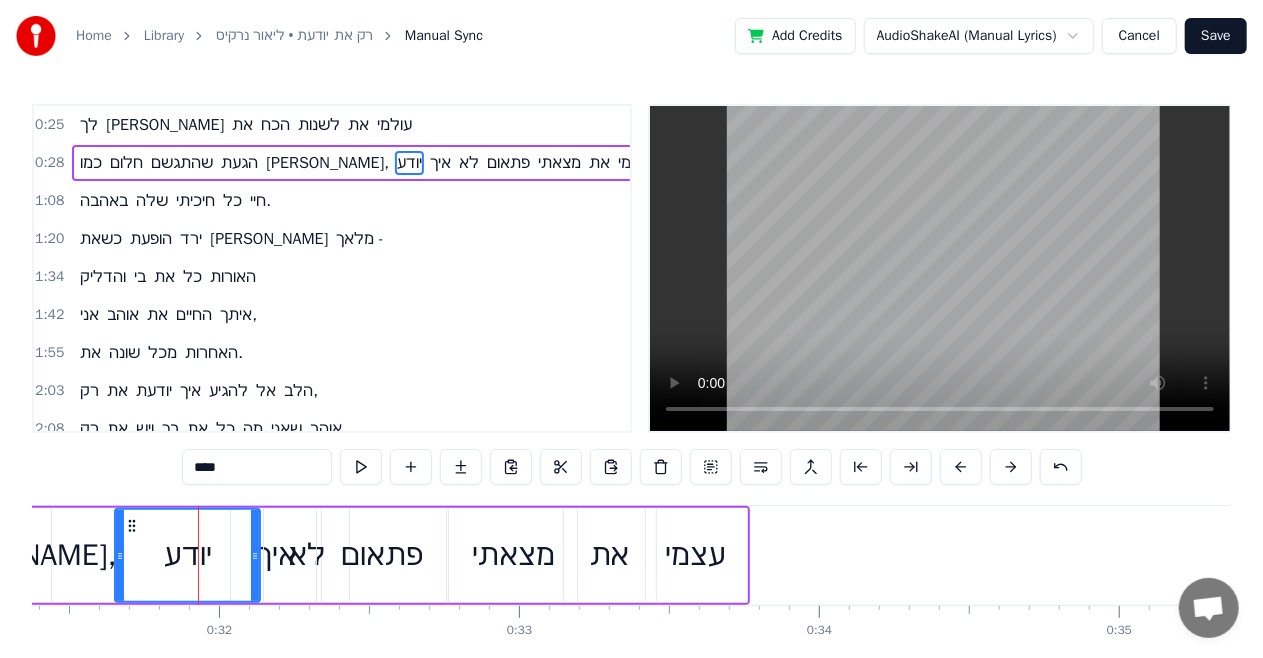 drag, startPoint x: 250, startPoint y: 554, endPoint x: 436, endPoint y: 570, distance: 186.6869 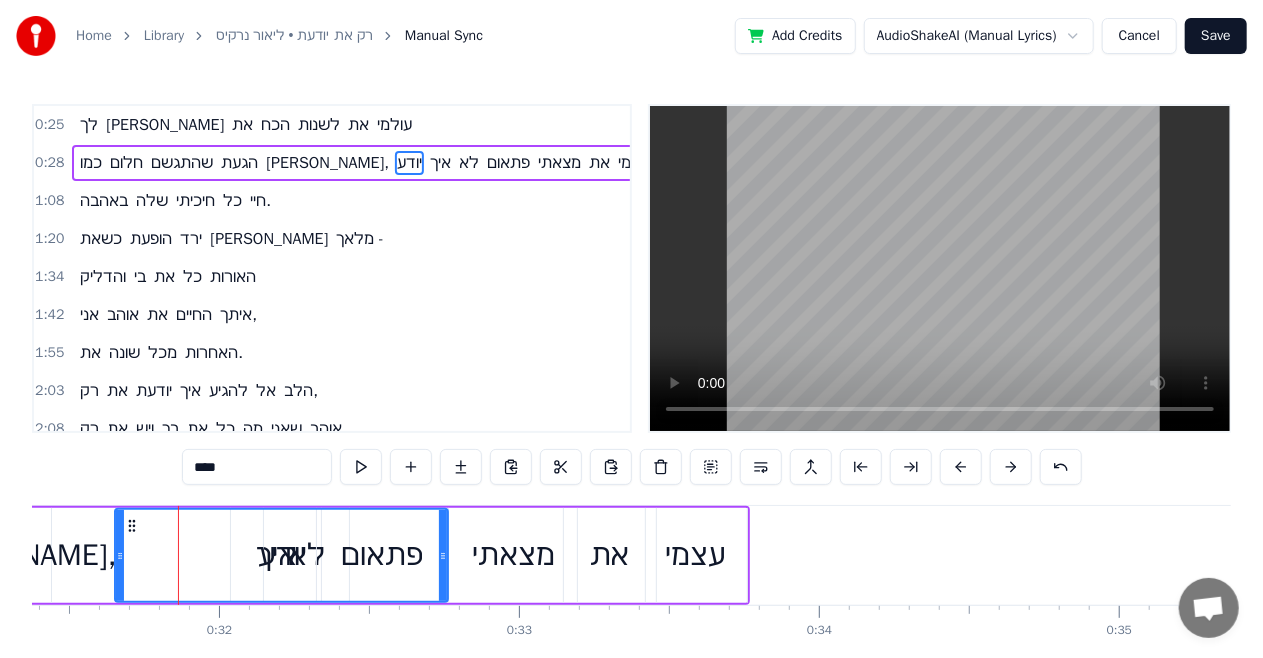 drag, startPoint x: 253, startPoint y: 545, endPoint x: 441, endPoint y: 554, distance: 188.2153 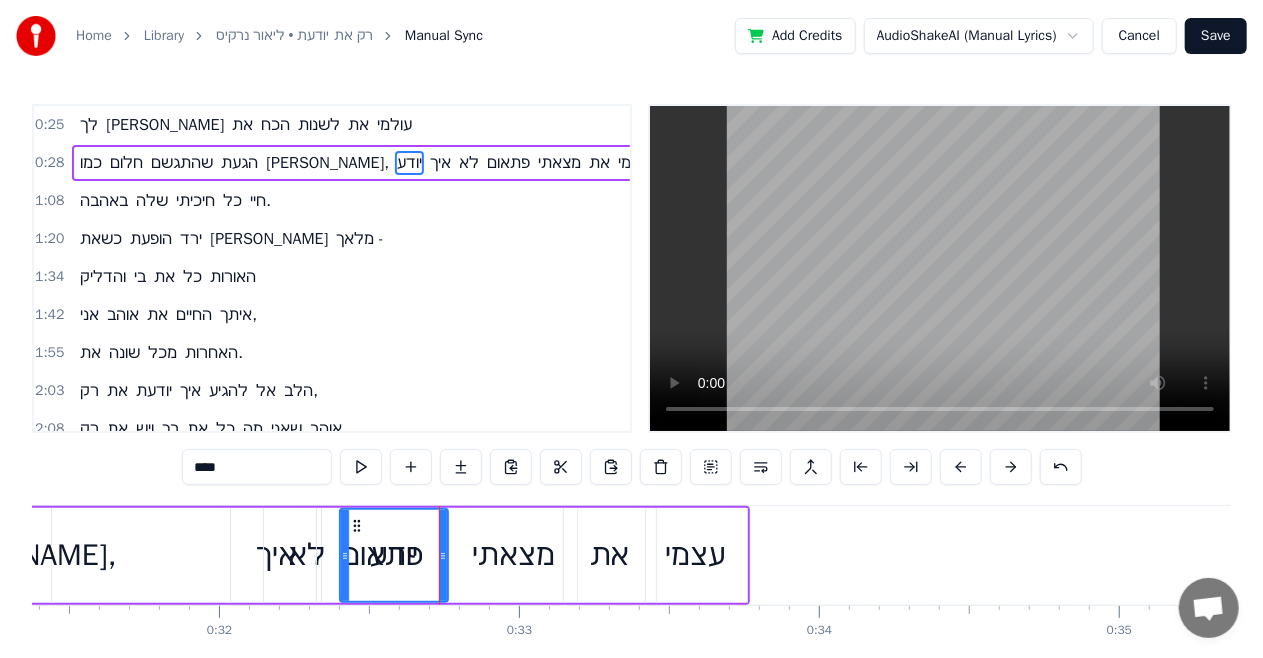 drag, startPoint x: 119, startPoint y: 554, endPoint x: 344, endPoint y: 569, distance: 225.49945 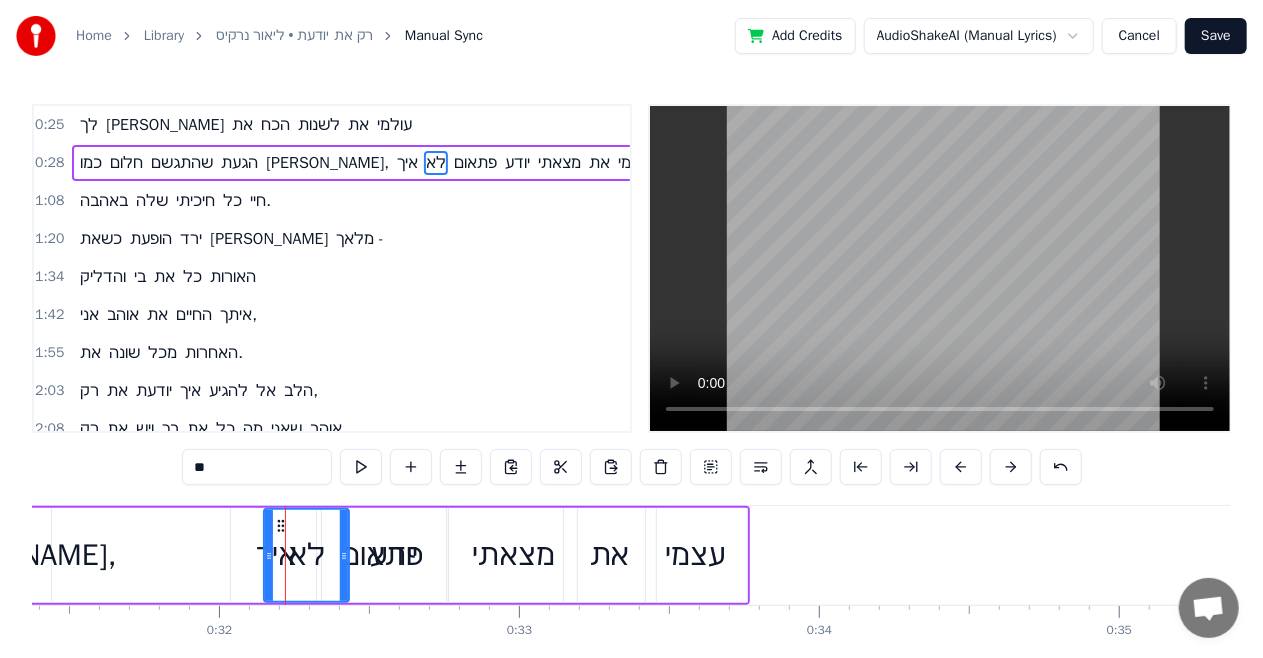 type on "***" 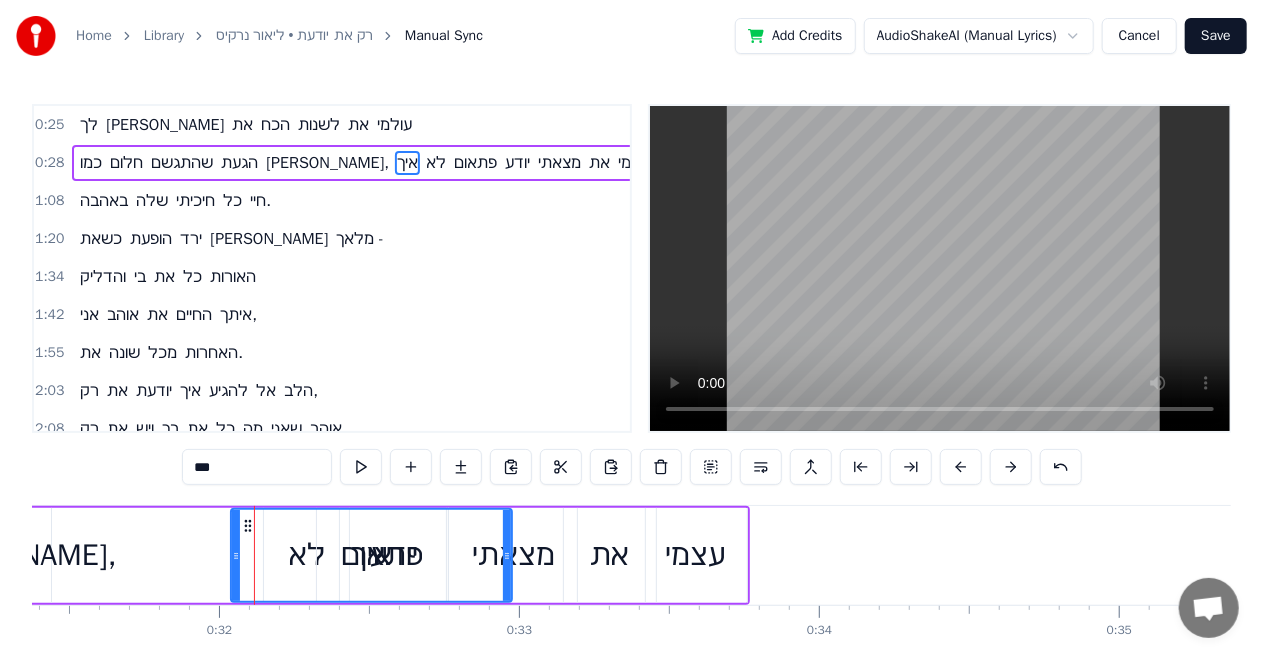 drag, startPoint x: 314, startPoint y: 552, endPoint x: 505, endPoint y: 566, distance: 191.5124 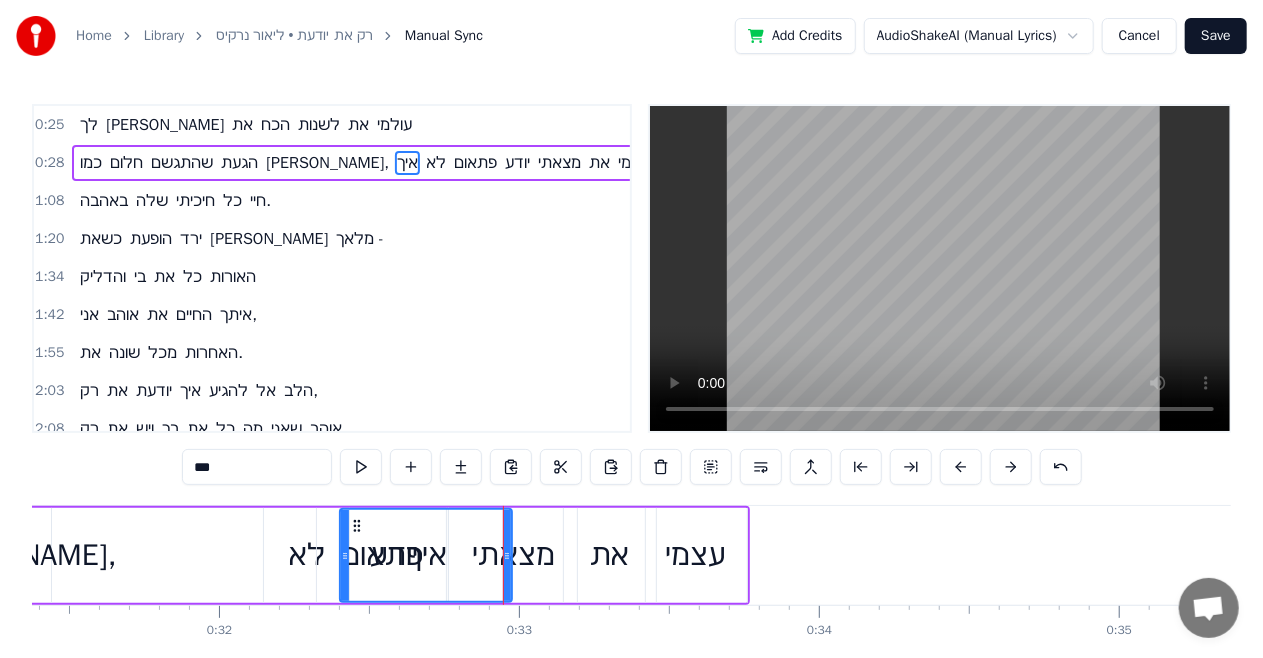 drag, startPoint x: 235, startPoint y: 560, endPoint x: 344, endPoint y: 579, distance: 110.64357 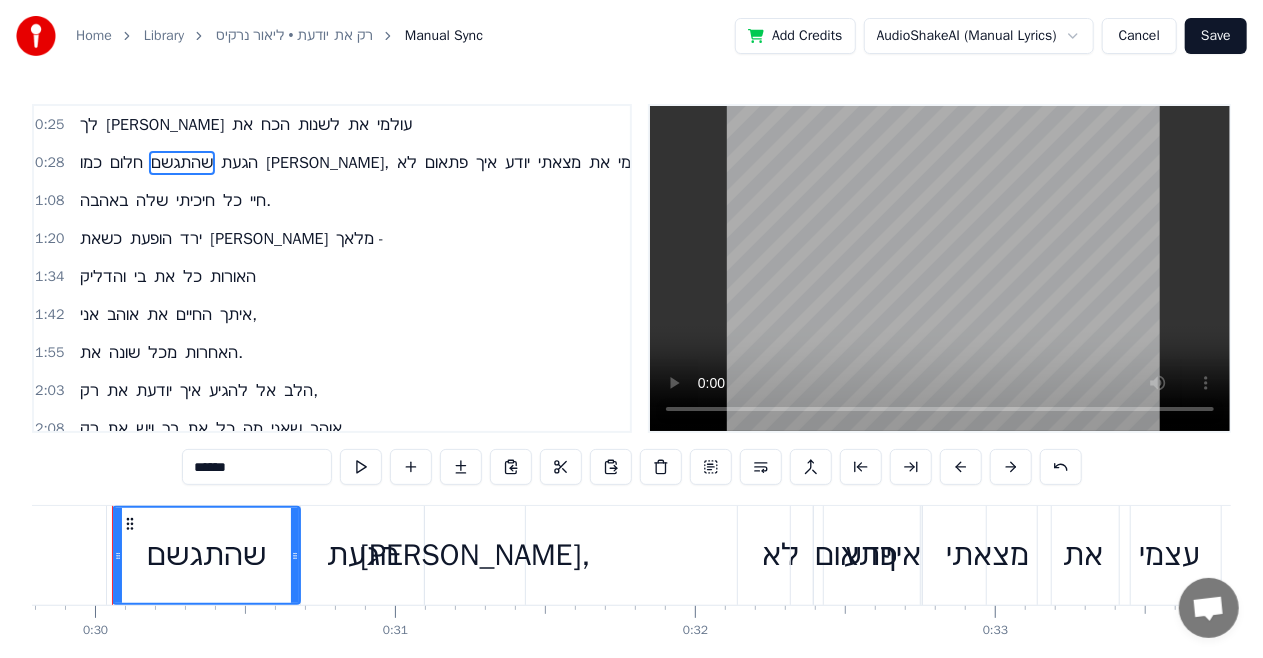 scroll, scrollTop: 0, scrollLeft: 8917, axis: horizontal 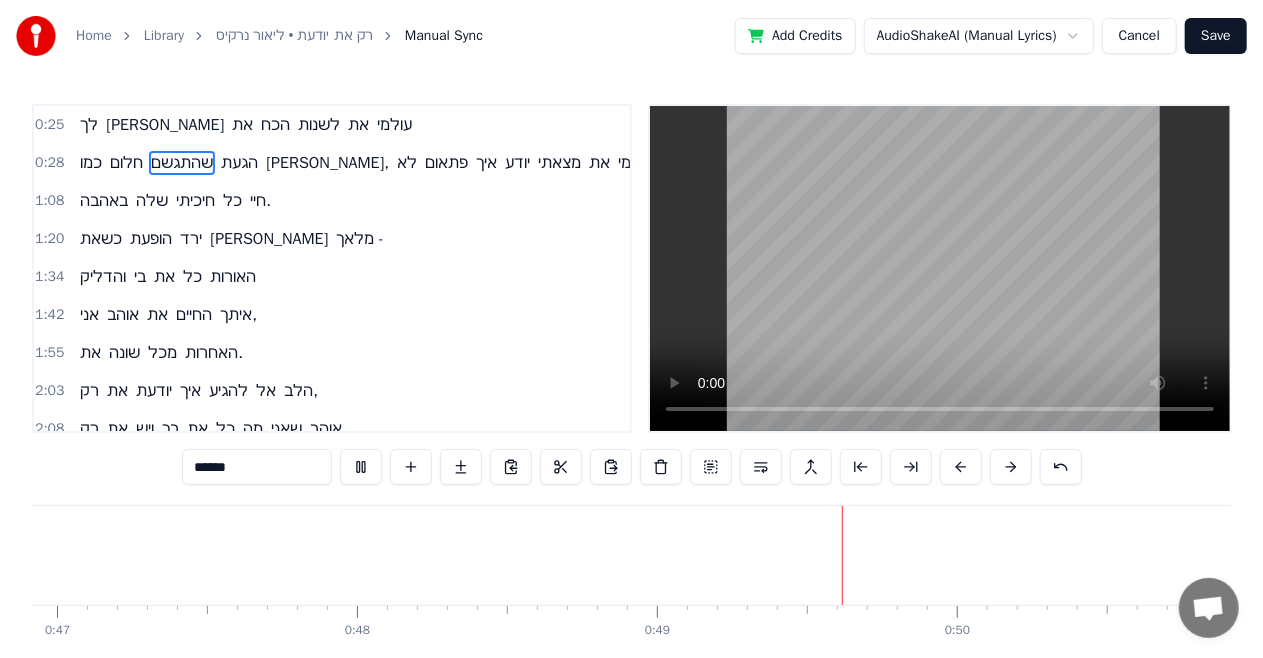 type on "**" 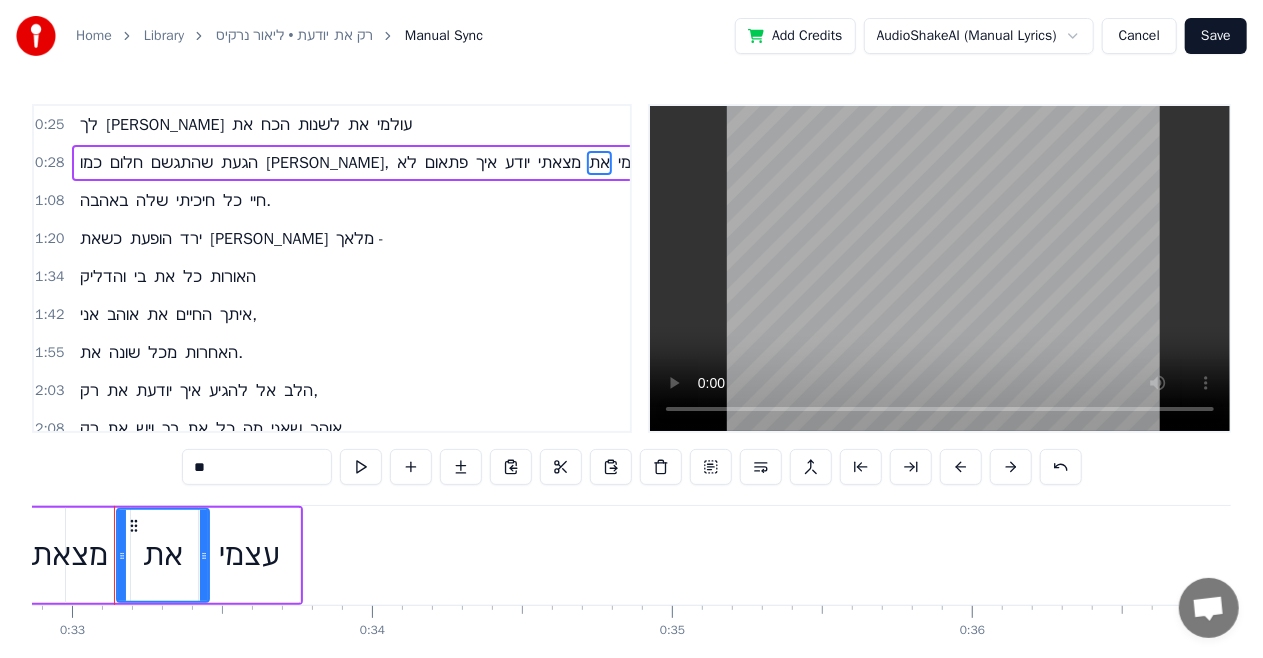scroll, scrollTop: 0, scrollLeft: 9842, axis: horizontal 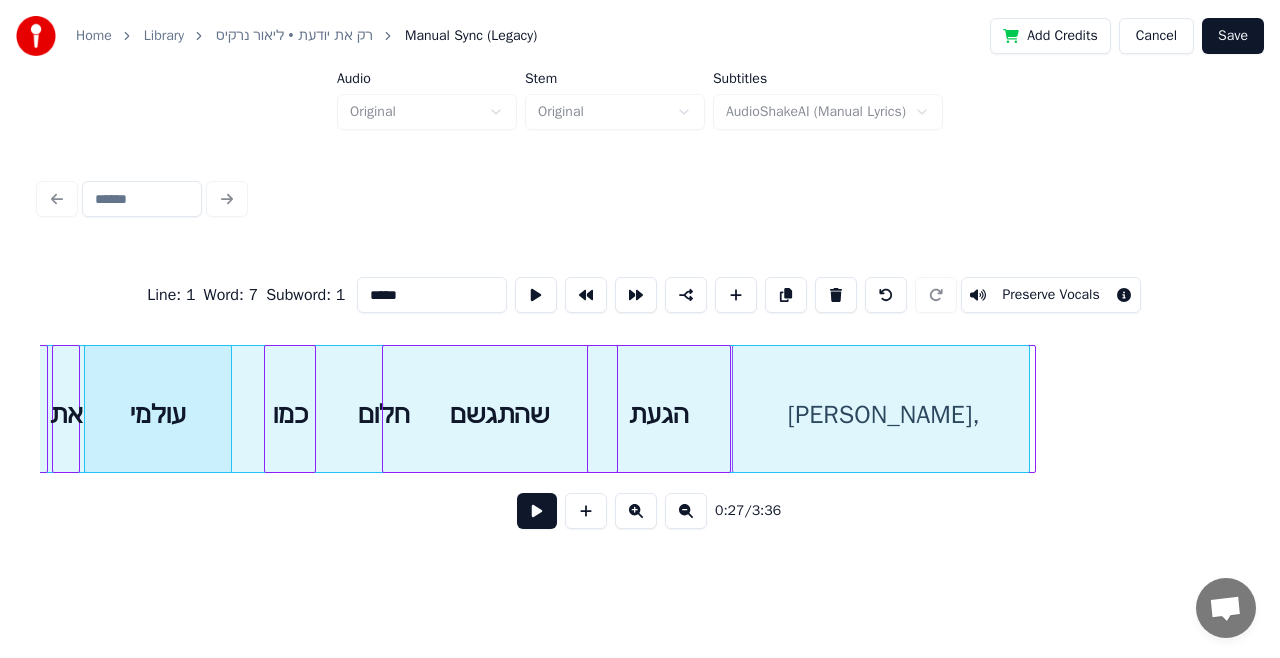type on "****" 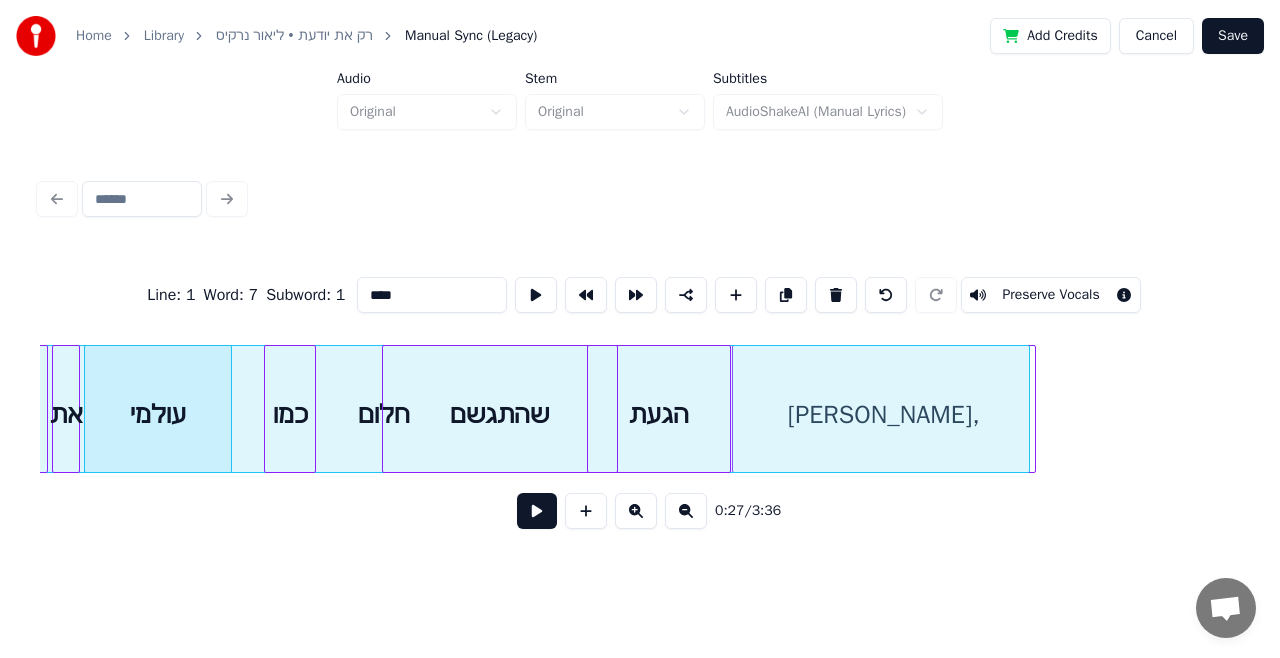 scroll, scrollTop: 0, scrollLeft: 5246, axis: horizontal 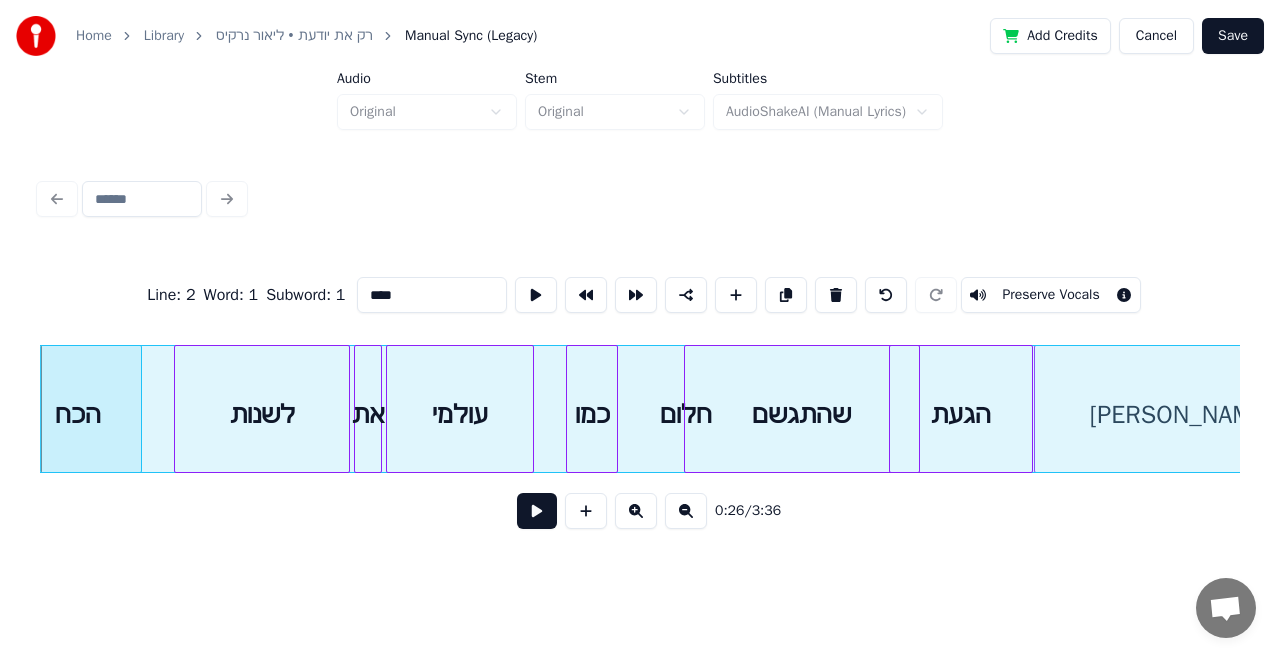 type on "***" 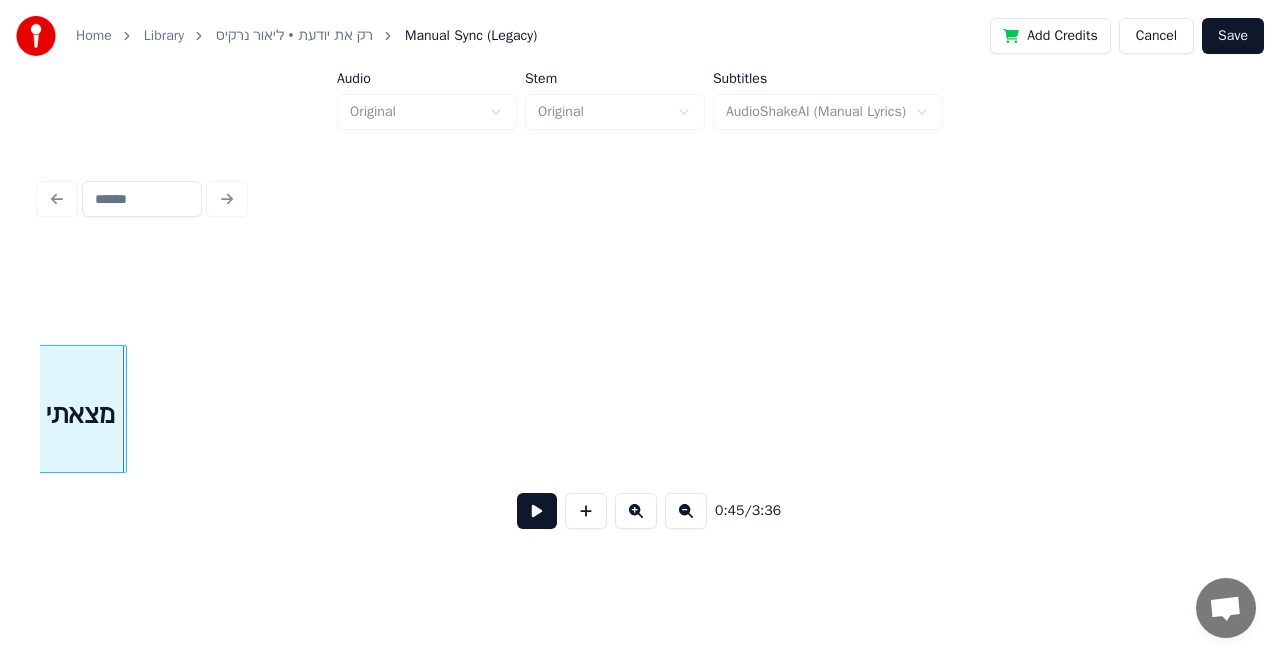 scroll, scrollTop: 0, scrollLeft: 8936, axis: horizontal 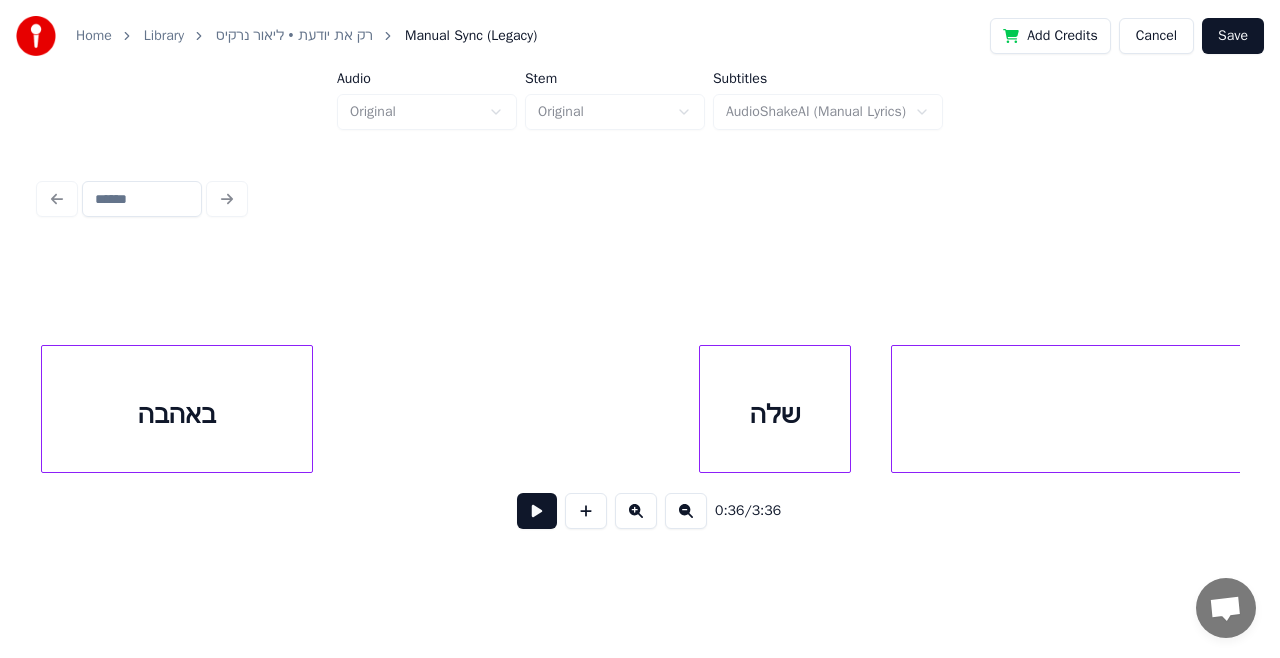 click on "Home Library רק את יודעת • [PERSON_NAME] Manual Sync (Legacy) Add Credits Cancel Save Audio Original Stem Original Subtitles AudioShakeAI (Manual Lyrics) 0:36  /  3:36" at bounding box center [640, 278] 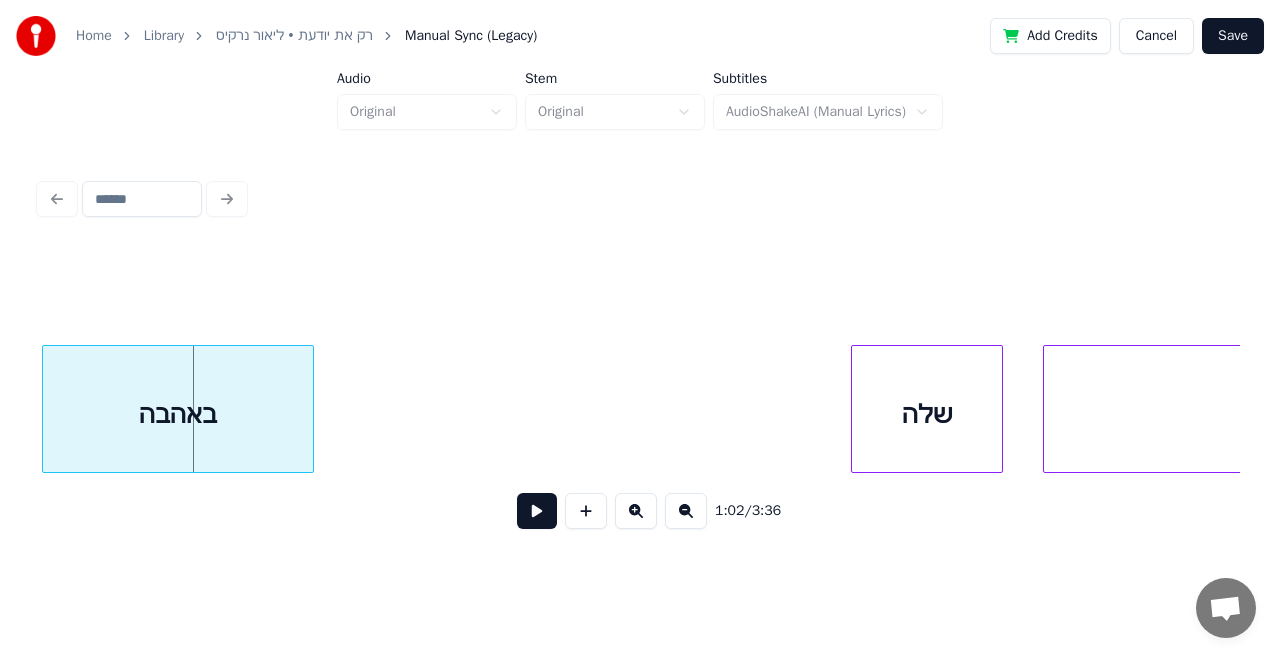 scroll, scrollTop: 0, scrollLeft: 12426, axis: horizontal 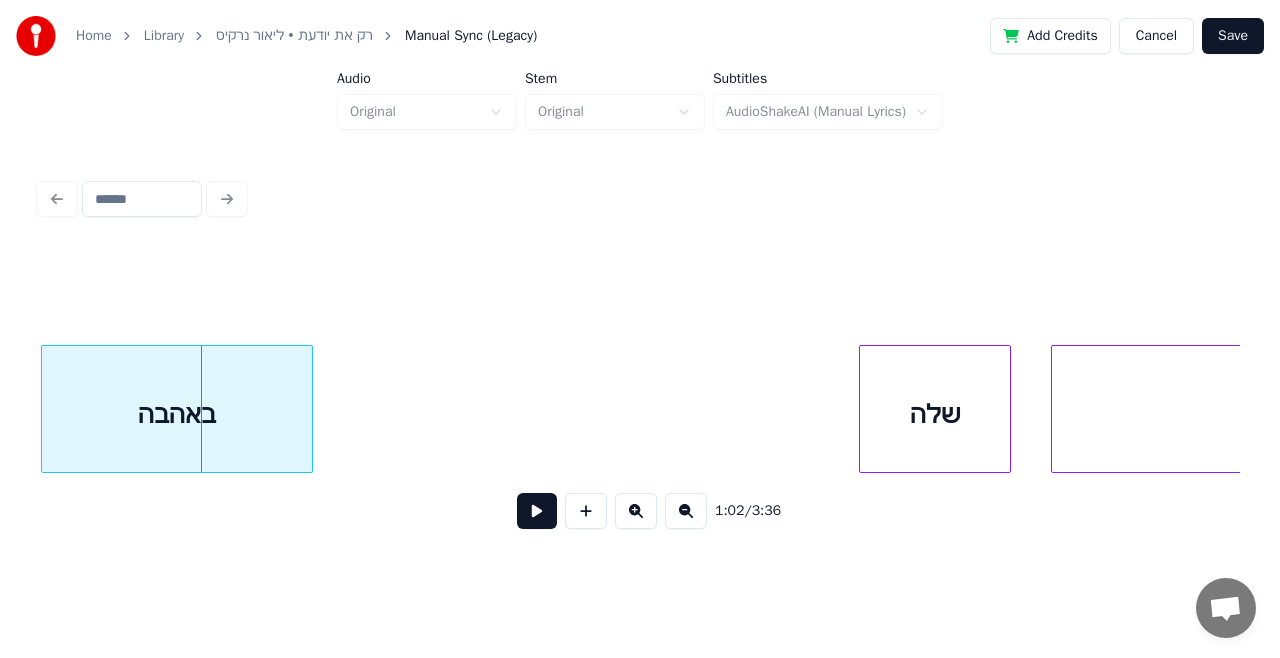 click on "Home Library רק את יודעת • [PERSON_NAME] Manual Sync (Legacy) Add Credits Cancel Save Audio Original Stem Original Subtitles AudioShakeAI (Manual Lyrics) 1:02  /  3:36" at bounding box center (640, 278) 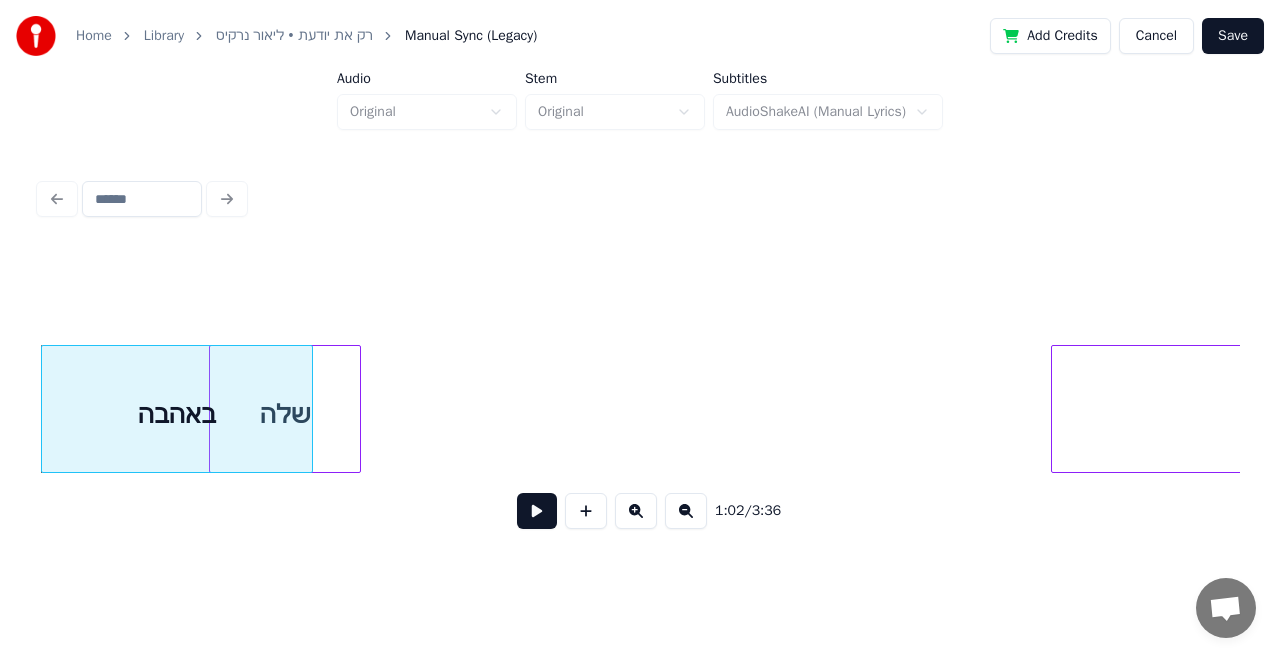 click on "חיכיתי שלה באהבה" at bounding box center (9253, 409) 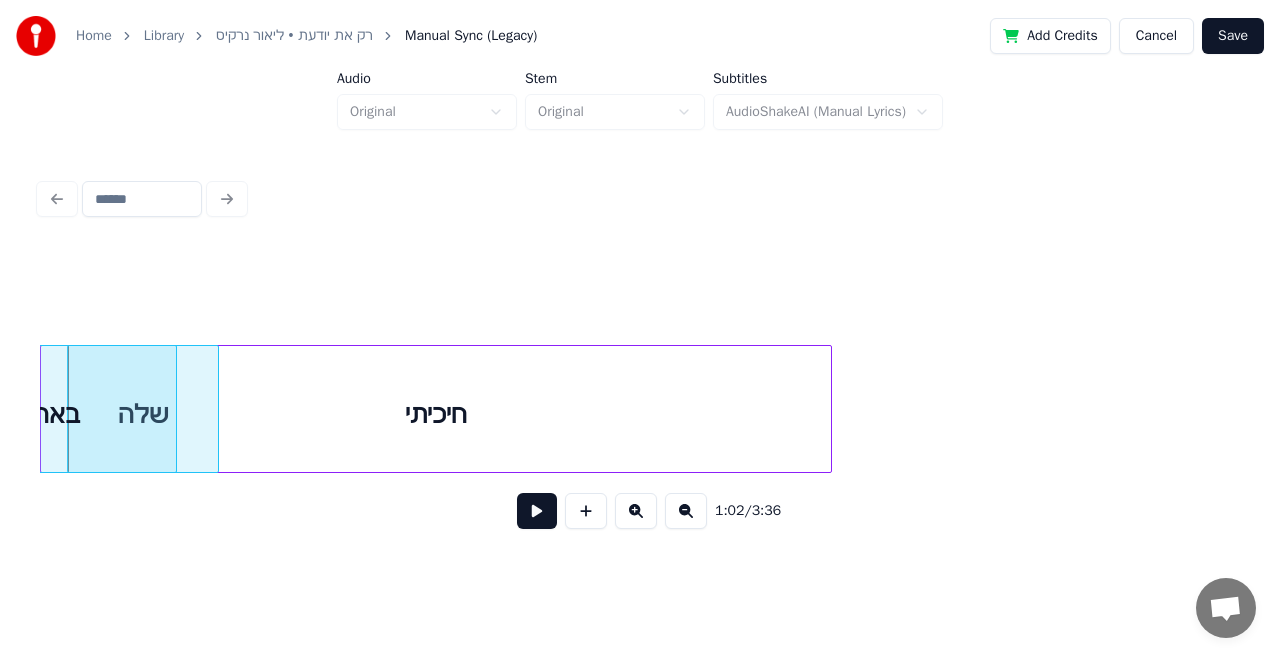 click on "חיכיתי" at bounding box center (436, 414) 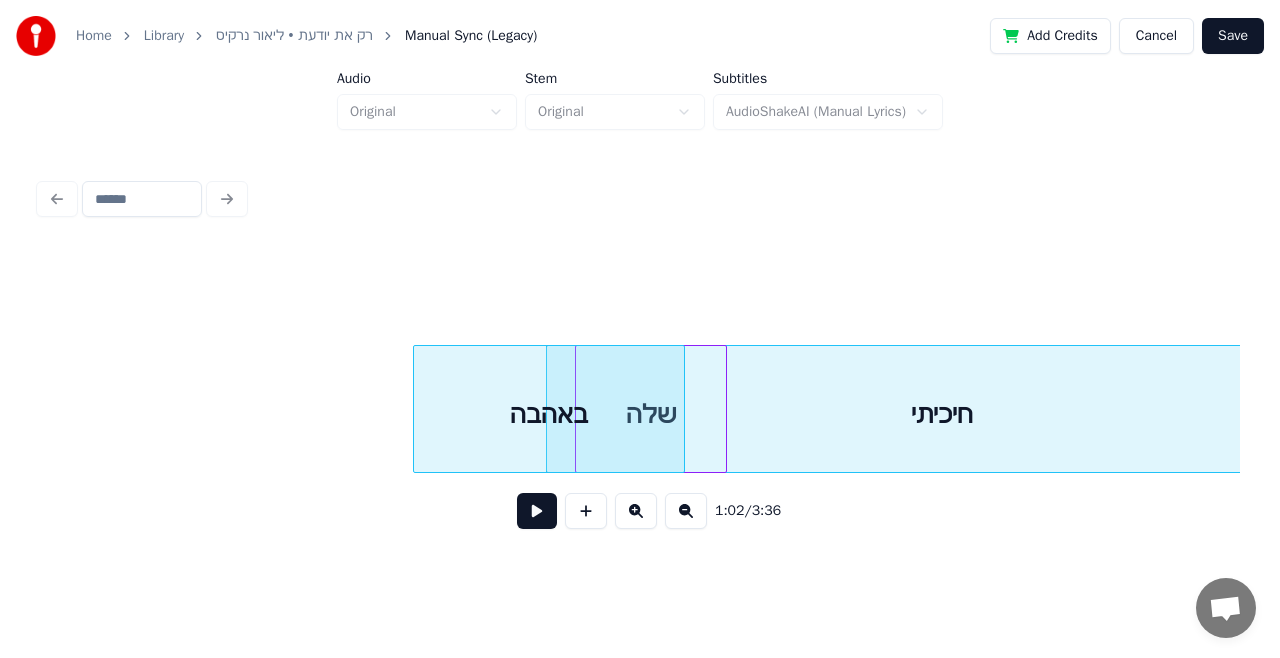 scroll, scrollTop: 0, scrollLeft: 11987, axis: horizontal 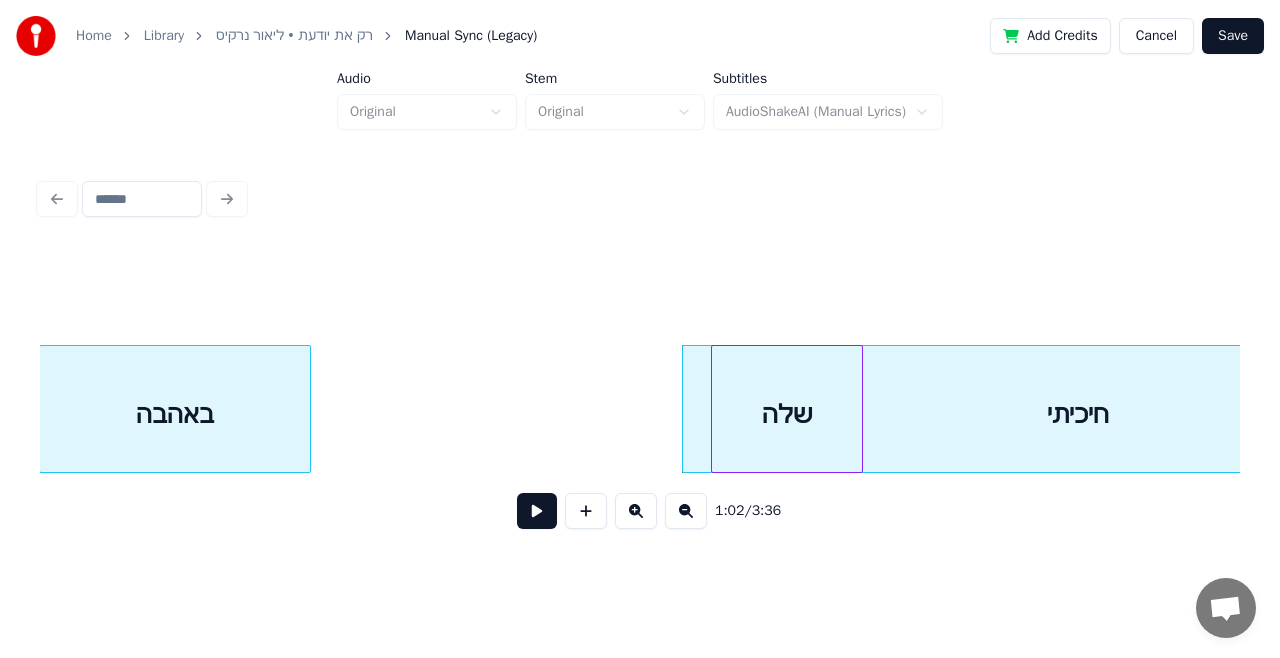 click on "באהבה" at bounding box center (175, 414) 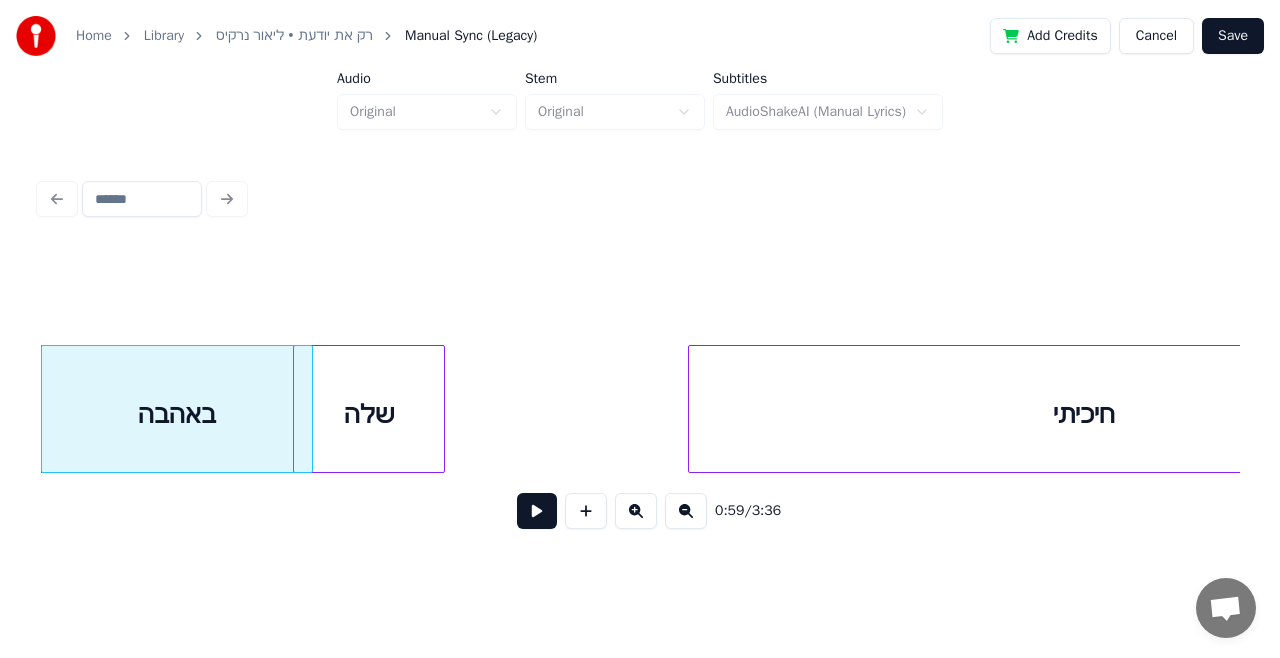 click on "שלה" at bounding box center [369, 414] 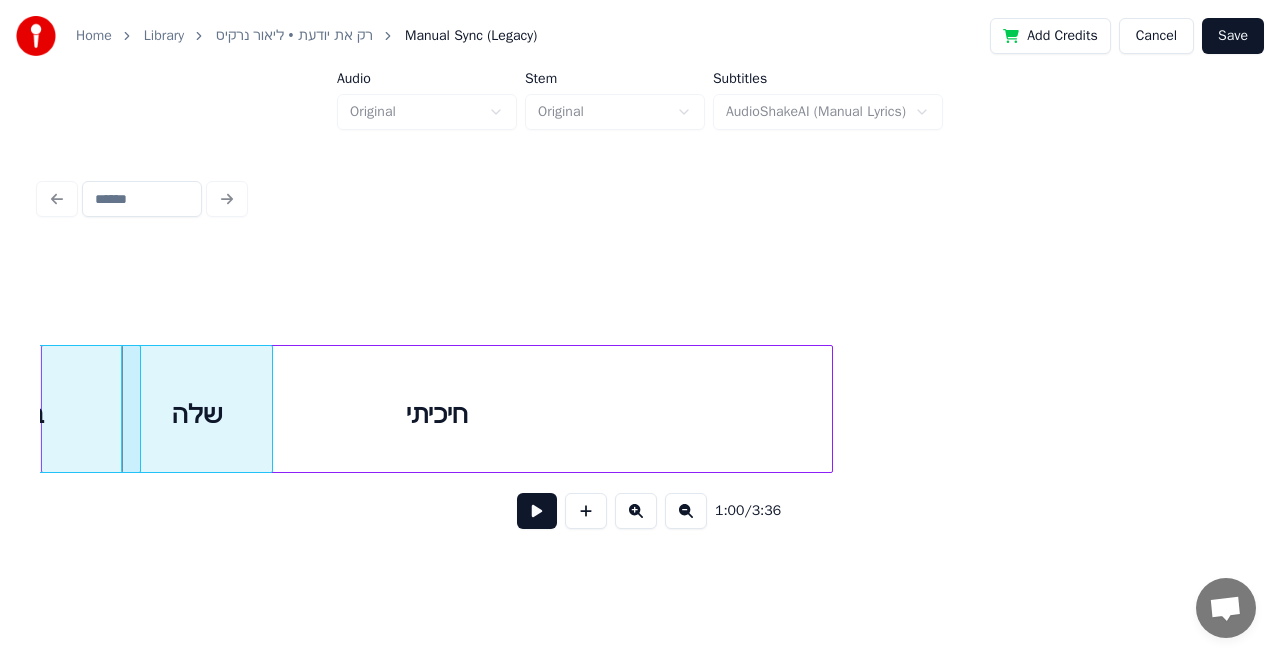 click on "חיכיתי" at bounding box center [437, 414] 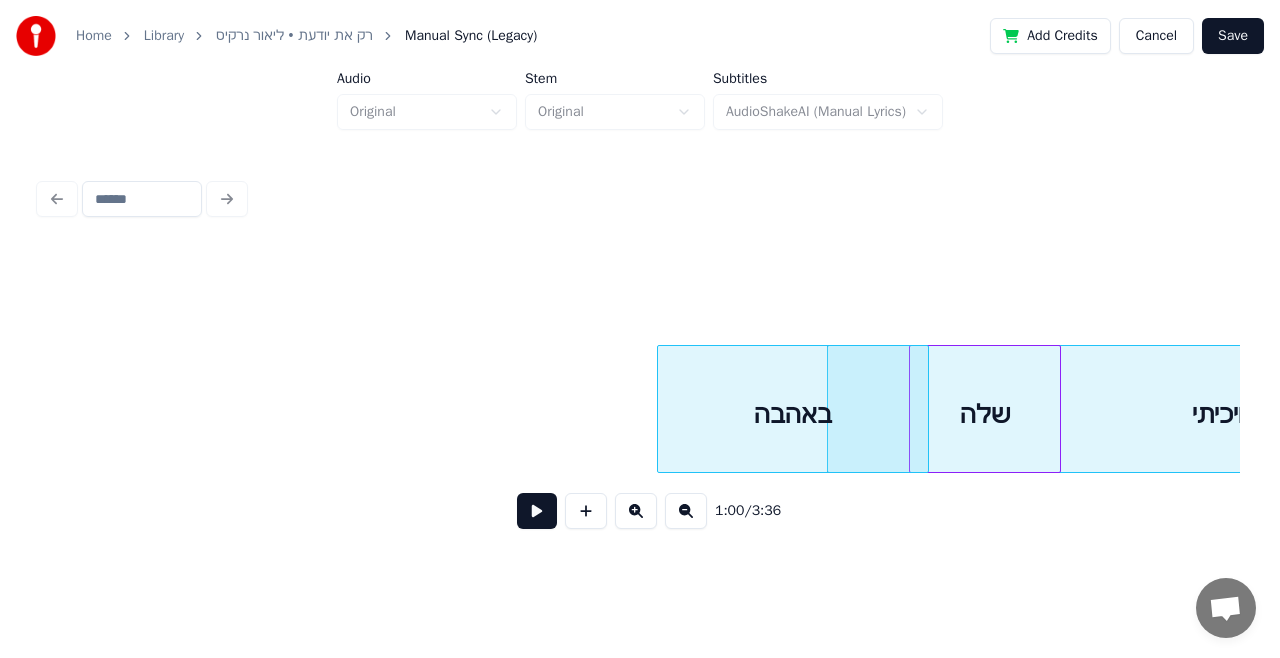 scroll, scrollTop: 0, scrollLeft: 11216, axis: horizontal 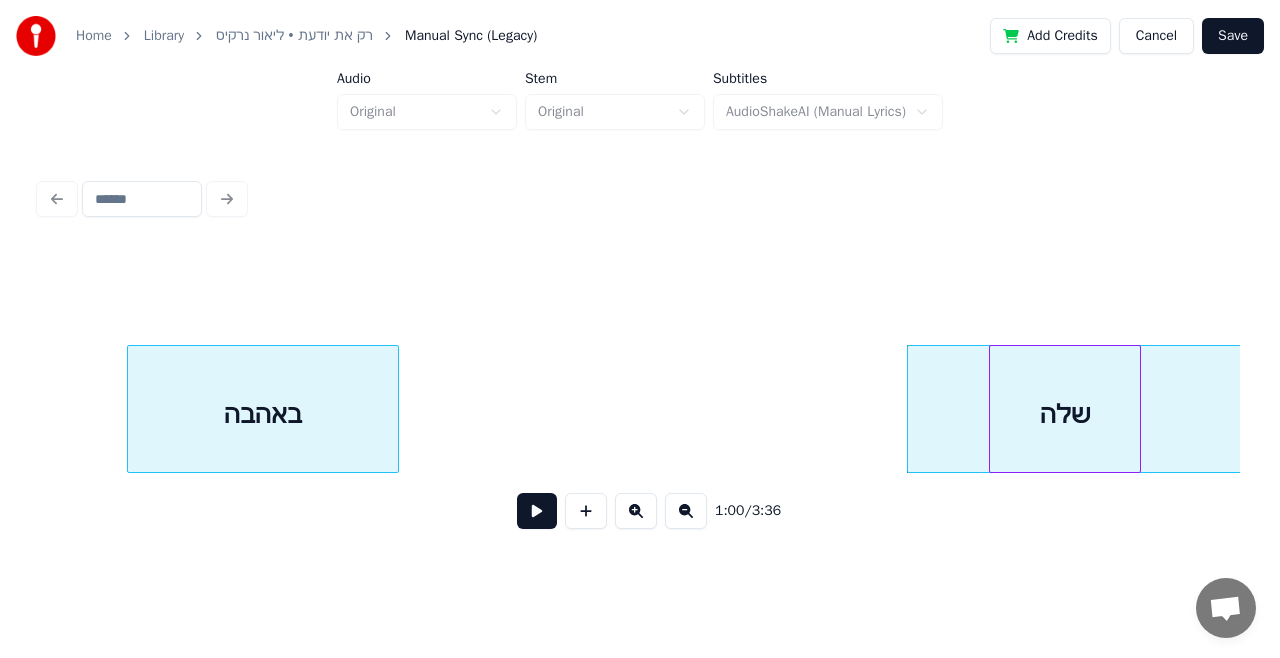 click on "באהבה" at bounding box center [263, 414] 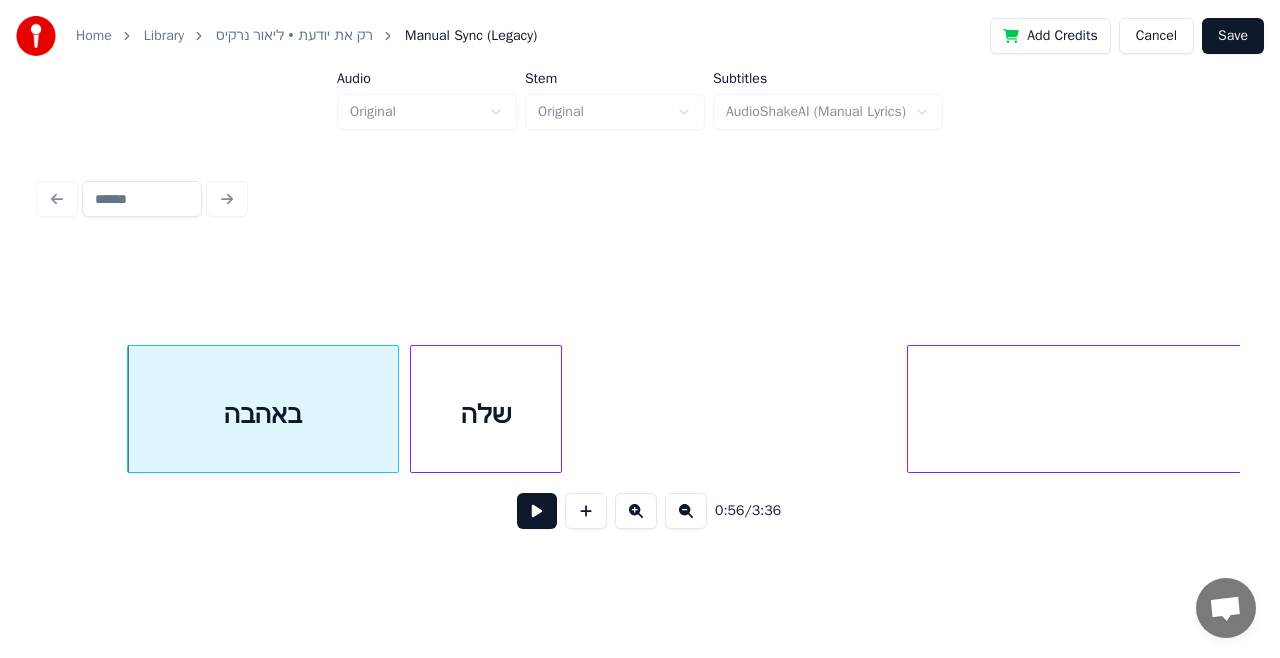 click on "שלה" at bounding box center (486, 414) 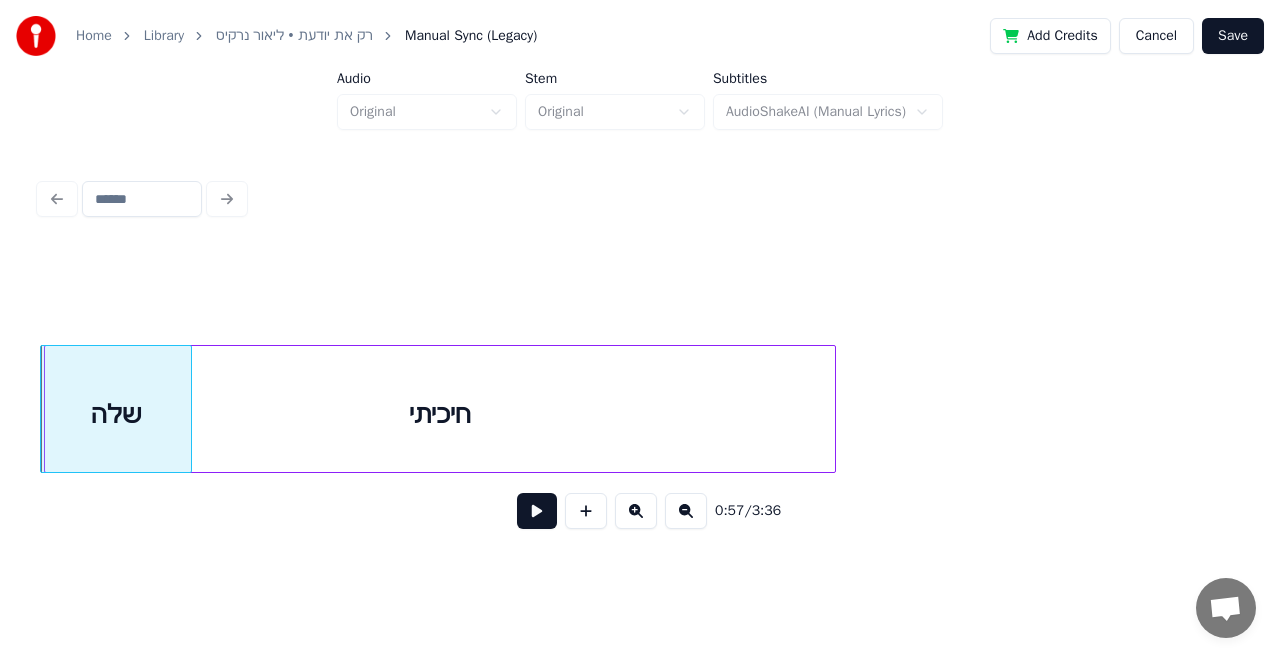 click on "חיכיתי" at bounding box center (440, 414) 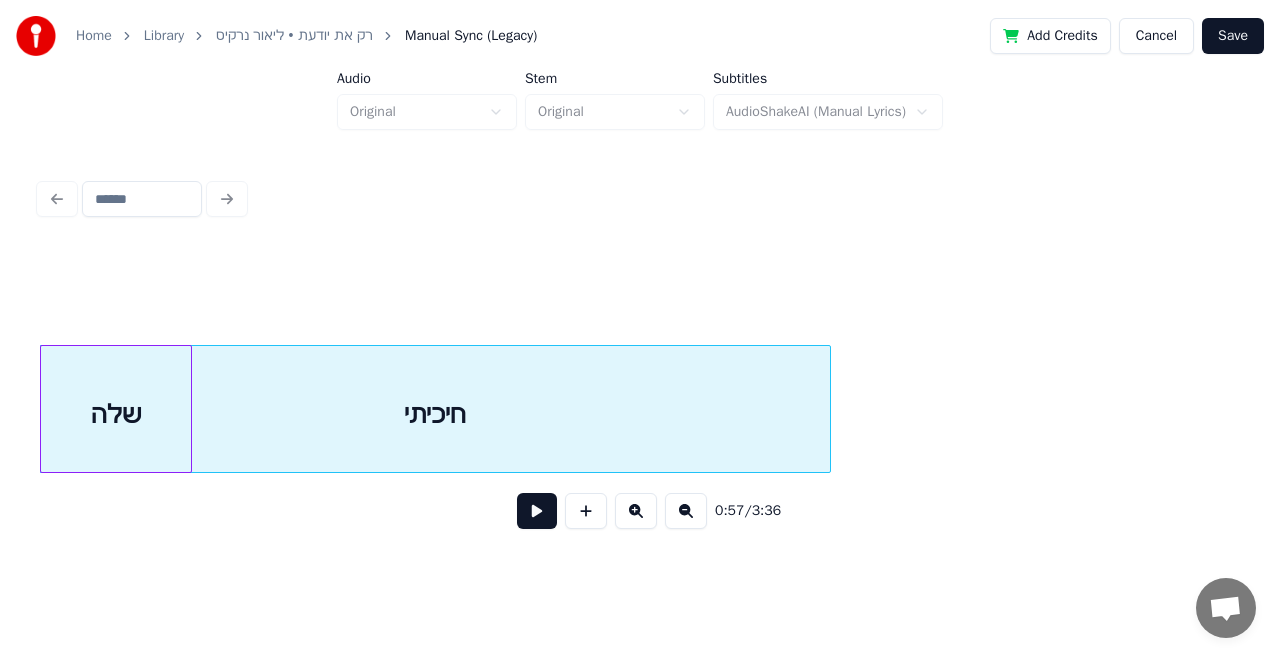 scroll, scrollTop: 0, scrollLeft: 11576, axis: horizontal 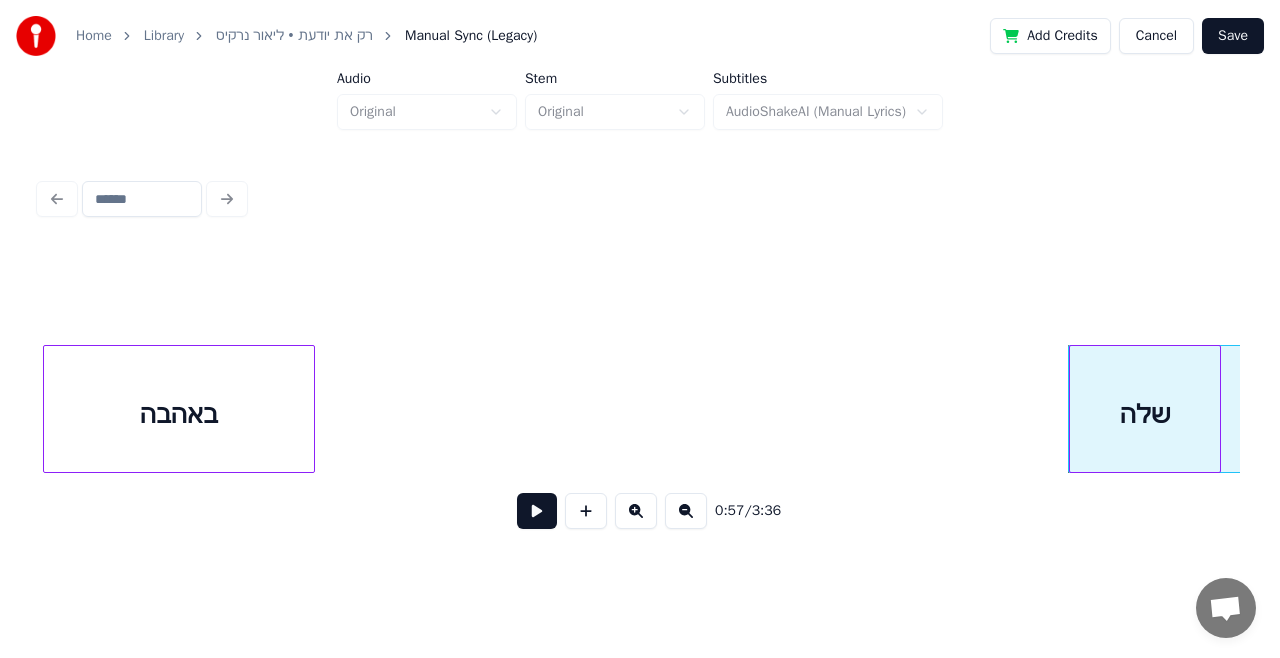 click on "באהבה" at bounding box center (179, 414) 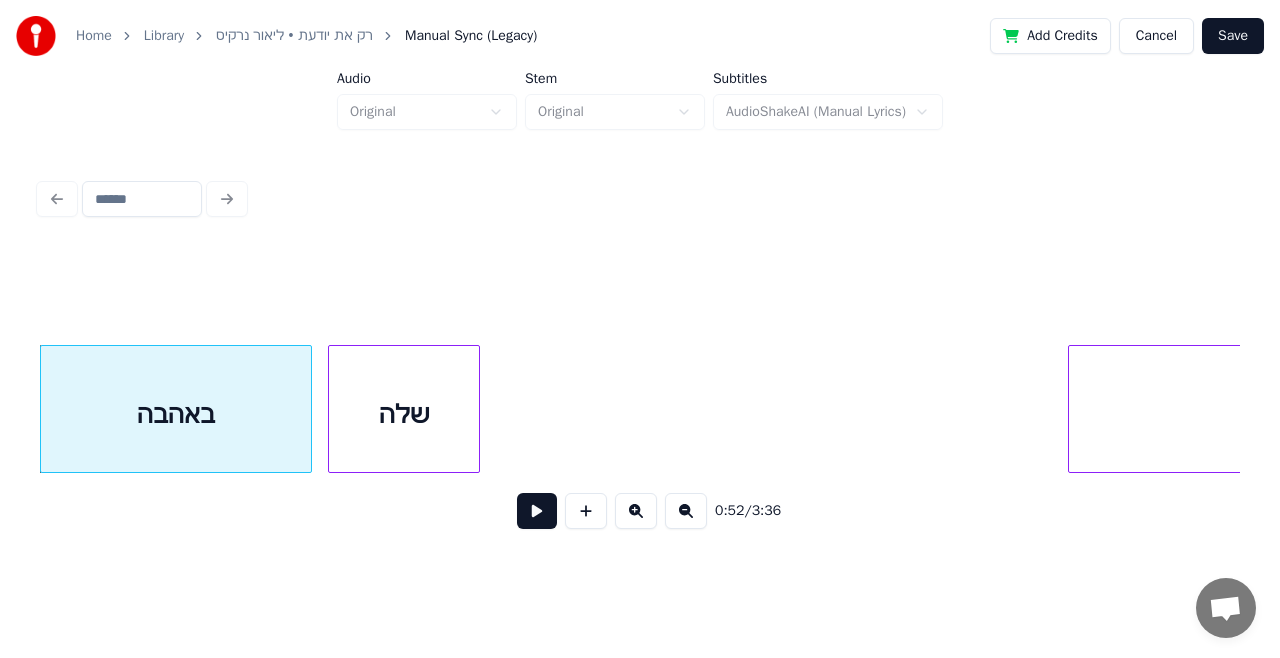 click on "שלה" at bounding box center (404, 414) 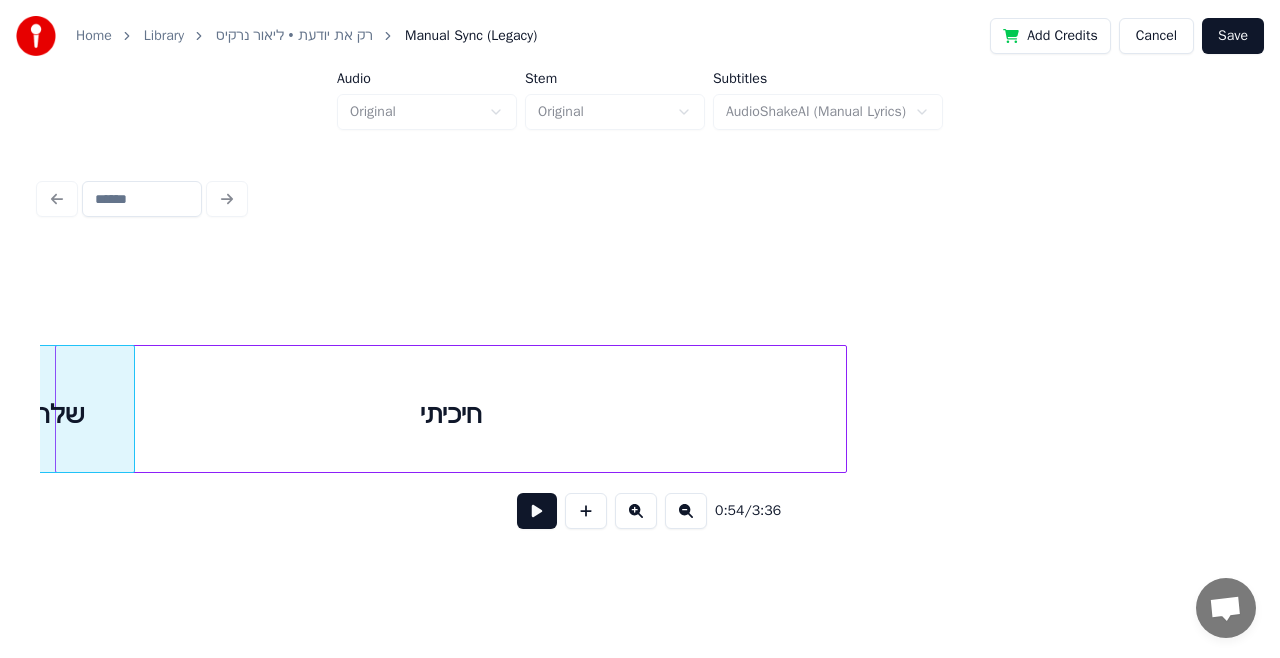 scroll, scrollTop: 0, scrollLeft: 10880, axis: horizontal 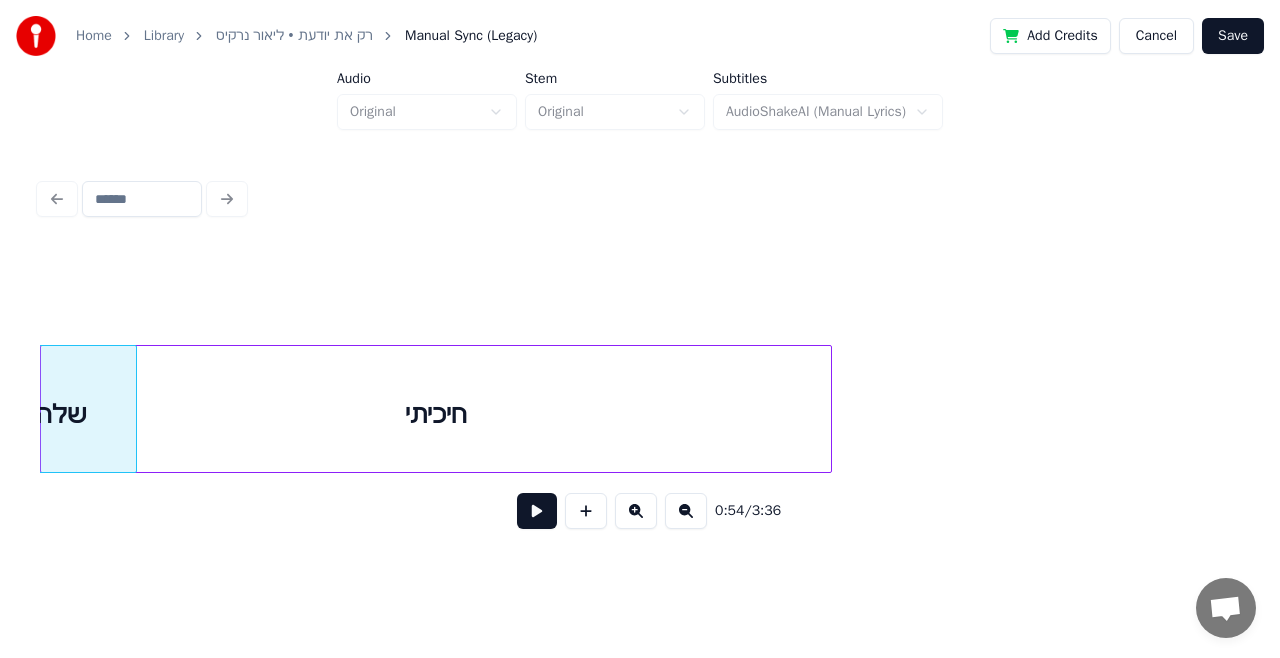 click on "חיכיתי" at bounding box center (436, 414) 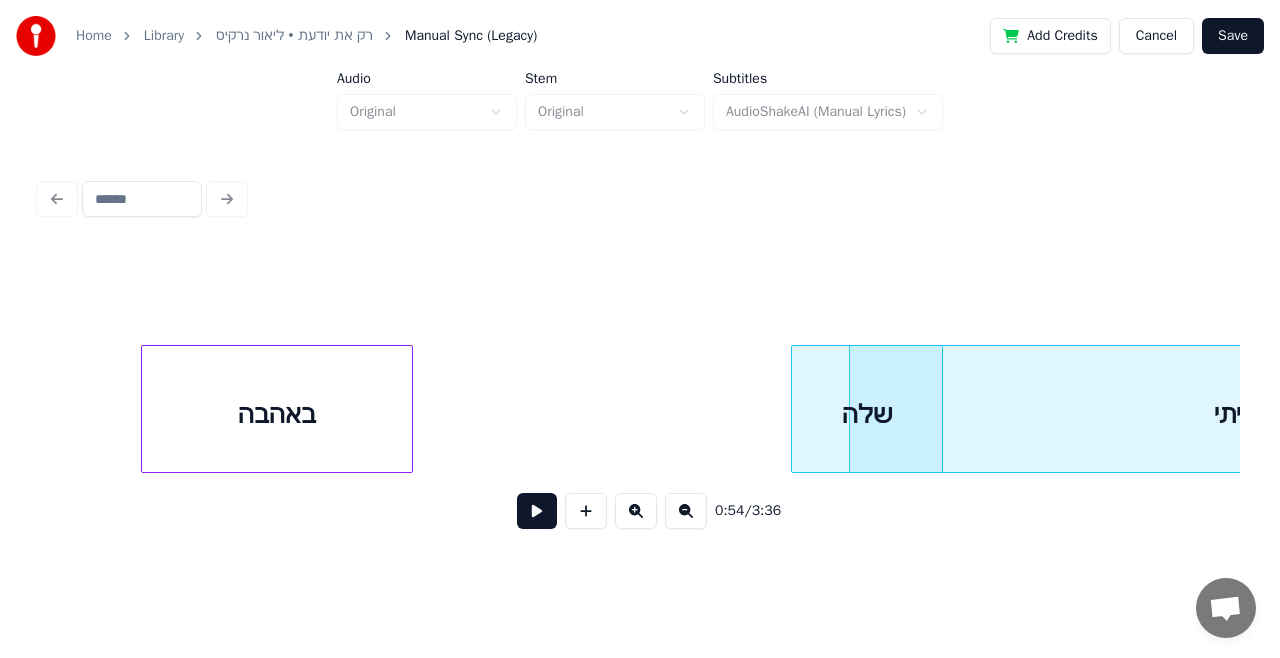 click on "0:54  /  3:36" at bounding box center (640, 359) 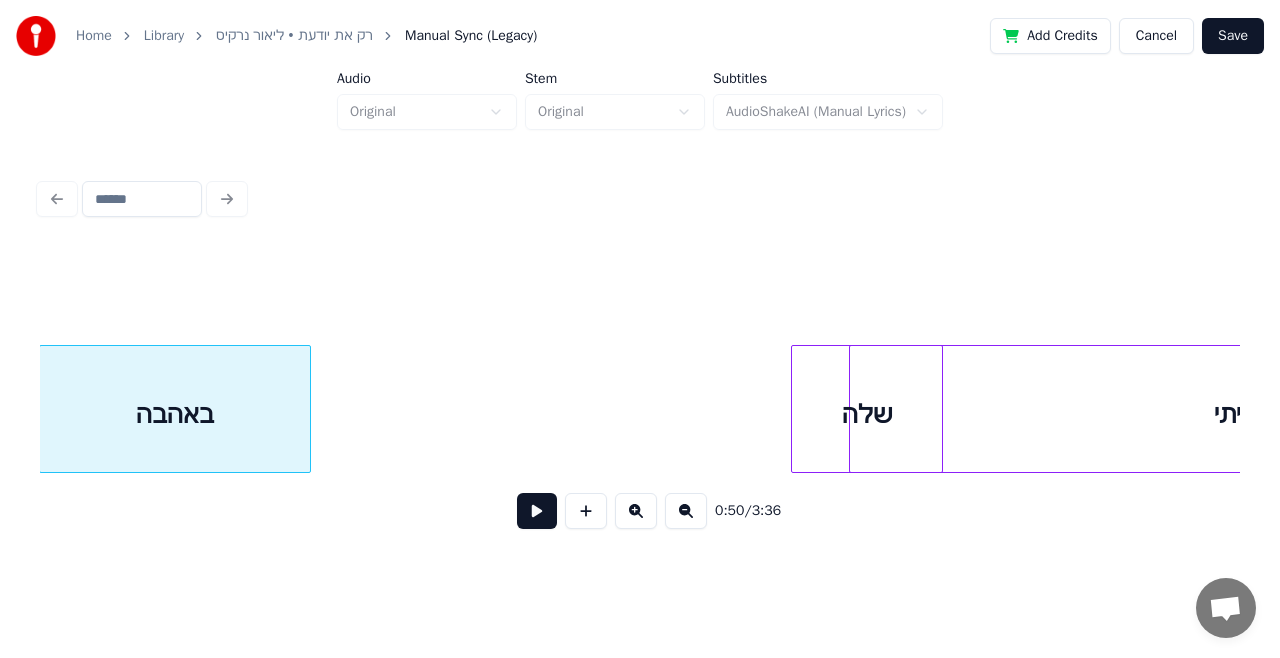 scroll, scrollTop: 0, scrollLeft: 10072, axis: horizontal 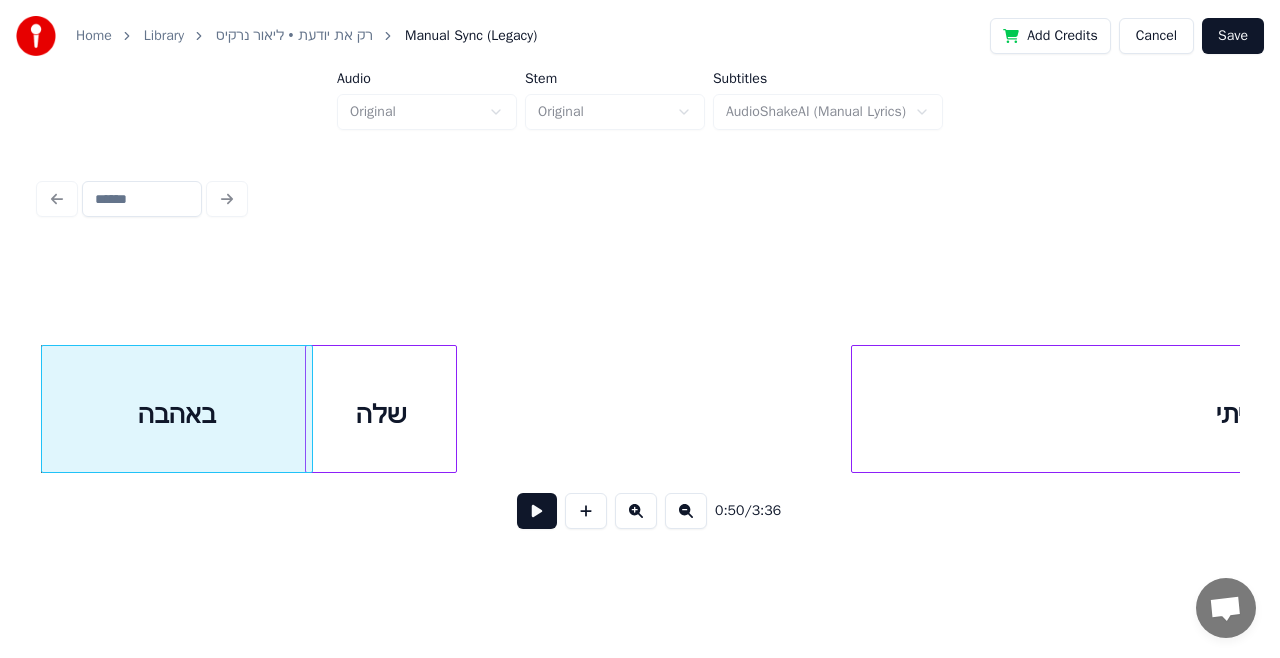 click on "שלה" at bounding box center (381, 414) 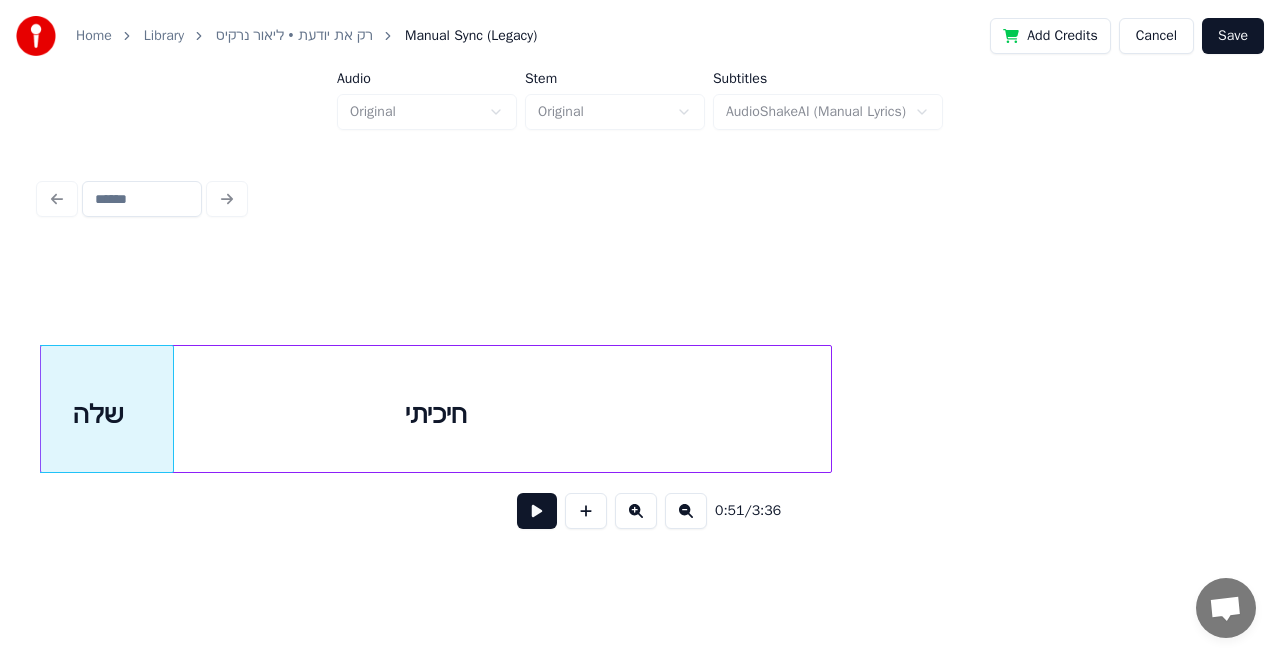 scroll, scrollTop: 0, scrollLeft: 10351, axis: horizontal 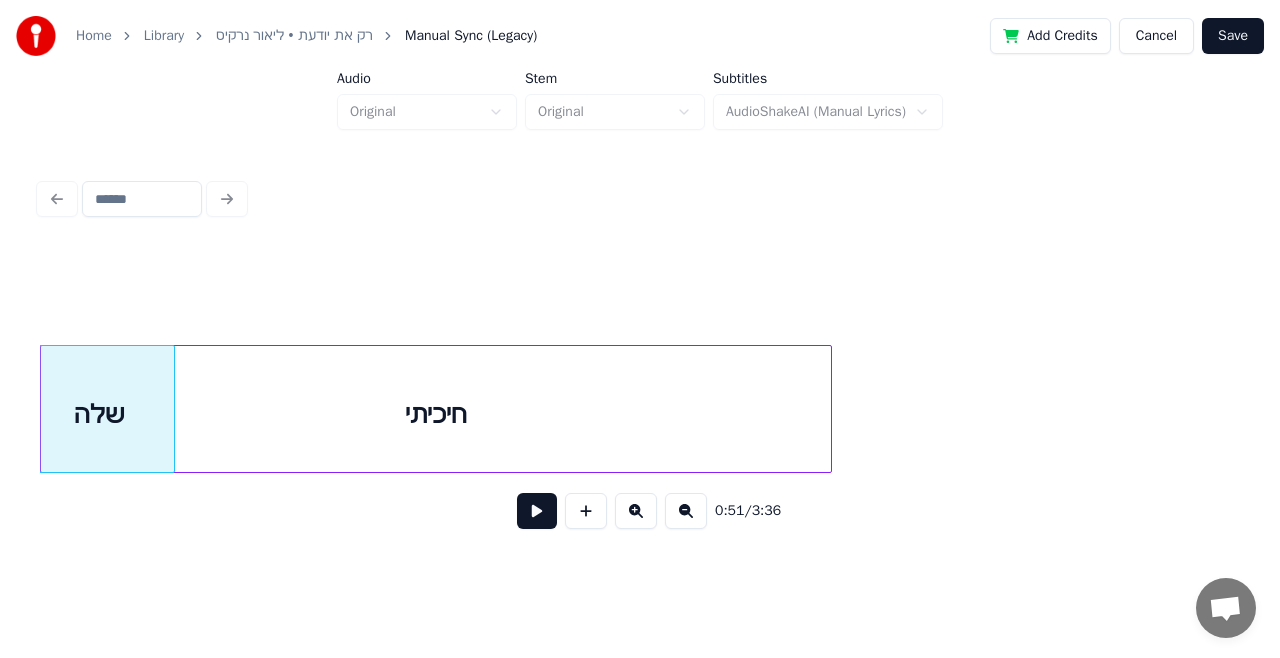 click on "חיכיתי" at bounding box center (436, 414) 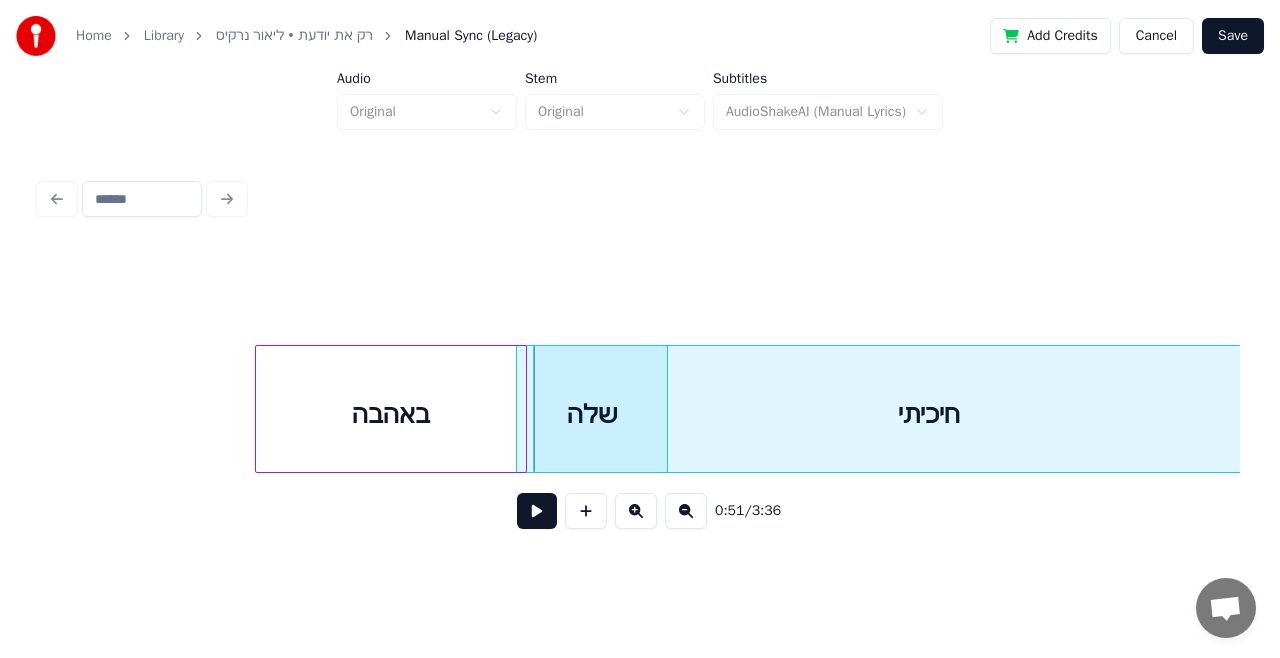 scroll, scrollTop: 0, scrollLeft: 9738, axis: horizontal 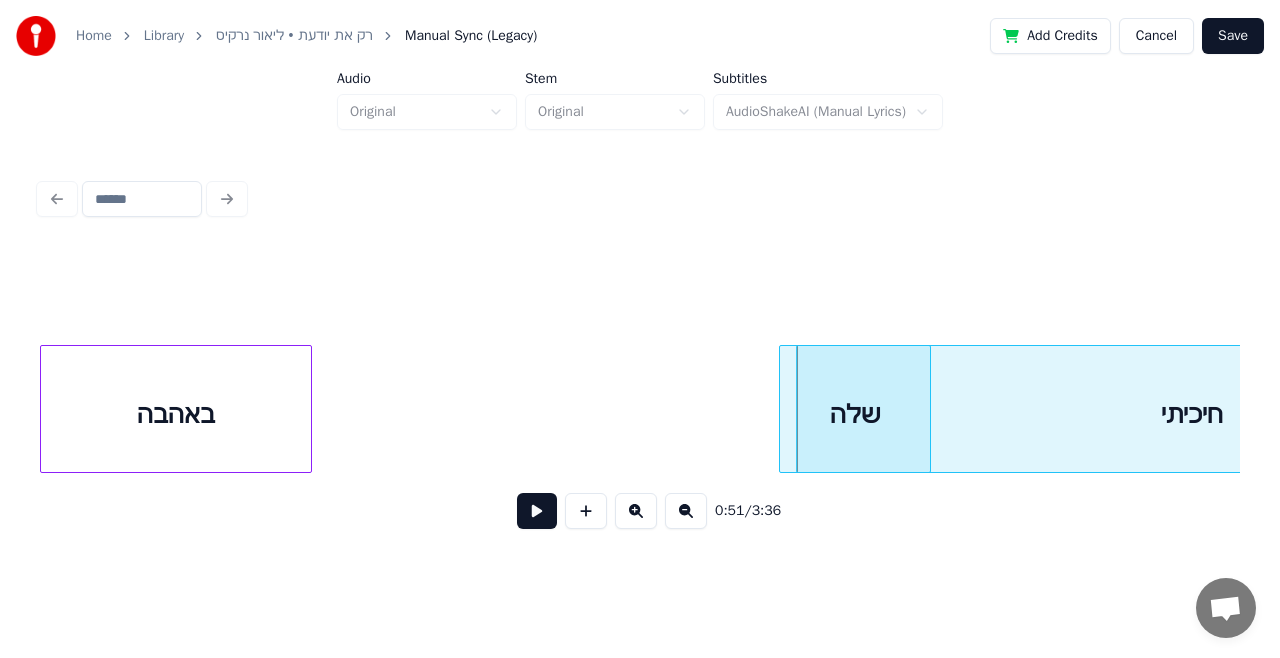 click on "Home Library רק את יודעת • [PERSON_NAME] Manual Sync (Legacy) Add Credits Cancel Save Audio Original Stem Original Subtitles AudioShakeAI (Manual Lyrics) 0:51  /  3:36" at bounding box center [640, 278] 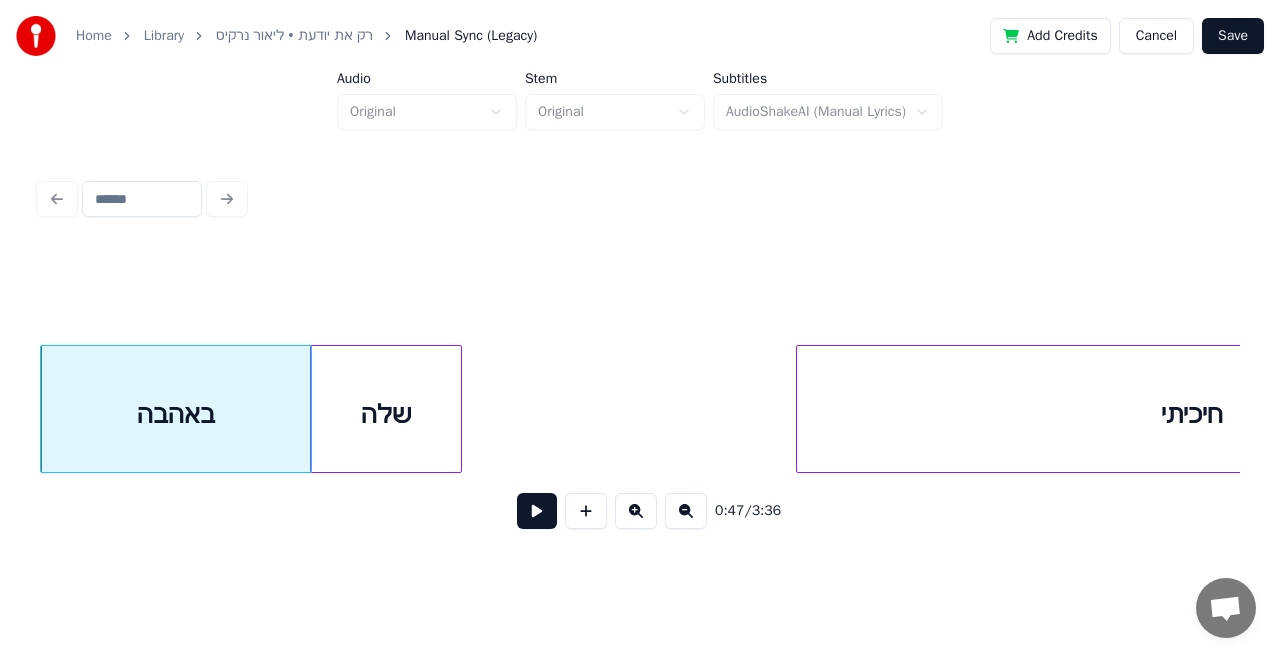 click on "שלה" at bounding box center [386, 414] 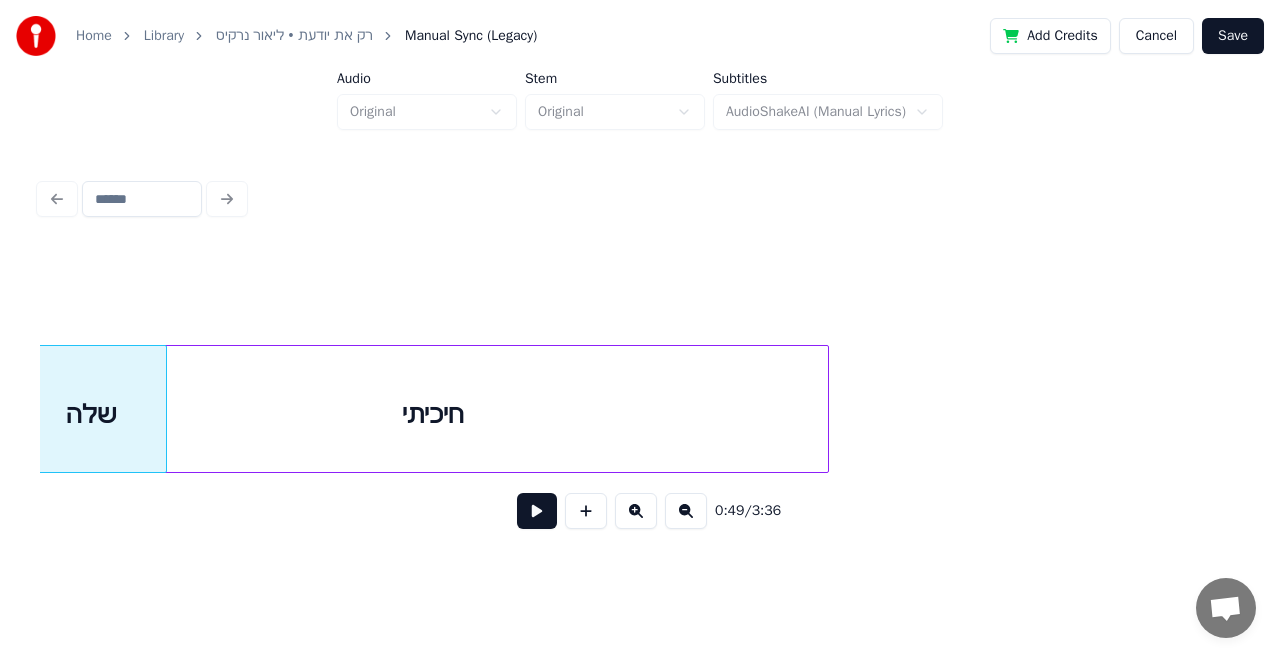 scroll, scrollTop: 0, scrollLeft: 9887, axis: horizontal 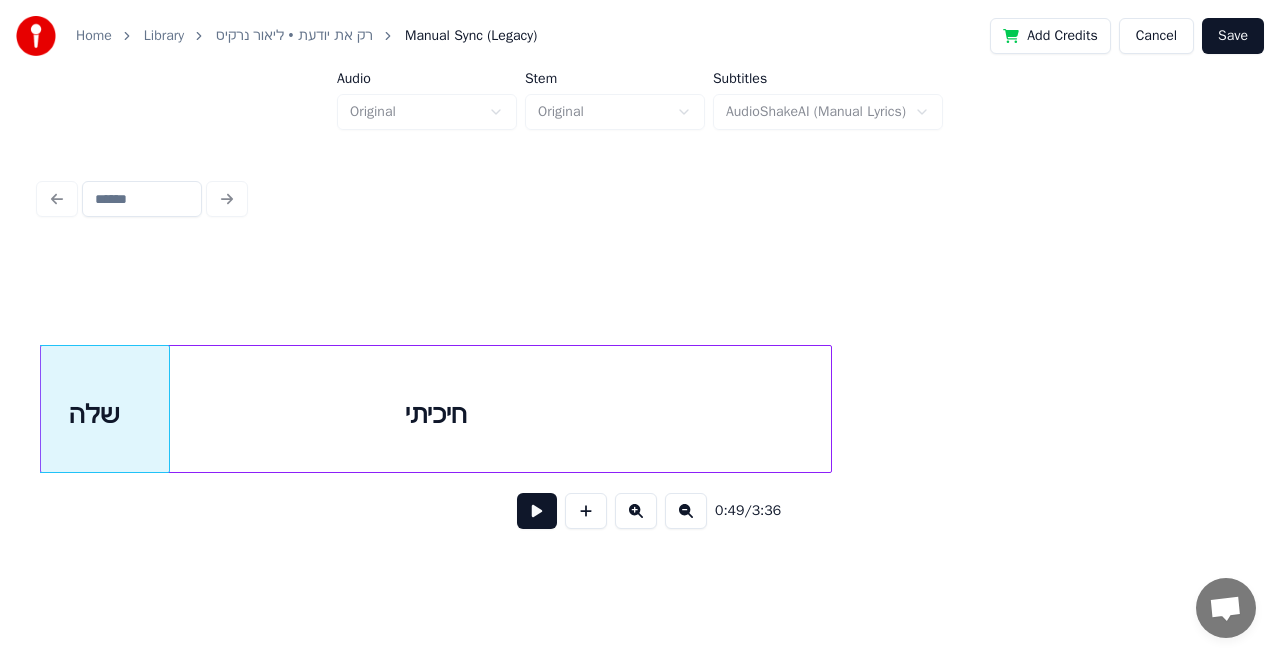 click on "חיכיתי" at bounding box center [436, 414] 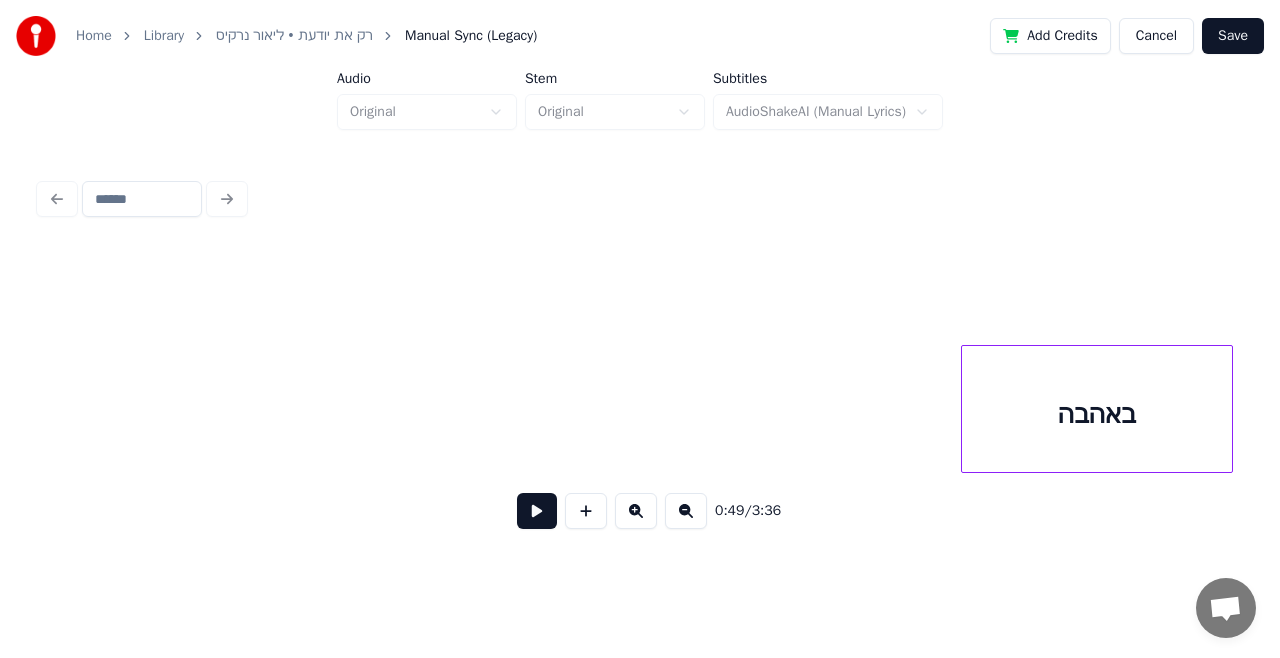 scroll, scrollTop: 0, scrollLeft: 8580, axis: horizontal 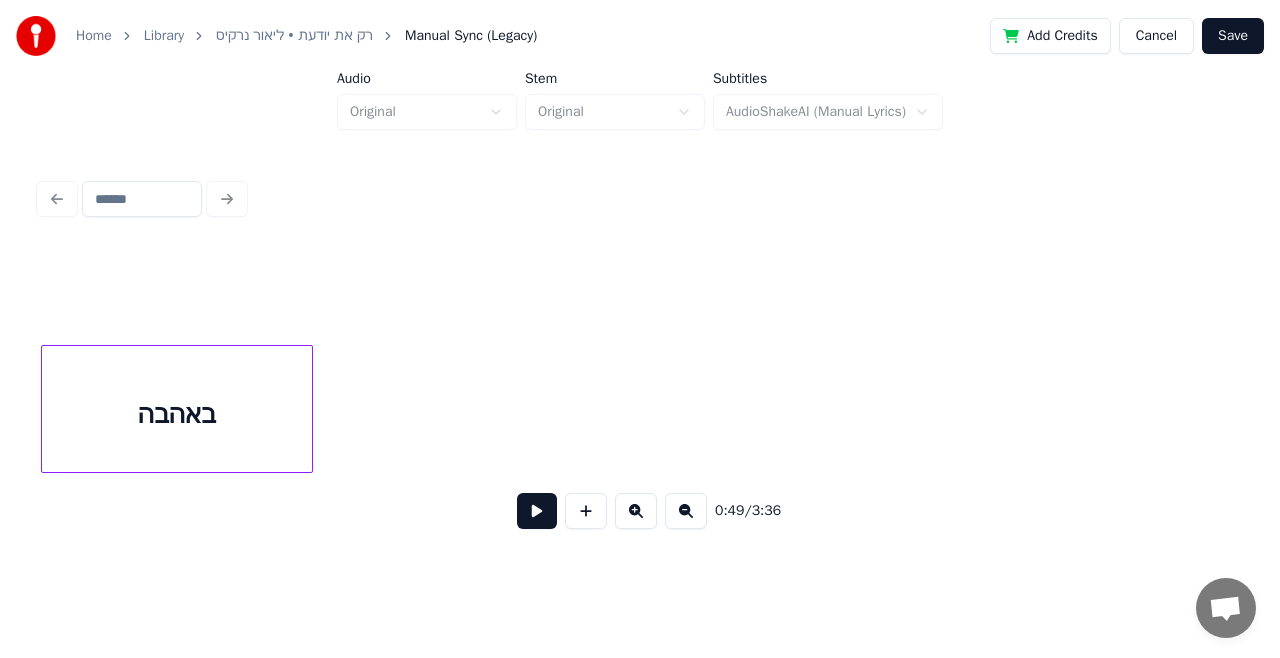 click on "Home Library רק את יודעת • [PERSON_NAME] Manual Sync (Legacy) Add Credits Cancel Save Audio Original Stem Original Subtitles AudioShakeAI (Manual Lyrics) 0:49  /  3:36" at bounding box center [640, 278] 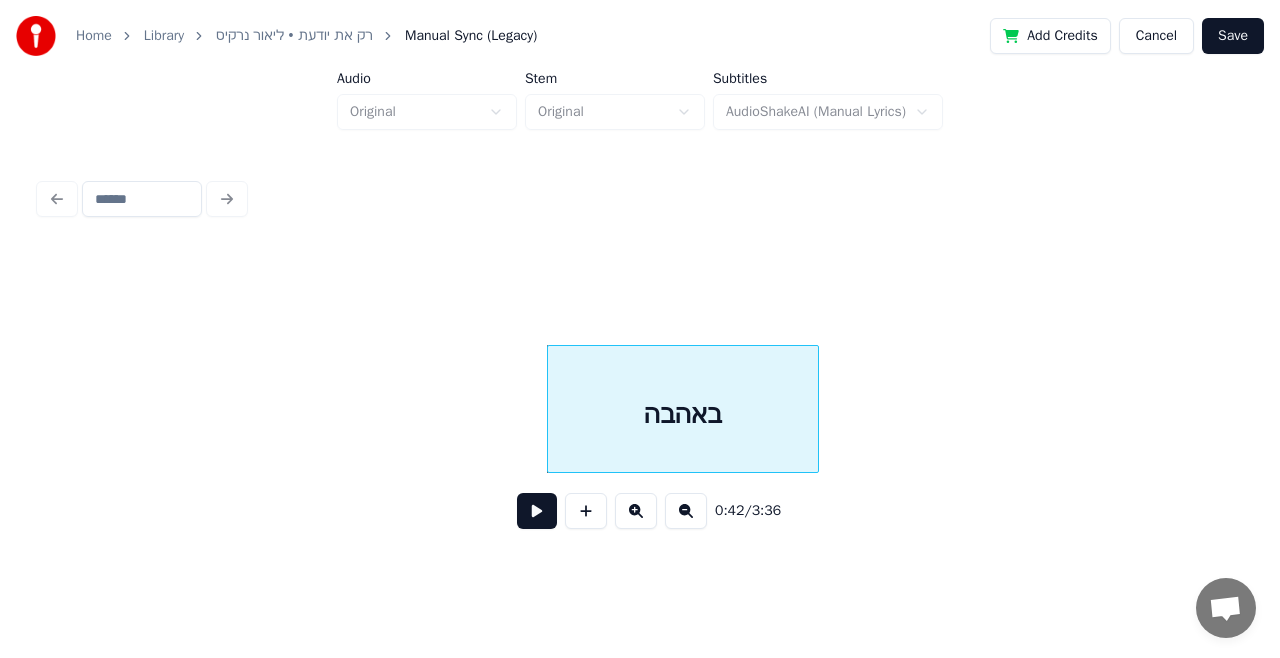 scroll, scrollTop: 0, scrollLeft: 7927, axis: horizontal 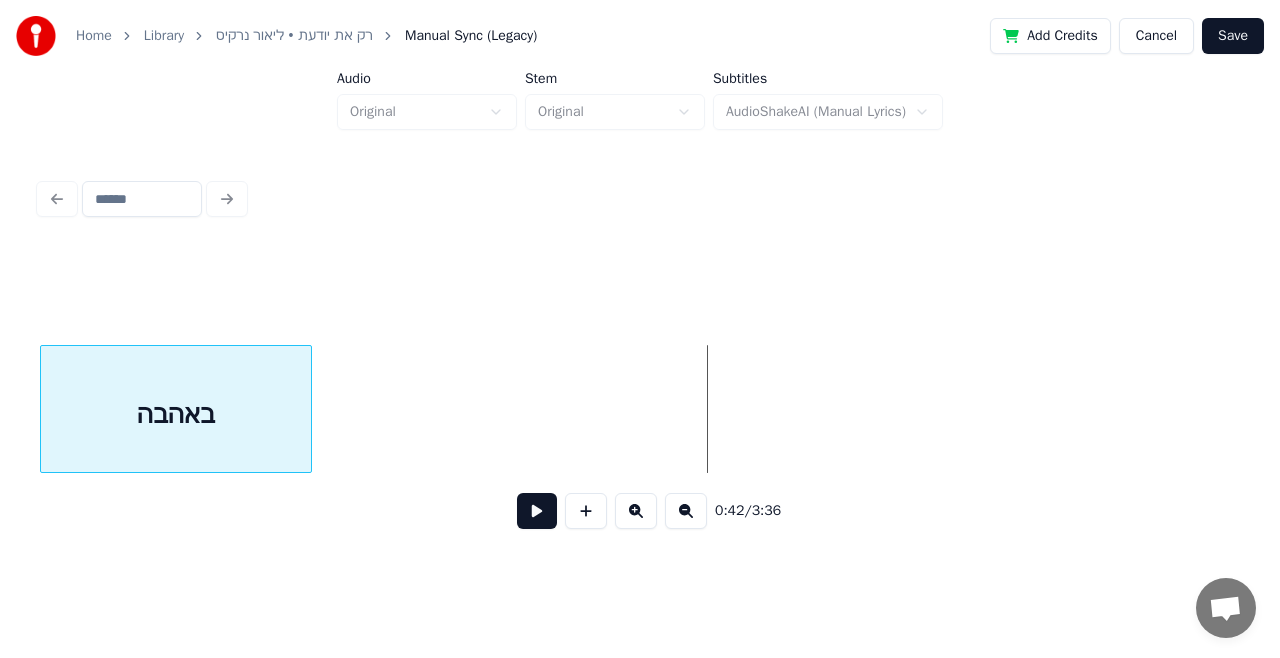 click on "Home Library רק את יודעת • [PERSON_NAME] Manual Sync (Legacy) Add Credits Cancel Save Audio Original Stem Original Subtitles AudioShakeAI (Manual Lyrics) 0:42  /  3:36" at bounding box center [640, 278] 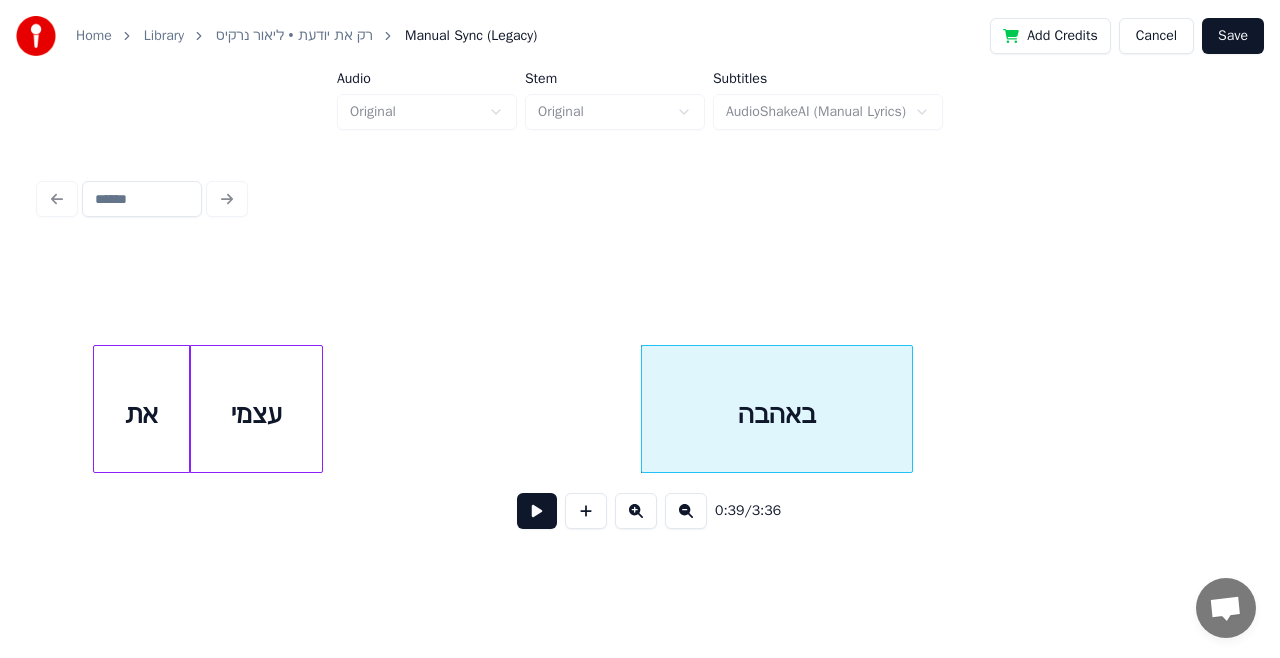 scroll, scrollTop: 0, scrollLeft: 7192, axis: horizontal 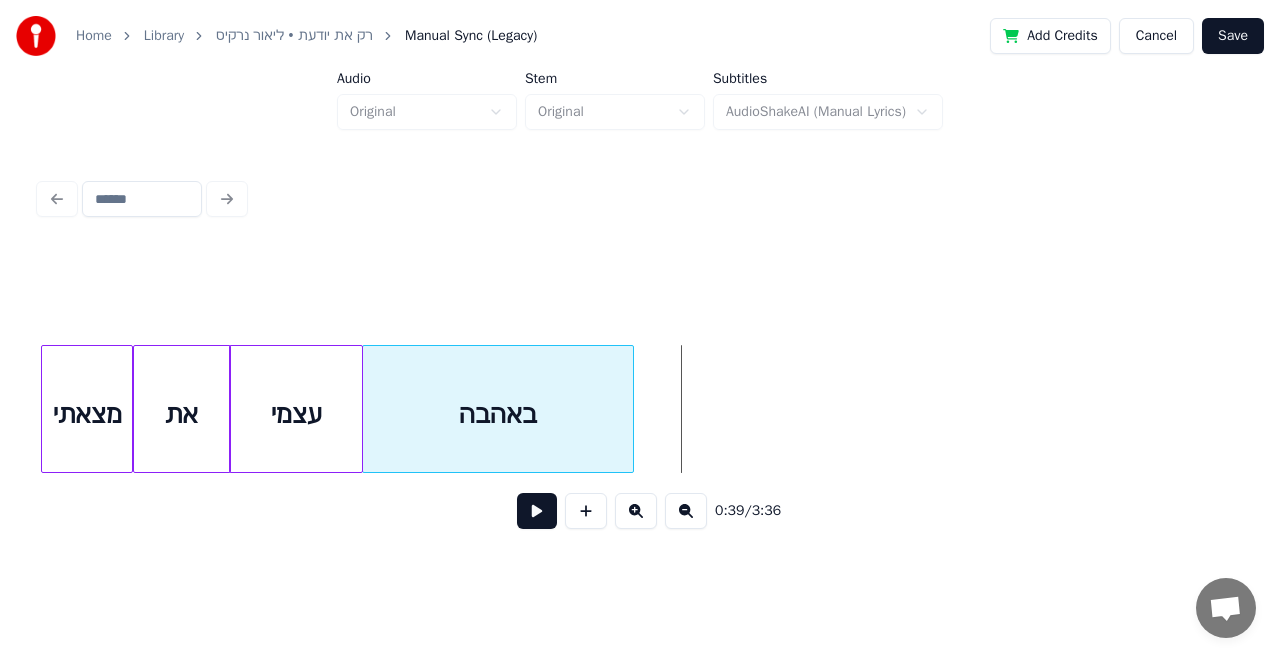 click on "באהבה" at bounding box center (498, 414) 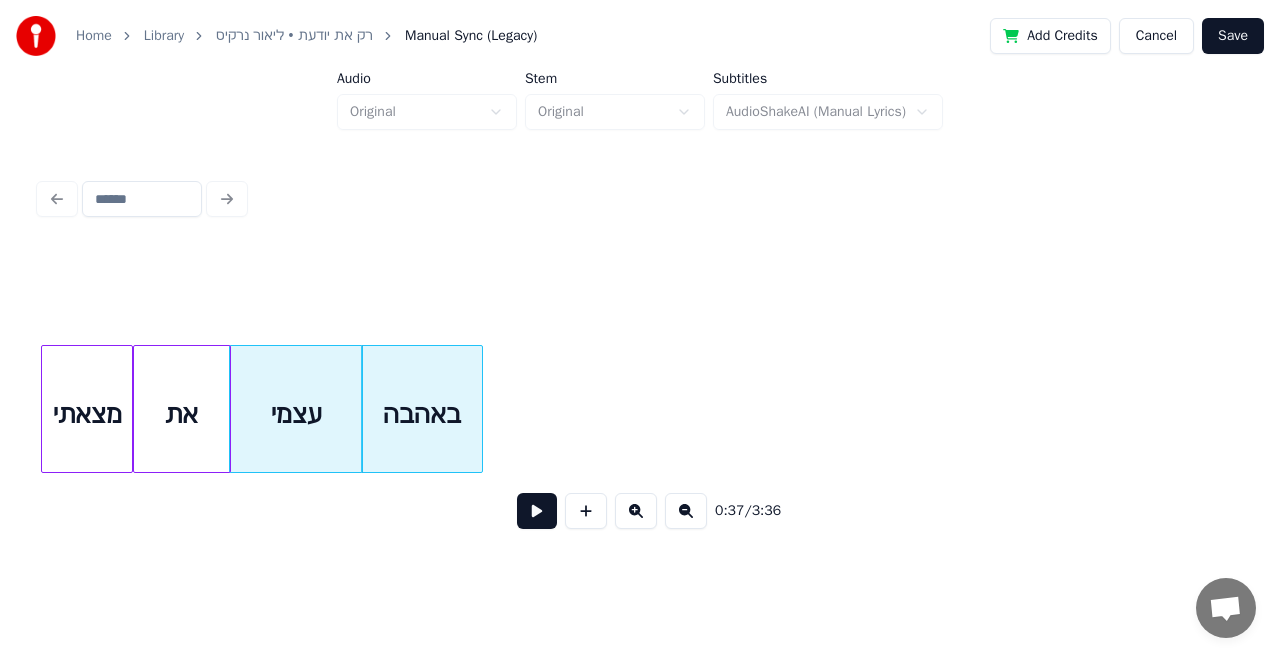 click at bounding box center [479, 409] 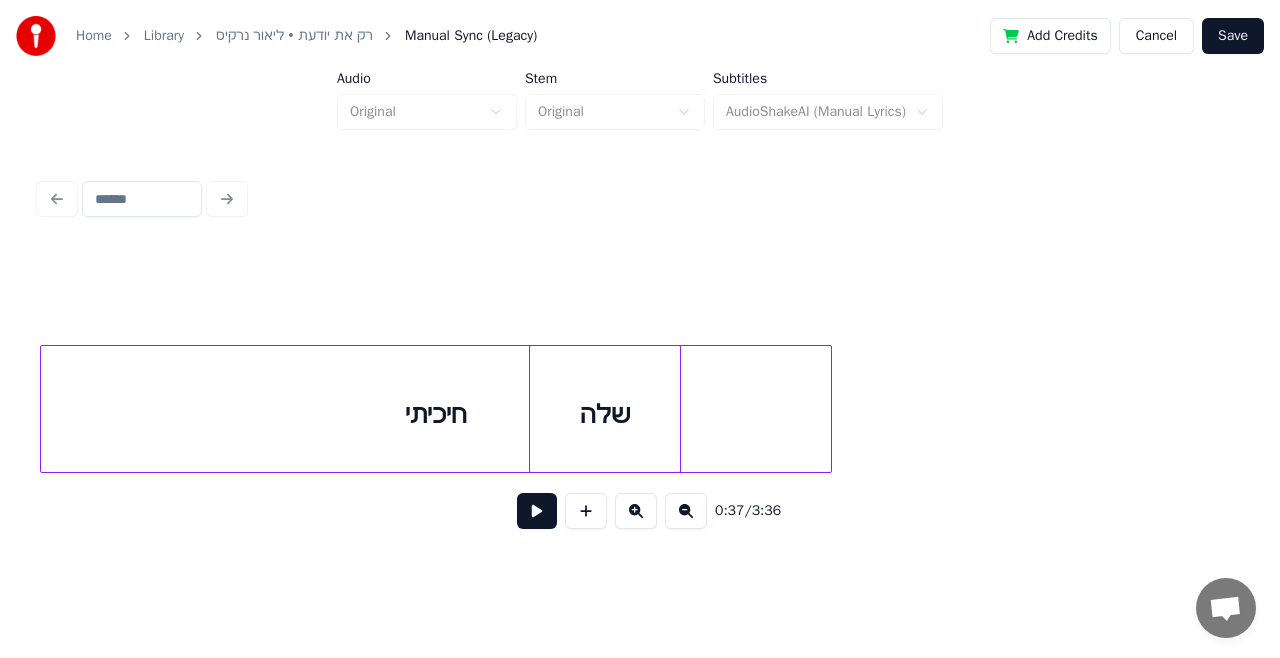 click on "חיכיתי" at bounding box center (436, 414) 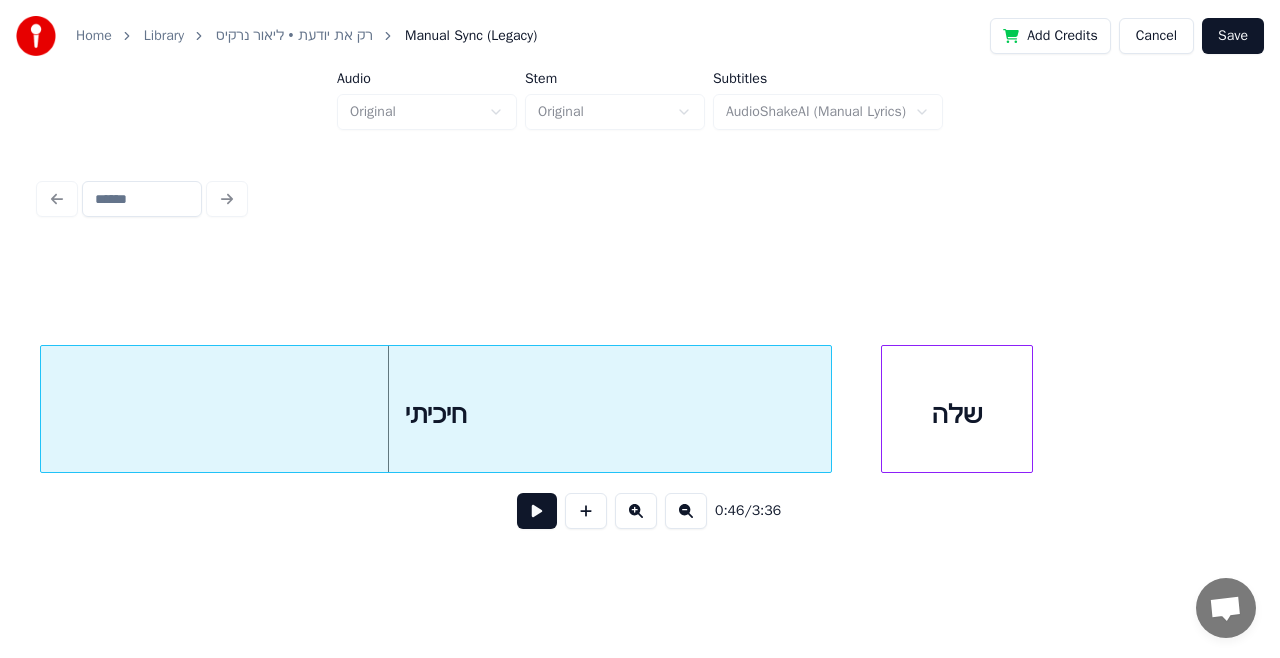 scroll, scrollTop: 0, scrollLeft: 9012, axis: horizontal 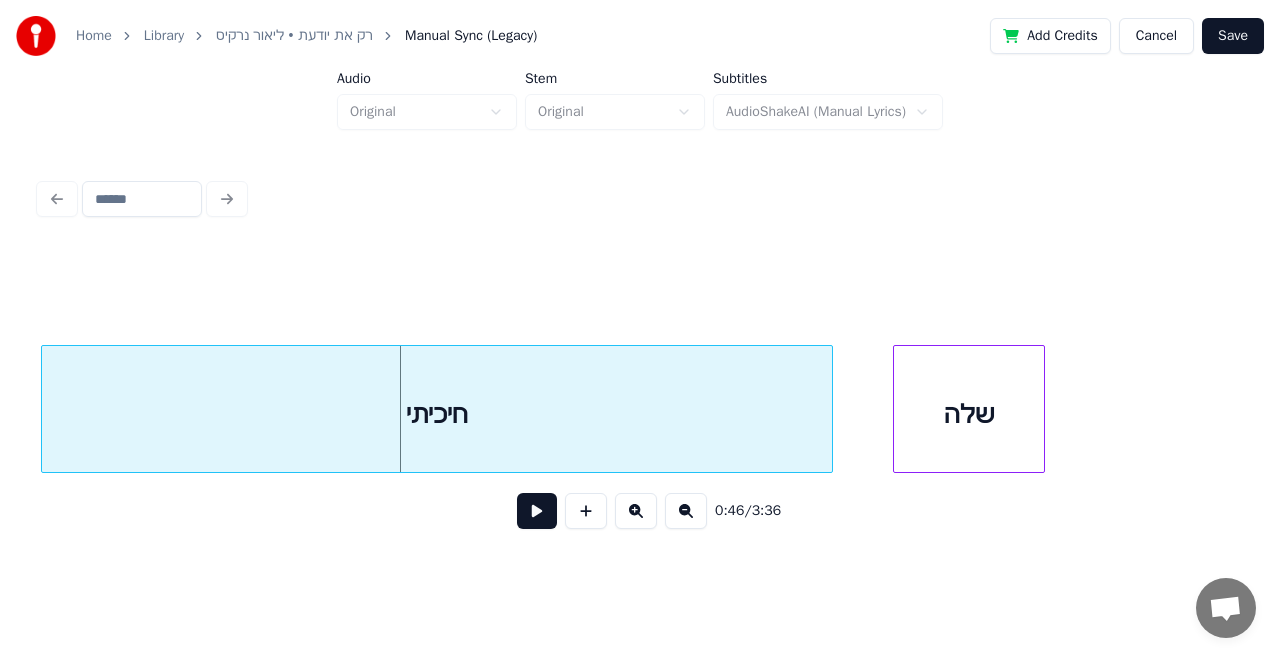 click on "חיכיתי" at bounding box center (437, 414) 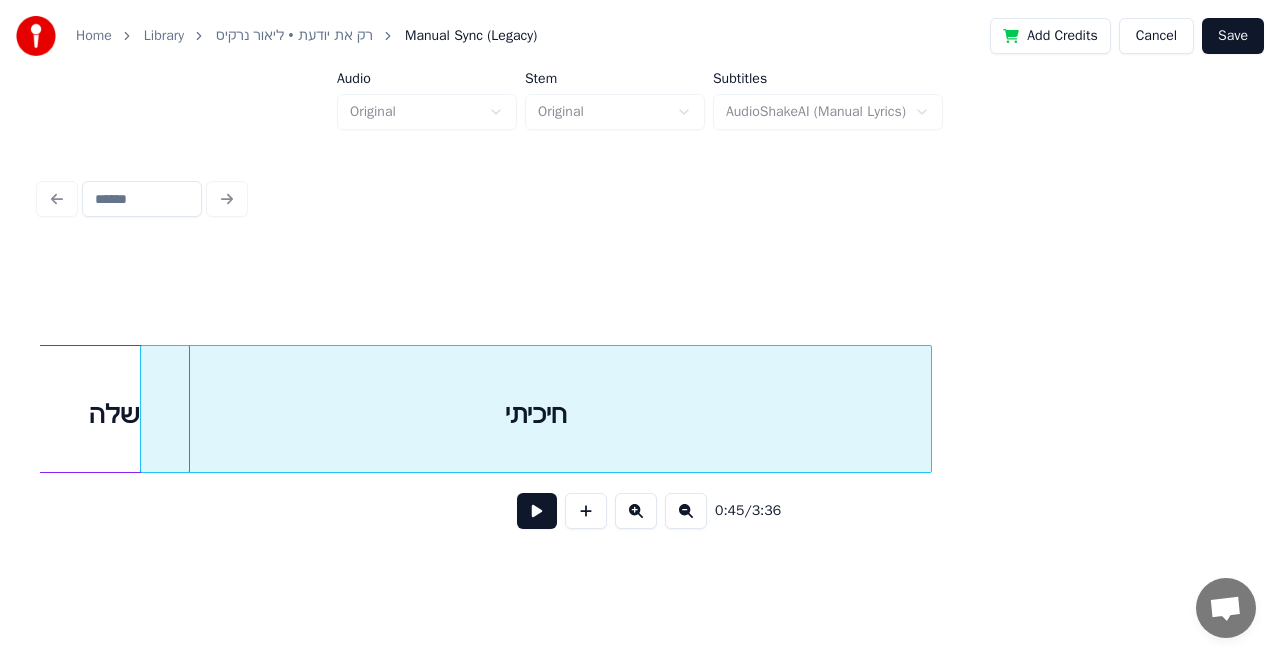 scroll, scrollTop: 0, scrollLeft: 8911, axis: horizontal 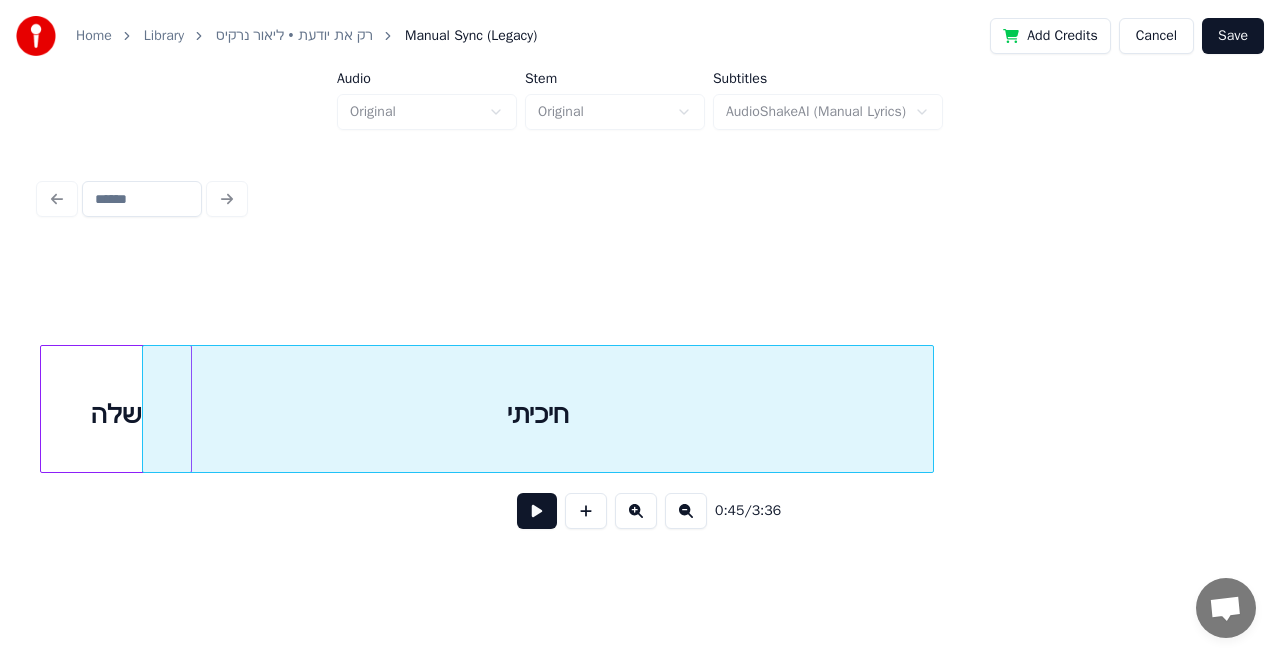 click on "Home Library רק את יודעת • [PERSON_NAME] Manual Sync (Legacy) Add Credits Cancel Save Audio Original Stem Original Subtitles AudioShakeAI (Manual Lyrics) 0:45  /  3:36" at bounding box center (640, 278) 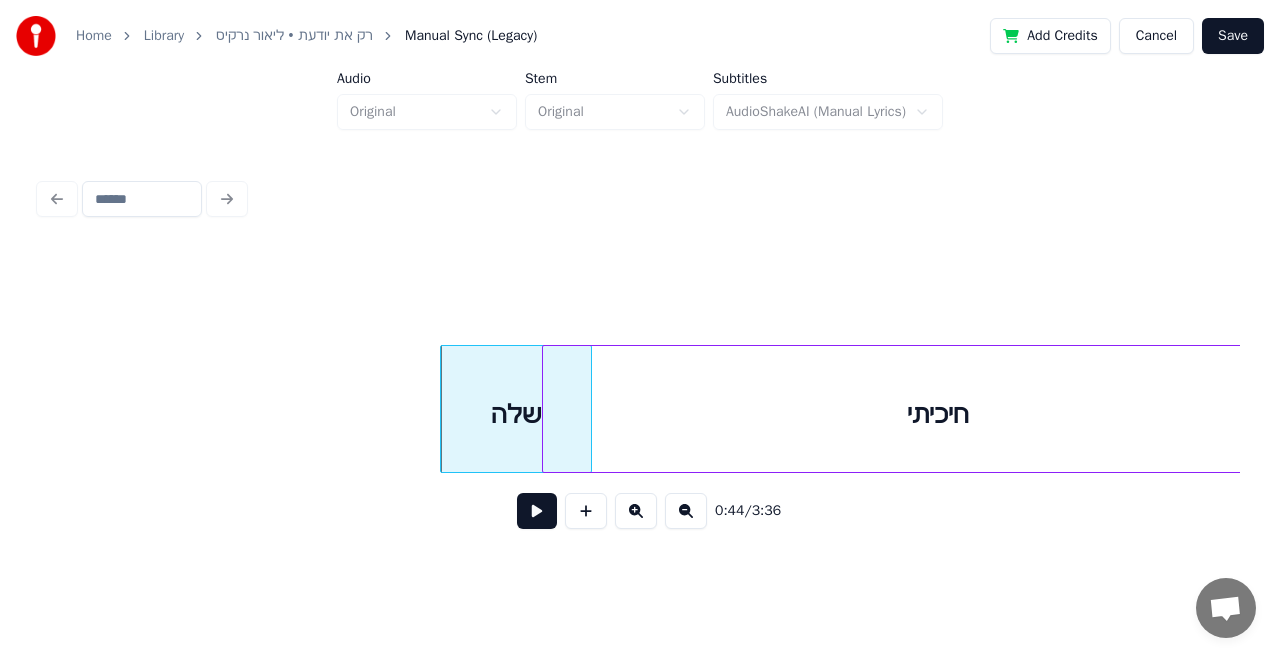 scroll, scrollTop: 0, scrollLeft: 8351, axis: horizontal 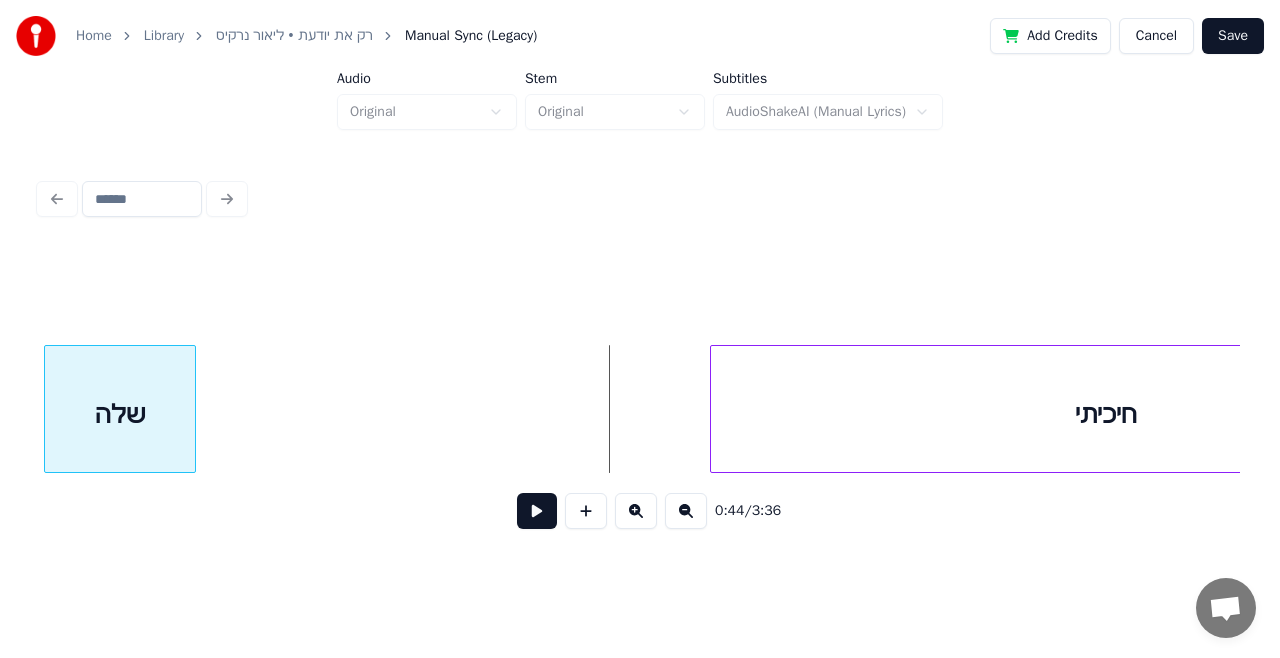 click on "שלה" at bounding box center (120, 414) 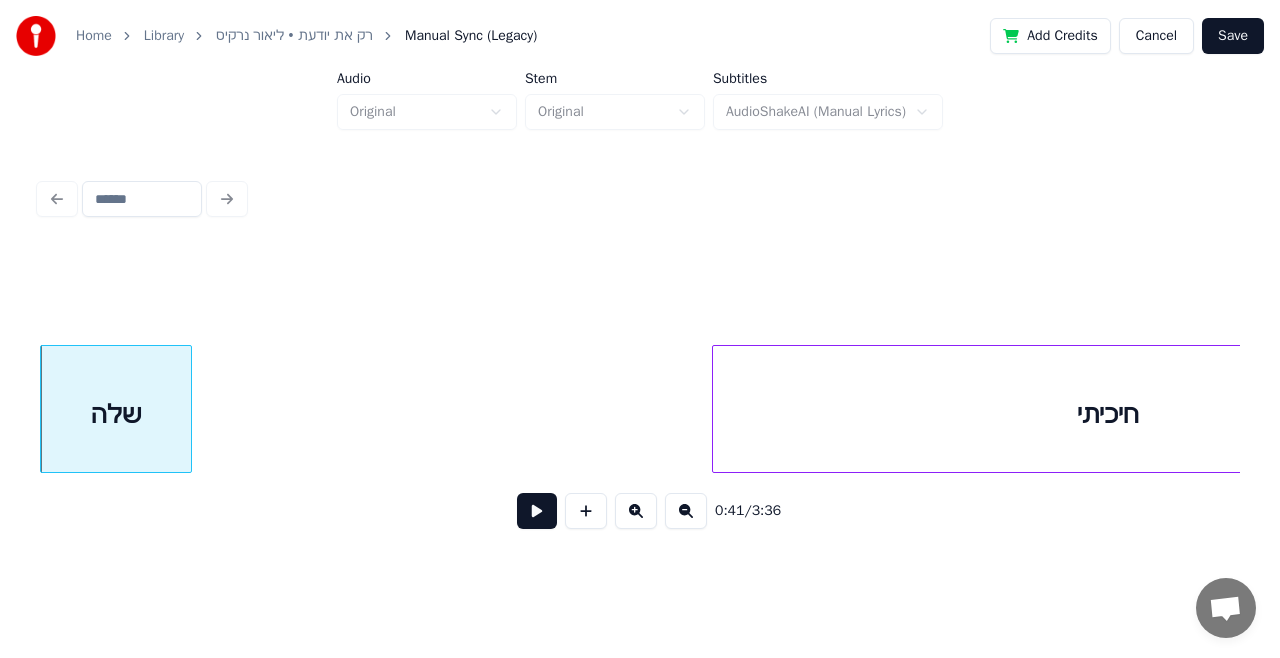 scroll, scrollTop: 0, scrollLeft: 8600, axis: horizontal 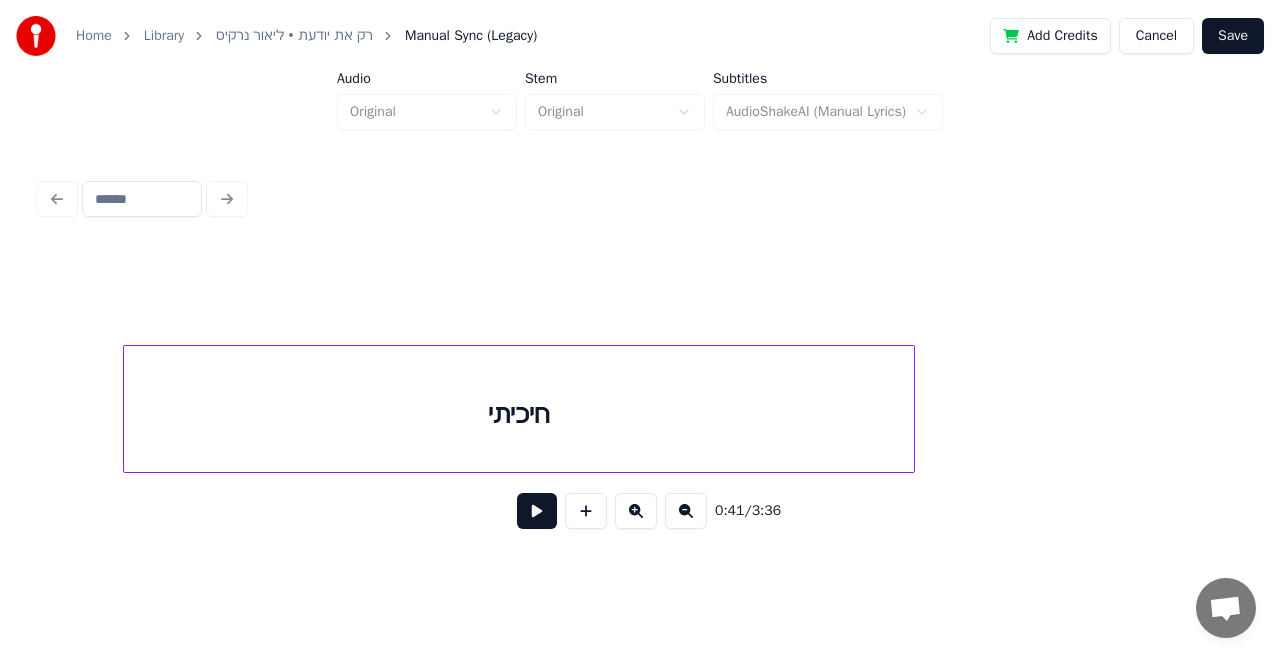 click on "חיכיתי" at bounding box center (519, 414) 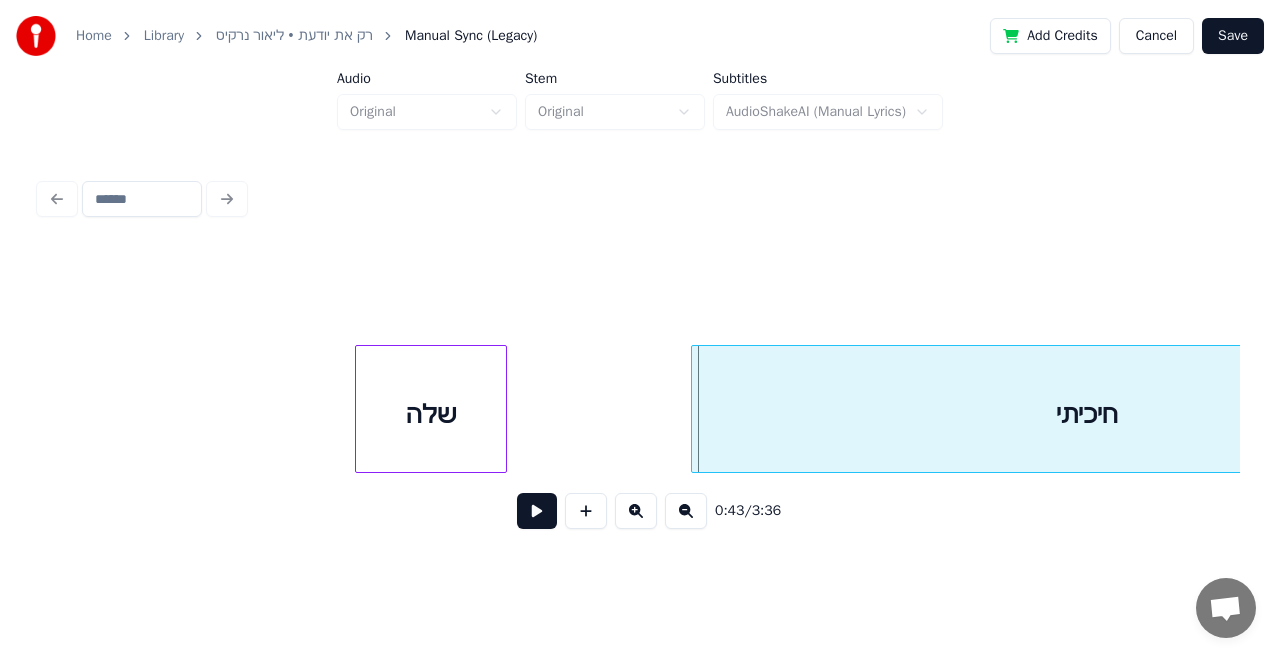 scroll, scrollTop: 0, scrollLeft: 8268, axis: horizontal 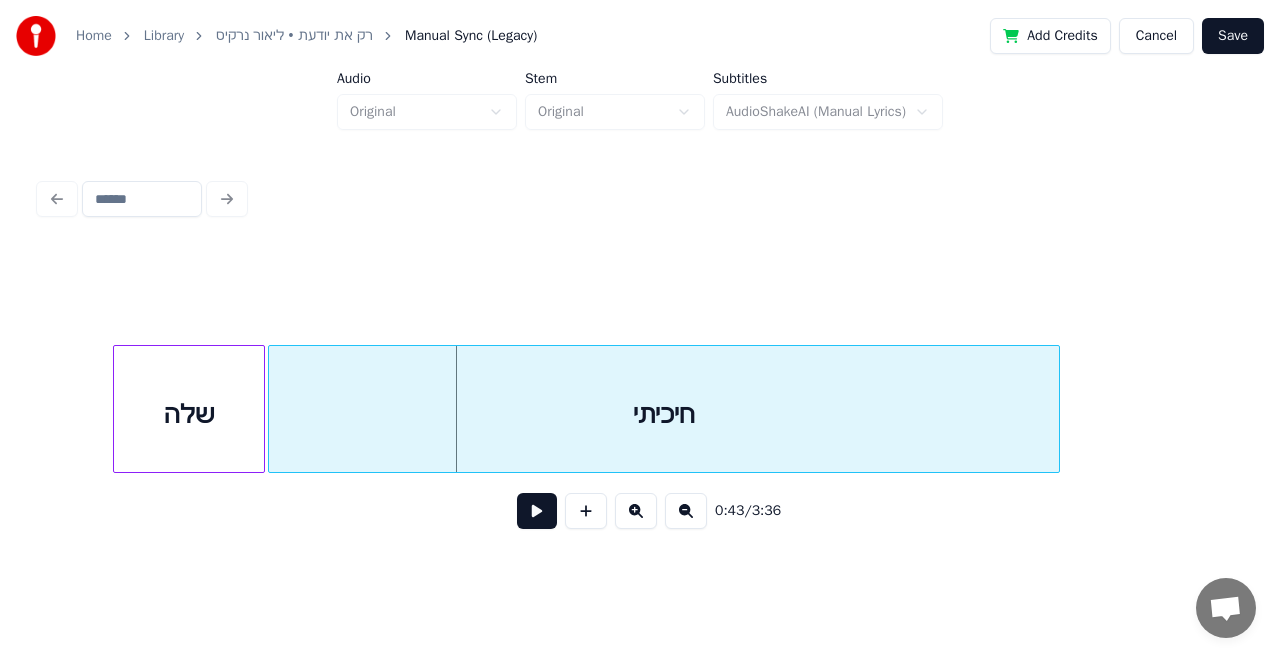 click on "חיכיתי" at bounding box center (664, 414) 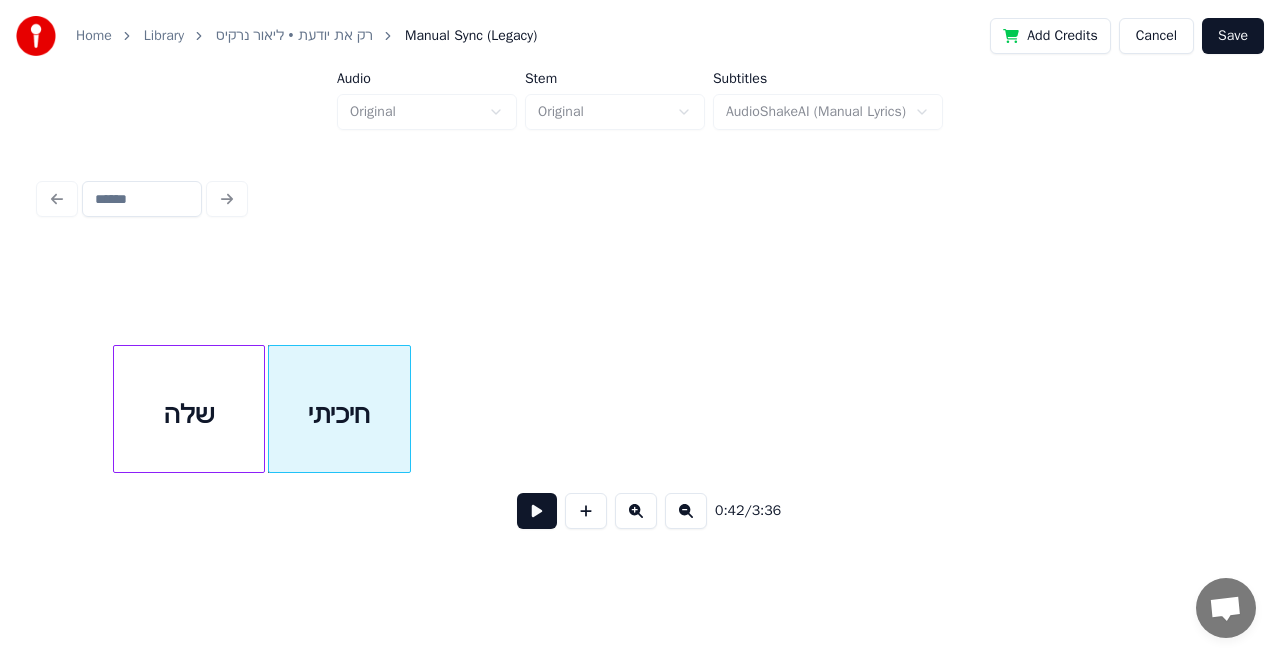 click at bounding box center (407, 409) 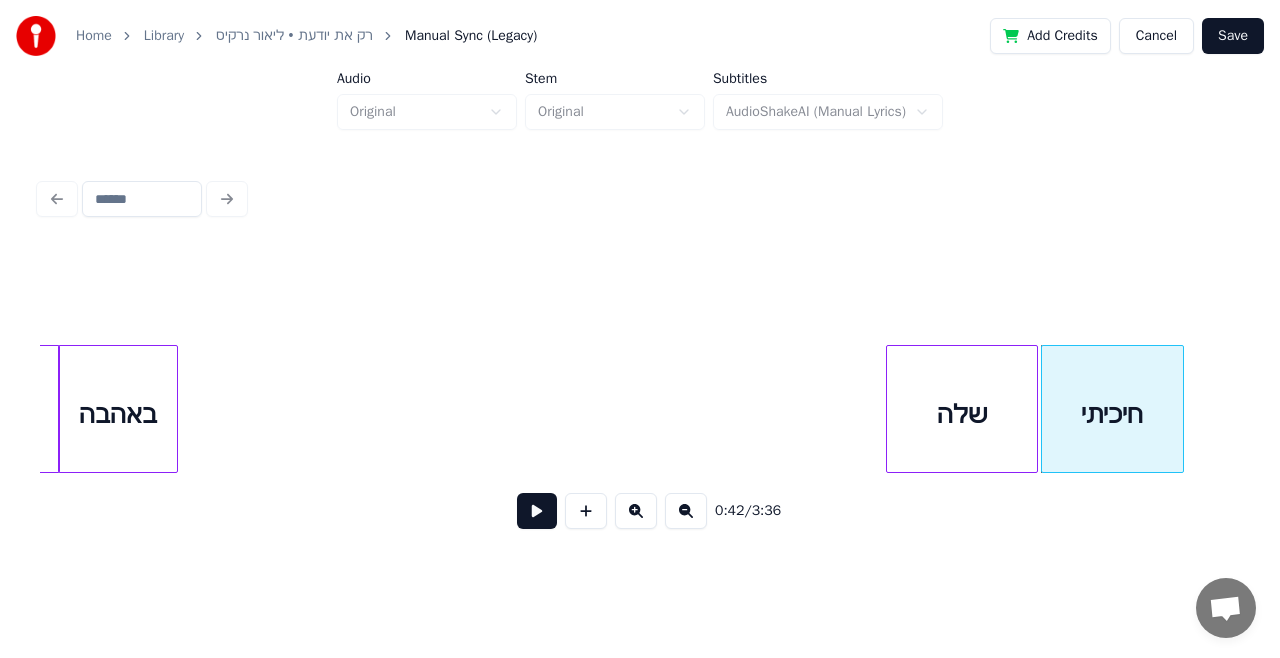 scroll, scrollTop: 0, scrollLeft: 7442, axis: horizontal 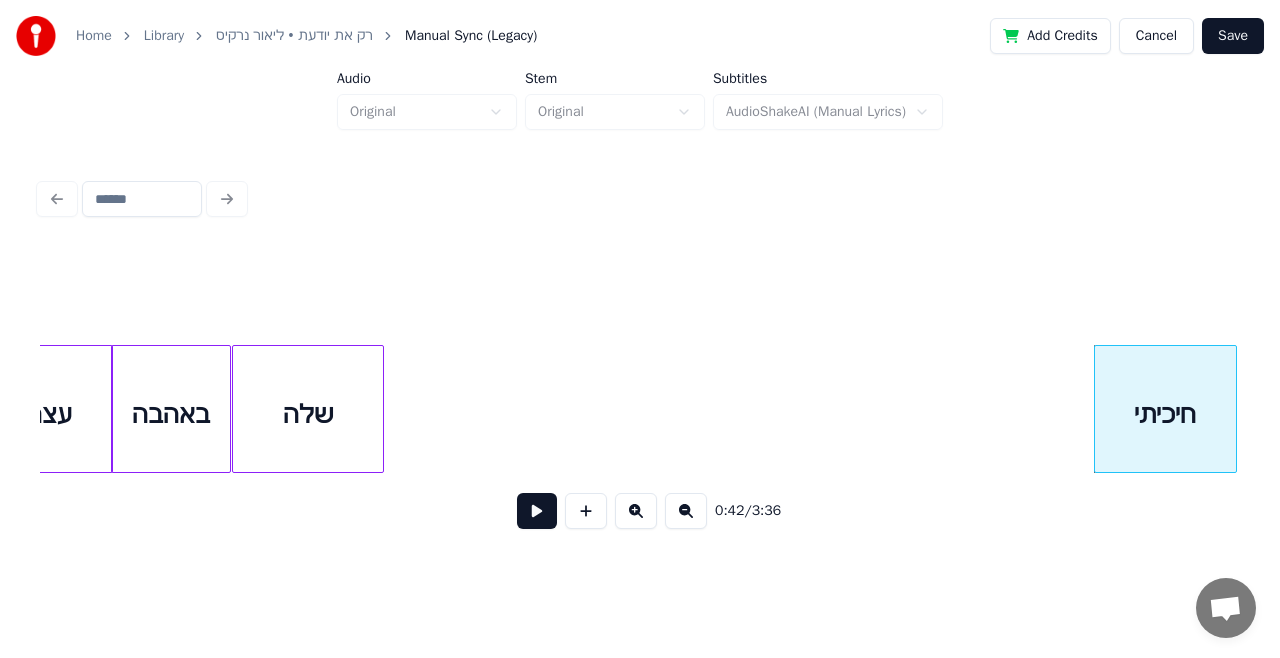 click on "שלה" at bounding box center (308, 414) 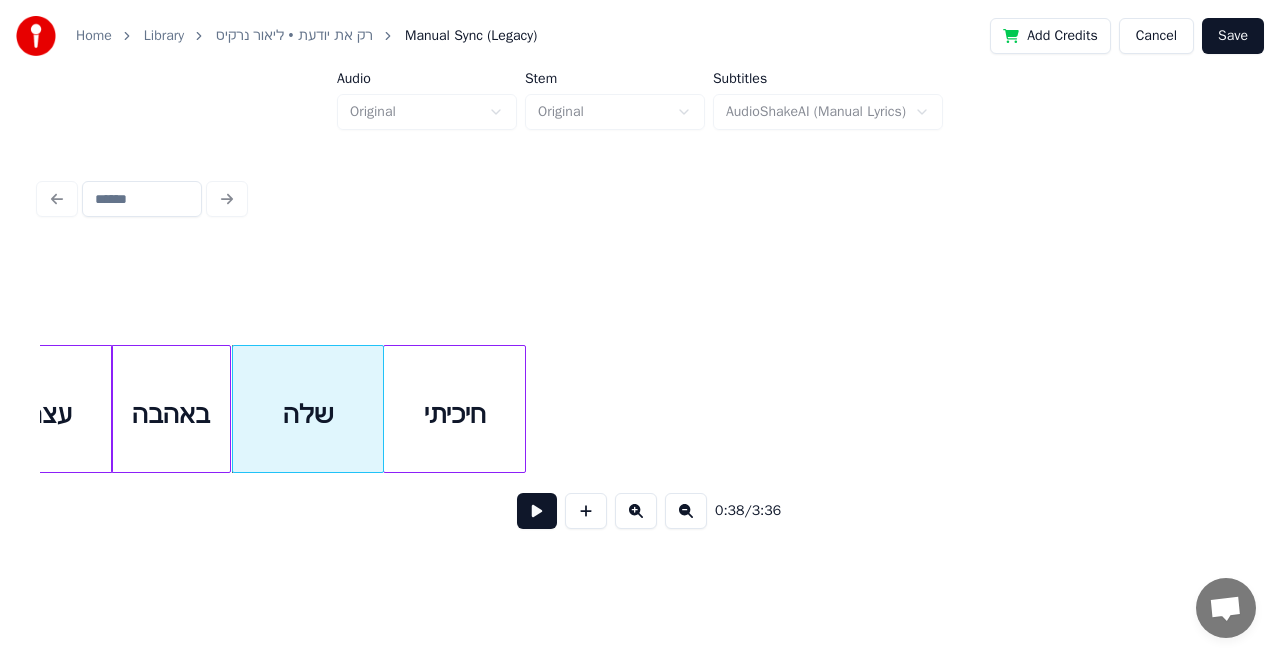 click on "חיכיתי" at bounding box center (454, 414) 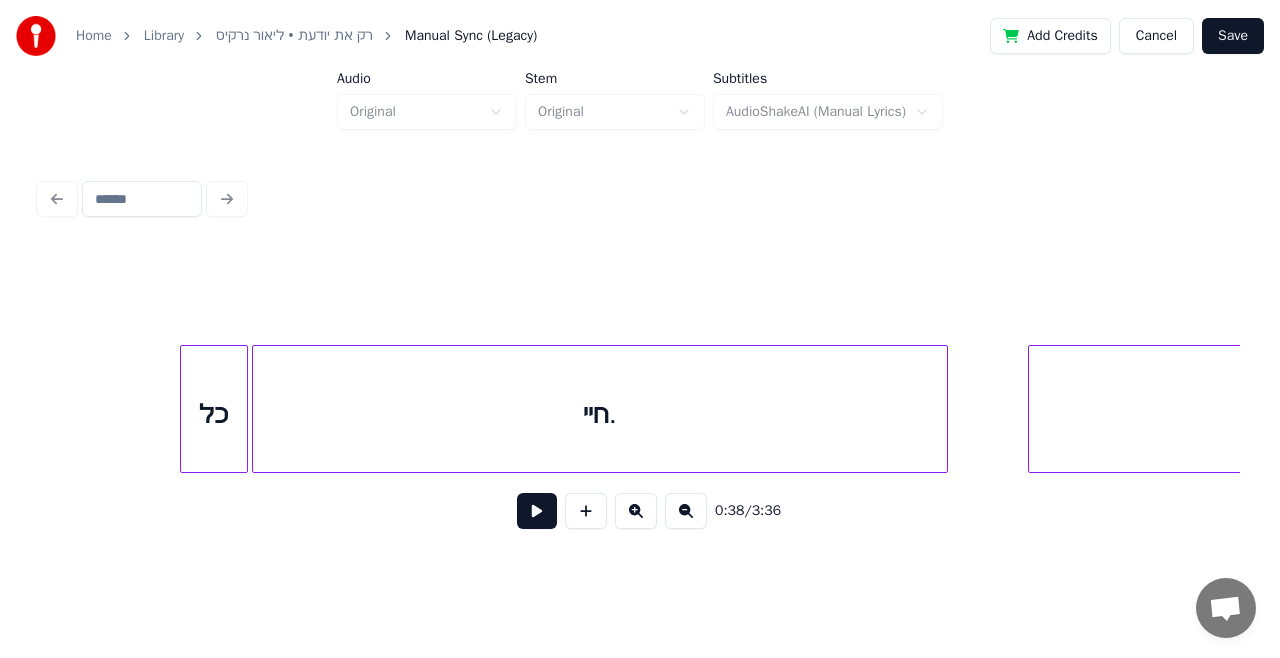 scroll, scrollTop: 0, scrollLeft: 15108, axis: horizontal 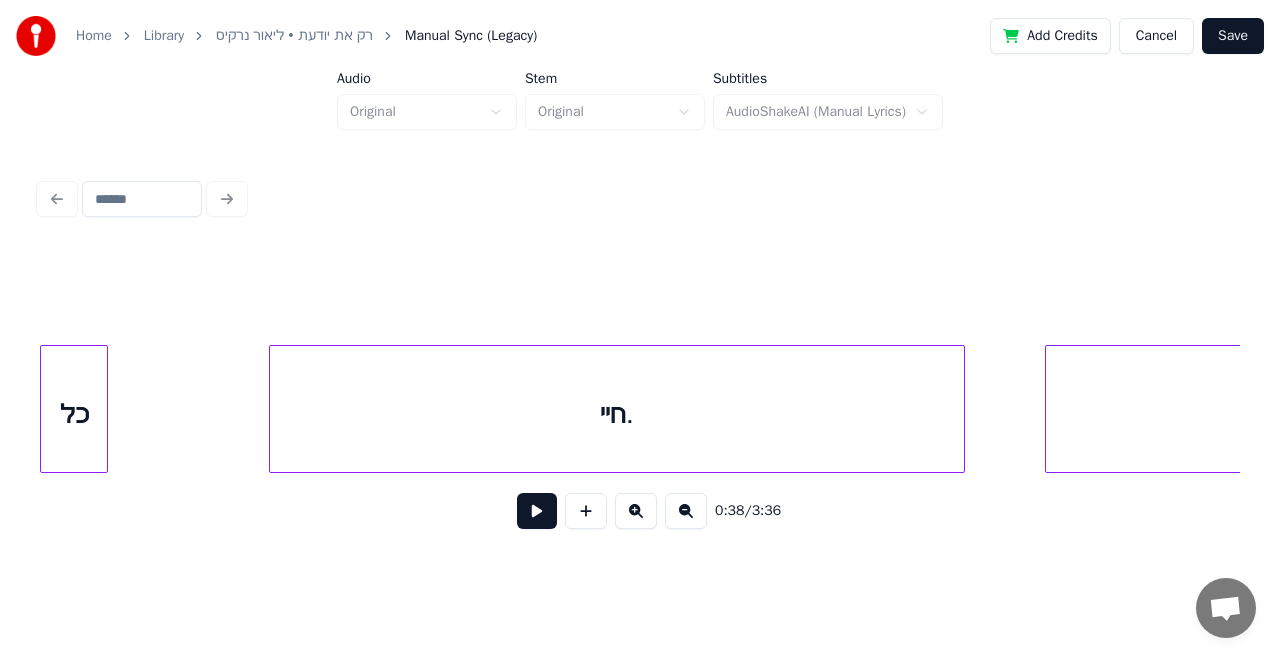 click on "Home Library רק את יודעת • [PERSON_NAME] Manual Sync (Legacy) Add Credits Cancel Save Audio Original Stem Original Subtitles AudioShakeAI (Manual Lyrics) 0:38  /  3:36" at bounding box center (640, 278) 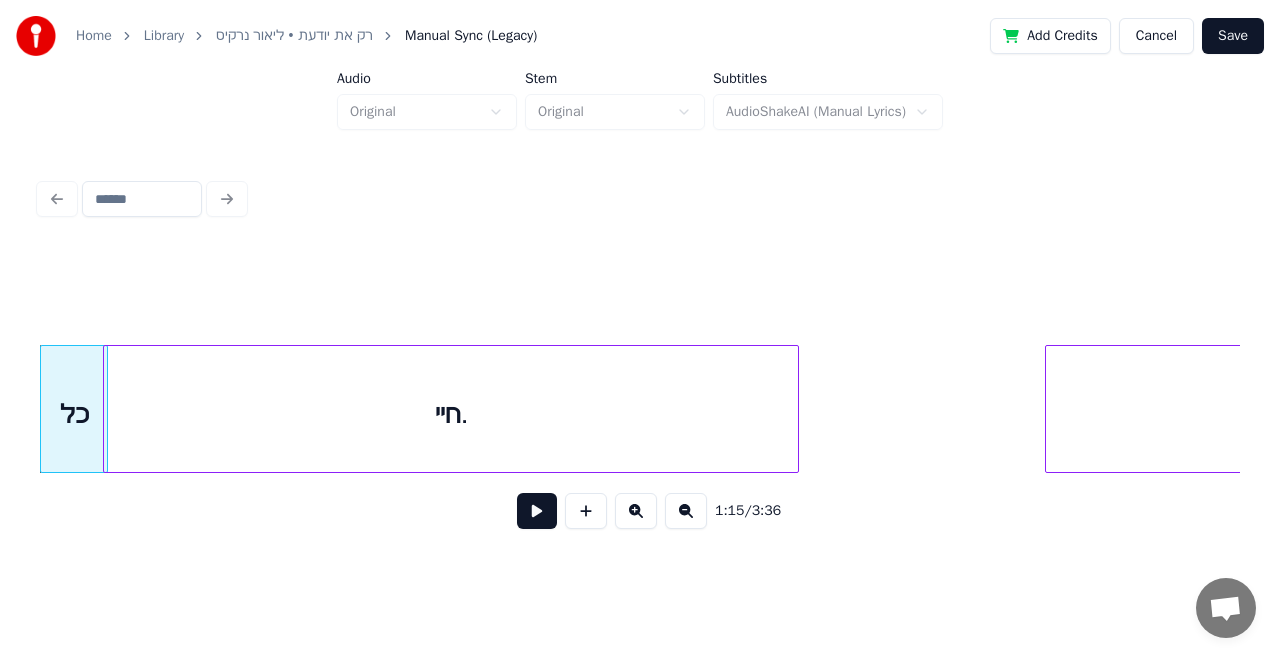 click on "חיי." at bounding box center (451, 414) 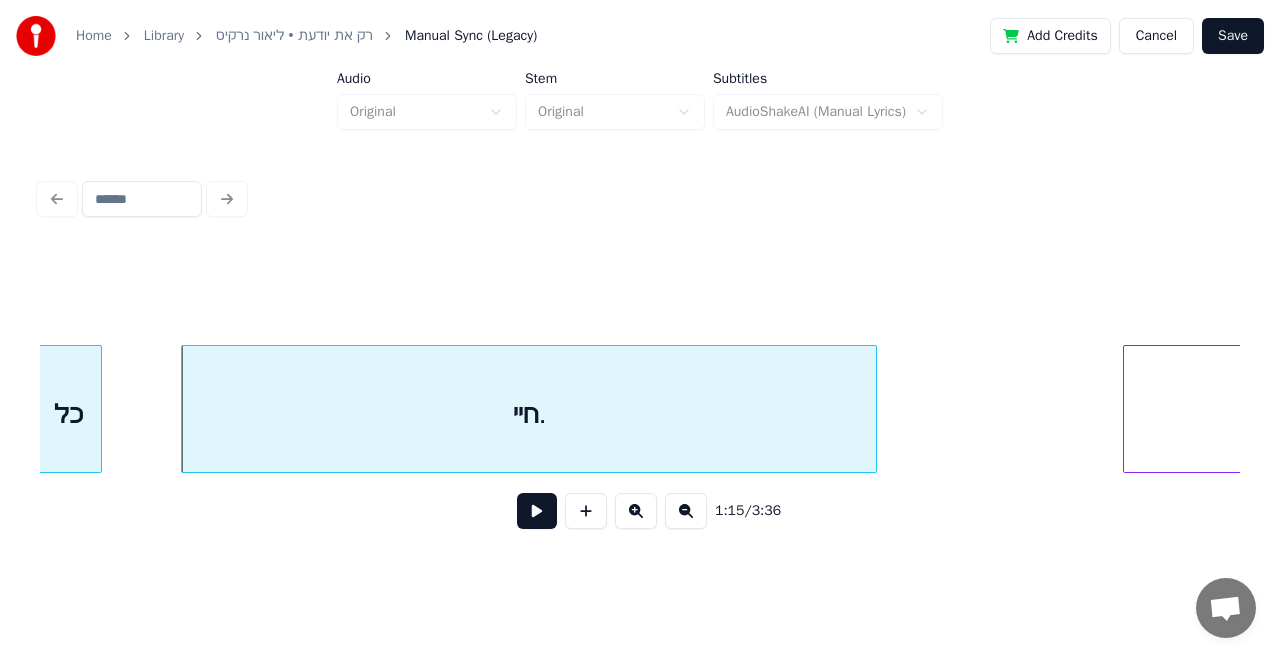 scroll, scrollTop: 0, scrollLeft: 14940, axis: horizontal 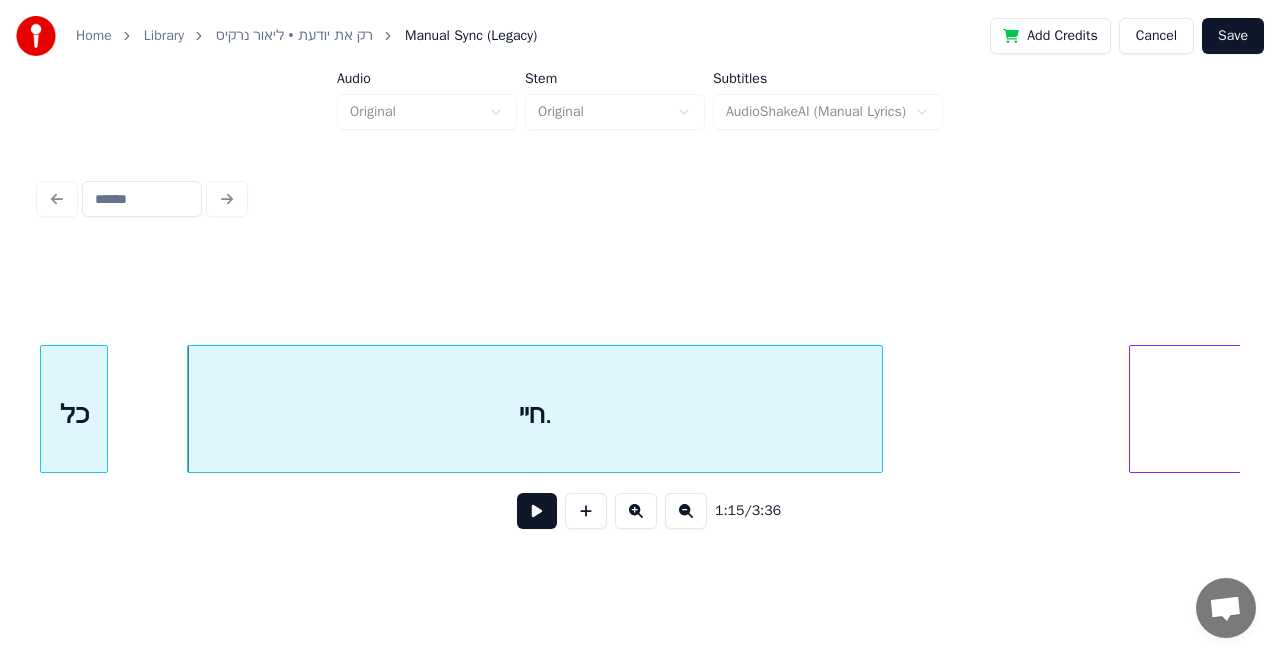 click on "Home Library רק את יודעת • [PERSON_NAME] Manual Sync (Legacy) Add Credits Cancel Save Audio Original Stem Original Subtitles AudioShakeAI (Manual Lyrics) 1:15  /  3:36" at bounding box center [640, 278] 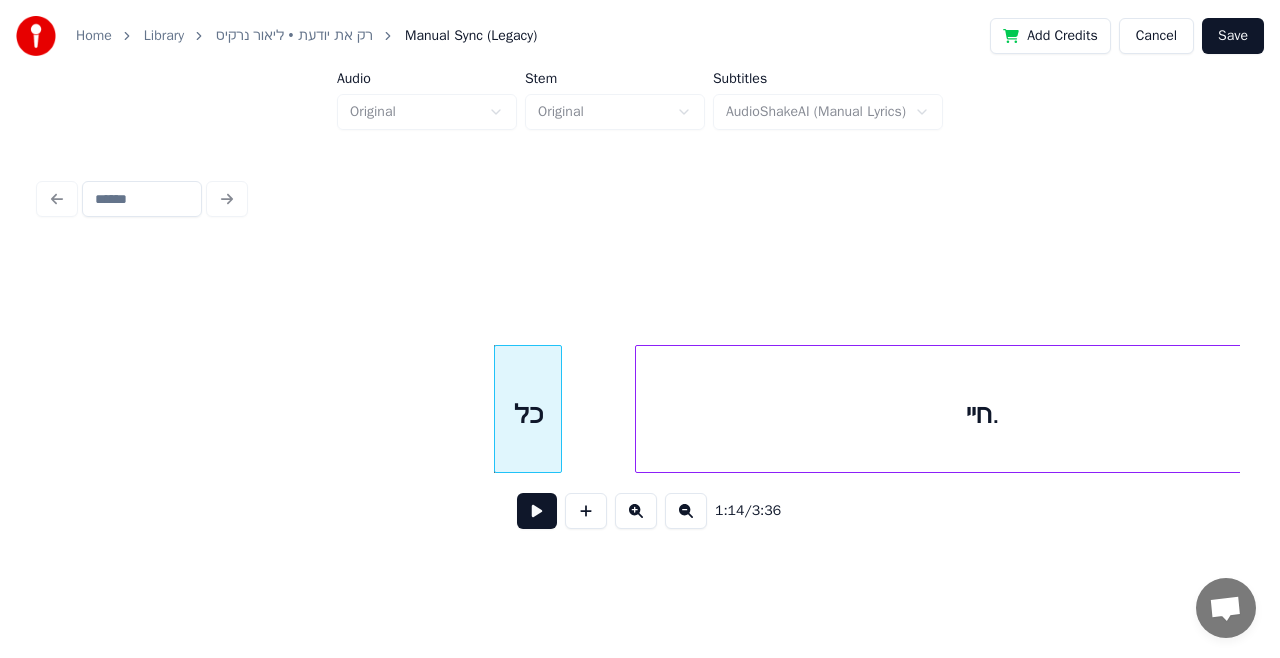 scroll, scrollTop: 0, scrollLeft: 14576, axis: horizontal 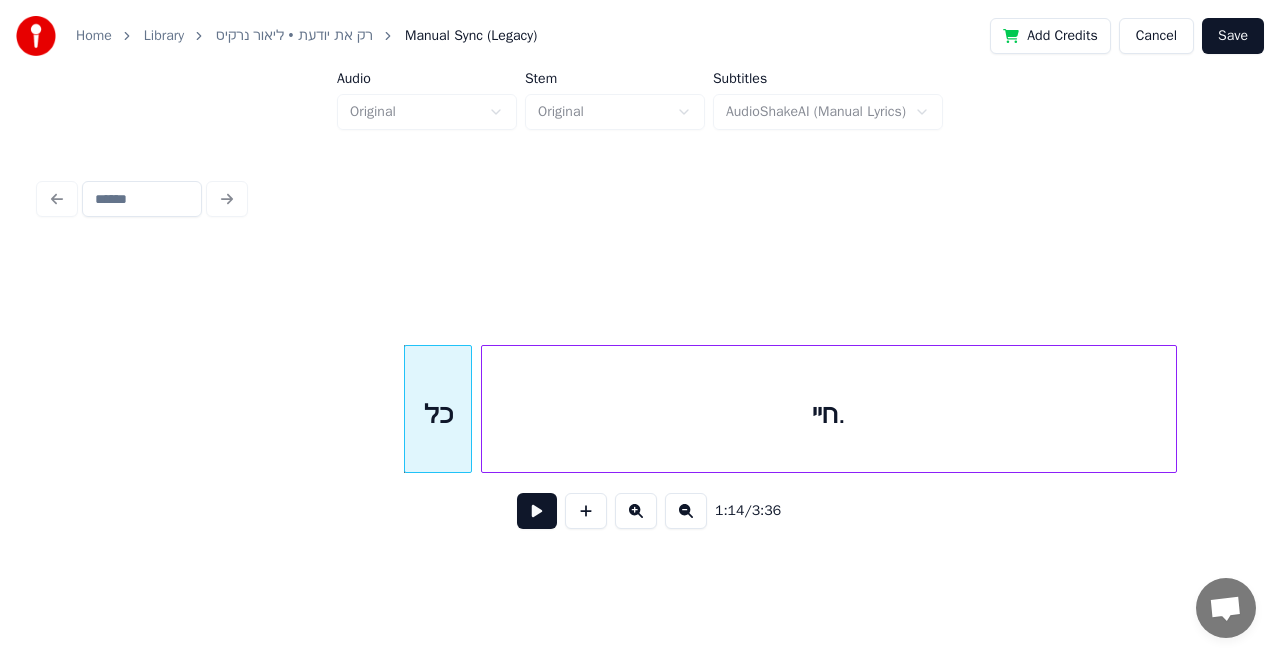 click on "חיי." at bounding box center (829, 414) 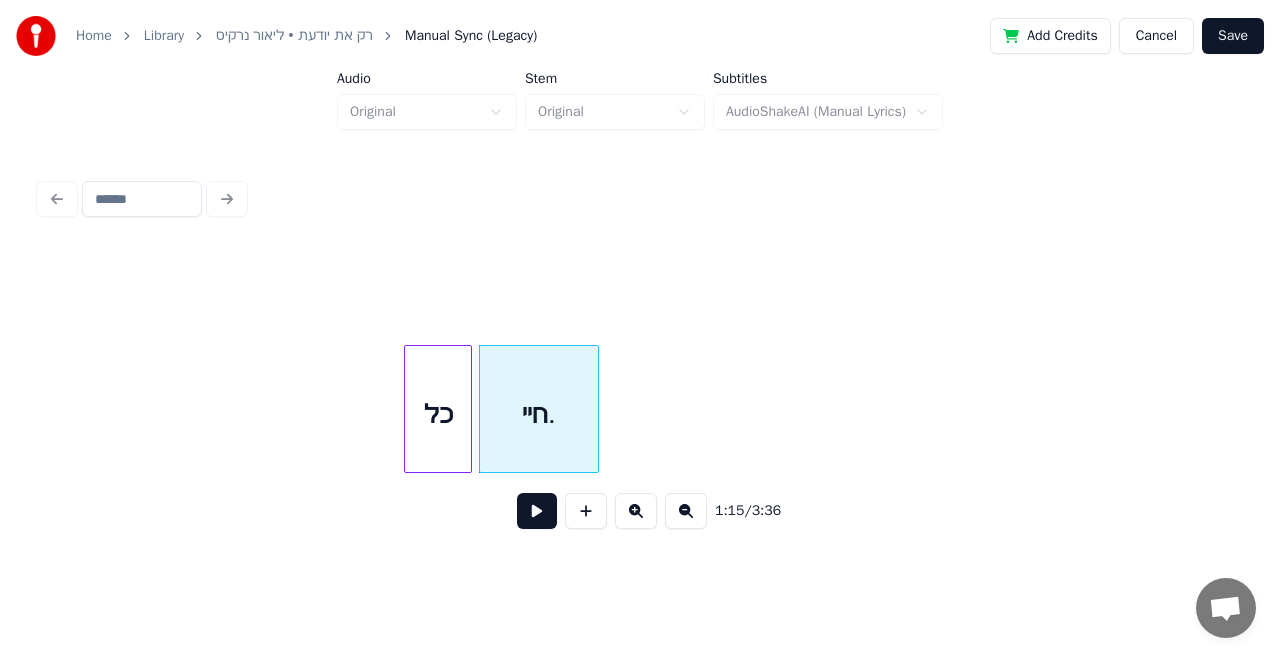 click at bounding box center (595, 409) 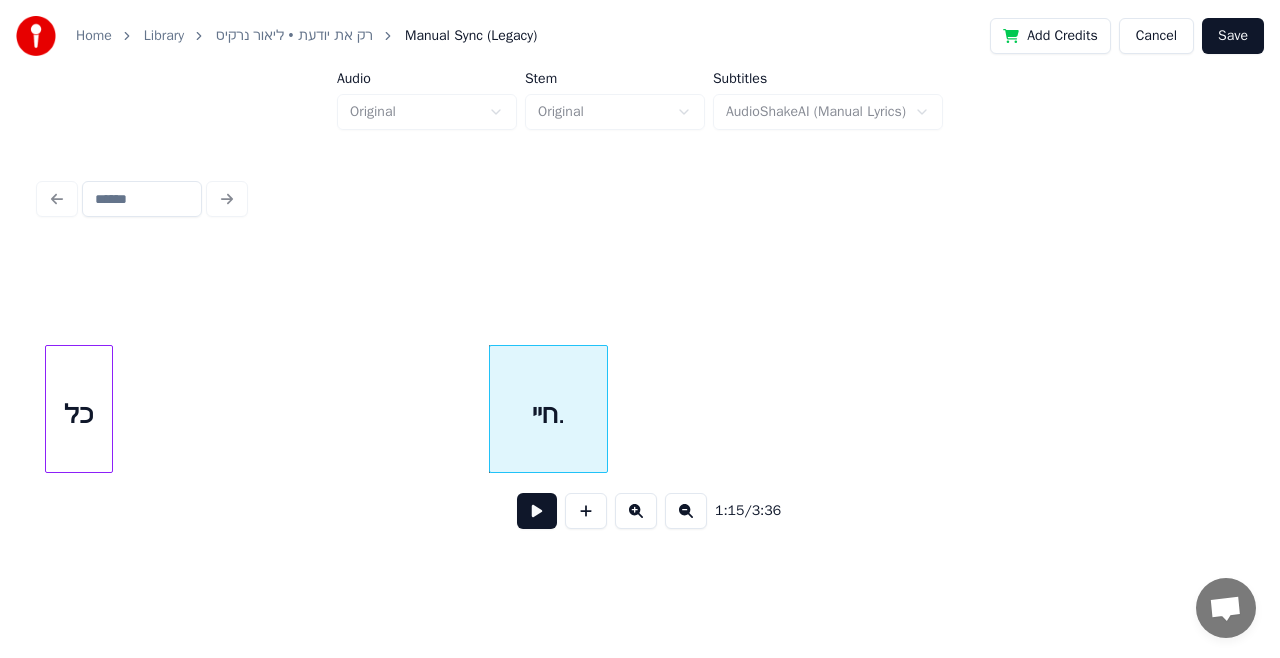 click on "כל" at bounding box center (79, 414) 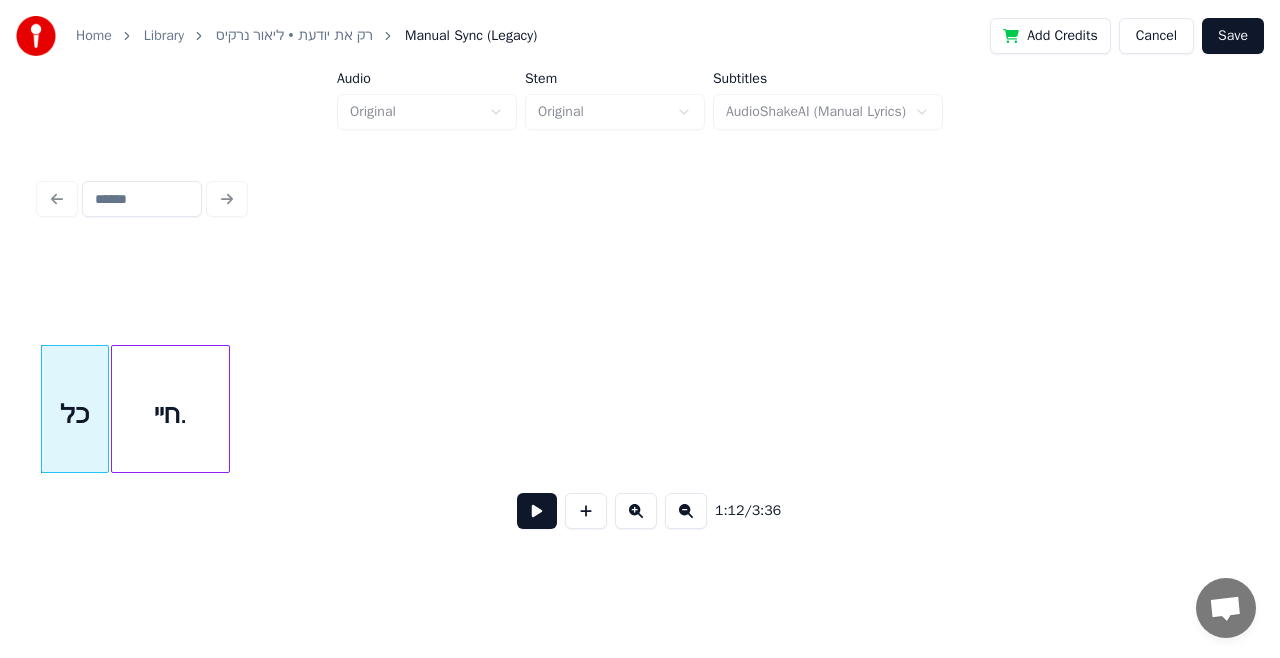 click on "חיי." at bounding box center [170, 414] 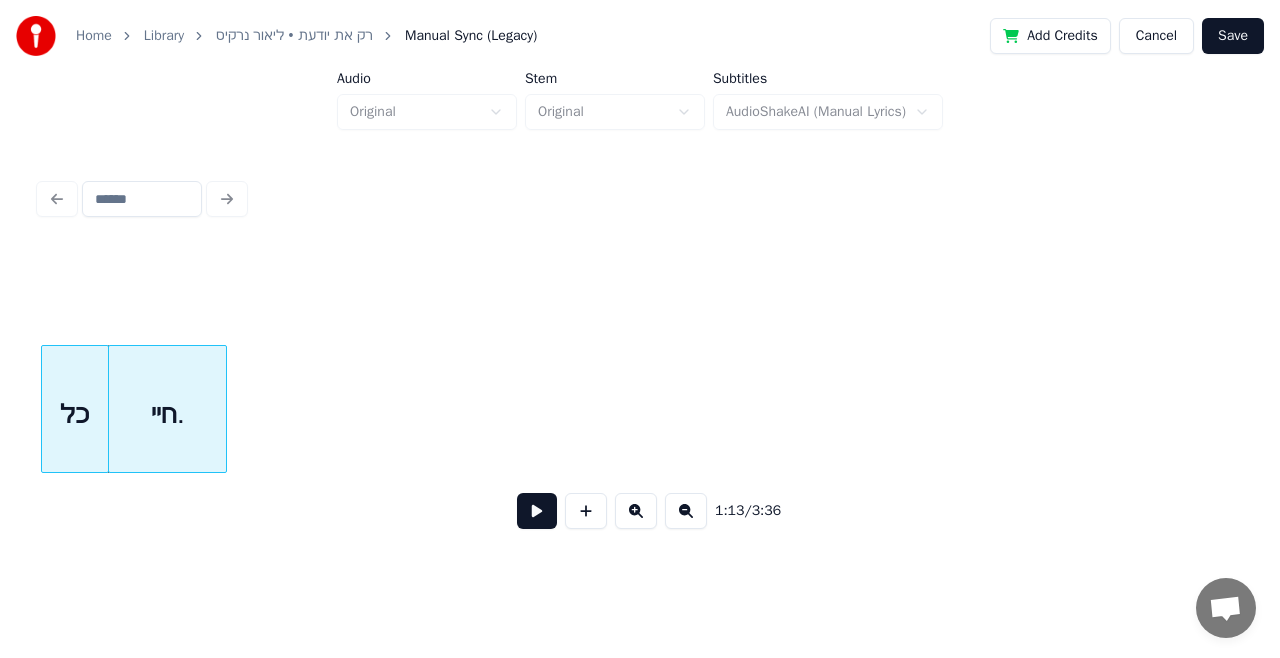 click on "1:13  /  3:36" at bounding box center (640, 359) 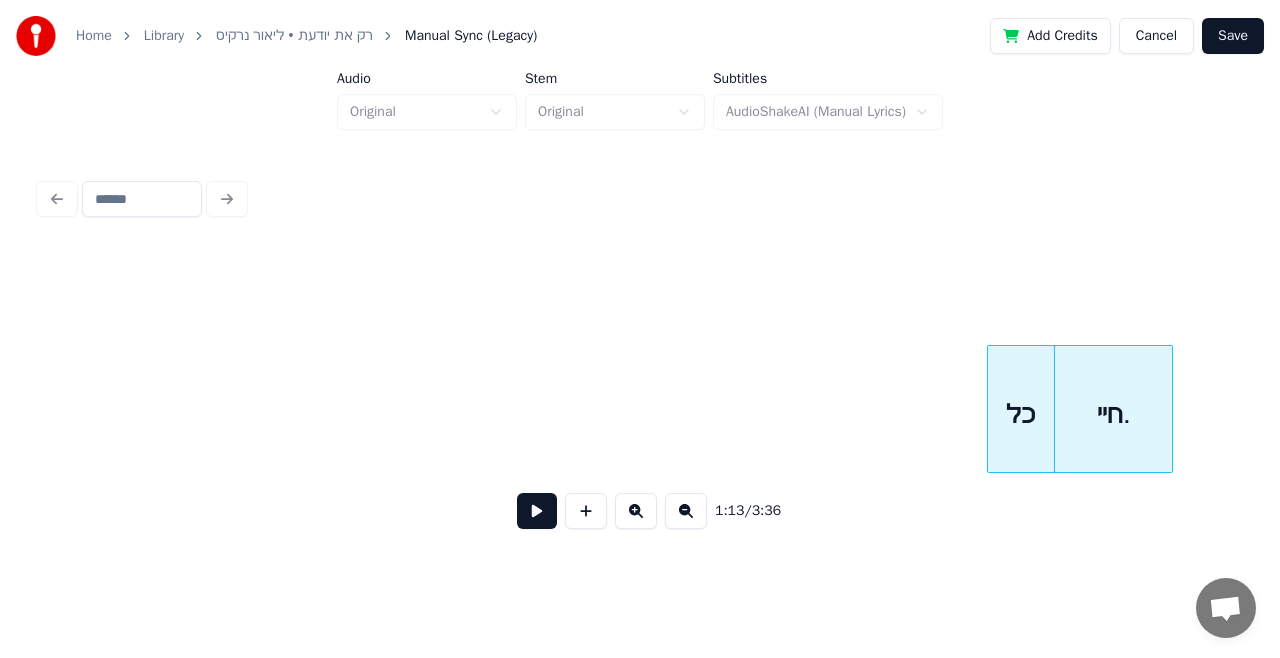 scroll, scrollTop: 0, scrollLeft: 13551, axis: horizontal 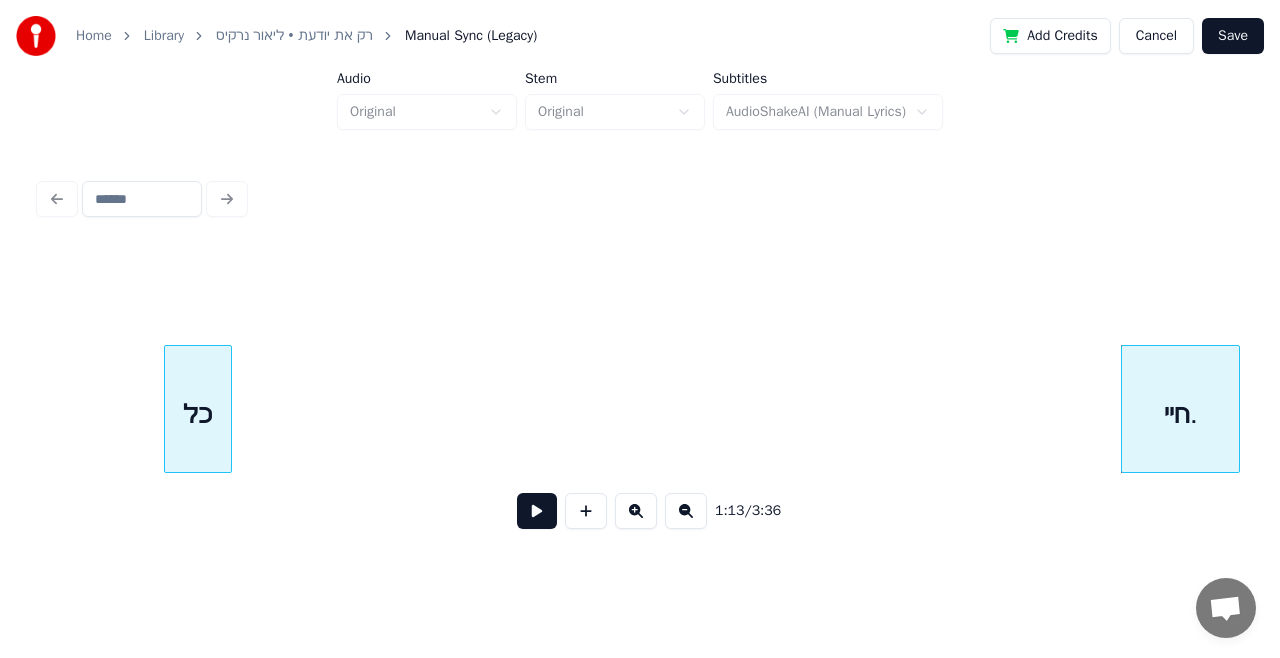 click on "כל" at bounding box center (198, 414) 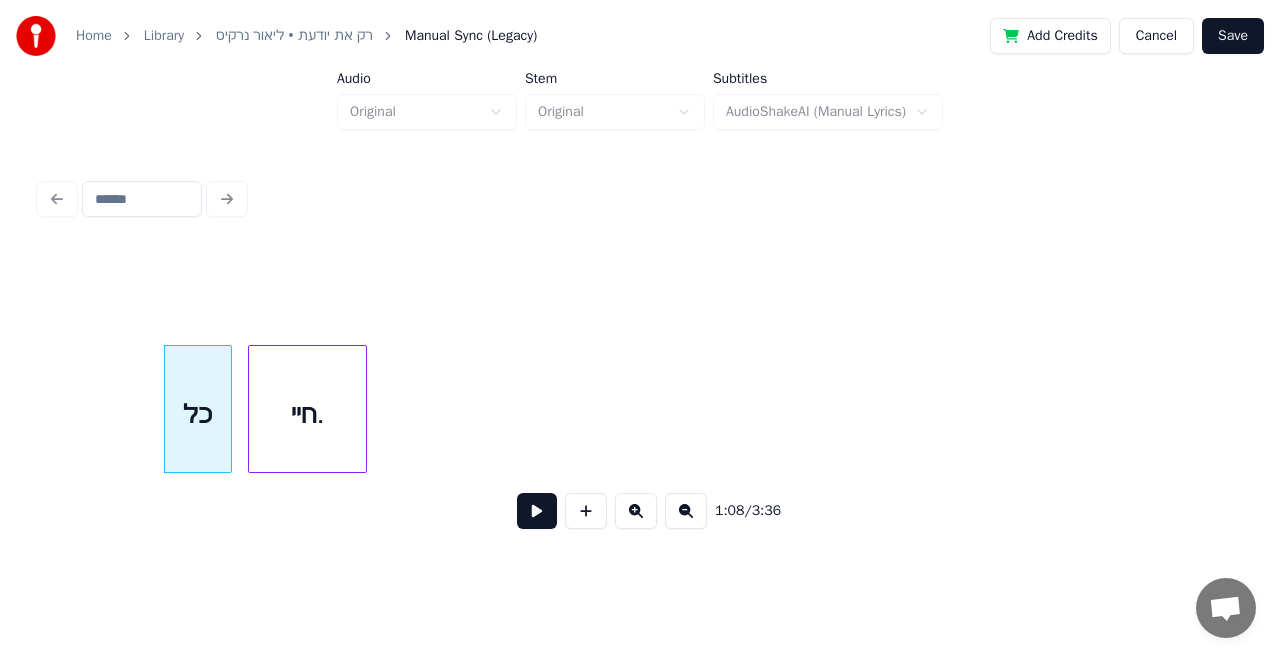 click on "חיי." at bounding box center [307, 414] 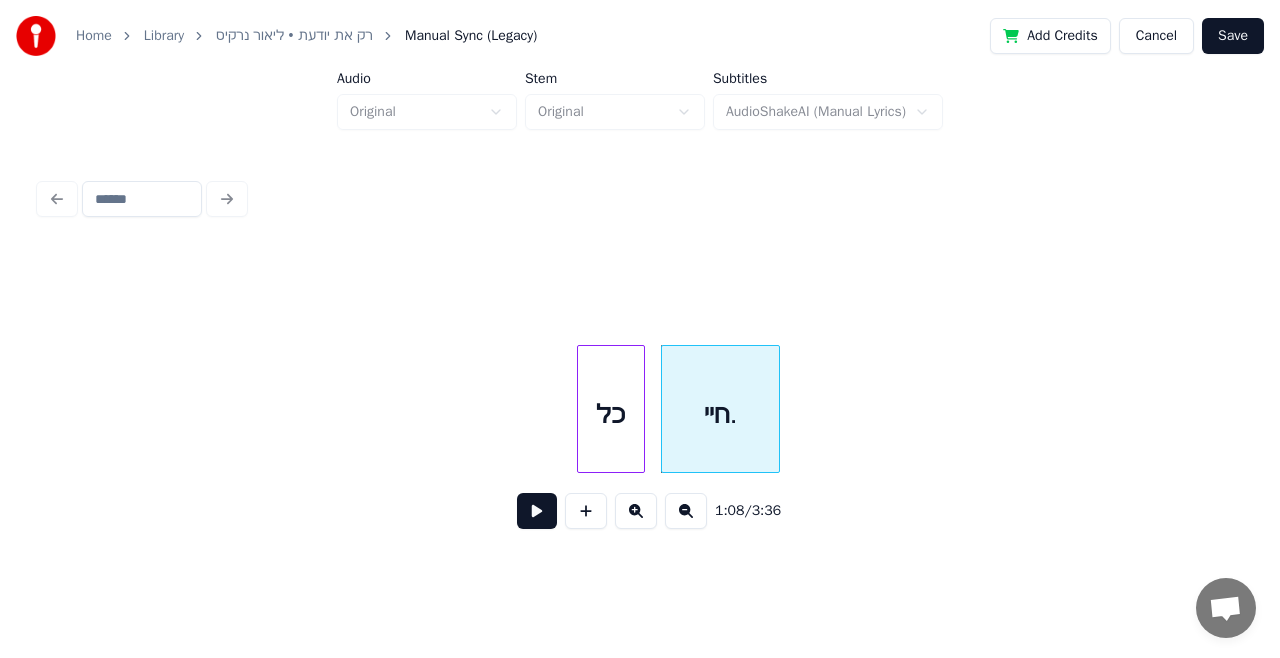scroll, scrollTop: 0, scrollLeft: 12978, axis: horizontal 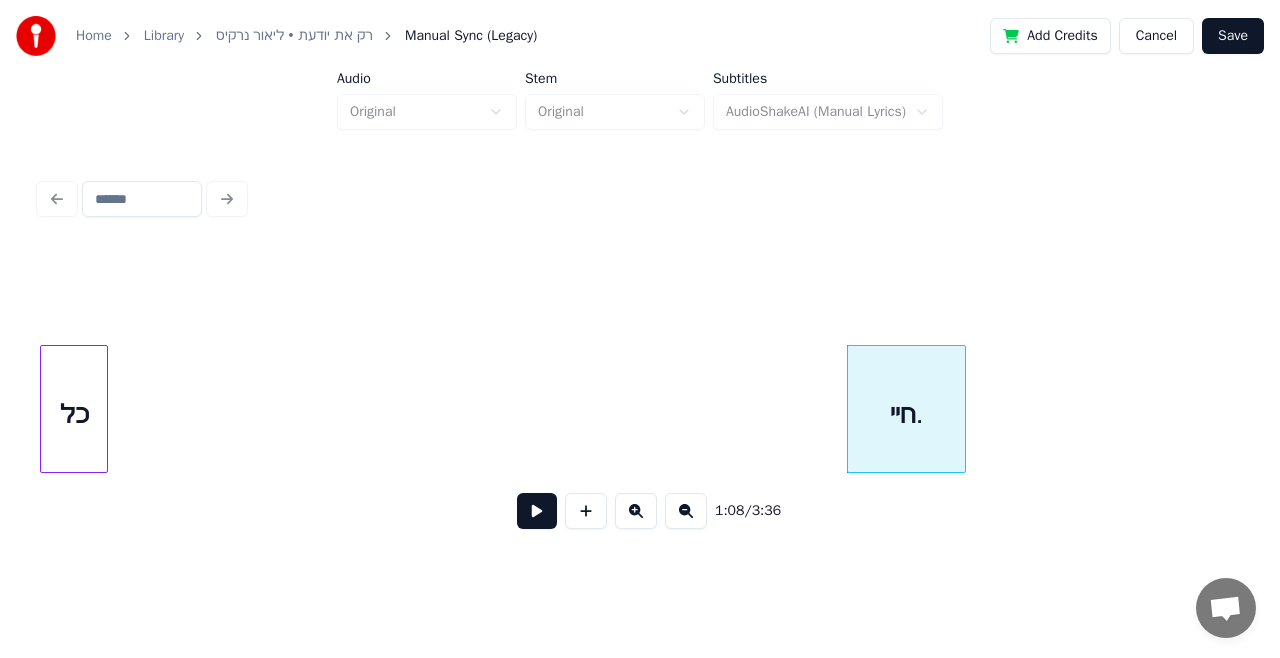 click on "1:08  /  3:36" at bounding box center [640, 359] 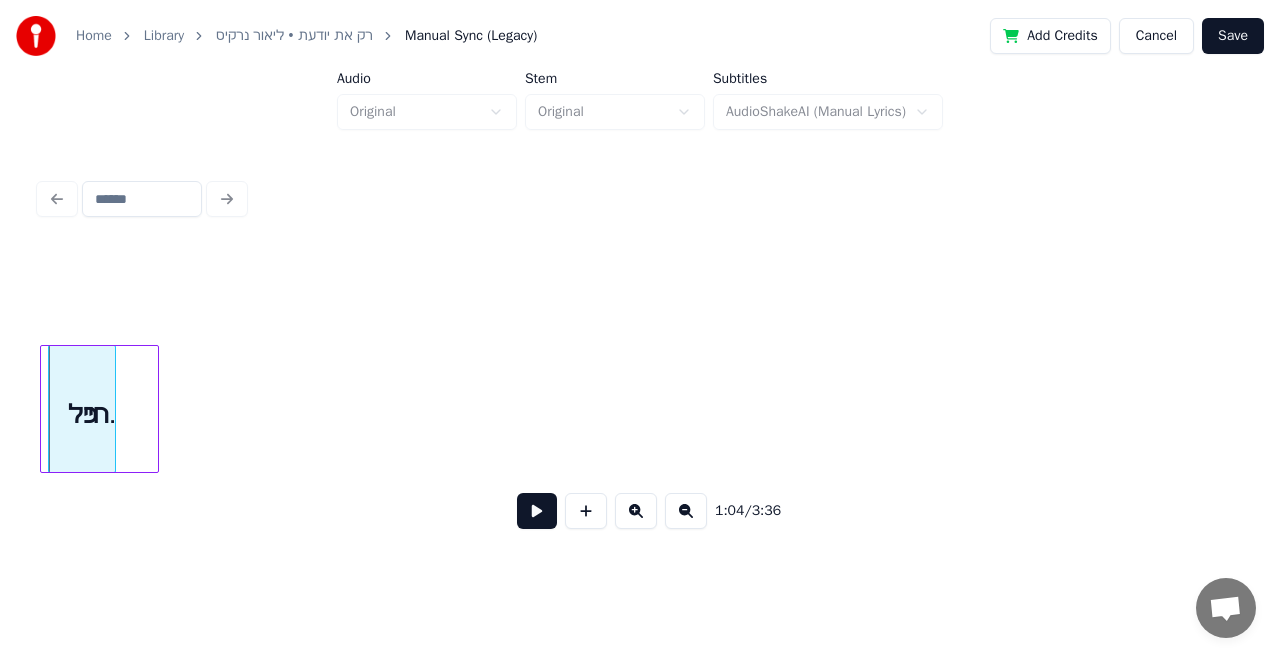 scroll, scrollTop: 0, scrollLeft: 12940, axis: horizontal 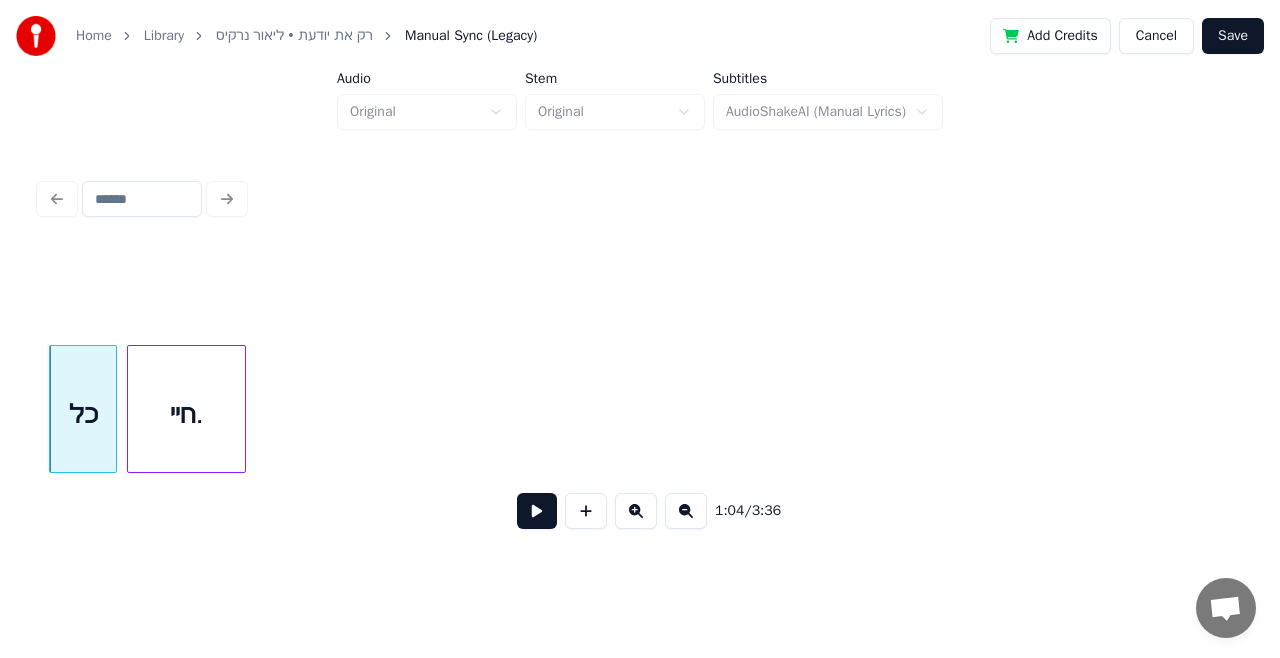 click on "חיי." at bounding box center [186, 414] 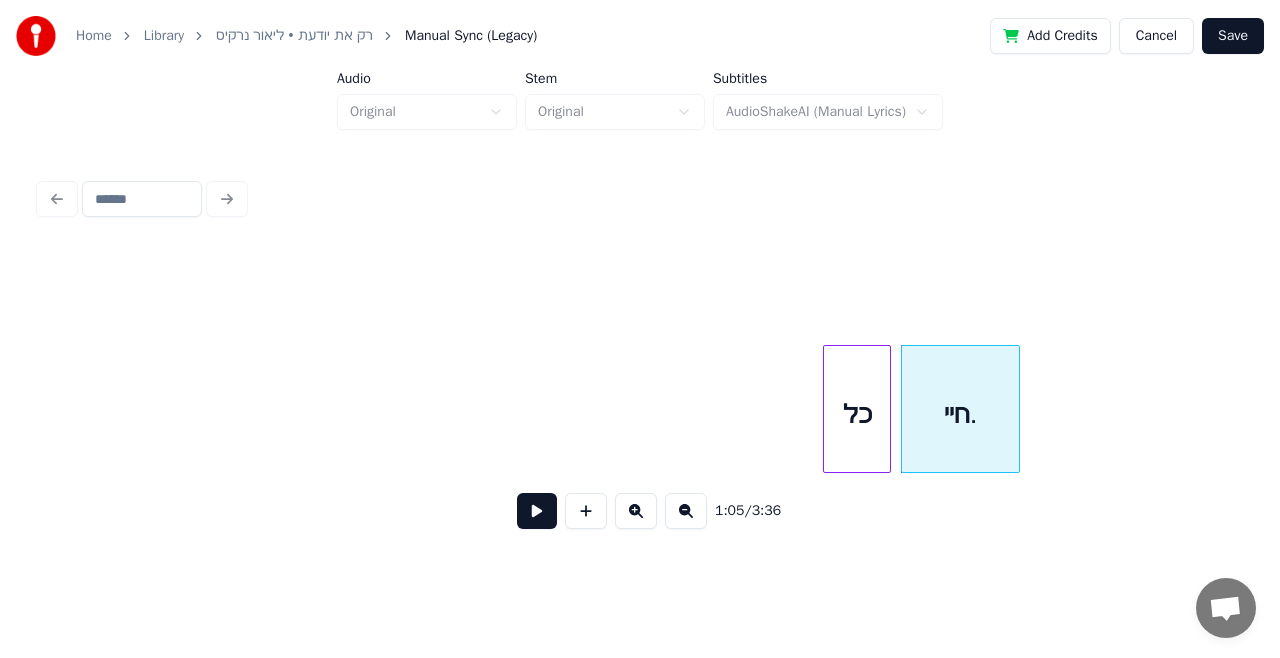 scroll, scrollTop: 0, scrollLeft: 12140, axis: horizontal 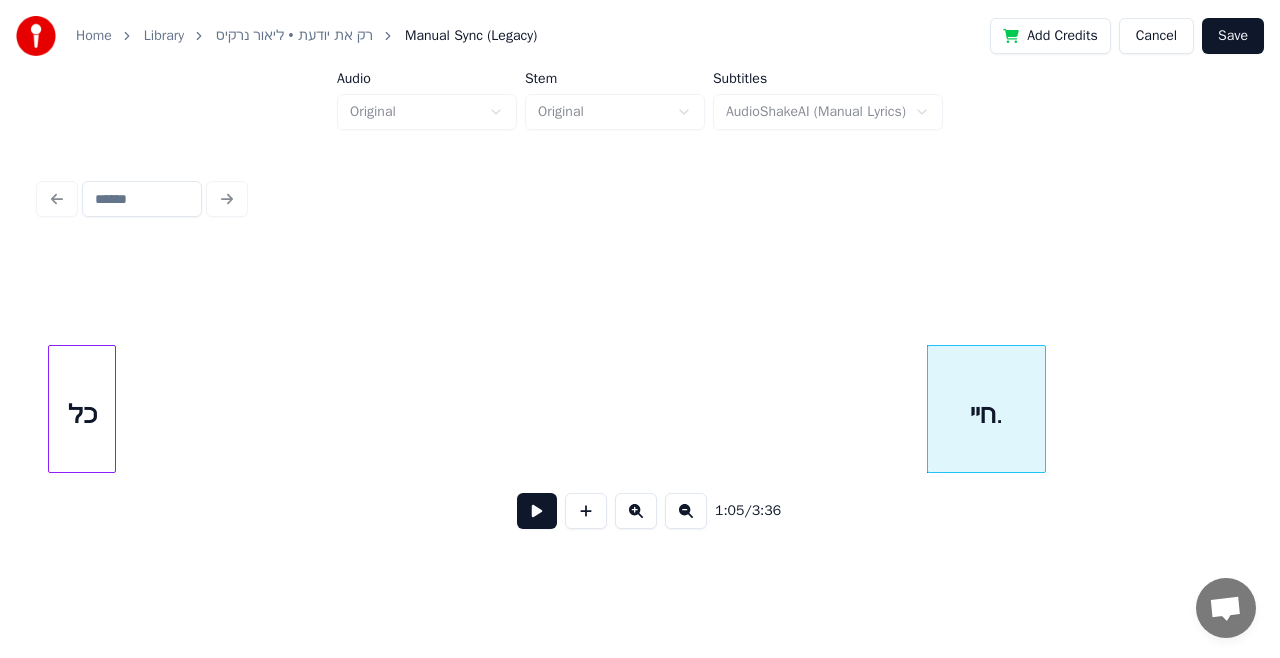 click on "כל" at bounding box center [82, 414] 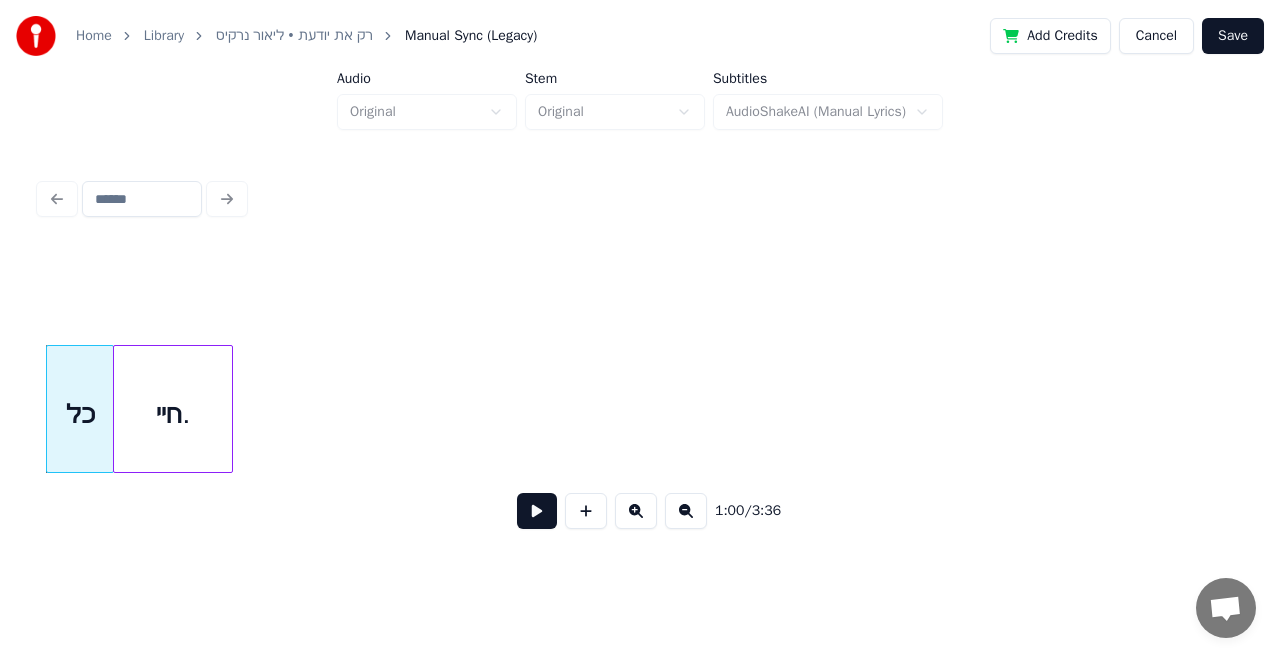 click on "חיי." at bounding box center (172, 414) 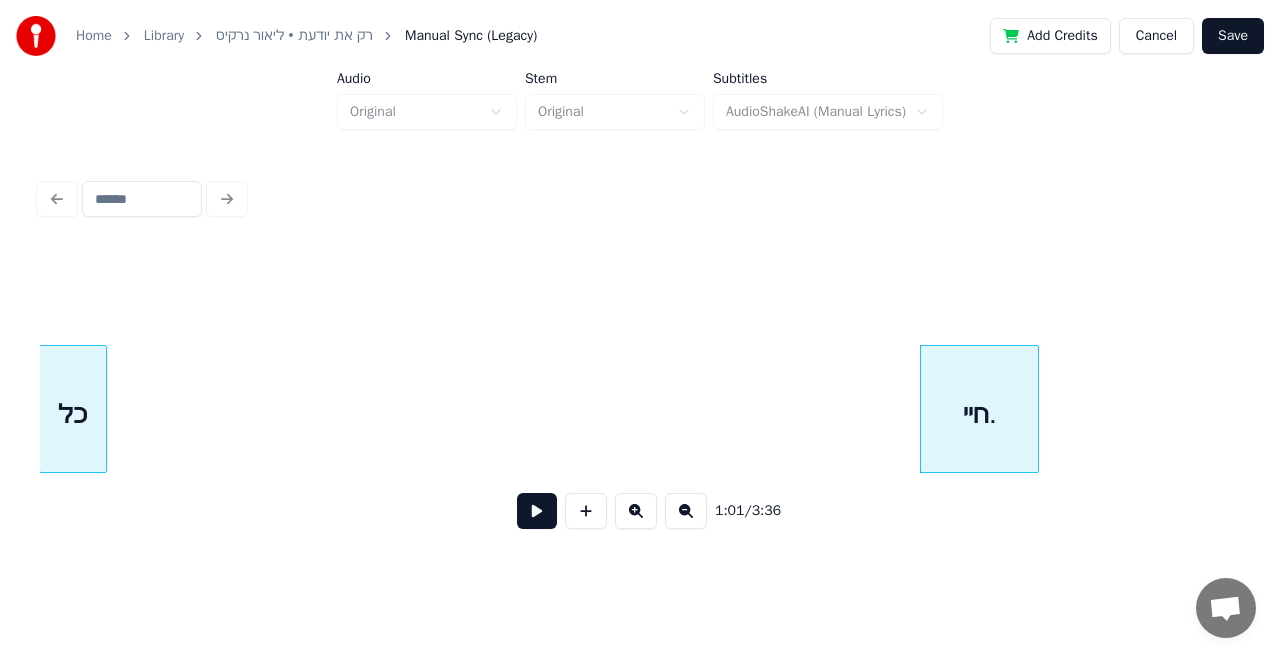 scroll, scrollTop: 0, scrollLeft: 11330, axis: horizontal 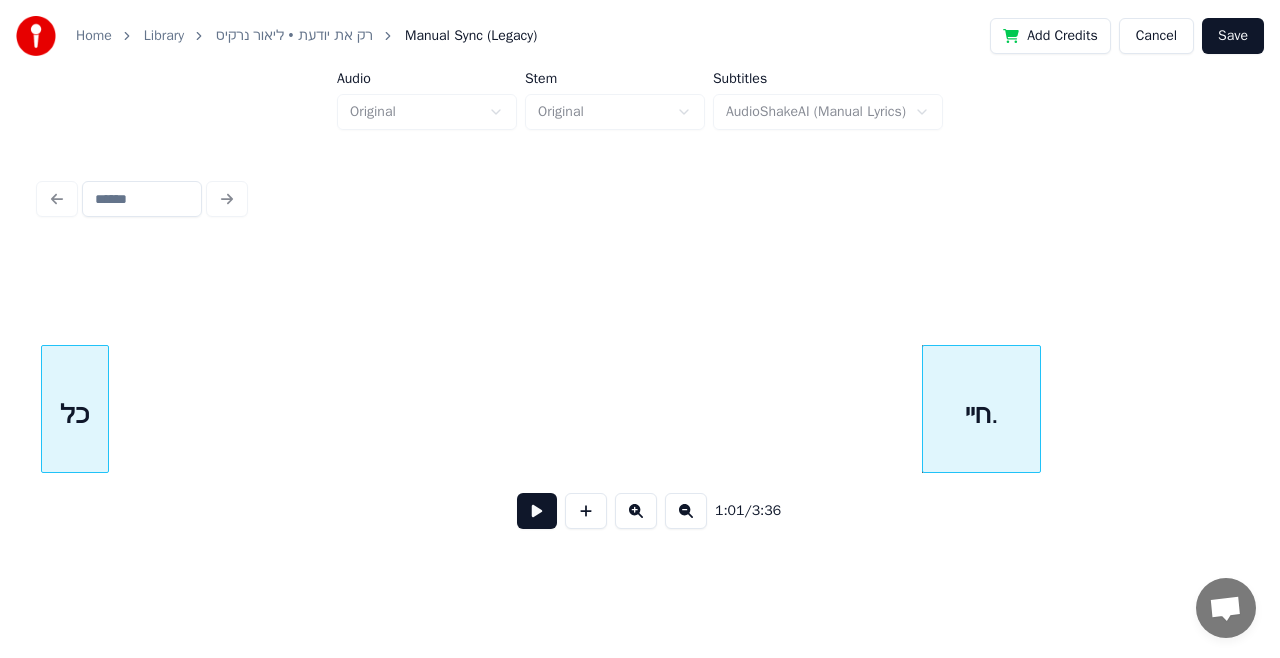 click on "כל" at bounding box center (75, 414) 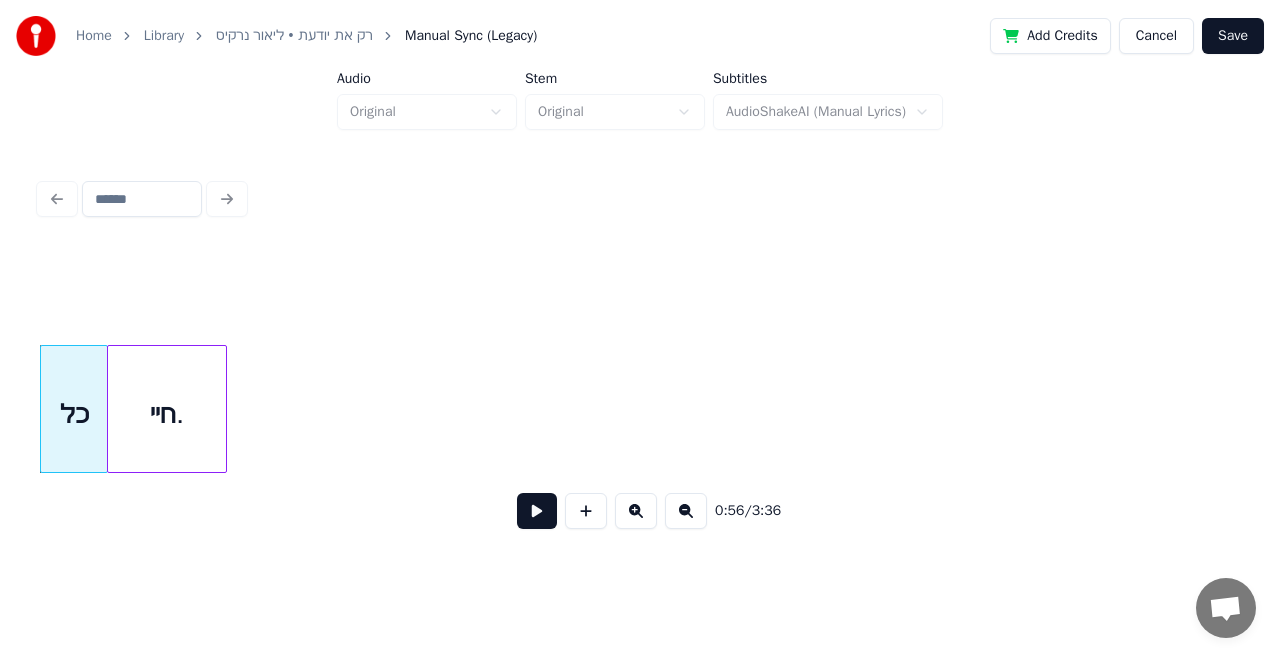 click on "חיי." at bounding box center (166, 414) 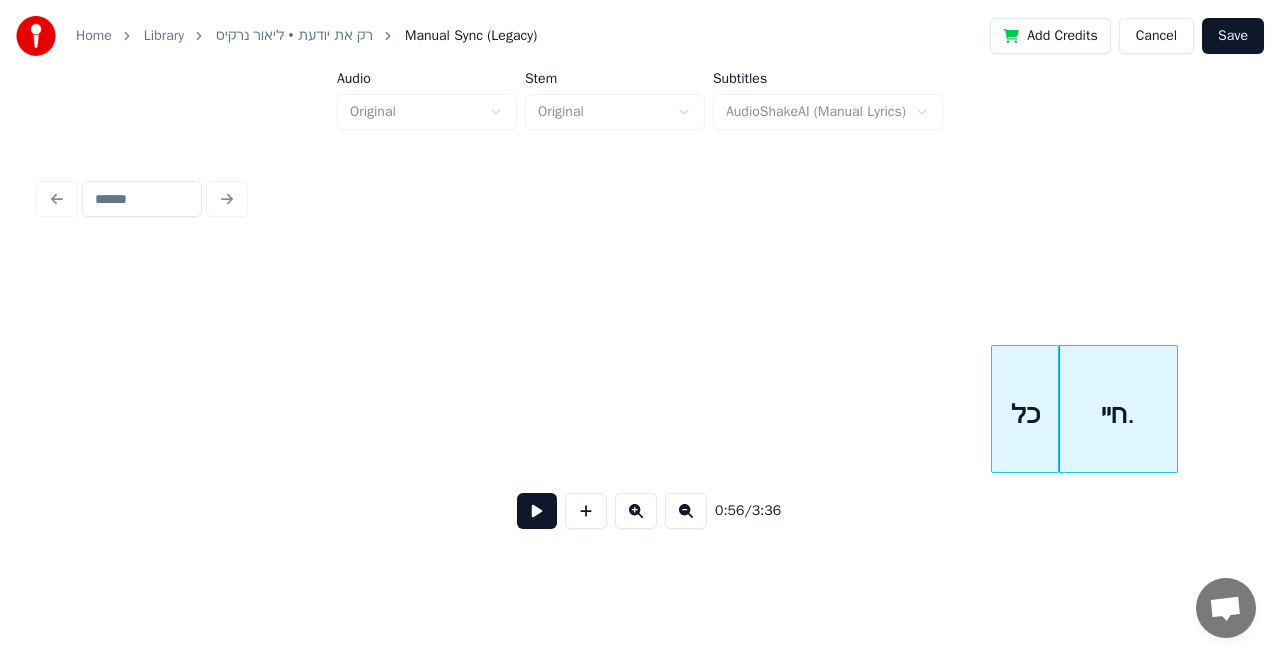 scroll, scrollTop: 0, scrollLeft: 10370, axis: horizontal 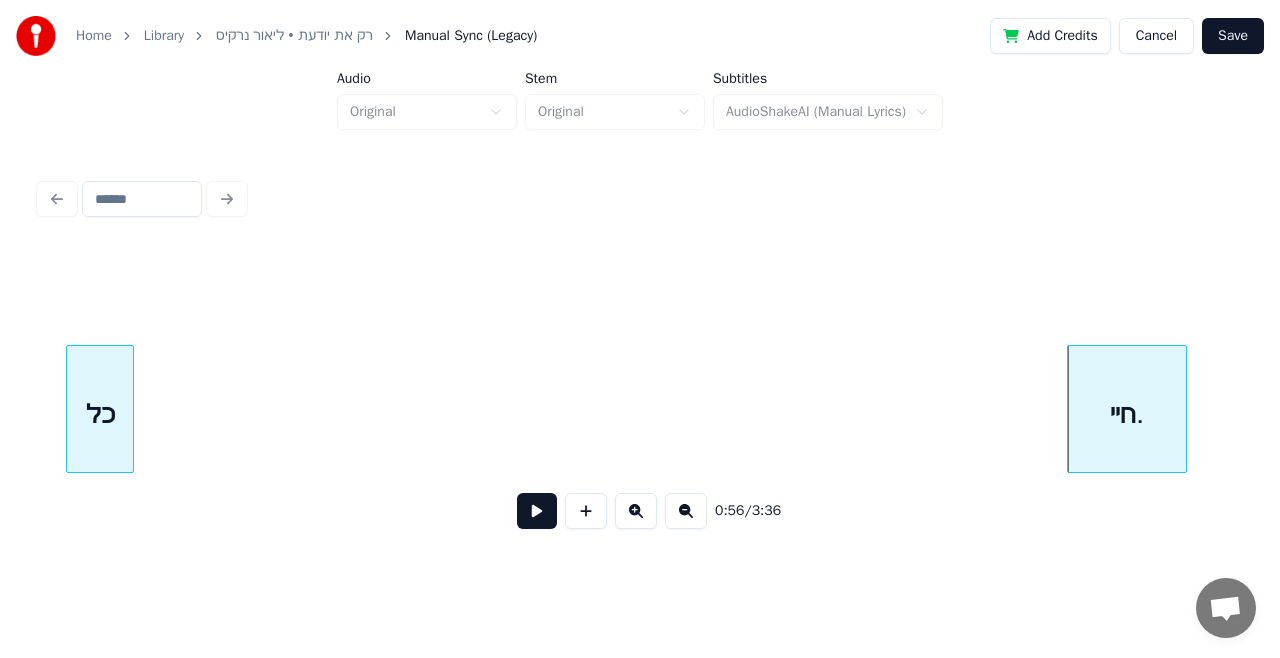 click on "כל" at bounding box center [100, 414] 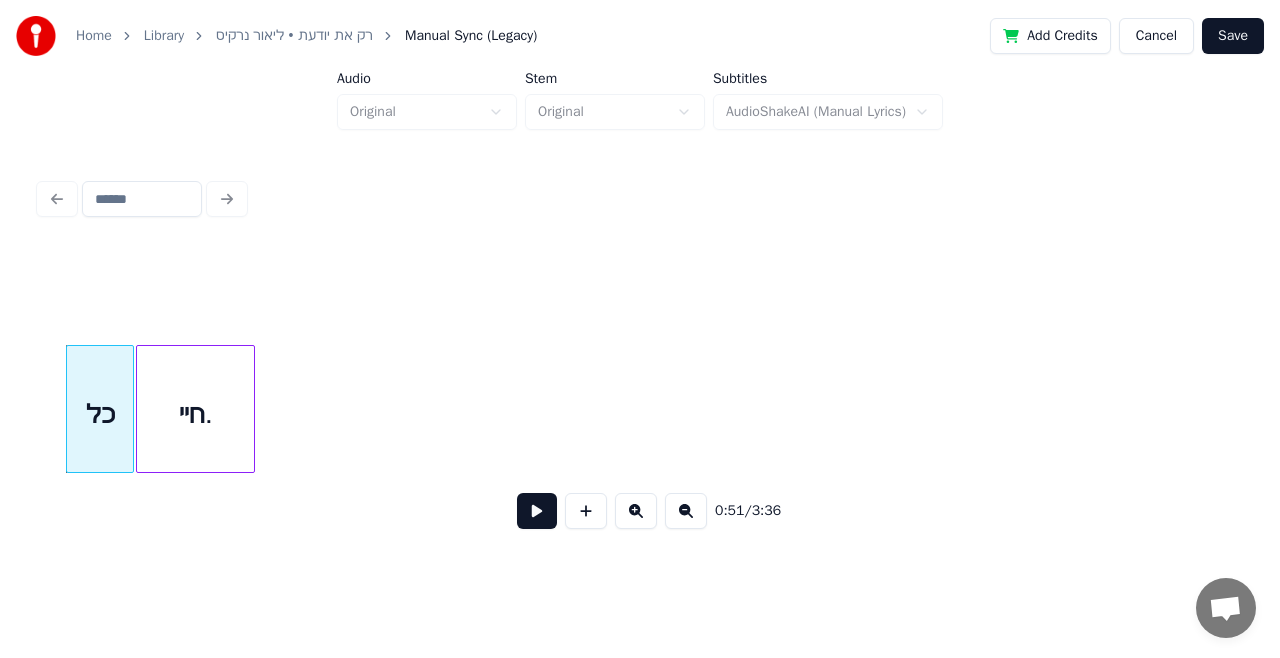 click on "חיי." at bounding box center (195, 414) 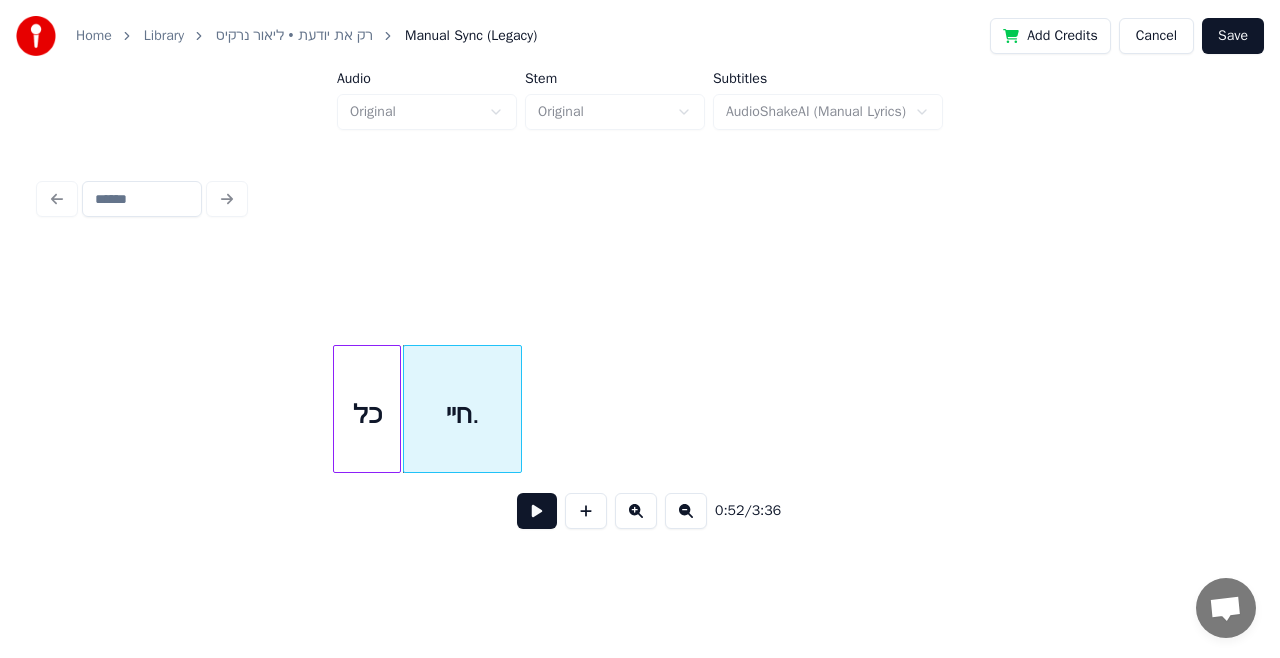 scroll, scrollTop: 0, scrollLeft: 9996, axis: horizontal 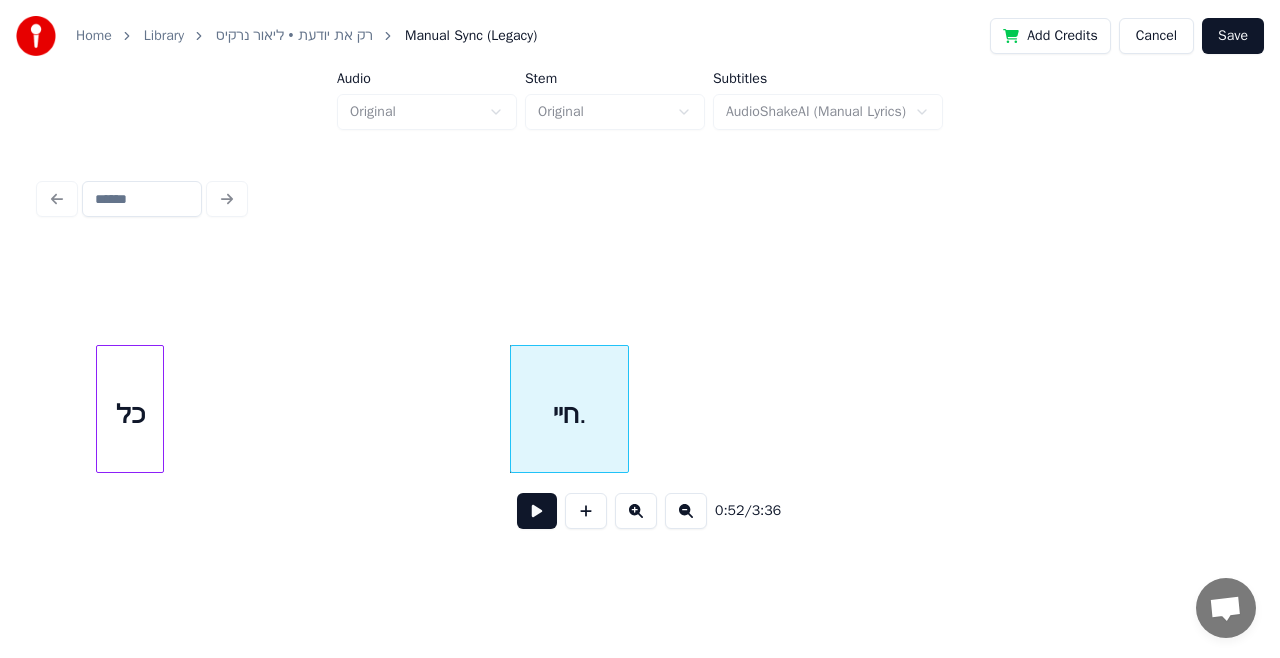 click on "כל" at bounding box center (130, 414) 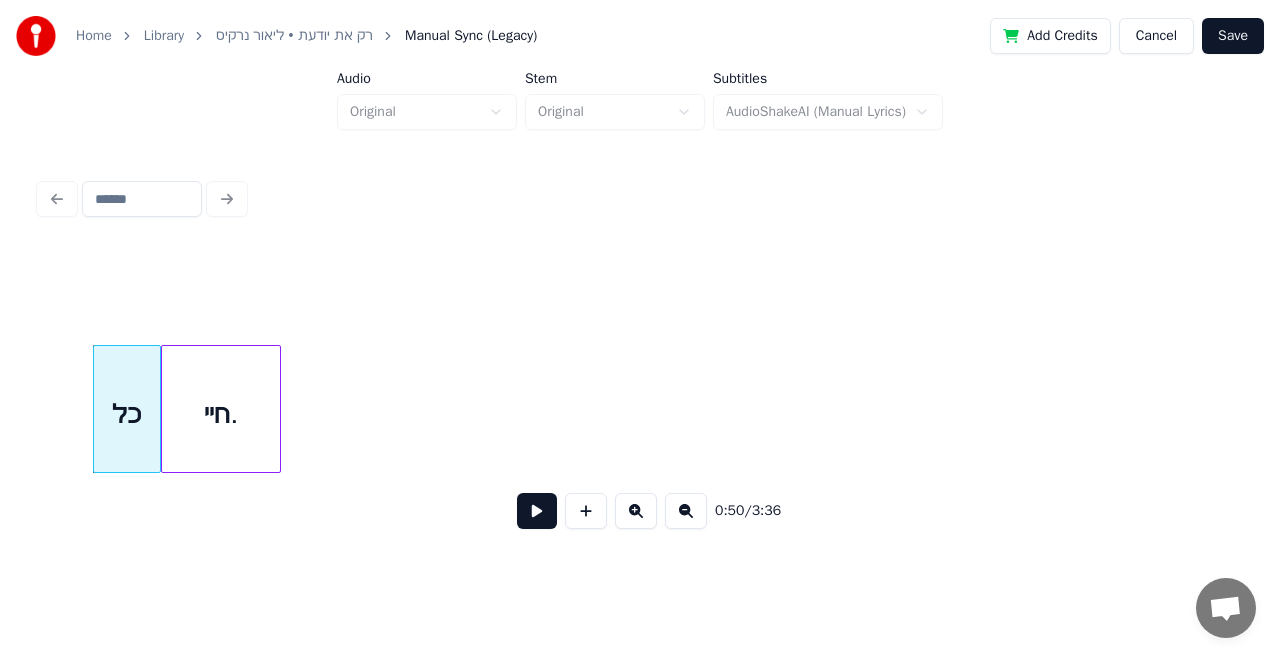 click on "חיי." at bounding box center (220, 409) 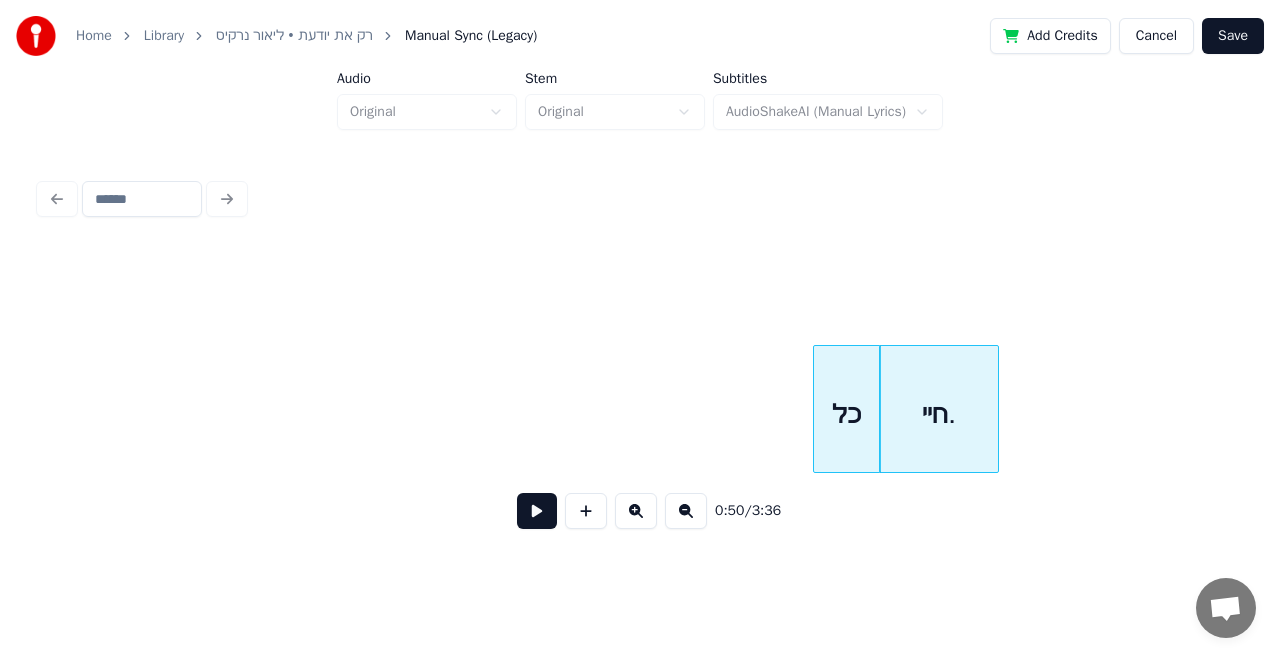 scroll, scrollTop: 0, scrollLeft: 9236, axis: horizontal 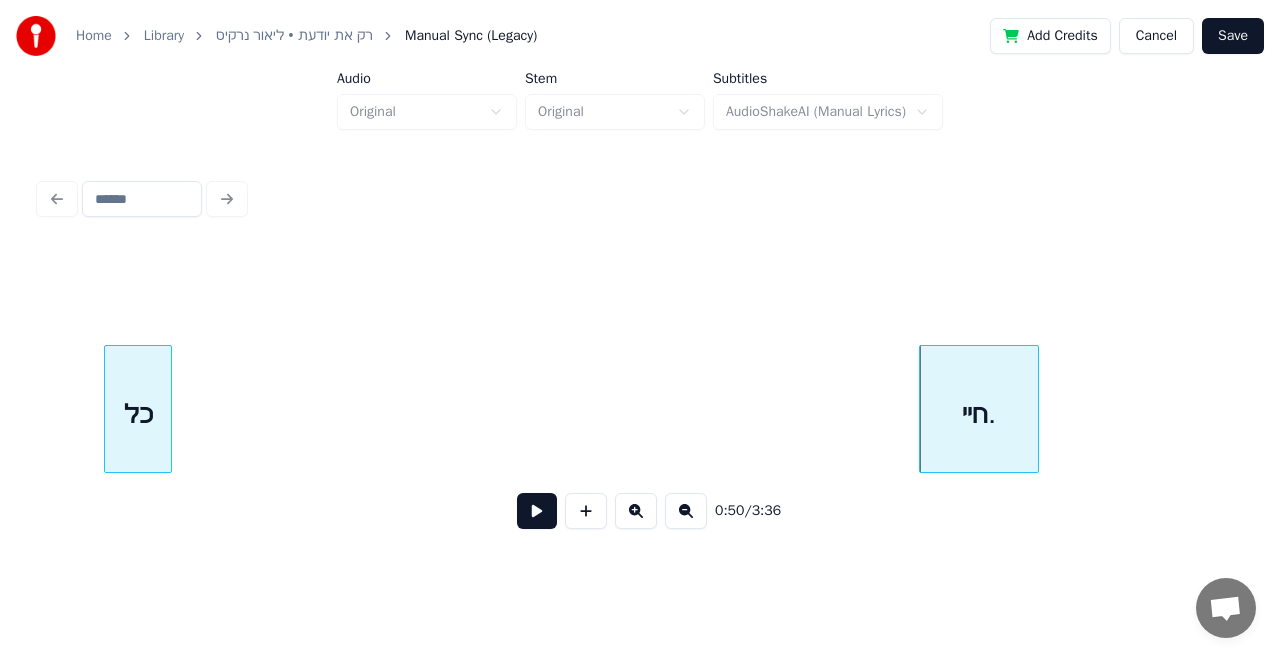 click on "כל" at bounding box center (138, 414) 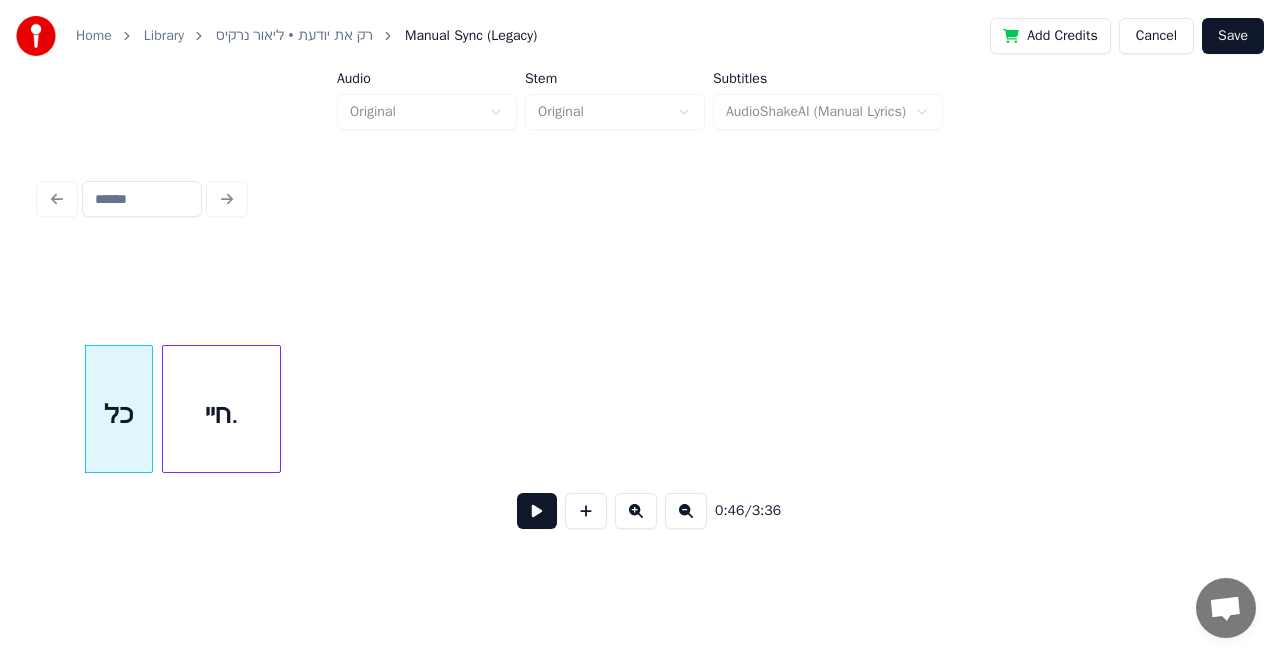 click on "חיי." at bounding box center [221, 414] 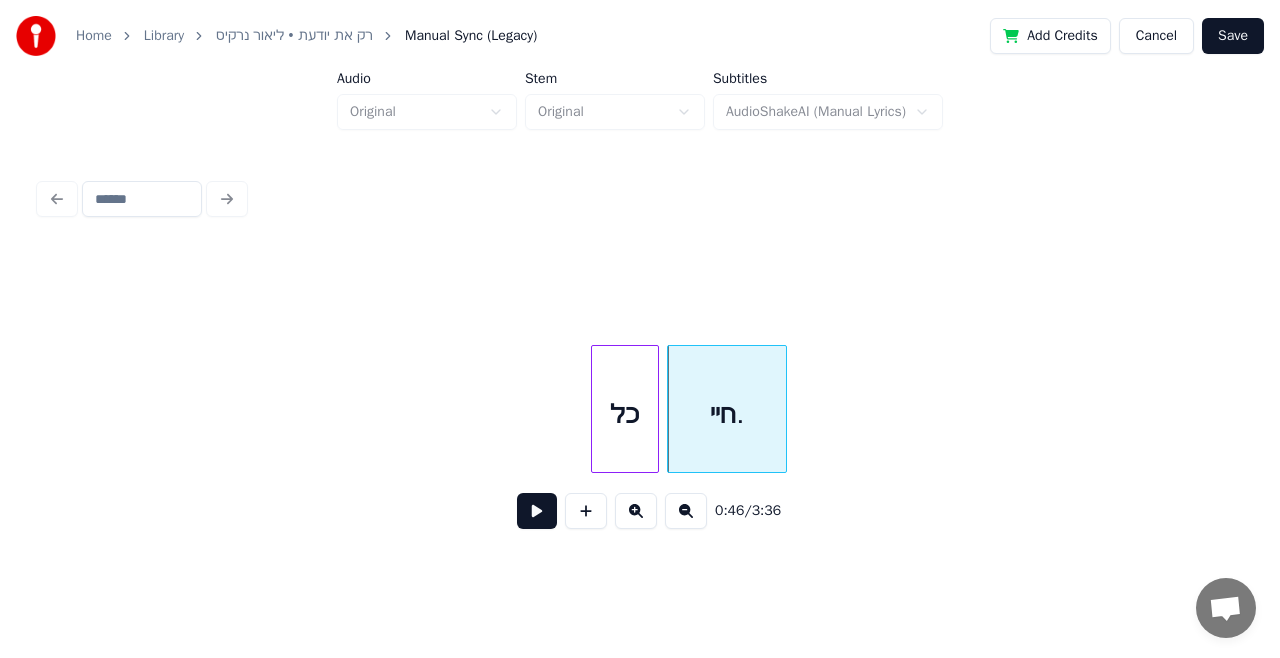 scroll, scrollTop: 0, scrollLeft: 8650, axis: horizontal 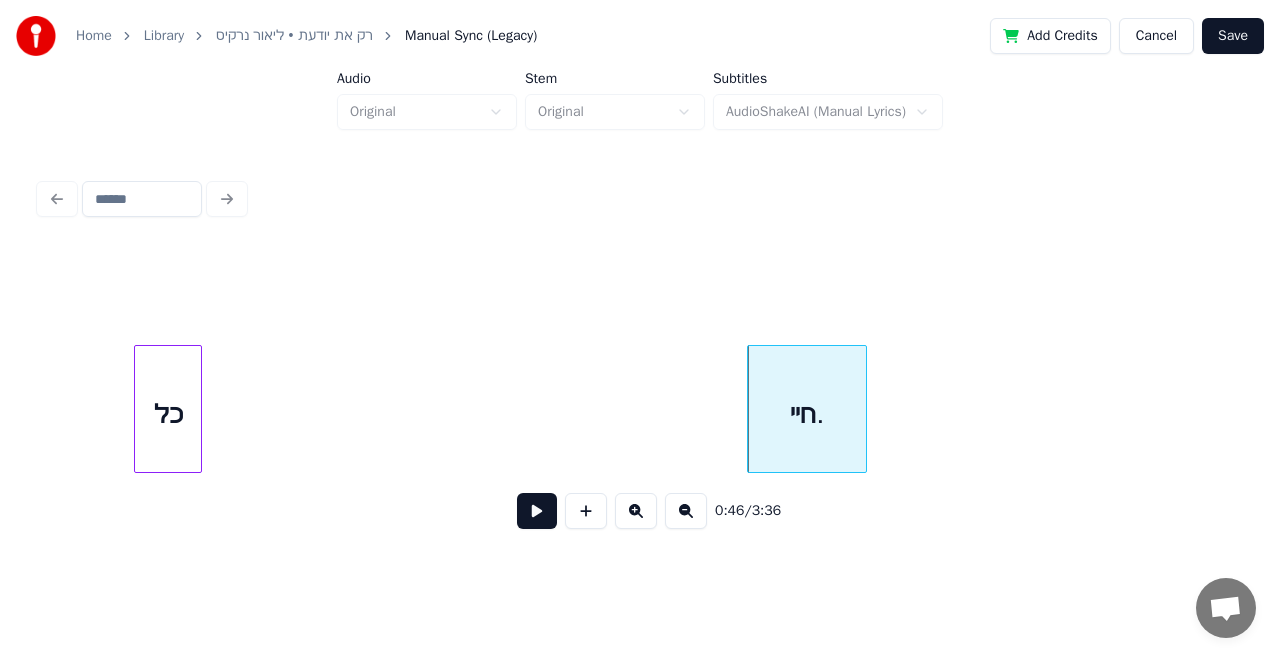 click on "כל" at bounding box center [168, 414] 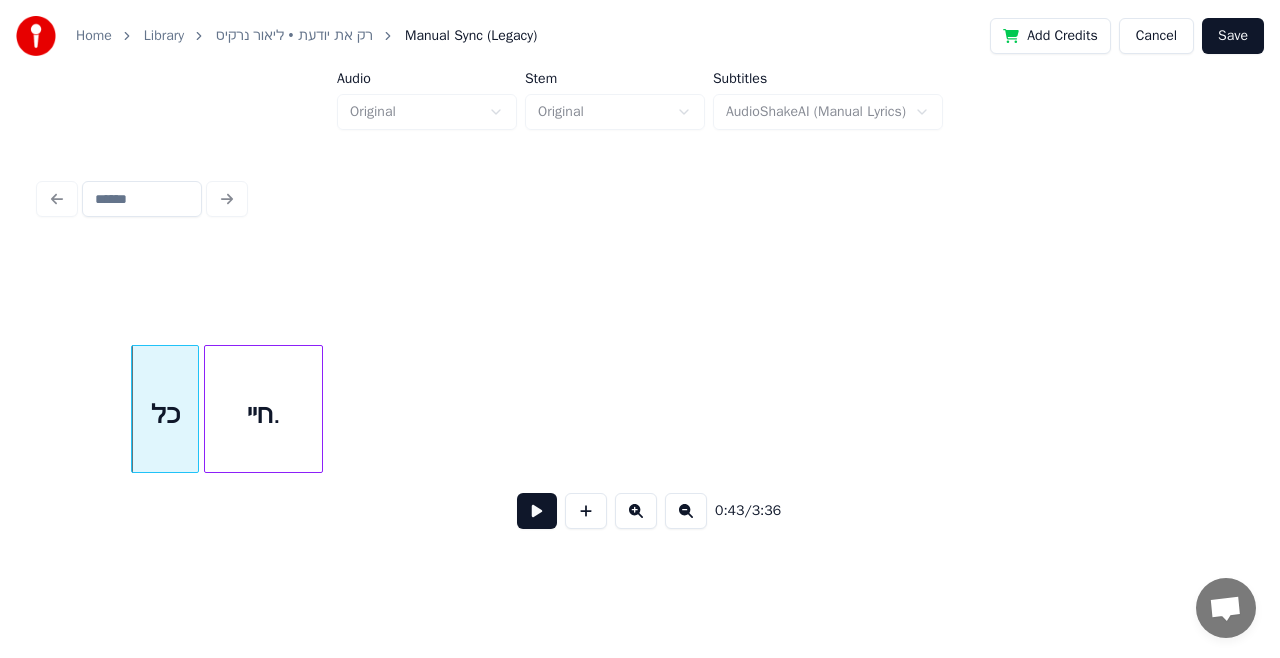 click on "חיי." at bounding box center [263, 414] 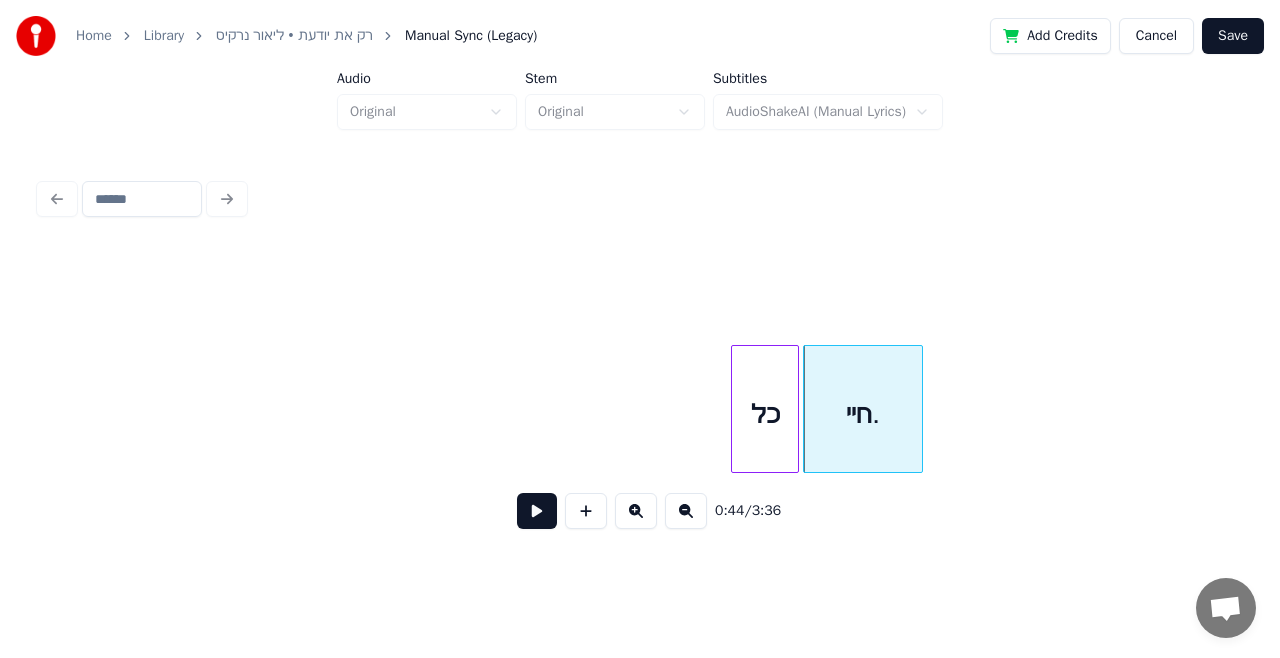scroll, scrollTop: 0, scrollLeft: 7956, axis: horizontal 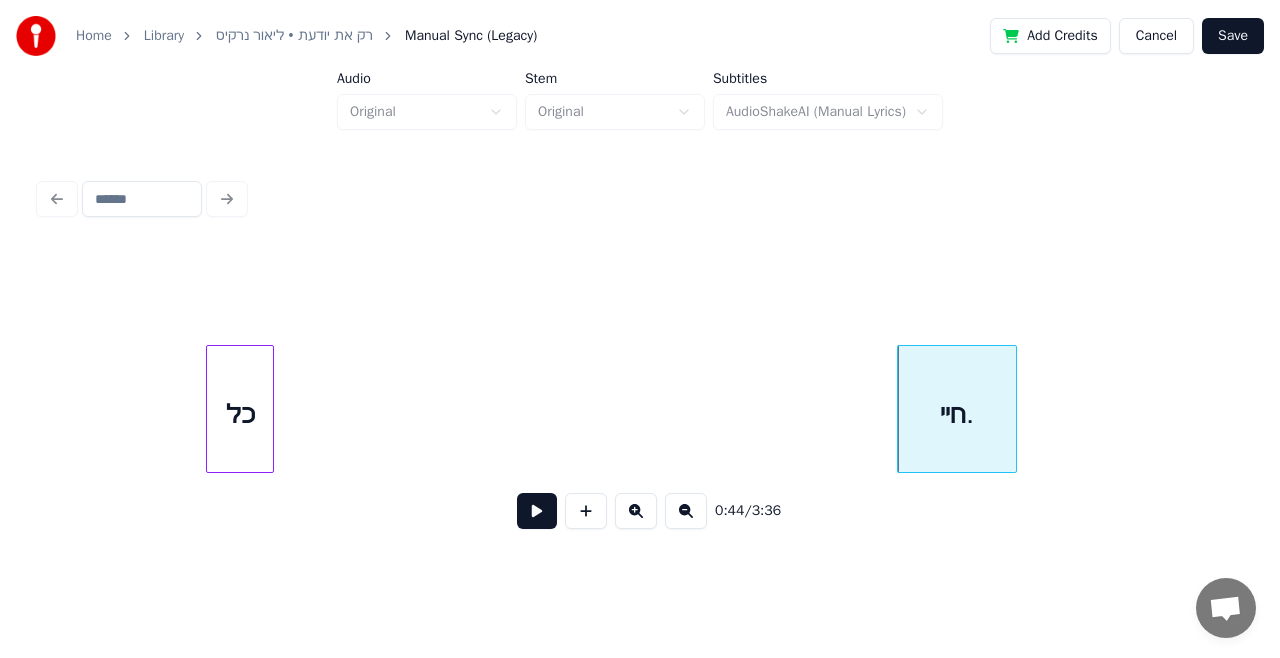 click on "כל" at bounding box center (240, 414) 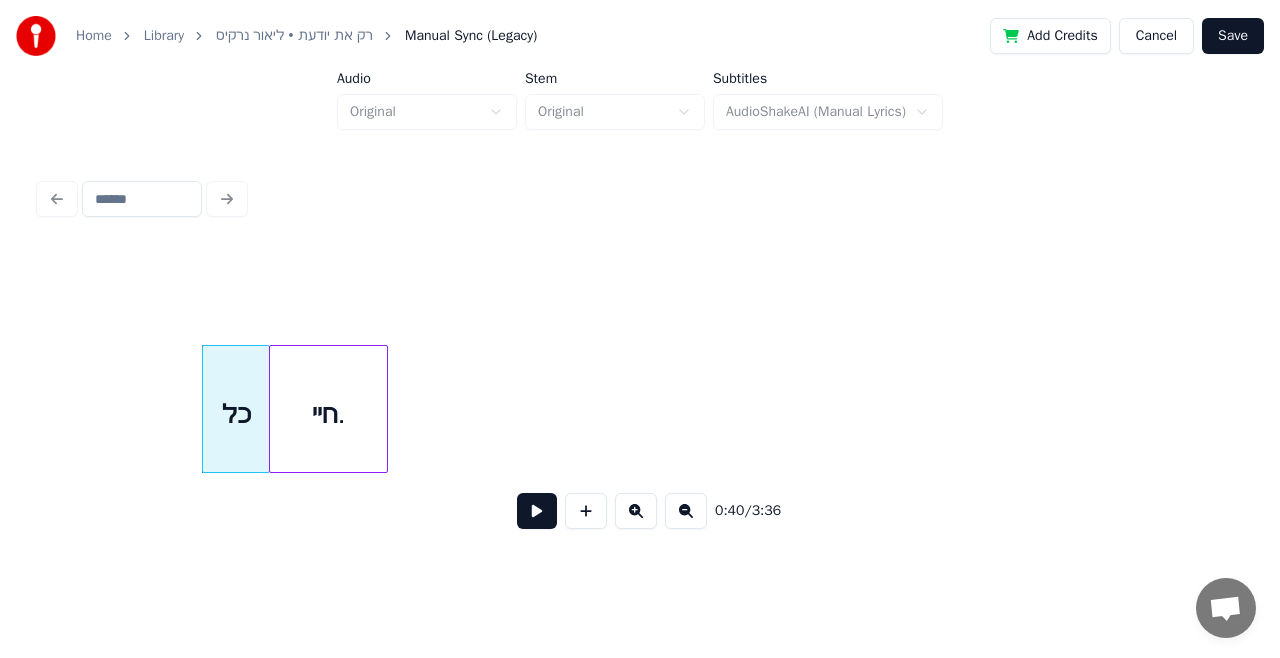 click on "חיי." at bounding box center [328, 414] 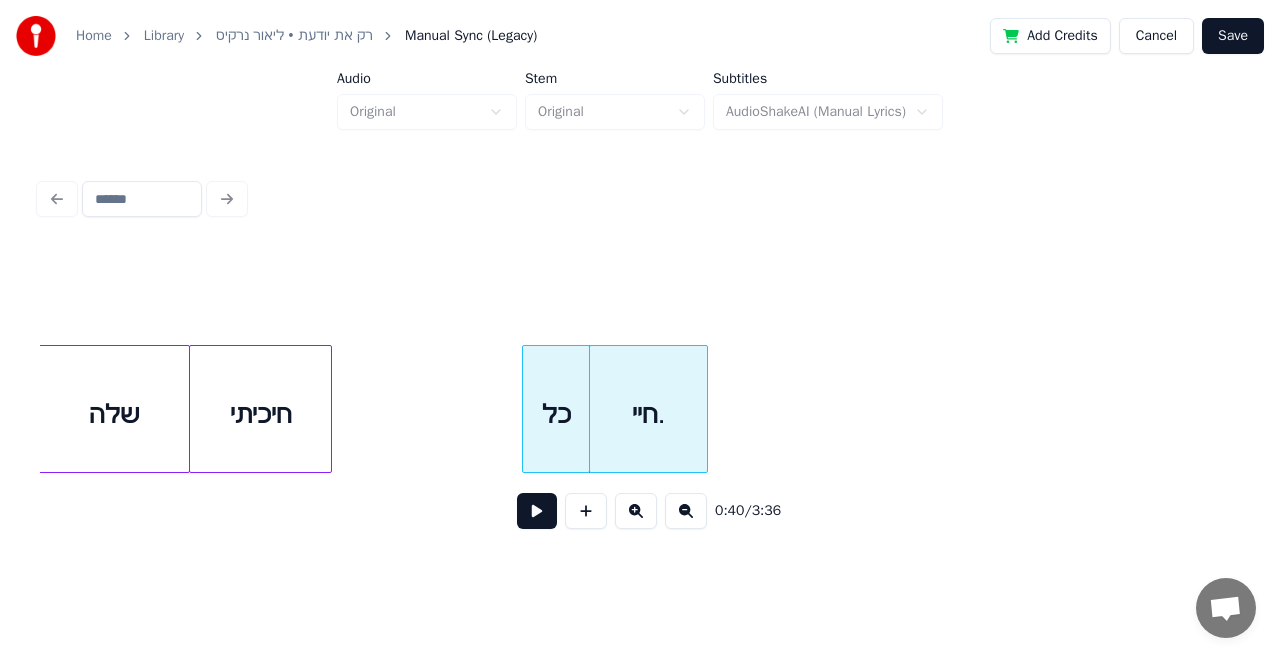 scroll, scrollTop: 0, scrollLeft: 7610, axis: horizontal 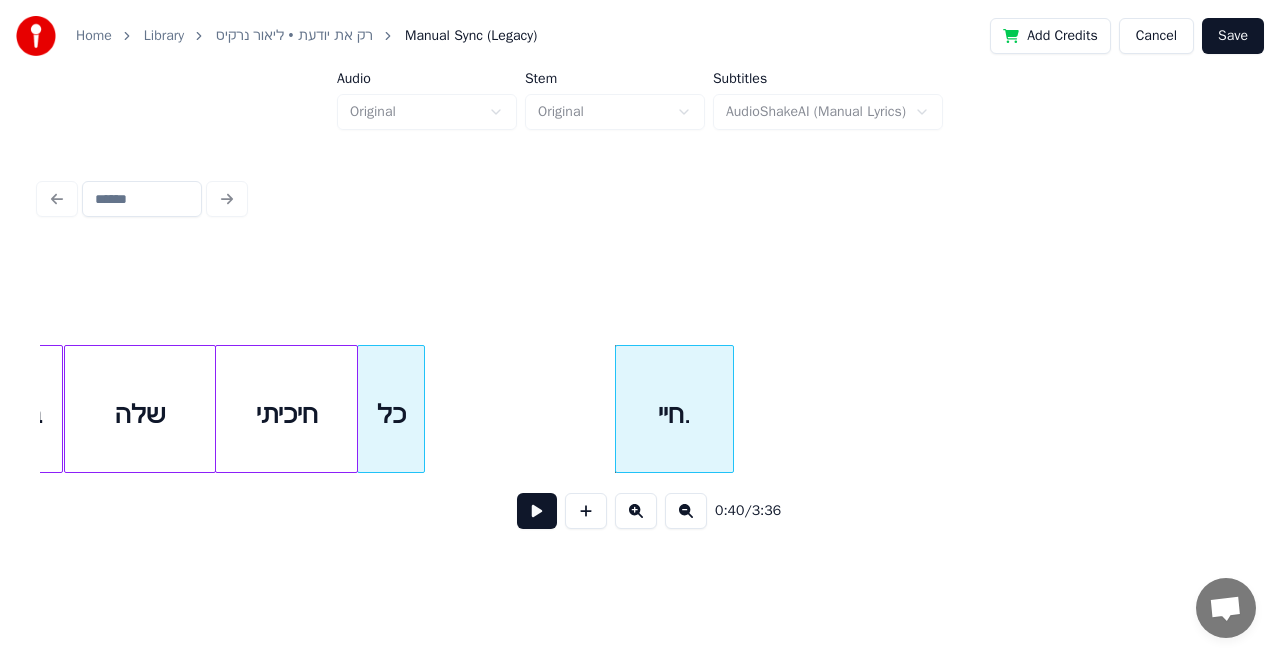 click on "כל" at bounding box center [391, 414] 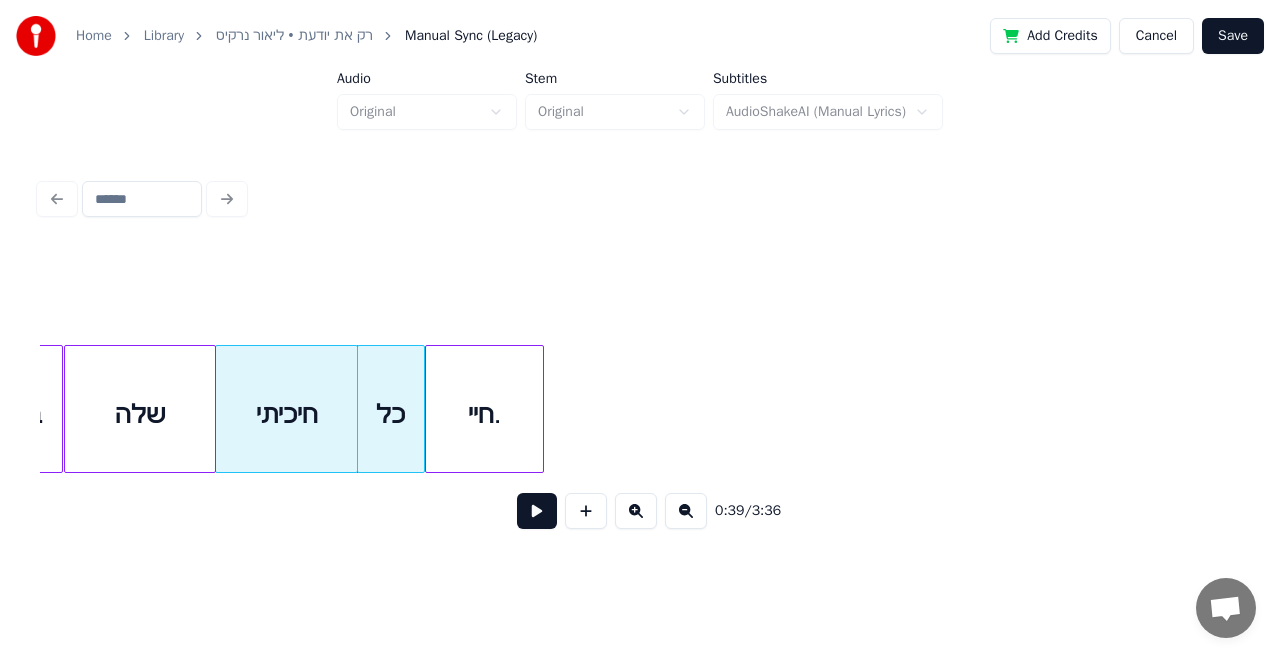 click on "חיי." at bounding box center (484, 414) 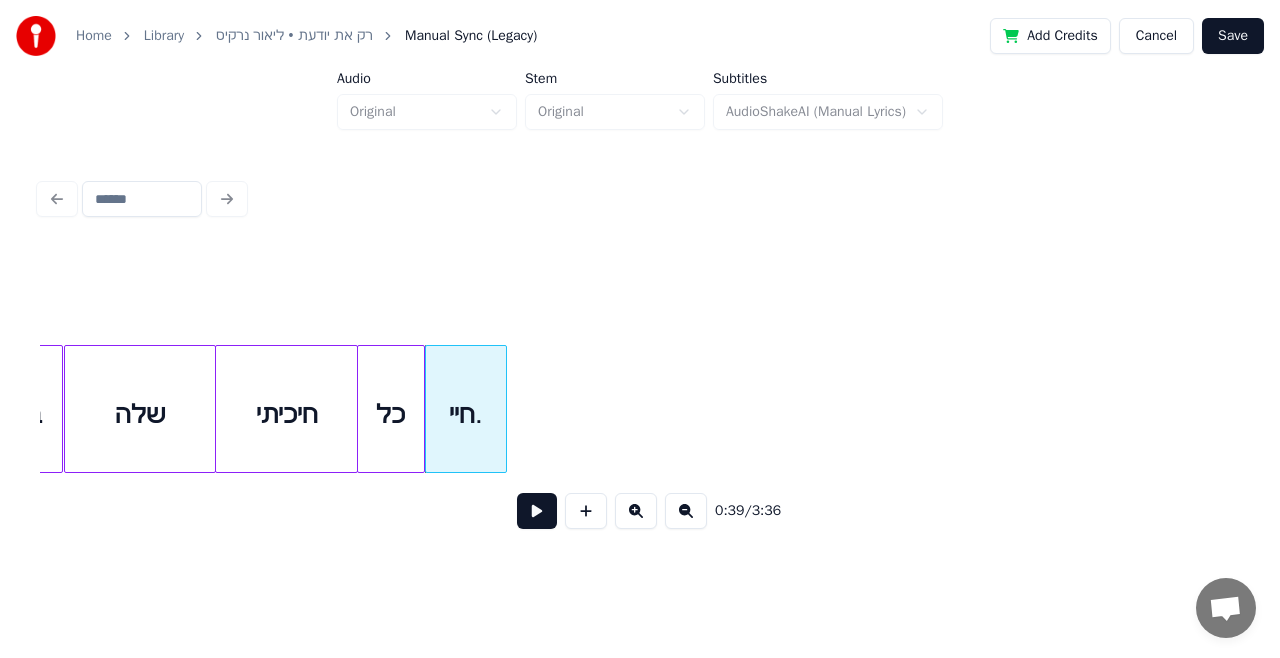 click at bounding box center [503, 409] 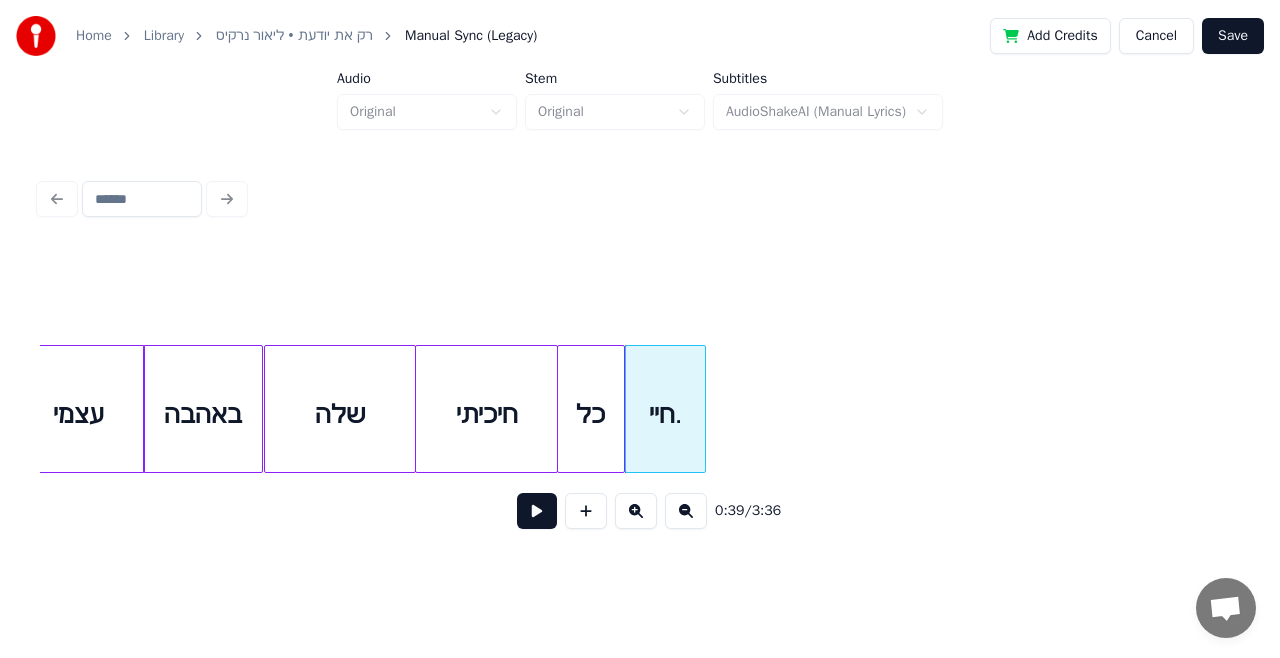 scroll, scrollTop: 0, scrollLeft: 7370, axis: horizontal 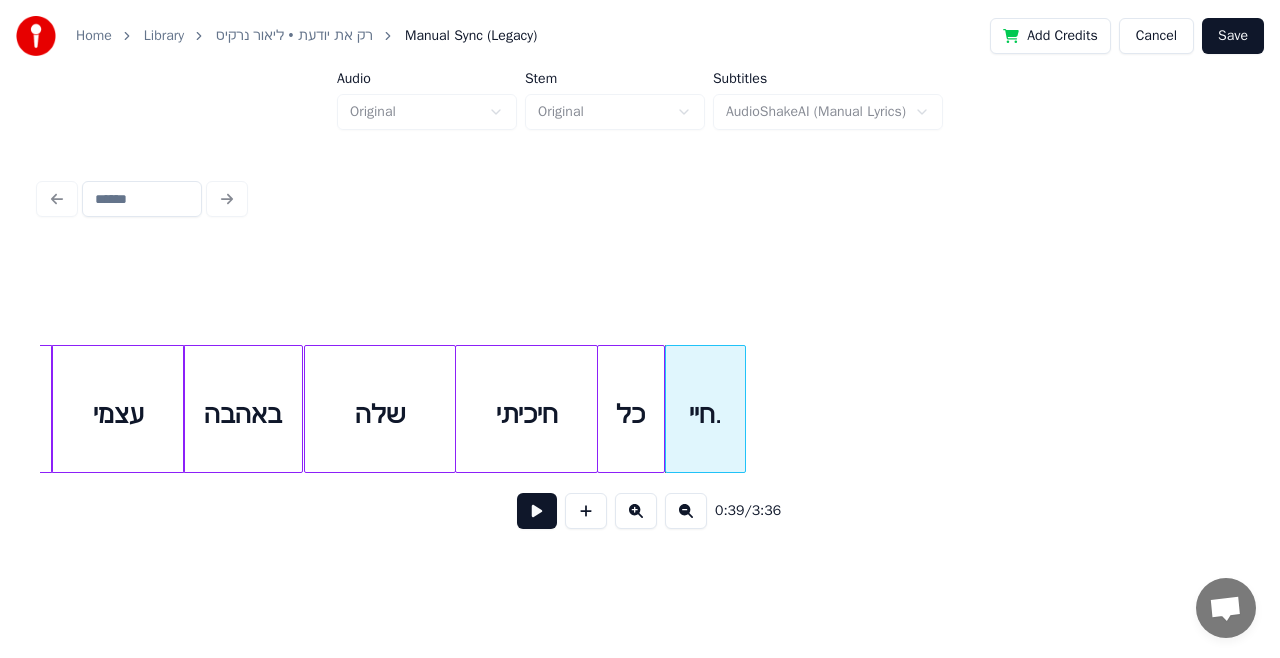 click on "עצמי" at bounding box center [118, 414] 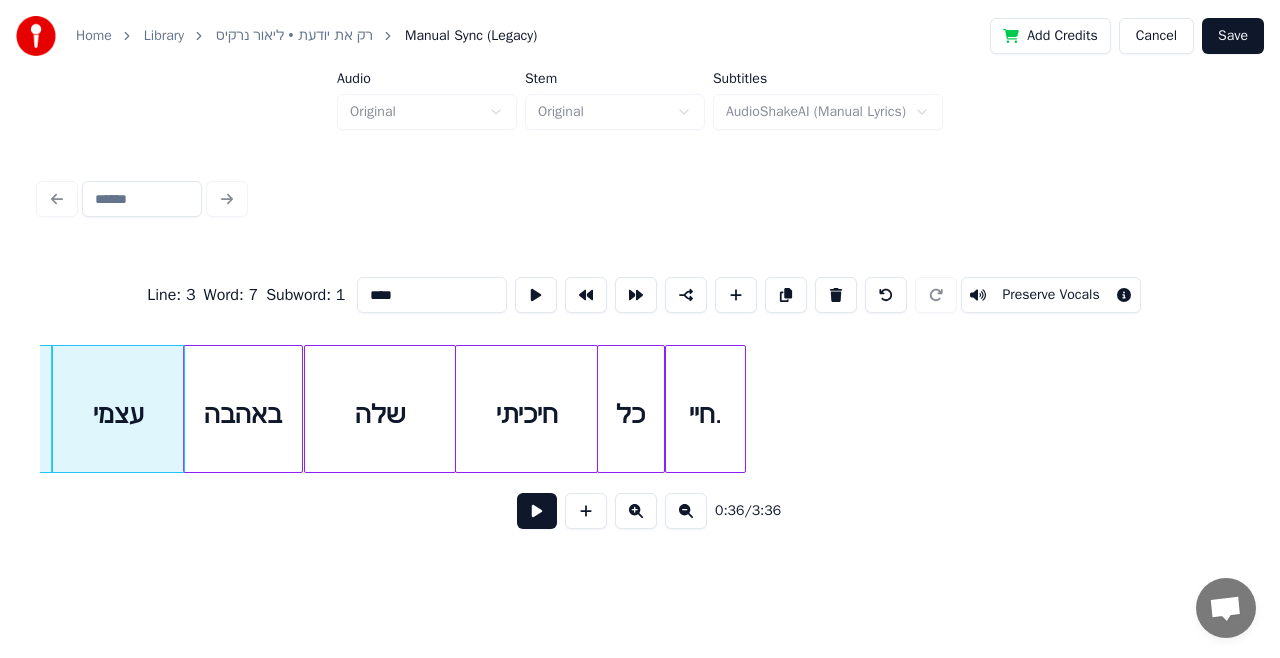 click at bounding box center [537, 511] 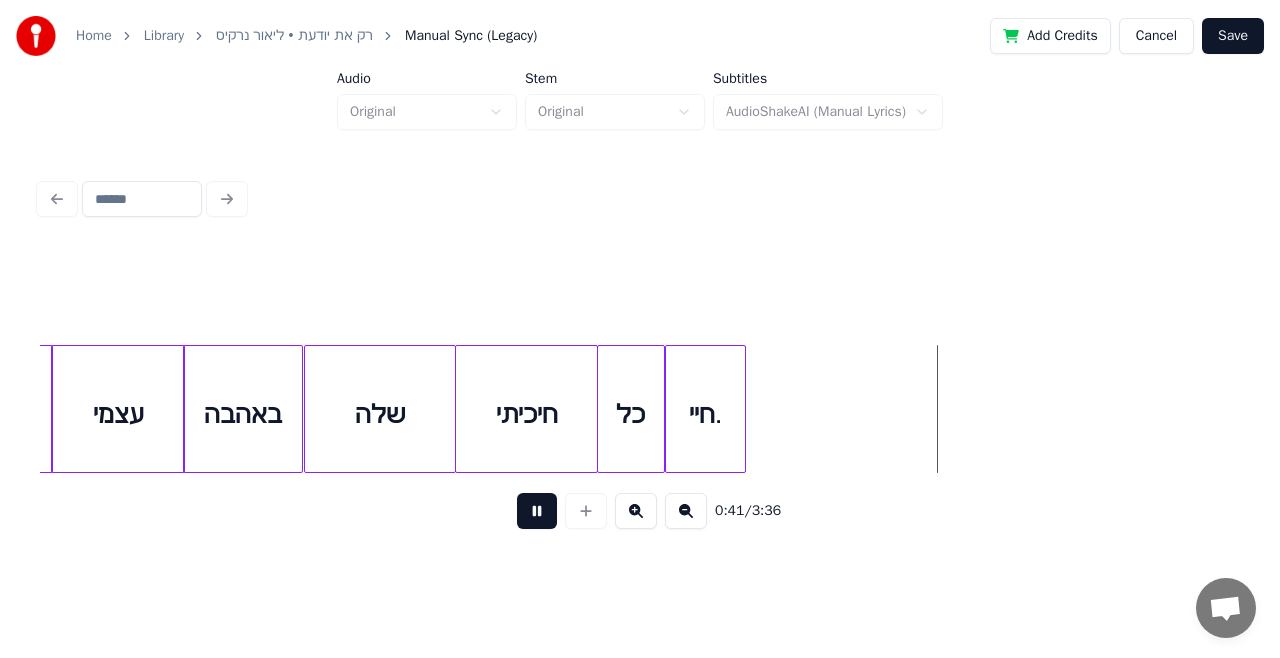click at bounding box center [537, 511] 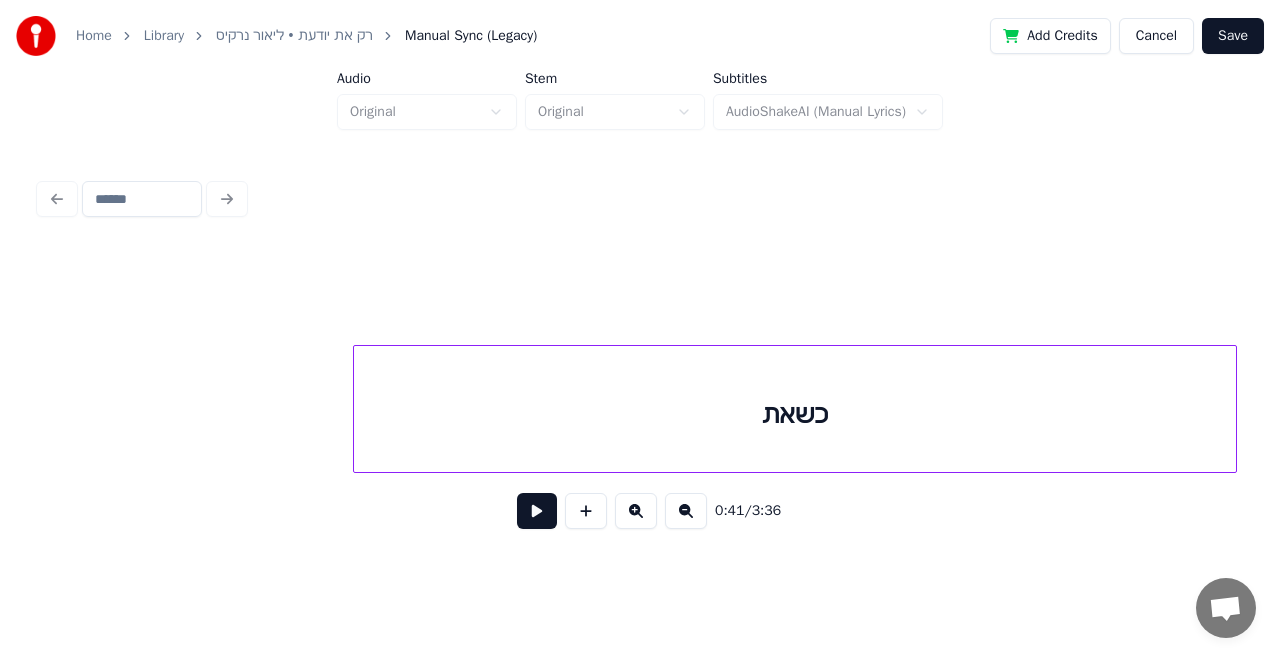 scroll, scrollTop: 0, scrollLeft: 15743, axis: horizontal 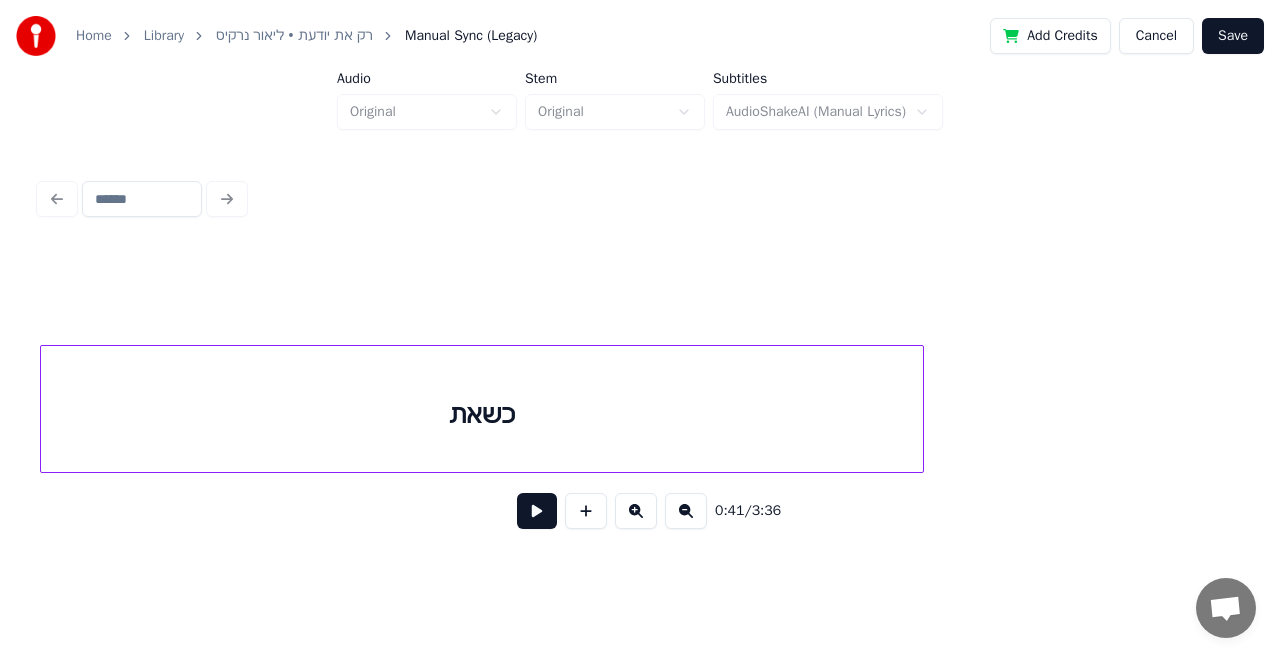 click on "כשאת" at bounding box center (482, 414) 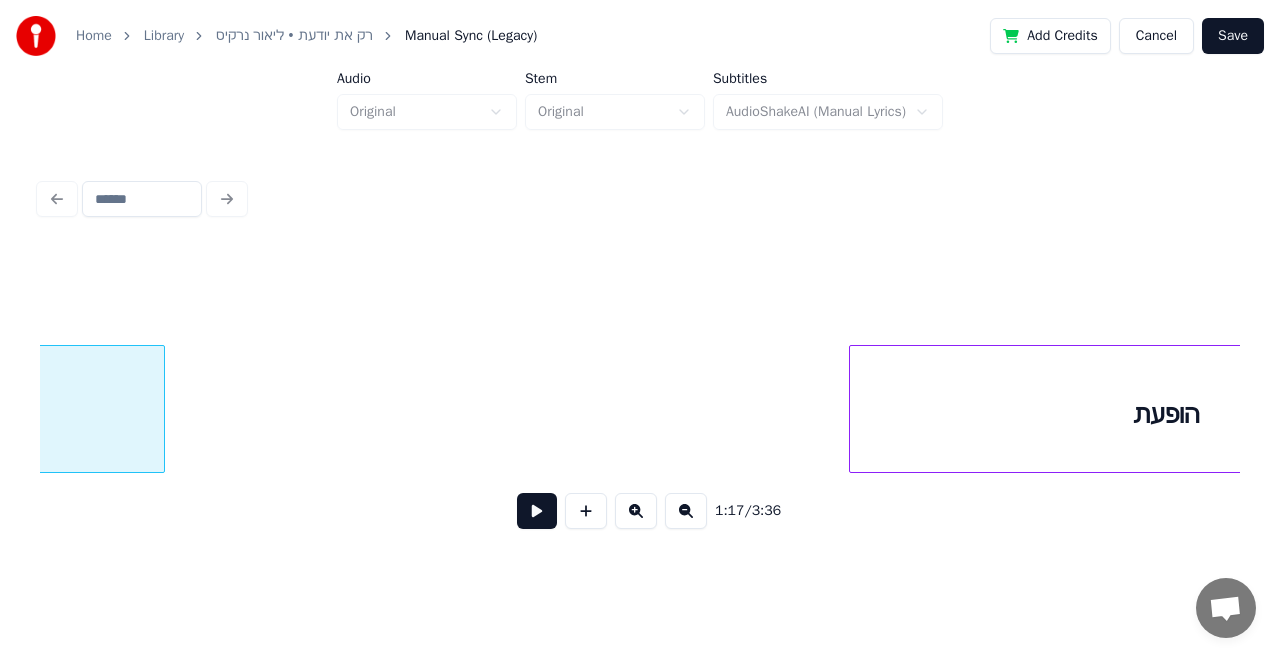 scroll, scrollTop: 0, scrollLeft: 16268, axis: horizontal 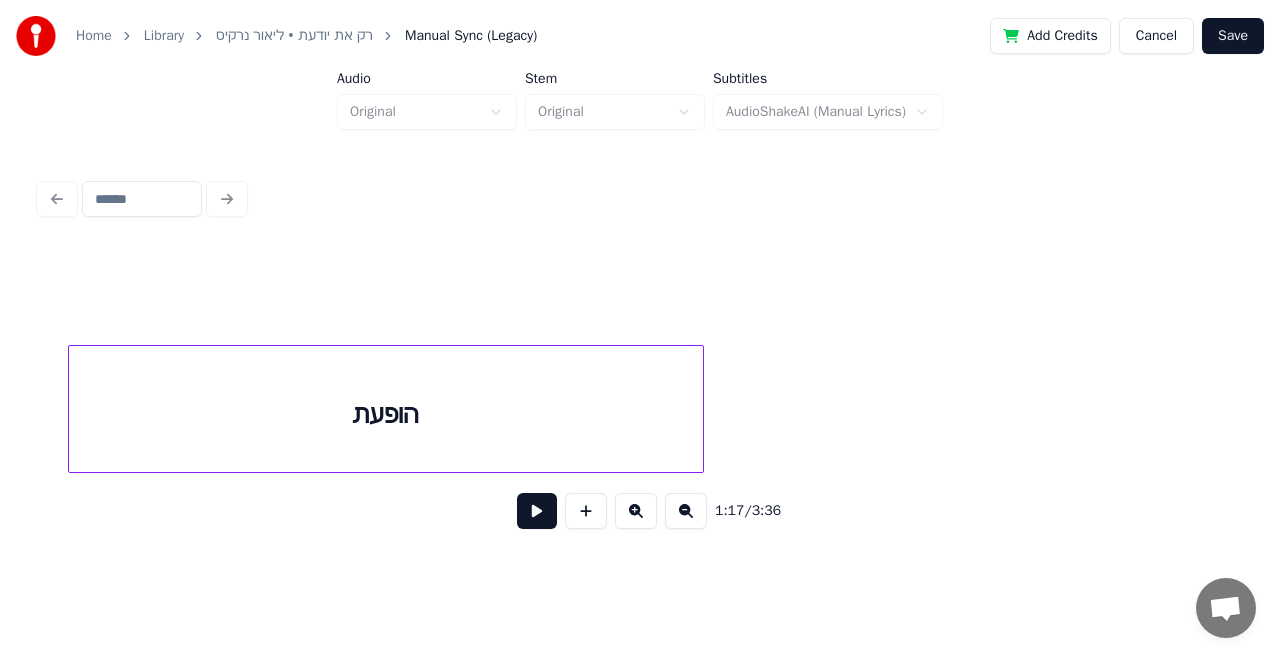 click on "הופעת" at bounding box center [386, 414] 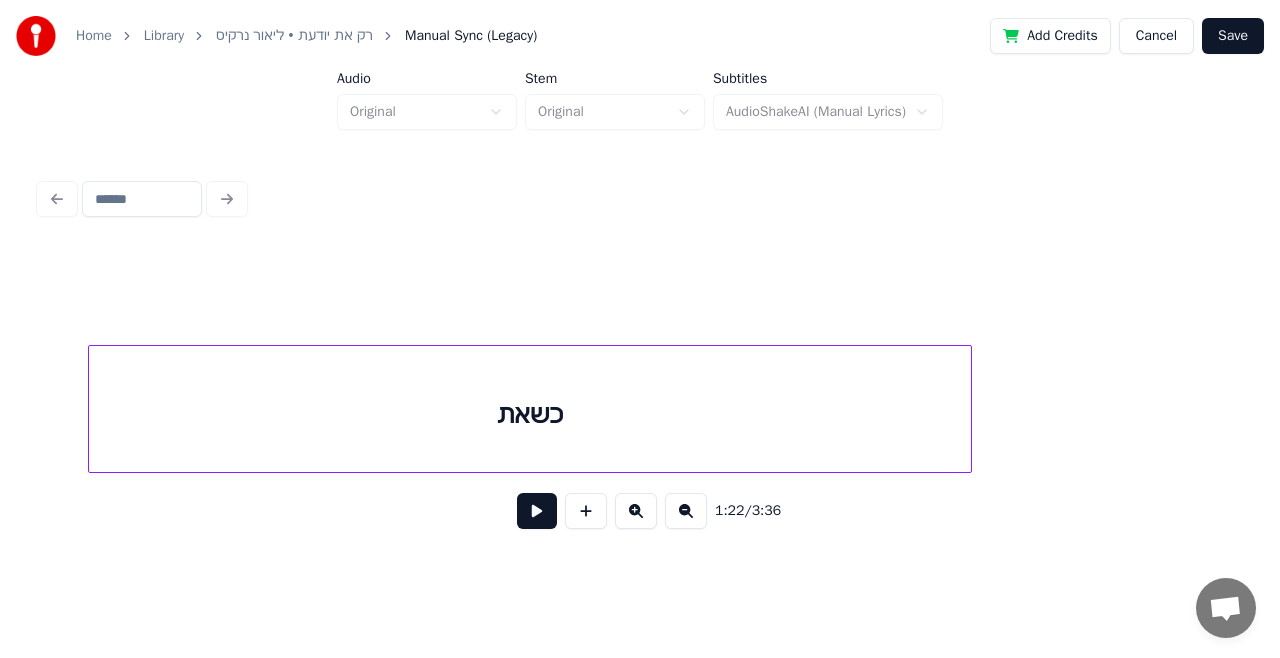 scroll, scrollTop: 0, scrollLeft: 15102, axis: horizontal 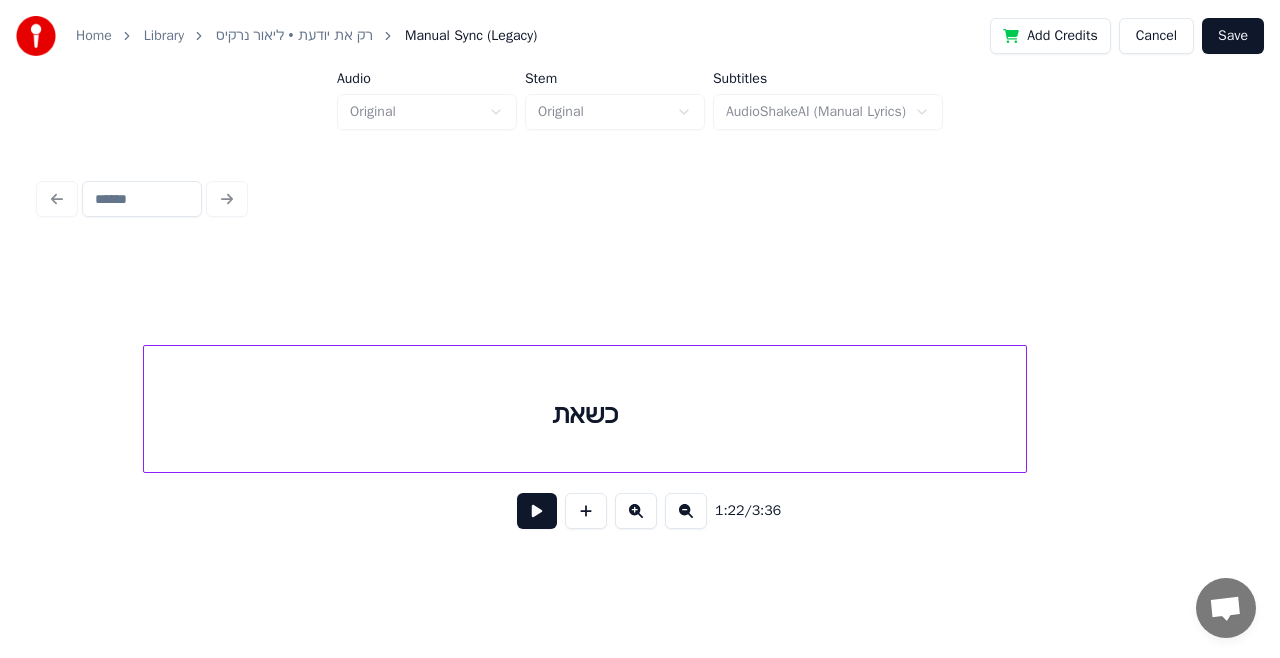 click on "כשאת" at bounding box center [585, 414] 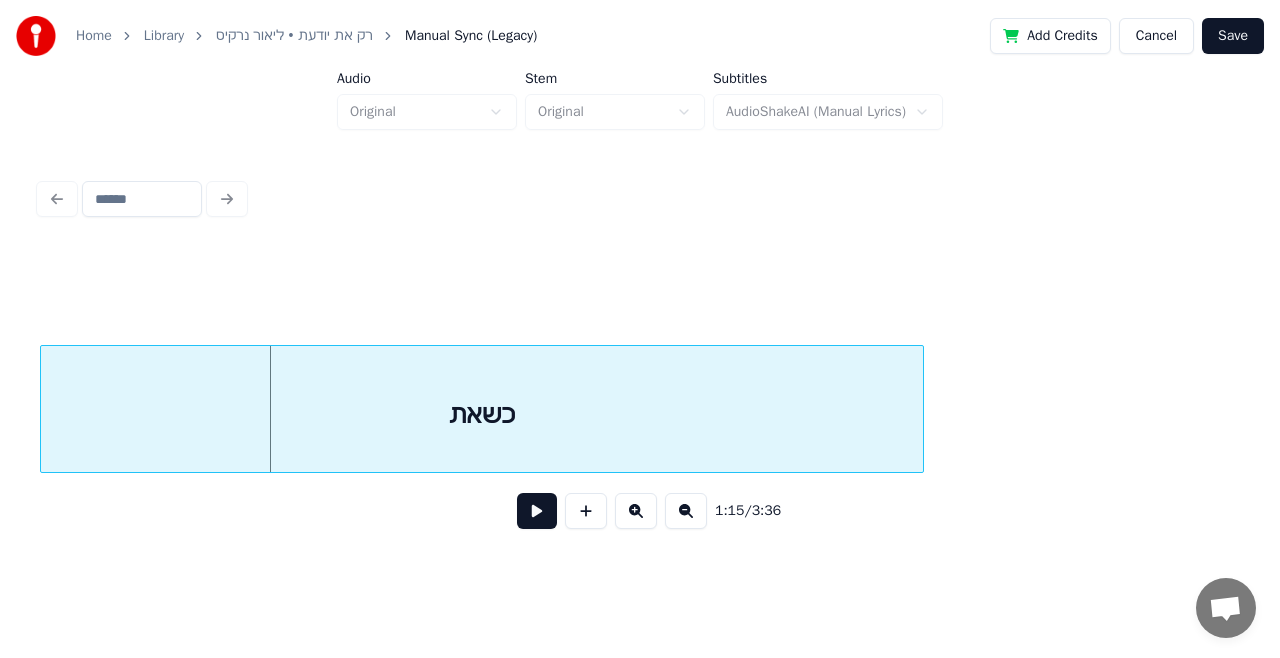 scroll, scrollTop: 0, scrollLeft: 14860, axis: horizontal 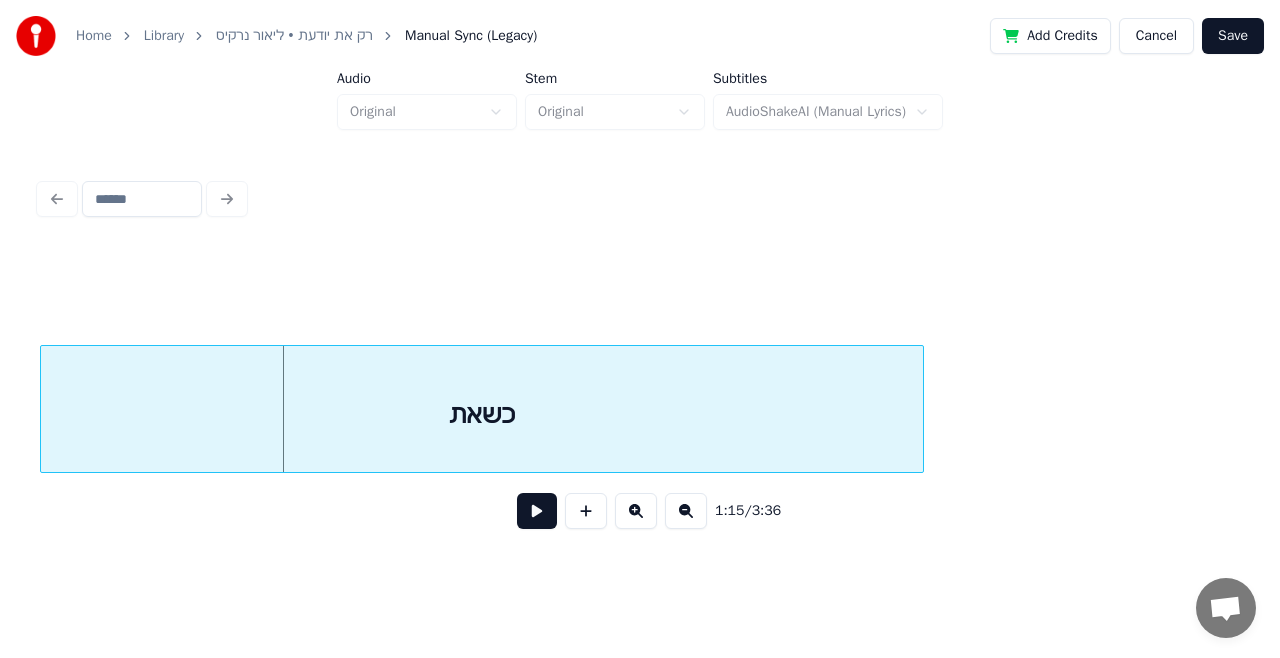 click on "Home Library רק את יודעת • [PERSON_NAME] Manual Sync (Legacy) Add Credits Cancel Save Audio Original Stem Original Subtitles AudioShakeAI (Manual Lyrics) 1:15  /  3:36" at bounding box center (640, 278) 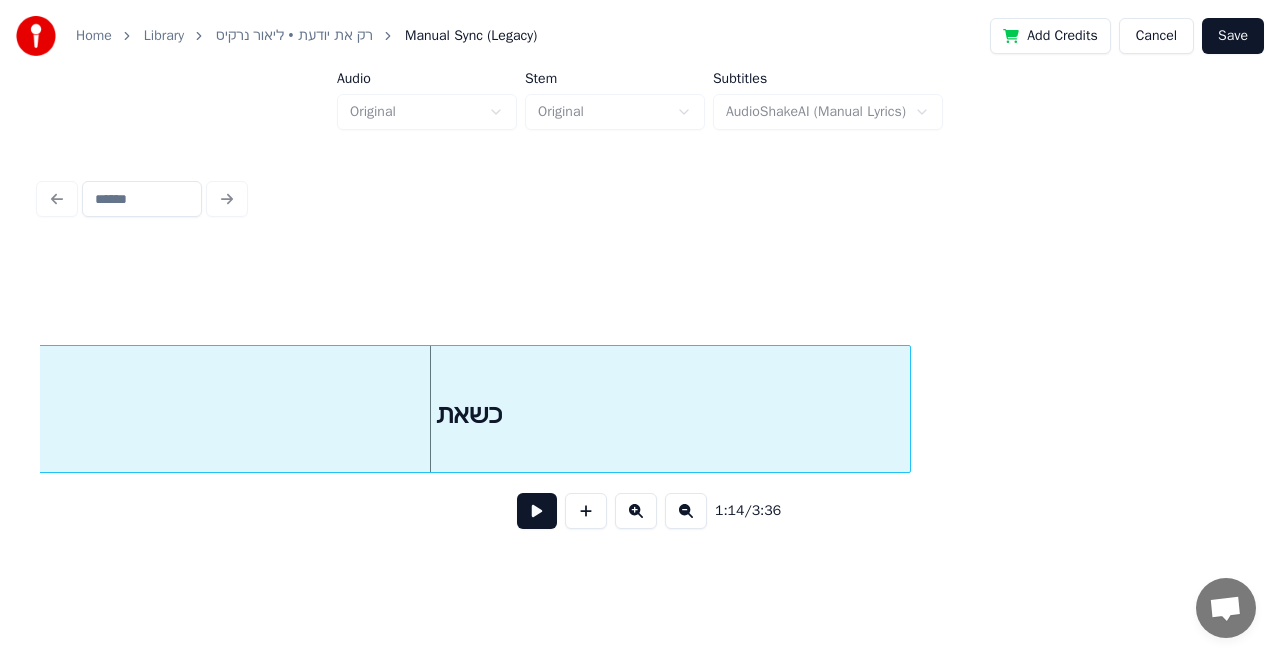 scroll, scrollTop: 0, scrollLeft: 14456, axis: horizontal 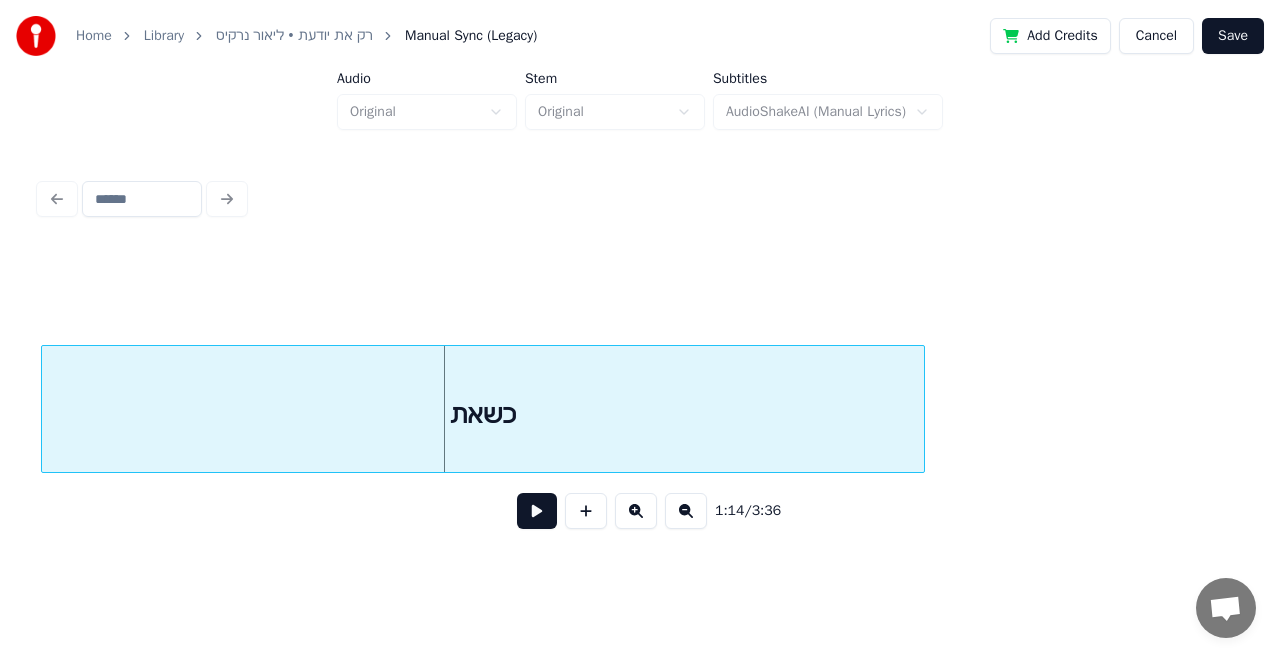 click on "כשאת" at bounding box center (483, 414) 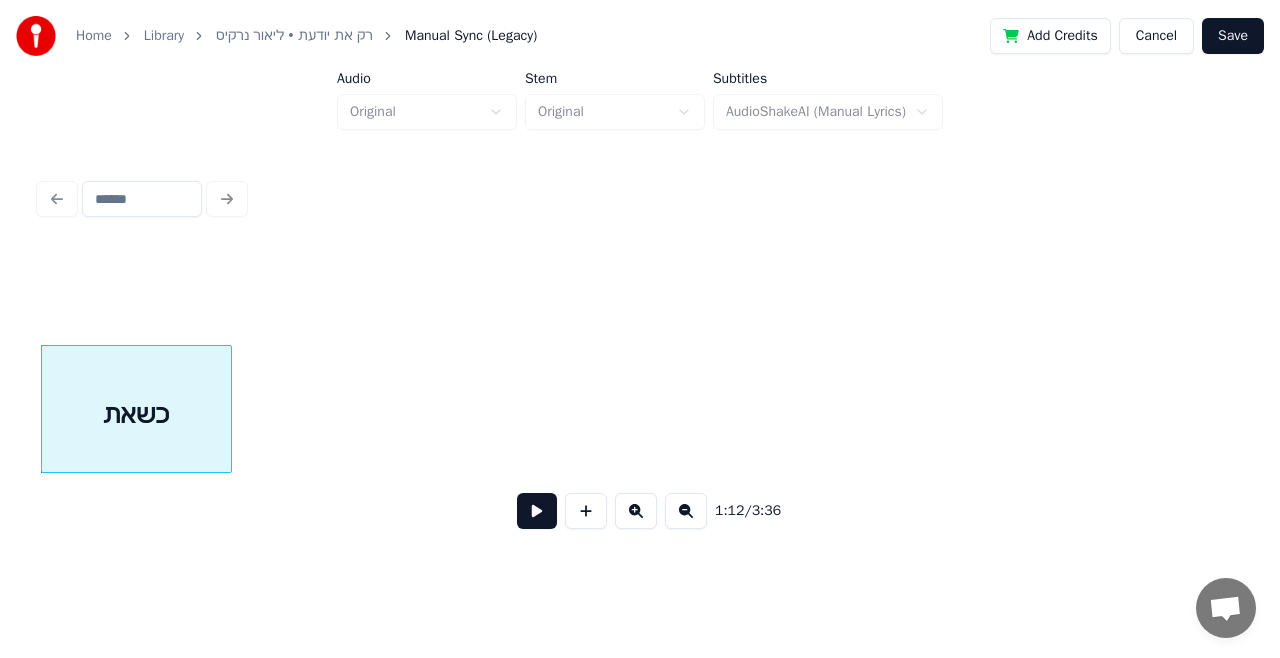 click at bounding box center (228, 409) 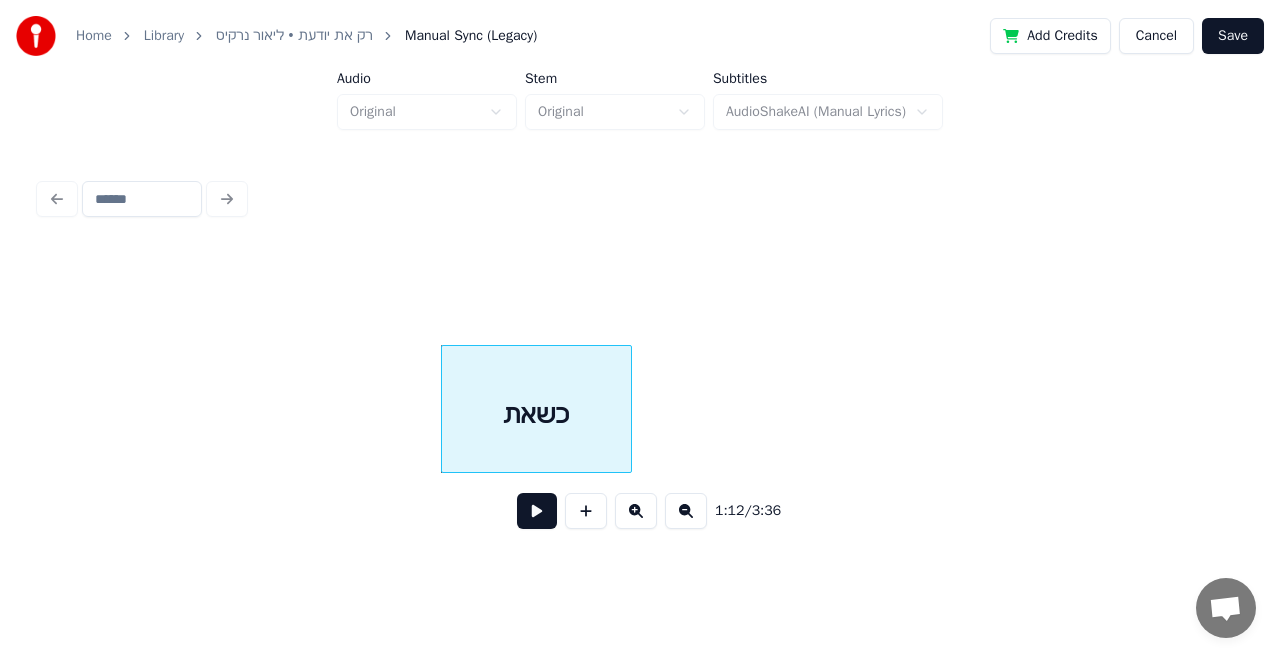 scroll, scrollTop: 0, scrollLeft: 13950, axis: horizontal 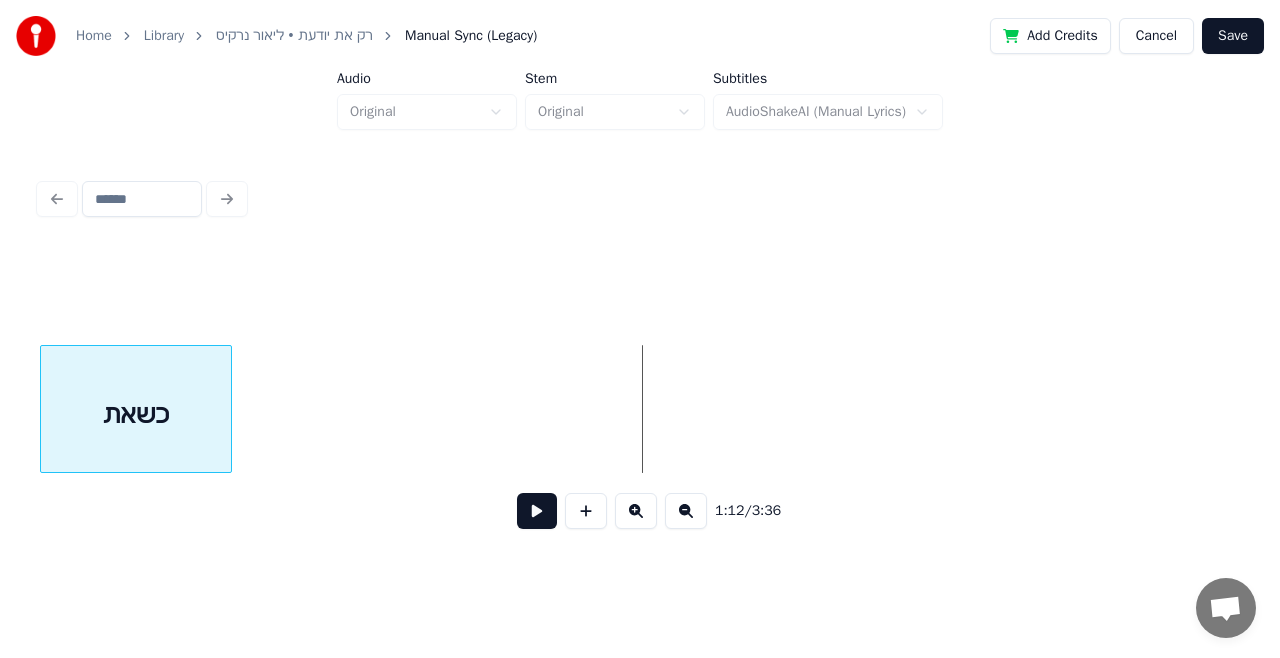 click on "1:12  /  3:36" at bounding box center (640, 359) 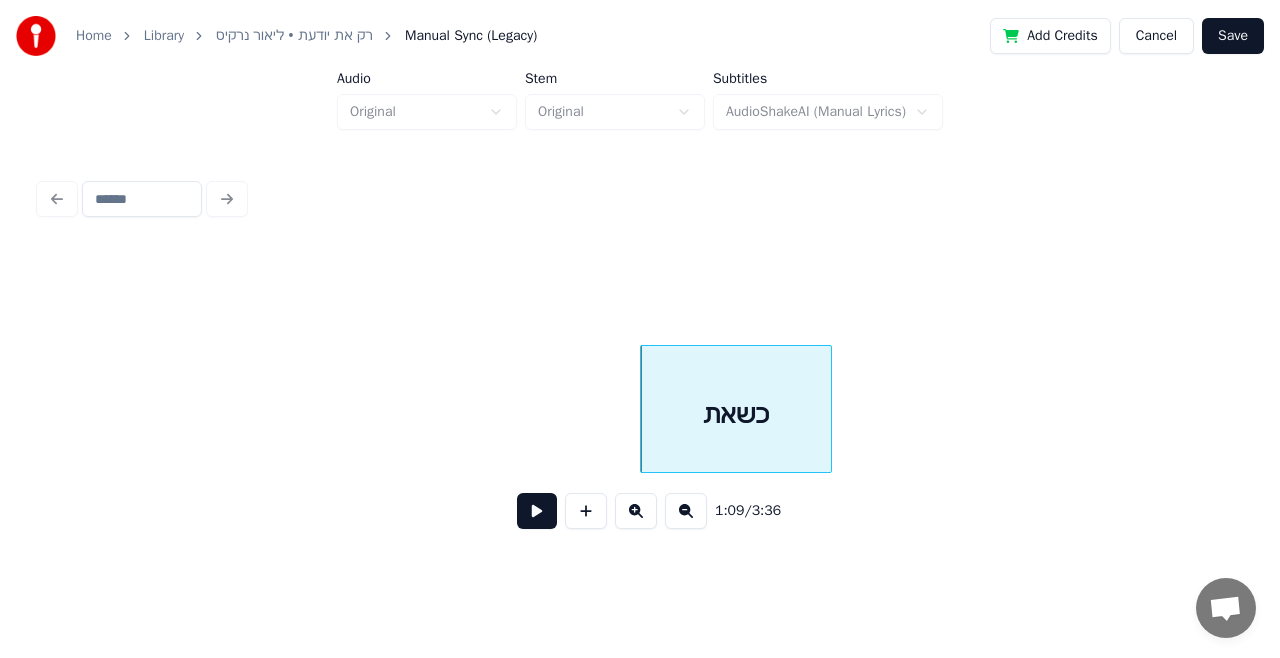 scroll, scrollTop: 0, scrollLeft: 13095, axis: horizontal 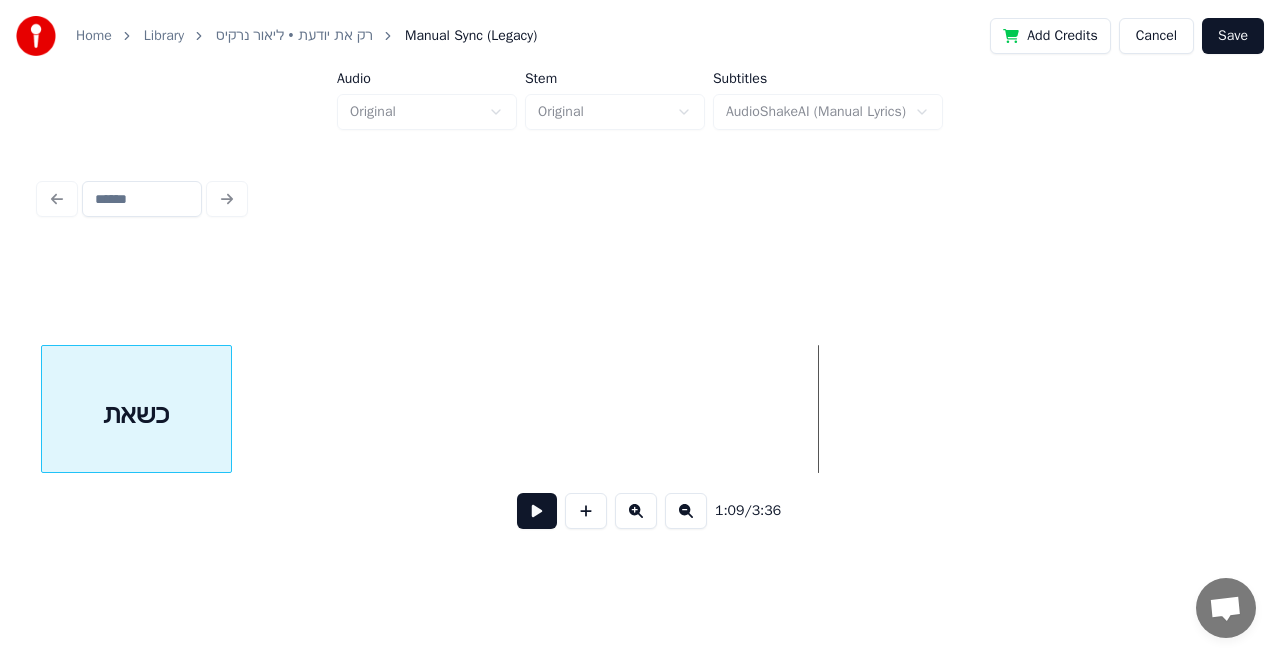 click on "כשאת" at bounding box center [136, 414] 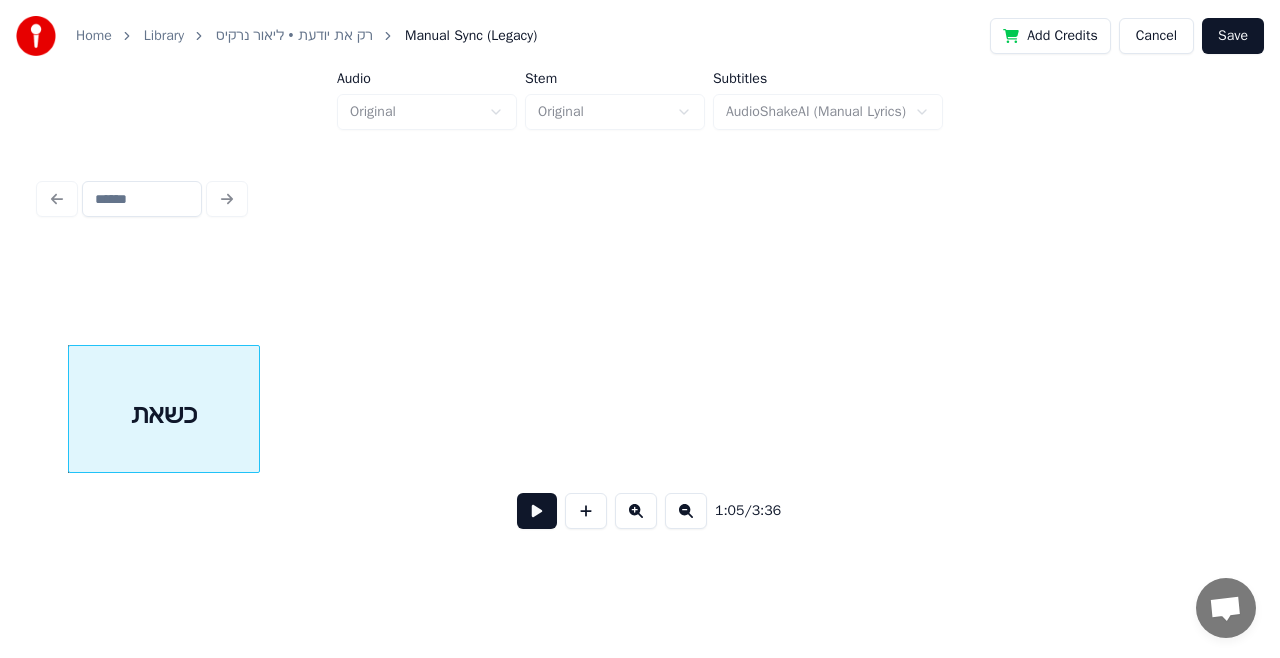 scroll, scrollTop: 0, scrollLeft: 13034, axis: horizontal 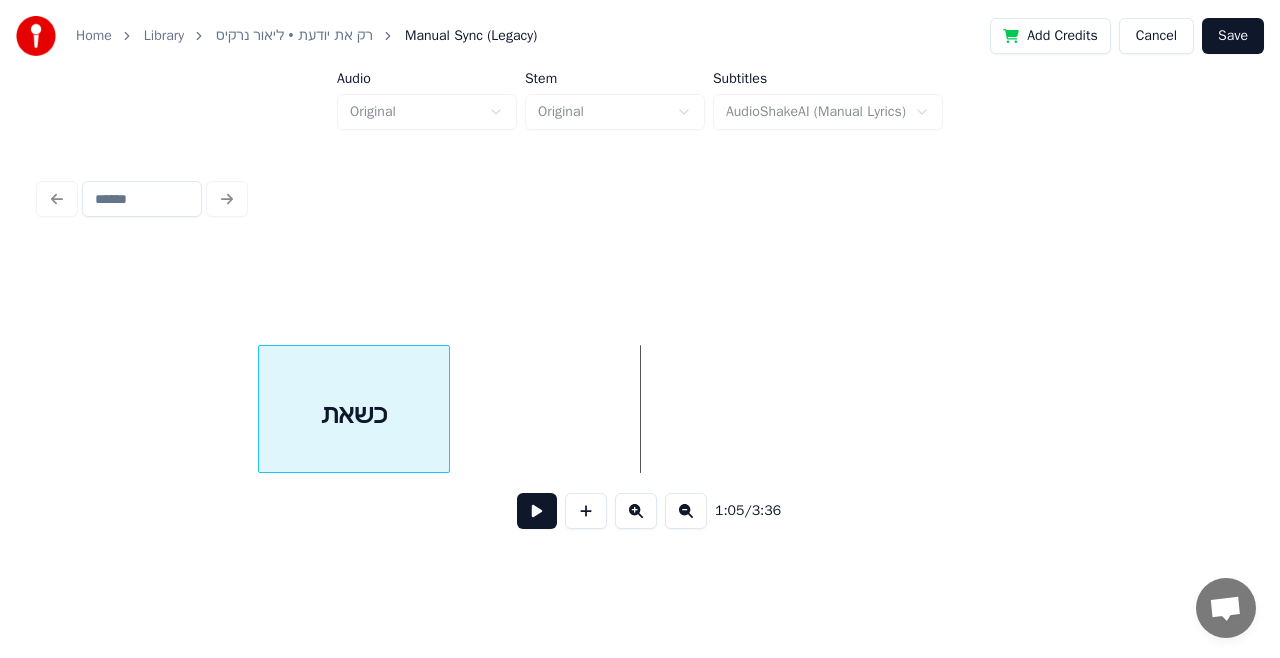 click on "כשאת" at bounding box center [353, 414] 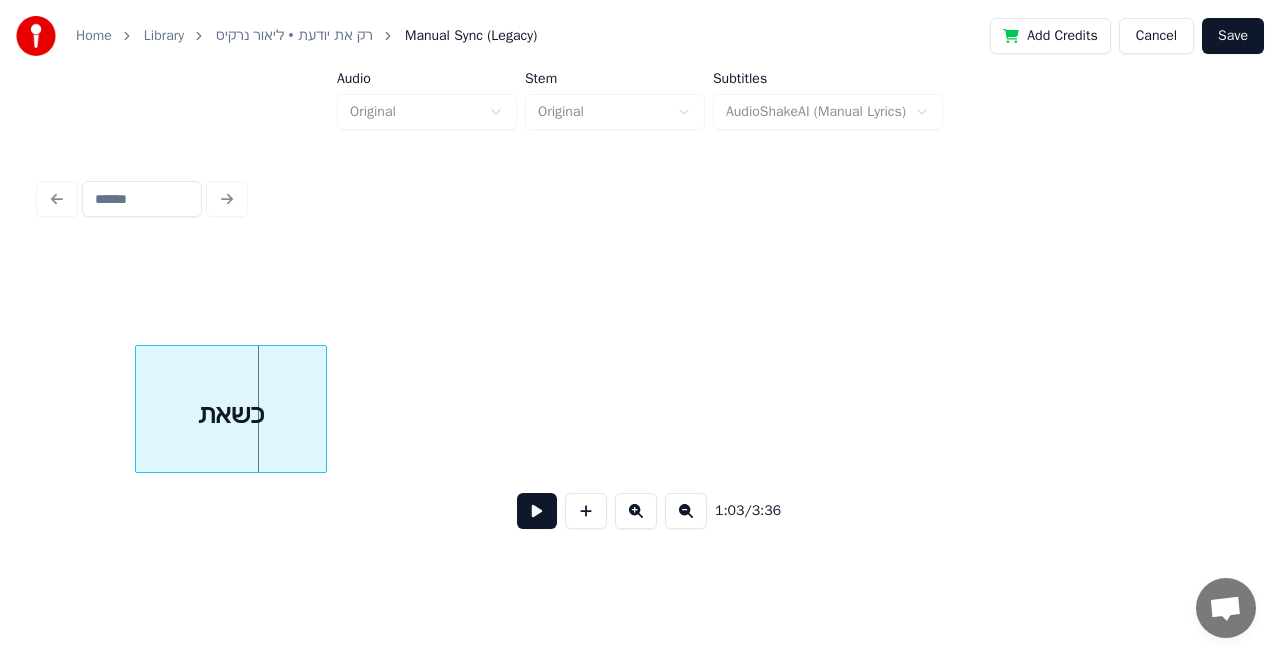 click on "כשאת" at bounding box center [230, 414] 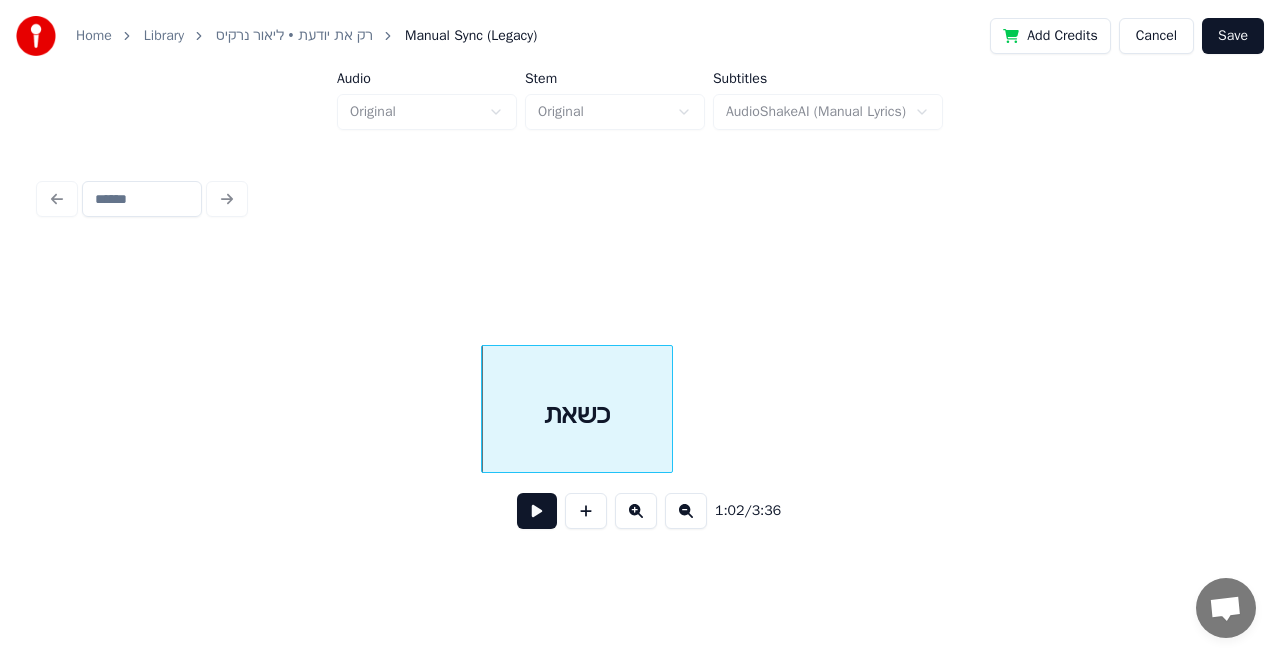 scroll, scrollTop: 0, scrollLeft: 12114, axis: horizontal 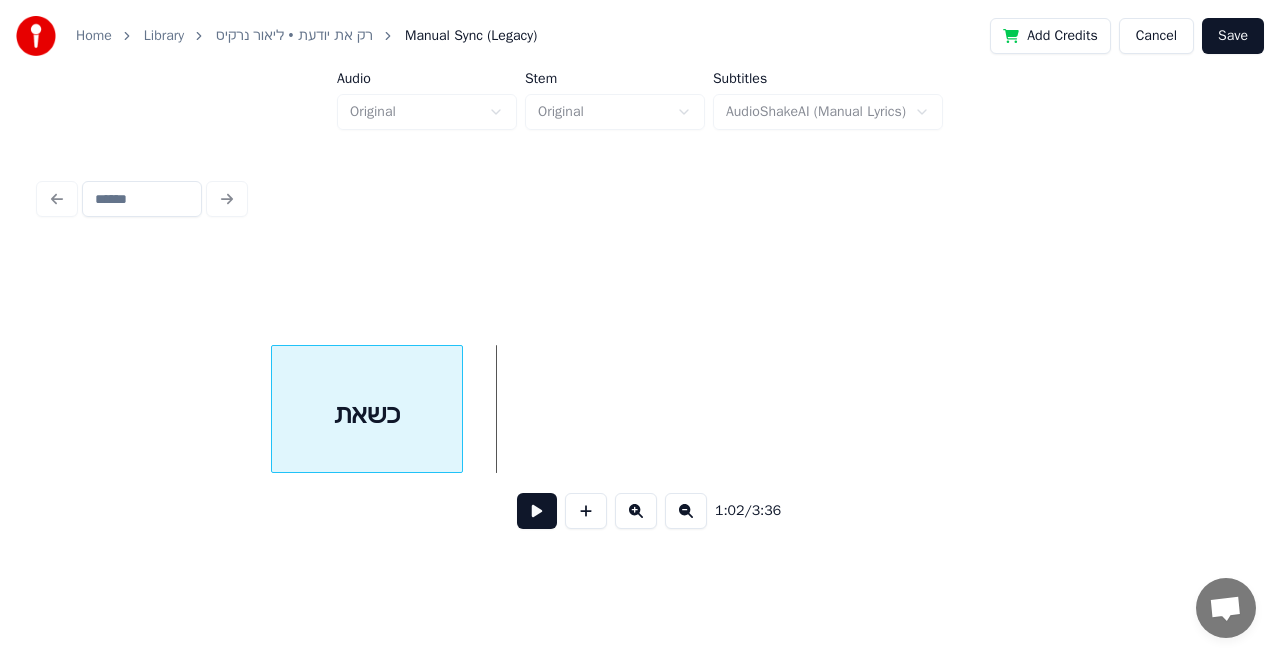 click on "כשאת" at bounding box center [366, 414] 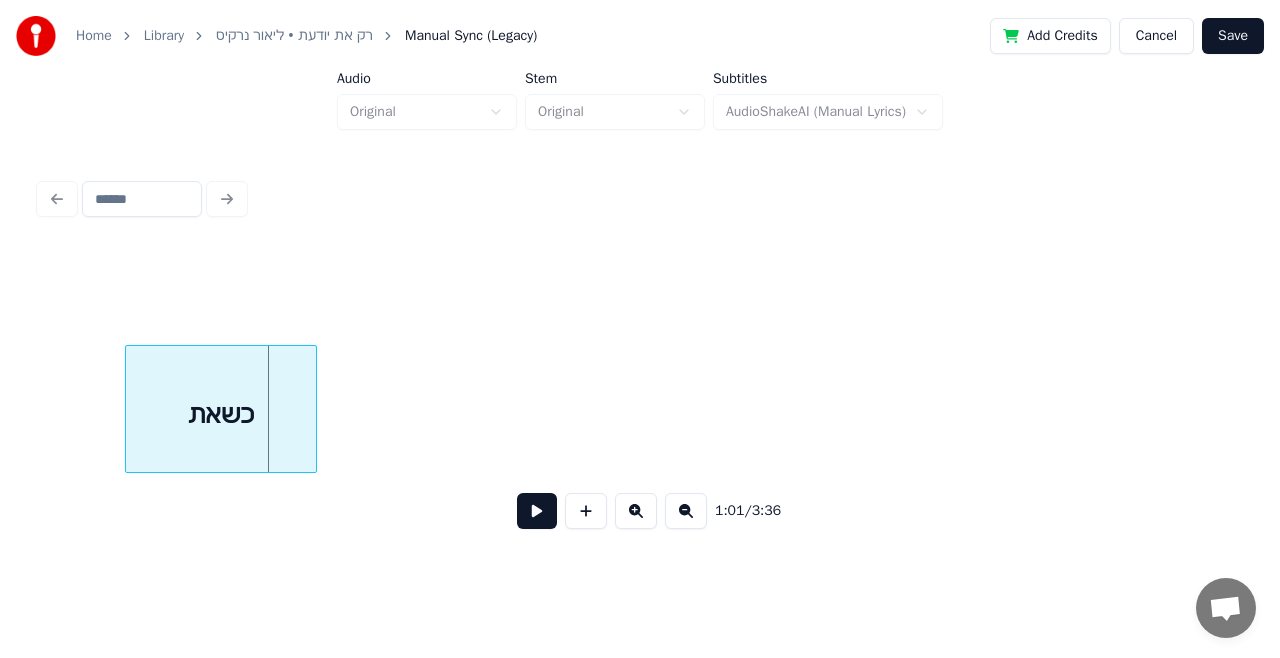 click on "כשאת" at bounding box center [220, 414] 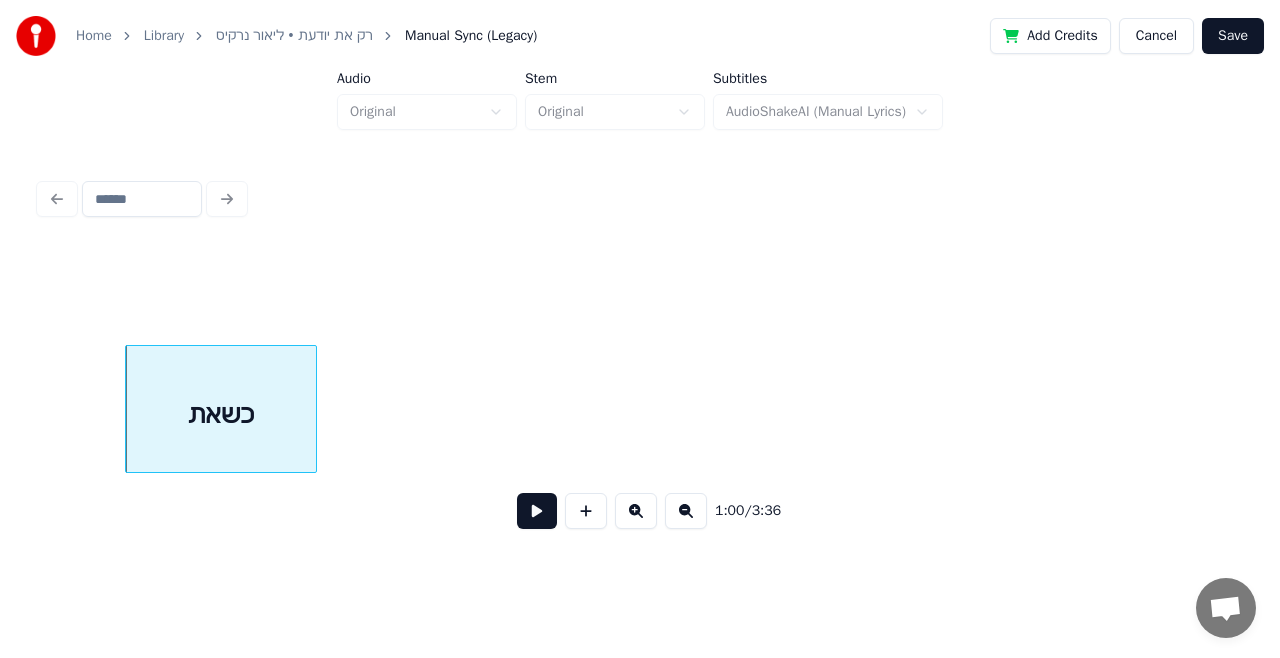 click on "כשאת" at bounding box center [9565, 409] 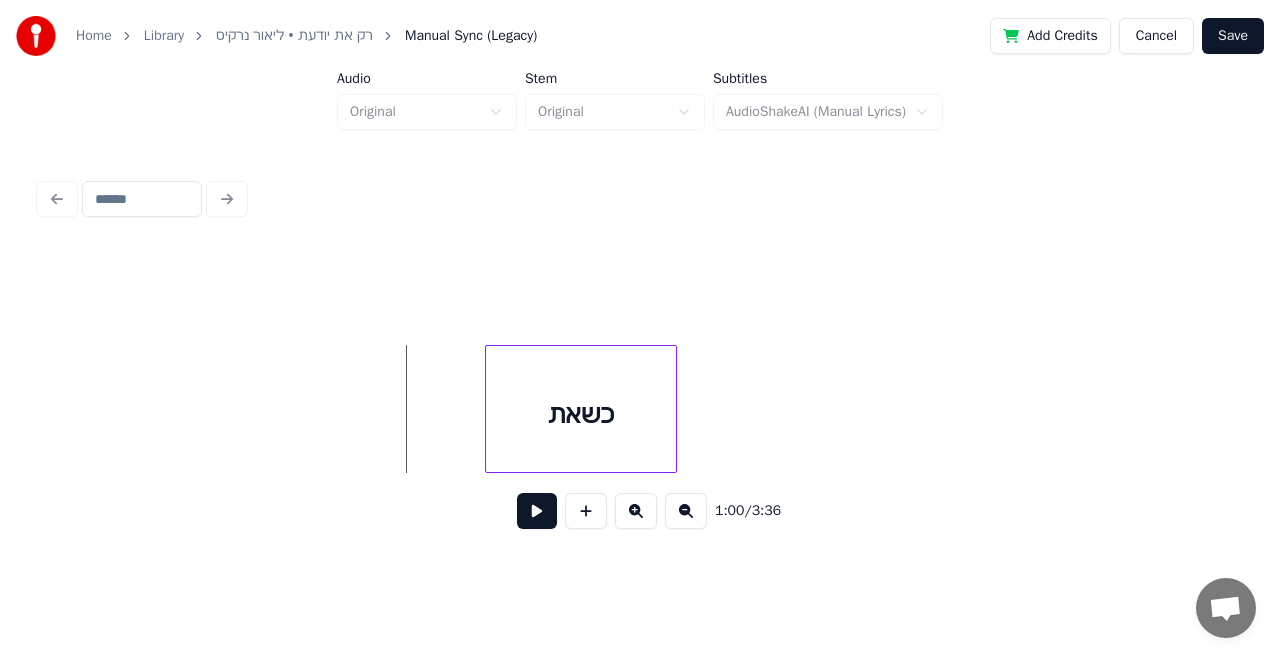 scroll, scrollTop: 0, scrollLeft: 11740, axis: horizontal 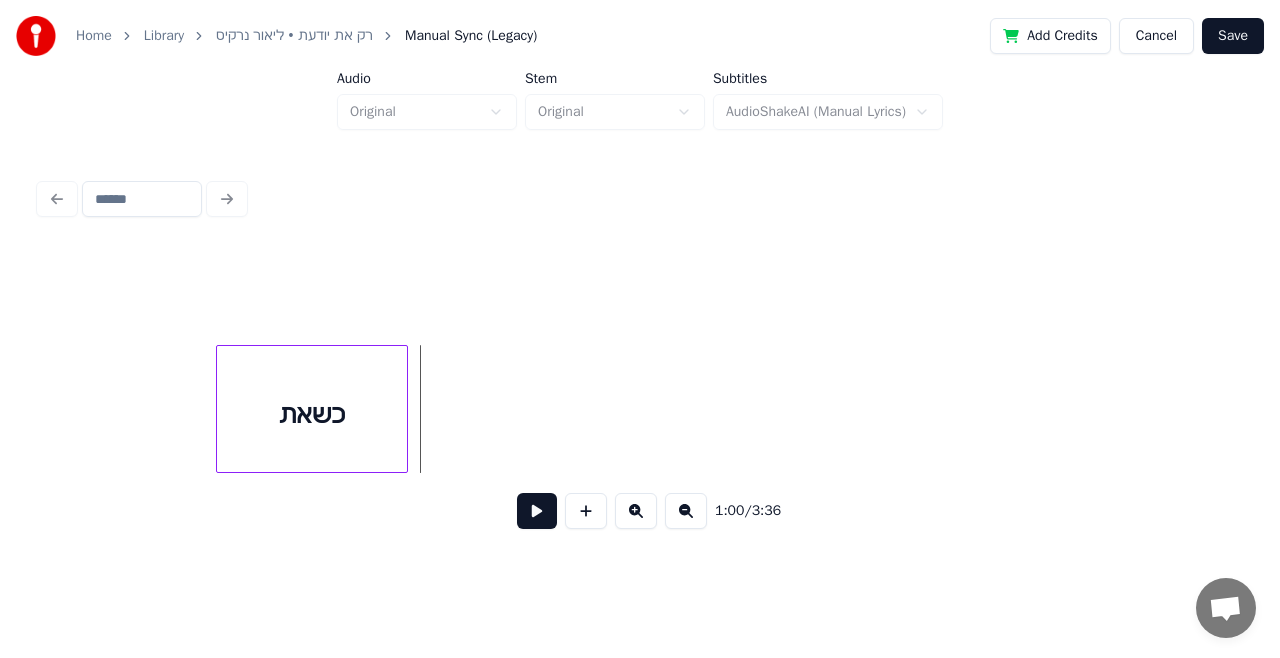 click on "כשאת" at bounding box center (311, 414) 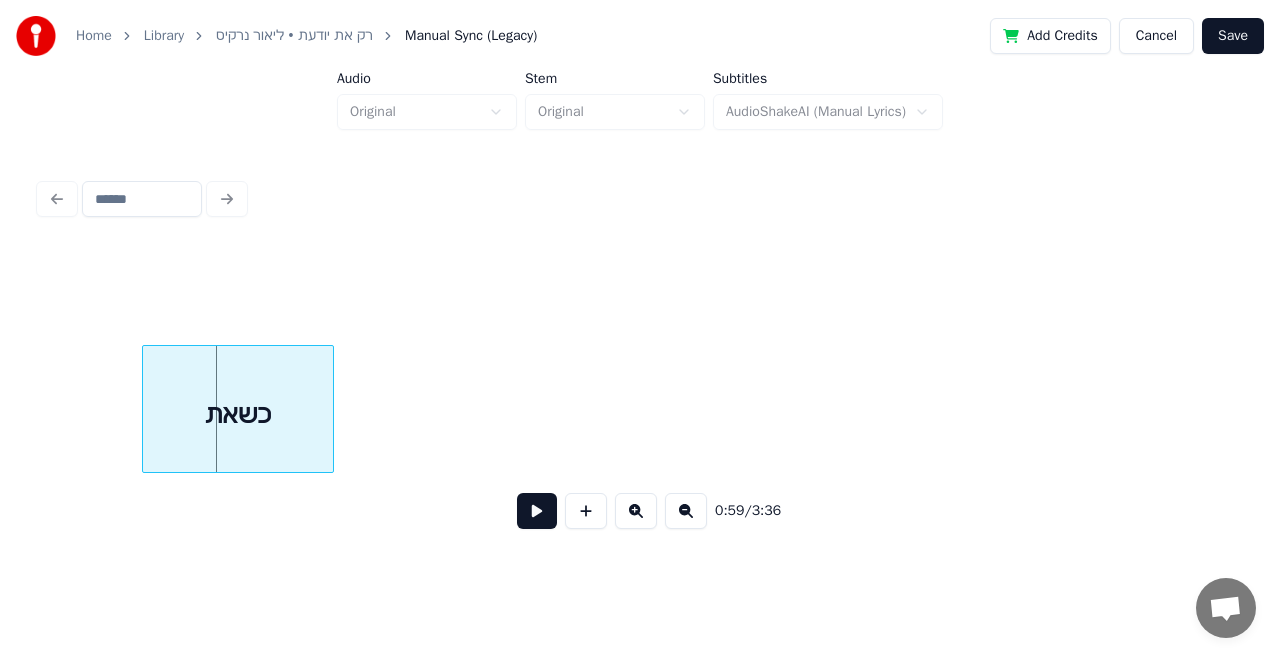 click on "כשאת" at bounding box center (237, 414) 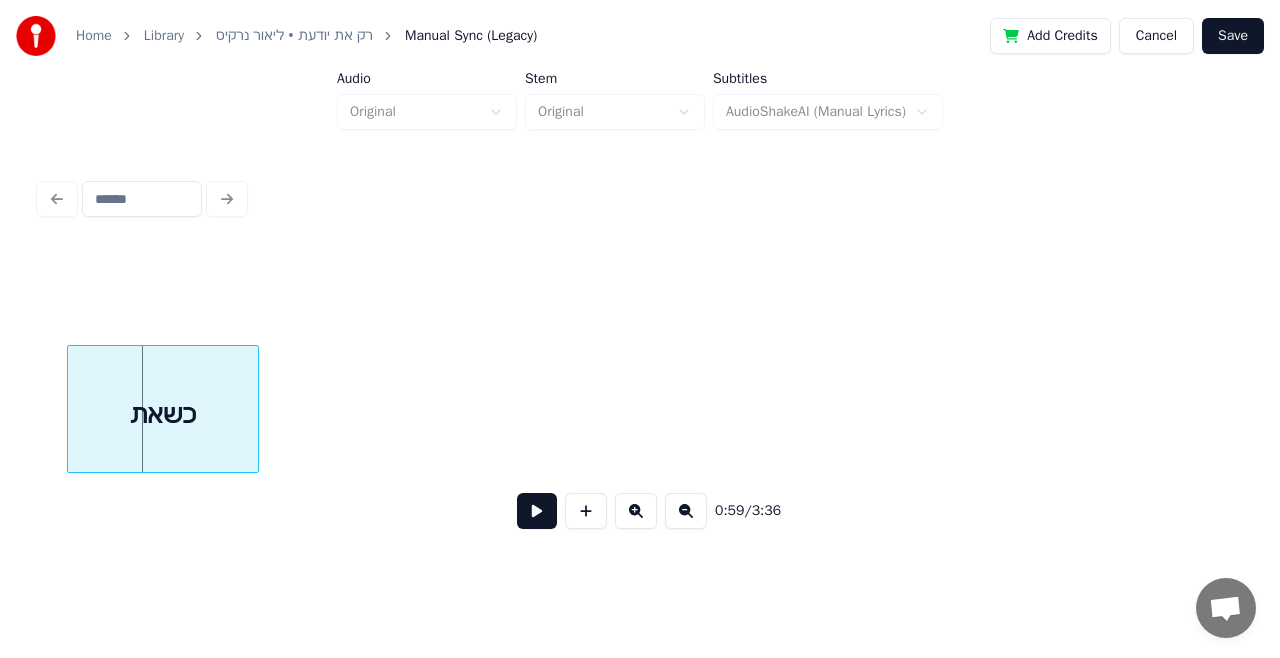 click on "כשאת" at bounding box center (162, 414) 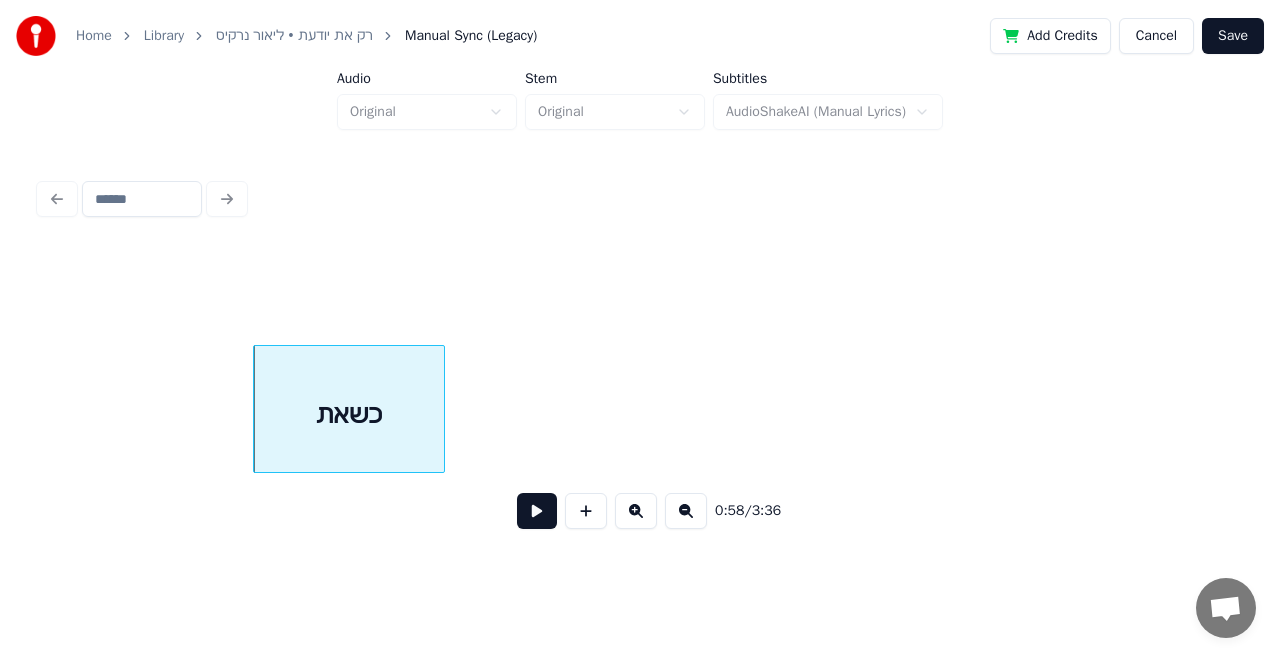 scroll, scrollTop: 0, scrollLeft: 11434, axis: horizontal 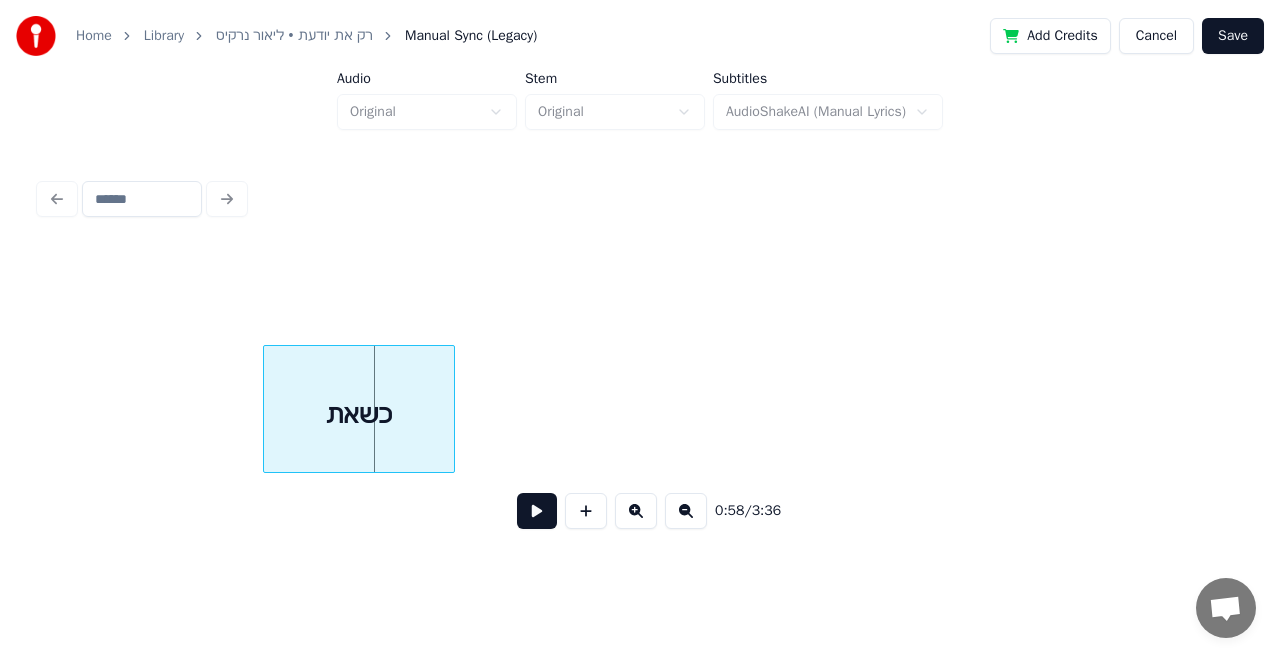 click on "כשאת" at bounding box center [358, 414] 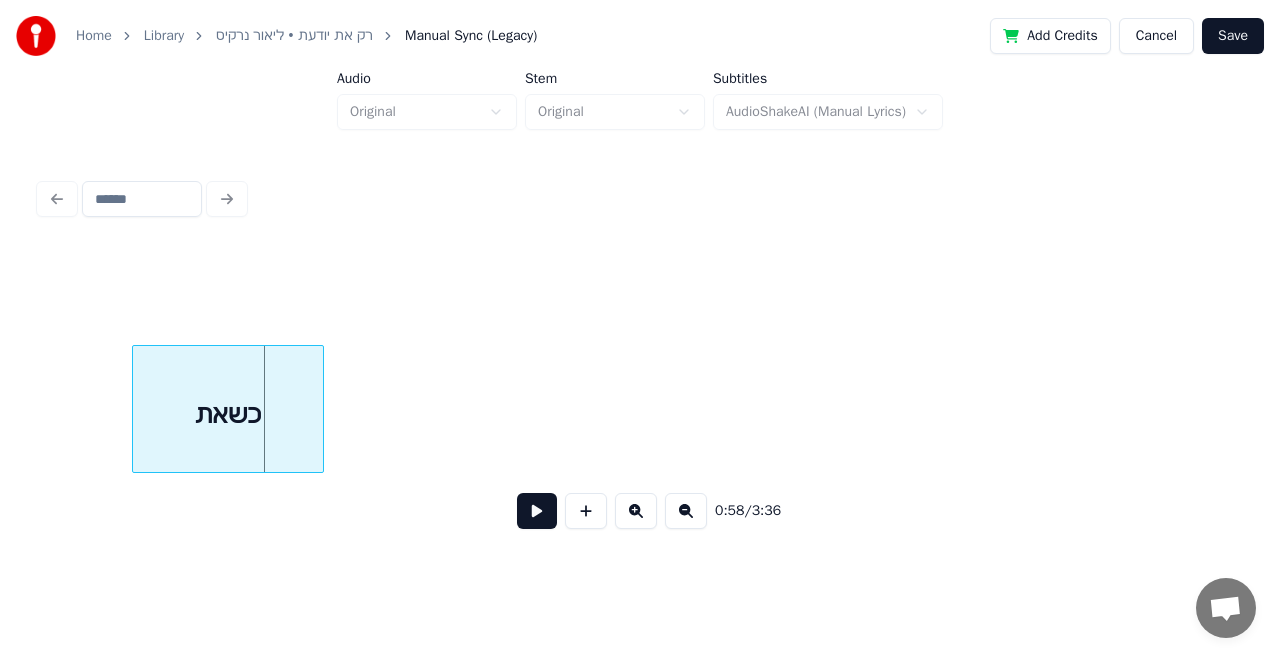 click on "כשאת" at bounding box center (227, 414) 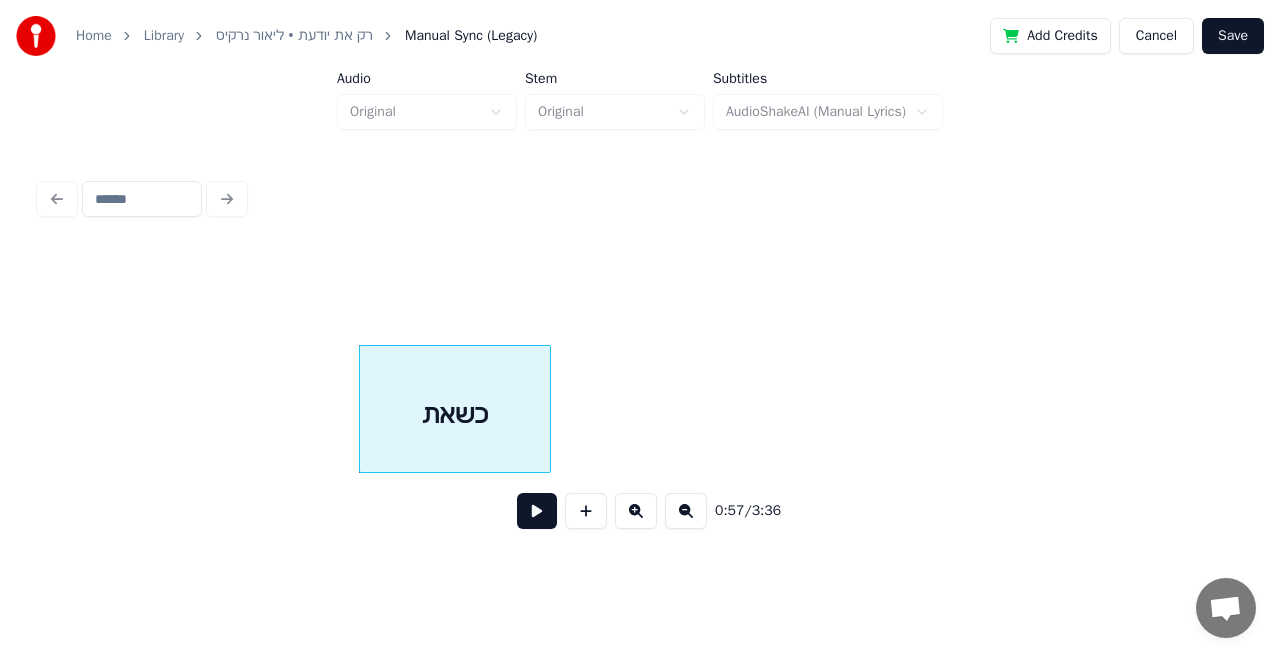 scroll, scrollTop: 0, scrollLeft: 11047, axis: horizontal 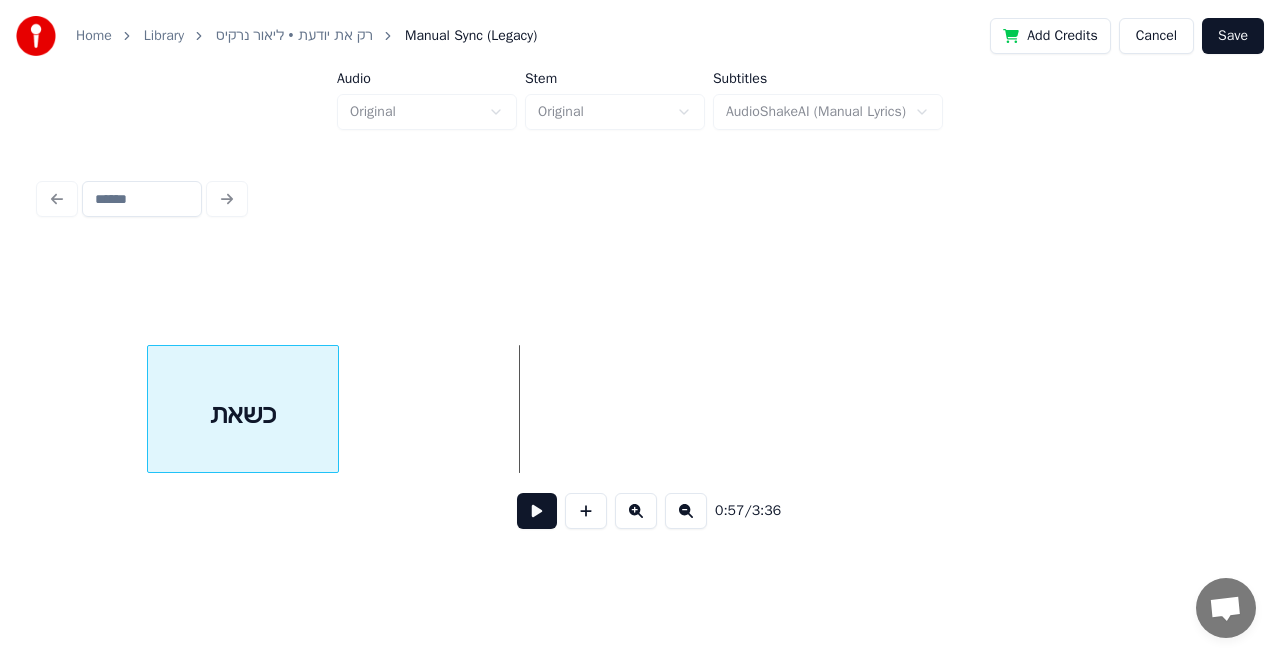 click on "כשאת" at bounding box center (242, 414) 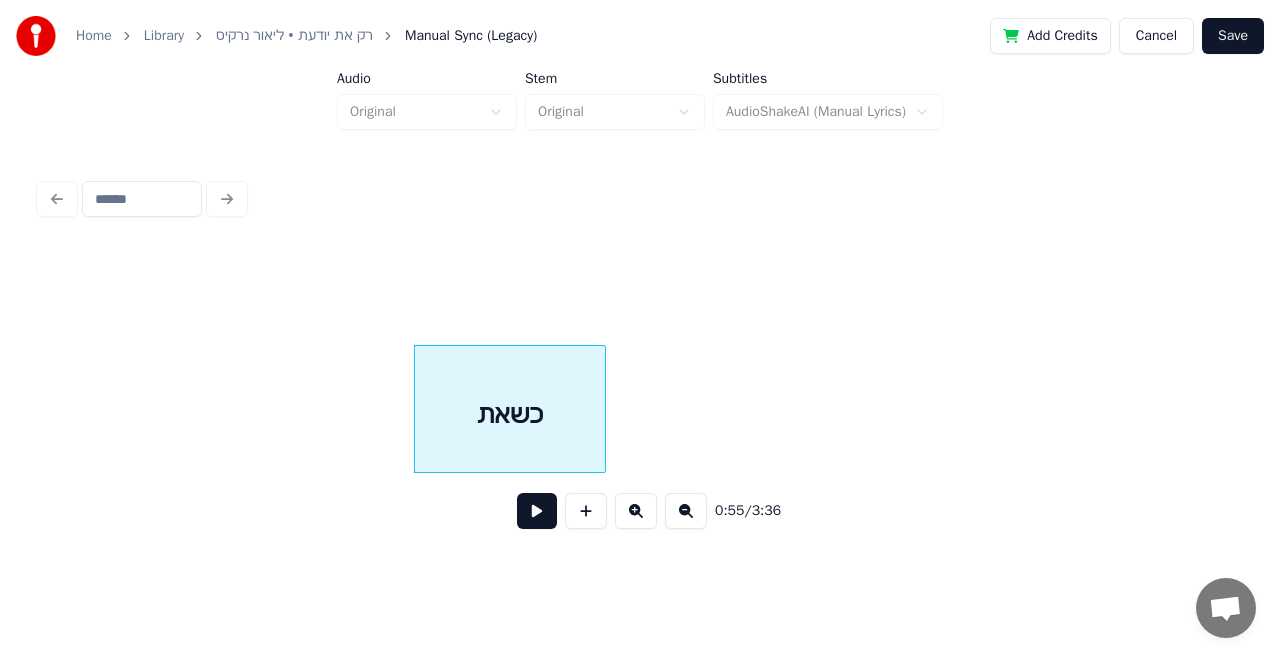 scroll, scrollTop: 0, scrollLeft: 10767, axis: horizontal 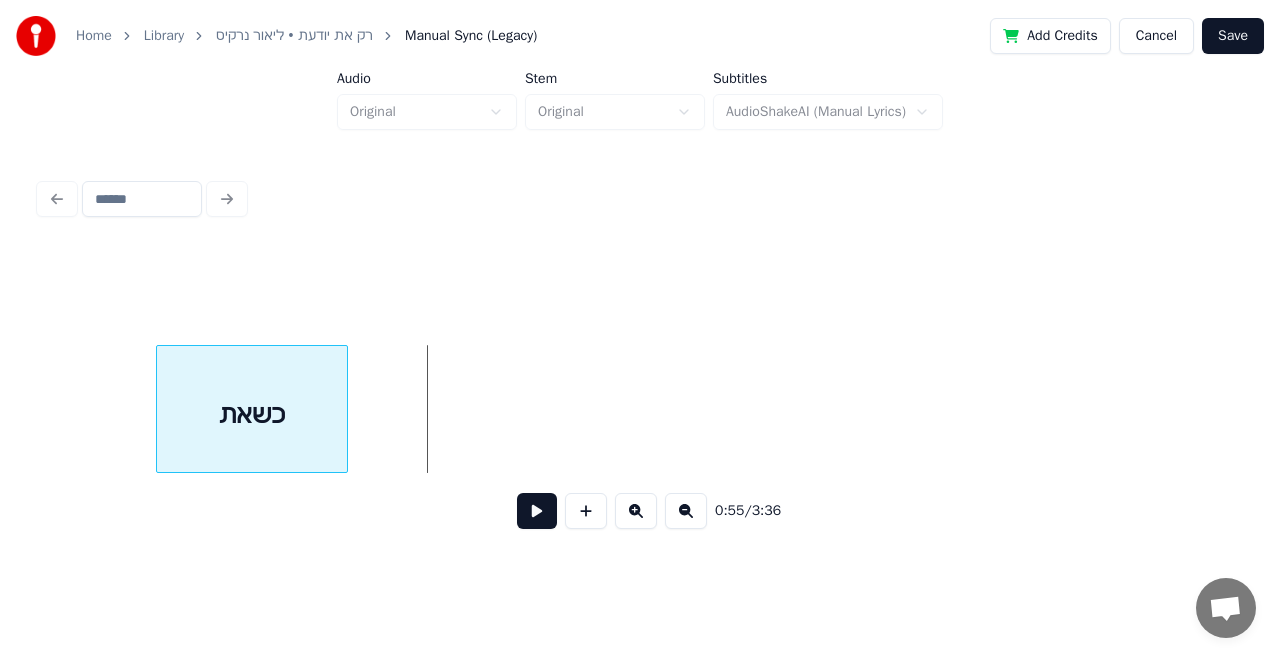 click on "כשאת" at bounding box center [251, 414] 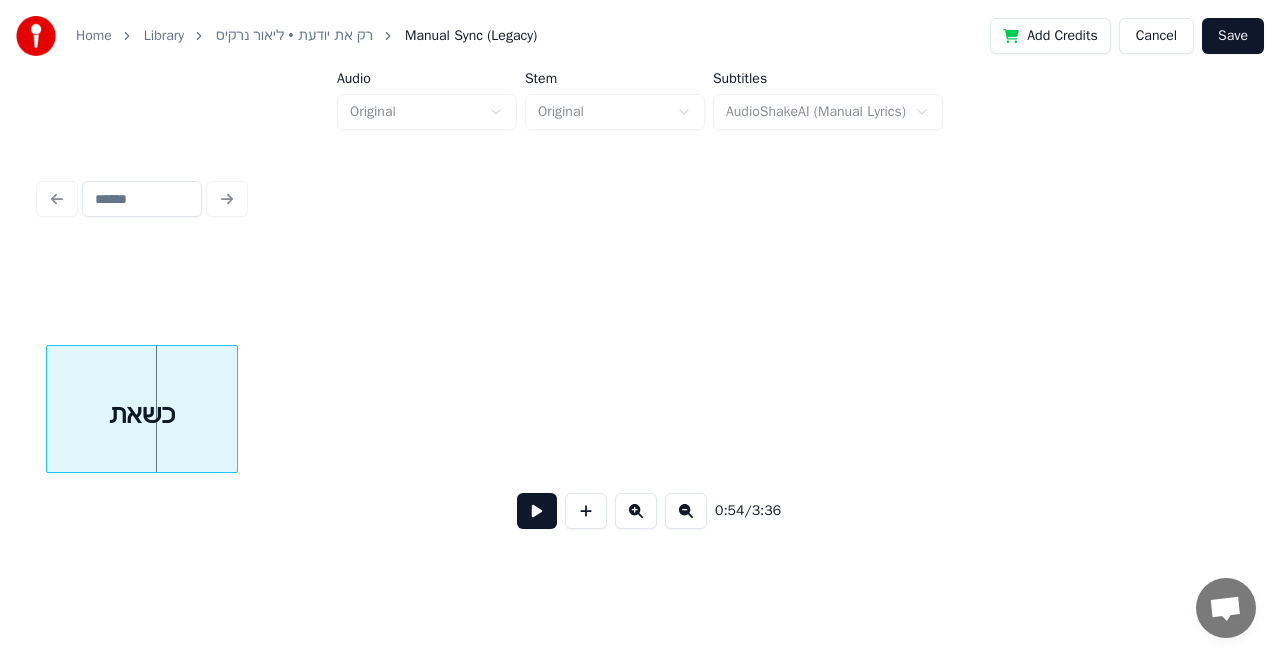 click on "כשאת" at bounding box center (141, 414) 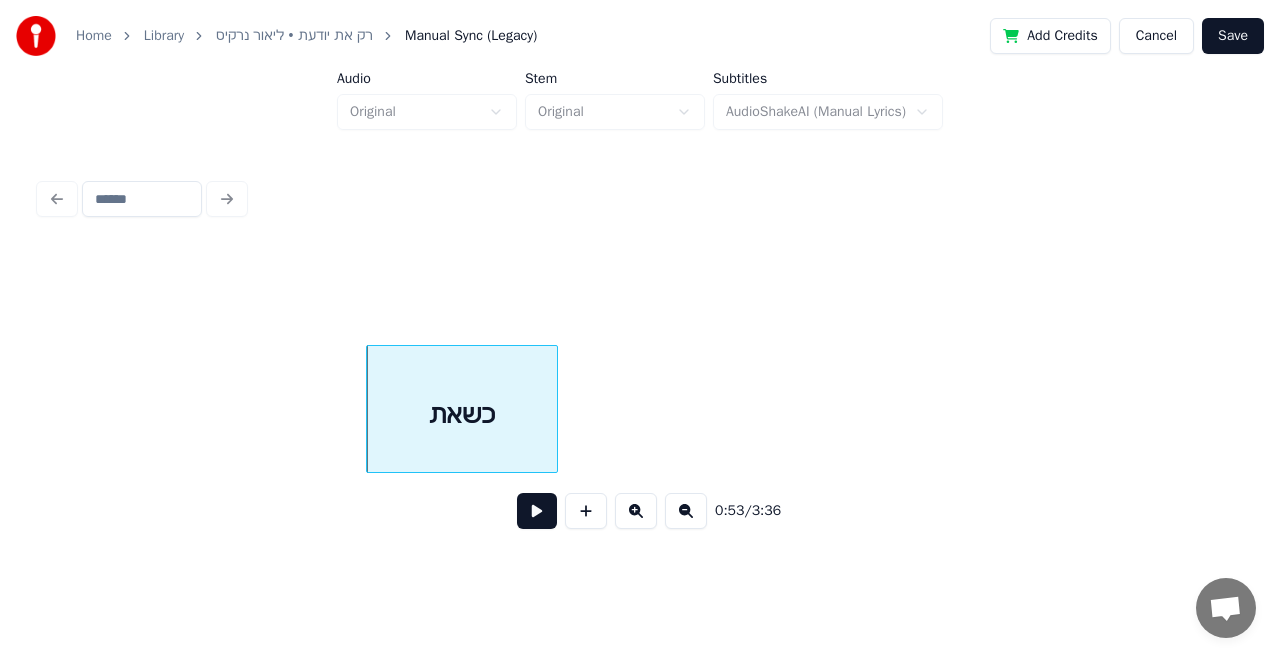 scroll, scrollTop: 0, scrollLeft: 10434, axis: horizontal 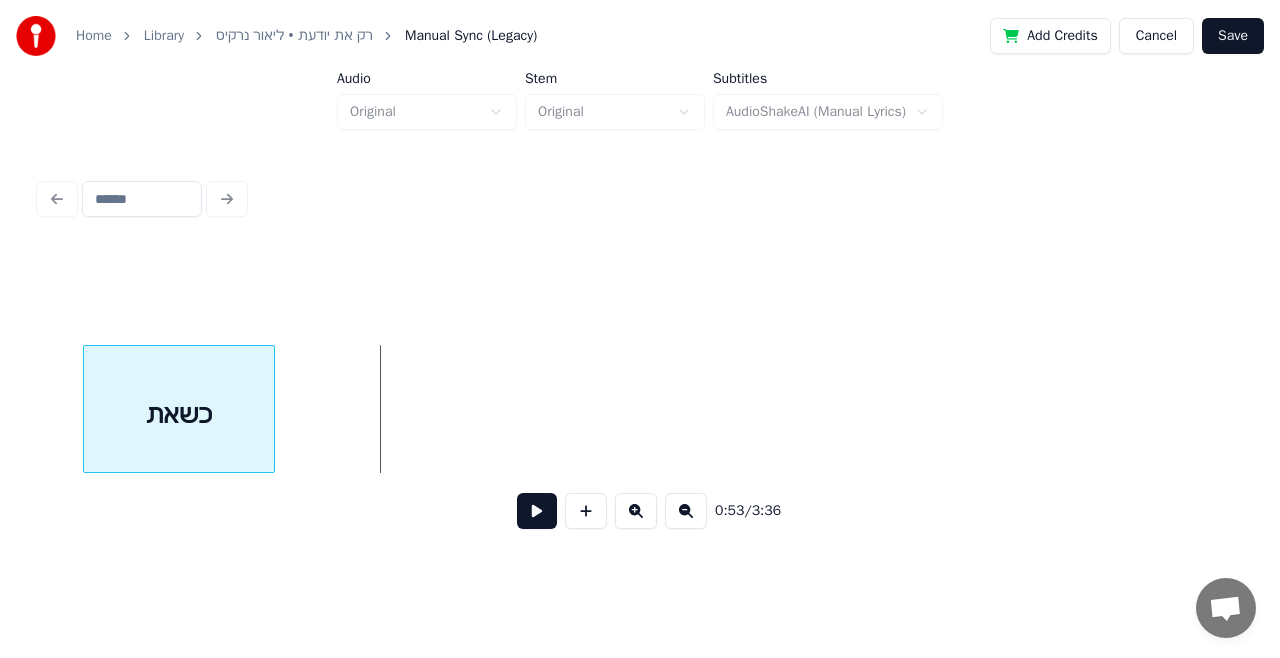 click on "כשאת" at bounding box center (178, 414) 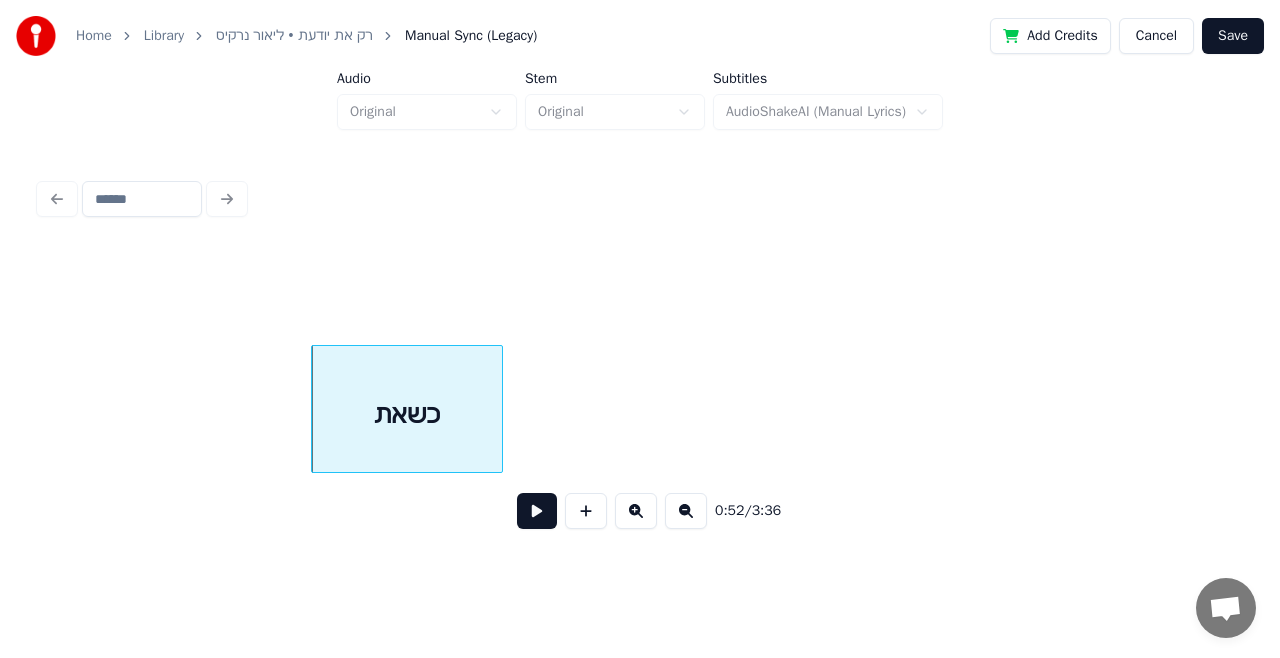 scroll, scrollTop: 0, scrollLeft: 10194, axis: horizontal 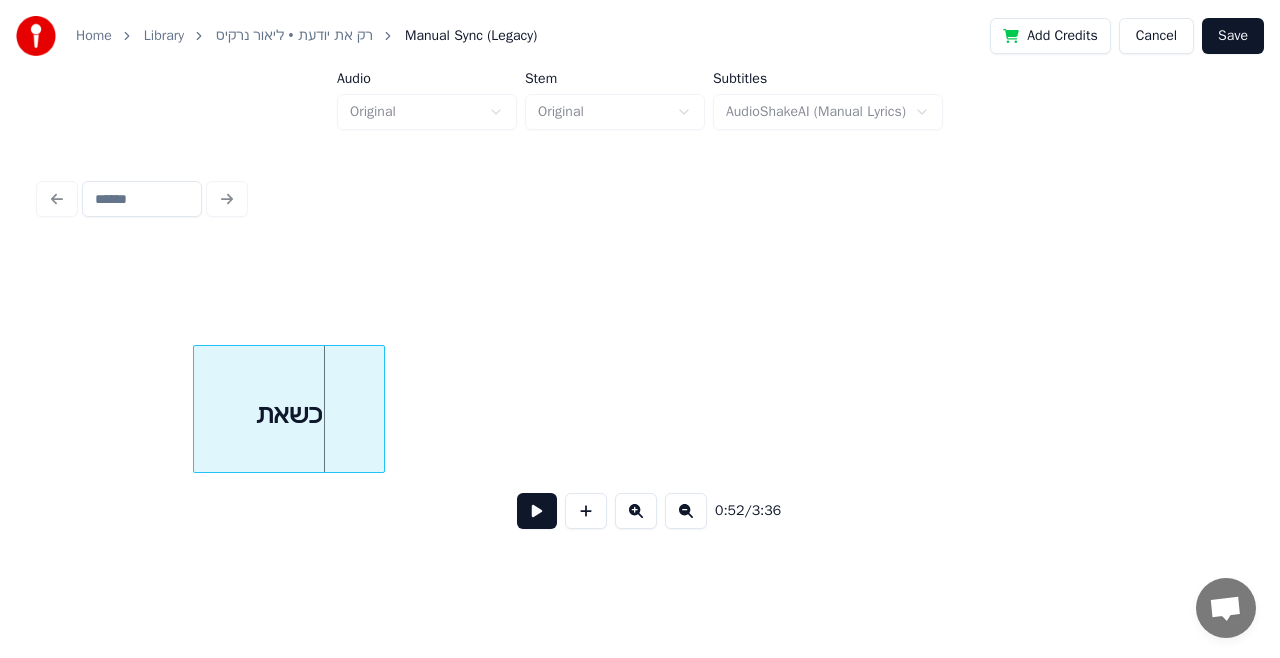 click on "כשאת" at bounding box center (288, 414) 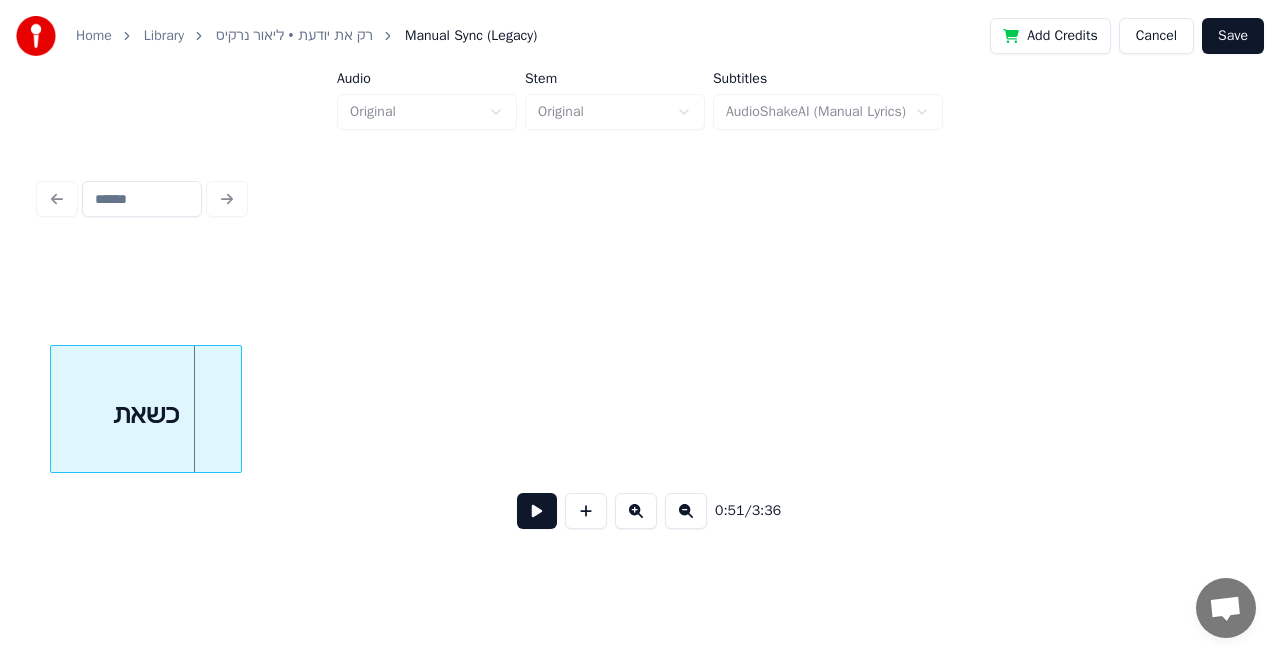 scroll, scrollTop: 0, scrollLeft: 10183, axis: horizontal 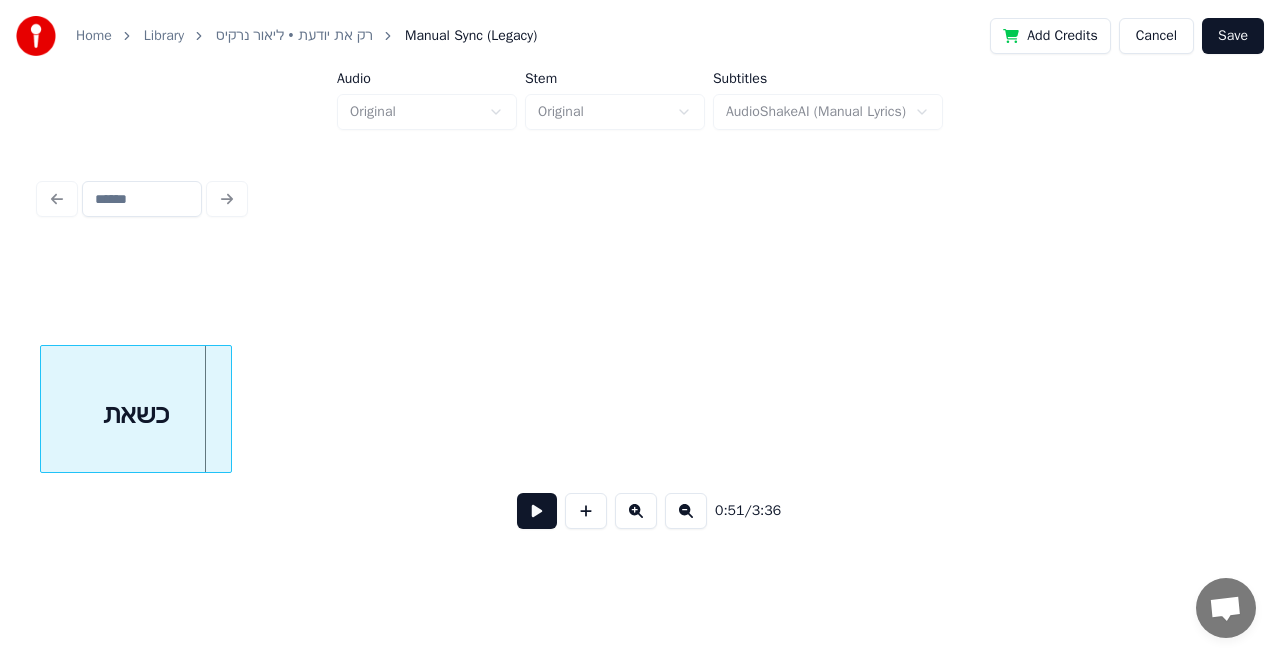 click on "כשאת" at bounding box center [135, 414] 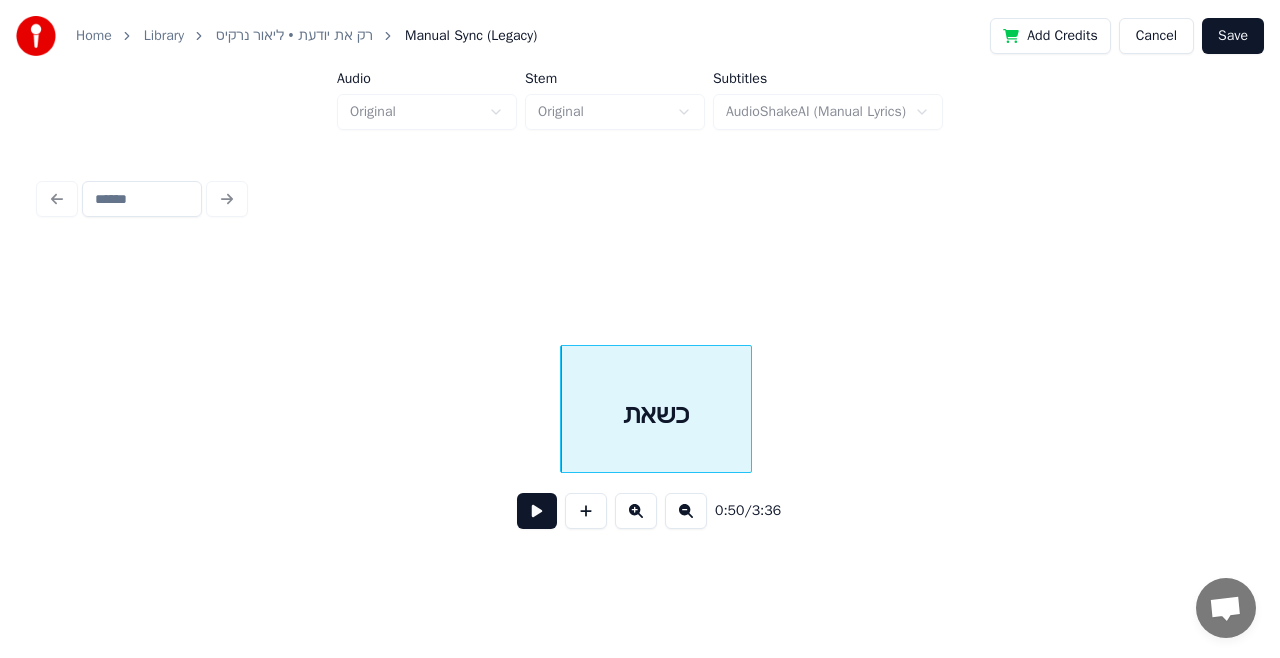 scroll, scrollTop: 0, scrollLeft: 9636, axis: horizontal 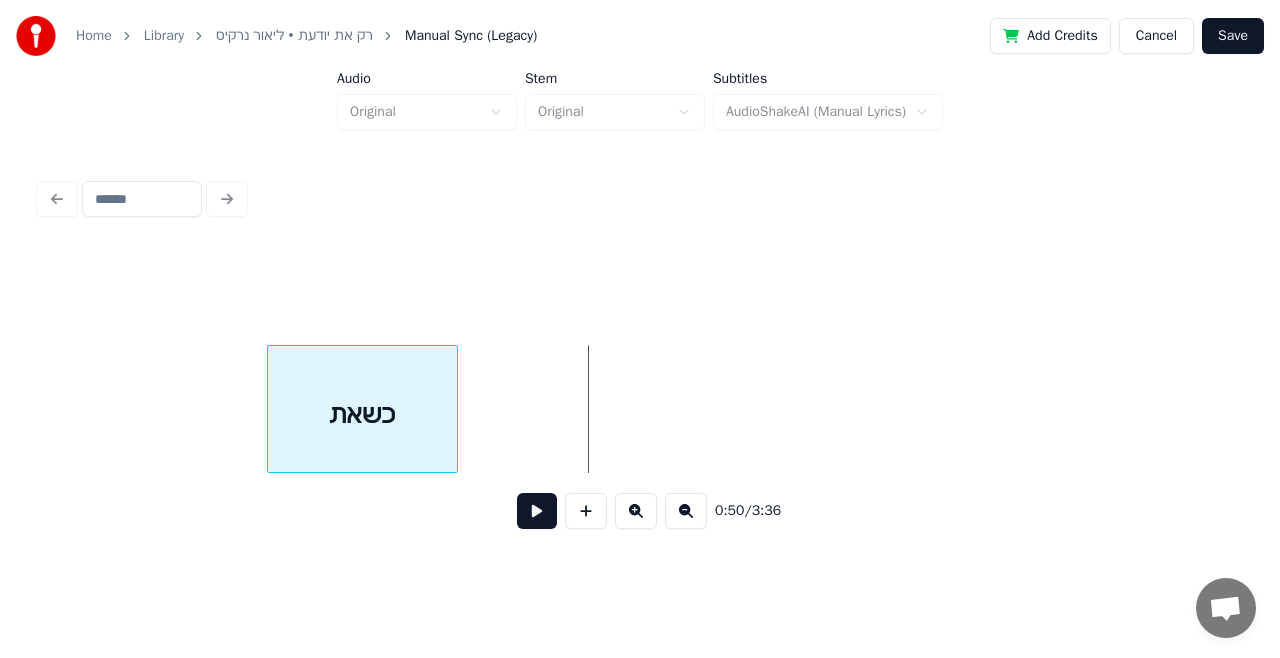 click on "כשאת" at bounding box center [362, 414] 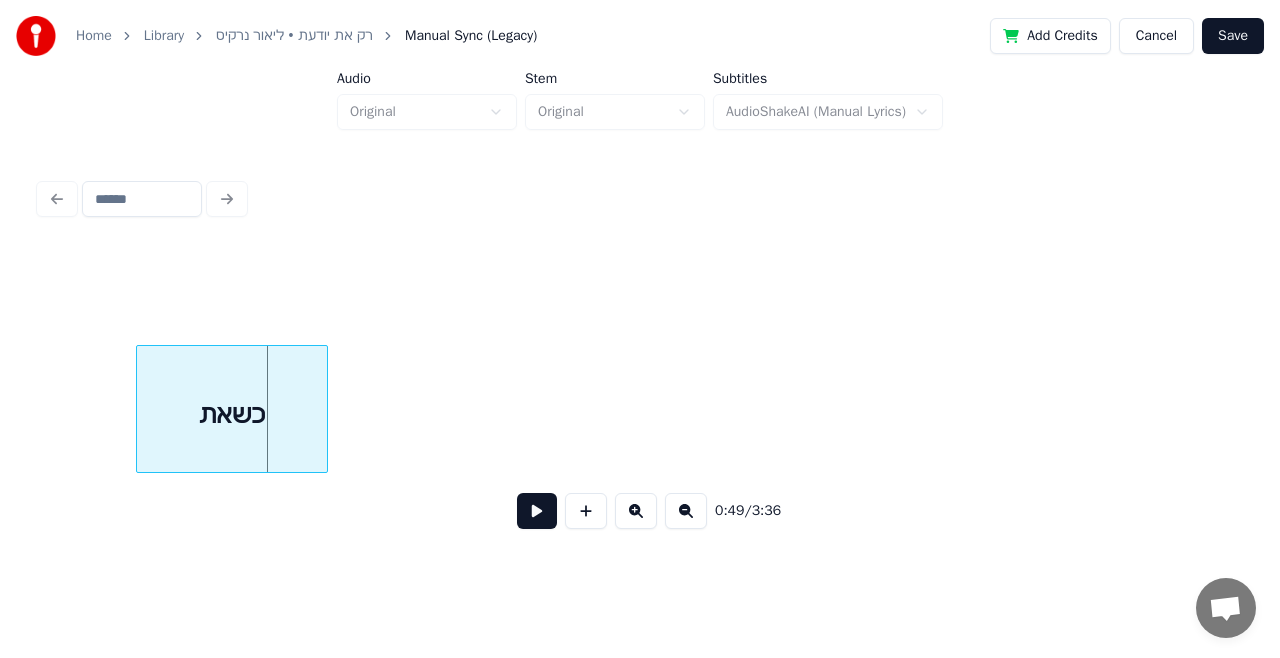 click on "כשאת" at bounding box center [231, 414] 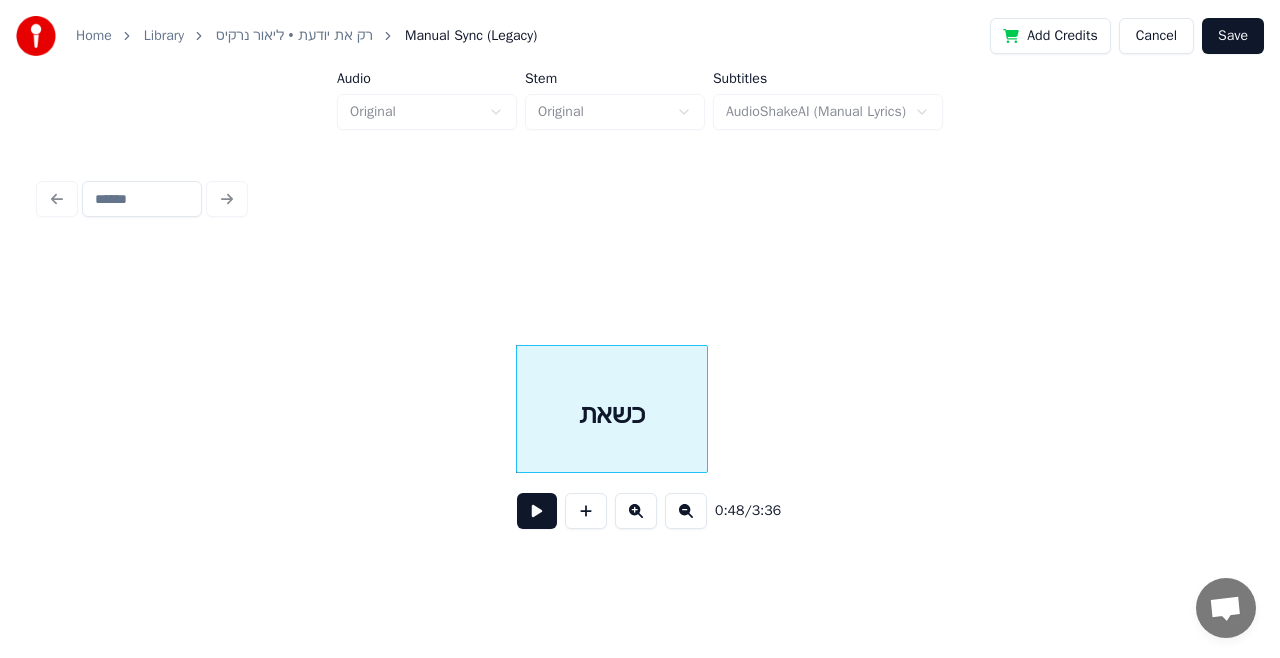 scroll, scrollTop: 0, scrollLeft: 9236, axis: horizontal 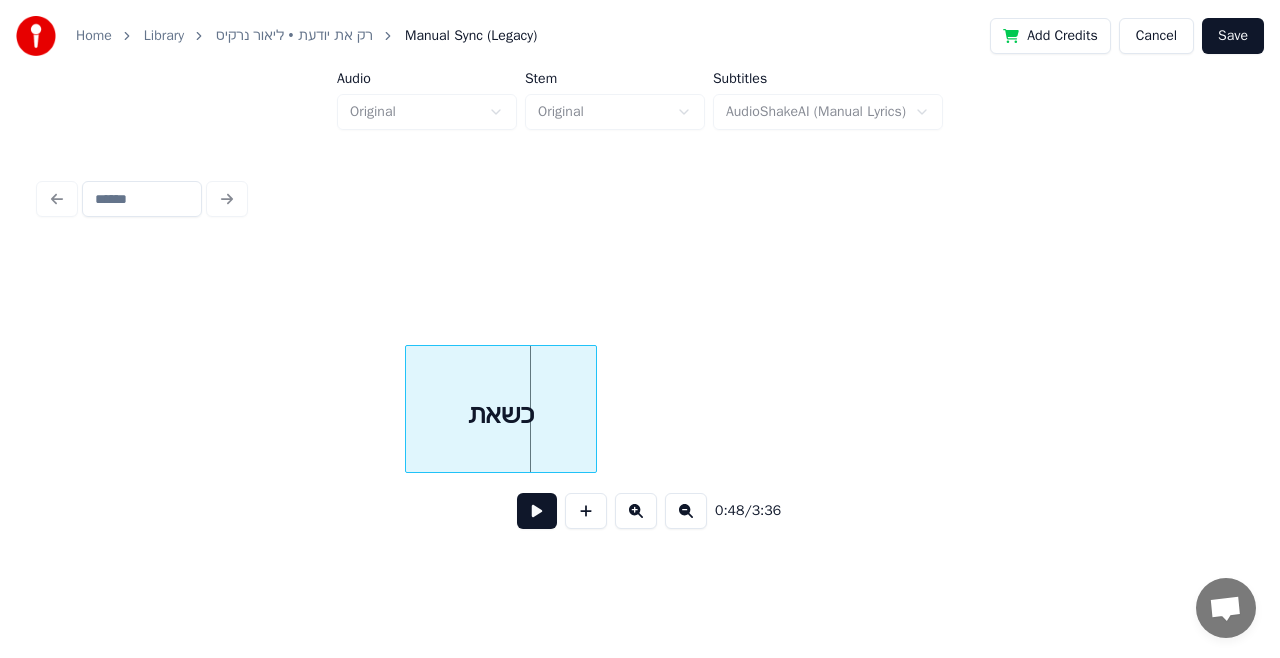click on "כשאת" at bounding box center (500, 414) 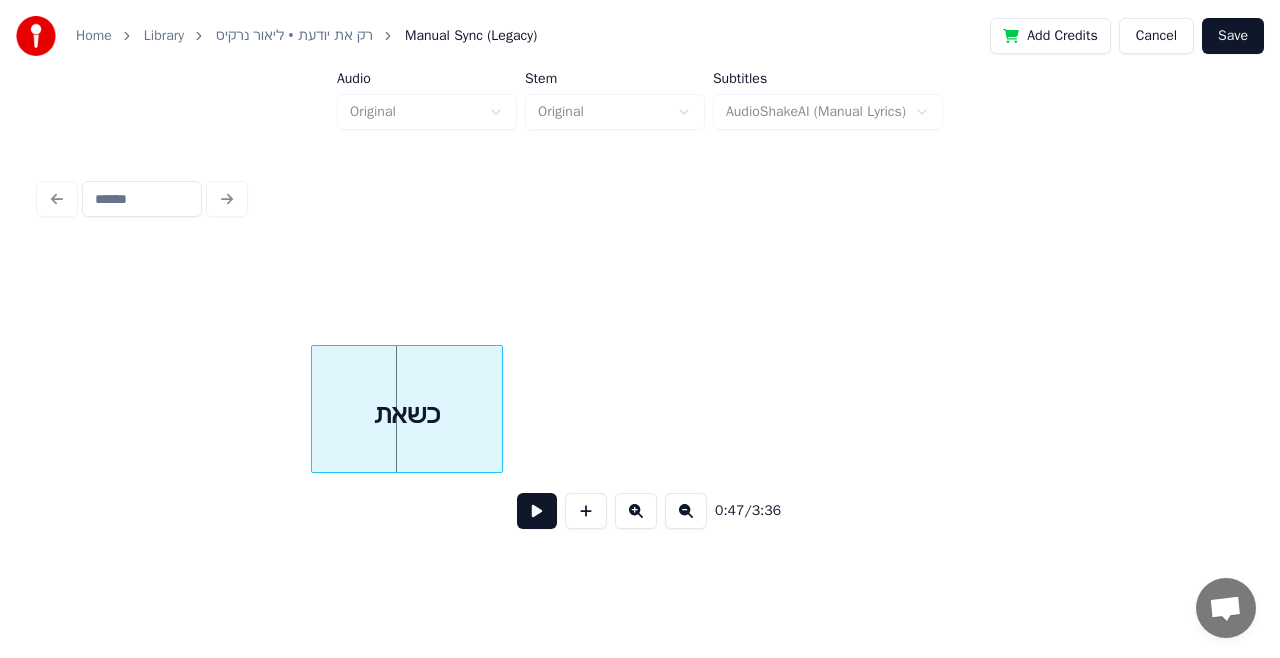 click on "כשאת" at bounding box center (406, 414) 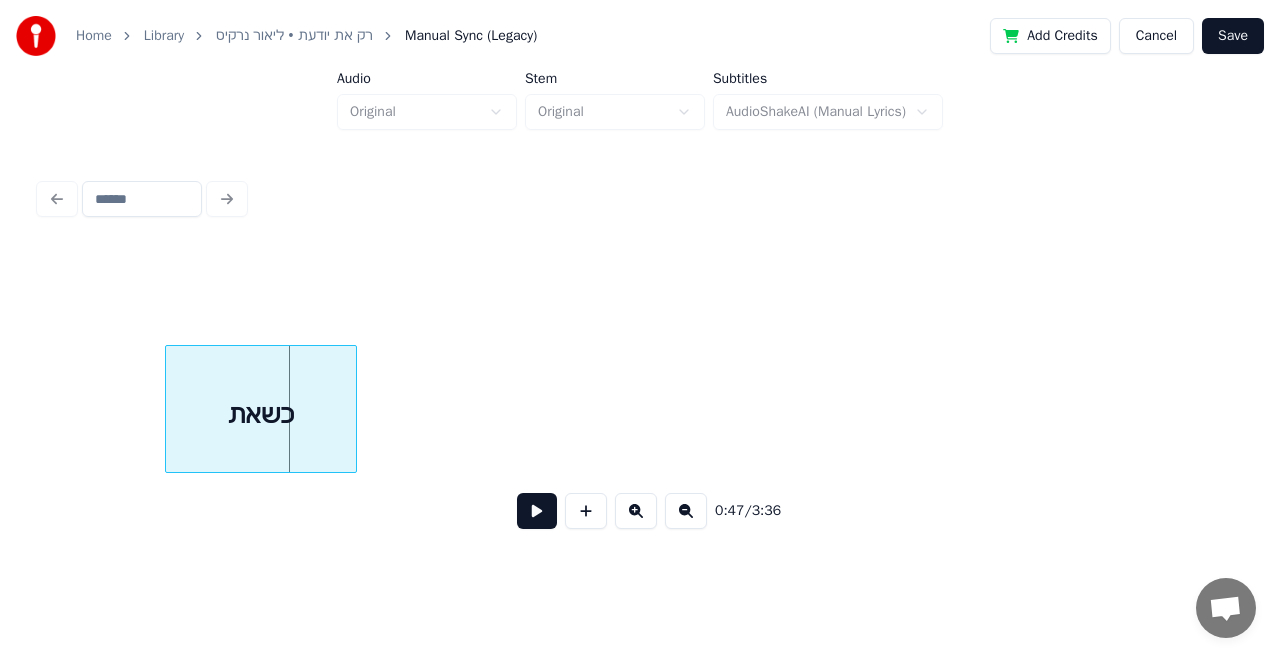 click on "כשאת" at bounding box center (260, 414) 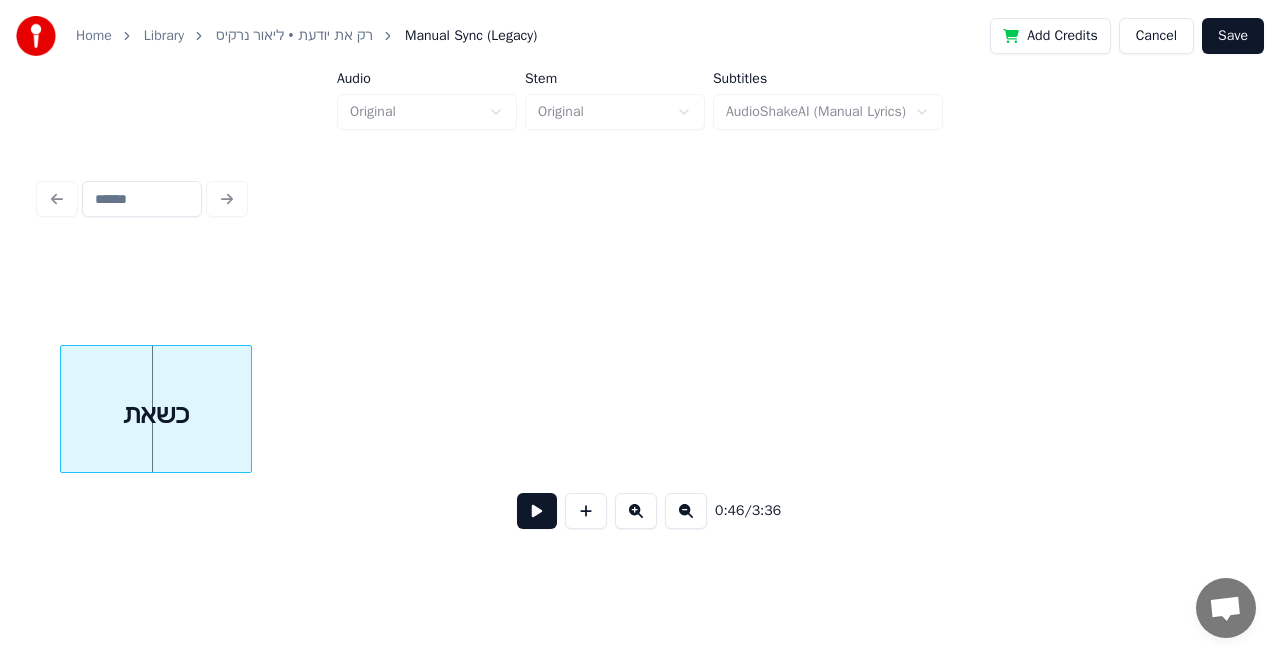 click on "כשאת" at bounding box center [155, 414] 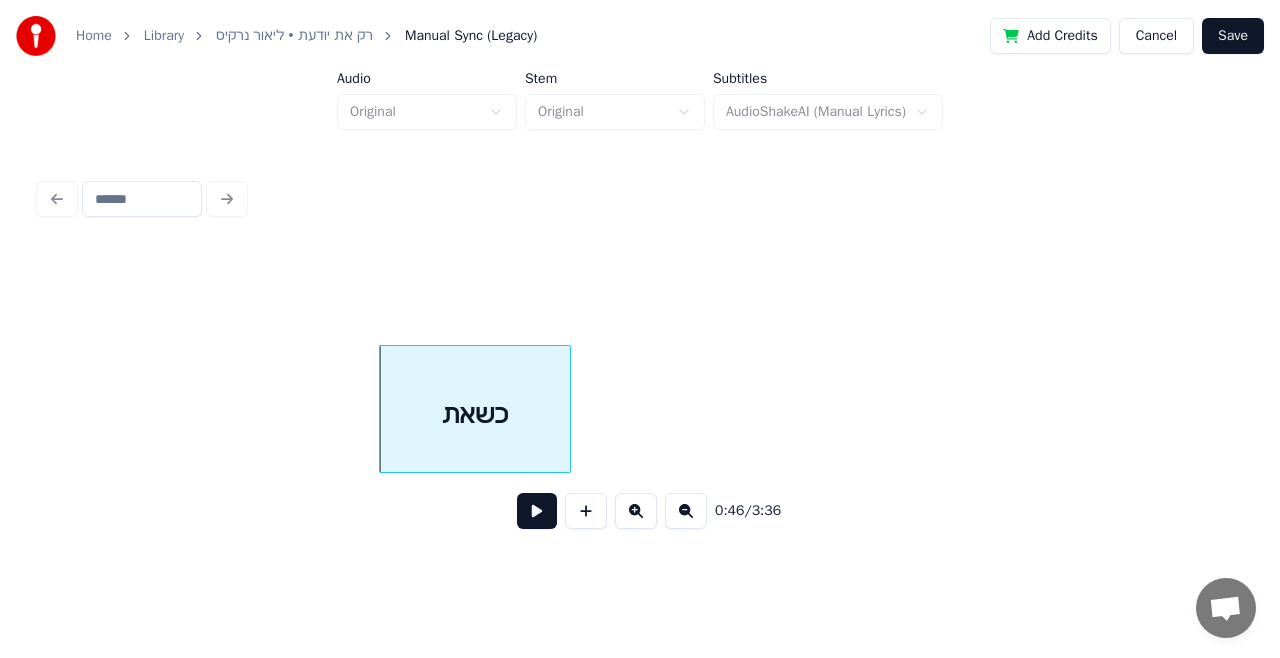 scroll, scrollTop: 0, scrollLeft: 8850, axis: horizontal 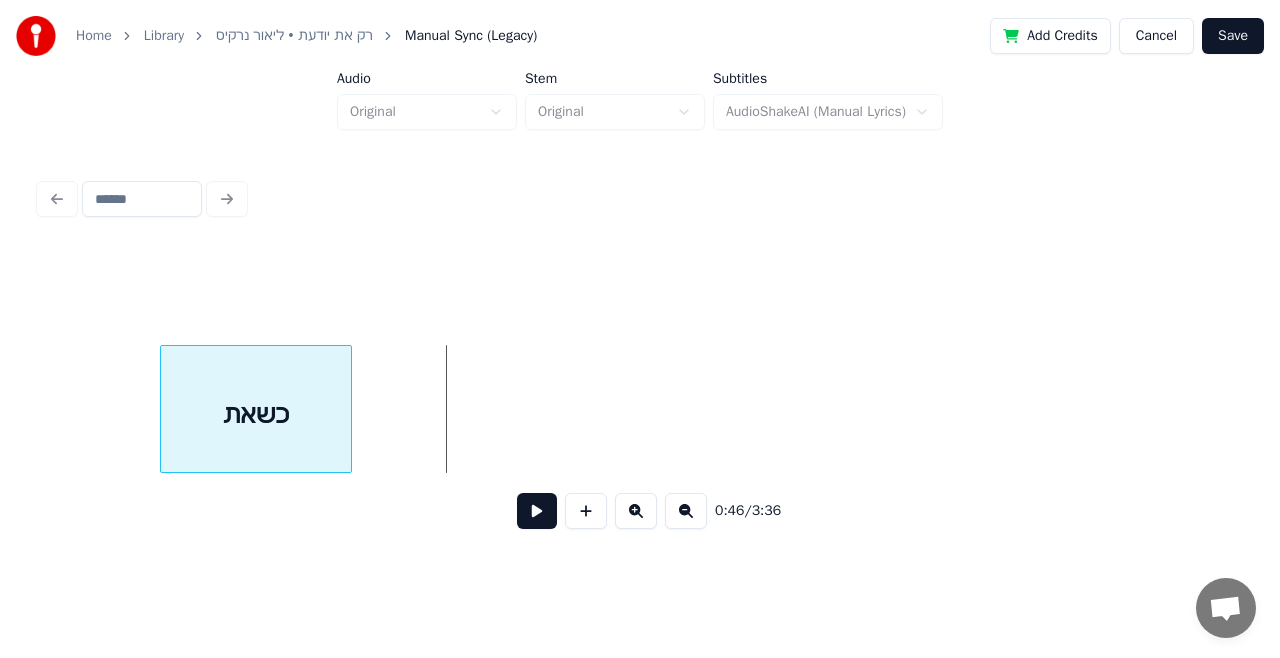 click on "כשאת" at bounding box center [255, 414] 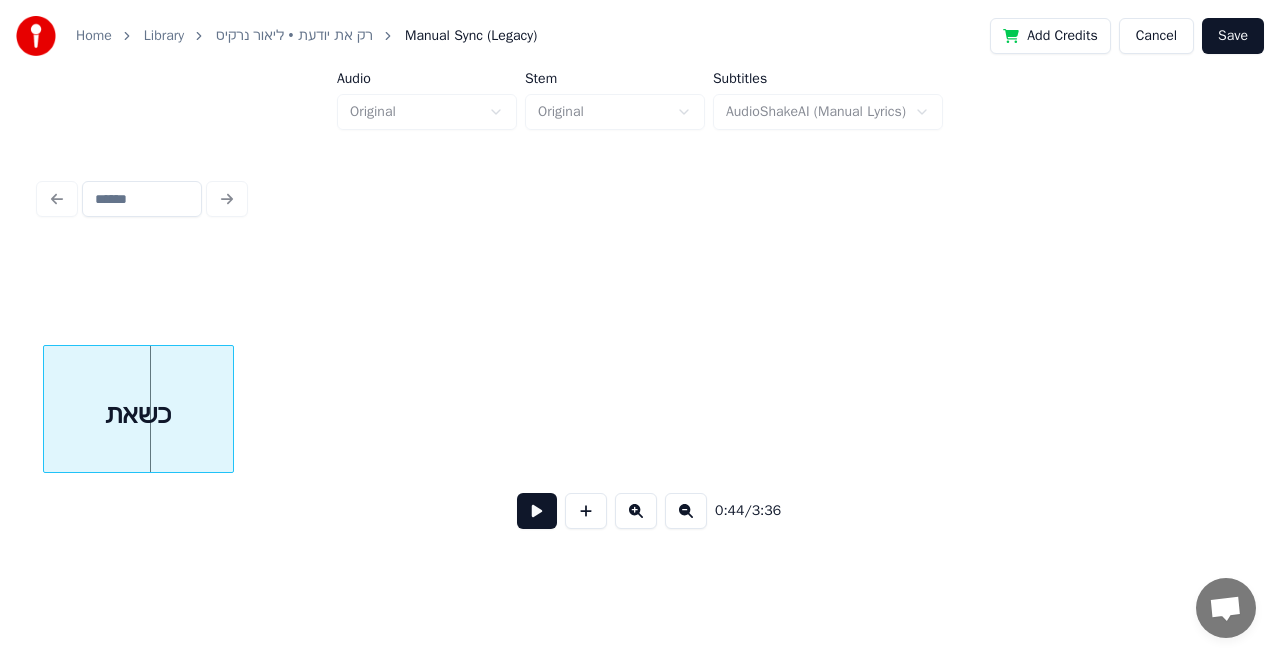 scroll, scrollTop: 0, scrollLeft: 8847, axis: horizontal 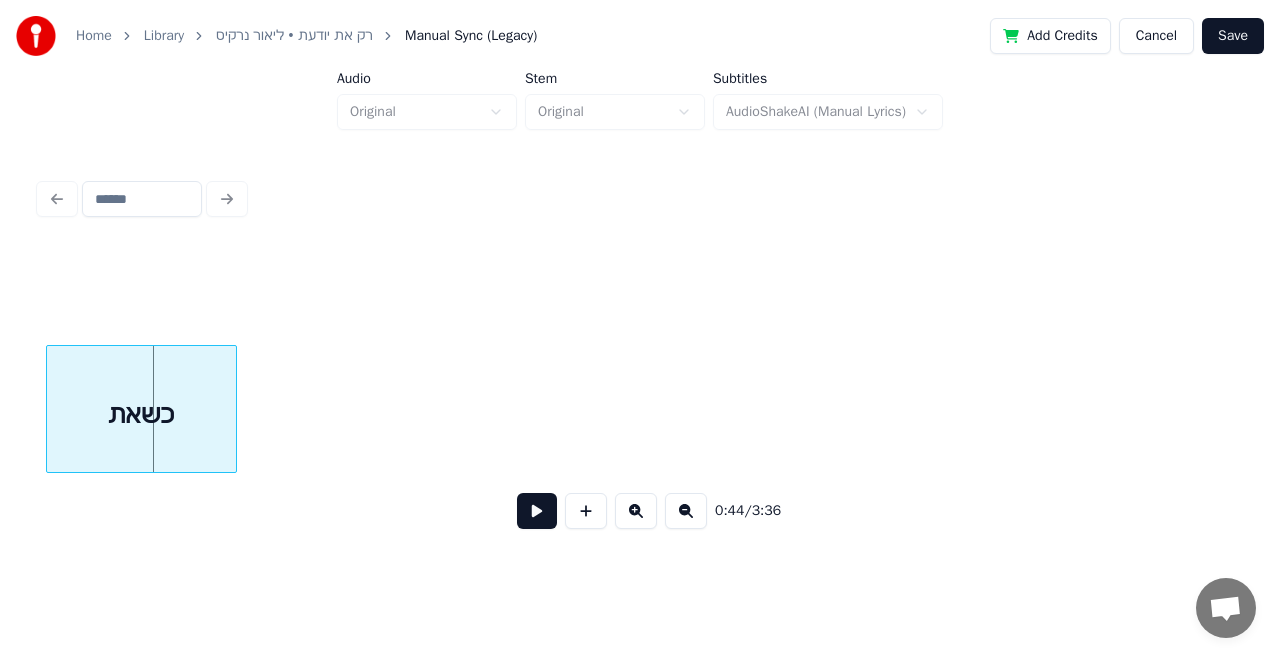 click on "כשאת" at bounding box center [141, 414] 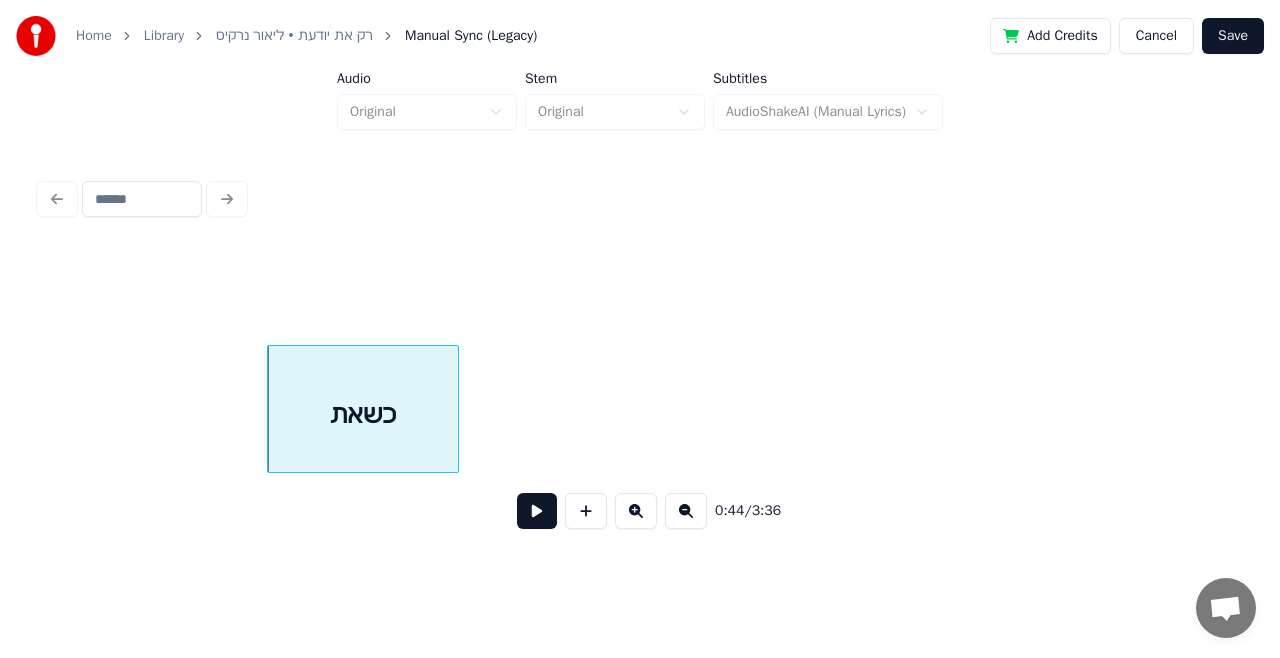 scroll, scrollTop: 0, scrollLeft: 8447, axis: horizontal 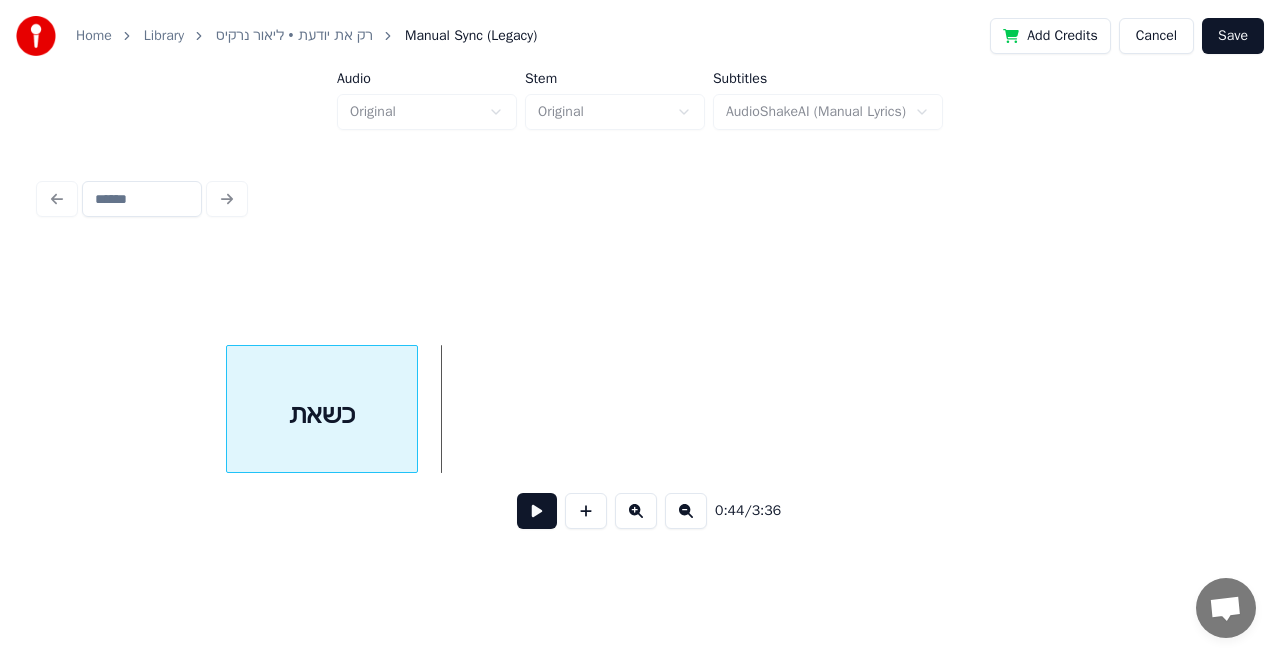 click on "כשאת" at bounding box center (321, 414) 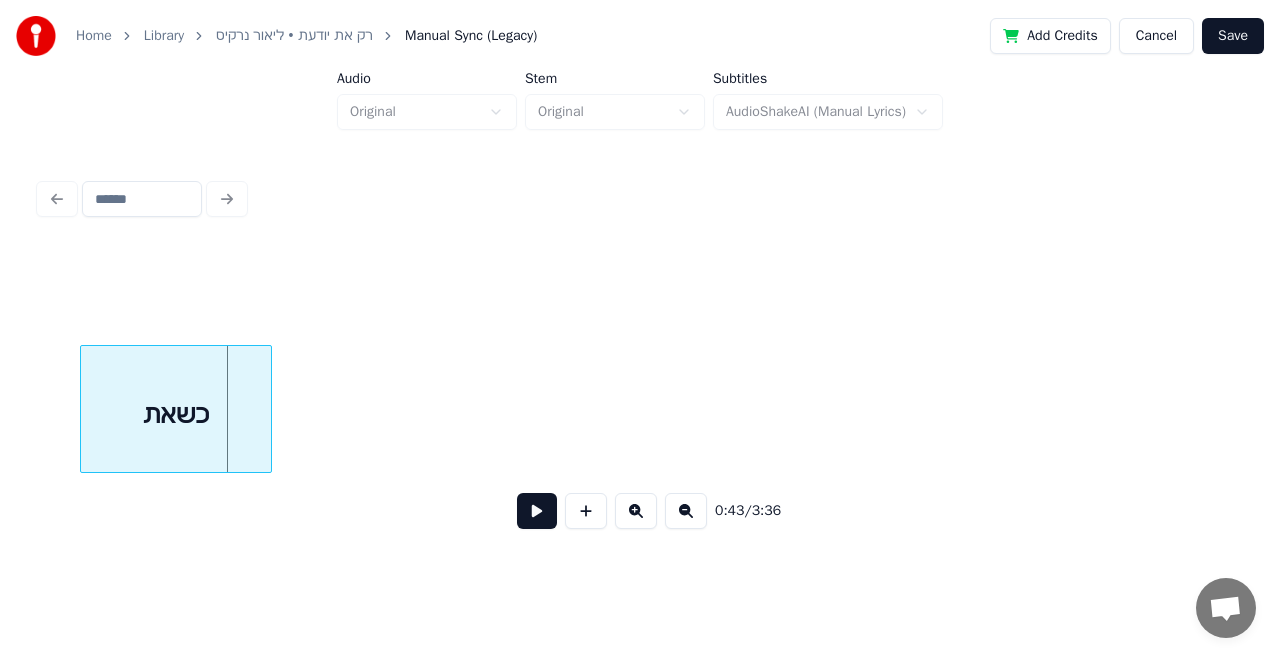 click on "כשאת" at bounding box center [175, 414] 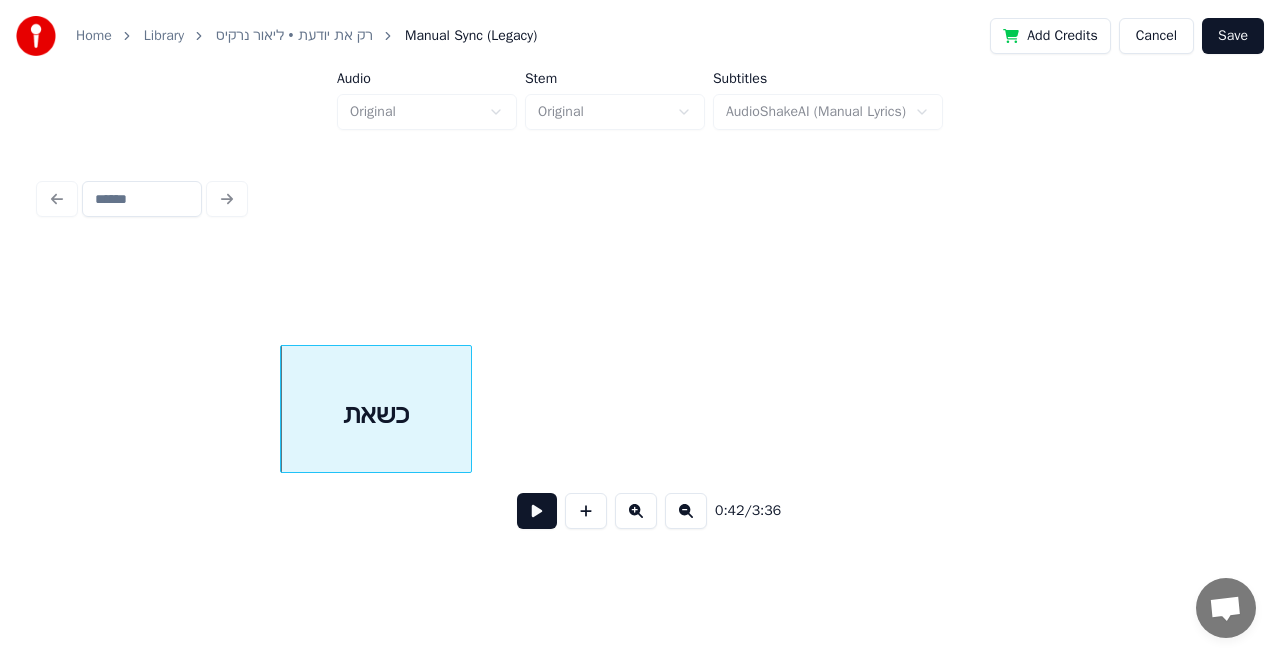 scroll, scrollTop: 0, scrollLeft: 8207, axis: horizontal 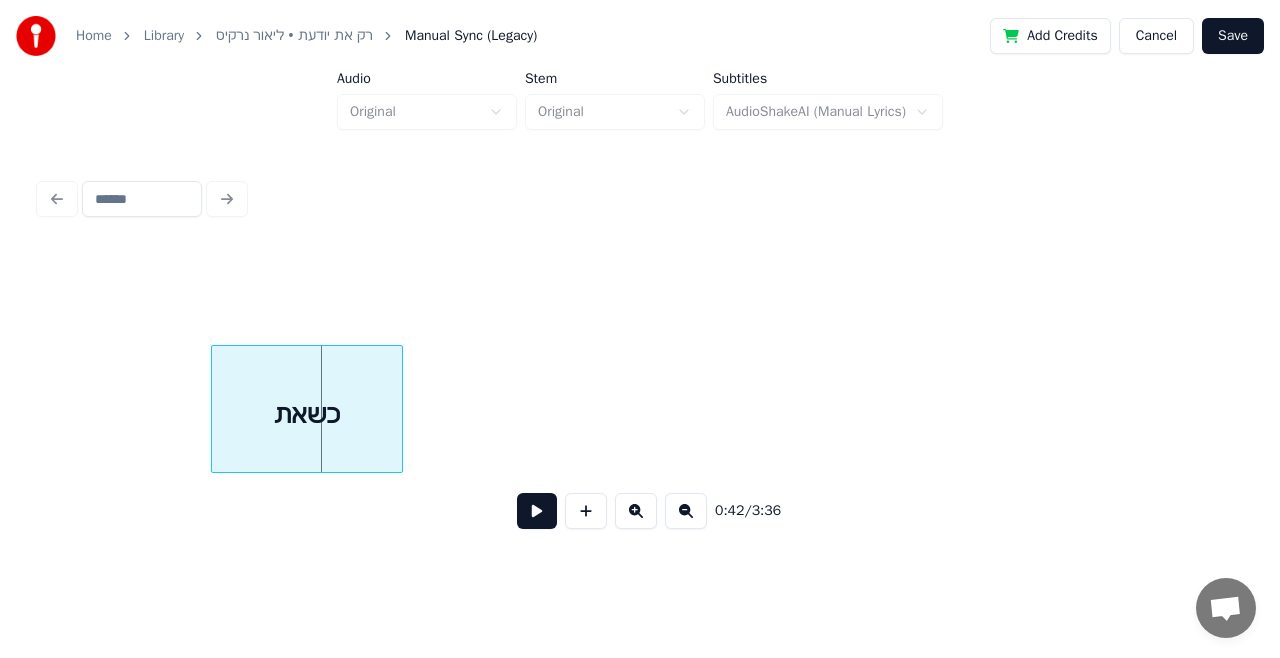 click on "כשאת" at bounding box center (306, 414) 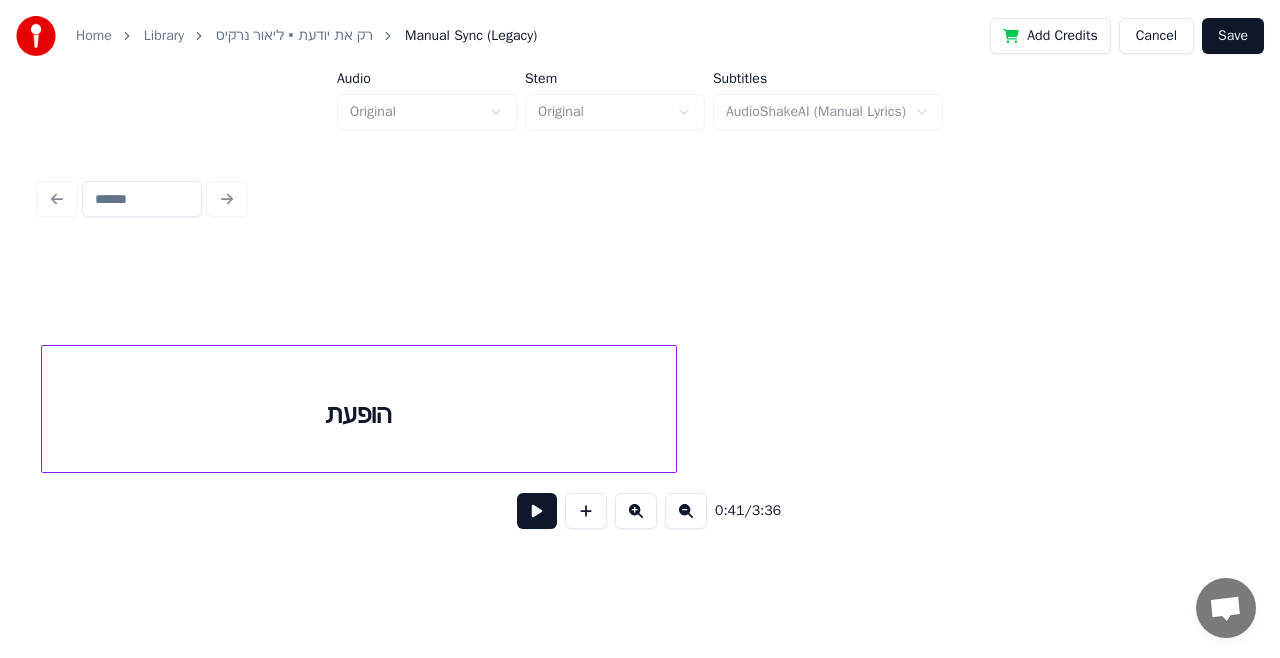 scroll, scrollTop: 0, scrollLeft: 15952, axis: horizontal 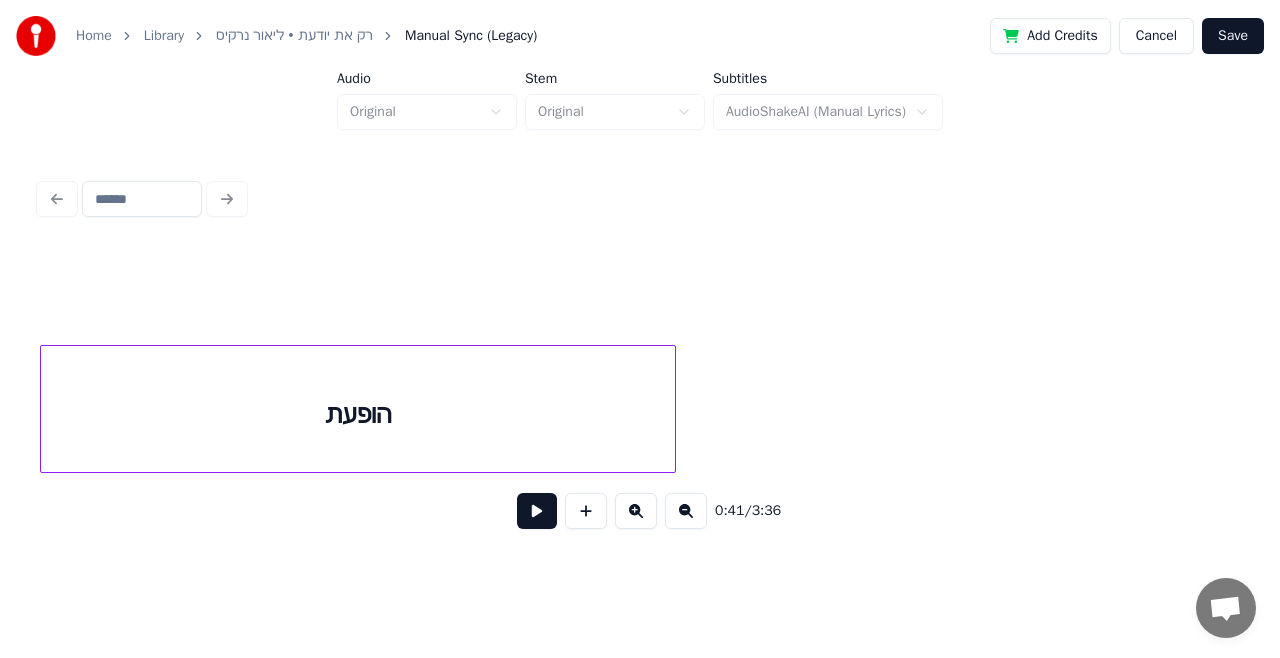 click on "הופעת" at bounding box center [358, 414] 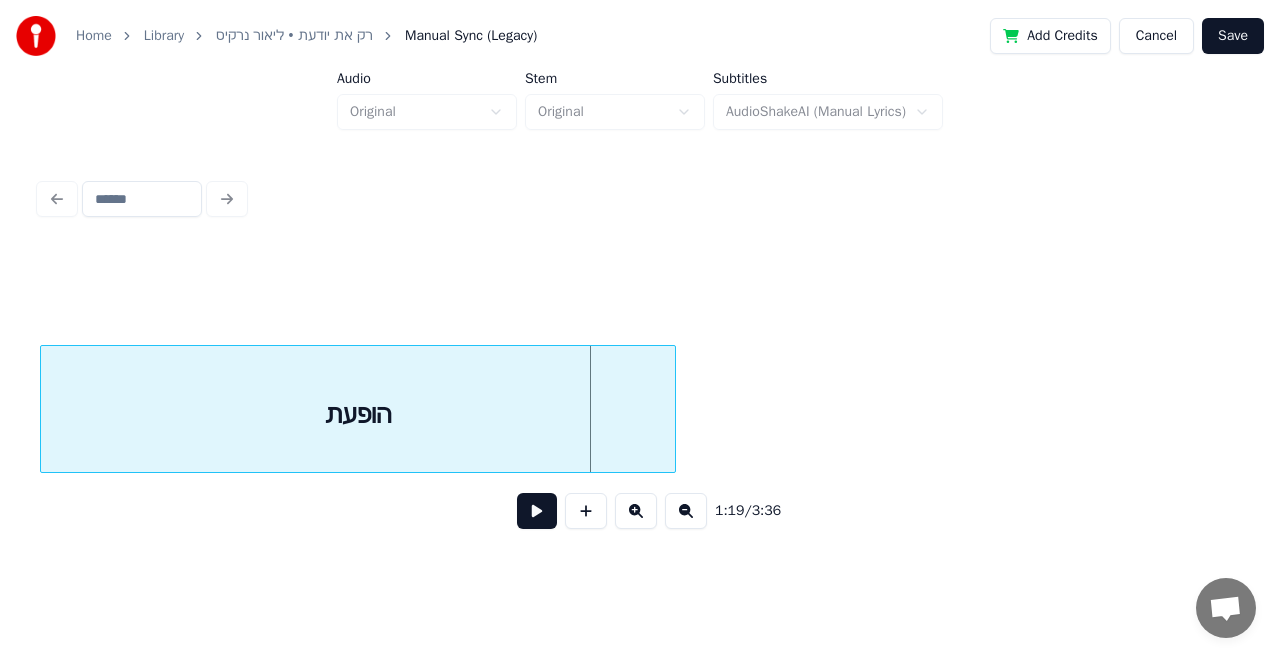 scroll, scrollTop: 0, scrollLeft: 15400, axis: horizontal 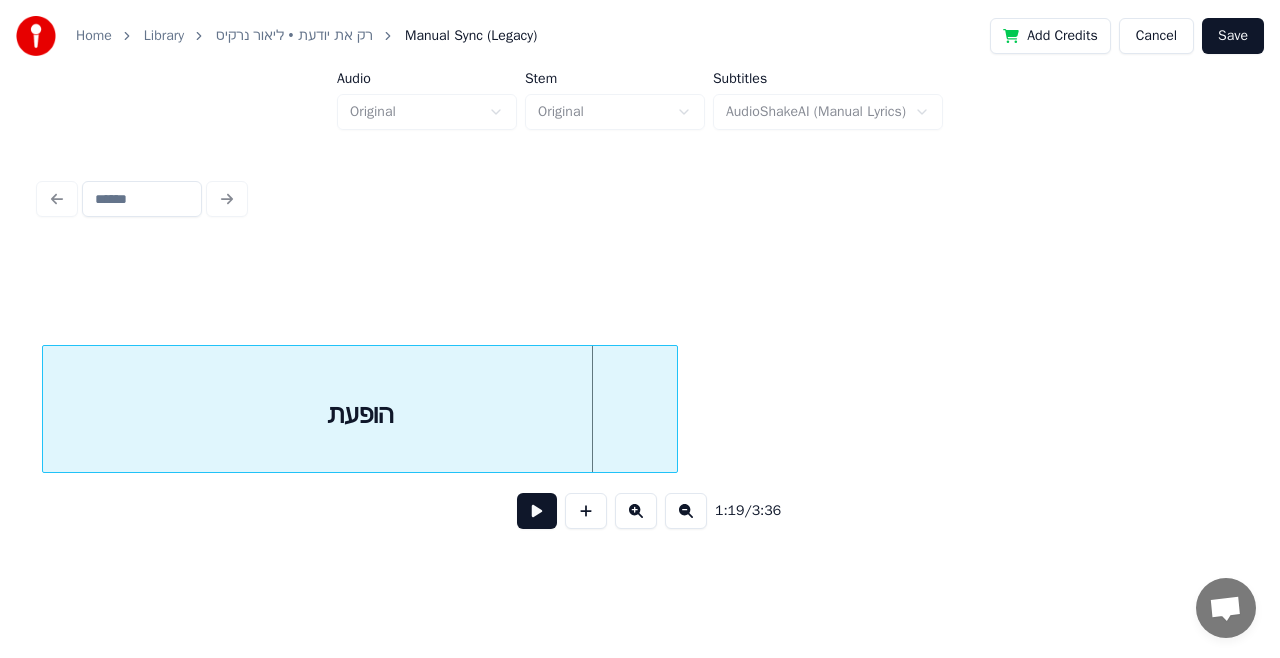 click on "Home Library רק את יודעת • [PERSON_NAME] Manual Sync (Legacy) Add Credits Cancel Save Audio Original Stem Original Subtitles AudioShakeAI (Manual Lyrics) 1:19  /  3:36" at bounding box center (640, 278) 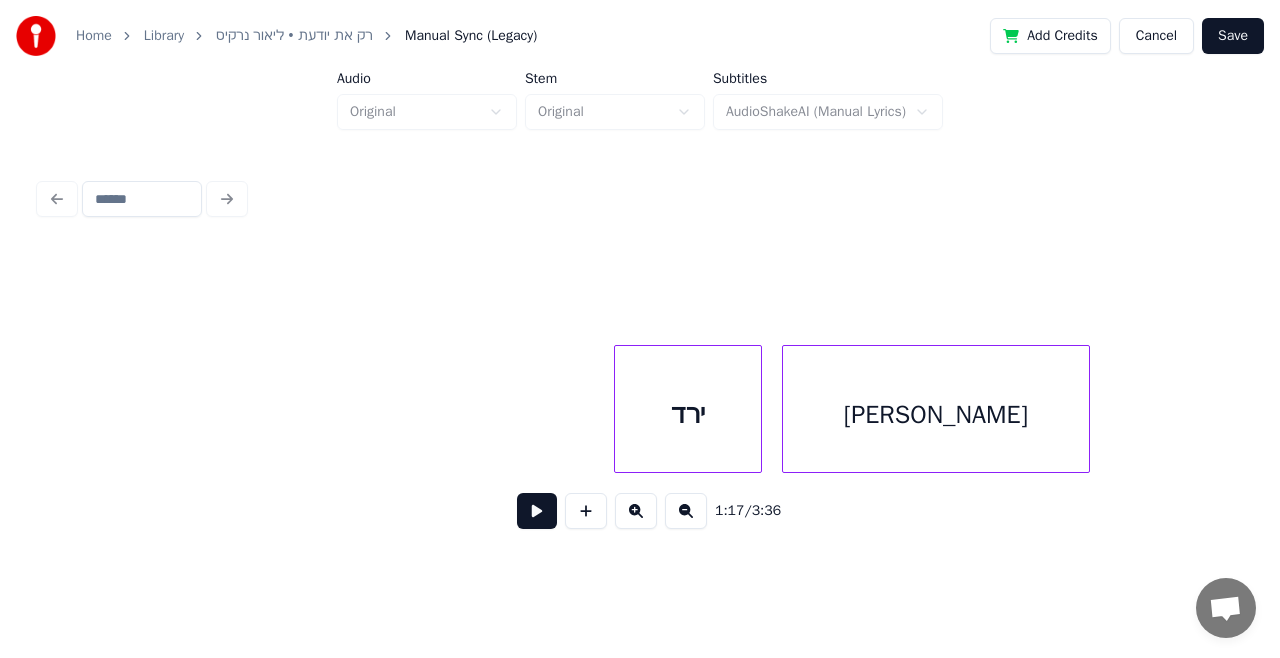 scroll, scrollTop: 0, scrollLeft: 17227, axis: horizontal 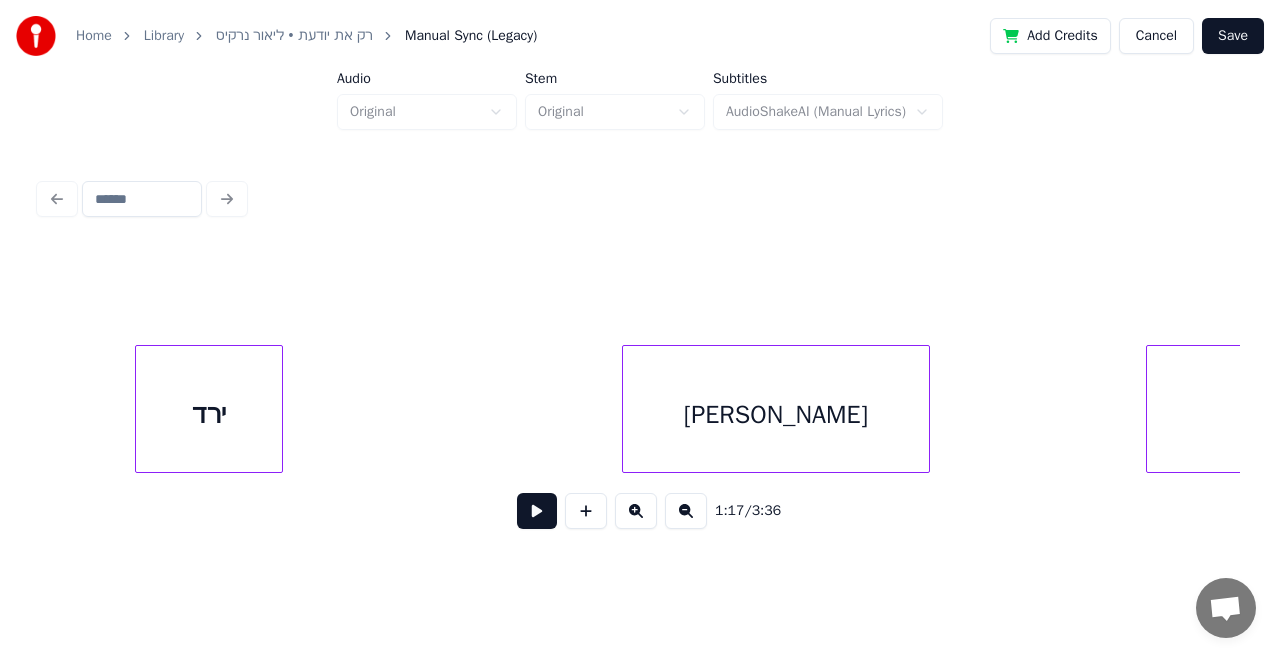click on "ירד" at bounding box center [209, 414] 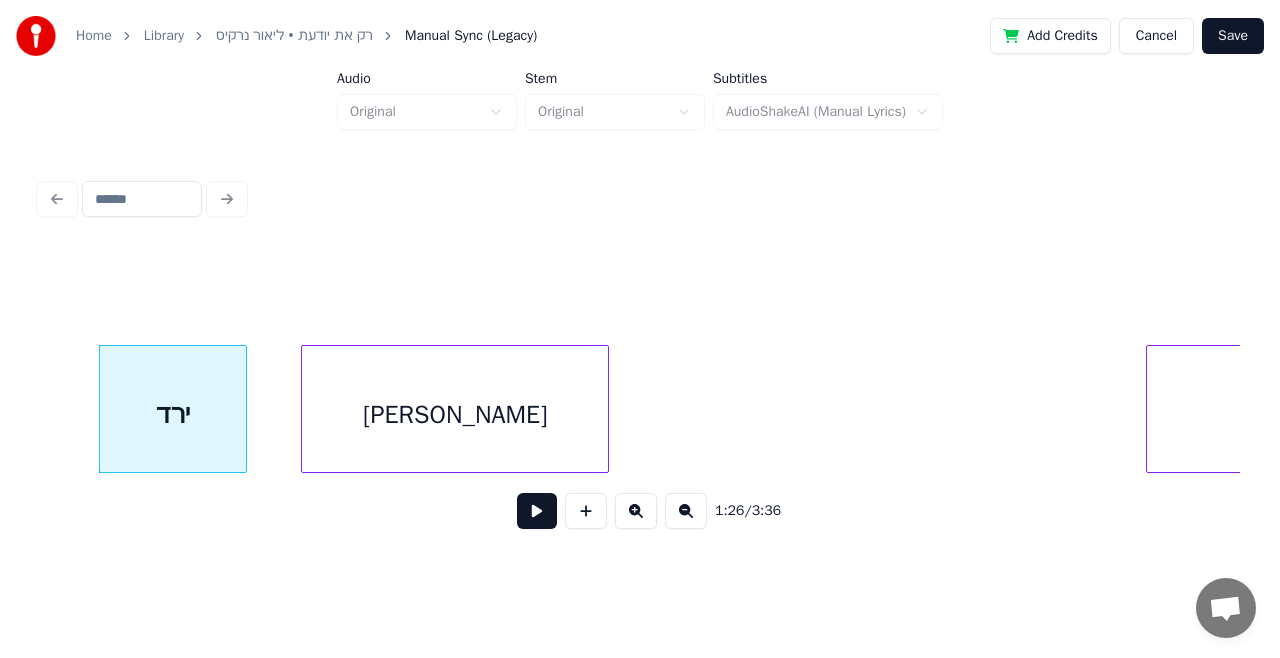 click on "[PERSON_NAME]" at bounding box center (455, 414) 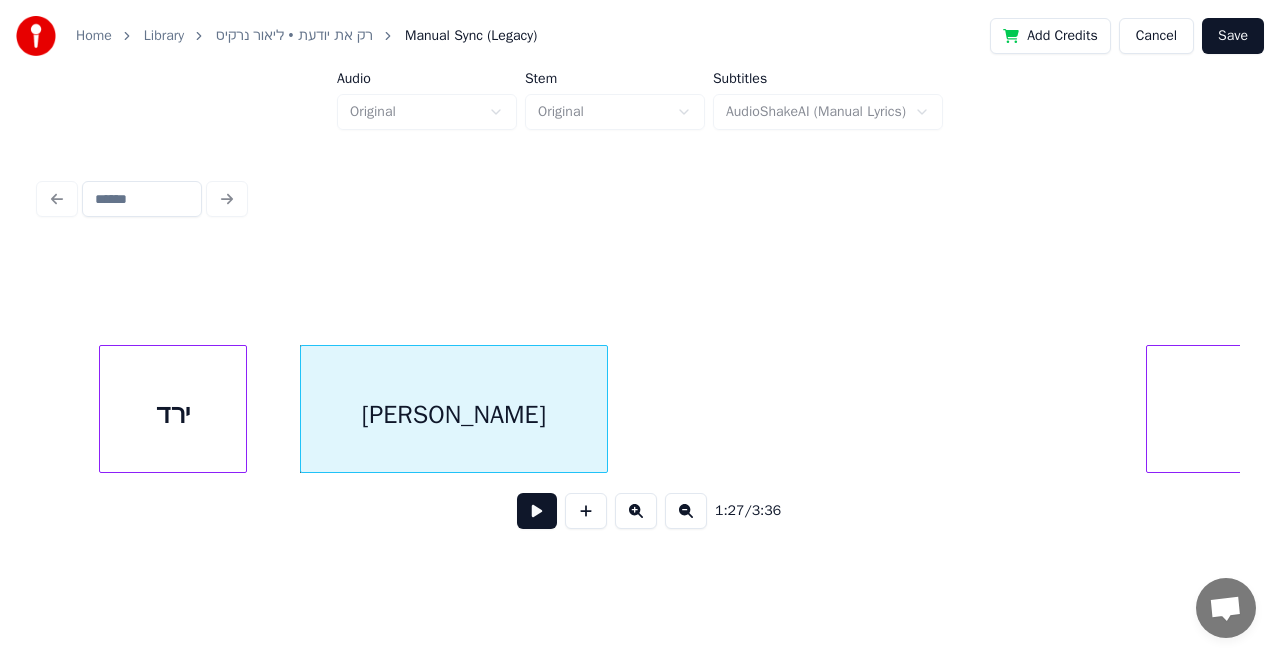click on "[PERSON_NAME]" at bounding box center (454, 414) 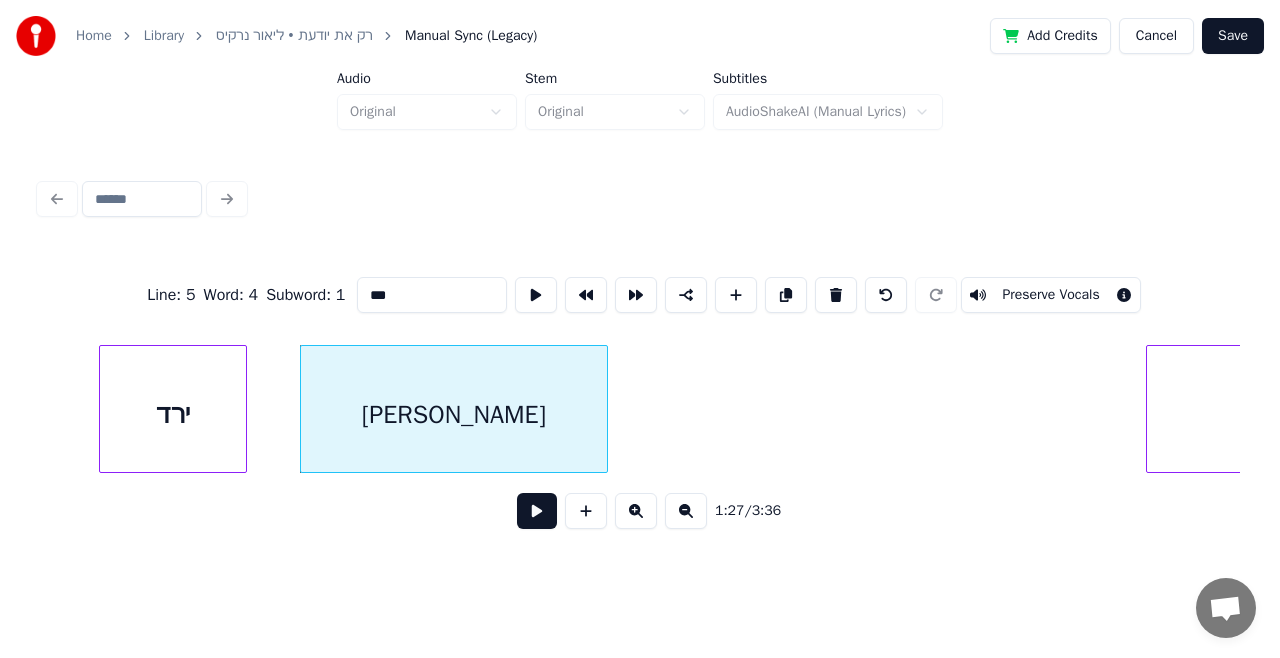 click at bounding box center (537, 511) 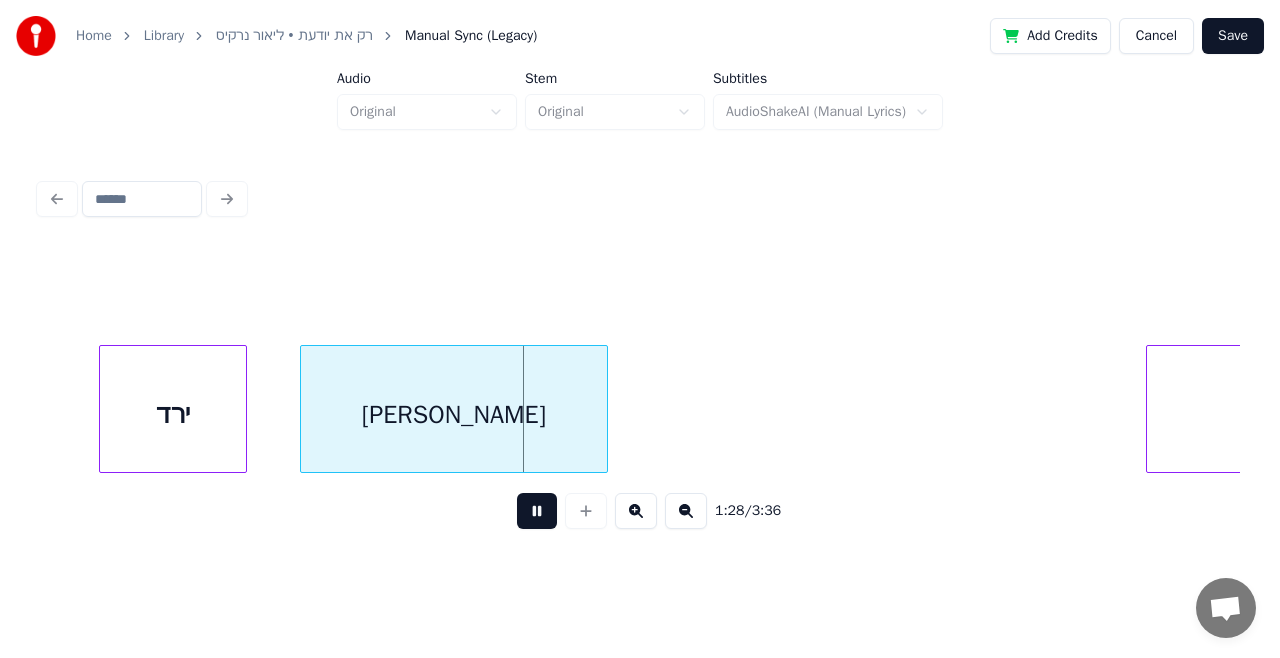 click at bounding box center (537, 511) 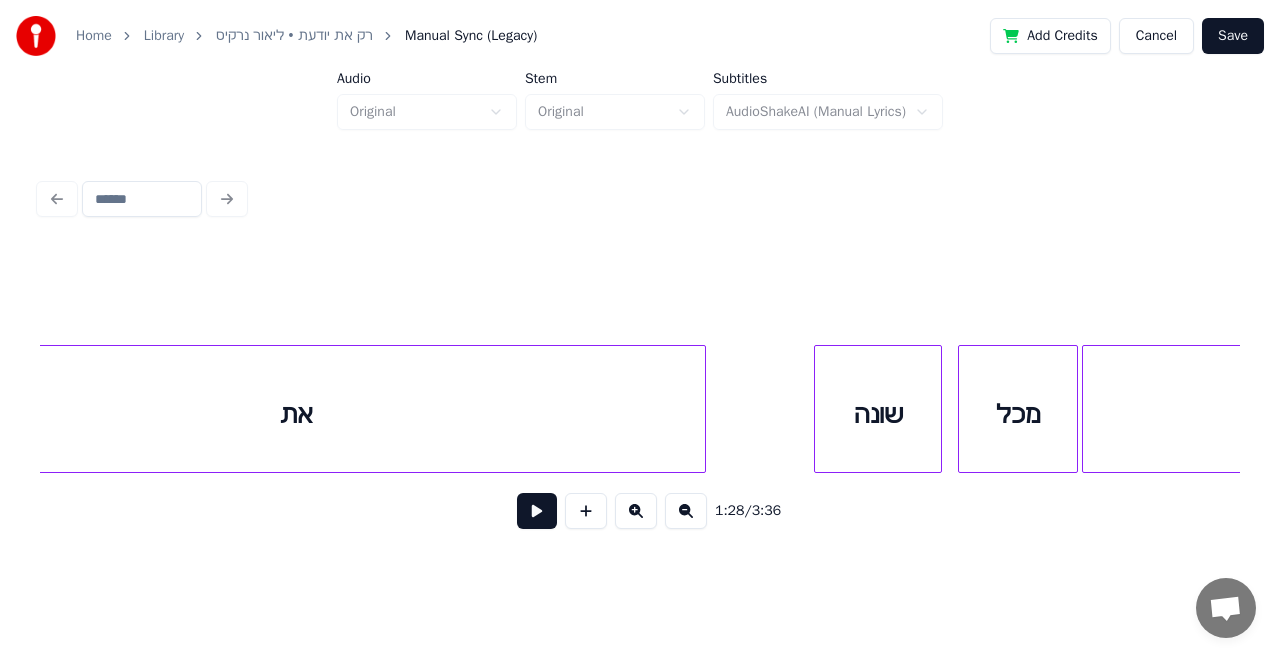 scroll, scrollTop: 0, scrollLeft: 23360, axis: horizontal 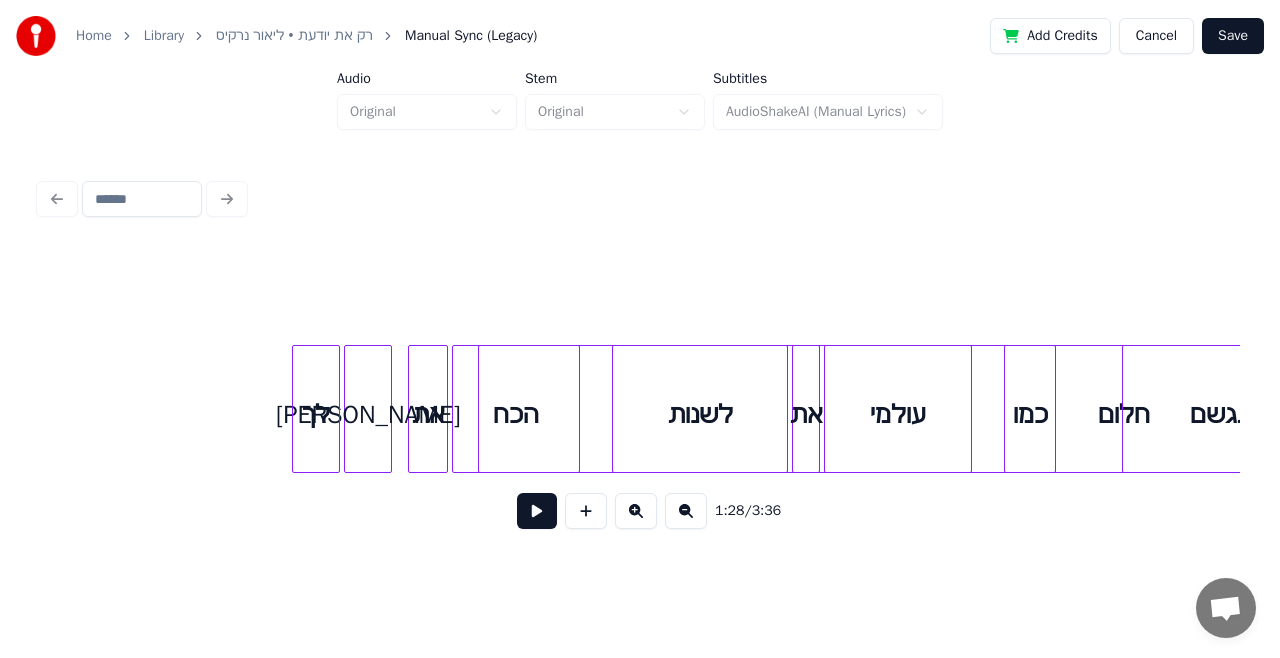 click on "לך" at bounding box center [316, 414] 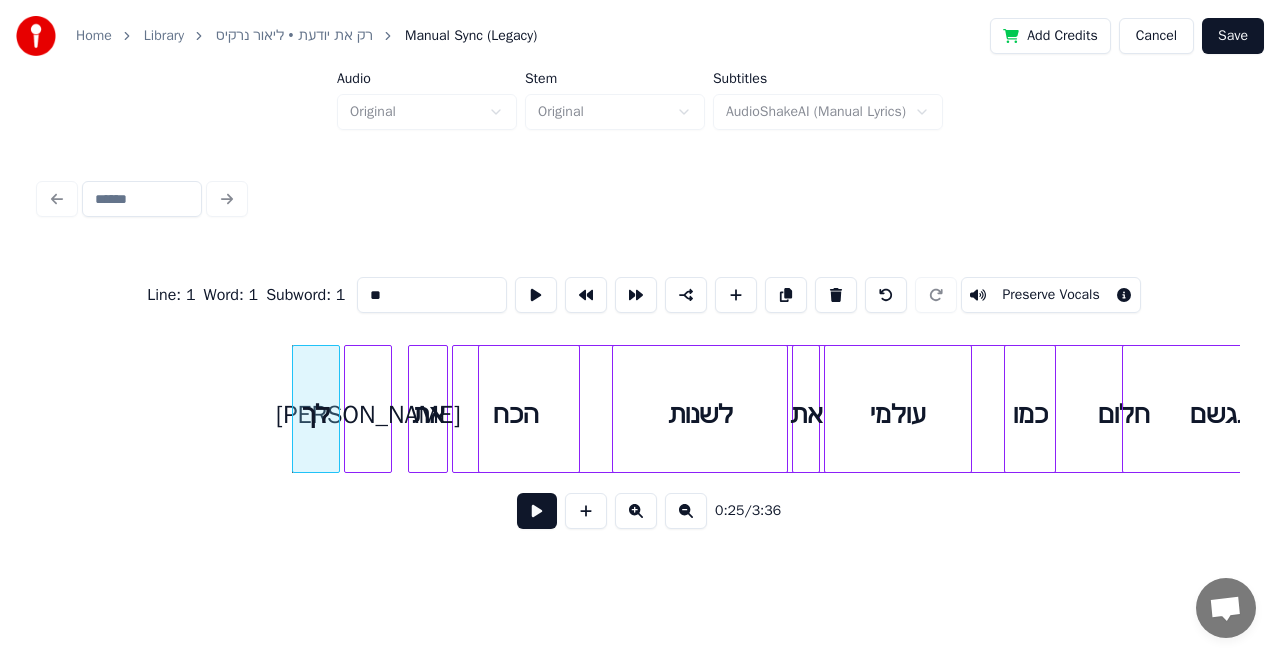 click at bounding box center (537, 511) 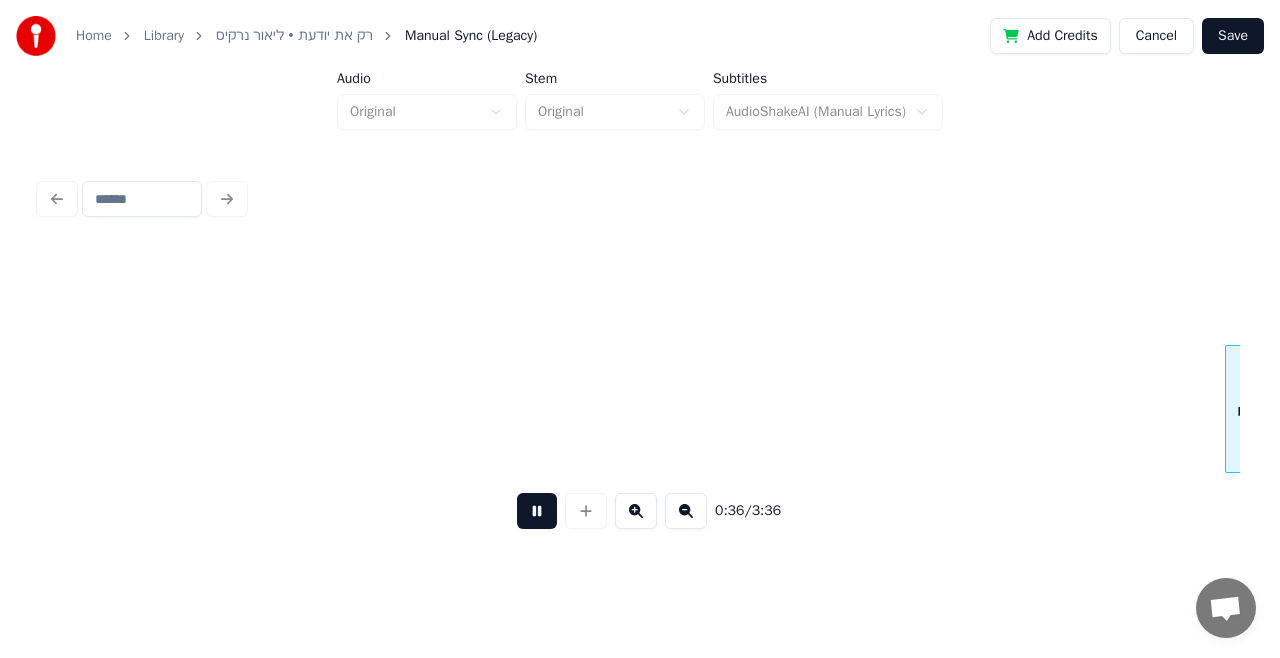 scroll, scrollTop: 0, scrollLeft: 7209, axis: horizontal 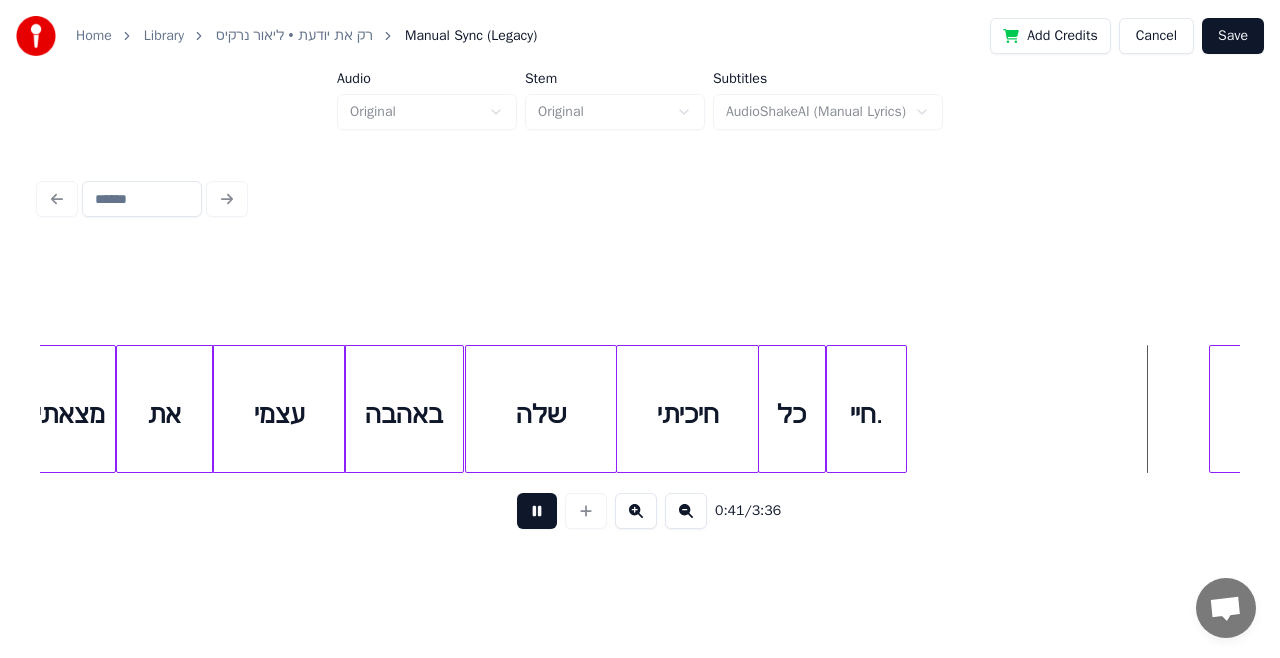 click at bounding box center (537, 511) 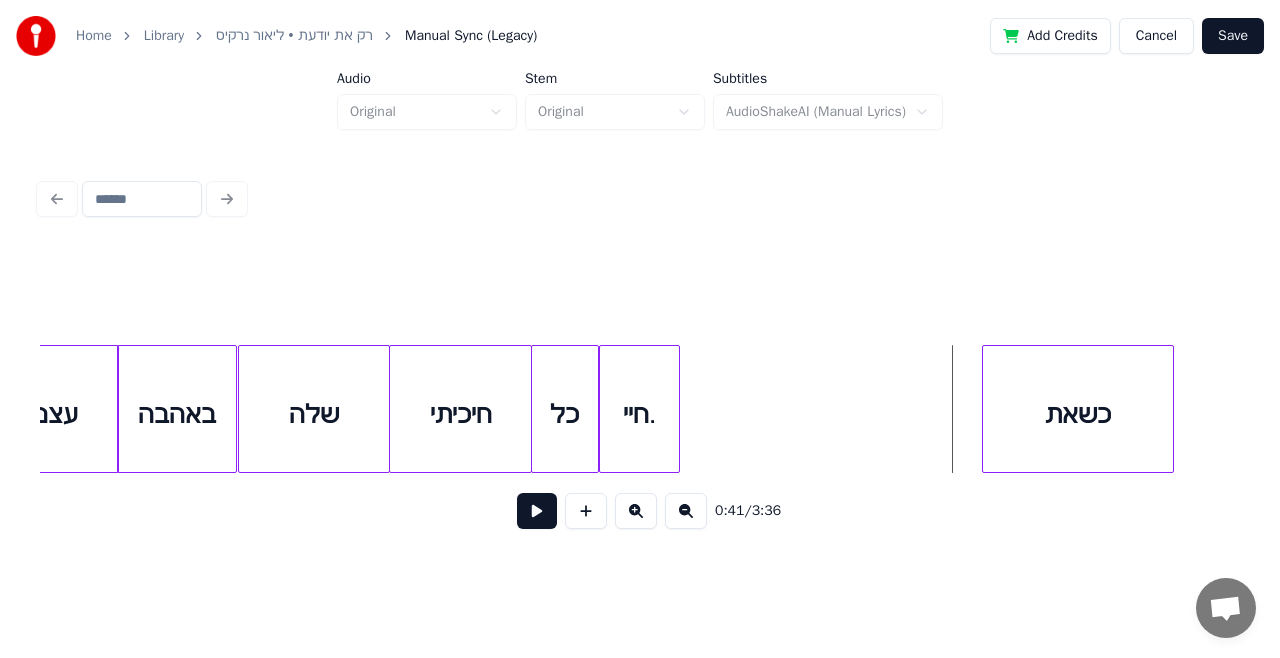 scroll, scrollTop: 0, scrollLeft: 7596, axis: horizontal 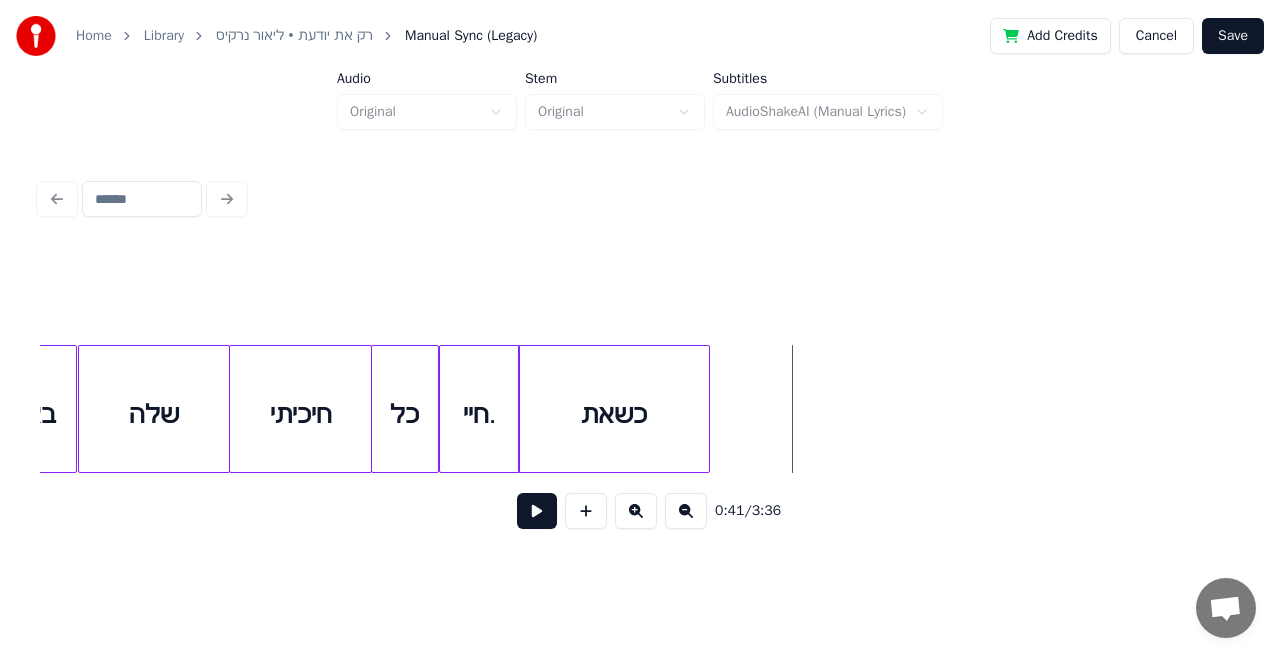 click on "כשאת" at bounding box center [613, 414] 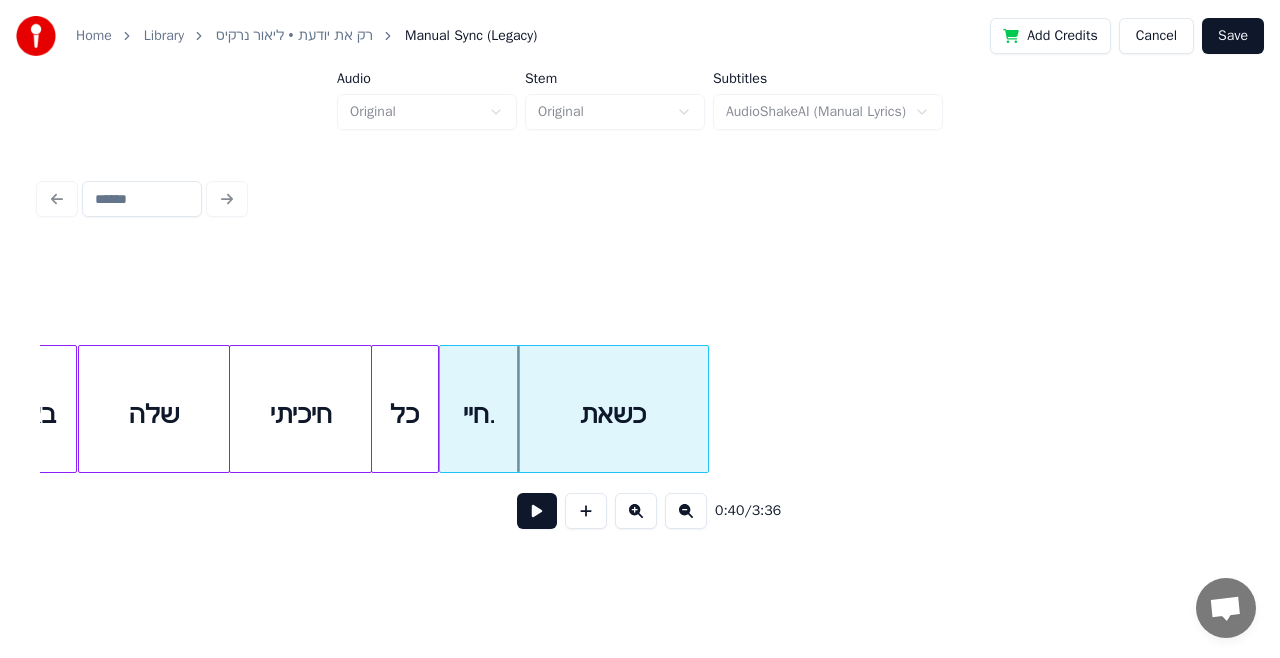 click on "חיכיתי" at bounding box center [300, 414] 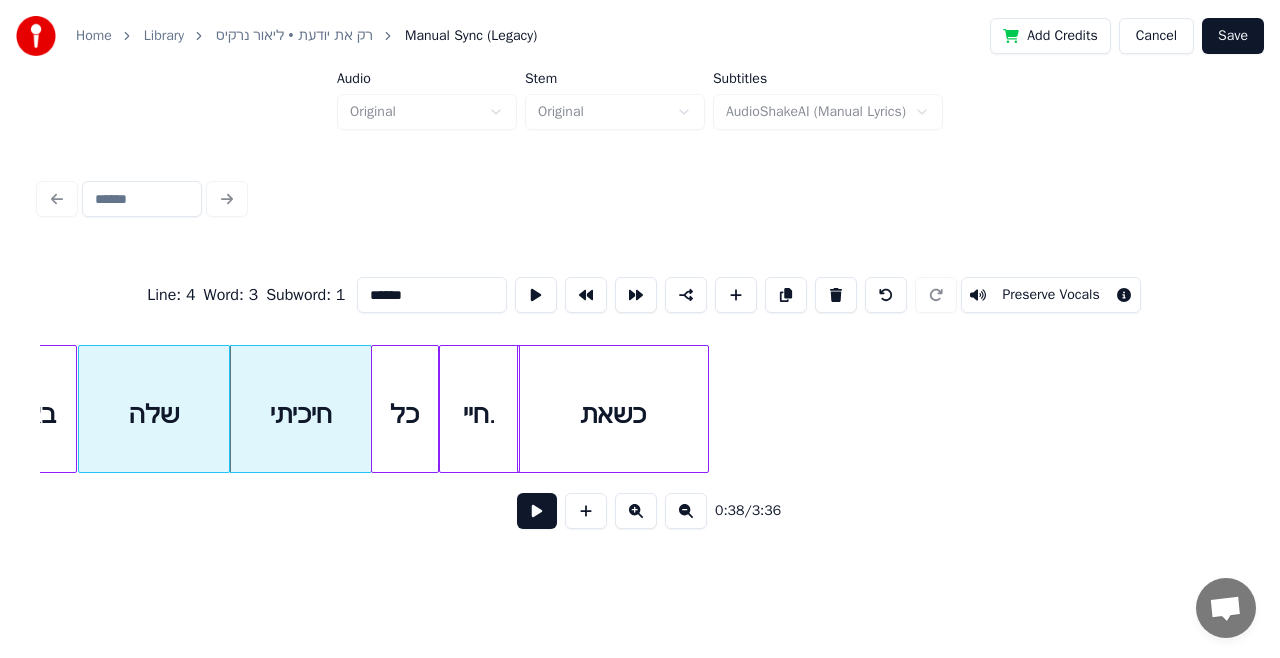 click at bounding box center (537, 511) 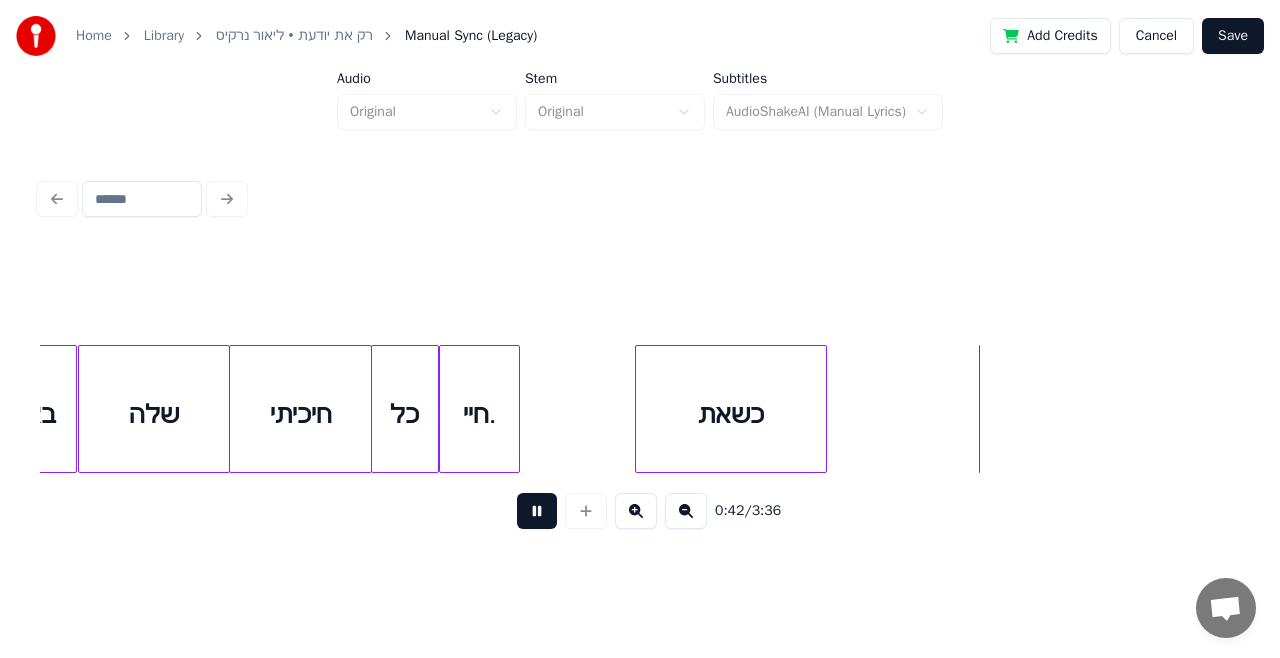 click on "כשאת" at bounding box center [730, 414] 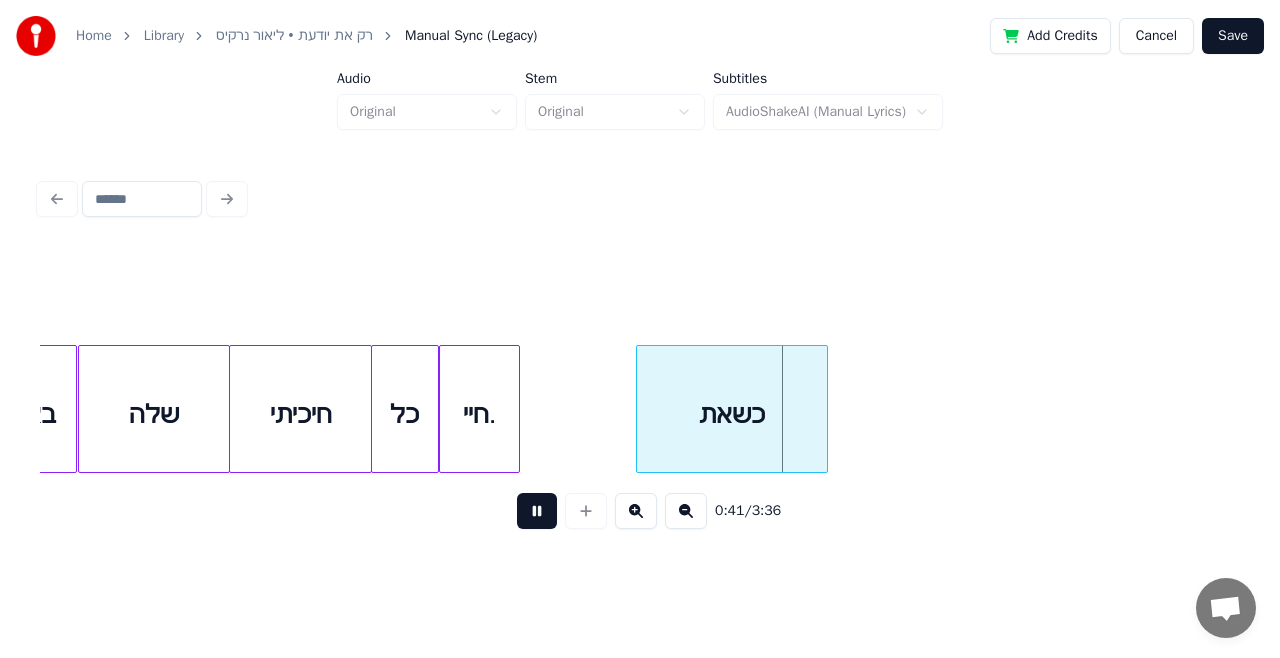click on "חיי." at bounding box center [479, 414] 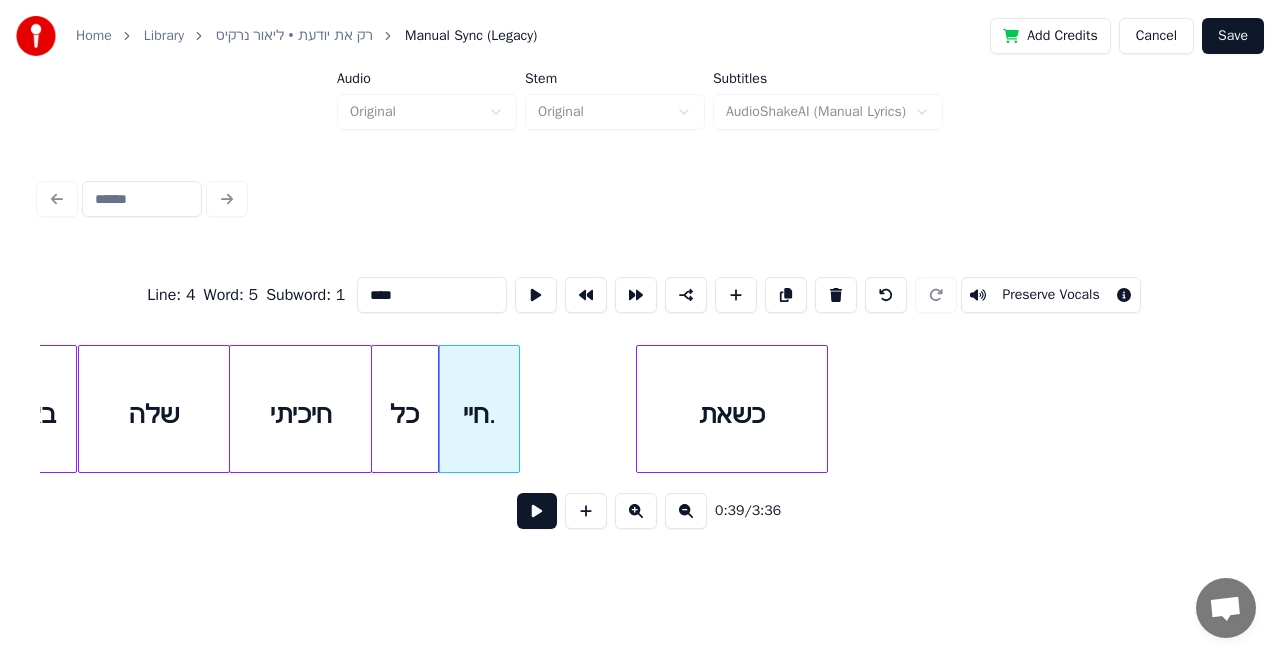 click at bounding box center (537, 511) 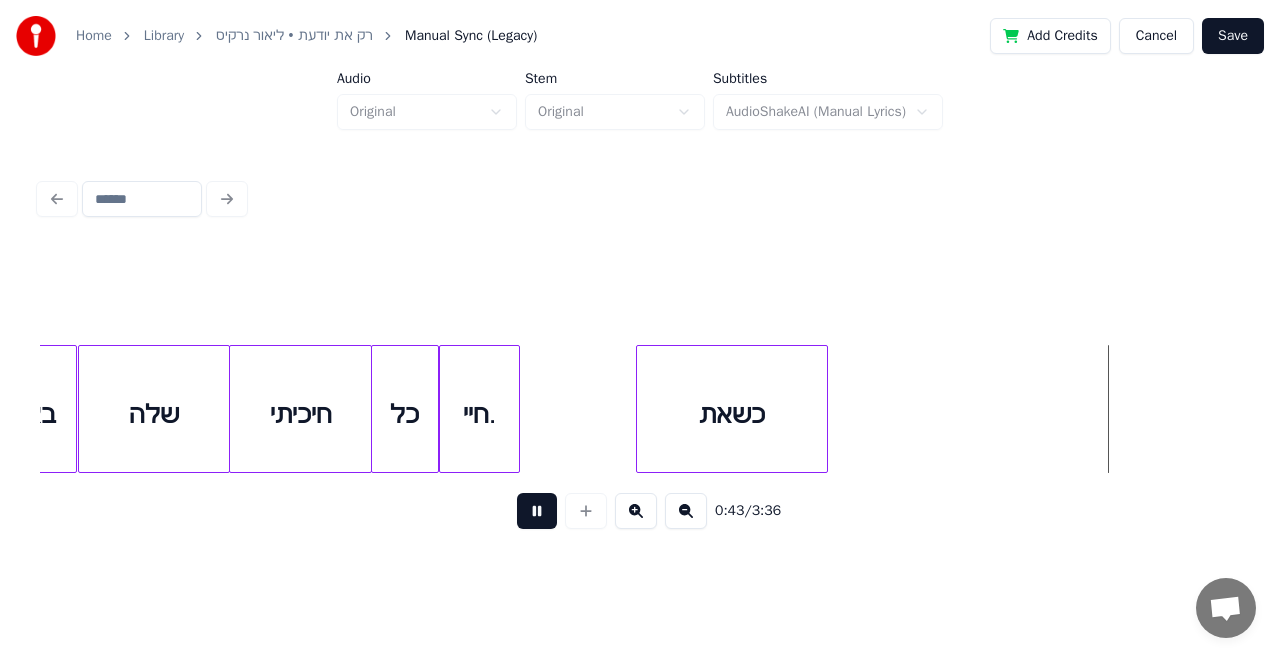 click at bounding box center (537, 511) 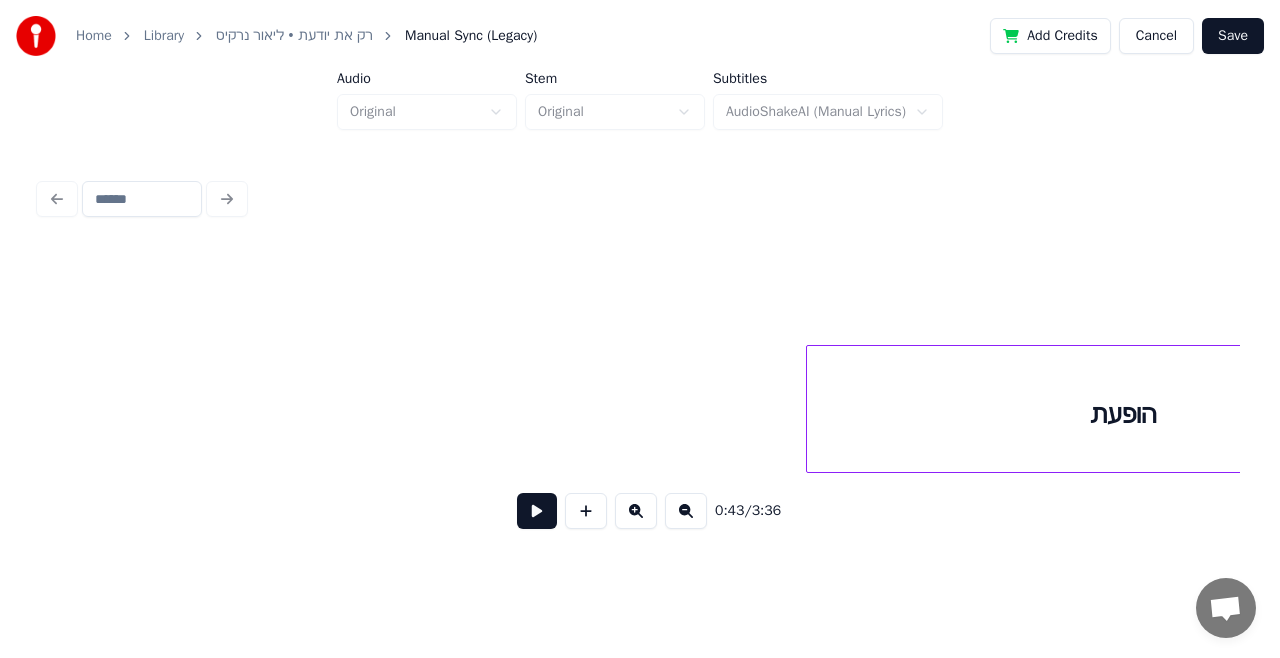 scroll, scrollTop: 0, scrollLeft: 14648, axis: horizontal 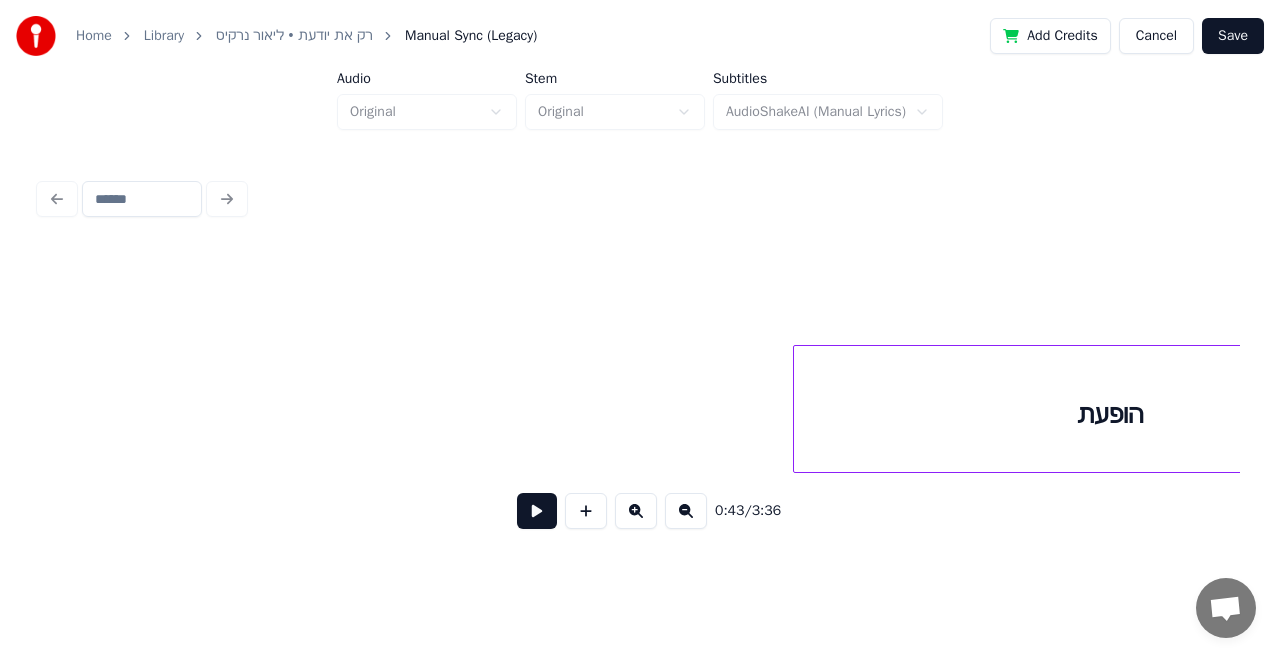 click on "הופעת" at bounding box center (1111, 414) 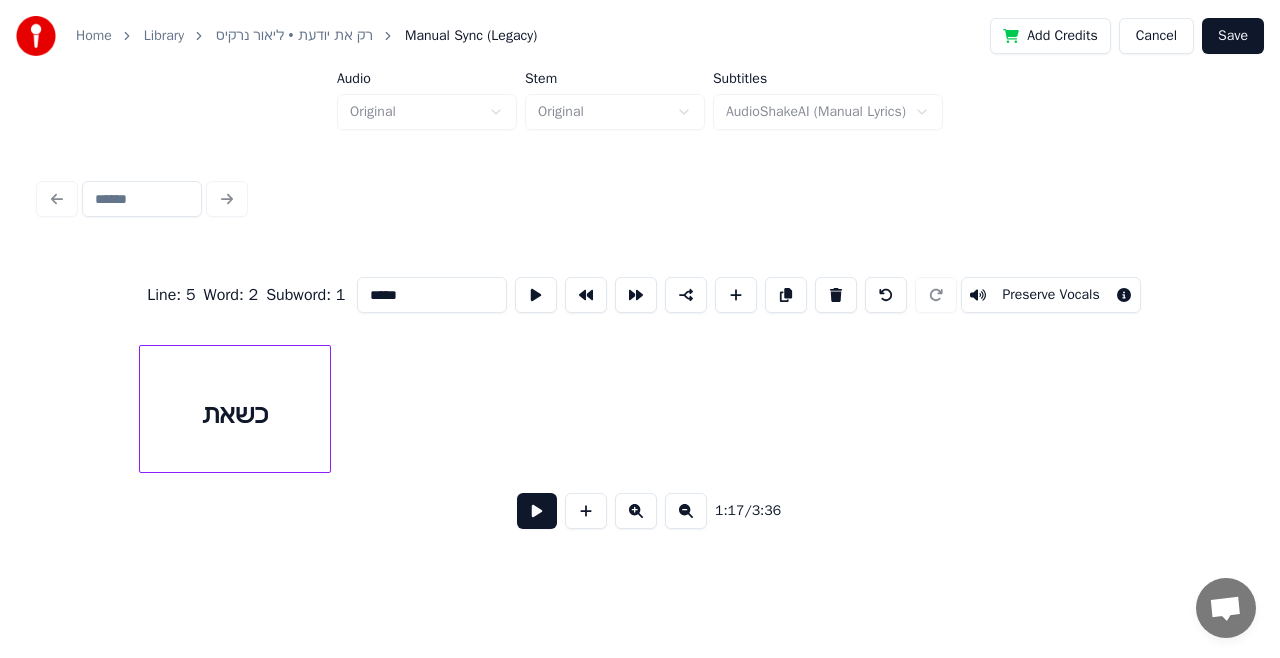 scroll, scrollTop: 0, scrollLeft: 8118, axis: horizontal 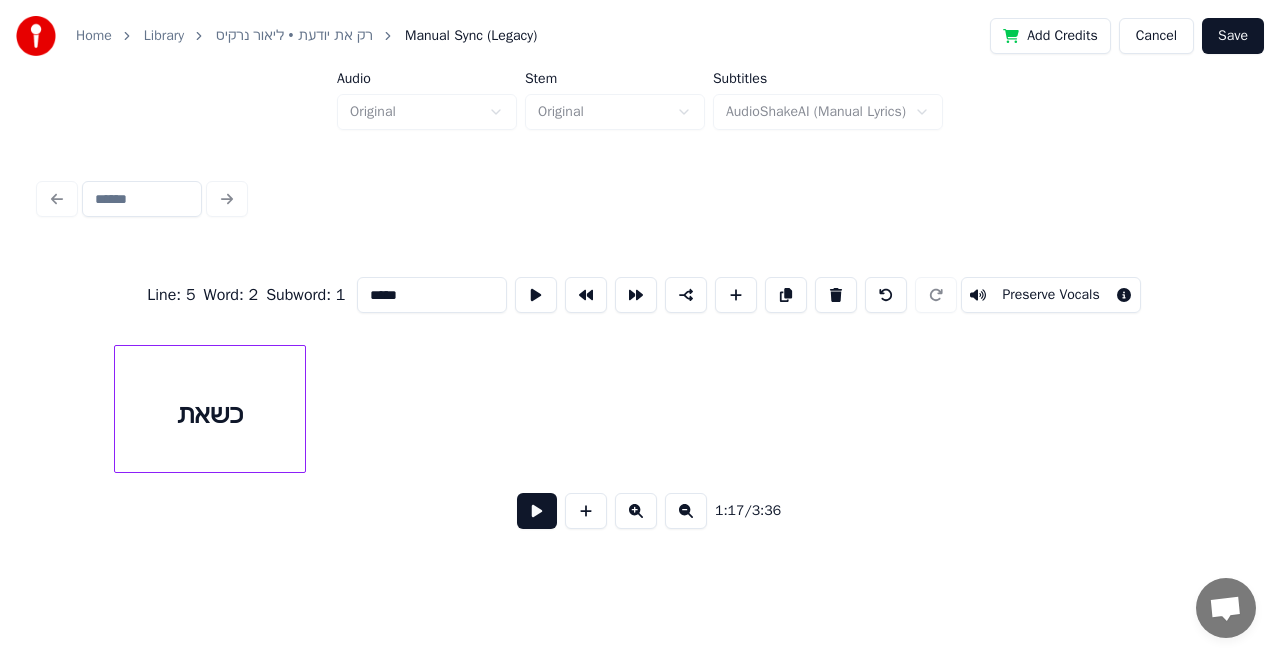 click on "כשאת" at bounding box center (13561, 409) 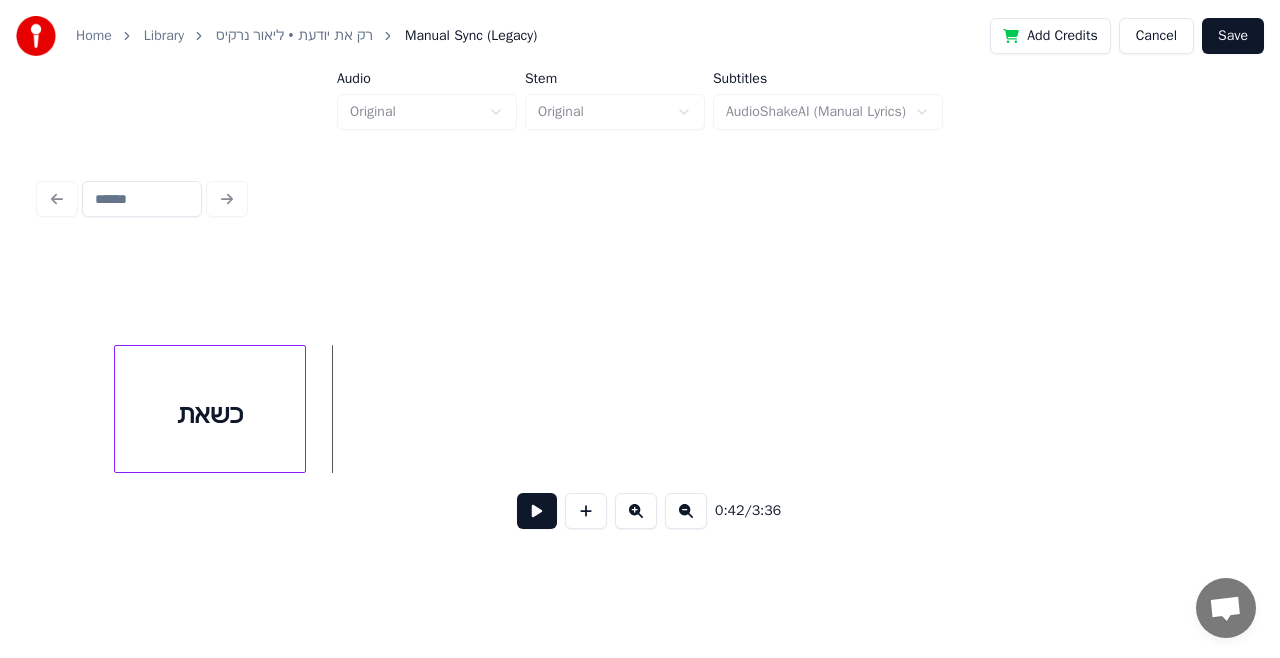 click on "כשאת" at bounding box center (13561, 409) 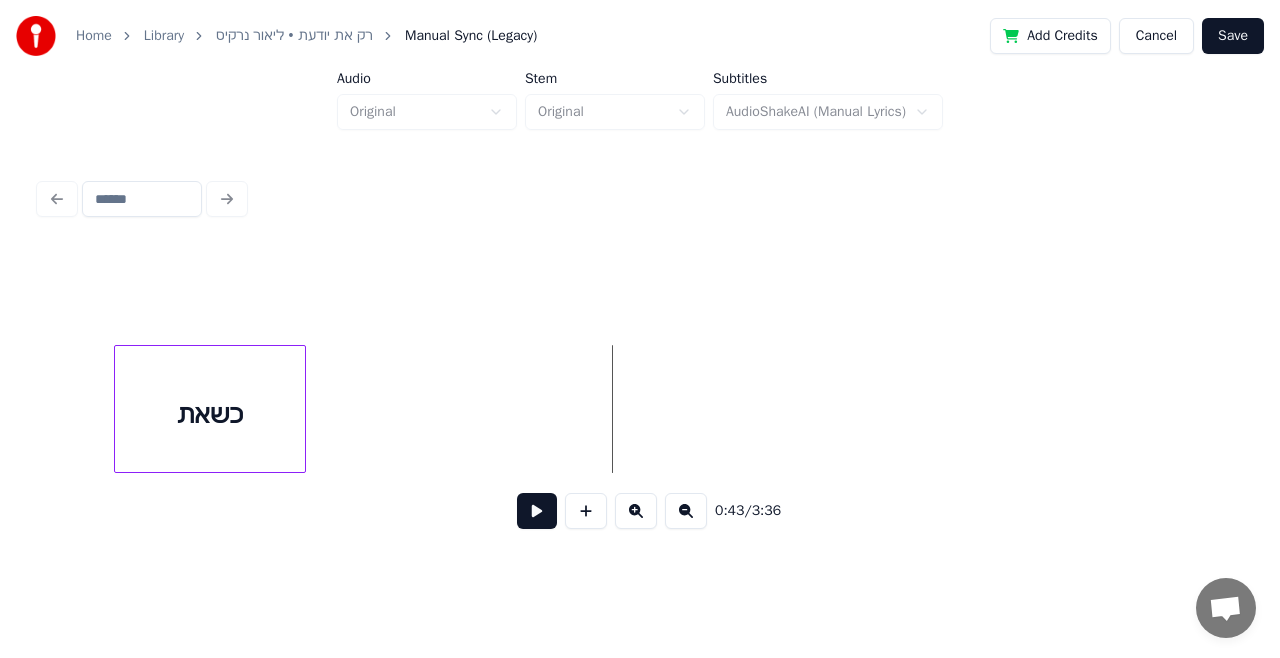 click on "כשאת" at bounding box center [13561, 409] 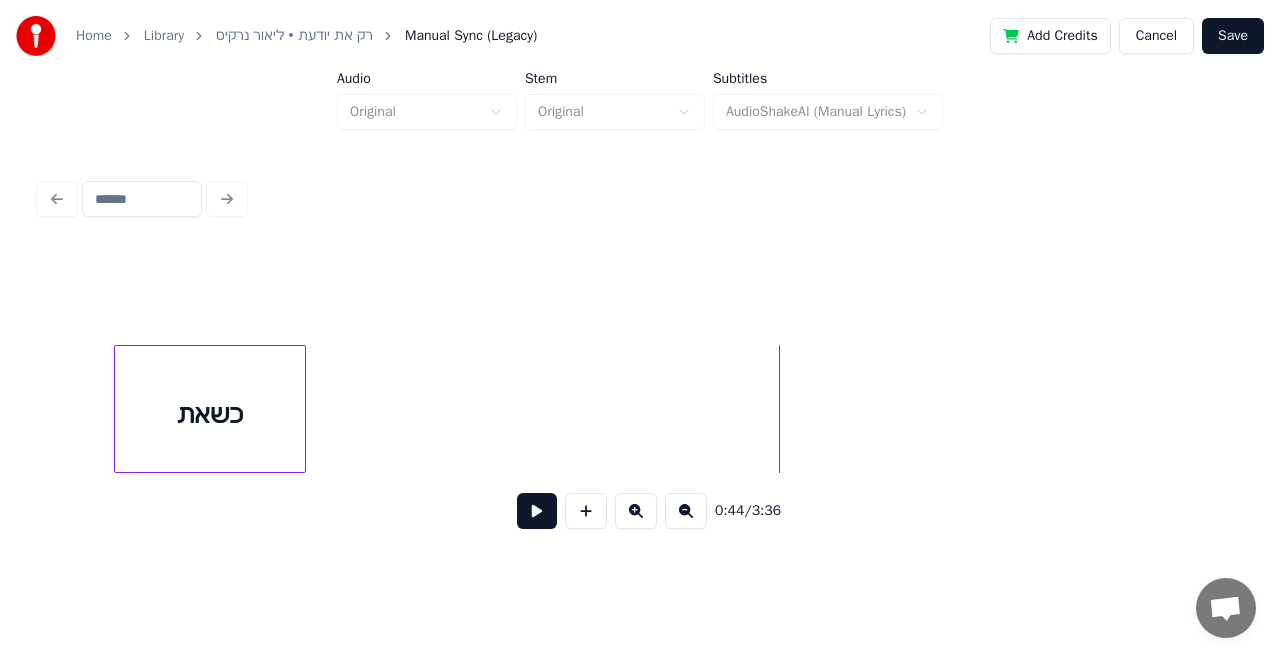 click on "כשאת" at bounding box center [13561, 409] 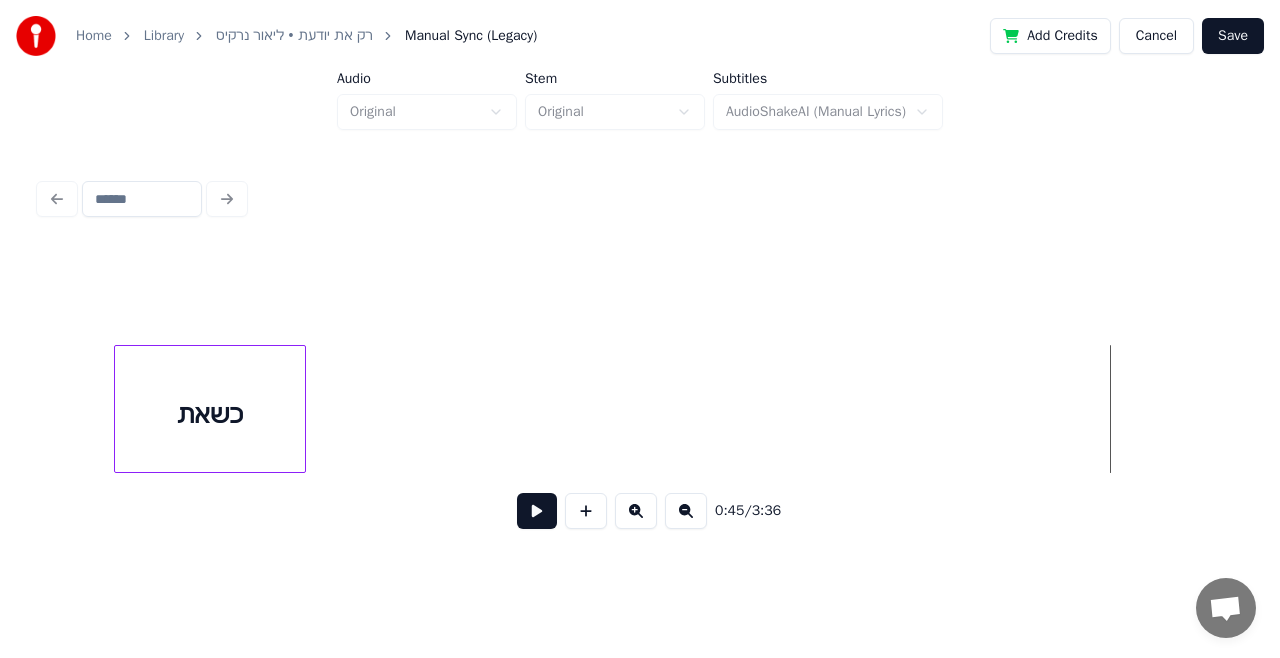 click on "כשאת" at bounding box center [209, 414] 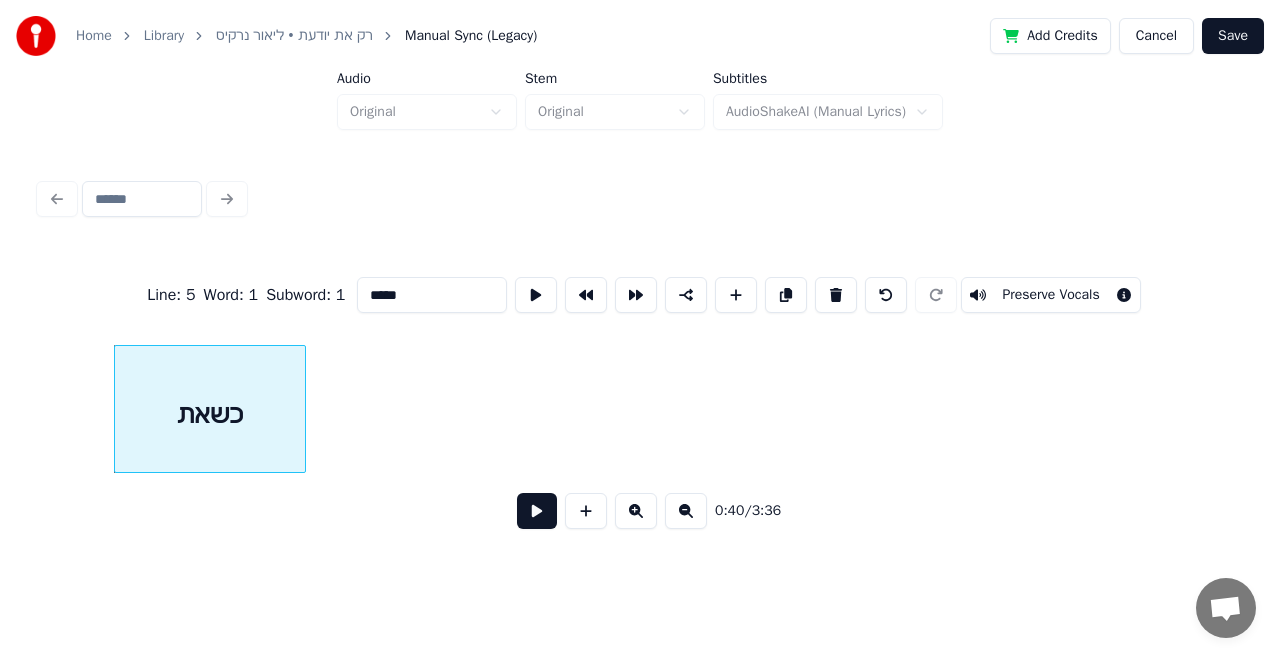 type on "****" 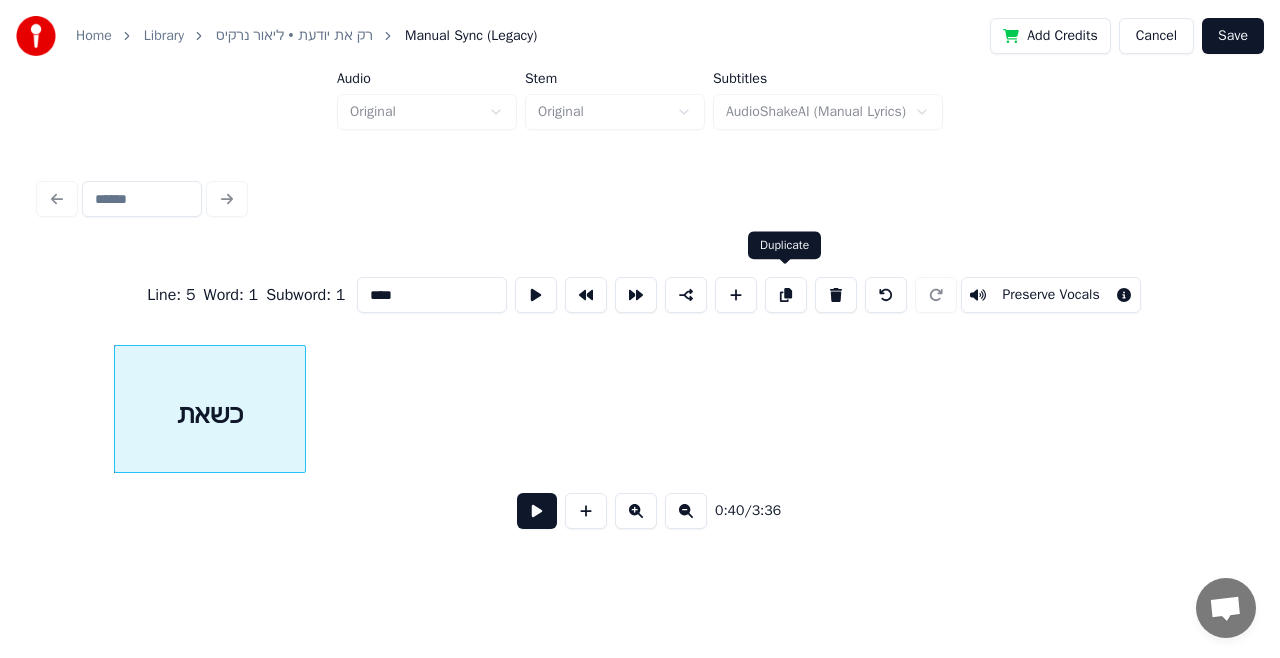 click at bounding box center (786, 295) 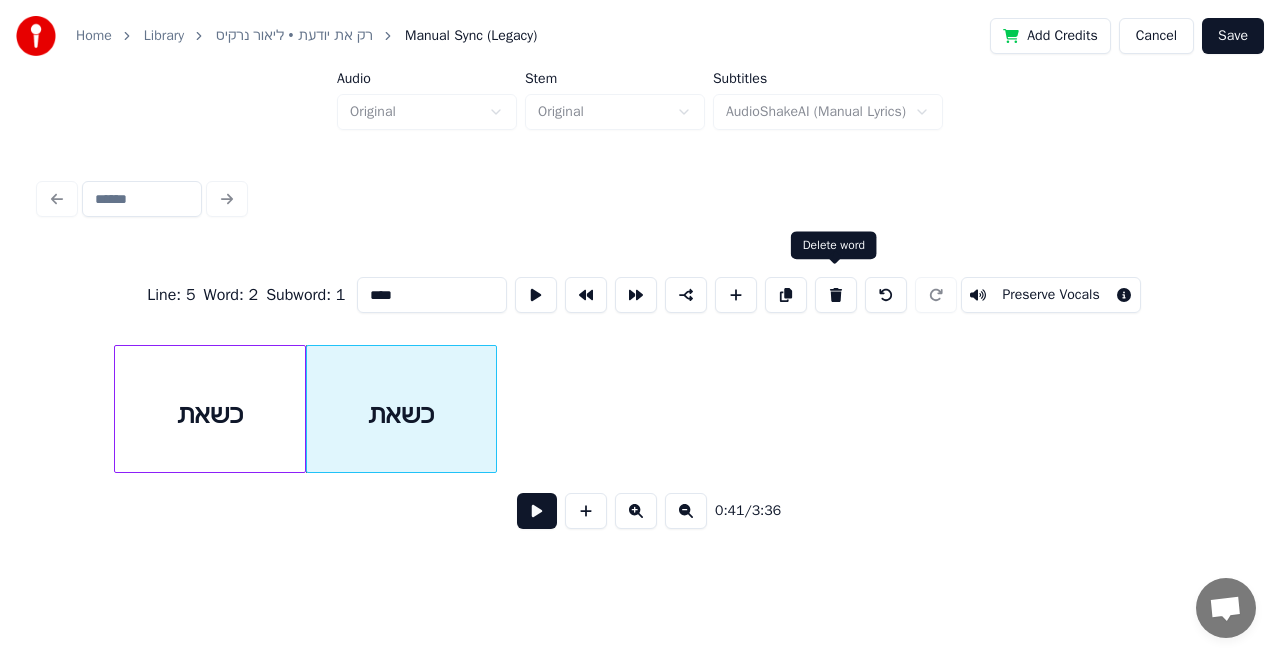 click at bounding box center [836, 295] 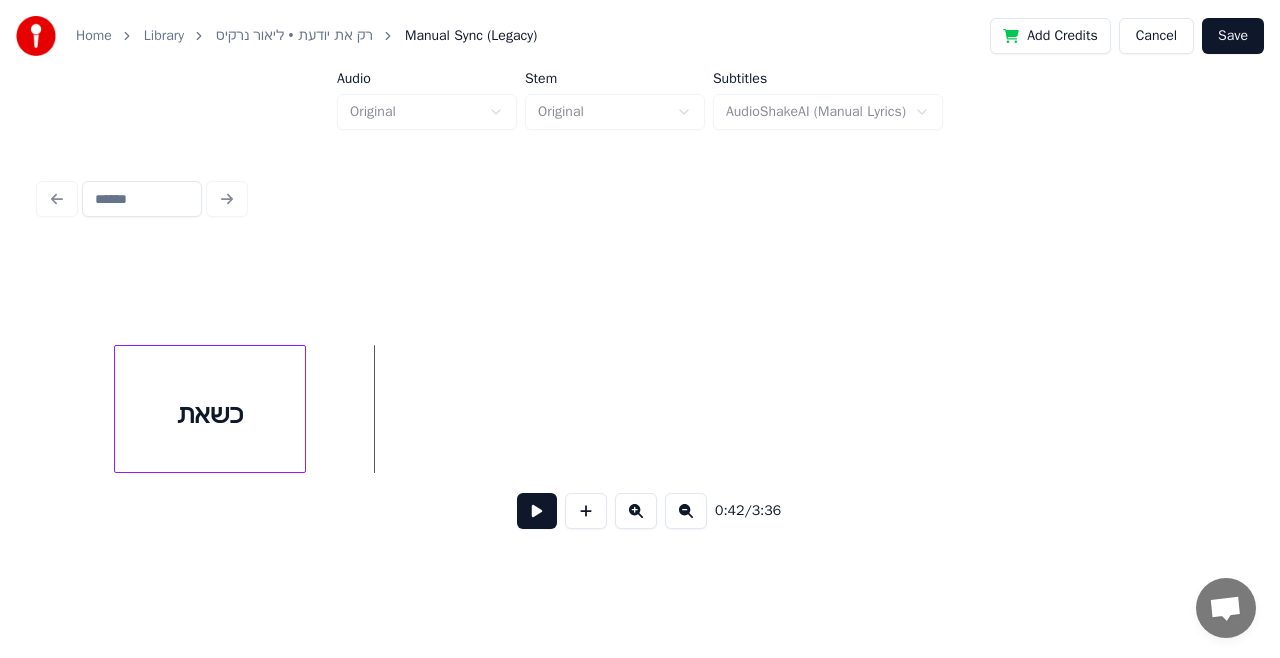 click on "כשאת" at bounding box center (13561, 409) 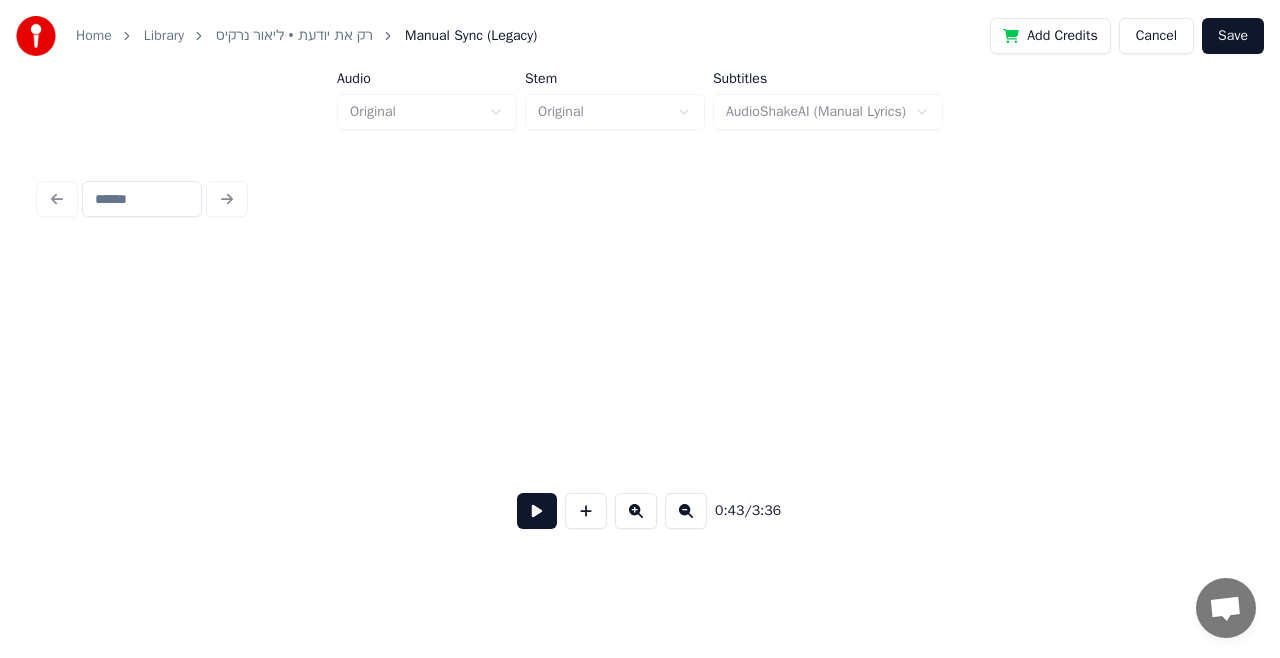 scroll, scrollTop: 0, scrollLeft: 12464, axis: horizontal 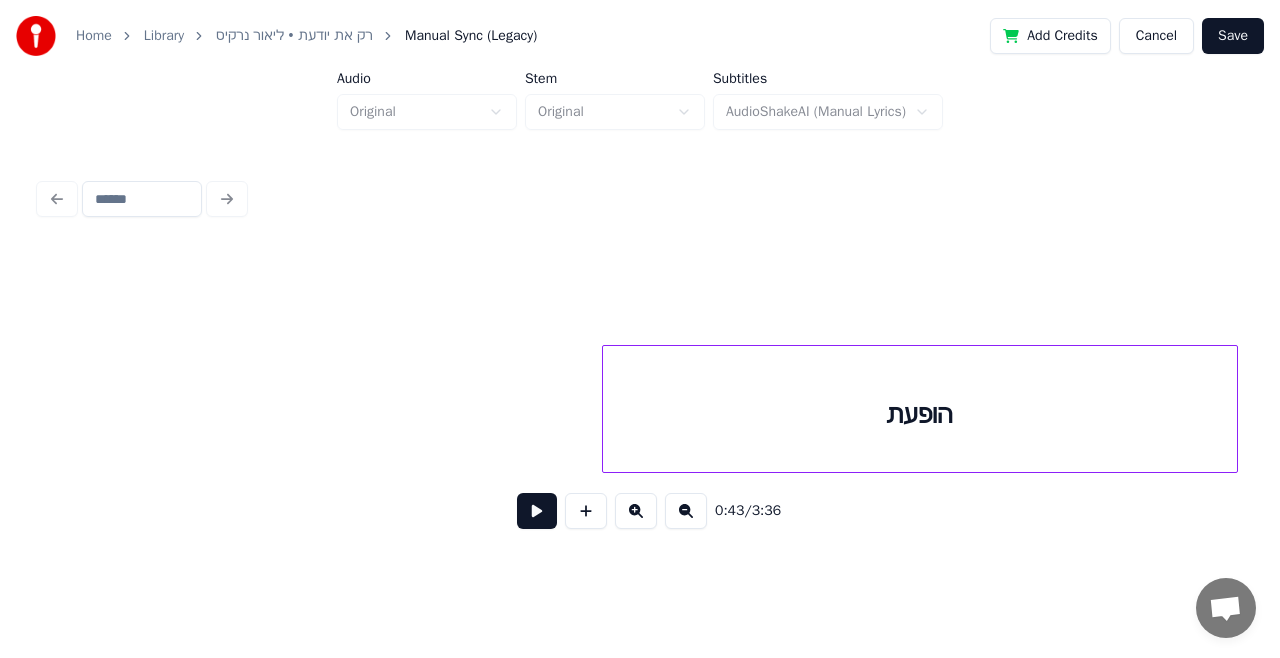 click on "הופעת" at bounding box center (920, 414) 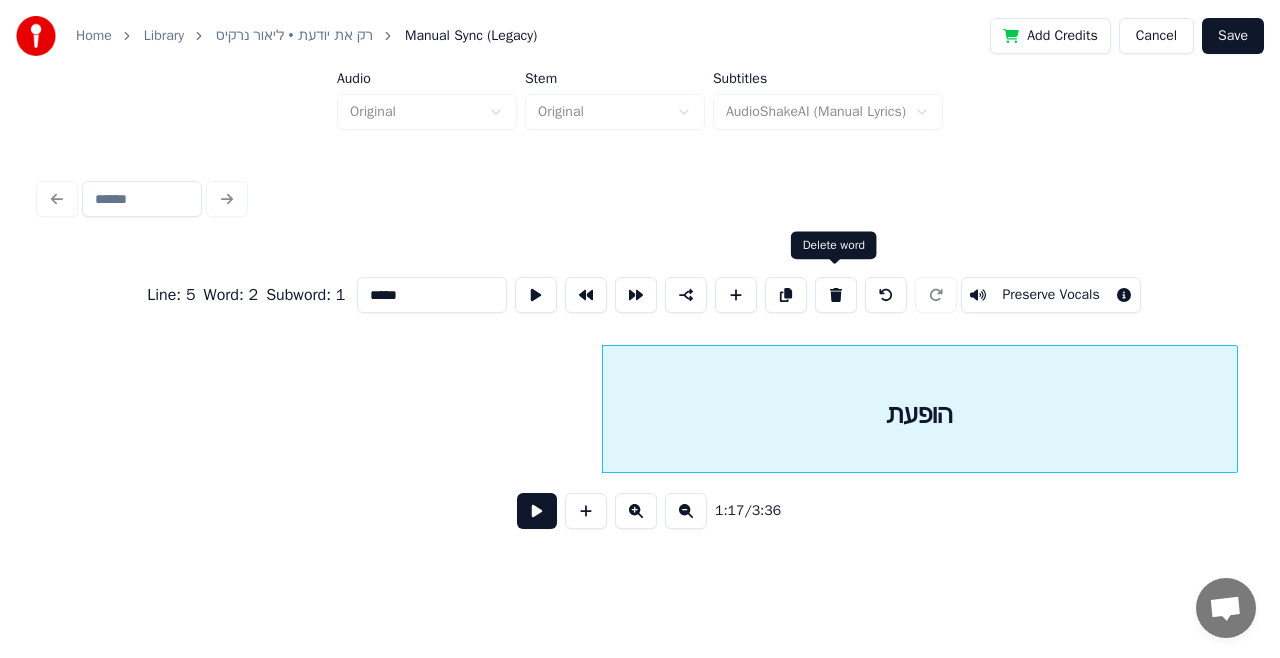 click at bounding box center [836, 295] 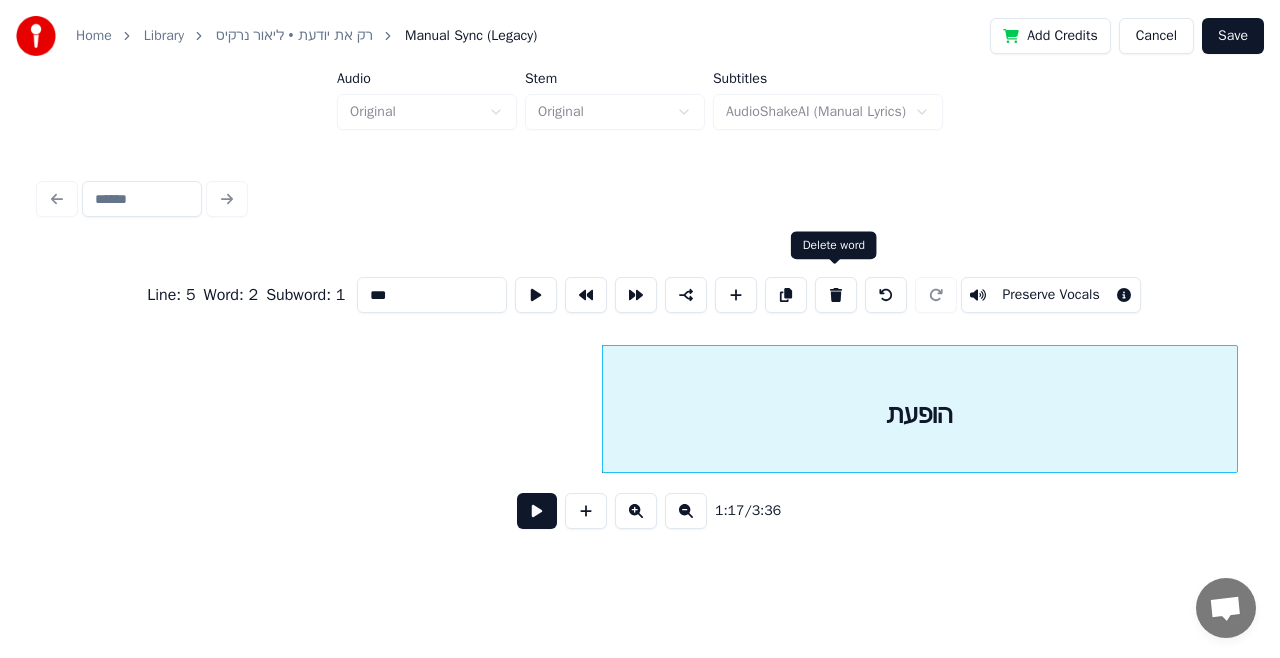 scroll, scrollTop: 0, scrollLeft: 17285, axis: horizontal 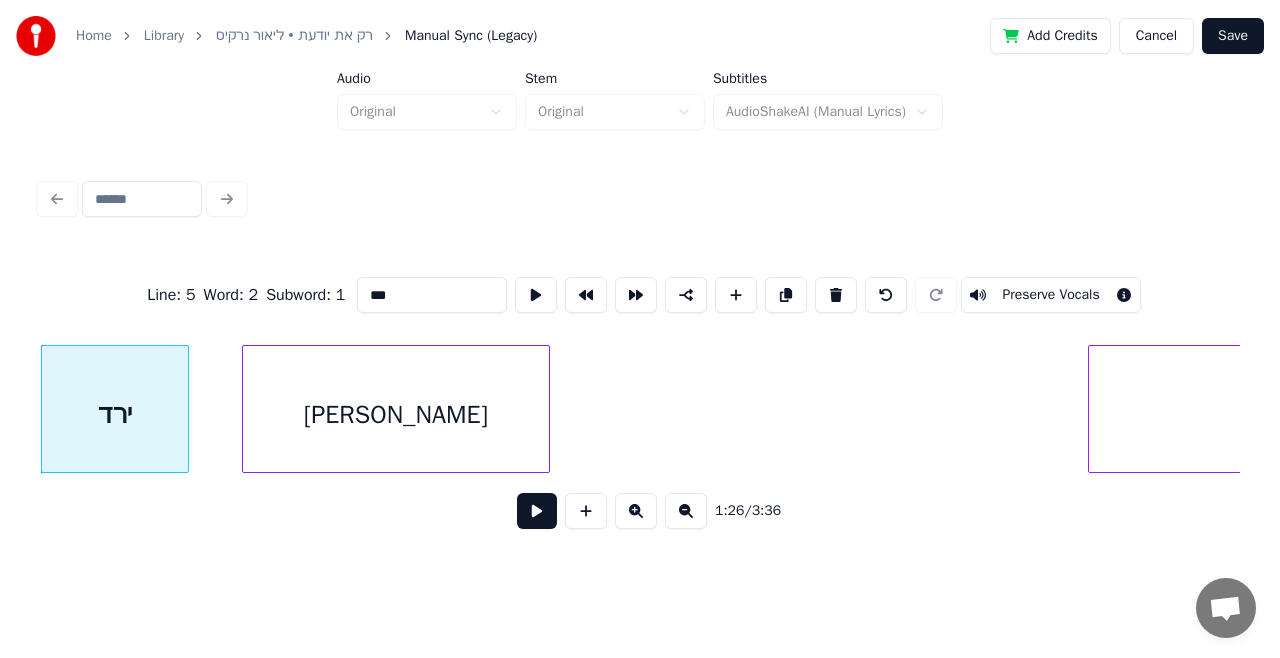 click at bounding box center [537, 511] 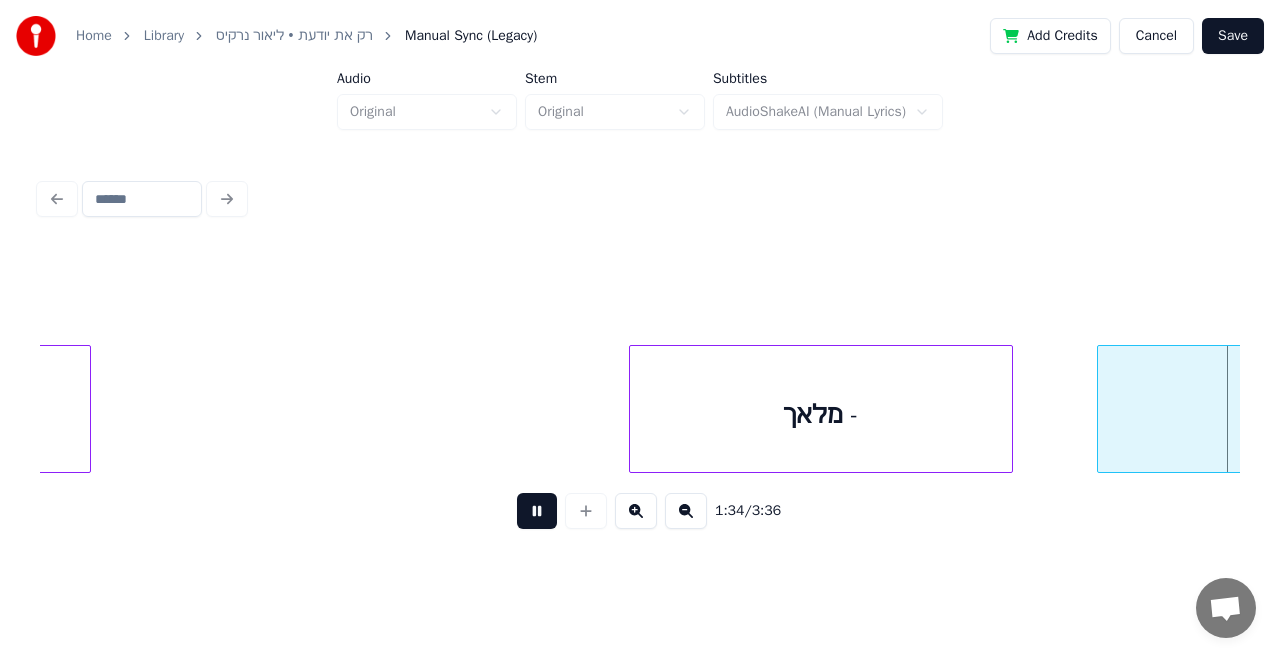 scroll, scrollTop: 0, scrollLeft: 18944, axis: horizontal 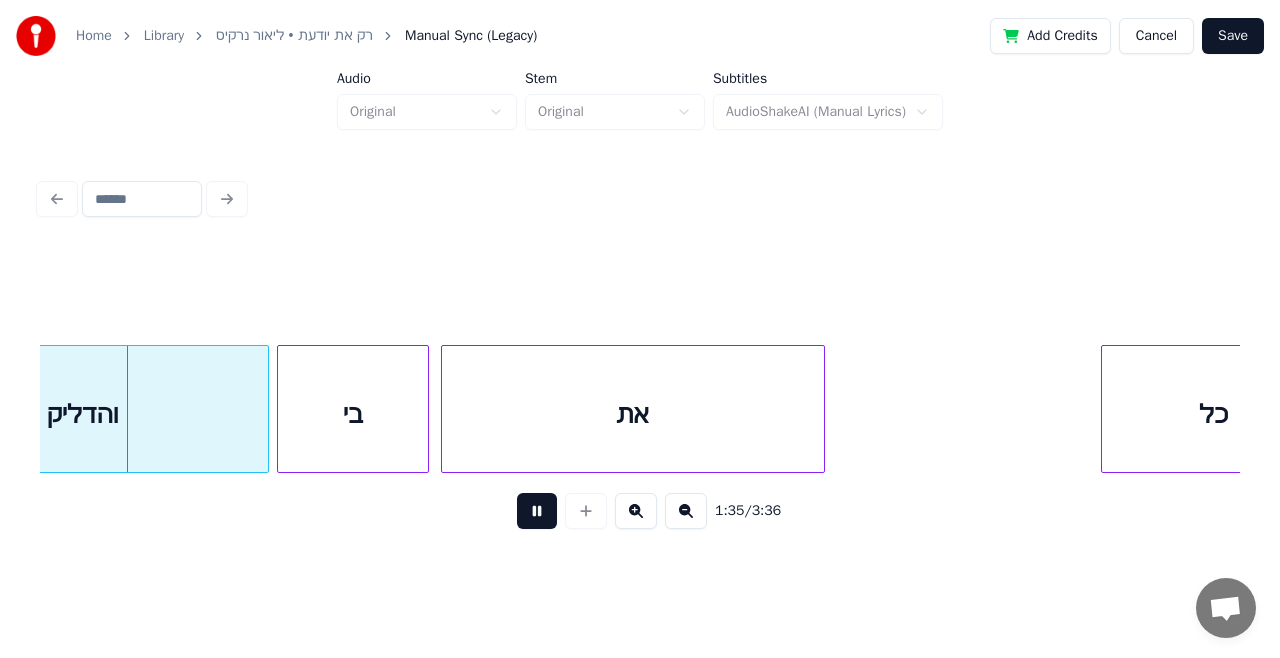click at bounding box center (537, 511) 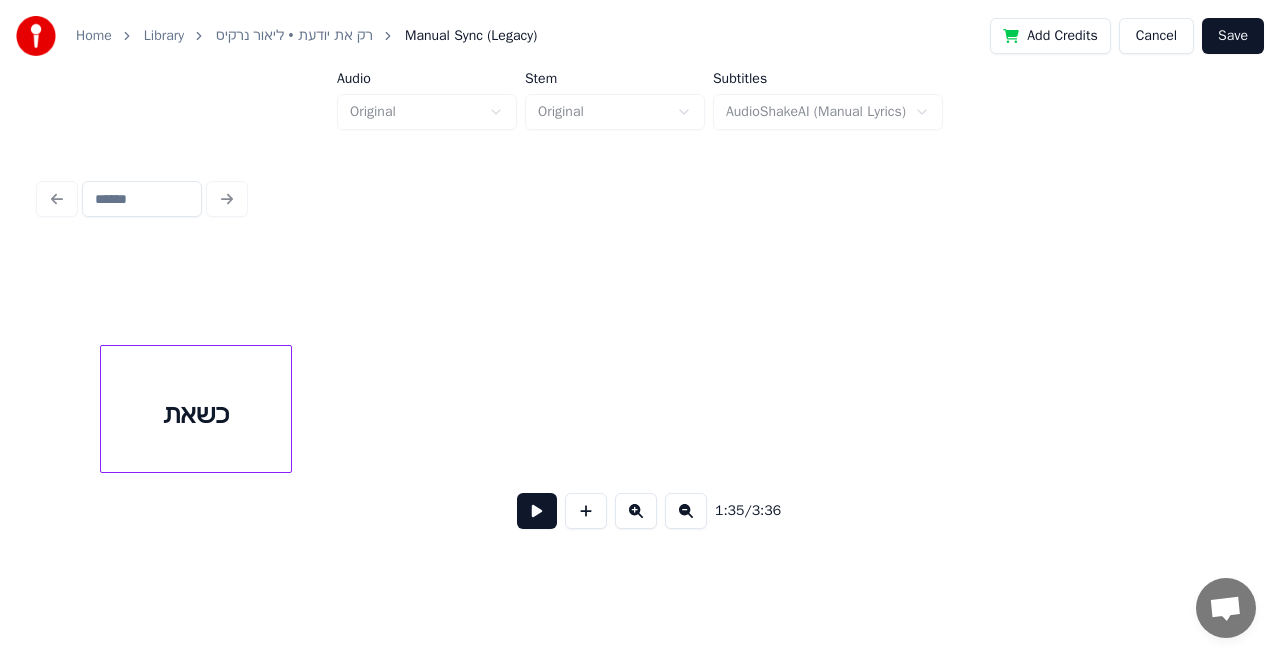 scroll, scrollTop: 0, scrollLeft: 7958, axis: horizontal 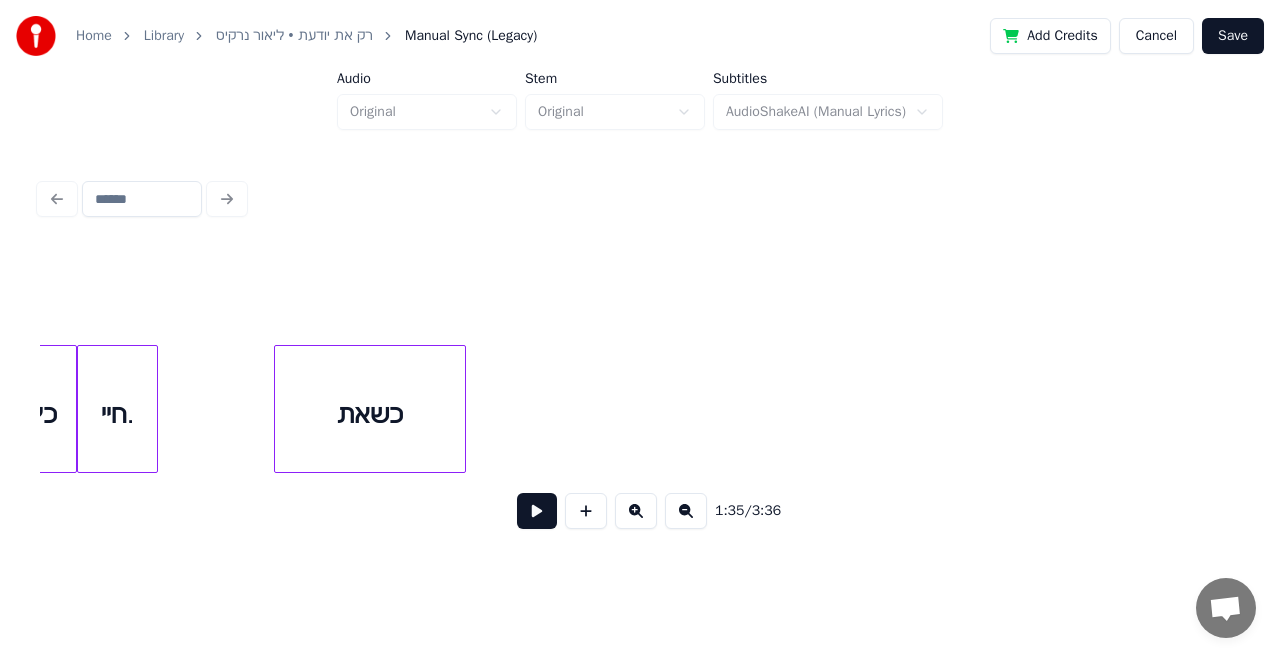 click on "כשאת" at bounding box center [369, 414] 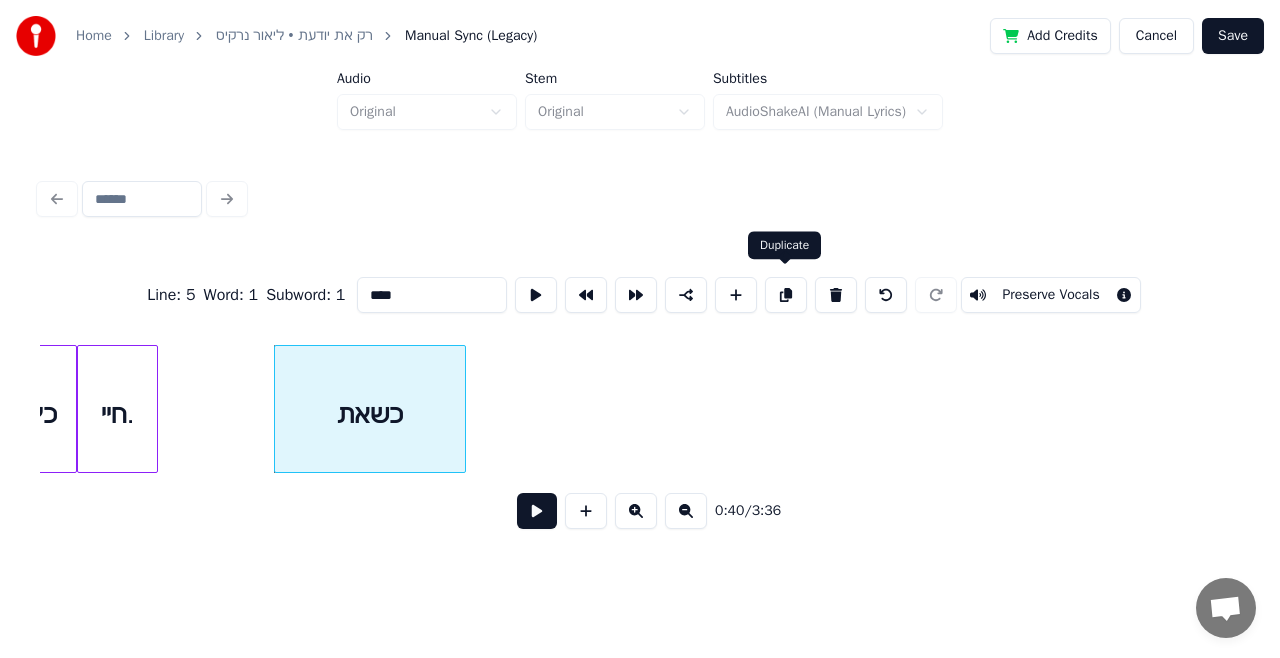 click at bounding box center [786, 295] 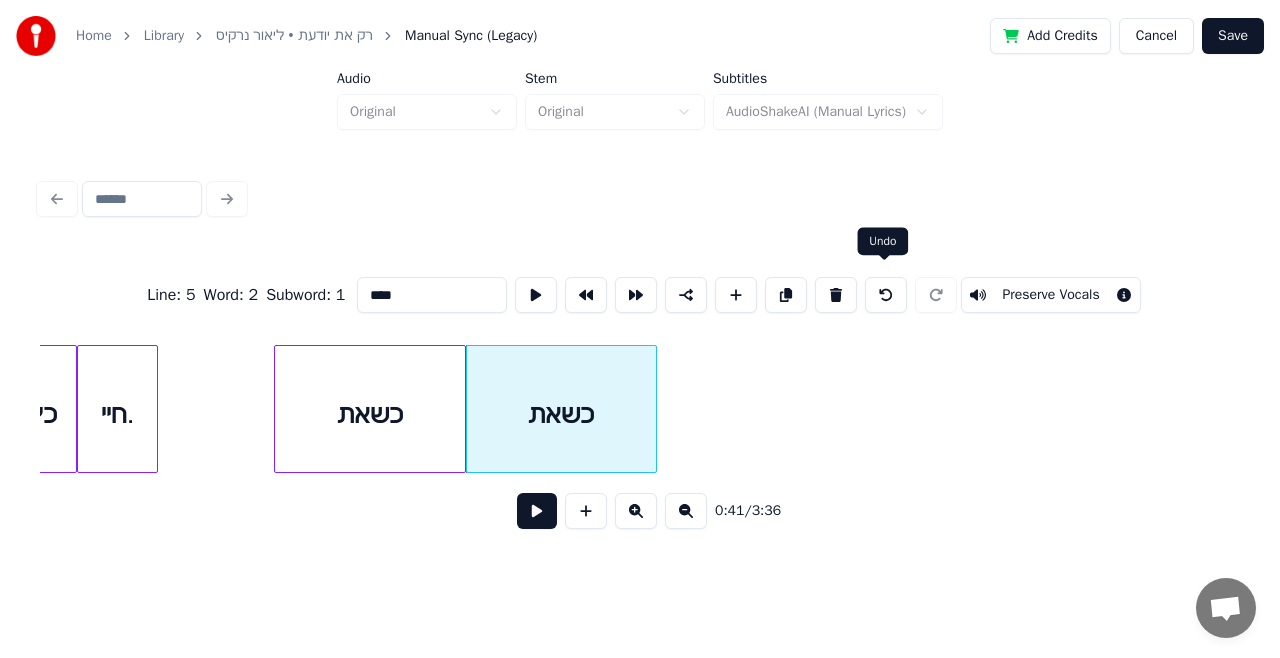 click at bounding box center [886, 295] 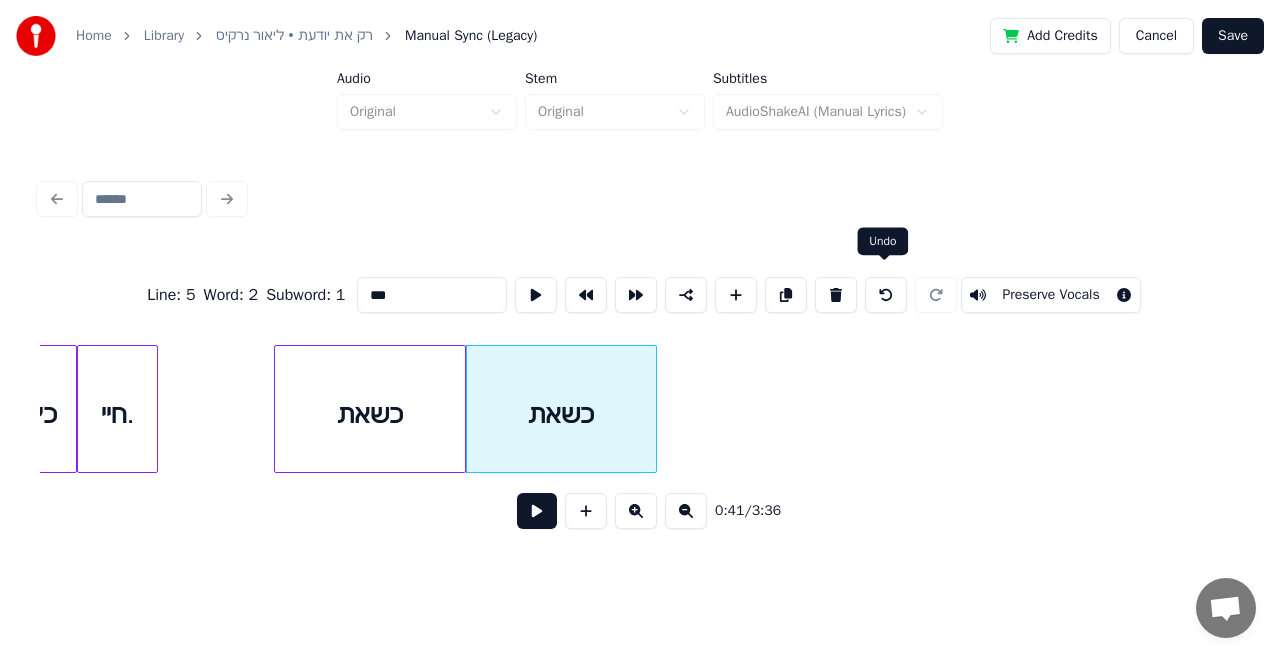 type on "****" 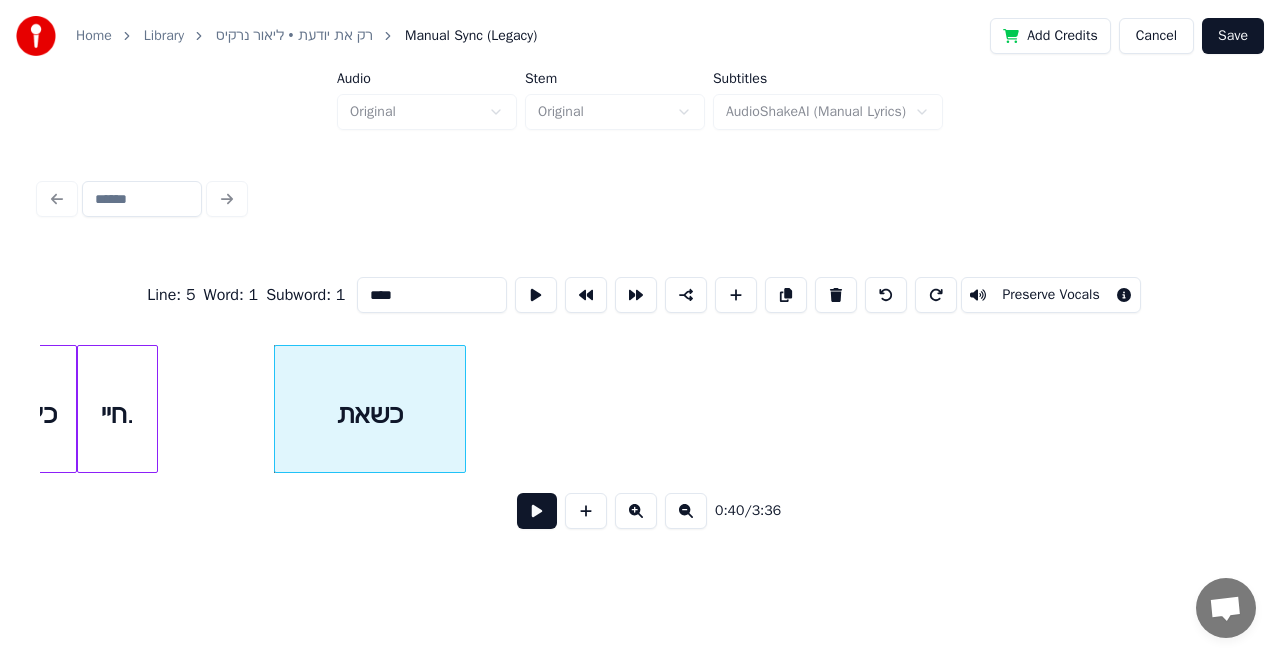 type 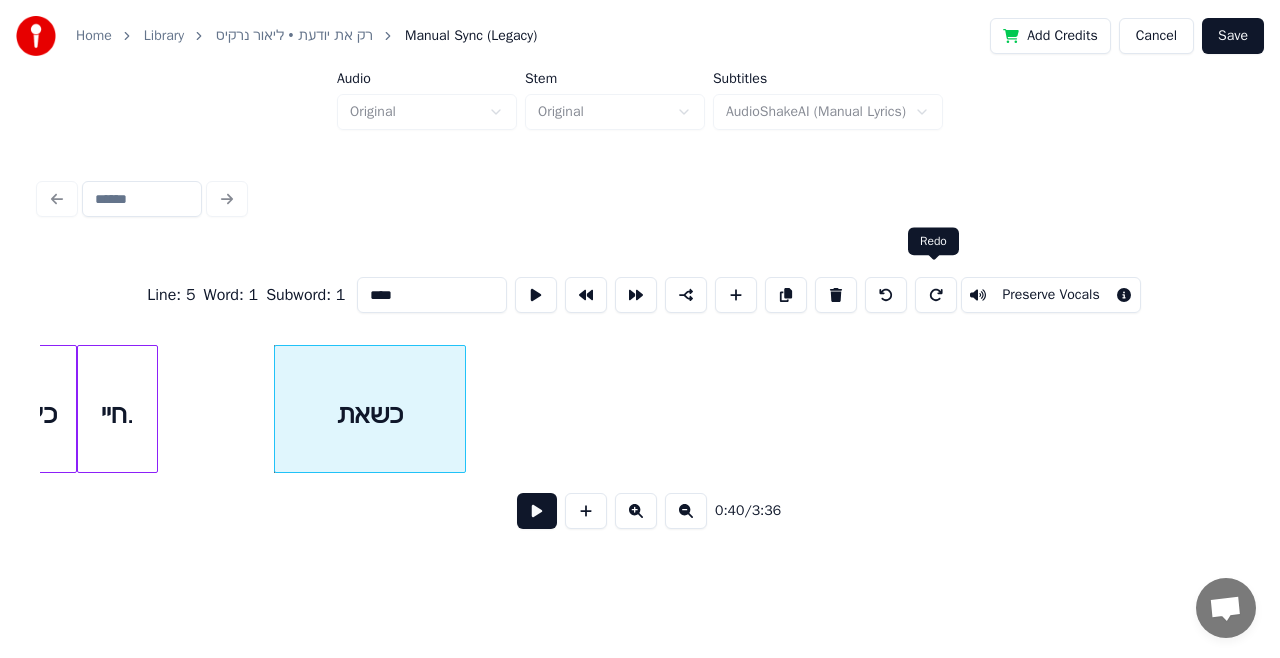 click at bounding box center (936, 295) 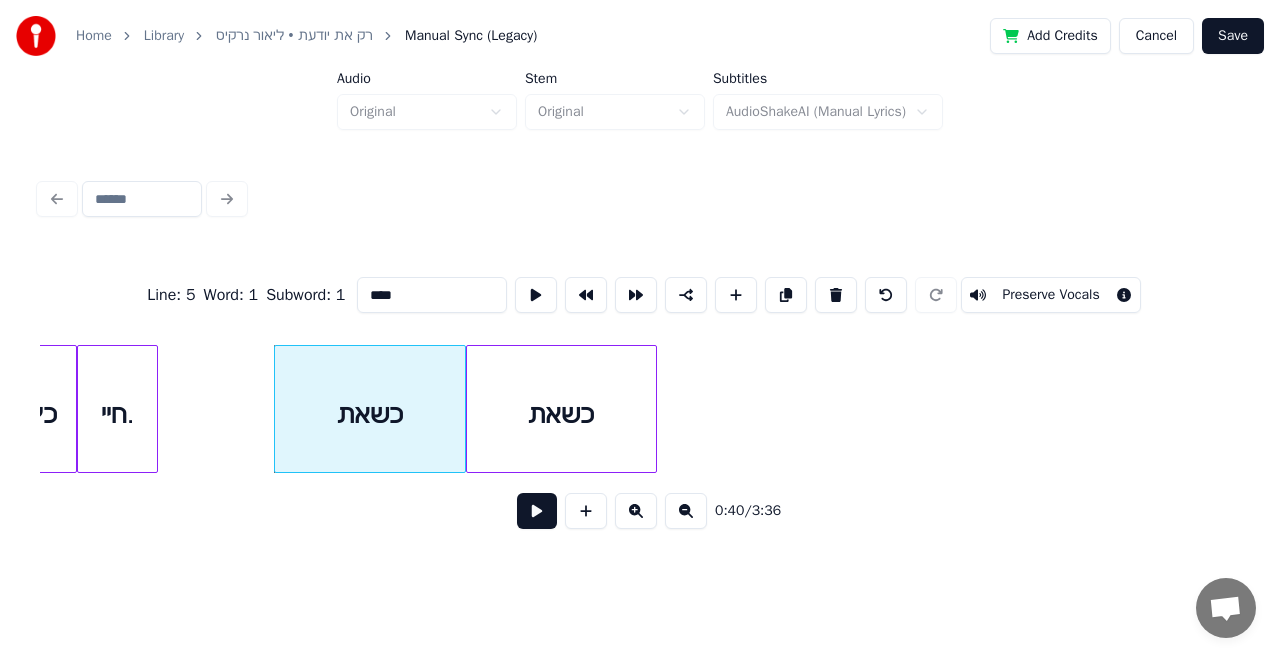 click at bounding box center [886, 295] 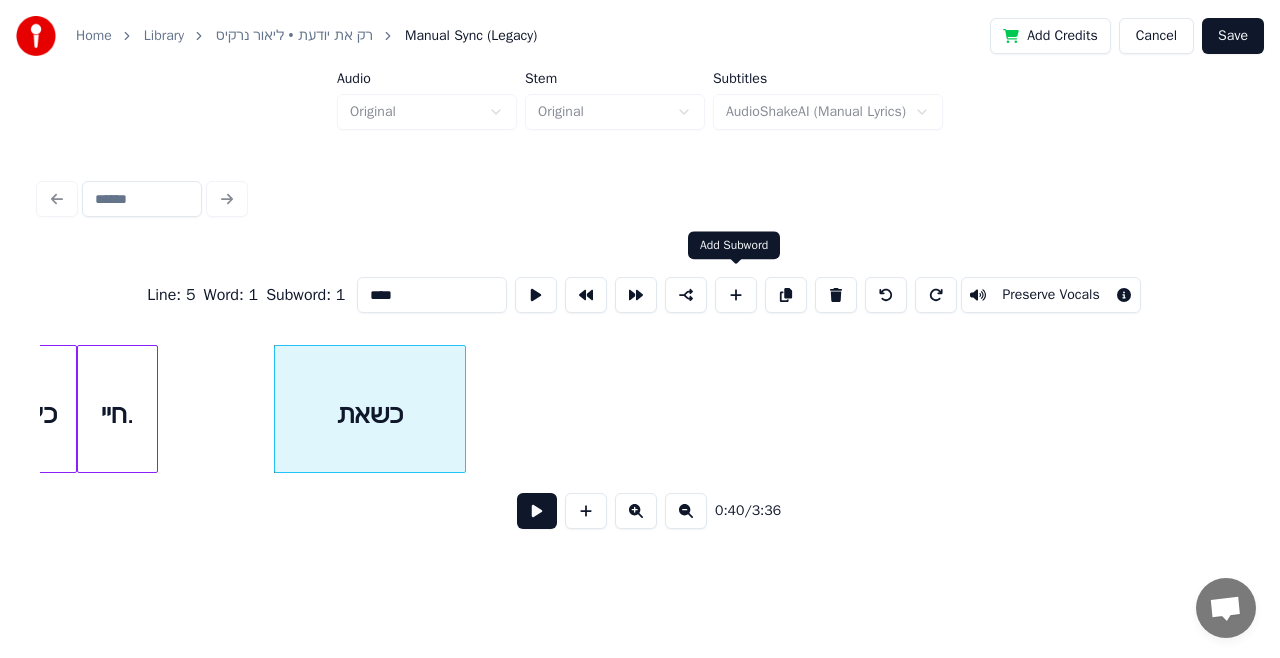 click at bounding box center (736, 295) 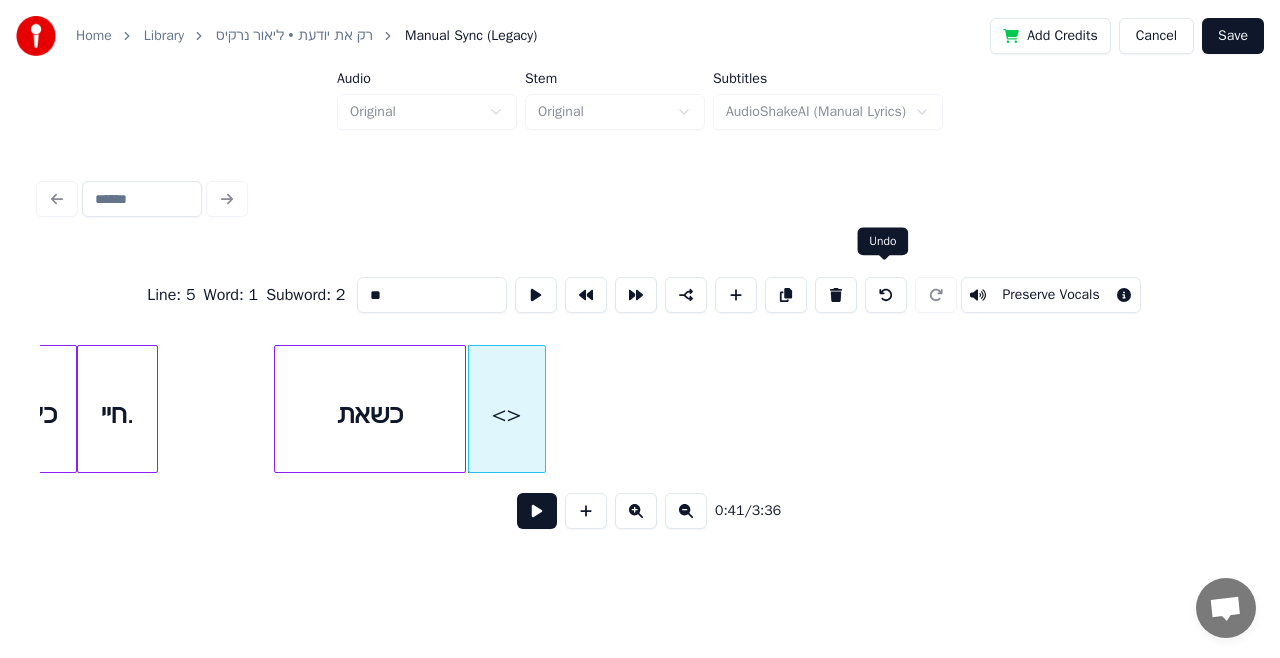 click at bounding box center (886, 295) 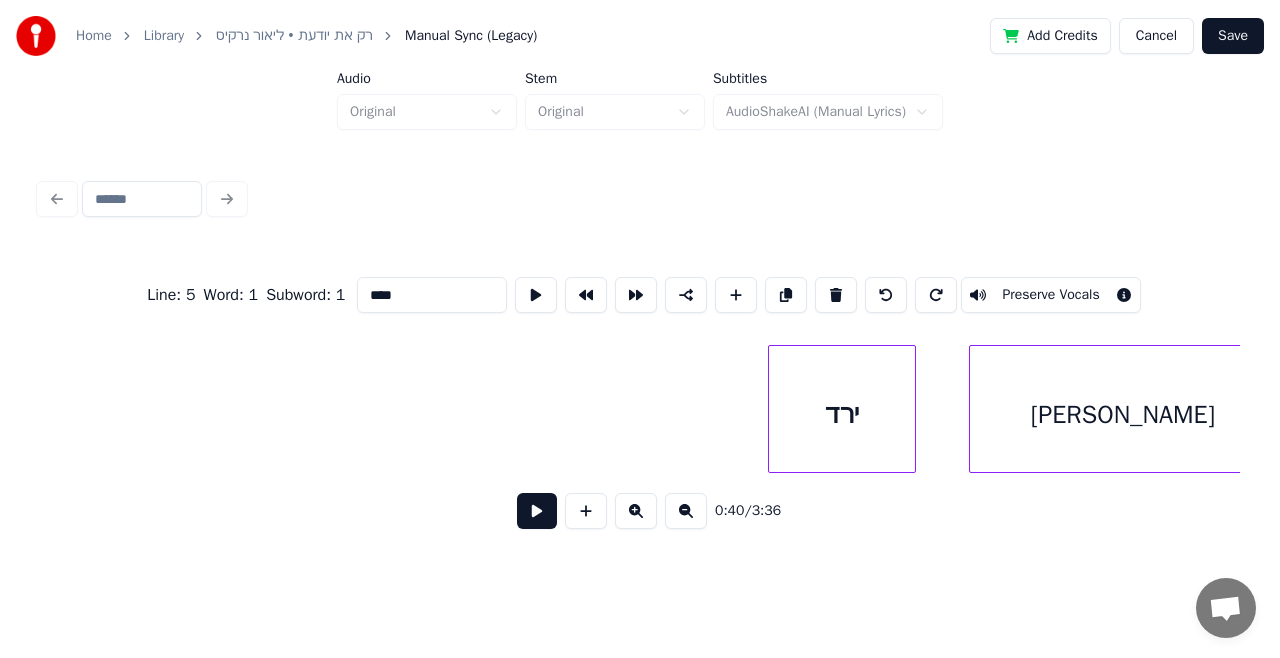 scroll, scrollTop: 0, scrollLeft: 16651, axis: horizontal 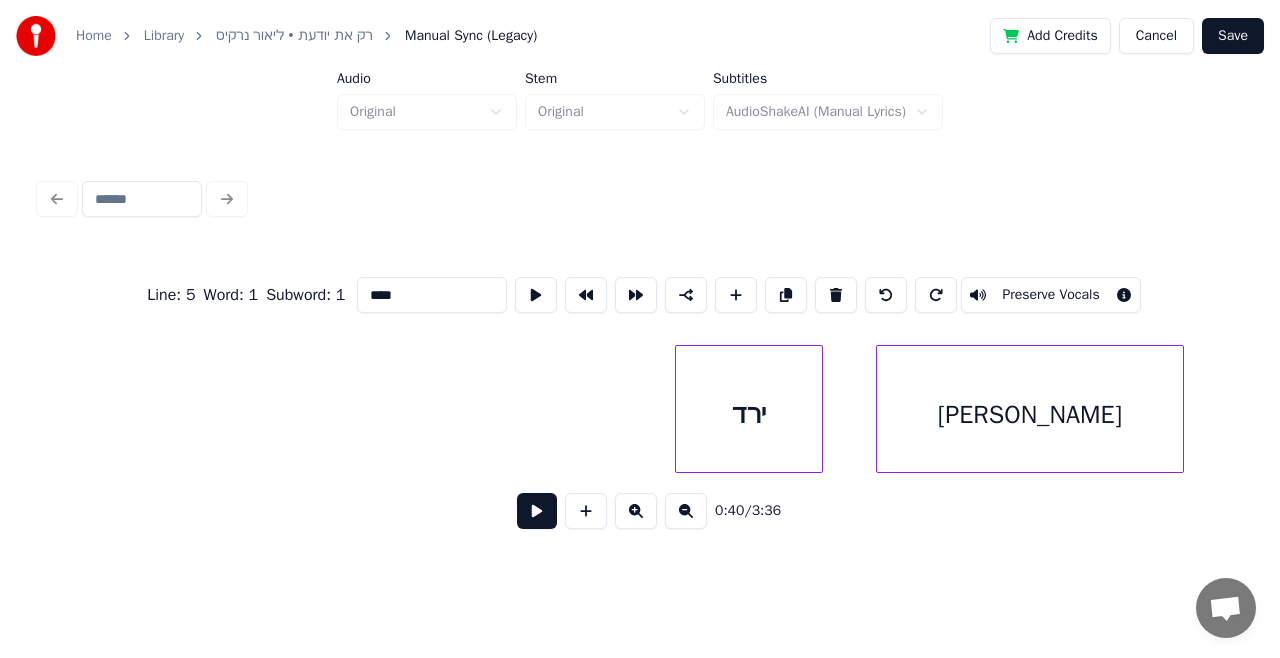 click on "ירד" at bounding box center [749, 414] 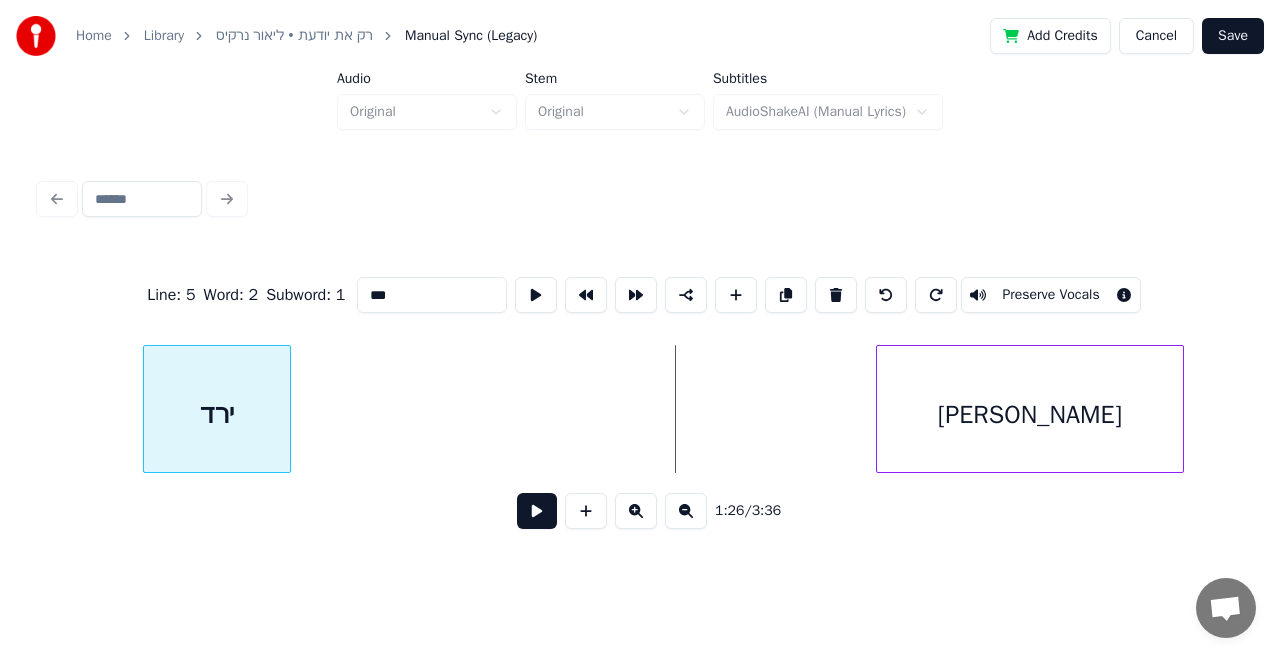 click on "ירד" at bounding box center (217, 414) 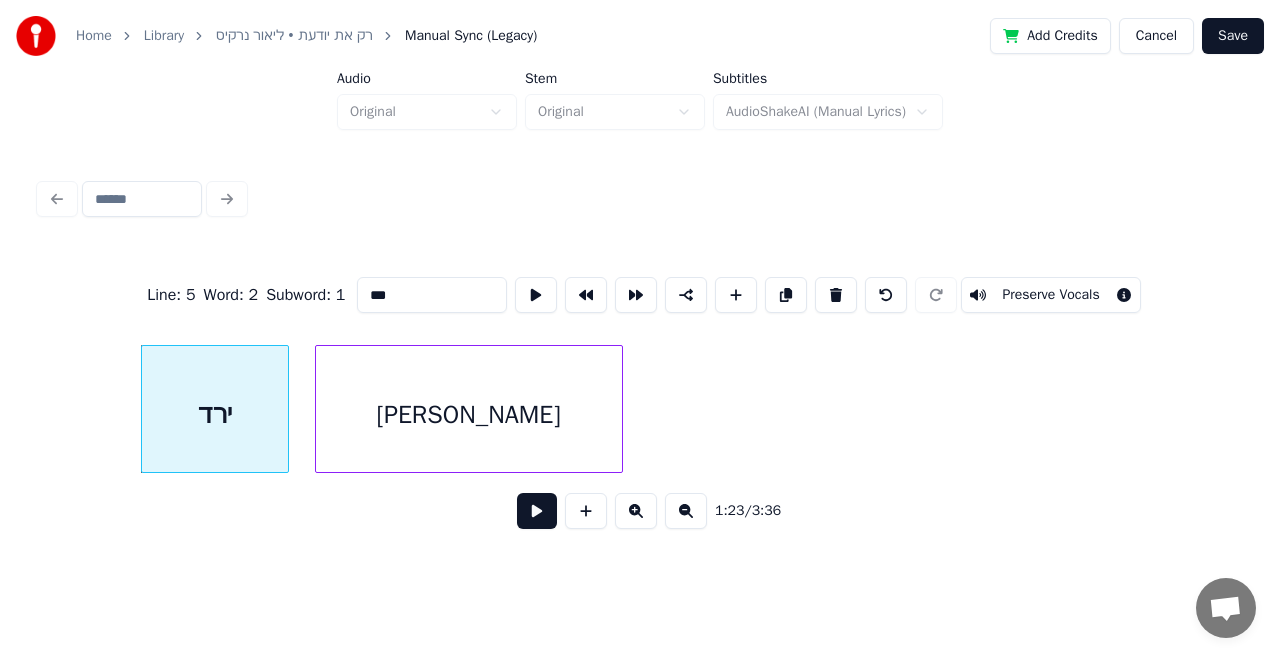 click on "[PERSON_NAME]" at bounding box center [469, 414] 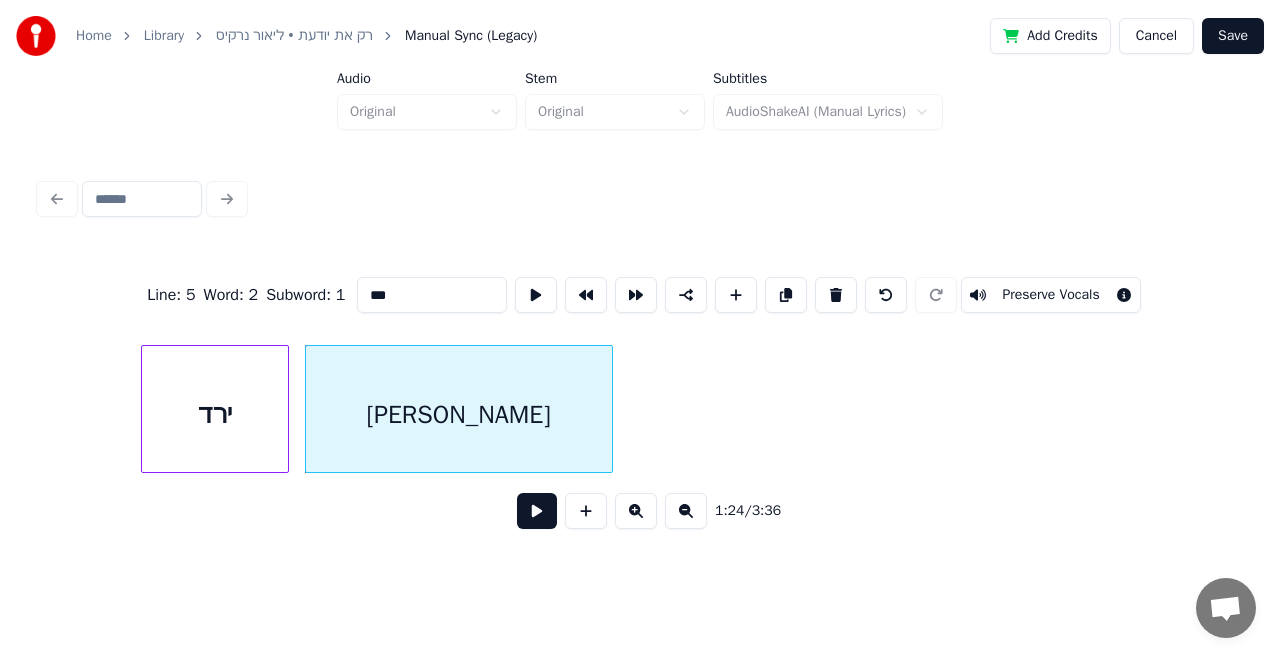 click on "***" at bounding box center (432, 295) 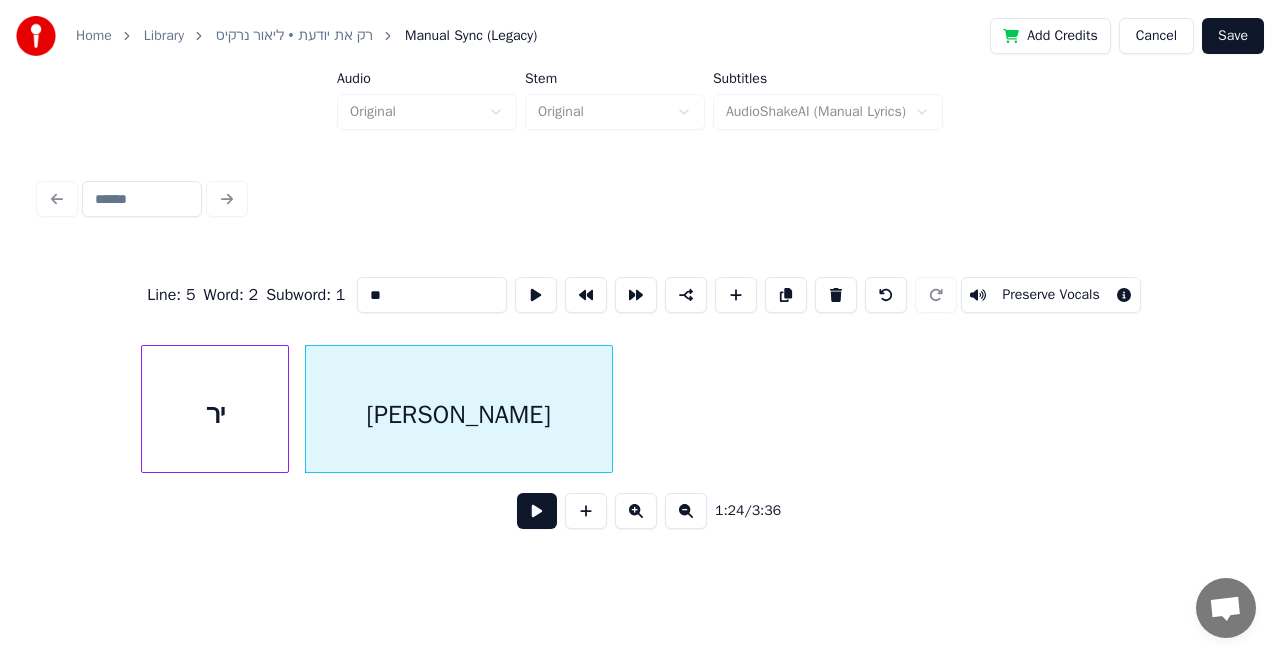 type on "*" 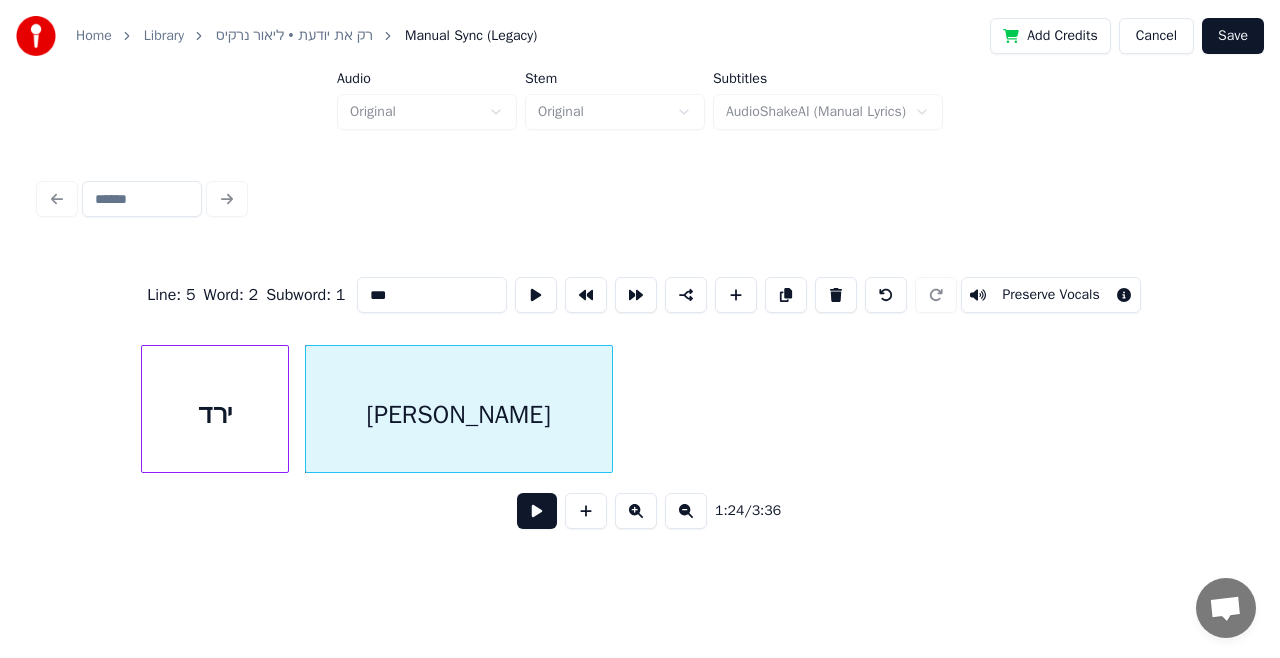 click on "ירד" at bounding box center [215, 414] 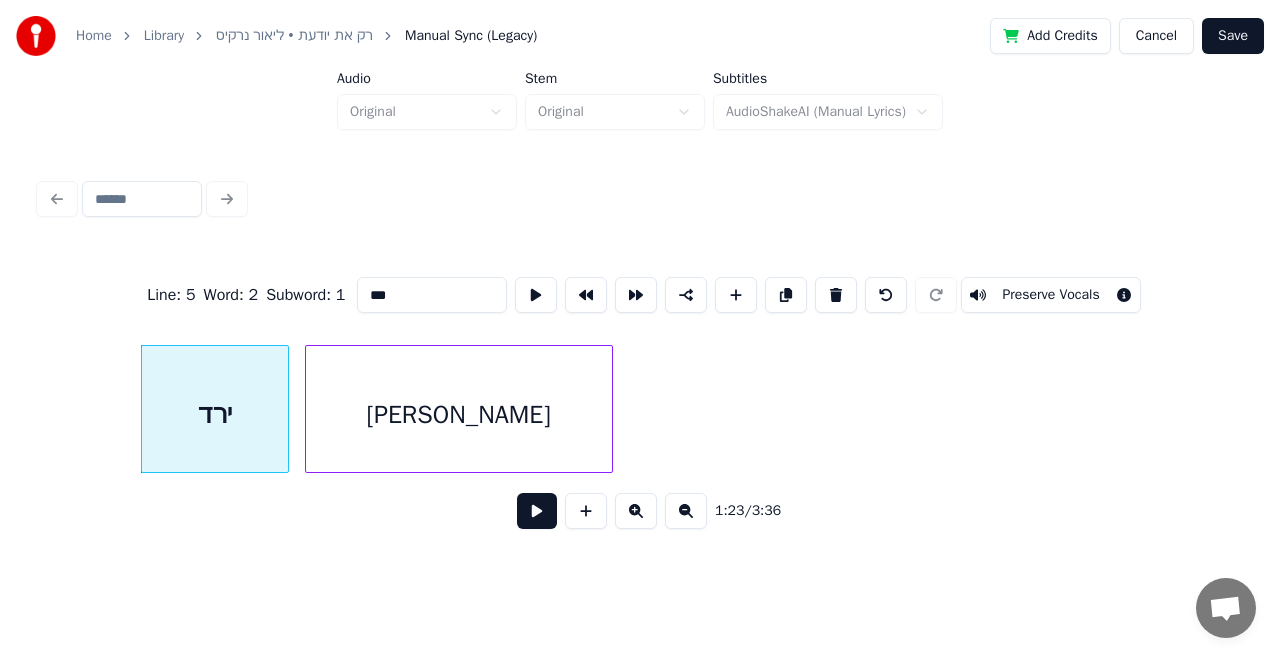 click at bounding box center (537, 511) 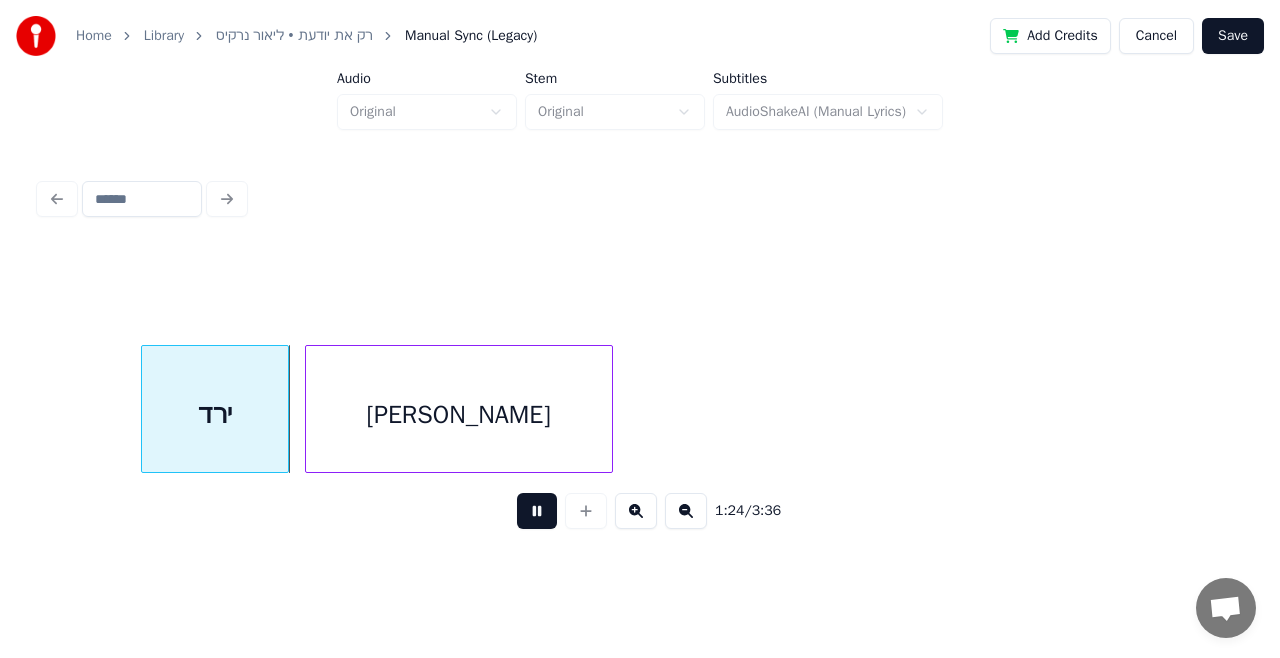 click at bounding box center [537, 511] 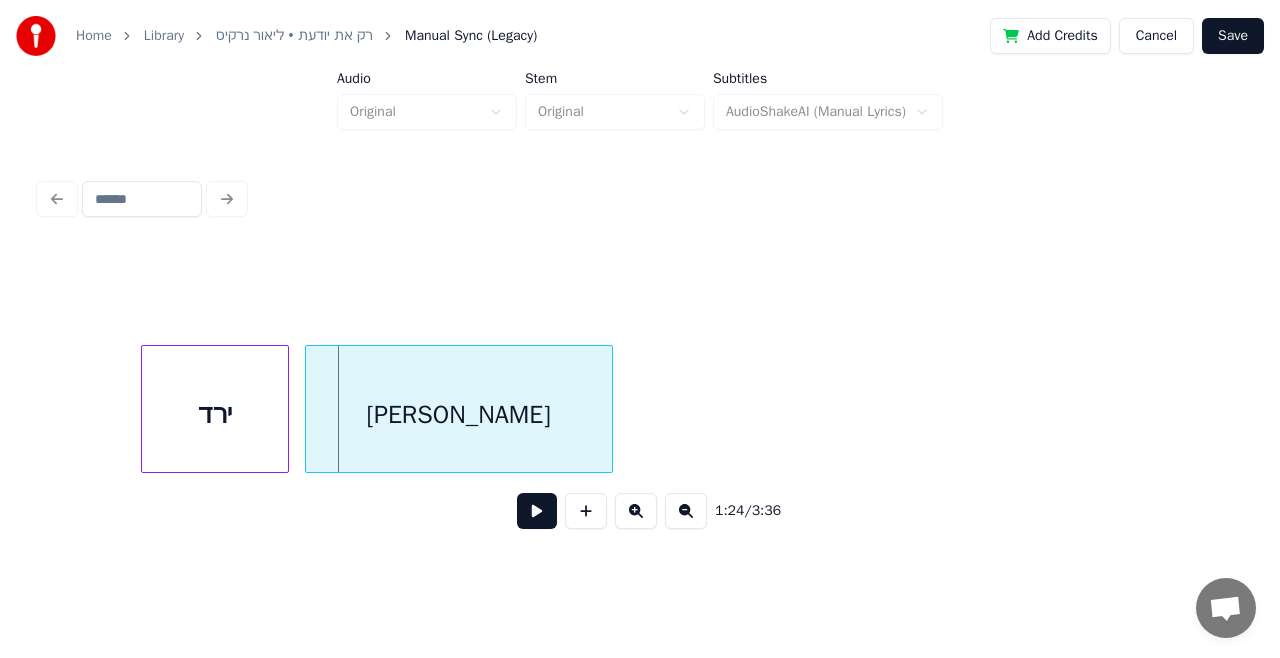click on "ירד" at bounding box center (215, 414) 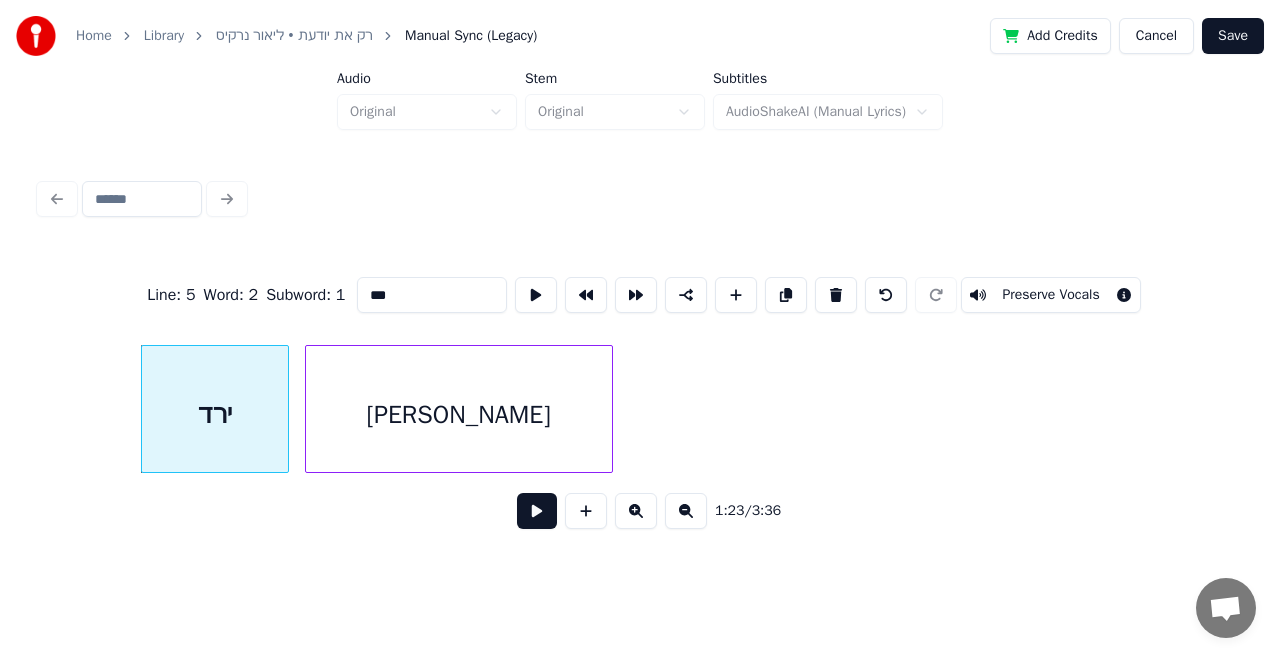 click on "***" at bounding box center [432, 295] 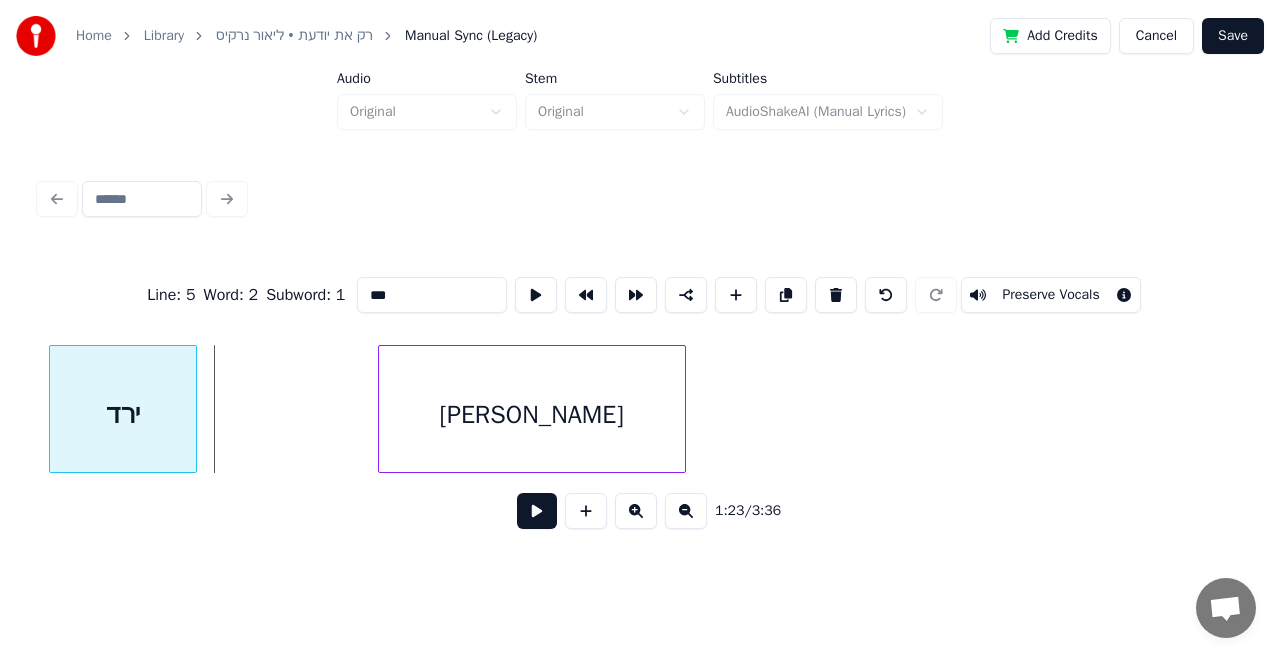 scroll, scrollTop: 0, scrollLeft: 16569, axis: horizontal 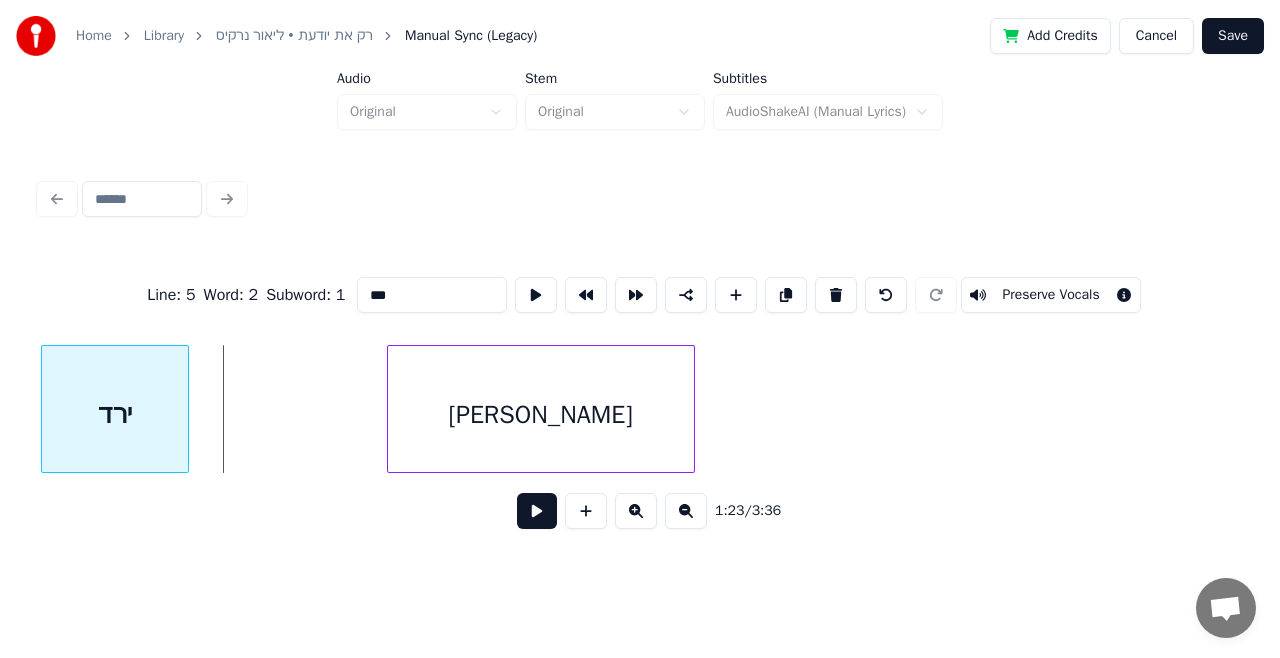 click on "Home Library רק את יודעת • [PERSON_NAME] Manual Sync (Legacy) Add Credits Cancel Save Audio Original Stem Original Subtitles AudioShakeAI (Manual Lyrics) Line :   5 Word :   2 Subword :   1 *** Preserve Vocals 1:23  /  3:36" at bounding box center [640, 278] 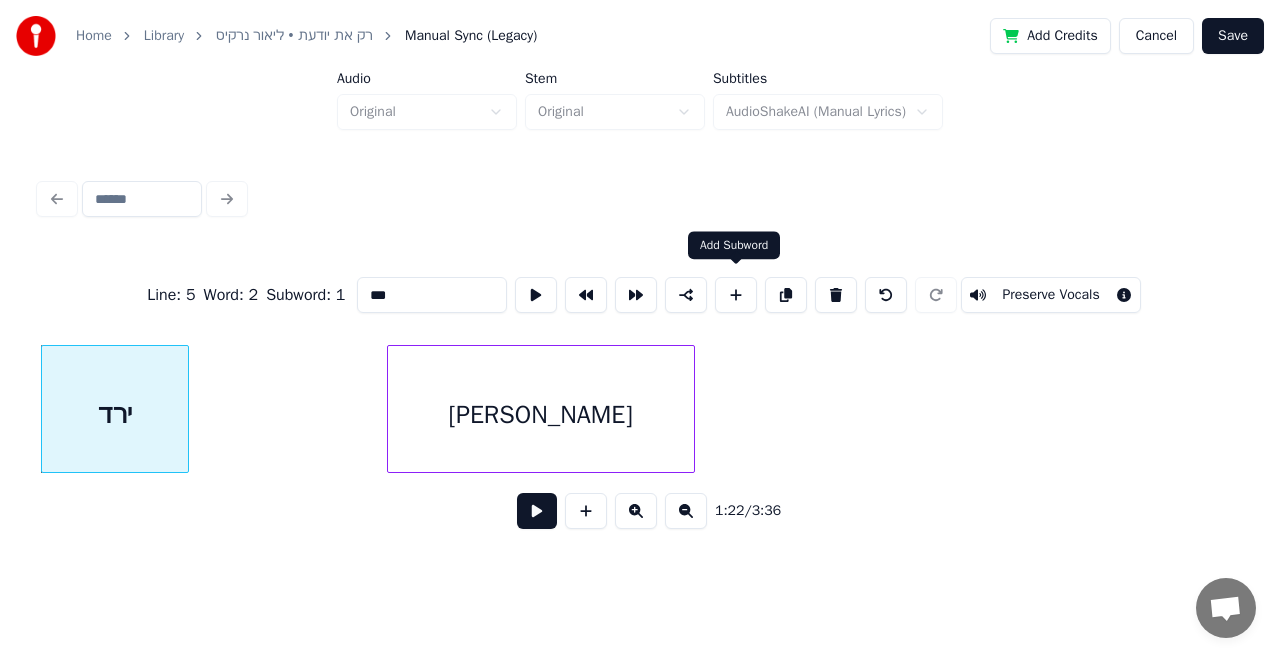 click at bounding box center (736, 295) 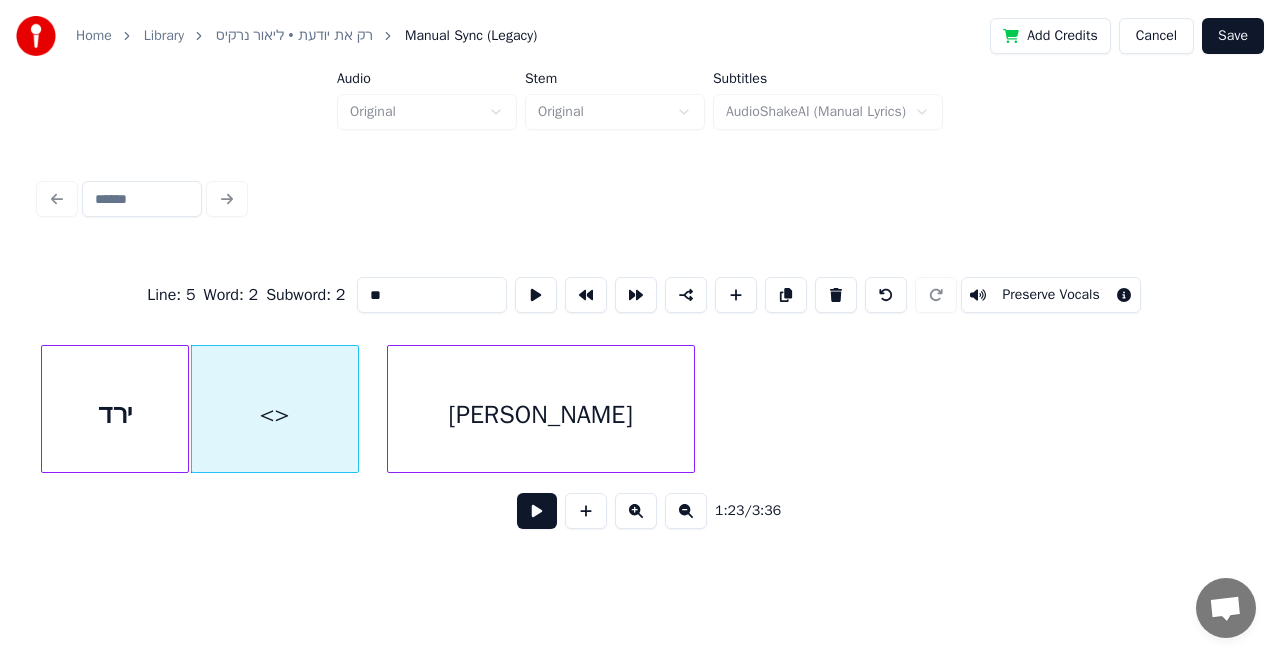 click at bounding box center (355, 409) 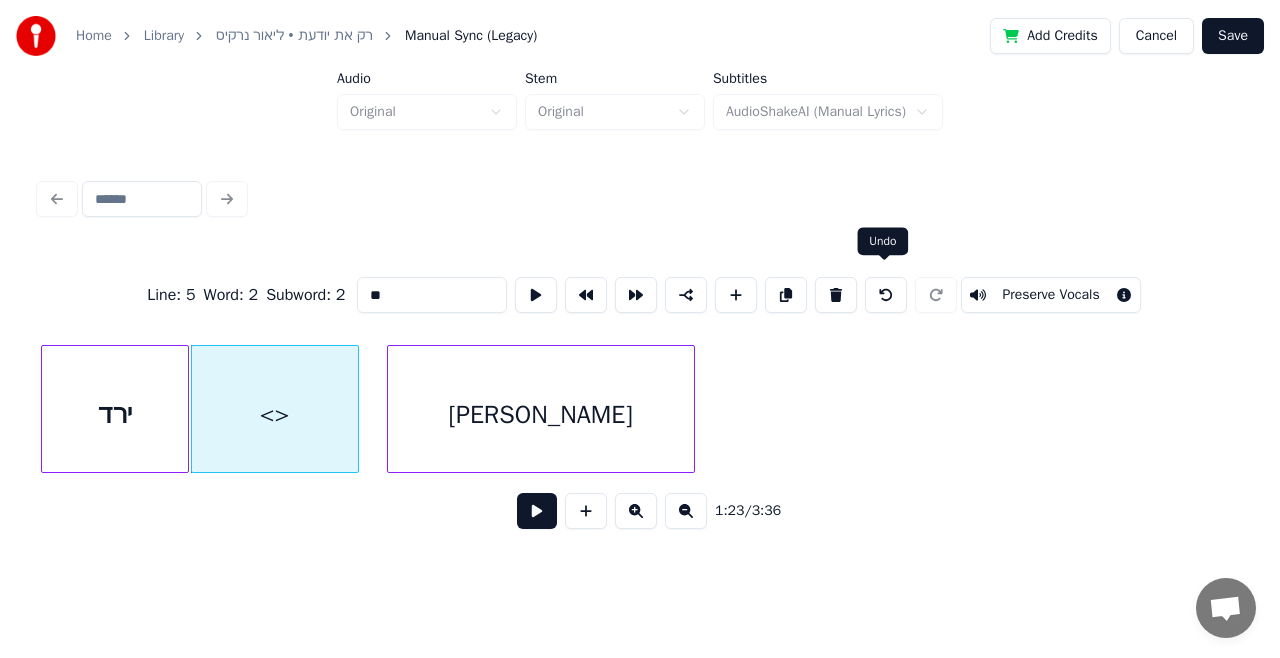 click at bounding box center (886, 295) 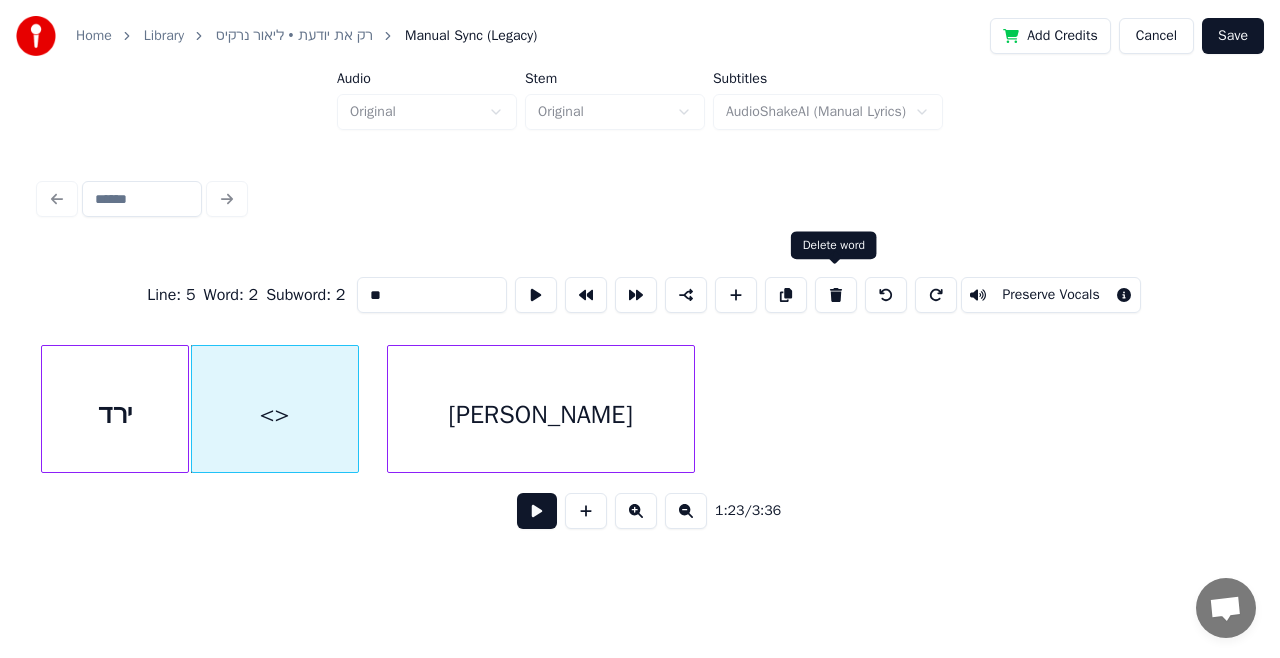 click at bounding box center [836, 295] 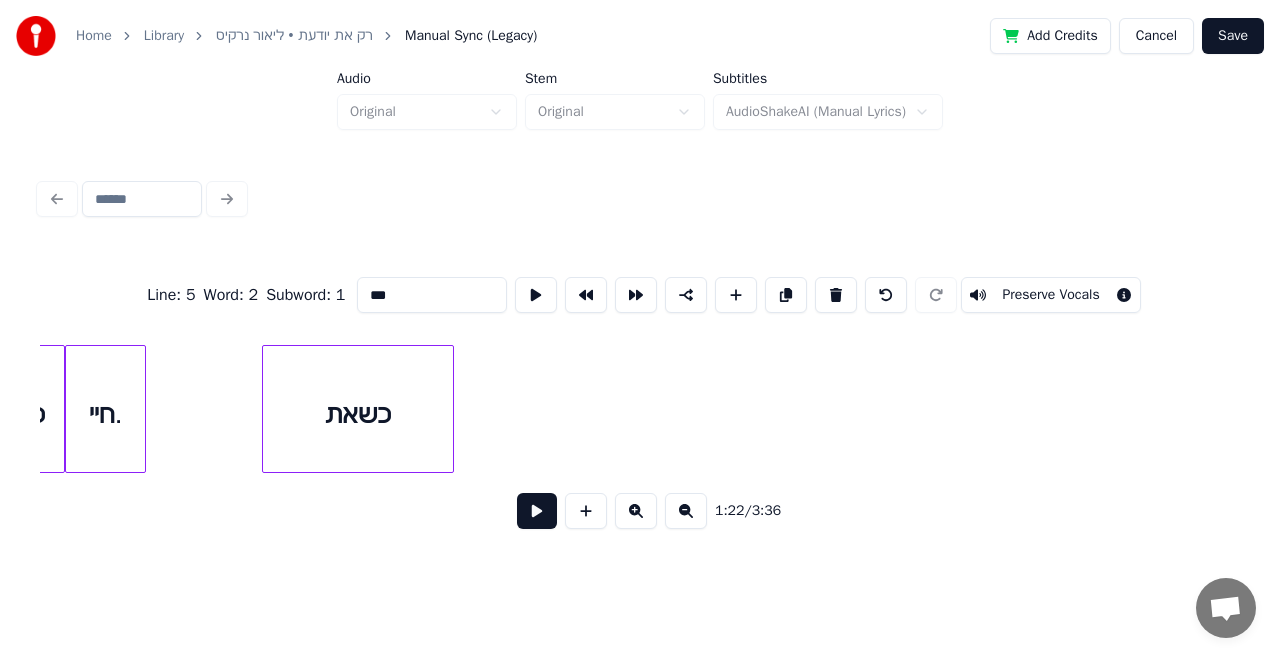 scroll, scrollTop: 0, scrollLeft: 7876, axis: horizontal 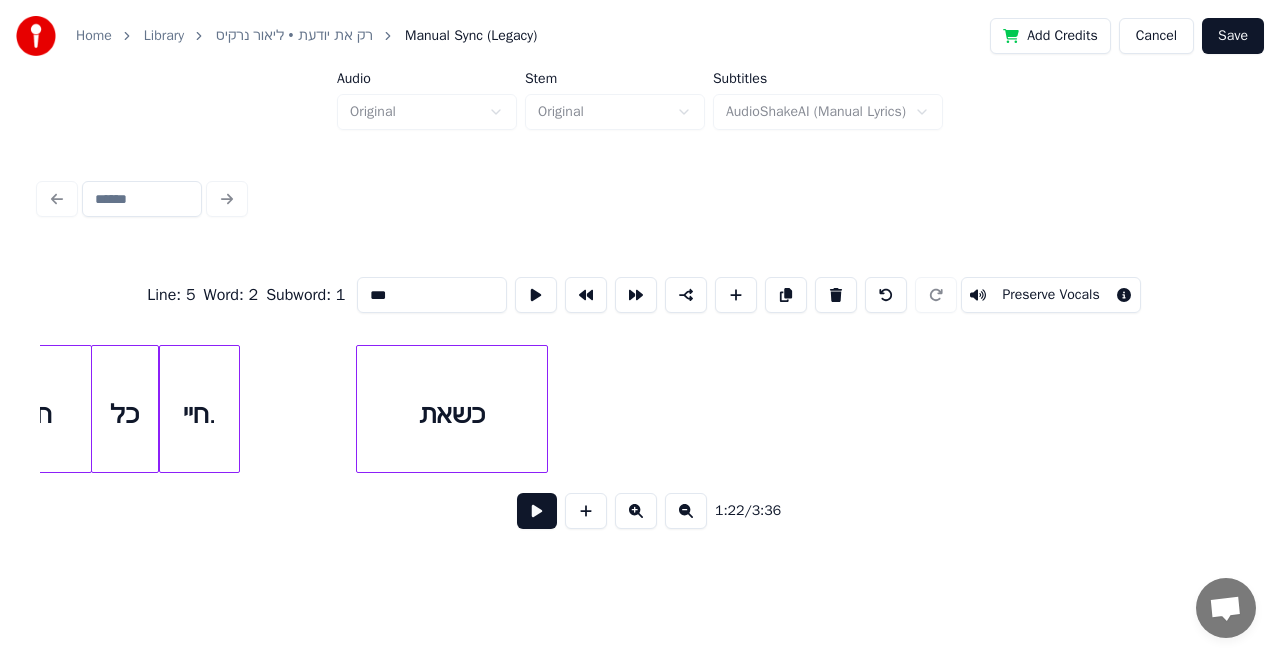 click on "כשאת" at bounding box center (451, 414) 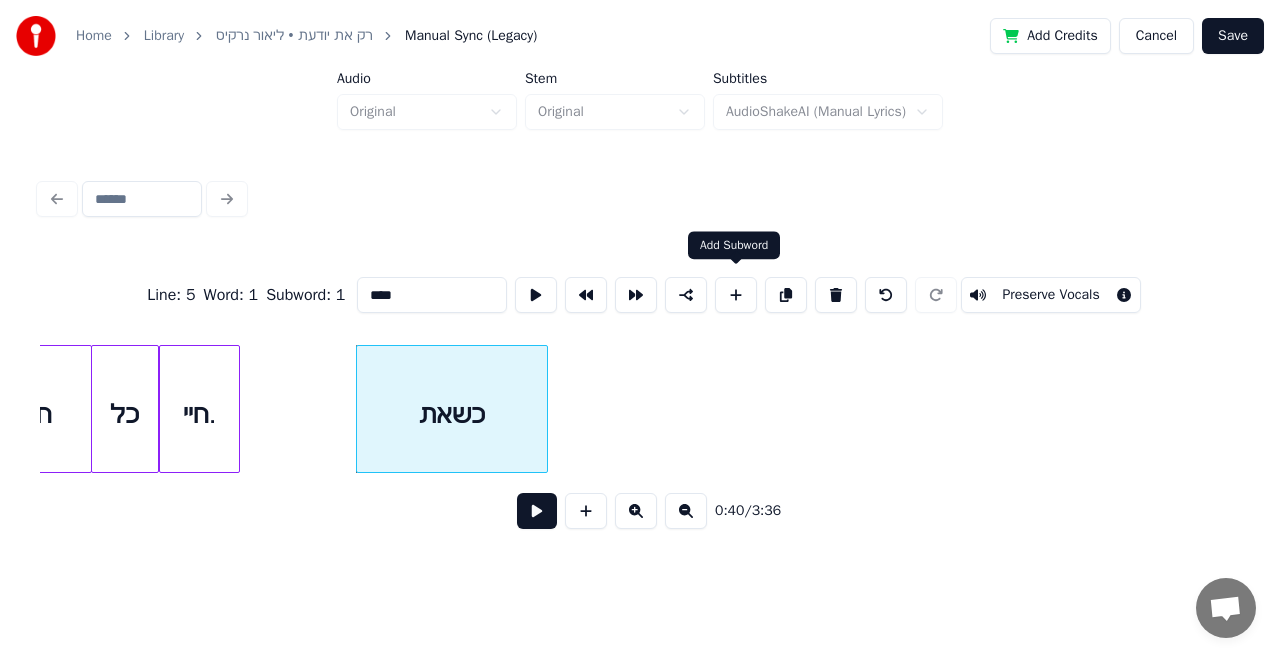 click at bounding box center (736, 295) 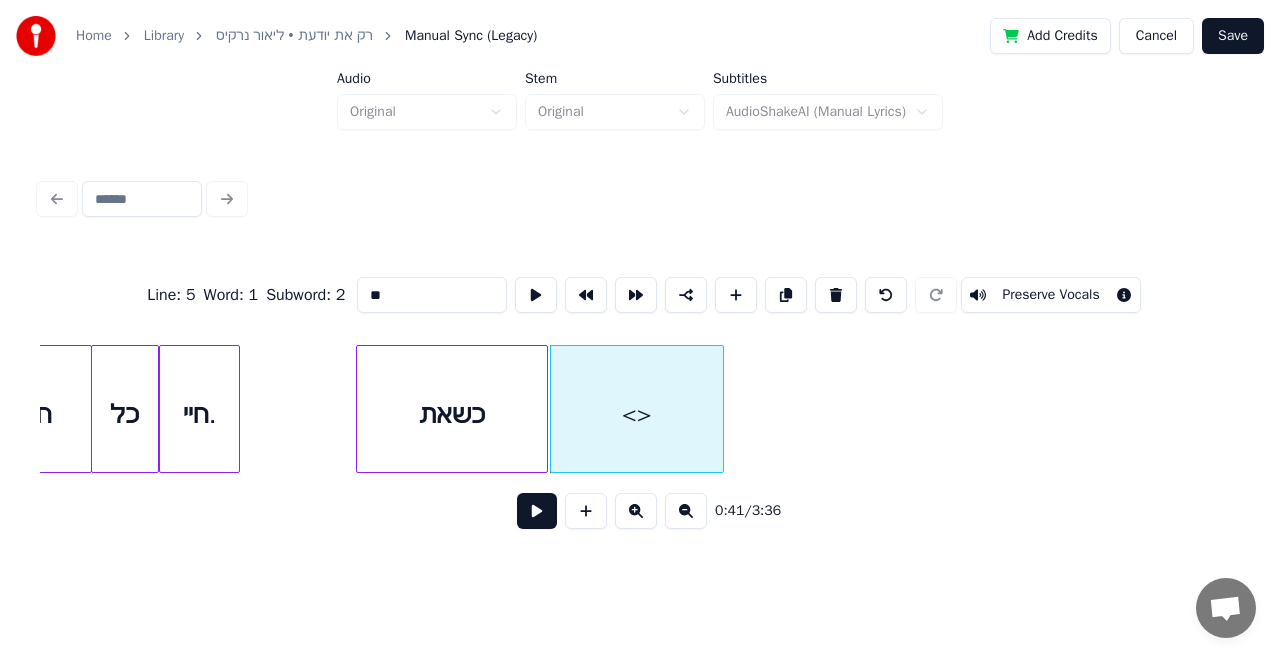 click at bounding box center (720, 409) 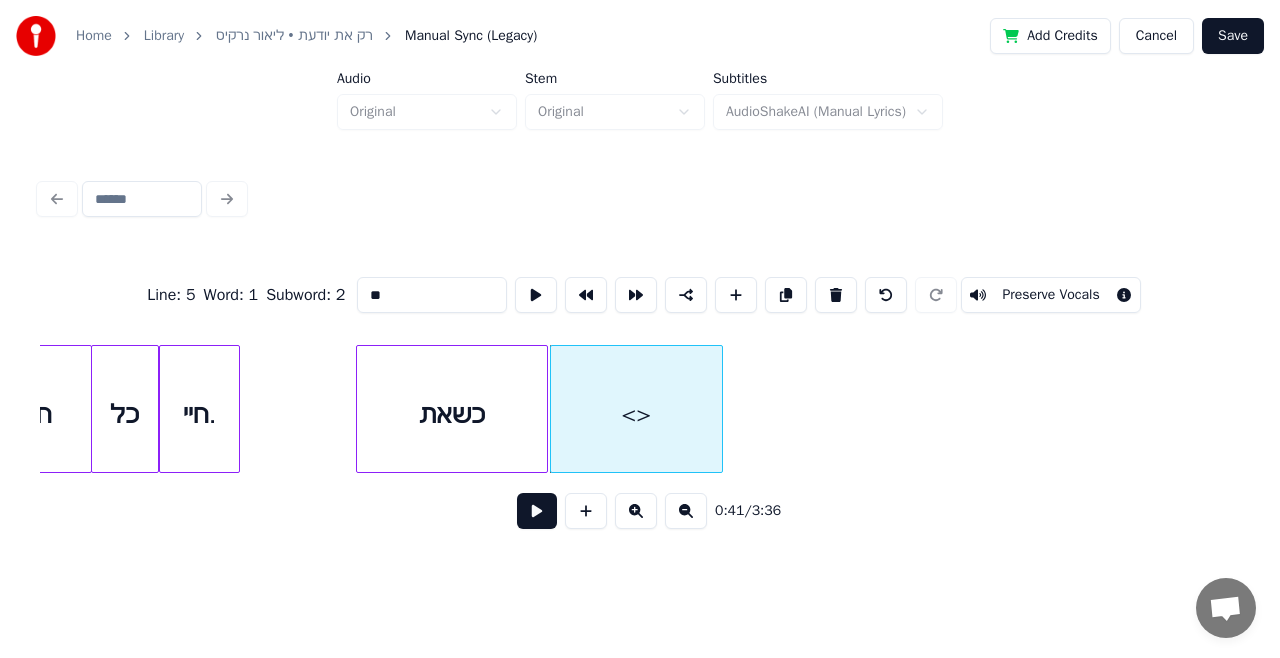 click on "**" at bounding box center [432, 295] 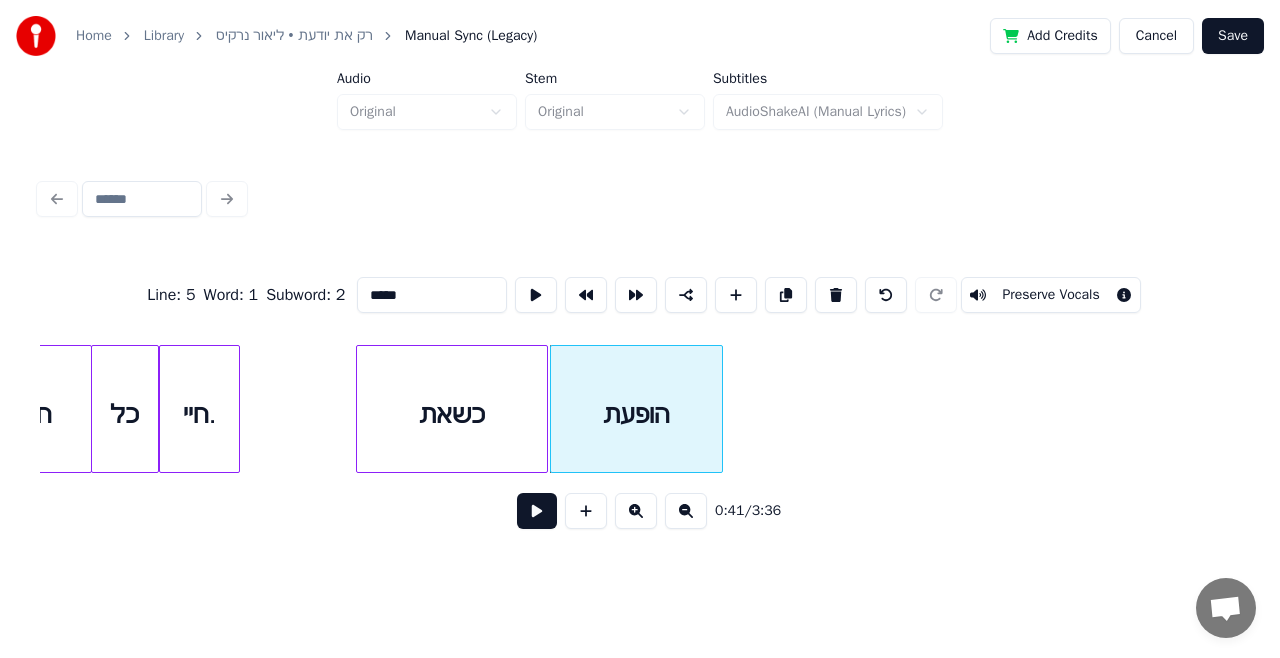 click on "חיי." at bounding box center [199, 414] 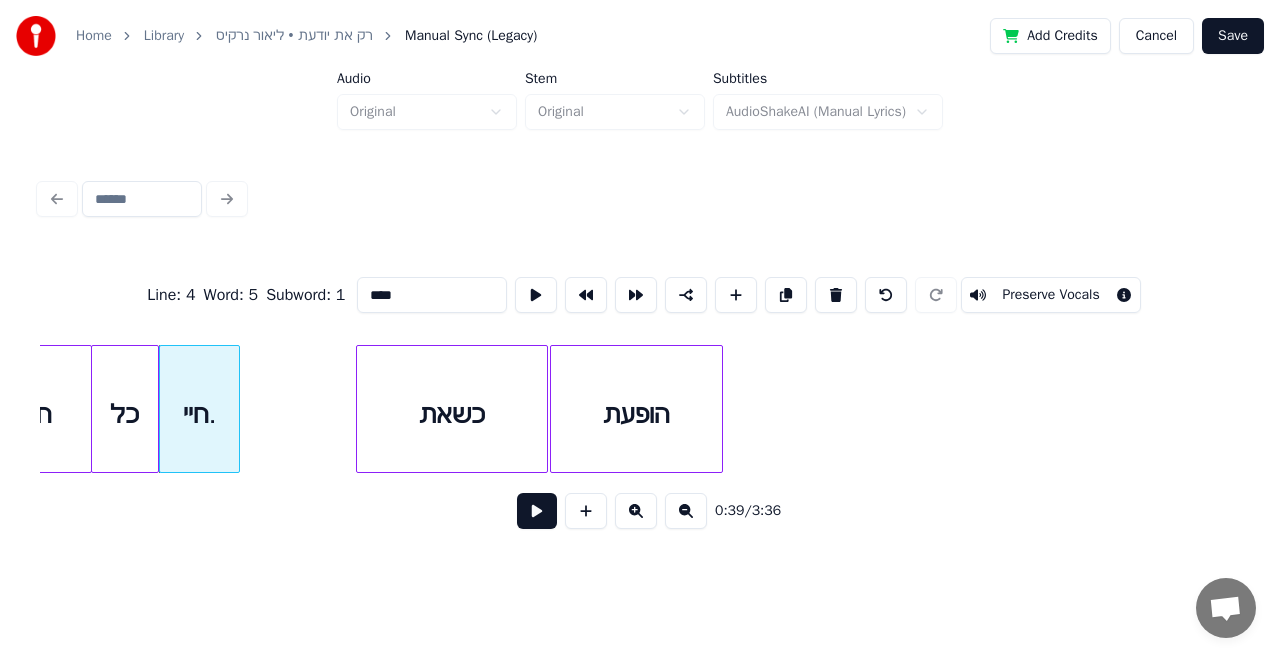 type on "****" 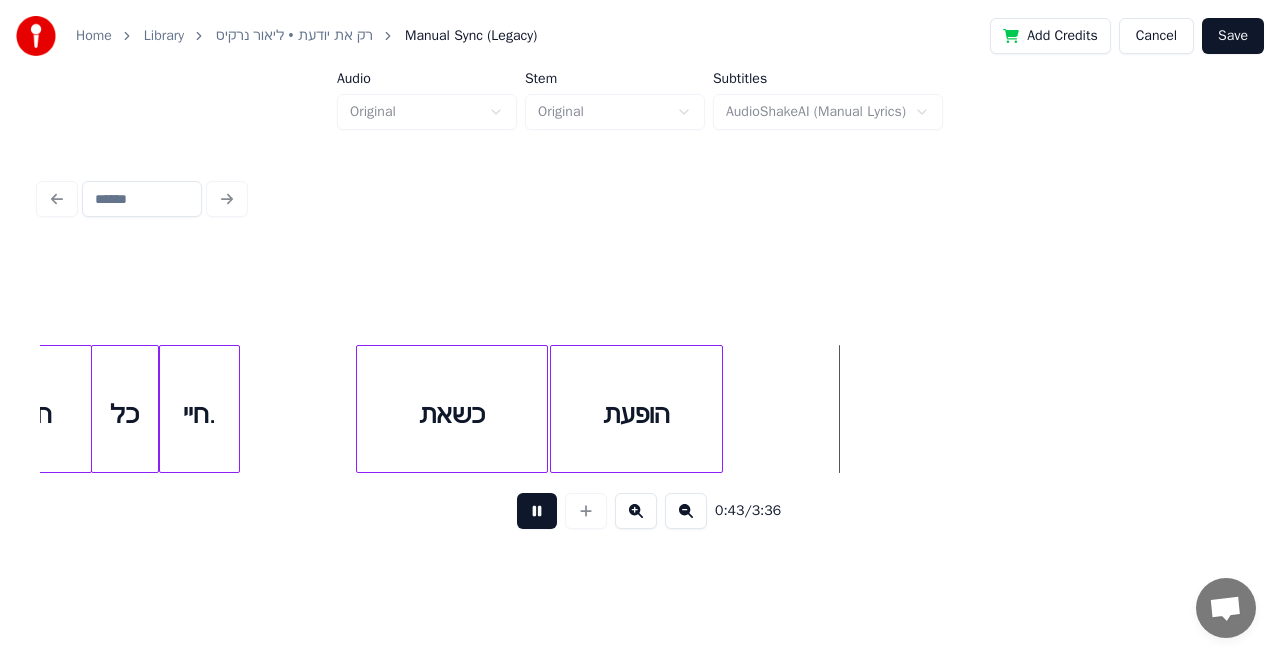 click at bounding box center (537, 511) 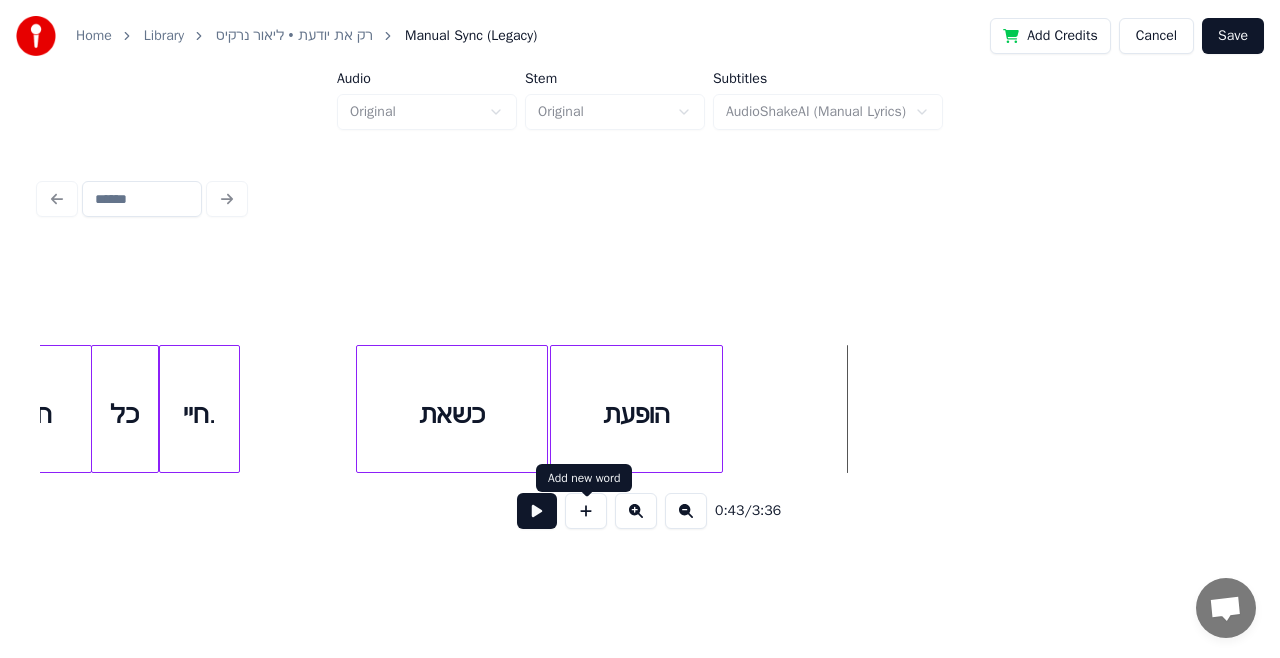 click at bounding box center (586, 511) 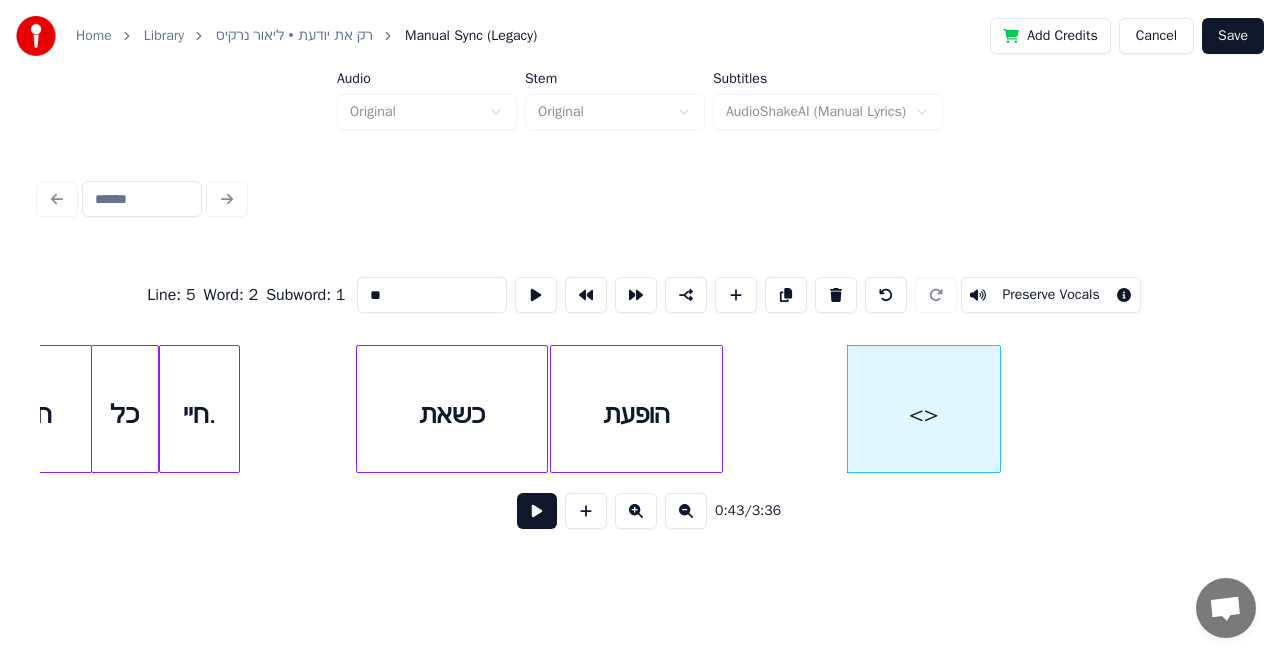 click at bounding box center (997, 409) 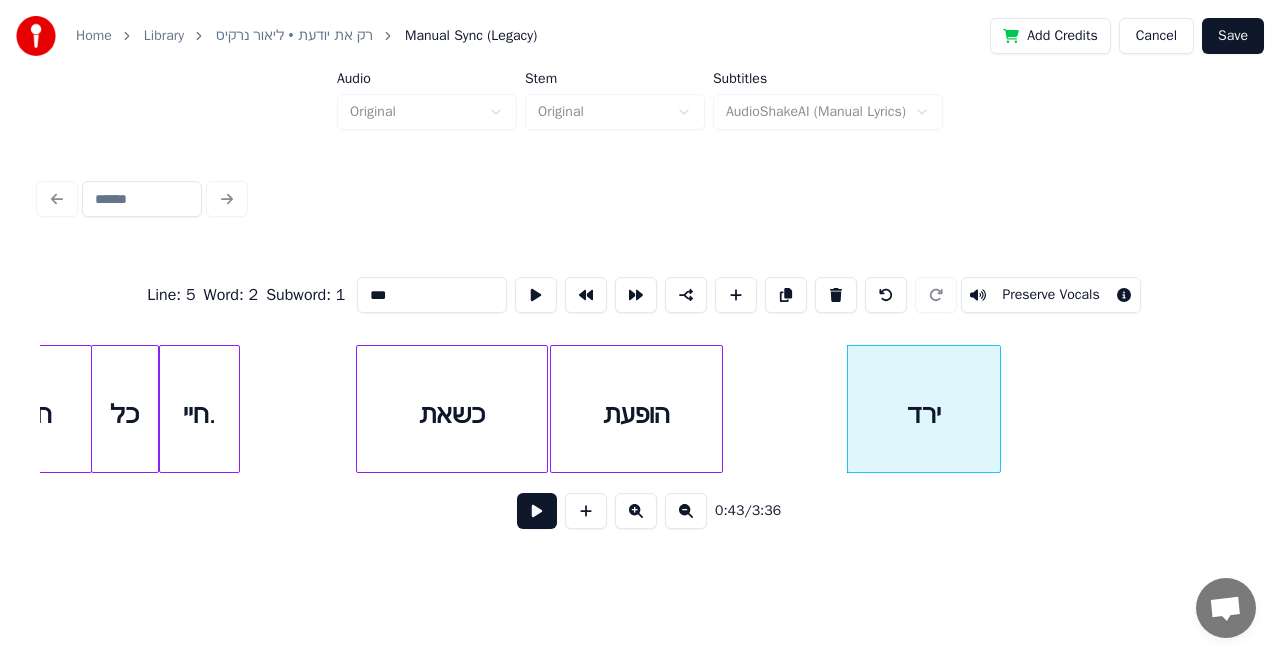 click on "כשאת" at bounding box center (451, 414) 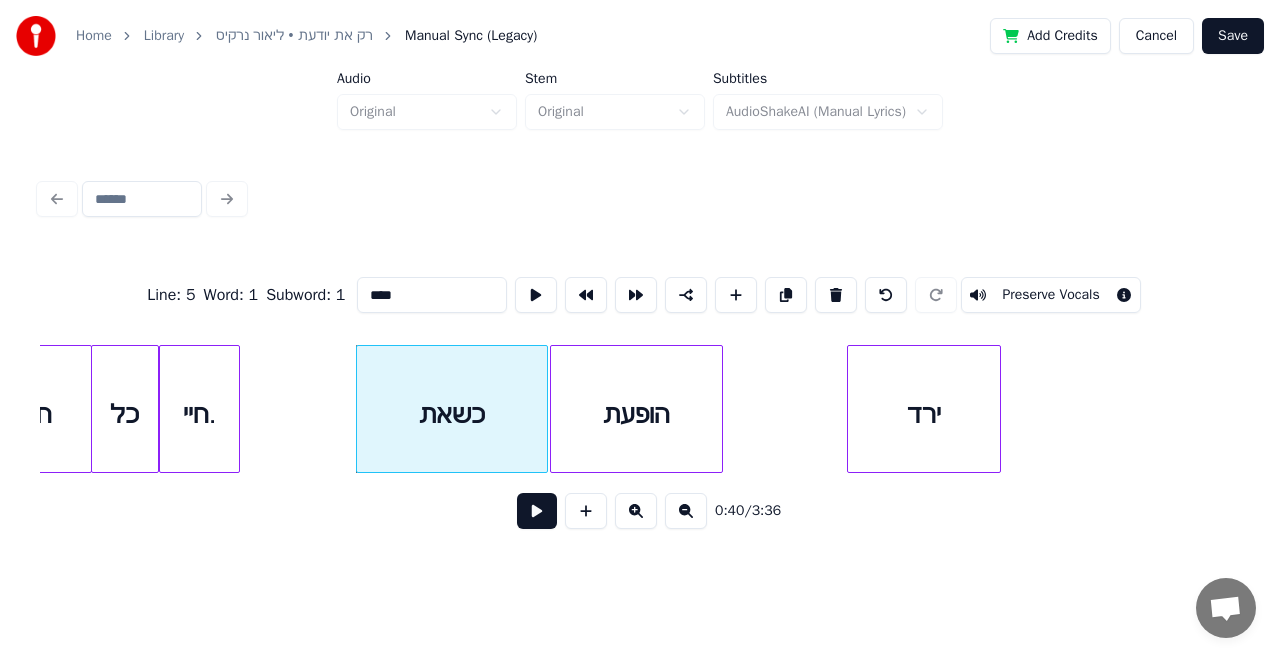type on "****" 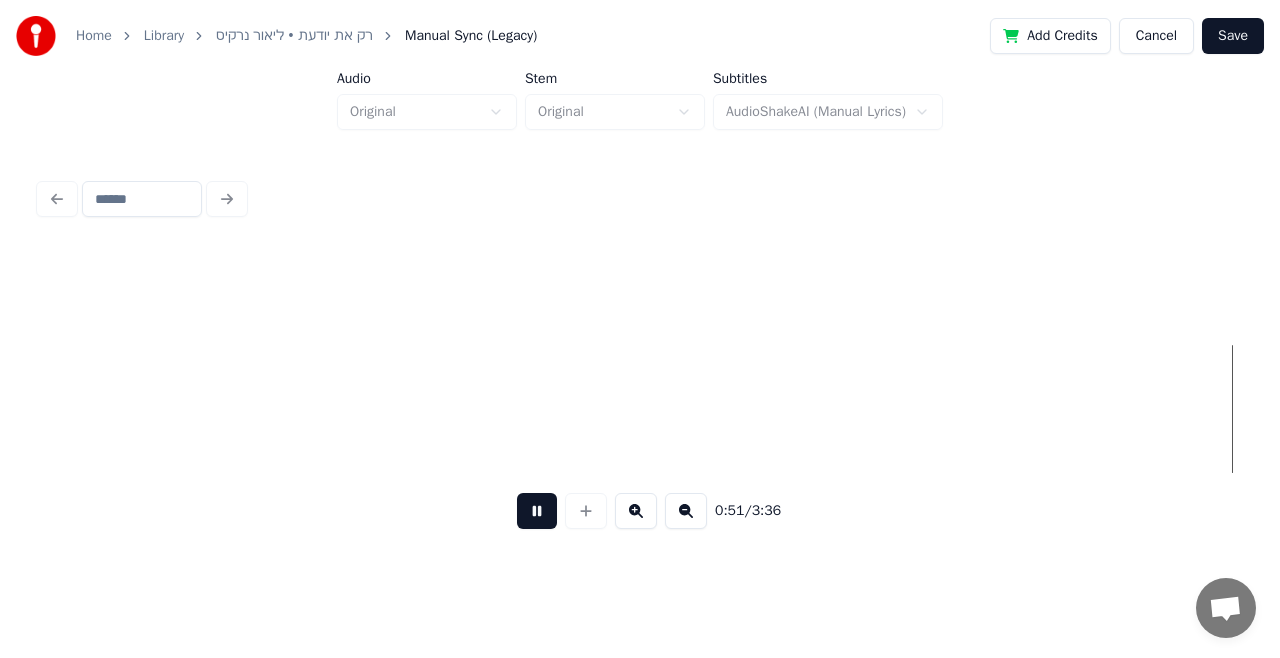 scroll, scrollTop: 0, scrollLeft: 10279, axis: horizontal 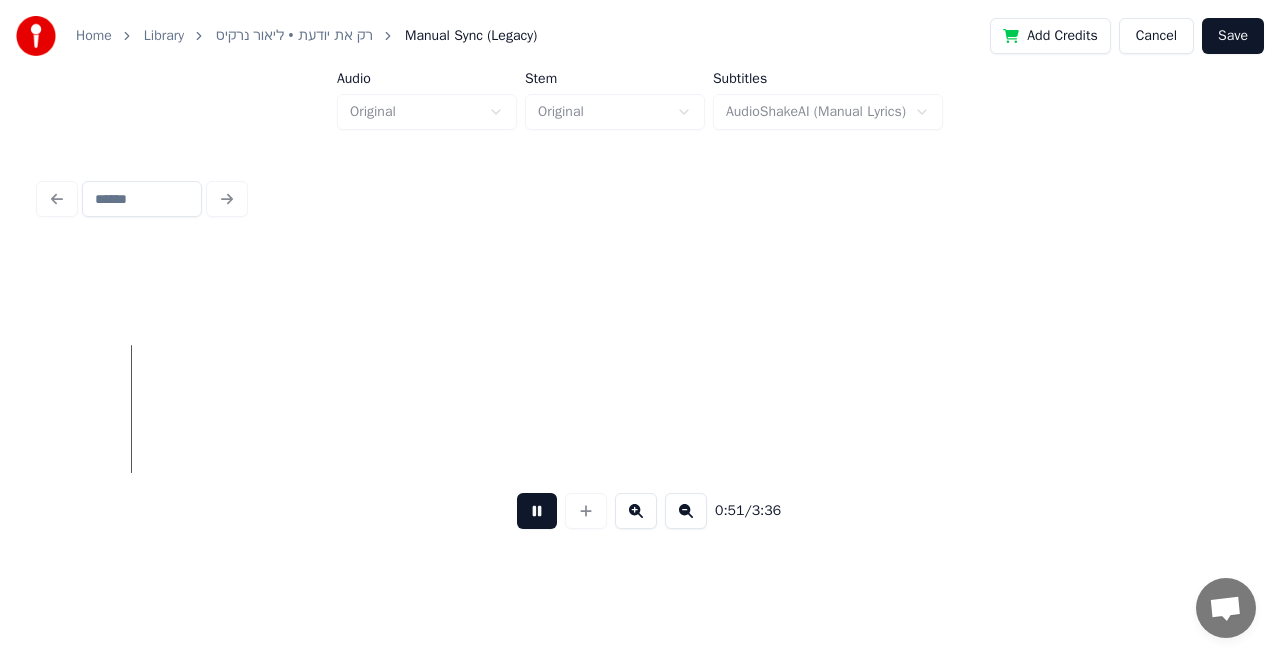 click at bounding box center [537, 511] 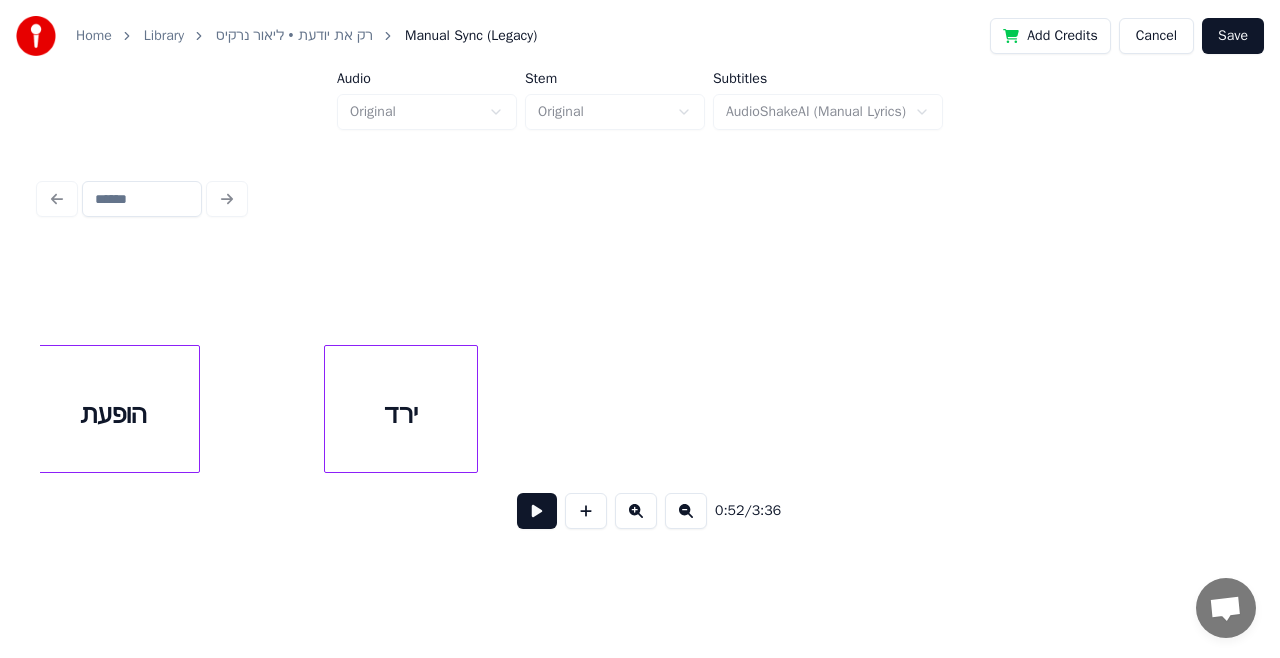scroll, scrollTop: 0, scrollLeft: 7954, axis: horizontal 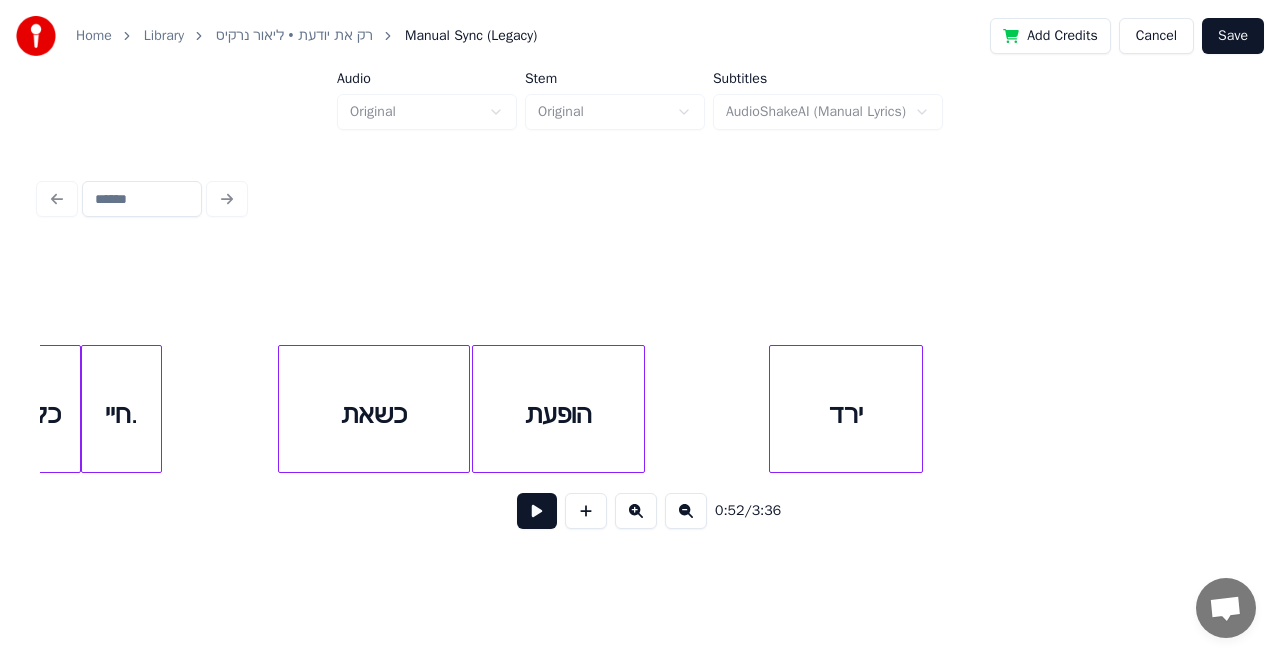 click on "כשאת" at bounding box center [373, 414] 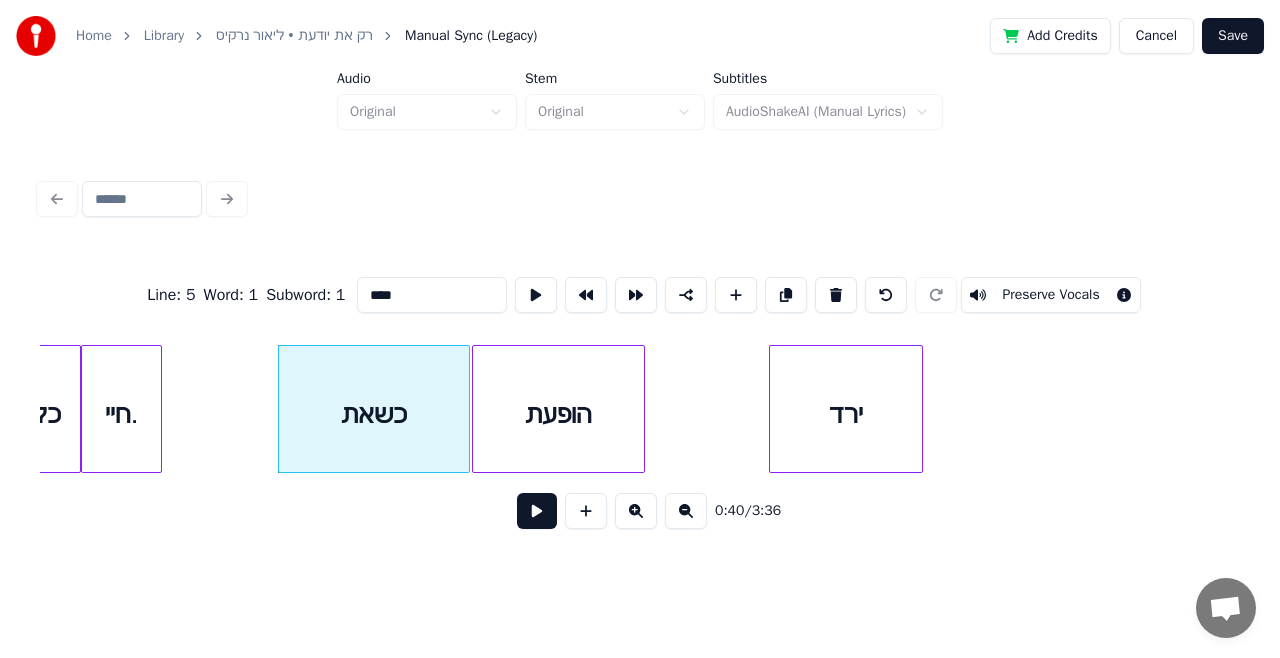 click at bounding box center [537, 511] 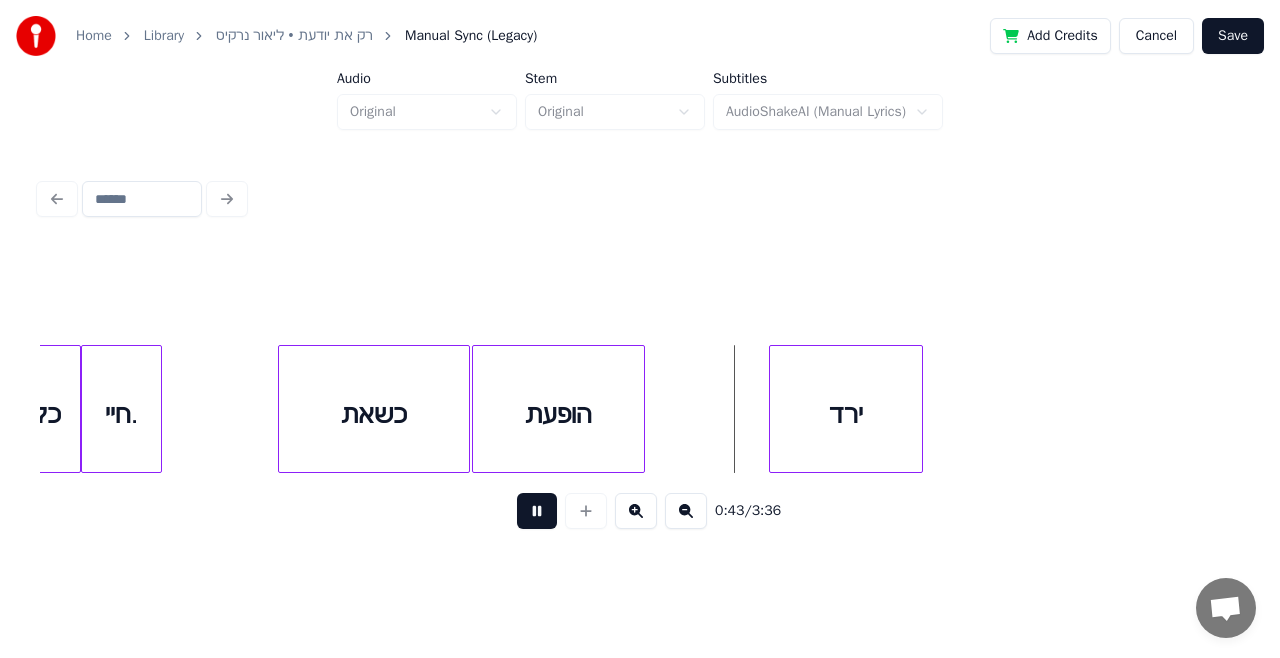 click at bounding box center [537, 511] 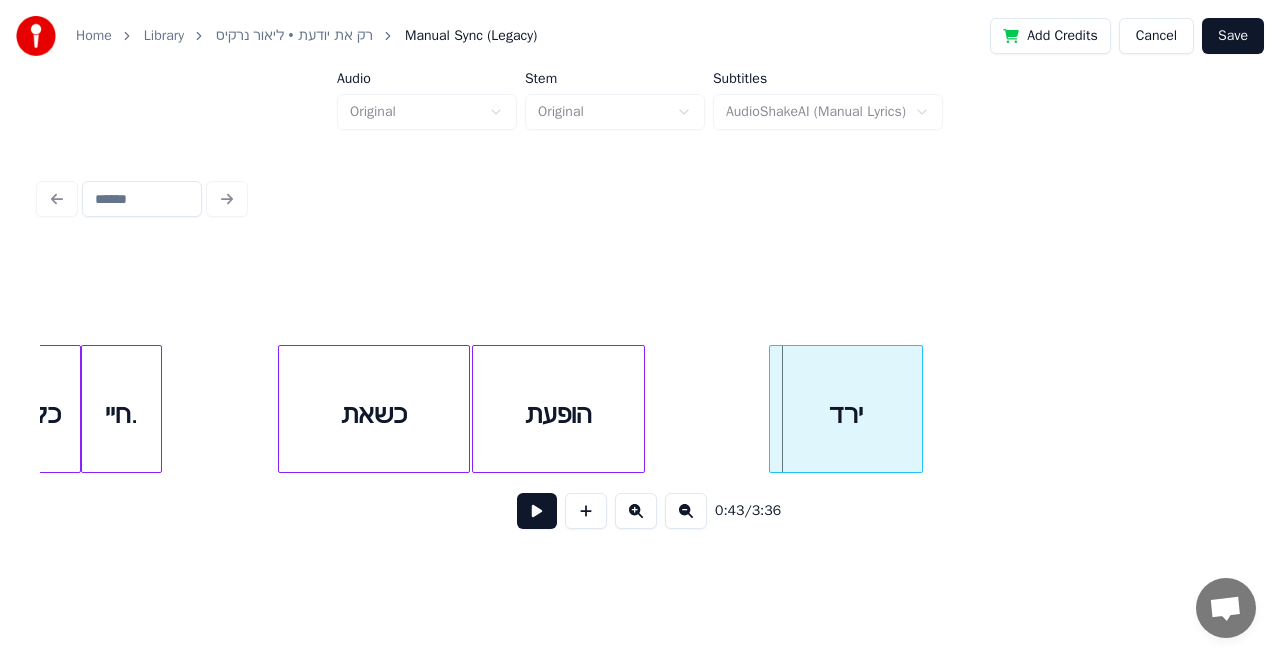 click at bounding box center [537, 511] 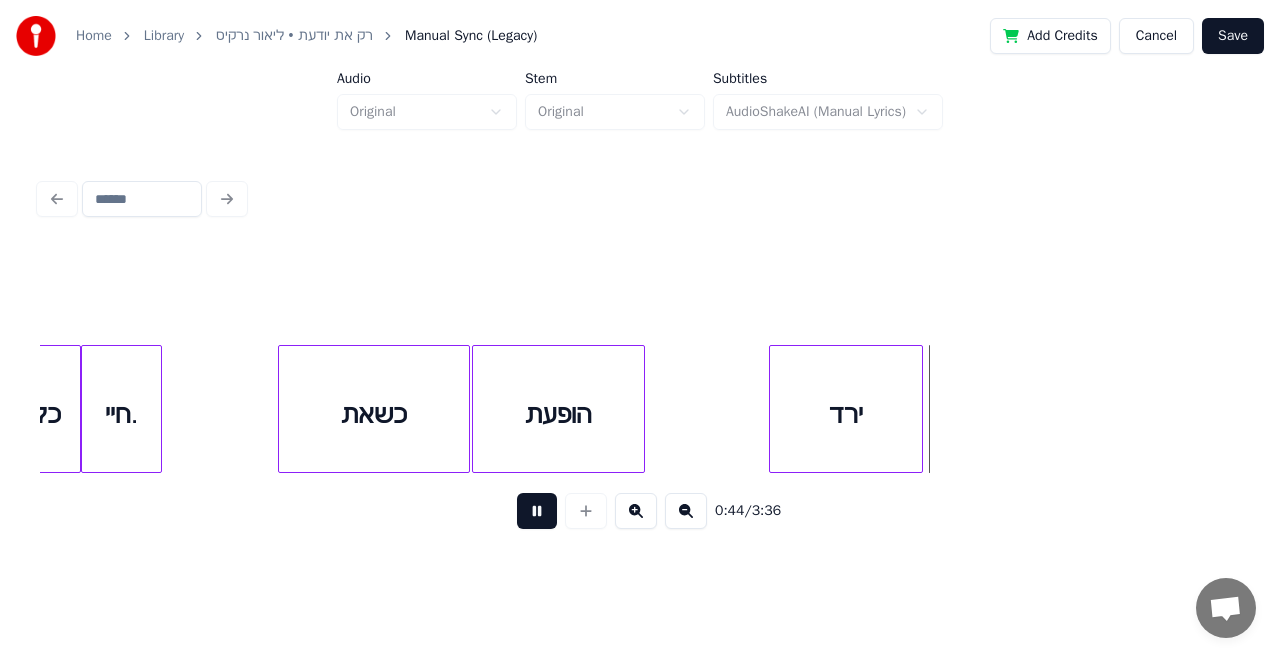 click at bounding box center [537, 511] 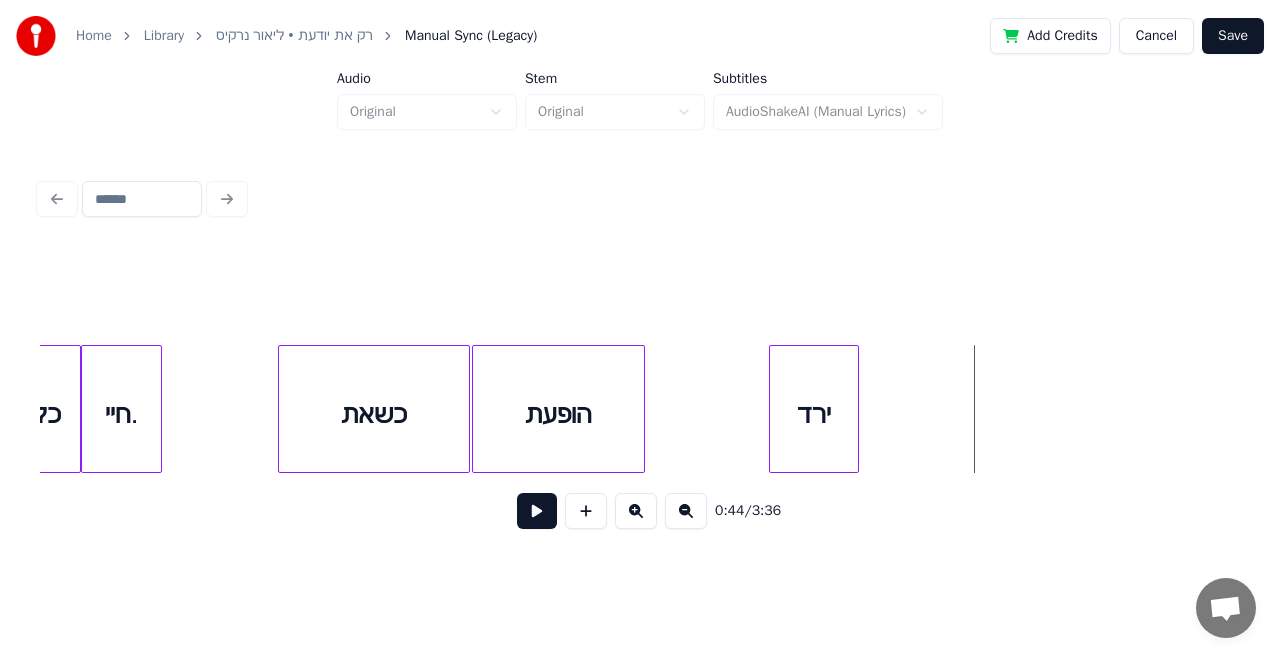 click at bounding box center (855, 409) 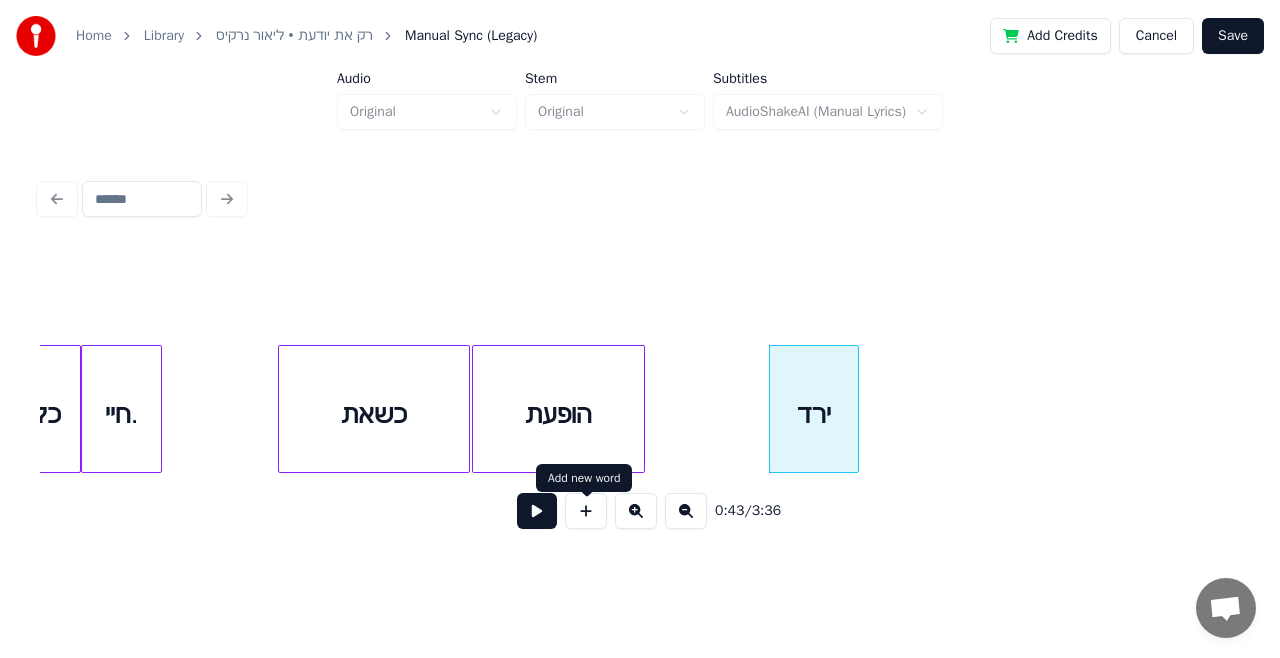 click at bounding box center [586, 511] 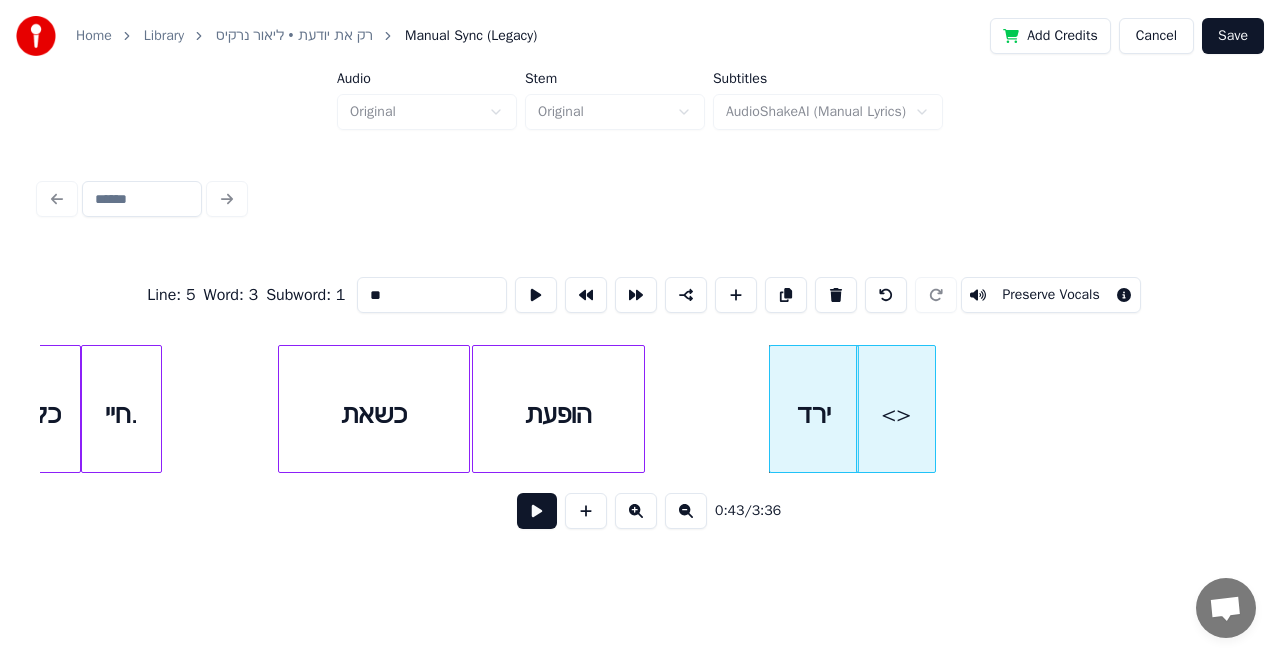 click on "<>" at bounding box center (896, 414) 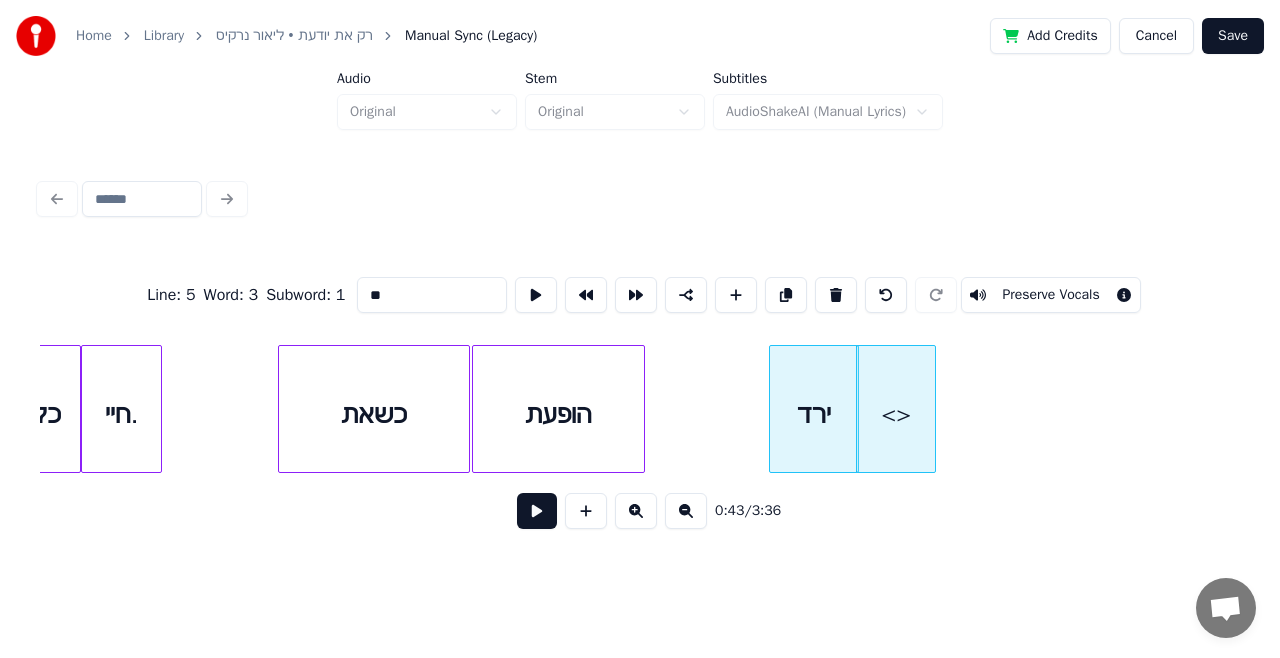 click on "**" at bounding box center (432, 295) 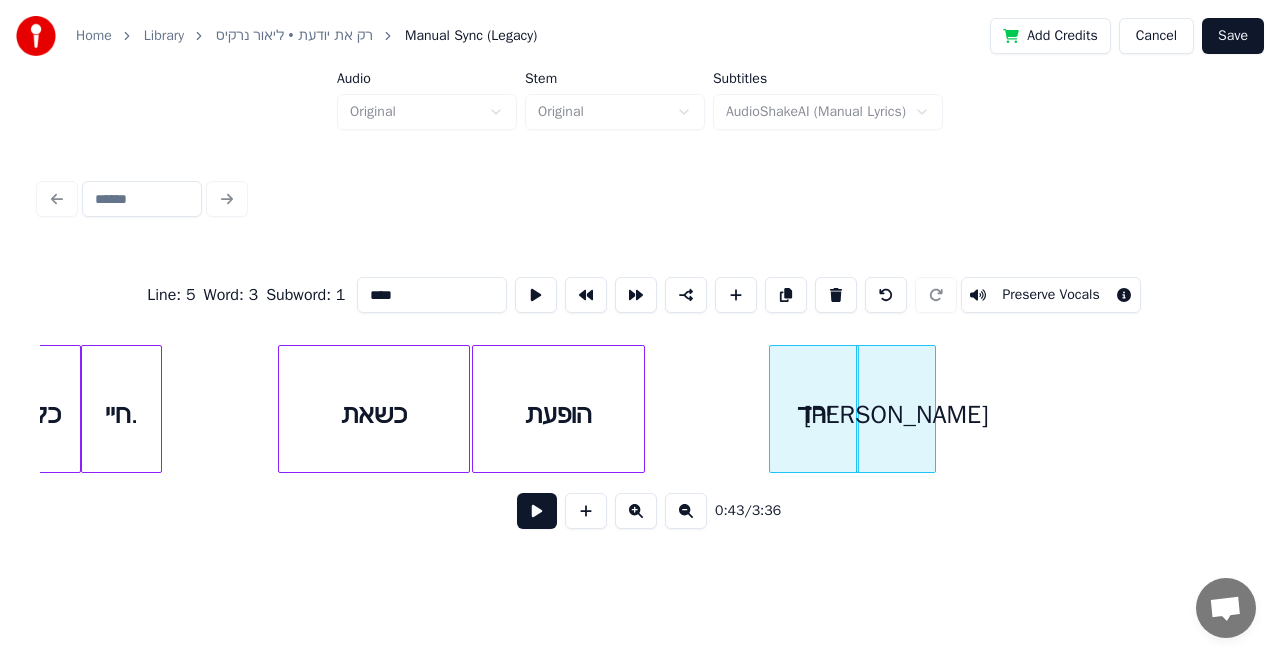 type on "****" 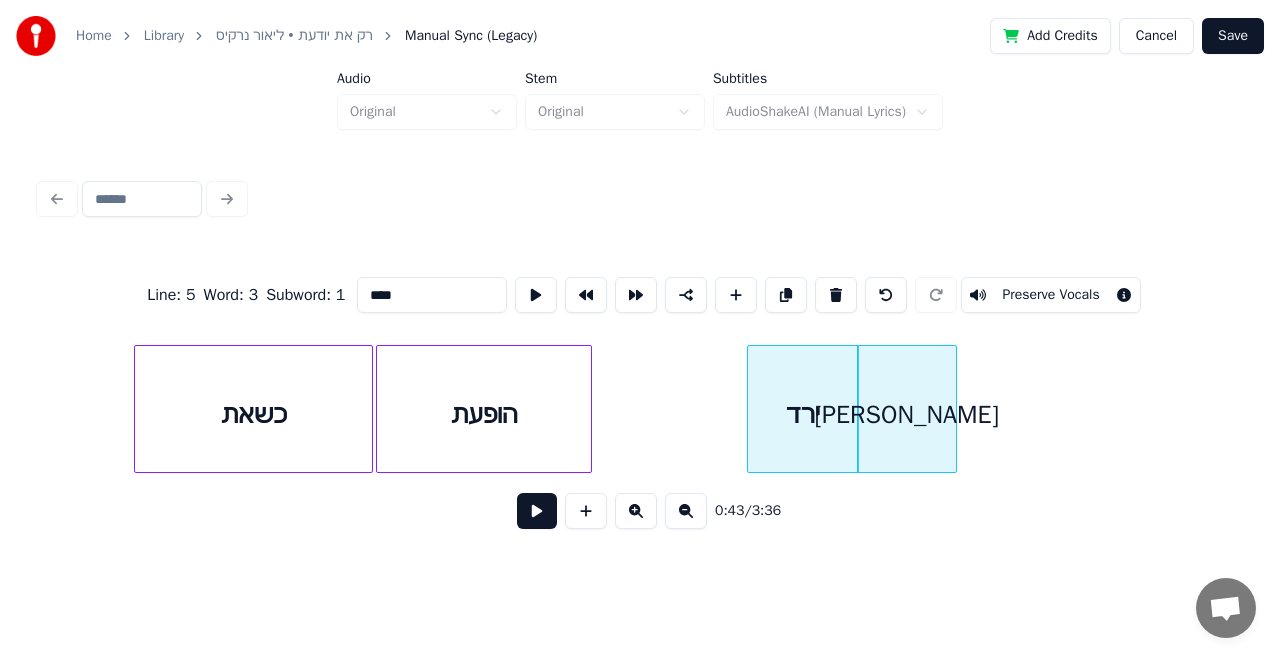 click on "ירד" at bounding box center (803, 414) 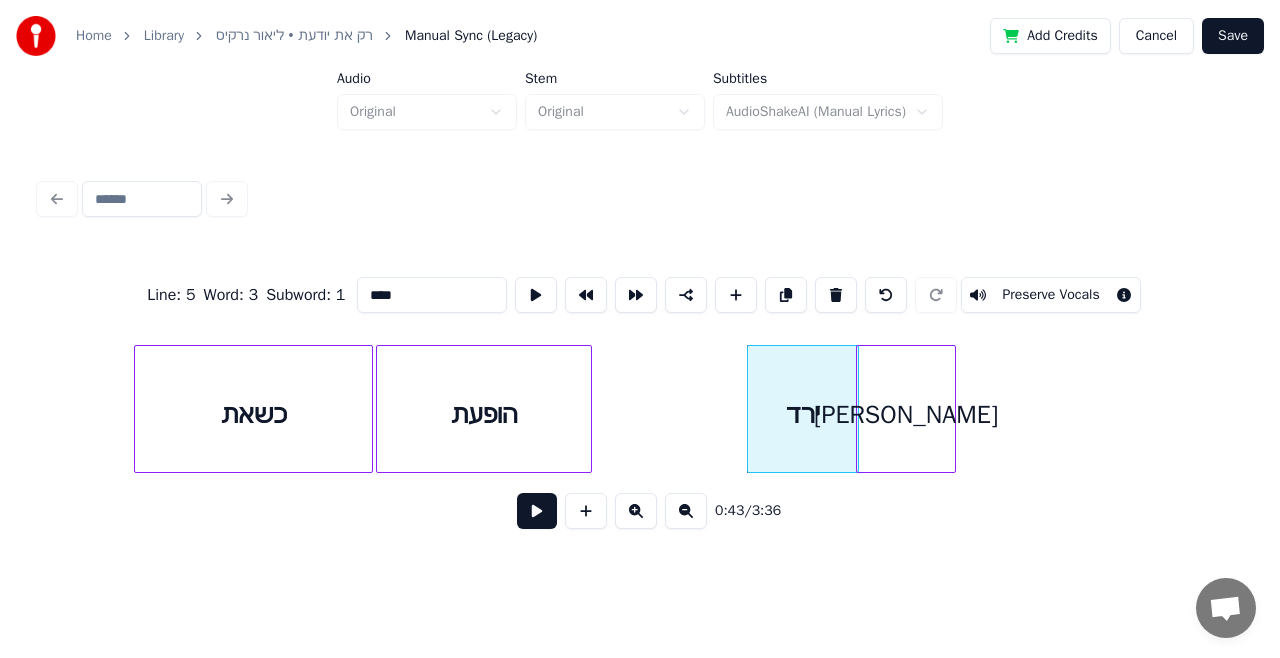 click on "[PERSON_NAME]" at bounding box center [906, 414] 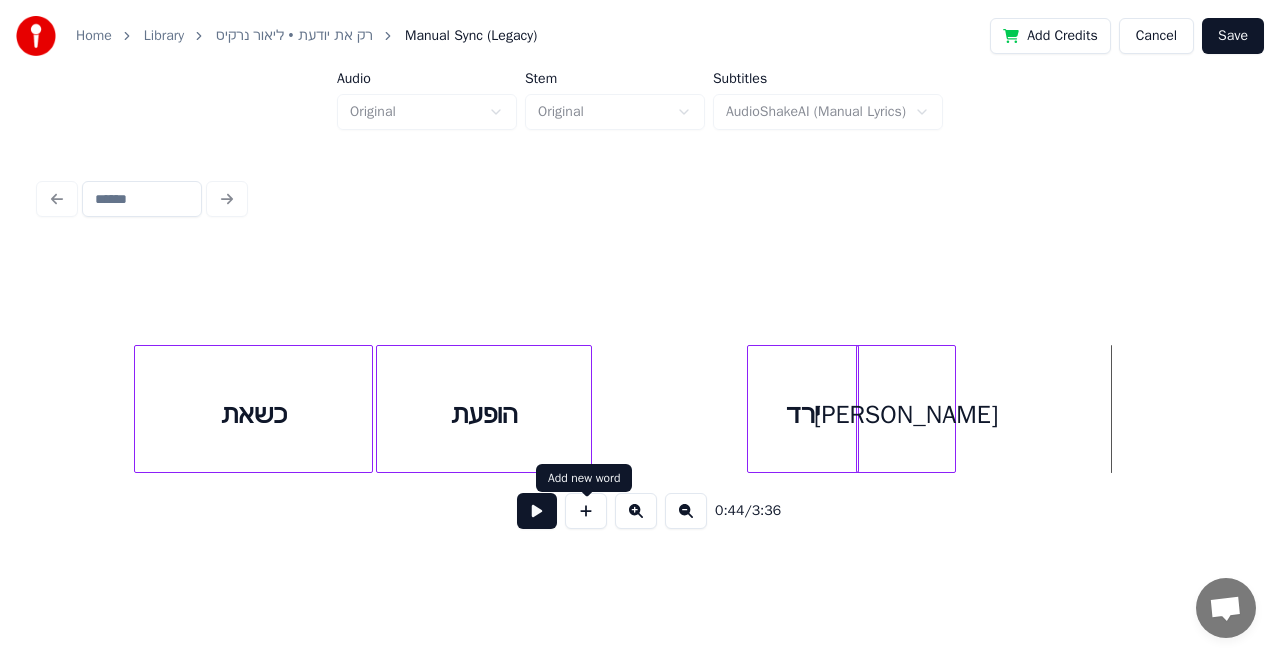 click at bounding box center (586, 511) 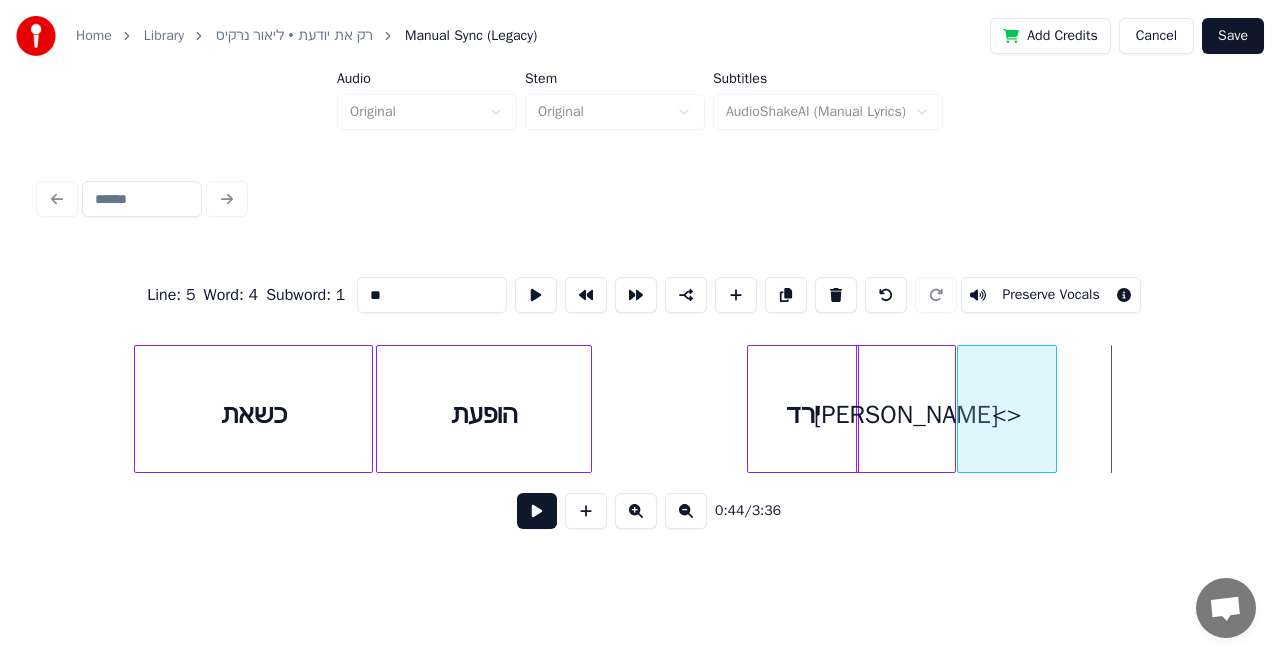 click on "<>" at bounding box center (1007, 414) 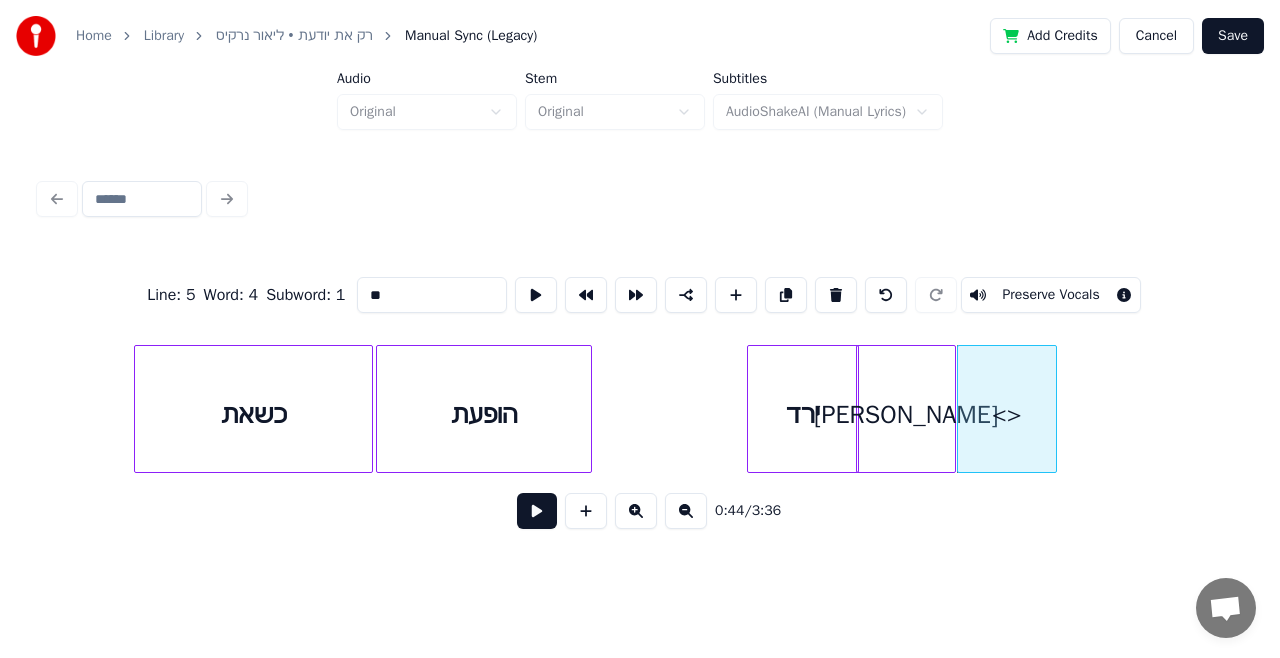 click on "**" at bounding box center [432, 295] 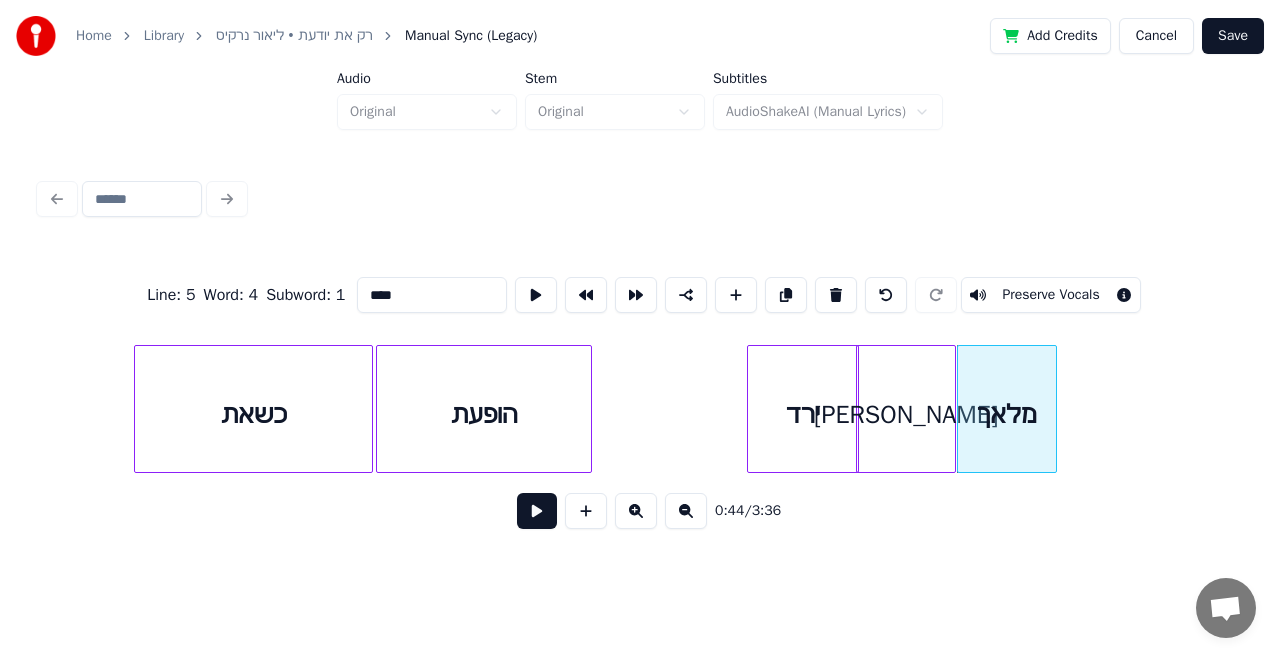 type on "****" 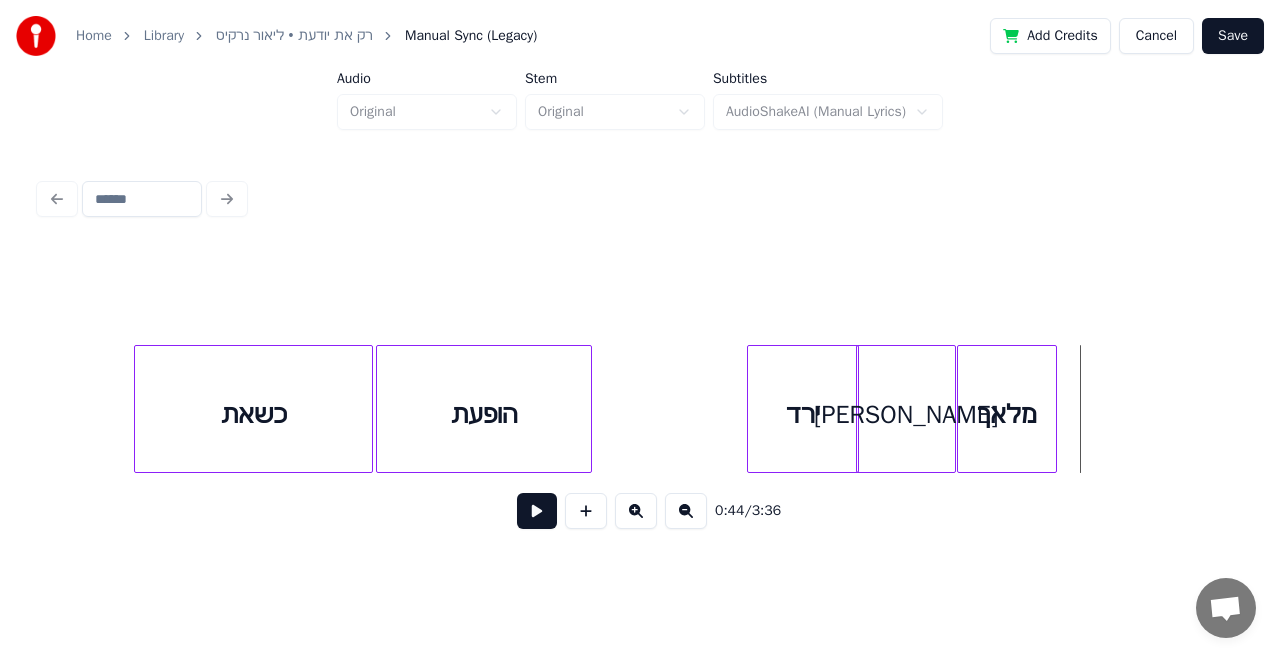 click on "ירד הופעת כשאת [PERSON_NAME]" at bounding box center (16942, 409) 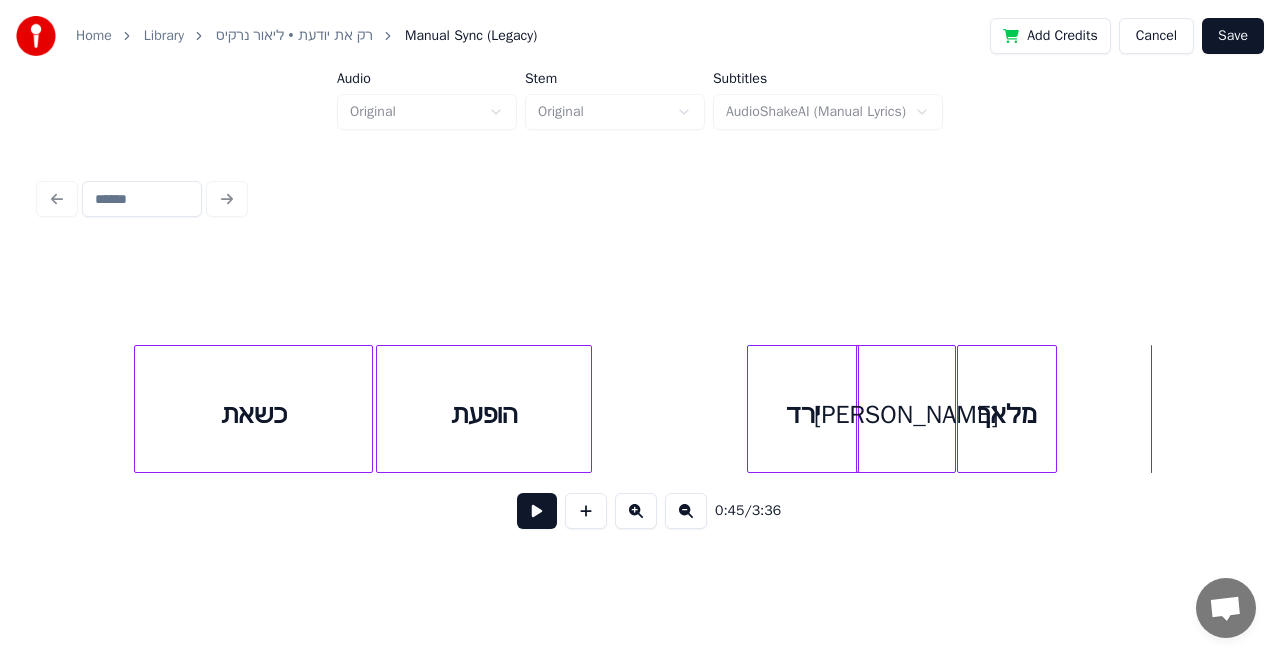 click on "ירד הופעת כשאת [PERSON_NAME]" at bounding box center (16942, 409) 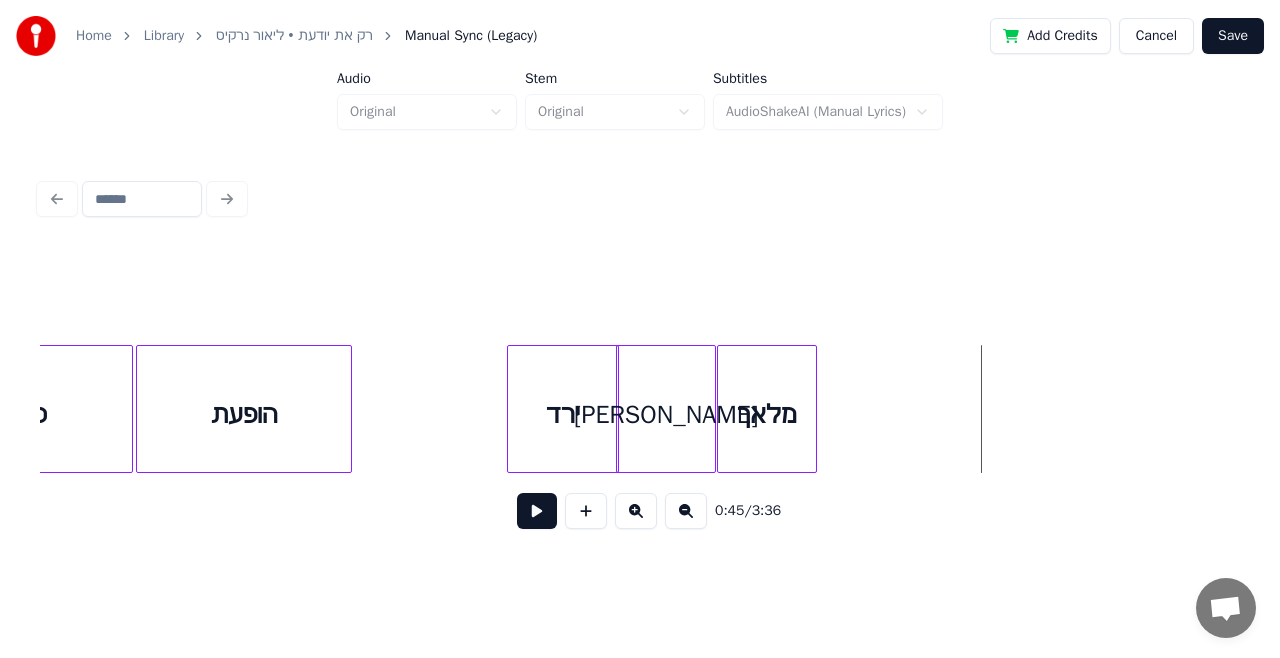 scroll, scrollTop: 0, scrollLeft: 10426, axis: horizontal 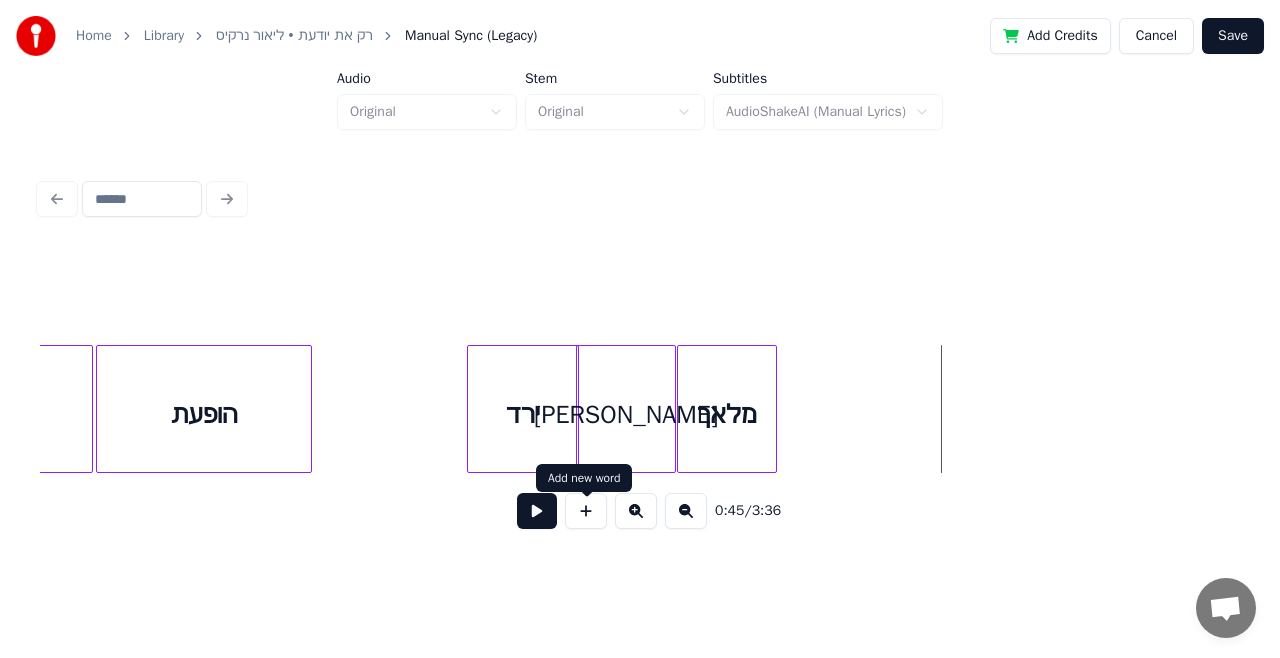 click at bounding box center (586, 511) 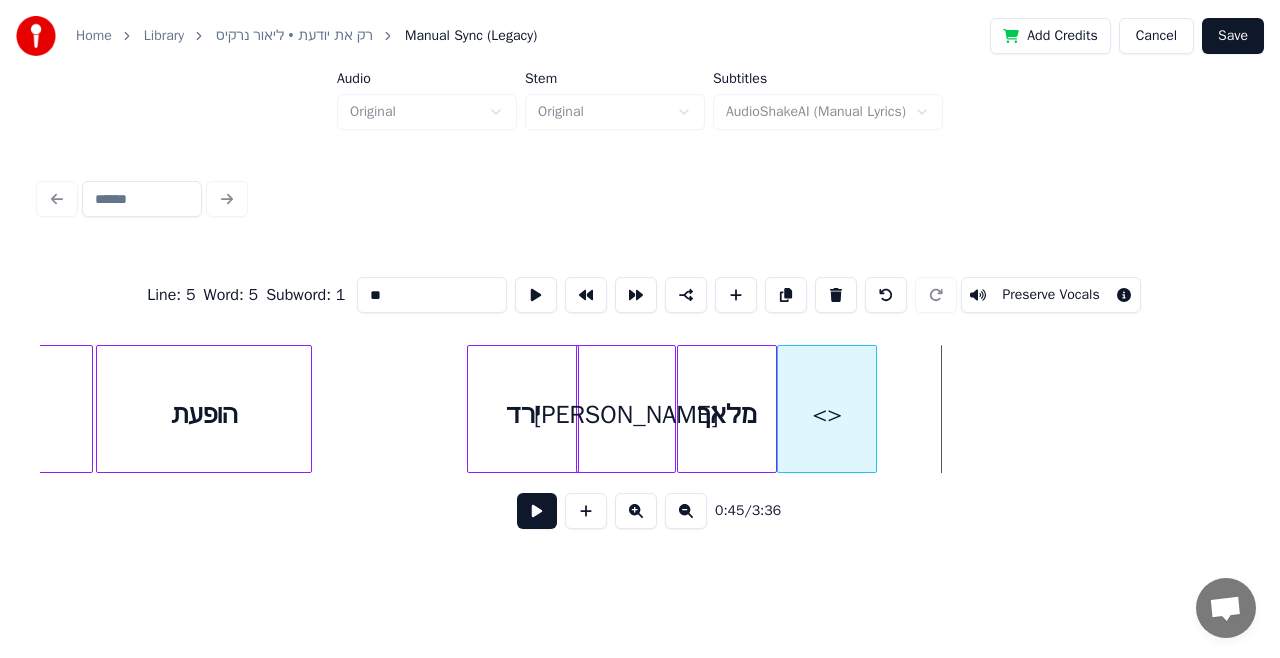 click on "<>" at bounding box center (827, 414) 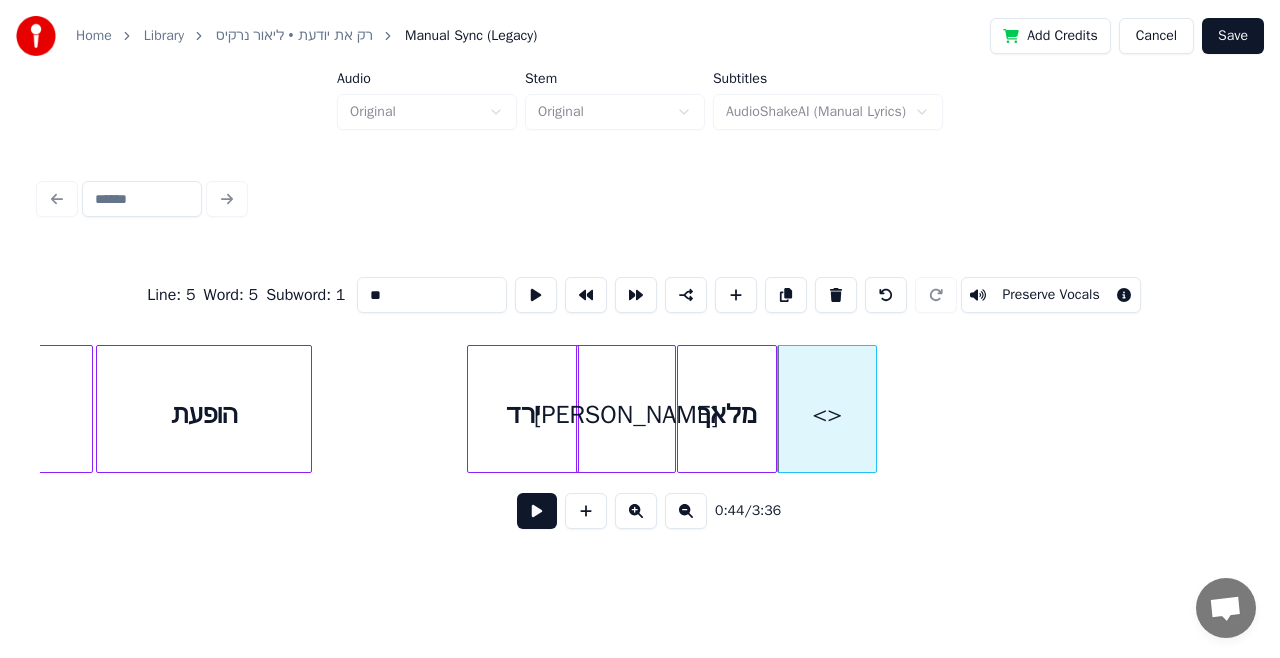 click on "ירד" at bounding box center (523, 414) 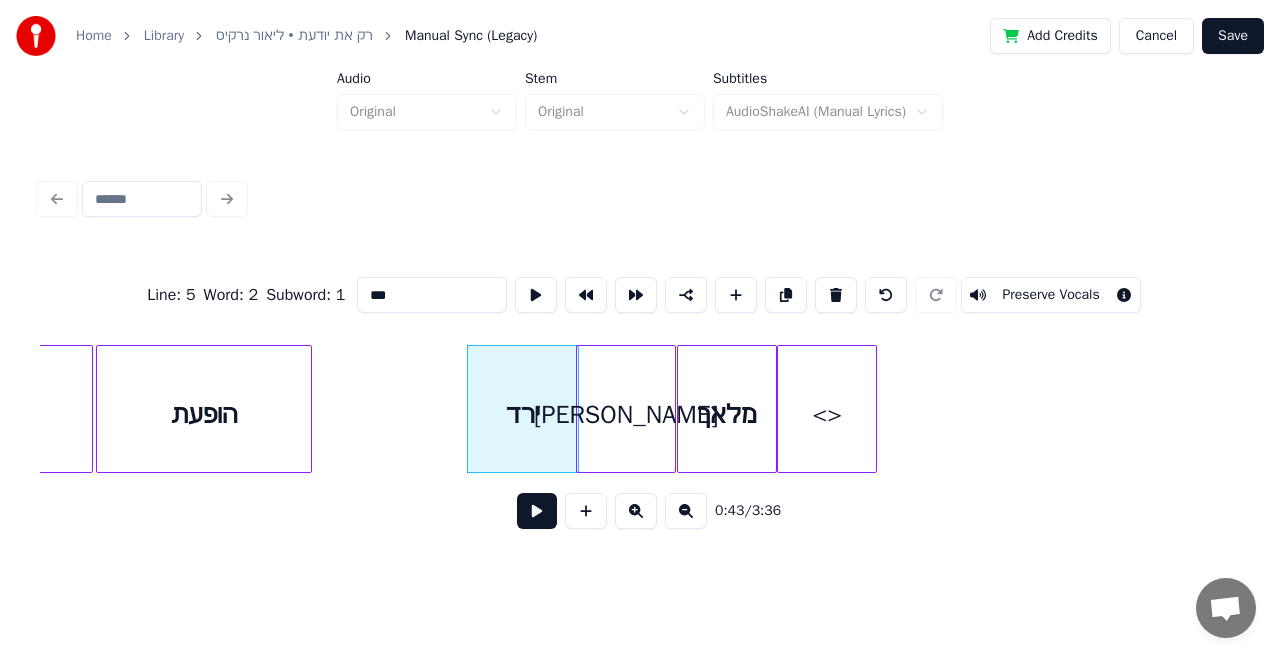 click on "0:43  /  3:36" at bounding box center [640, 511] 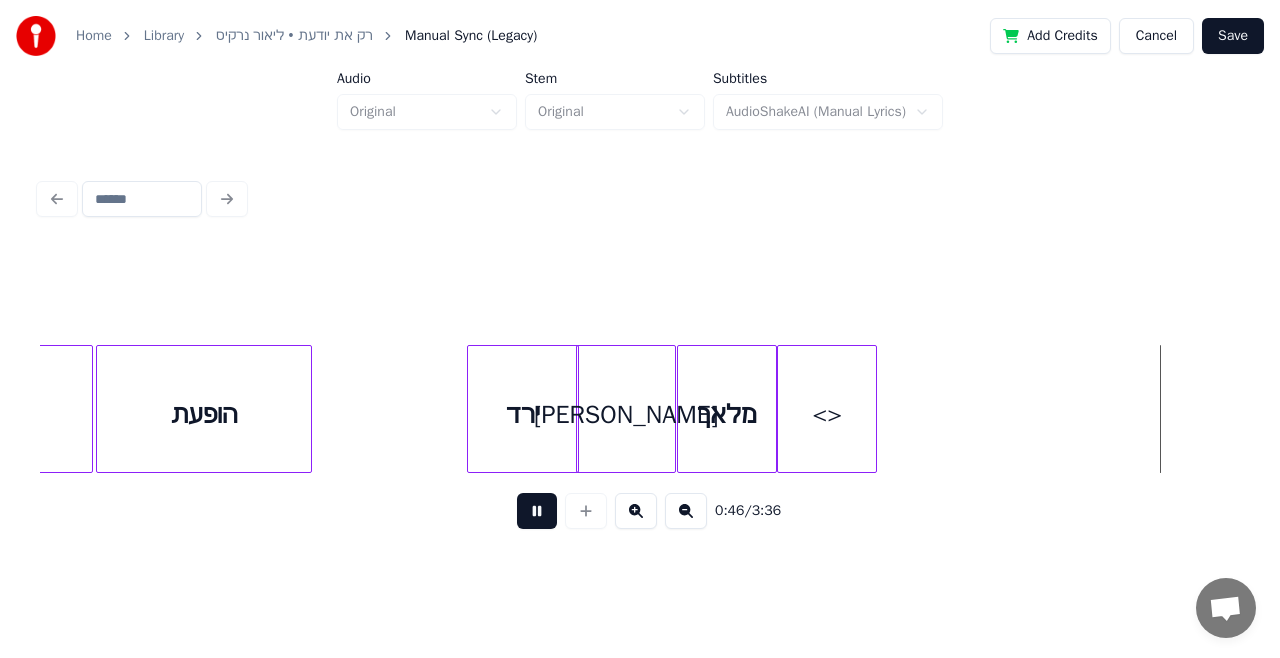 click at bounding box center (537, 511) 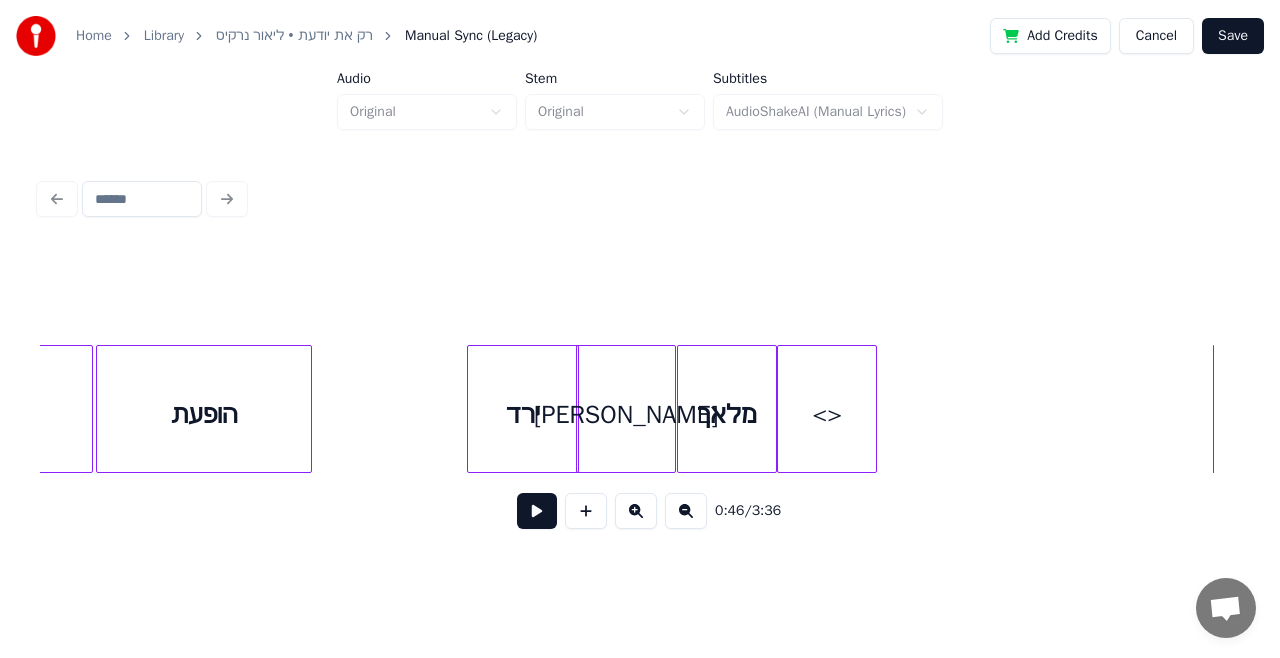 click on "[PERSON_NAME]" at bounding box center (626, 414) 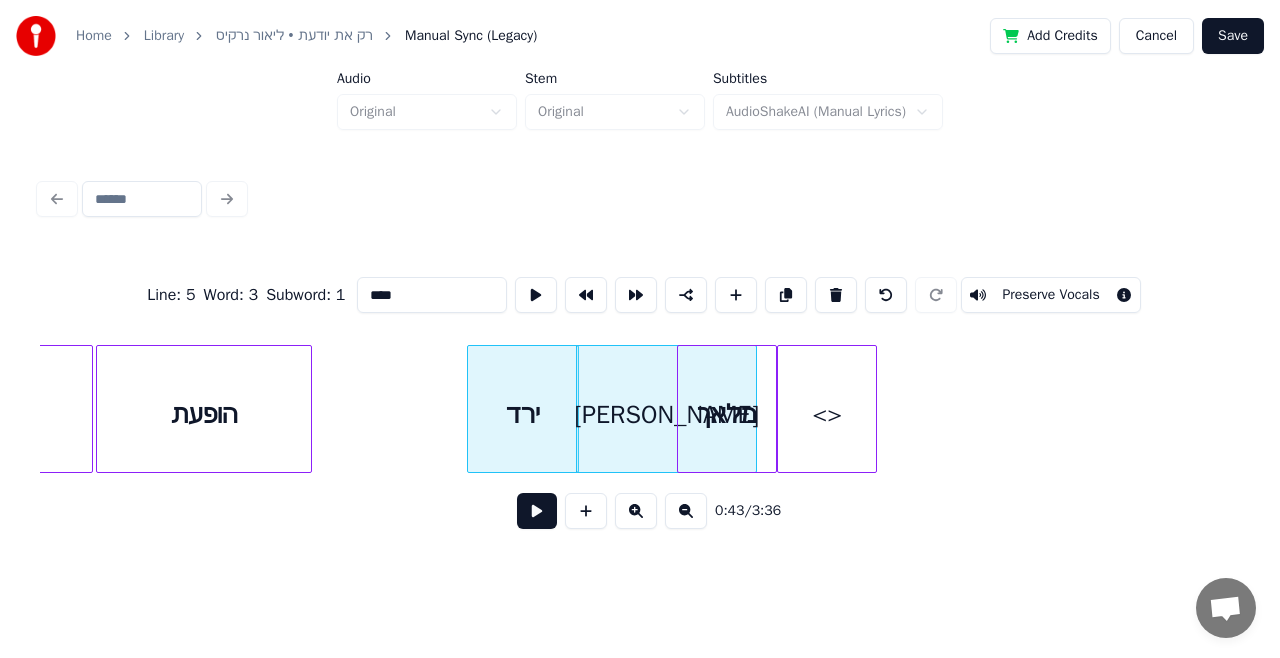 click at bounding box center [753, 409] 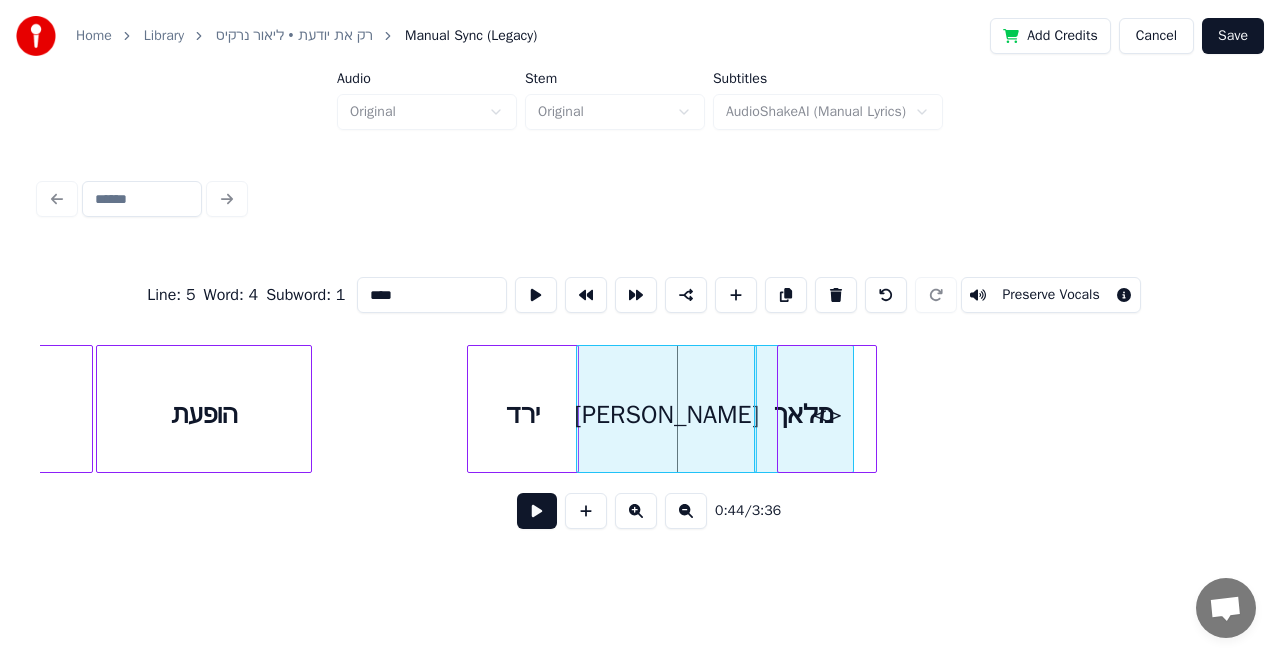 click on "ירד הופעת כשאת [PERSON_NAME] <>" at bounding box center [16662, 409] 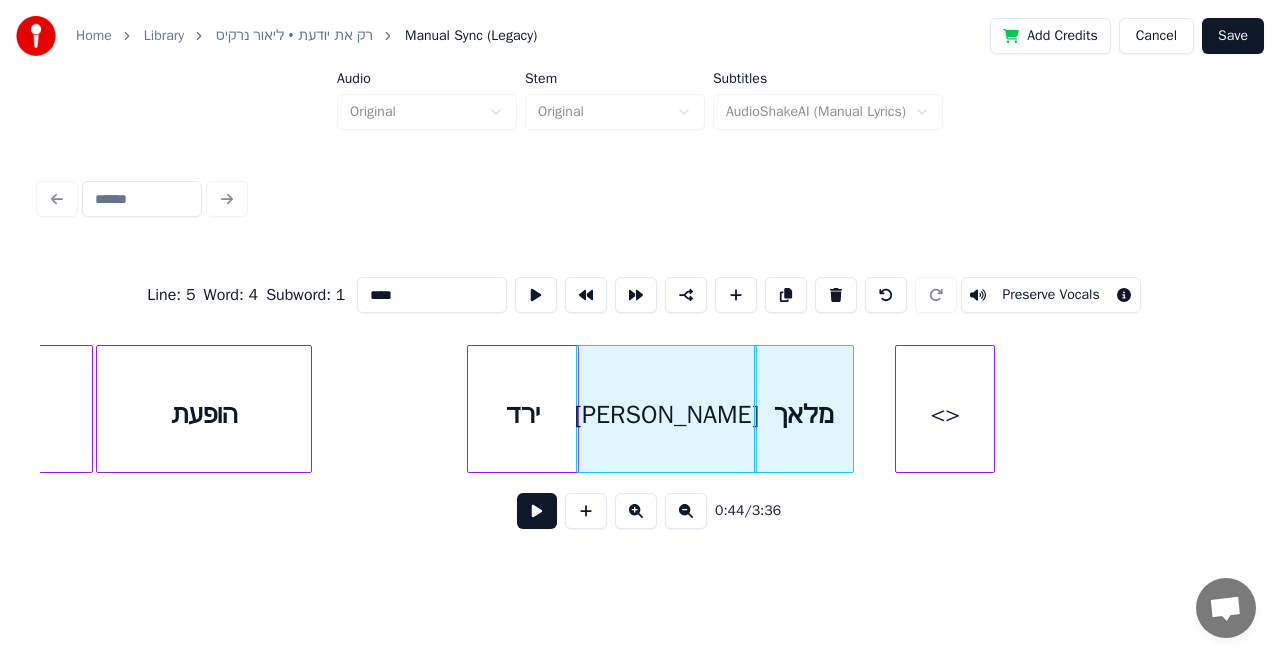 click on "<>" at bounding box center (945, 414) 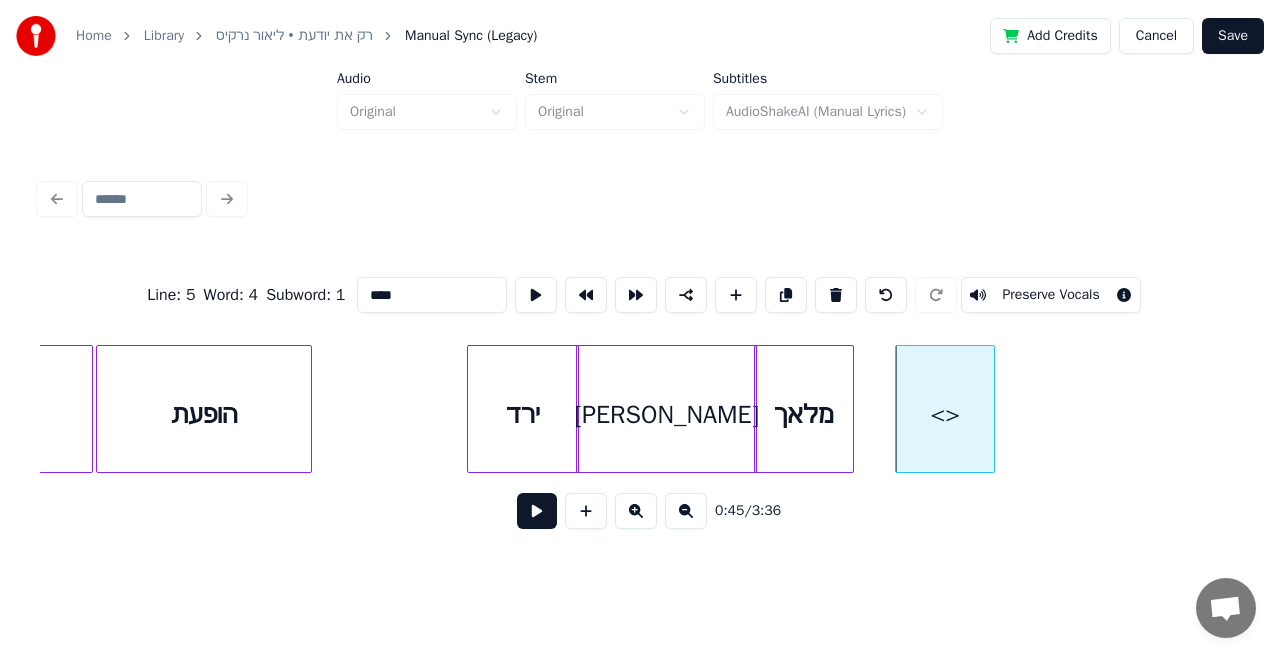 click on "מלאך" at bounding box center (804, 414) 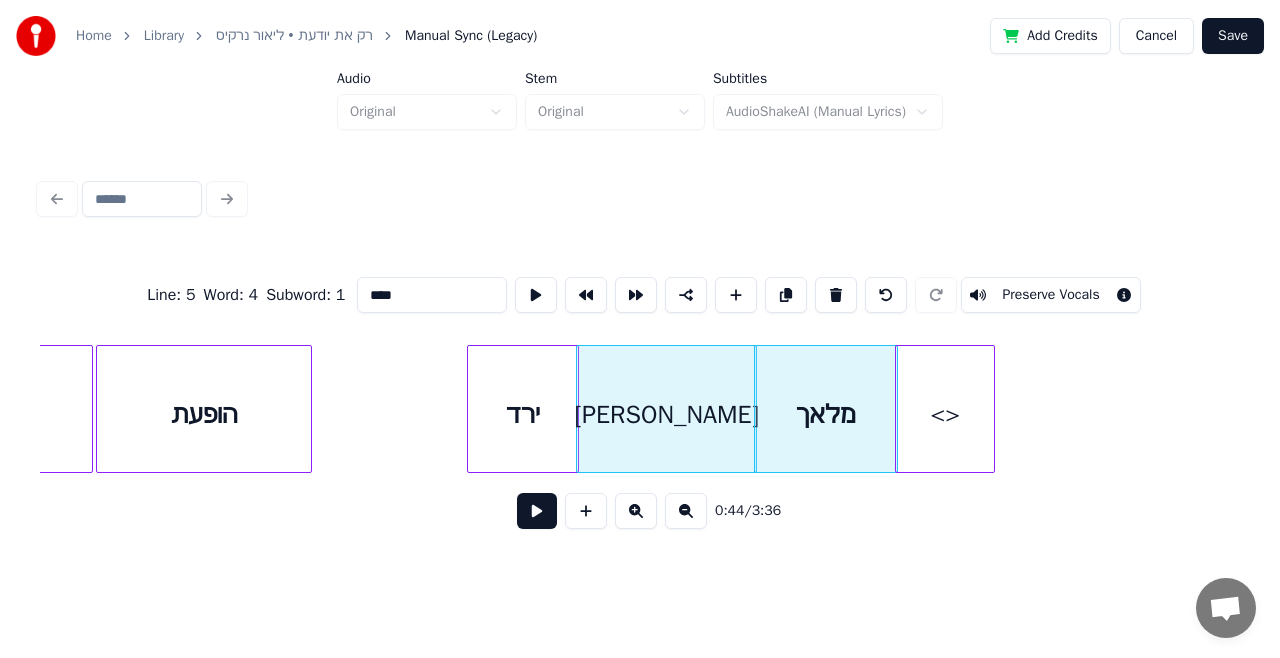 click on "ירד הופעת כשאת [PERSON_NAME] <>" at bounding box center [16662, 409] 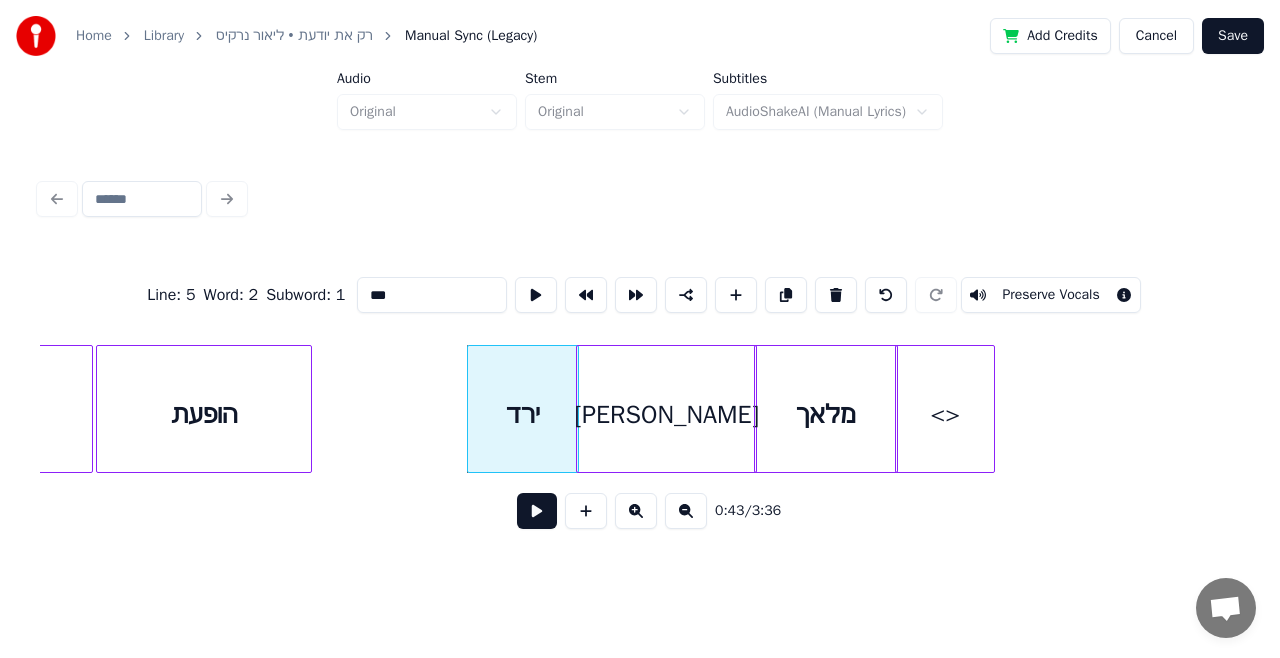 click at bounding box center (537, 511) 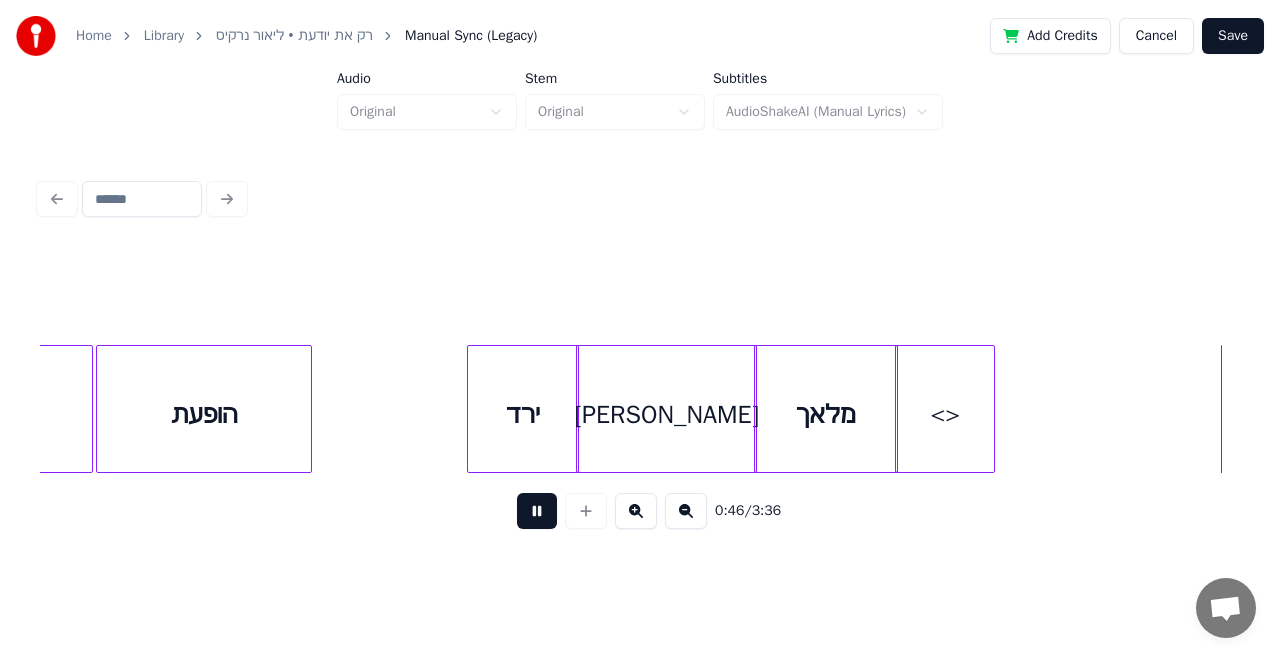 scroll, scrollTop: 0, scrollLeft: 11627, axis: horizontal 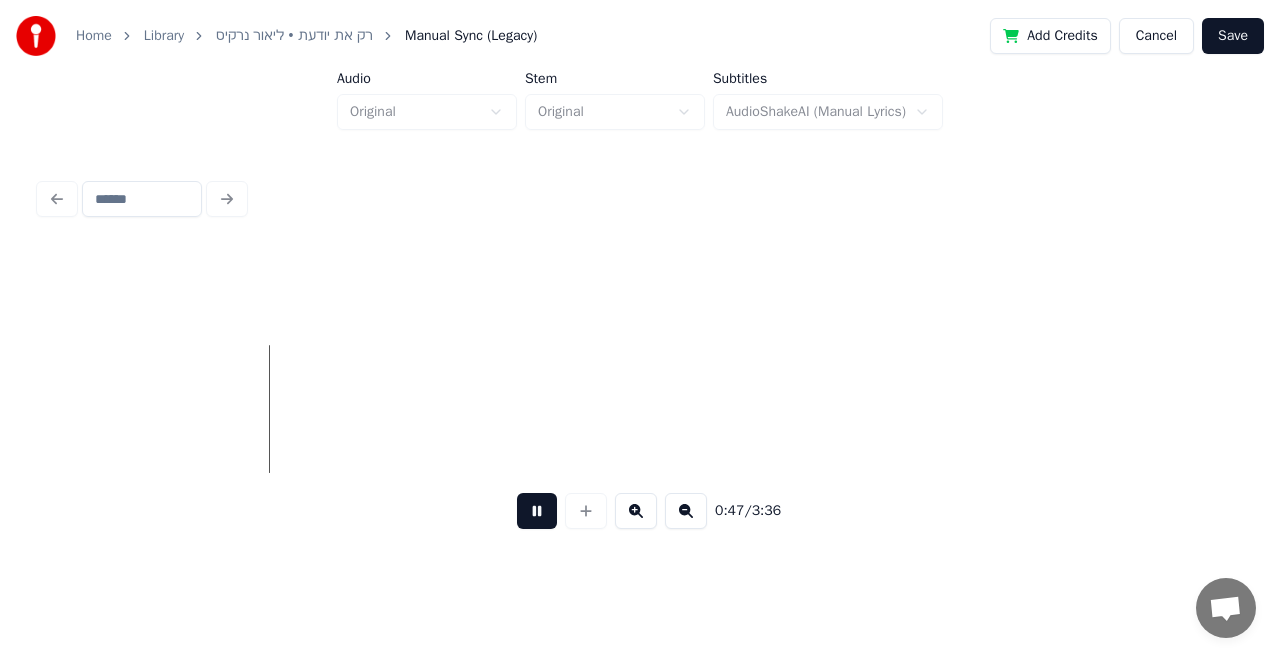 click at bounding box center [537, 511] 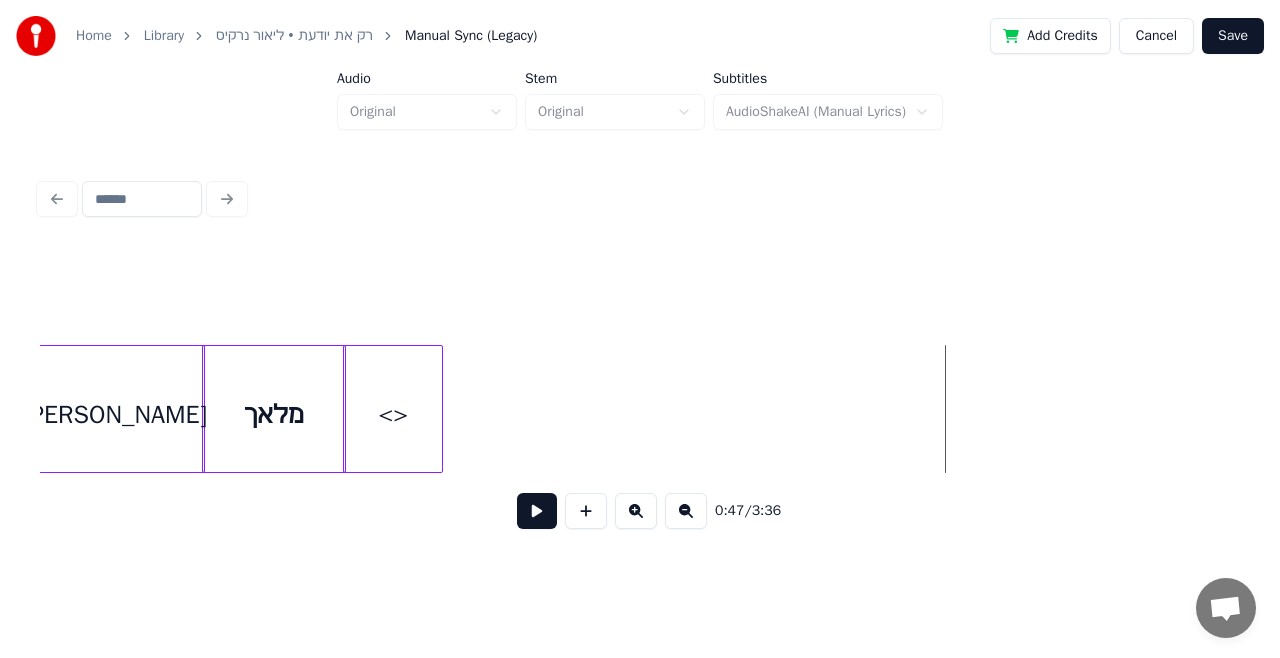 scroll, scrollTop: 0, scrollLeft: 10947, axis: horizontal 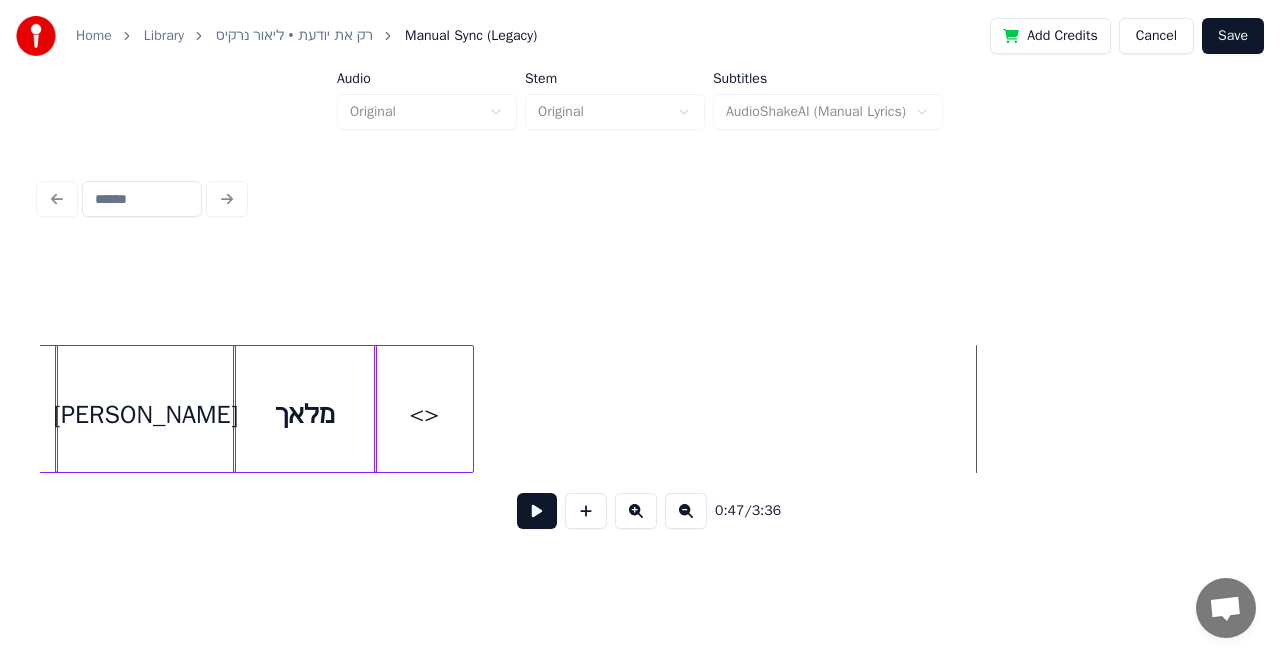 click on "[PERSON_NAME]" at bounding box center [145, 414] 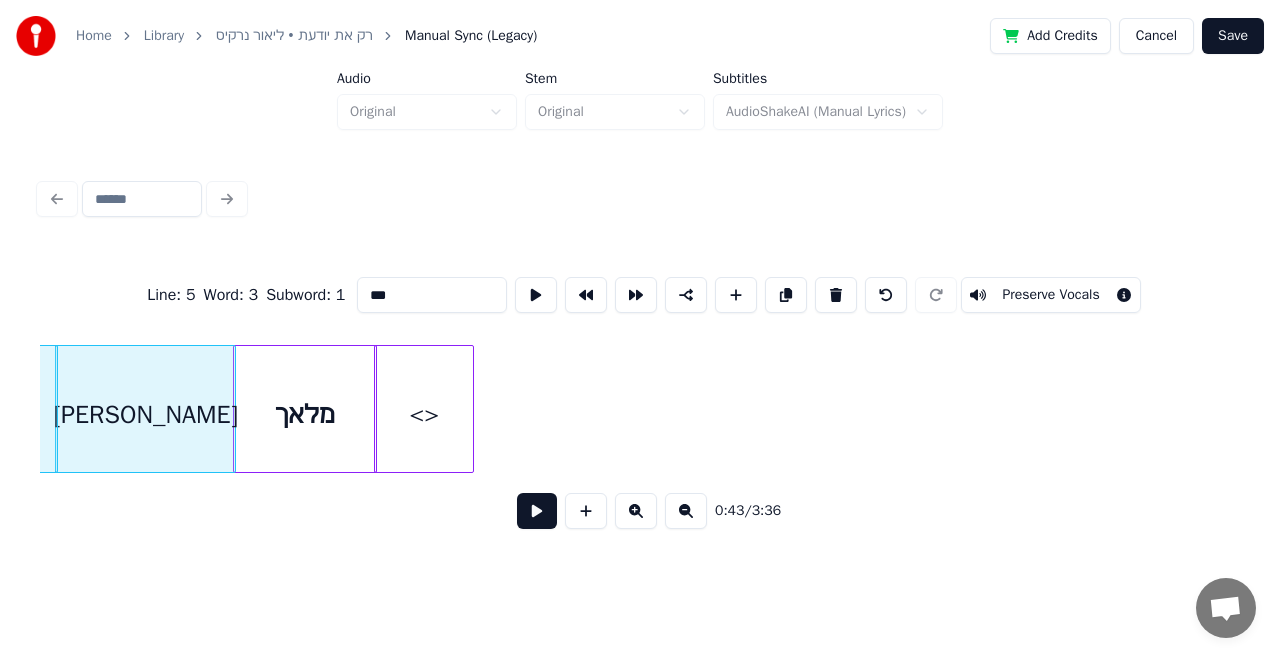 type on "****" 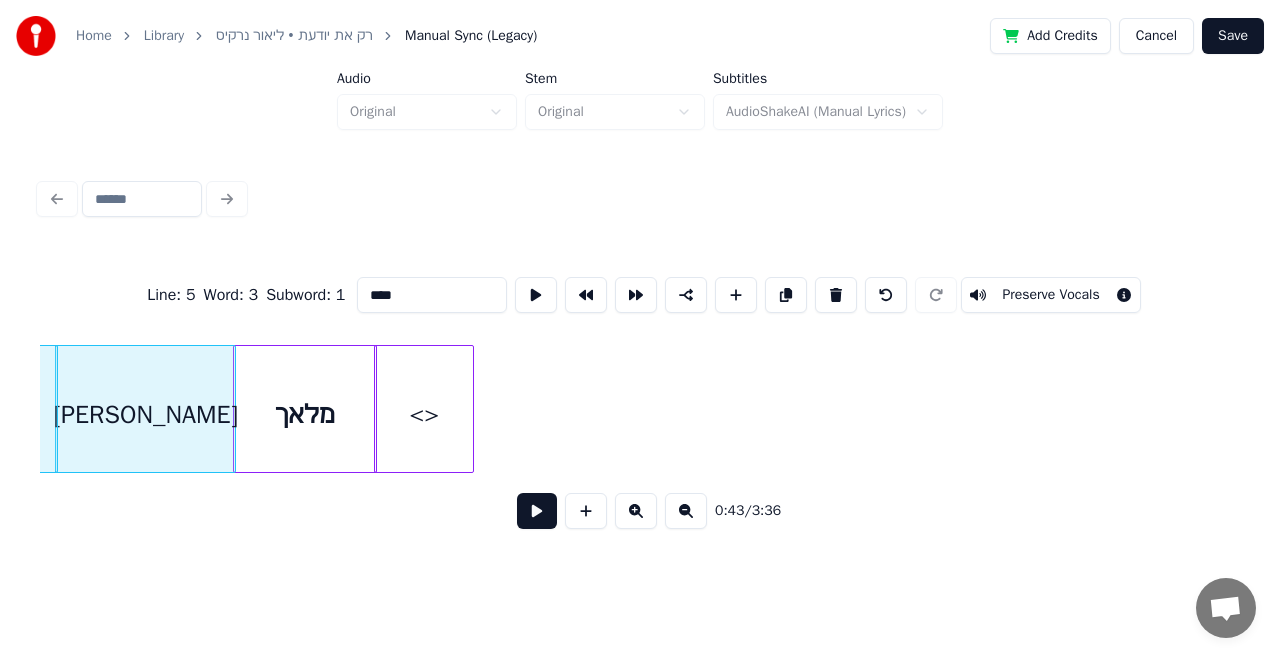 click at bounding box center [537, 511] 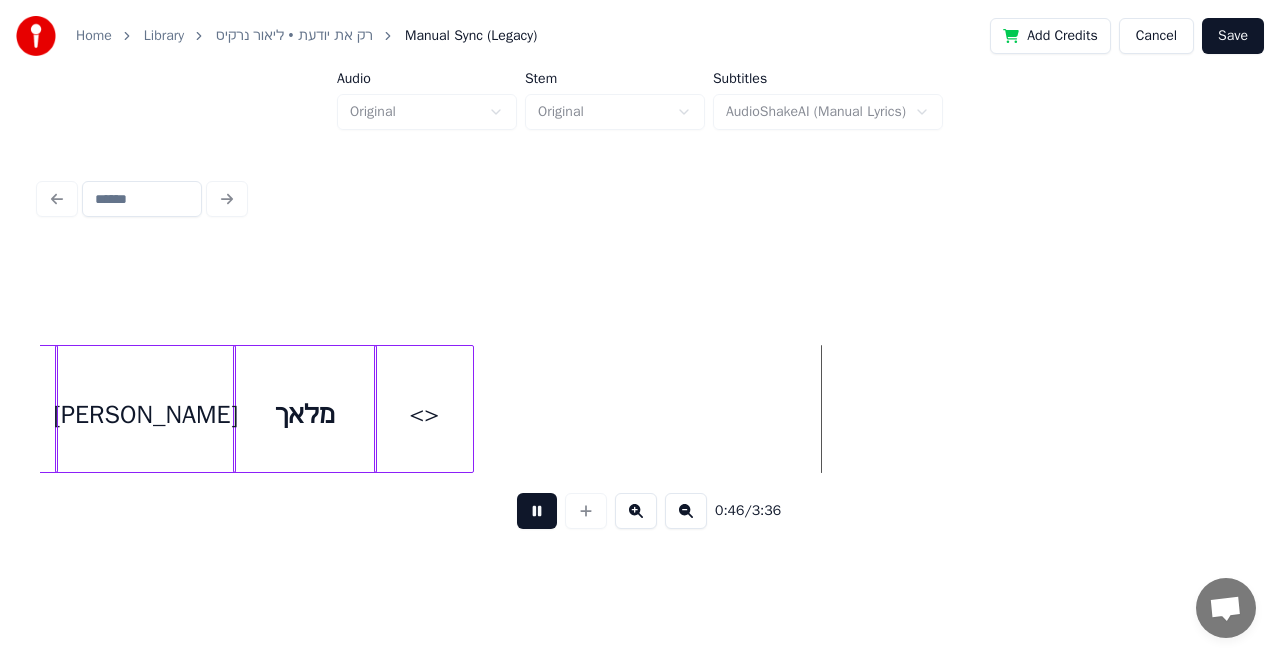 click at bounding box center [537, 511] 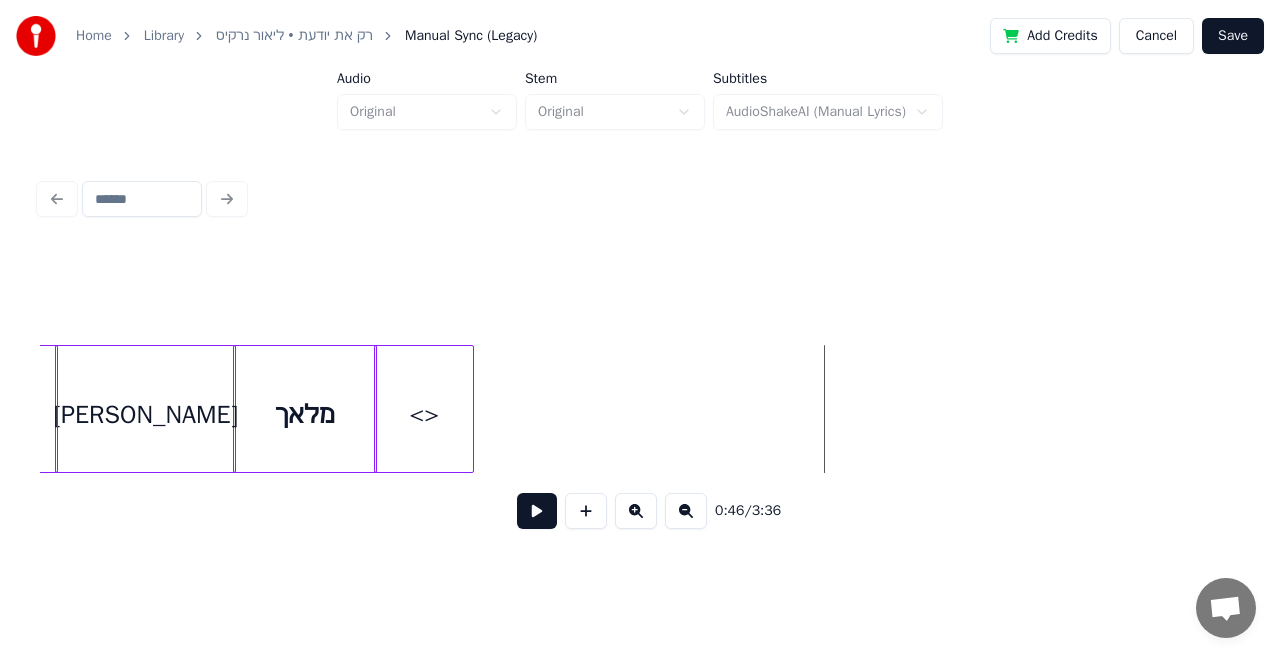 click on "מלאך" at bounding box center [305, 414] 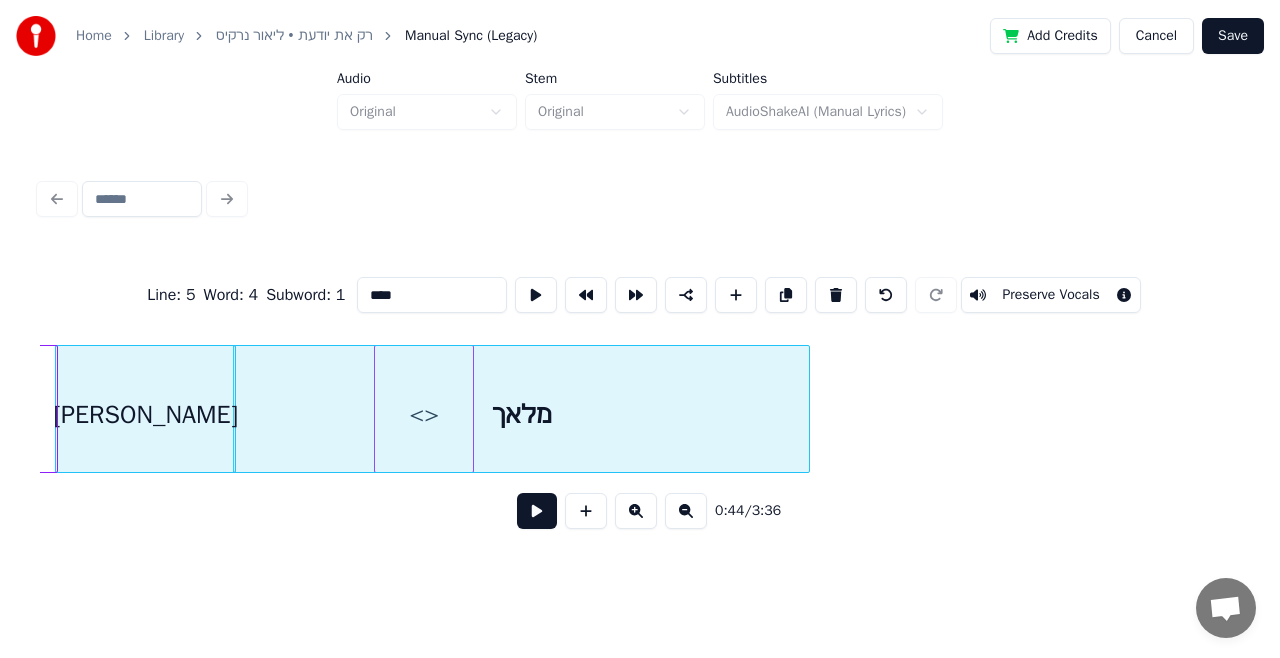 click at bounding box center (806, 409) 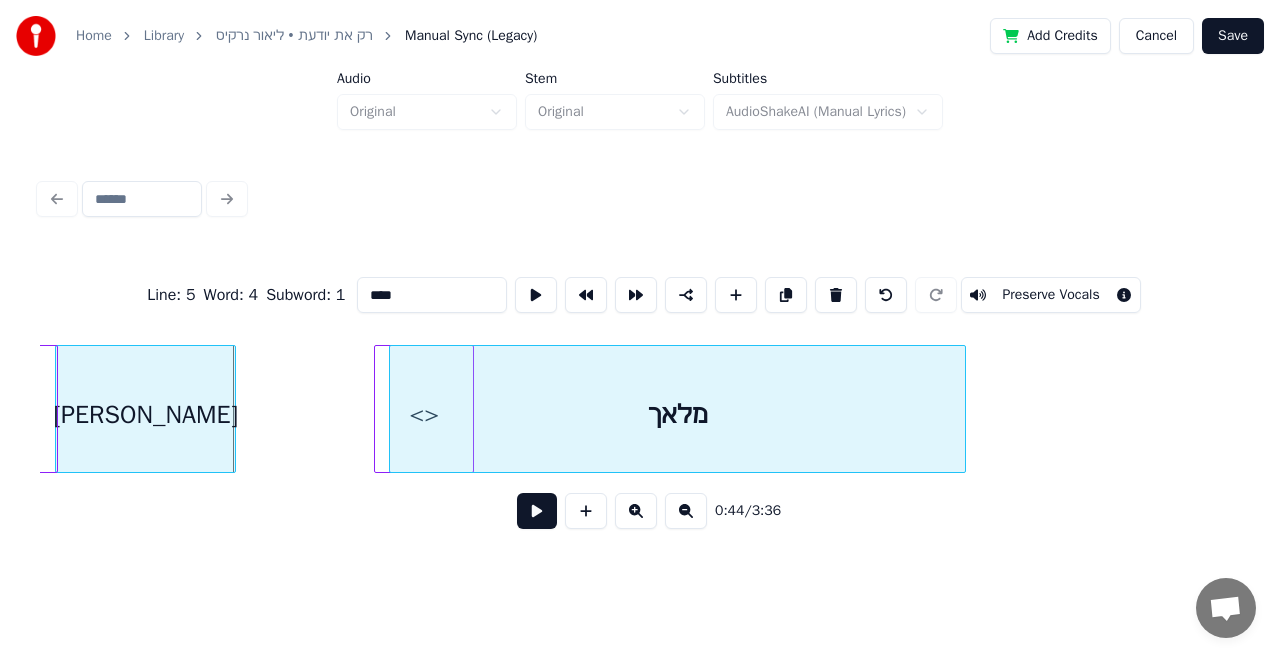 click on "מלאך" at bounding box center (677, 414) 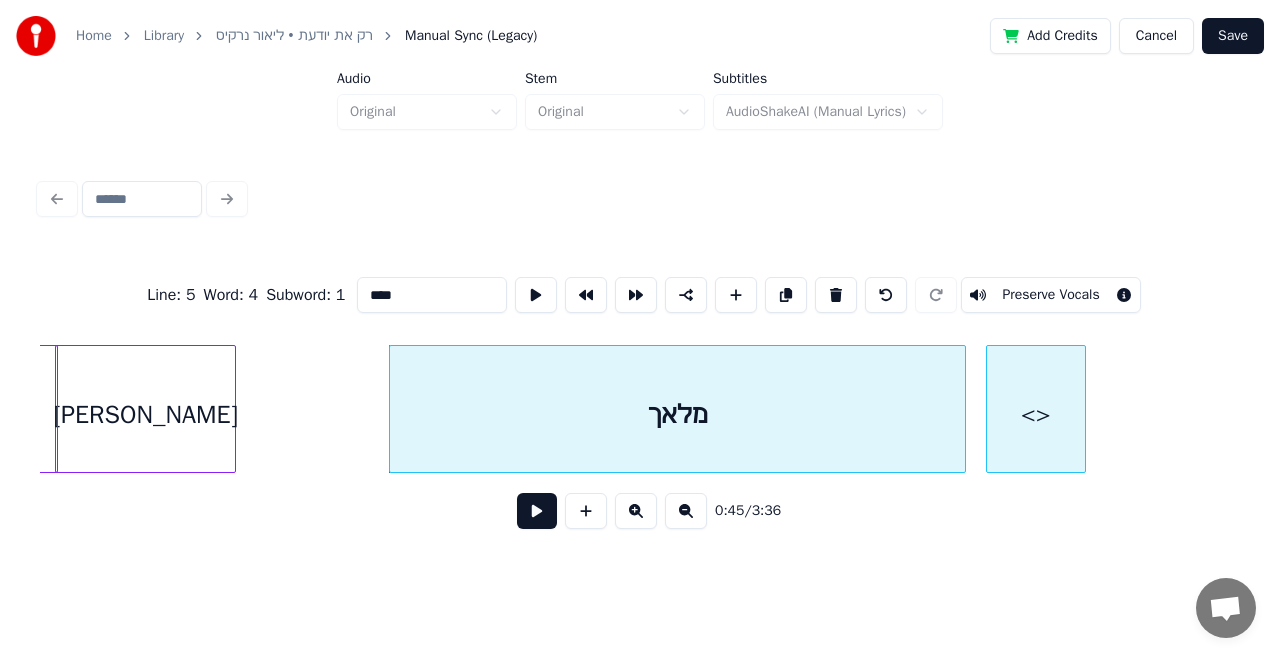 click on "<>" at bounding box center (1036, 414) 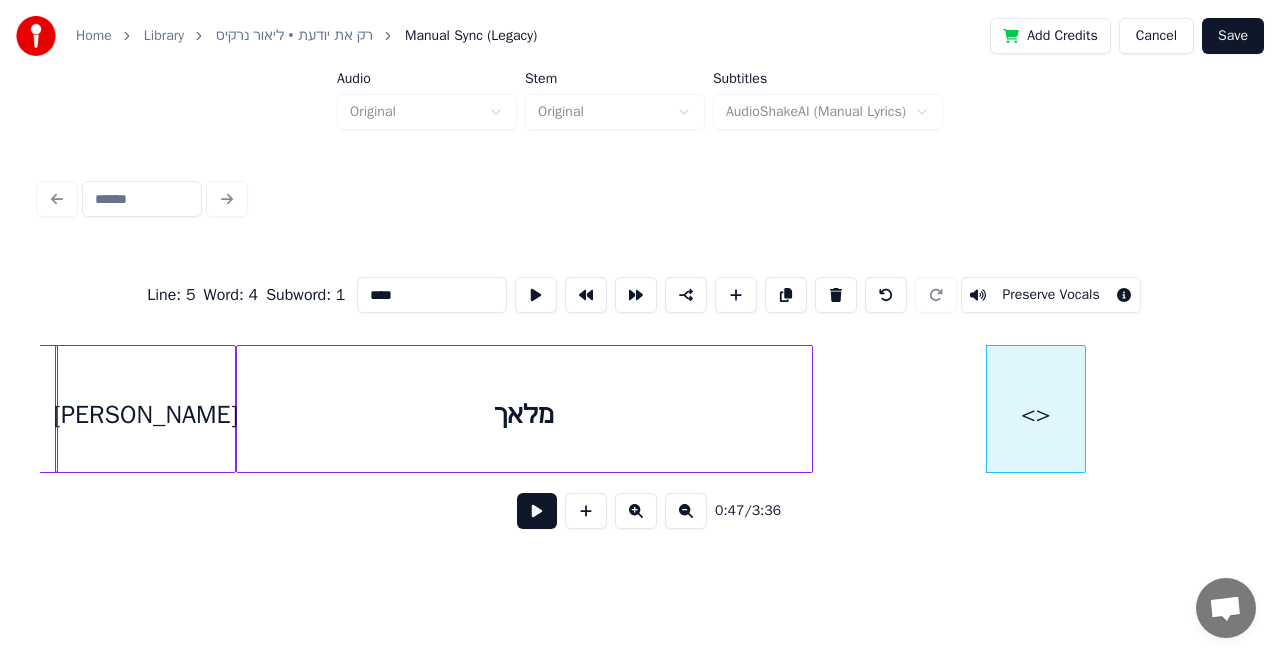 click on "מלאך" at bounding box center (524, 414) 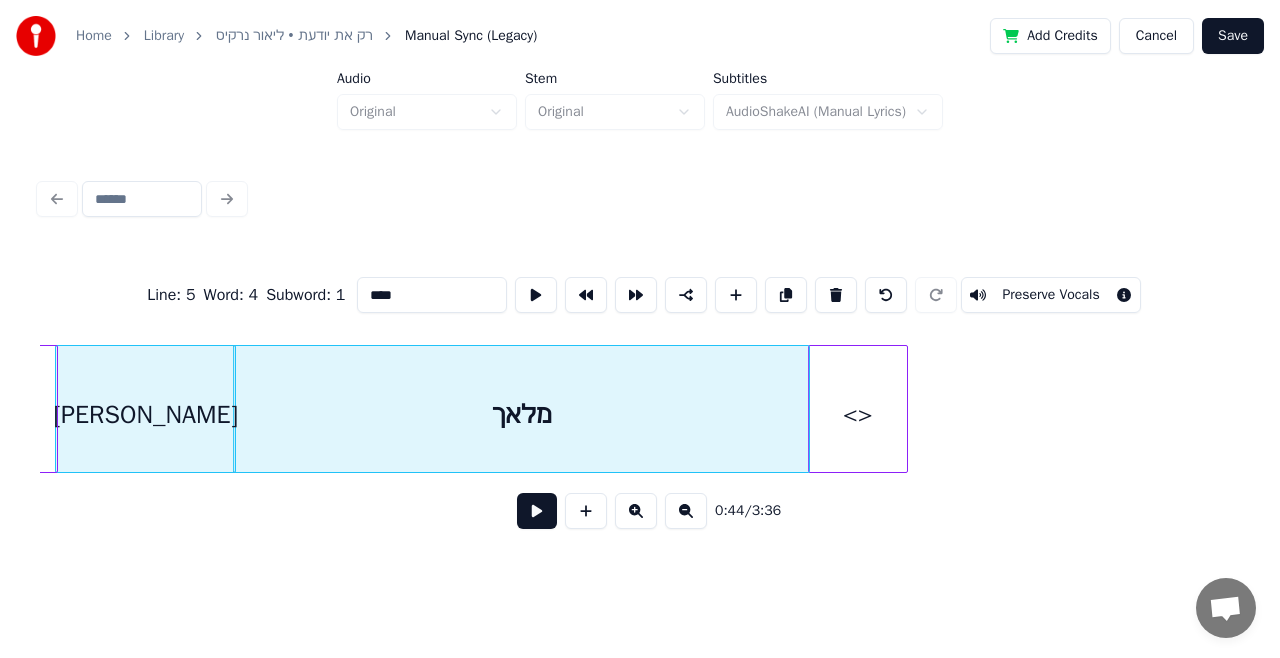 click on "<>" at bounding box center [858, 414] 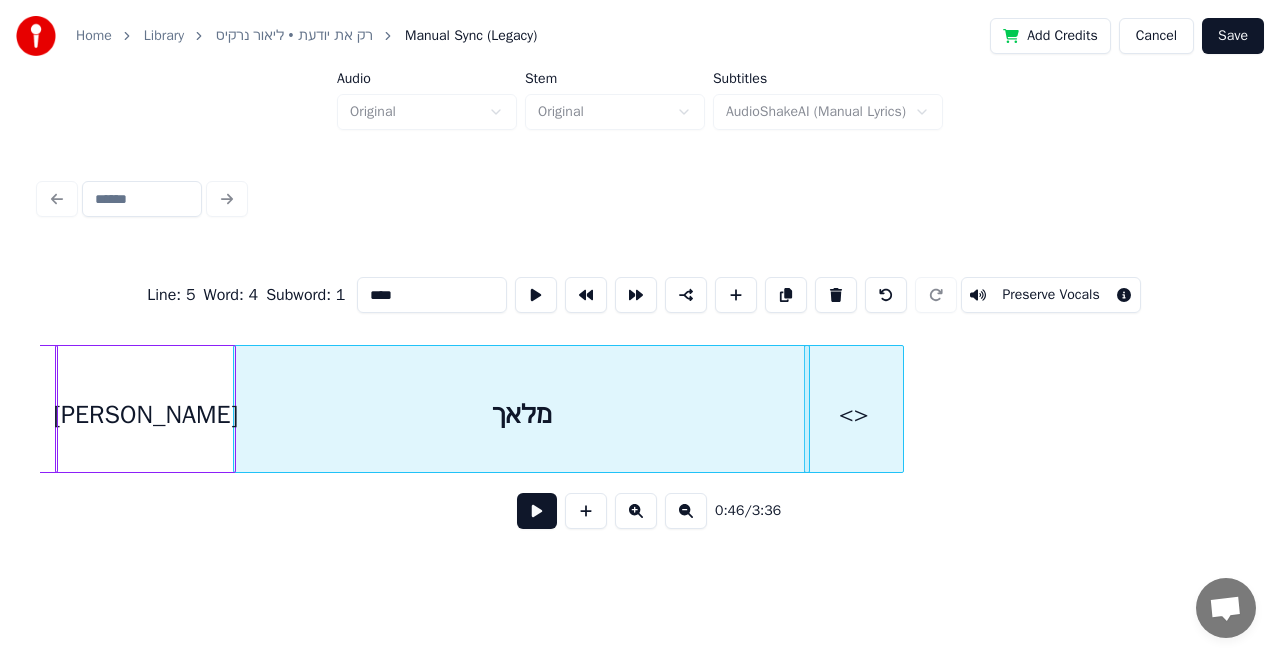 click on "<>" at bounding box center (854, 414) 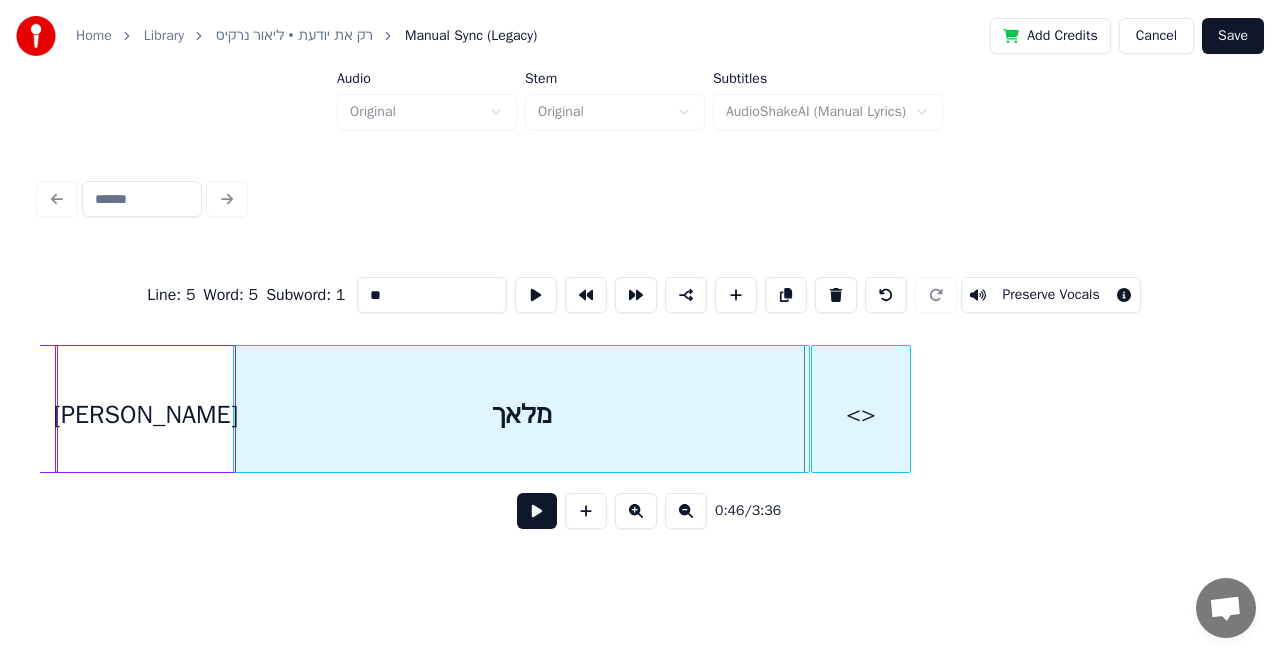 click on "<>" at bounding box center (861, 414) 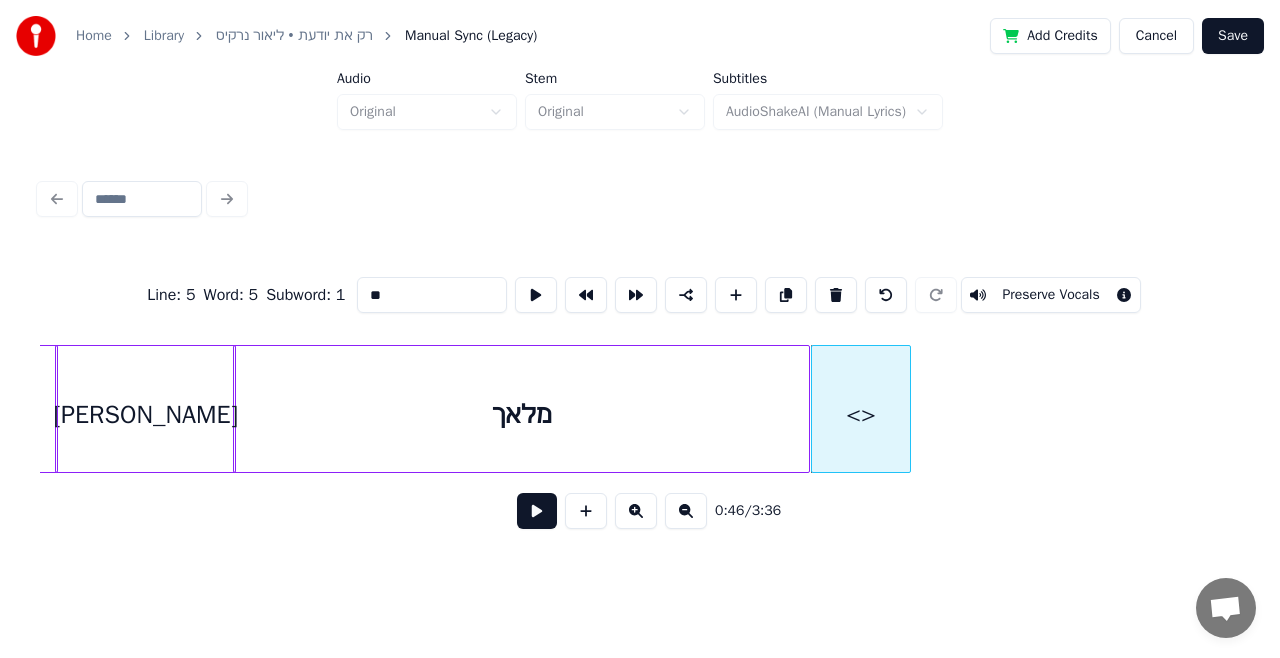 click on "**" at bounding box center [432, 295] 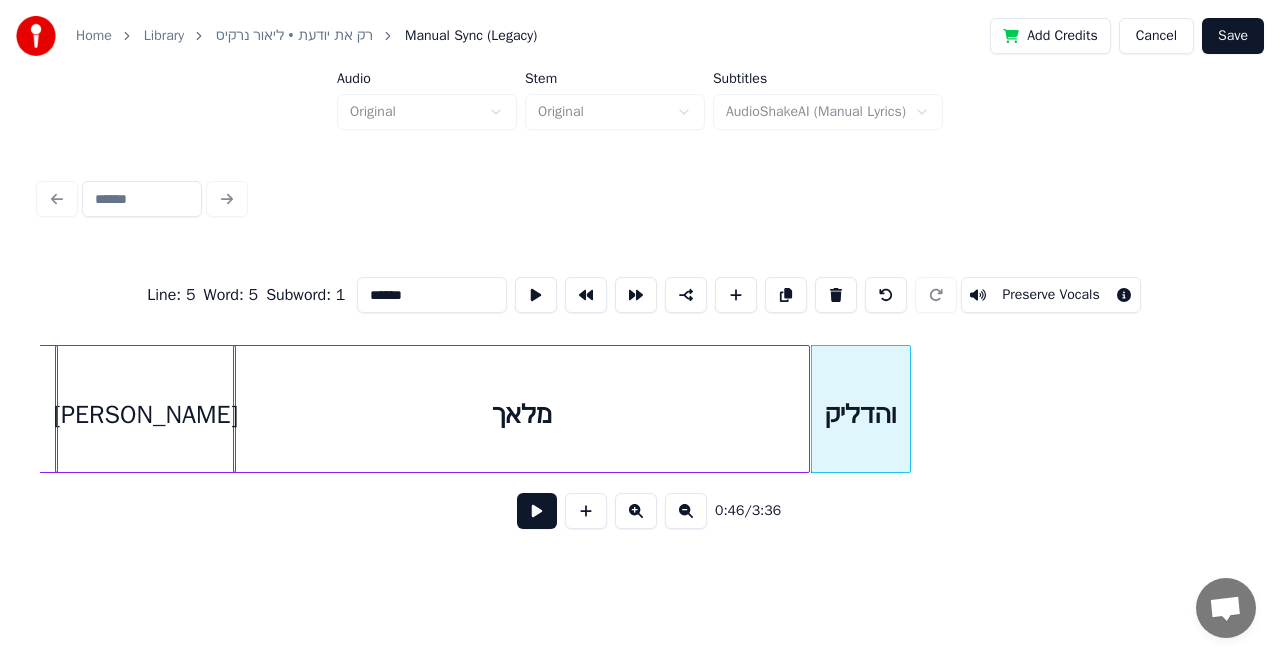 click on "[PERSON_NAME]" at bounding box center [145, 414] 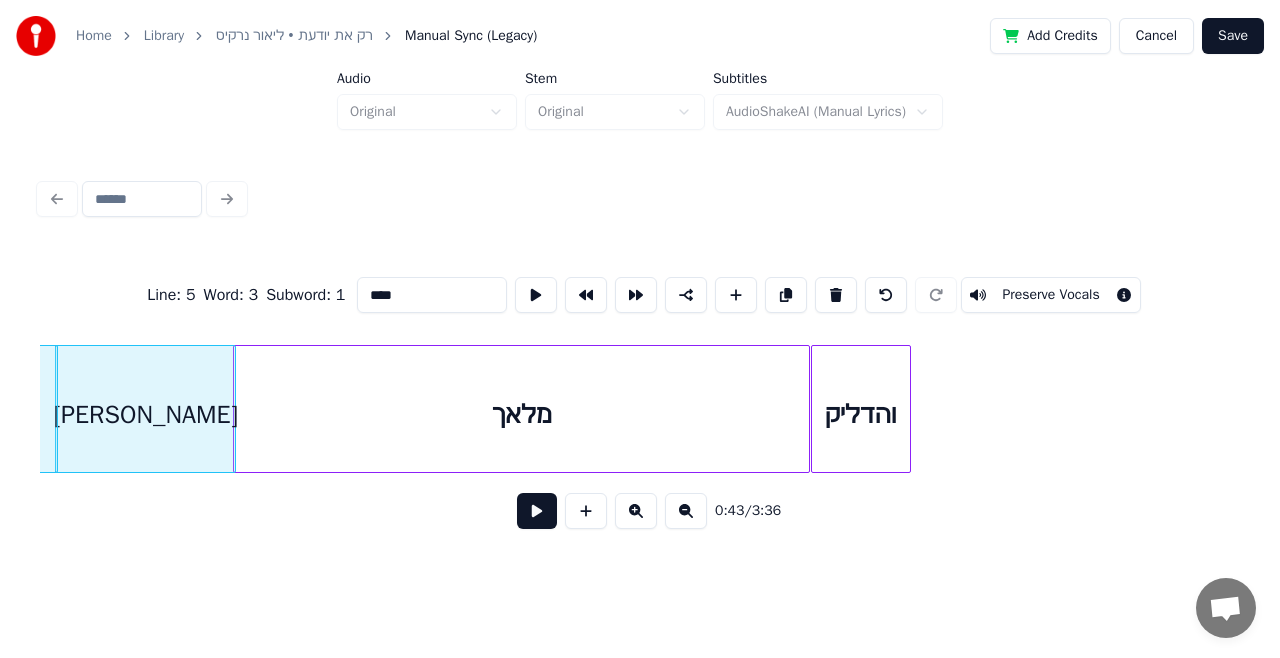 type on "****" 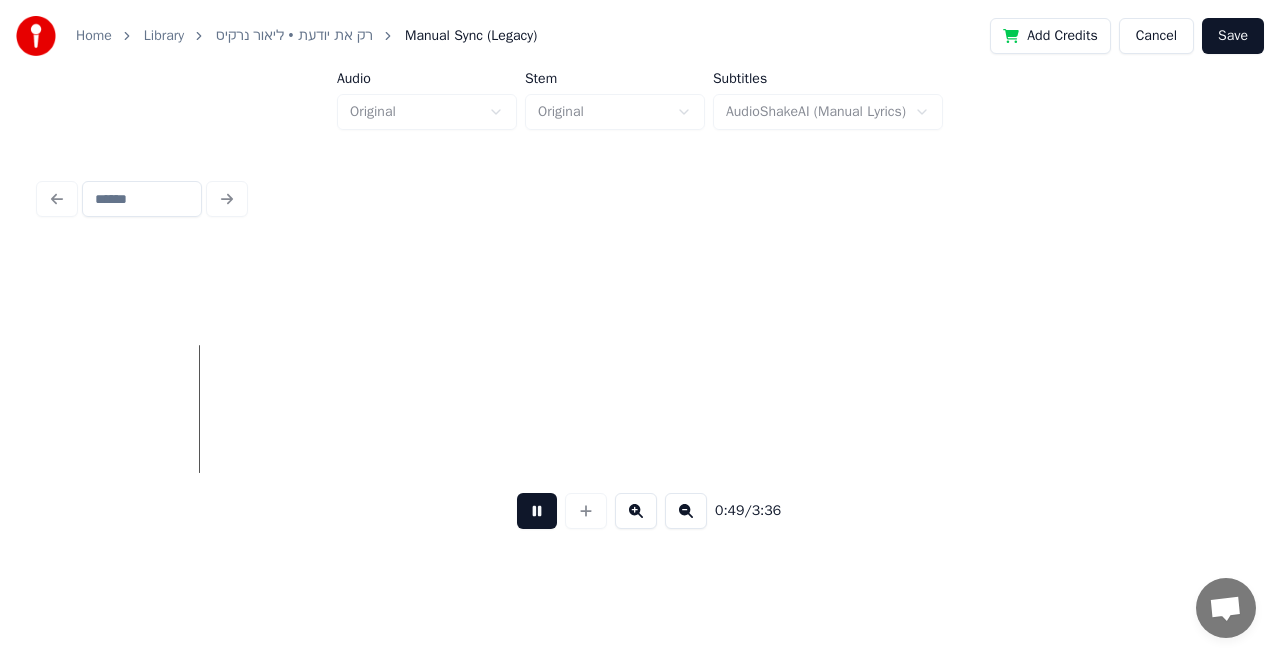 scroll, scrollTop: 0, scrollLeft: 11709, axis: horizontal 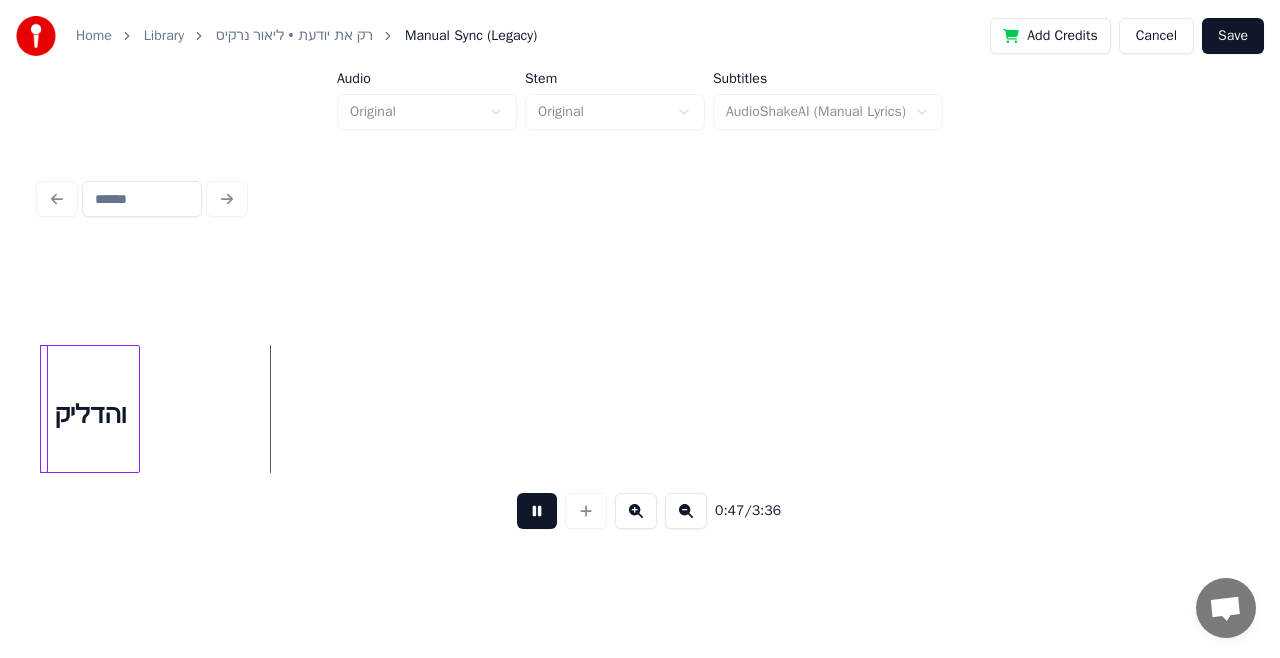 click at bounding box center (537, 511) 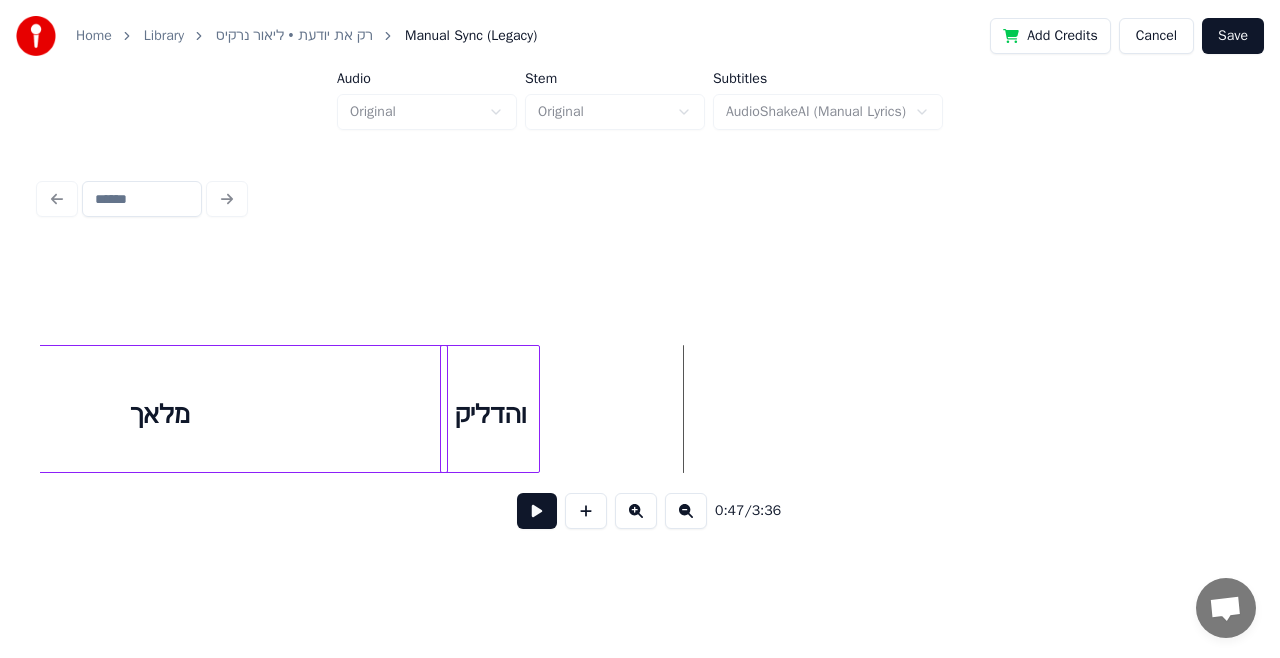 click on "מלאך" at bounding box center (159, 414) 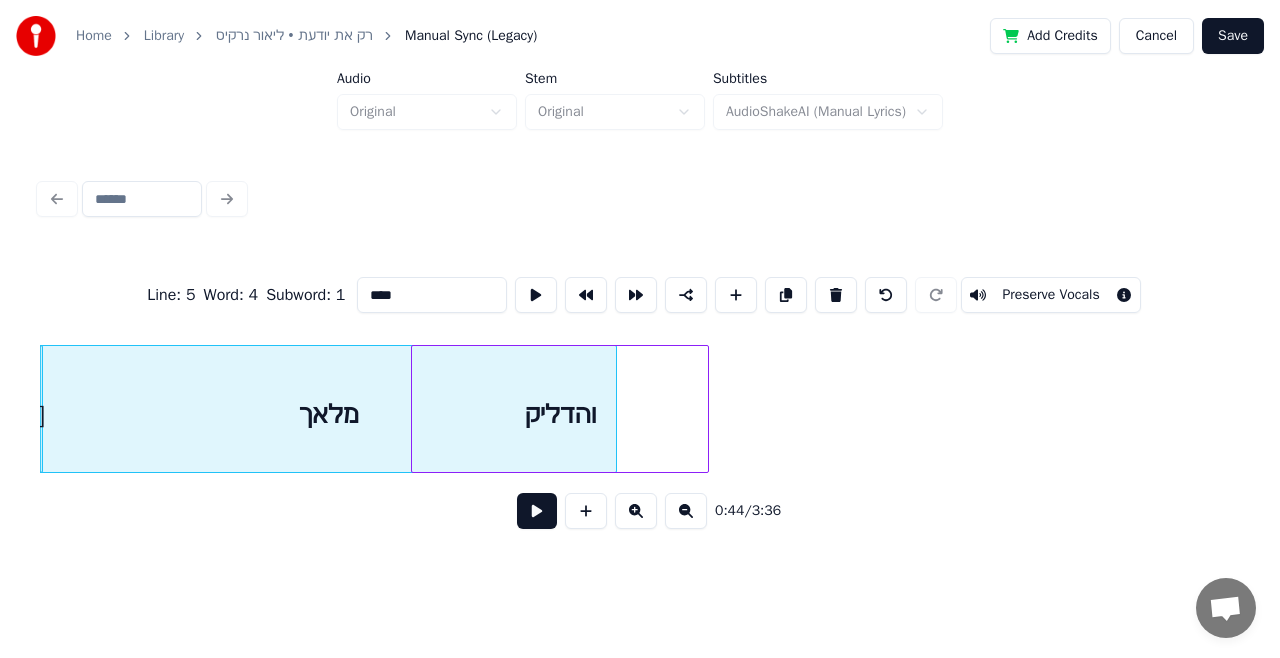 click at bounding box center (415, 409) 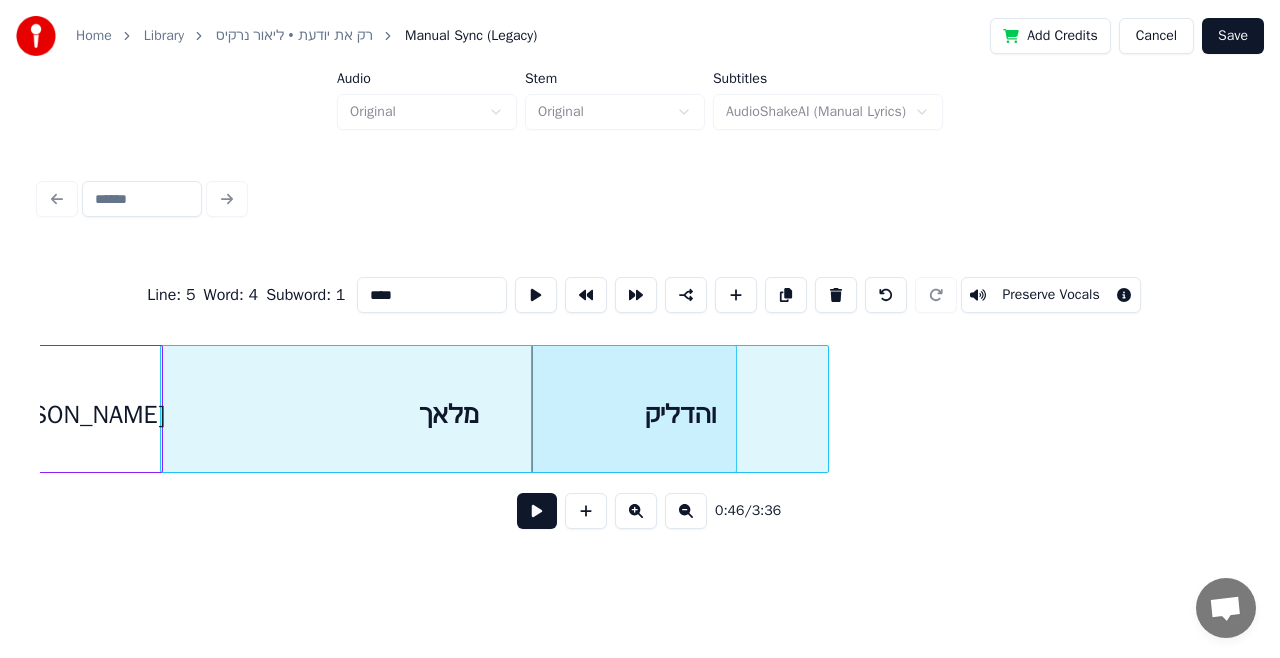 click on "[PERSON_NAME]" at bounding box center (72, 414) 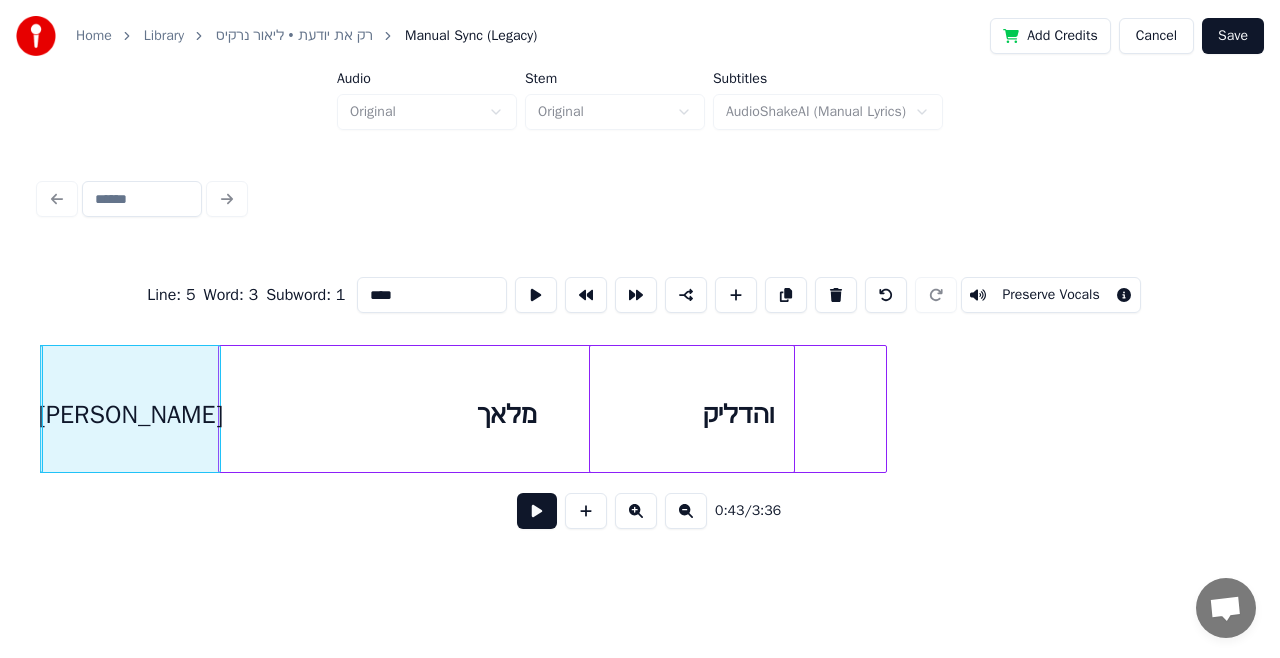 click at bounding box center [537, 511] 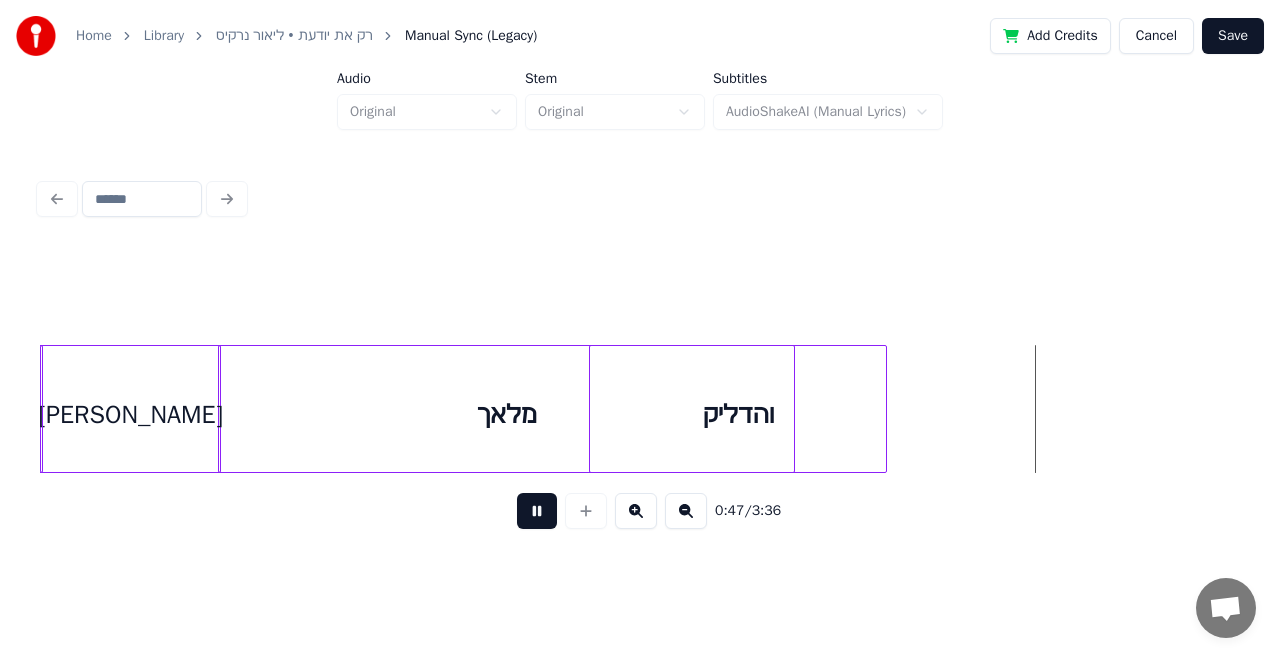 click on "והדליק" at bounding box center [738, 414] 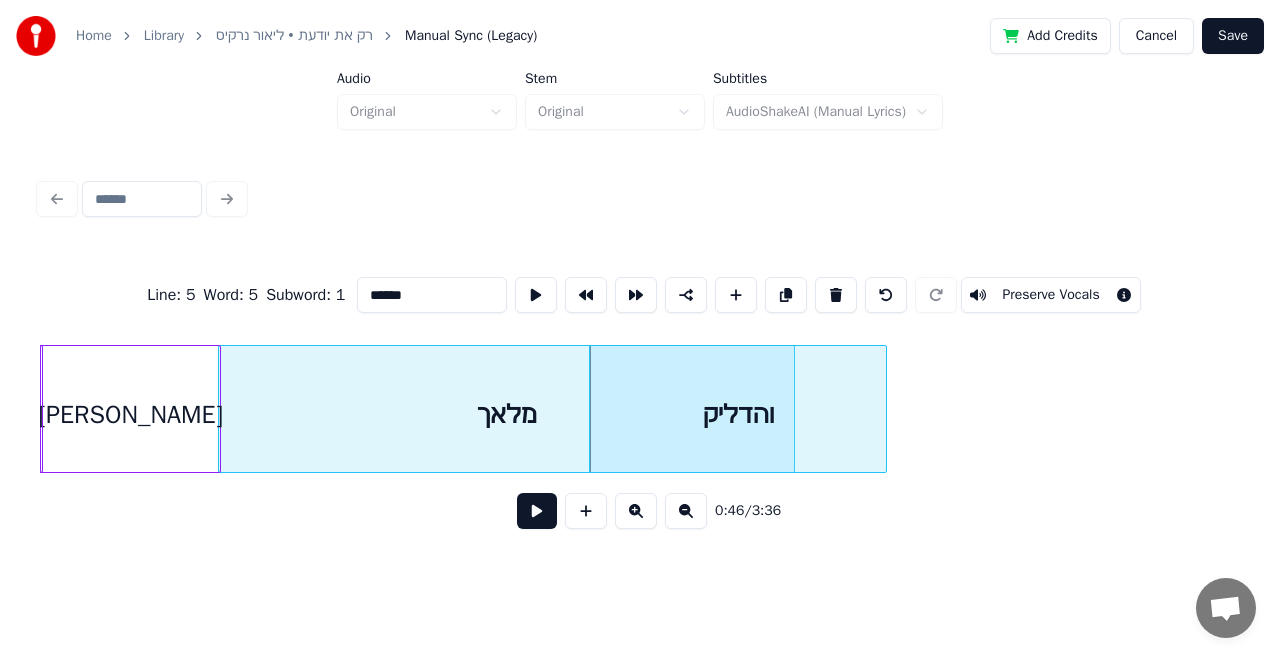 click at bounding box center (537, 511) 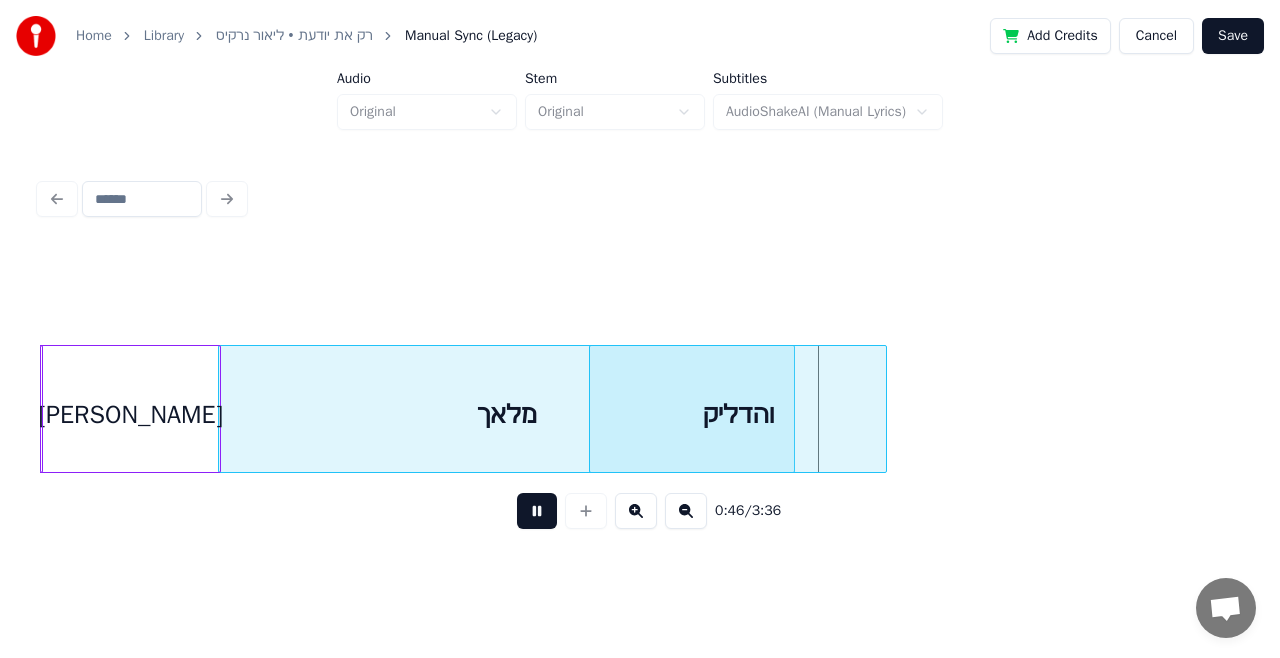click at bounding box center (537, 511) 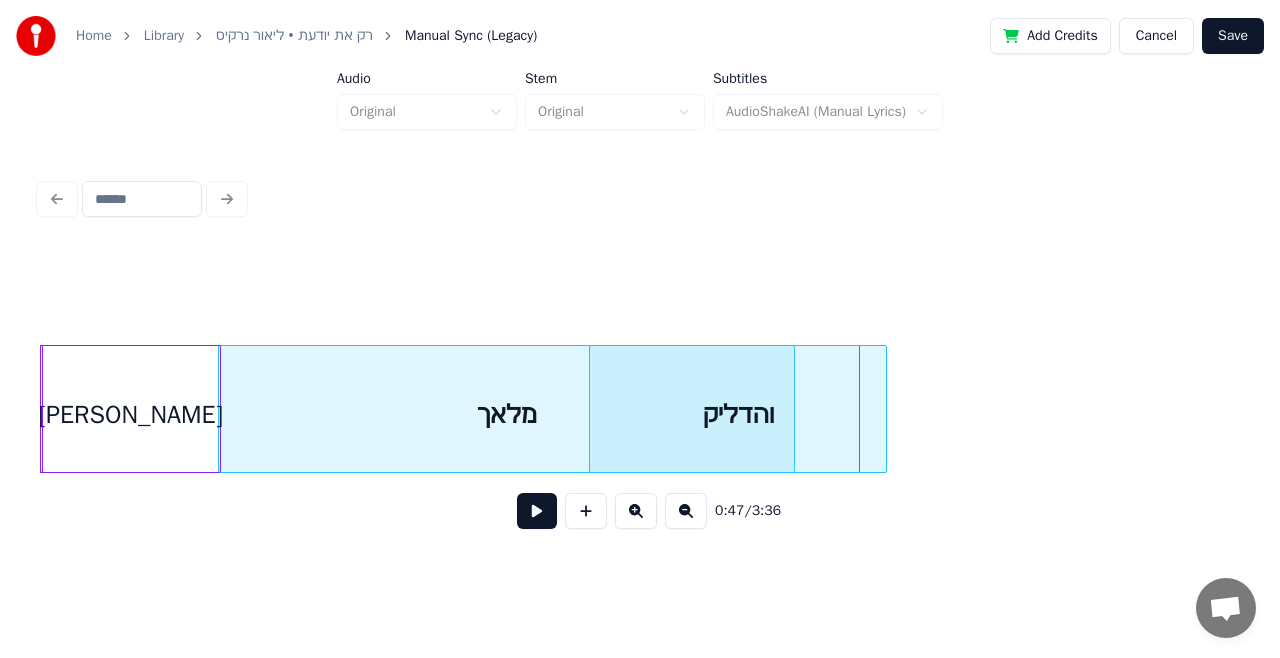 click on "והדליק" at bounding box center (738, 414) 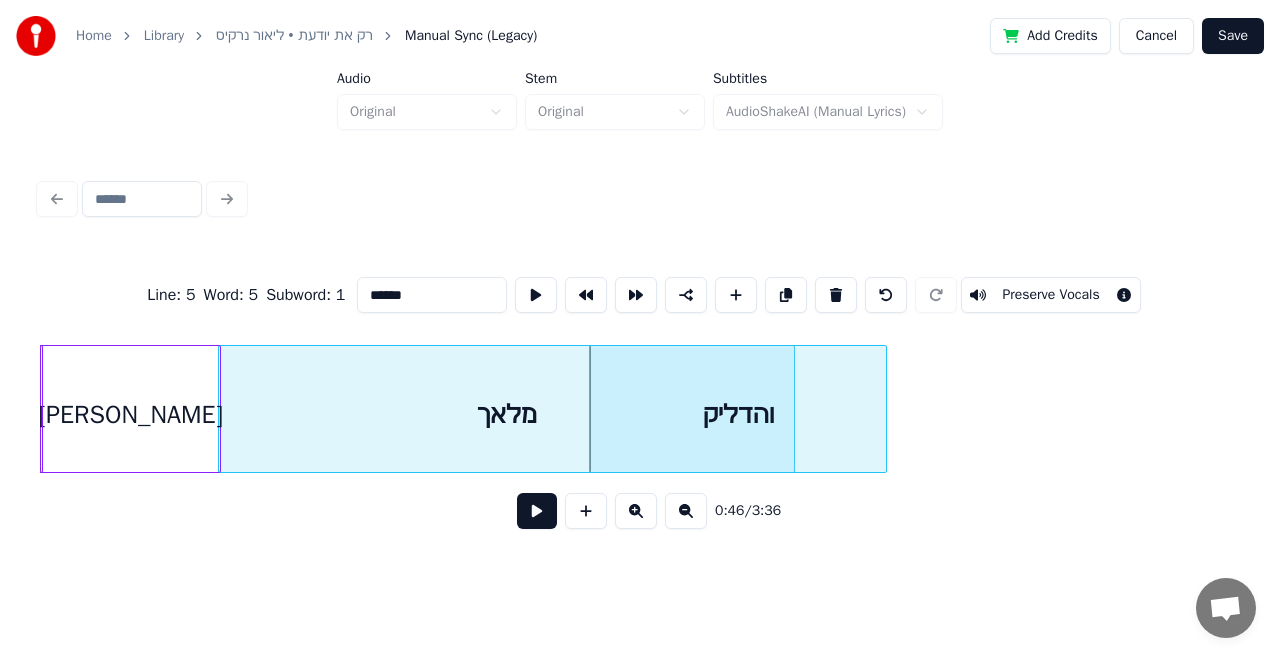 click on "והדליק" at bounding box center (738, 414) 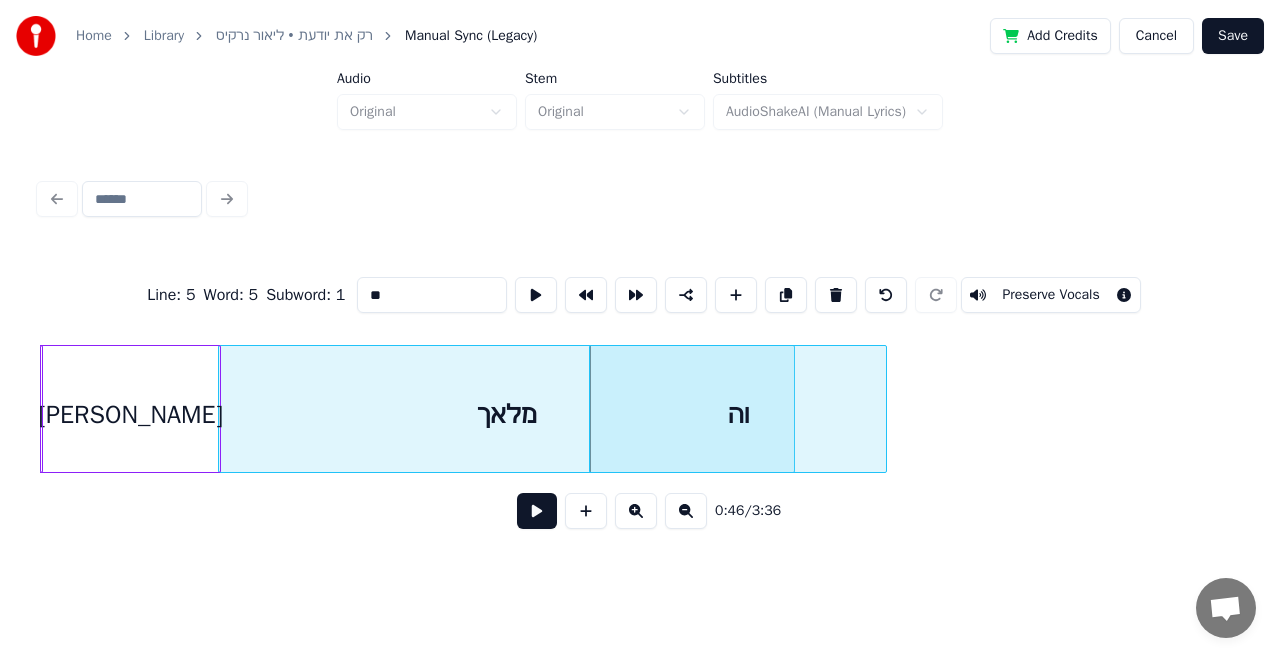 type on "*" 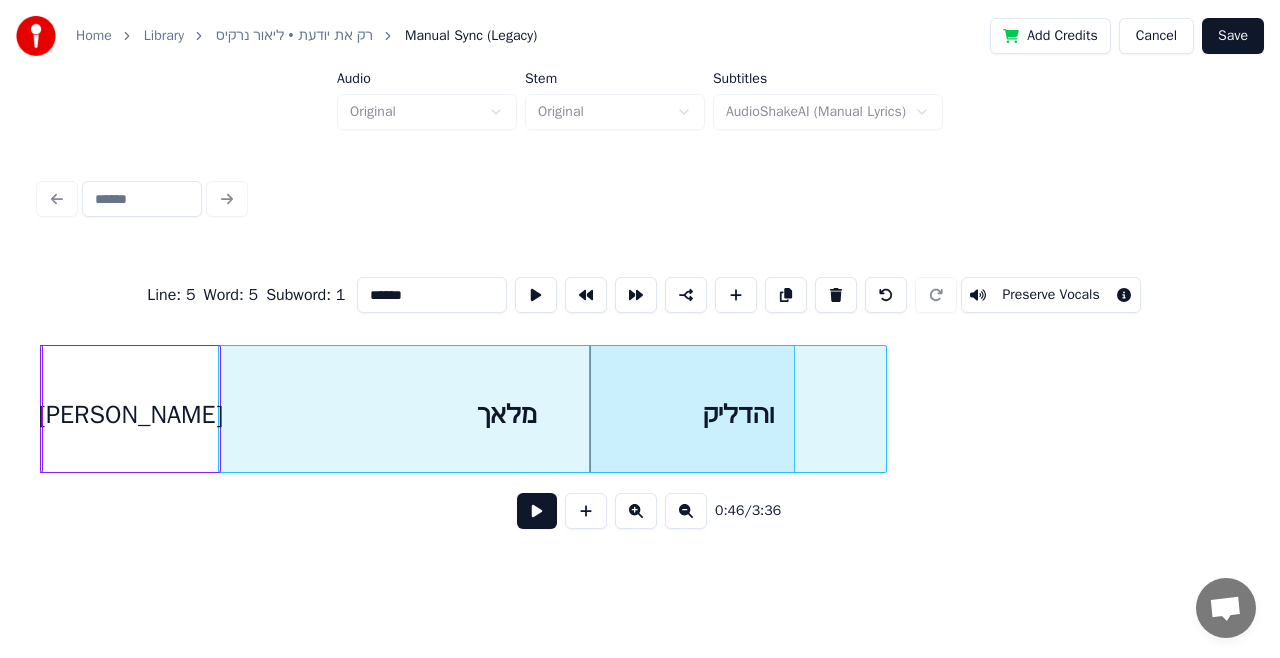 click on "והדליק" at bounding box center (738, 414) 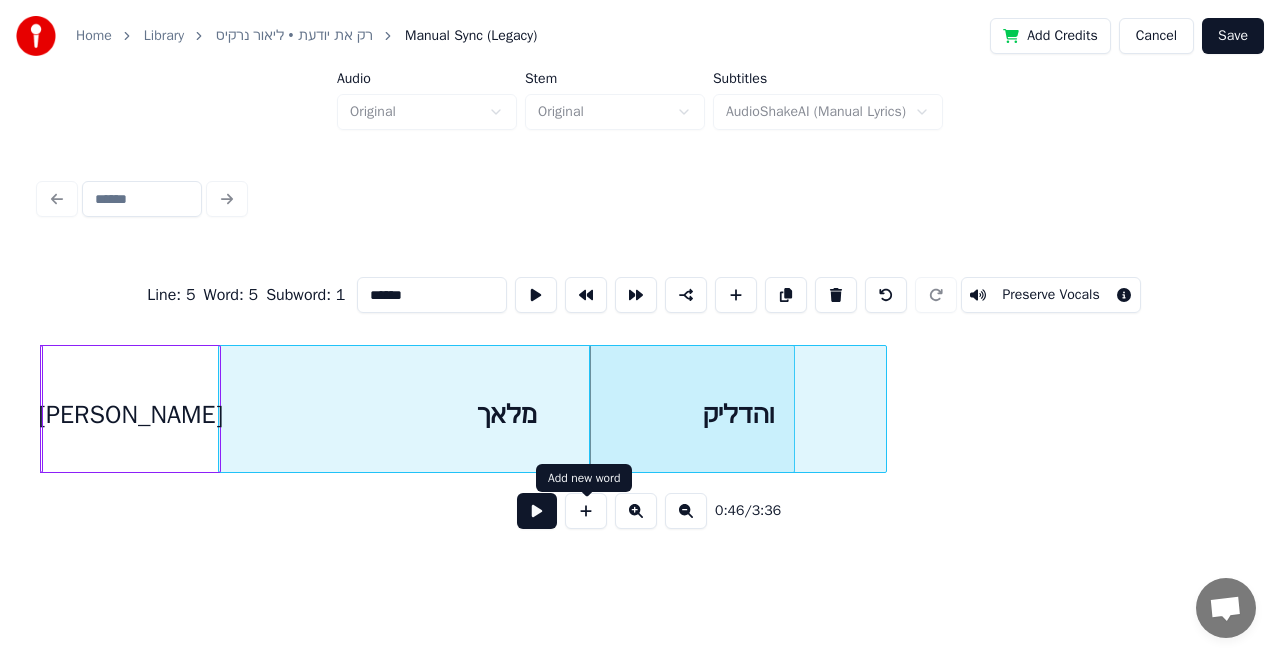 click at bounding box center [586, 511] 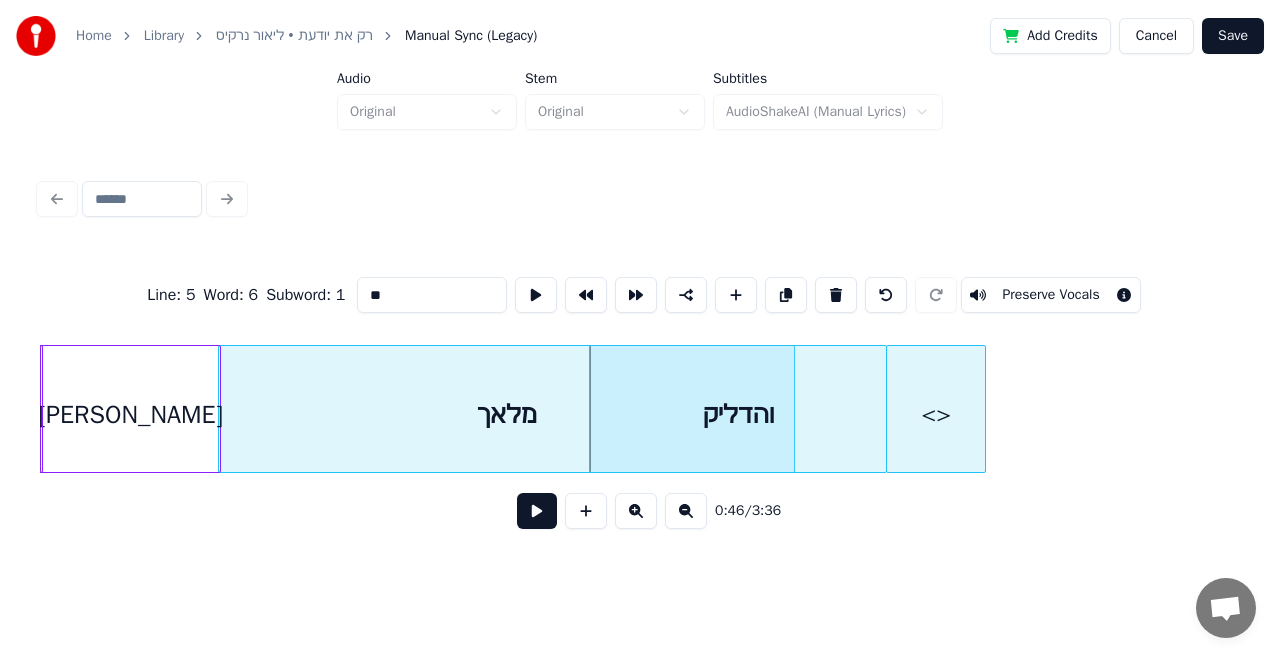 click on "<>" at bounding box center [936, 414] 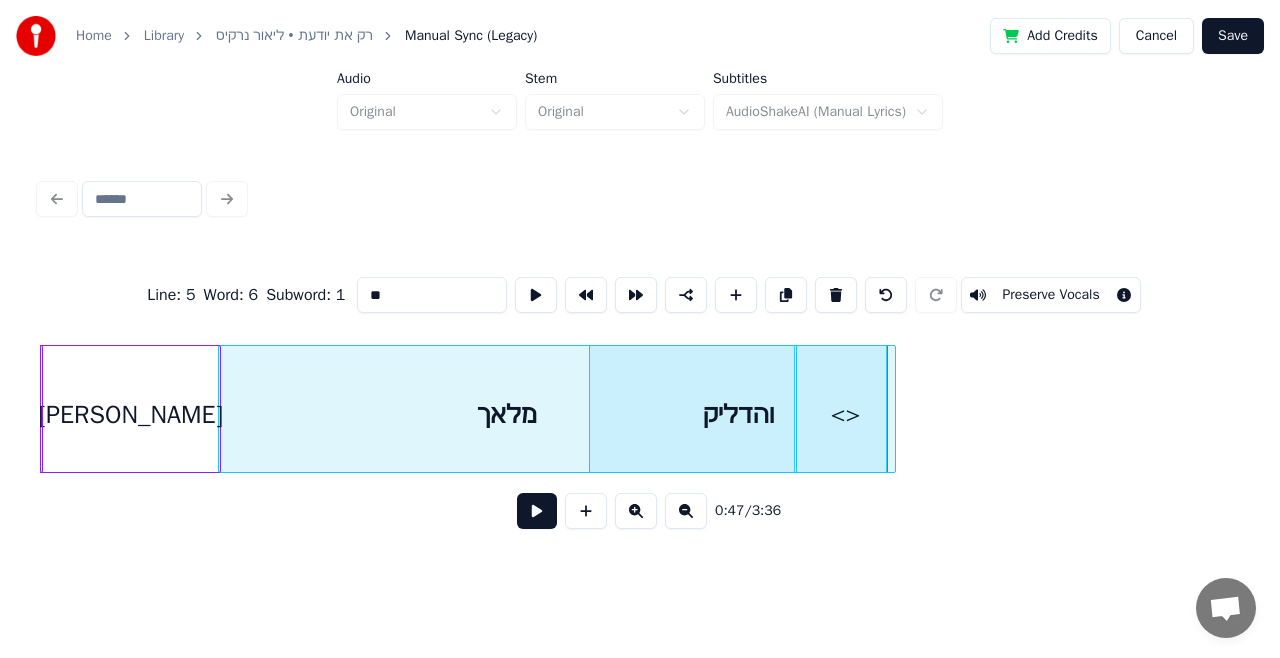 click on "<>" at bounding box center [846, 414] 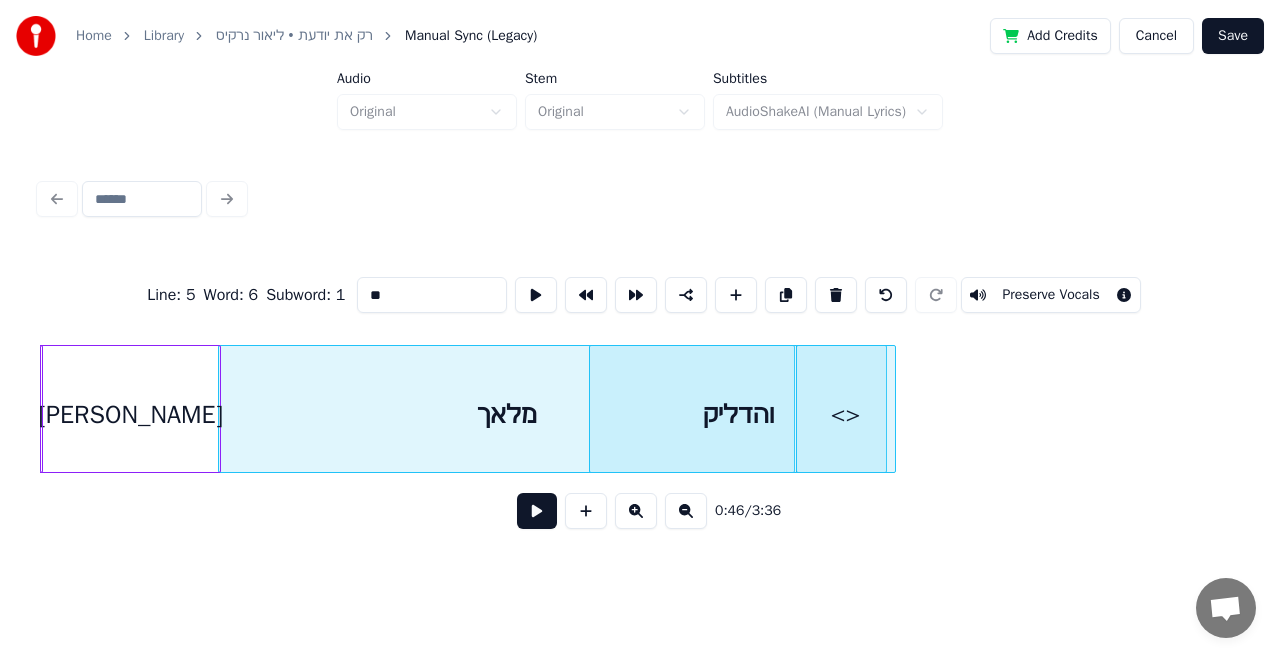 click on "**" at bounding box center (432, 295) 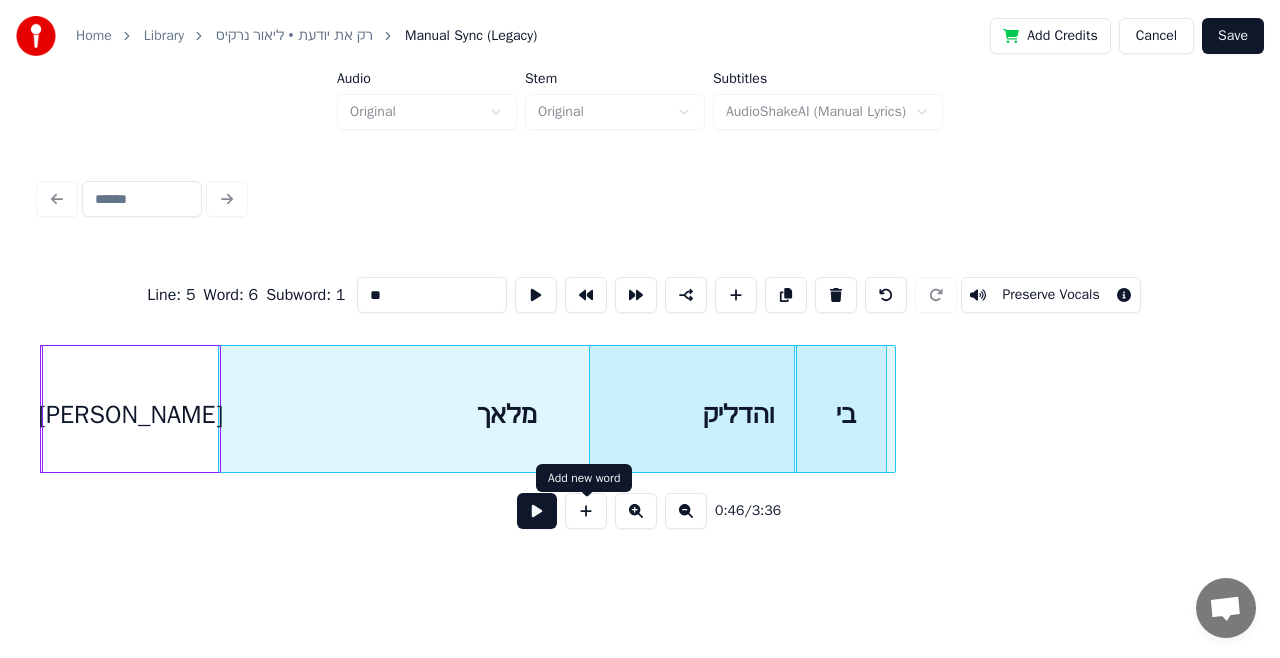 click at bounding box center [586, 511] 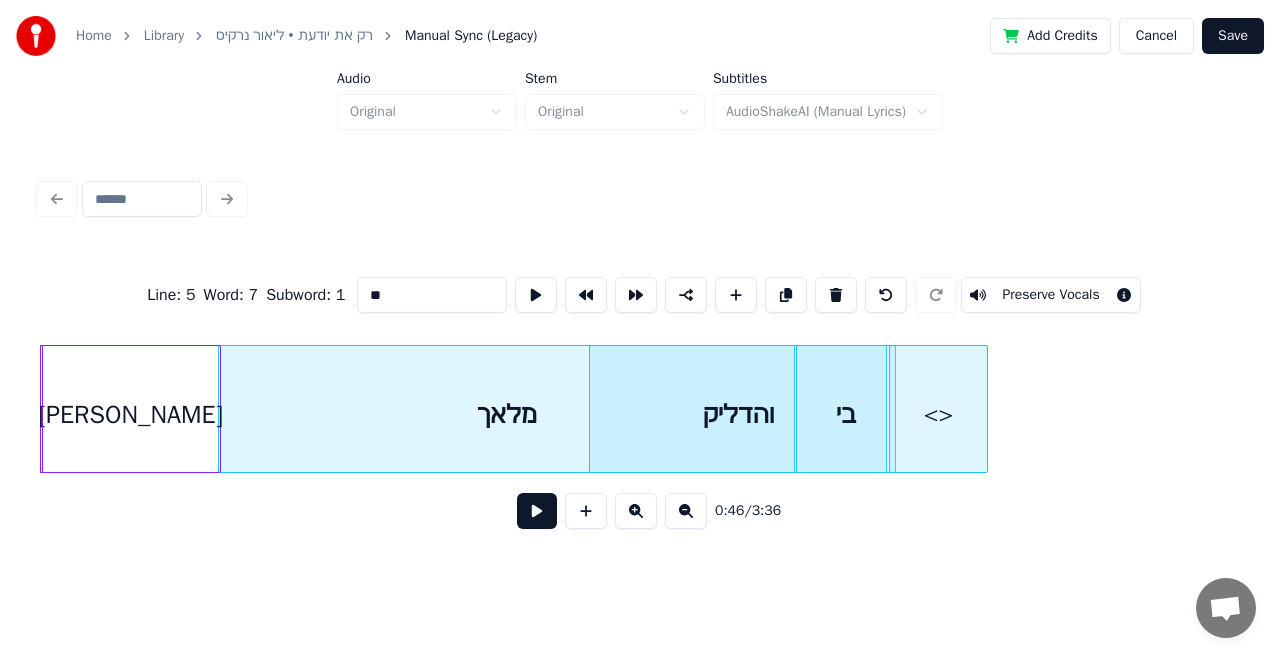 click on "<>" at bounding box center (939, 414) 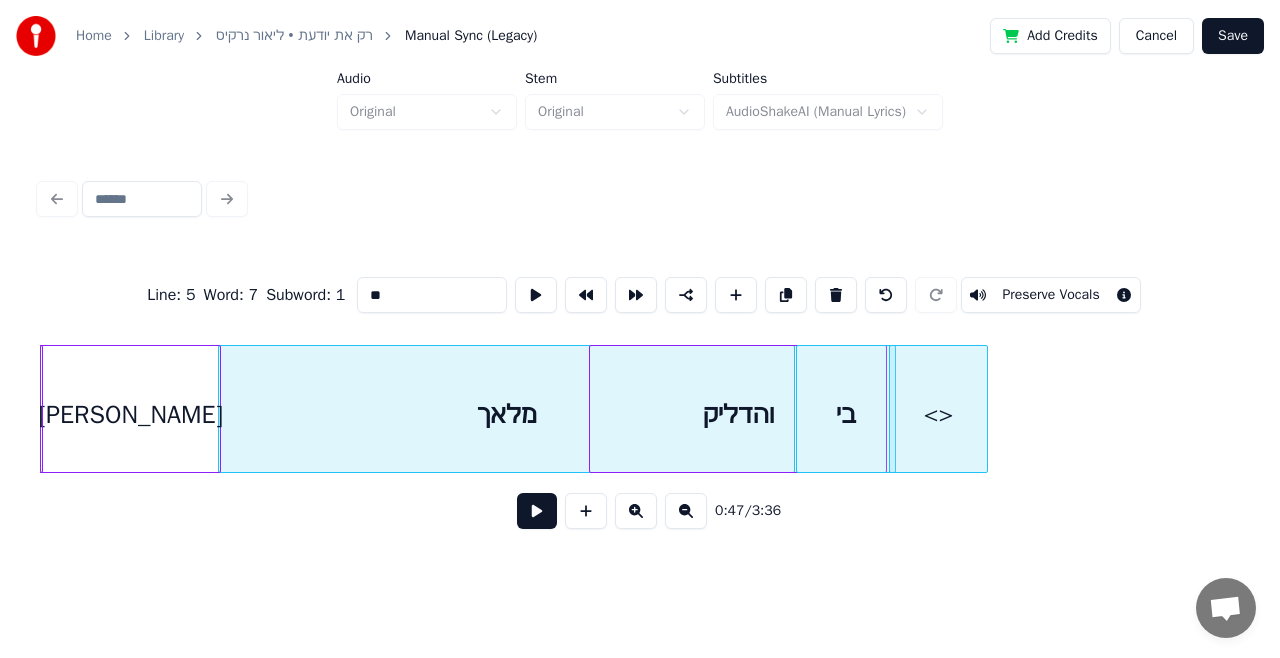 click on "**" at bounding box center [432, 295] 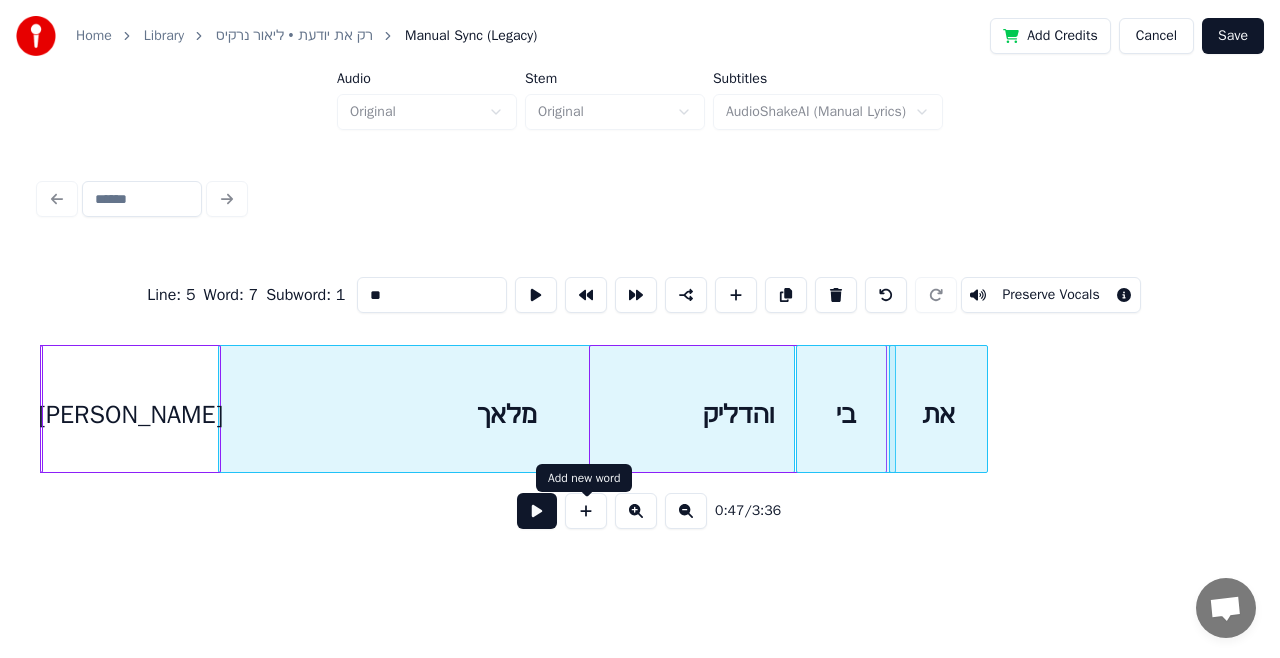 click at bounding box center [586, 511] 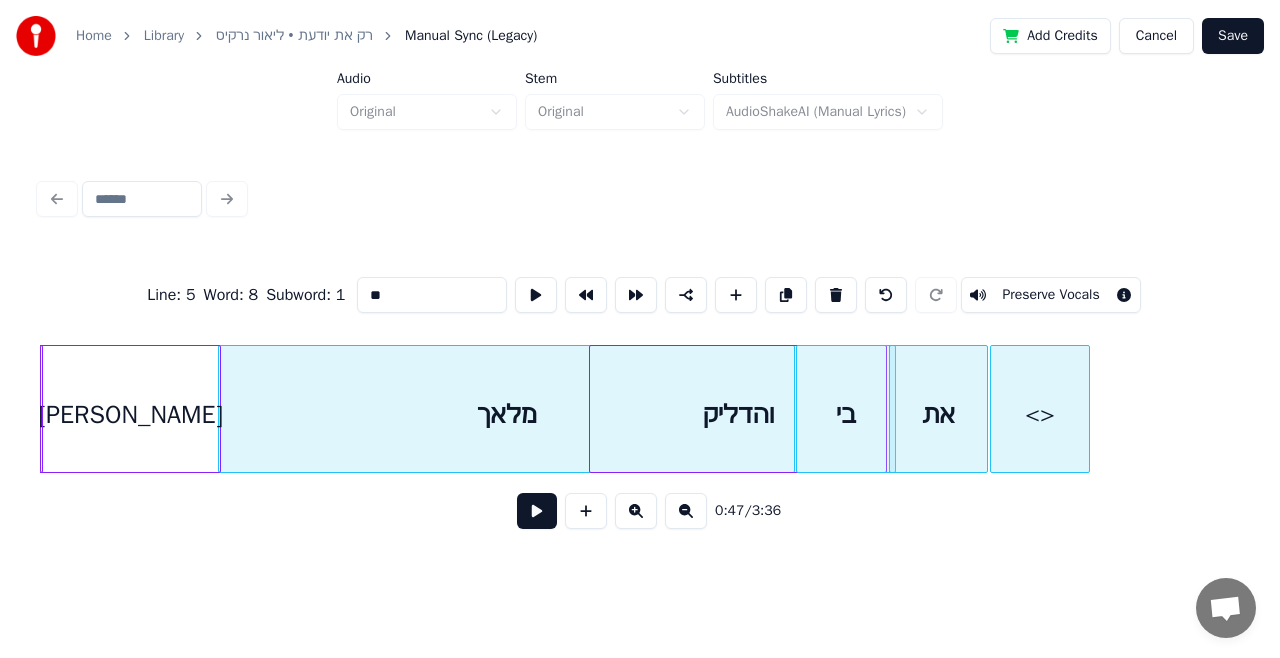 click on "<>" at bounding box center [1040, 414] 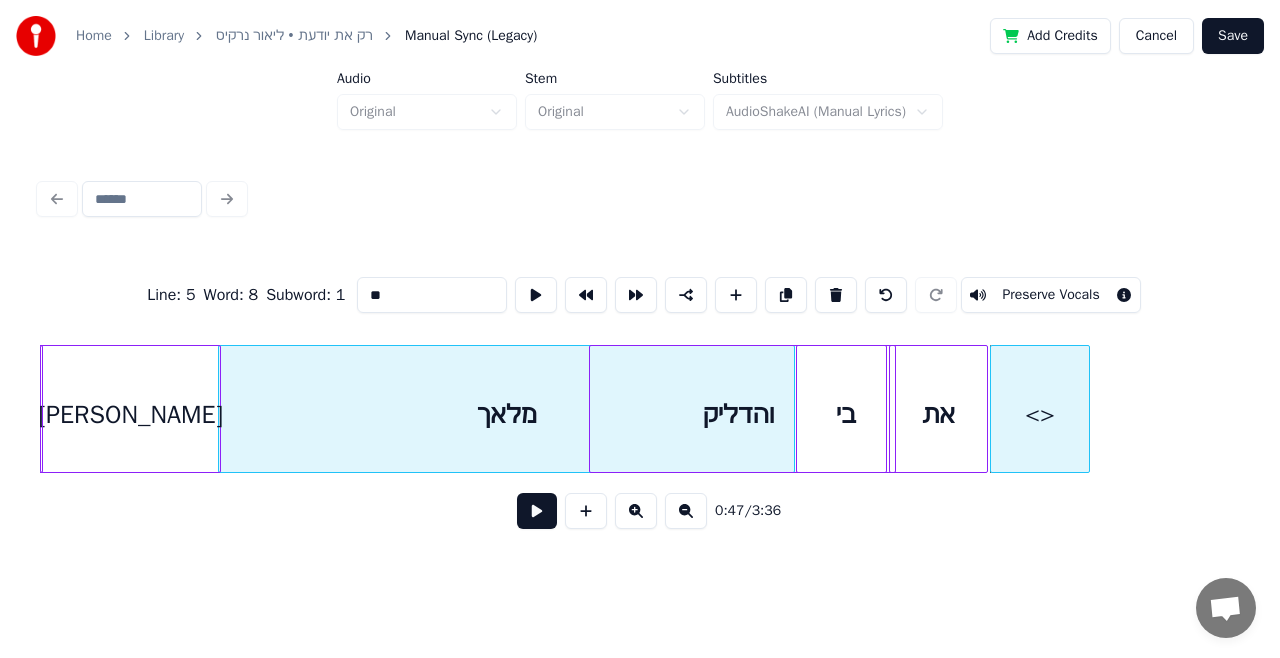 click on "**" at bounding box center (432, 295) 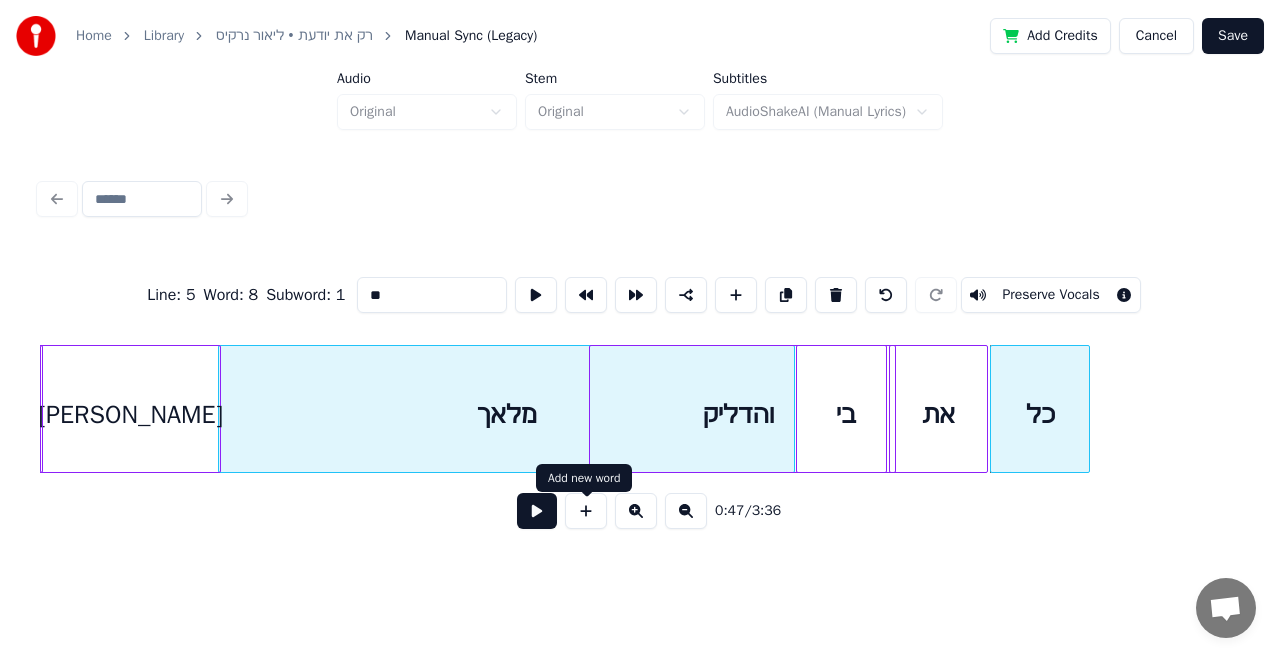 click at bounding box center (586, 511) 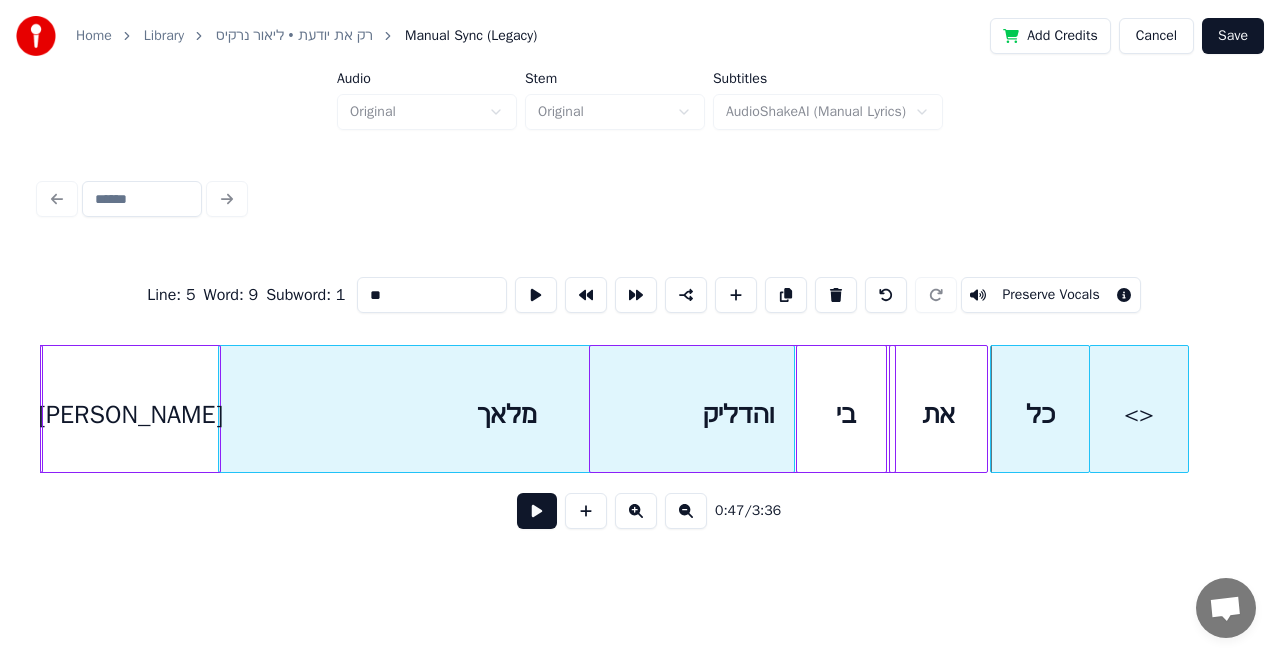 click on "<>" at bounding box center [1139, 414] 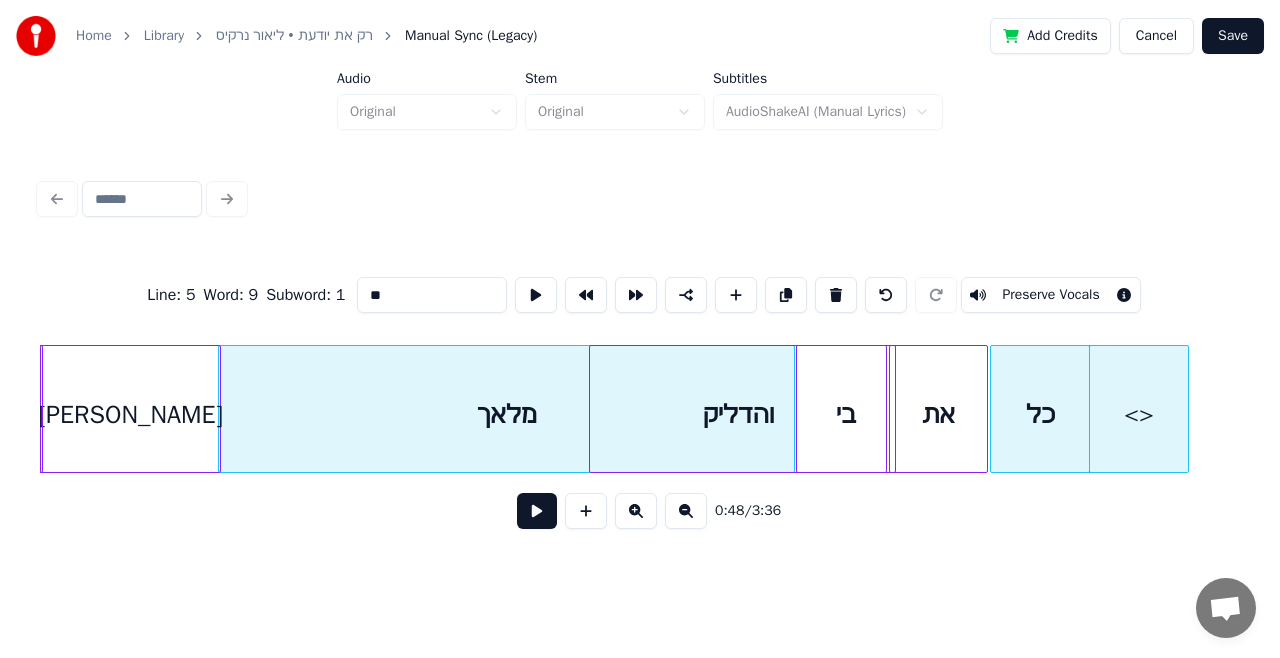 click on "**" at bounding box center (432, 295) 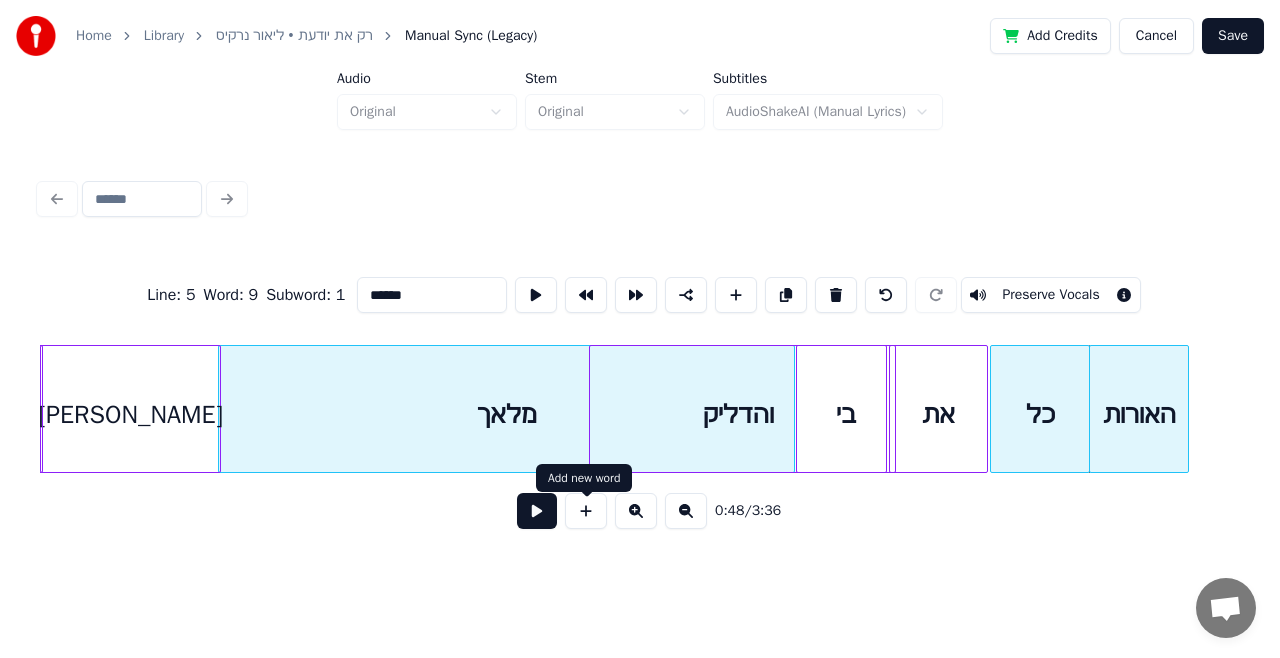click at bounding box center [586, 511] 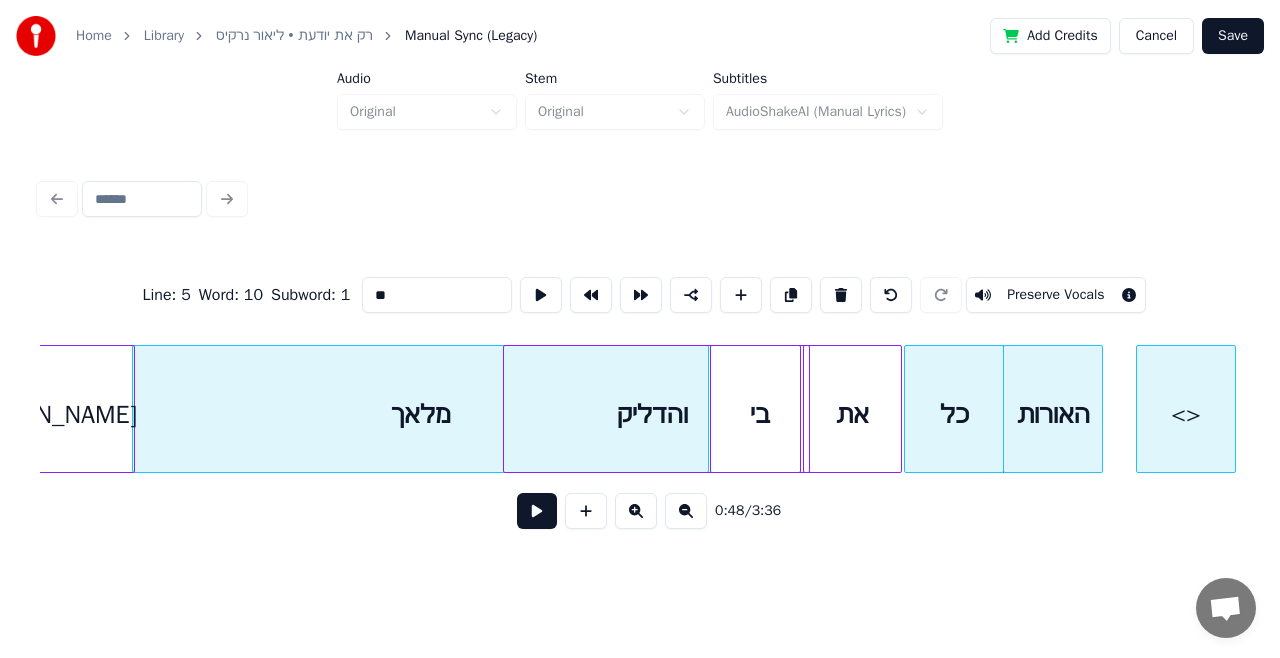 scroll, scrollTop: 0, scrollLeft: 11052, axis: horizontal 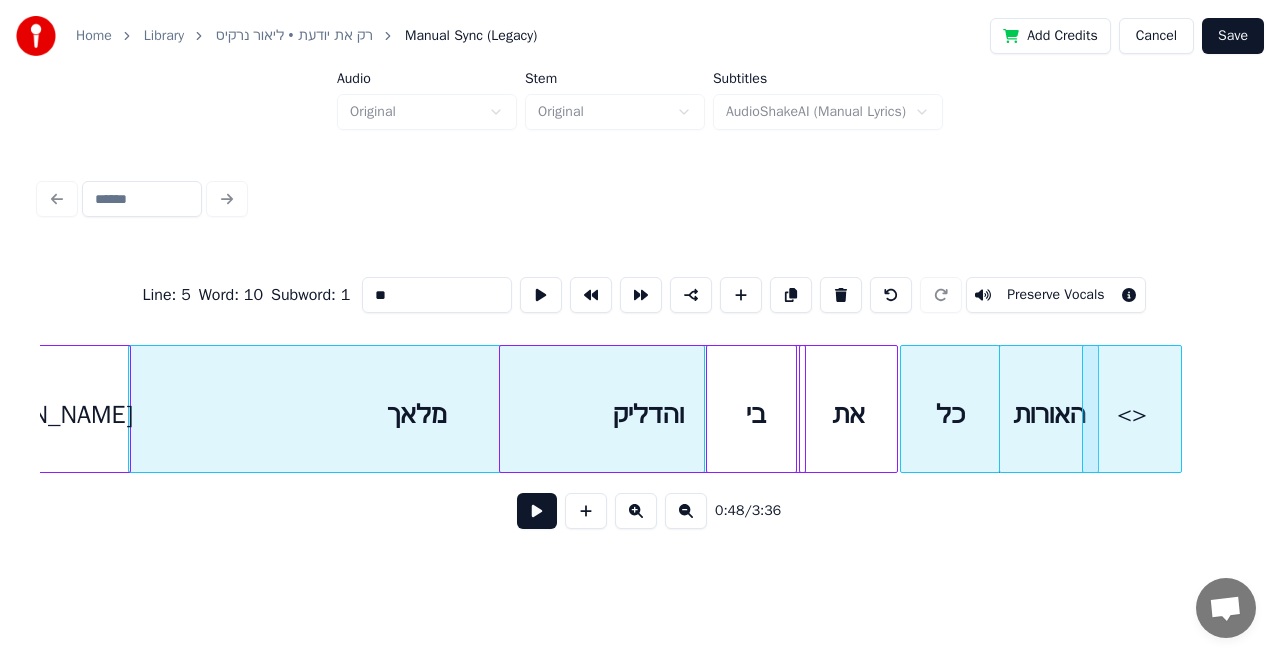 click on "מלאך והדליק [PERSON_NAME] בי את כל האורות <>" at bounding box center (16036, 409) 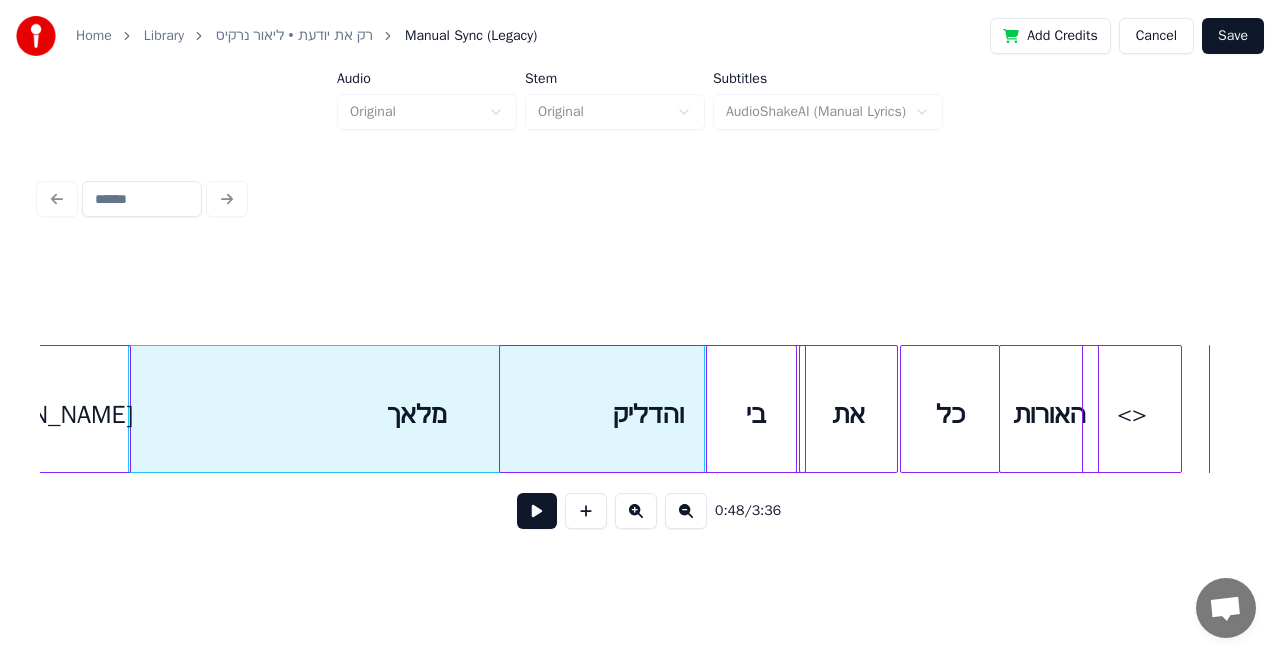 click on "<>" at bounding box center (1132, 414) 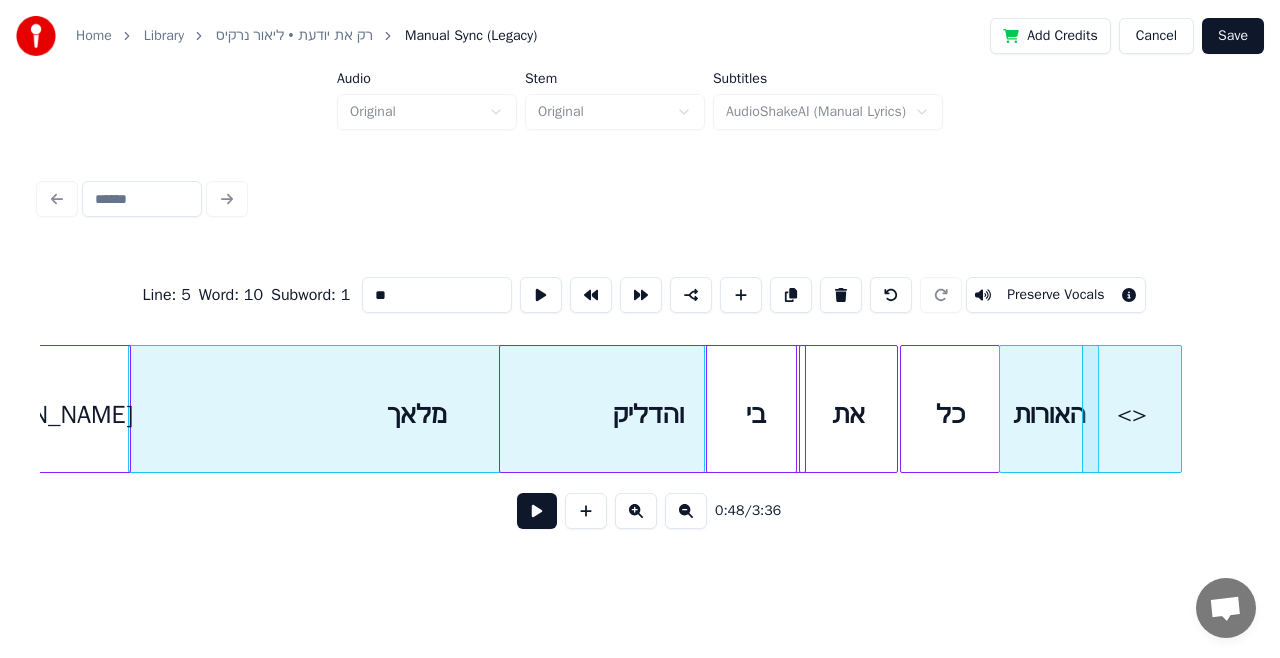 click on "**" at bounding box center [437, 295] 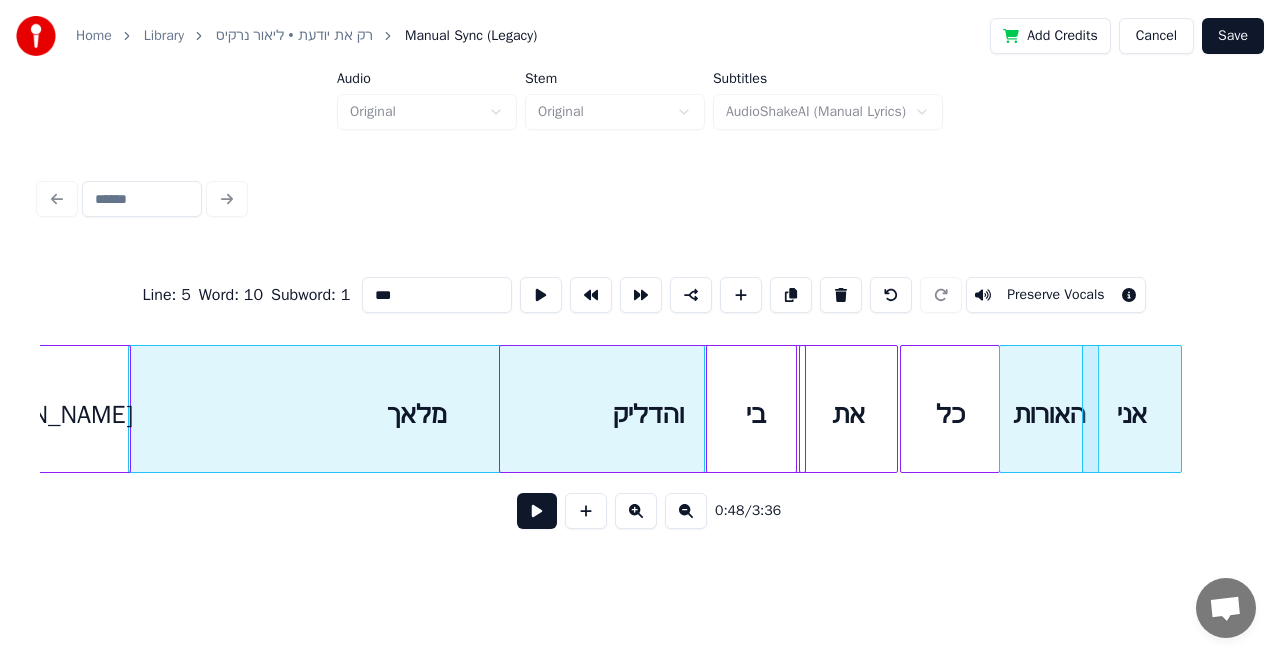 click on "מלאך" at bounding box center [416, 414] 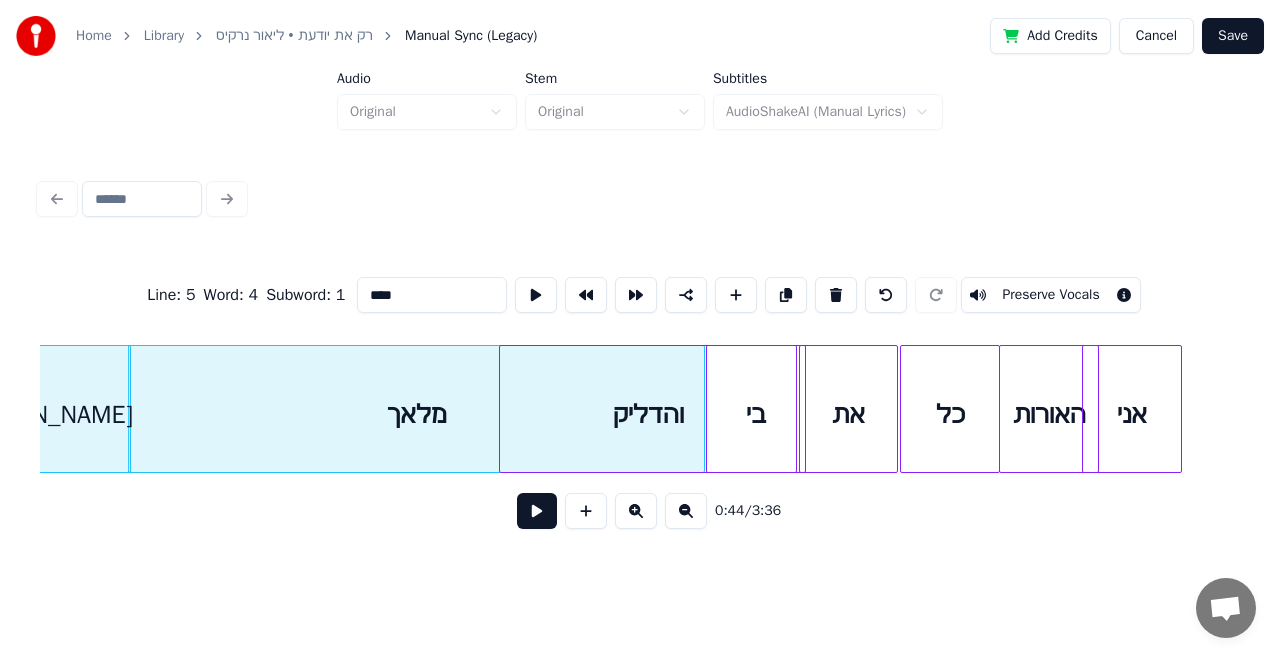 type on "****" 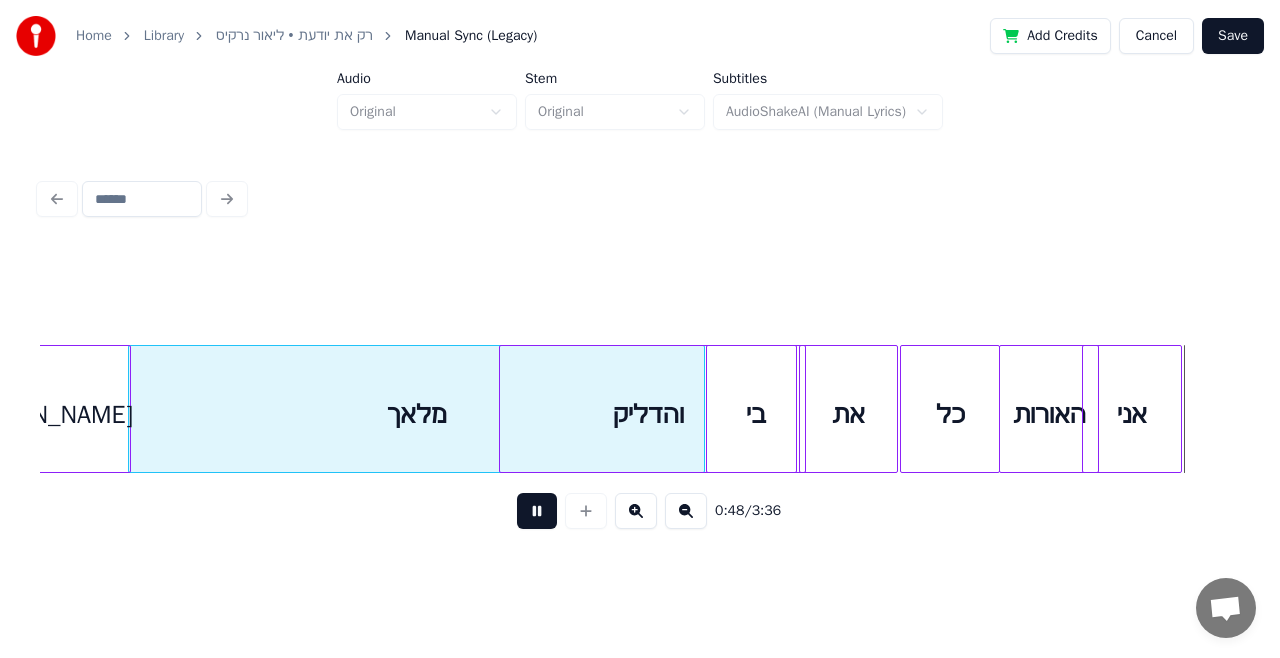 click at bounding box center (537, 511) 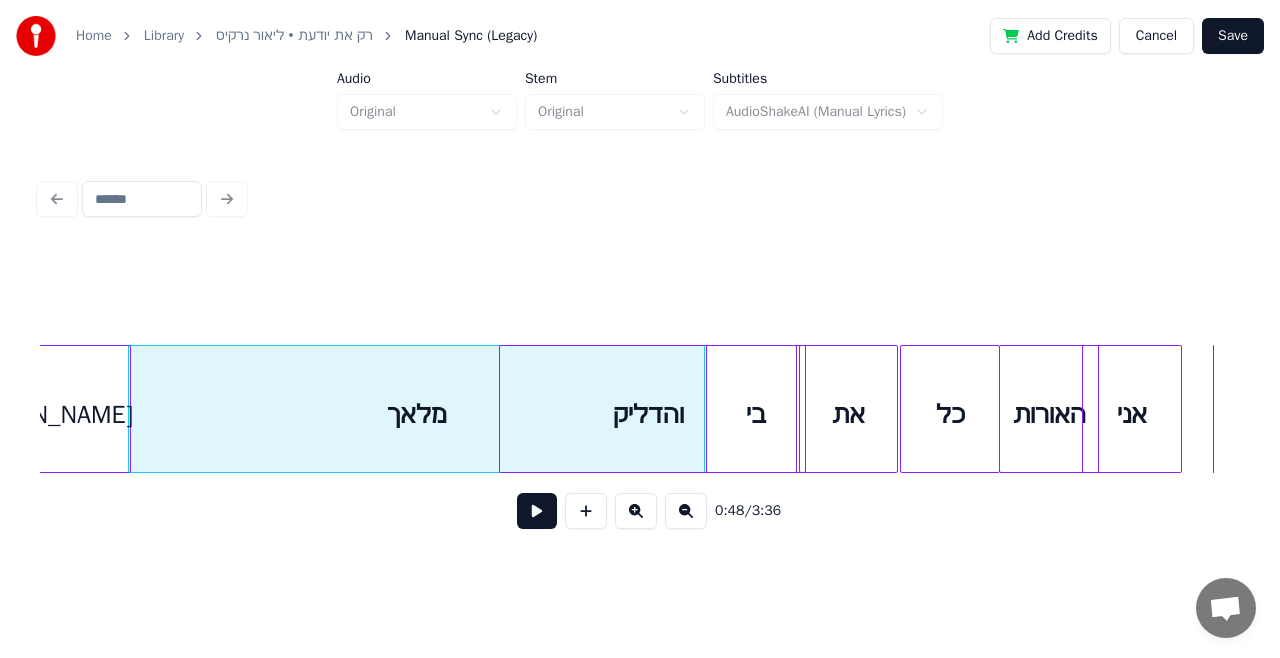 click on "האורות" at bounding box center (1049, 414) 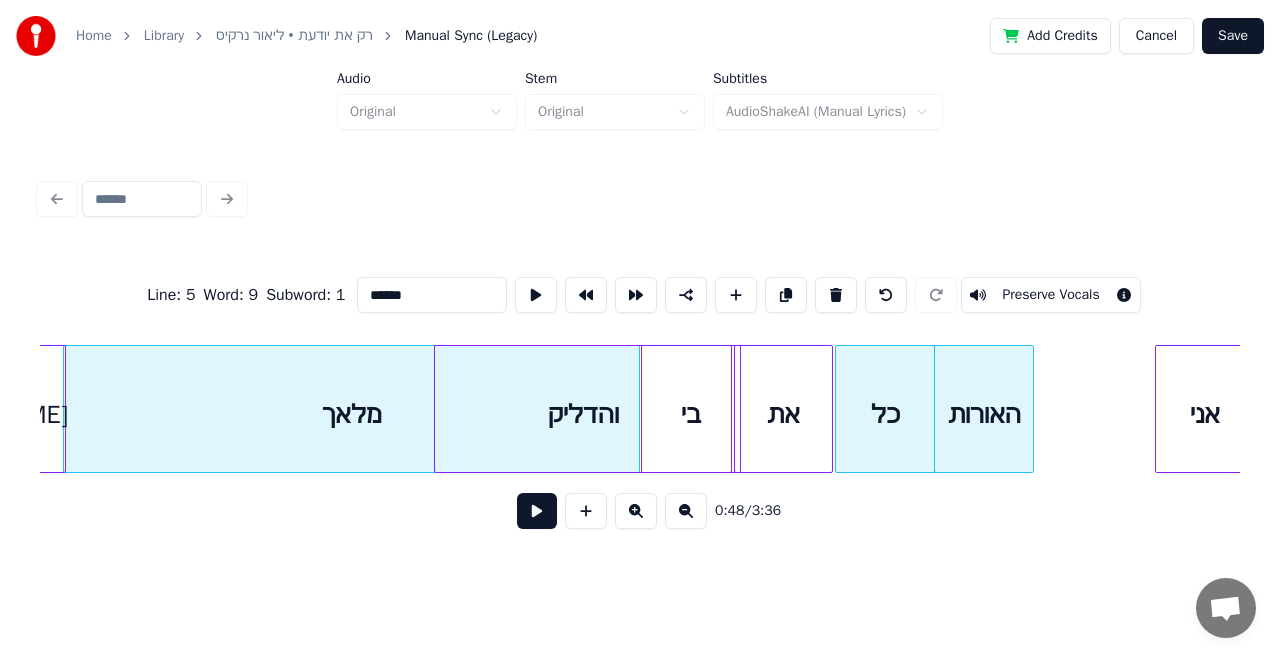 scroll, scrollTop: 0, scrollLeft: 11131, axis: horizontal 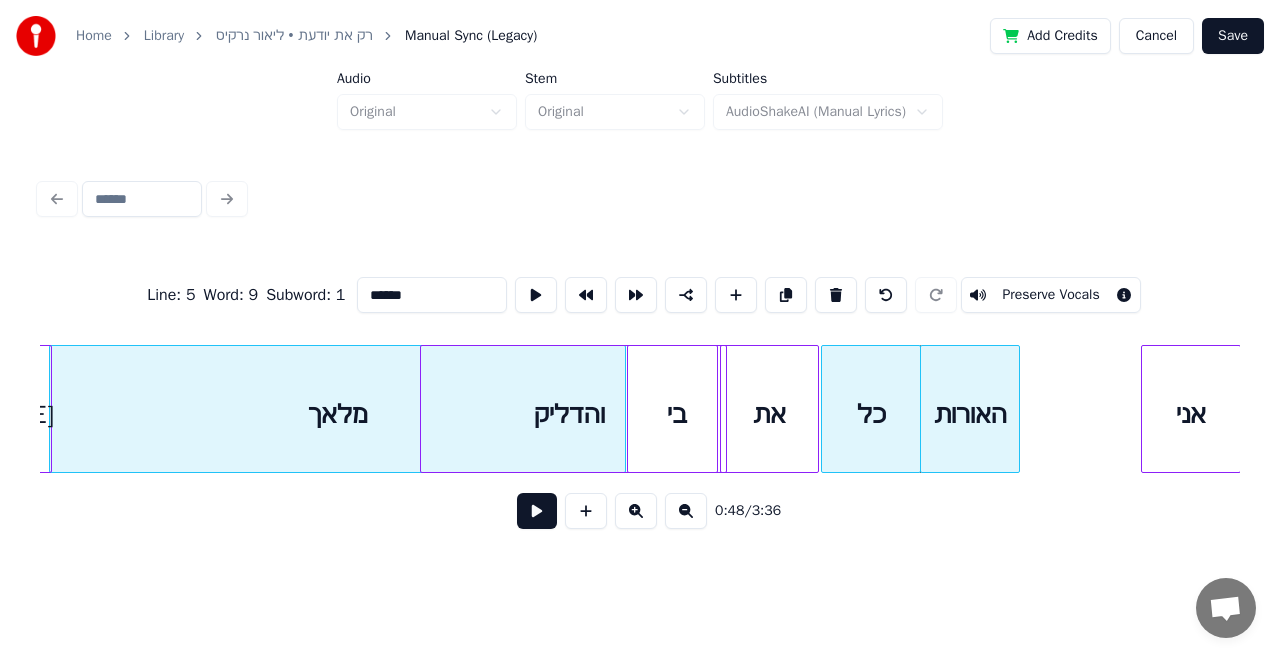 click on "Home Library רק את יודעת • [PERSON_NAME] Manual Sync (Legacy) Add Credits Cancel Save Audio Original Stem Original Subtitles AudioShakeAI (Manual Lyrics) Line :   5 Word :   9 Subword :   1 ****** Preserve Vocals 0:48  /  3:36" at bounding box center [640, 278] 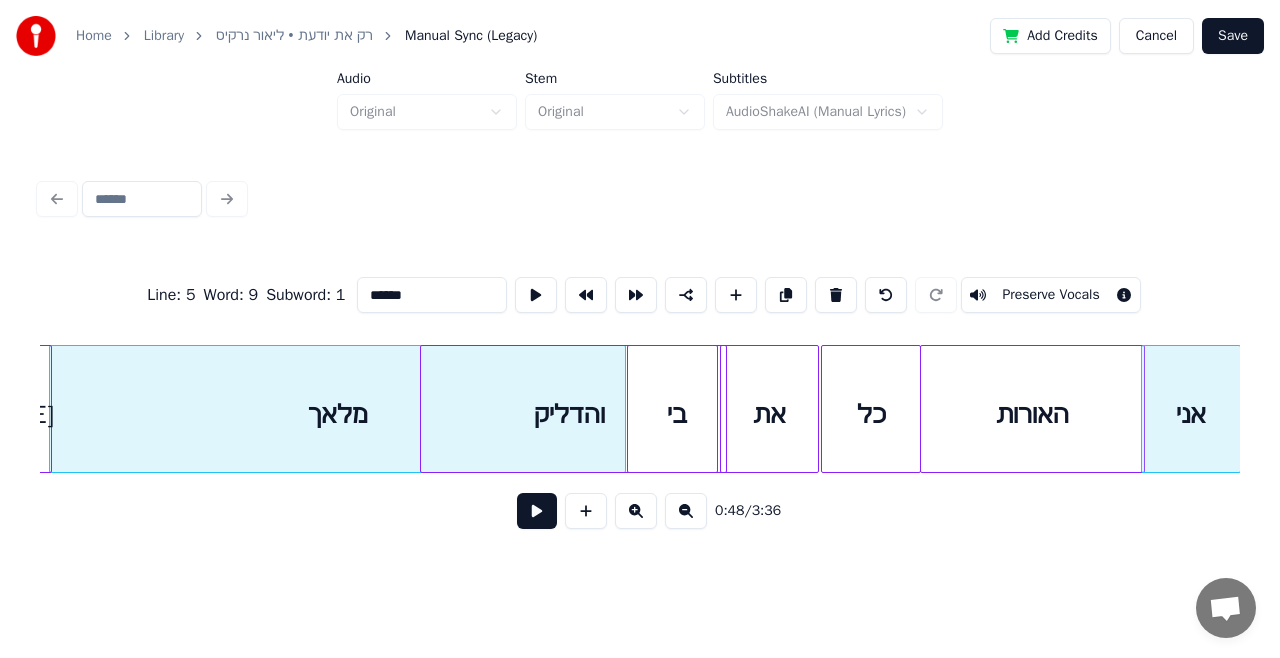 click at bounding box center (1141, 409) 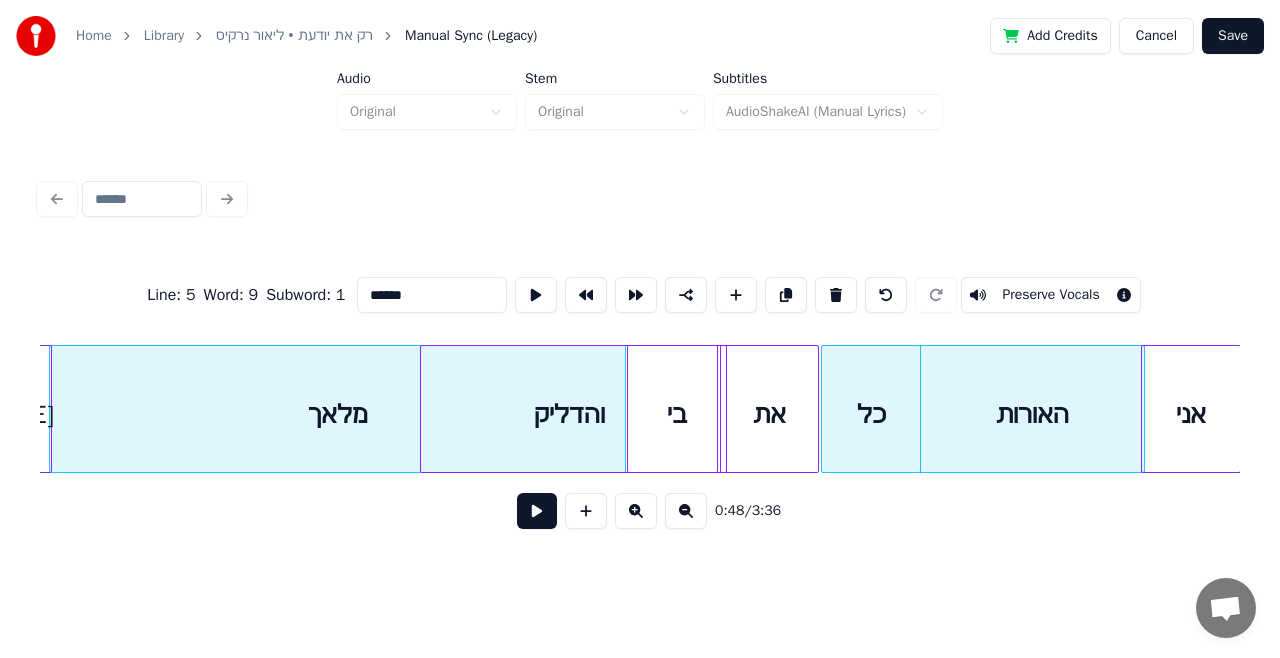 click on "את" at bounding box center [770, 414] 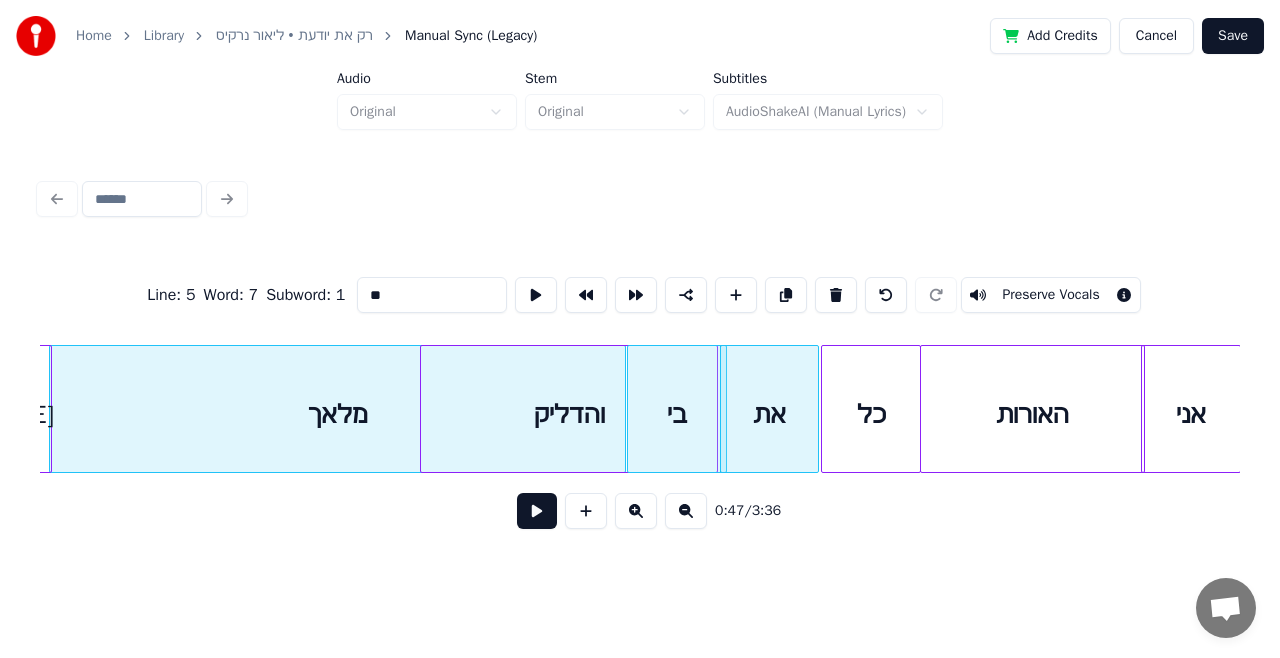 click at bounding box center (537, 511) 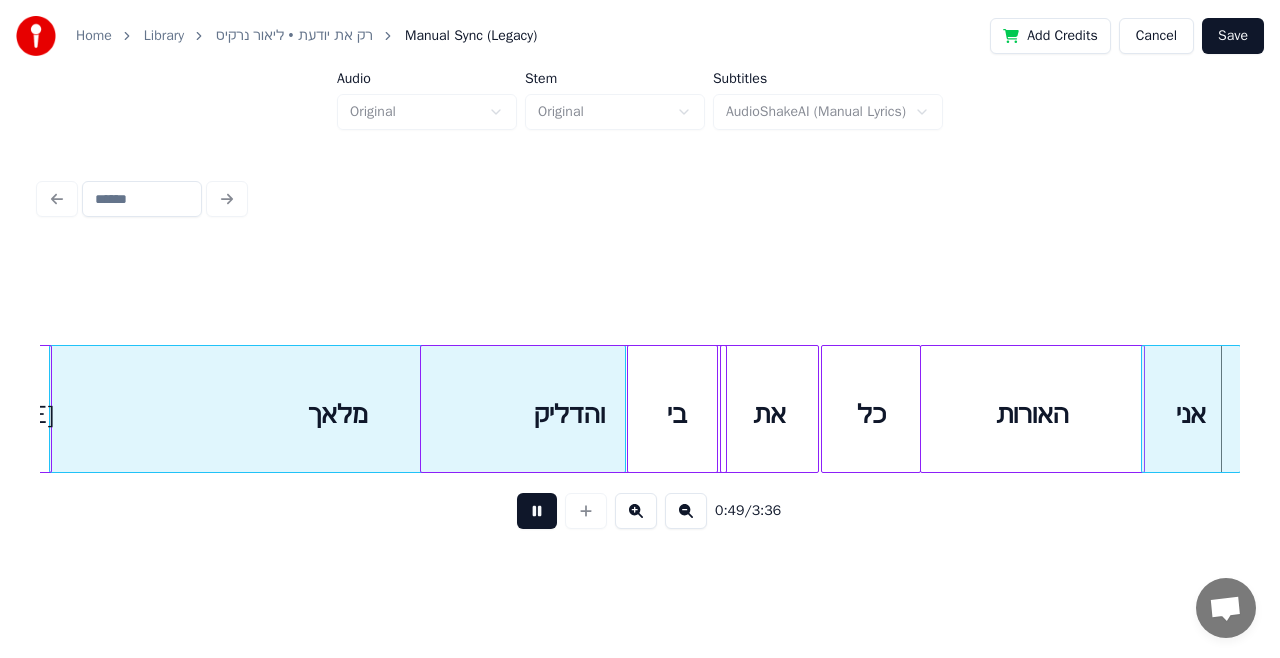 scroll, scrollTop: 0, scrollLeft: 12332, axis: horizontal 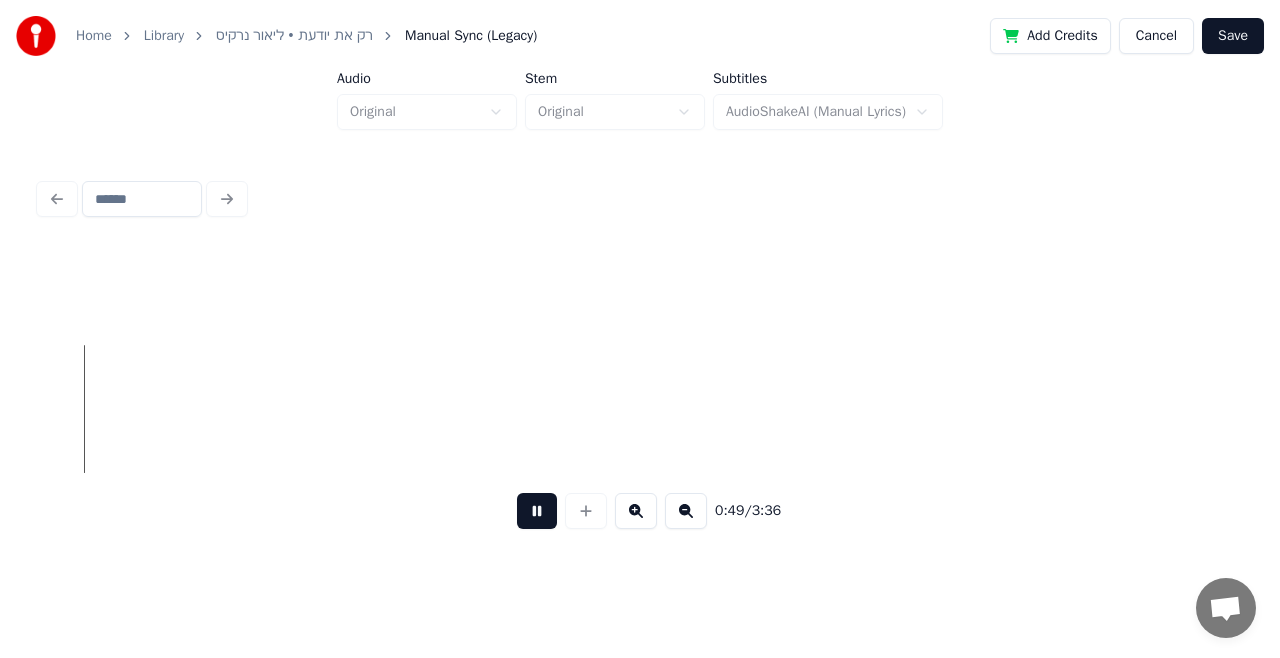click at bounding box center [537, 511] 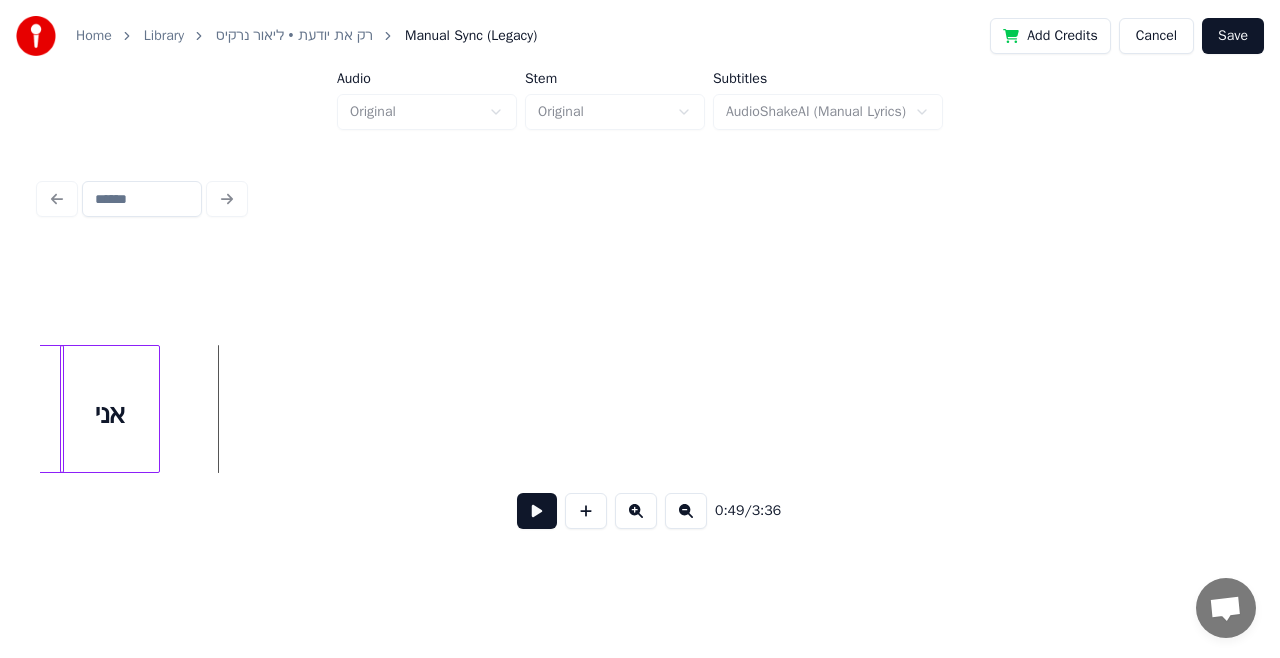 scroll, scrollTop: 0, scrollLeft: 12172, axis: horizontal 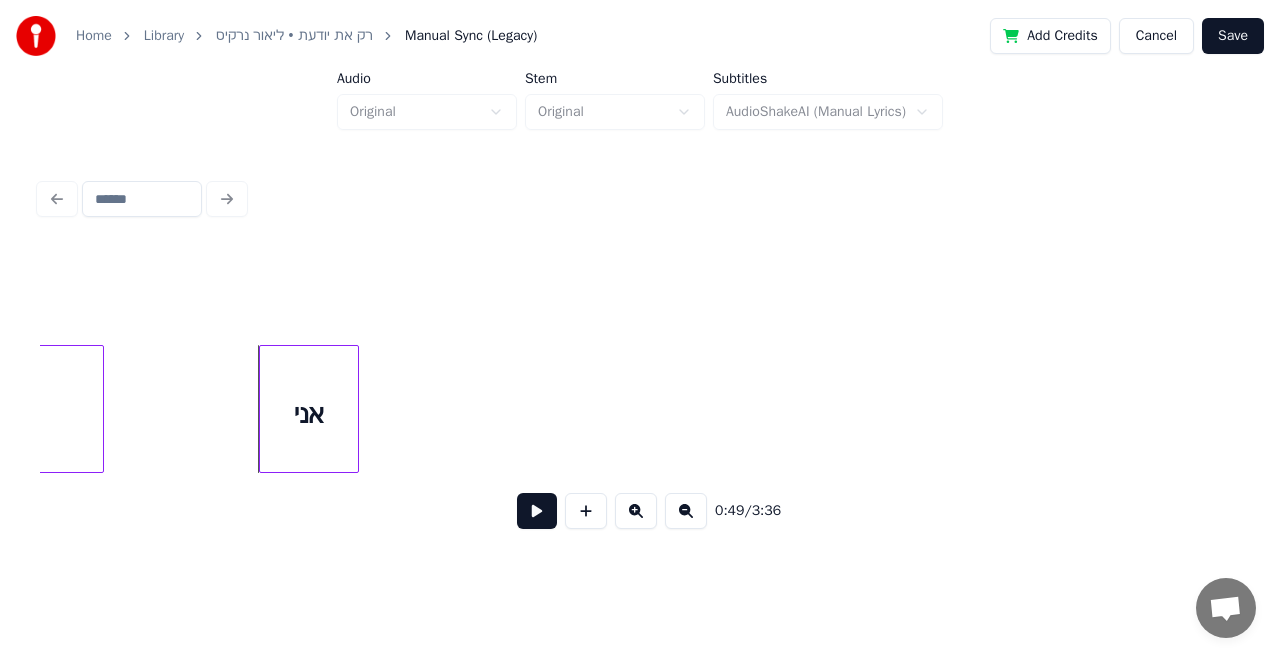 click on "אני" at bounding box center [309, 414] 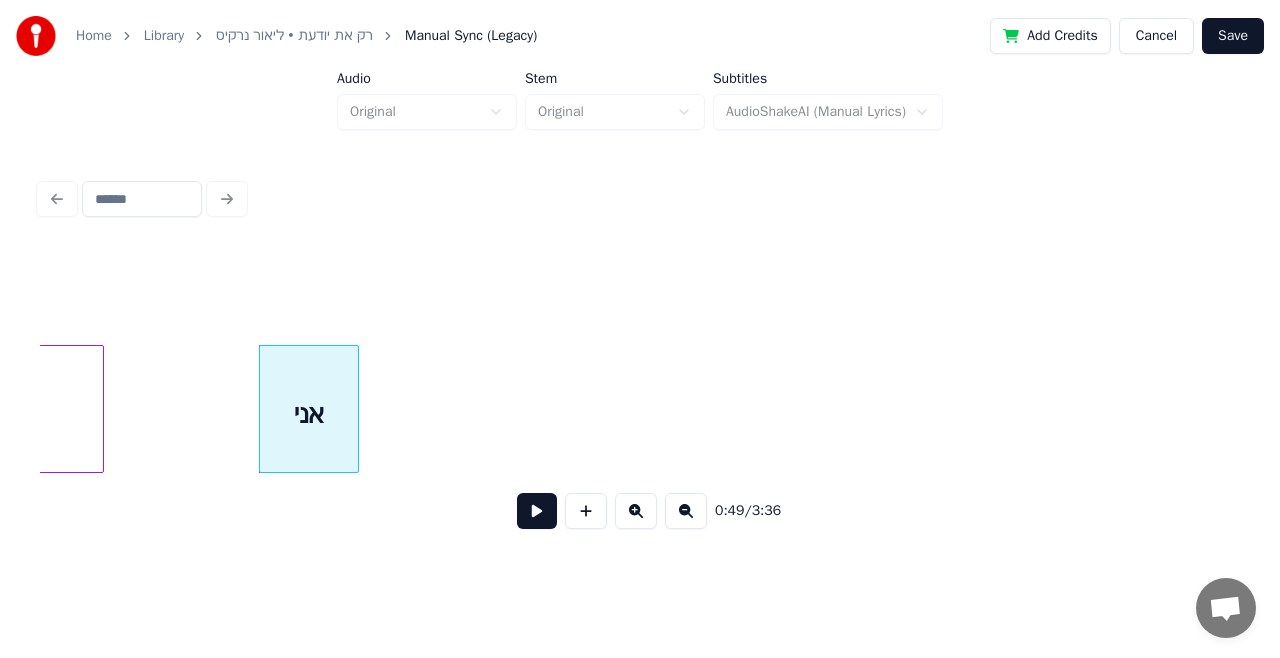 click on "האורות" at bounding box center (-9, 414) 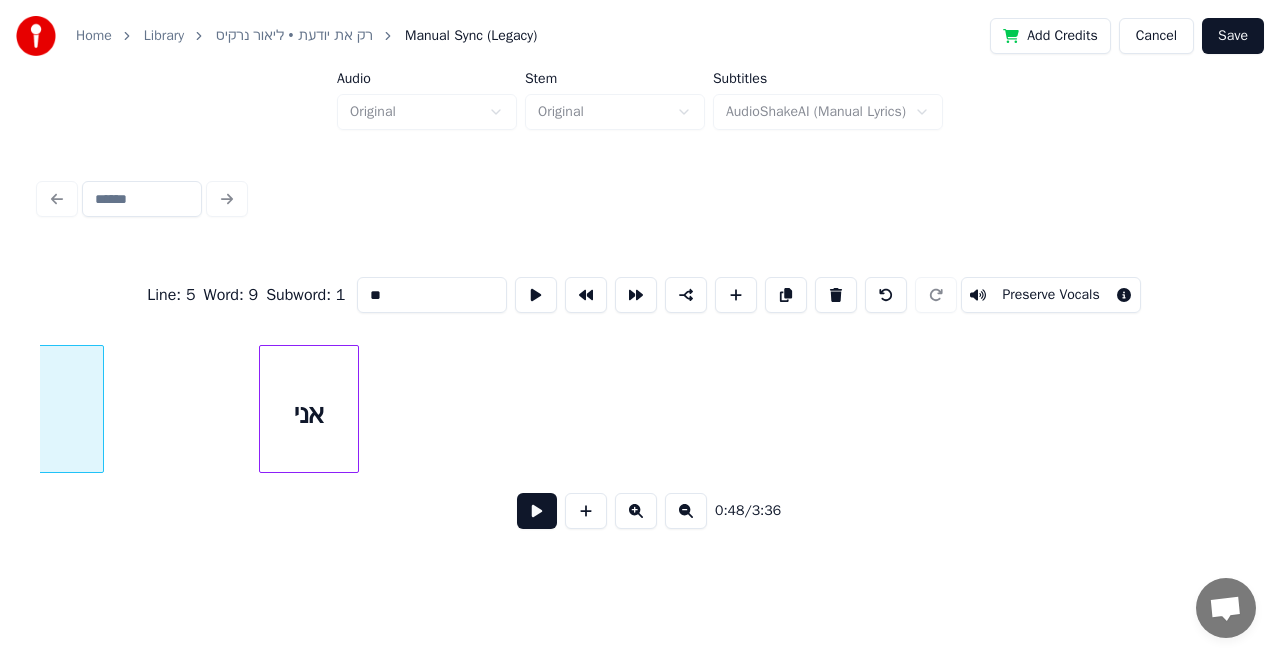 type on "******" 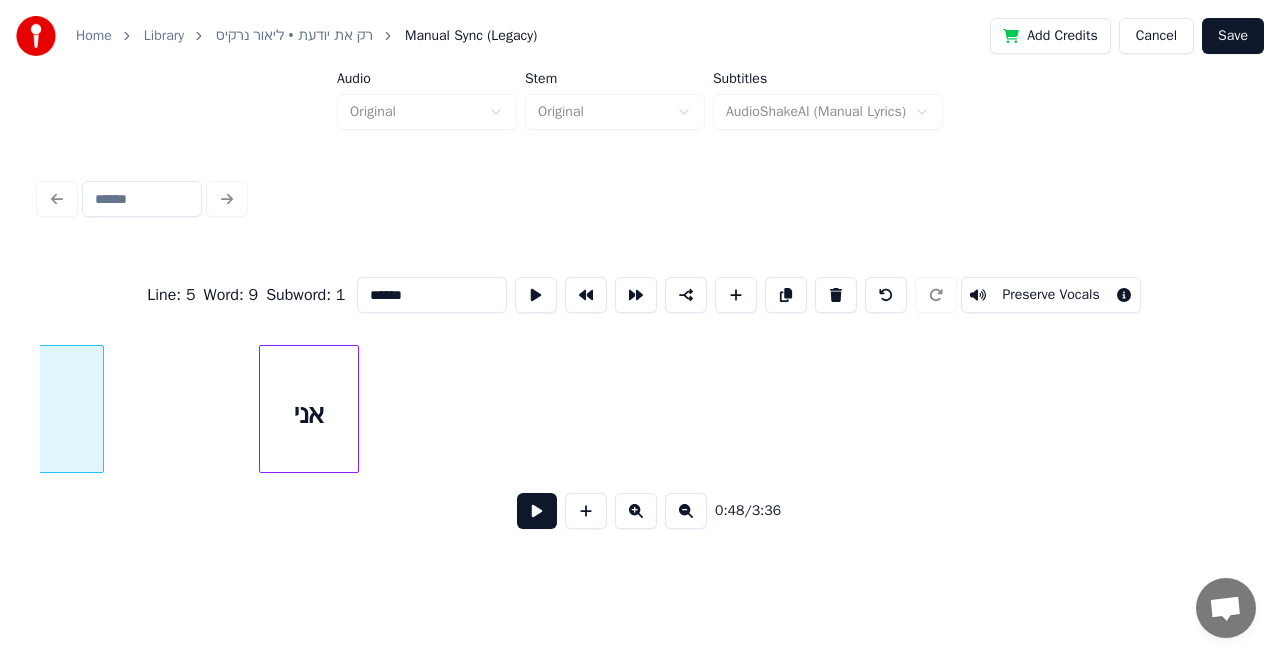 scroll, scrollTop: 0, scrollLeft: 12010, axis: horizontal 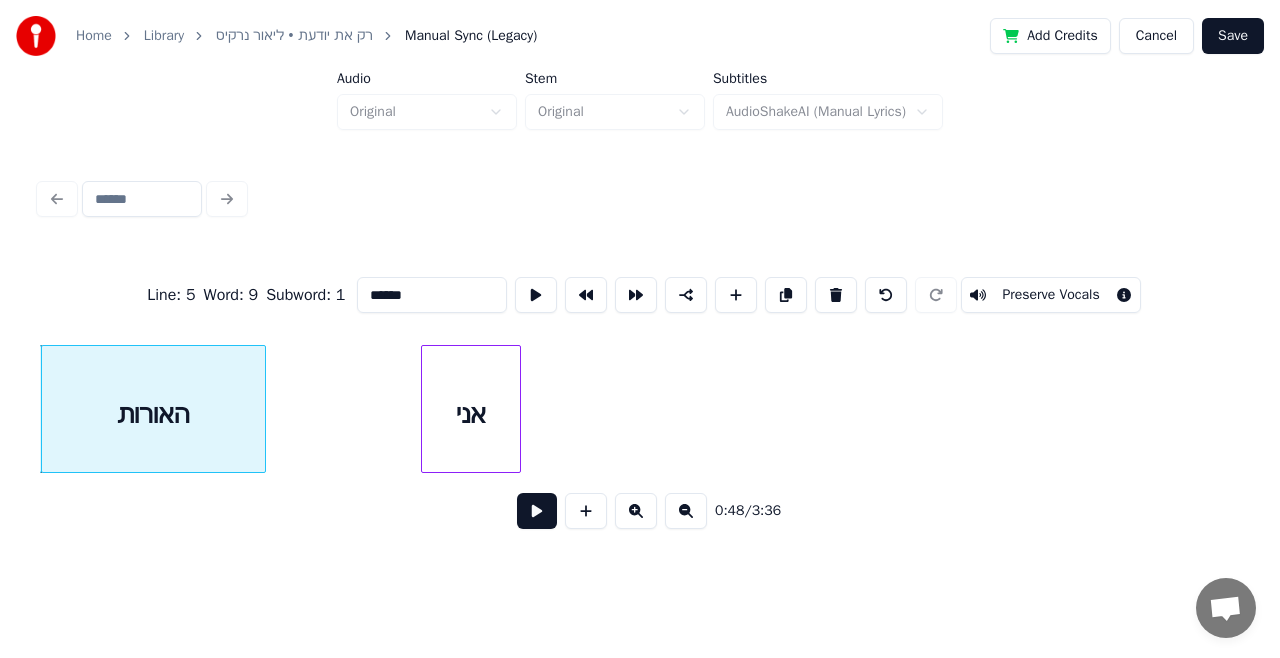 click on "האורות" at bounding box center (153, 414) 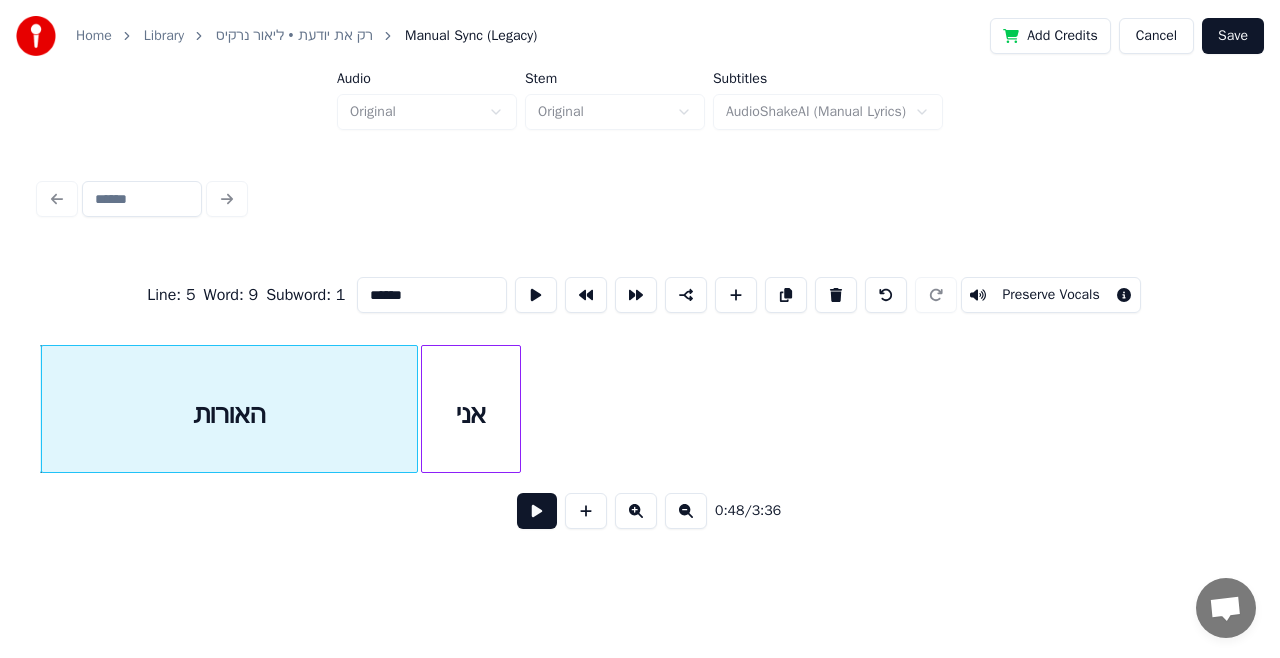 click at bounding box center (414, 409) 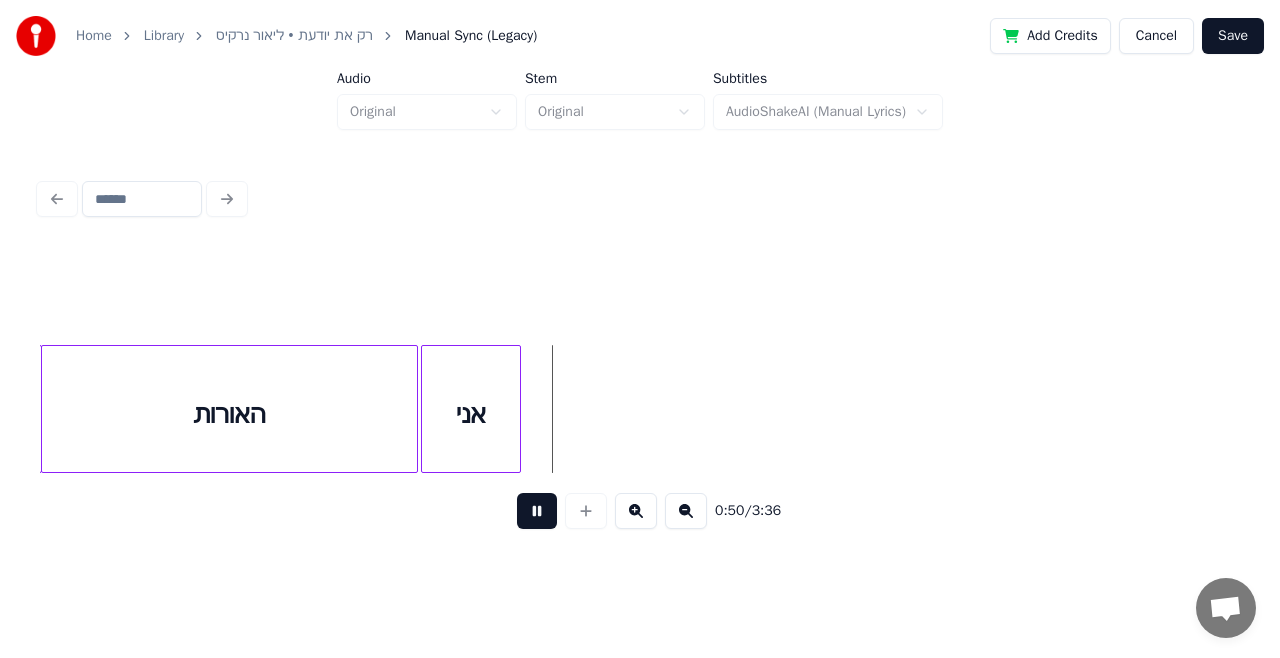 click at bounding box center (537, 511) 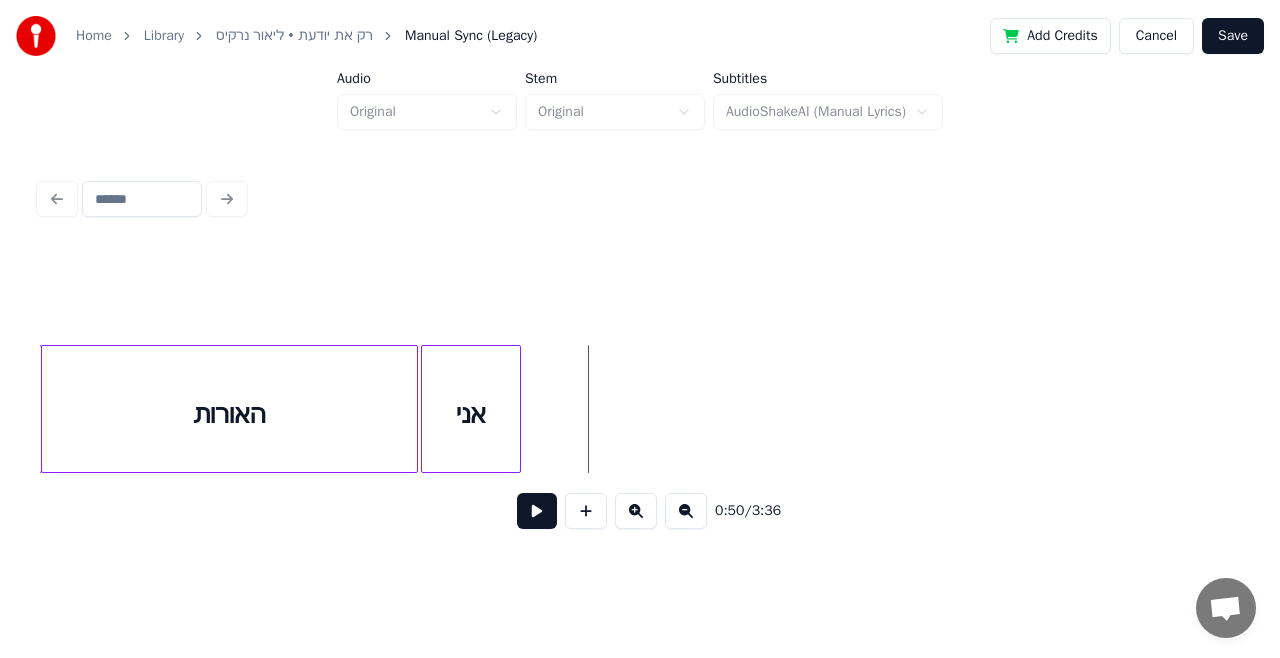 click on "אני" at bounding box center [471, 414] 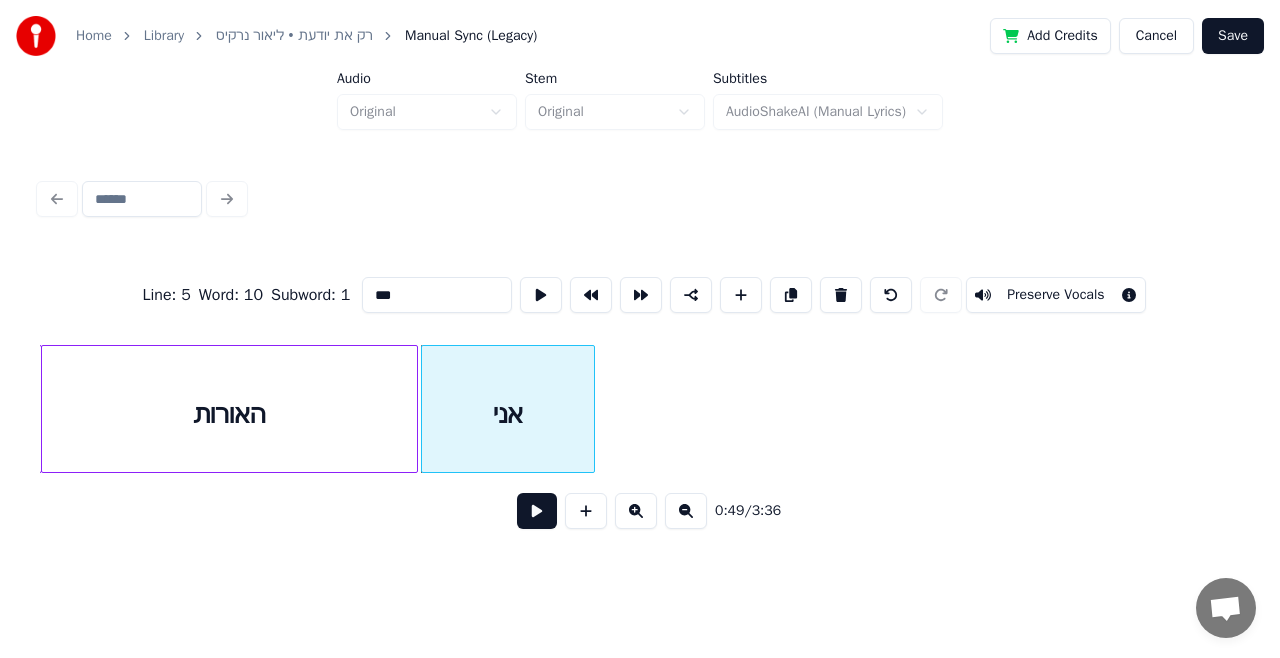 click at bounding box center [591, 409] 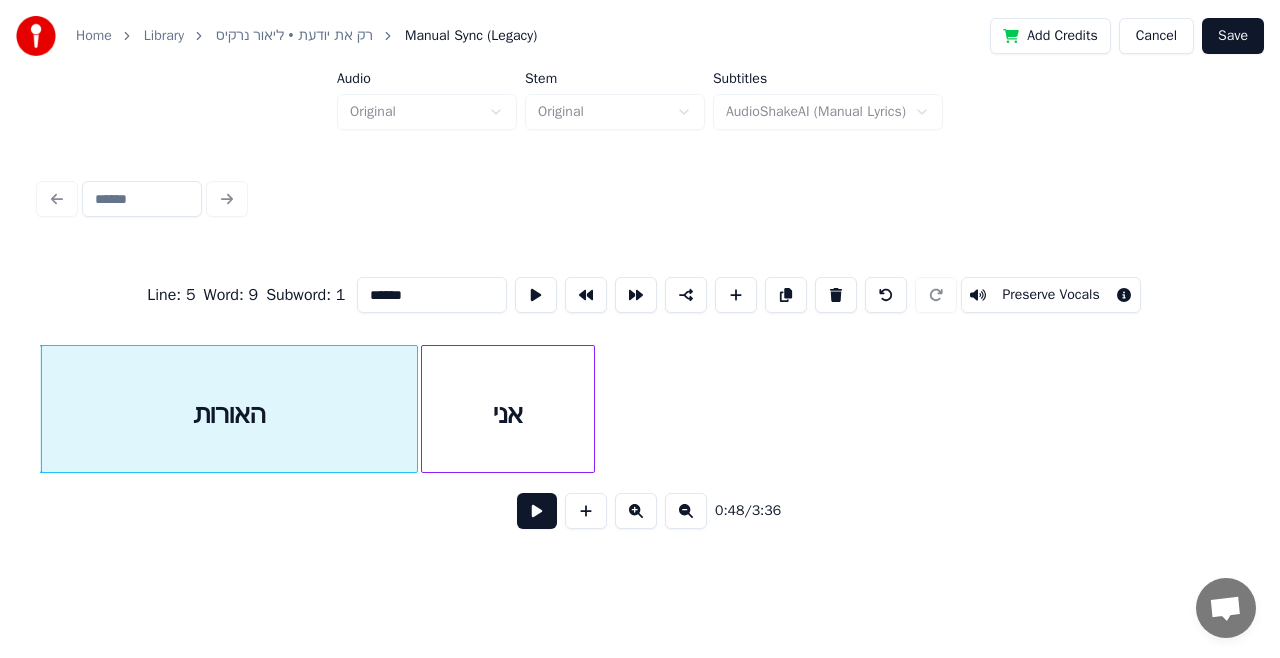 click on "0:48  /  3:36" at bounding box center [640, 511] 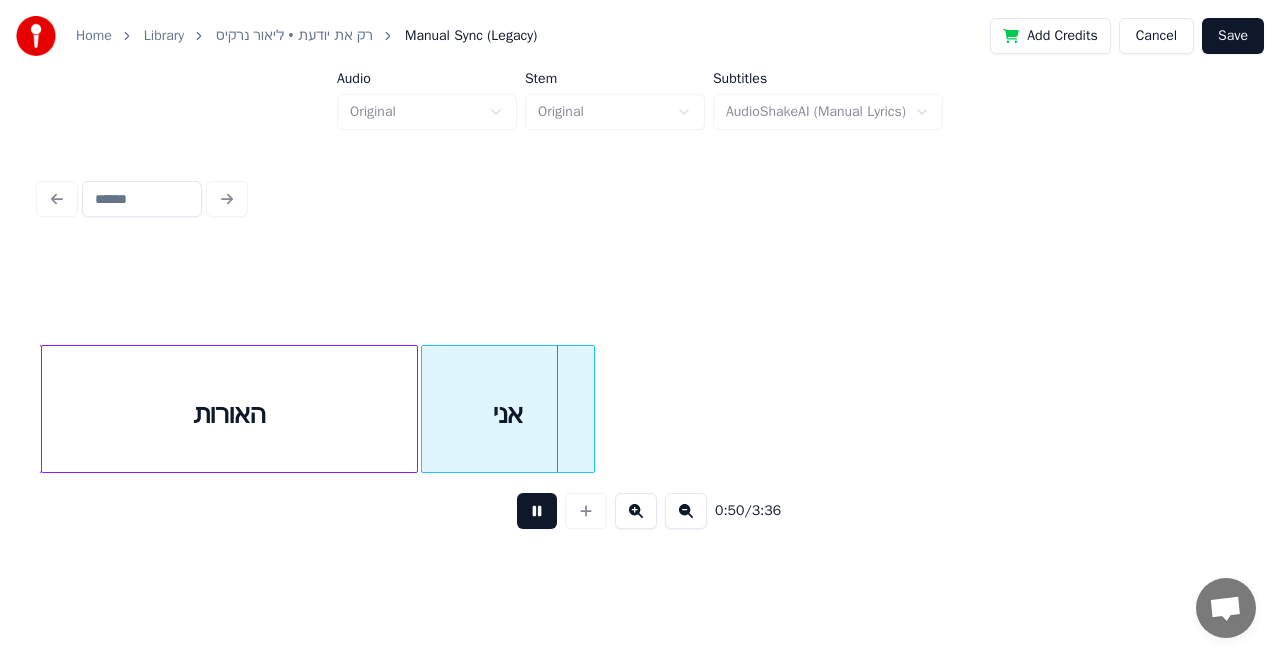 click at bounding box center (537, 511) 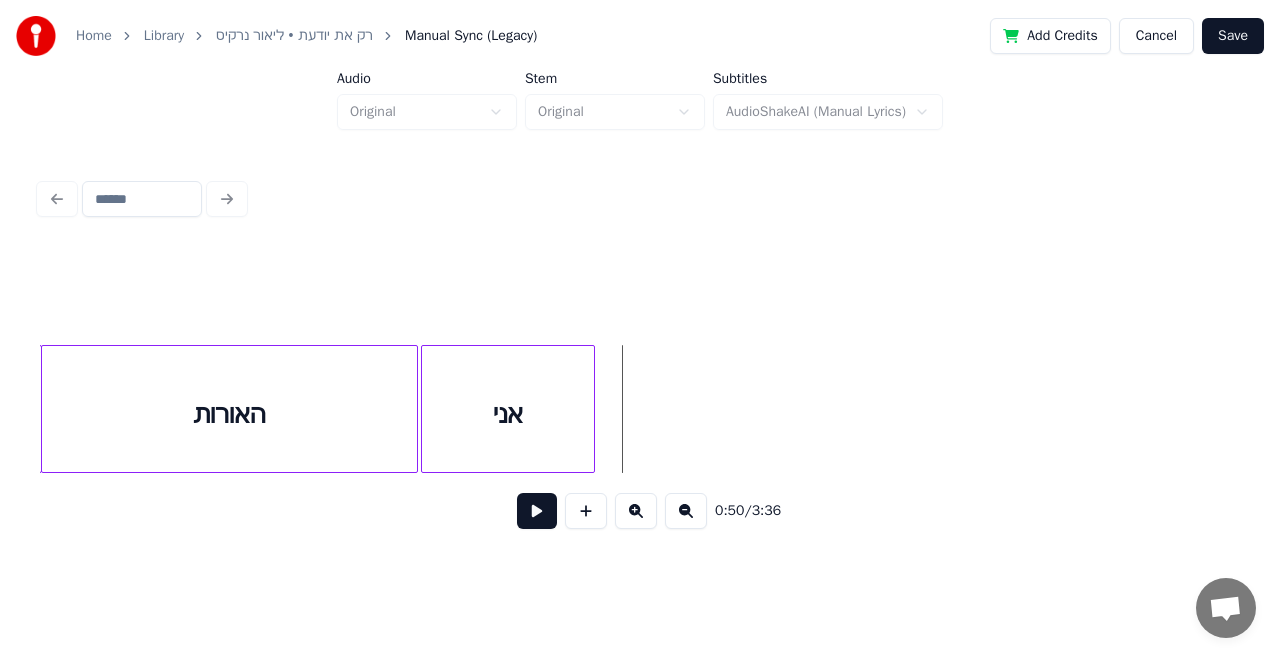 click at bounding box center [586, 511] 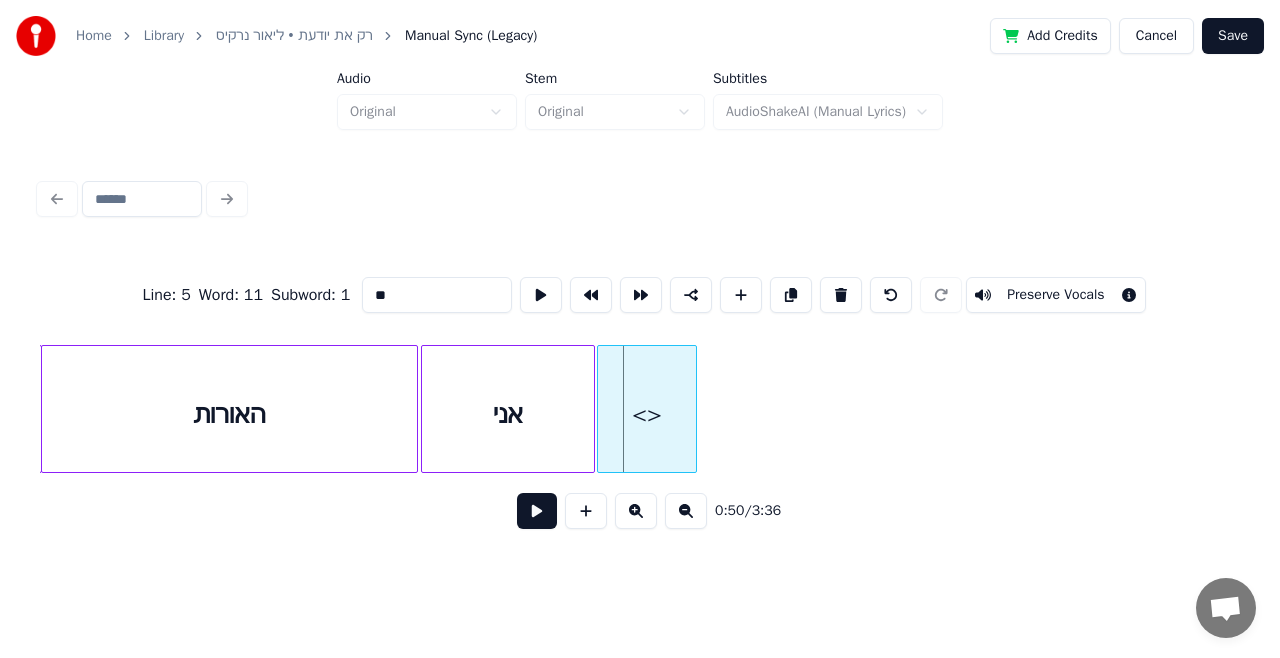 click on "<>" at bounding box center [647, 414] 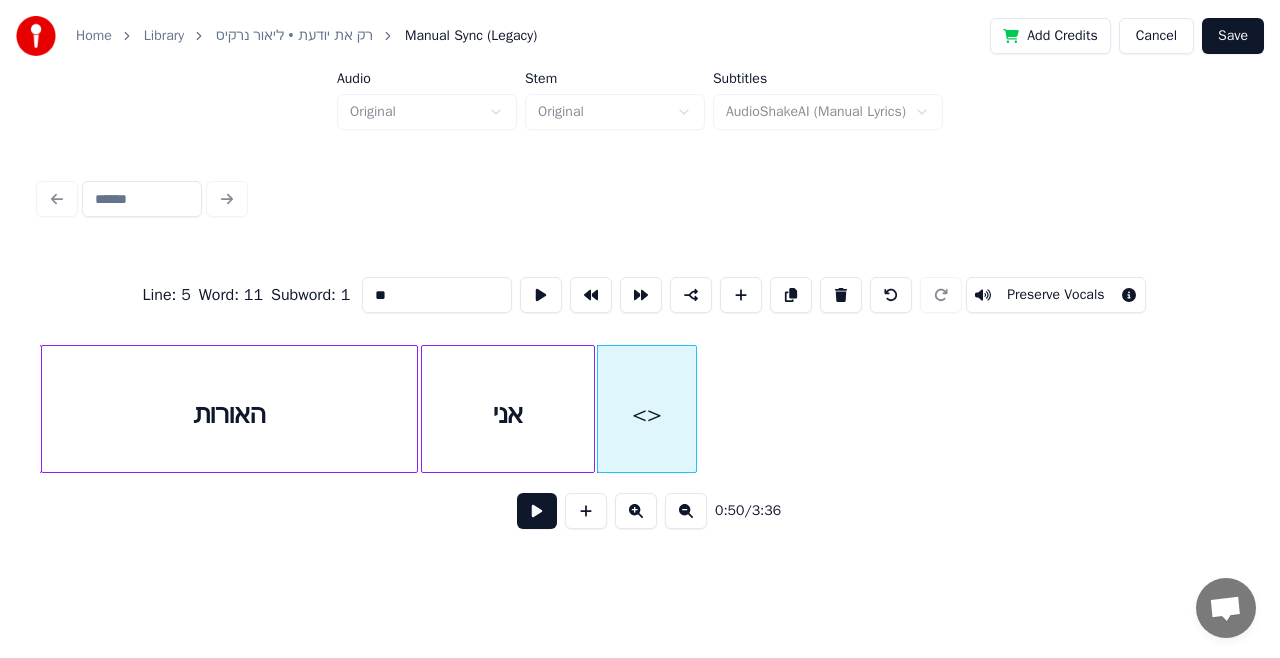 click on "Line :   5 Word :   11 Subword :   1 ** Preserve Vocals" at bounding box center (640, 295) 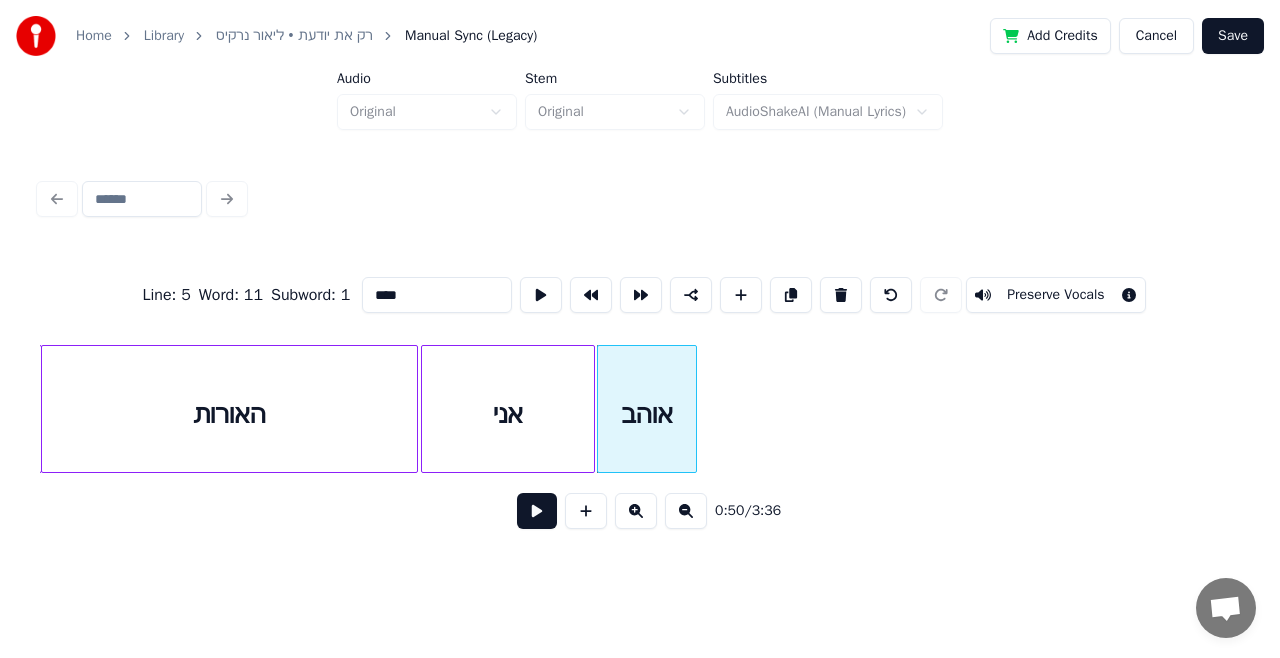 click on "האורות" at bounding box center (229, 414) 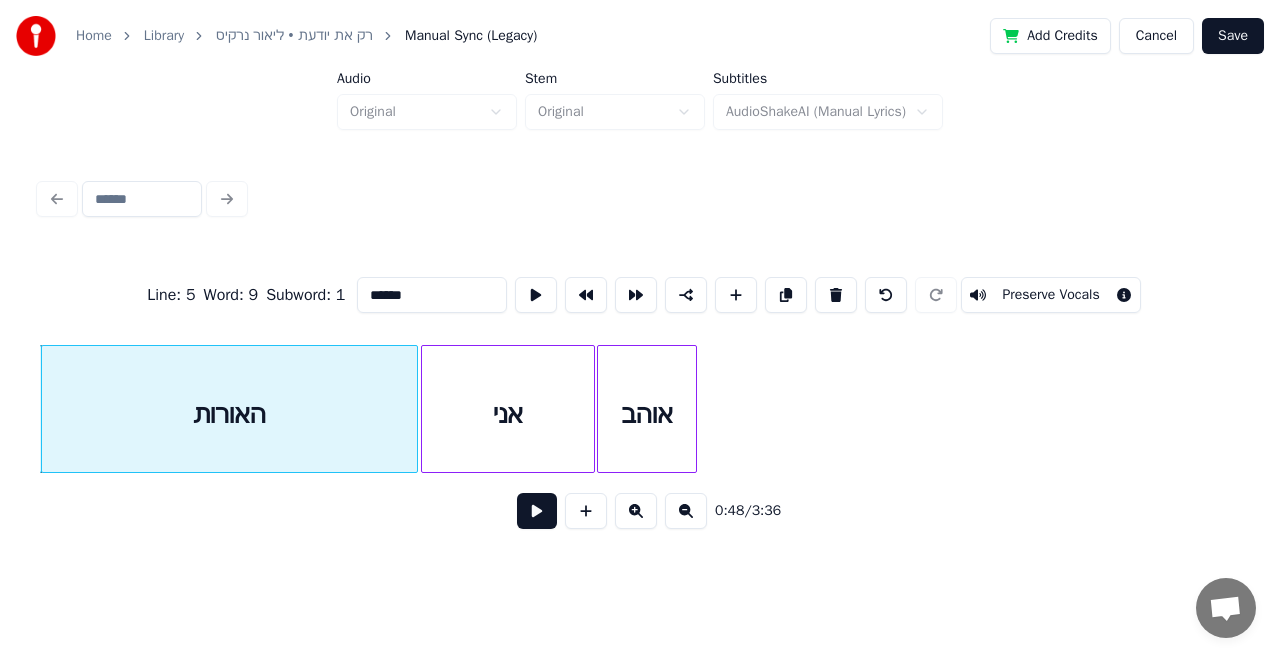 type on "******" 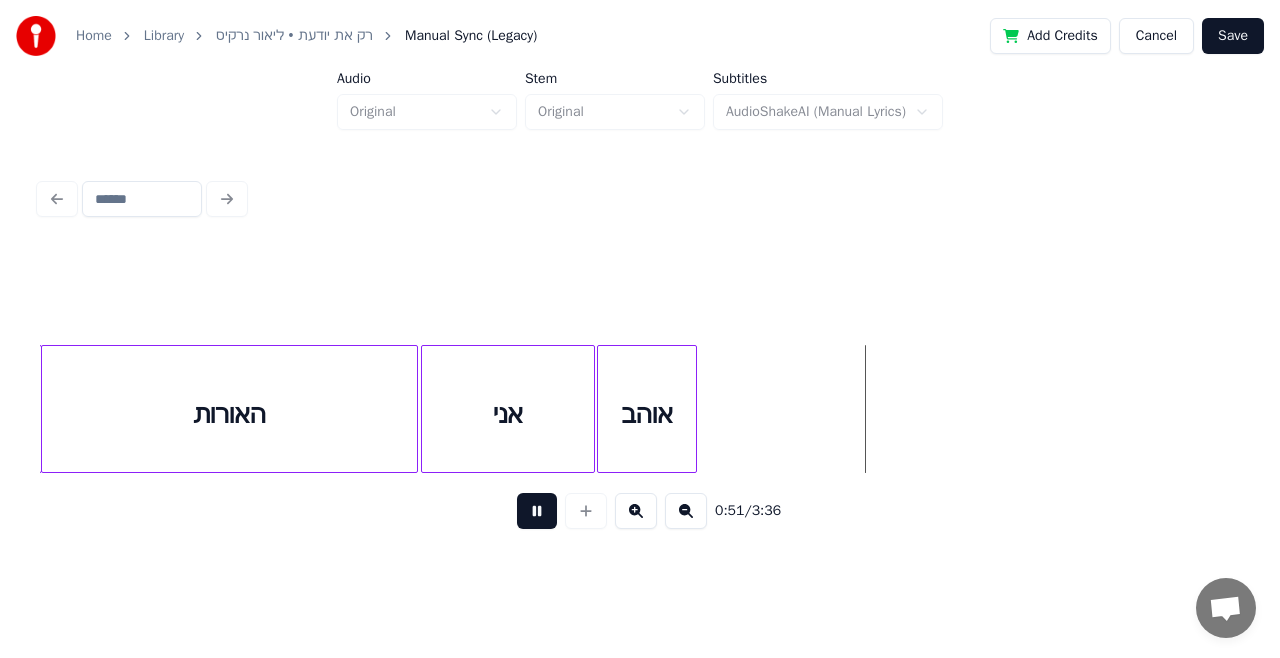 click at bounding box center [537, 511] 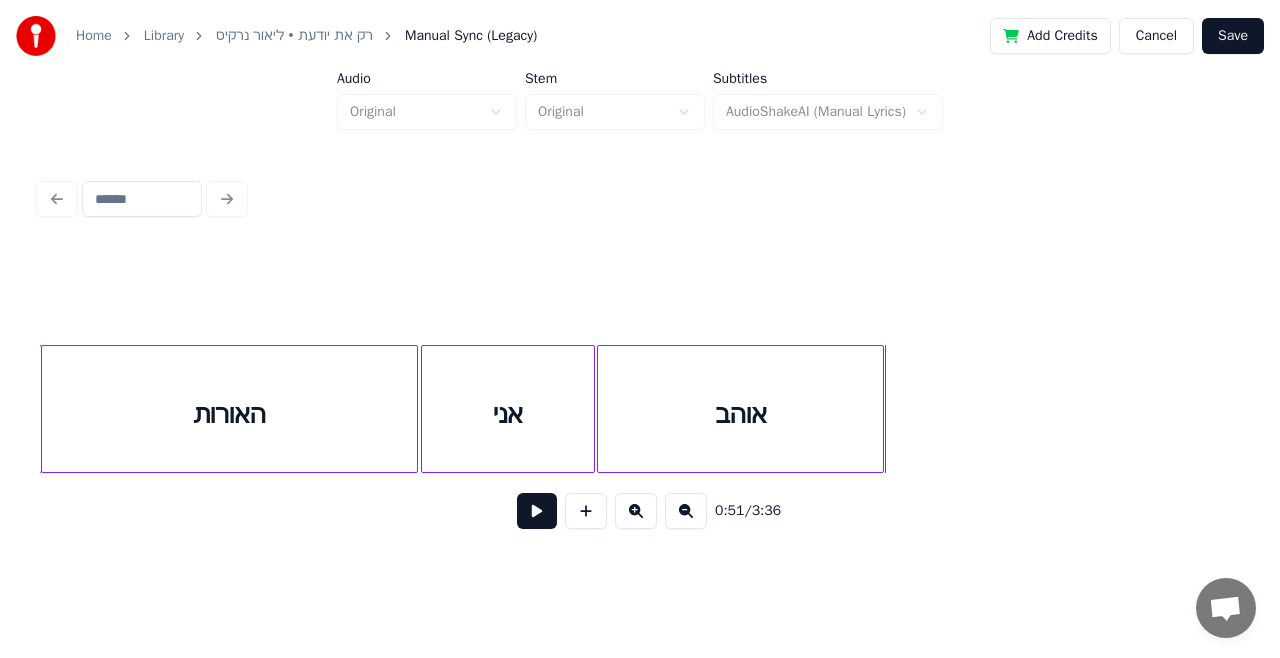 click at bounding box center (880, 409) 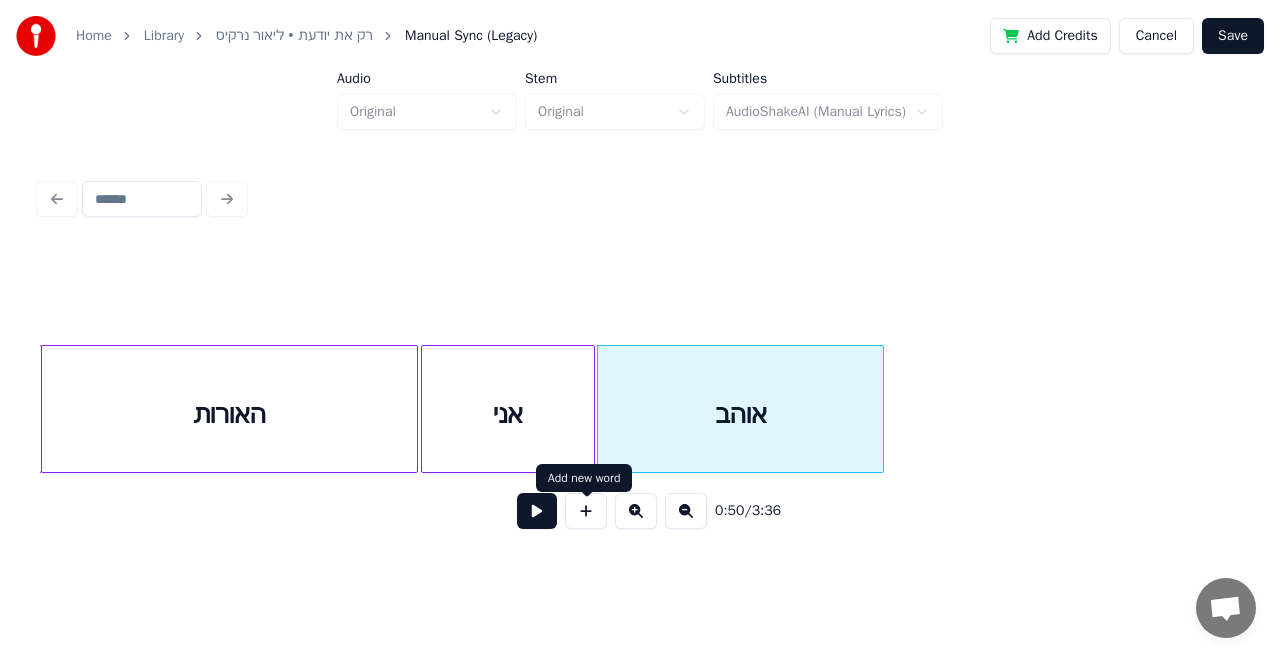 click at bounding box center [586, 511] 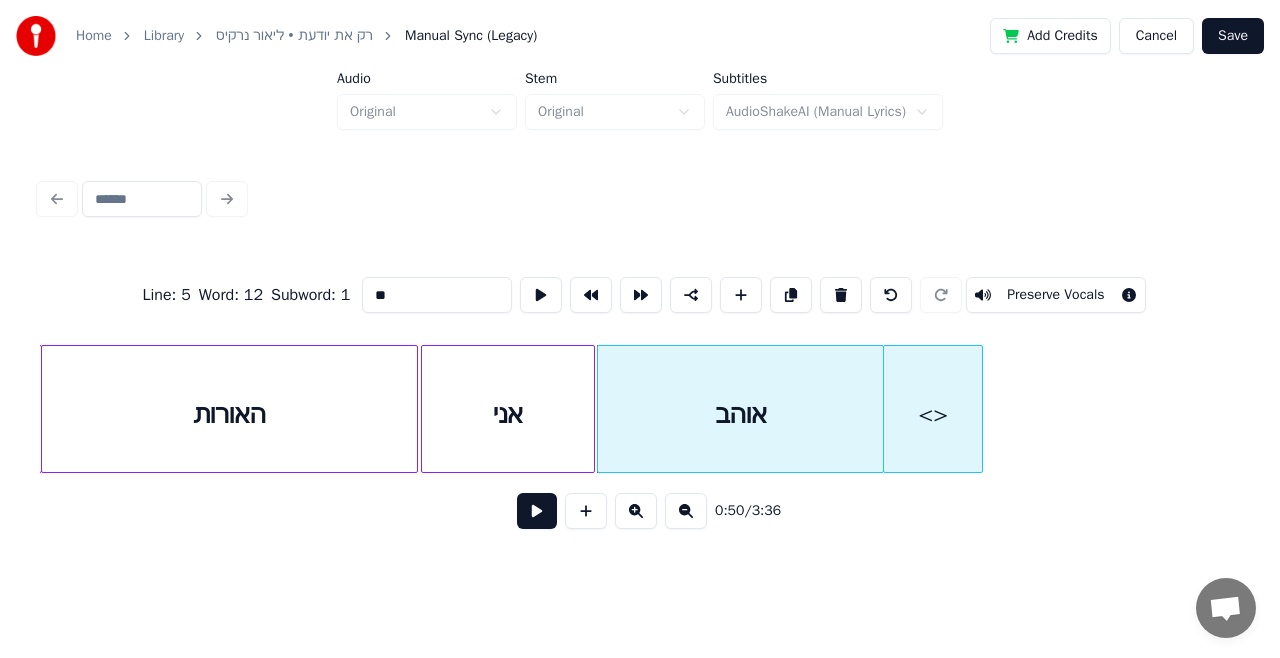 click on "<>" at bounding box center (933, 414) 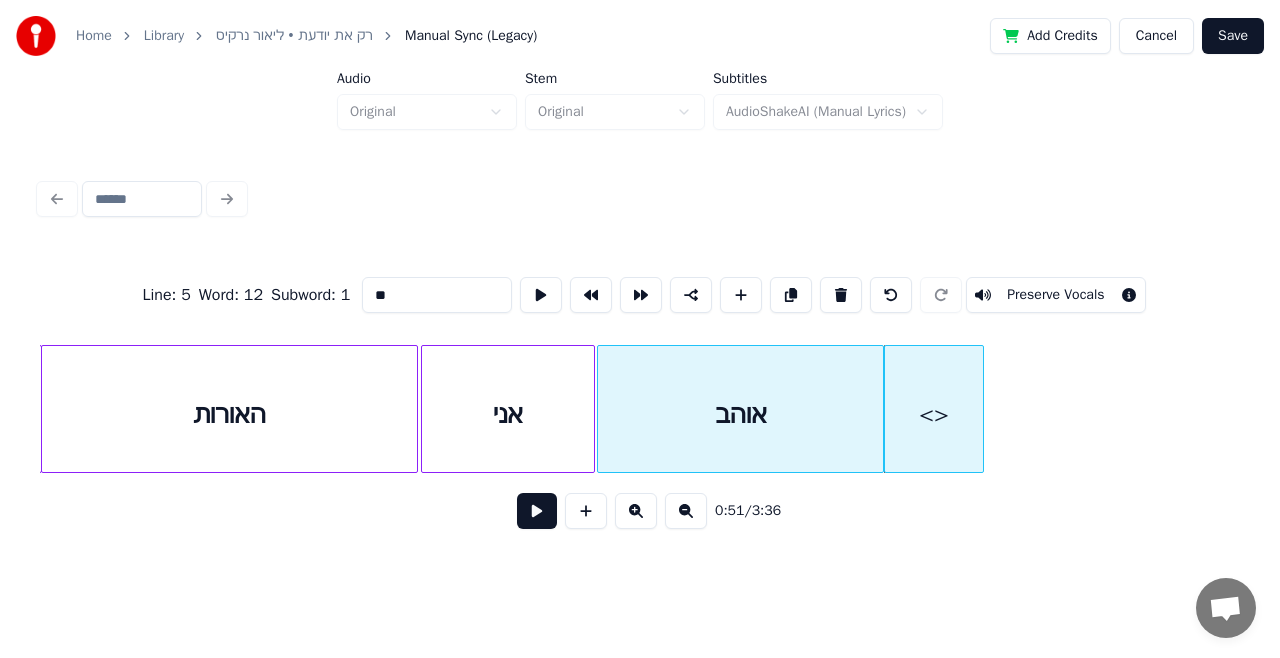 click on "**" at bounding box center [437, 295] 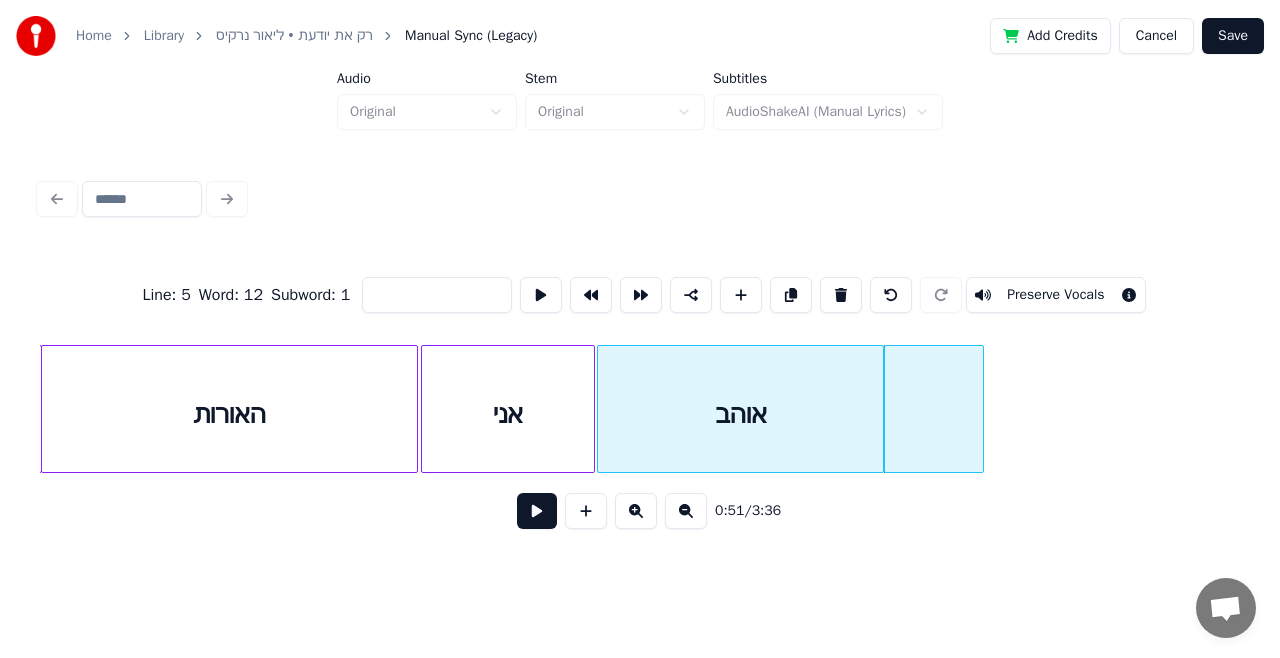 click on "אני" at bounding box center (508, 414) 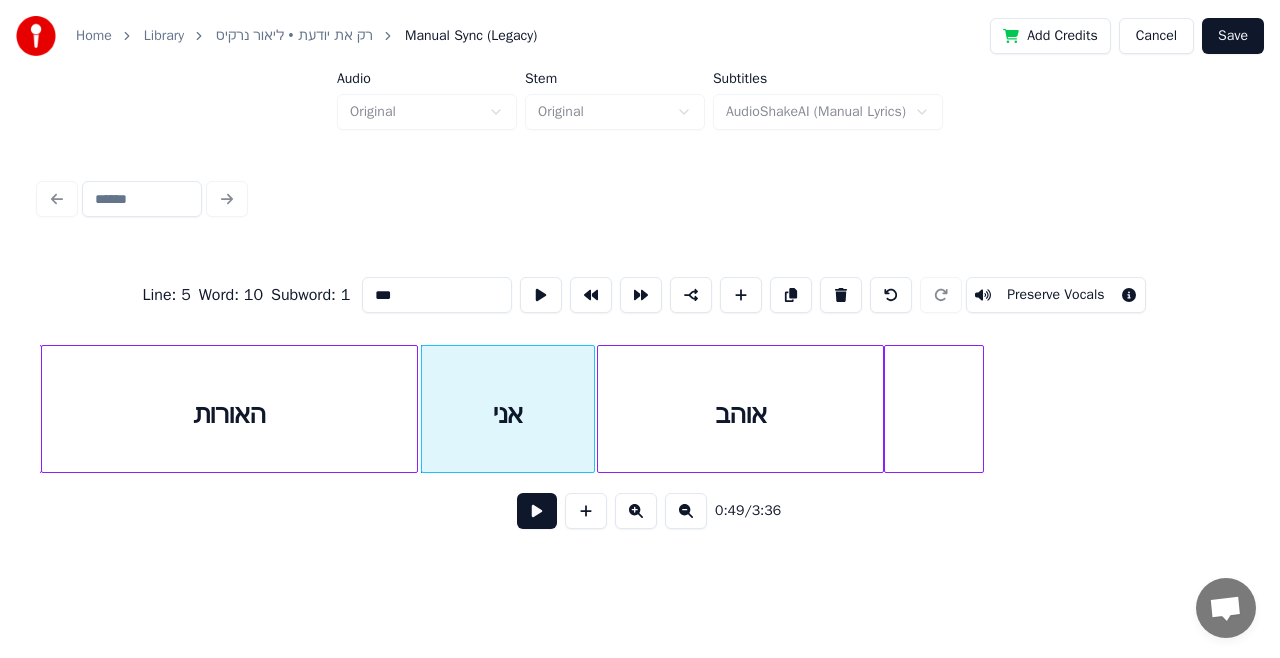type on "***" 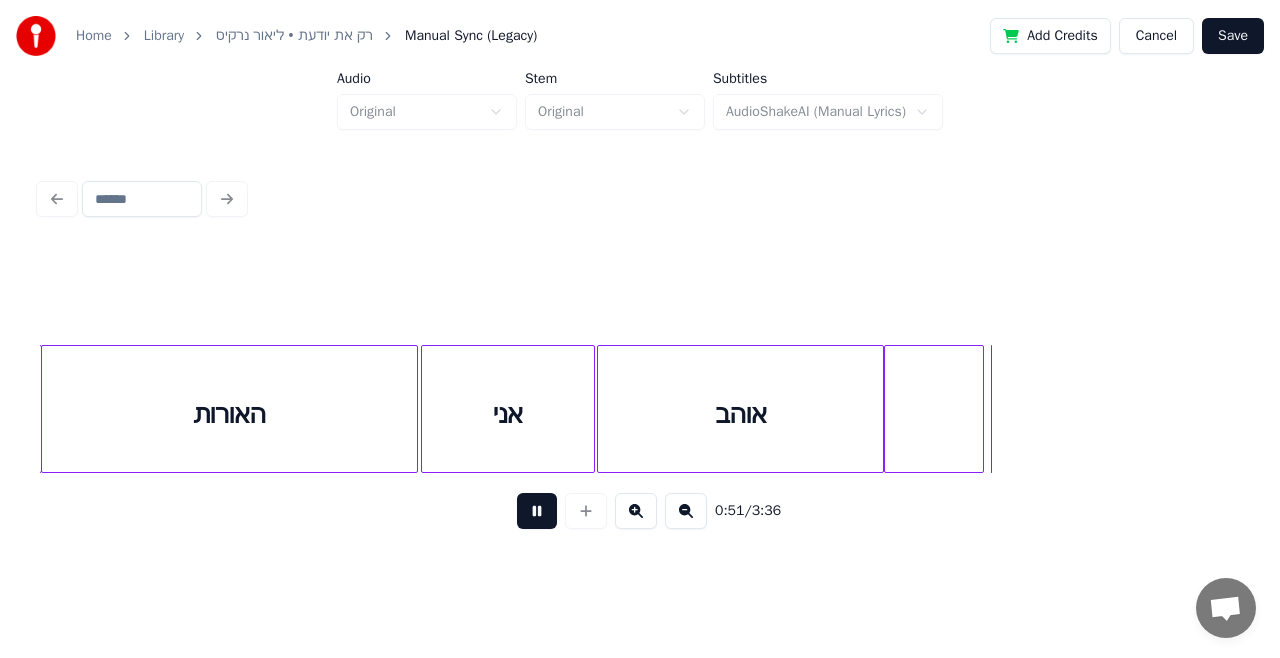 click at bounding box center [537, 511] 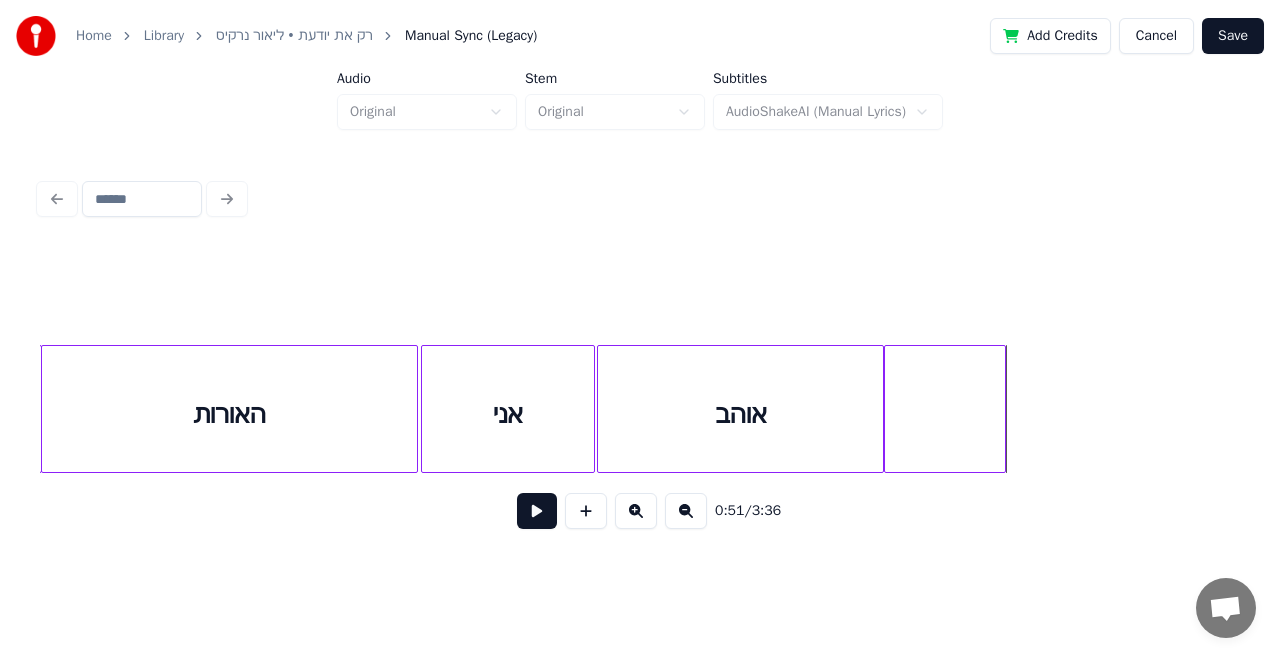 click at bounding box center (1002, 409) 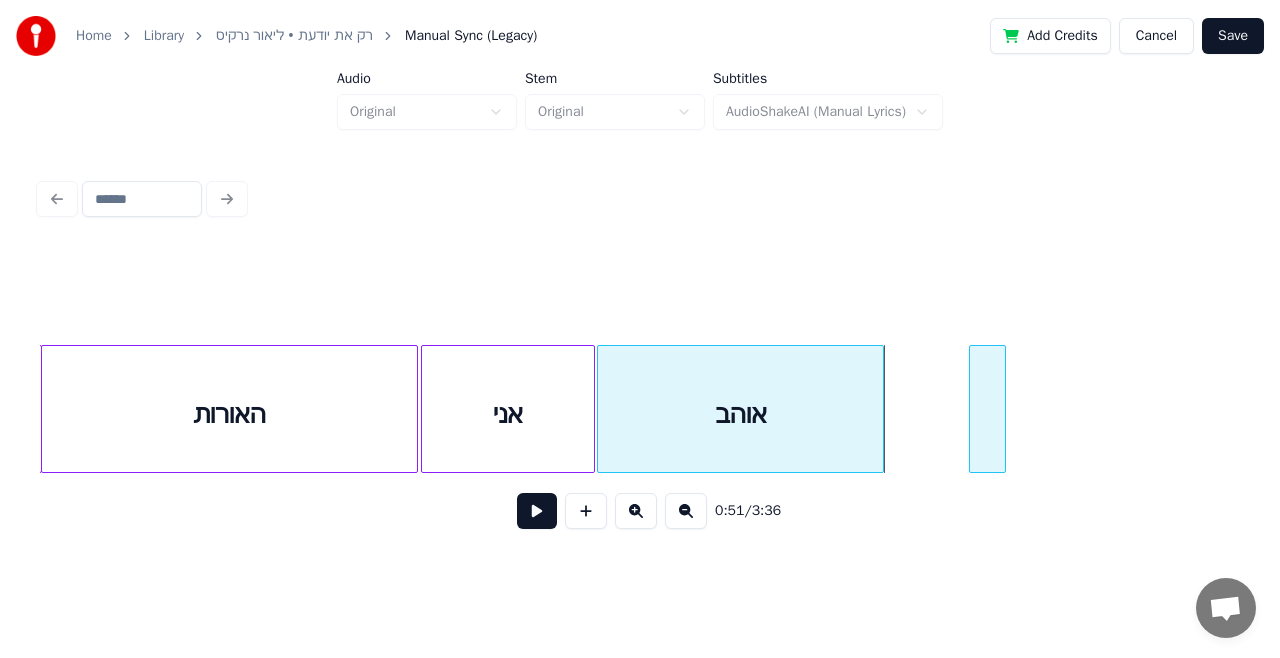 click at bounding box center (973, 409) 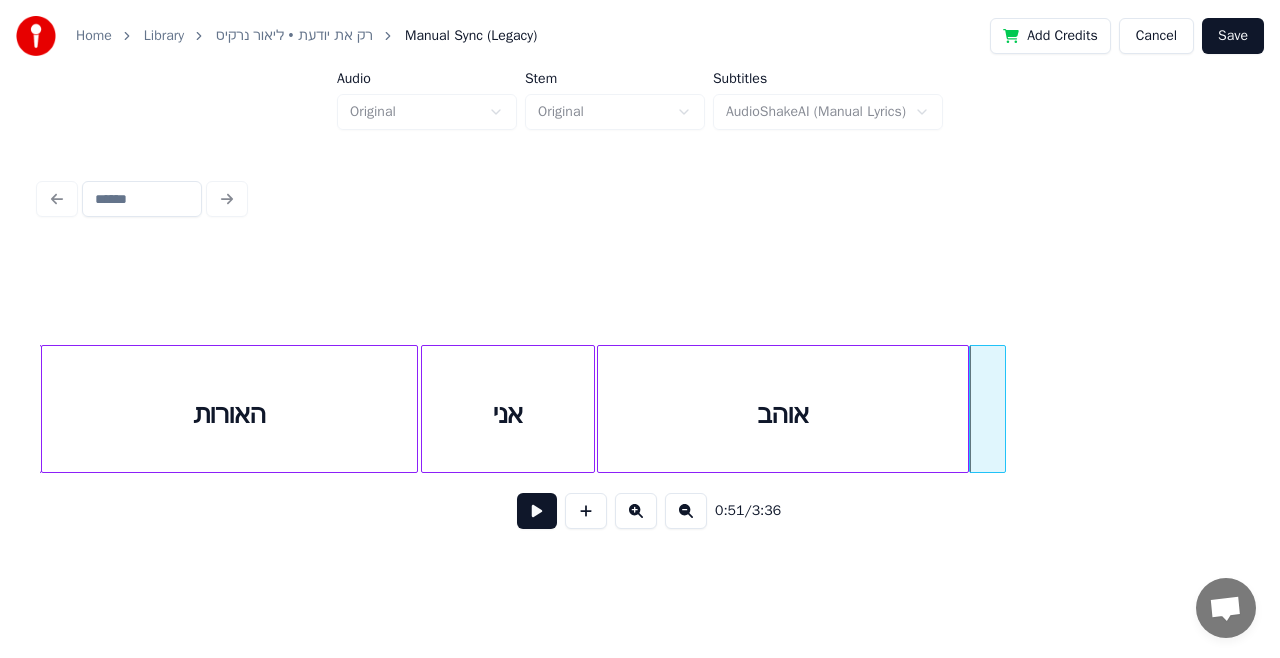 click at bounding box center (965, 409) 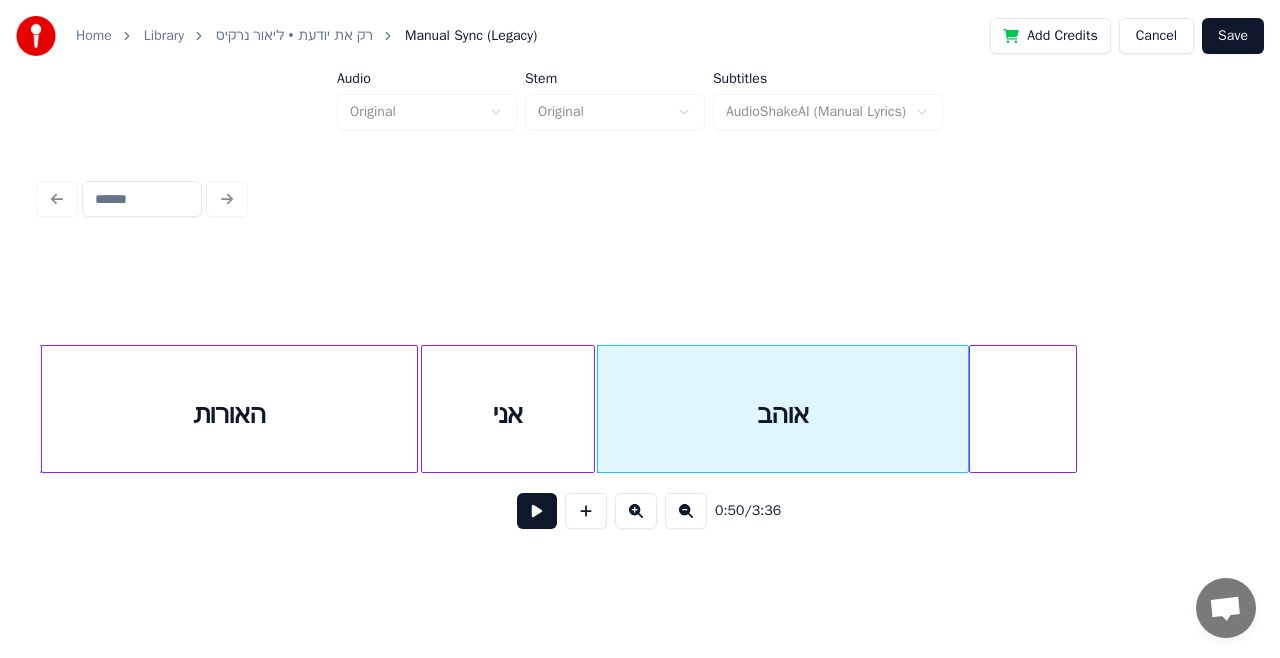 click at bounding box center (1073, 409) 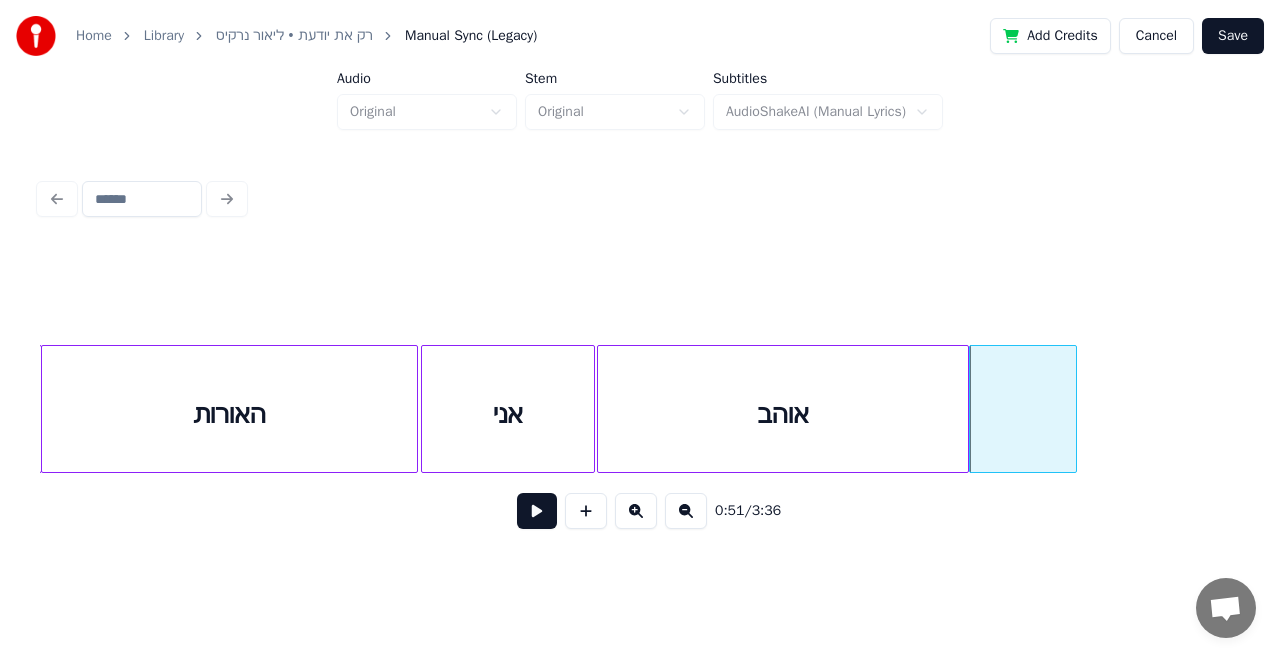 click at bounding box center [1022, 414] 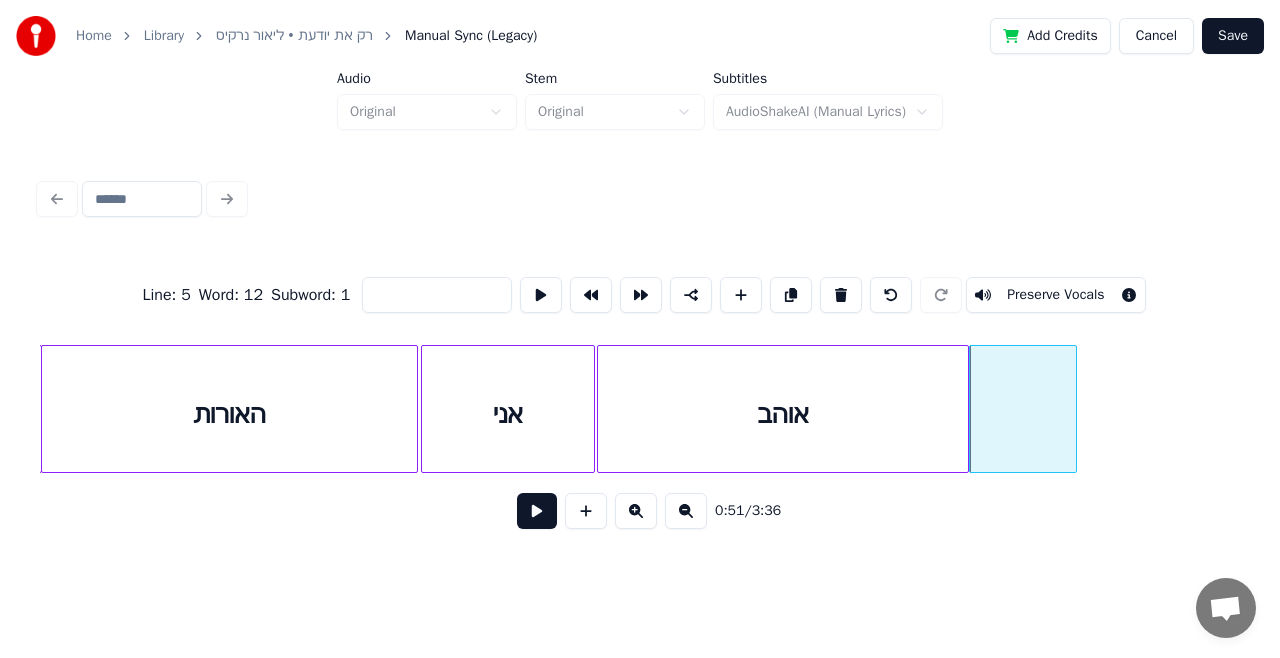 click at bounding box center (437, 295) 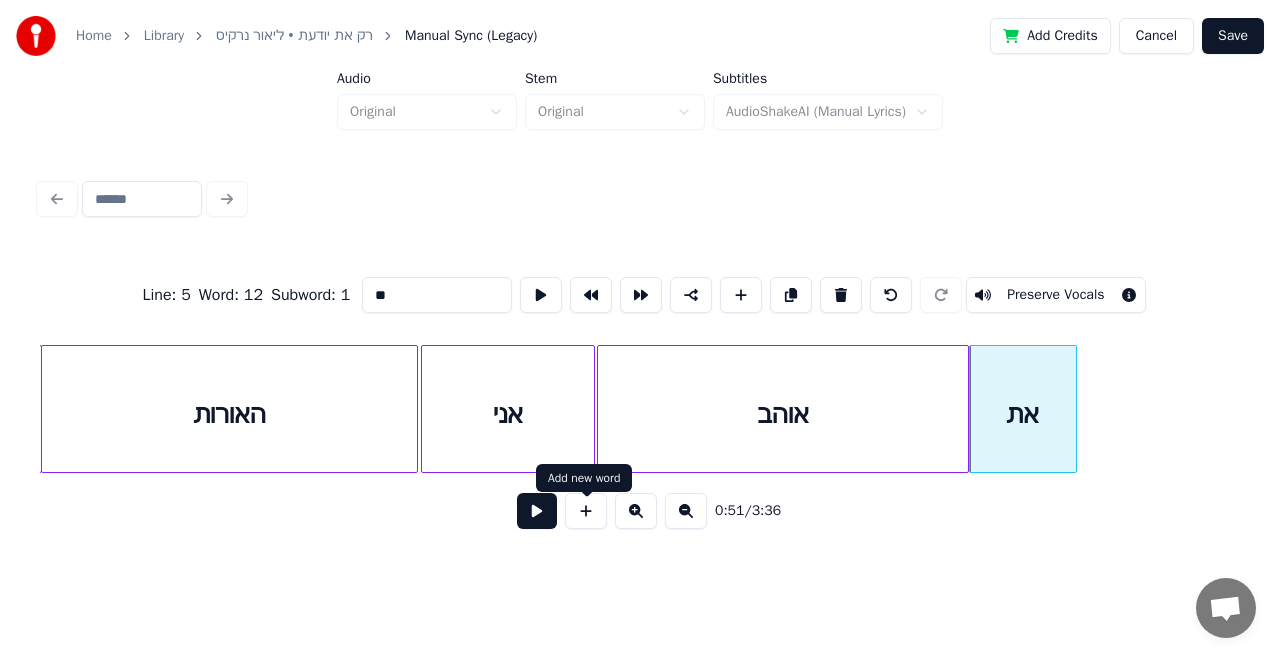 click at bounding box center (586, 511) 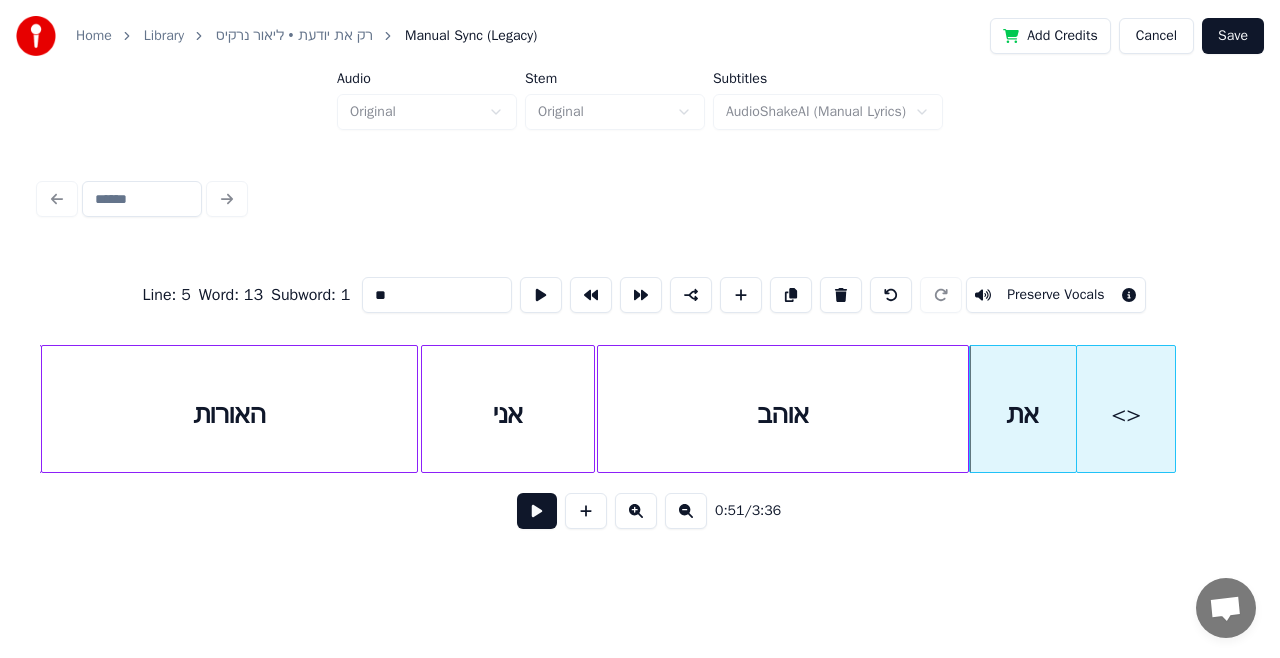 click on "<>" at bounding box center [1126, 414] 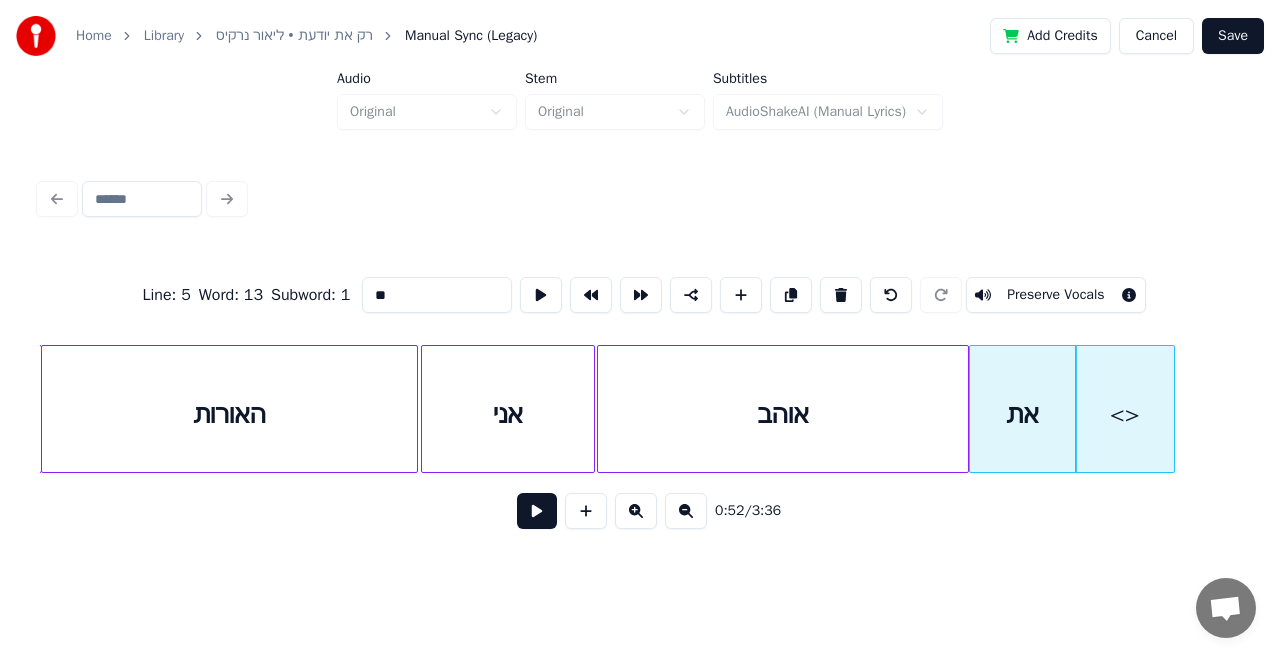 click on "**" at bounding box center [437, 295] 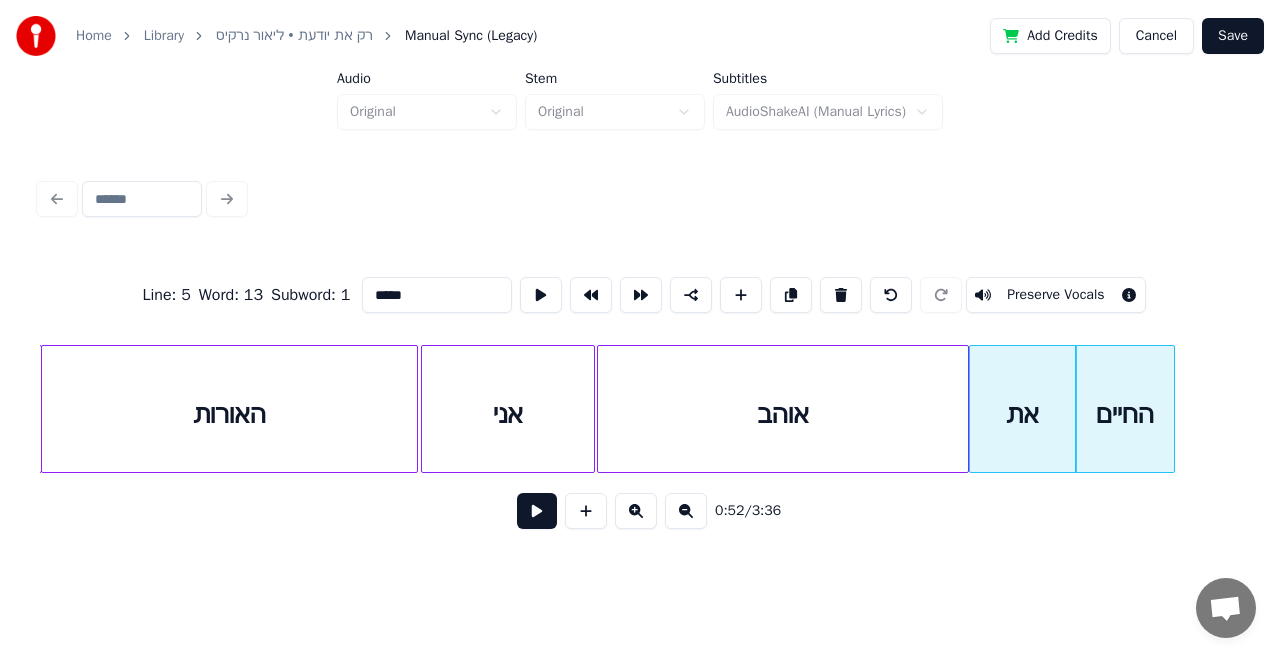 click at bounding box center (586, 511) 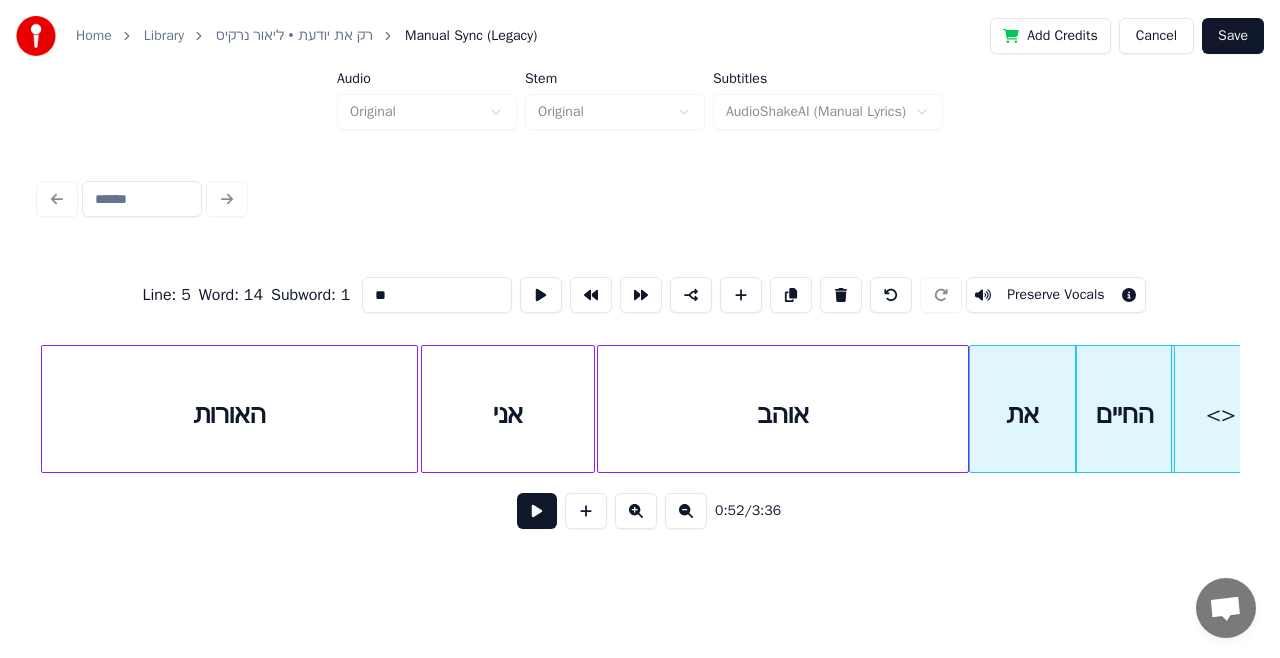 scroll, scrollTop: 0, scrollLeft: 12062, axis: horizontal 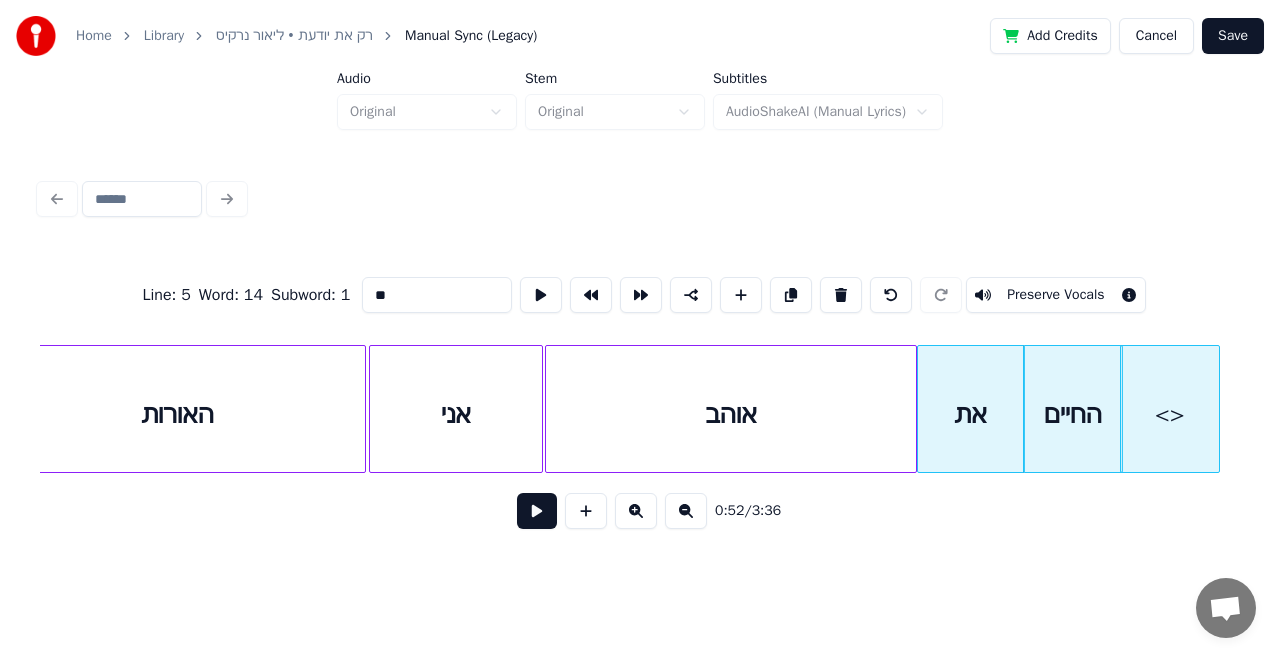 click on "<>" at bounding box center (1170, 414) 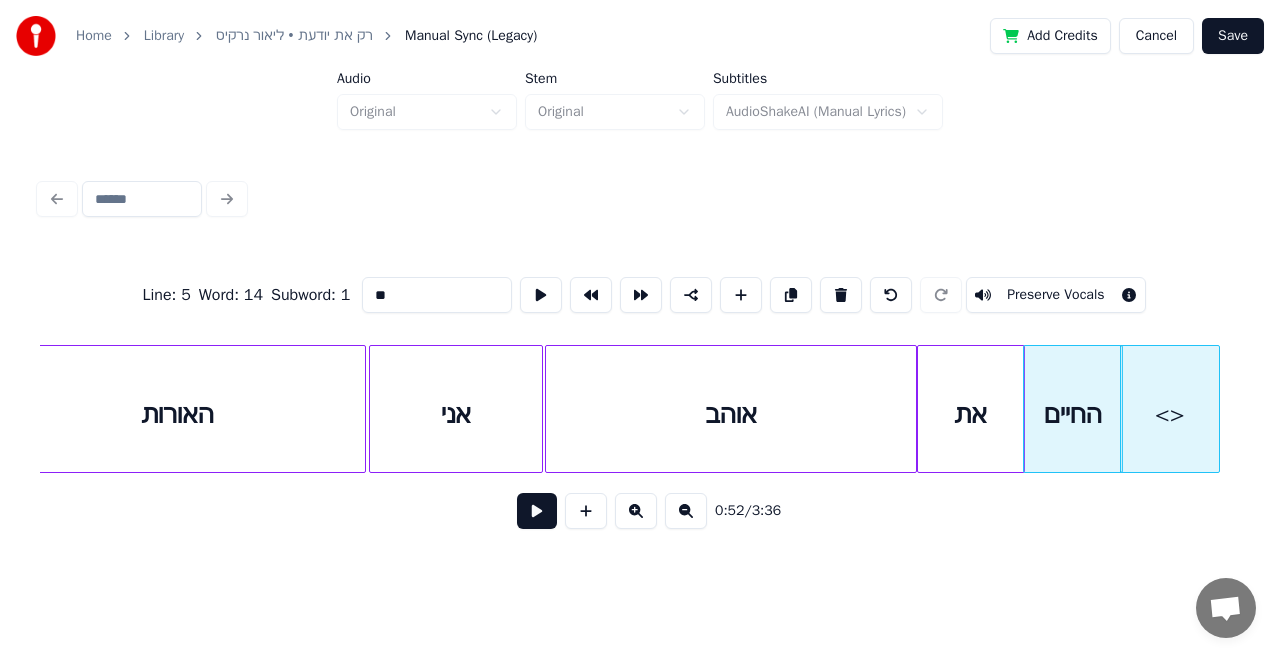 click on "**" at bounding box center [437, 295] 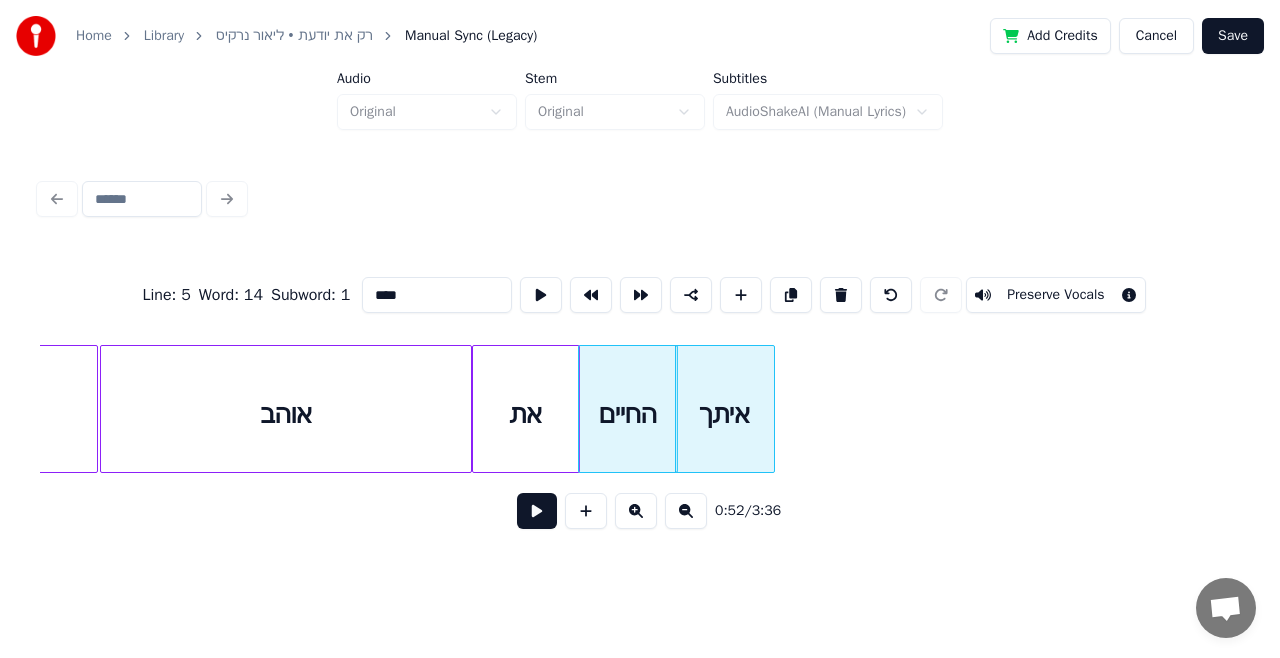 scroll, scrollTop: 0, scrollLeft: 12542, axis: horizontal 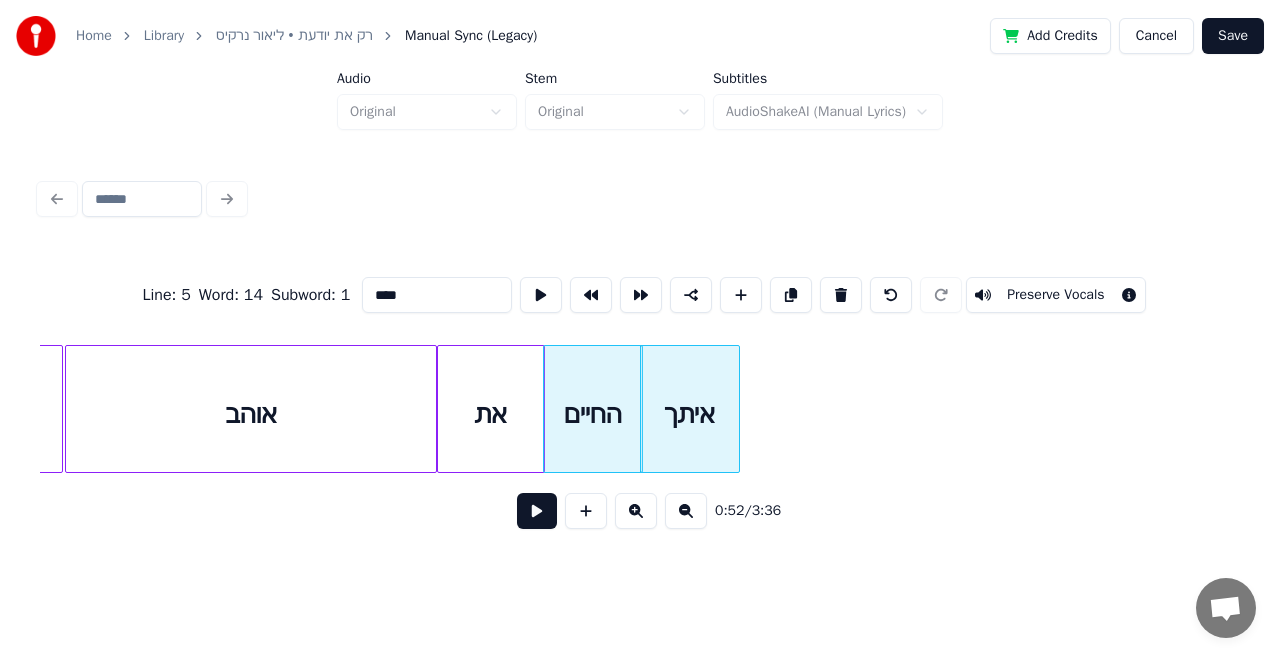 click on "אוהב" at bounding box center (251, 414) 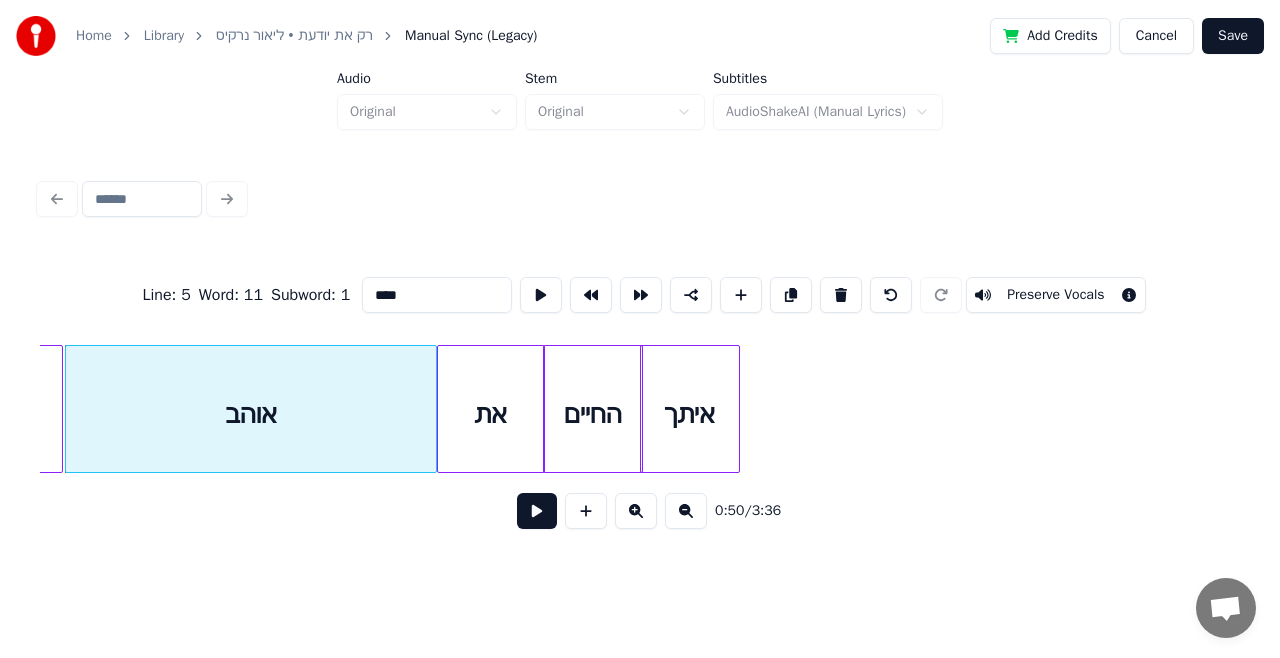 type on "****" 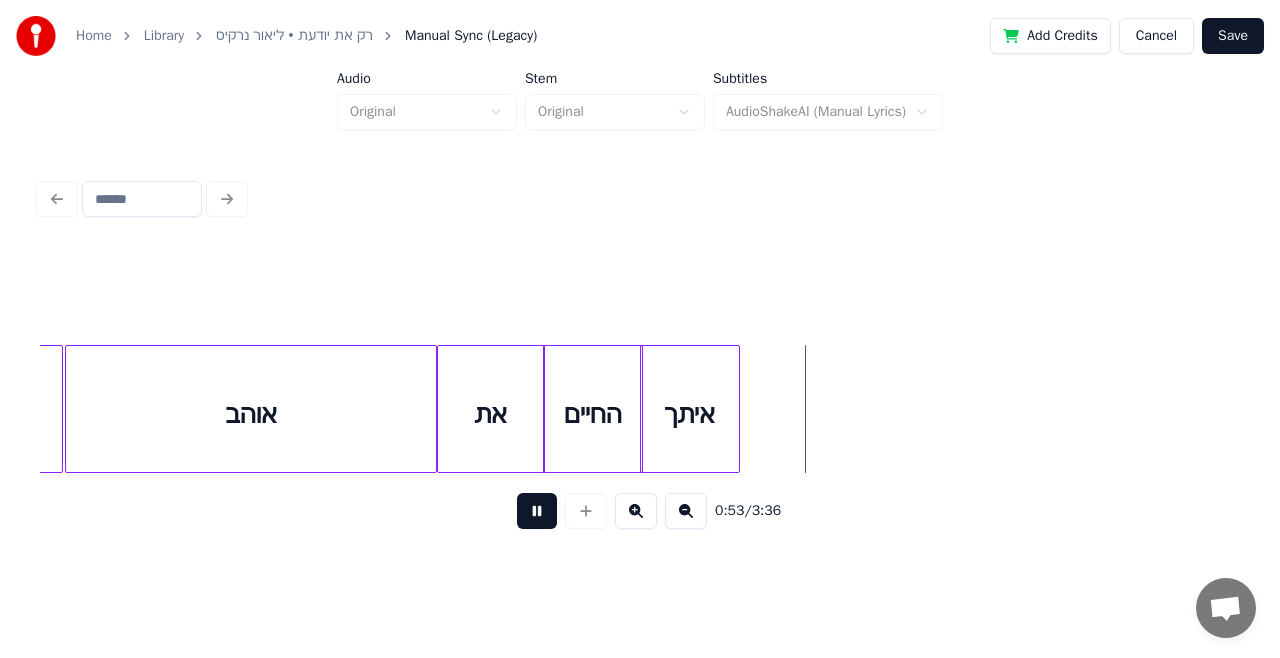 click at bounding box center [537, 511] 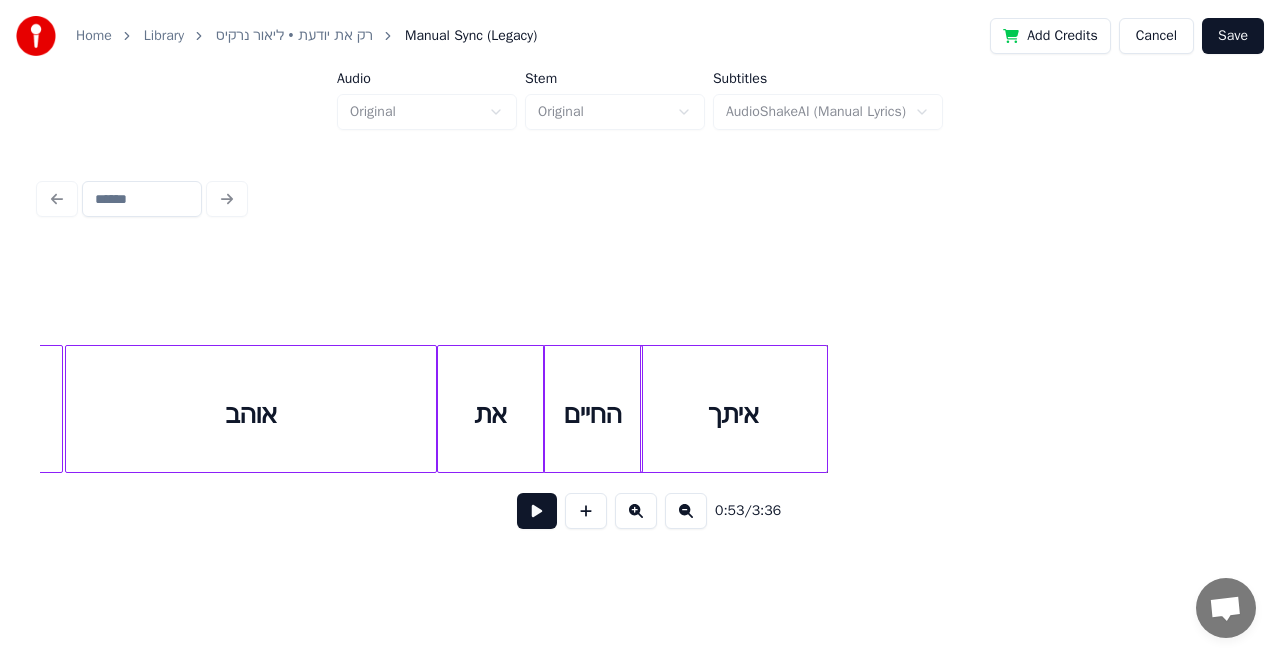 click at bounding box center (824, 409) 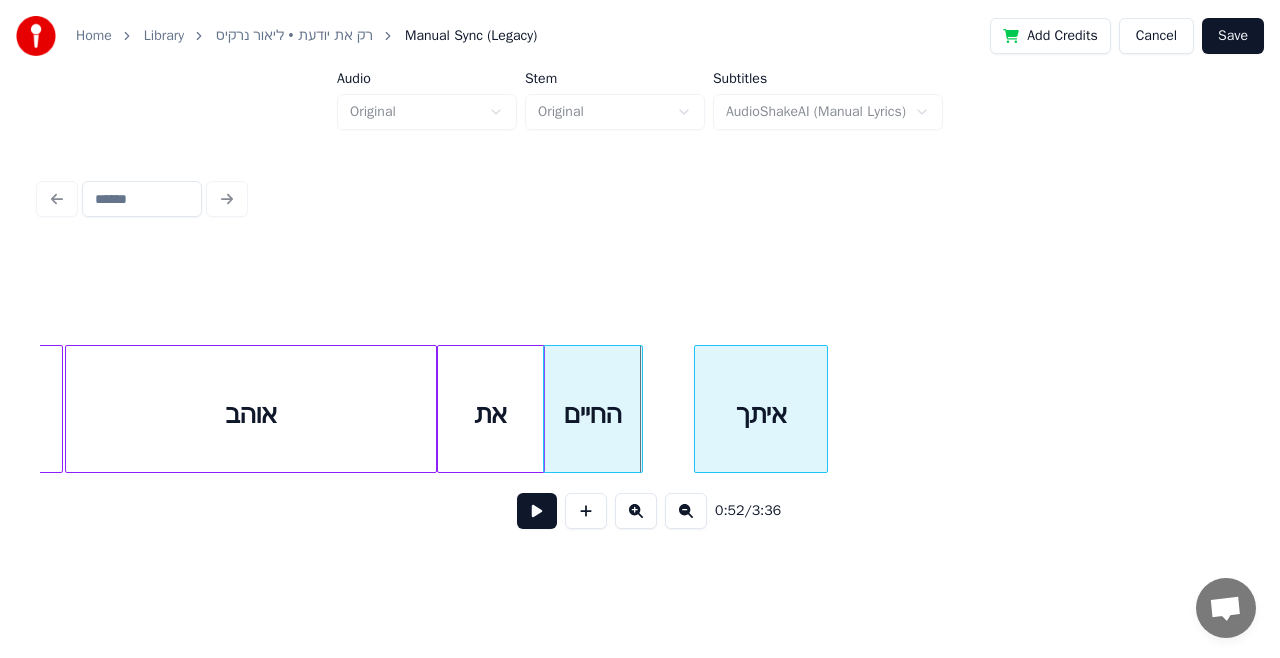 click at bounding box center (698, 409) 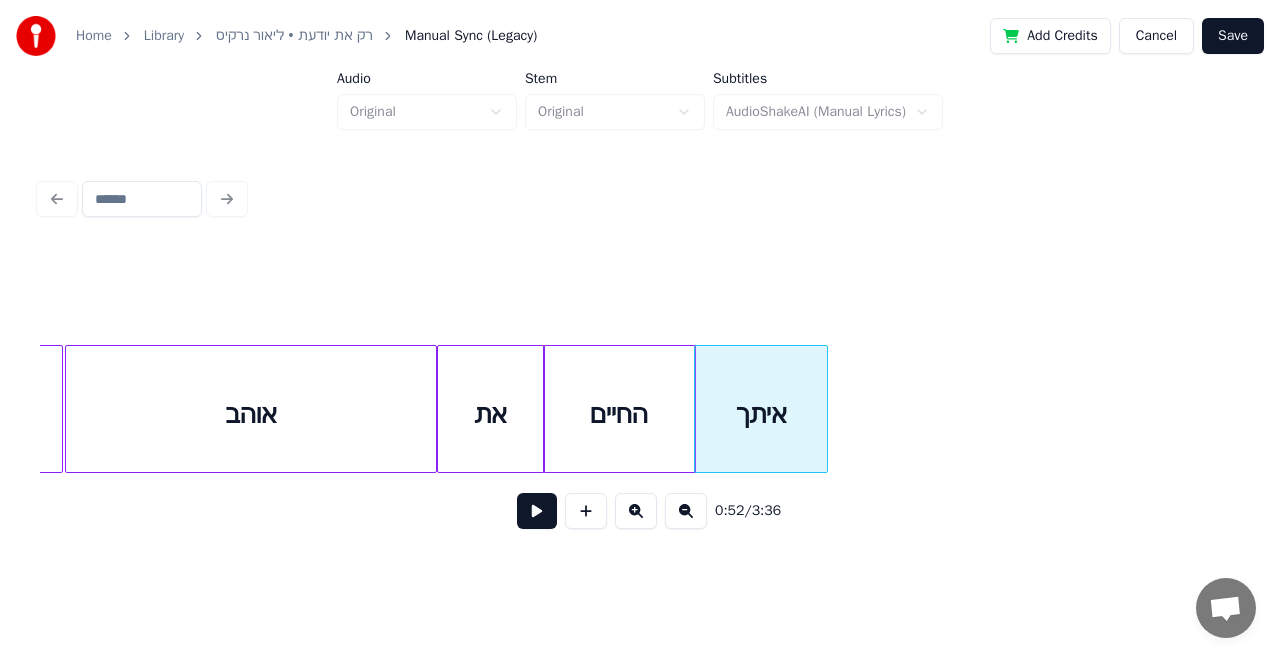 click at bounding box center [692, 409] 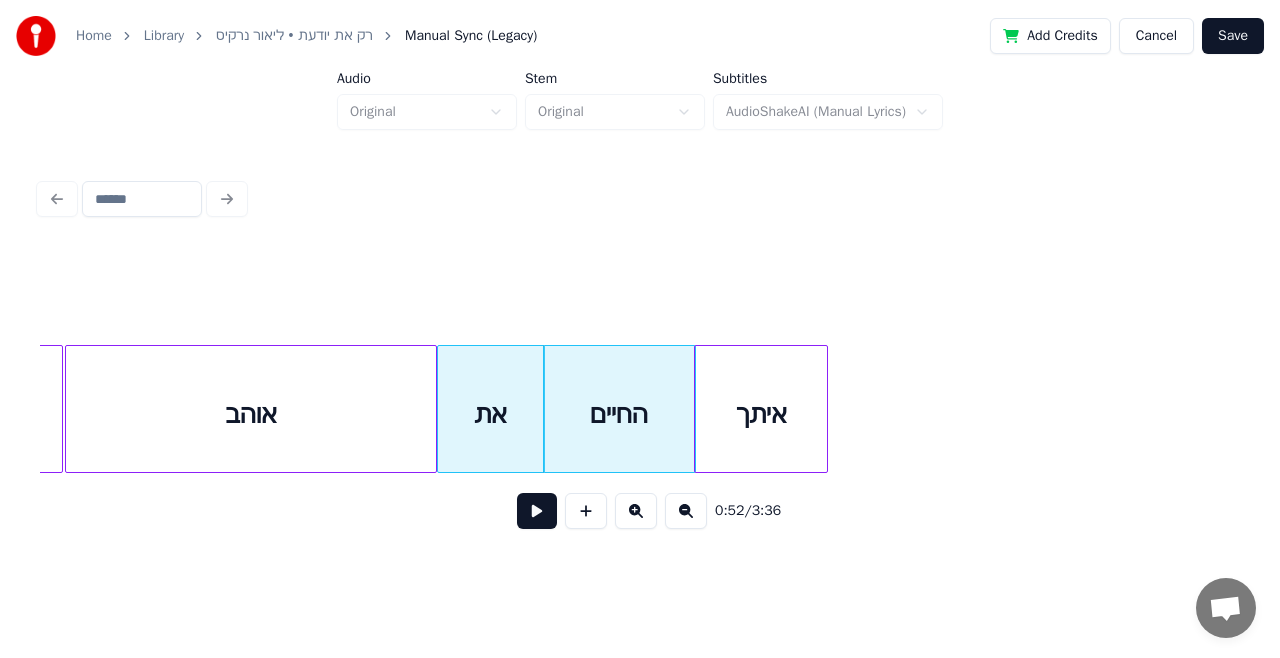 click on "אוהב" at bounding box center [251, 414] 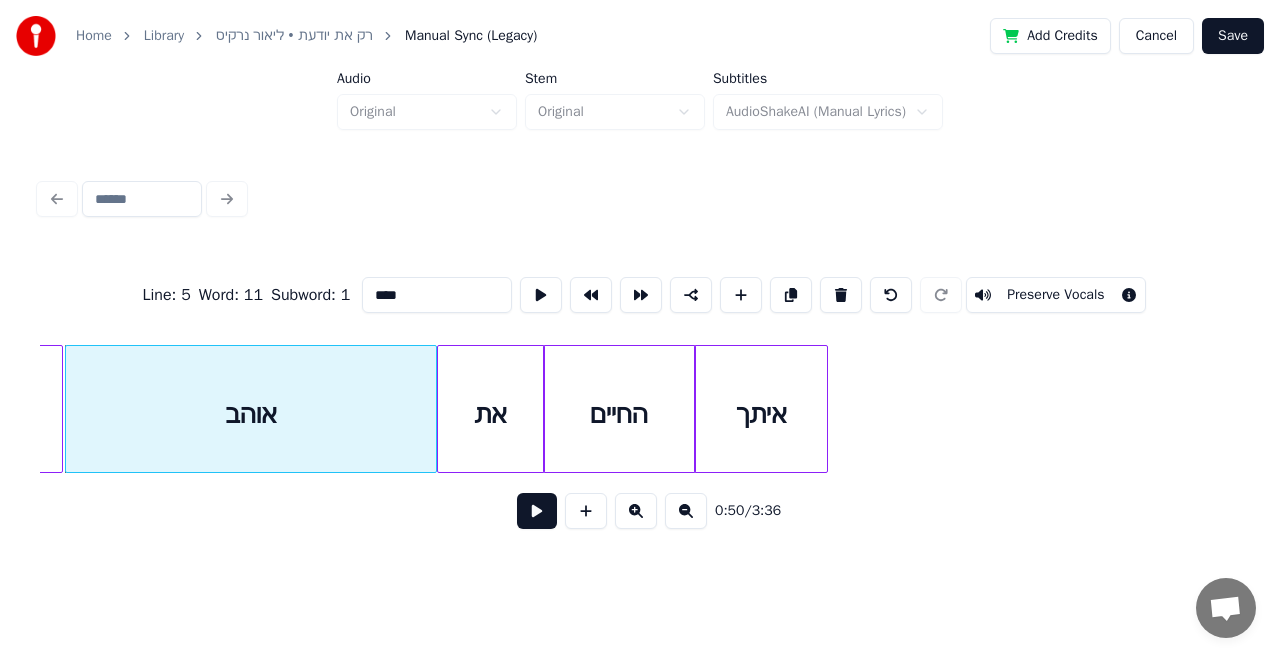 click at bounding box center [537, 511] 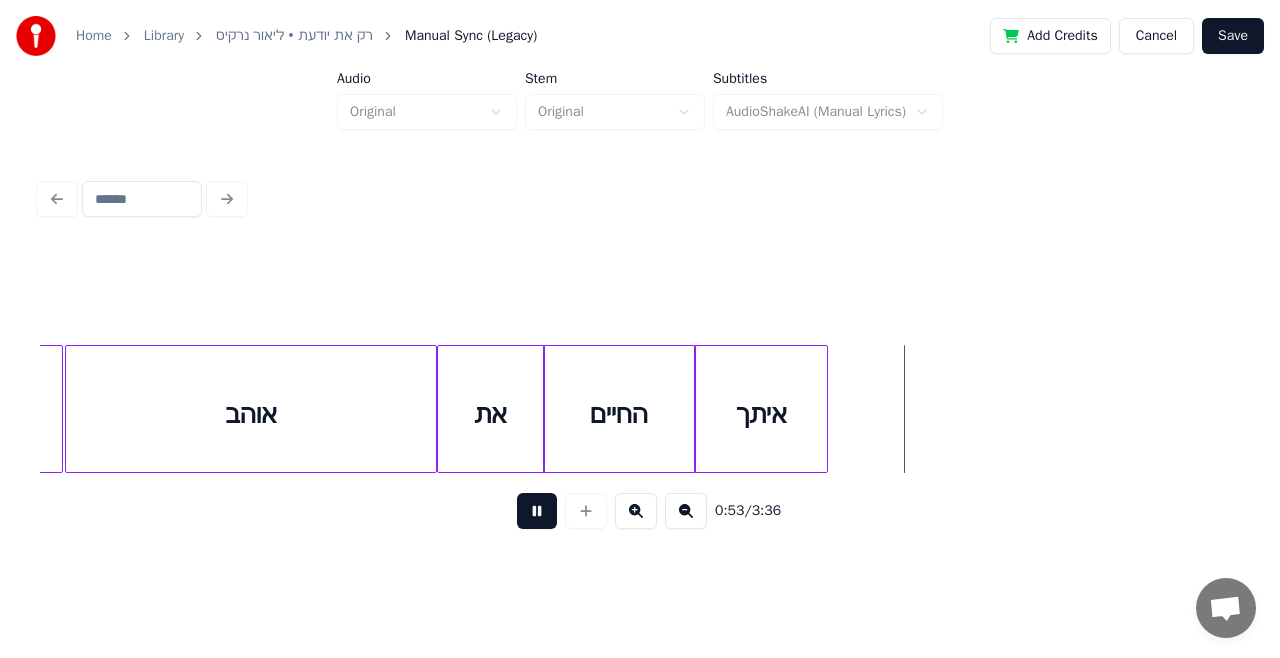 click at bounding box center (537, 511) 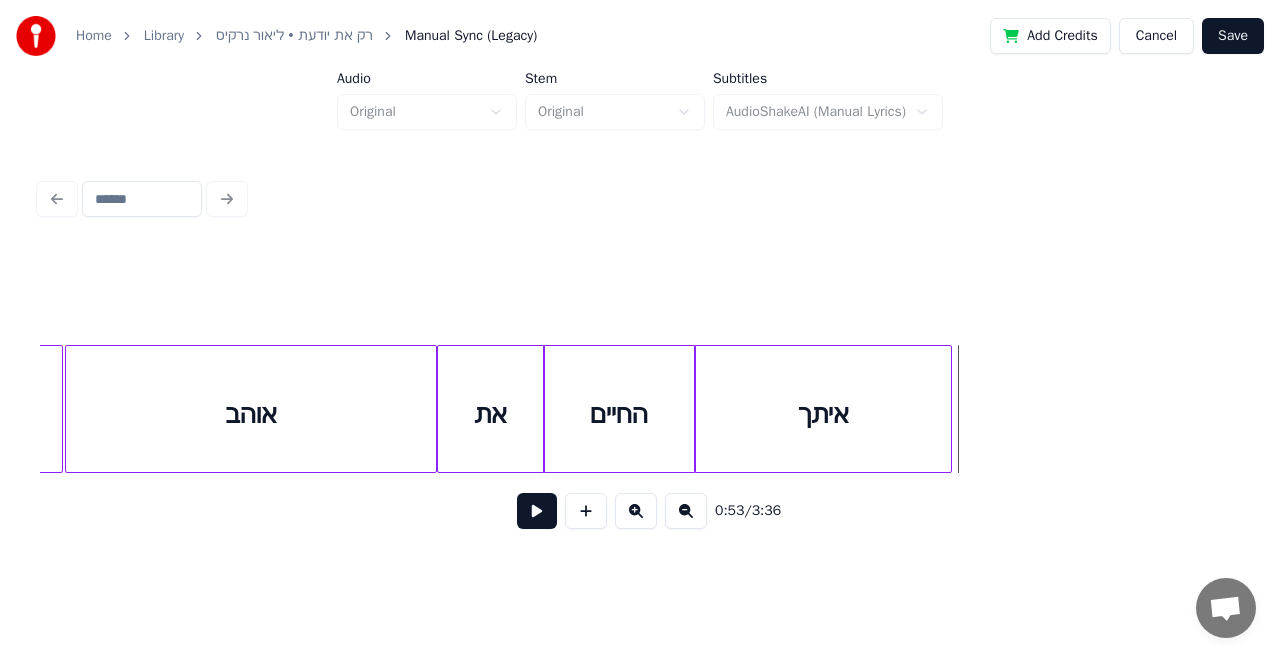 click at bounding box center (948, 409) 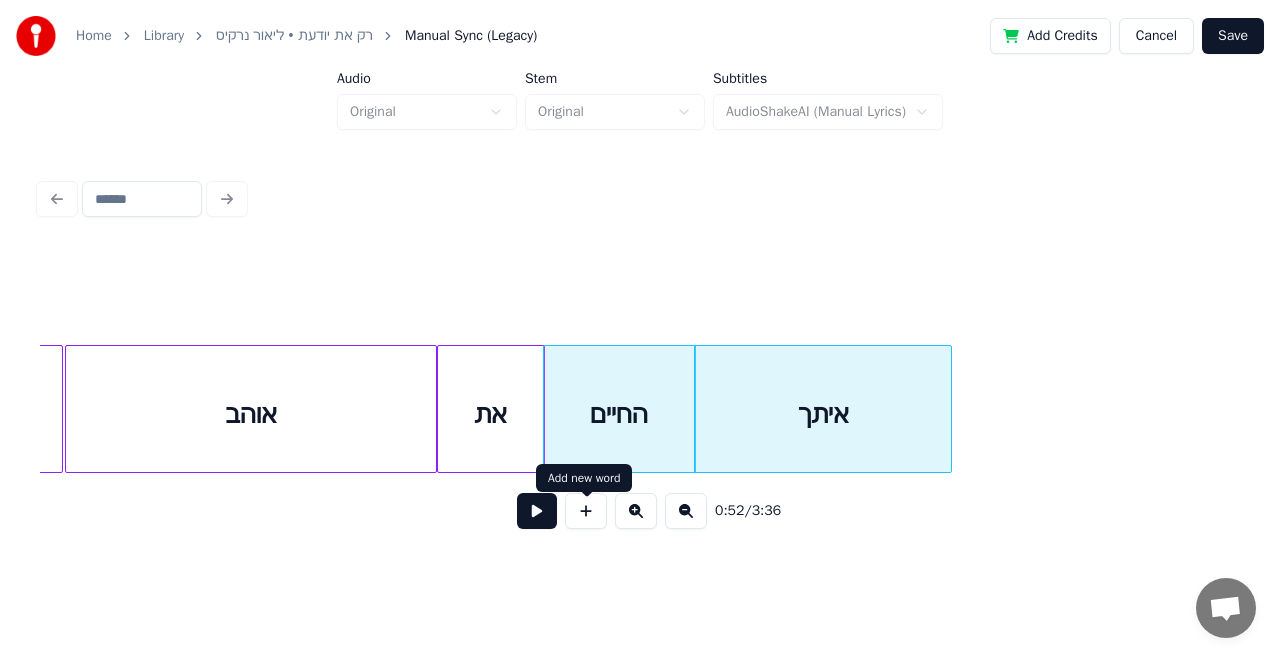 click at bounding box center [586, 511] 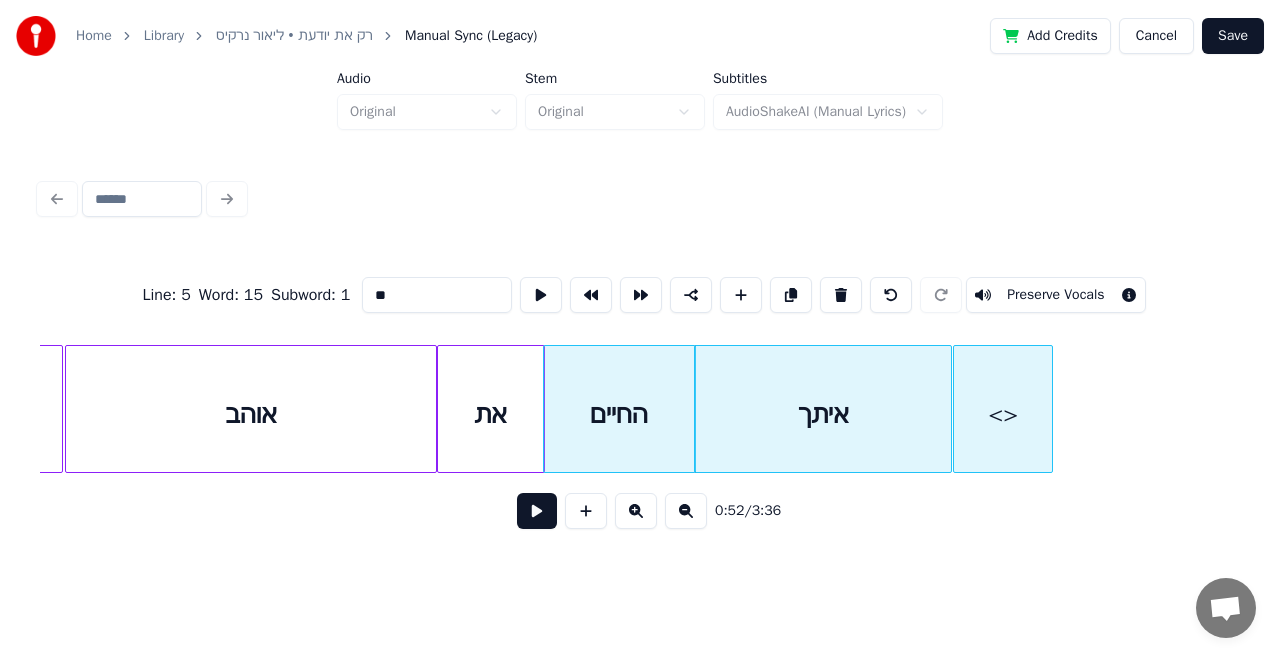 click on "<>" at bounding box center [1003, 414] 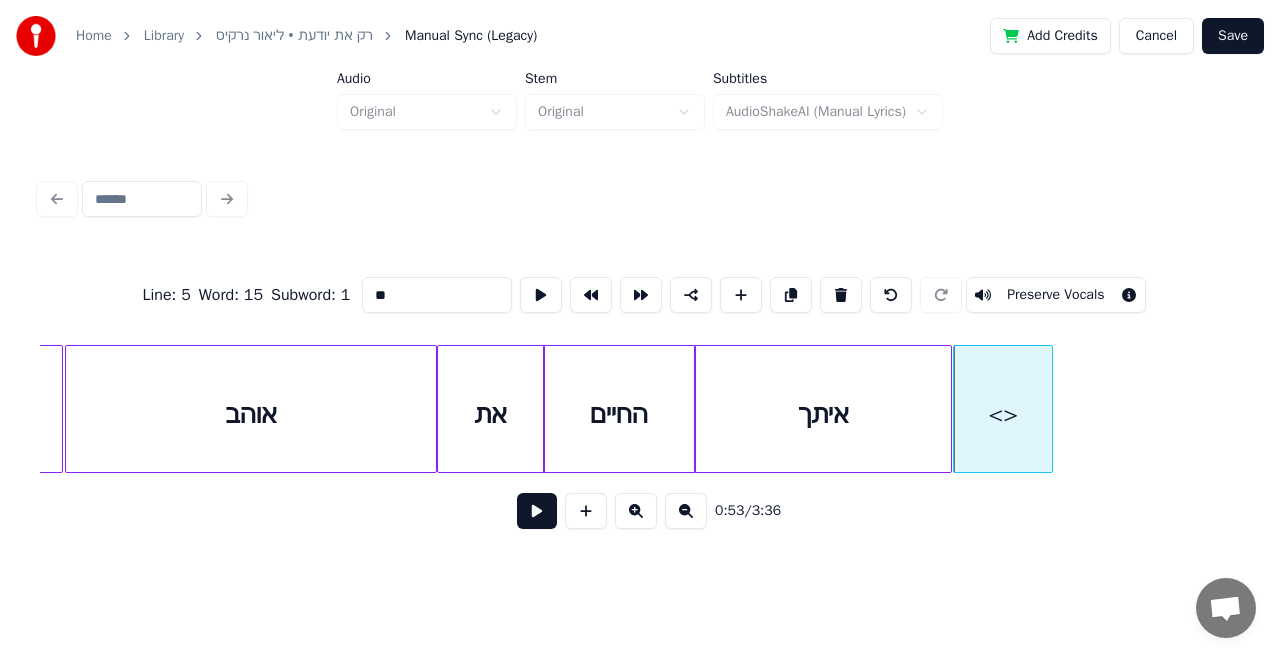 click on "**" at bounding box center (437, 295) 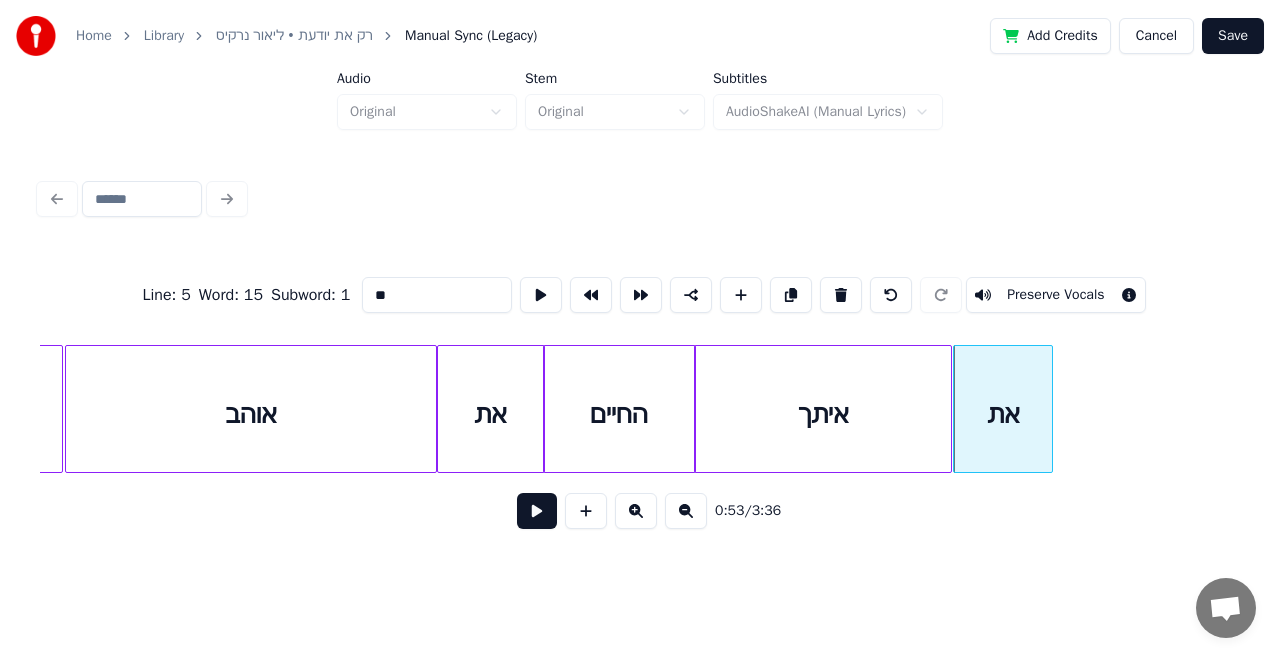 click at bounding box center (441, 409) 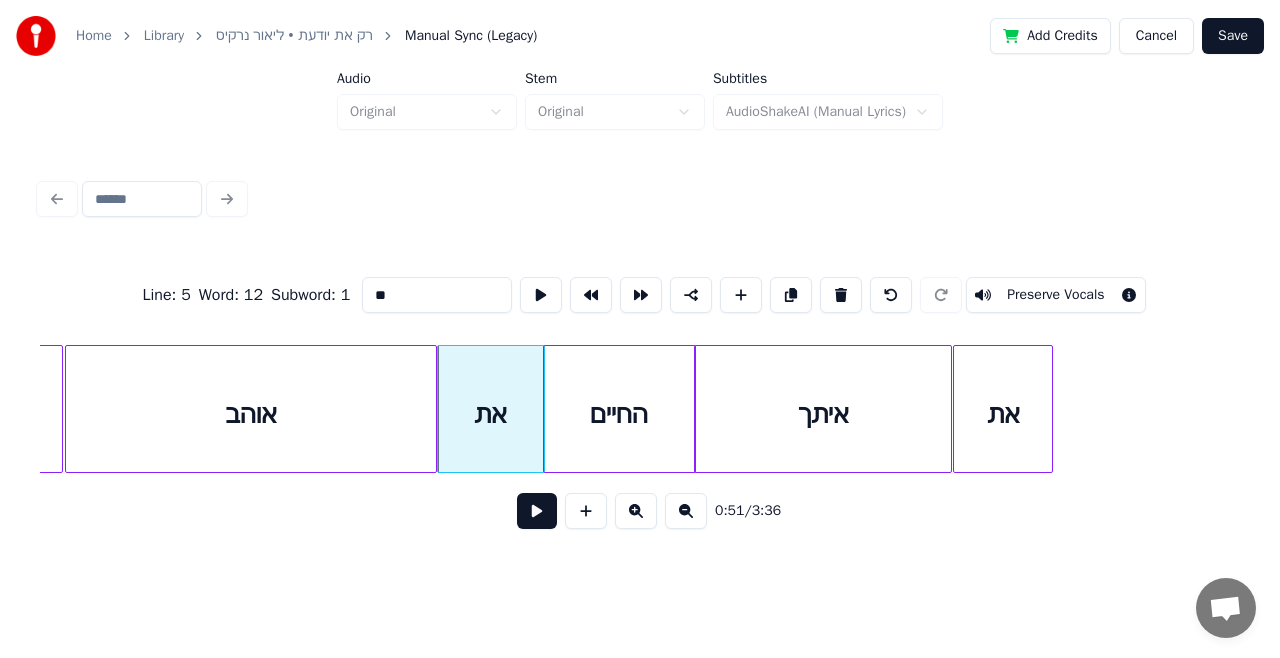type on "**" 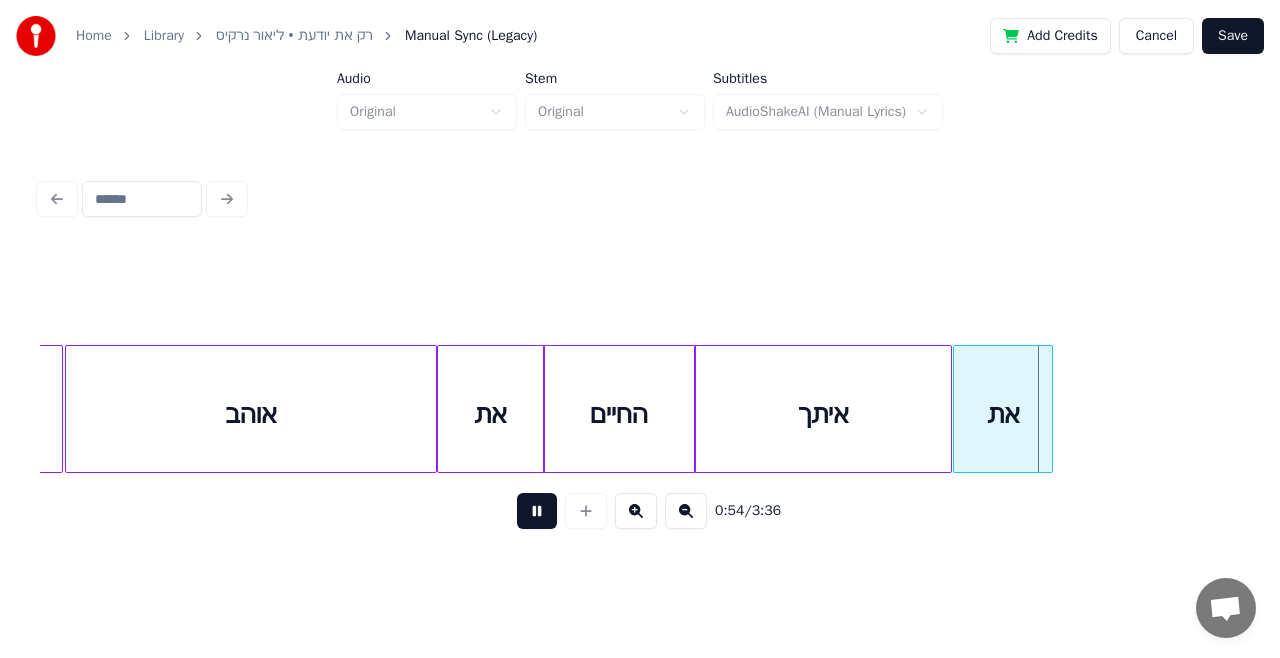 click at bounding box center [537, 511] 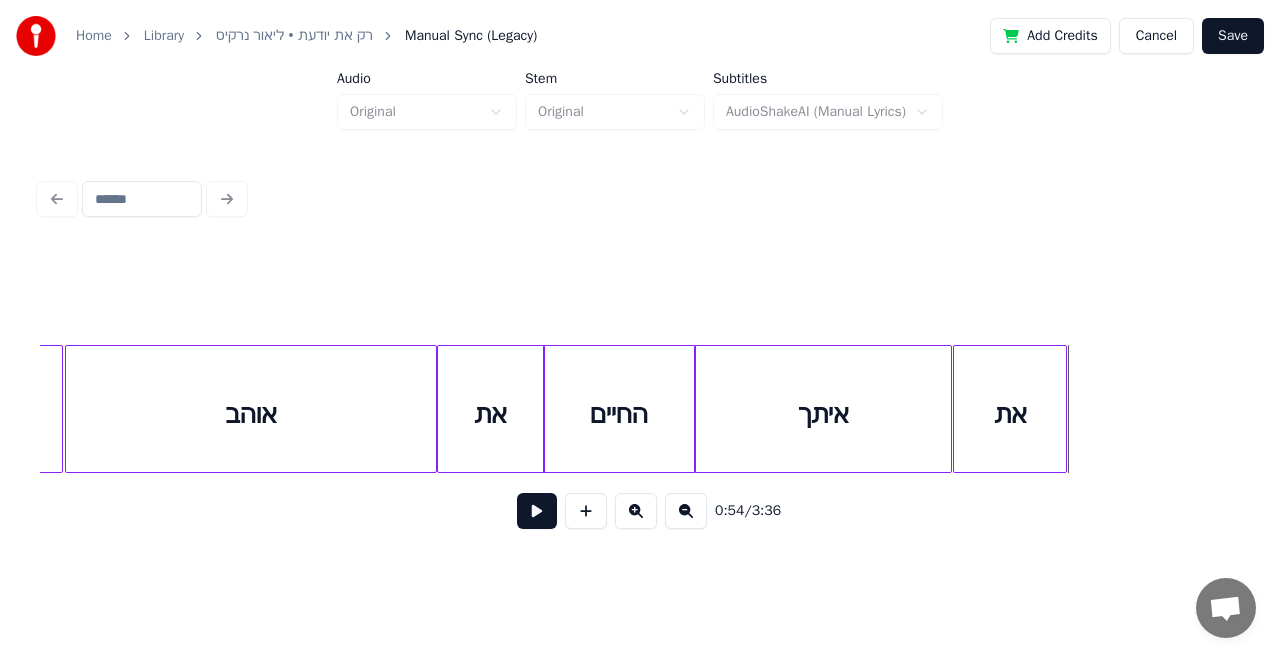 click at bounding box center [1063, 409] 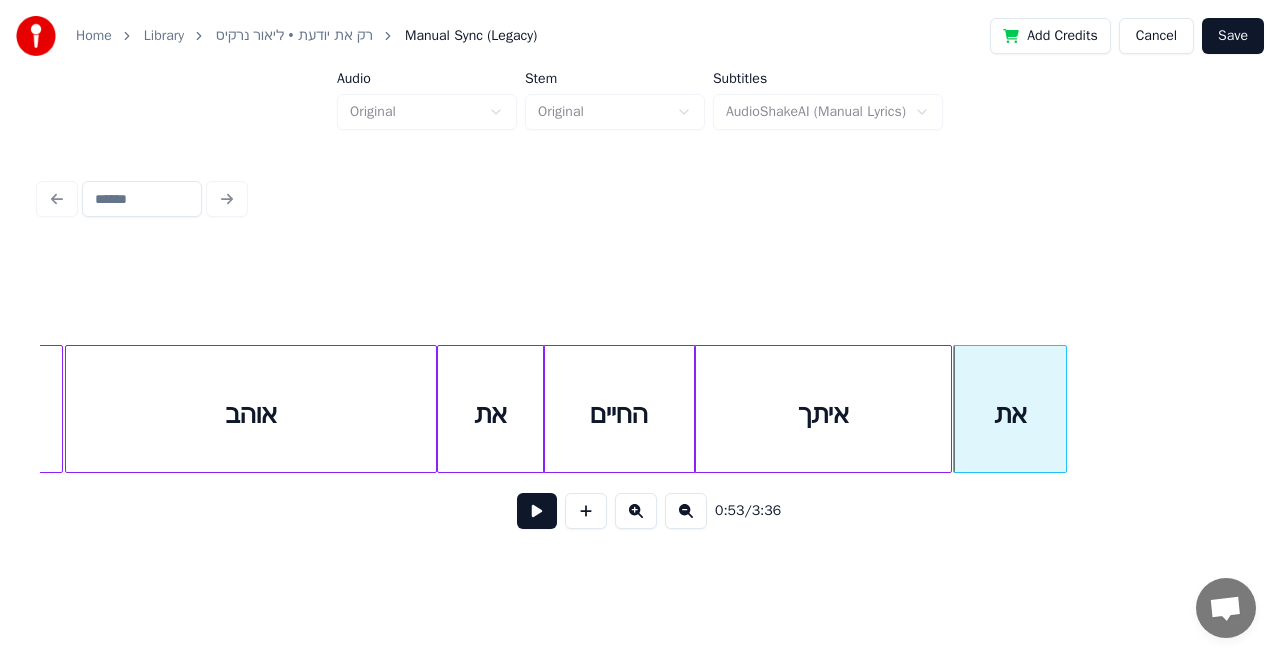 click on "את" at bounding box center (490, 414) 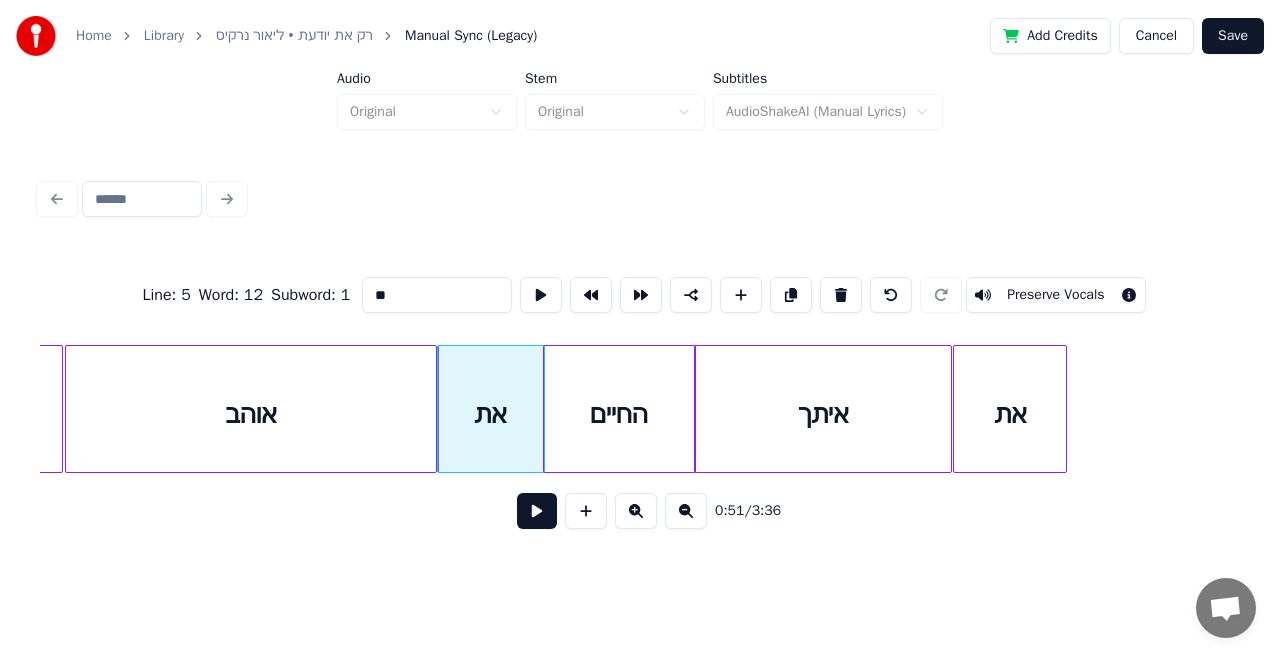 click at bounding box center (537, 511) 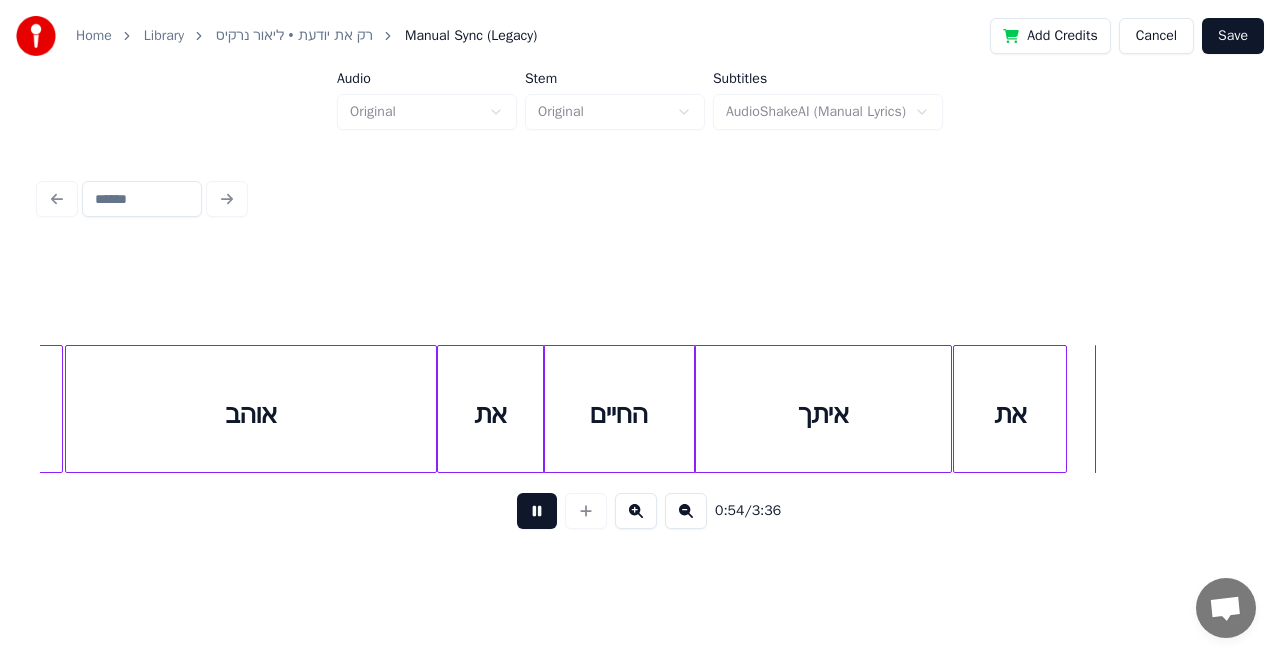 click at bounding box center (537, 511) 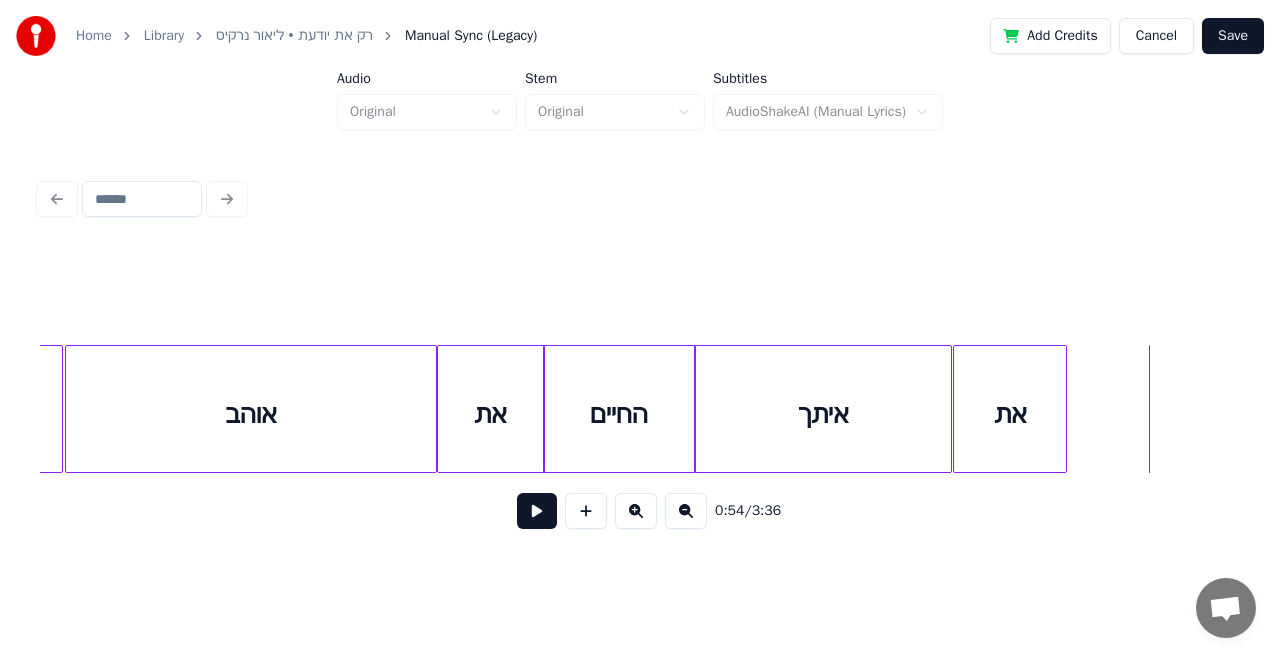 click at bounding box center [636, 511] 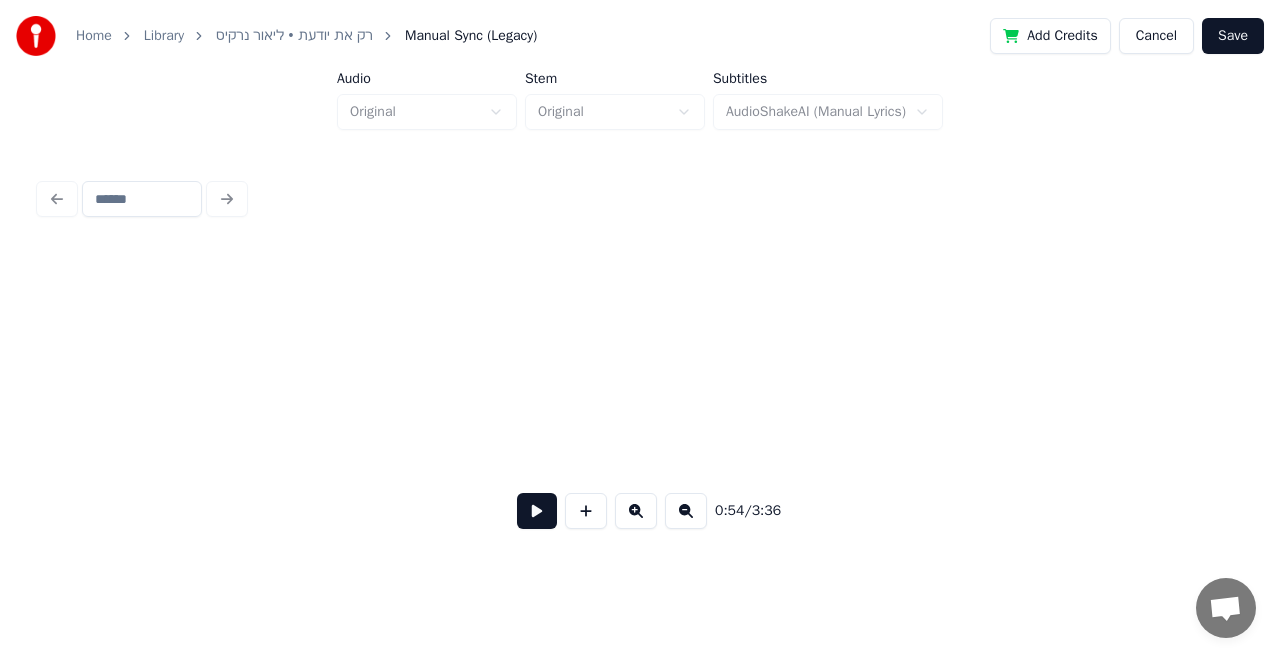 scroll, scrollTop: 0, scrollLeft: 15272, axis: horizontal 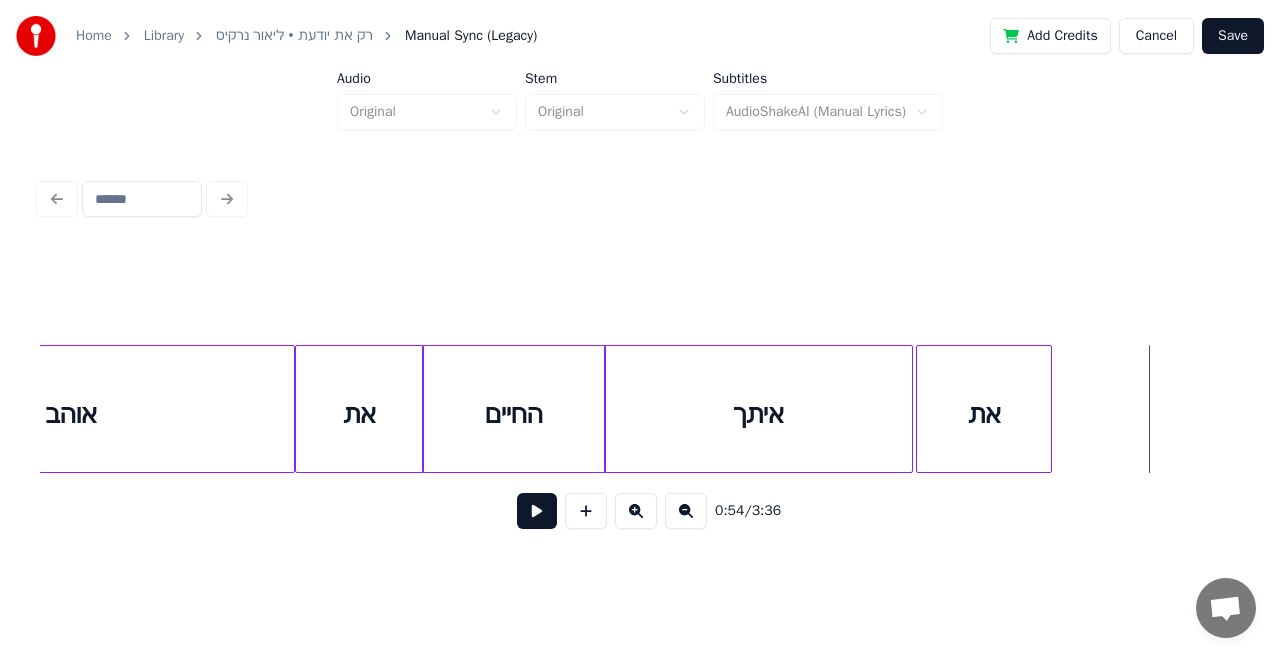 click on "את" at bounding box center [984, 414] 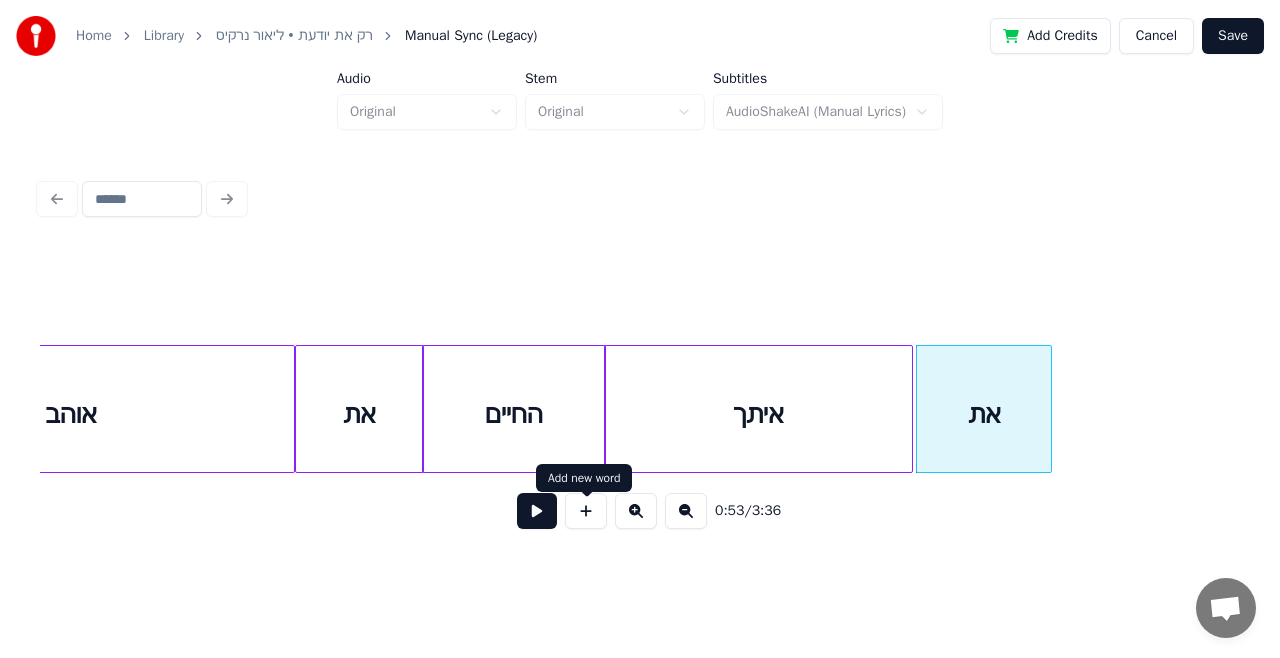 click at bounding box center [586, 511] 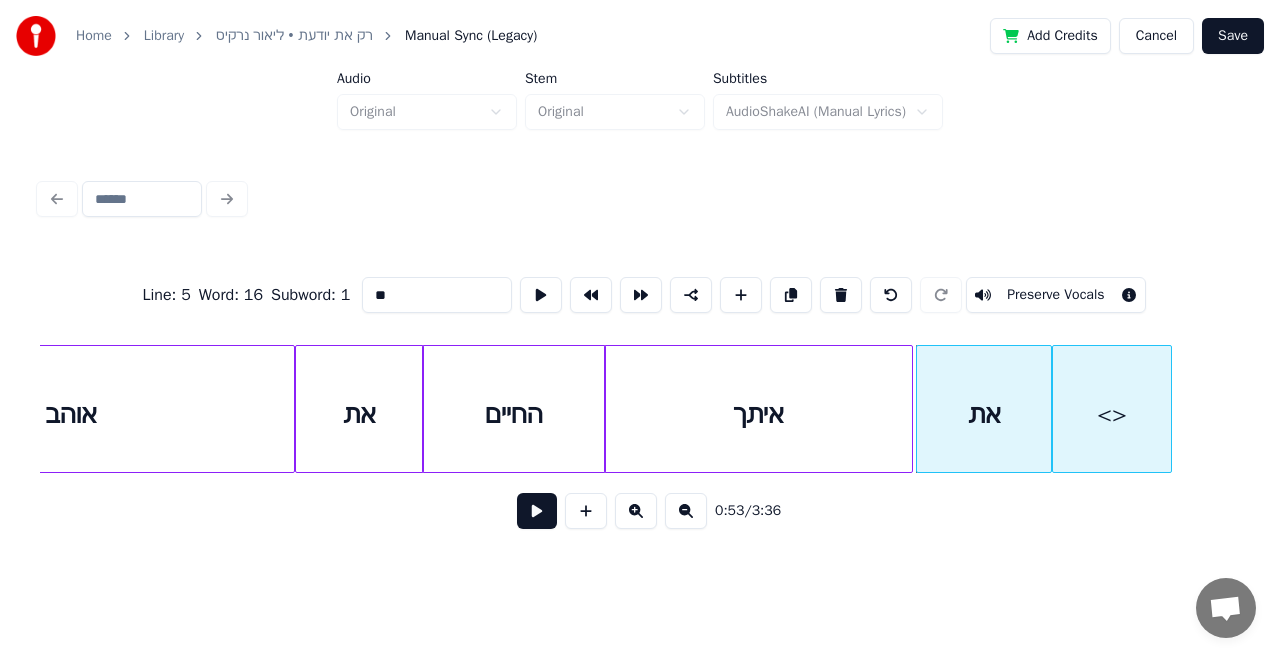 click on "<>" at bounding box center [1112, 414] 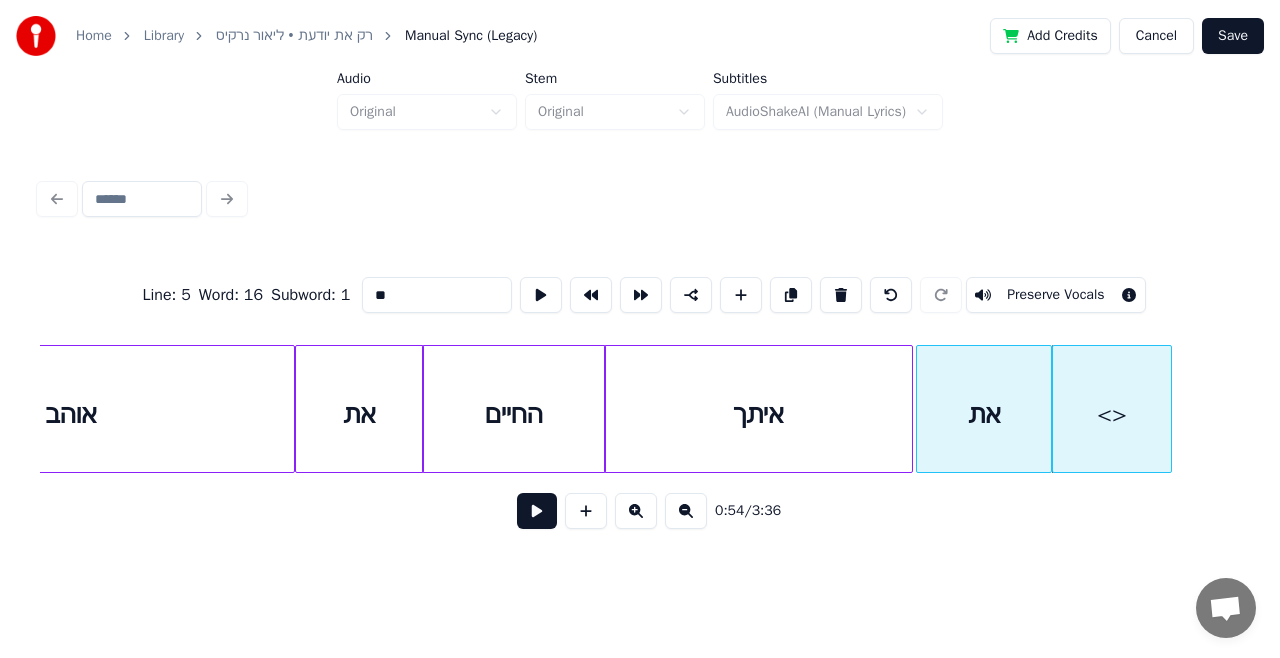 click on "**" at bounding box center (437, 295) 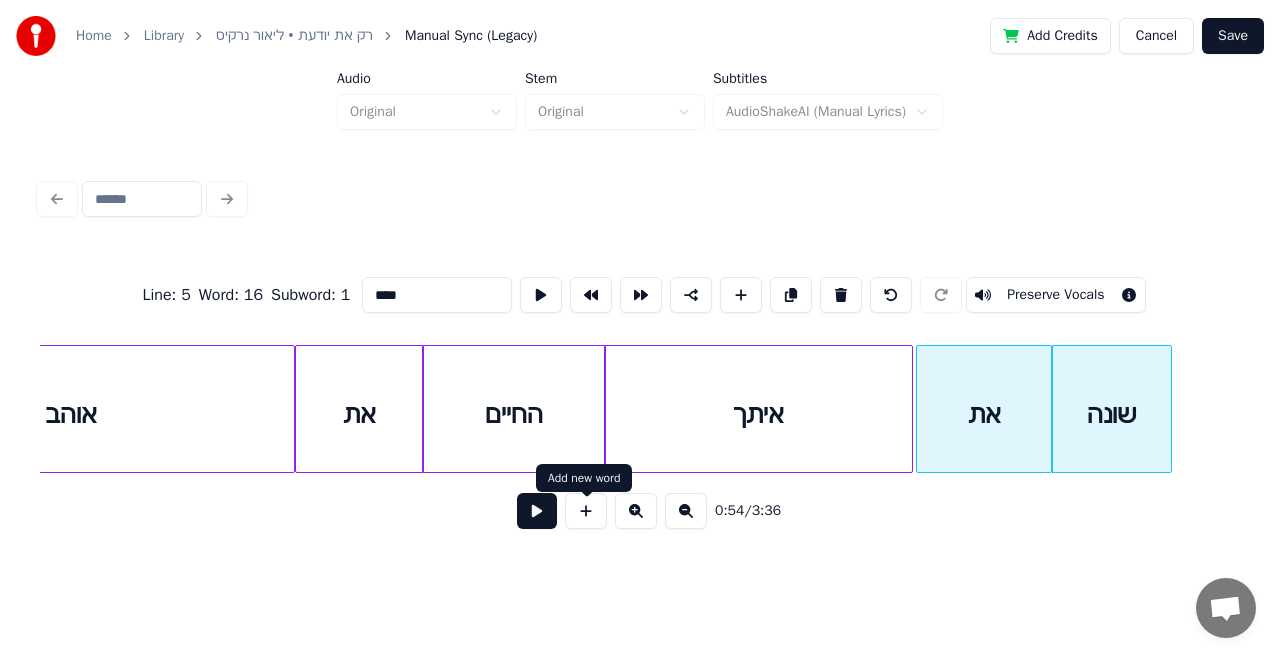 click at bounding box center [586, 511] 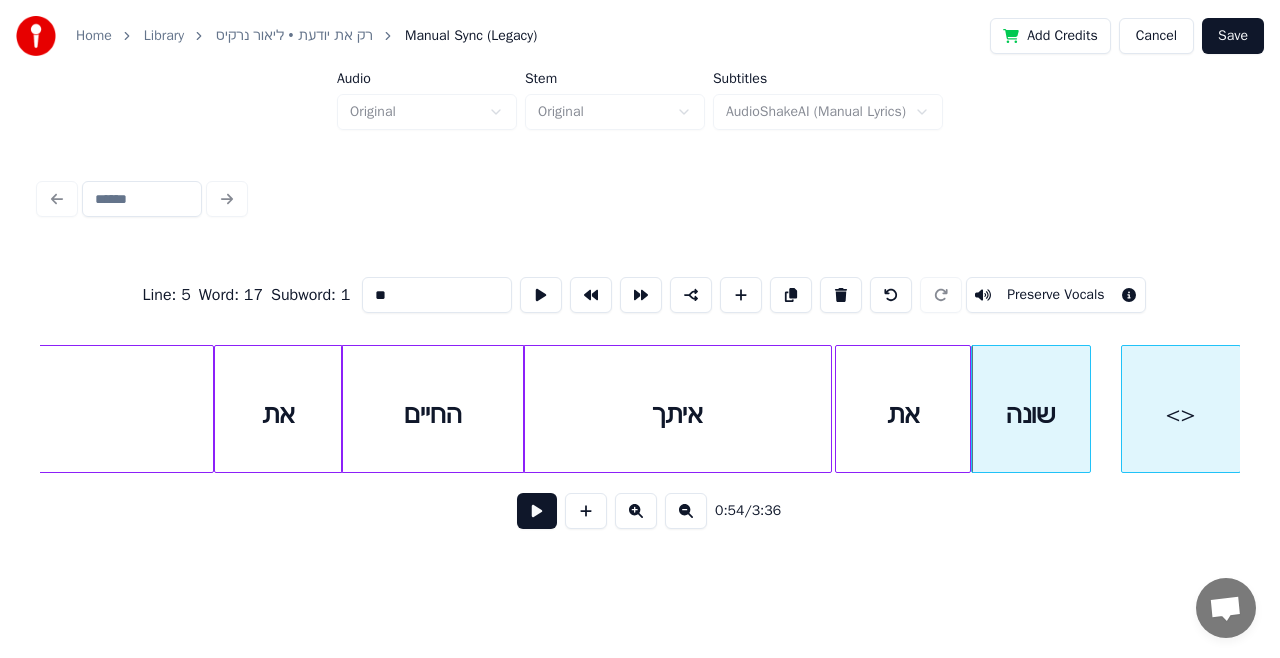 scroll, scrollTop: 0, scrollLeft: 15370, axis: horizontal 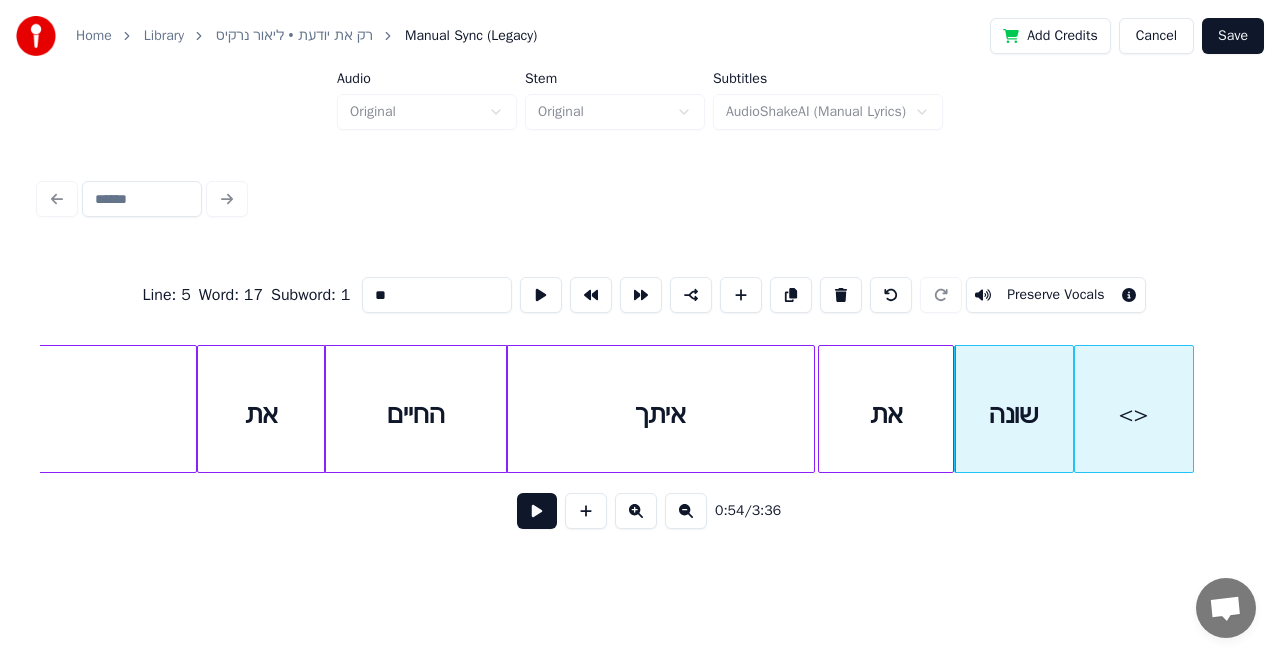 click on "אוהב את החיים איתך את שונה <>" at bounding box center (17128, 409) 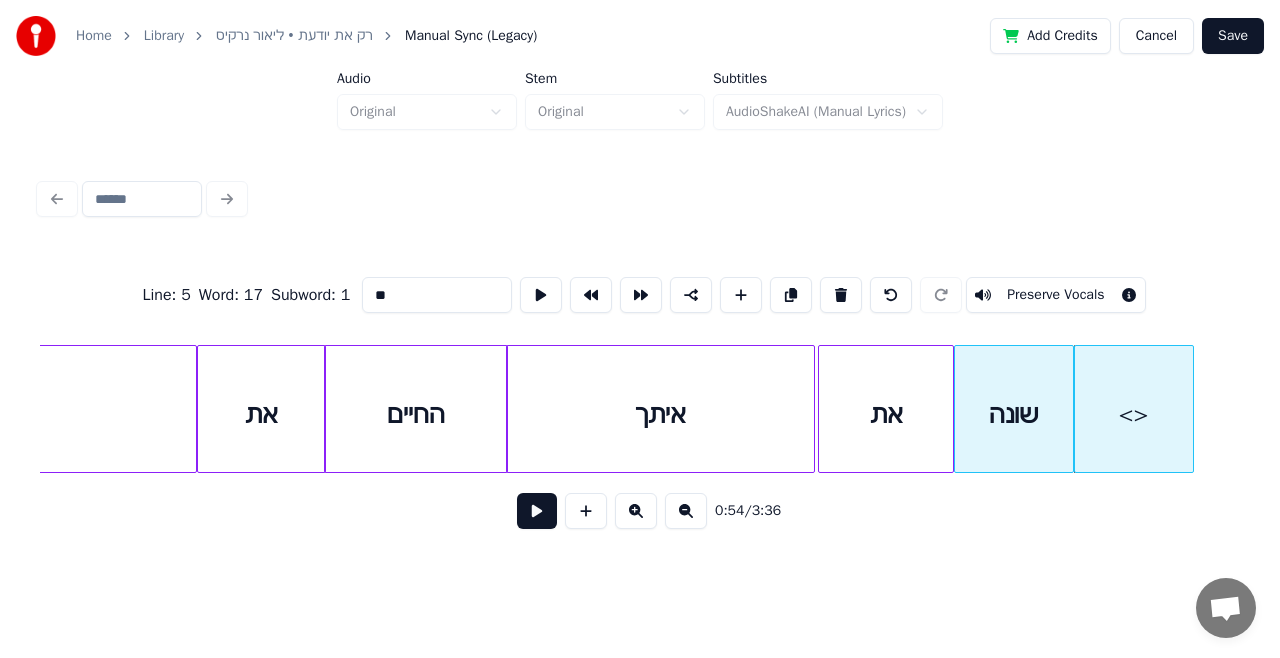 click on "**" at bounding box center (437, 295) 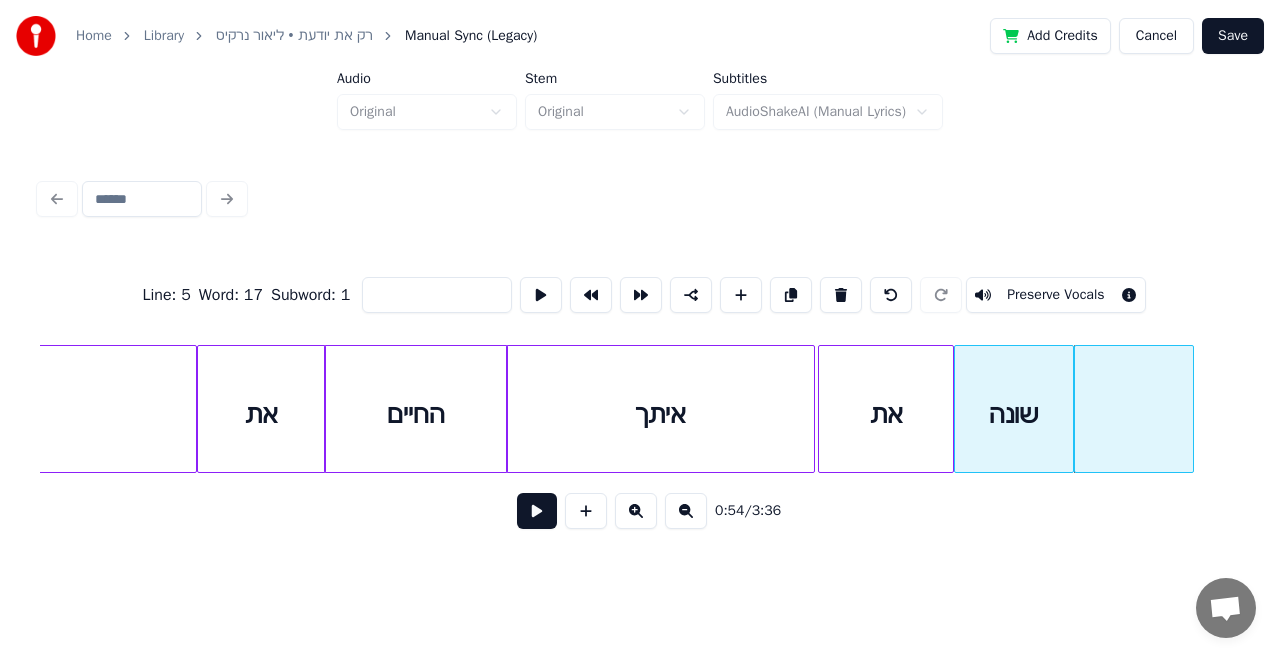 click on "את" at bounding box center (261, 414) 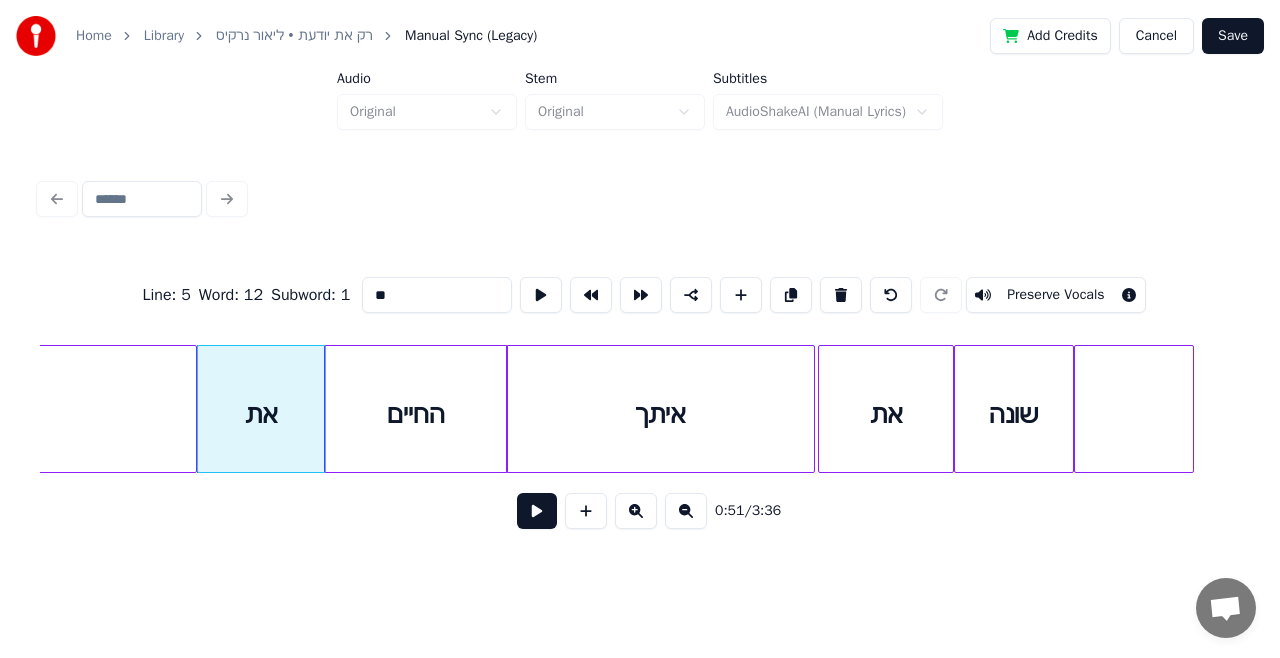 type on "**" 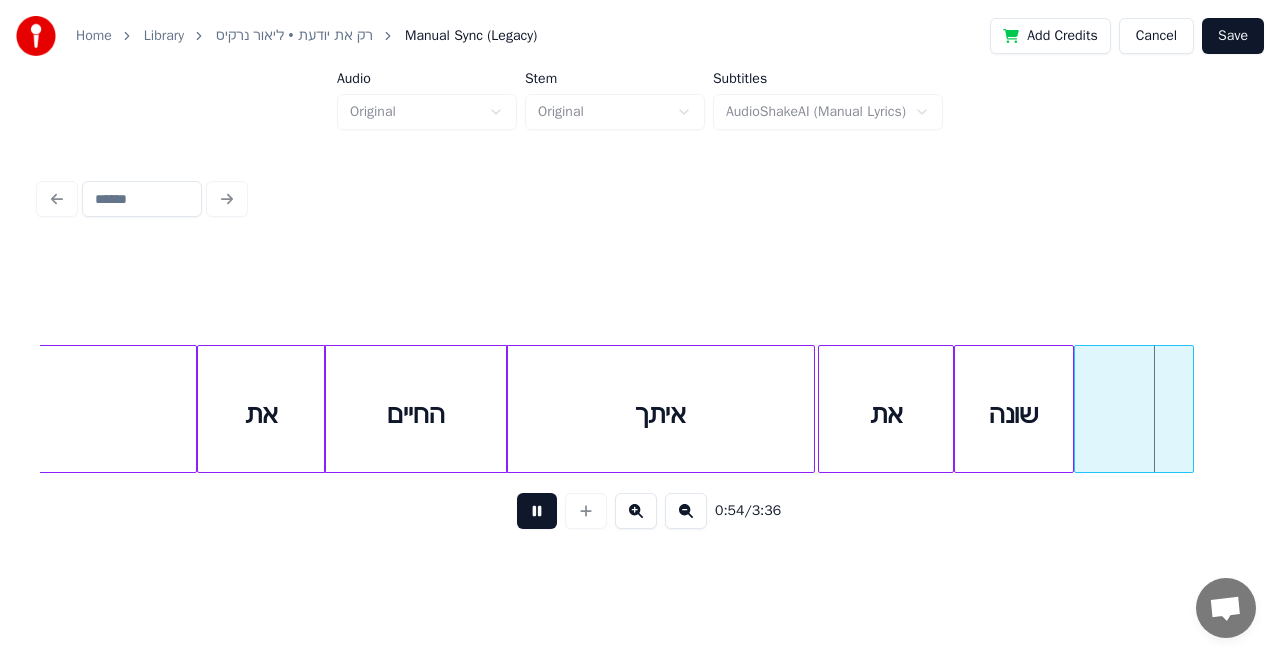 click at bounding box center (537, 511) 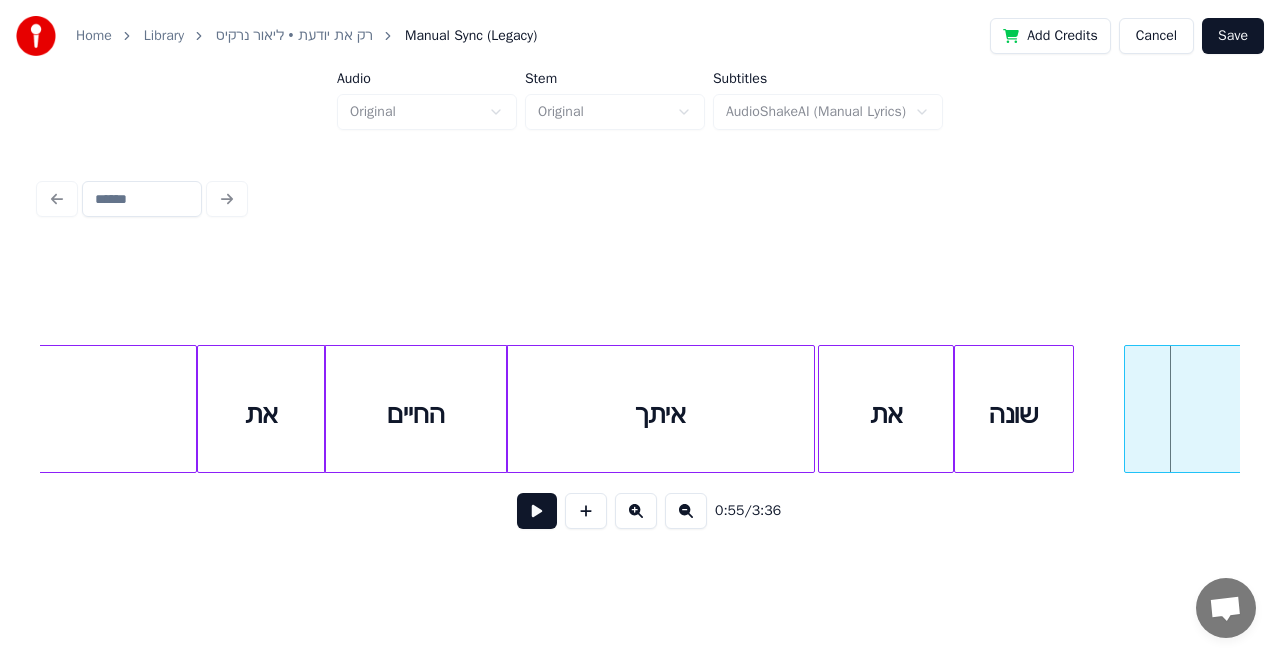 scroll, scrollTop: 0, scrollLeft: 15379, axis: horizontal 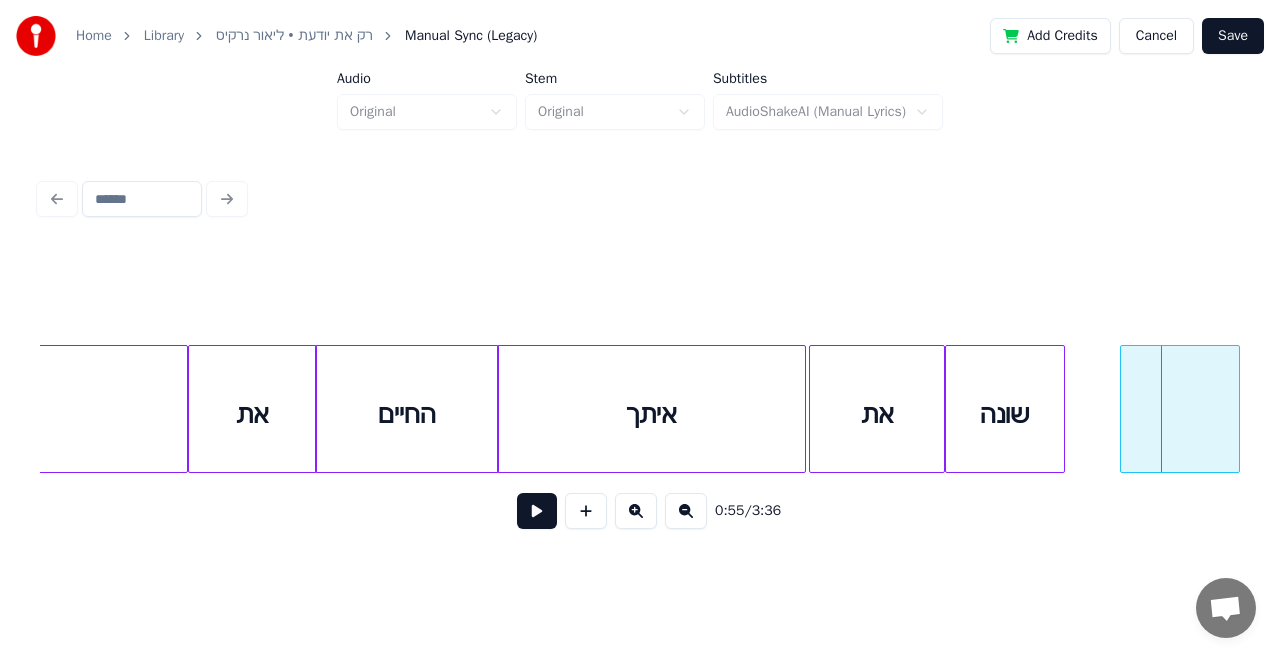 click at bounding box center [1180, 409] 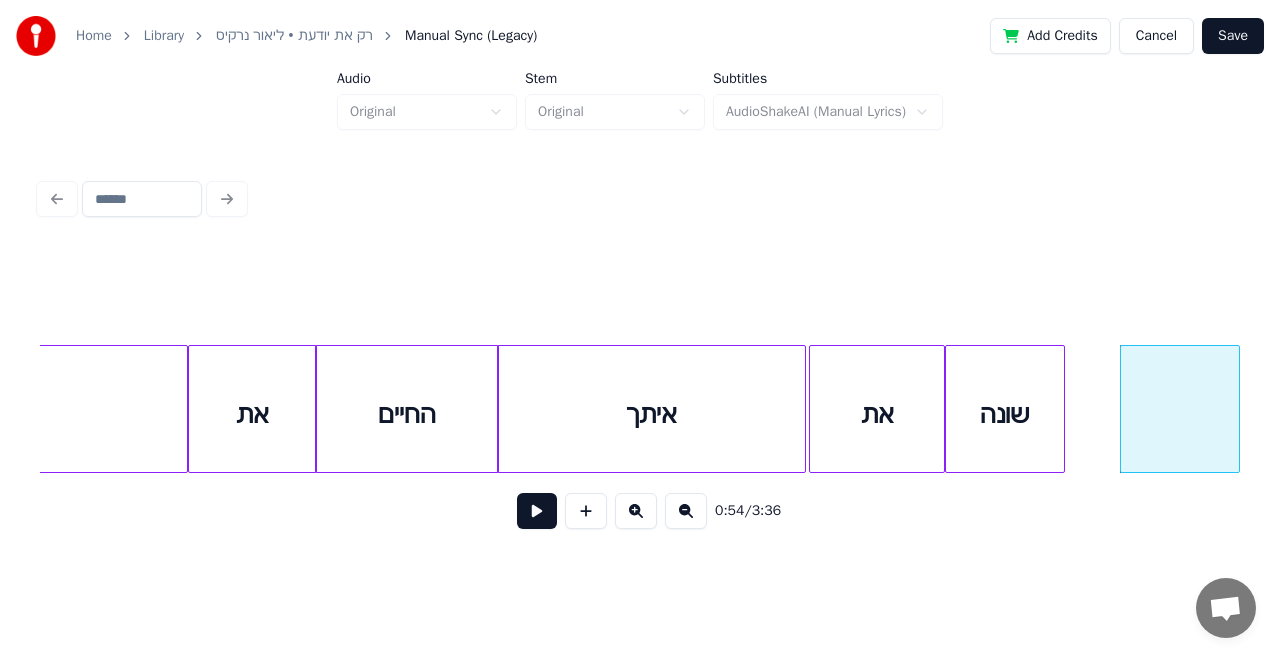 click at bounding box center (1180, 414) 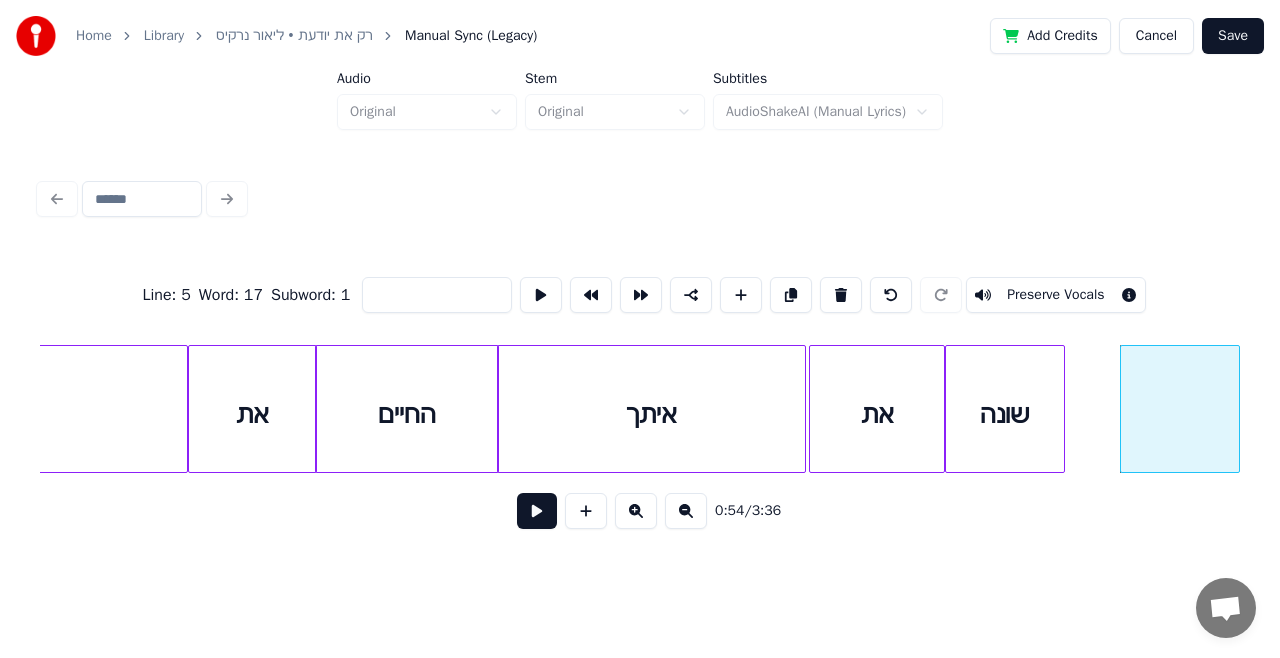 click at bounding box center (437, 295) 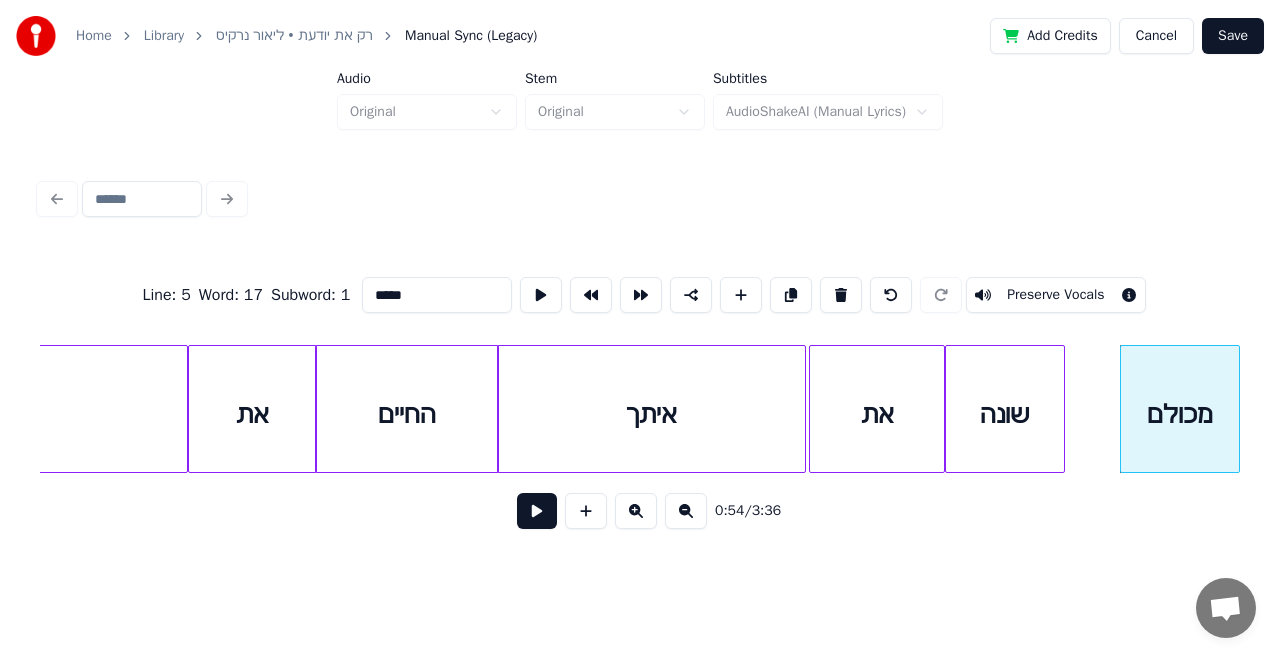 click on "שונה" at bounding box center [1005, 414] 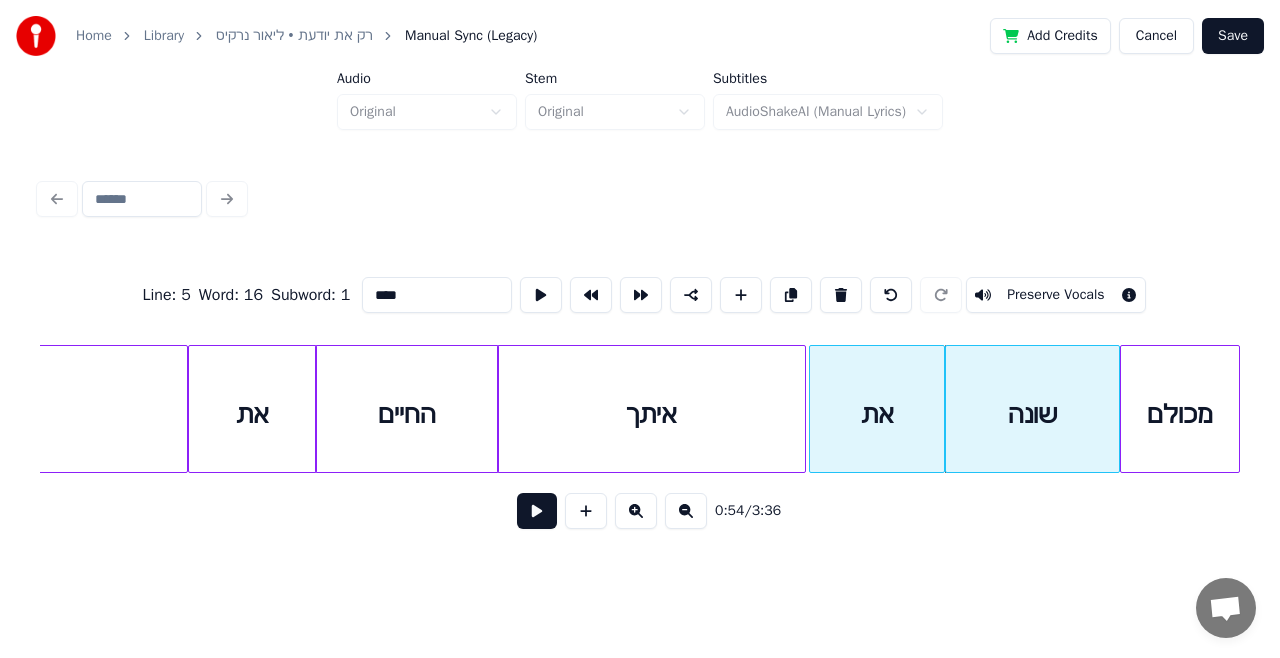 click at bounding box center (1116, 409) 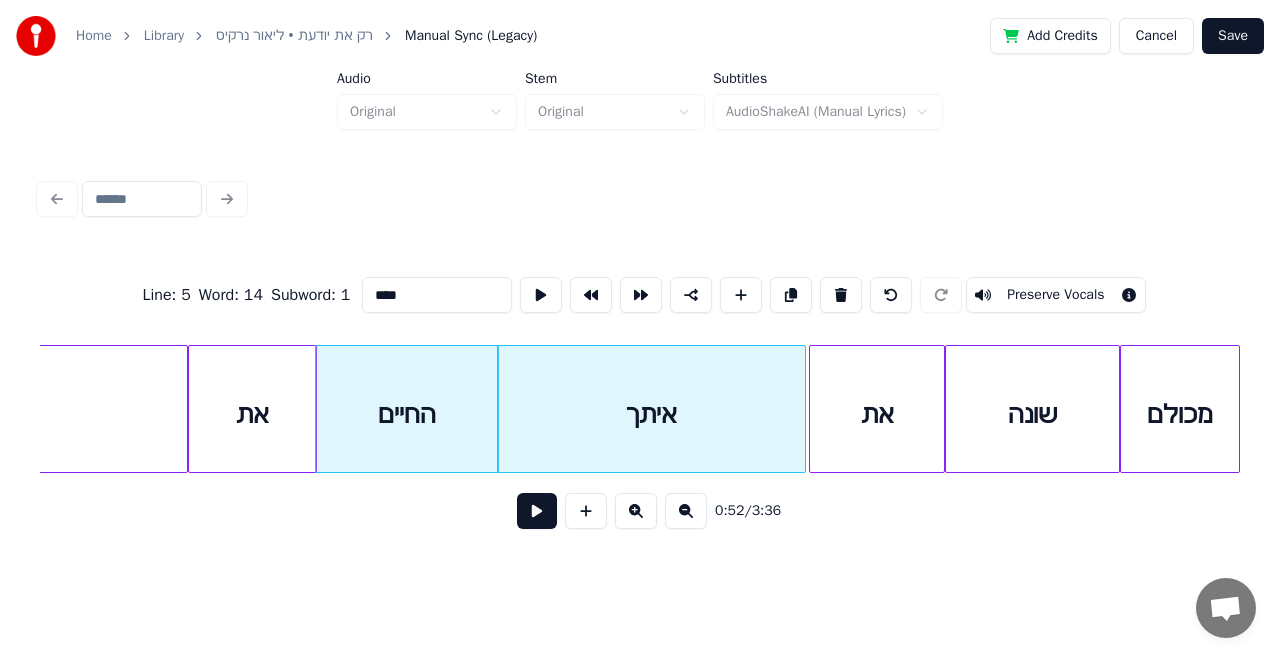 type on "****" 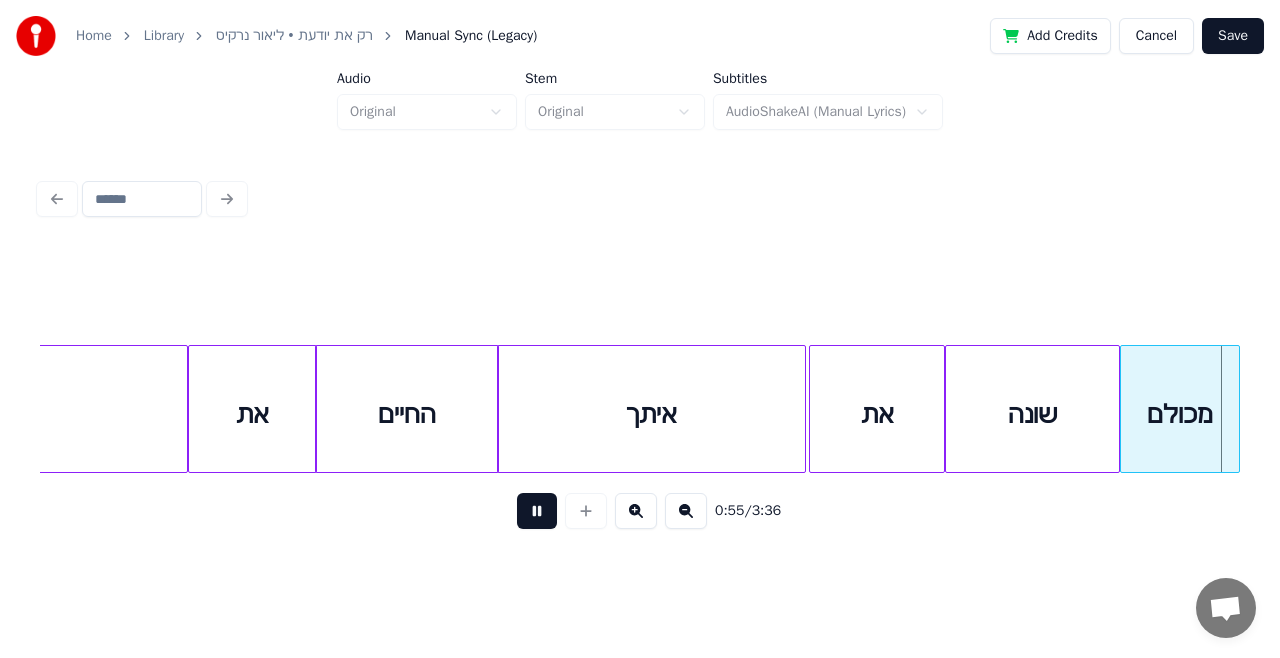 scroll, scrollTop: 0, scrollLeft: 16580, axis: horizontal 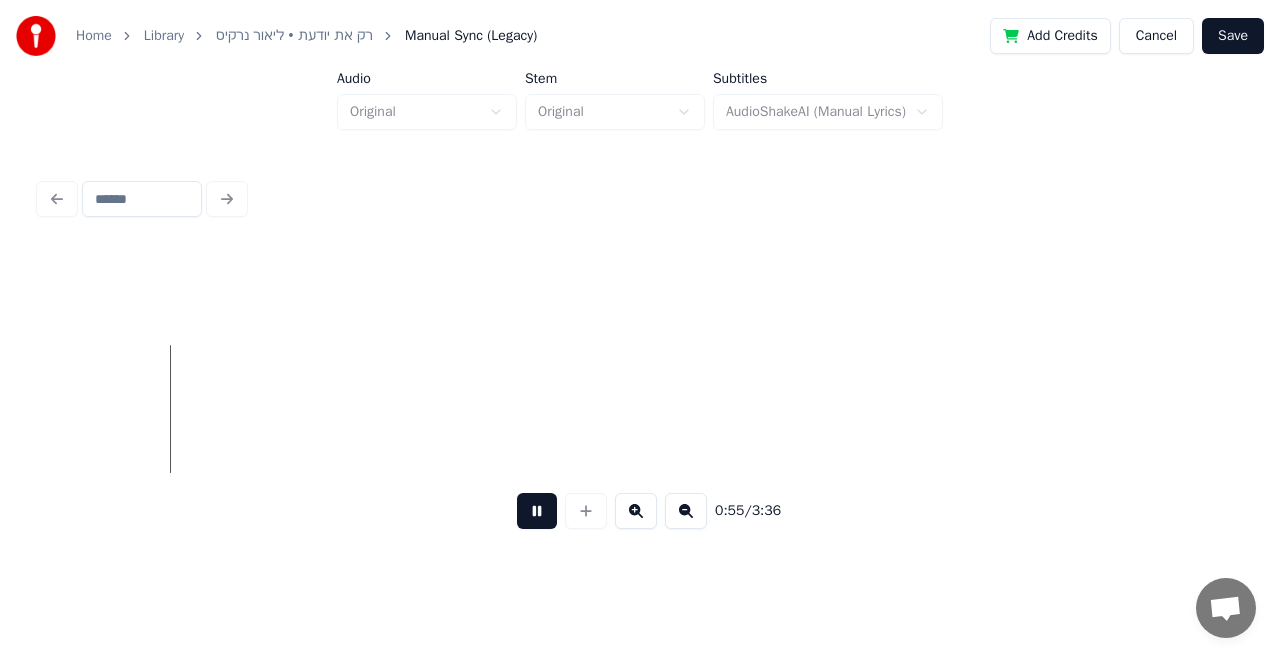 click at bounding box center [537, 511] 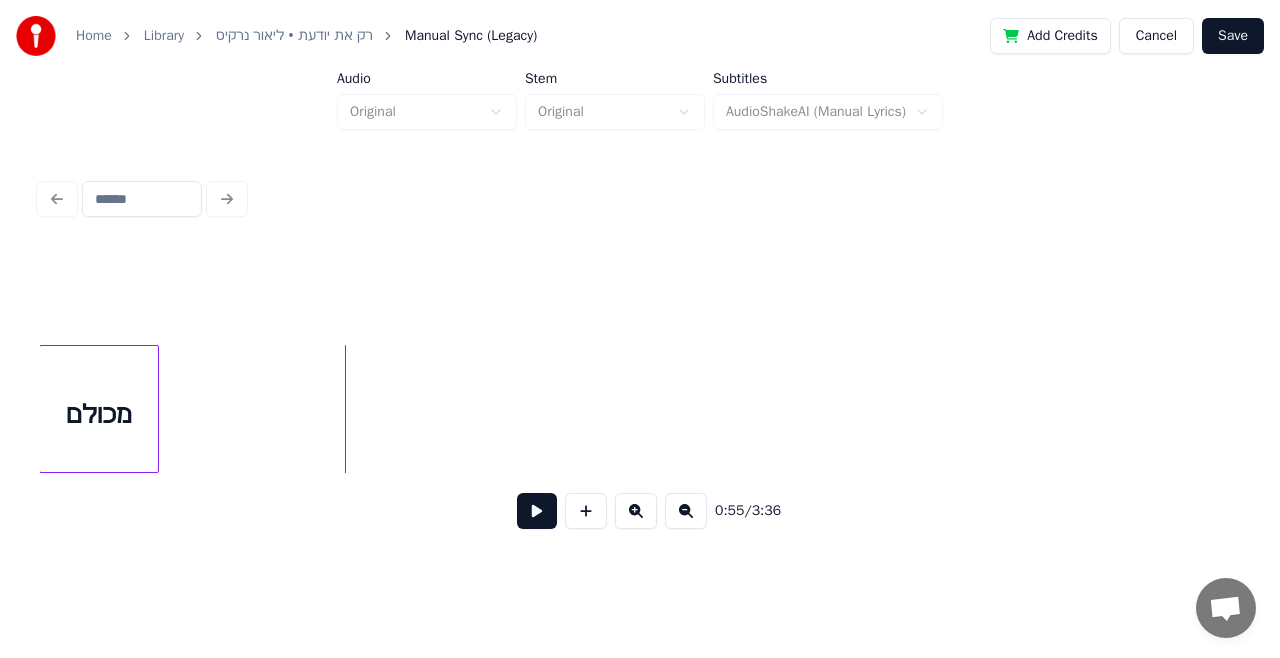 scroll, scrollTop: 0, scrollLeft: 16420, axis: horizontal 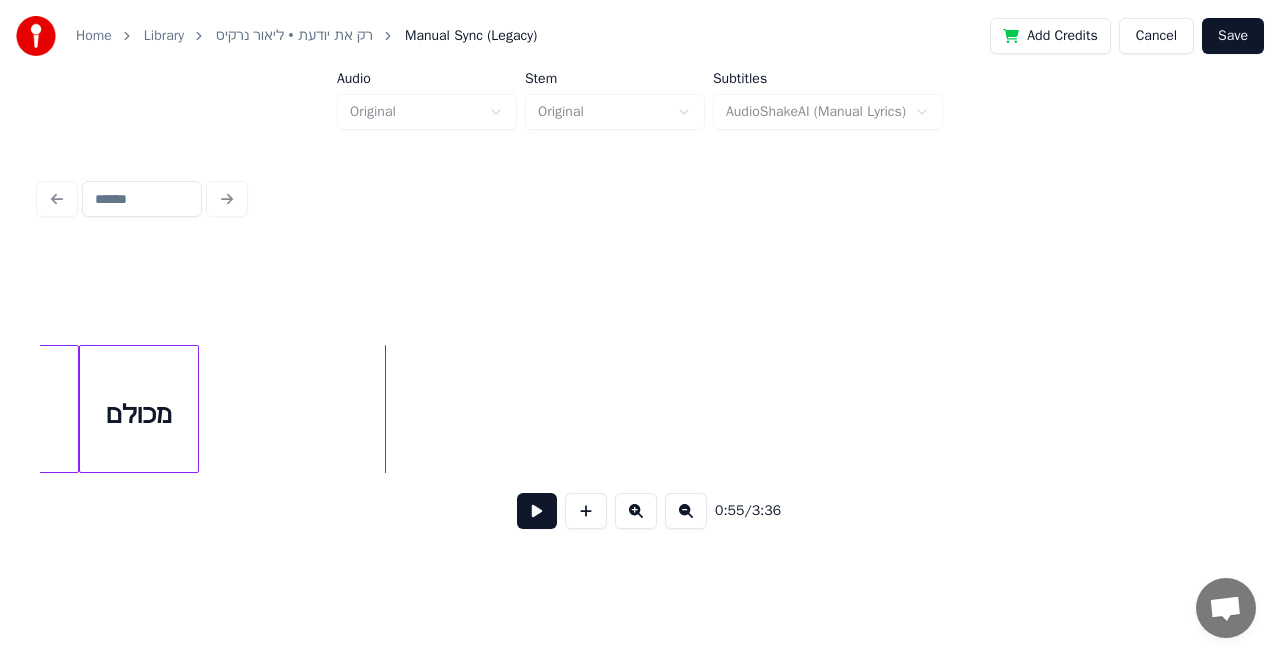 click on "מכולם" at bounding box center [139, 414] 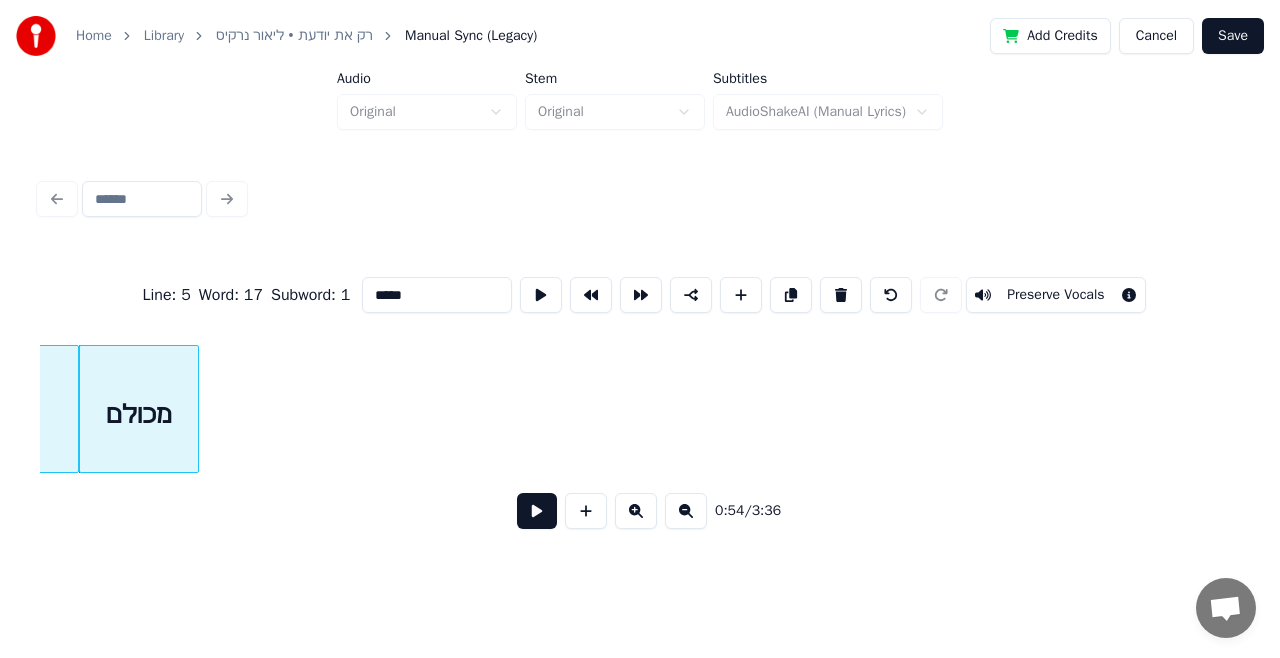 click on "*****" at bounding box center [437, 295] 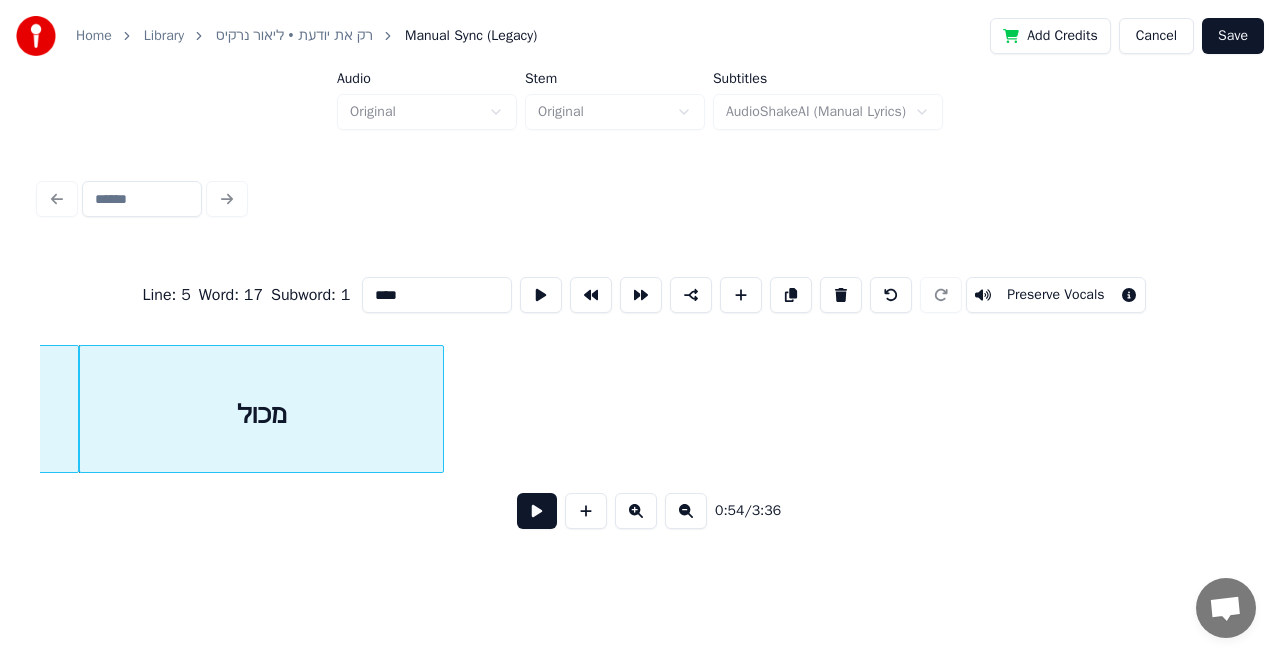 click at bounding box center (440, 409) 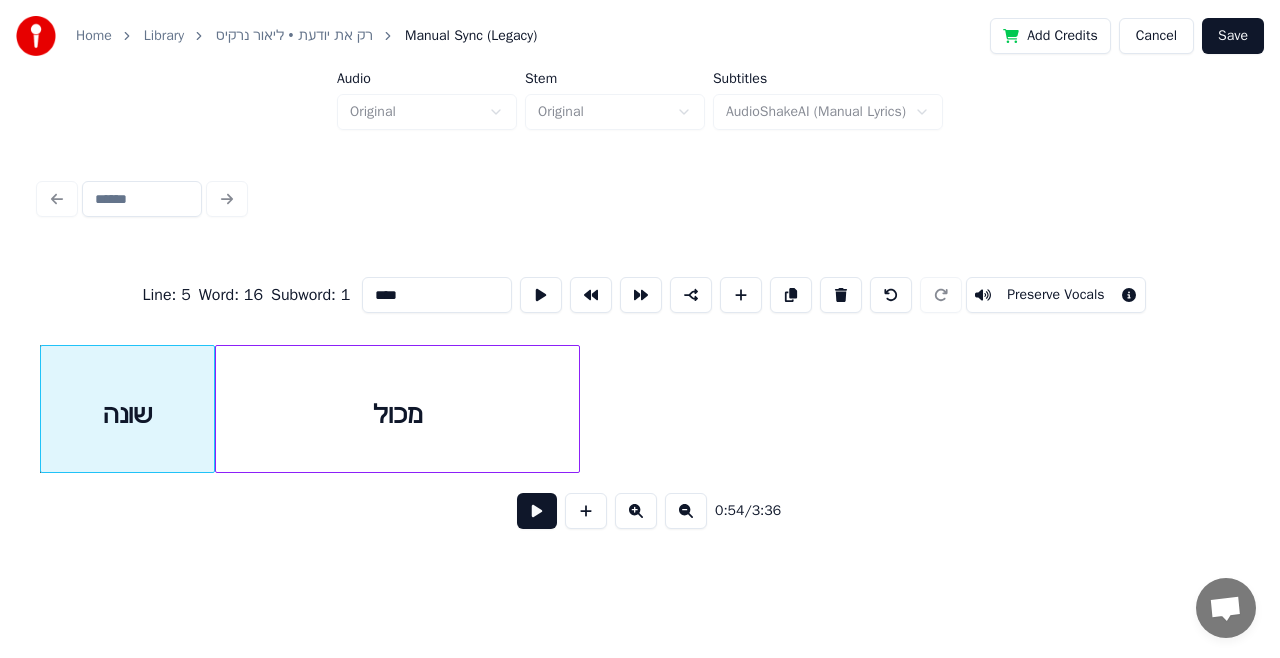 type on "****" 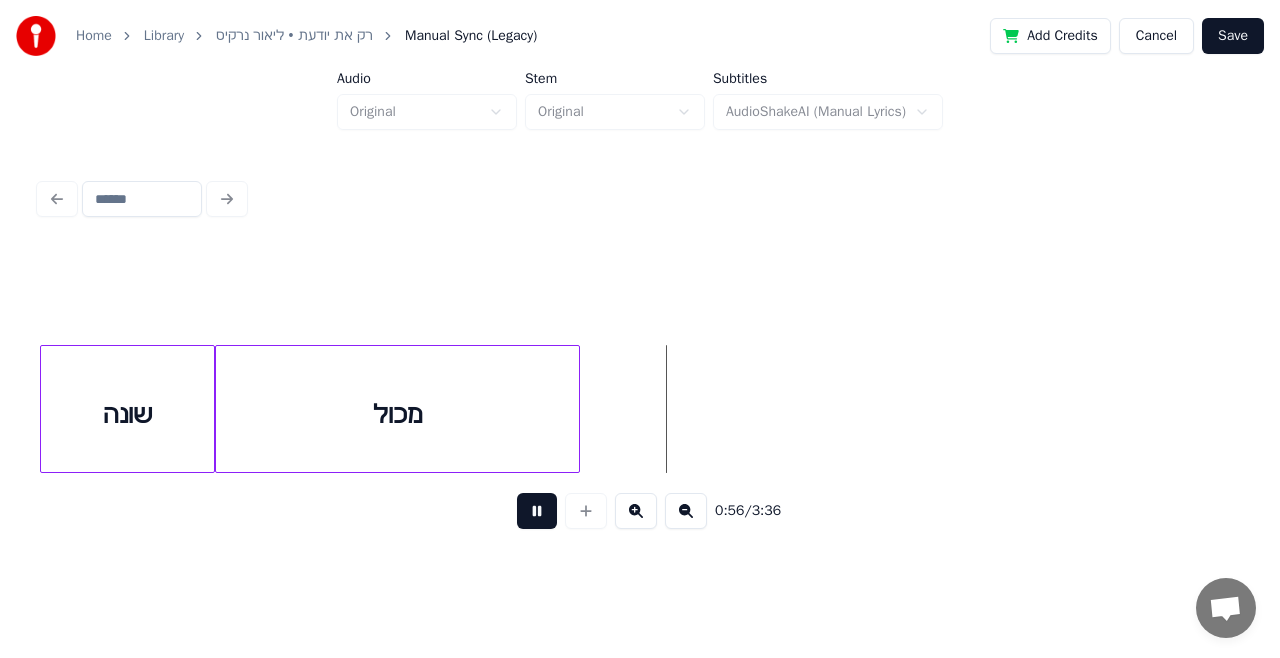 click at bounding box center [537, 511] 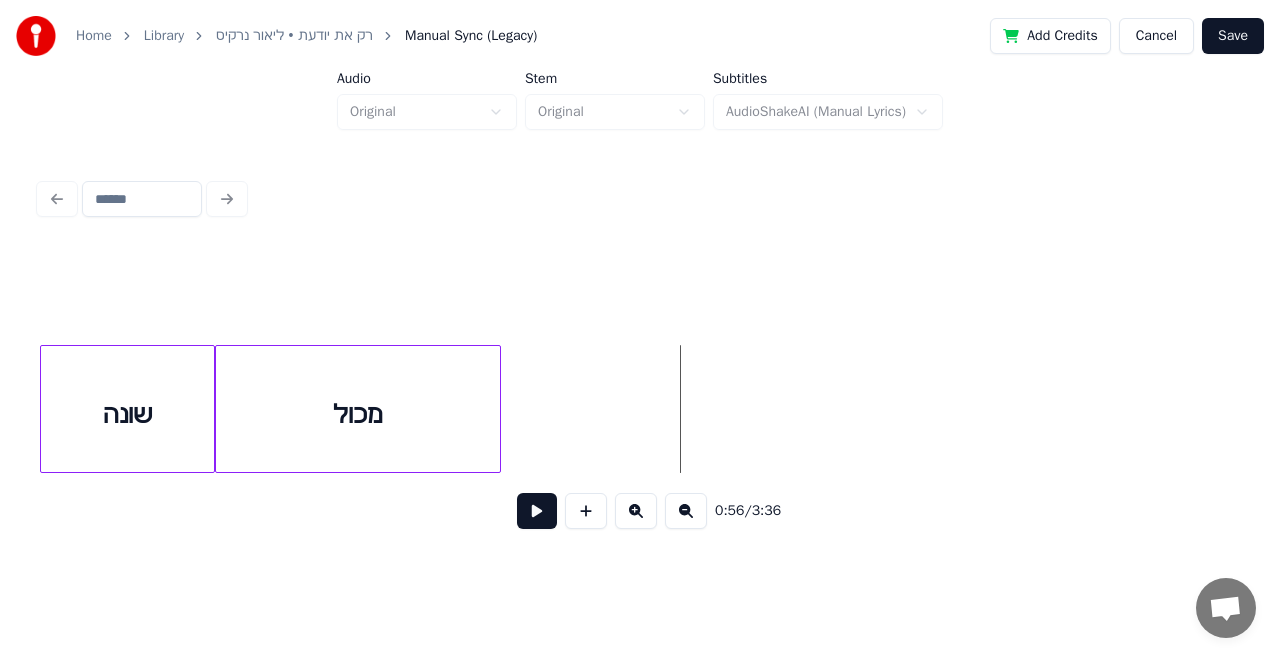 click at bounding box center [497, 409] 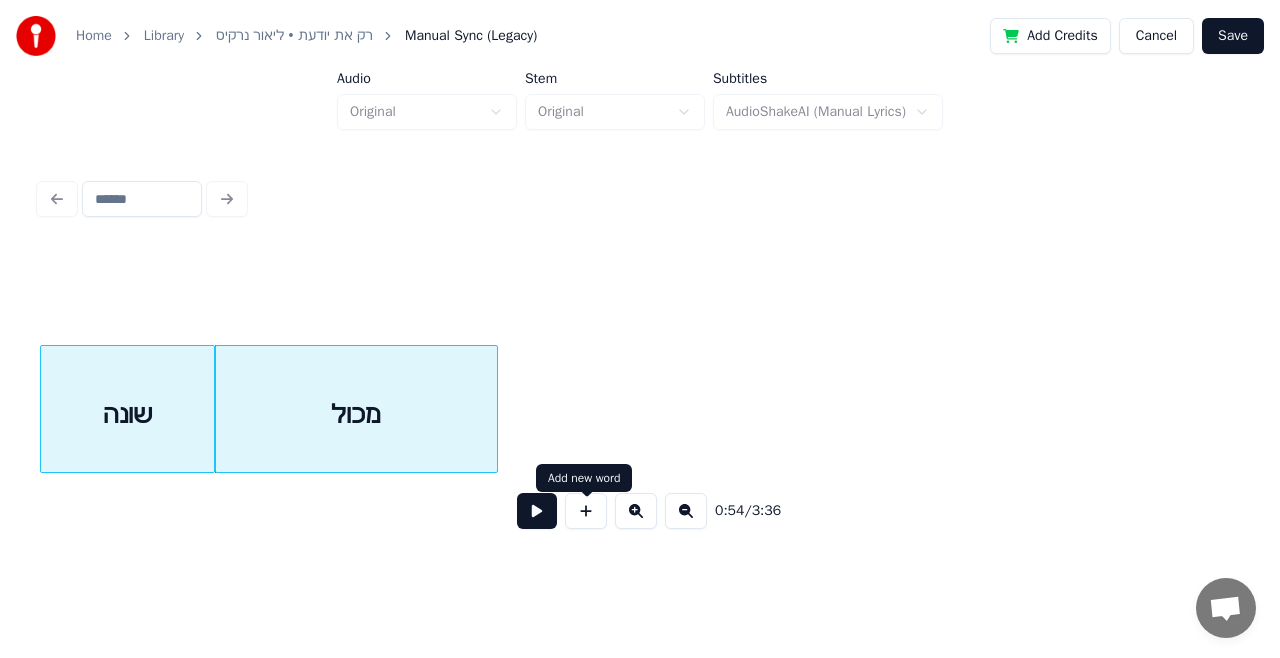 click at bounding box center [586, 511] 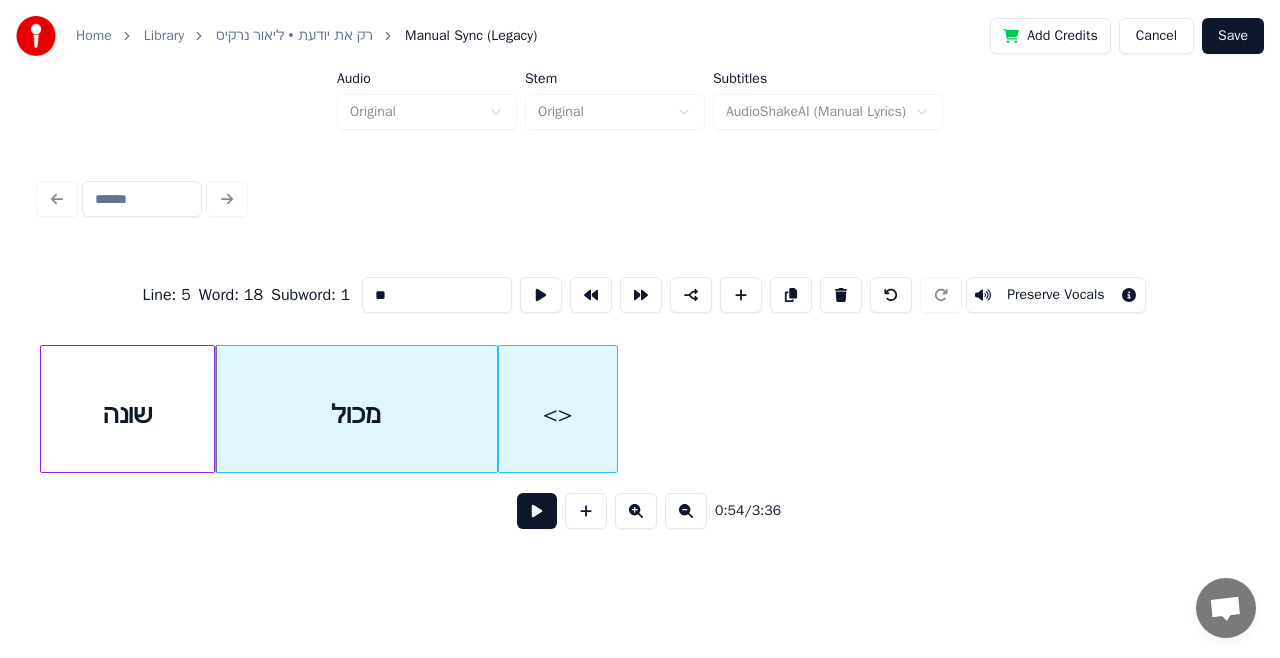 click on "<>" at bounding box center [558, 414] 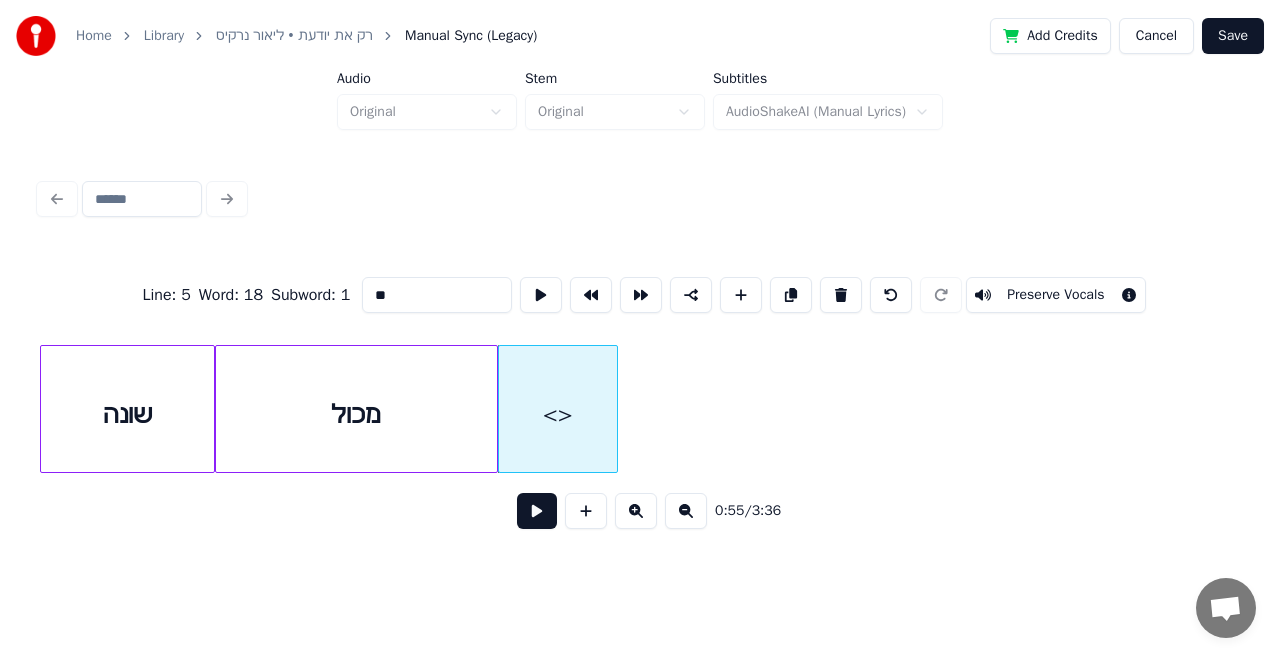 click on "**" at bounding box center [437, 295] 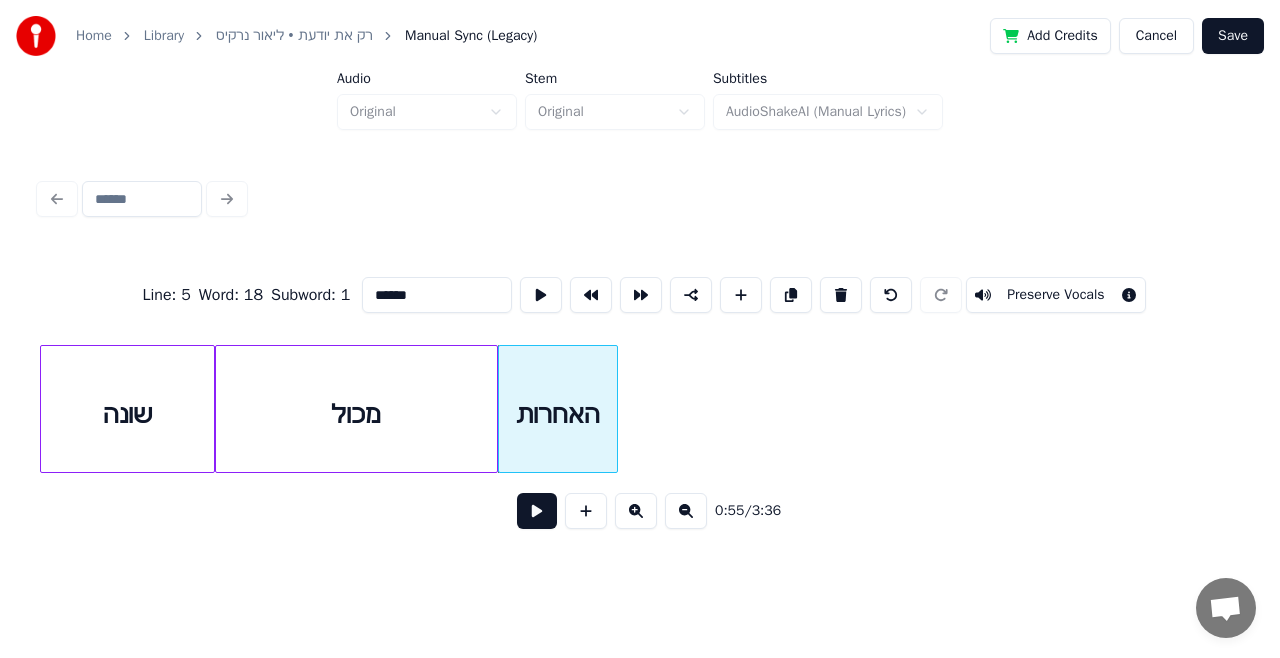 click on "שונה" at bounding box center (127, 414) 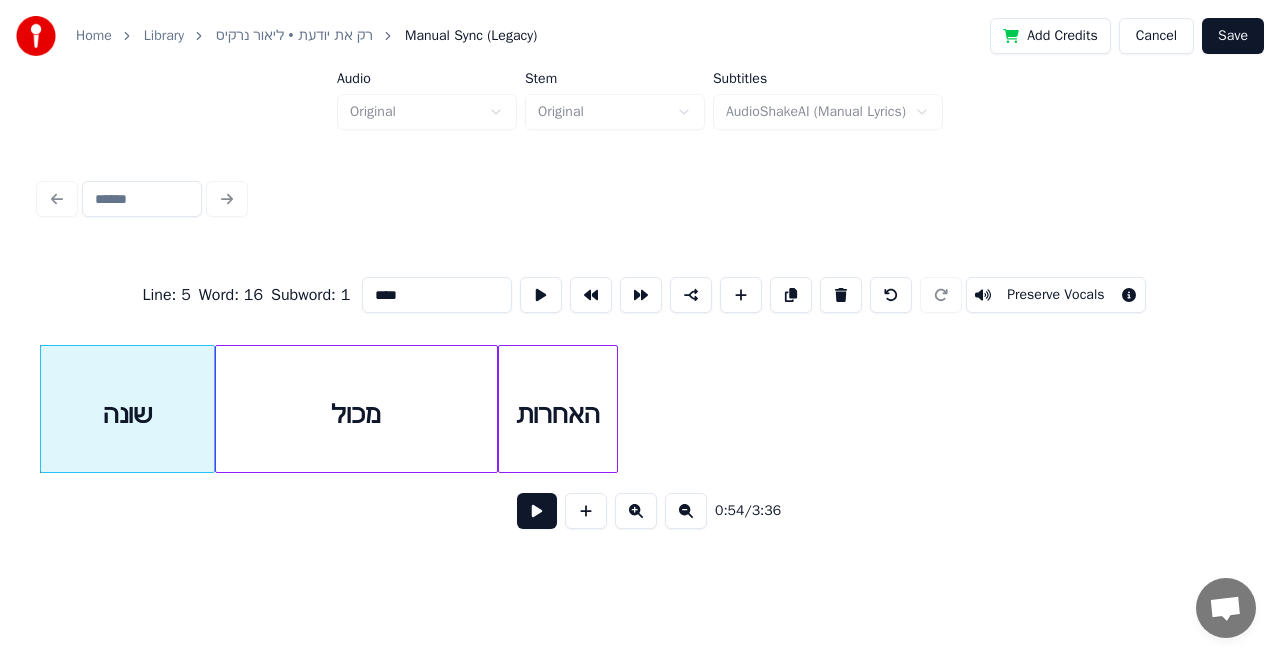 type on "****" 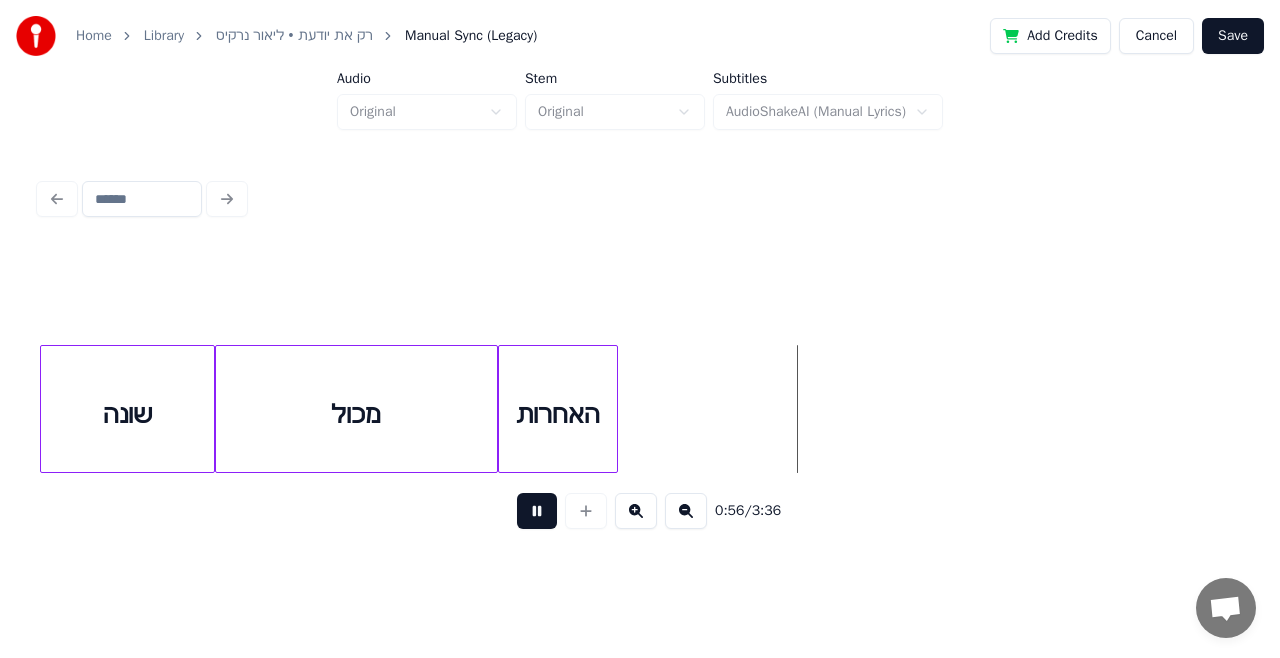 click at bounding box center [537, 511] 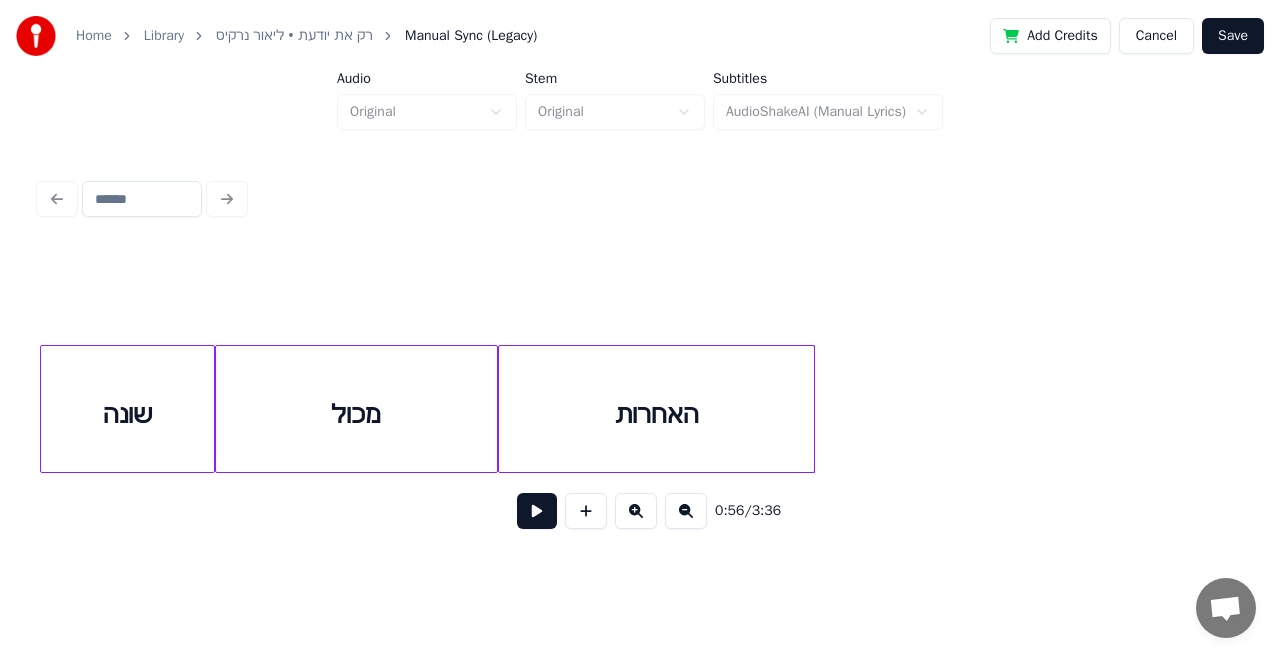 click at bounding box center (811, 409) 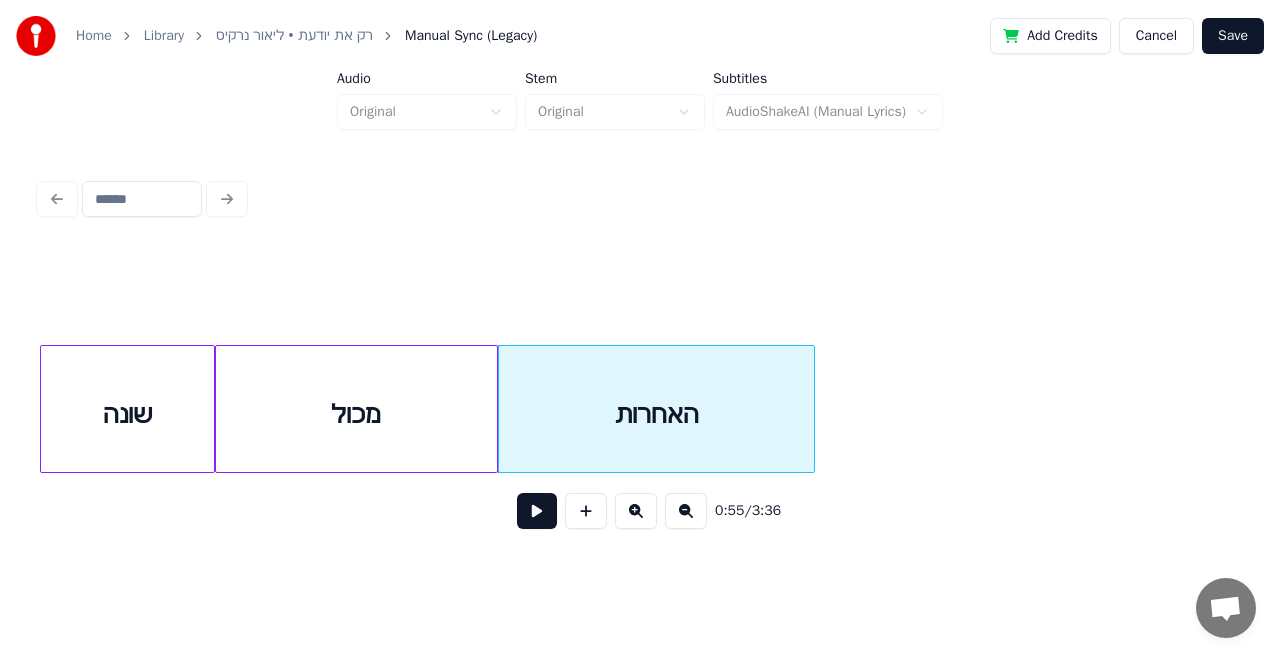 click at bounding box center (537, 511) 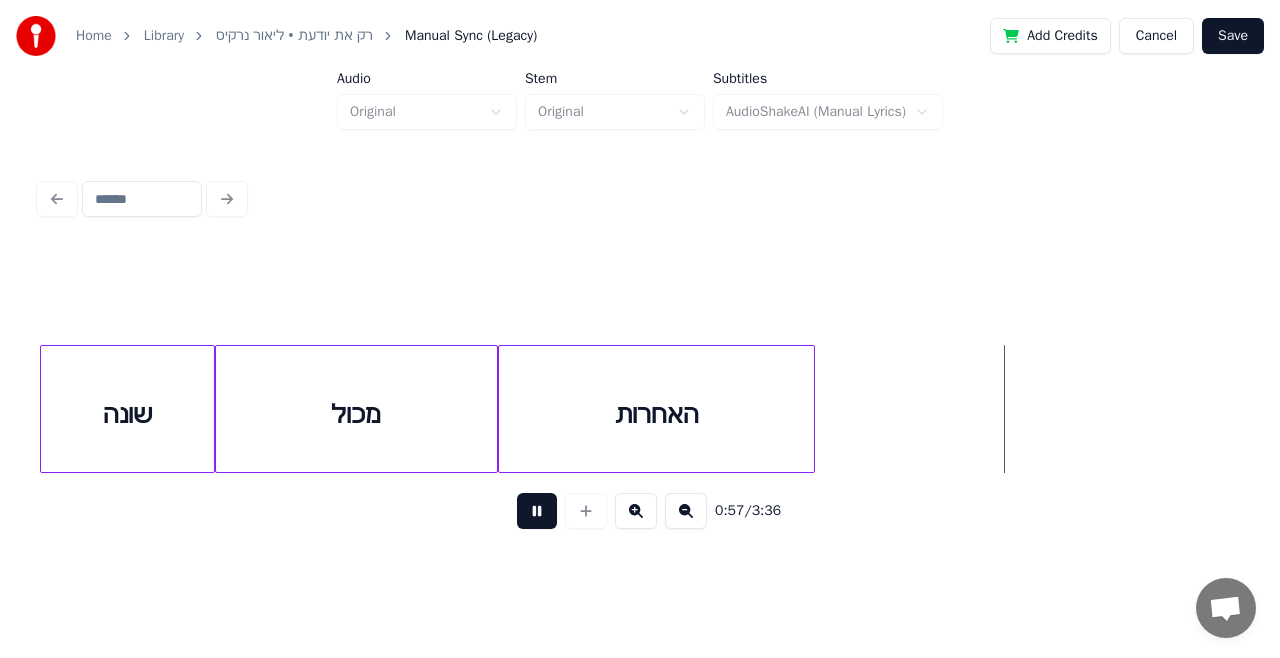 click at bounding box center [537, 511] 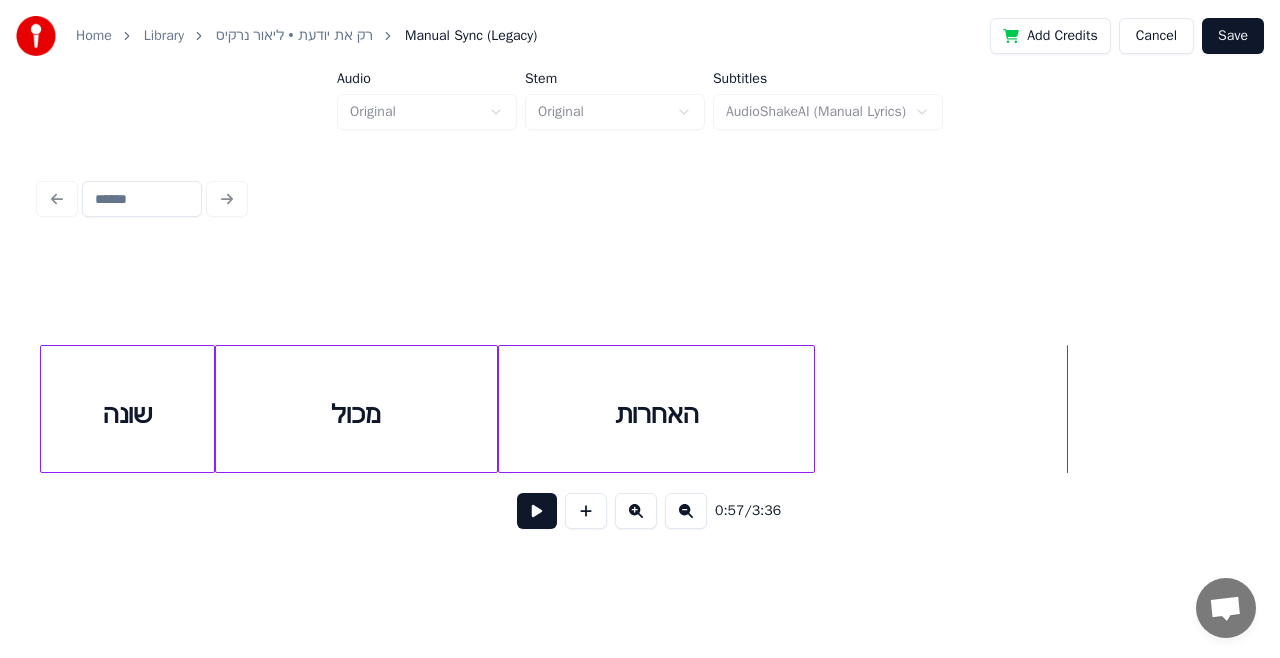 click at bounding box center (636, 511) 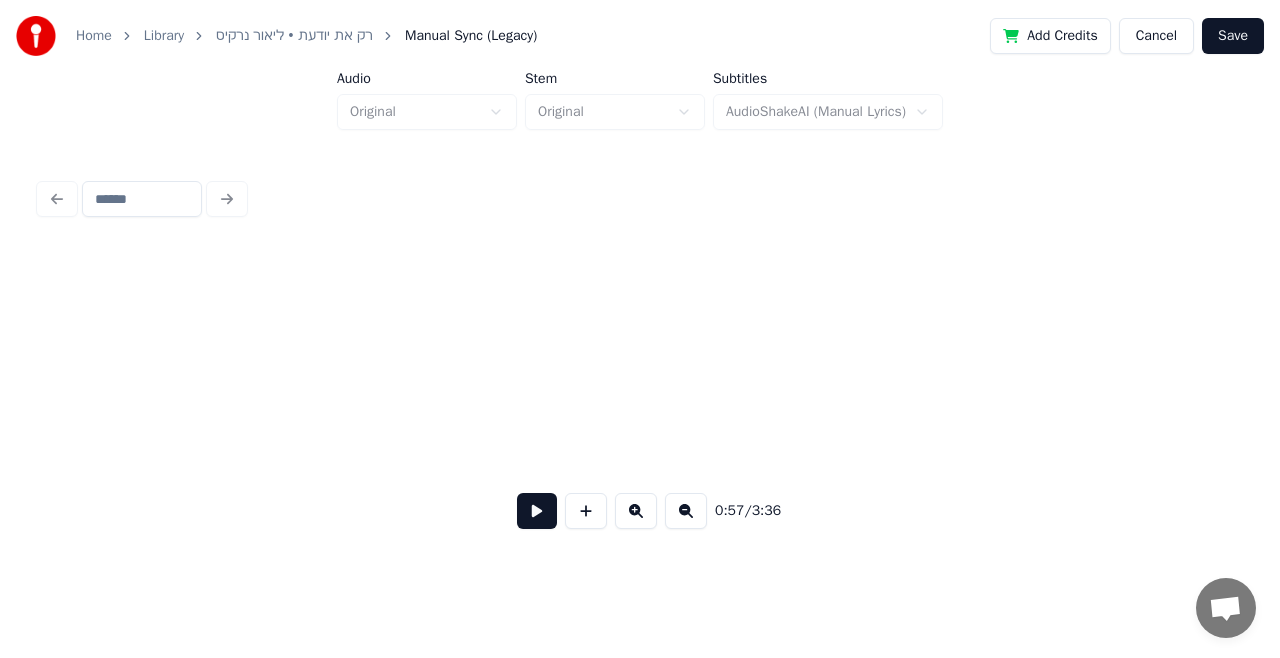scroll, scrollTop: 0, scrollLeft: 19169, axis: horizontal 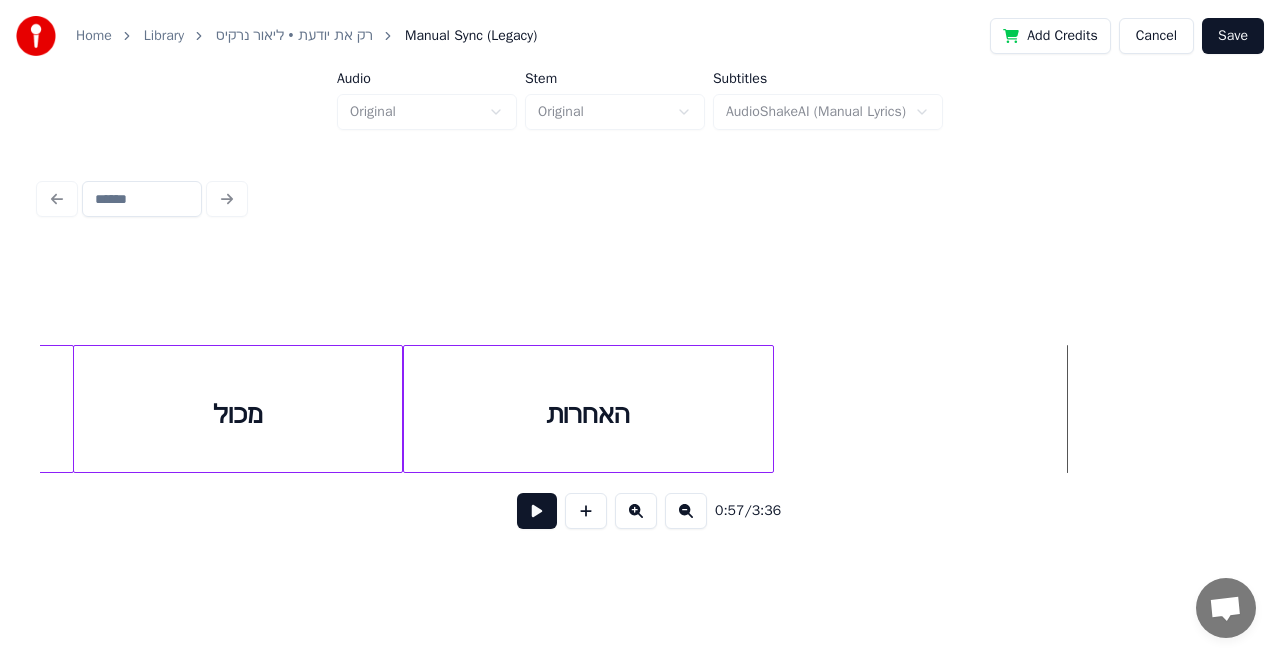 click at bounding box center [586, 511] 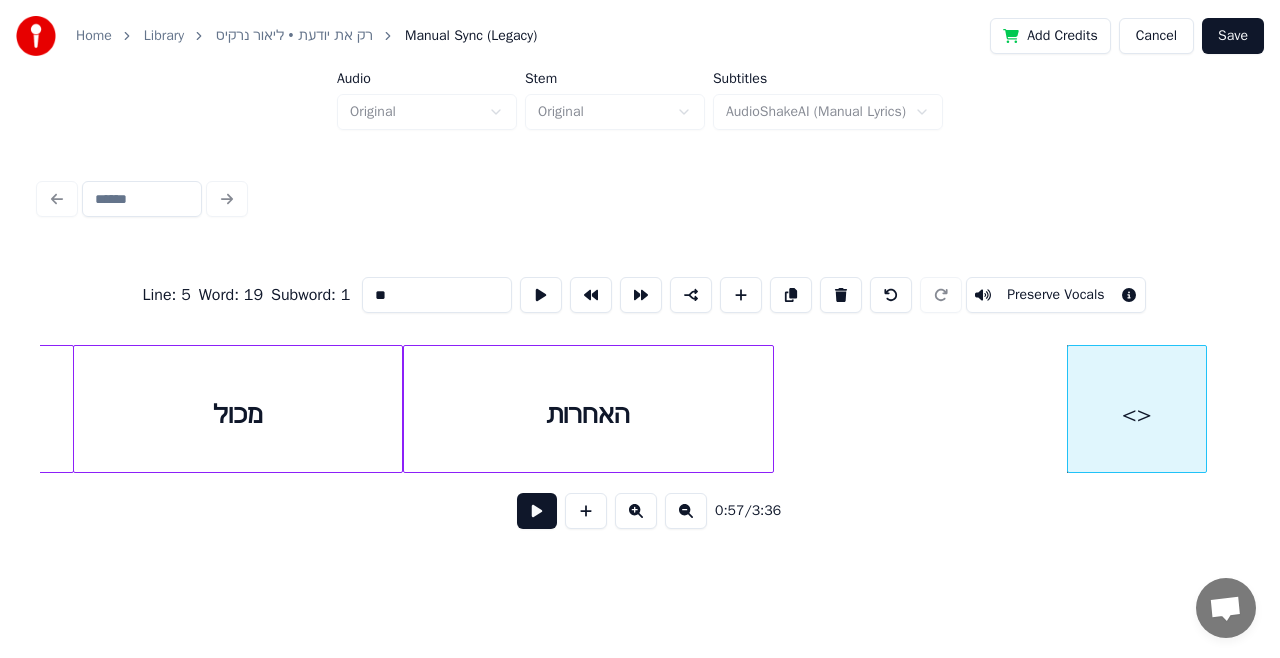 click on "**" at bounding box center (437, 295) 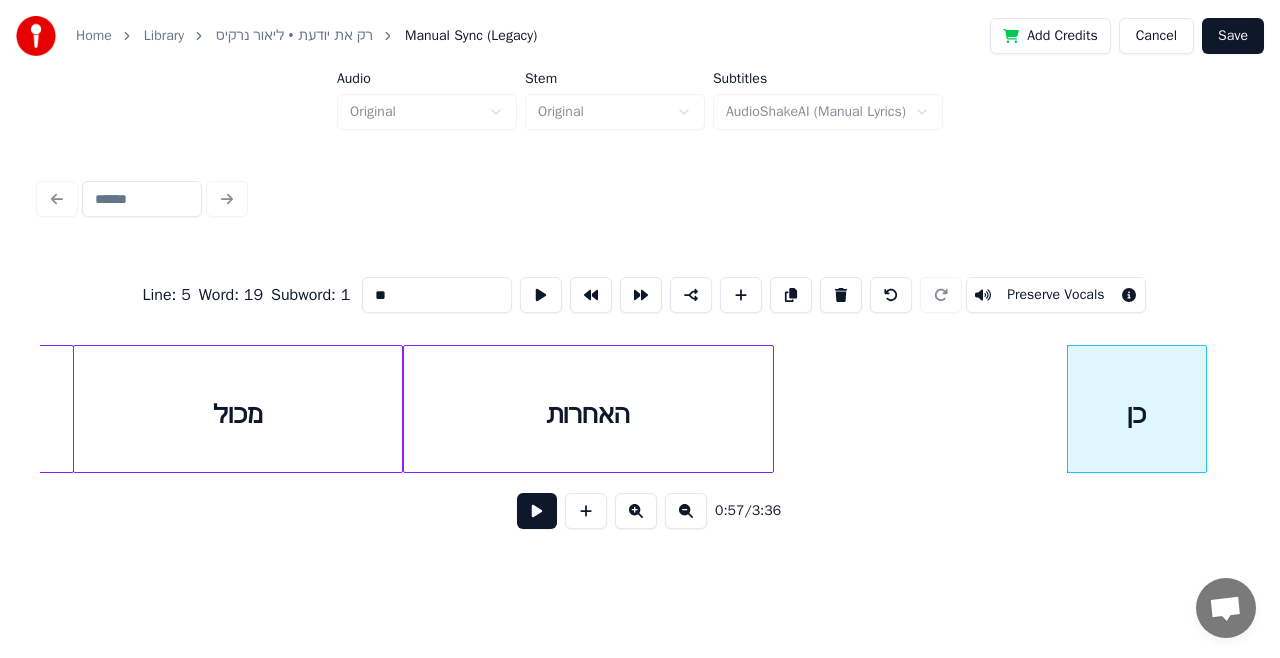 click at bounding box center (586, 511) 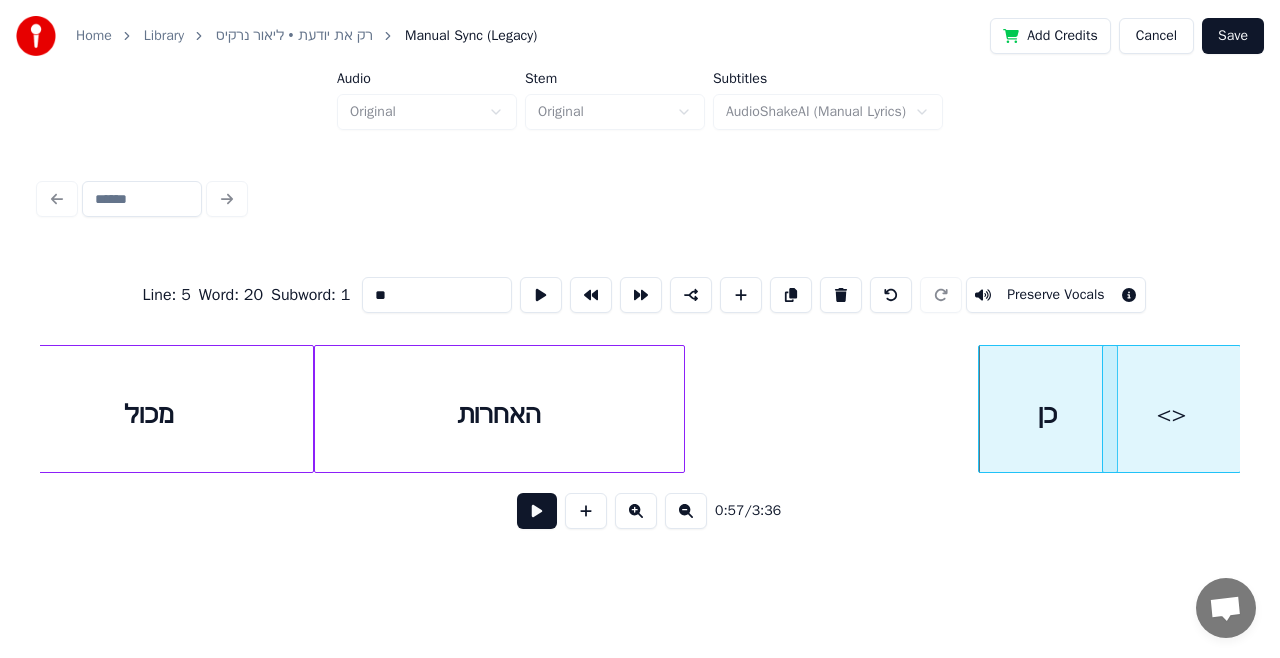 scroll, scrollTop: 0, scrollLeft: 19259, axis: horizontal 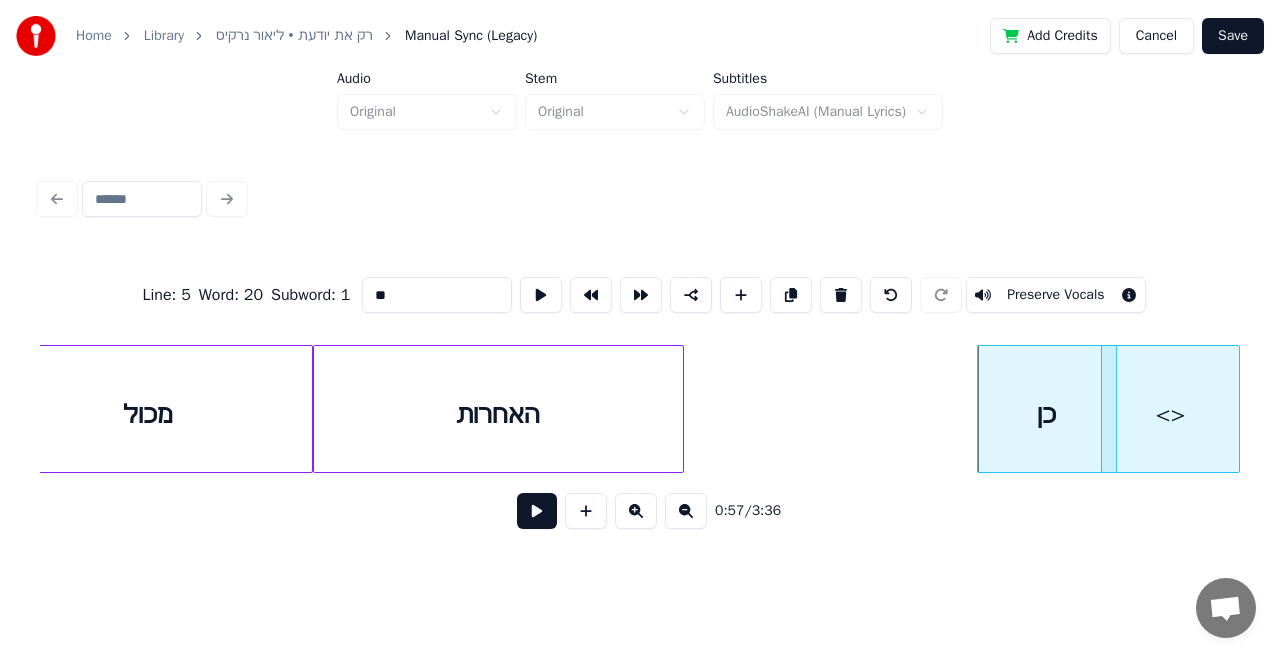 click on "Home Library רק את יודעת • [PERSON_NAME] Manual Sync (Legacy) Add Credits Cancel Save Audio Original Stem Original Subtitles AudioShakeAI (Manual Lyrics) Line :   5 Word :   20 Subword :   1 ** Preserve Vocals 0:57  /  3:36" at bounding box center (640, 278) 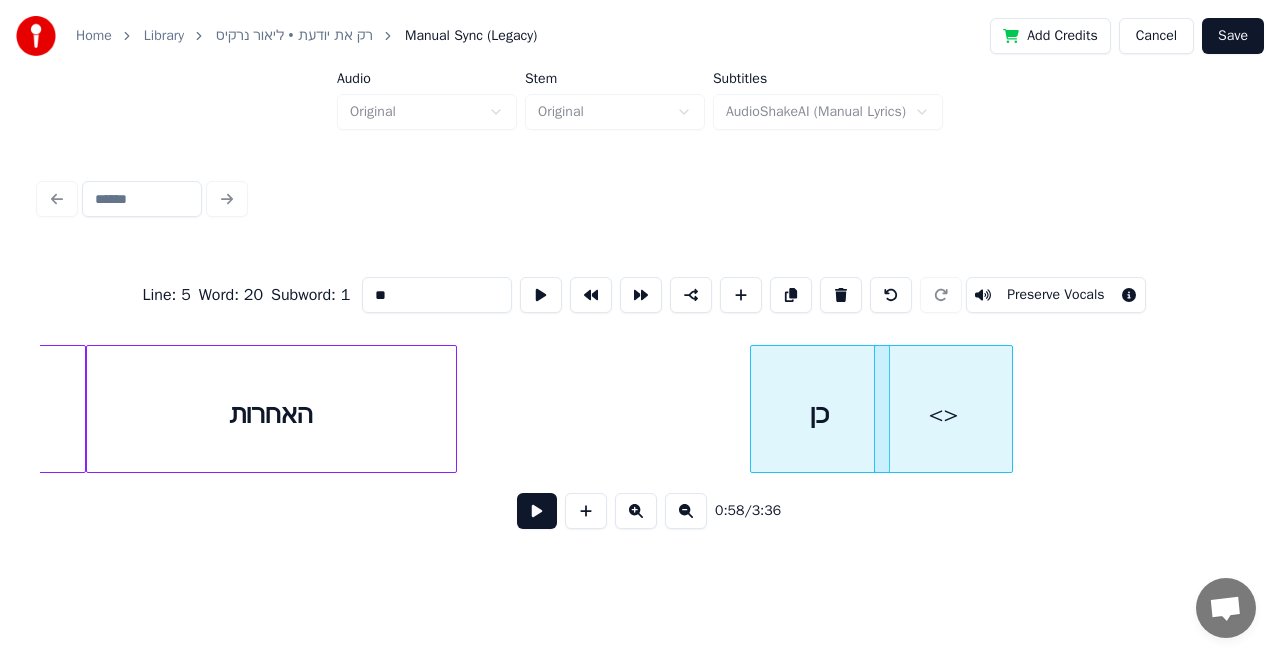 scroll, scrollTop: 0, scrollLeft: 19566, axis: horizontal 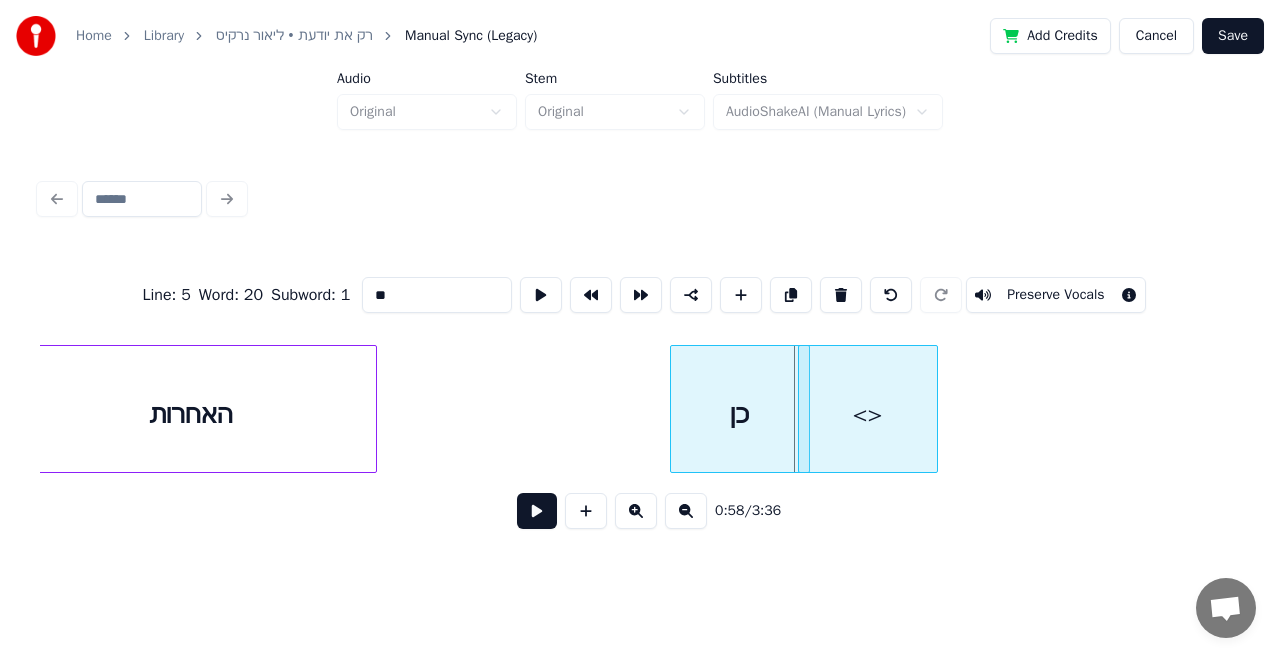 click on "<>" at bounding box center (868, 414) 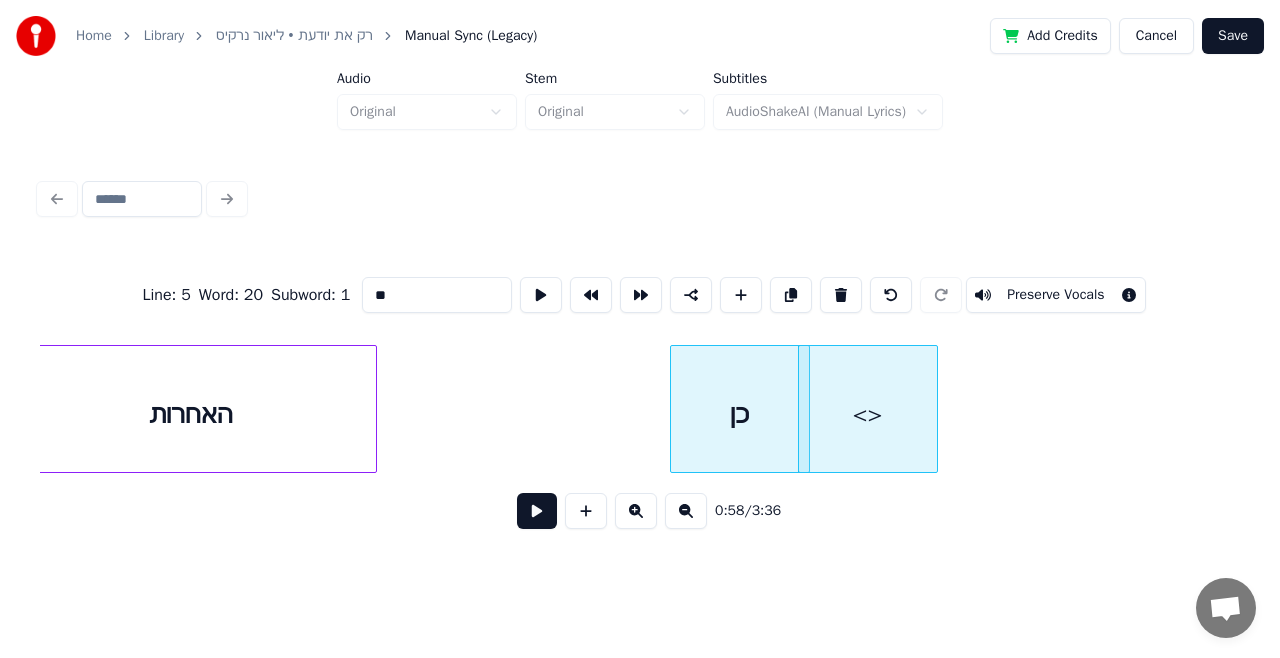 click on "**" at bounding box center (437, 295) 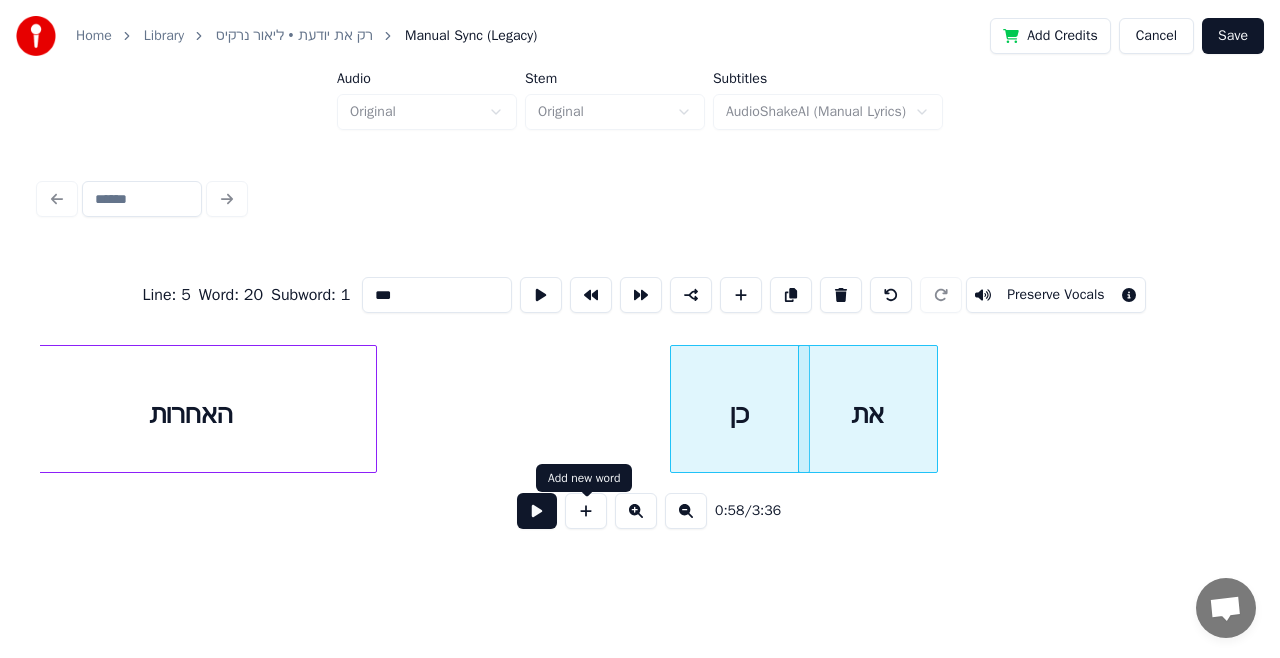 click at bounding box center (586, 511) 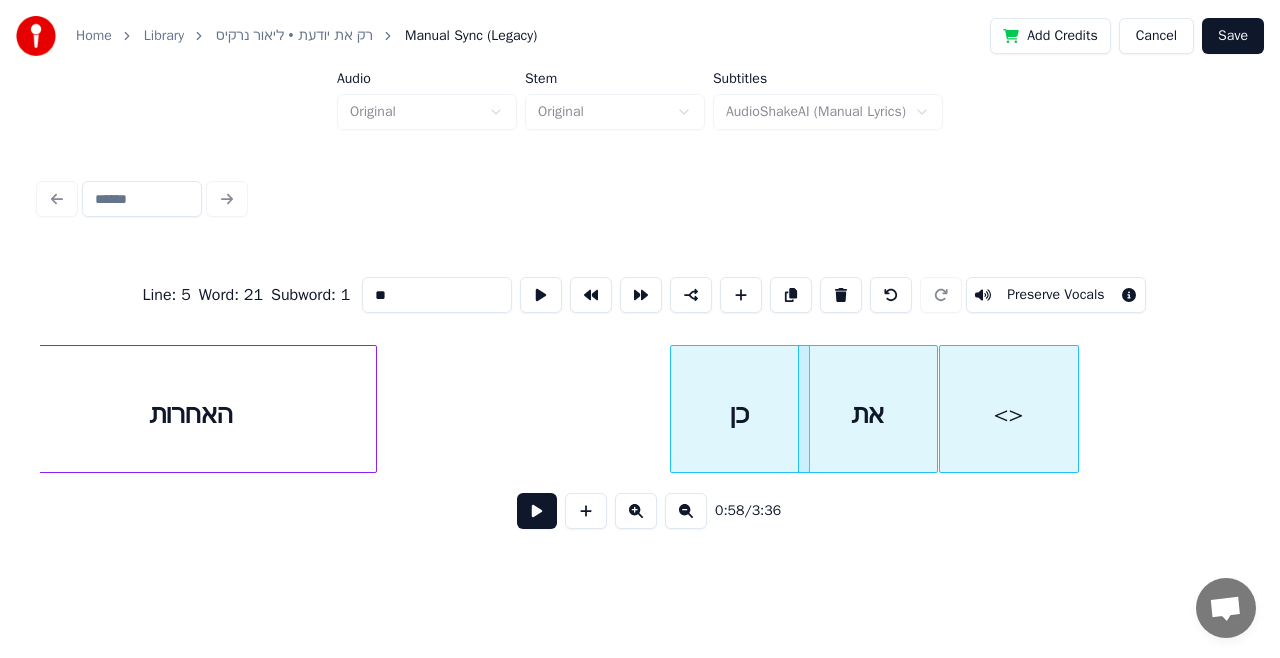 click on "<>" at bounding box center [1009, 414] 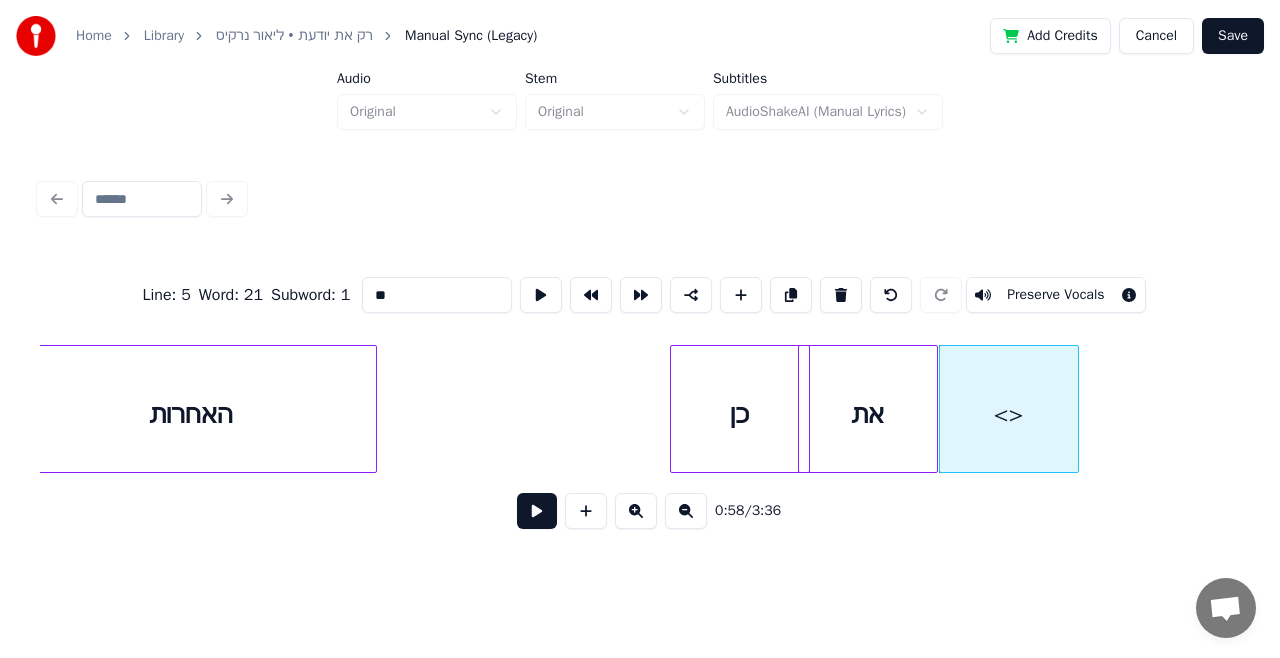 click on "**" at bounding box center [437, 295] 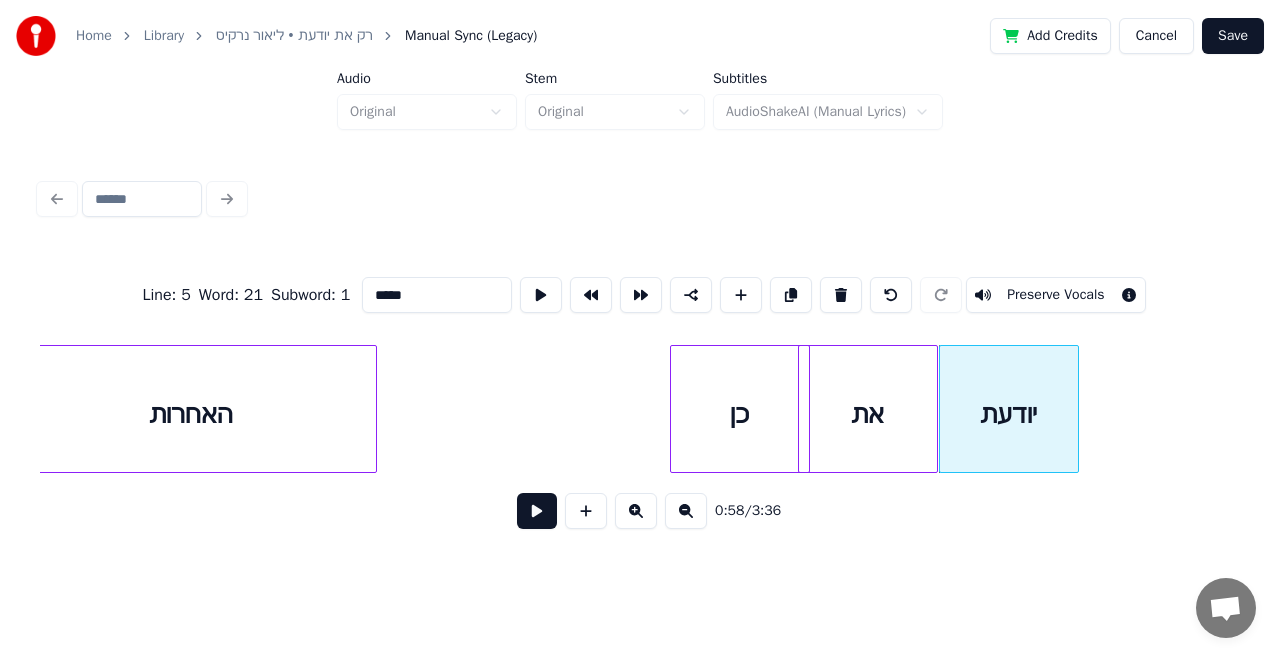type on "*****" 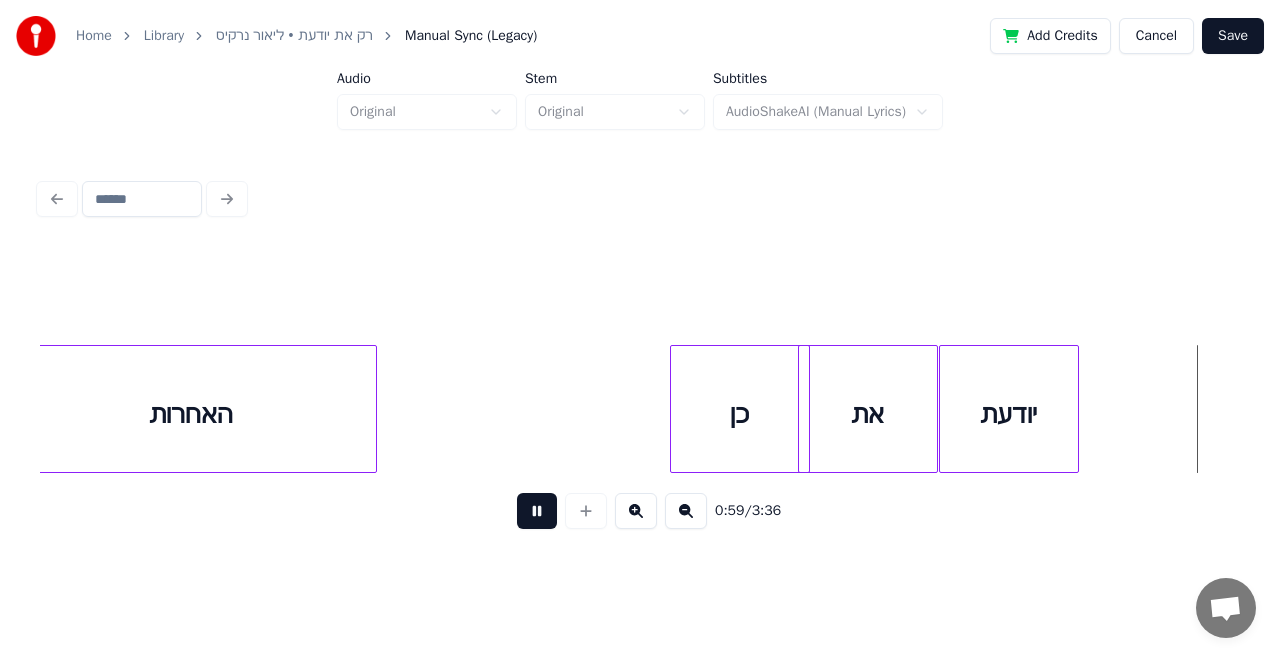 scroll, scrollTop: 0, scrollLeft: 20768, axis: horizontal 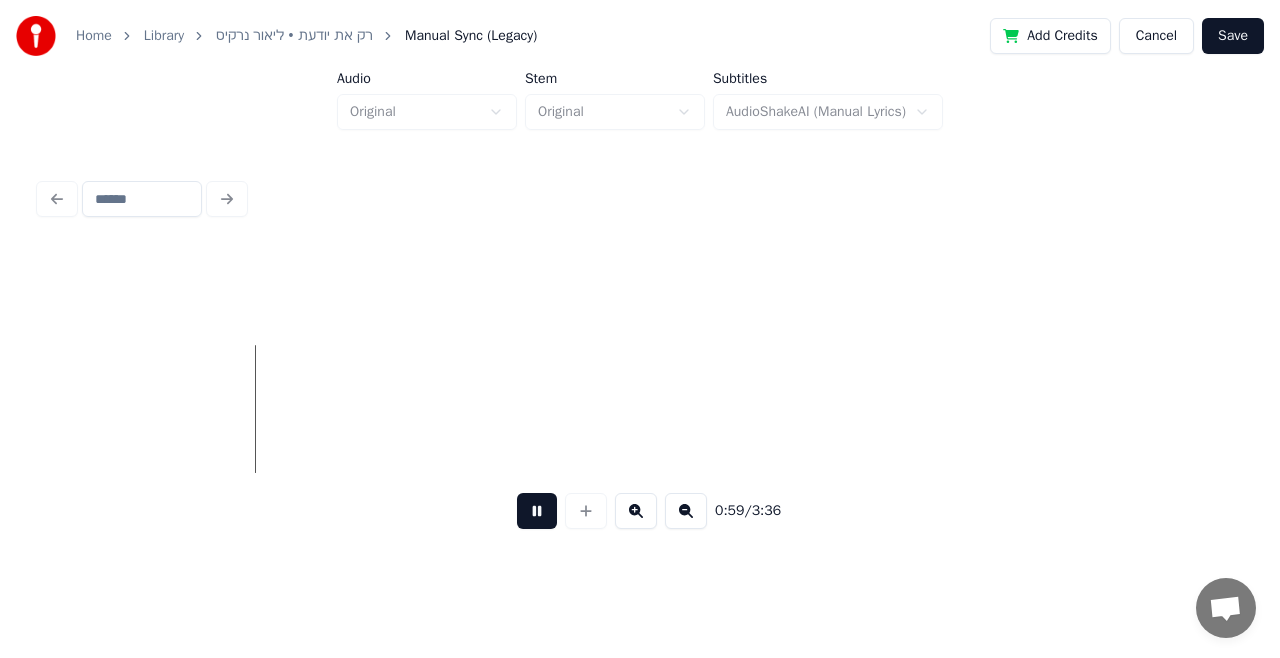 click at bounding box center (537, 511) 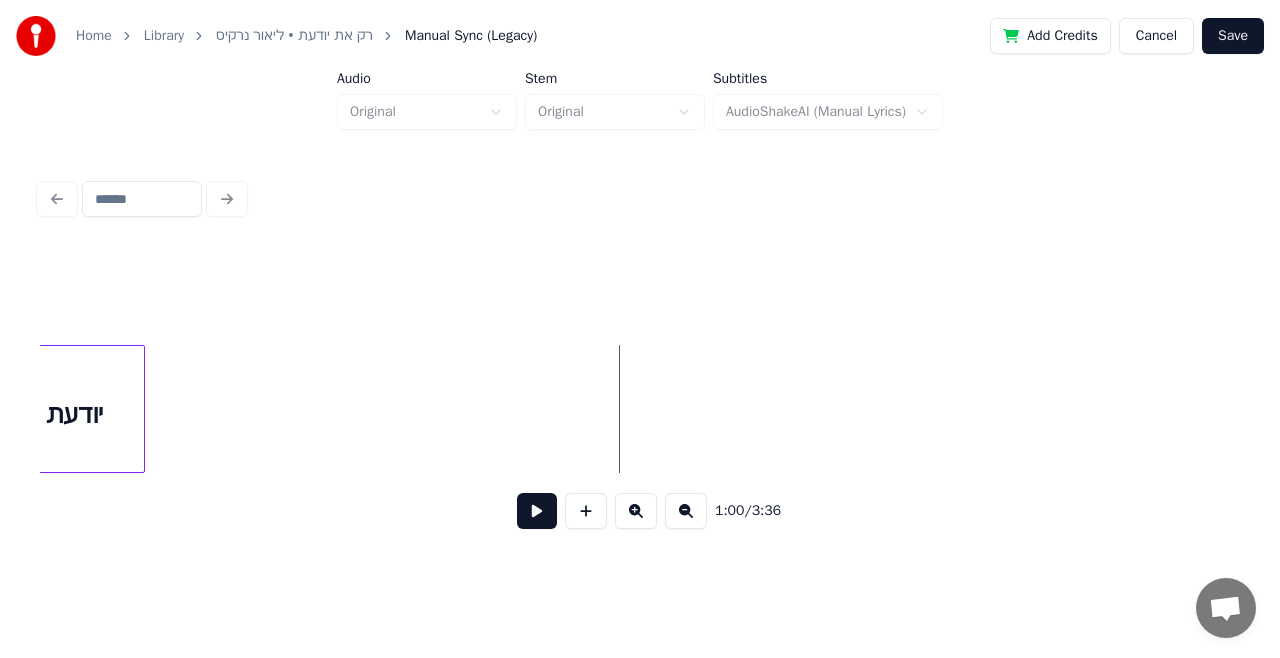 scroll, scrollTop: 0, scrollLeft: 20488, axis: horizontal 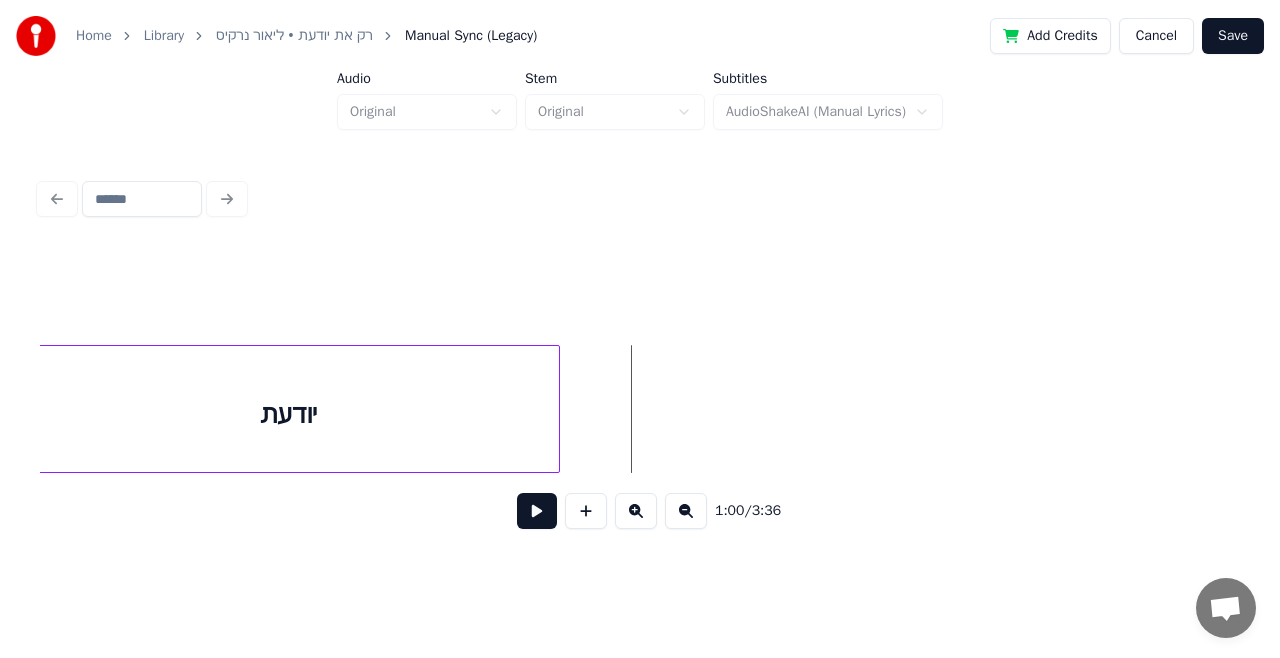 click at bounding box center (556, 409) 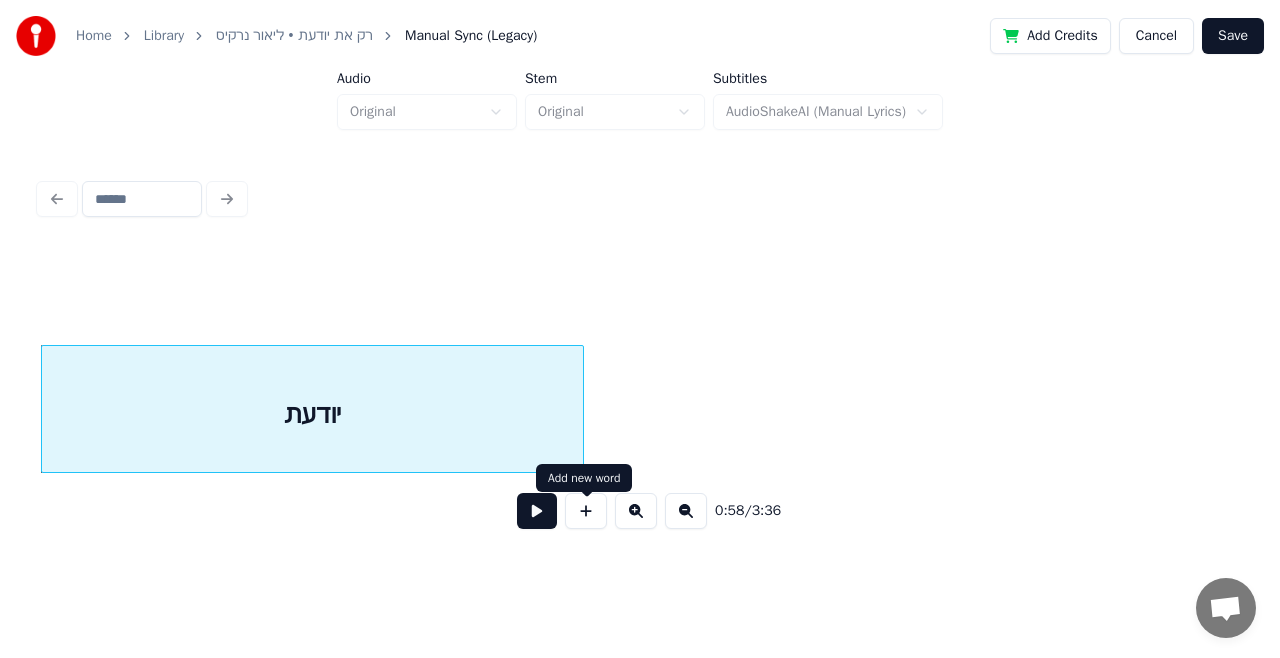 click at bounding box center [586, 511] 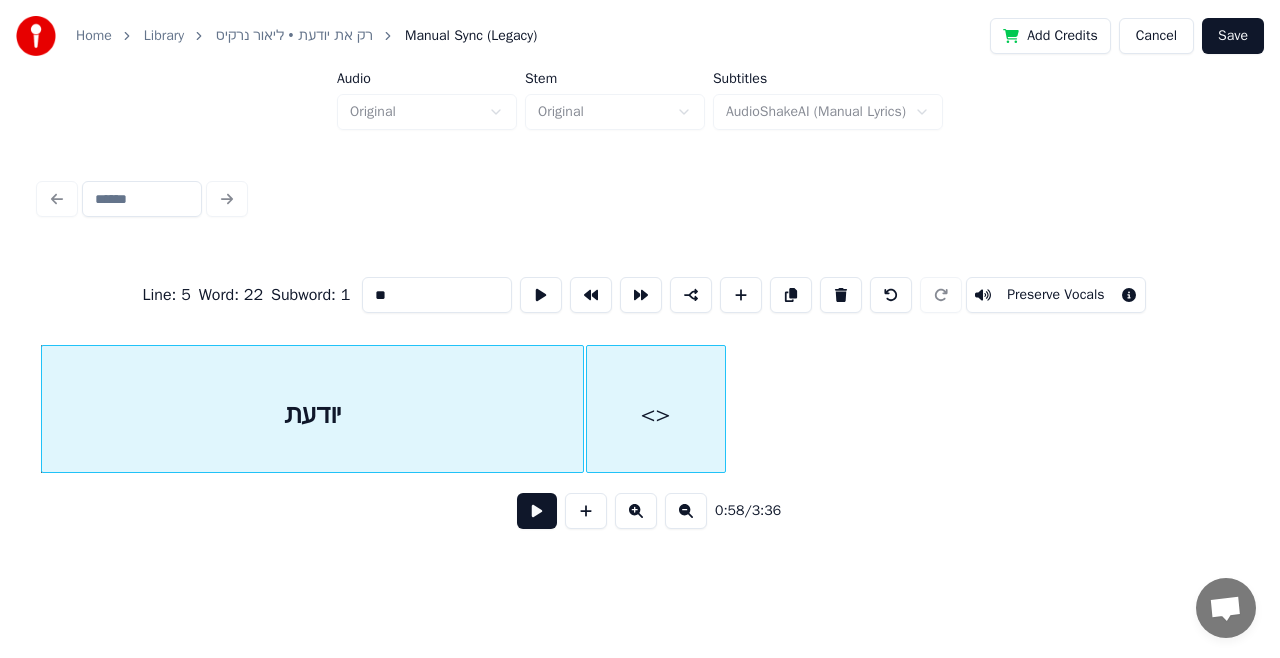 click on "<>" at bounding box center [656, 414] 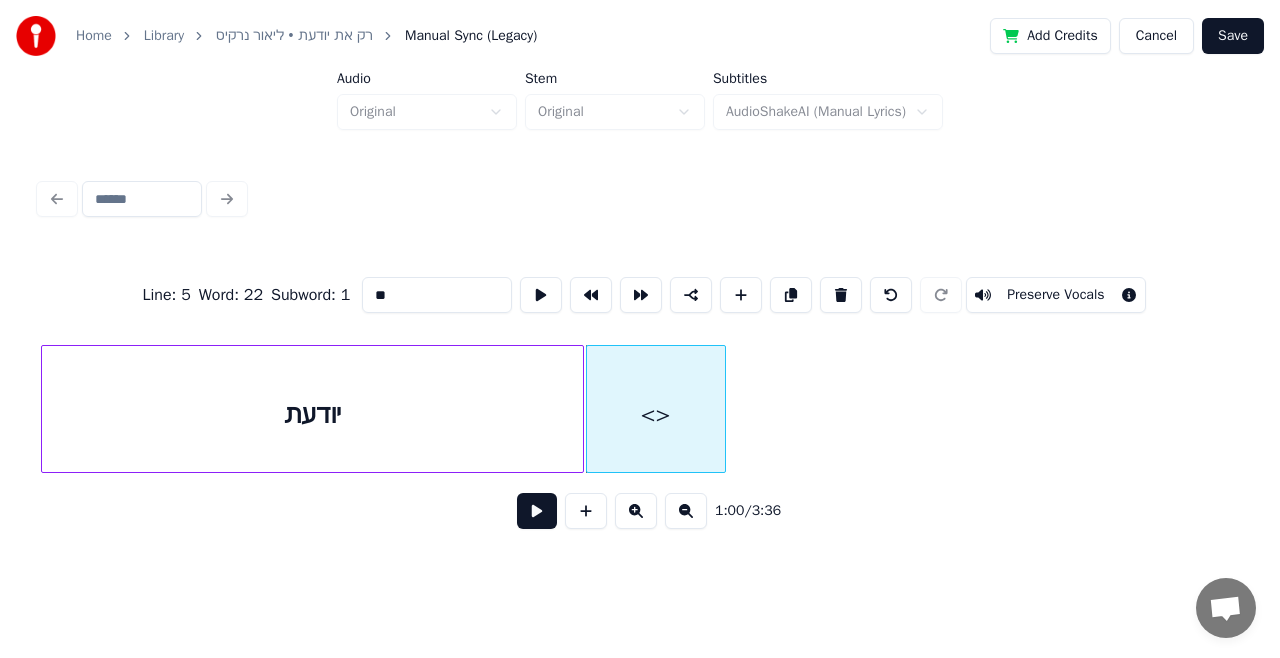 click on "**" at bounding box center [437, 295] 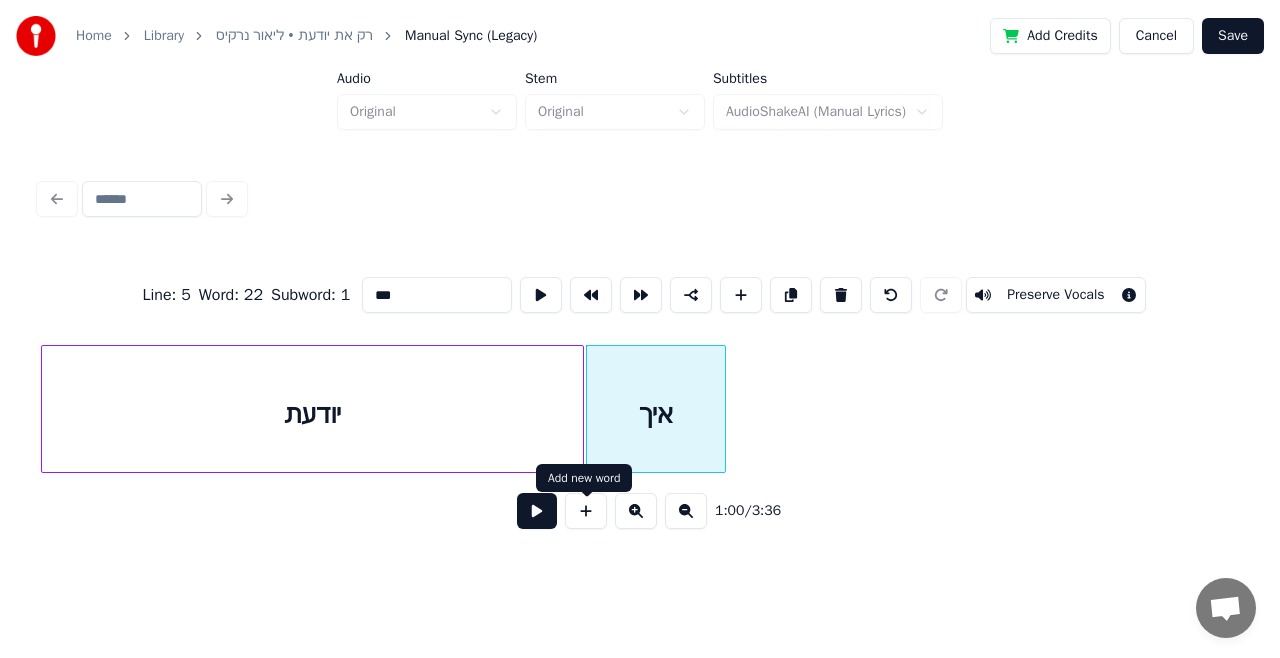 click at bounding box center [586, 511] 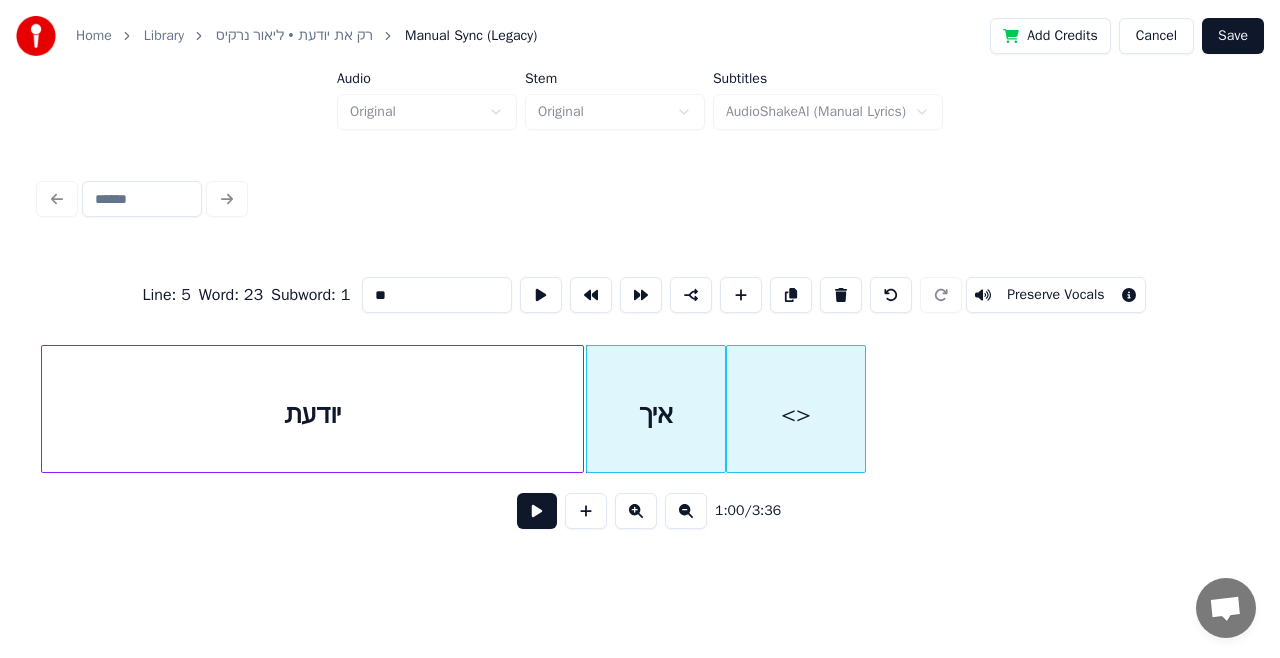 click on "<>" at bounding box center [796, 414] 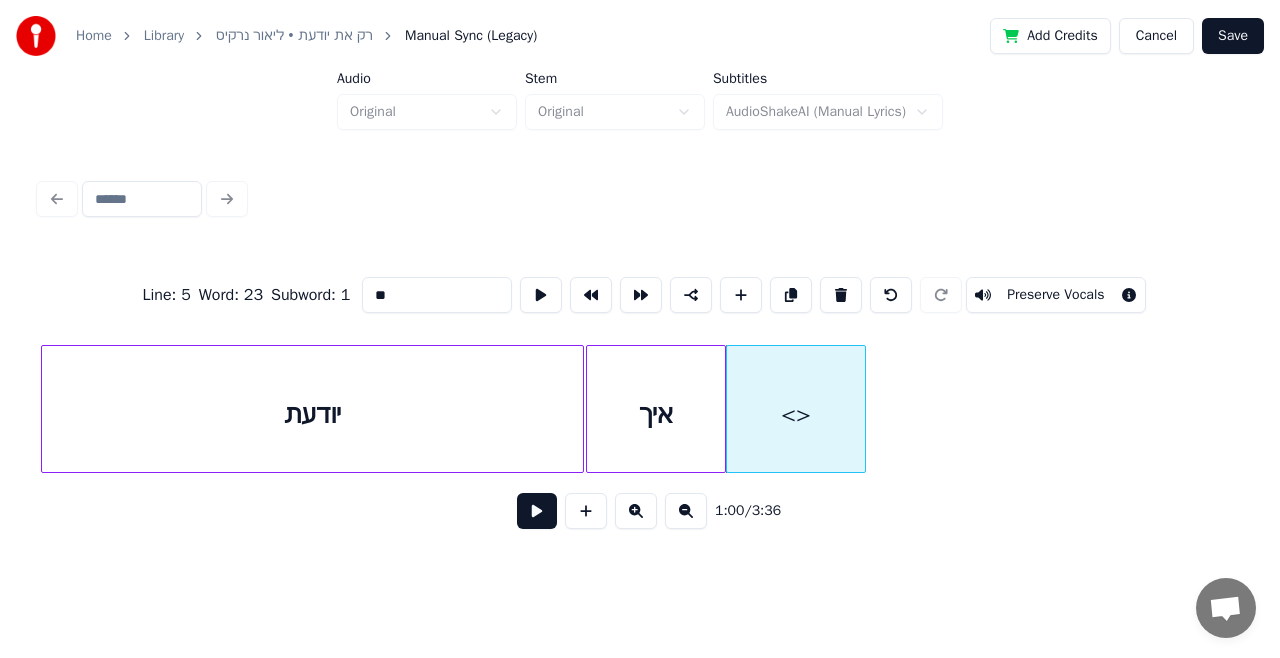click on "**" at bounding box center (437, 295) 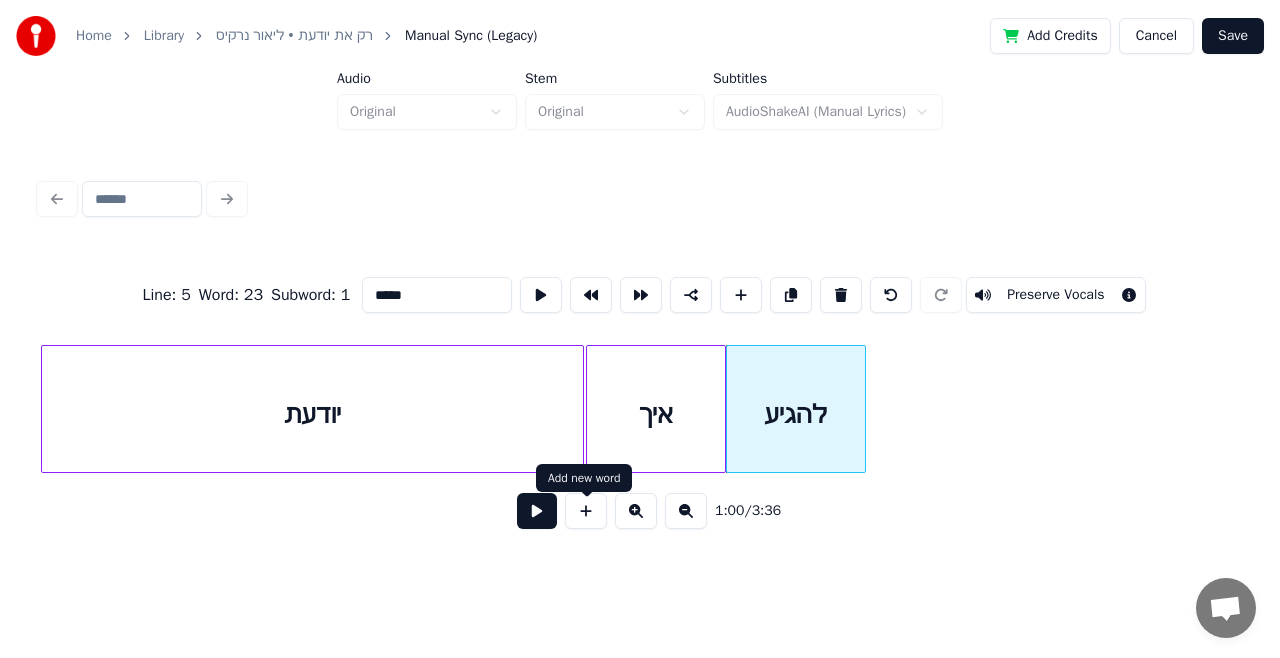 click at bounding box center (586, 511) 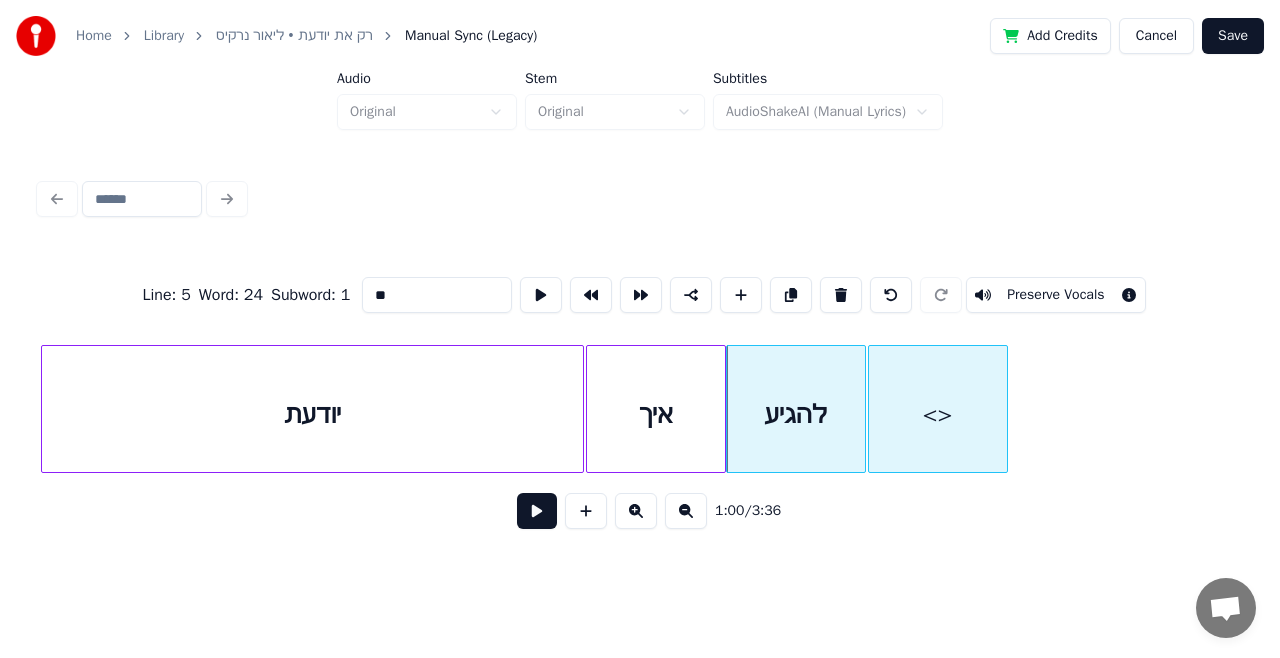click on "<>" at bounding box center [938, 414] 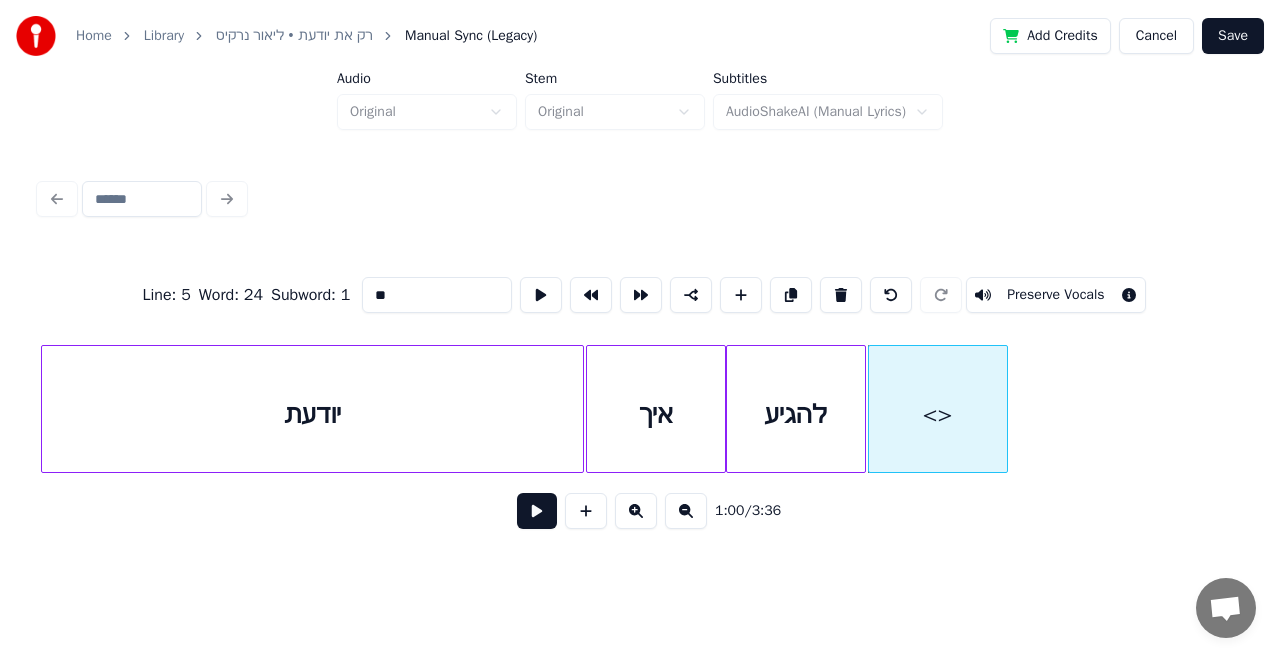 click on "**" at bounding box center [437, 295] 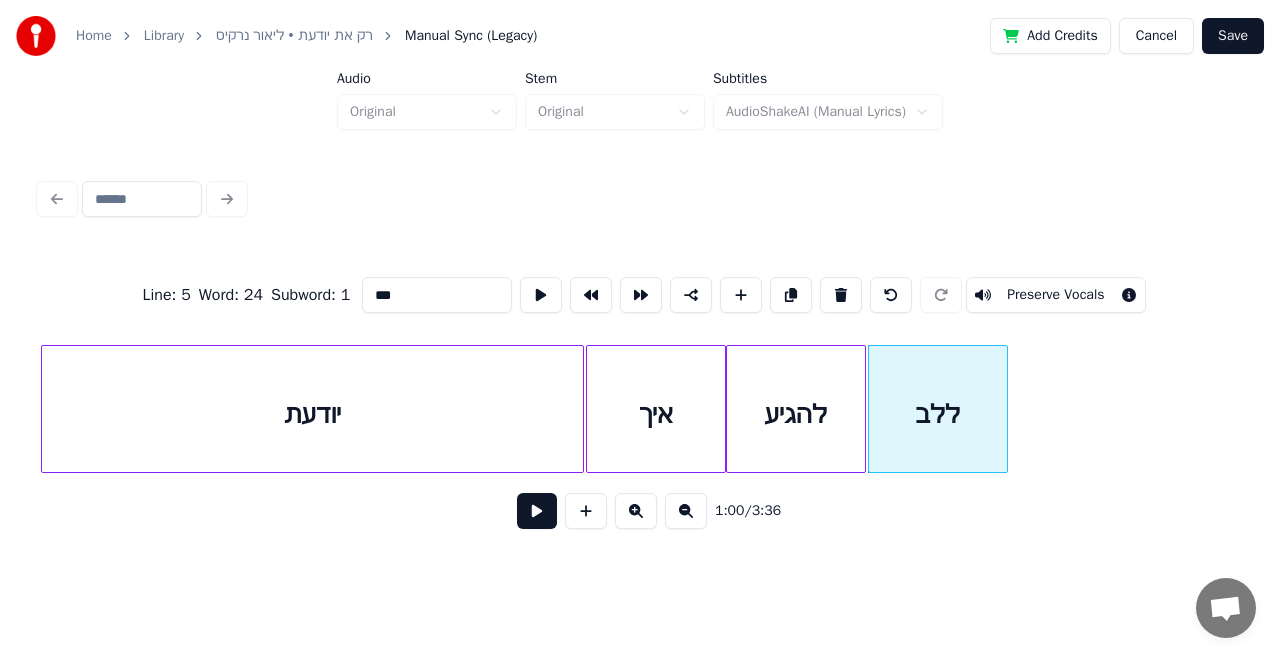 click on "יודעת" at bounding box center (312, 414) 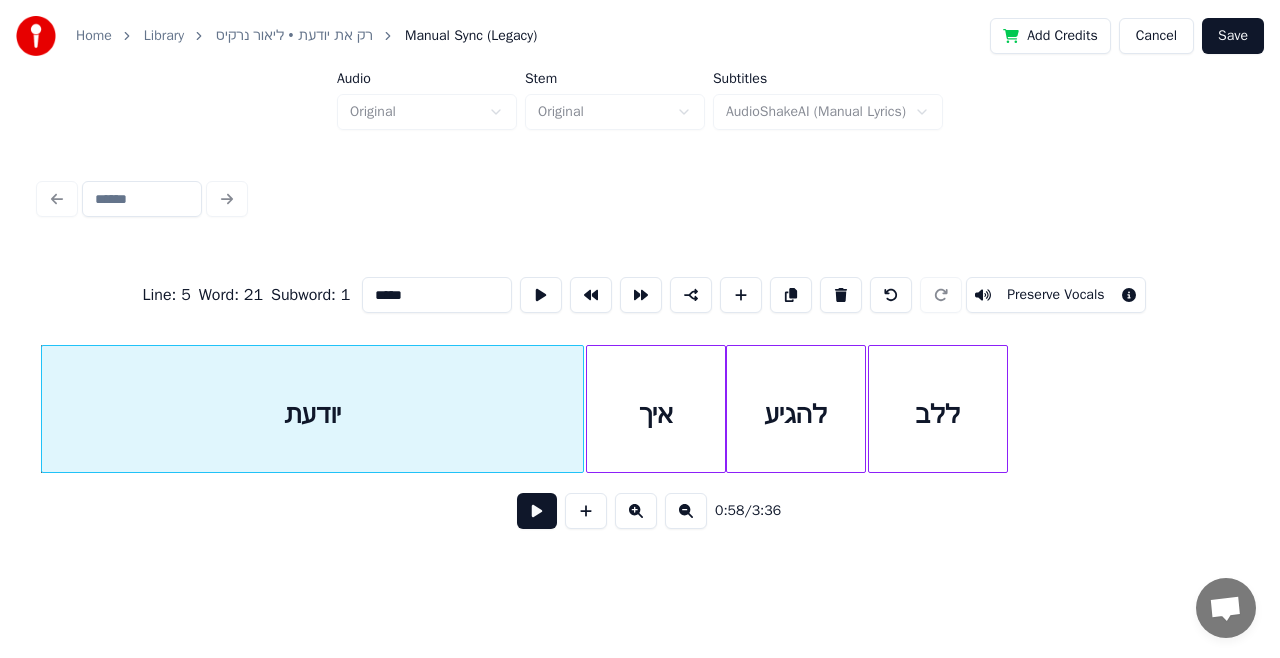 type on "*****" 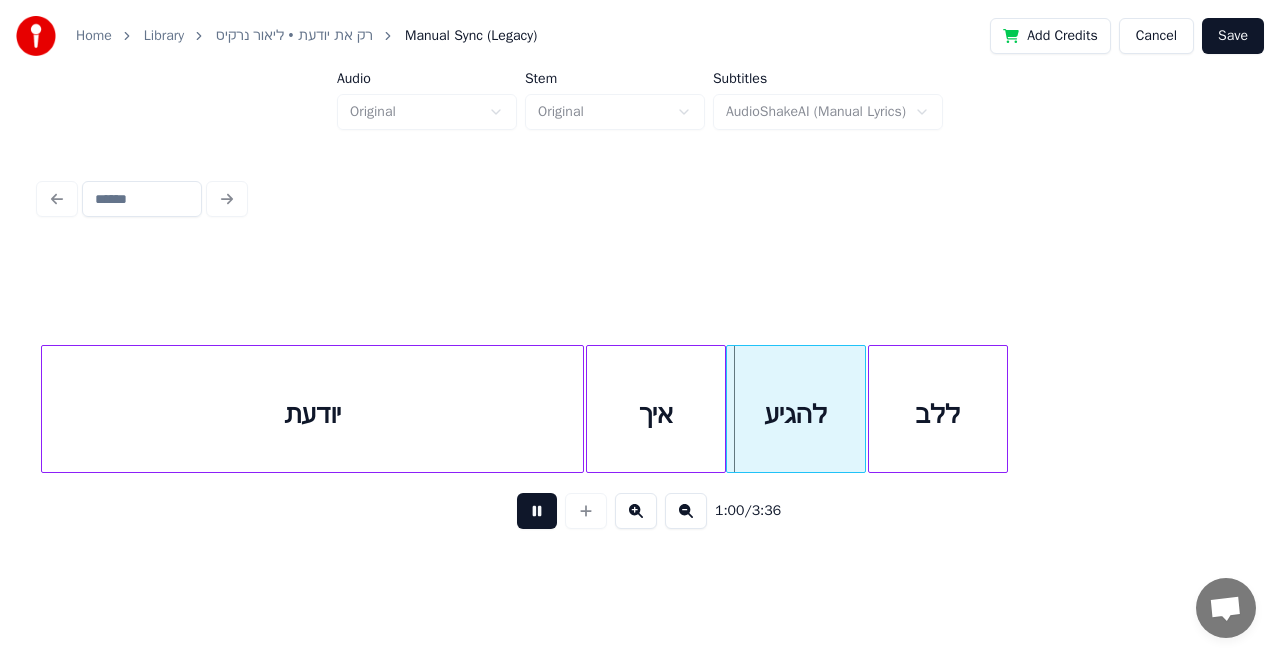 click at bounding box center (537, 511) 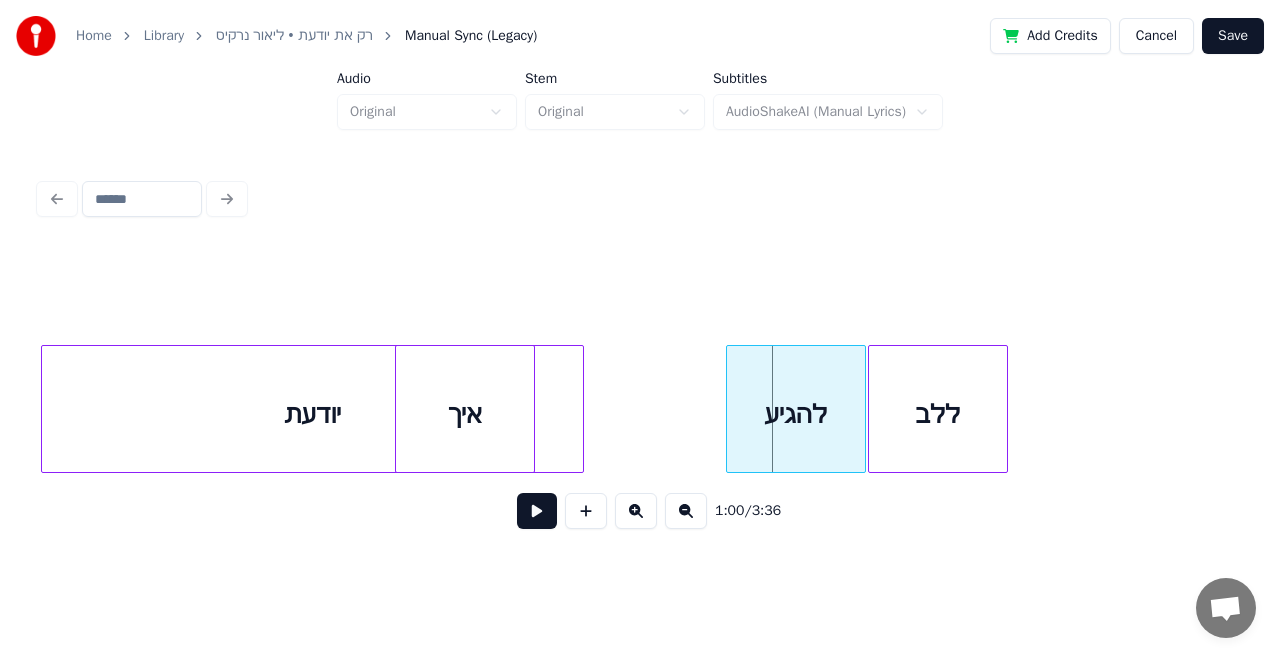 click on "איך" at bounding box center (465, 414) 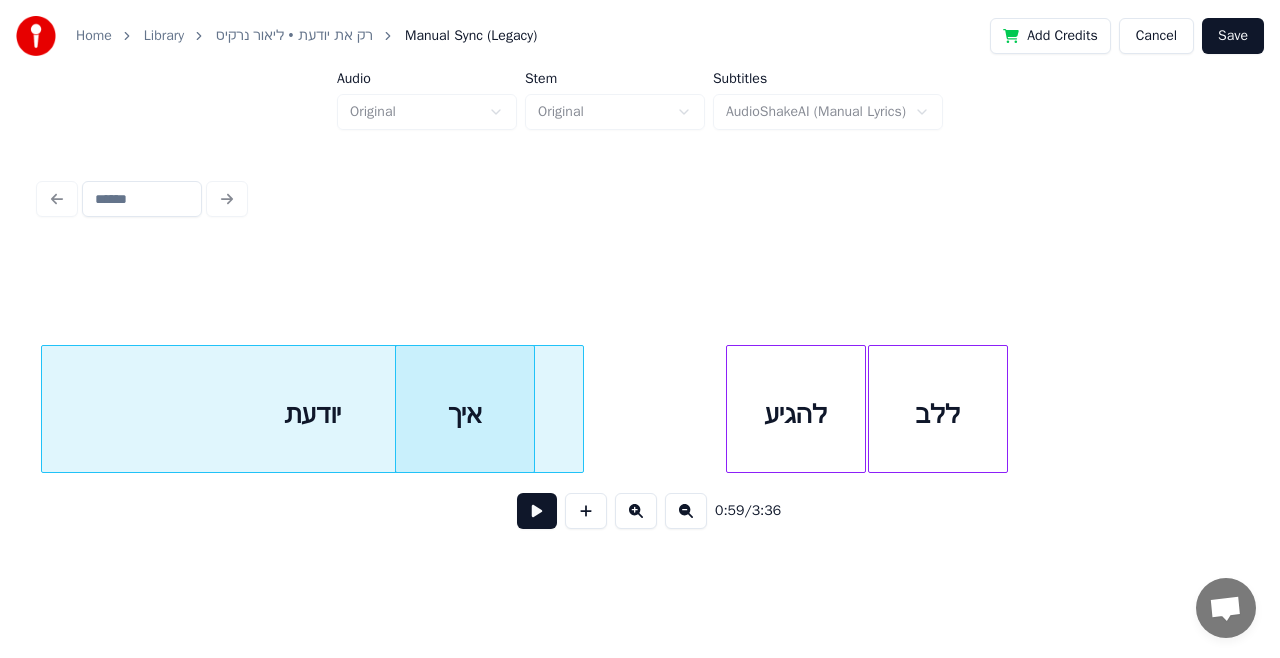 click on "יודעת" at bounding box center [312, 414] 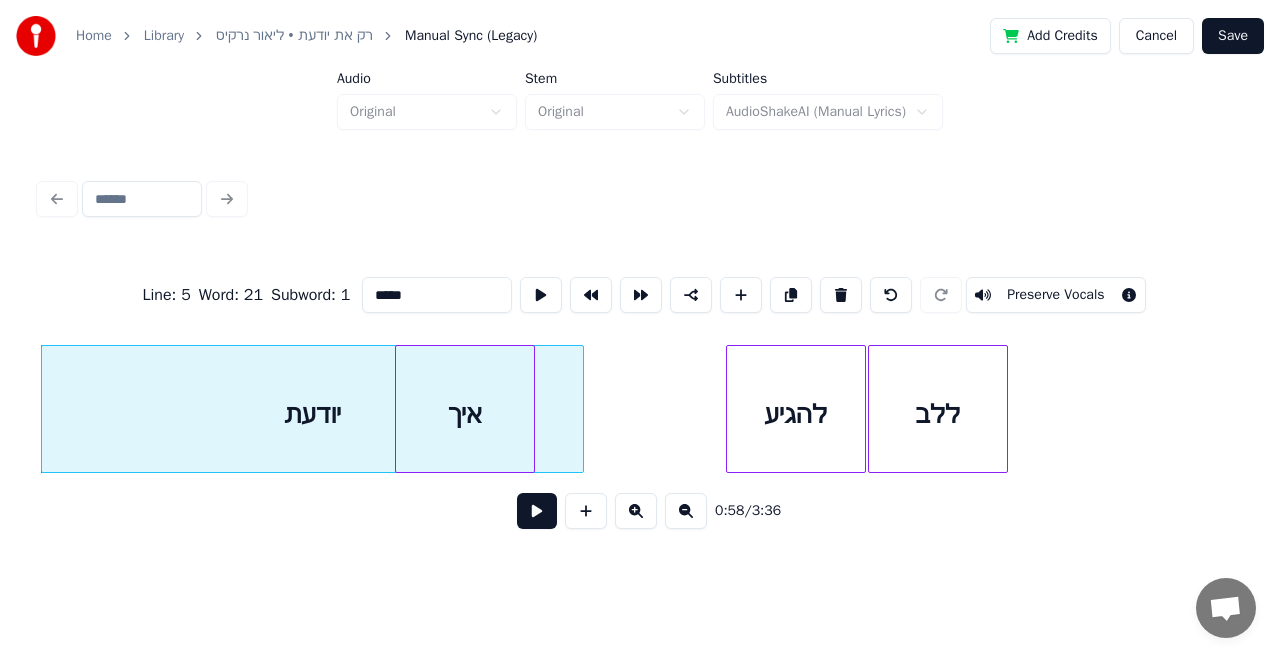 click at bounding box center [537, 511] 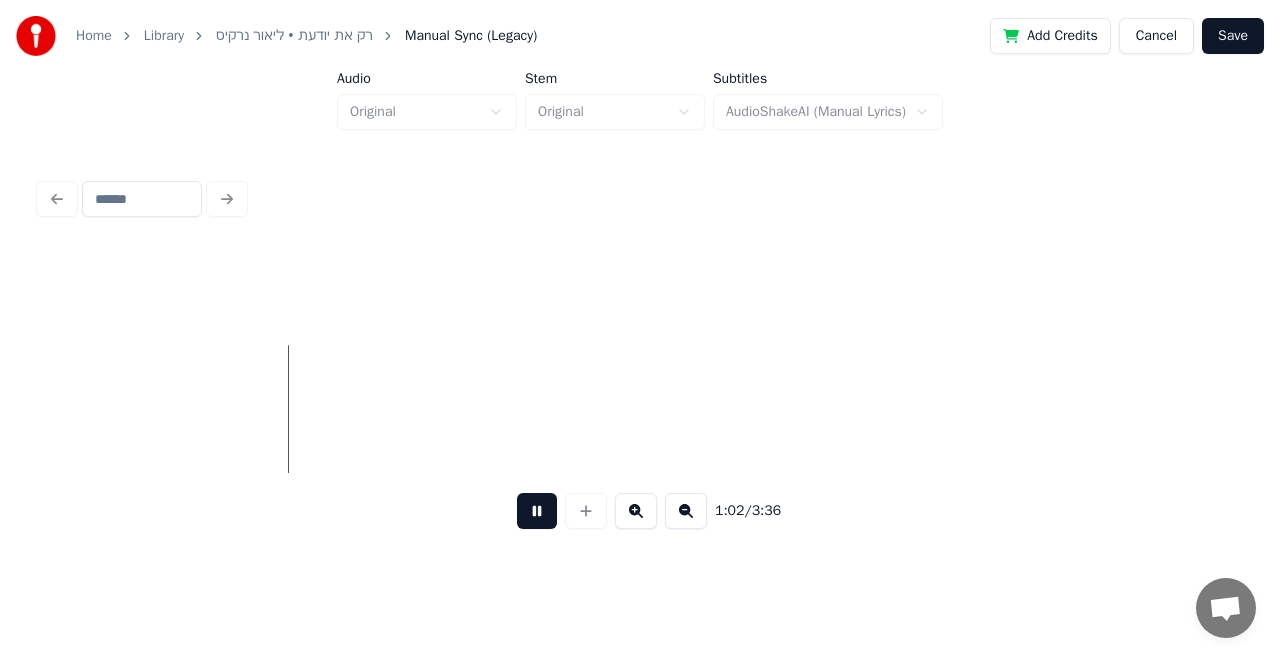 scroll, scrollTop: 0, scrollLeft: 20976, axis: horizontal 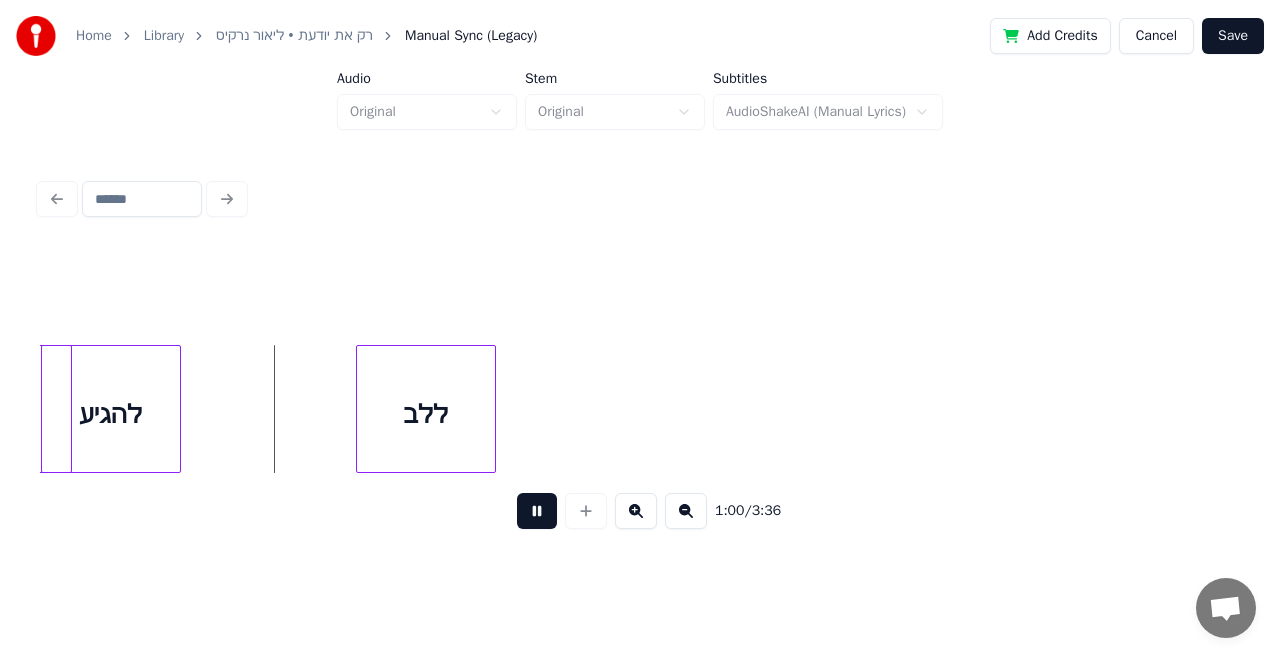 click at bounding box center [537, 511] 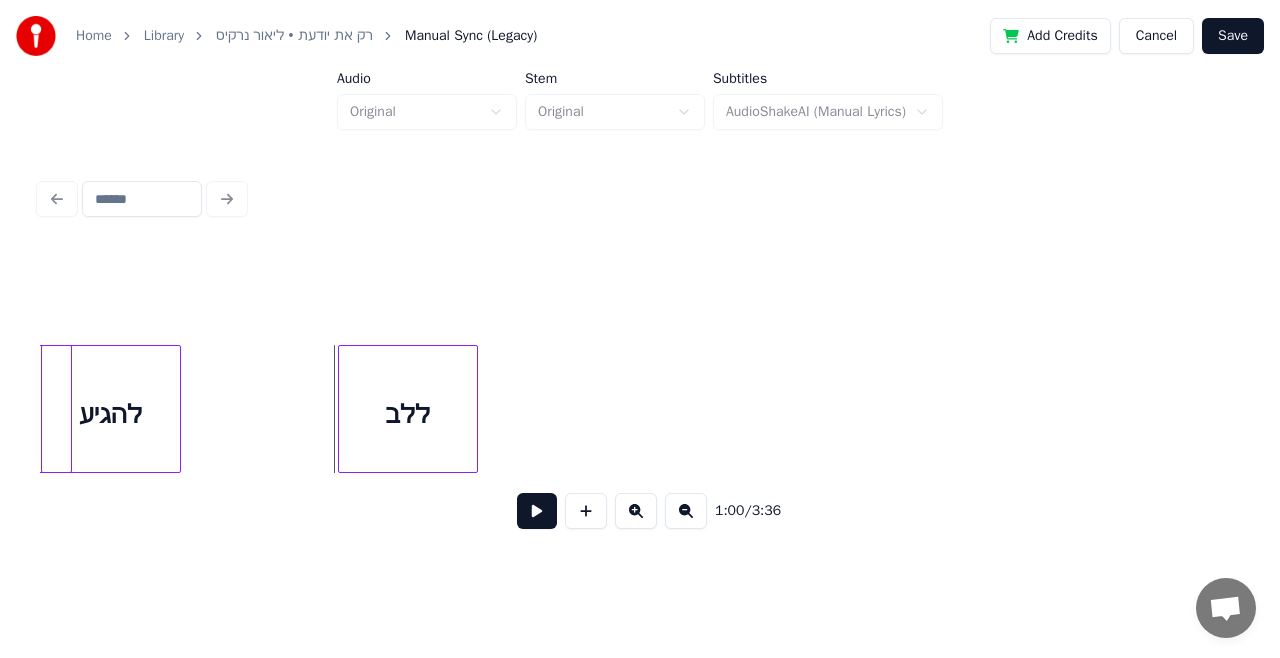 click on "ללב" at bounding box center (408, 414) 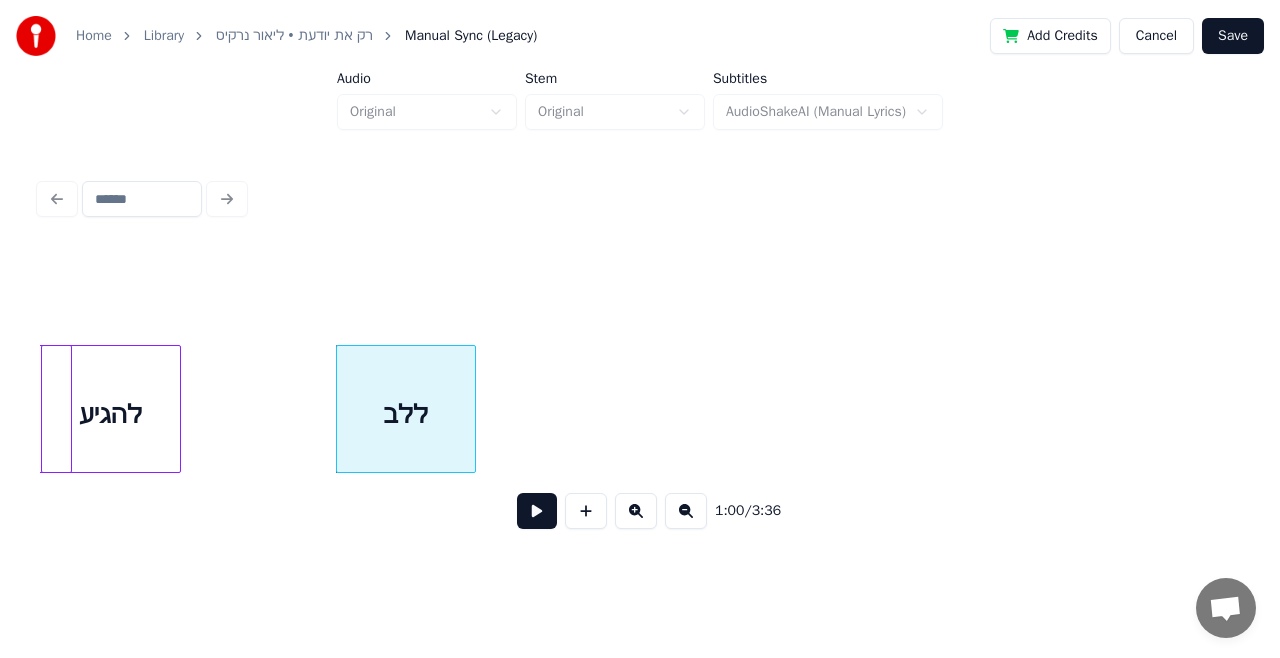 click on "להגיע" at bounding box center (111, 414) 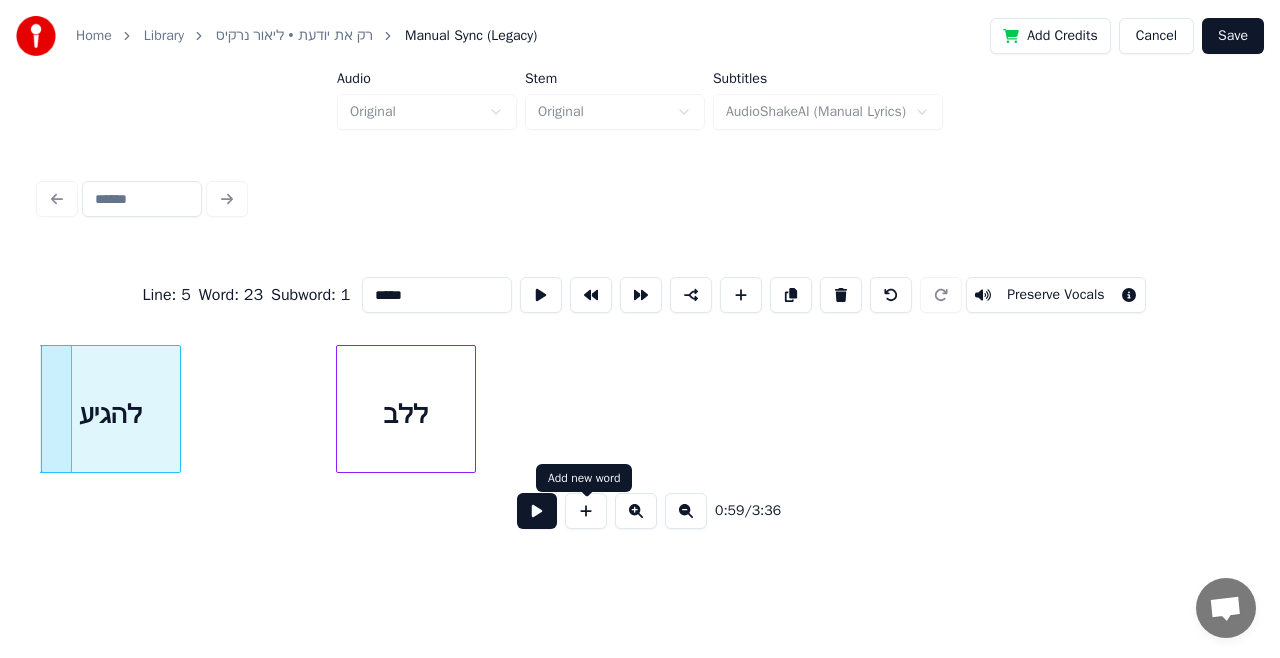 click at bounding box center (586, 511) 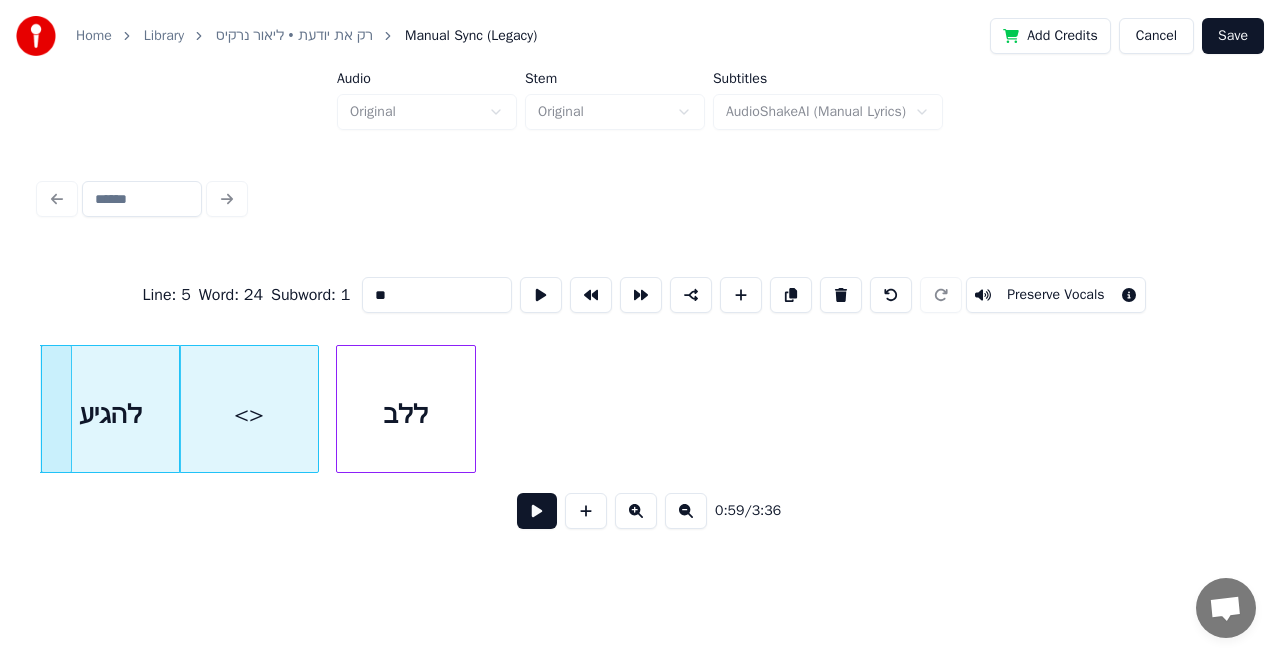 click on "<>" at bounding box center [249, 414] 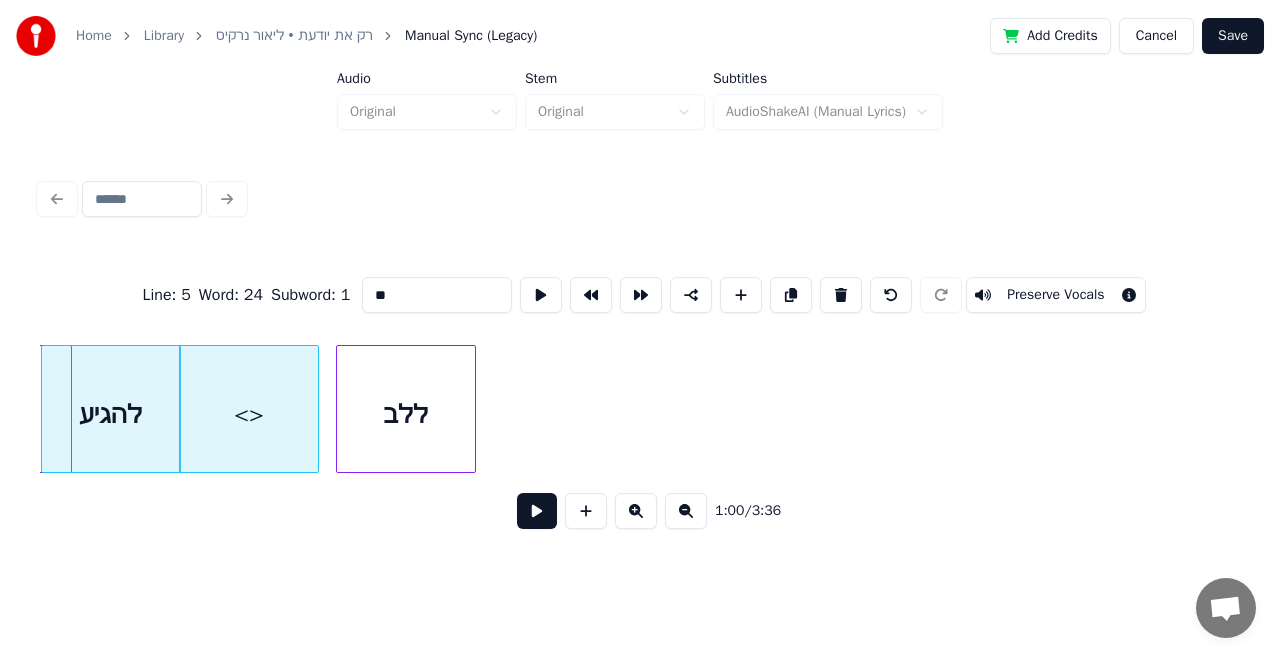 click on "**" at bounding box center [437, 295] 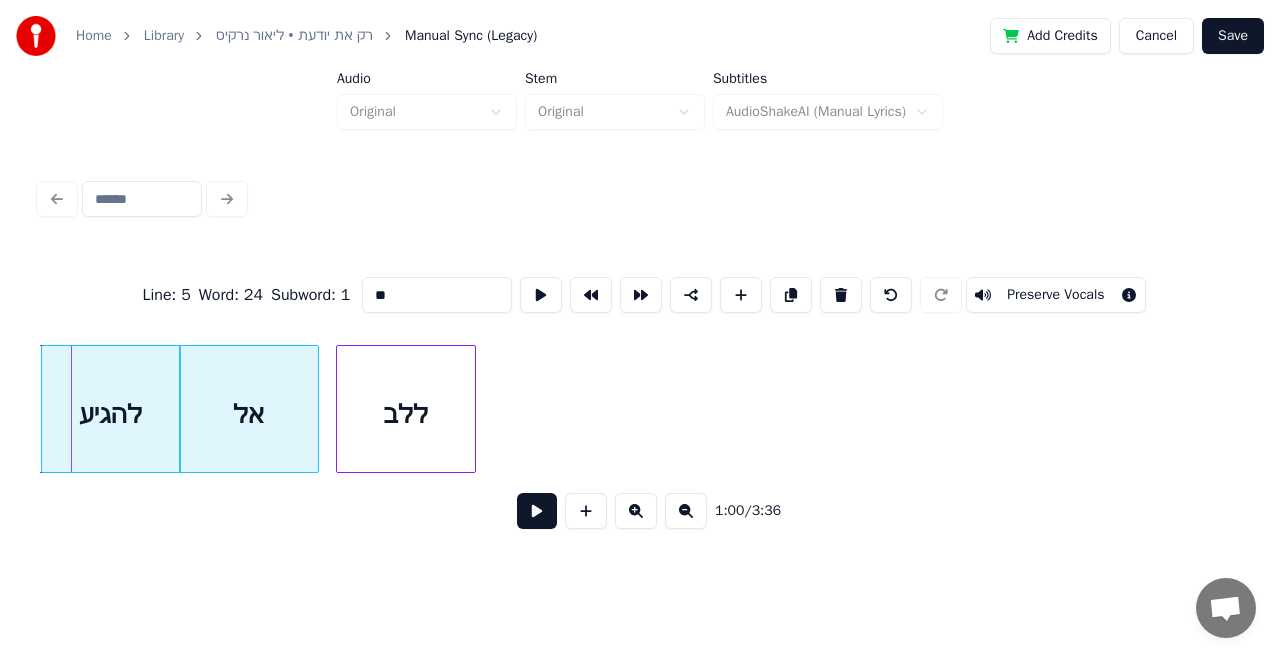 click on "ללב" at bounding box center [406, 414] 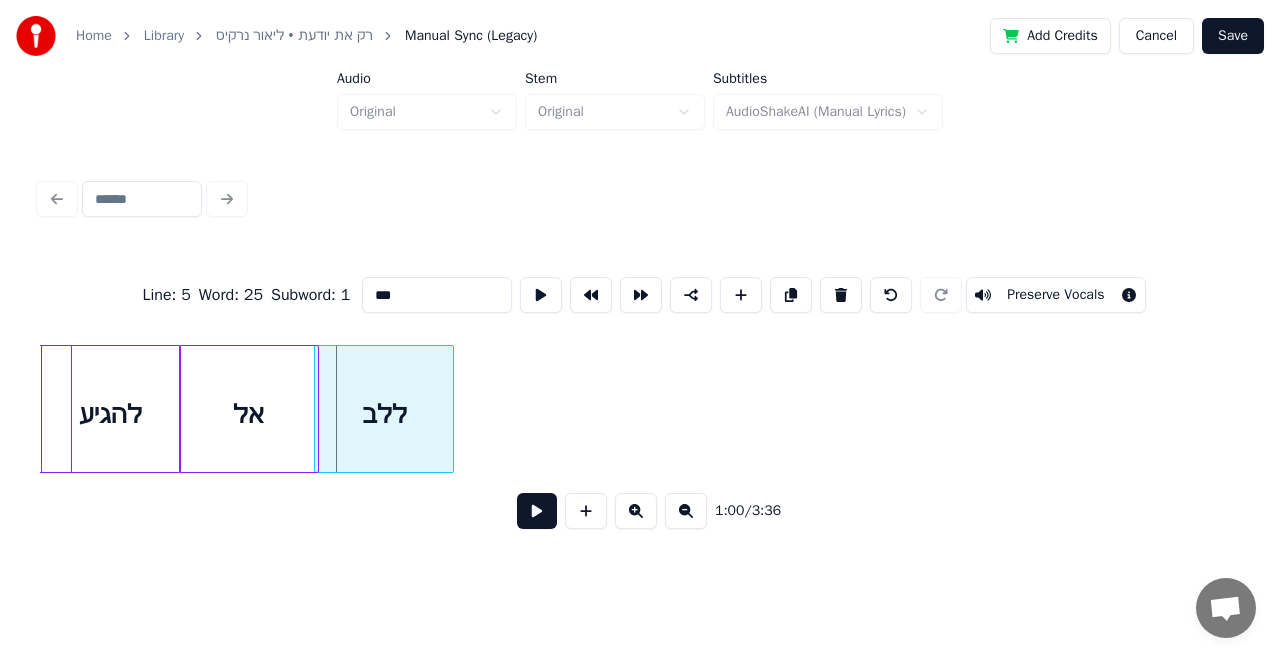 click on "ללב" at bounding box center (384, 414) 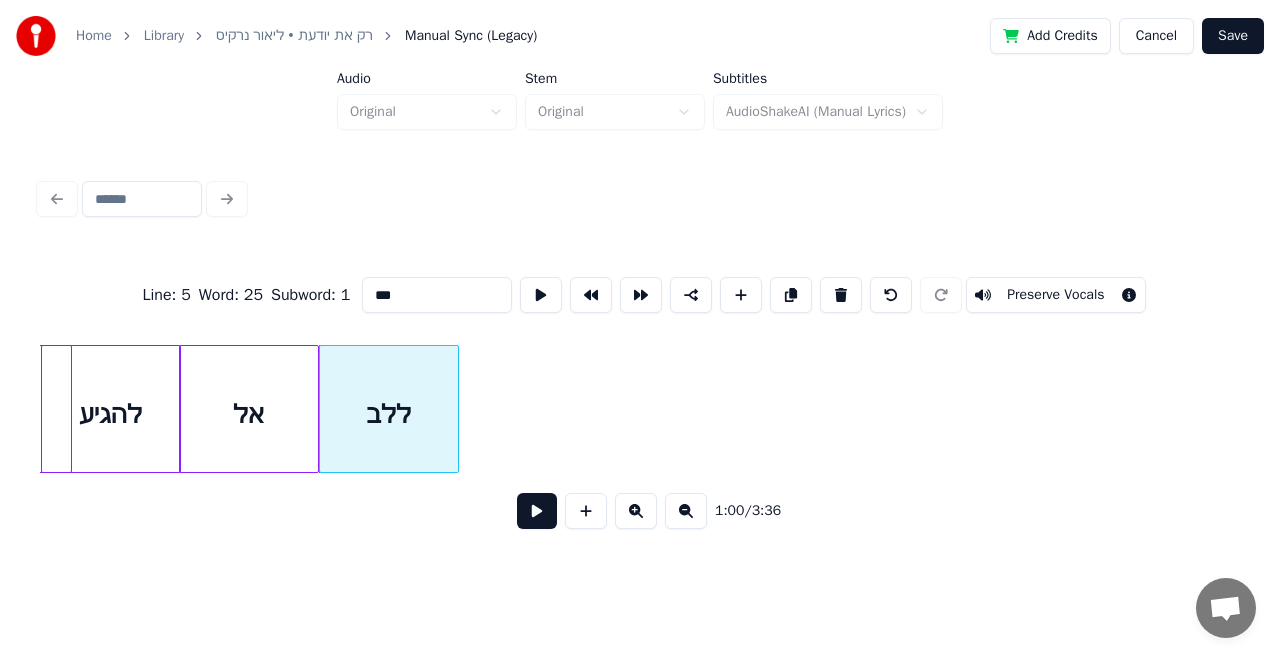click on "***" at bounding box center (437, 295) 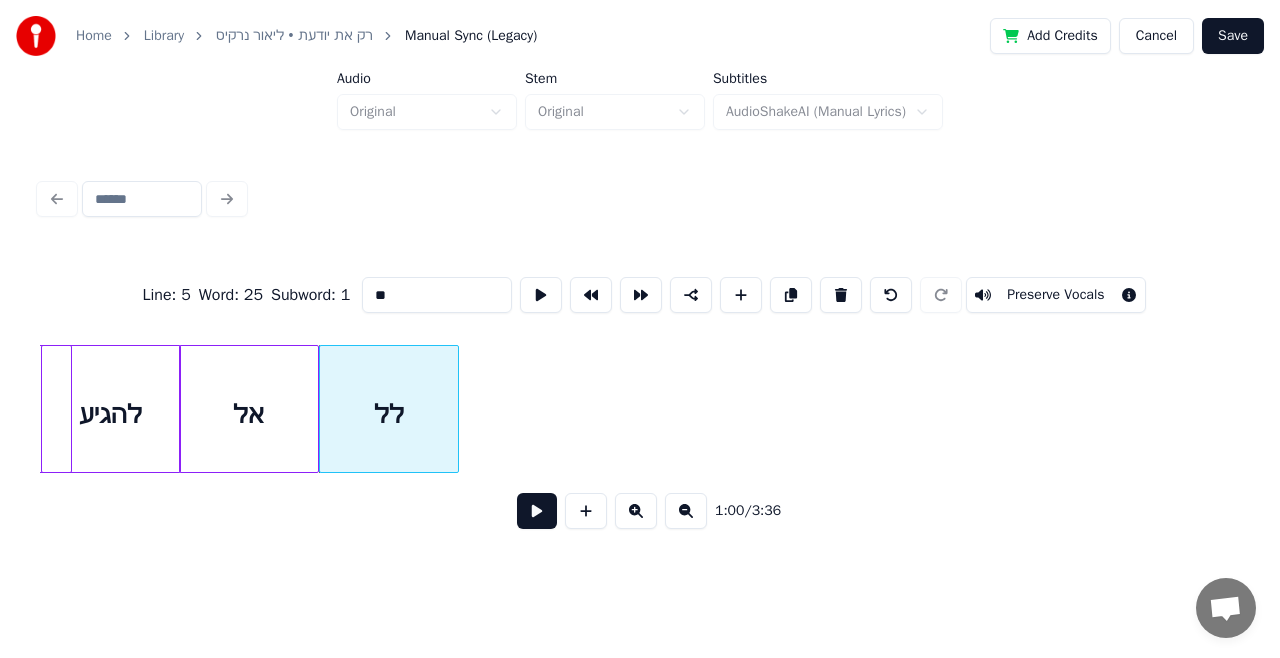 type on "*" 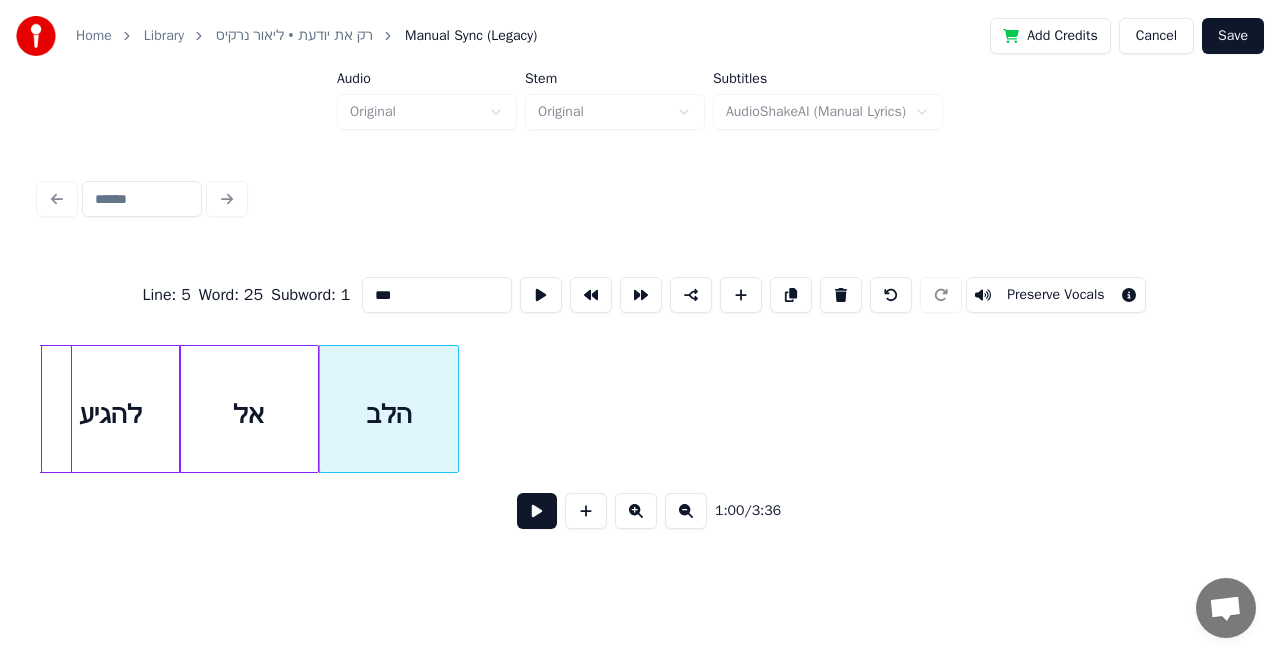 click on "להגיע" at bounding box center [111, 414] 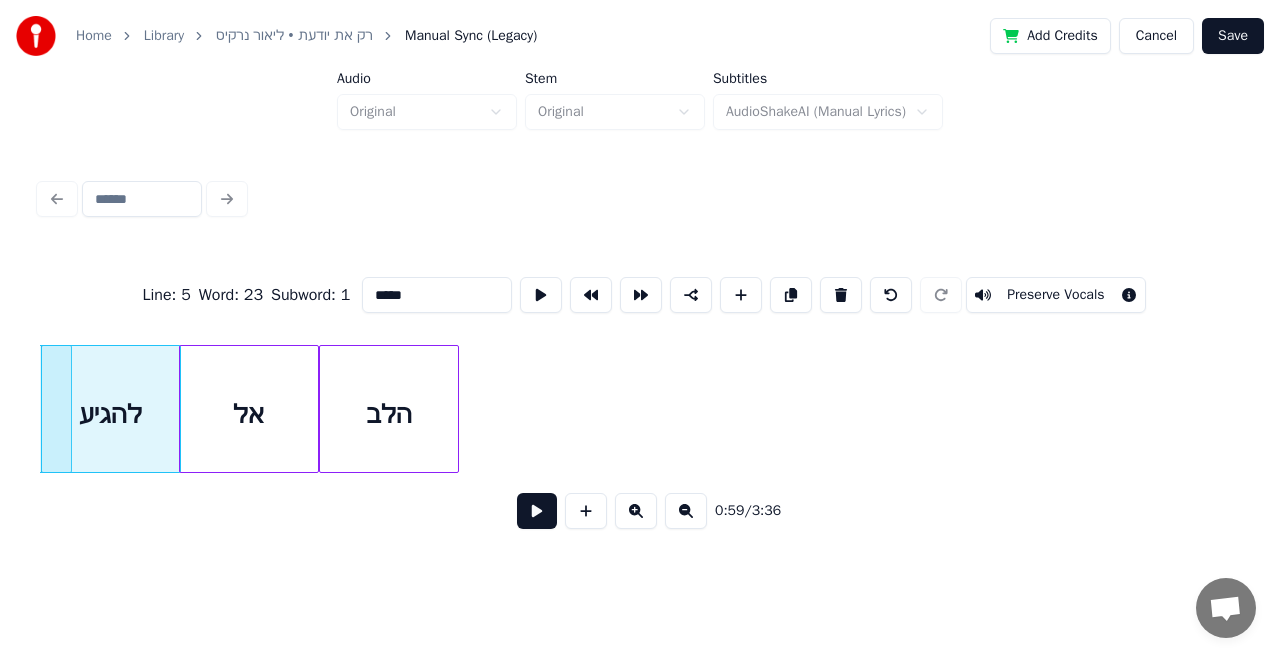 type on "*****" 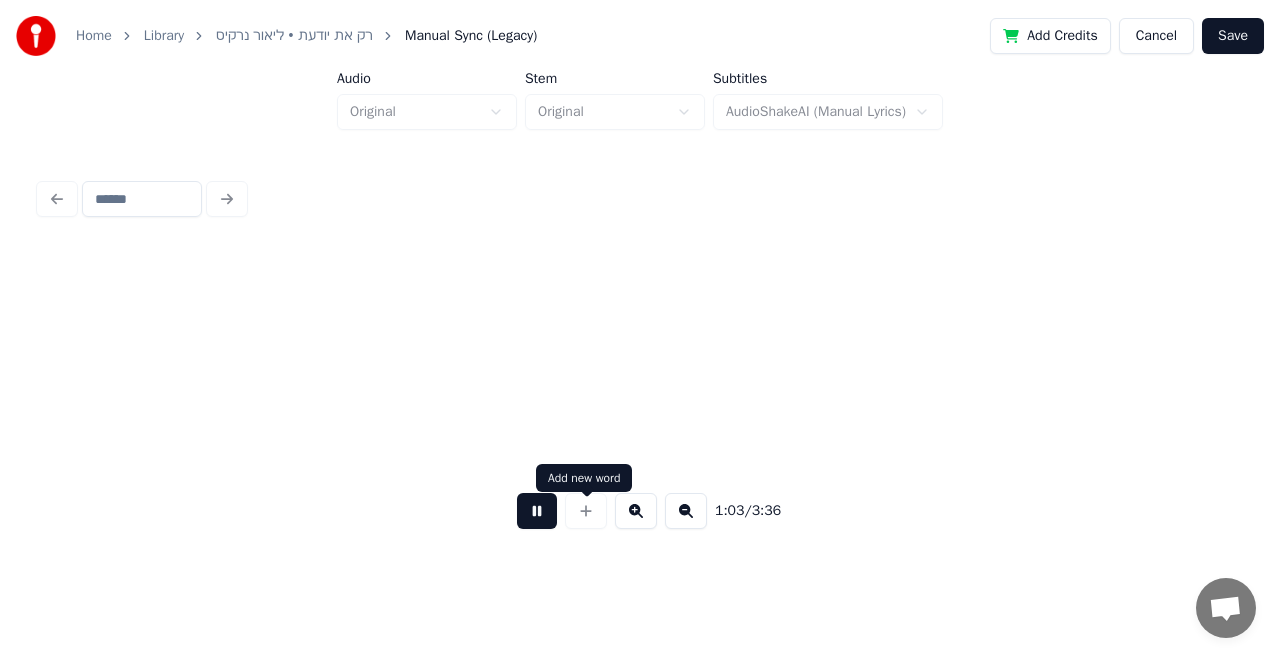 scroll, scrollTop: 0, scrollLeft: 22176, axis: horizontal 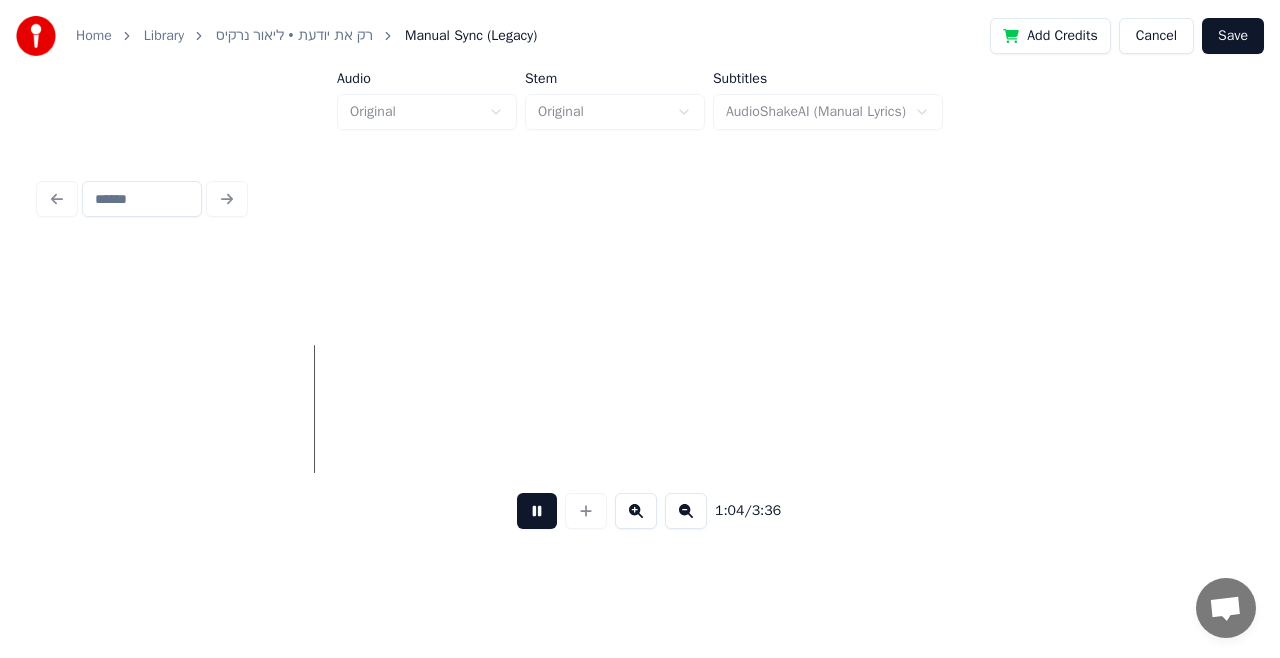 click at bounding box center [537, 511] 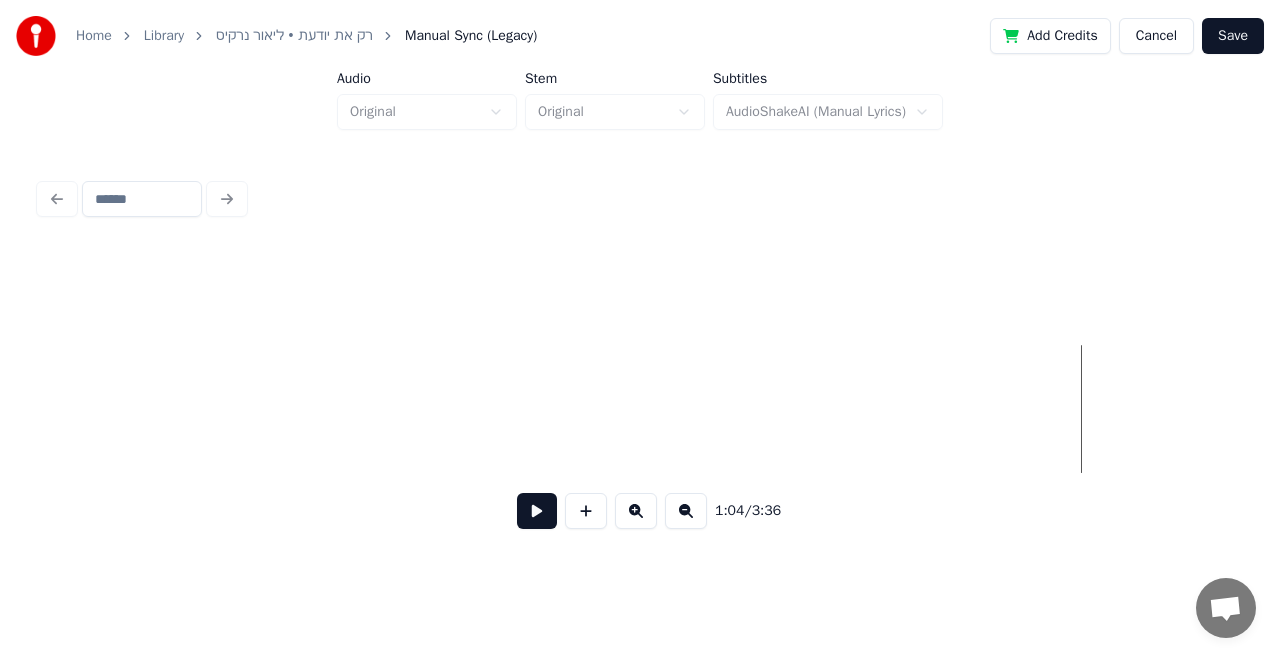 scroll, scrollTop: 0, scrollLeft: 21456, axis: horizontal 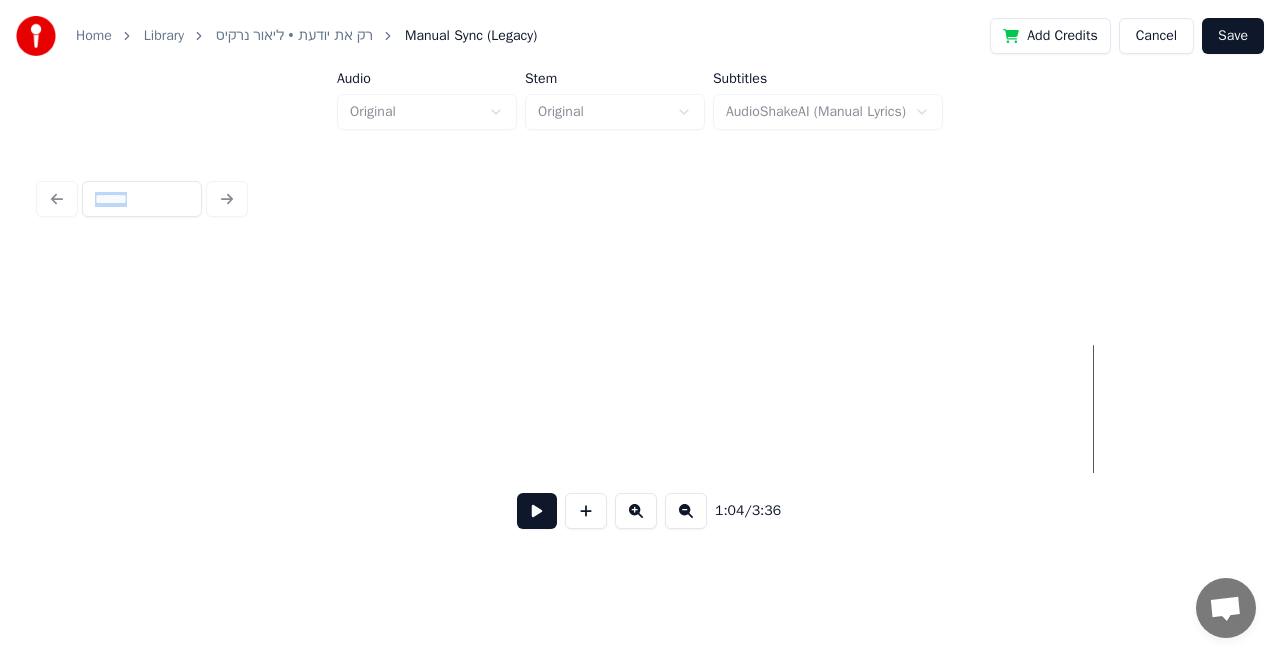 click on "1:04  /  3:36" at bounding box center [640, 359] 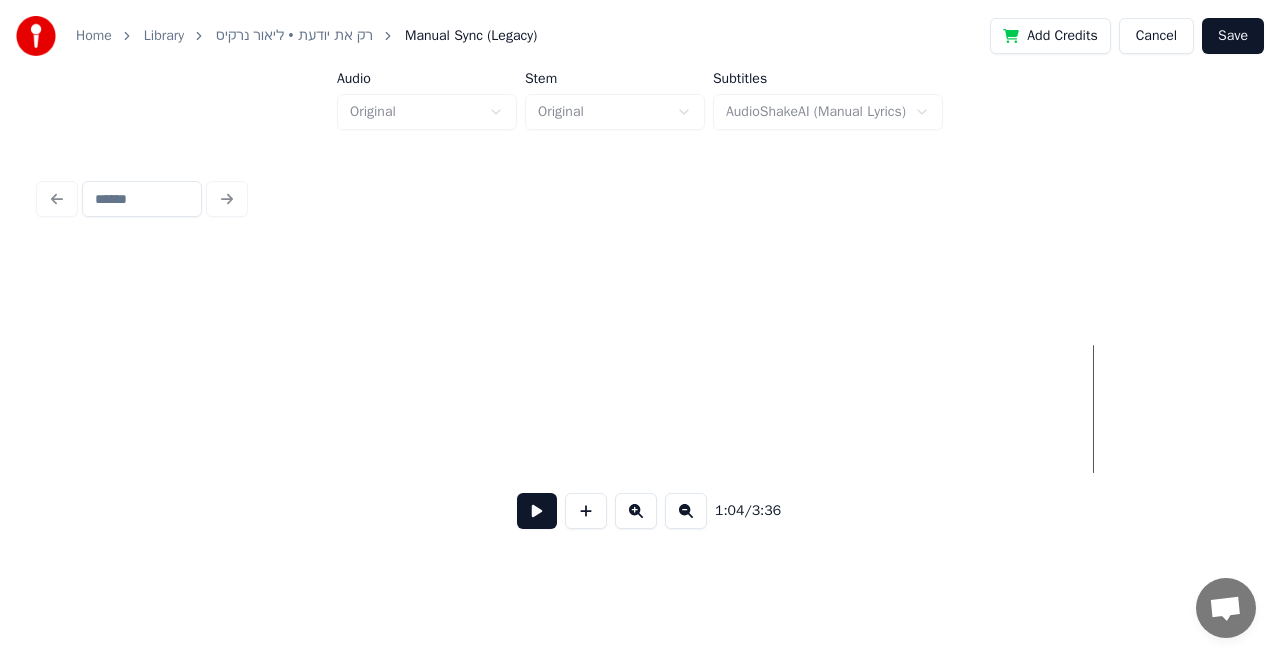 click on "1:04  /  3:36" at bounding box center (640, 359) 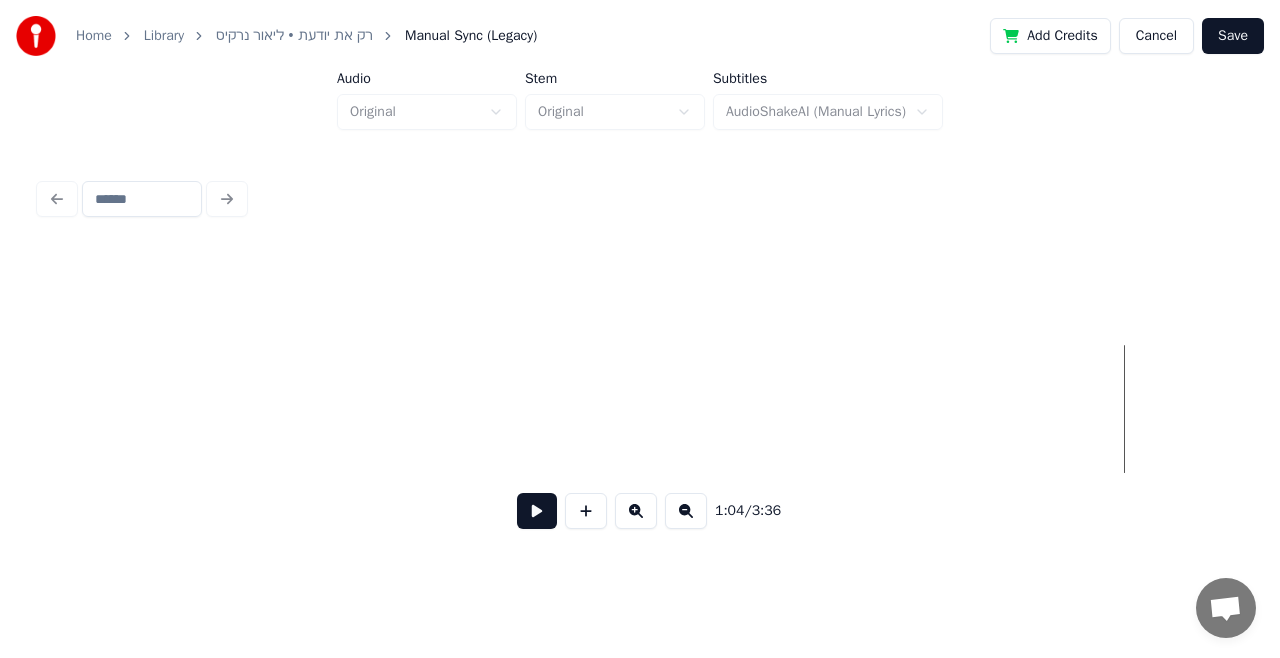 scroll, scrollTop: 0, scrollLeft: 21416, axis: horizontal 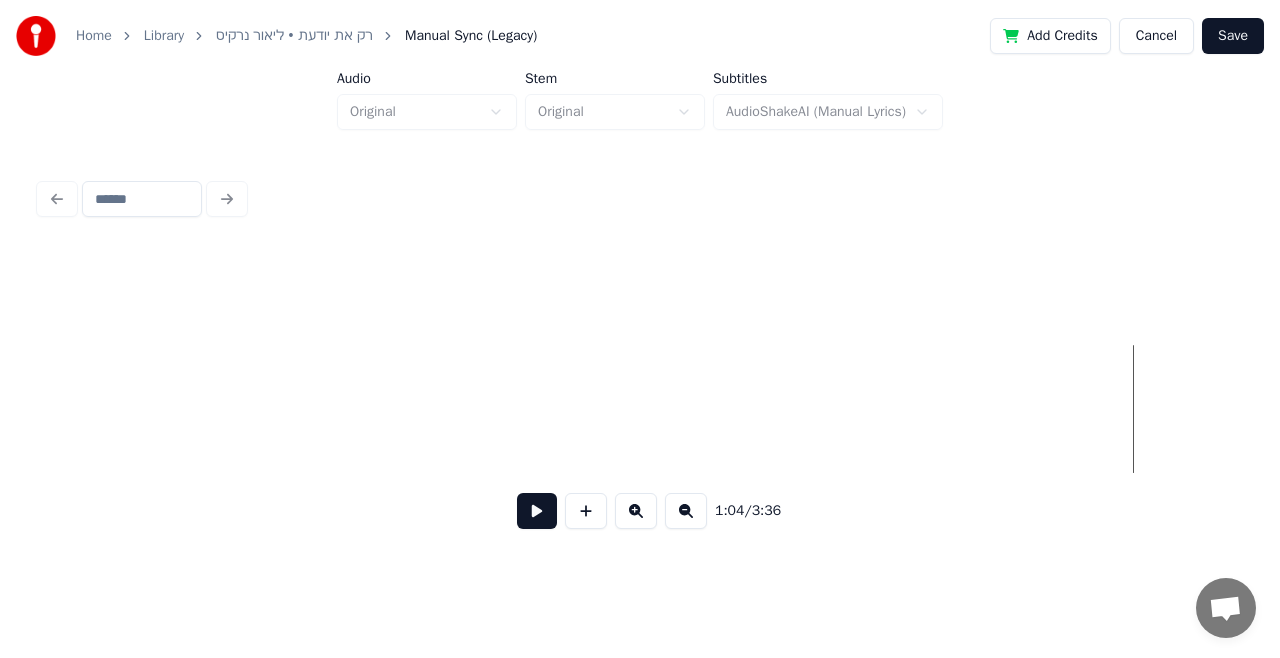 click on "1:04  /  3:36" at bounding box center [640, 359] 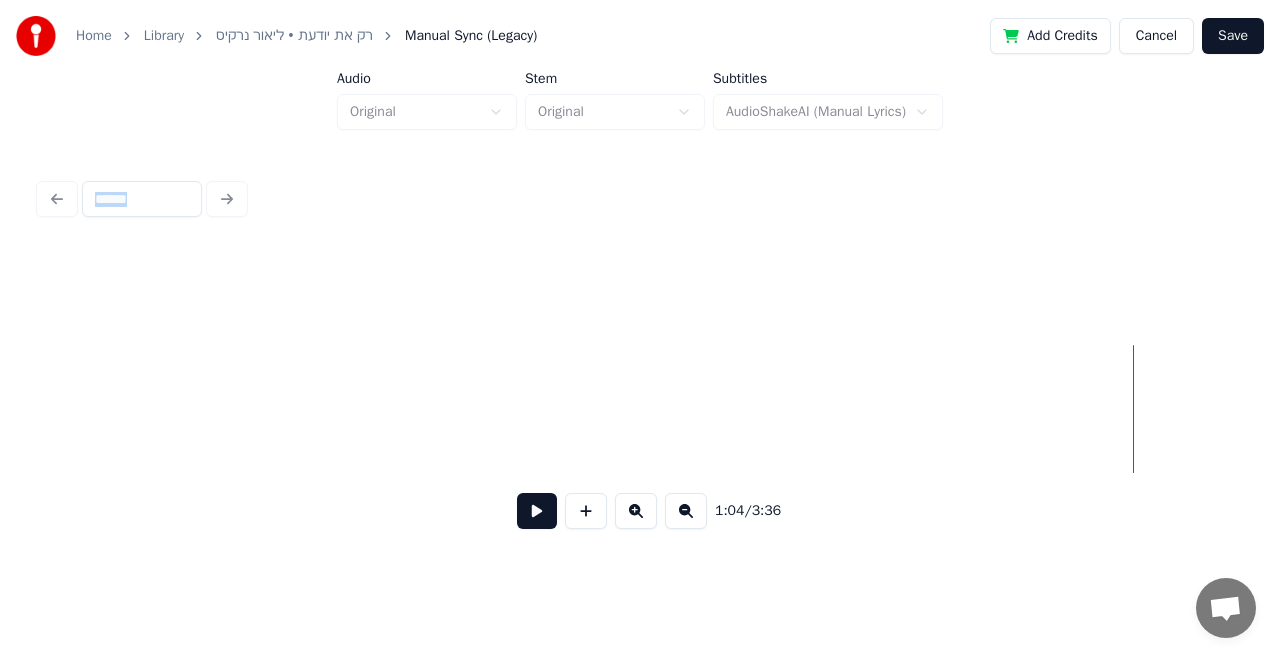 click on "1:04  /  3:36" at bounding box center (640, 359) 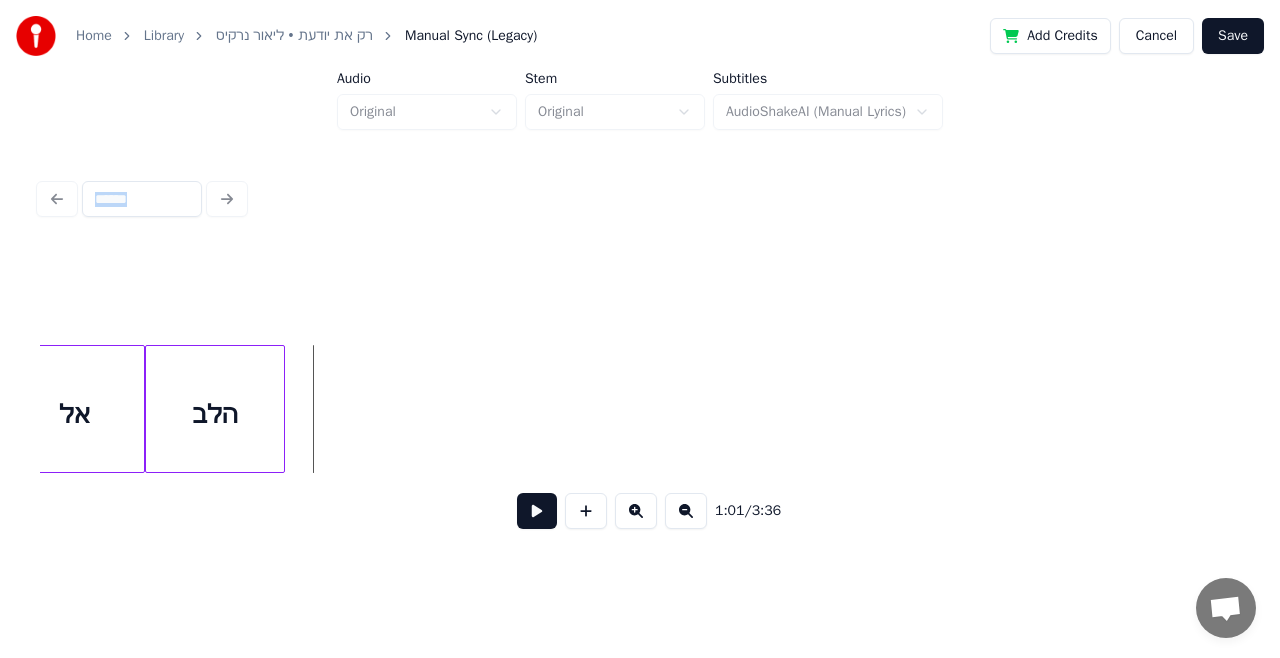 scroll, scrollTop: 0, scrollLeft: 21070, axis: horizontal 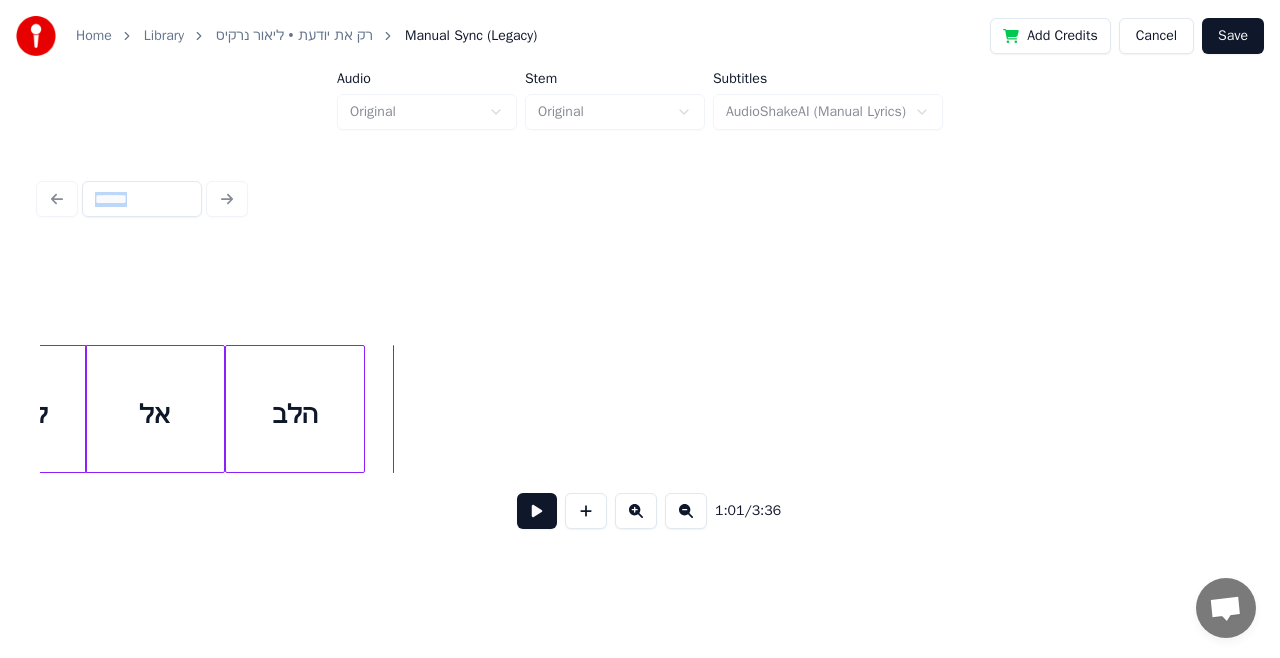 click on "אל" at bounding box center (155, 414) 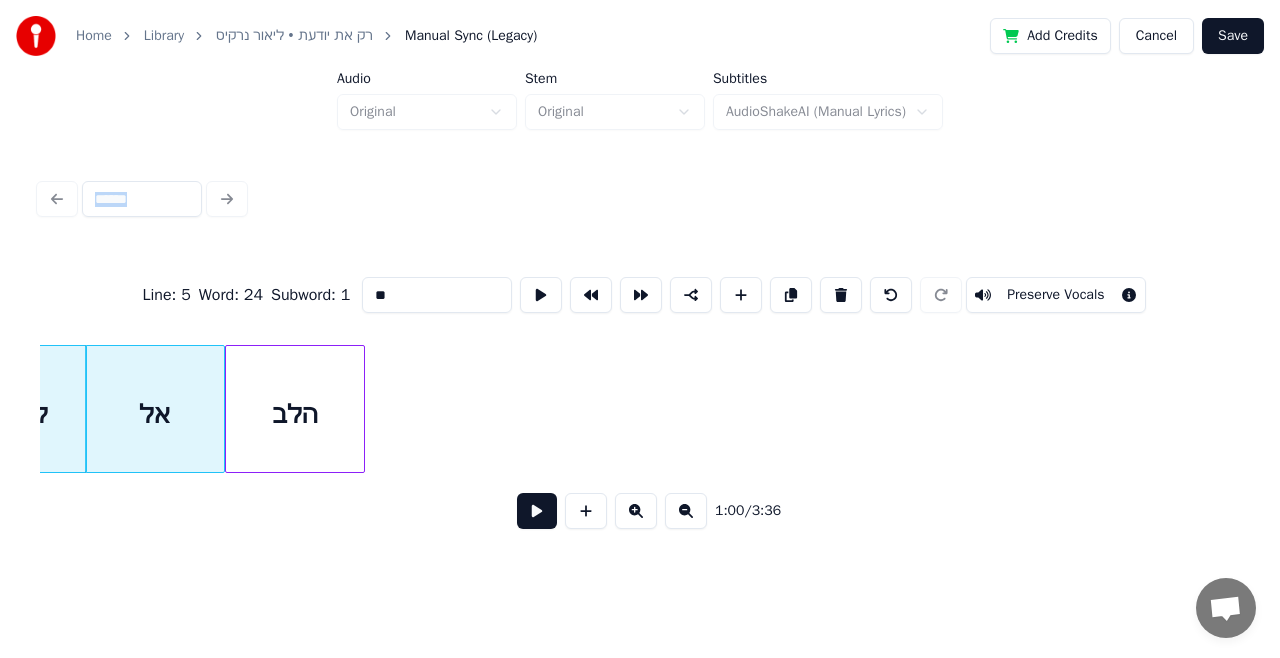 click at bounding box center [537, 511] 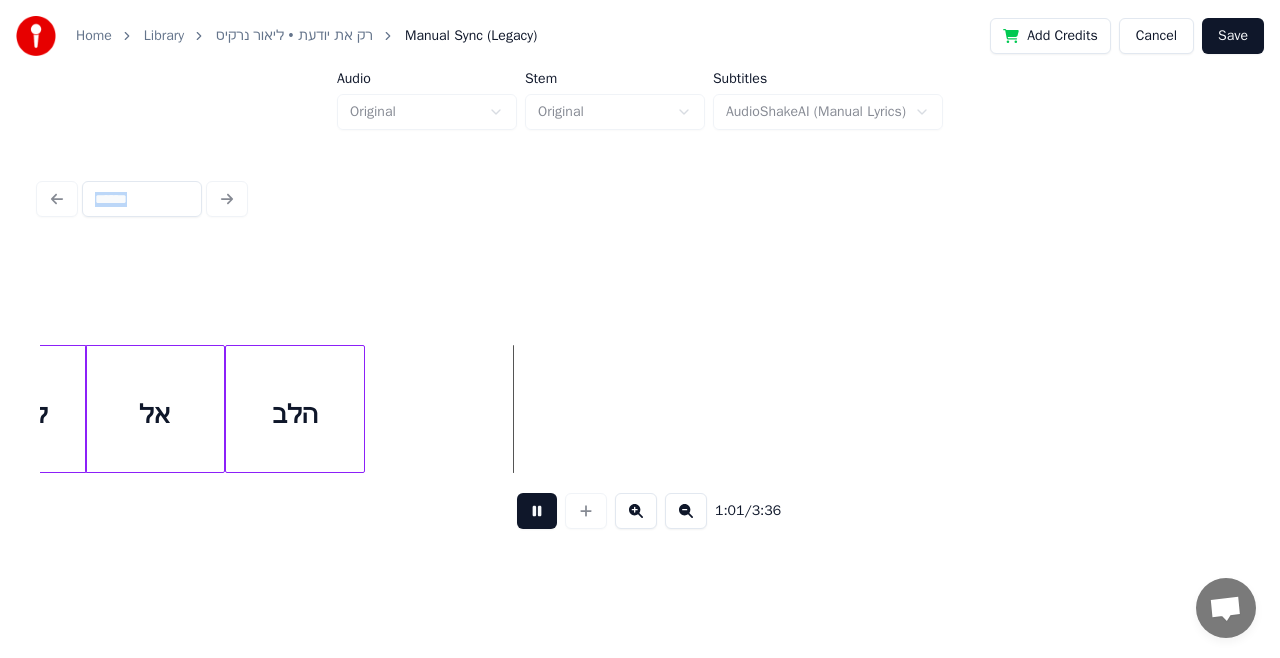 click on "הלב" at bounding box center (295, 414) 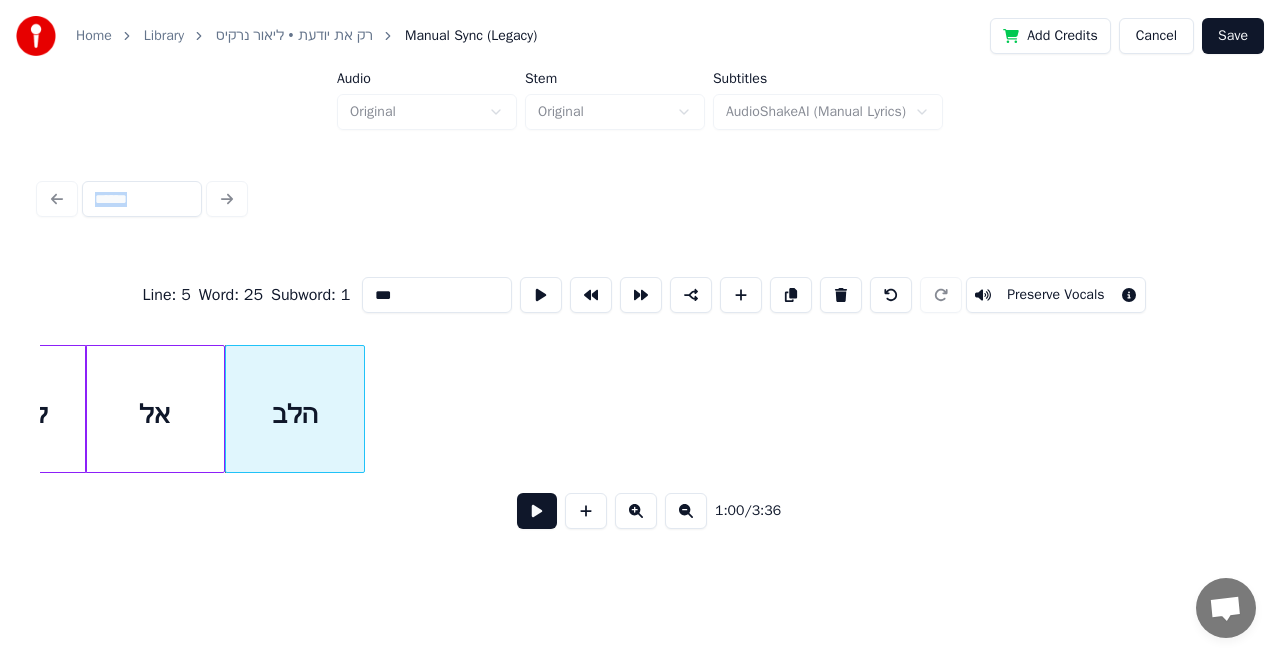 click on "אל" at bounding box center [155, 414] 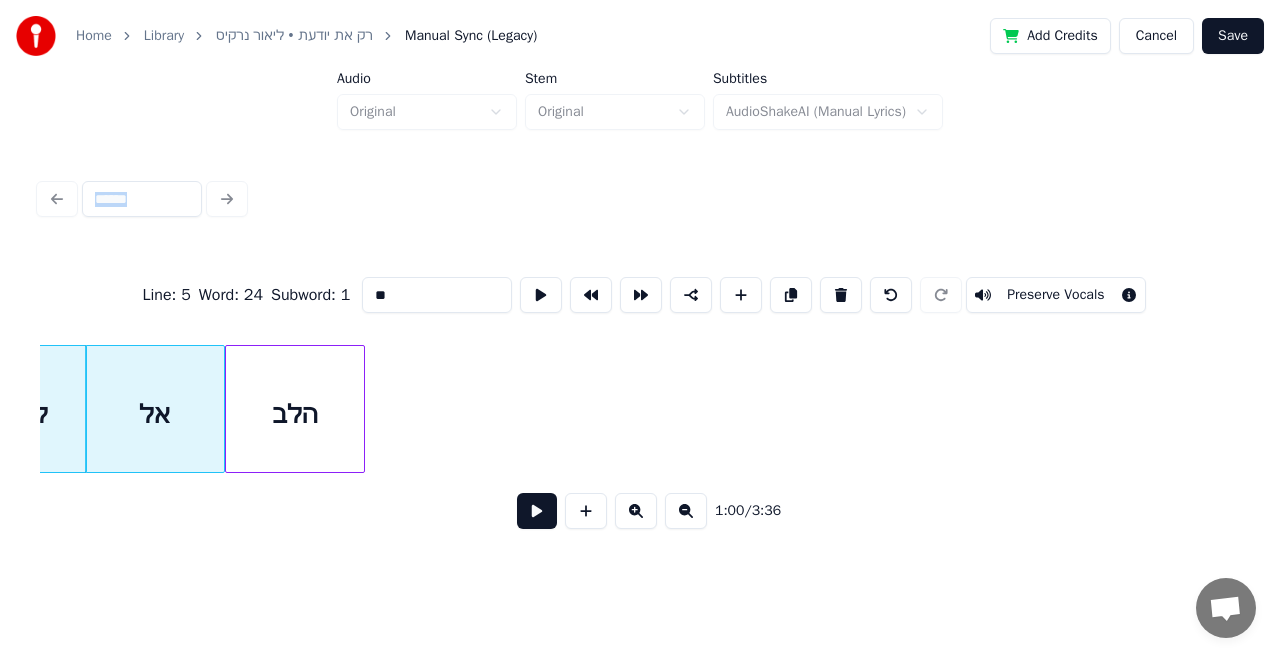 click at bounding box center (537, 511) 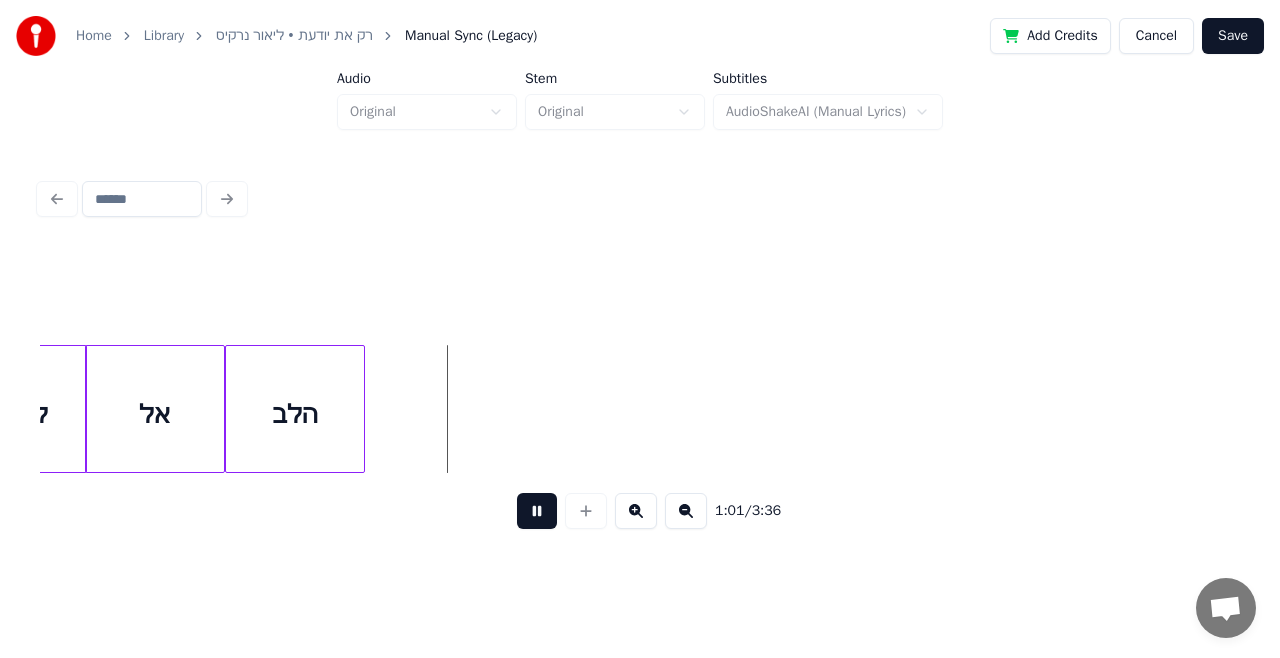 click on "1:01  /  3:36" at bounding box center (640, 511) 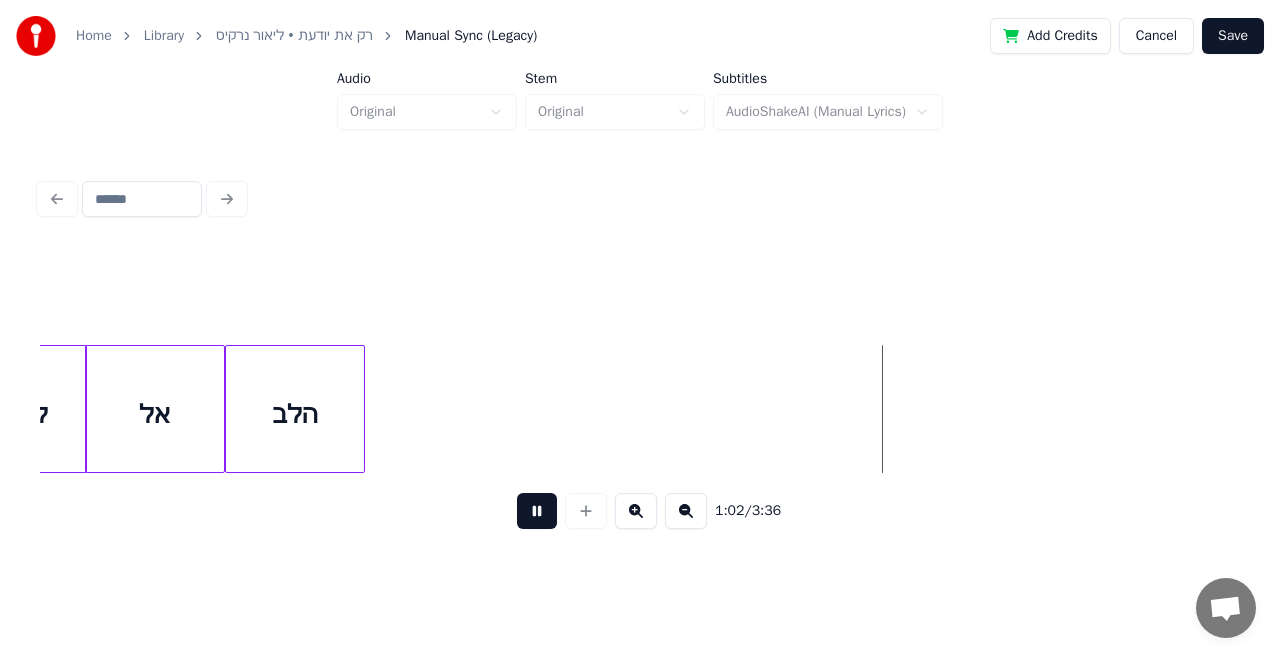 click at bounding box center (537, 511) 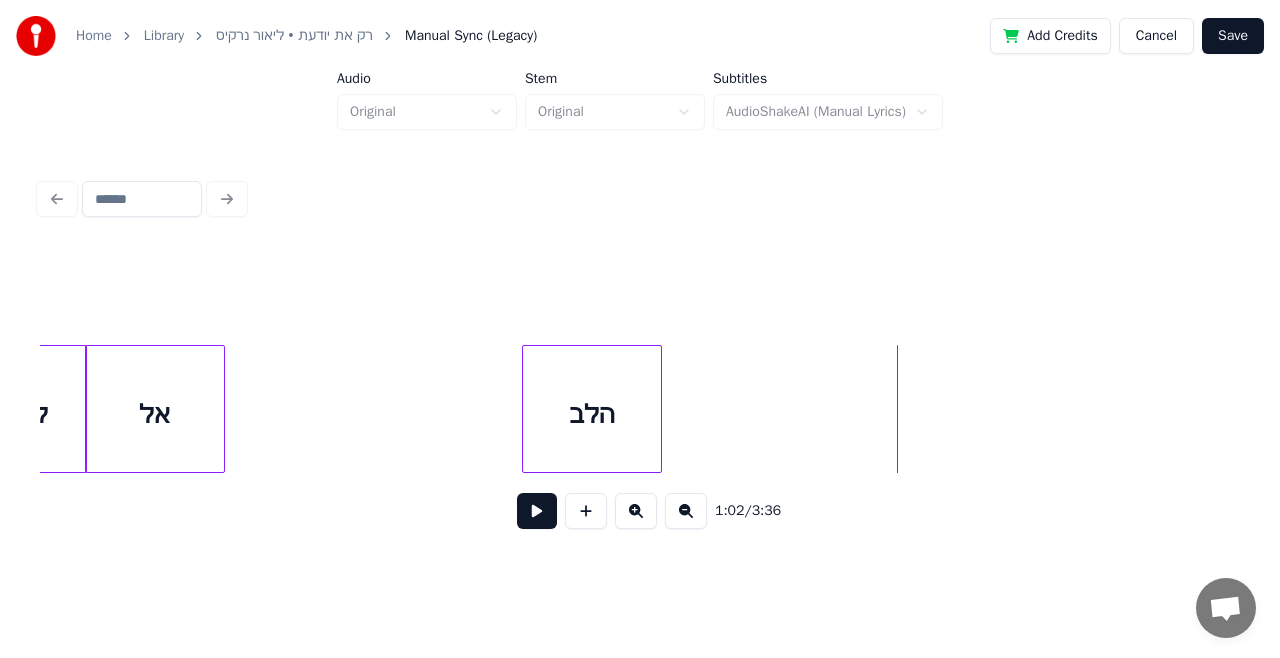 click on "הלב" at bounding box center (592, 414) 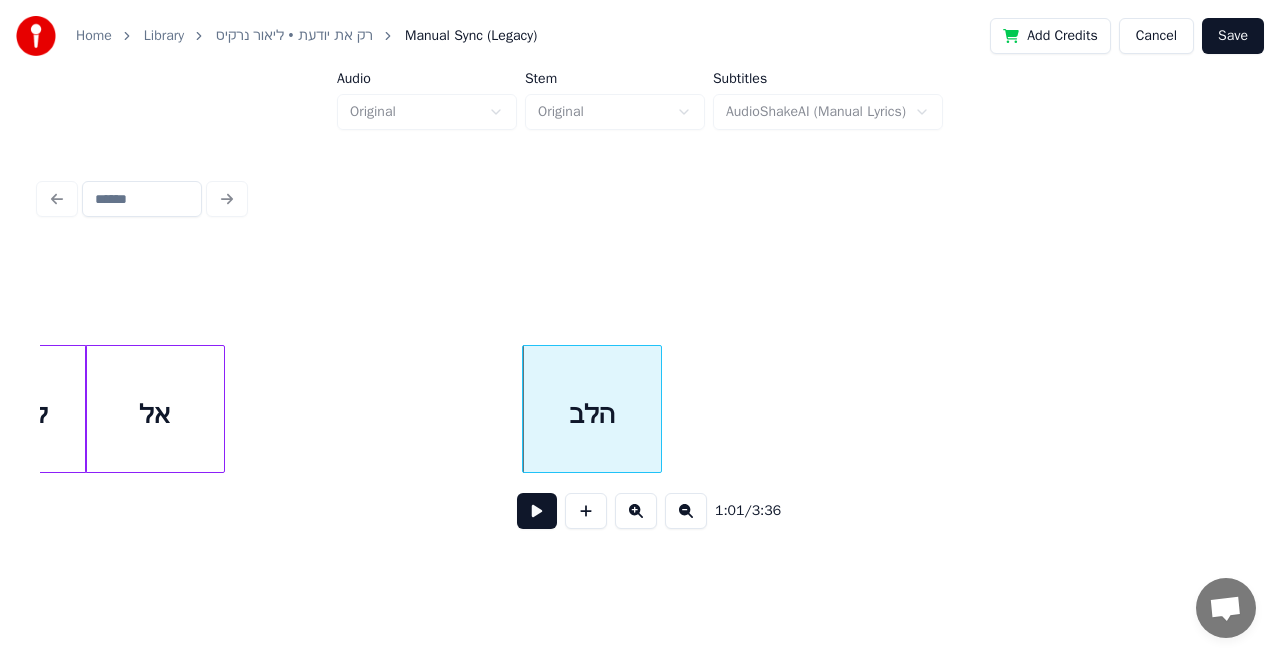 click on "אל" at bounding box center (155, 414) 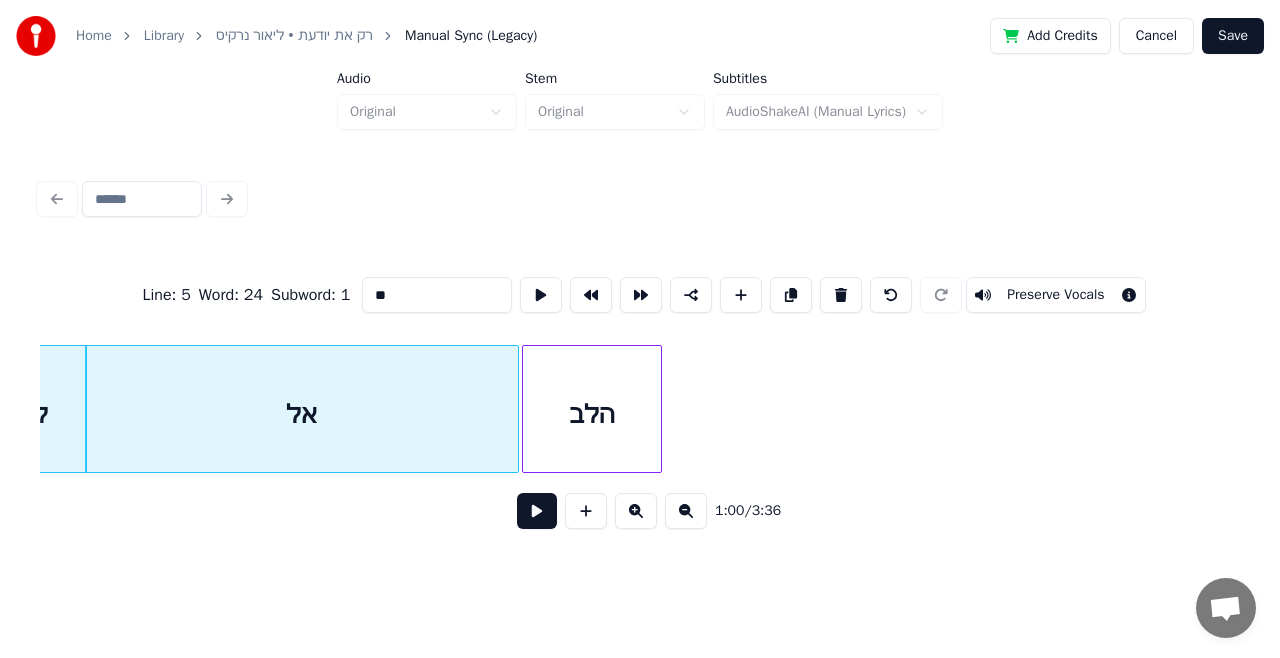 click at bounding box center [515, 409] 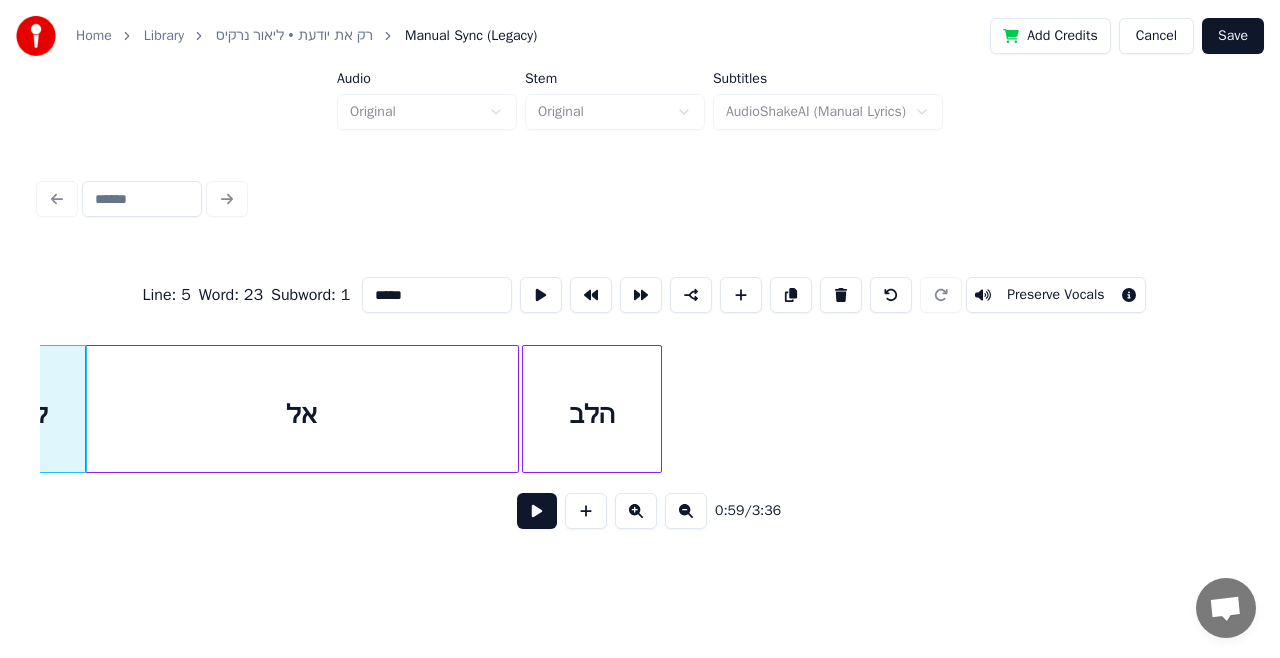 scroll, scrollTop: 0, scrollLeft: 20976, axis: horizontal 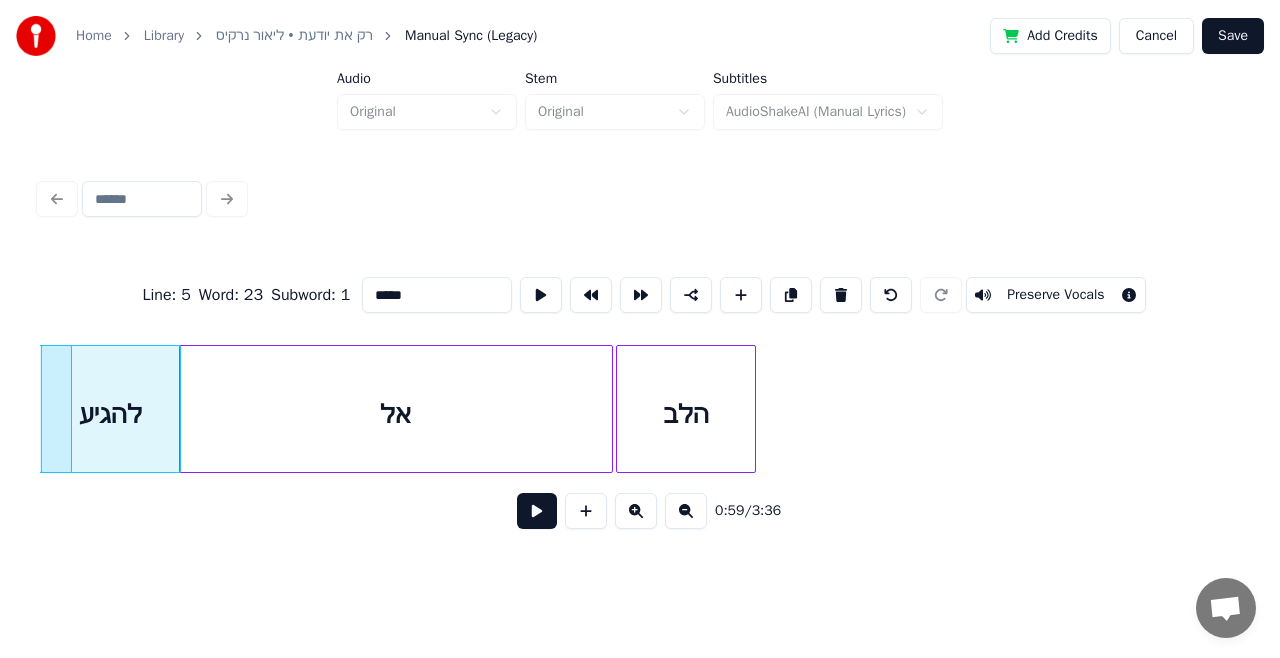click at bounding box center [537, 511] 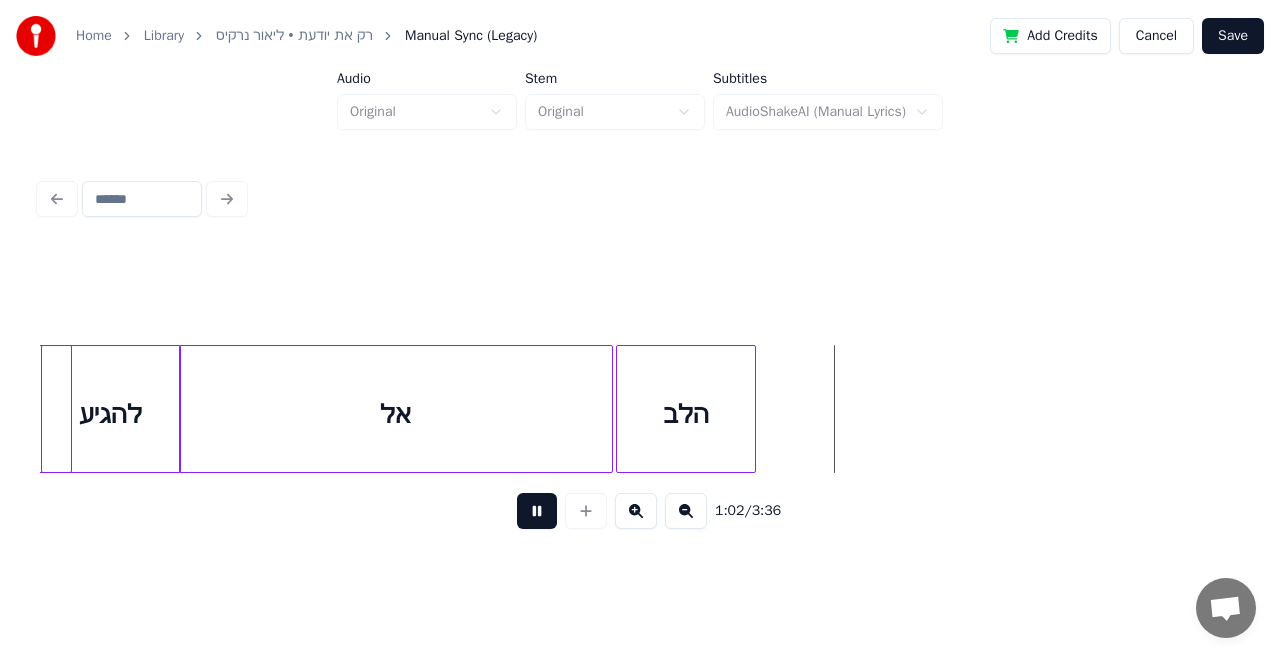click at bounding box center [537, 511] 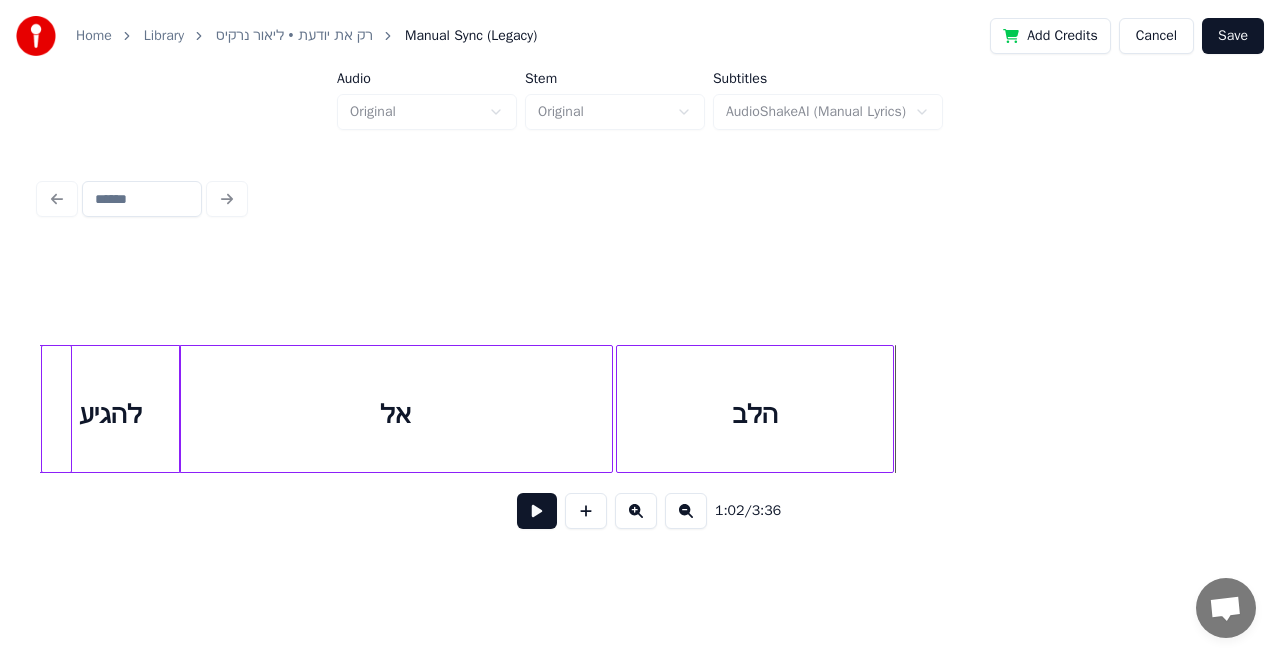 click at bounding box center [890, 409] 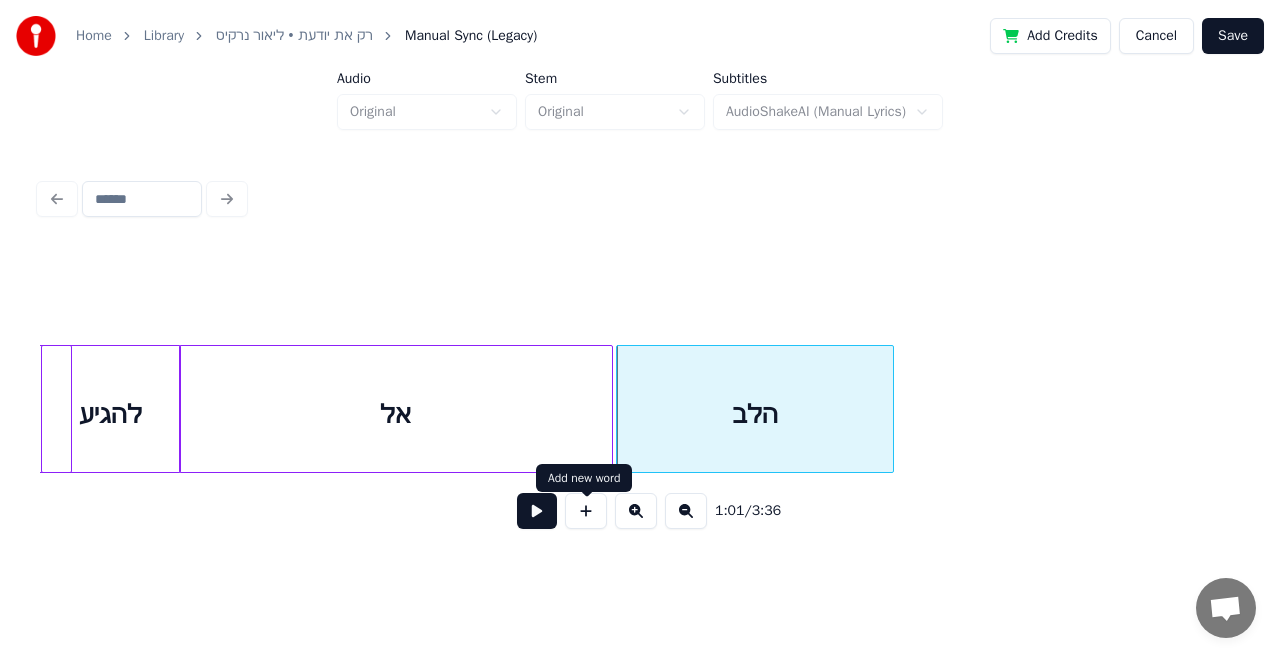 click at bounding box center [586, 511] 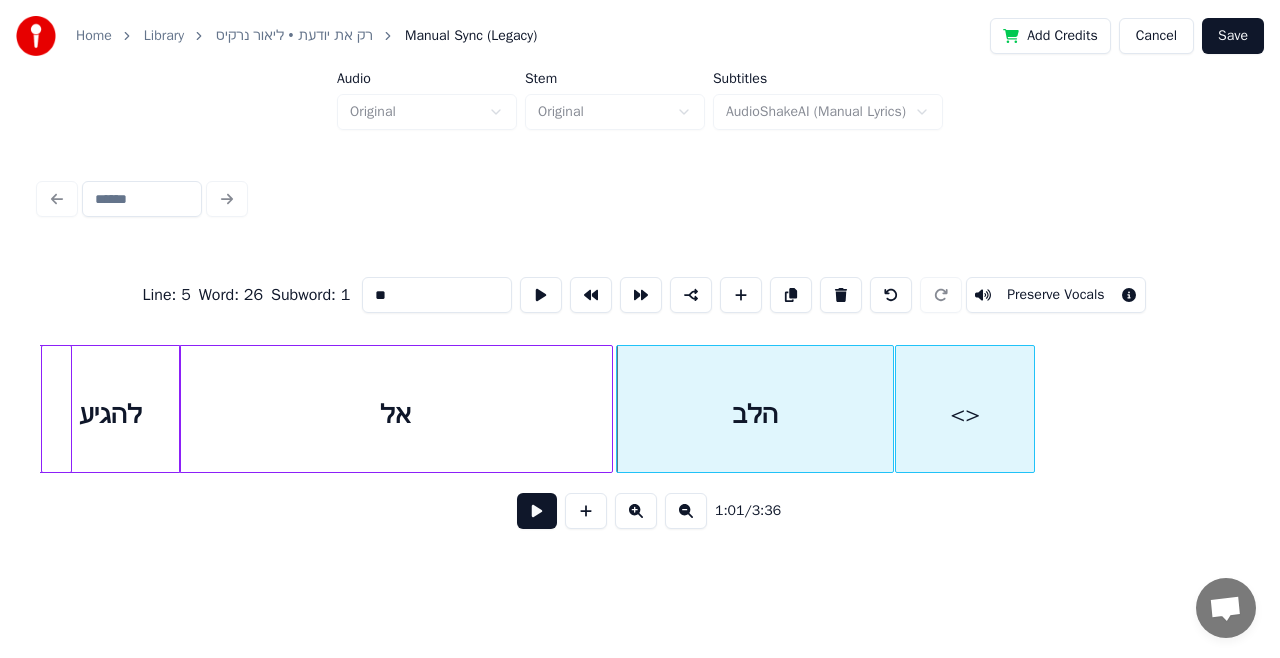 click on "<>" at bounding box center [965, 414] 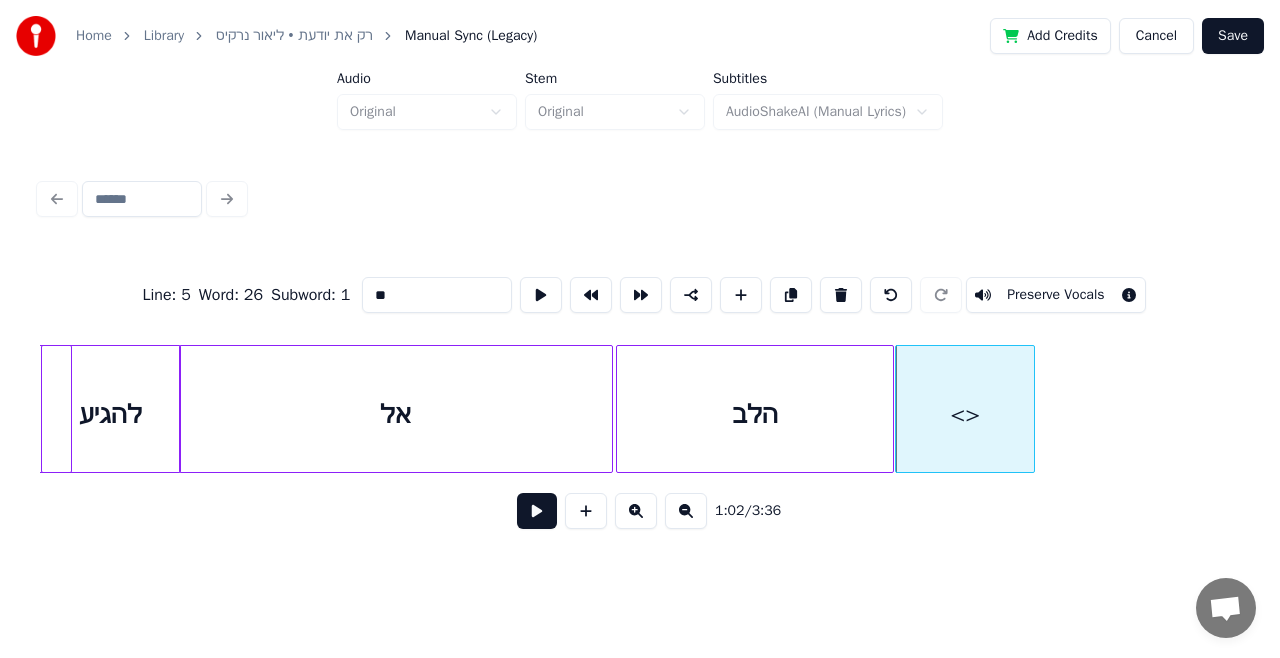 click on "**" at bounding box center (437, 295) 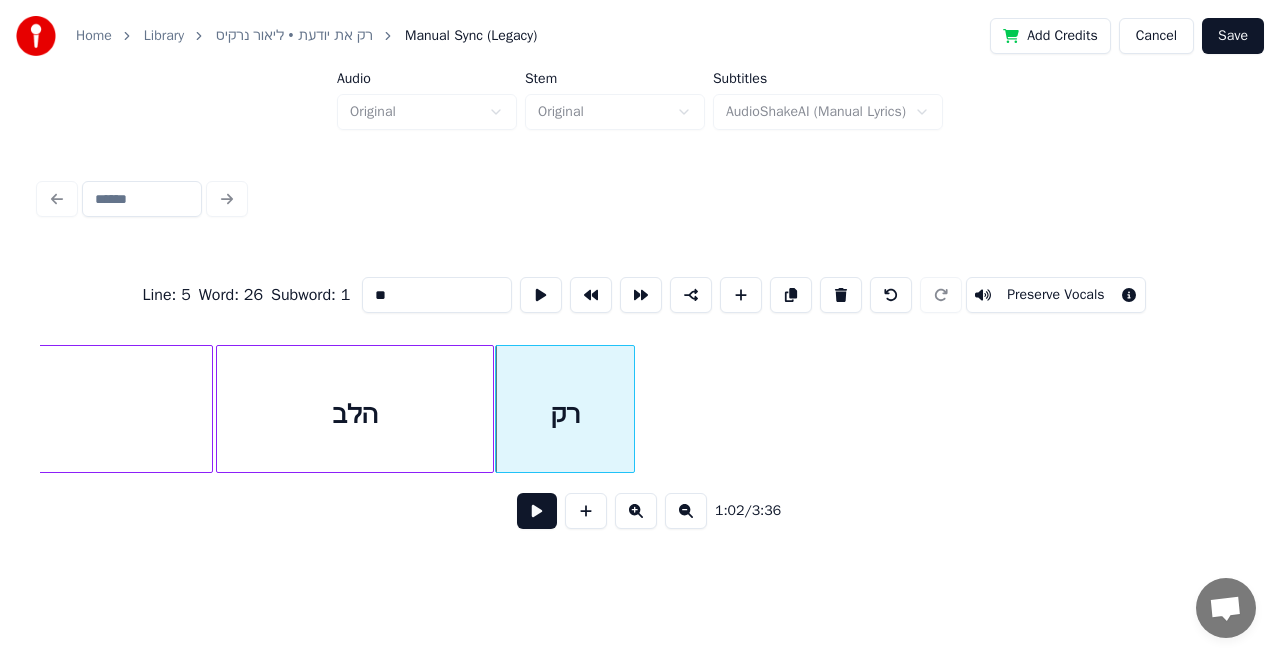 scroll, scrollTop: 0, scrollLeft: 21563, axis: horizontal 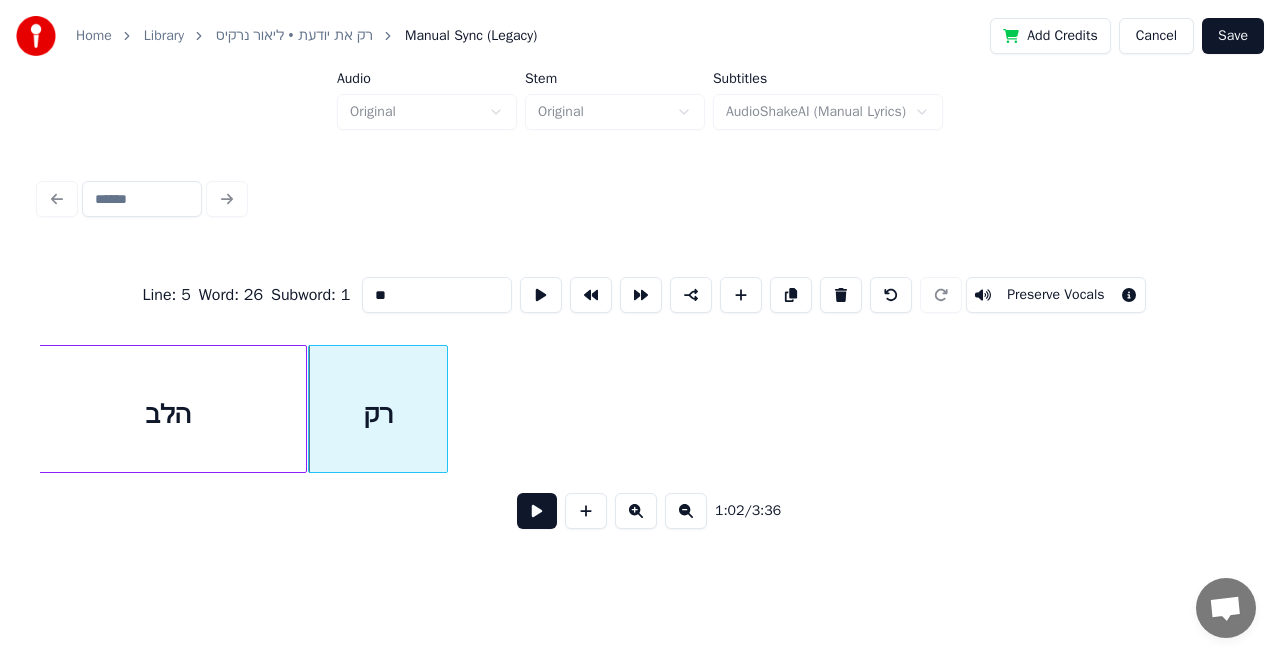 click at bounding box center [586, 511] 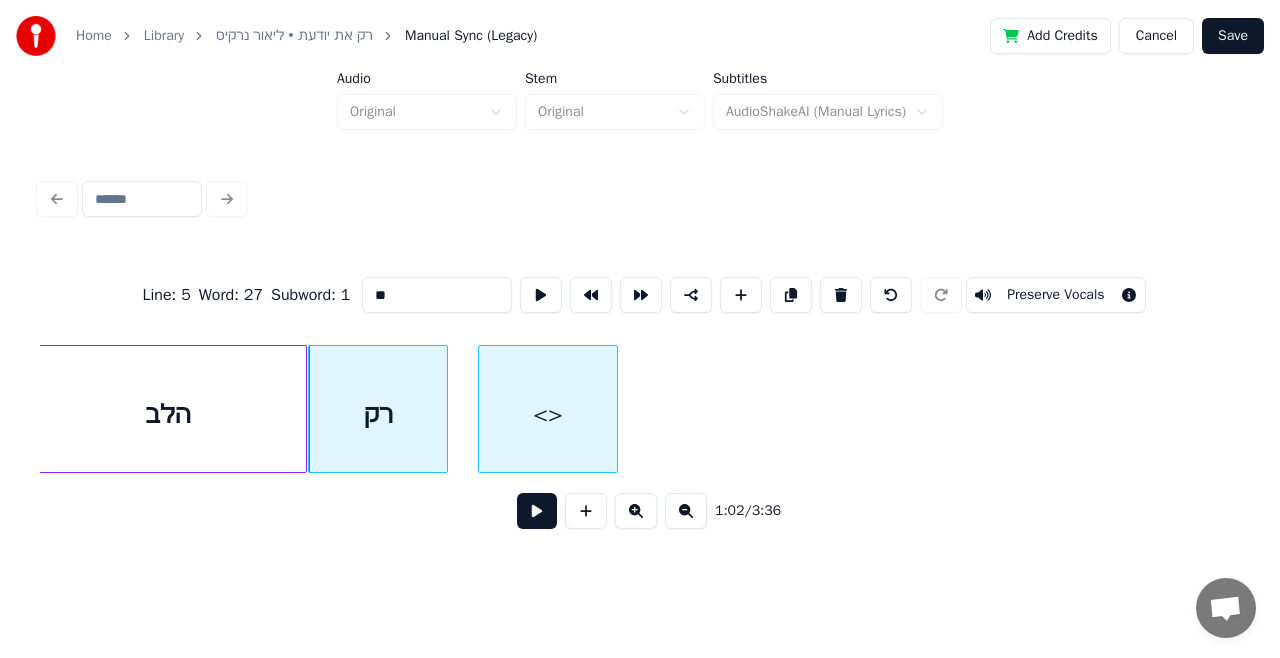 click on "<>" at bounding box center [548, 414] 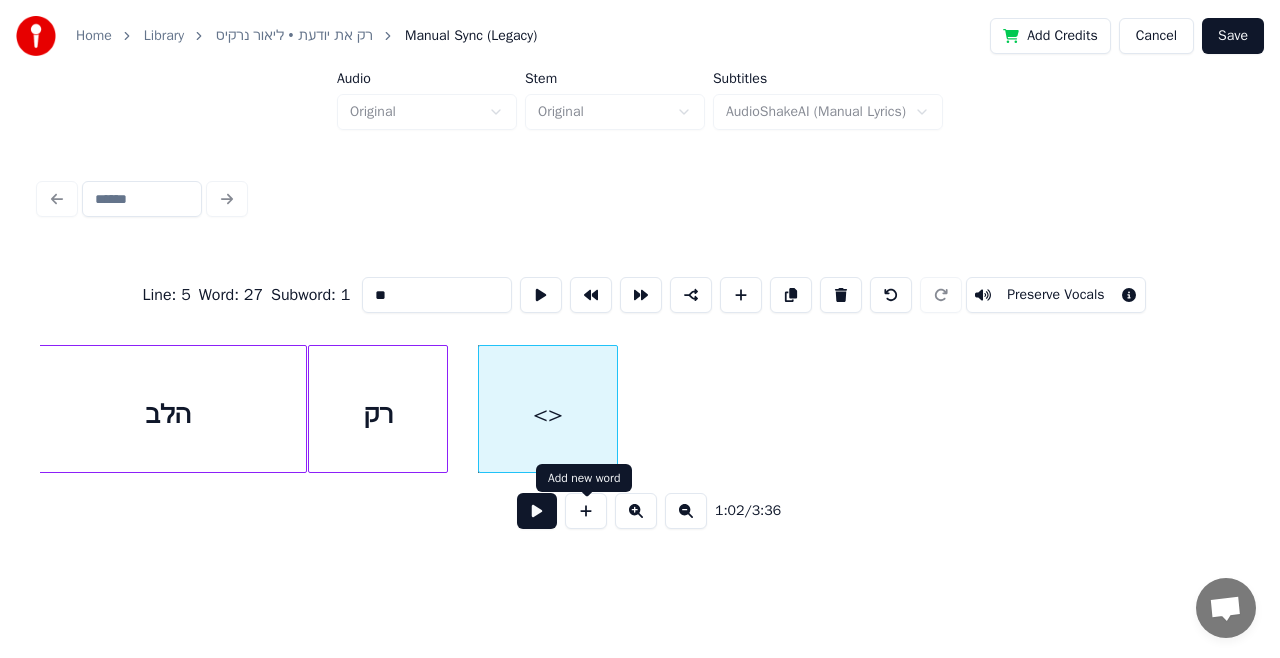 click at bounding box center [586, 511] 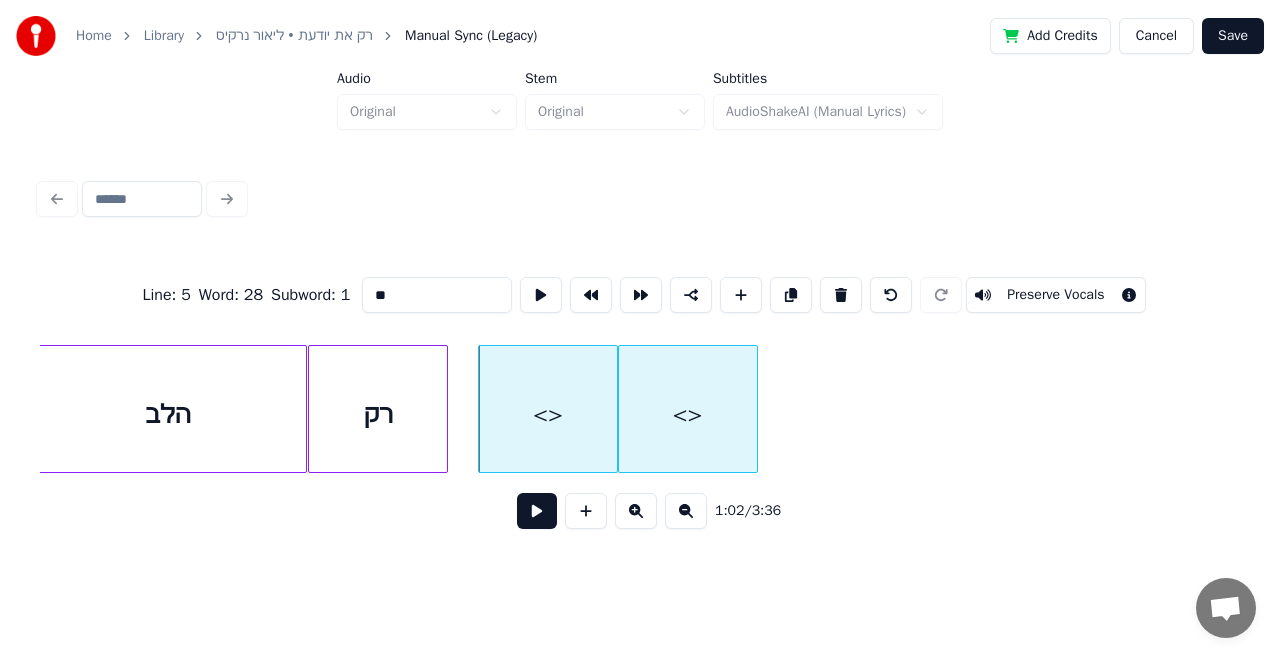 click on "<>" at bounding box center [688, 414] 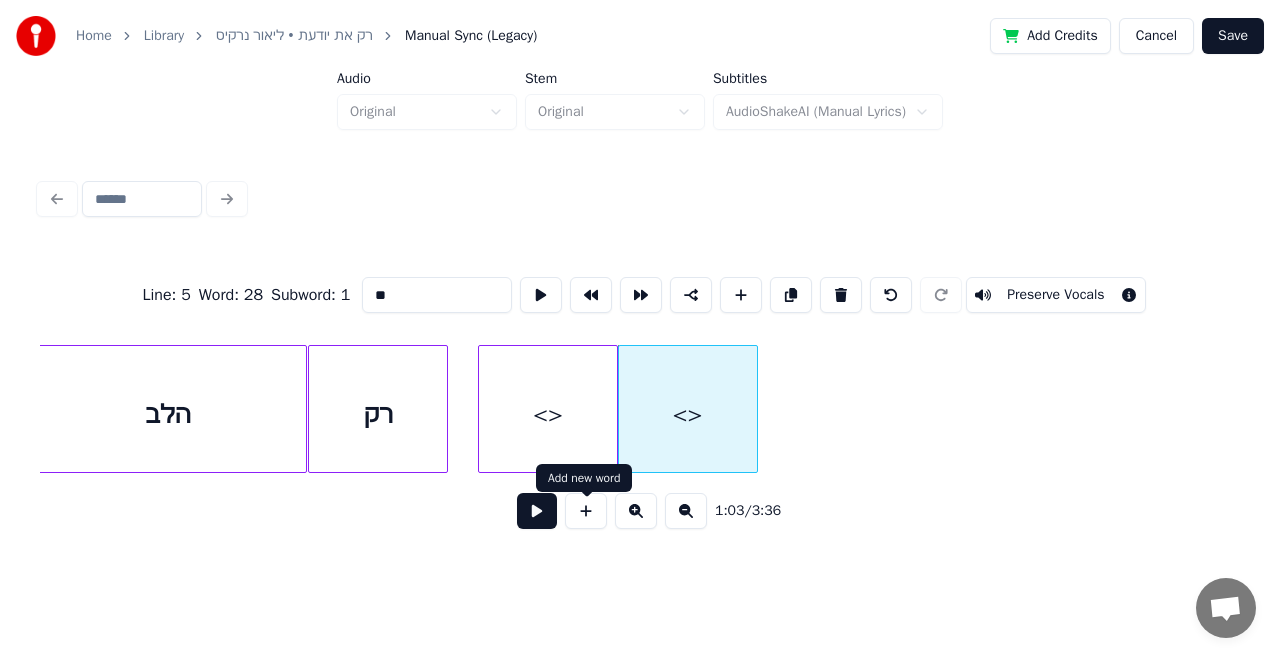 click at bounding box center [586, 511] 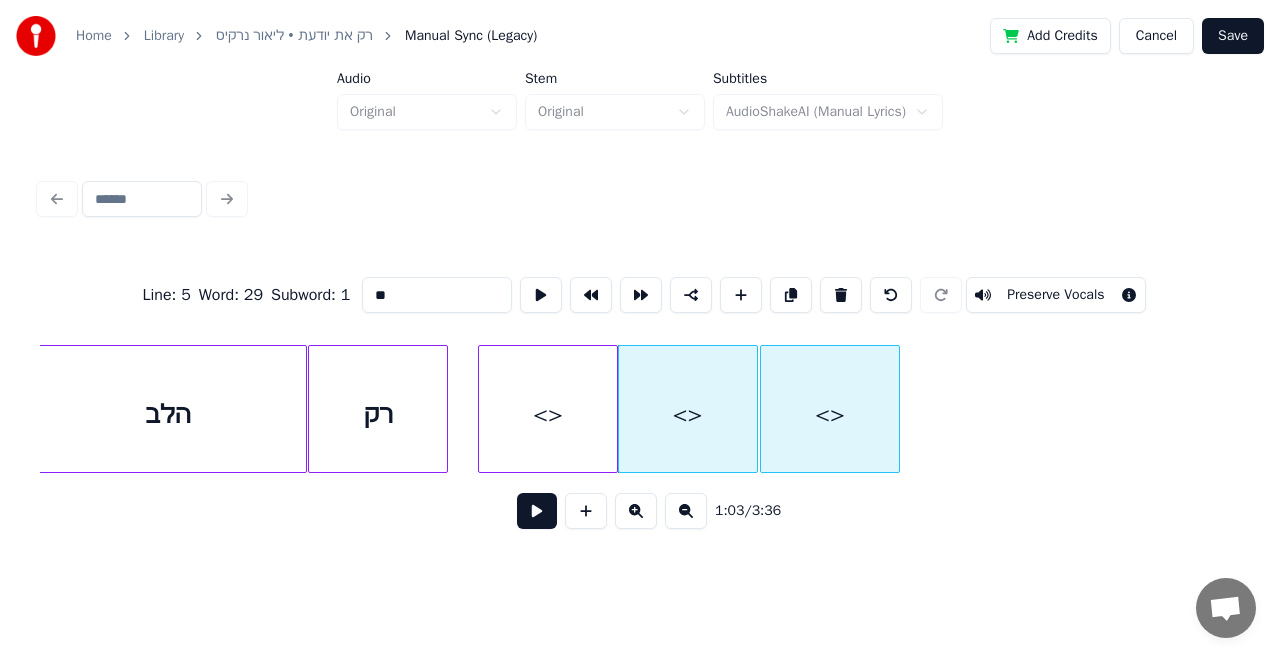 click on "<>" at bounding box center (830, 414) 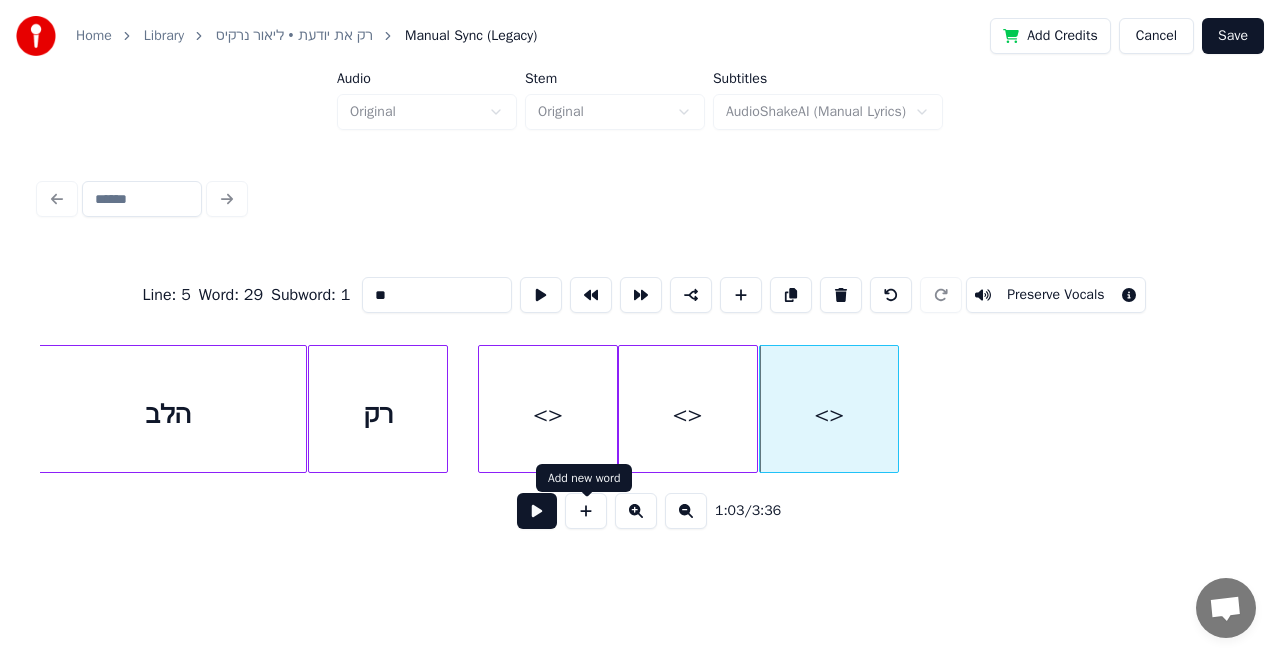 click at bounding box center (586, 511) 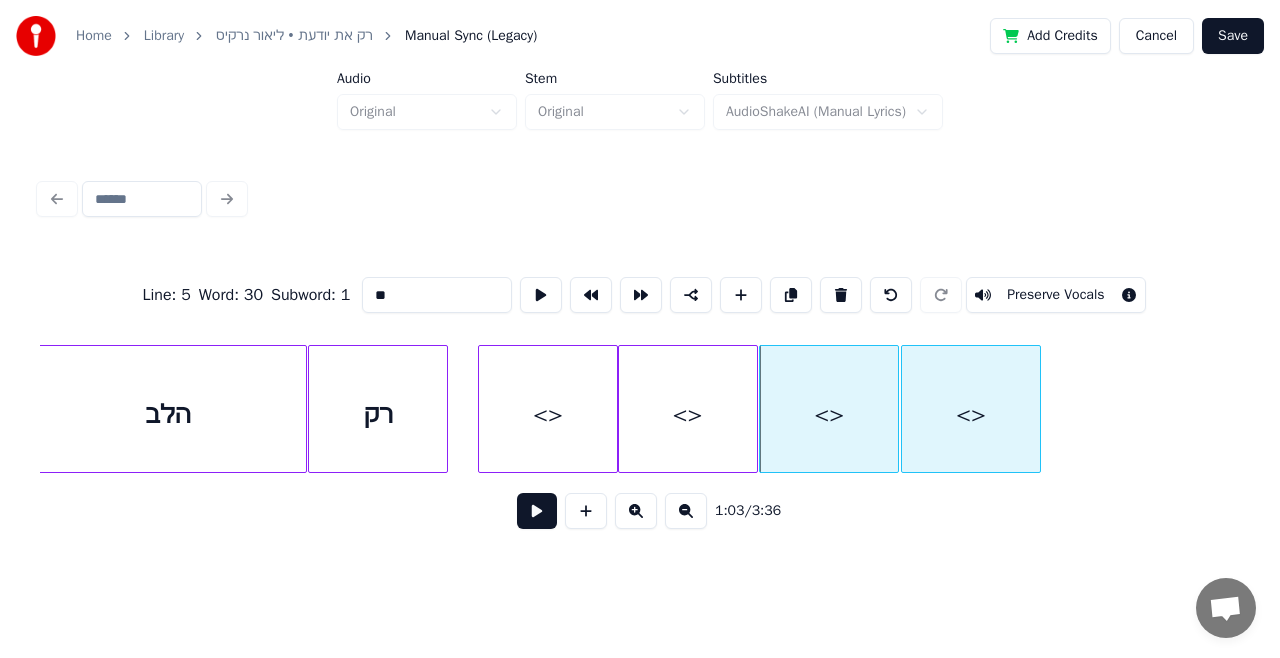 click on "<>" at bounding box center (971, 414) 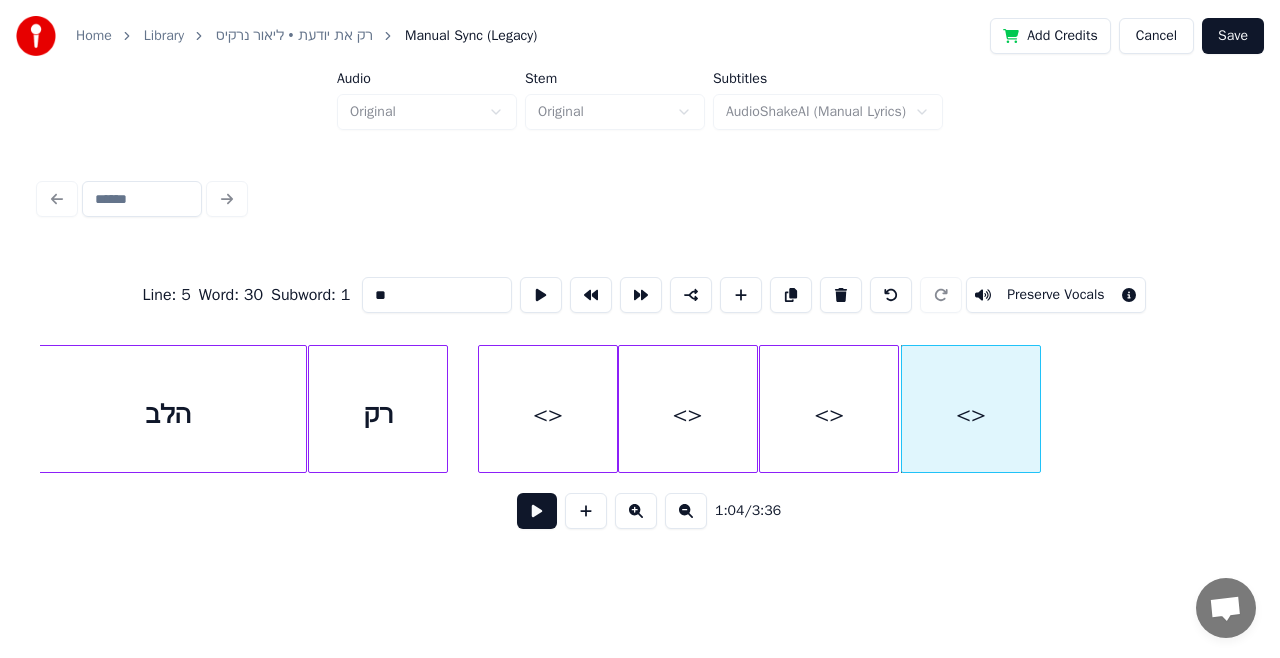 click on "הלב" at bounding box center [168, 414] 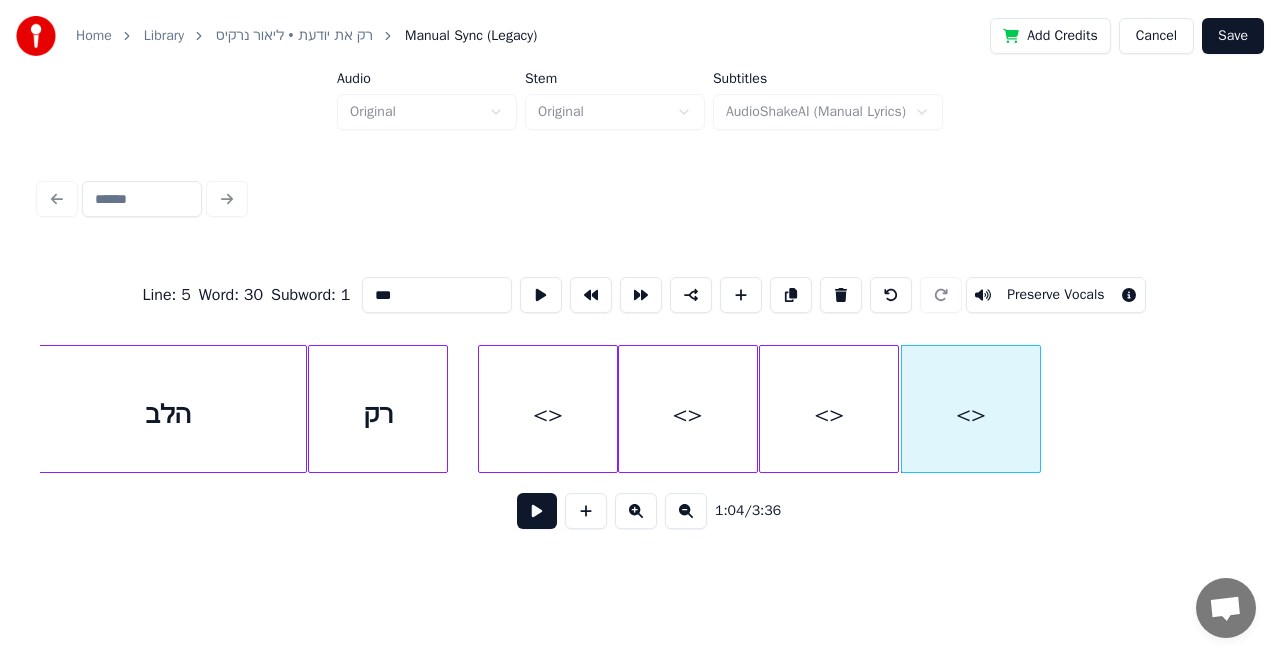 scroll, scrollTop: 0, scrollLeft: 21552, axis: horizontal 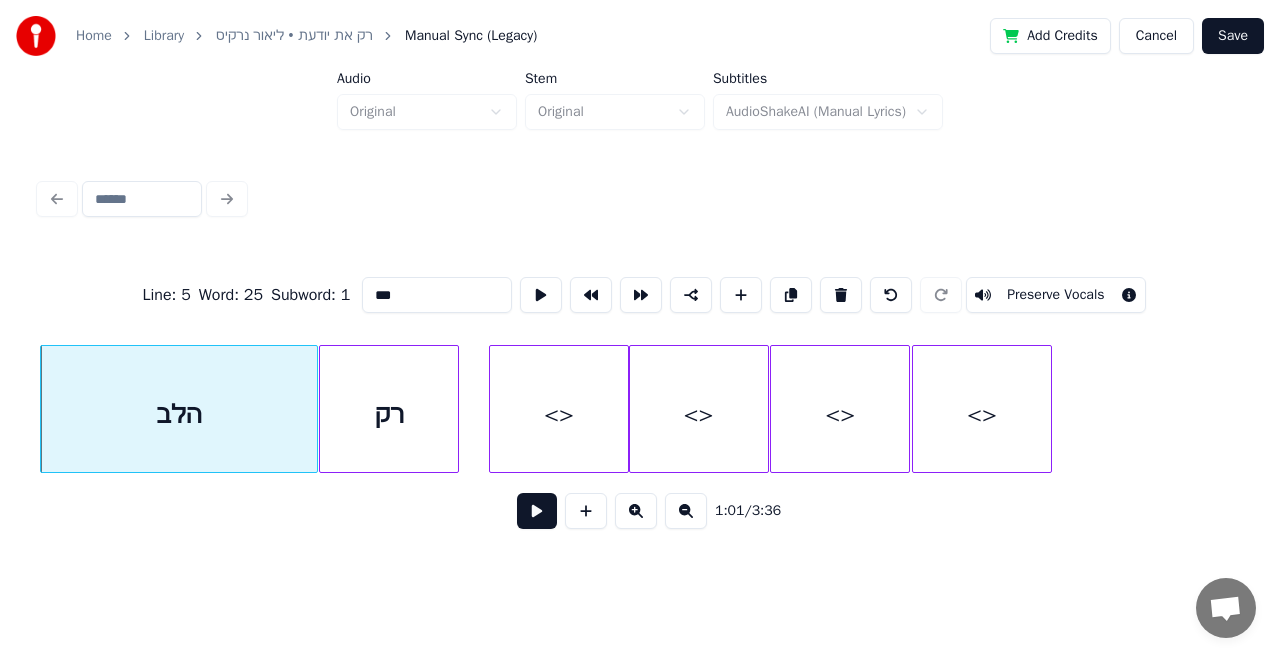click at bounding box center [537, 511] 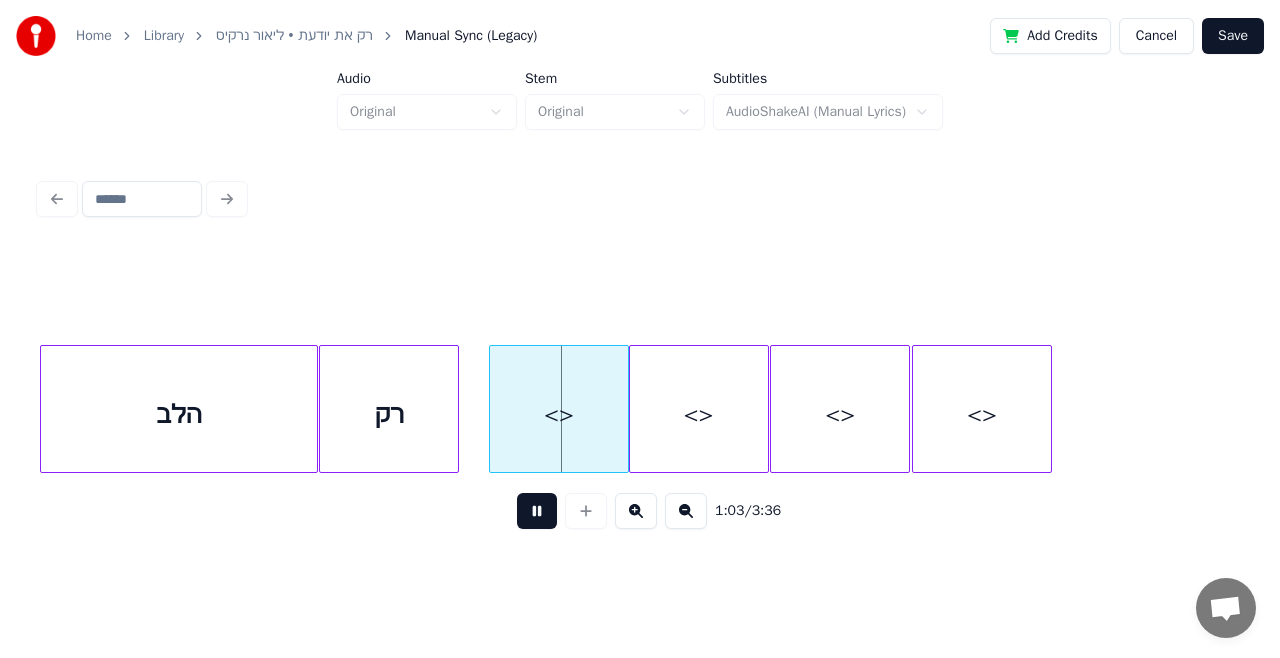 click at bounding box center [537, 511] 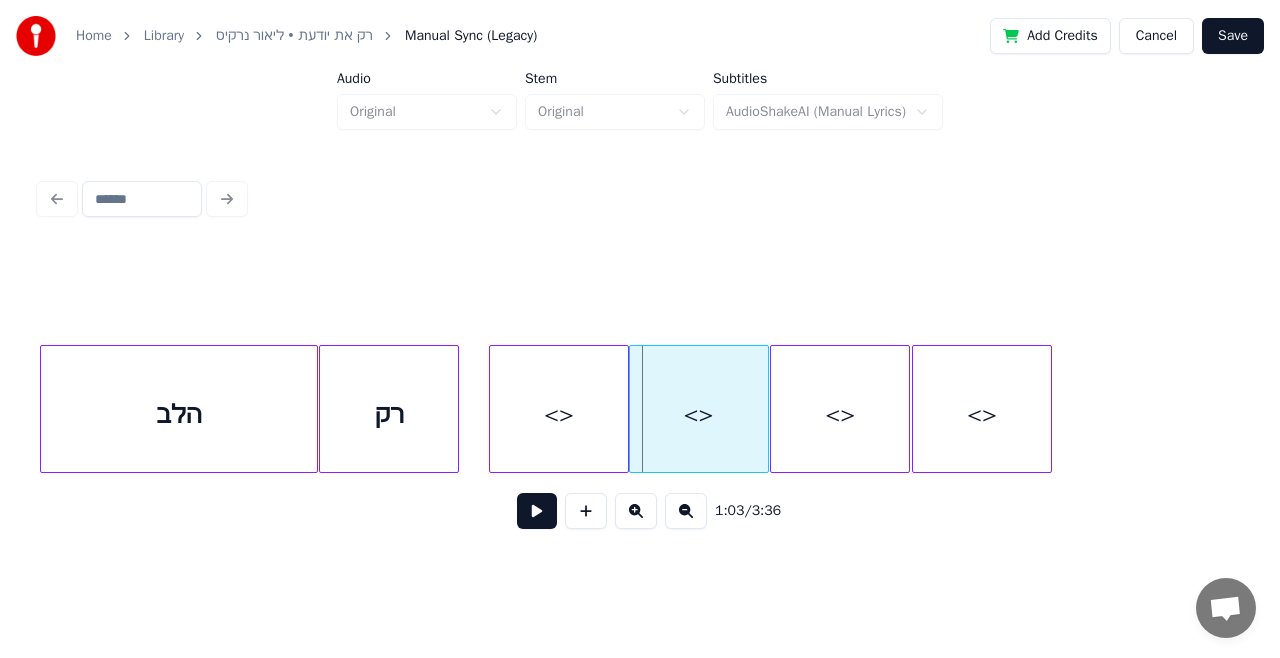click on "<>" at bounding box center (559, 414) 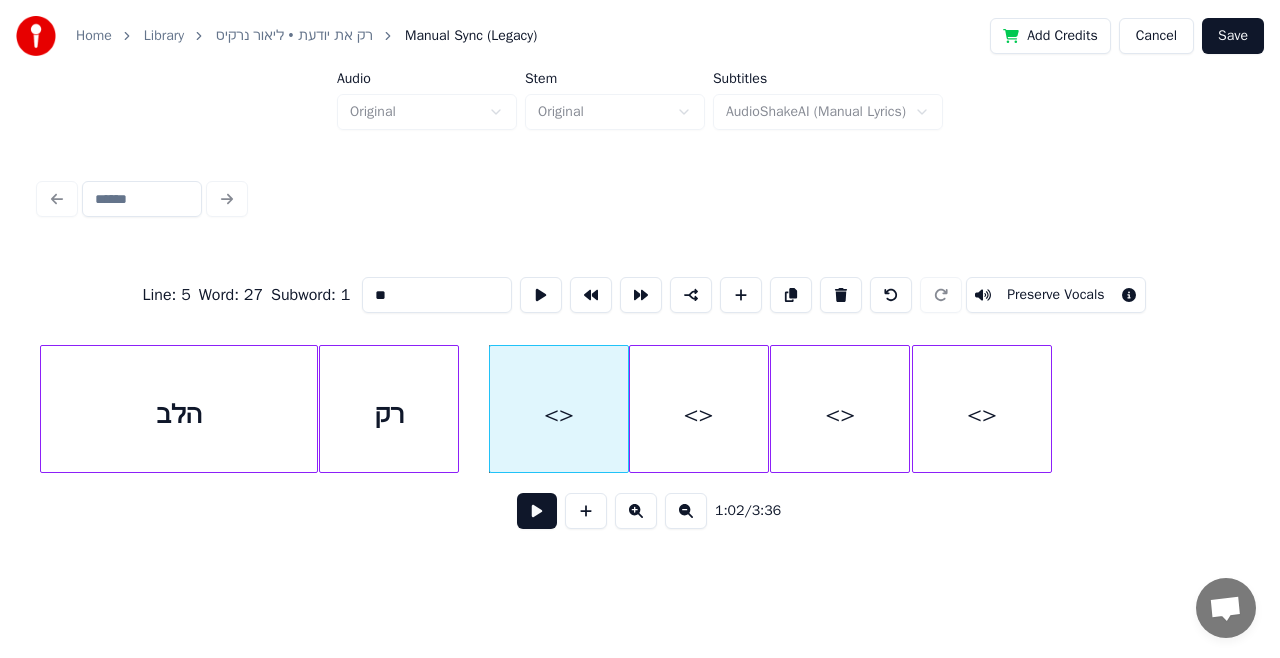 click on "**" at bounding box center (437, 295) 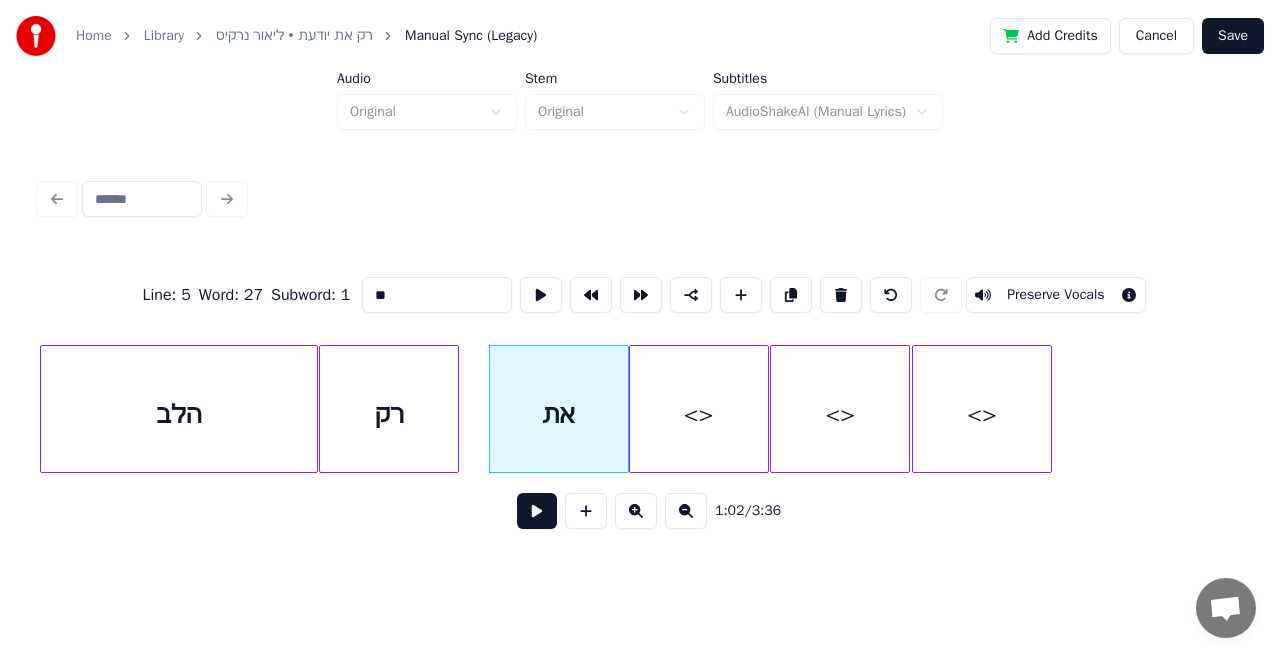 click on "<>" at bounding box center [699, 414] 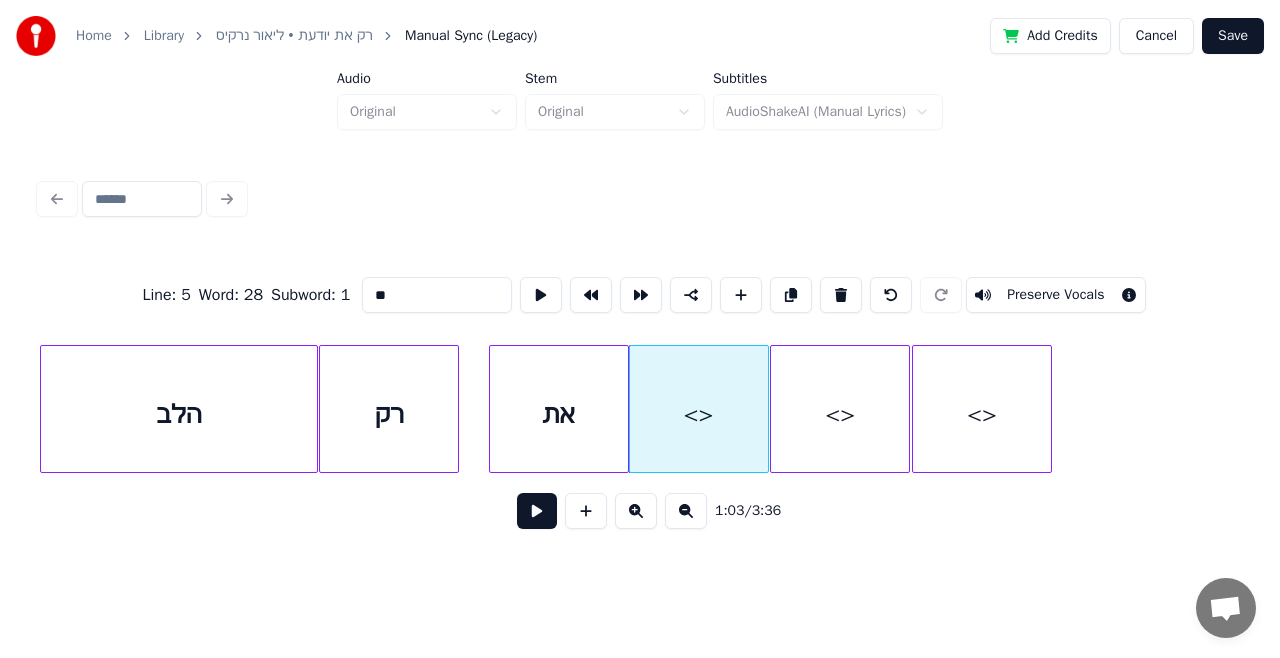 click on "**" at bounding box center [437, 295] 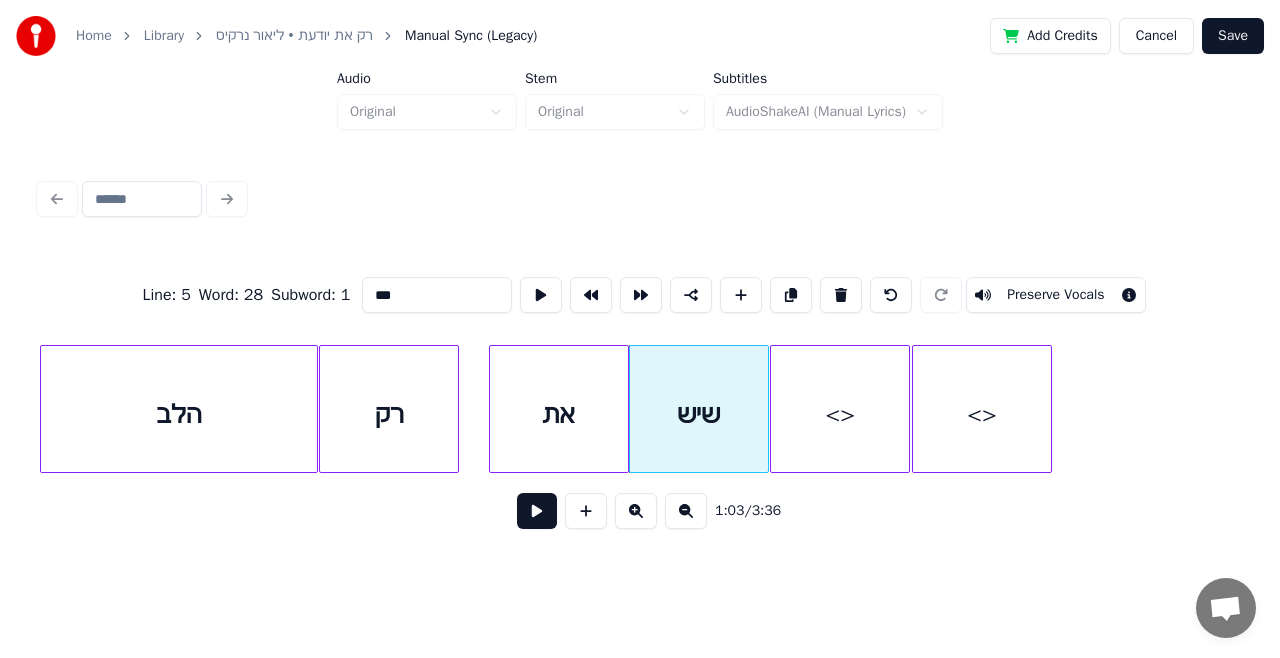 click on "<>" at bounding box center [840, 414] 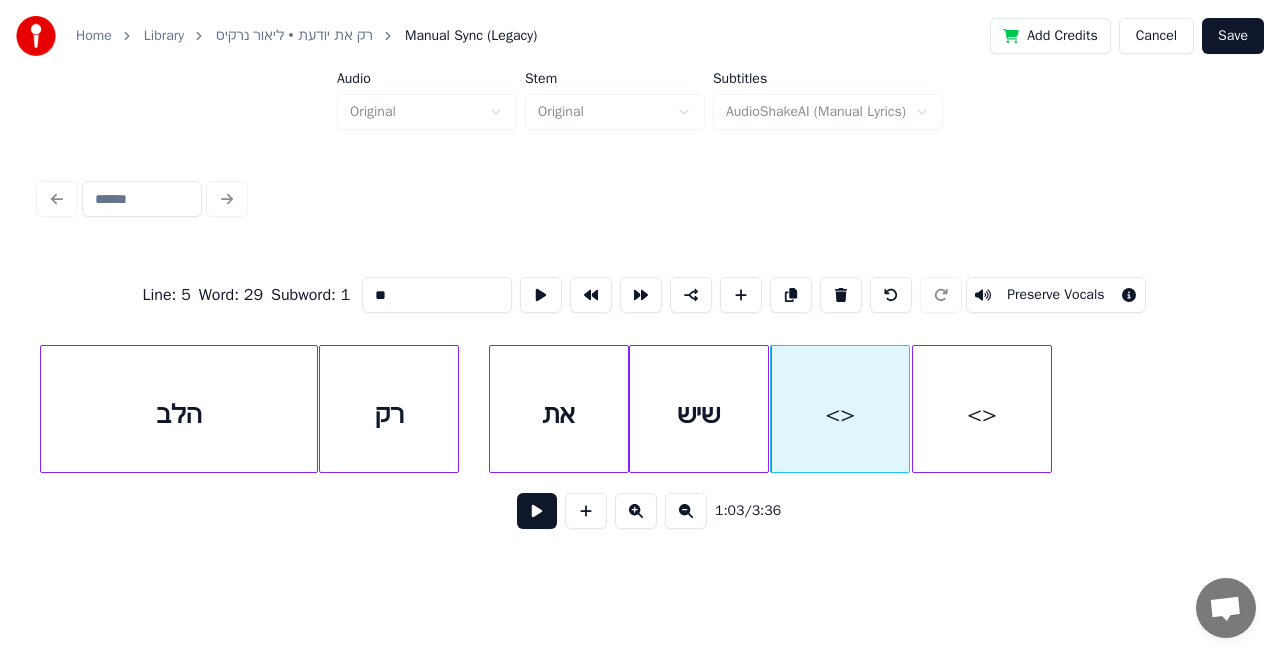 type on "*" 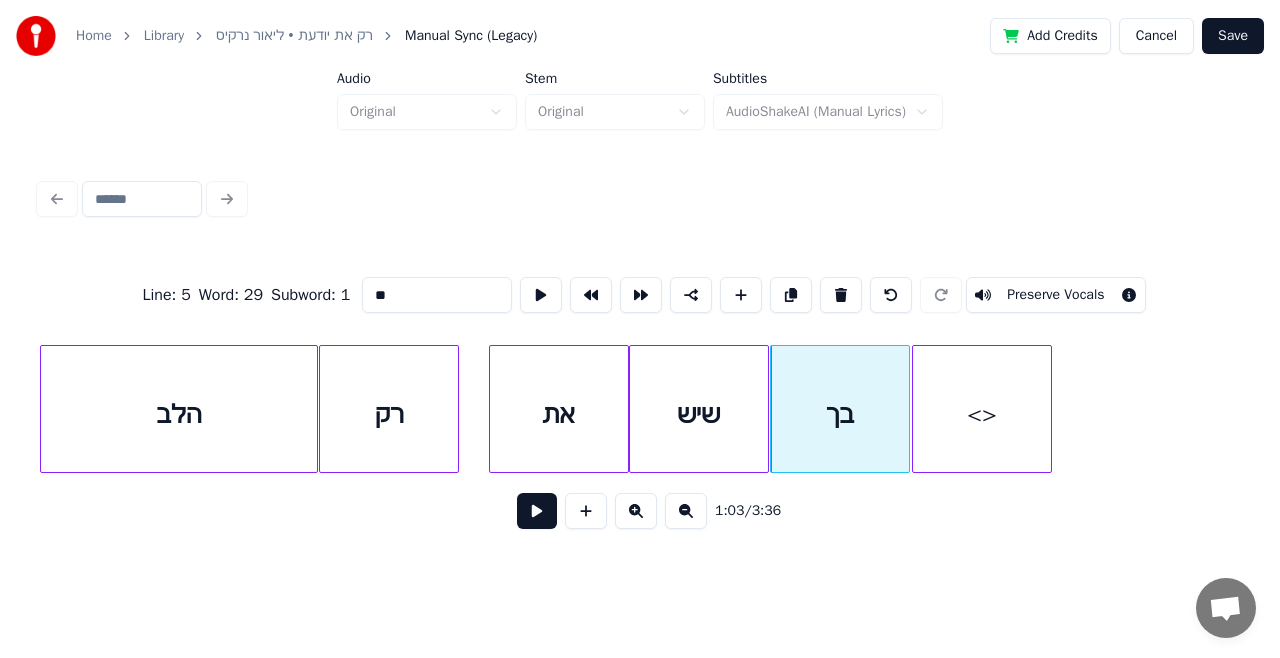 click on "רק" at bounding box center (389, 414) 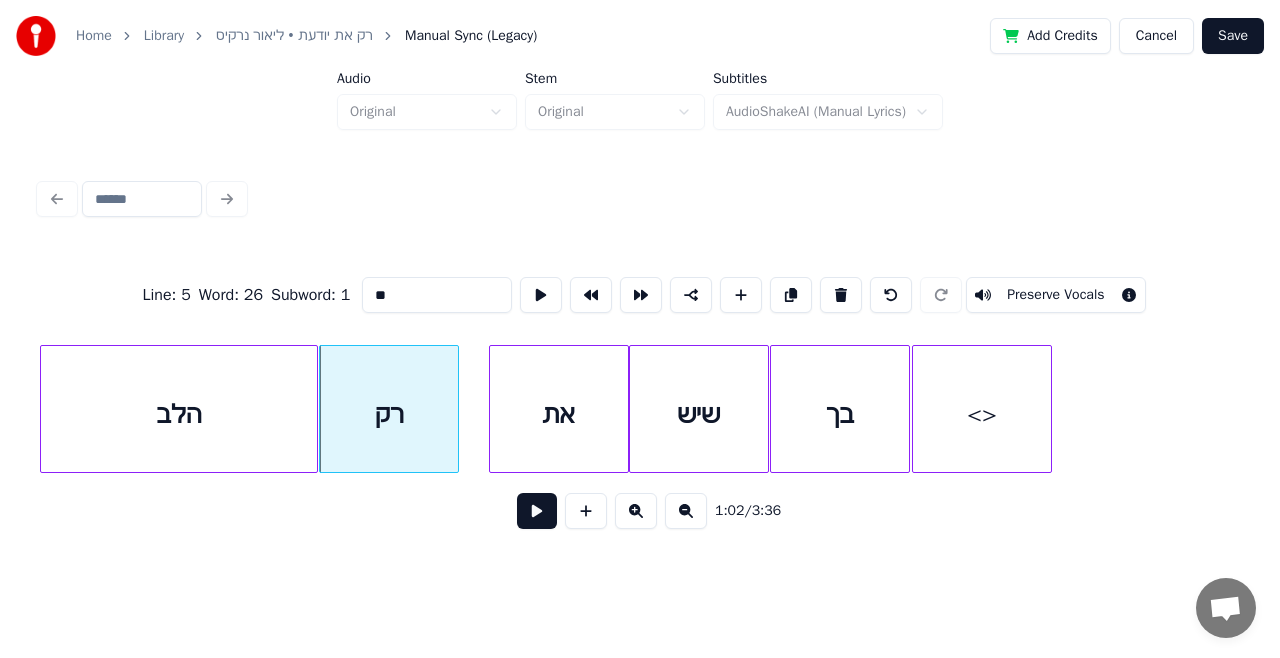 type on "**" 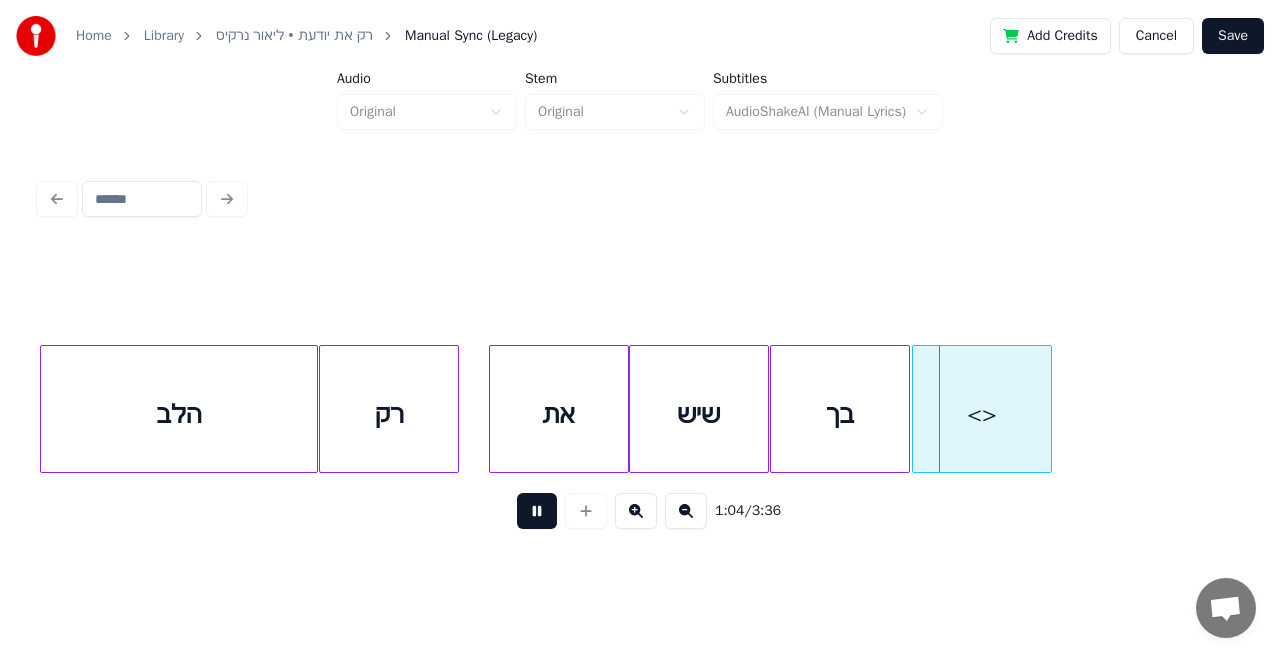 click at bounding box center [537, 511] 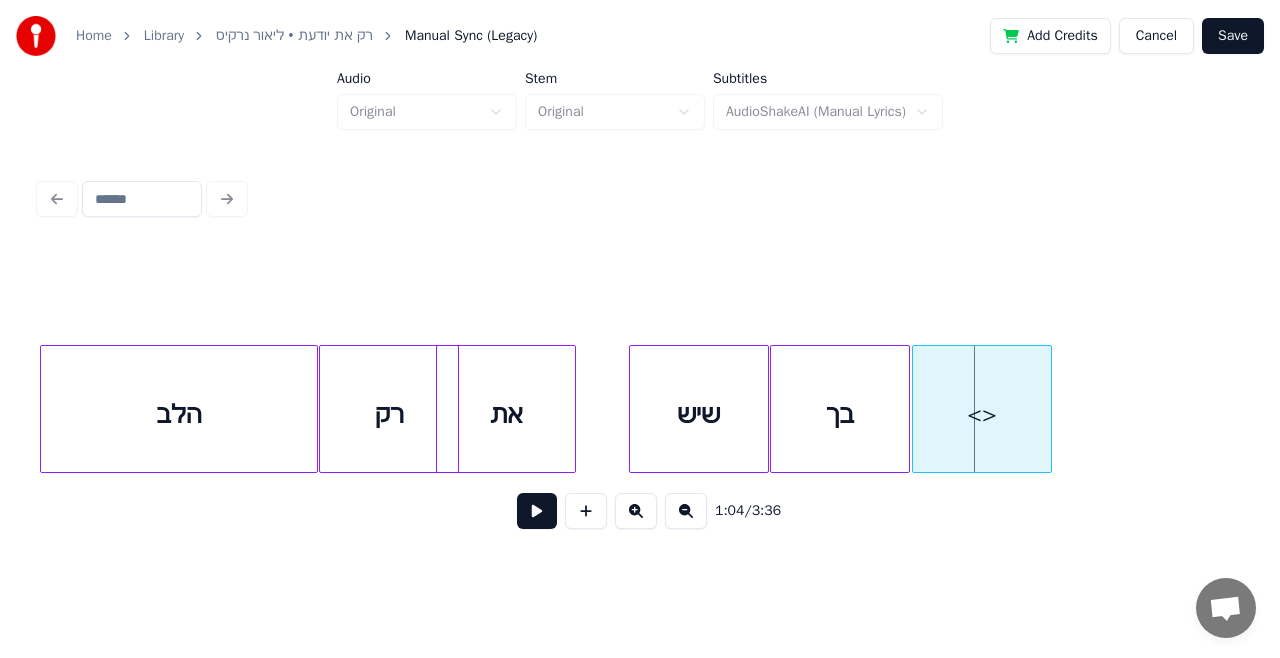 click on "את" at bounding box center (506, 414) 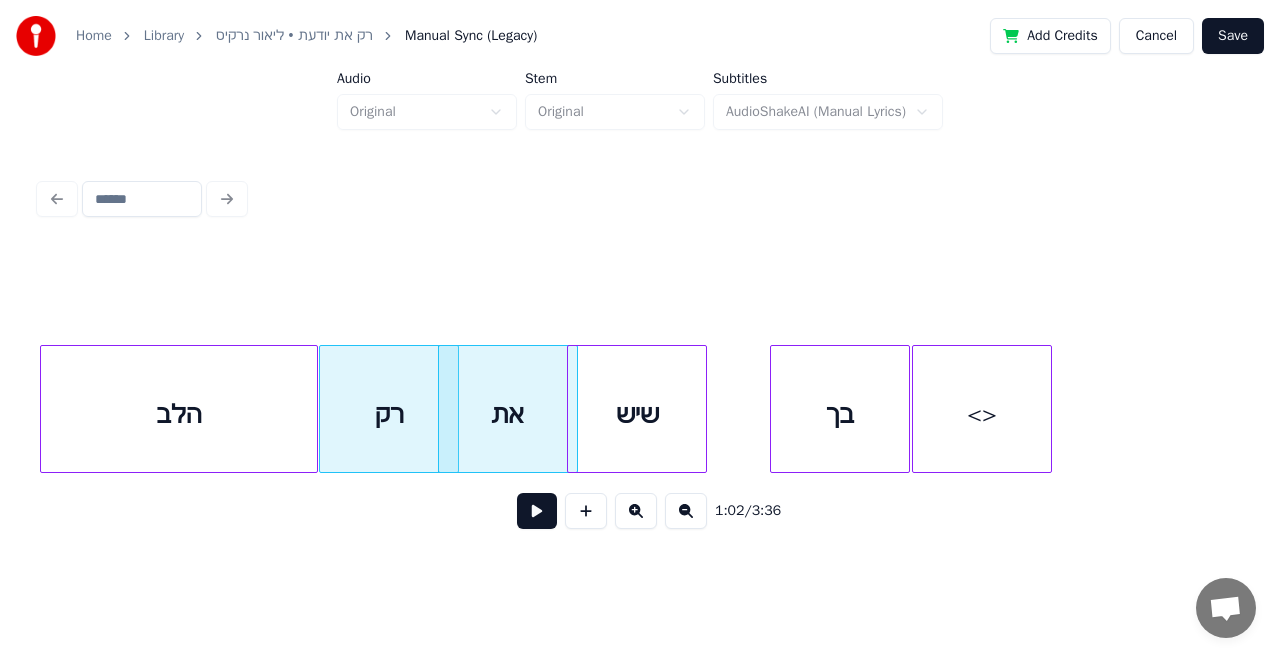 click on "שיש" at bounding box center (637, 414) 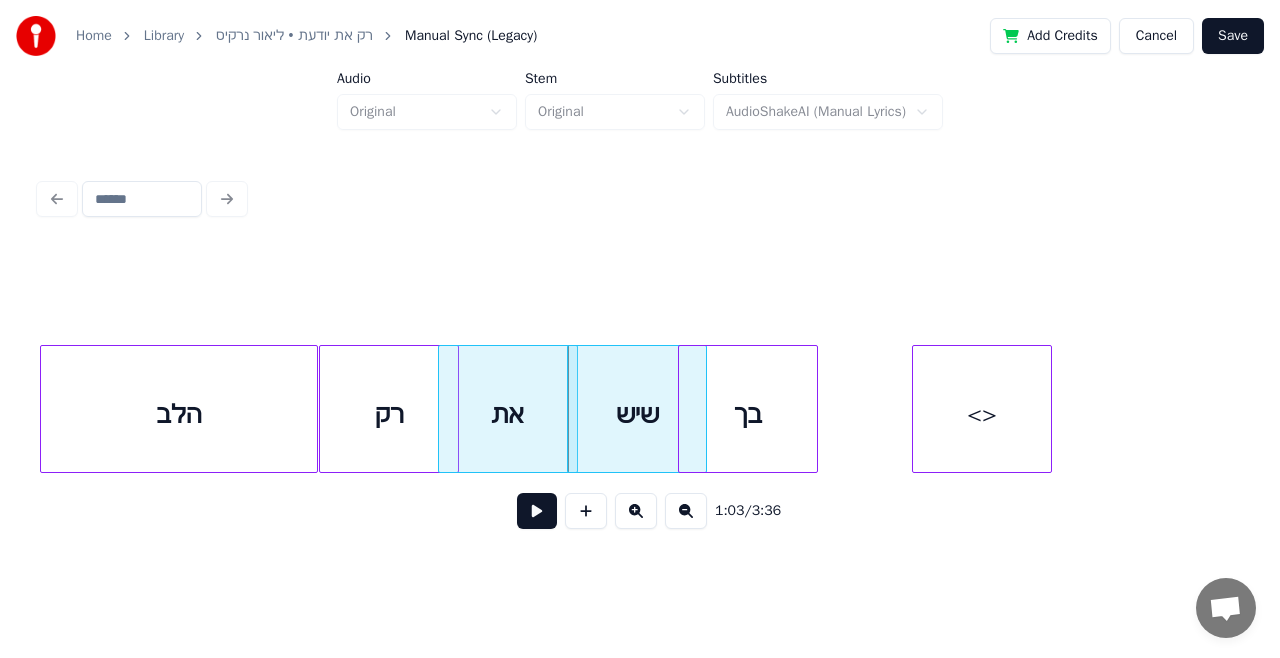click on "בך" at bounding box center [748, 414] 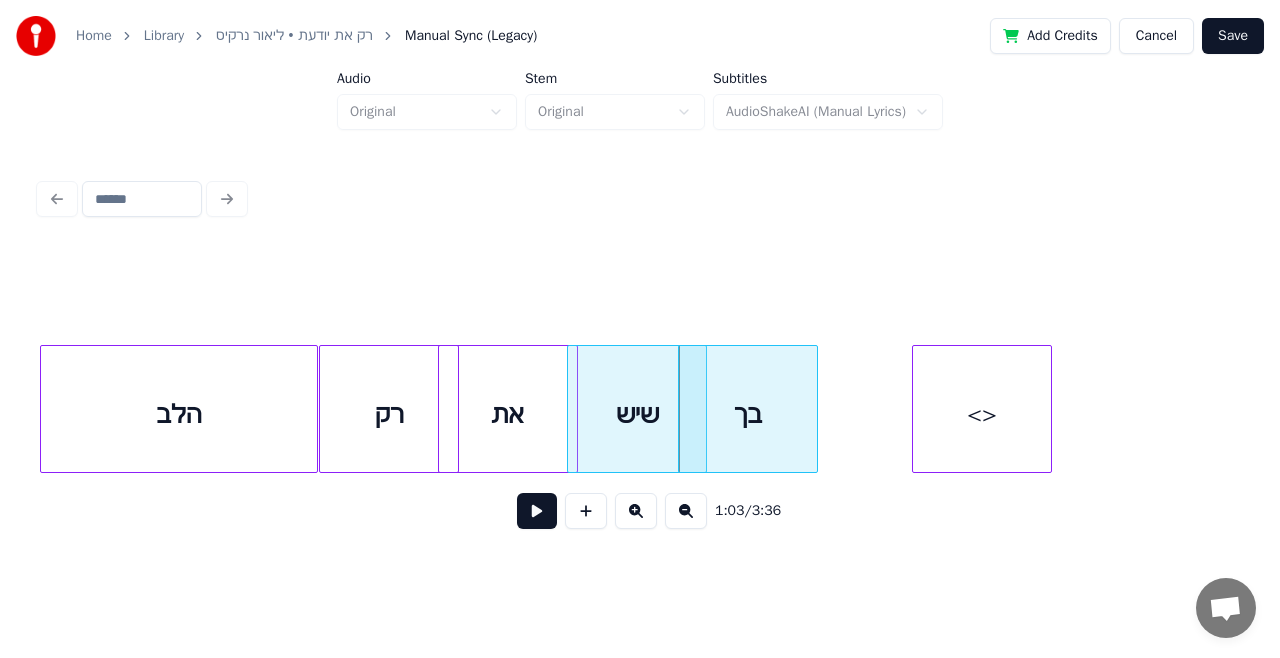 click on "<>" at bounding box center (982, 414) 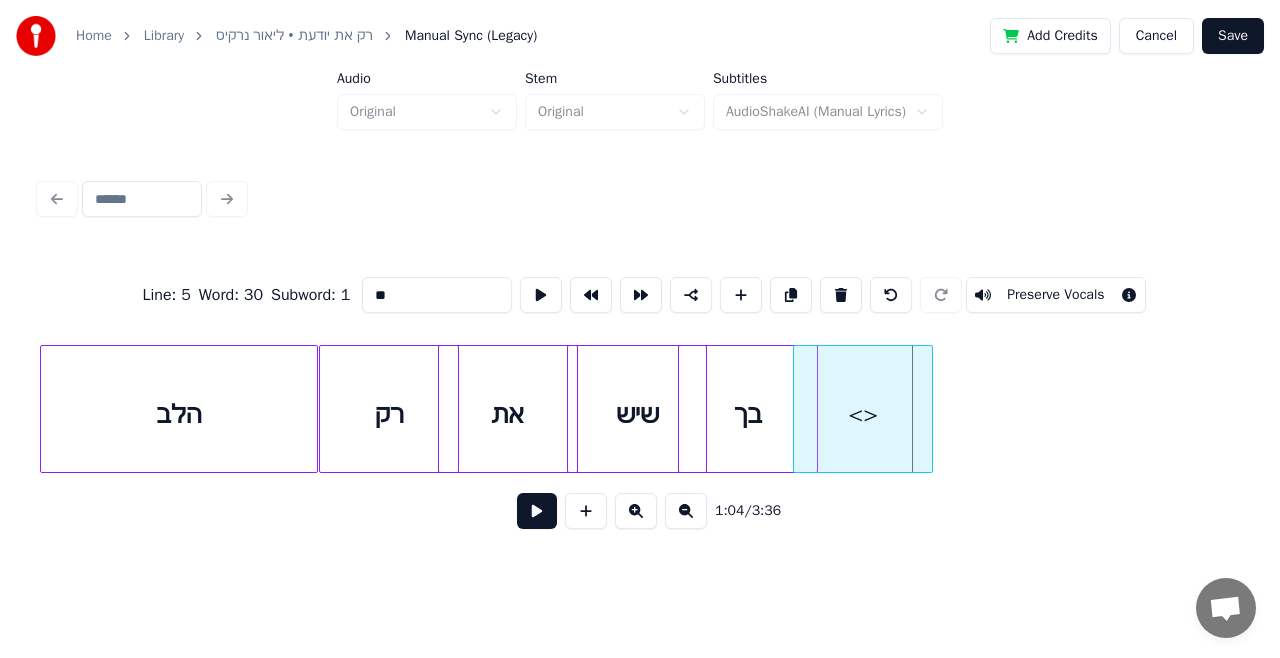 click on "<>" at bounding box center [863, 414] 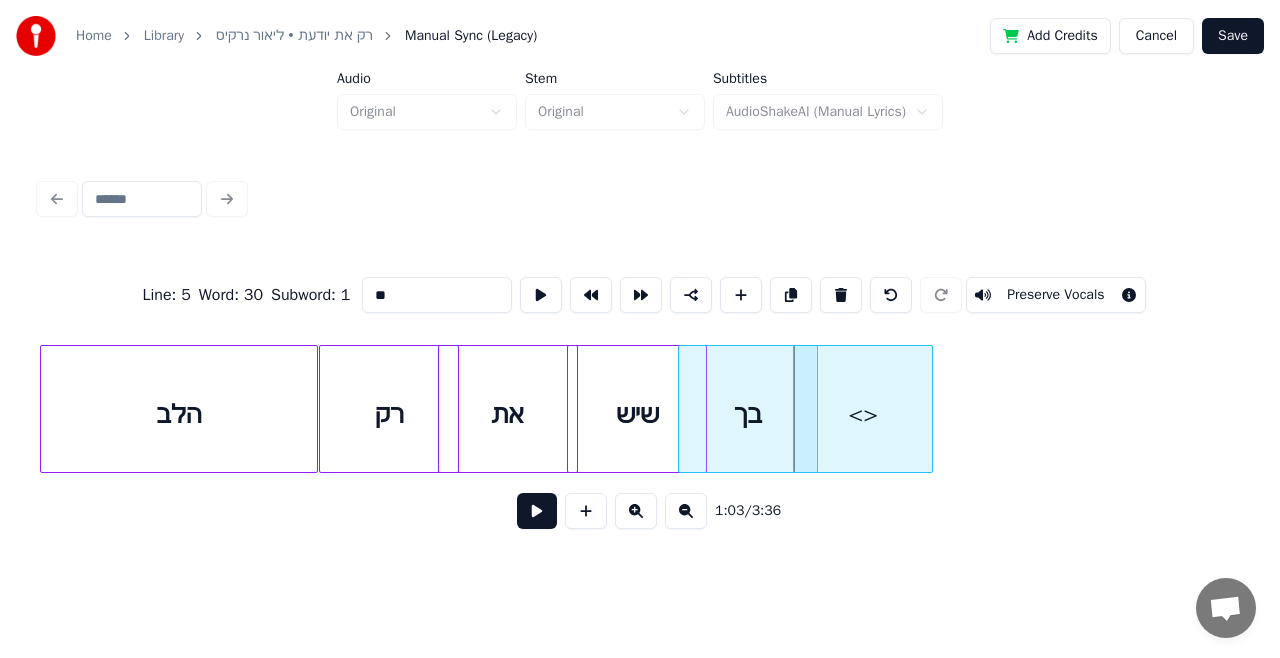 click on "**" at bounding box center (437, 295) 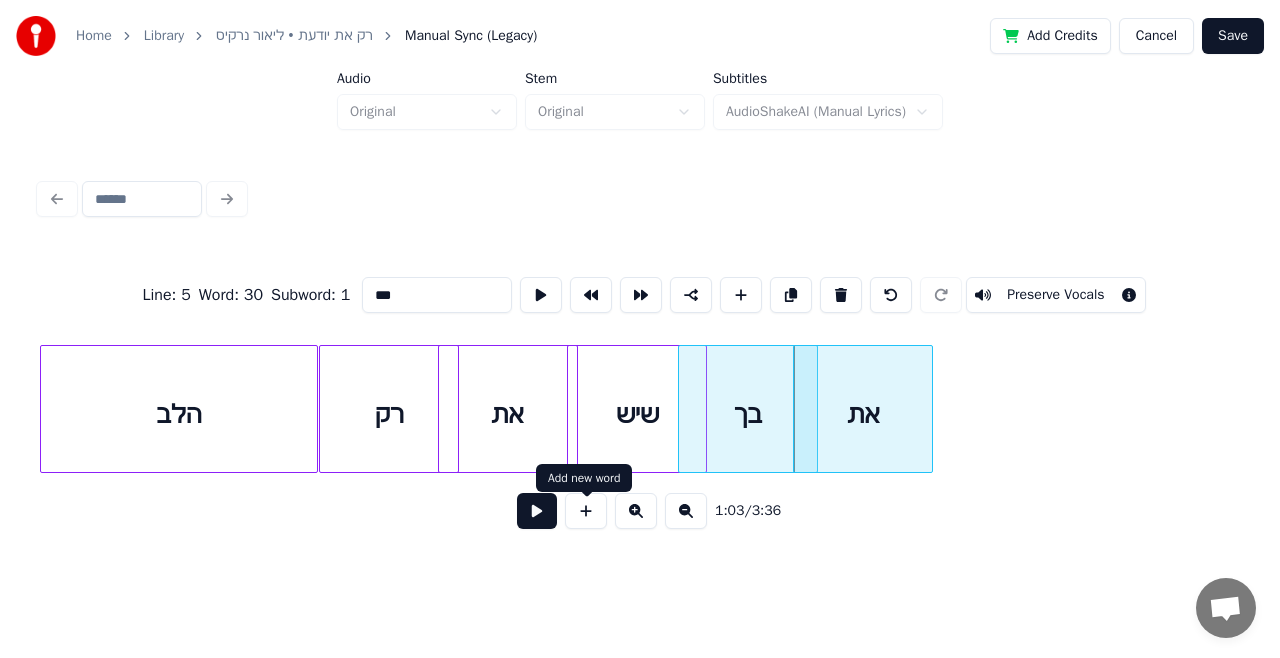 click at bounding box center (586, 511) 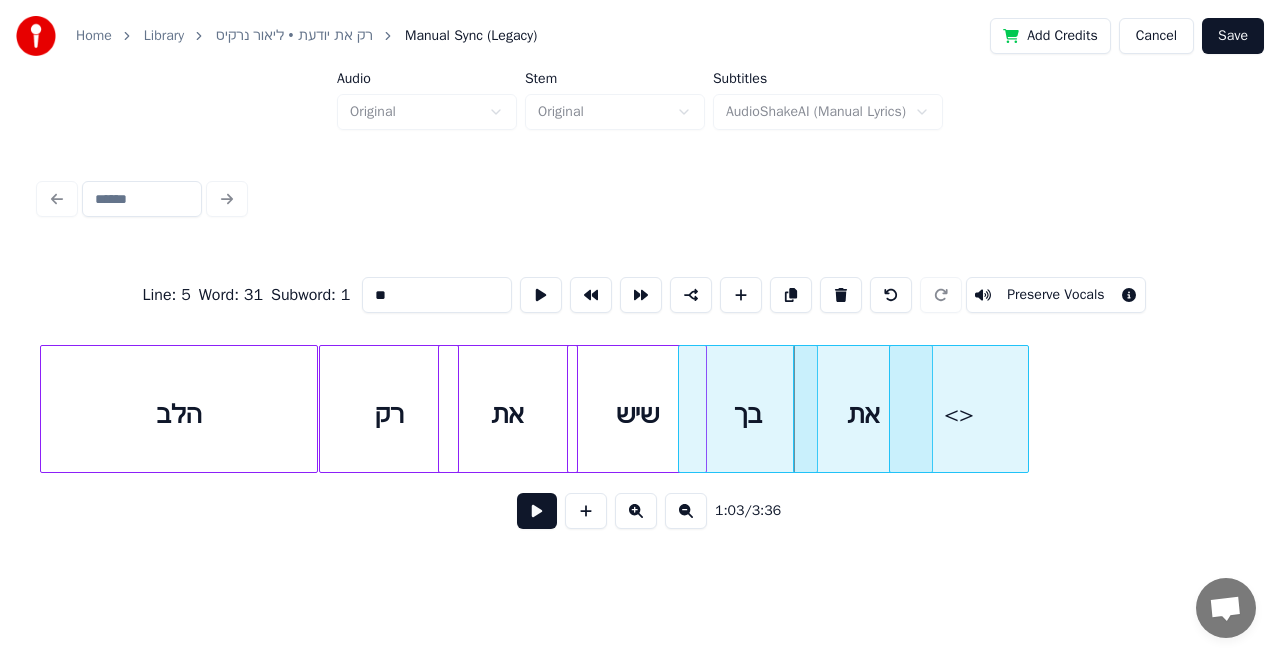 click on "<>" at bounding box center (959, 414) 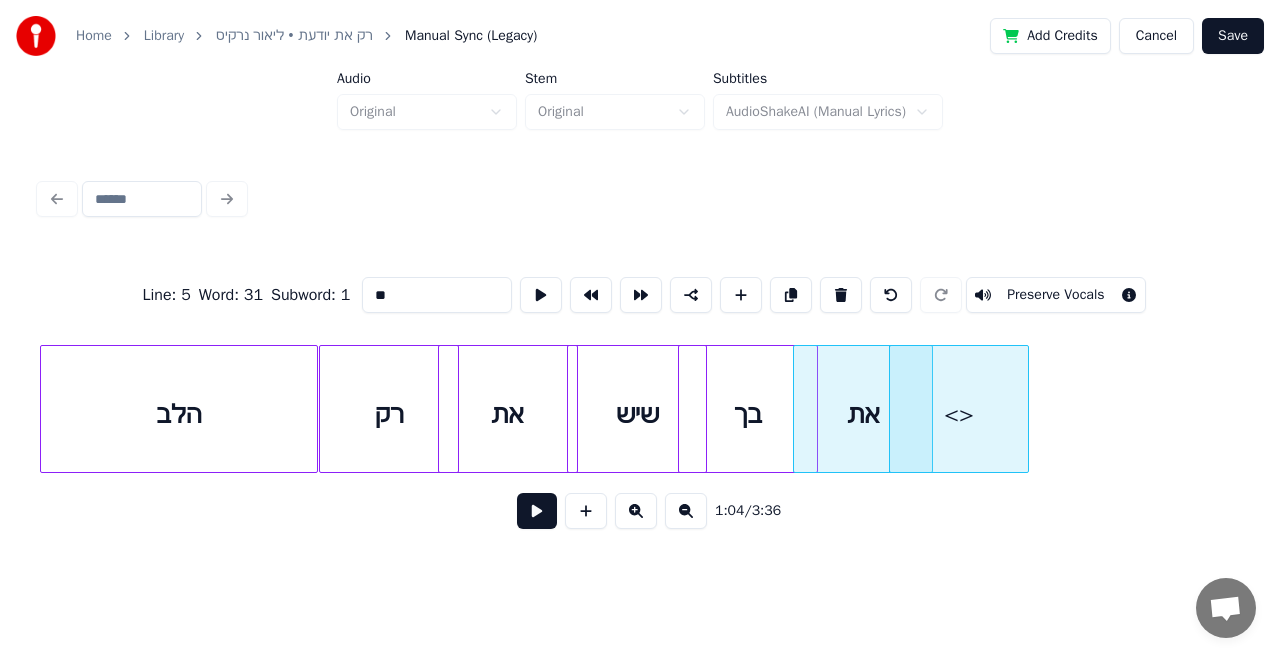 click on "**" at bounding box center (437, 295) 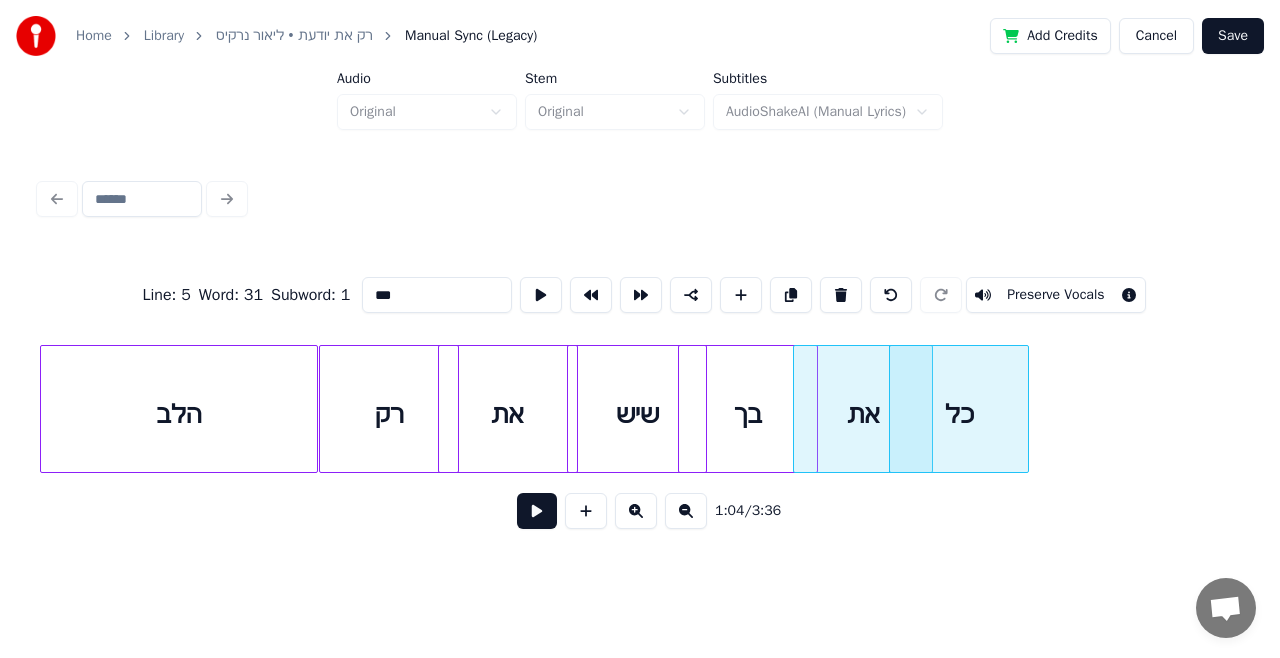 click at bounding box center [314, 409] 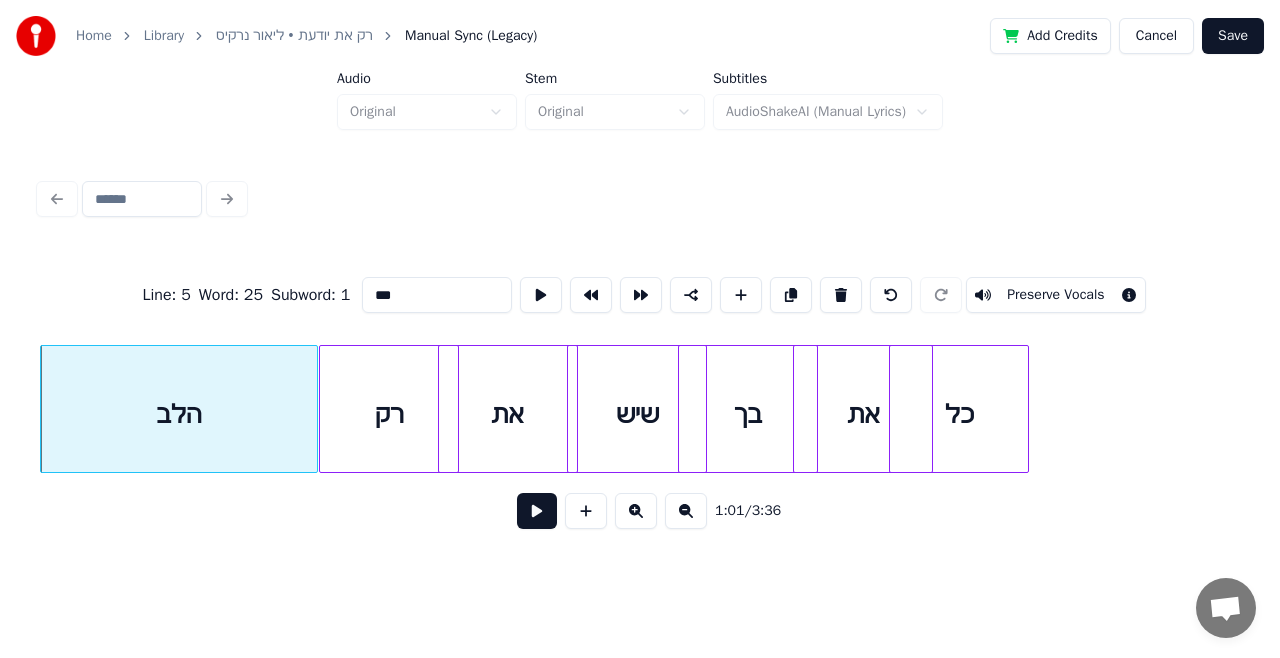 type on "***" 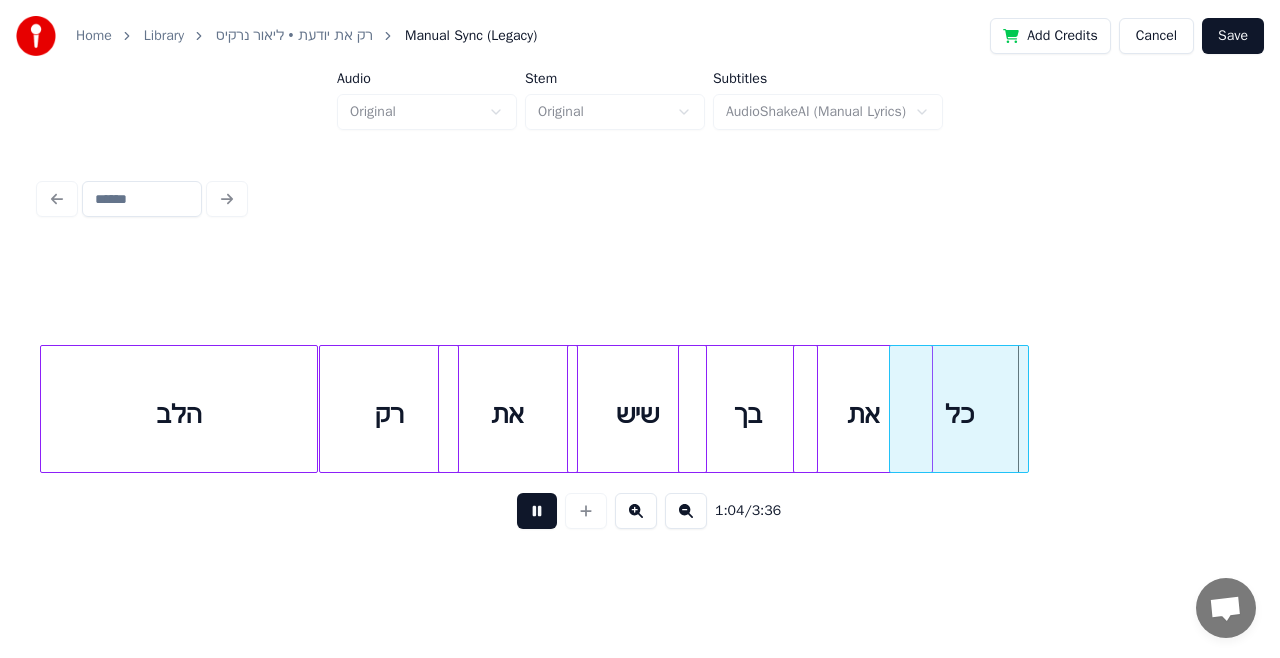 click at bounding box center (537, 511) 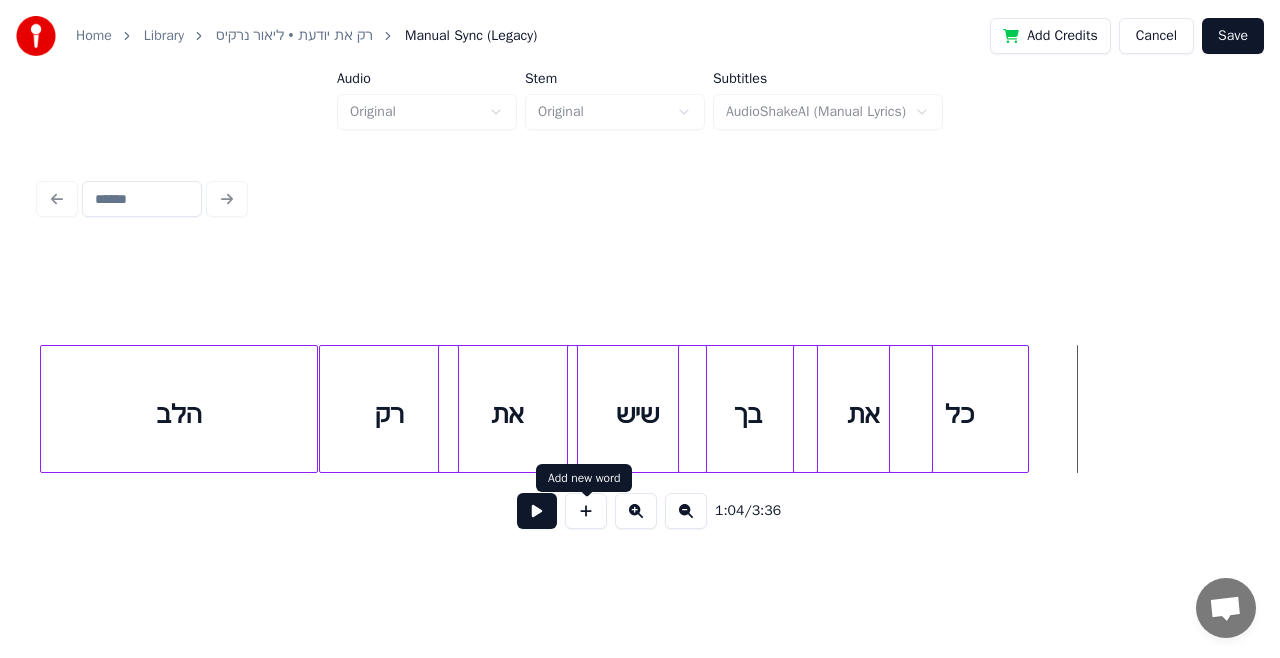click at bounding box center (586, 511) 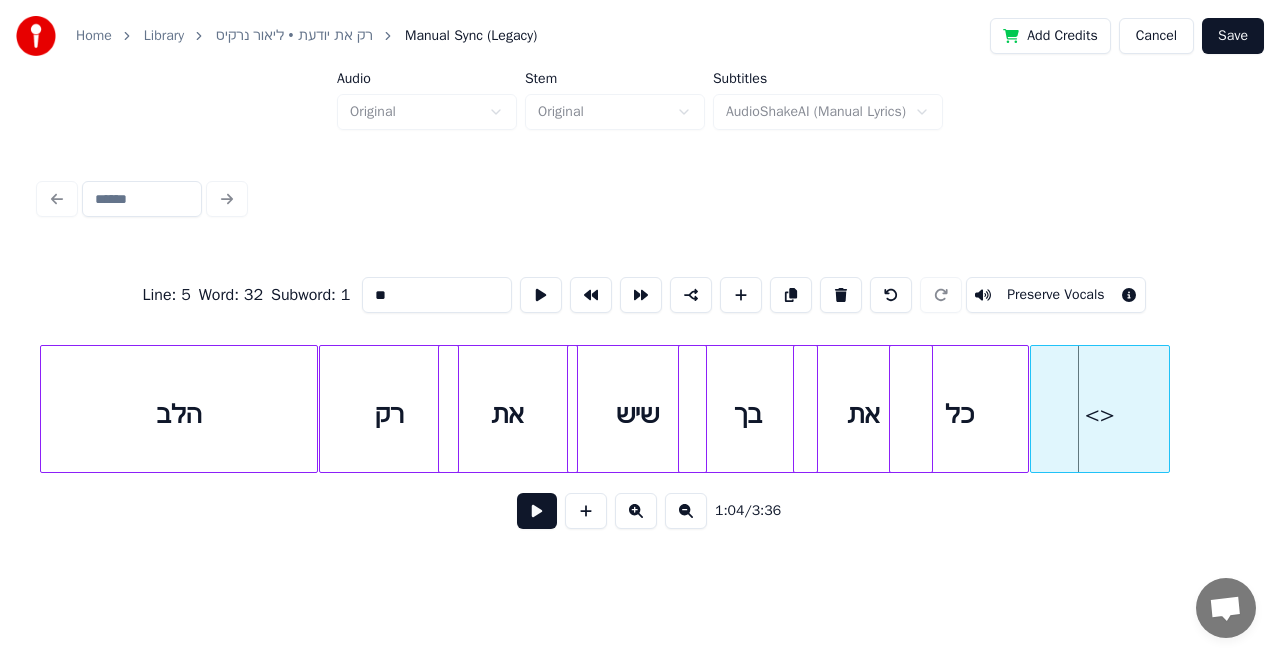 click on "<>" at bounding box center [1100, 414] 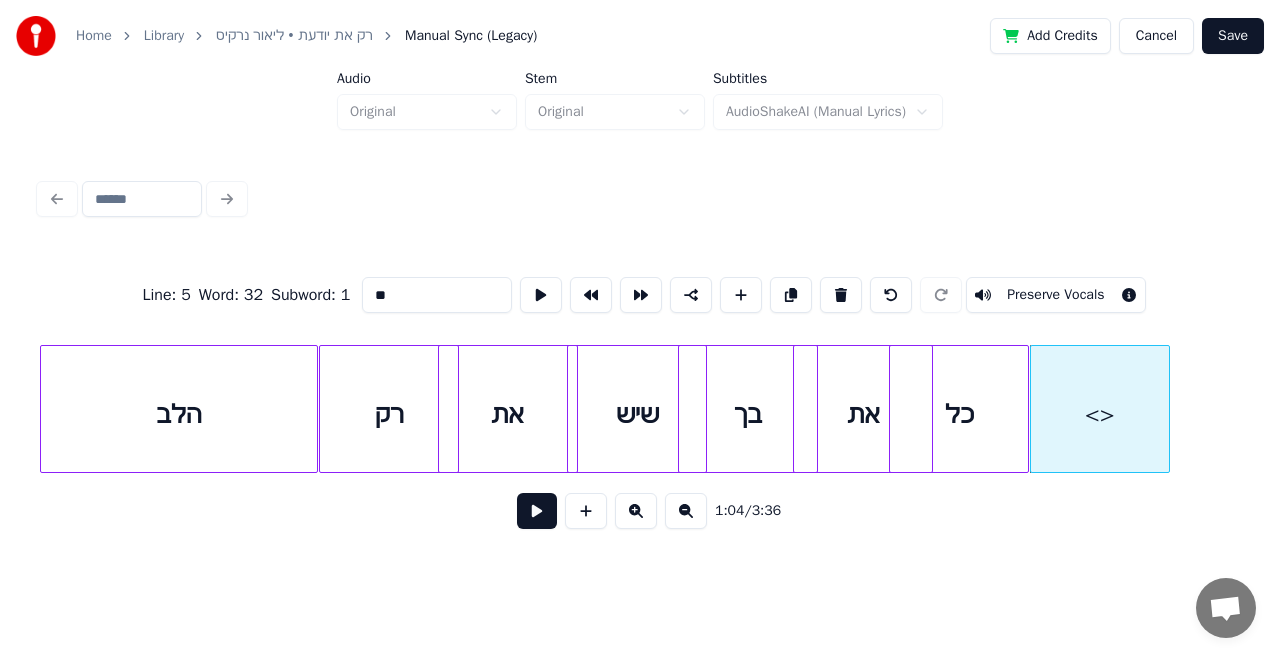 click on "**" at bounding box center [437, 295] 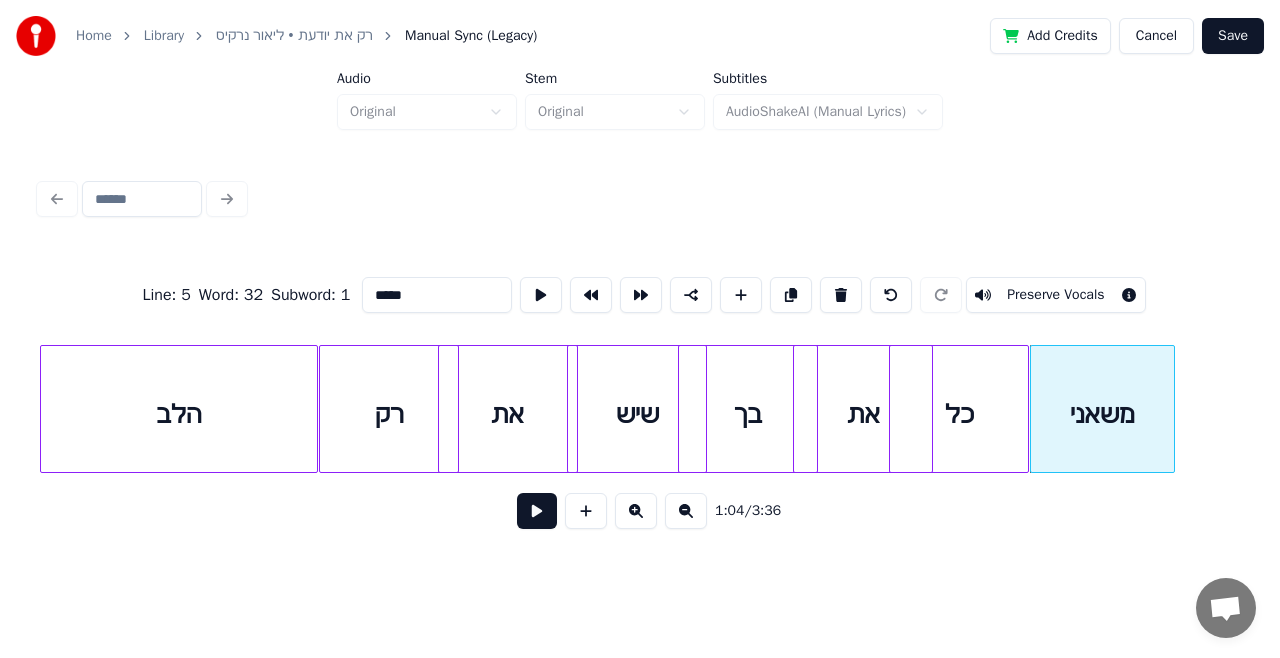 click at bounding box center [1171, 409] 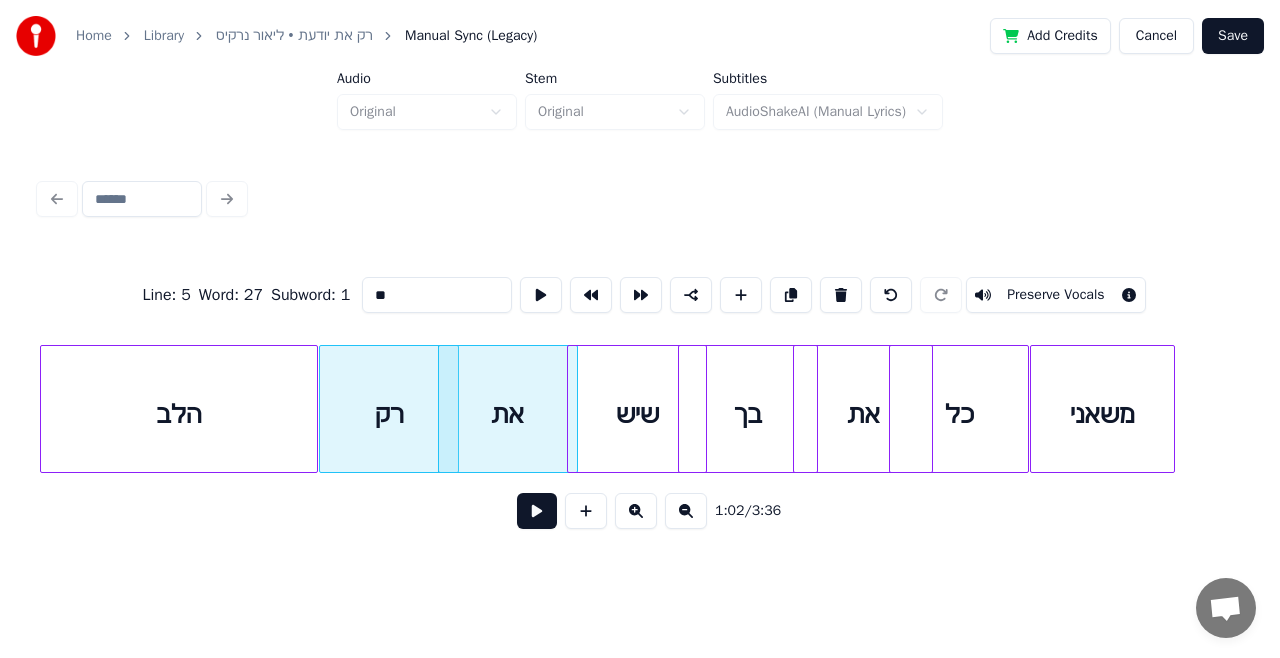 type on "**" 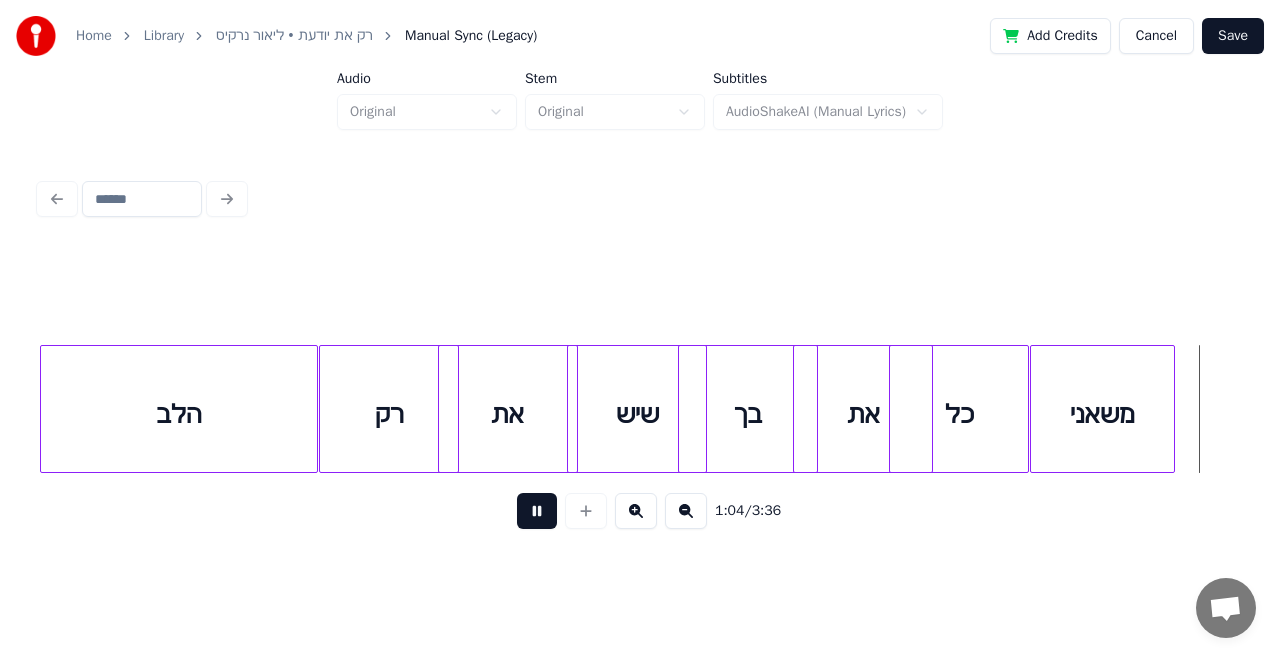scroll, scrollTop: 0, scrollLeft: 22756, axis: horizontal 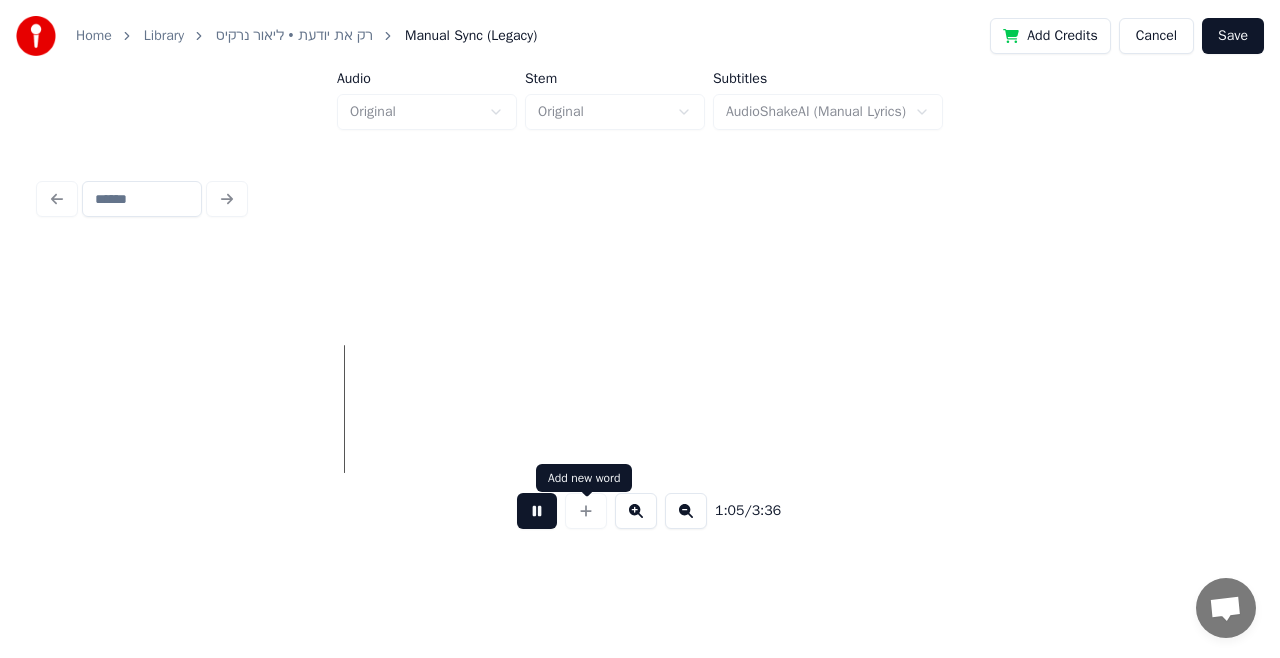 click at bounding box center (537, 511) 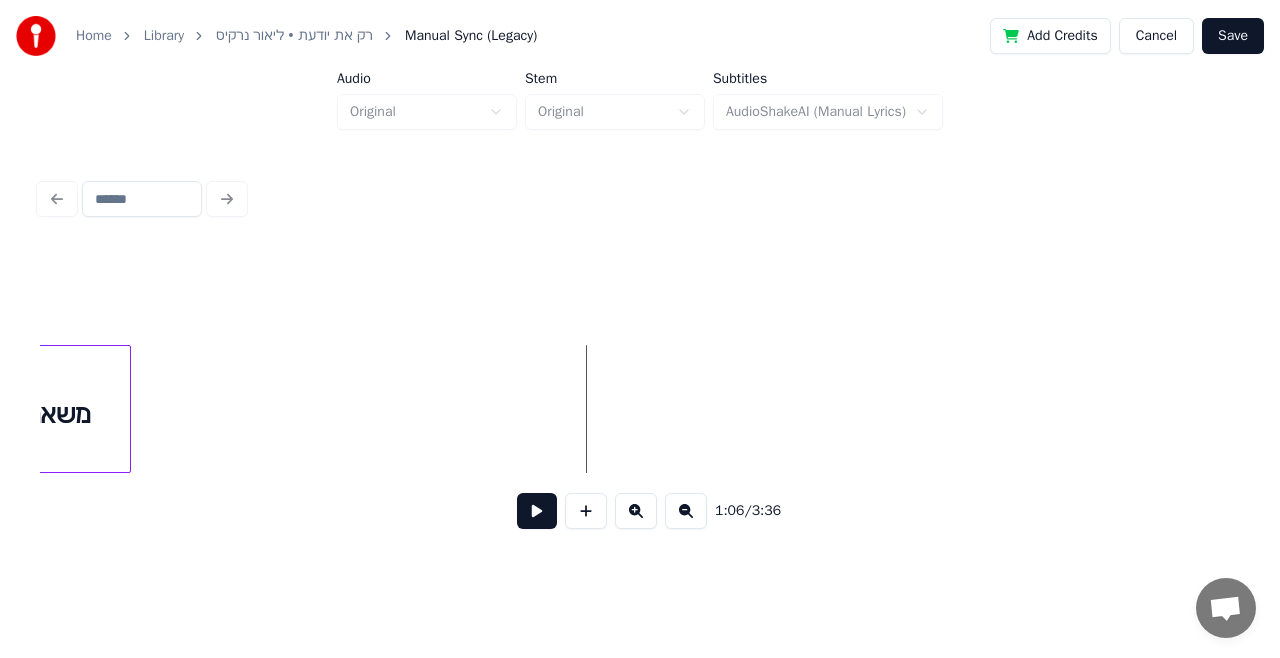 scroll, scrollTop: 0, scrollLeft: 22556, axis: horizontal 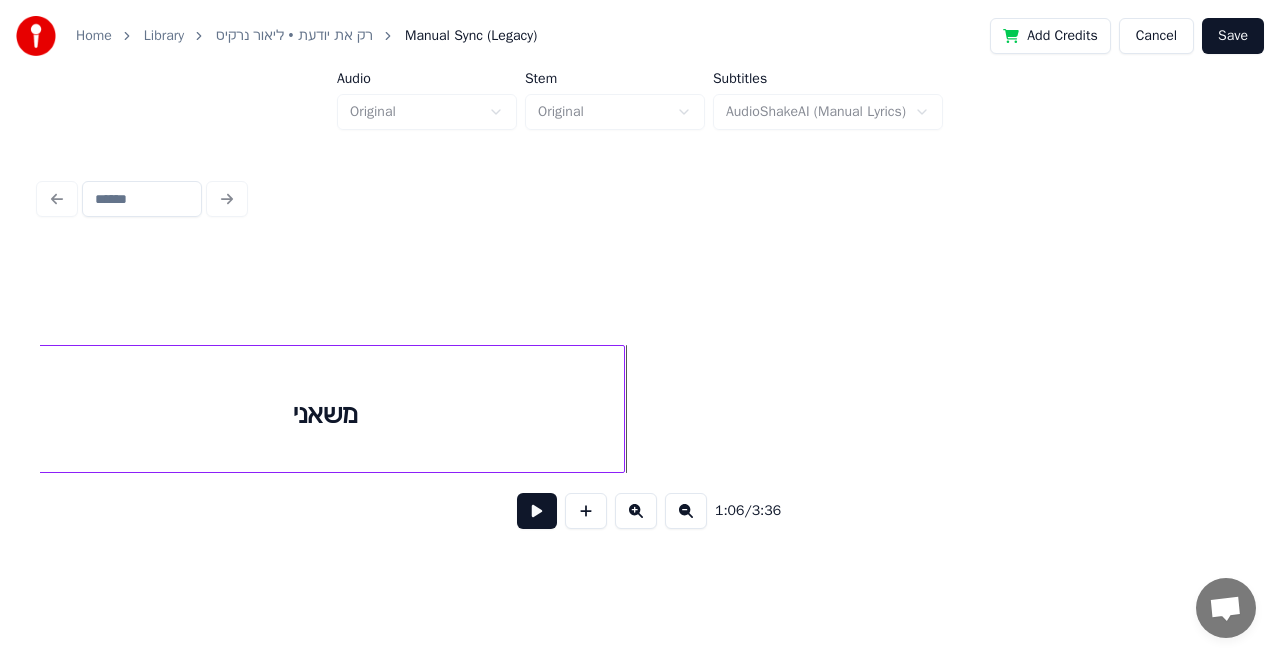 click at bounding box center [621, 409] 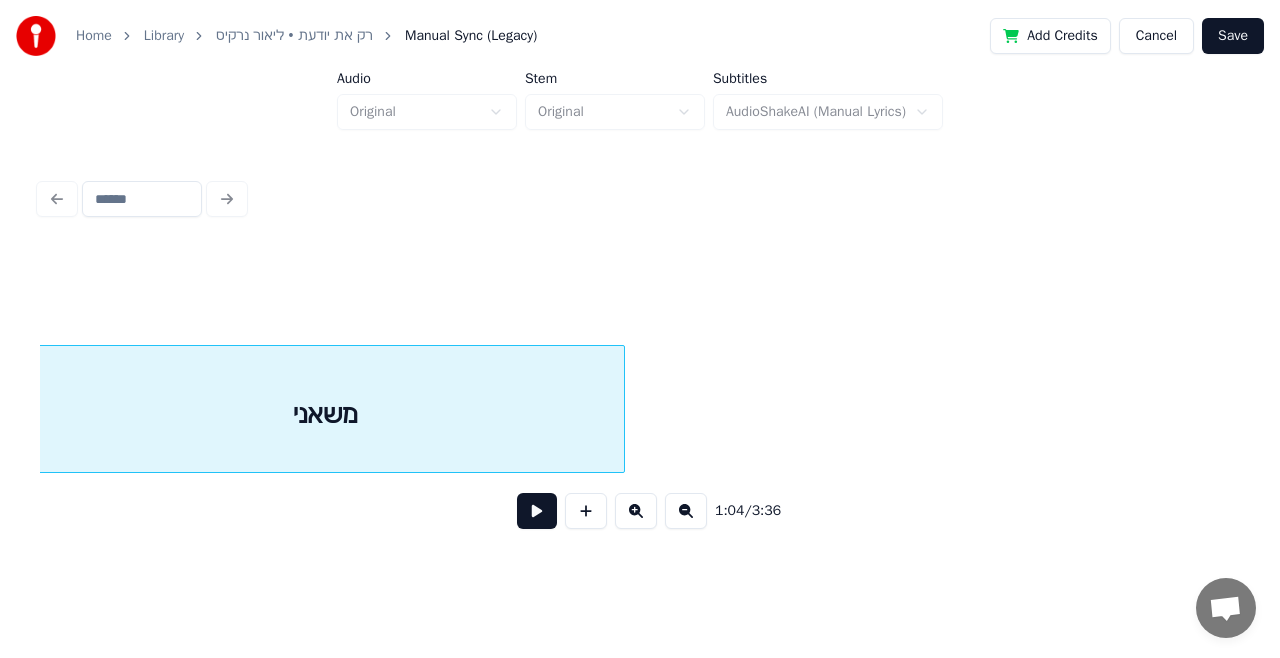 scroll, scrollTop: 0, scrollLeft: 22542, axis: horizontal 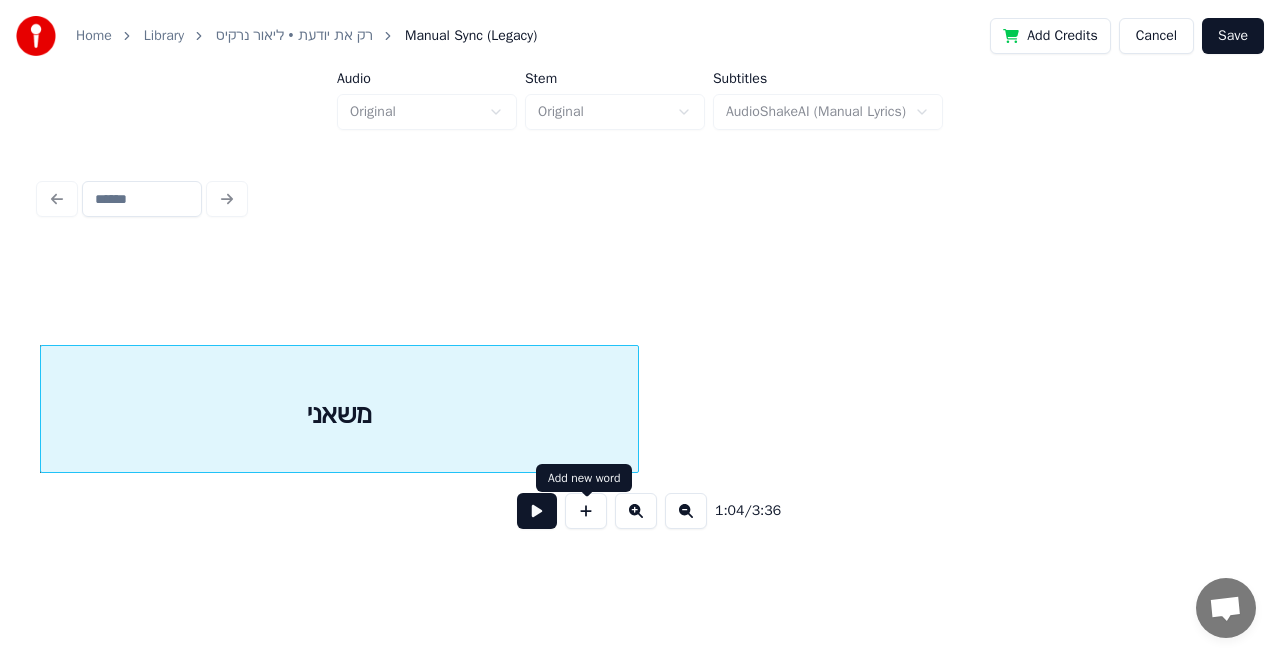 click at bounding box center [586, 511] 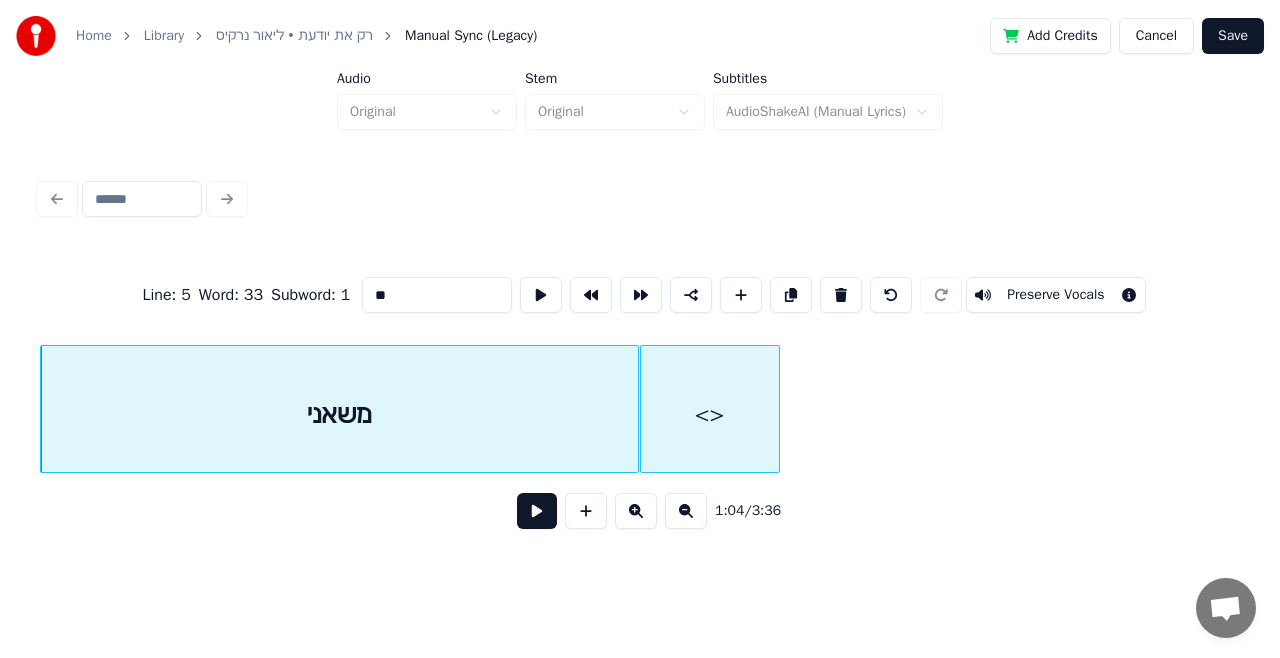 click on "<>" at bounding box center [710, 414] 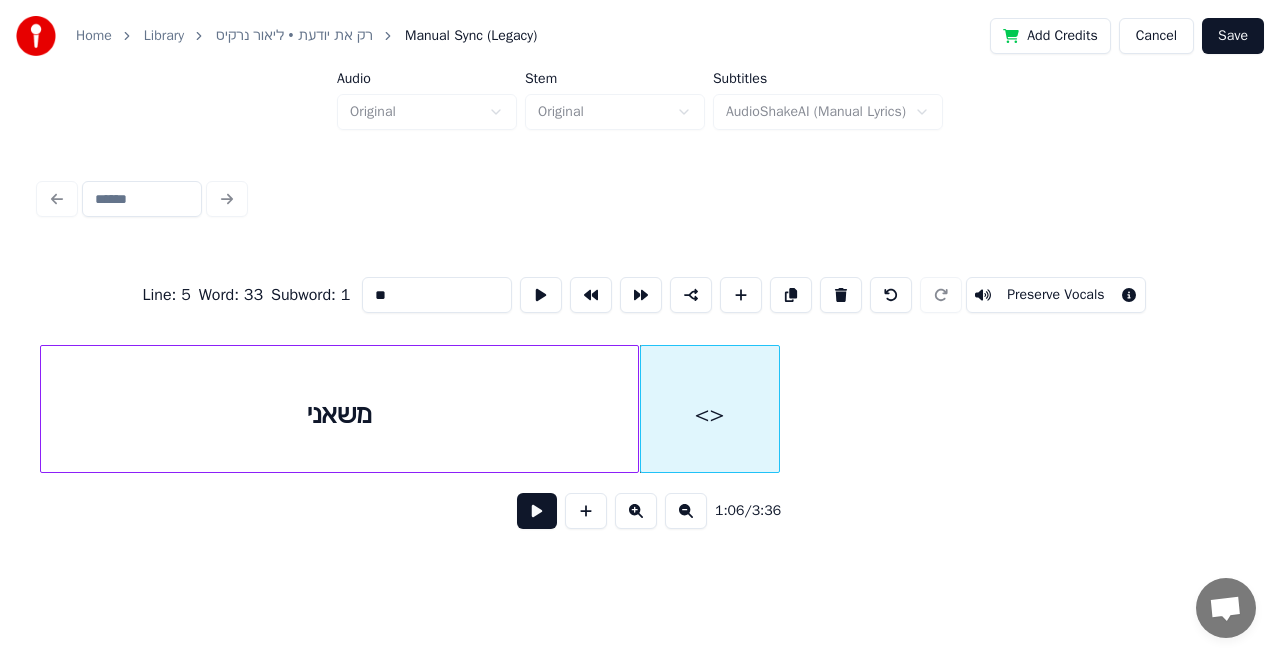 click on "**" at bounding box center [437, 295] 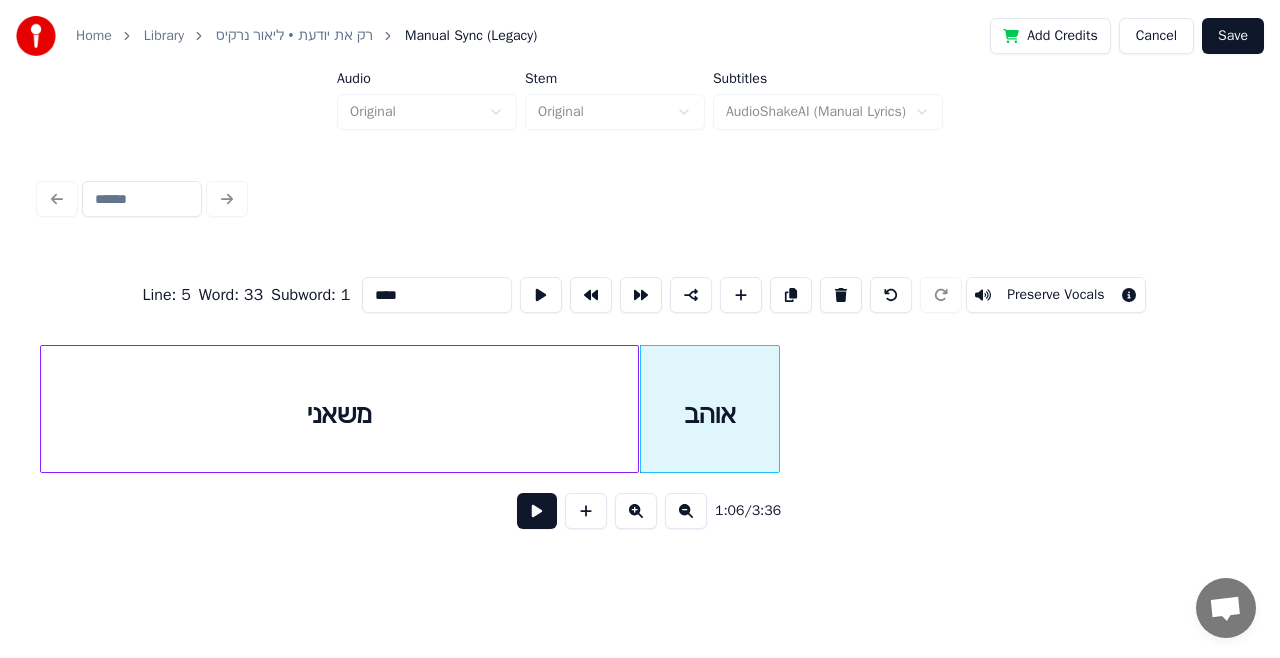 click on "משאני" at bounding box center [339, 414] 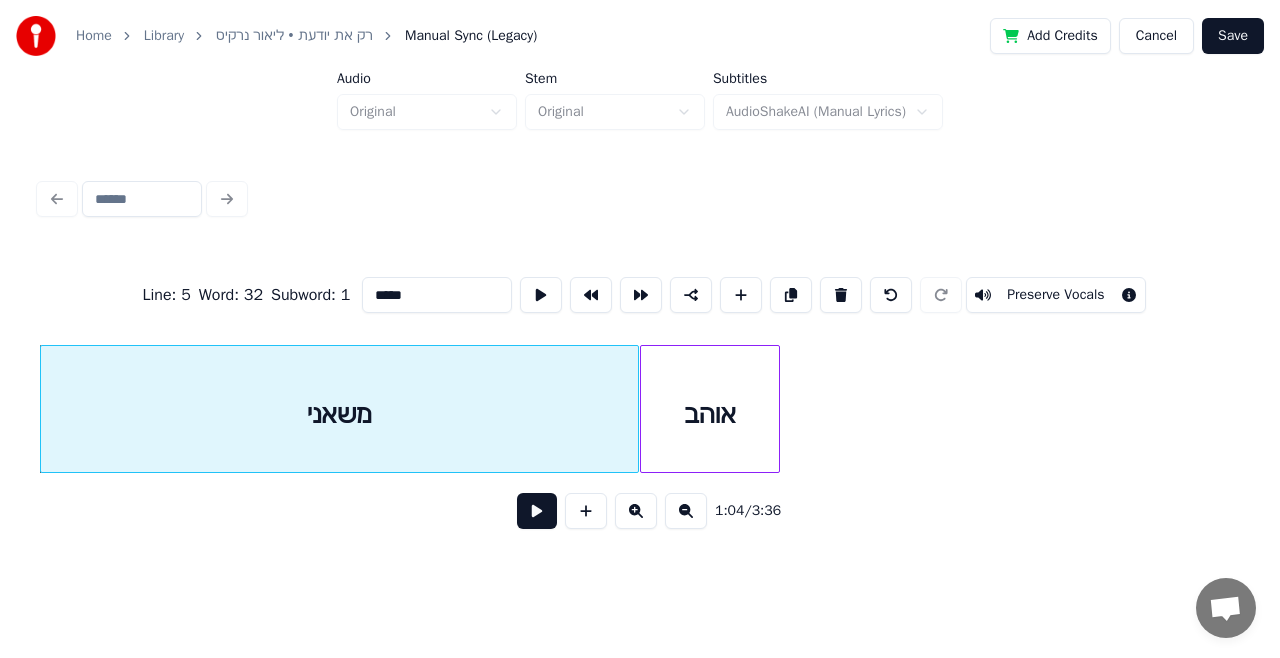 type on "*****" 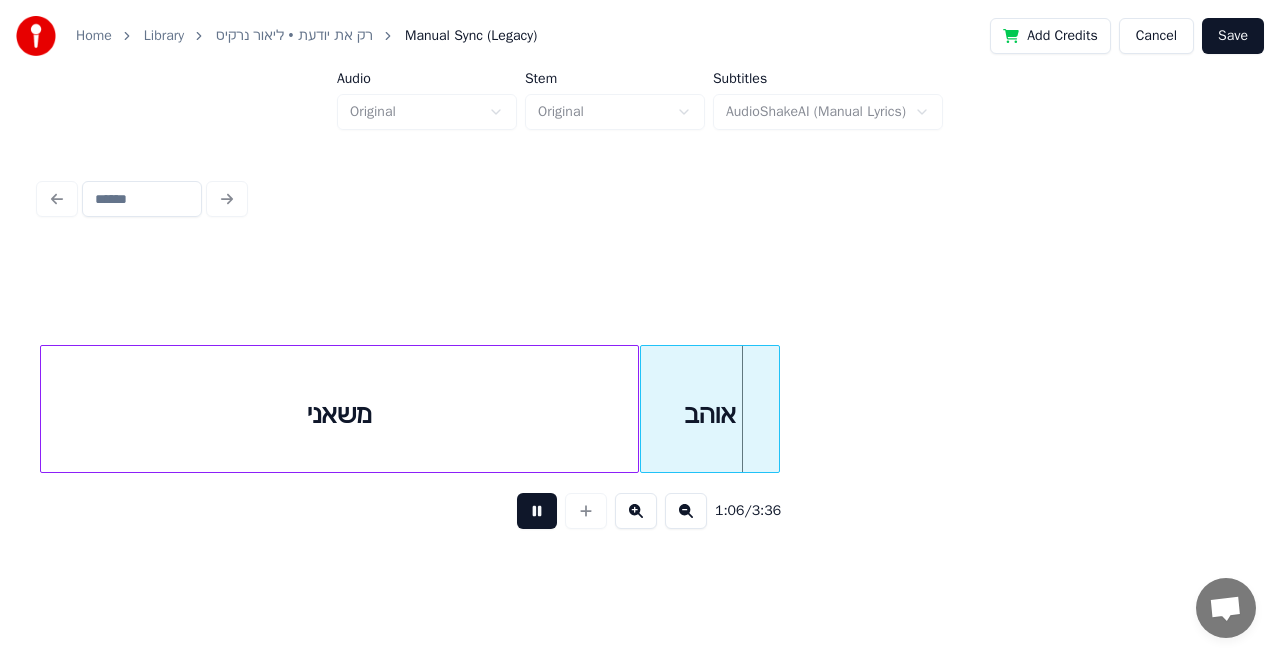 click at bounding box center [537, 511] 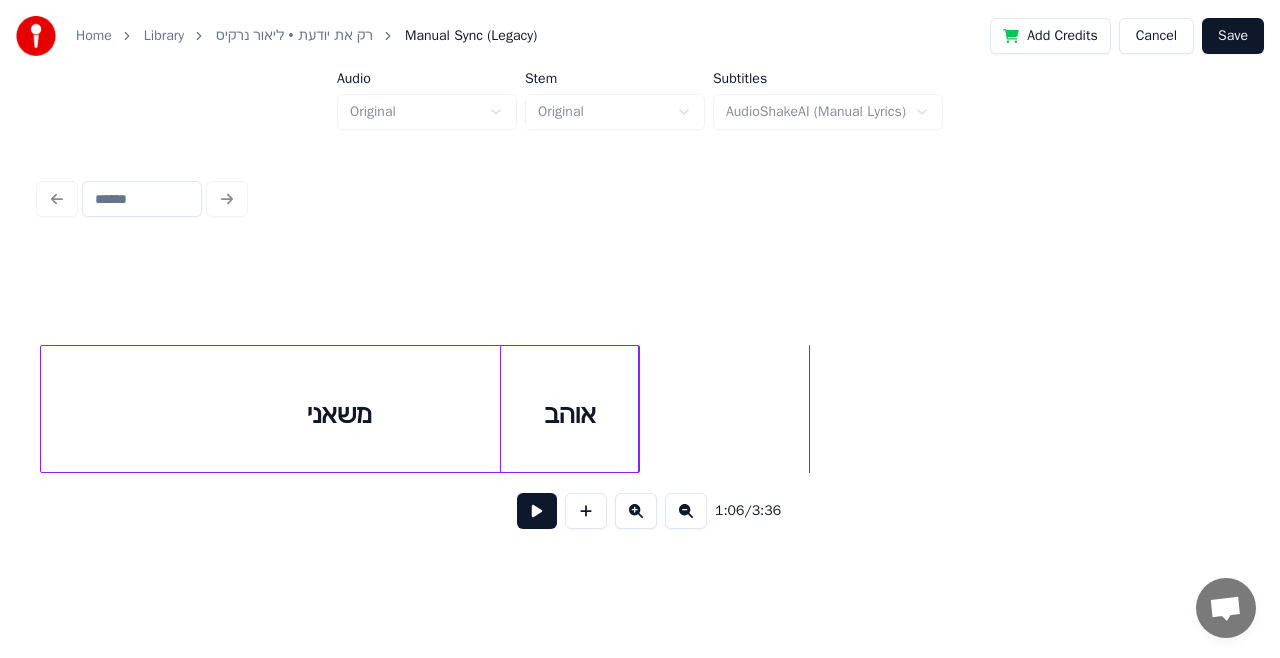 click on "אוהב" at bounding box center [570, 414] 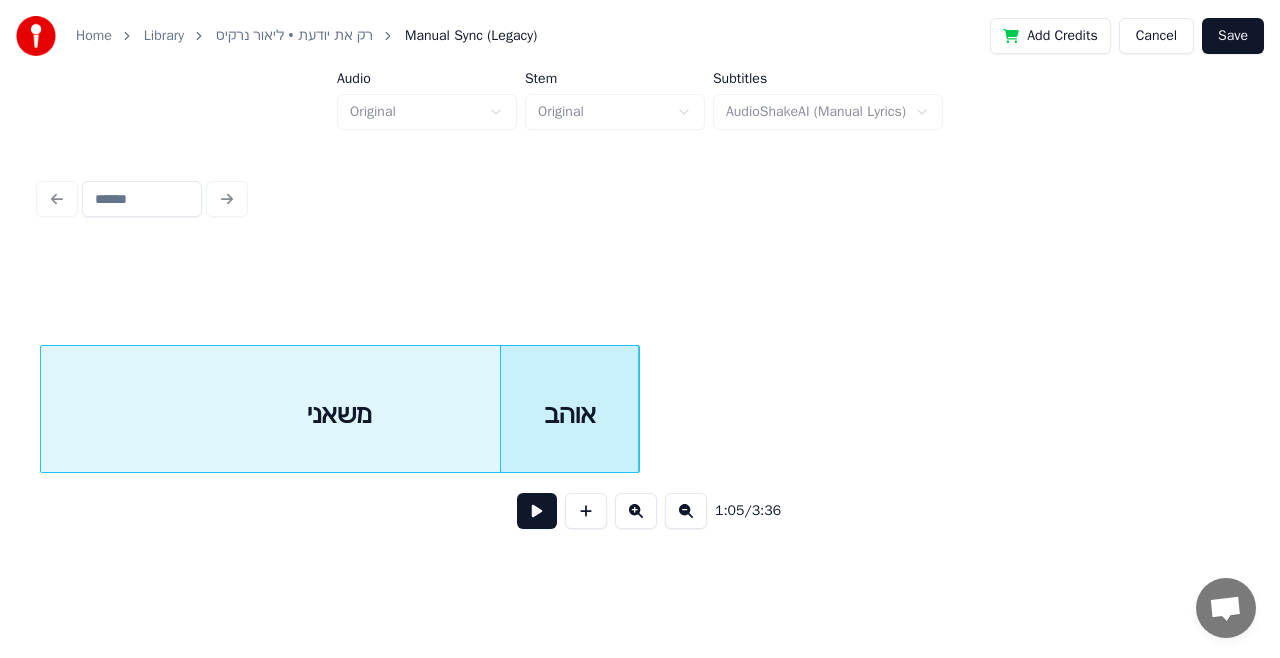 click on "משאני" at bounding box center [339, 414] 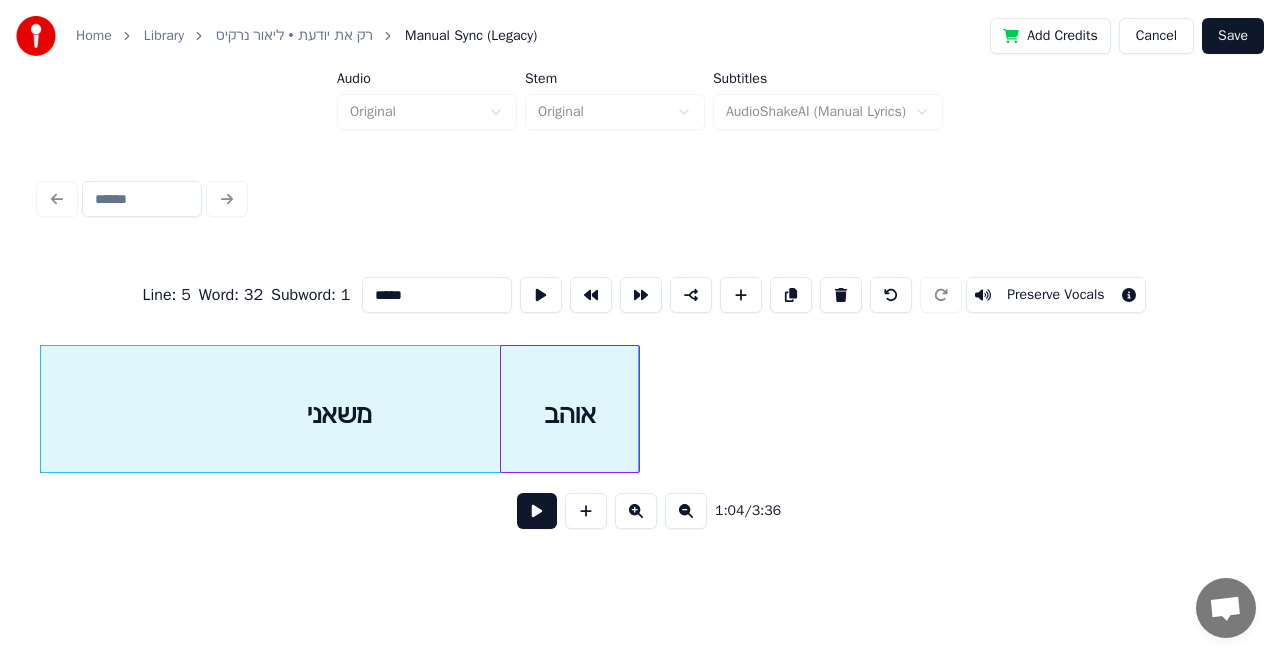 click at bounding box center [537, 511] 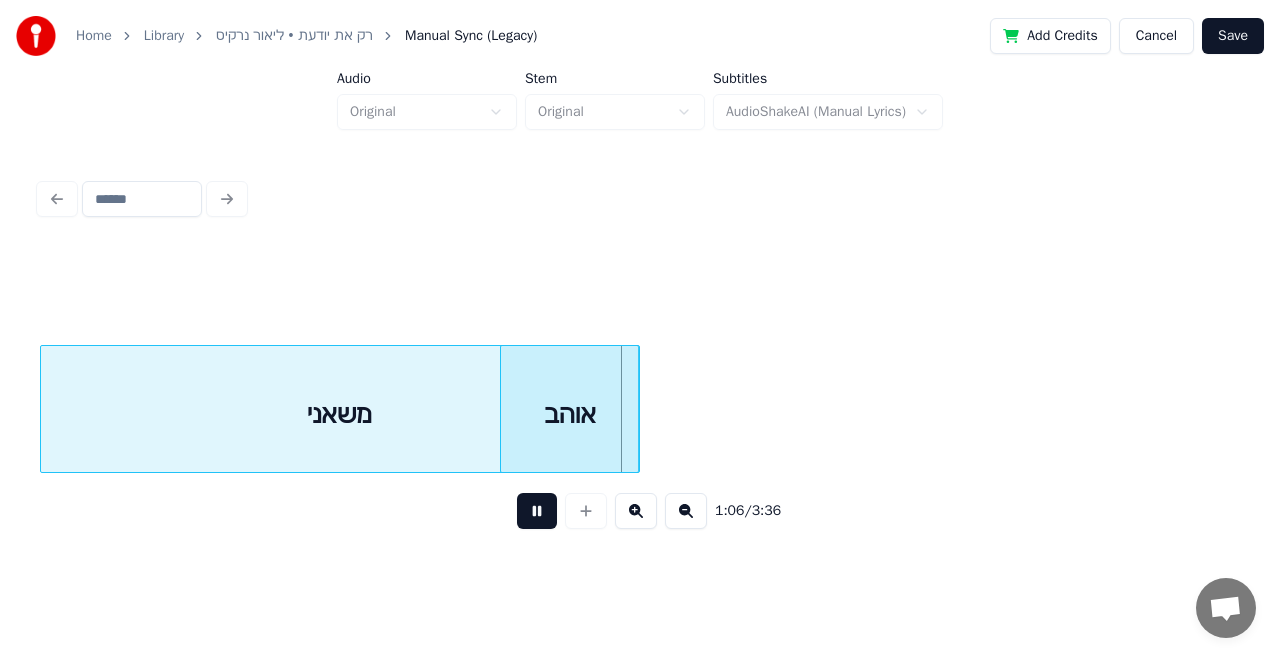 click at bounding box center [537, 511] 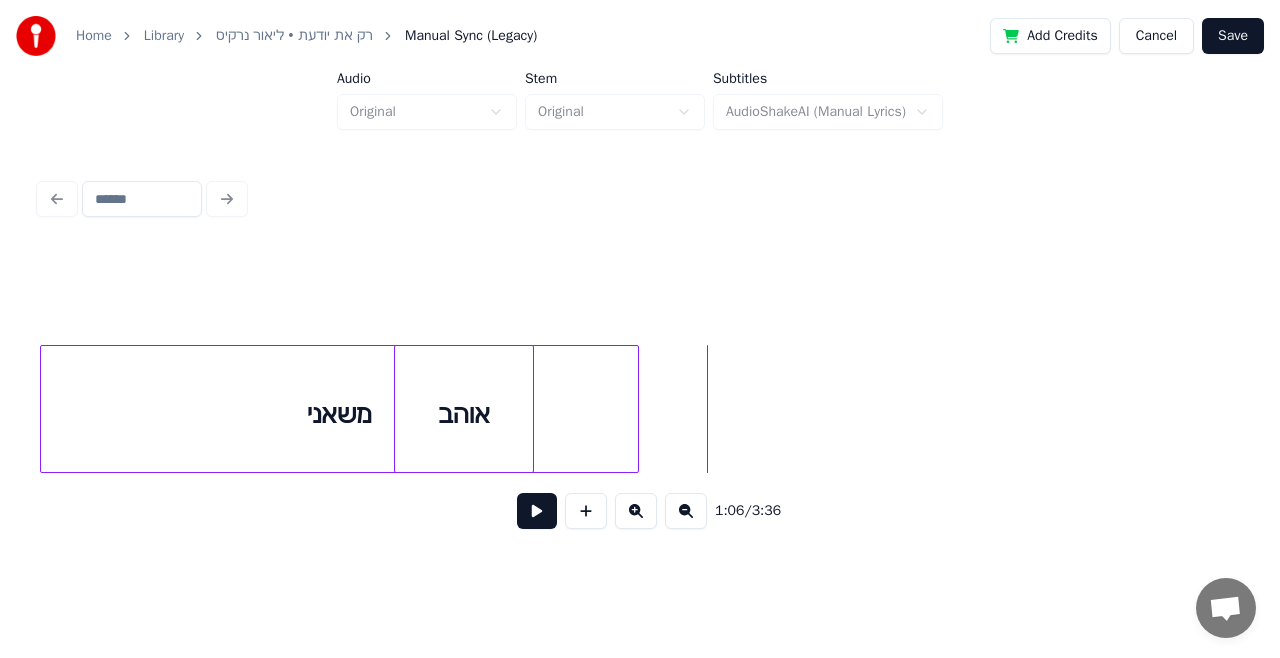 click on "אוהב" at bounding box center [464, 414] 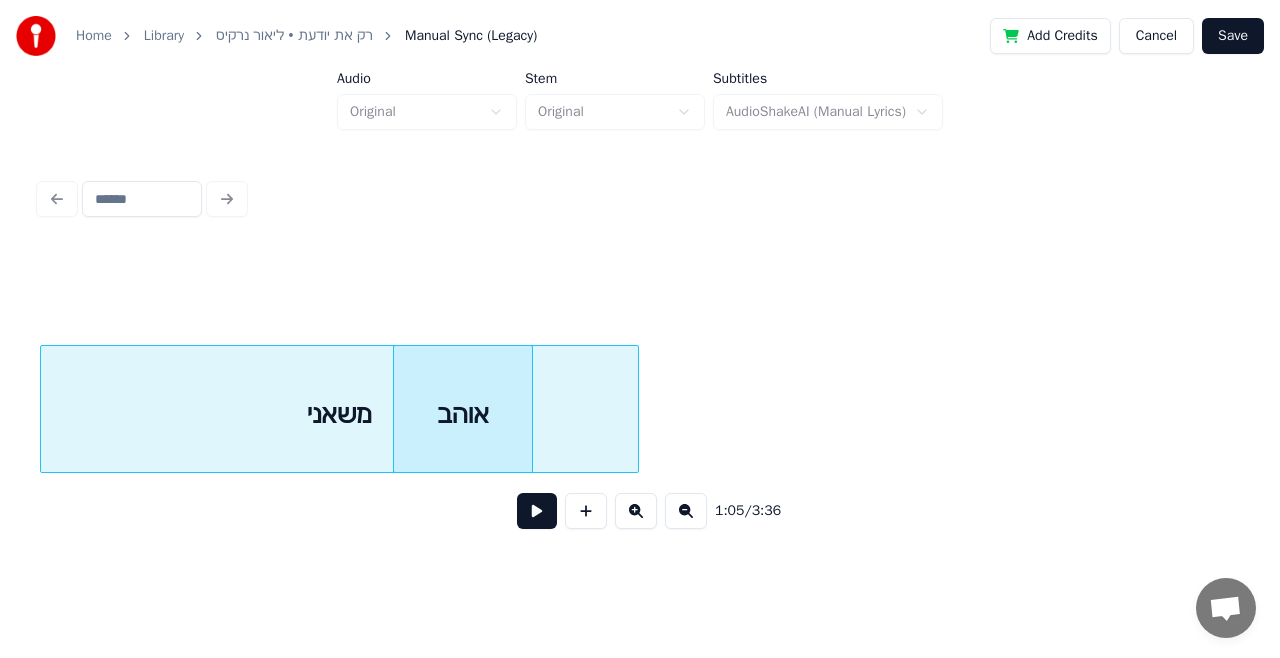 click at bounding box center (537, 511) 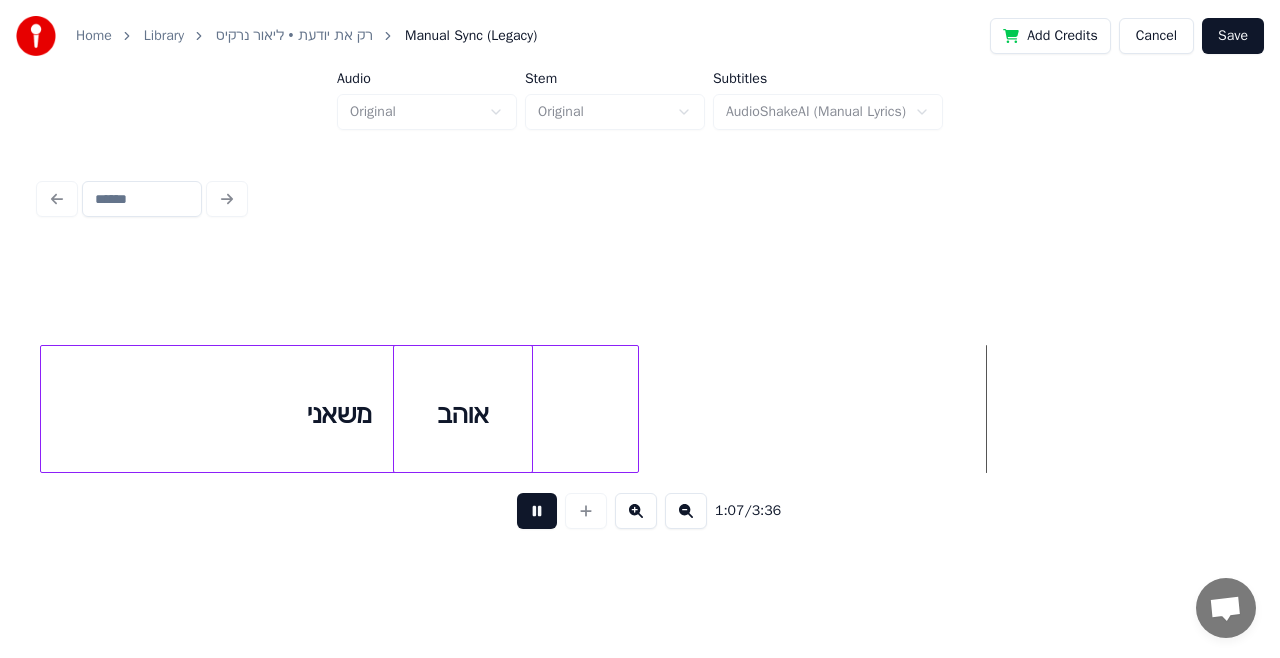 click at bounding box center (537, 511) 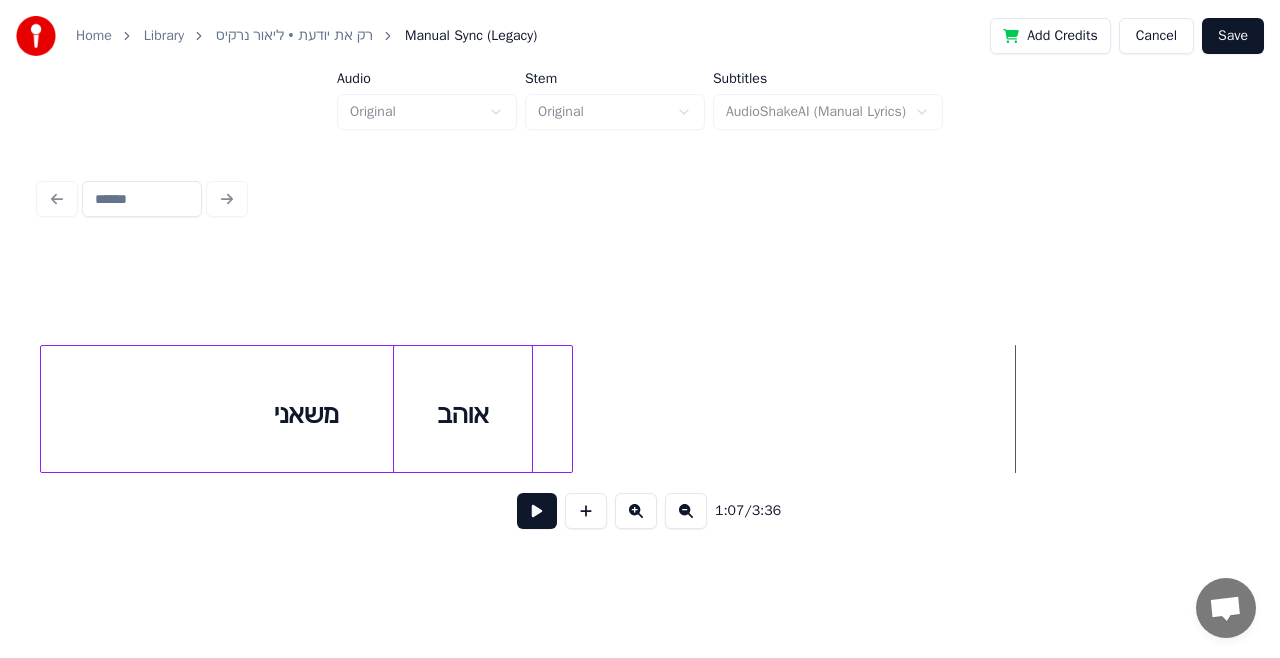 click at bounding box center (569, 409) 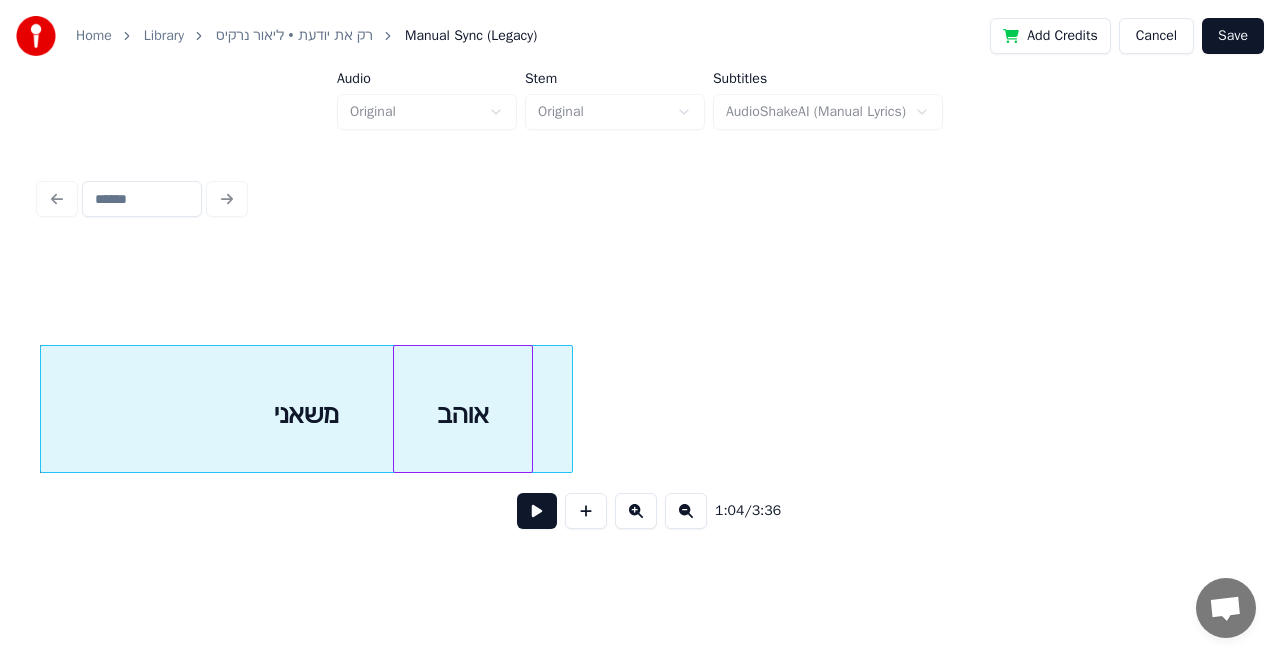 click on "אוהב" at bounding box center (463, 414) 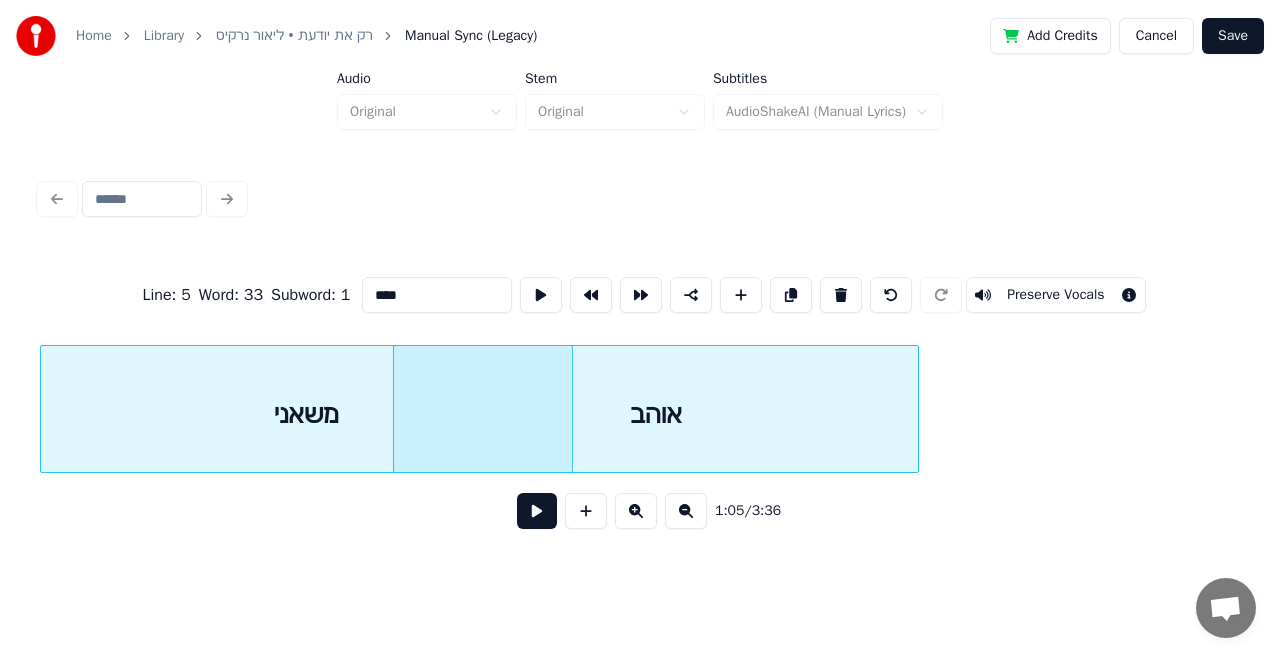 click at bounding box center [915, 409] 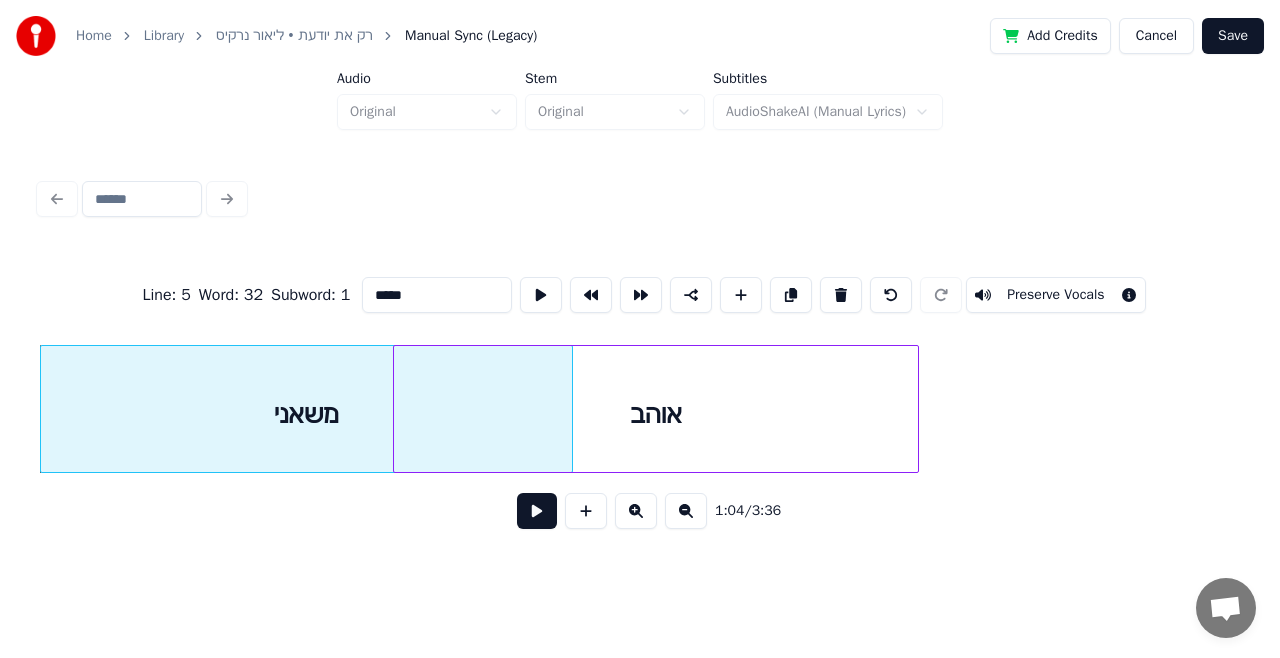 click at bounding box center (537, 511) 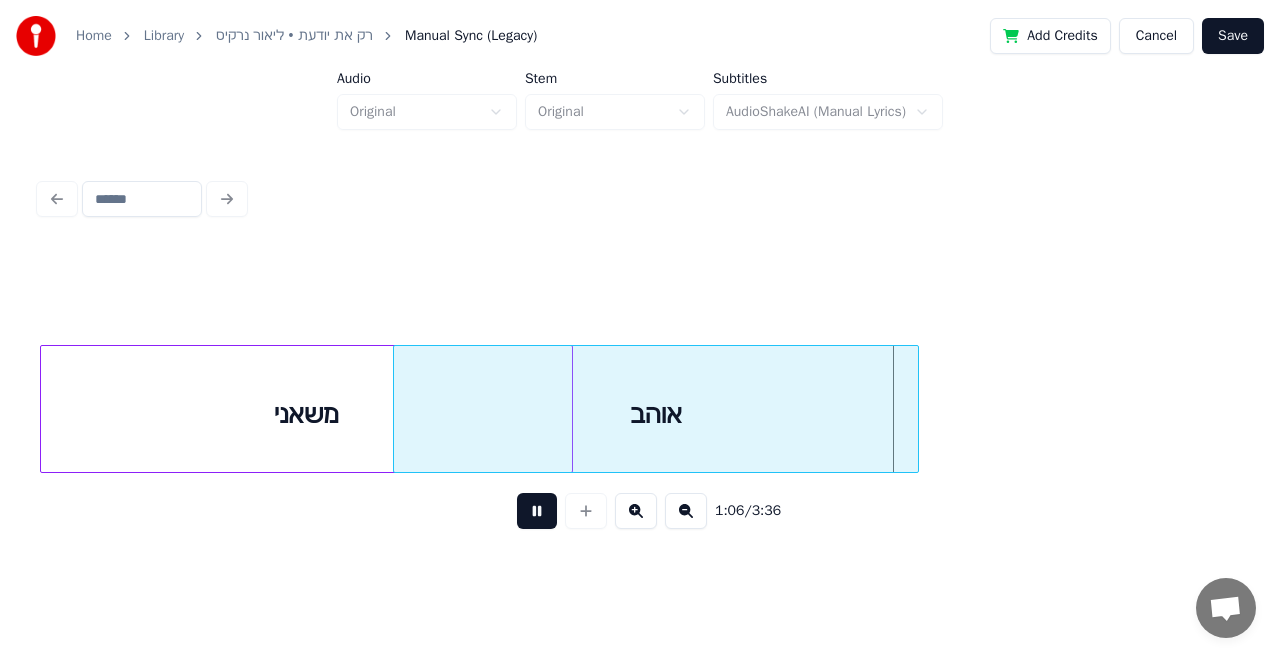click at bounding box center (537, 511) 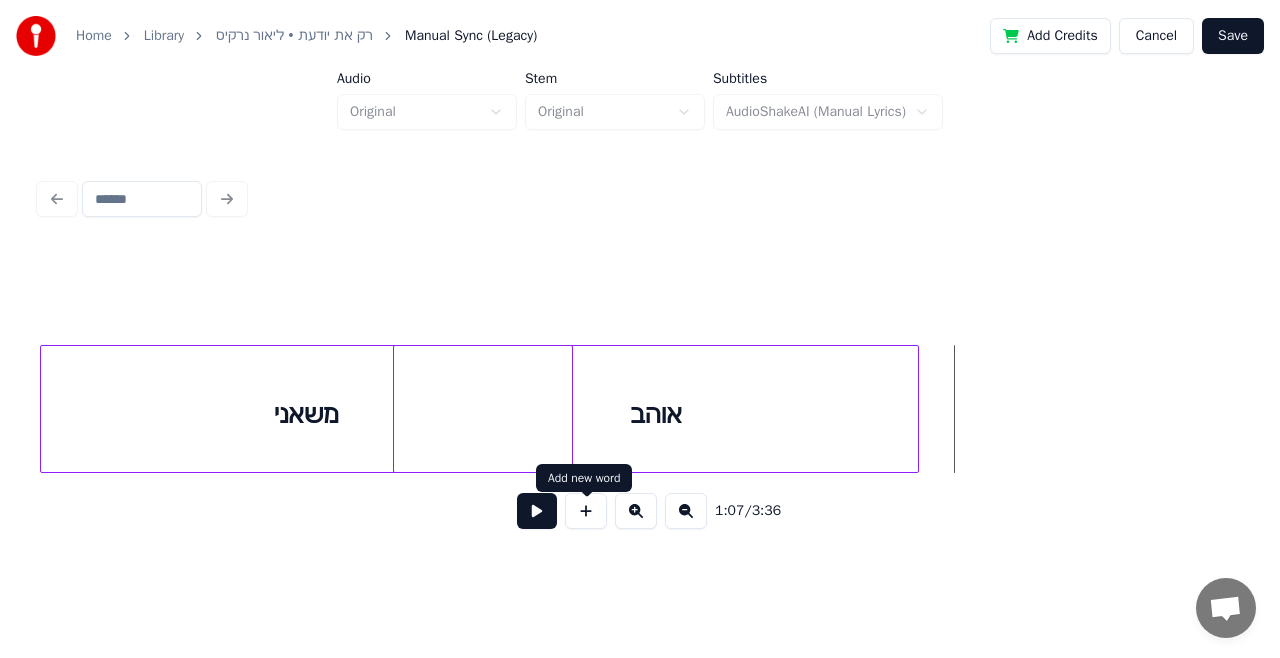 click at bounding box center (586, 511) 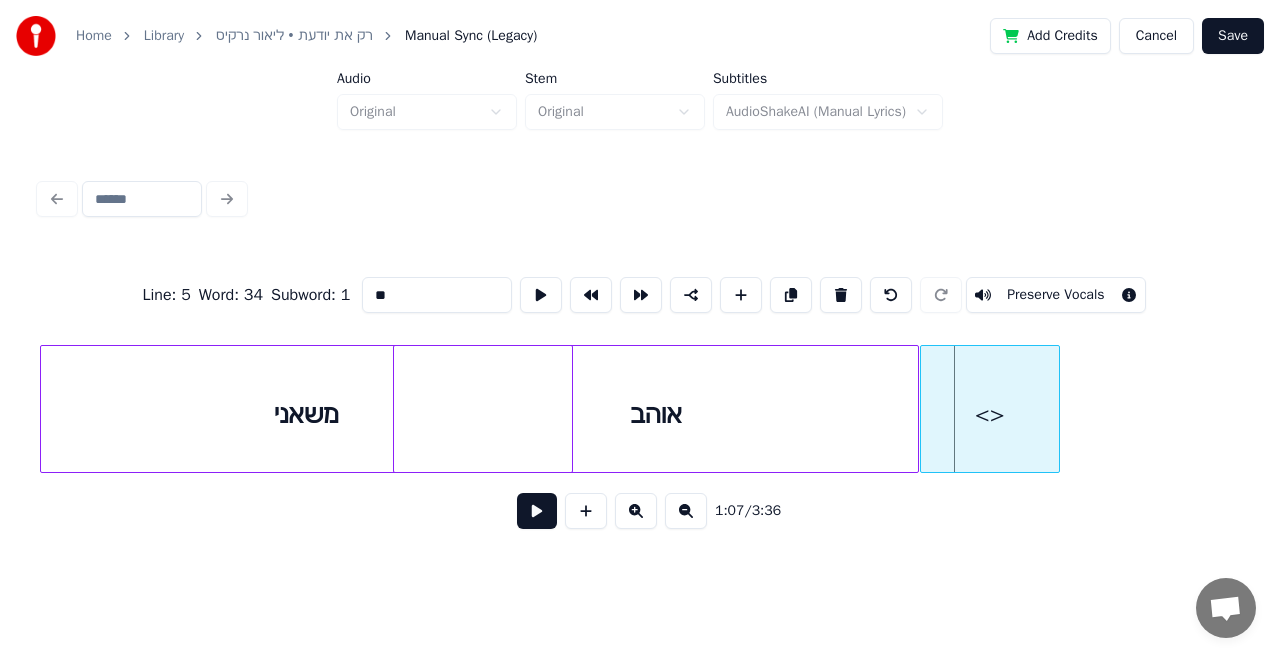 click on "<>" at bounding box center (990, 414) 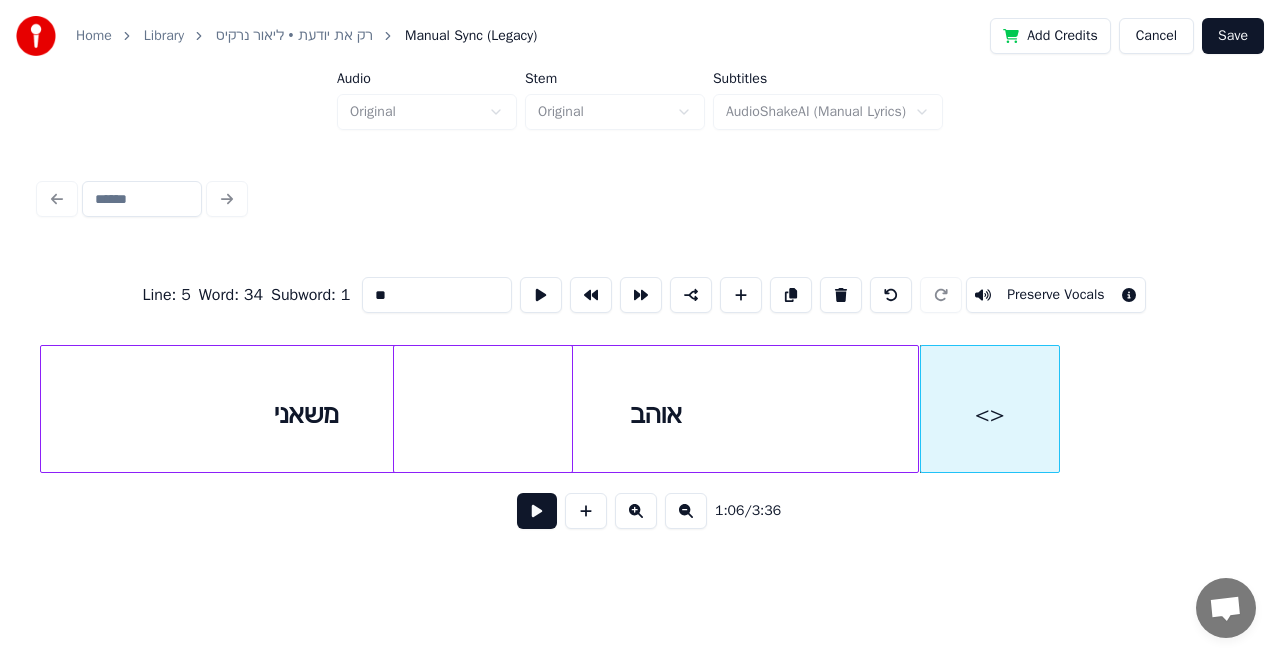 click on "**" at bounding box center [437, 295] 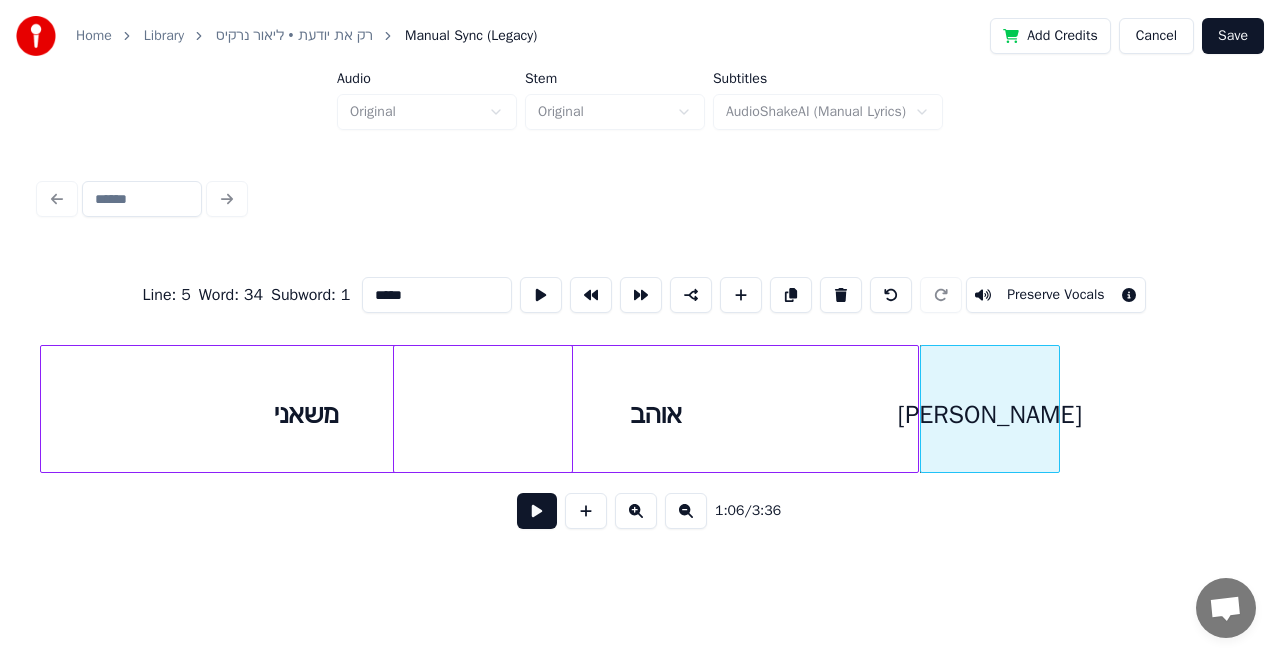click on "משאני" at bounding box center [306, 414] 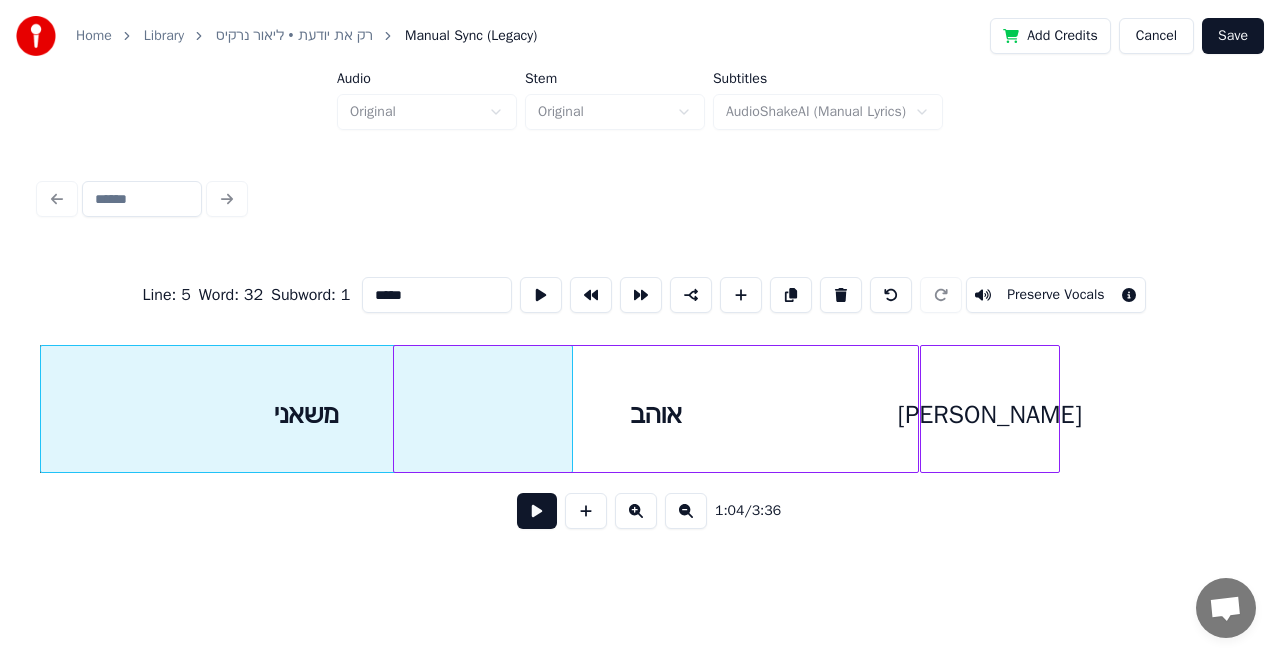 type on "*****" 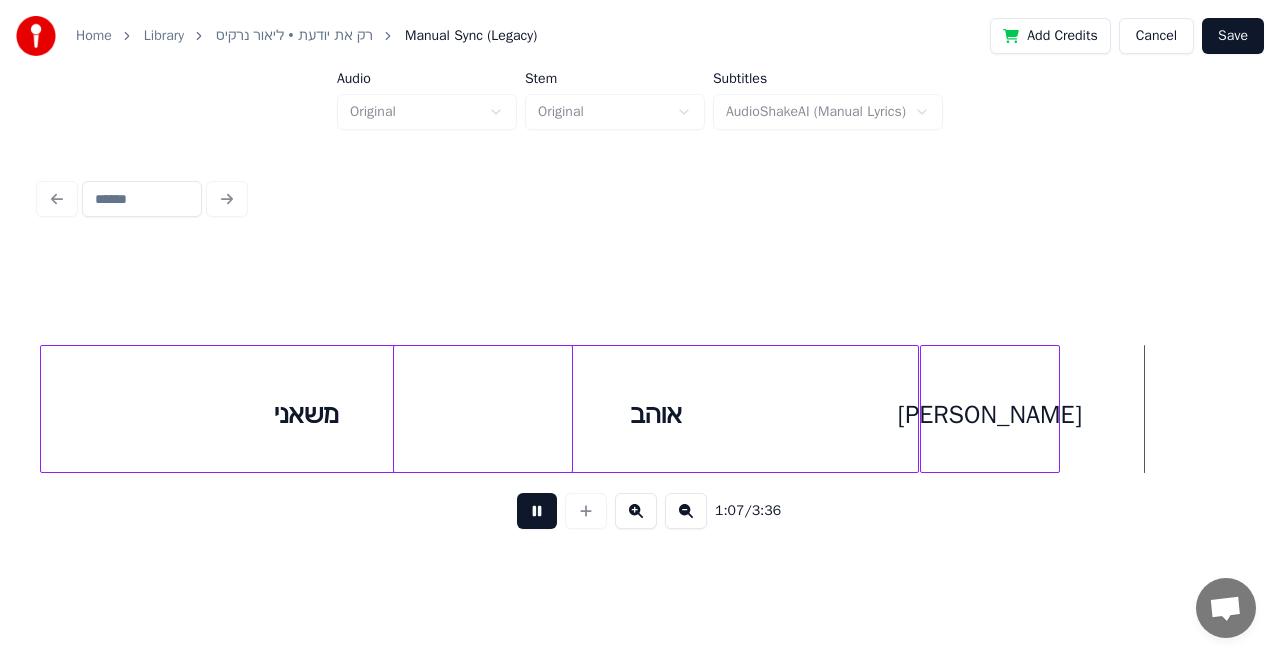 click at bounding box center [537, 511] 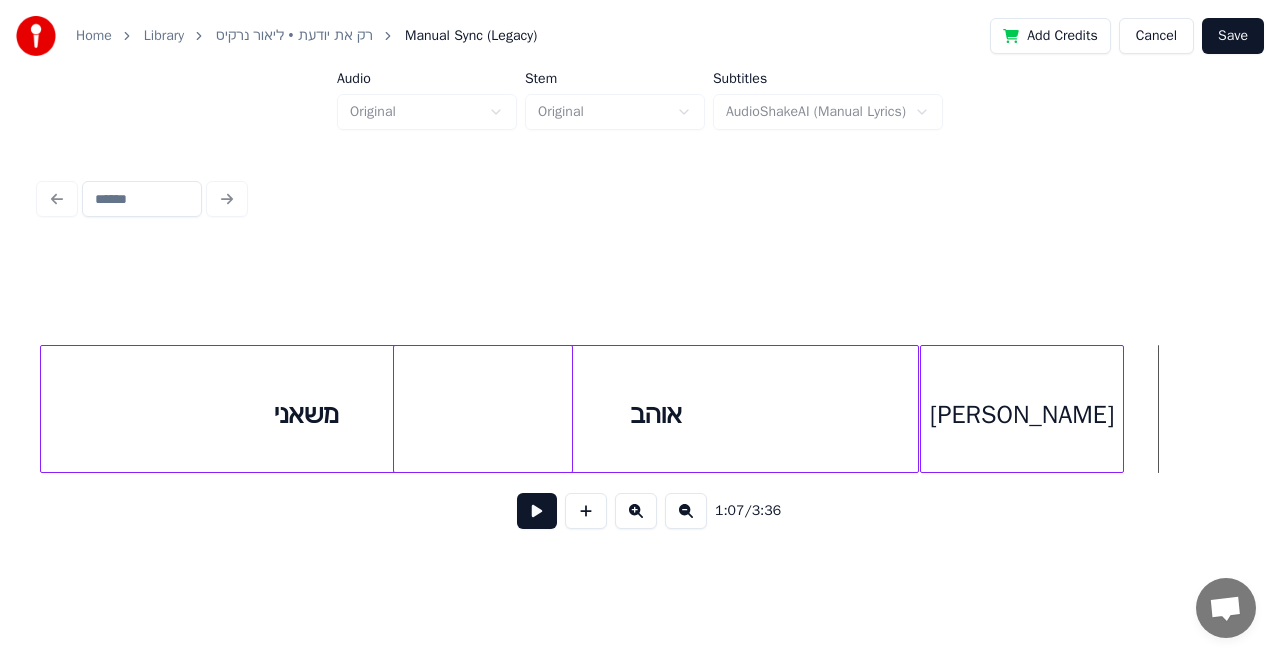 click at bounding box center [1120, 409] 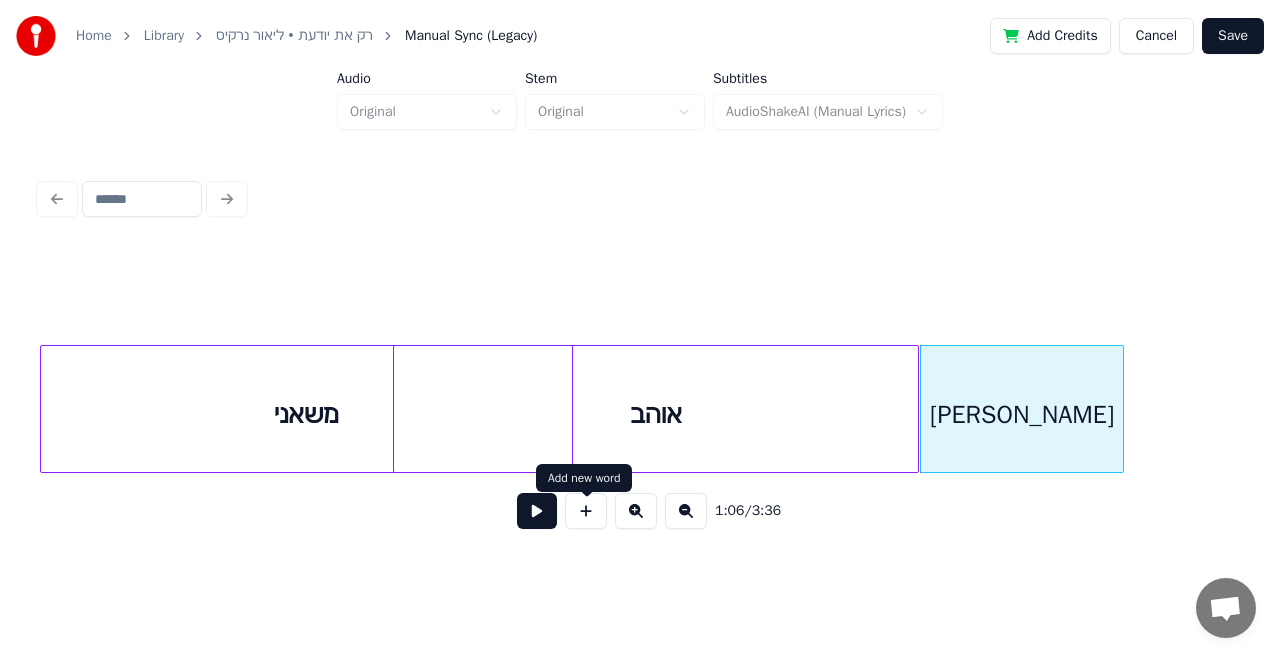 click at bounding box center [586, 511] 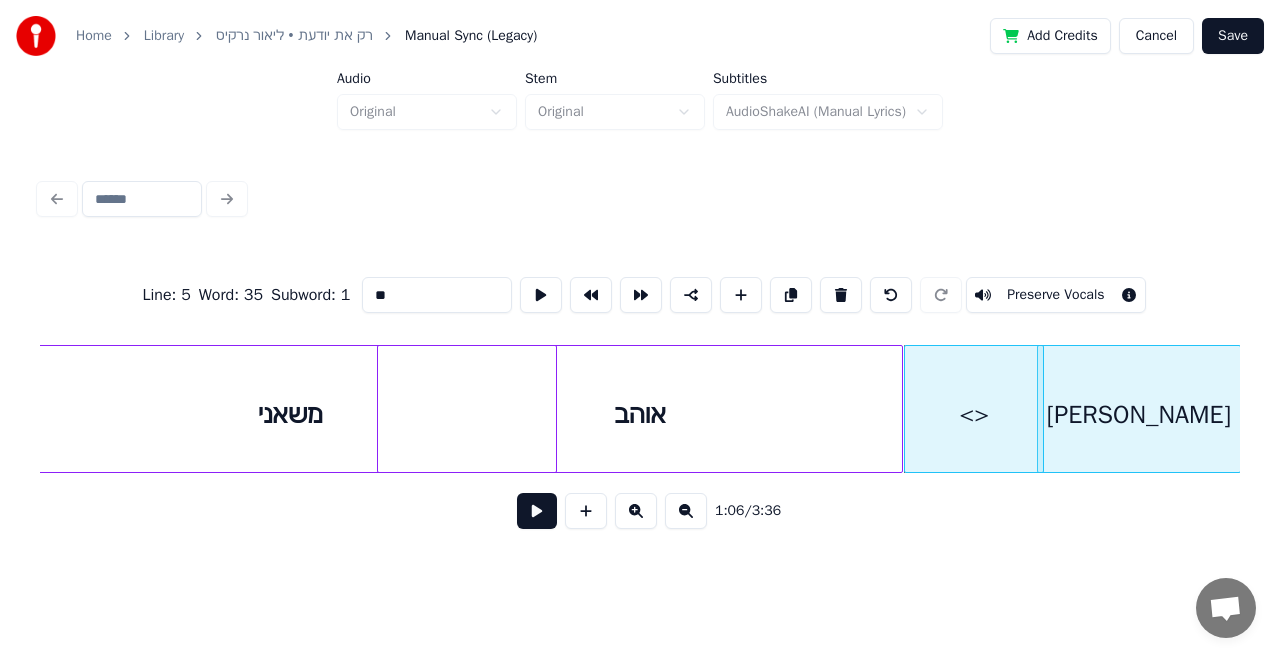 scroll, scrollTop: 0, scrollLeft: 22559, axis: horizontal 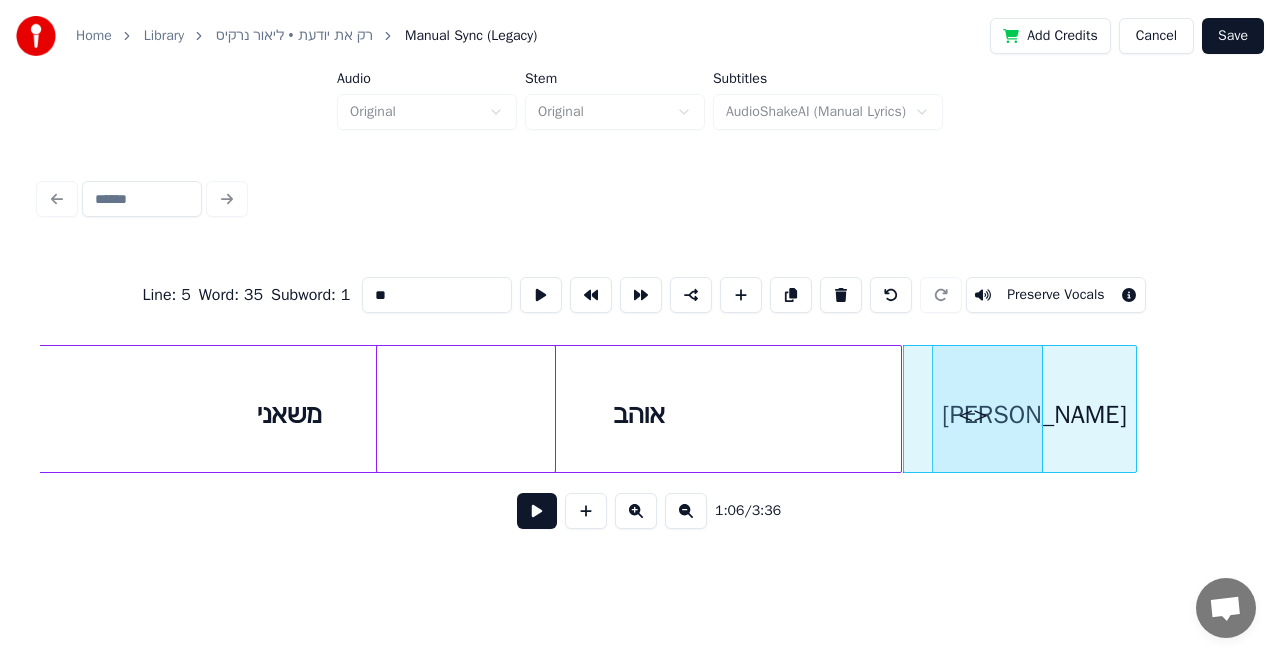 click on "[PERSON_NAME]" at bounding box center [1034, 414] 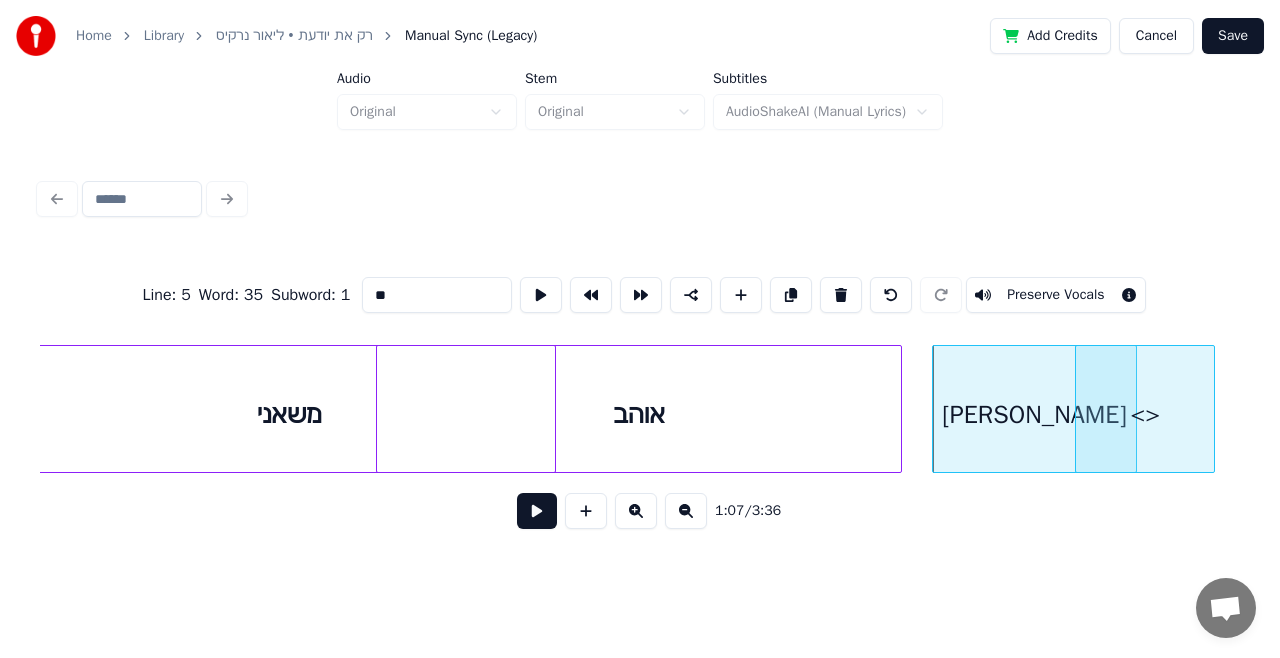scroll, scrollTop: 0, scrollLeft: 22564, axis: horizontal 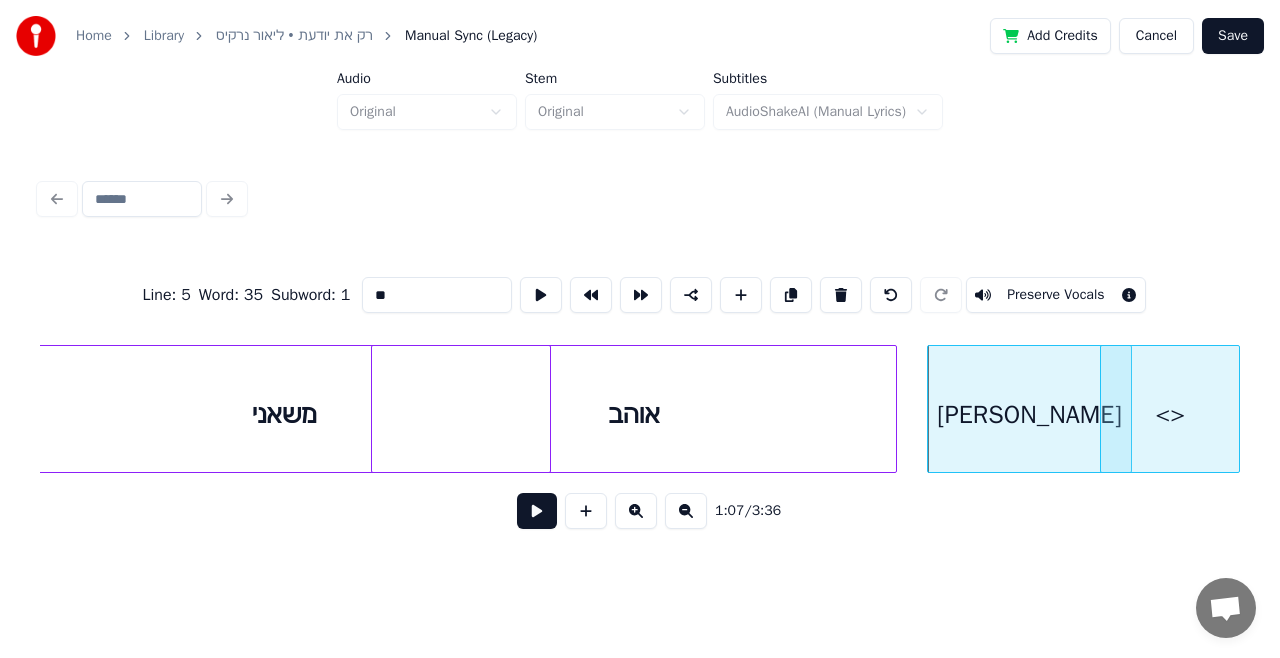 click on "משאני אוהב [PERSON_NAME] <>" at bounding box center (15344, 409) 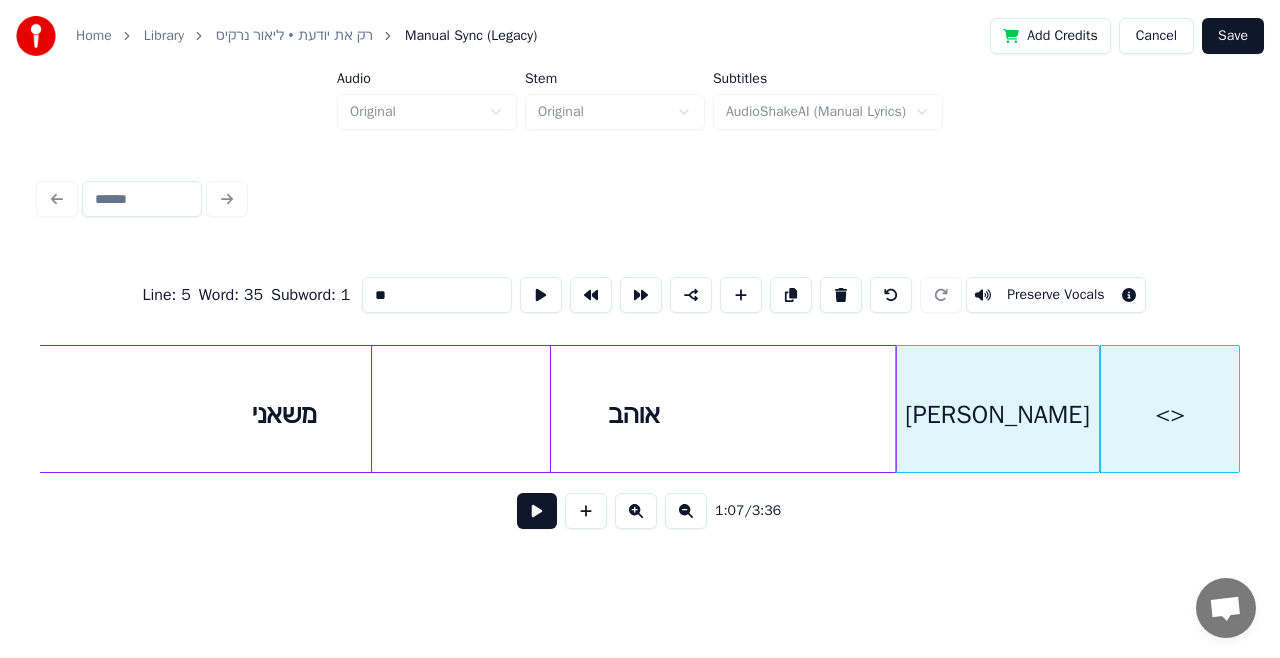 click on "[PERSON_NAME]" at bounding box center [997, 414] 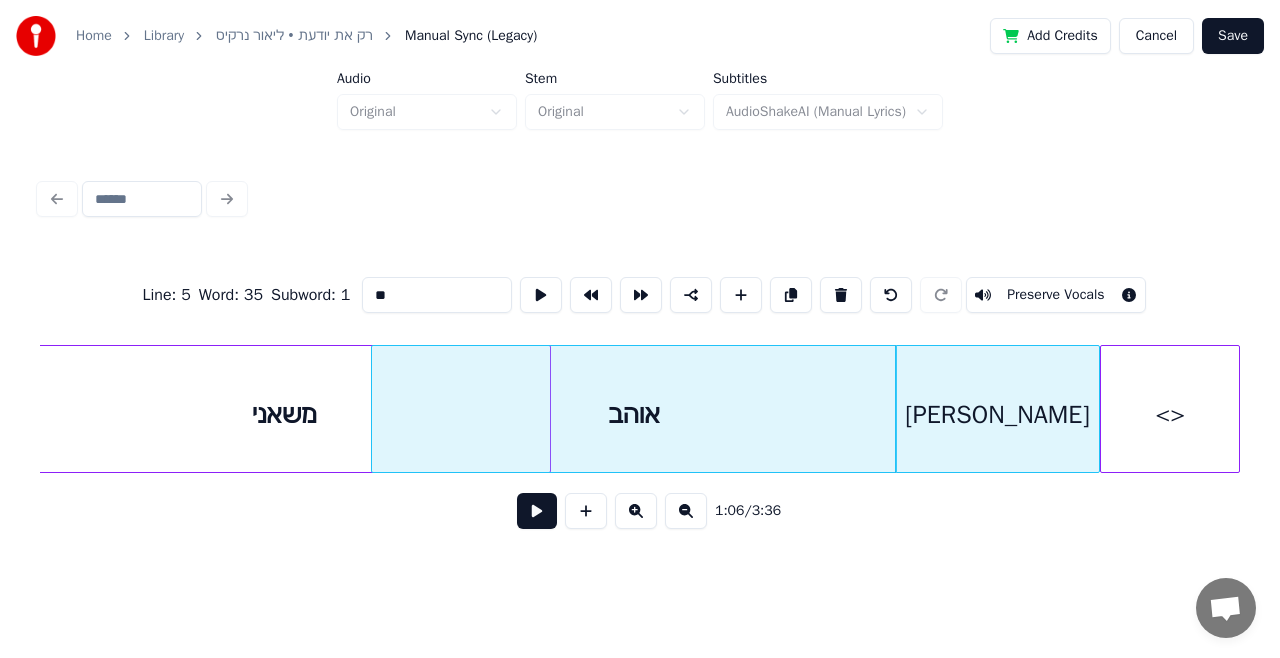 click on "<>" at bounding box center [1170, 414] 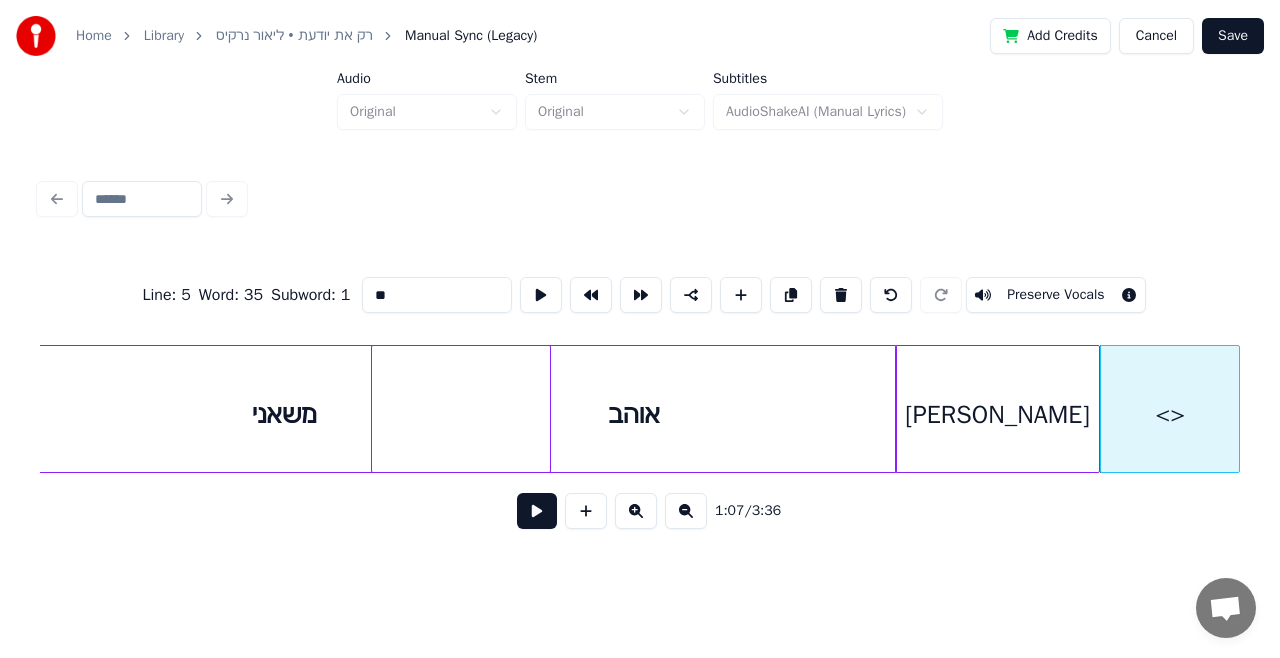 click on "**" at bounding box center (437, 295) 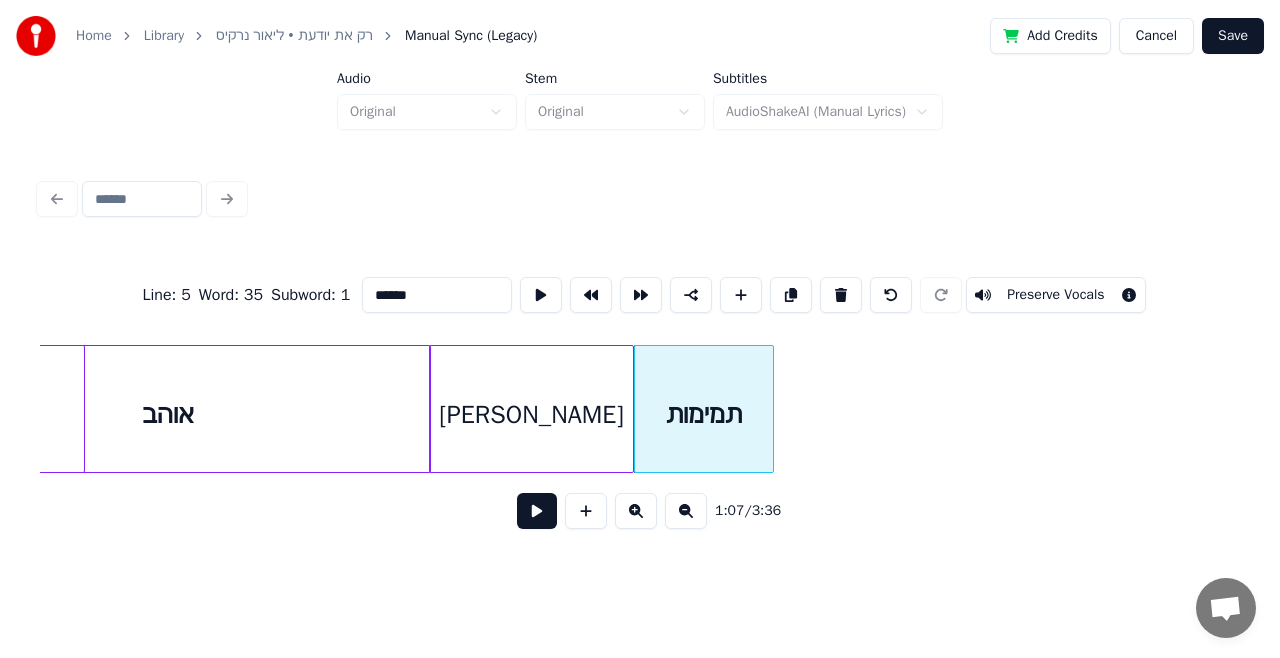 scroll, scrollTop: 0, scrollLeft: 23070, axis: horizontal 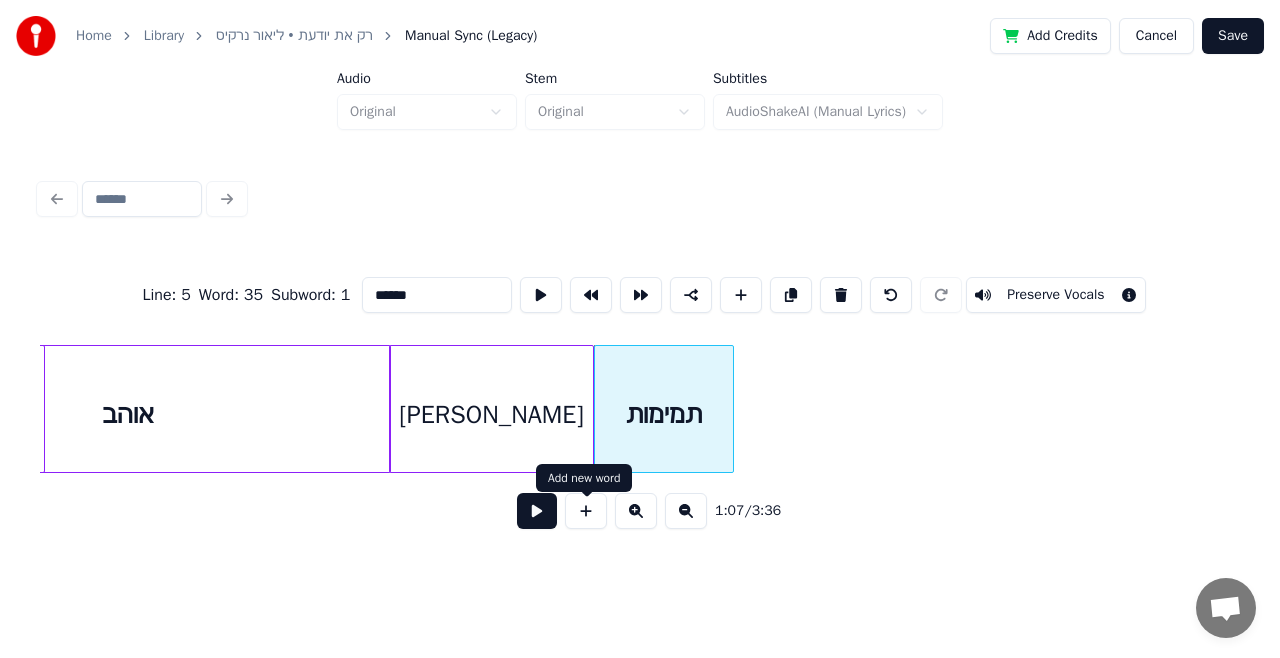 click at bounding box center (586, 511) 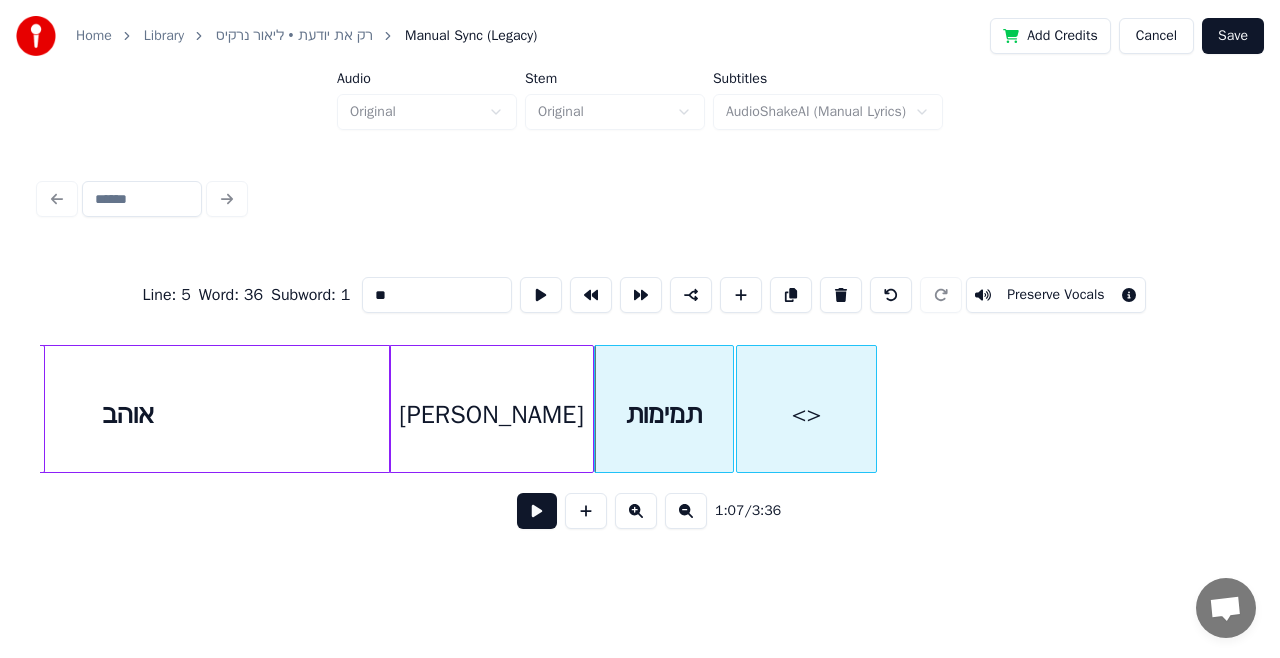 click on "<>" at bounding box center [806, 414] 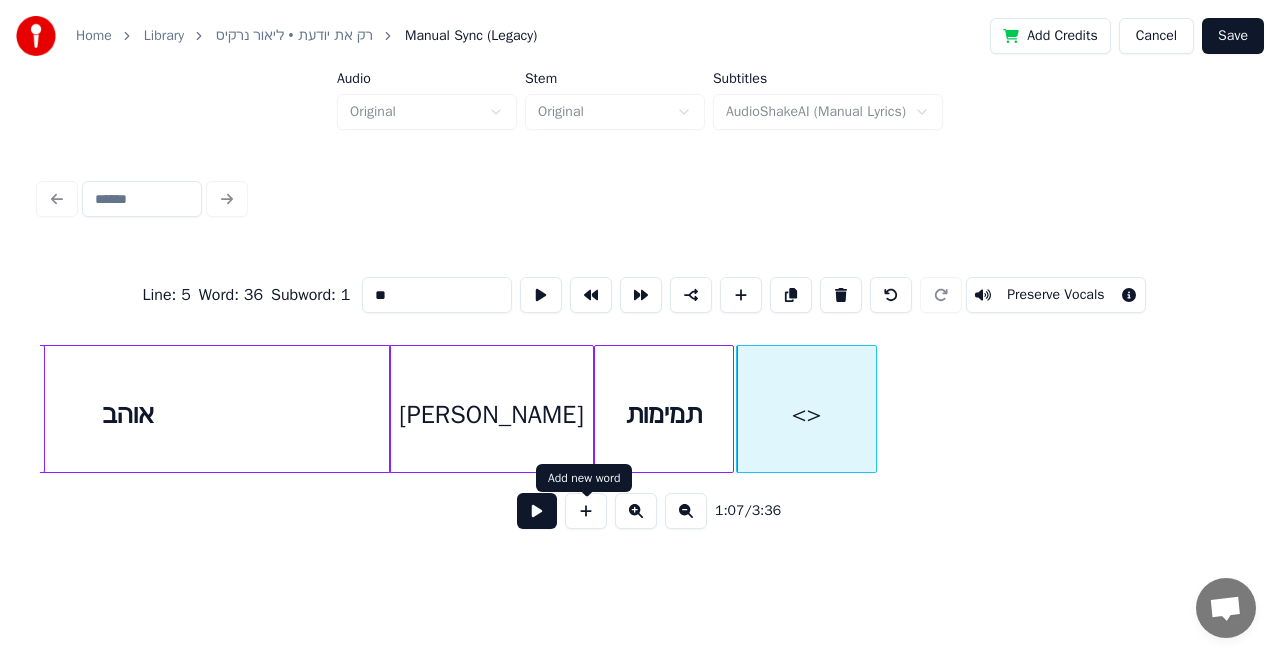 click at bounding box center [586, 511] 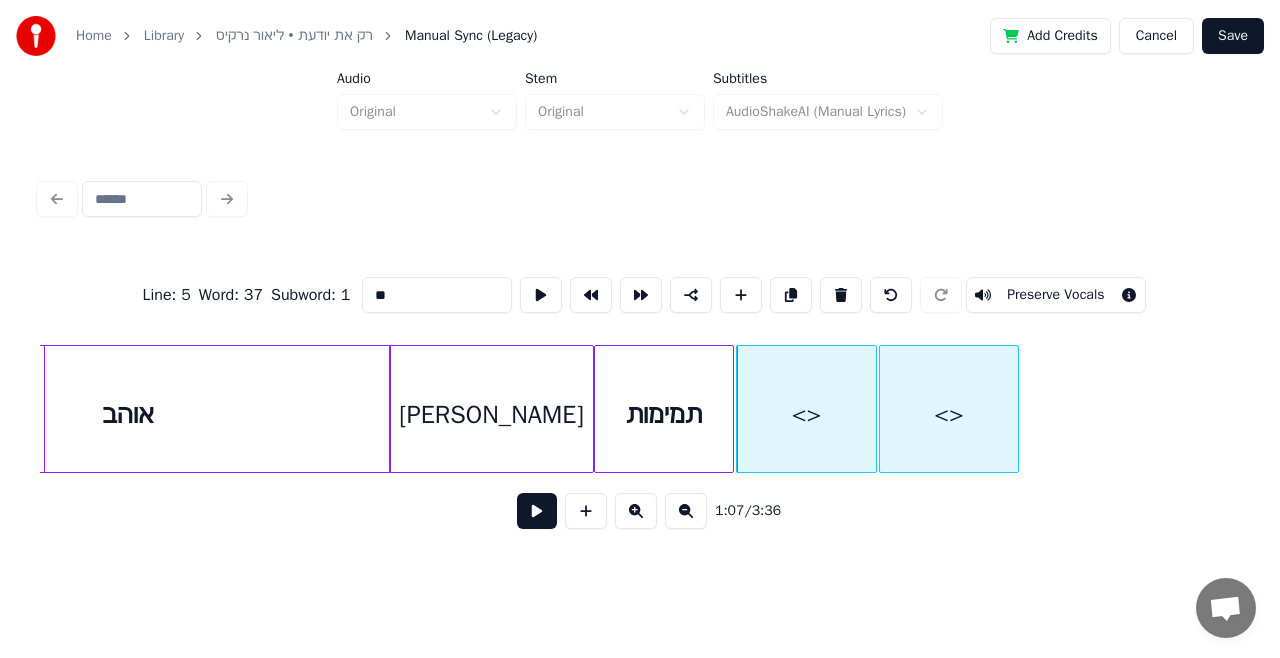 click on "<>" at bounding box center [949, 414] 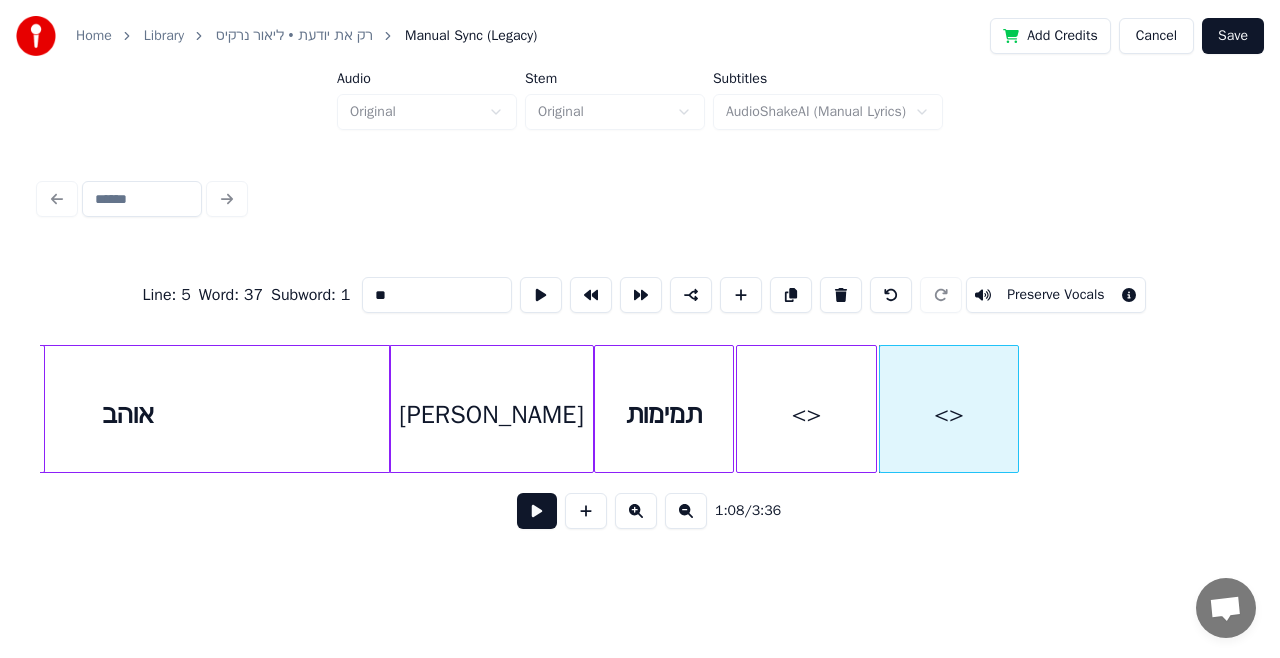 click on "[PERSON_NAME]" at bounding box center [491, 414] 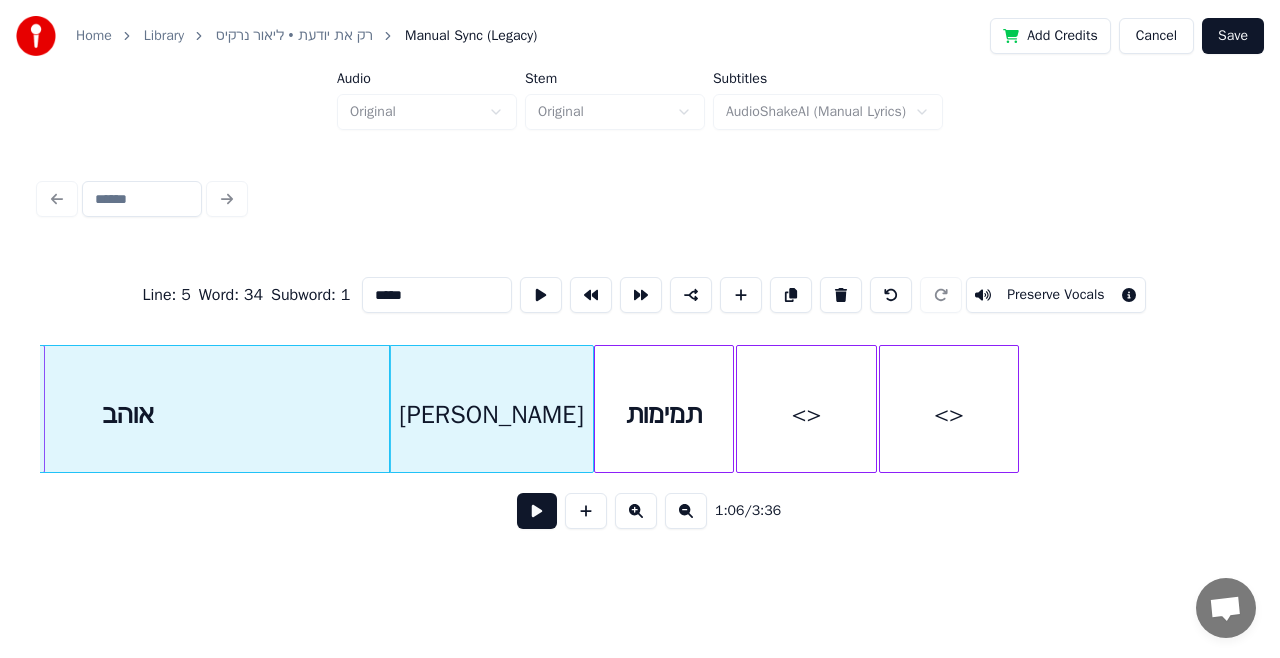 click on "אוהב" at bounding box center [128, 414] 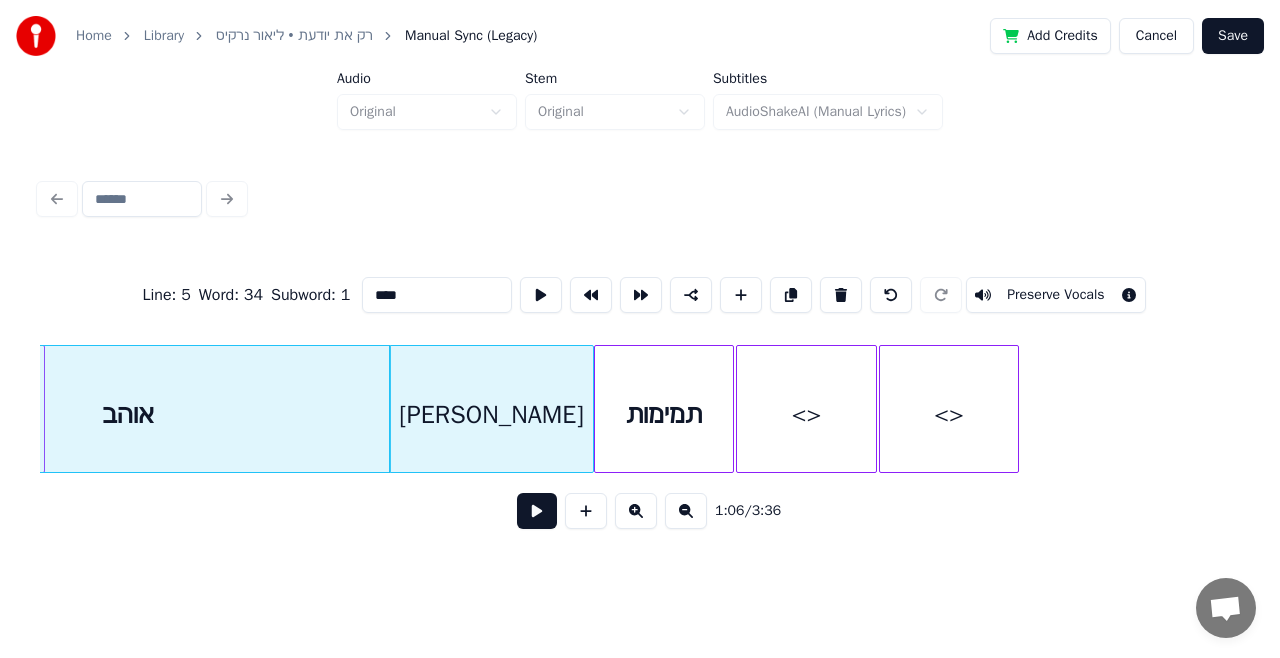 scroll, scrollTop: 0, scrollLeft: 22894, axis: horizontal 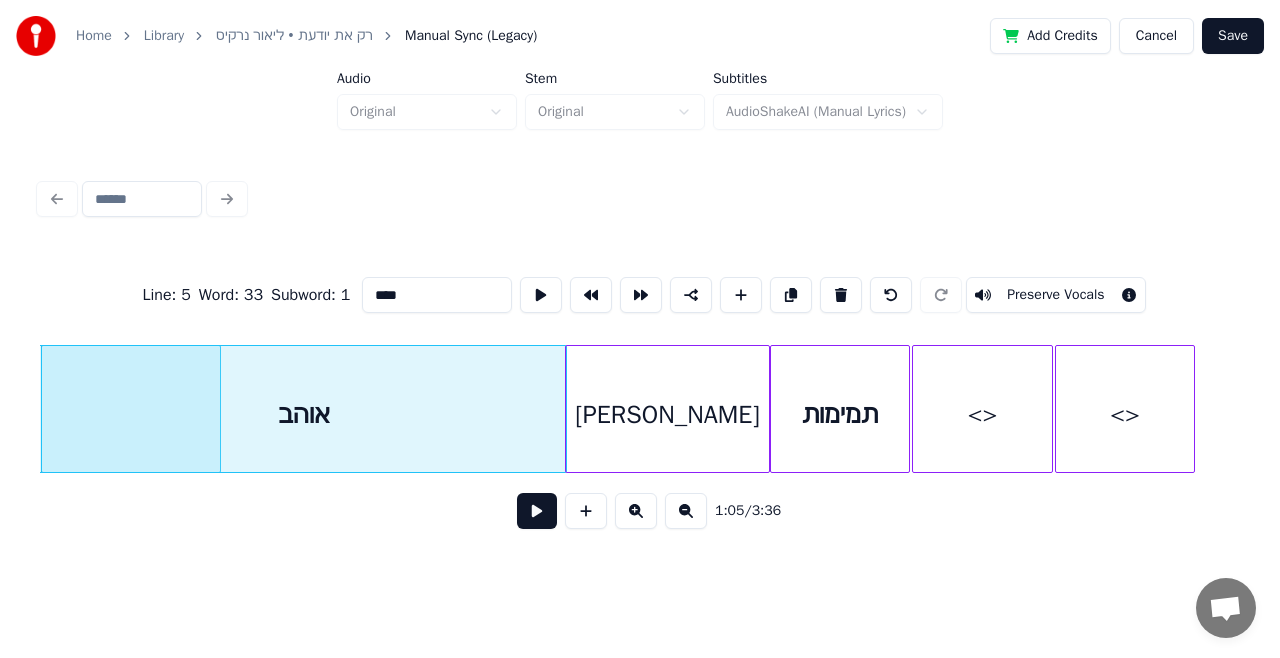click at bounding box center [537, 511] 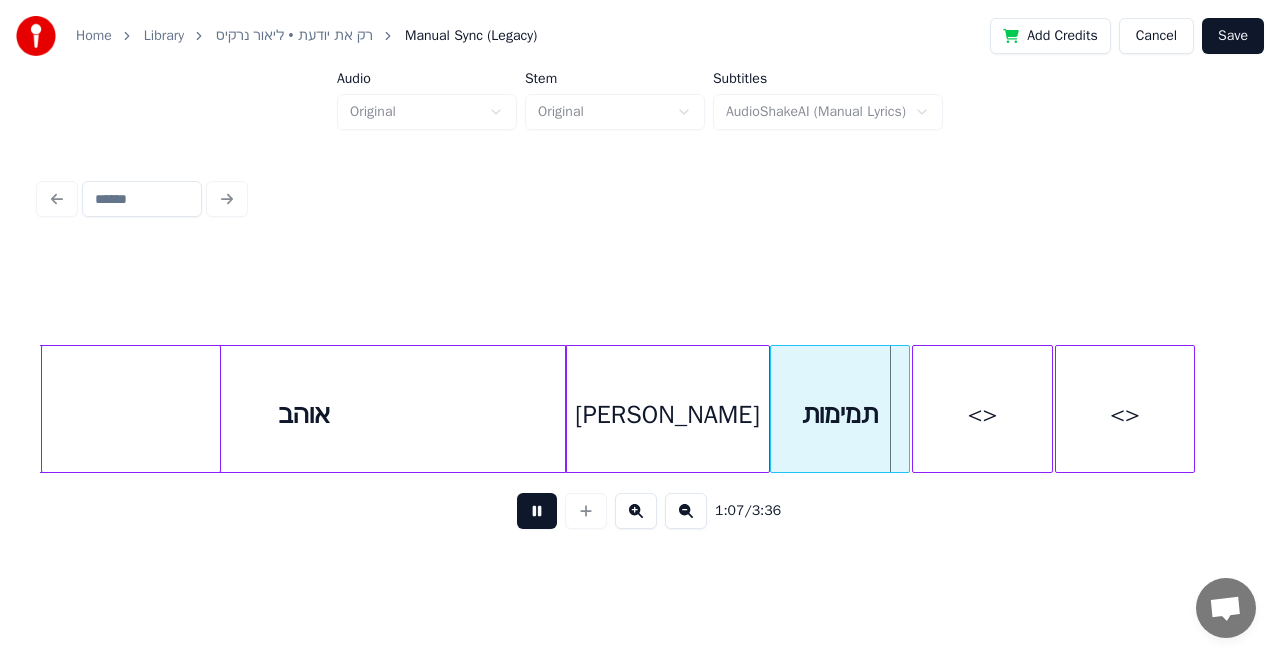 click at bounding box center [537, 511] 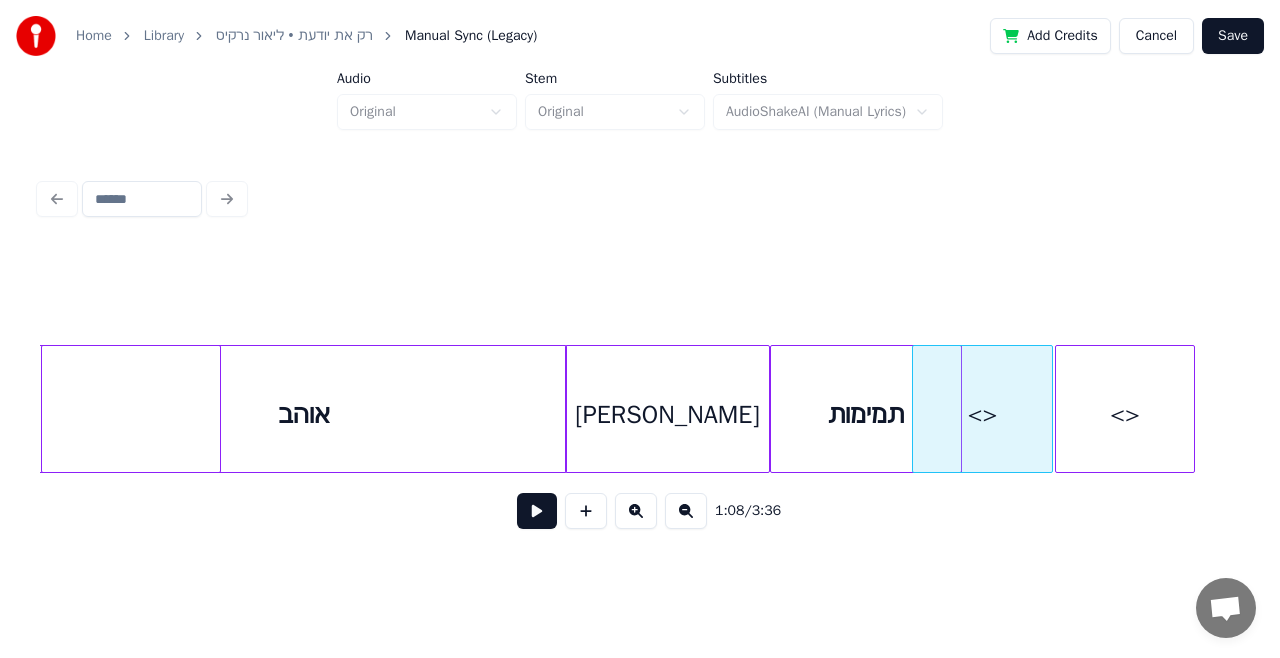 click at bounding box center [958, 409] 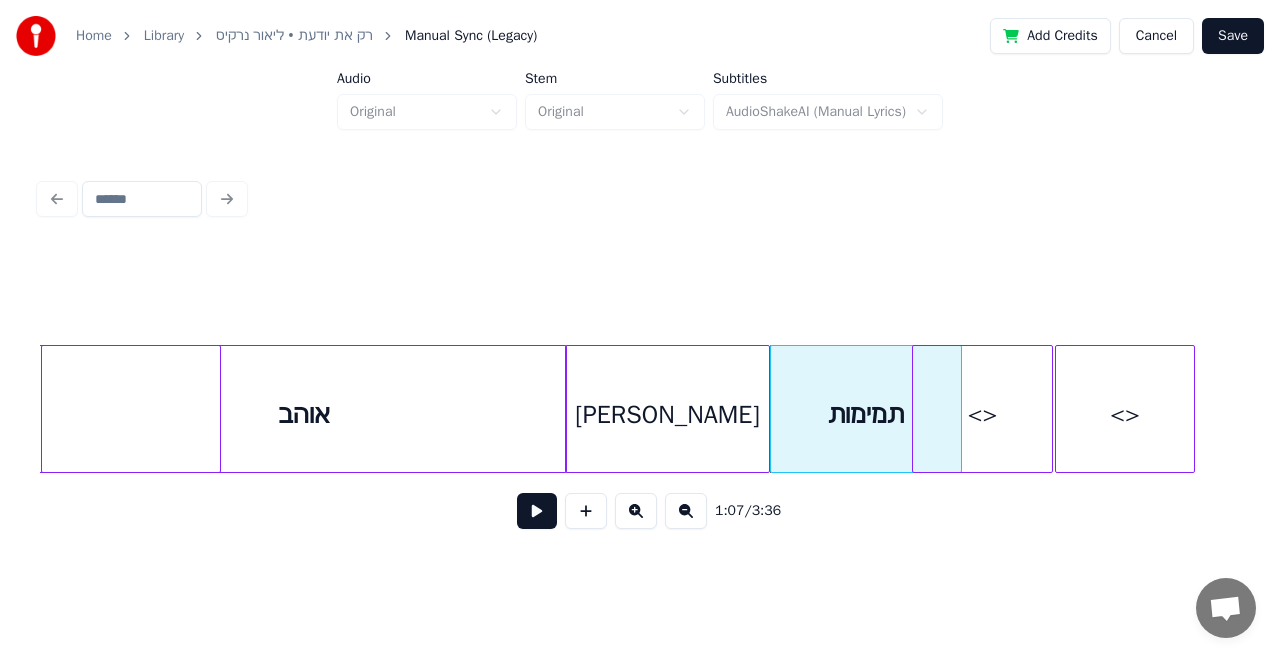 click at bounding box center (537, 511) 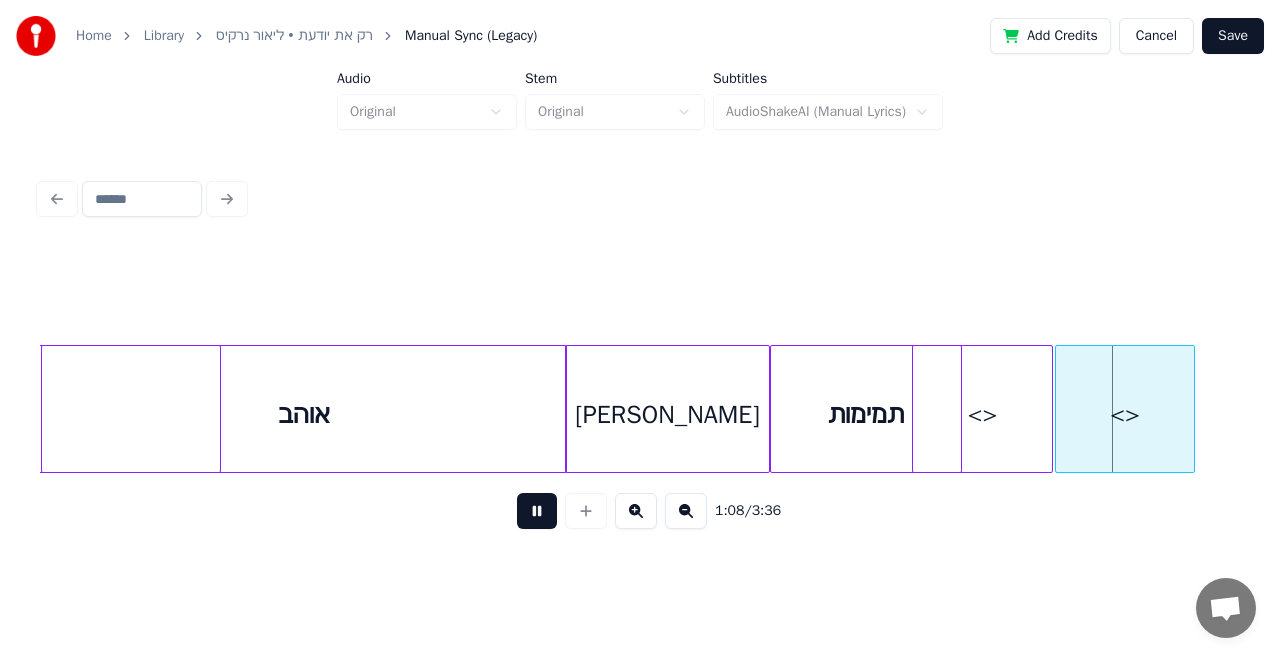 click at bounding box center [537, 511] 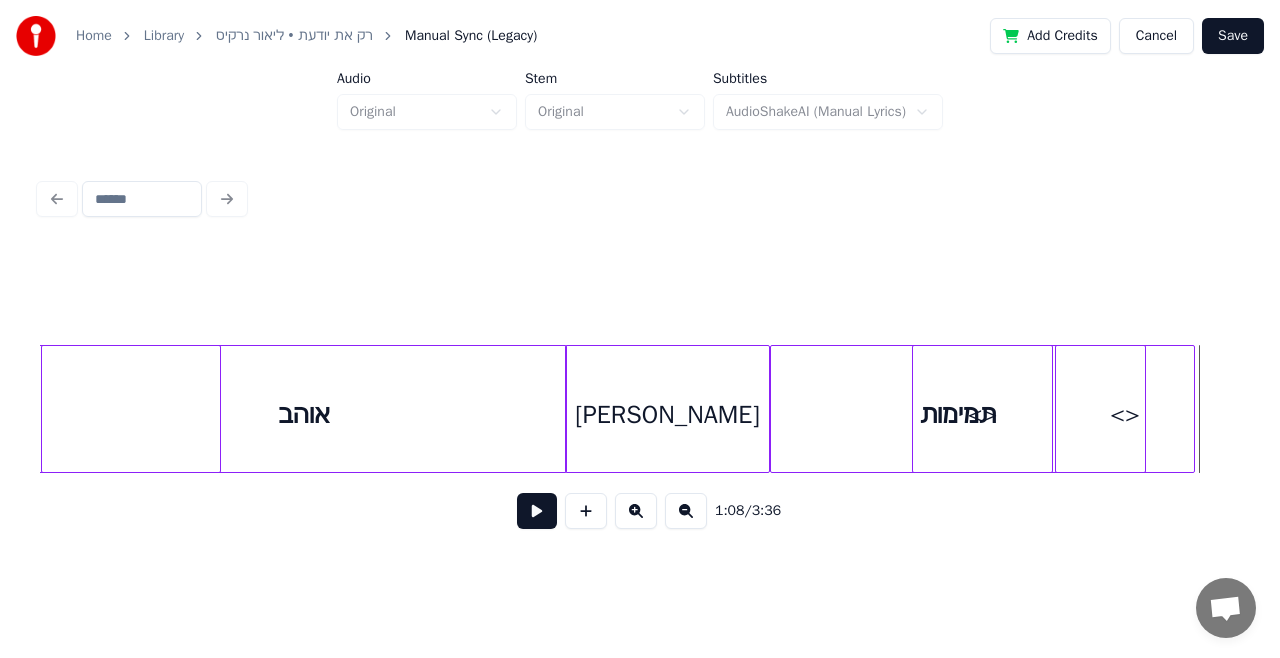 click at bounding box center [1142, 409] 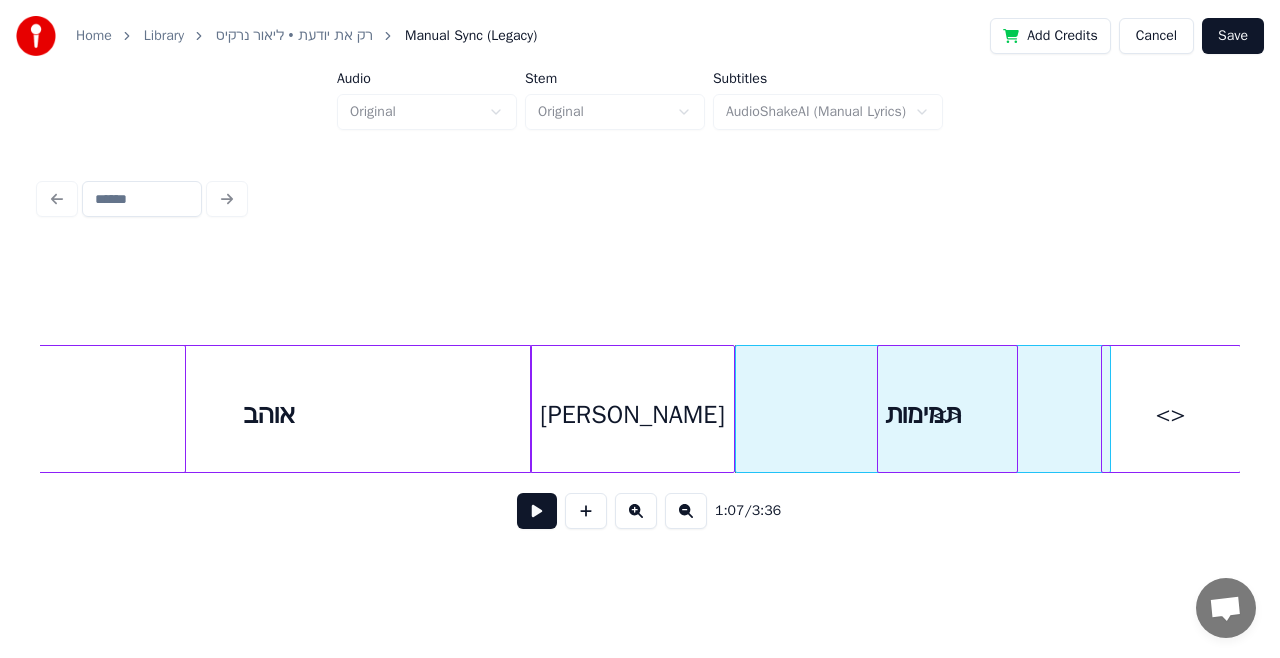 scroll, scrollTop: 0, scrollLeft: 22958, axis: horizontal 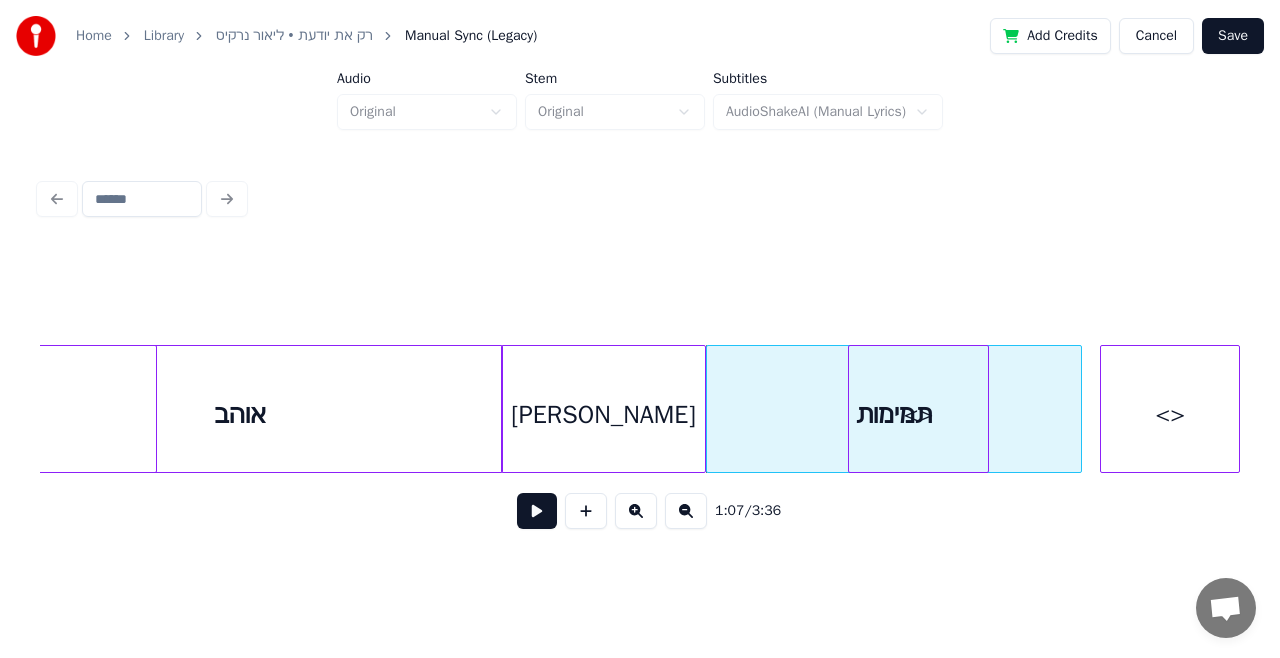 click on "Home Library רק את יודעת • [PERSON_NAME] Manual Sync (Legacy) Add Credits Cancel Save Audio Original Stem Original Subtitles AudioShakeAI (Manual Lyrics) 1:07  /  3:36" at bounding box center (640, 278) 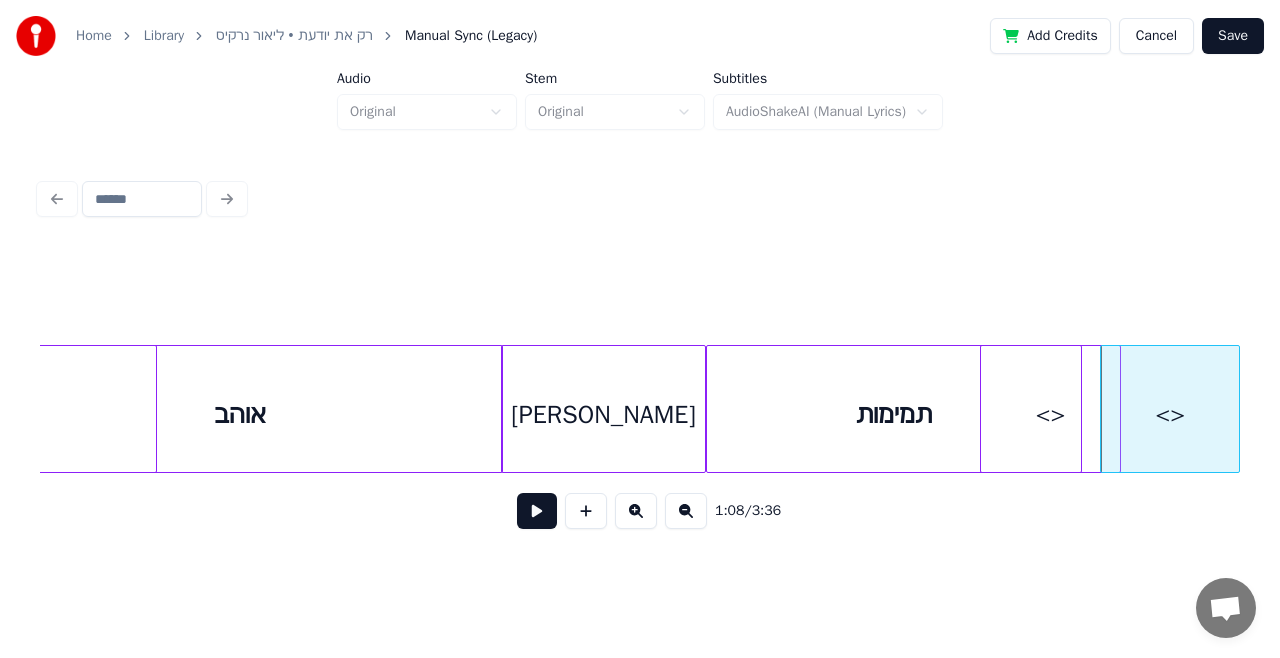 click on "<>" at bounding box center [1050, 414] 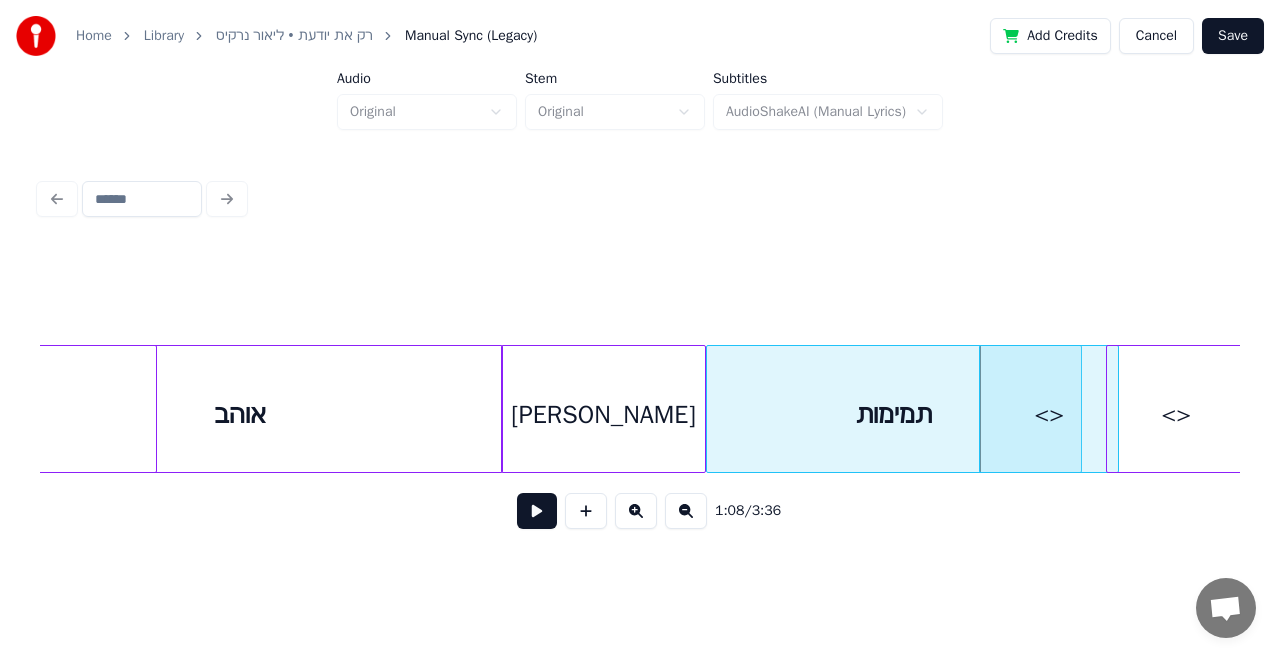 scroll, scrollTop: 0, scrollLeft: 23063, axis: horizontal 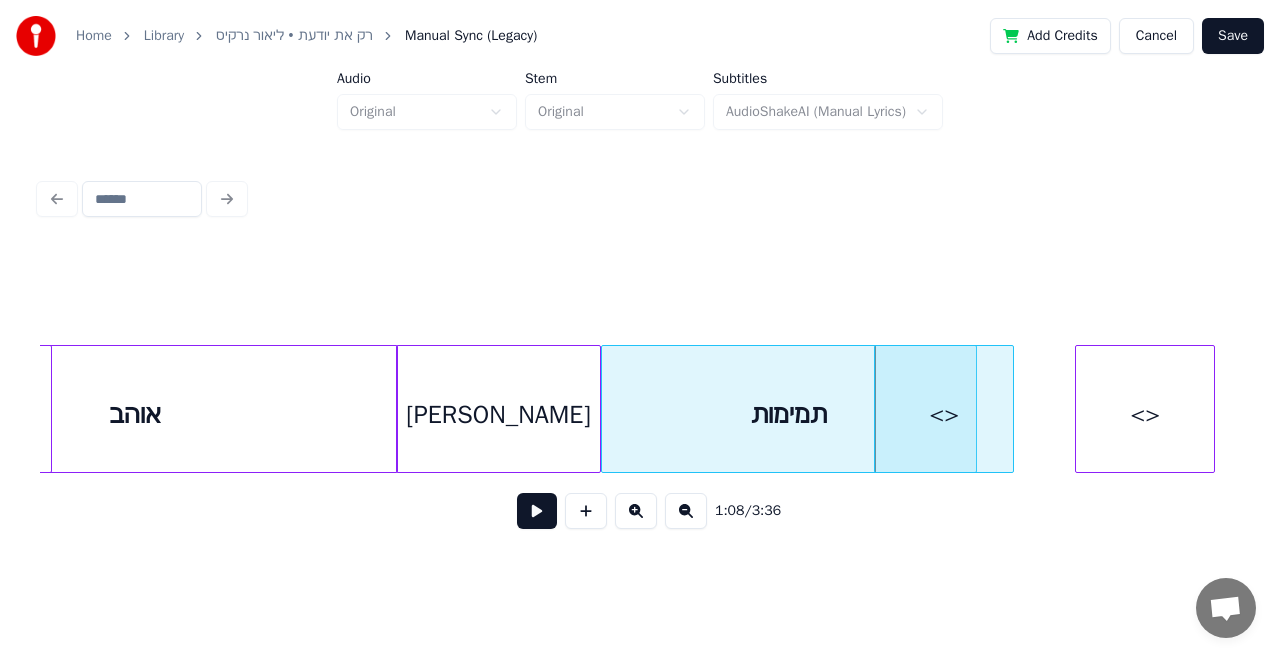 click on "Home Library רק את יודעת • [PERSON_NAME] Manual Sync (Legacy) Add Credits Cancel Save Audio Original Stem Original Subtitles AudioShakeAI (Manual Lyrics) 1:08  /  3:36" at bounding box center (640, 278) 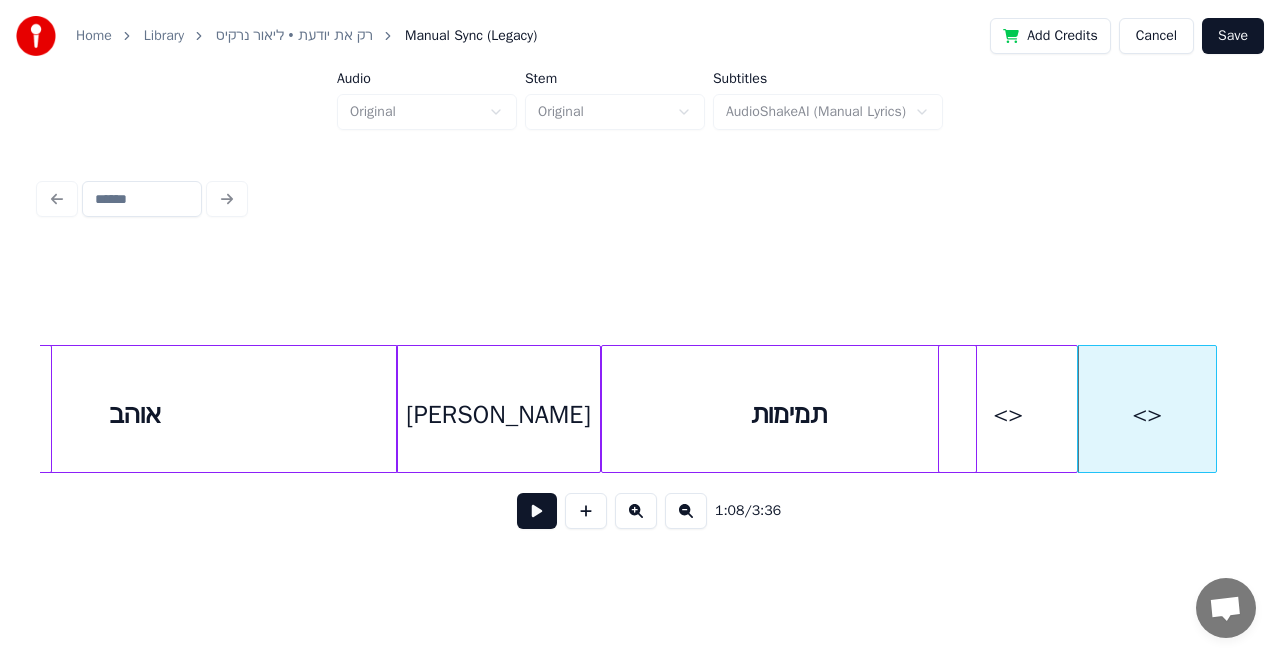 click on "<>" at bounding box center (1008, 414) 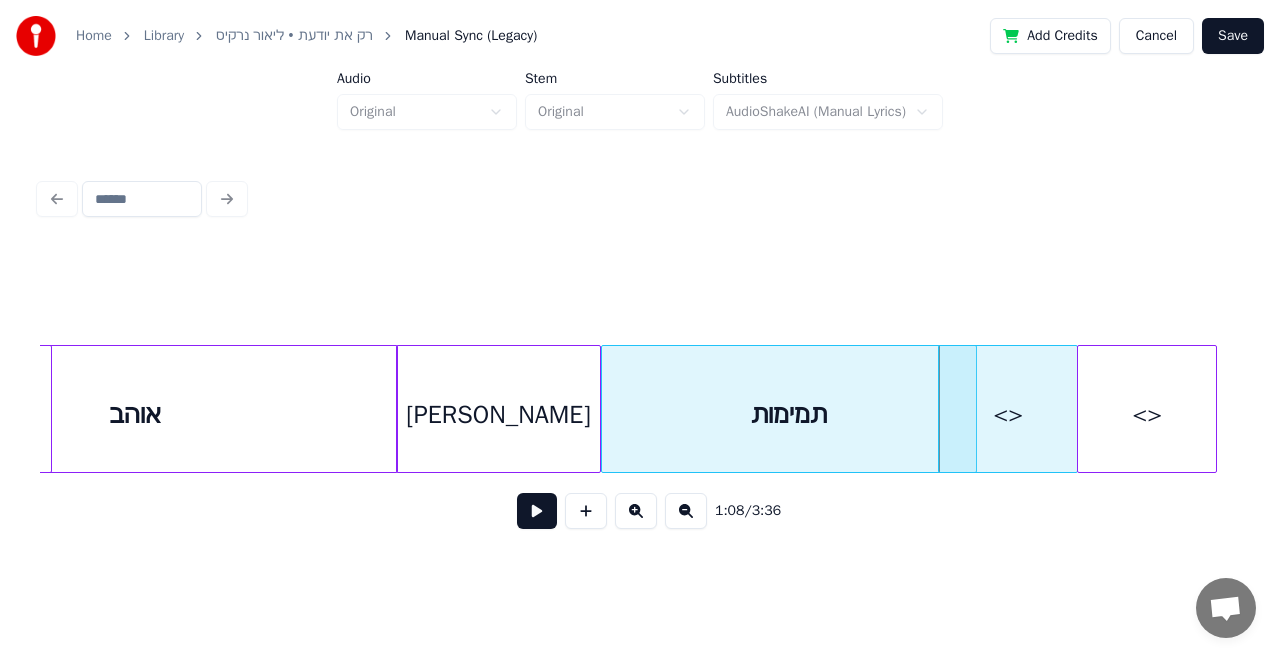 click on "<>" at bounding box center [1008, 414] 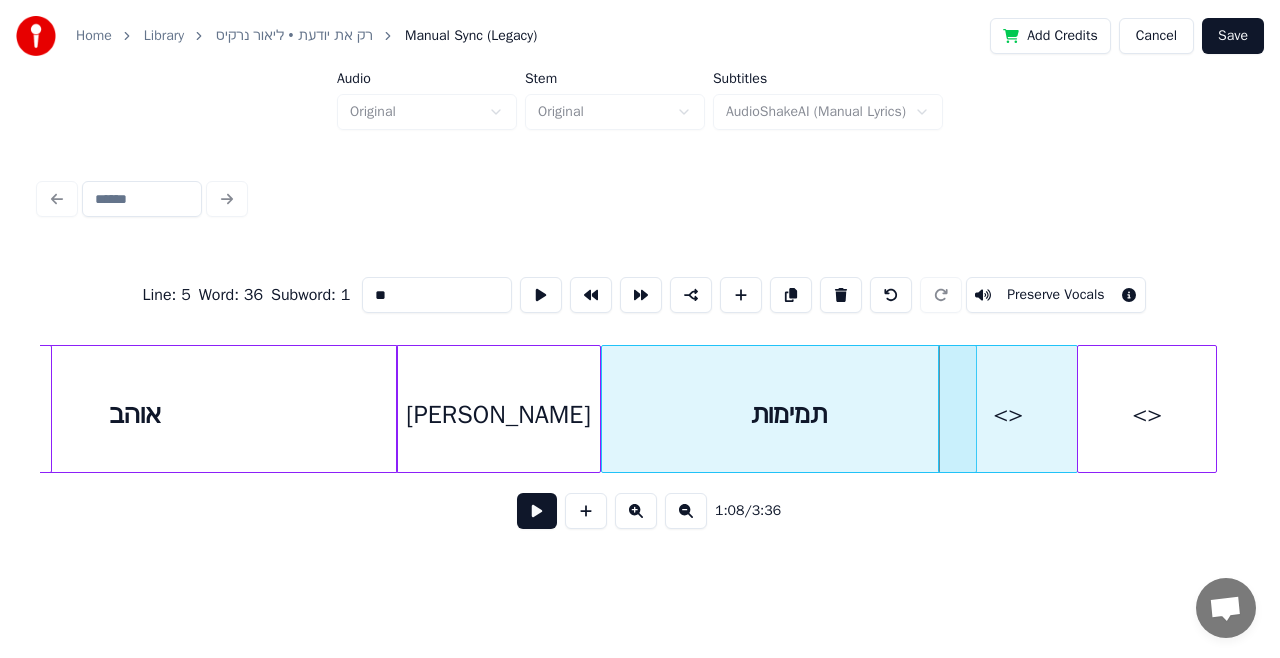 click on "**" at bounding box center (437, 295) 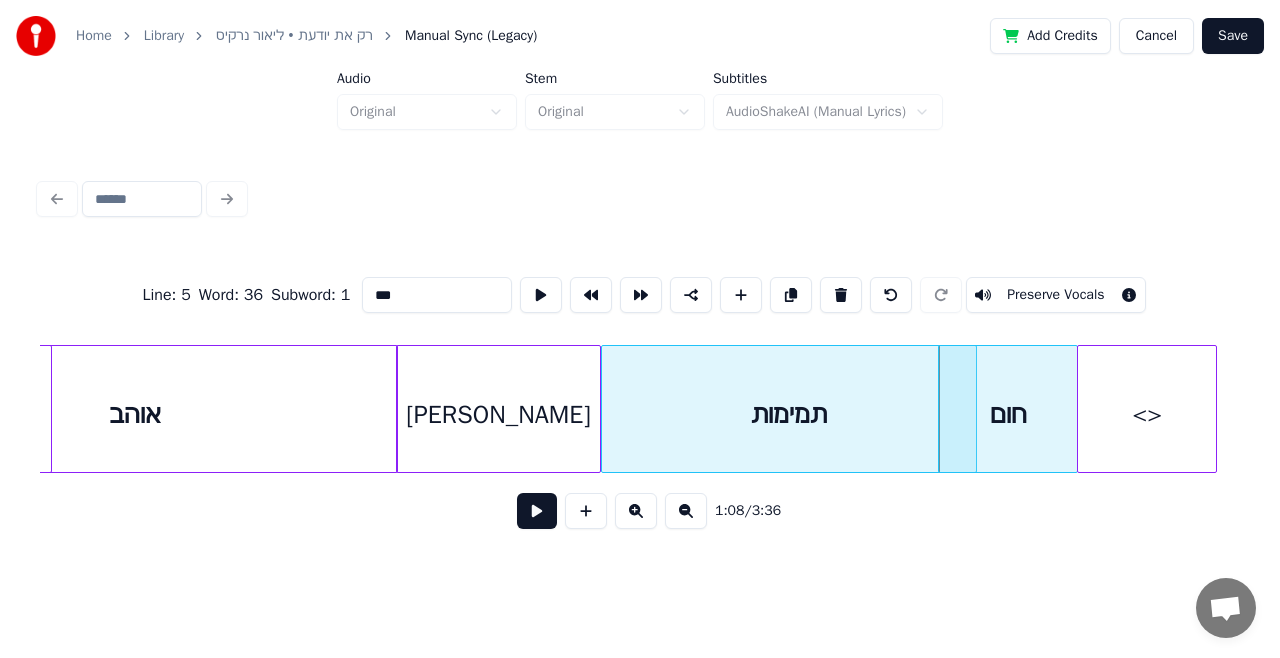 click on "<>" at bounding box center (1147, 414) 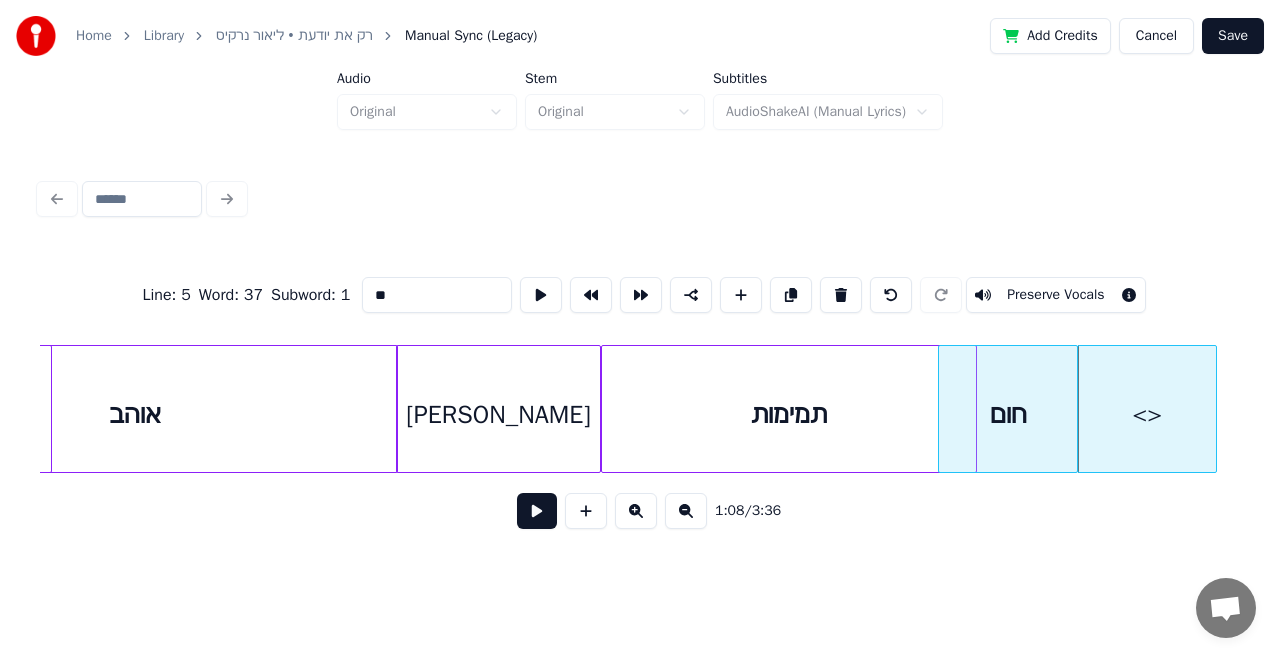 click on "**" at bounding box center (437, 295) 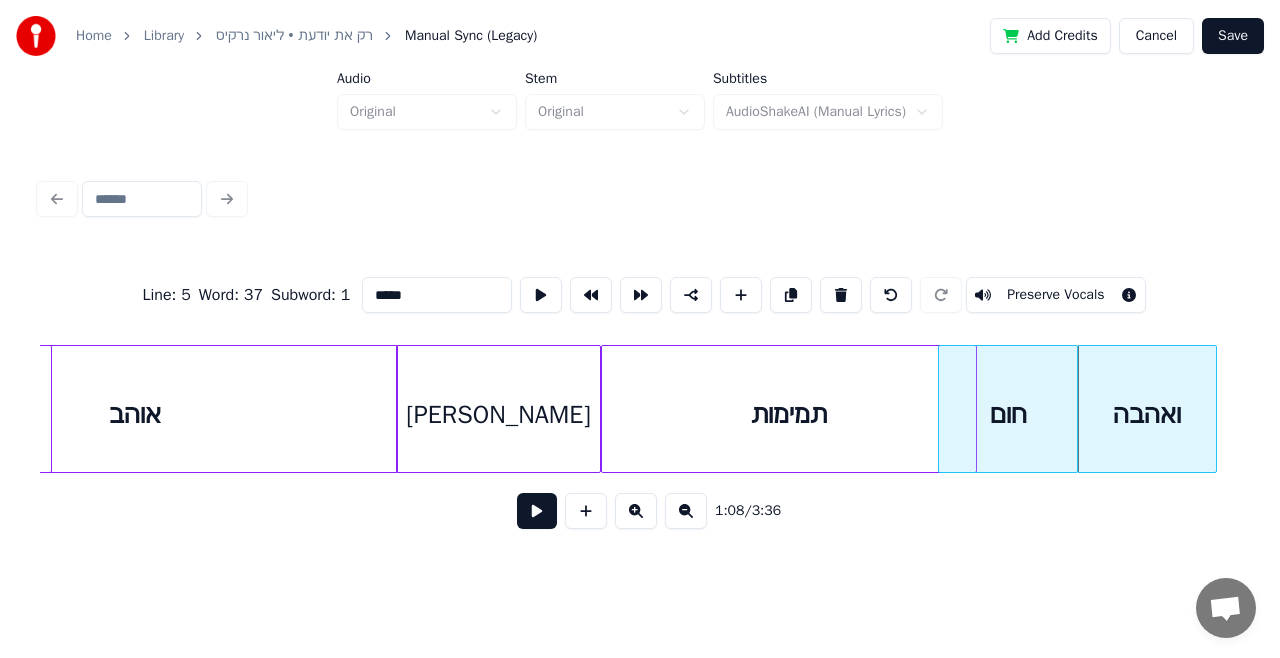 click on "[PERSON_NAME]" at bounding box center (498, 414) 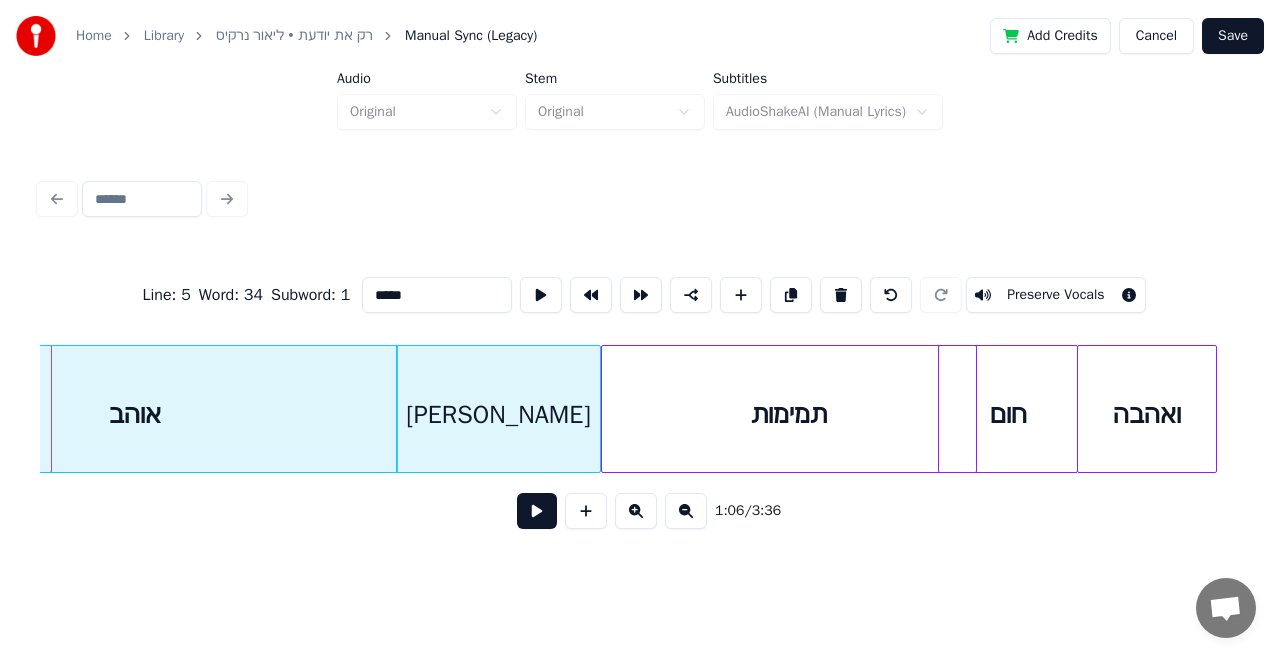 type on "*****" 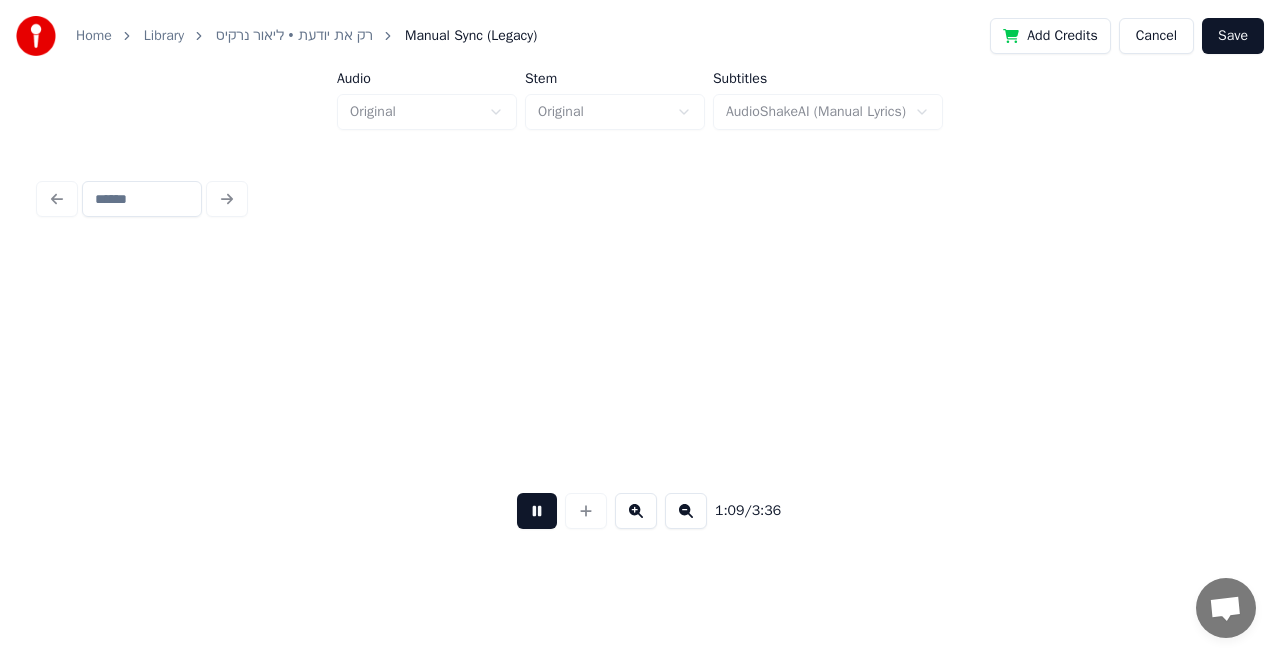 scroll, scrollTop: 0, scrollLeft: 24263, axis: horizontal 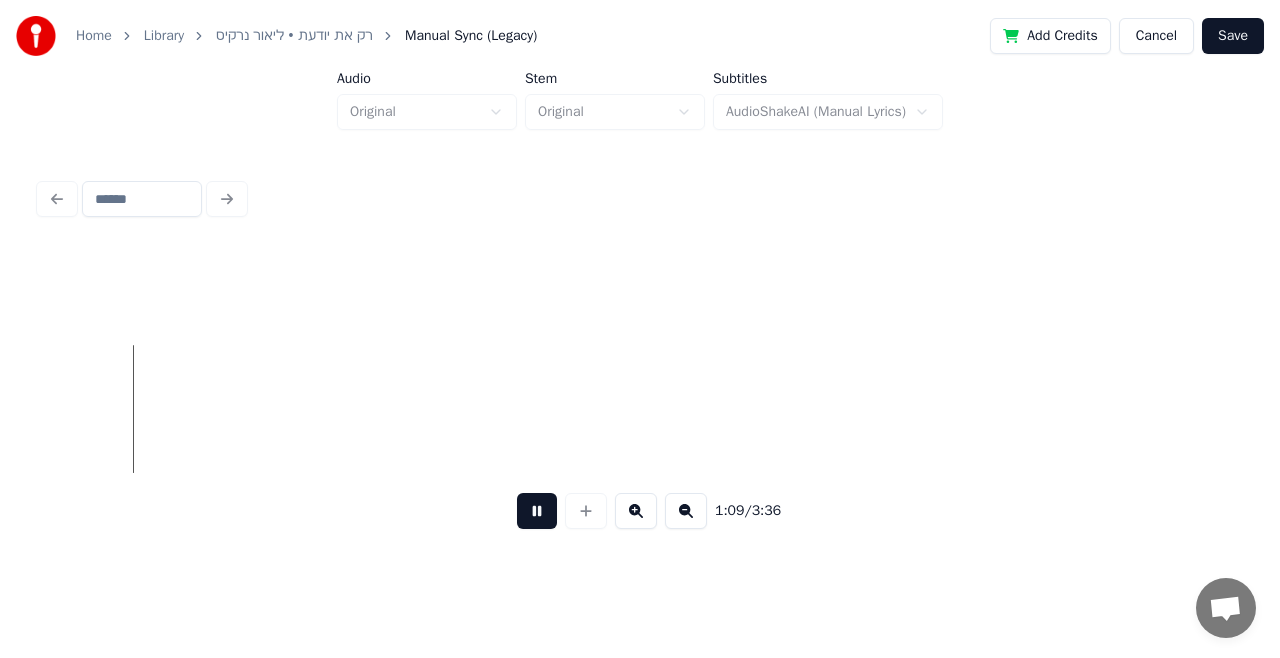 click at bounding box center (537, 511) 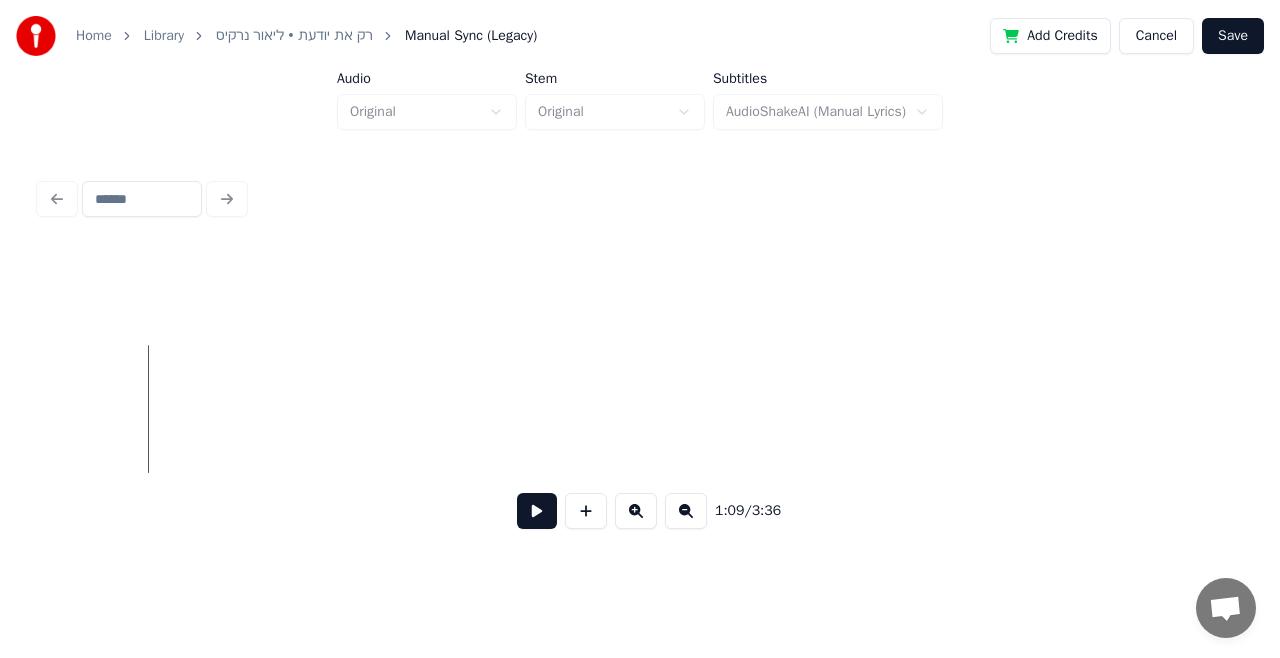 scroll, scrollTop: 0, scrollLeft: 24223, axis: horizontal 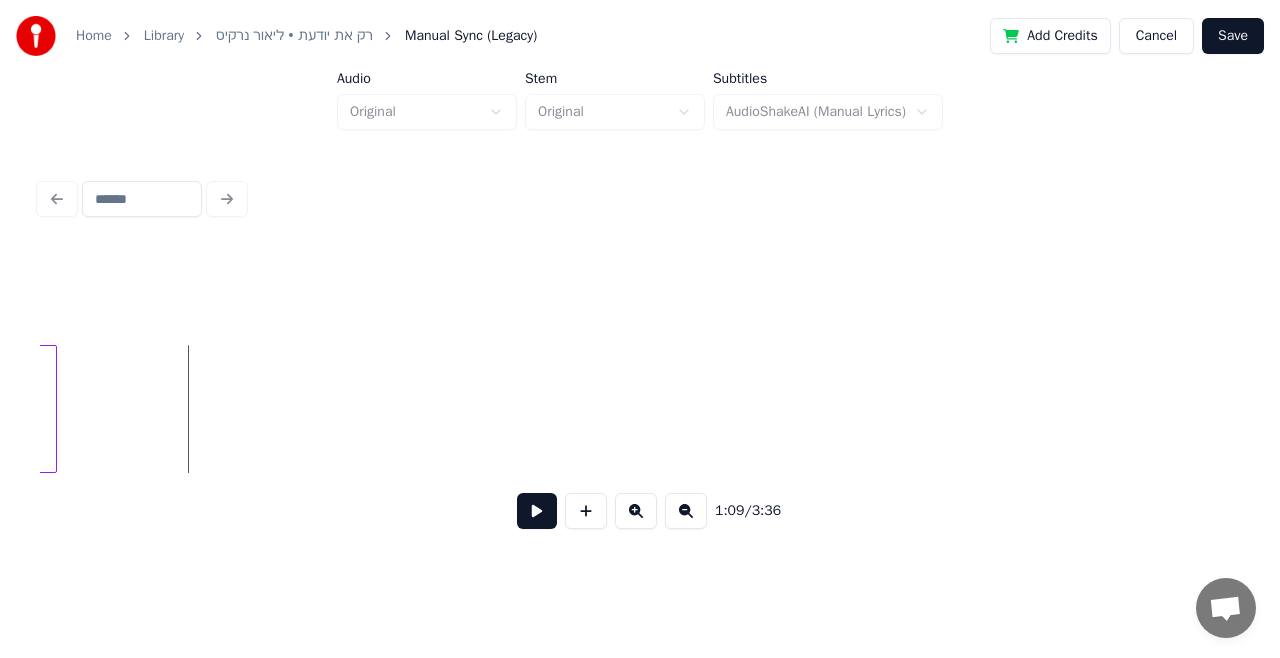 click on "1:09  /  3:36" at bounding box center [640, 359] 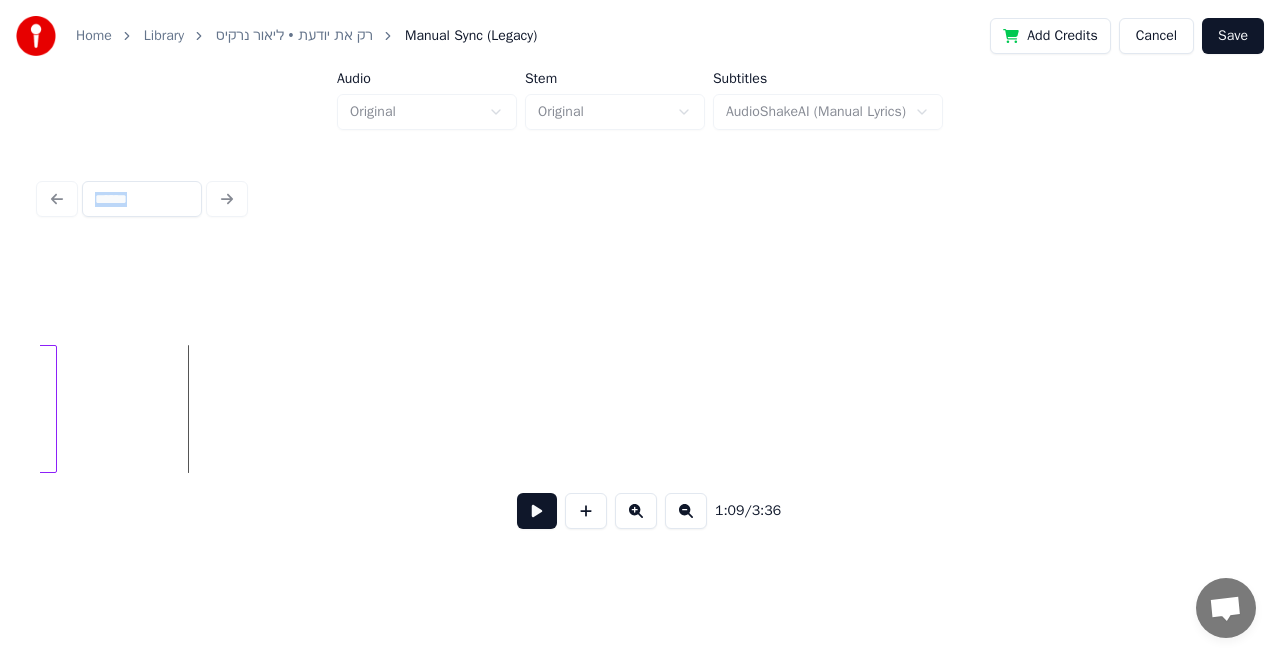 click on "1:09  /  3:36" at bounding box center (640, 359) 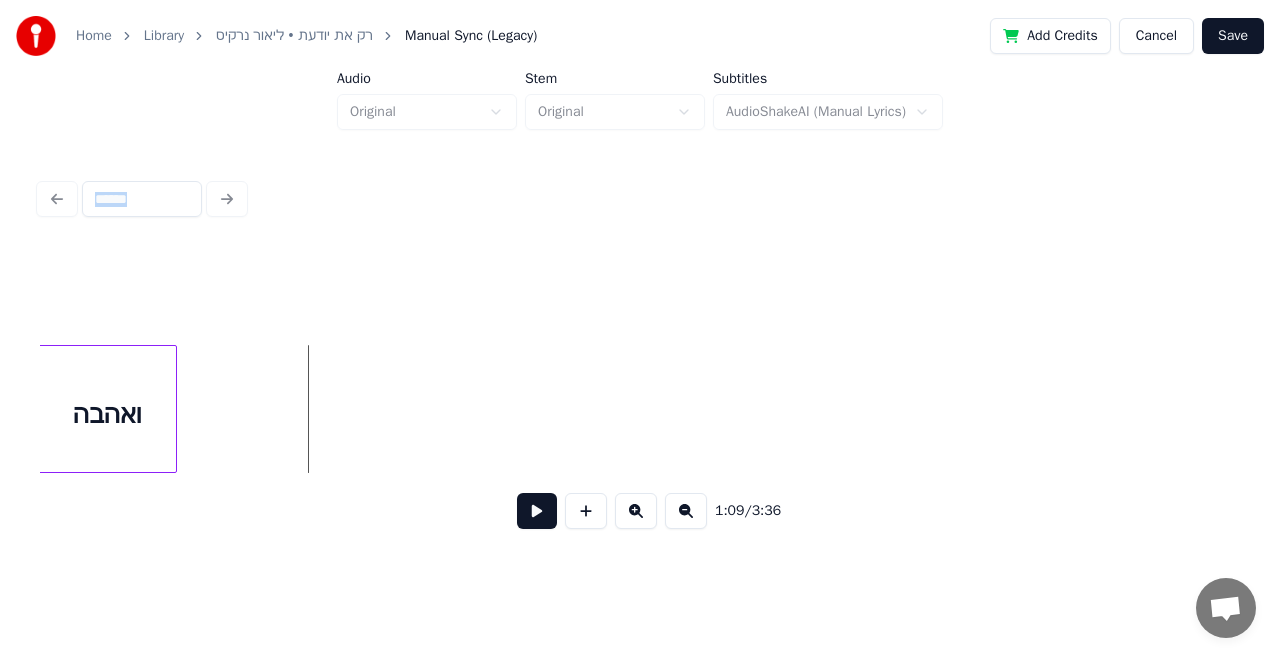 scroll, scrollTop: 0, scrollLeft: 24063, axis: horizontal 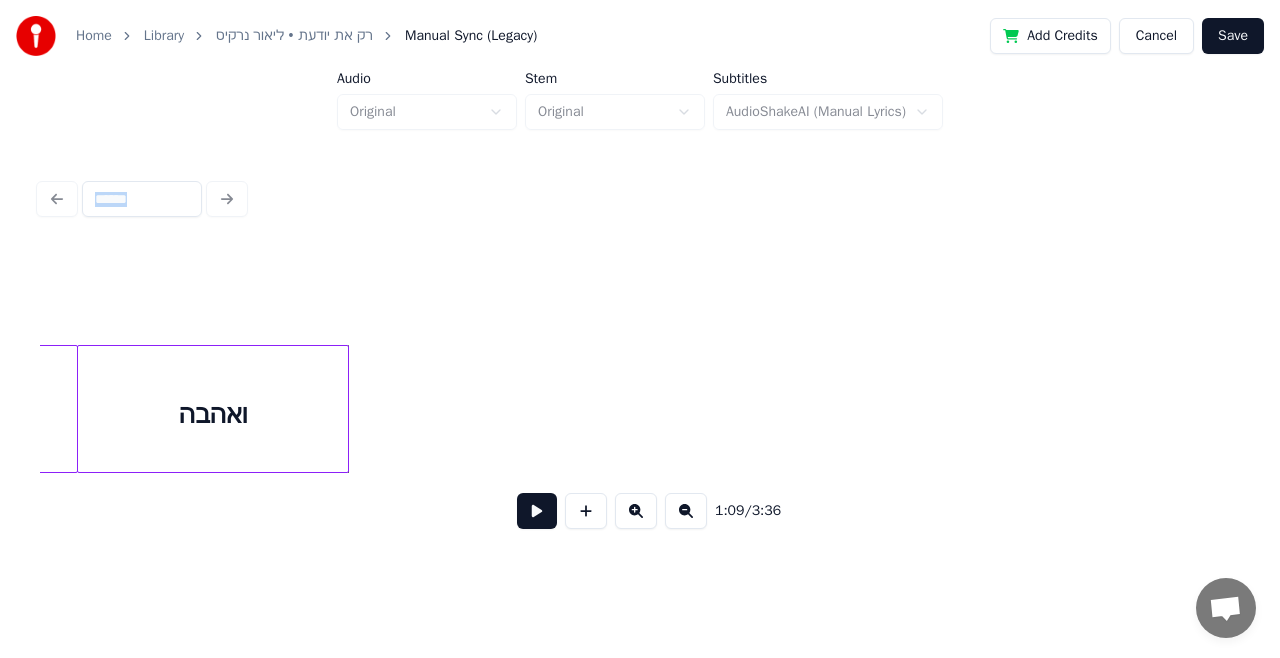 click at bounding box center [345, 409] 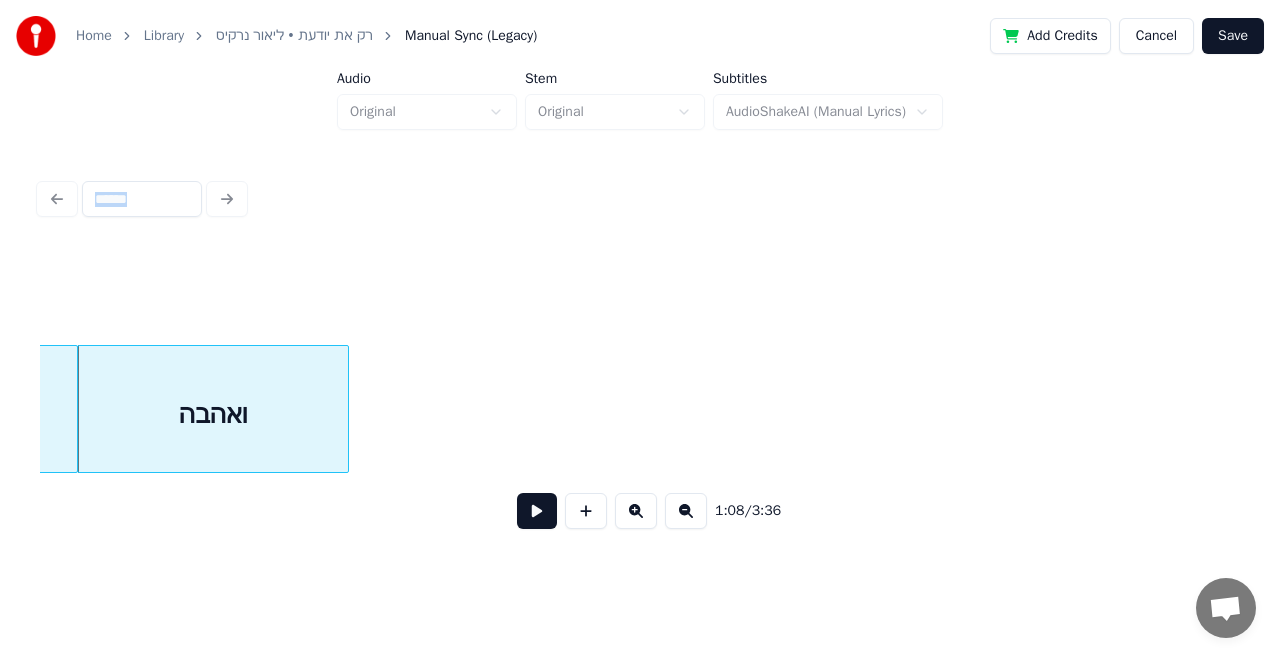 click on "חום" at bounding box center (8, 414) 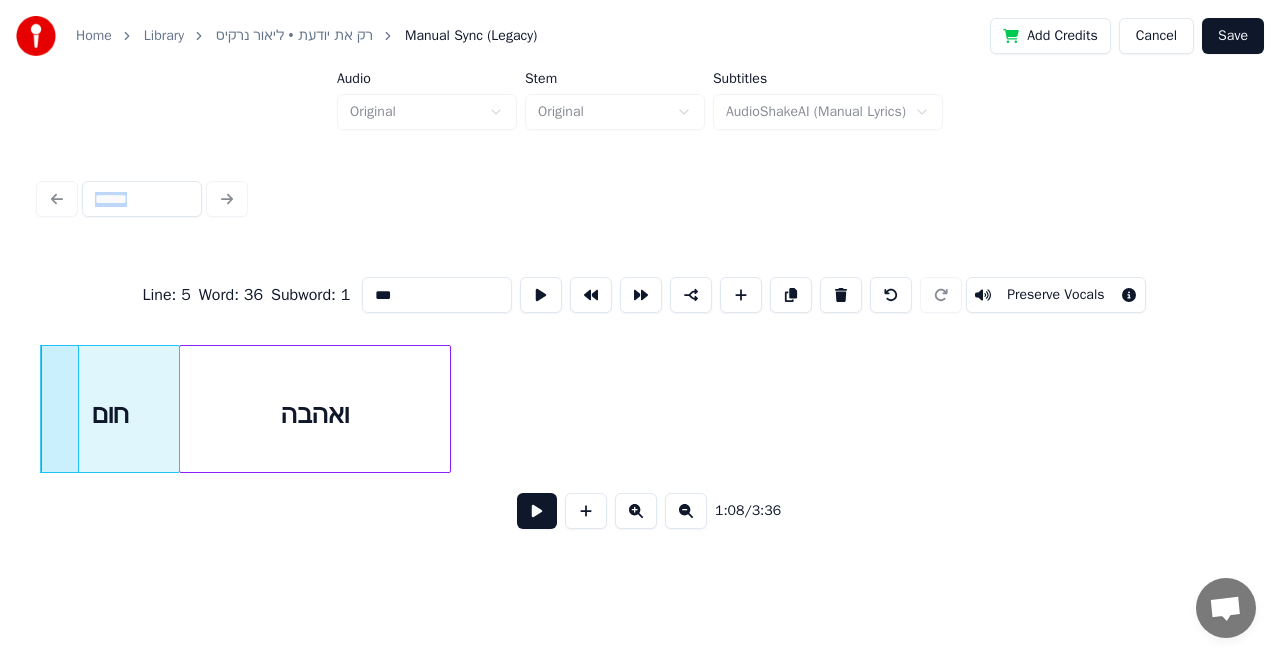 click at bounding box center (537, 511) 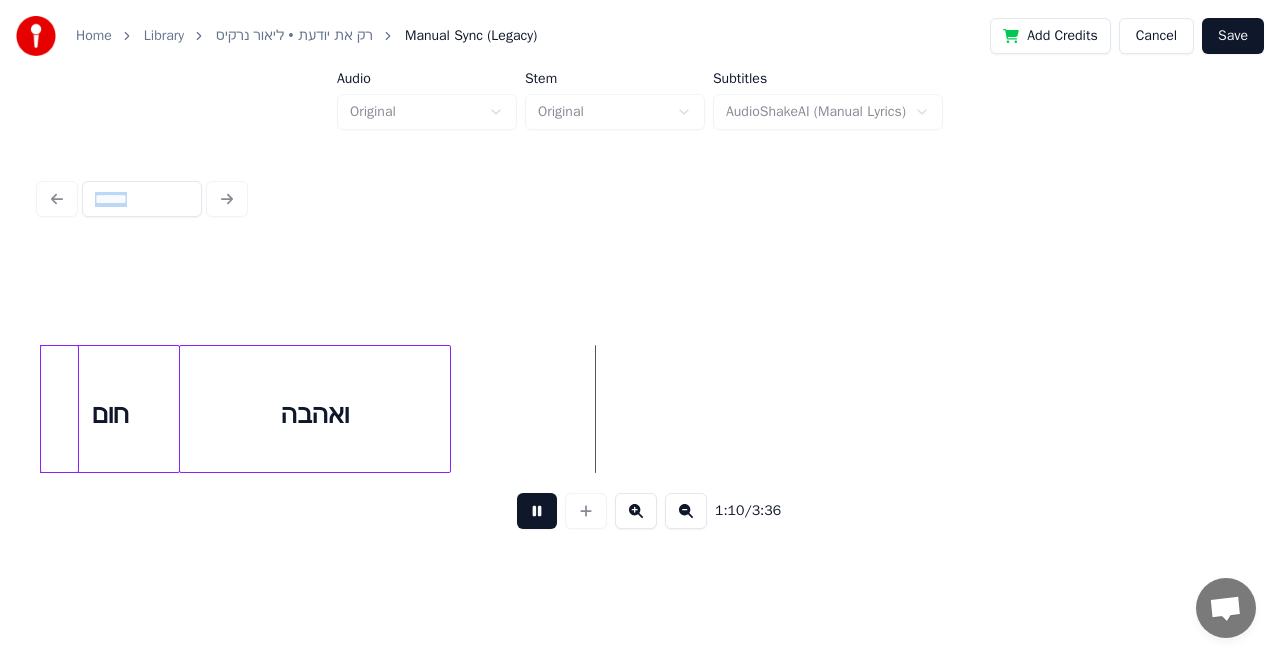 click at bounding box center (537, 511) 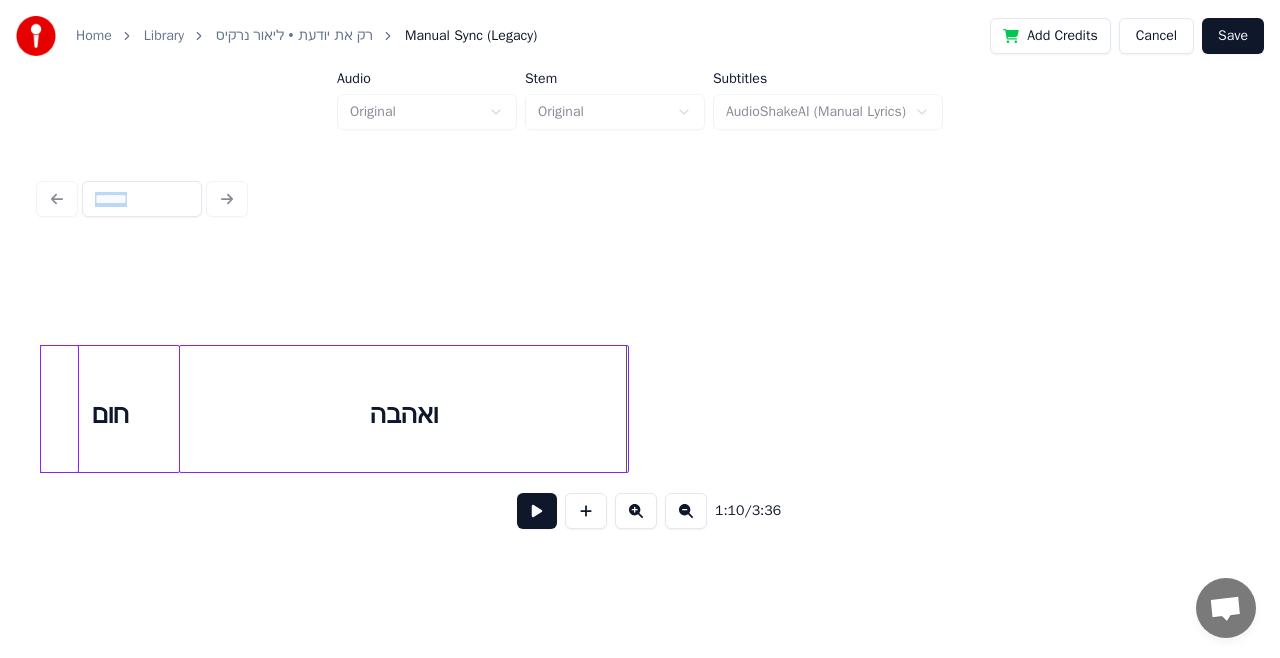 click at bounding box center (625, 409) 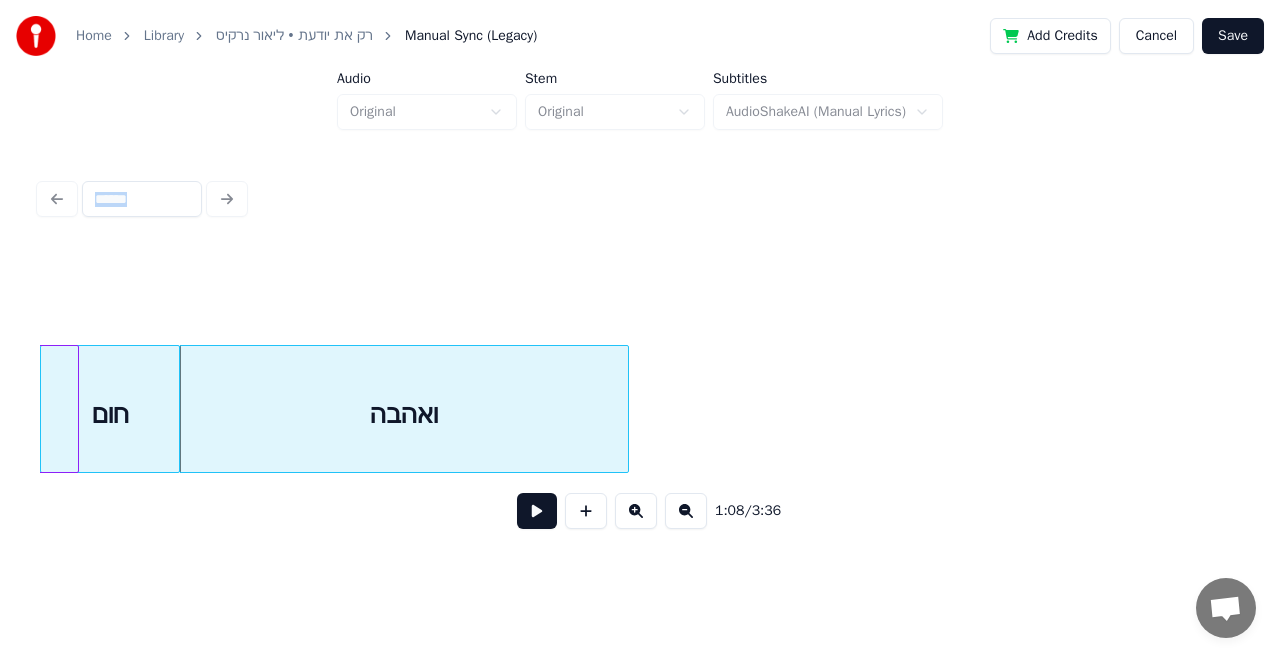 click at bounding box center [537, 511] 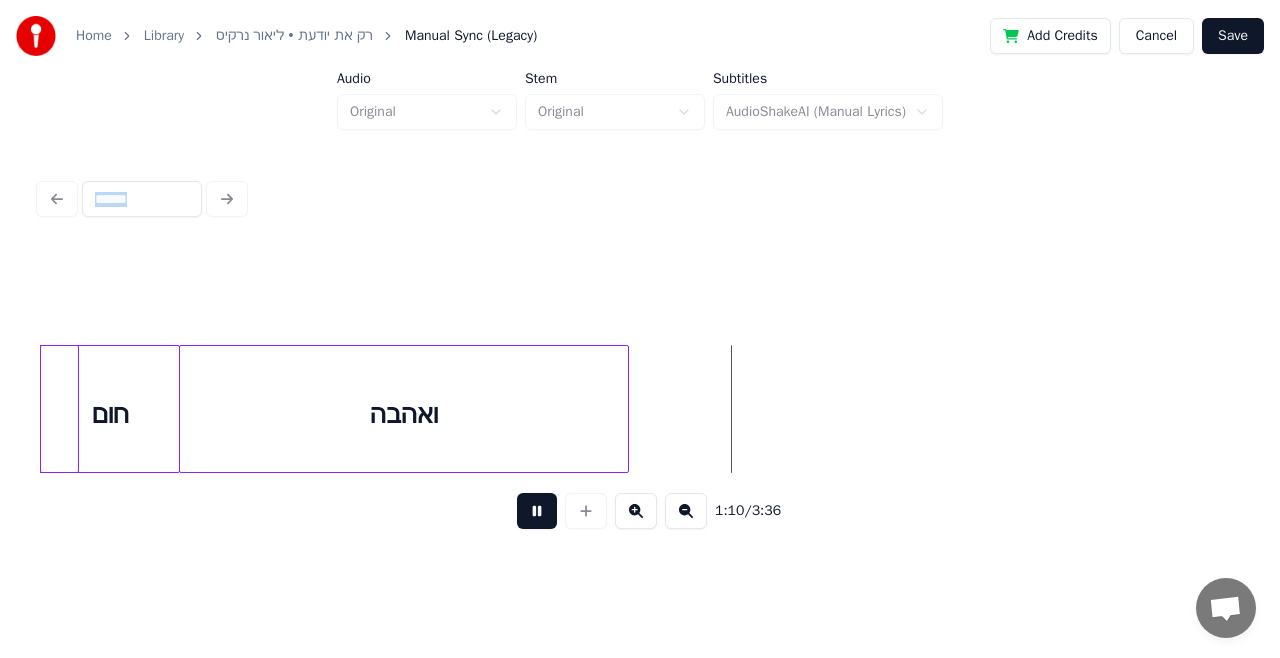click at bounding box center [537, 511] 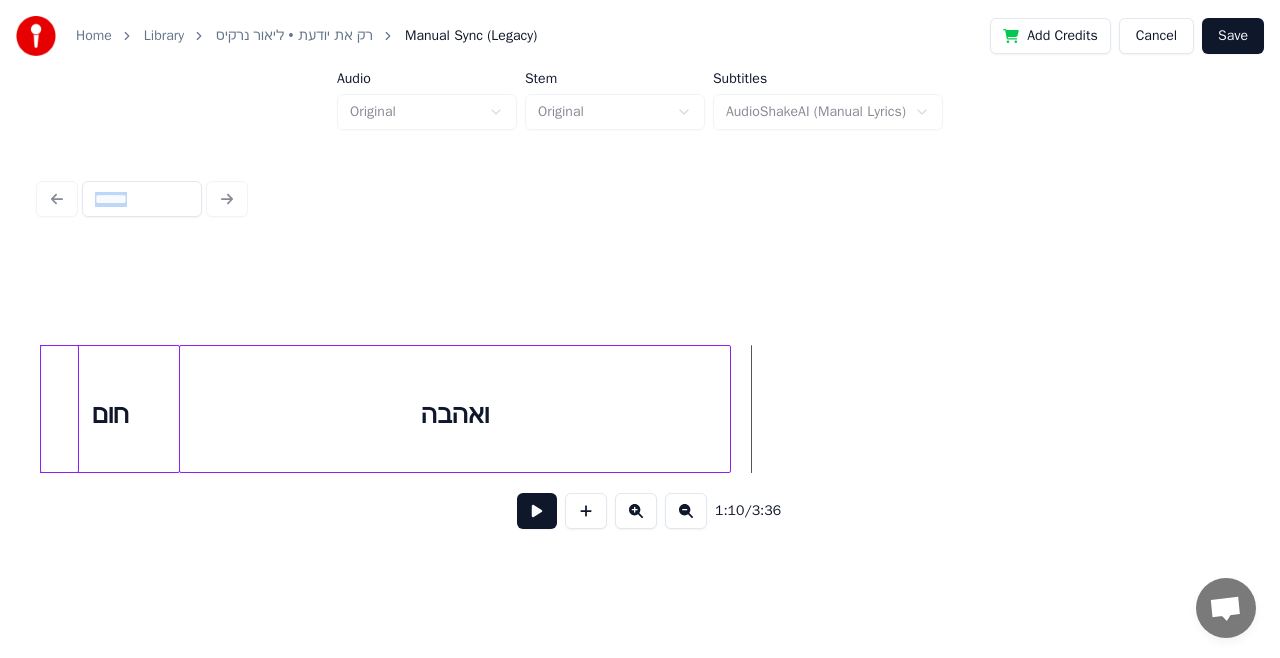 click at bounding box center [727, 409] 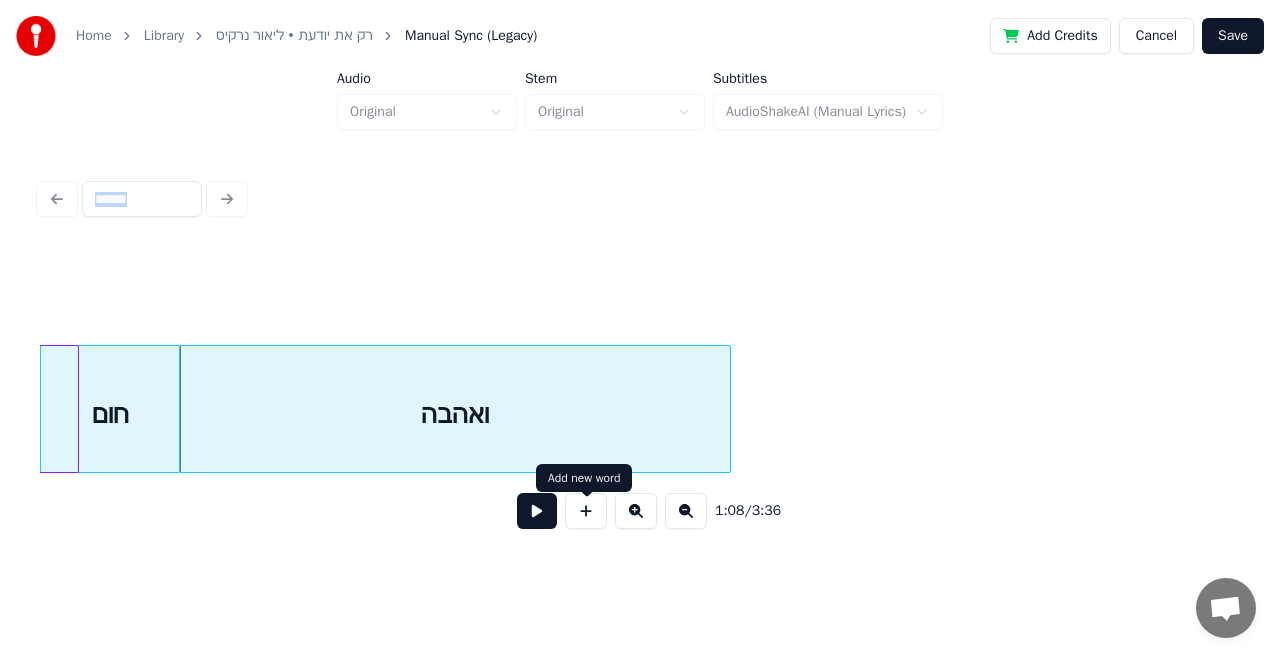 click at bounding box center [586, 511] 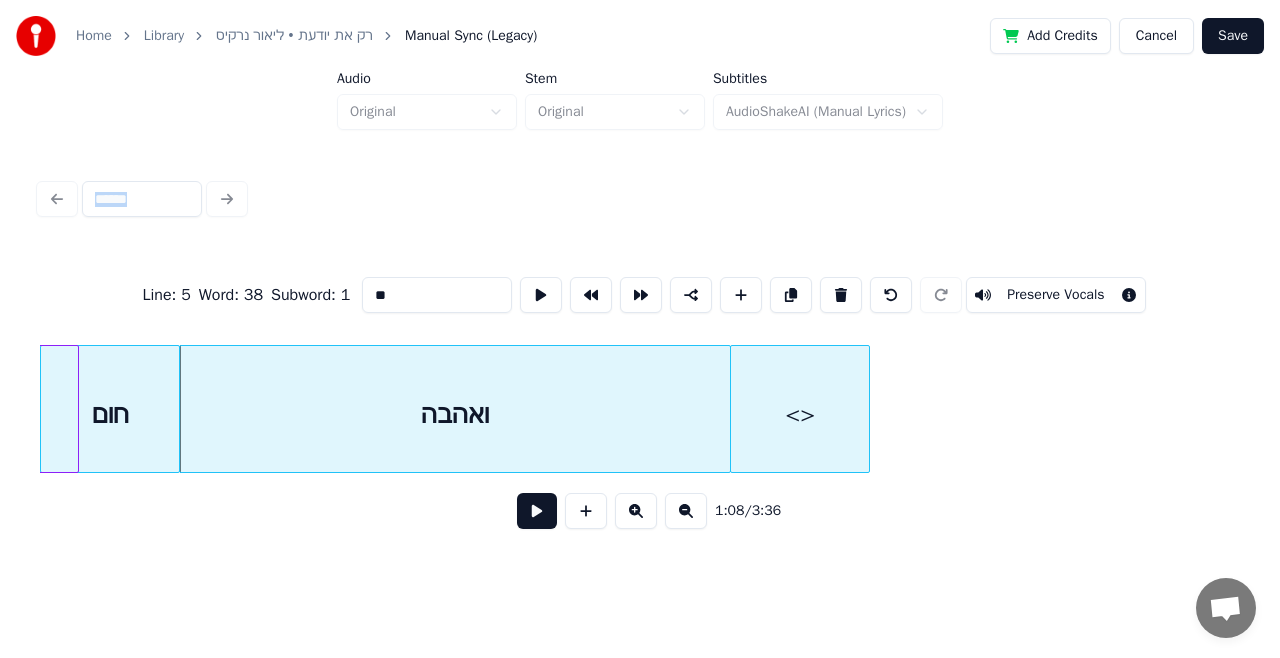 click on "<>" at bounding box center (800, 414) 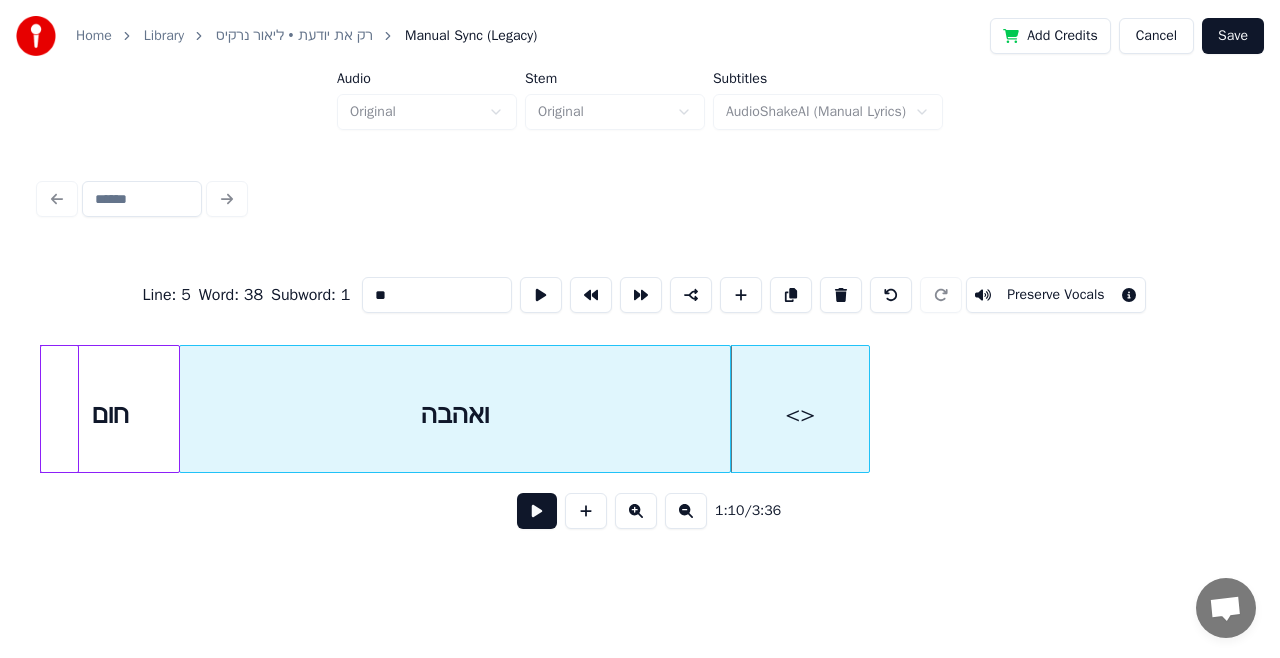 click on "**" at bounding box center [437, 295] 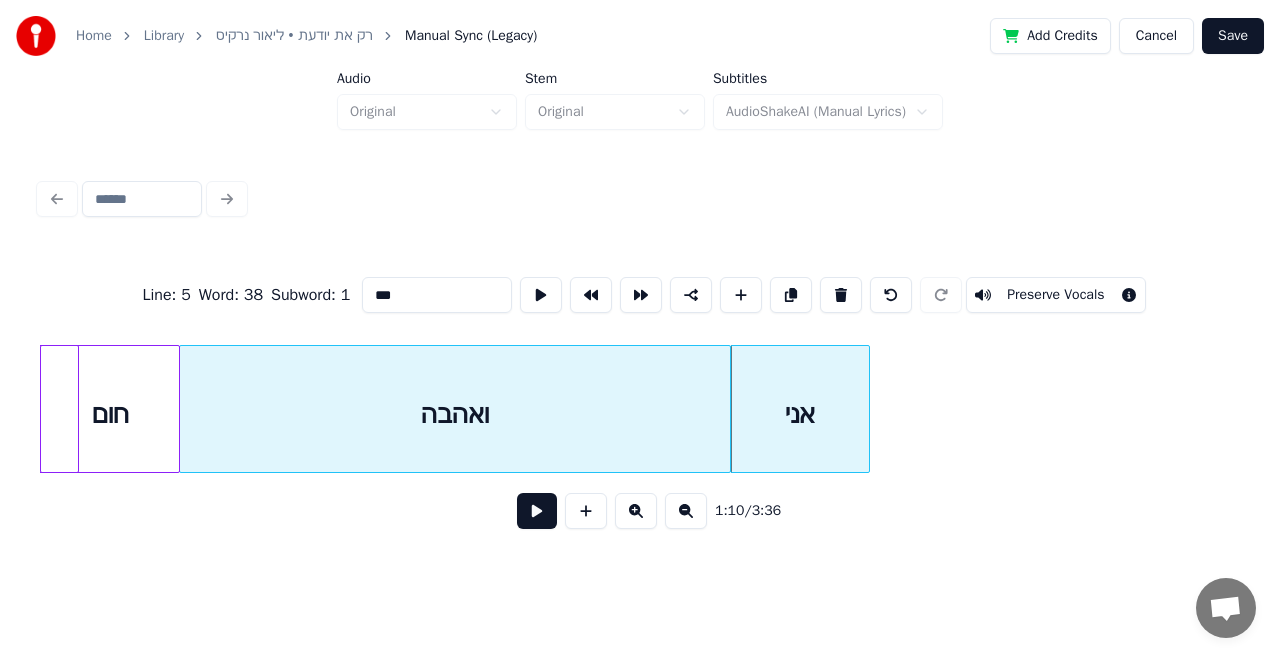 click on "חום" at bounding box center [110, 414] 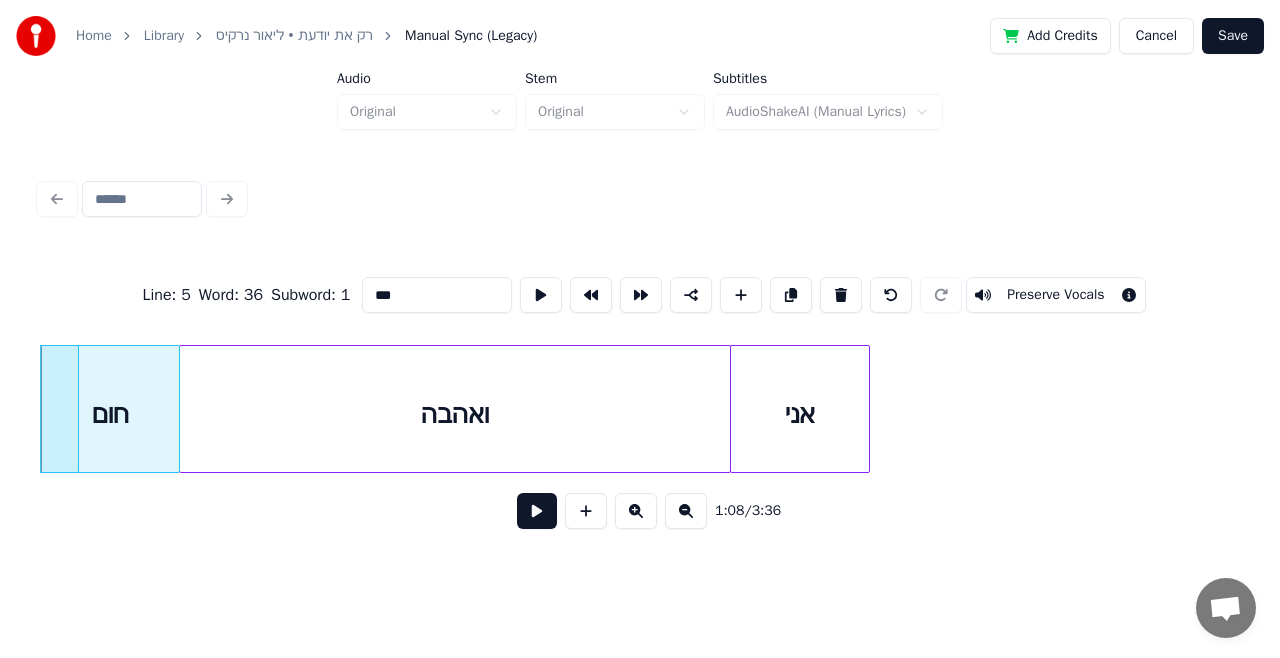 type on "***" 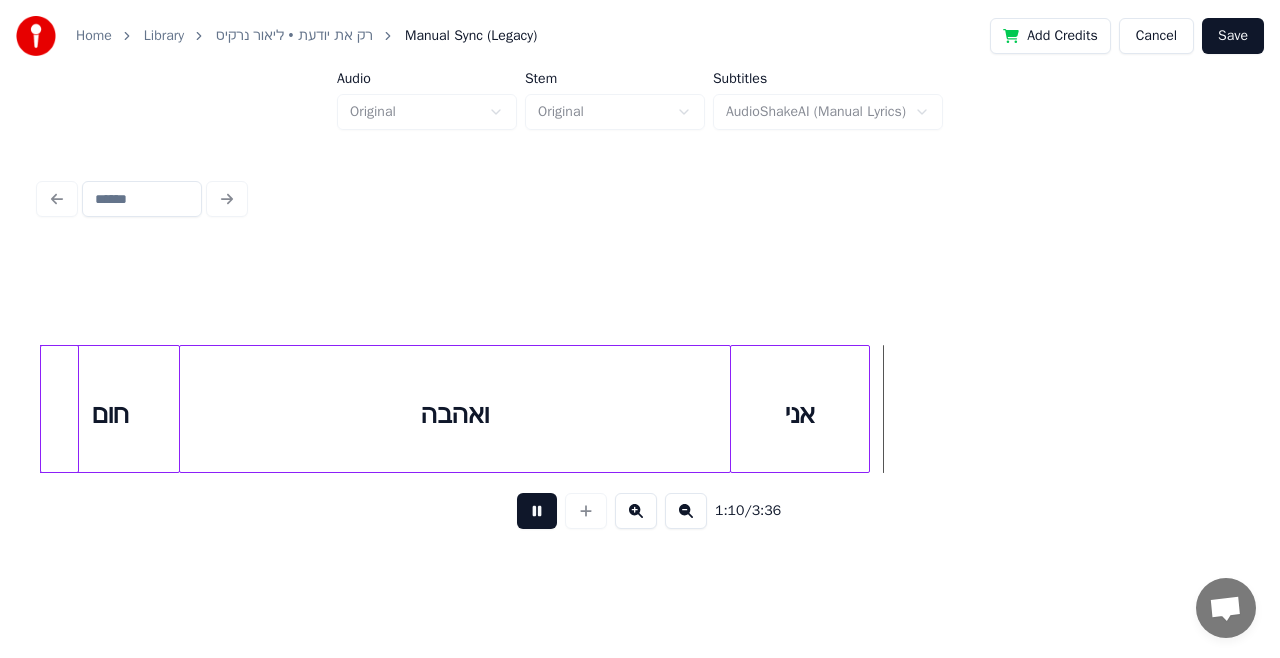 click at bounding box center (537, 511) 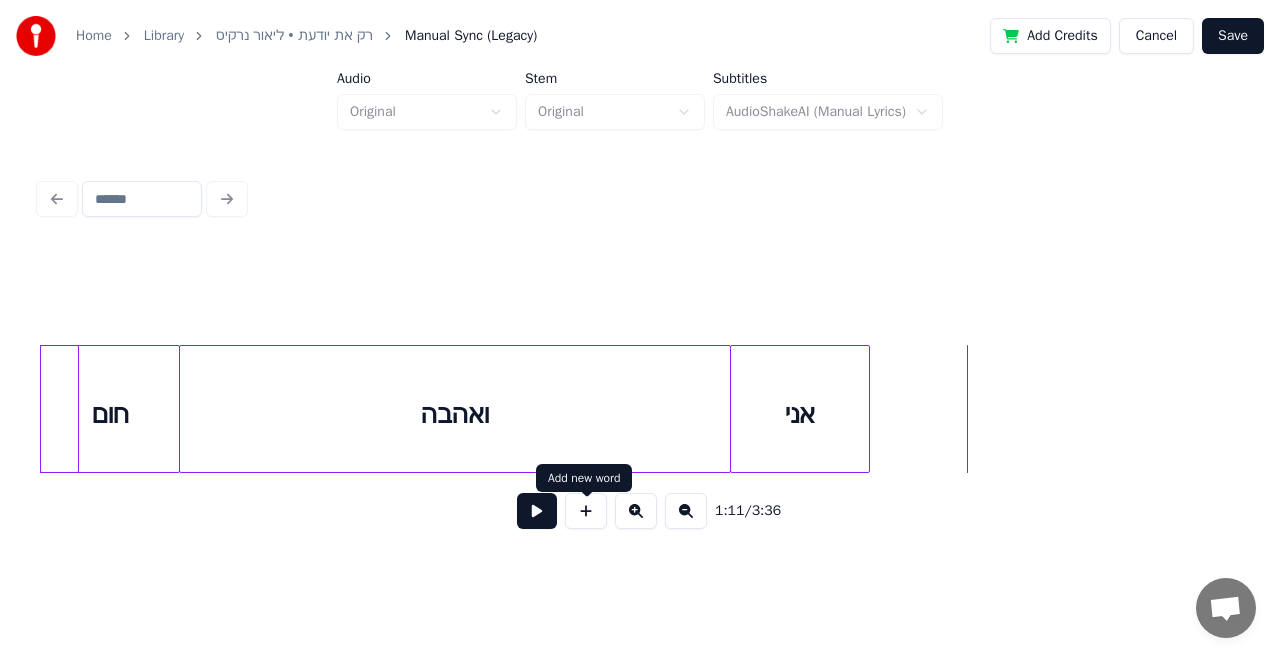 click at bounding box center (586, 511) 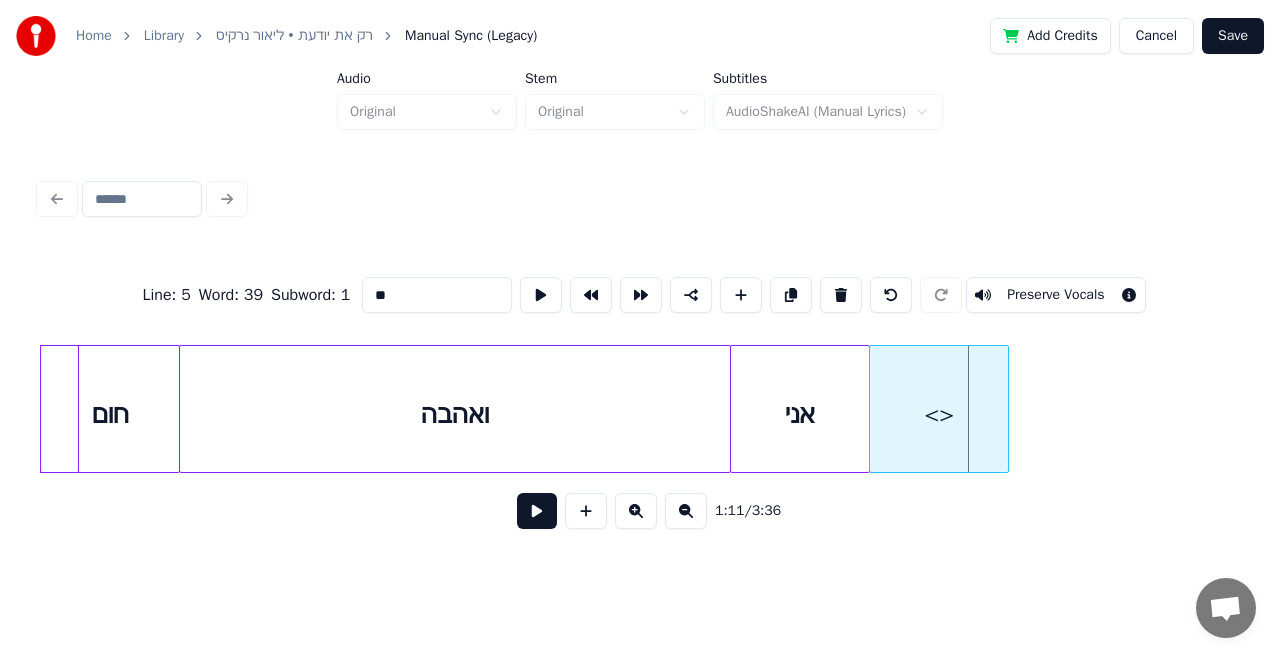 click on "<>" at bounding box center [939, 414] 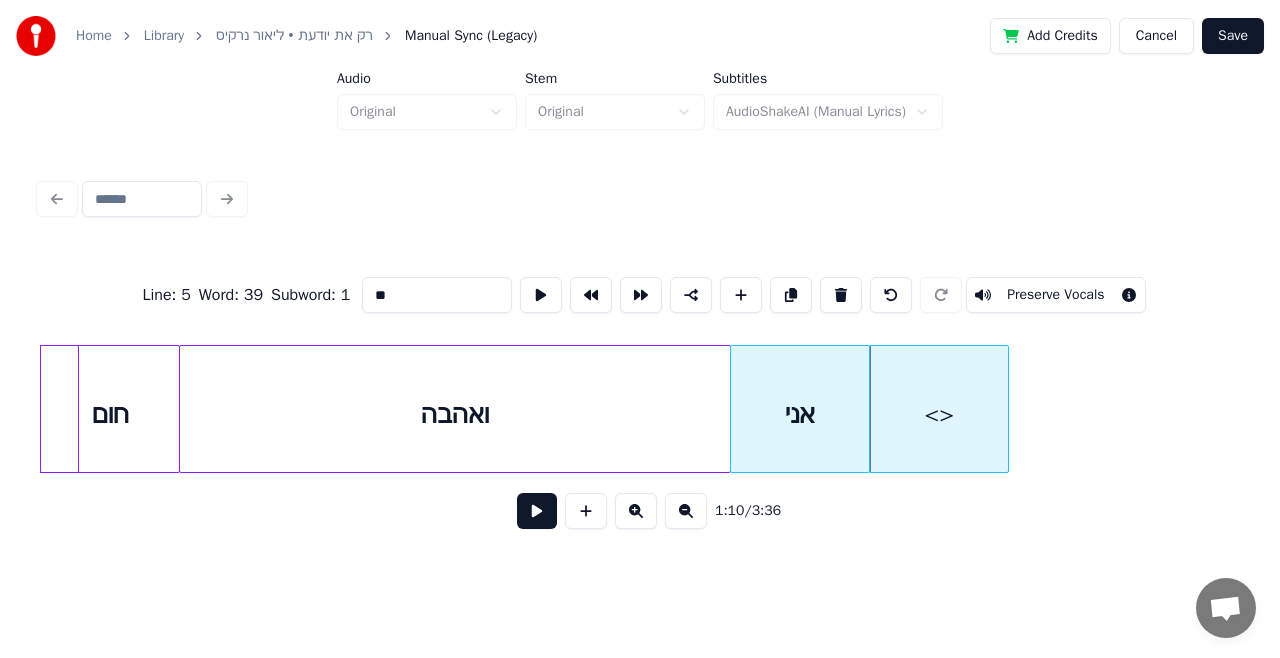 click on "**" at bounding box center (437, 295) 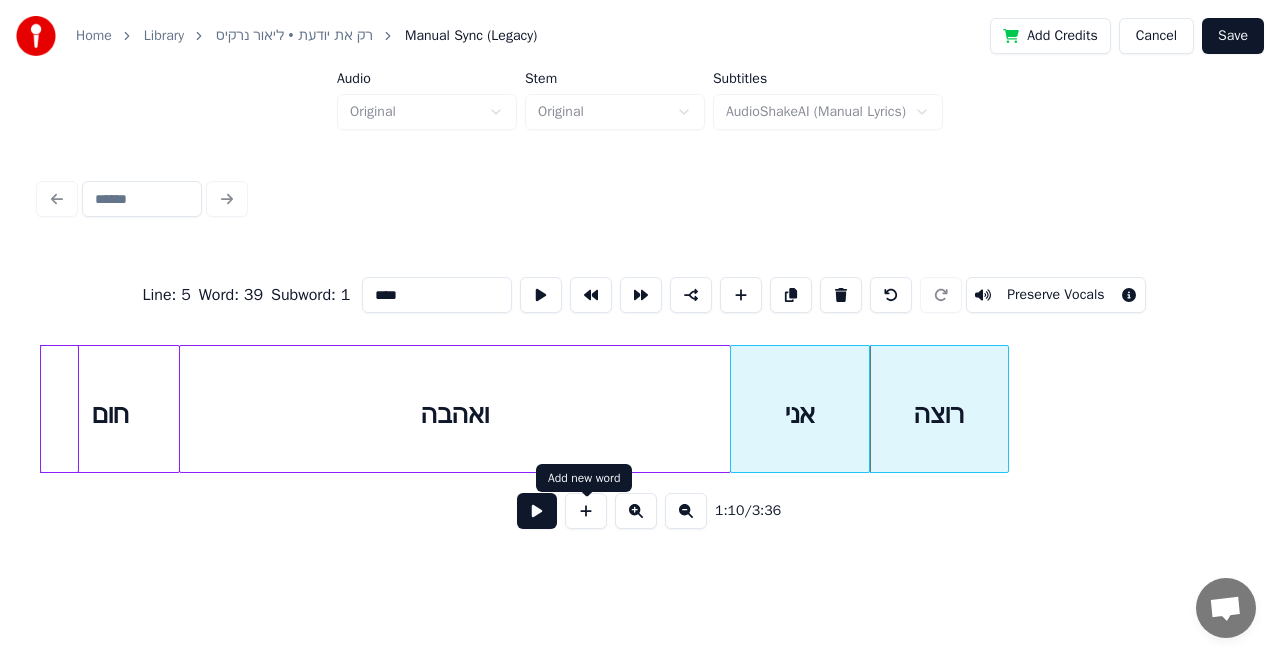 click at bounding box center [586, 511] 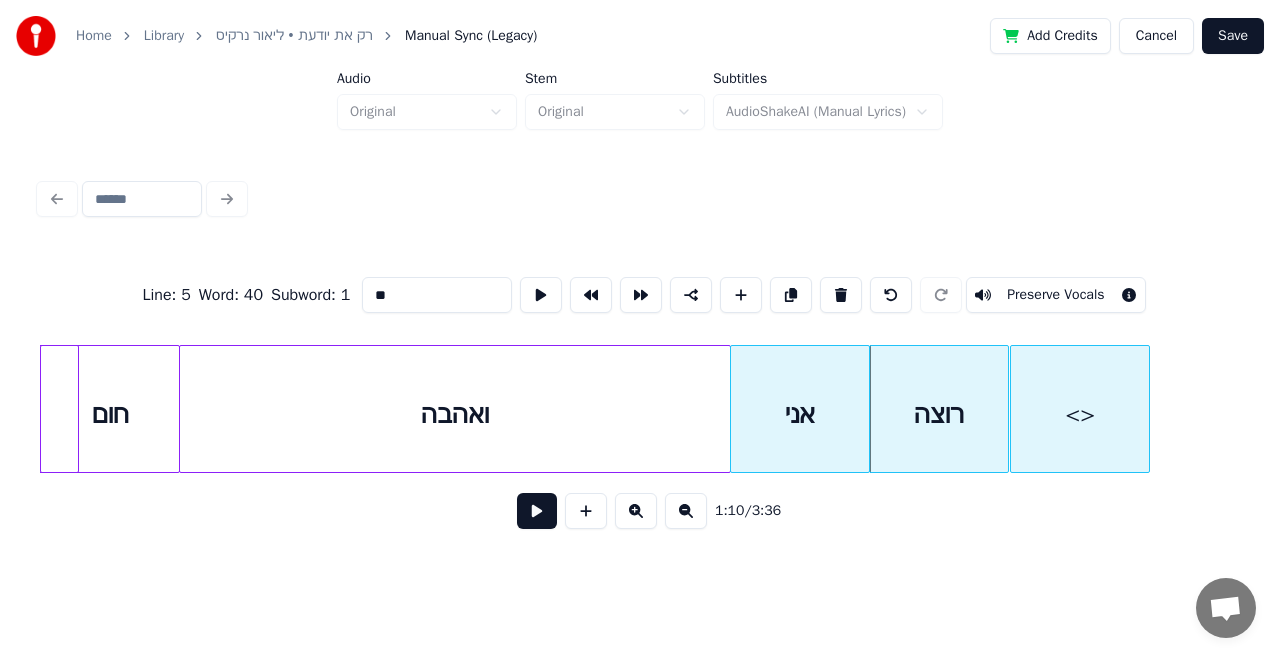 click on "<>" at bounding box center [1080, 414] 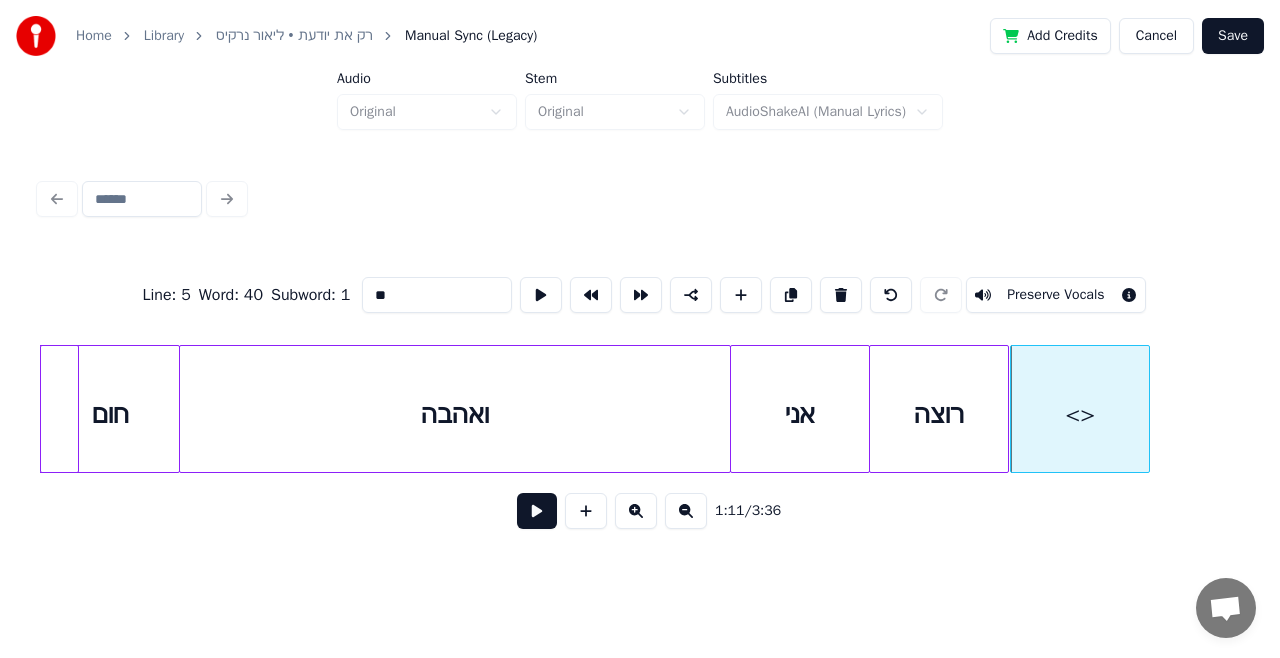 click on "**" at bounding box center (437, 295) 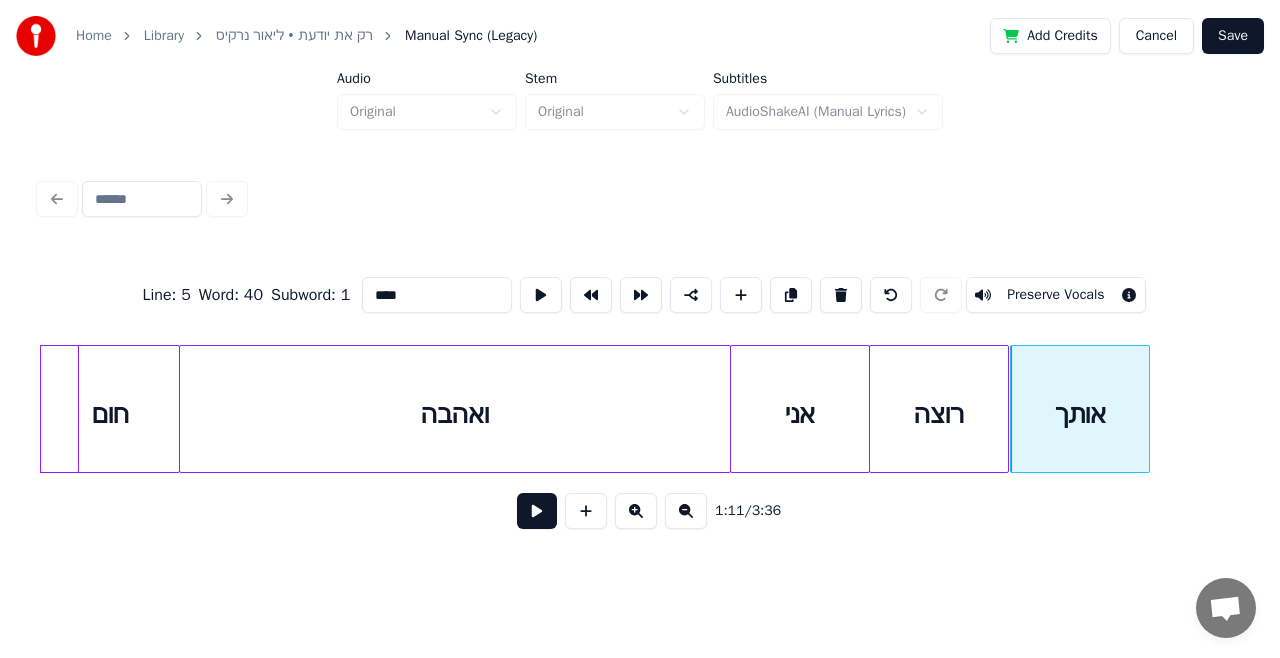 click on "ואהבה" at bounding box center [455, 414] 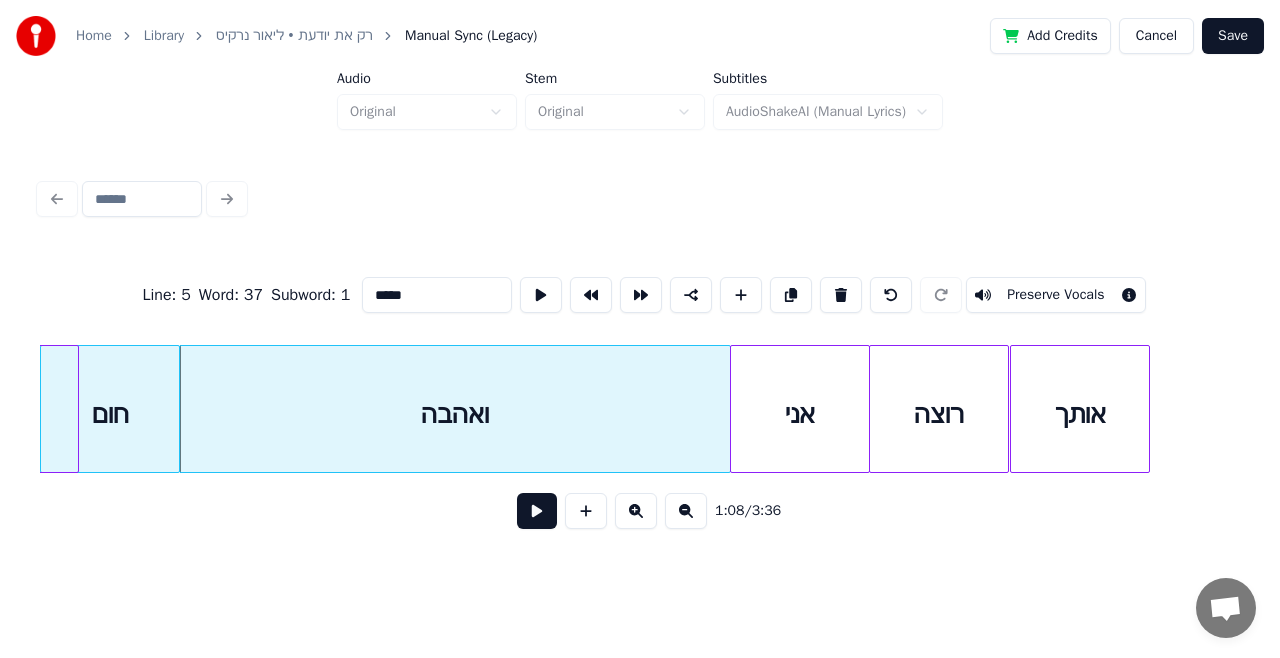 type on "*****" 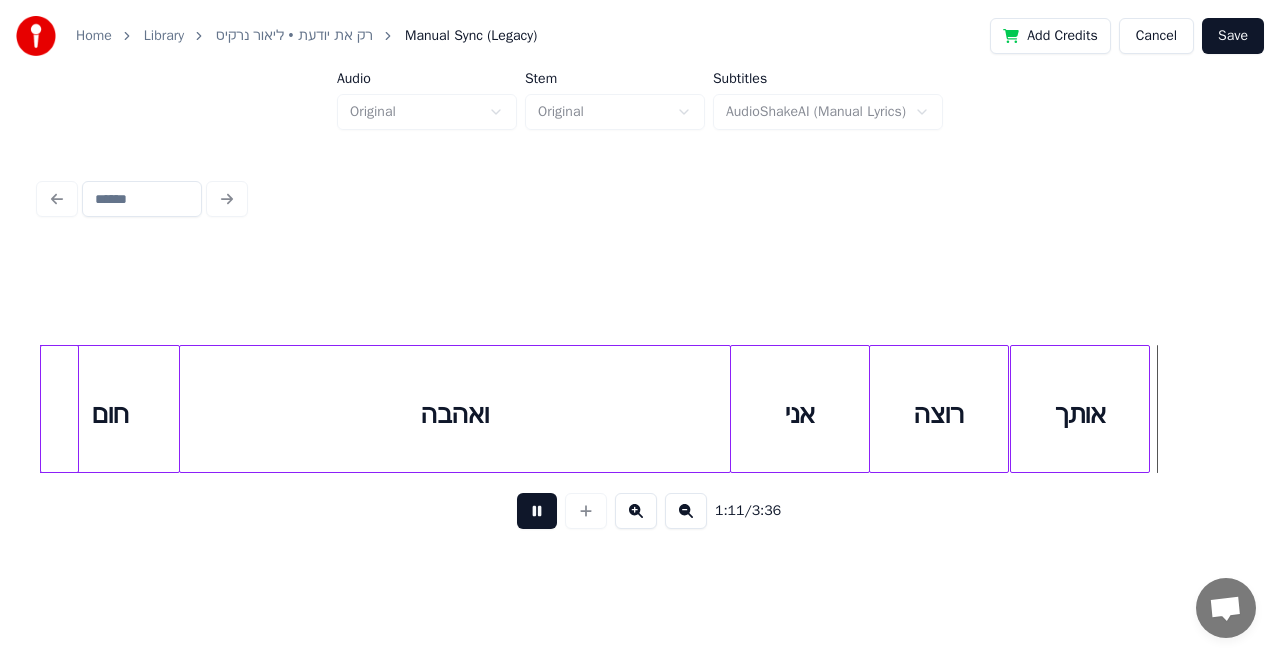 click at bounding box center (537, 511) 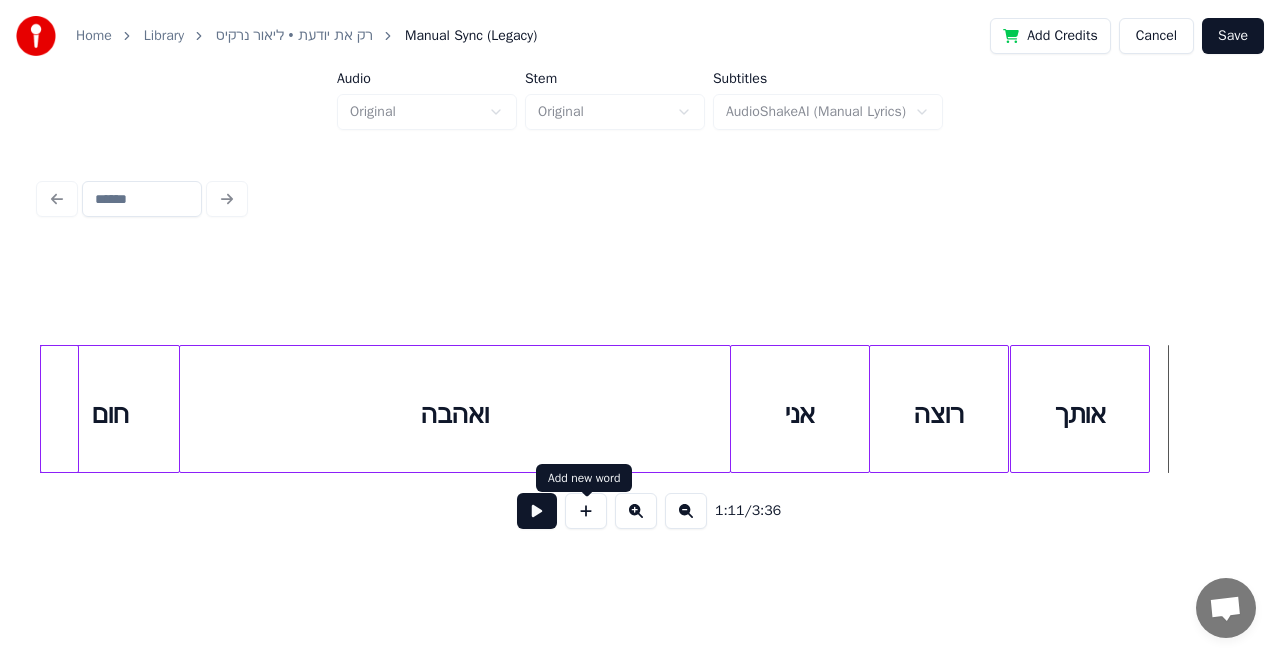 click at bounding box center (586, 511) 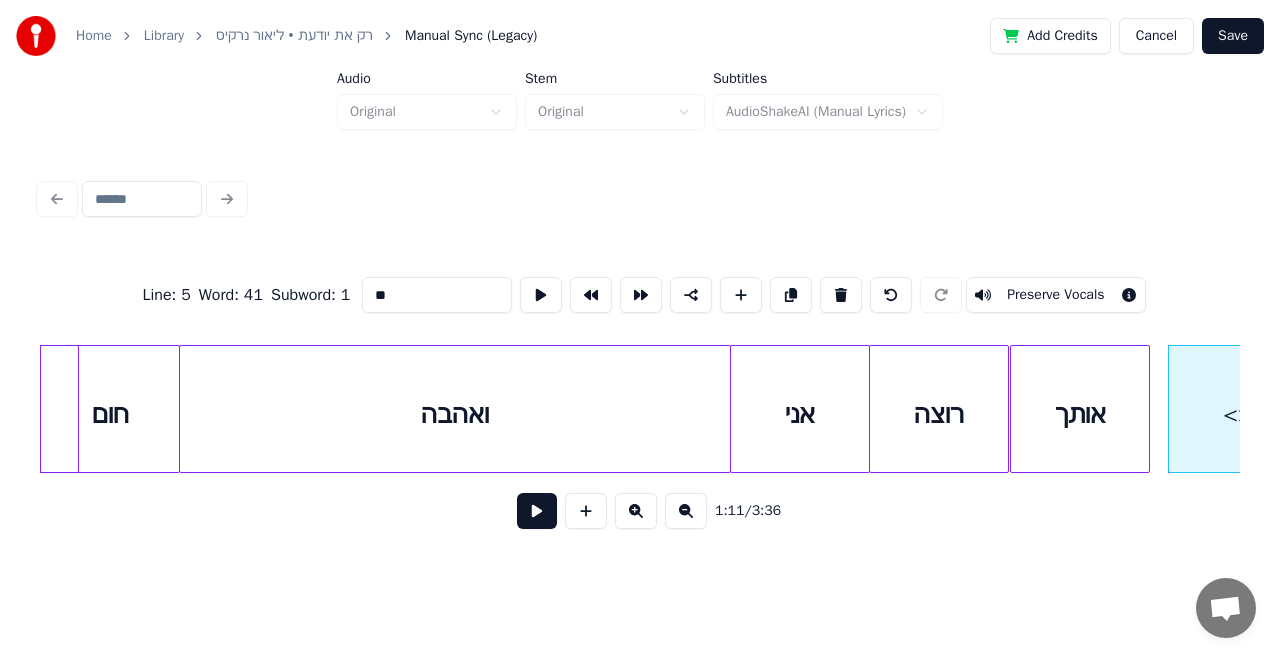 scroll, scrollTop: 0, scrollLeft: 24027, axis: horizontal 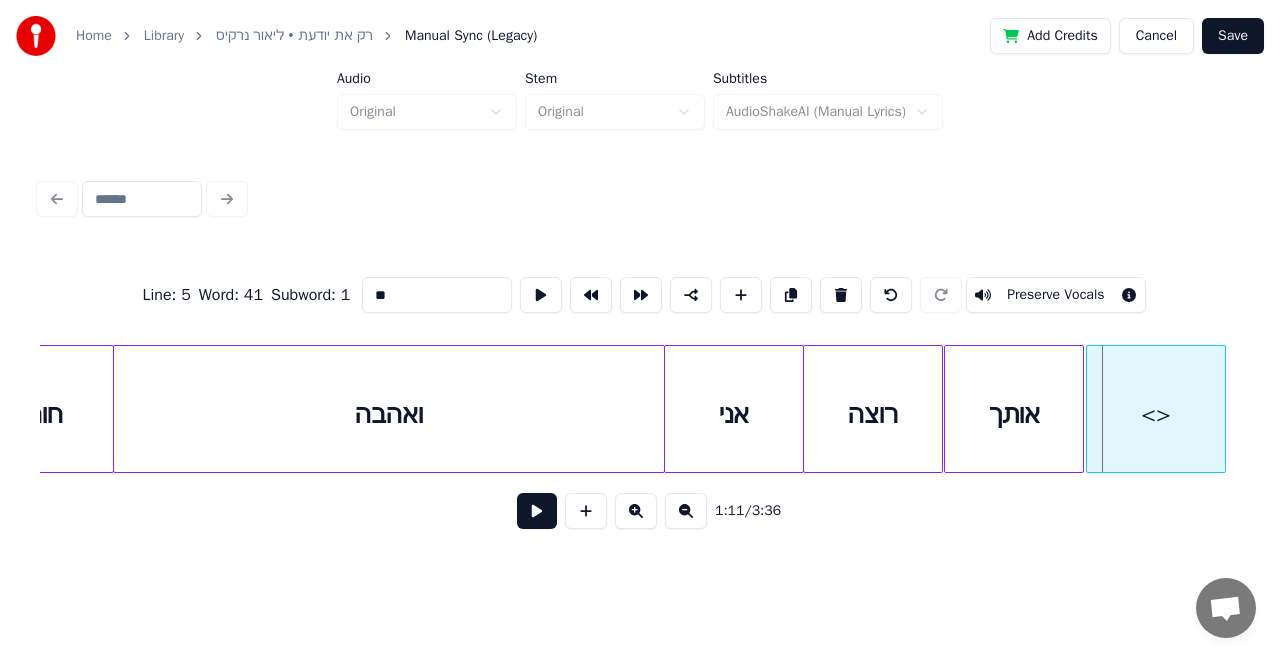 click on "<>" at bounding box center [1156, 414] 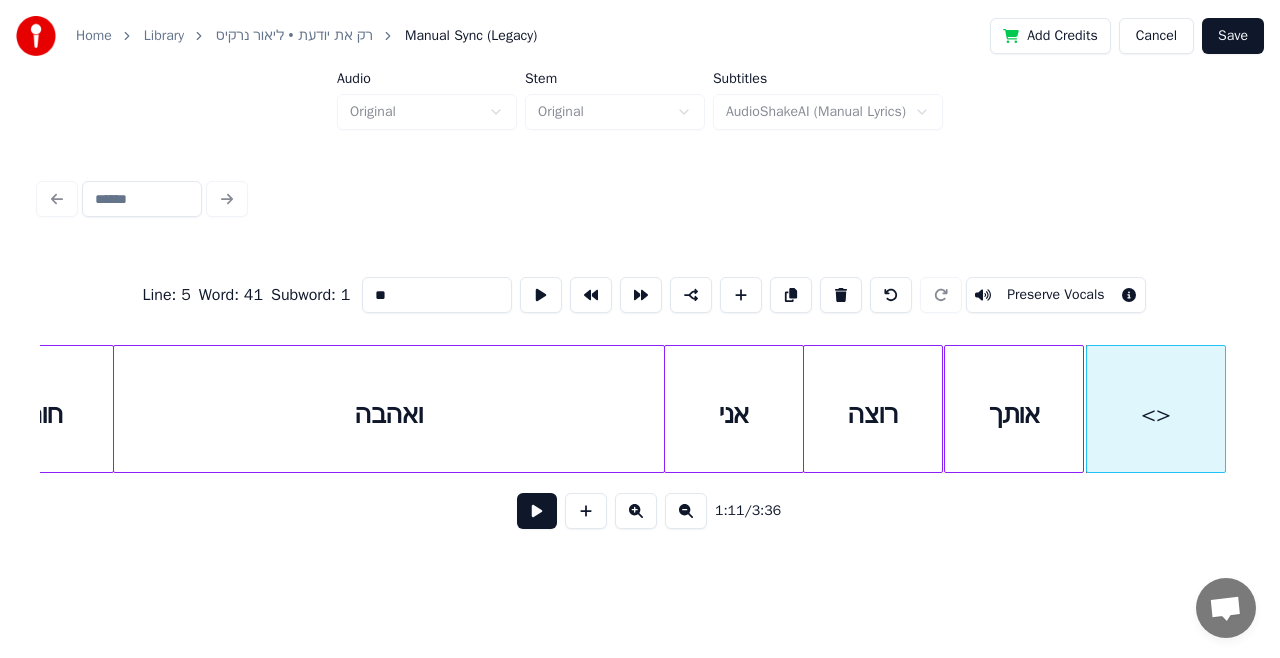 click on "**" at bounding box center (437, 295) 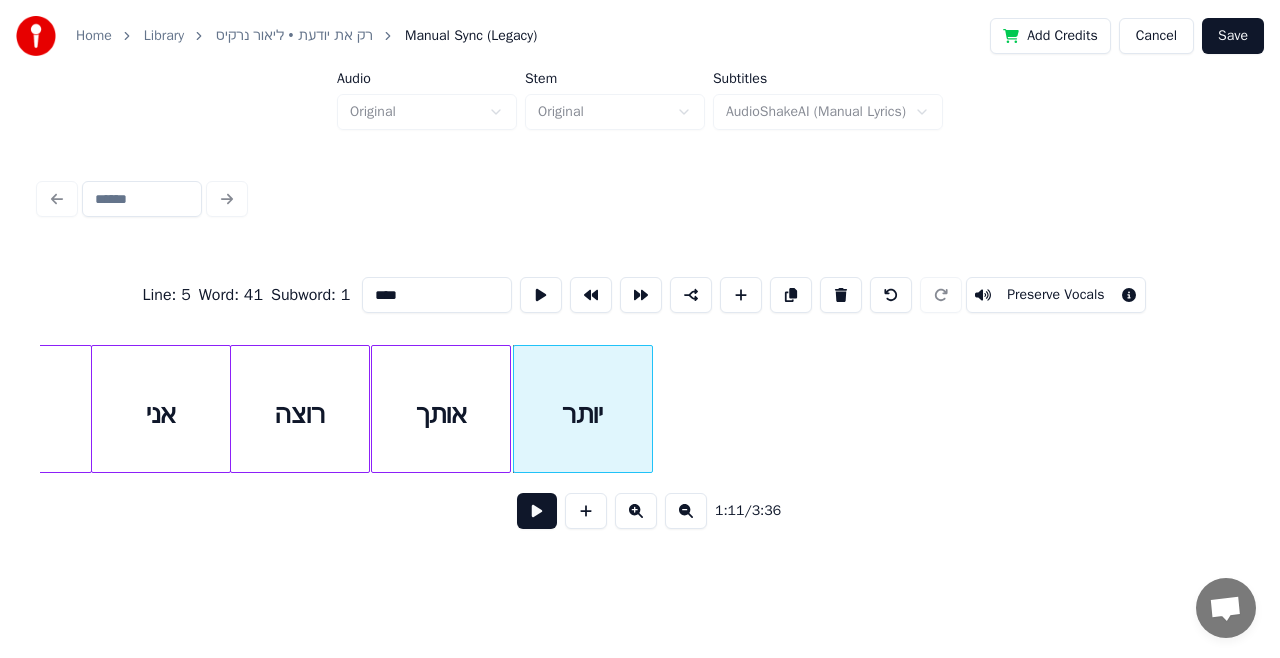 scroll, scrollTop: 0, scrollLeft: 24640, axis: horizontal 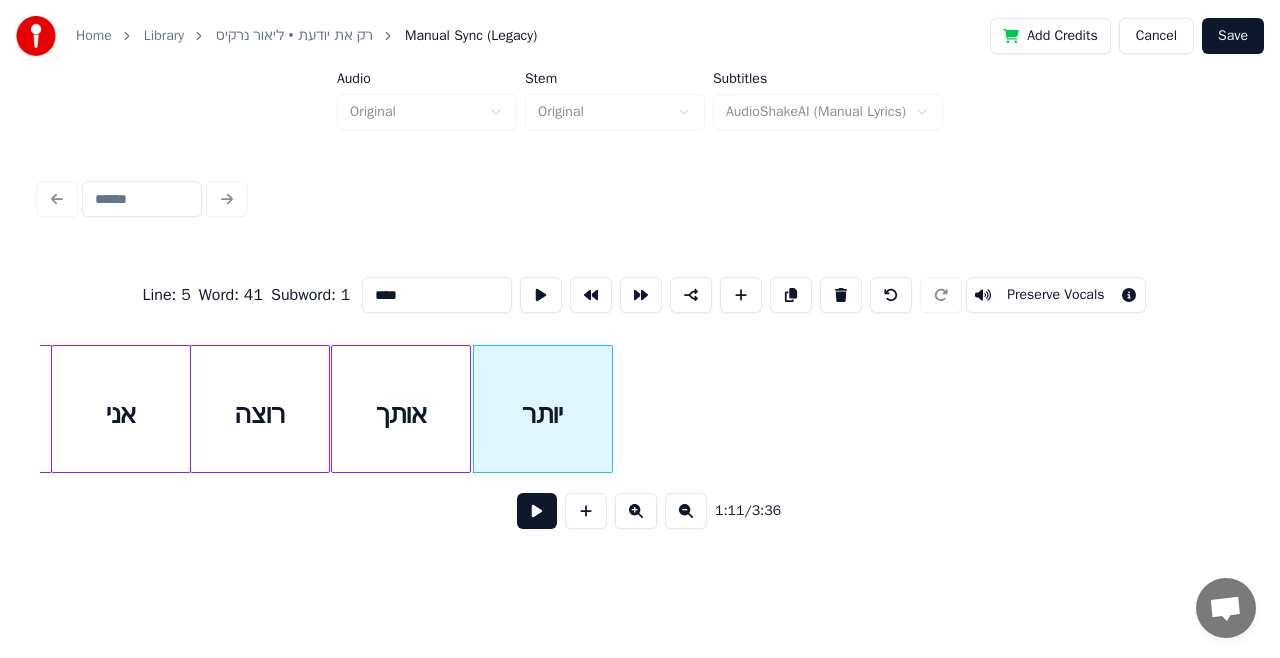 click on "רוצה" at bounding box center [260, 414] 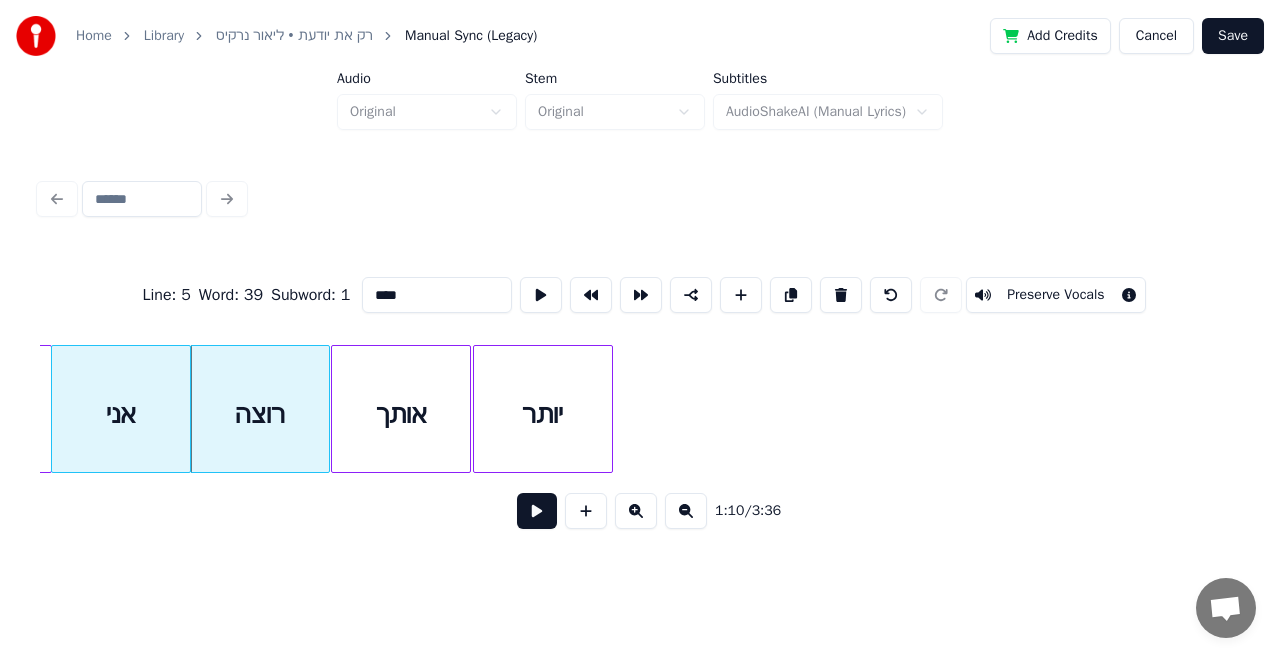 type on "****" 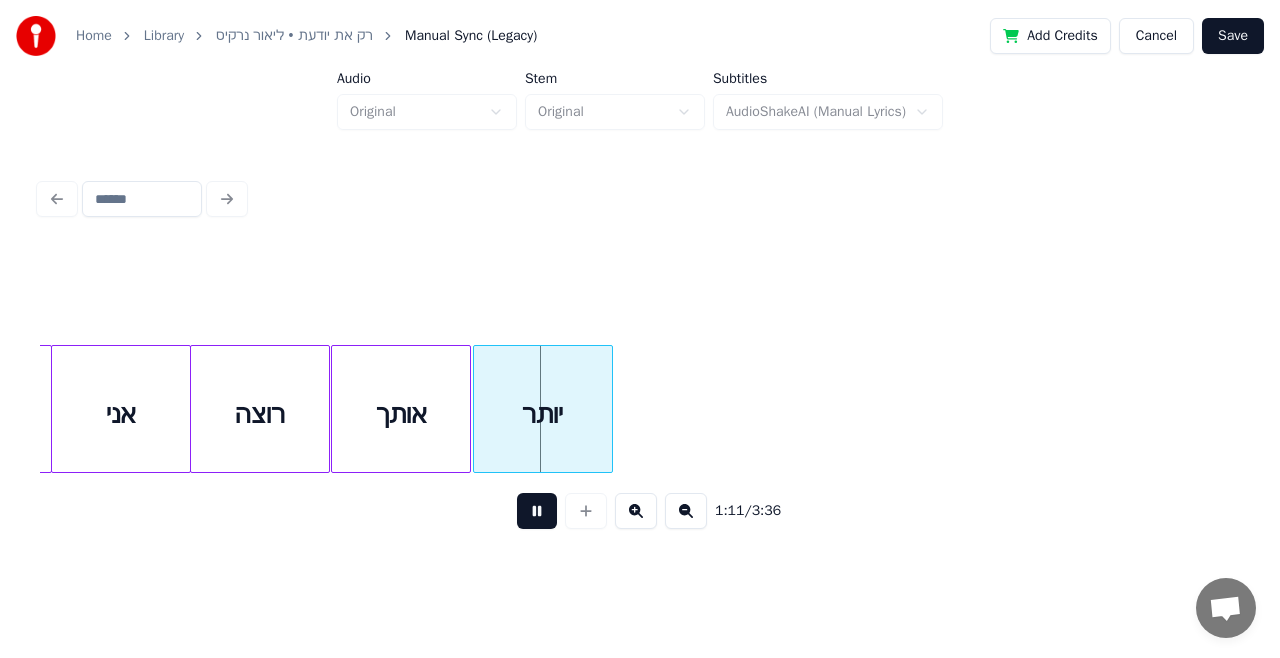 click at bounding box center [537, 511] 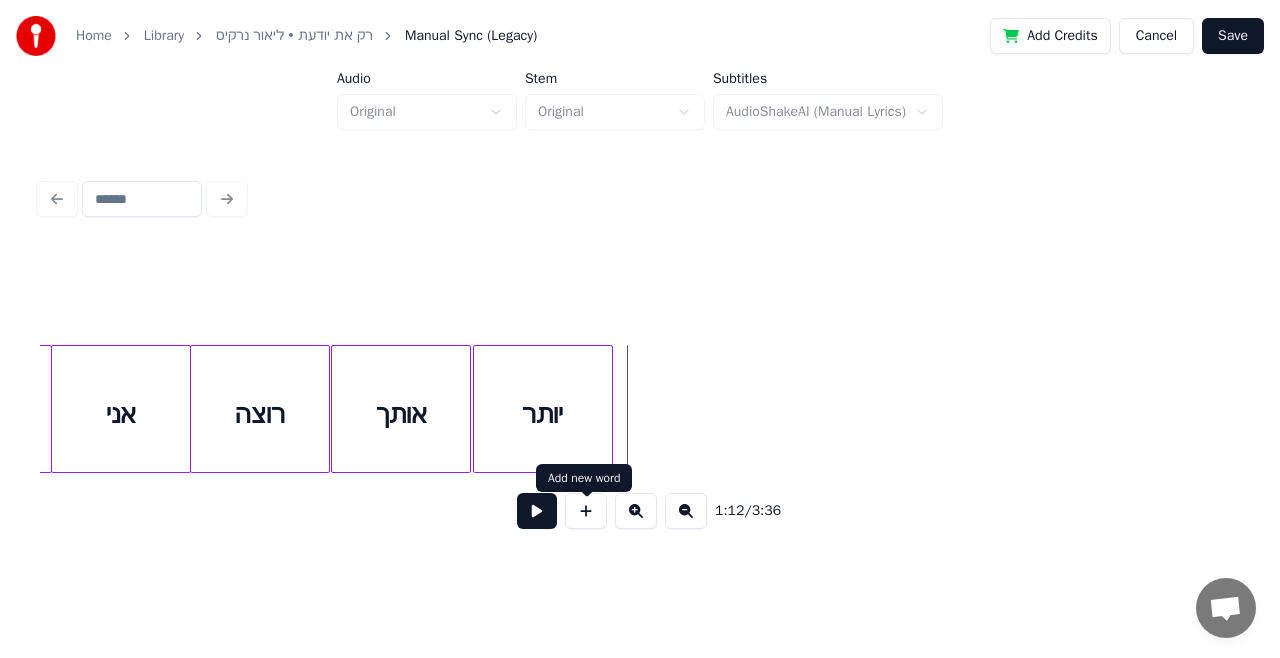 click at bounding box center (586, 511) 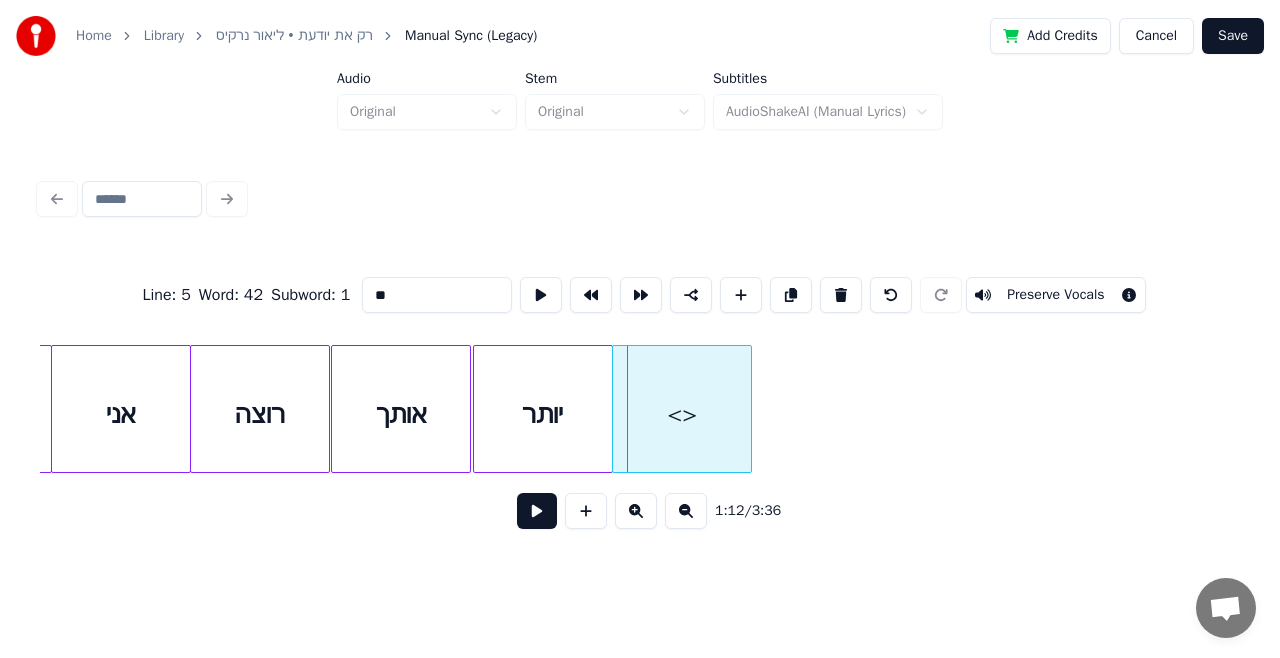 click on "<>" at bounding box center [682, 414] 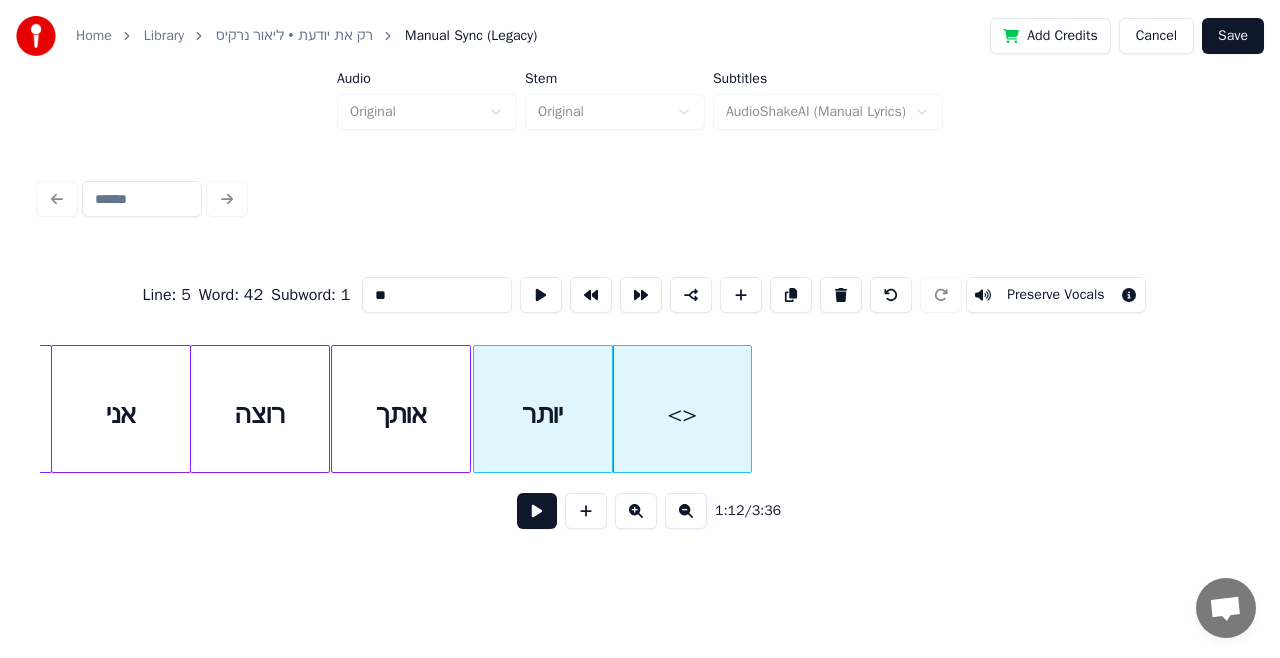 click on "רוצה" at bounding box center (260, 414) 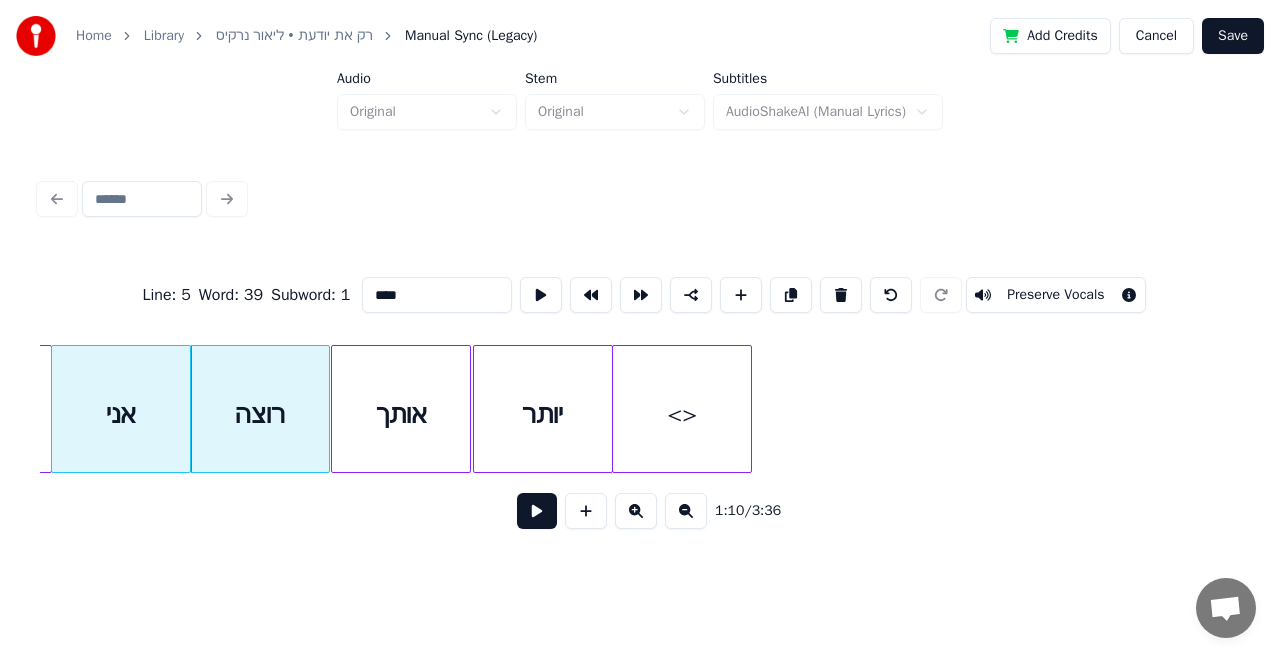 click at bounding box center [537, 511] 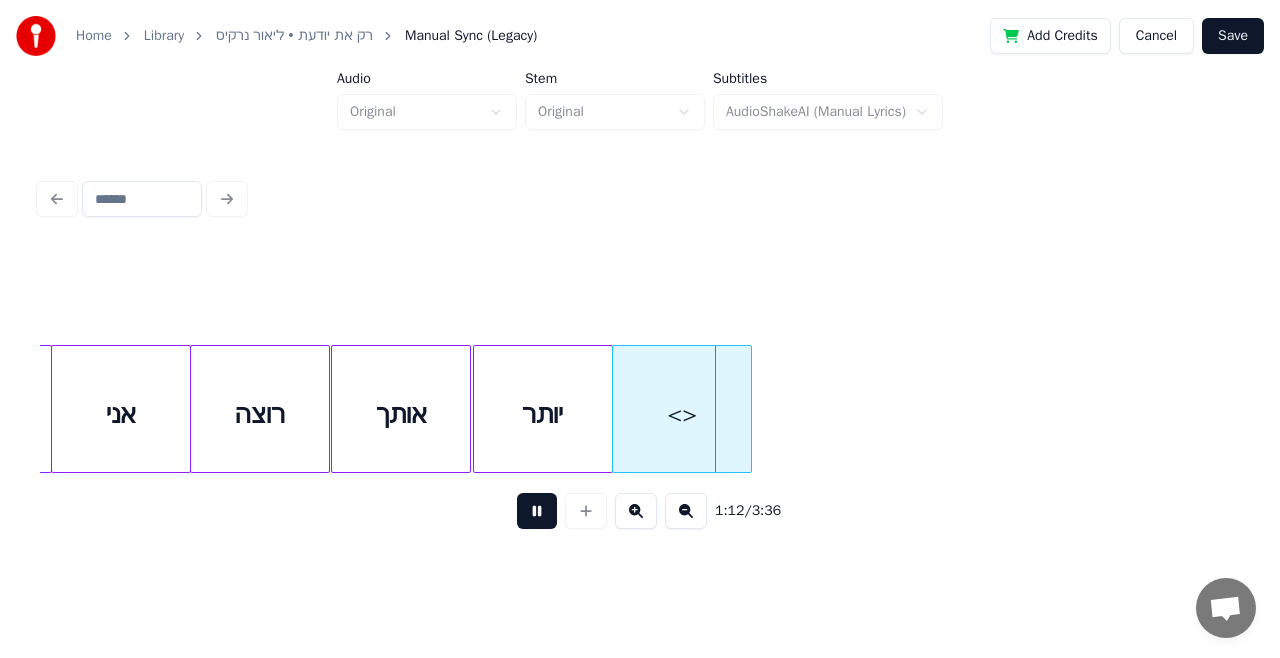 click at bounding box center [537, 511] 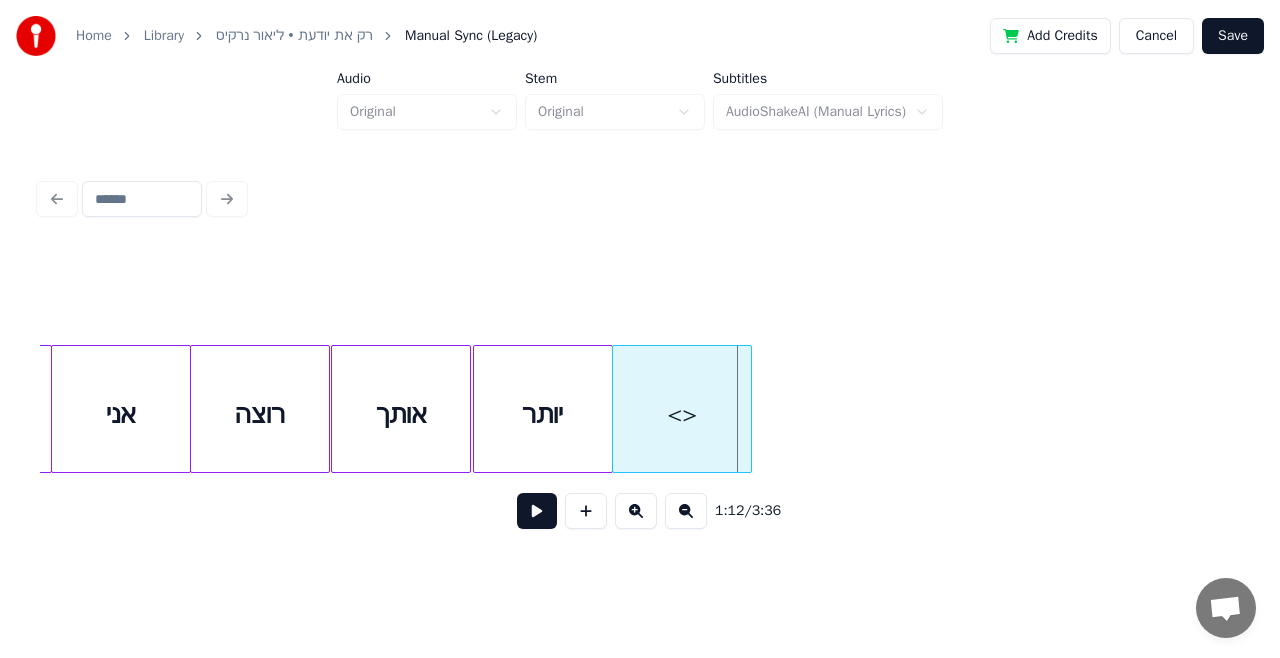 click on "<>" at bounding box center (682, 414) 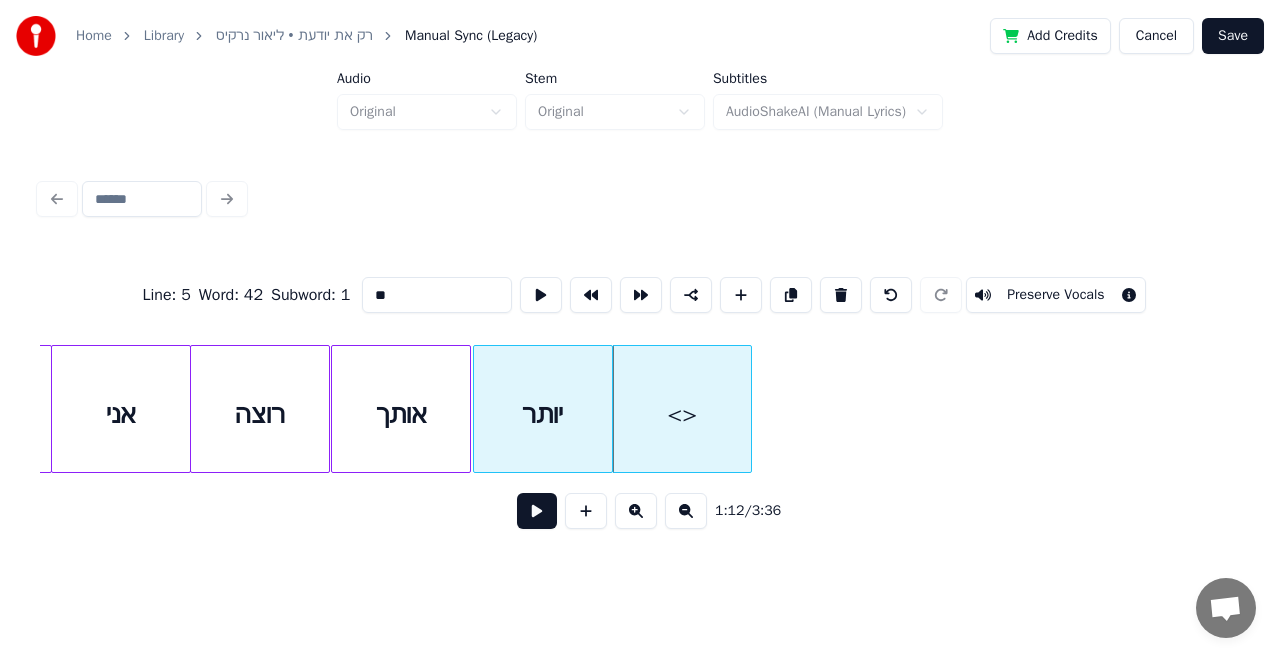 click on "**" at bounding box center (437, 295) 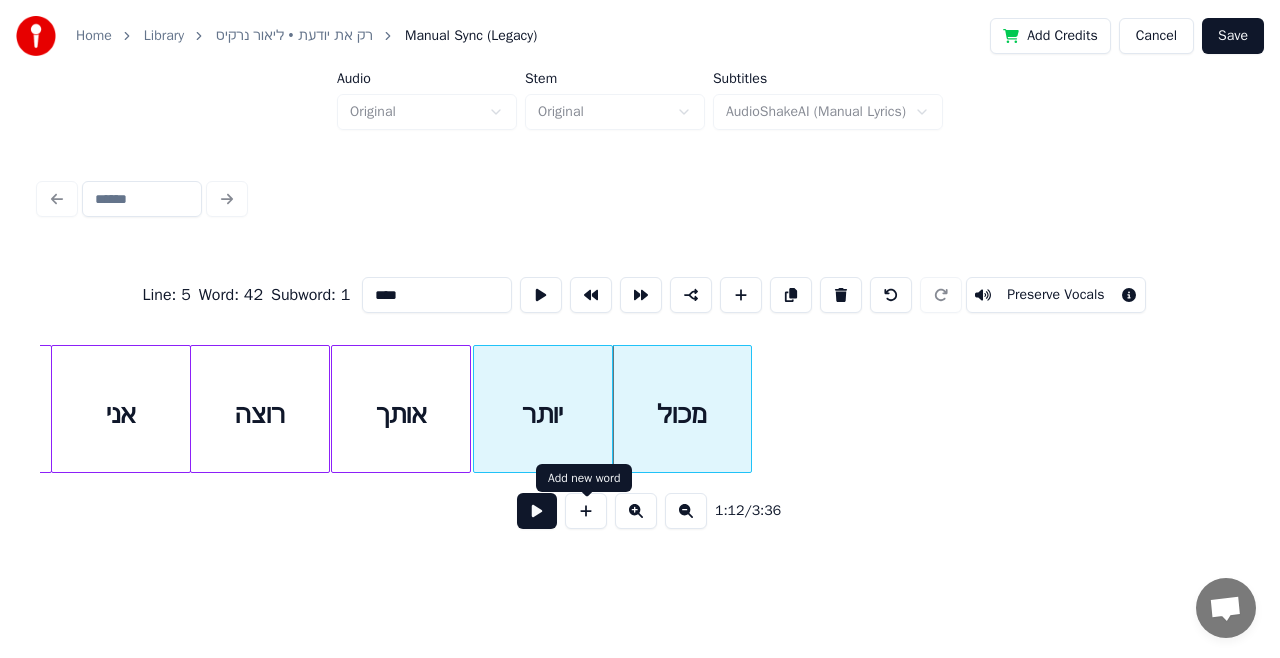 click at bounding box center [586, 511] 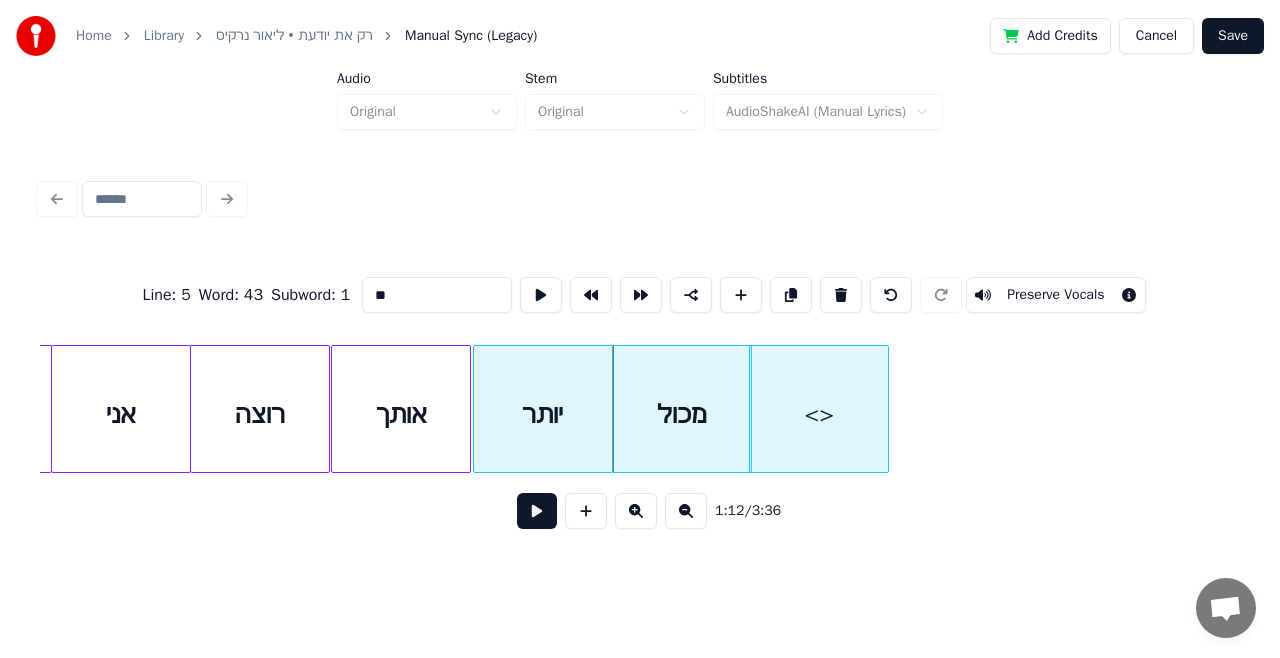 click on "<>" at bounding box center [819, 414] 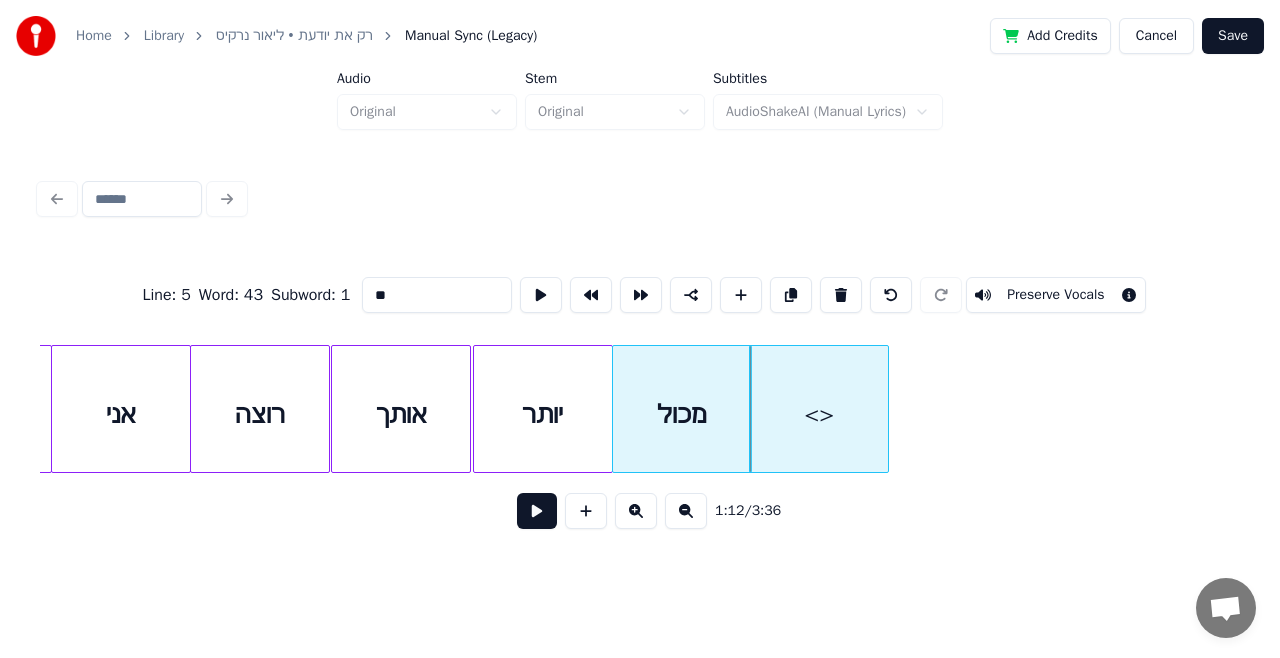 click at bounding box center [537, 511] 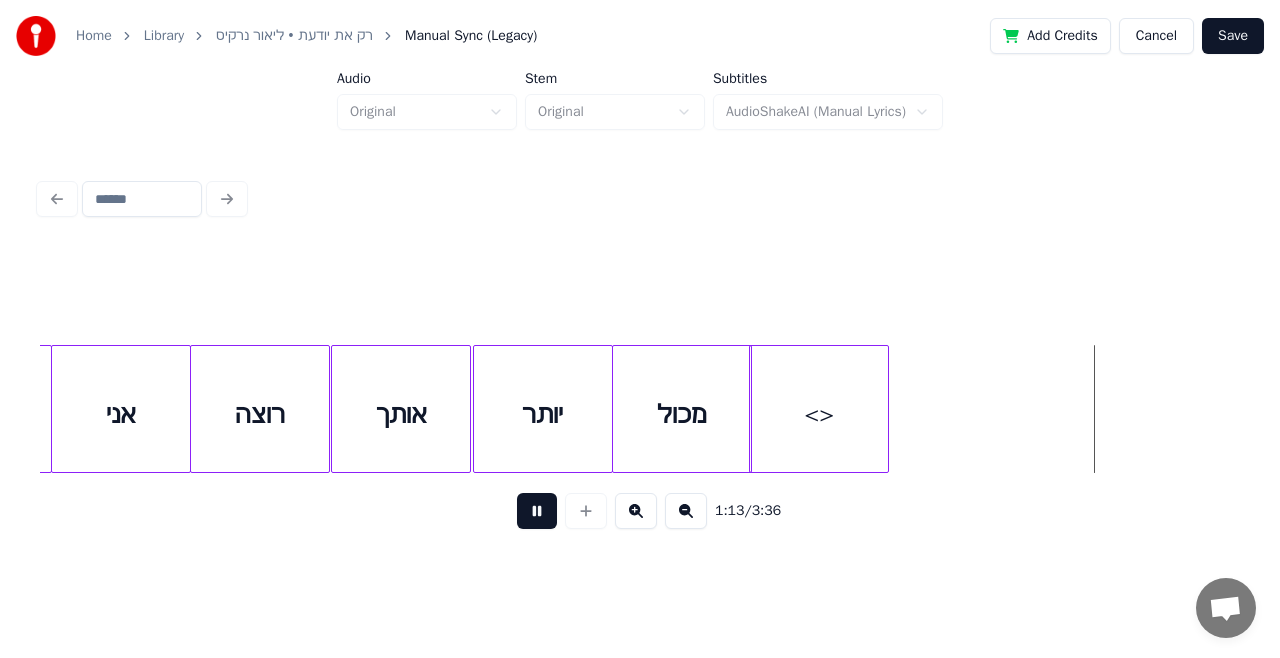 click at bounding box center [537, 511] 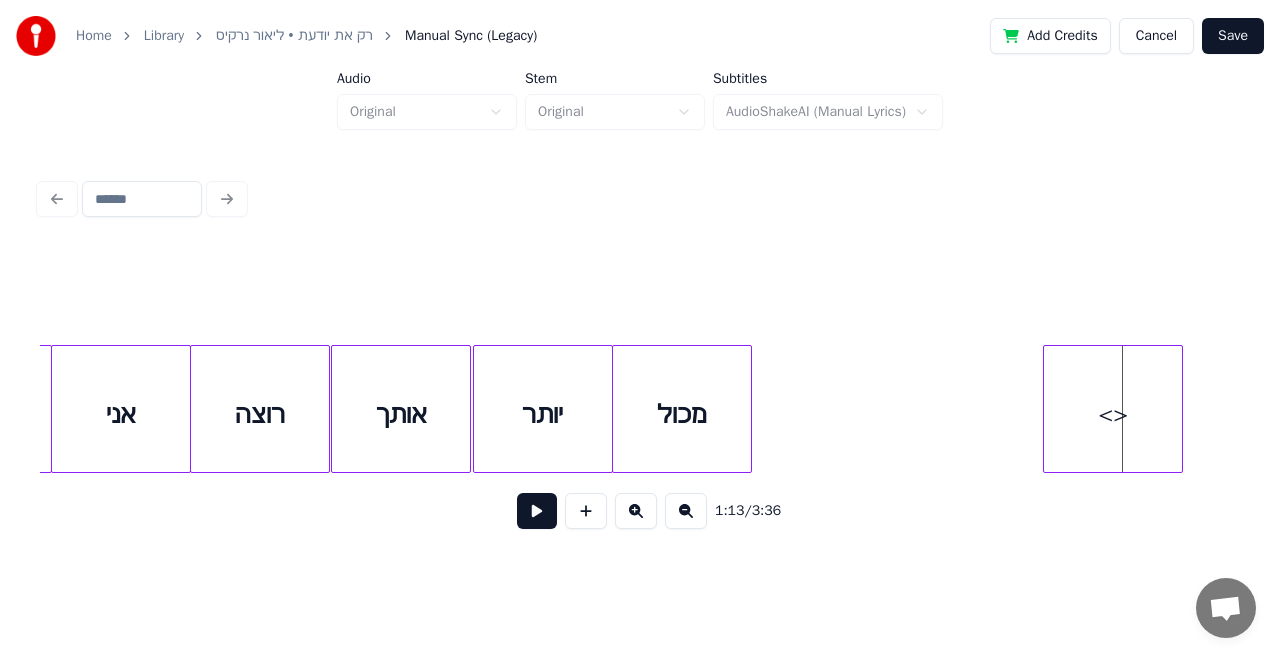 click on "<>" at bounding box center (1113, 414) 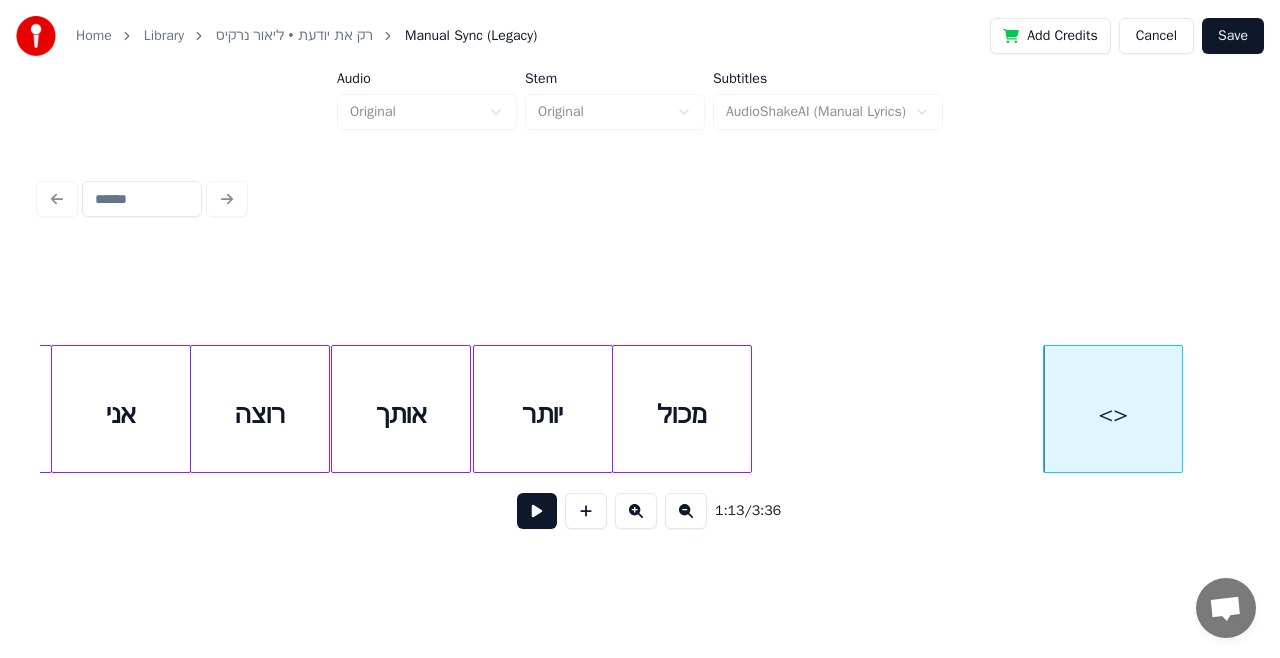 click on "מכול" at bounding box center (682, 414) 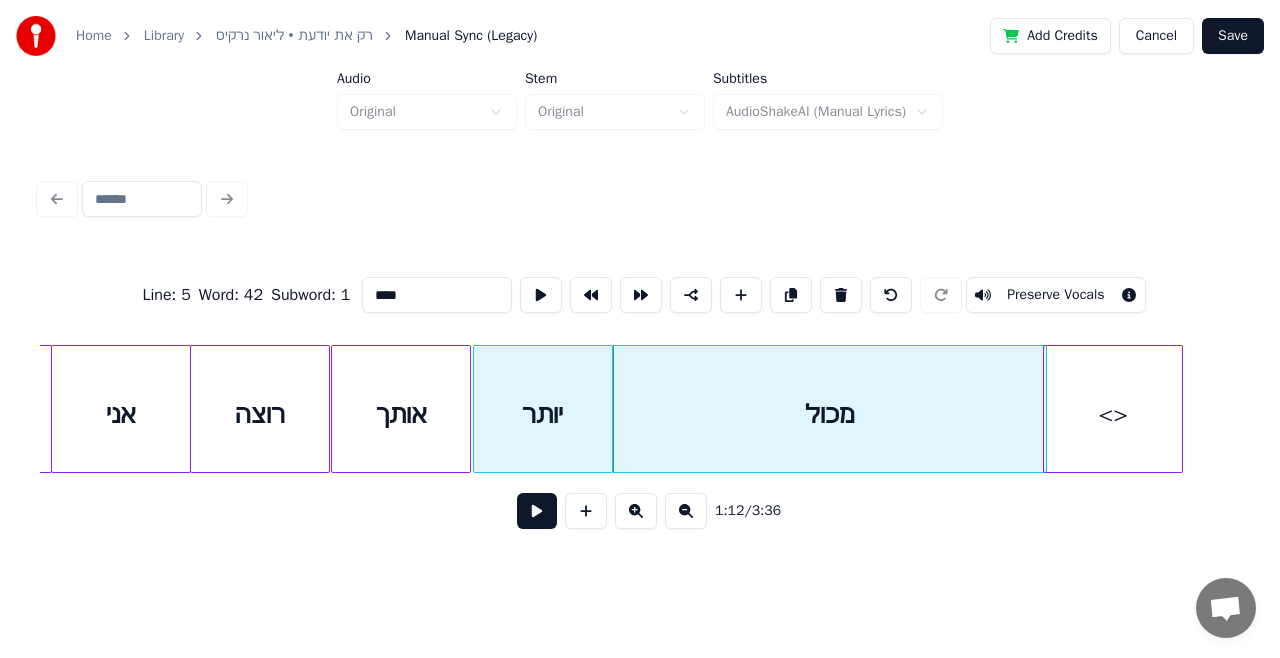 click on "ואהבה אני רוצה אותך יותר מכול <>" at bounding box center (13268, 409) 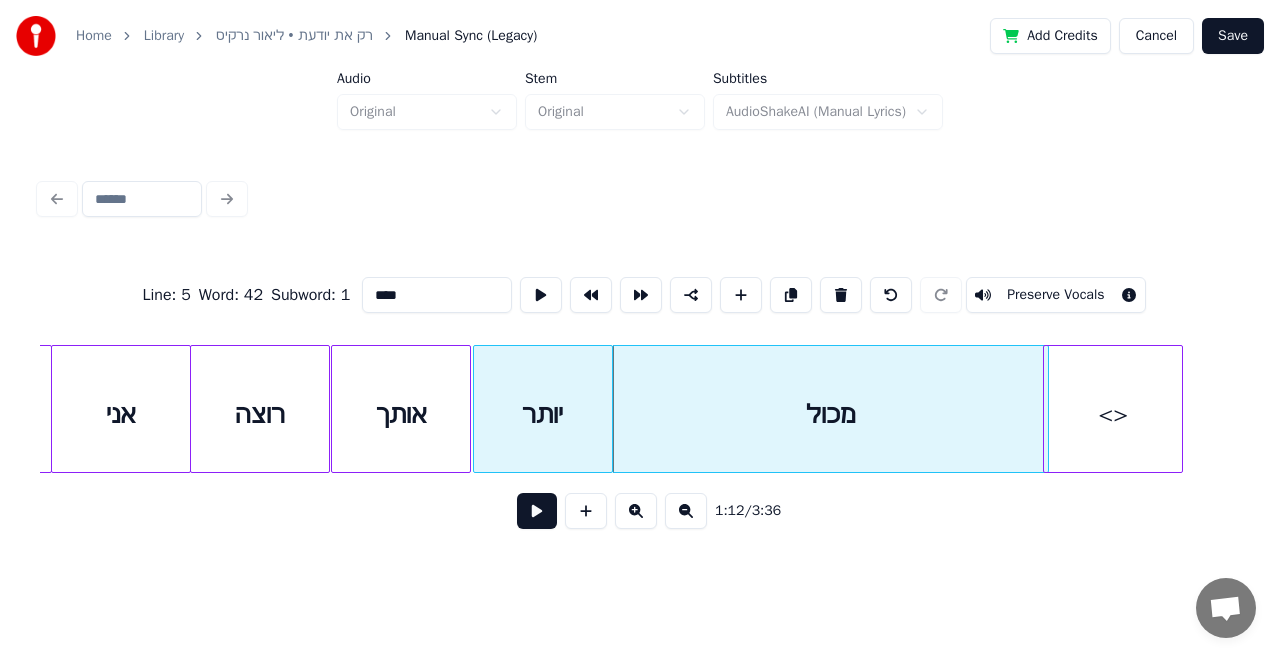 click on "יותר" at bounding box center (543, 414) 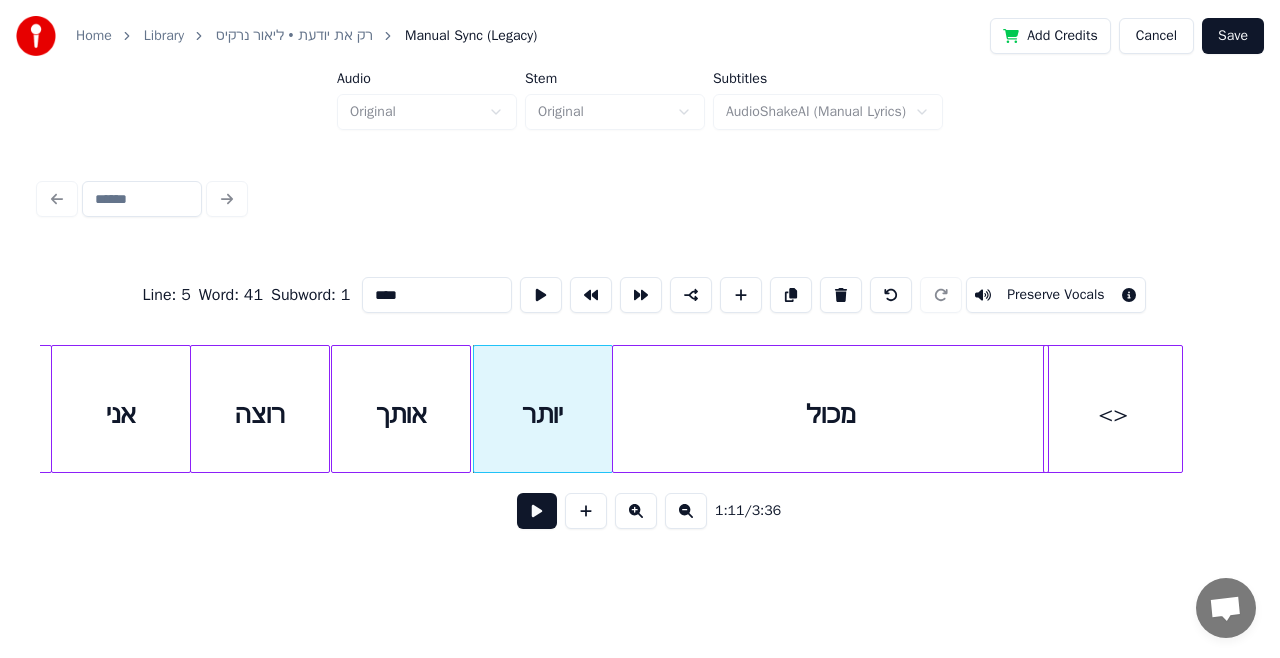 click at bounding box center [537, 511] 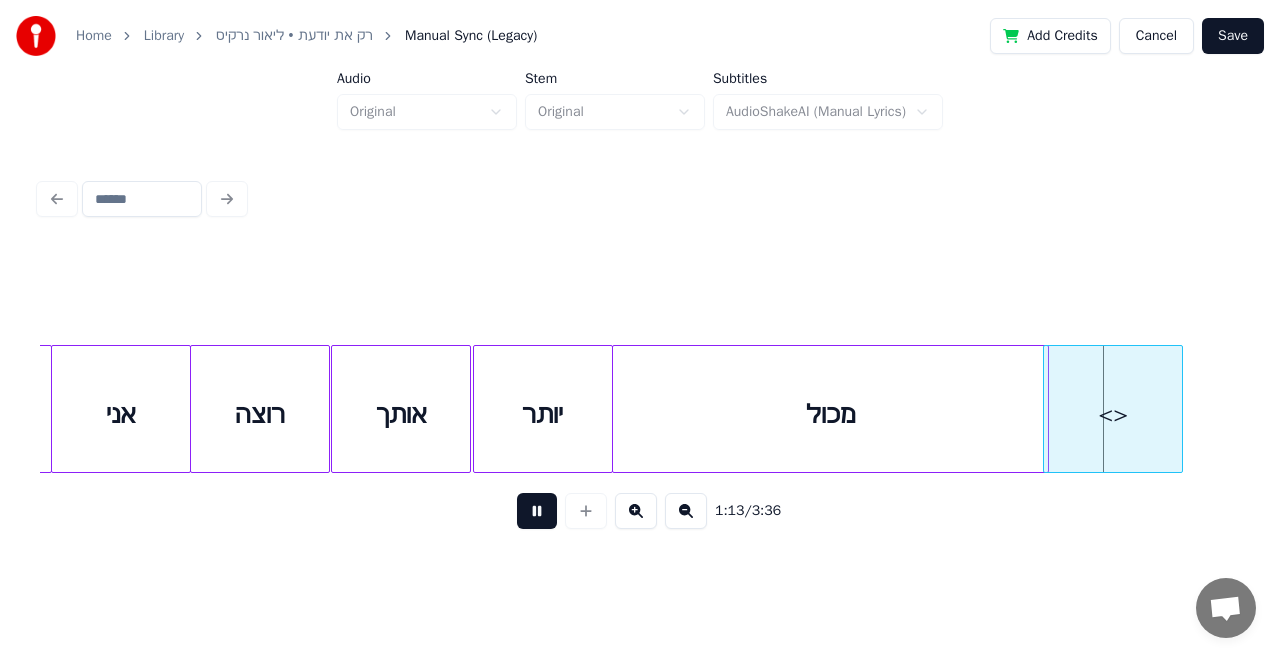 click at bounding box center (537, 511) 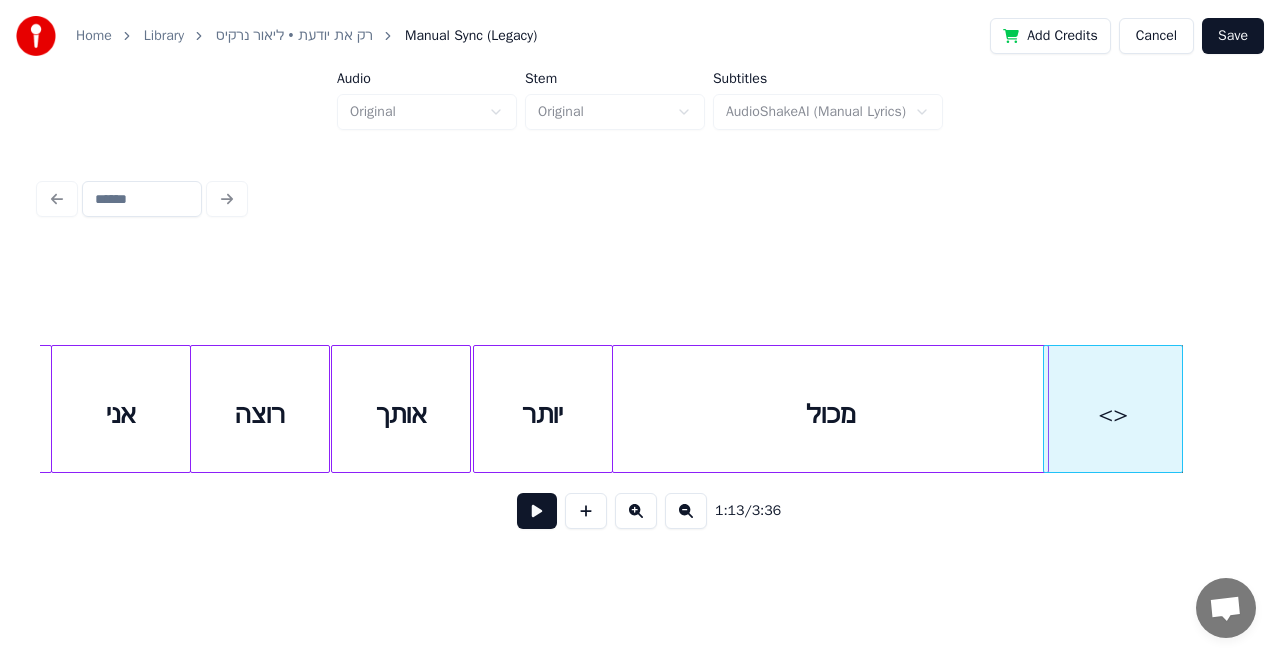 click on "<>" at bounding box center (1113, 414) 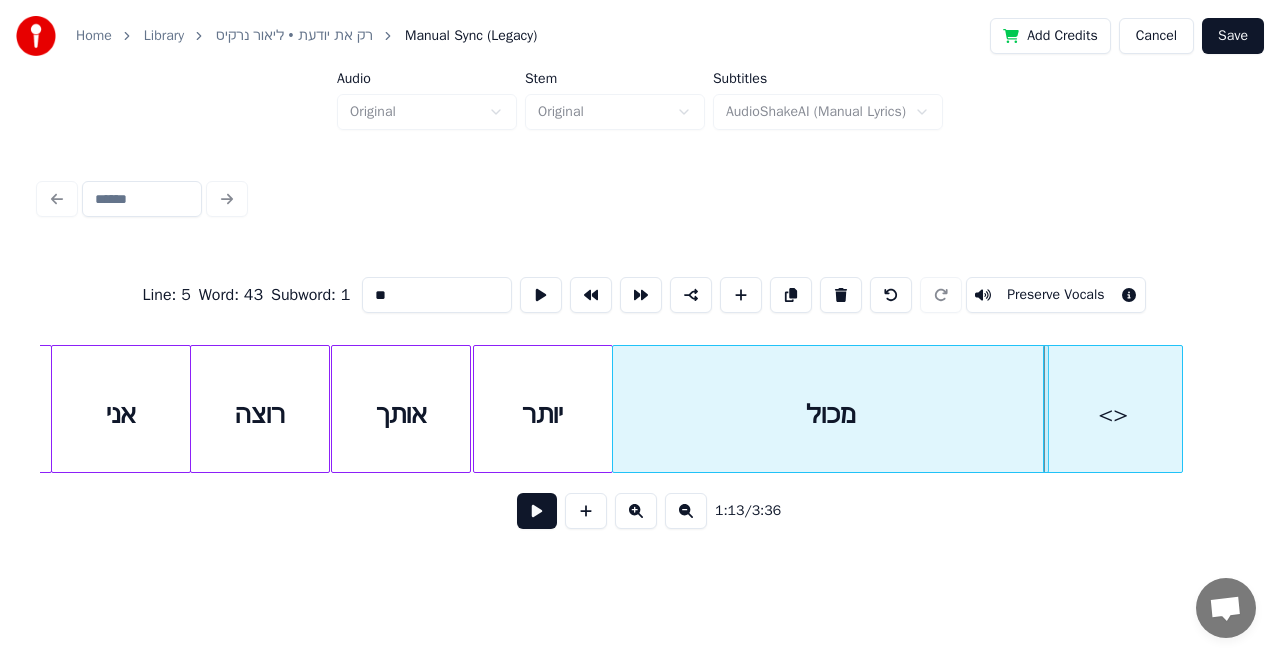 click on "**" at bounding box center (437, 295) 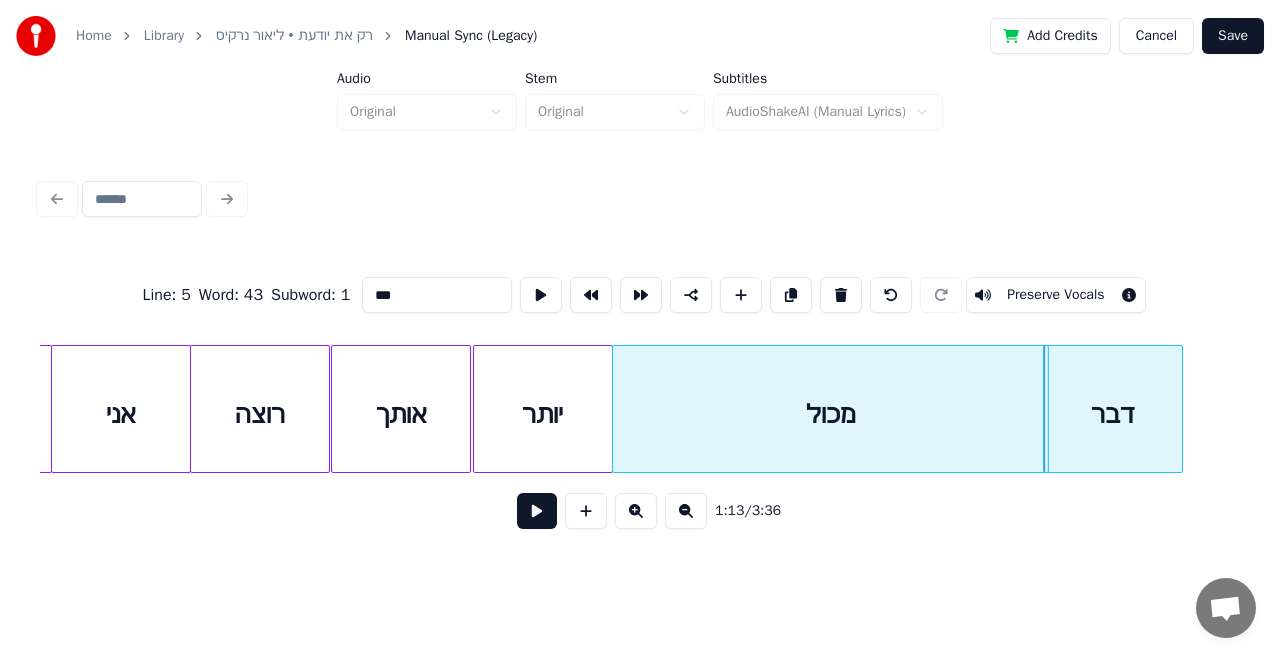 click on "אותך" at bounding box center (401, 414) 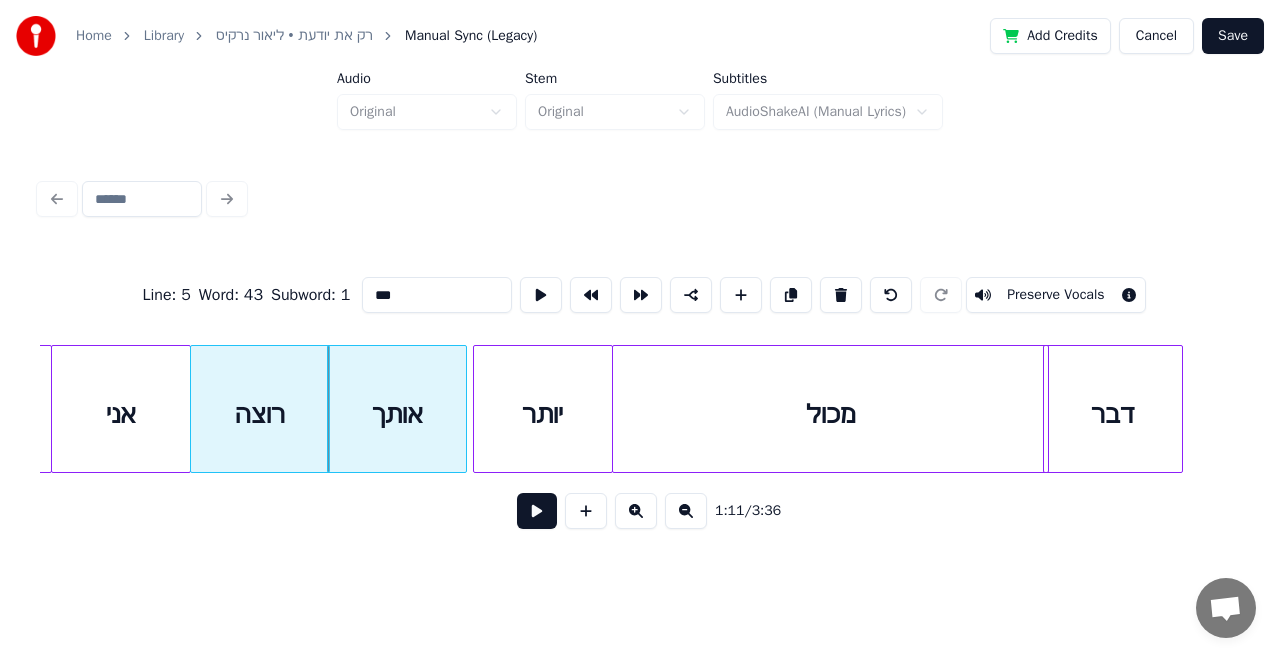 type on "***" 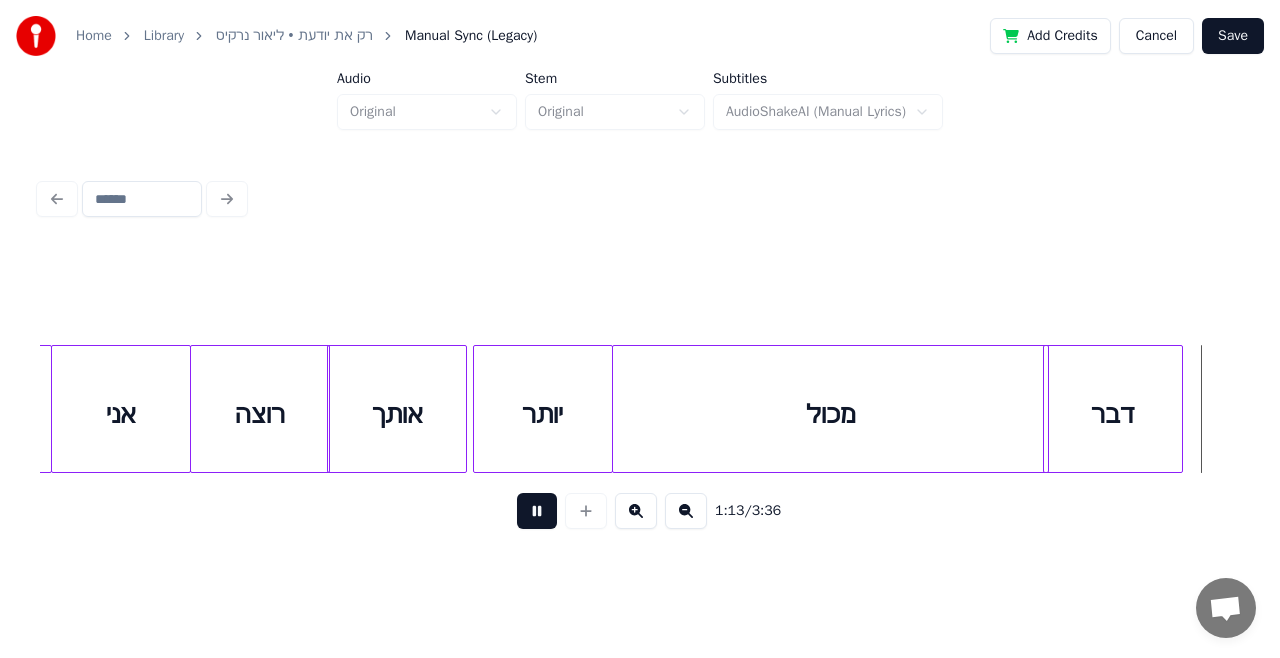scroll, scrollTop: 0, scrollLeft: 25844, axis: horizontal 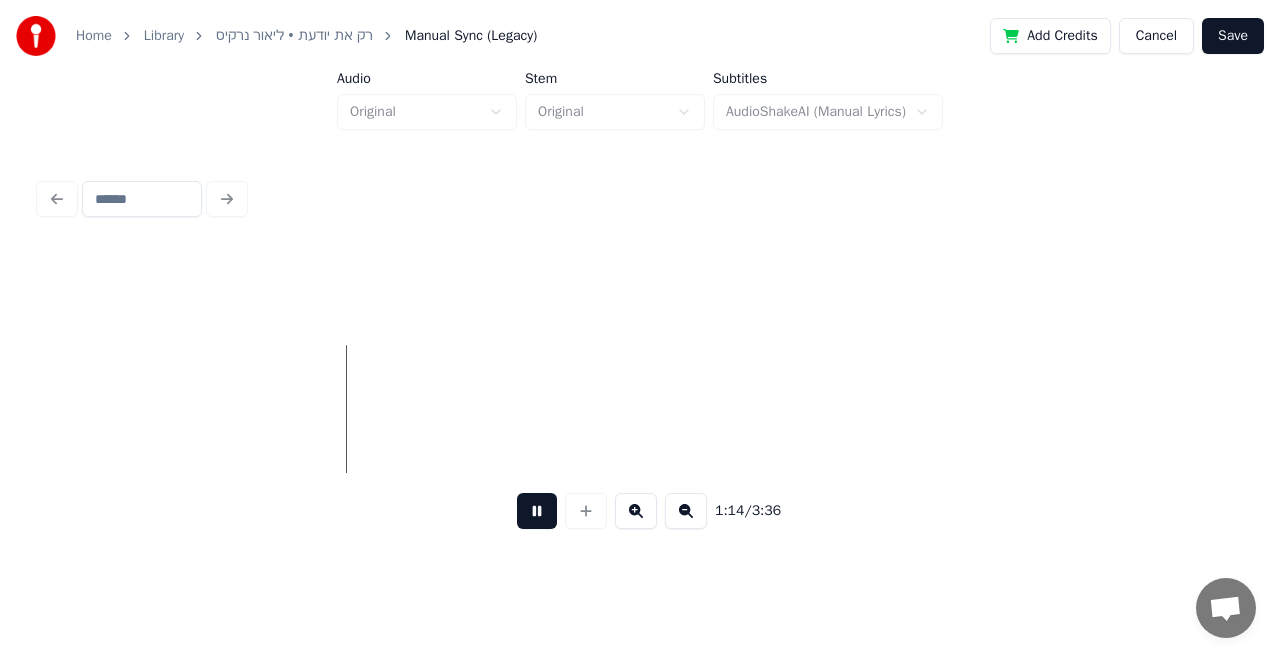 click at bounding box center [537, 511] 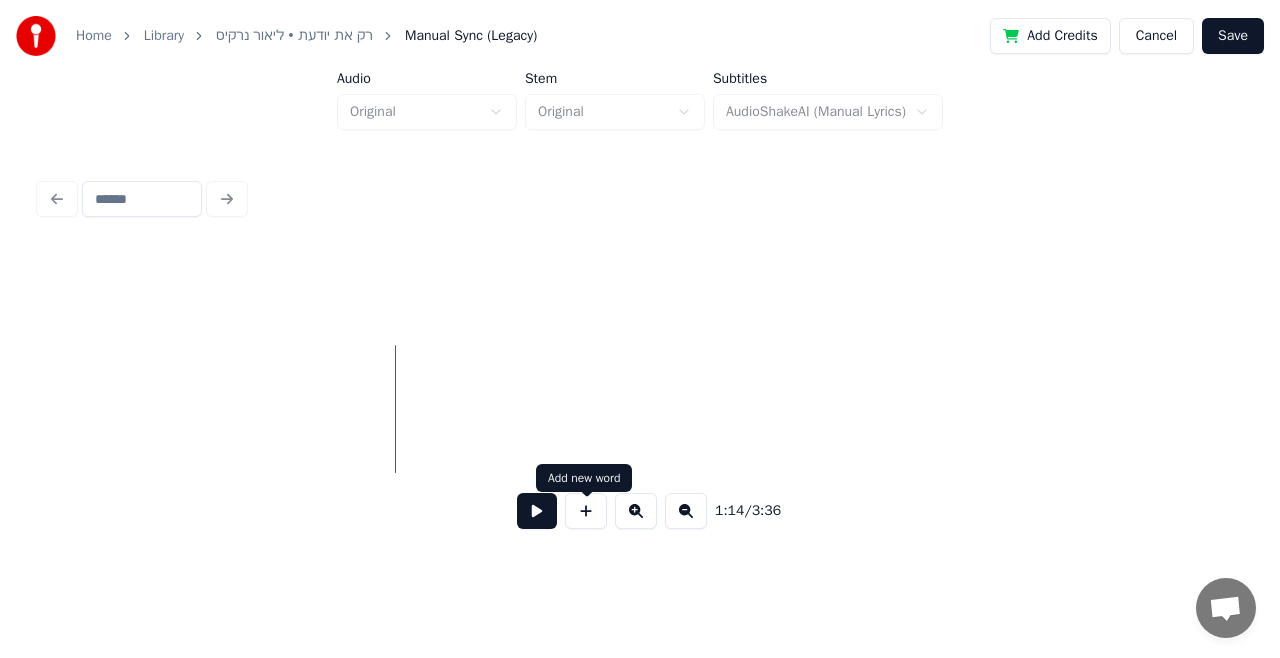 click at bounding box center [586, 511] 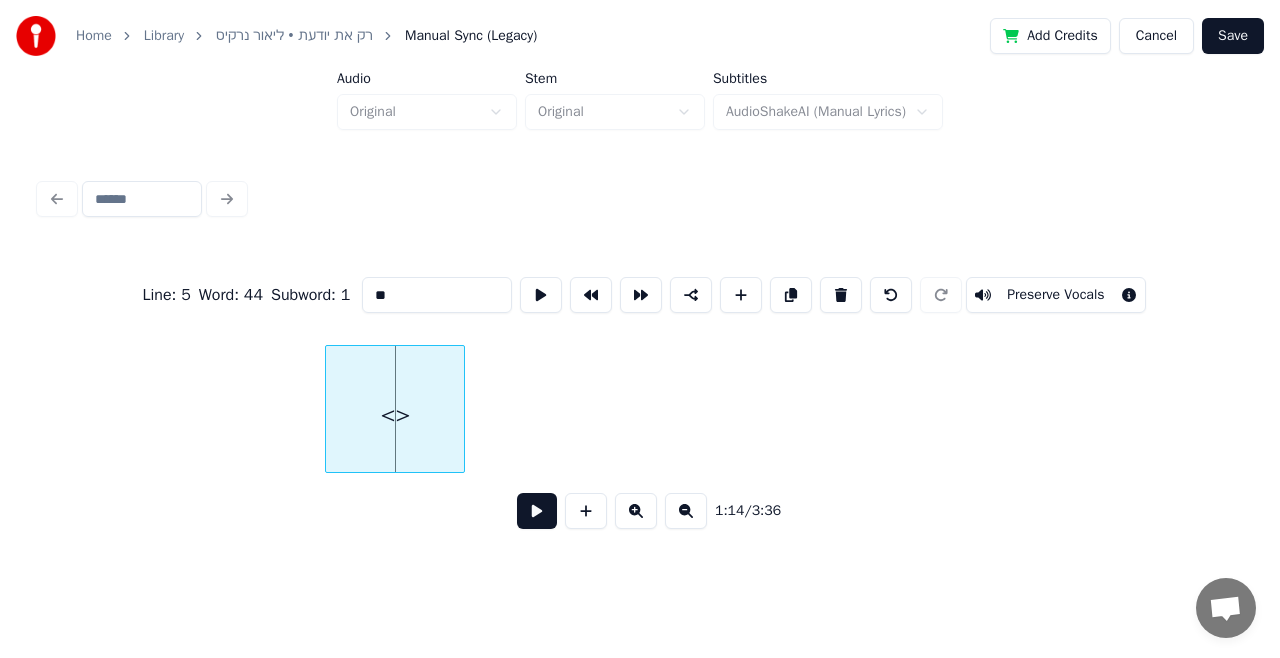 click on "<>" at bounding box center [395, 414] 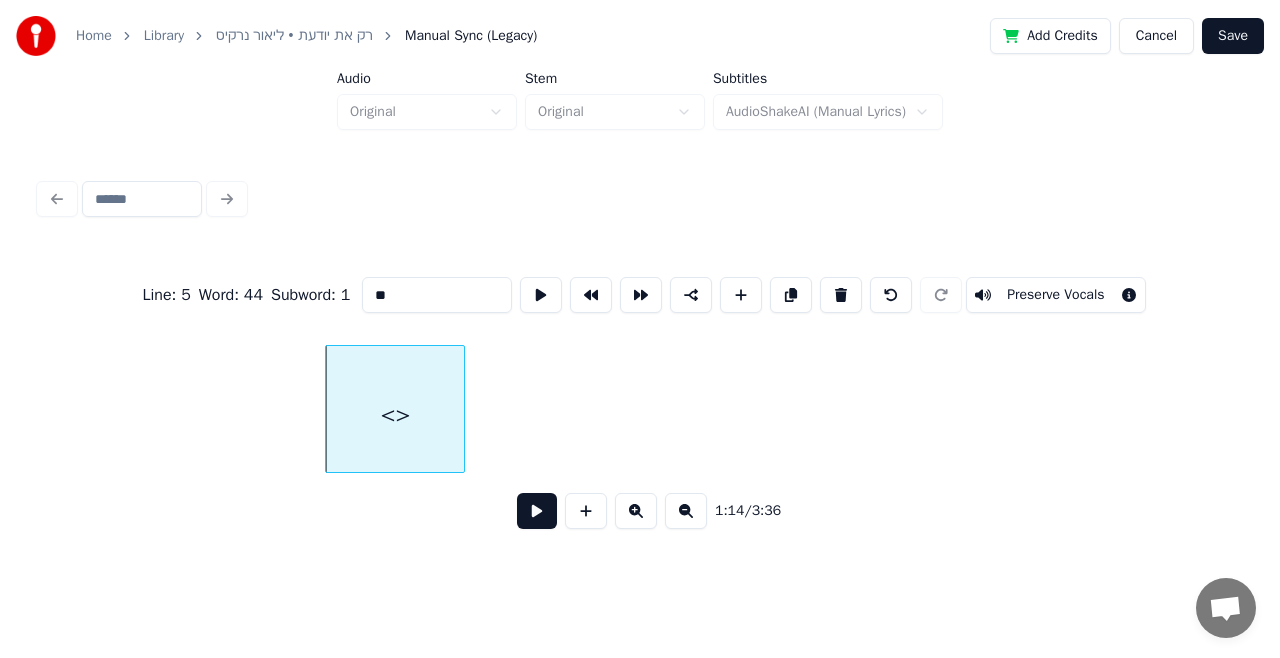 click on "<>" at bounding box center [12064, 409] 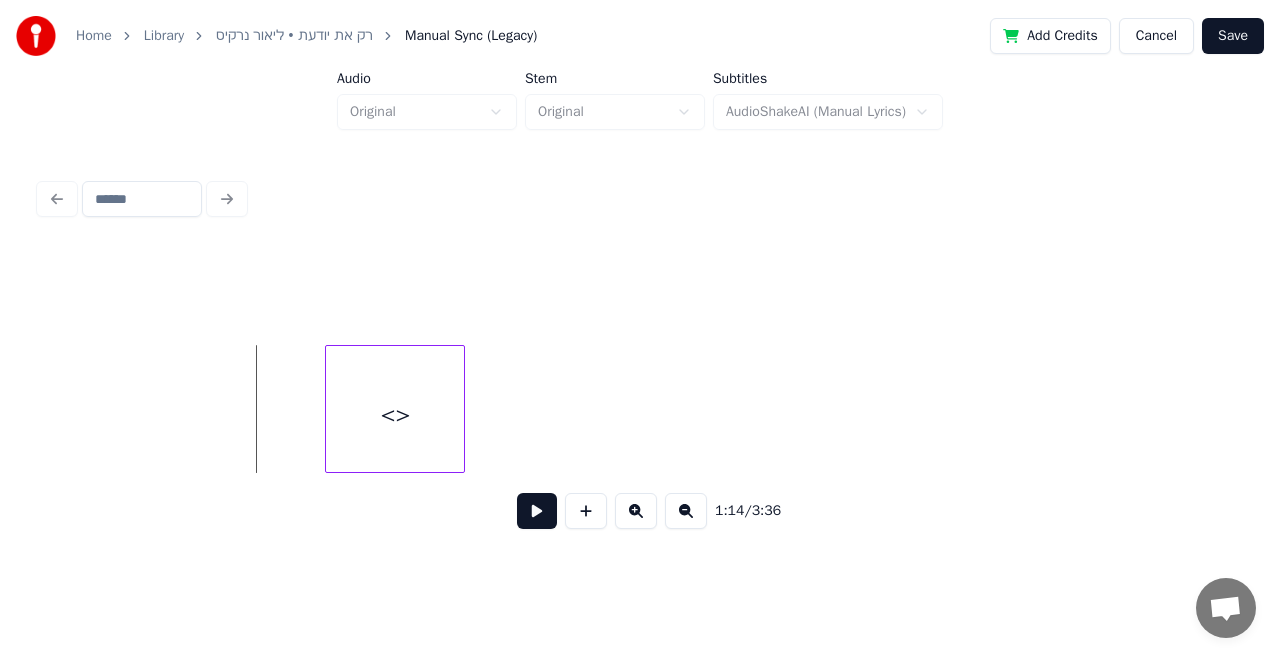click at bounding box center [537, 511] 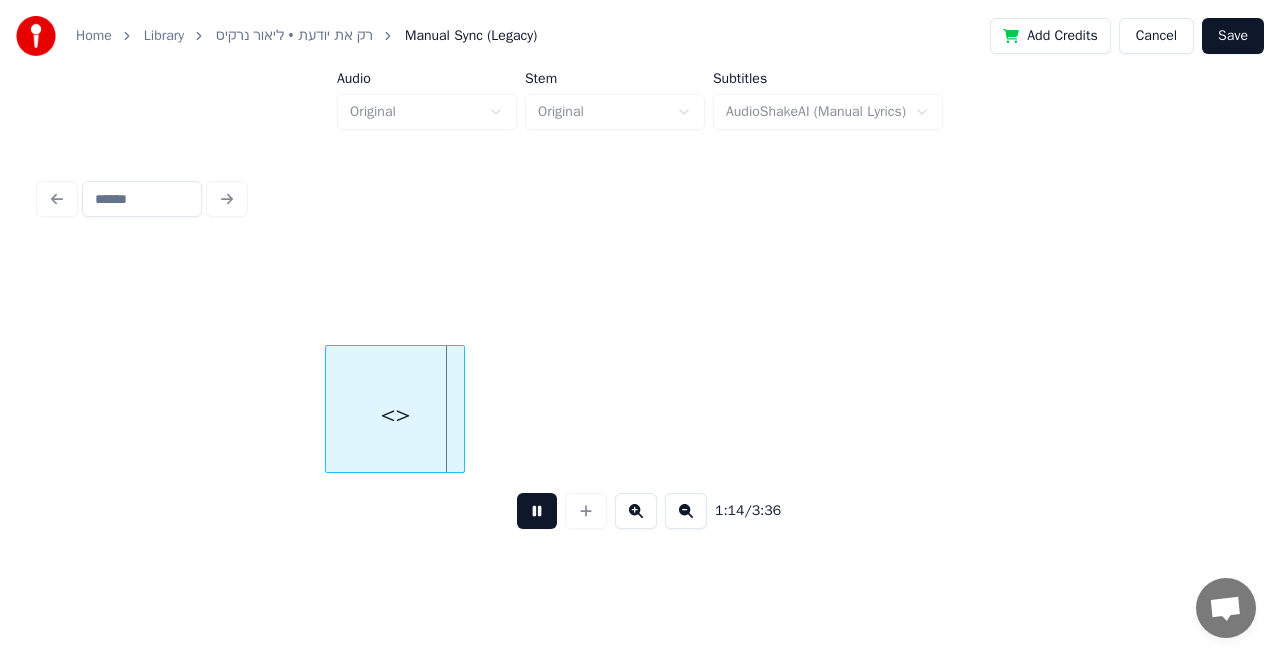 click at bounding box center [537, 511] 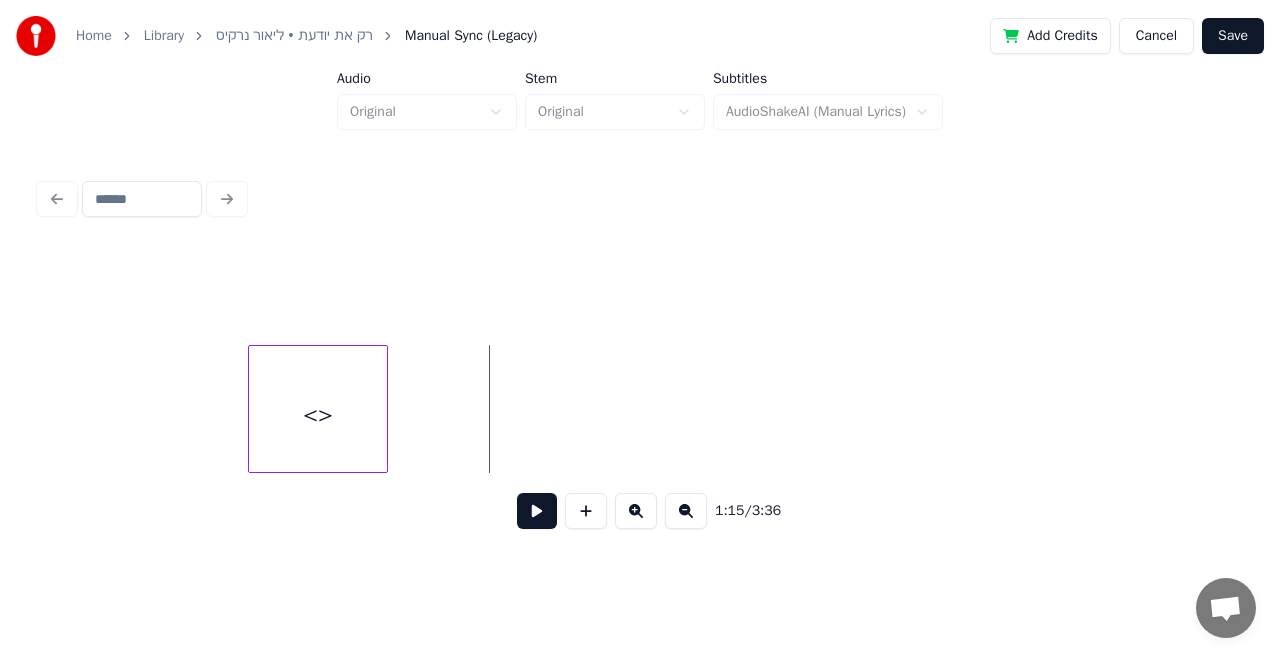 click on "<>" at bounding box center (318, 414) 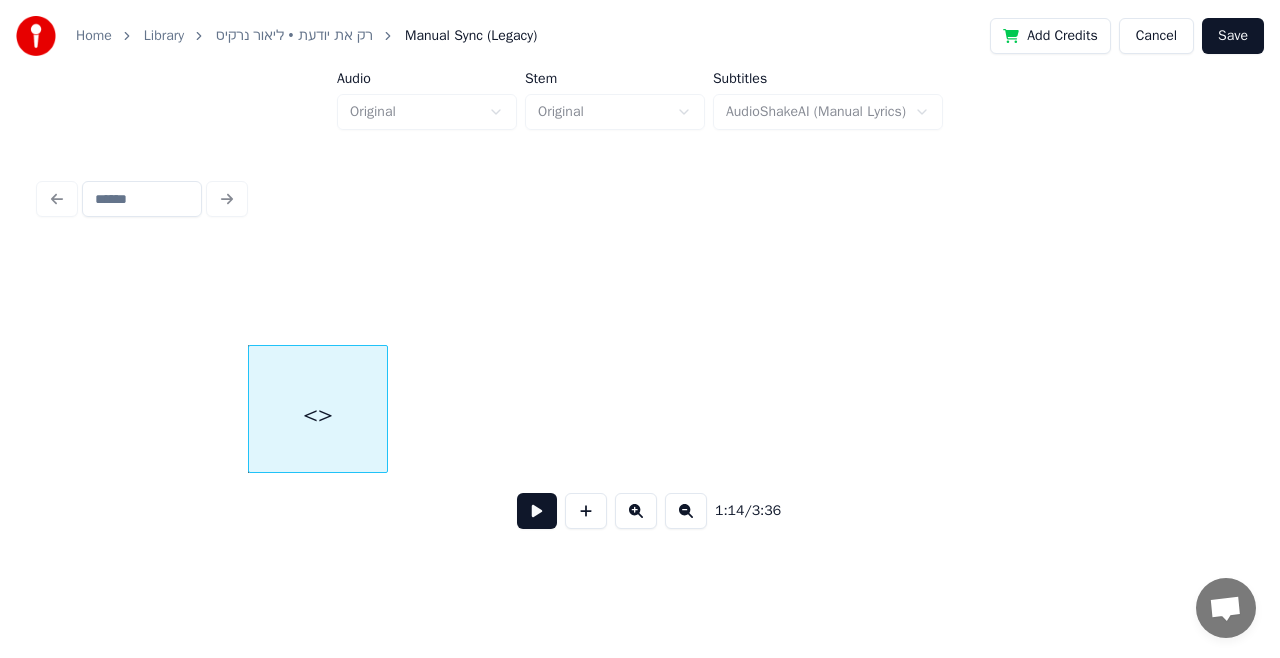 click on "<>" at bounding box center (12064, 409) 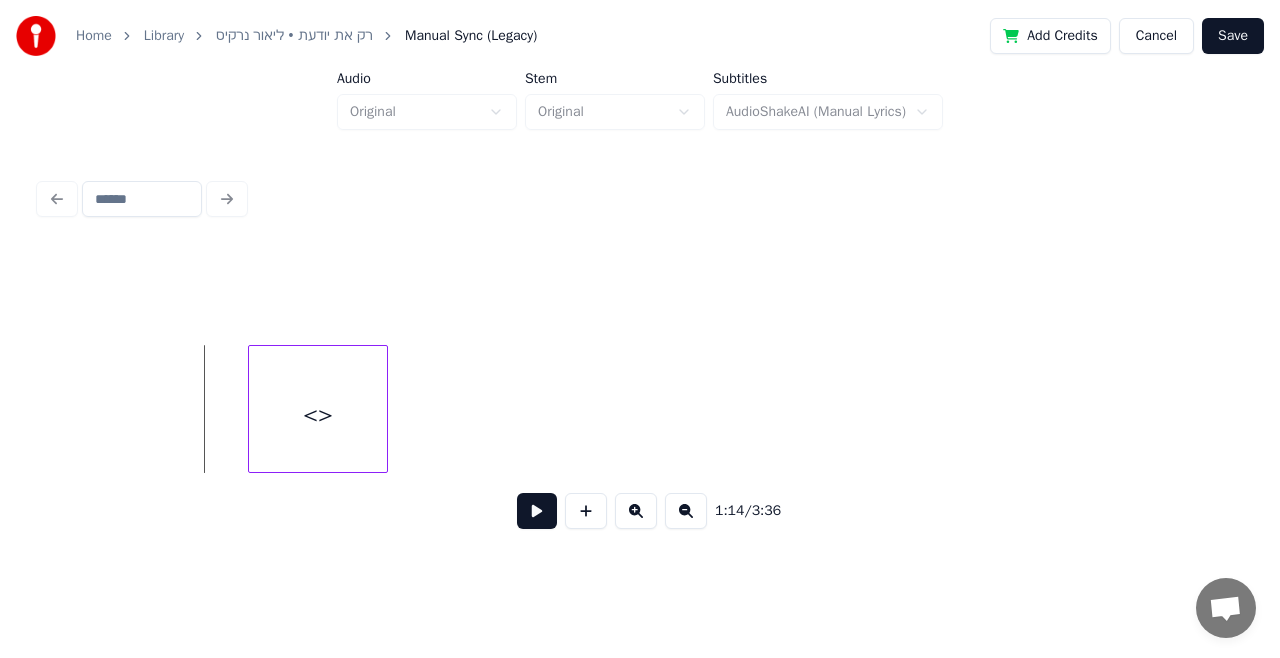 click at bounding box center (537, 511) 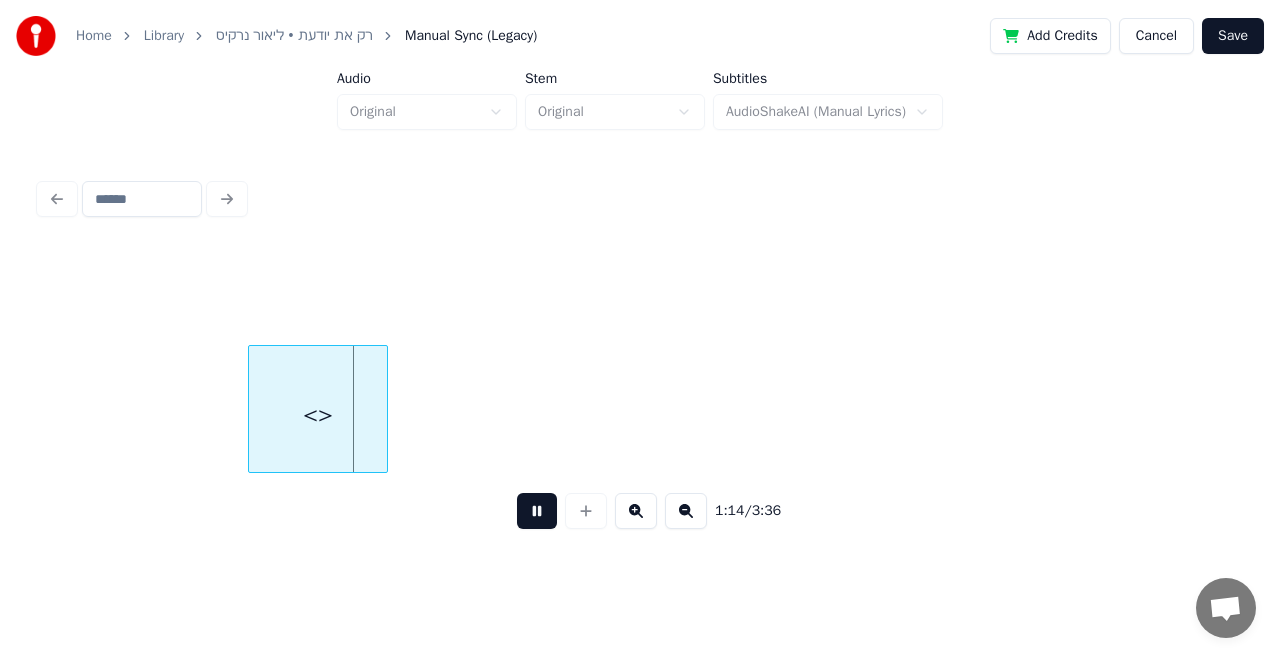 click at bounding box center [537, 511] 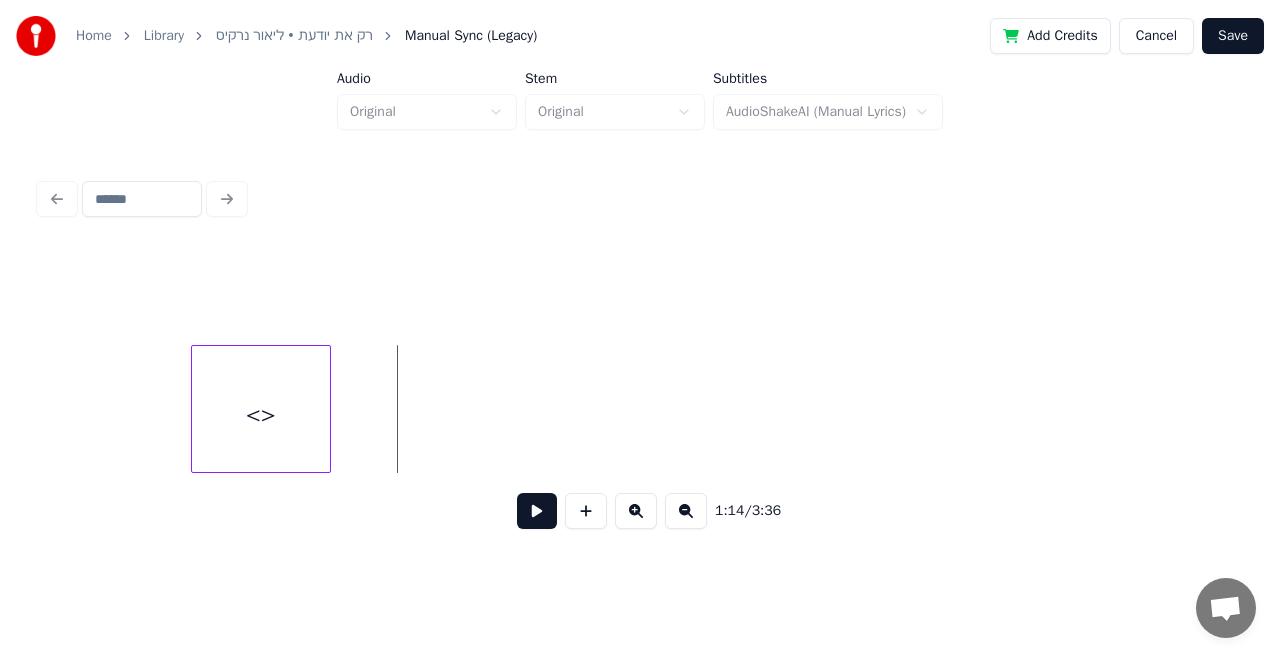 click on "<>" at bounding box center [261, 414] 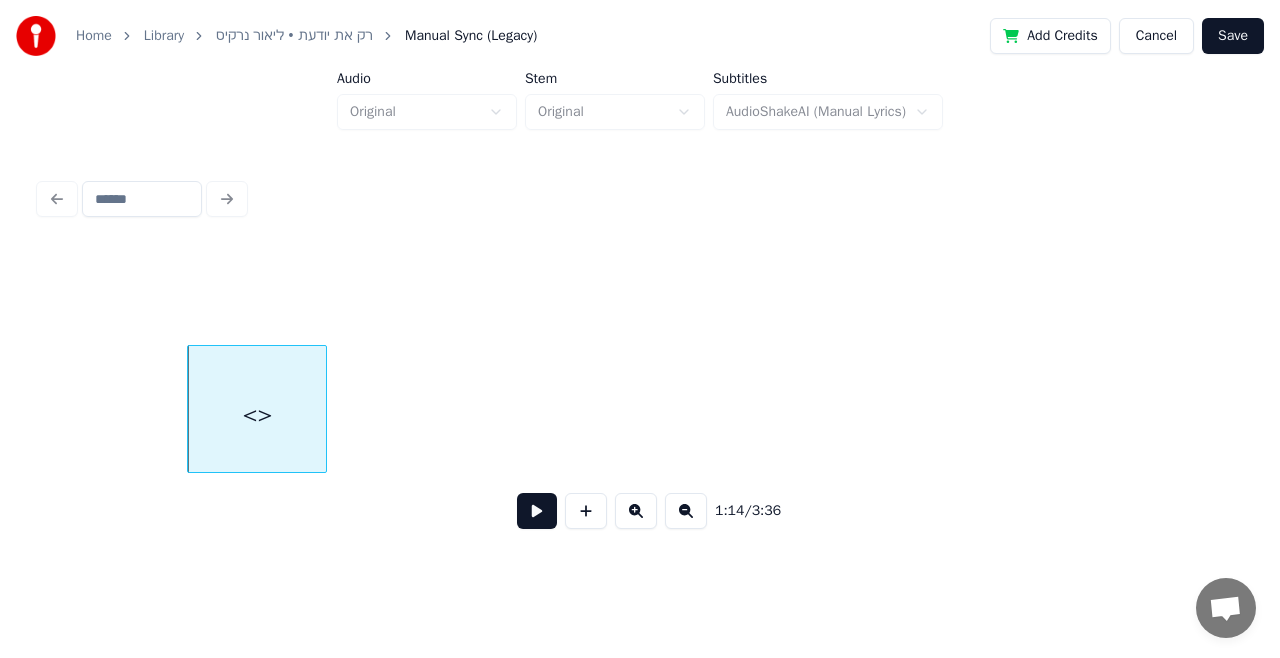 click at bounding box center [537, 511] 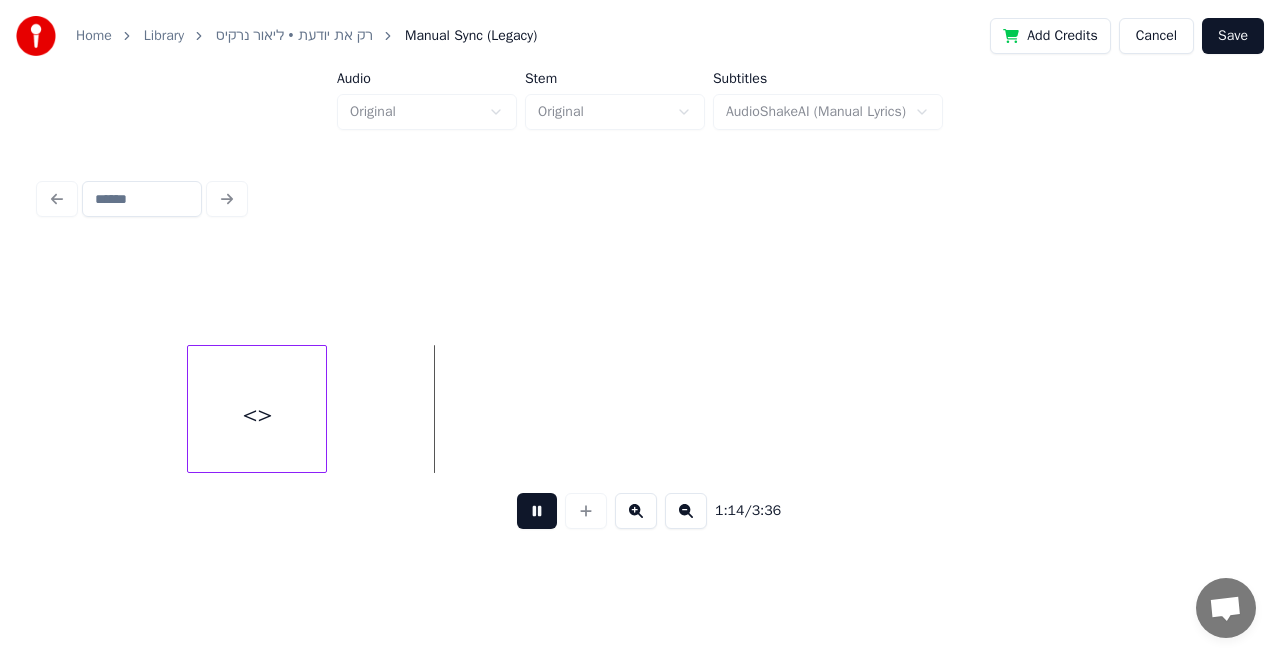 click at bounding box center [537, 511] 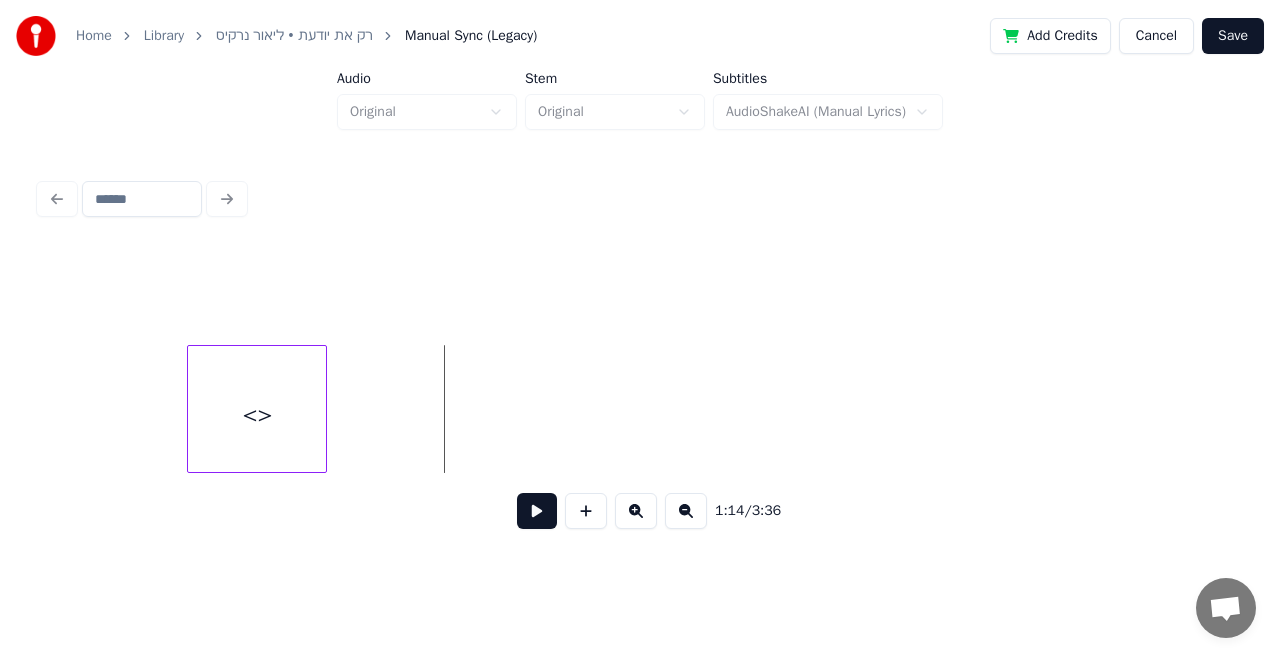 click on "<>" at bounding box center [257, 414] 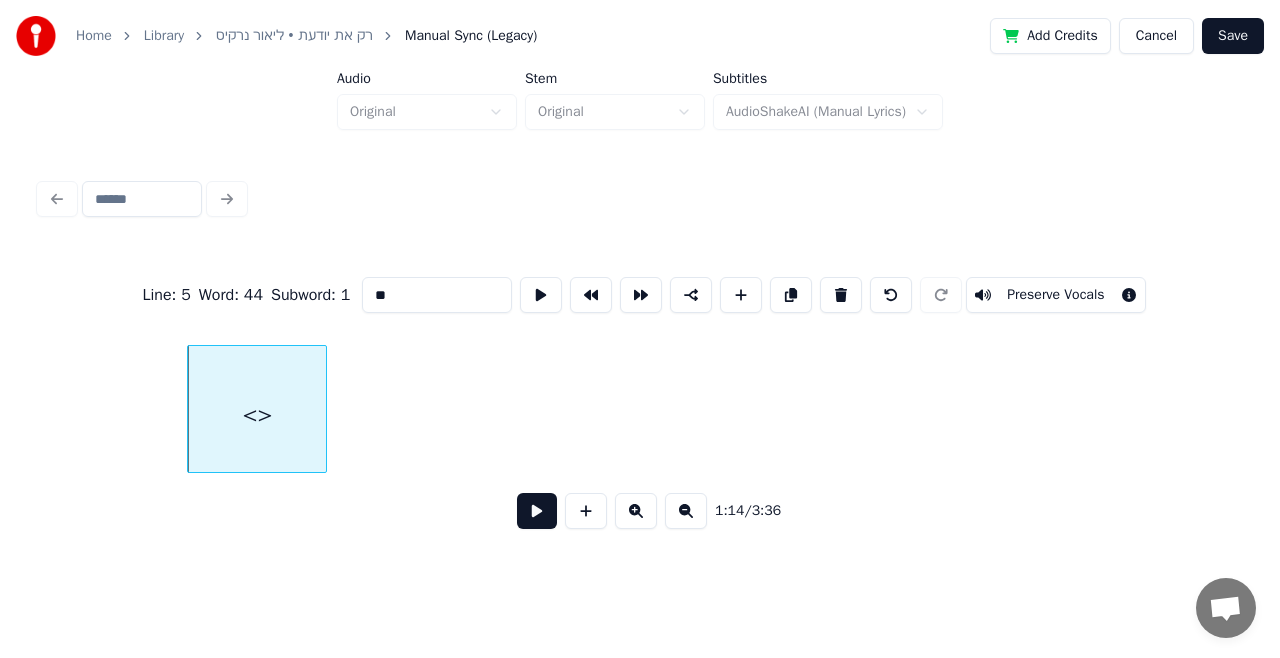 click on "**" at bounding box center [437, 295] 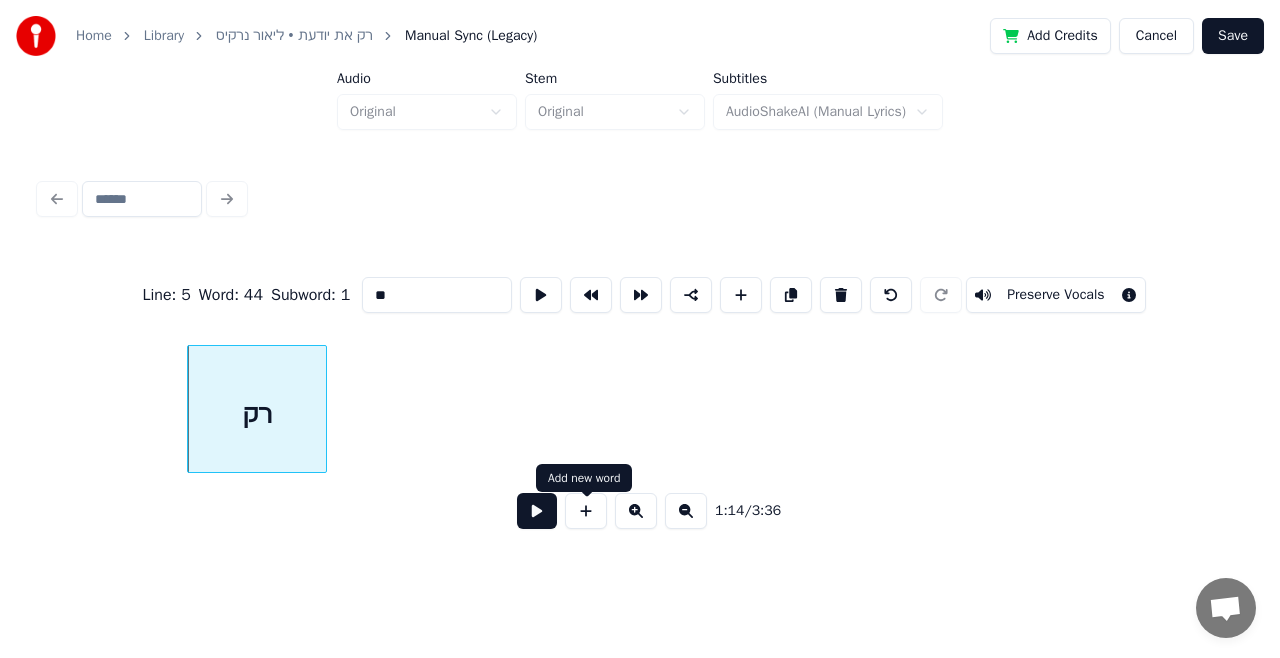 click at bounding box center (586, 511) 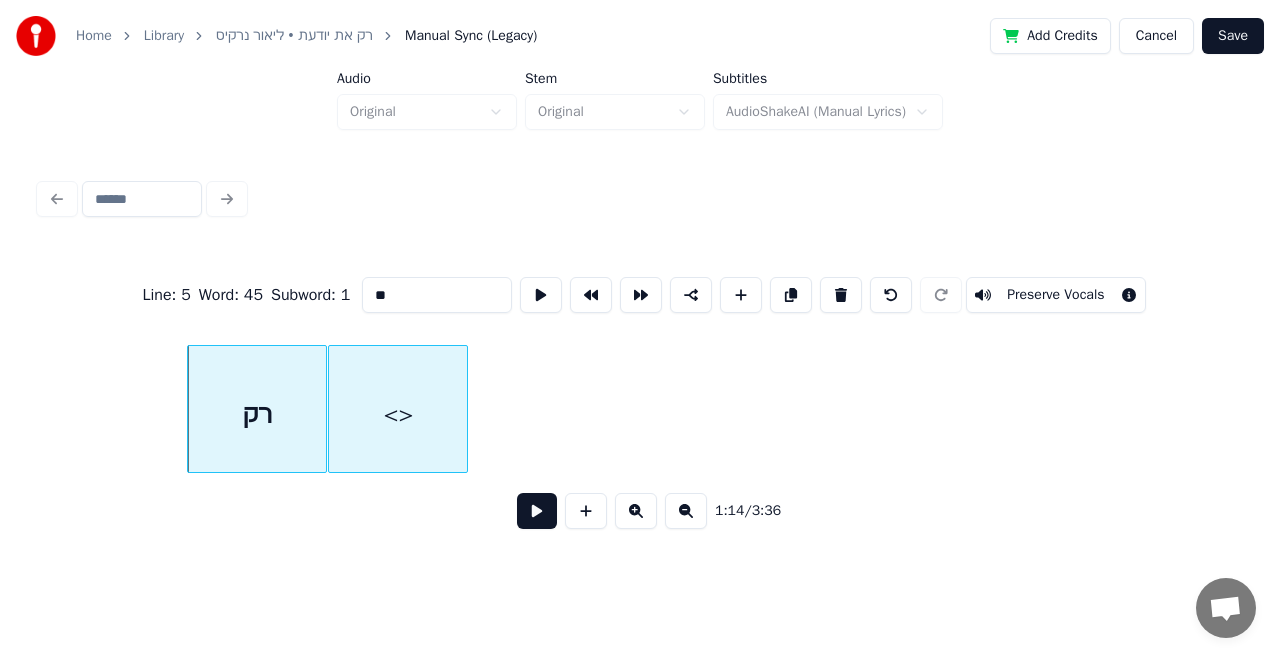 click on "<>" at bounding box center [398, 414] 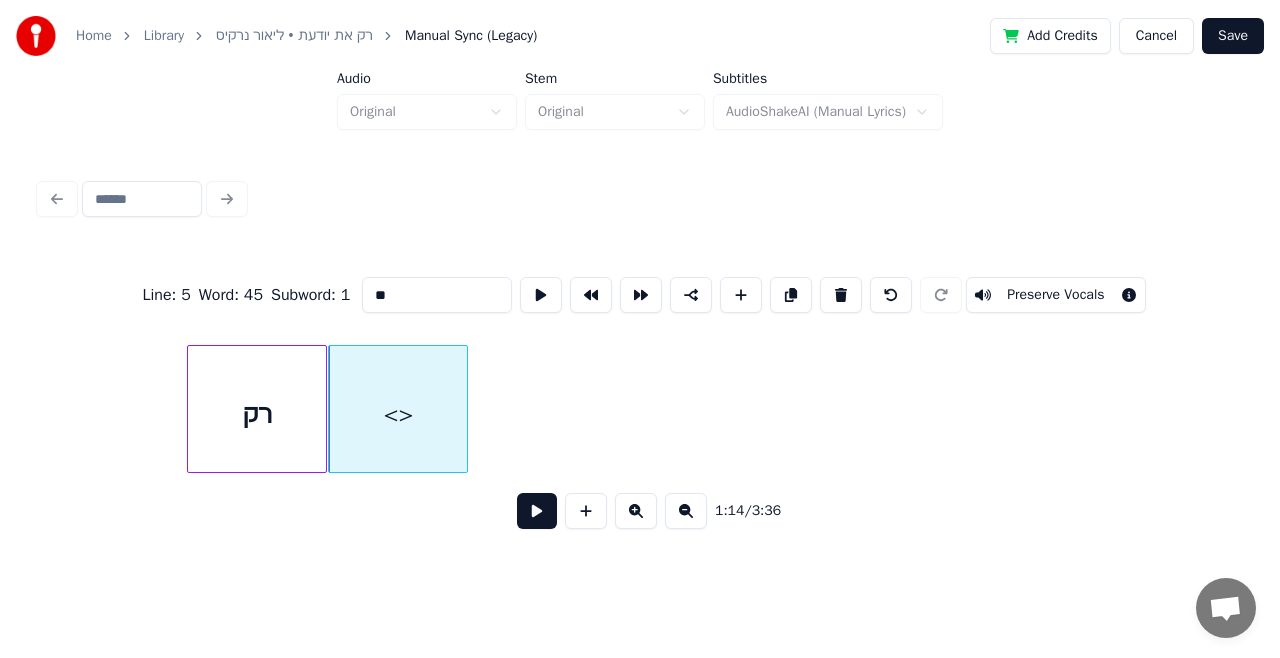 click on "**" at bounding box center (437, 295) 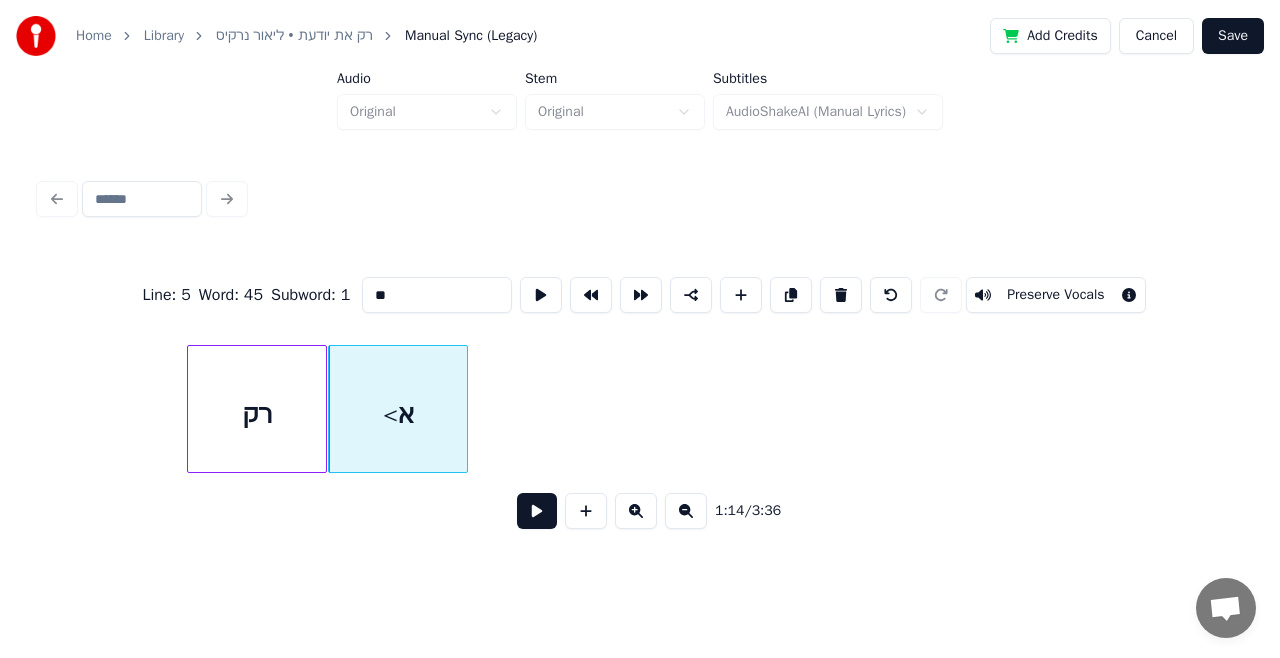type on "*" 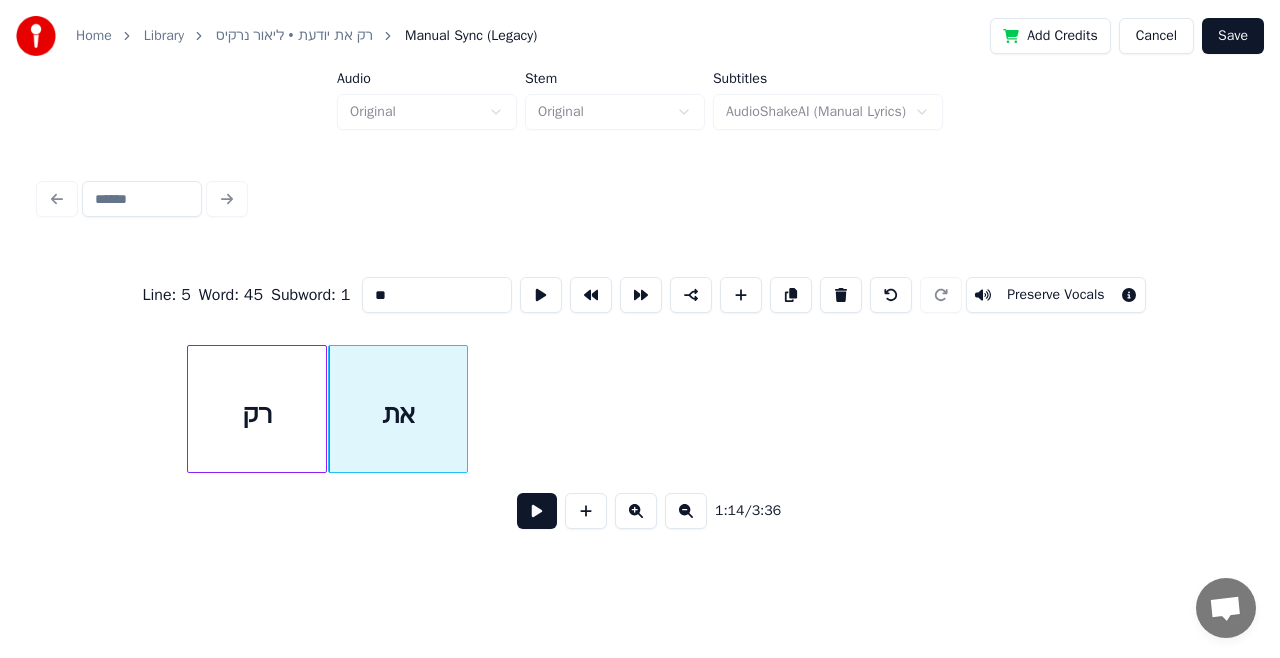 click on "1:14  /  3:36" at bounding box center (640, 511) 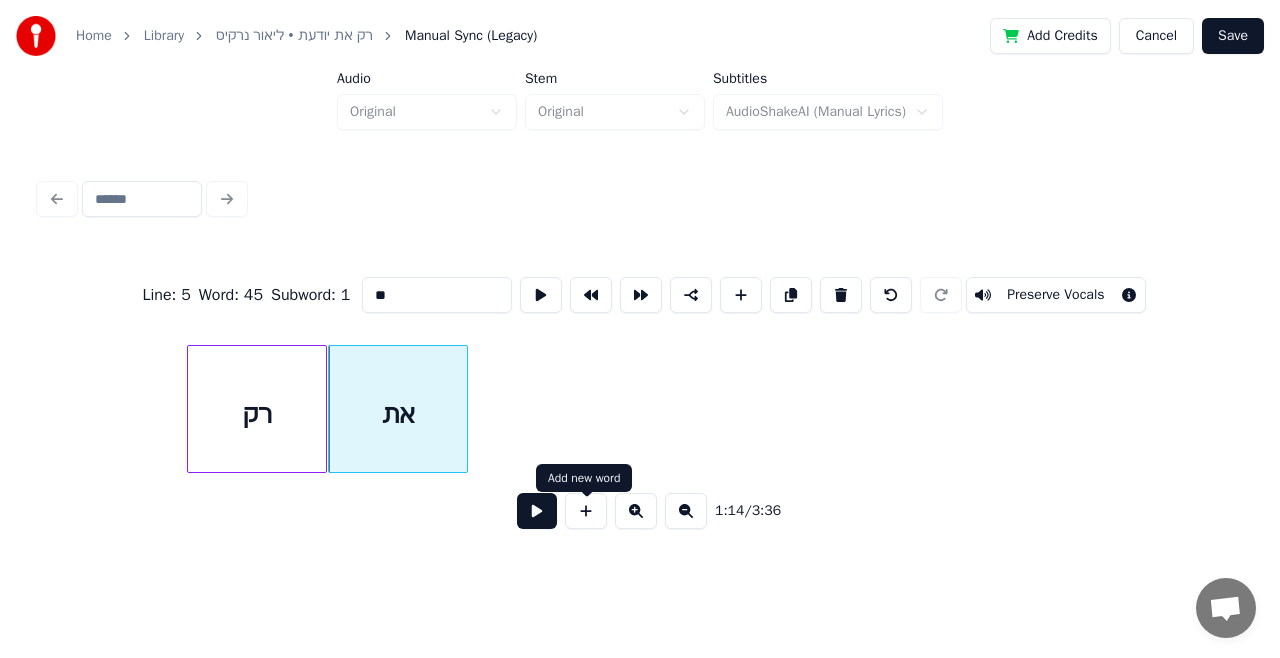 click at bounding box center (586, 511) 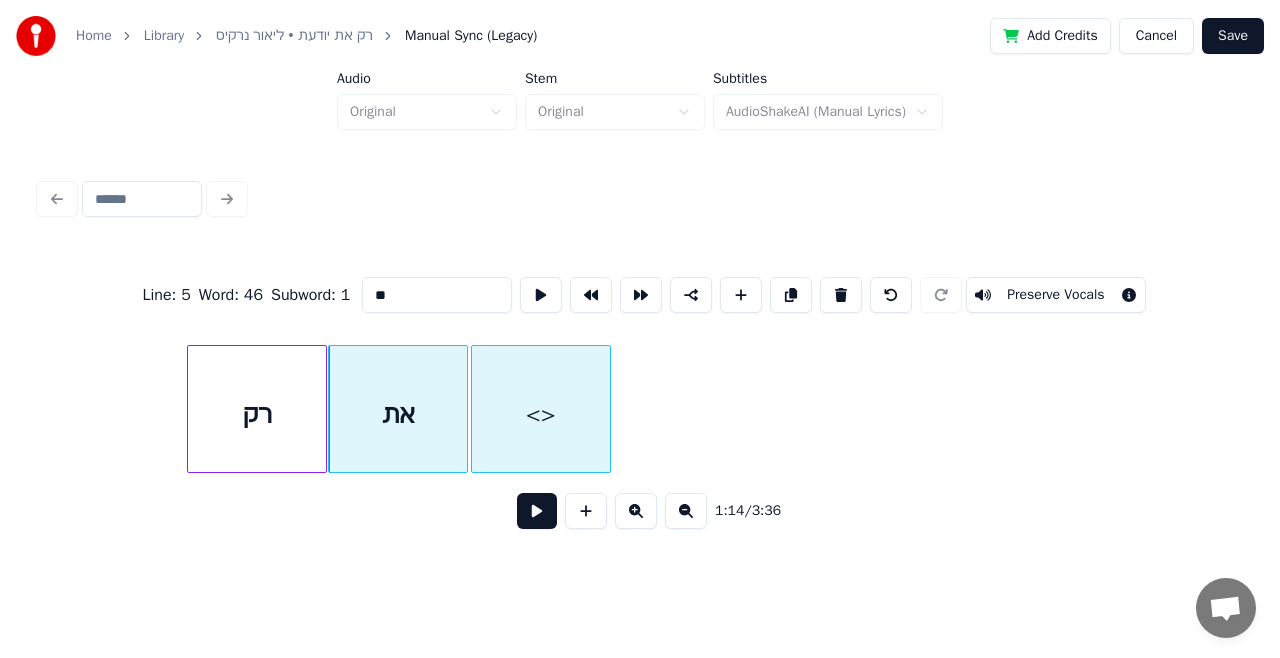 click on "<>" at bounding box center (541, 414) 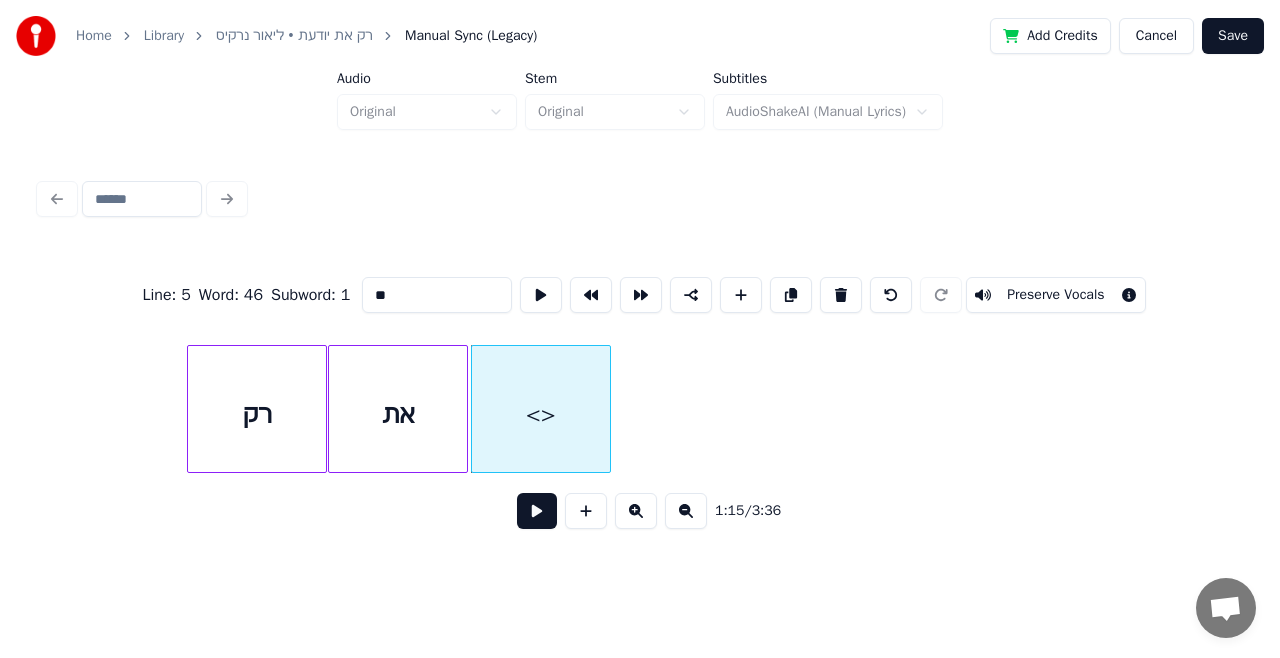 click on "**" at bounding box center [437, 295] 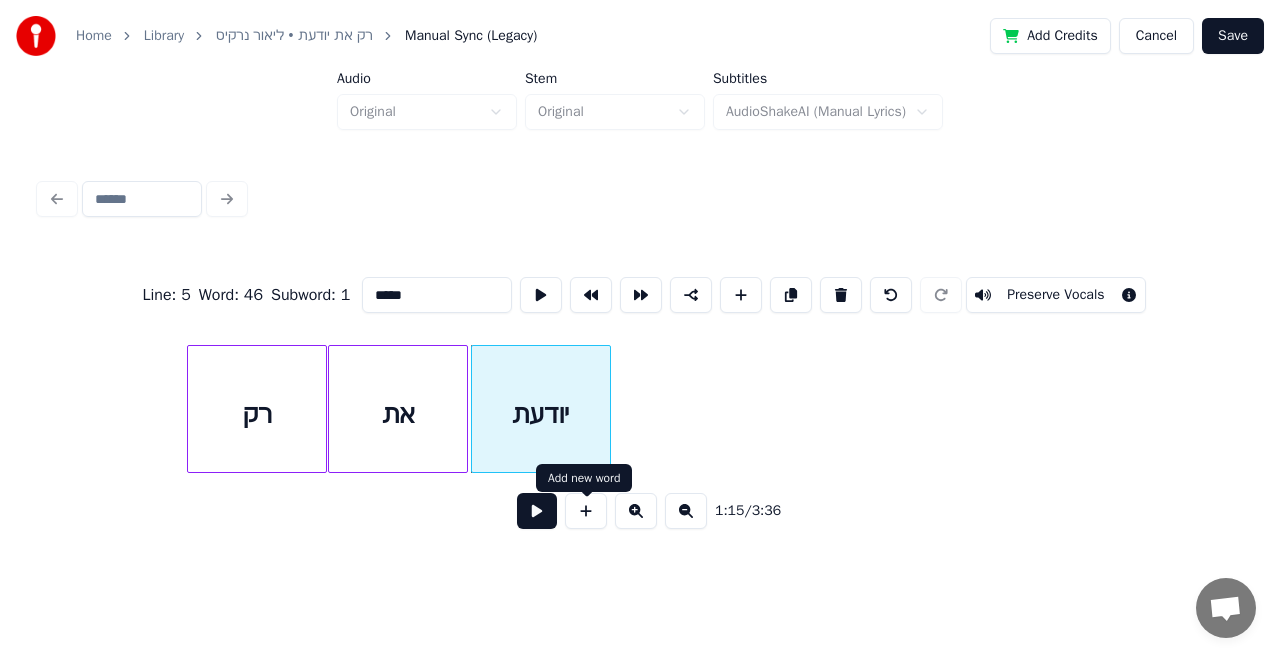 click at bounding box center (586, 511) 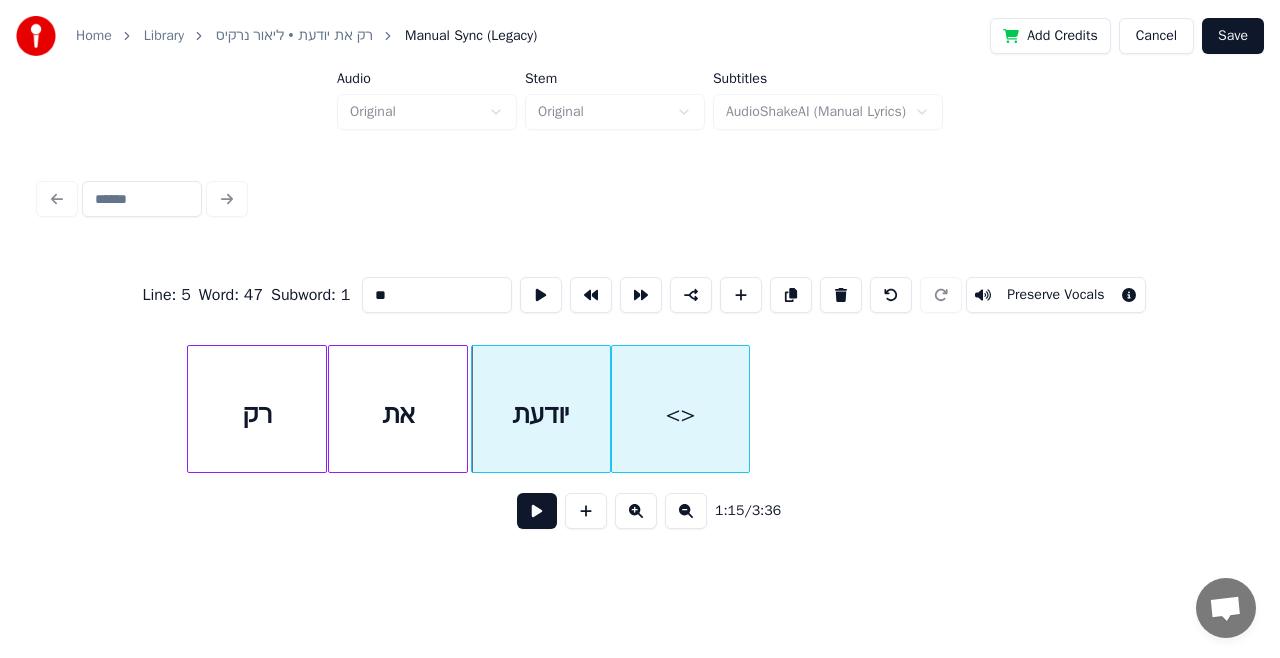 click on "<>" at bounding box center (681, 414) 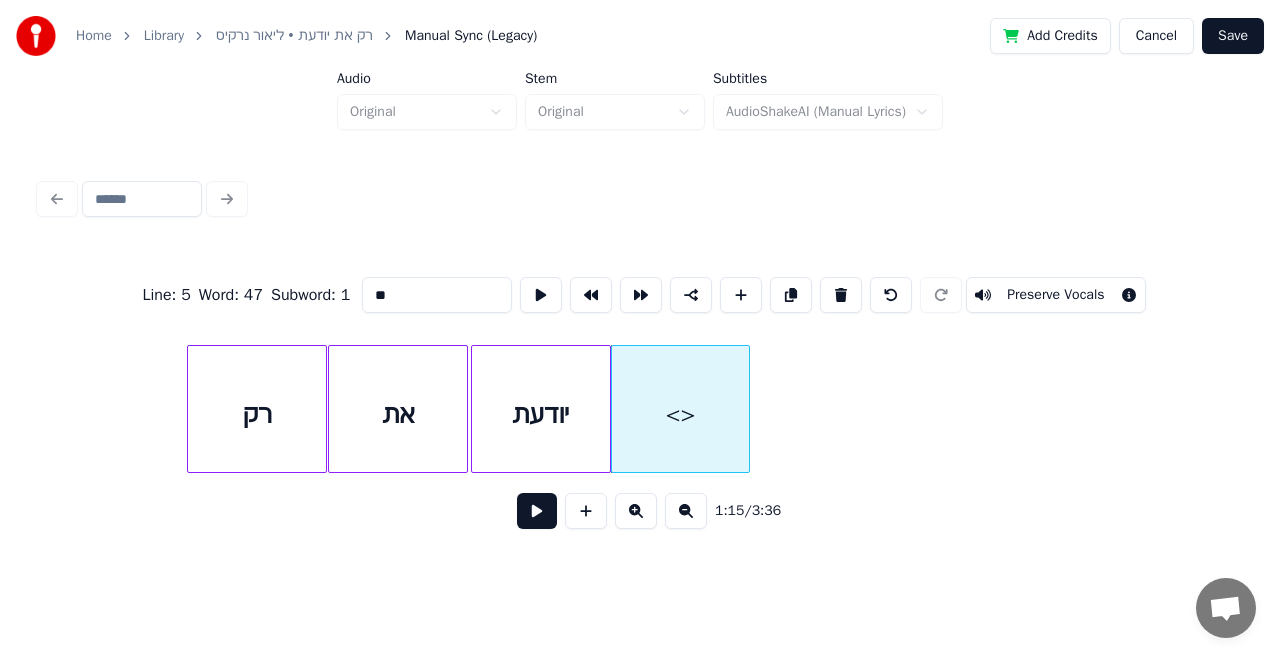 click on "**" at bounding box center [437, 295] 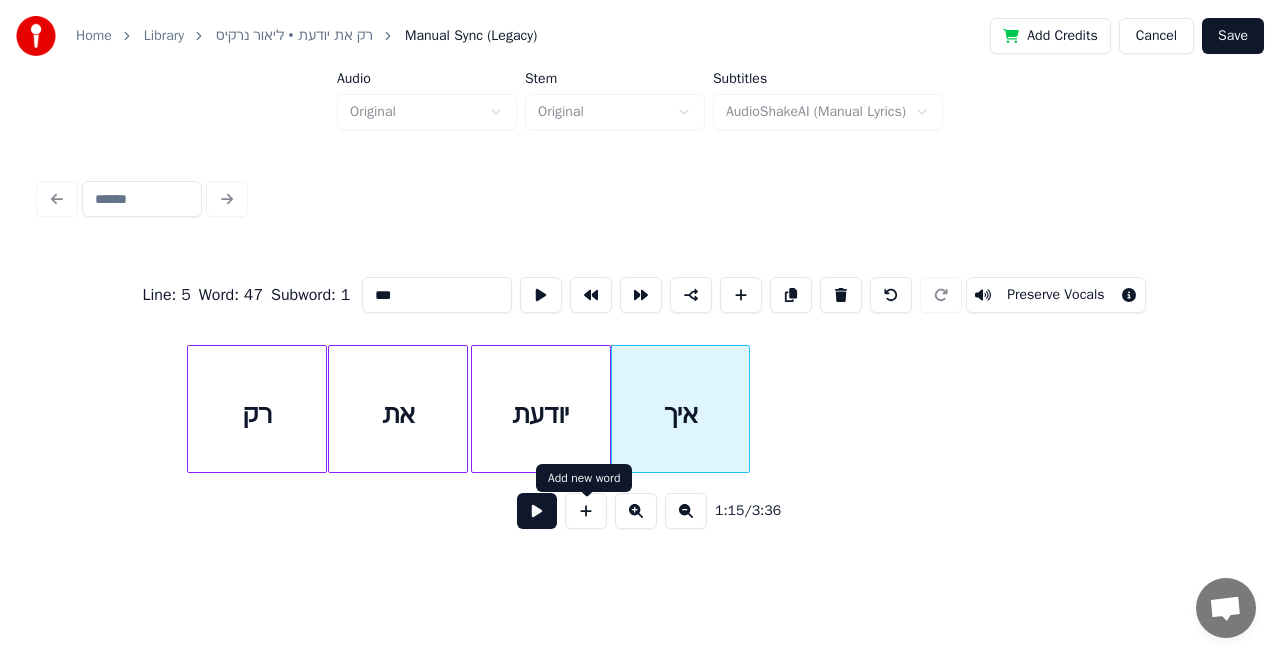 click at bounding box center (586, 511) 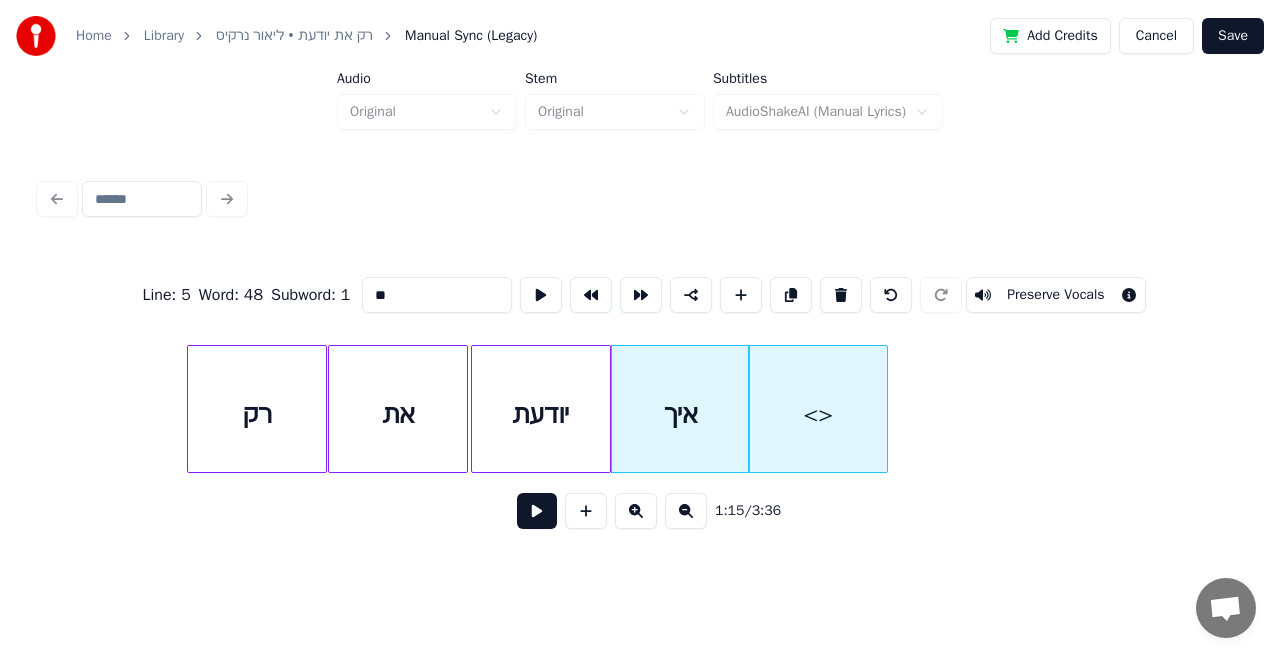 click on "<>" at bounding box center (818, 414) 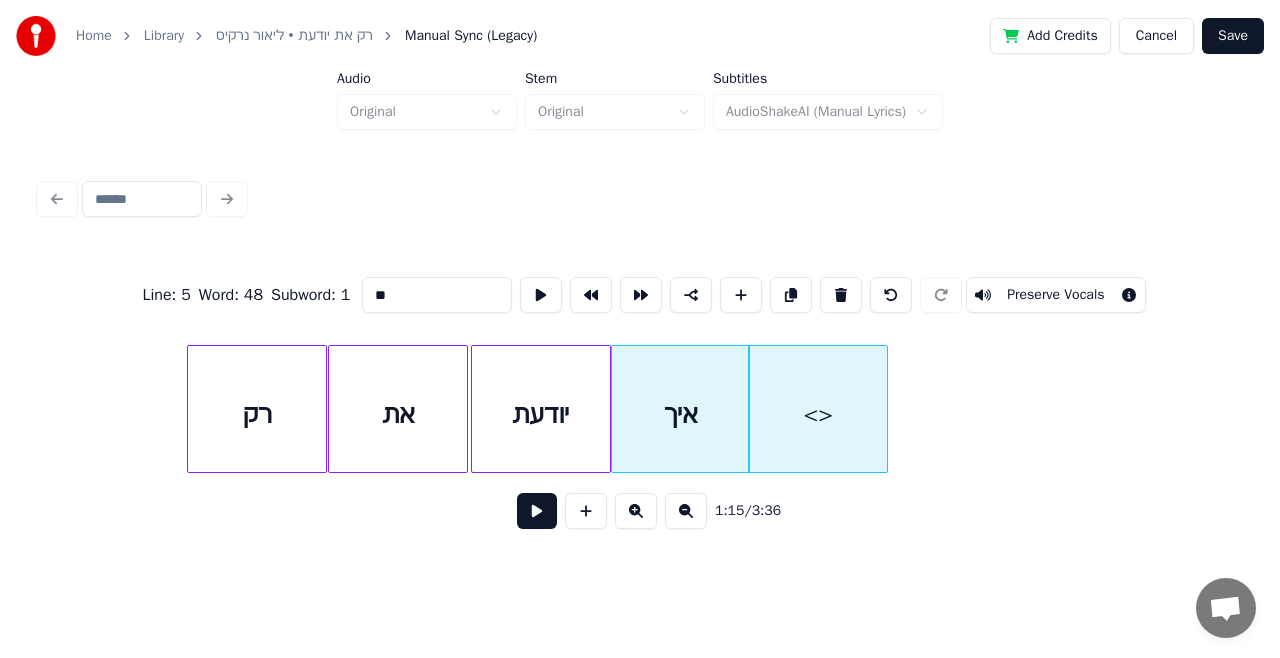 click on "**" at bounding box center (437, 295) 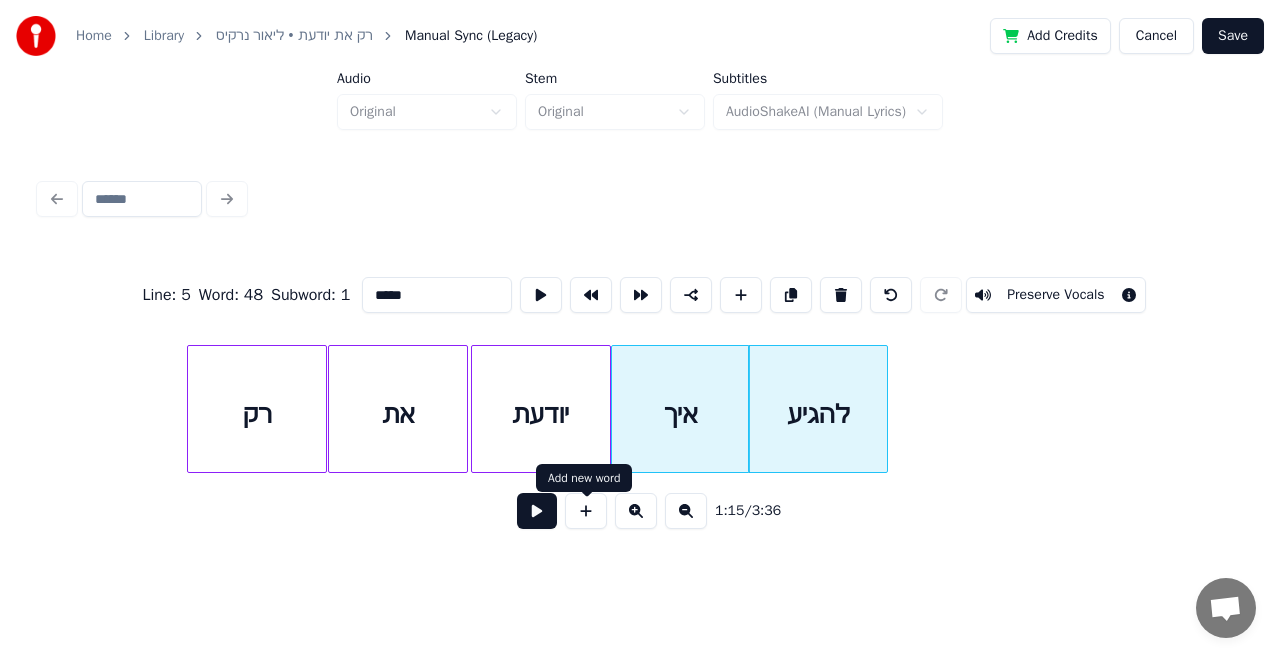 click at bounding box center (586, 511) 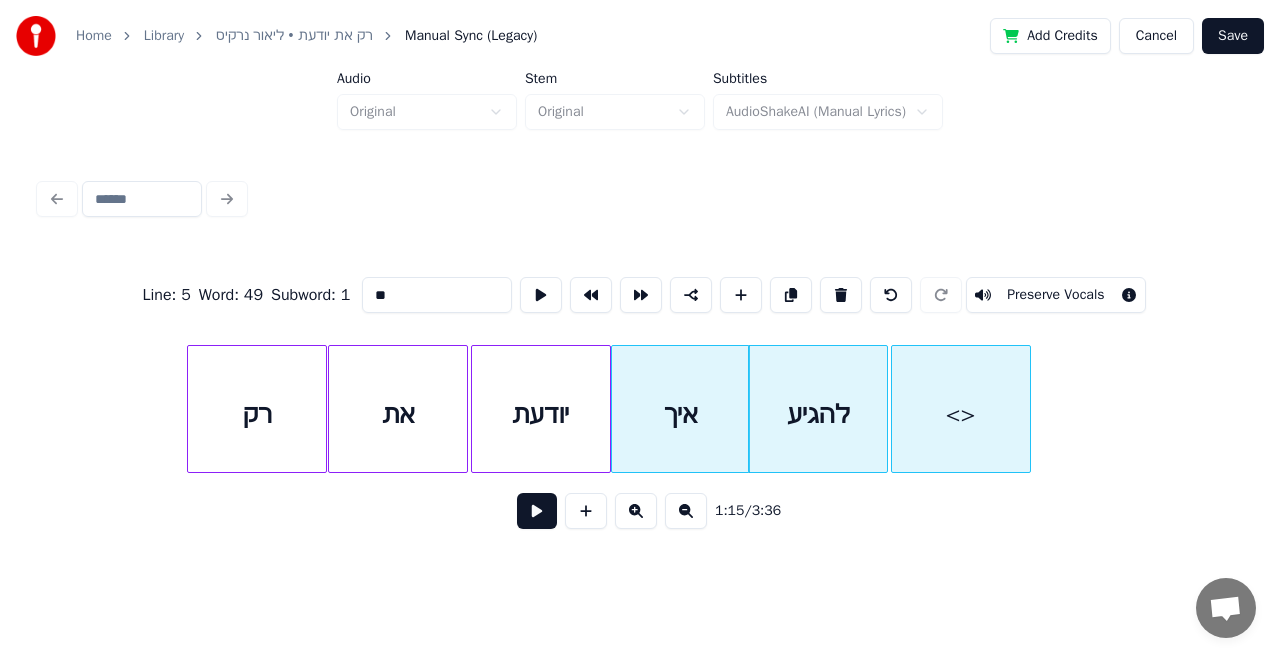 click on "<>" at bounding box center (961, 414) 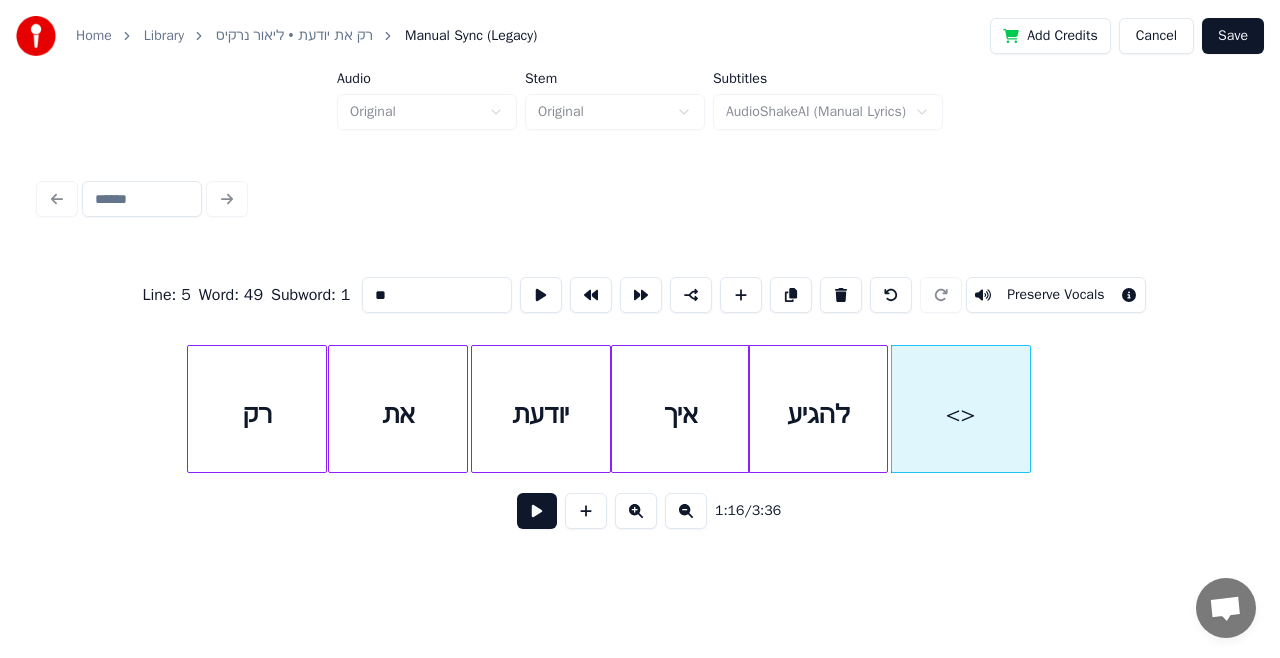 click on "**" at bounding box center [437, 295] 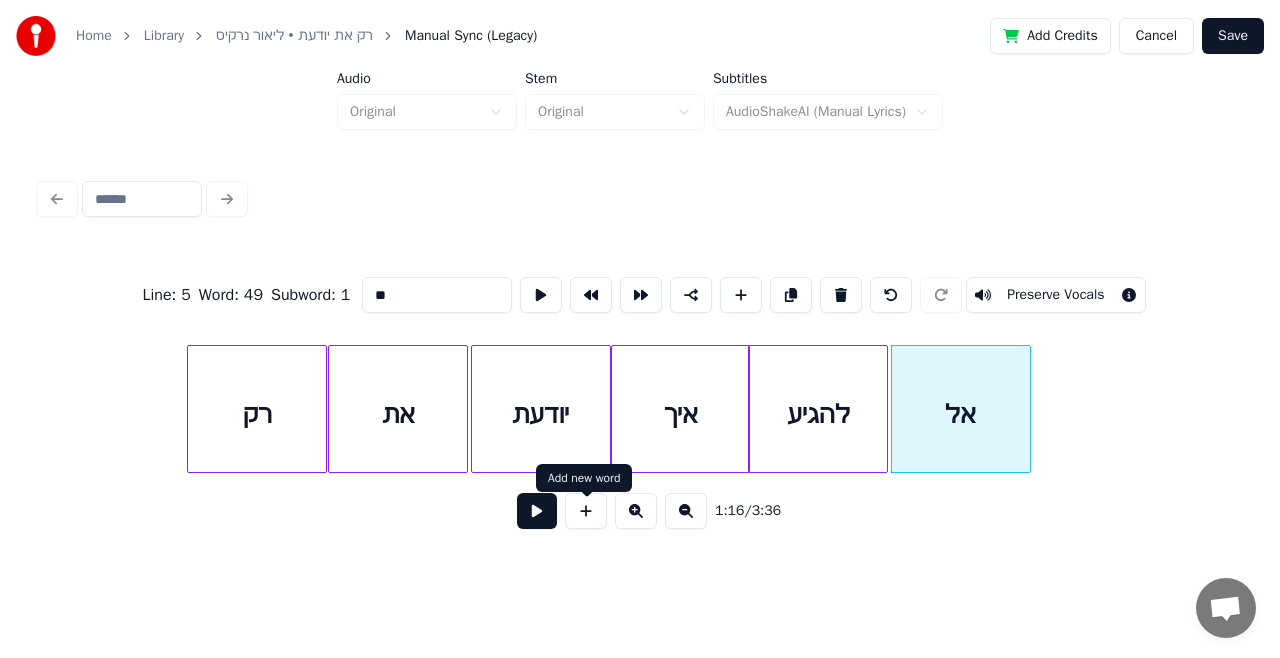 click at bounding box center [586, 511] 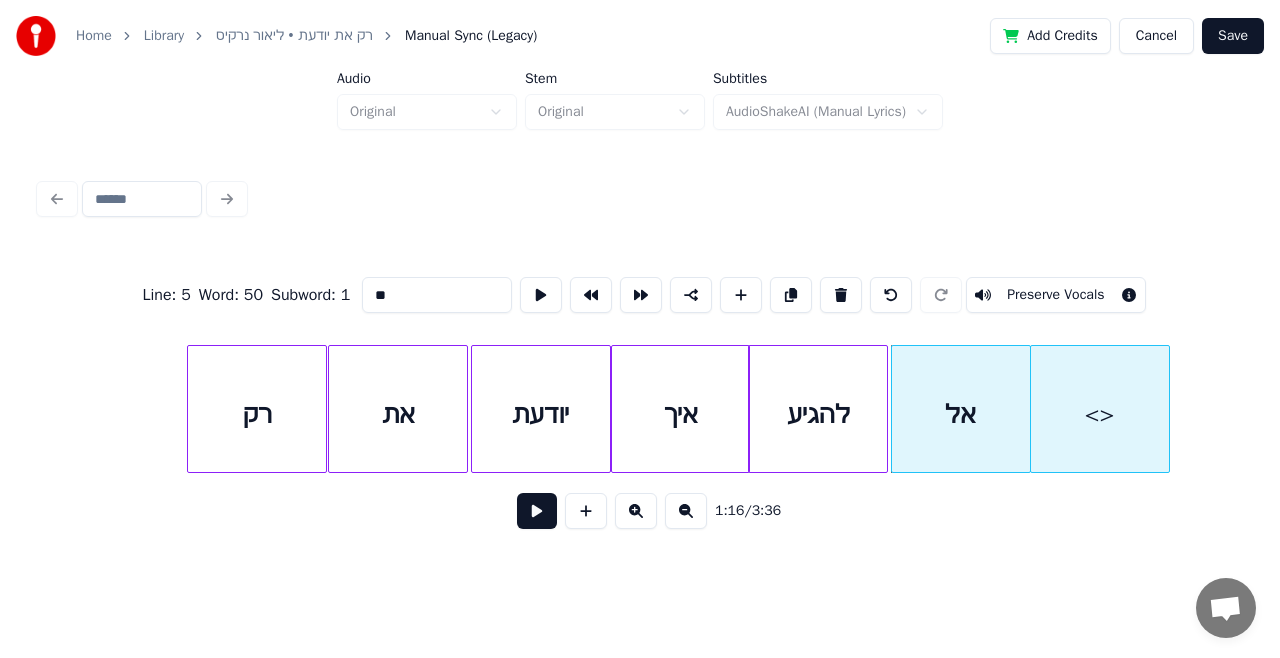 click on "<>" at bounding box center [1100, 414] 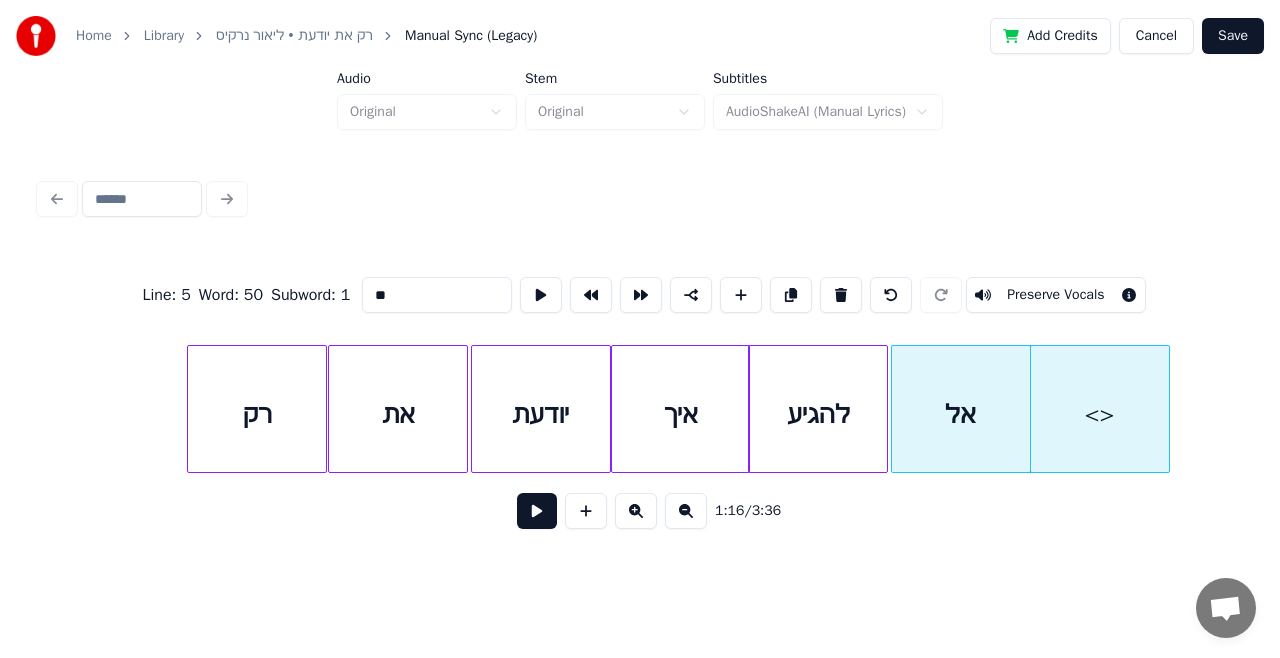 click on "**" at bounding box center (437, 295) 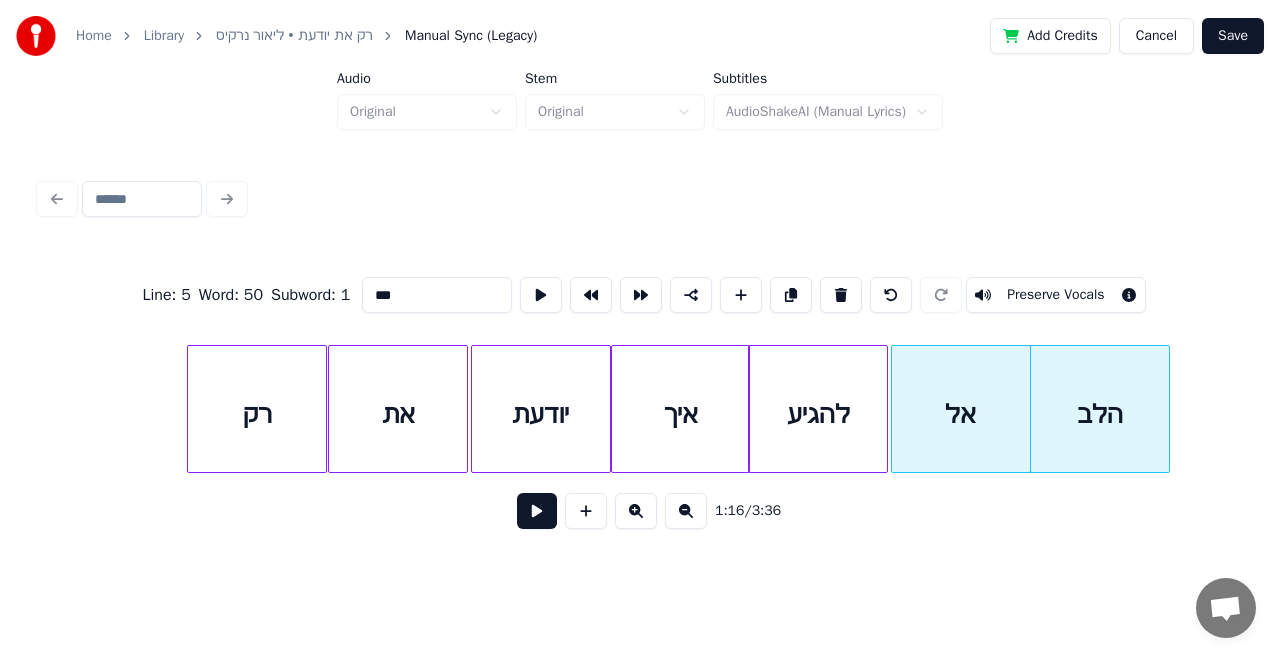 type on "***" 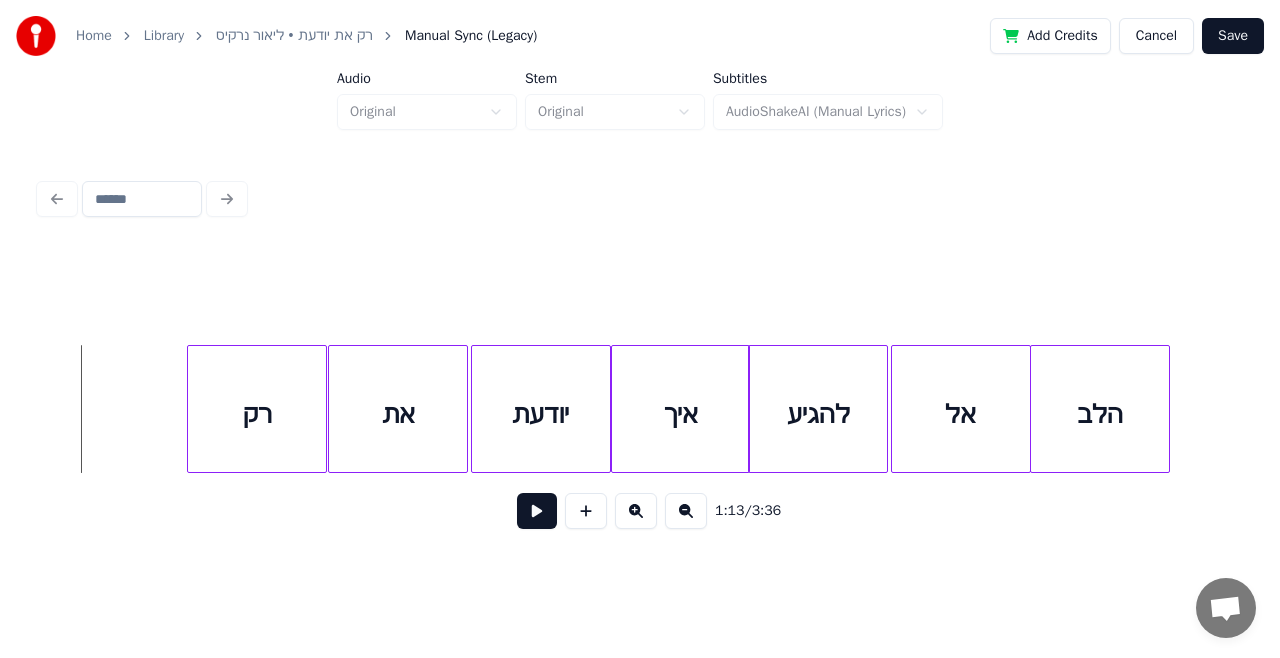 click at bounding box center (537, 511) 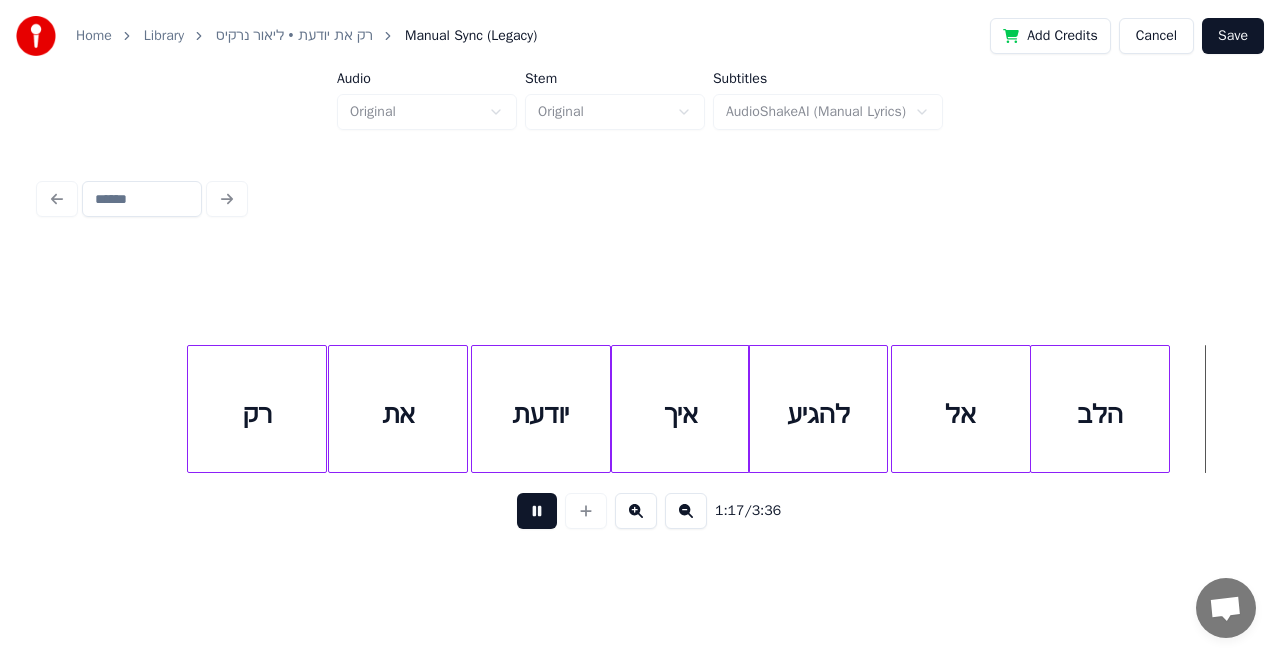 scroll, scrollTop: 0, scrollLeft: 27044, axis: horizontal 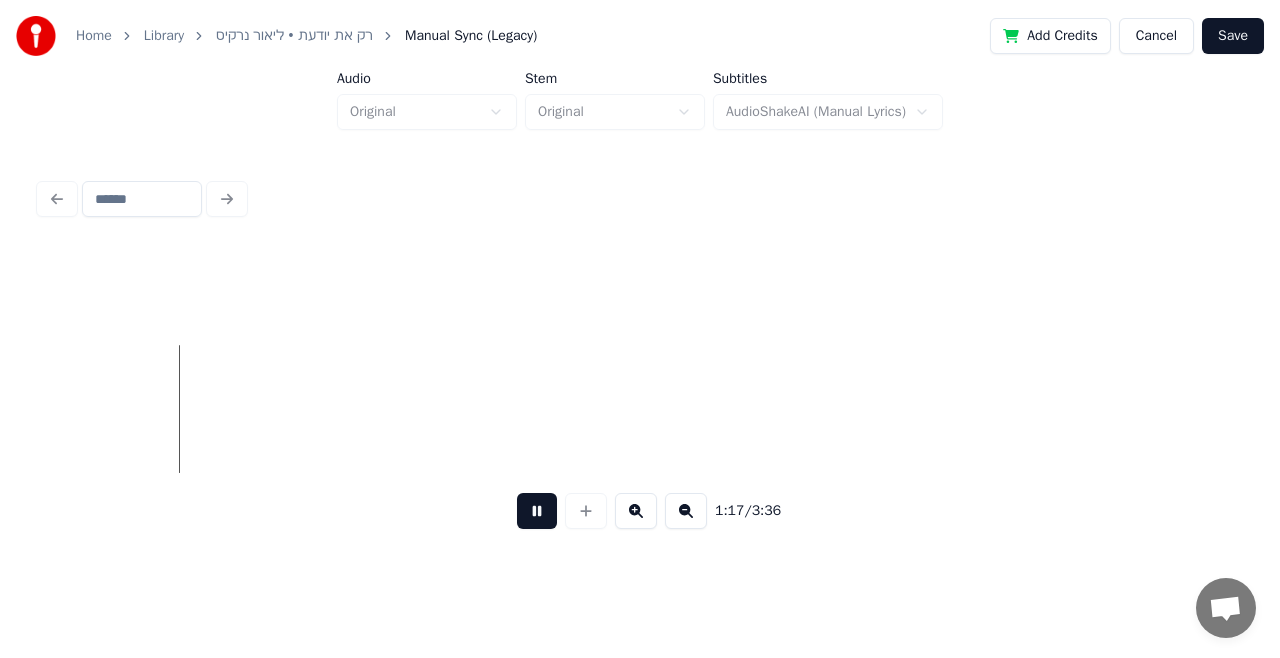 click at bounding box center (537, 511) 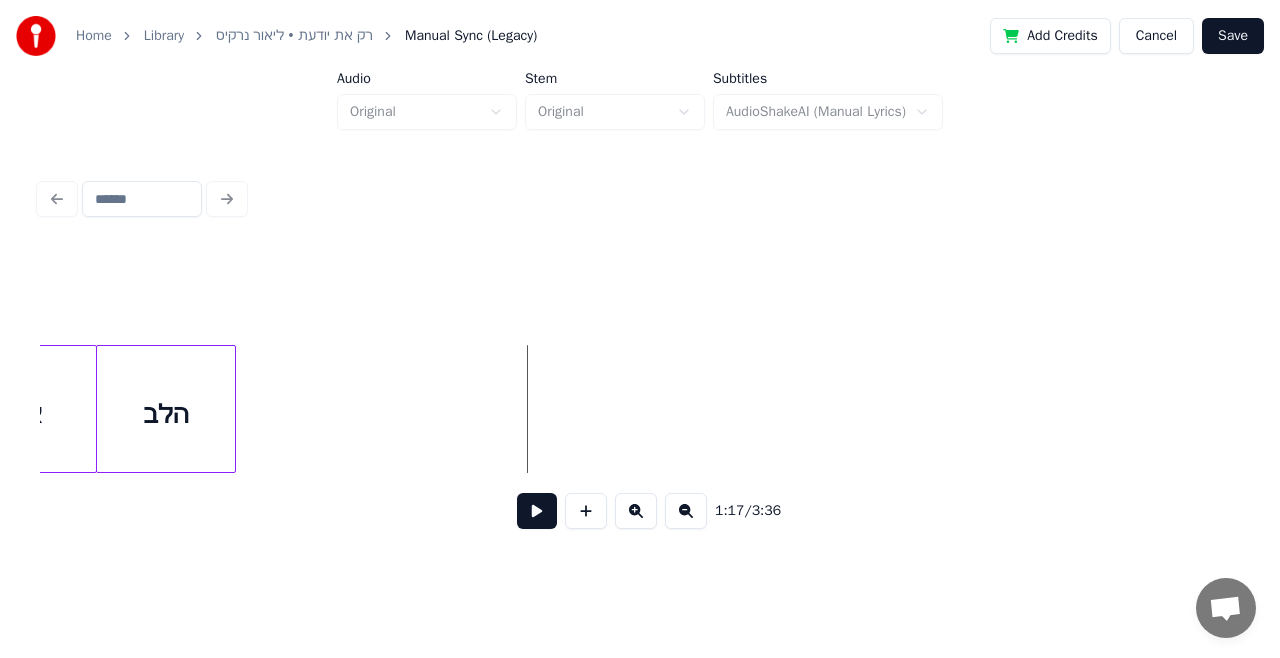 scroll, scrollTop: 0, scrollLeft: 26738, axis: horizontal 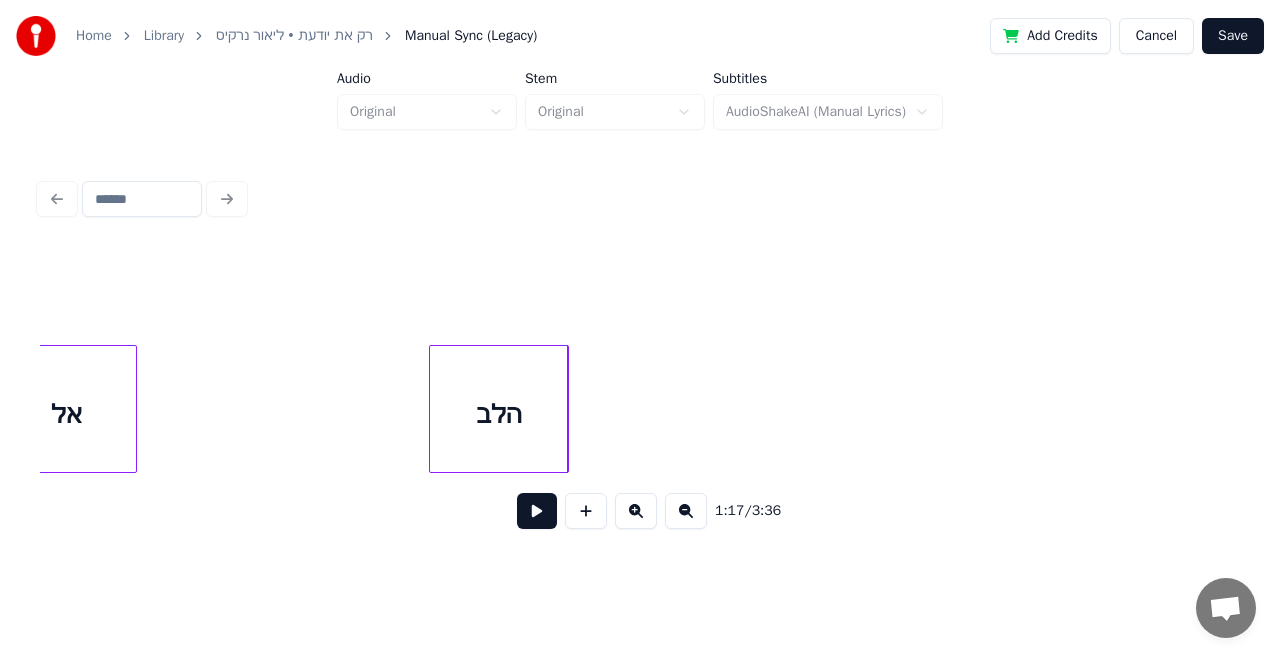 click on "הלב" at bounding box center (499, 414) 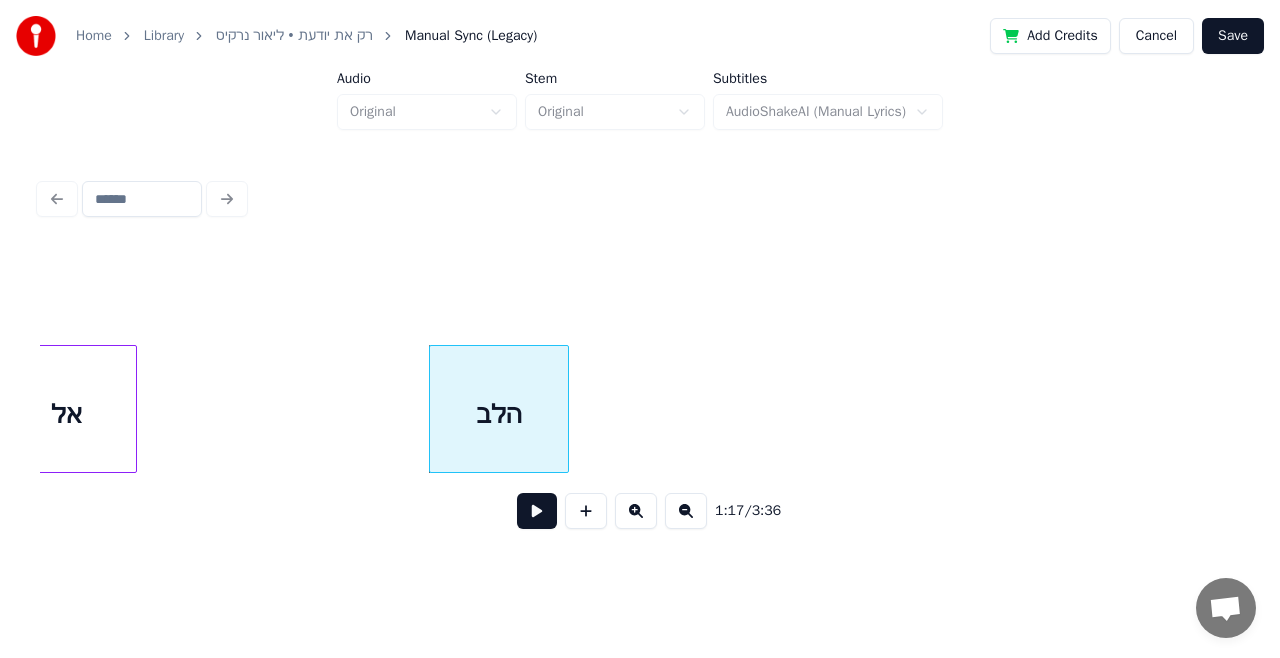 click on "אל" at bounding box center (67, 414) 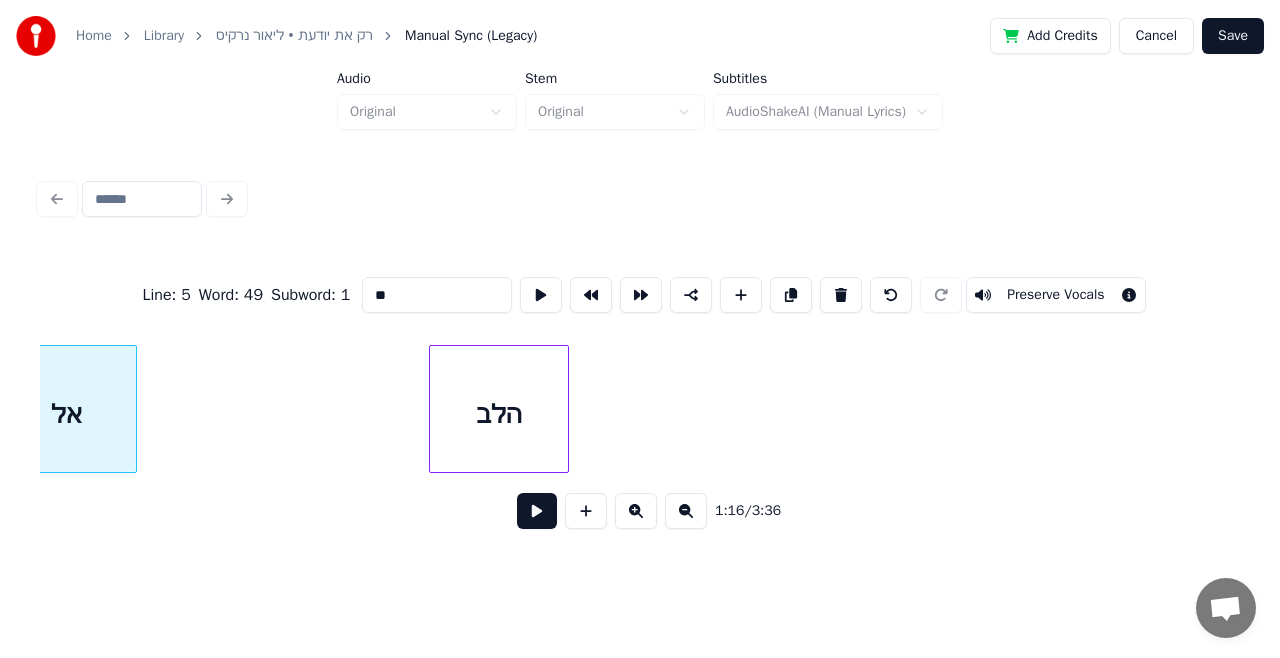 scroll, scrollTop: 0, scrollLeft: 26694, axis: horizontal 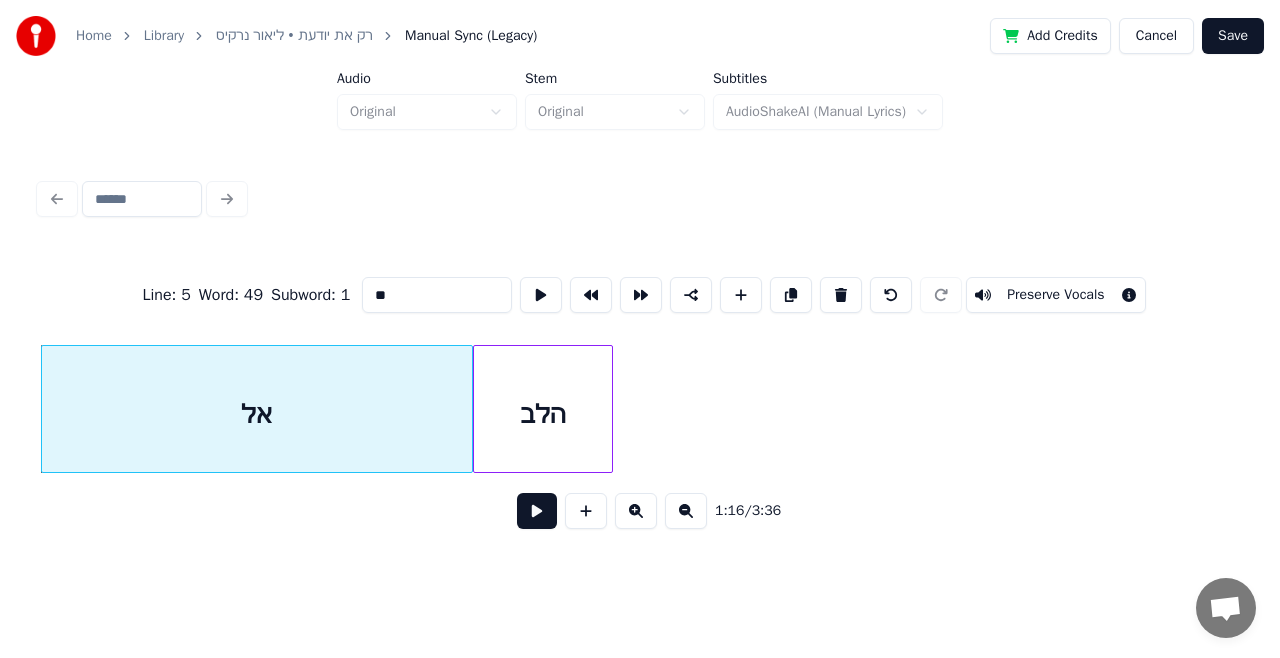 click at bounding box center [469, 409] 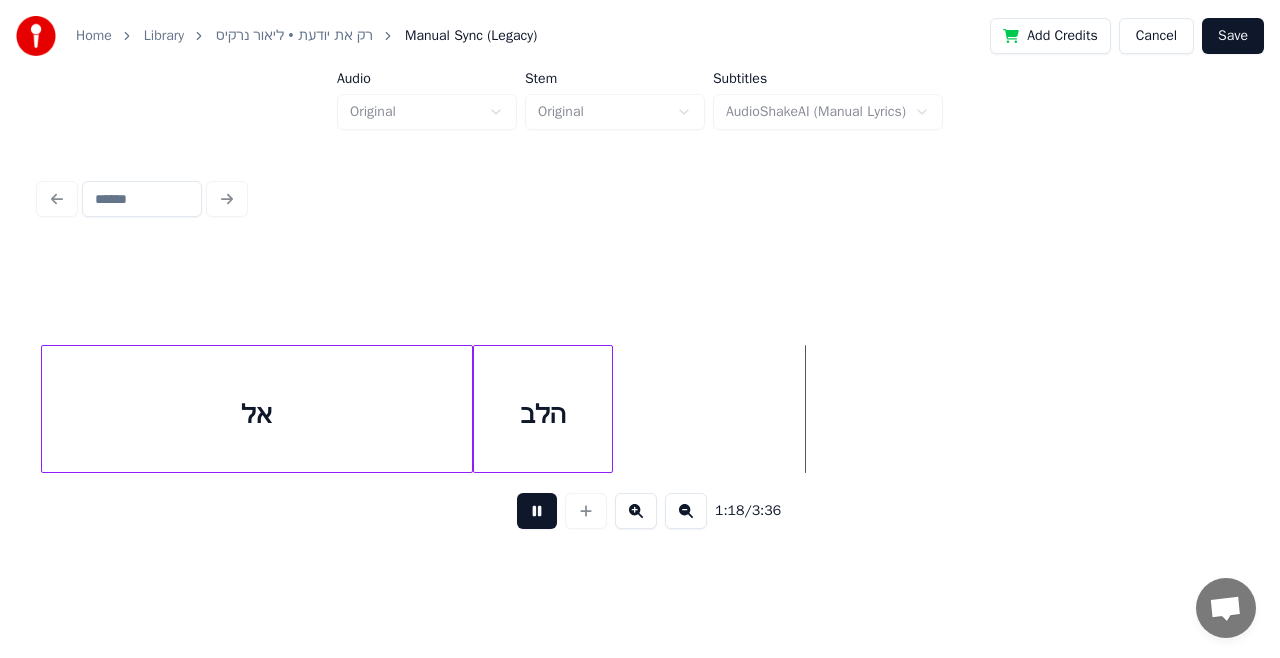 click at bounding box center (537, 511) 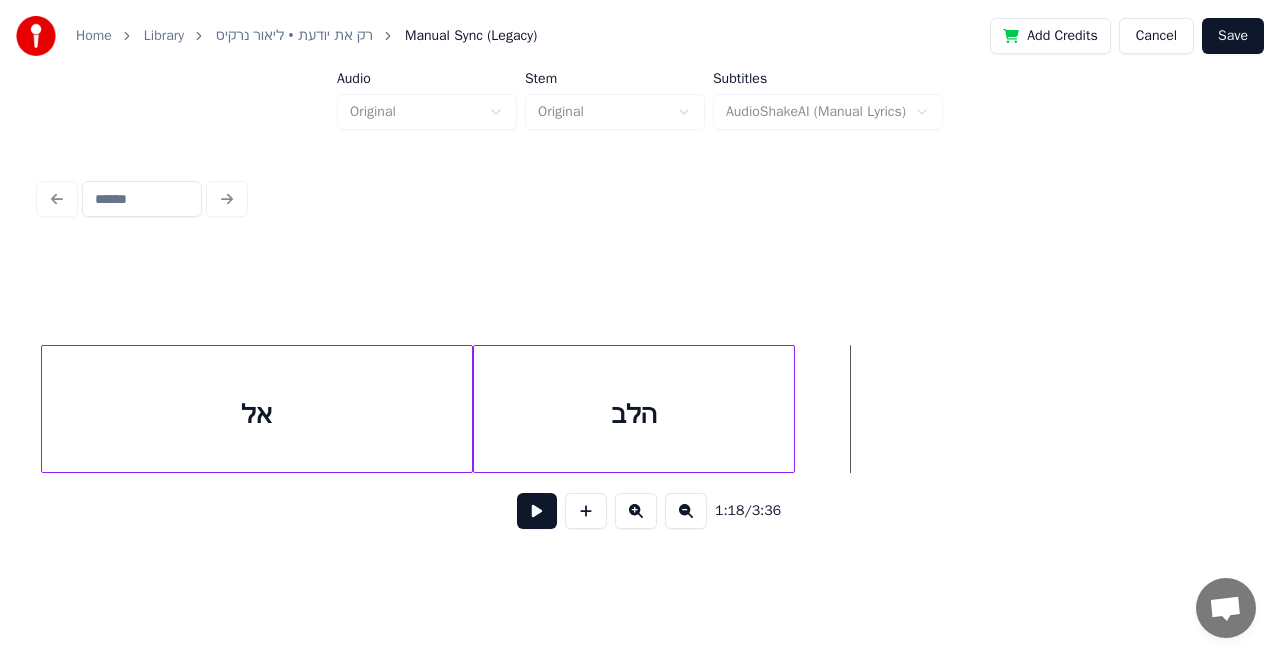 click at bounding box center [791, 409] 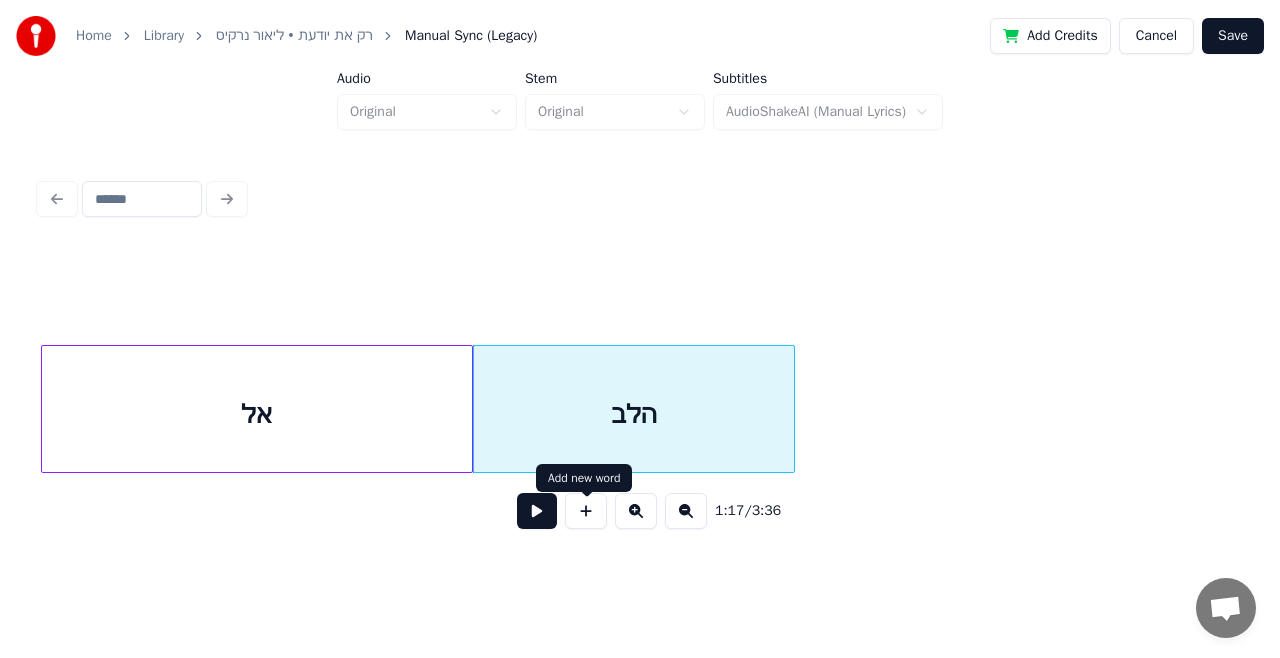 click at bounding box center [586, 511] 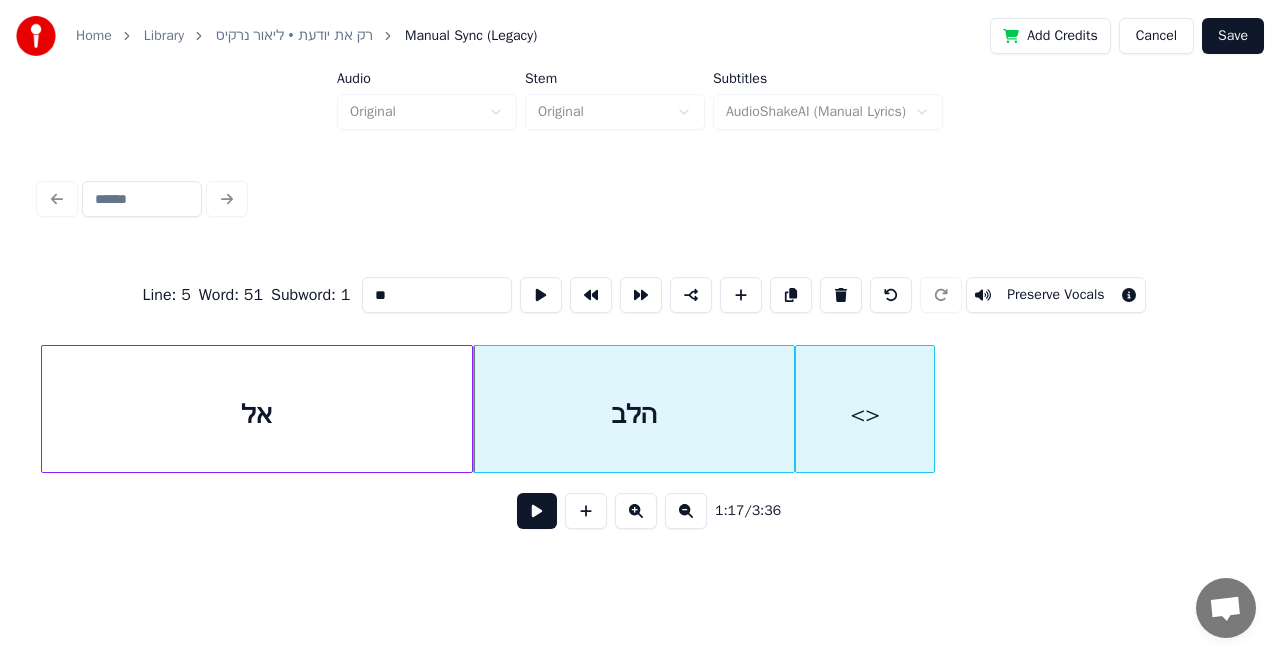 click on "<>" at bounding box center (865, 414) 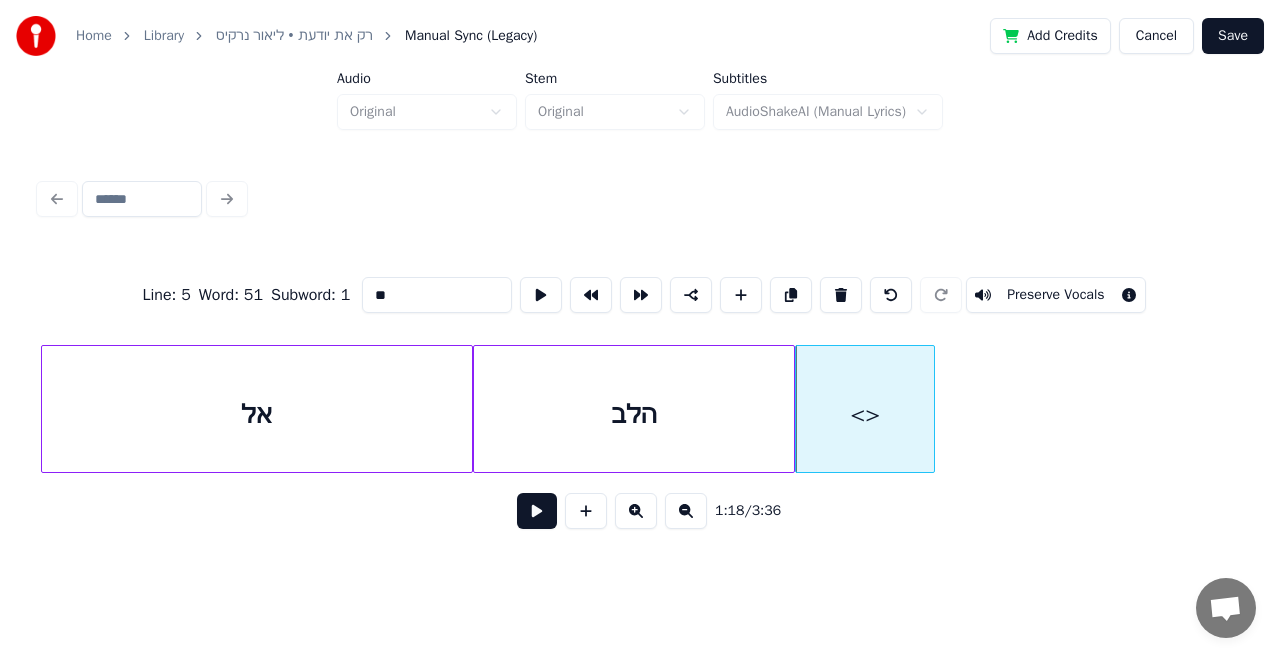 click on "**" at bounding box center [437, 295] 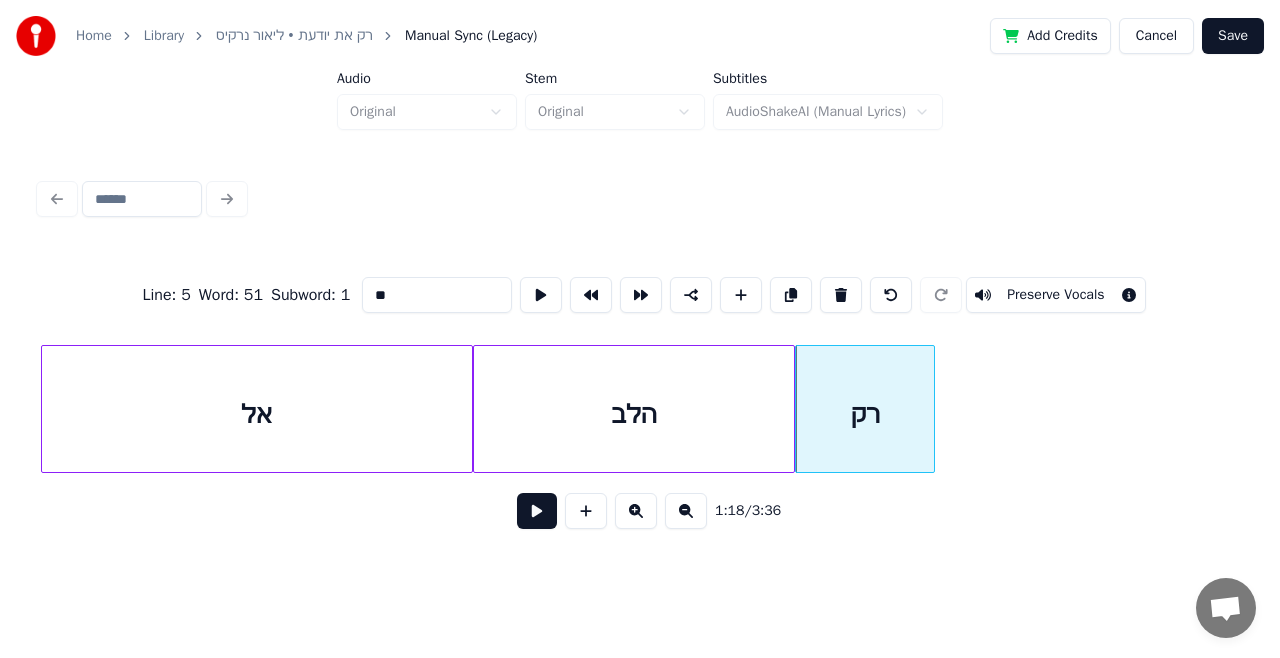 click on "אל" at bounding box center (257, 414) 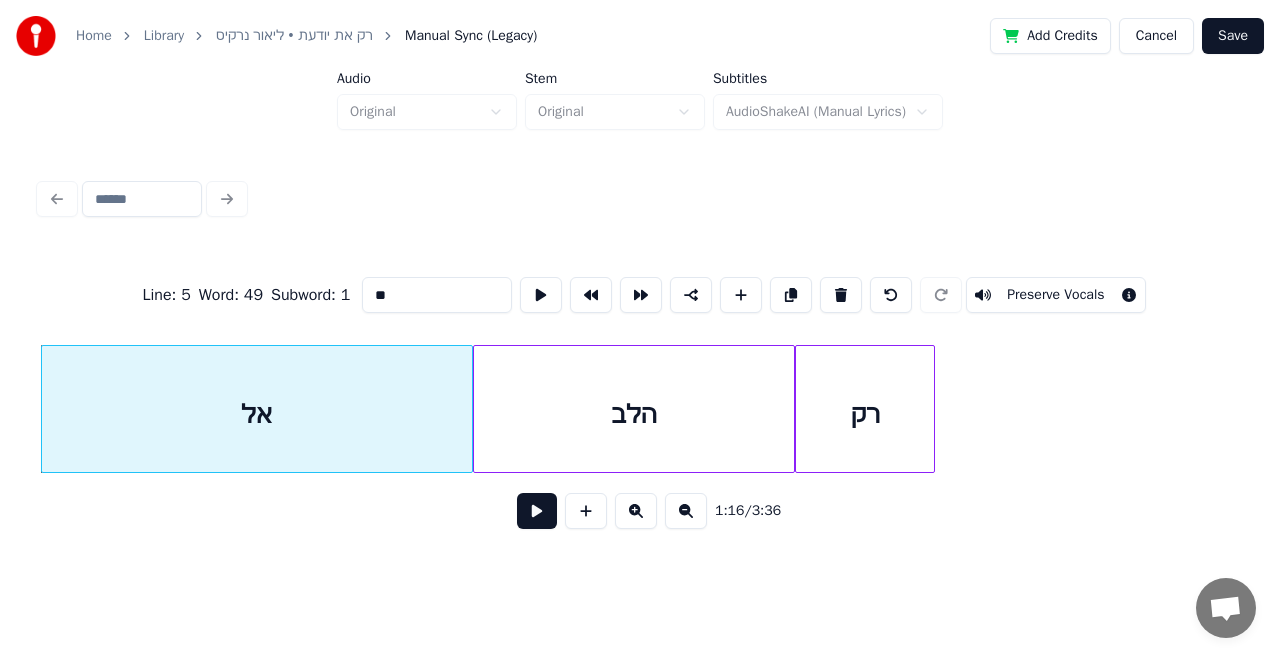type on "**" 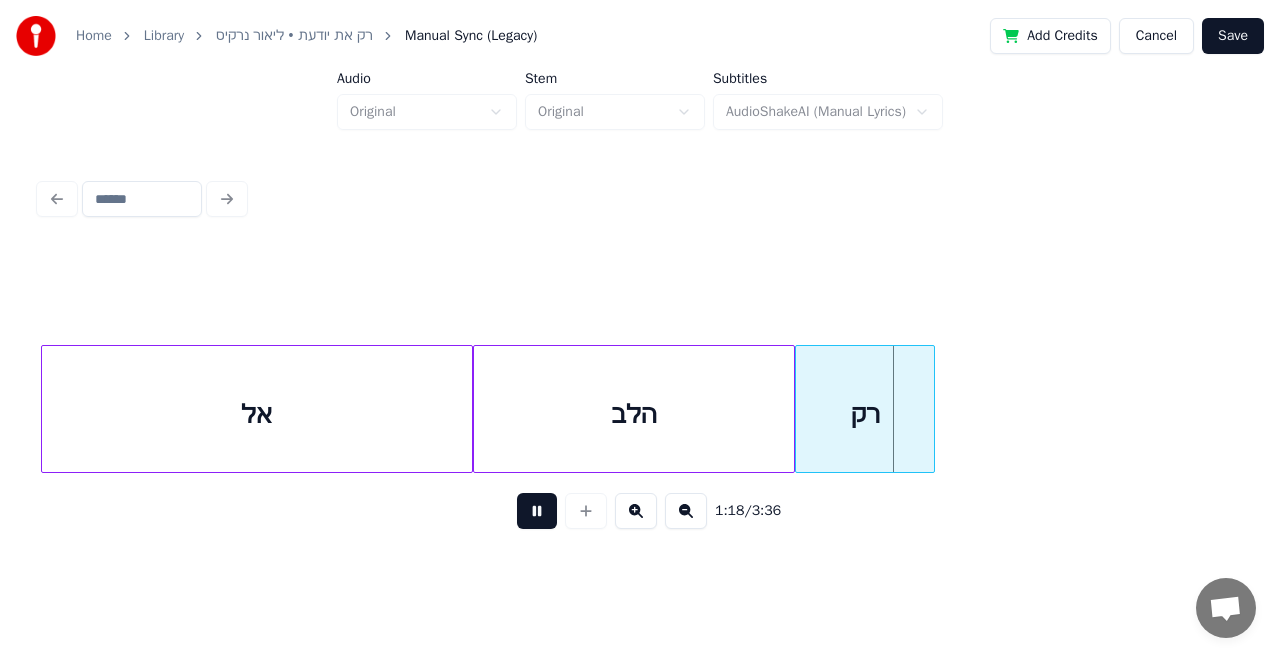 click at bounding box center [537, 511] 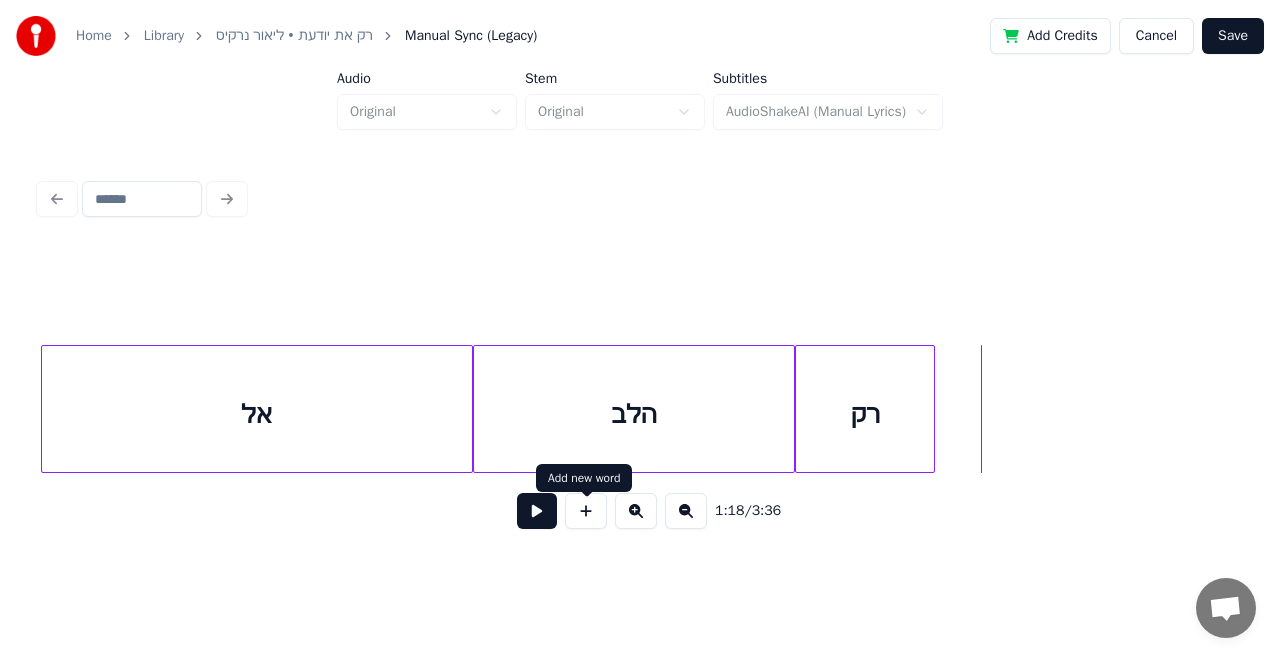 click at bounding box center (586, 511) 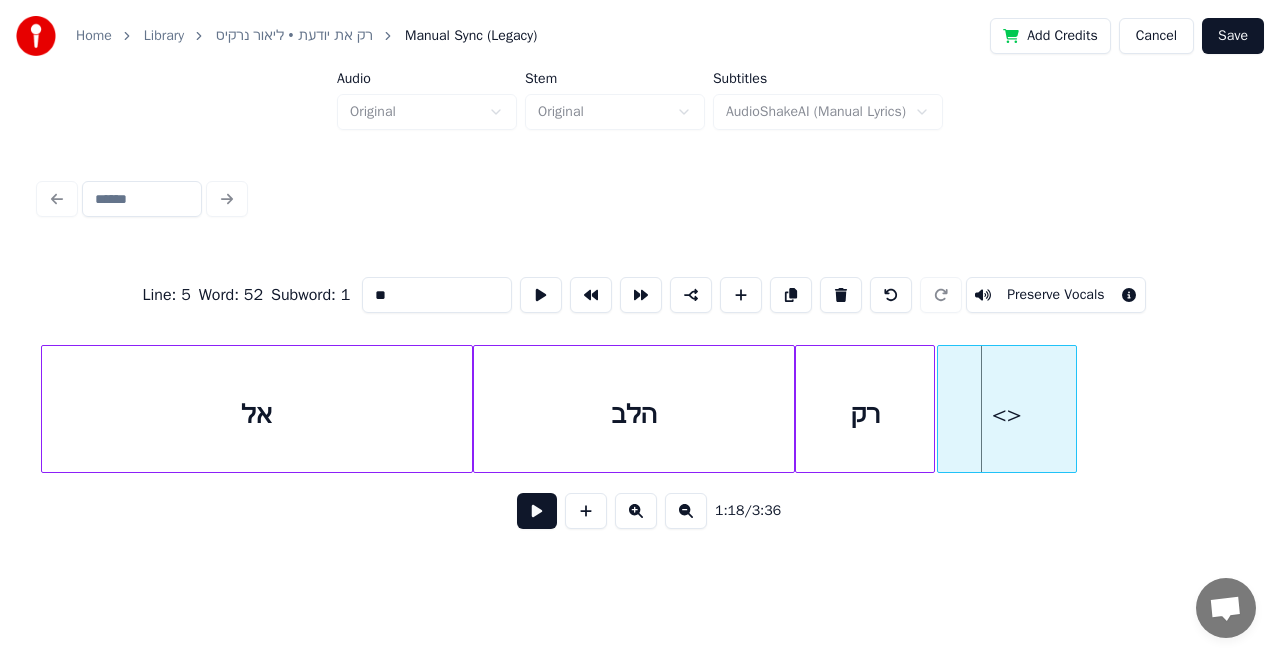 click on "<>" at bounding box center [1007, 414] 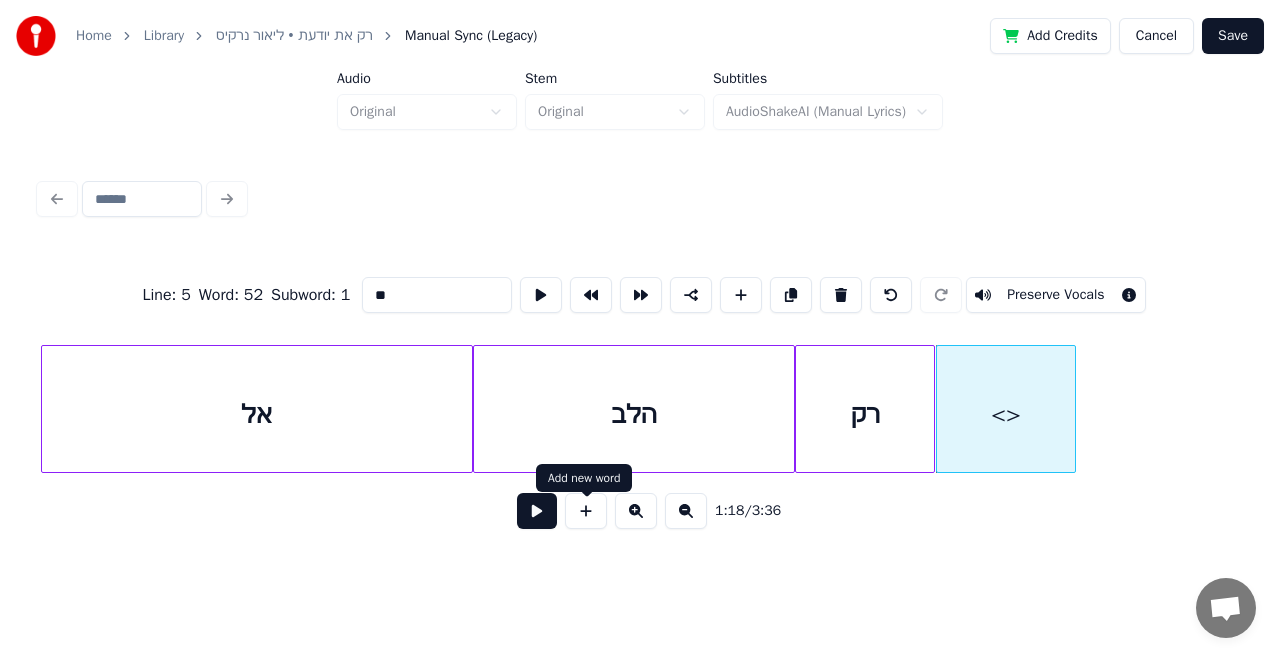 click at bounding box center [586, 511] 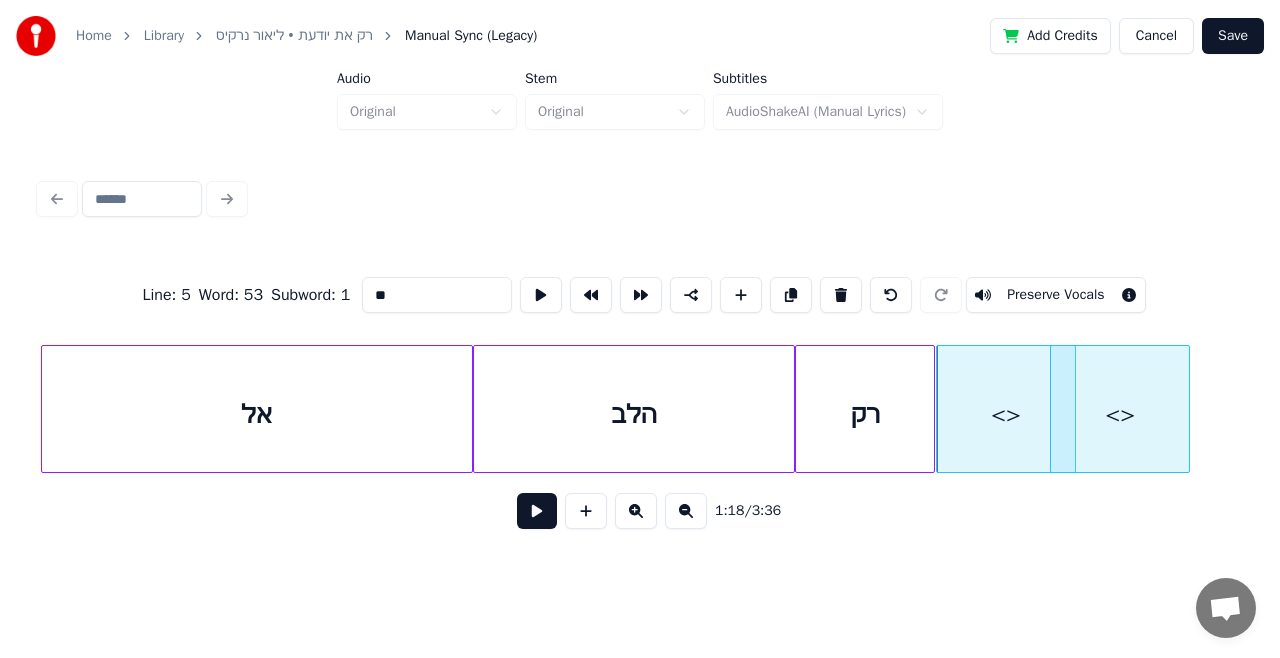 scroll, scrollTop: 0, scrollLeft: 26706, axis: horizontal 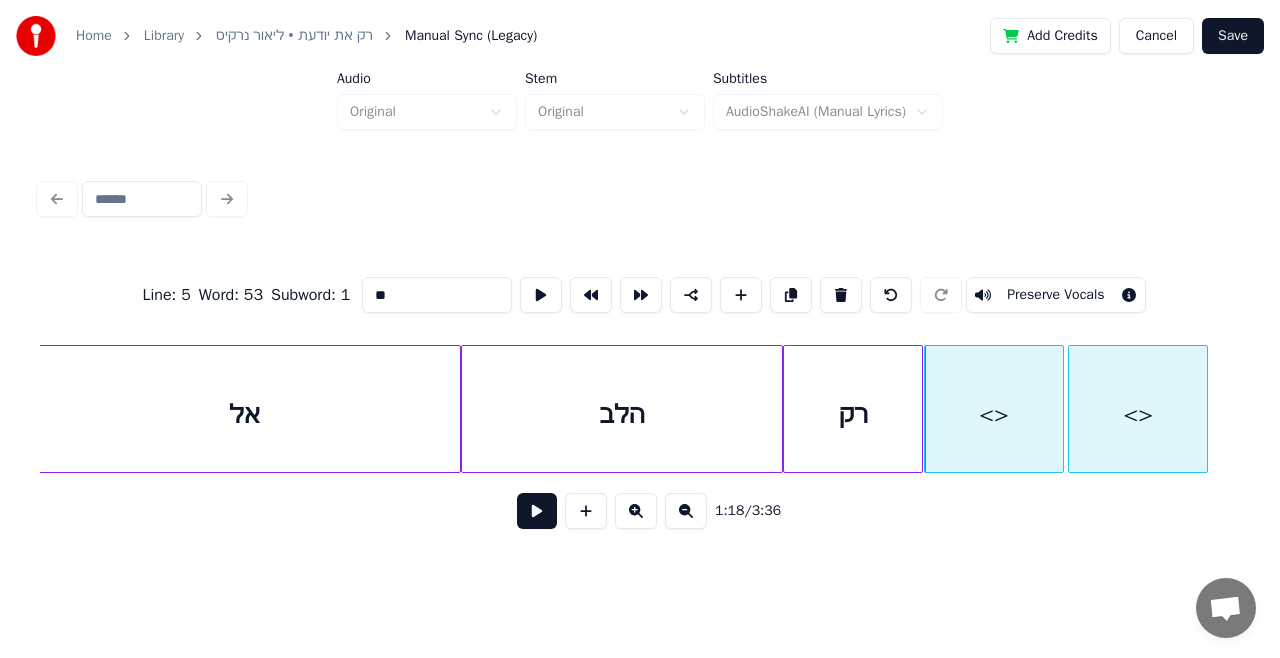 click on "<>" at bounding box center (1138, 414) 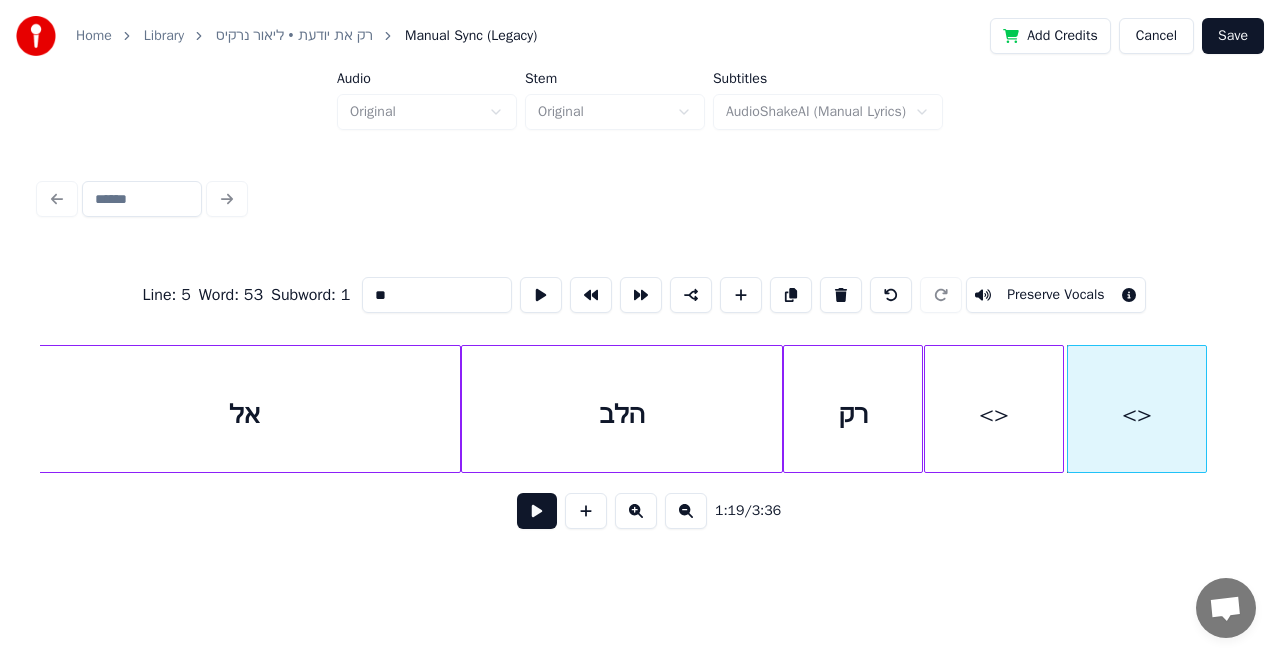 click on "**" at bounding box center [437, 295] 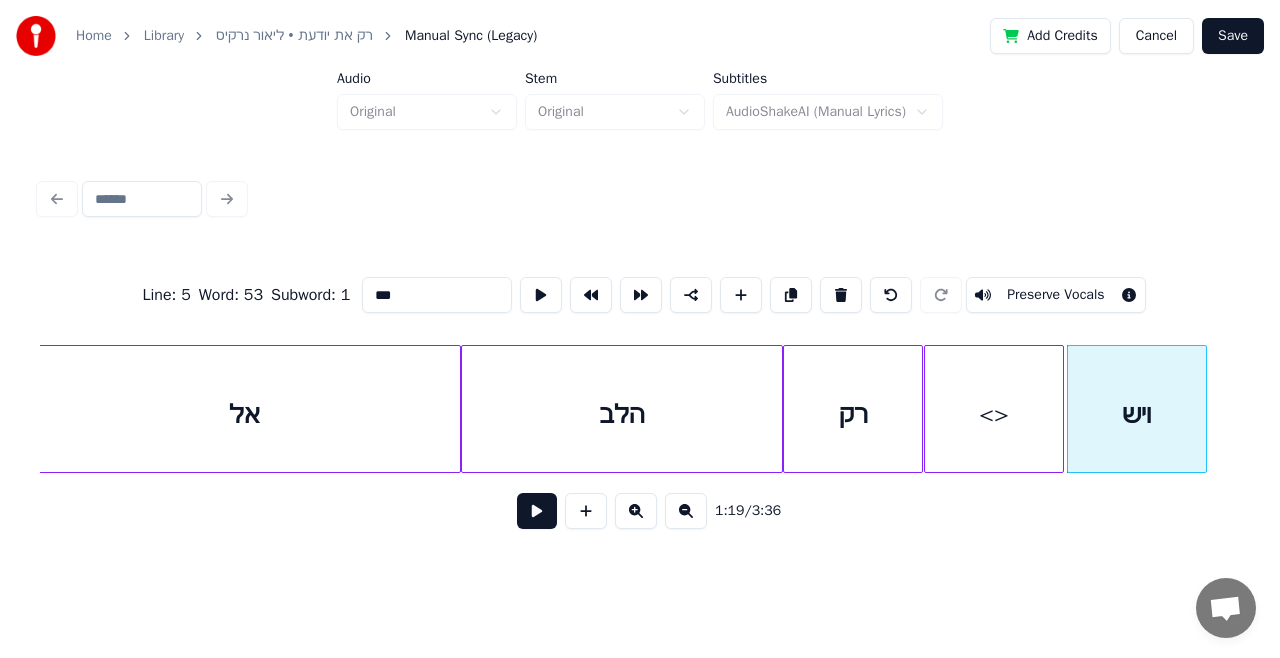 click on "<>" at bounding box center [994, 414] 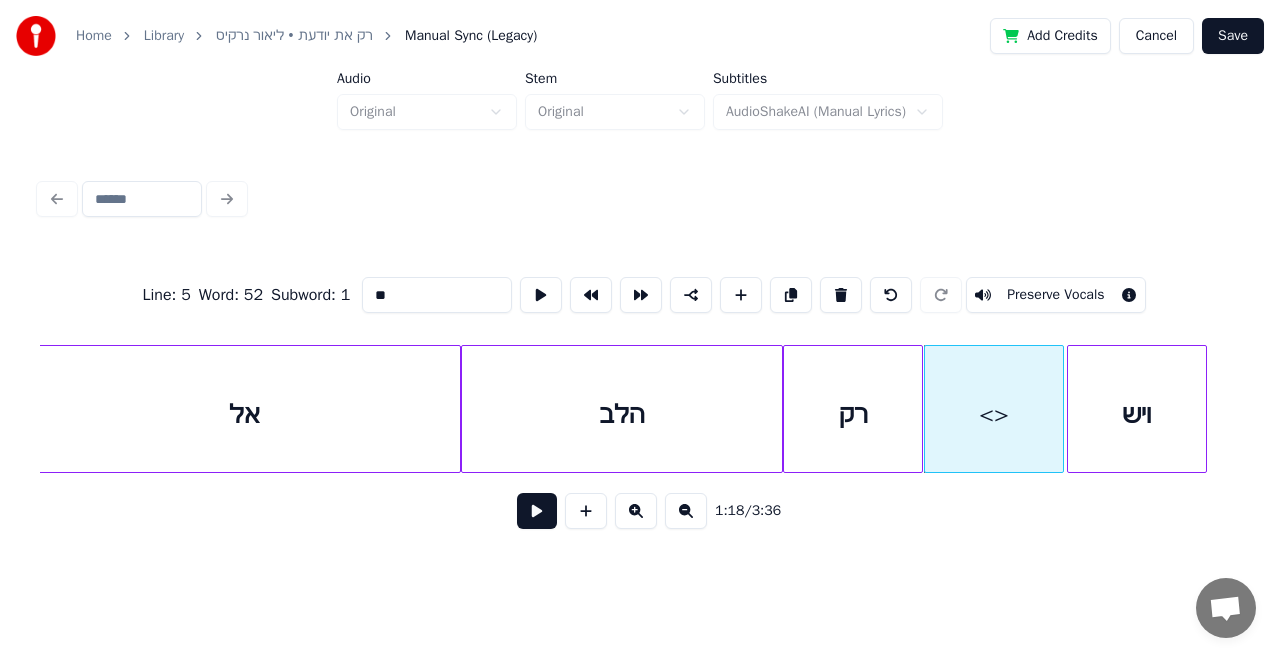 type on "*" 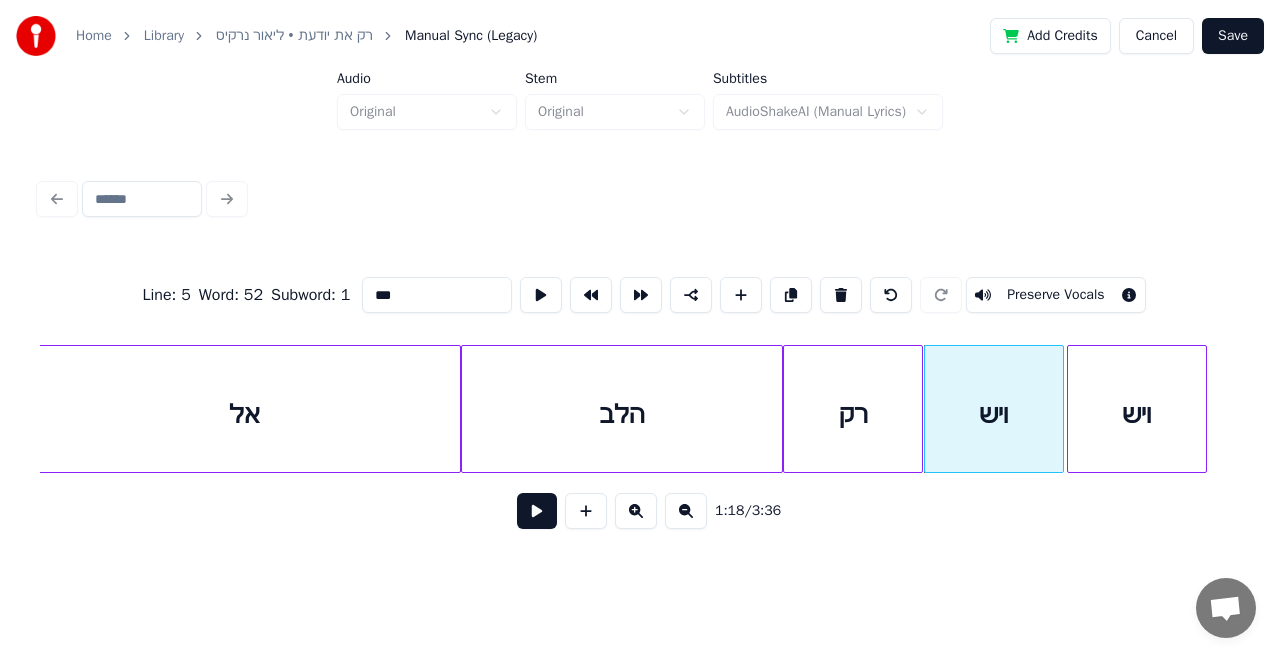 click on "ויש" at bounding box center (1137, 414) 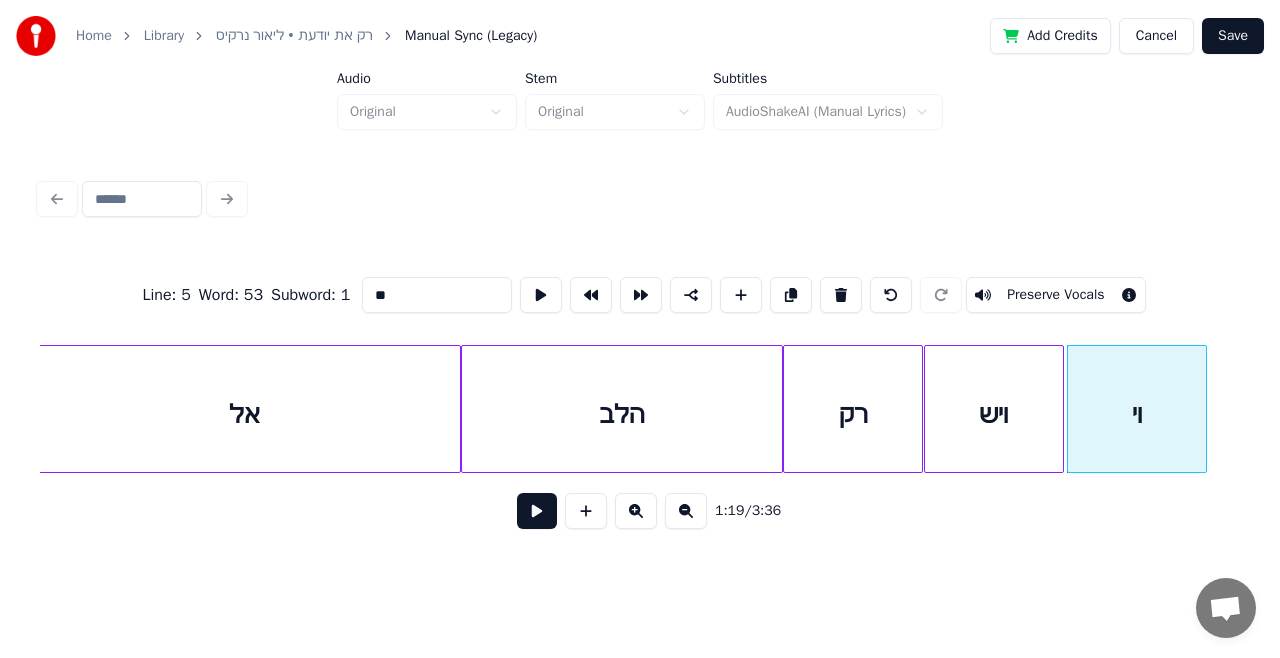 type on "*" 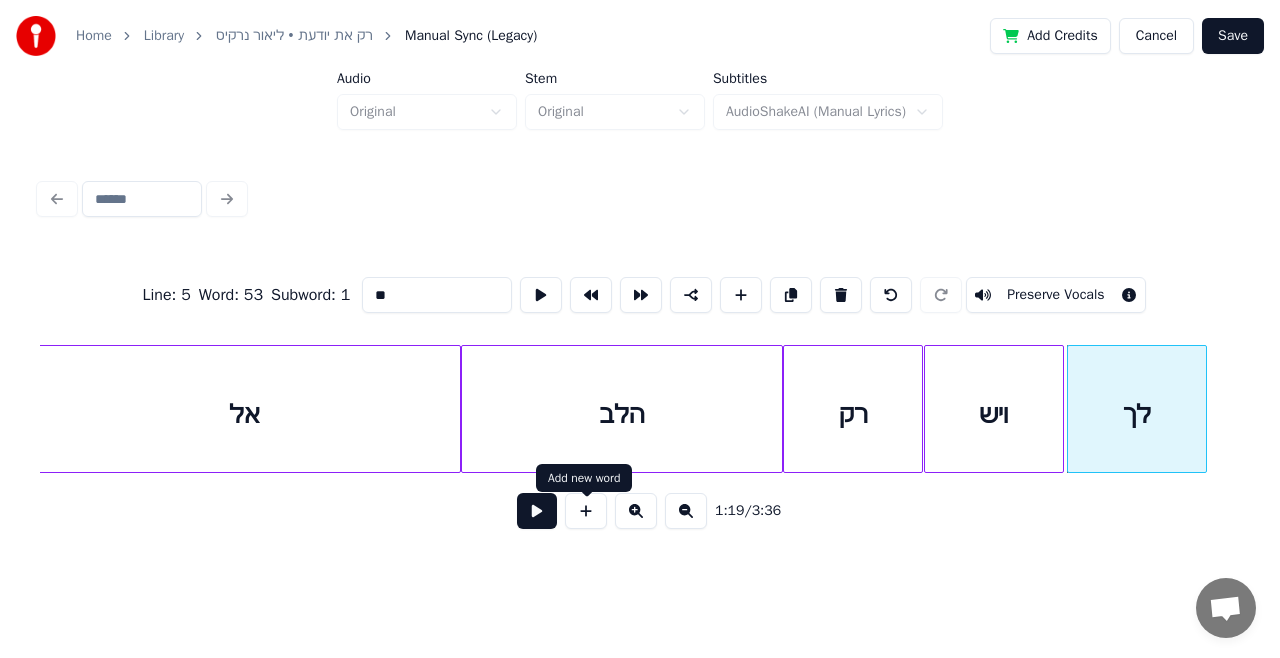 click at bounding box center (586, 511) 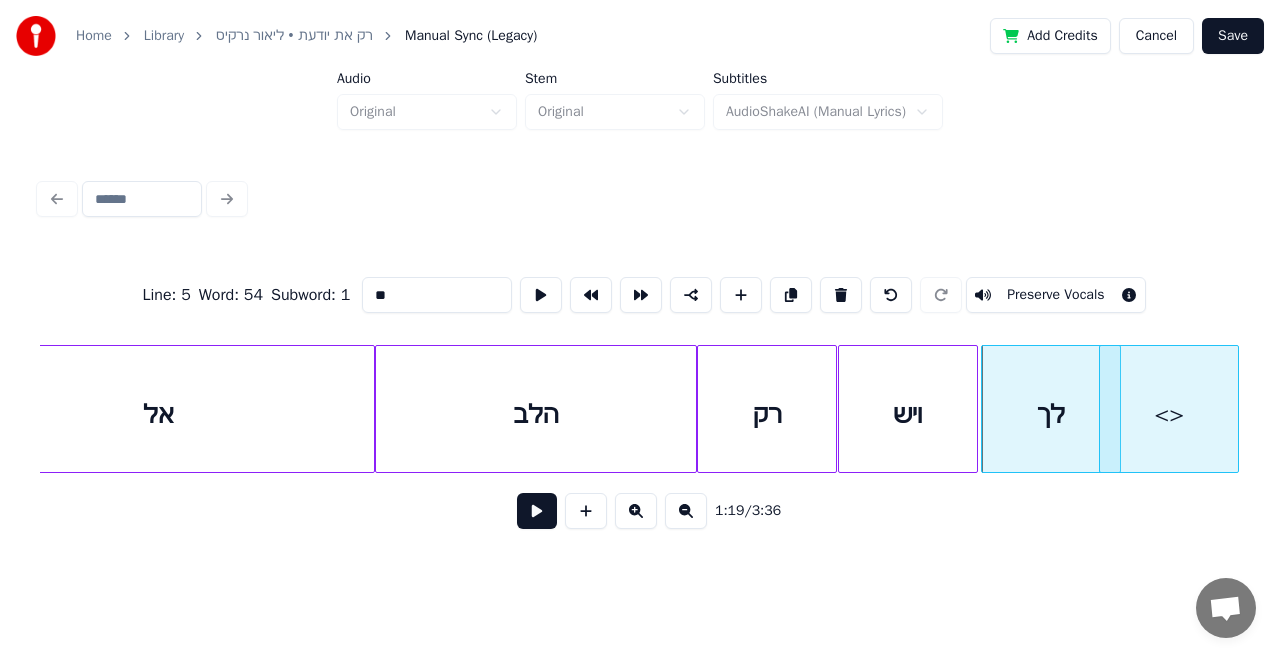 scroll, scrollTop: 0, scrollLeft: 26810, axis: horizontal 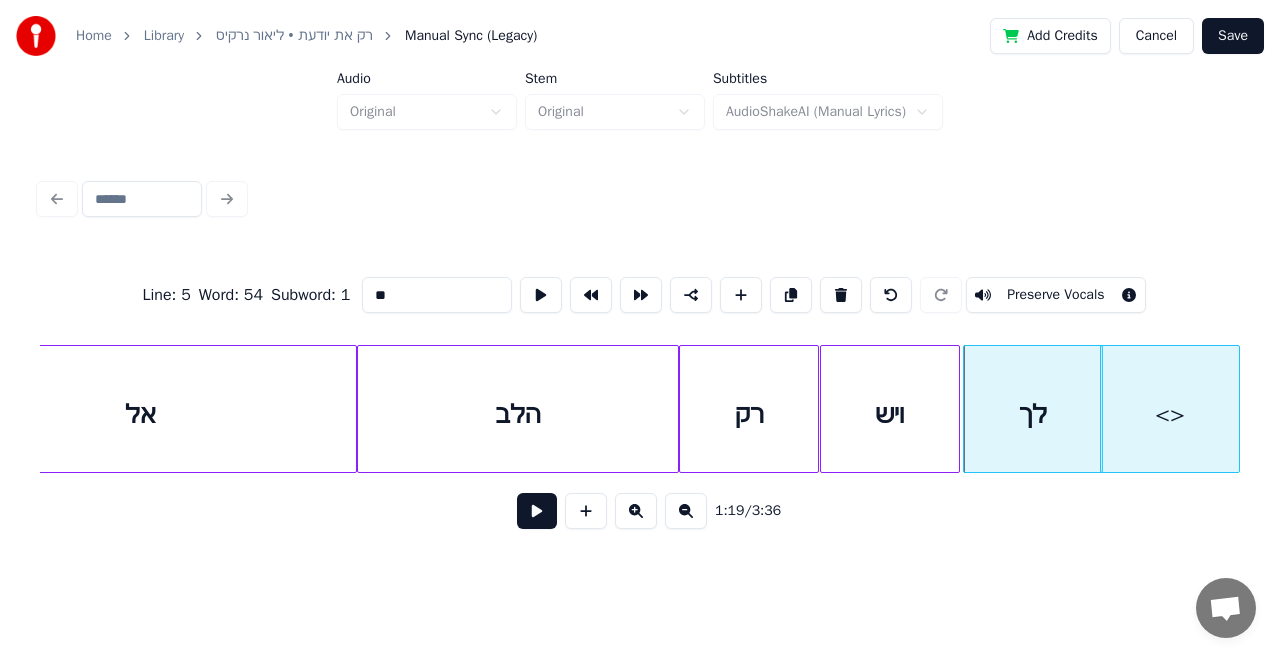 click on "Home Library רק את יודעת • [PERSON_NAME] Manual Sync (Legacy) Add Credits Cancel Save Audio Original Stem Original Subtitles AudioShakeAI (Manual Lyrics) Line :   5 Word :   54 Subword :   1 ** Preserve Vocals 1:19  /  3:36" at bounding box center [640, 278] 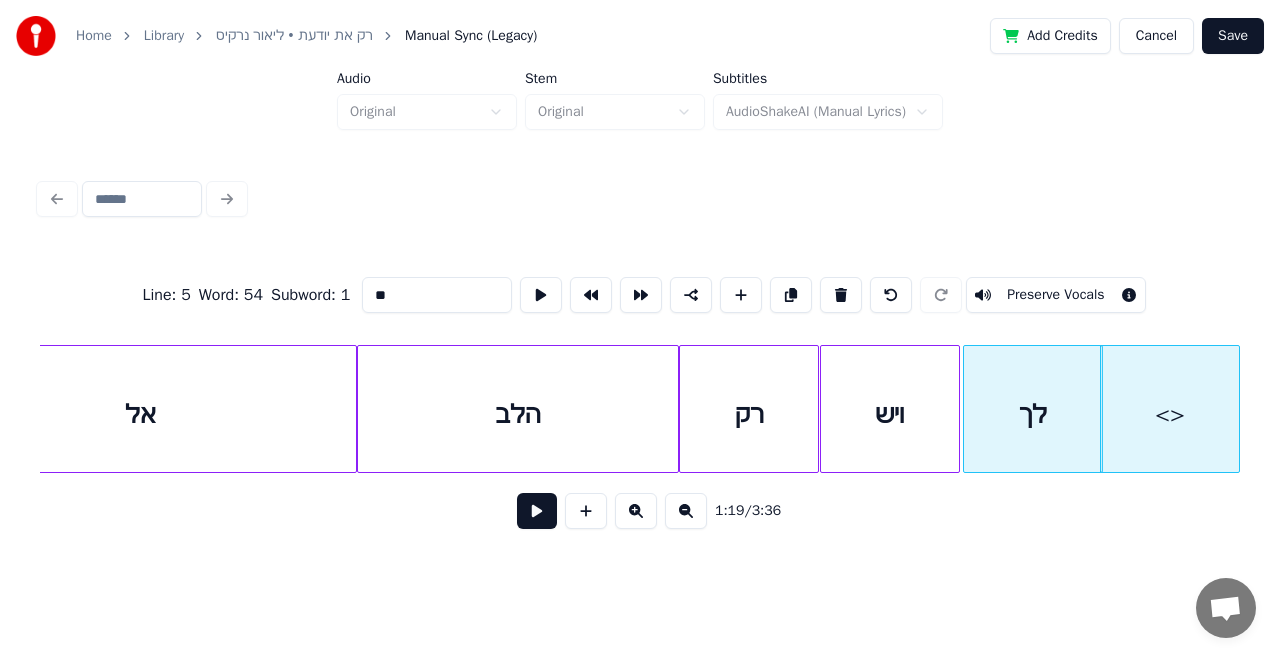 click on "**" at bounding box center (437, 295) 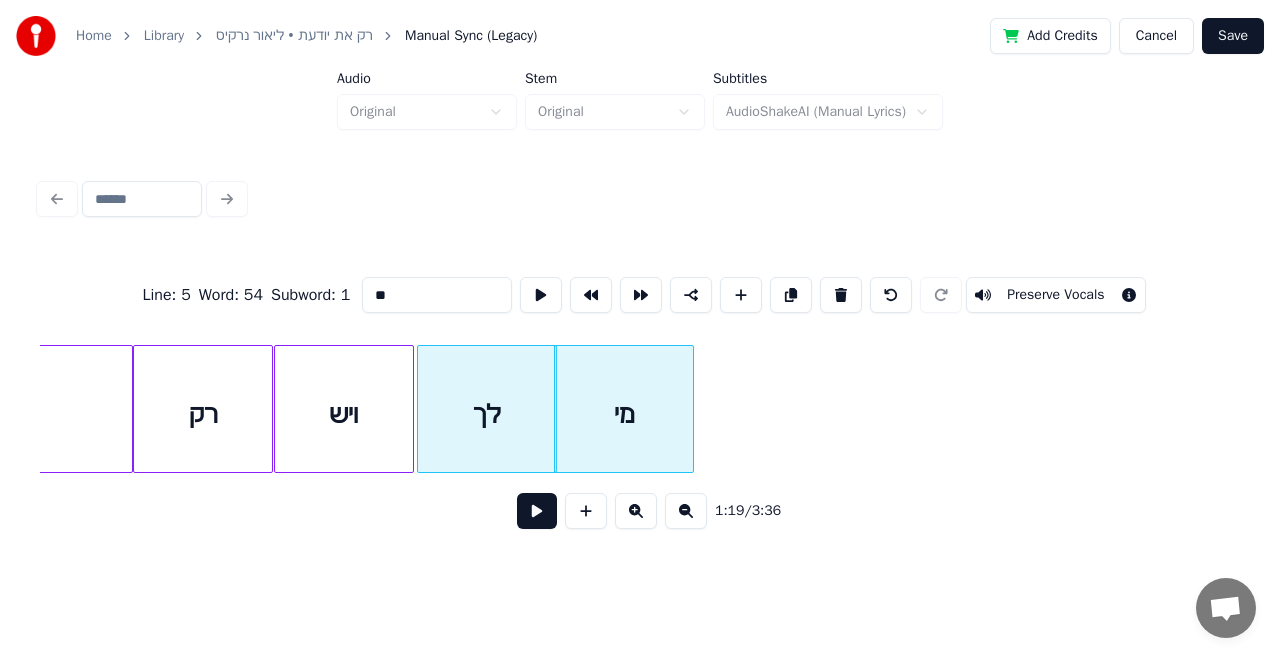 scroll, scrollTop: 0, scrollLeft: 27450, axis: horizontal 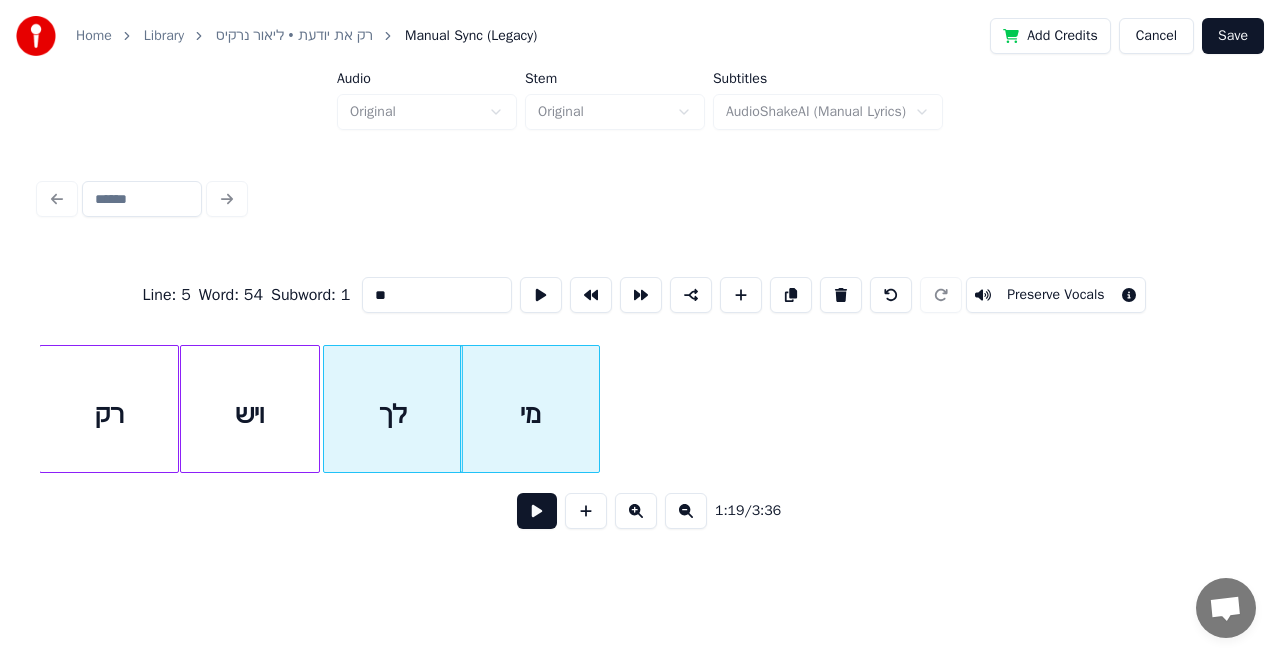 click at bounding box center [586, 511] 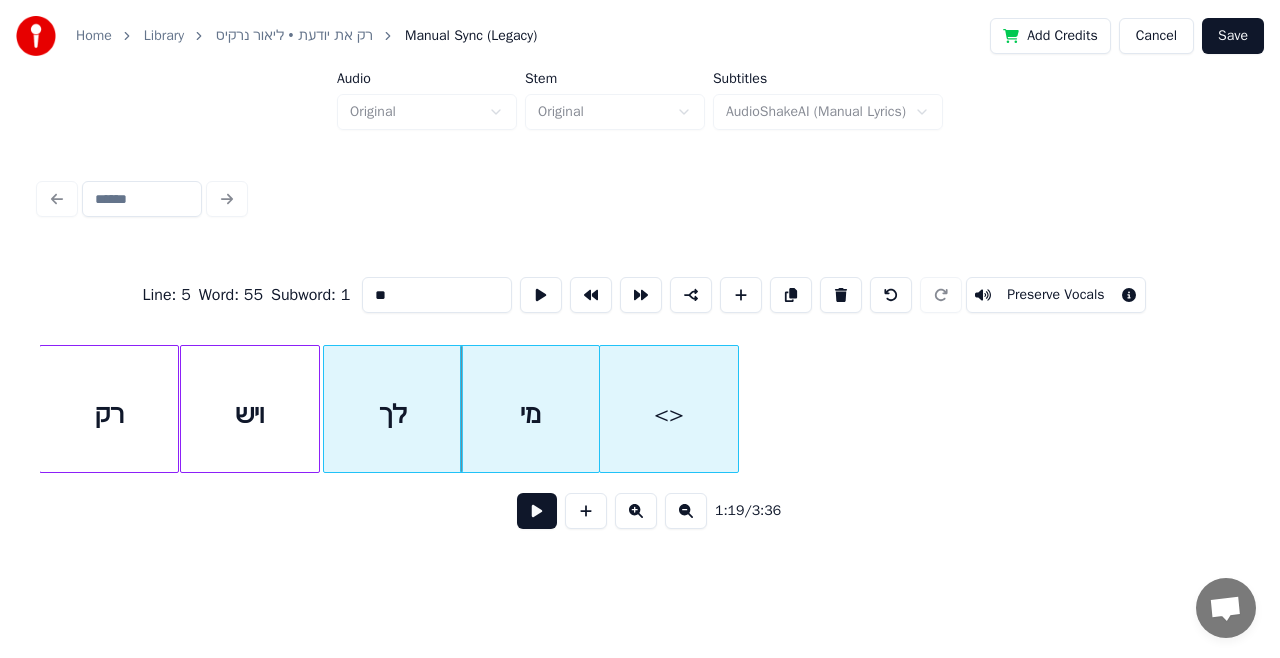 click on "<>" at bounding box center [669, 414] 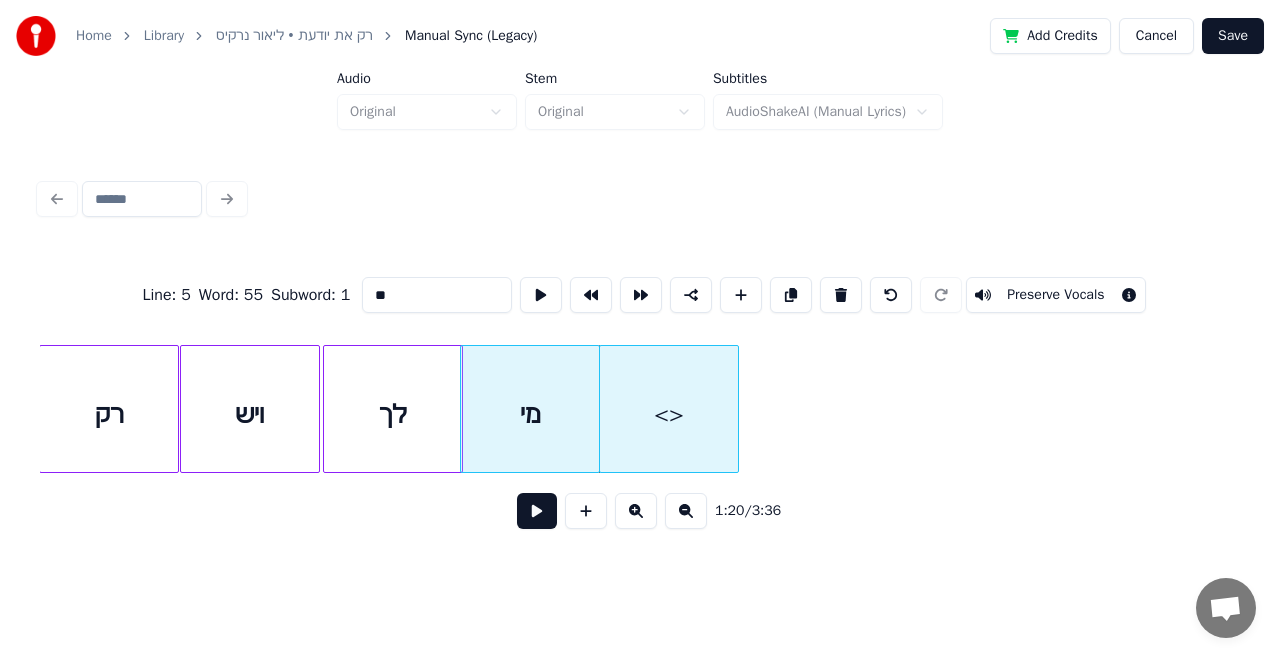 click on "**" at bounding box center (437, 295) 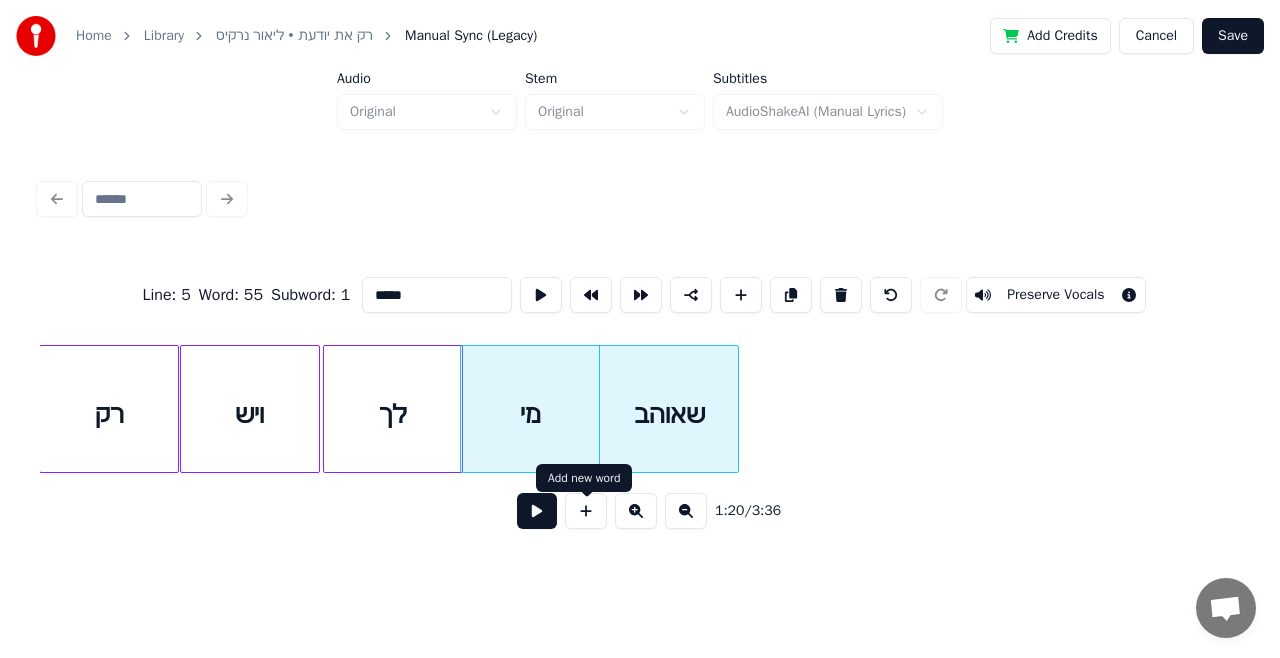 click at bounding box center (586, 511) 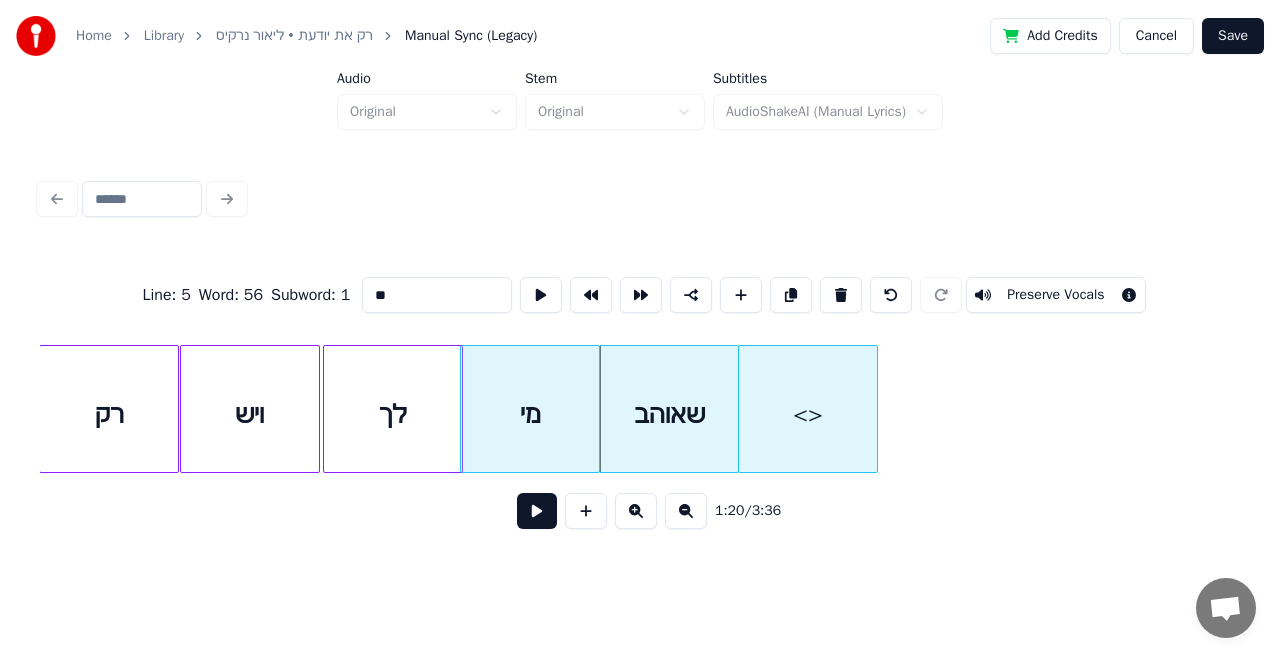 click on "<>" at bounding box center [808, 414] 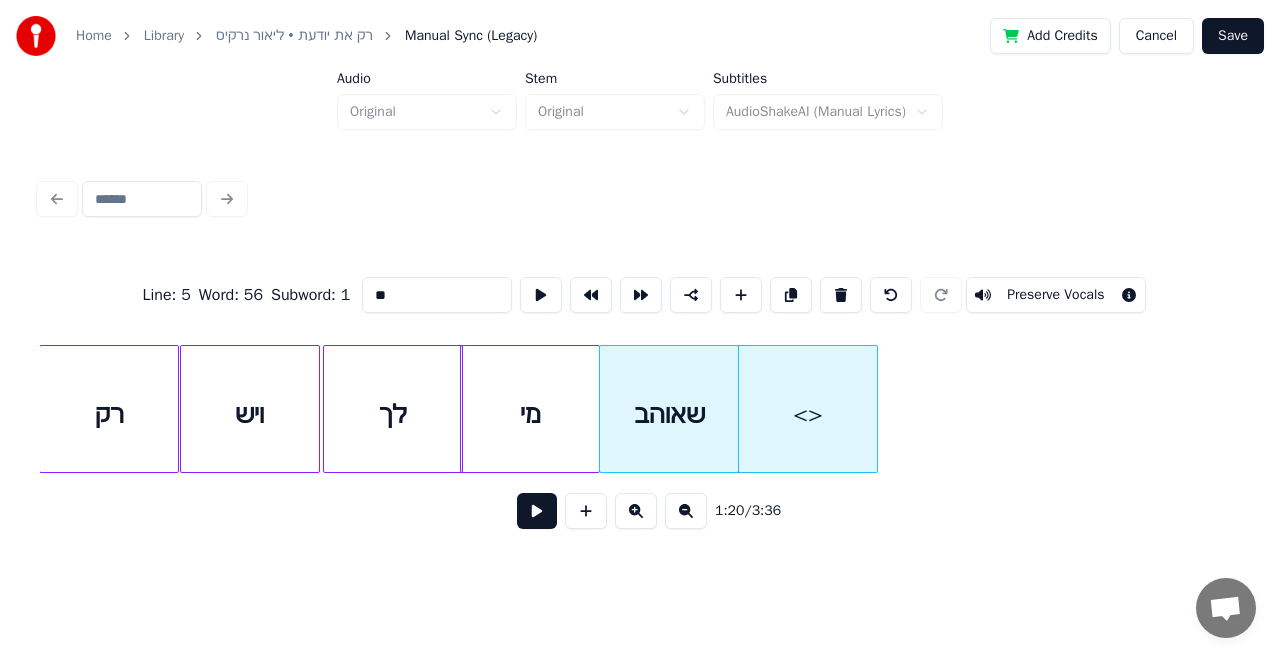 click on "**" at bounding box center [437, 295] 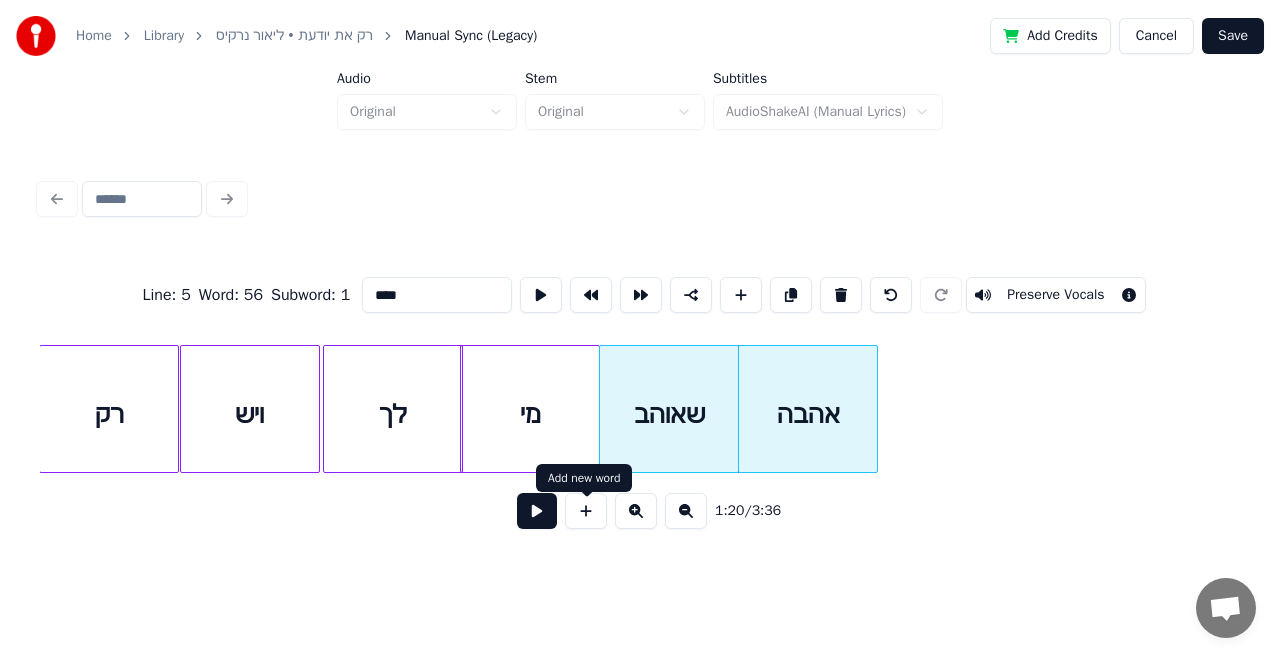click at bounding box center [586, 511] 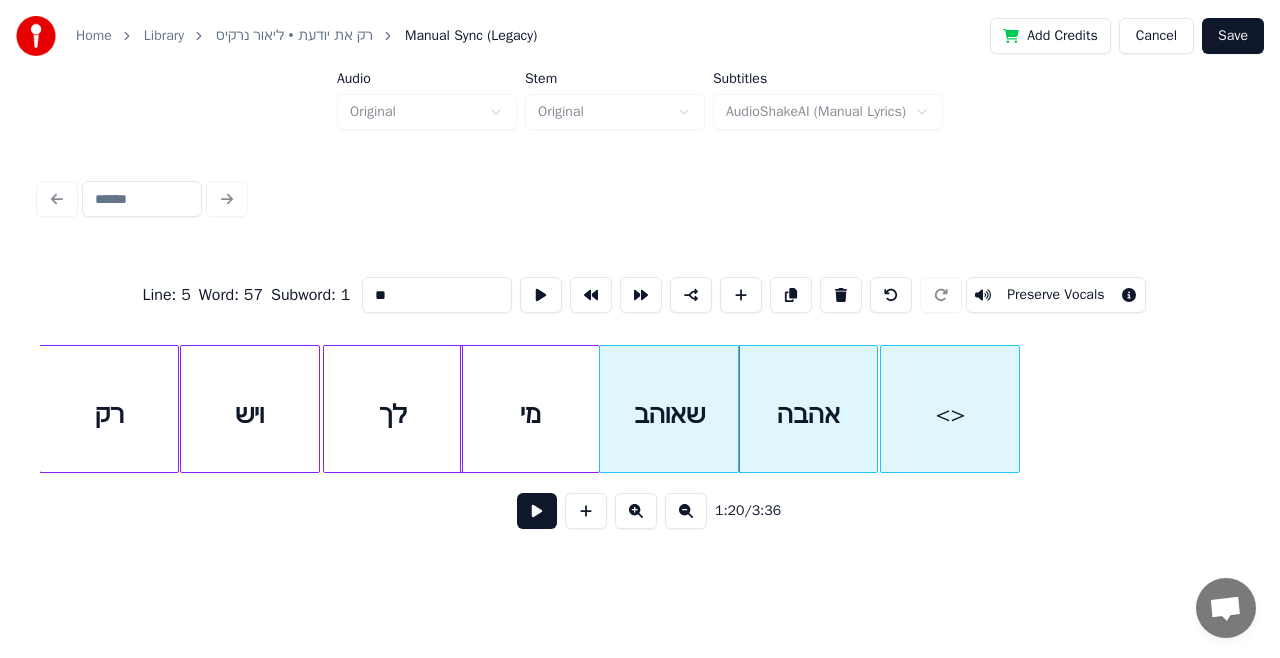 click on "<>" at bounding box center (950, 414) 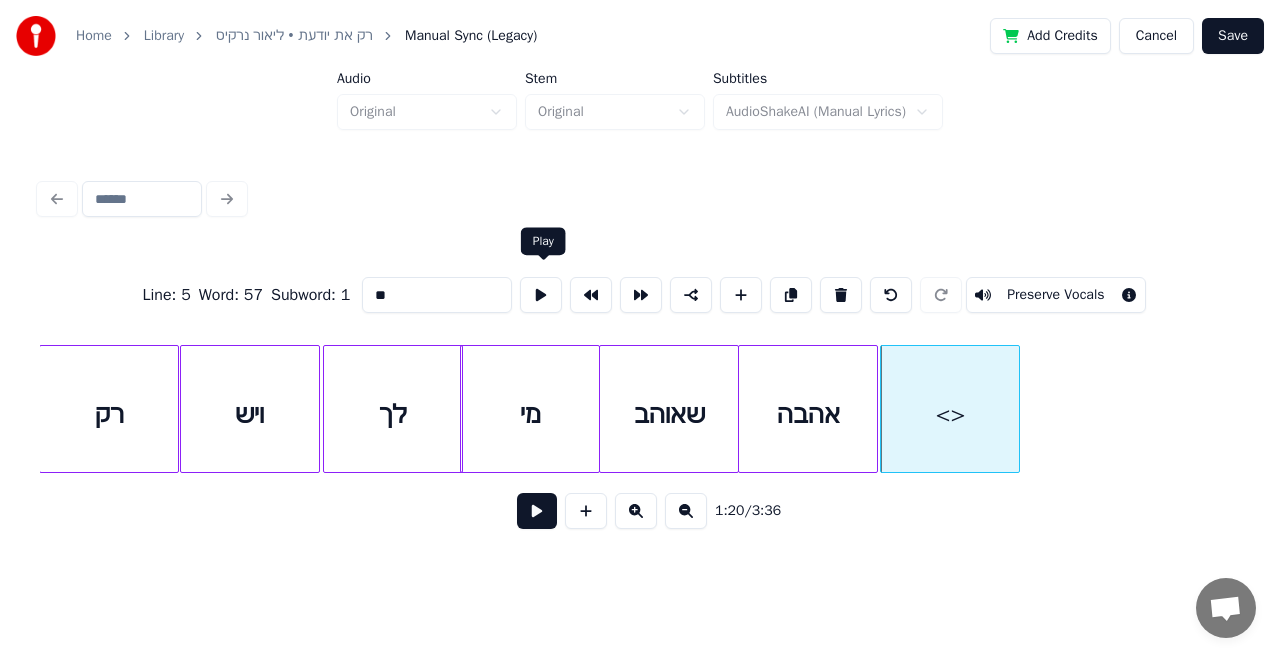 click on "**" at bounding box center [437, 295] 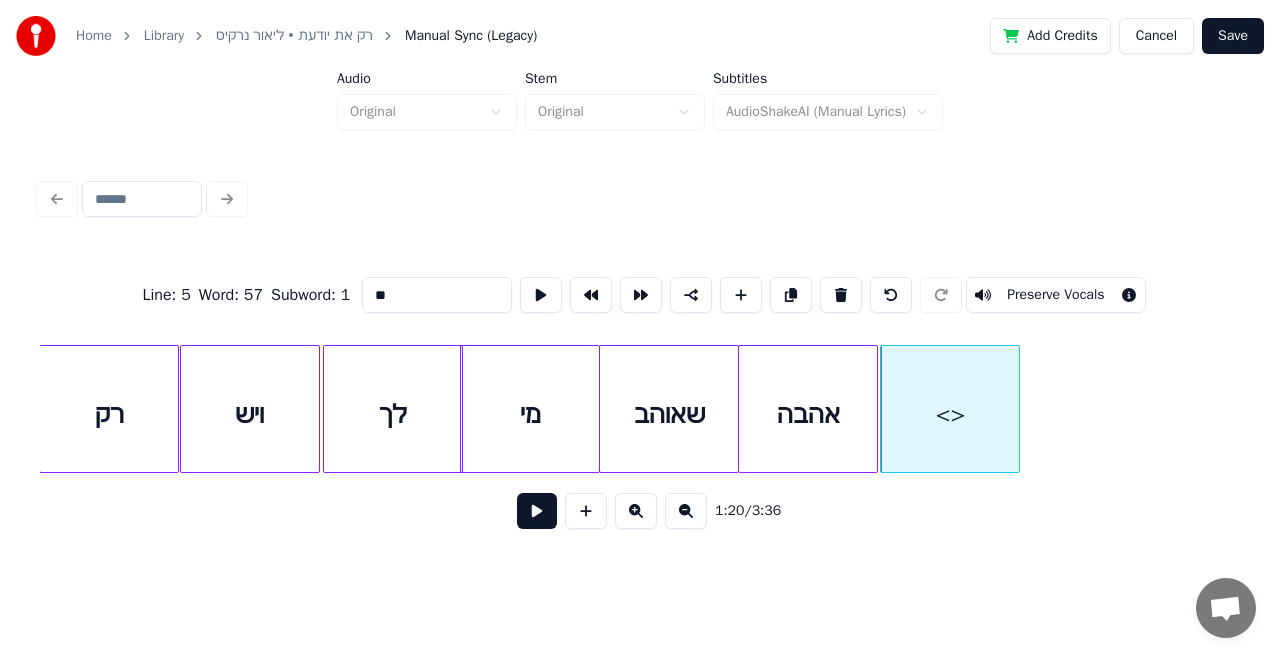 type on "*" 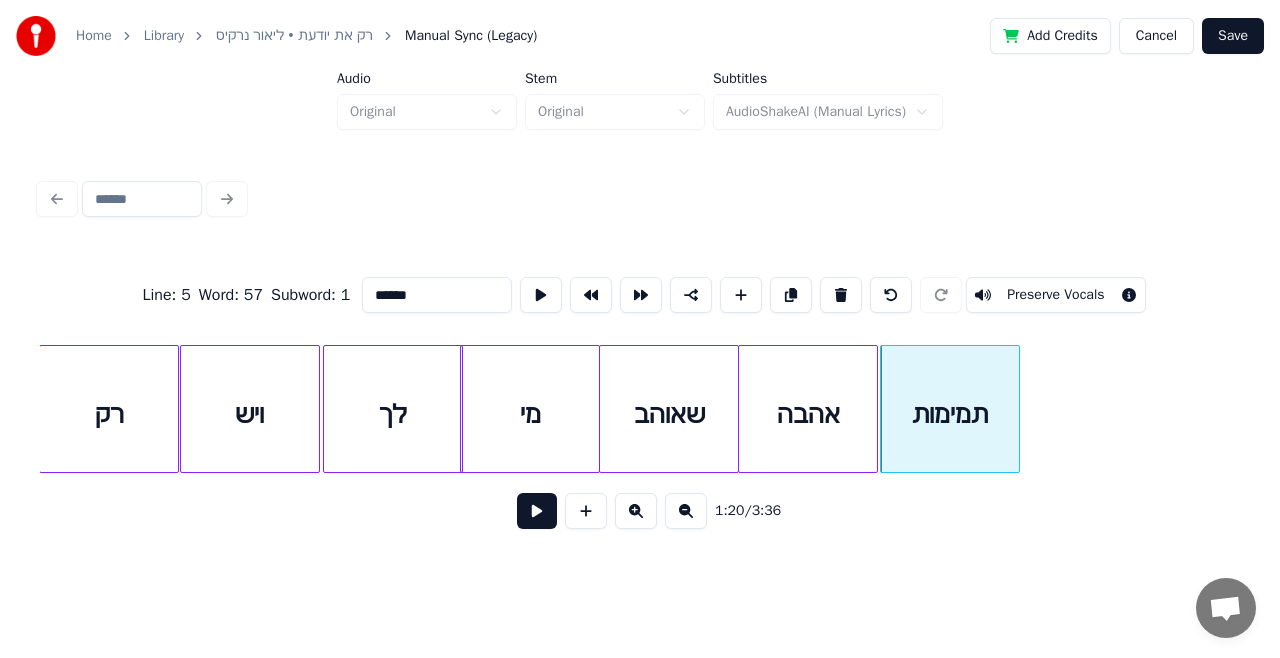click at bounding box center (586, 511) 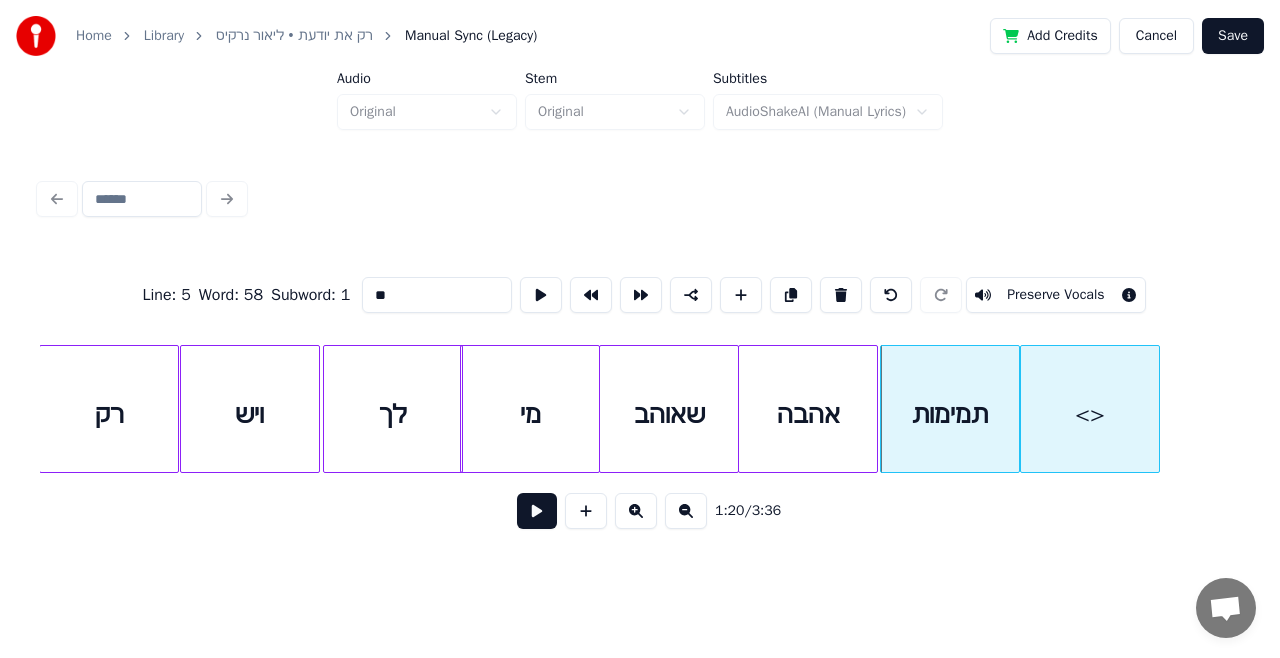click on "<>" at bounding box center [1090, 414] 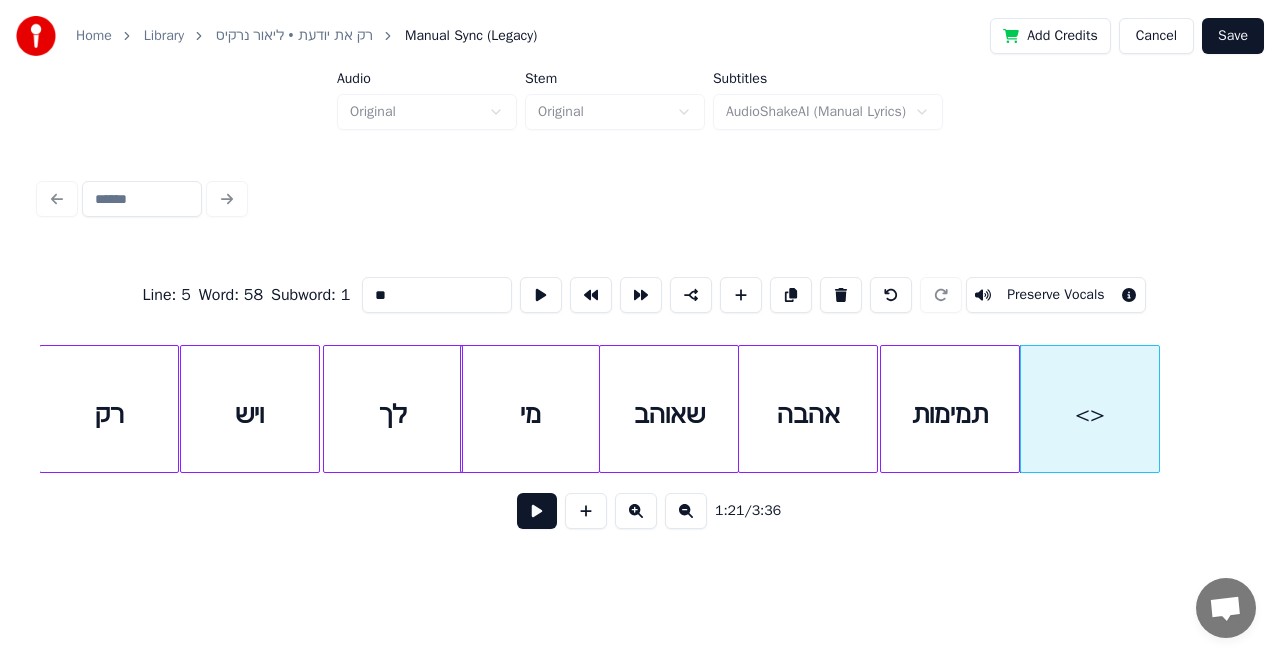 click on "**" at bounding box center (437, 295) 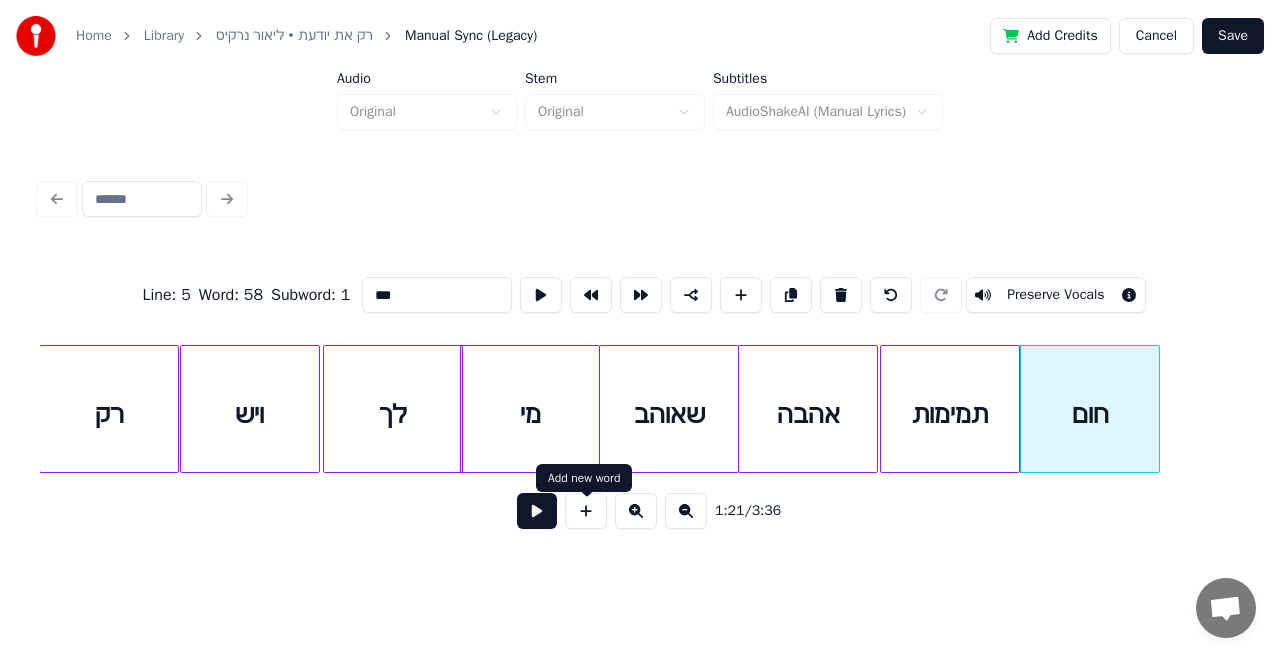 click at bounding box center (586, 511) 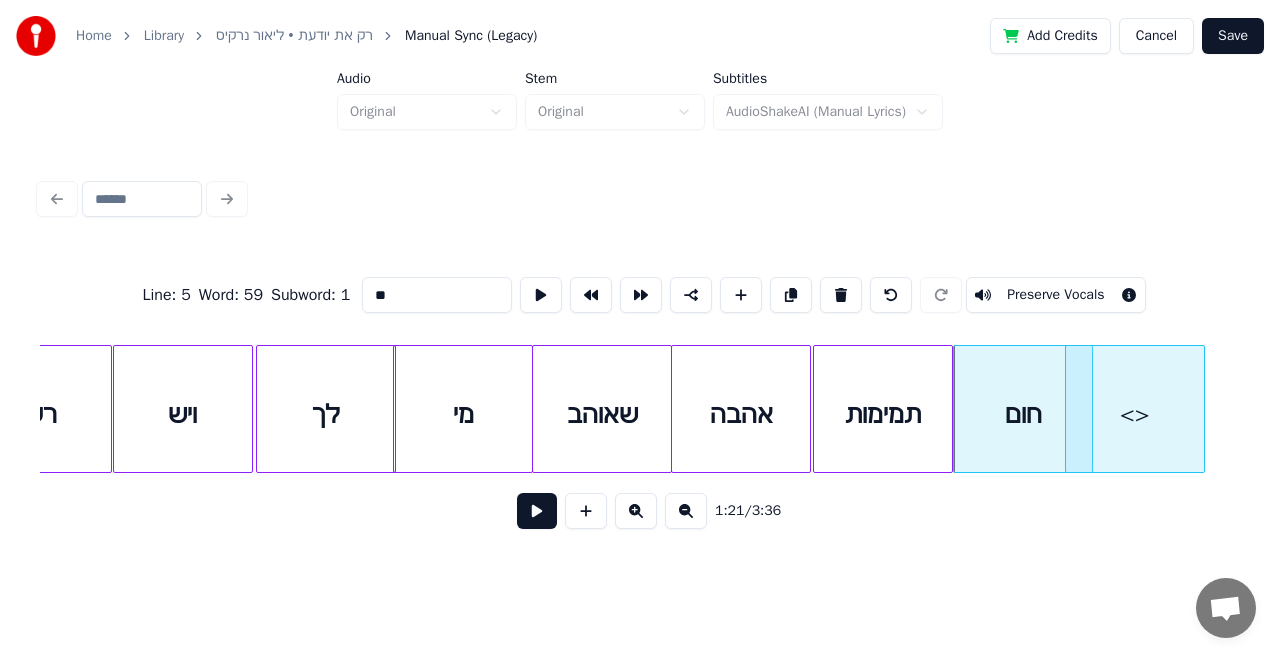 scroll, scrollTop: 0, scrollLeft: 27524, axis: horizontal 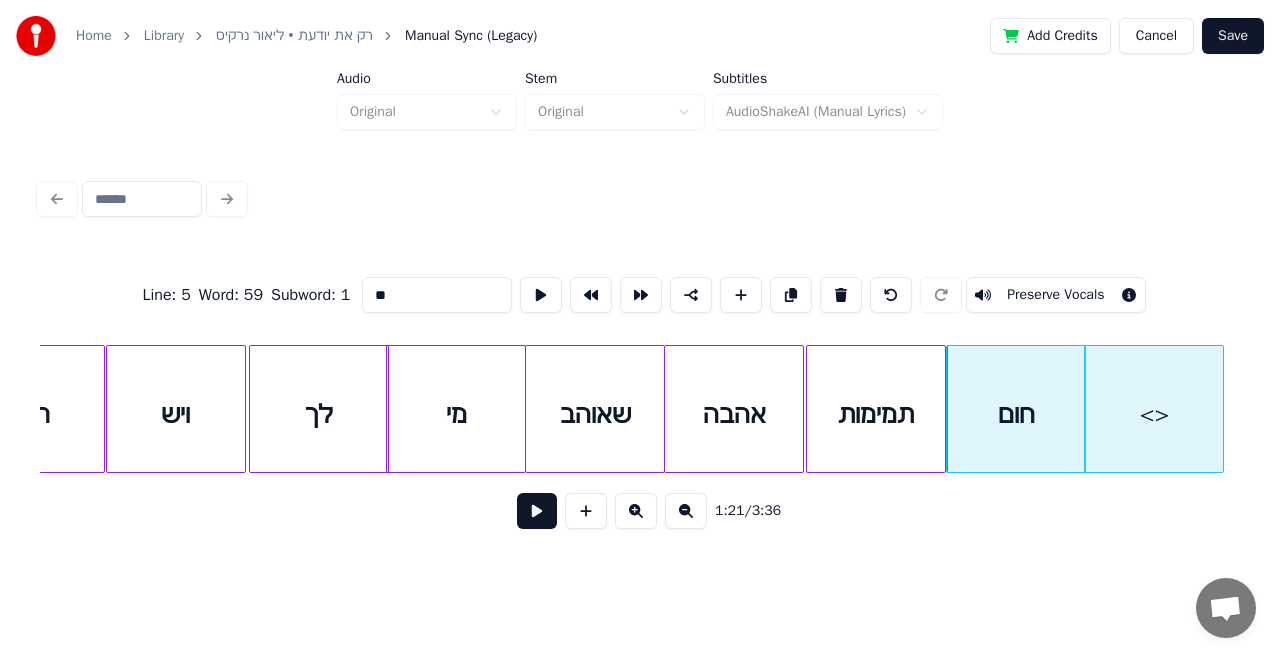 click on "<>" at bounding box center (1154, 414) 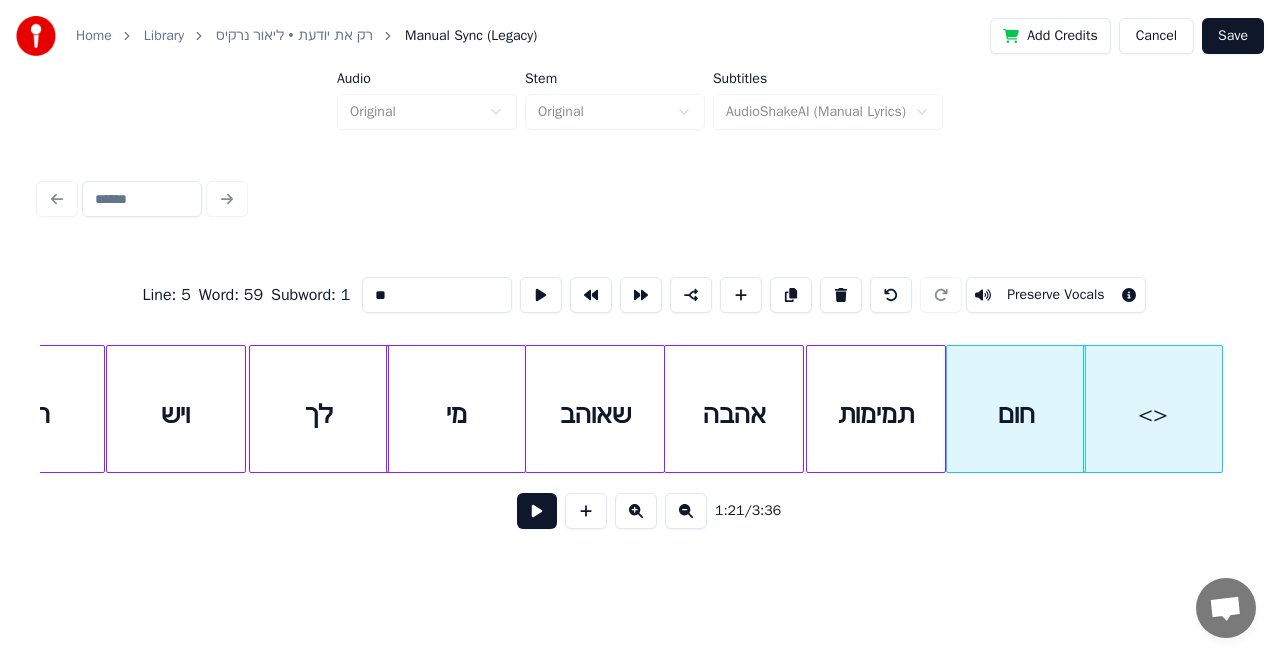 click on "**" at bounding box center [437, 295] 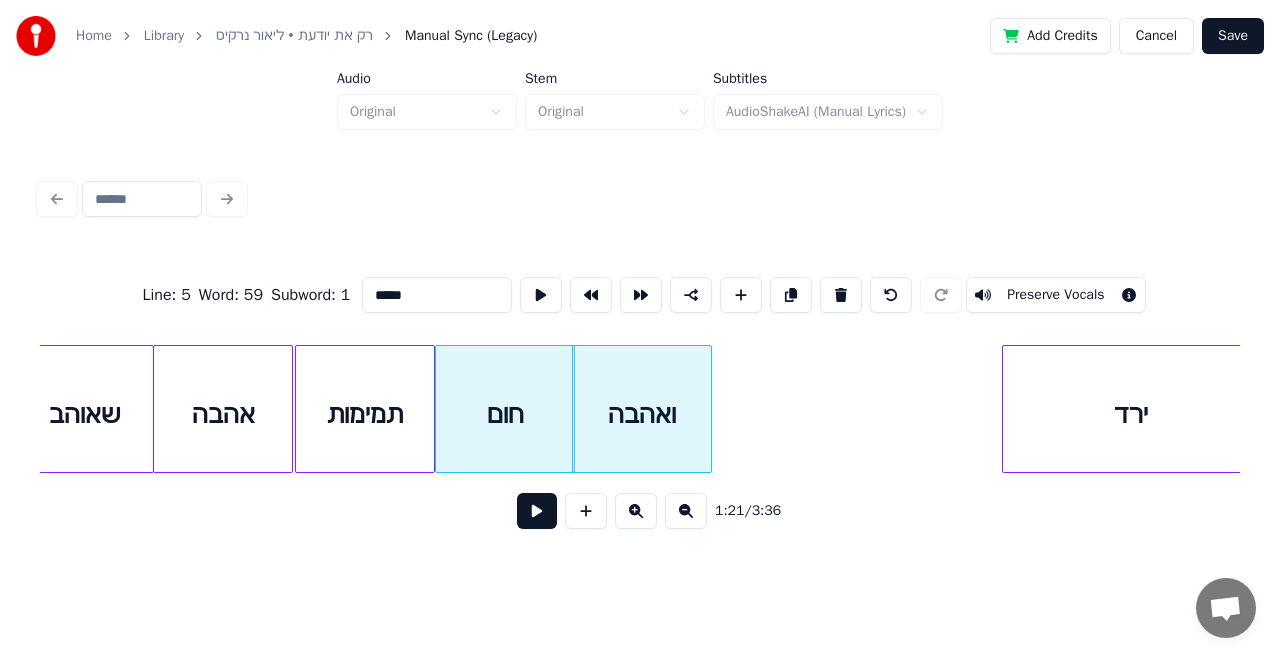 scroll, scrollTop: 0, scrollLeft: 28044, axis: horizontal 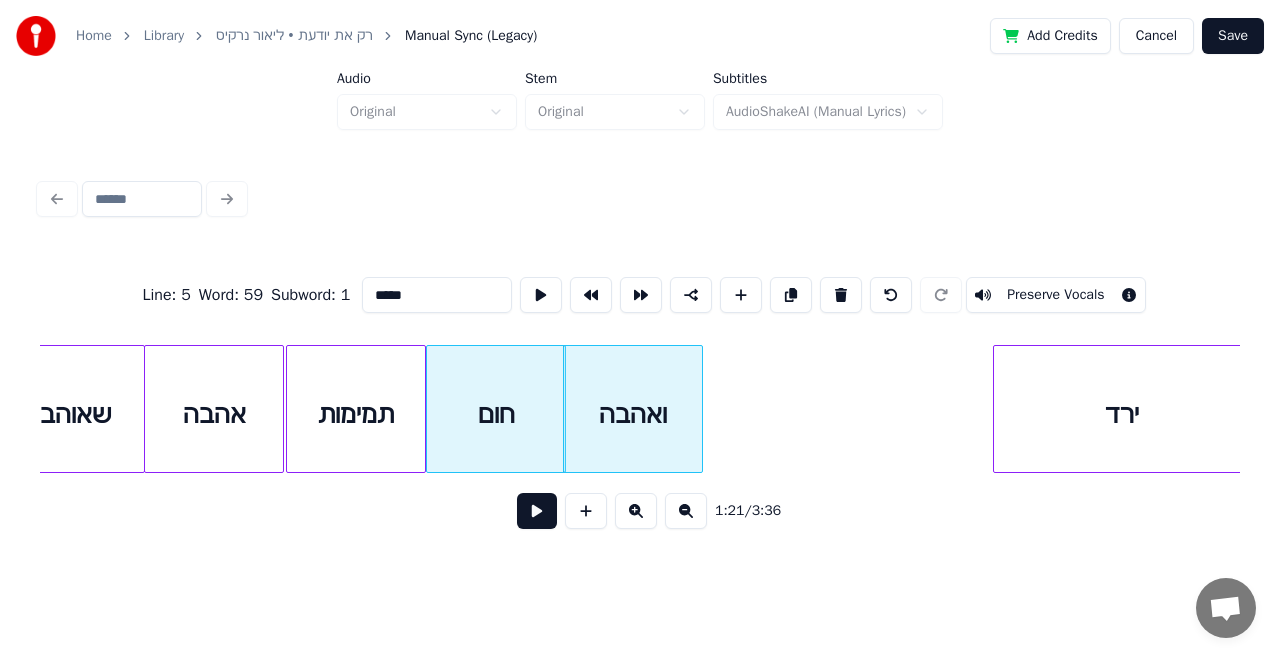 click on "אהבה" at bounding box center (214, 414) 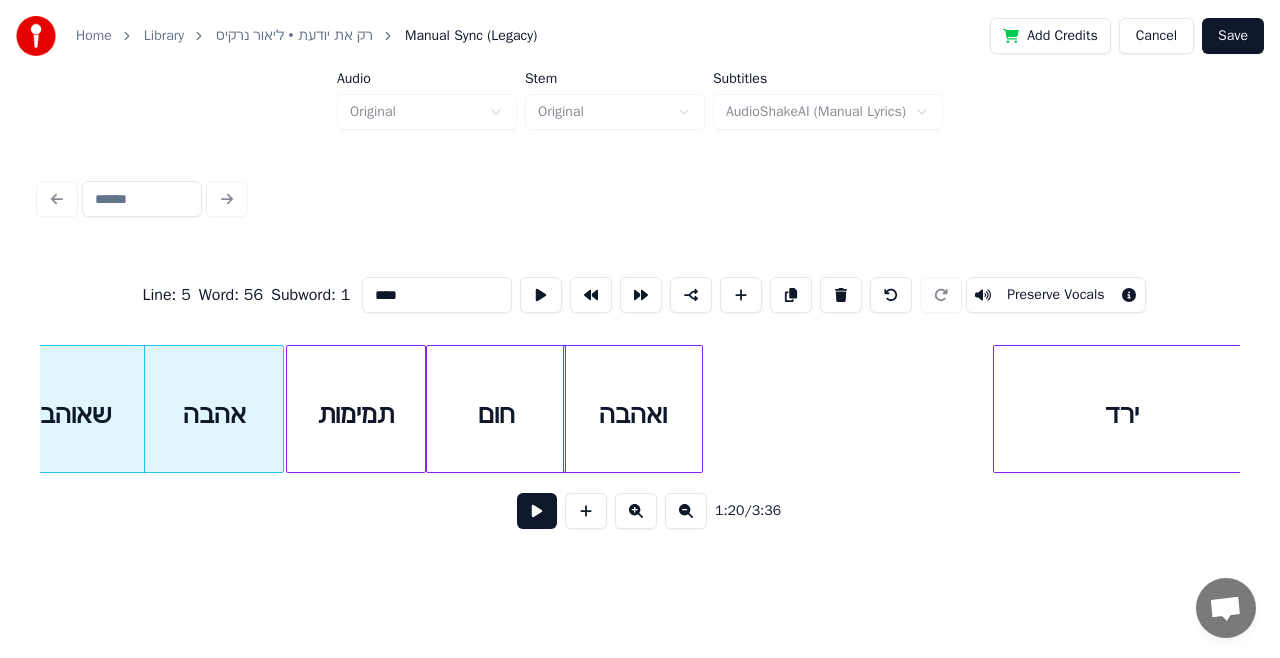 type on "****" 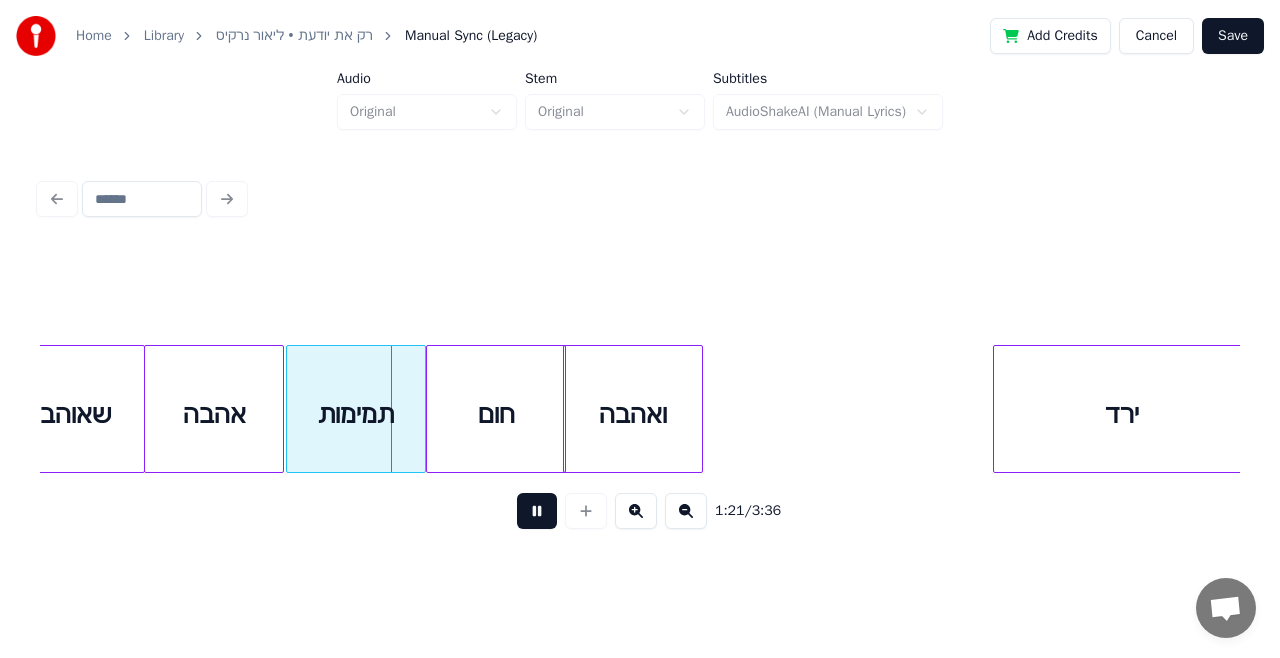 click at bounding box center (537, 511) 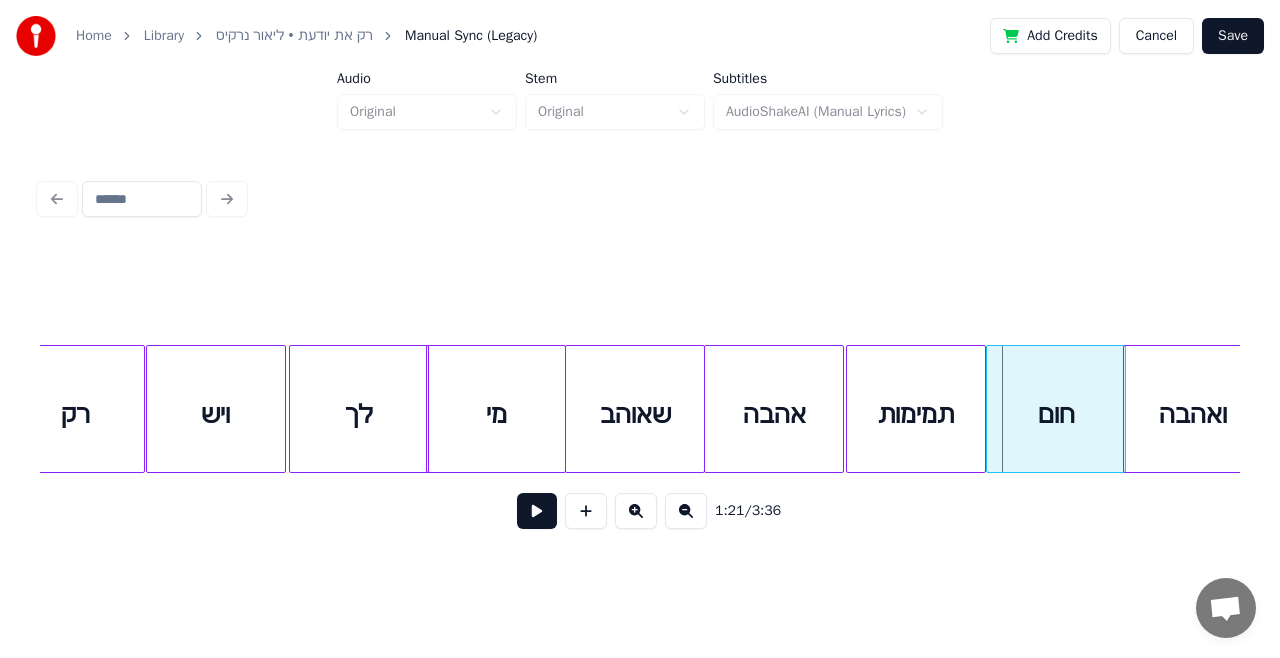 click on "רק" at bounding box center [75, 414] 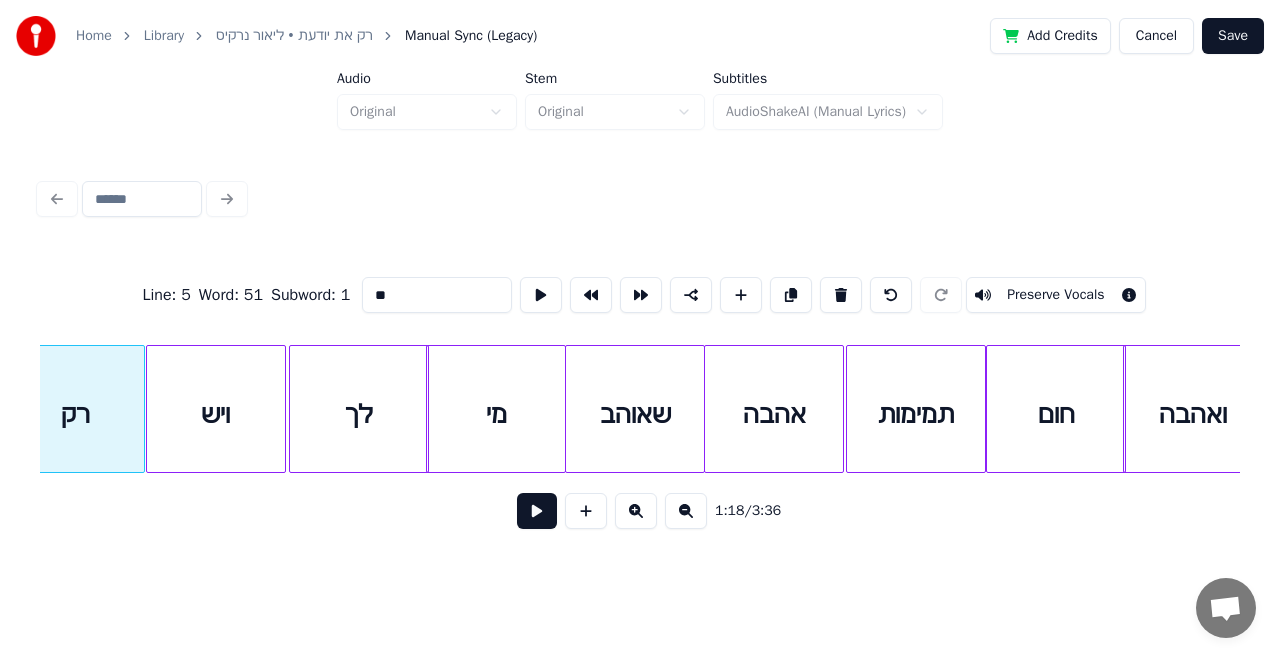 scroll, scrollTop: 0, scrollLeft: 27449, axis: horizontal 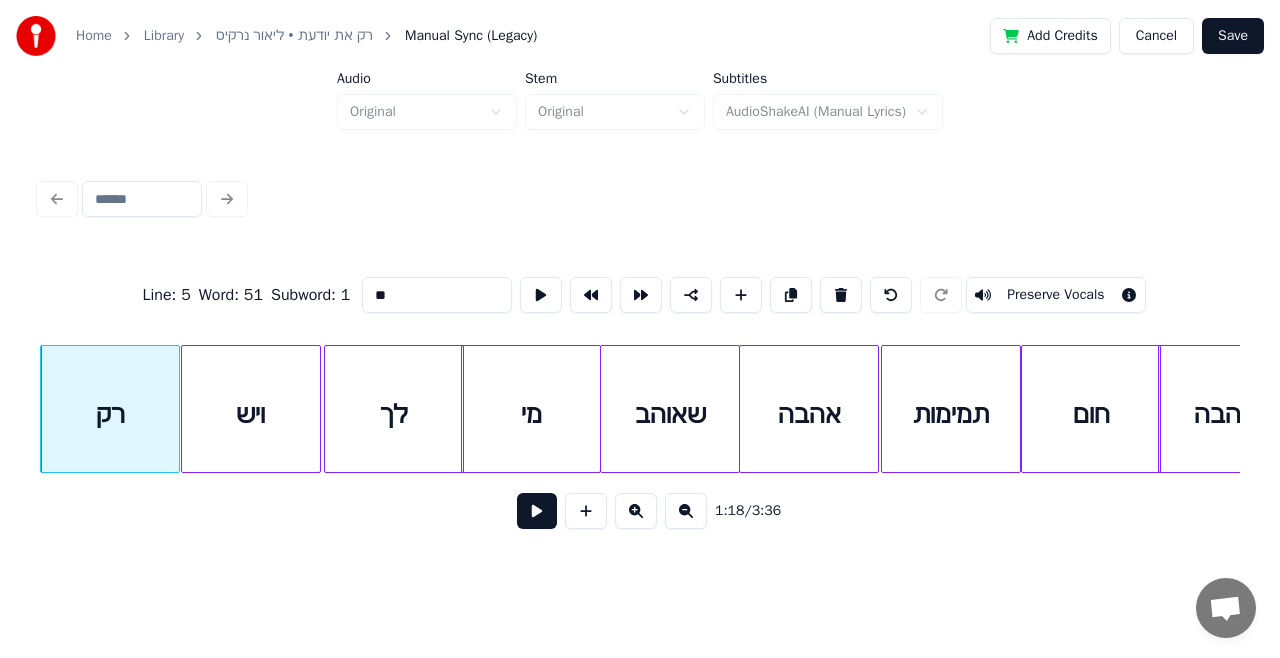 click at bounding box center [537, 511] 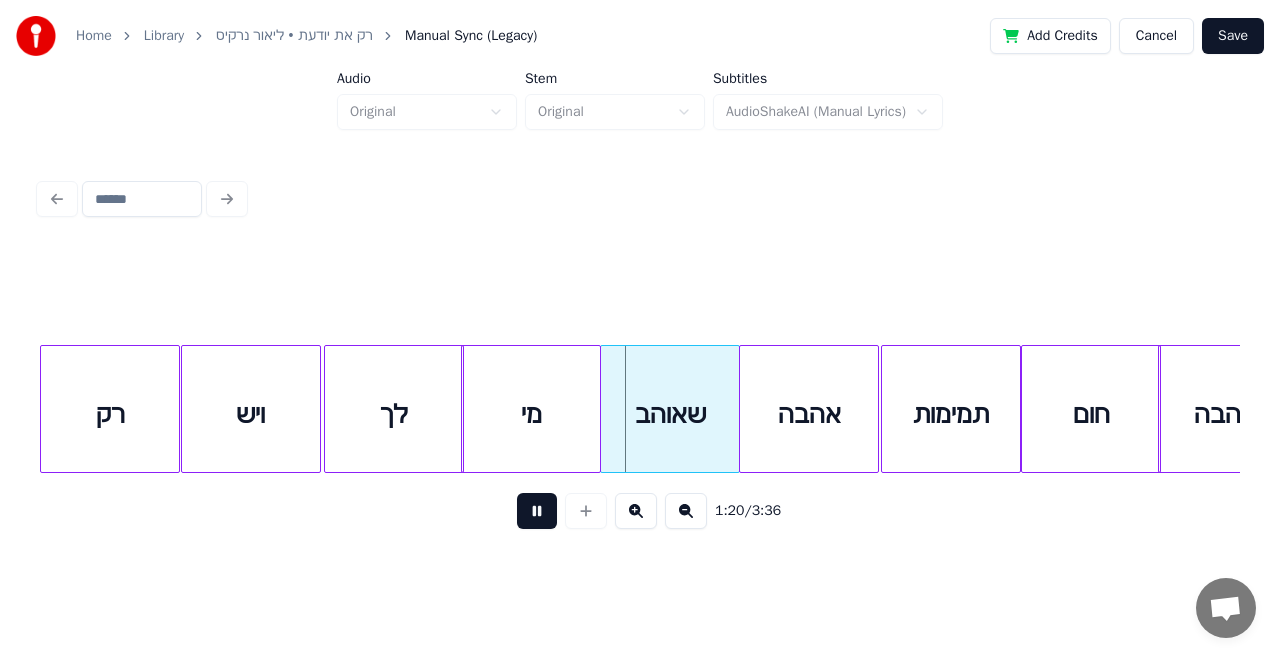 click at bounding box center [537, 511] 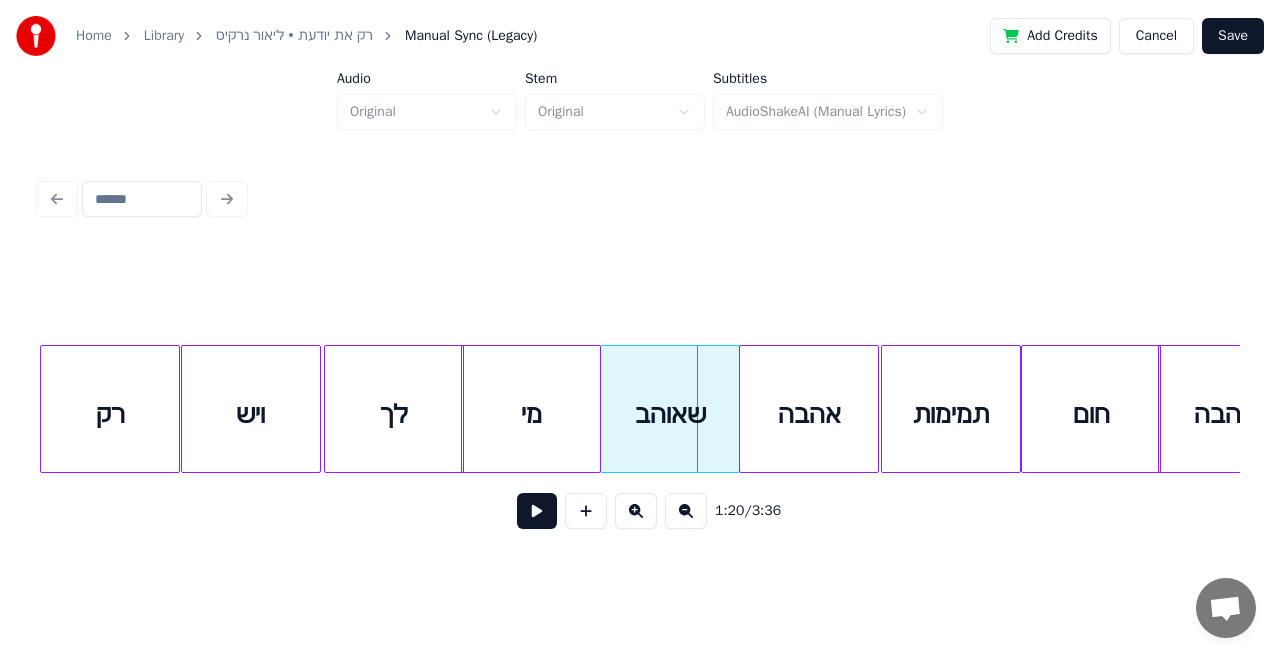 click on "לך" at bounding box center (394, 414) 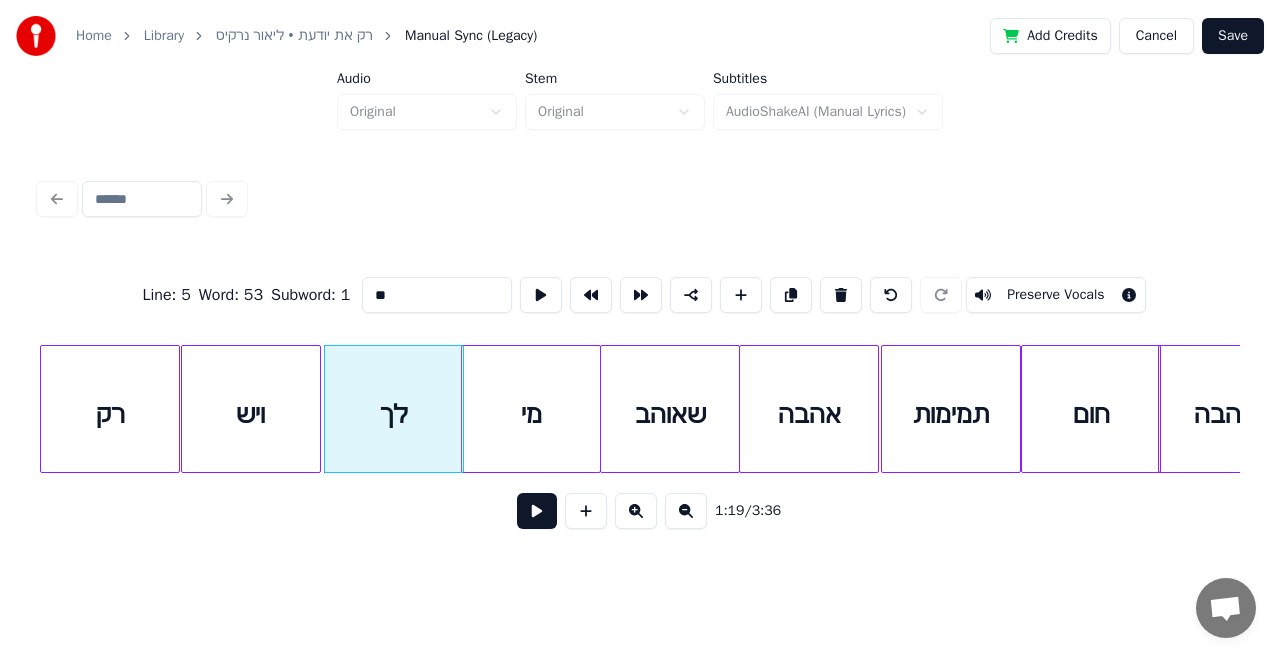click on "**" at bounding box center [437, 295] 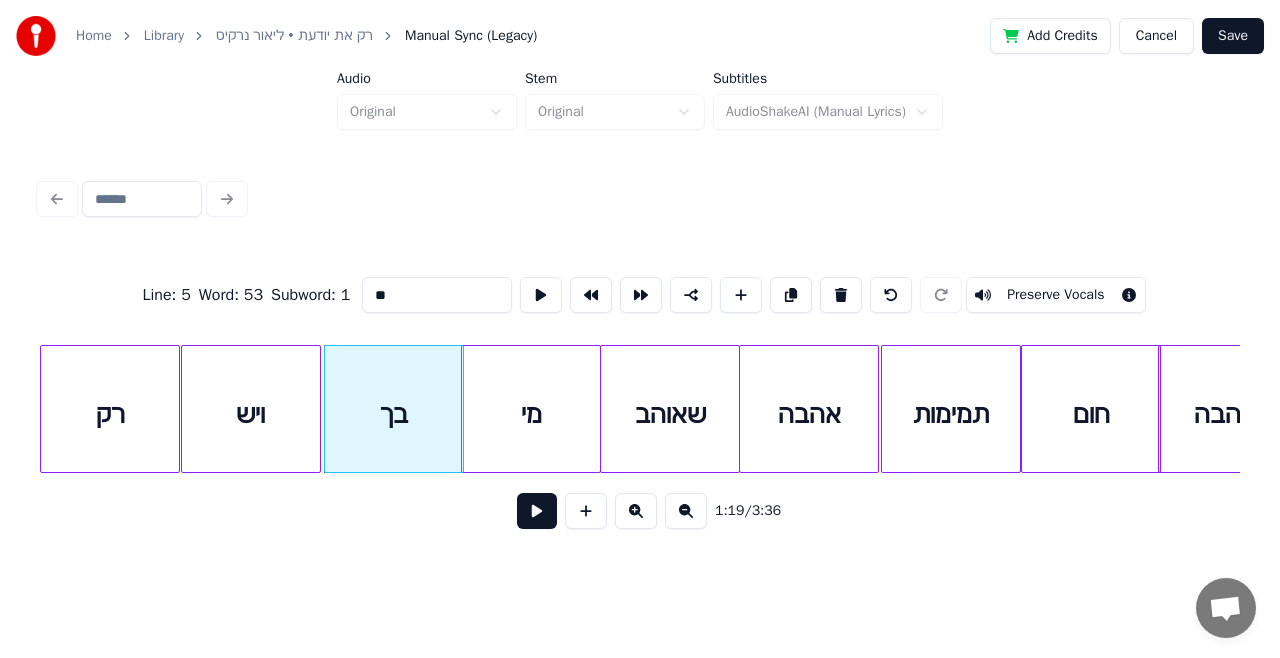 click on "רק" at bounding box center [110, 414] 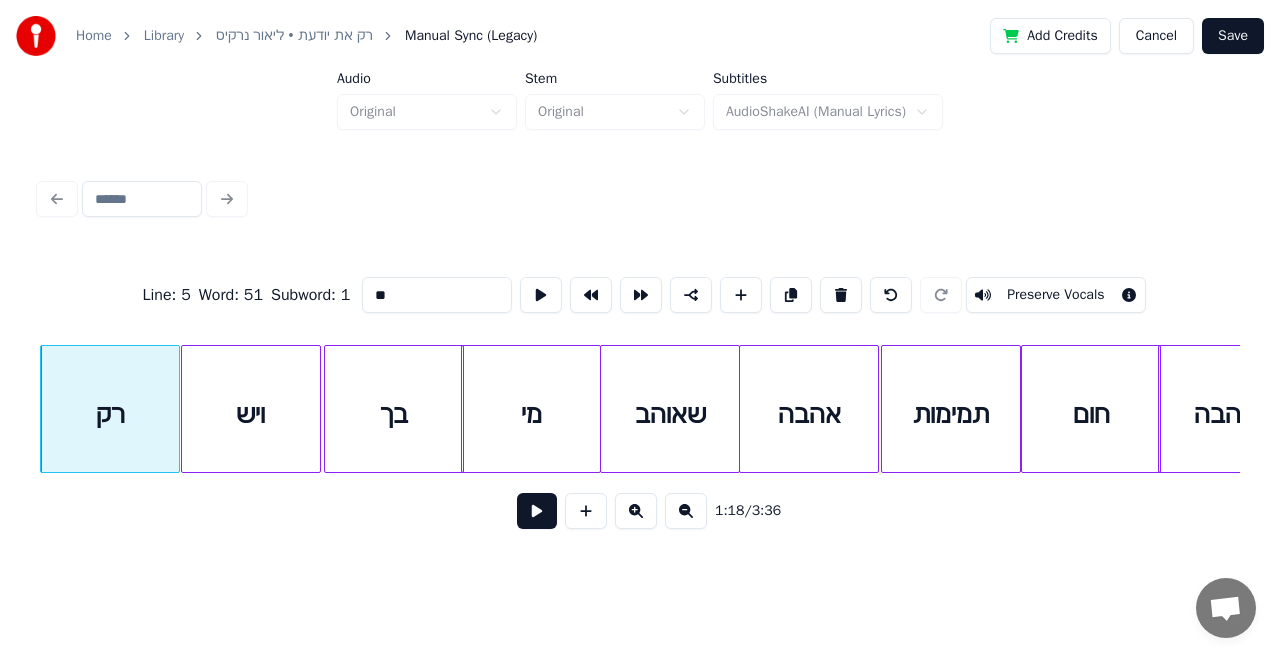 type on "**" 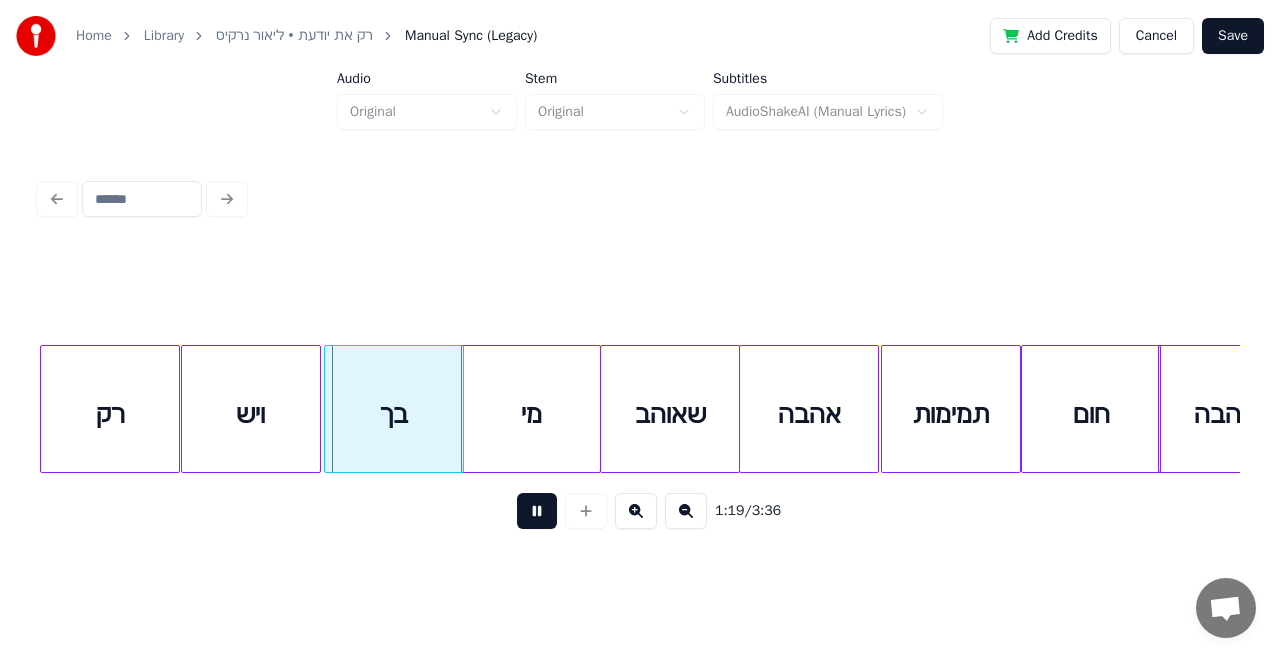 click at bounding box center (537, 511) 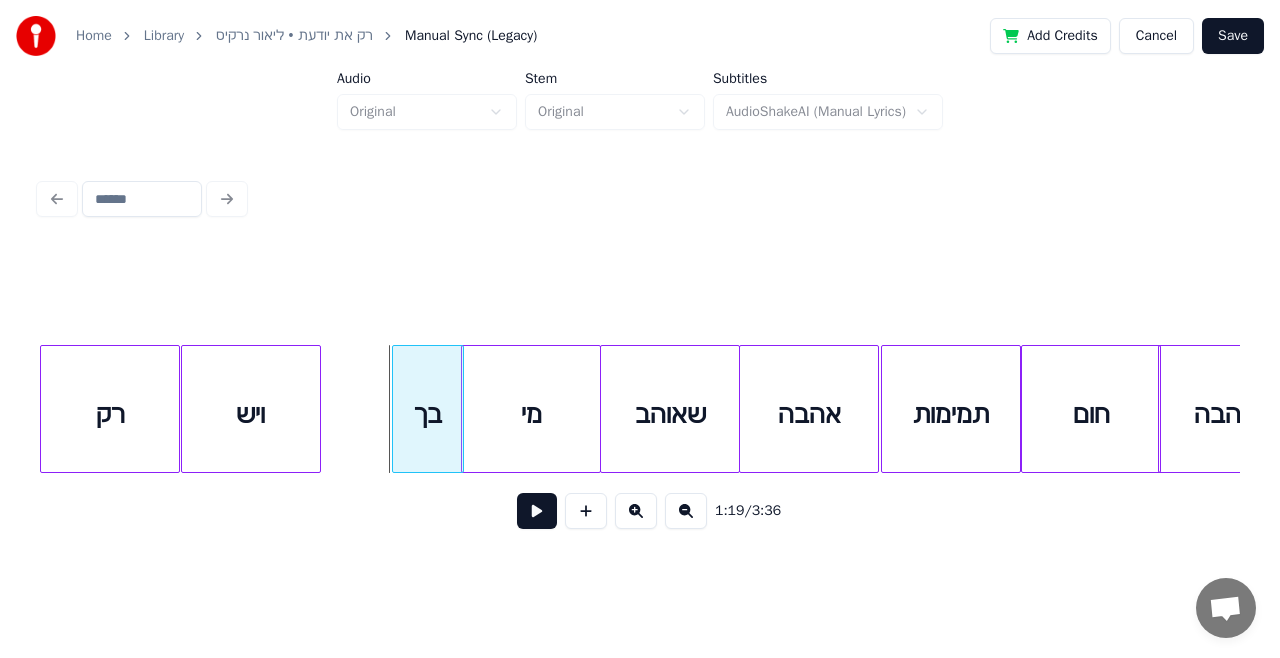 click at bounding box center [396, 409] 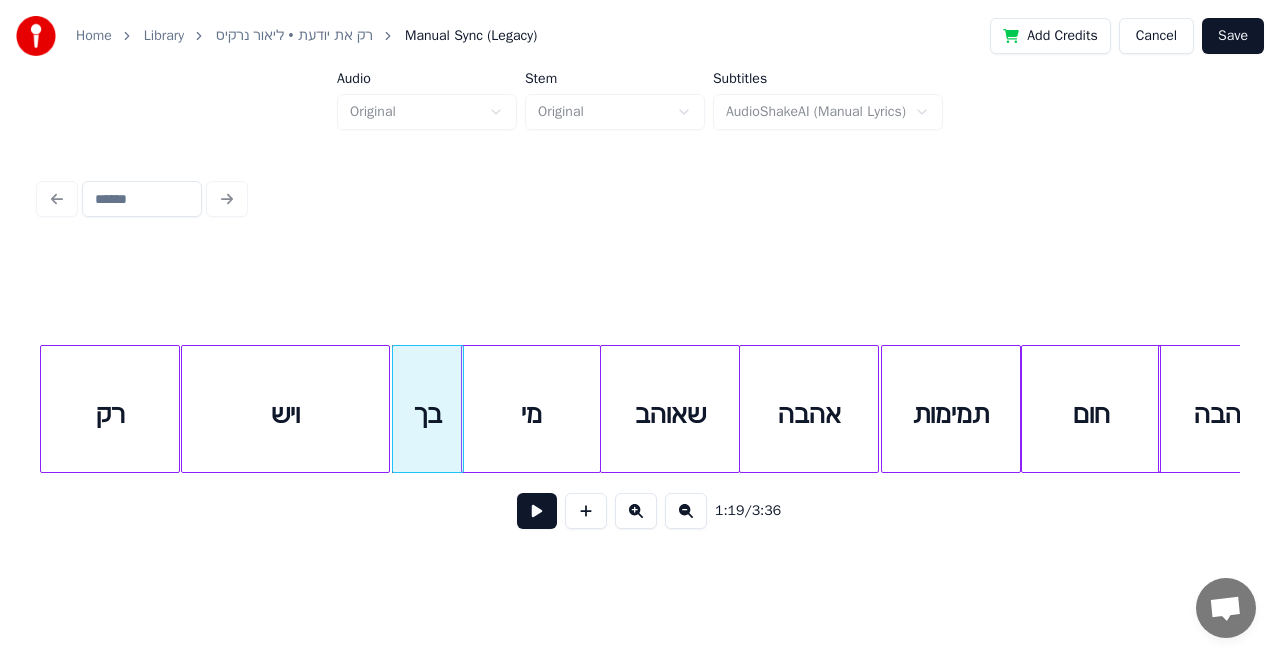 click at bounding box center [386, 409] 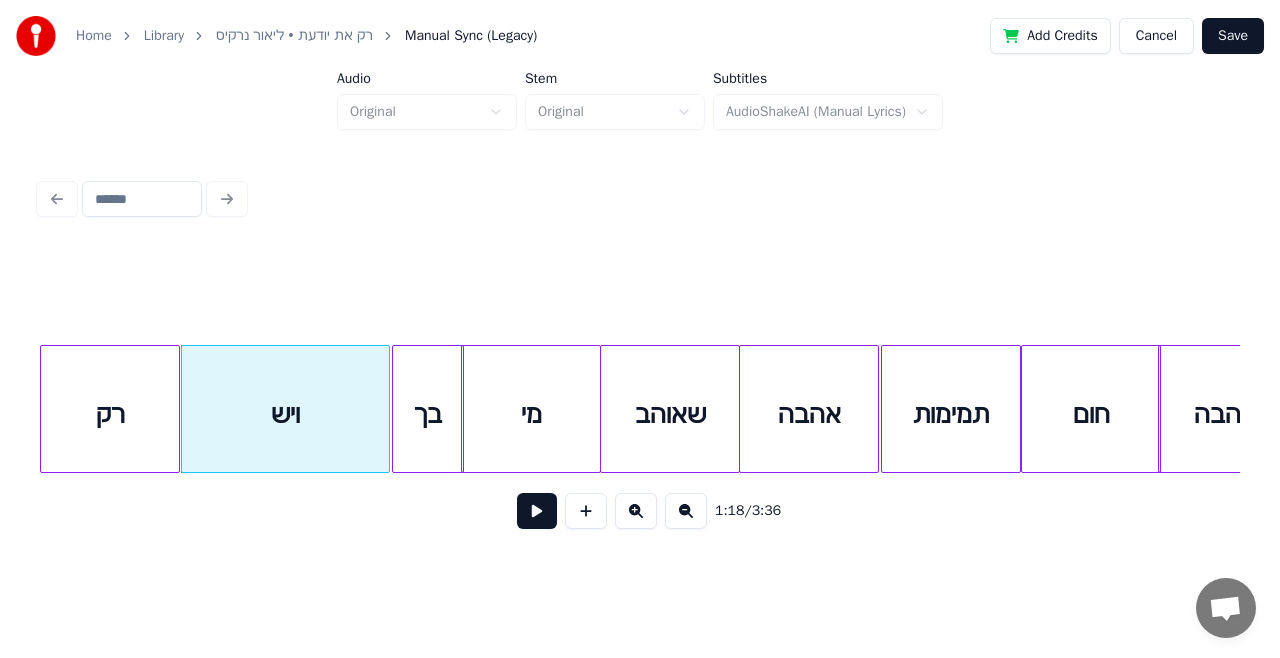 click on "רק" at bounding box center (110, 414) 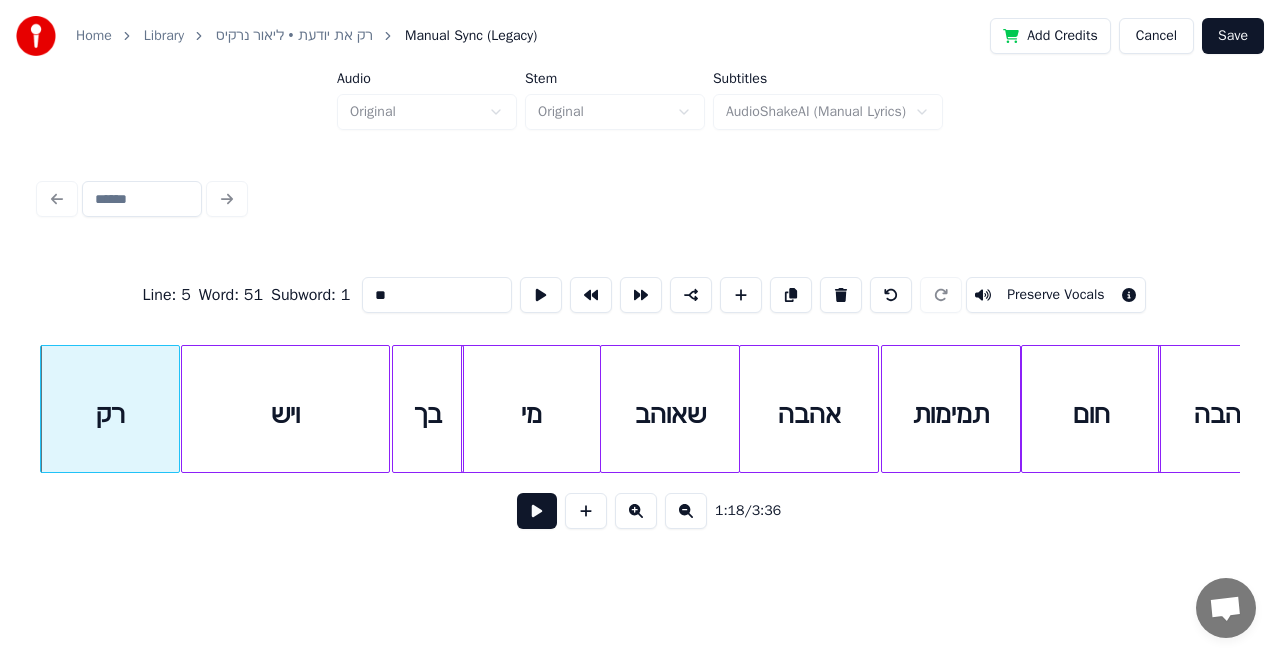 click at bounding box center [537, 511] 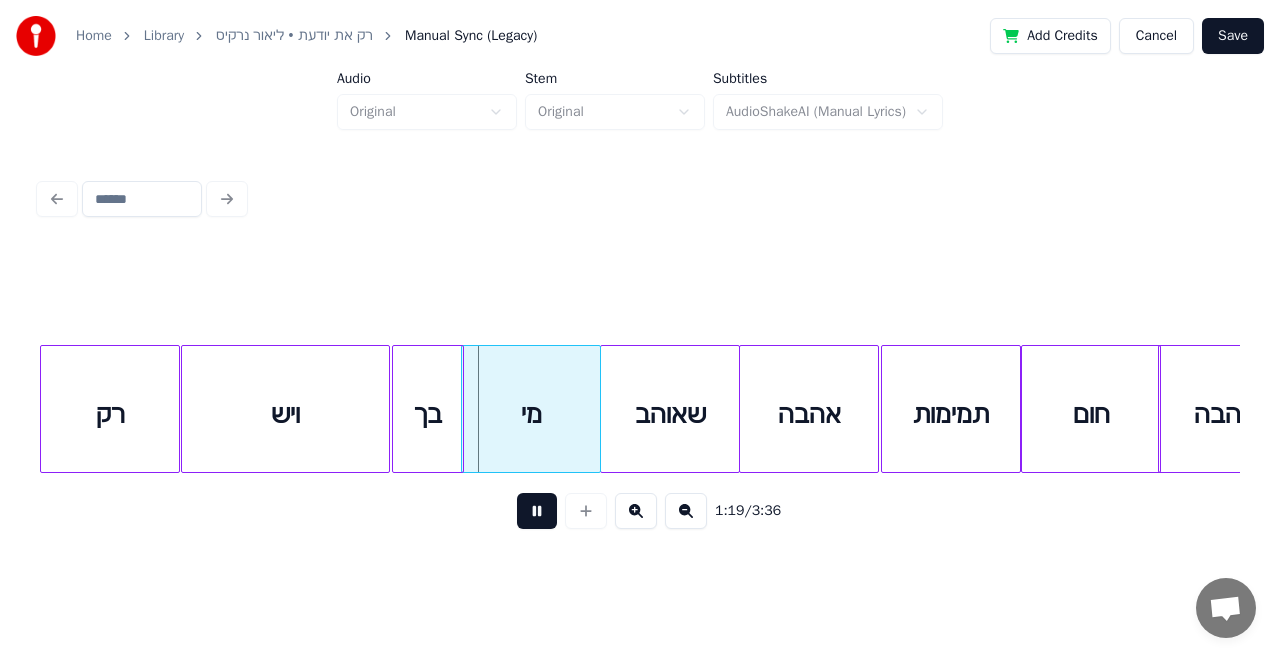 click at bounding box center [537, 511] 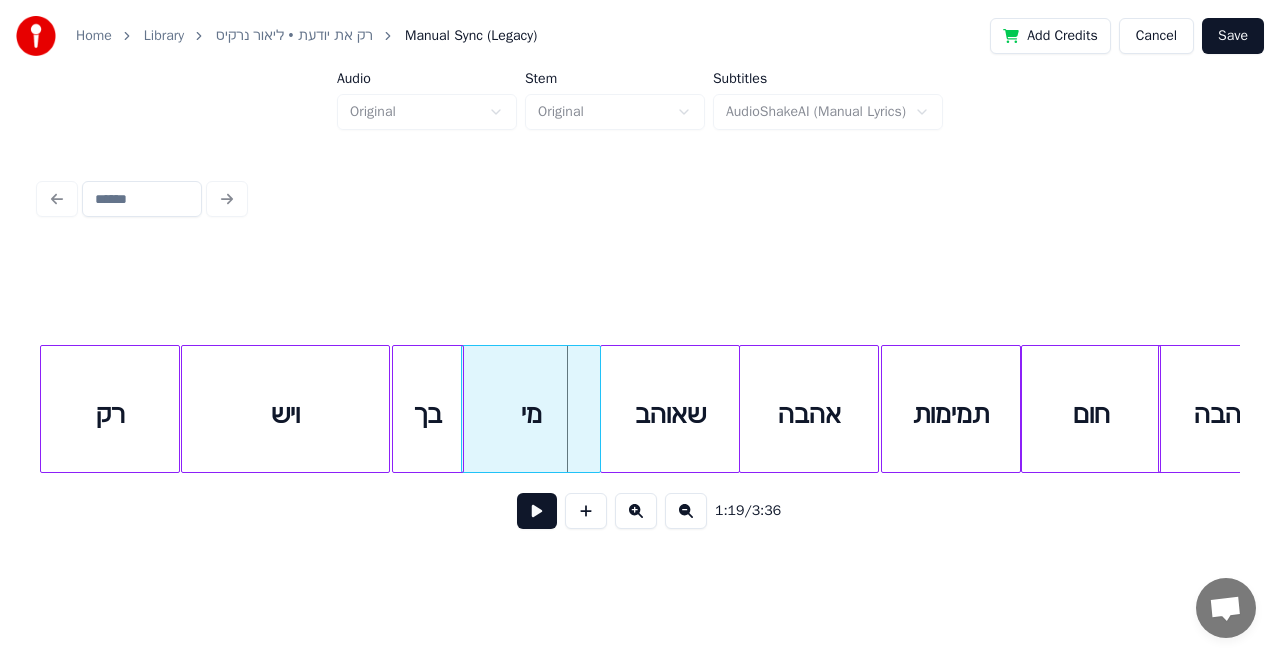 click on "מי" at bounding box center (531, 414) 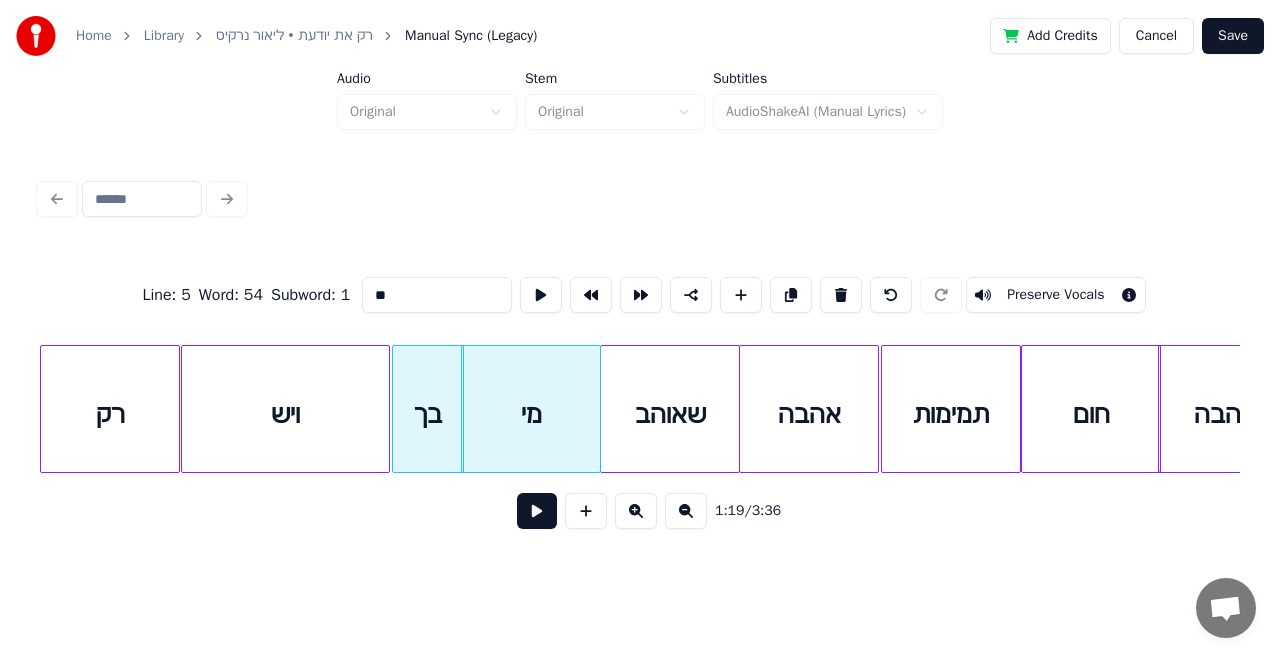 click on "**" at bounding box center [437, 295] 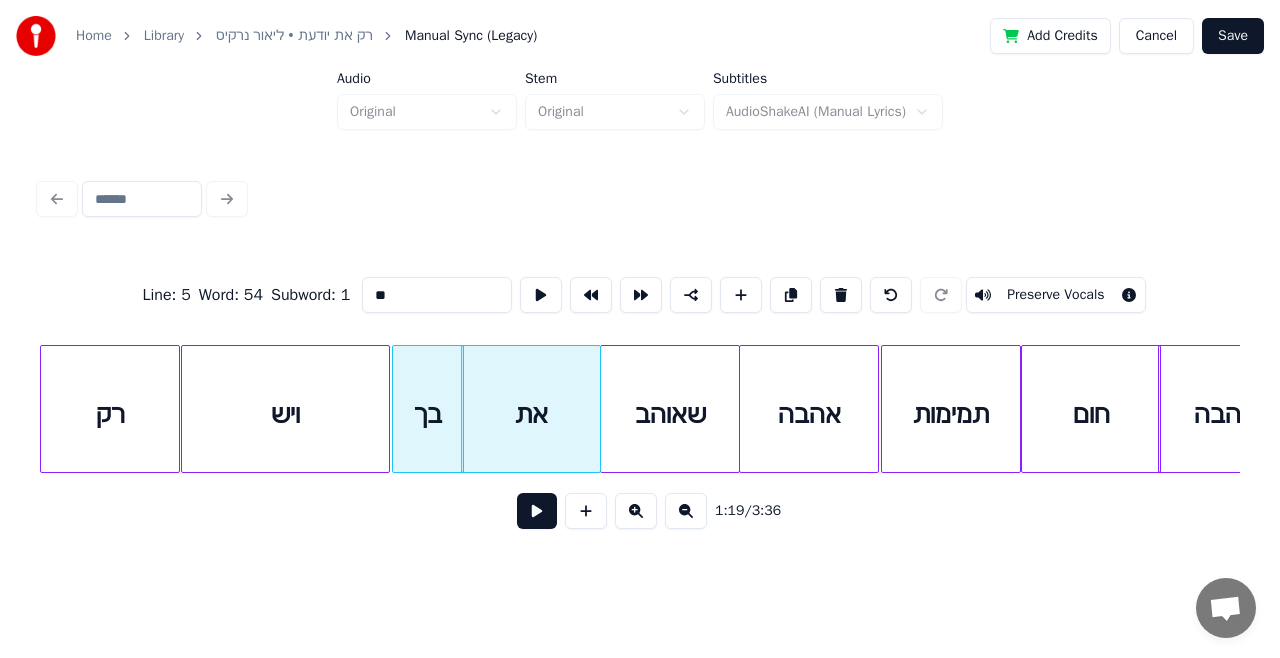 click on "את" at bounding box center (531, 414) 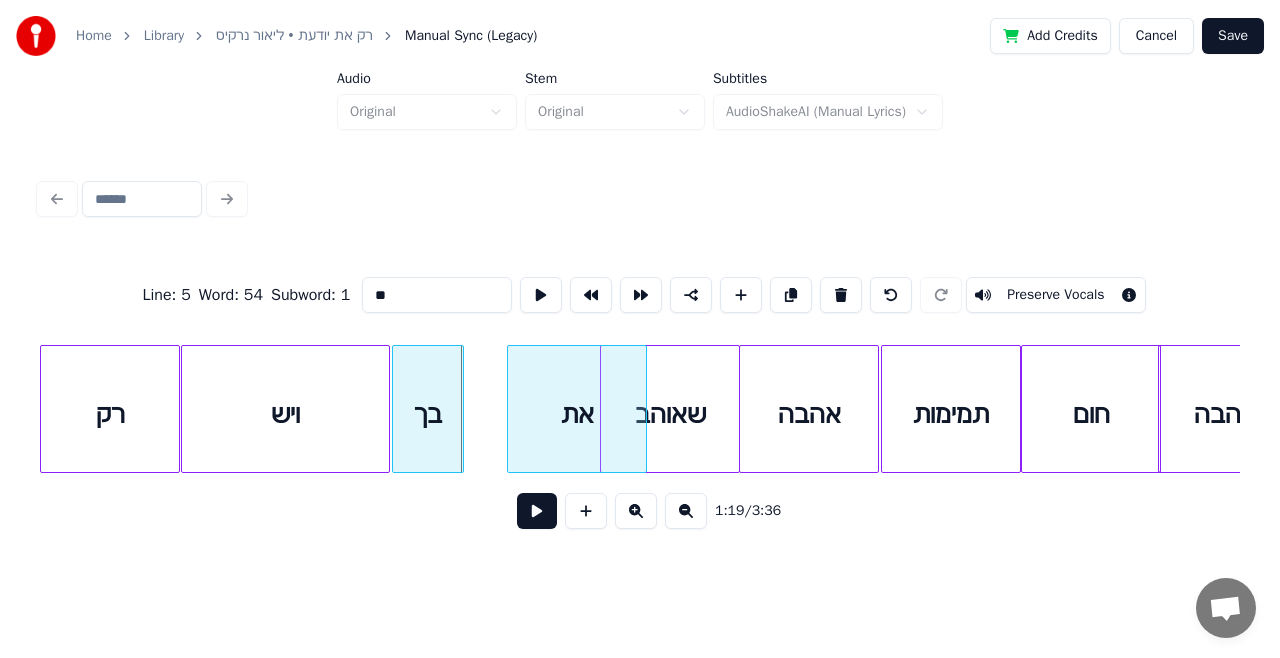 click on "את" at bounding box center (577, 414) 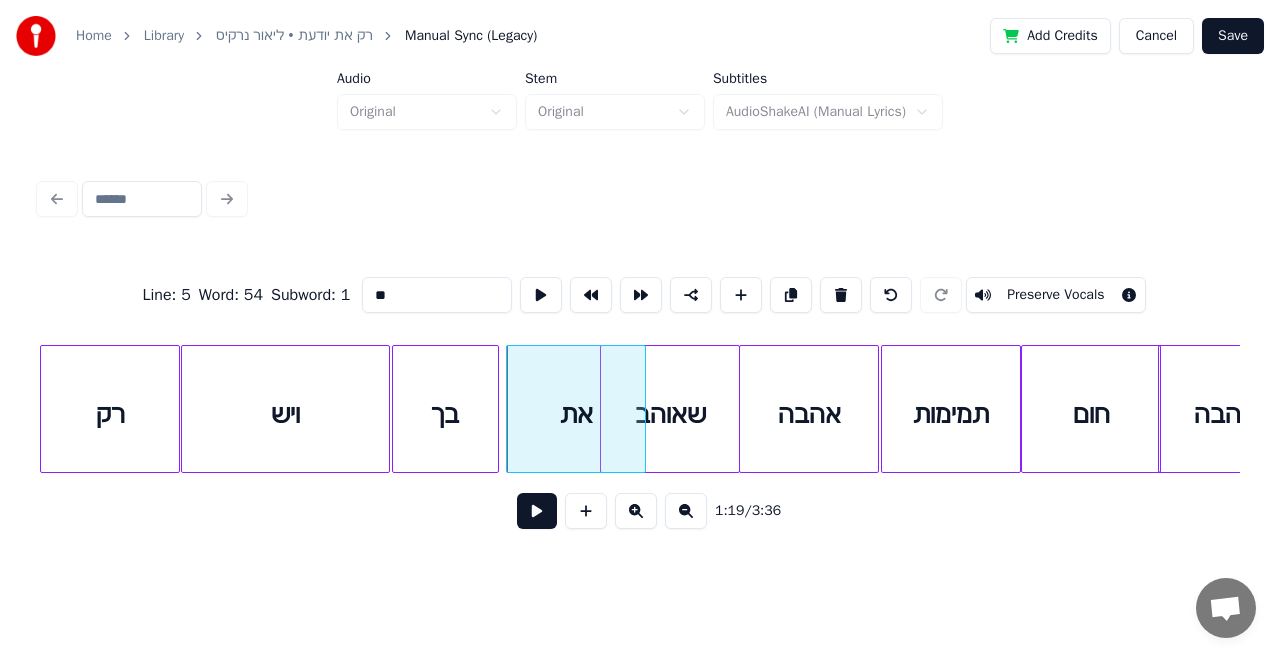 click at bounding box center (495, 409) 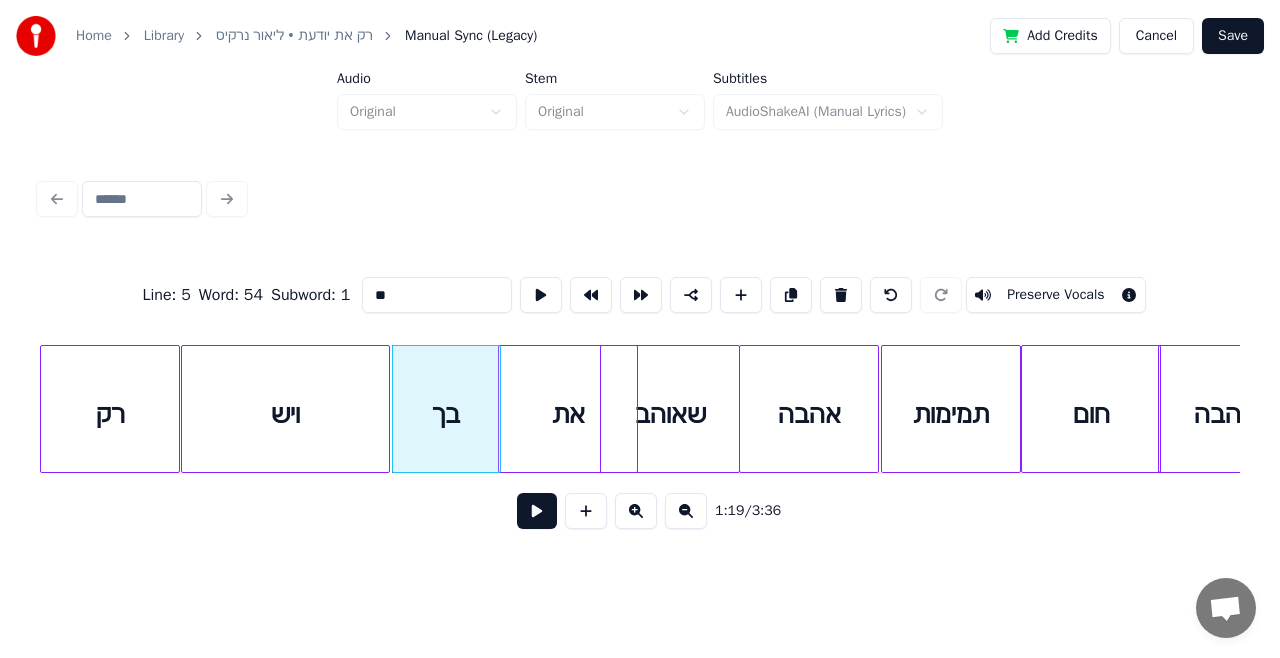 click on "את" at bounding box center (568, 414) 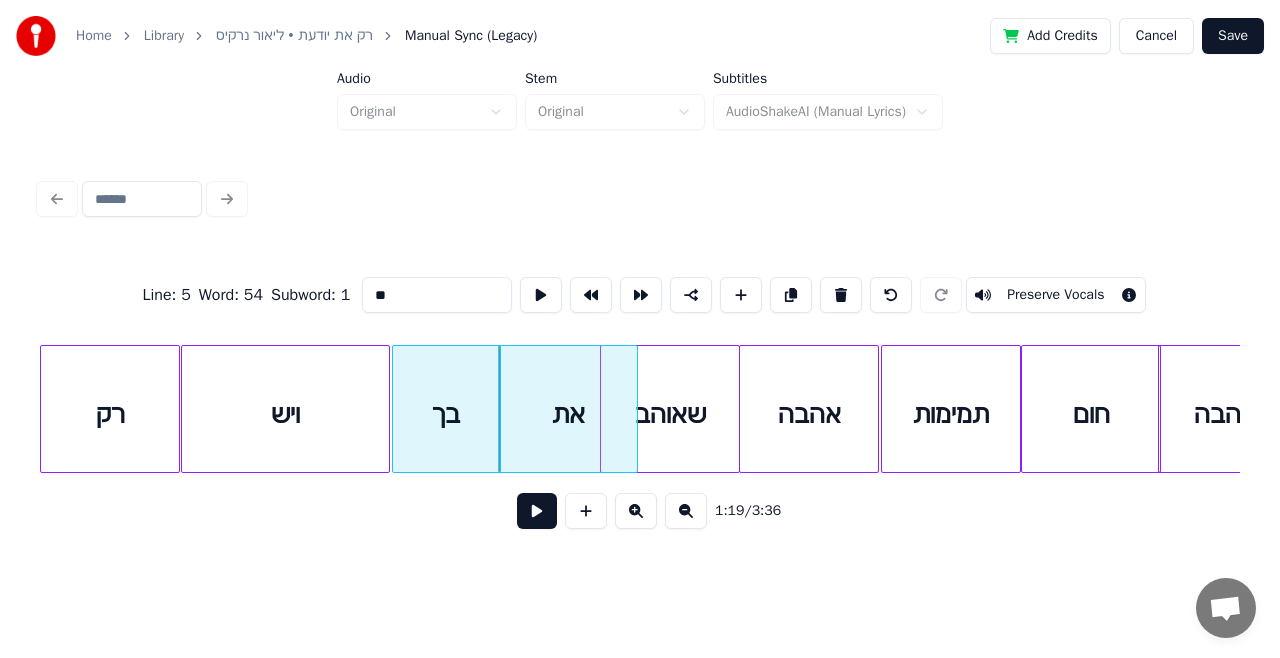 click on "שאוהב" at bounding box center (670, 414) 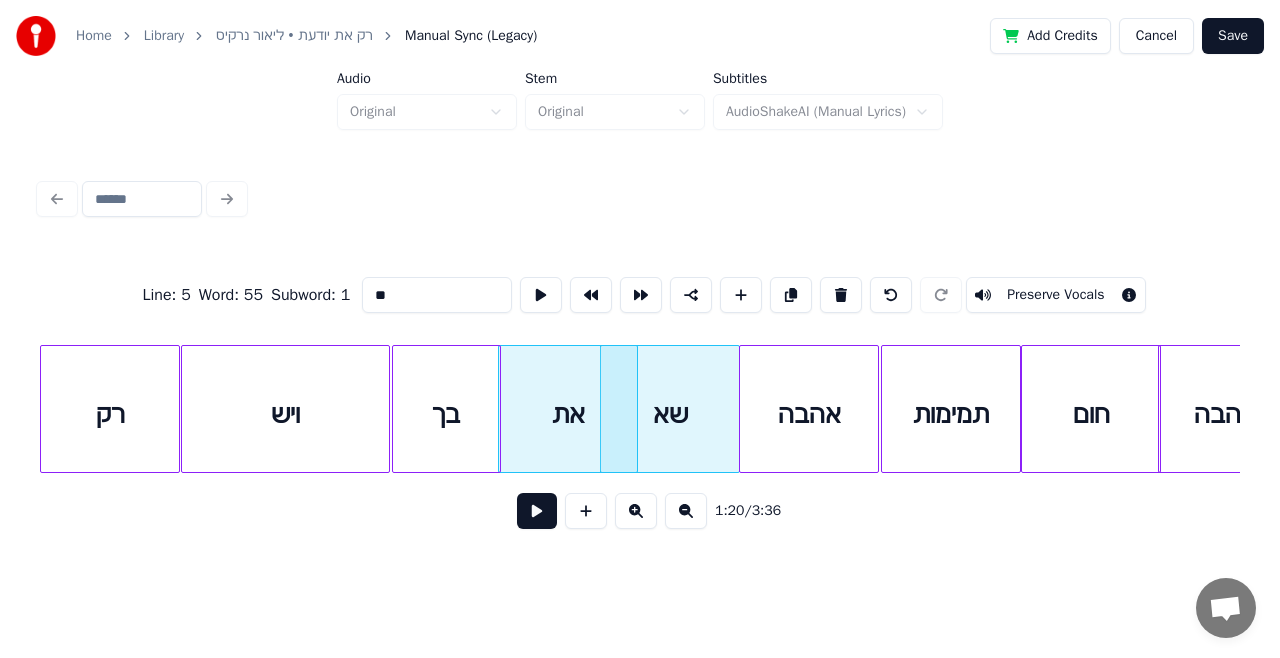type on "*" 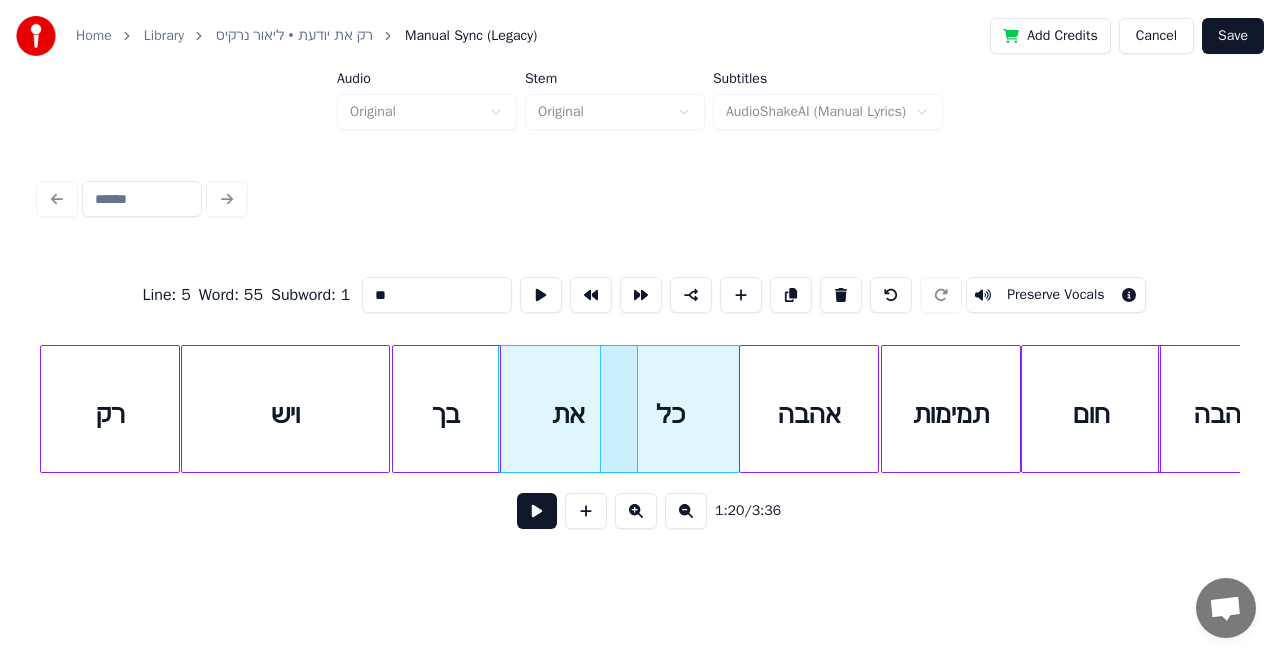 click on "אהבה" at bounding box center (809, 414) 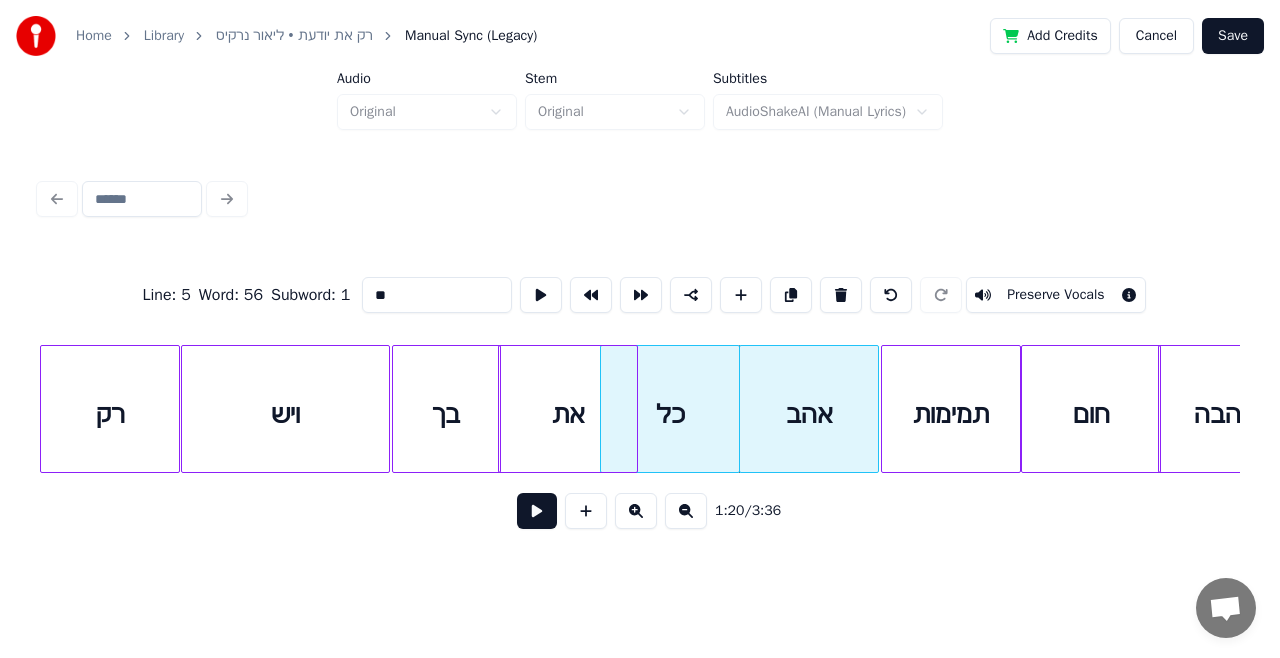 type on "*" 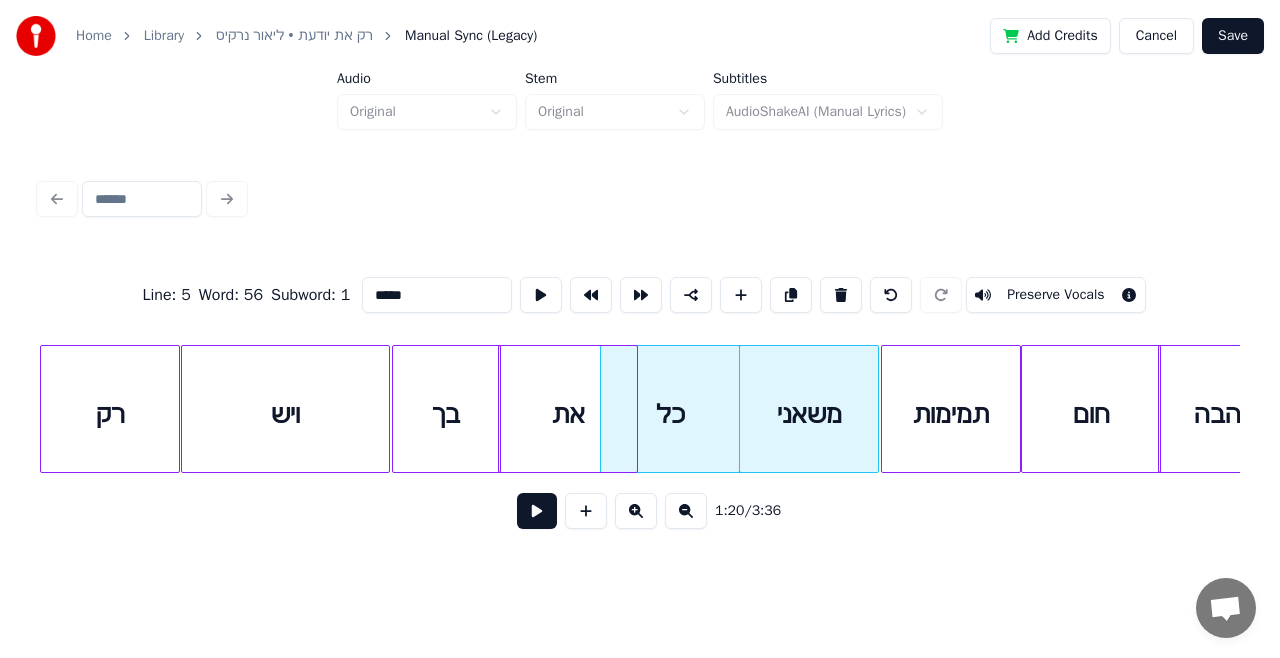 click at bounding box center (885, 409) 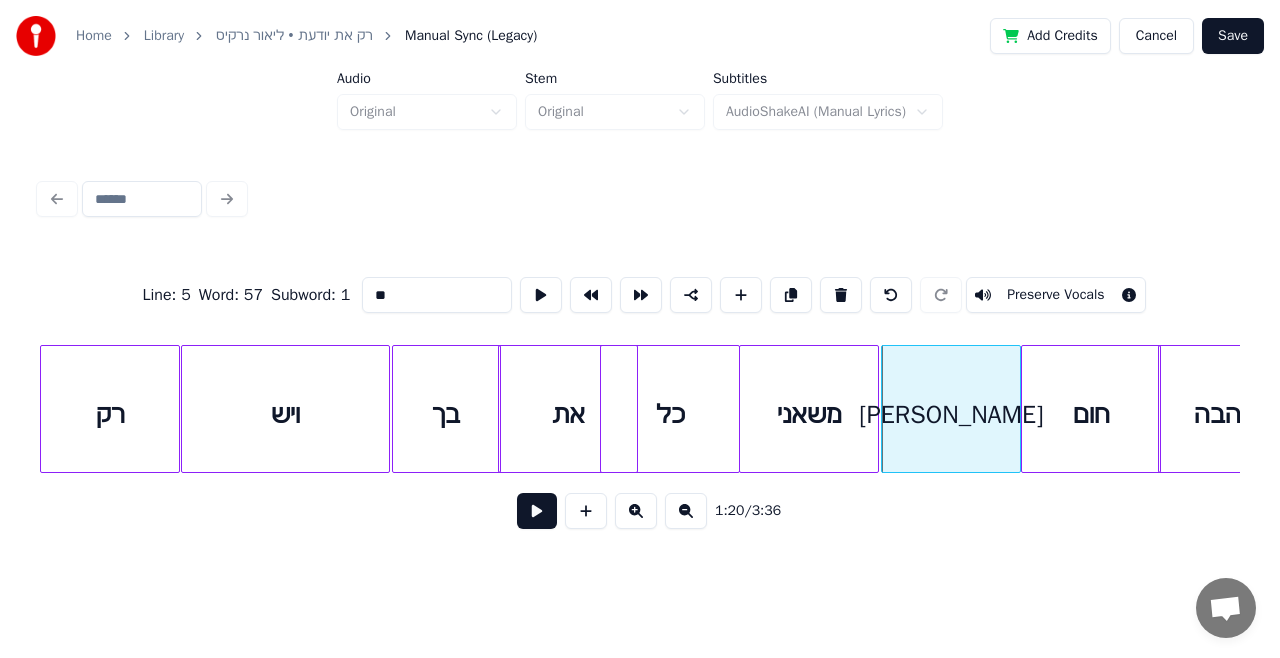 type on "*" 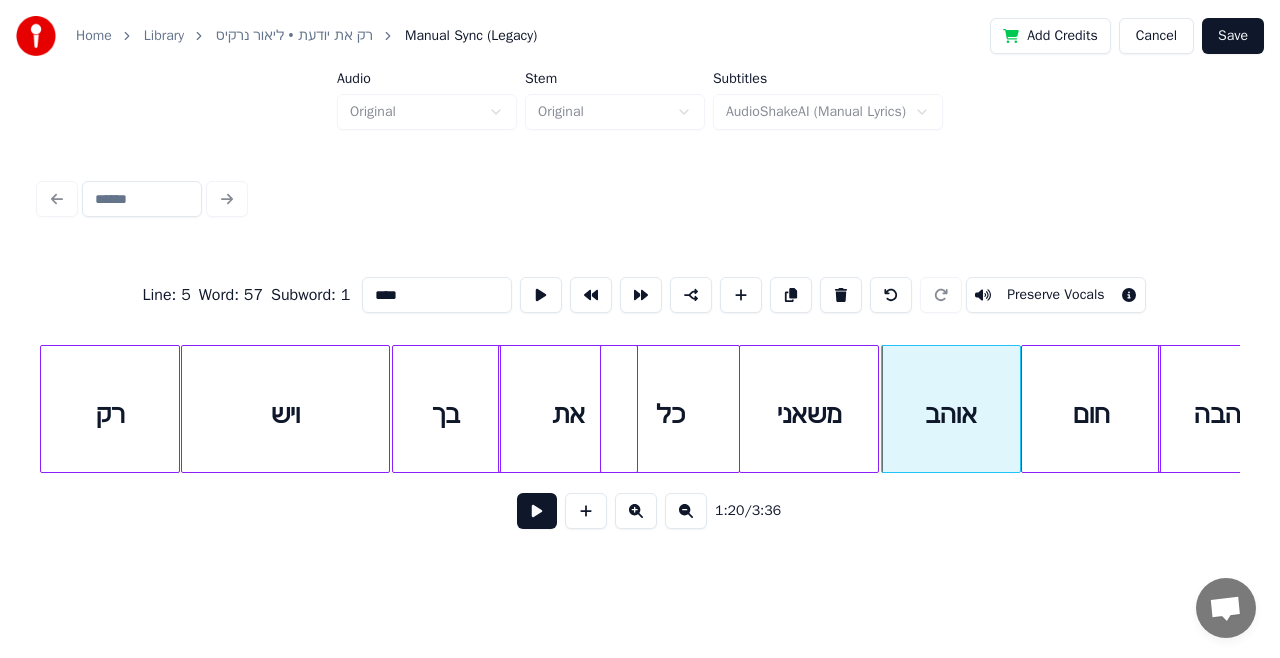 click on "חום" at bounding box center [1091, 414] 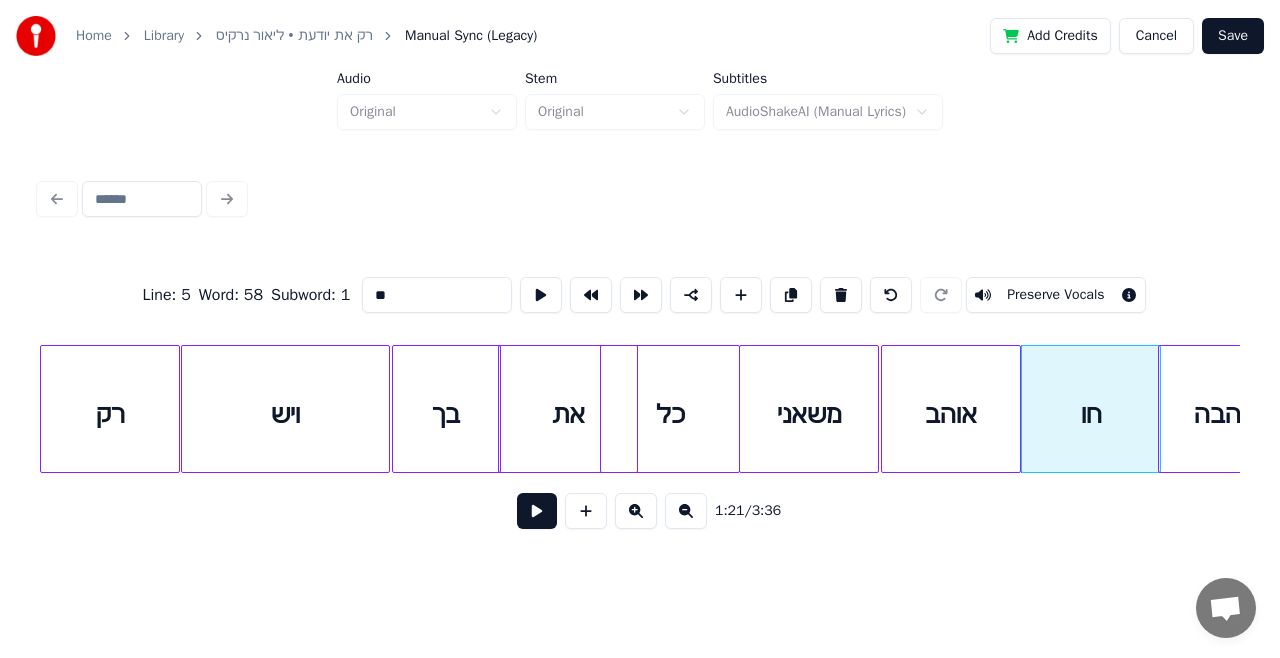 type on "*" 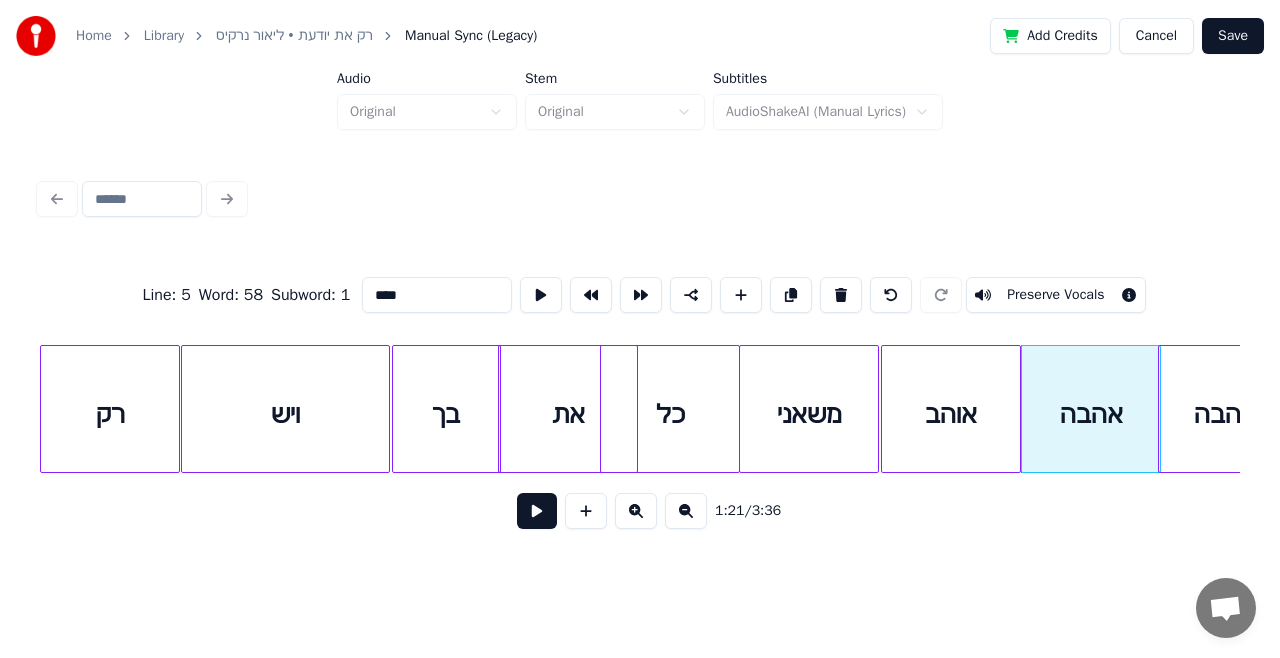 click on "ויש" at bounding box center (285, 414) 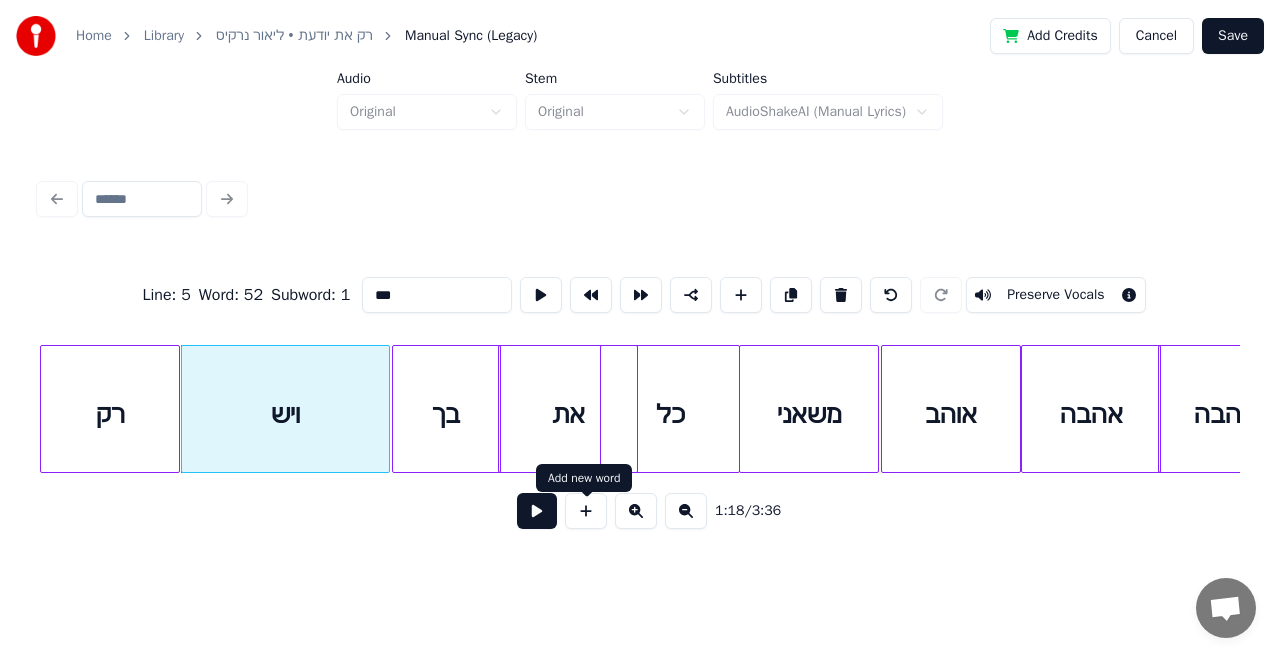 type on "***" 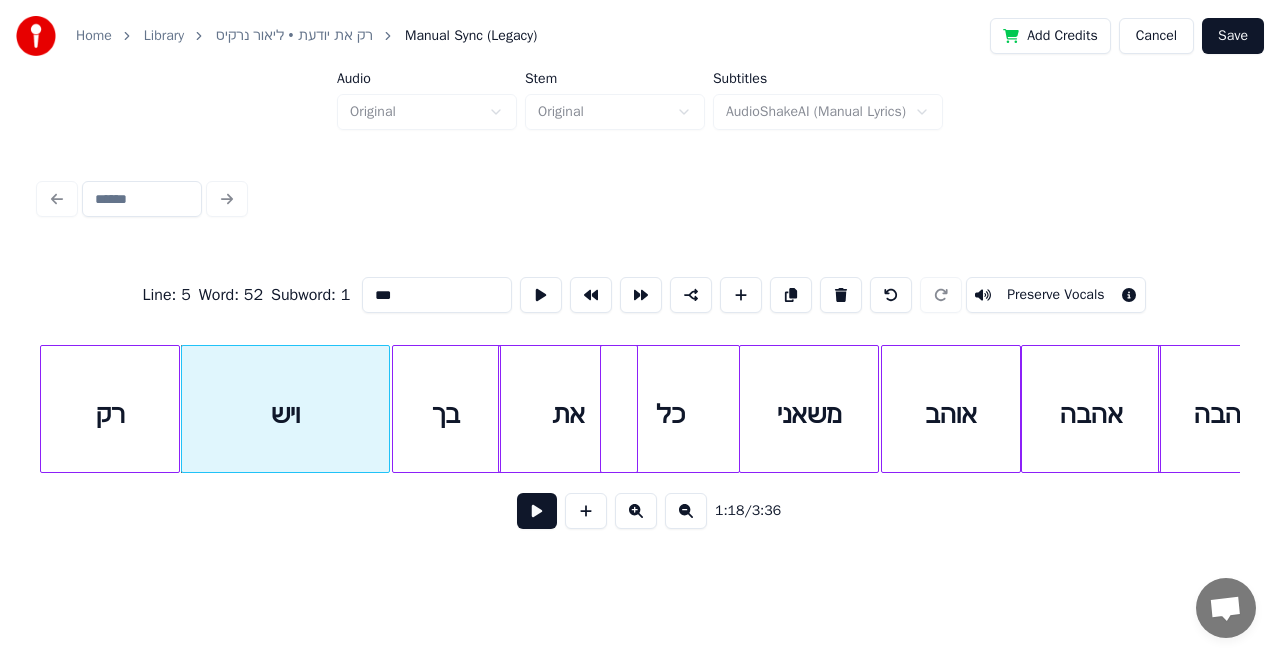 click at bounding box center [537, 511] 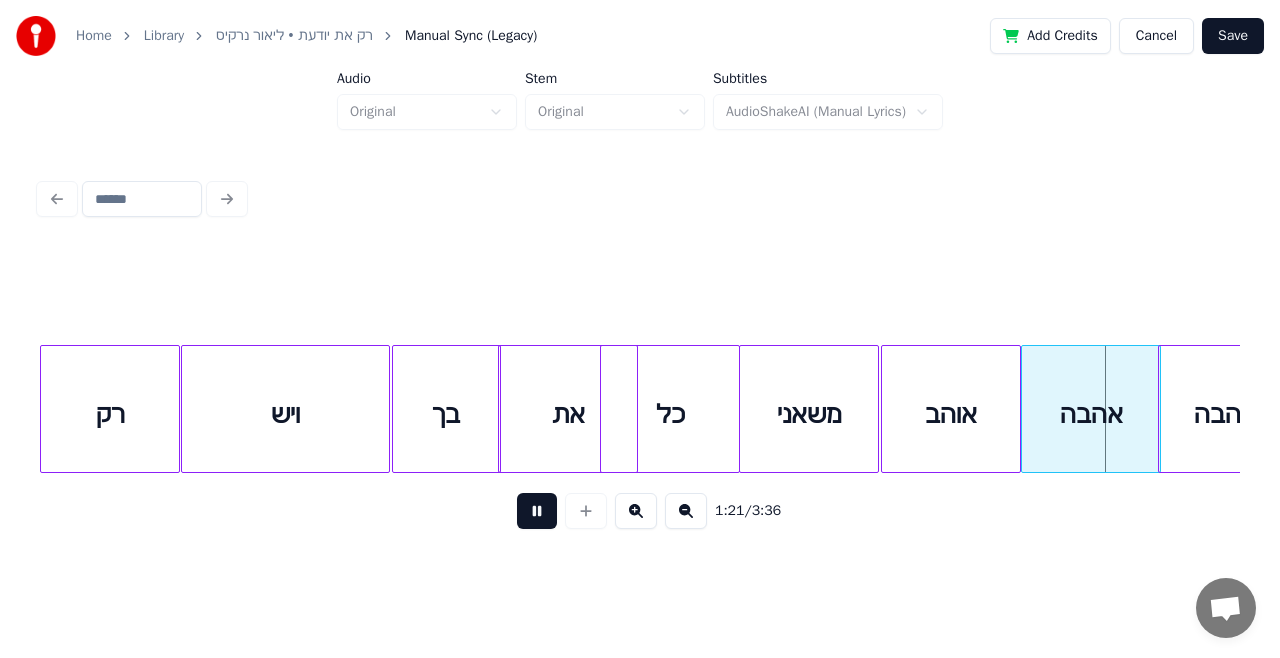 click at bounding box center [537, 511] 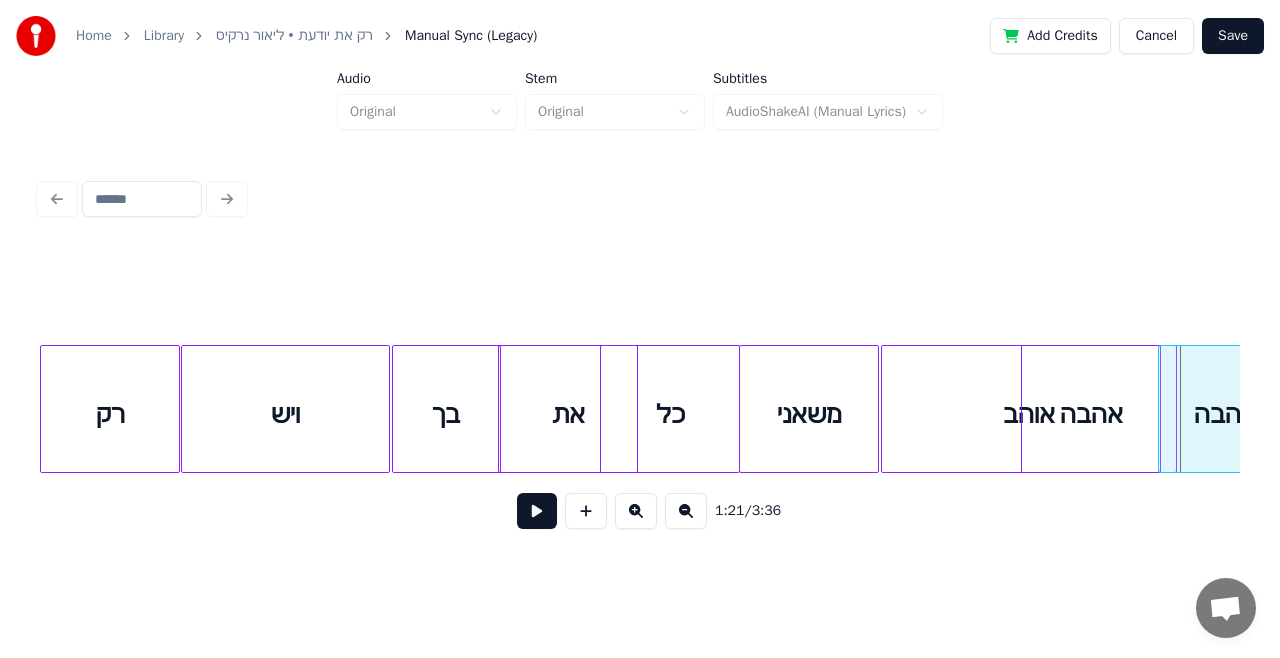 click at bounding box center [1173, 409] 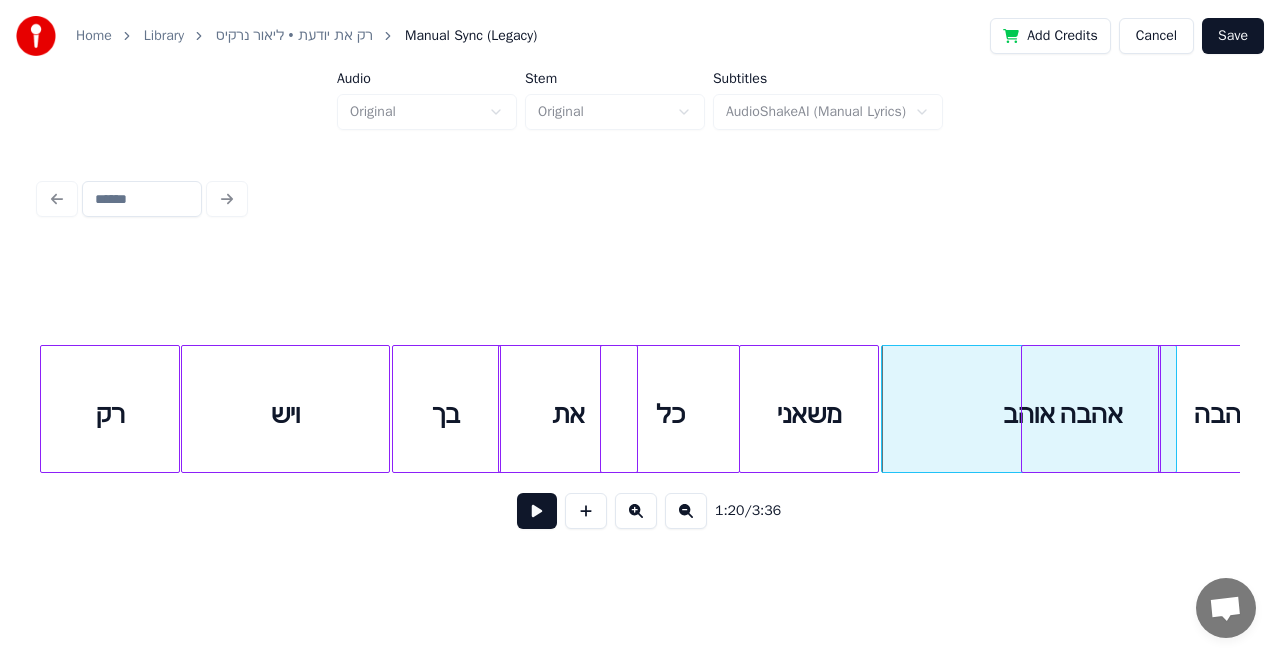 click on "בך" at bounding box center [446, 414] 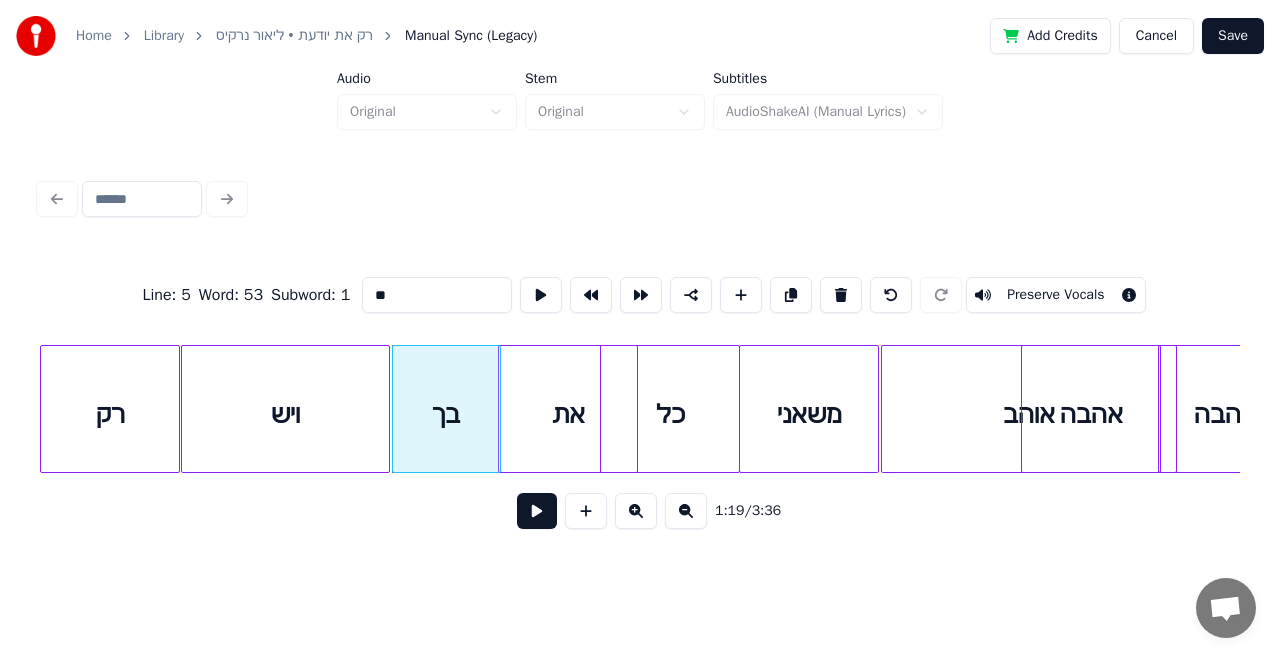 click at bounding box center (537, 511) 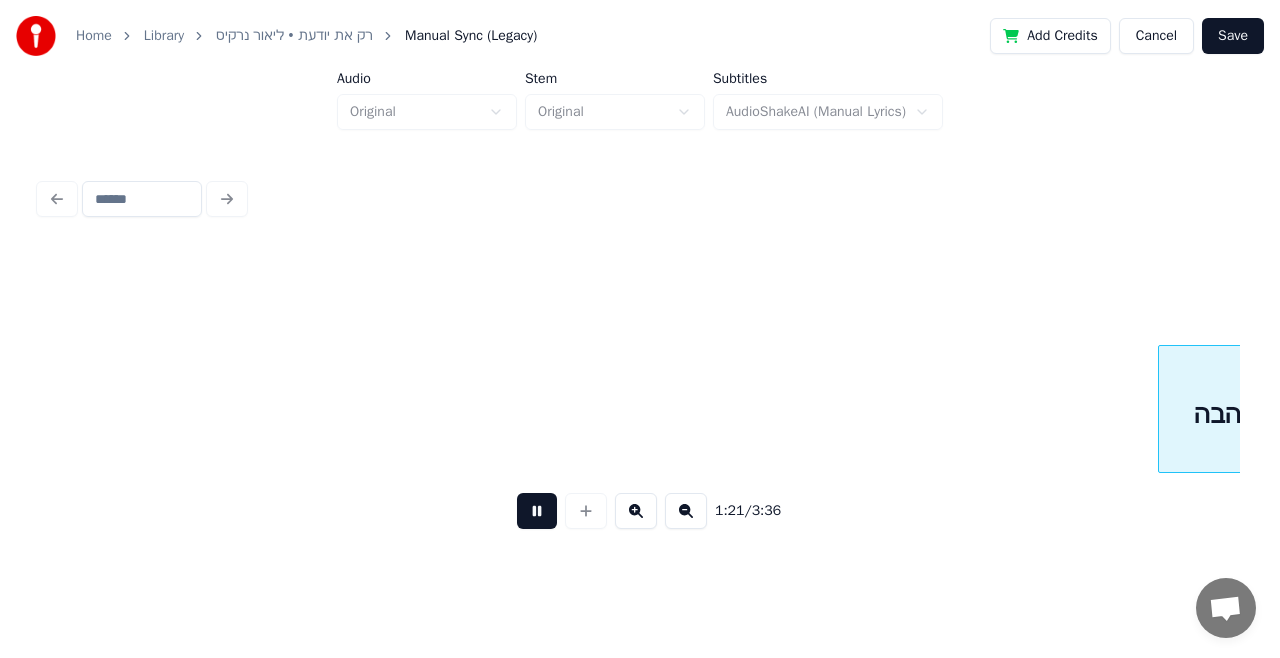 scroll, scrollTop: 0, scrollLeft: 28654, axis: horizontal 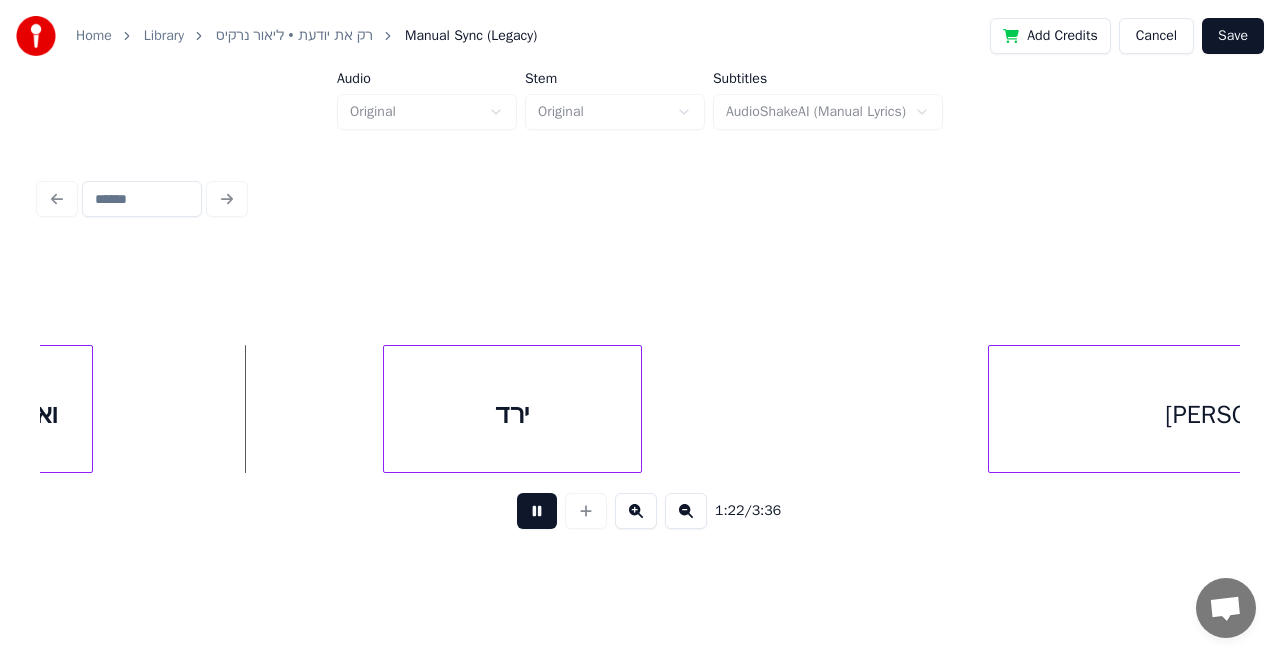 click at bounding box center (537, 511) 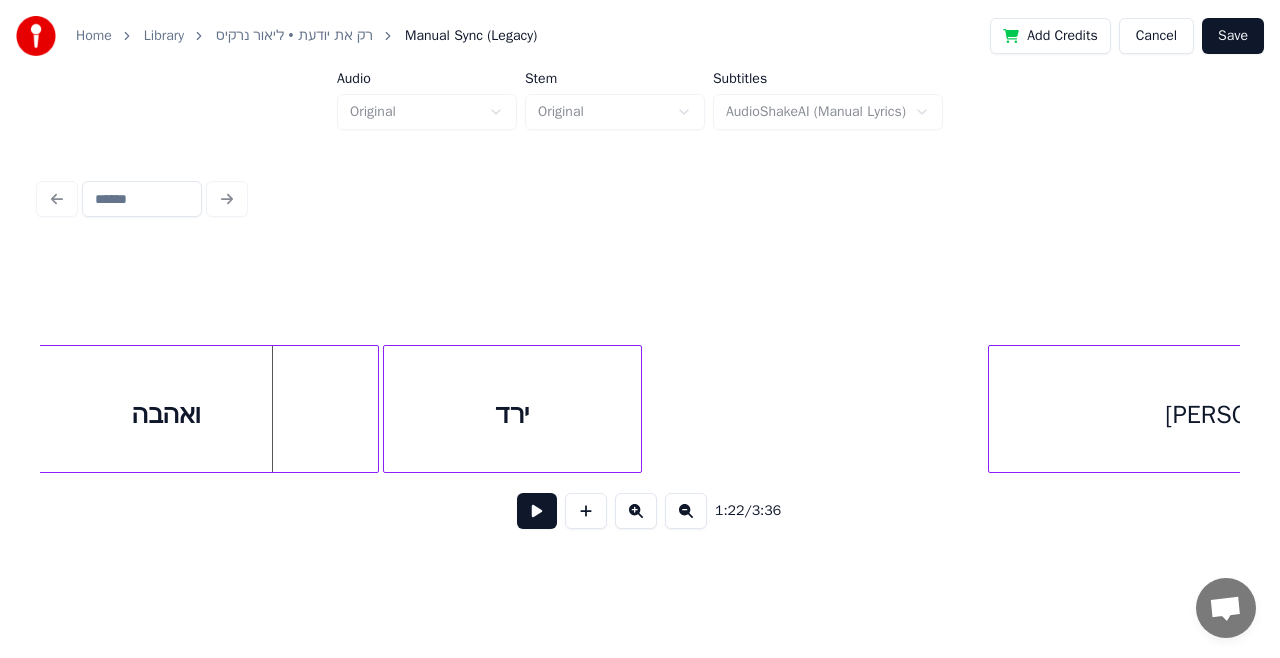 click at bounding box center [375, 409] 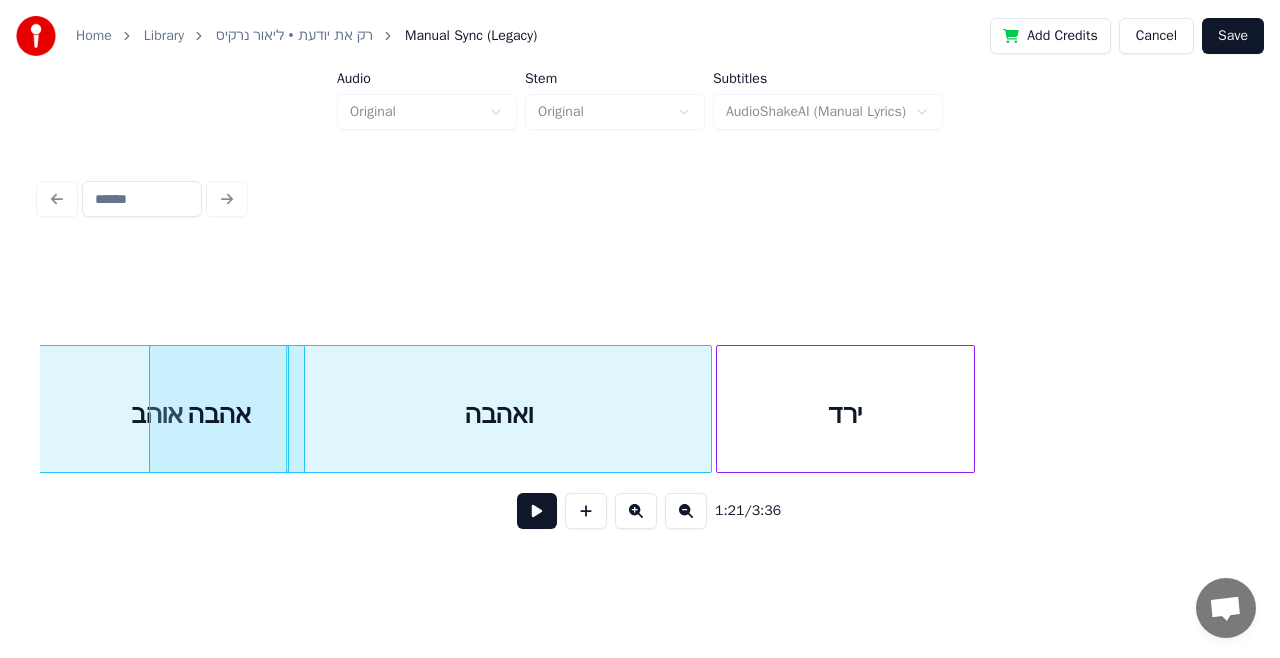 scroll, scrollTop: 0, scrollLeft: 28287, axis: horizontal 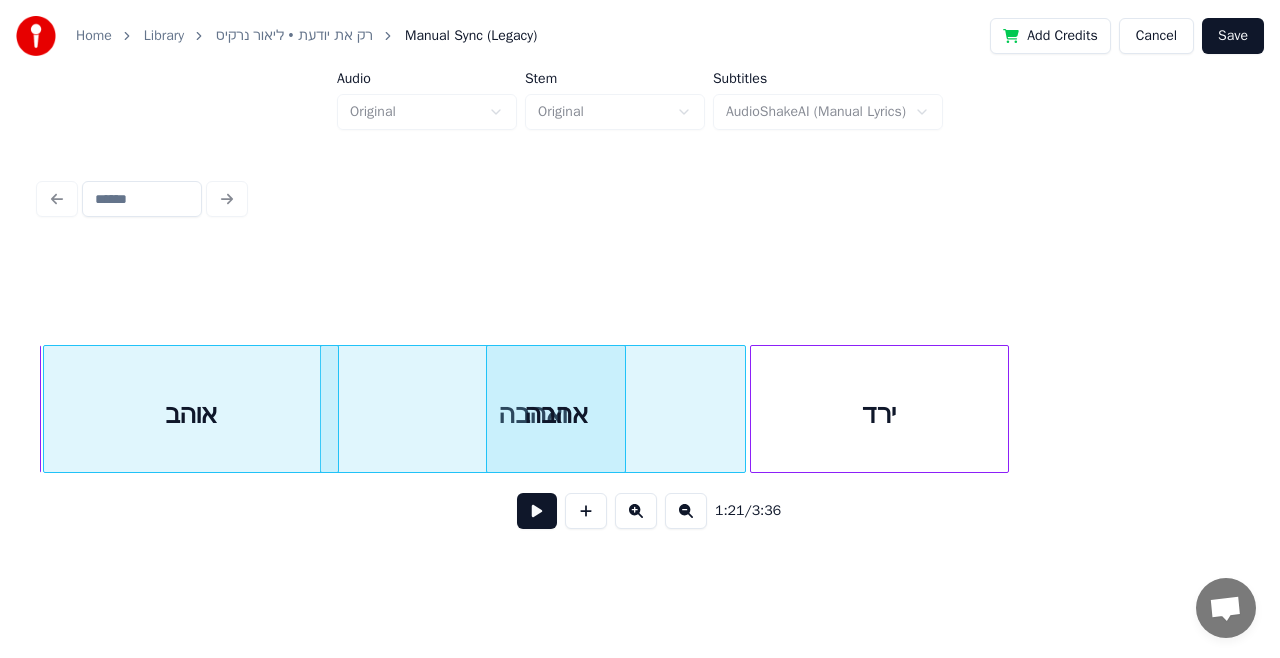 click on "אהבה" at bounding box center [556, 414] 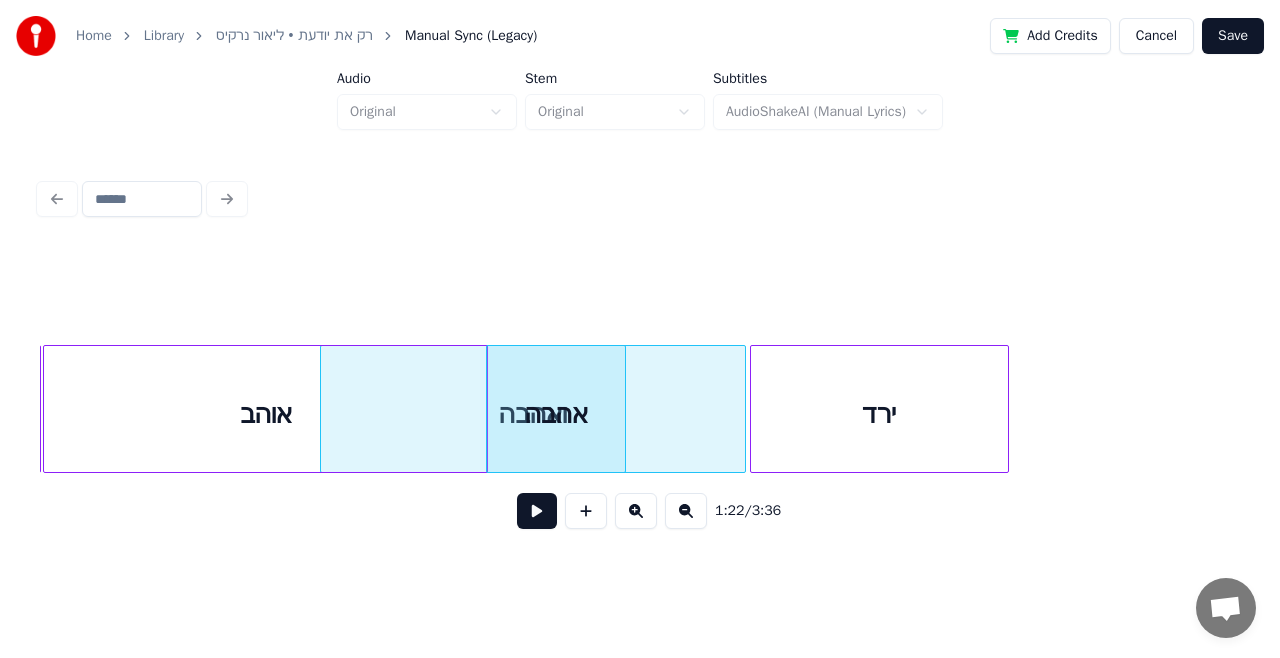 click at bounding box center [484, 409] 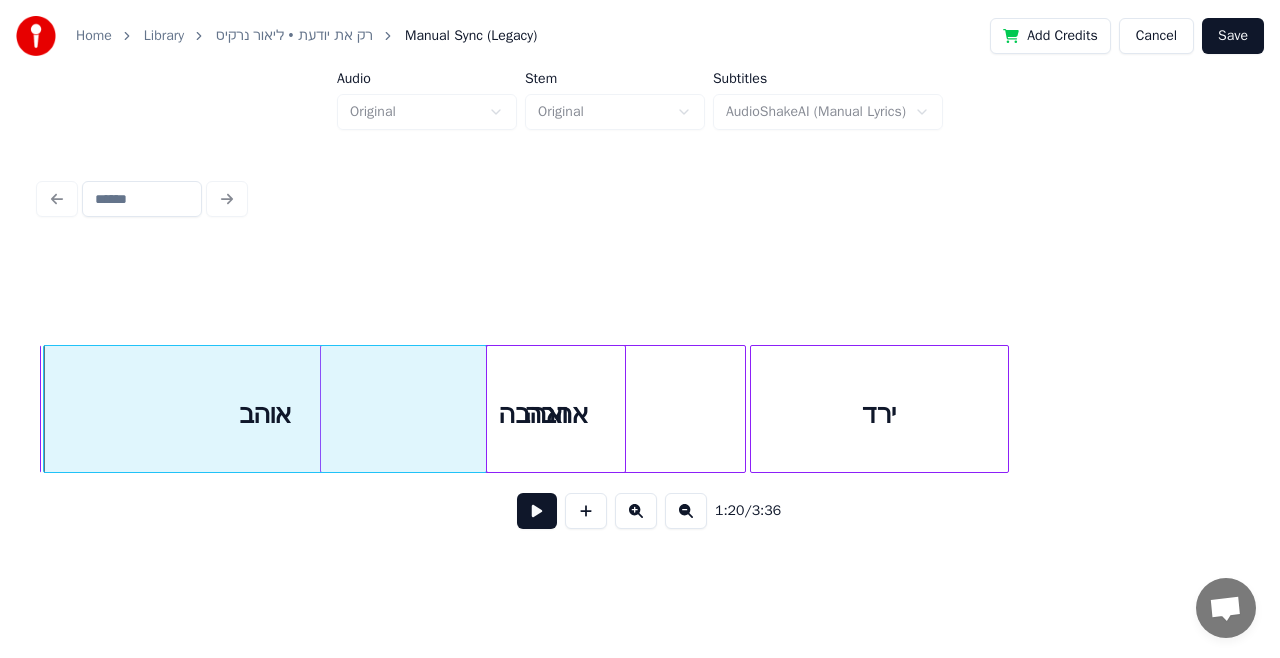 click on "אוהב" at bounding box center [264, 414] 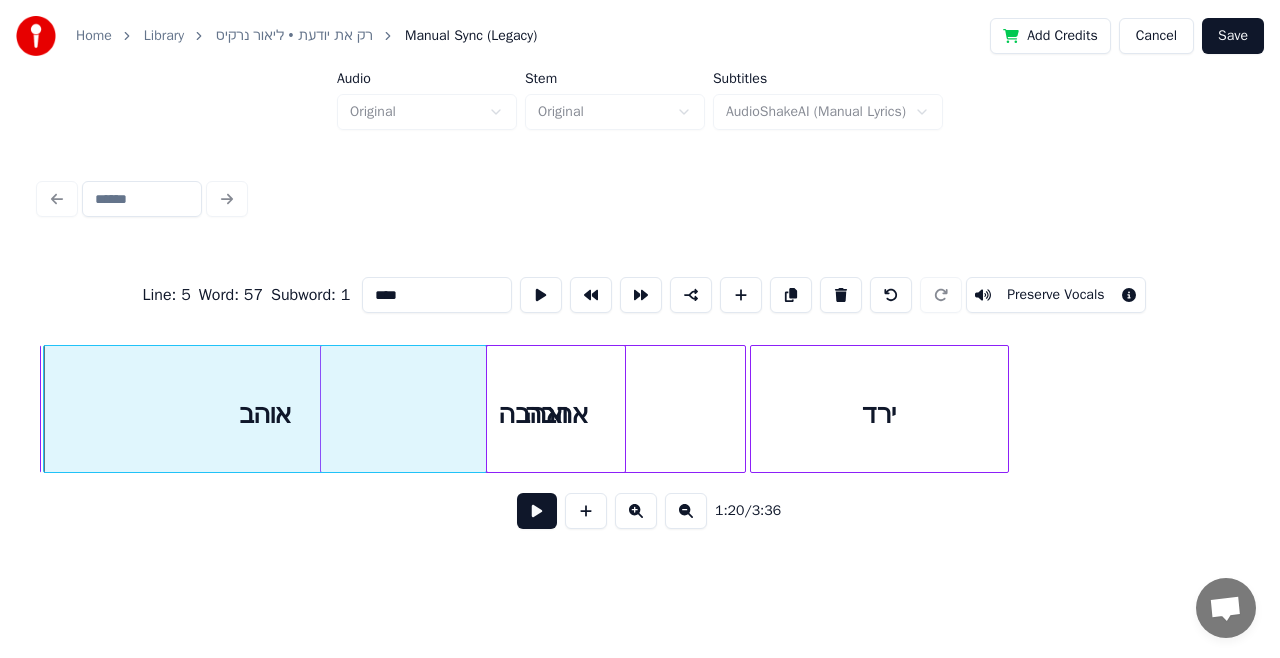 click at bounding box center (537, 511) 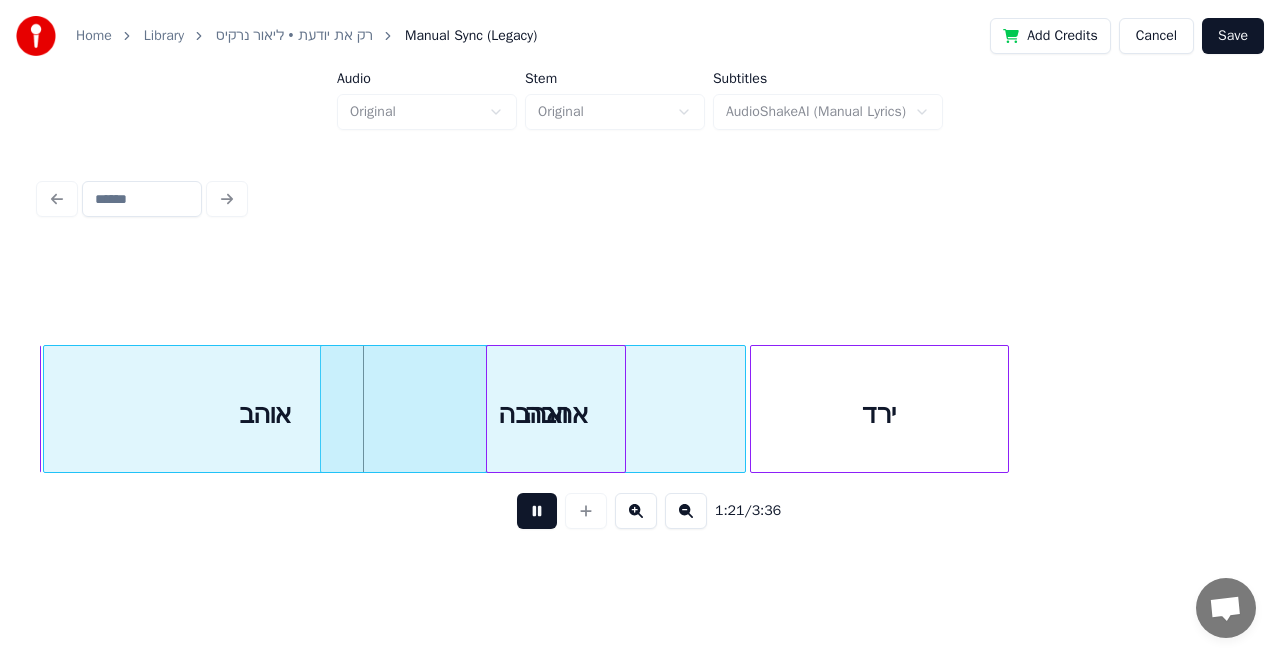 click at bounding box center [537, 511] 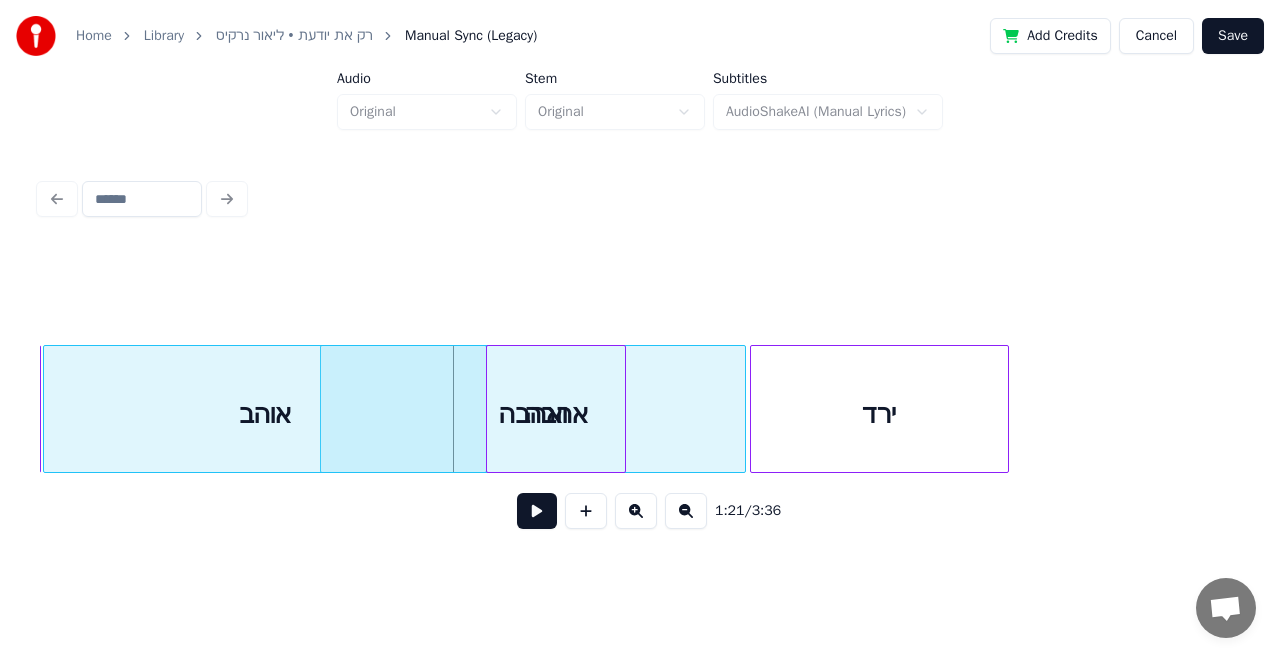 click at bounding box center (537, 511) 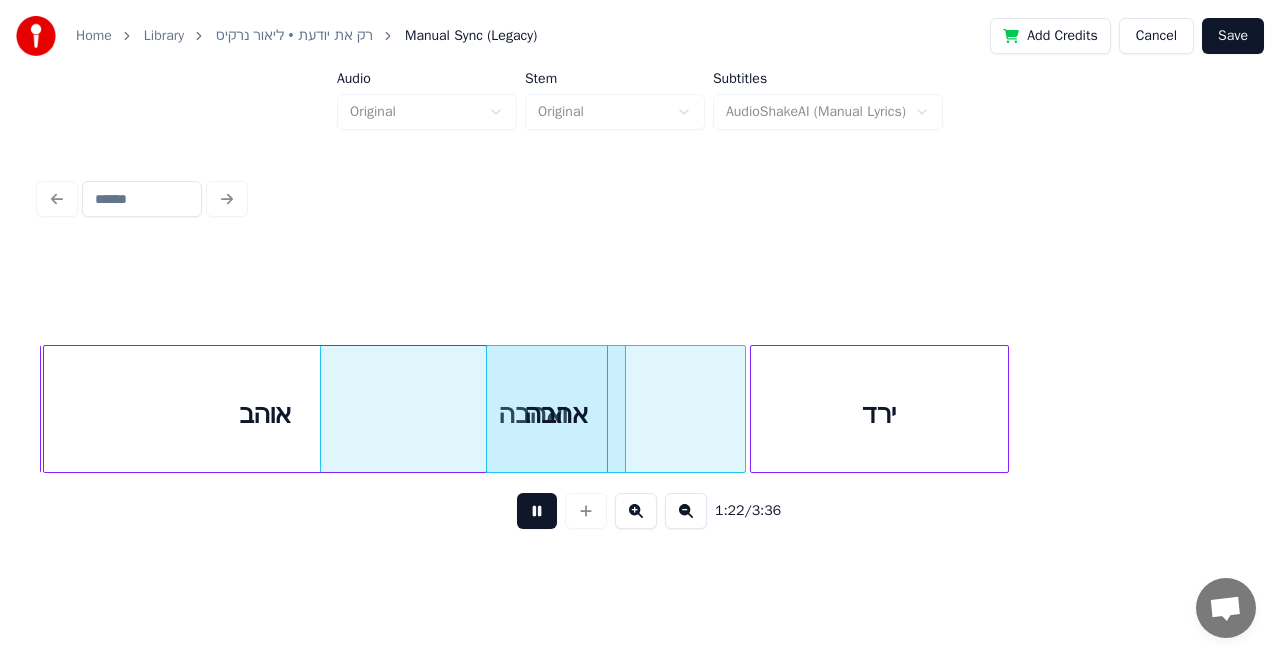 click at bounding box center [537, 511] 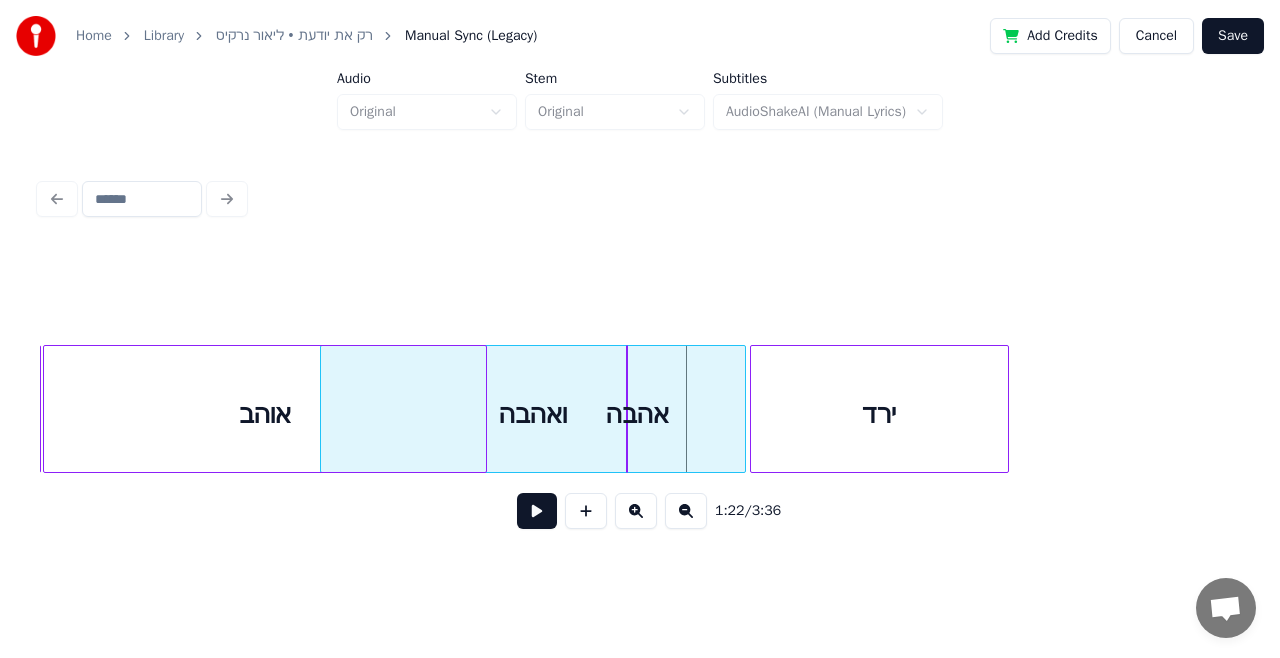 click on "ואהבה ירד אוהב אהבה משאני" at bounding box center [9621, 409] 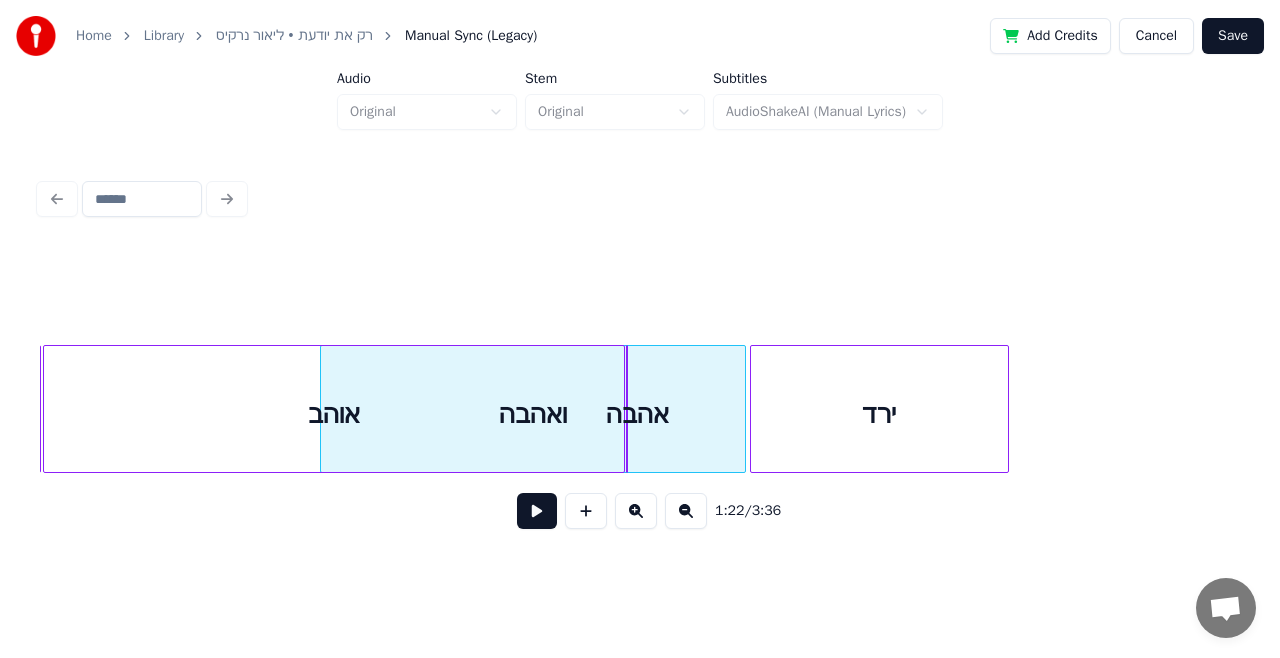 click at bounding box center (621, 409) 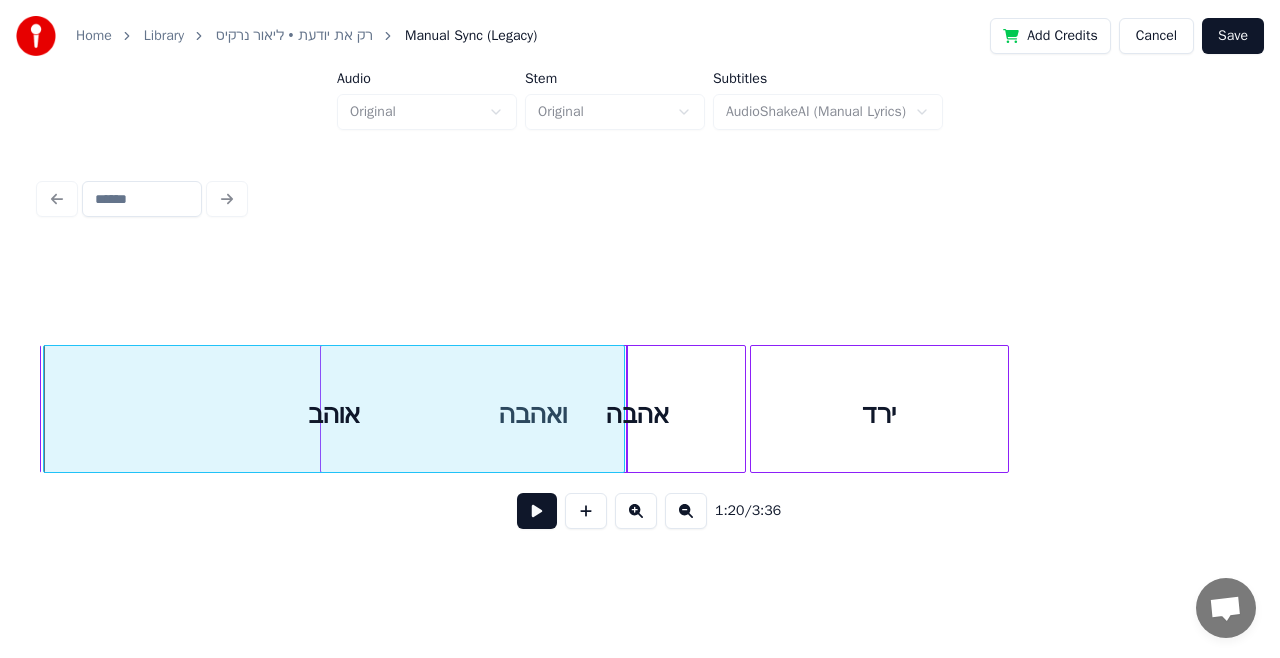 click at bounding box center [537, 511] 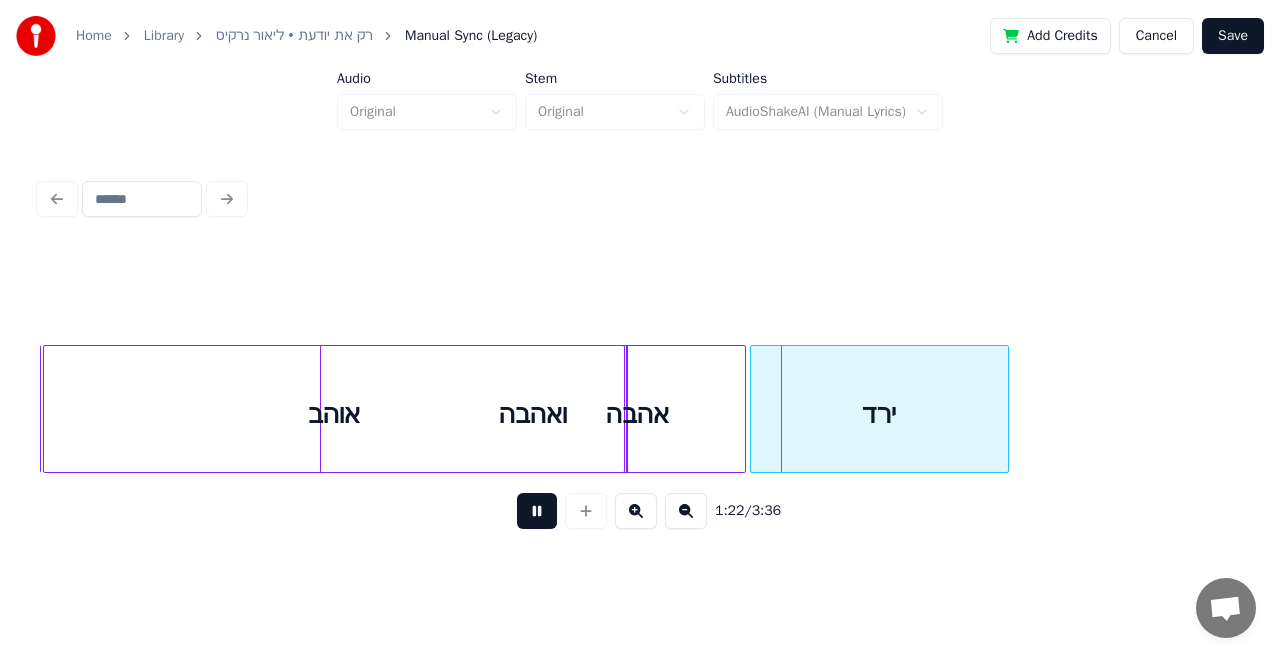 click at bounding box center [537, 511] 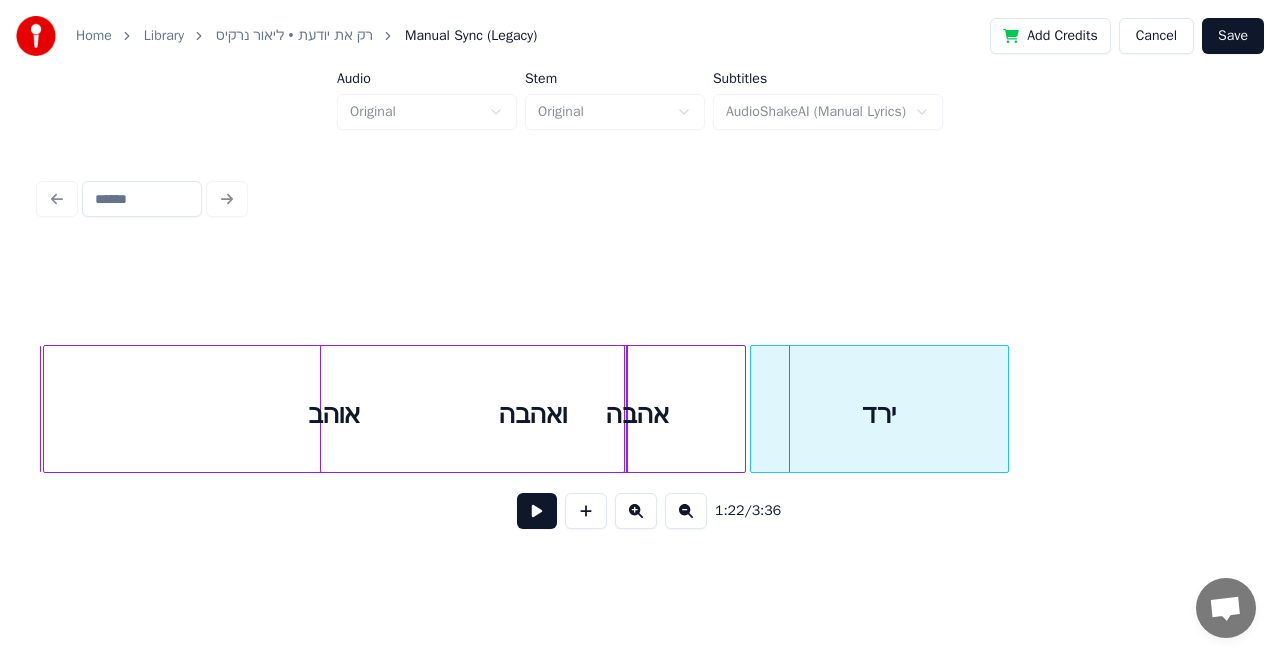 click on "ירד" at bounding box center [879, 414] 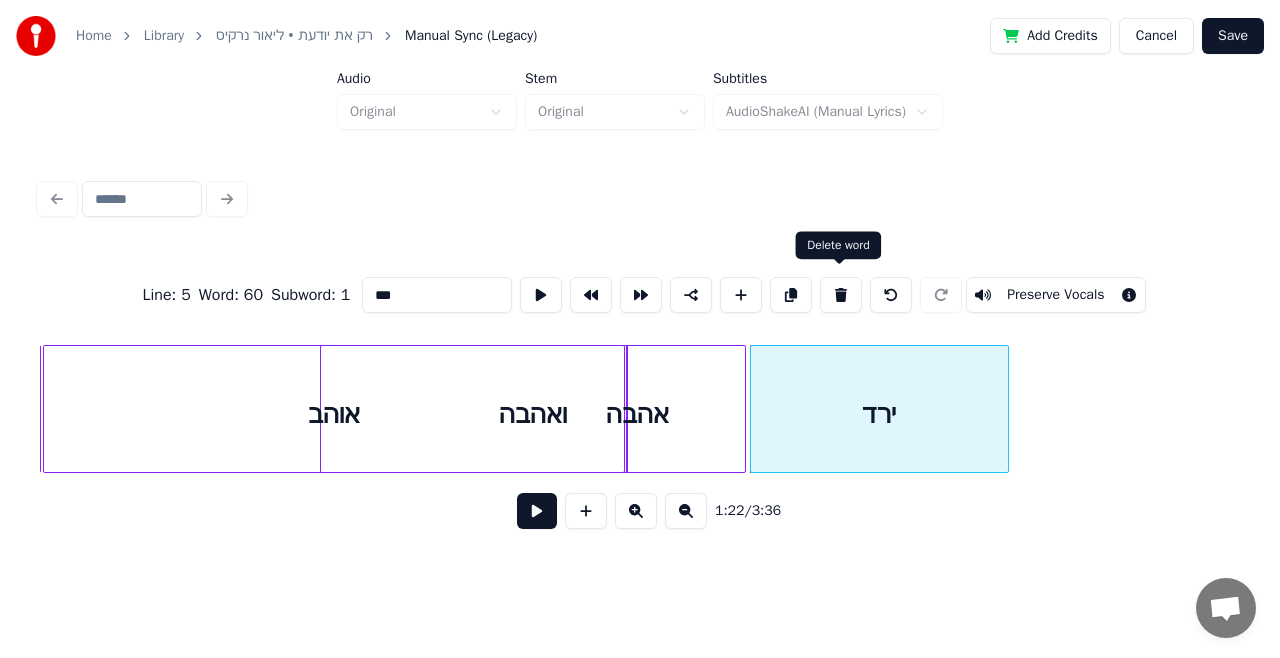 click at bounding box center (841, 295) 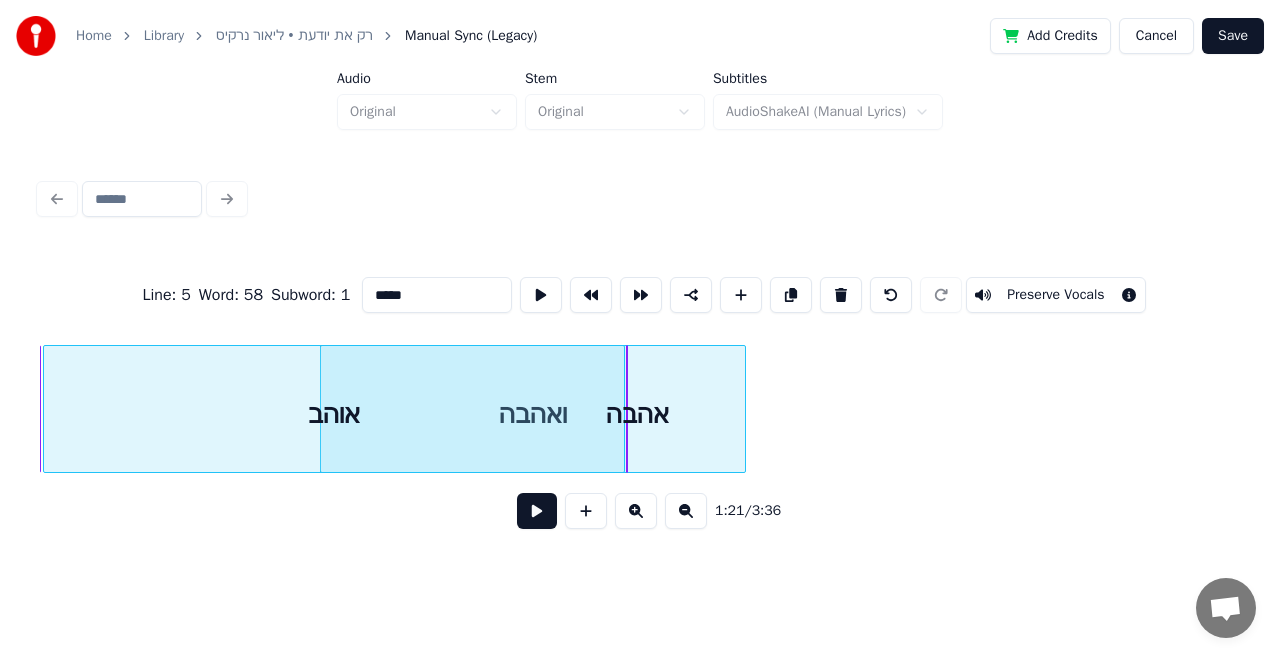 click on "אוהב" at bounding box center [333, 414] 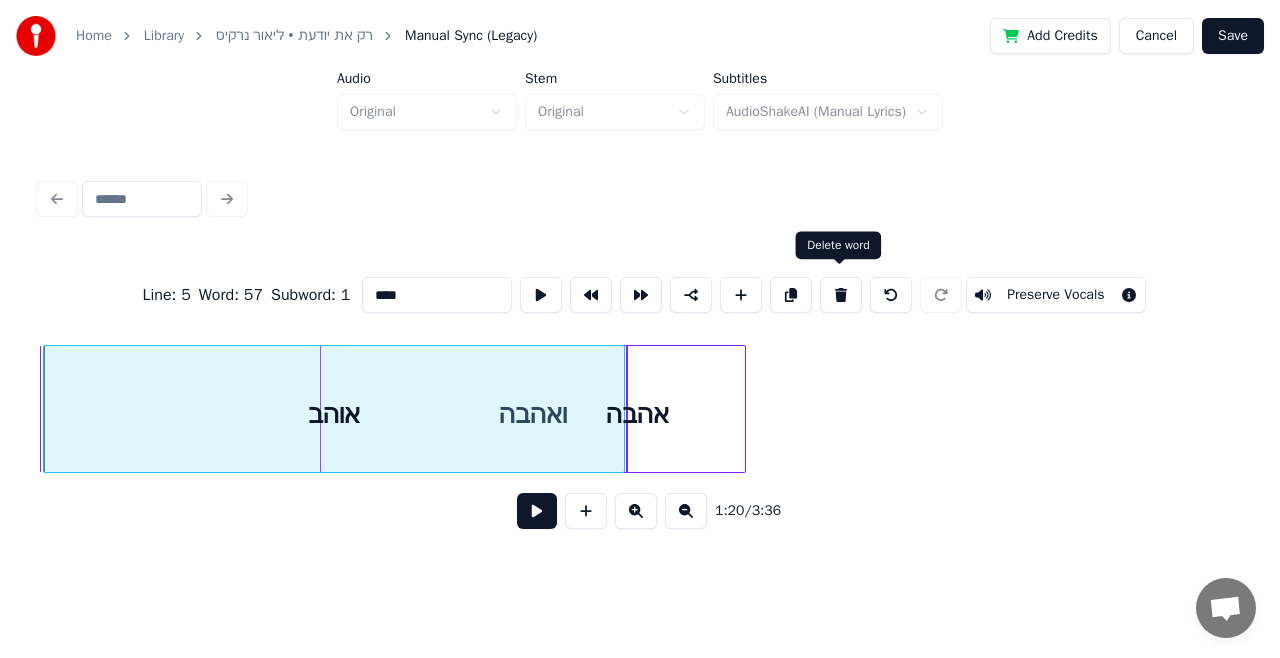 click at bounding box center (841, 295) 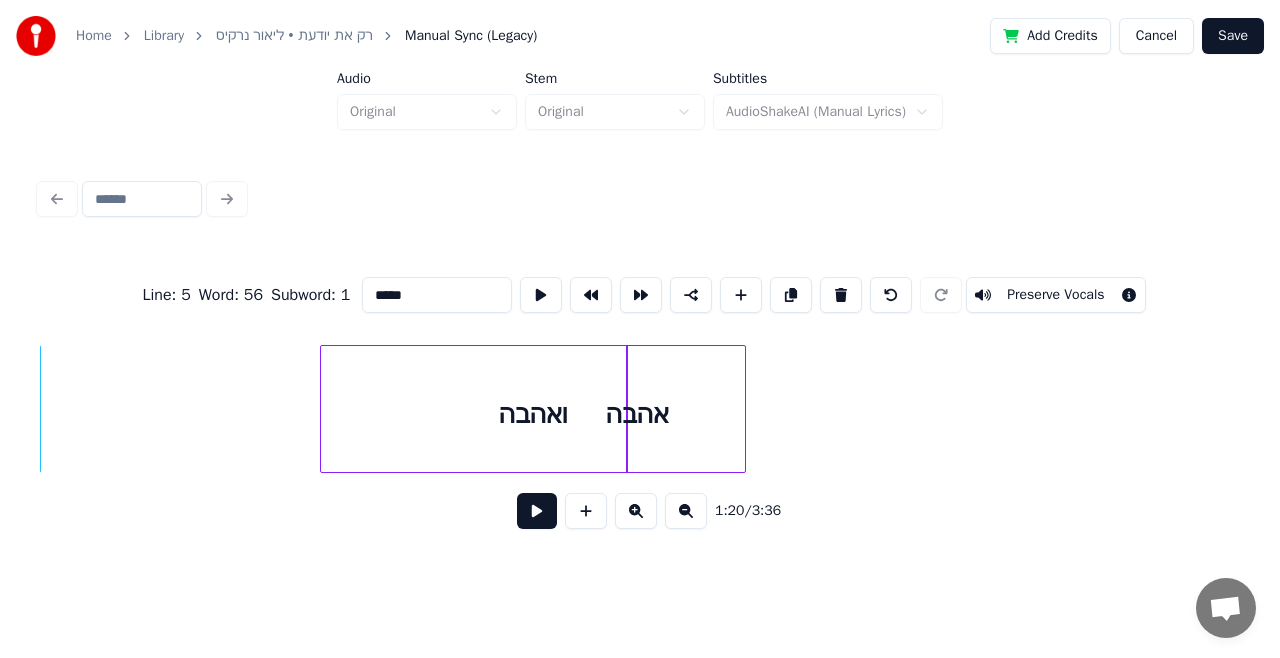 scroll, scrollTop: 0, scrollLeft: 28148, axis: horizontal 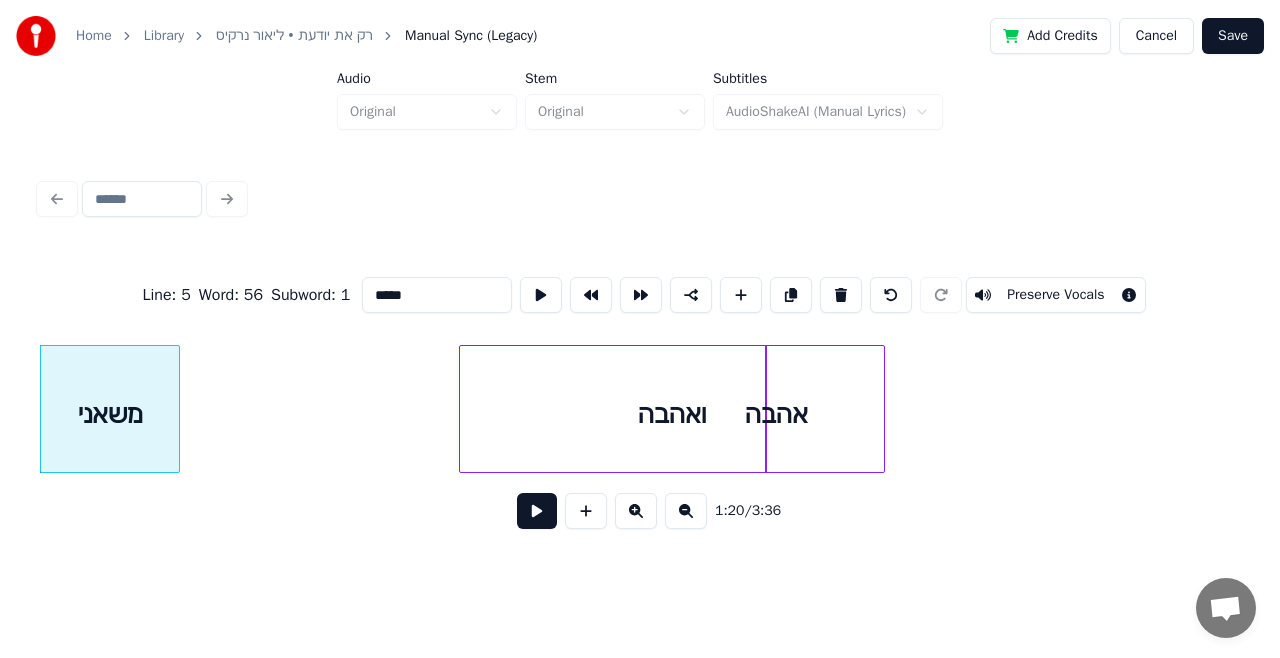 click on "משאני" at bounding box center (110, 414) 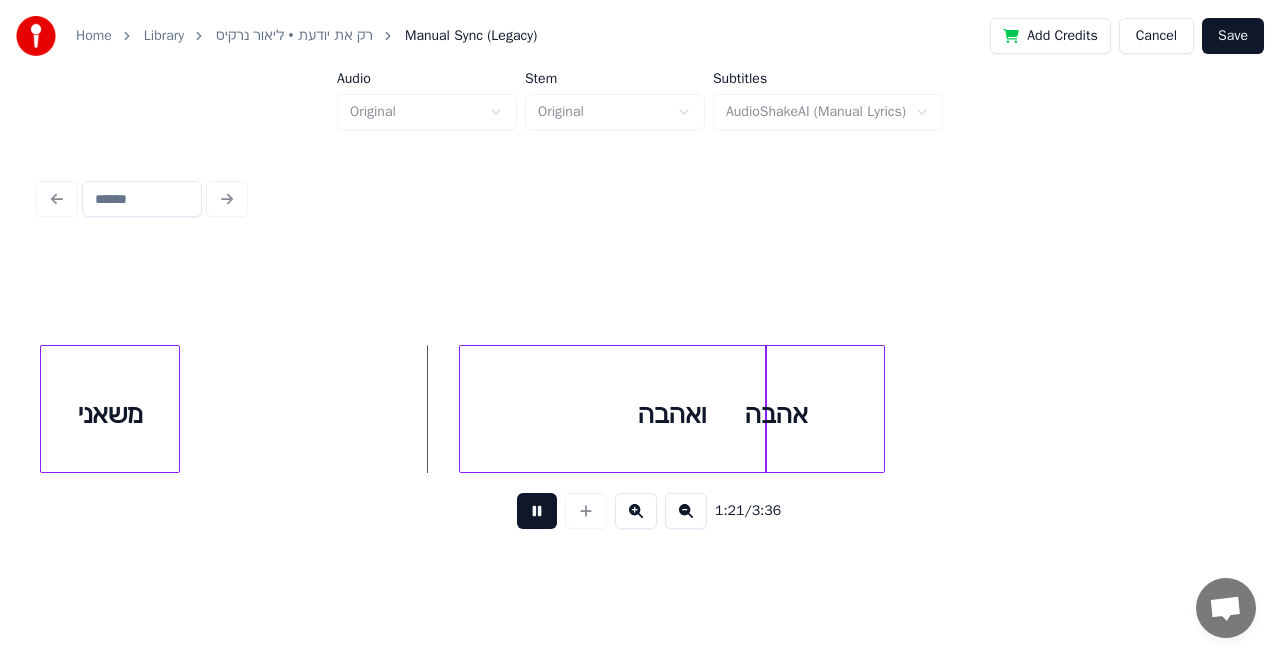 click at bounding box center [537, 511] 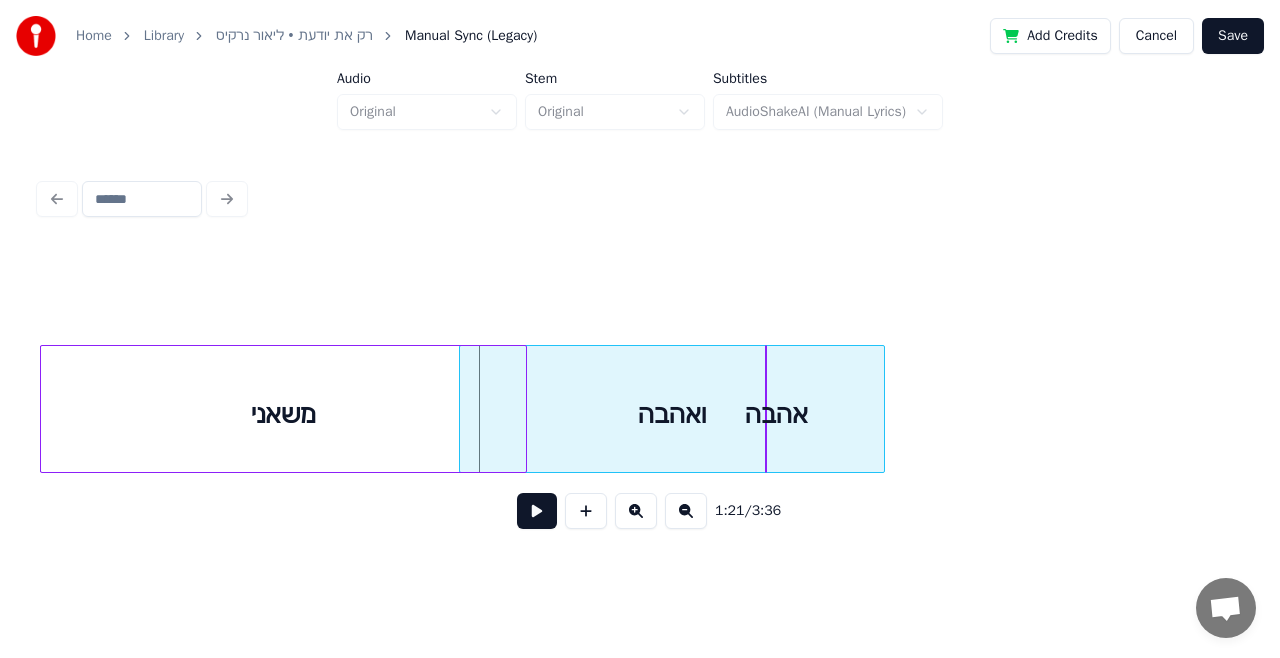 click at bounding box center (523, 409) 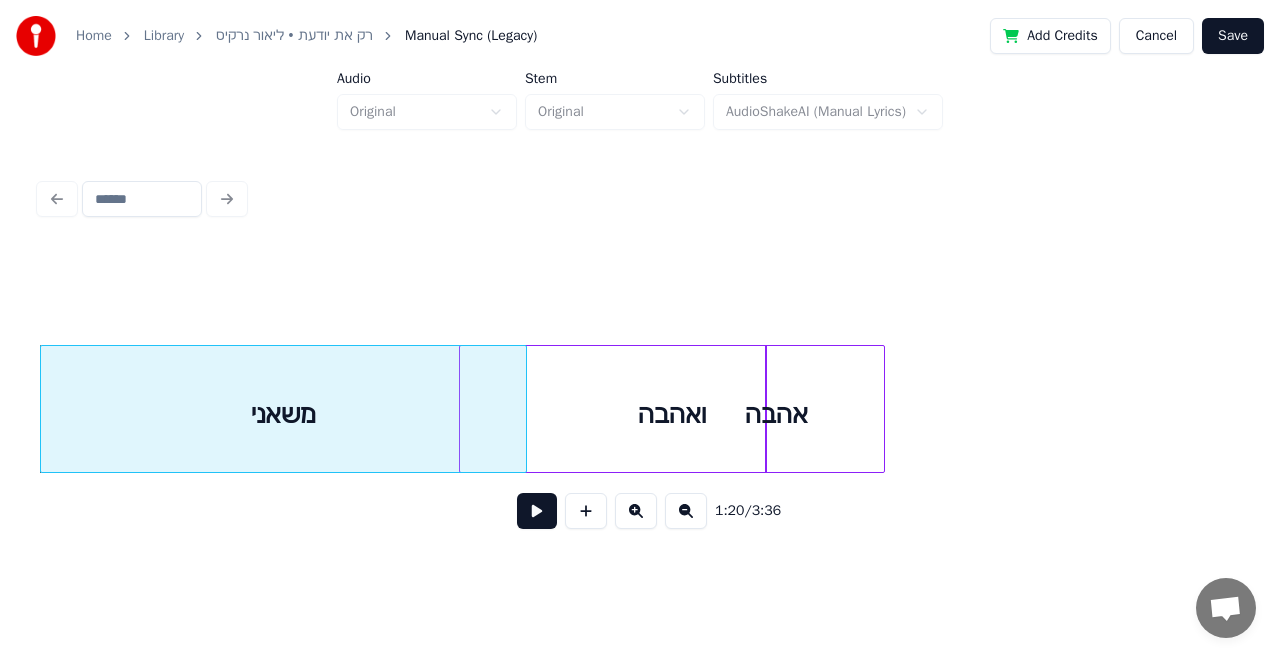 click on "ואהבה" at bounding box center (672, 414) 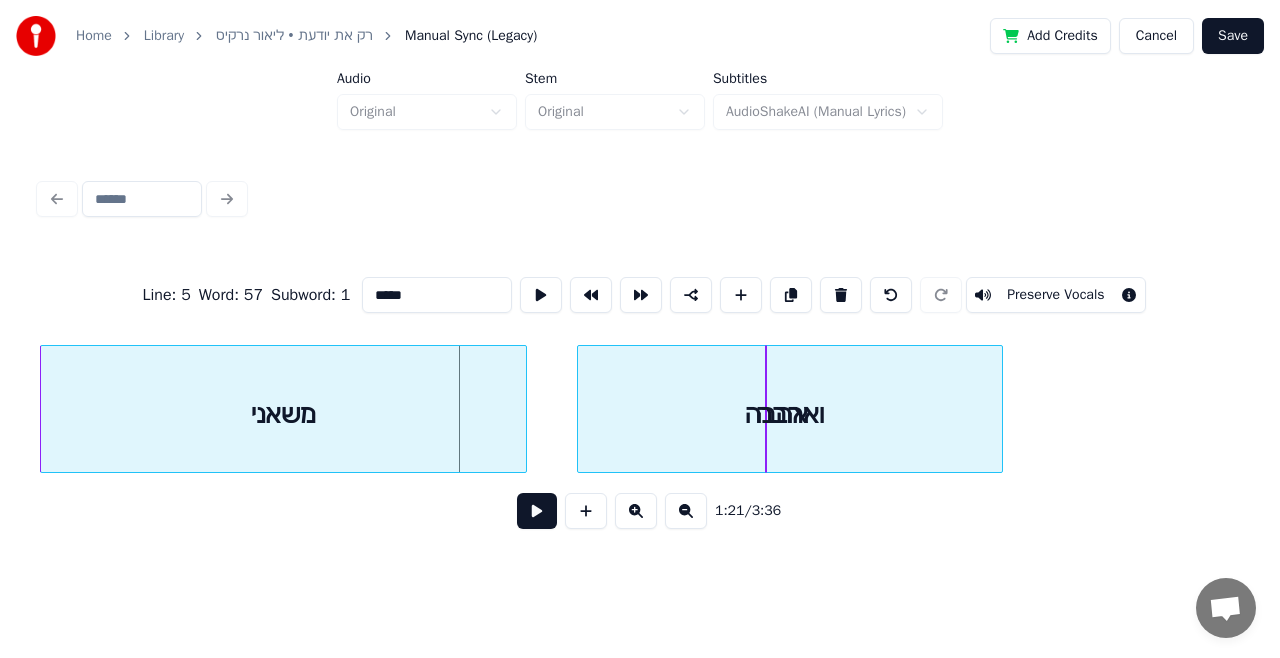 click on "ואהבה אהבה משאני כל" at bounding box center (9760, 409) 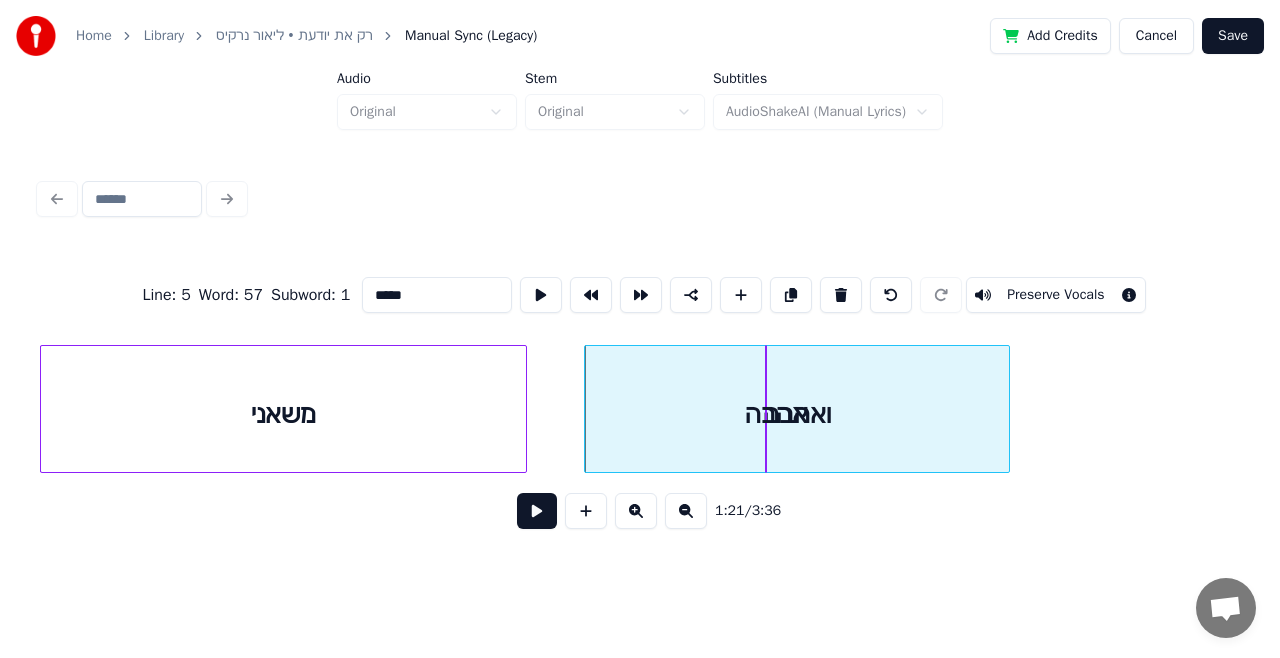 click on "משאני" at bounding box center [283, 414] 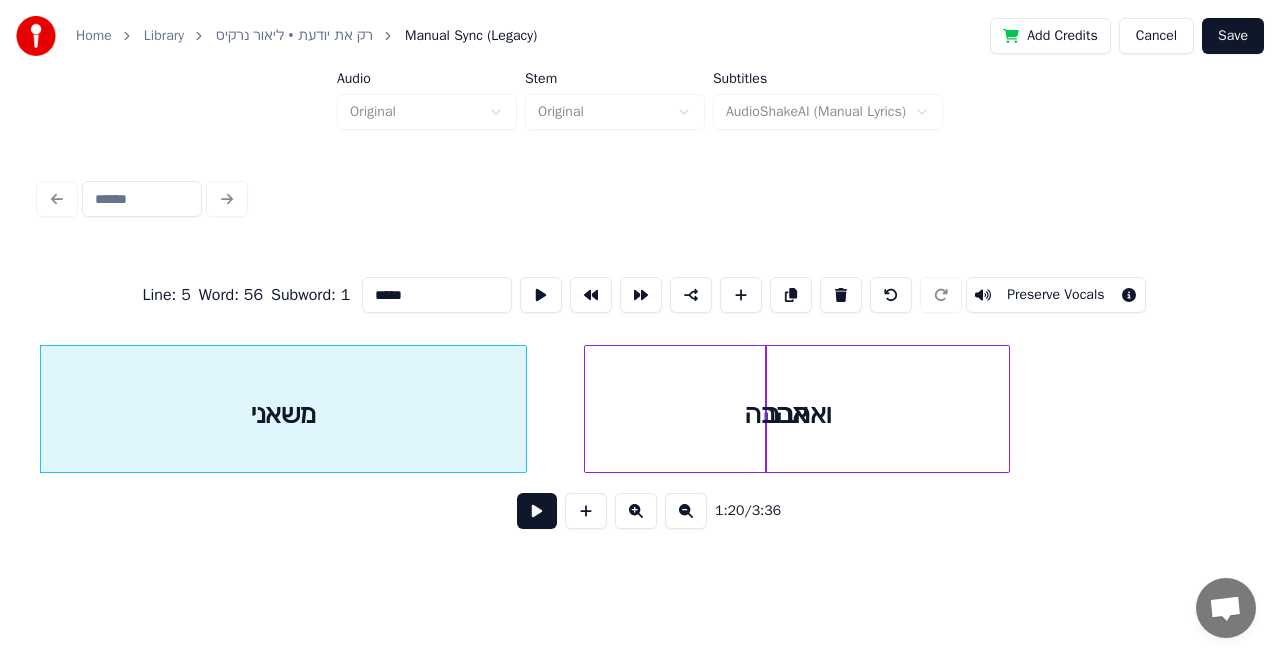 click at bounding box center [537, 511] 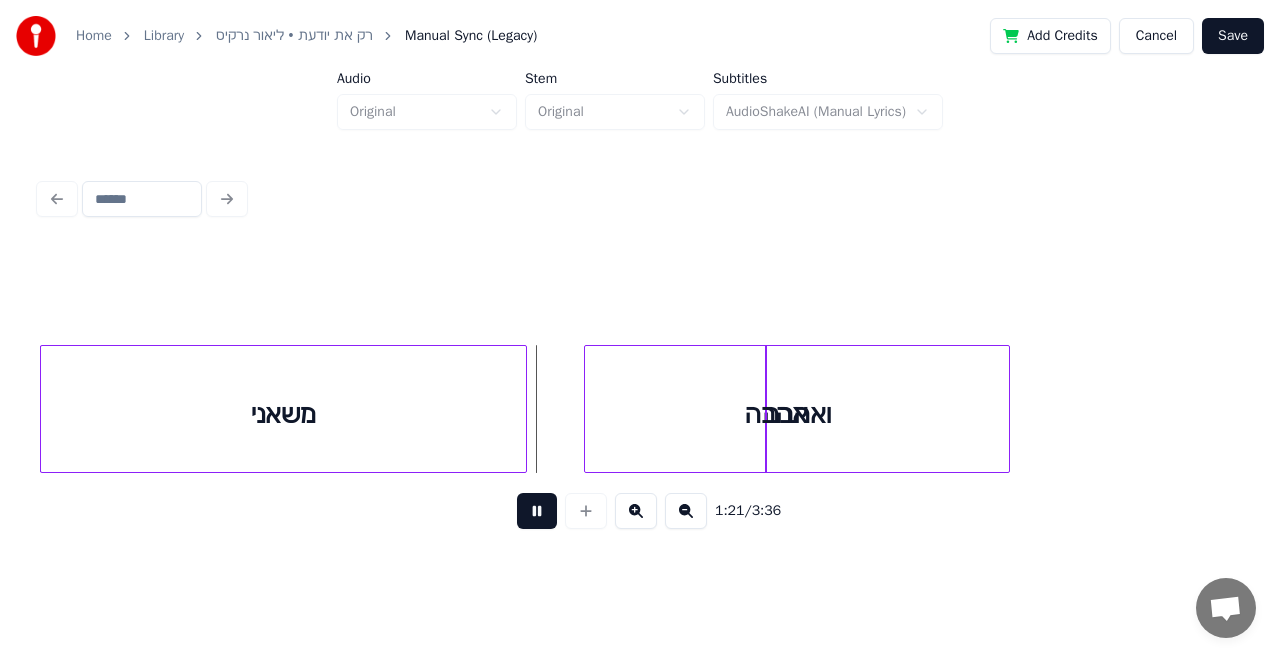 click at bounding box center [537, 511] 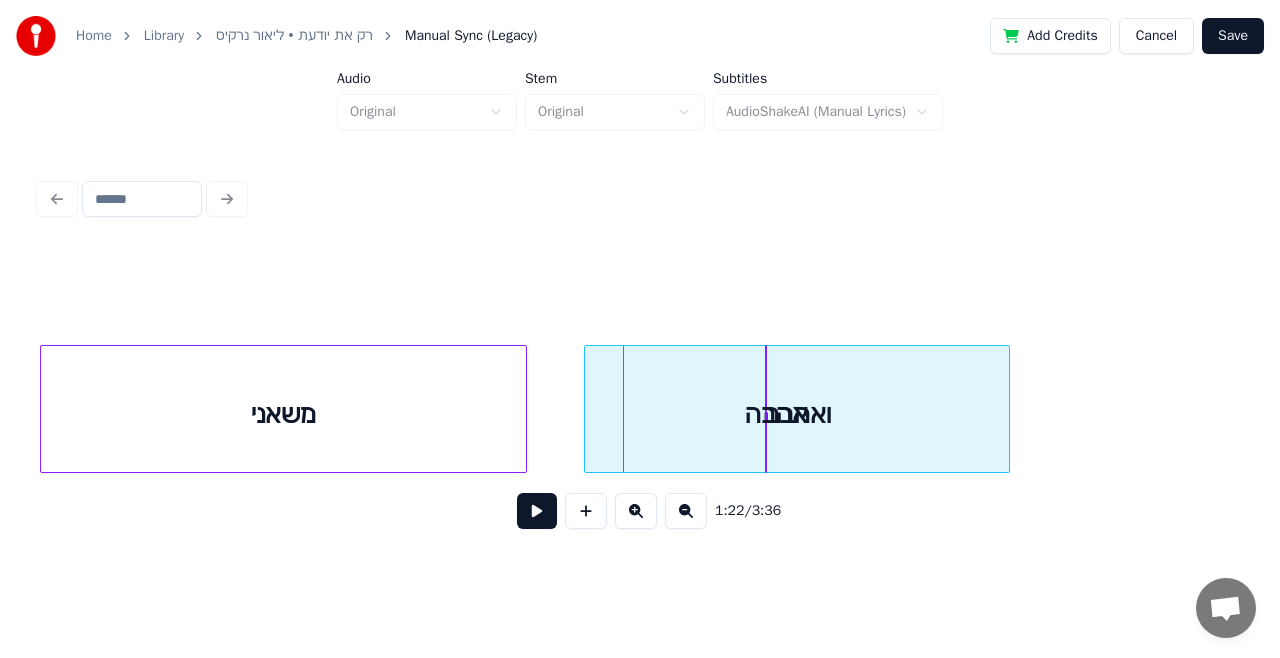 click on "ואהבה" at bounding box center (797, 414) 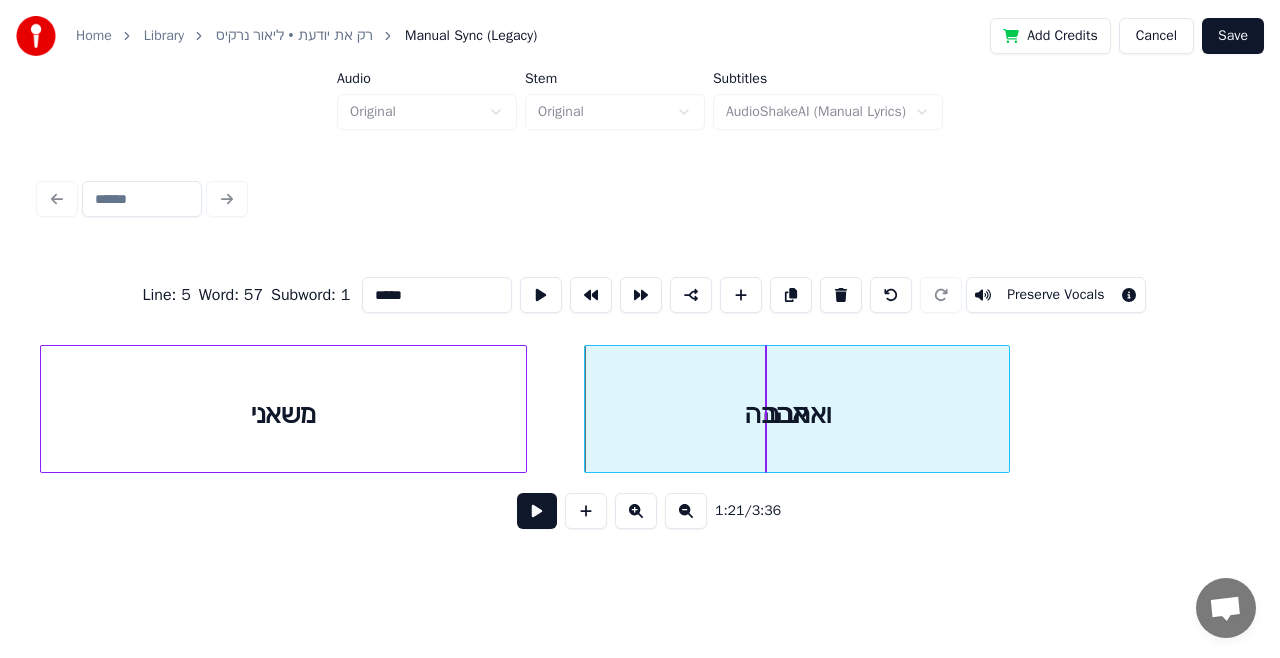 click on "*****" at bounding box center [437, 295] 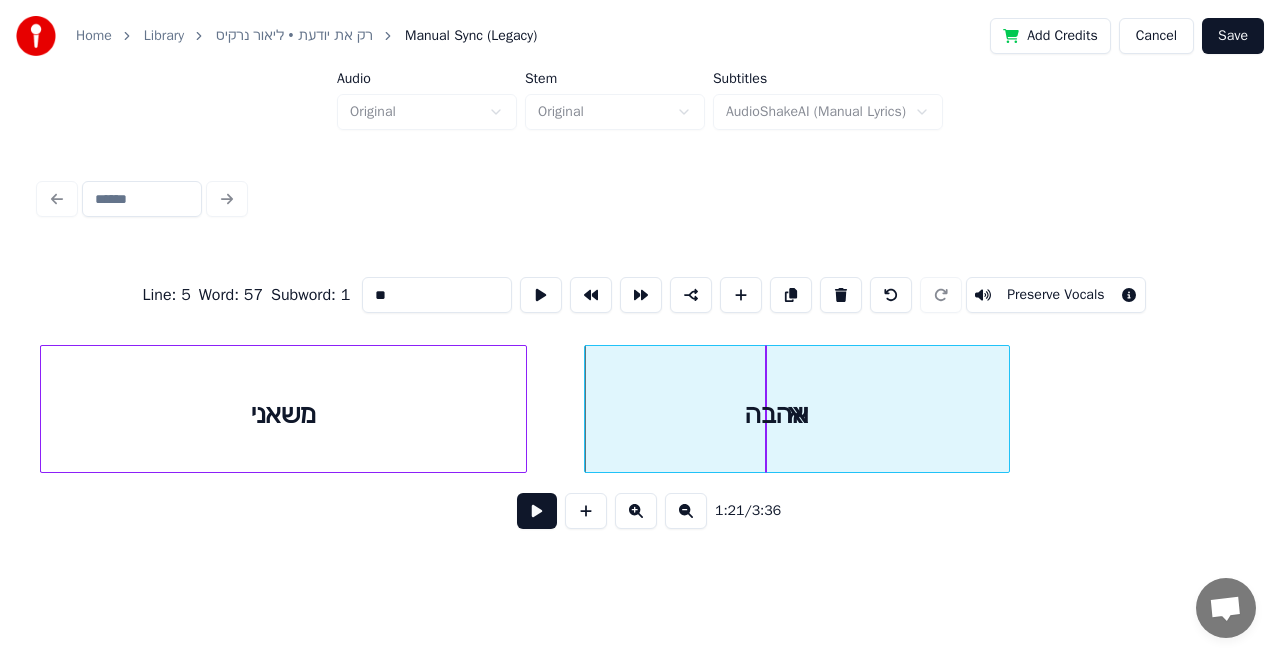 type on "*" 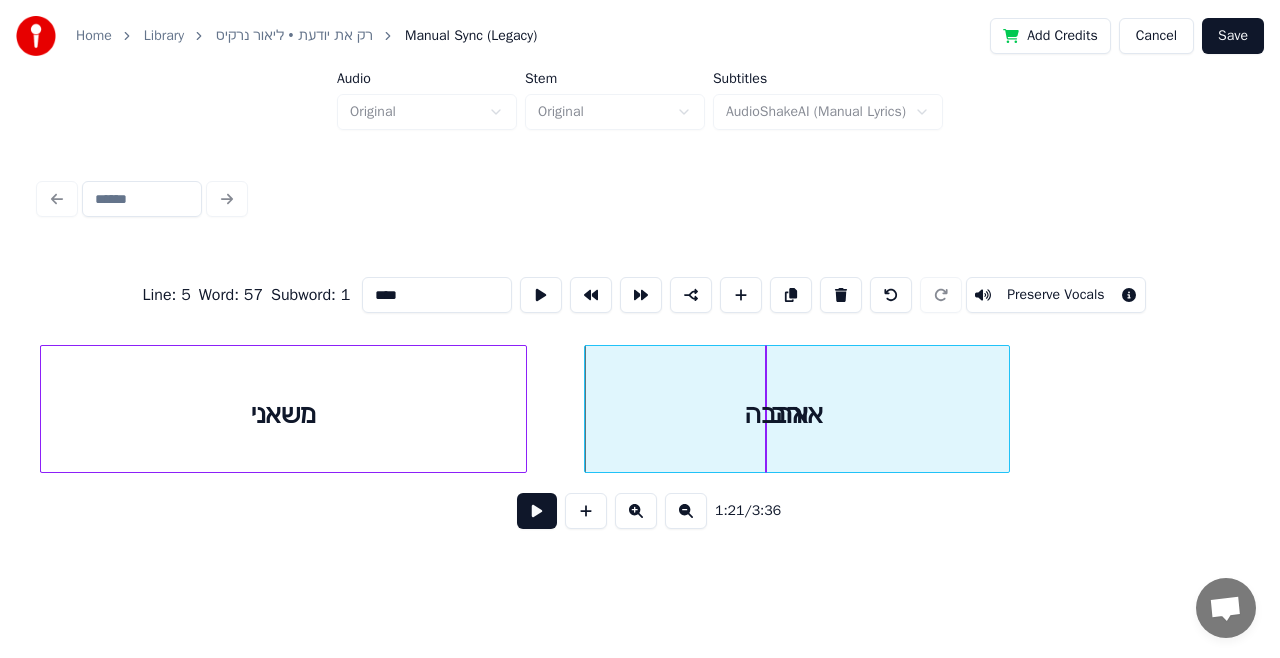 click on "אהבה" at bounding box center [776, 414] 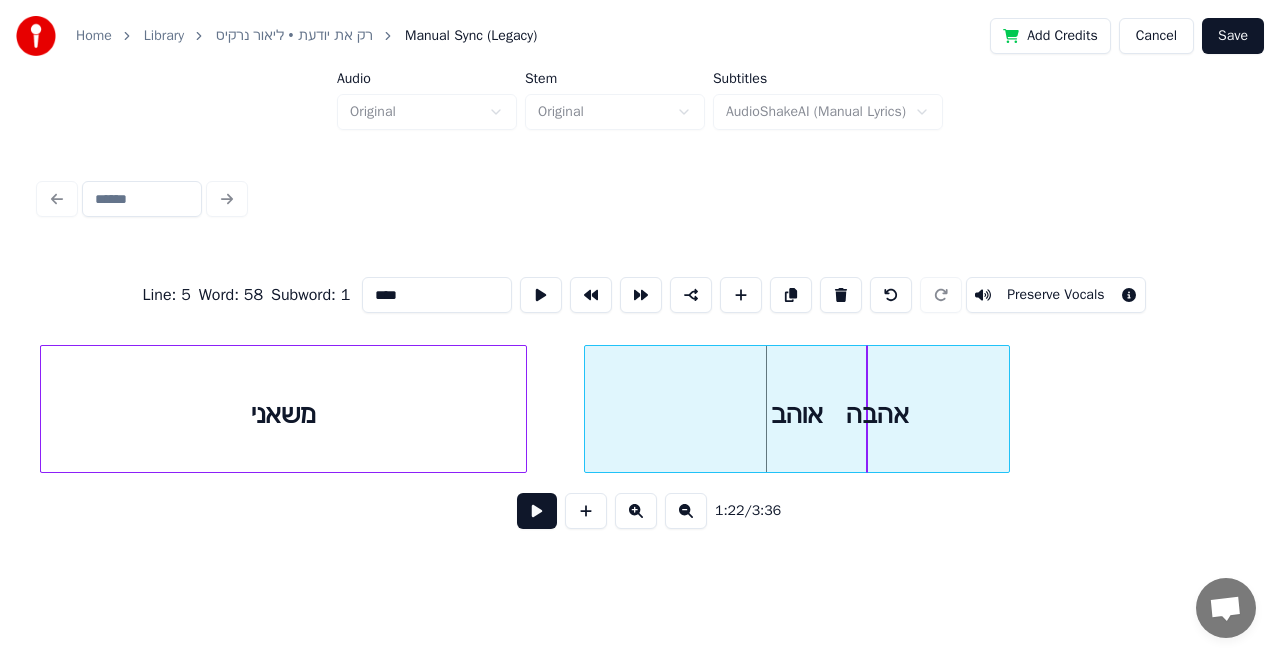 click on "אוהב אהבה משאני כל" at bounding box center (9760, 409) 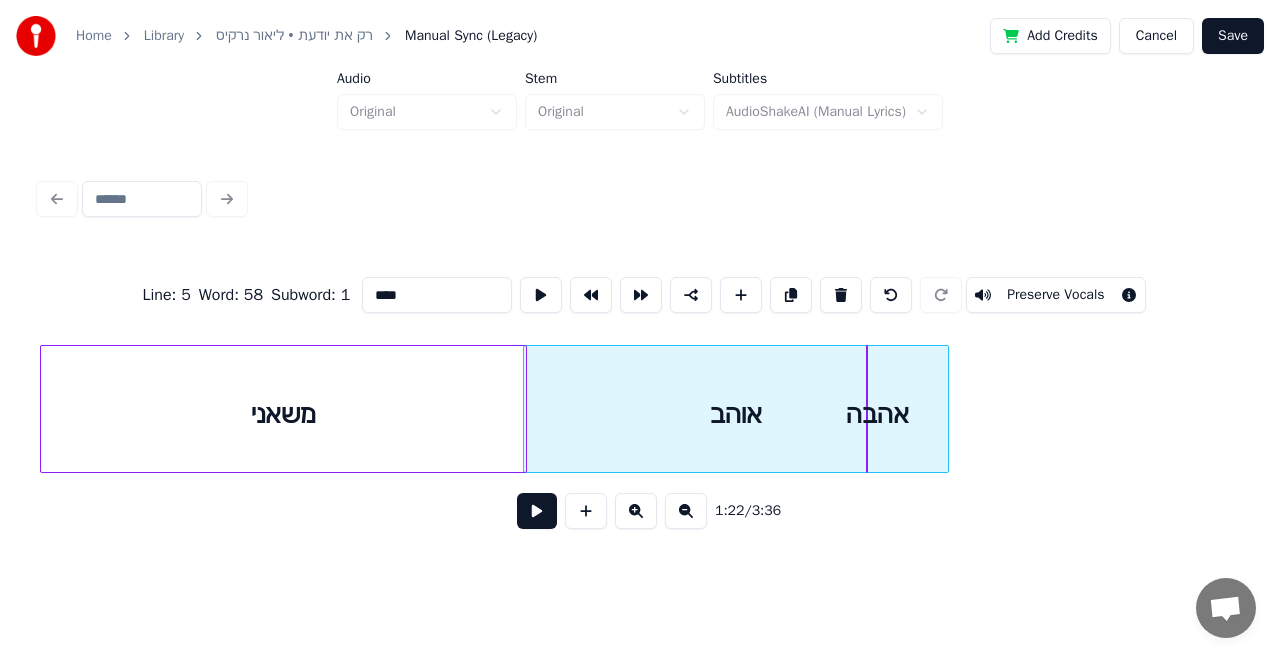 click on "אוהב" at bounding box center [736, 414] 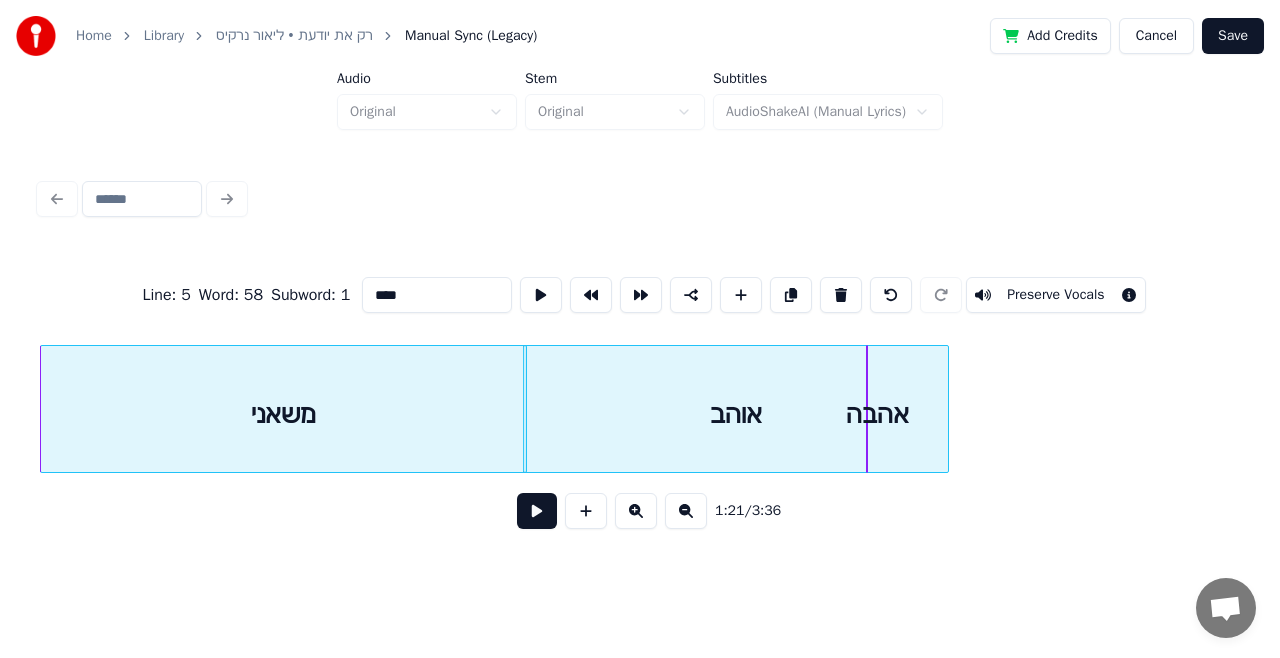 click on "משאני" at bounding box center [283, 414] 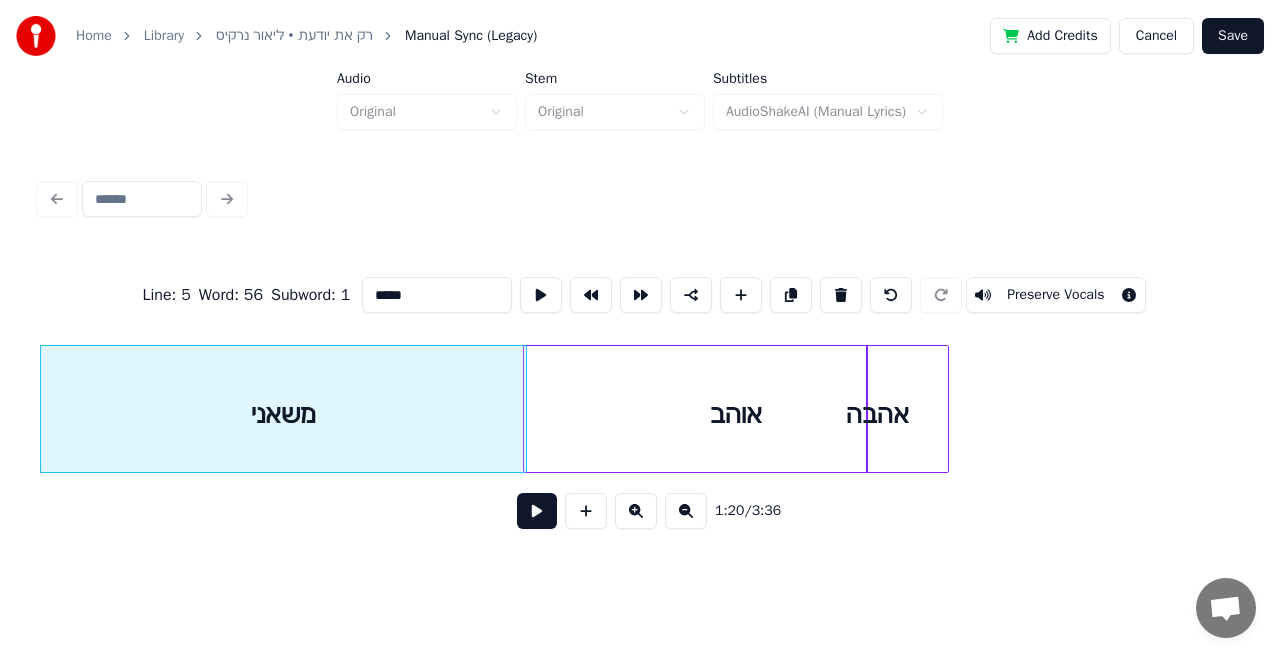 type on "*****" 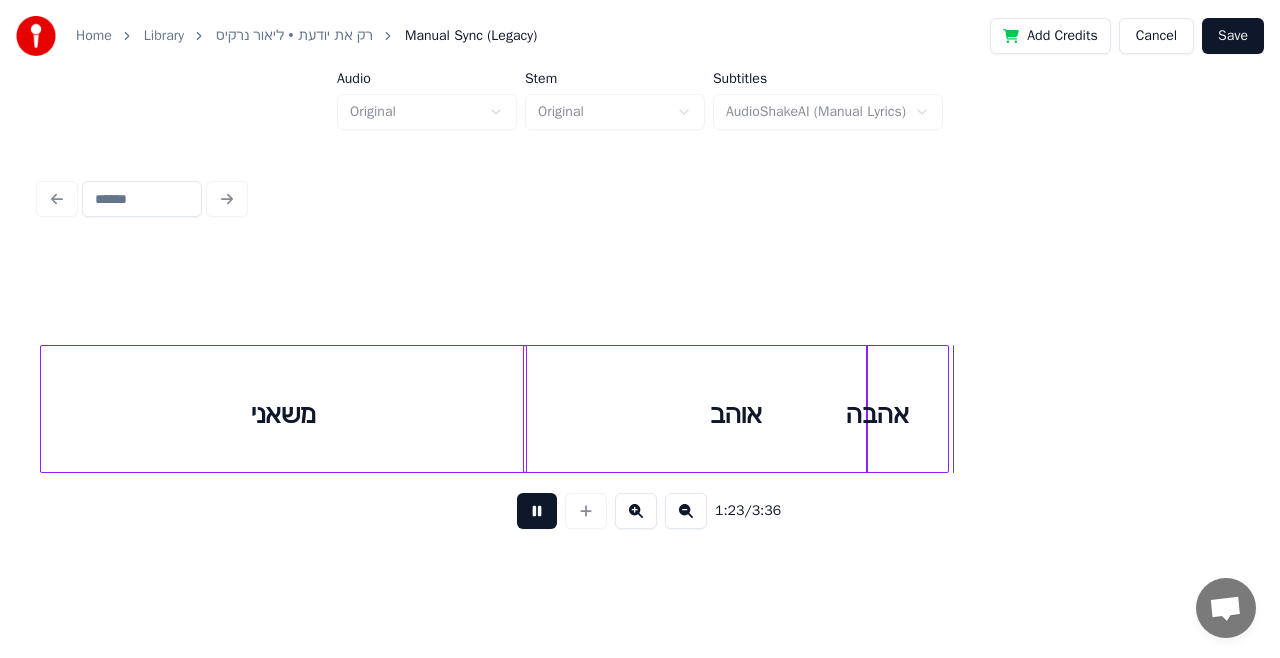 click on "1:23  /  3:36" at bounding box center [640, 511] 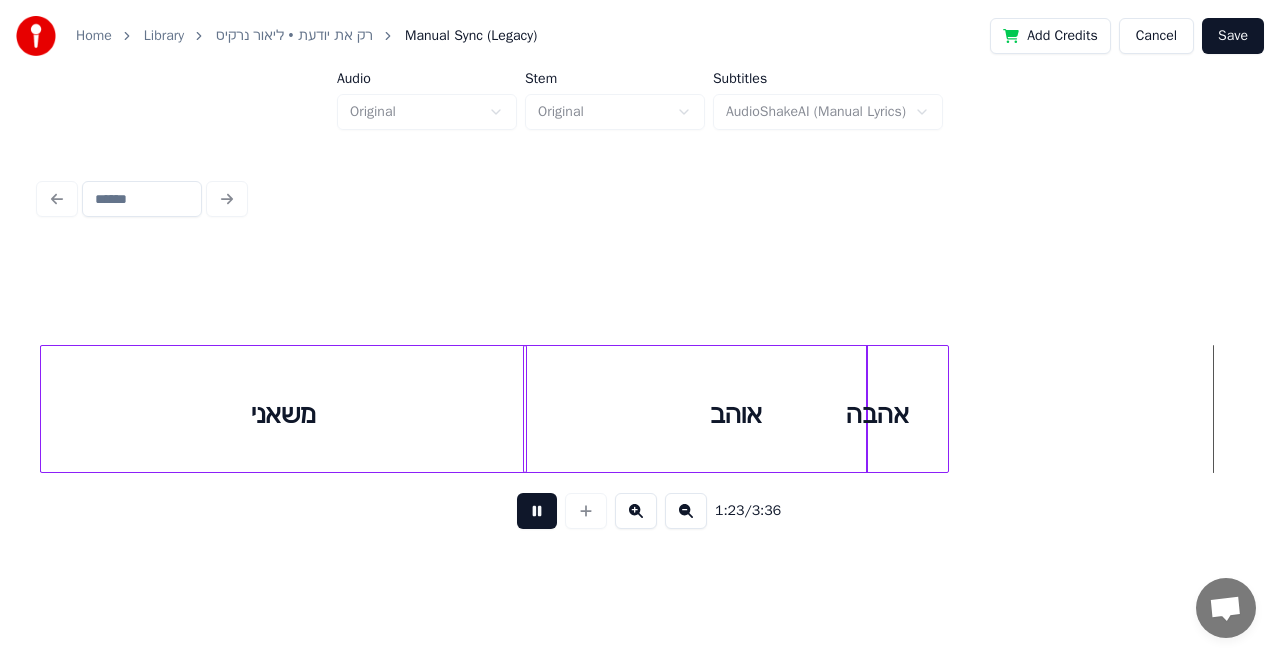 scroll, scrollTop: 0, scrollLeft: 29348, axis: horizontal 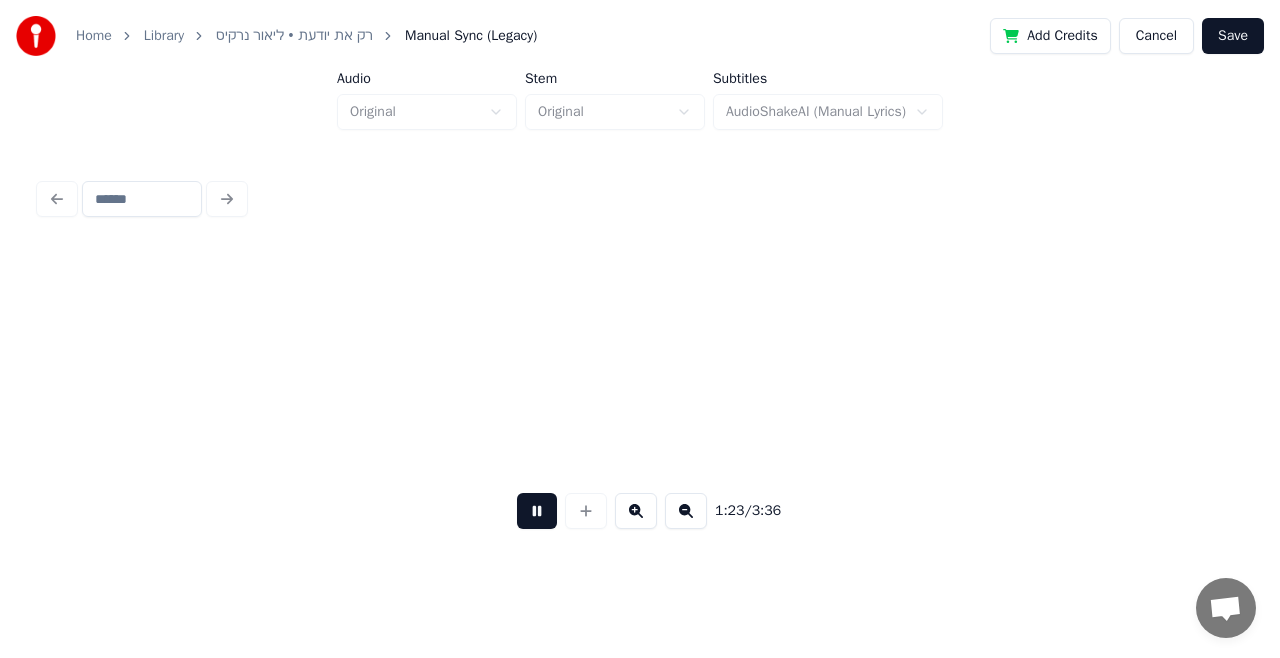 click on "1:23  /  3:36" at bounding box center [640, 511] 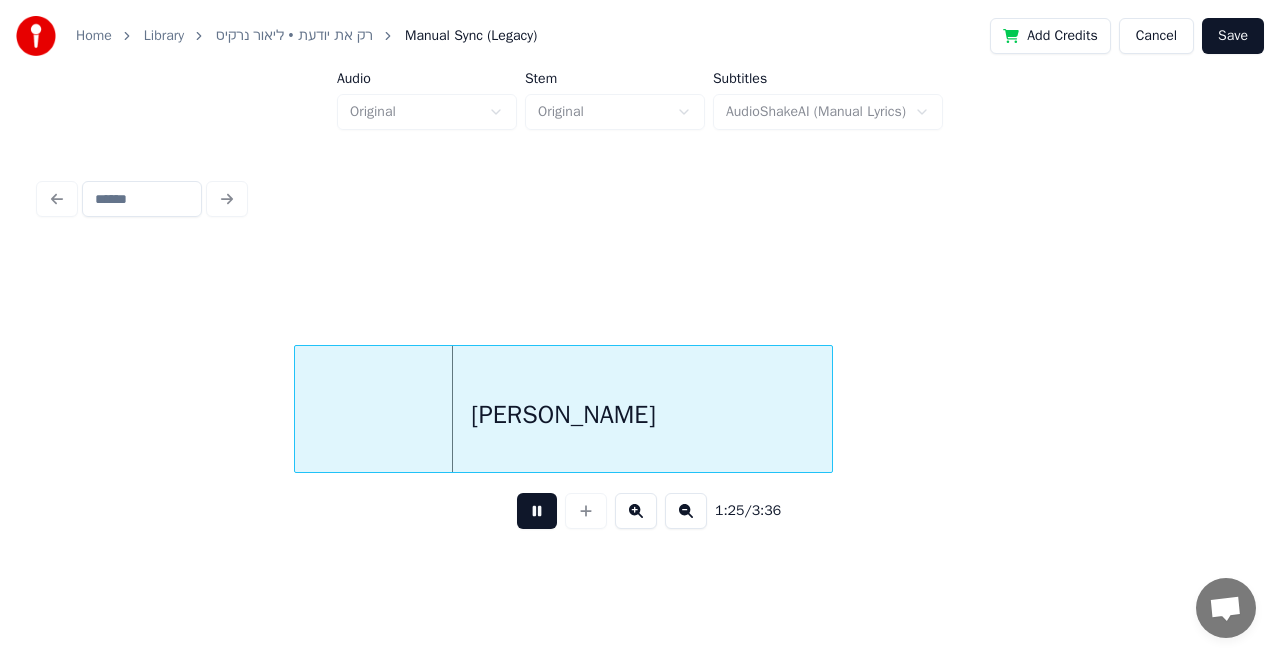 click at bounding box center [537, 511] 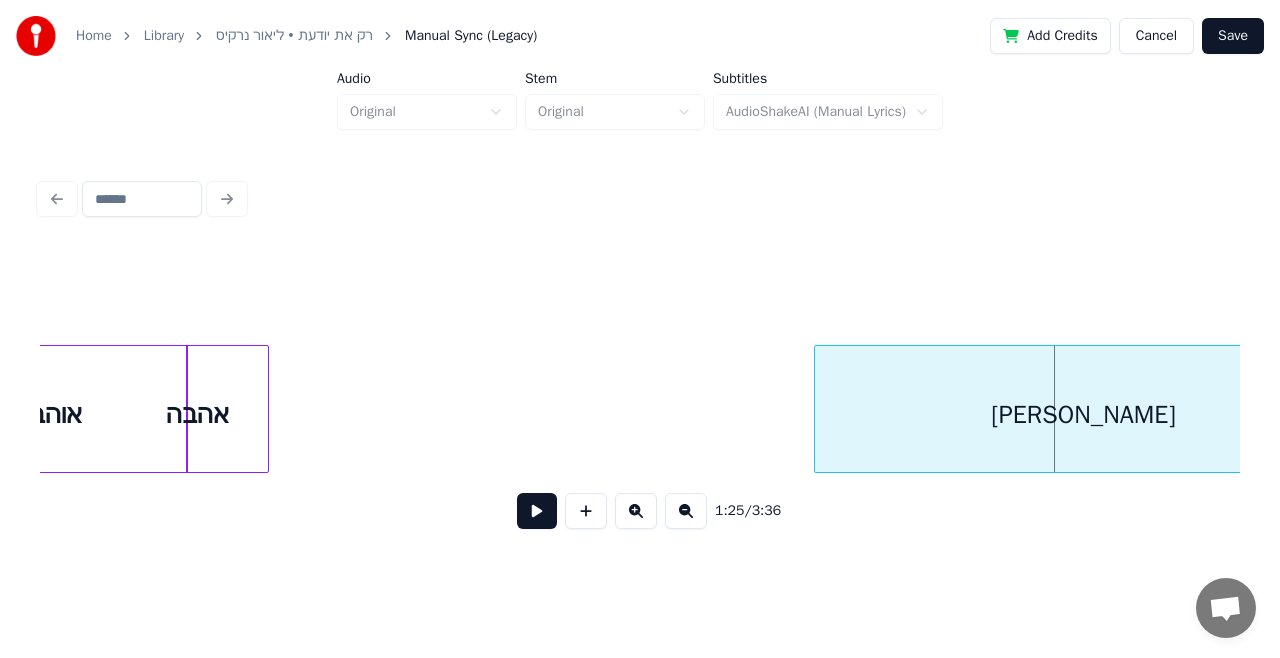 scroll, scrollTop: 0, scrollLeft: 28801, axis: horizontal 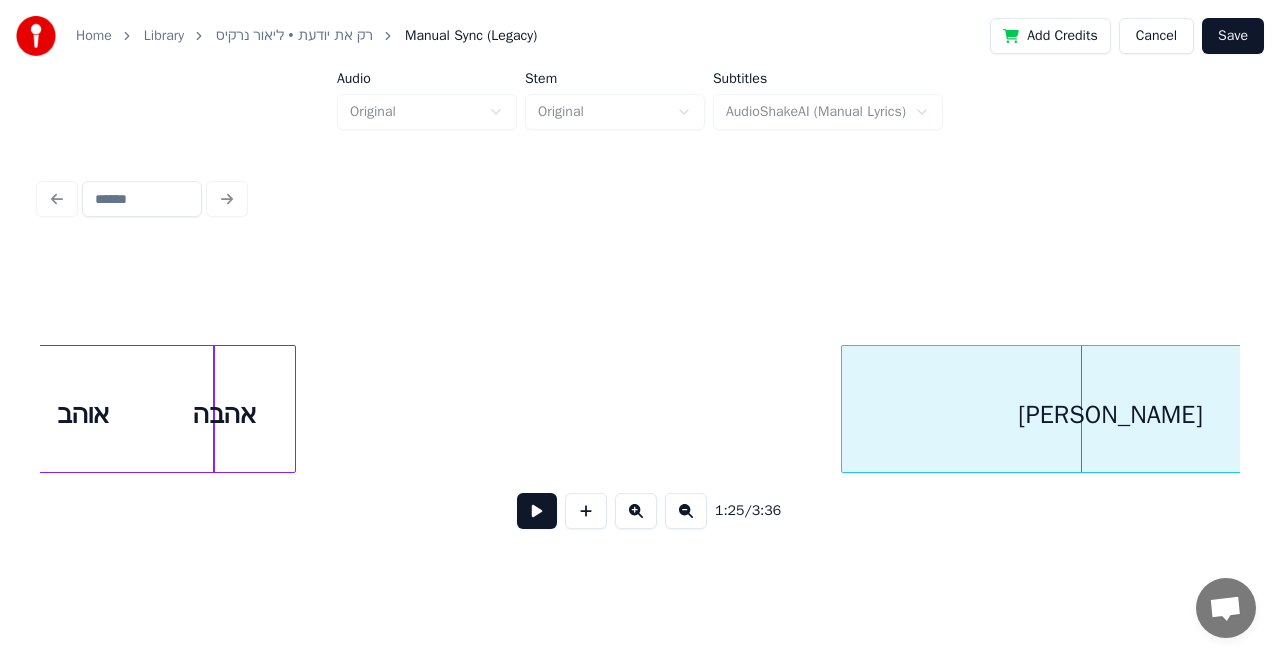 click on "אוהב" at bounding box center [83, 414] 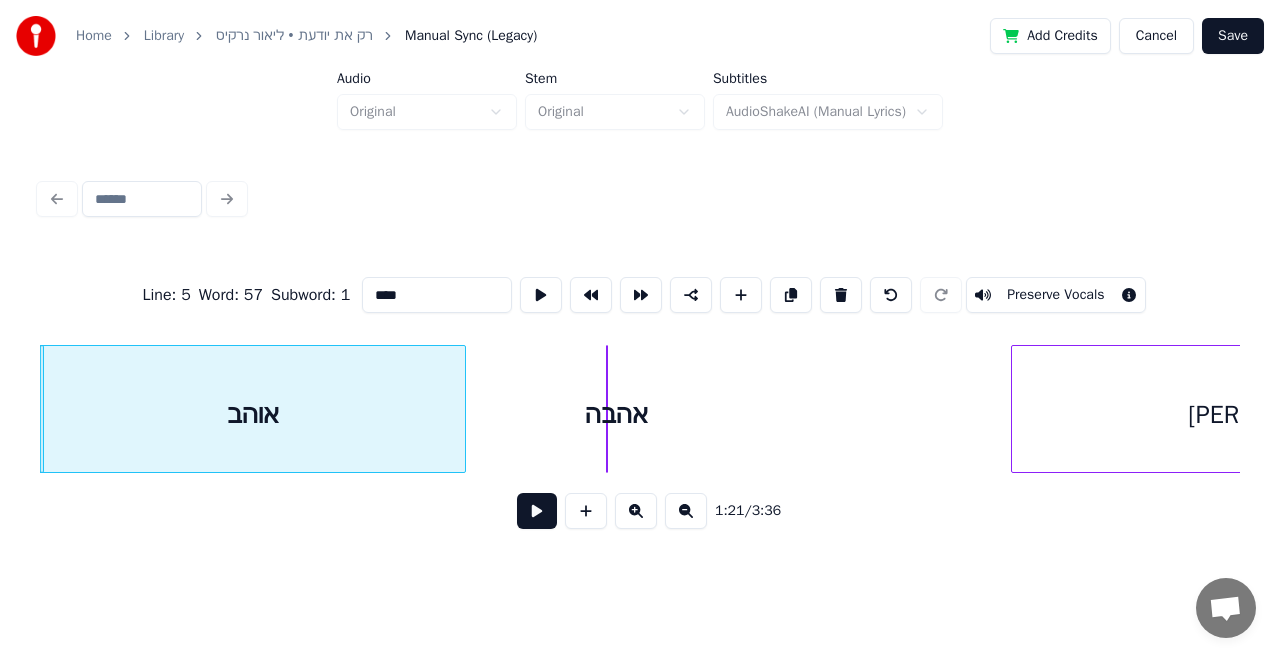 click on "אהבה" at bounding box center (617, 414) 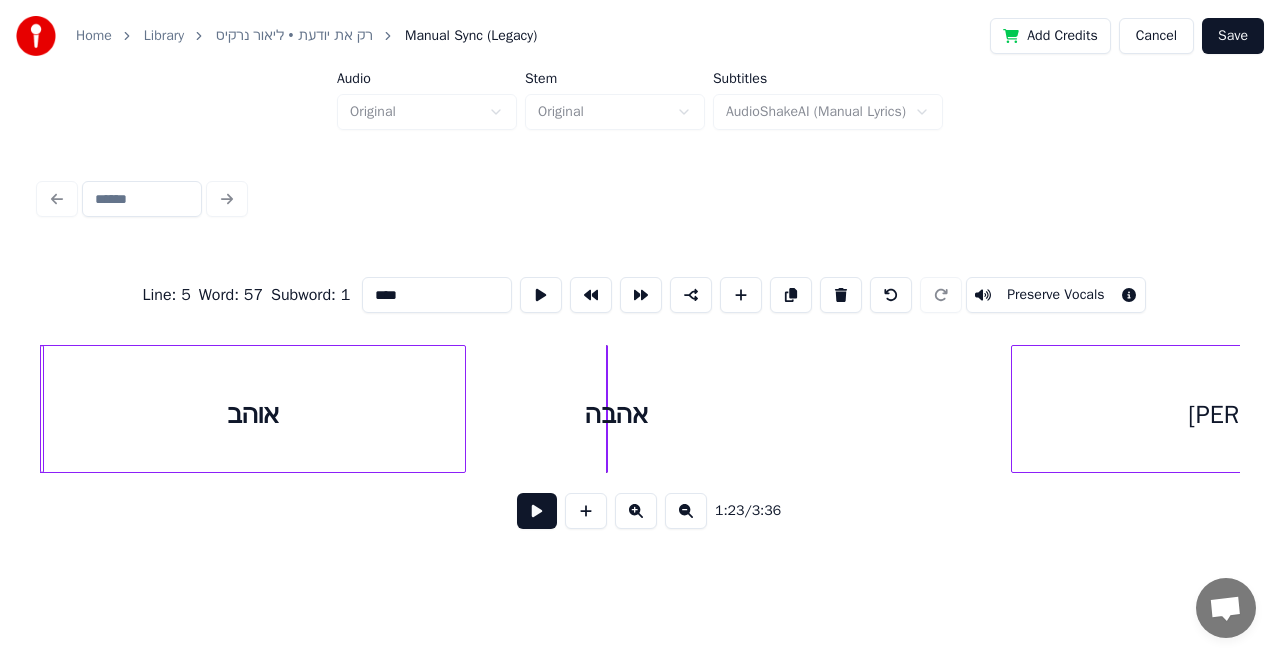 click on "אוהב" at bounding box center [253, 414] 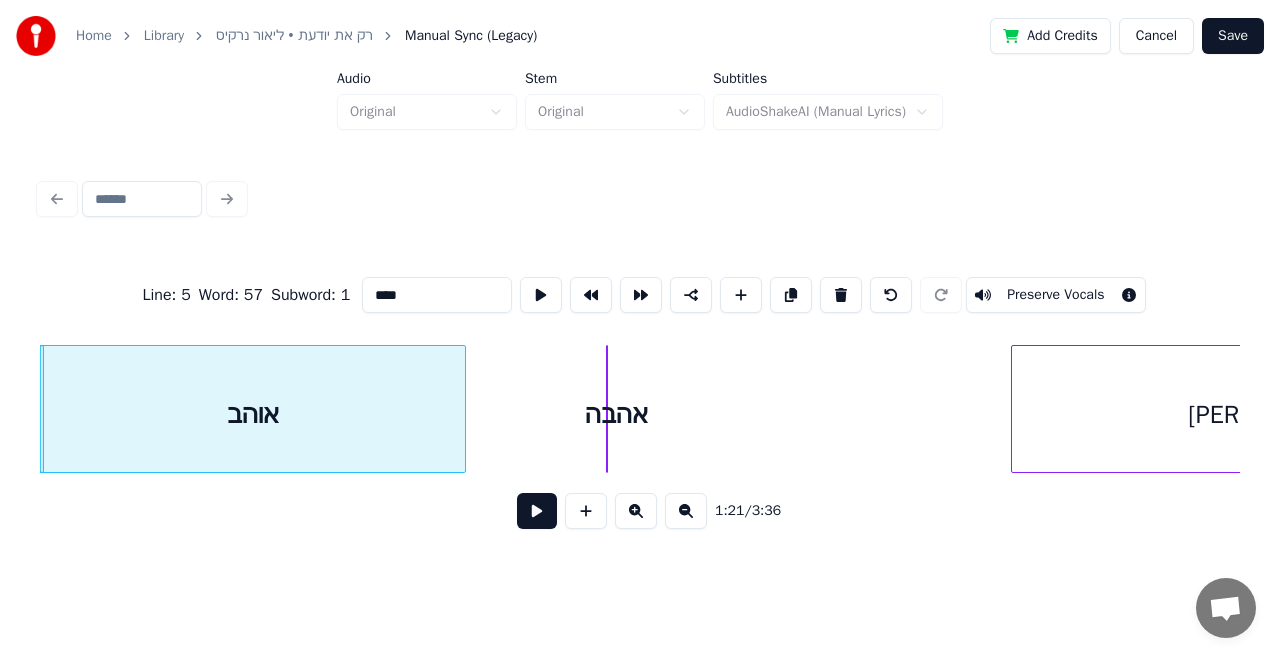 click at bounding box center [537, 511] 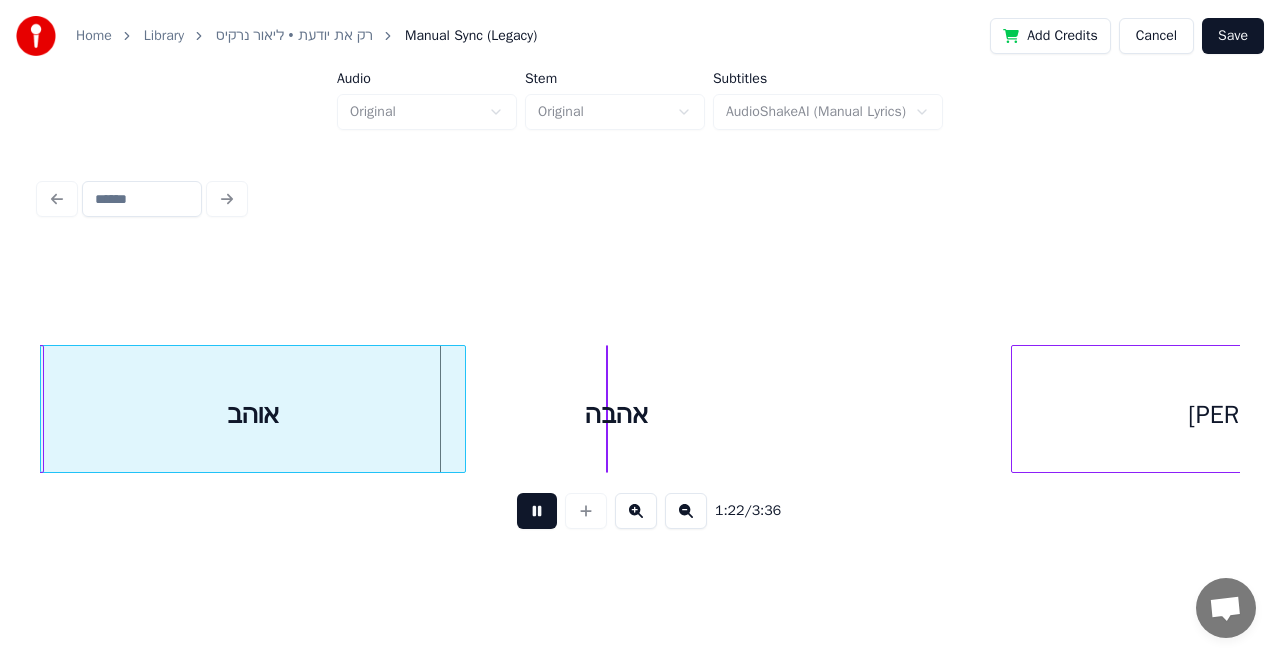 click at bounding box center (537, 511) 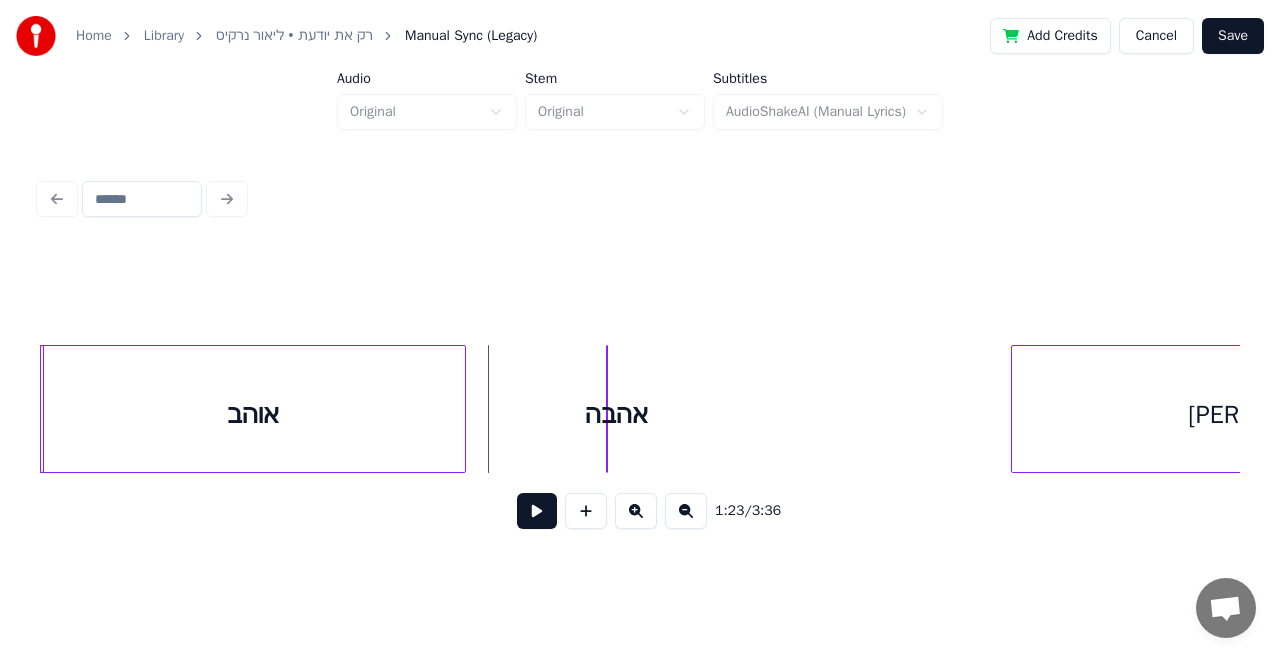 click on "אהבה" at bounding box center (617, 414) 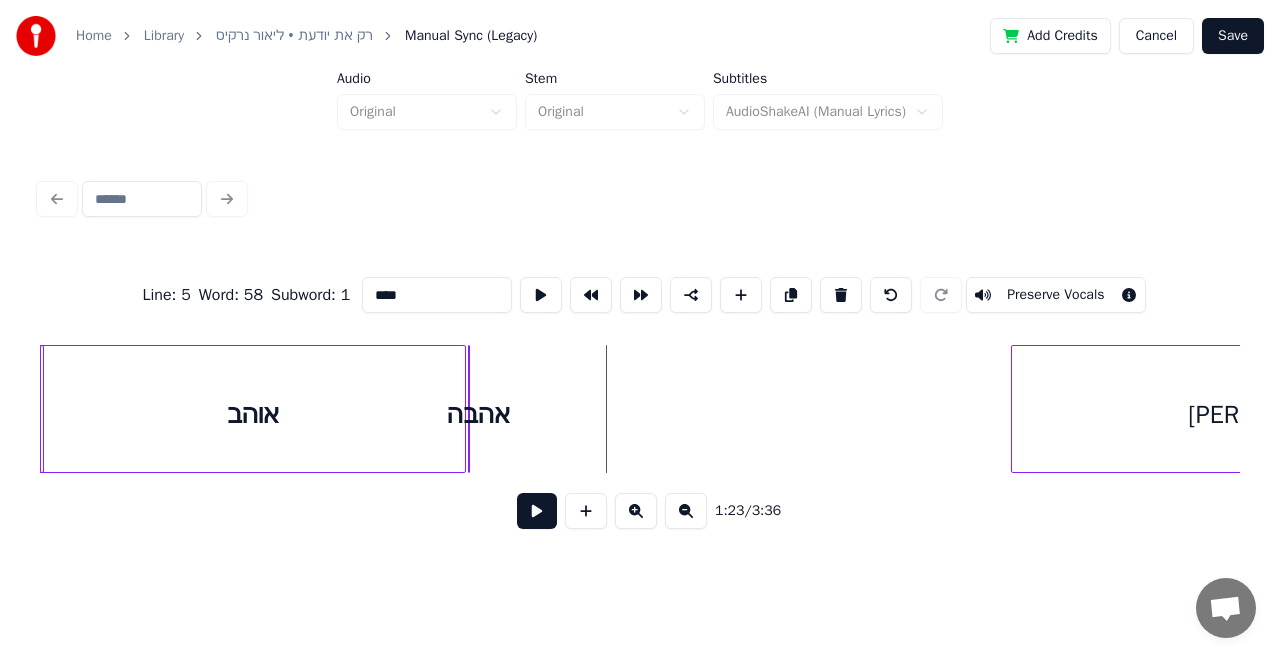 click on "אהבה" at bounding box center (479, 414) 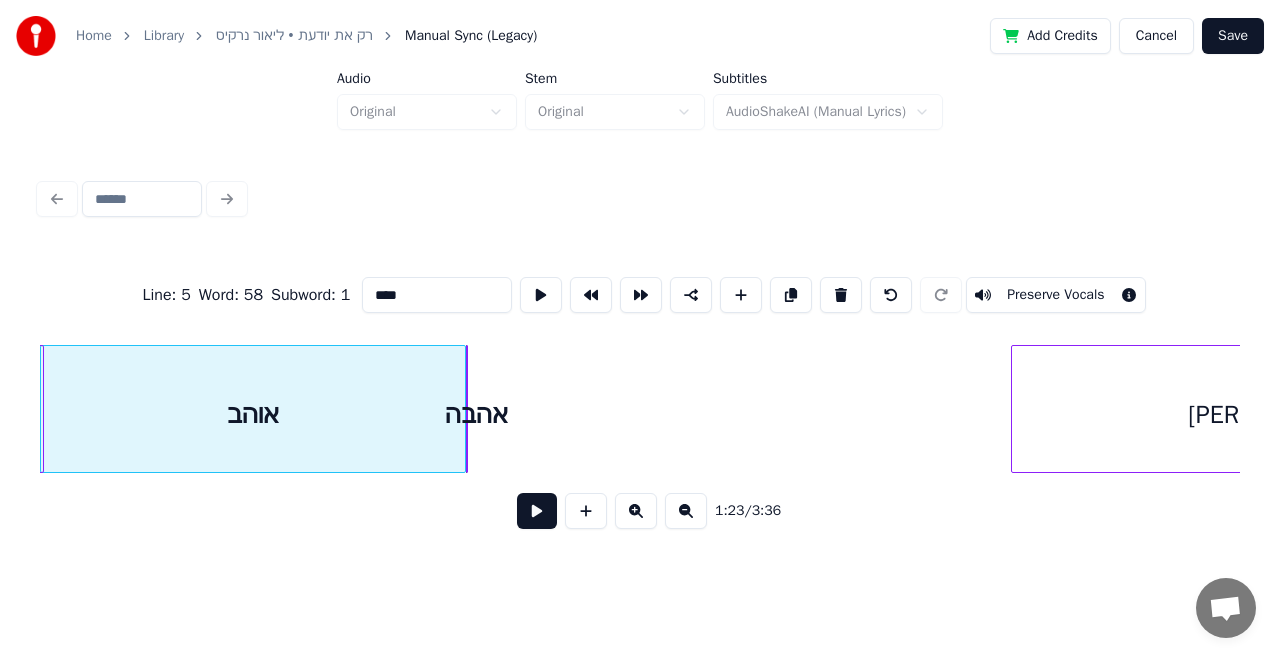 click on "****" at bounding box center (437, 295) 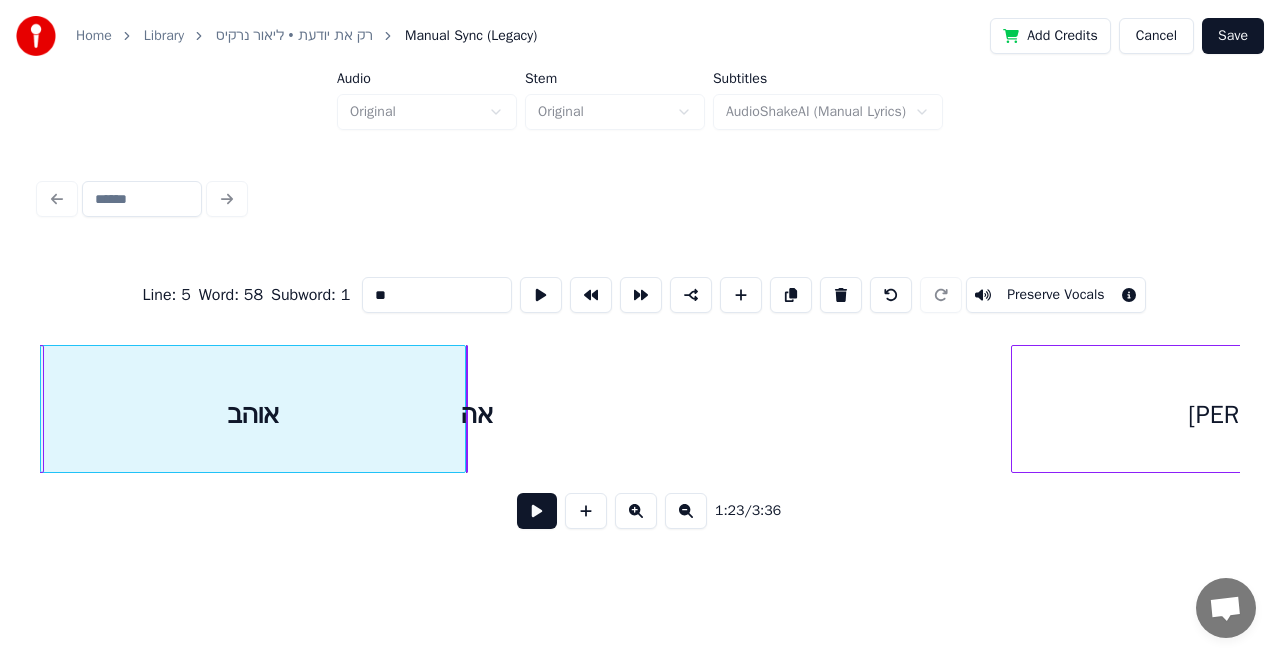 type on "*" 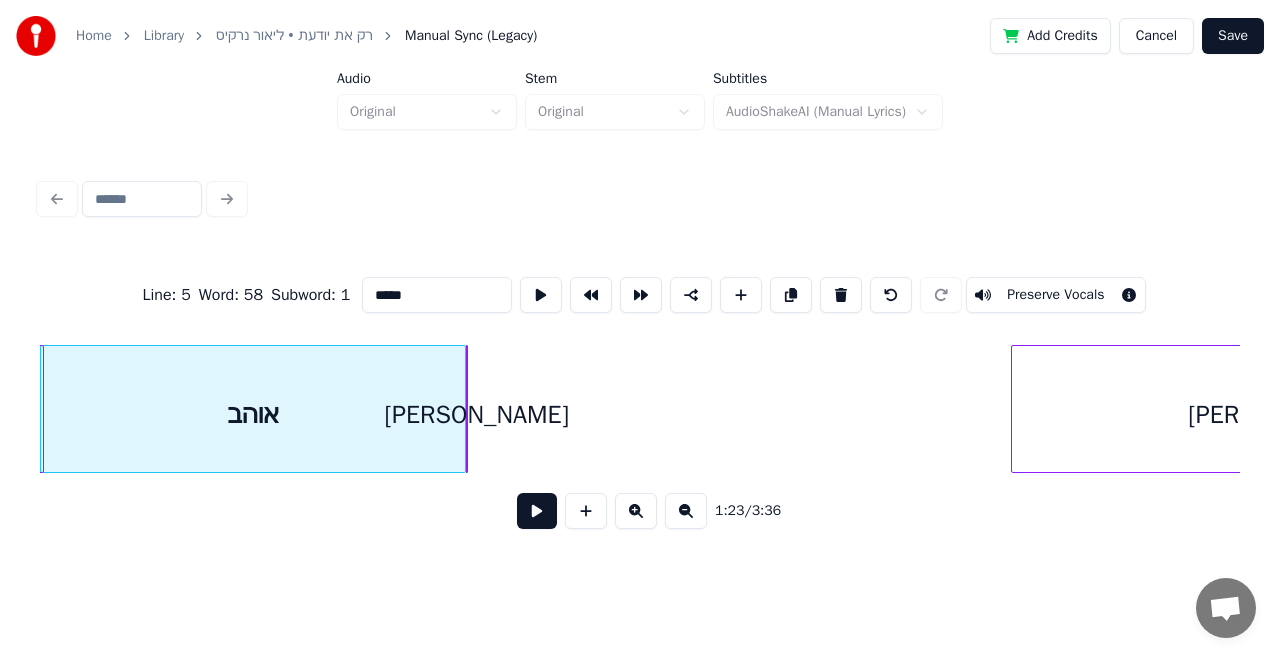 type on "*****" 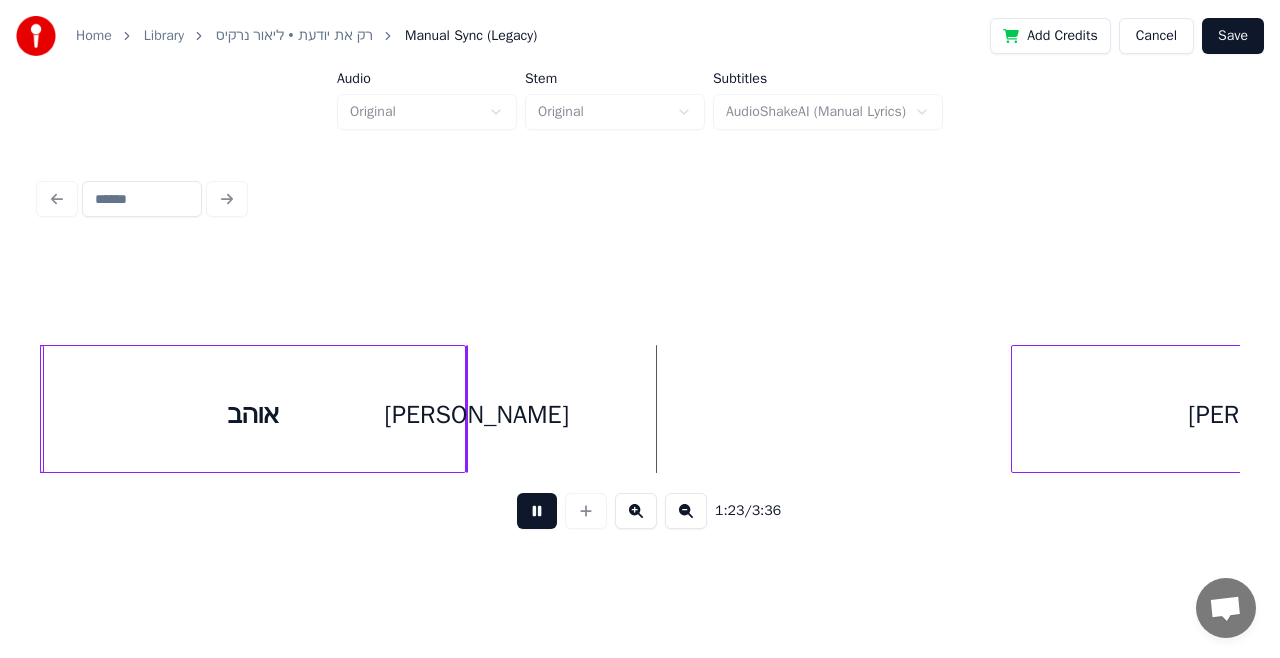 click at bounding box center (537, 511) 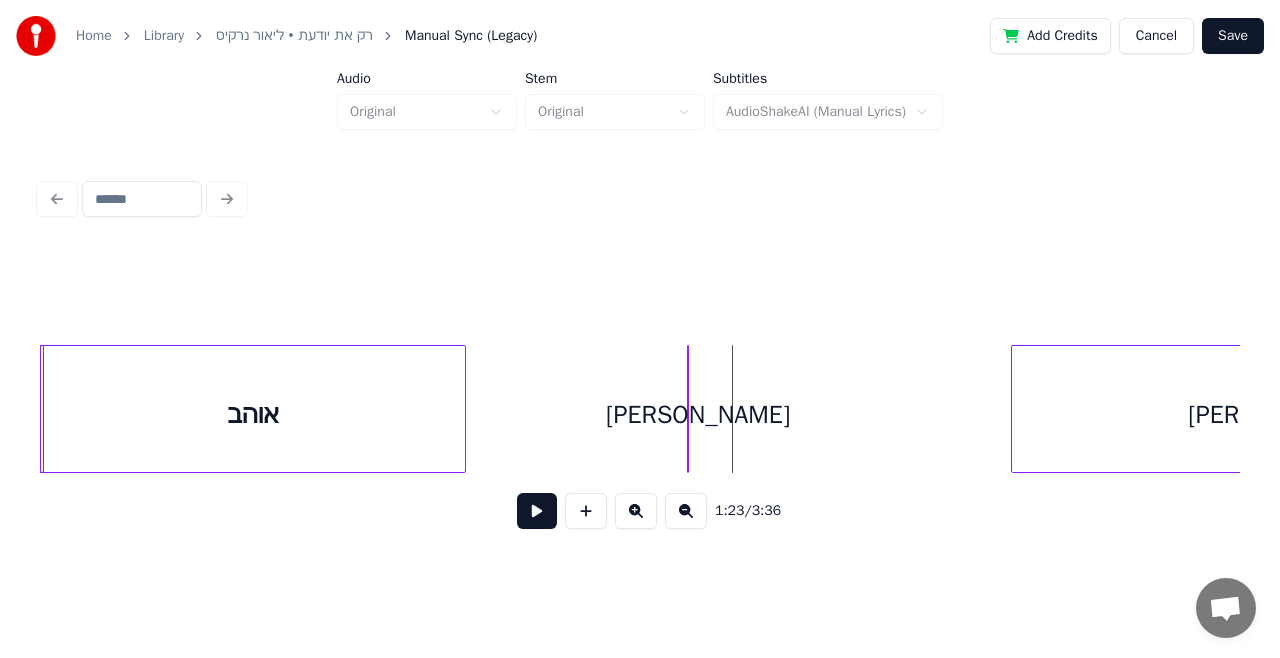 click on "[PERSON_NAME]" at bounding box center (698, 414) 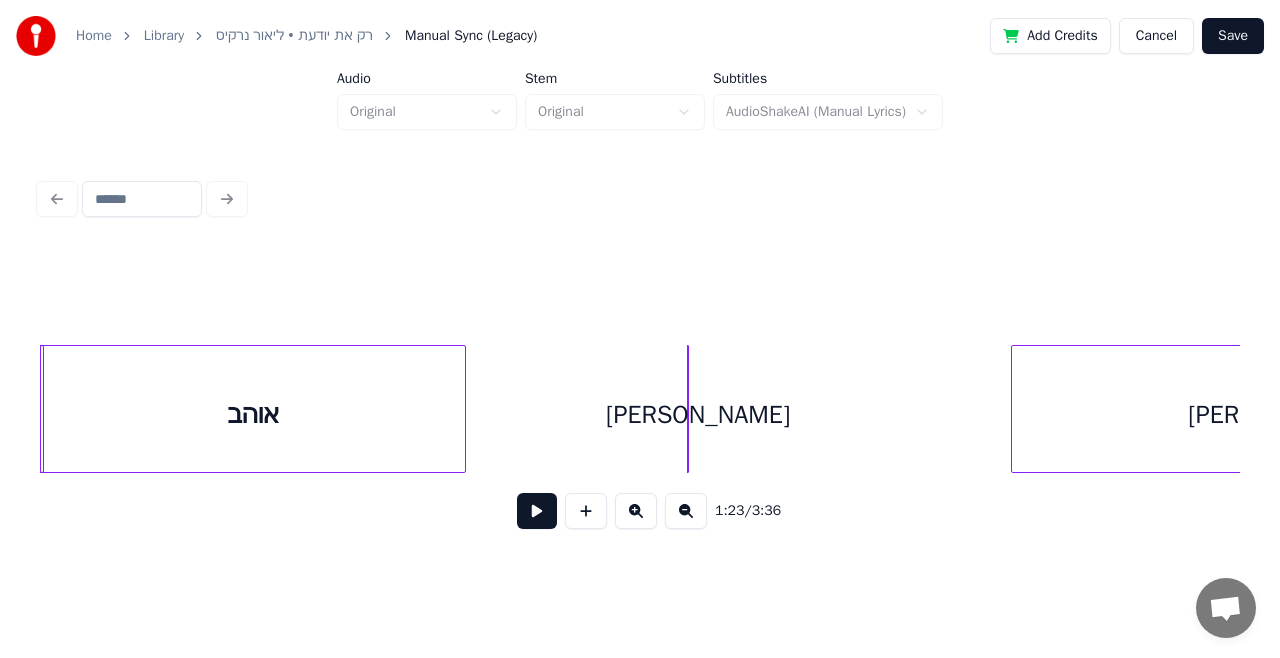 click on "אוהב" at bounding box center (253, 414) 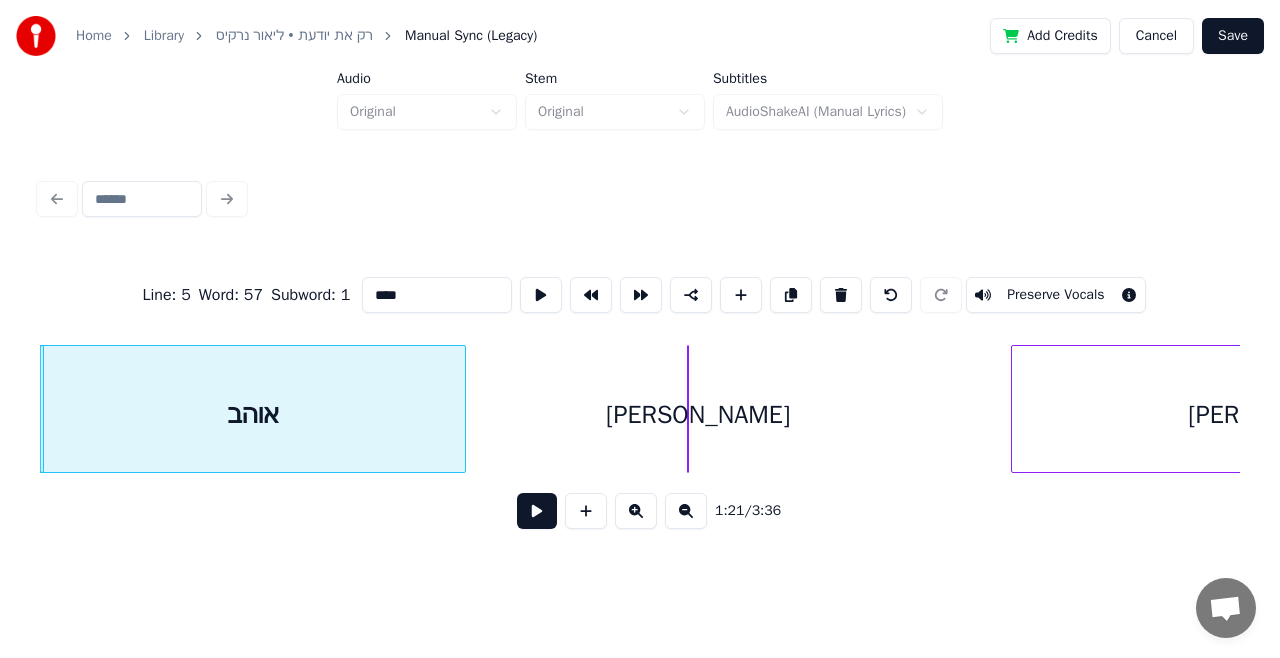 click at bounding box center (537, 511) 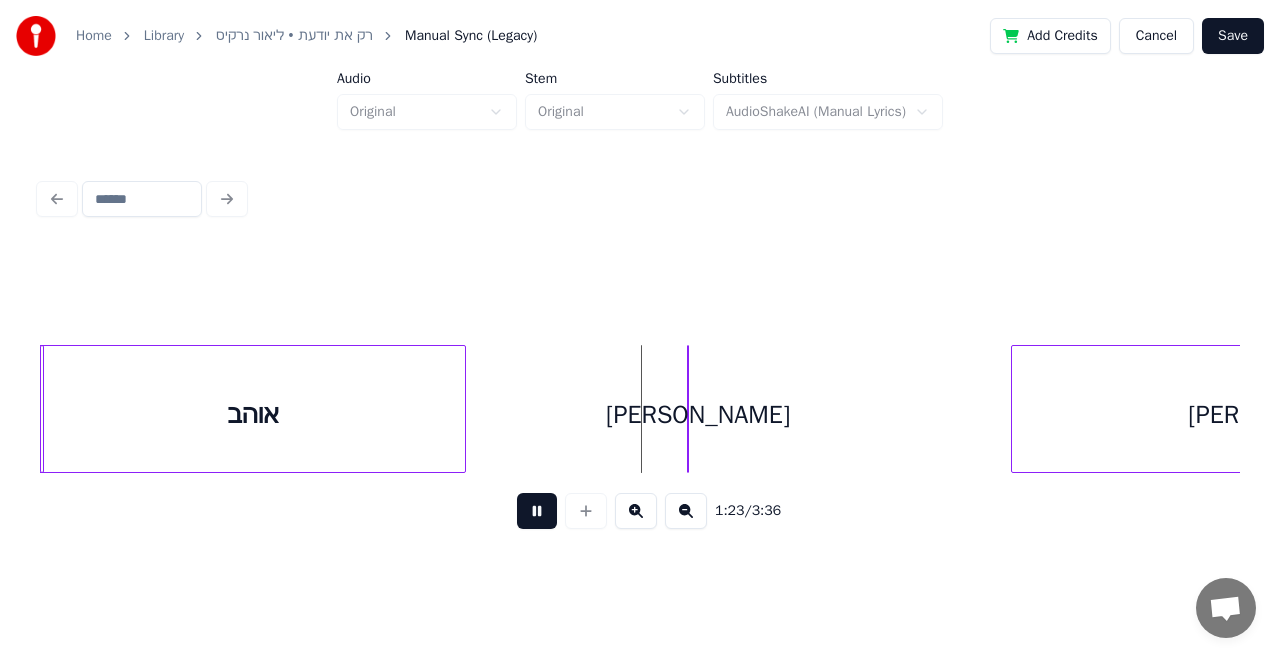 click at bounding box center (537, 511) 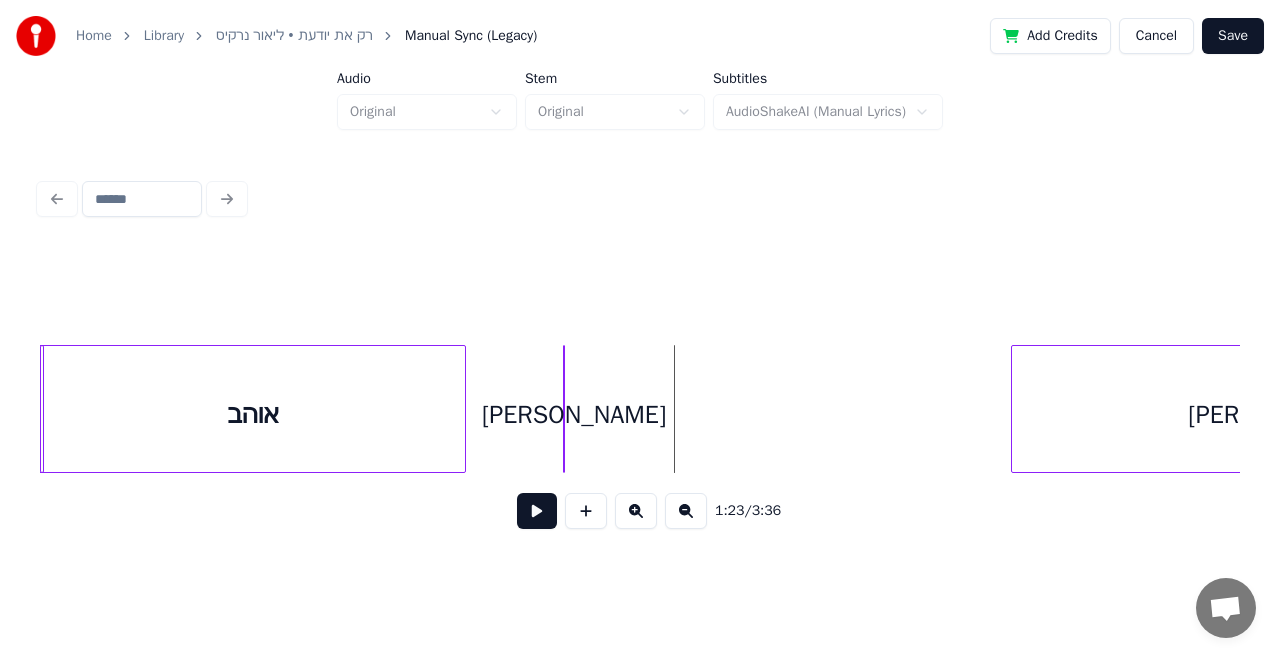 click on "[PERSON_NAME]" at bounding box center [574, 414] 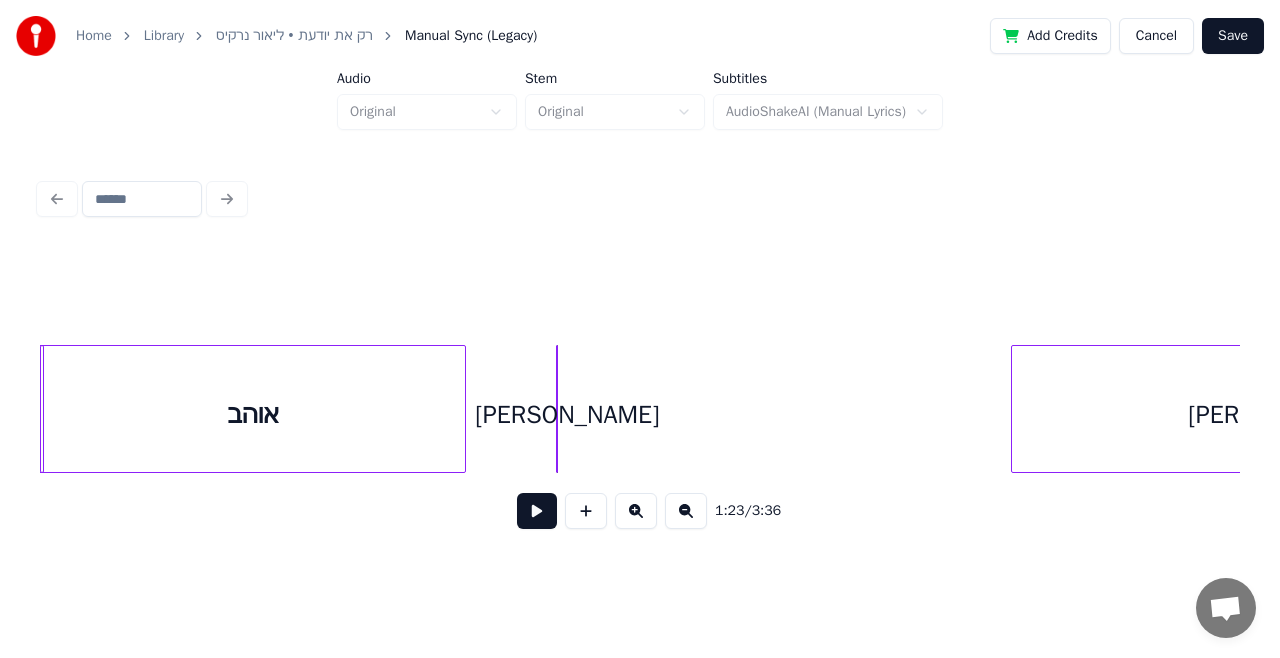 click on "אוהב" at bounding box center (253, 414) 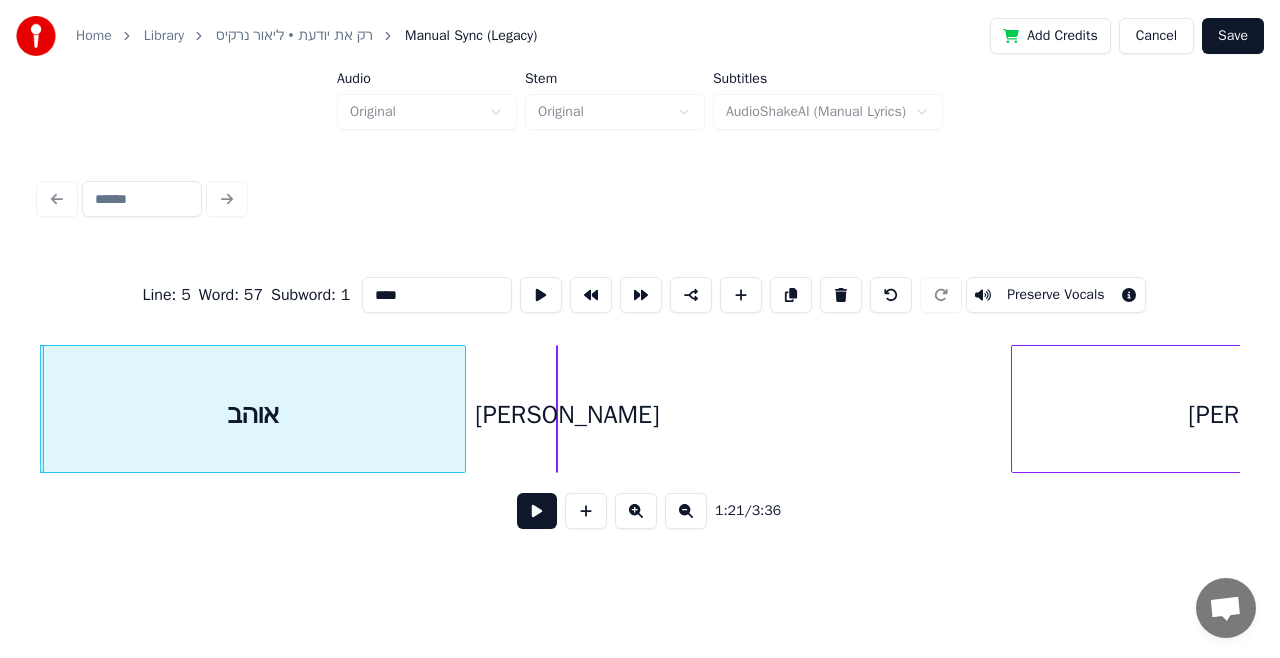 click at bounding box center [537, 511] 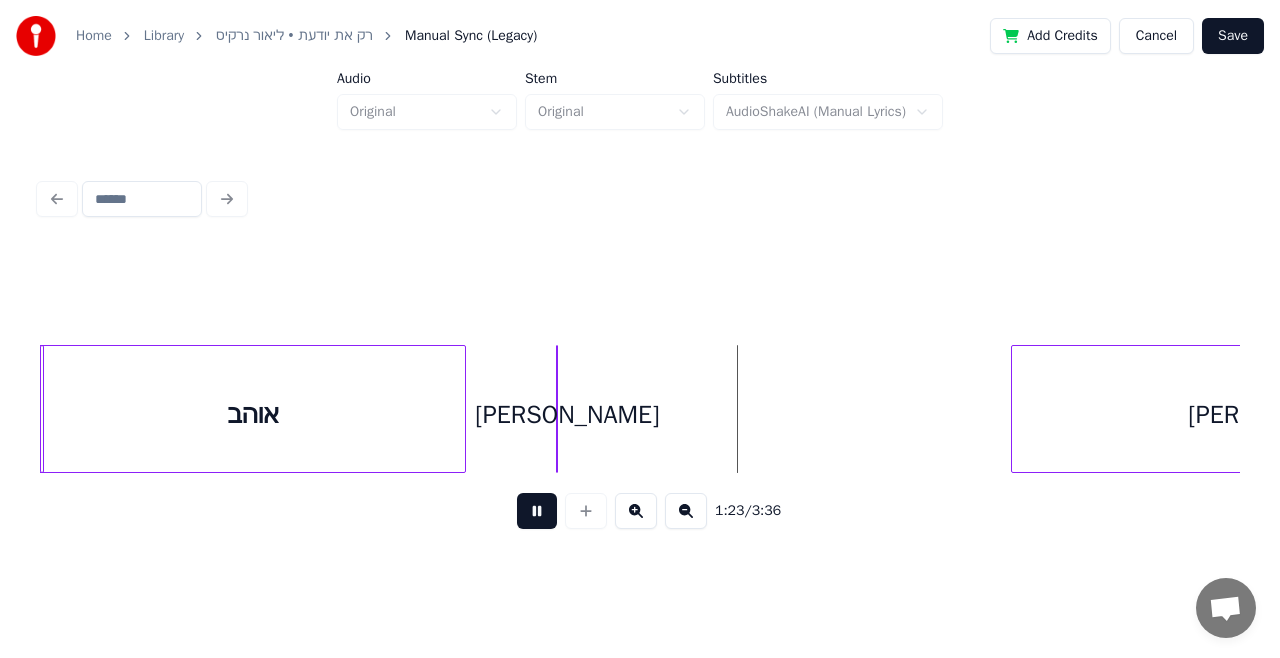 click at bounding box center [537, 511] 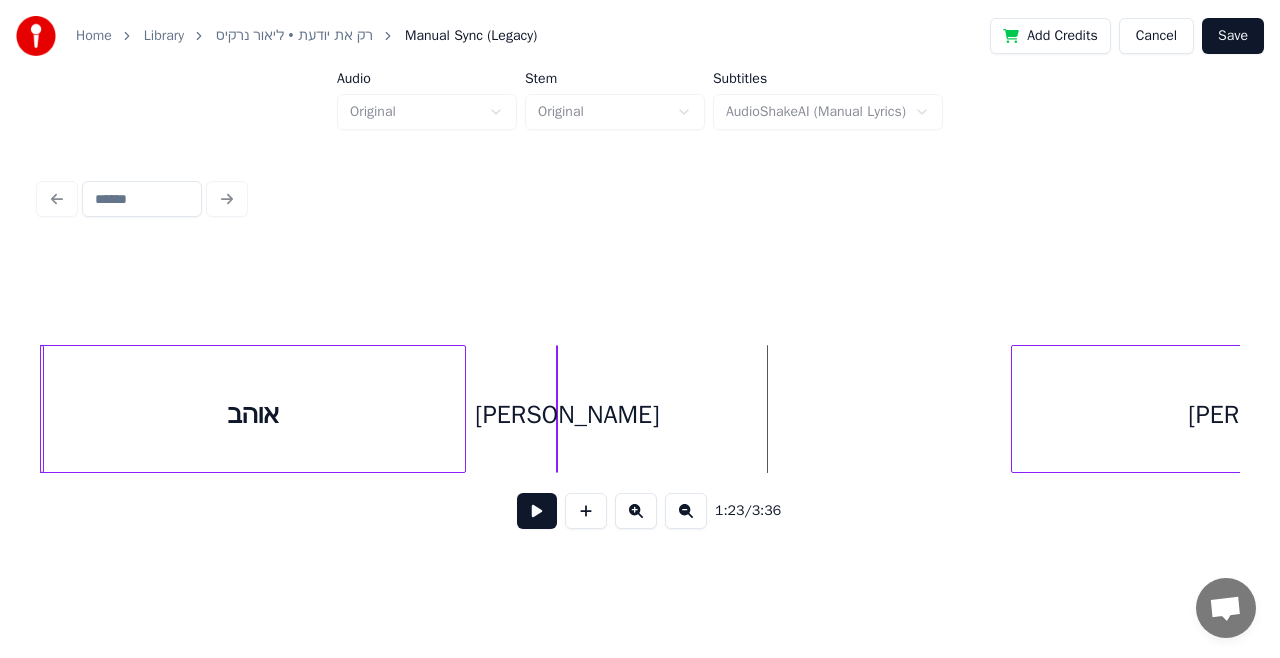 scroll, scrollTop: 0, scrollLeft: 28934, axis: horizontal 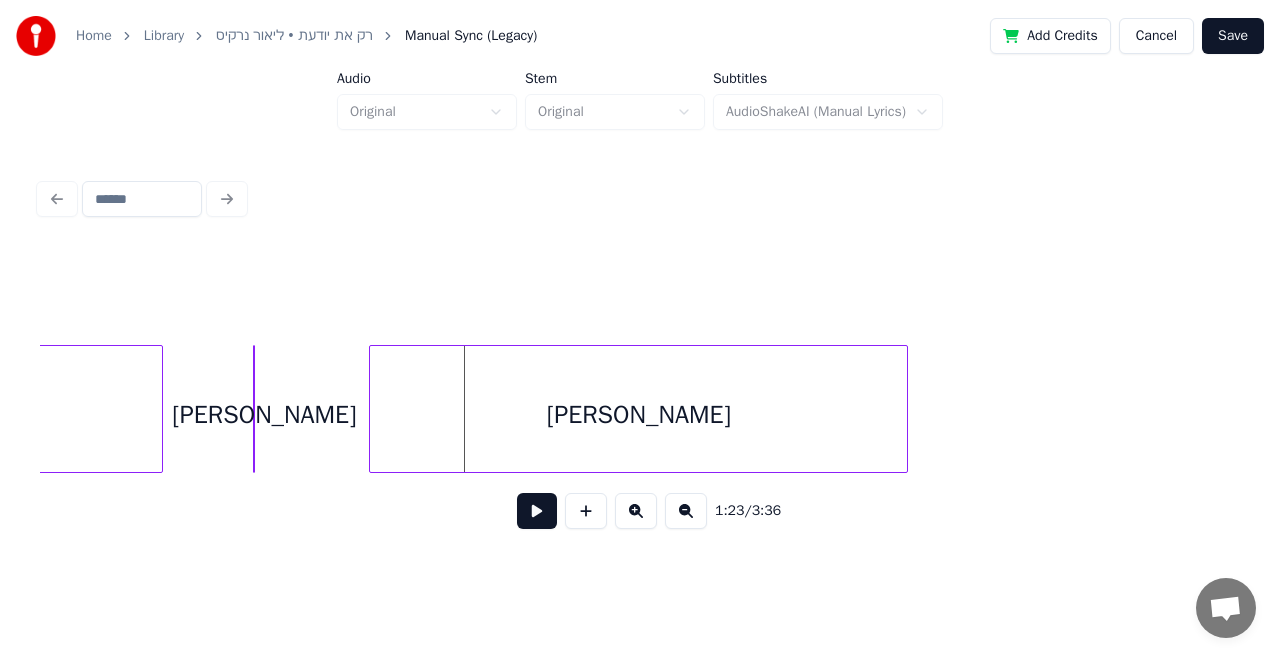 click on "[PERSON_NAME]" at bounding box center [638, 414] 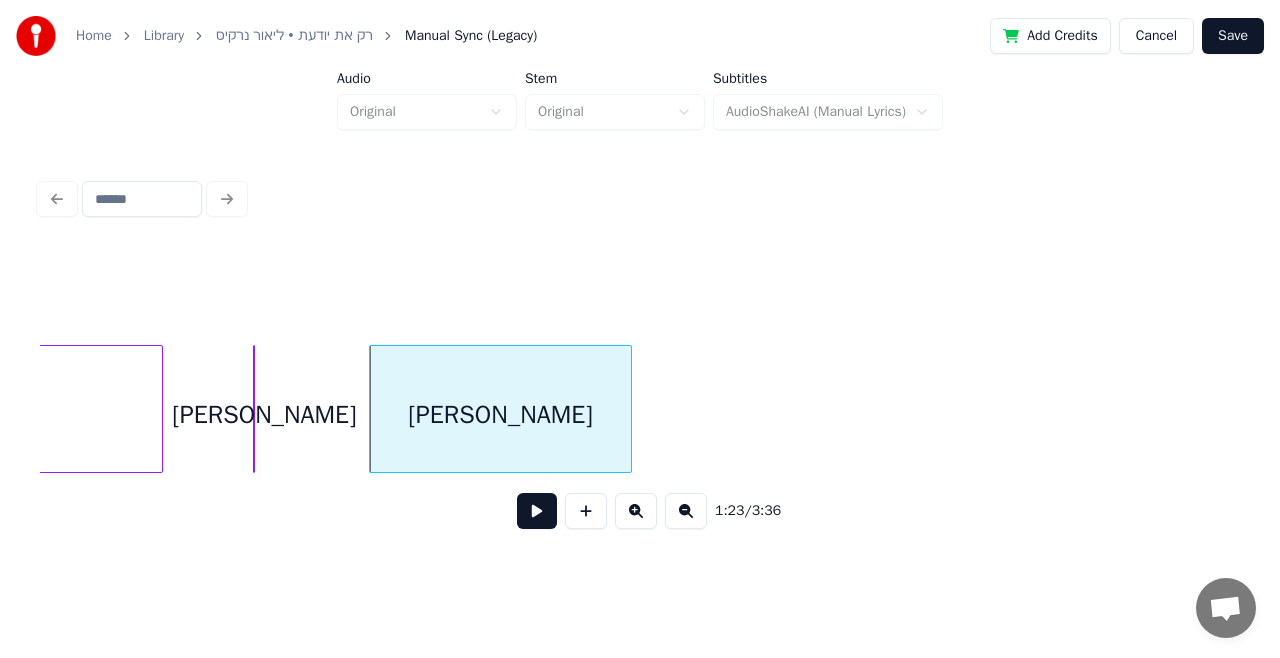 click at bounding box center [628, 409] 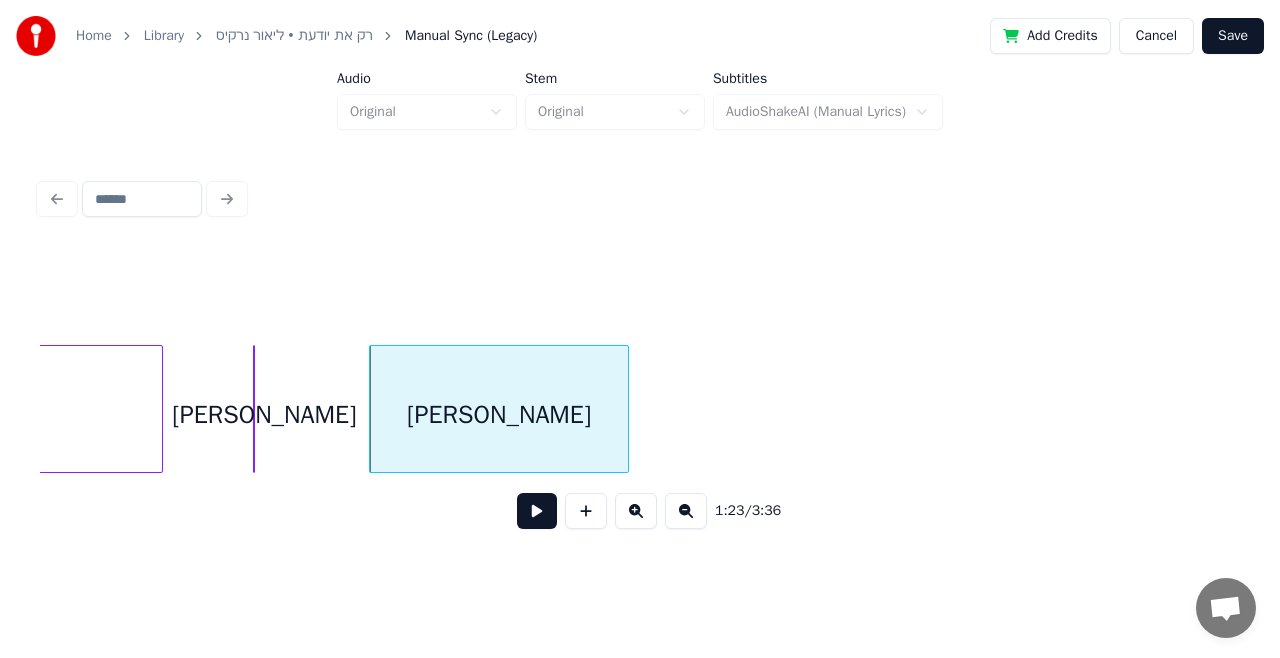 click on "[PERSON_NAME]" at bounding box center [499, 414] 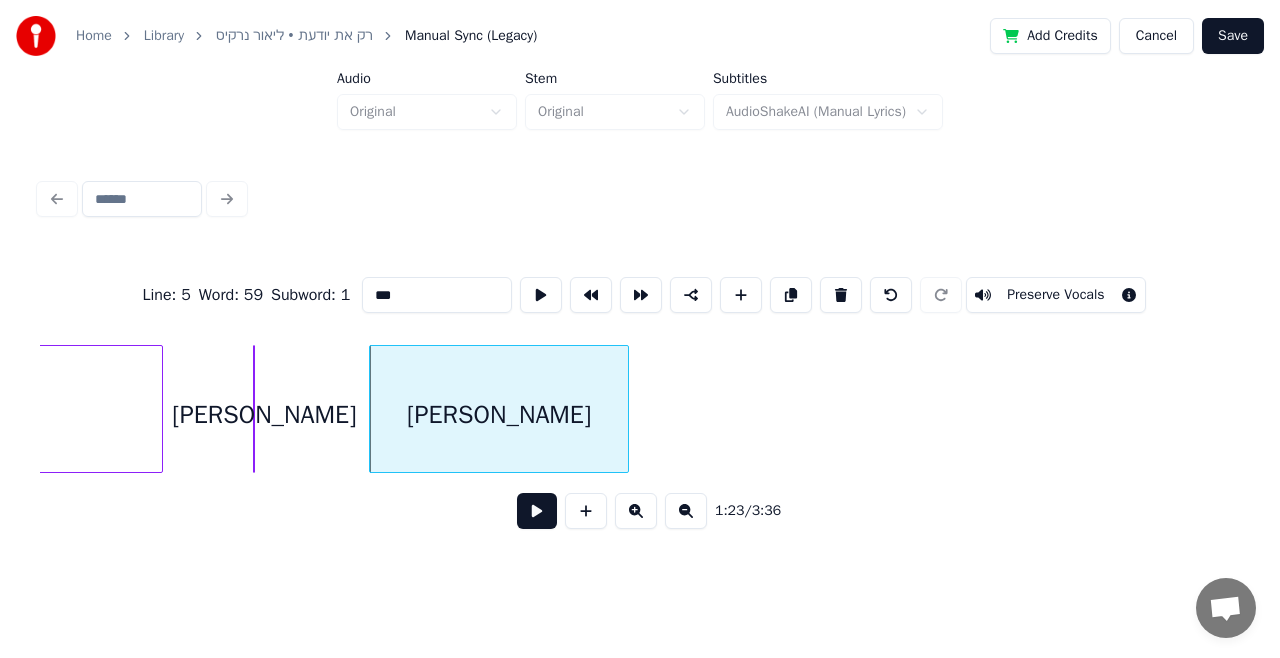 click on "***" at bounding box center [437, 295] 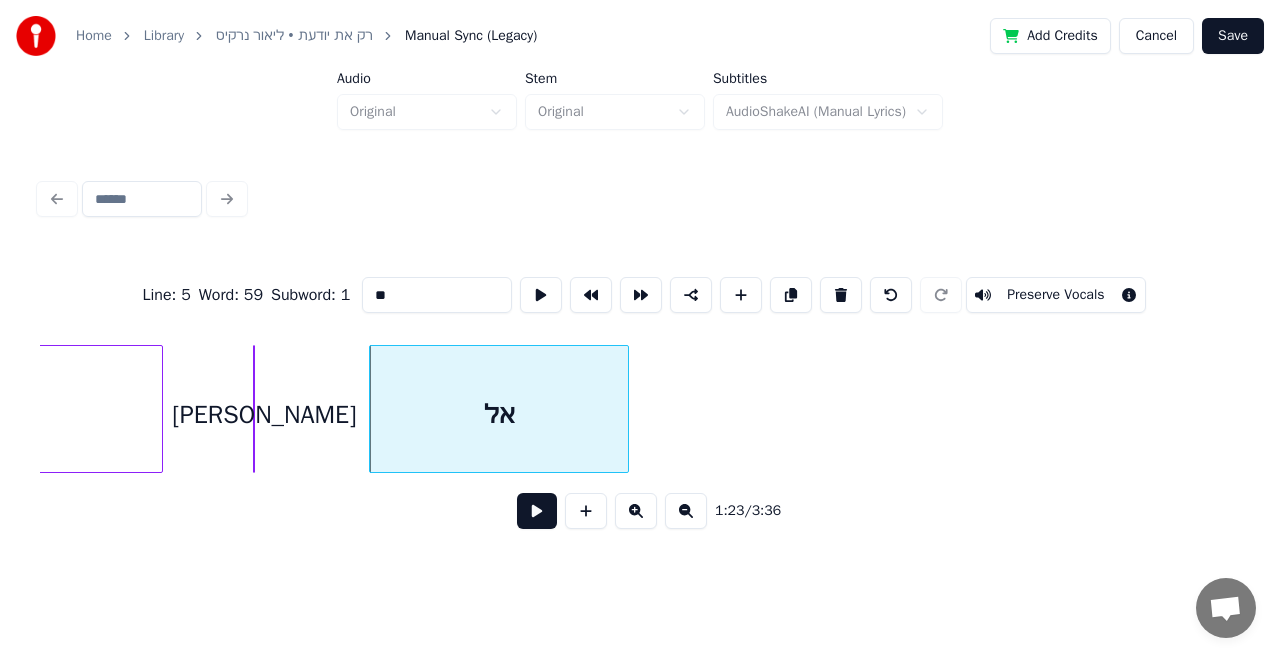 type on "*" 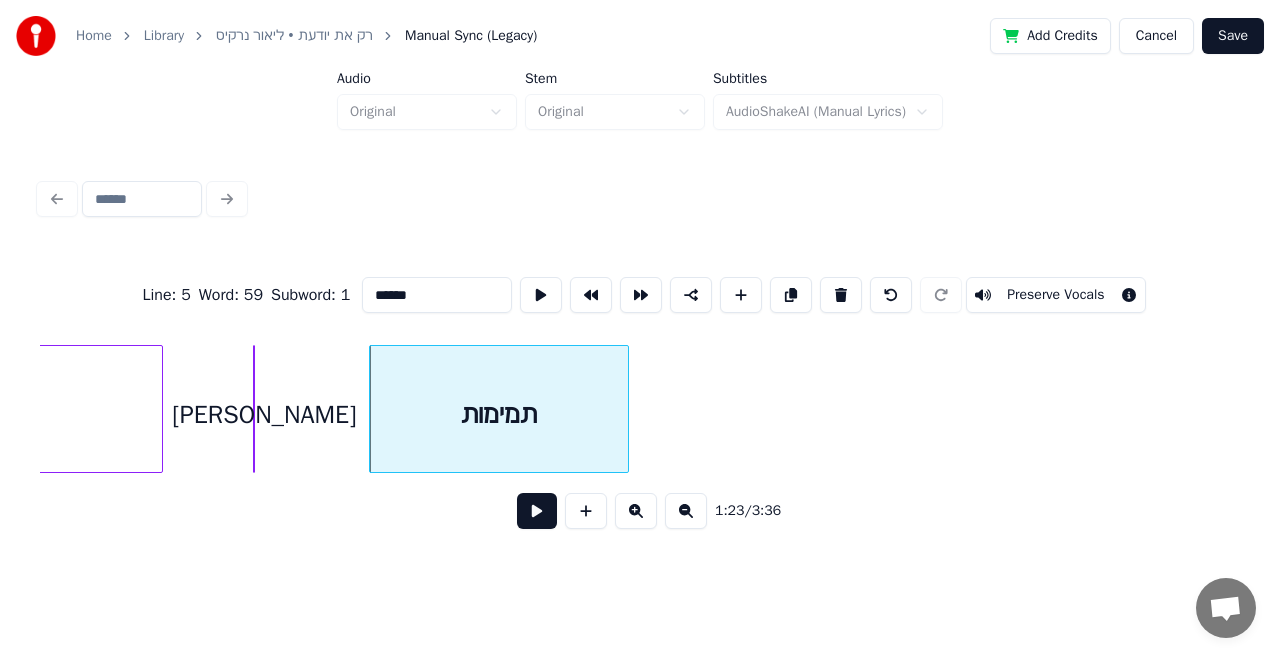 type on "******" 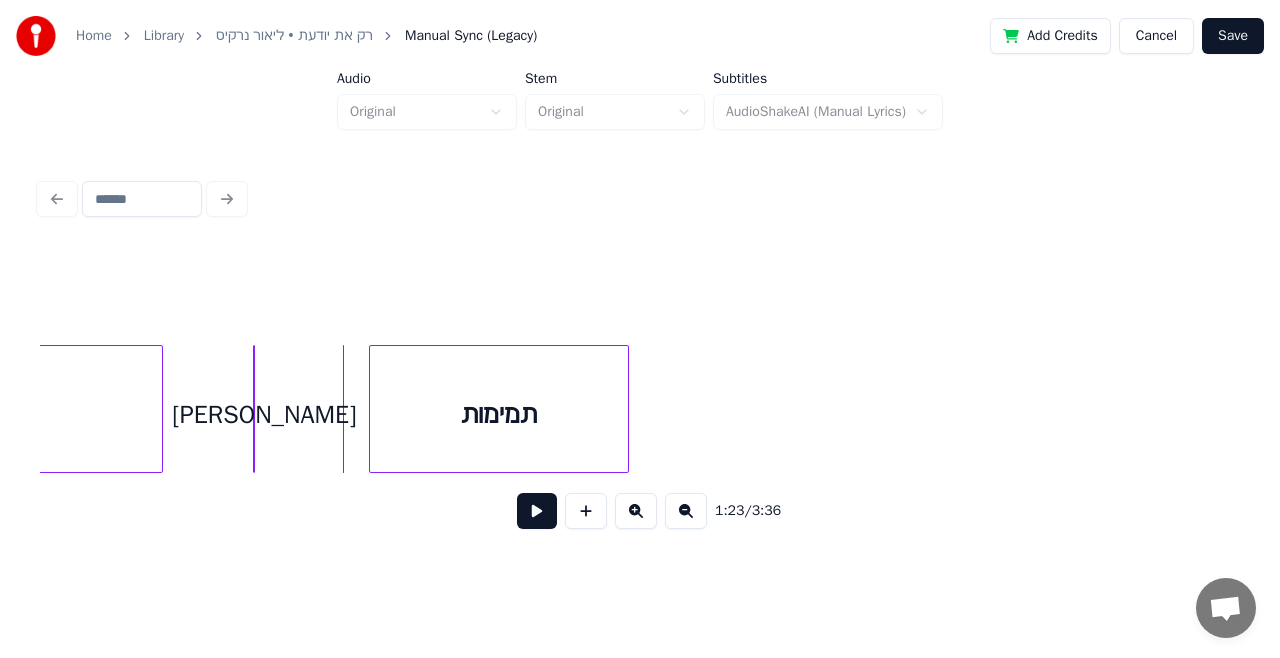 click on "אוהב" at bounding box center (-50, 414) 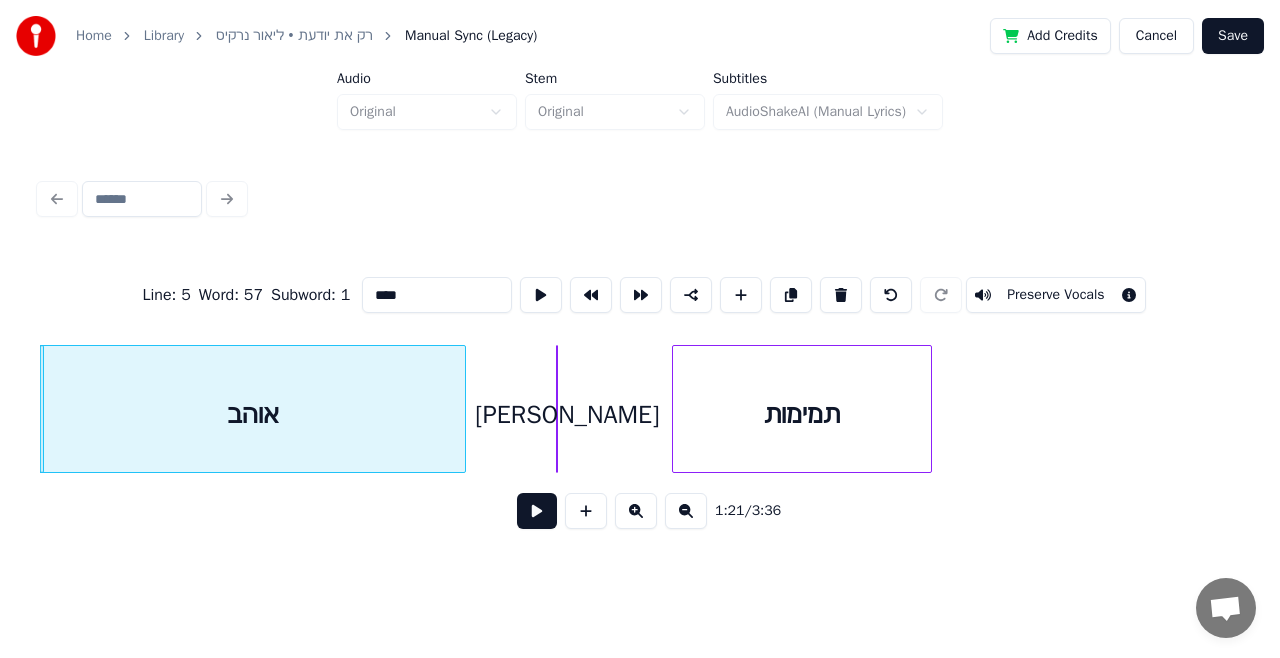 click at bounding box center [537, 511] 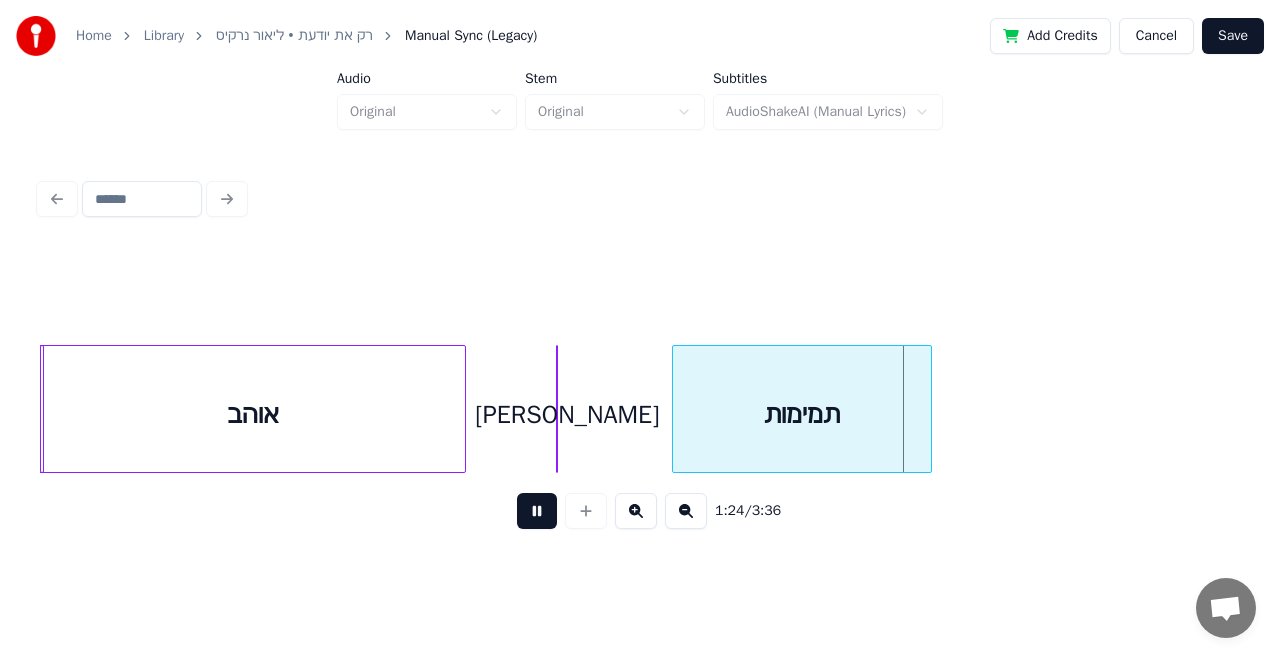 click at bounding box center [537, 511] 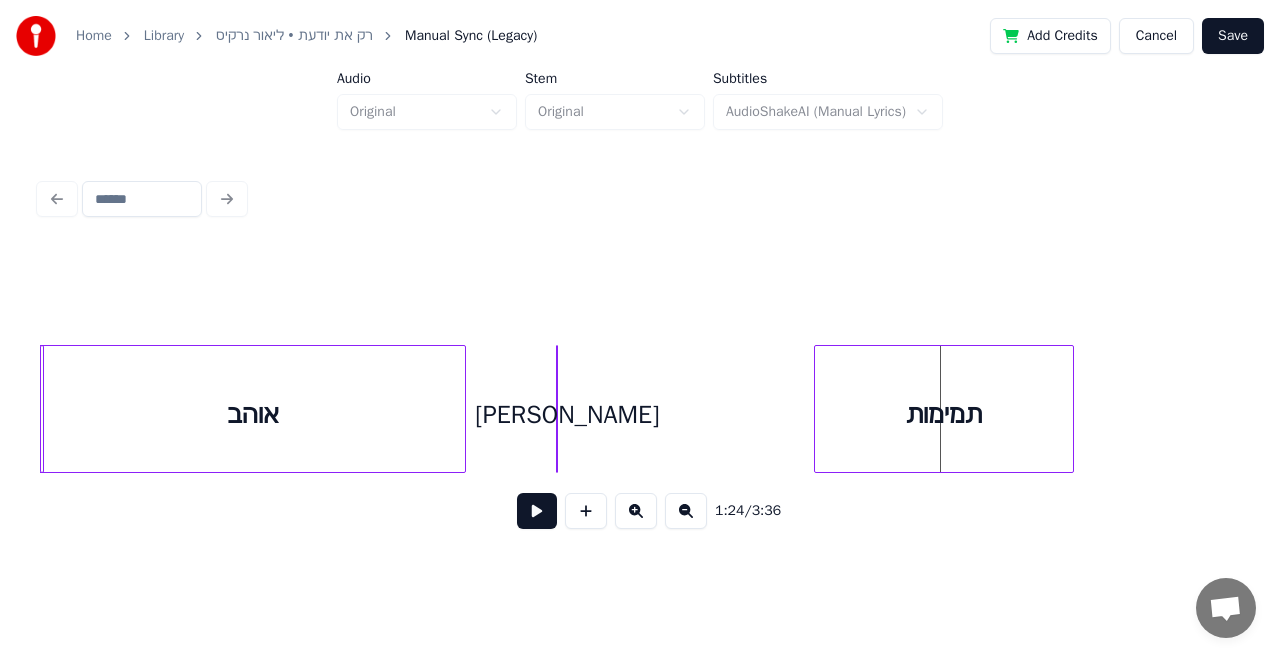 click on "תמימות" at bounding box center [944, 414] 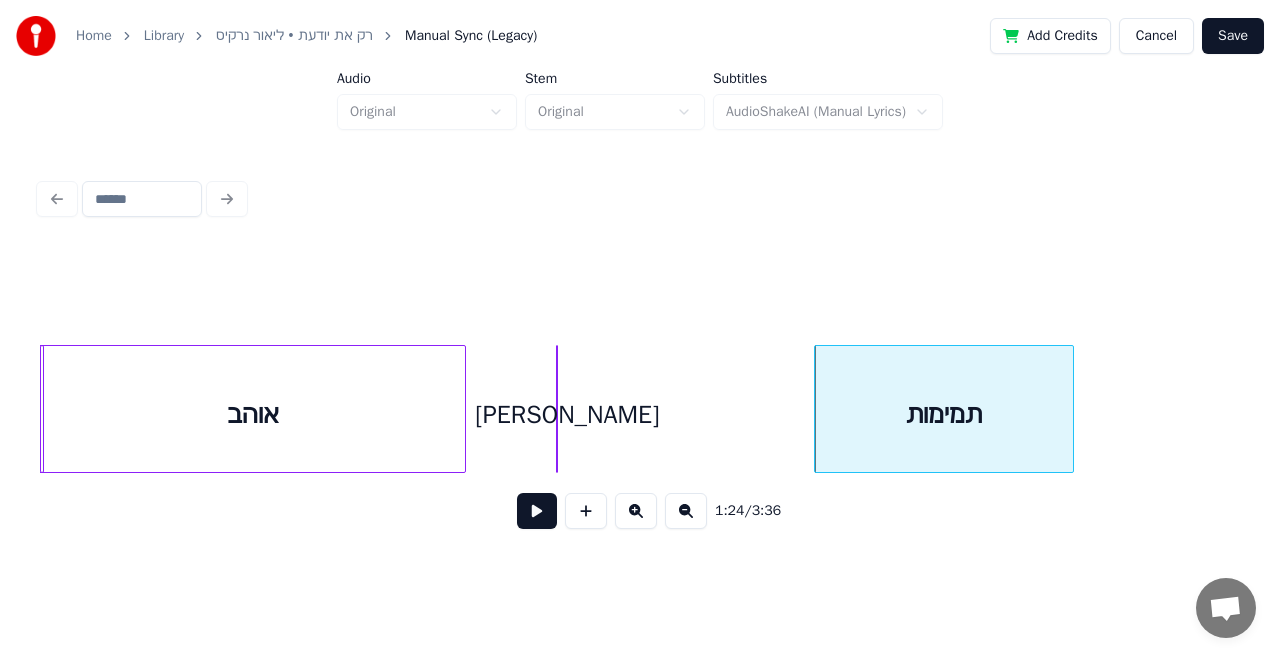 click on "[PERSON_NAME]" at bounding box center [567, 414] 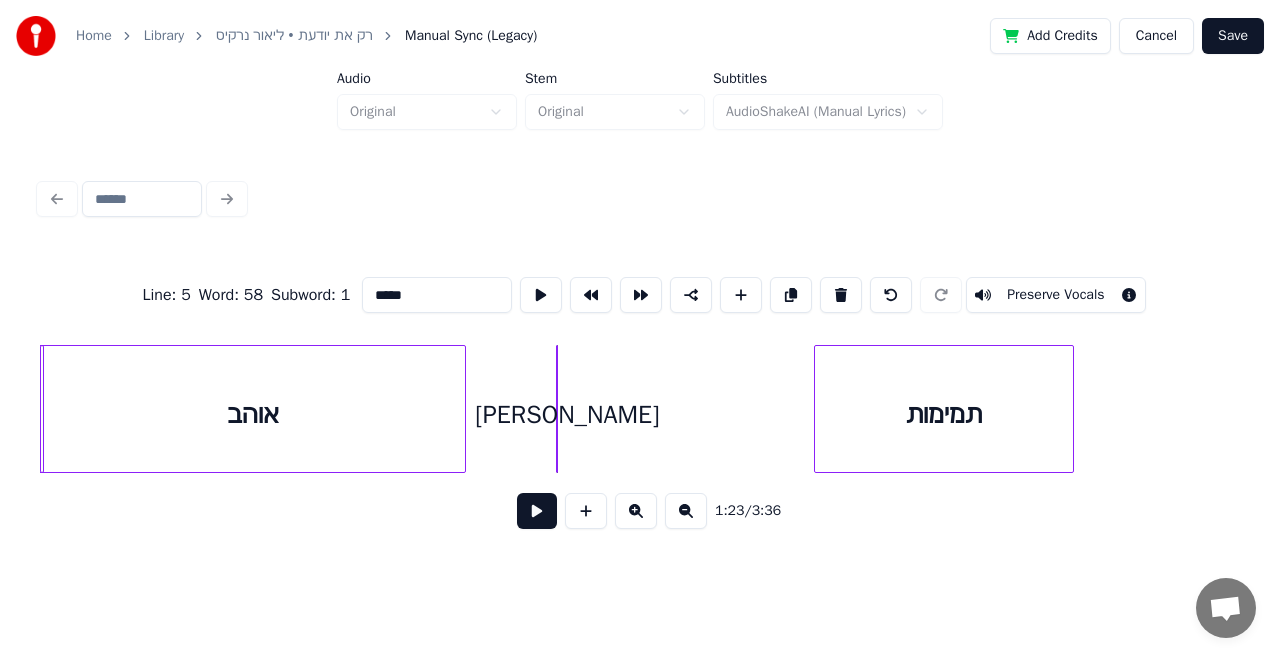 click at bounding box center (537, 511) 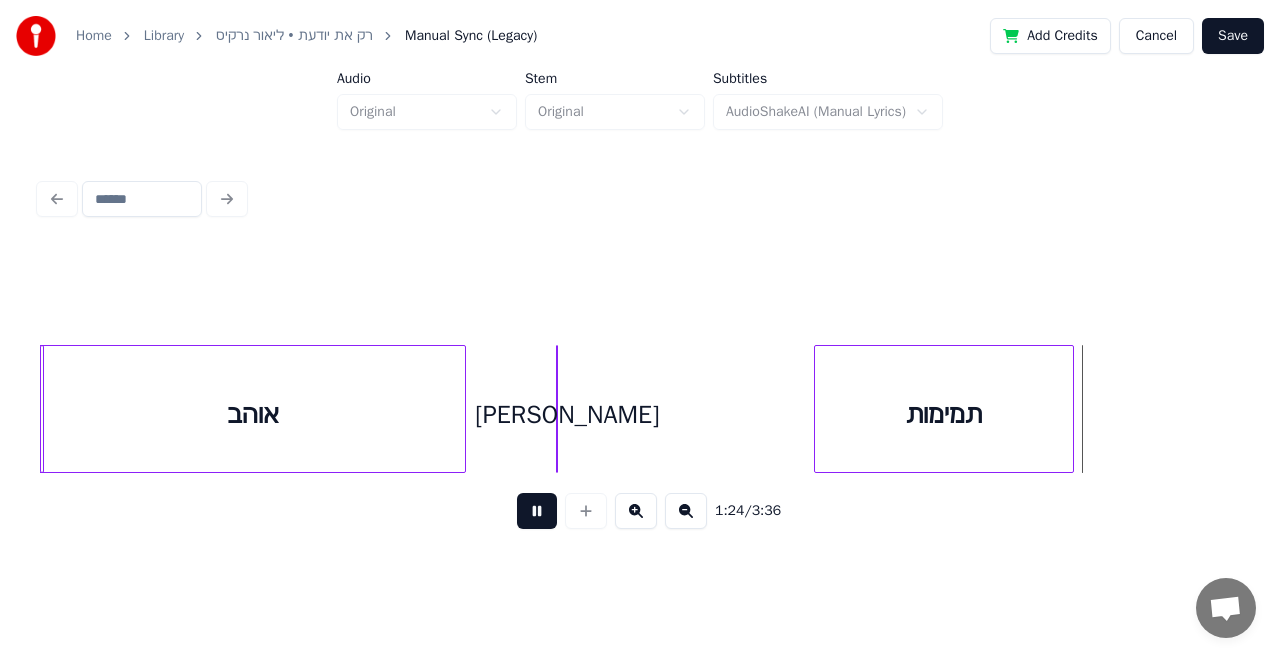 click at bounding box center (537, 511) 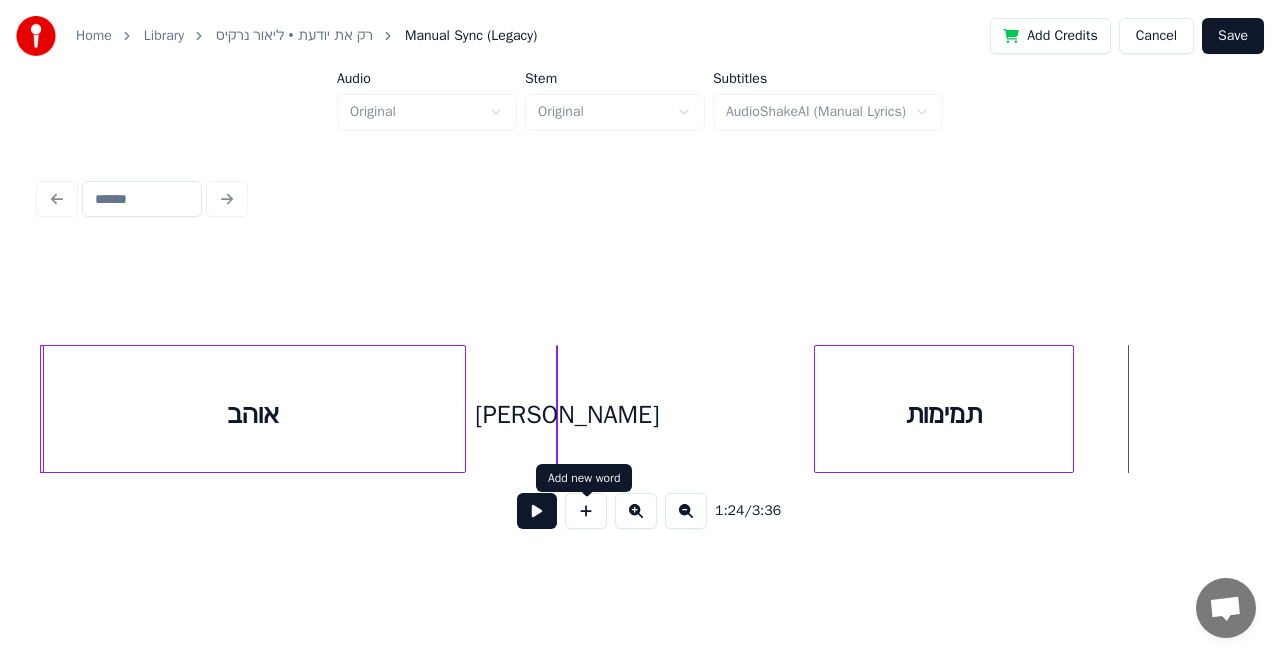 click at bounding box center (586, 511) 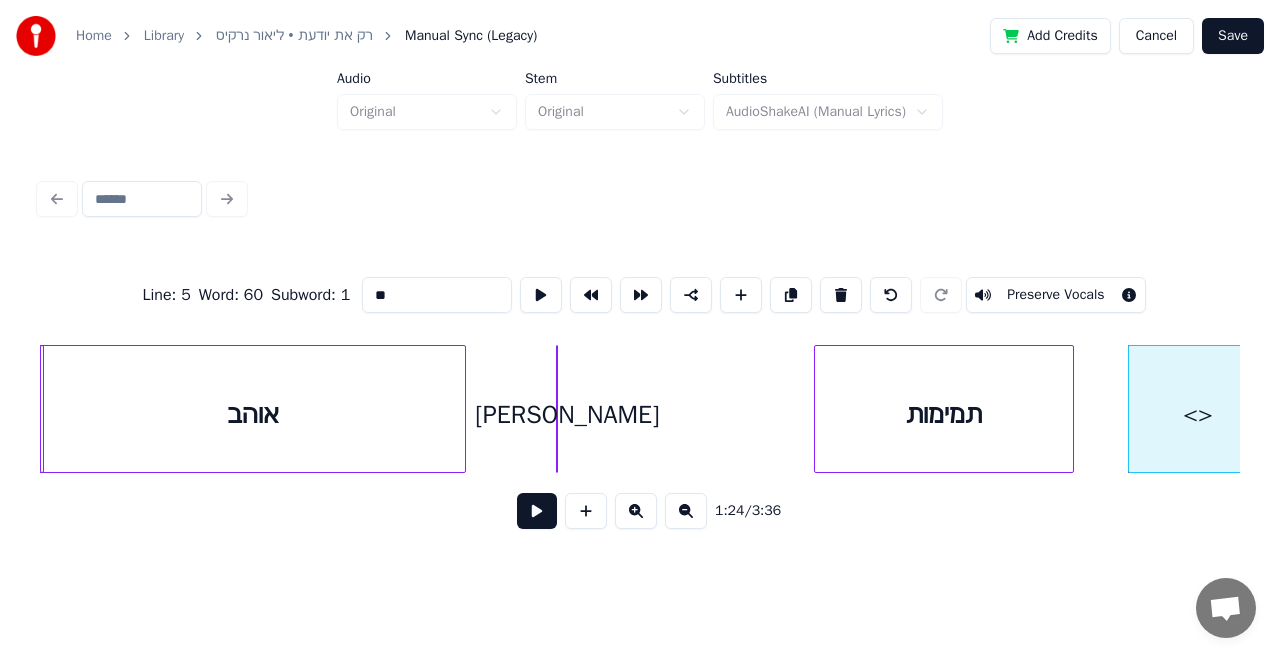 scroll, scrollTop: 0, scrollLeft: 28654, axis: horizontal 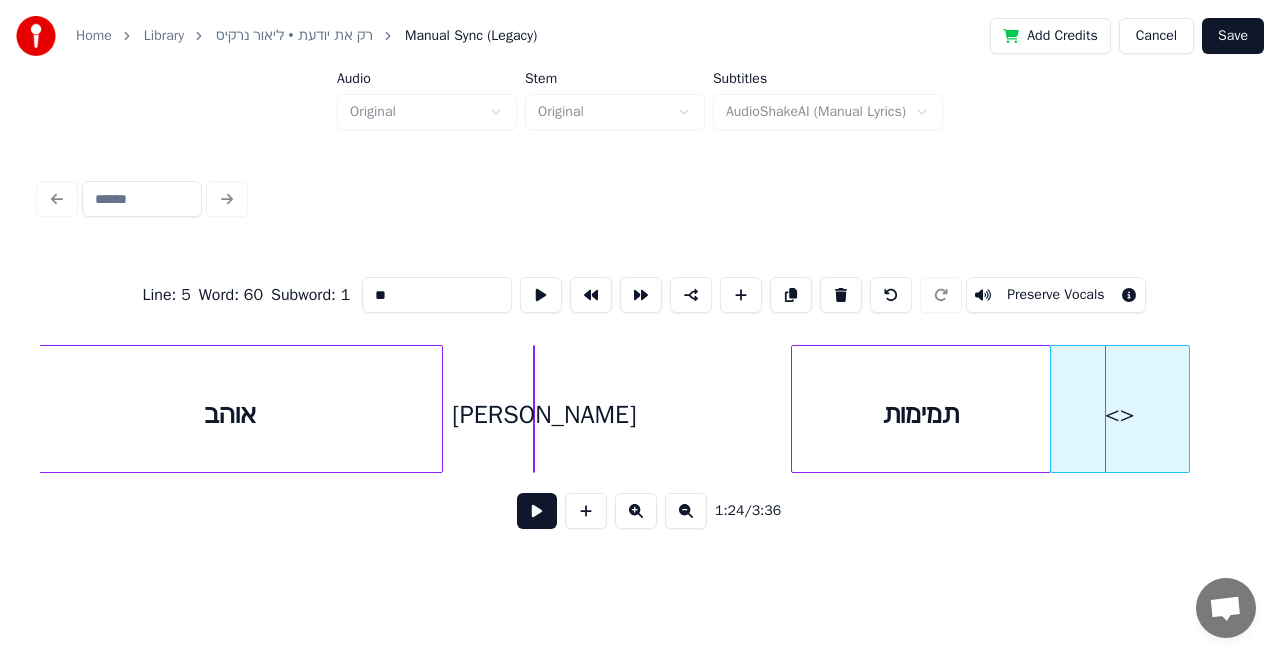 click on "<>" at bounding box center (1120, 414) 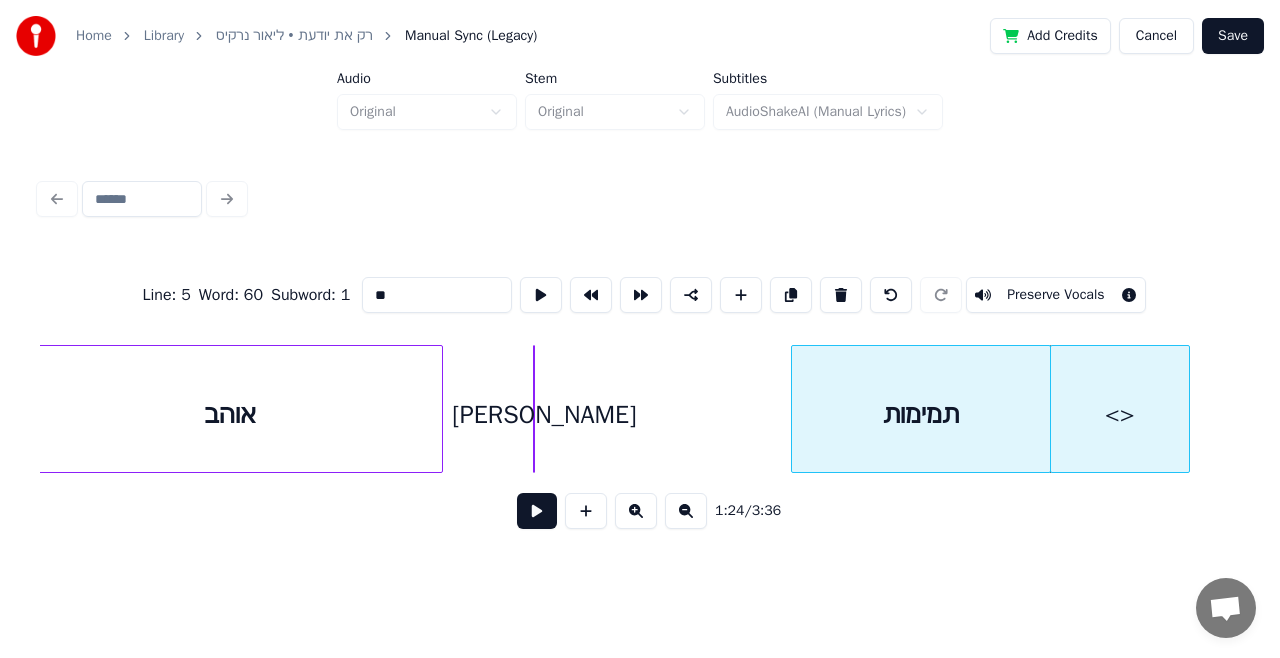 click on "**" at bounding box center [437, 295] 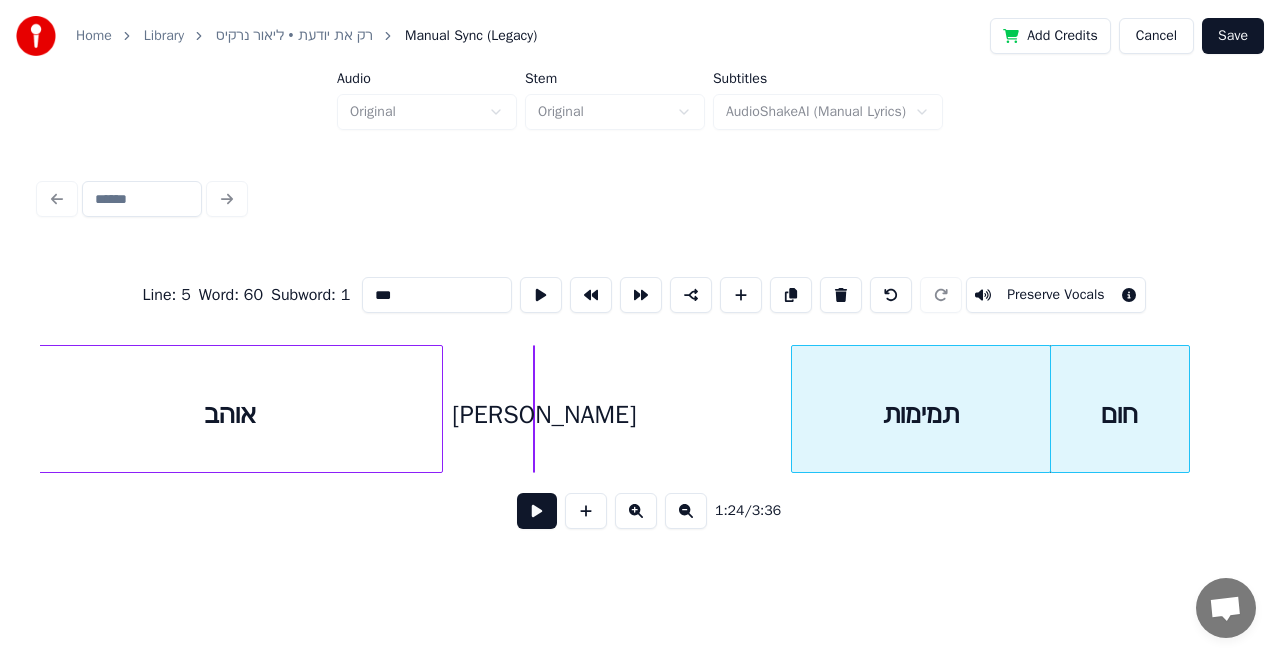 type on "***" 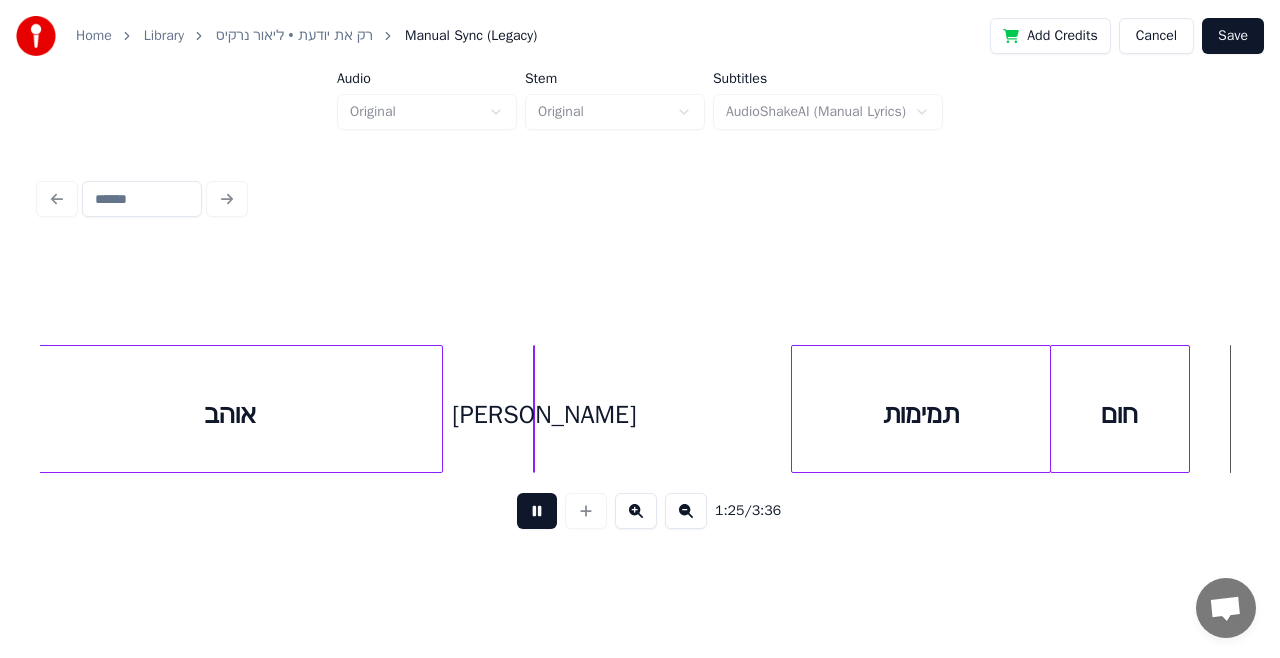 scroll, scrollTop: 0, scrollLeft: 29857, axis: horizontal 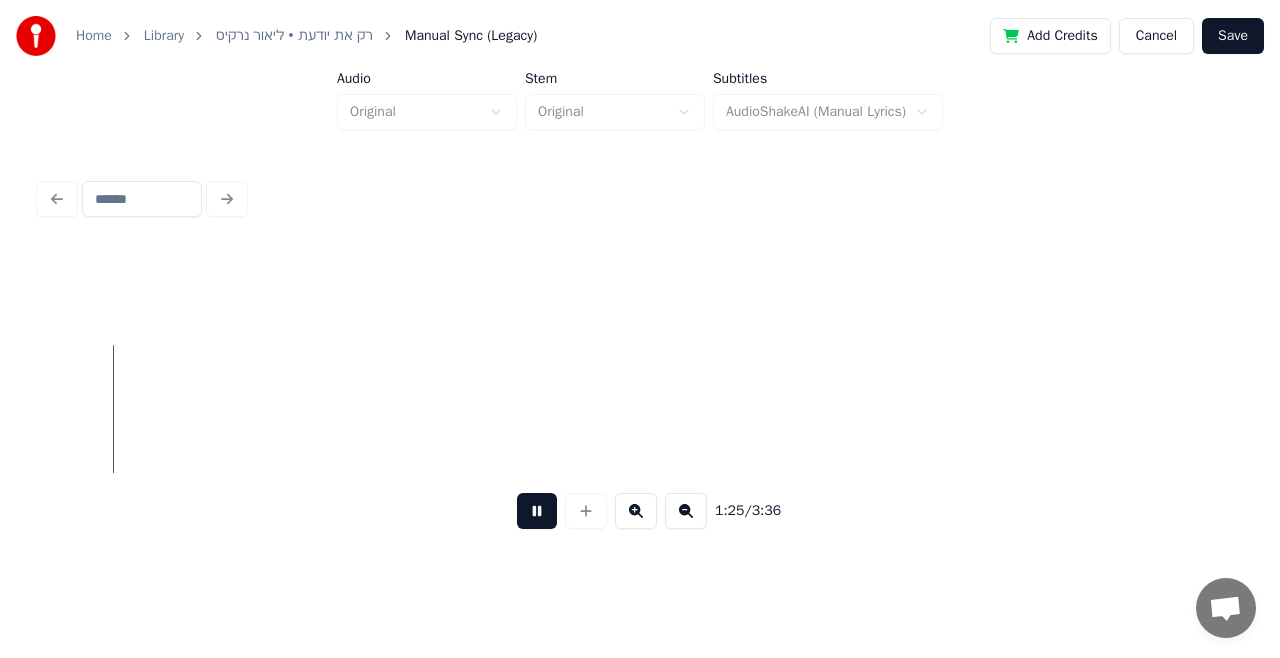 click at bounding box center [537, 511] 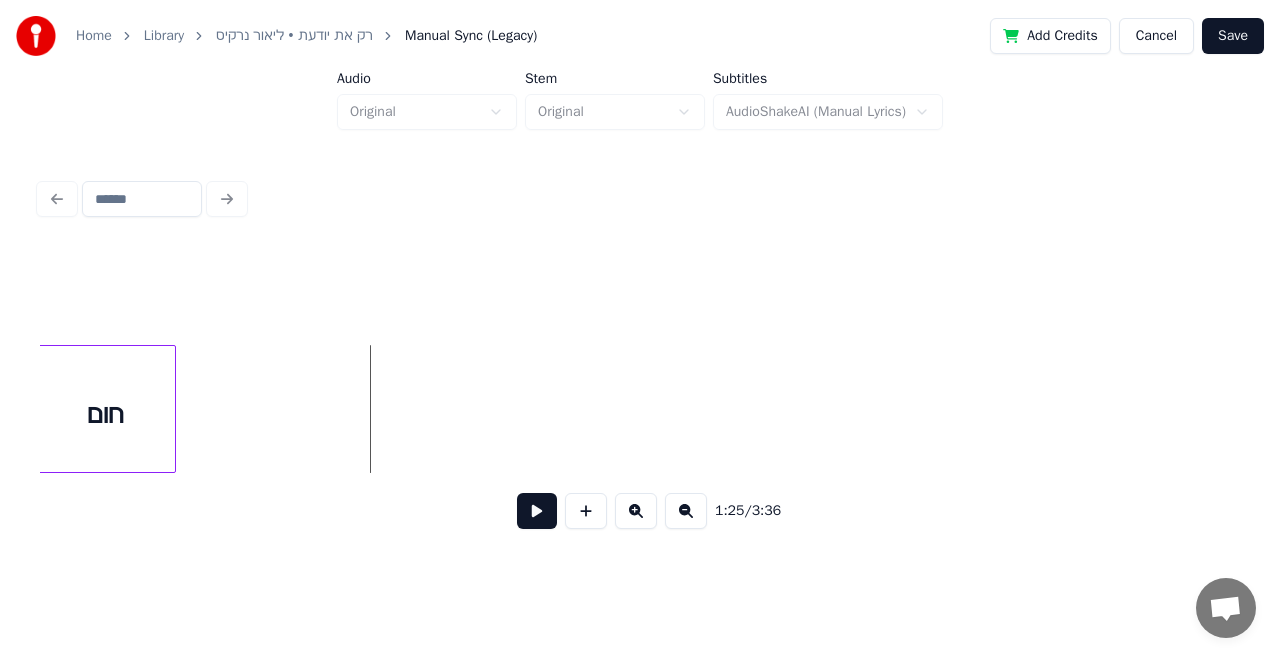 scroll, scrollTop: 0, scrollLeft: 29657, axis: horizontal 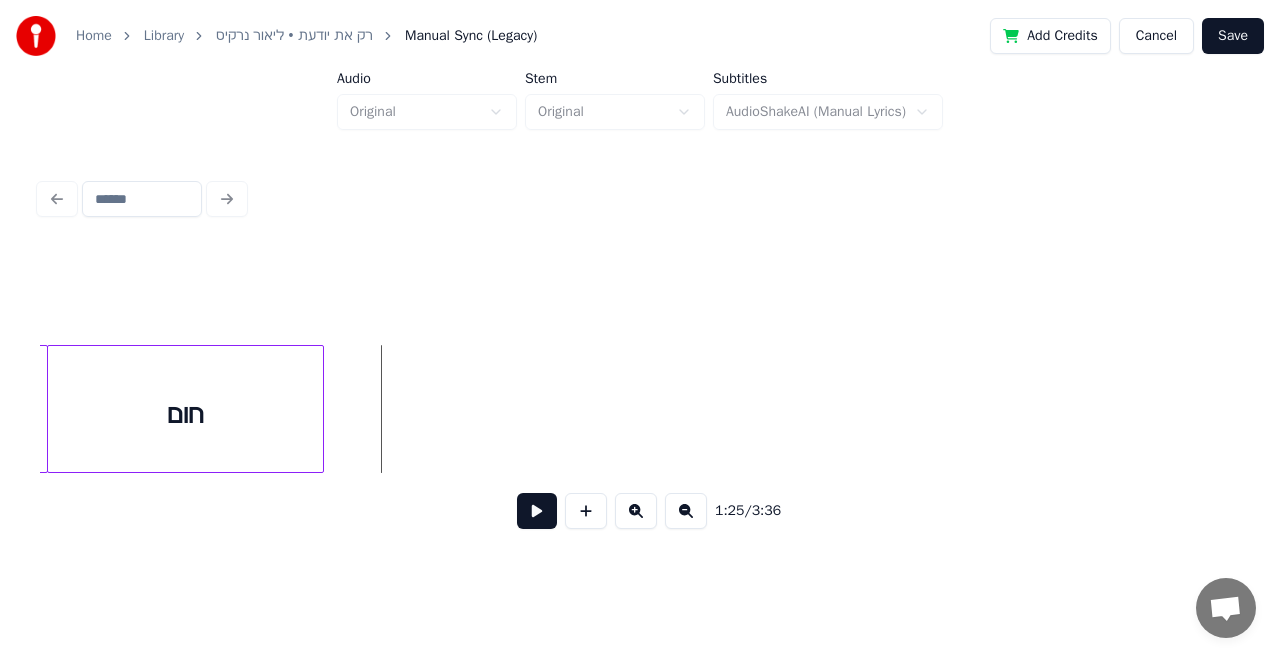 click at bounding box center (320, 409) 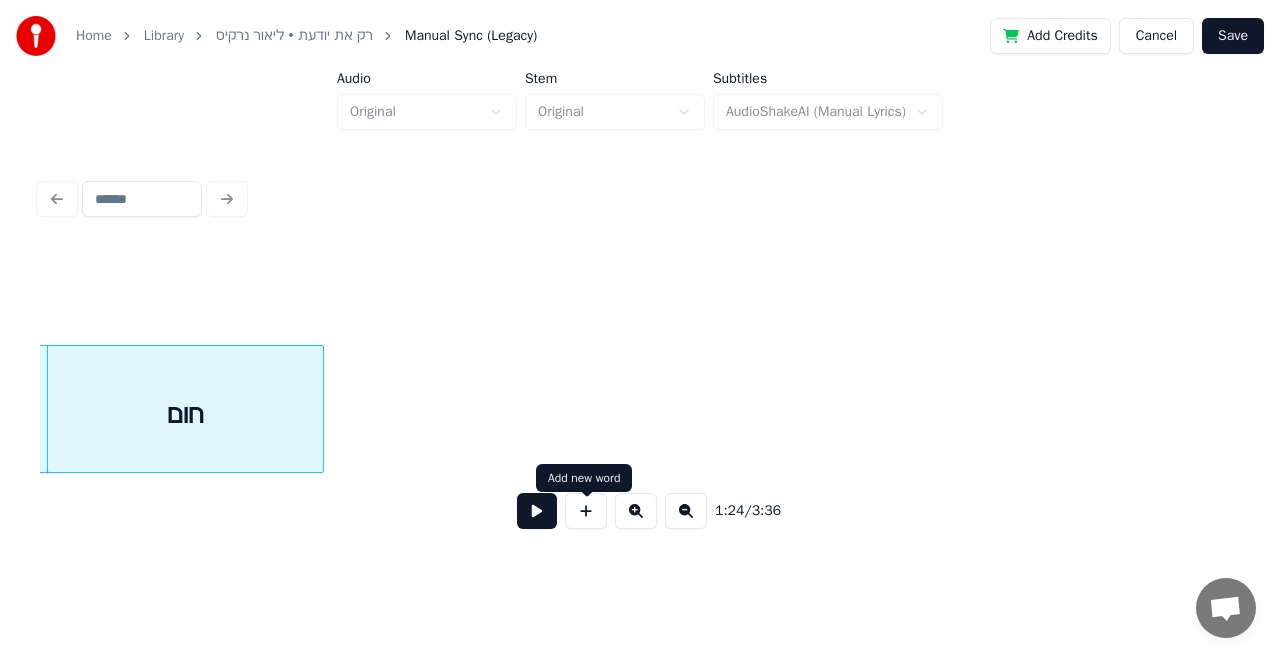 click at bounding box center (586, 511) 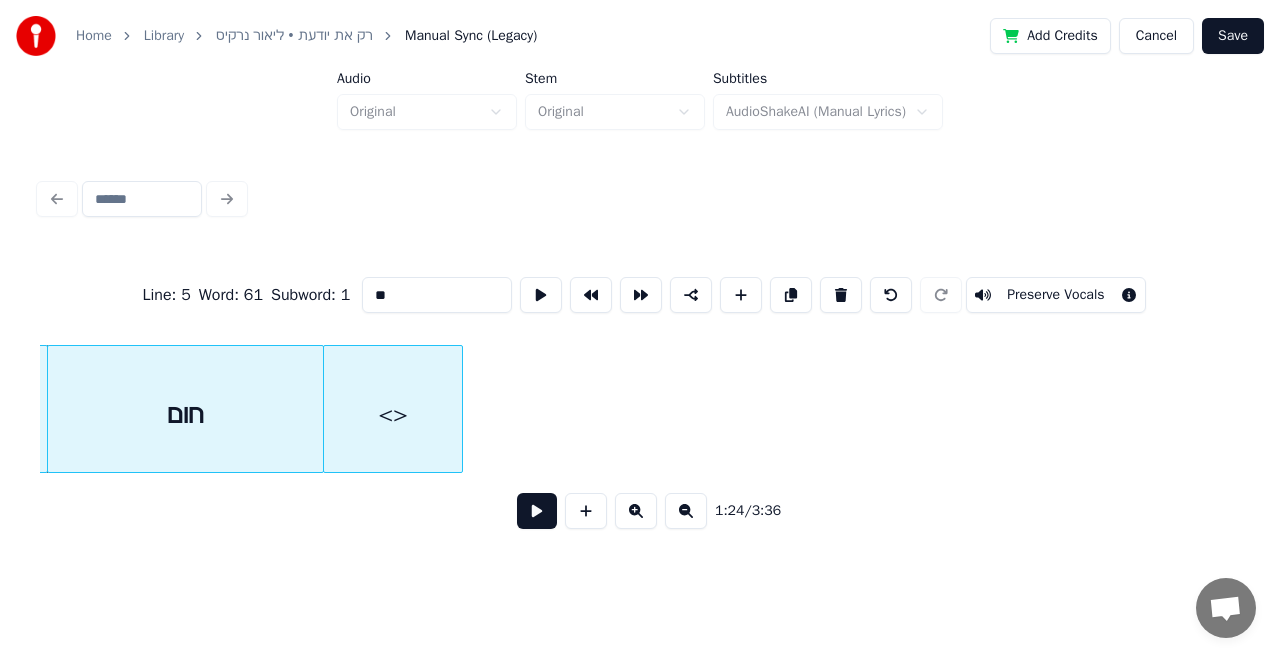 click on "<>" at bounding box center (393, 414) 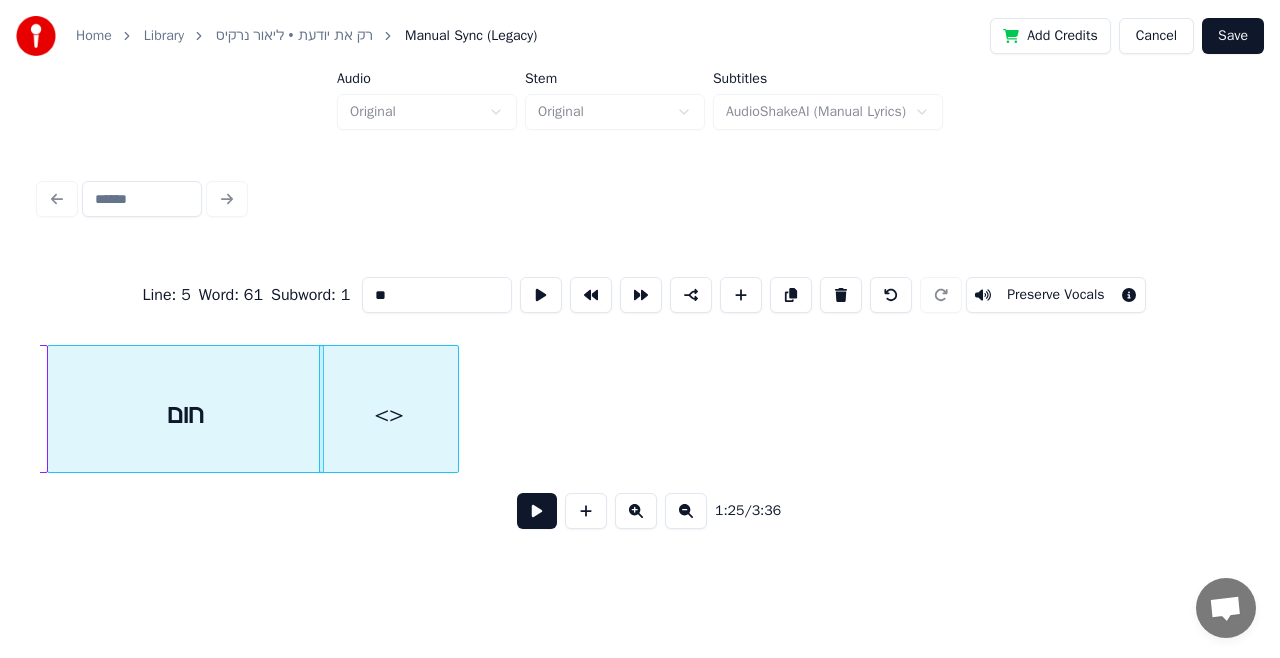click on "**" at bounding box center [437, 295] 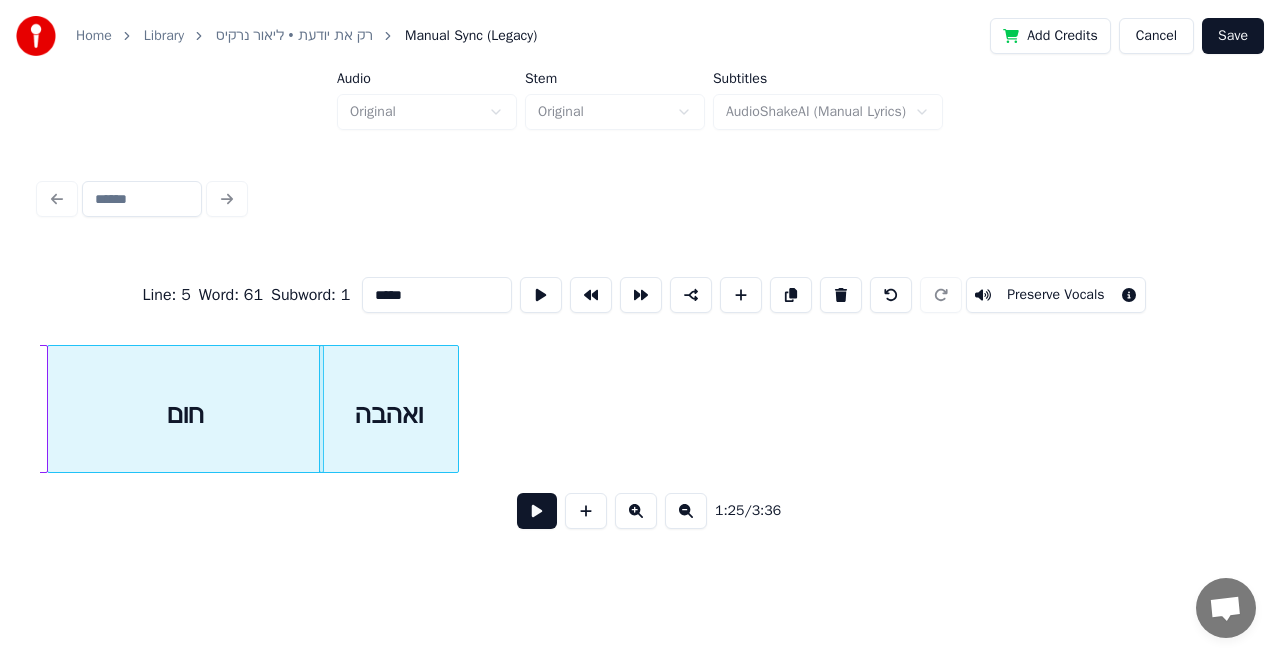 click on "חום" at bounding box center (185, 414) 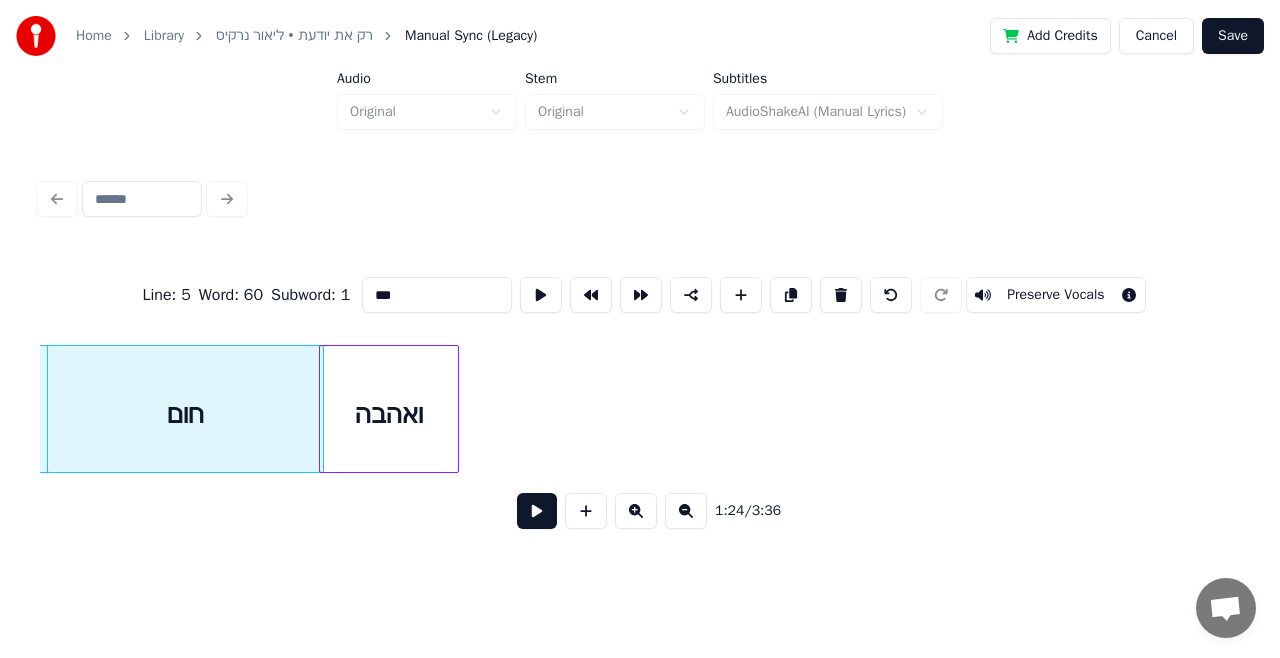 type on "***" 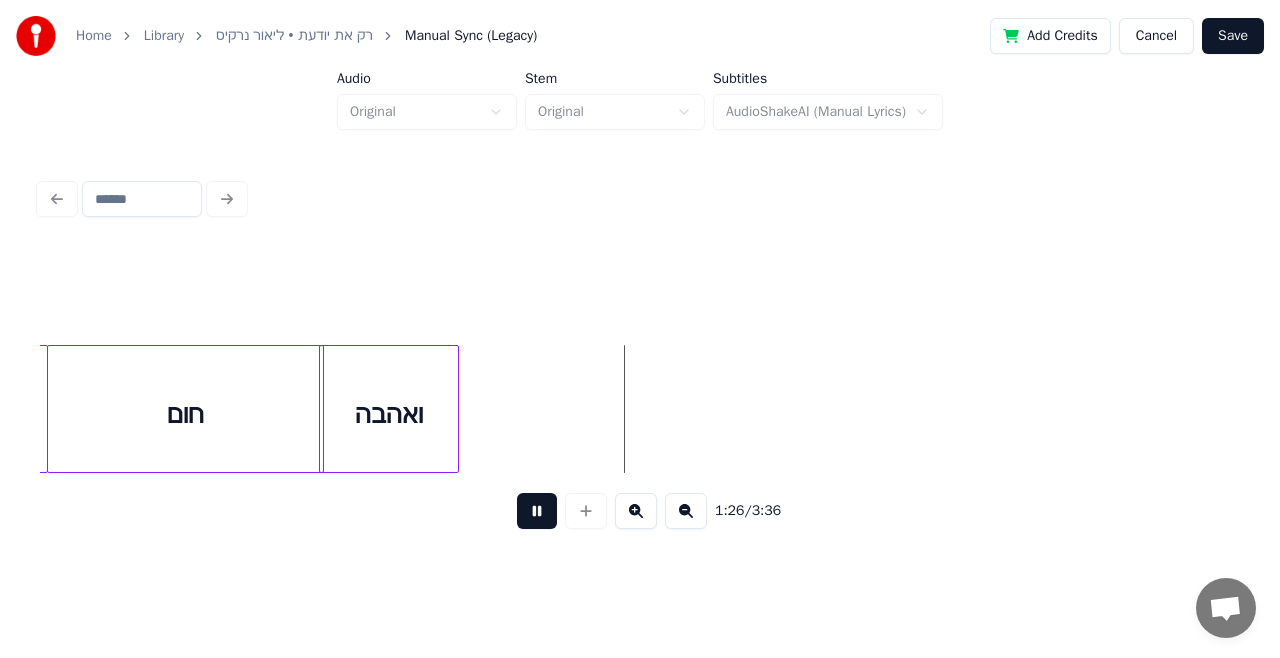 click at bounding box center [537, 511] 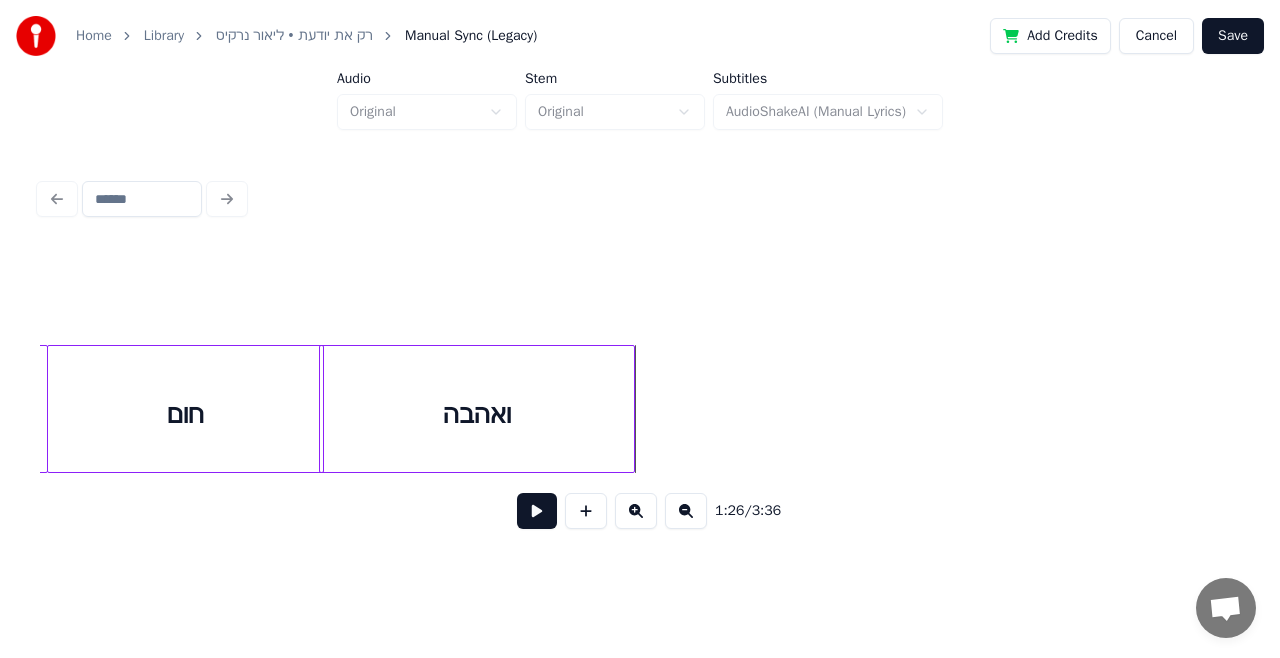 click at bounding box center [631, 409] 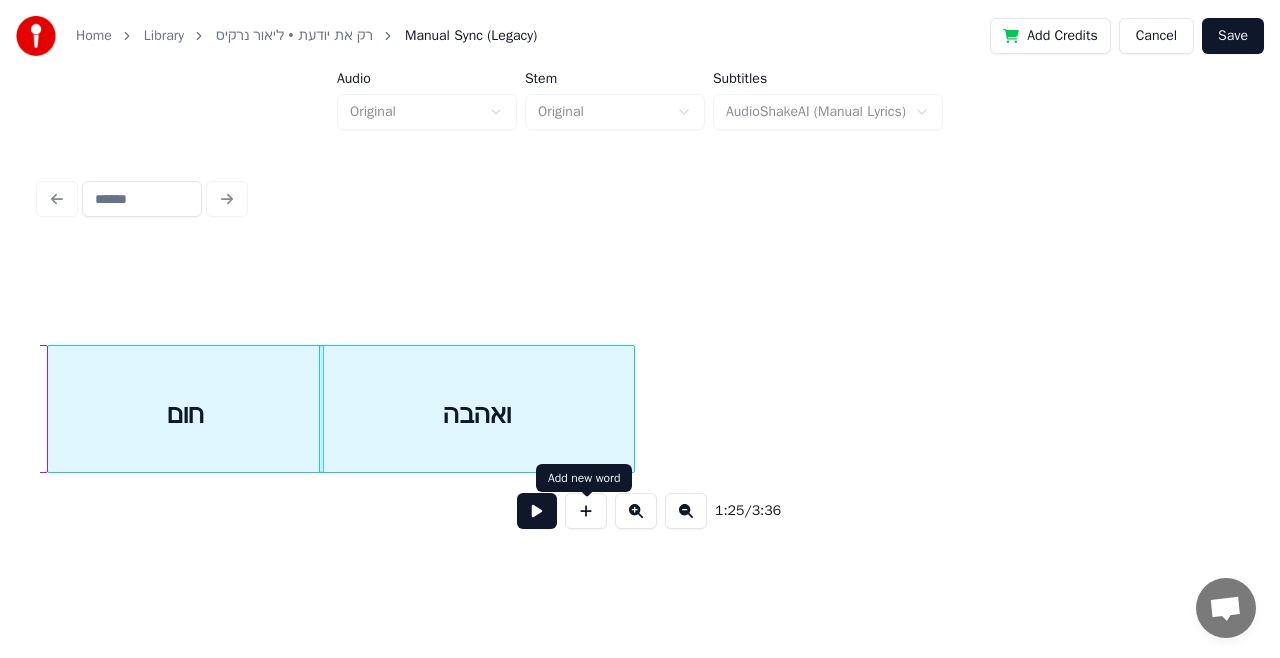 click at bounding box center (586, 511) 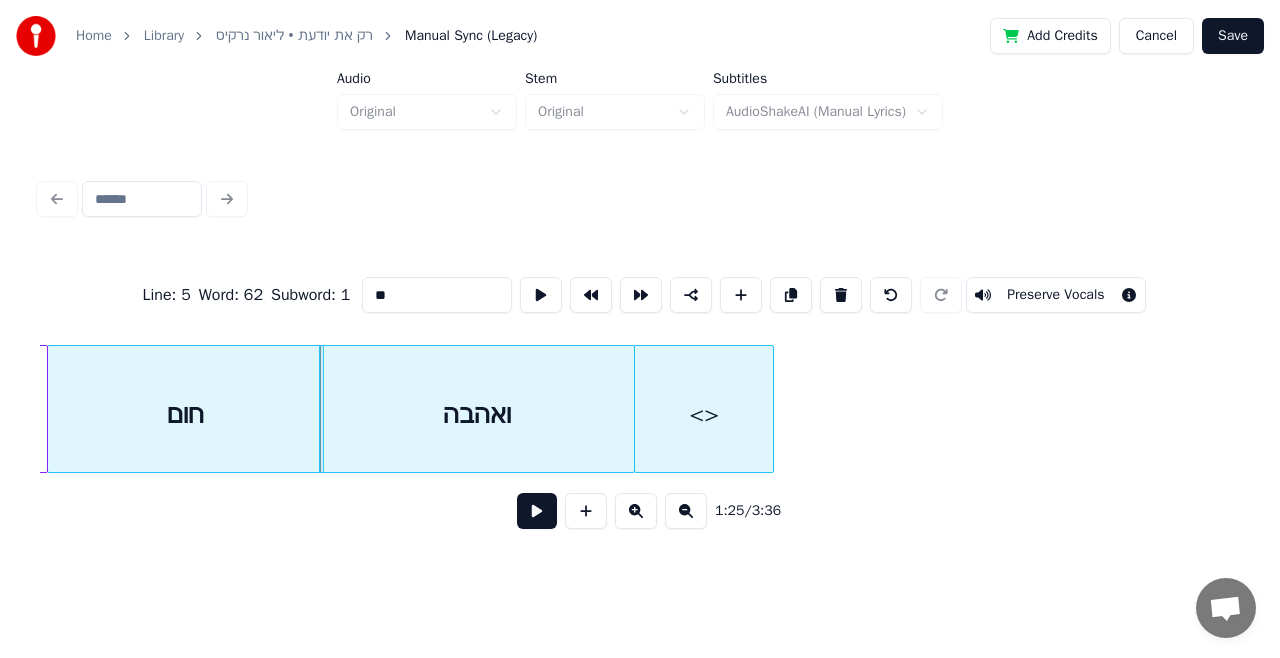 click on "<>" at bounding box center [704, 414] 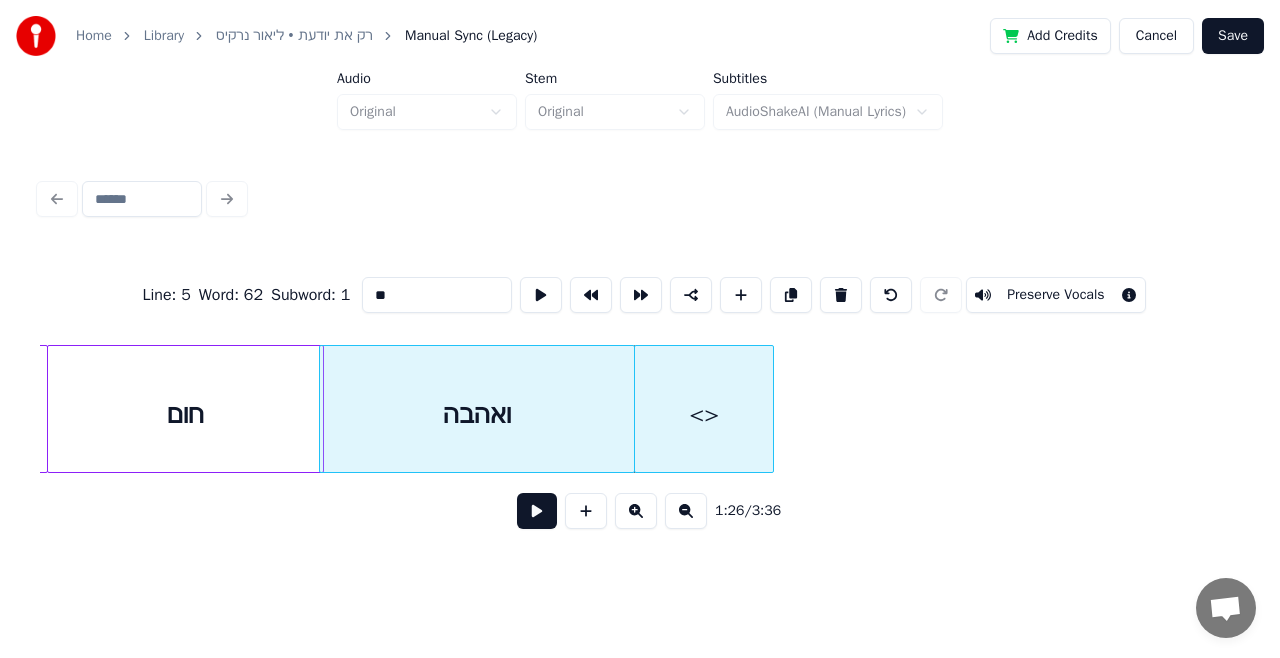 click on "**" at bounding box center (437, 295) 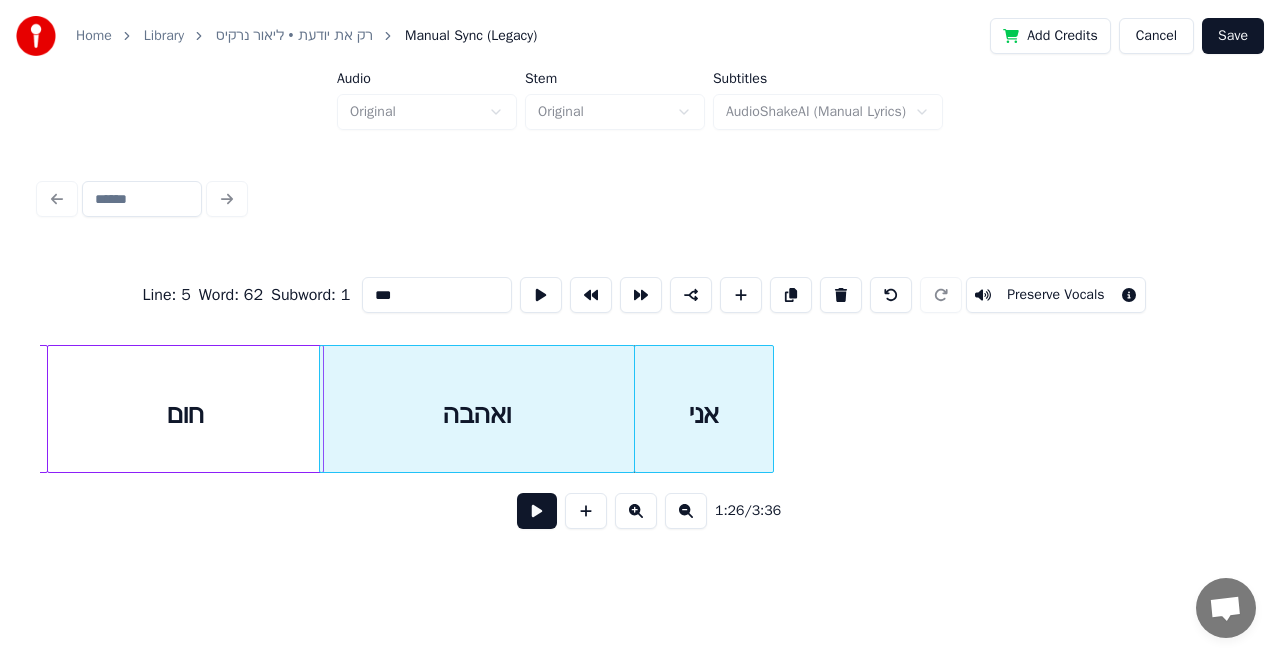 type on "***" 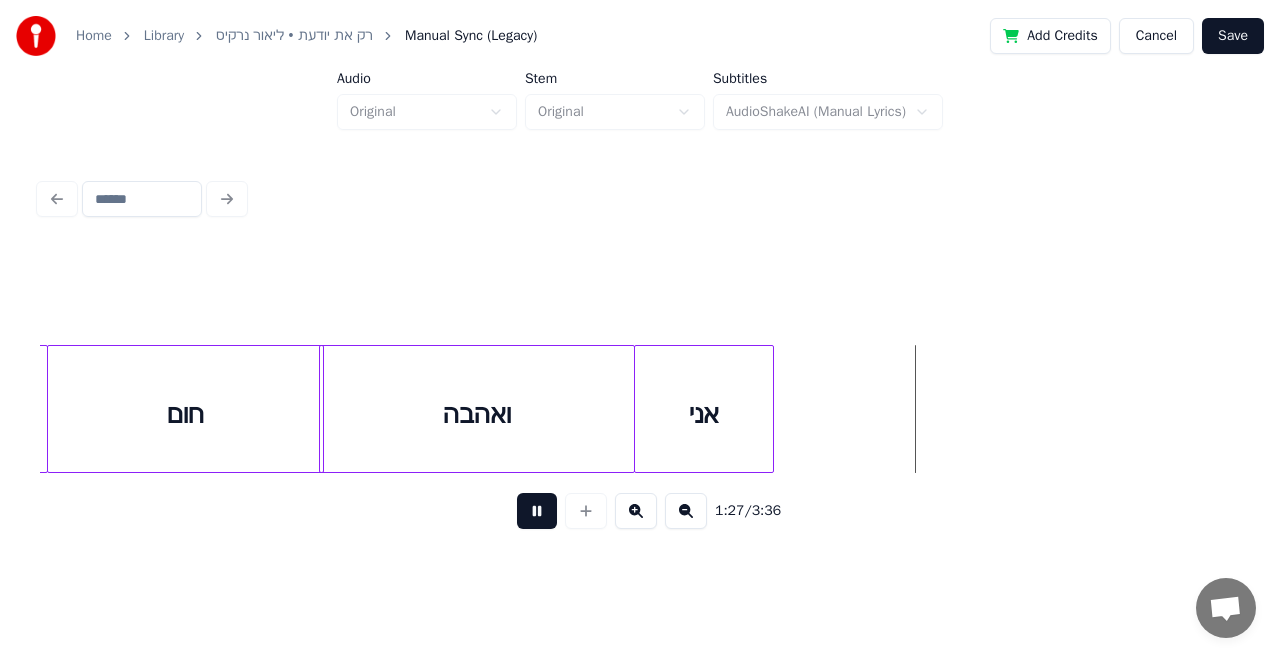 click at bounding box center [537, 511] 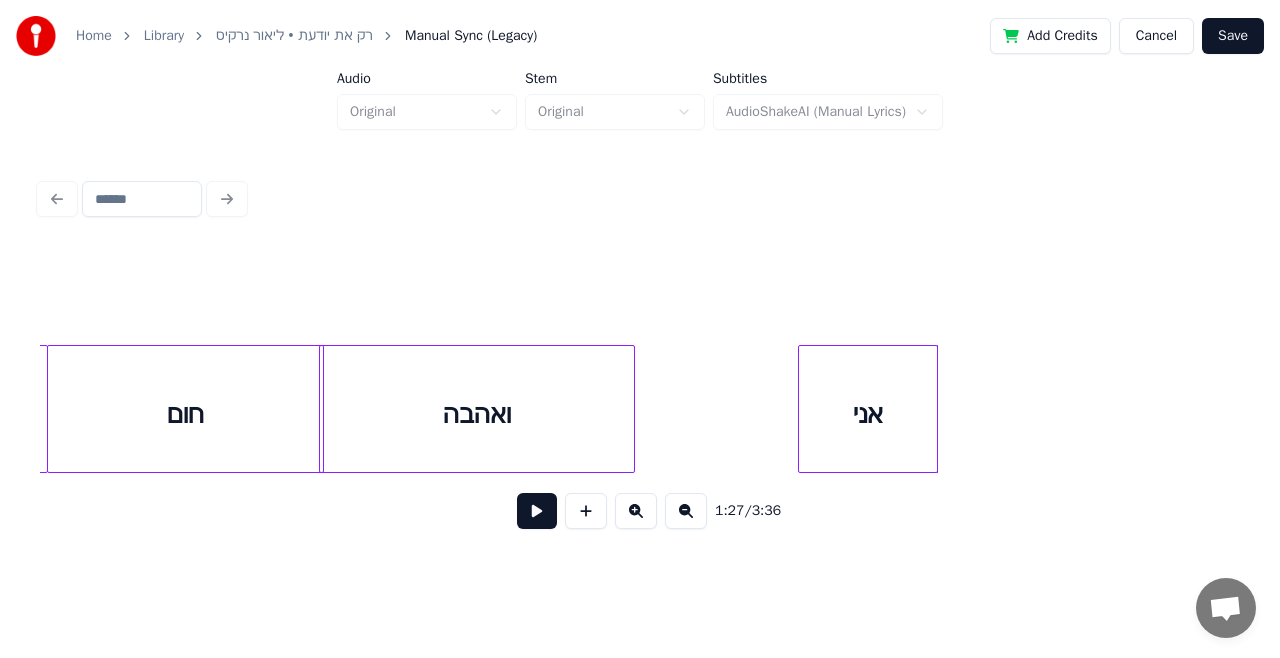 click on "אני" at bounding box center (868, 414) 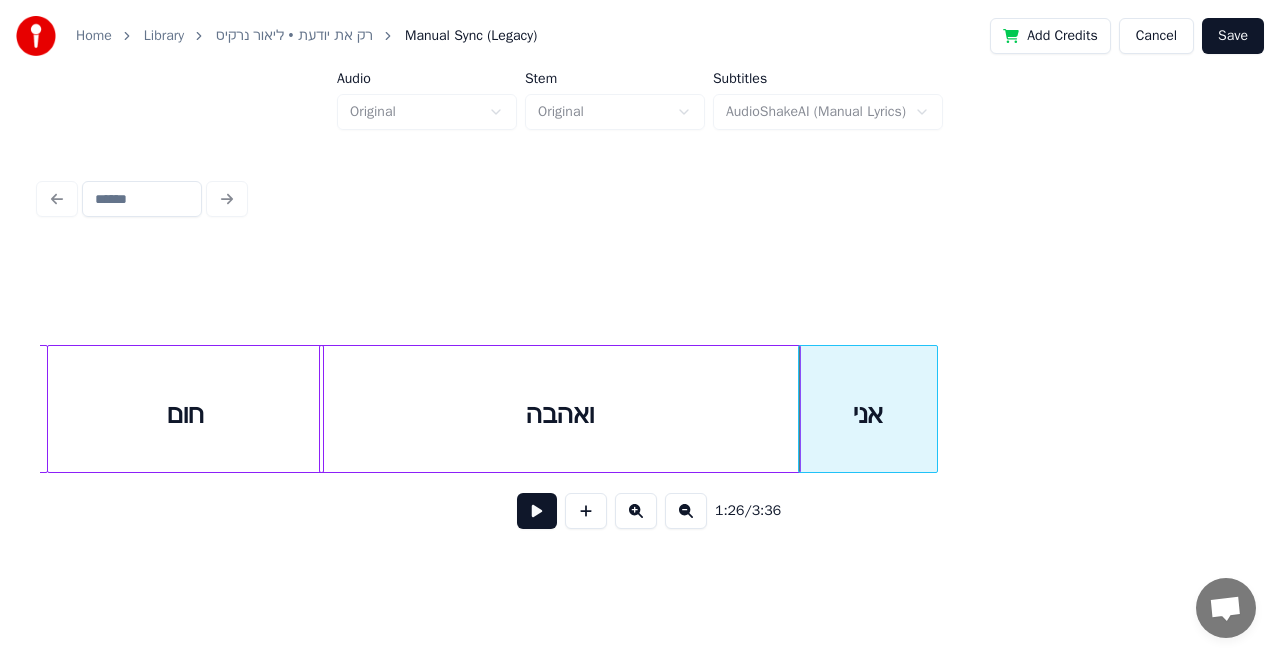 click at bounding box center [797, 409] 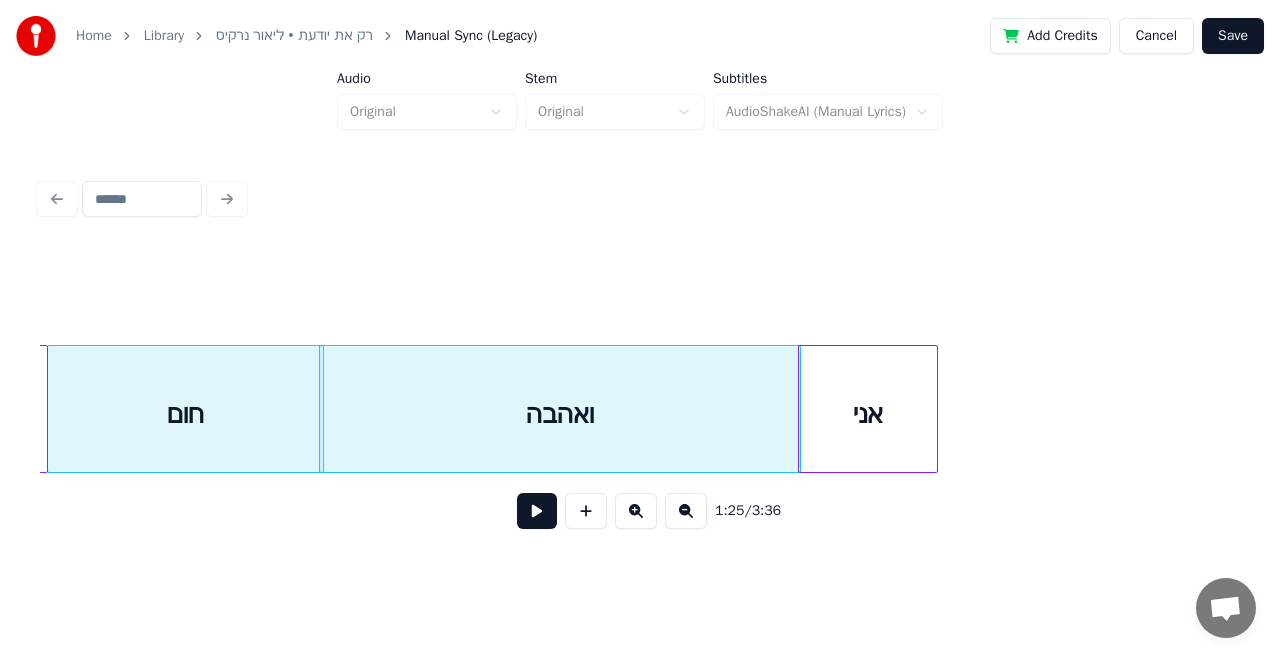 click on "אני" at bounding box center (868, 414) 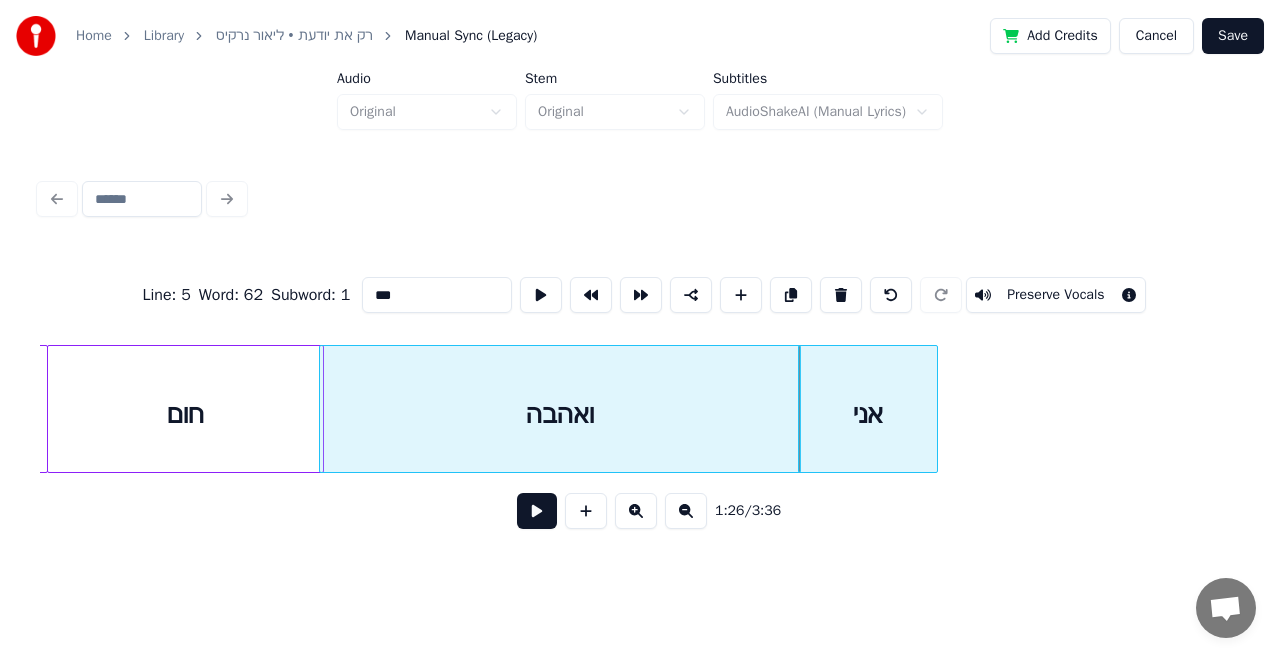 click on "ואהבה" at bounding box center [560, 414] 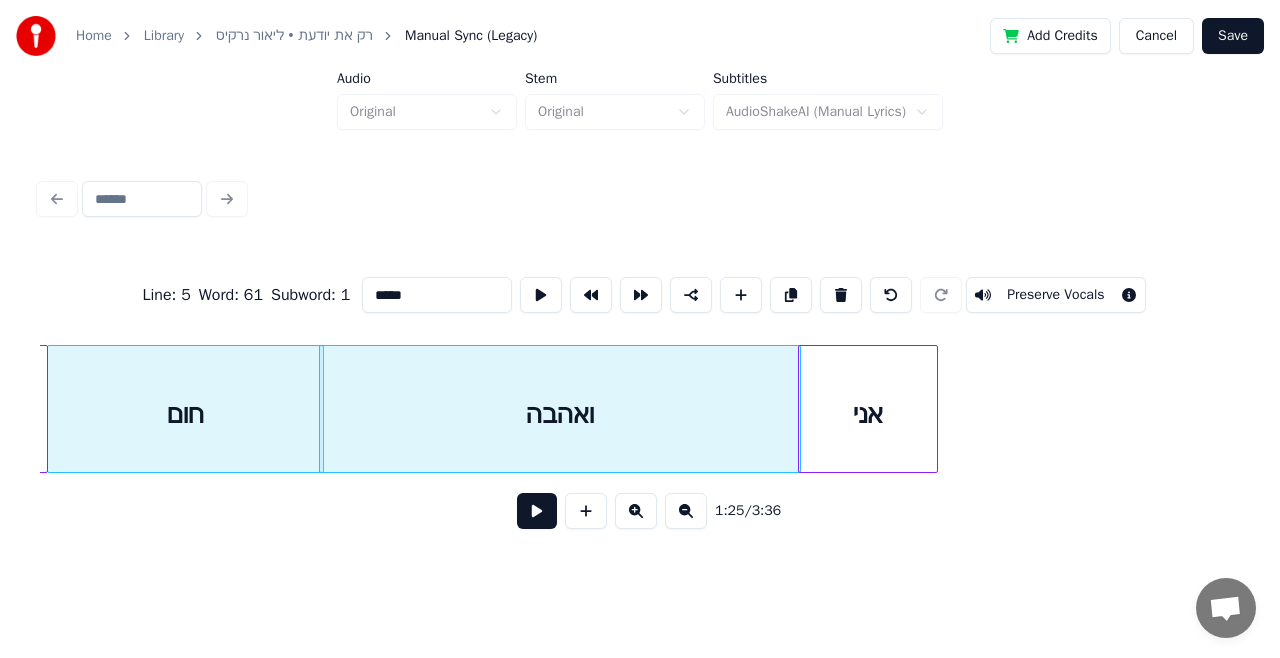 click at bounding box center (537, 511) 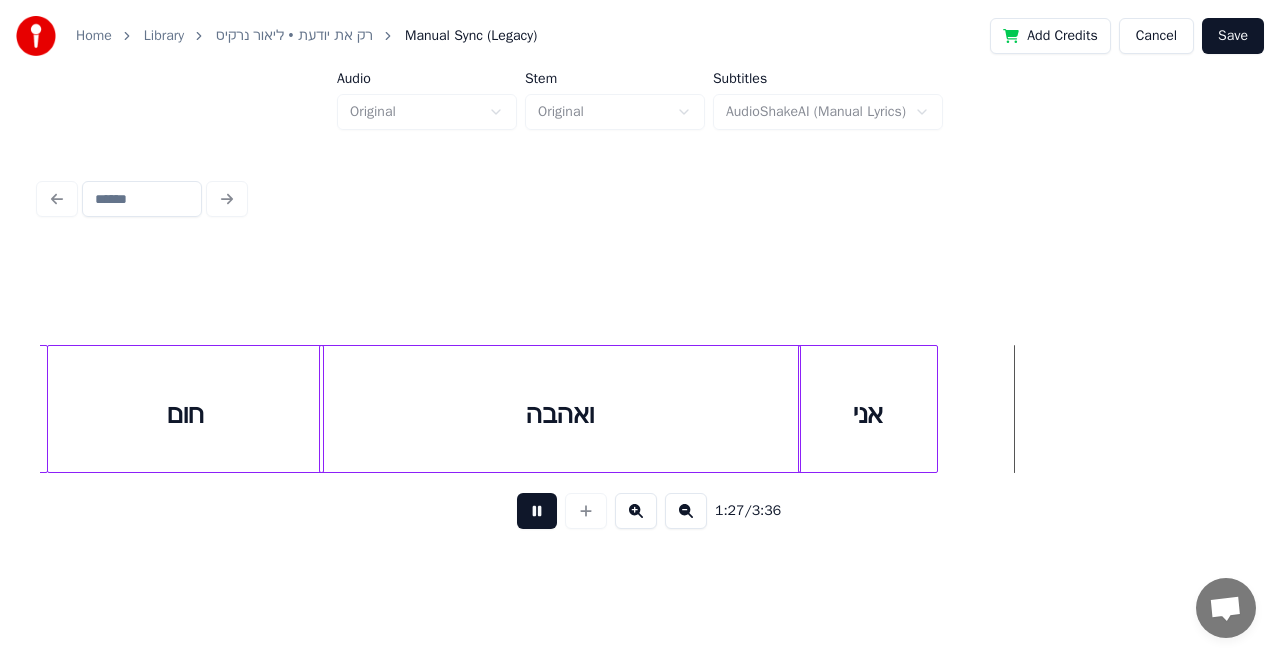 click at bounding box center [537, 511] 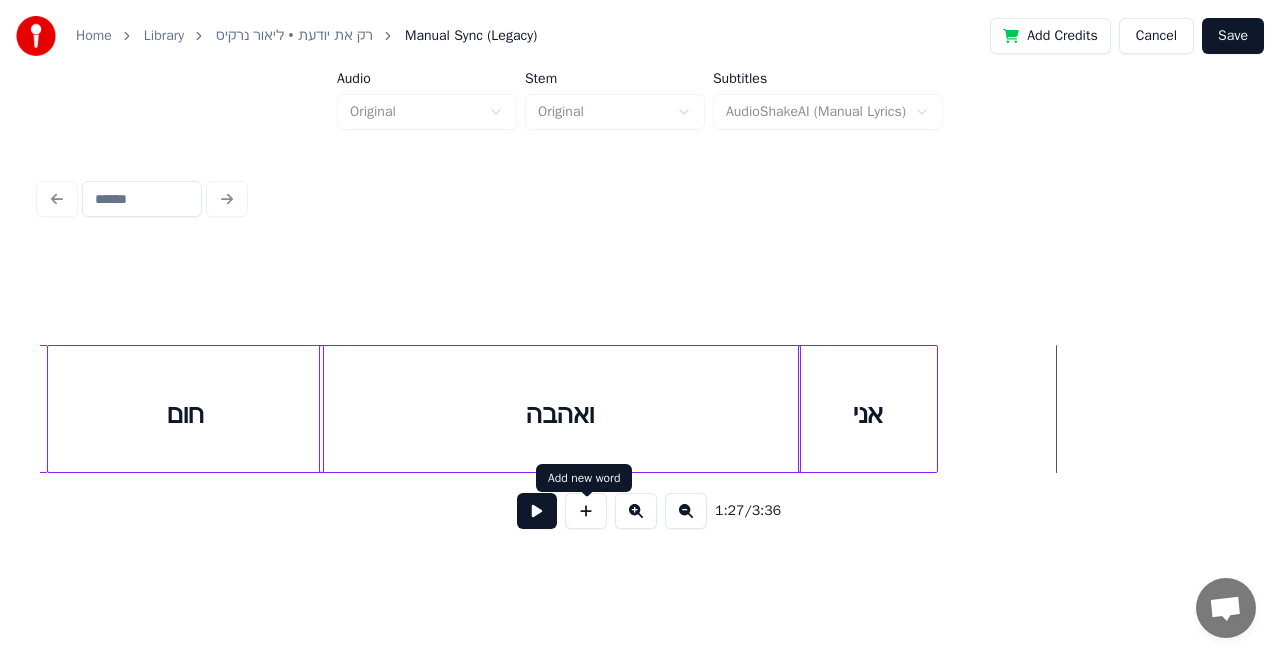 click at bounding box center [586, 511] 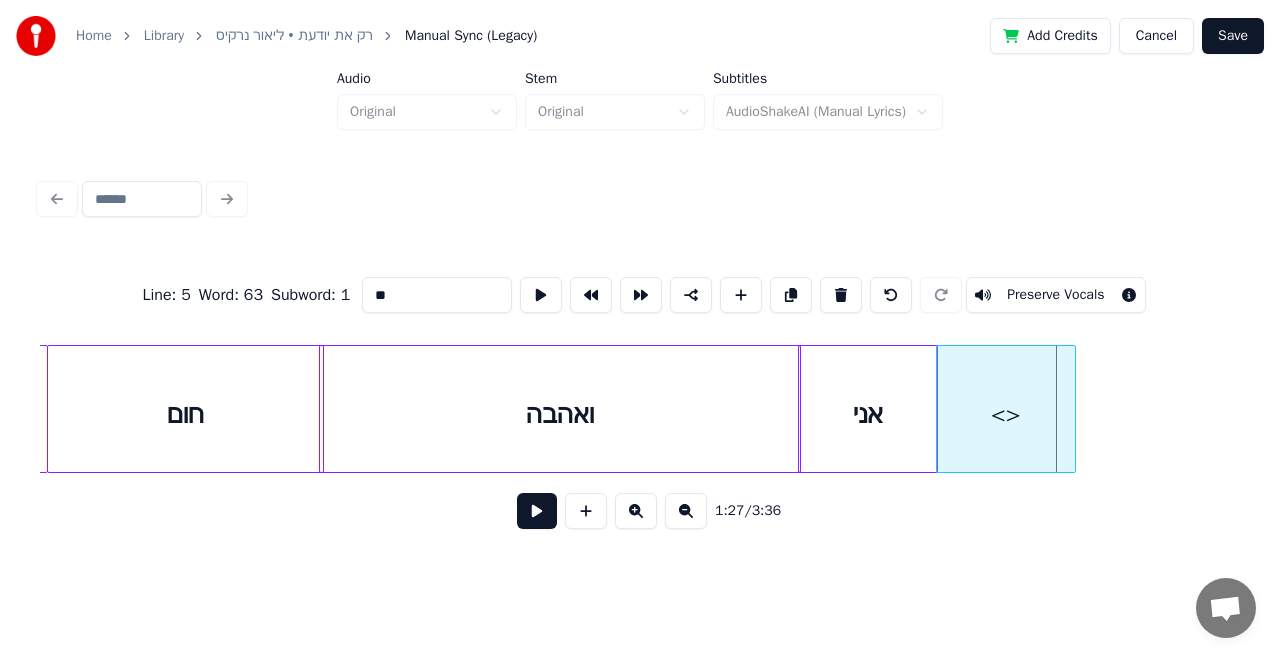 click on "<>" at bounding box center [1006, 414] 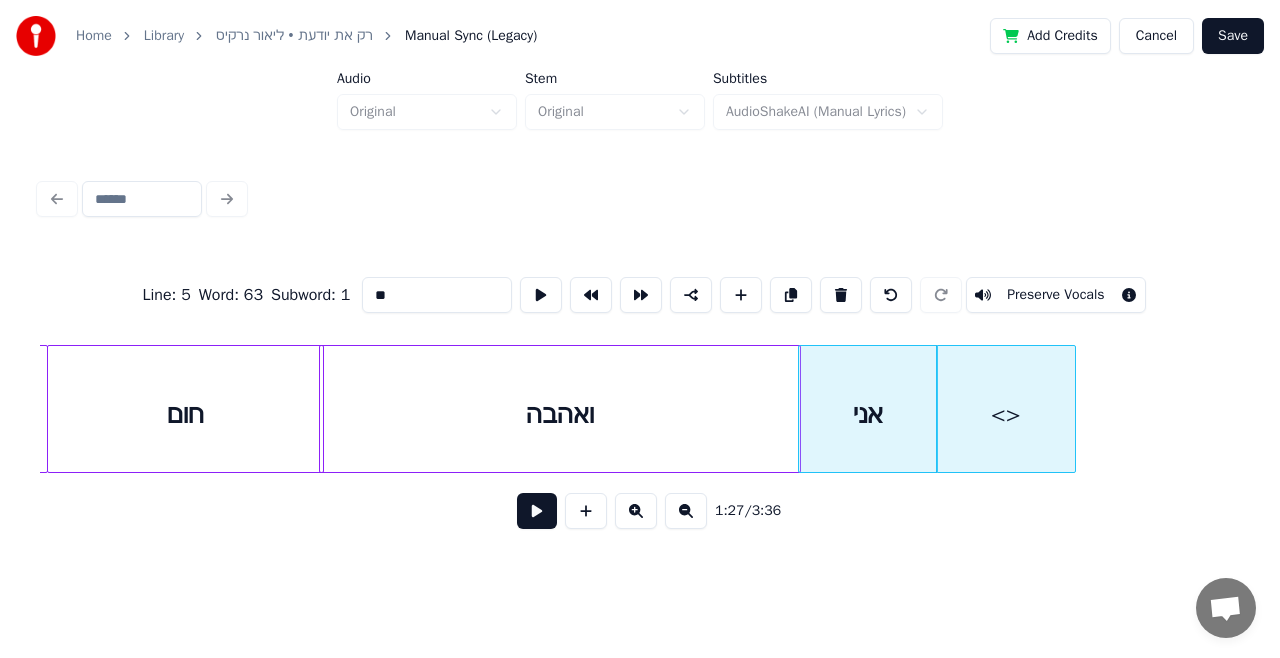 click on "**" at bounding box center (437, 295) 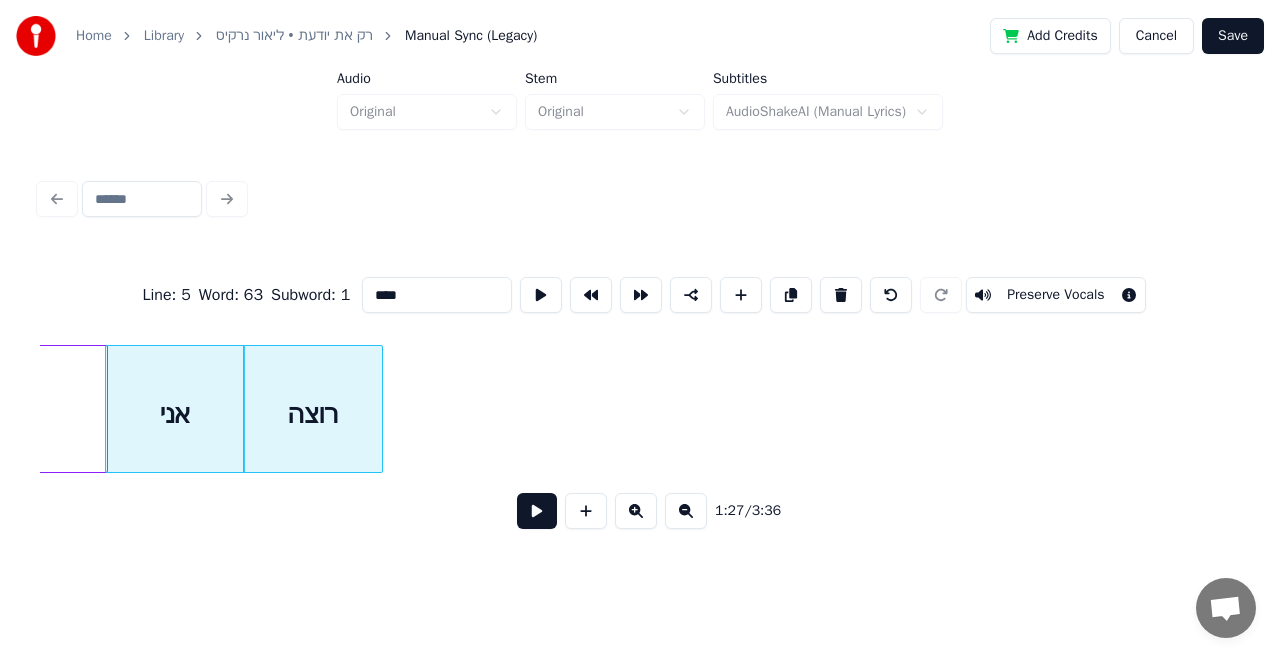 scroll, scrollTop: 0, scrollLeft: 30457, axis: horizontal 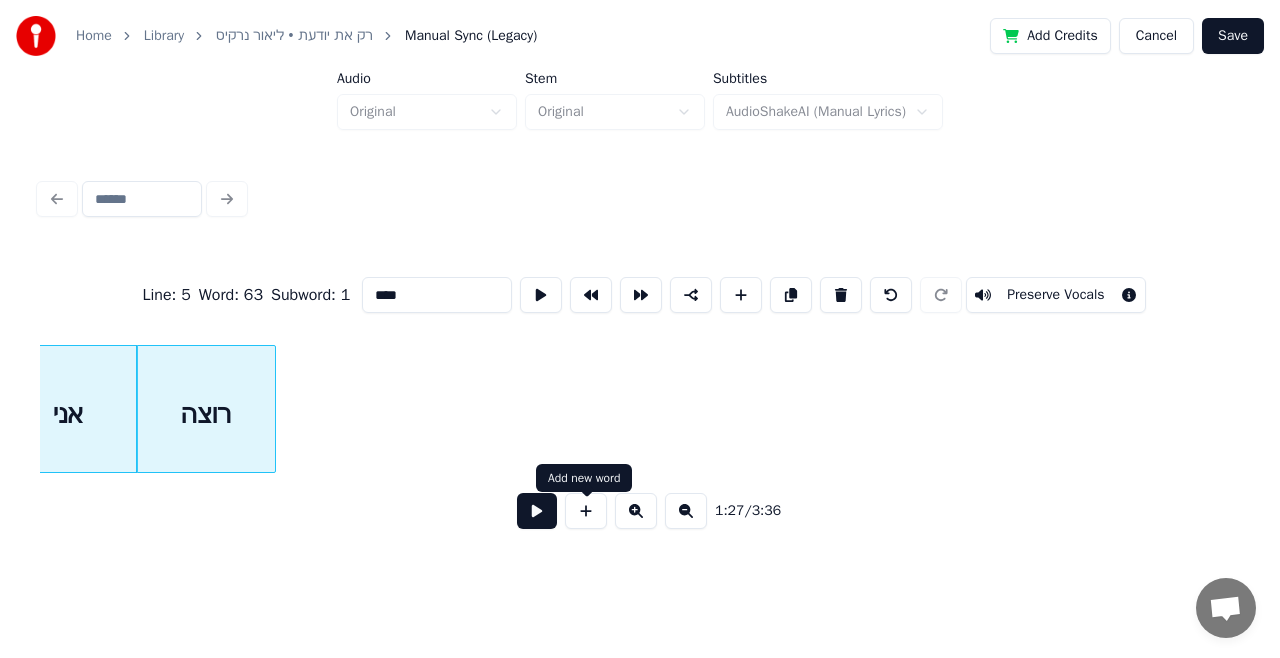 click at bounding box center (586, 511) 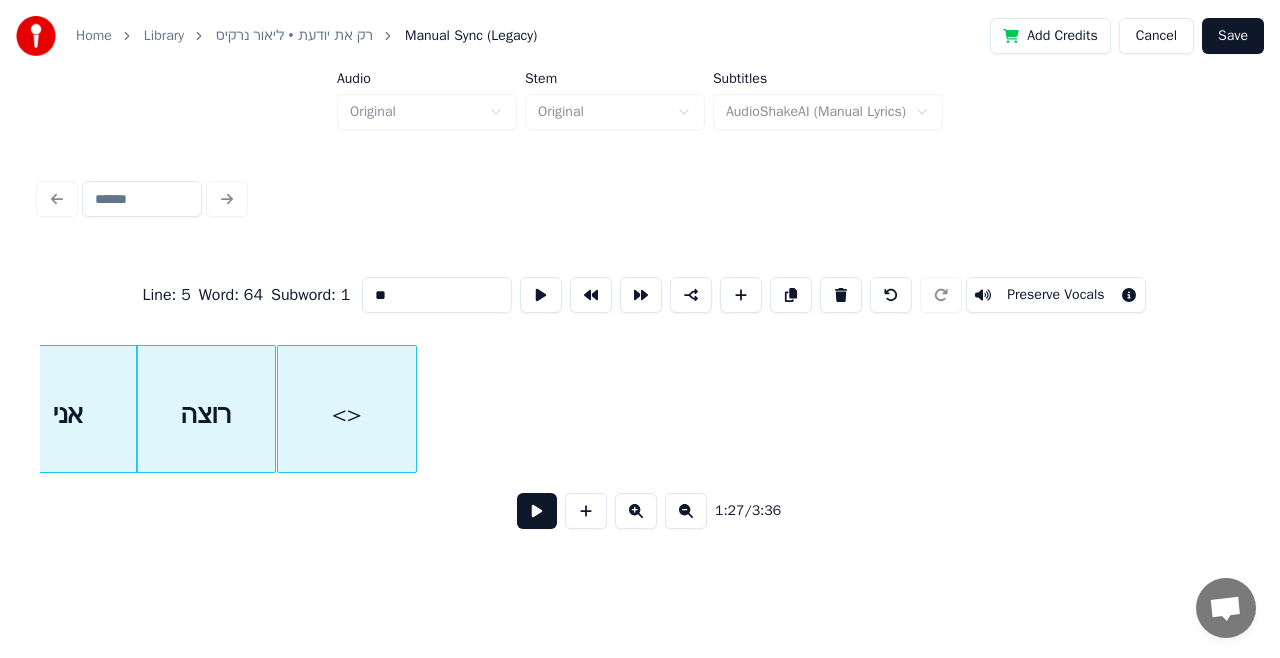click on "<>" at bounding box center [347, 414] 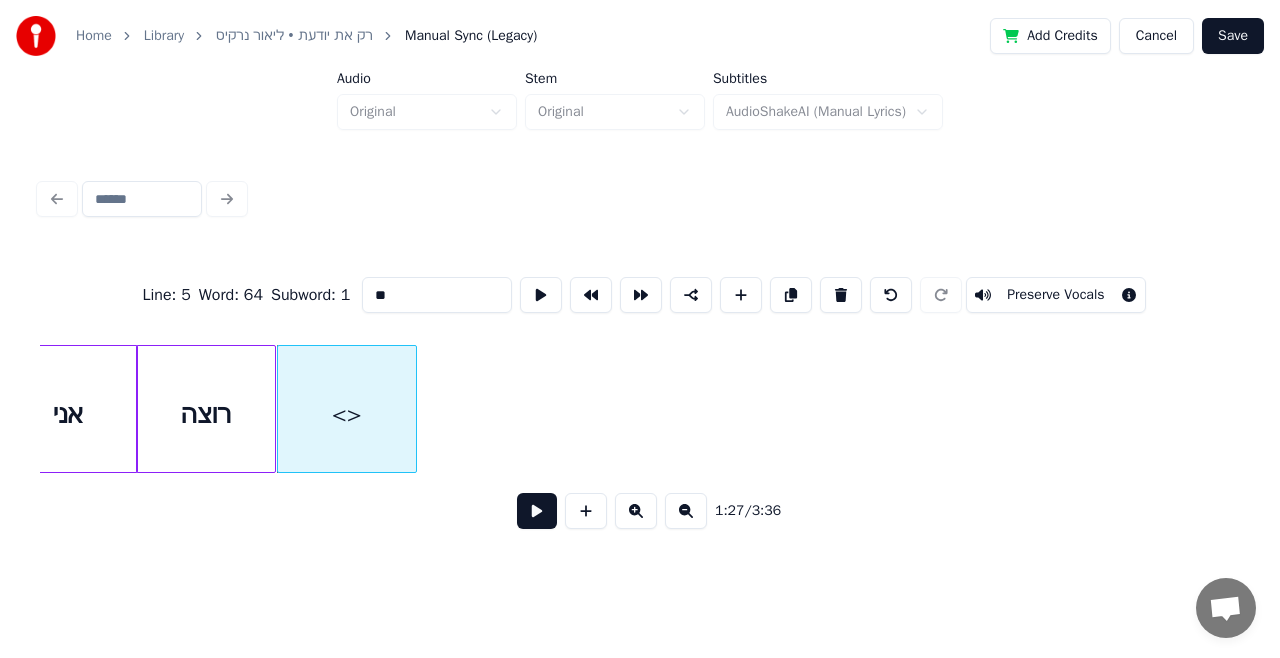 click on "**" at bounding box center [437, 295] 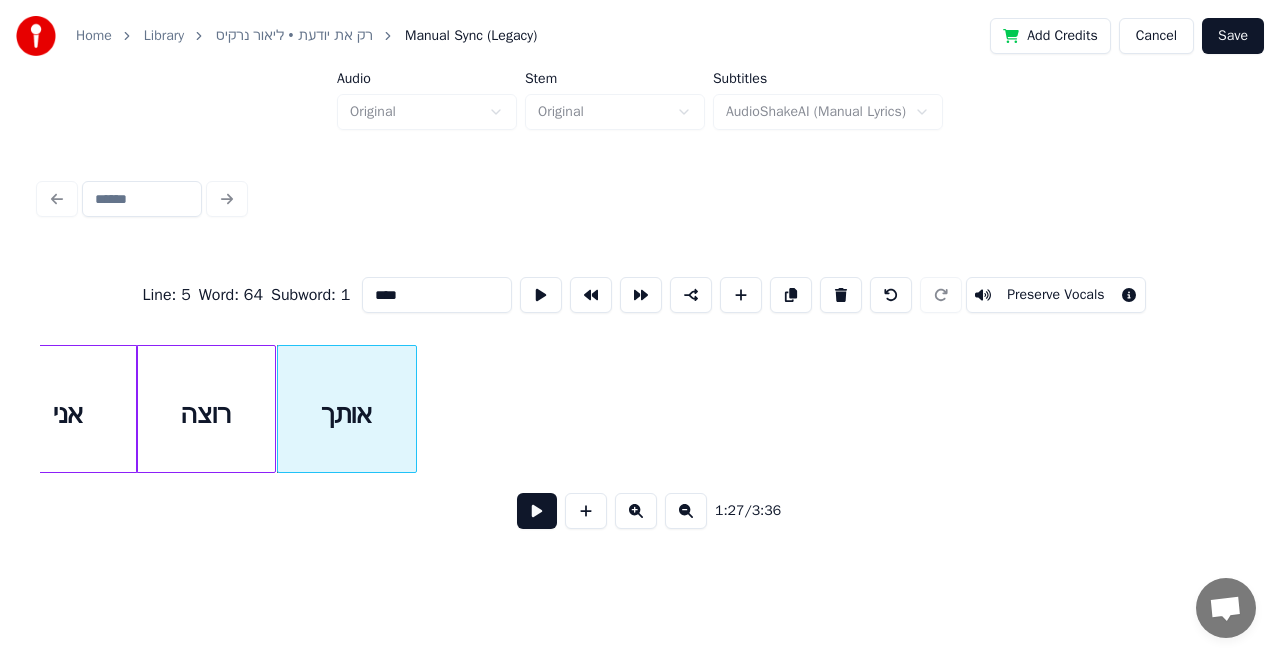 click on "אני" at bounding box center (68, 414) 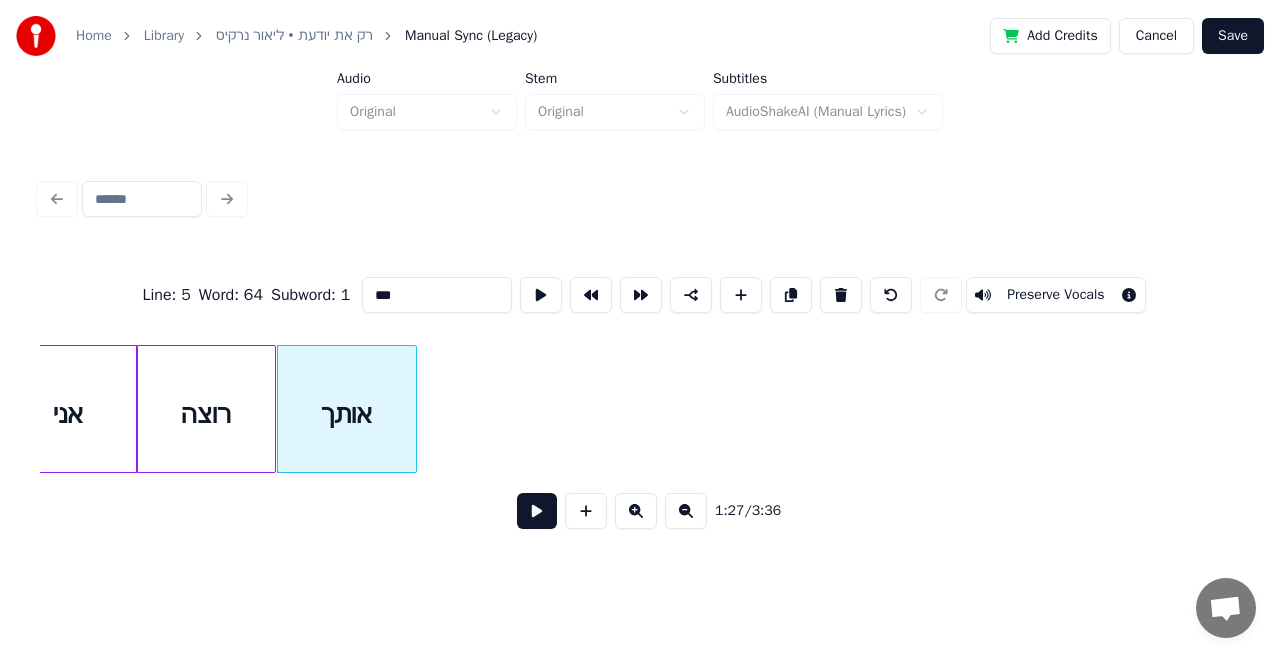 scroll, scrollTop: 0, scrollLeft: 30415, axis: horizontal 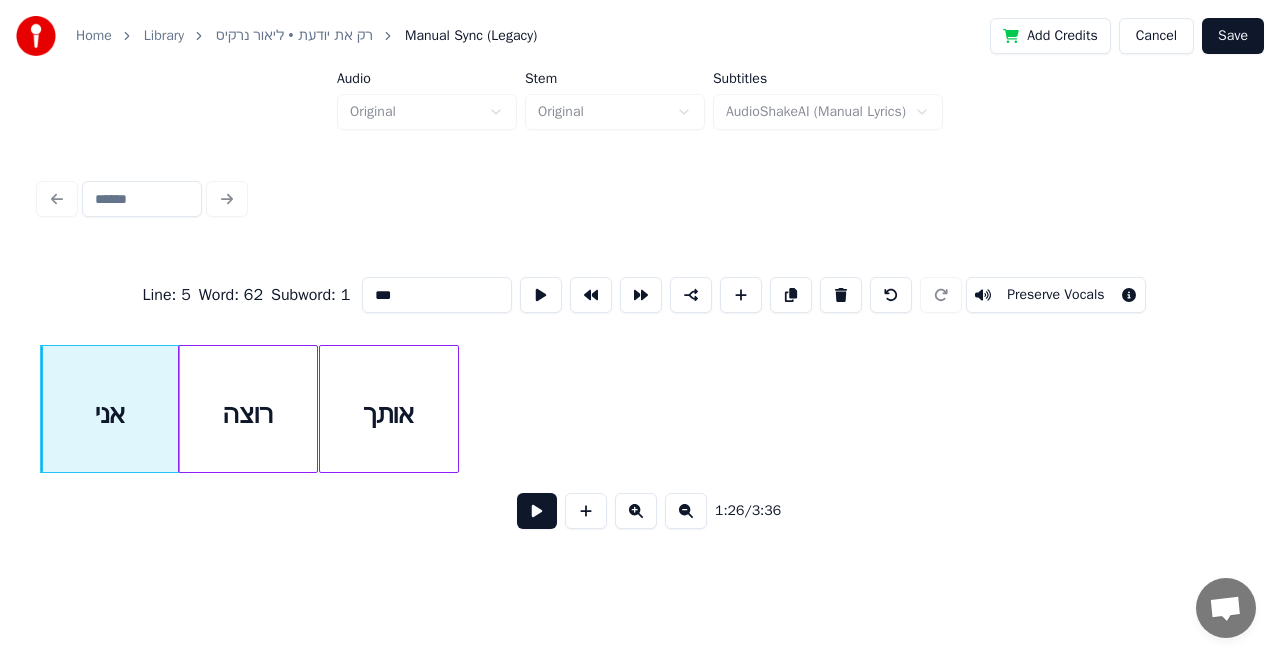 type on "***" 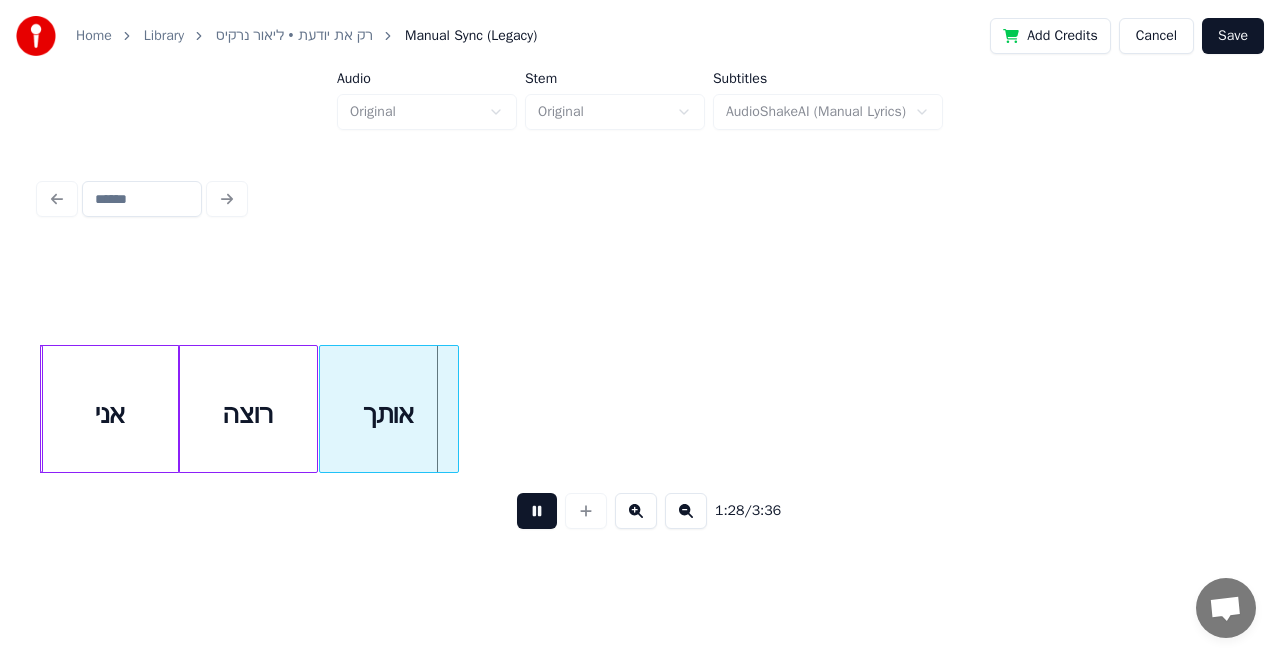 click at bounding box center [537, 511] 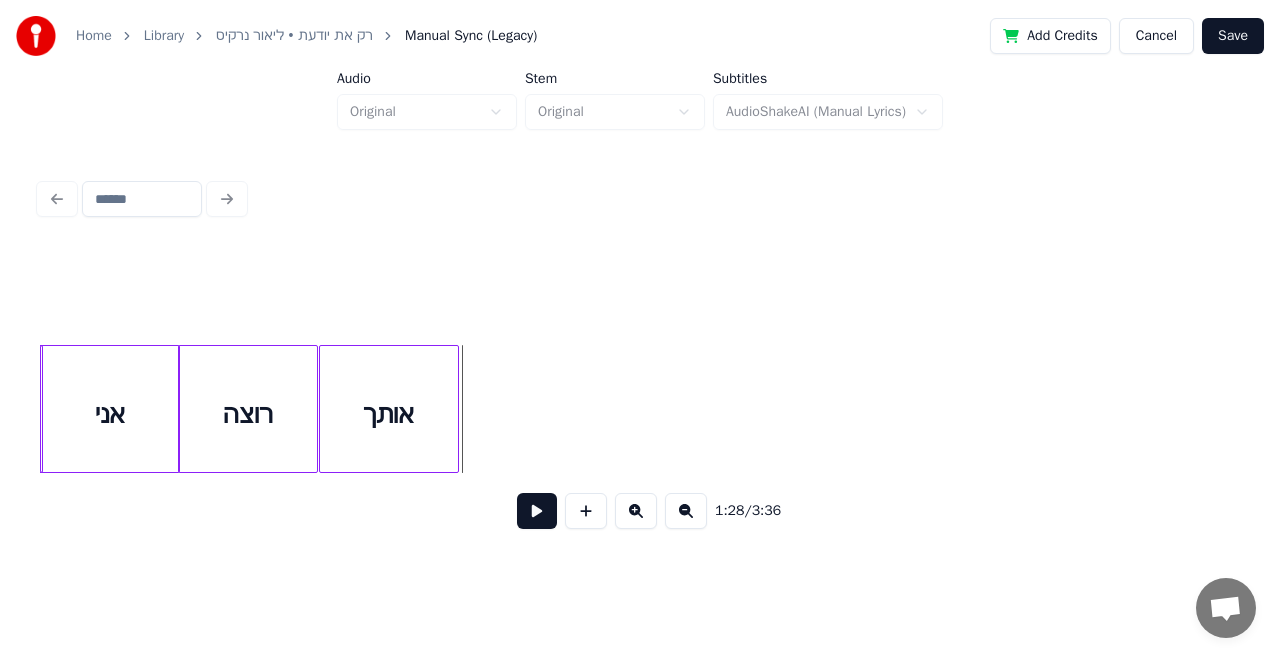 click at bounding box center (537, 511) 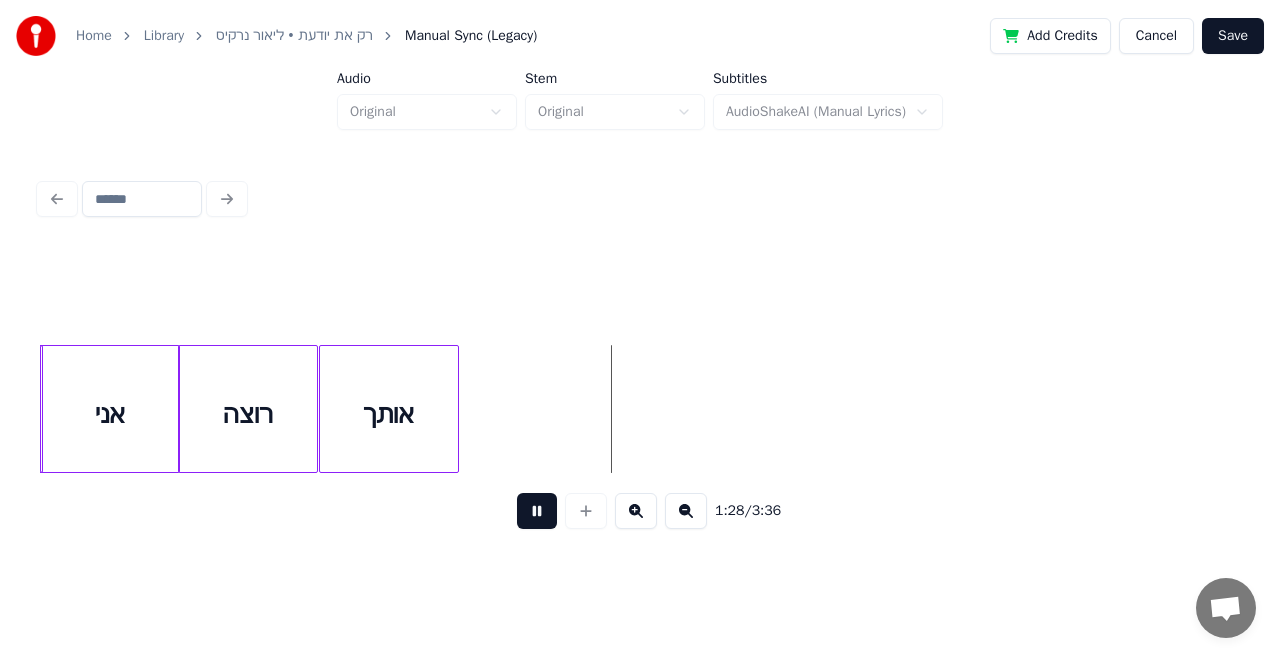 click at bounding box center [537, 511] 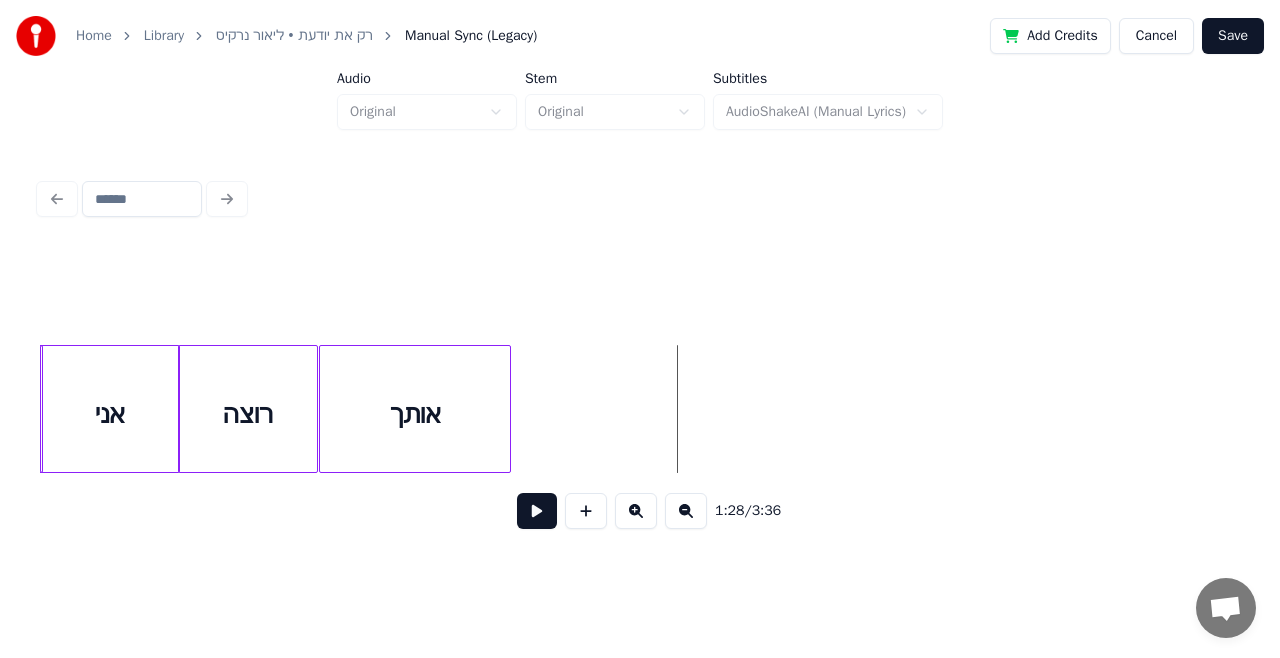 click at bounding box center (507, 409) 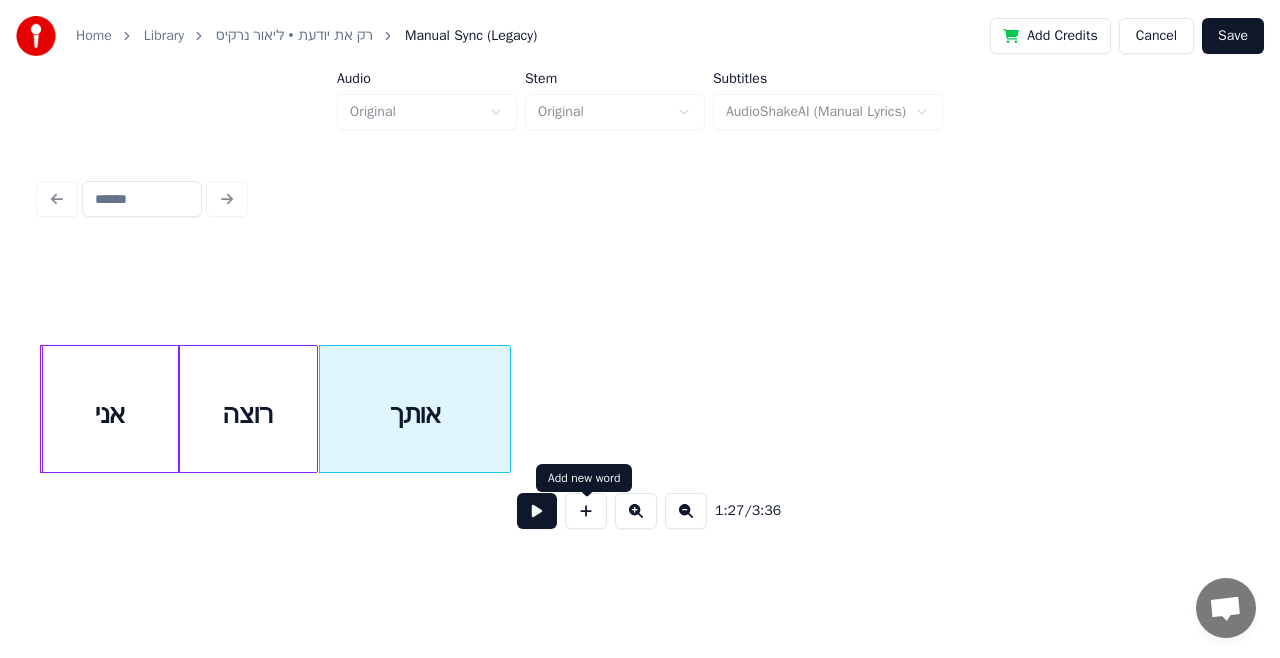 click at bounding box center [586, 511] 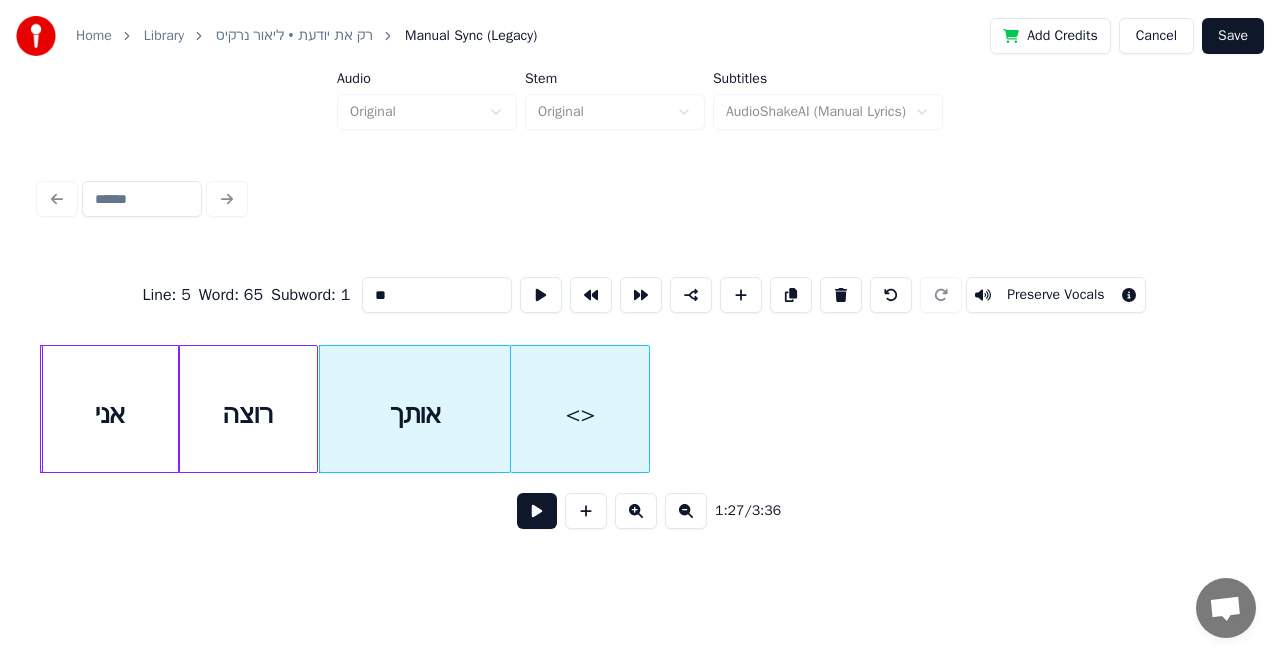 click on "<>" at bounding box center [580, 414] 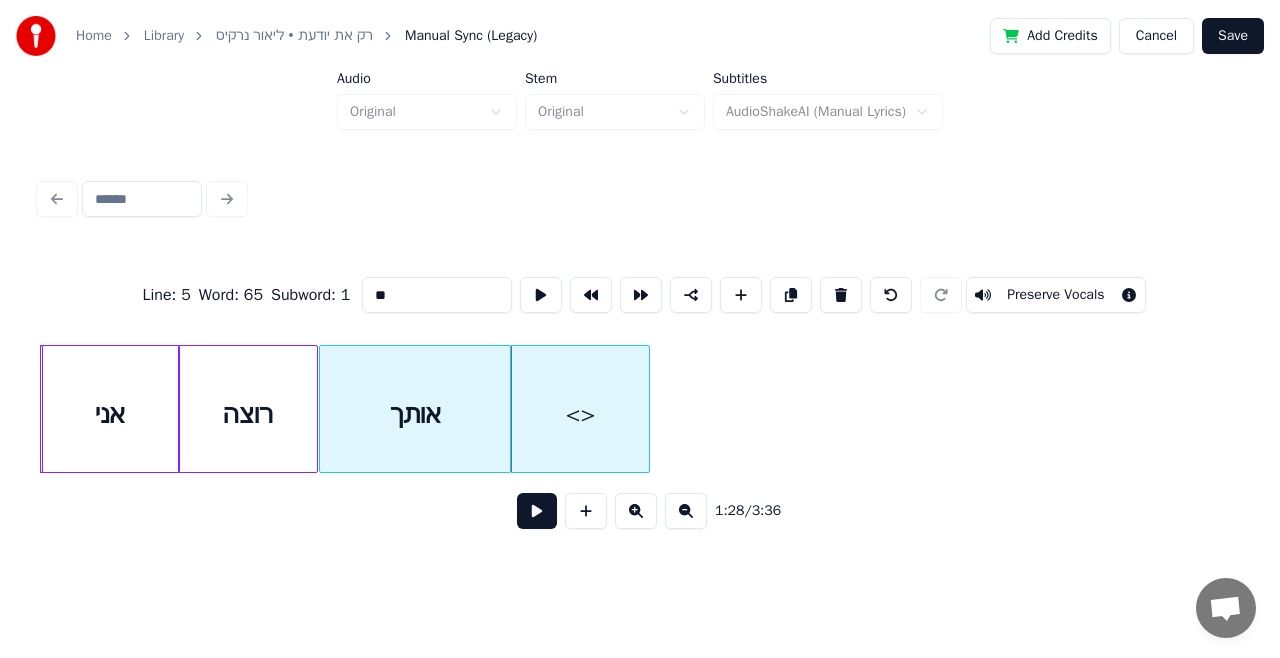 click on "**" at bounding box center (437, 295) 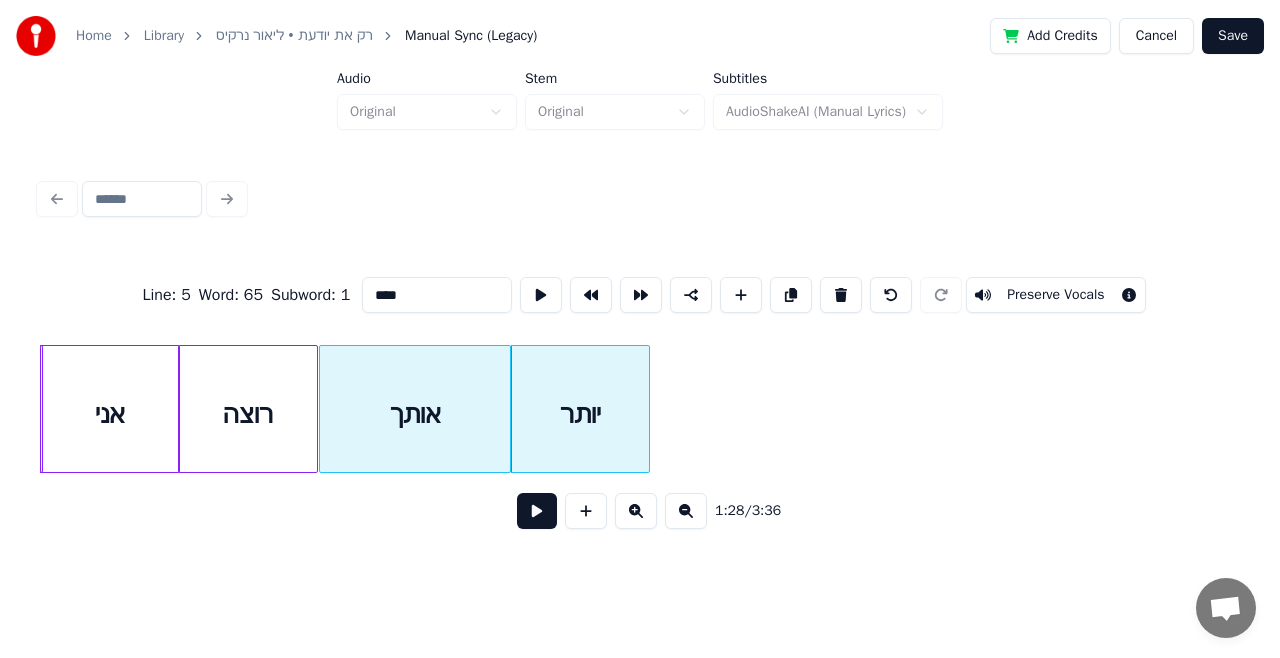 click on "אני" at bounding box center [110, 414] 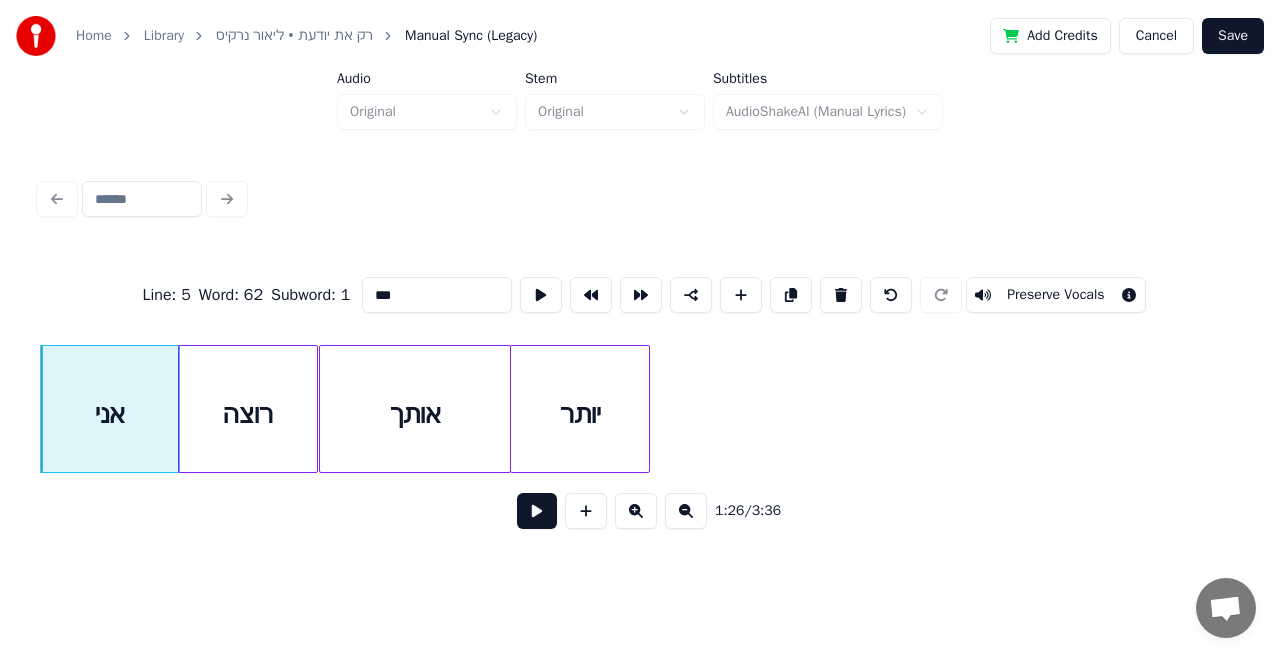 type on "***" 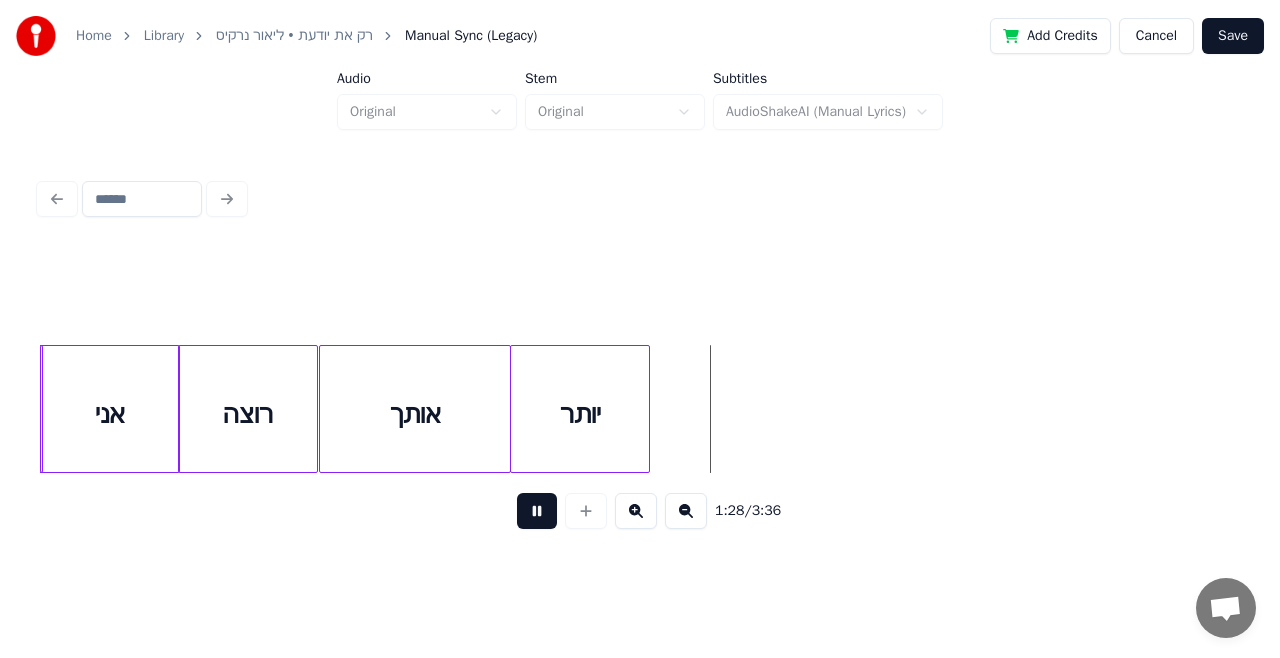 click at bounding box center (537, 511) 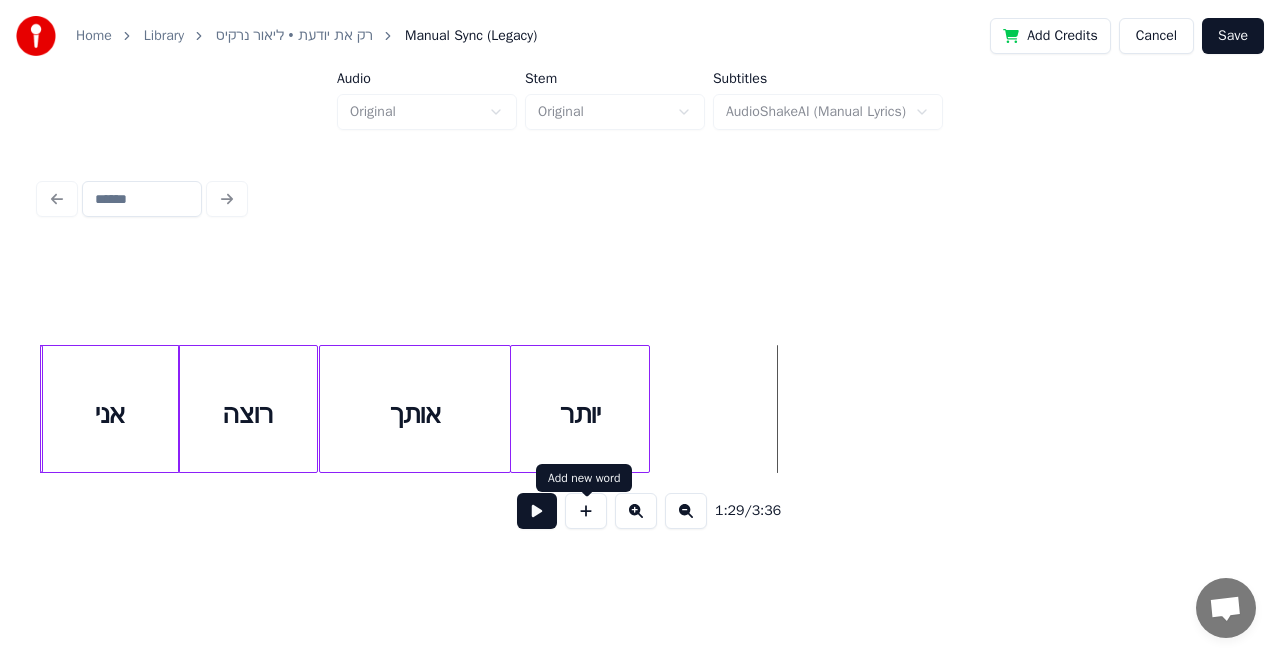 click at bounding box center (586, 511) 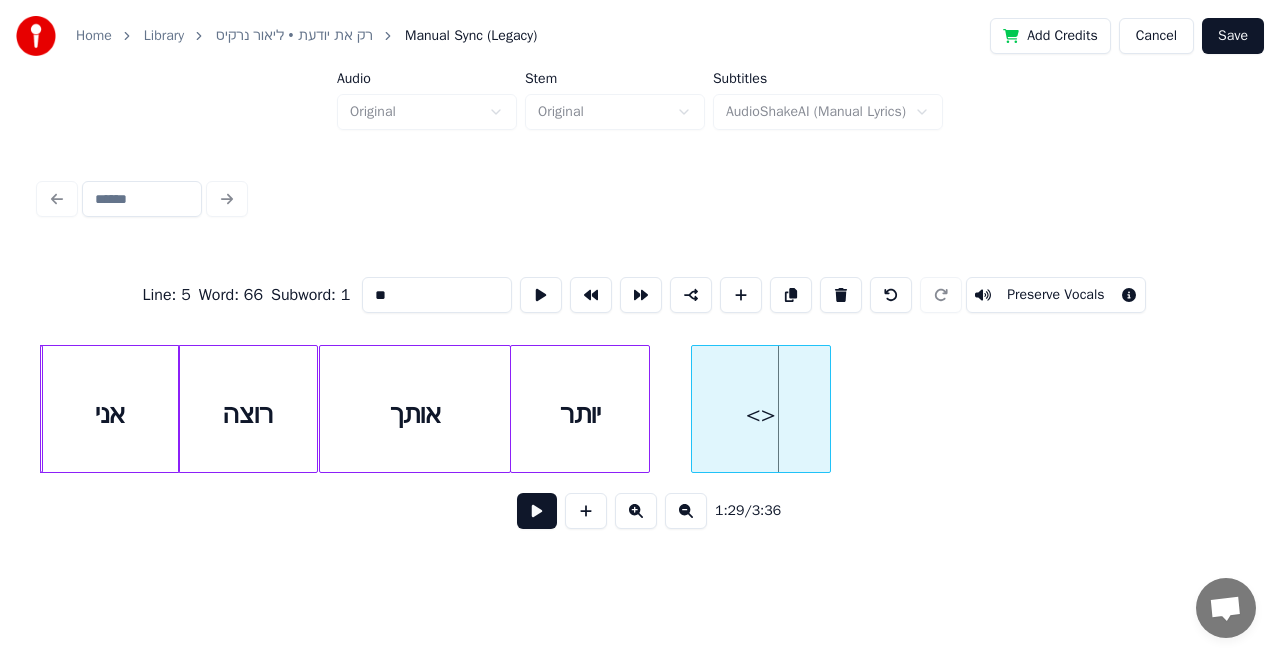 click on "<>" at bounding box center (761, 414) 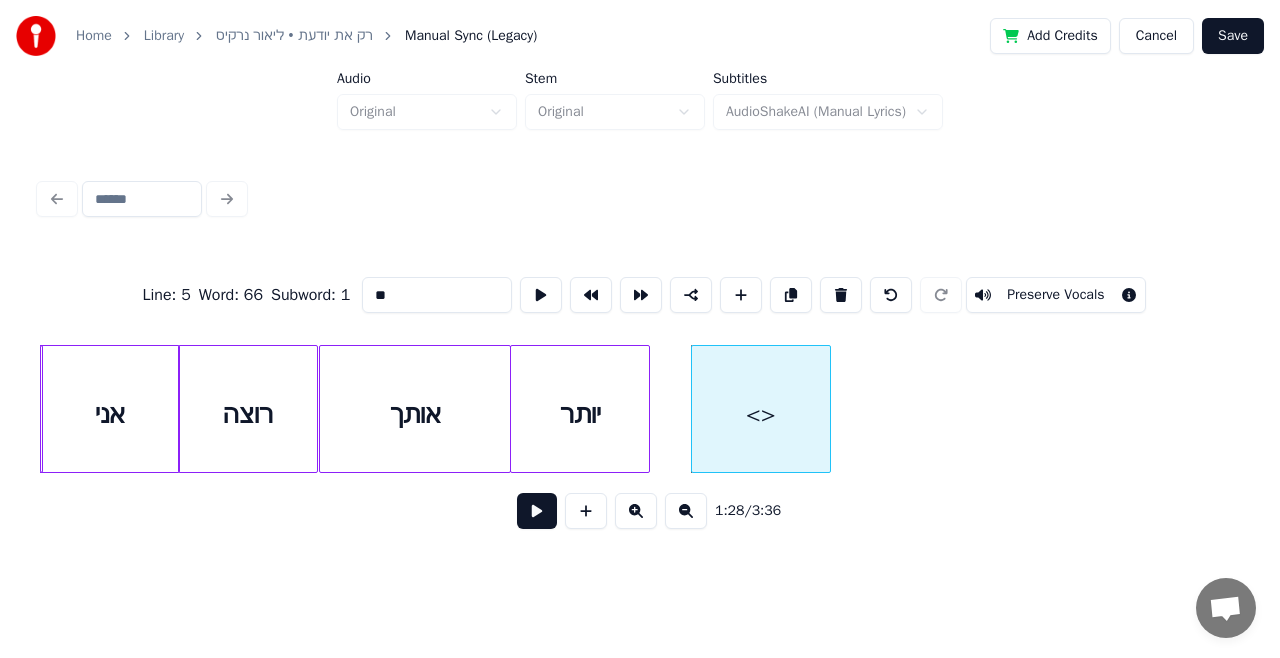 click on "**" at bounding box center [437, 295] 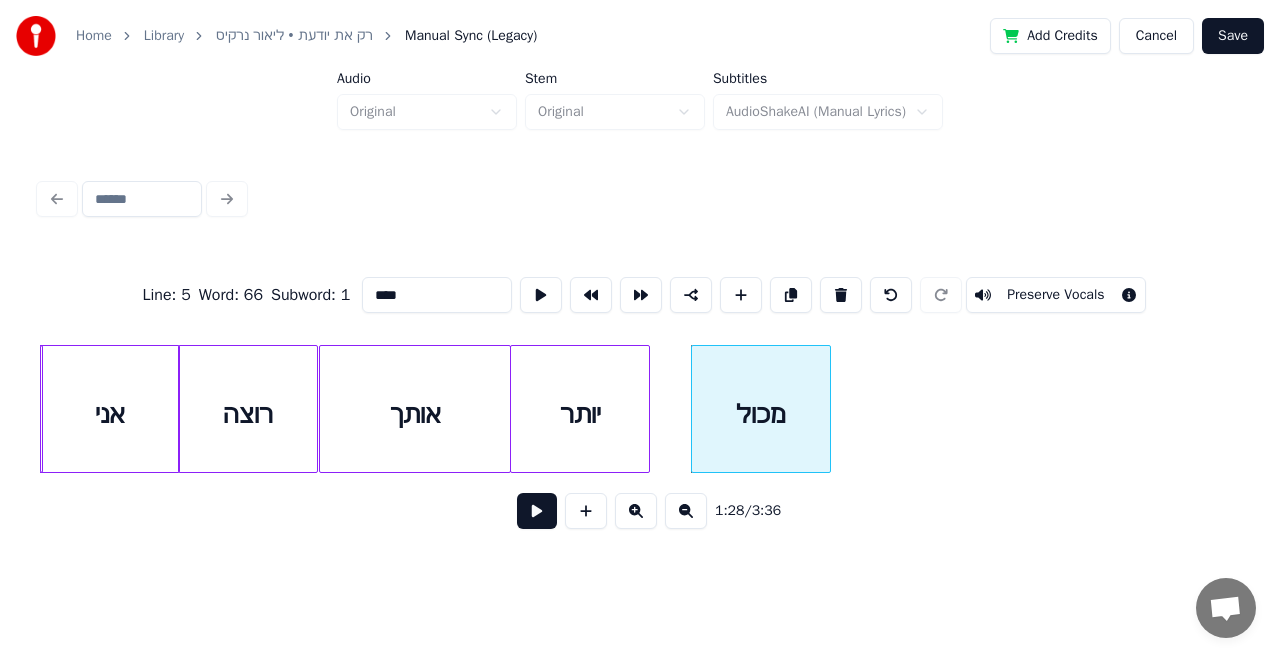 click on "יותר" at bounding box center [580, 414] 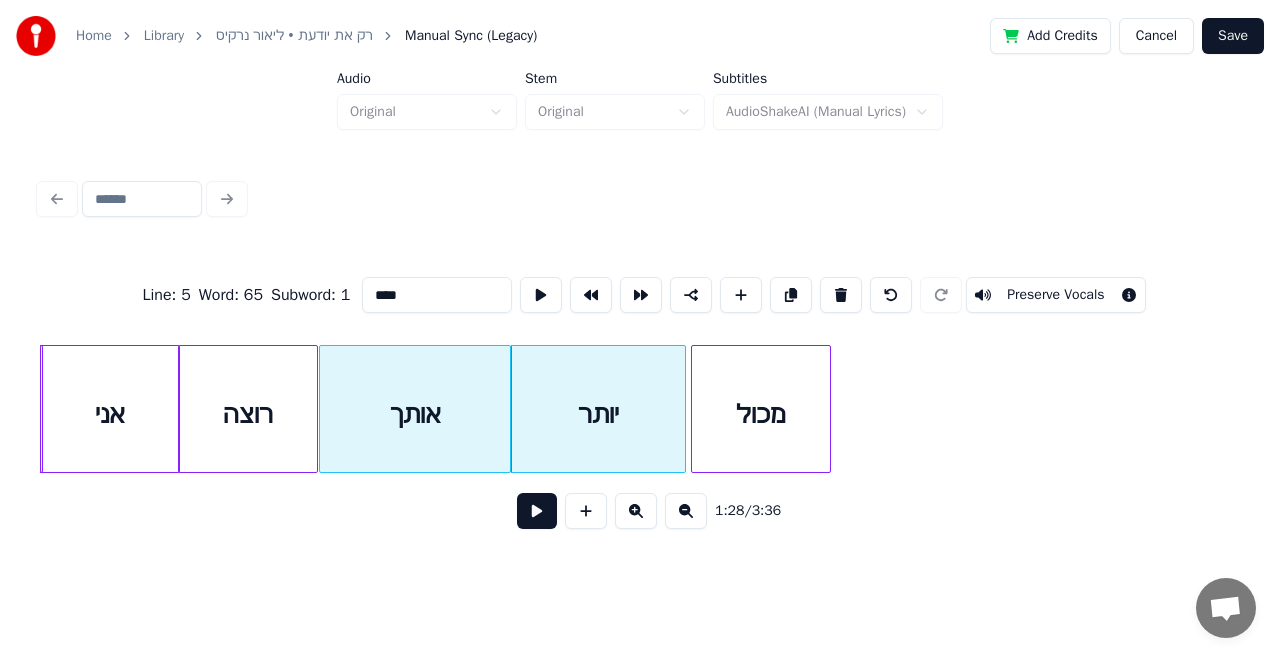 click at bounding box center [682, 409] 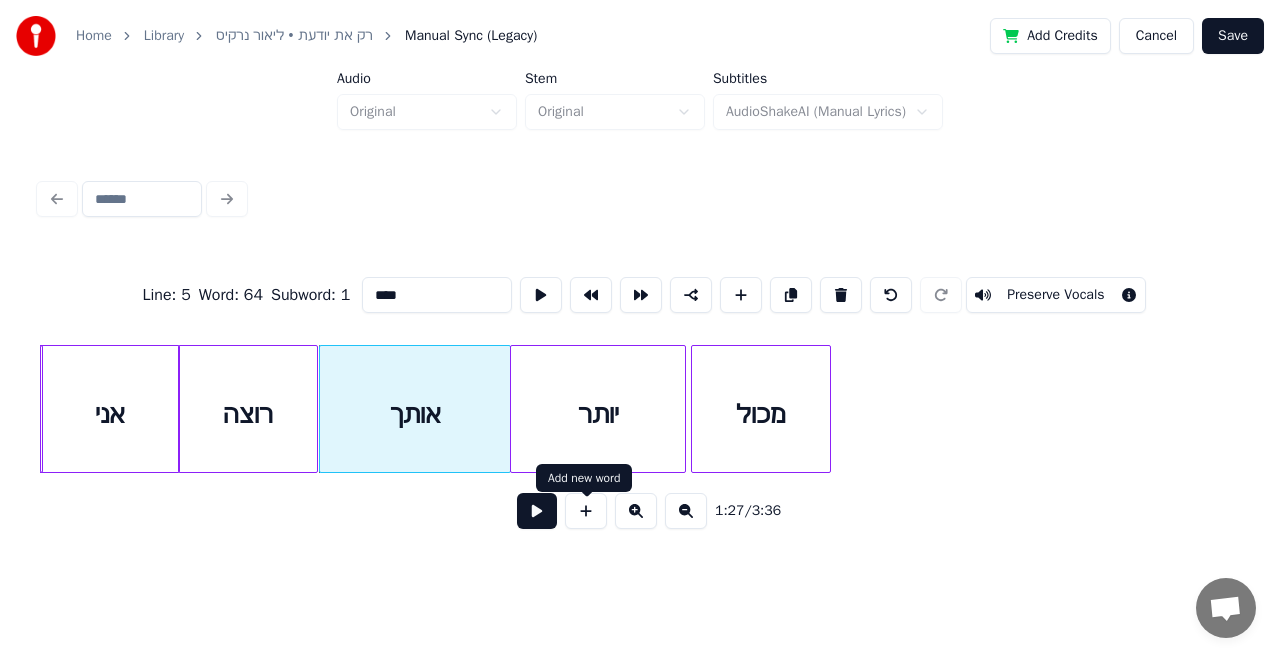 type on "****" 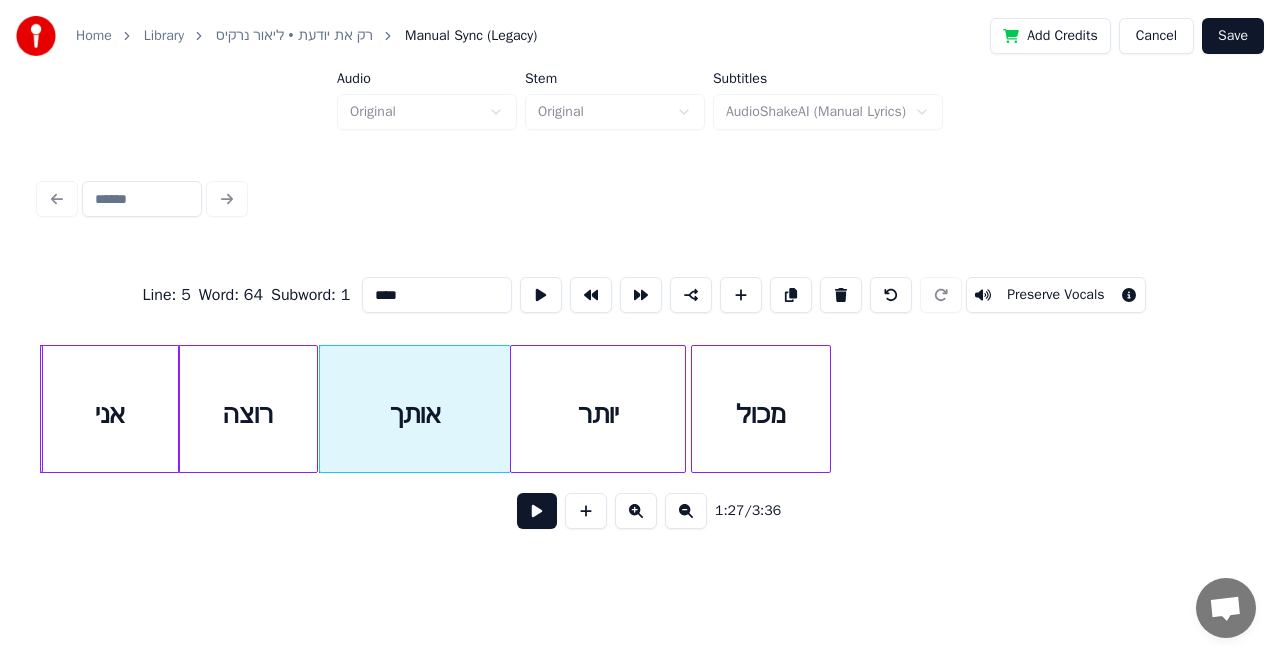 click at bounding box center [537, 511] 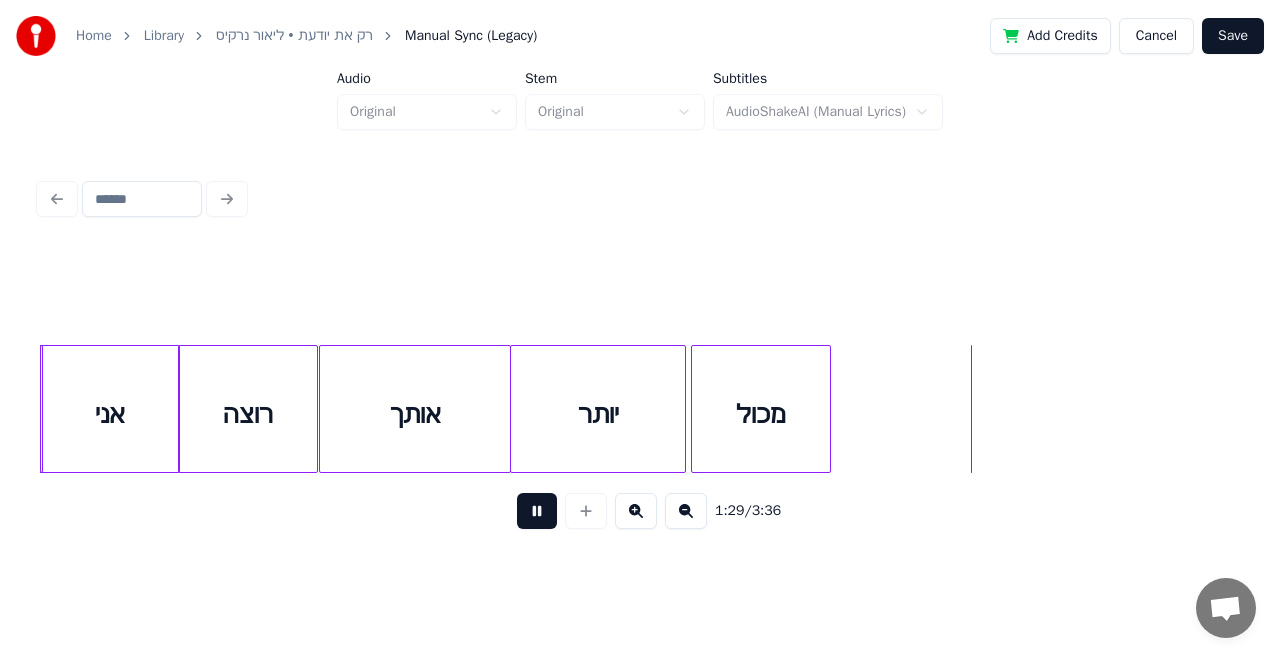 click at bounding box center [537, 511] 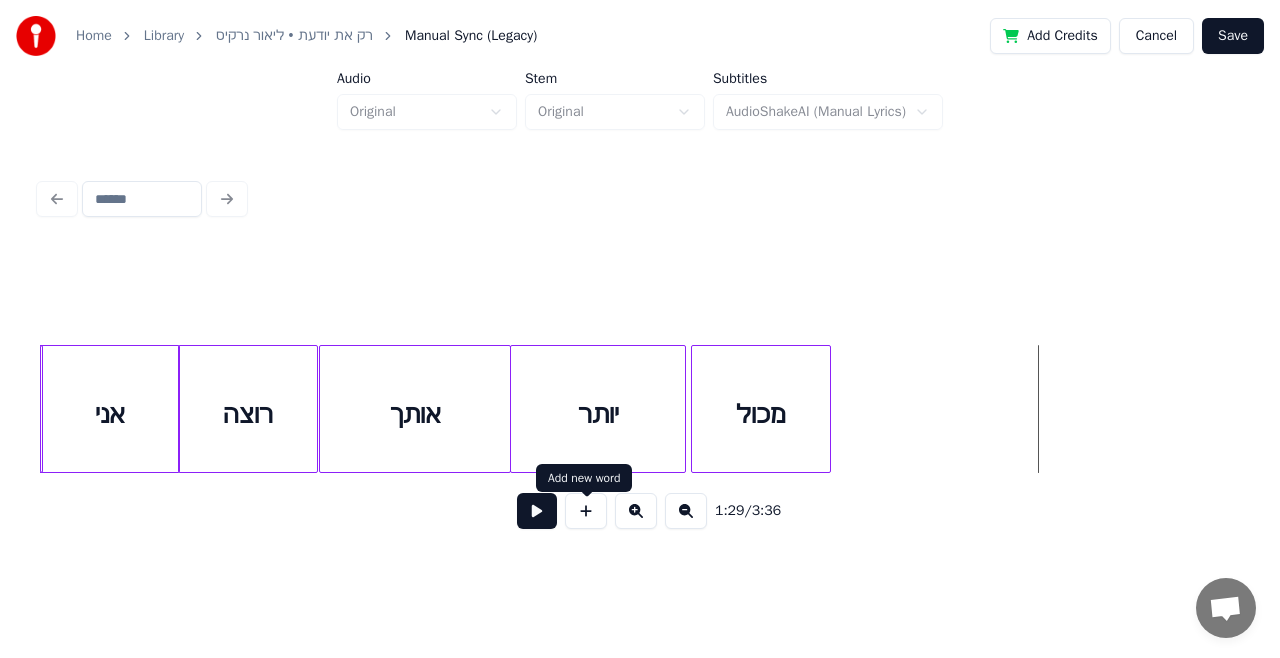 click at bounding box center [586, 511] 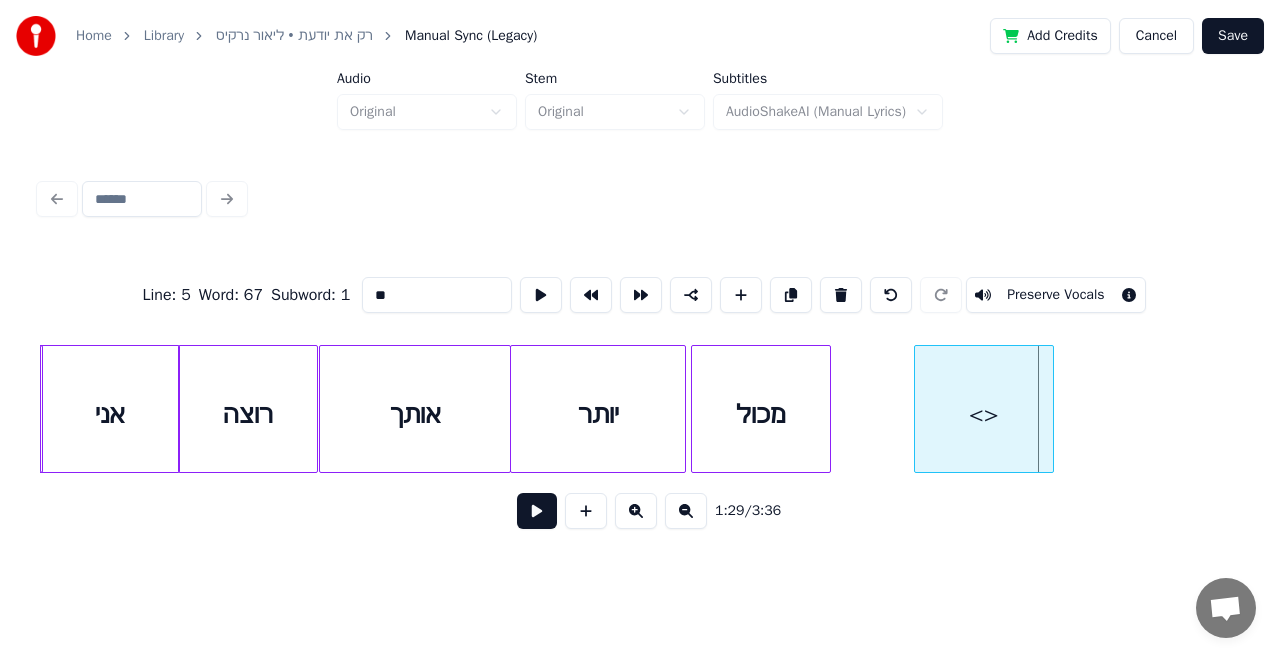 click on "<>" at bounding box center [984, 414] 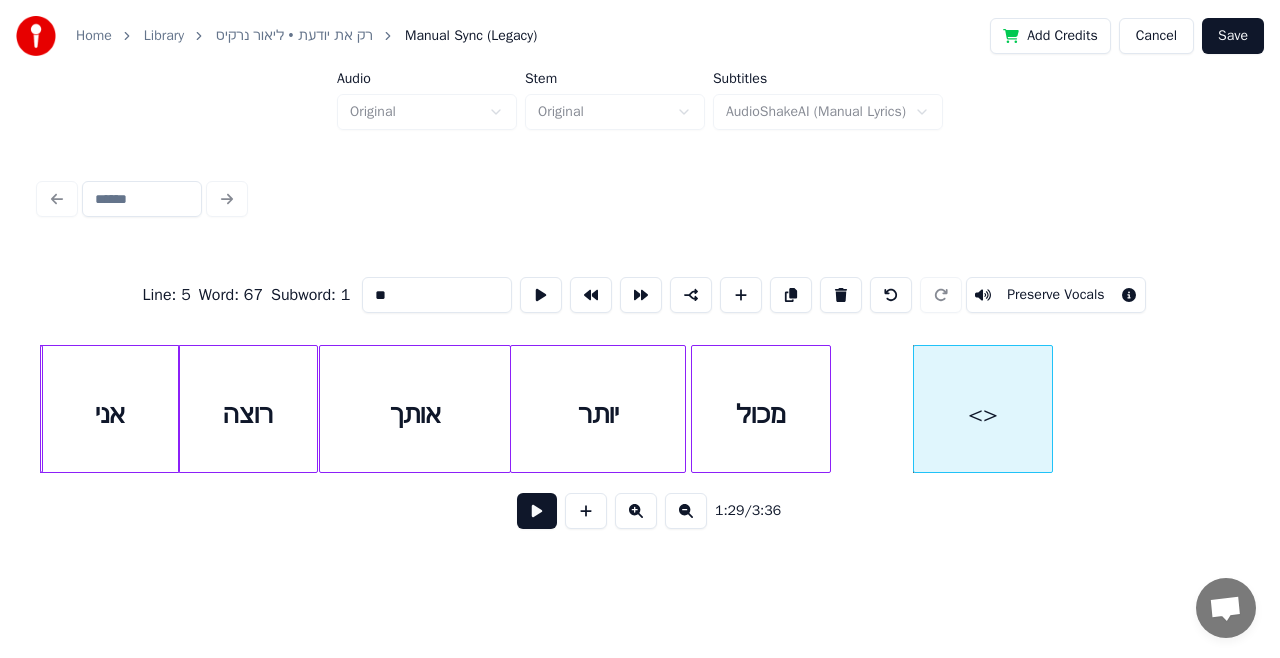 click on "**" at bounding box center (437, 295) 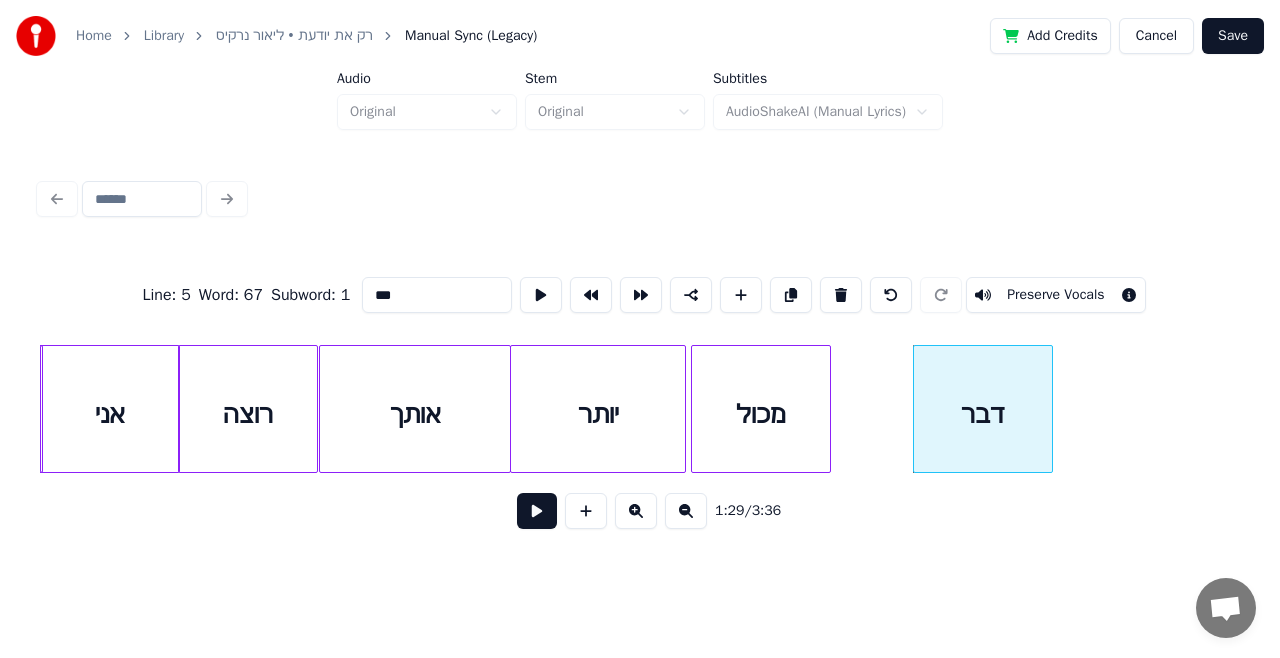 click on "מכול" at bounding box center (761, 414) 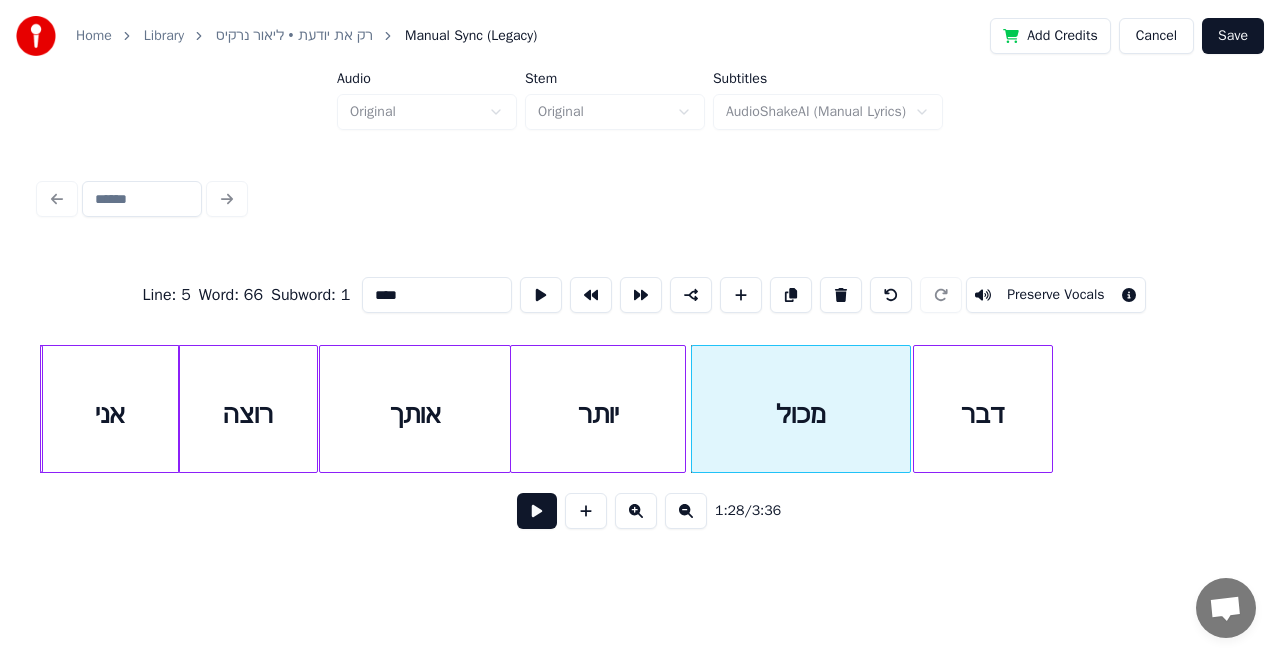 click at bounding box center [907, 409] 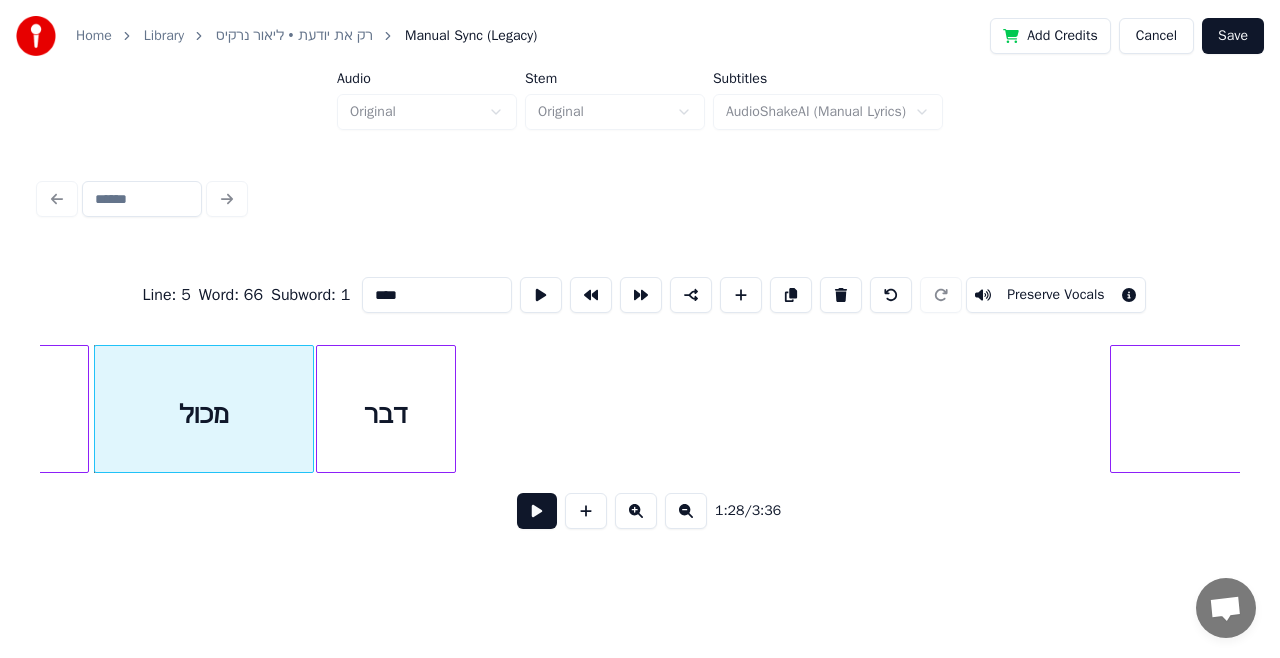 scroll, scrollTop: 0, scrollLeft: 30892, axis: horizontal 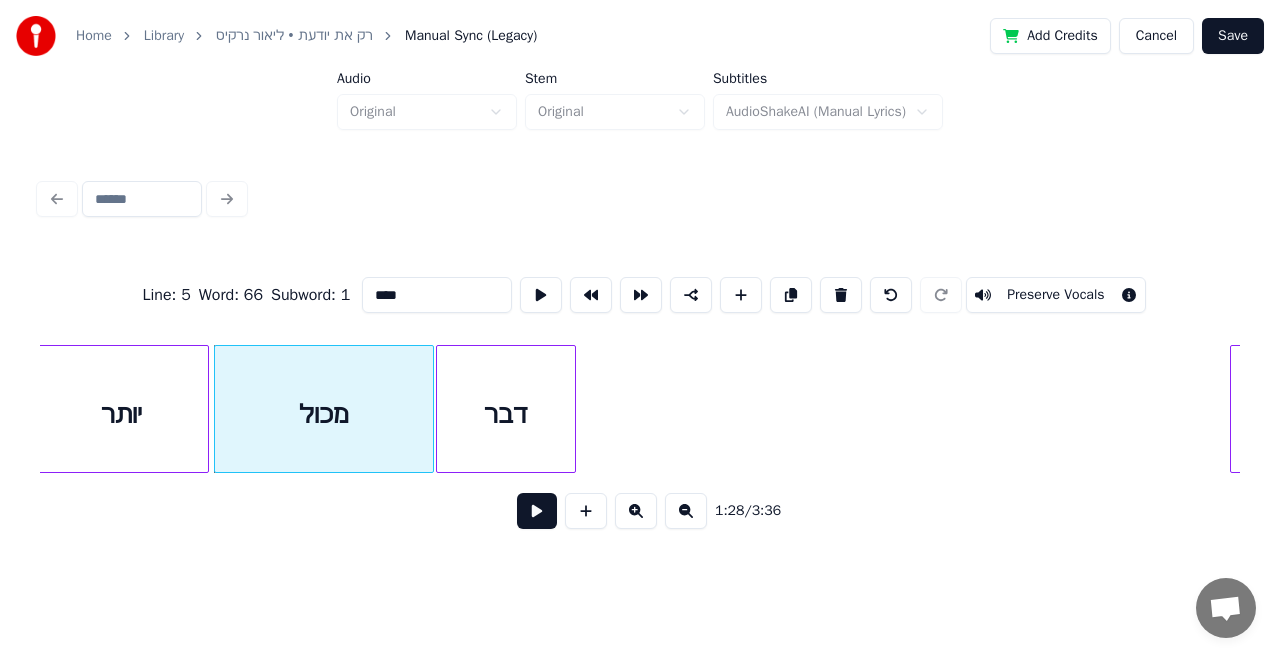 click on "יותר" at bounding box center (120, 414) 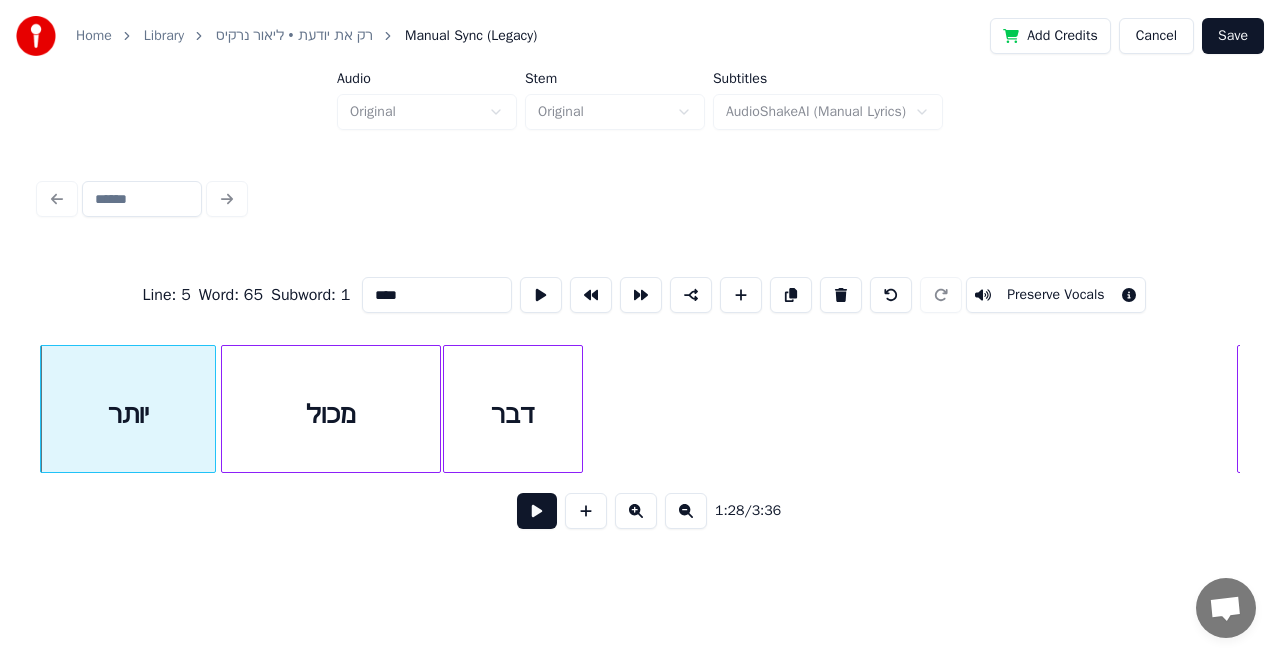 type on "****" 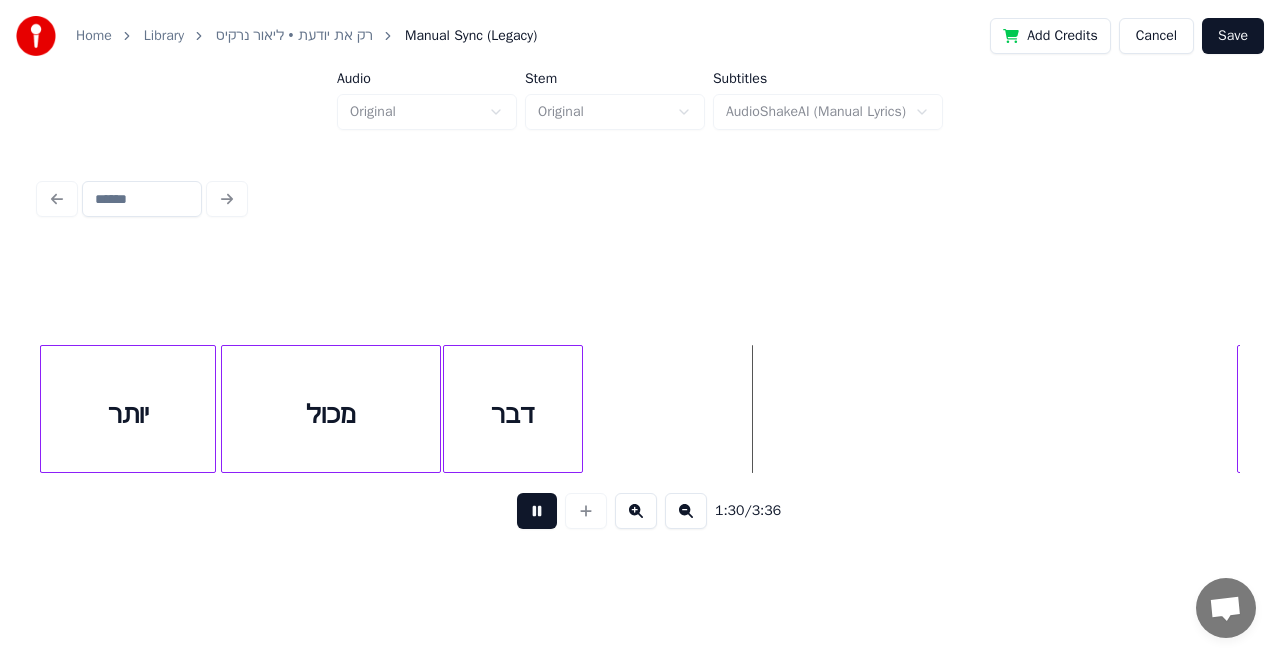 click at bounding box center (537, 511) 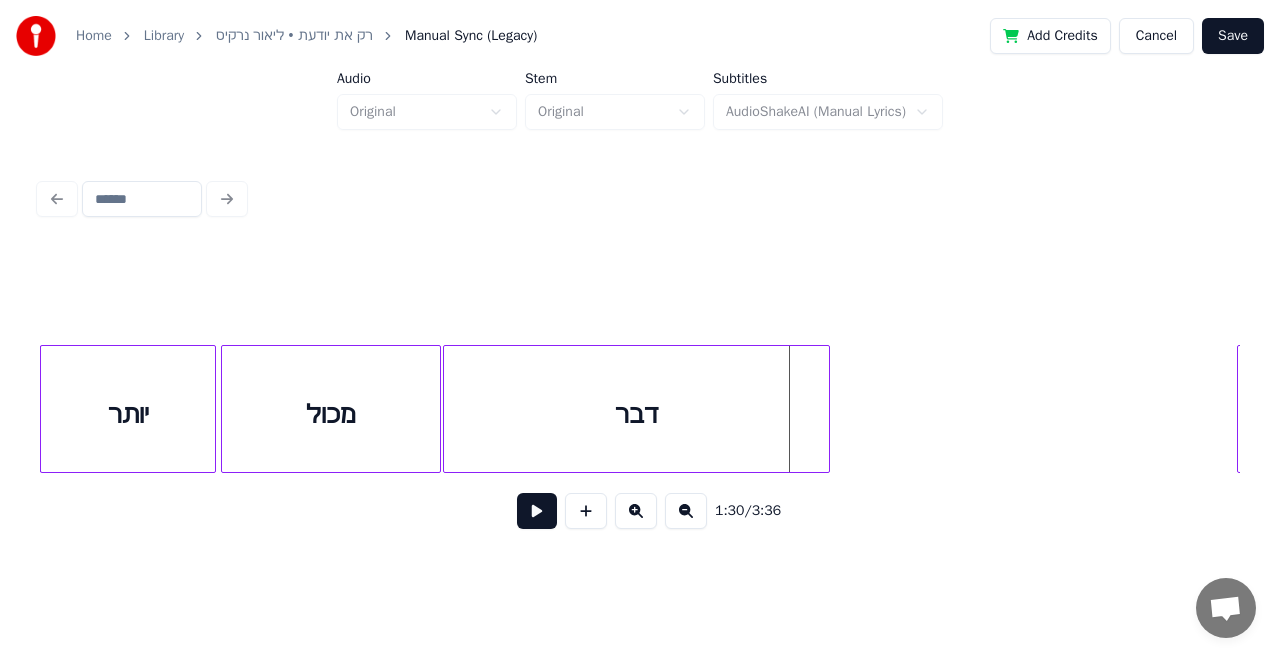 click at bounding box center (826, 409) 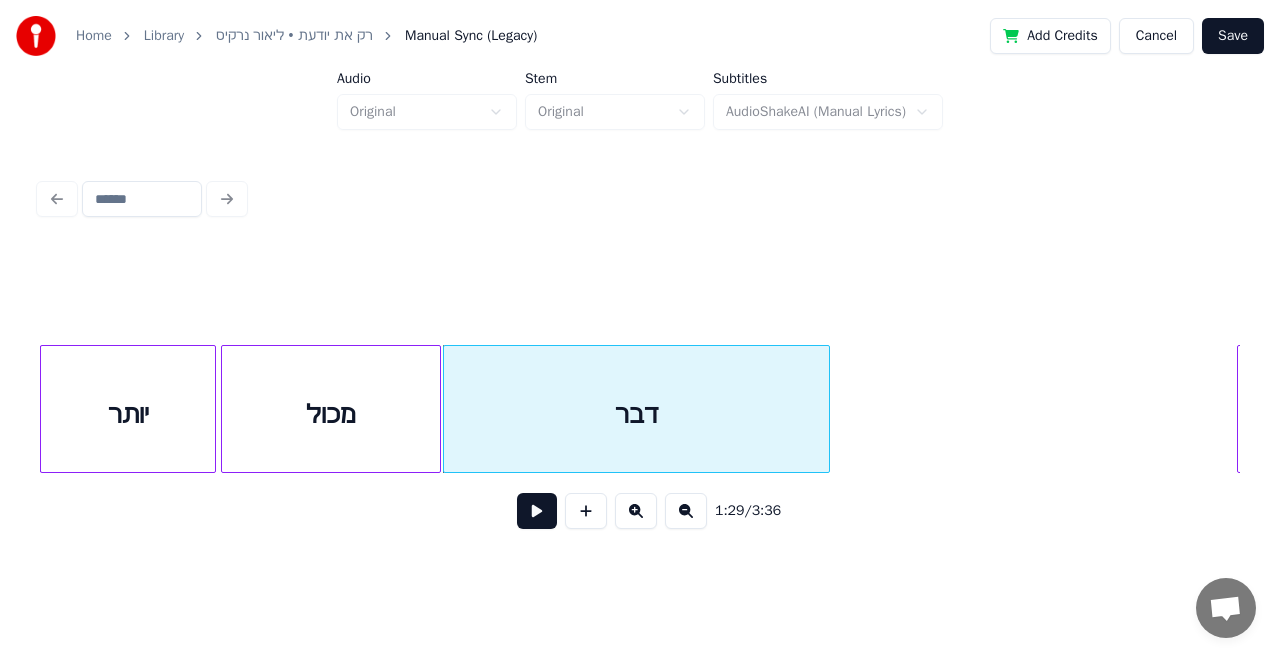 click on "יותר" at bounding box center [127, 414] 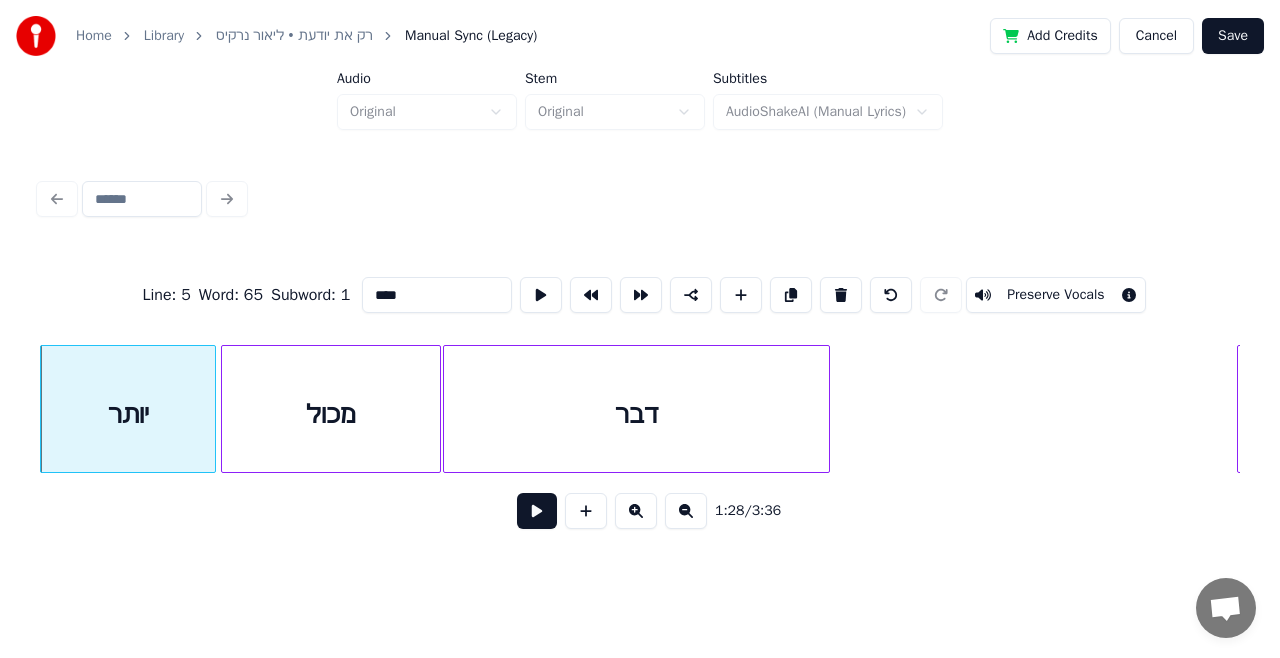 click at bounding box center (537, 511) 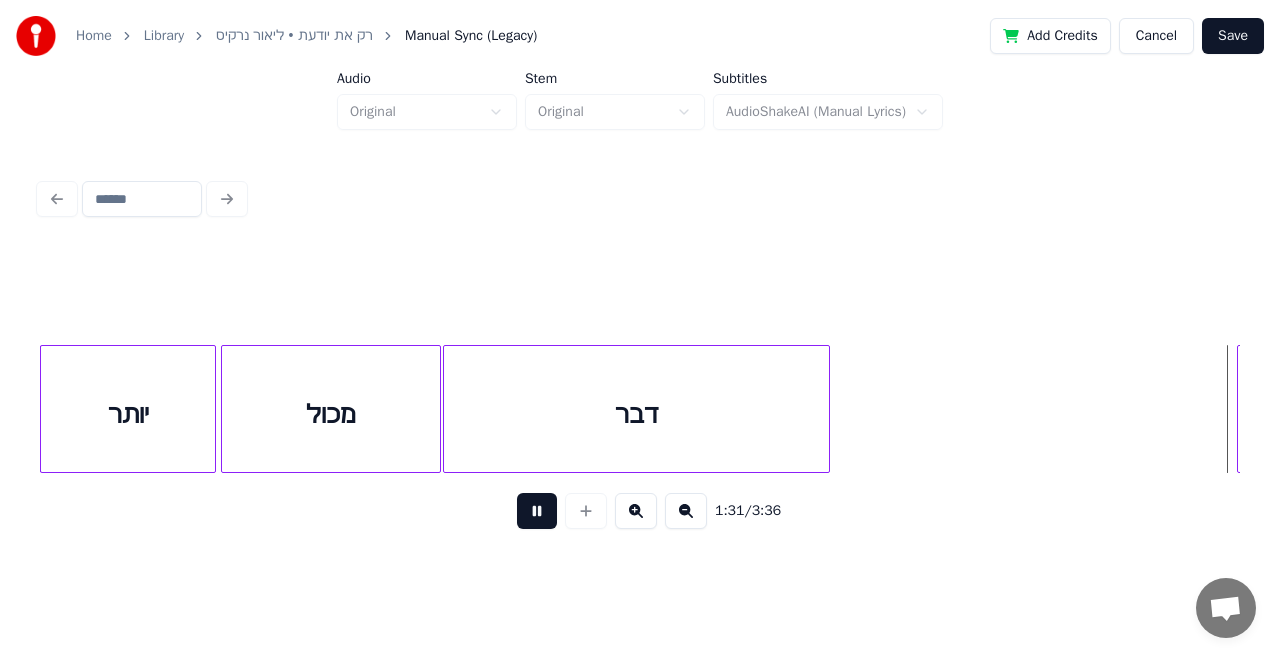 scroll, scrollTop: 0, scrollLeft: 32086, axis: horizontal 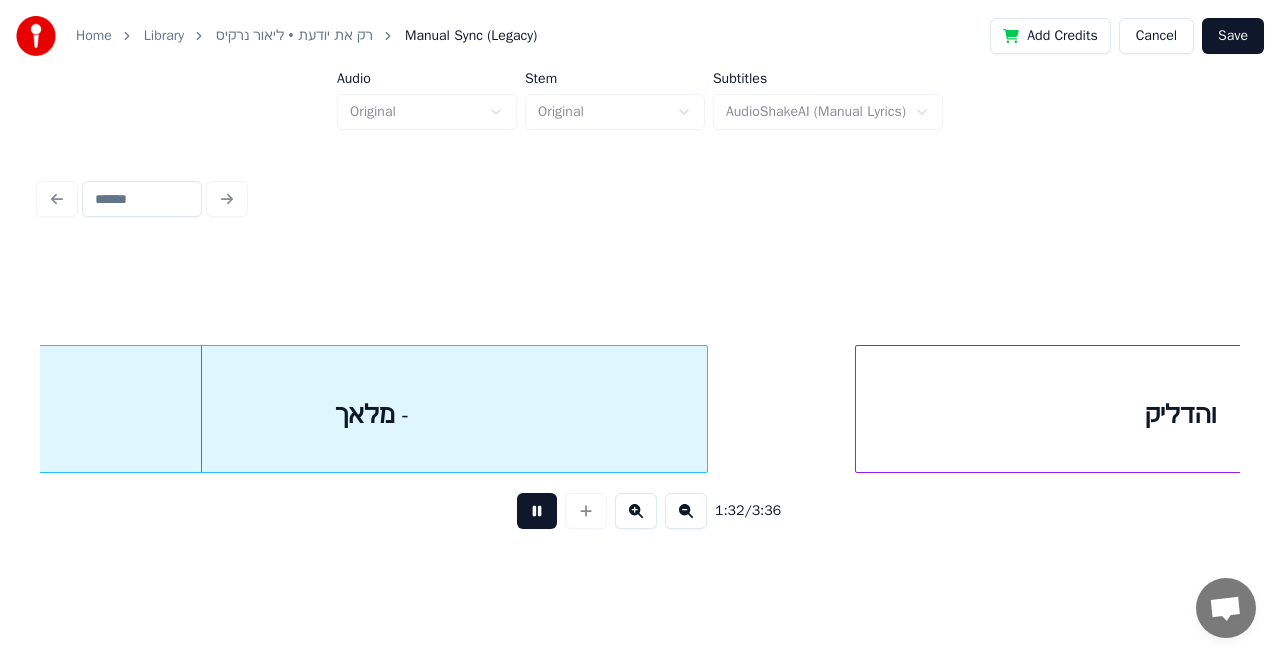 click at bounding box center [537, 511] 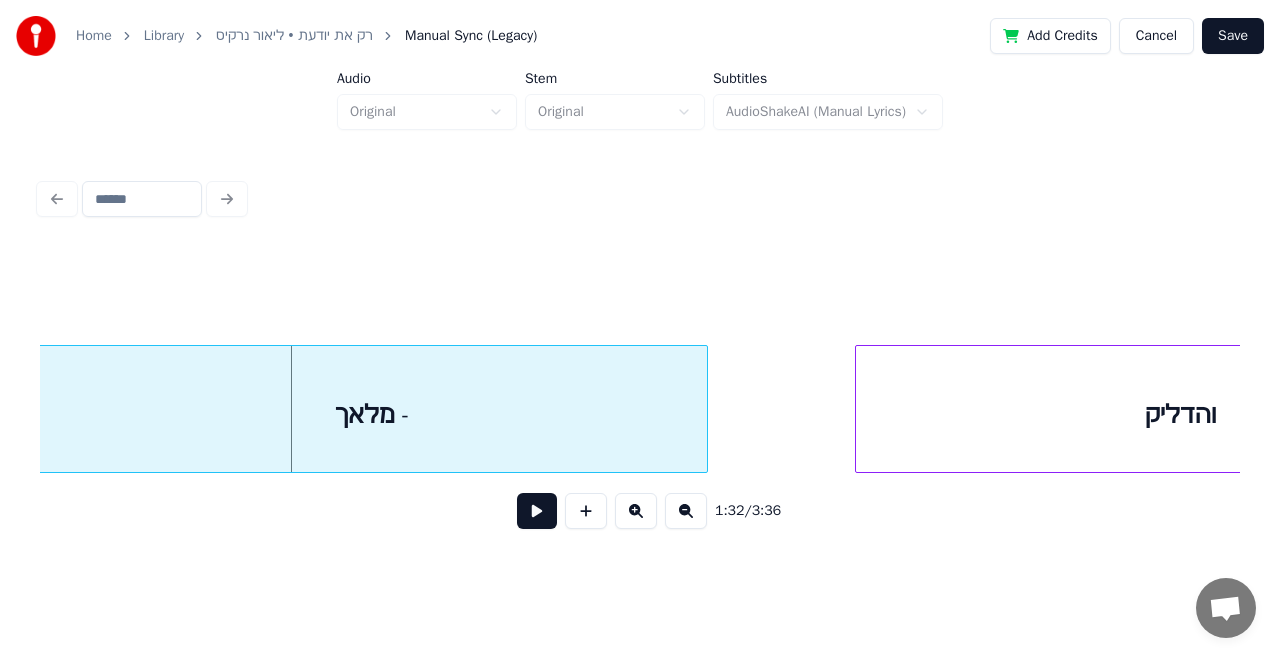 click on "מלאך -" at bounding box center (372, 414) 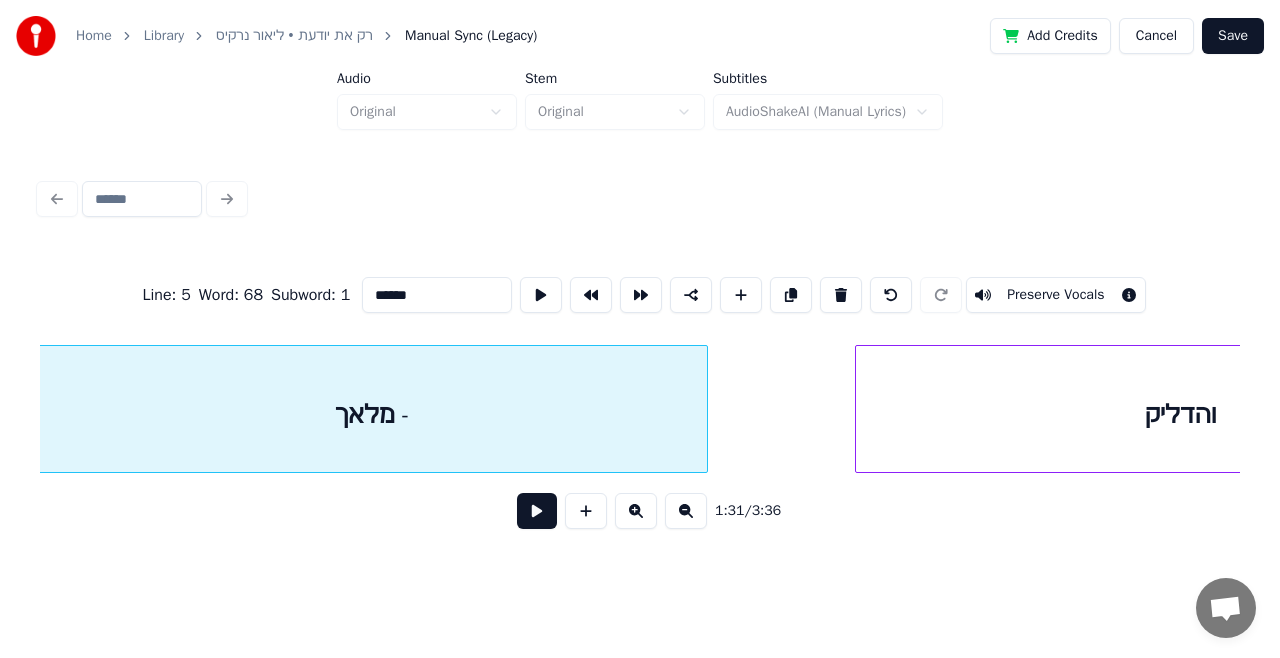 scroll, scrollTop: 0, scrollLeft: 32082, axis: horizontal 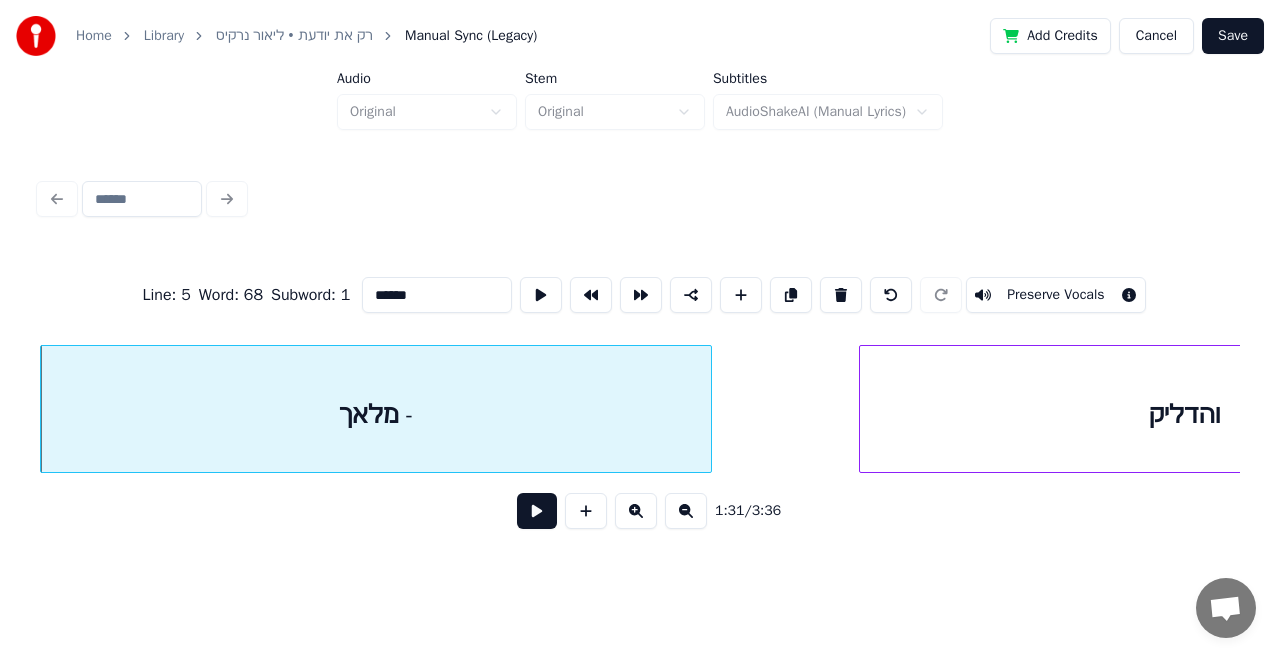 click on "******" at bounding box center (437, 295) 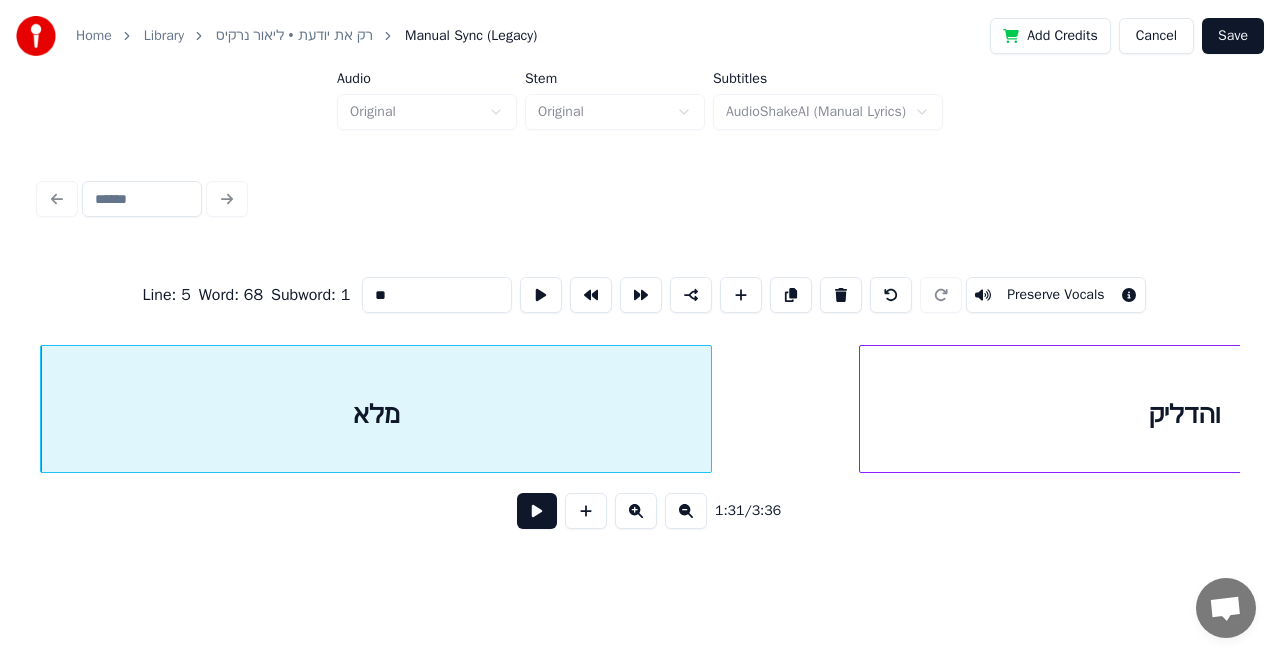 type on "*" 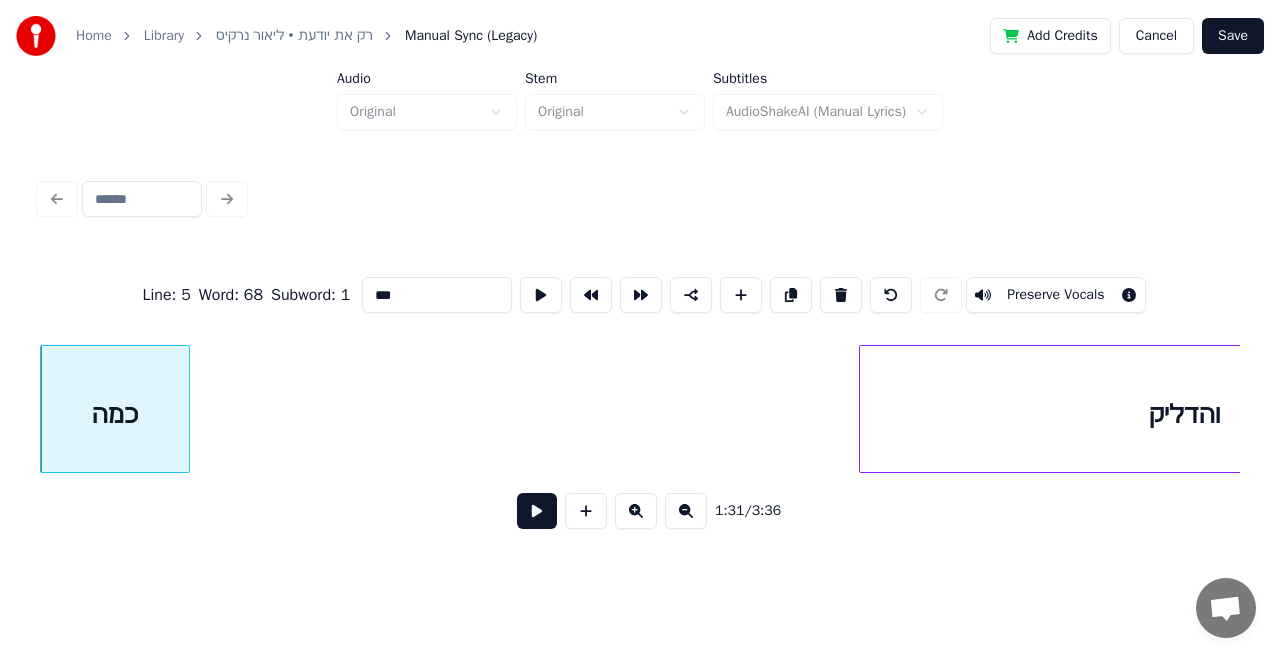 click at bounding box center (186, 409) 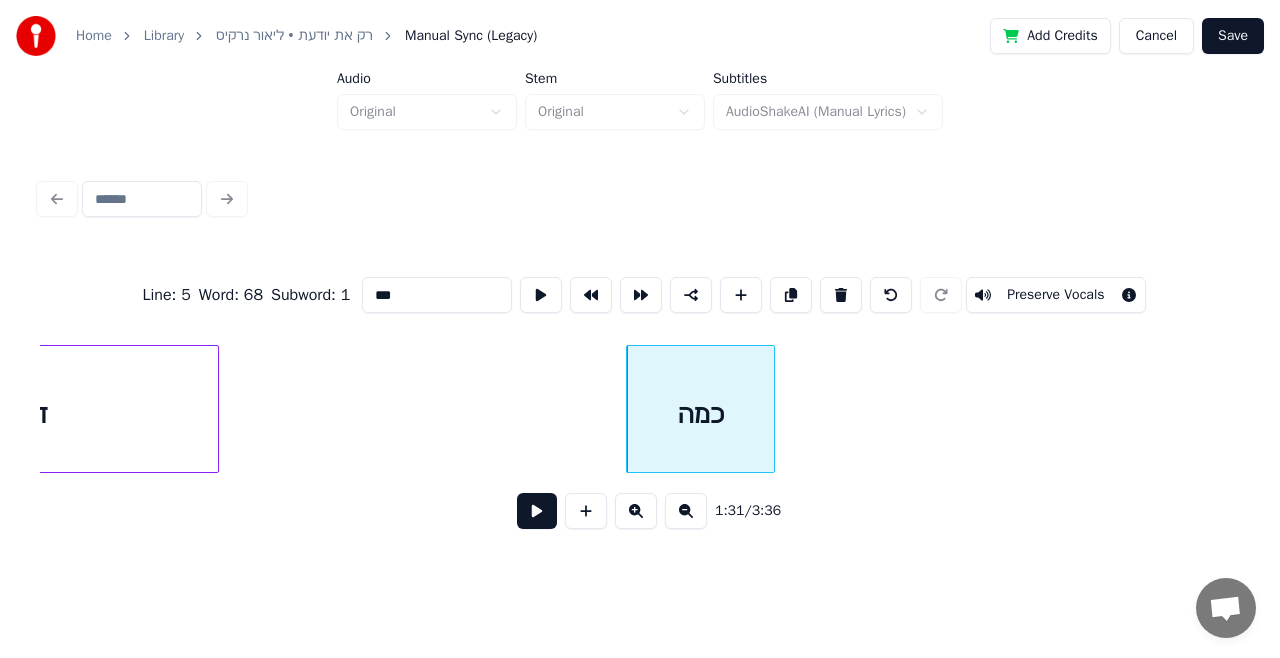 click on "דבר" at bounding box center [25, 414] 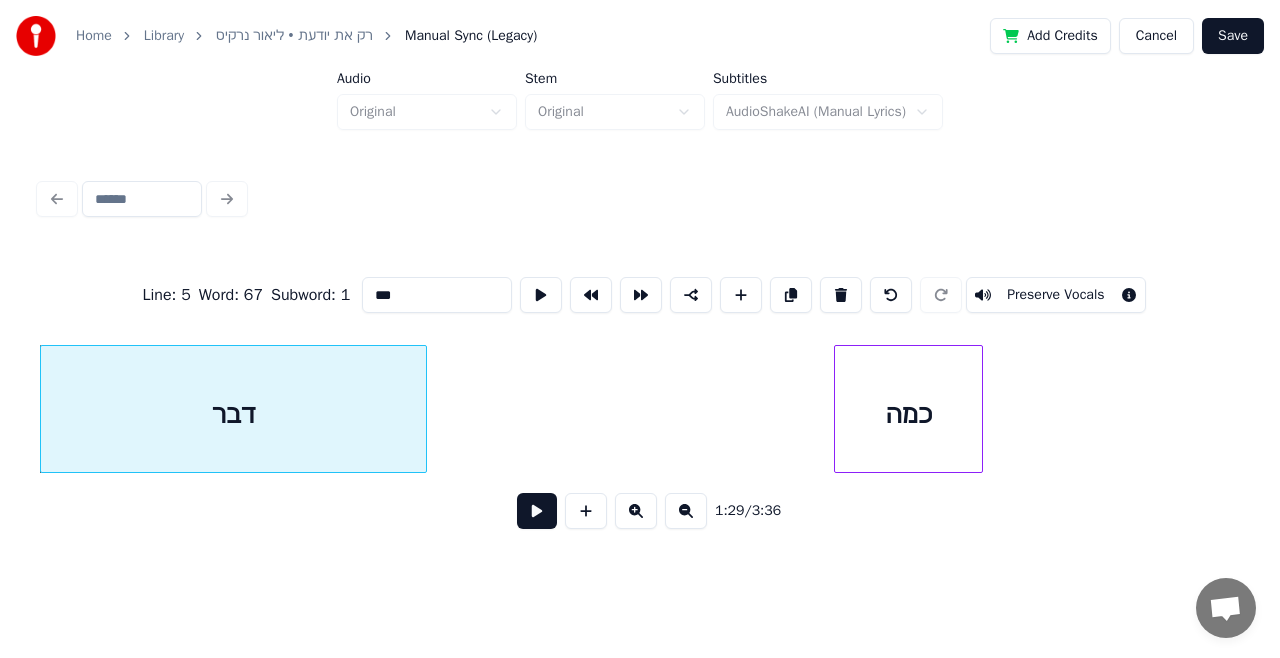 type on "***" 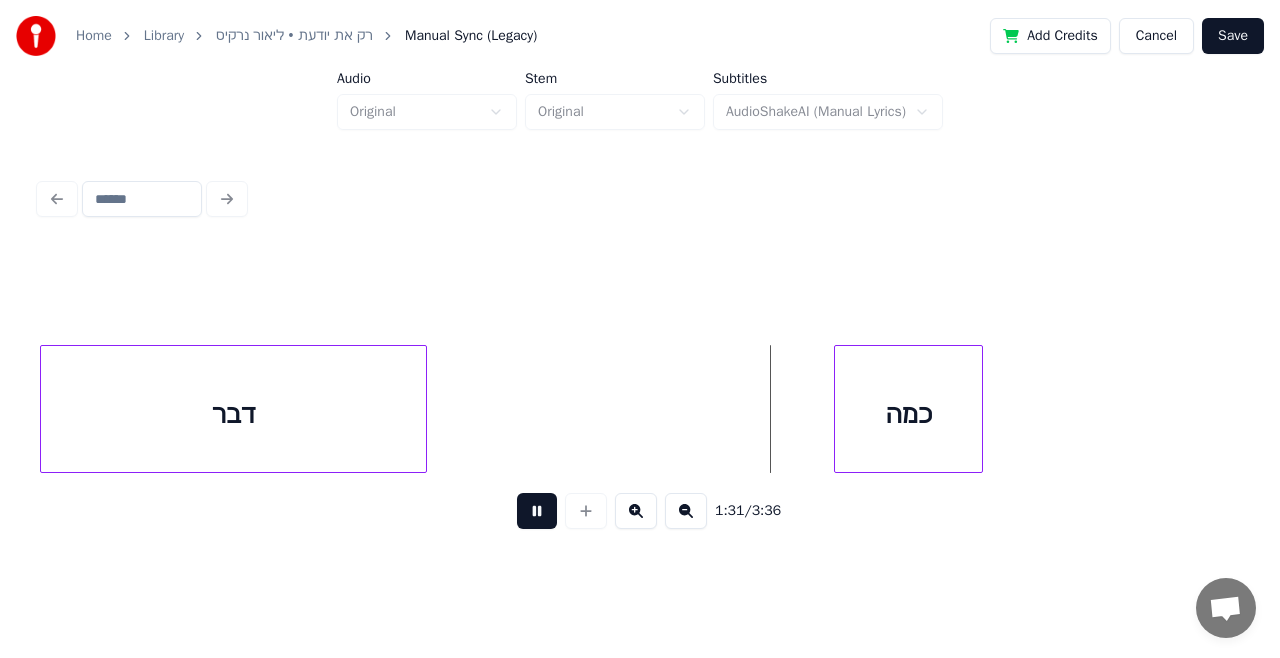 click at bounding box center (537, 511) 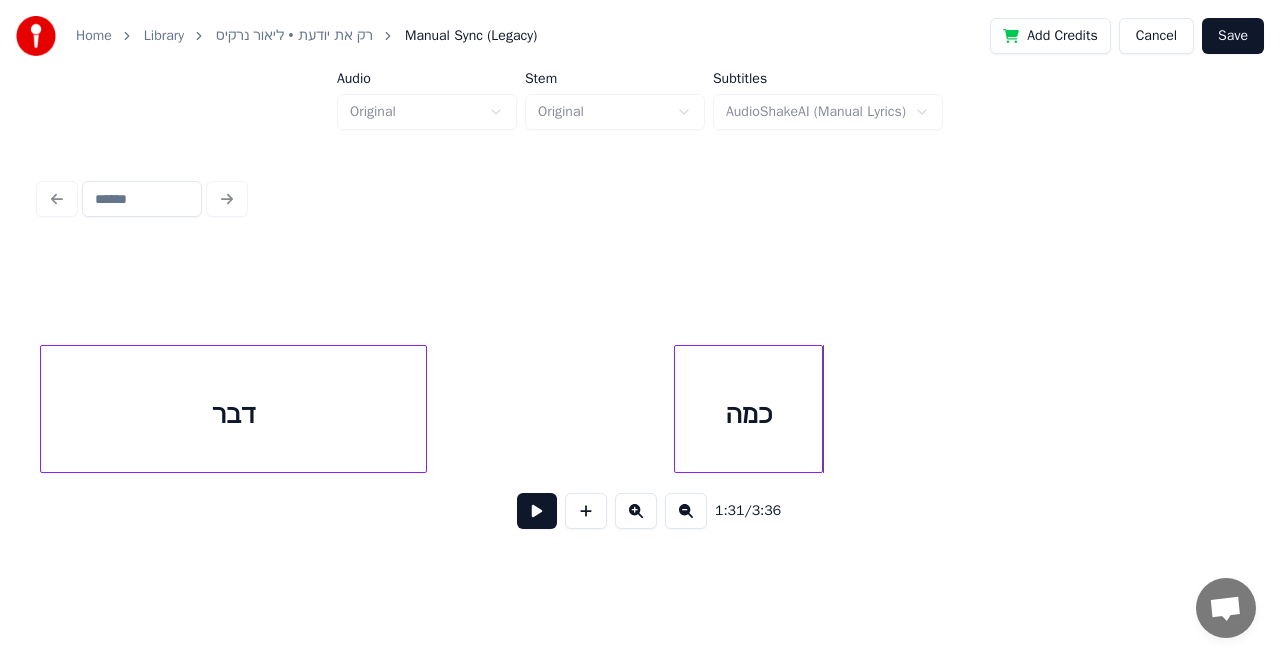 click on "כמה" at bounding box center (748, 414) 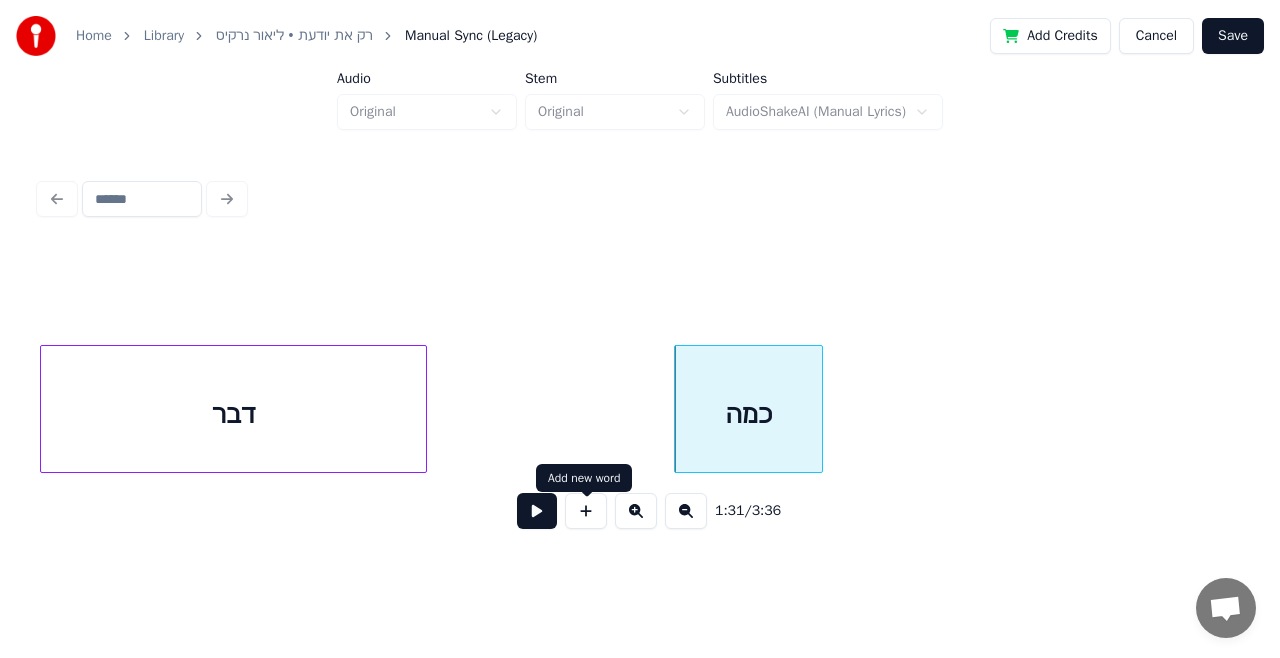 click at bounding box center [586, 511] 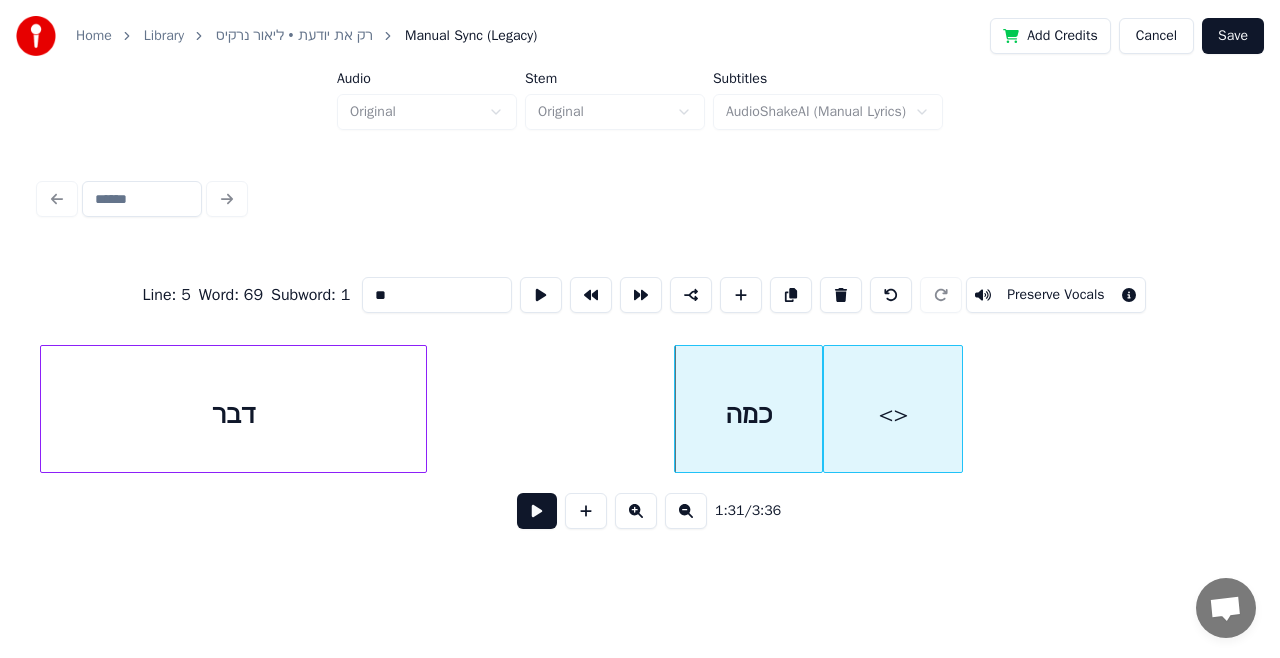 click on "<>" at bounding box center (893, 414) 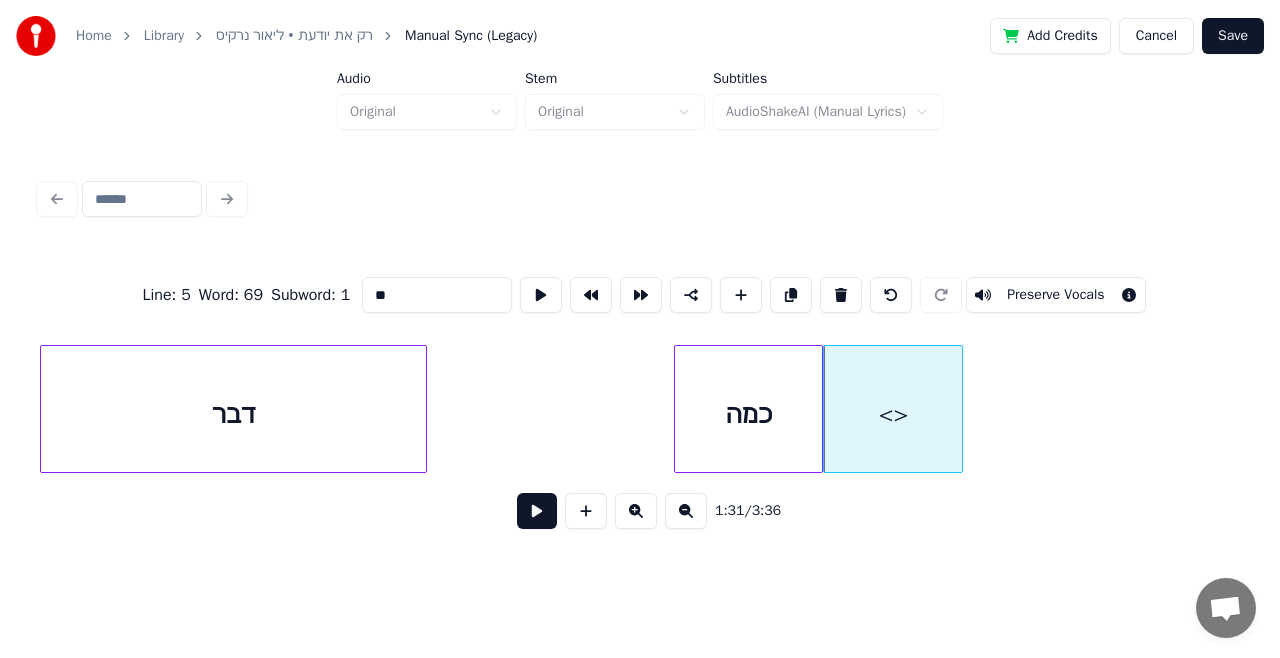 click on "**" at bounding box center [437, 295] 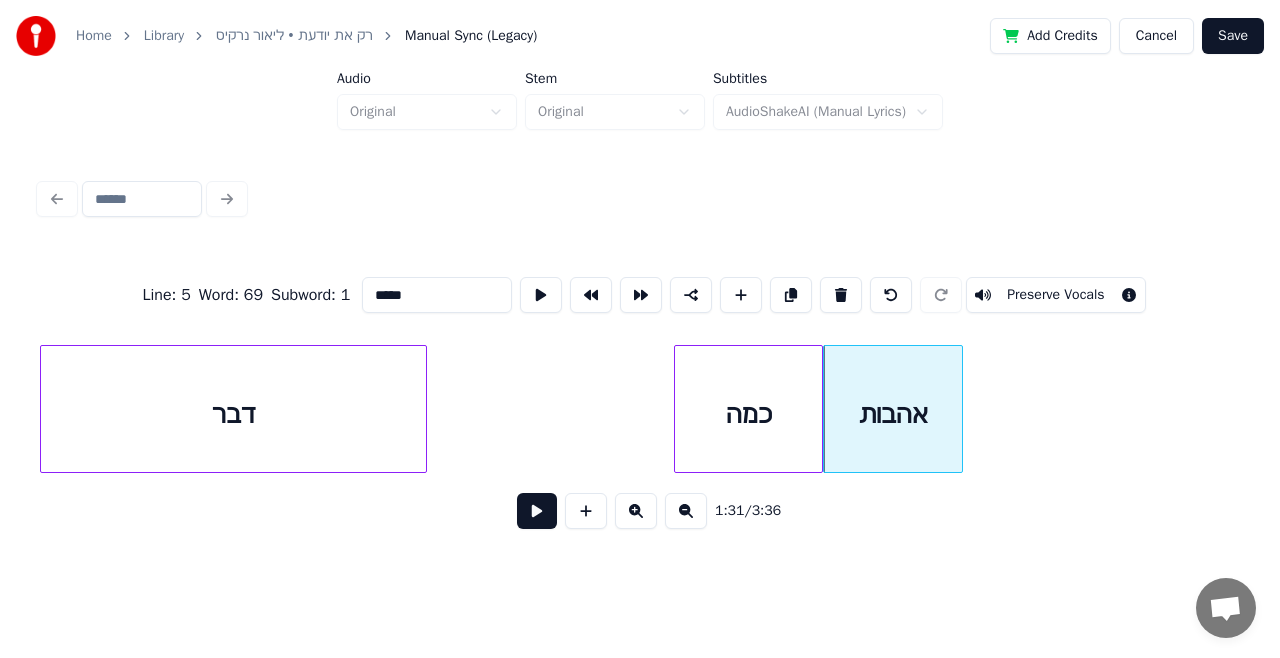 click on "דבר" at bounding box center (233, 414) 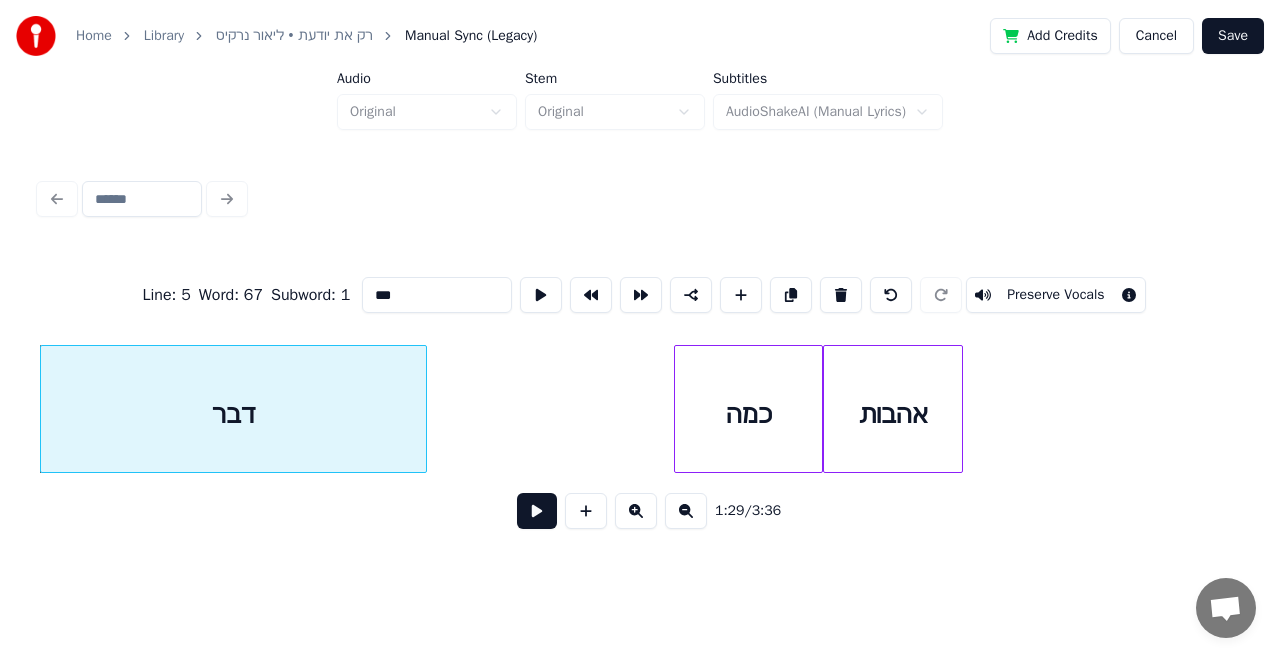 click at bounding box center (537, 511) 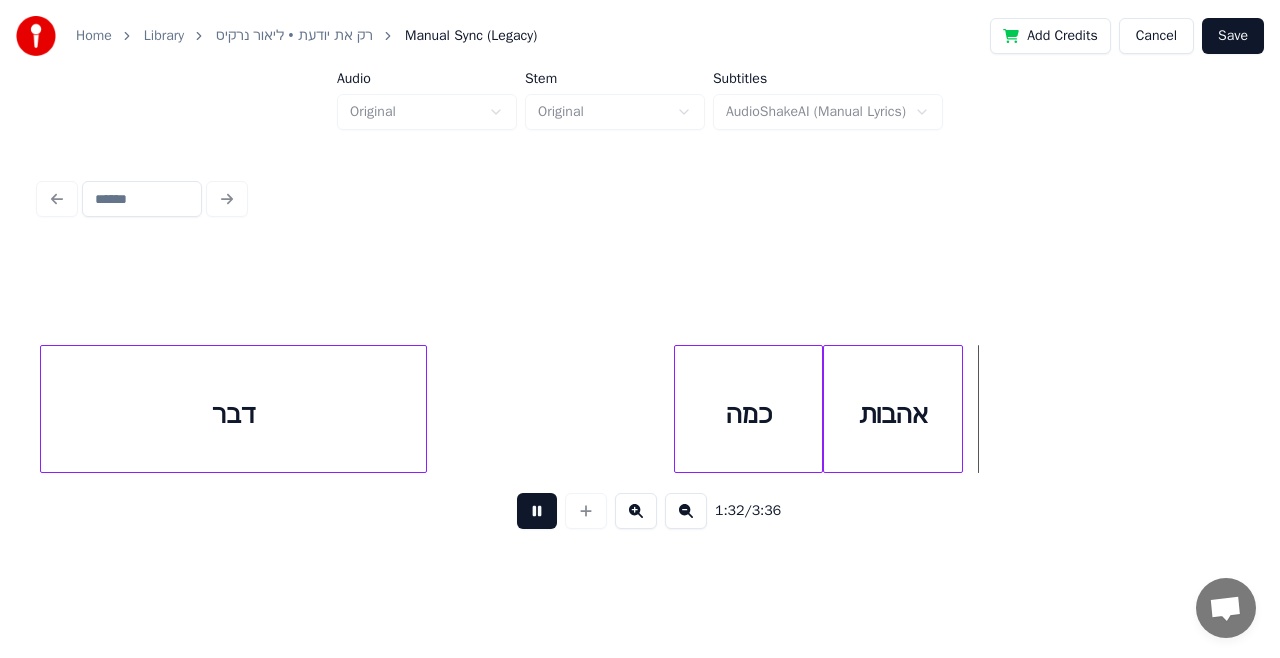 click at bounding box center [537, 511] 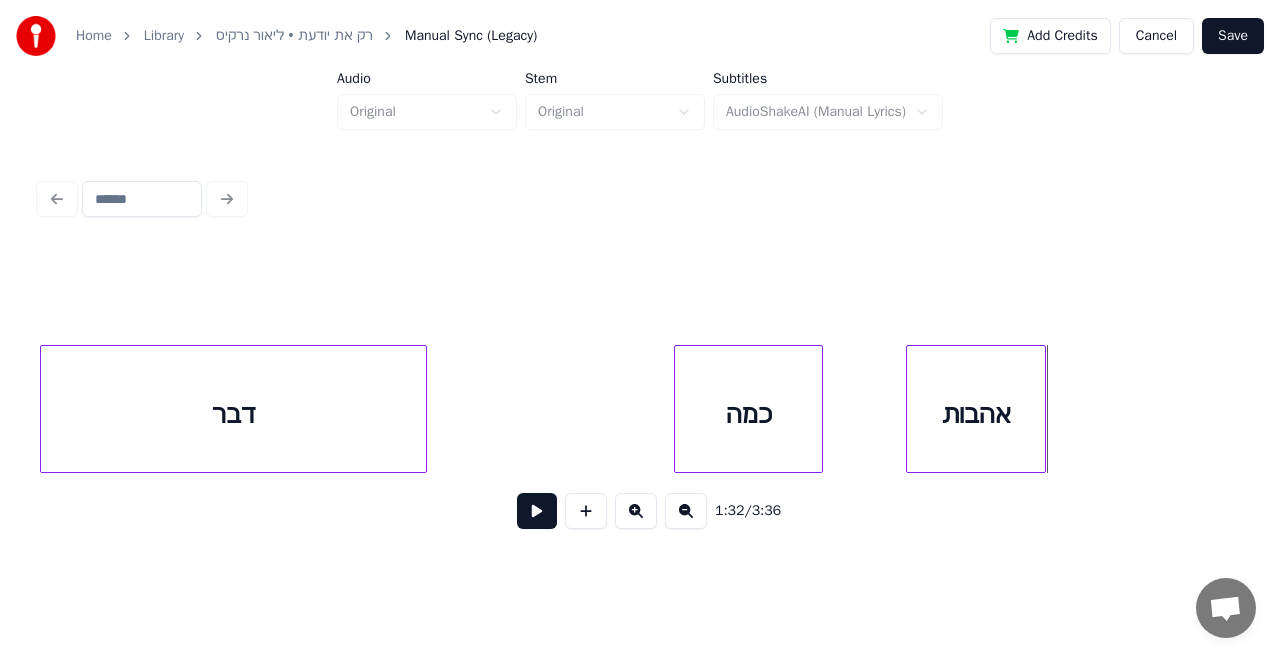 click on "אהבות" at bounding box center (976, 414) 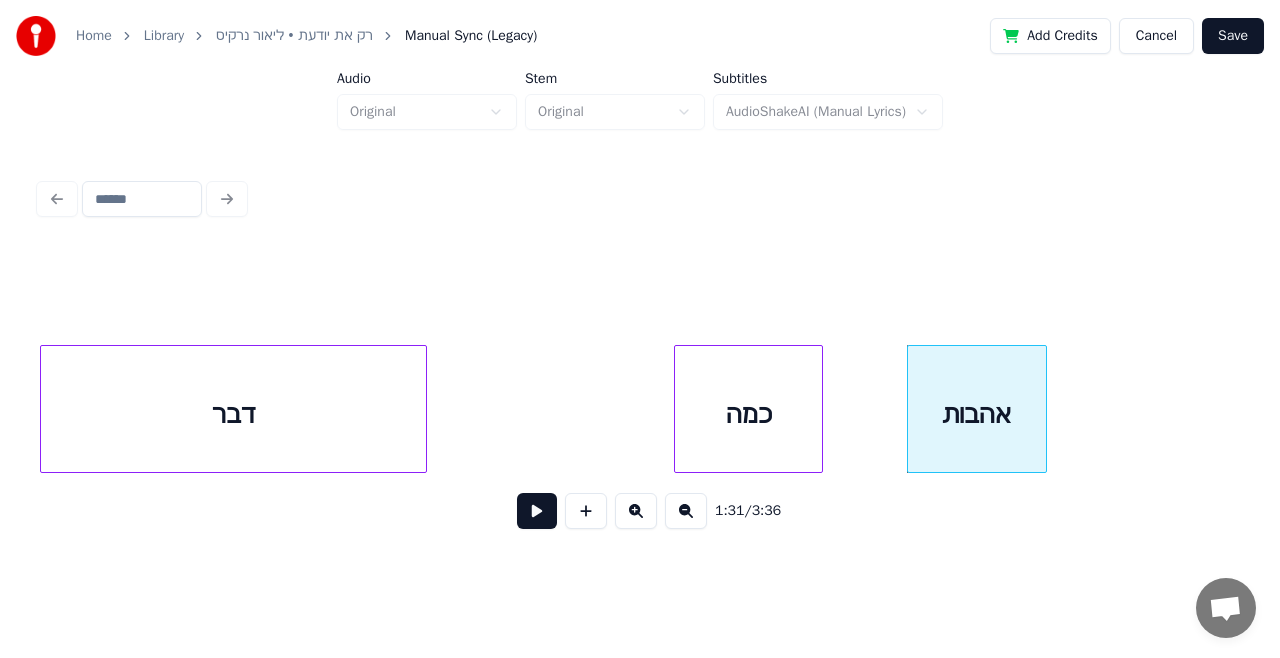 click on "כמה" at bounding box center (748, 414) 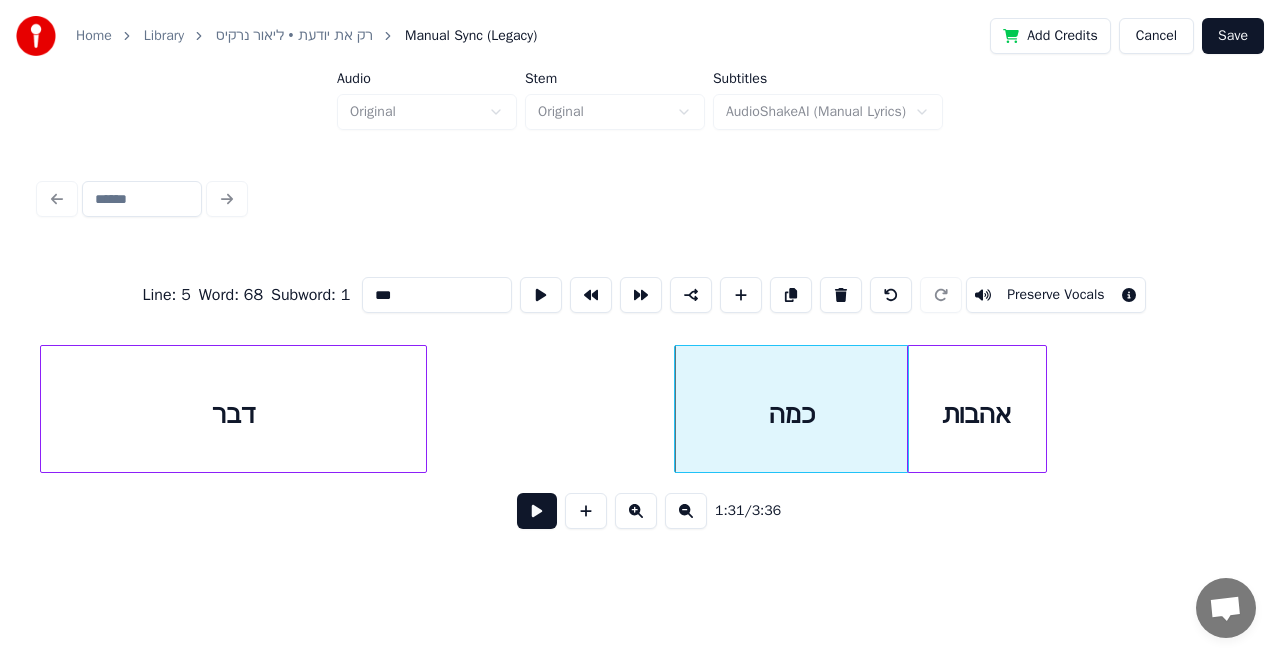 click at bounding box center [905, 409] 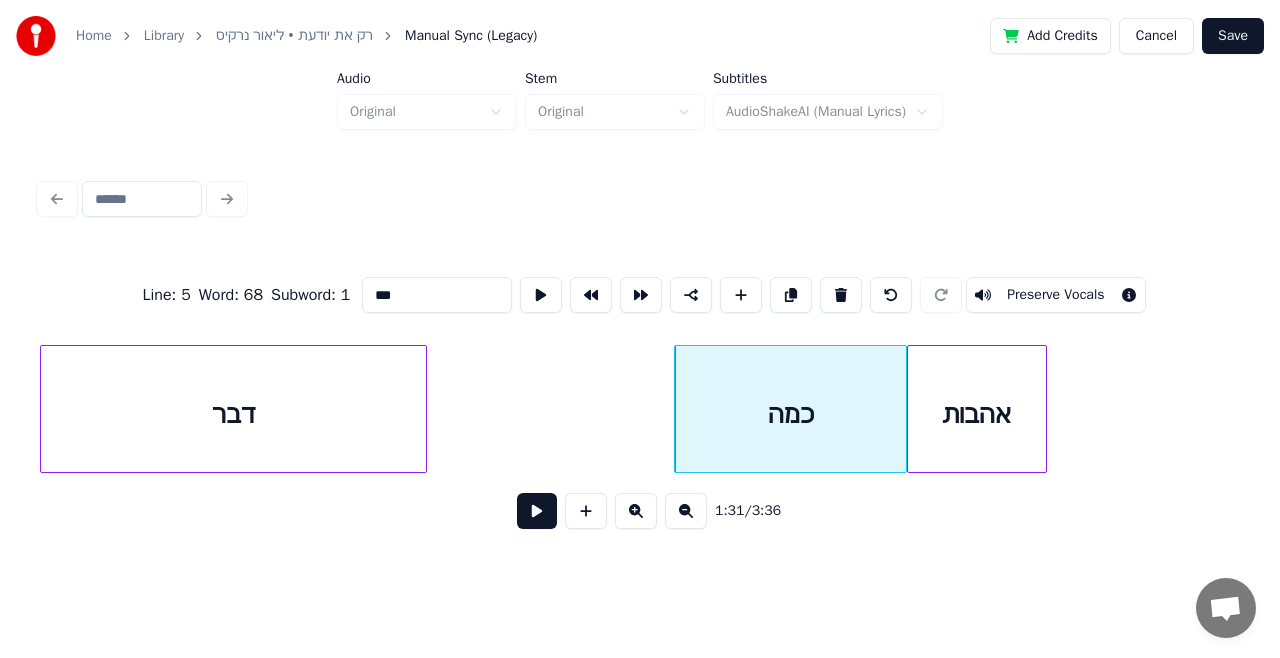 click on "דבר" at bounding box center [233, 414] 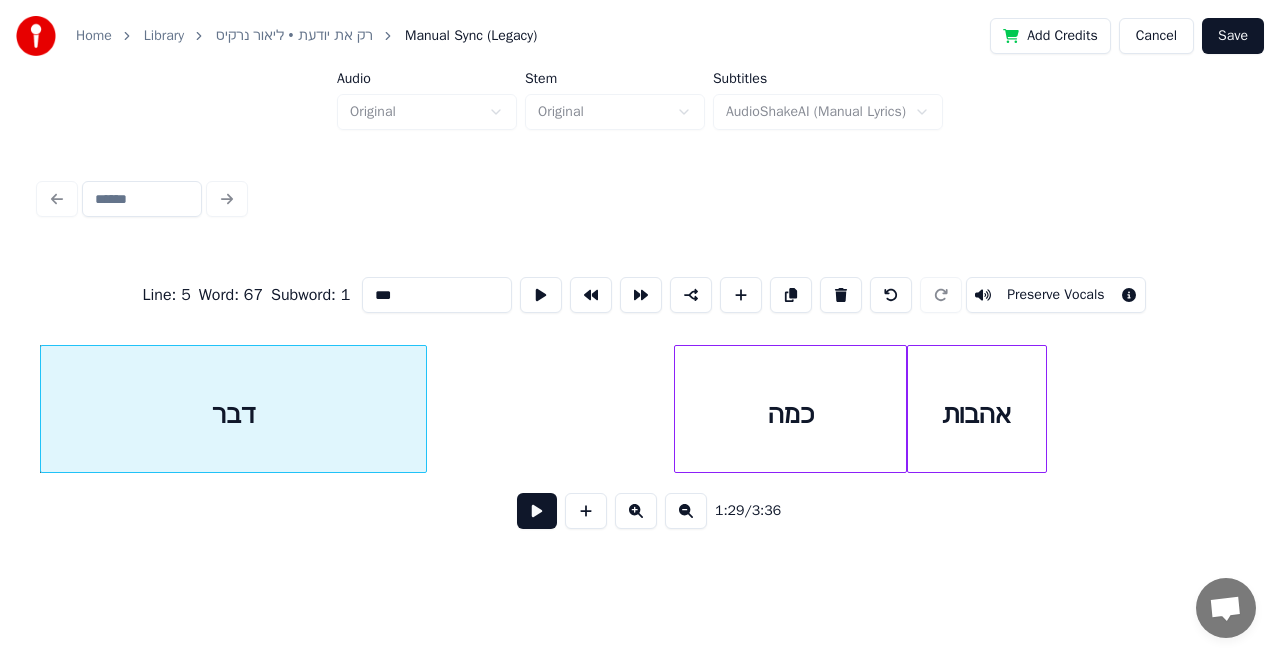 click at bounding box center [537, 511] 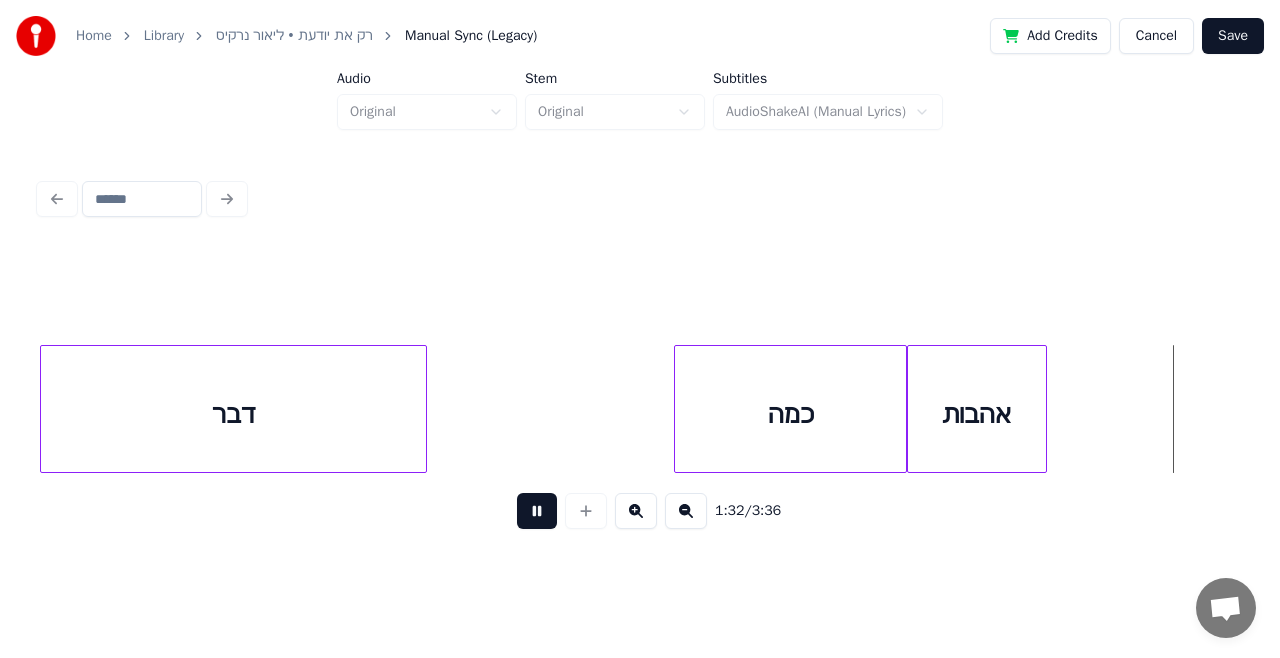click at bounding box center [537, 511] 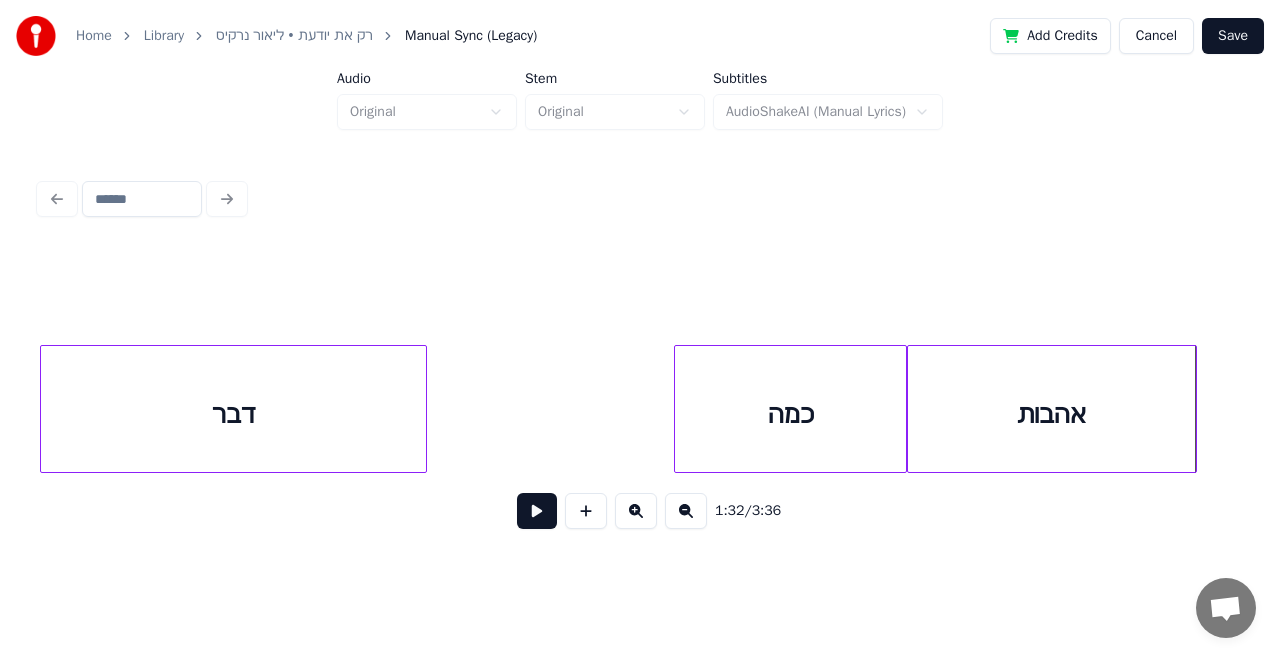 click at bounding box center [1193, 409] 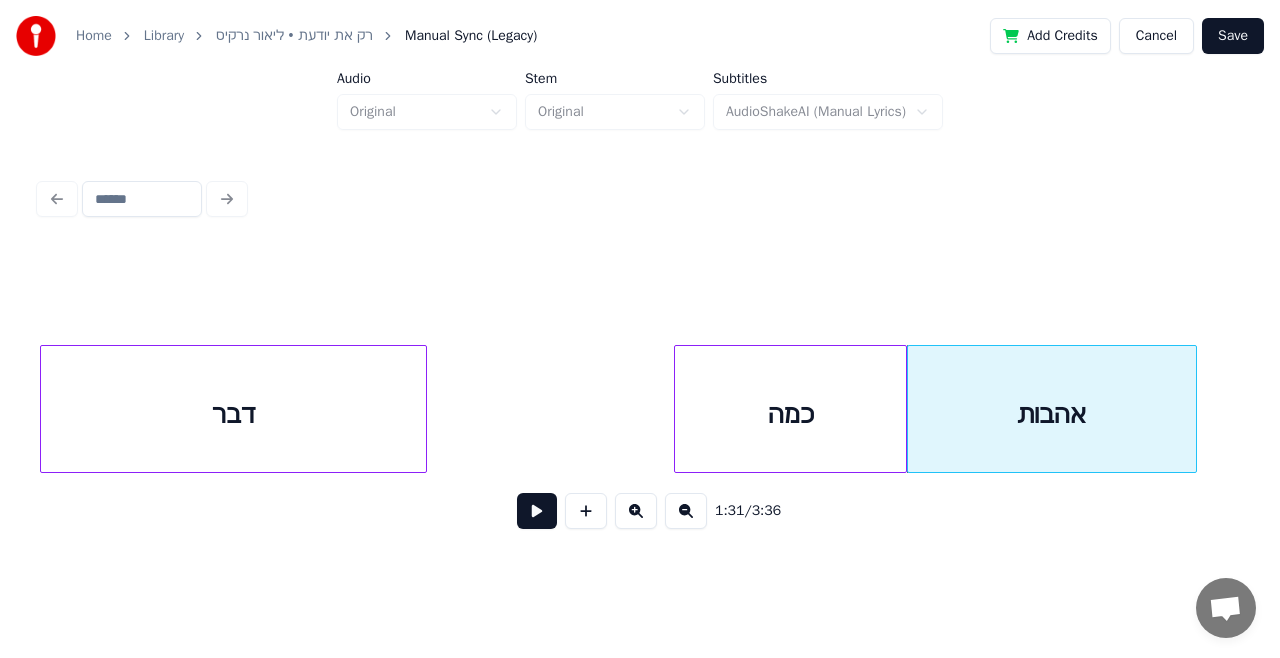 click on "דבר" at bounding box center [233, 414] 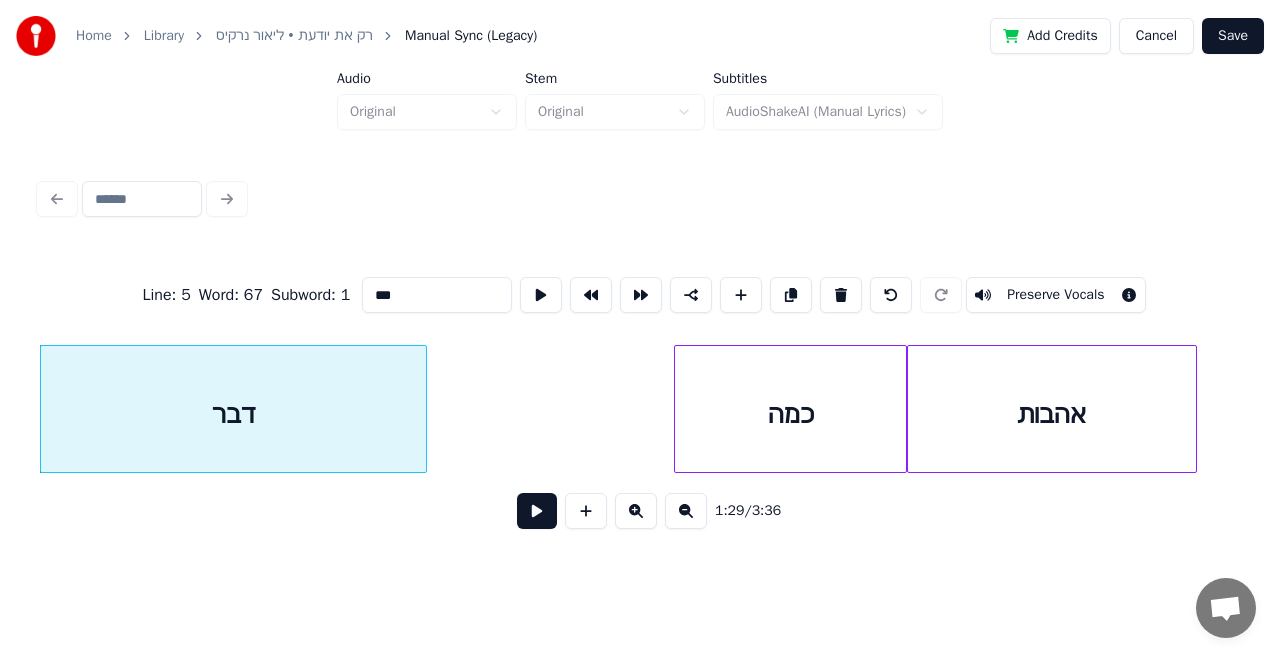 click at bounding box center [537, 511] 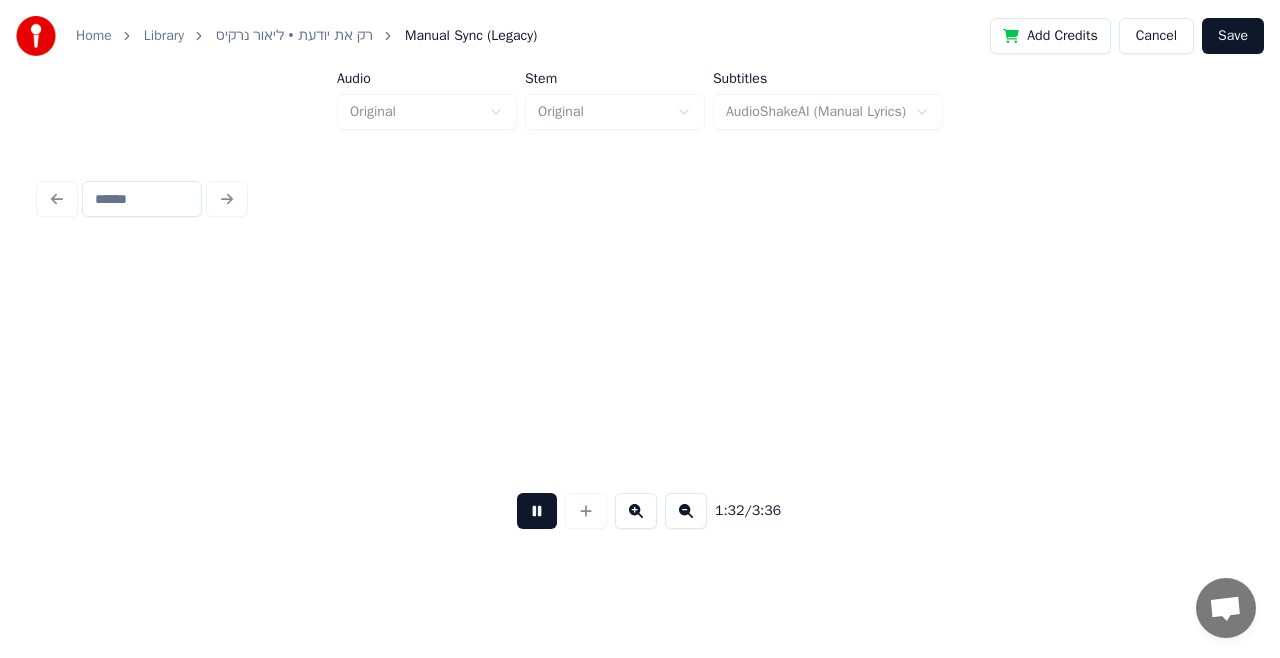 scroll, scrollTop: 0, scrollLeft: 32490, axis: horizontal 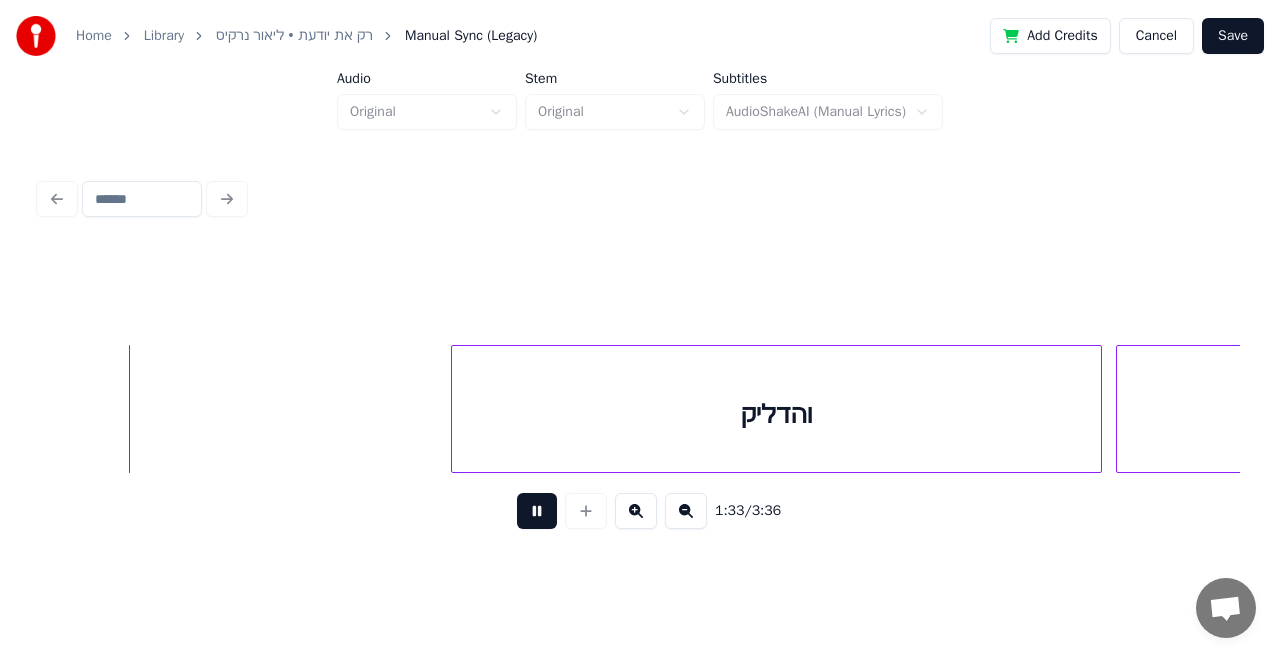 click at bounding box center [537, 511] 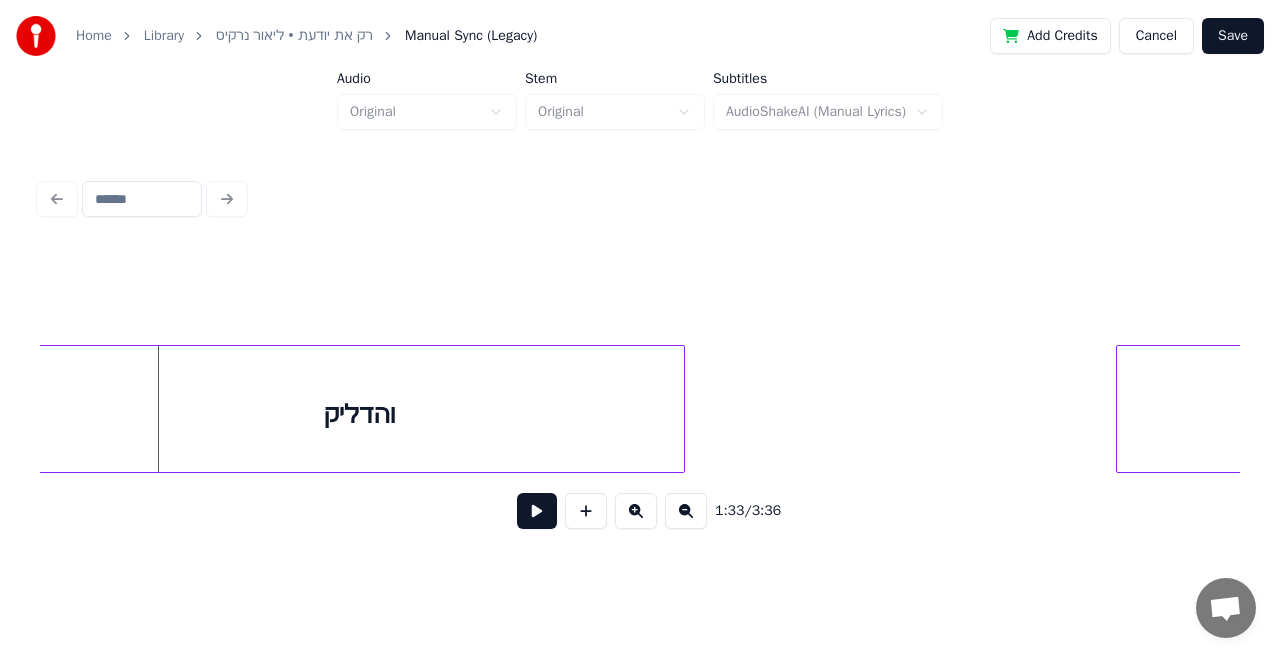 scroll, scrollTop: 0, scrollLeft: 32477, axis: horizontal 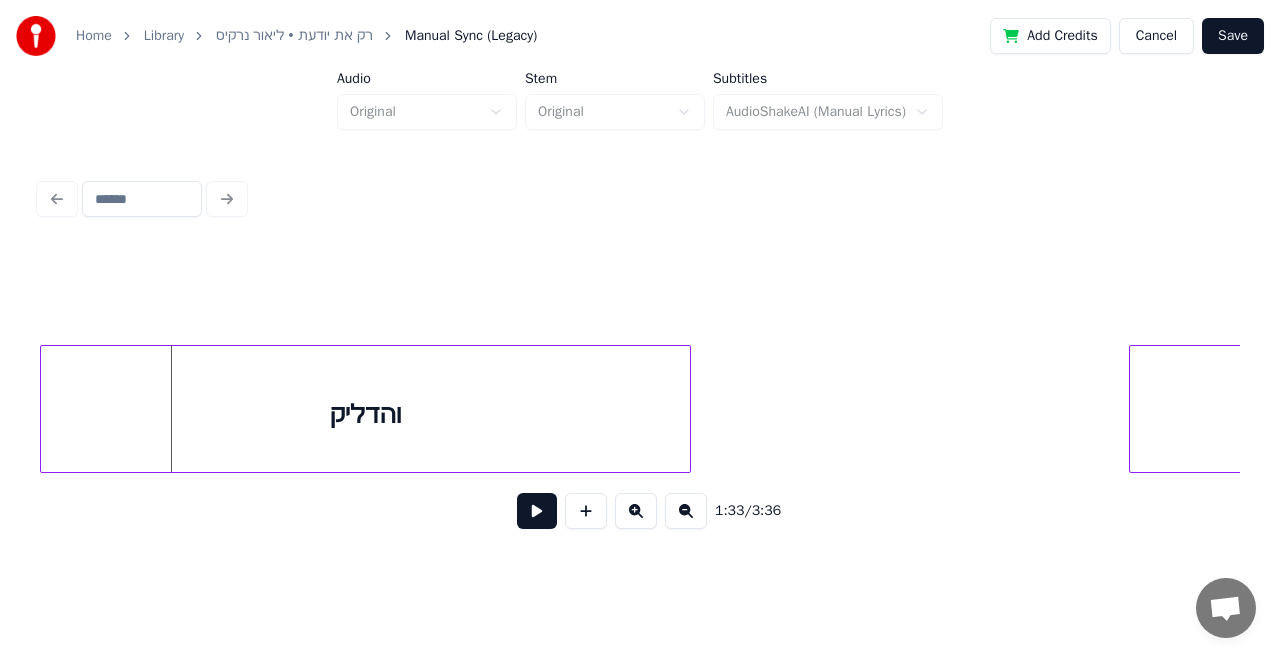 click on "והדליק" at bounding box center (365, 414) 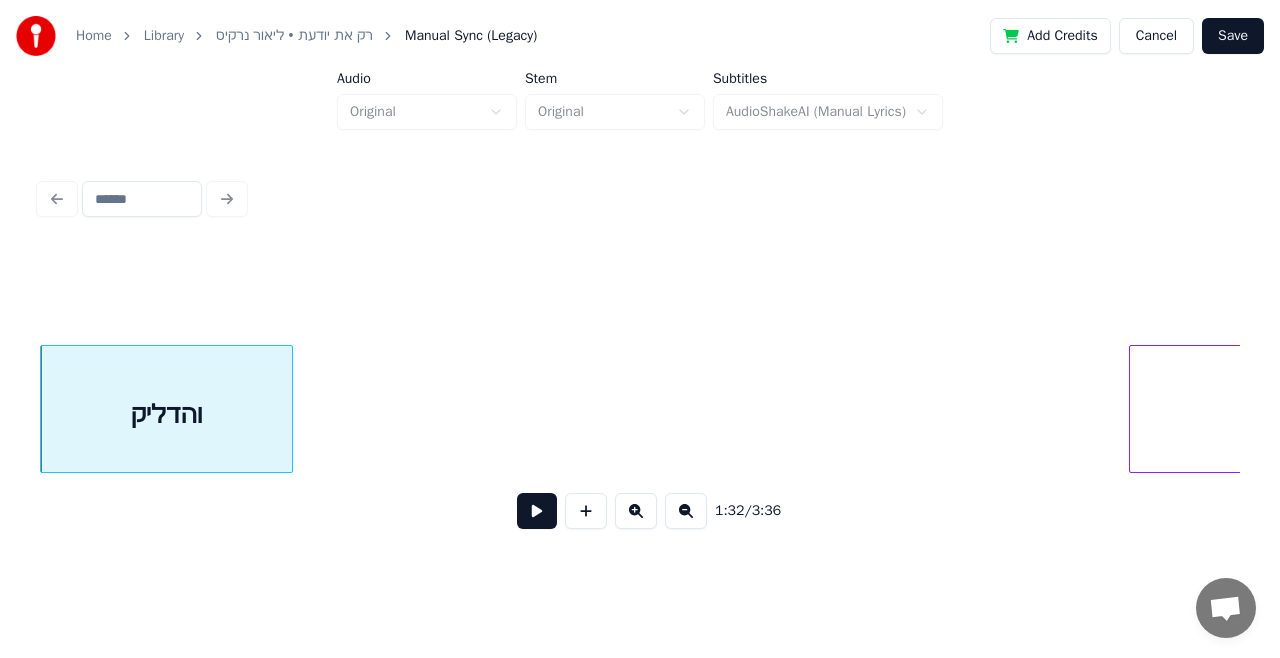 click at bounding box center [289, 409] 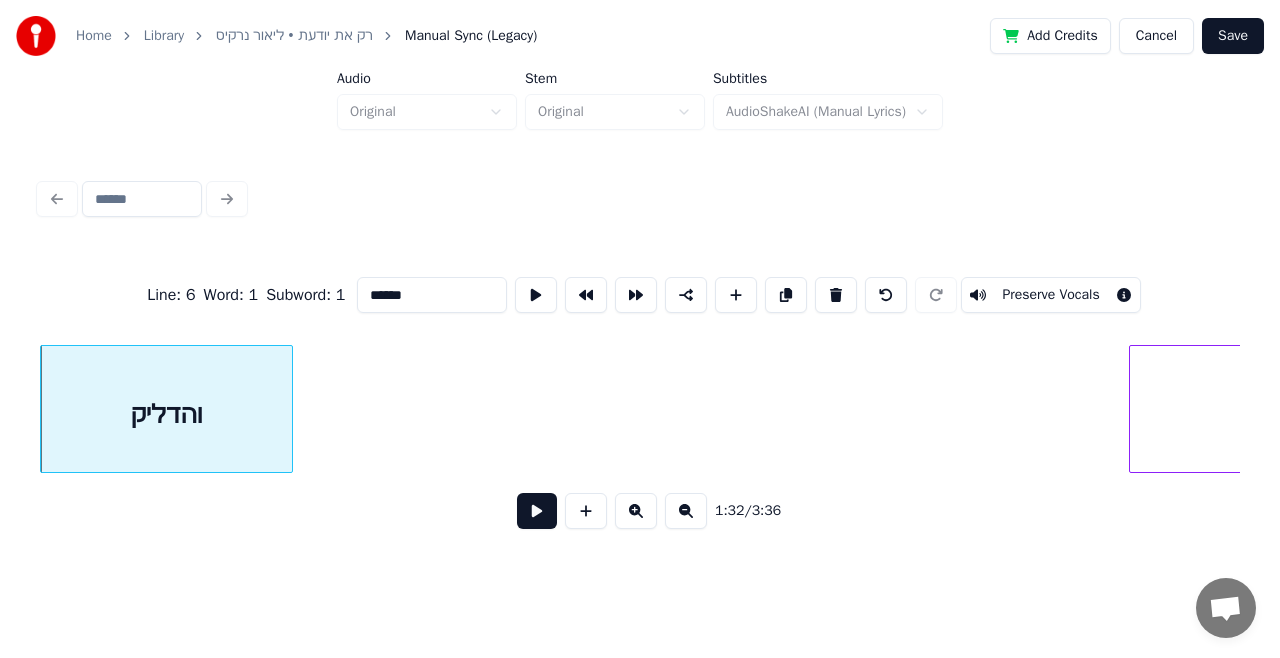 click on "******" at bounding box center [432, 295] 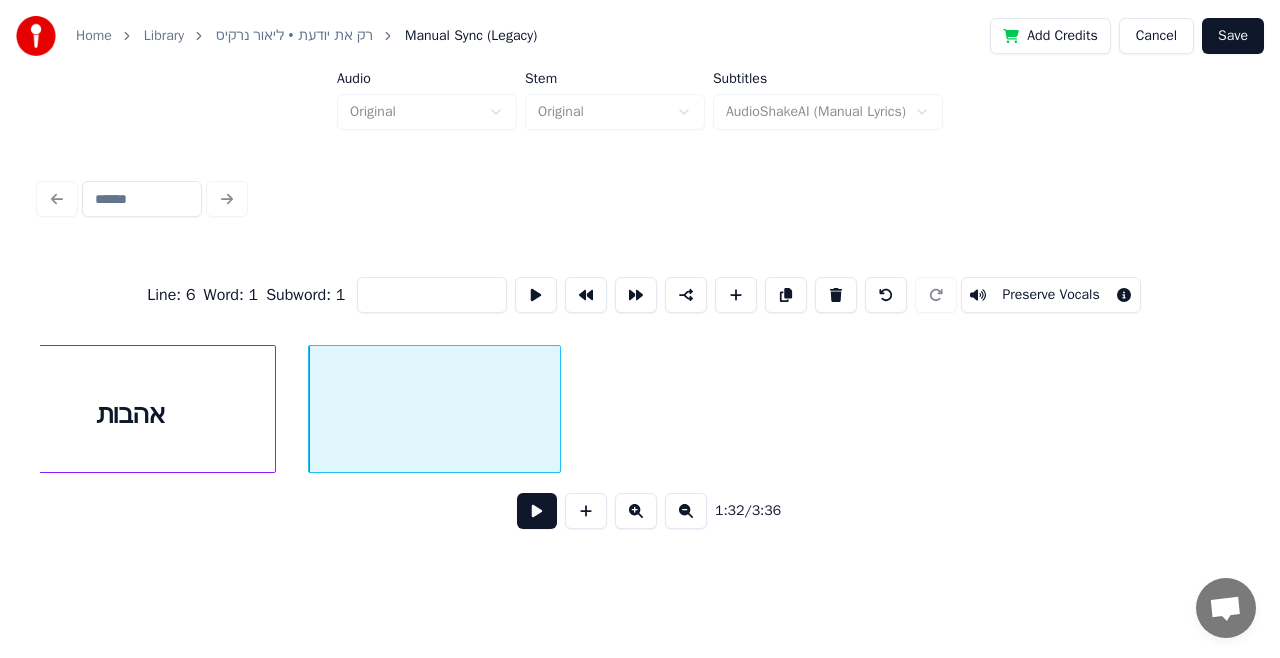 scroll, scrollTop: 0, scrollLeft: 32197, axis: horizontal 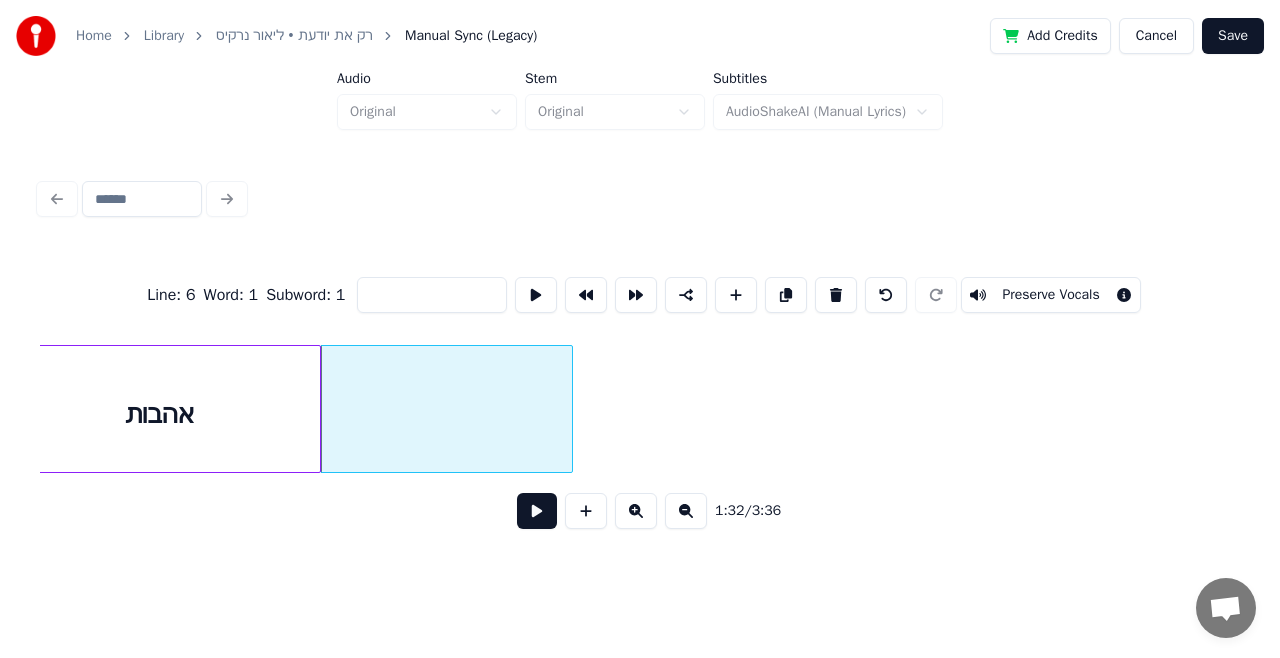 click at bounding box center [317, 409] 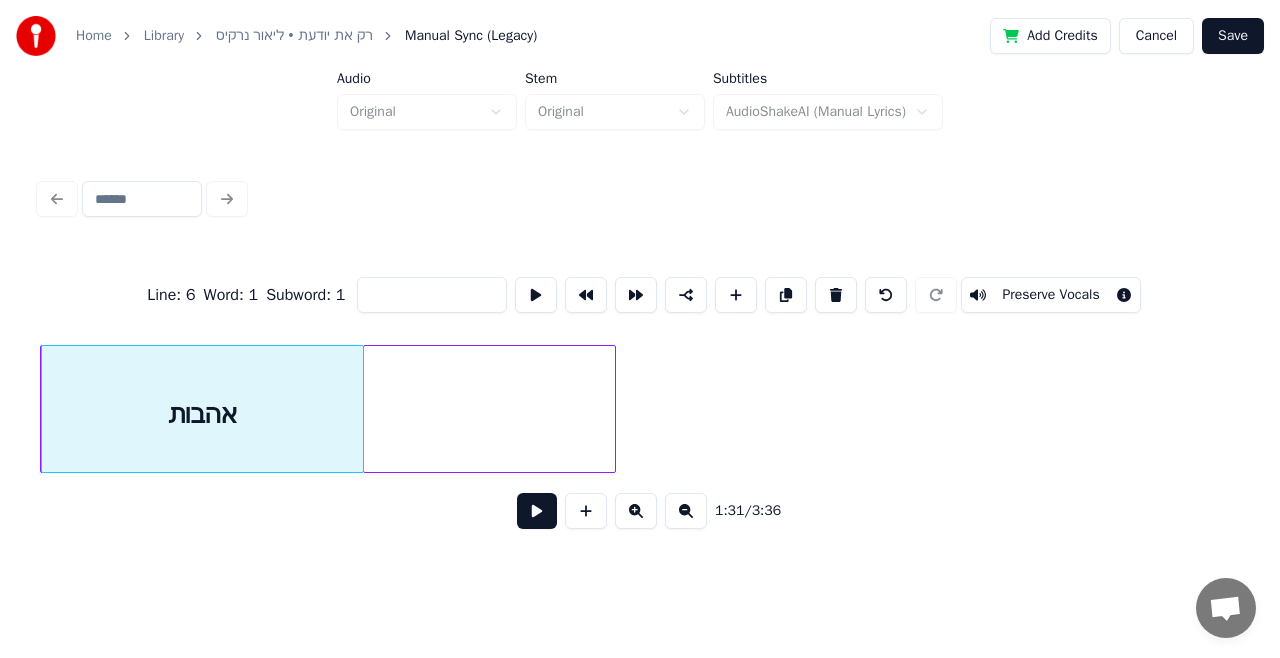 click on "אהבות" at bounding box center (202, 414) 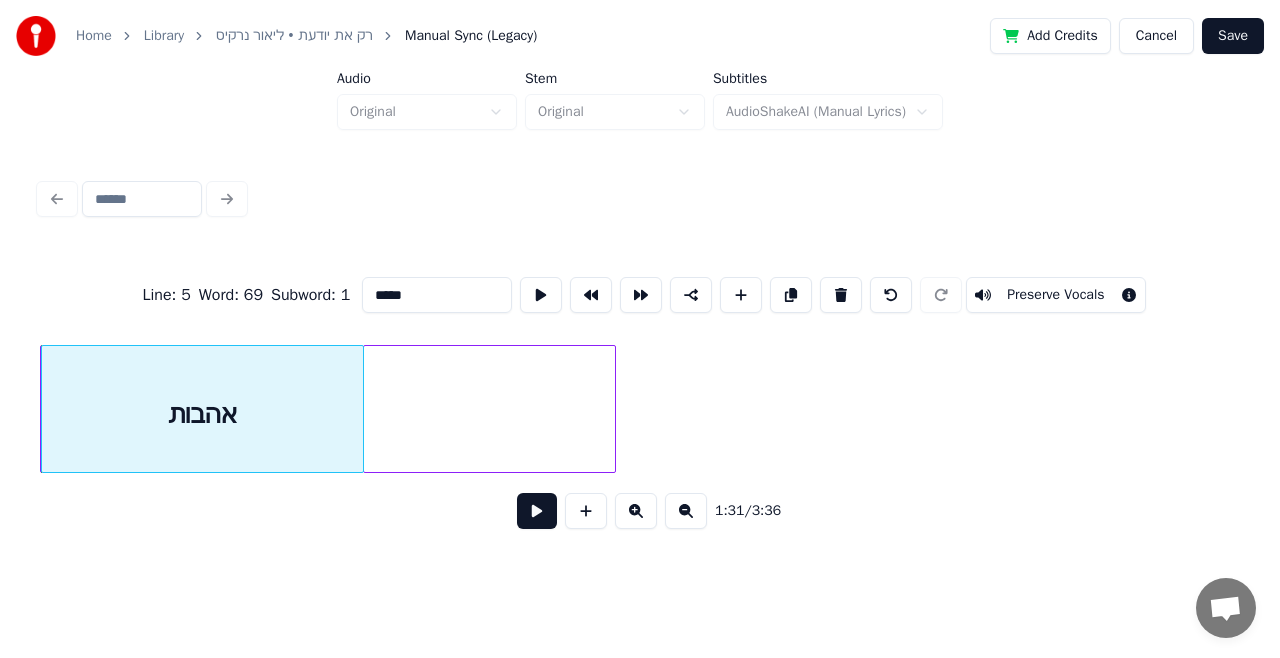click at bounding box center (537, 511) 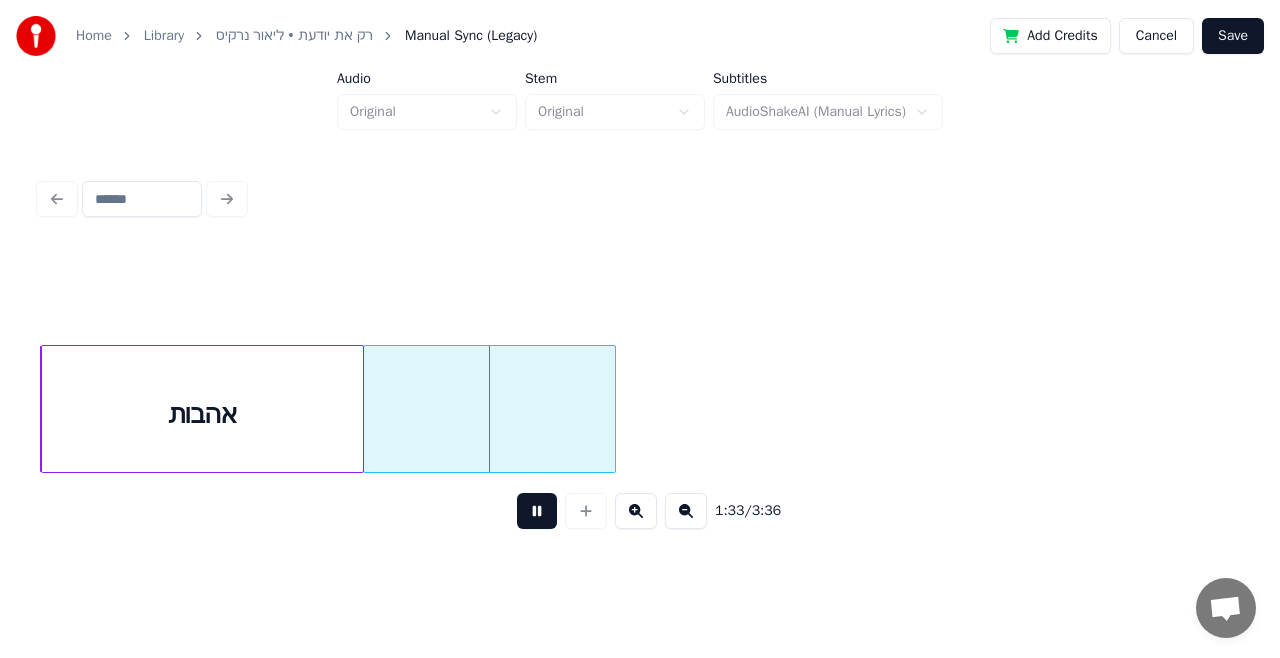 click at bounding box center (537, 511) 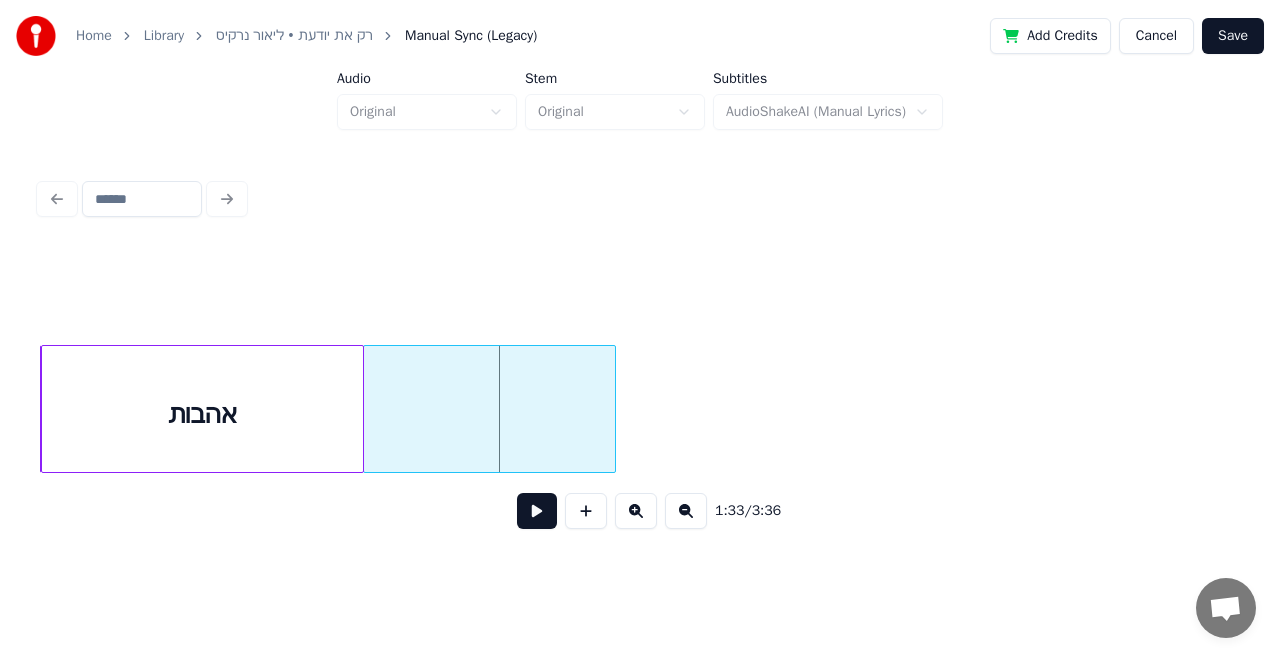 click at bounding box center [489, 414] 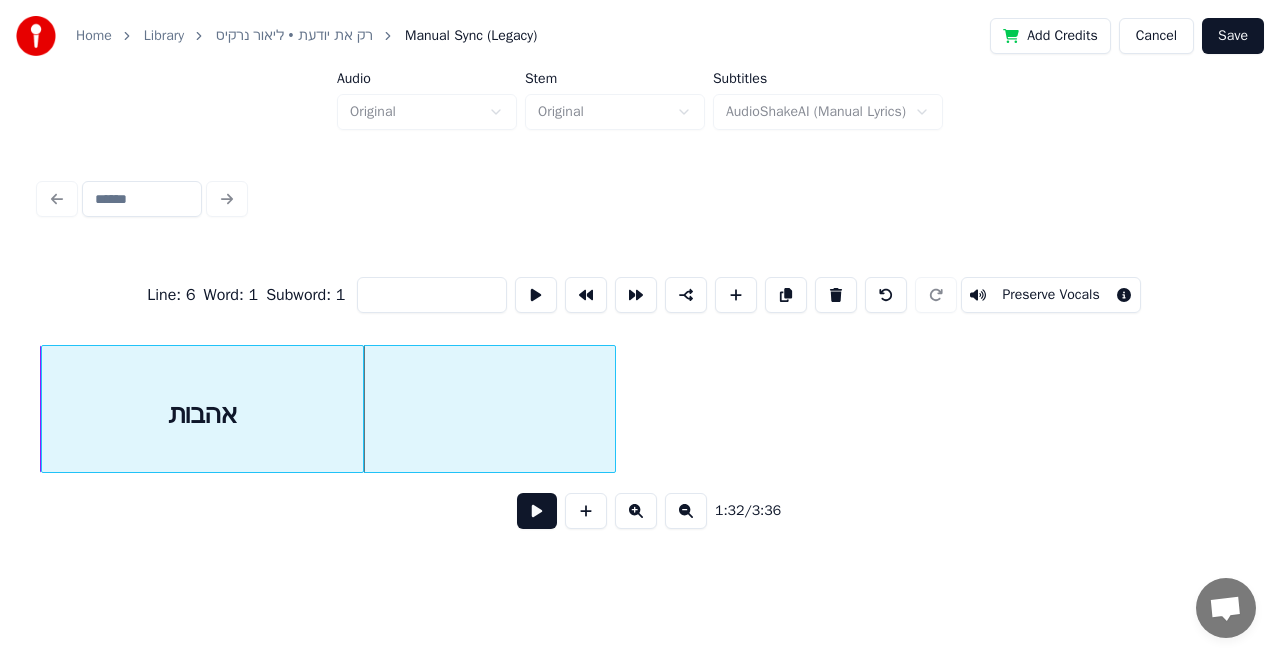 click at bounding box center (432, 295) 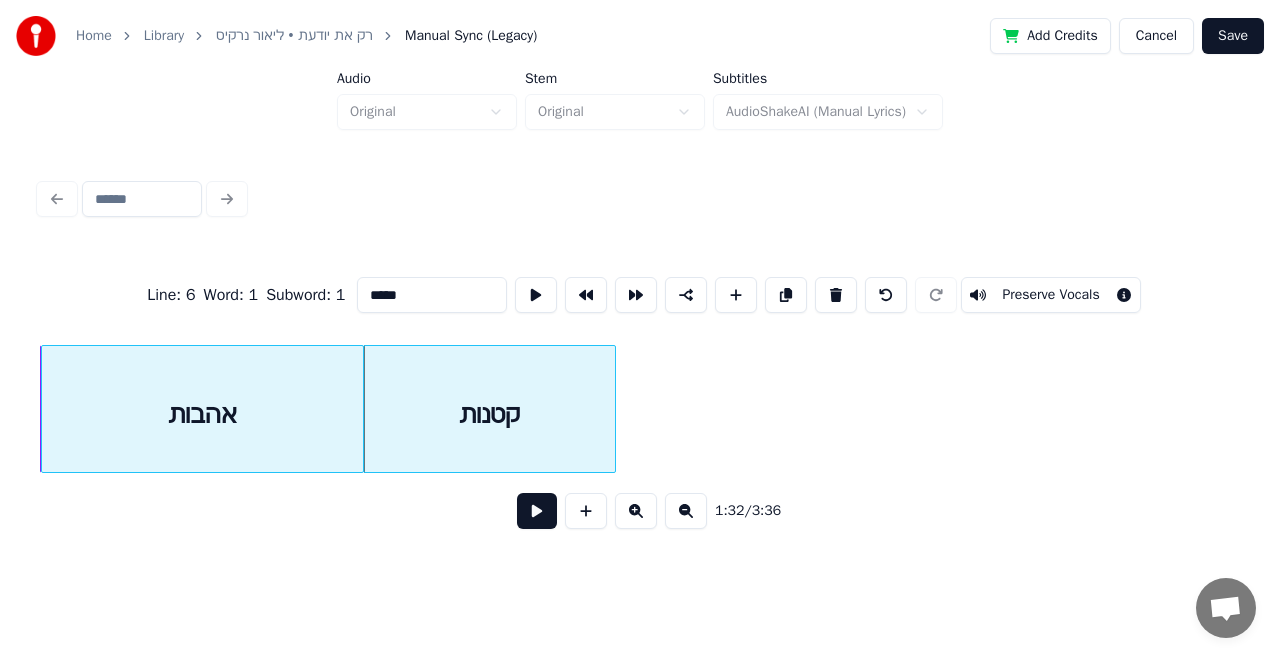 click on "אהבות" at bounding box center (202, 414) 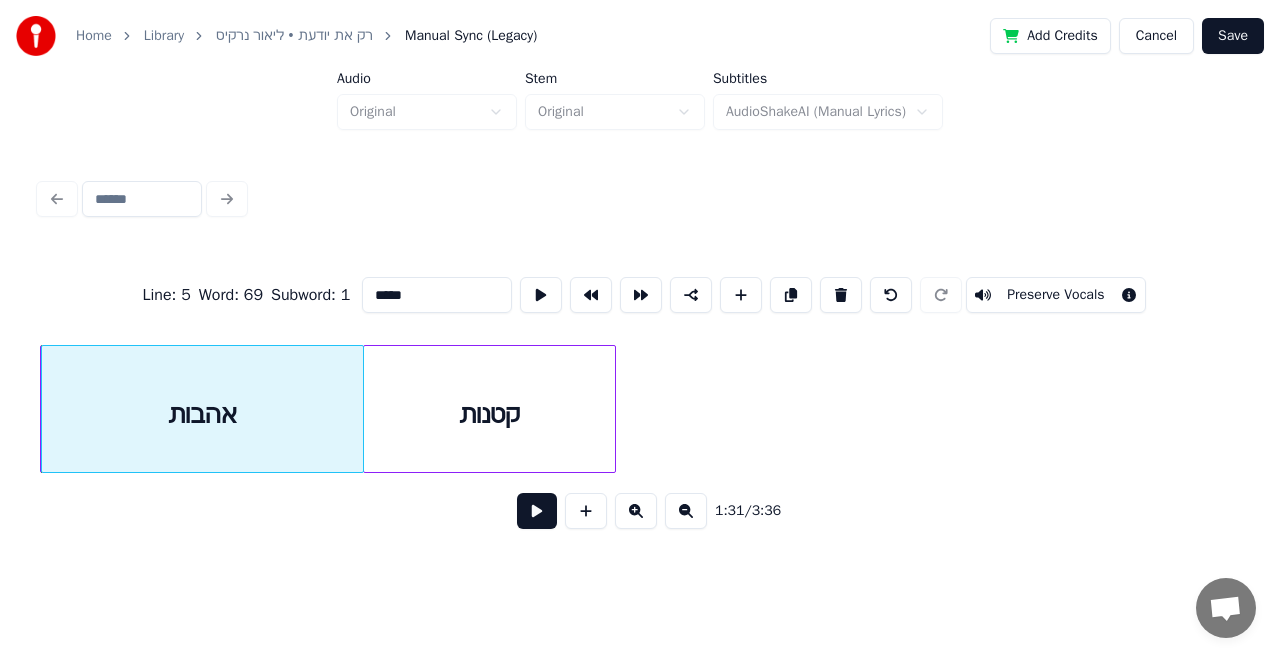 click on "1:31  /  3:36" at bounding box center (640, 511) 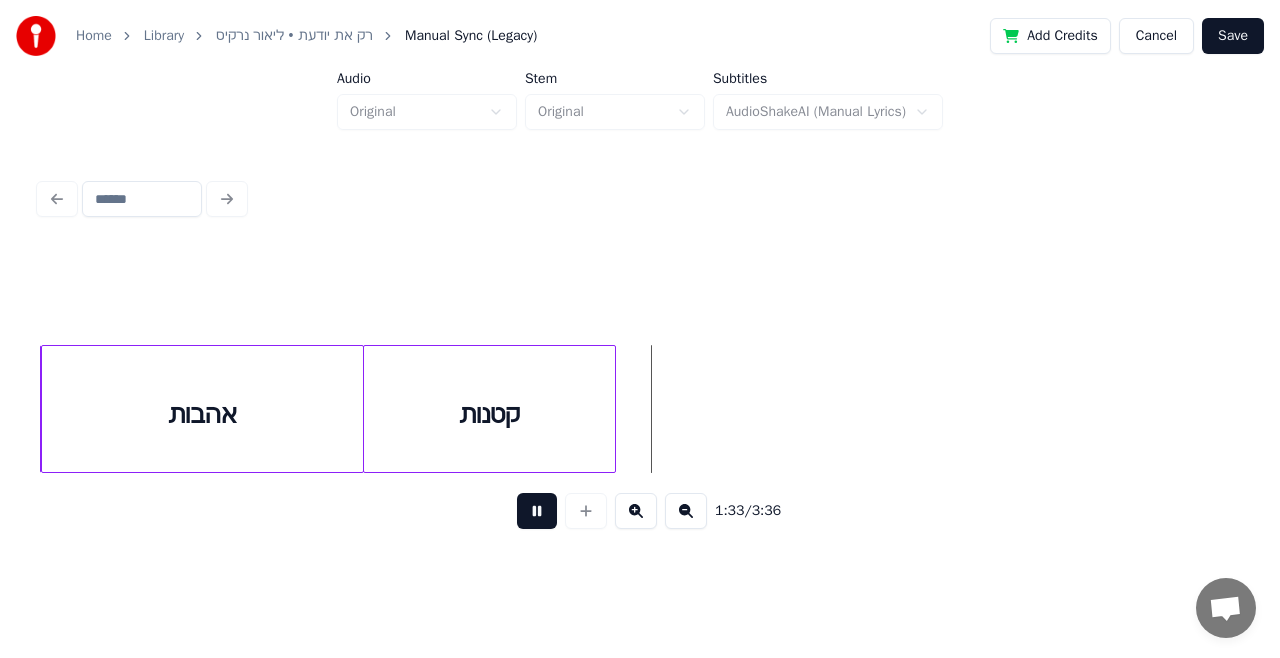 click at bounding box center (537, 511) 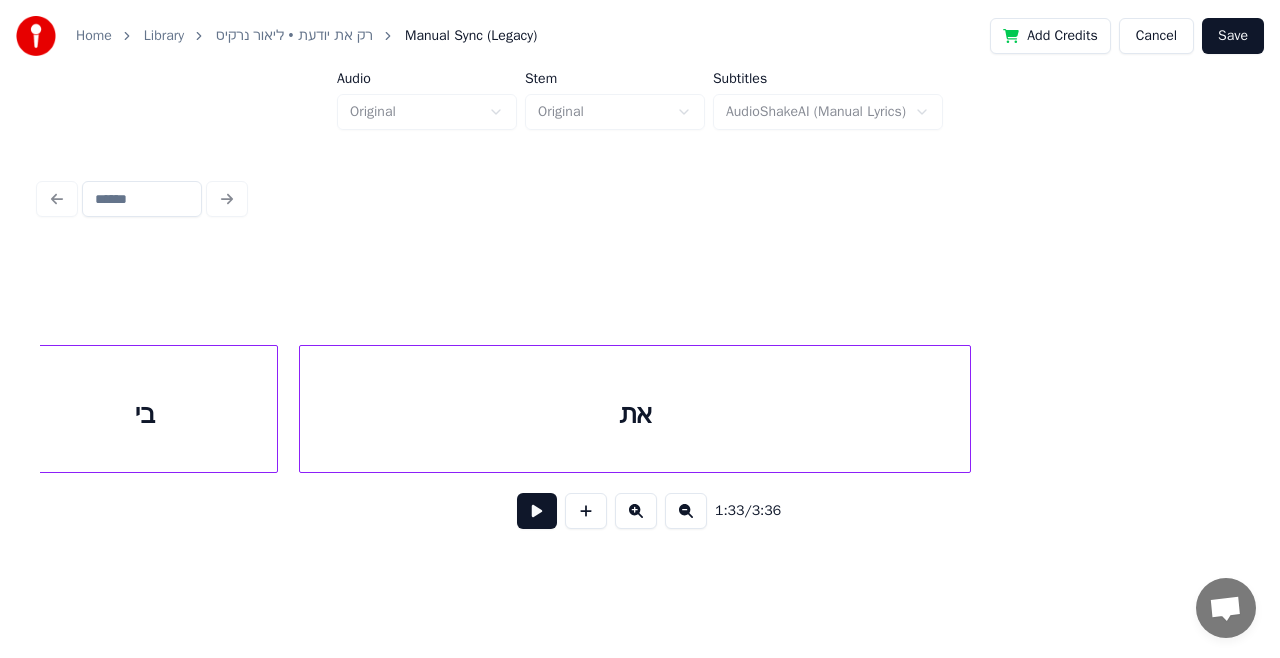 scroll, scrollTop: 0, scrollLeft: 33674, axis: horizontal 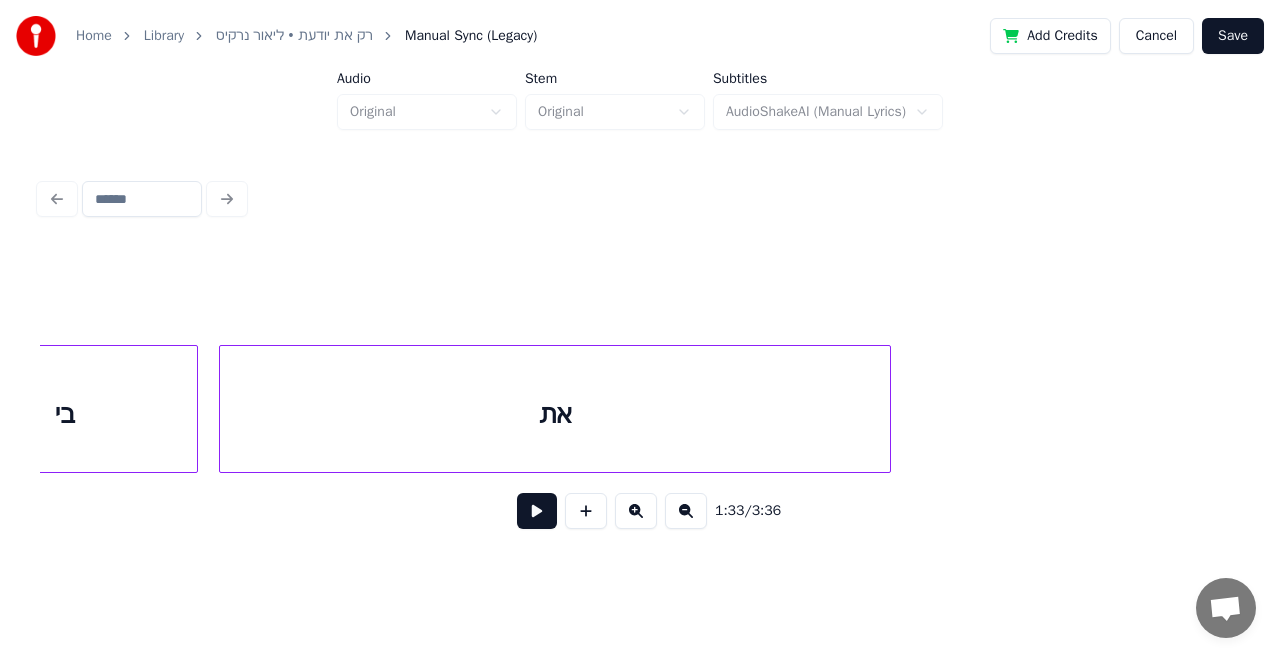 click on "בי" at bounding box center (65, 414) 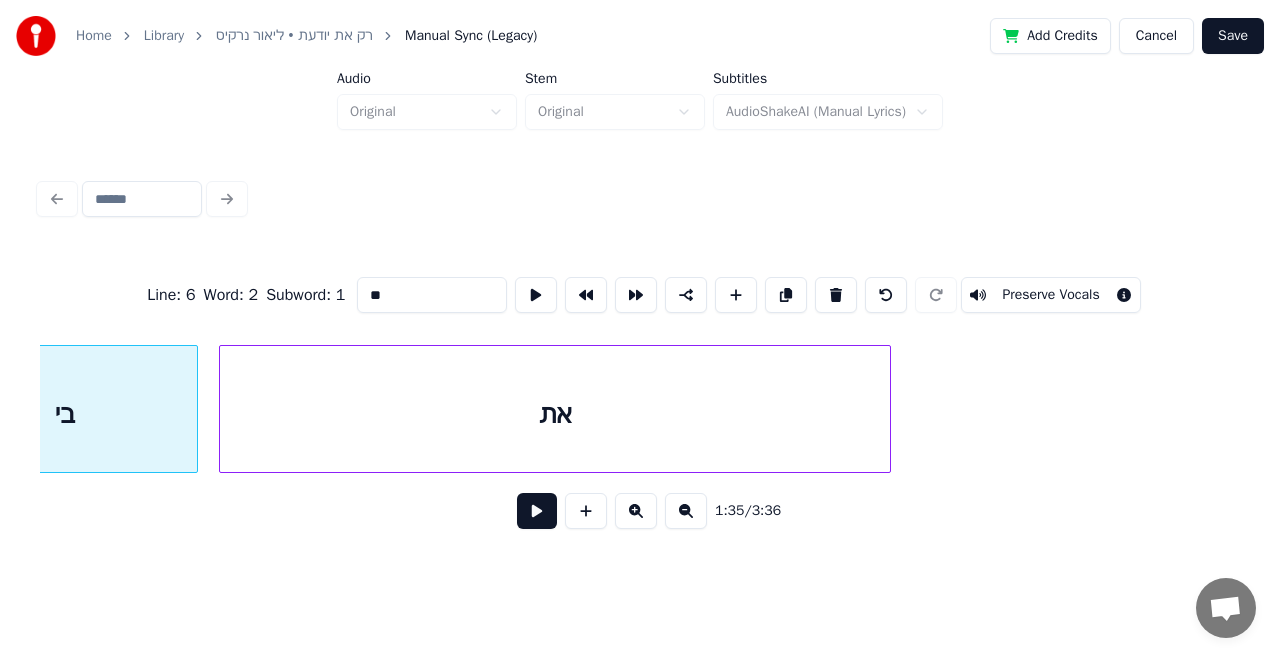 scroll, scrollTop: 0, scrollLeft: 33566, axis: horizontal 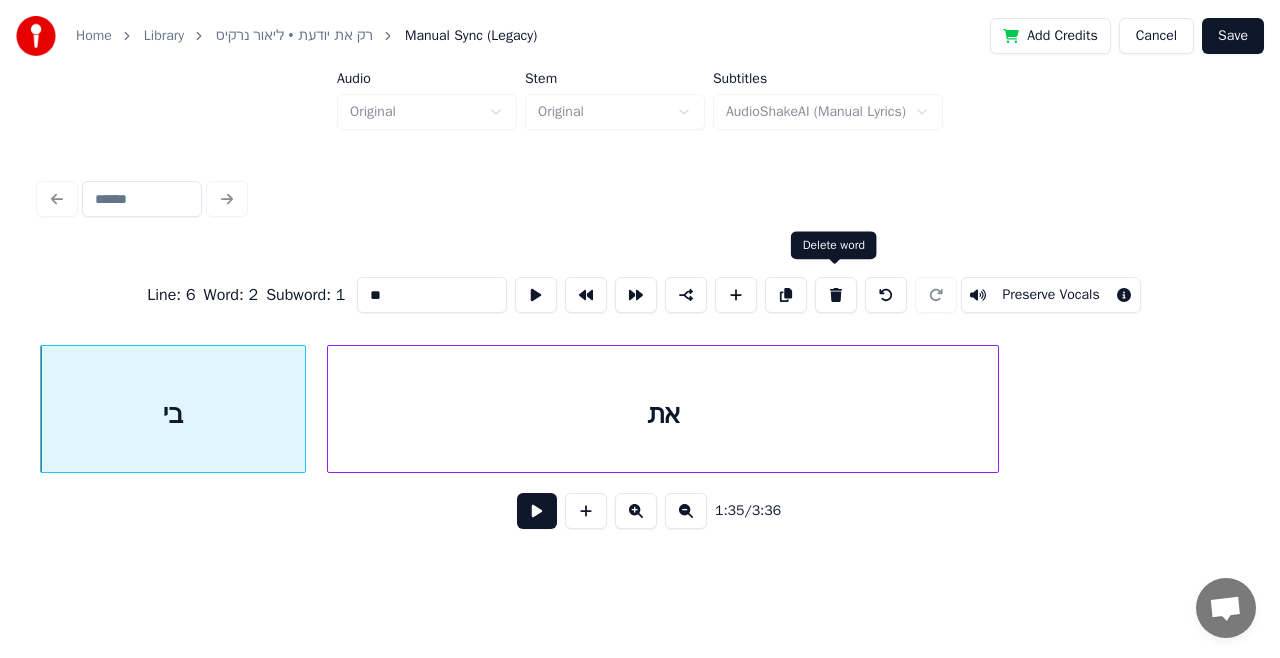 click at bounding box center [836, 295] 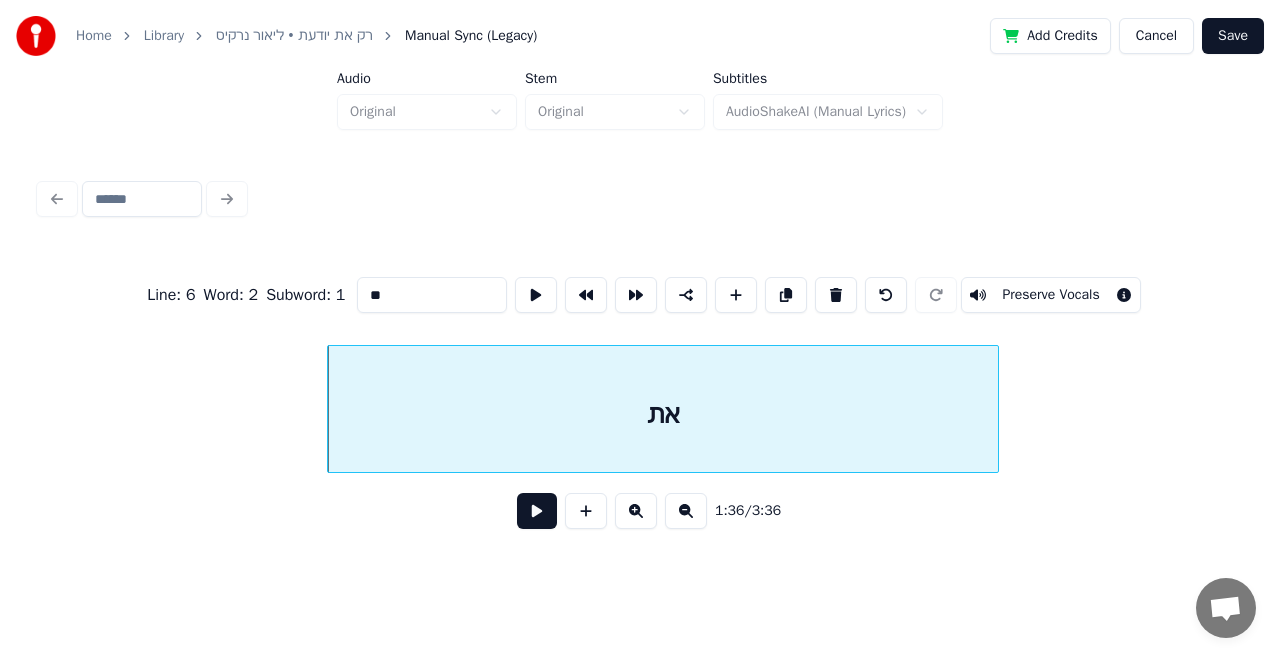 click on "את" at bounding box center [663, 414] 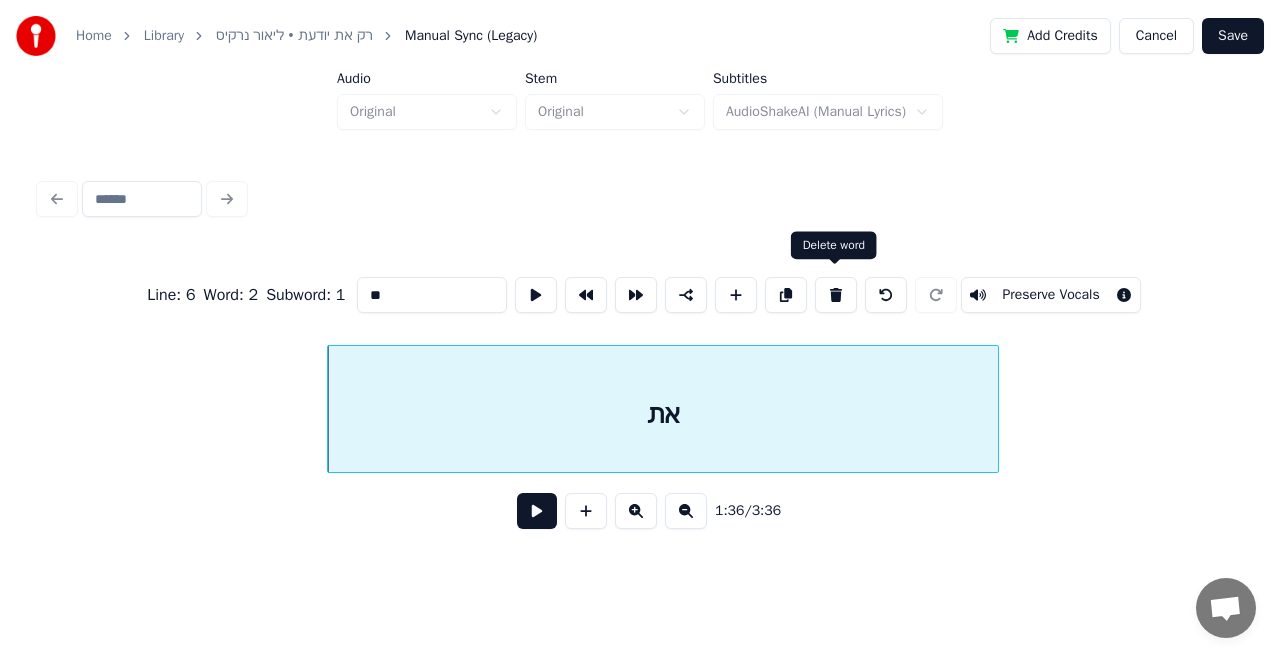 click at bounding box center (836, 295) 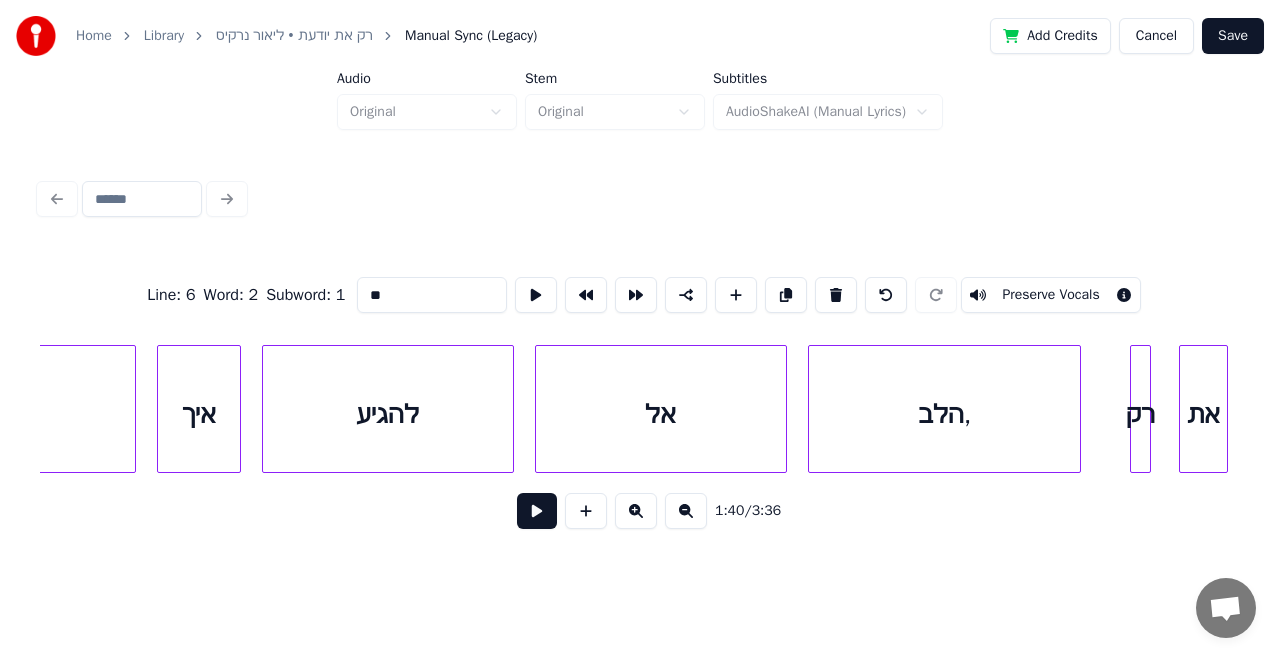 scroll, scrollTop: 0, scrollLeft: 43822, axis: horizontal 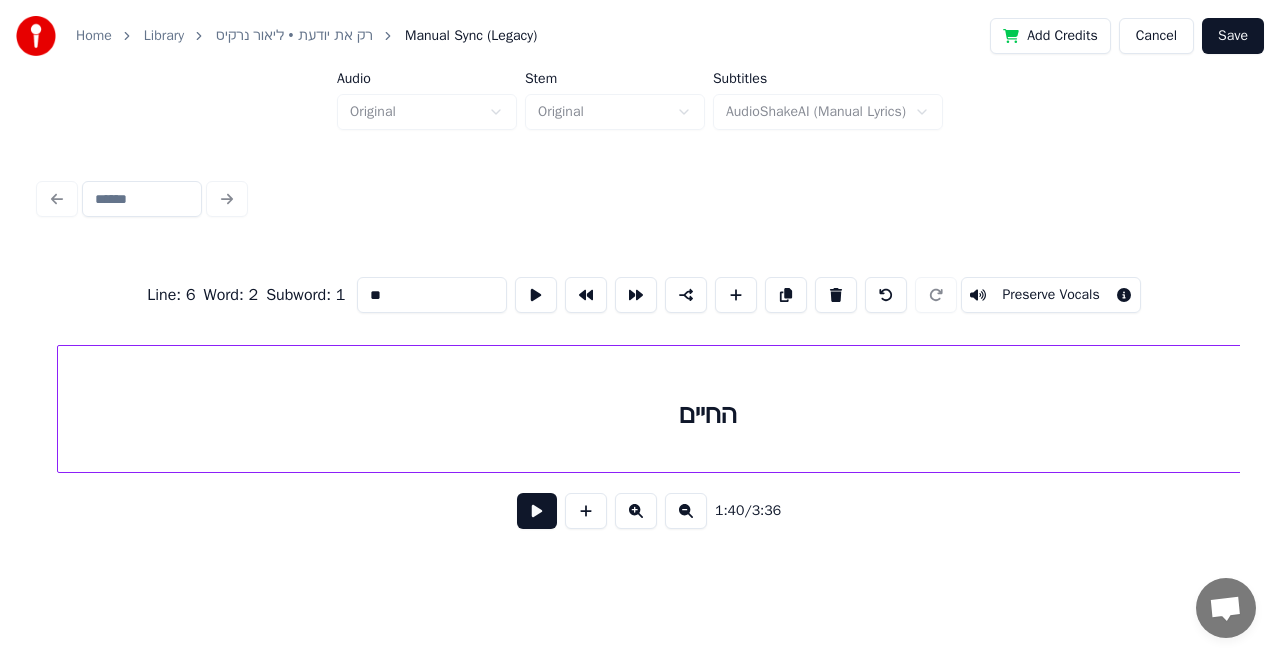 click on "החיים" at bounding box center [708, 414] 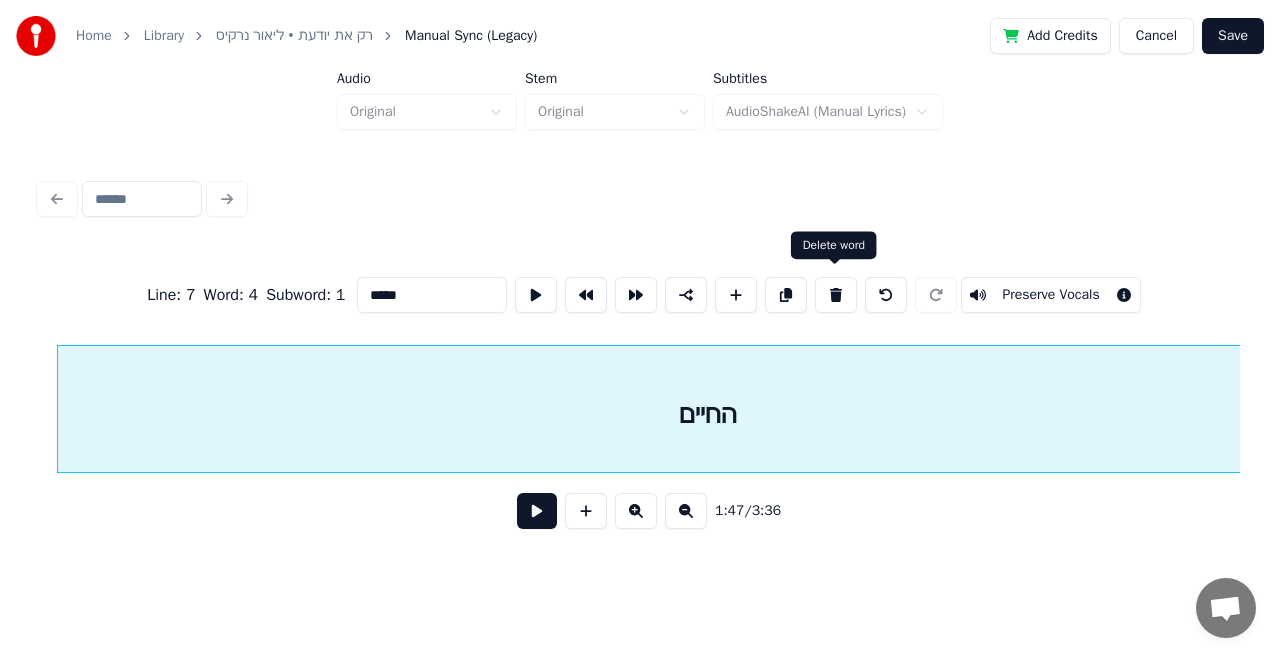 click at bounding box center (836, 295) 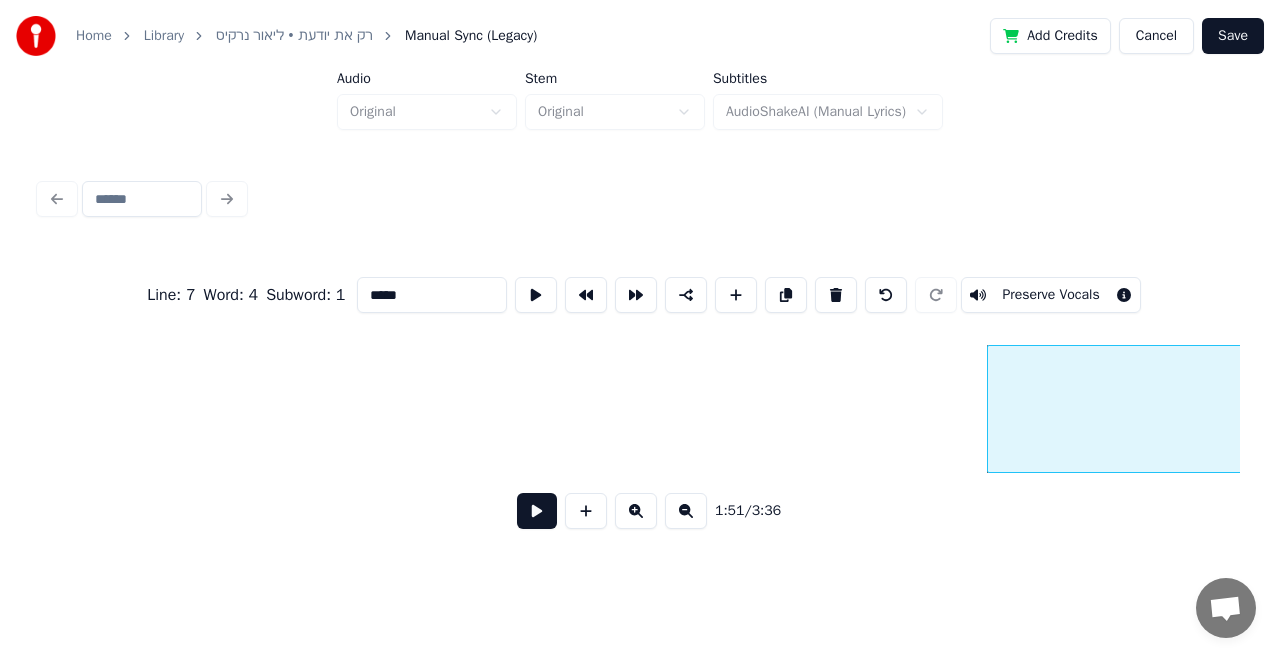 scroll, scrollTop: 0, scrollLeft: 37788, axis: horizontal 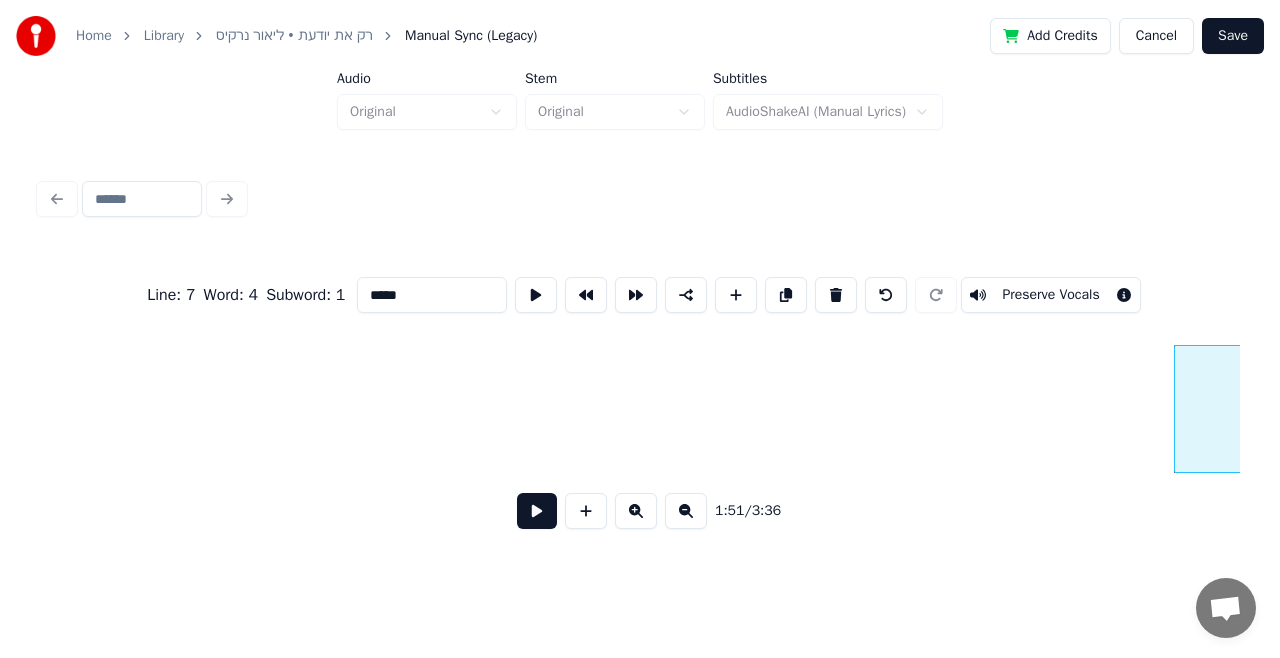 click on "איתך," at bounding box center (1877, 414) 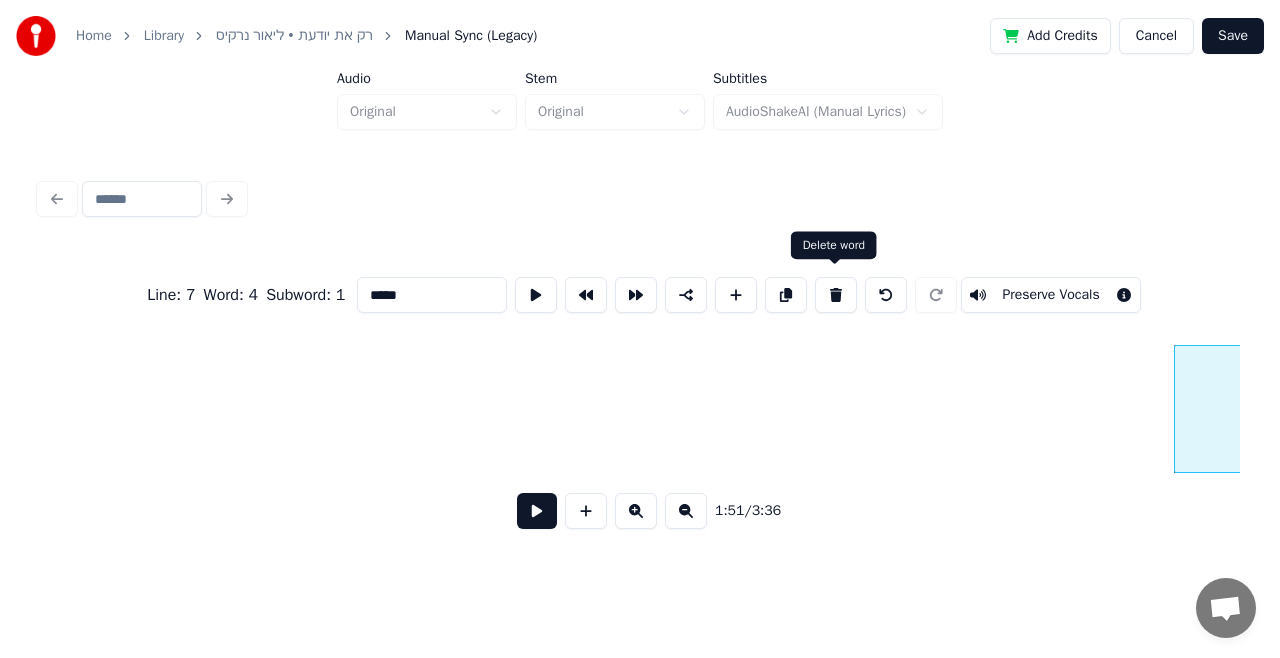 click at bounding box center [836, 295] 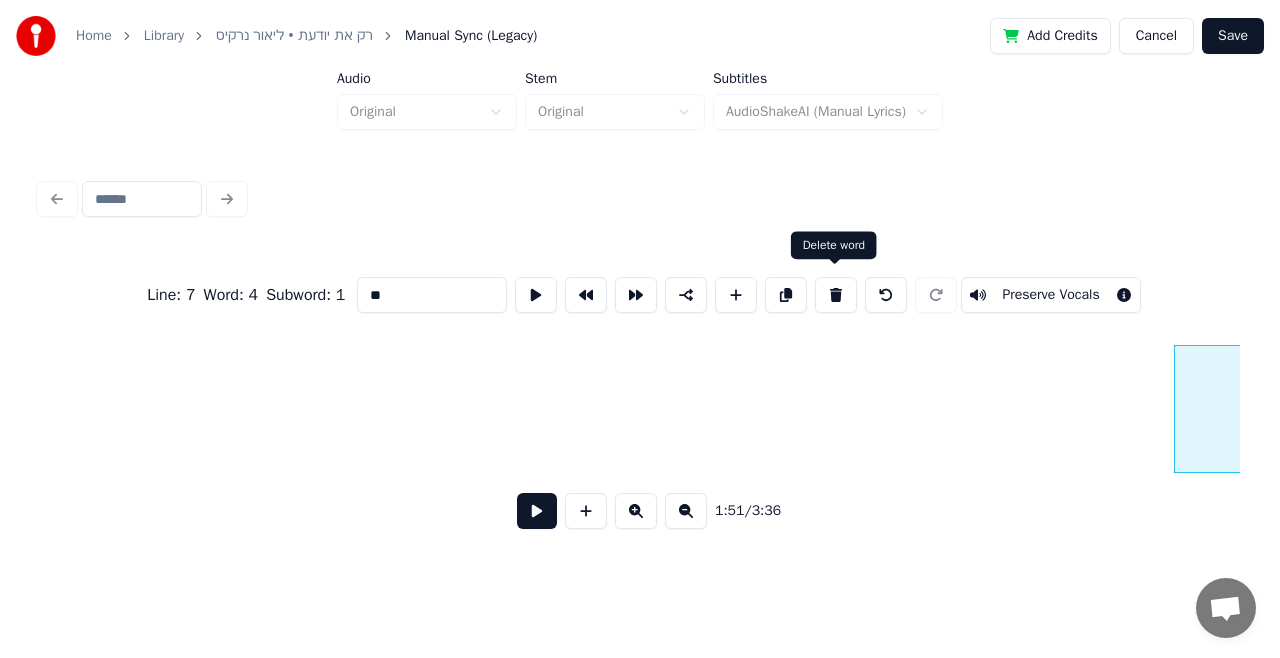 scroll, scrollTop: 0, scrollLeft: 40448, axis: horizontal 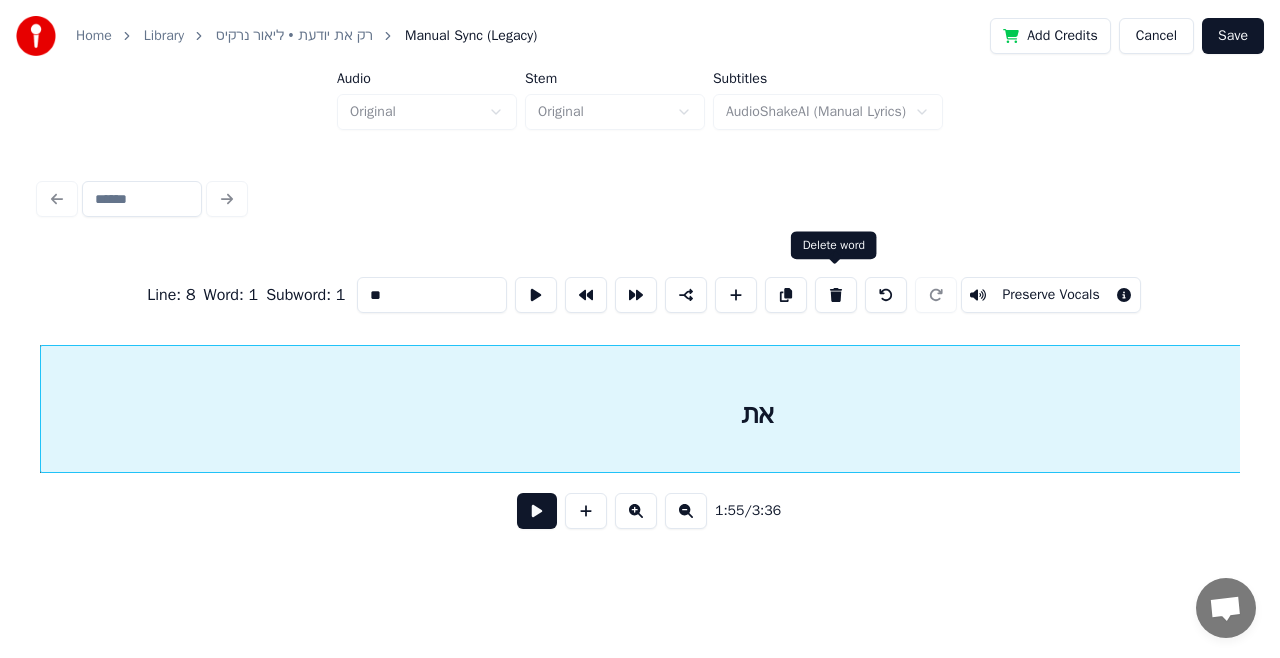 click at bounding box center (836, 295) 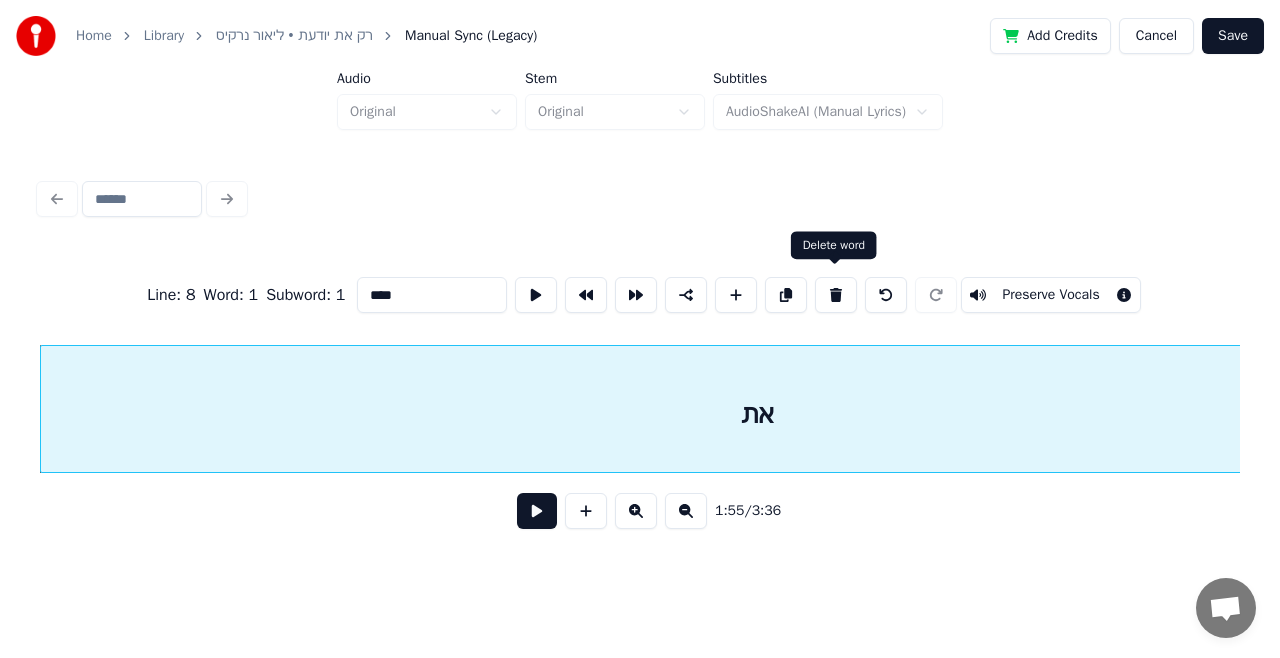 scroll, scrollTop: 0, scrollLeft: 42072, axis: horizontal 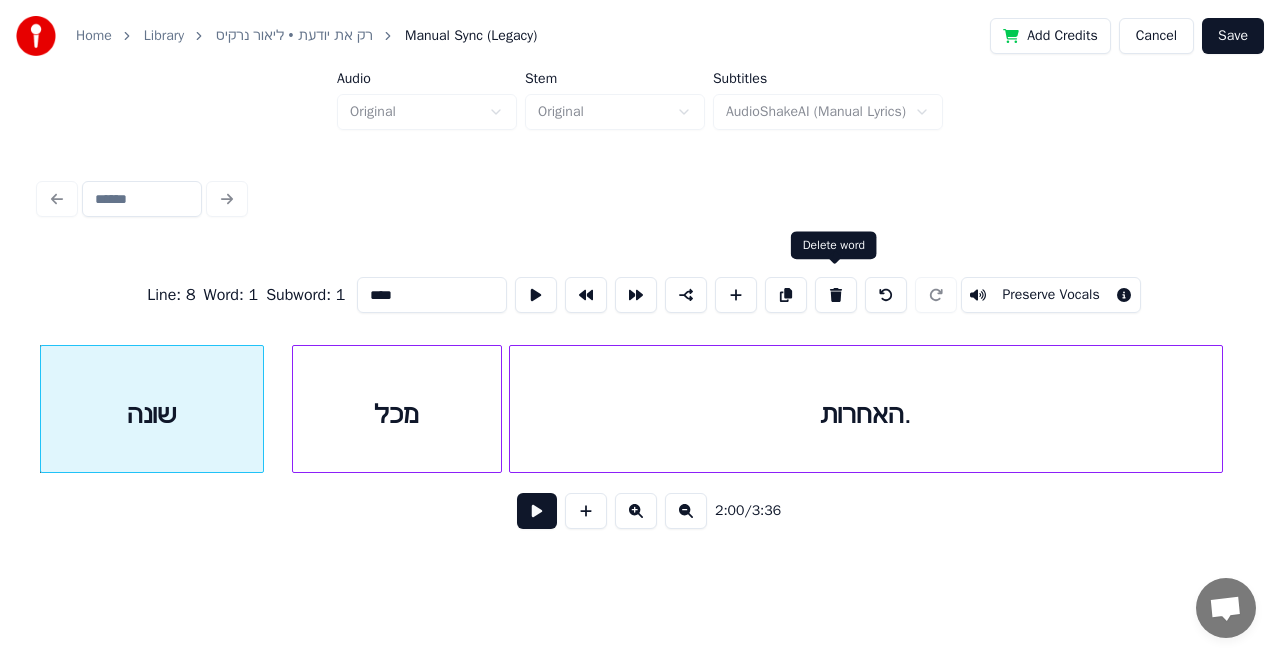 click at bounding box center [836, 295] 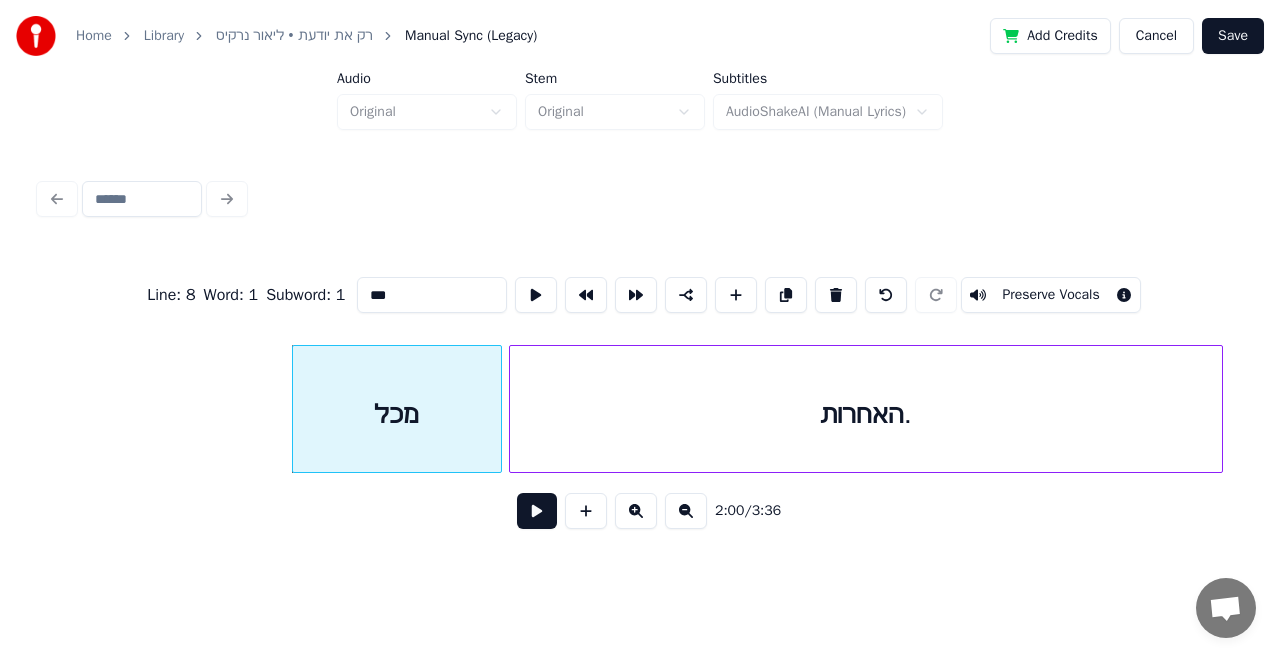 click at bounding box center [836, 295] 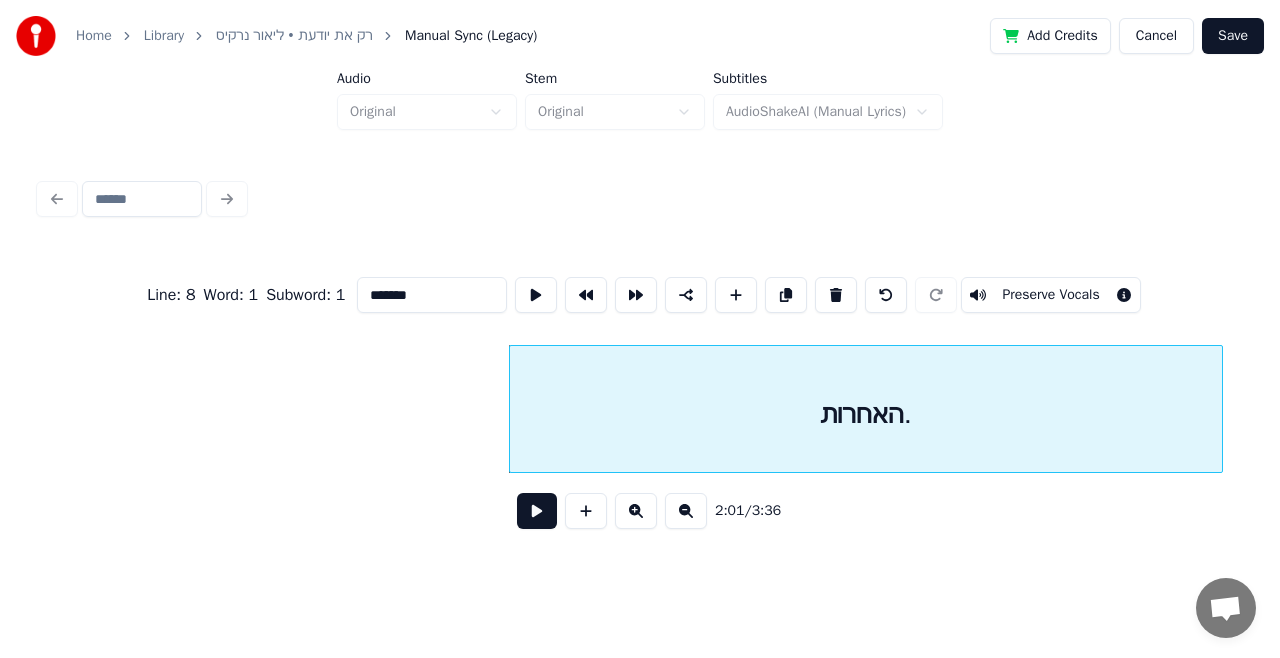 click at bounding box center (836, 295) 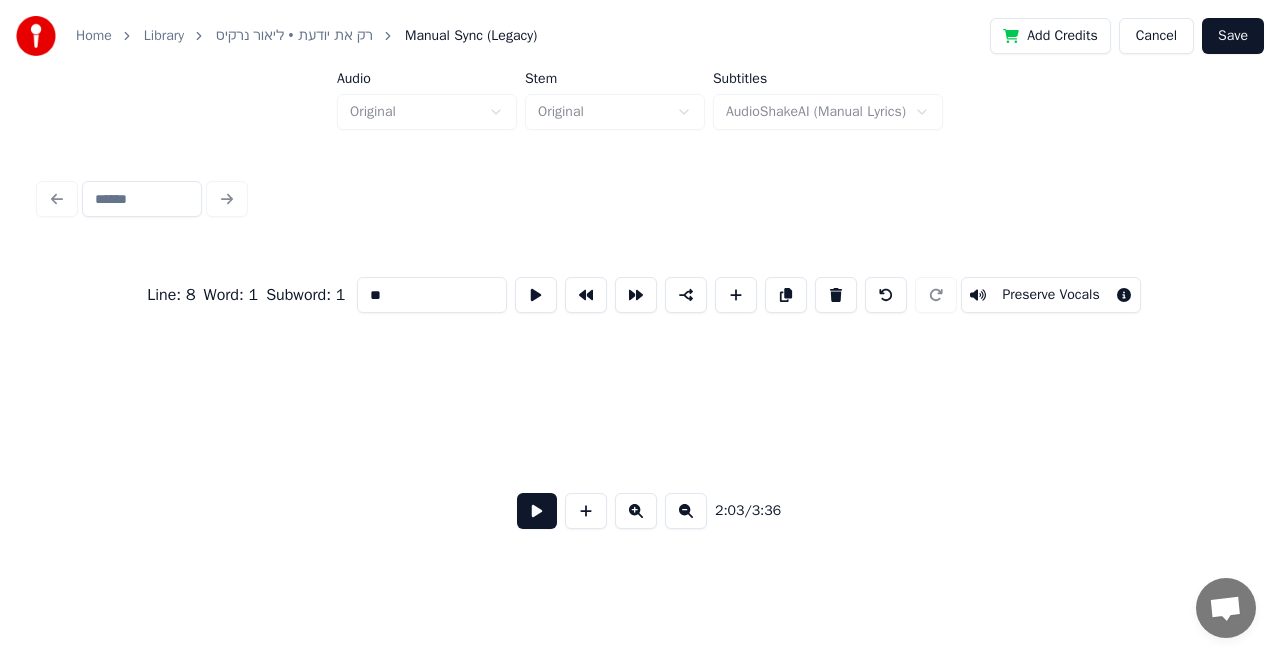 scroll, scrollTop: 0, scrollLeft: 43352, axis: horizontal 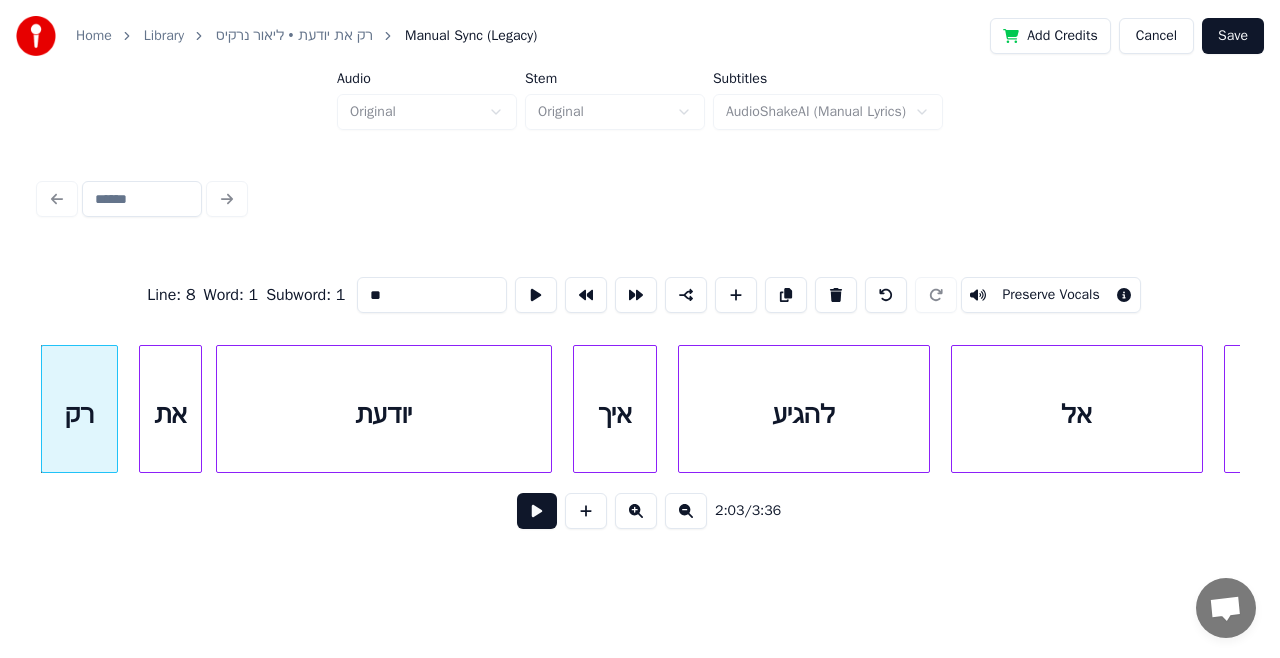click at bounding box center [836, 295] 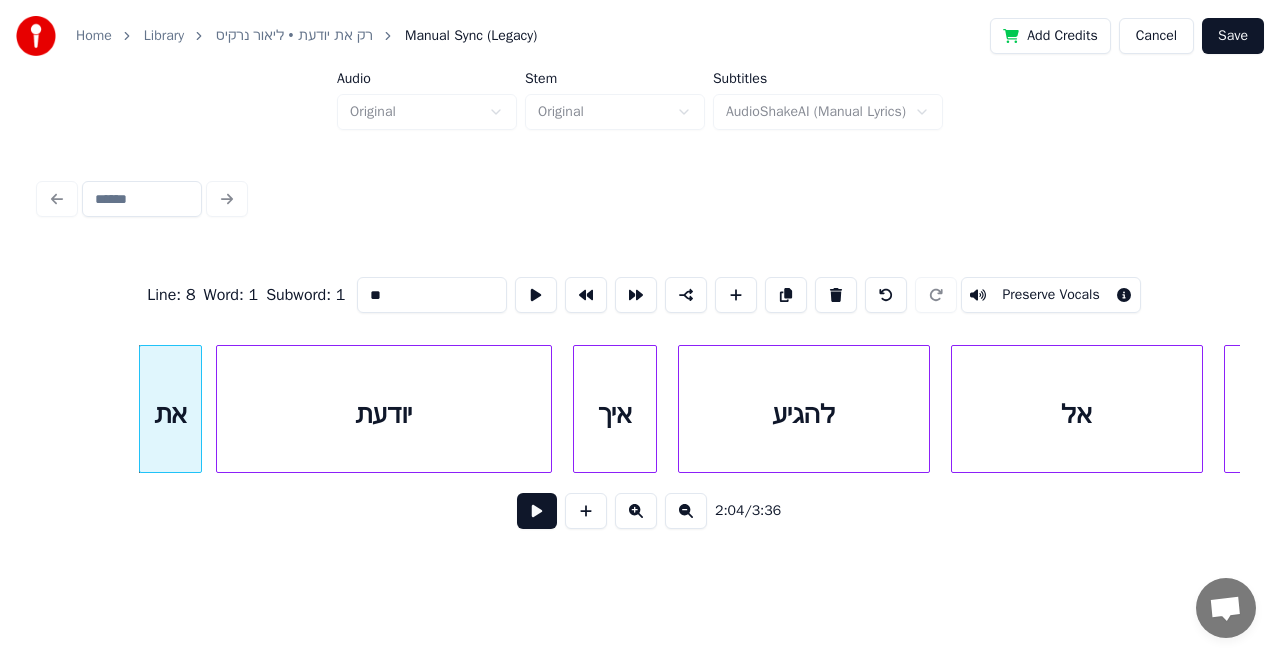 click at bounding box center [836, 295] 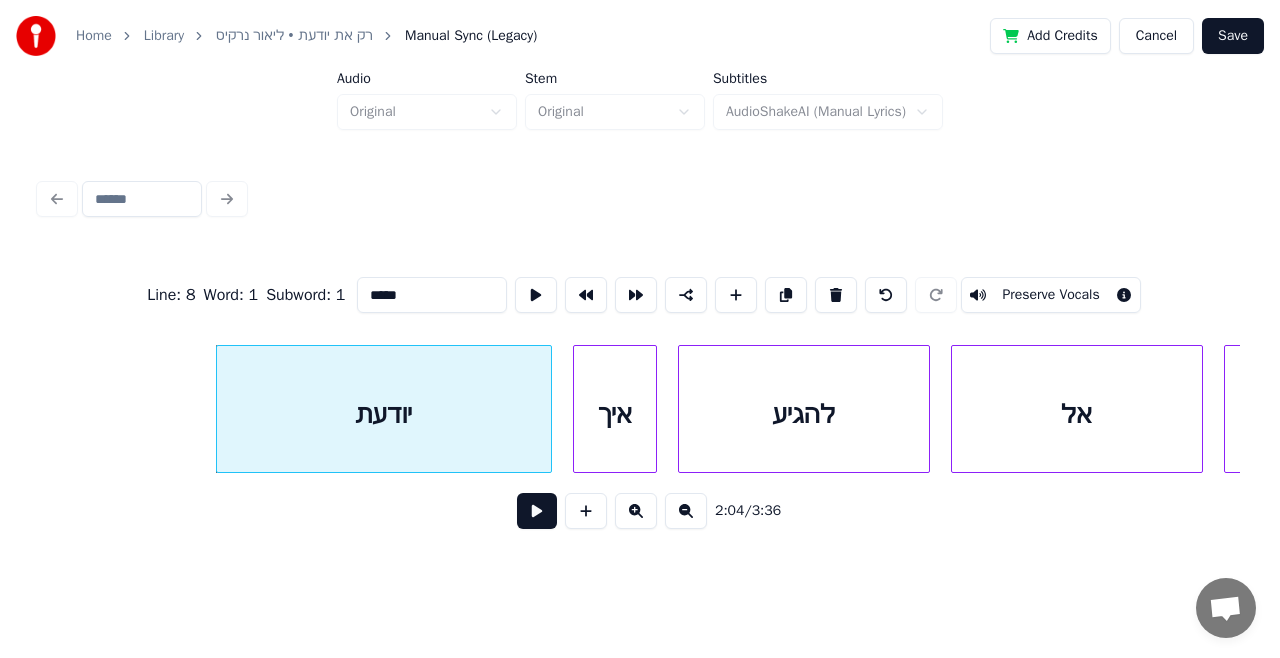 click at bounding box center (836, 295) 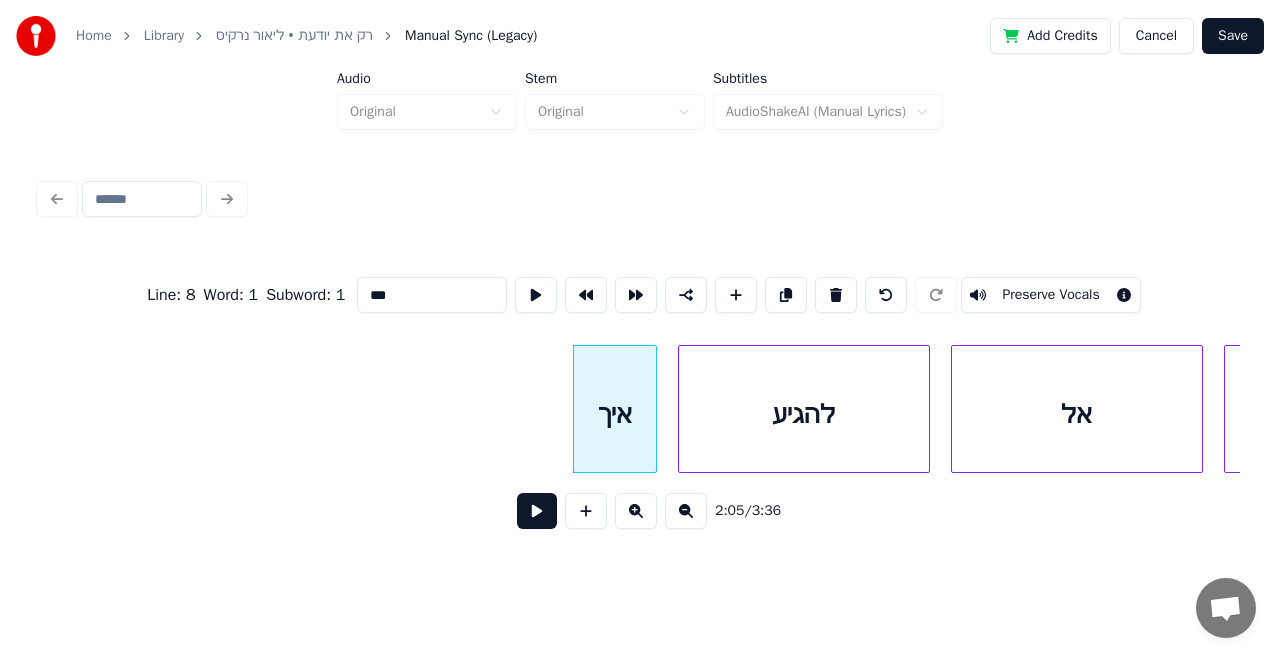 click at bounding box center (836, 295) 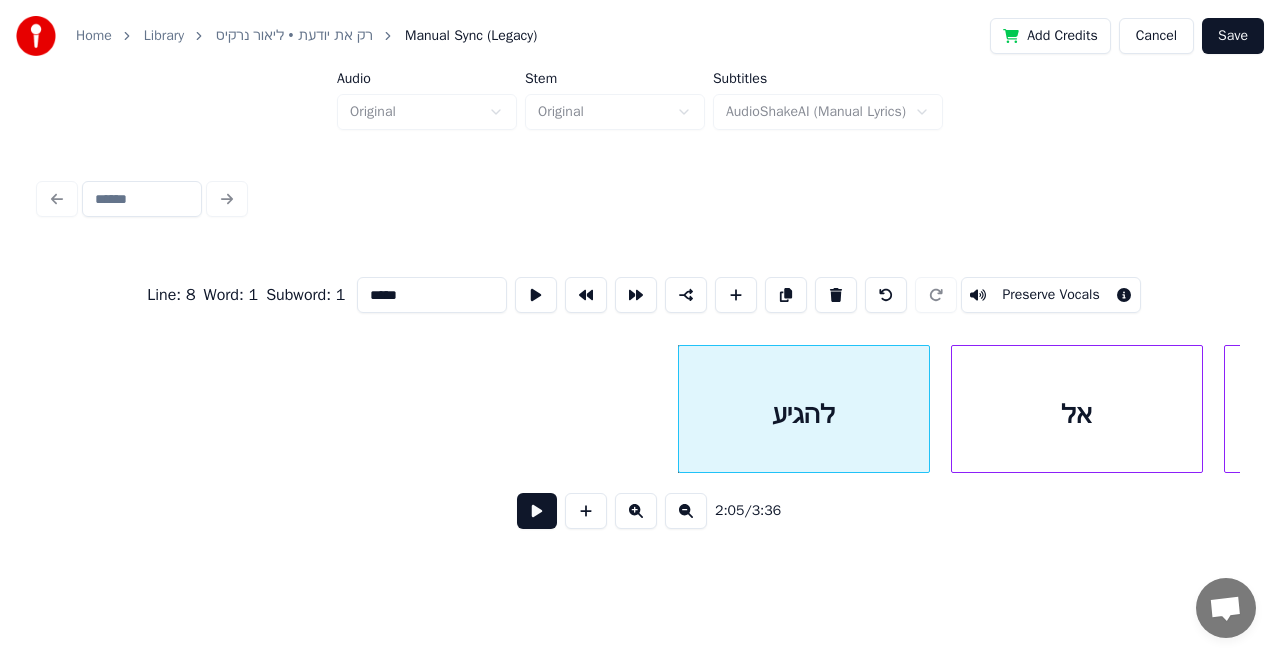 click at bounding box center (836, 295) 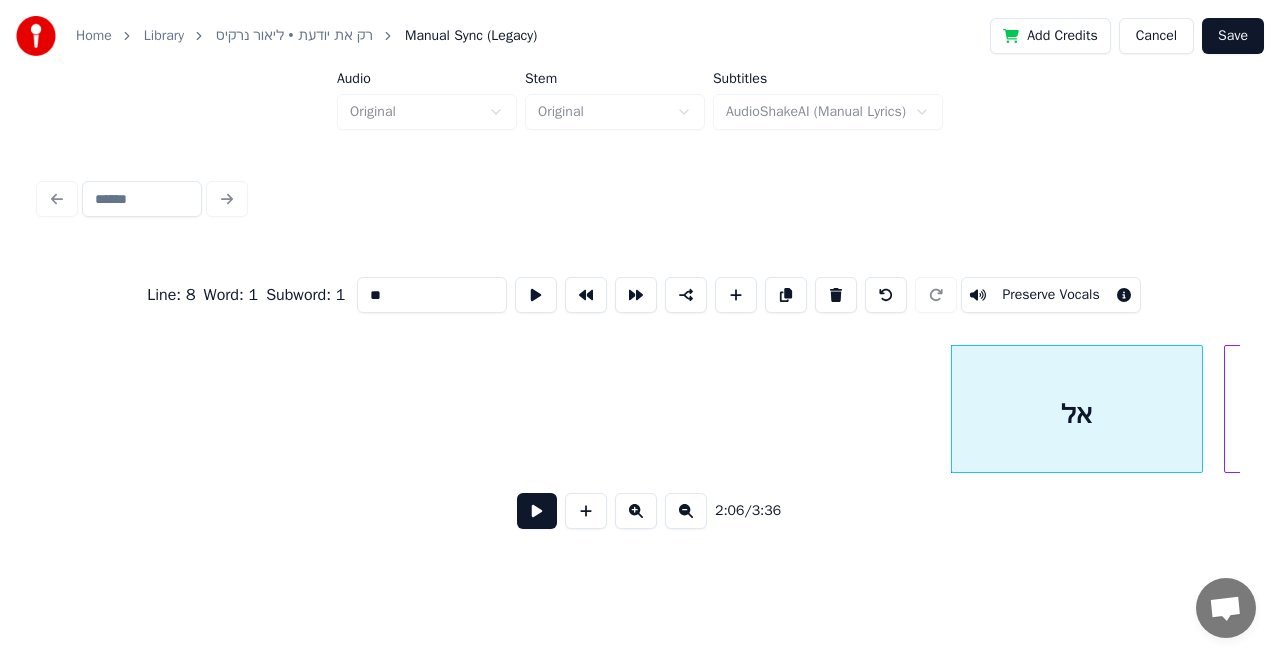 click at bounding box center (836, 295) 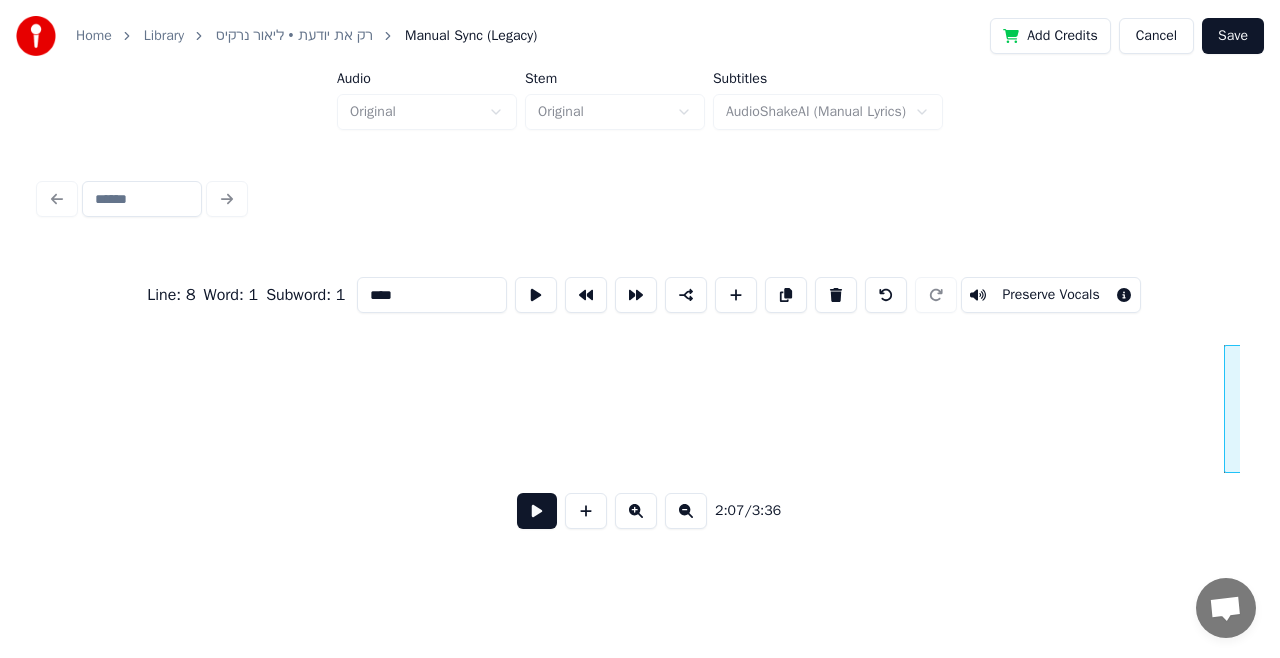 click at bounding box center [836, 295] 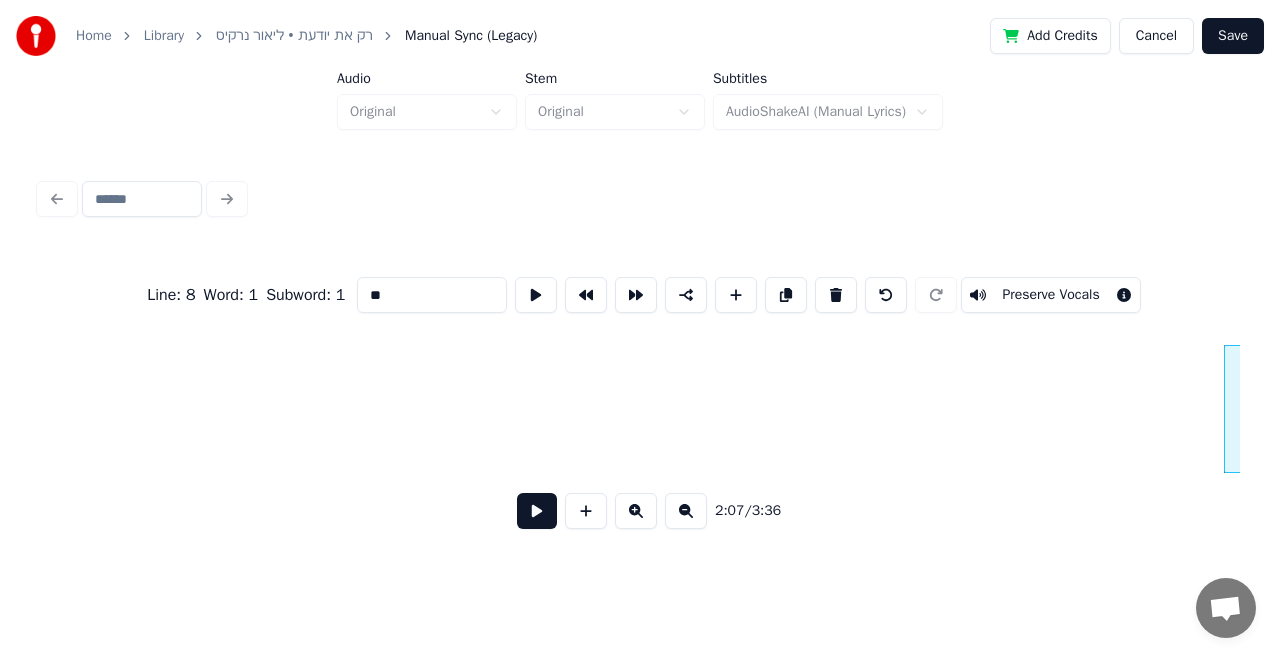 scroll, scrollTop: 0, scrollLeft: 44858, axis: horizontal 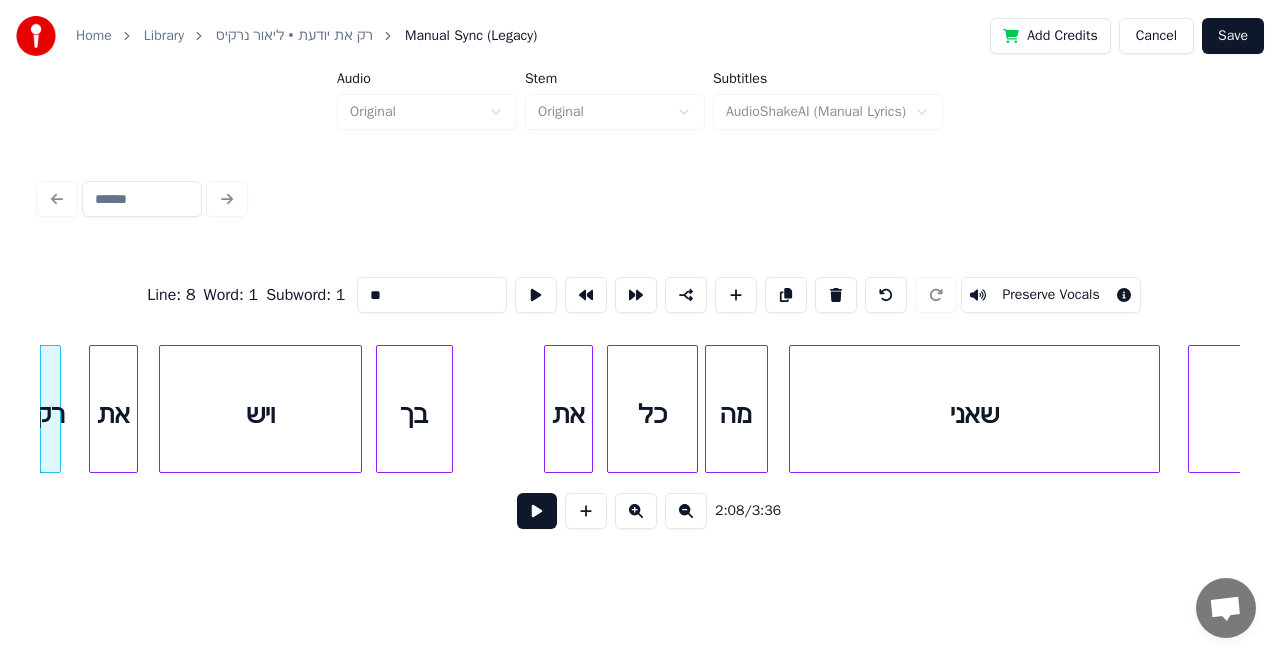 click at bounding box center [836, 295] 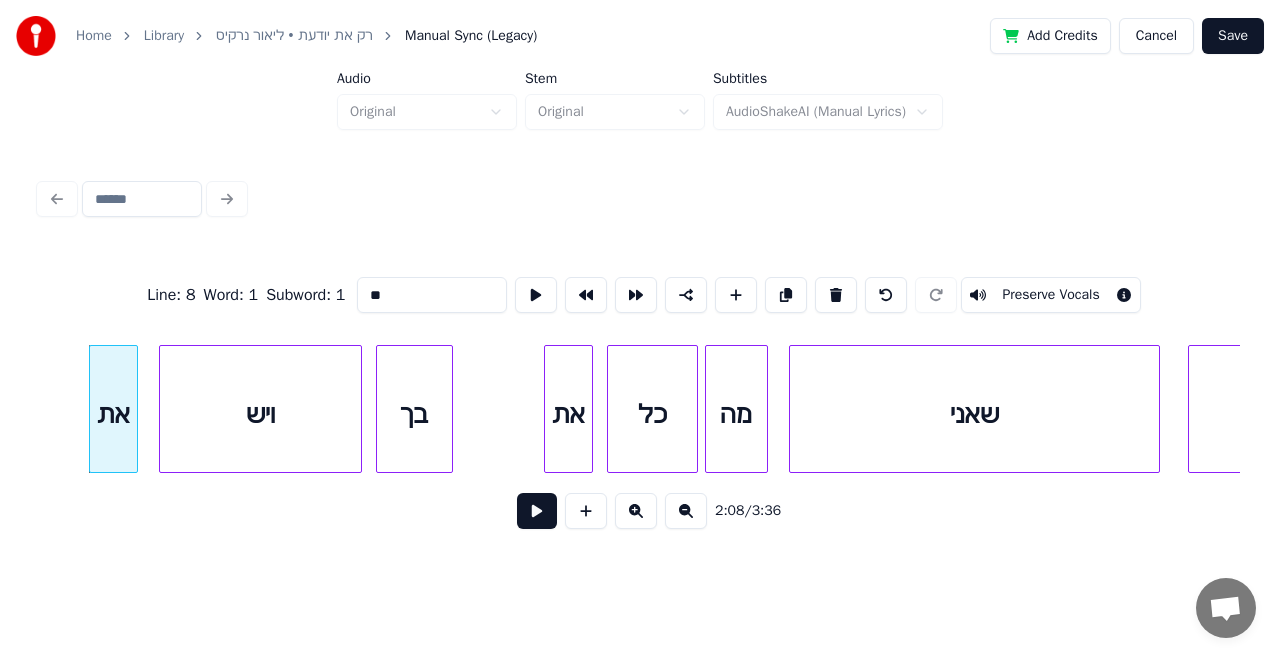 click at bounding box center (836, 295) 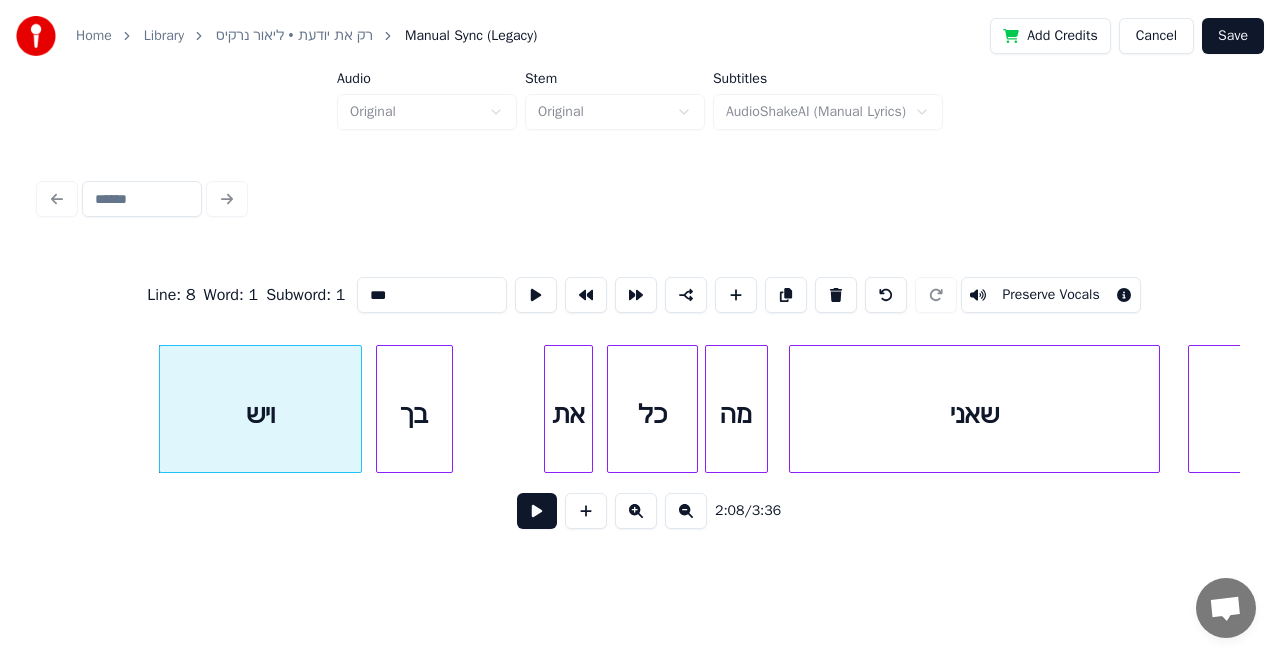 click at bounding box center [836, 295] 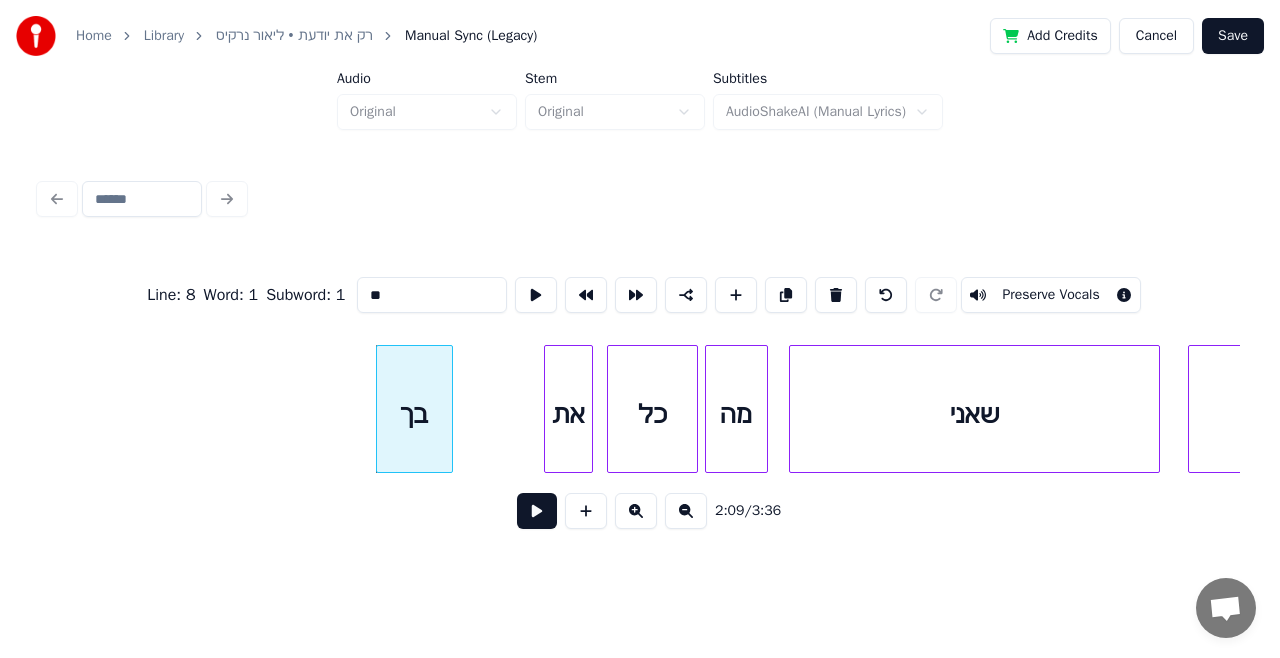 click at bounding box center [836, 295] 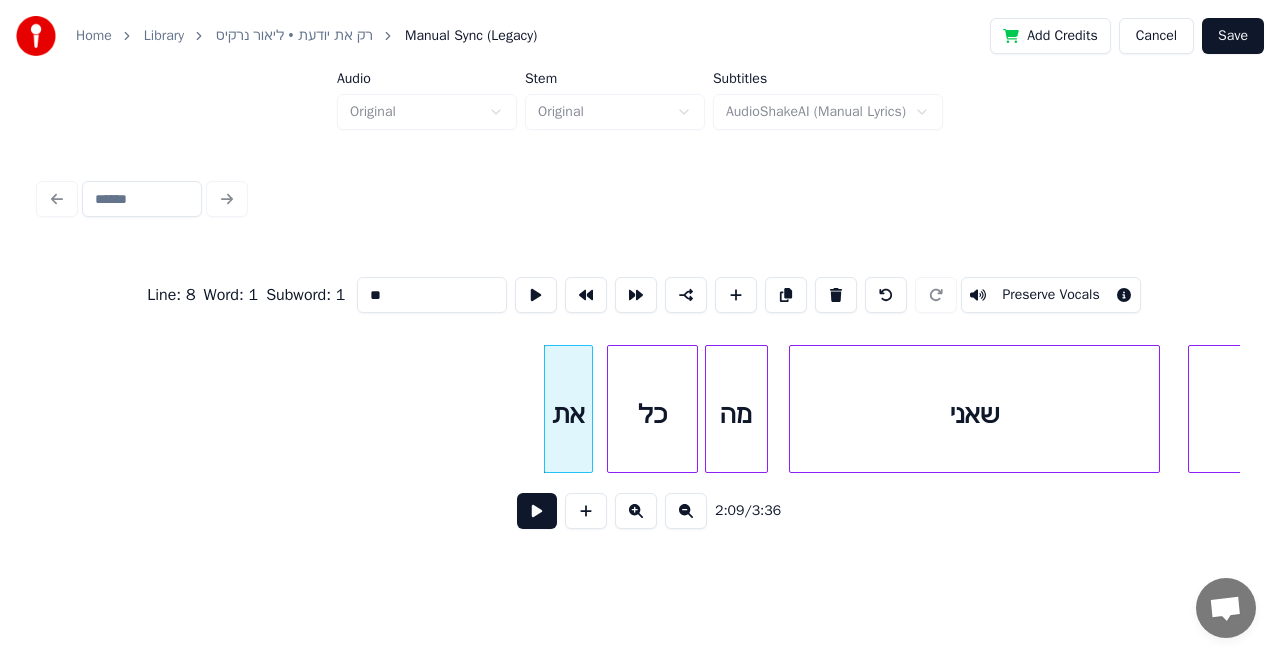 click at bounding box center [836, 295] 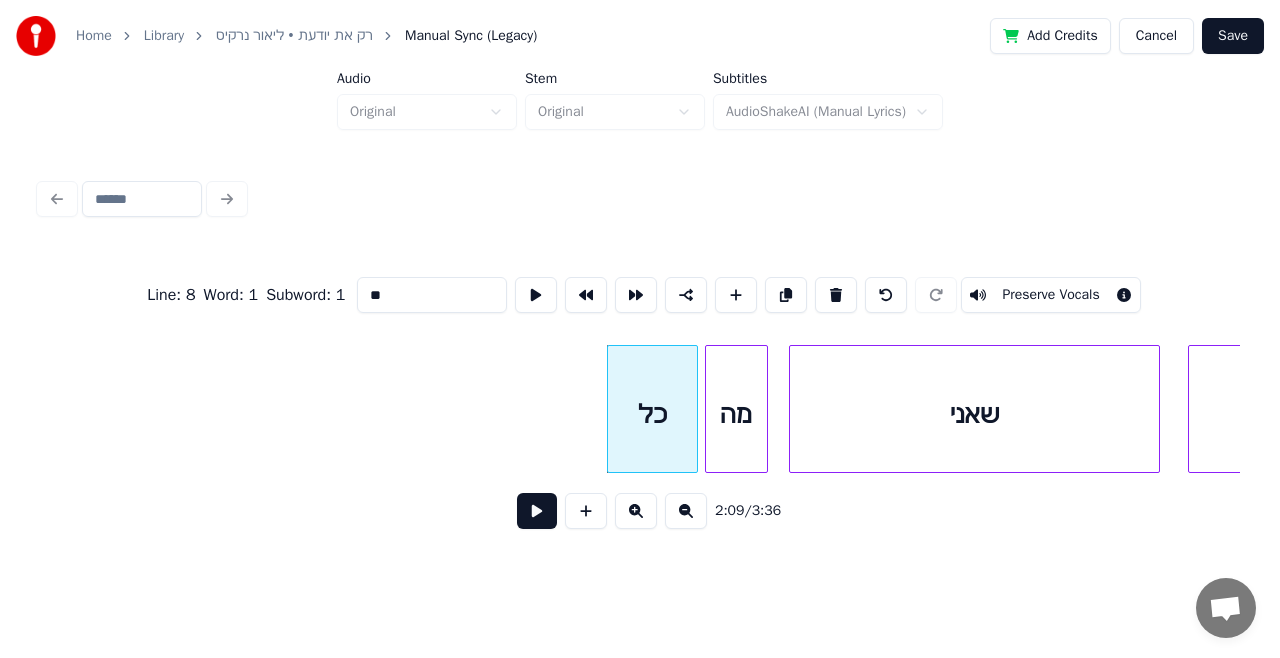 click at bounding box center (836, 295) 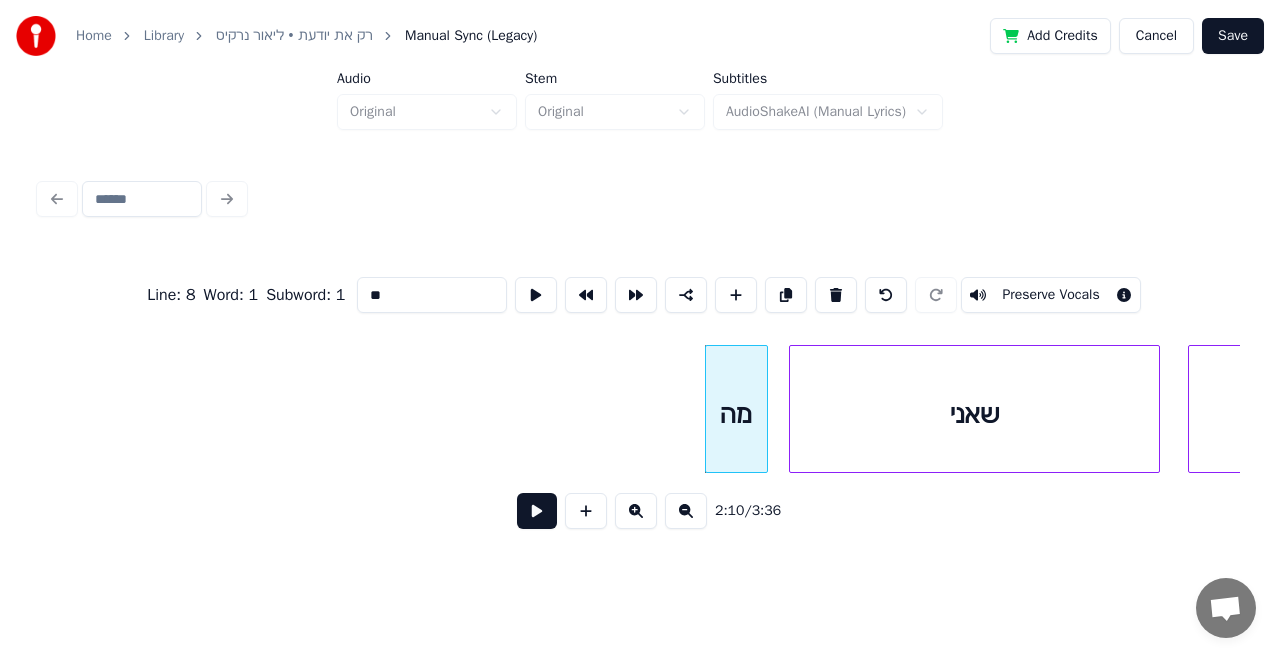 click at bounding box center (836, 295) 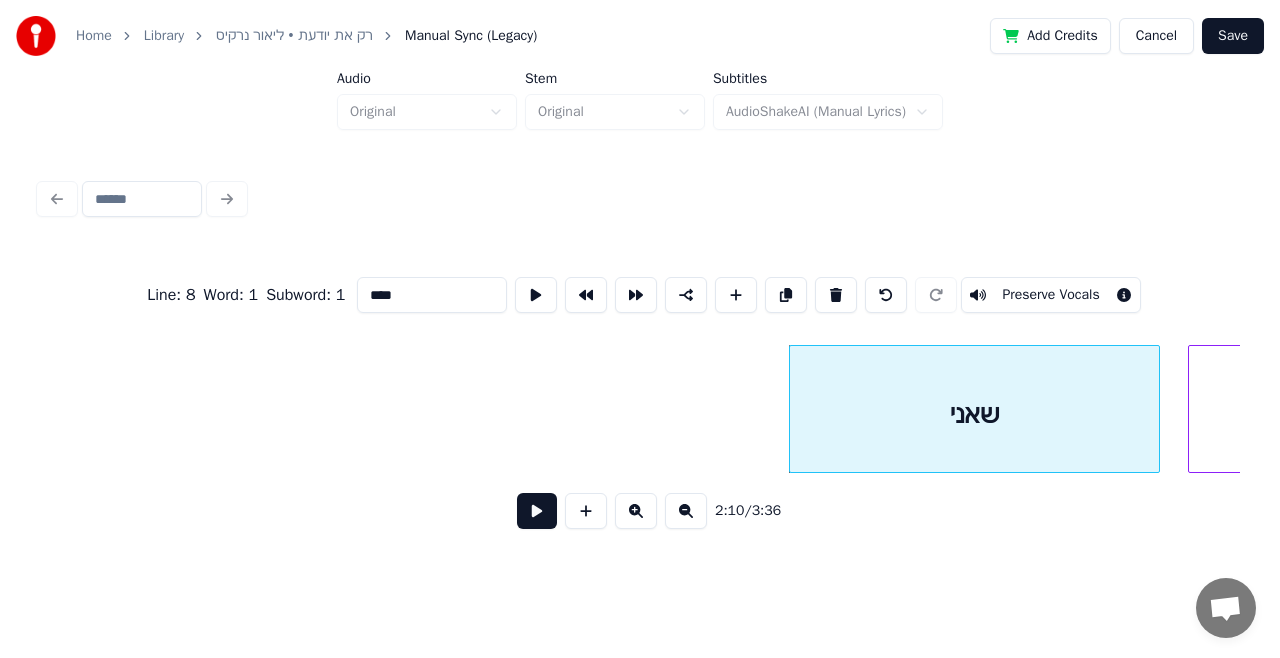 click at bounding box center [836, 295] 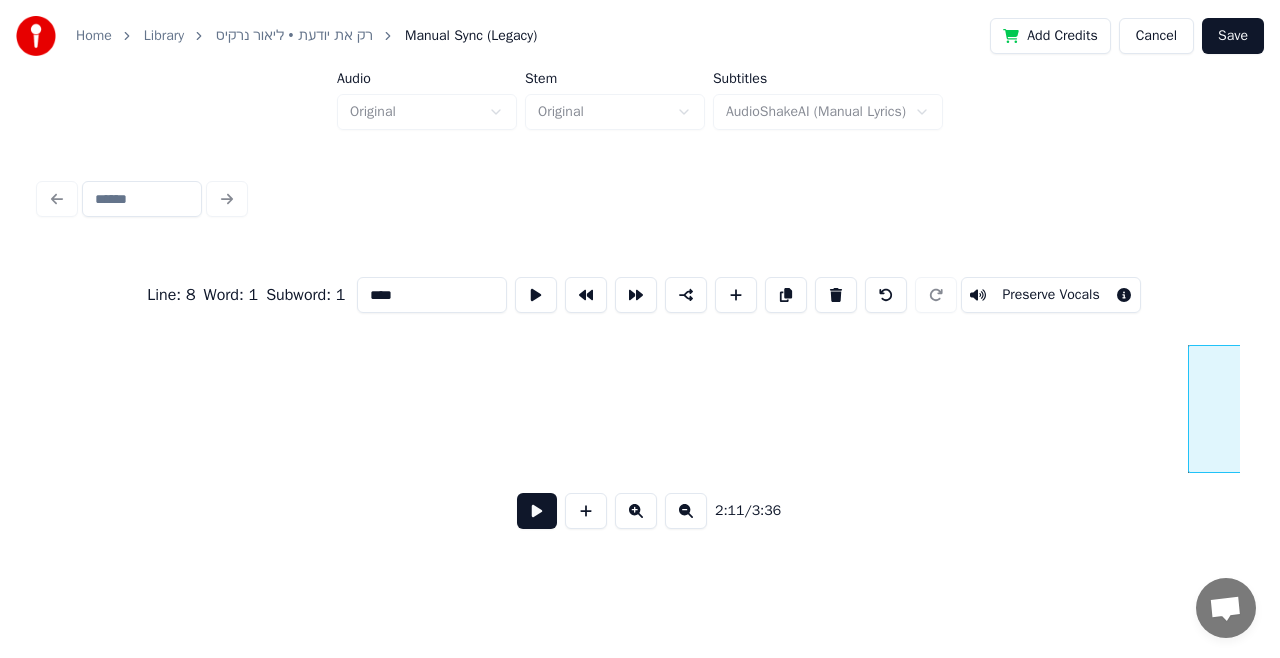 click at bounding box center (836, 295) 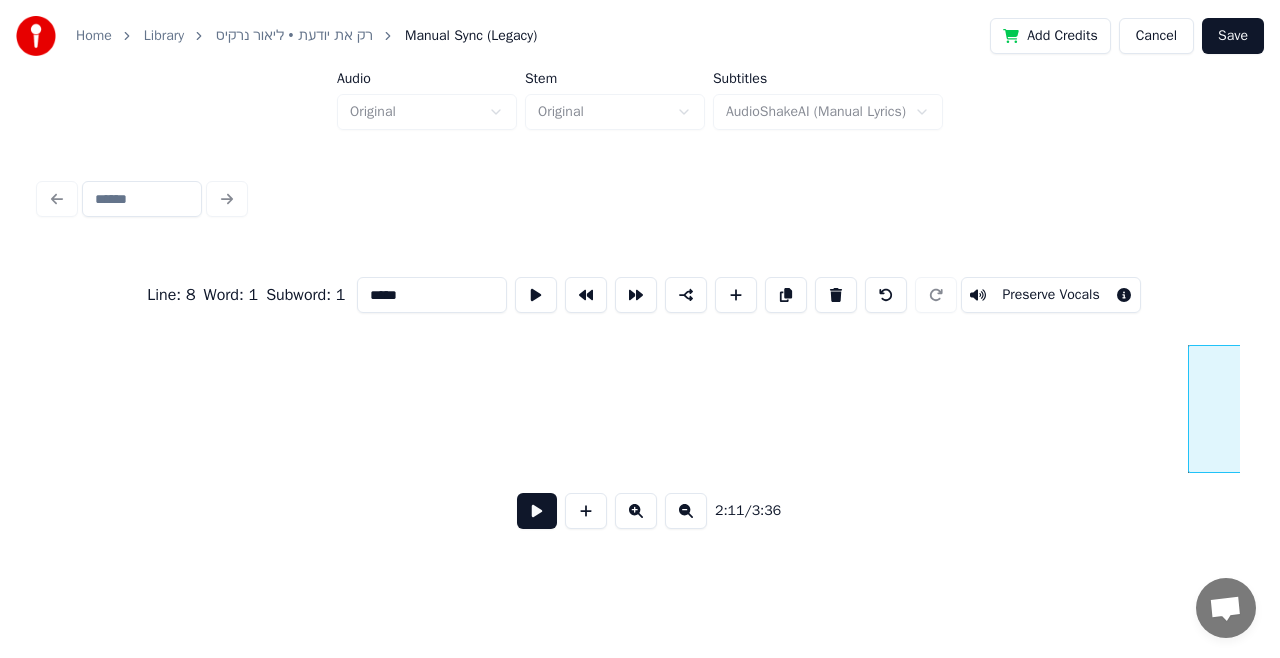 scroll, scrollTop: 0, scrollLeft: 46426, axis: horizontal 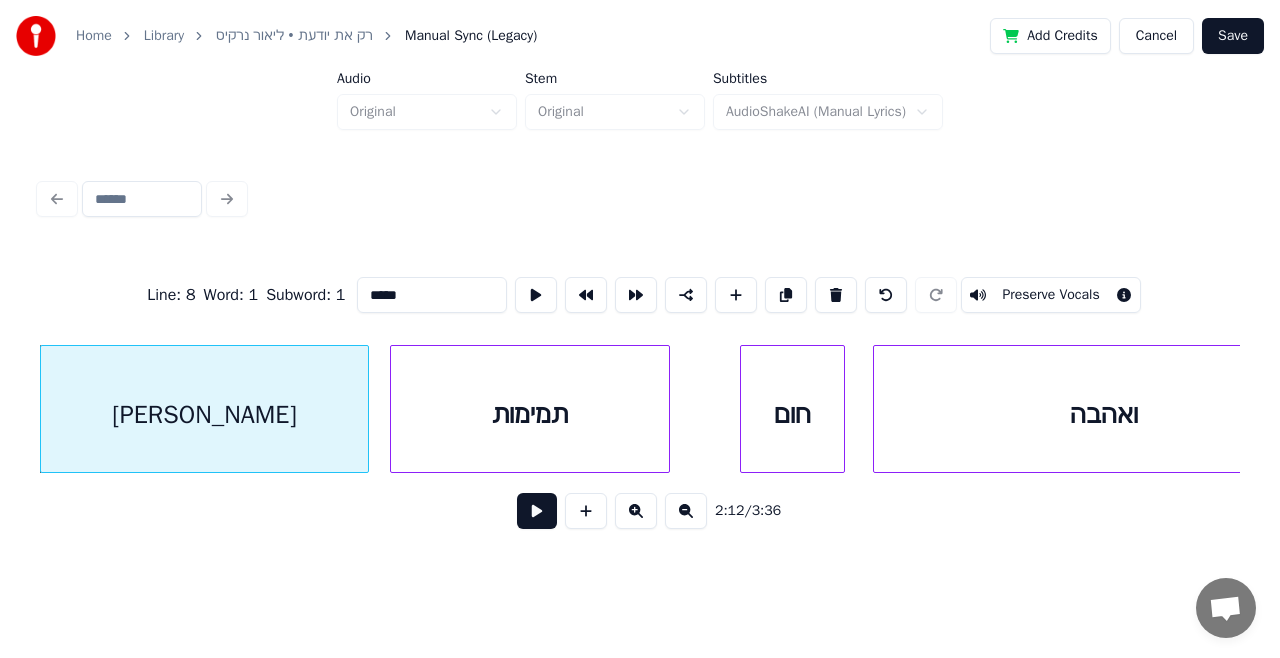 click at bounding box center (836, 295) 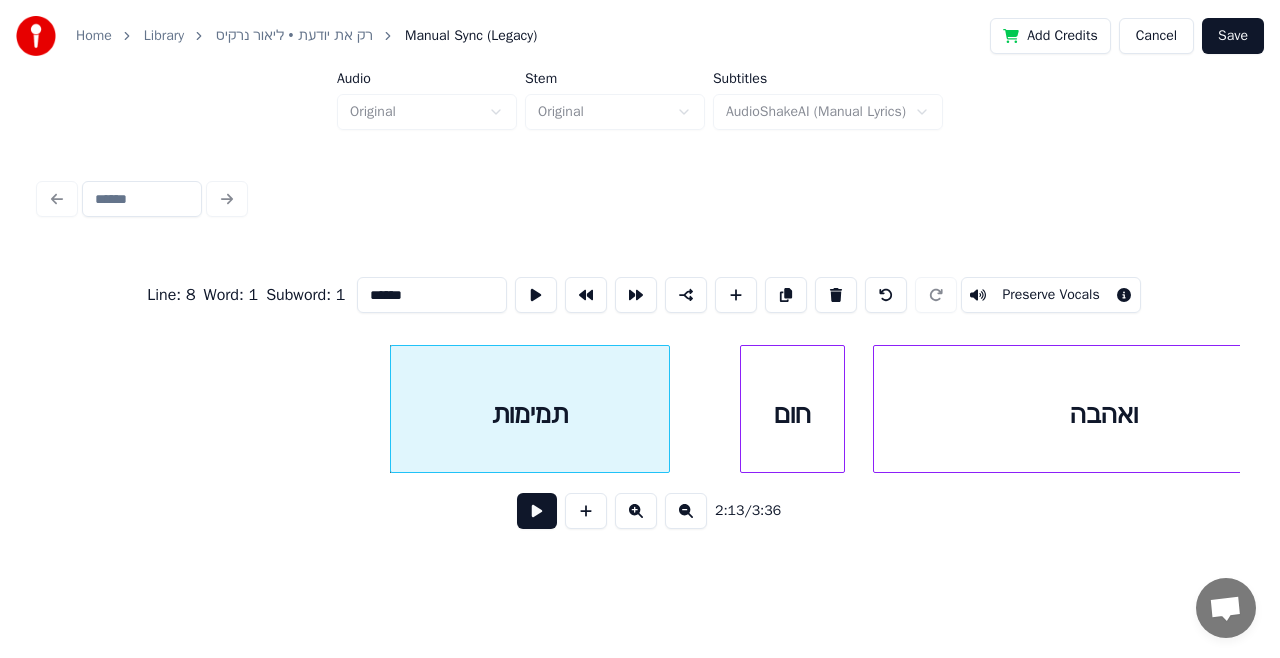 click at bounding box center (836, 295) 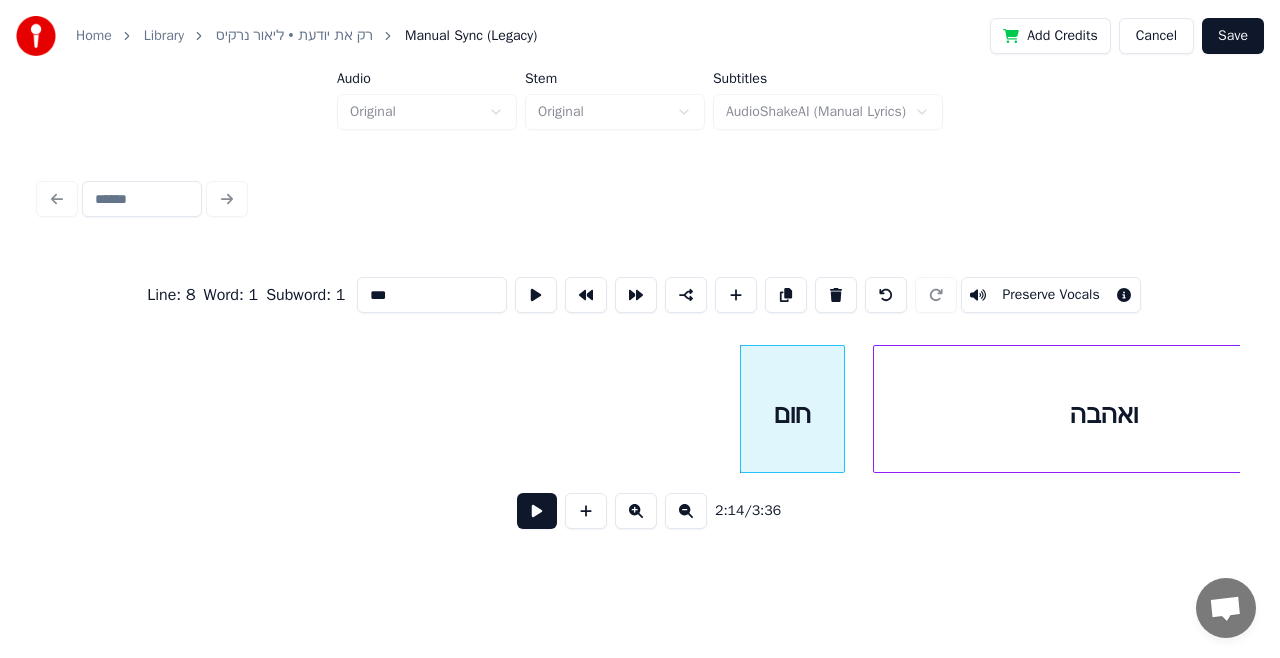 click at bounding box center (836, 295) 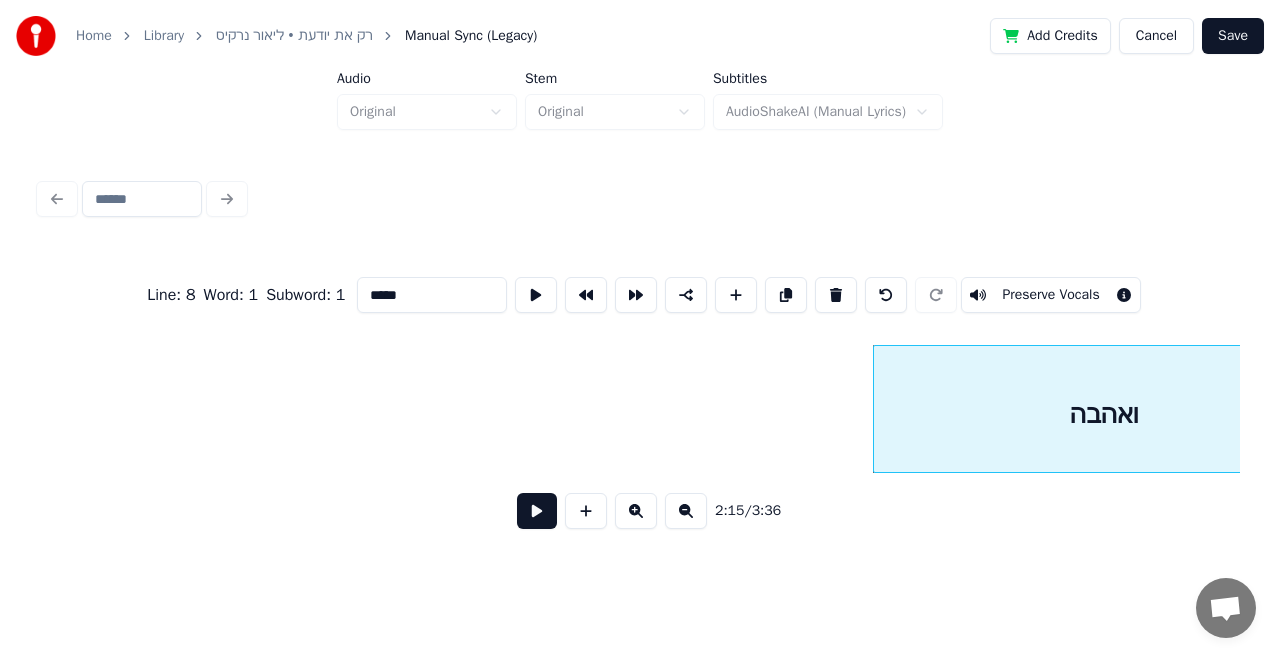 click at bounding box center (836, 295) 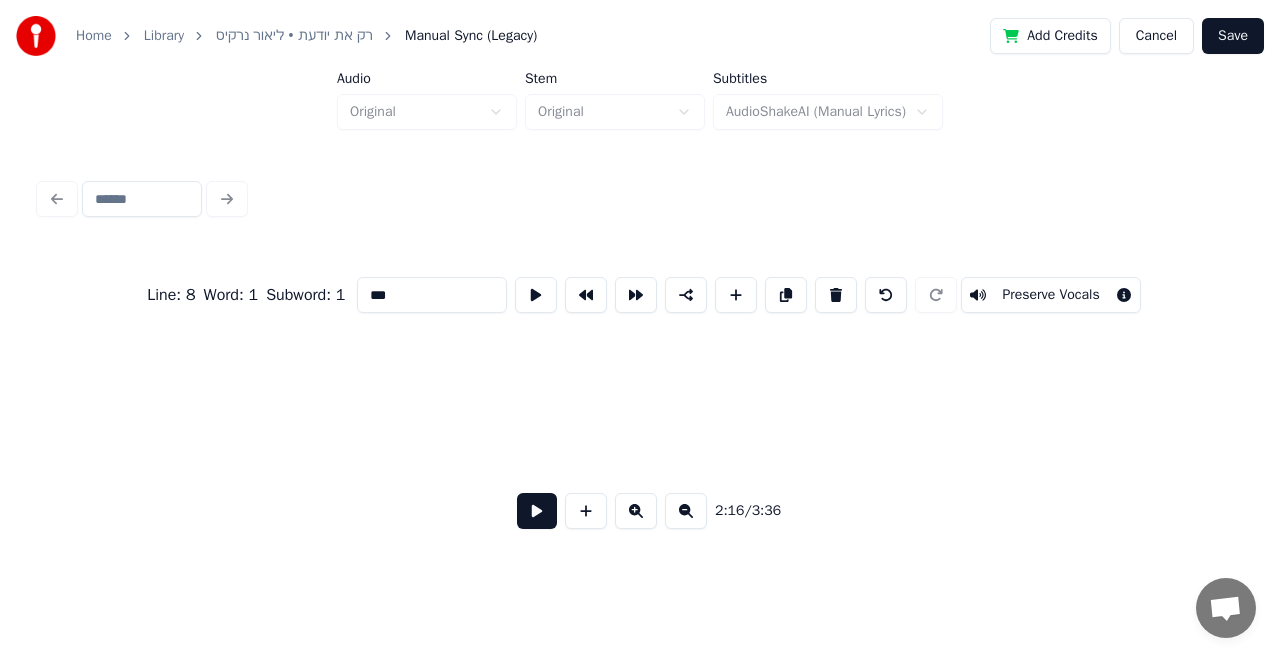 scroll, scrollTop: 0, scrollLeft: 47833, axis: horizontal 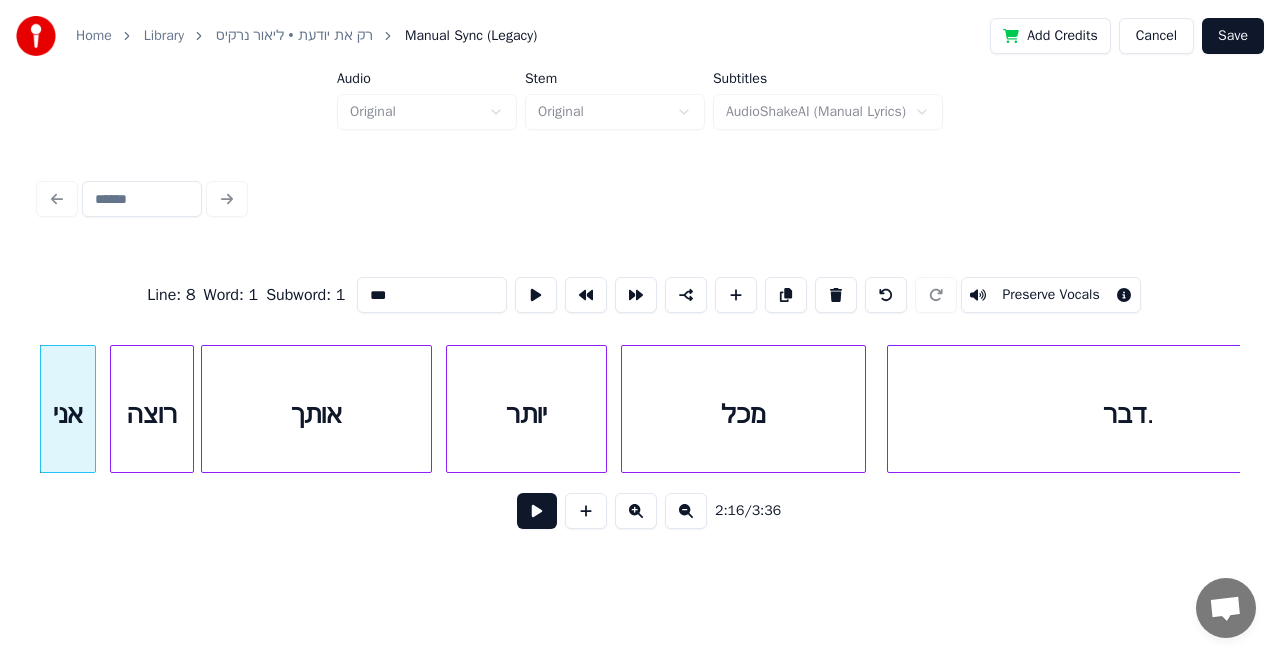click at bounding box center [836, 295] 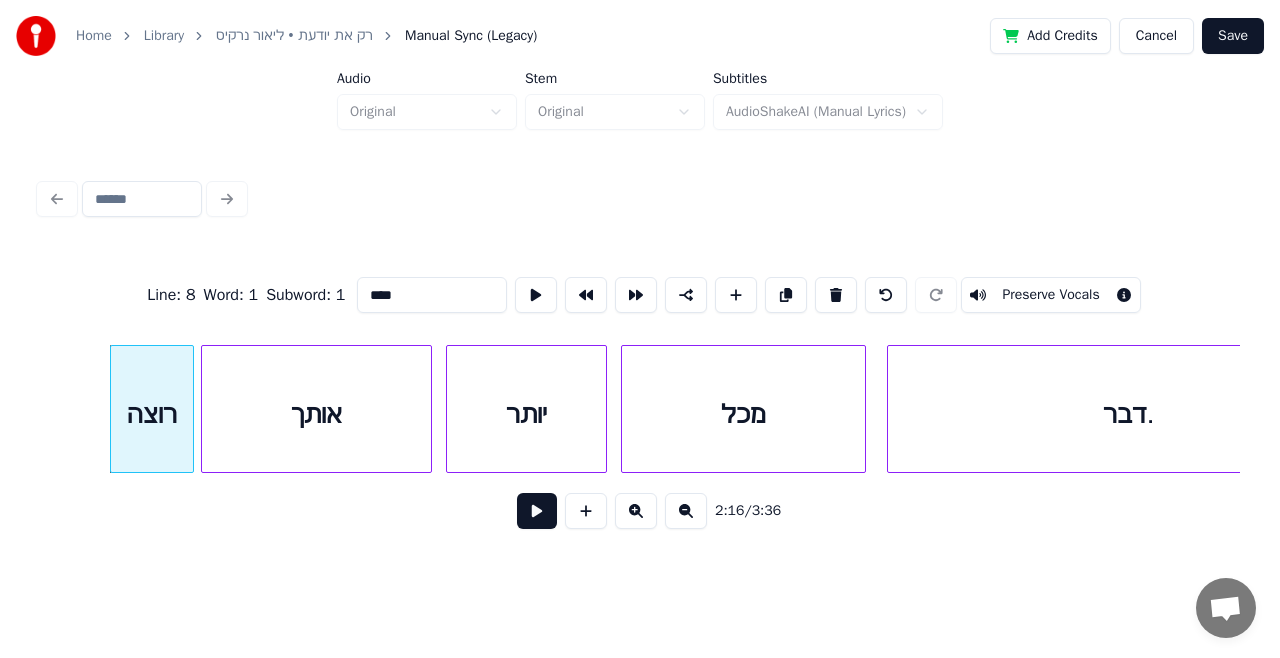 click at bounding box center (836, 295) 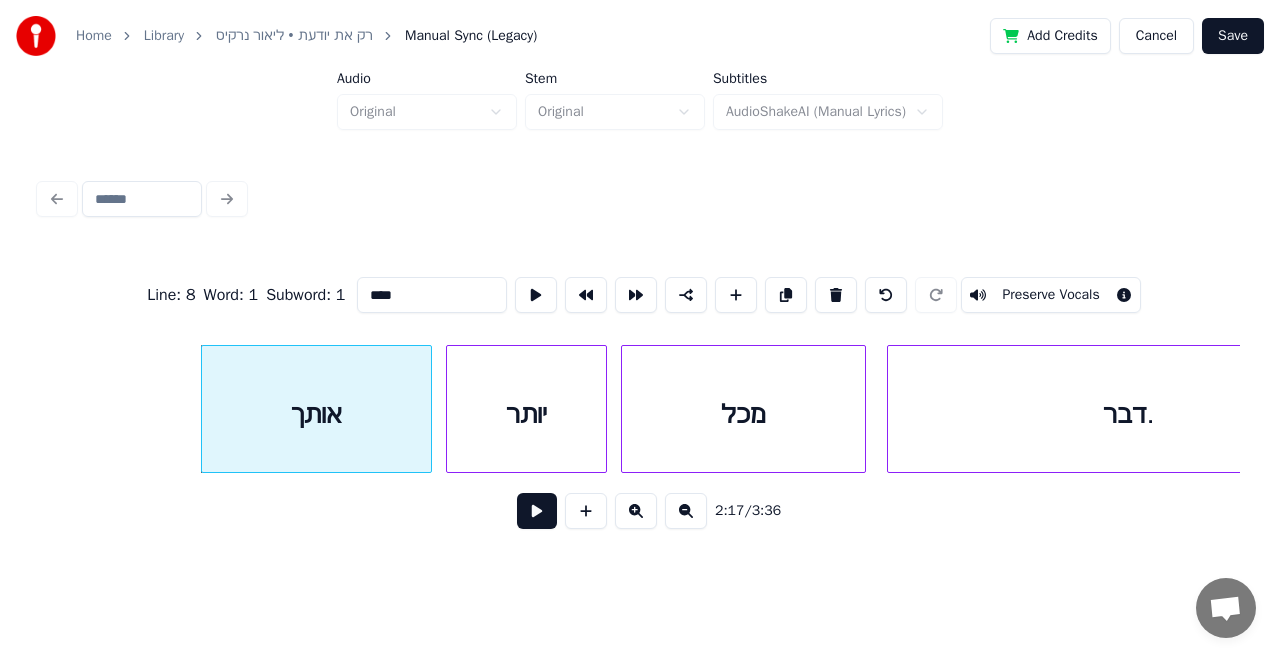 click at bounding box center (836, 295) 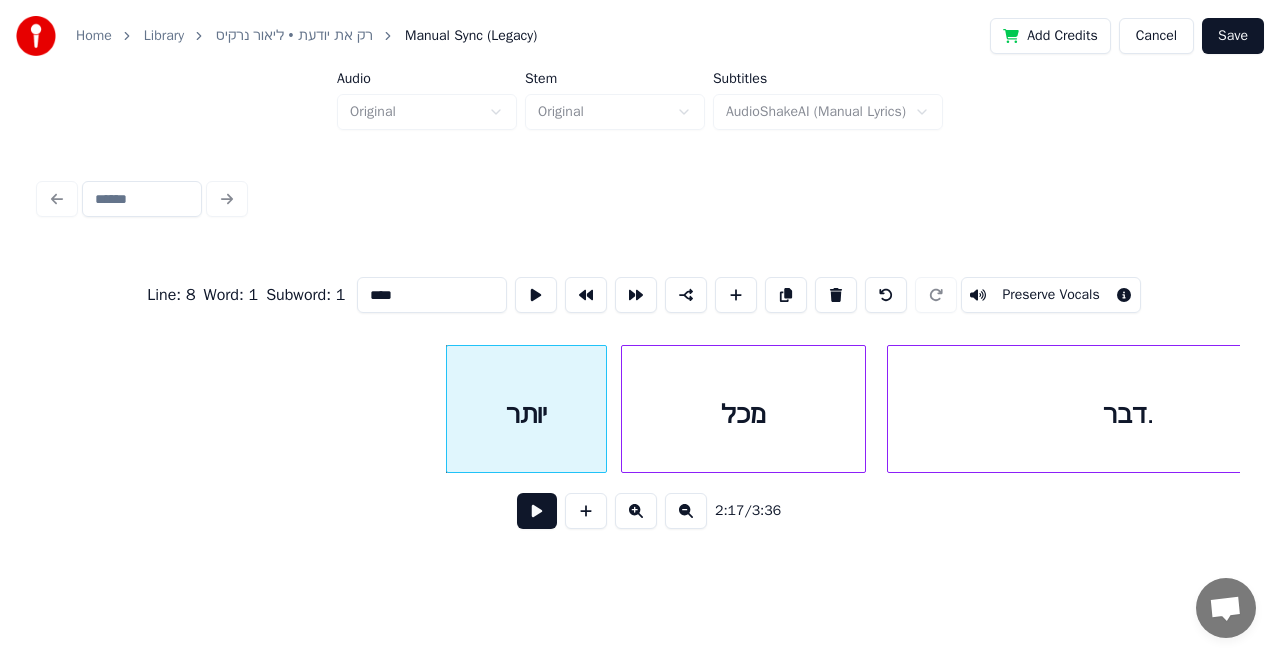 click at bounding box center [836, 295] 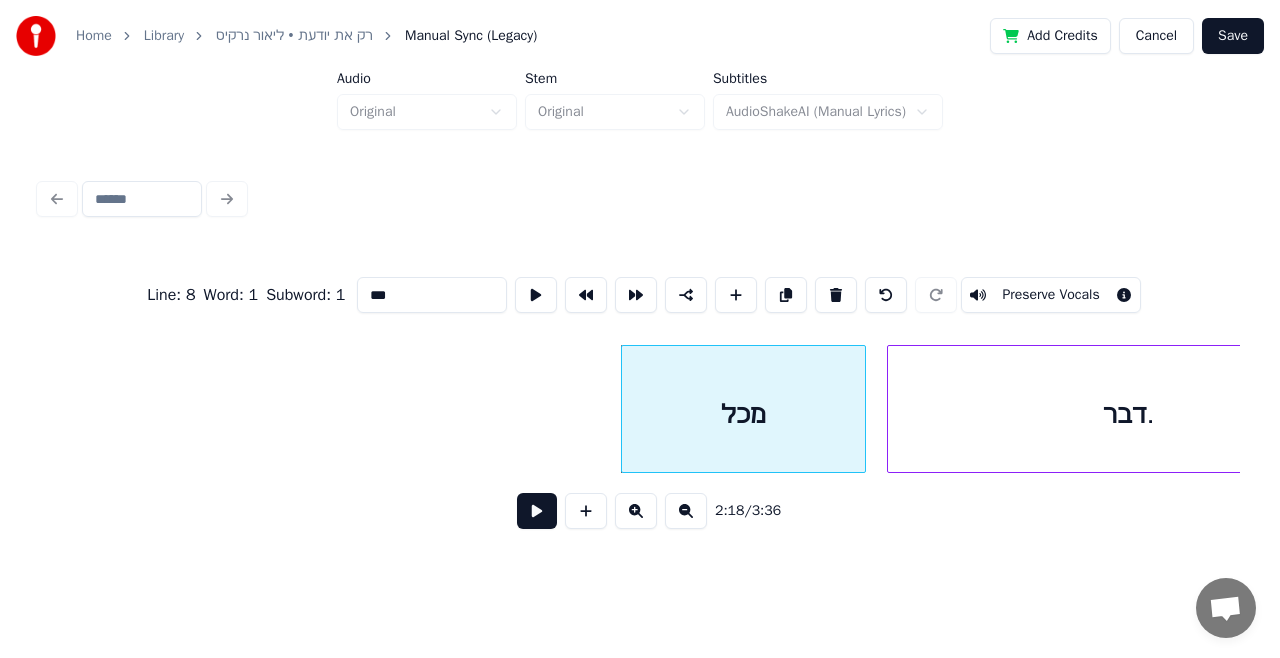 click at bounding box center [836, 295] 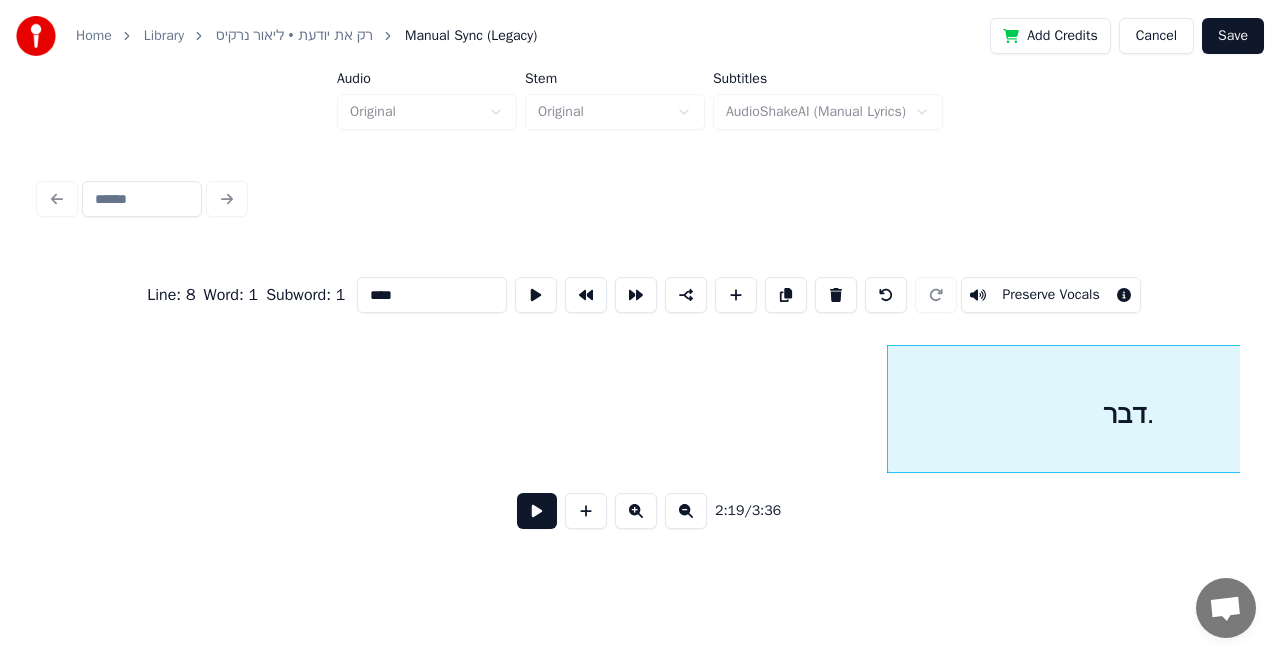 click at bounding box center [836, 295] 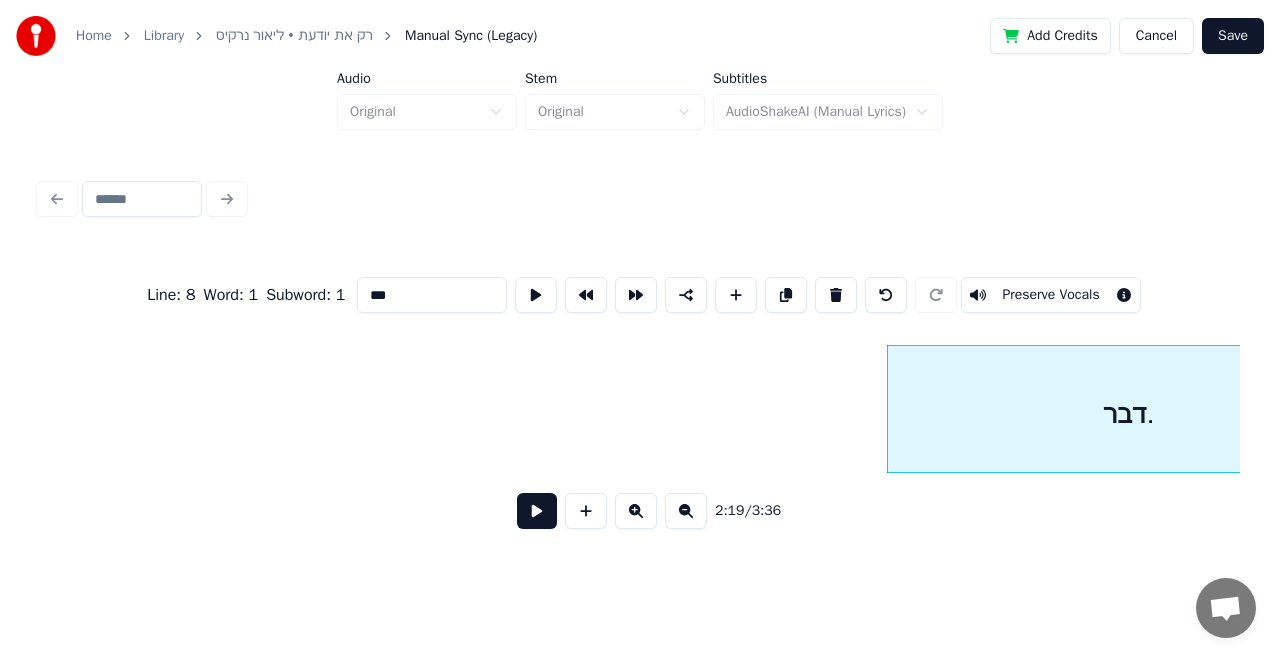 scroll, scrollTop: 0, scrollLeft: 49177, axis: horizontal 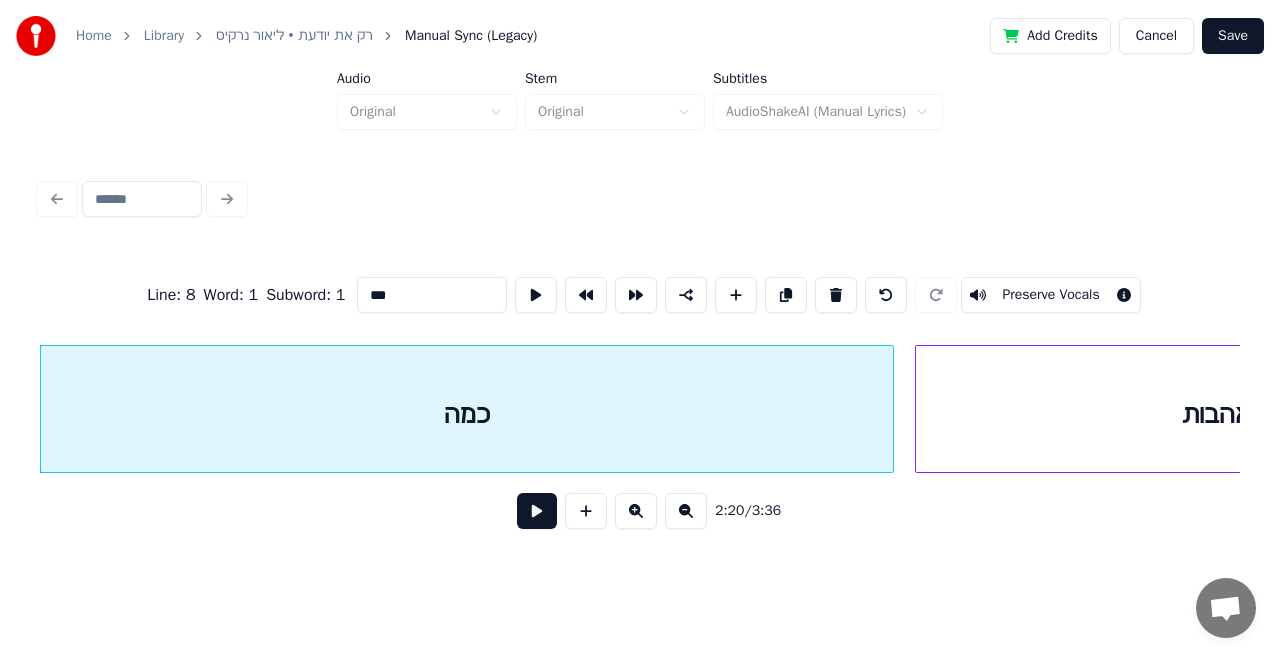 click at bounding box center (836, 295) 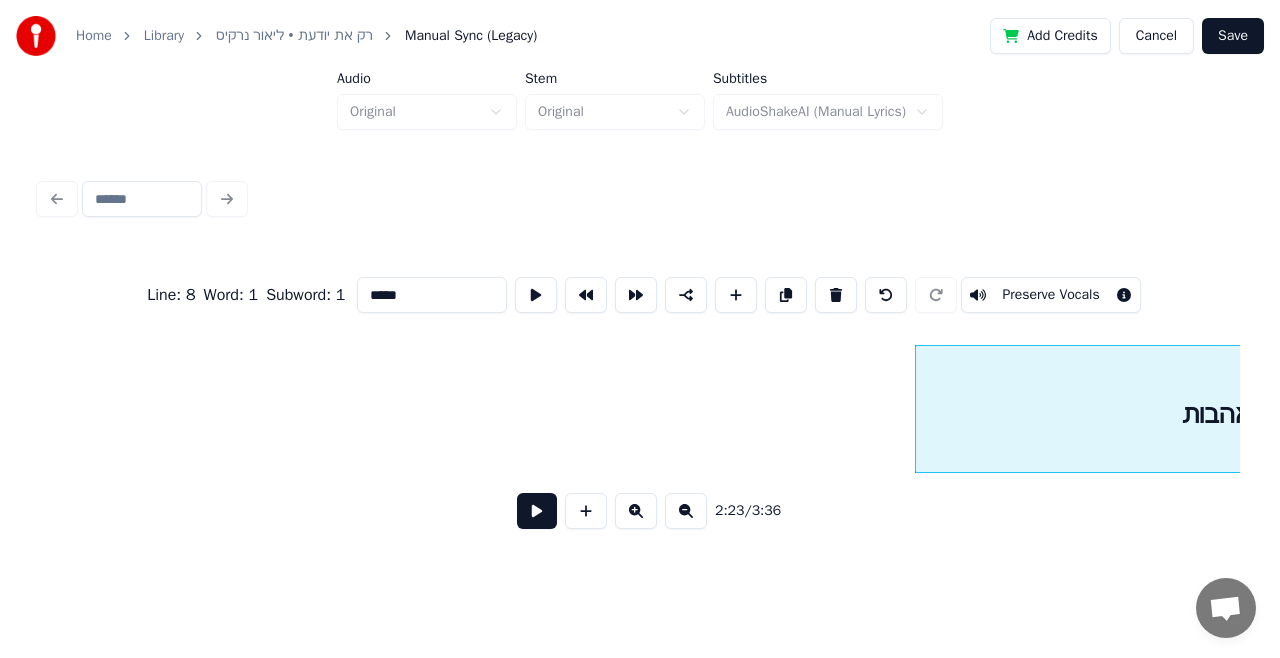 click at bounding box center (836, 295) 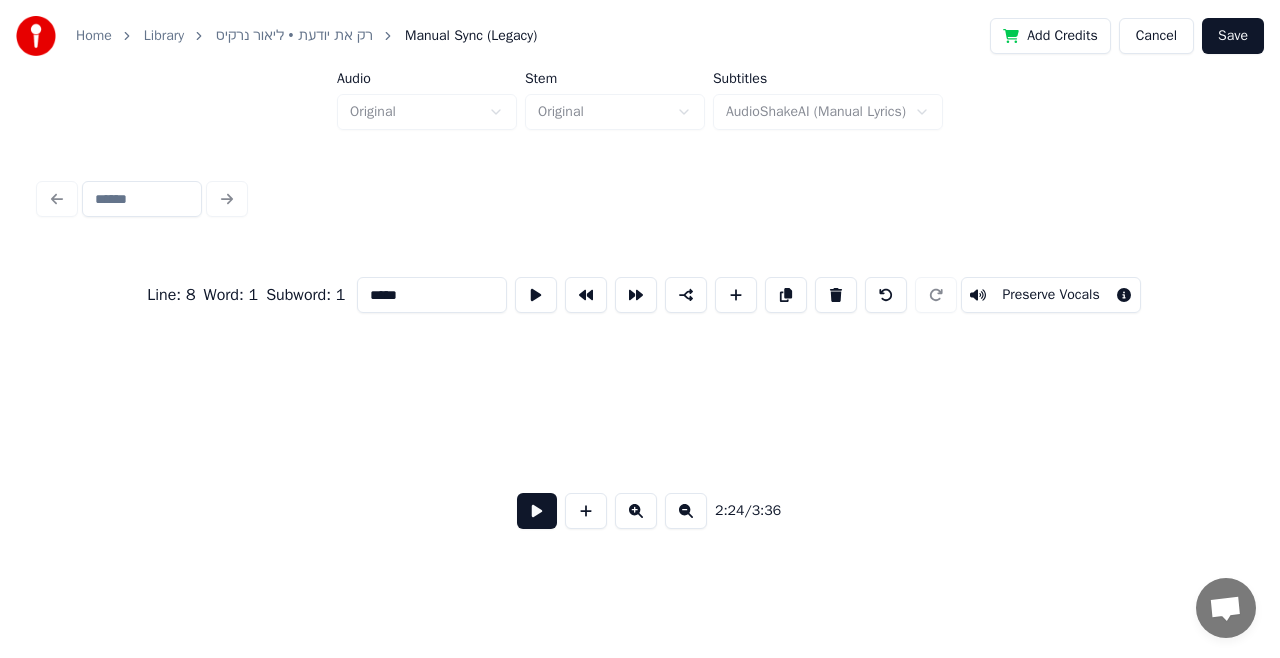 scroll, scrollTop: 0, scrollLeft: 50731, axis: horizontal 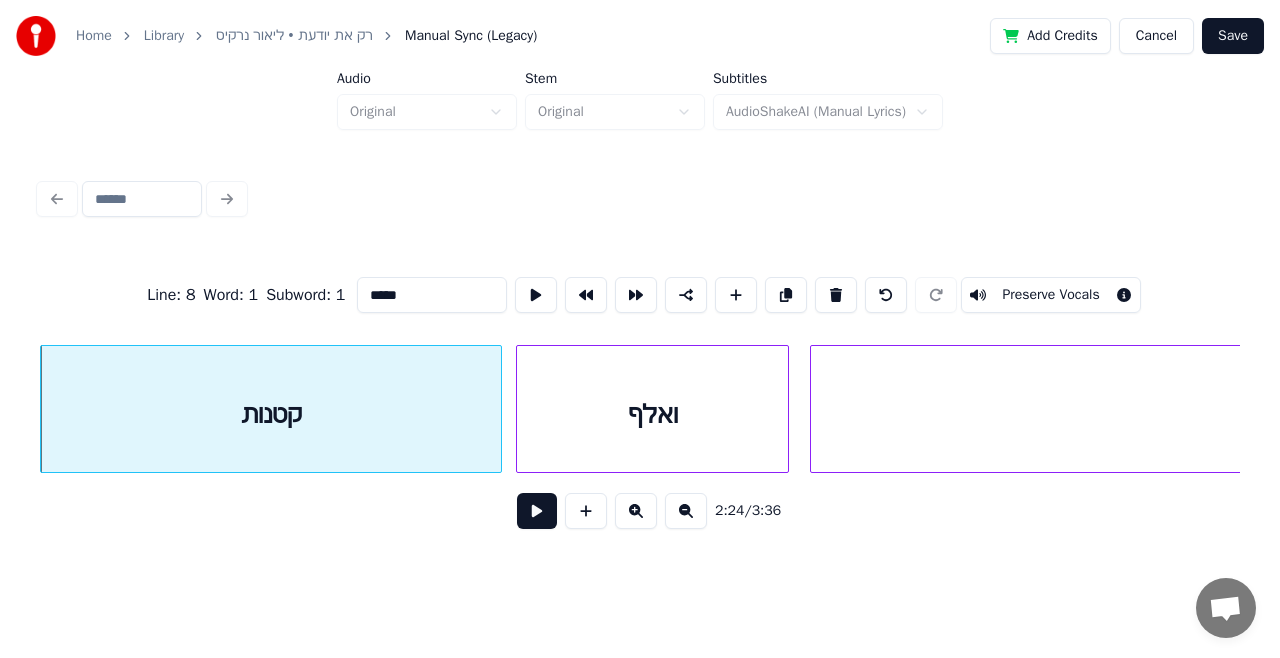 click at bounding box center (836, 295) 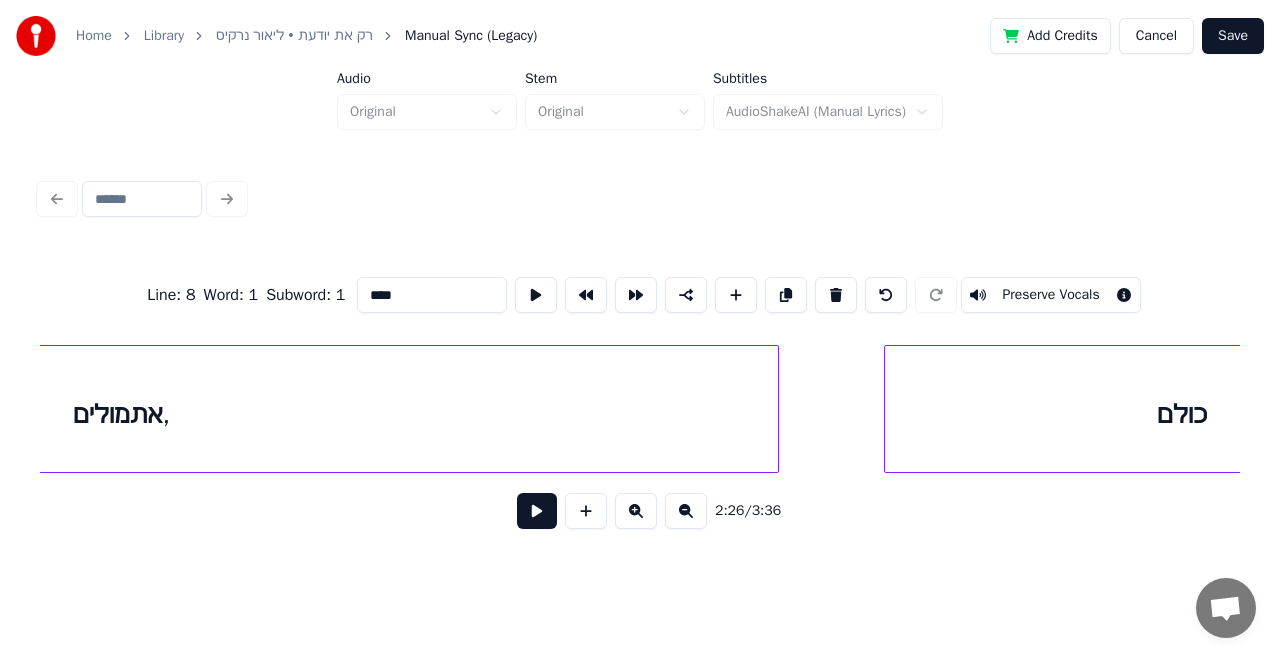 scroll, scrollTop: 0, scrollLeft: 52238, axis: horizontal 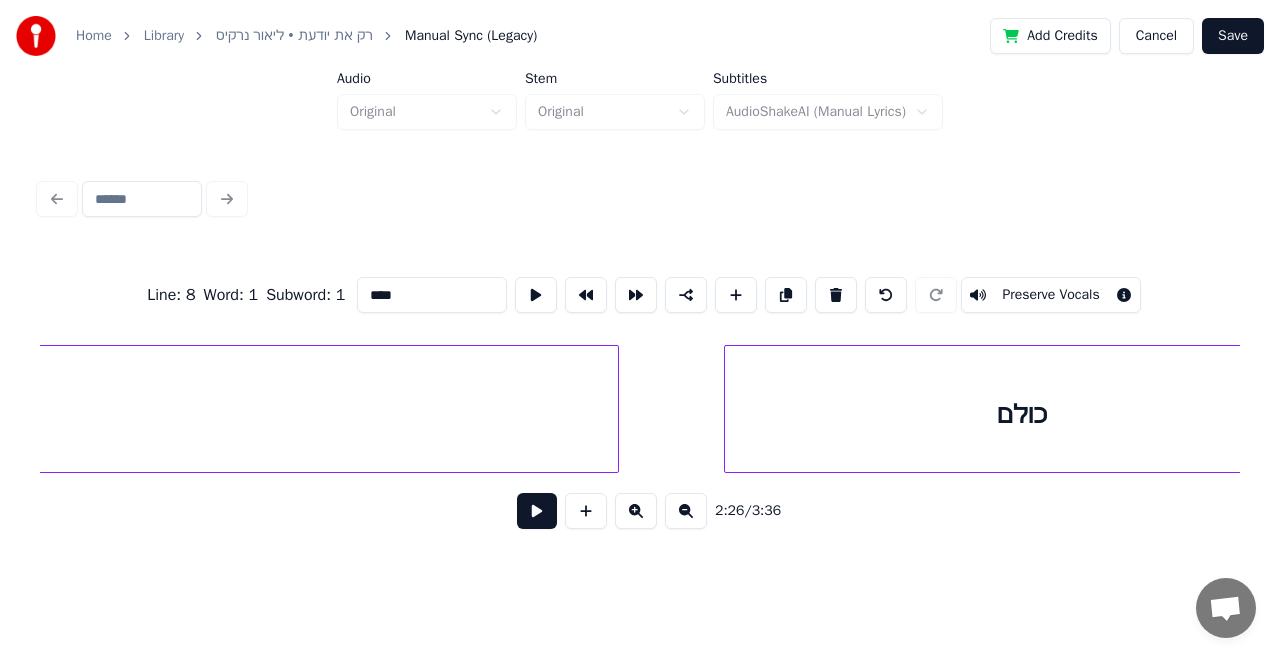 click on "אתמולים," at bounding box center (-39, 414) 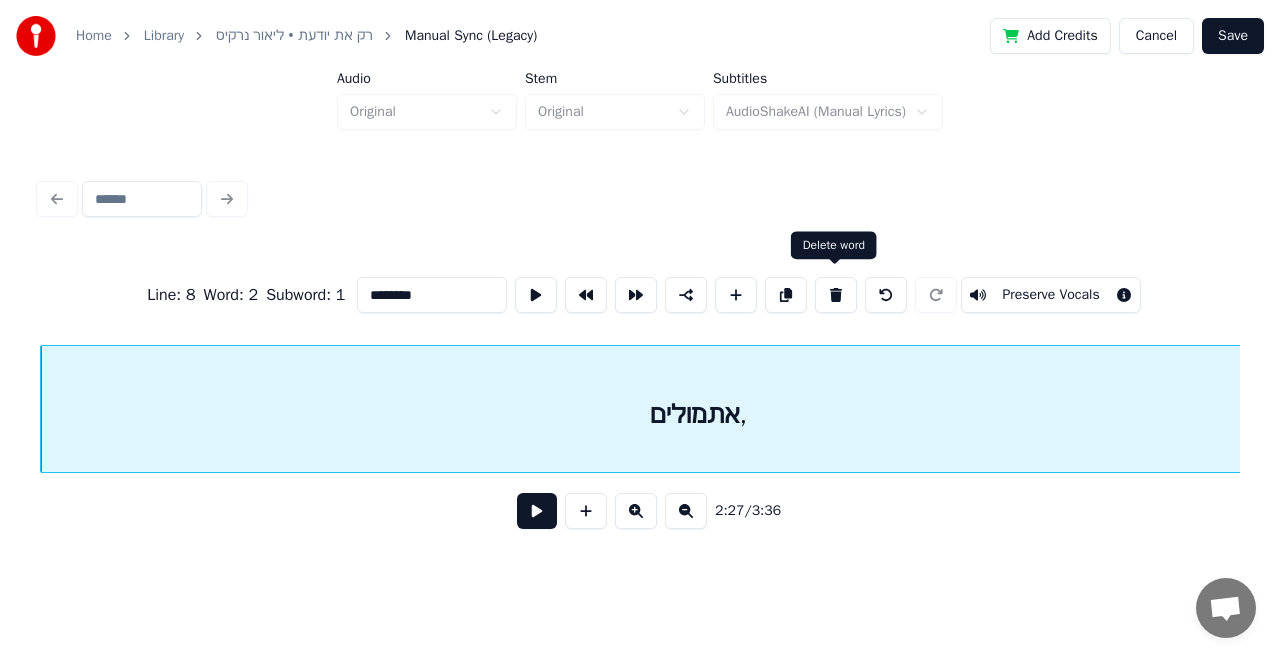 click at bounding box center [836, 295] 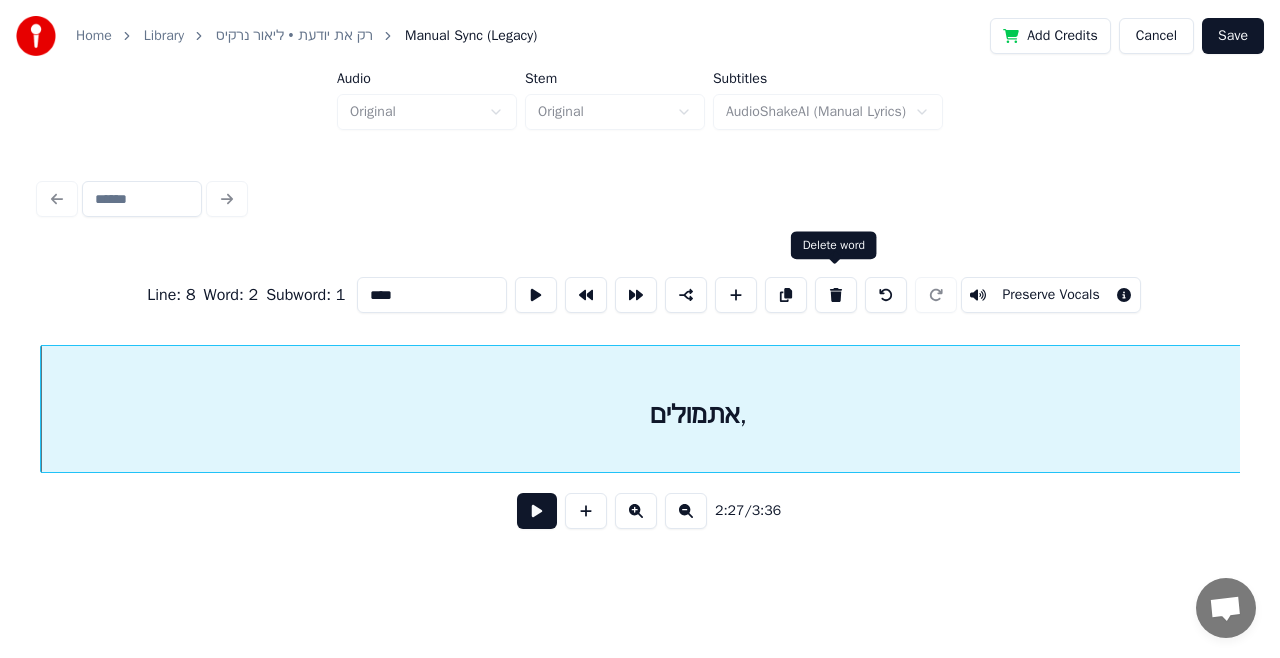 scroll, scrollTop: 0, scrollLeft: 52922, axis: horizontal 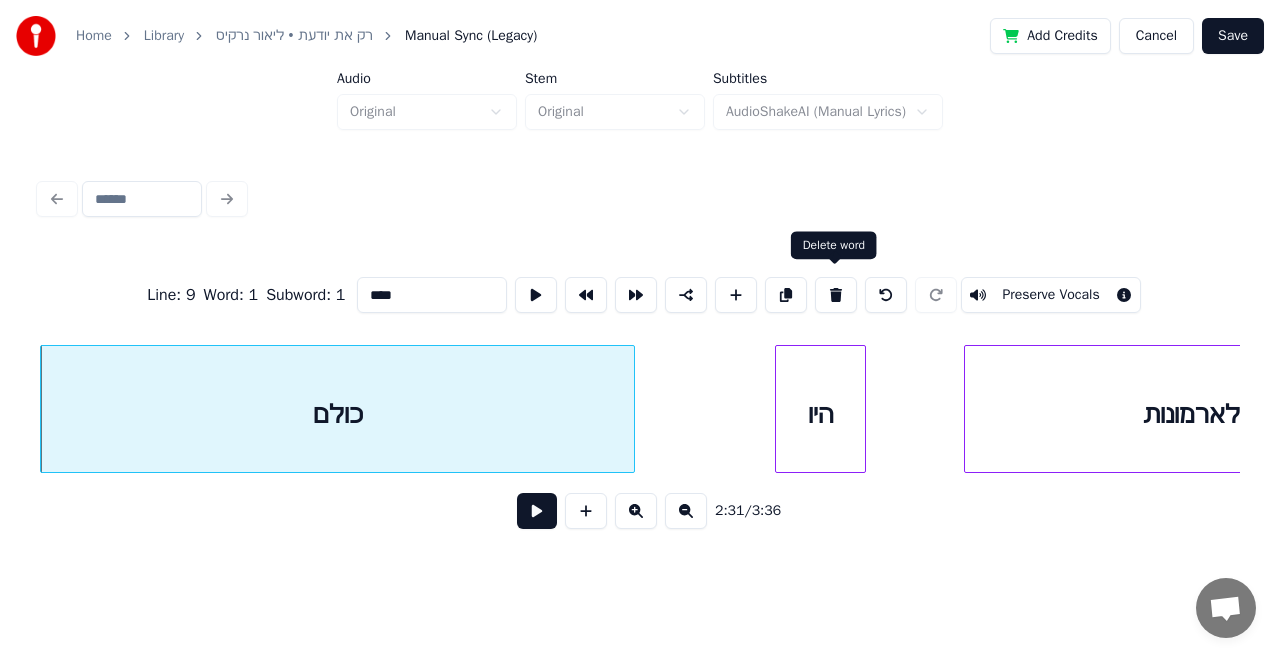click at bounding box center (836, 295) 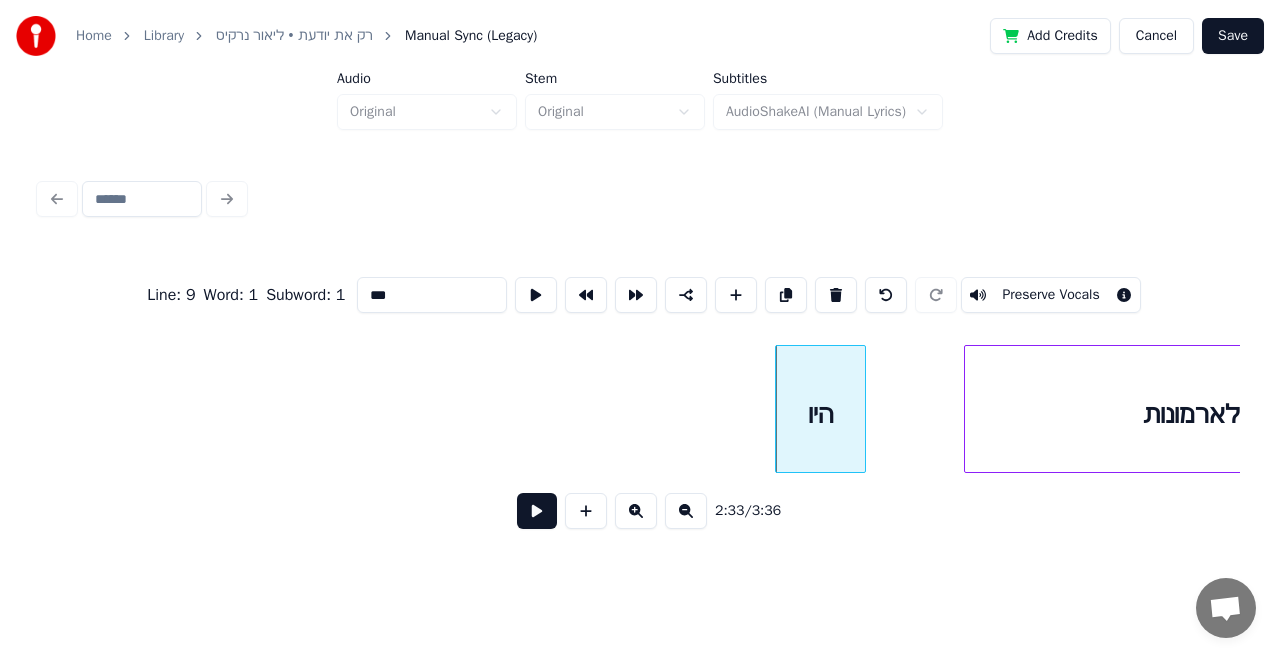 click at bounding box center (836, 295) 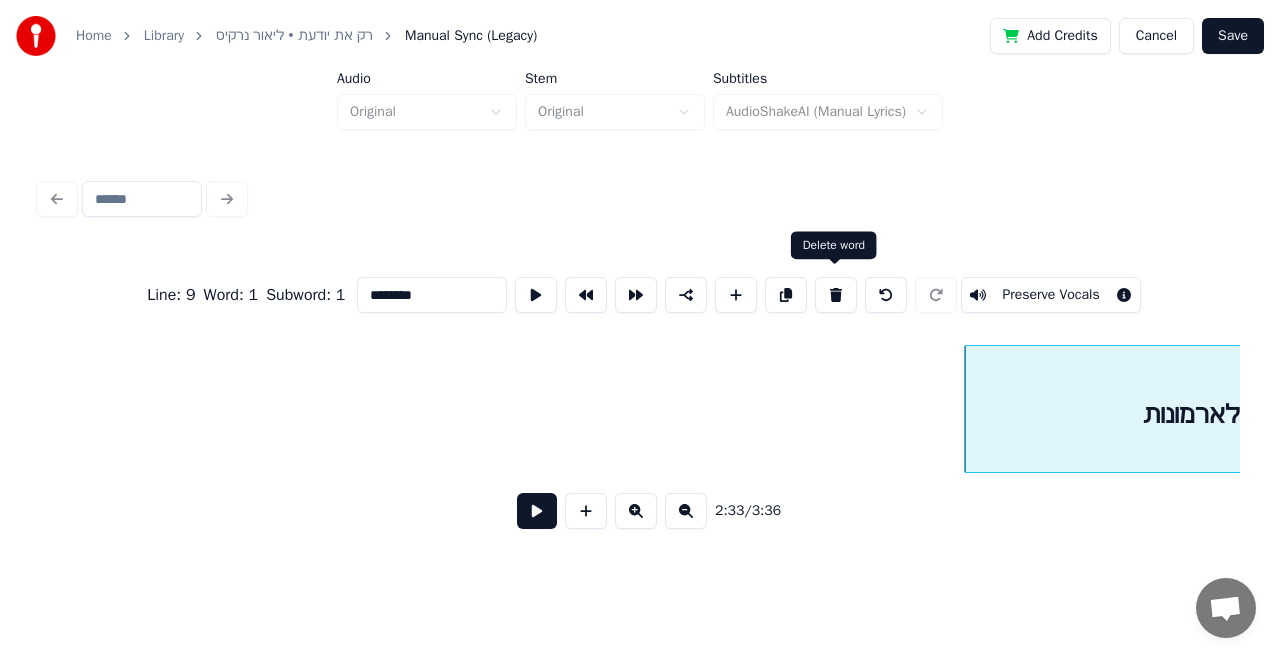 click at bounding box center [836, 295] 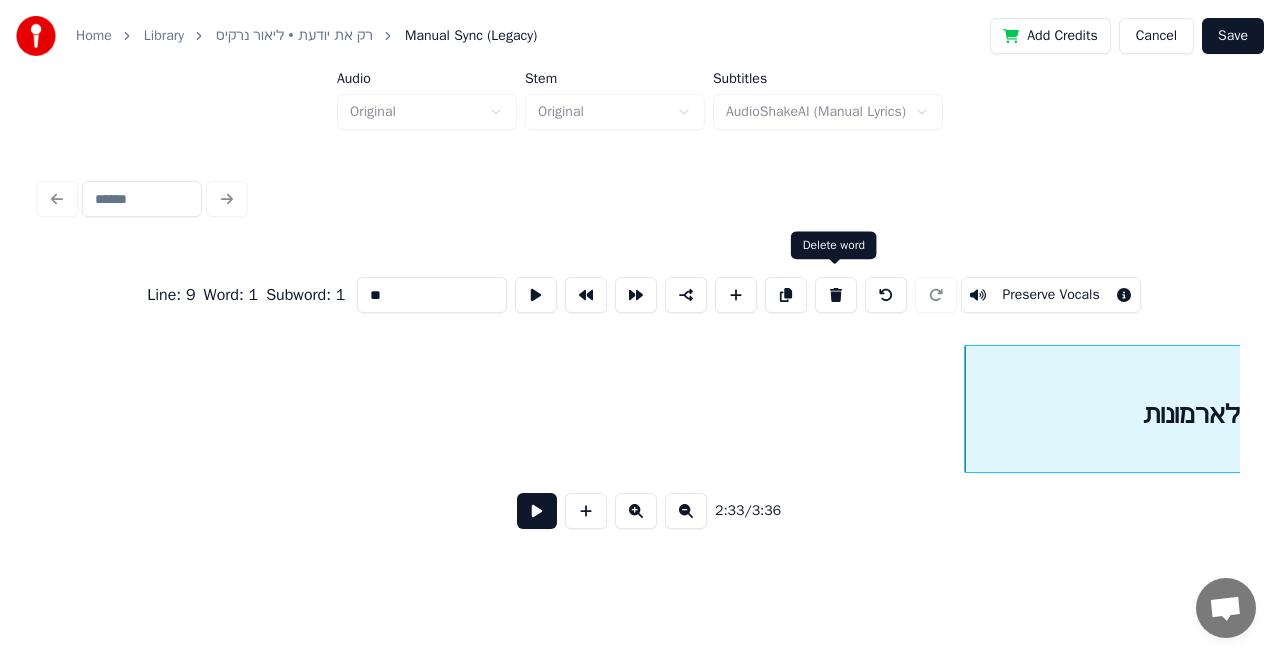 scroll, scrollTop: 0, scrollLeft: 54322, axis: horizontal 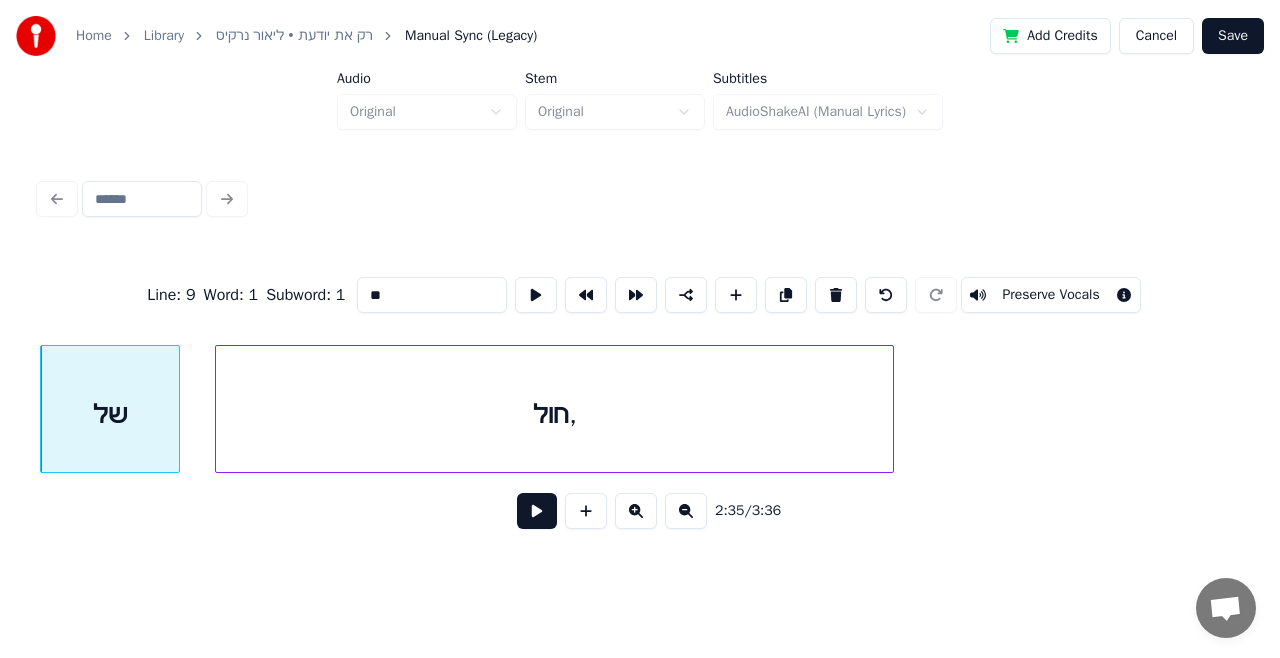 click at bounding box center (836, 295) 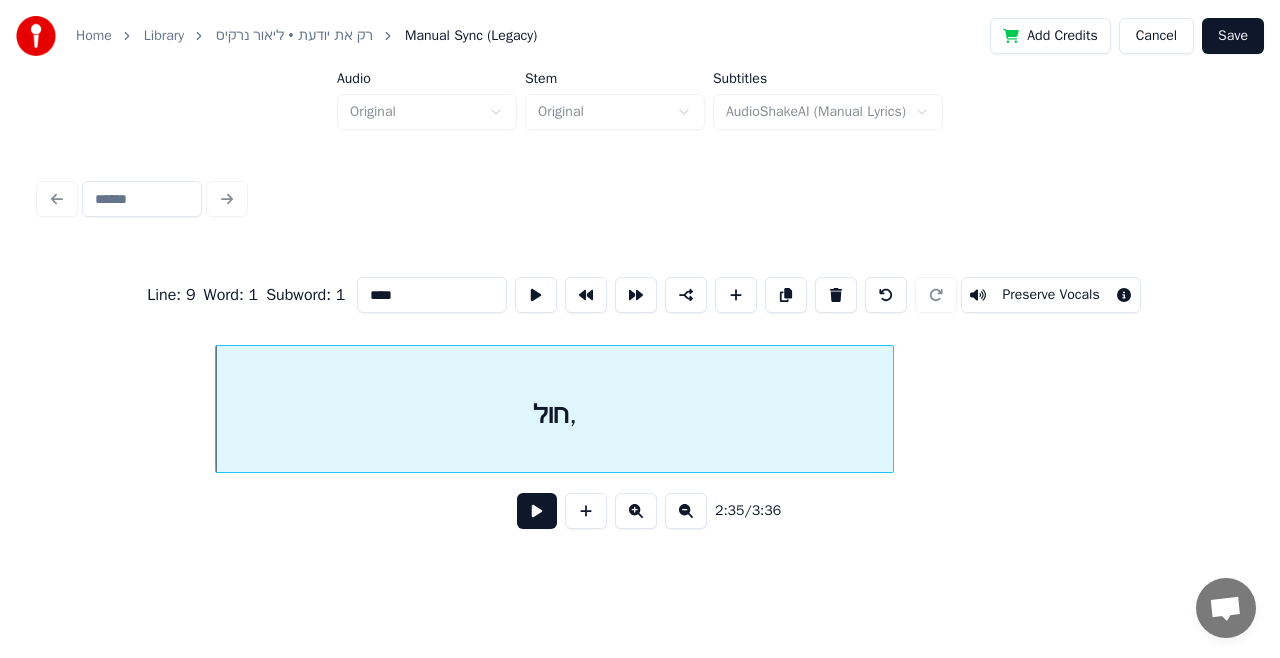 click at bounding box center [836, 295] 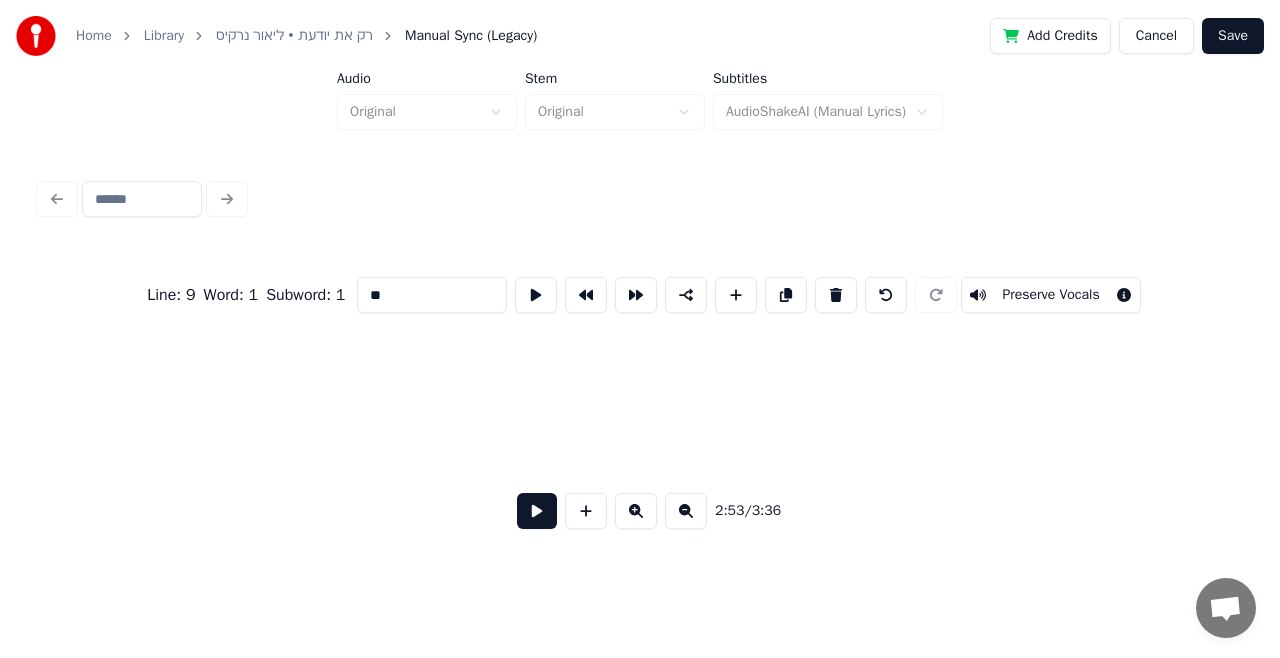 scroll, scrollTop: 0, scrollLeft: 60734, axis: horizontal 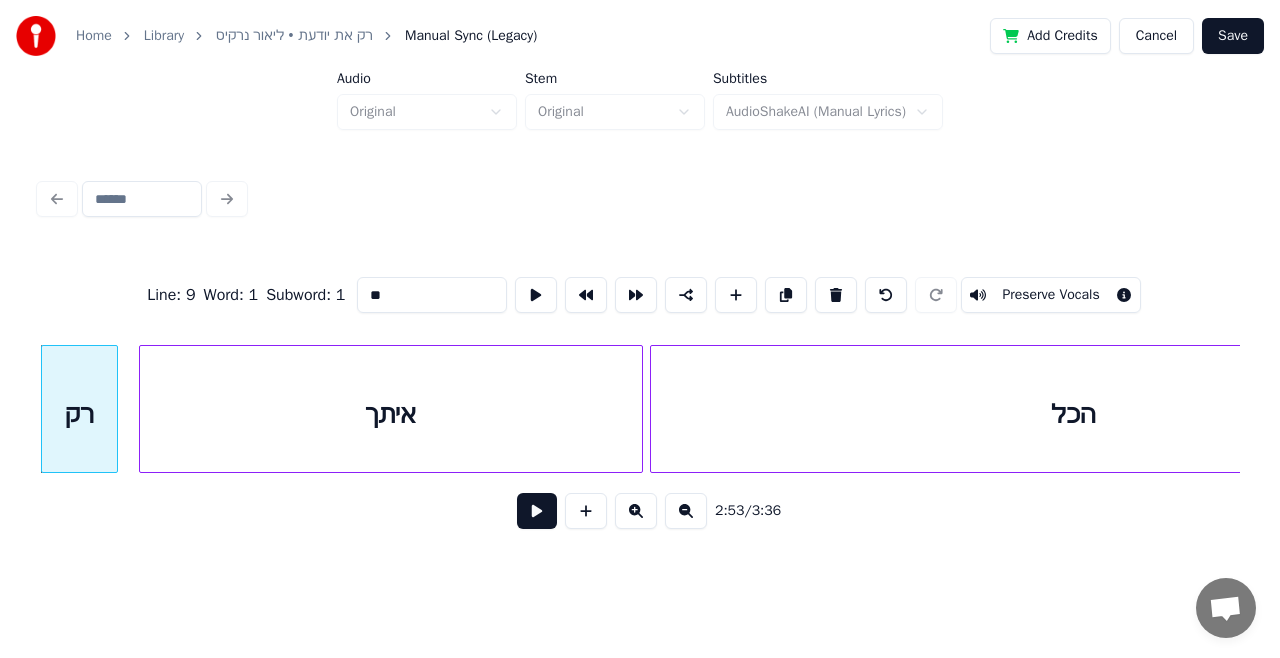 click at bounding box center (836, 295) 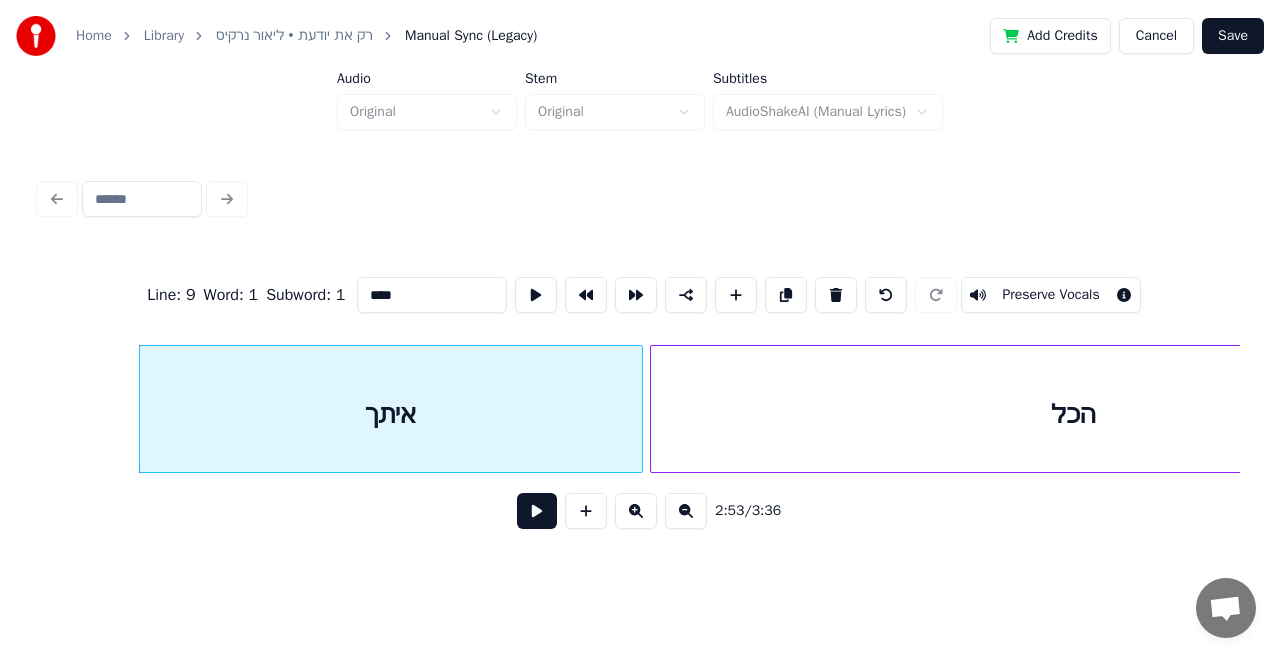 click at bounding box center (836, 295) 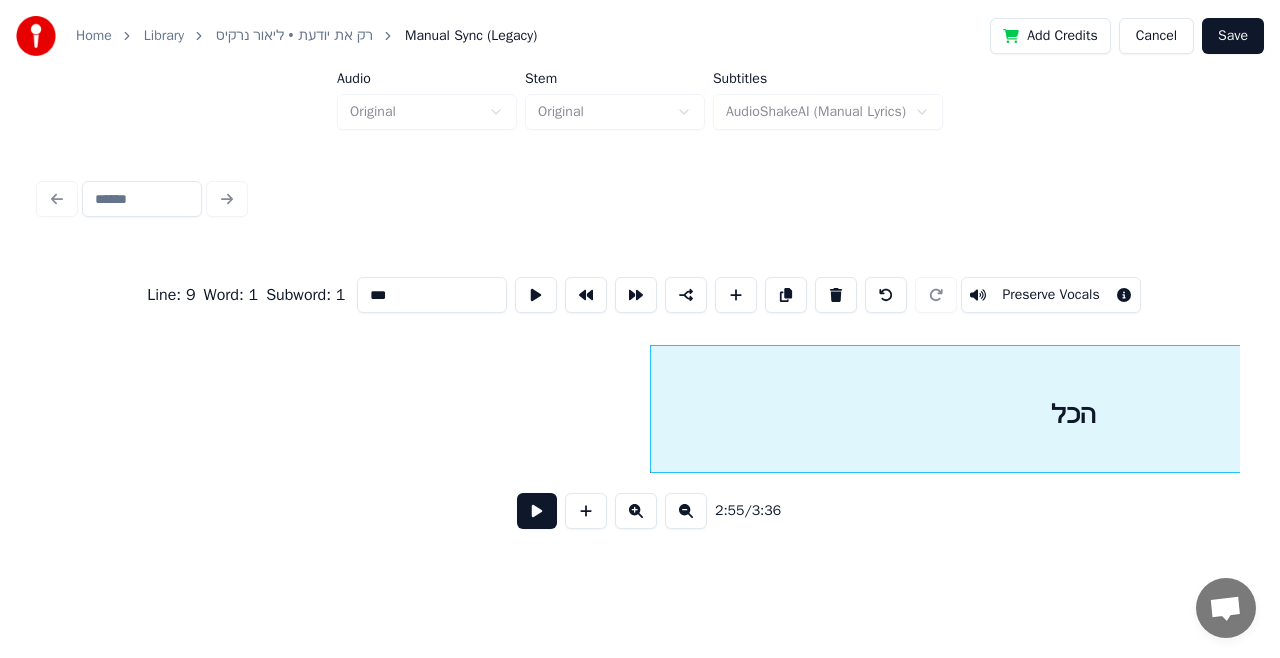 click at bounding box center [836, 295] 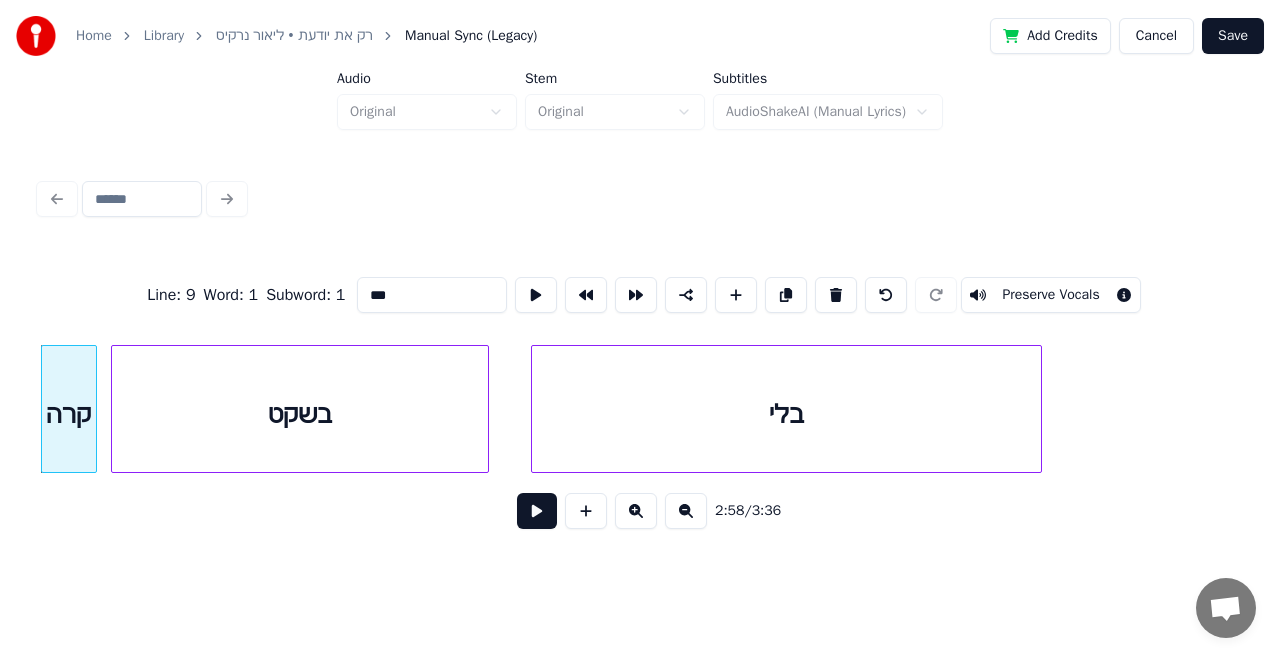 click at bounding box center (836, 295) 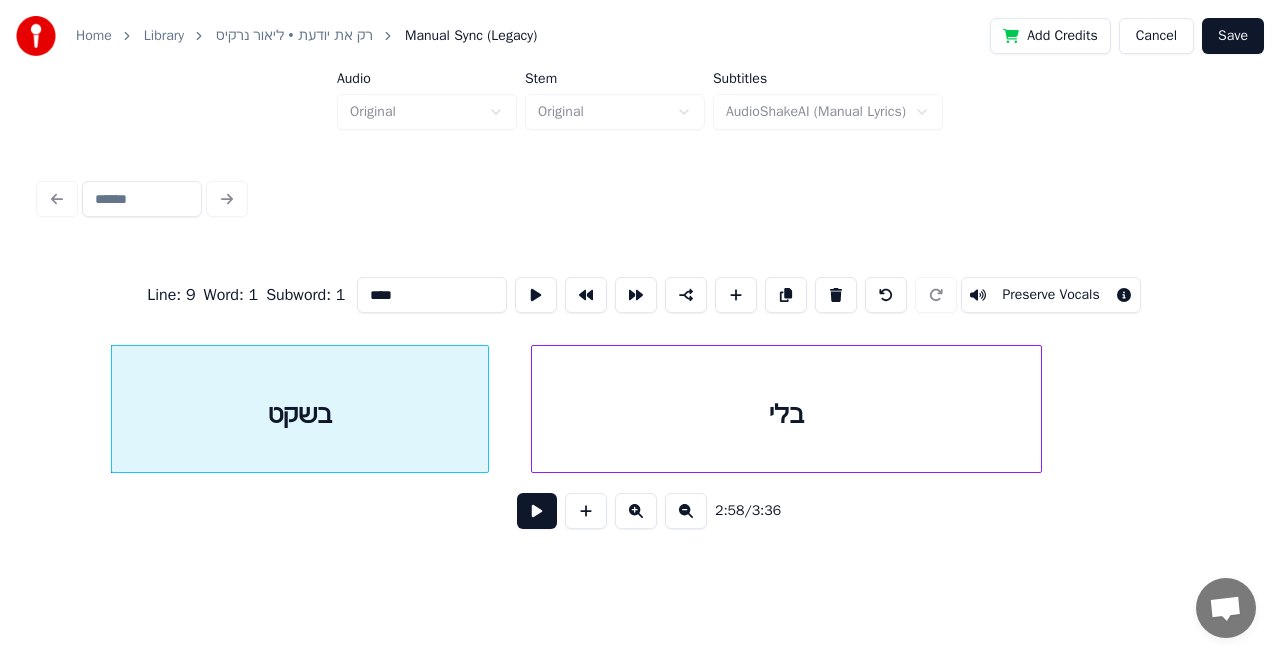 click at bounding box center [836, 295] 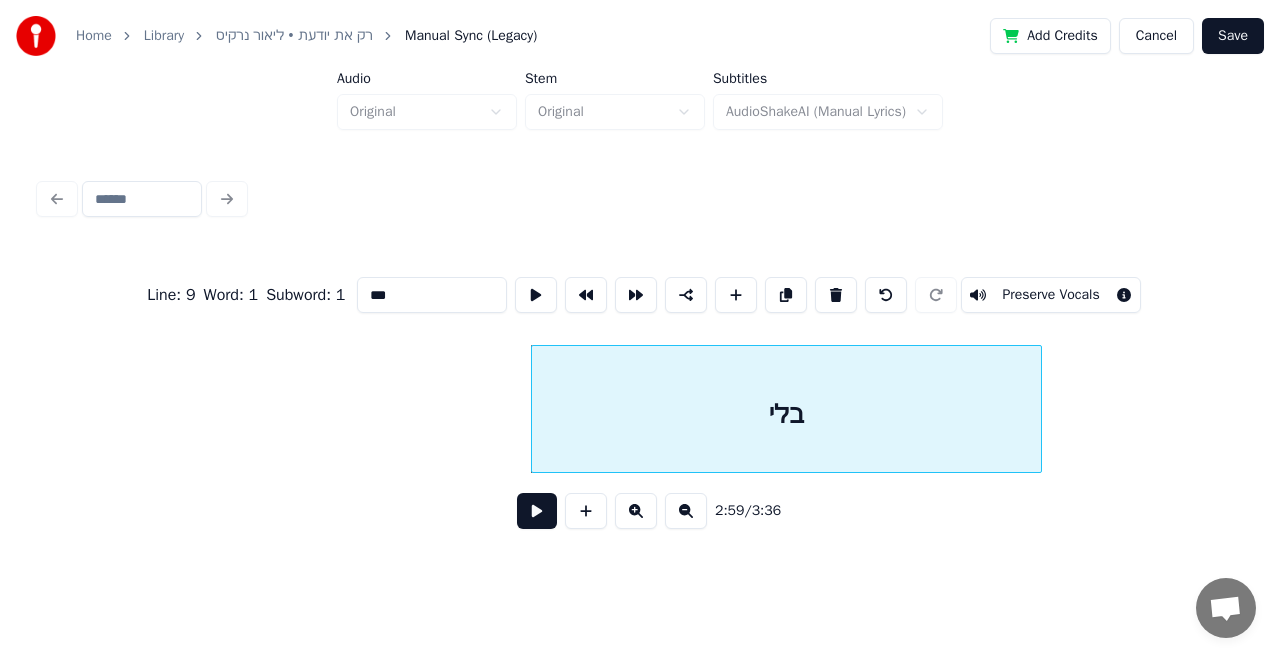 click at bounding box center [836, 295] 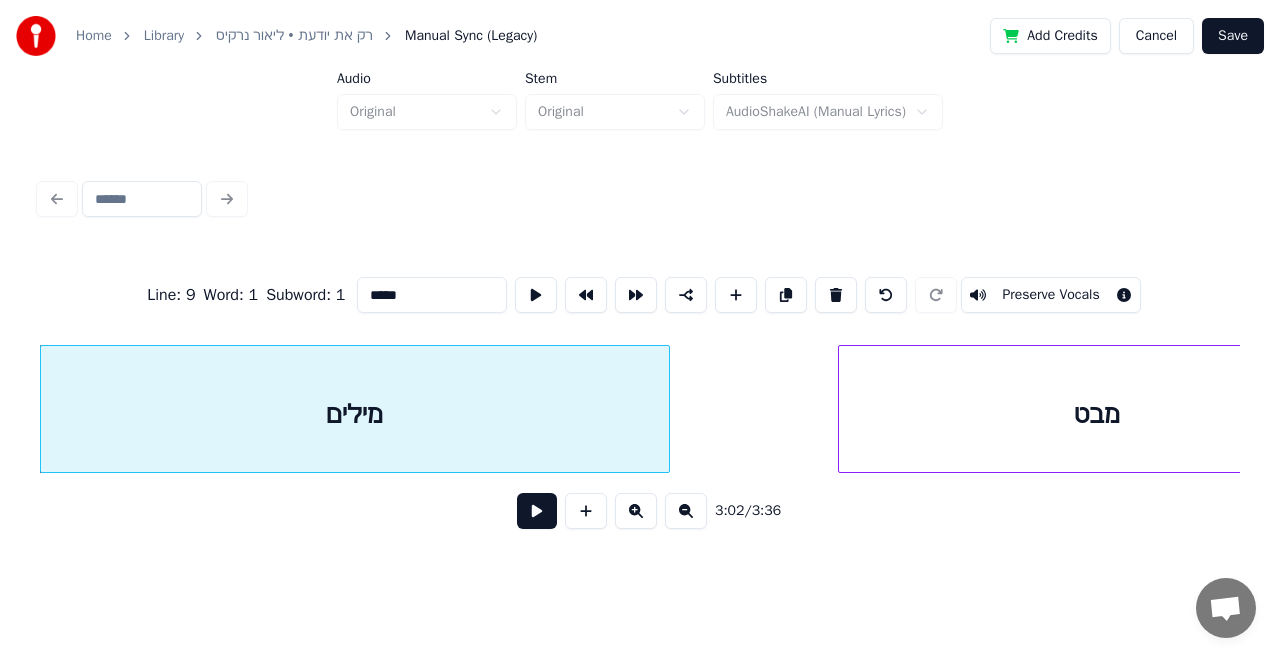 click at bounding box center (836, 295) 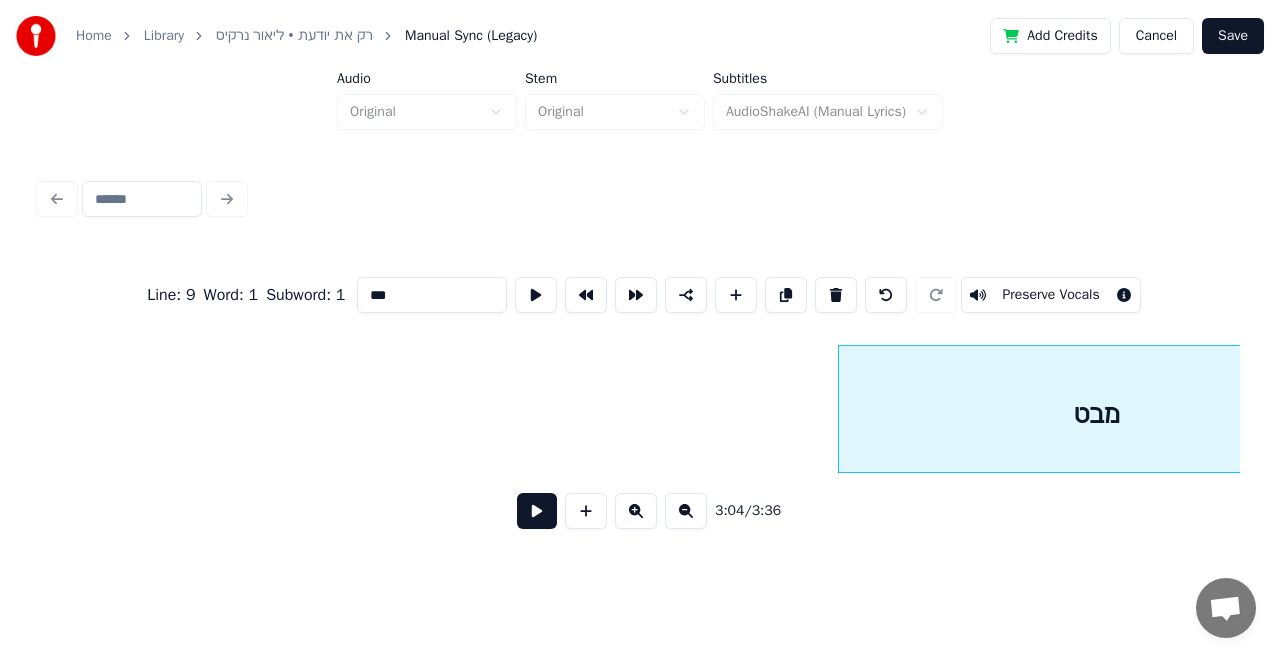 click at bounding box center [836, 295] 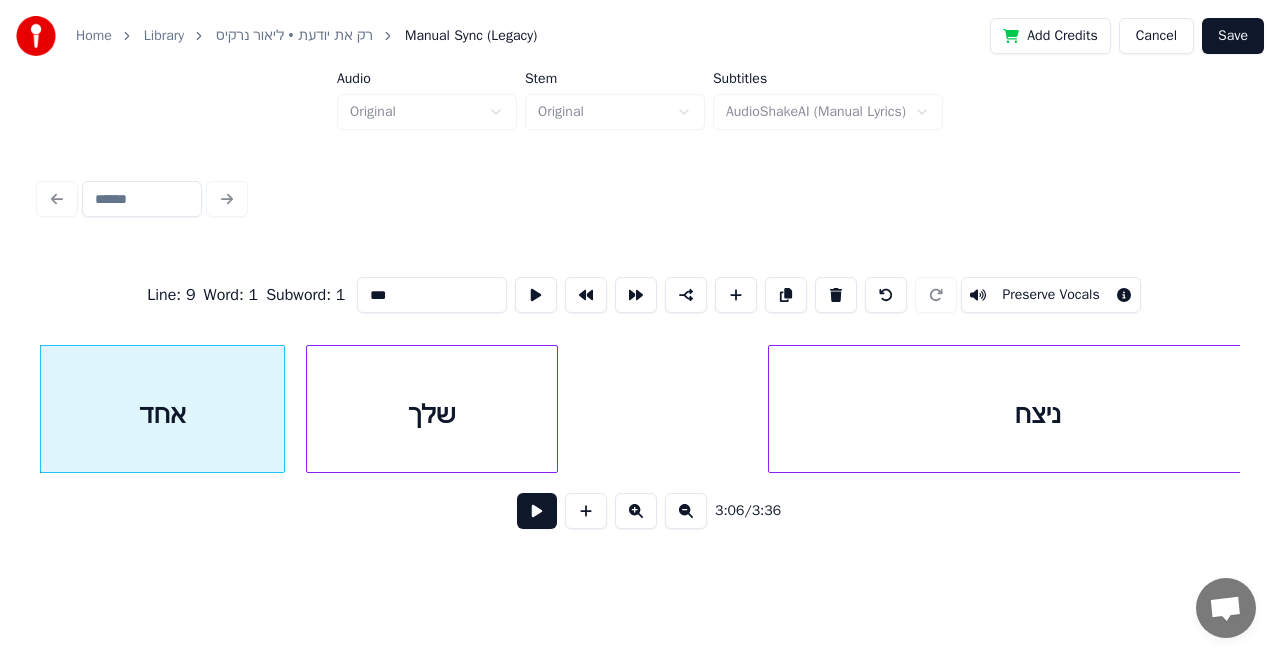 click at bounding box center [836, 295] 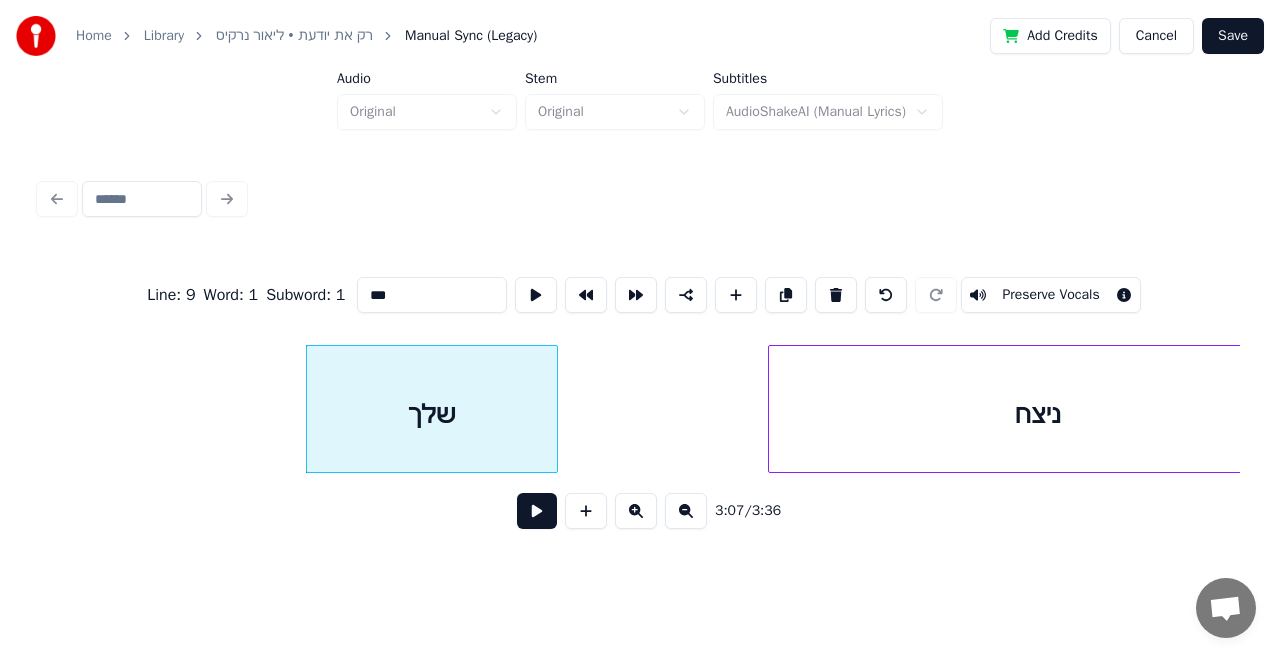 click at bounding box center (836, 295) 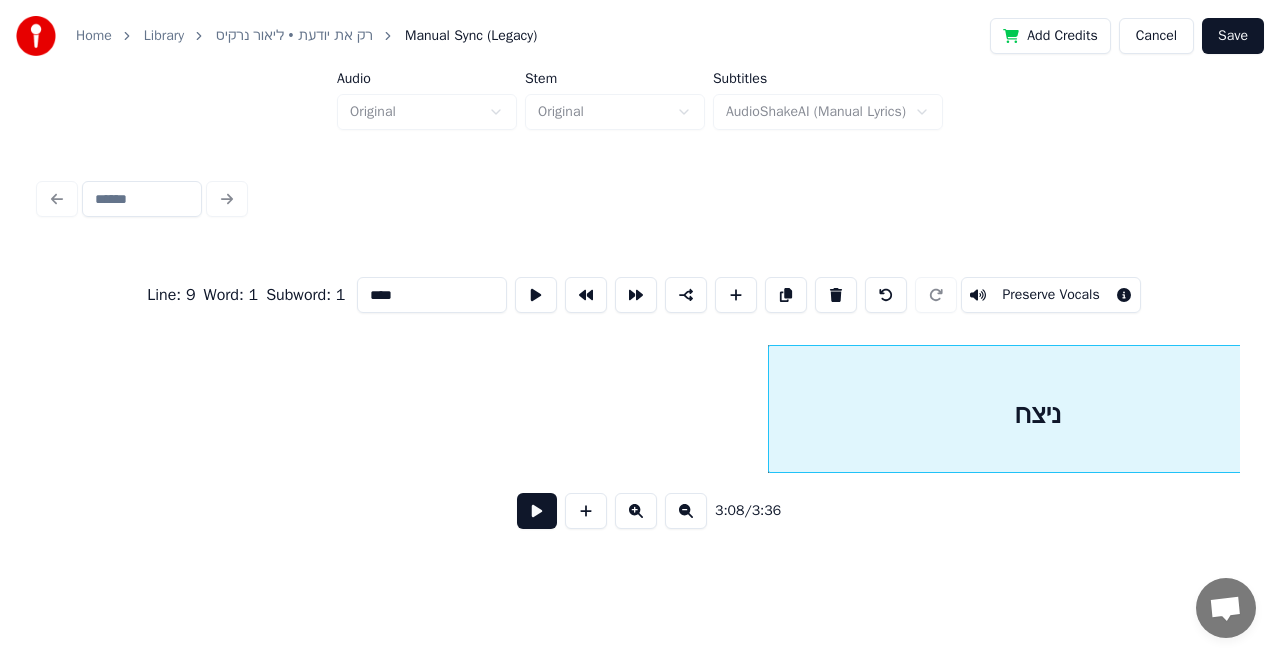 click at bounding box center [836, 295] 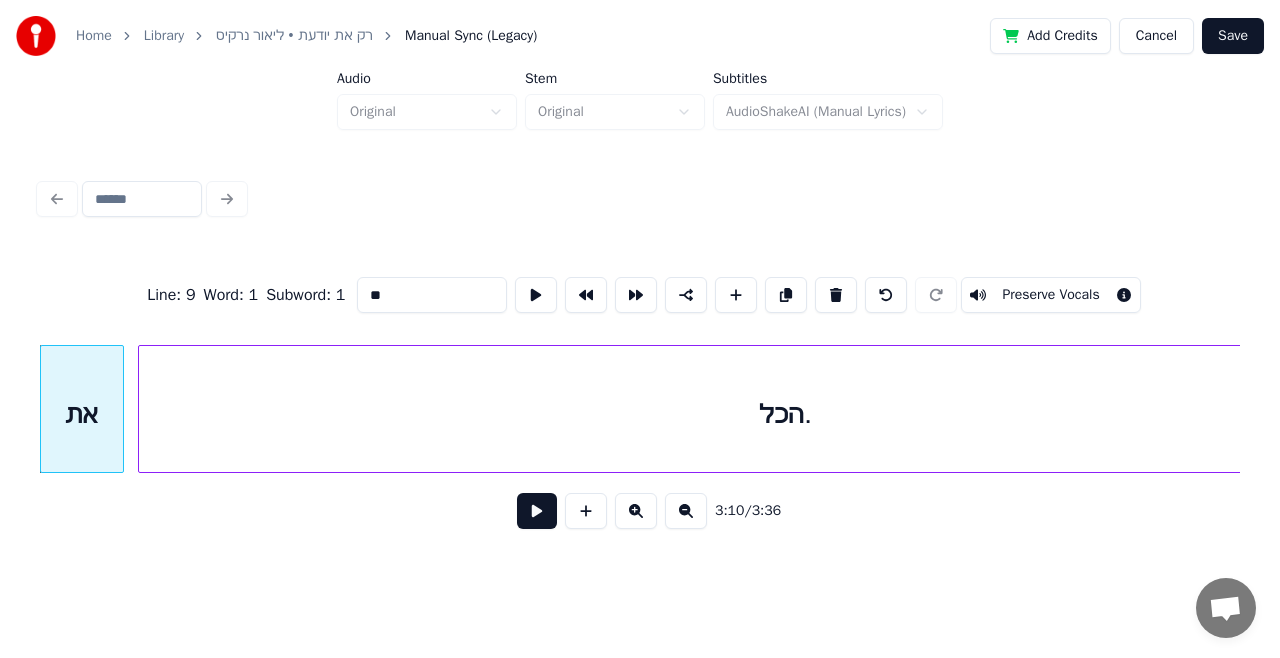click at bounding box center (836, 295) 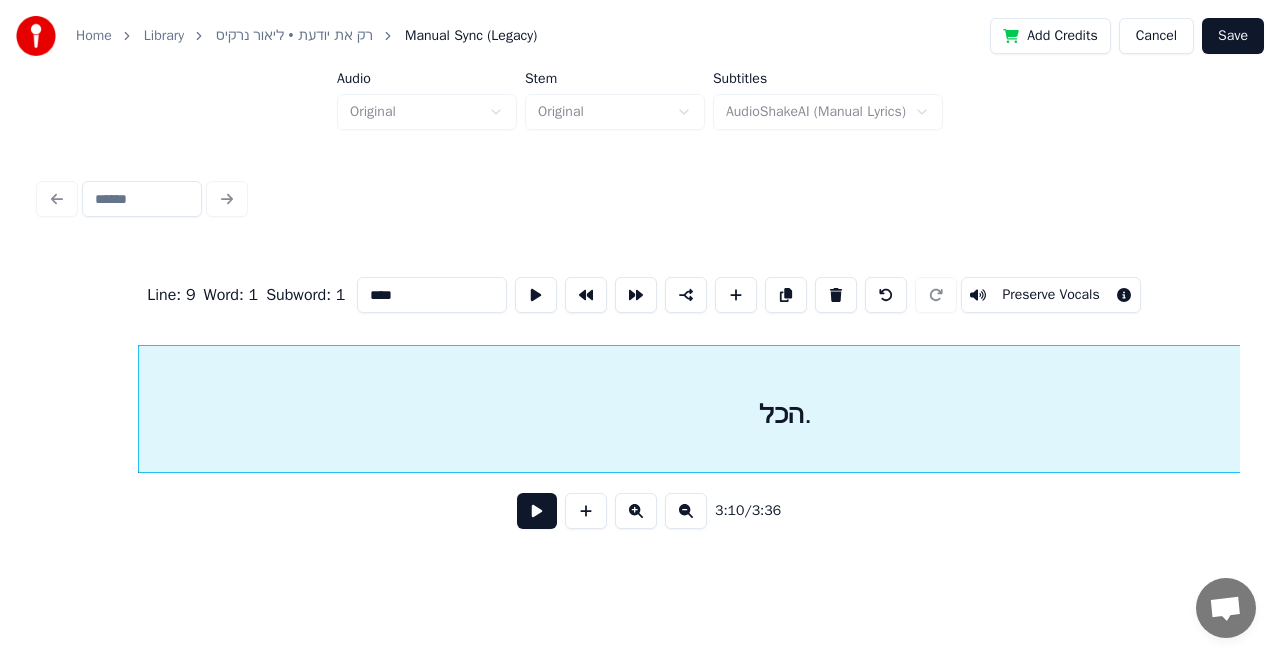 click at bounding box center (836, 295) 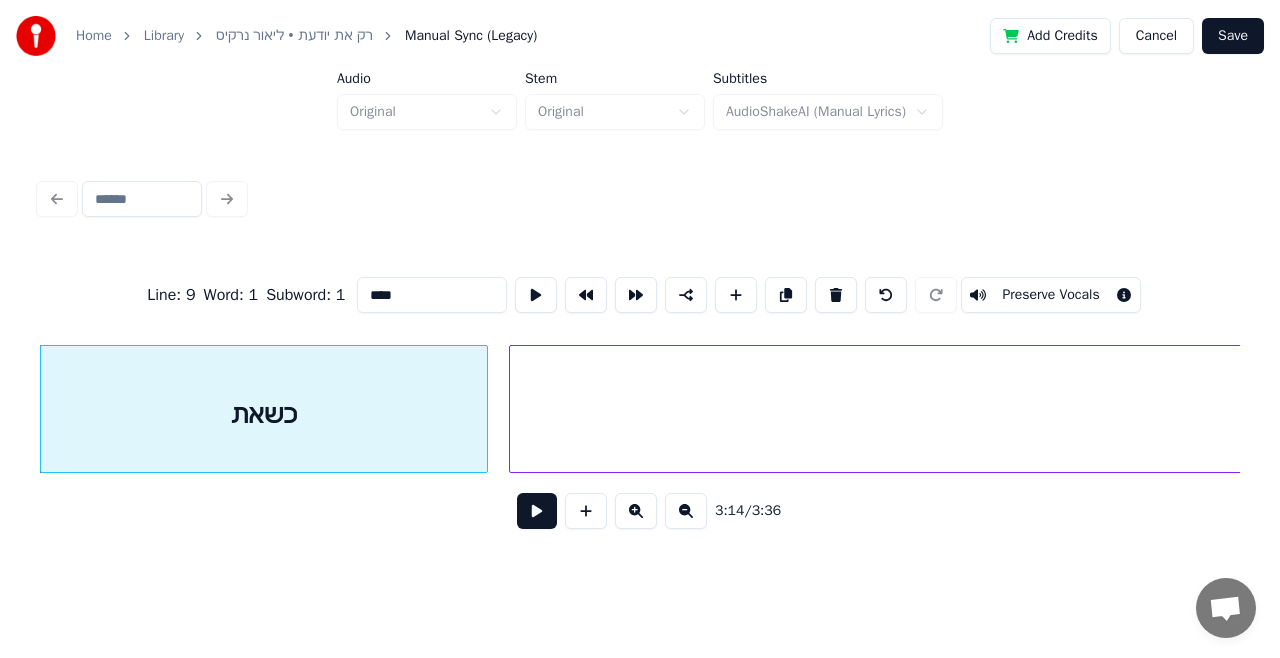 click at bounding box center [836, 295] 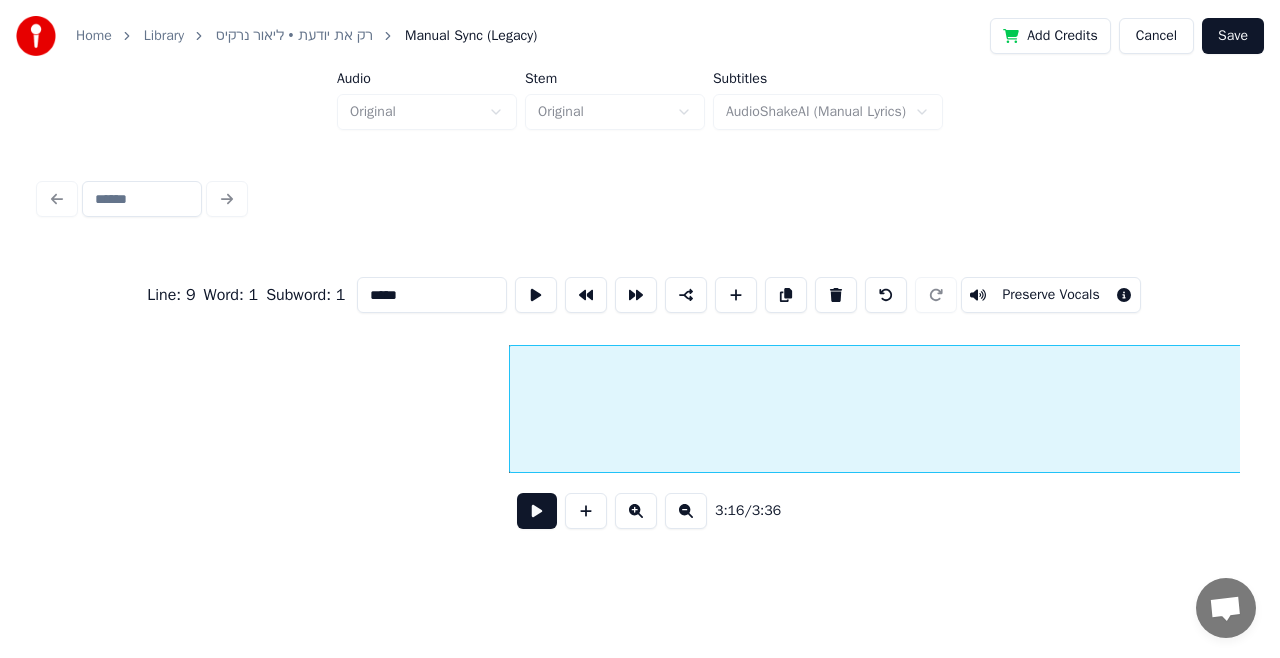 click at bounding box center (836, 295) 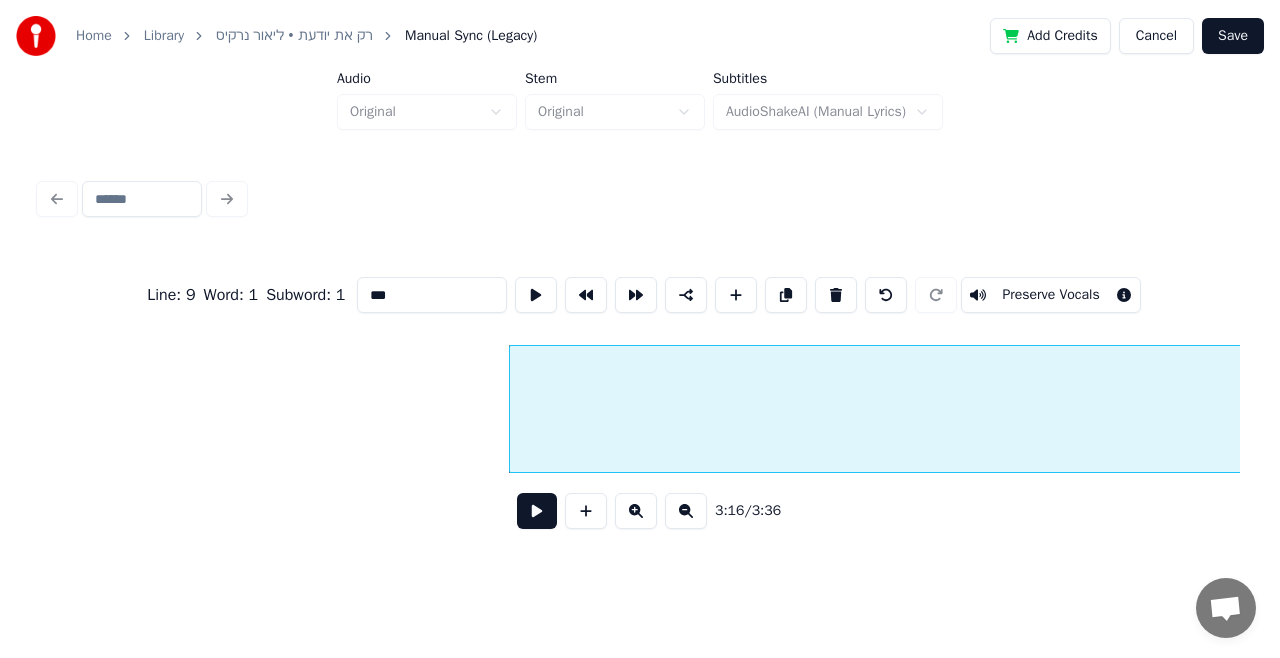 scroll, scrollTop: 0, scrollLeft: 71046, axis: horizontal 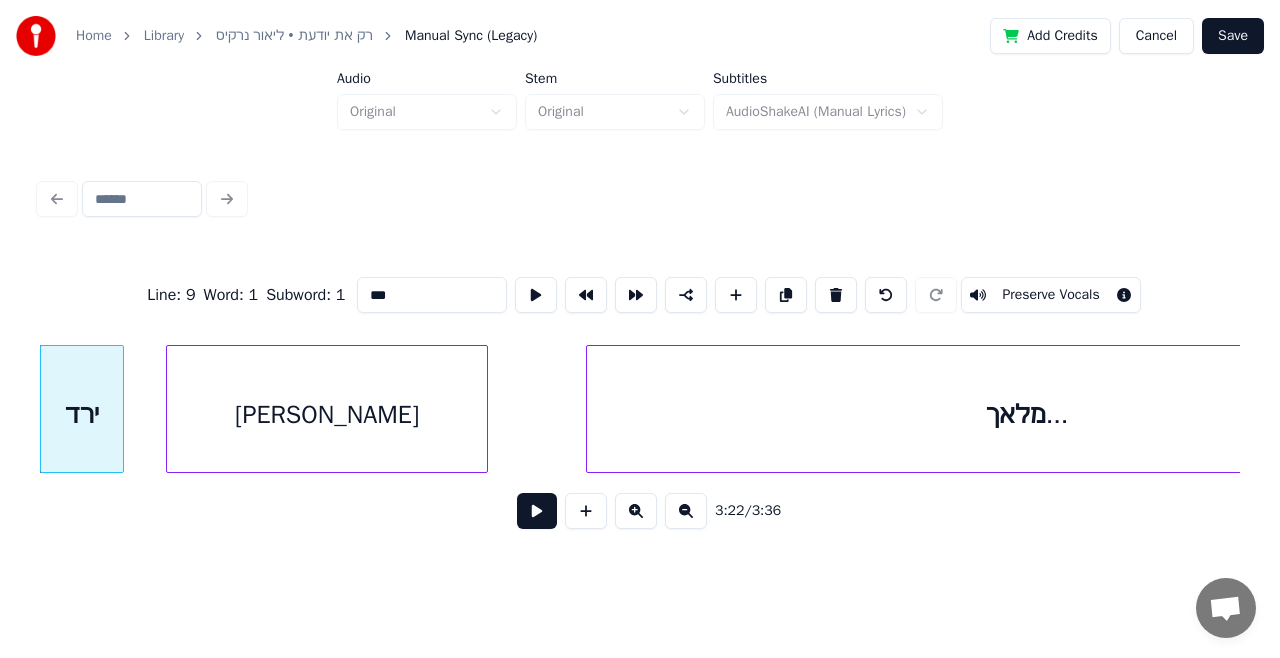 click at bounding box center (836, 295) 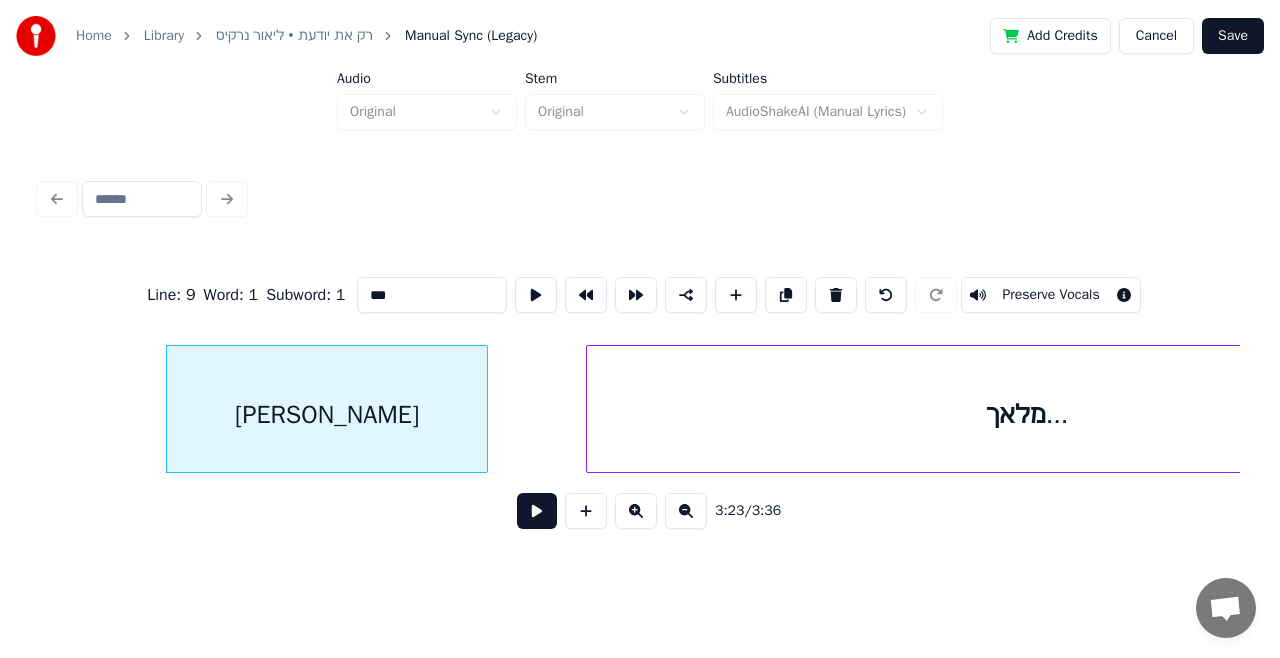 click at bounding box center [836, 295] 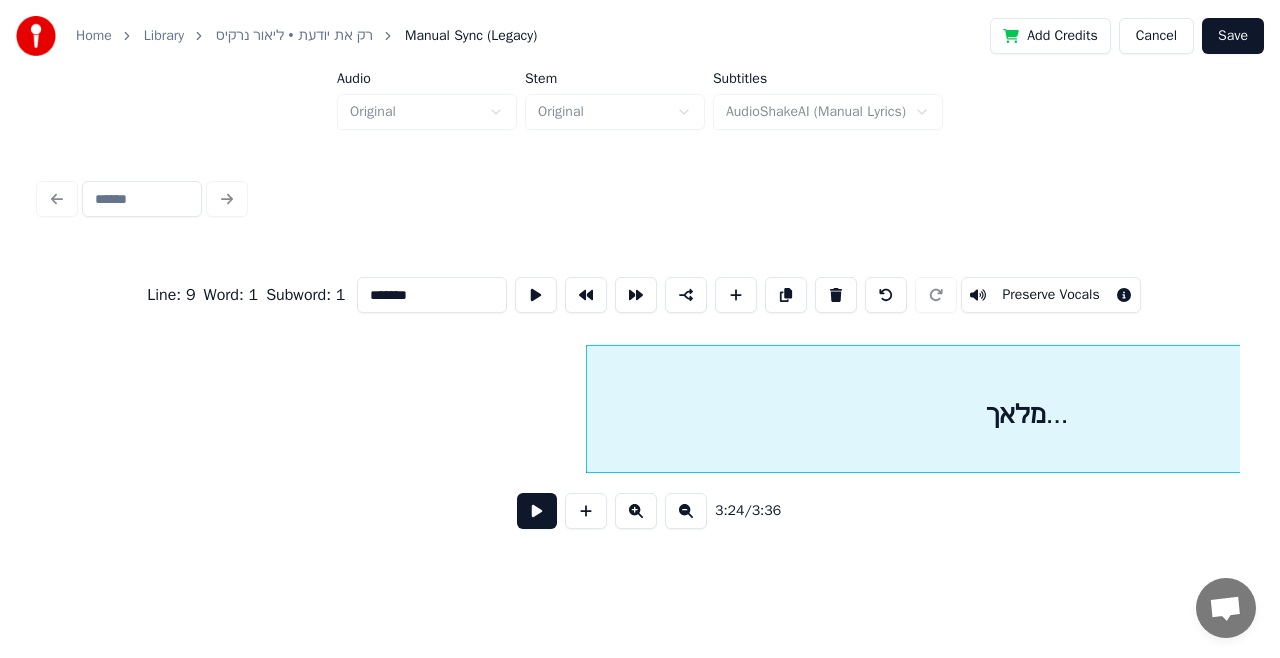 click at bounding box center (537, 511) 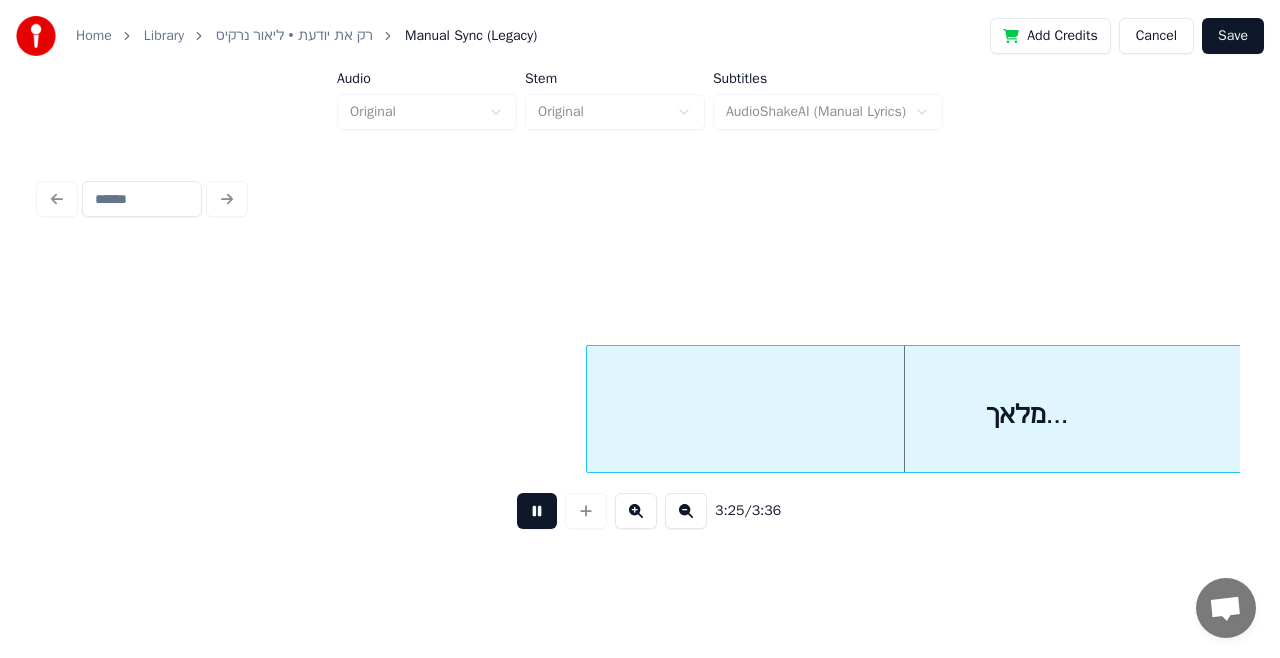 click at bounding box center [537, 511] 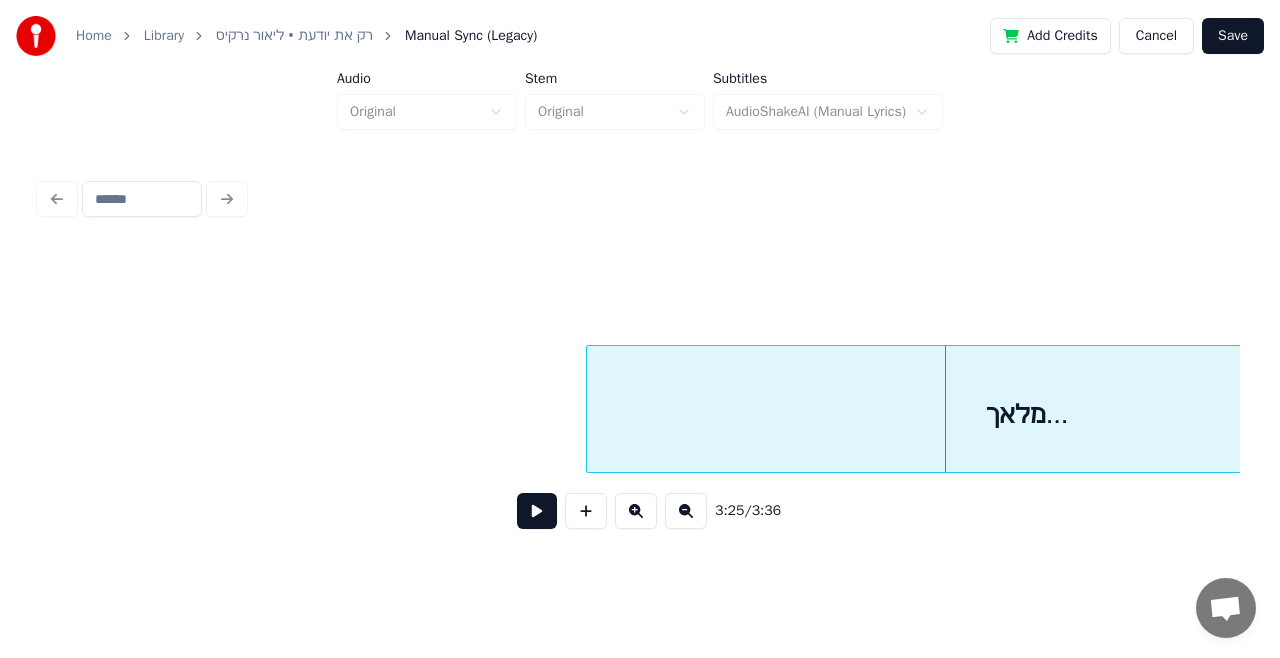 click on "מלאך..." at bounding box center [1027, 414] 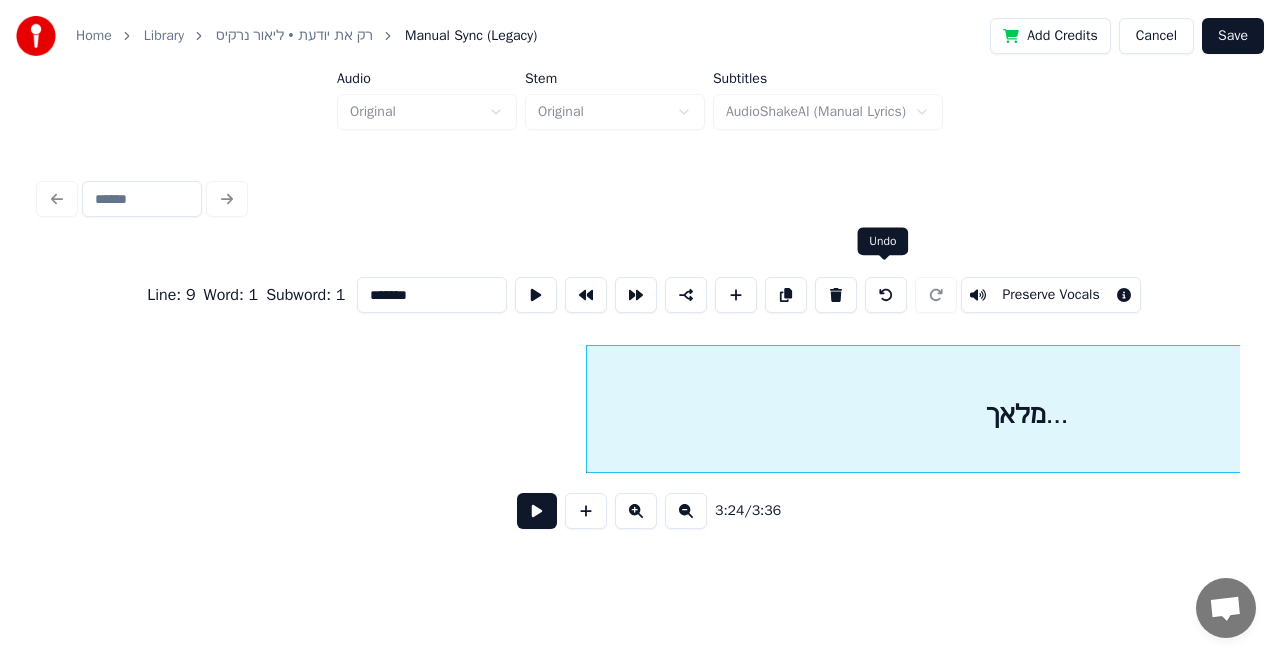 click at bounding box center (886, 295) 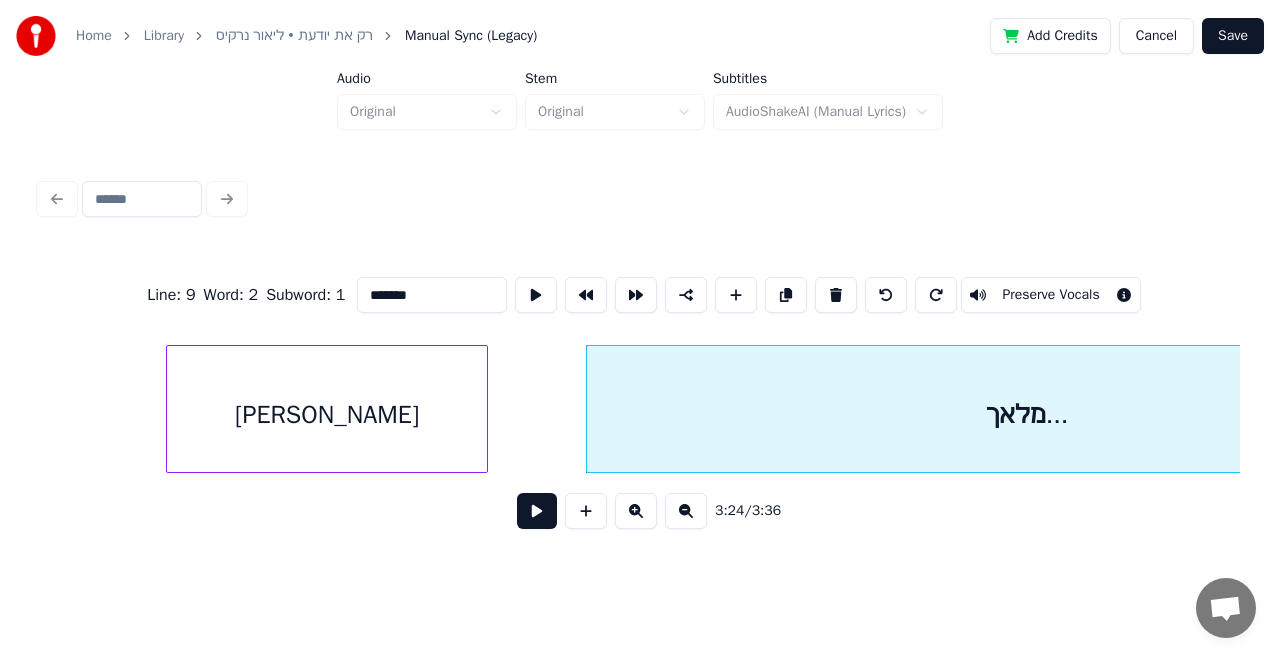 click at bounding box center [886, 295] 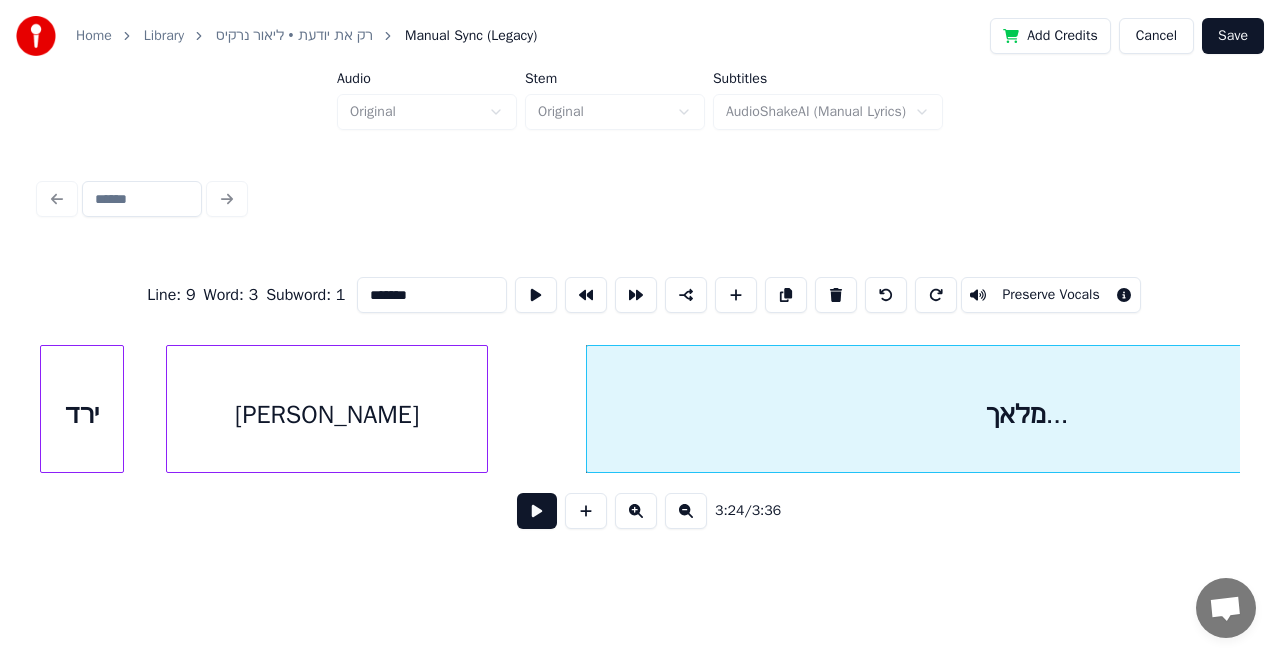 click at bounding box center [886, 295] 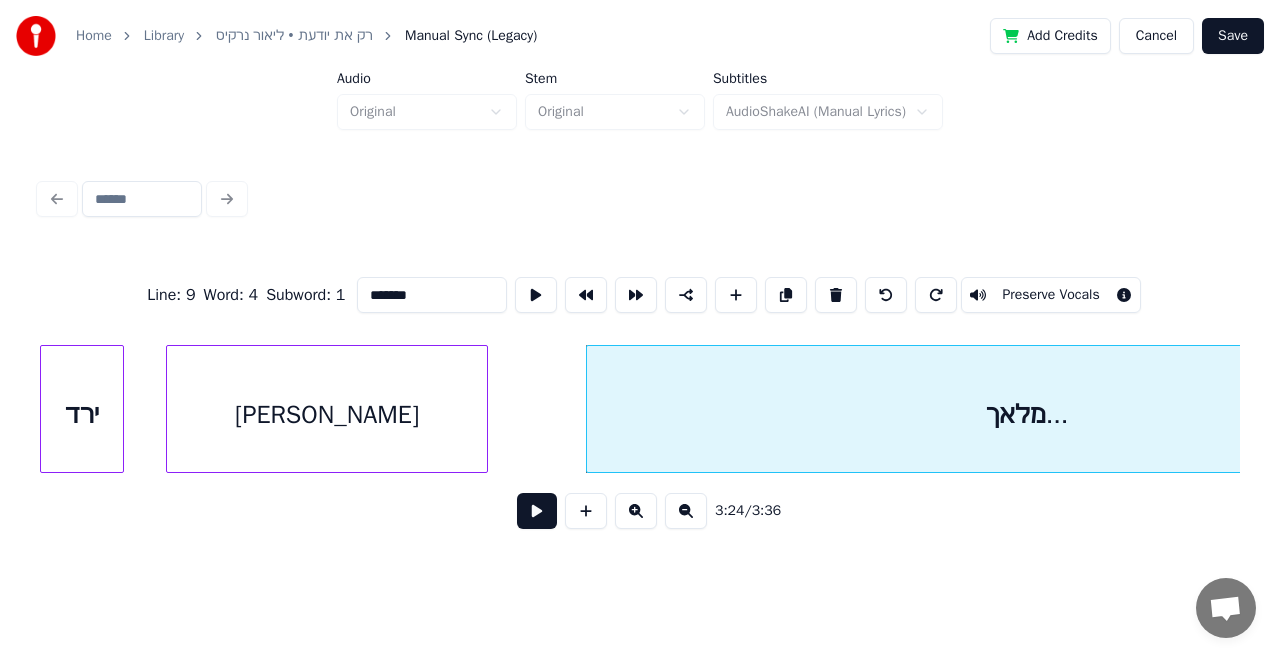 click at bounding box center (886, 295) 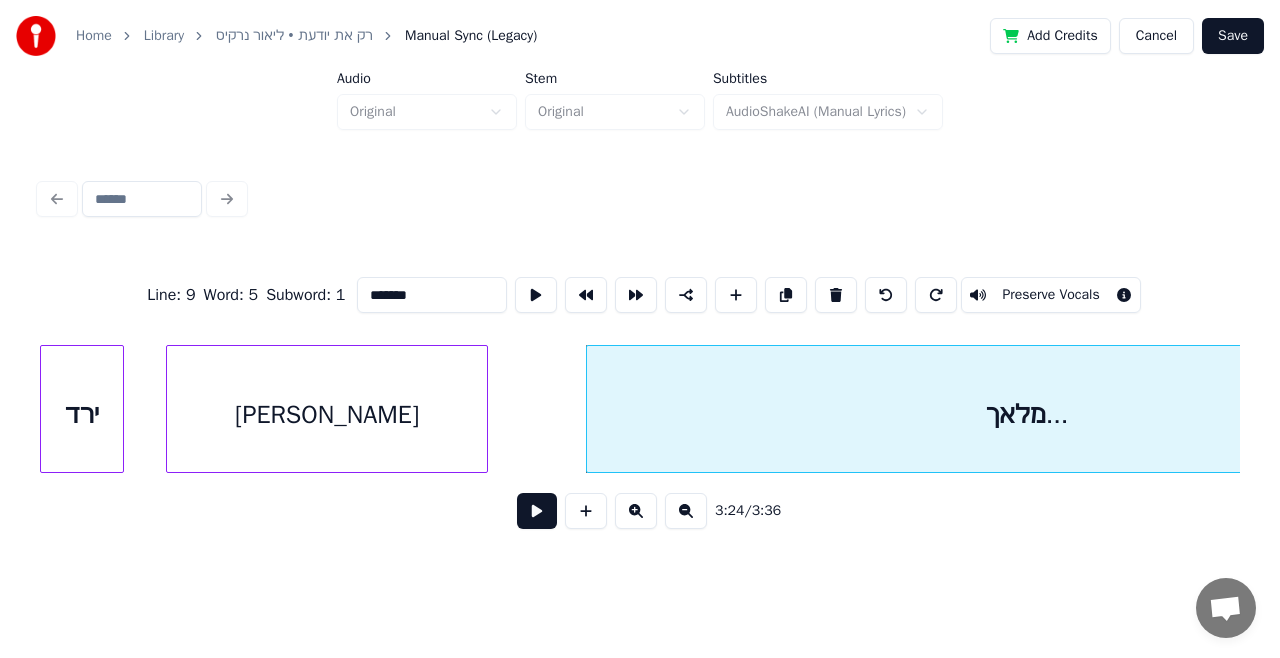 click at bounding box center (886, 295) 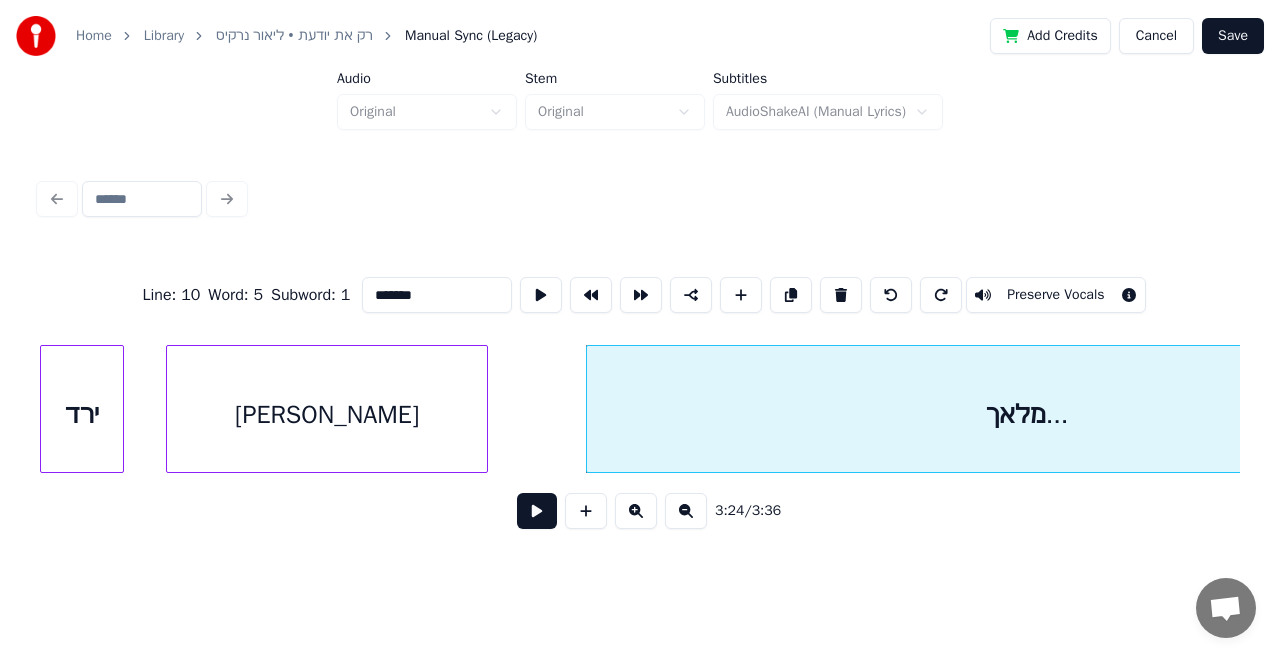 click at bounding box center (891, 295) 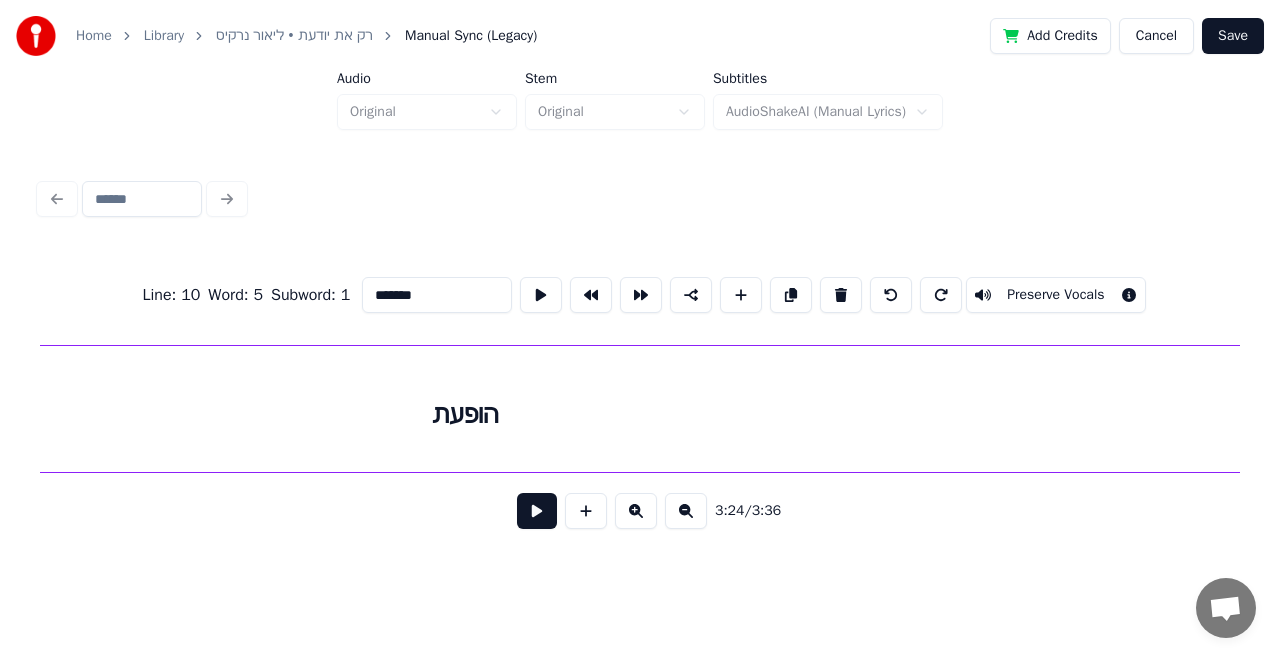 click on "הופעת" at bounding box center [465, 414] 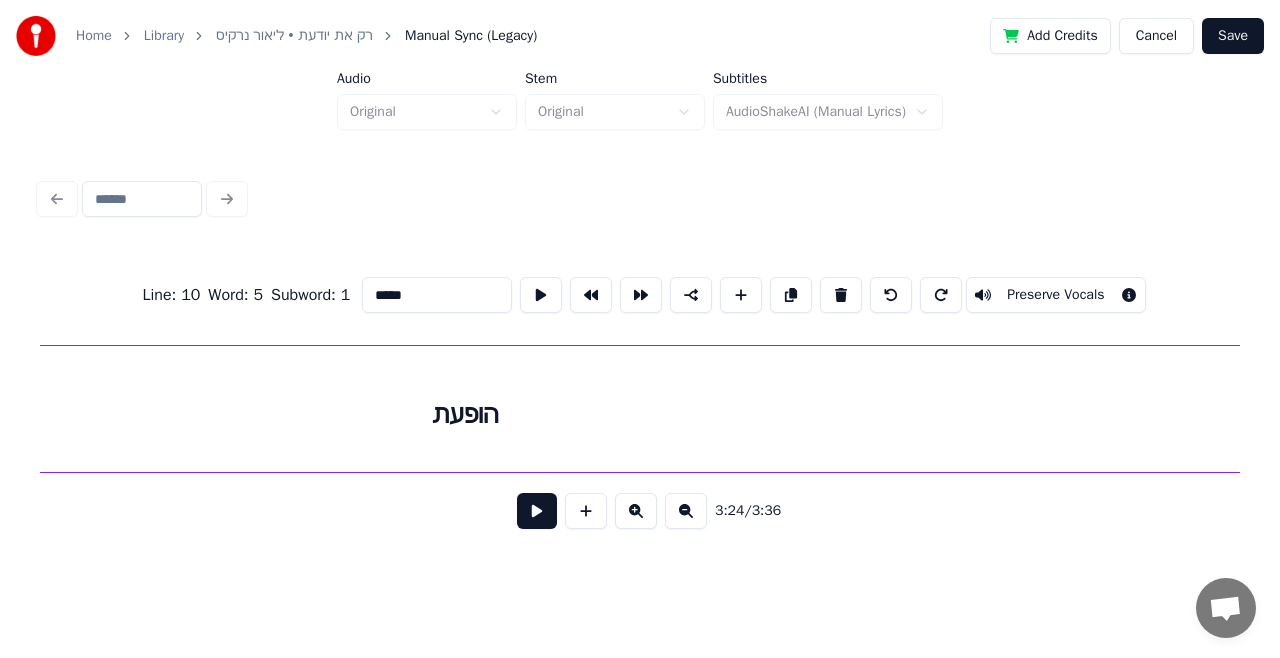 scroll, scrollTop: 0, scrollLeft: 68602, axis: horizontal 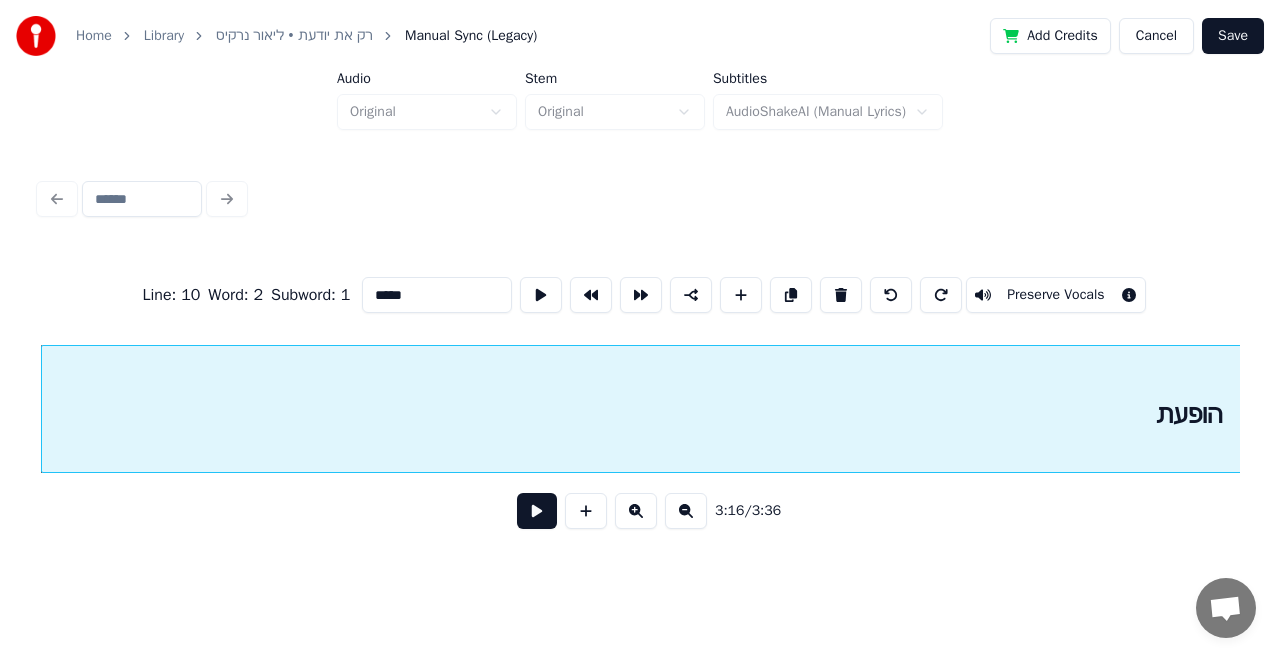 click at bounding box center (537, 511) 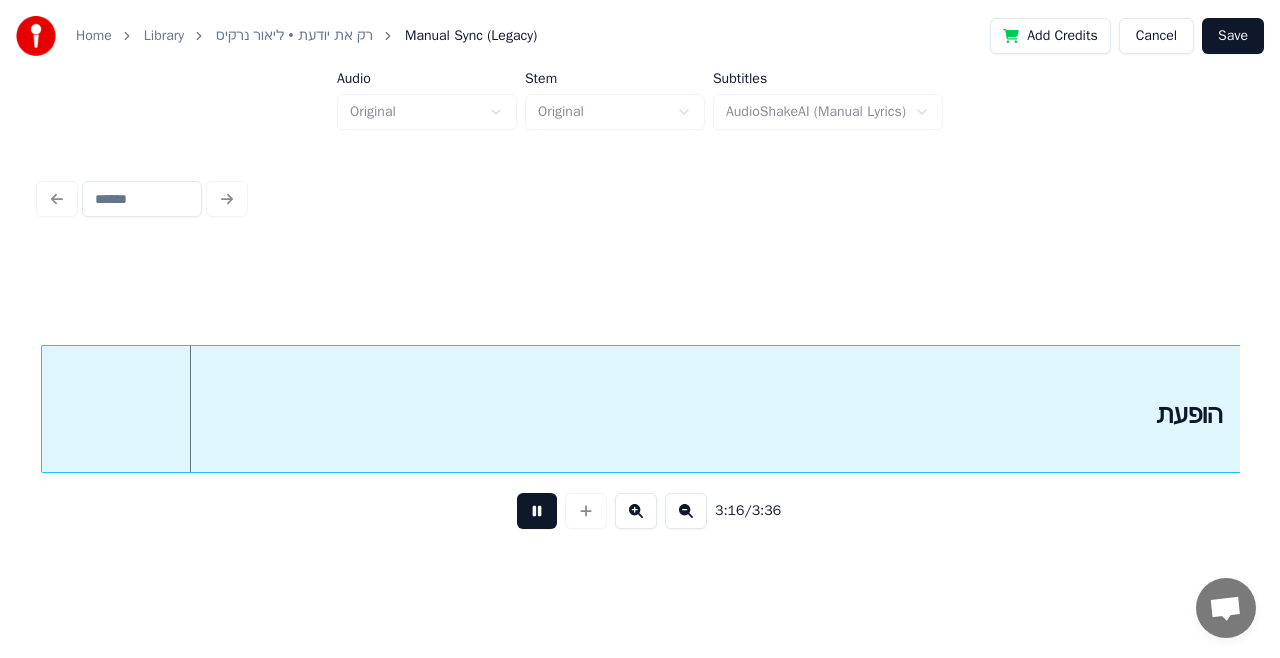 click at bounding box center [537, 511] 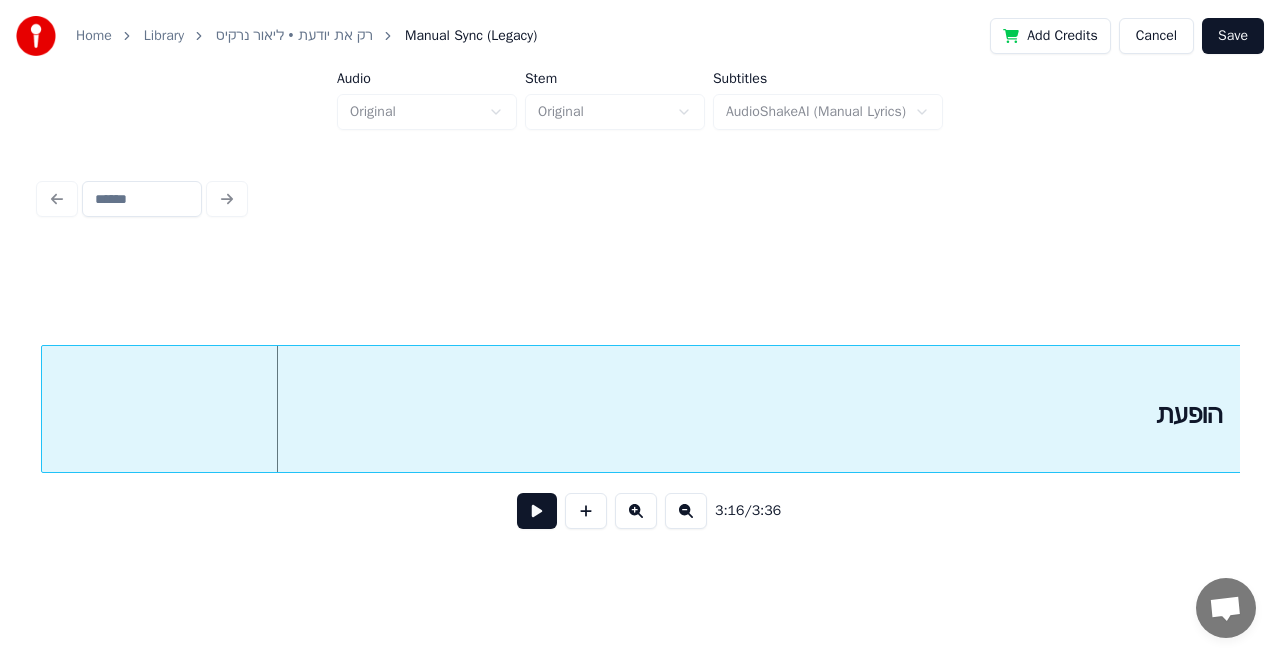 click on "הופעת" at bounding box center [1189, 414] 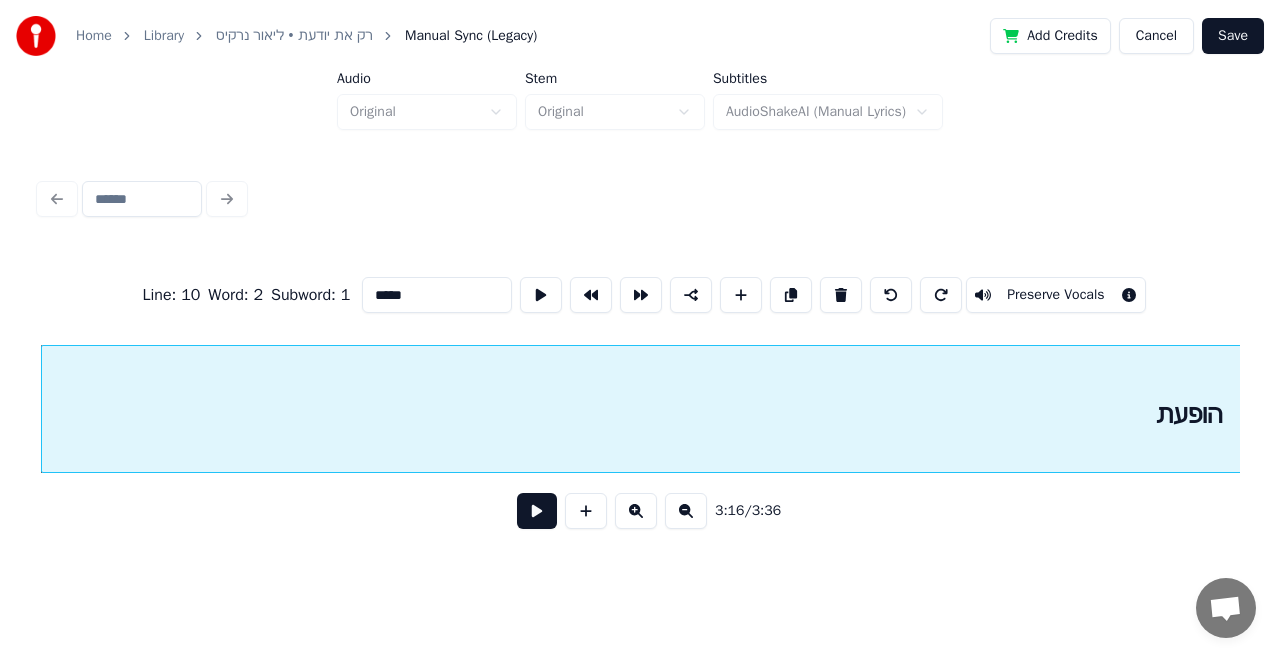 click on "*****" at bounding box center (437, 295) 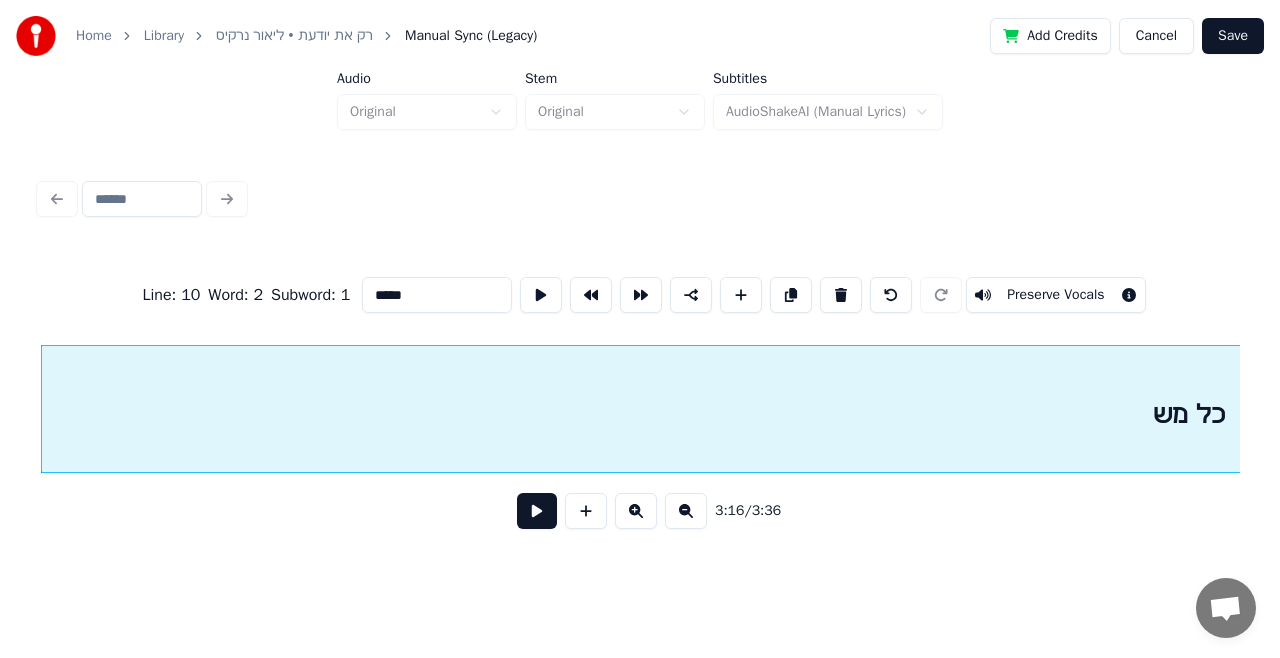 click at bounding box center [537, 511] 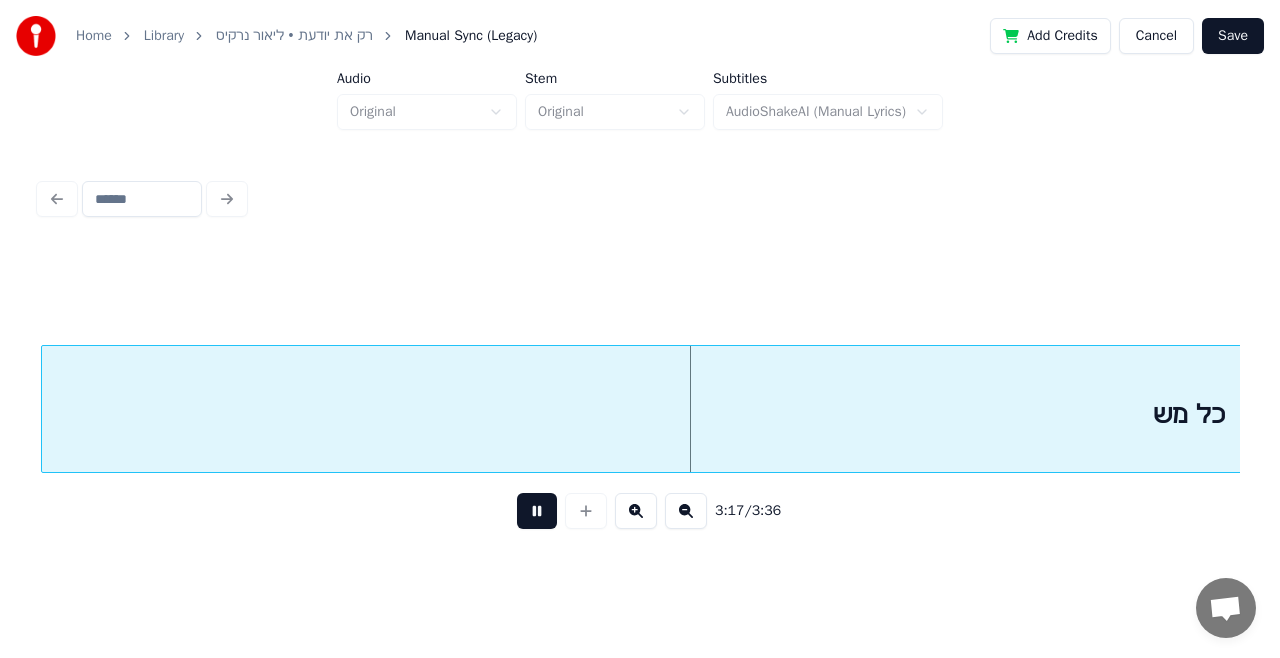 click at bounding box center (537, 511) 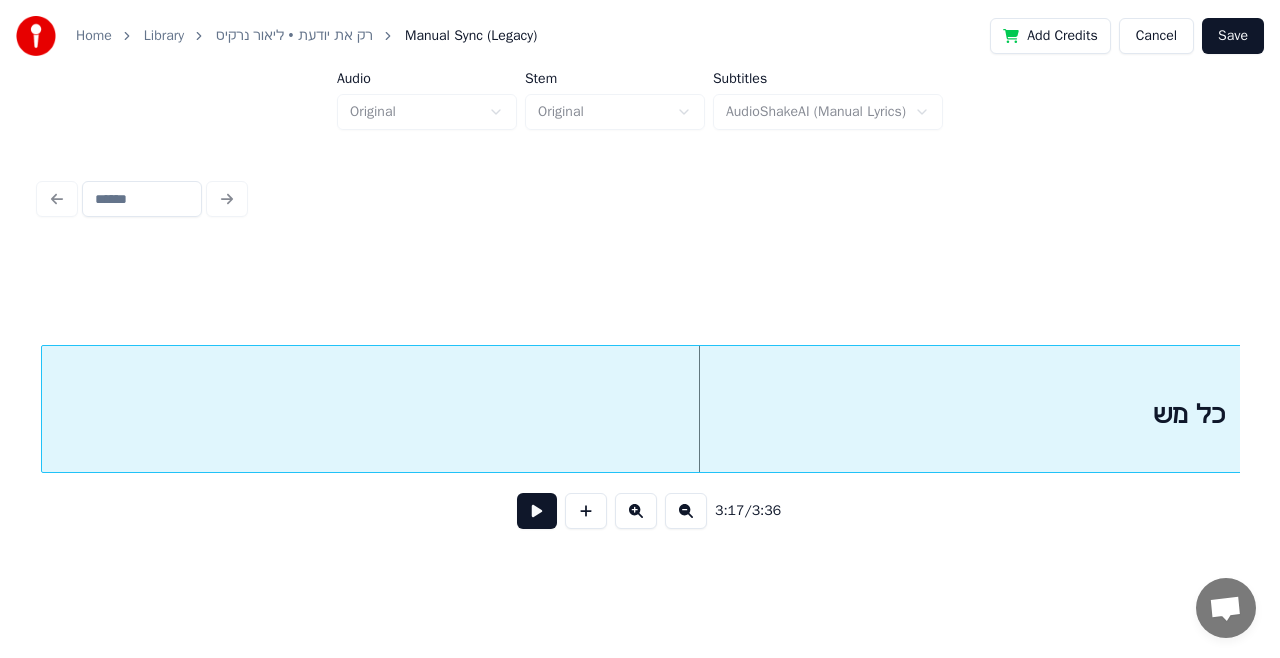 click on "כל מש" at bounding box center [1189, 414] 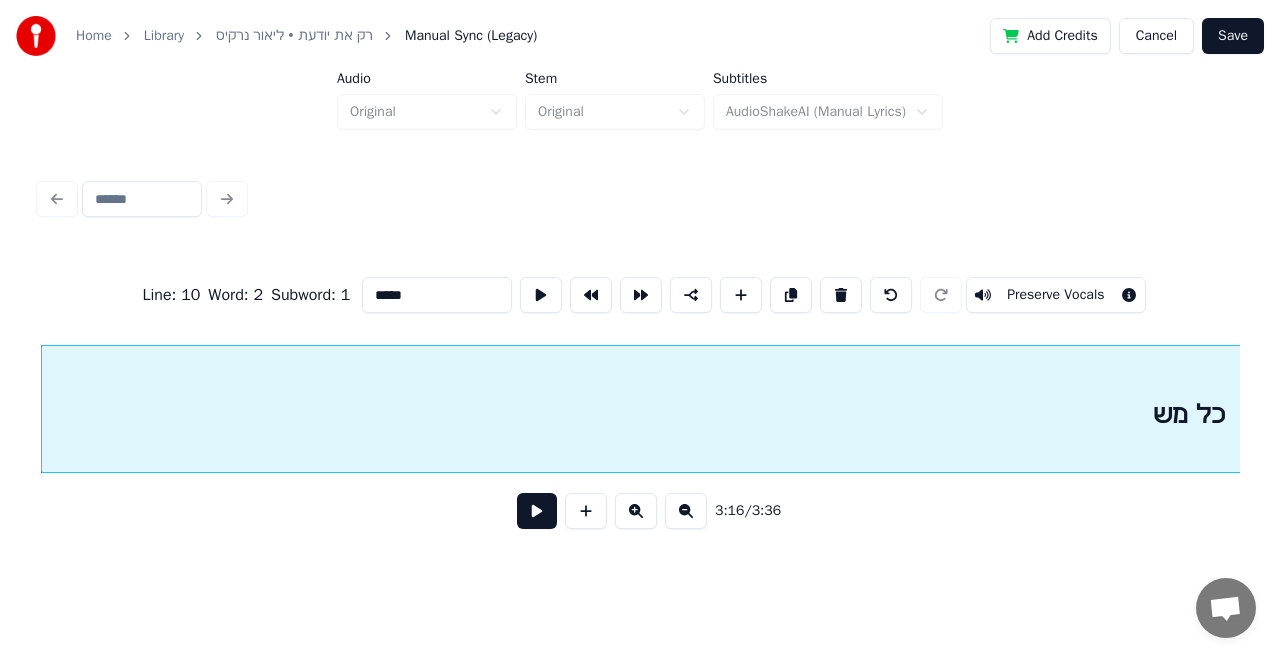 click on "*****" at bounding box center [437, 295] 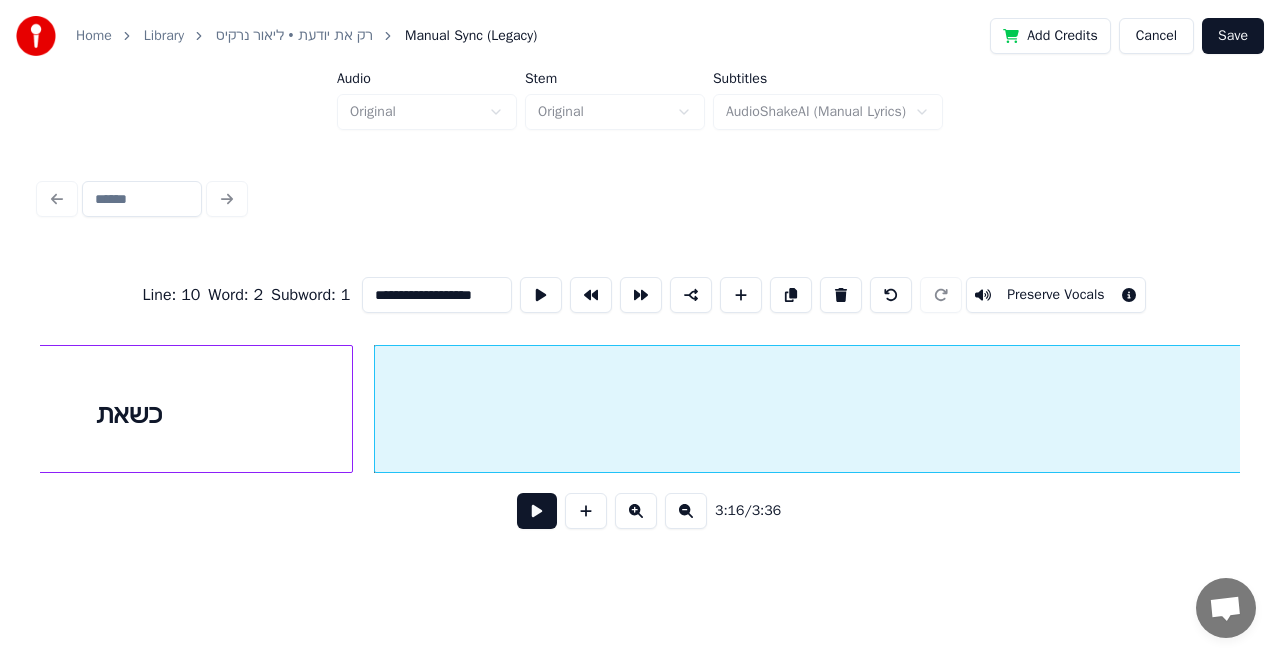 scroll, scrollTop: 0, scrollLeft: 68109, axis: horizontal 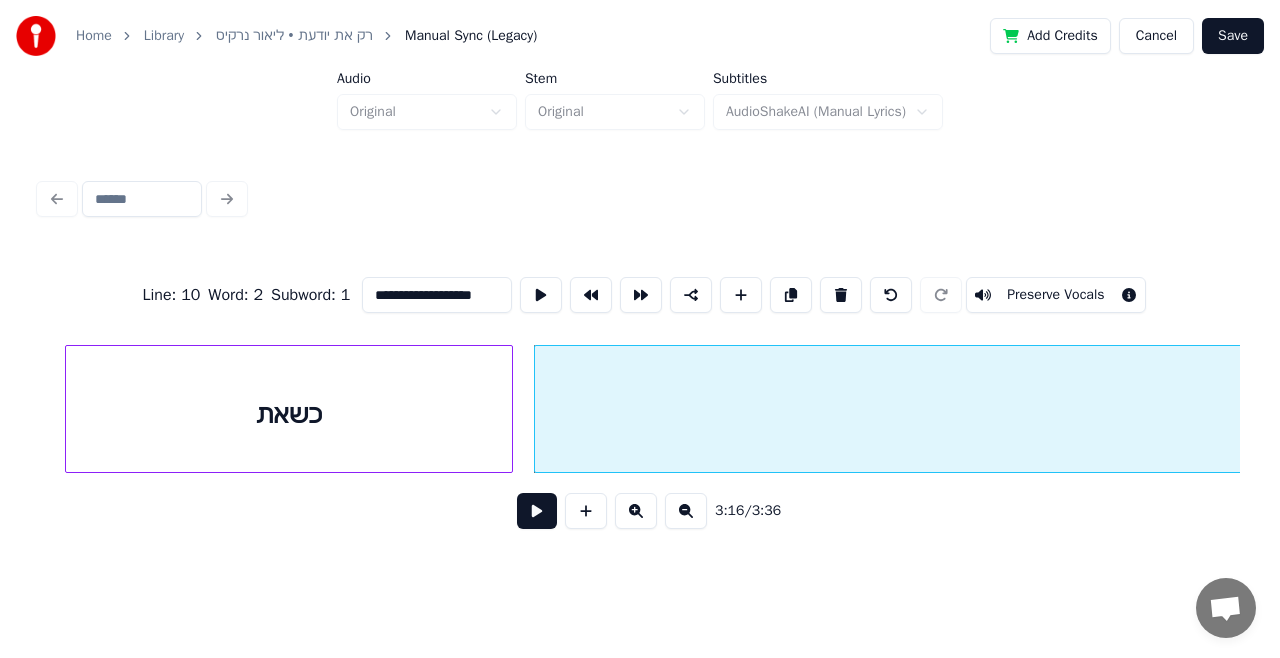 click on "כשאת" at bounding box center (289, 414) 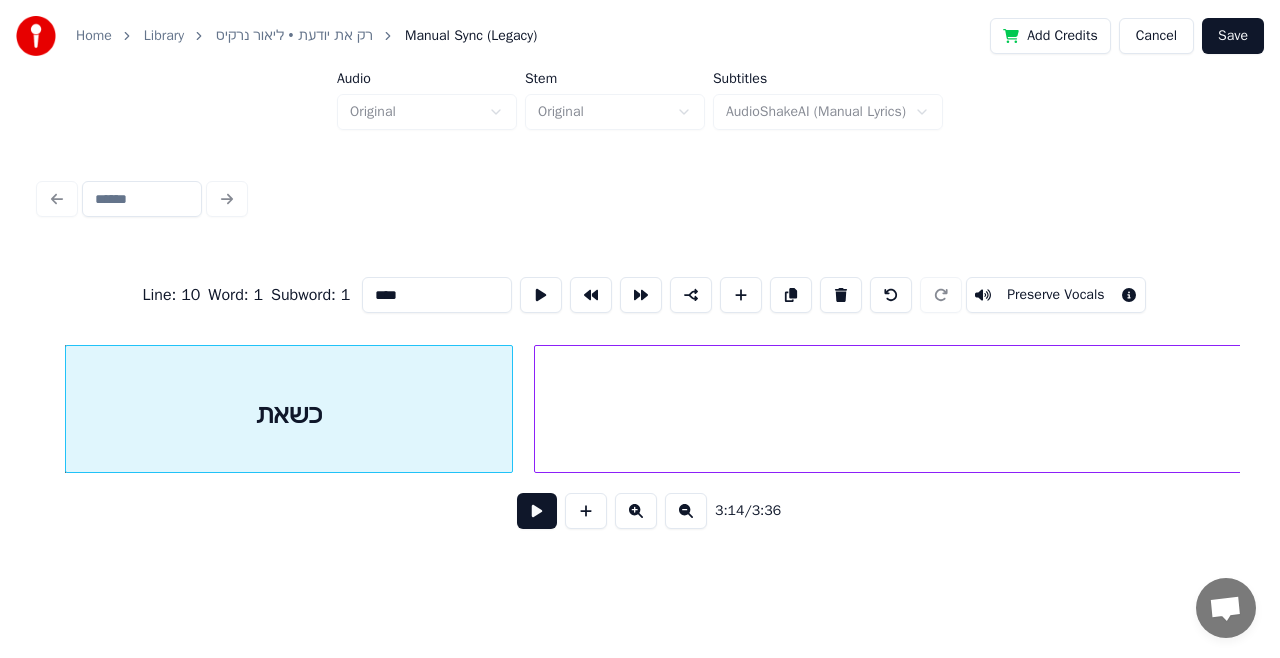 click at bounding box center [537, 511] 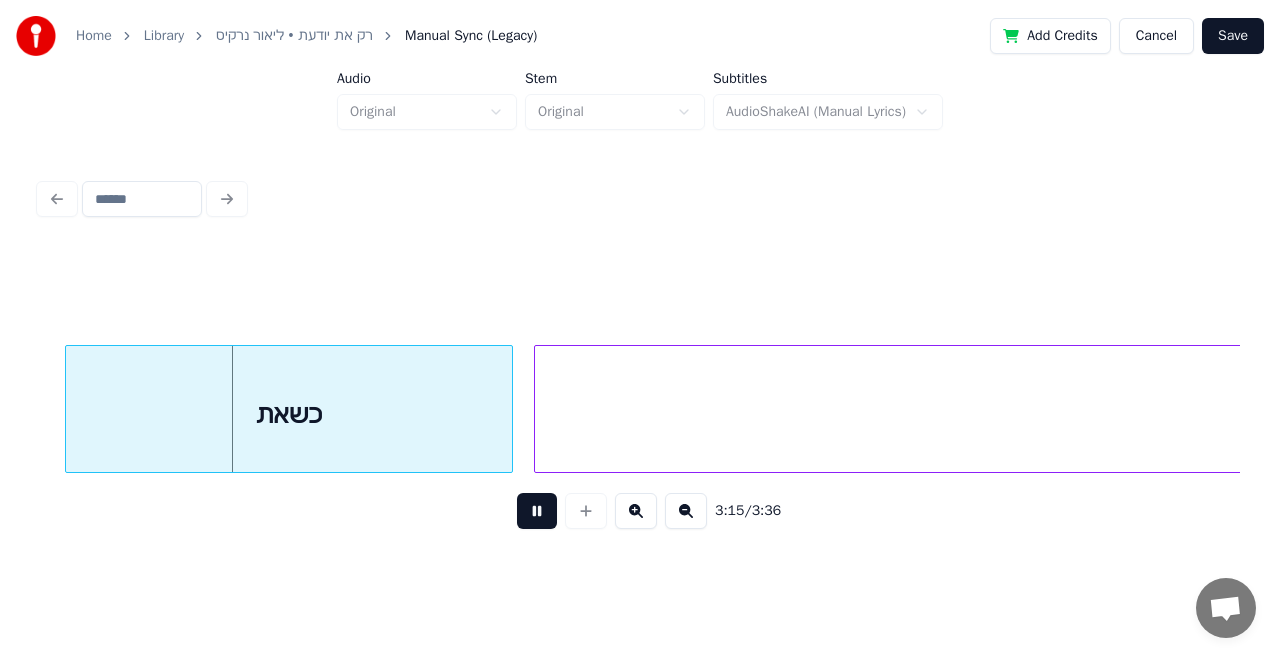 click at bounding box center [537, 511] 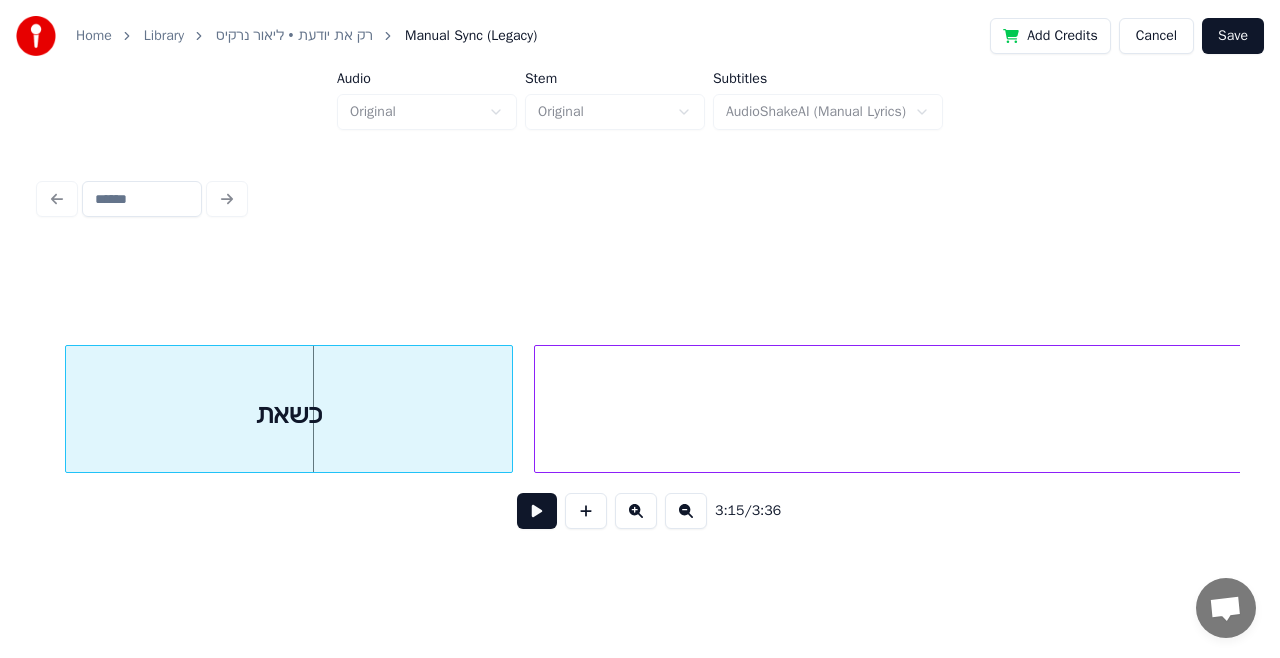 click on "כשאת" at bounding box center (289, 414) 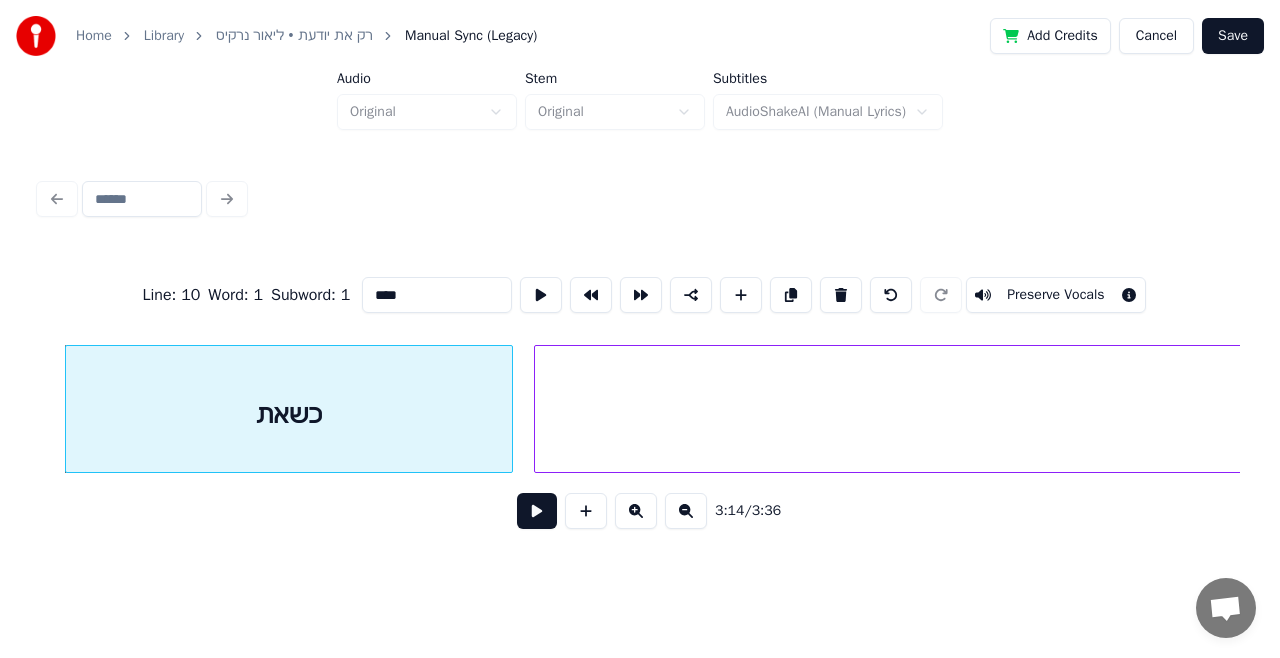 click on "****" at bounding box center (437, 295) 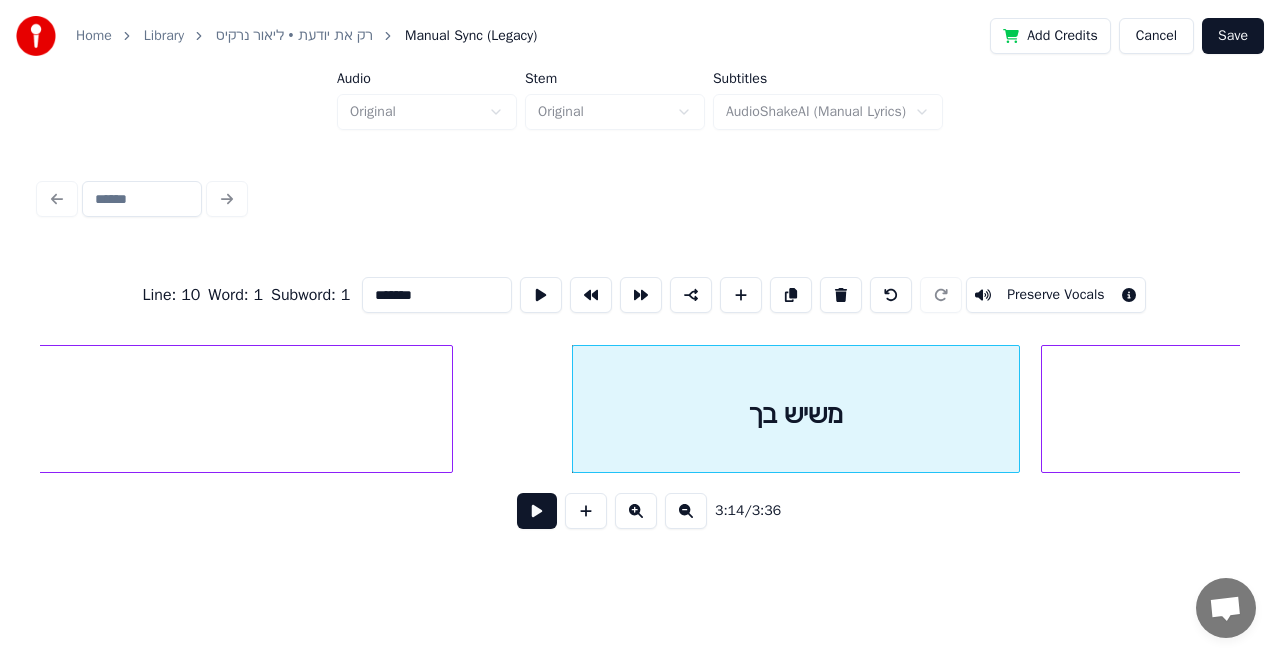scroll, scrollTop: 0, scrollLeft: 67549, axis: horizontal 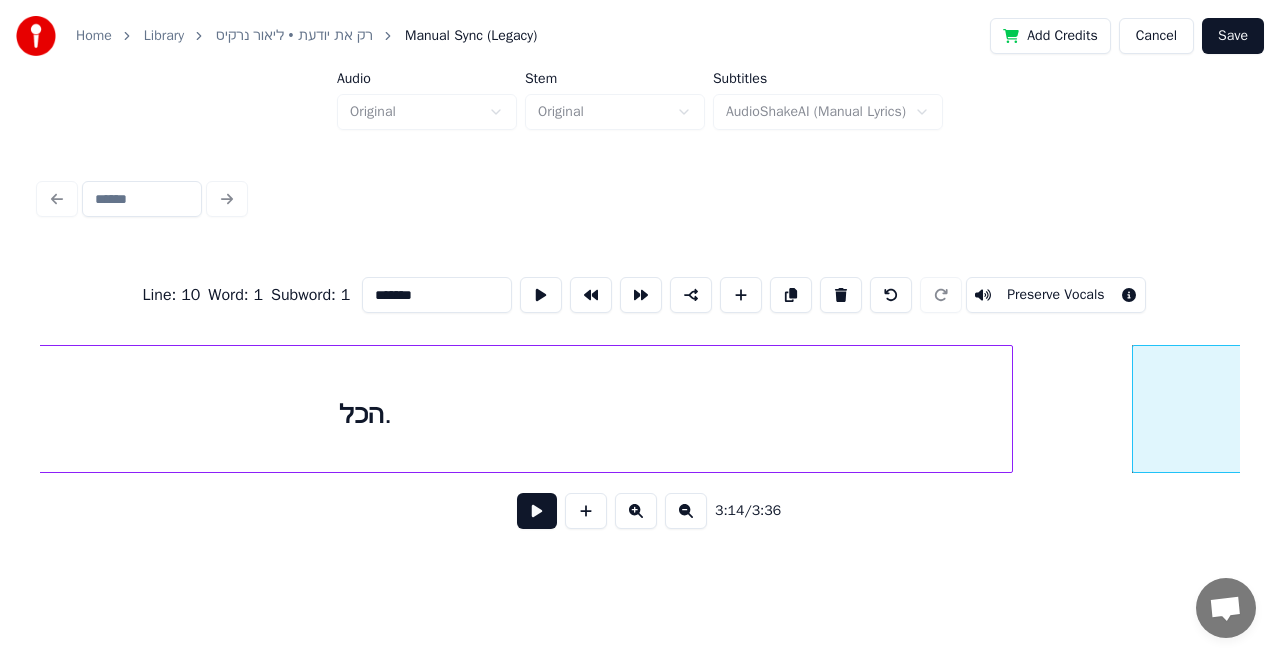 click on "הכל." at bounding box center (365, 414) 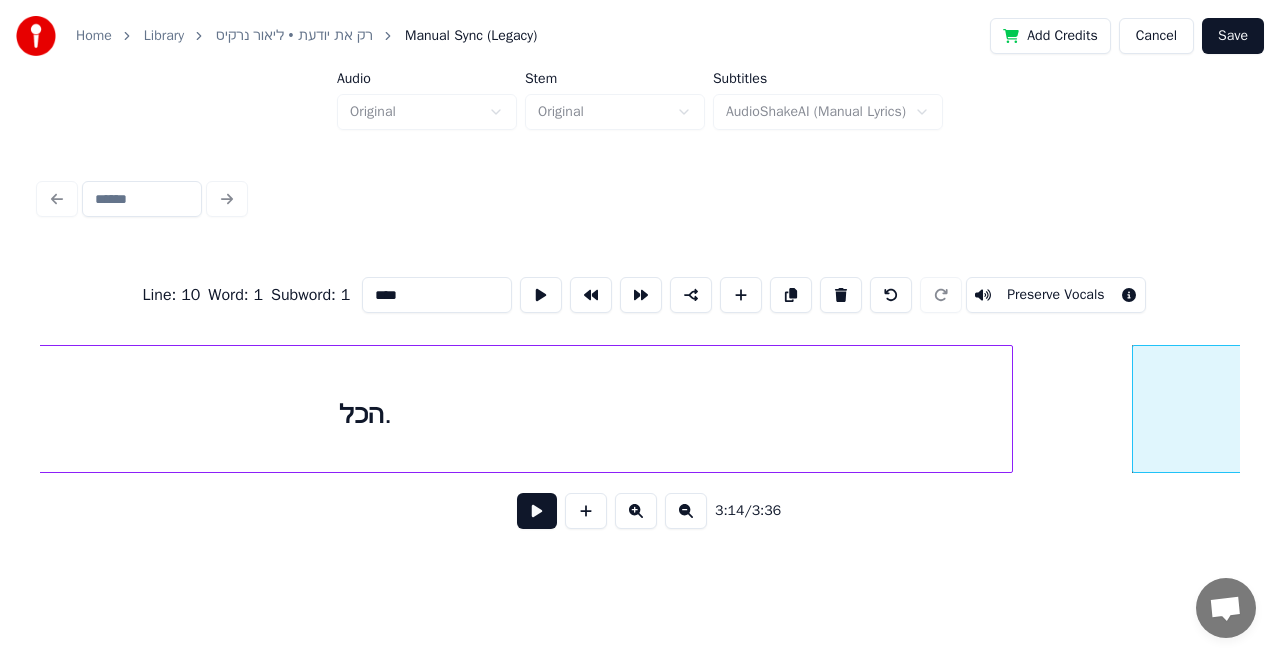 scroll, scrollTop: 0, scrollLeft: 66720, axis: horizontal 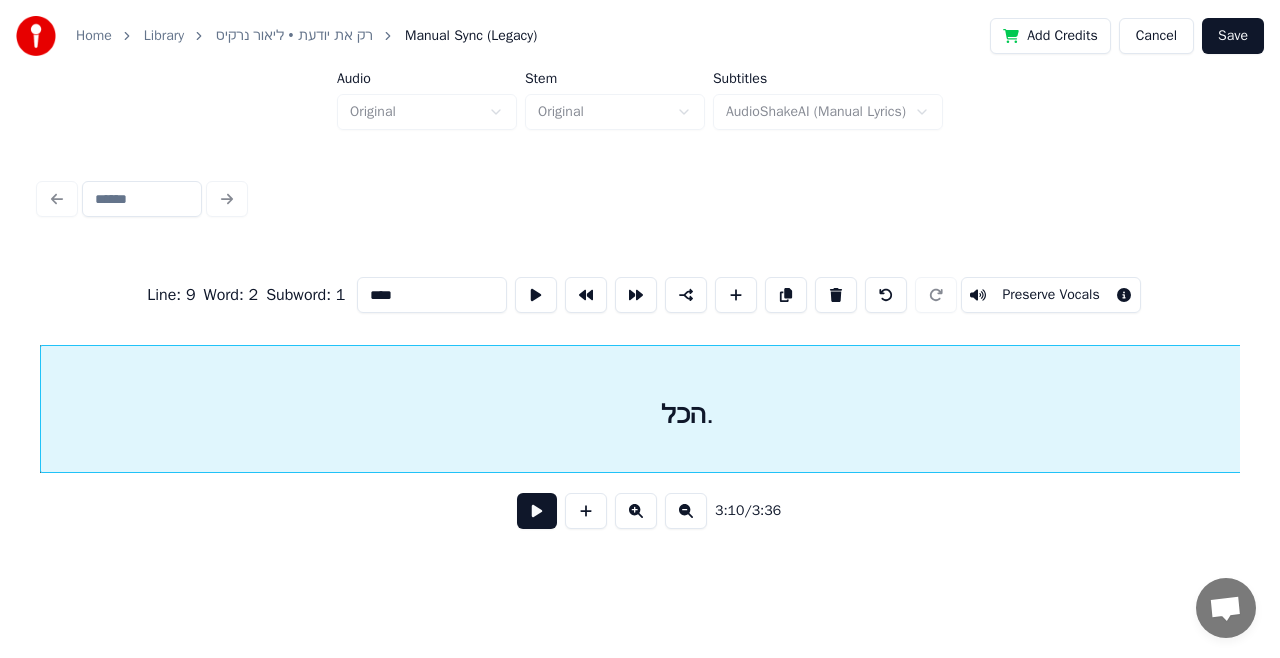 click at bounding box center [537, 511] 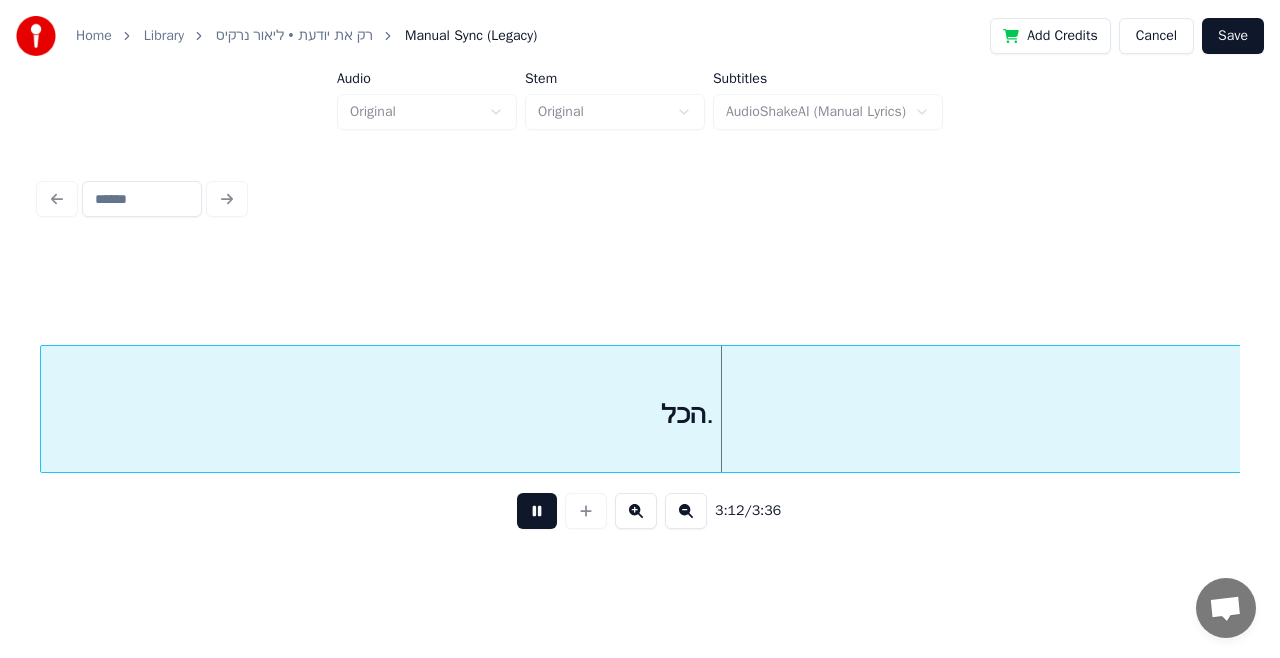 click at bounding box center [537, 511] 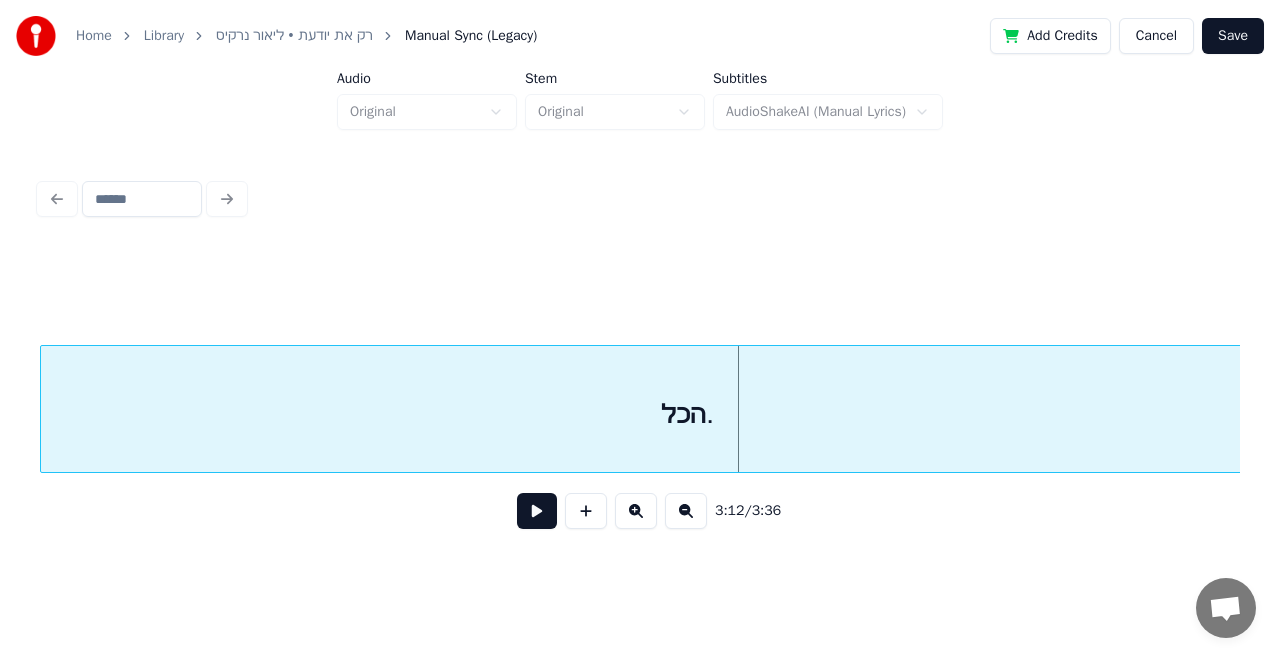 click on "הכל." at bounding box center (687, 414) 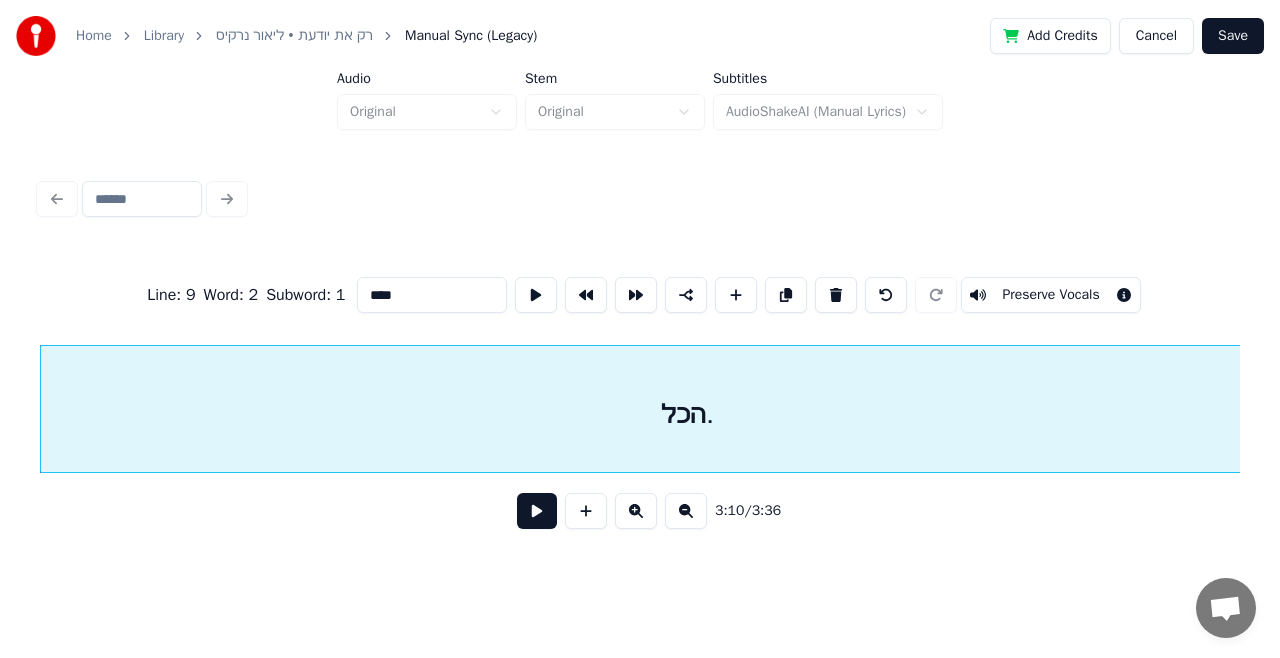 click on "****" at bounding box center (432, 295) 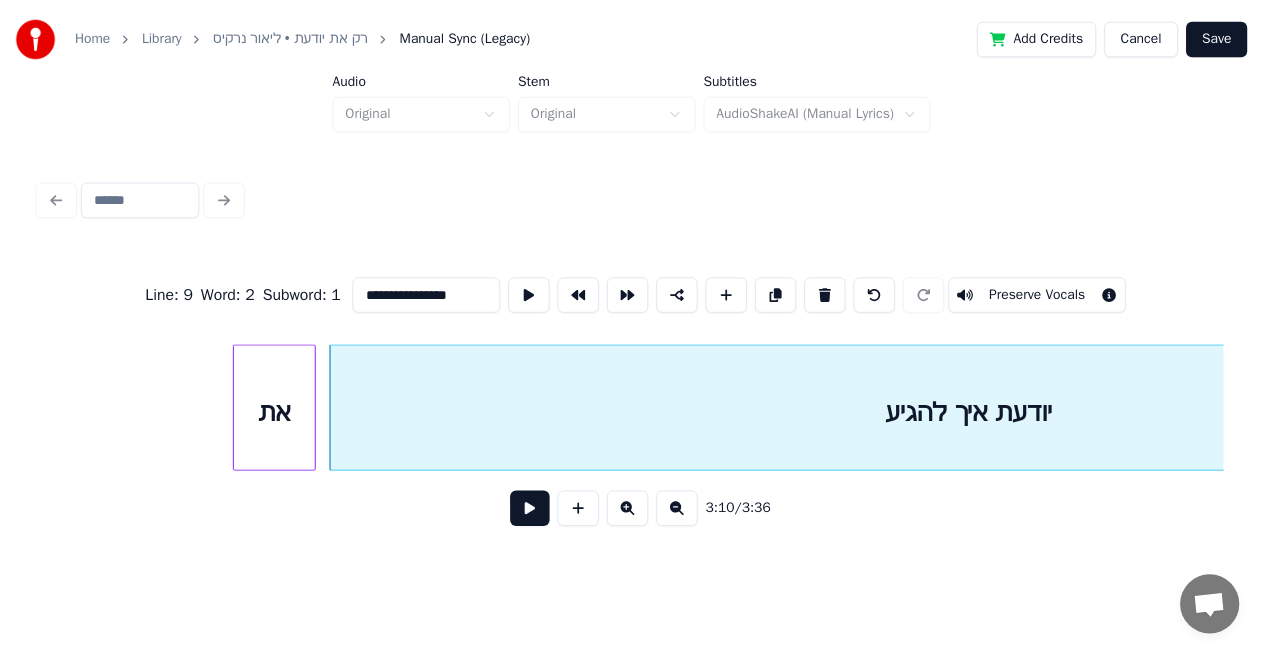 scroll, scrollTop: 0, scrollLeft: 66360, axis: horizontal 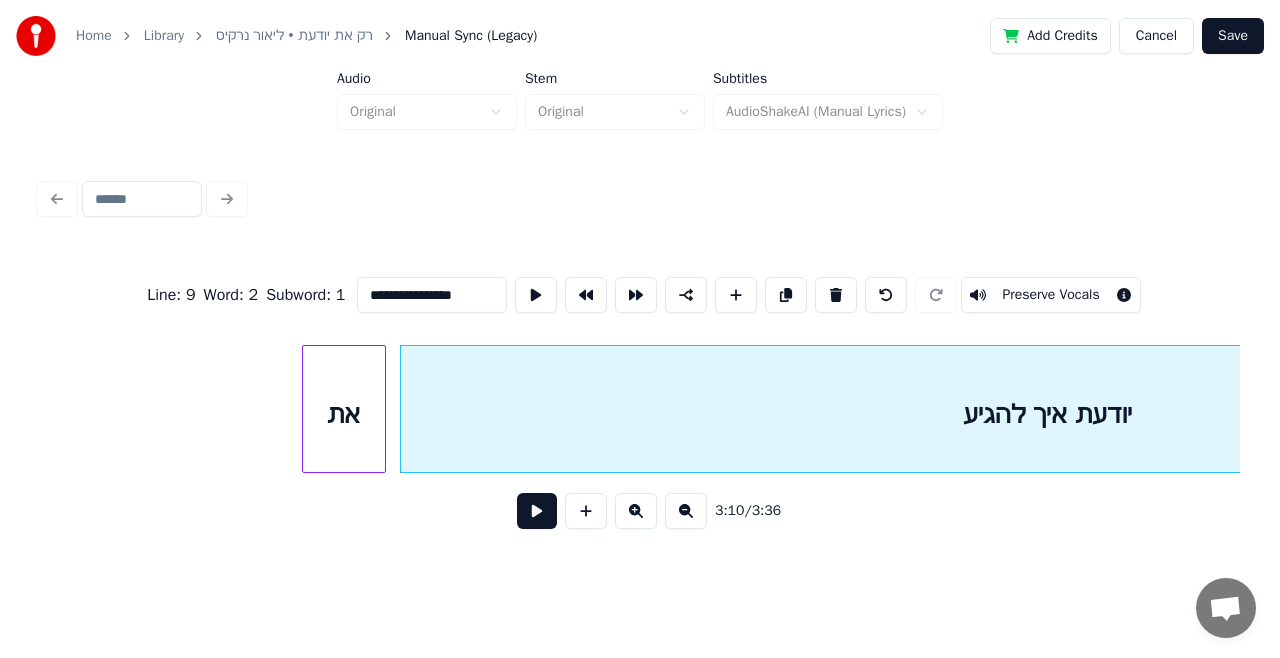 click on "Save" at bounding box center (1233, 36) 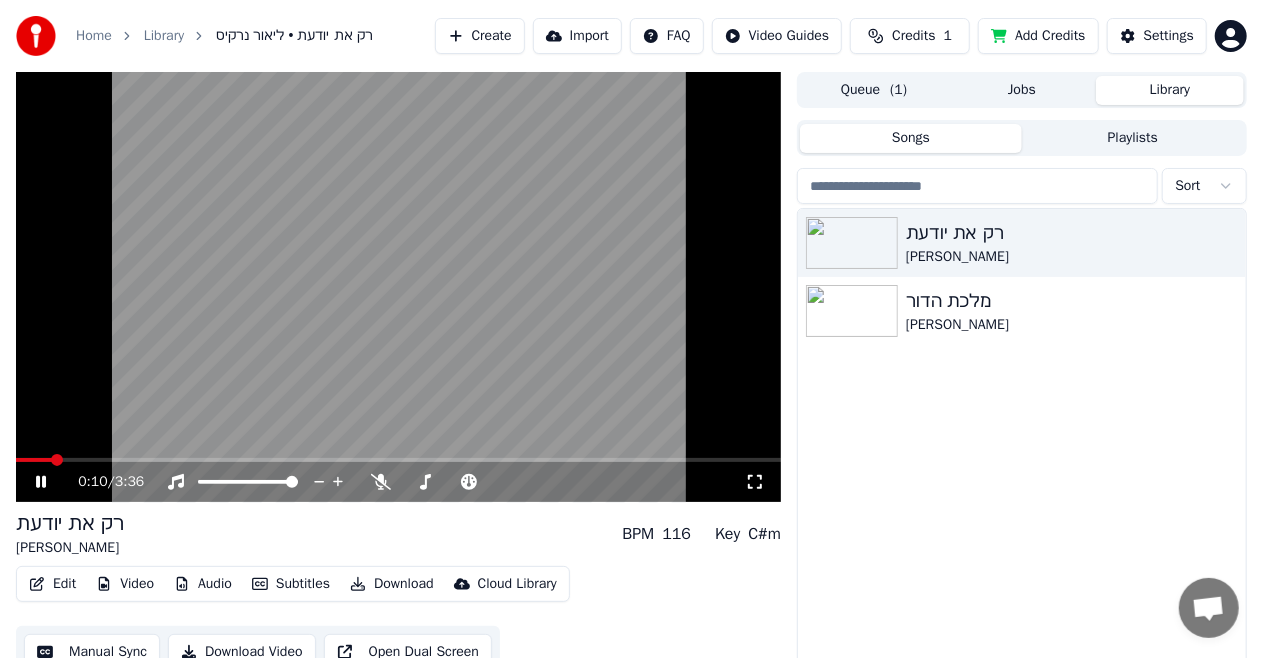 click at bounding box center (398, 460) 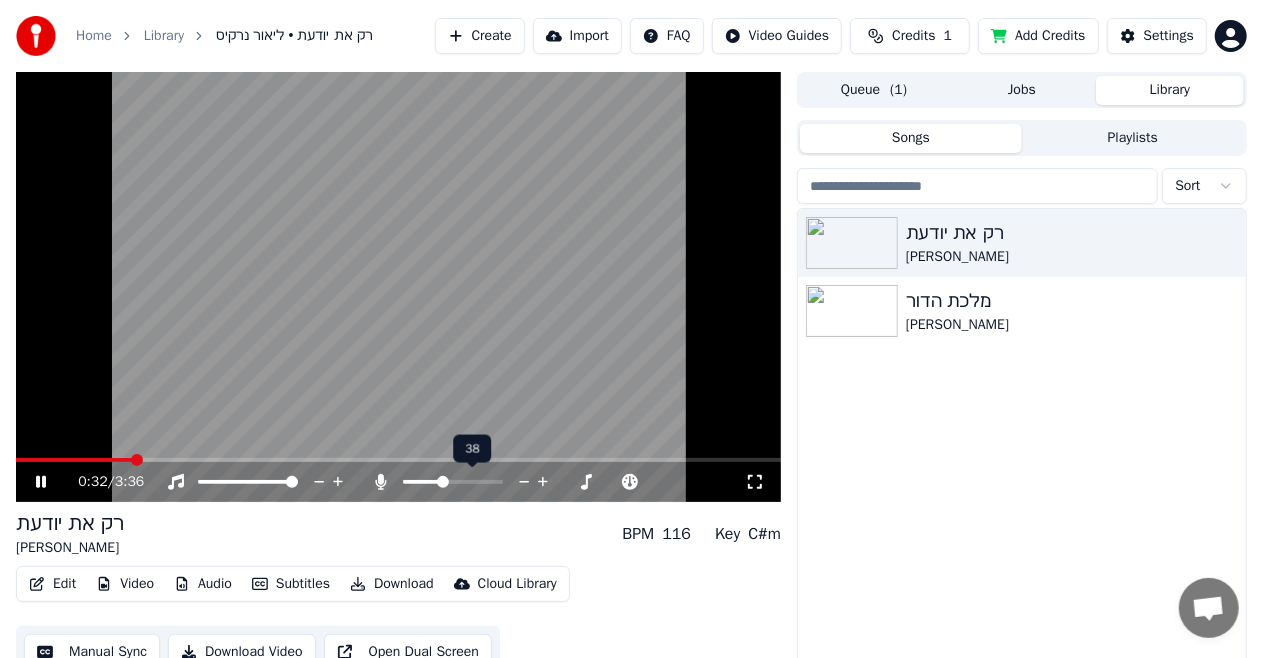 click at bounding box center [443, 482] 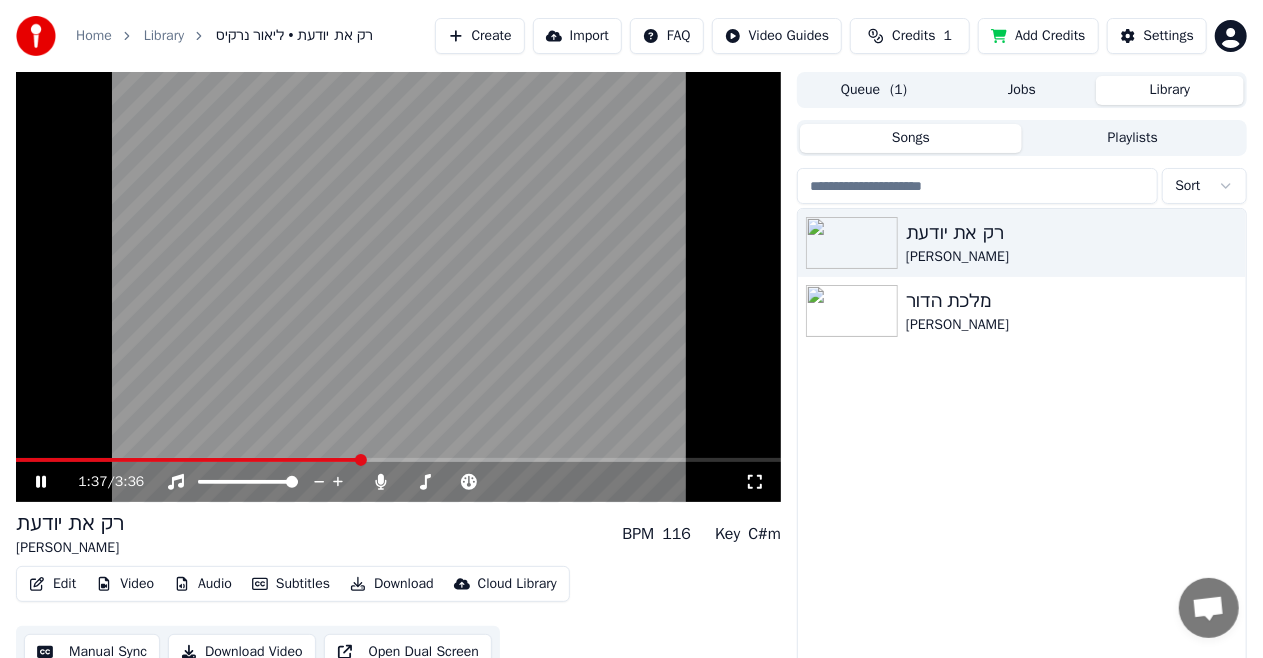 click 